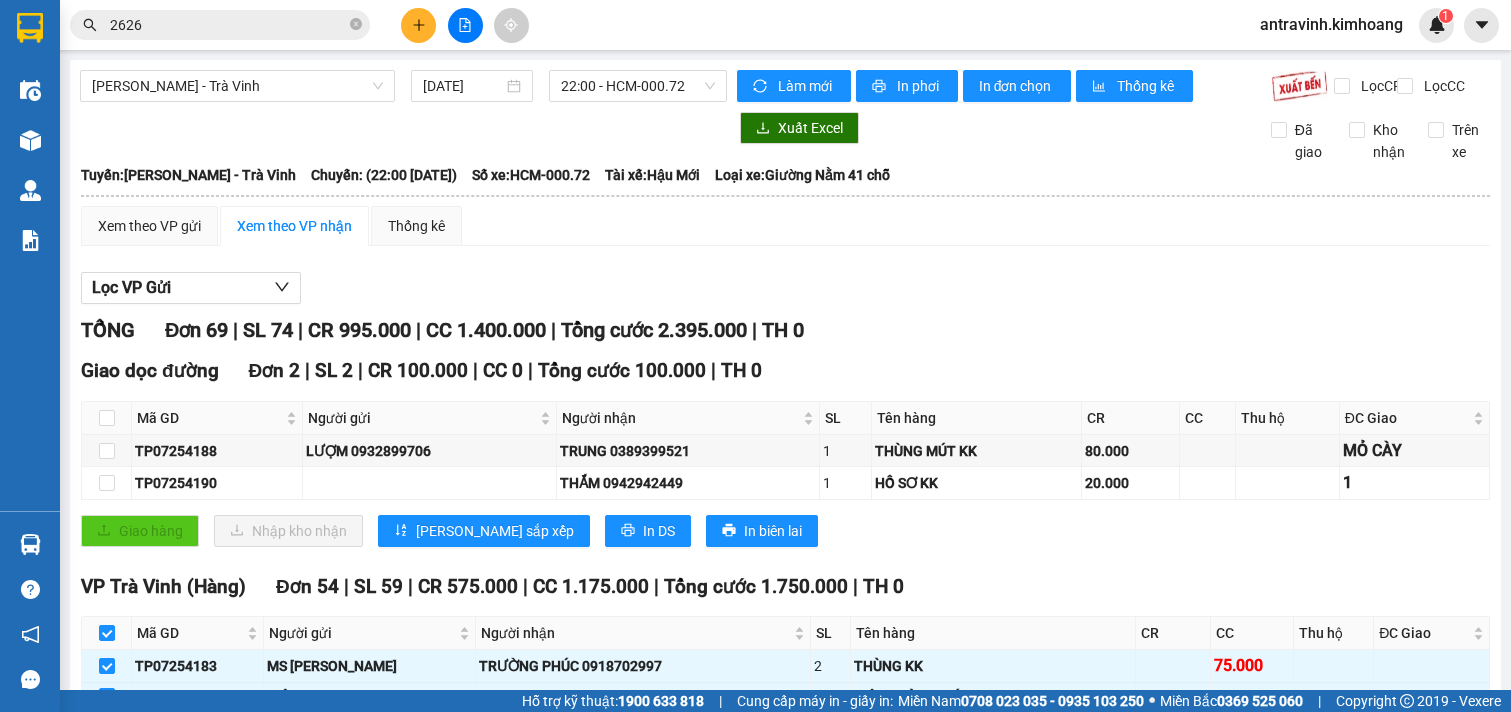 click on "2626" at bounding box center [228, 25] 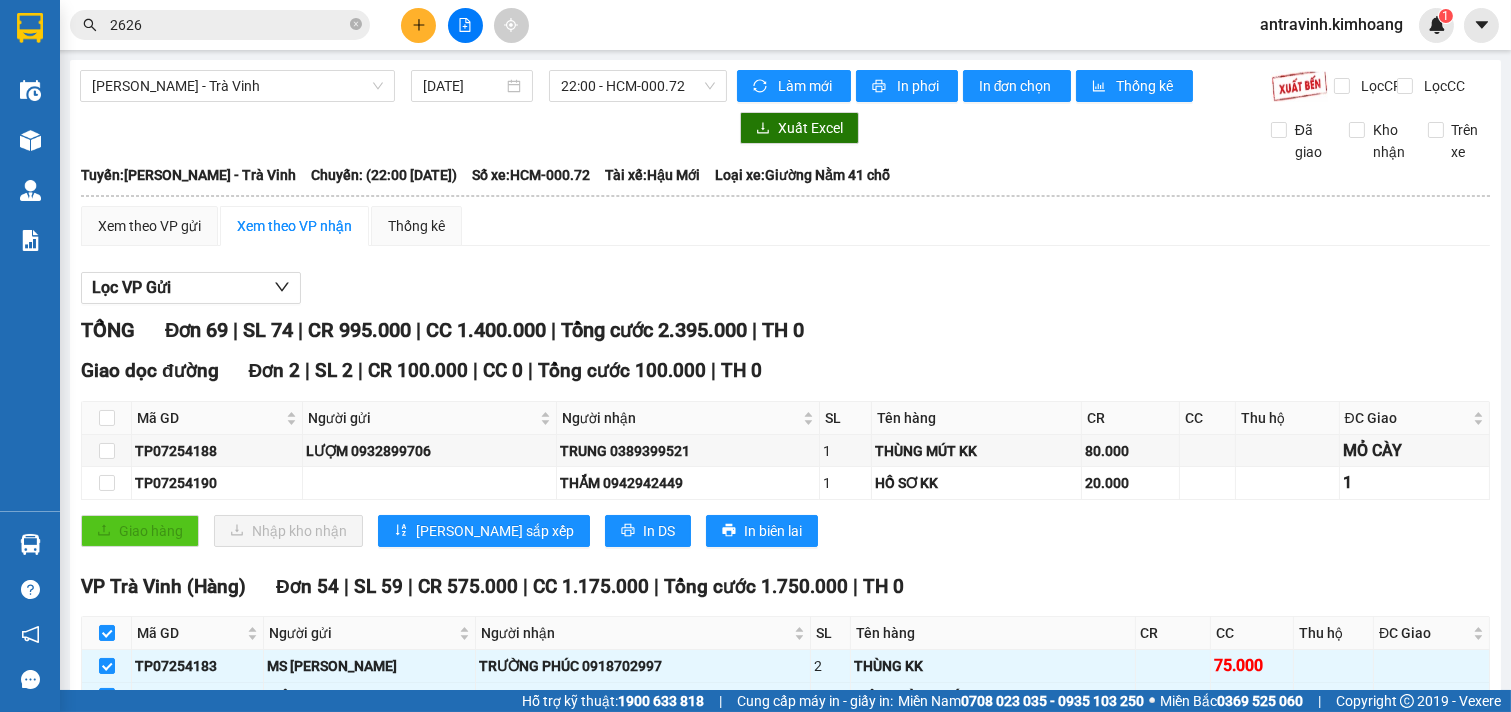 click on "2626" at bounding box center [228, 25] 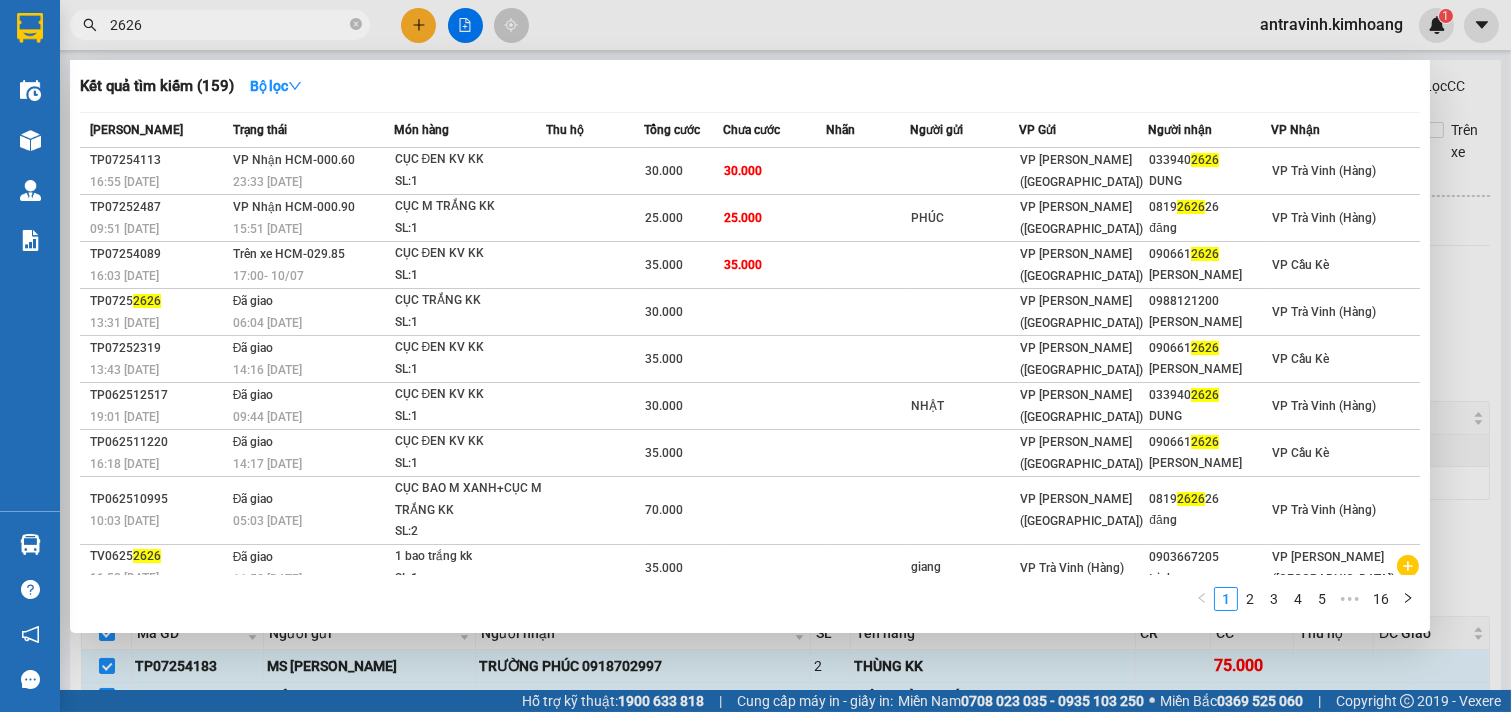 scroll, scrollTop: 0, scrollLeft: 0, axis: both 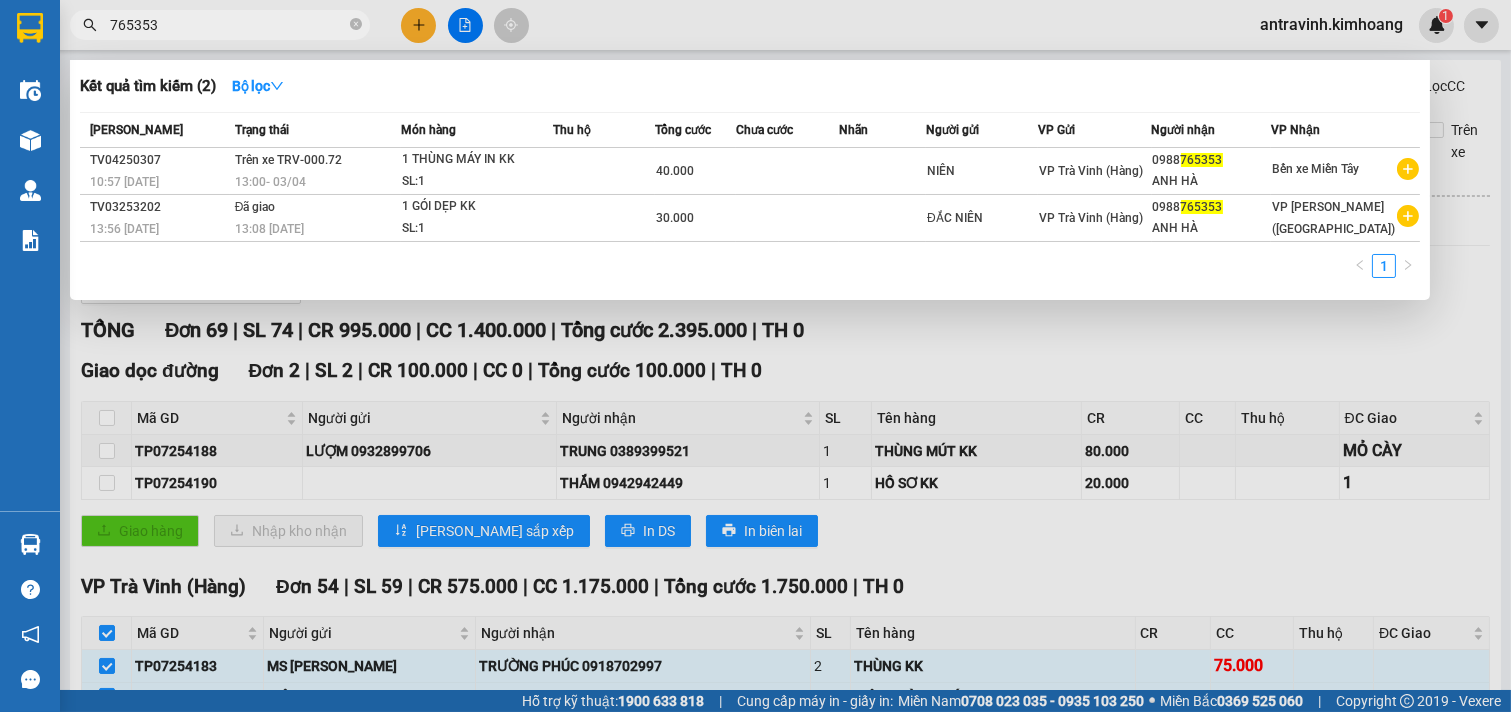 click on "765353" at bounding box center (228, 25) 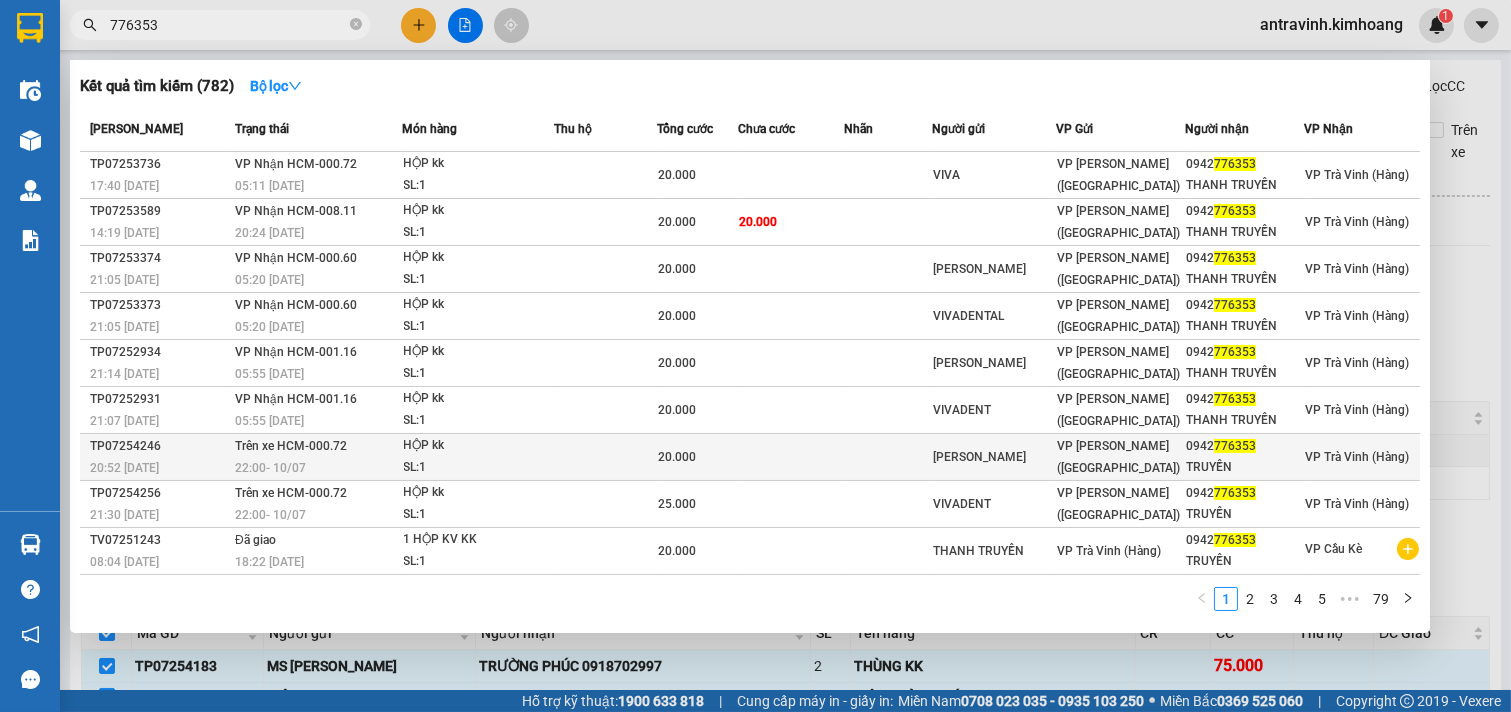 scroll, scrollTop: 0, scrollLeft: 0, axis: both 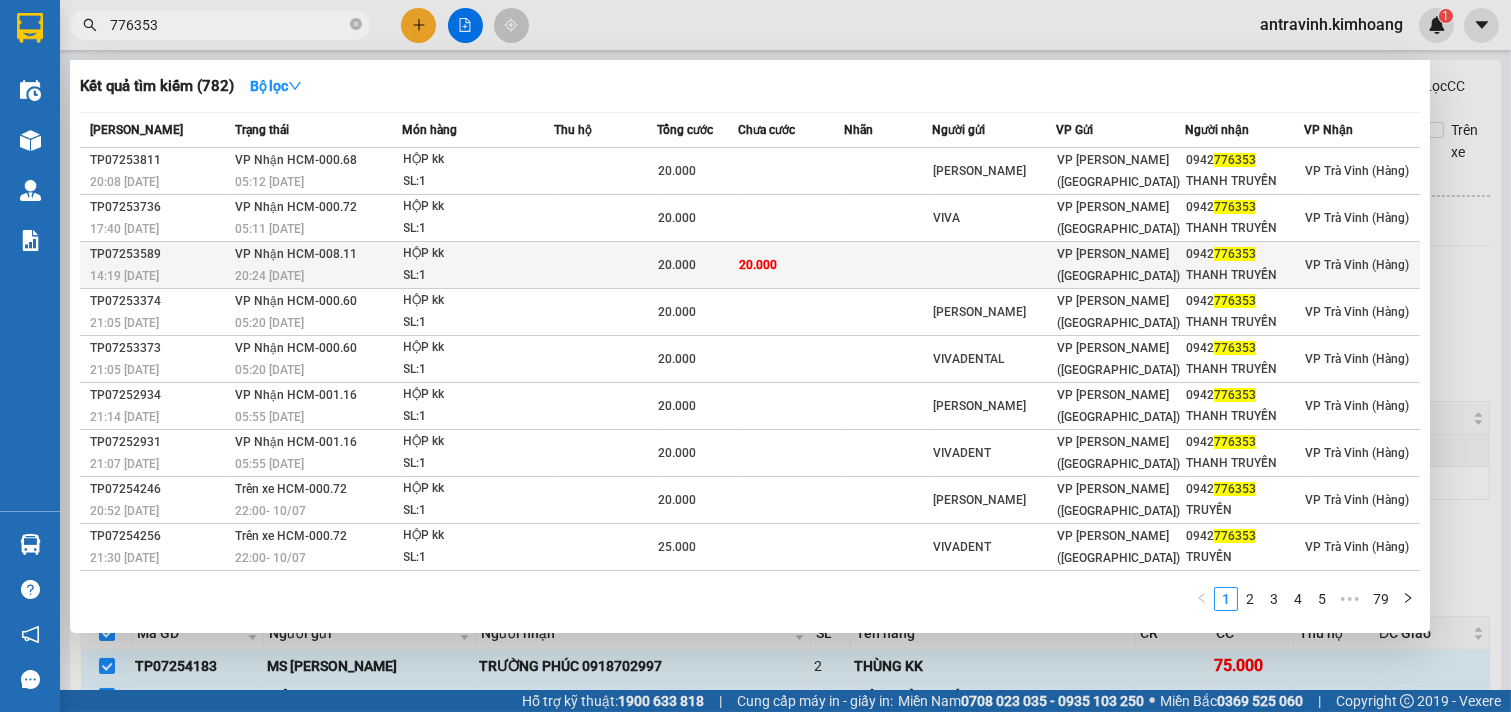 type on "776353" 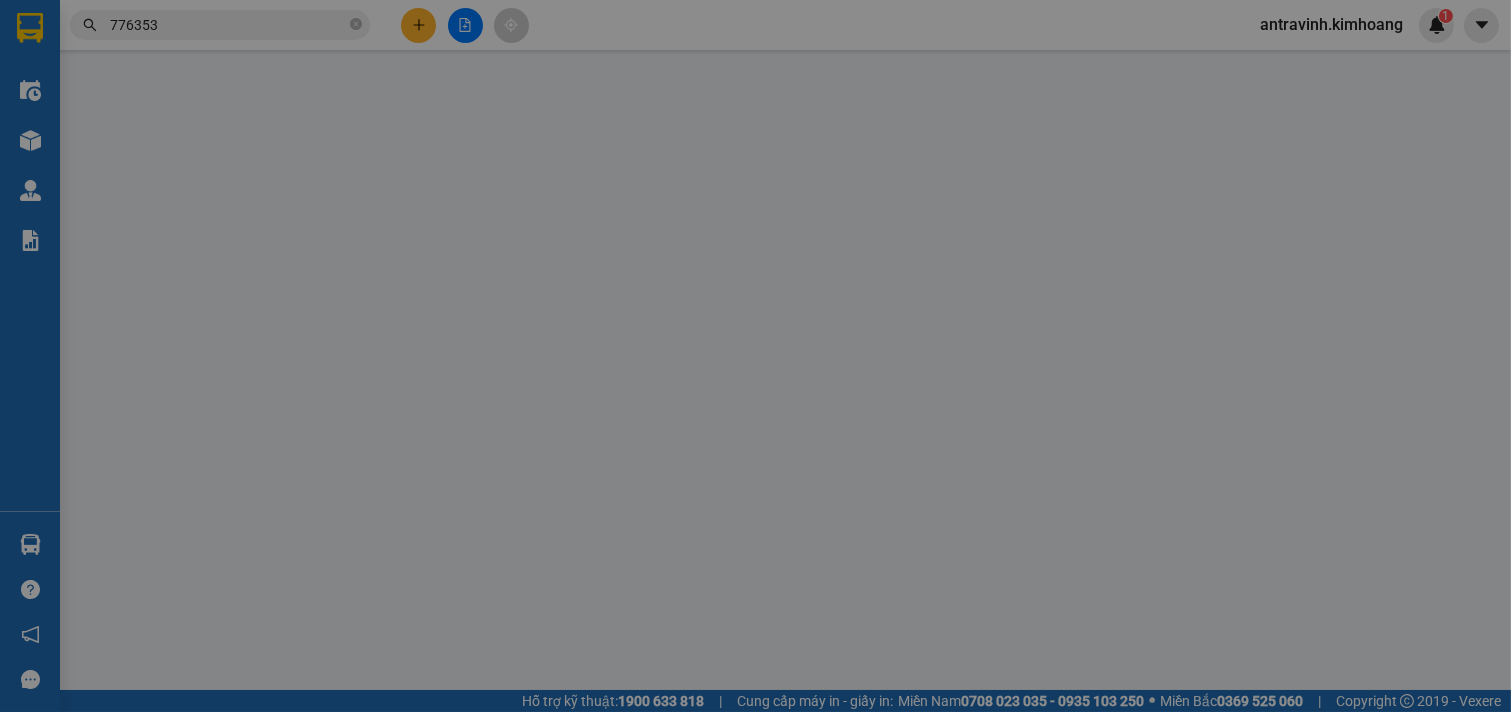type on "0942776353" 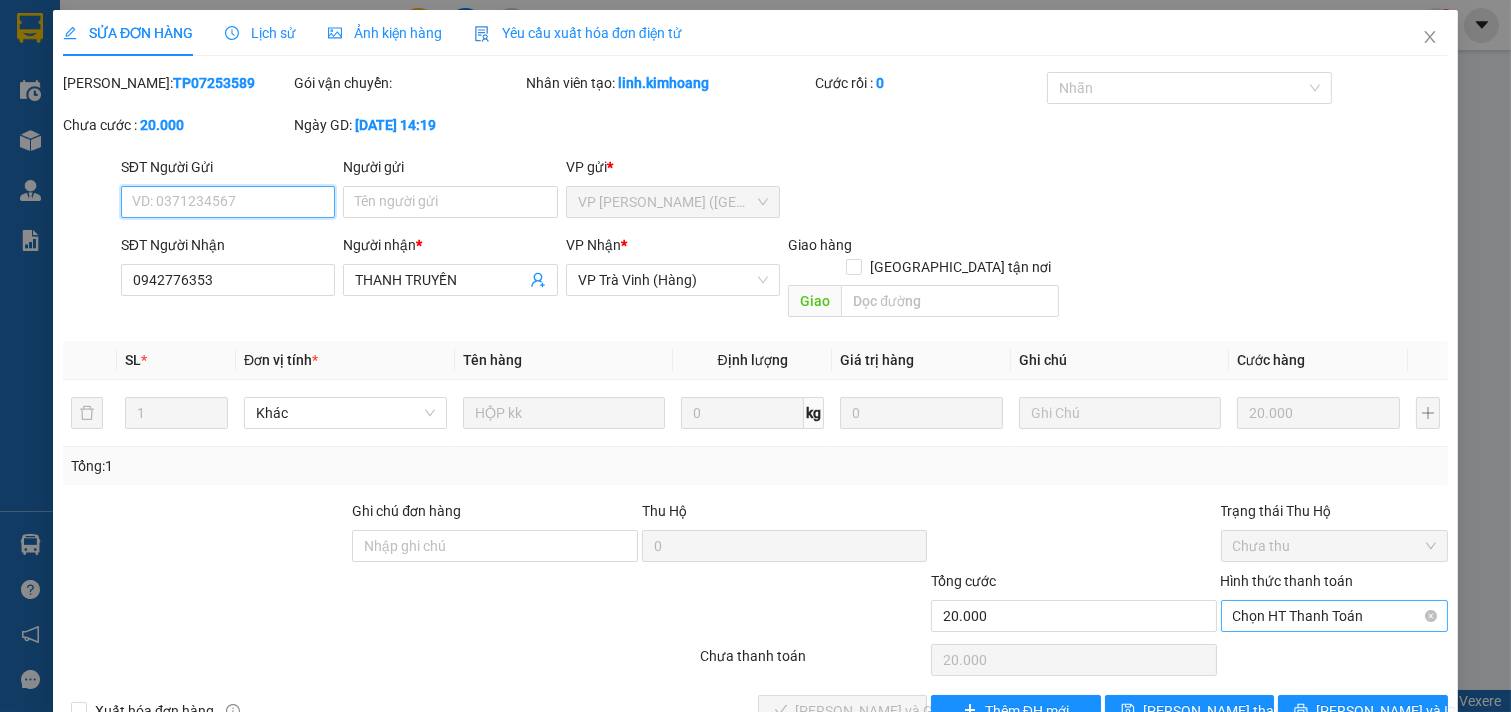 click on "Chọn HT Thanh Toán" at bounding box center (1335, 616) 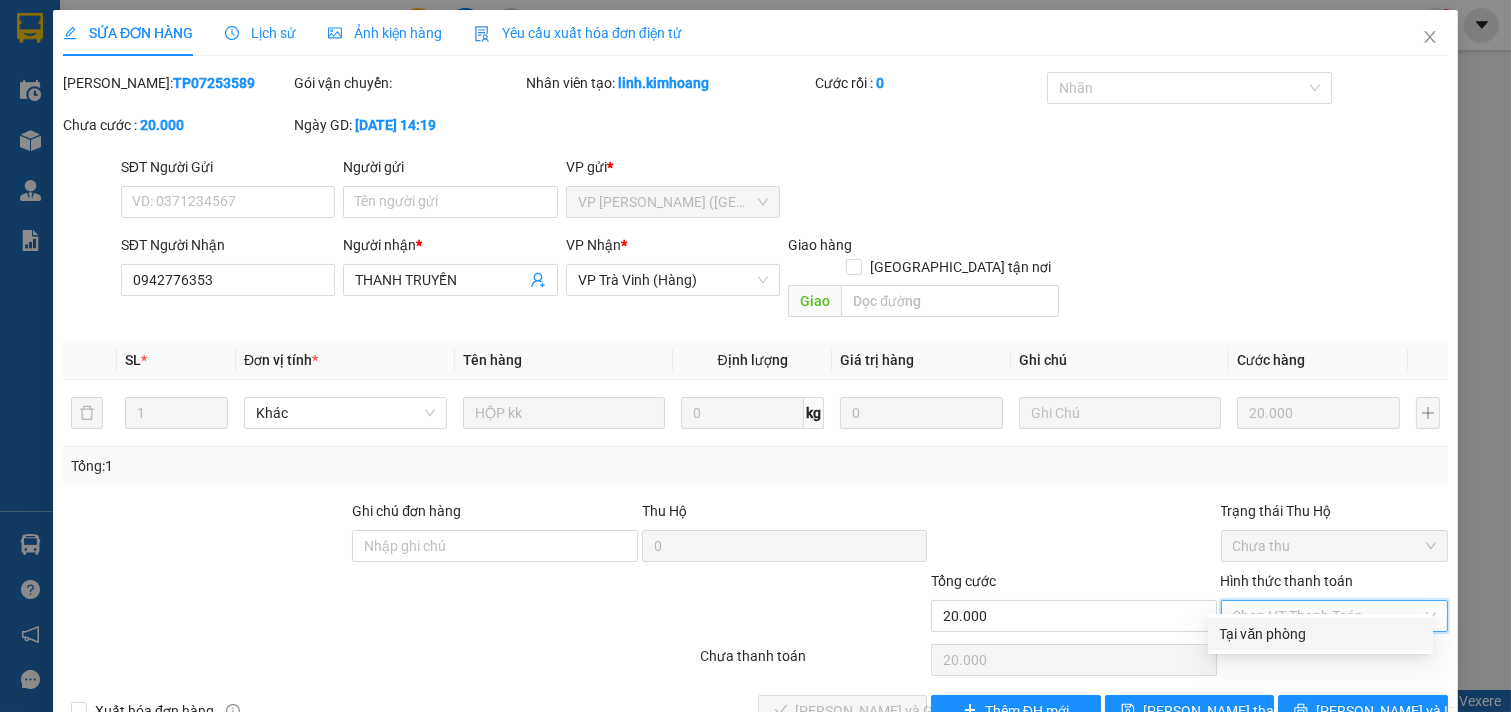 click on "Tại văn phòng" at bounding box center (1320, 634) 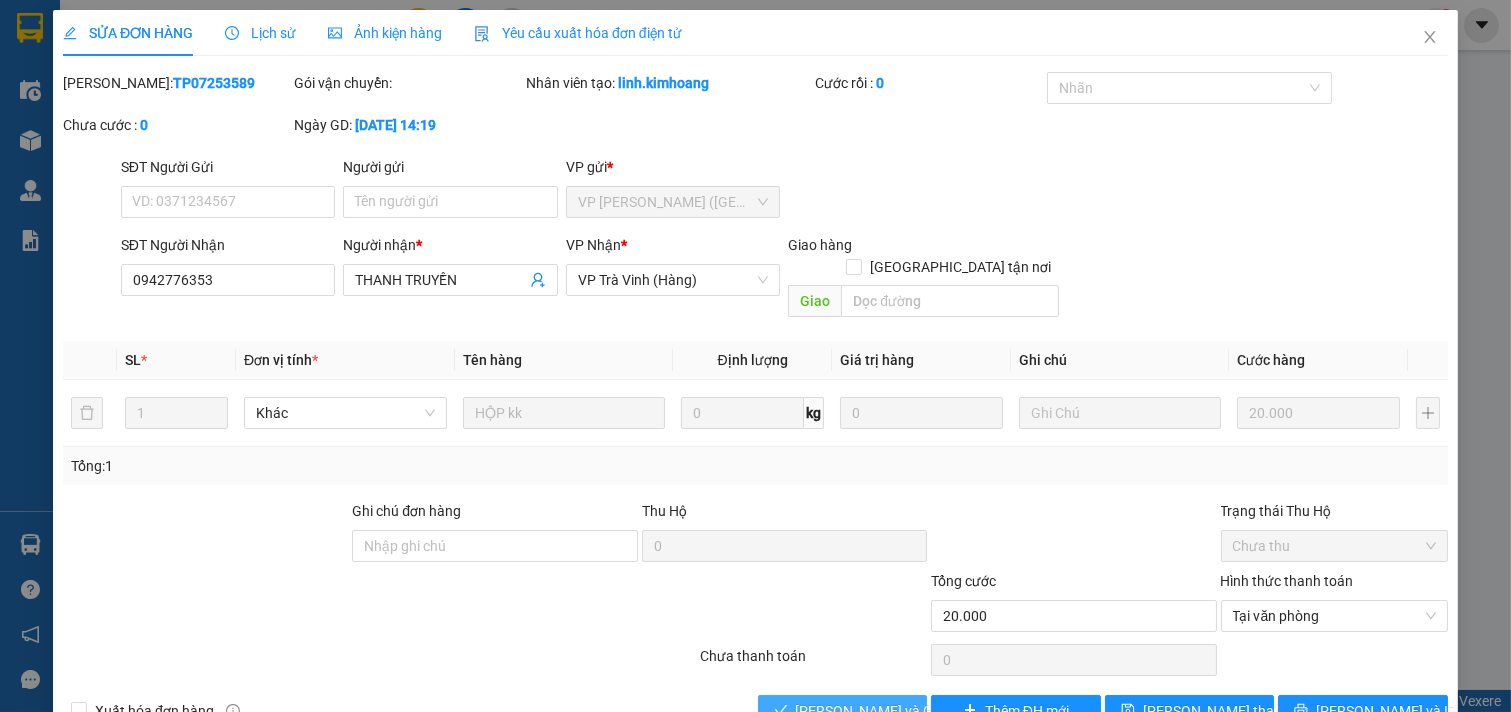 click on "[PERSON_NAME] và [PERSON_NAME] hàng" at bounding box center (892, 711) 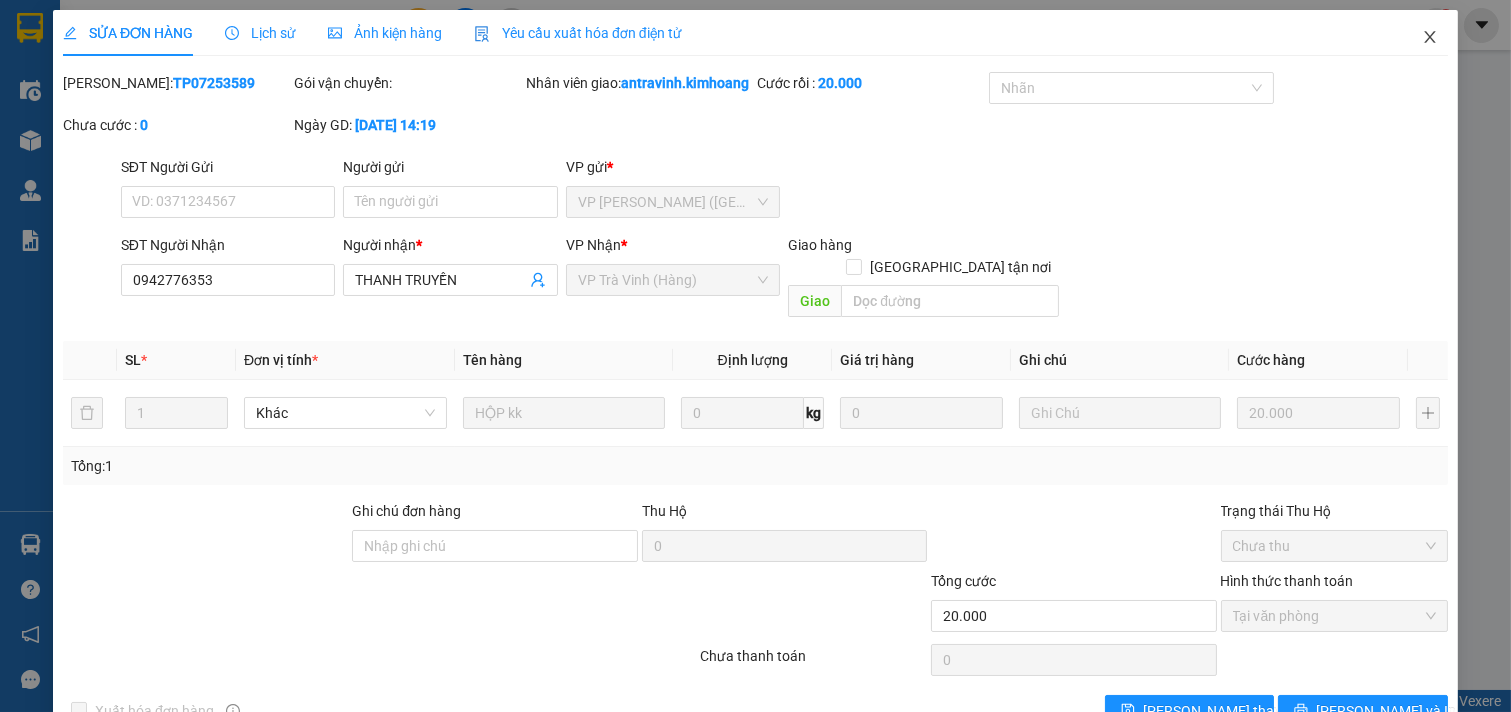 click 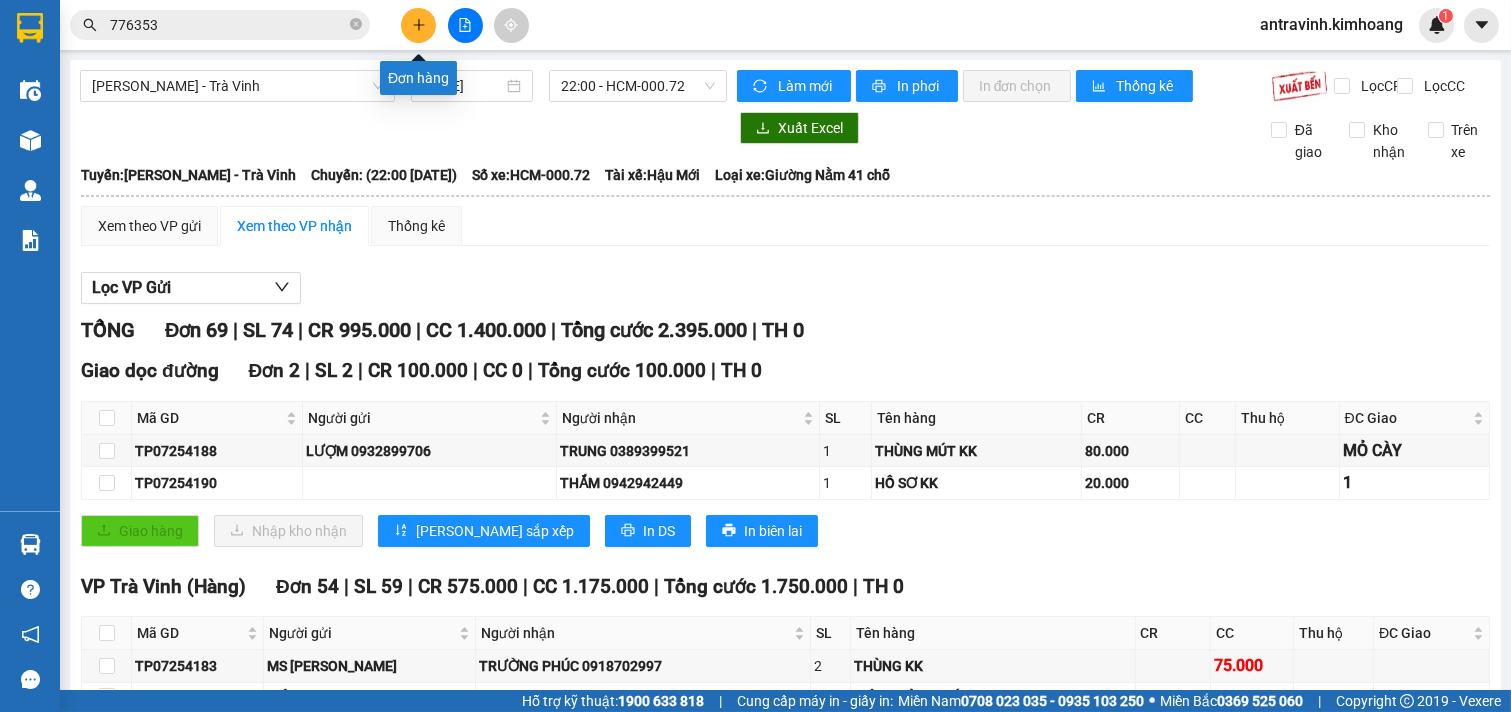 click 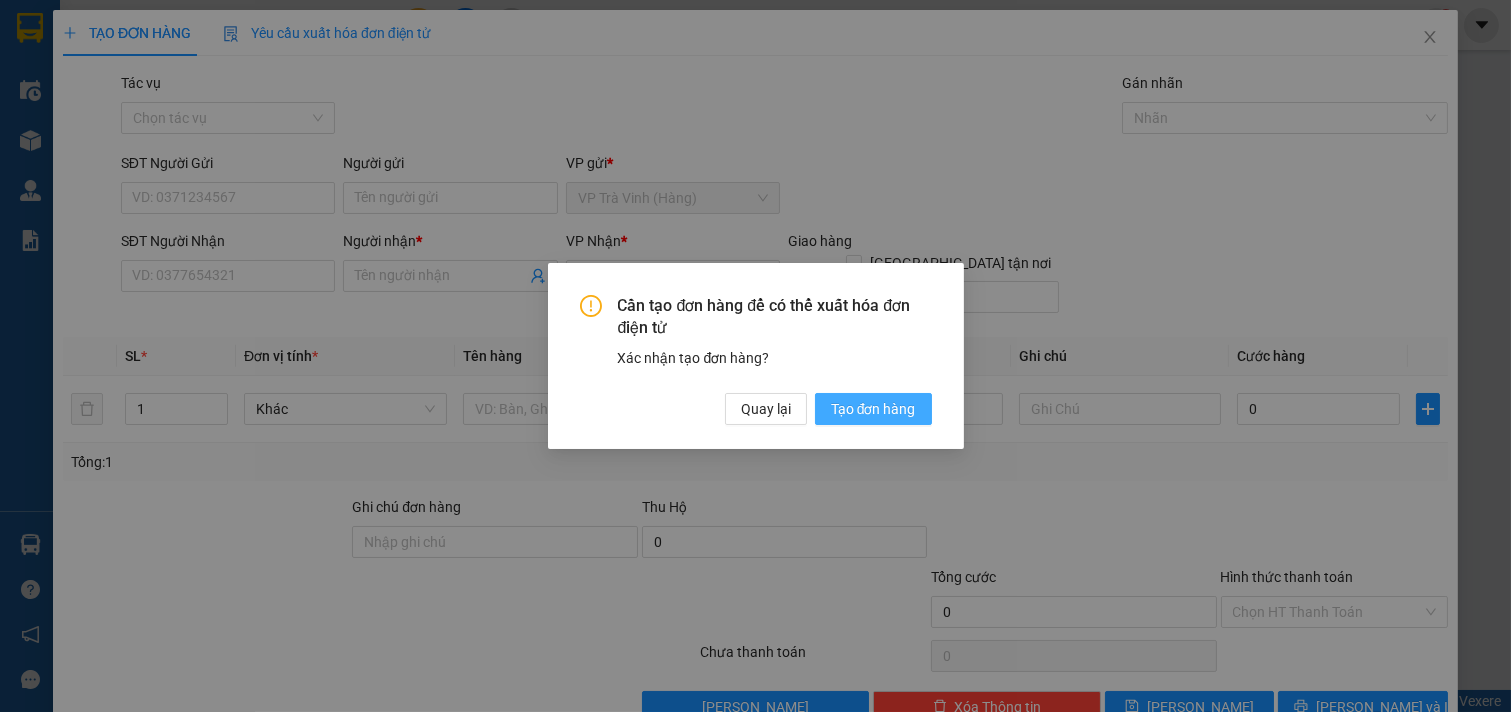 click on "Tạo đơn hàng" at bounding box center (873, 409) 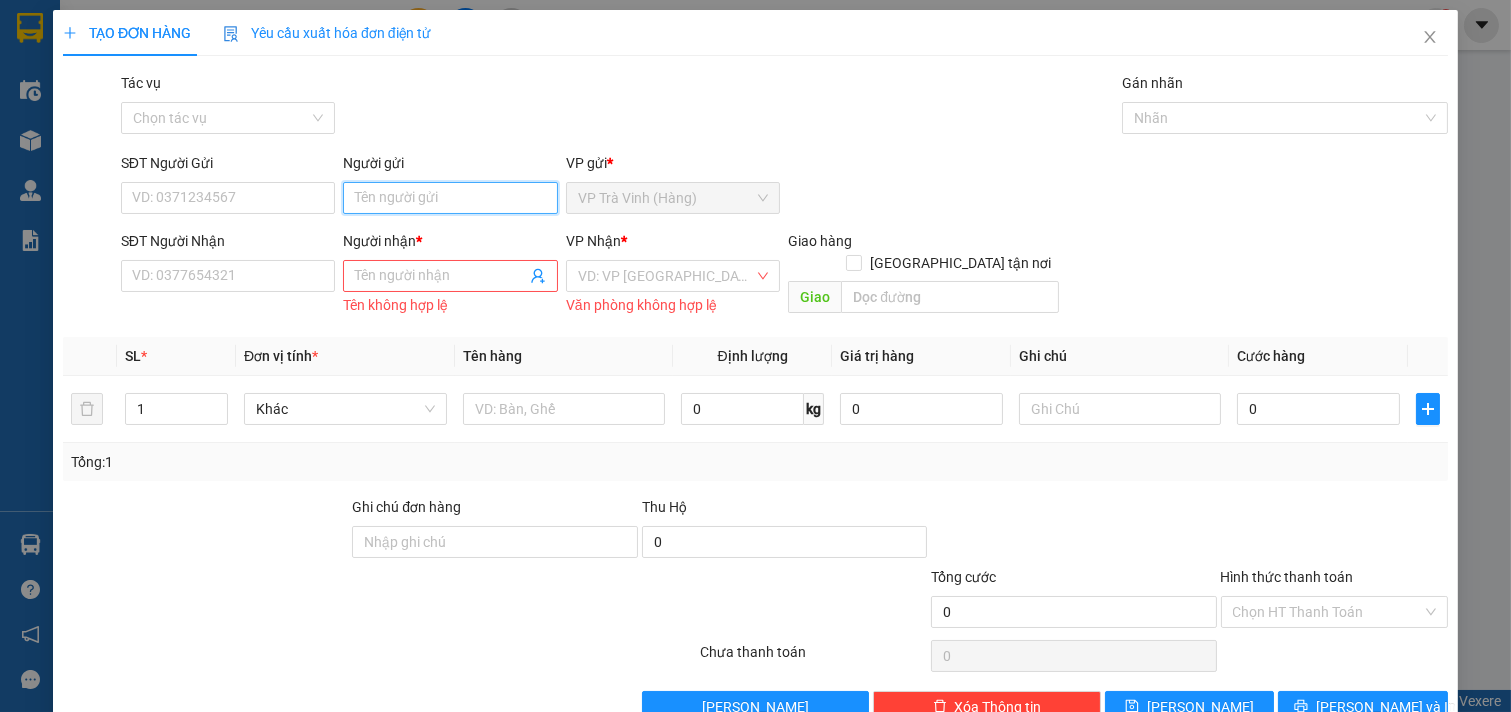 click on "Người gửi" at bounding box center [450, 198] 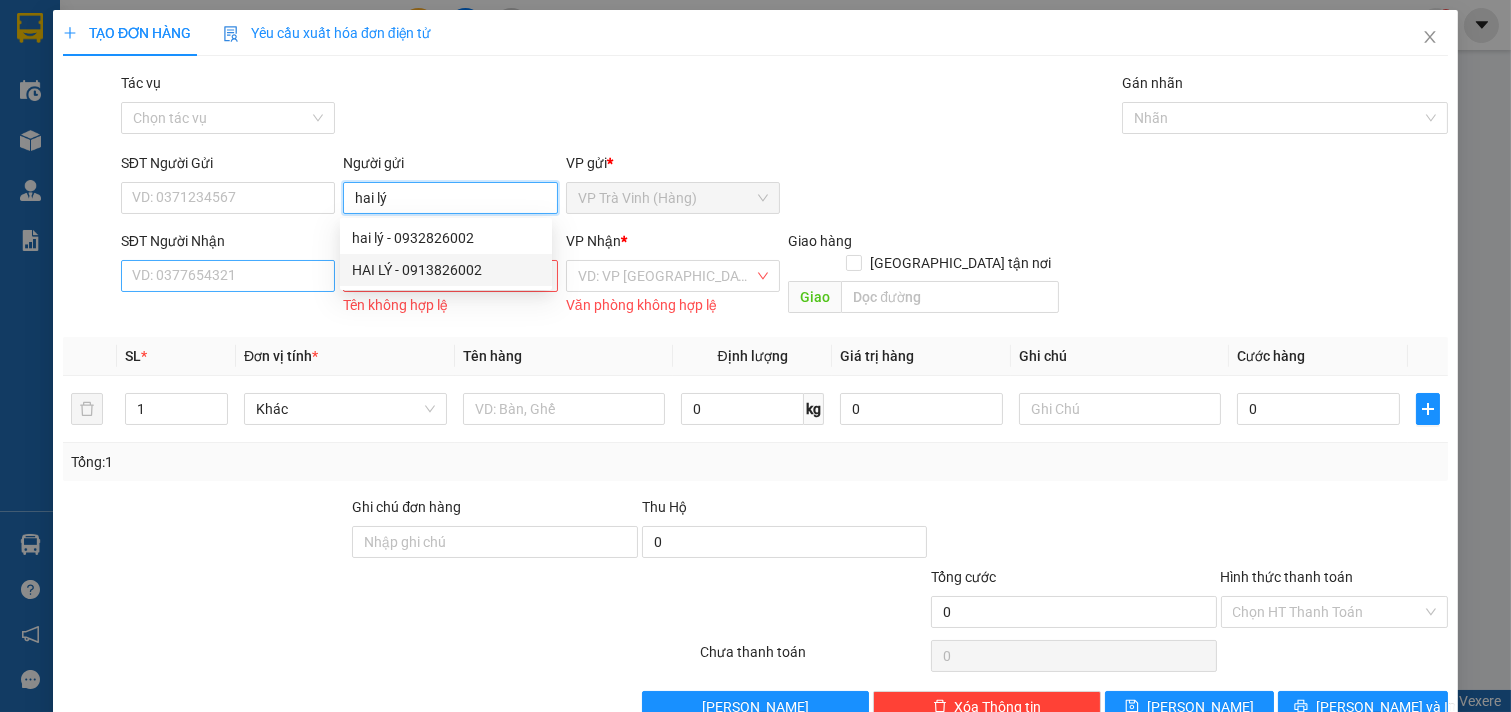 type on "hai lý" 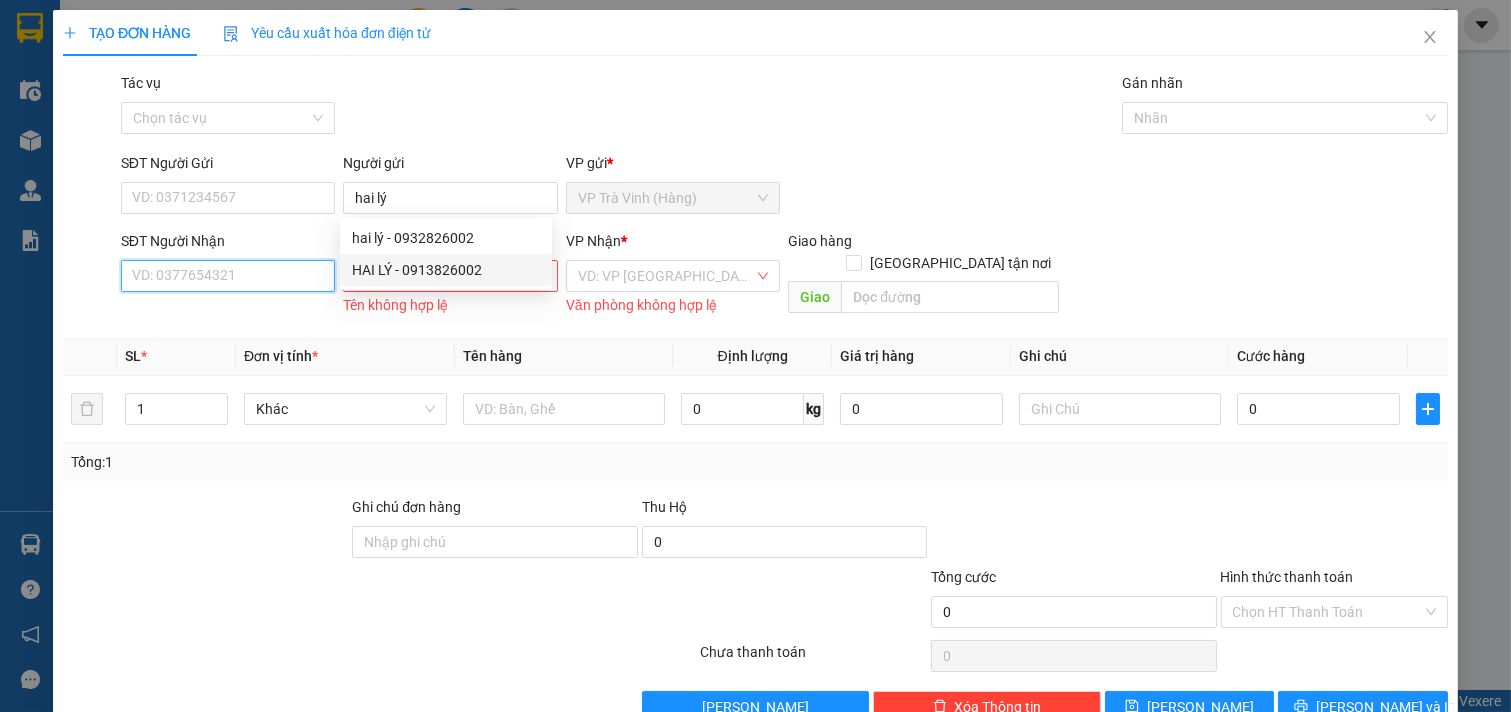 click on "SĐT Người Nhận" at bounding box center [228, 276] 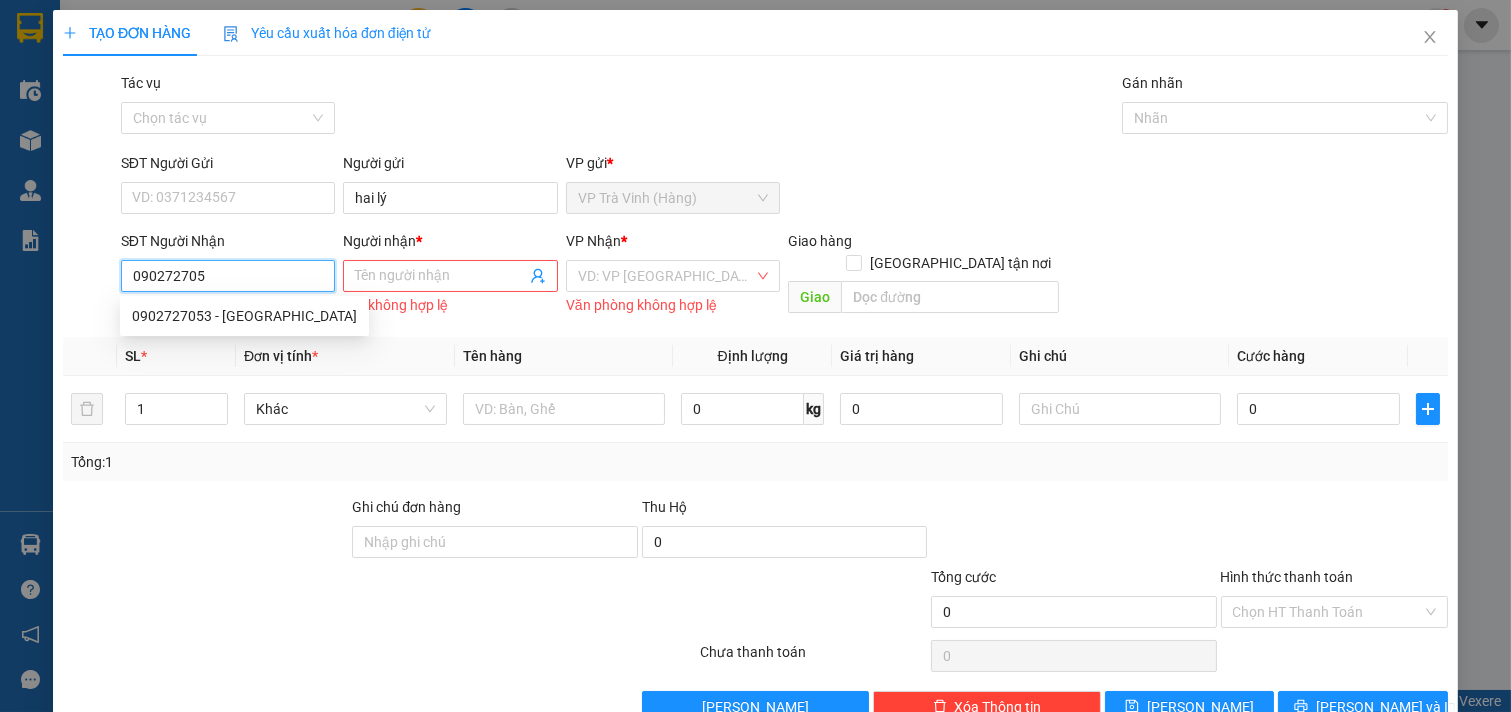 type on "0902727053" 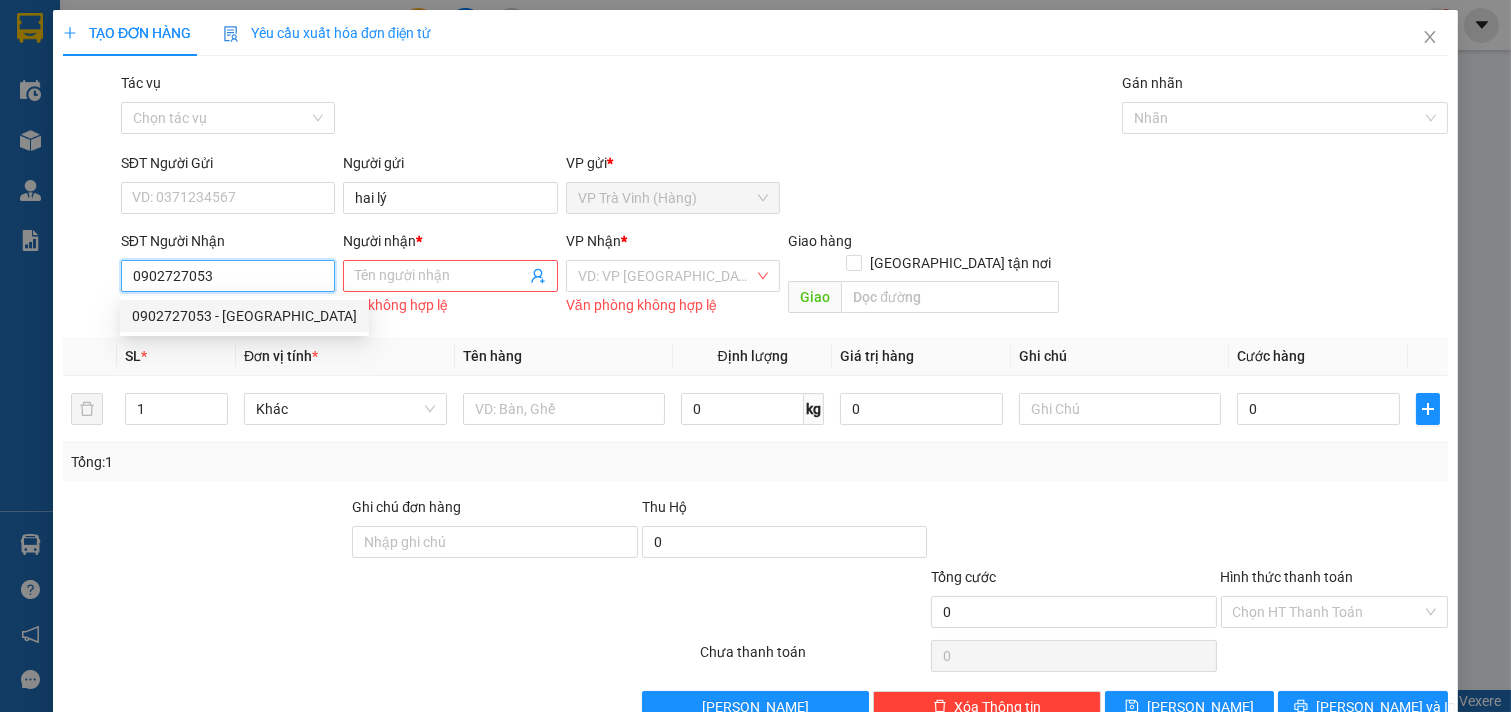 click on "0902727053 - mỹ phúc" at bounding box center (244, 316) 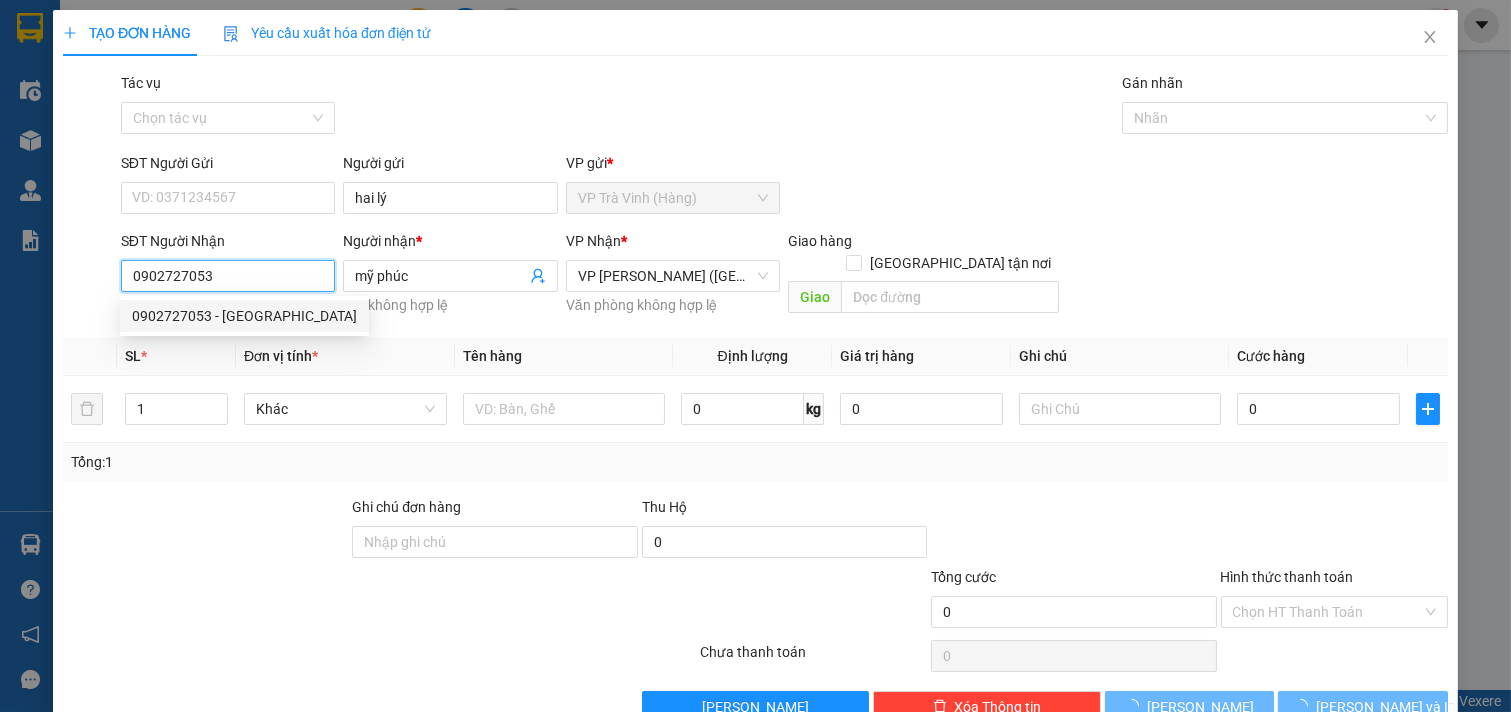 click on "0902727053 - mỹ phúc" at bounding box center (244, 316) 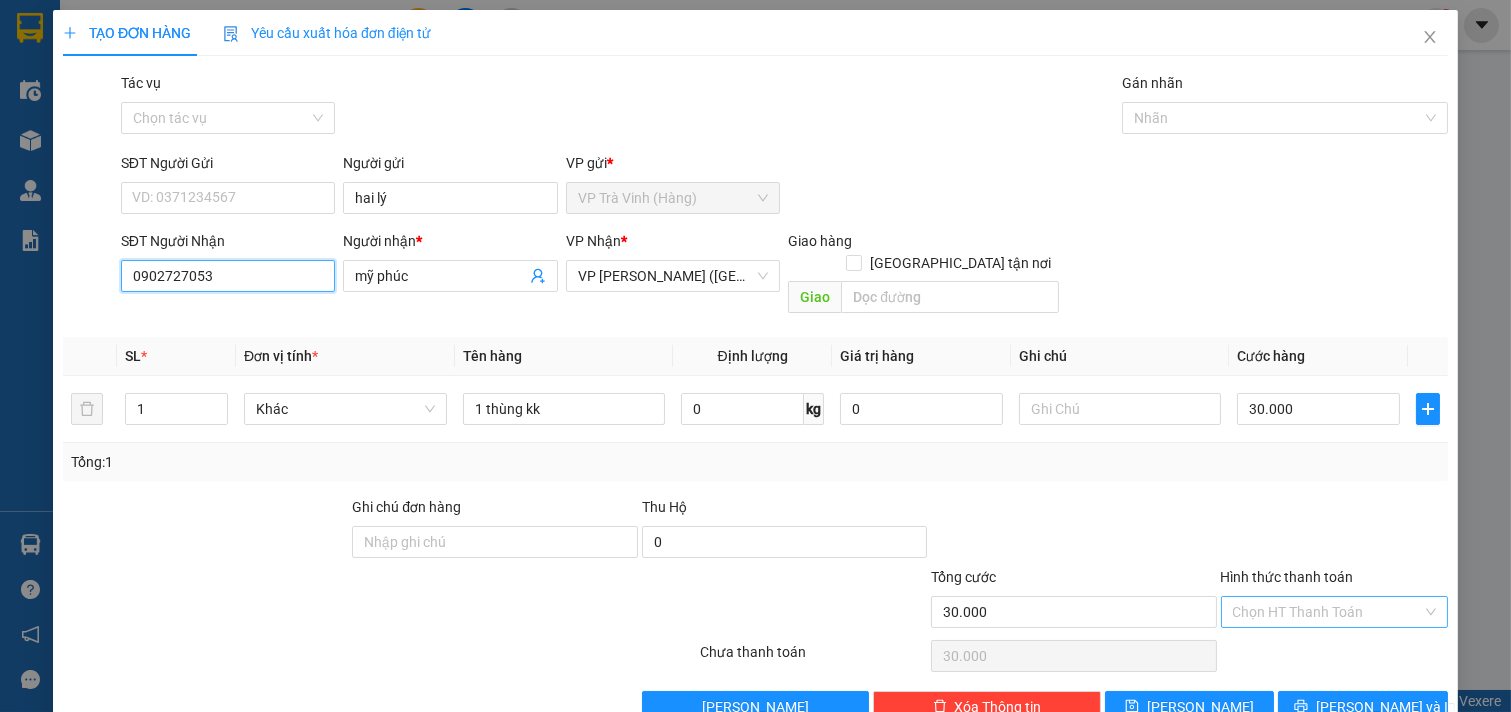 type on "0902727053" 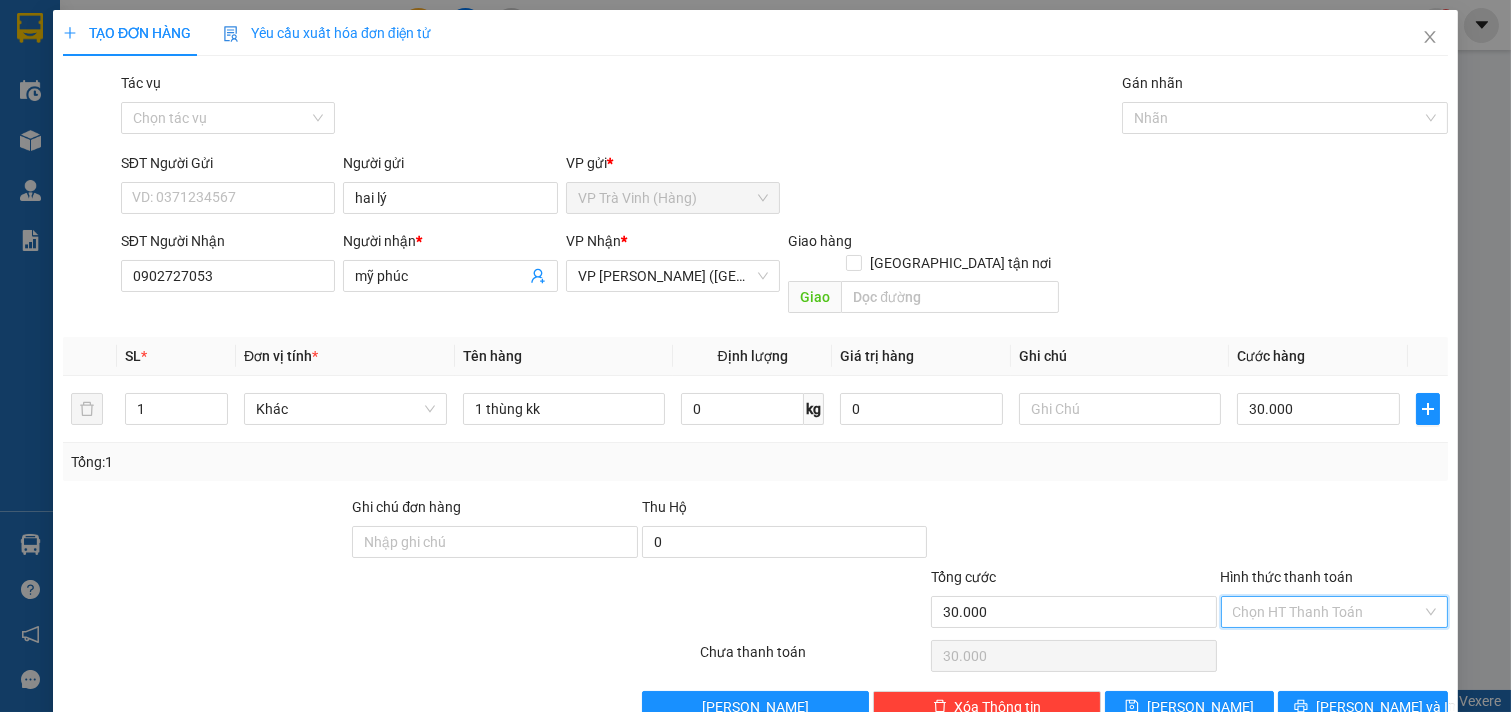 click on "Hình thức thanh toán" at bounding box center [1328, 612] 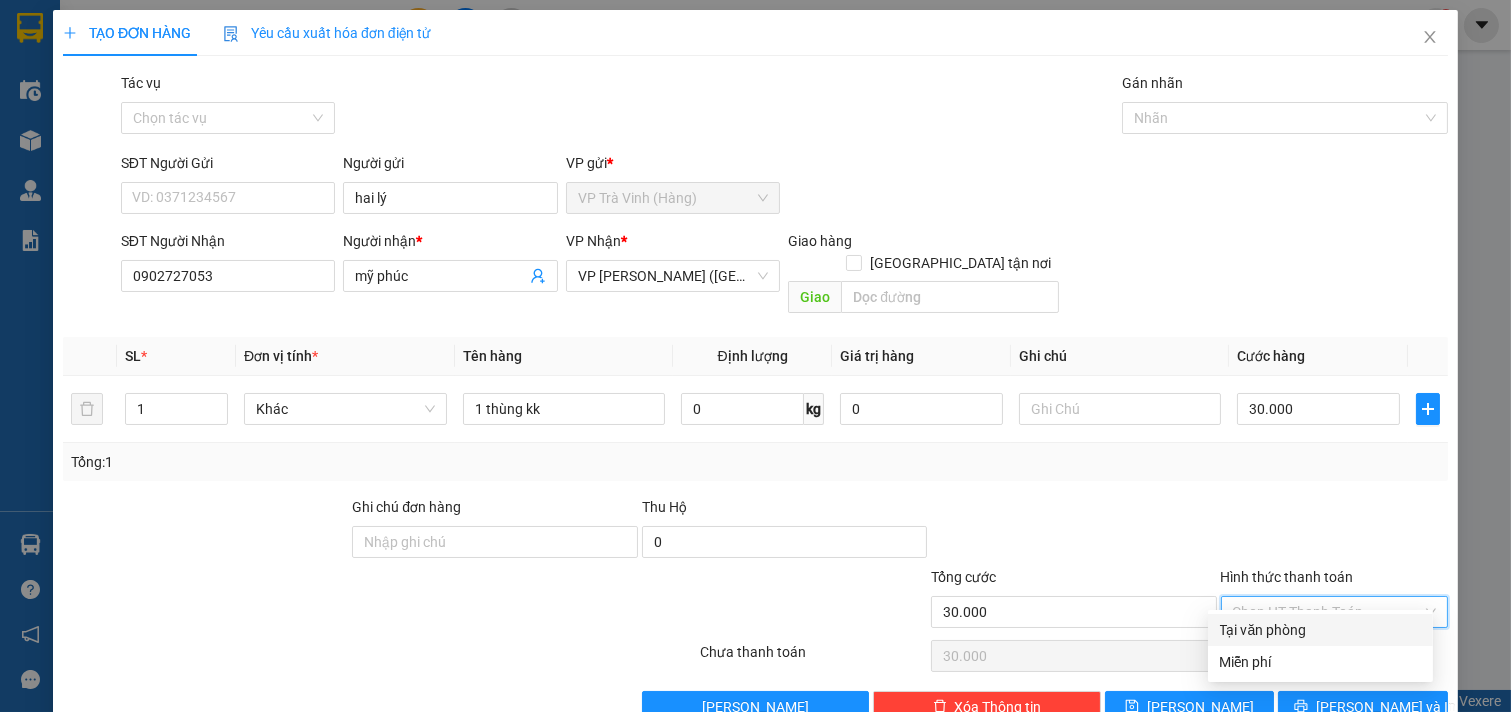 click on "Tại văn phòng" at bounding box center (1320, 630) 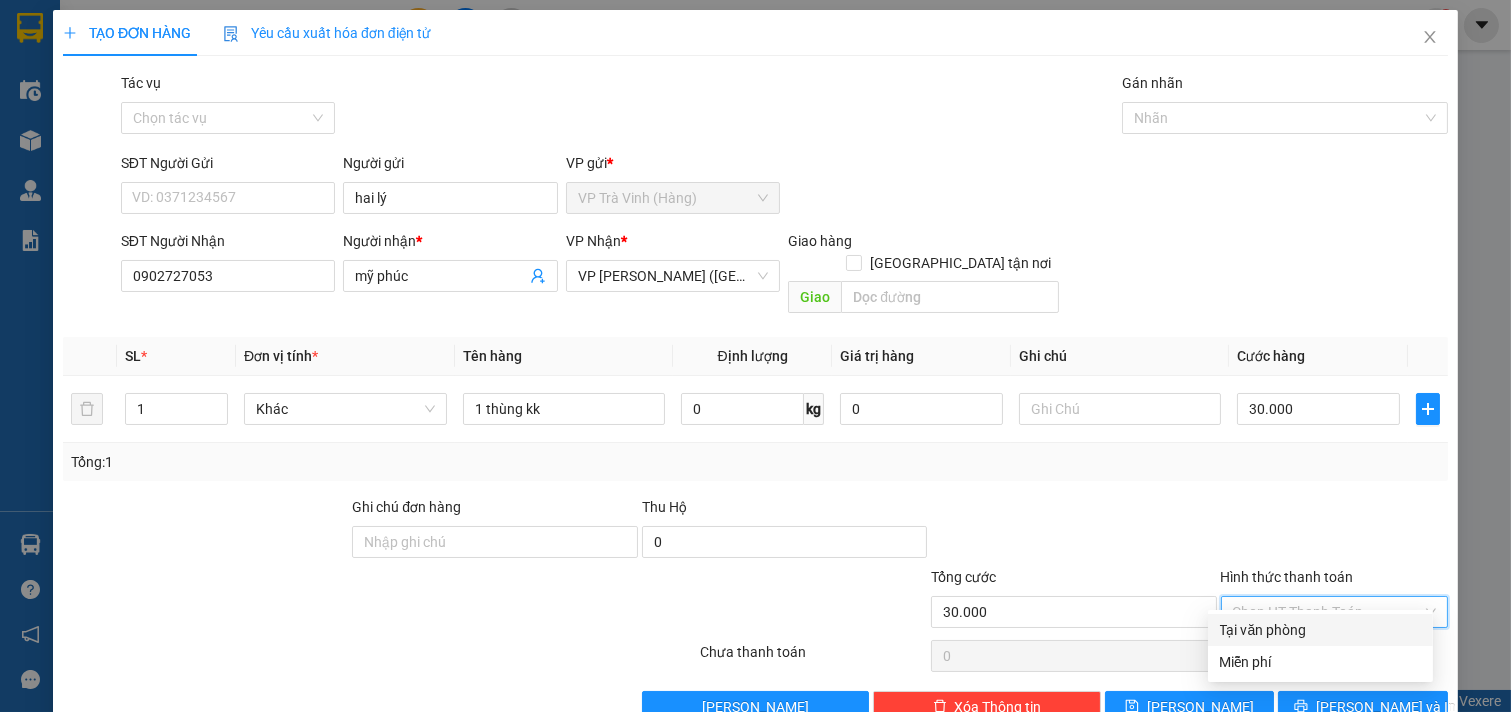 click on "Chọn HT Thanh Toán" at bounding box center (1335, 656) 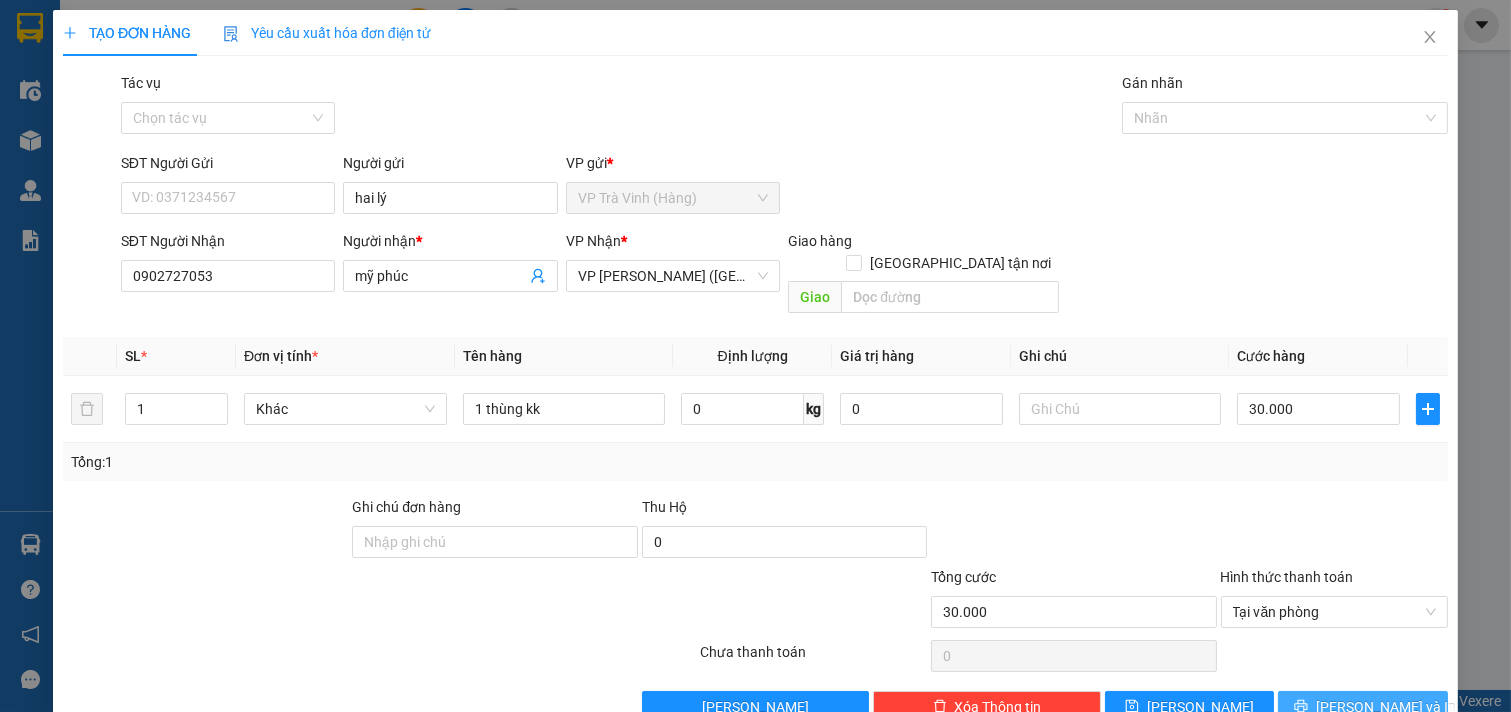 click on "[PERSON_NAME] và In" at bounding box center (1386, 707) 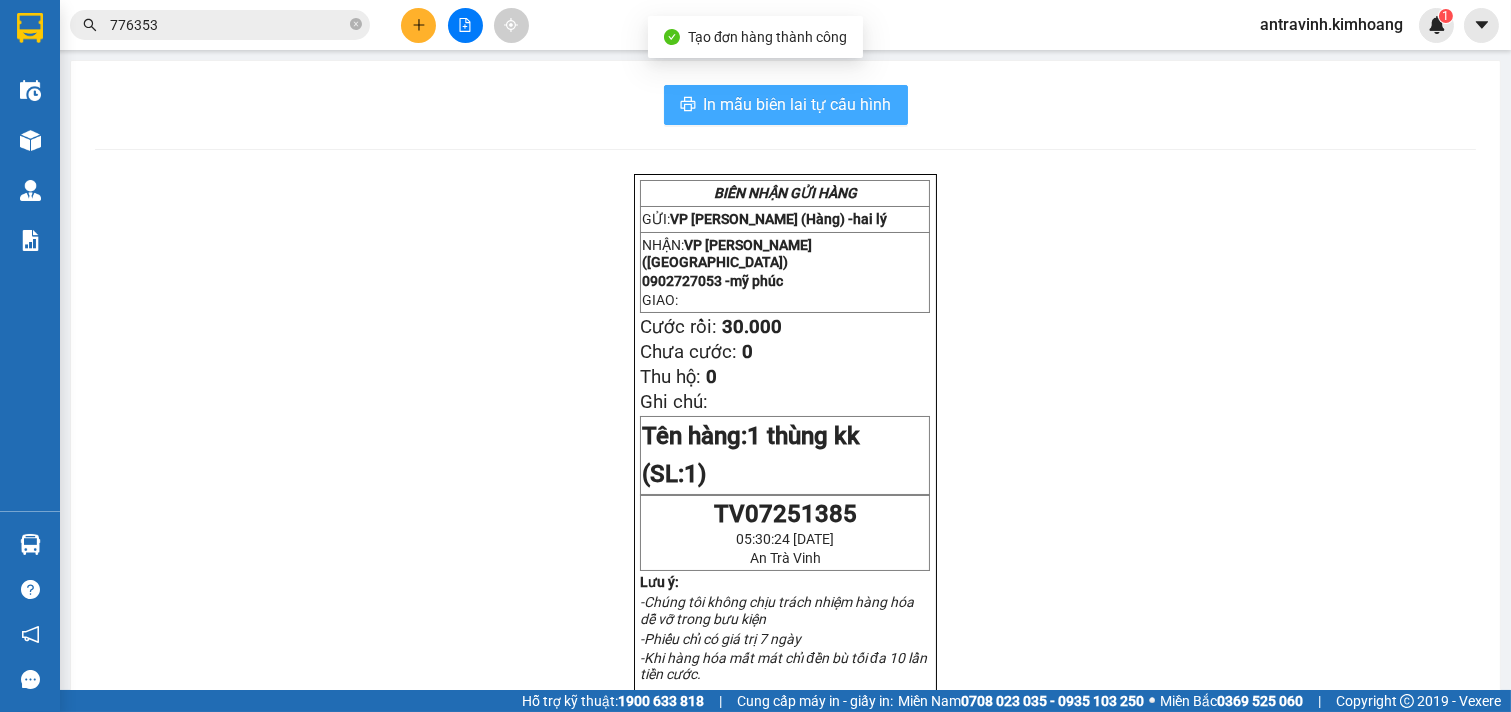 click on "In mẫu biên lai tự cấu hình" at bounding box center [798, 104] 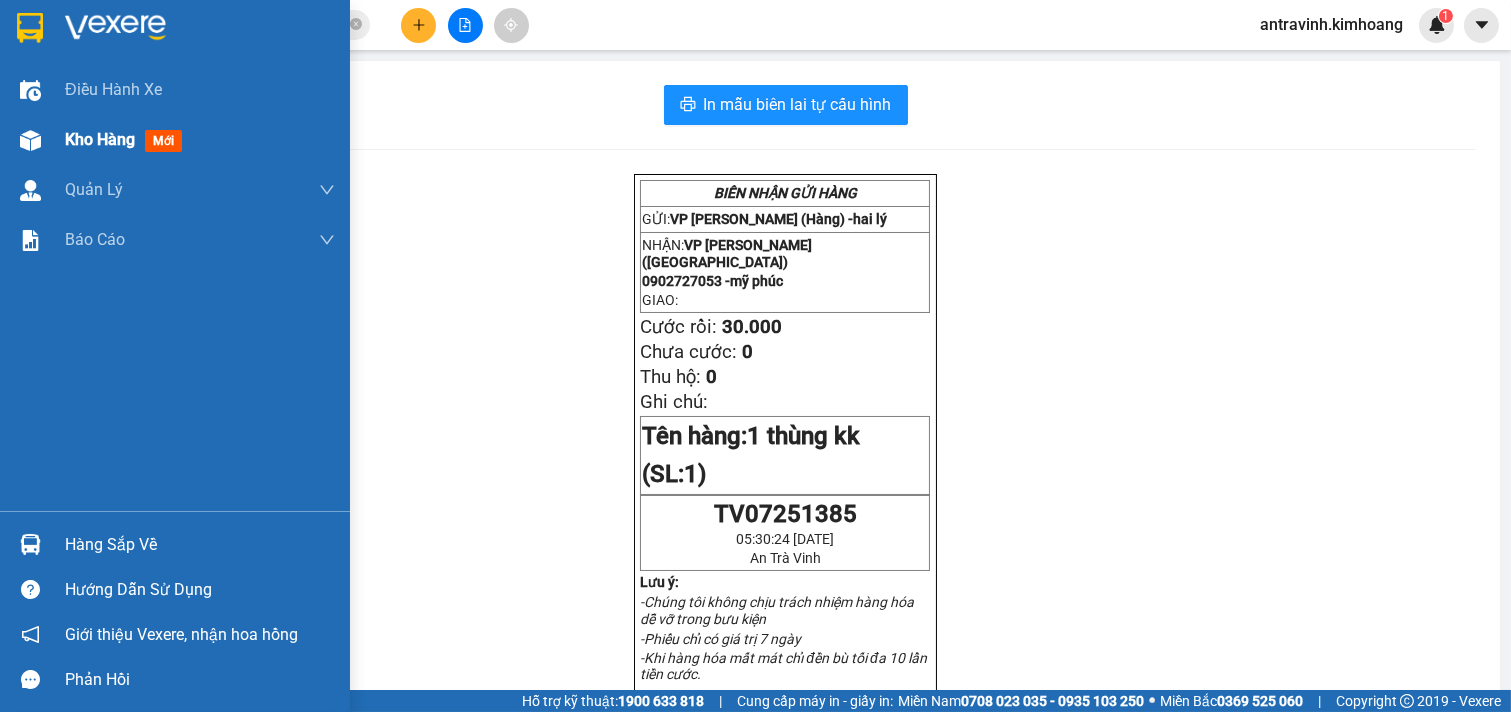 click at bounding box center [30, 140] 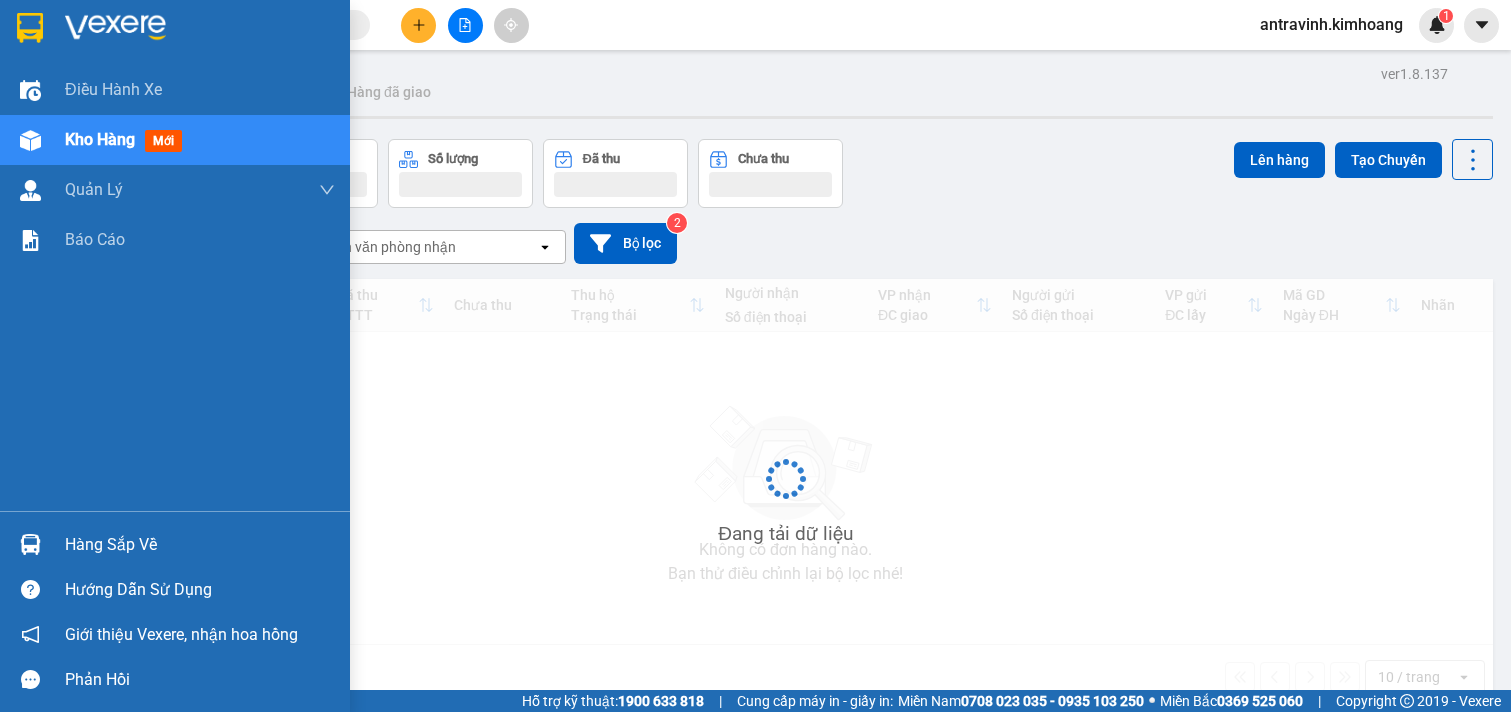 scroll, scrollTop: 0, scrollLeft: 0, axis: both 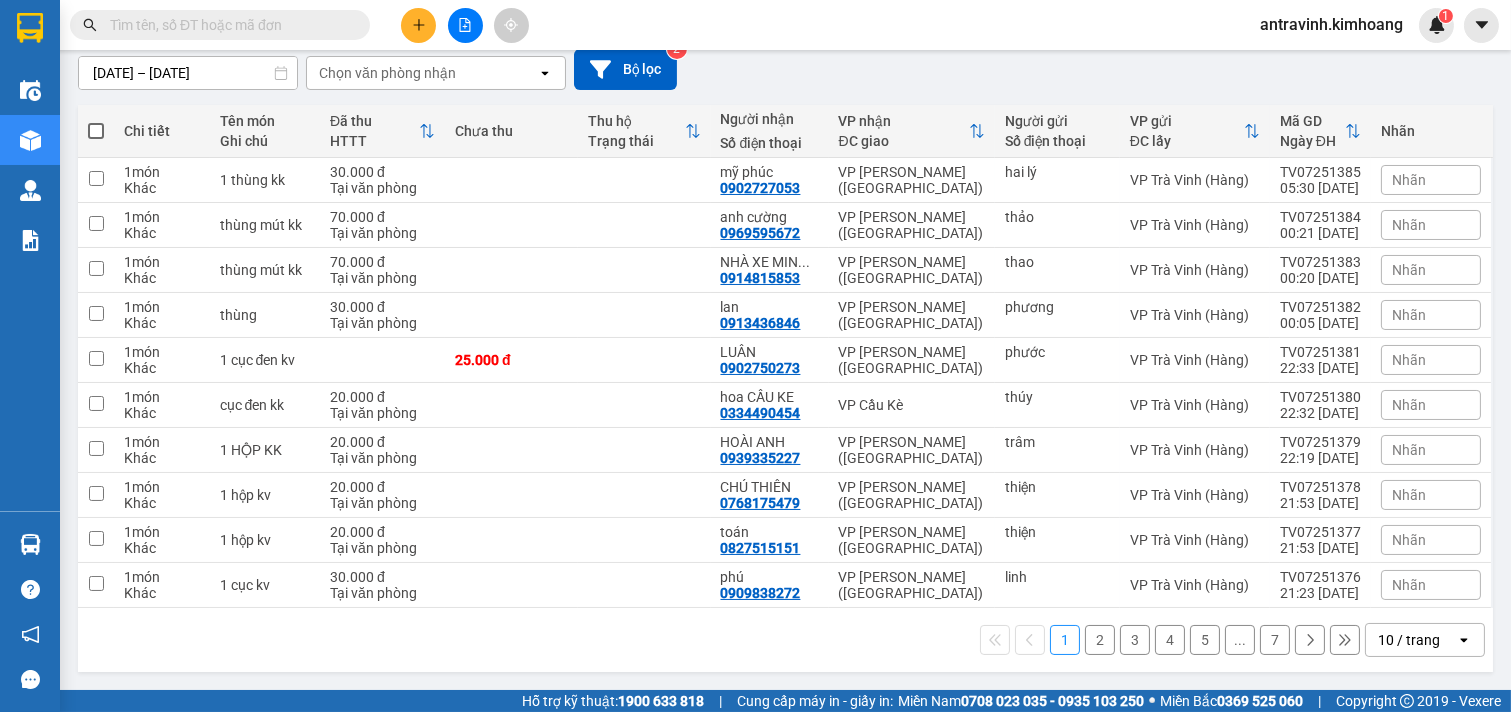click on "10 / trang" at bounding box center (1411, 640) 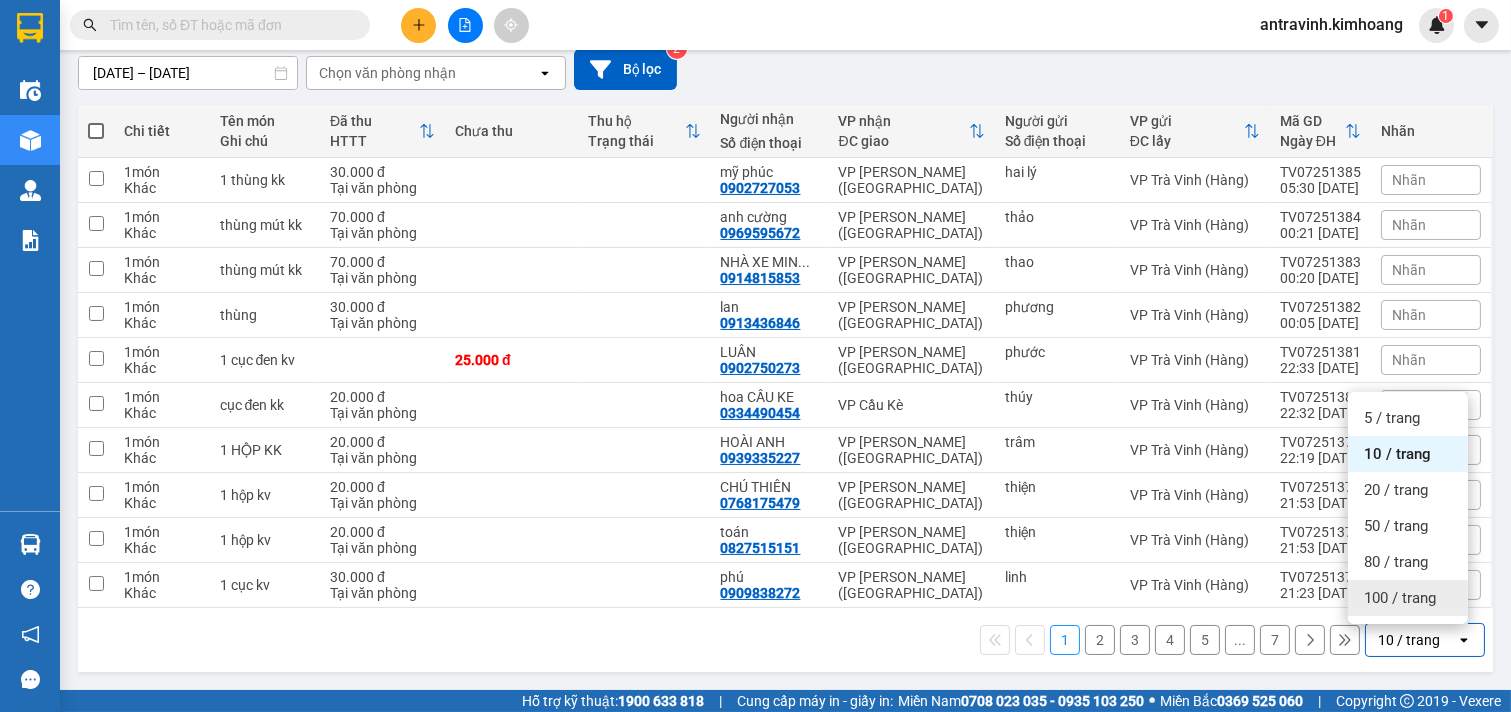 click on "100 / trang" at bounding box center [1400, 598] 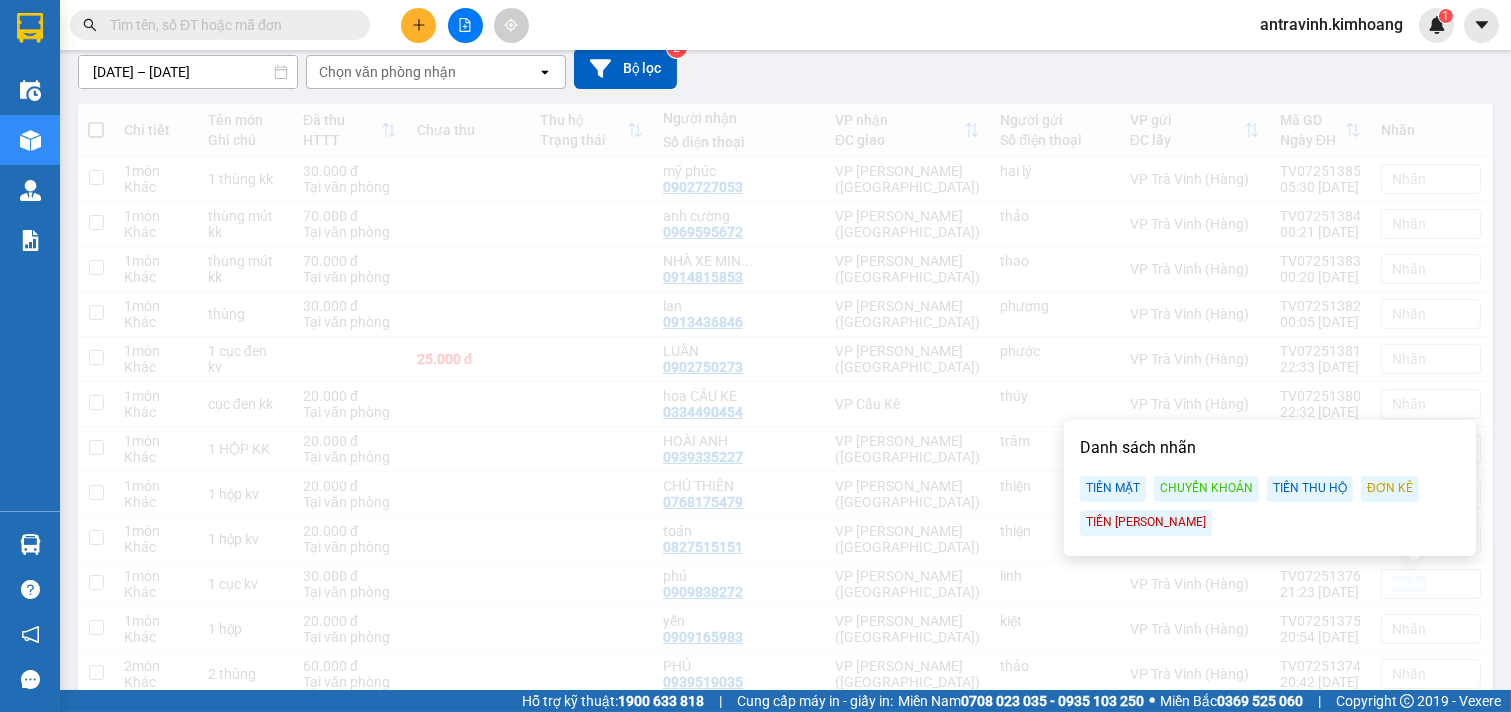 scroll, scrollTop: 178, scrollLeft: 0, axis: vertical 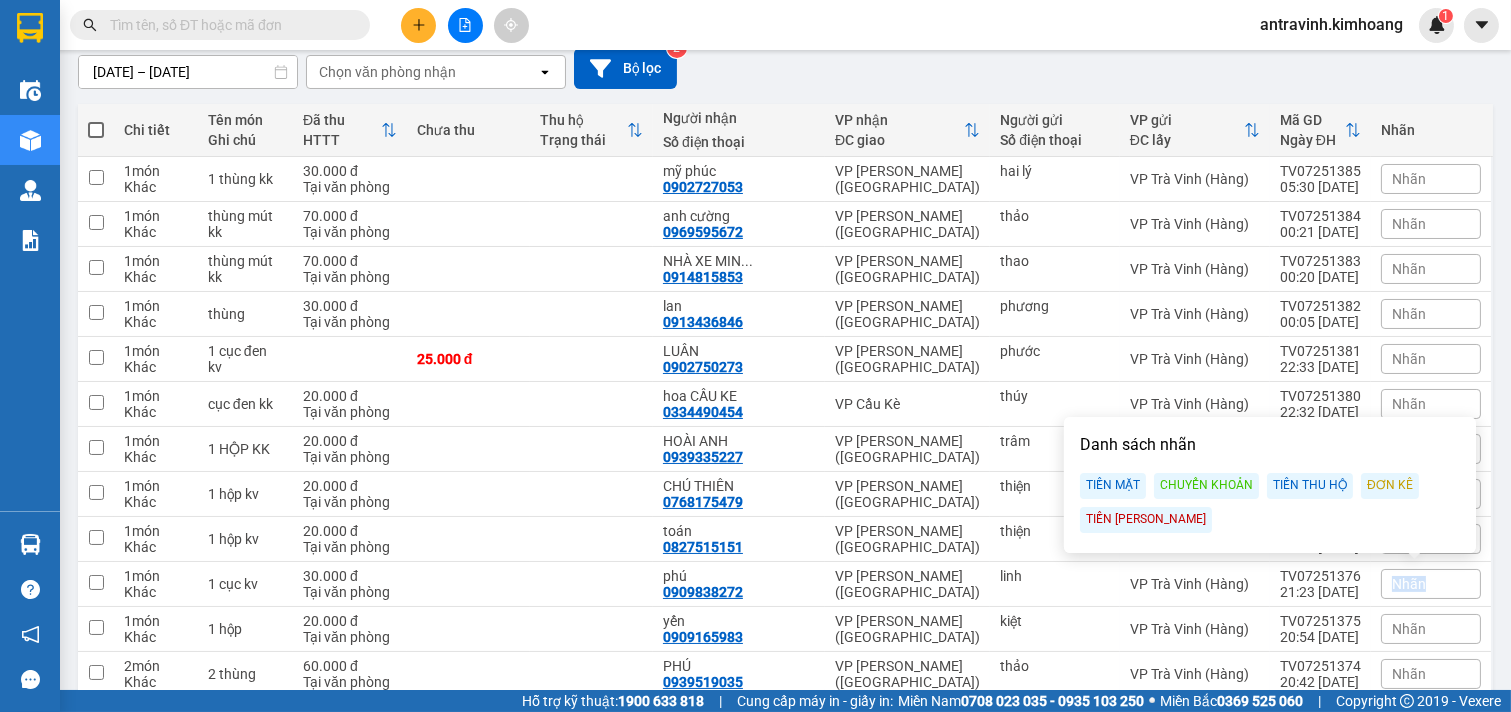 click at bounding box center (96, 130) 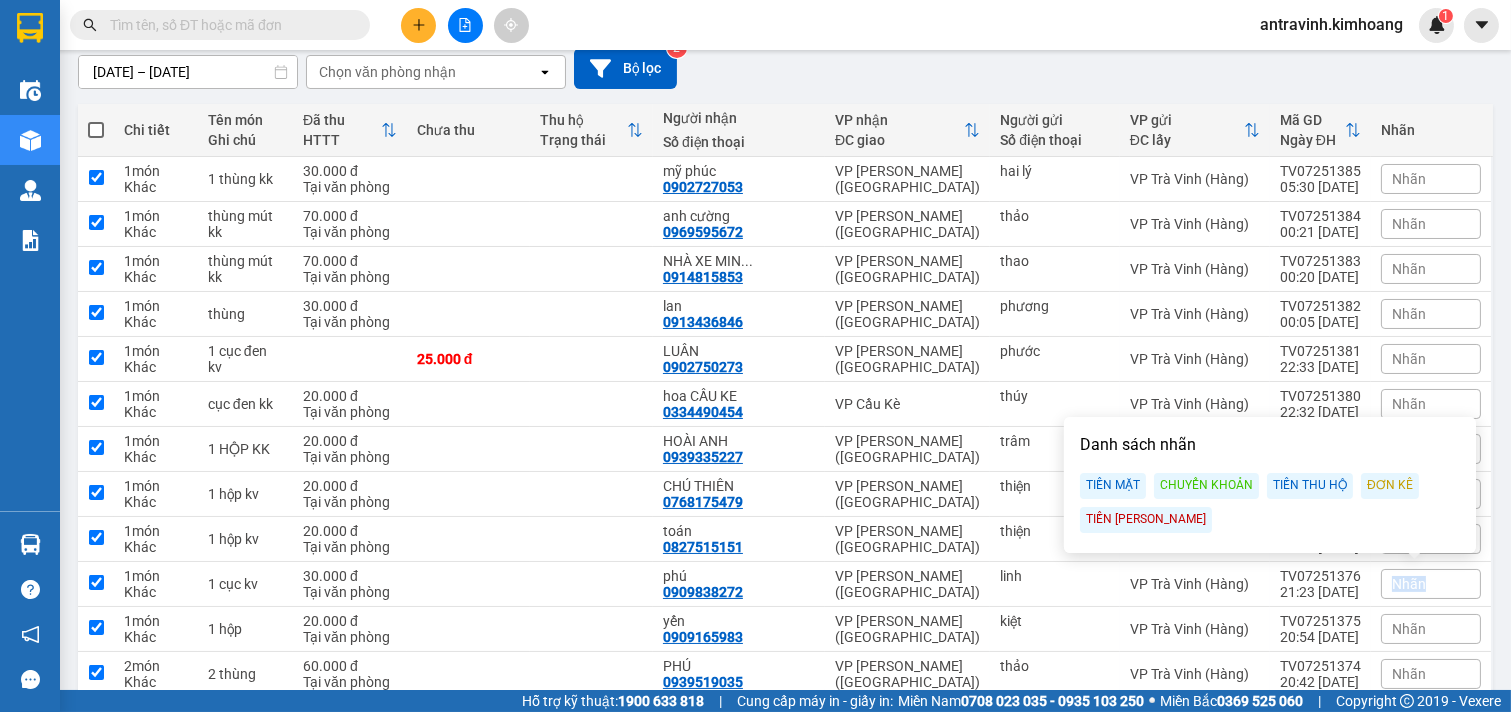 checkbox on "true" 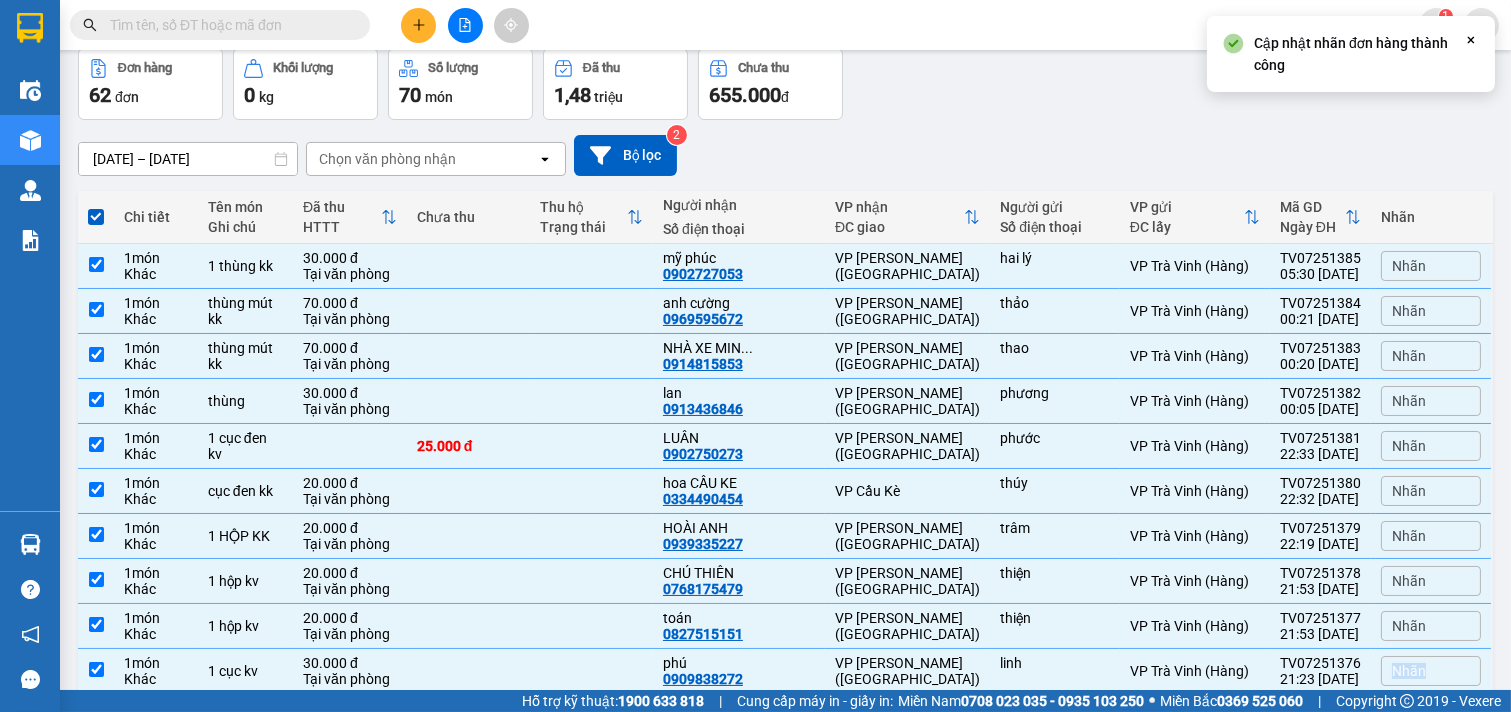 scroll, scrollTop: 0, scrollLeft: 0, axis: both 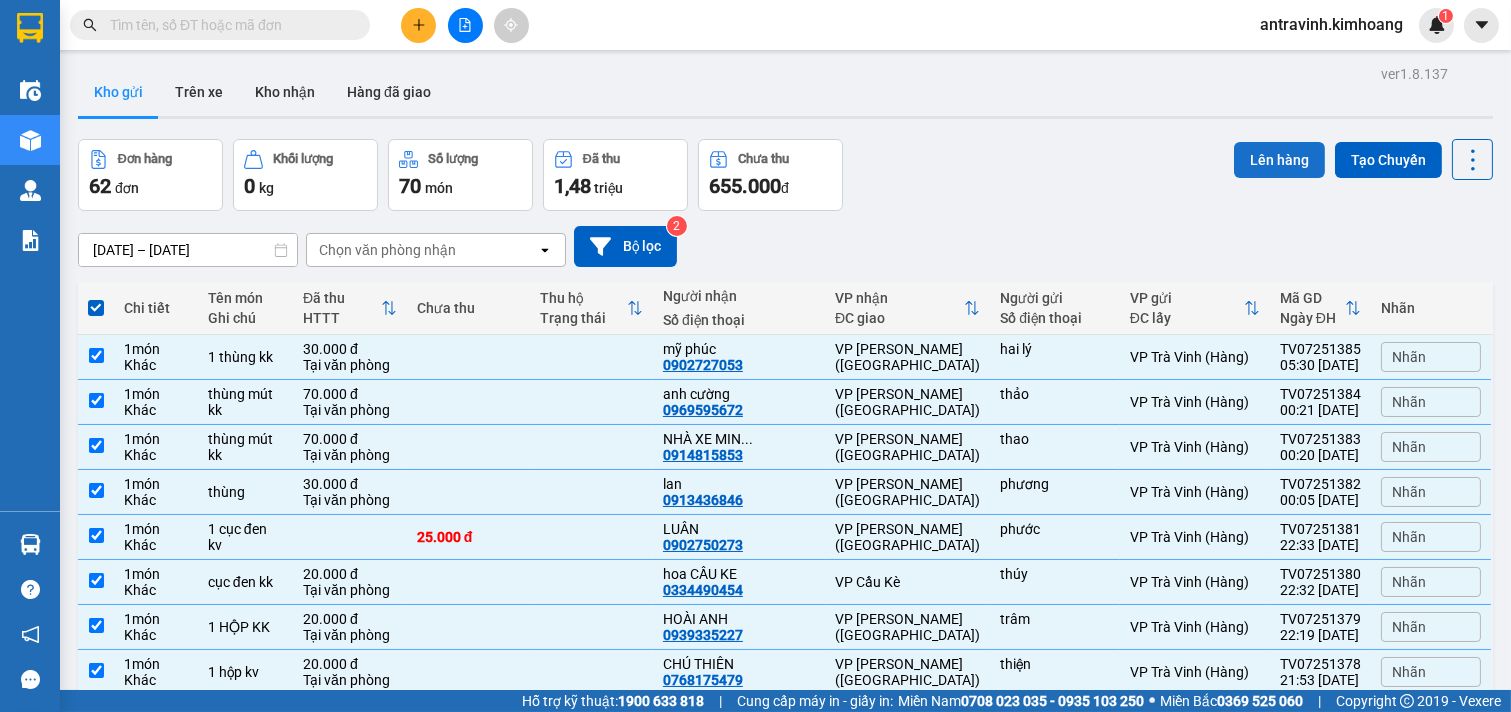 click on "Lên hàng" at bounding box center (1279, 160) 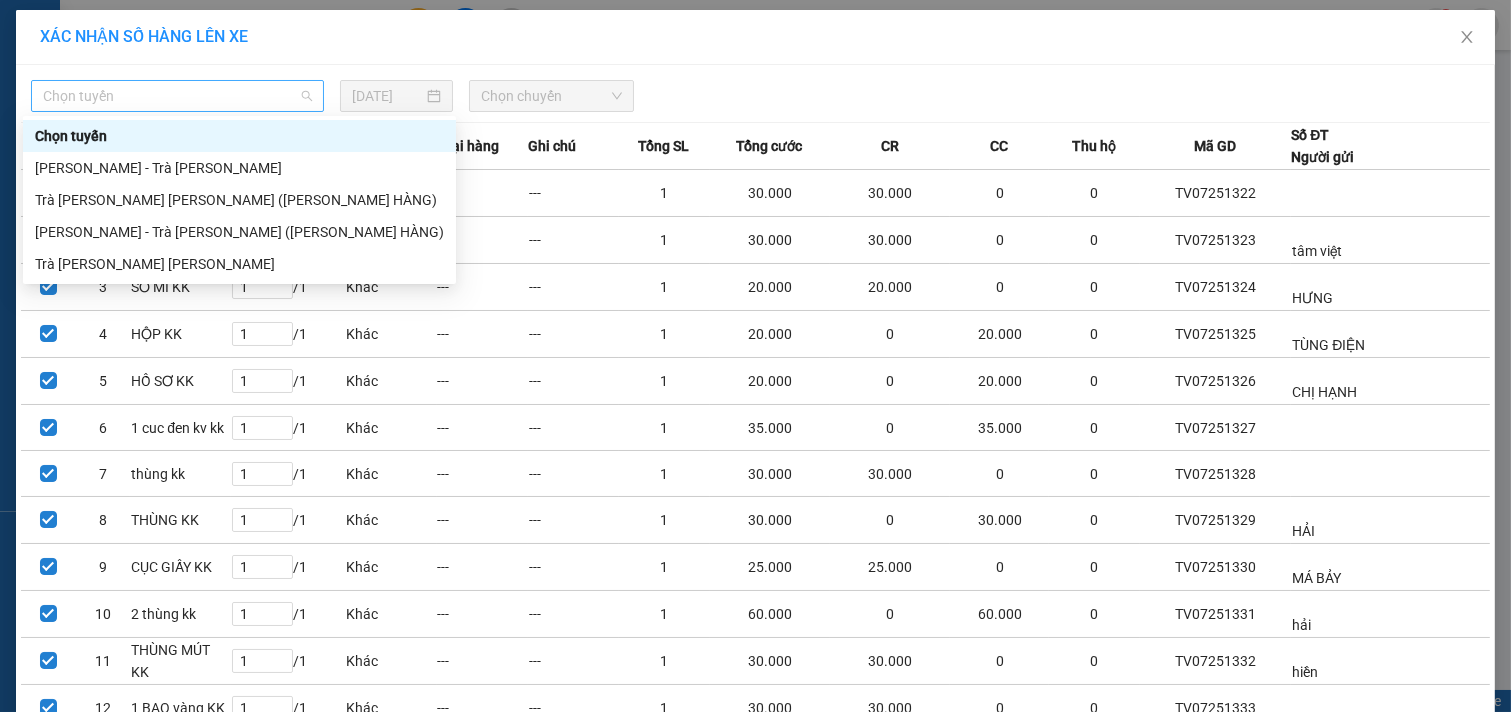 click on "Chọn tuyến" at bounding box center [177, 96] 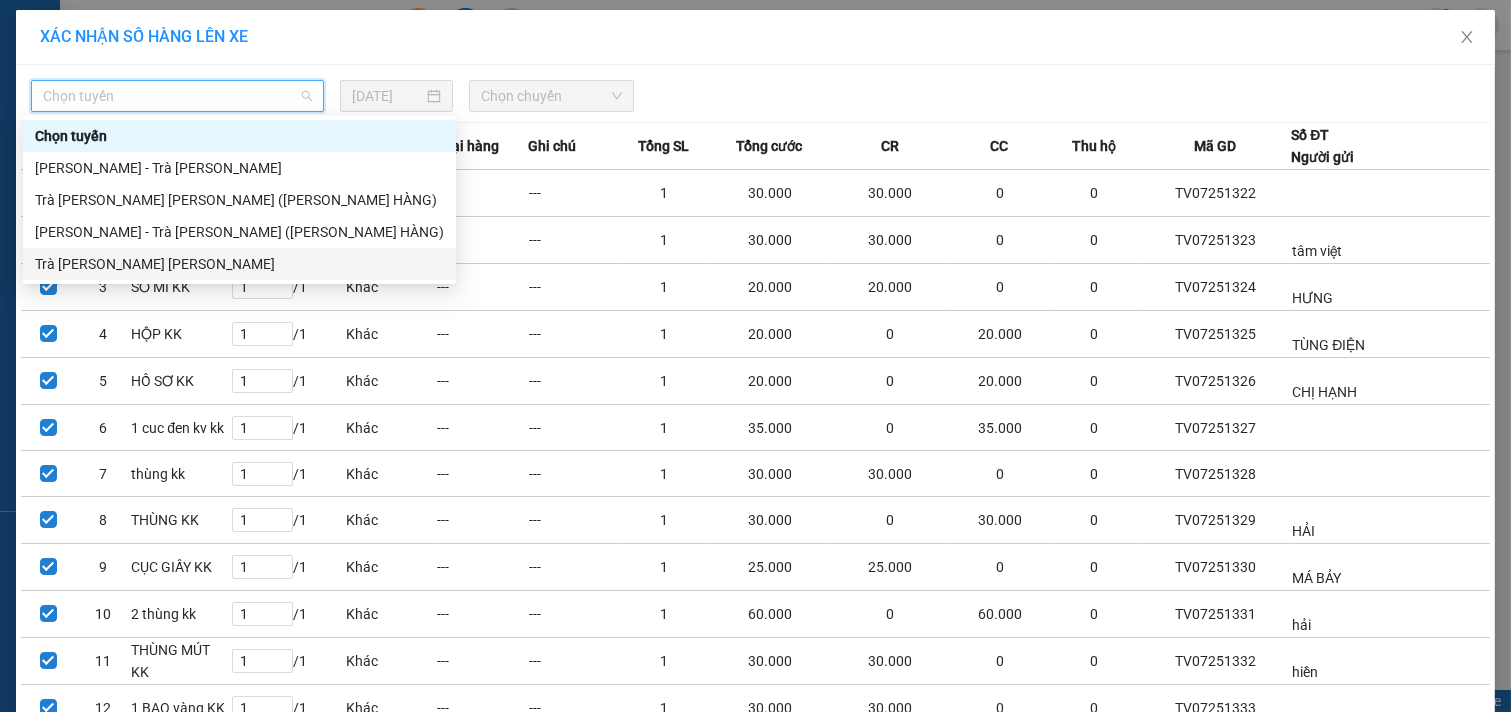 click on "Trà [PERSON_NAME] [PERSON_NAME]" at bounding box center (239, 264) 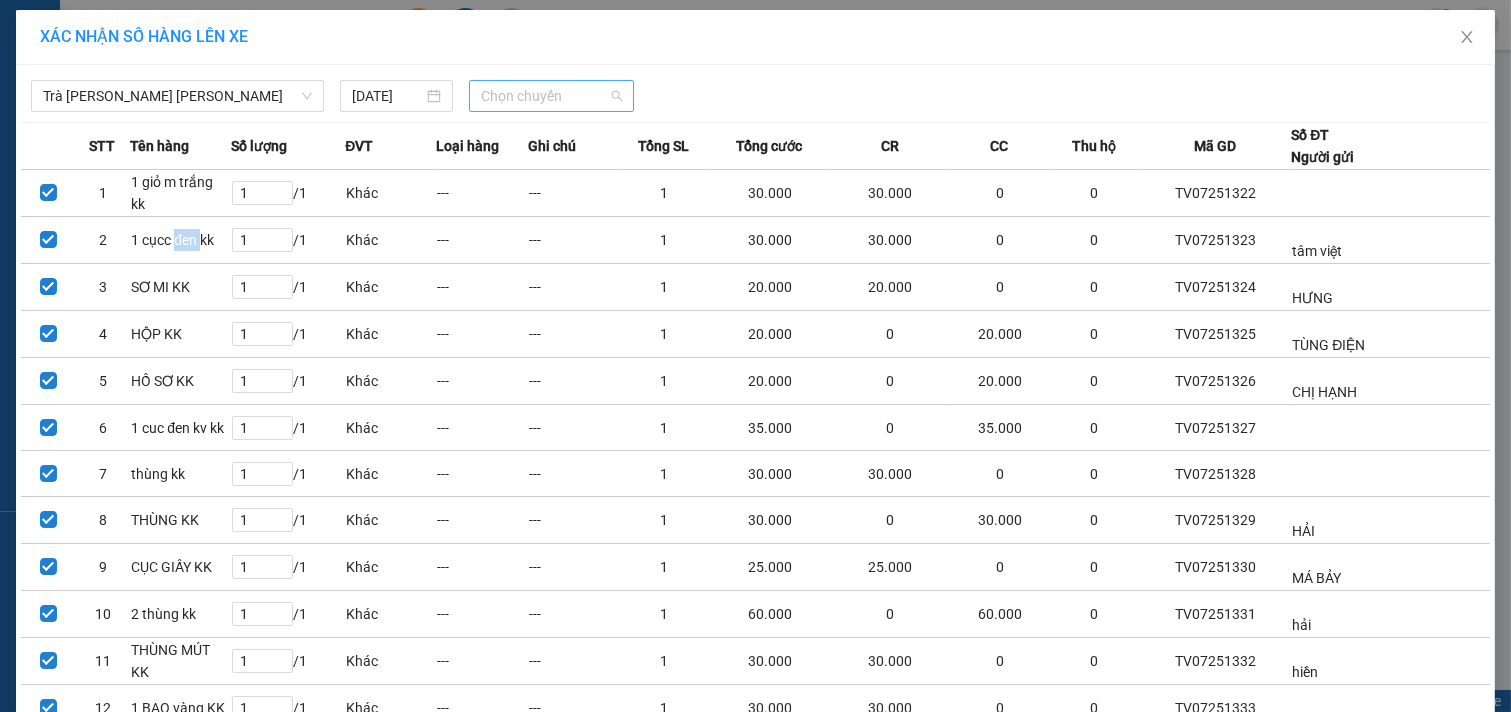 click on "Chọn chuyến" at bounding box center (551, 96) 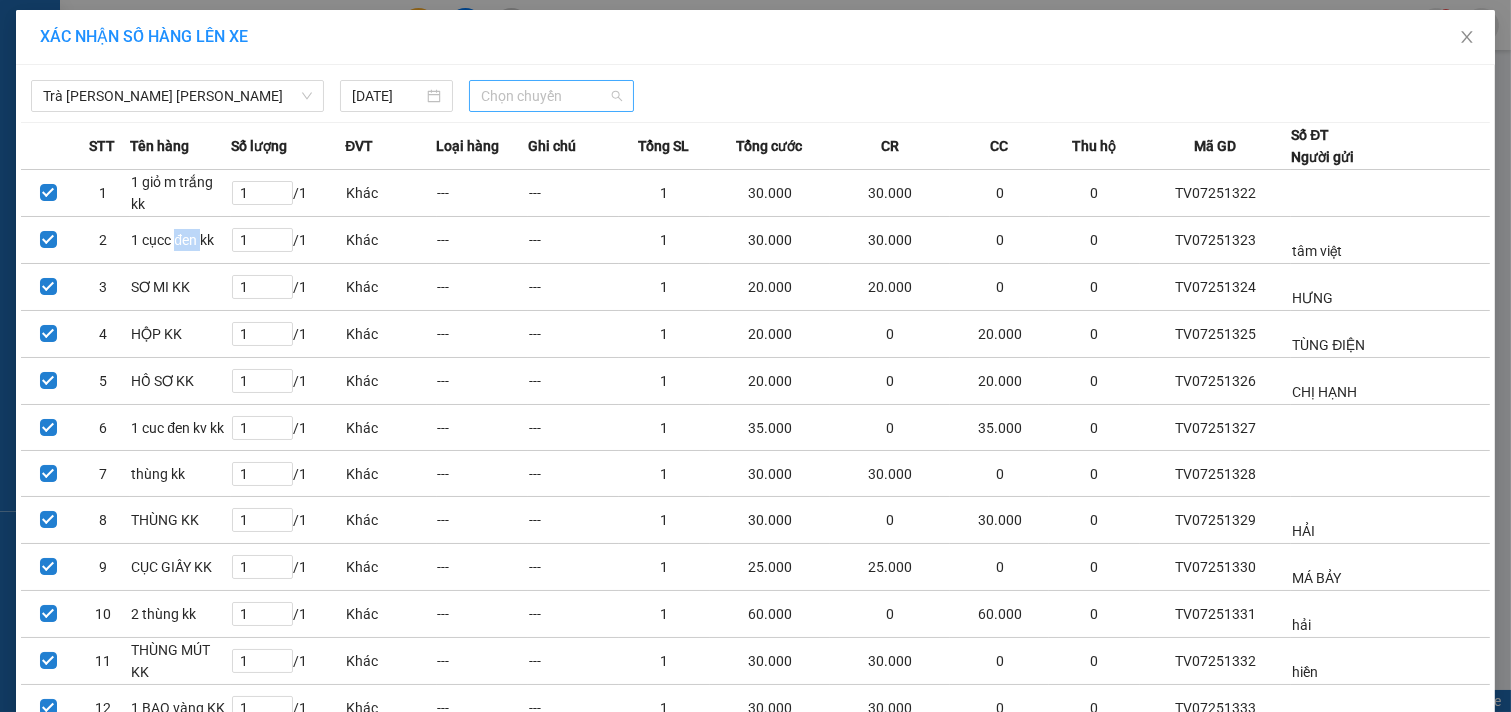 click on "Chọn chuyến" at bounding box center (551, 96) 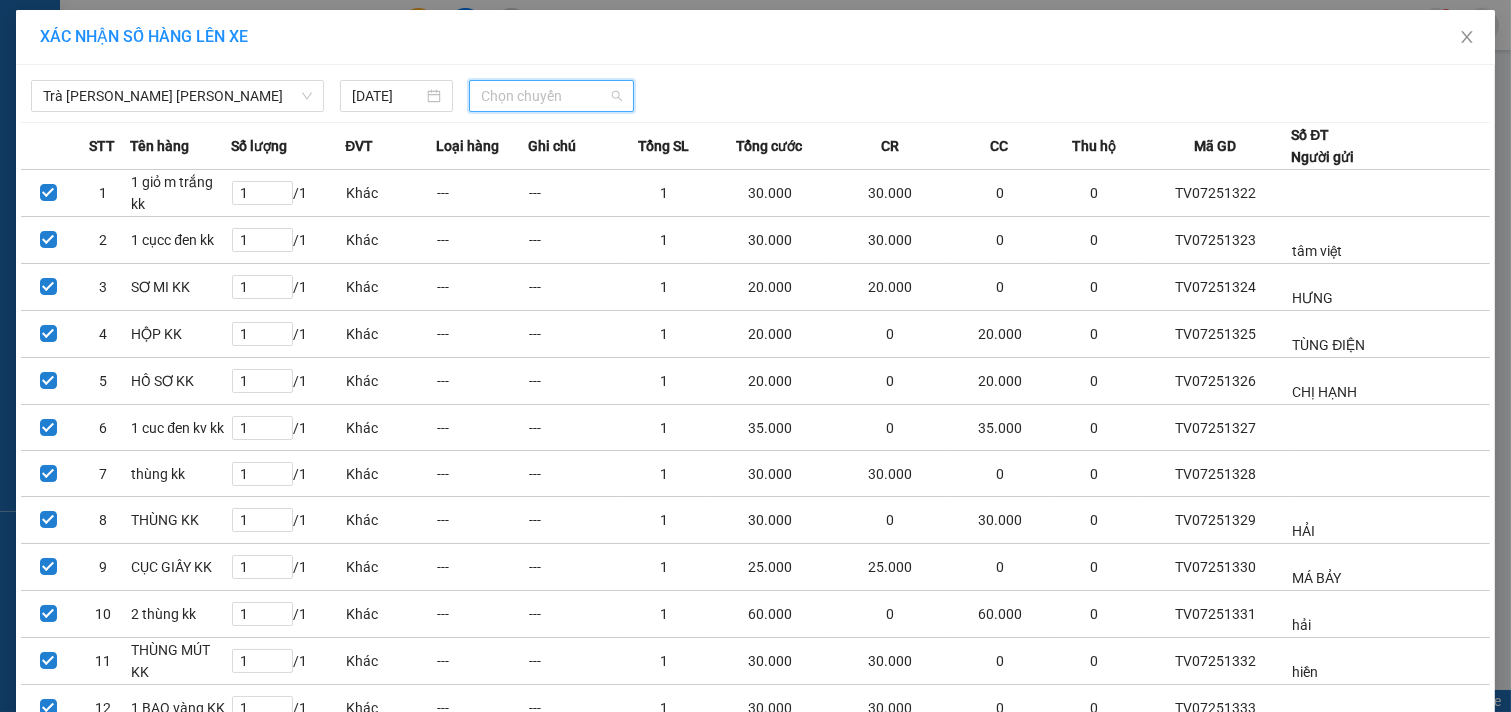 click on "Chọn chuyến" at bounding box center [551, 96] 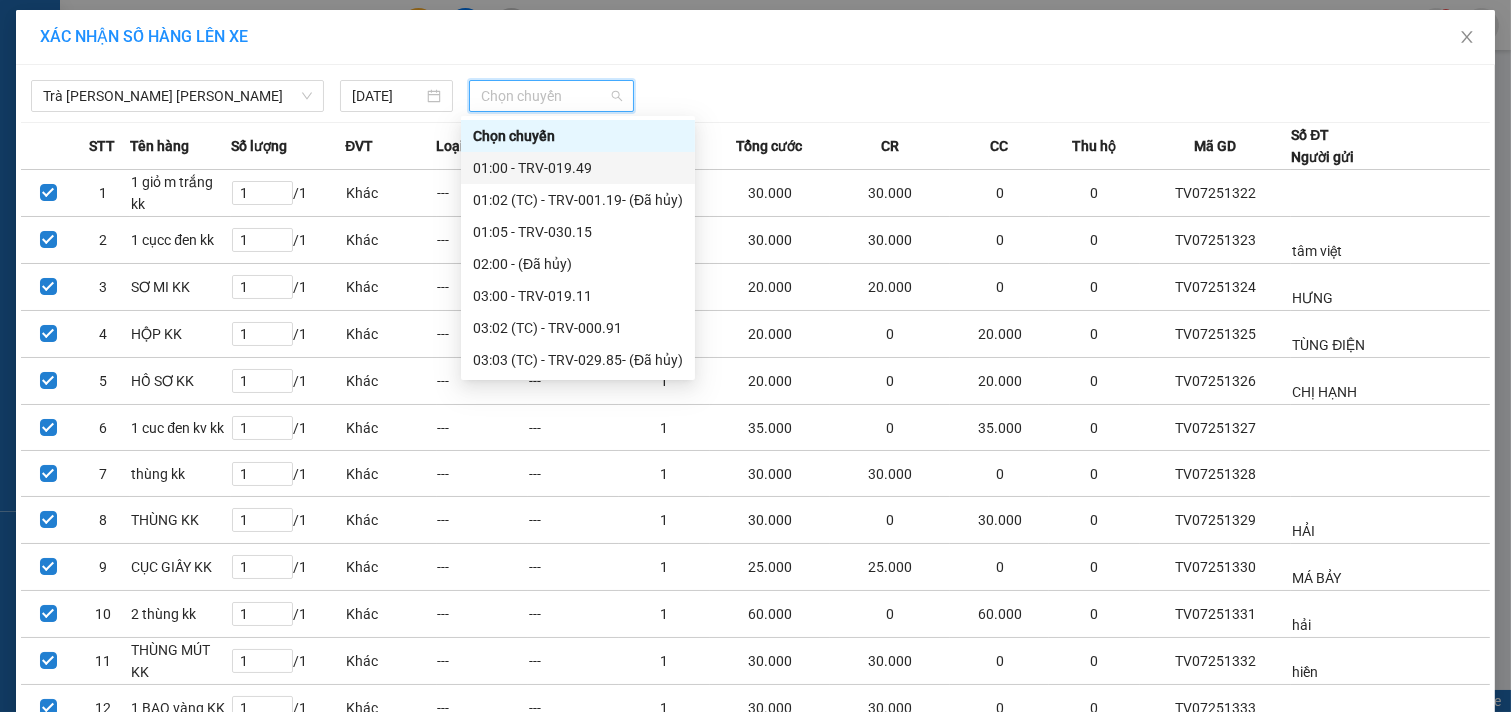 click on "01:00     - TRV-019.49" at bounding box center (578, 168) 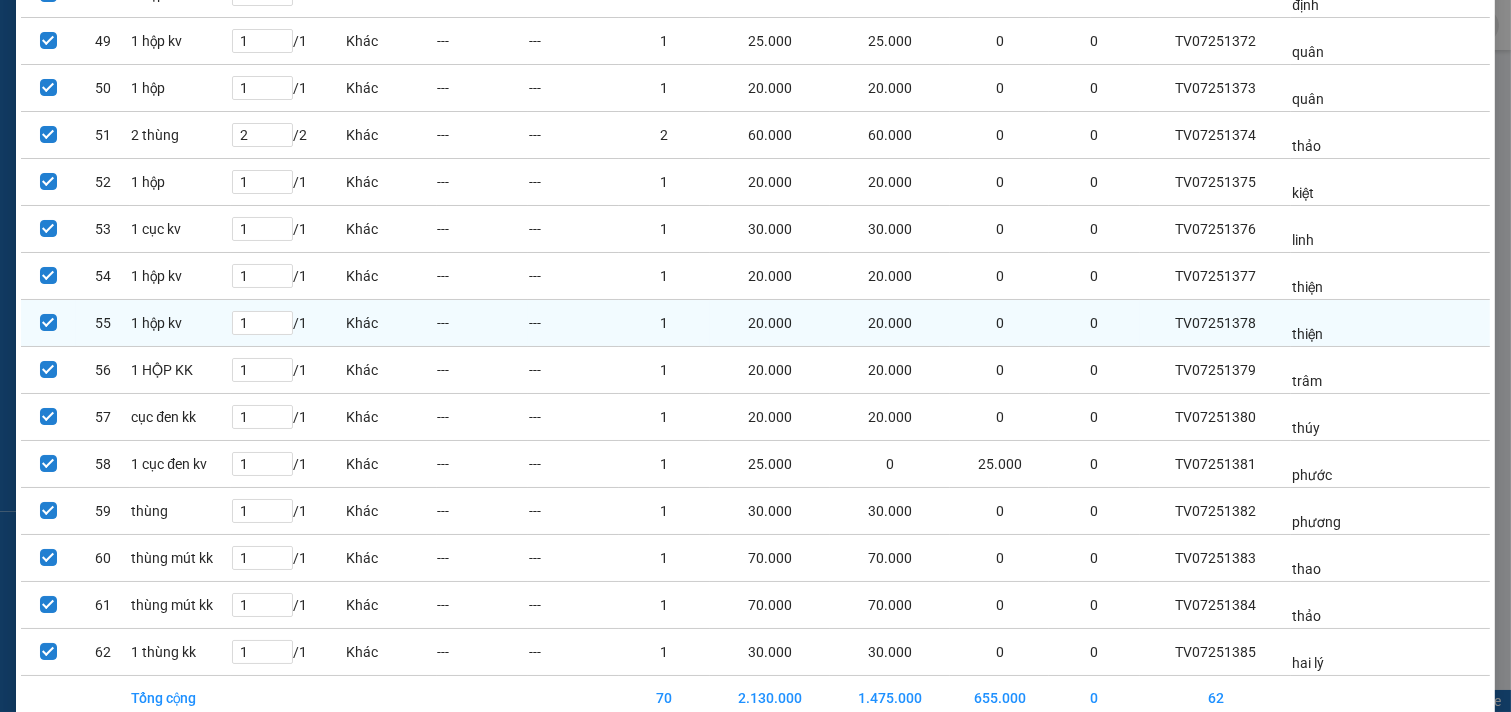 scroll, scrollTop: 2512, scrollLeft: 0, axis: vertical 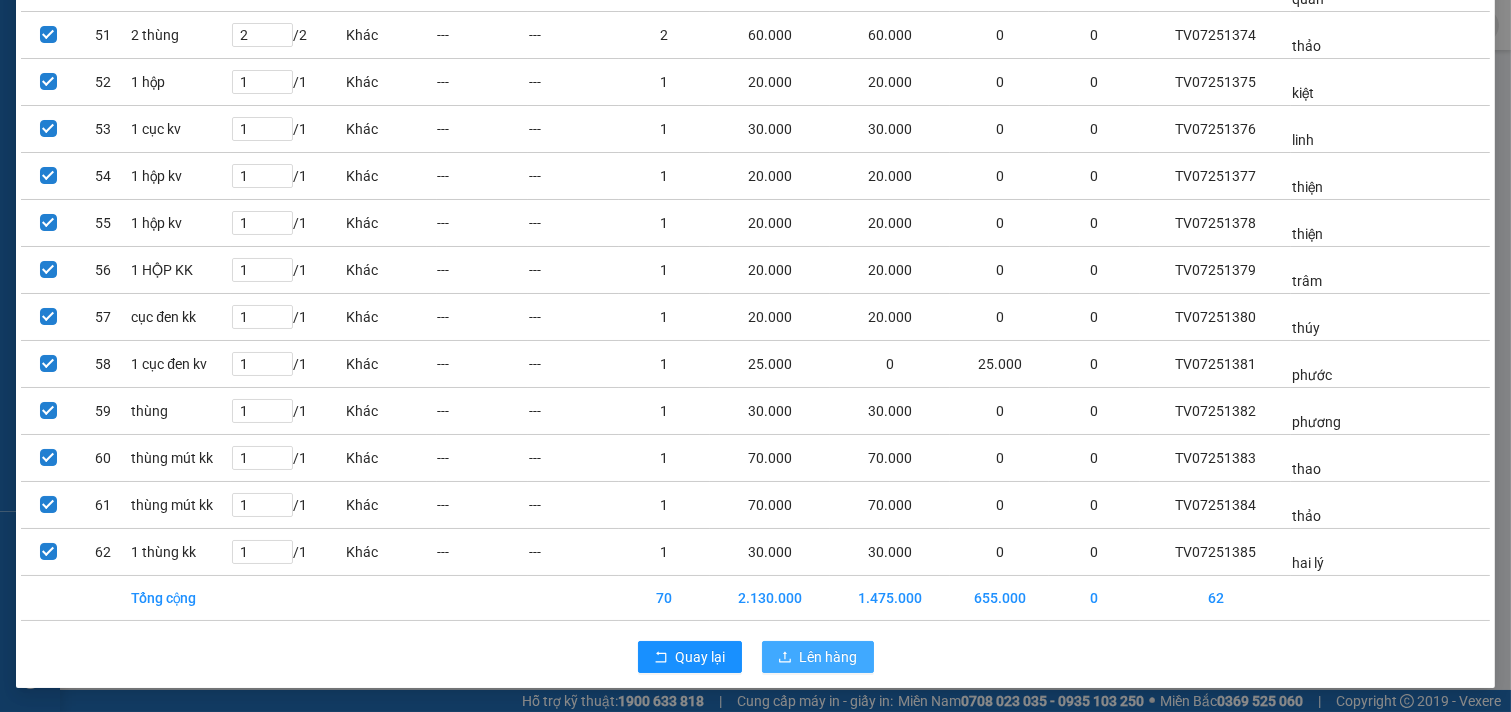 click on "Lên hàng" at bounding box center [829, 657] 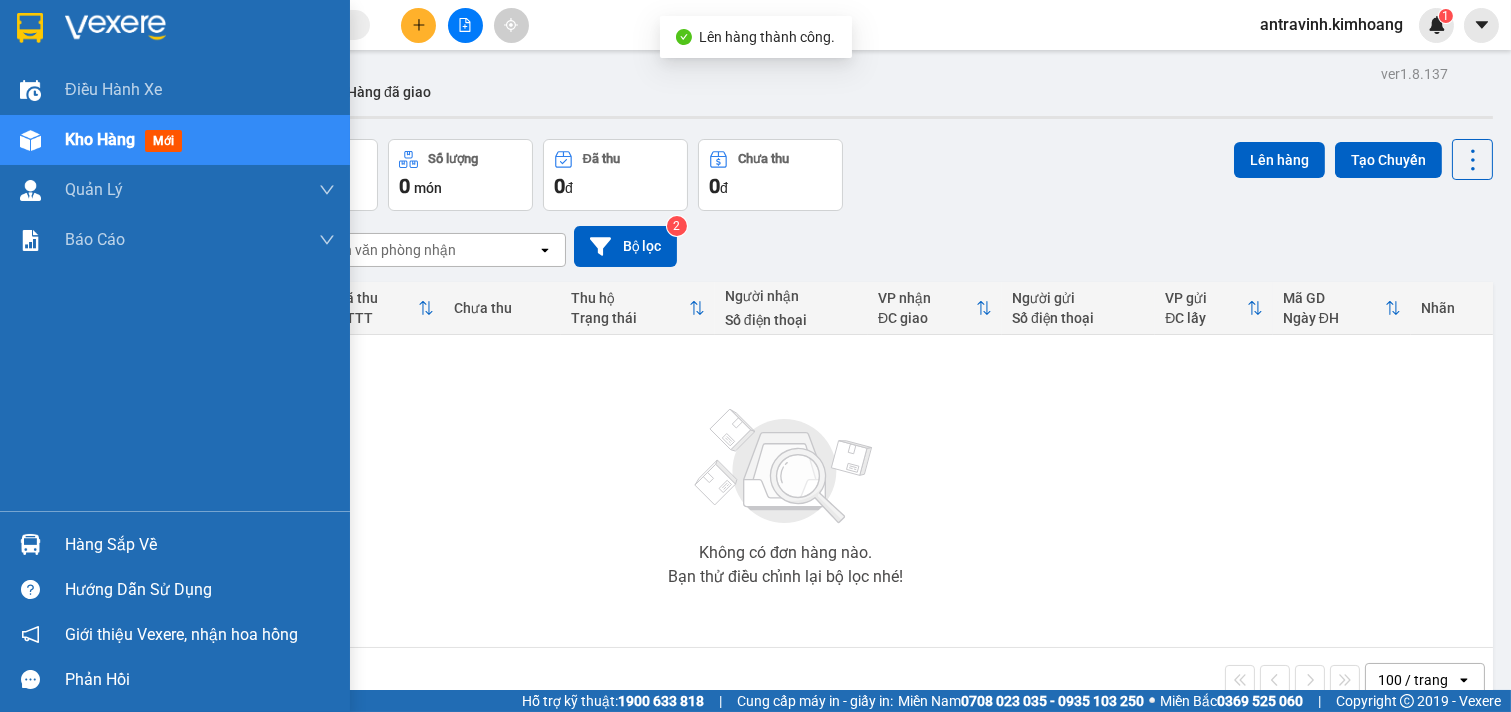 click on "Hàng sắp về" at bounding box center [175, 544] 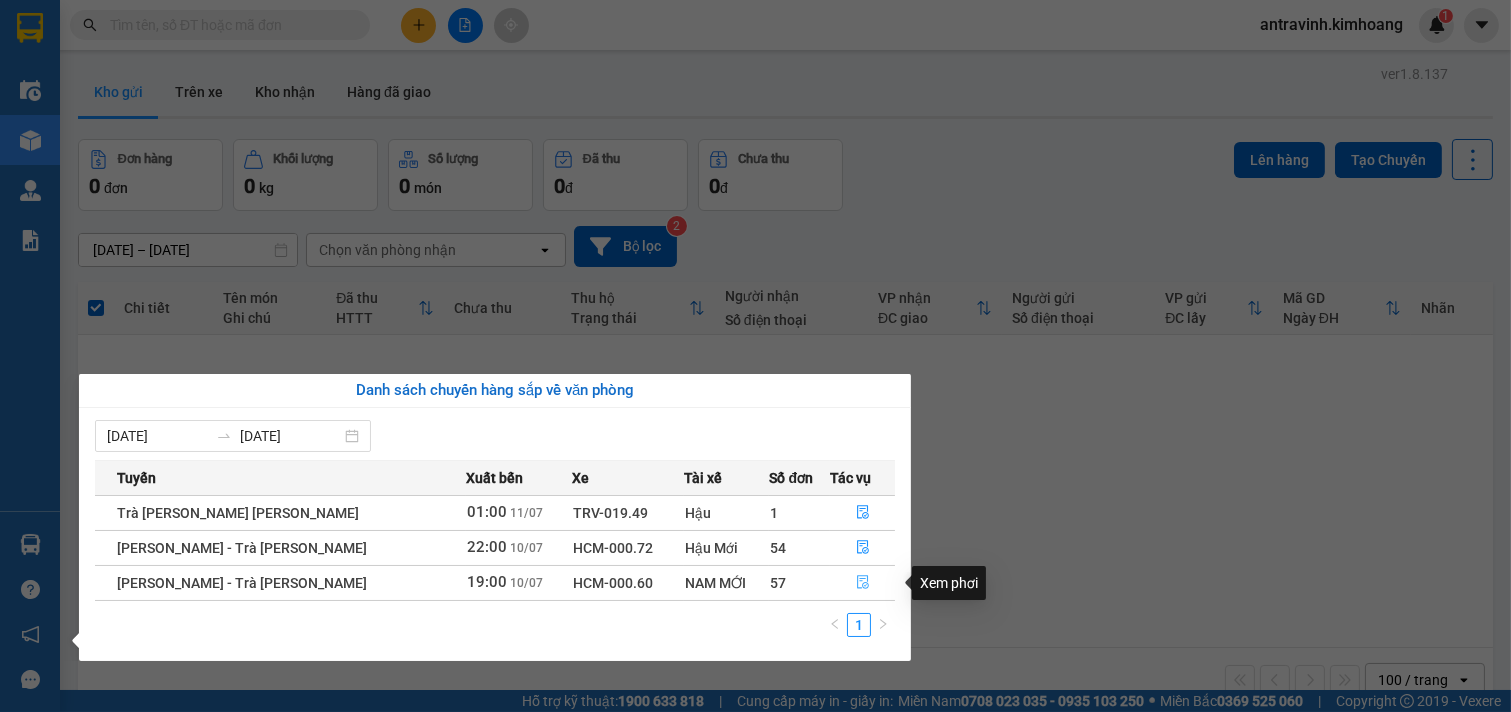 click 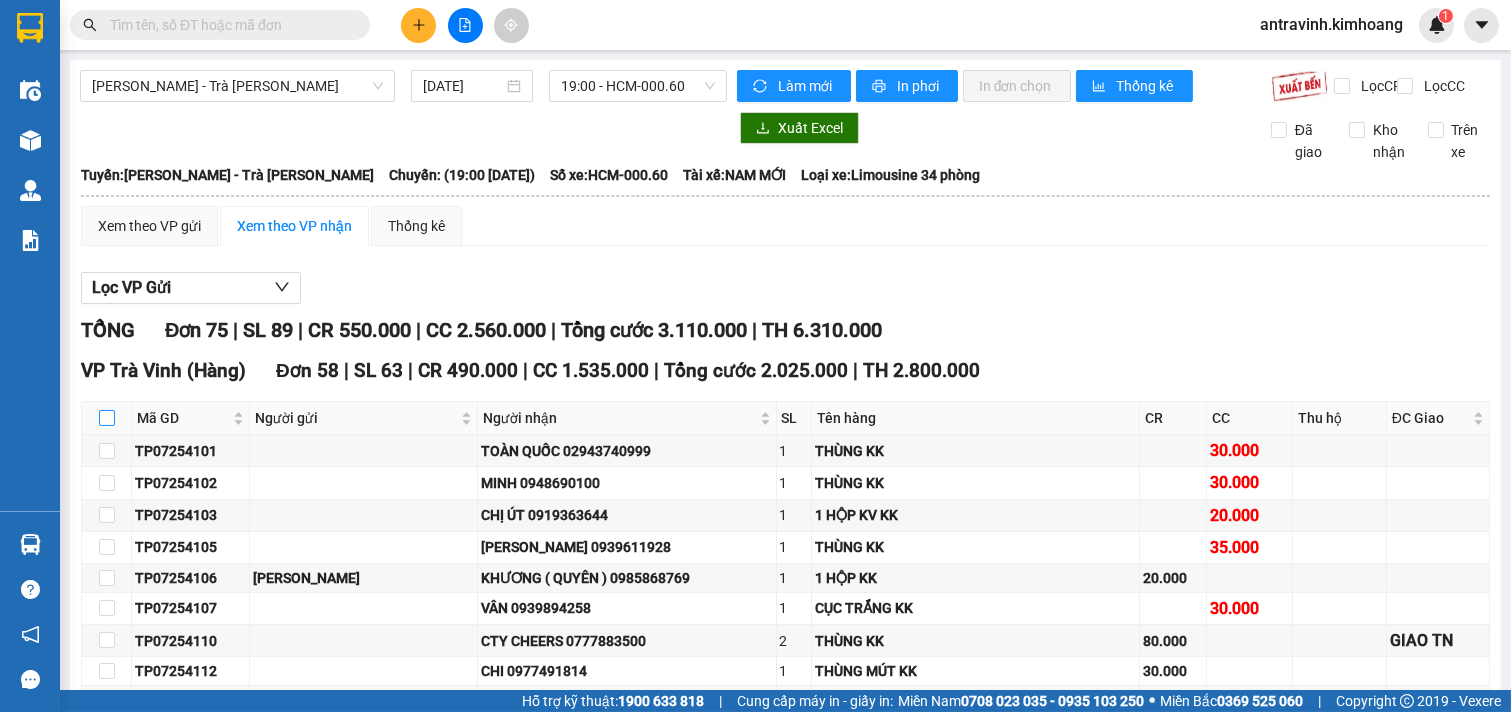 click at bounding box center (107, 418) 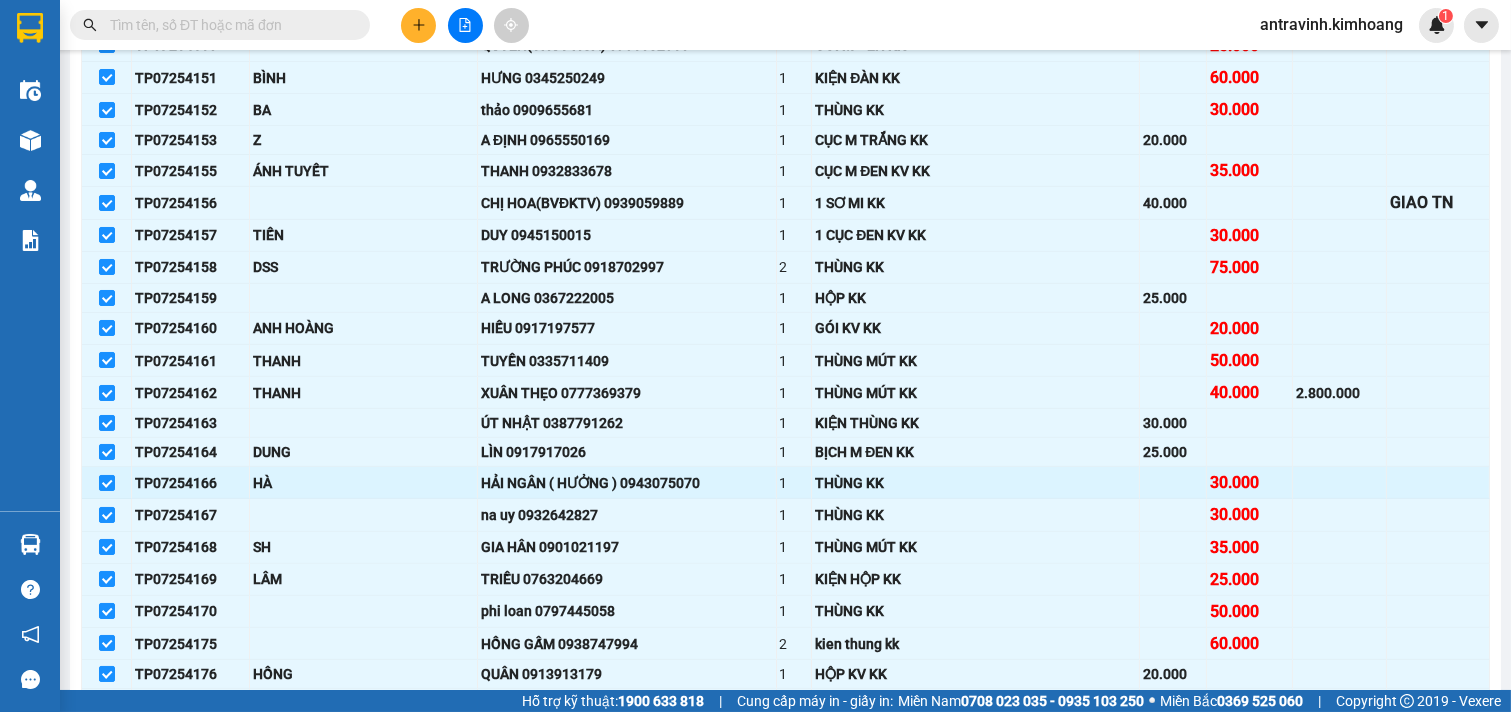 scroll, scrollTop: 1888, scrollLeft: 0, axis: vertical 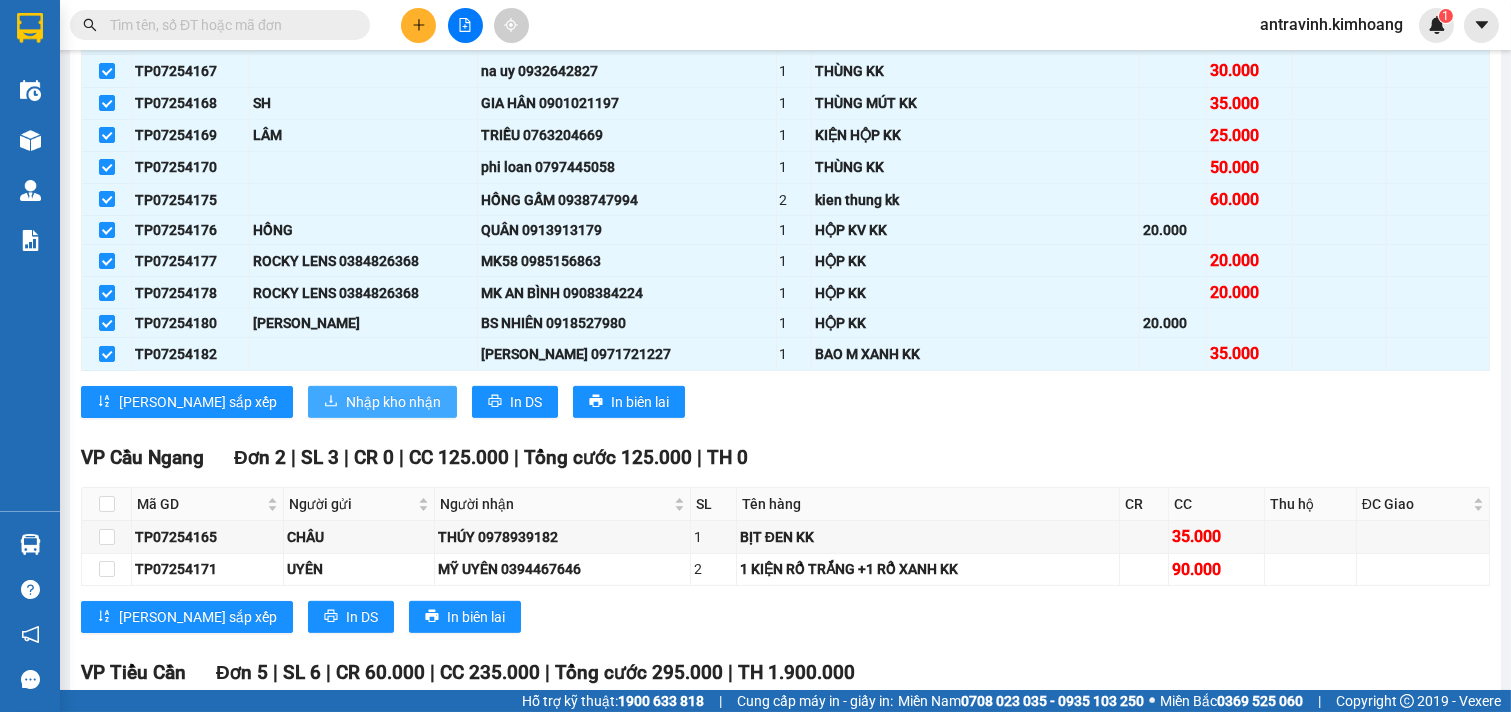 click on "Nhập kho nhận" at bounding box center [393, 402] 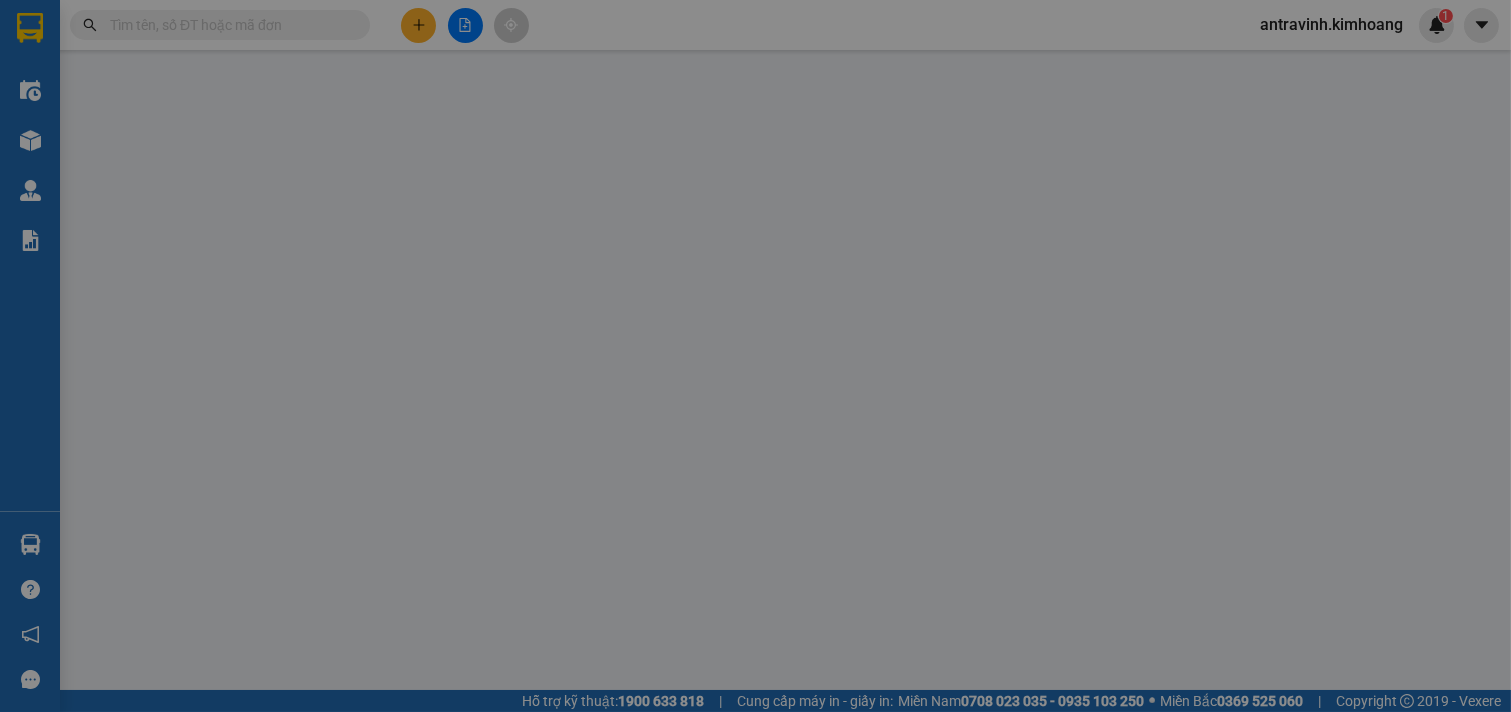 scroll, scrollTop: 0, scrollLeft: 0, axis: both 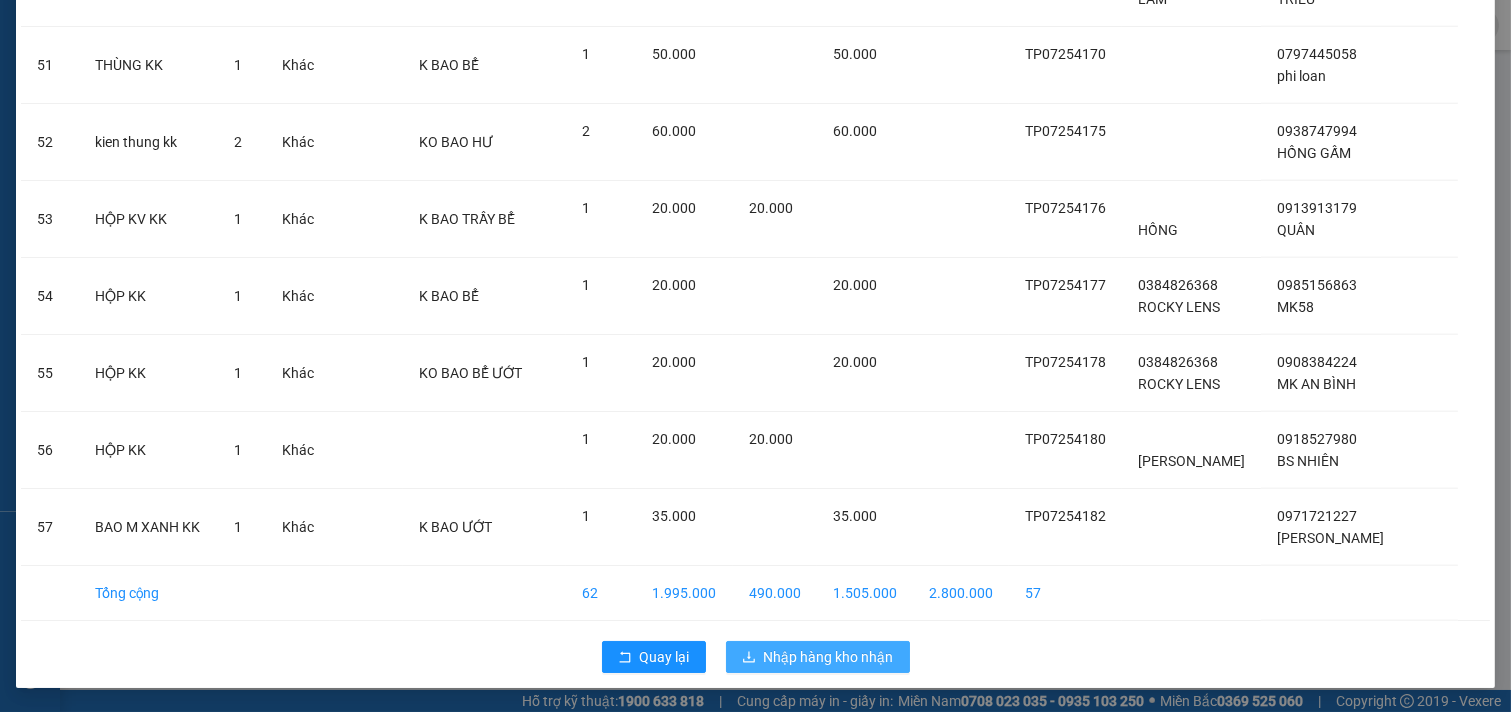 click on "Nhập hàng kho nhận" at bounding box center (829, 657) 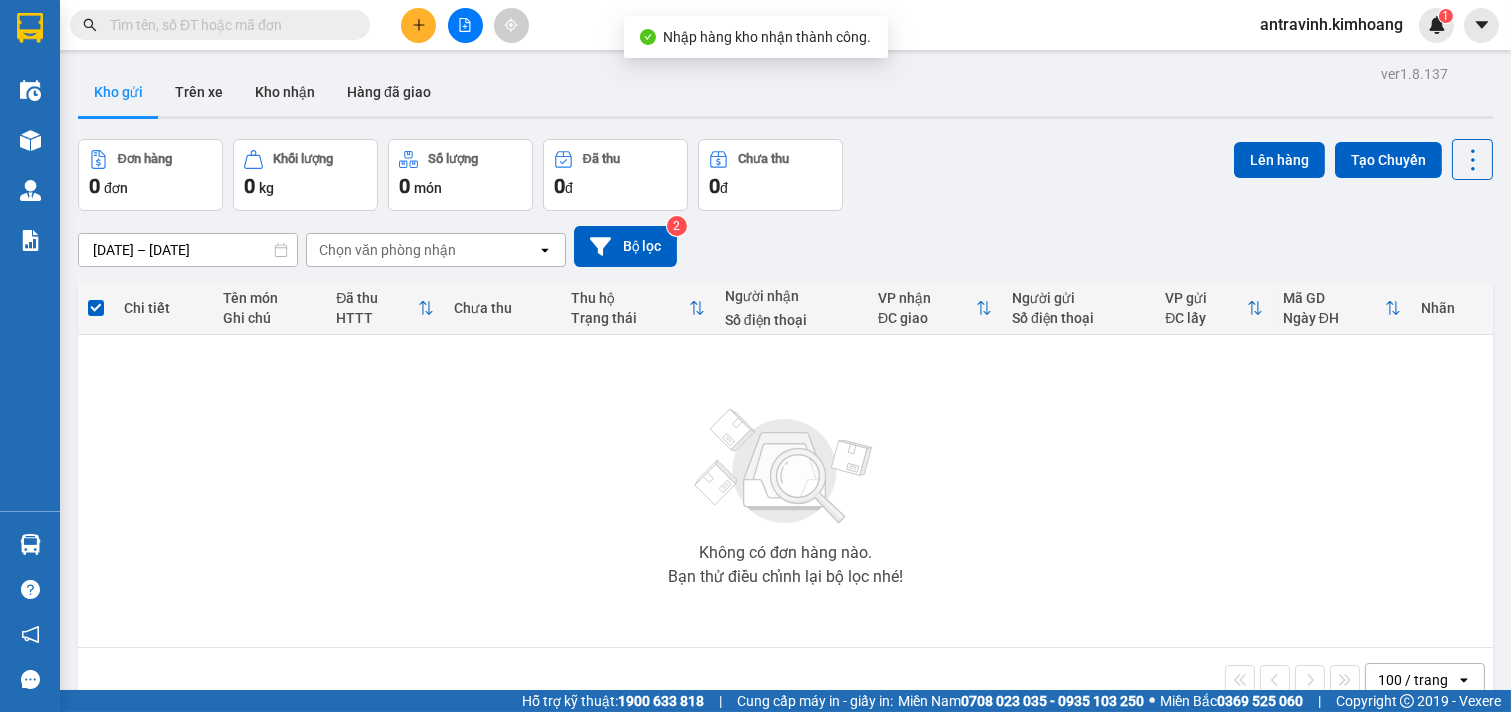 click on "ver  1.8.137 Kho gửi Trên xe Kho nhận Hàng đã giao Đơn hàng 0 đơn Khối lượng 0 kg Số lượng 0 món Đã thu 0  đ Chưa thu 0  đ Lên hàng Tạo Chuyến 09/07/2025 – 11/07/2025 Press the down arrow key to interact with the calendar and select a date. Press the escape button to close the calendar. Selected date range is from 09/07/2025 to 11/07/2025. Chọn văn phòng nhận open Bộ lọc 2 Chi tiết Tên món Ghi chú Đã thu HTTT Chưa thu Thu hộ Trạng thái Người nhận Số điện thoại VP nhận ĐC giao Người gửi Số điện thoại VP gửi ĐC lấy Mã GD Ngày ĐH Nhãn Không có đơn hàng nào. Bạn thử điều chỉnh lại bộ lọc nhé! 100 / trang open Đang tải dữ liệu" at bounding box center (785, 416) 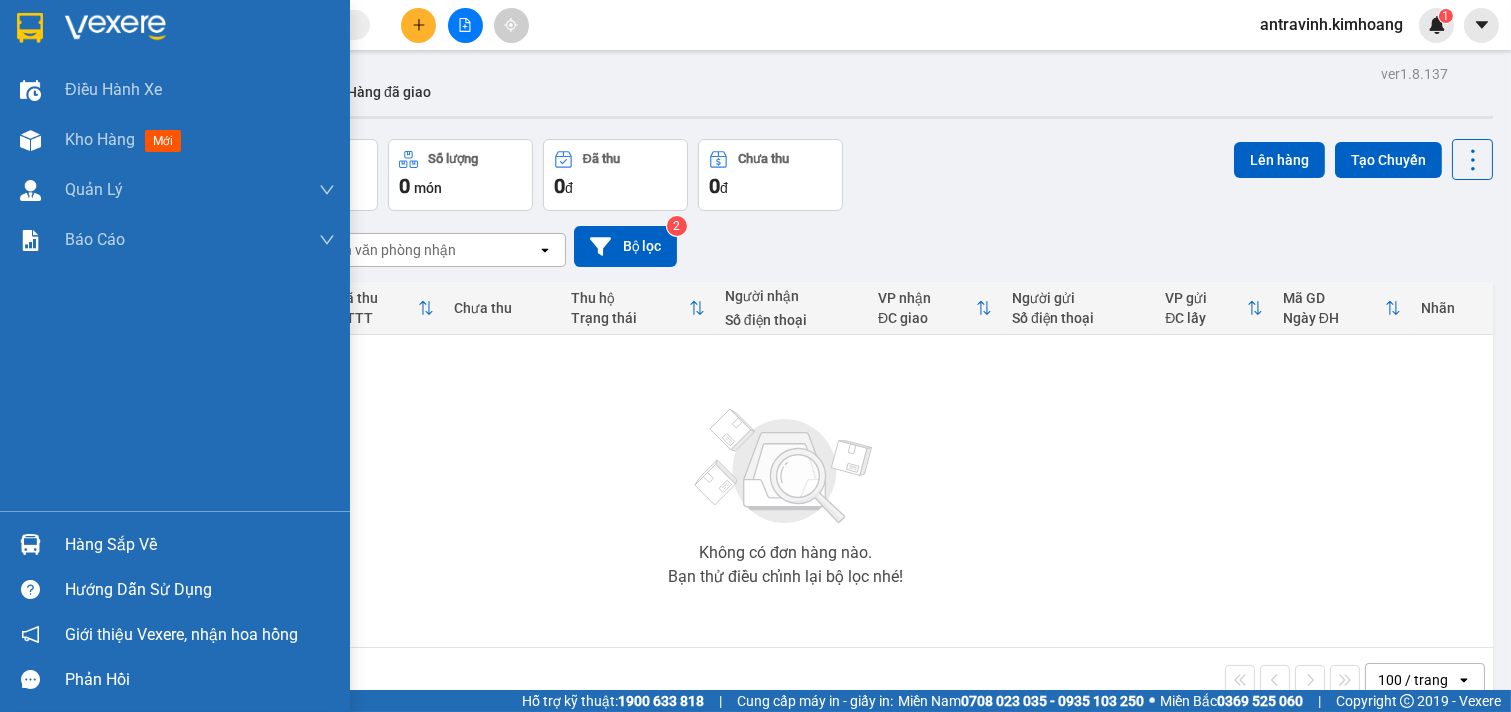 click on "Hàng sắp về" at bounding box center (175, 544) 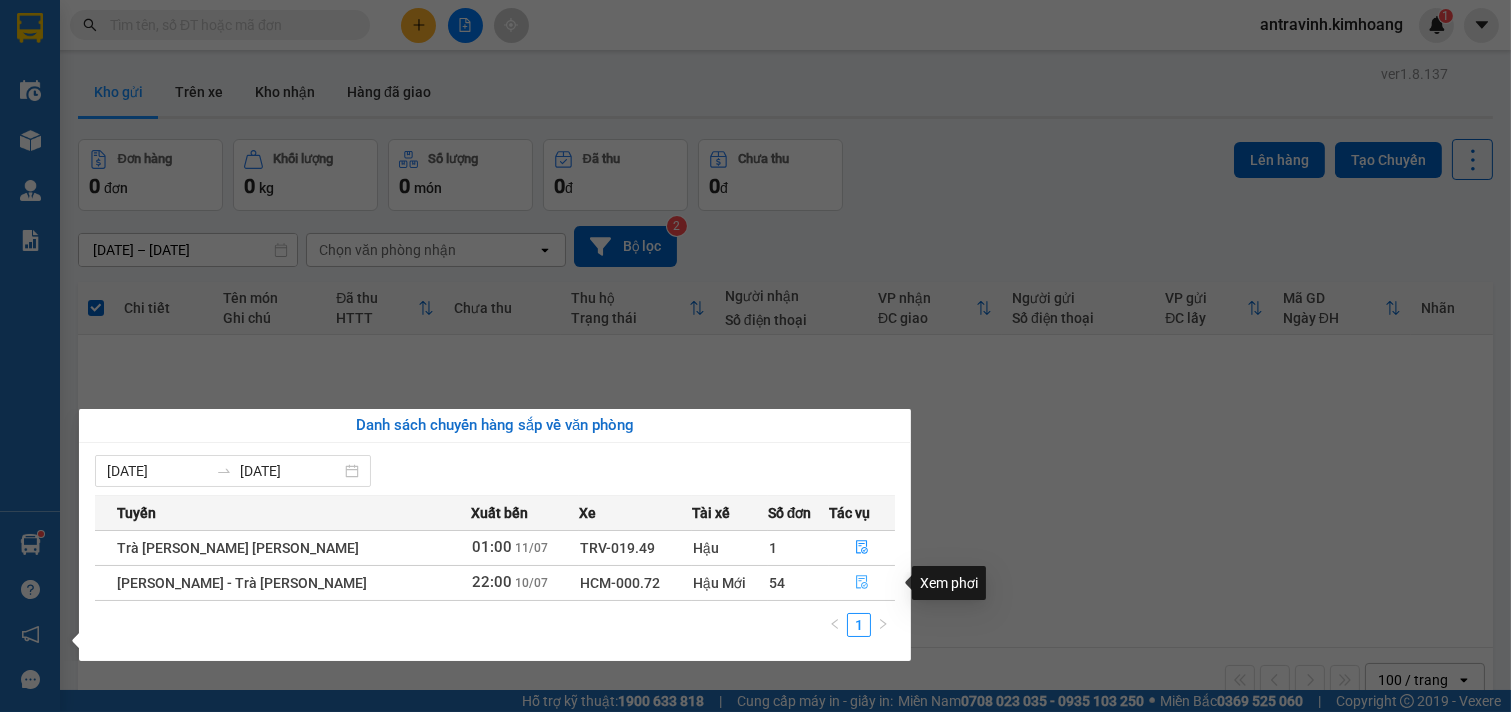 click 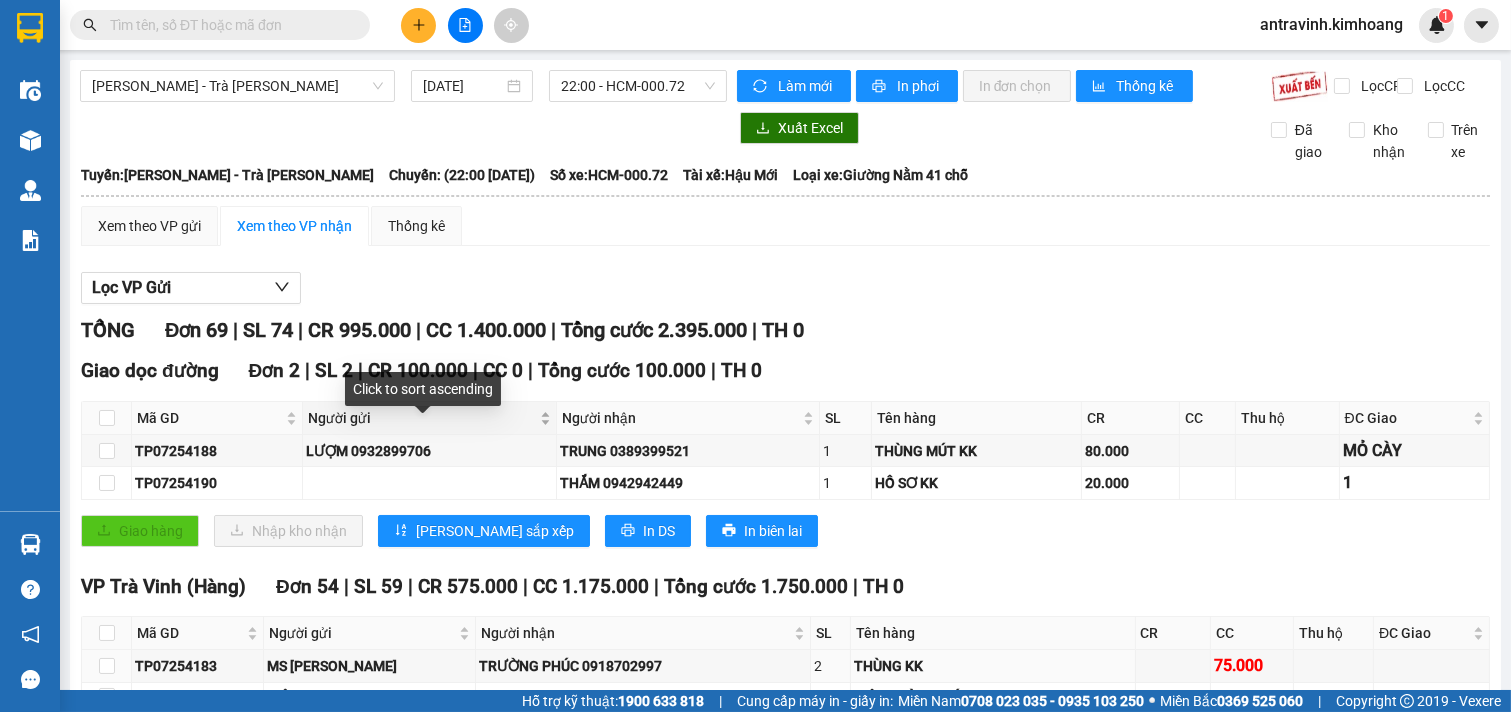 scroll, scrollTop: 444, scrollLeft: 0, axis: vertical 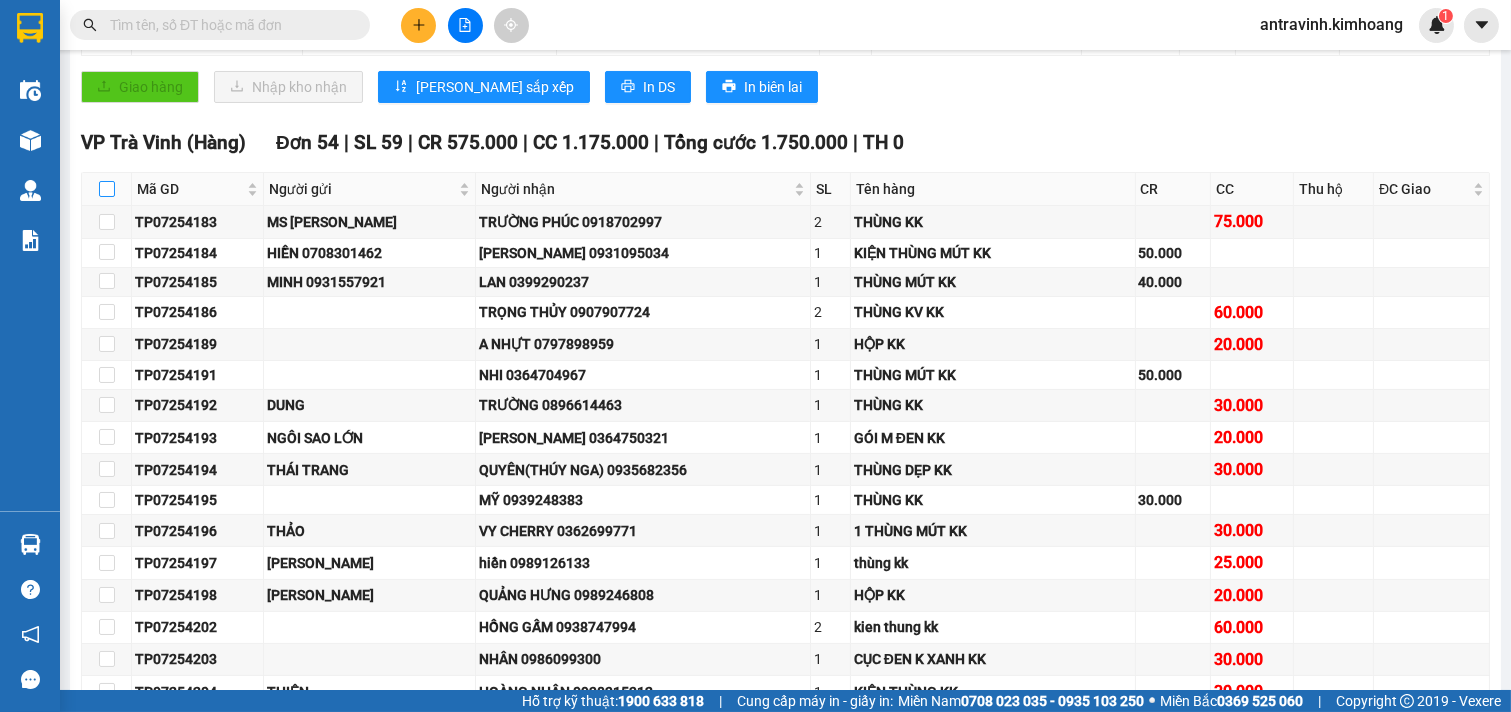 click at bounding box center (107, 189) 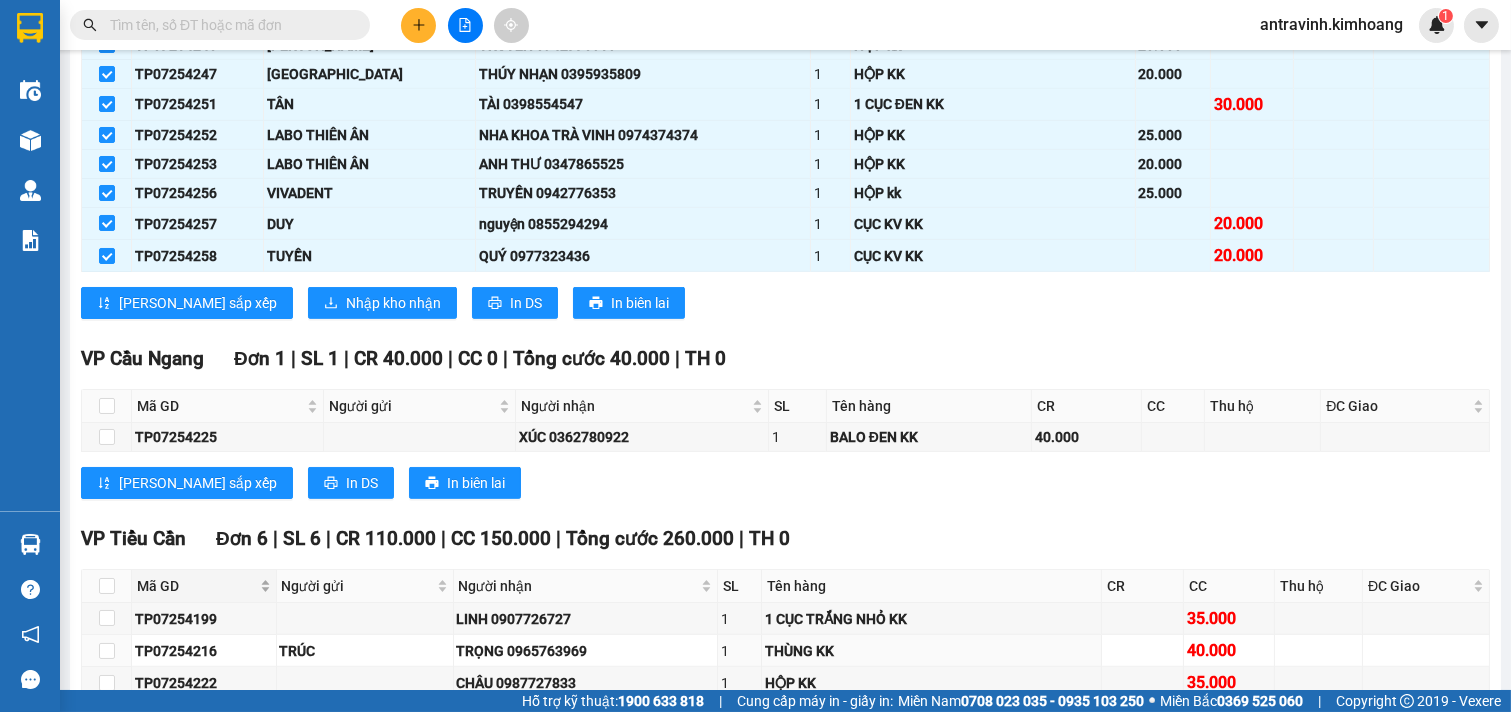 scroll, scrollTop: 1888, scrollLeft: 0, axis: vertical 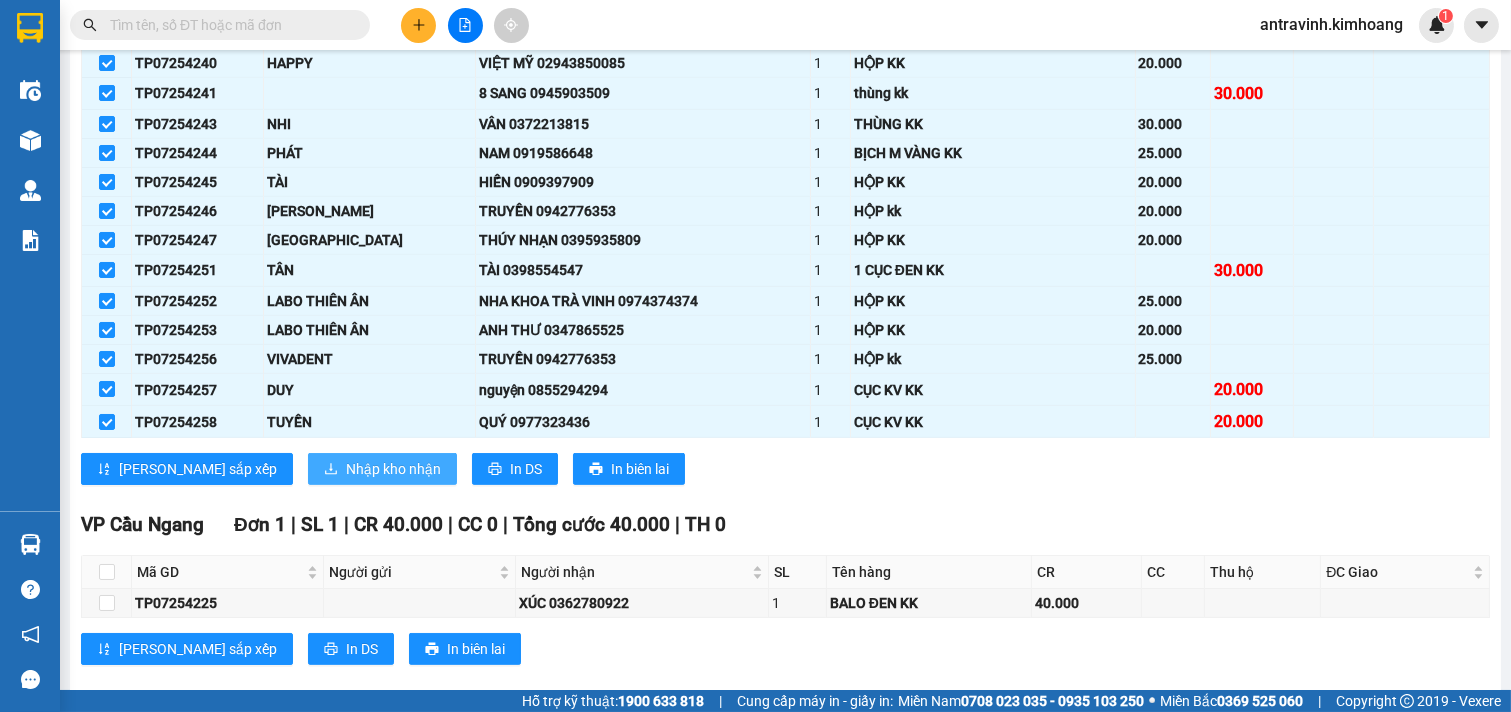 click on "Nhập kho nhận" at bounding box center (393, 469) 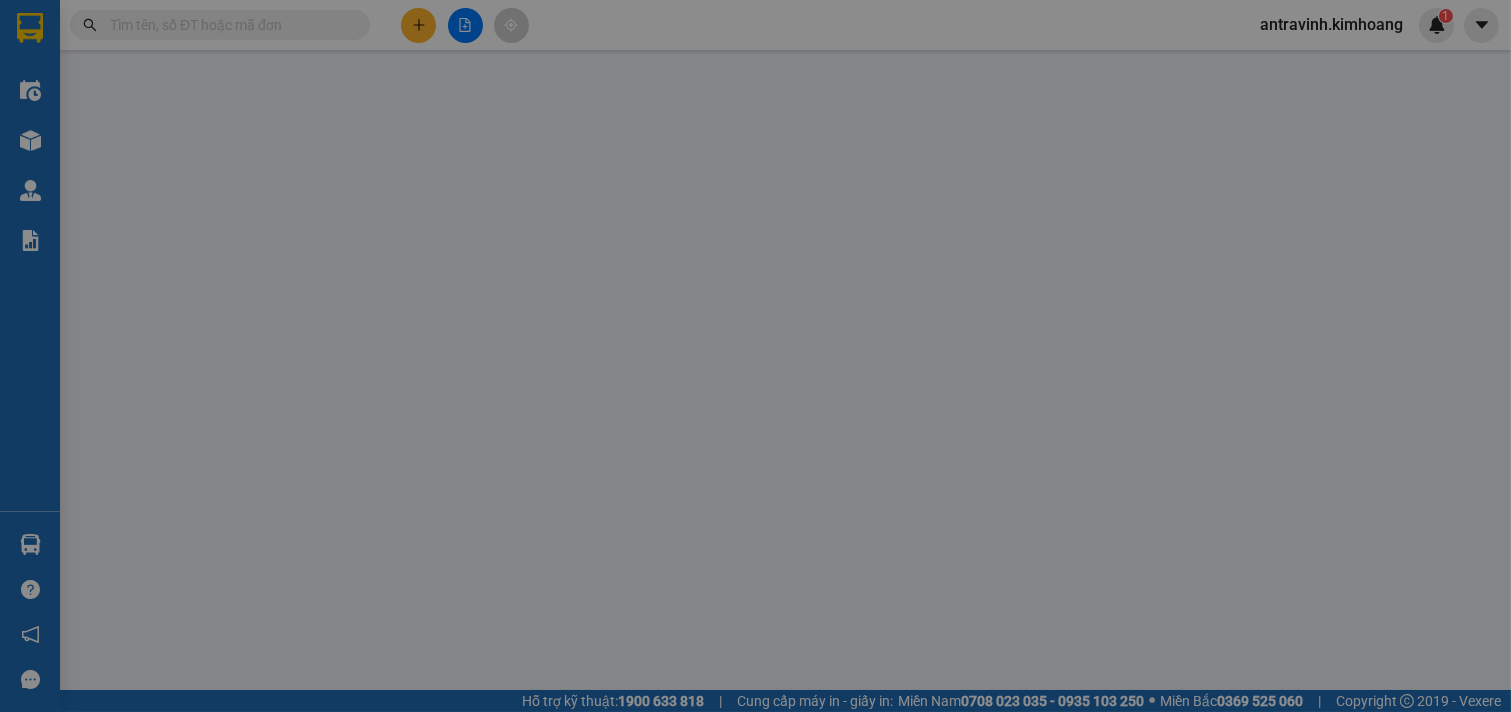 scroll, scrollTop: 0, scrollLeft: 0, axis: both 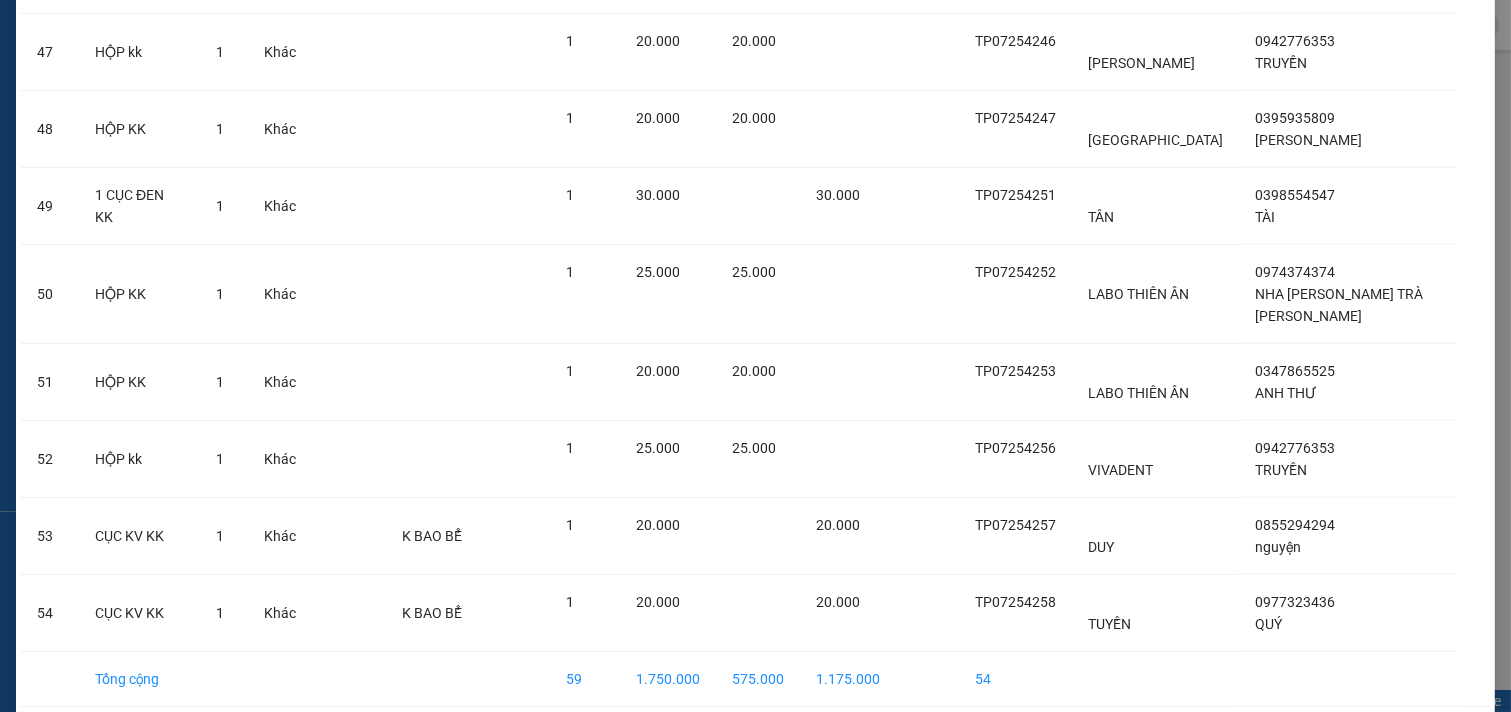 click on "Nhập hàng kho nhận" at bounding box center (829, 743) 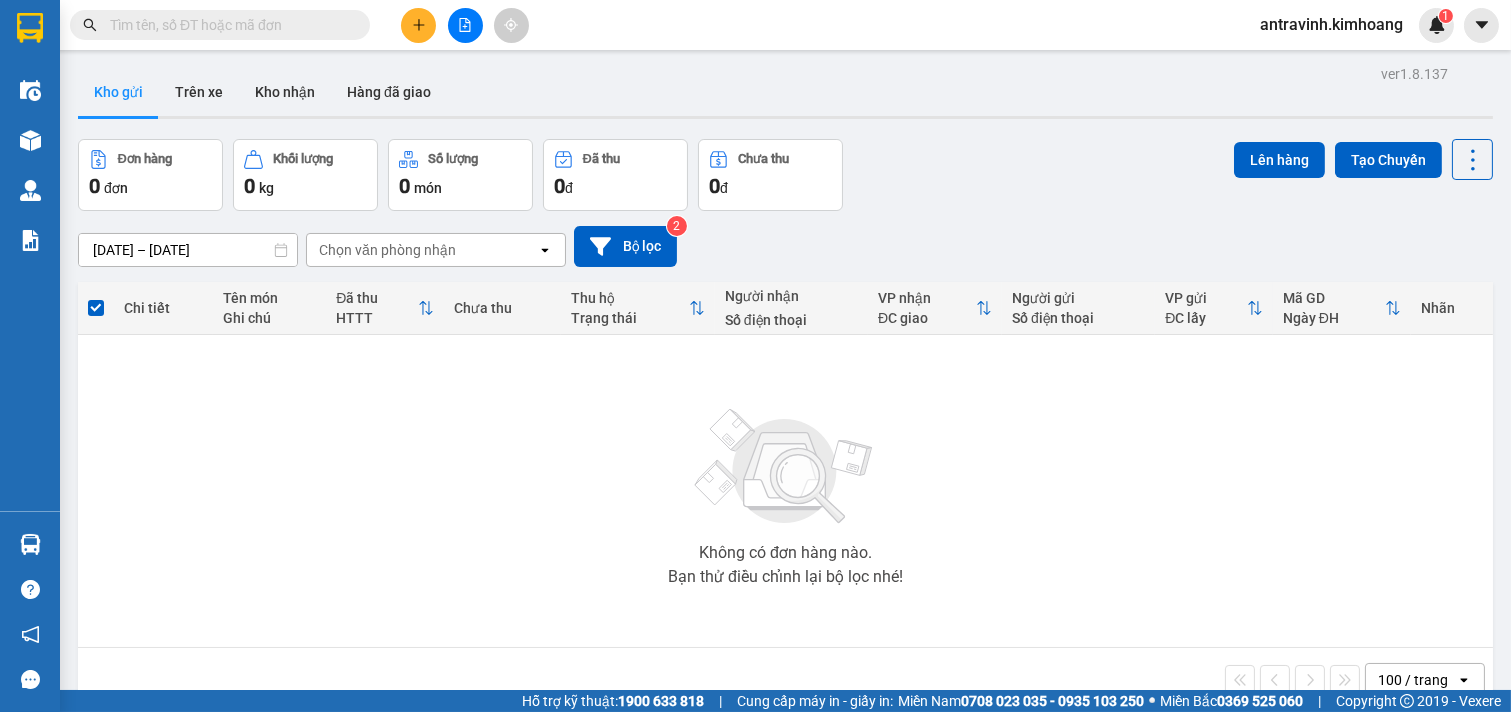click at bounding box center [228, 25] 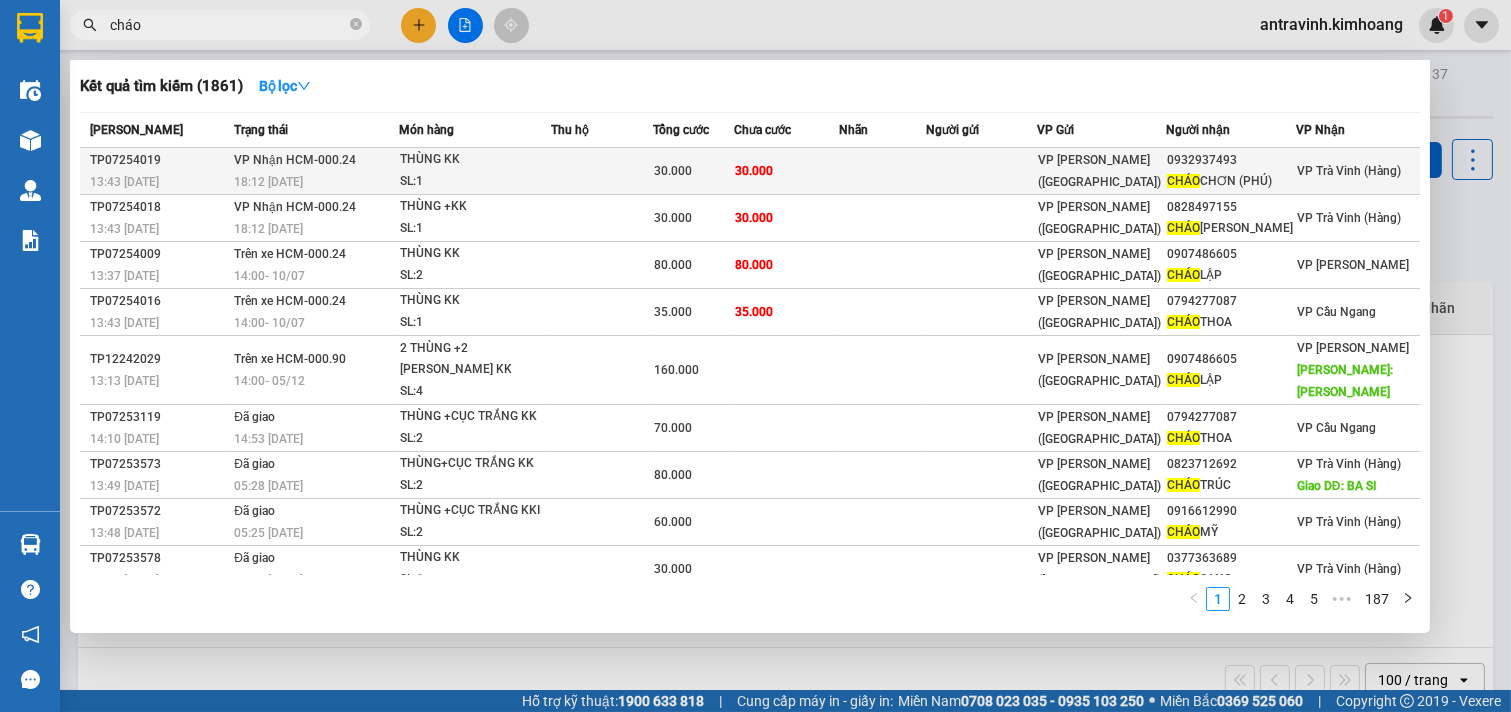 type on "cháo" 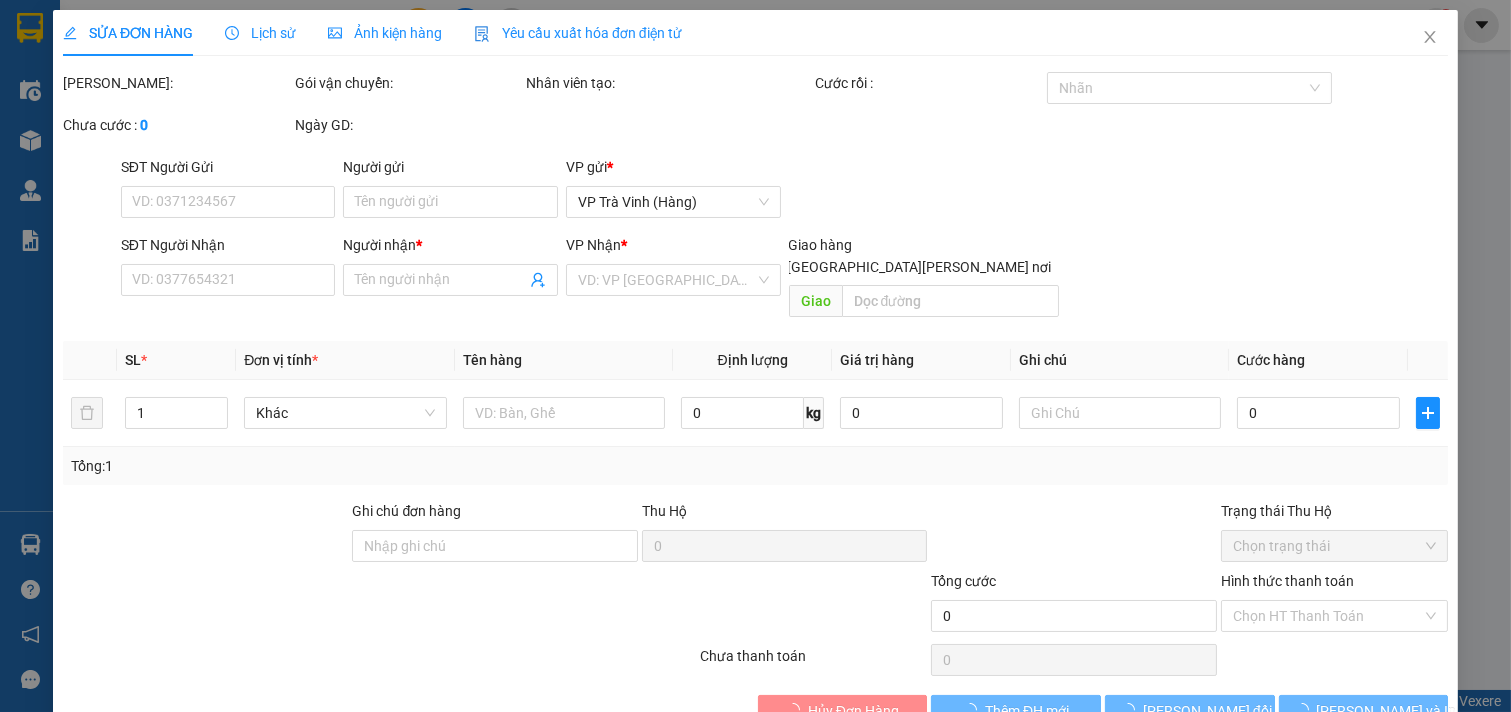 type on "0932937493" 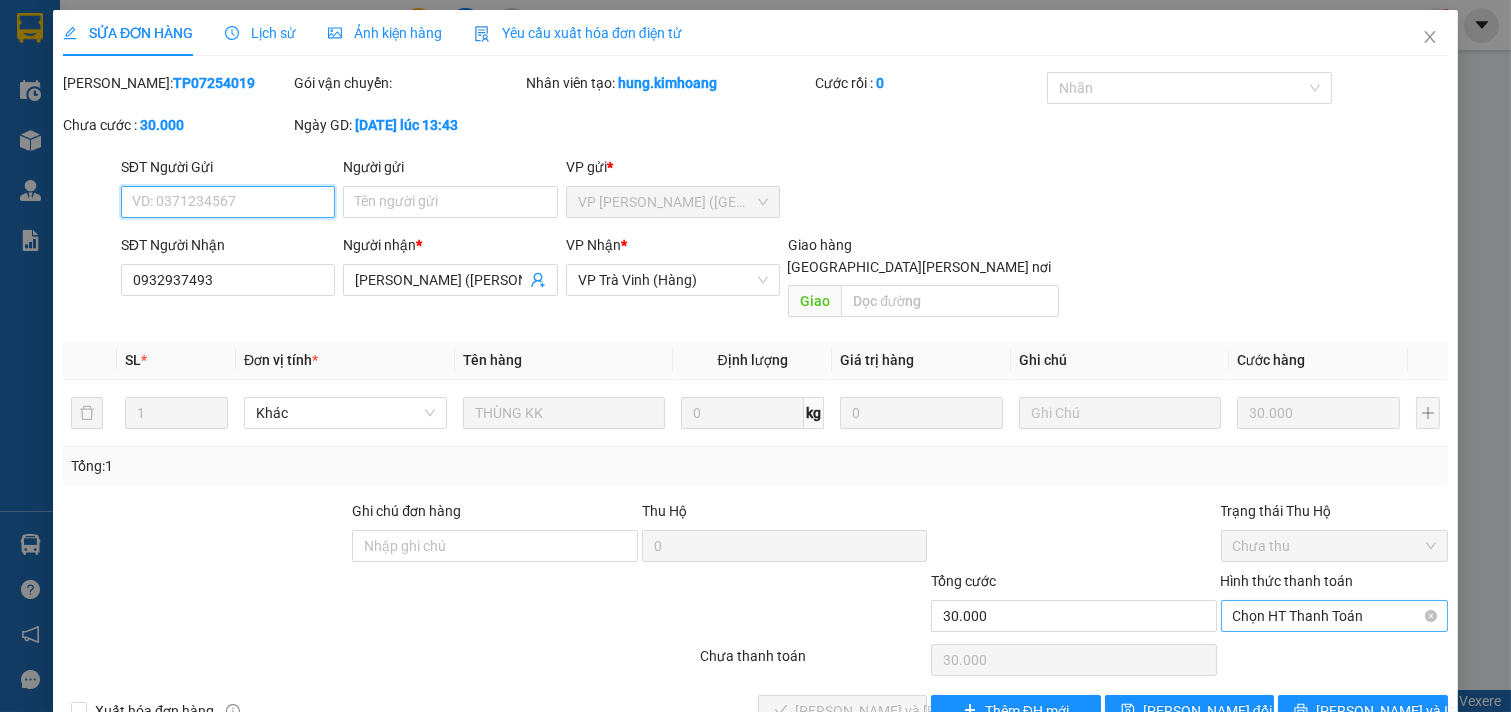 click on "Chọn HT Thanh Toán" at bounding box center (1335, 616) 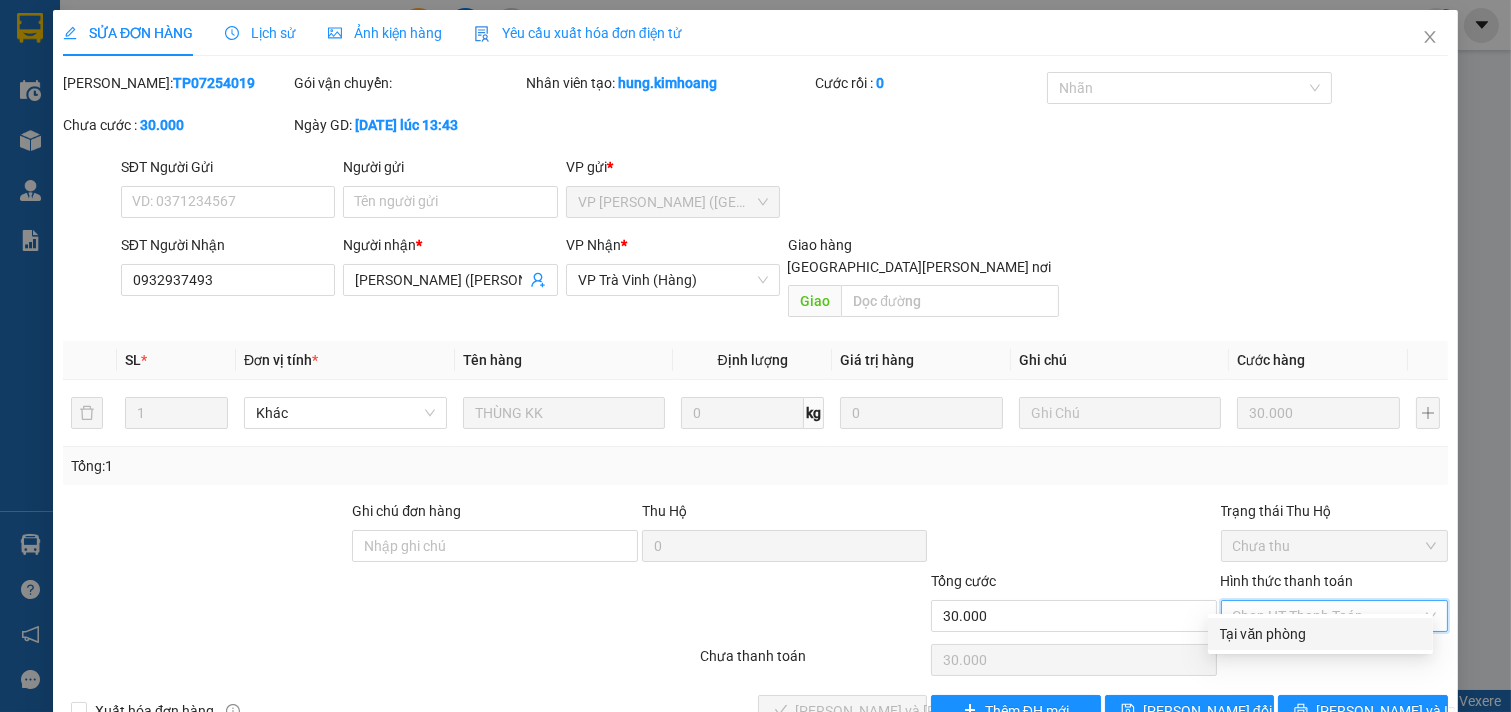 click on "Tại văn phòng" at bounding box center (1320, 634) 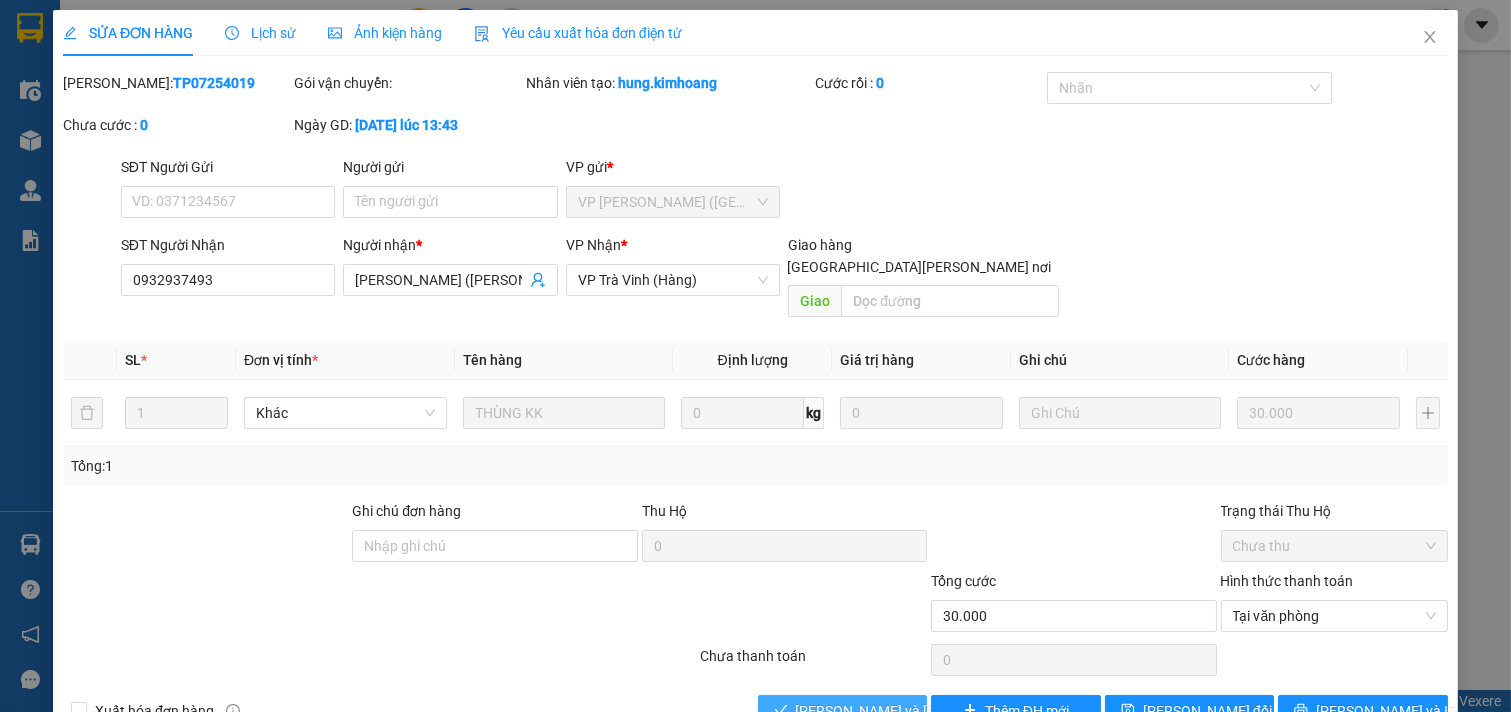 click on "[PERSON_NAME] và [PERSON_NAME] hàng" at bounding box center (931, 711) 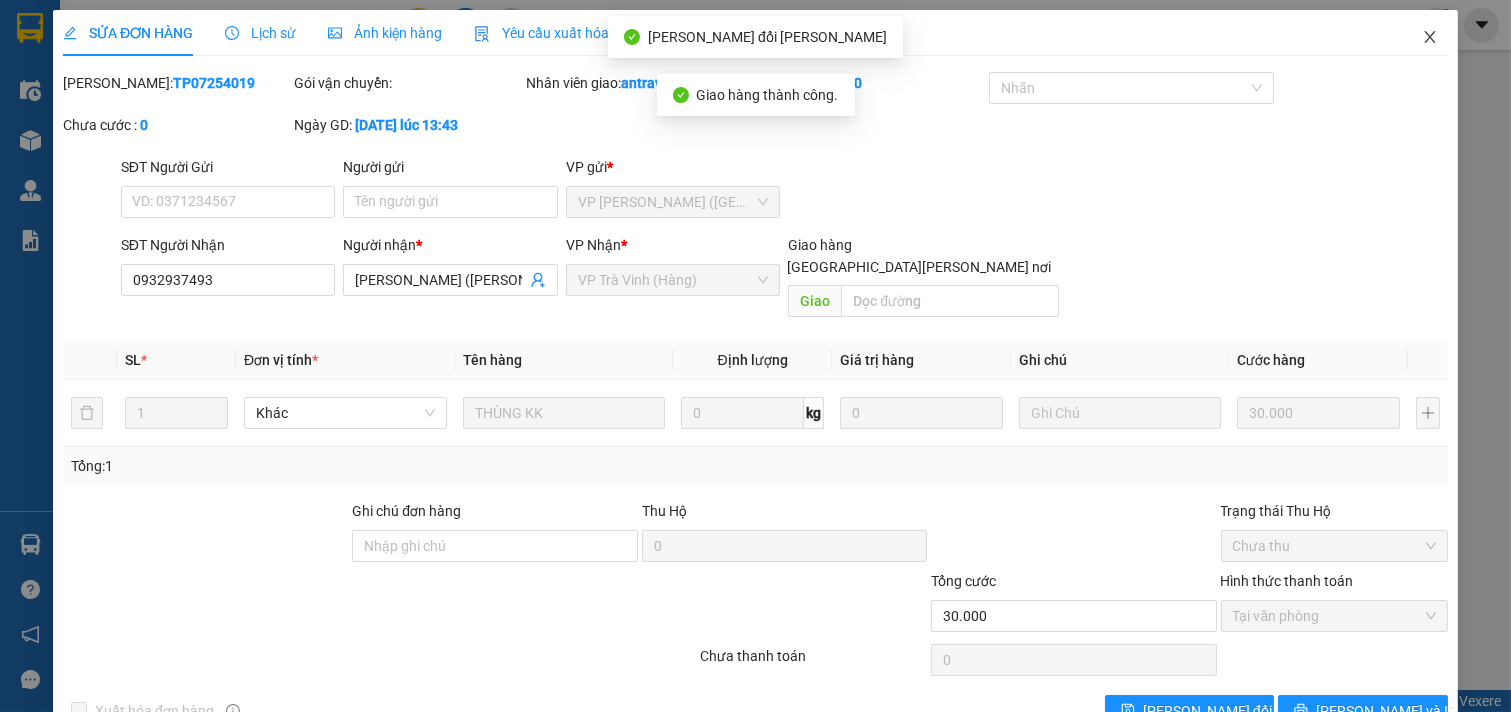 click 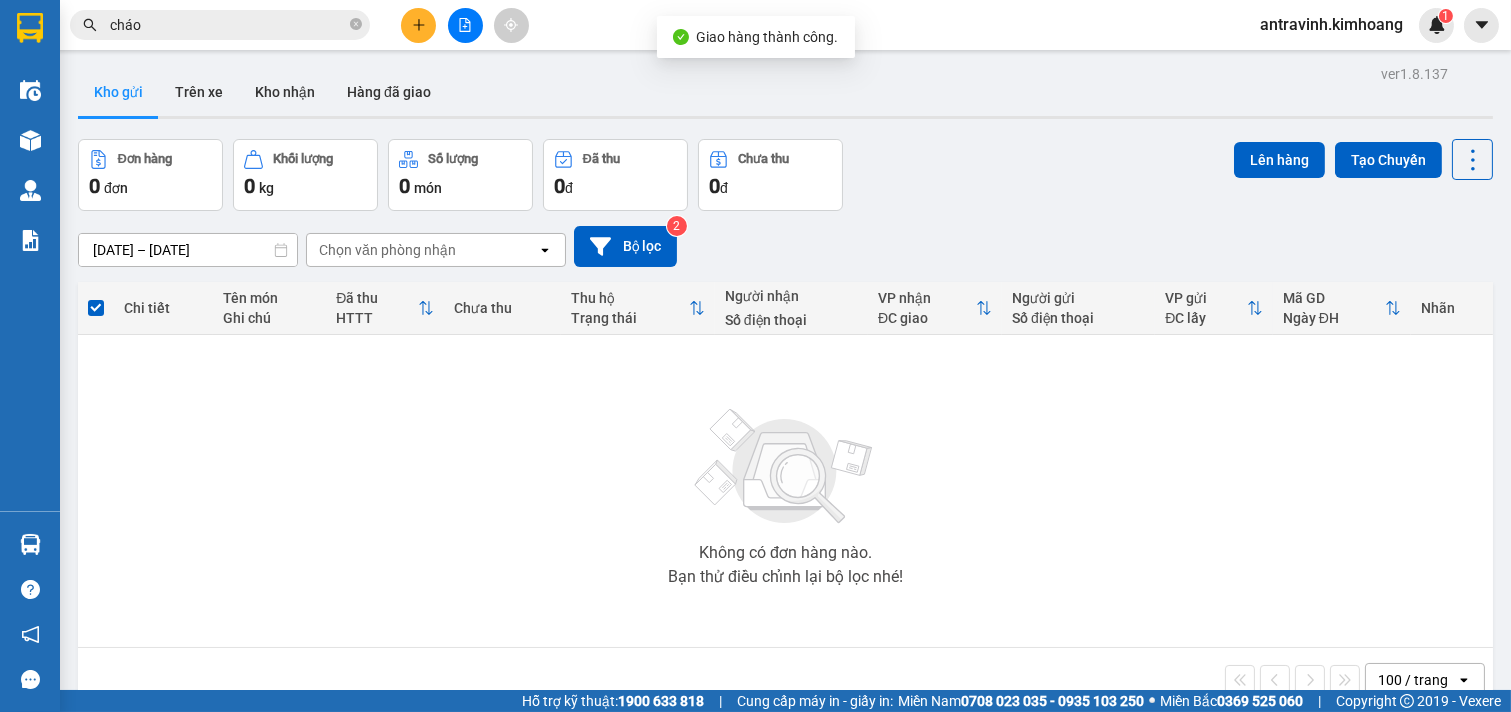click on "cháo" at bounding box center [228, 25] 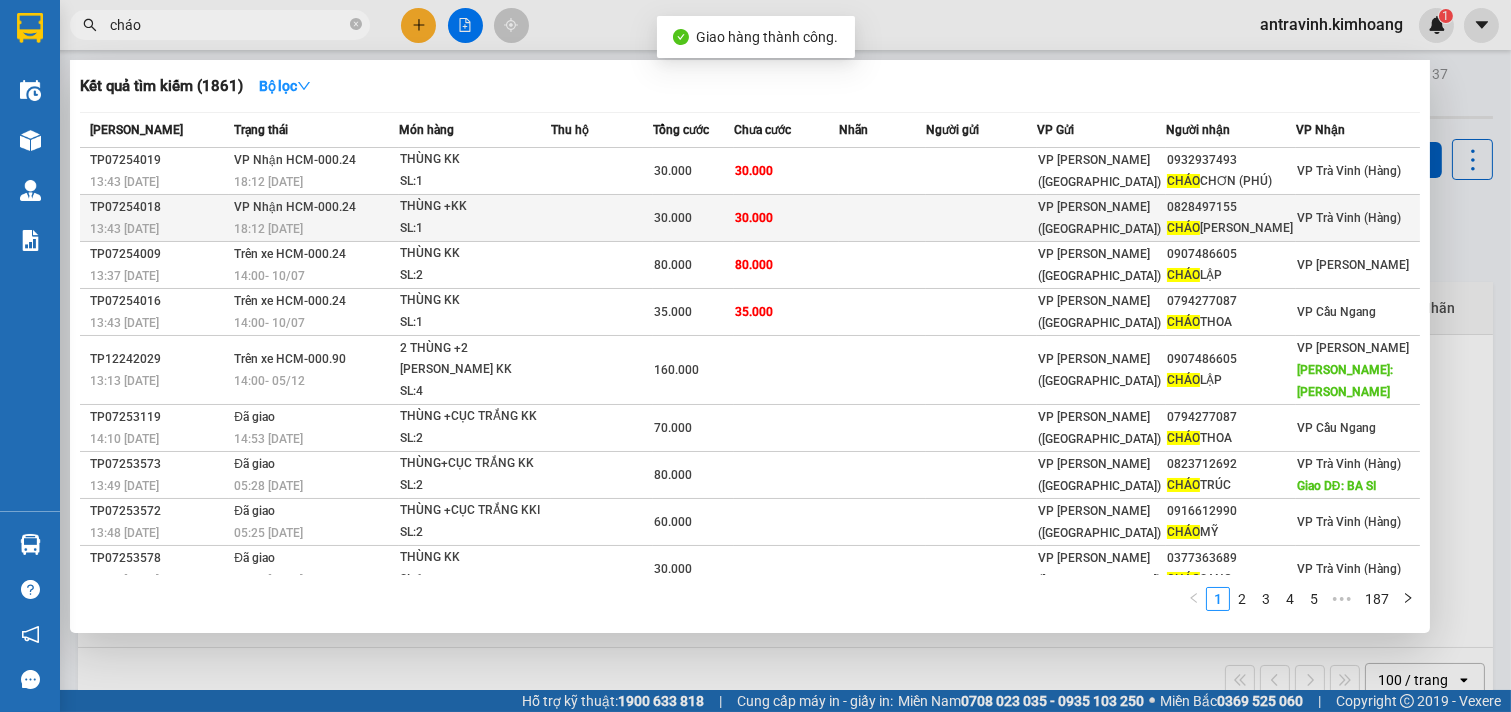 click on "THÙNG +KK" at bounding box center [475, 207] 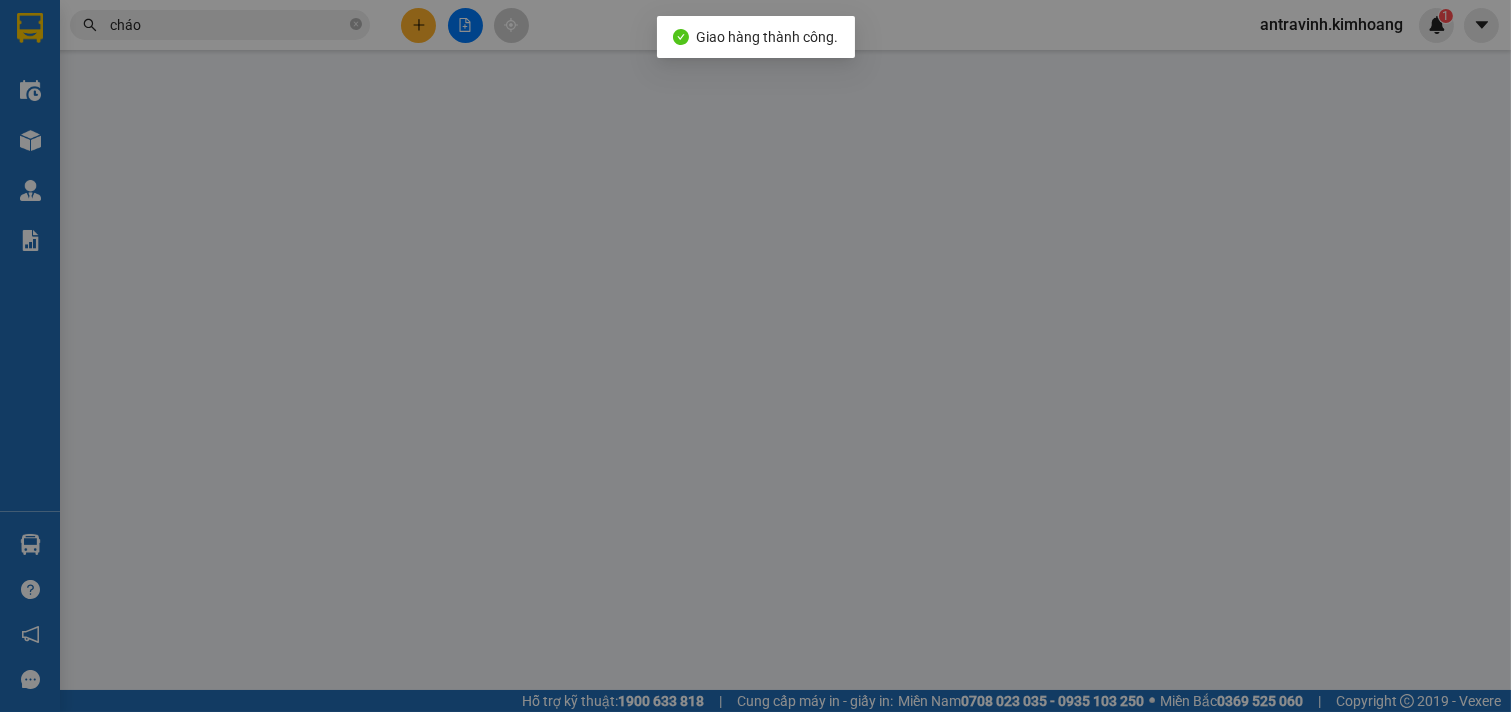 type on "0828497155" 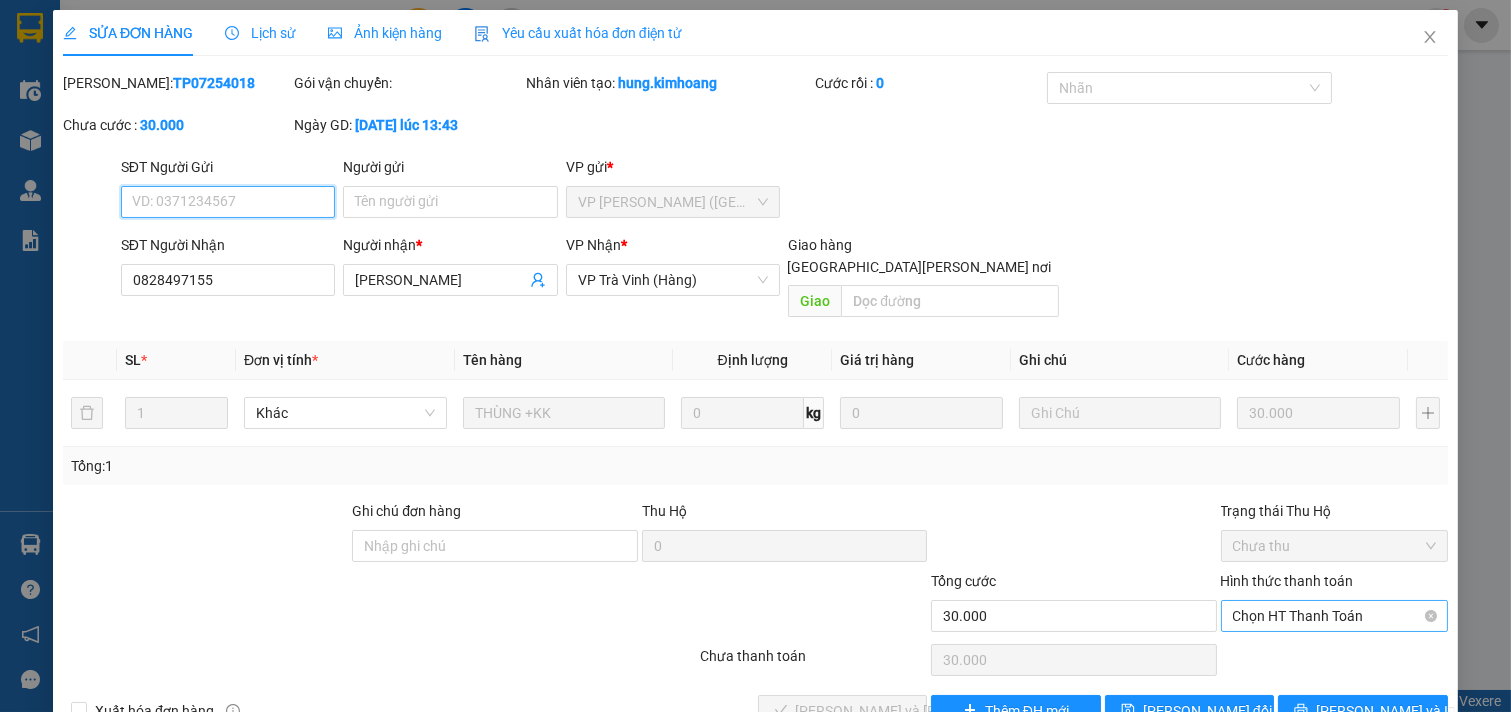 click on "Chọn HT Thanh Toán" at bounding box center (1335, 616) 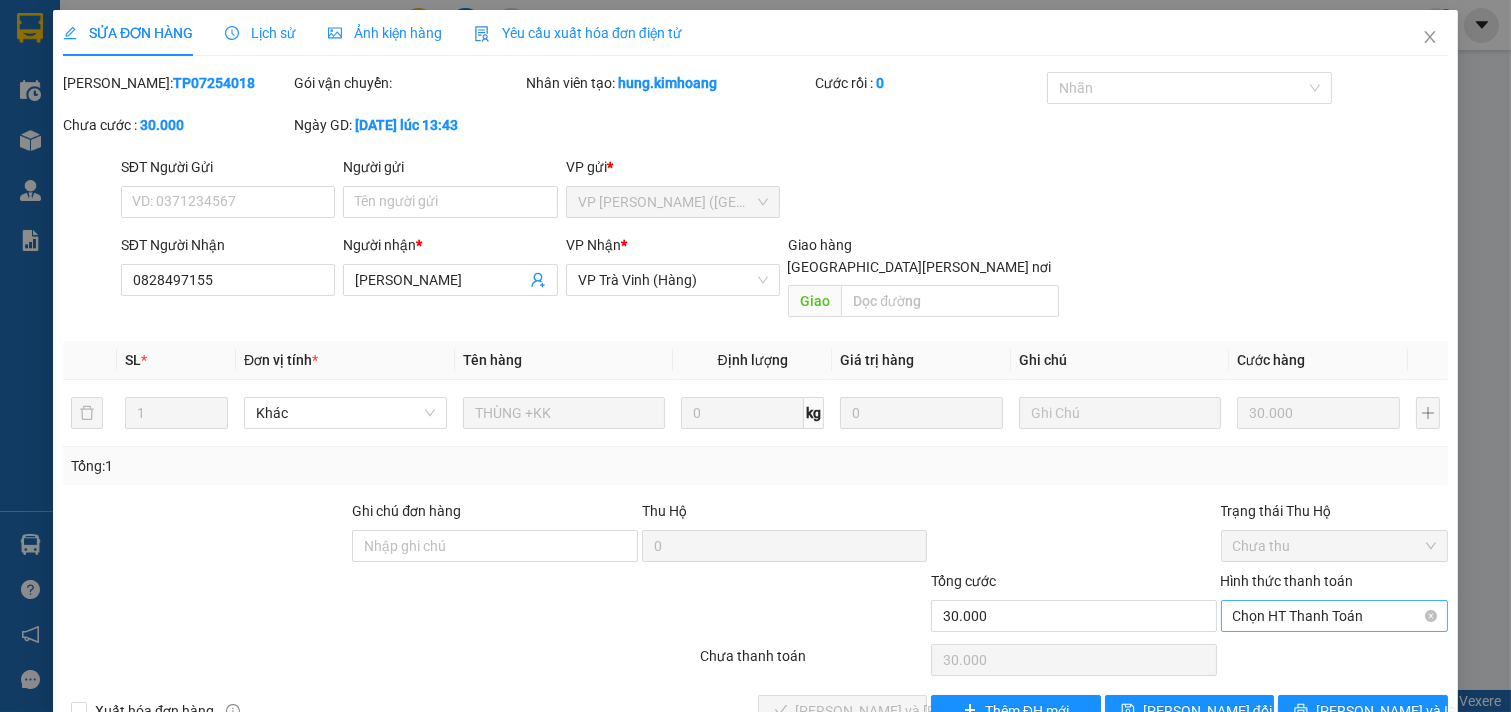 click on "Chọn HT Thanh Toán" at bounding box center [1335, 616] 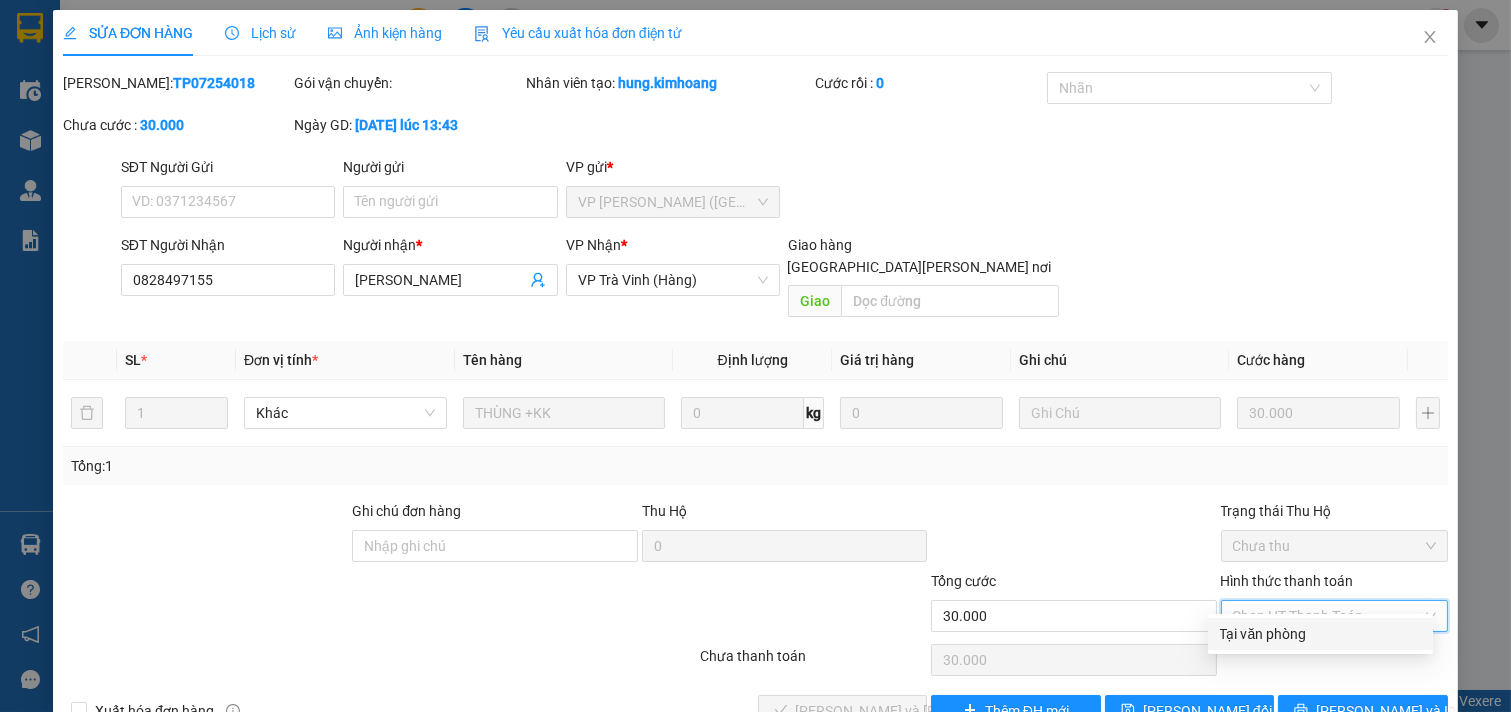 click on "Tại văn phòng" at bounding box center (1320, 634) 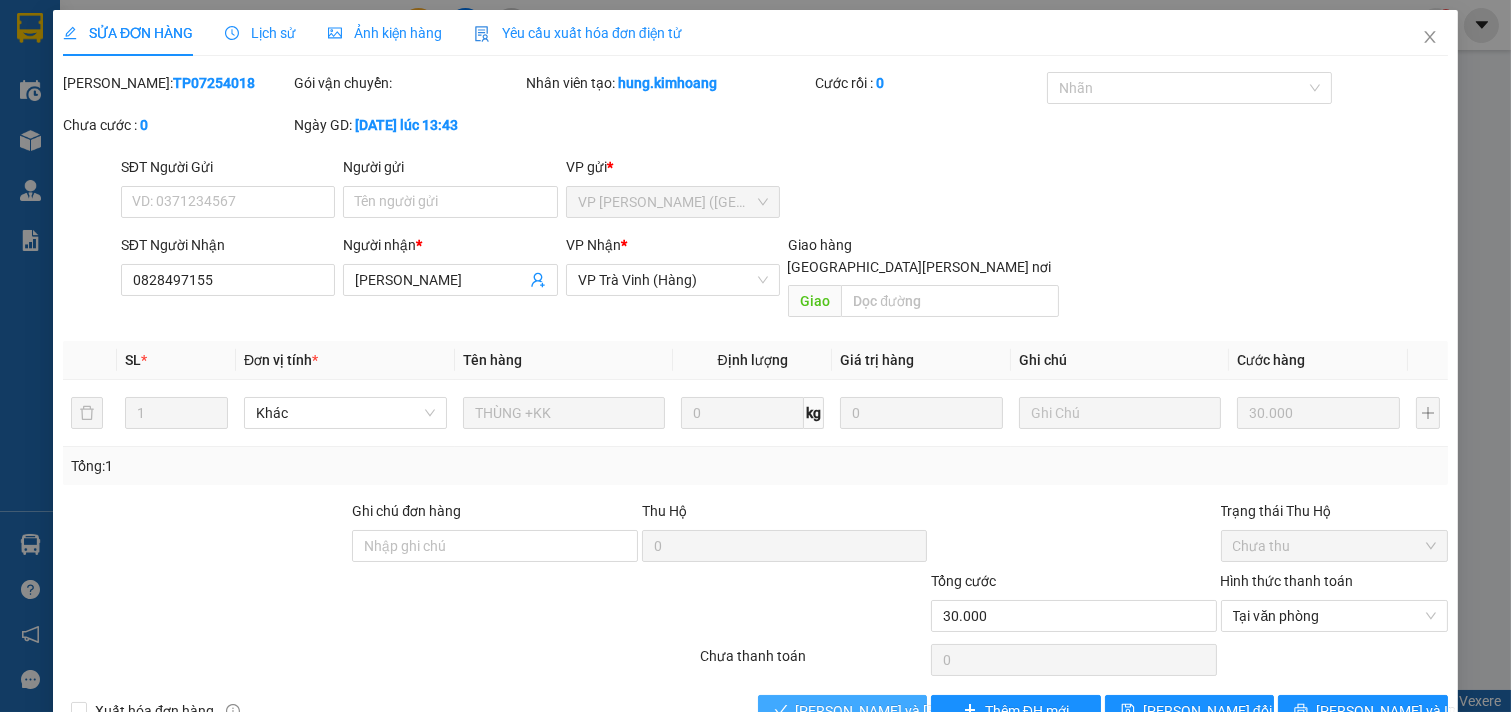 click on "[PERSON_NAME] và [PERSON_NAME] hàng" at bounding box center [931, 711] 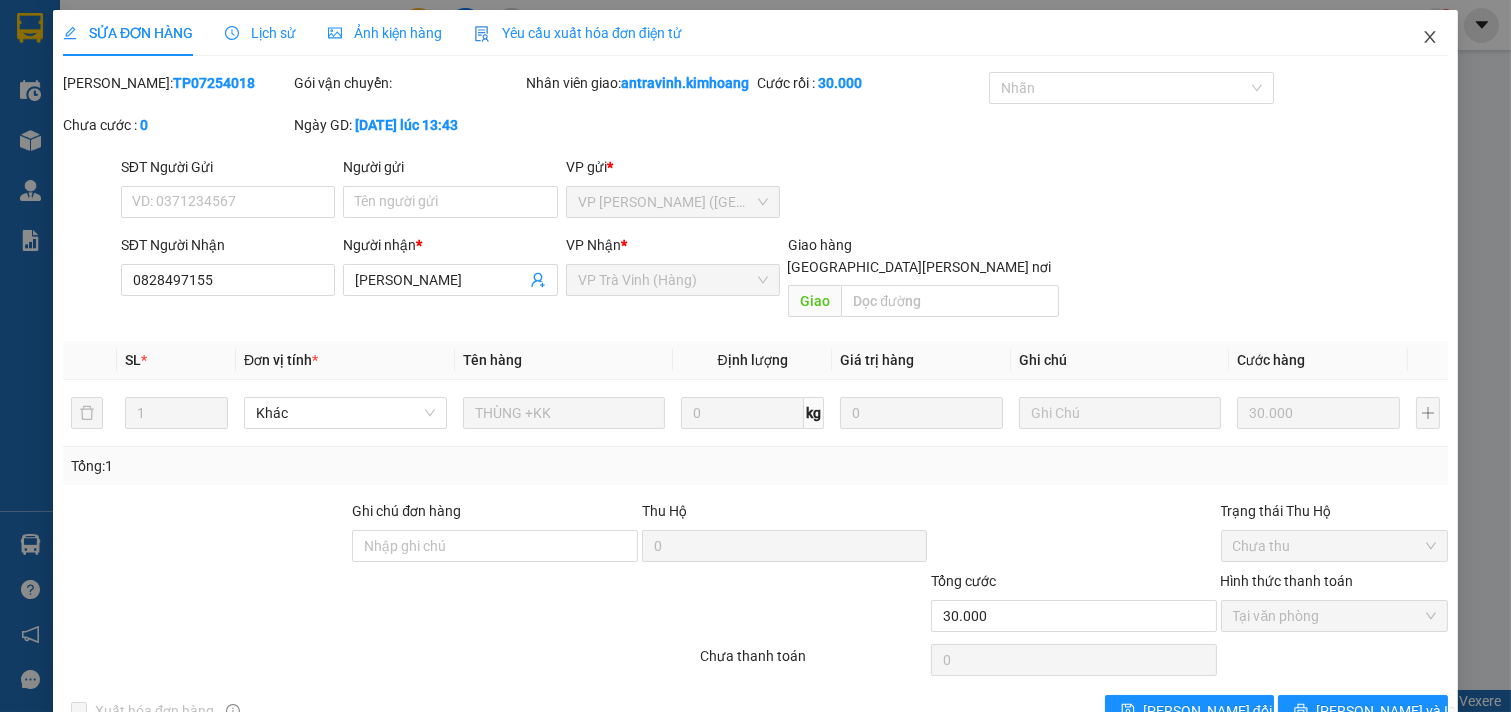 click 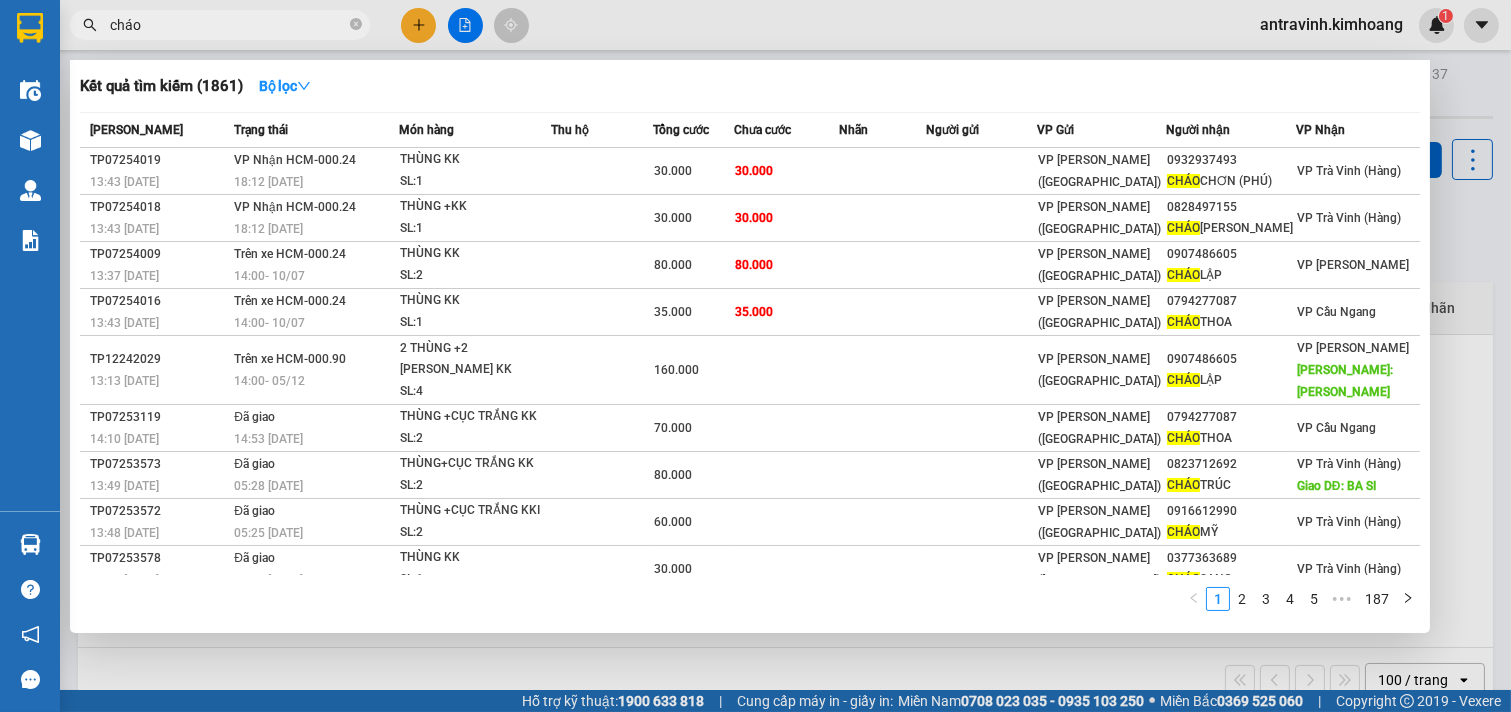 click on "cháo" at bounding box center (228, 25) 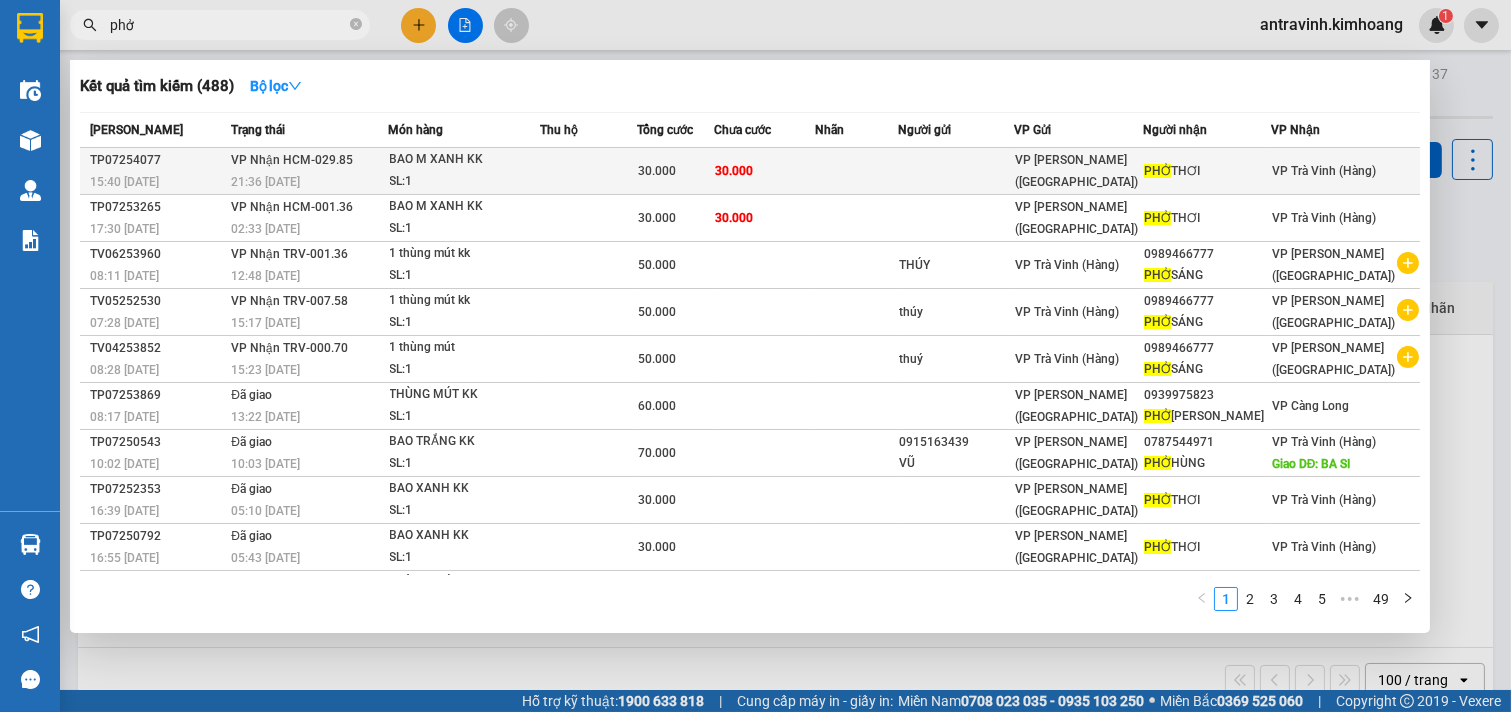 type on "phở" 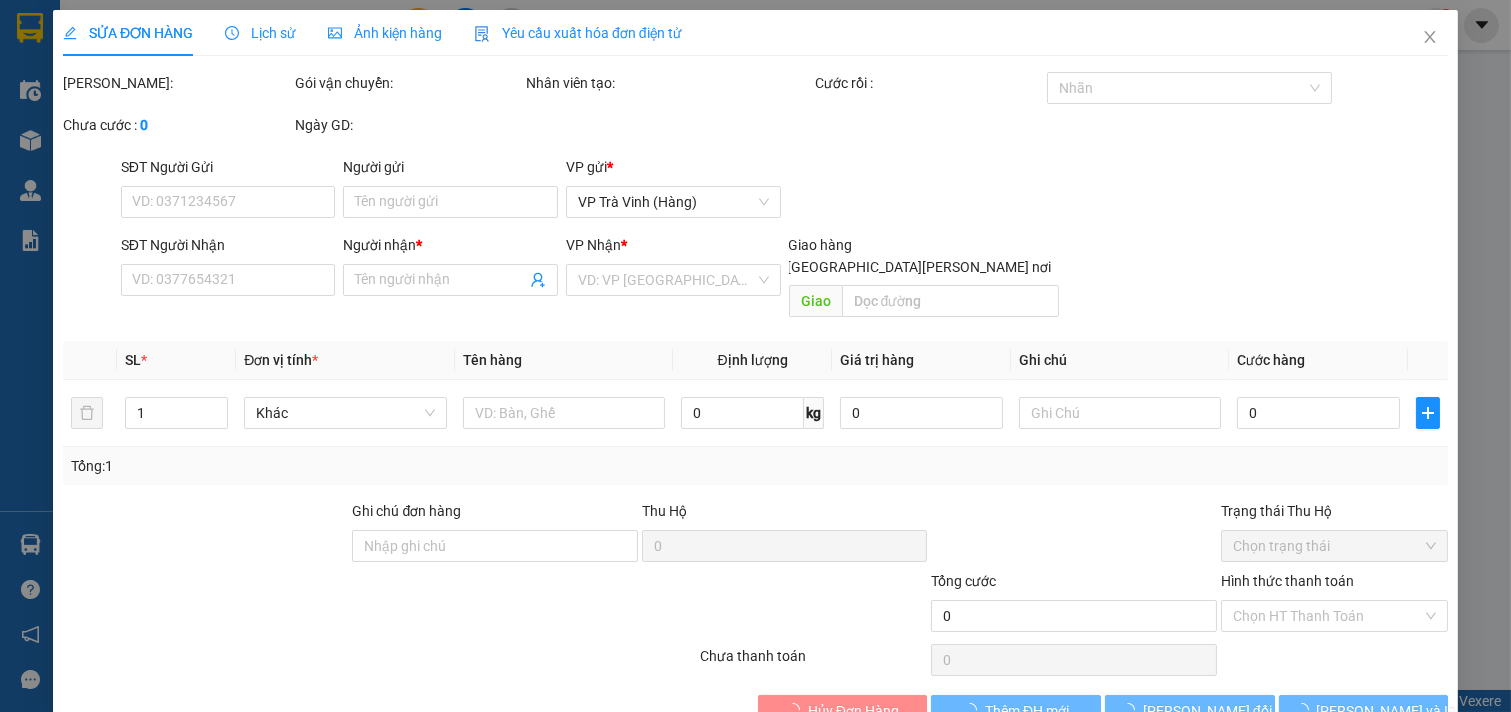 type on "PHỞ THƠI" 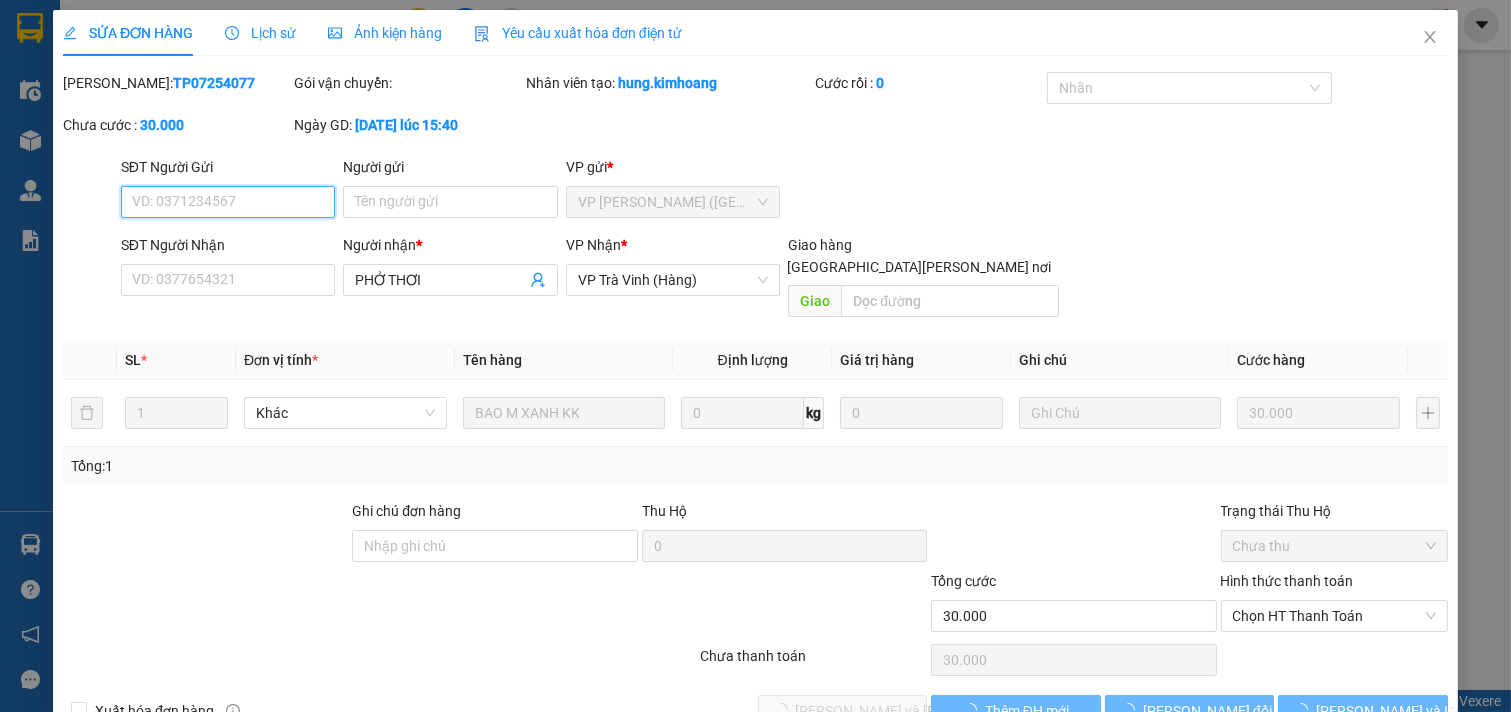 scroll, scrollTop: 32, scrollLeft: 0, axis: vertical 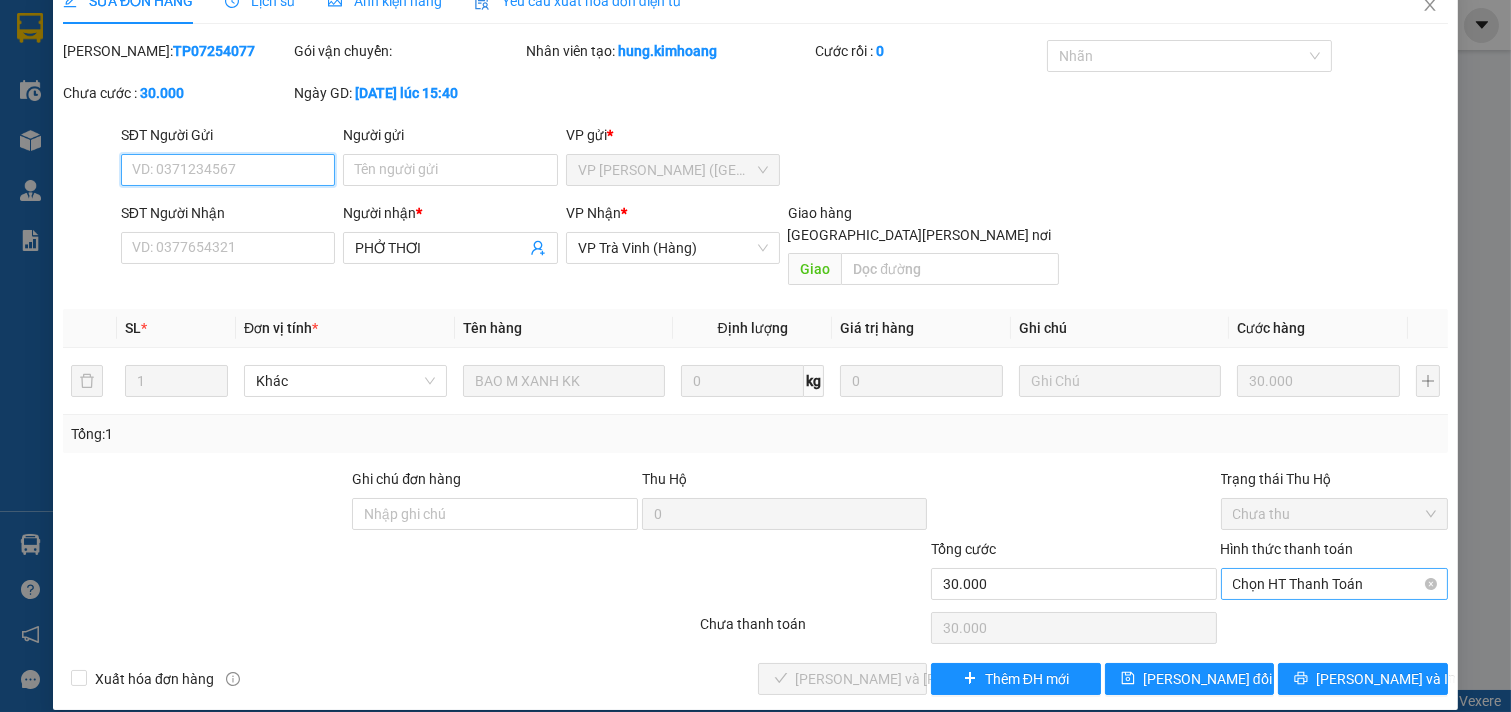 click on "Chọn HT Thanh Toán" at bounding box center [1335, 584] 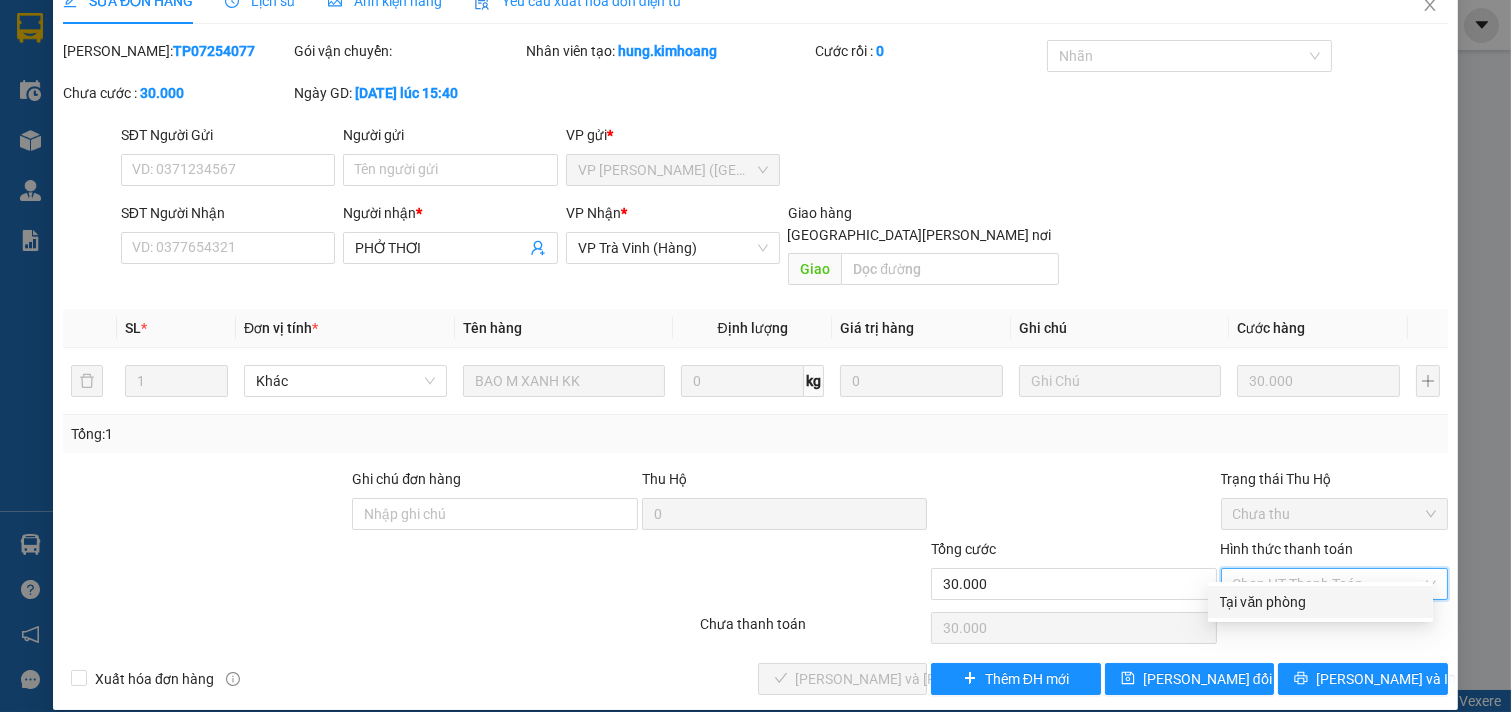 click on "Tại văn phòng" at bounding box center (1320, 602) 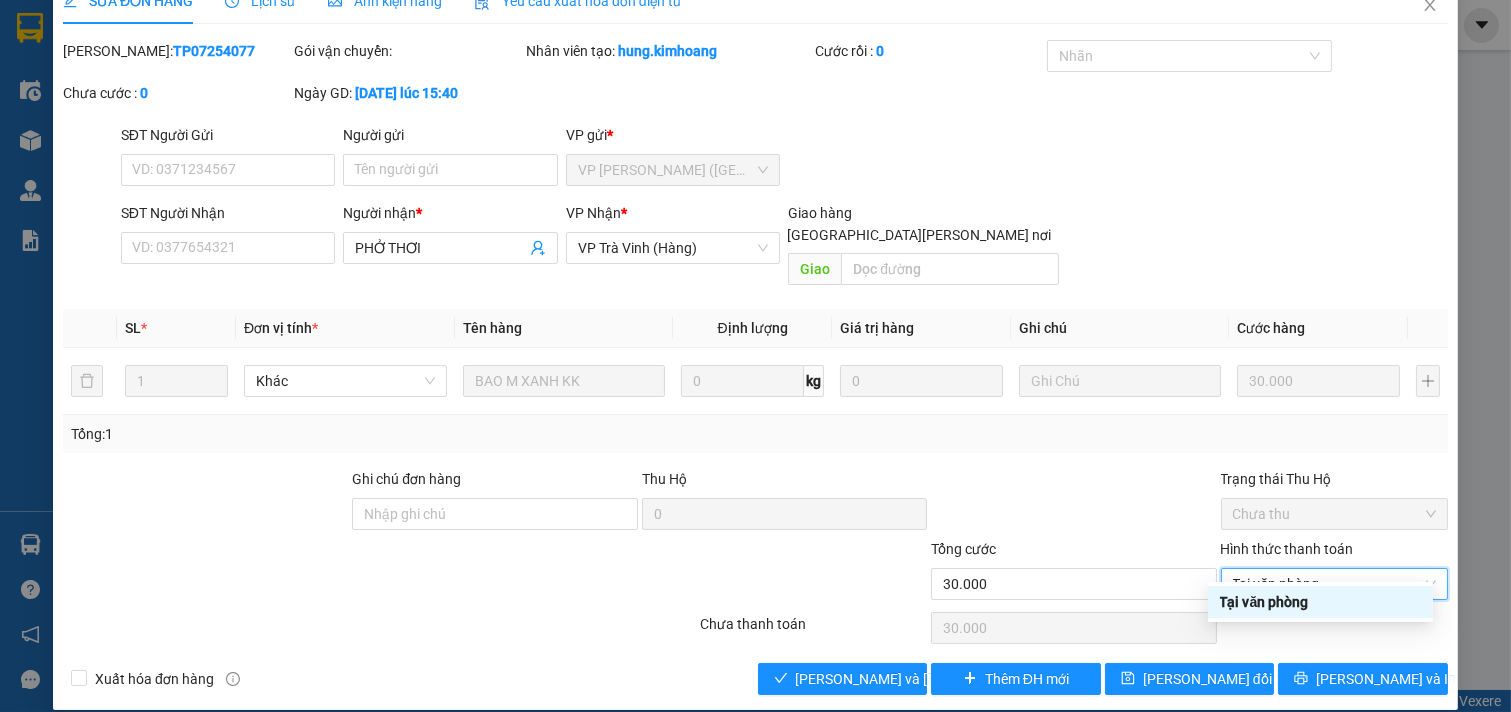 type on "0" 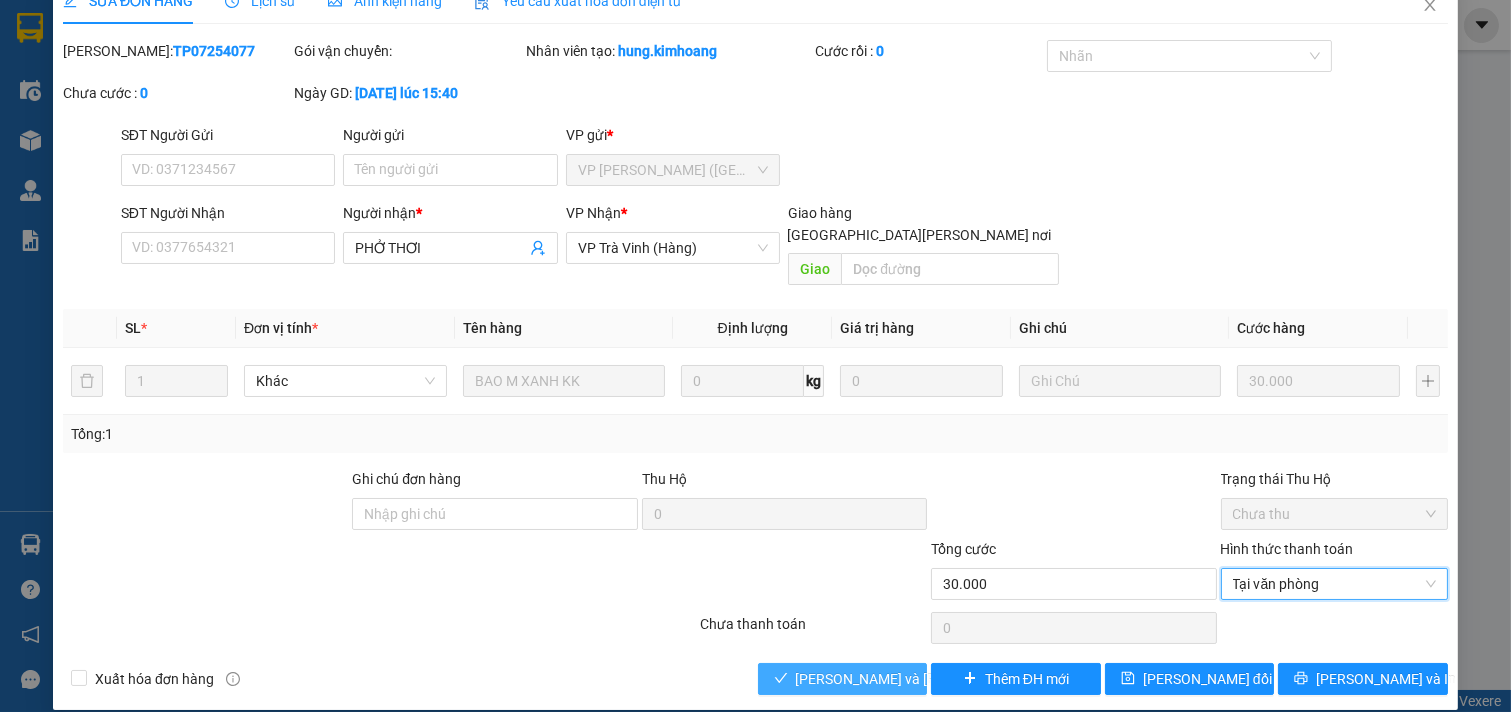 click on "[PERSON_NAME] và [PERSON_NAME] hàng" at bounding box center (931, 679) 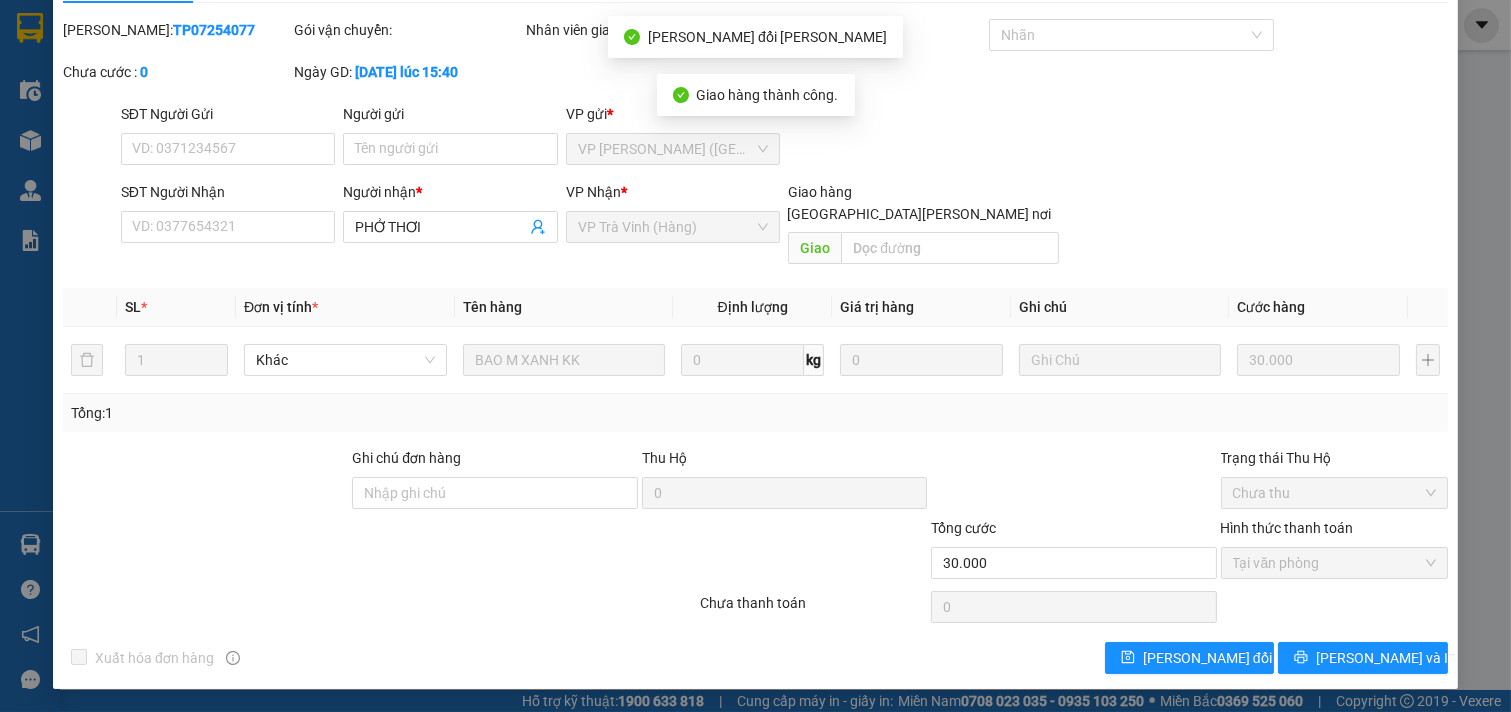 scroll, scrollTop: 0, scrollLeft: 0, axis: both 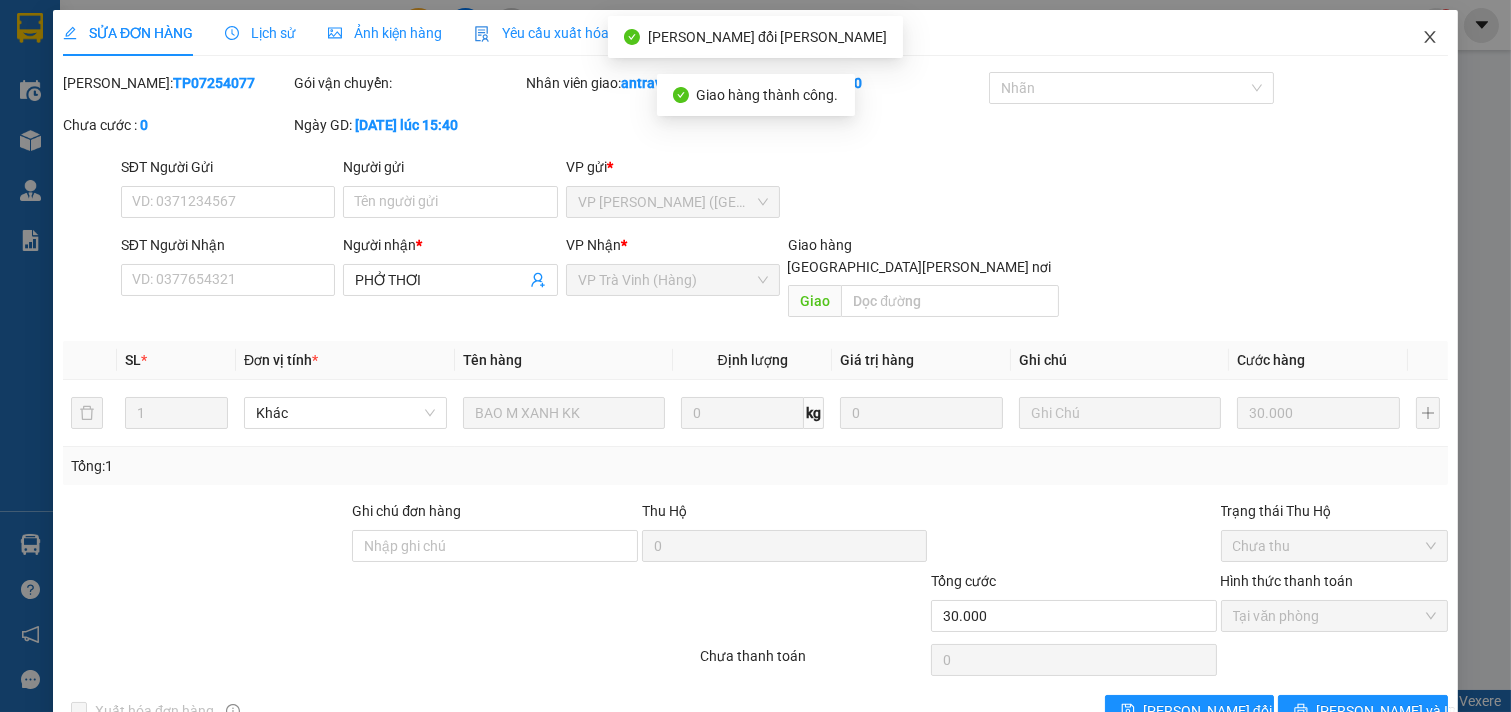 click 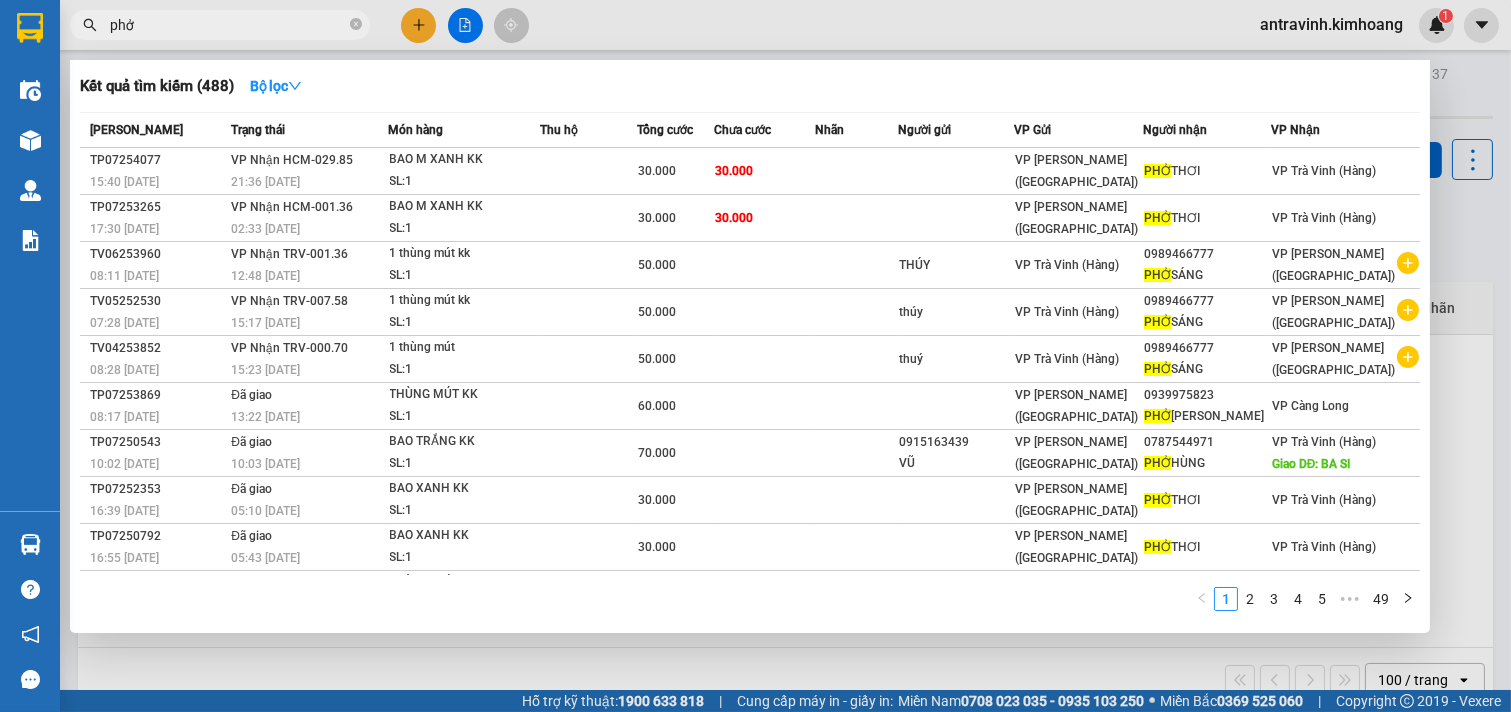 click on "phở" at bounding box center (228, 25) 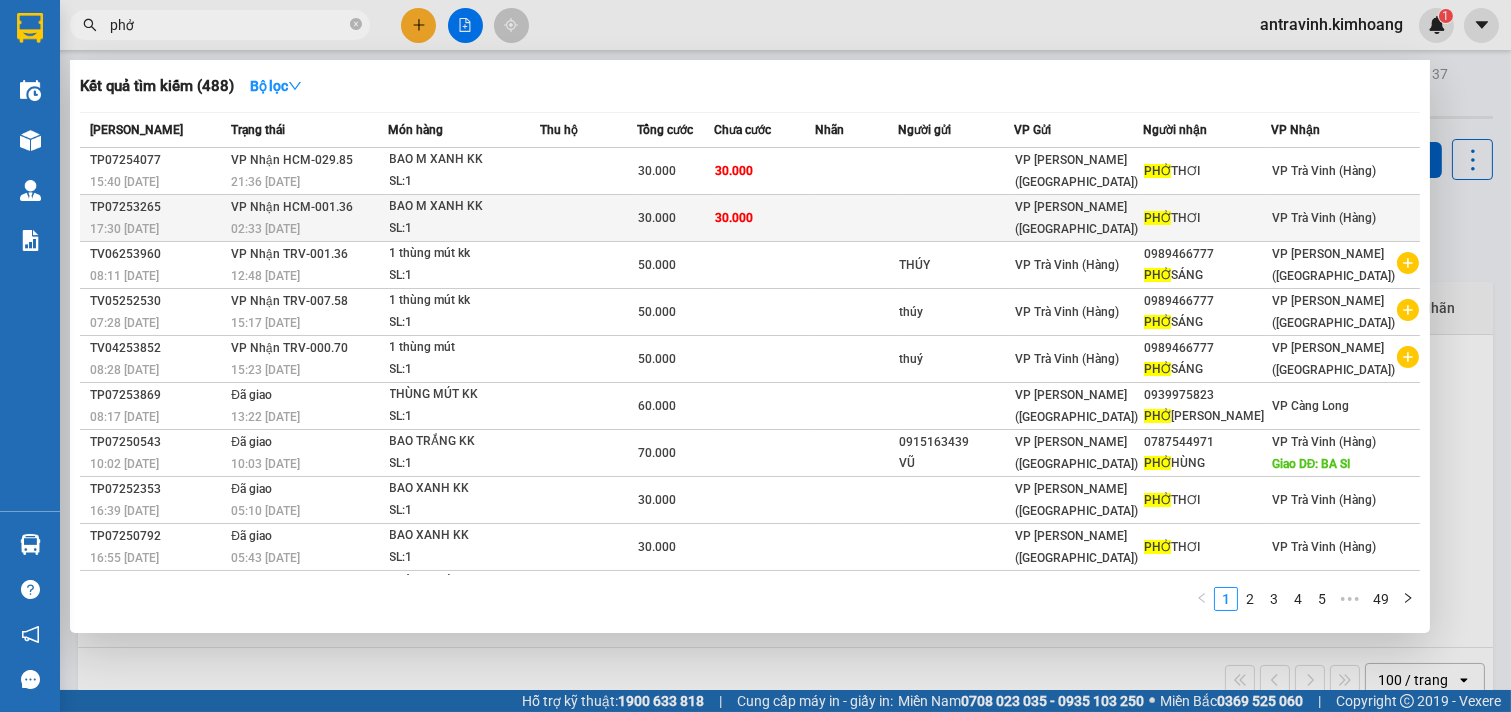 click on "30.000" at bounding box center (657, 218) 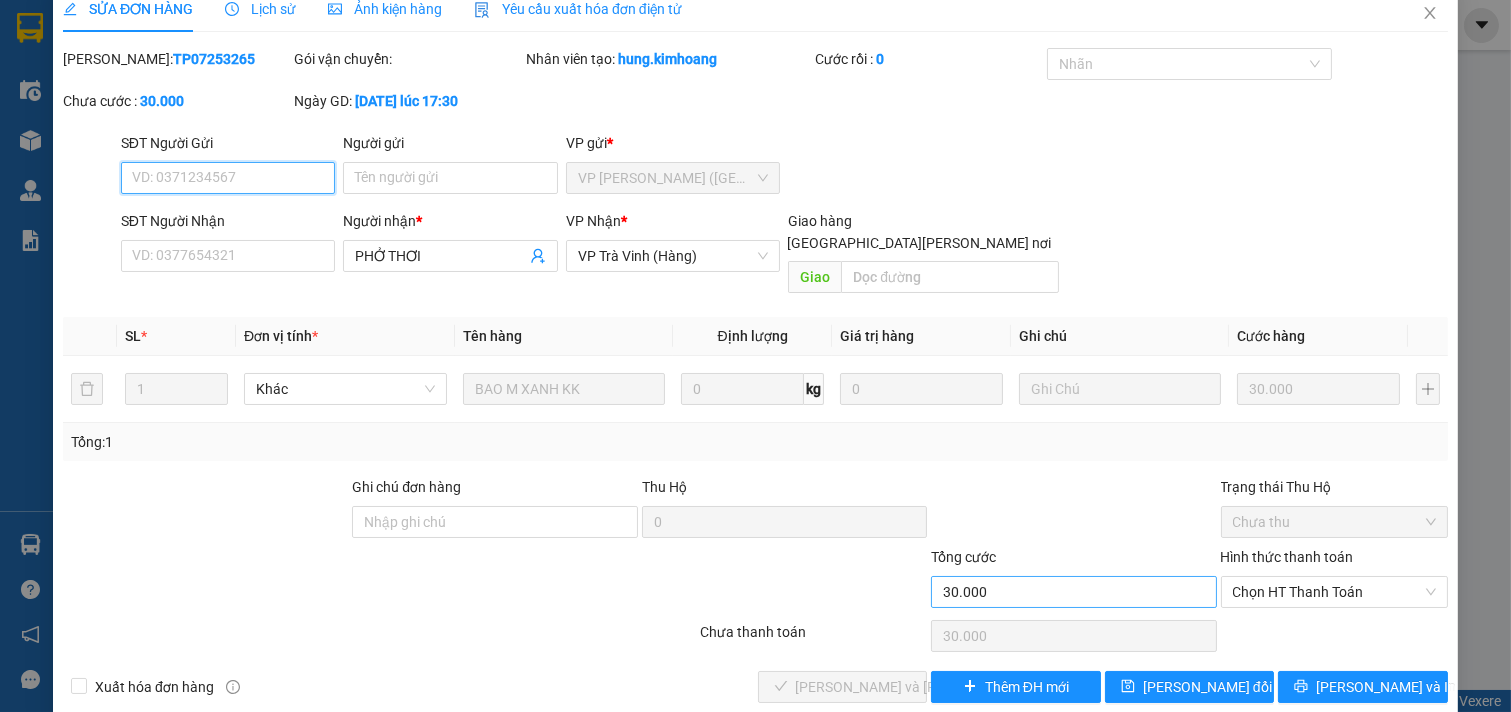 scroll, scrollTop: 32, scrollLeft: 0, axis: vertical 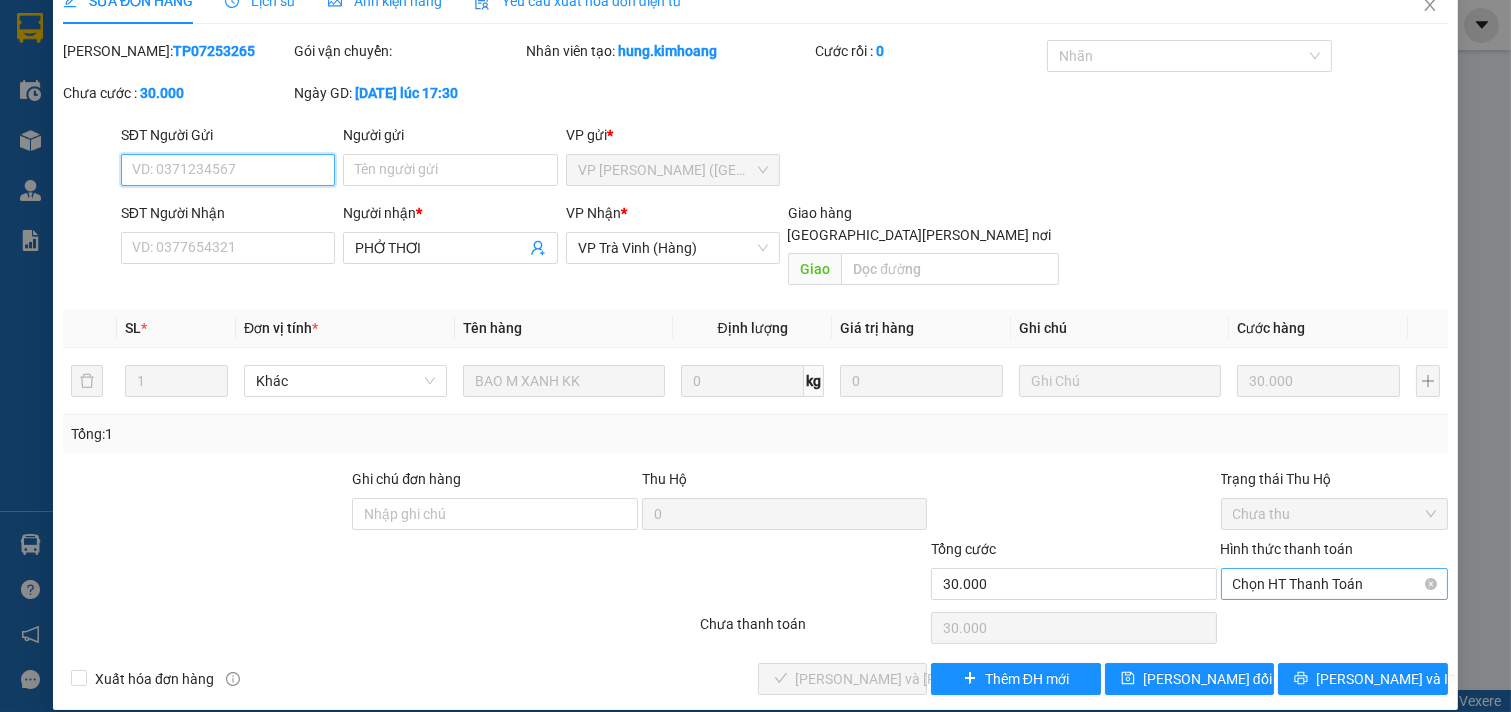 click on "Chọn HT Thanh Toán" at bounding box center (1335, 584) 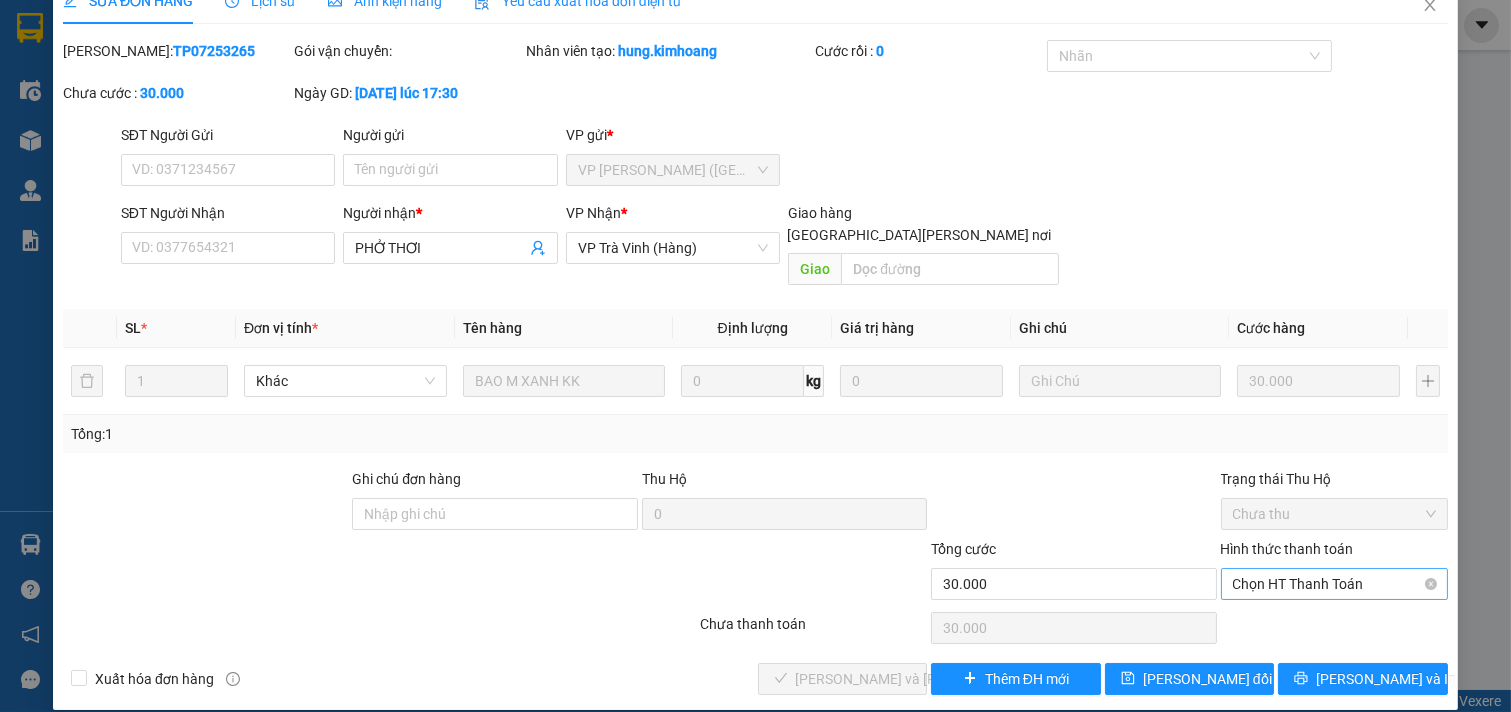 click on "Chọn HT Thanh Toán" at bounding box center [1335, 584] 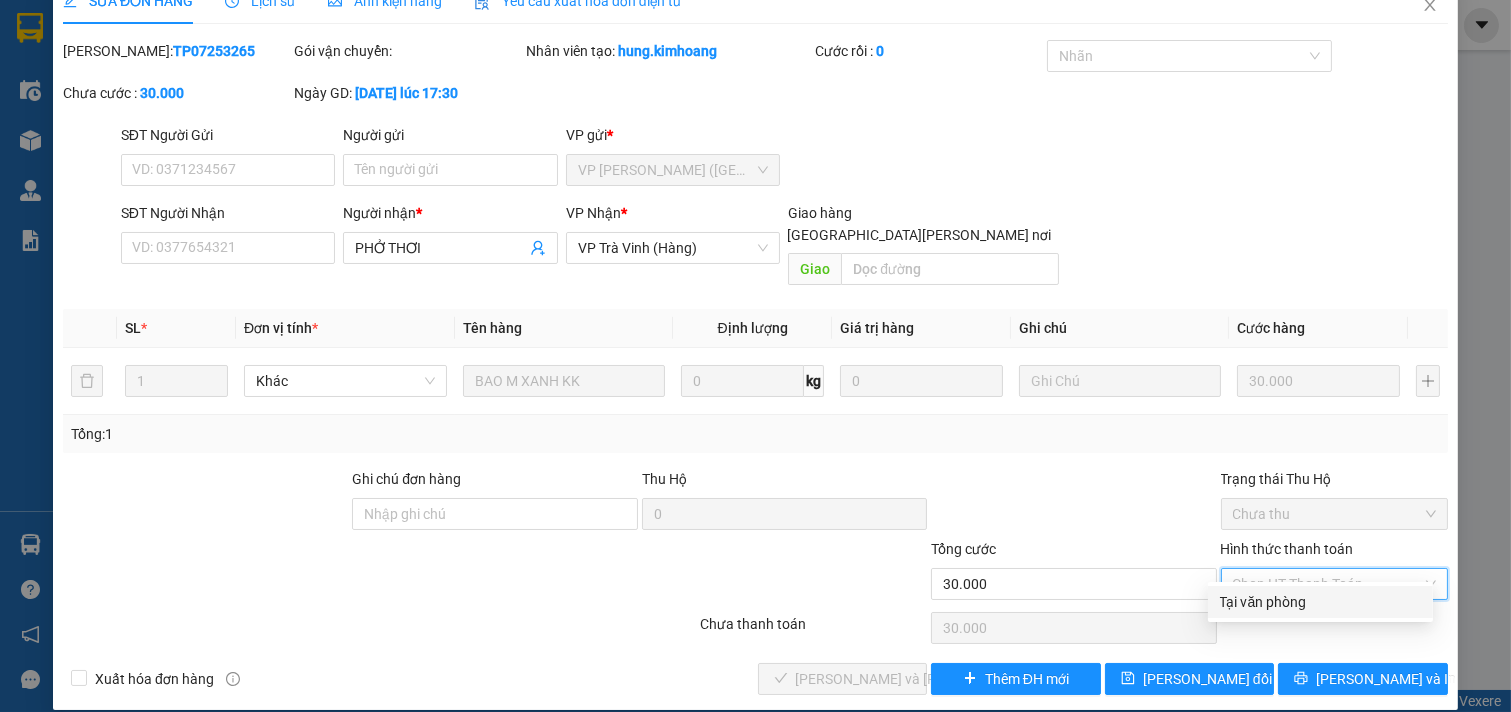 click on "Tại văn phòng" at bounding box center [1320, 602] 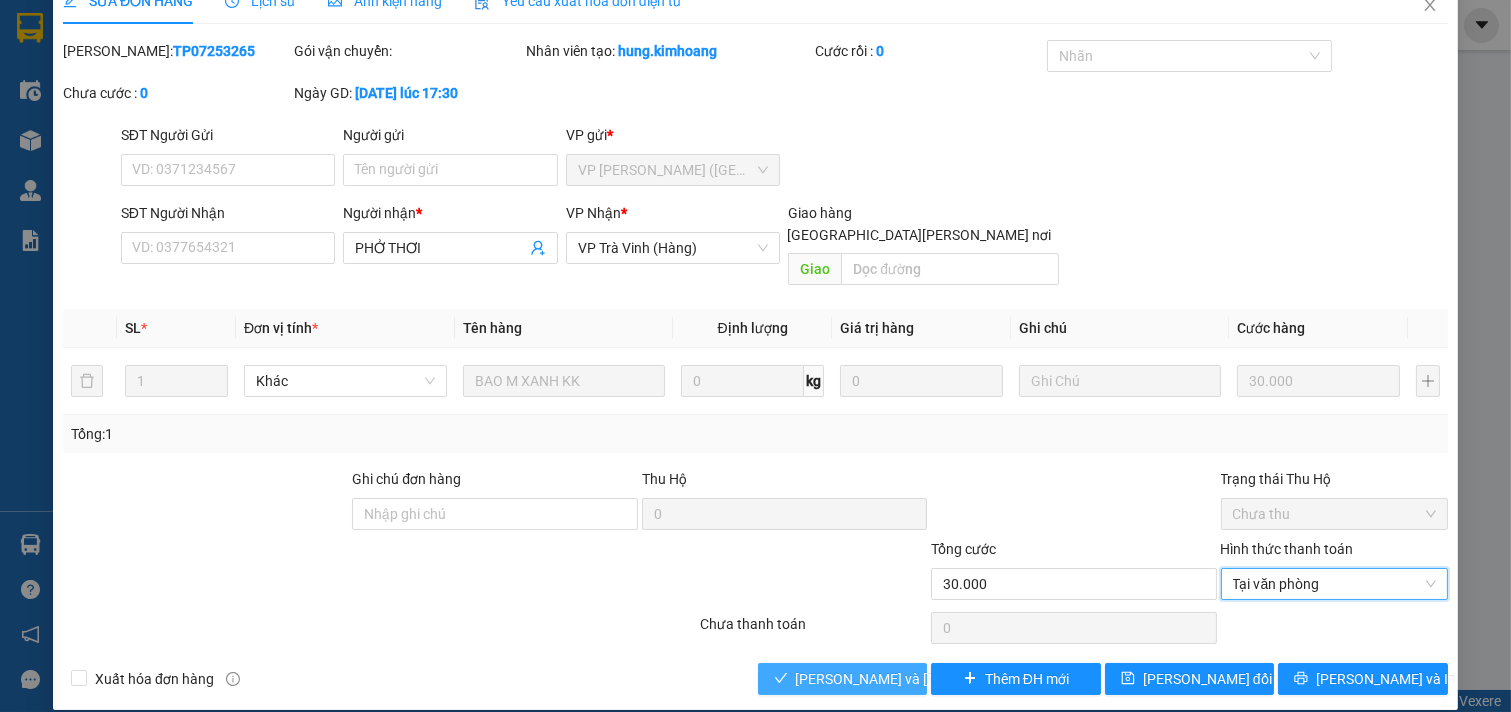 click on "[PERSON_NAME] và [PERSON_NAME] hàng" at bounding box center (931, 679) 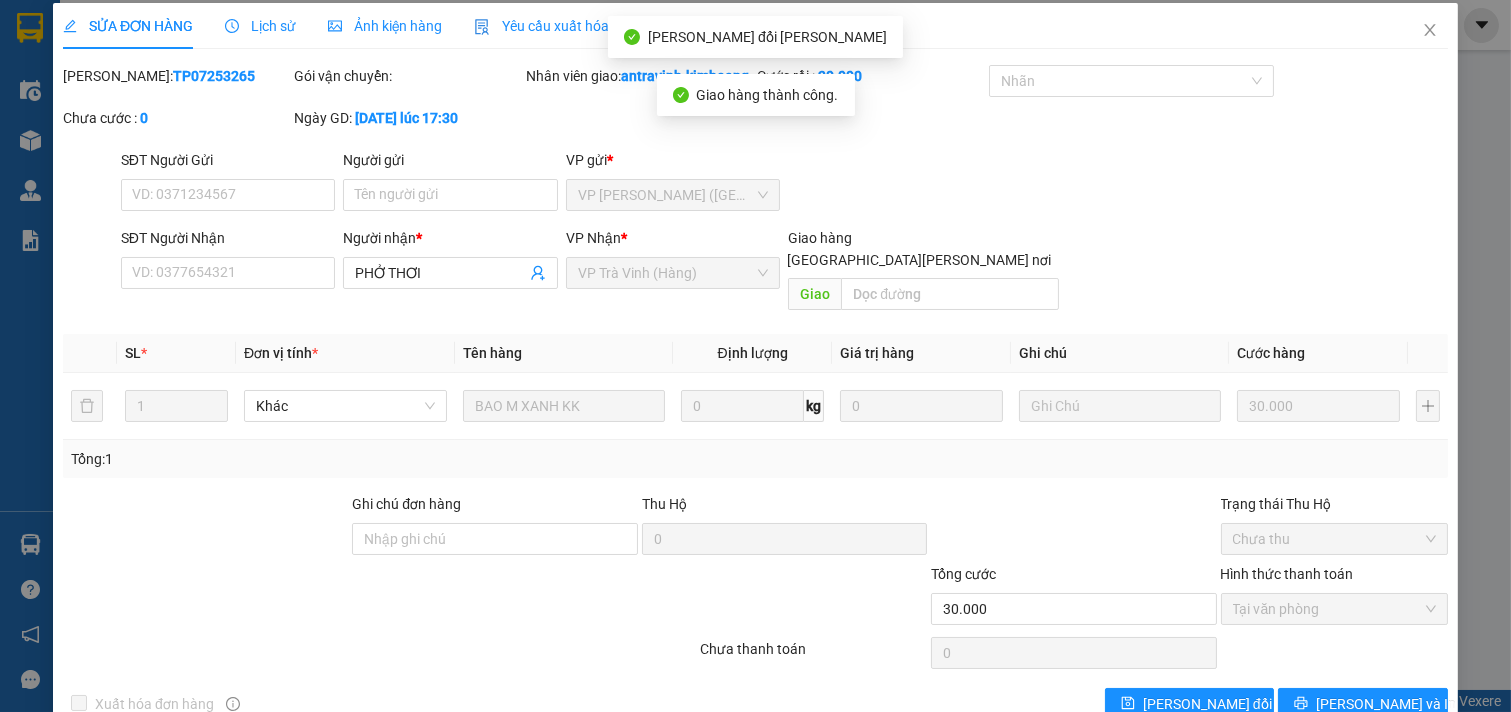 scroll, scrollTop: 0, scrollLeft: 0, axis: both 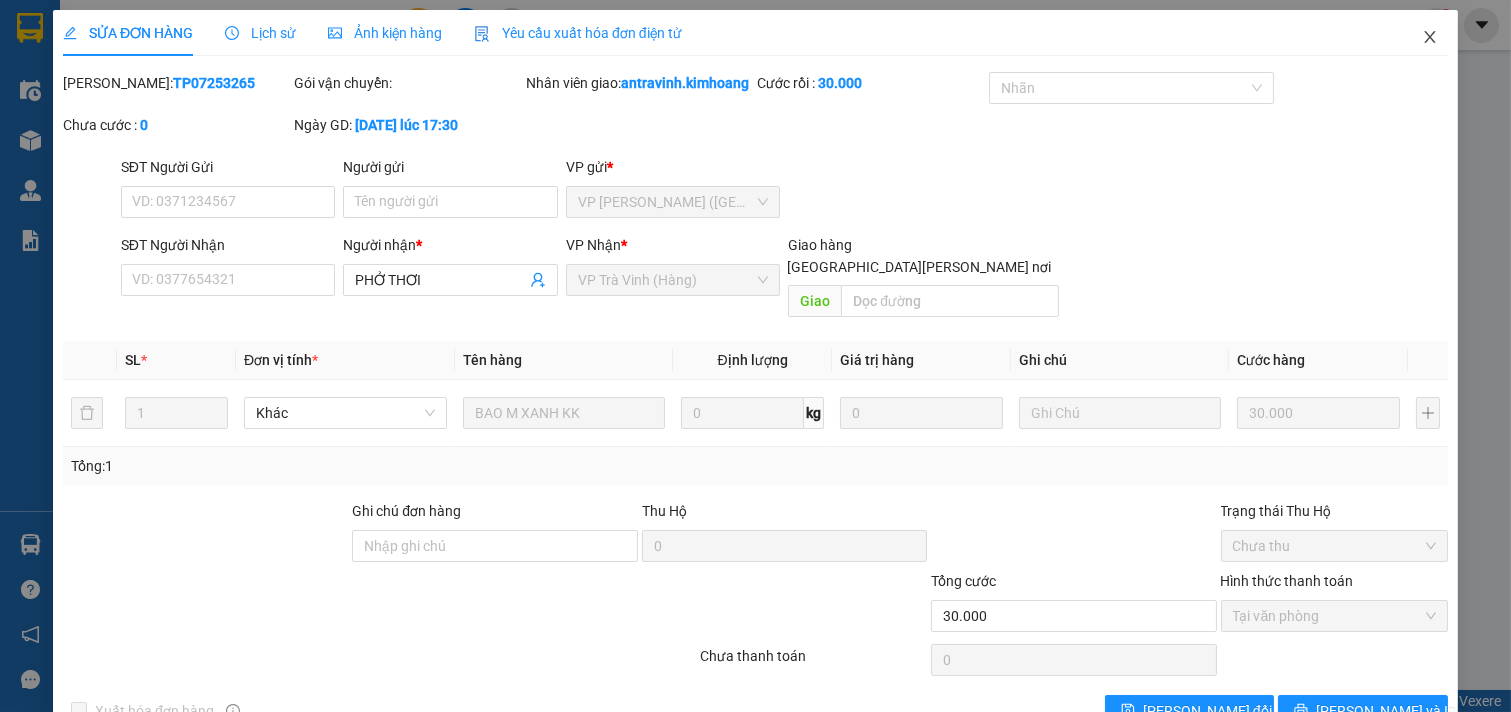 click 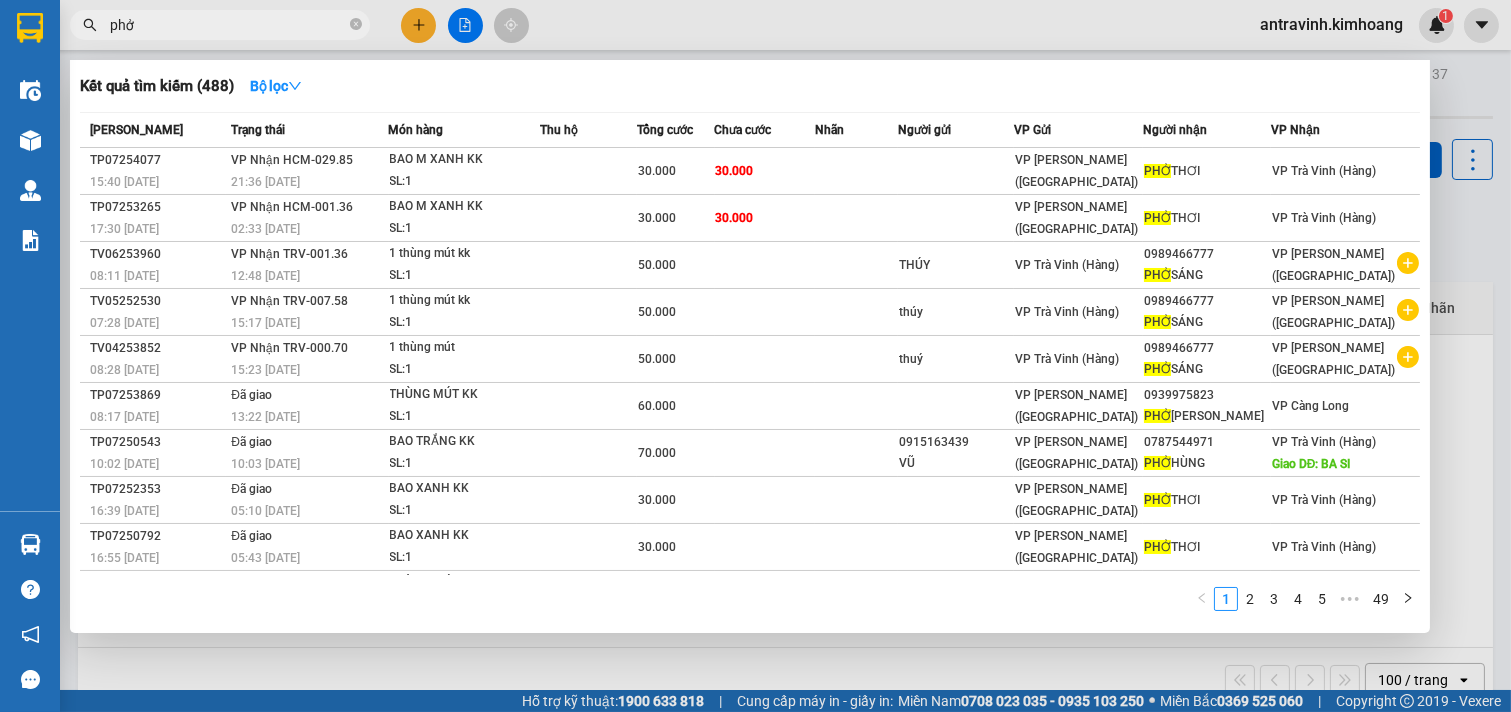 click on "phở" at bounding box center [228, 25] 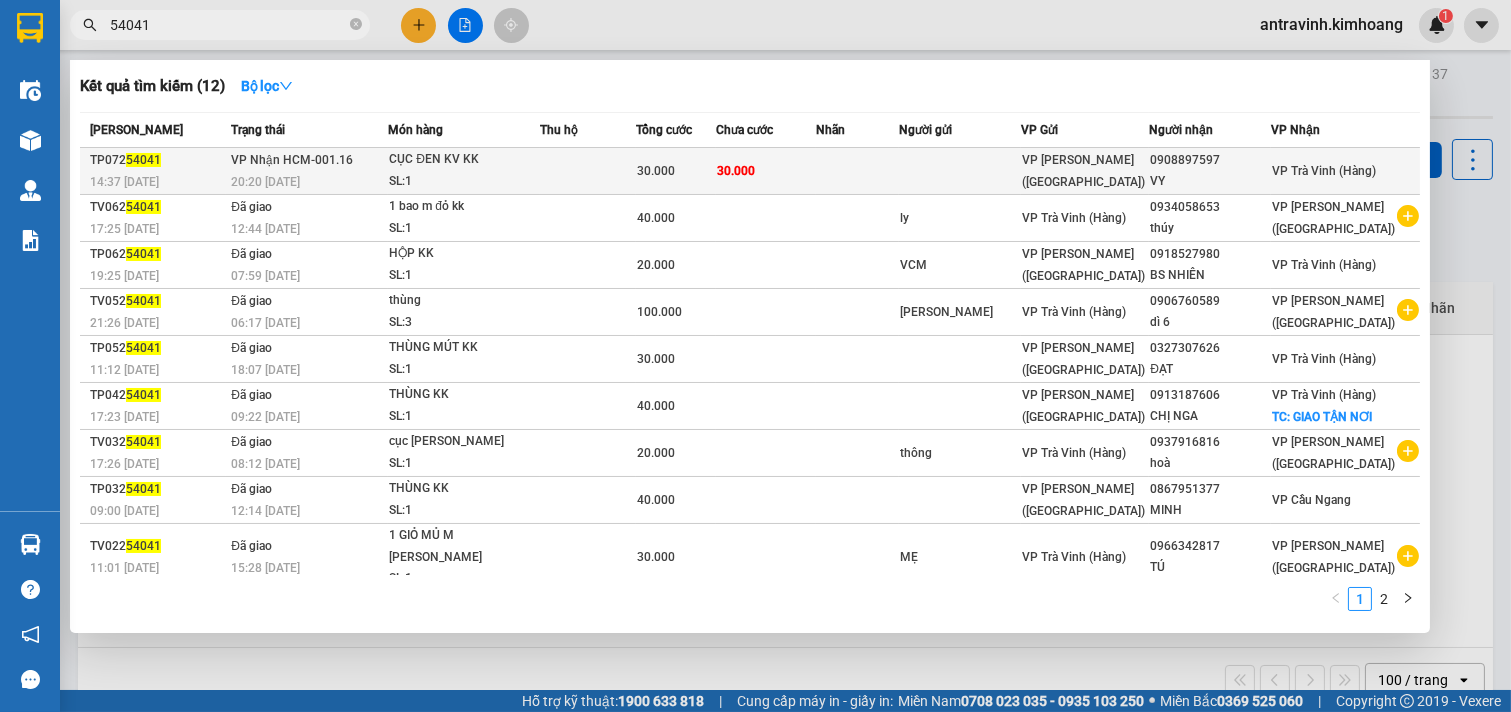 type on "54041" 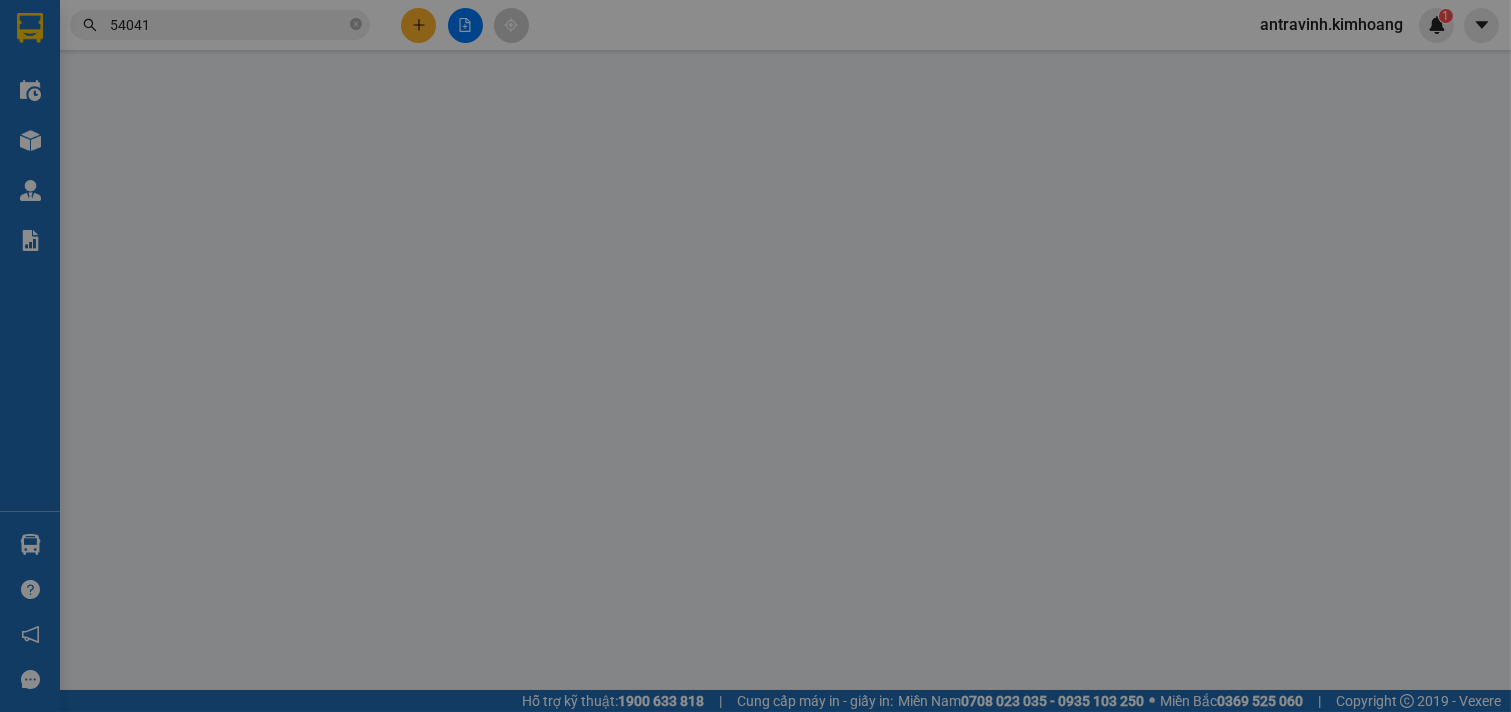 type on "0908897597" 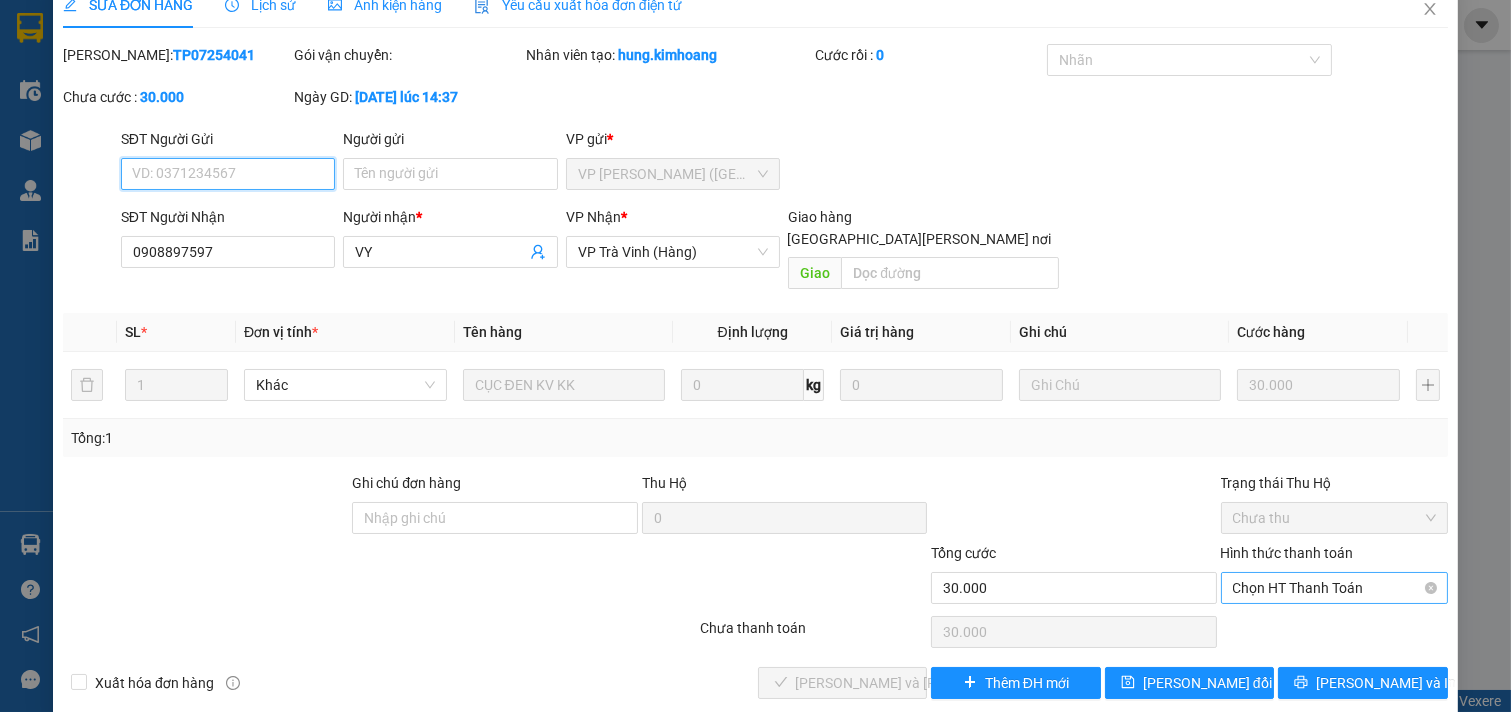 scroll, scrollTop: 32, scrollLeft: 0, axis: vertical 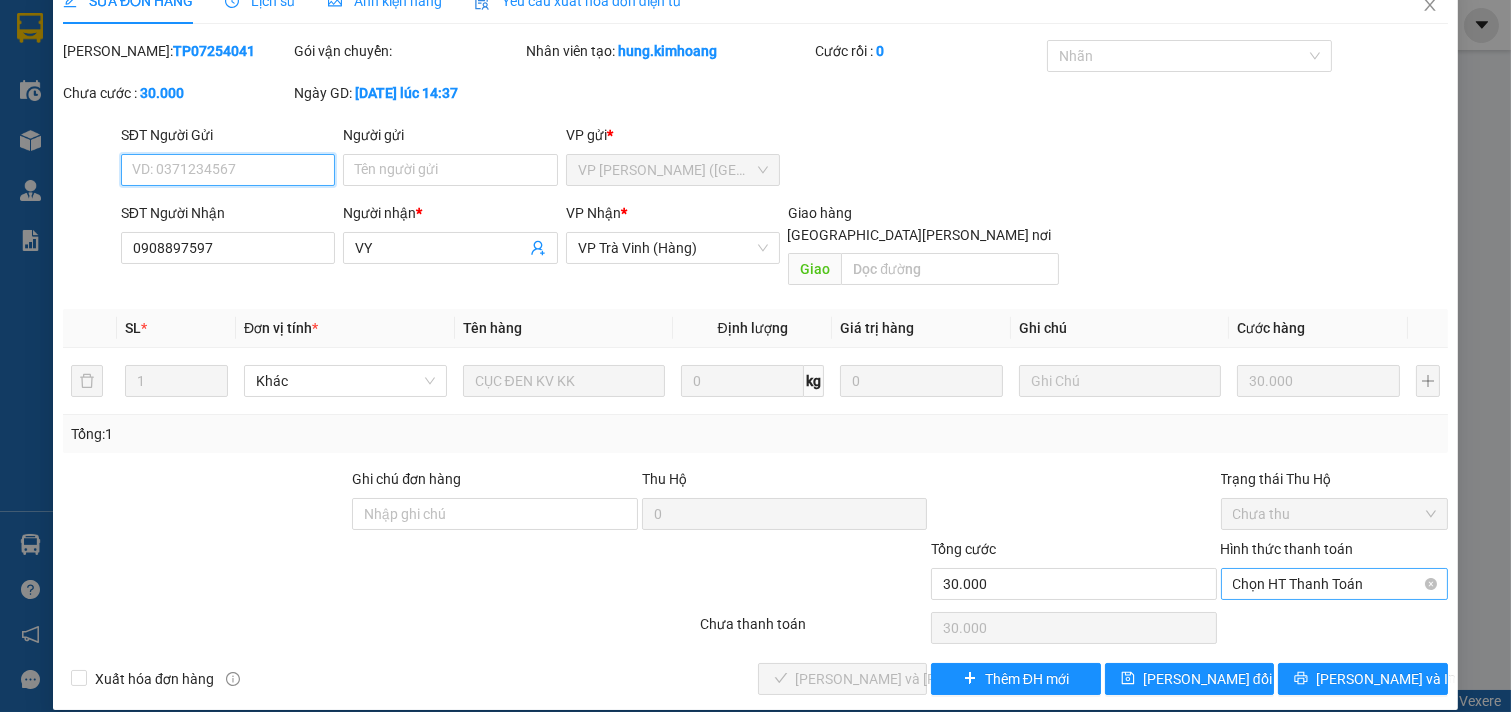 click on "Chọn HT Thanh Toán" at bounding box center (1335, 584) 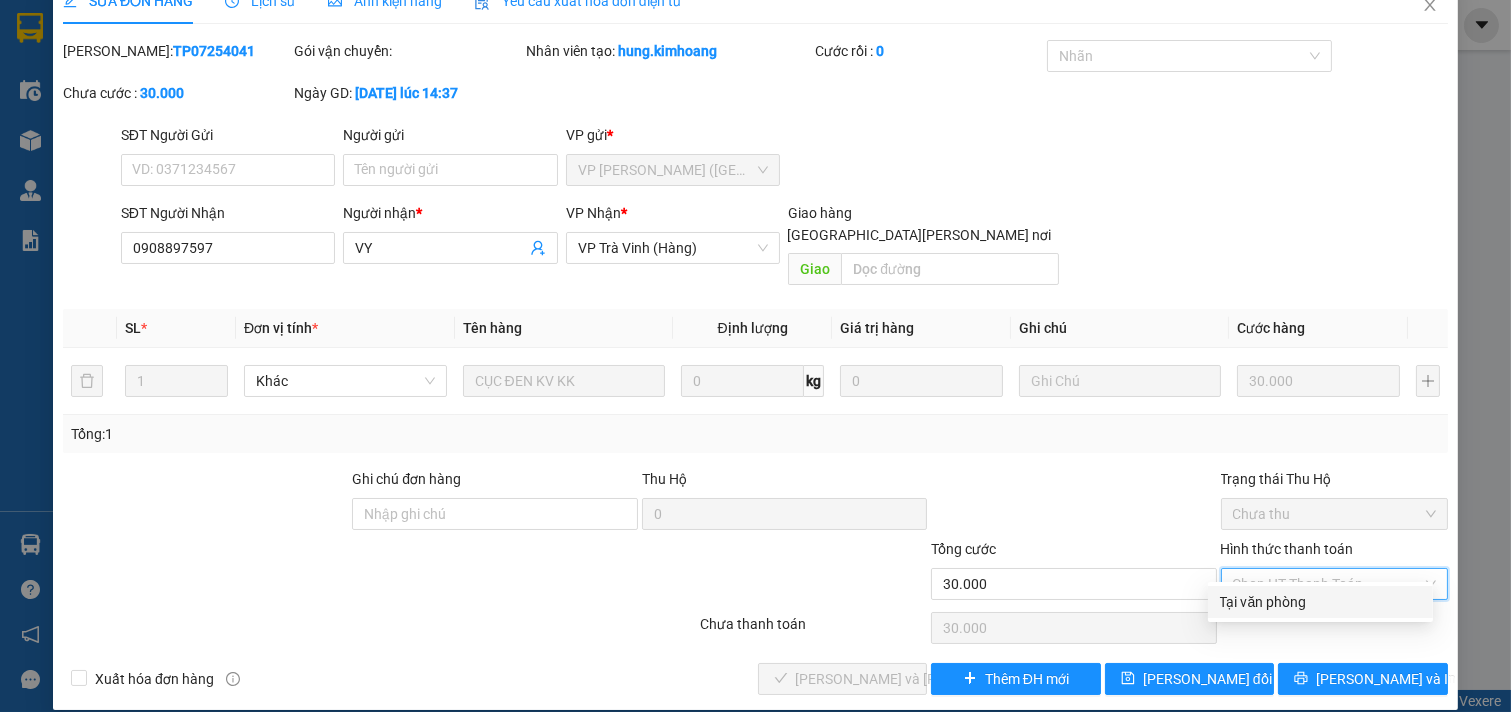 click on "Tại văn phòng" at bounding box center (1320, 602) 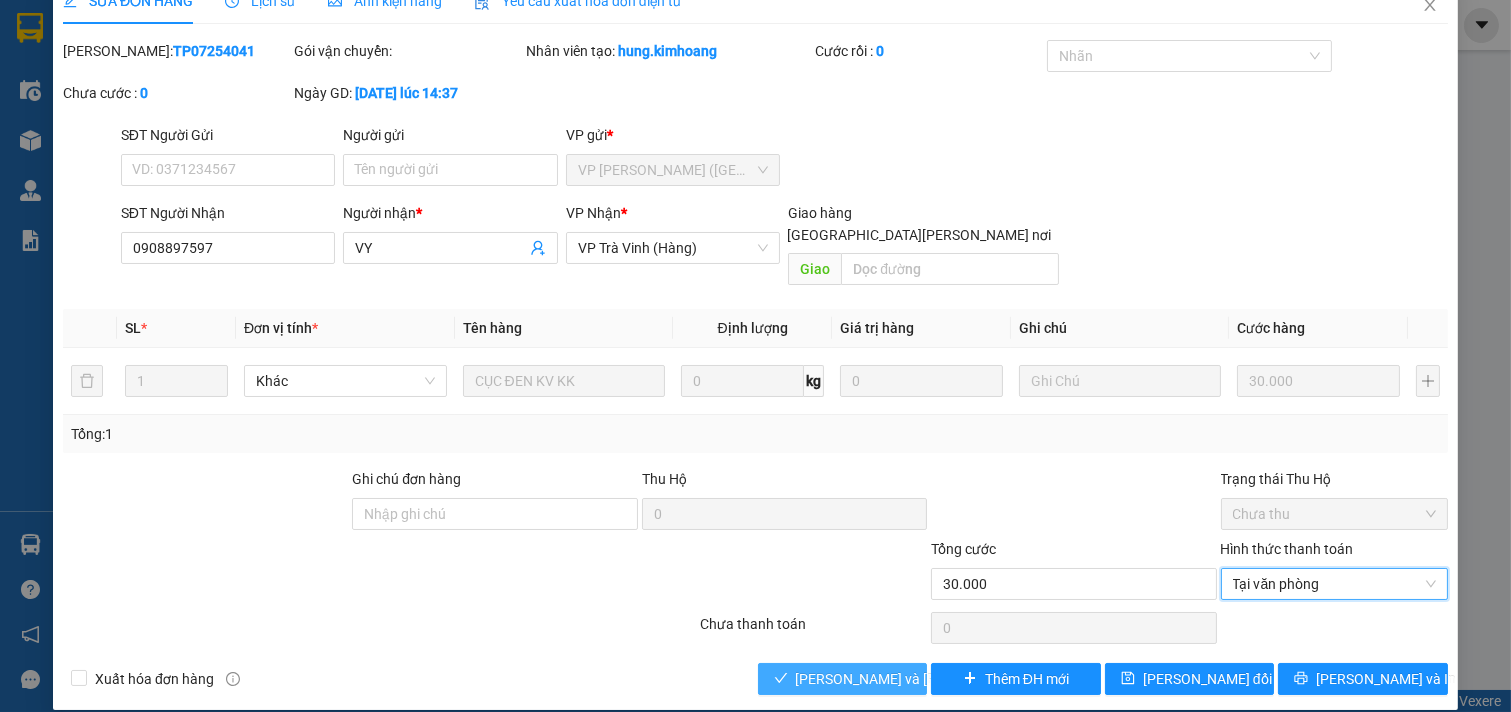 click on "[PERSON_NAME] và [PERSON_NAME] hàng" at bounding box center (931, 679) 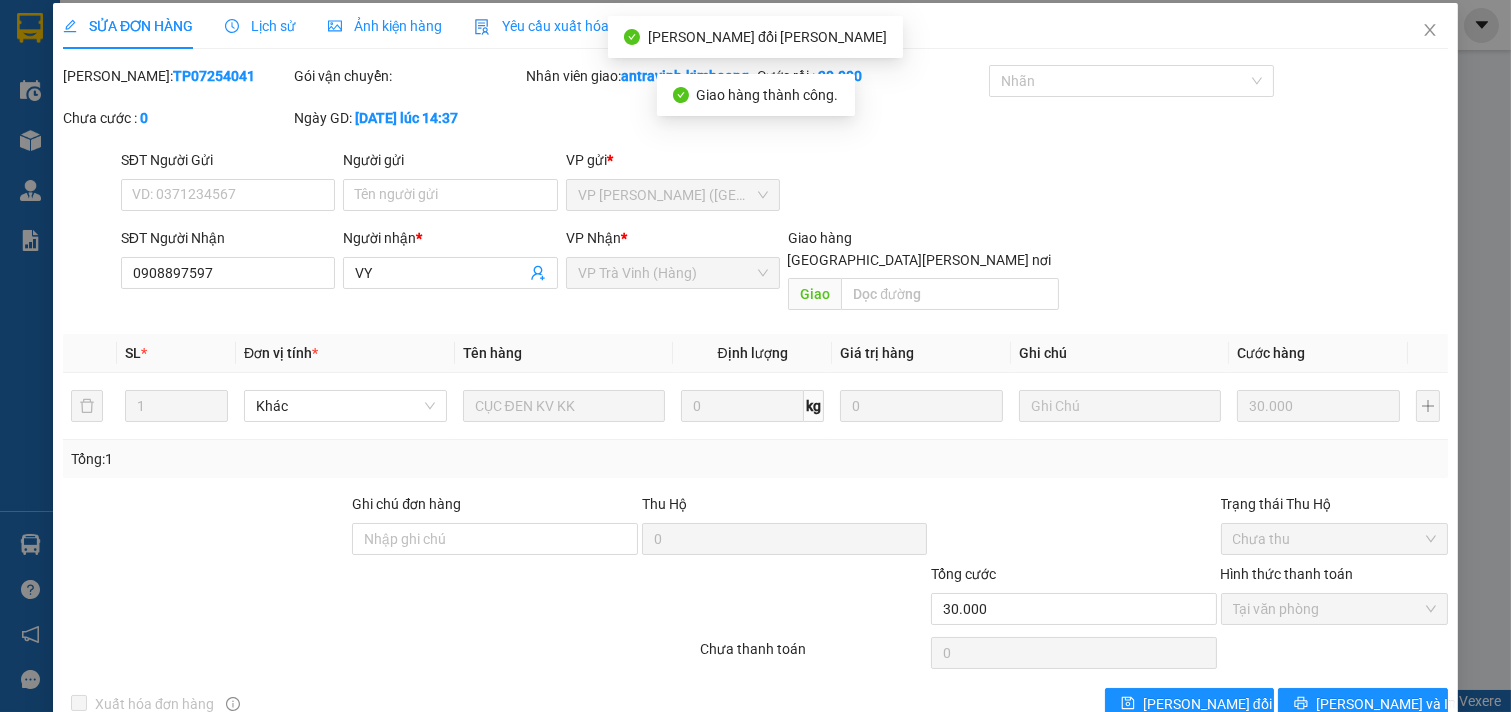 scroll, scrollTop: 0, scrollLeft: 0, axis: both 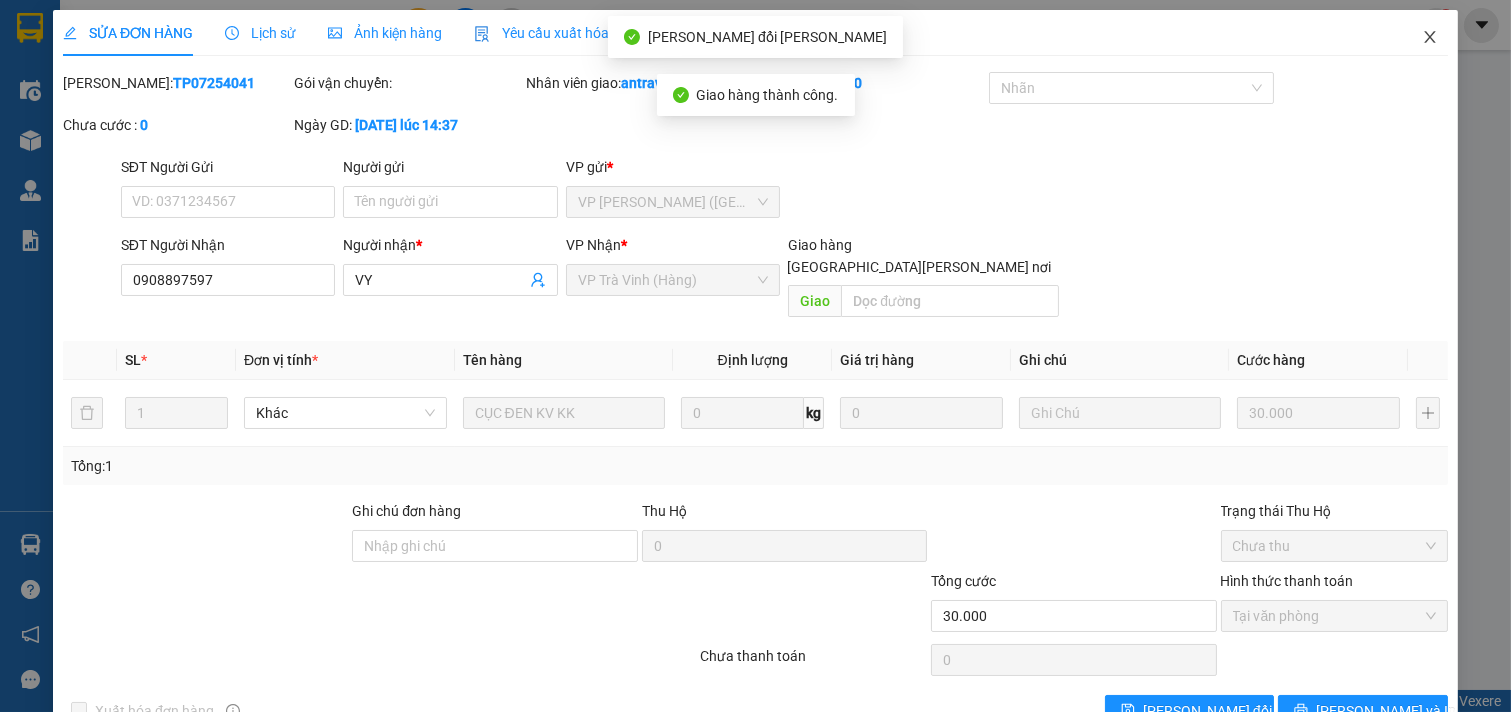 click 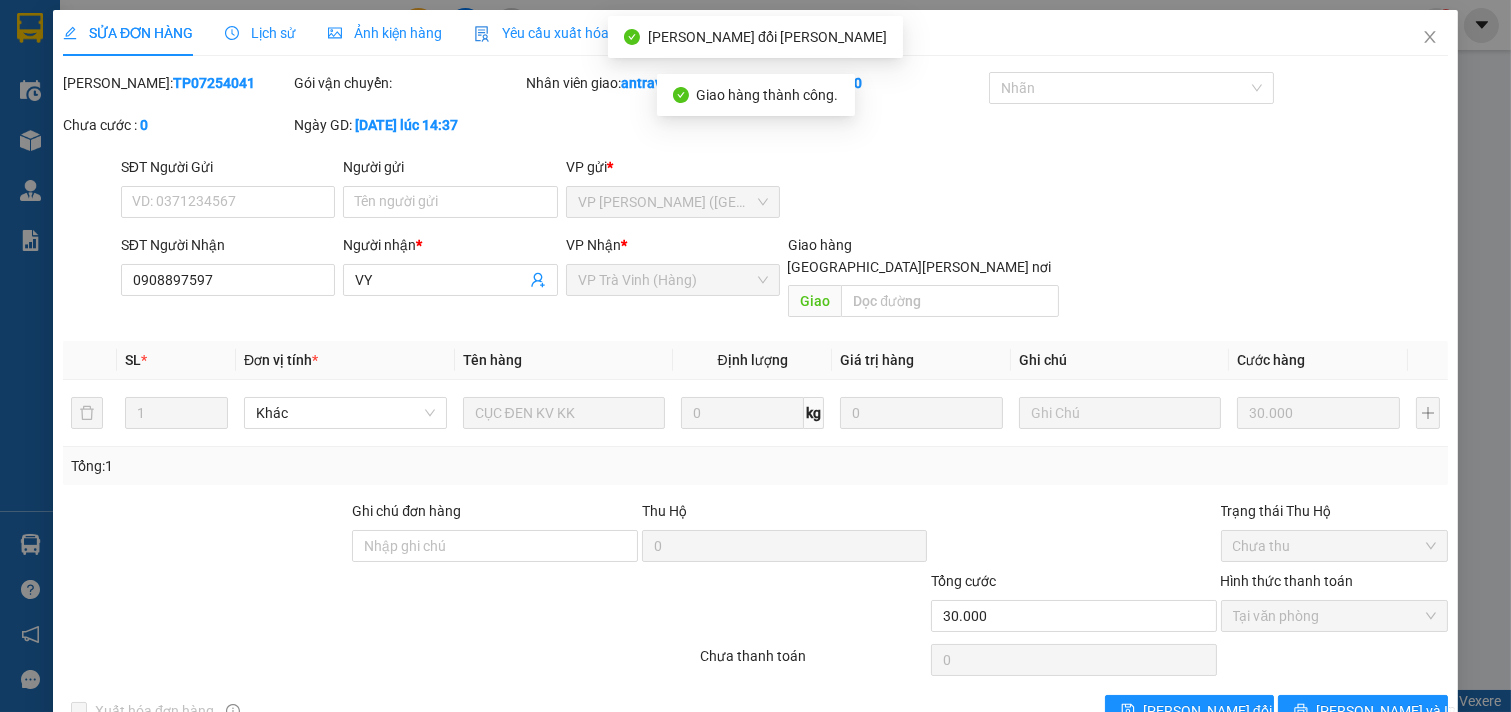 click on "antravinh.kimhoang 1" at bounding box center [1349, 25] 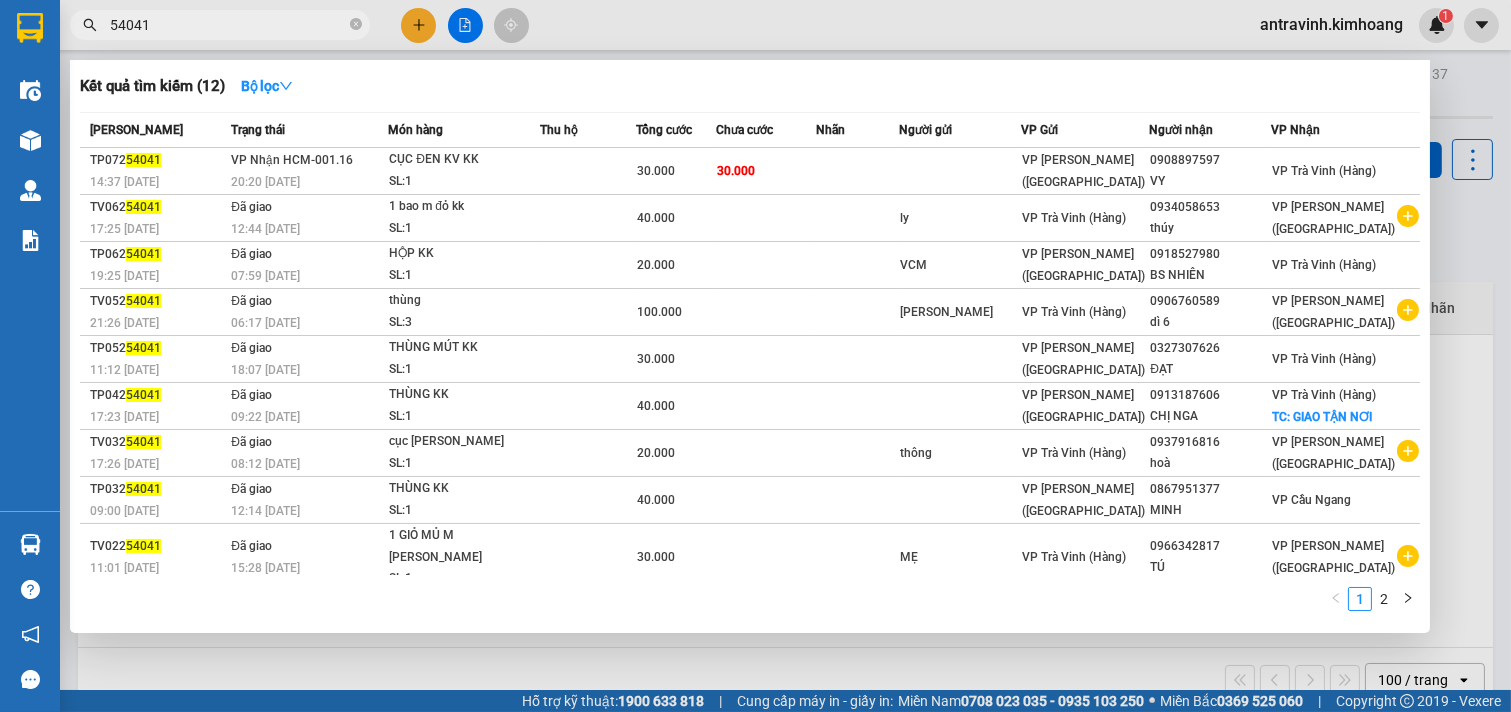 click on "54041" at bounding box center [228, 25] 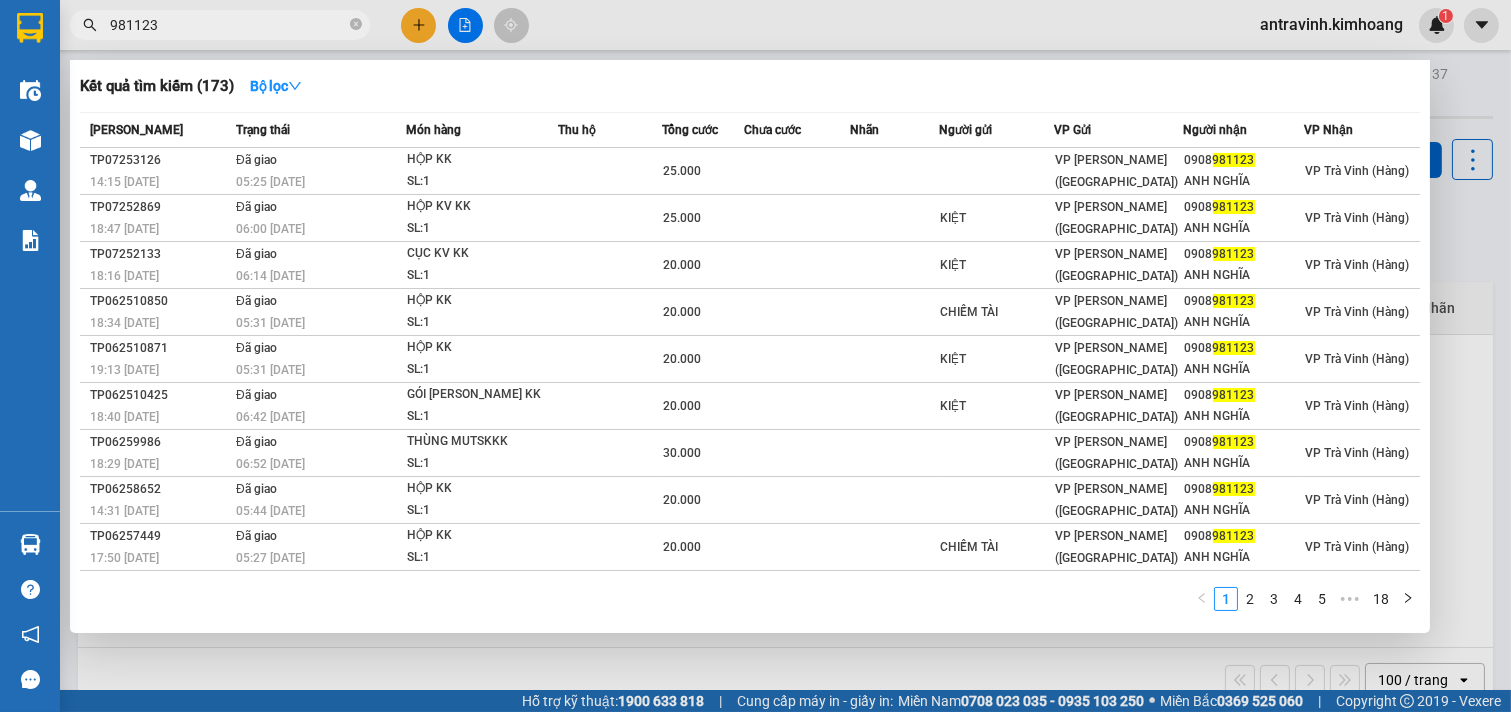 click on "981123" at bounding box center [228, 25] 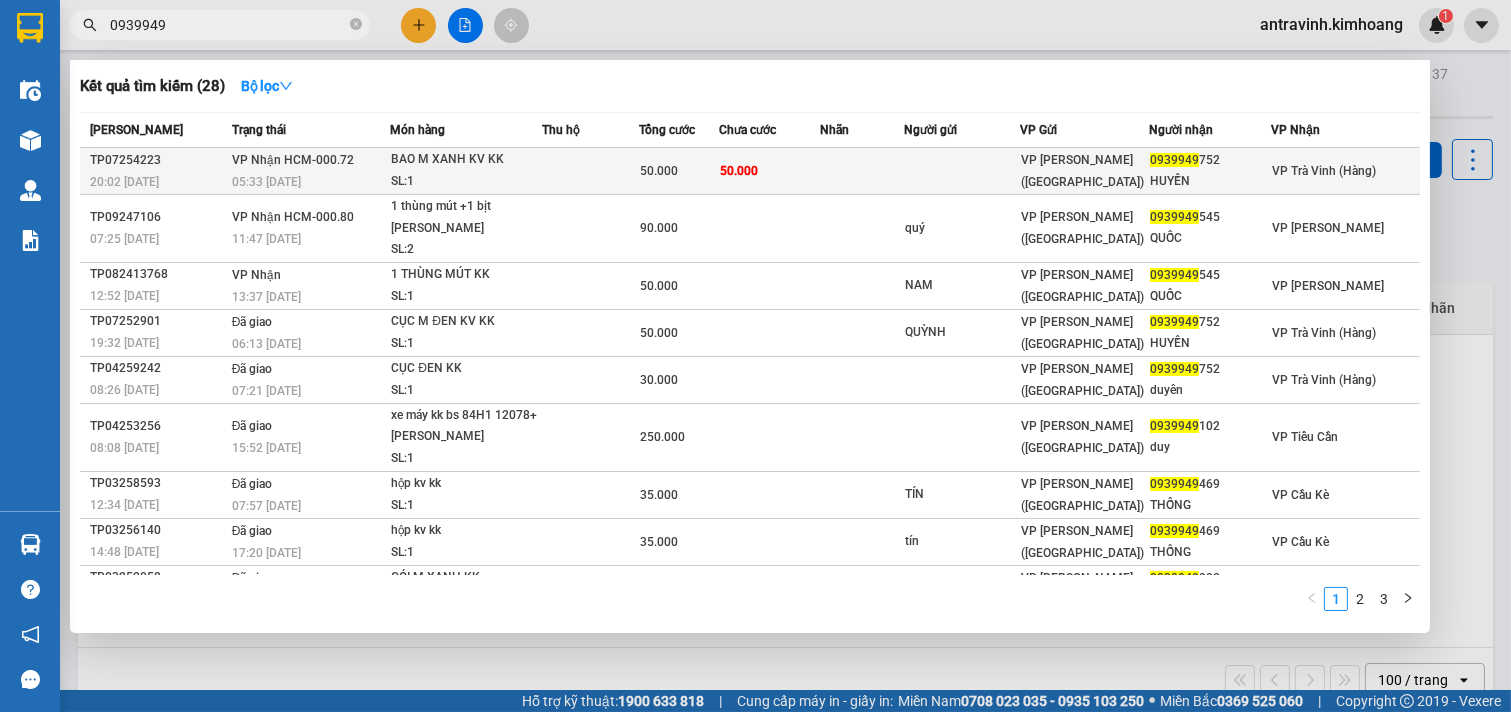type on "0939949" 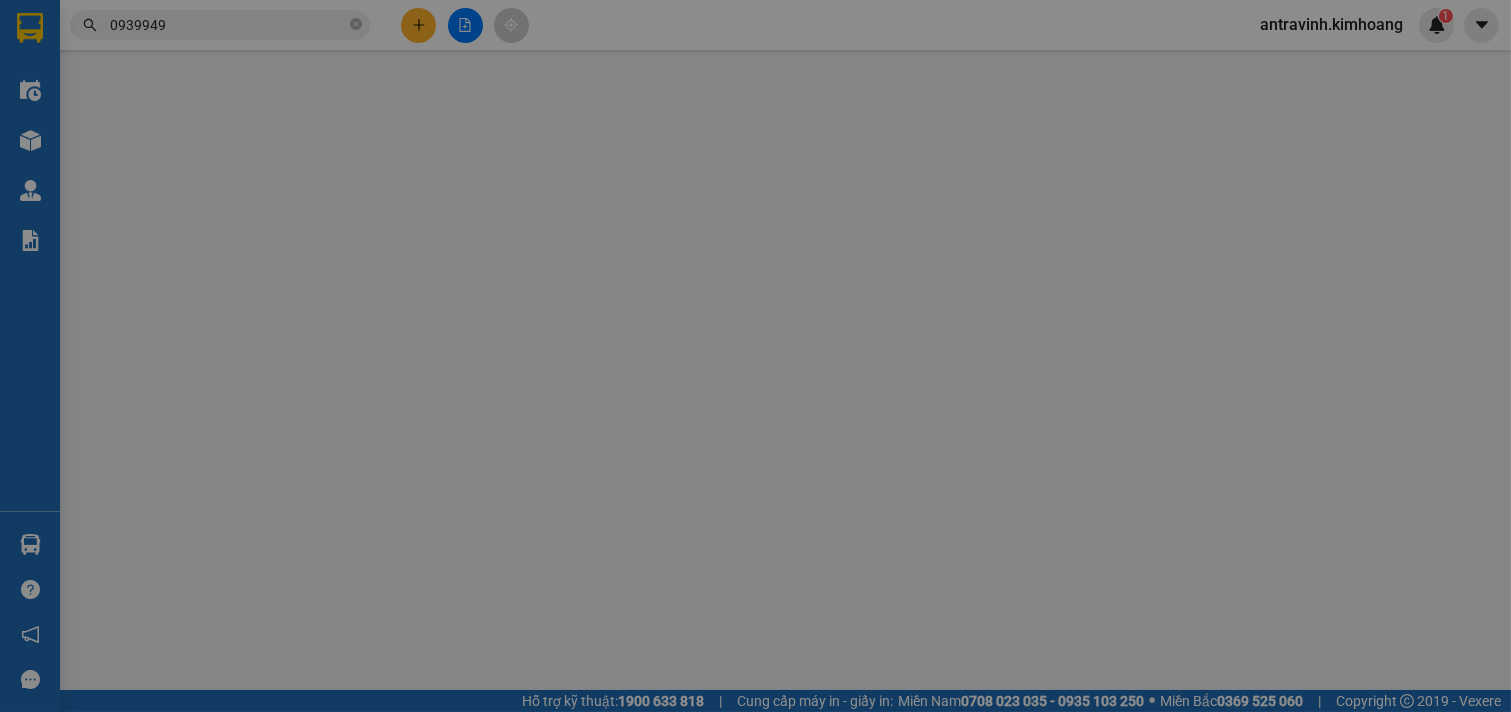 type on "0939949752" 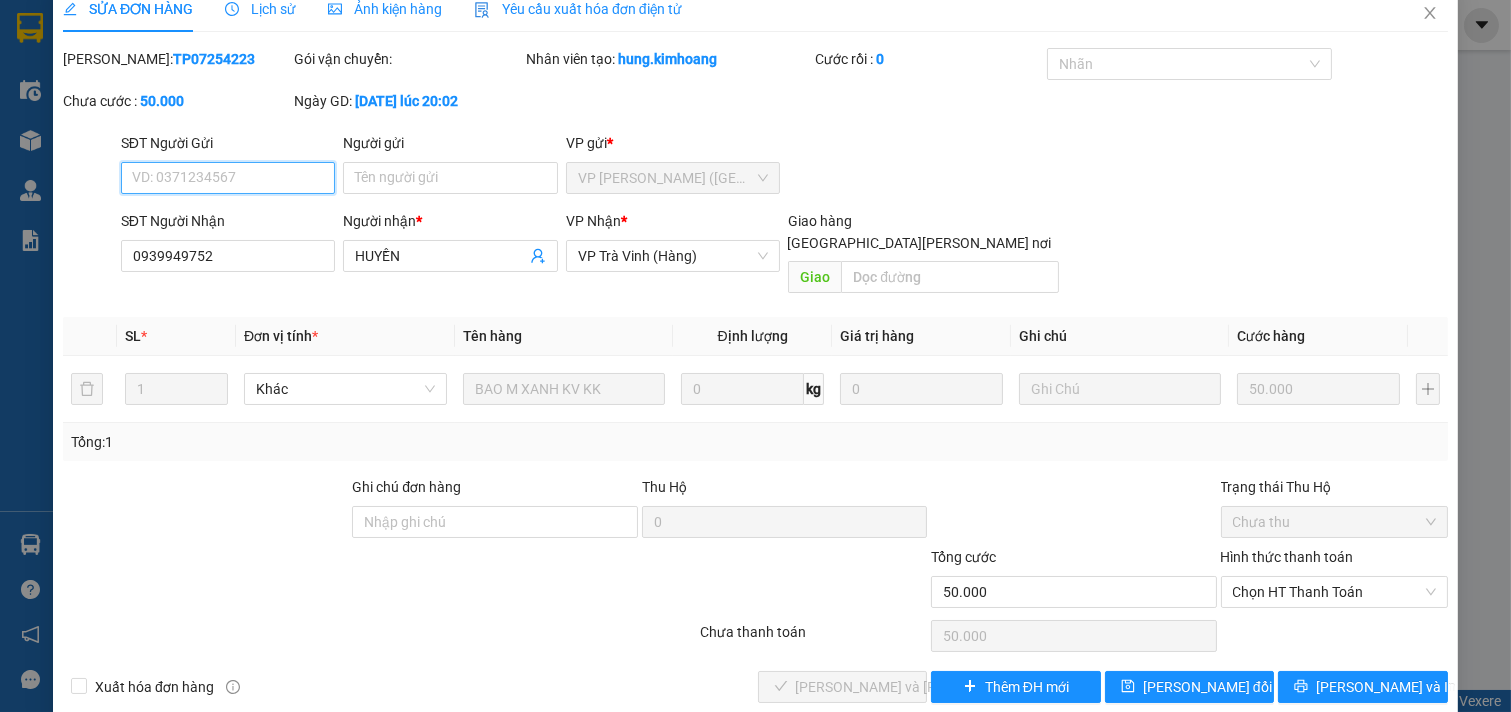 scroll, scrollTop: 32, scrollLeft: 0, axis: vertical 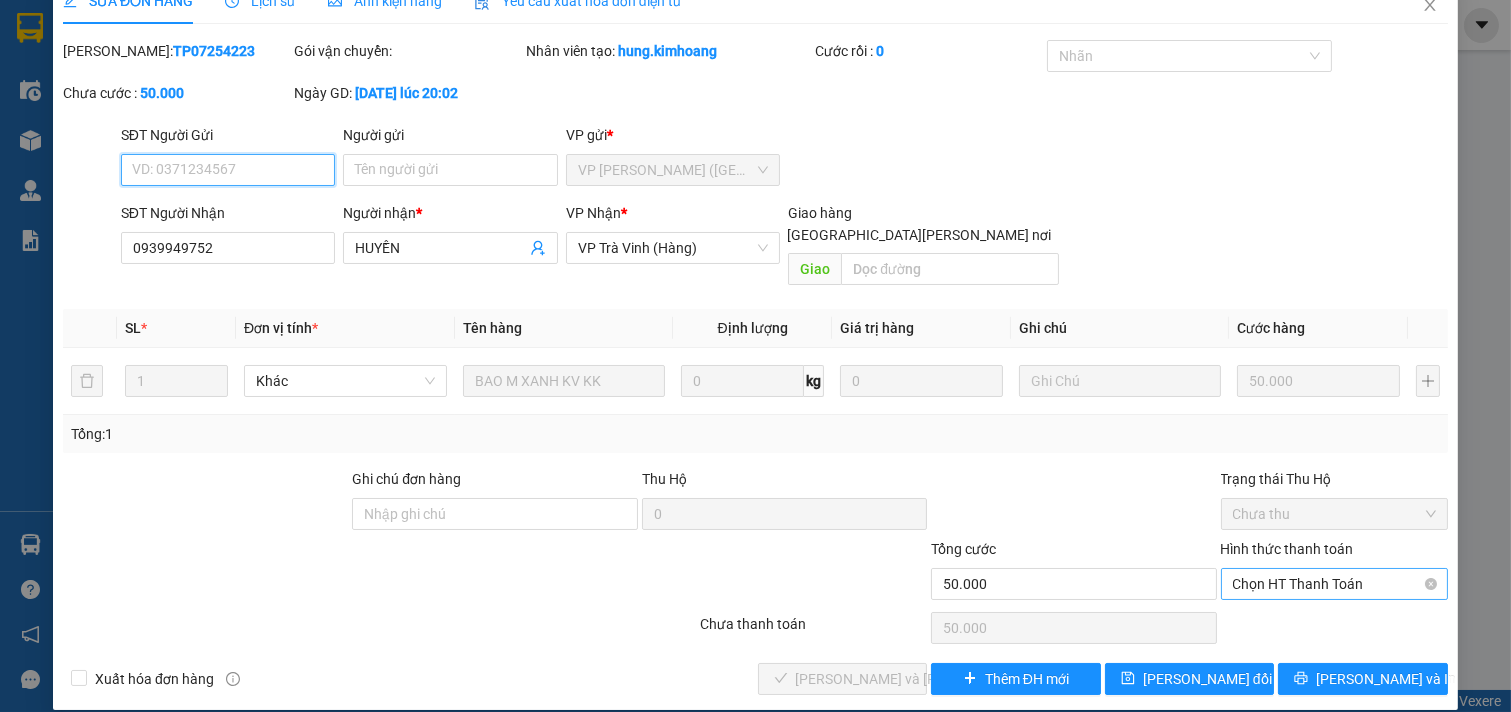 click on "Chọn HT Thanh Toán" at bounding box center [1335, 584] 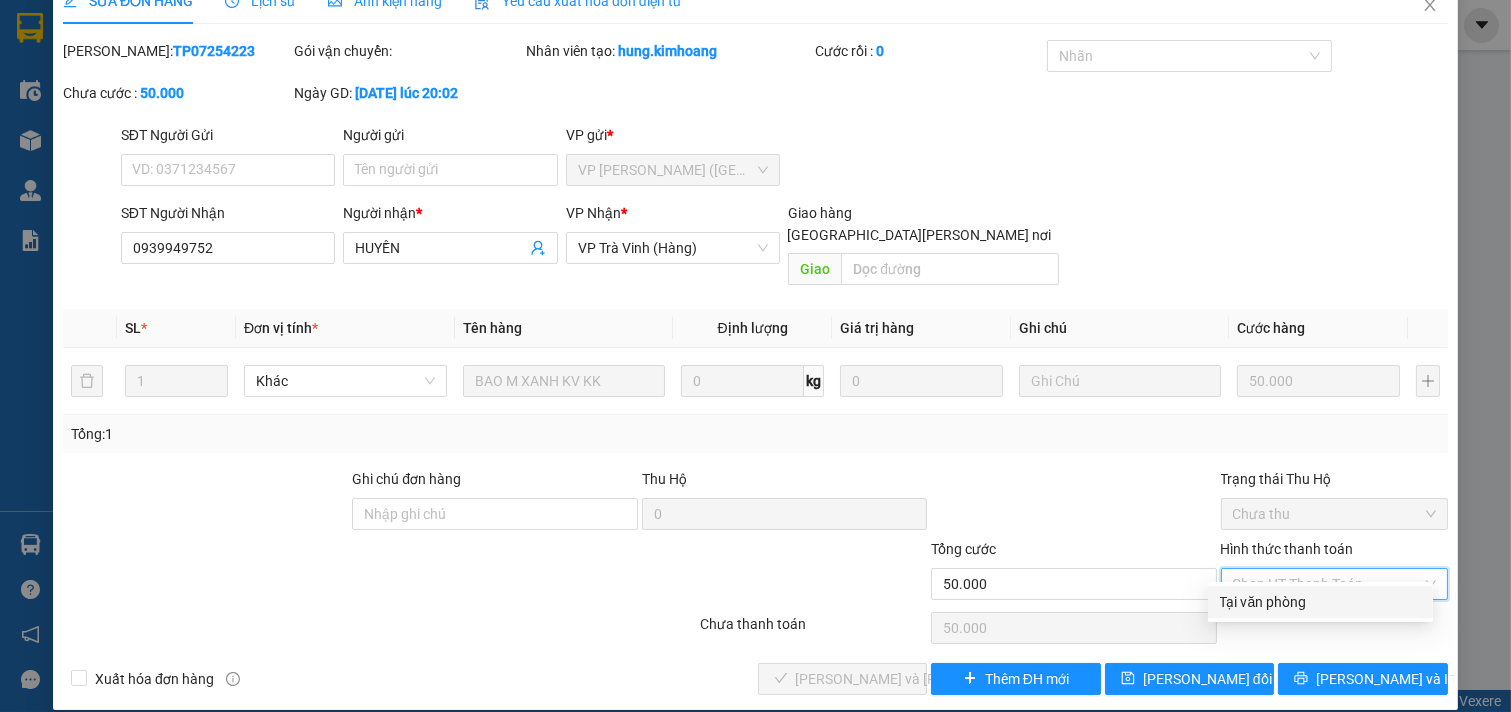 click on "Tại văn phòng" at bounding box center [1320, 602] 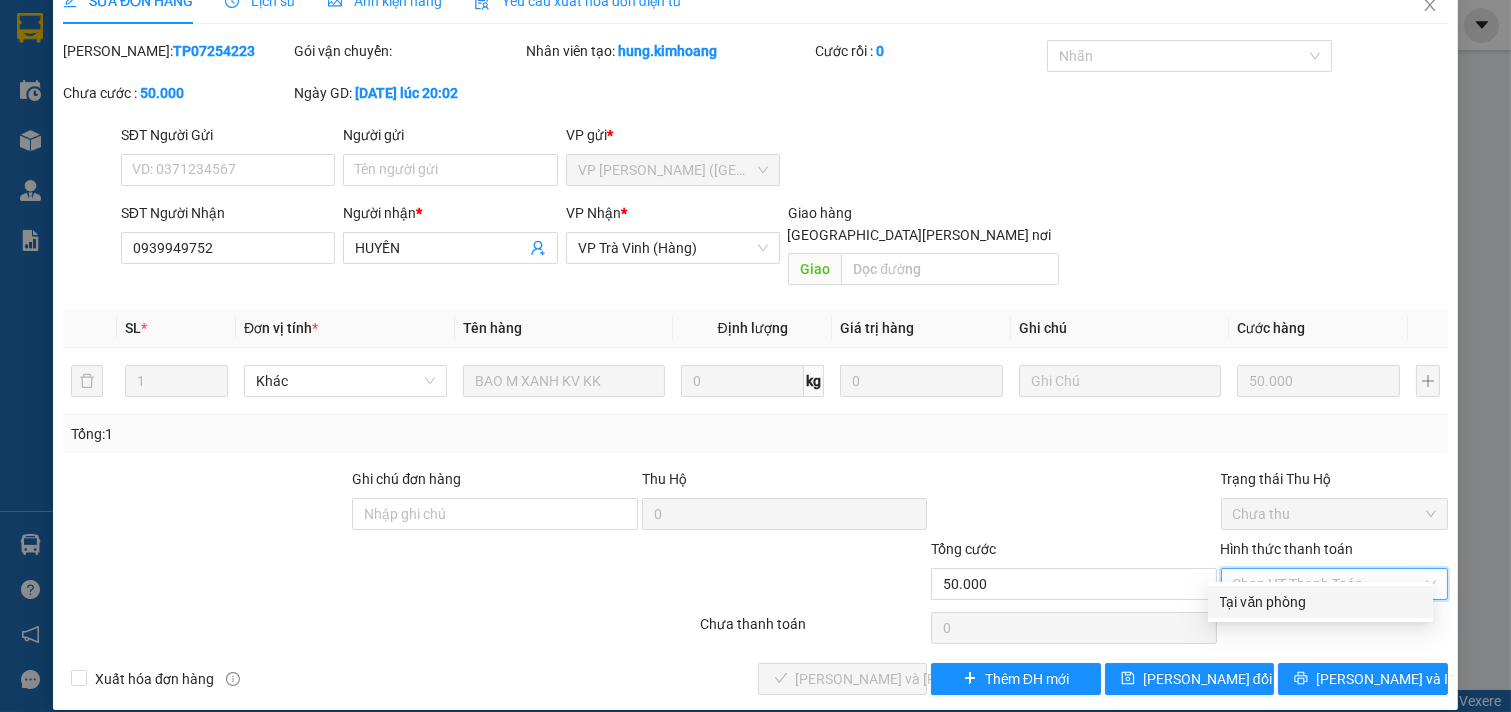 click on "Chọn HT Thanh Toán" at bounding box center (1335, 628) 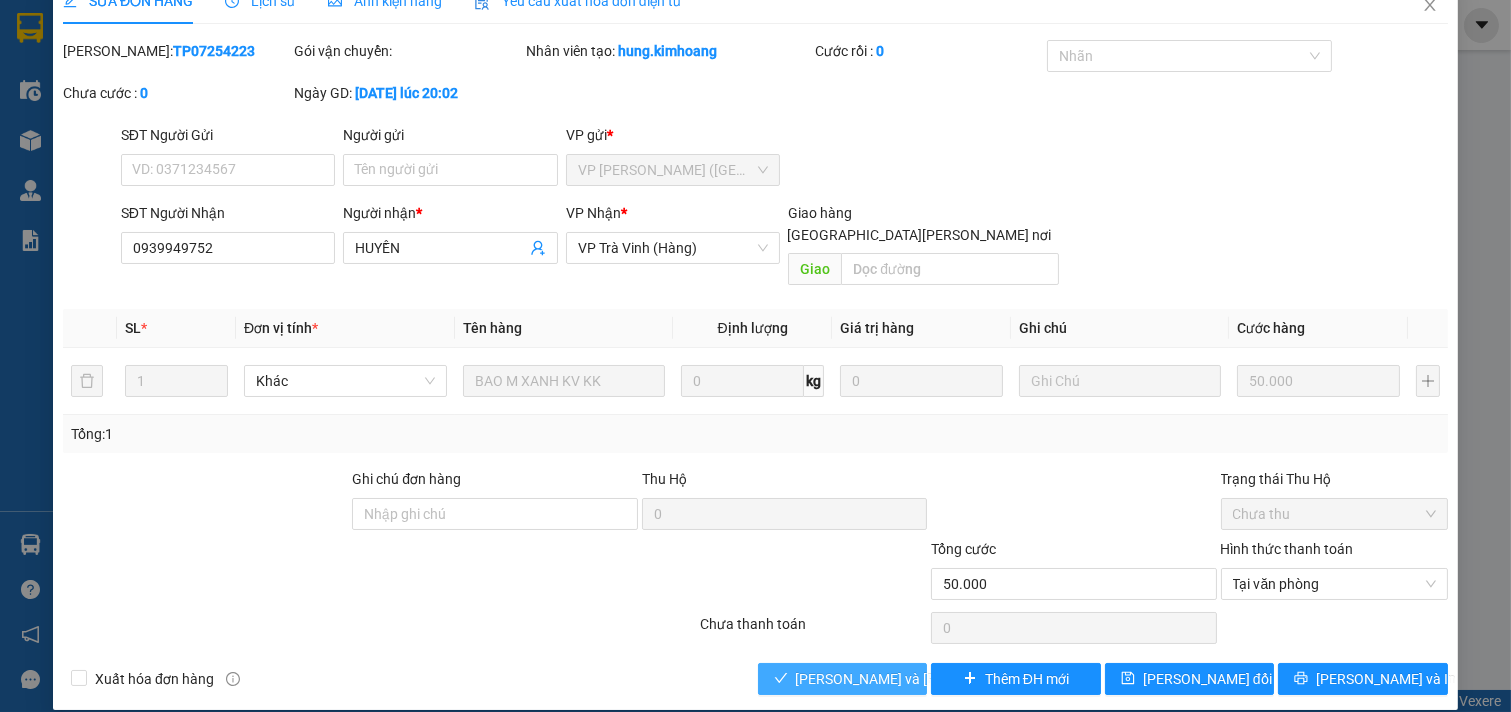click on "[PERSON_NAME] và [PERSON_NAME] hàng" at bounding box center (931, 679) 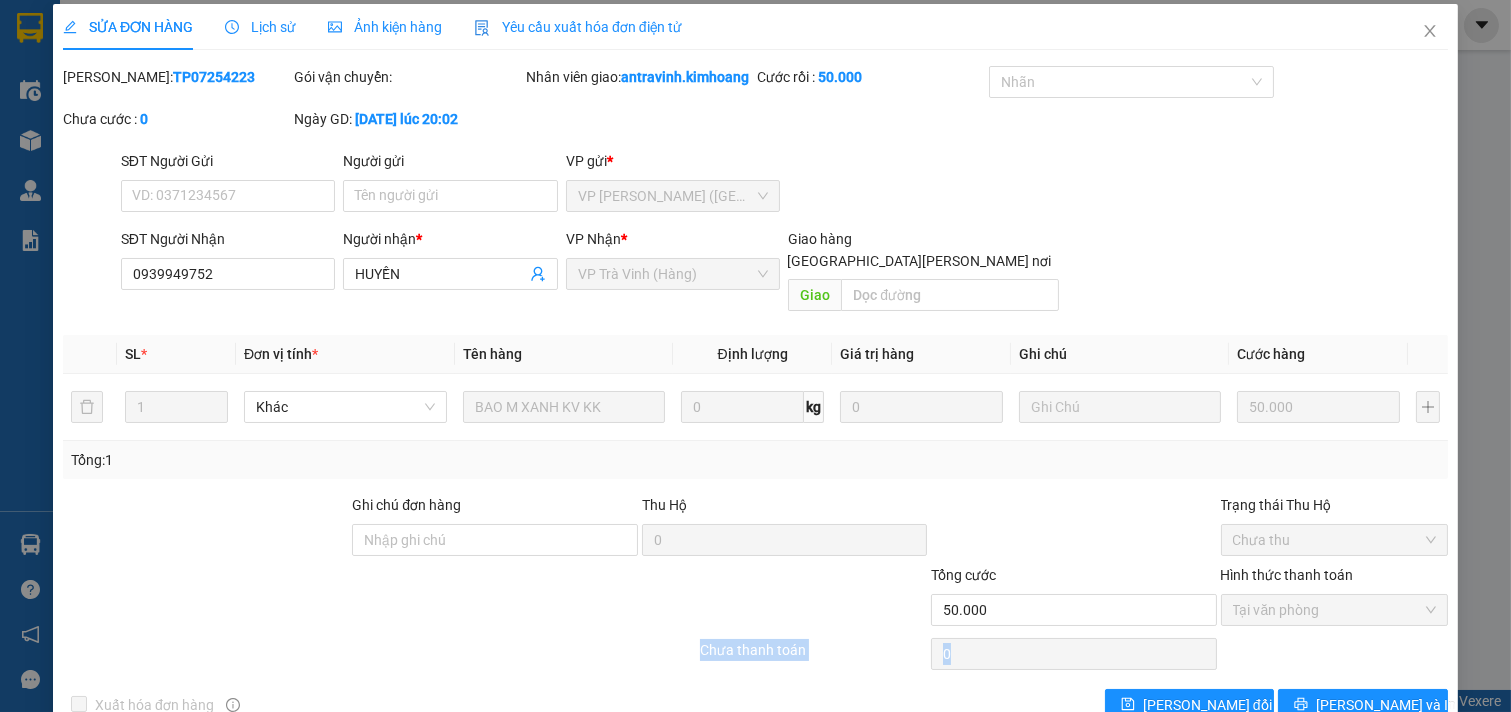scroll, scrollTop: 0, scrollLeft: 0, axis: both 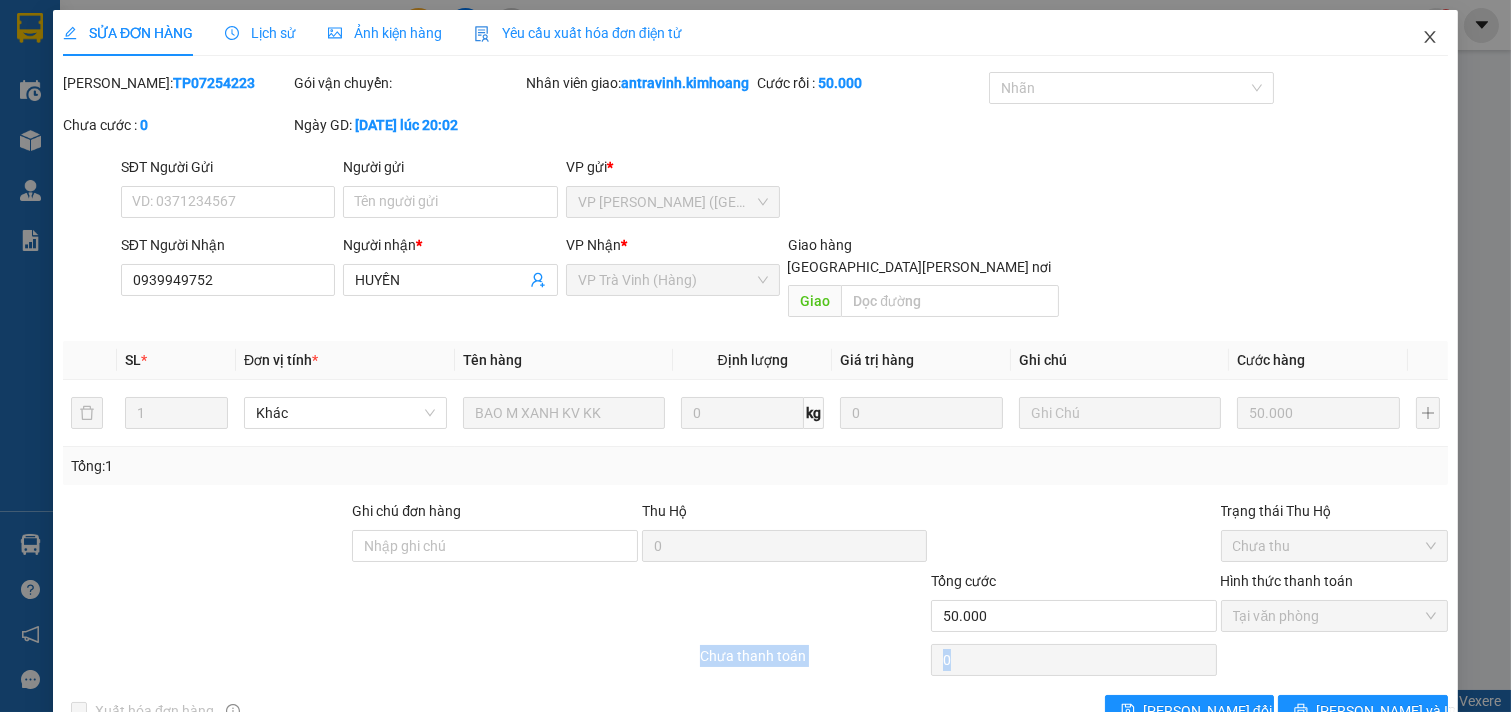 click 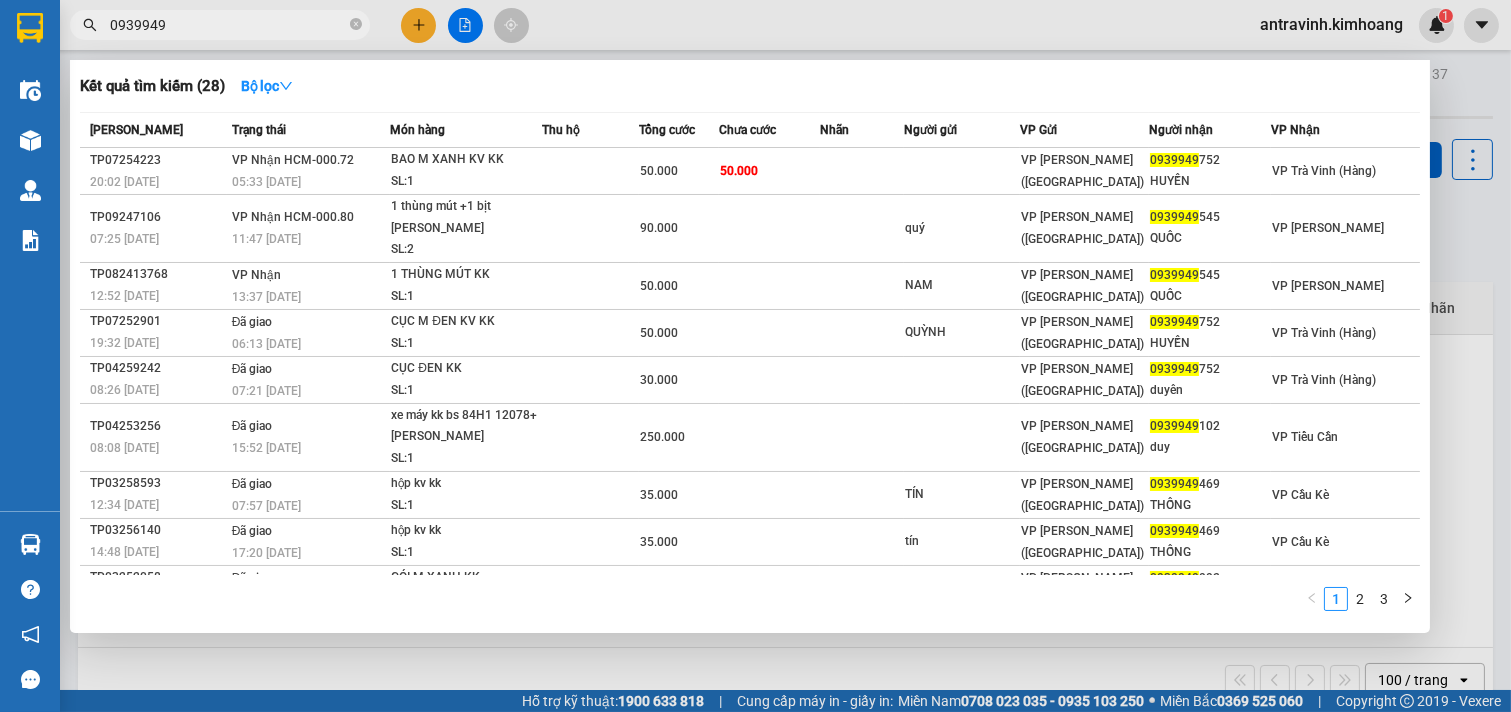 click on "0939949" at bounding box center (228, 25) 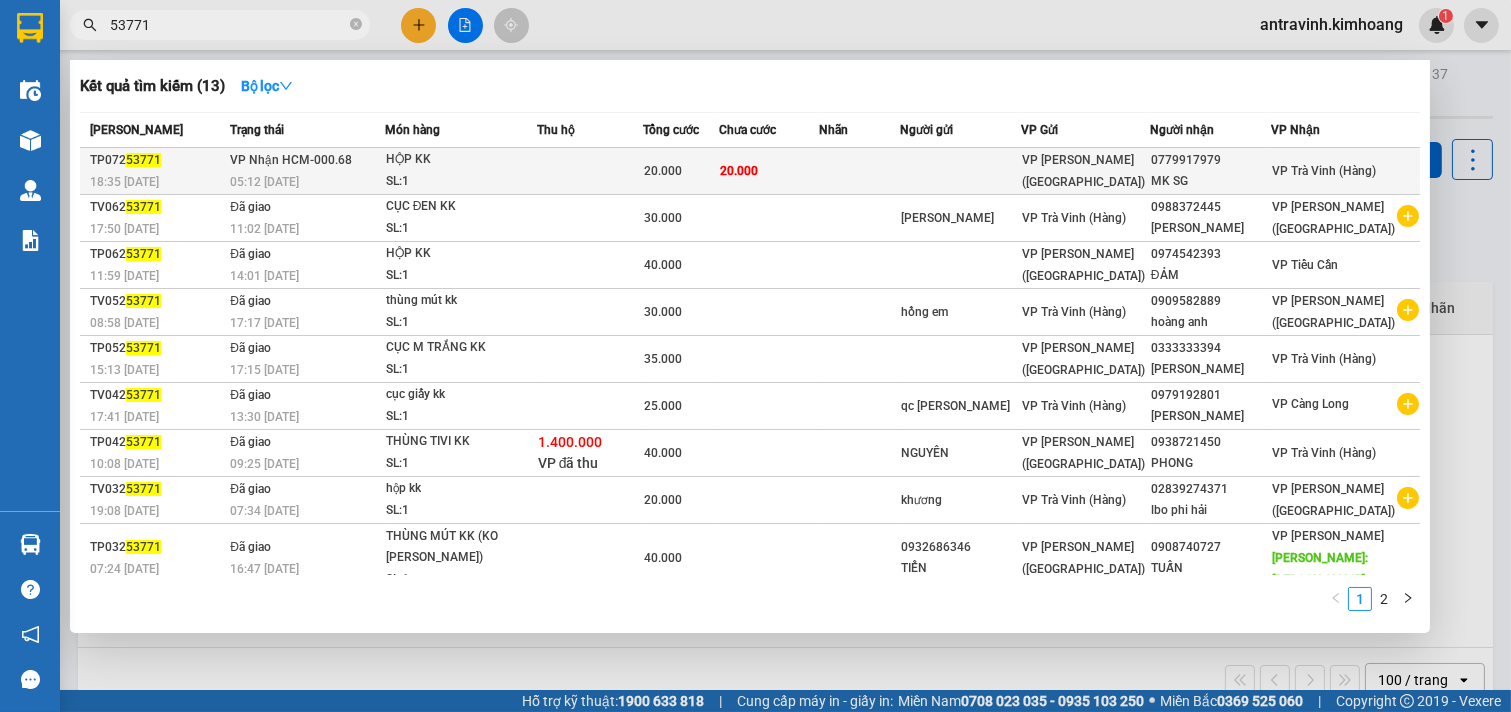 type 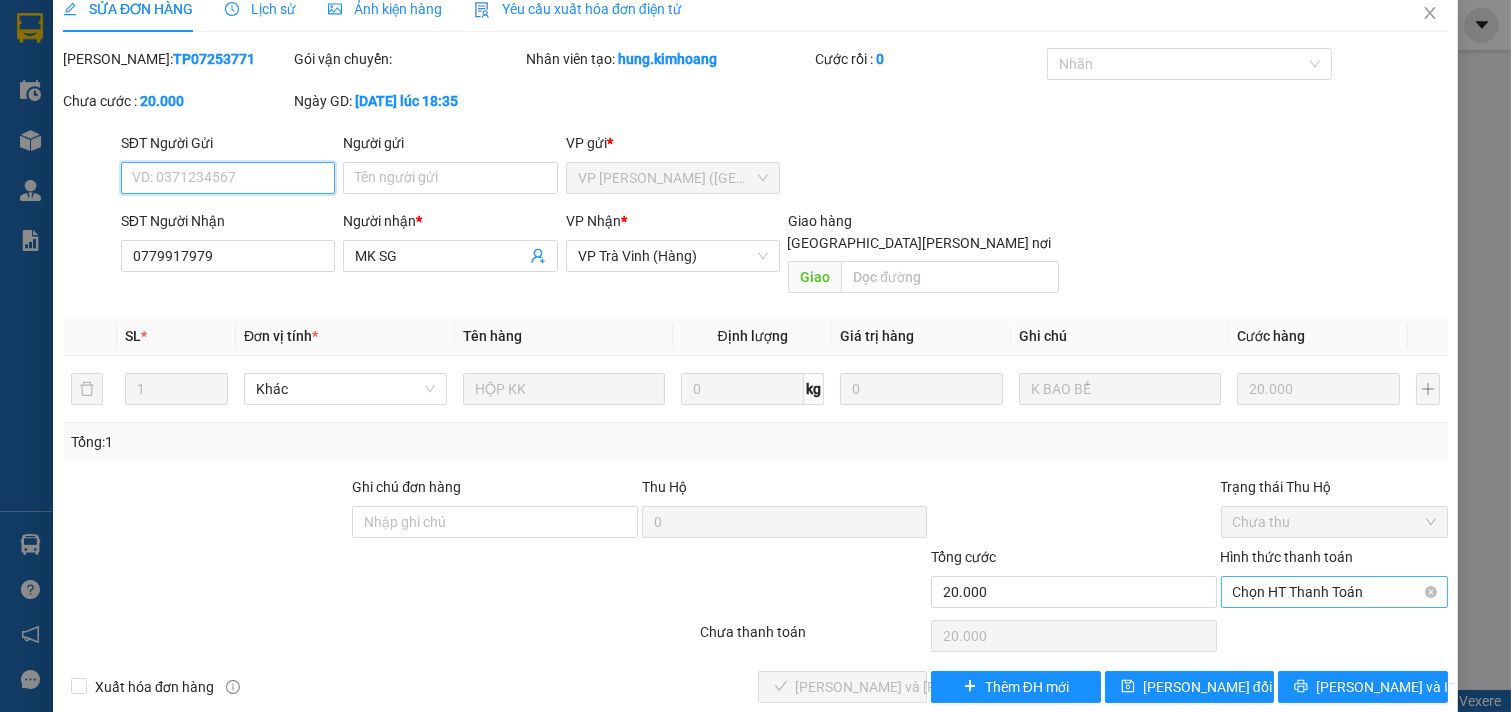 scroll, scrollTop: 32, scrollLeft: 0, axis: vertical 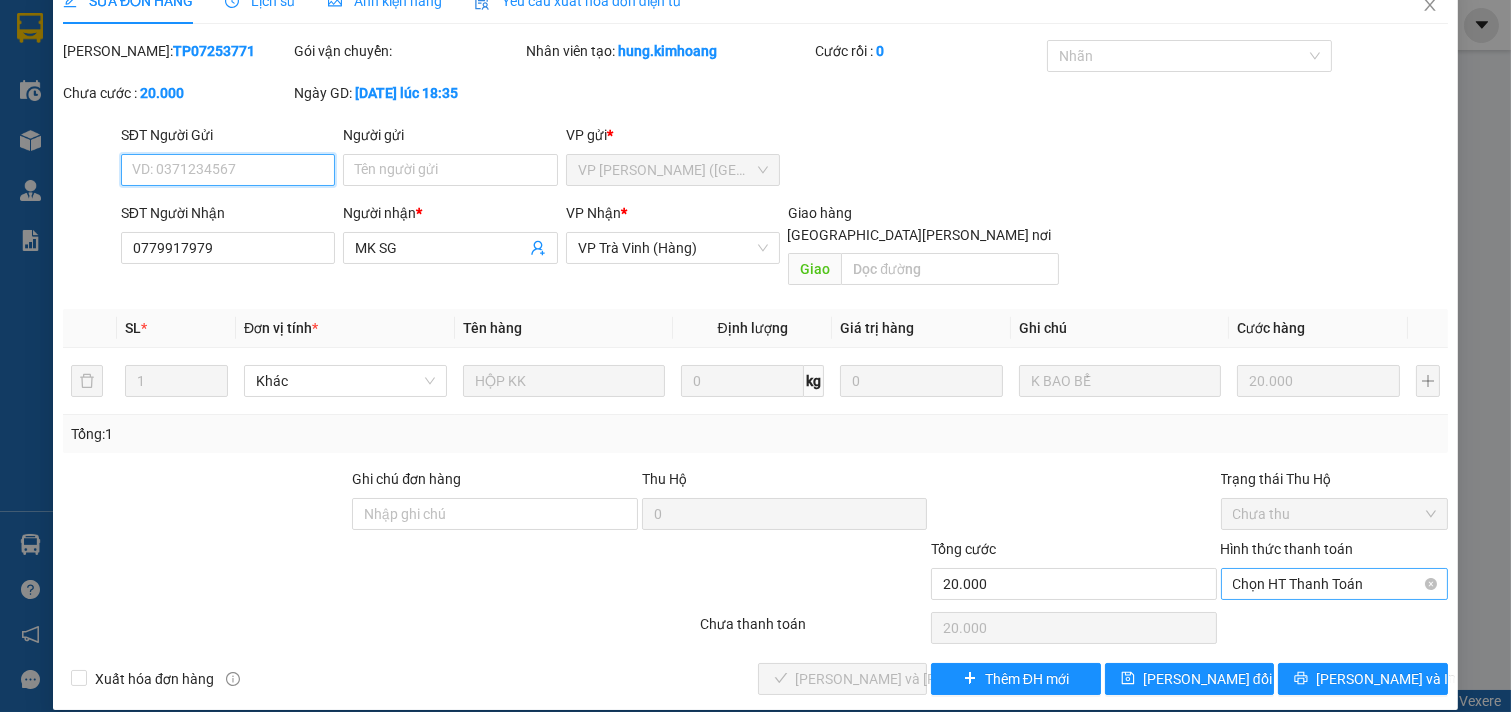 click on "Chọn HT Thanh Toán" at bounding box center [1335, 584] 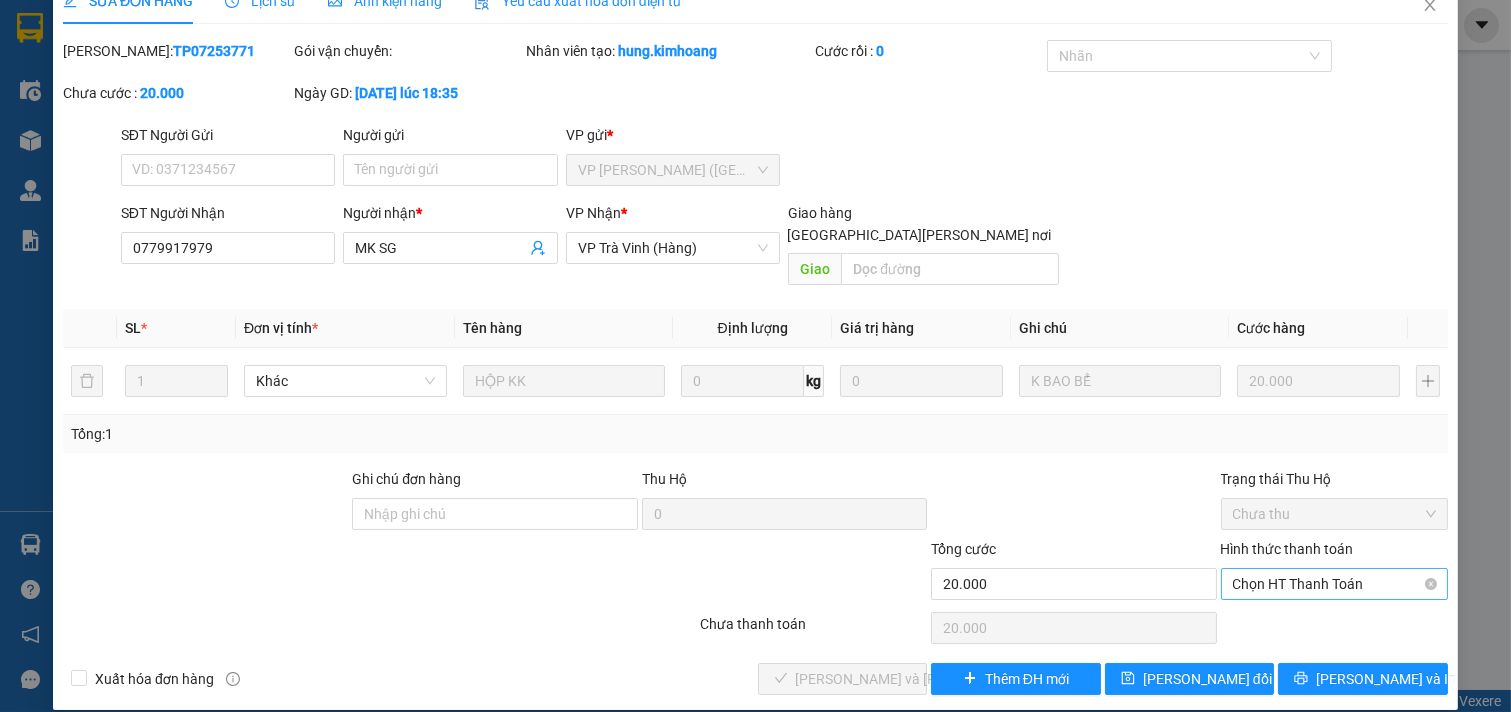 click on "Chọn HT Thanh Toán" at bounding box center (1335, 584) 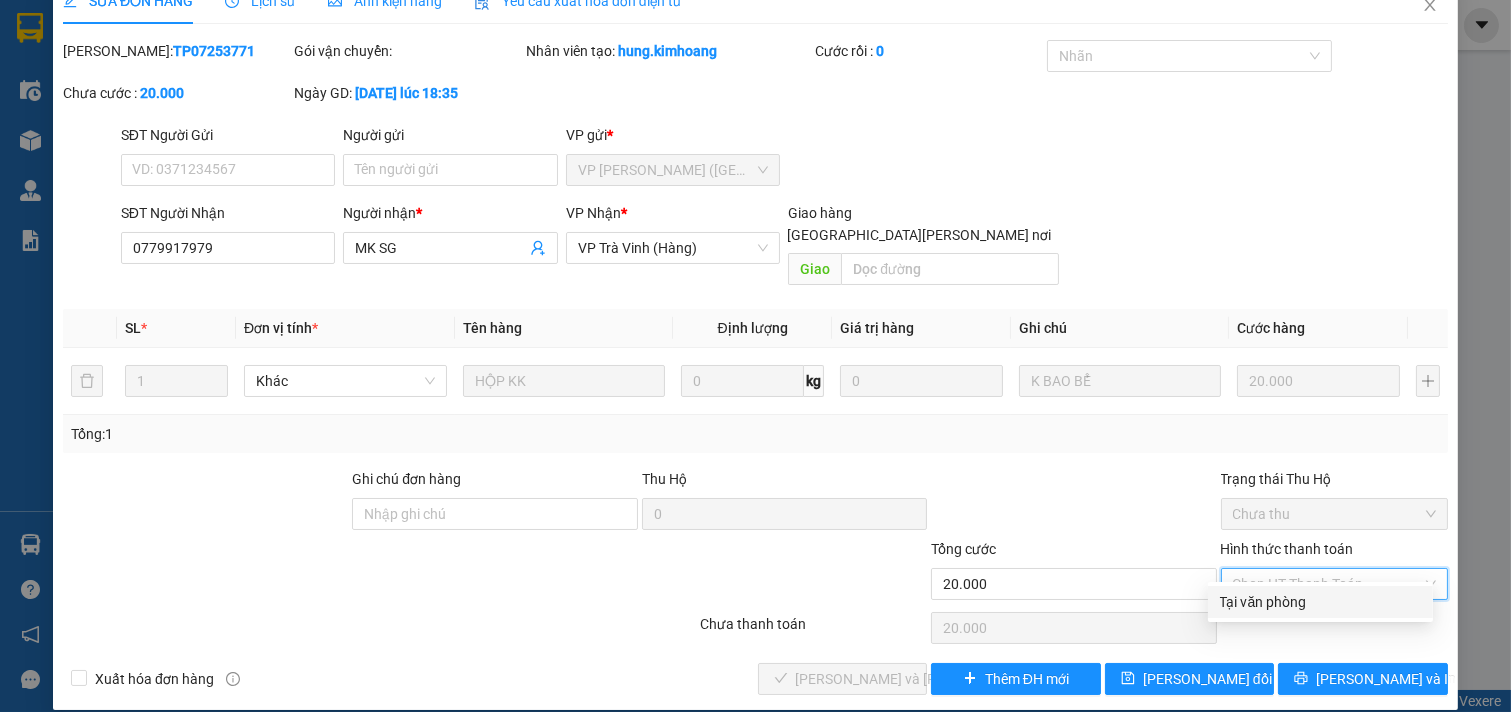 click on "Tại văn phòng" at bounding box center [1320, 602] 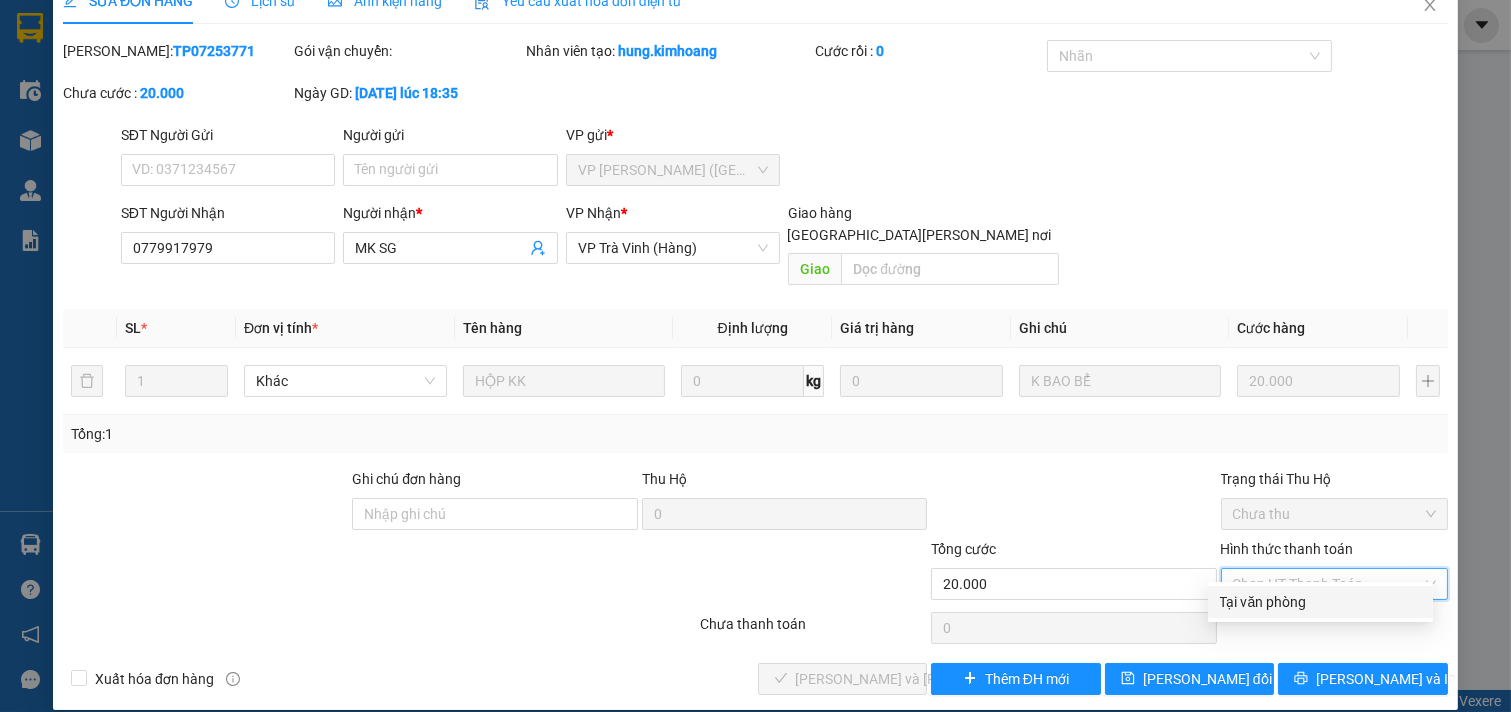 click on "Chọn HT Thanh Toán" at bounding box center [1335, 628] 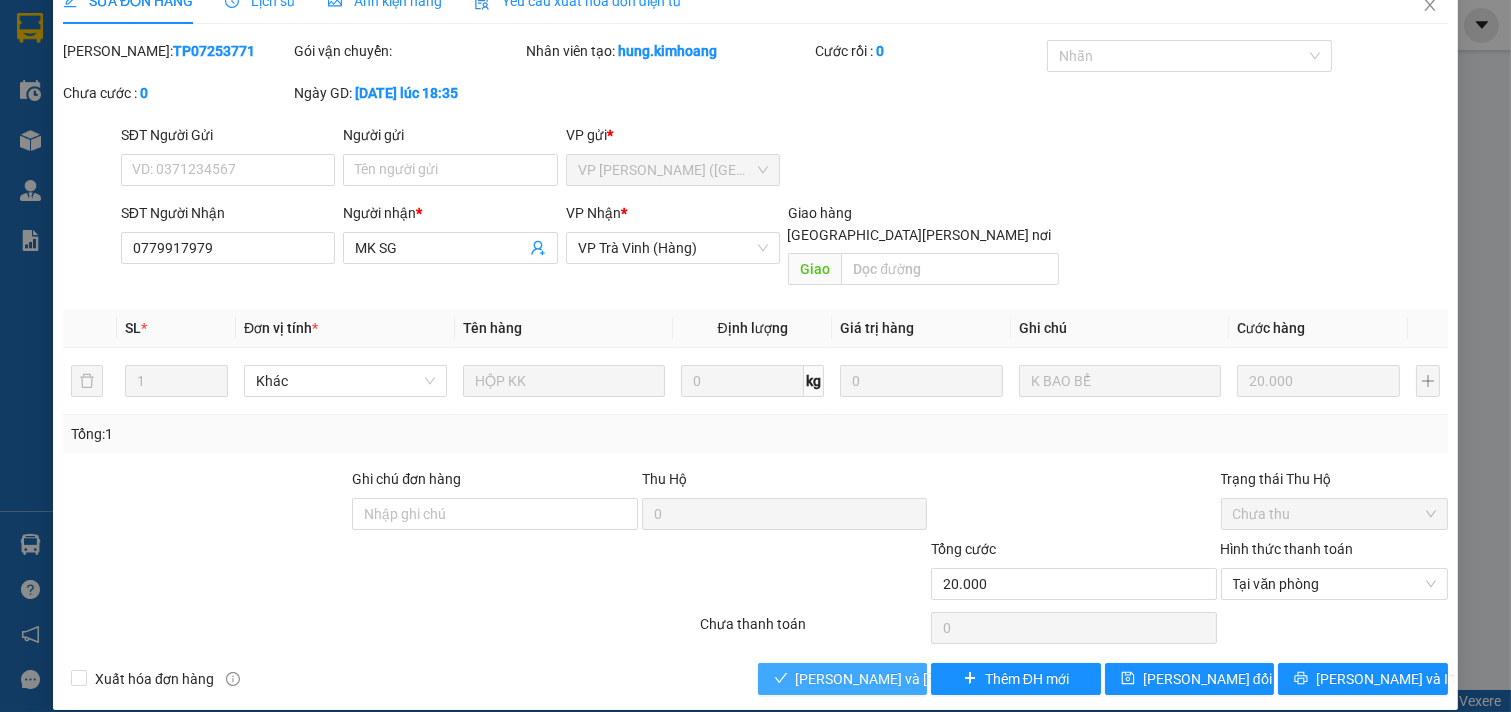 click on "[PERSON_NAME] và [PERSON_NAME] hàng" at bounding box center (931, 679) 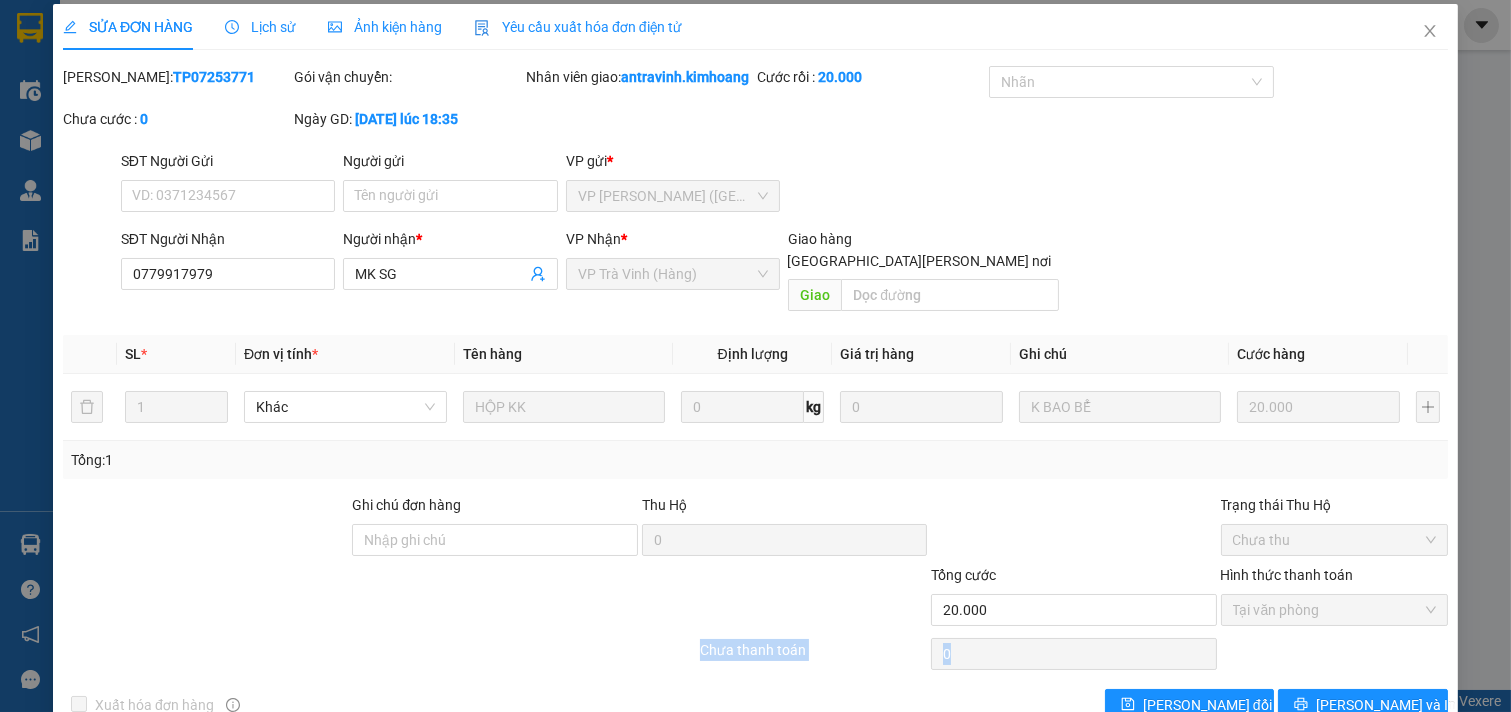 scroll, scrollTop: 0, scrollLeft: 0, axis: both 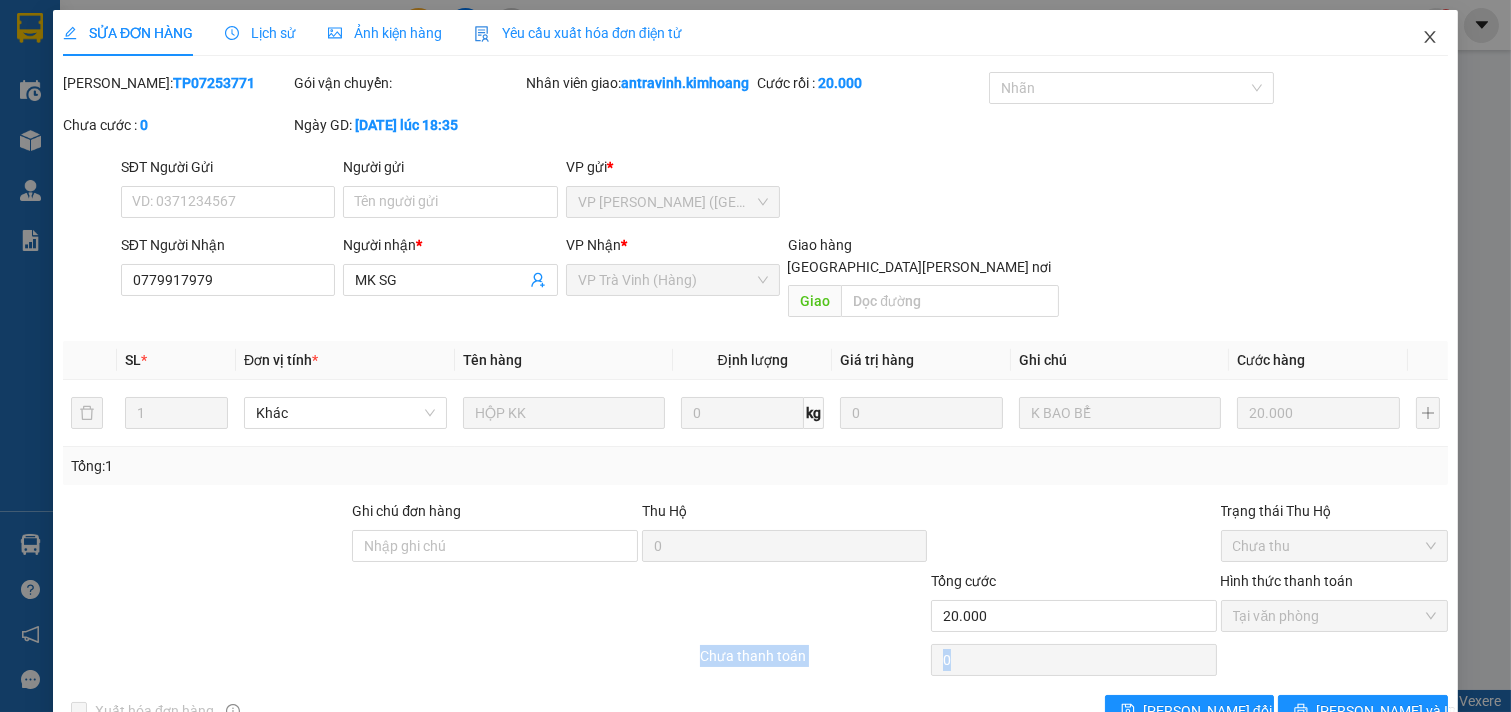 click 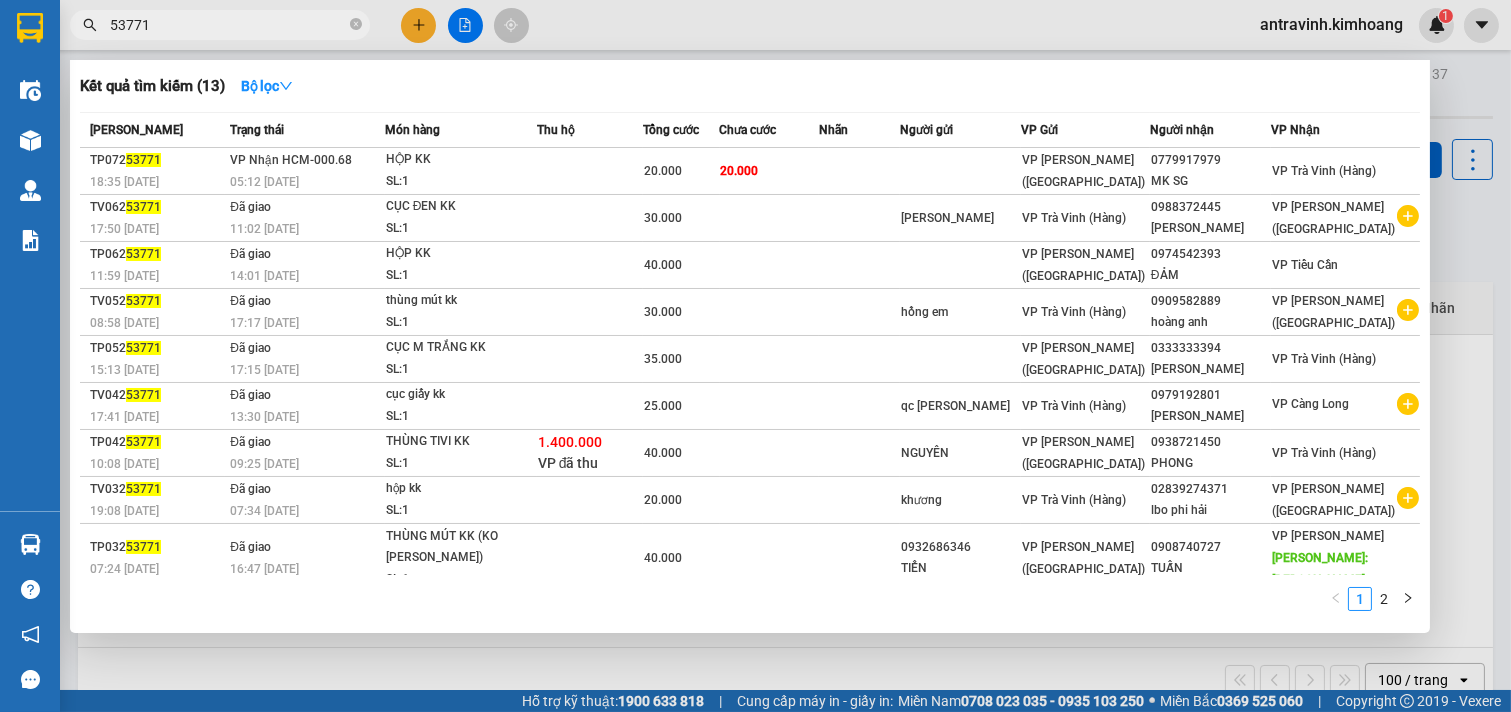 click on "53771" at bounding box center [228, 25] 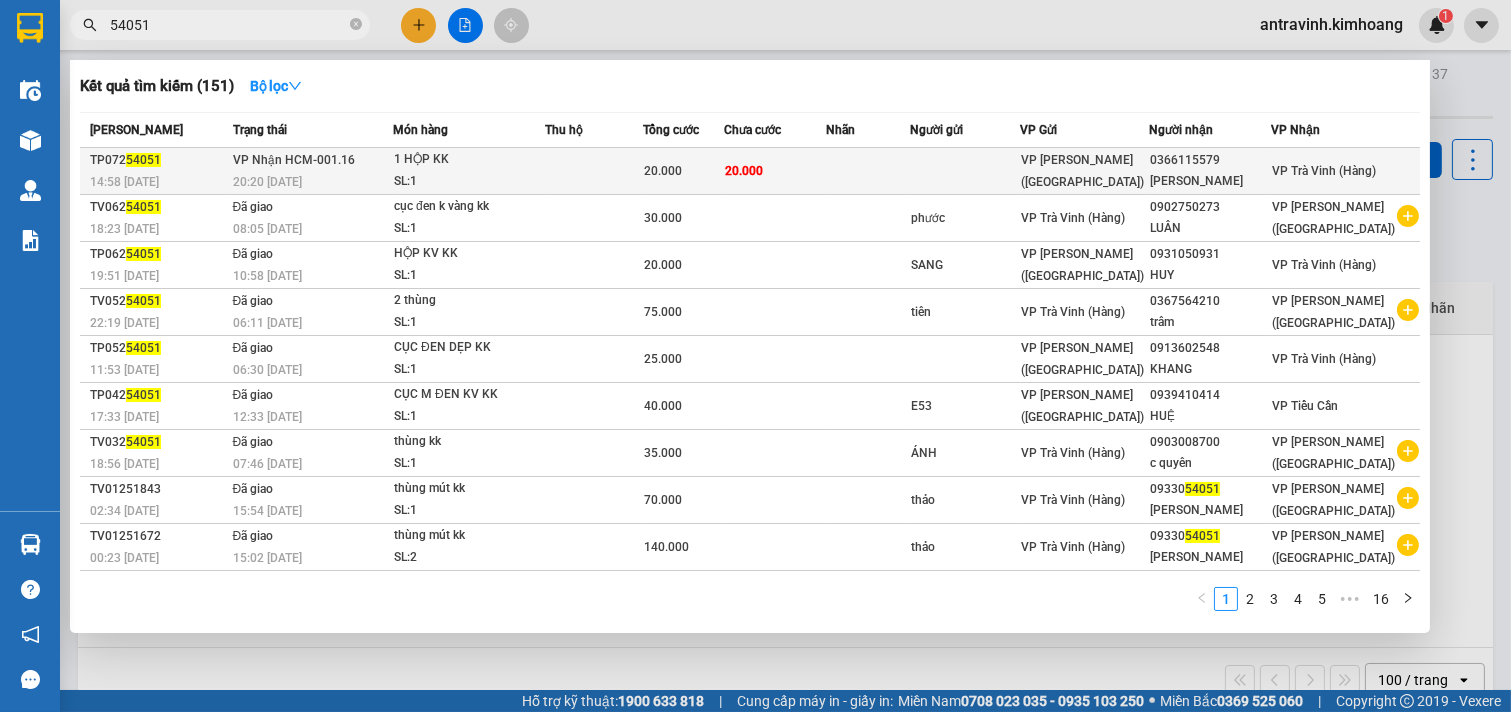 click on "20.000" at bounding box center (663, 171) 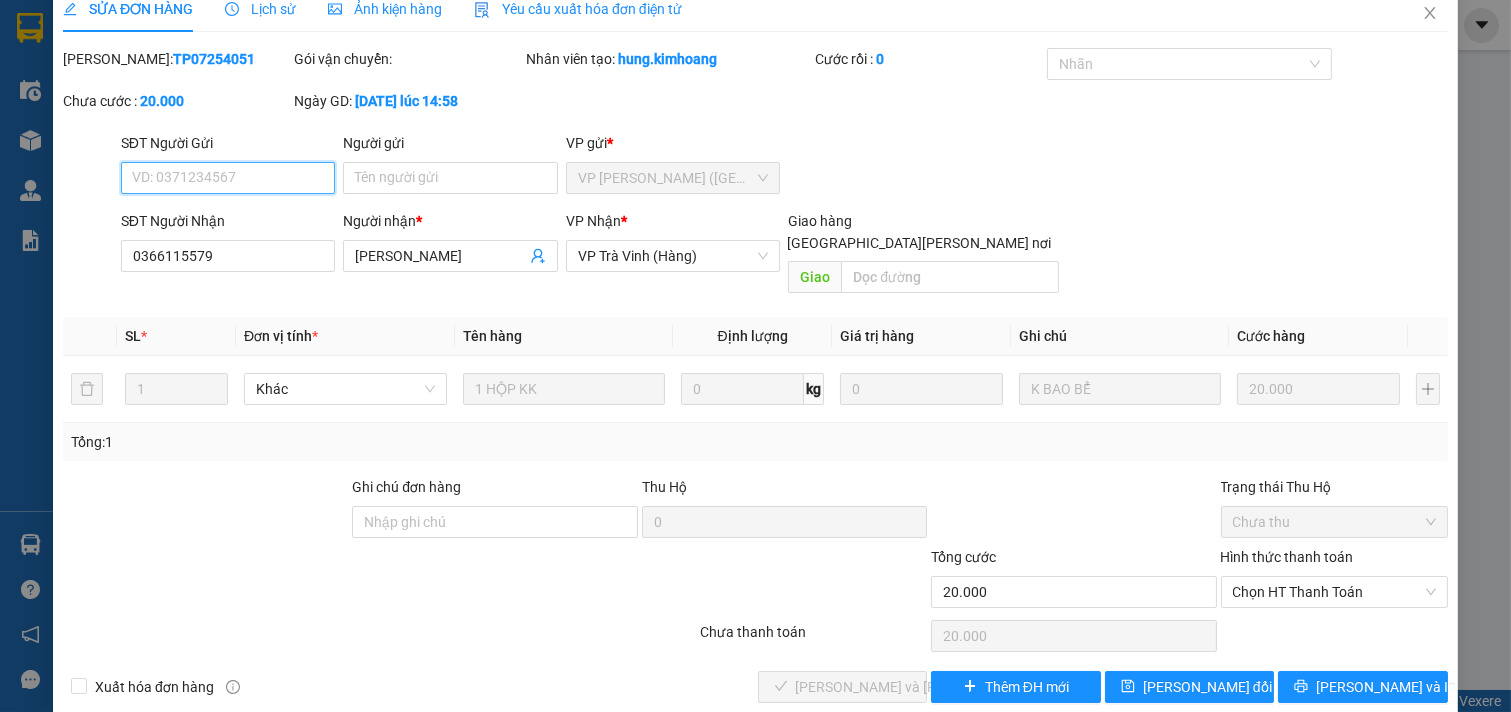 scroll, scrollTop: 32, scrollLeft: 0, axis: vertical 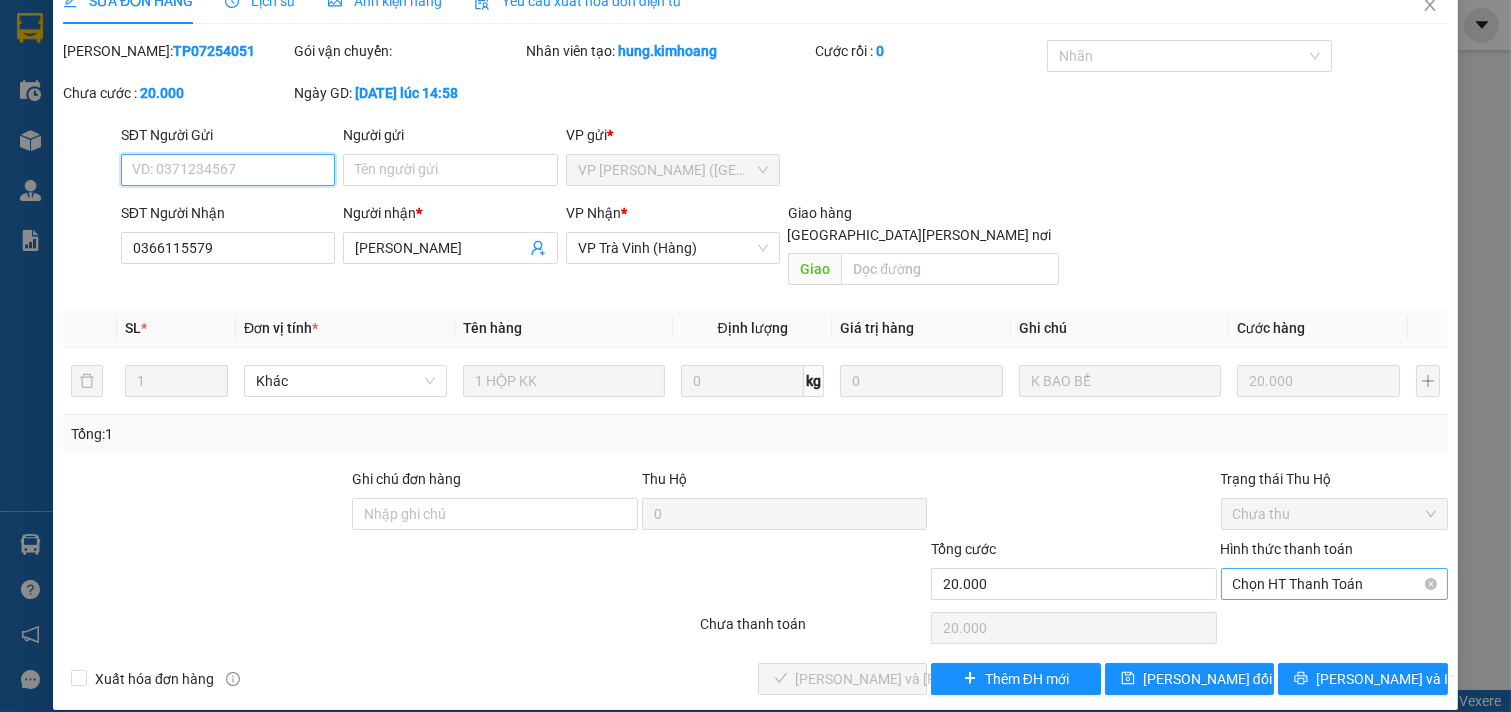 click on "Chọn HT Thanh Toán" at bounding box center [1335, 584] 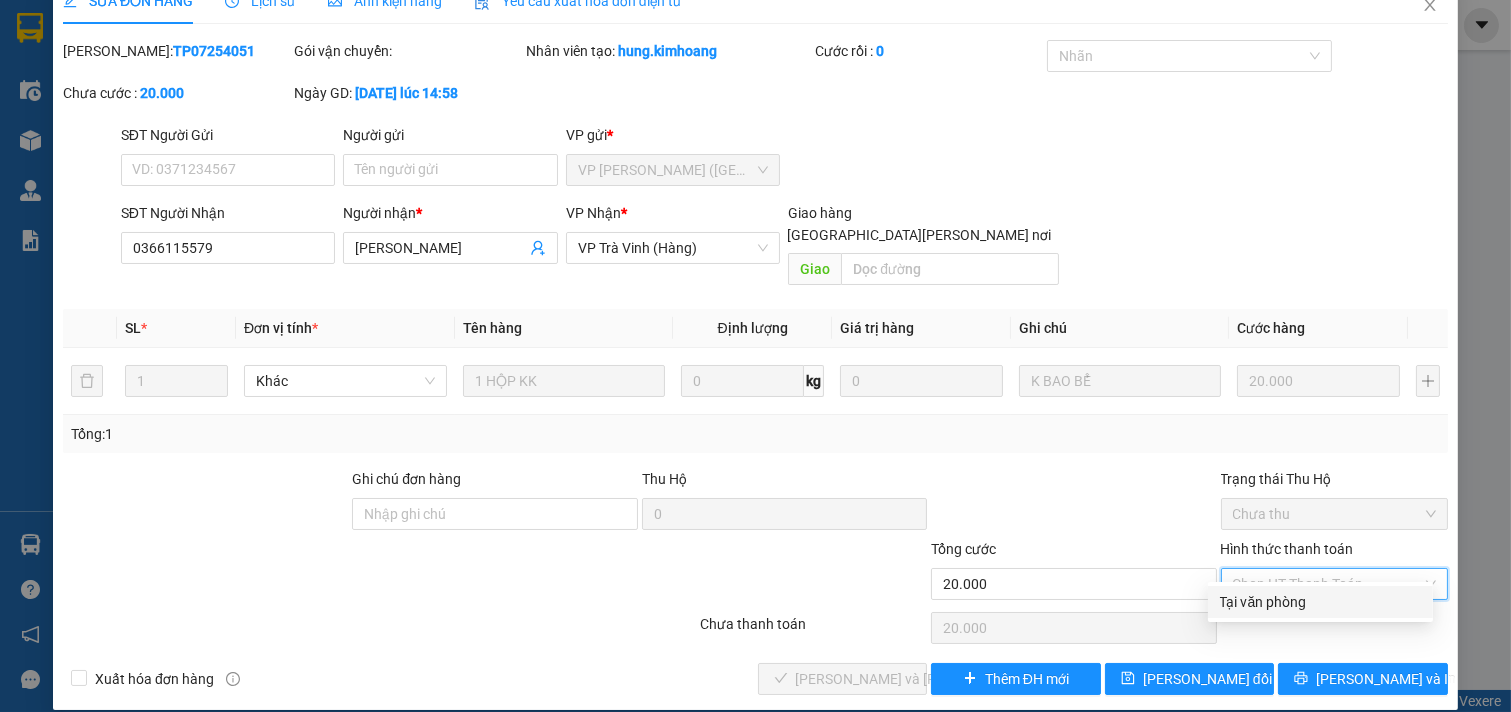 click on "Tại văn phòng" at bounding box center [1320, 602] 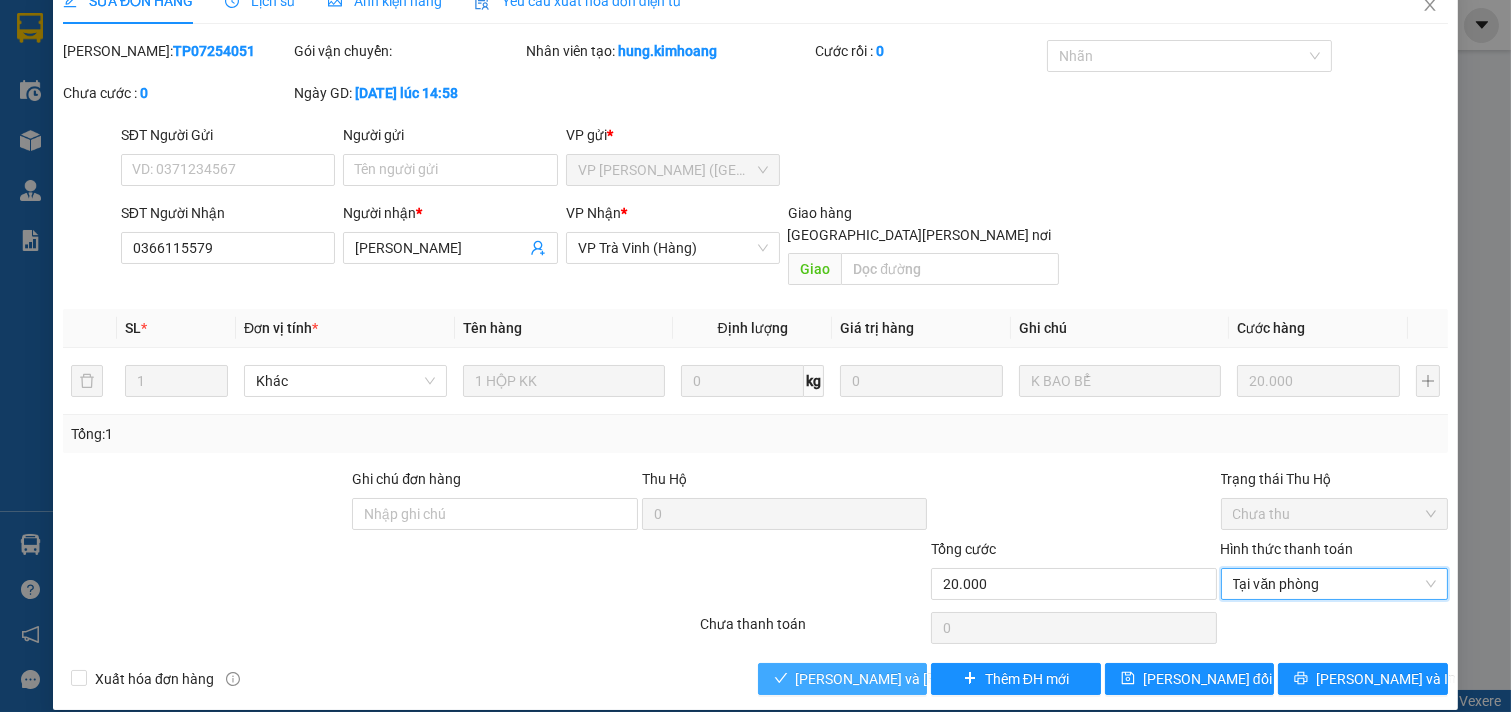 click on "[PERSON_NAME] và [PERSON_NAME] hàng" at bounding box center (931, 679) 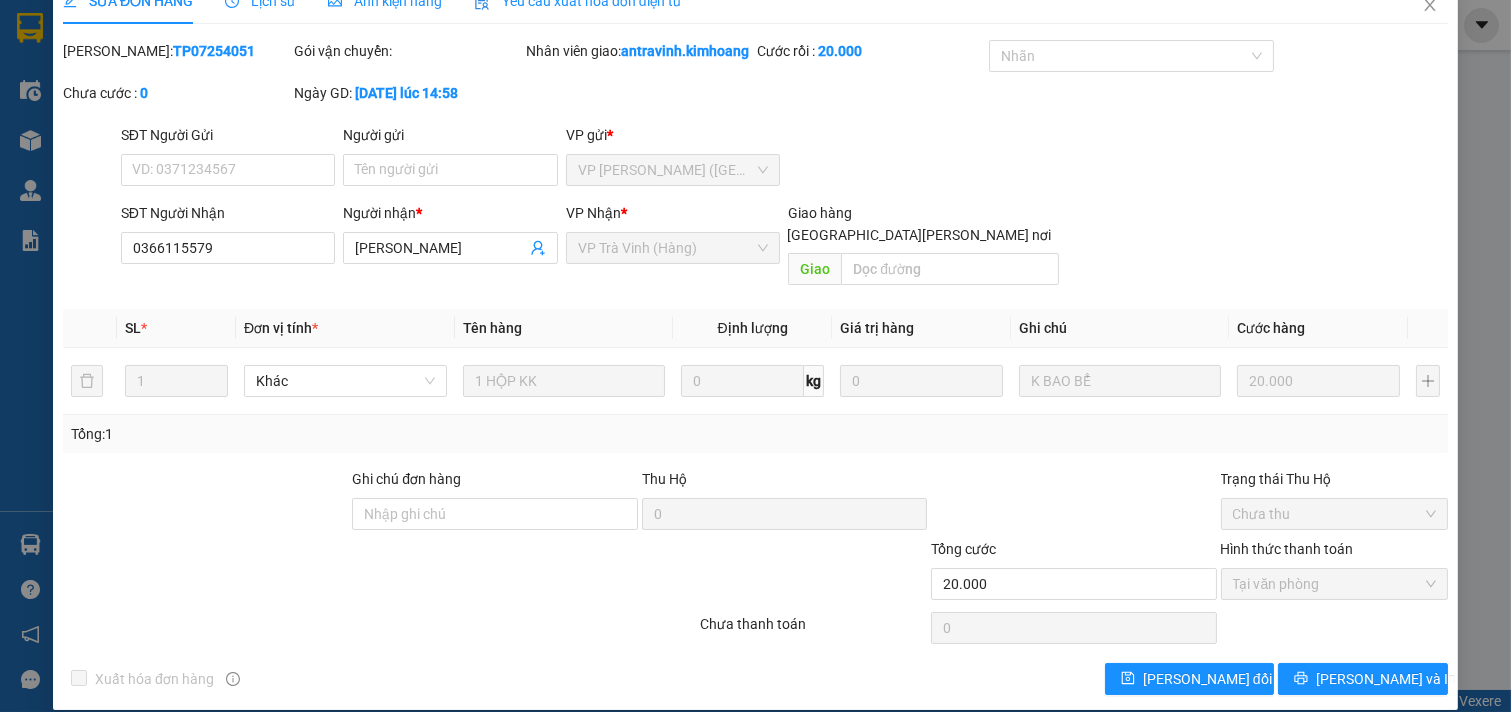 scroll, scrollTop: 0, scrollLeft: 0, axis: both 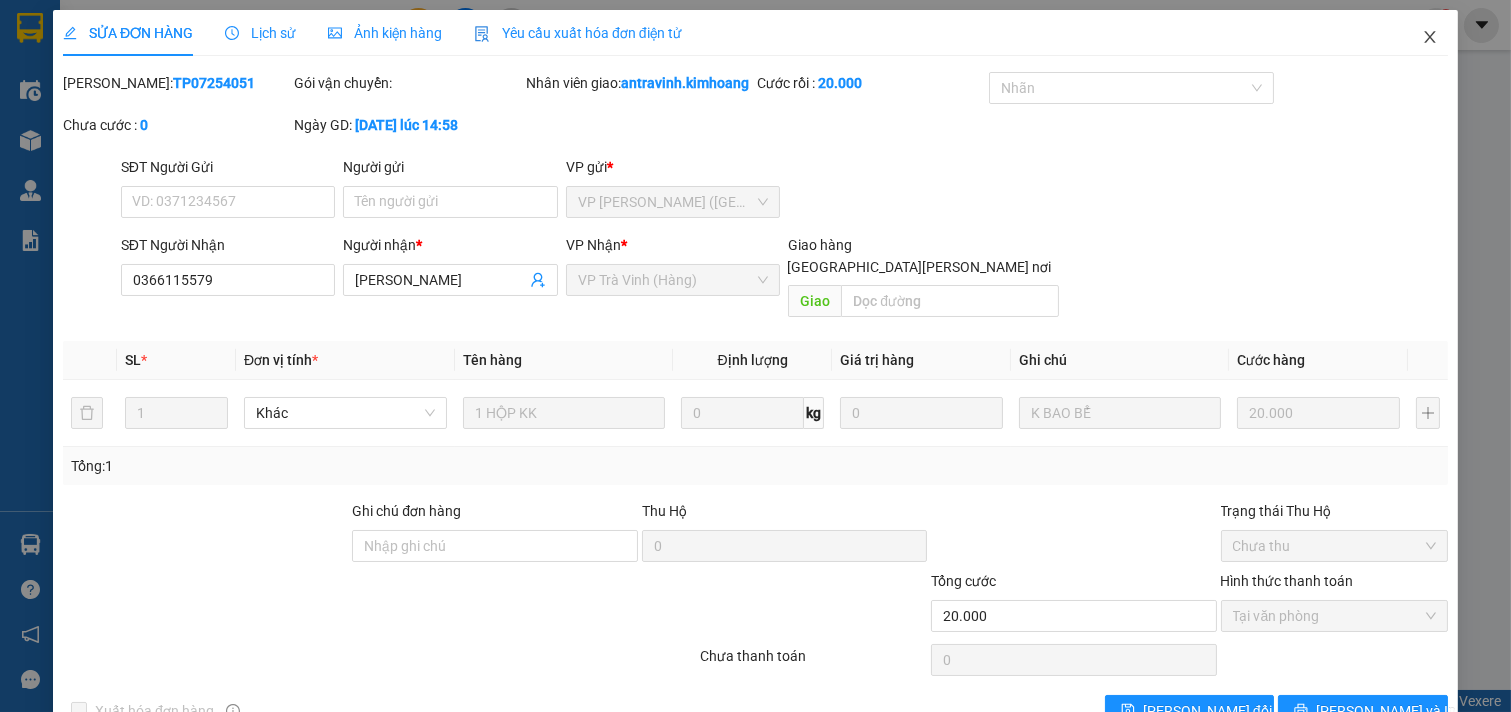 click 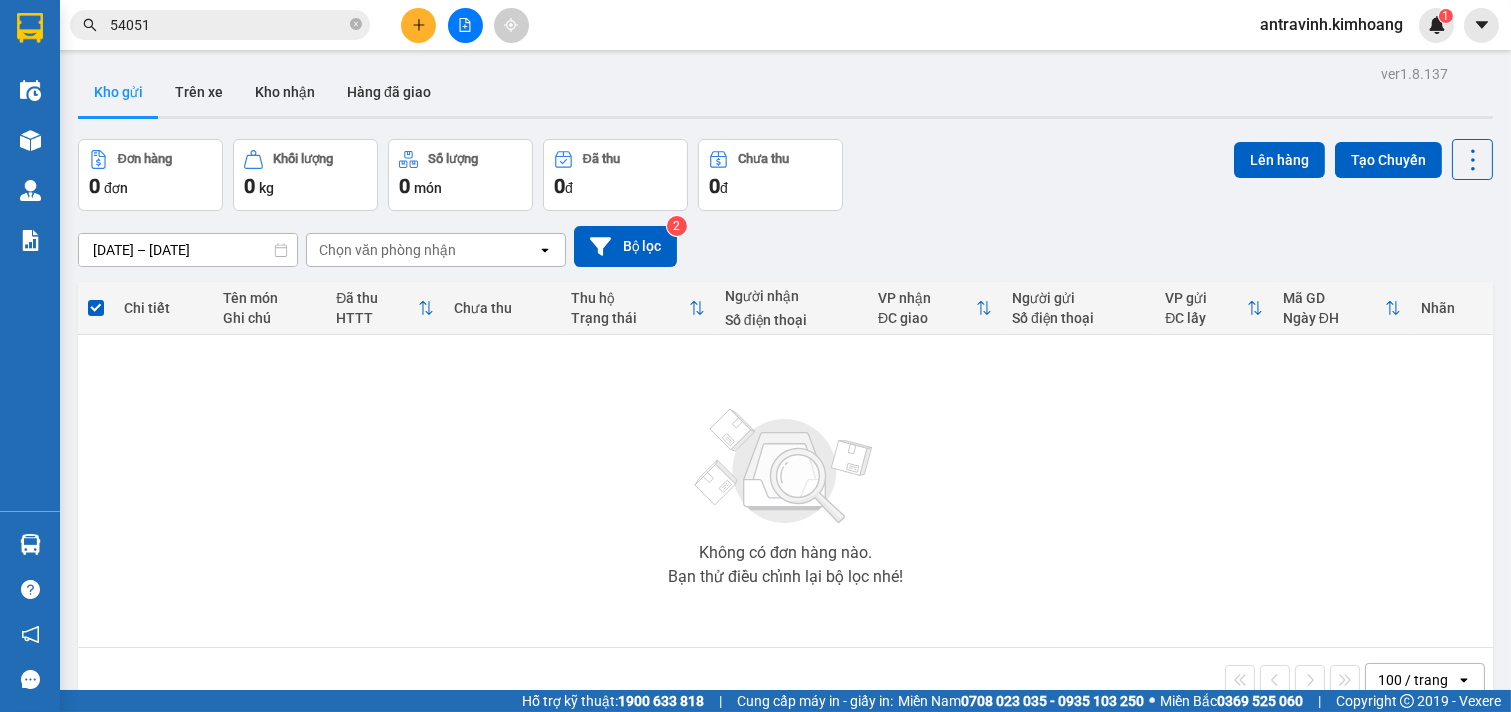 click on "54051" at bounding box center [228, 25] 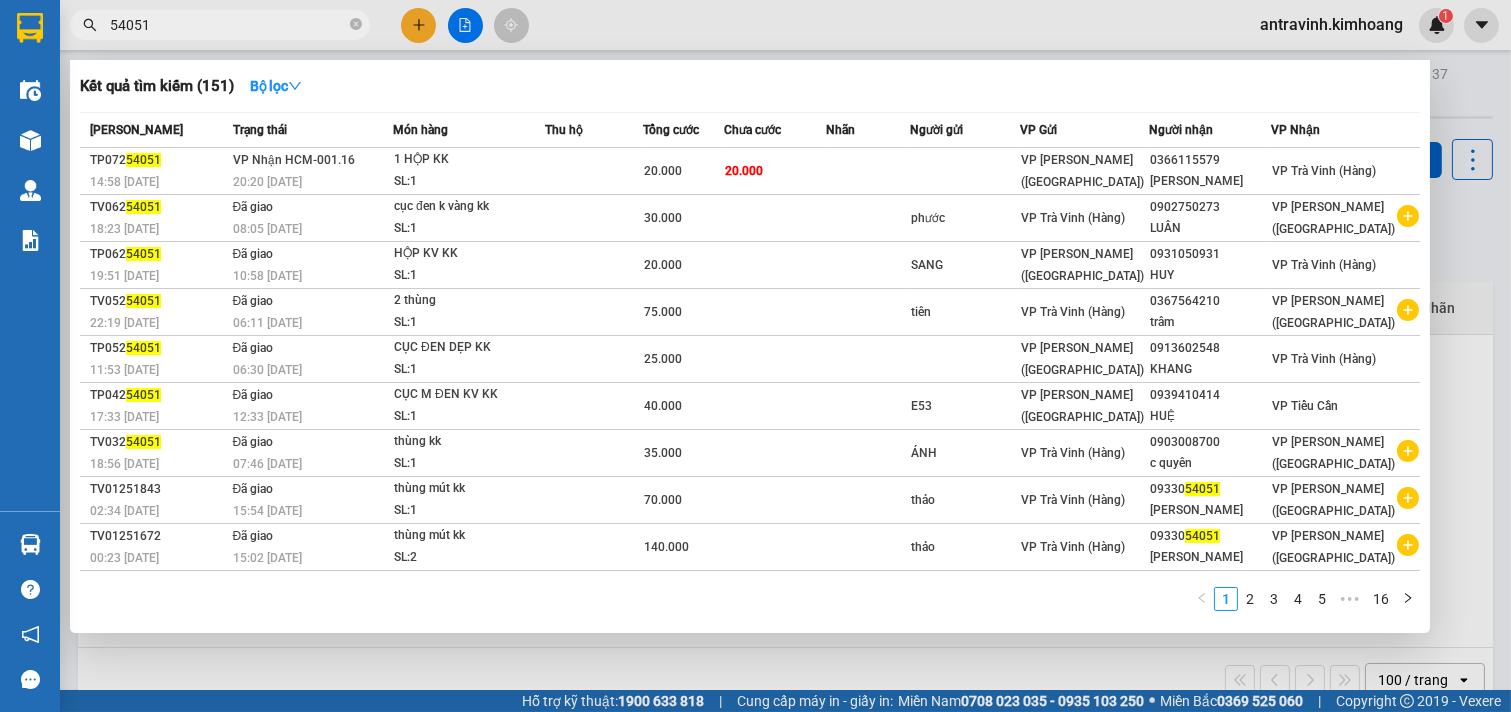 click on "54051" at bounding box center (228, 25) 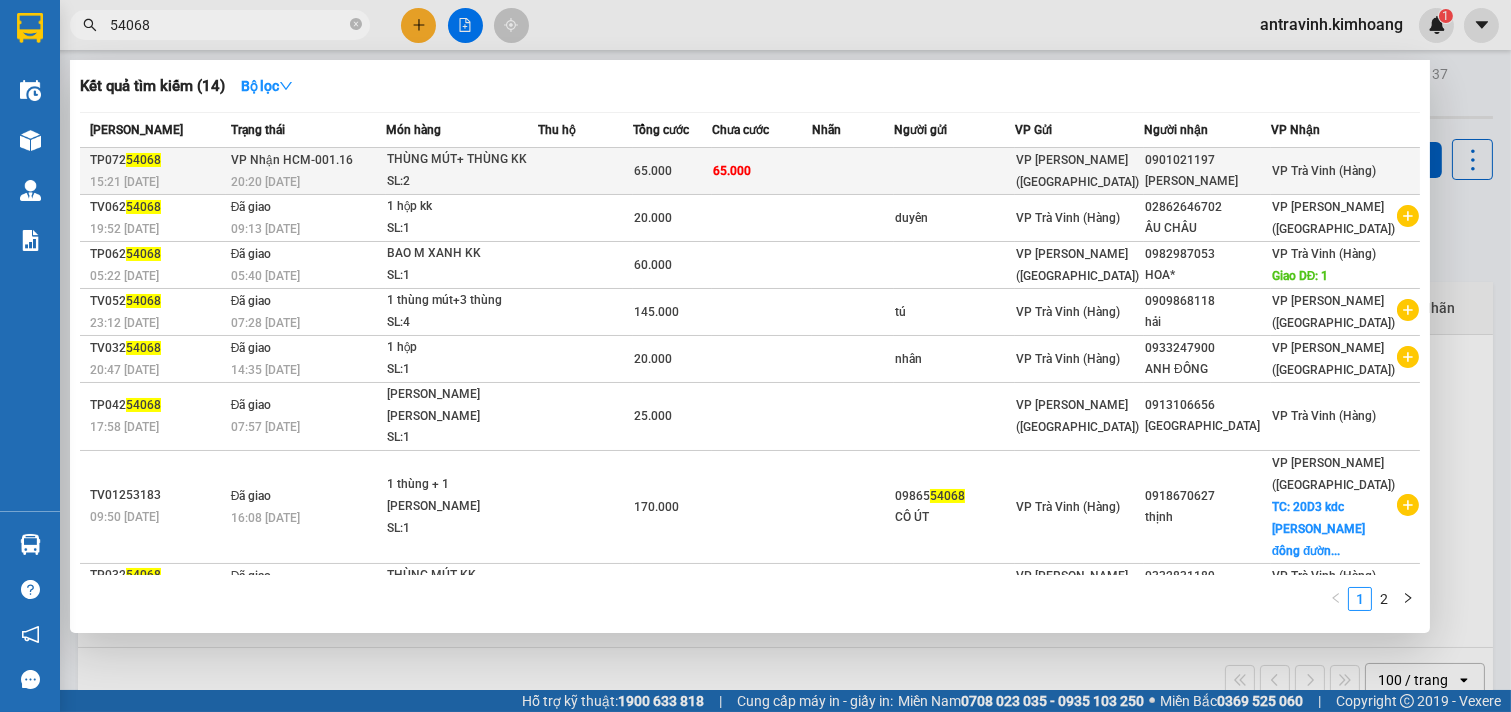 click on "65.000" at bounding box center (672, 171) 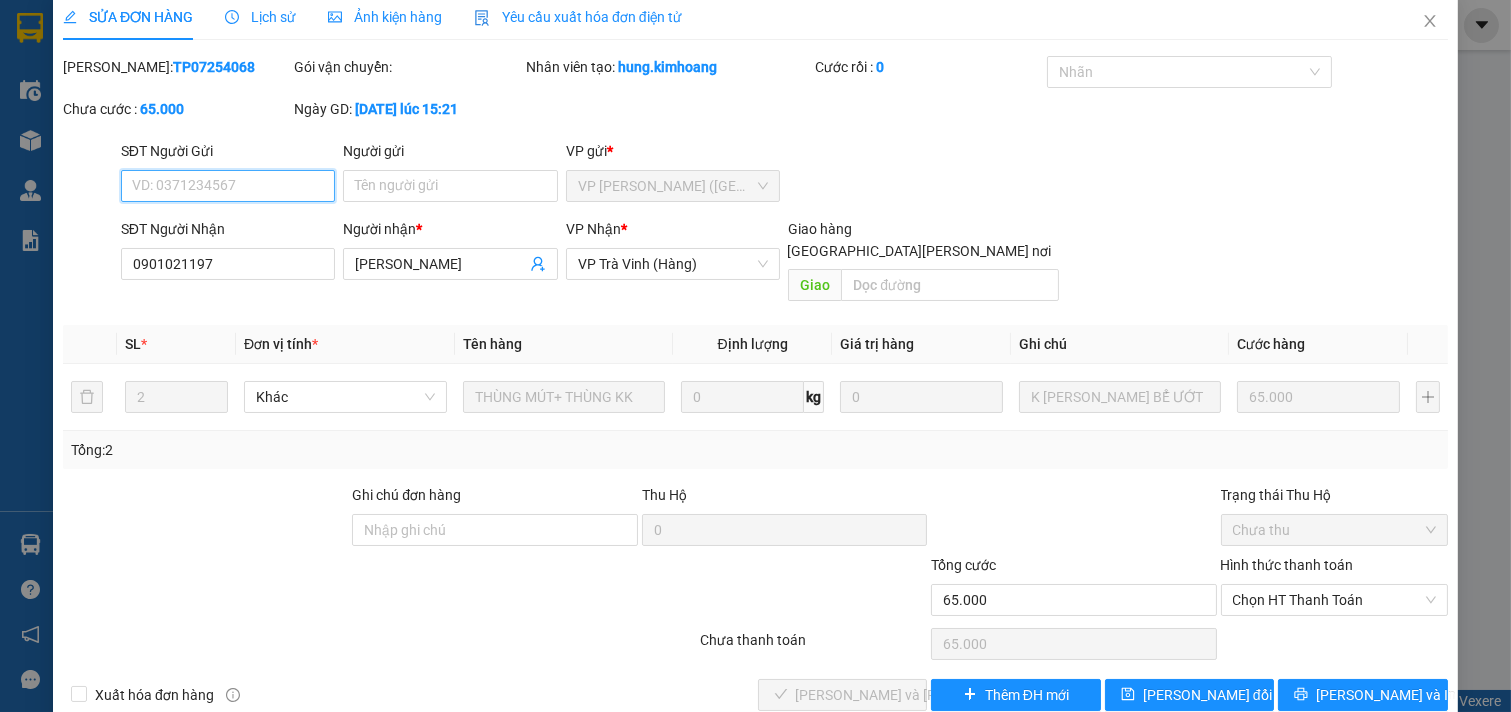 scroll, scrollTop: 32, scrollLeft: 0, axis: vertical 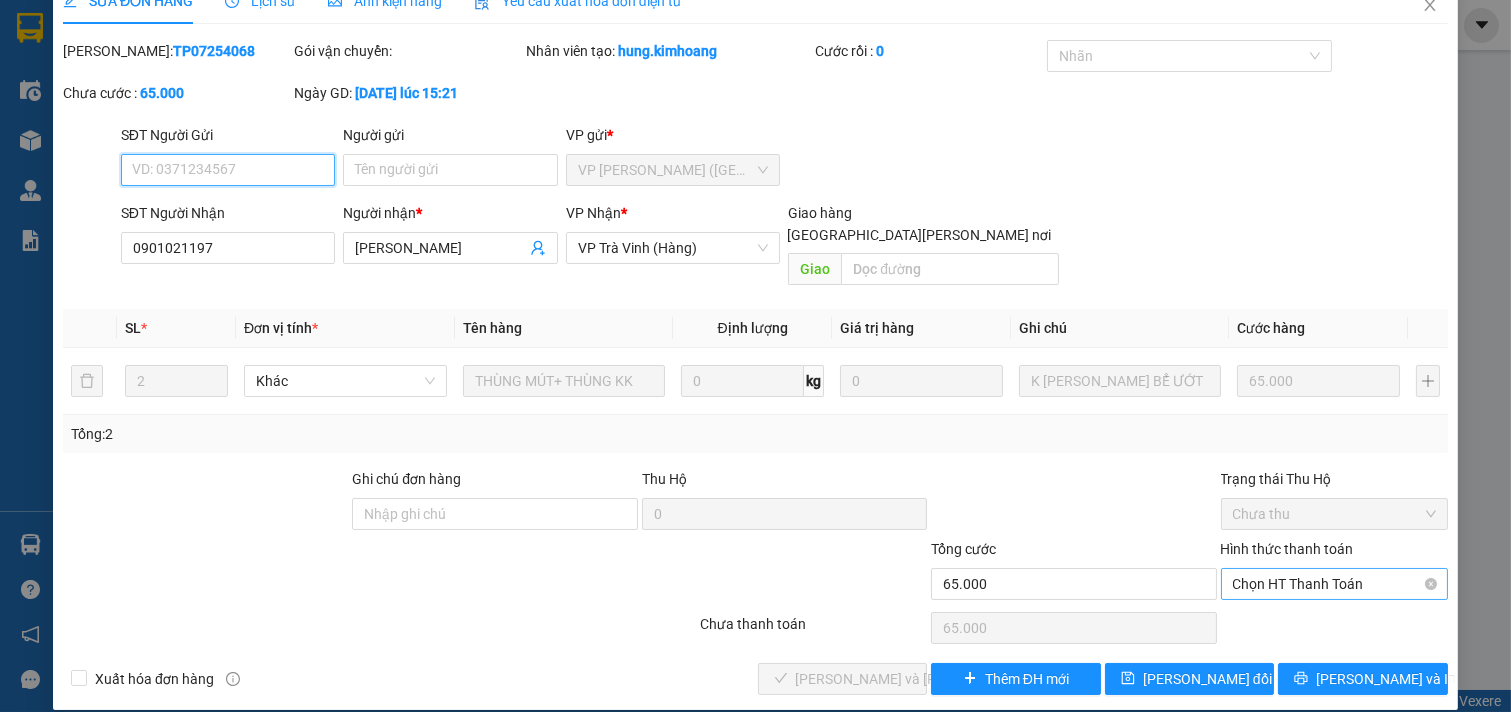click on "Chọn HT Thanh Toán" at bounding box center (1335, 584) 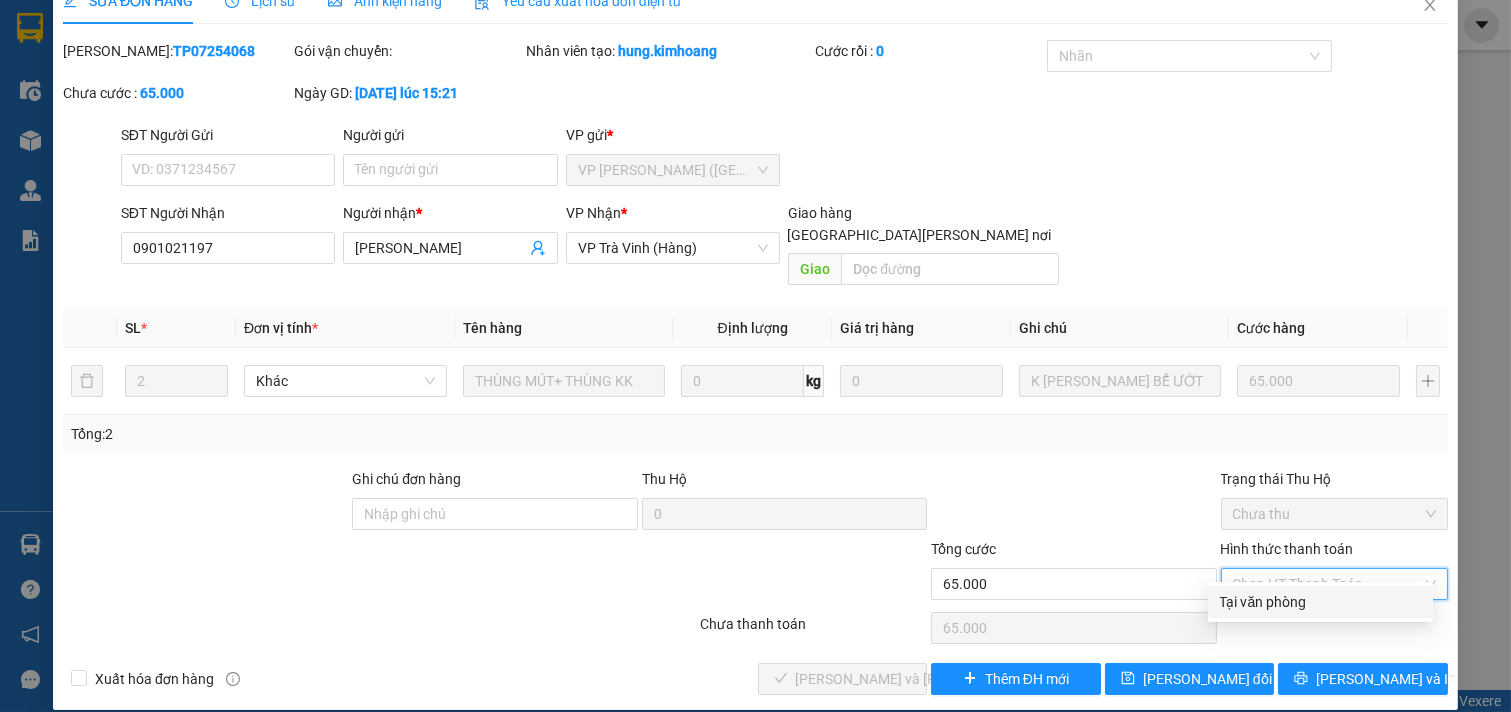 click on "Tại văn phòng" at bounding box center (1320, 602) 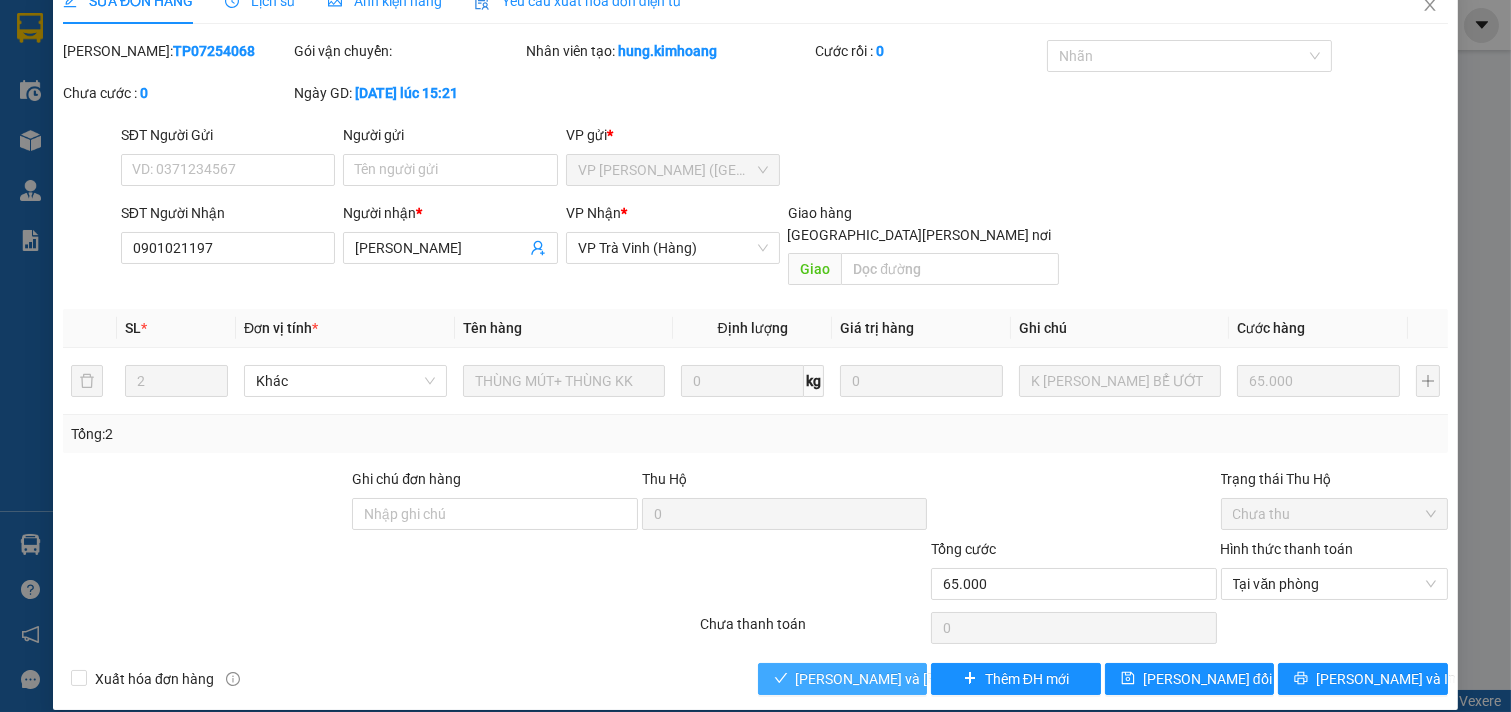 click on "[PERSON_NAME] và [PERSON_NAME] hàng" at bounding box center (931, 679) 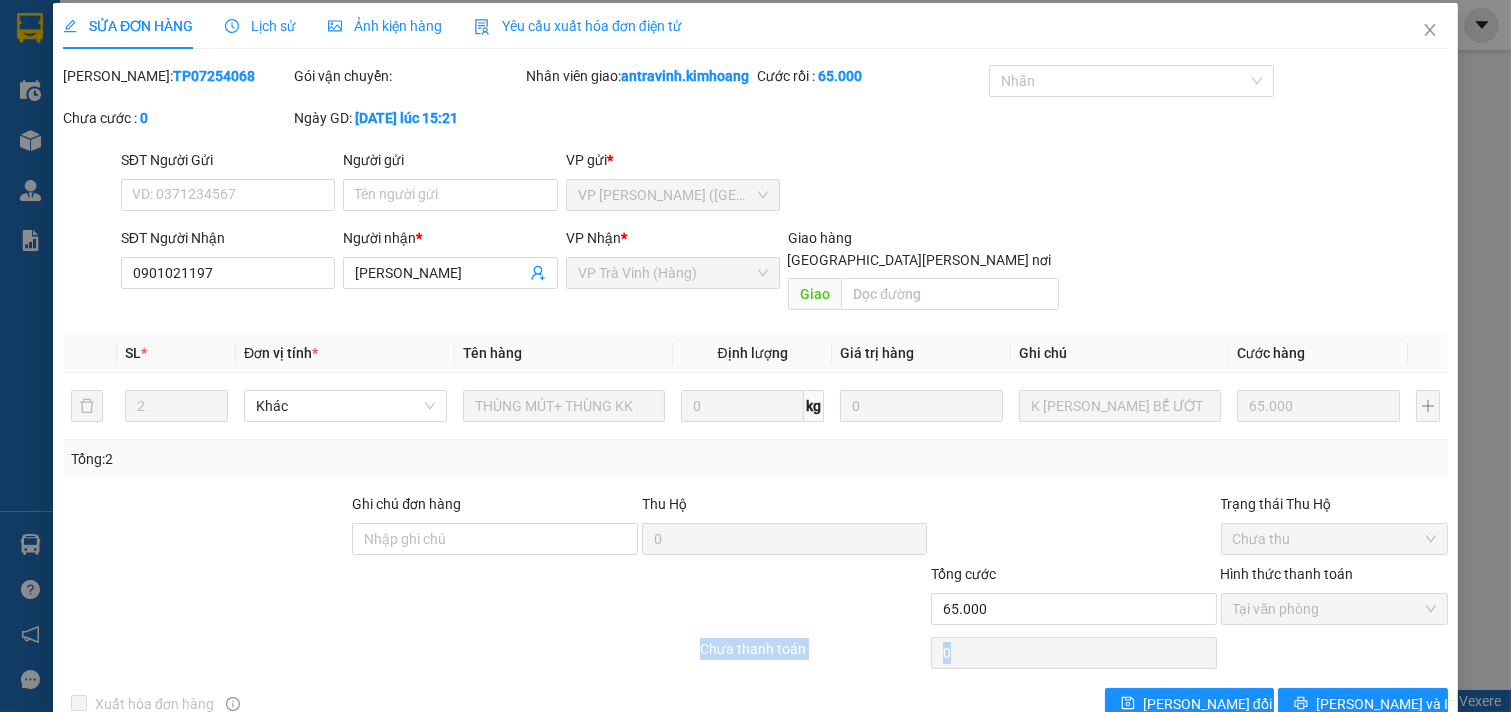 scroll, scrollTop: 0, scrollLeft: 0, axis: both 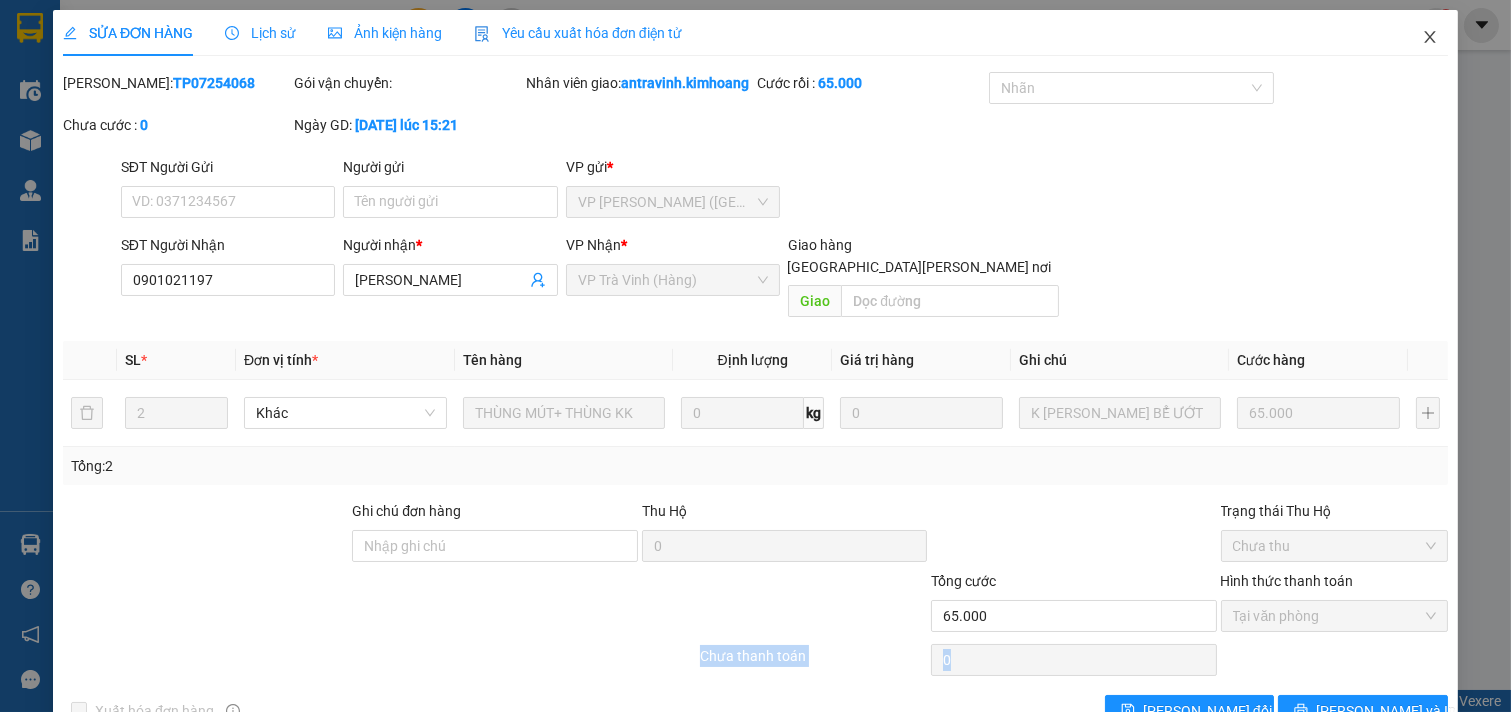 click 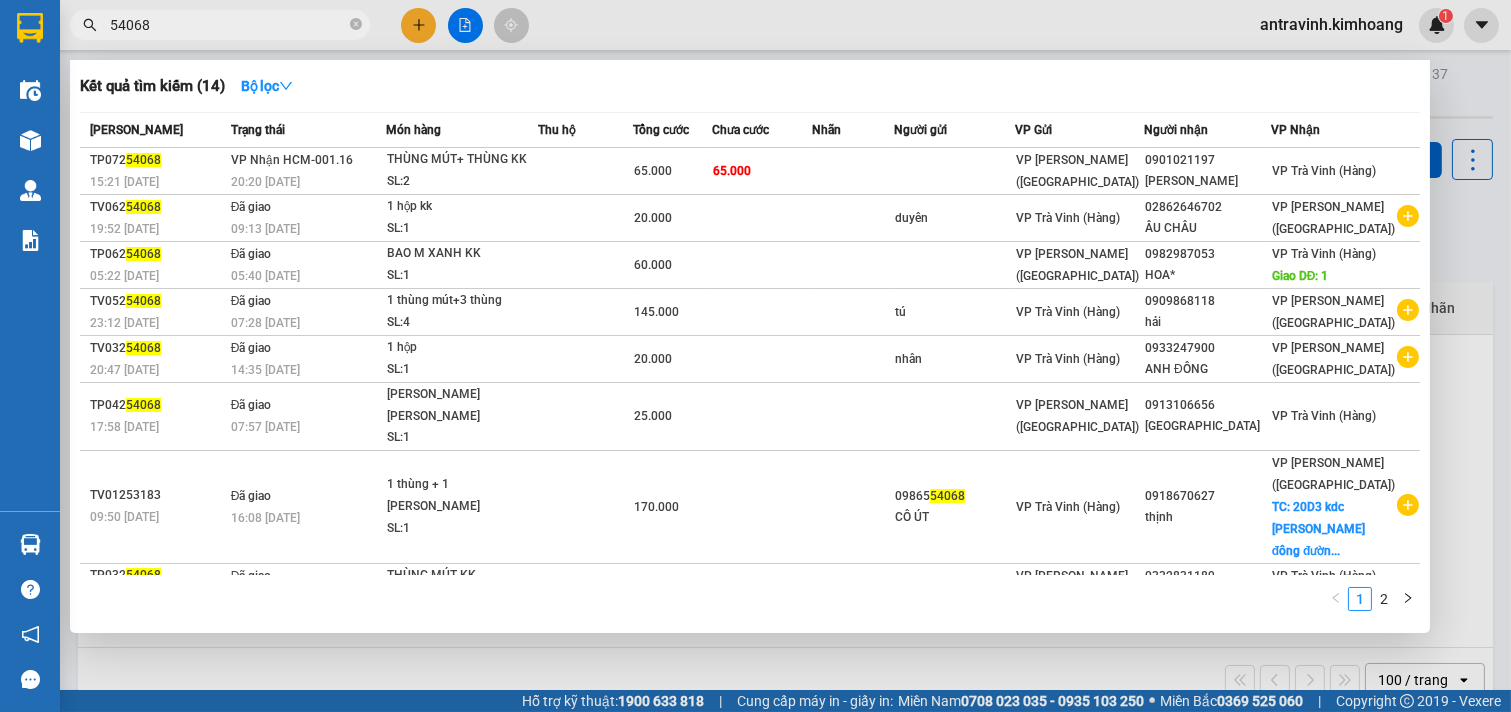 click on "54068" at bounding box center [228, 25] 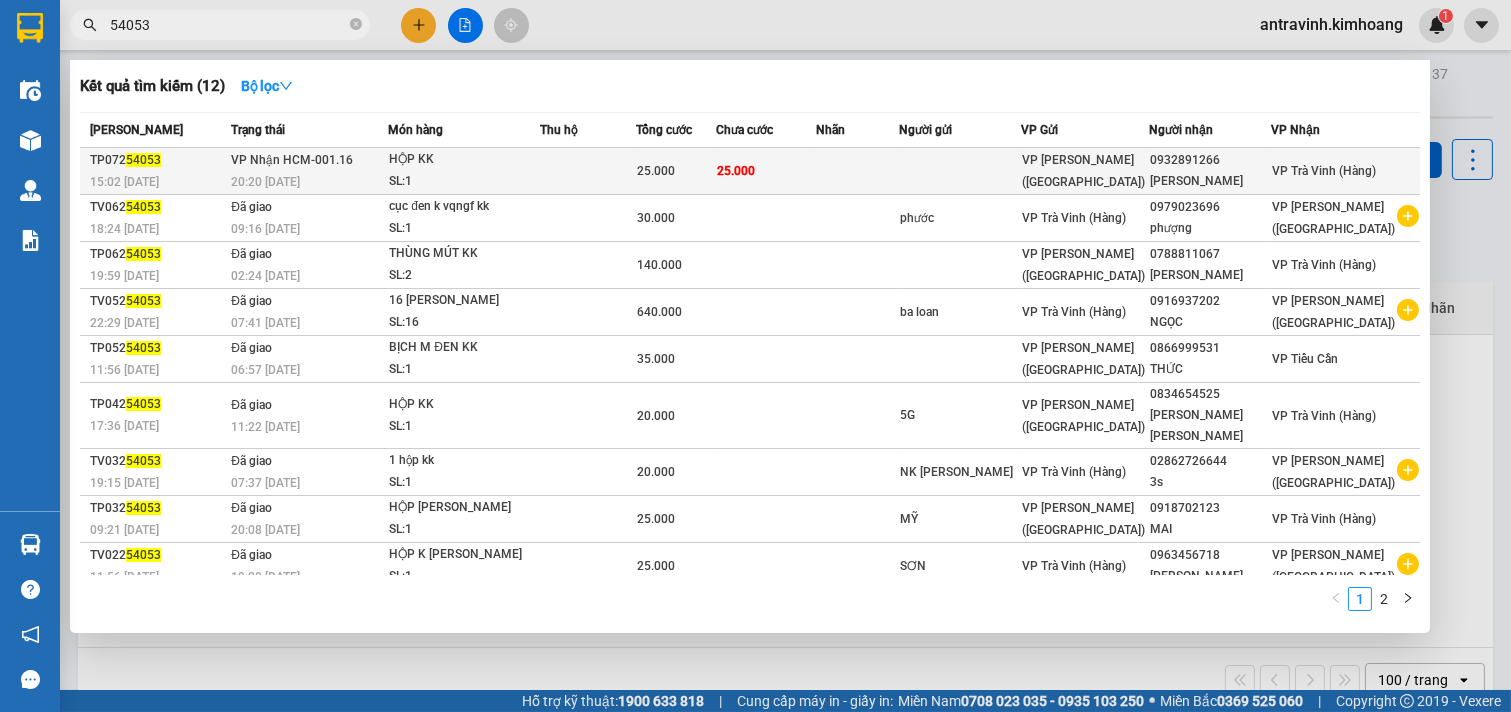 click at bounding box center (588, 171) 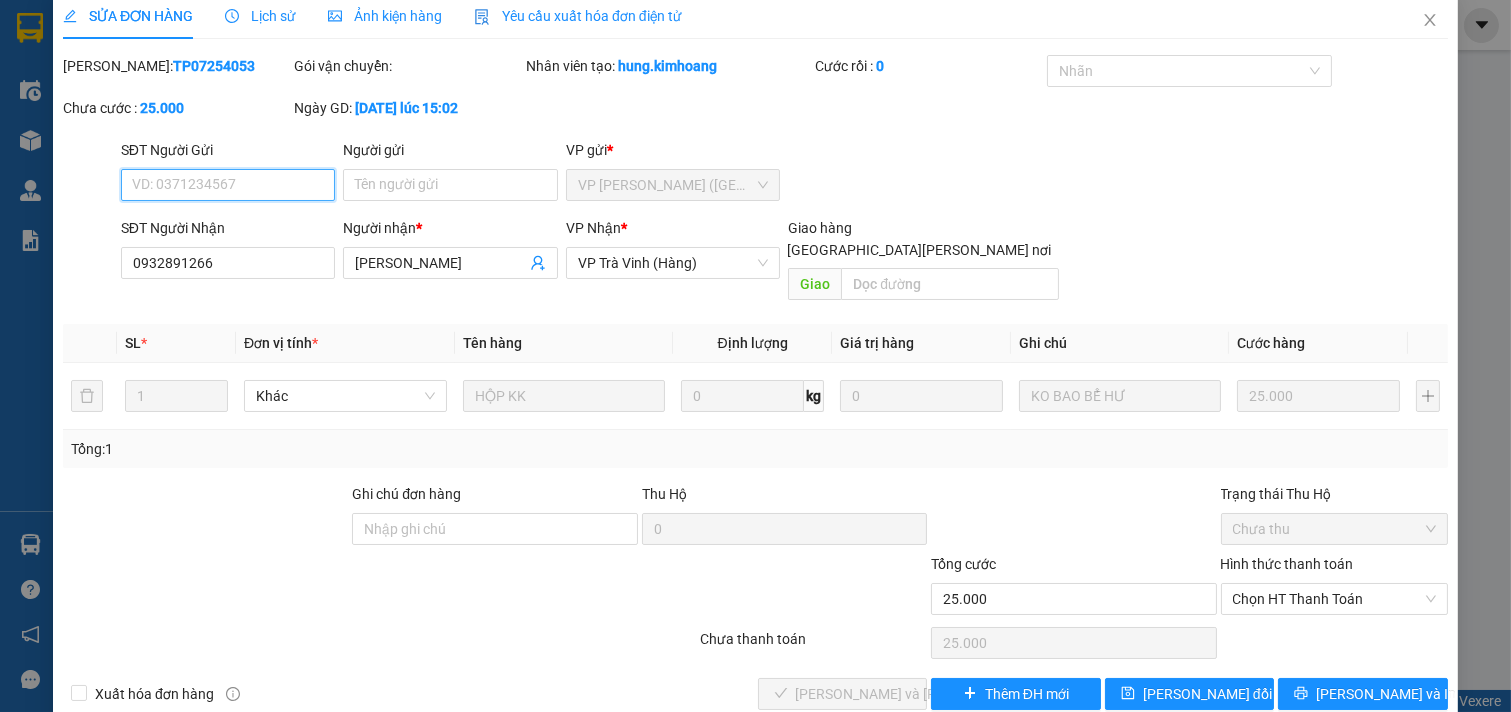 scroll, scrollTop: 32, scrollLeft: 0, axis: vertical 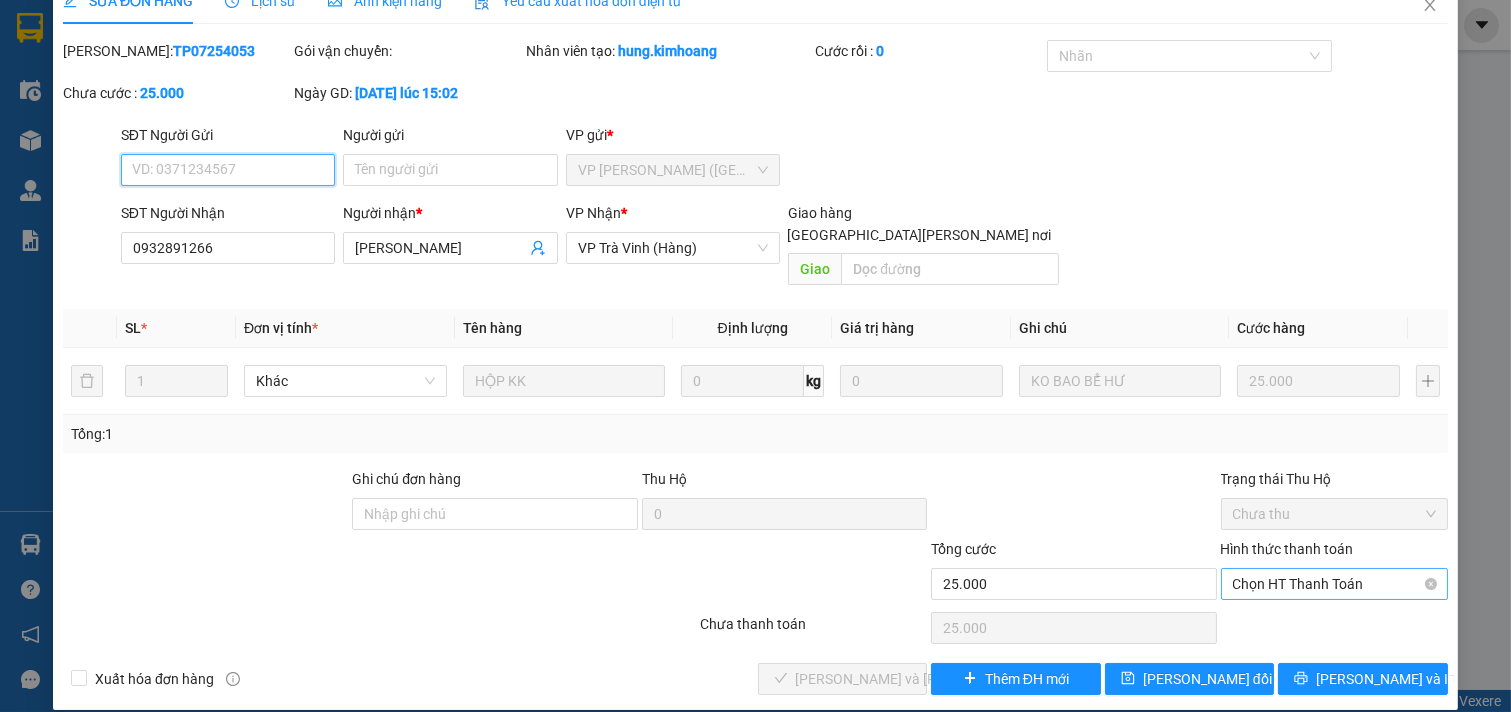 click on "Chọn HT Thanh Toán" at bounding box center (1335, 584) 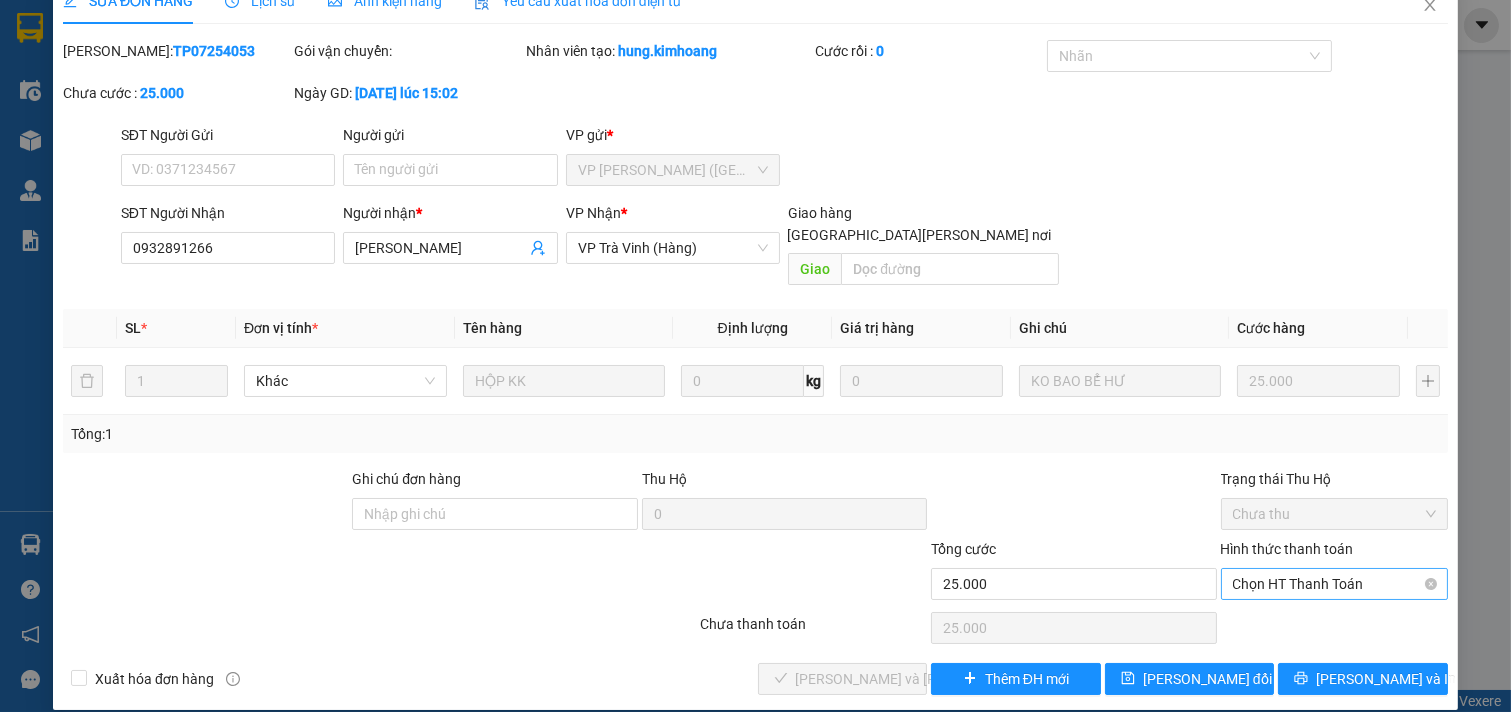 click on "Chọn HT Thanh Toán" at bounding box center (1335, 584) 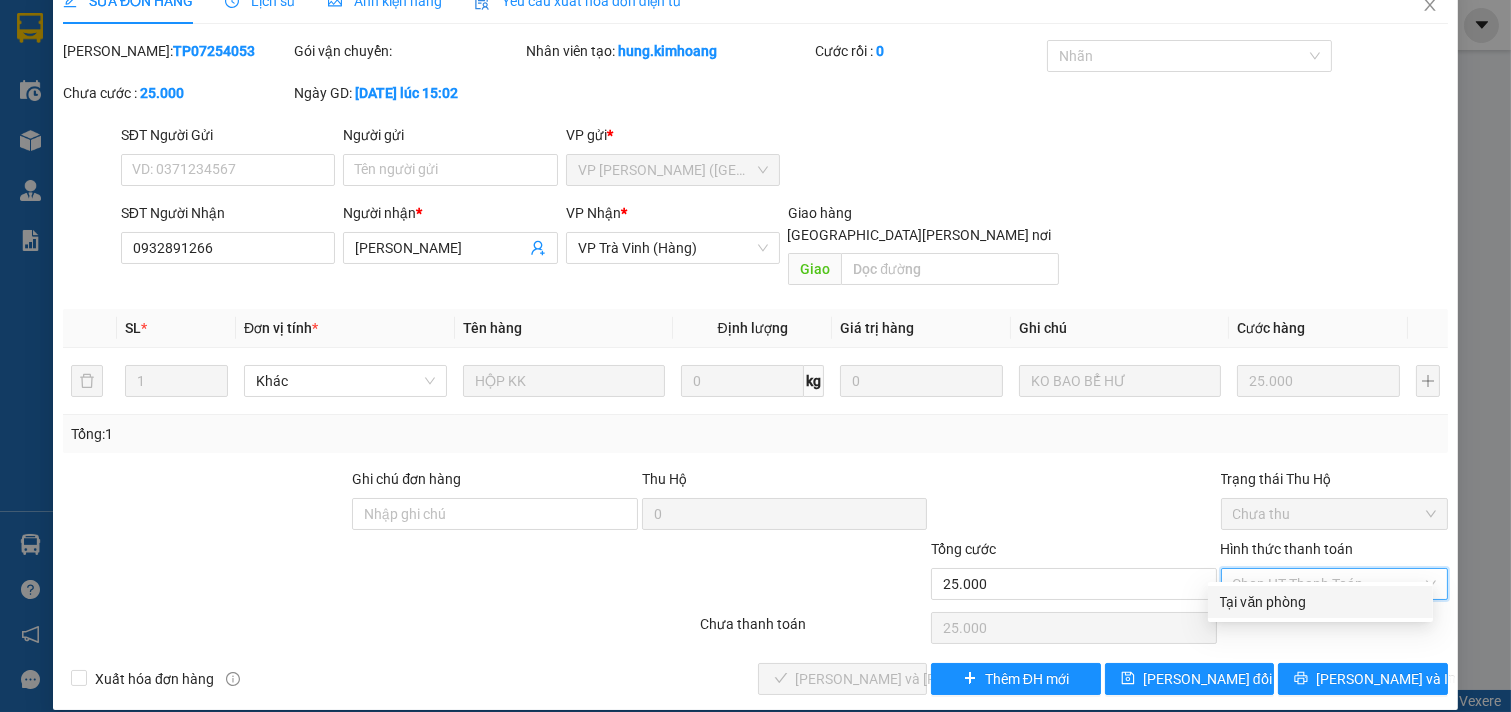 click on "Tại văn phòng" at bounding box center [1320, 602] 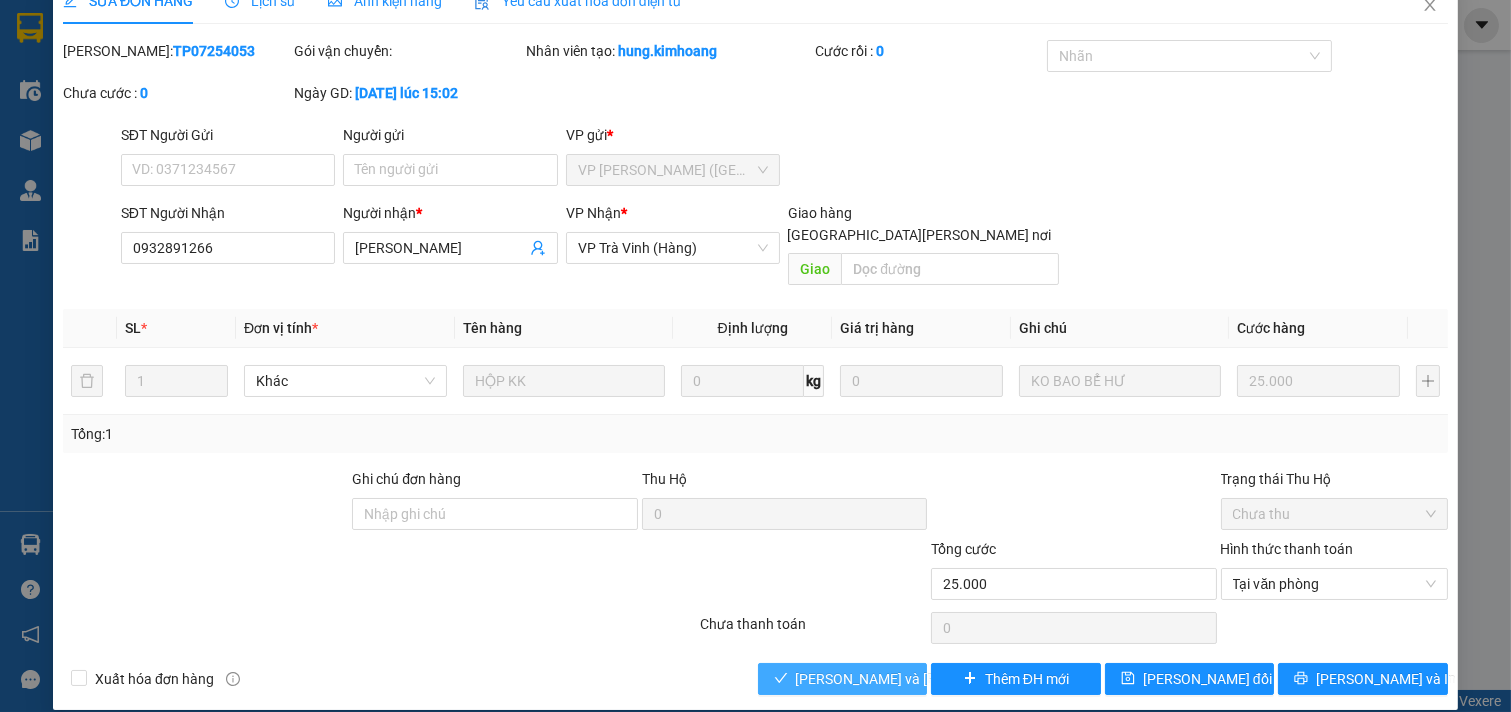 click on "[PERSON_NAME] và [PERSON_NAME] hàng" at bounding box center [931, 679] 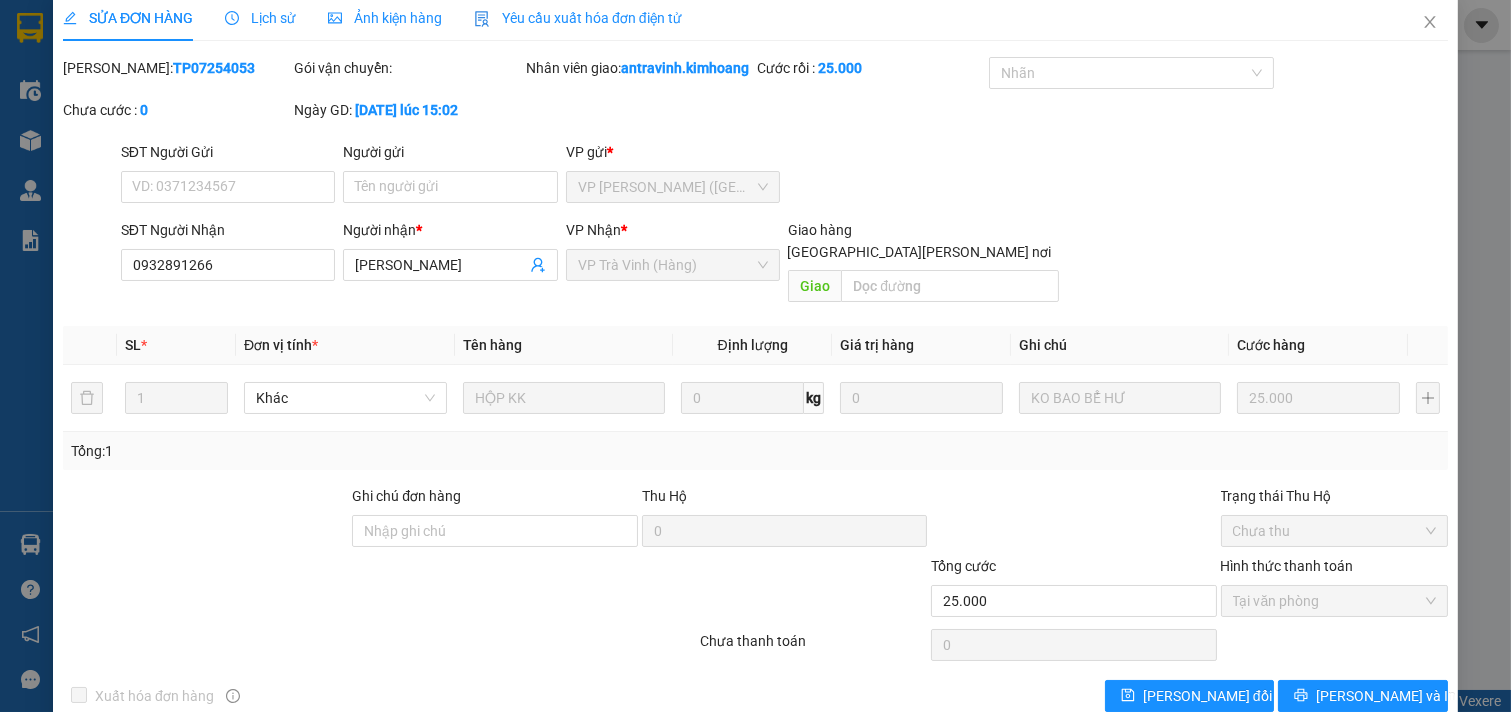 scroll, scrollTop: 0, scrollLeft: 0, axis: both 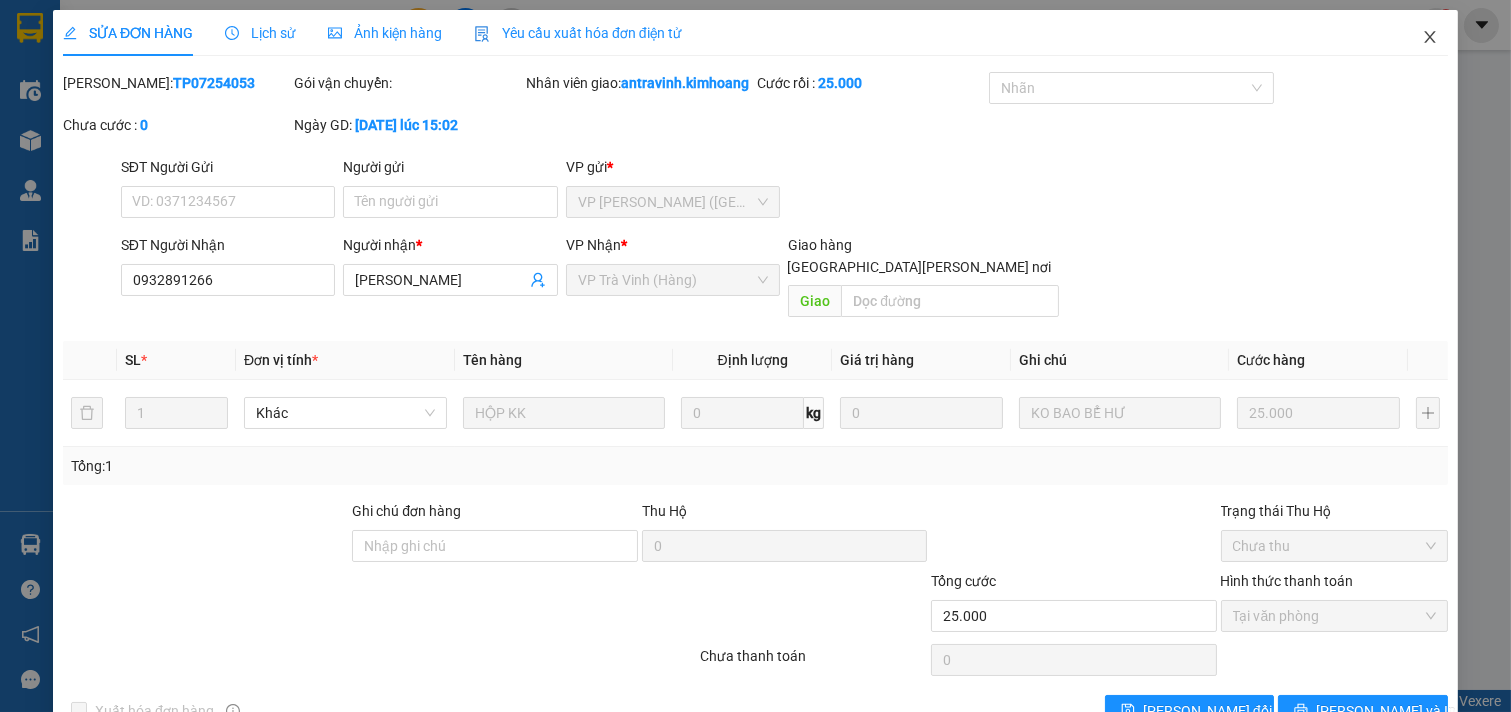 click 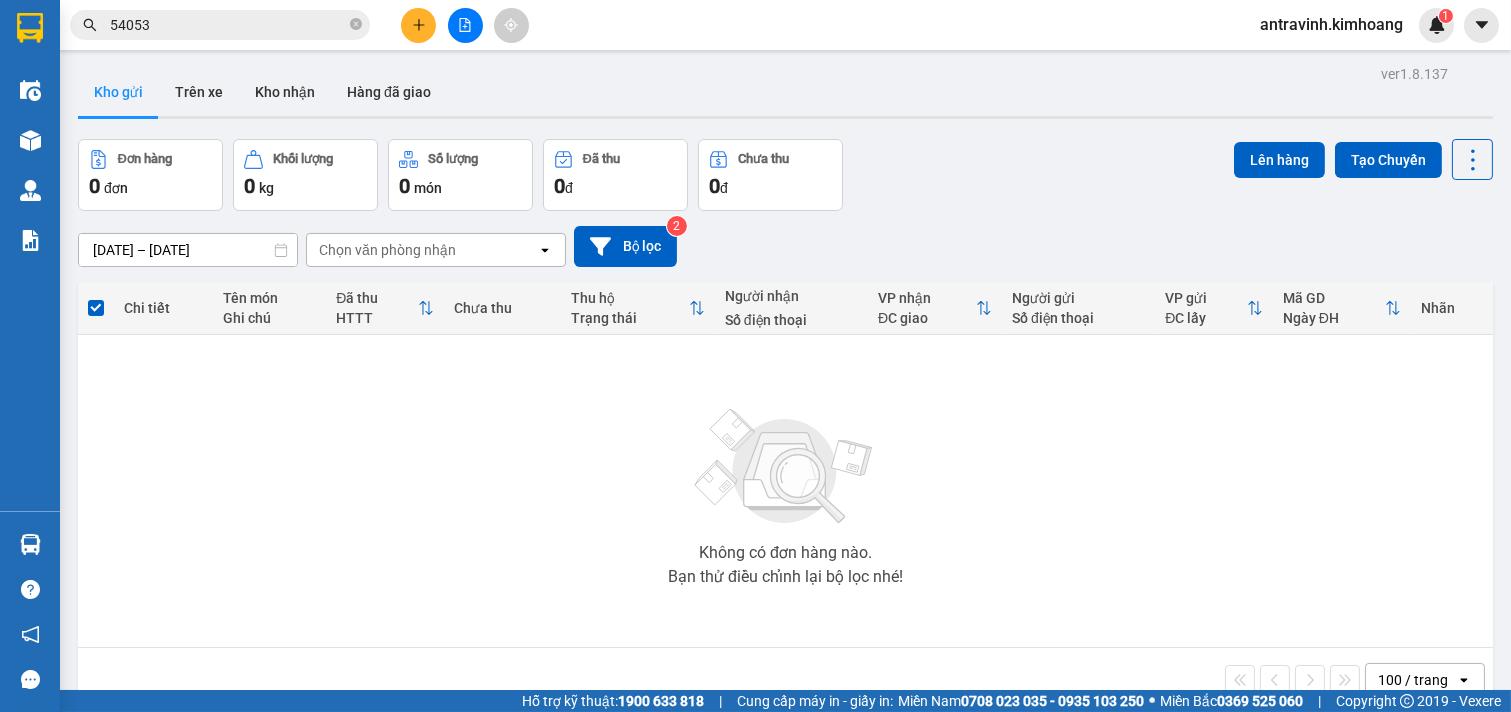 click on "54053" at bounding box center (228, 25) 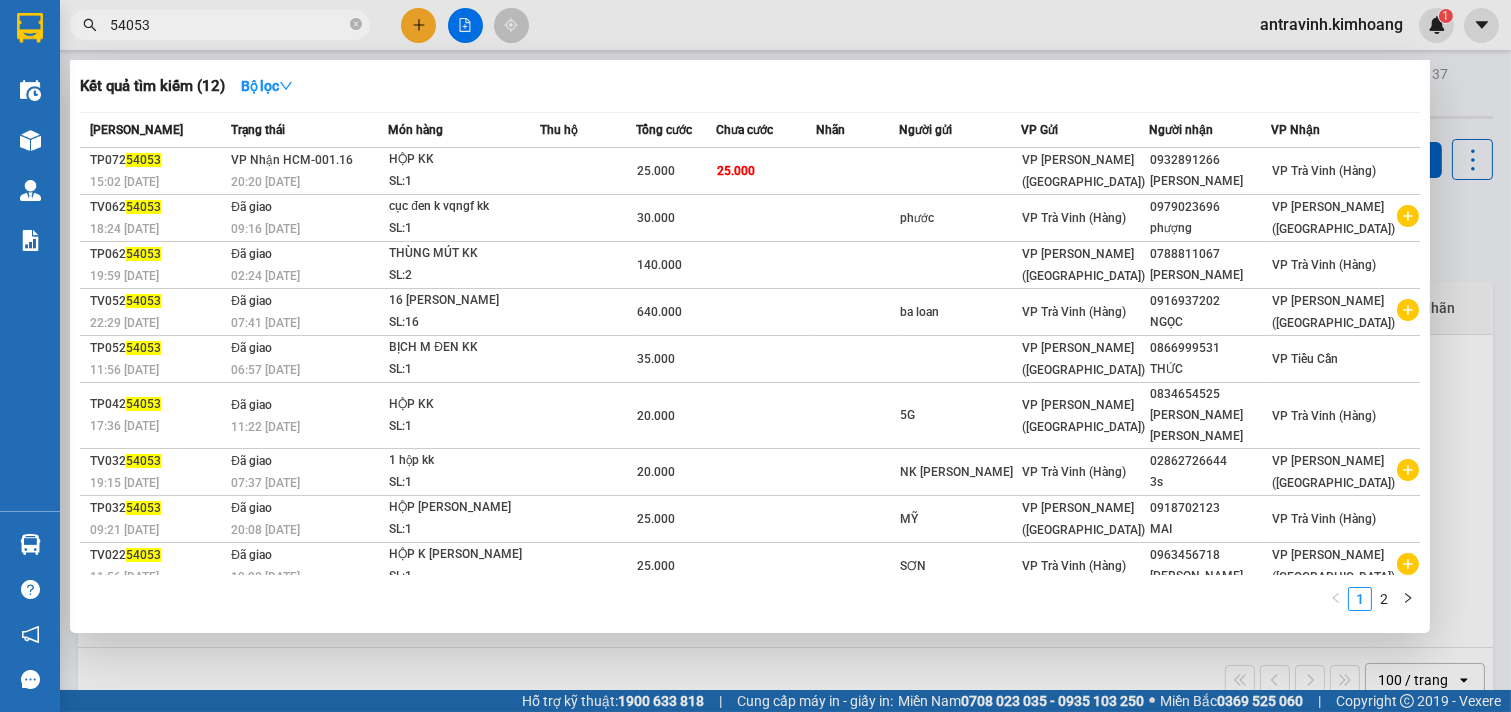 click on "54053" at bounding box center (228, 25) 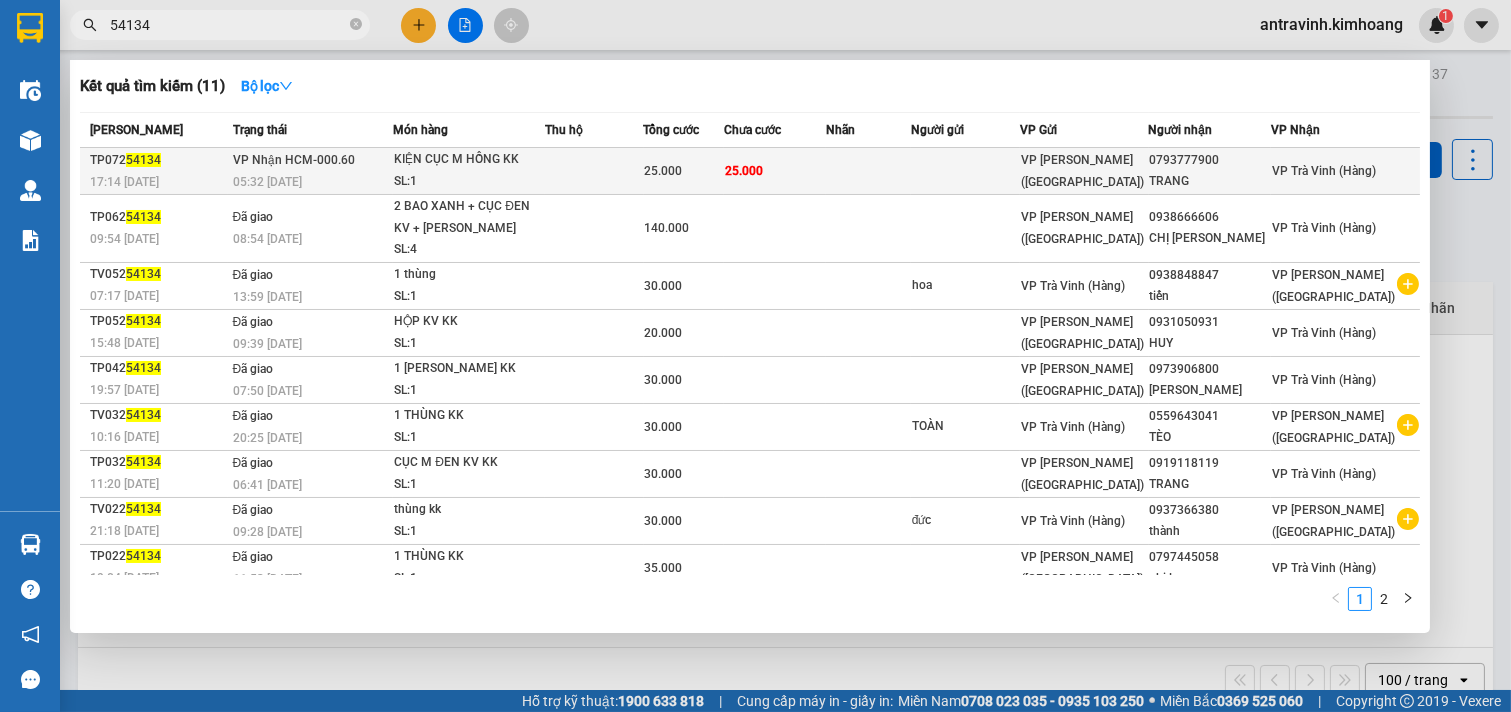 click on "25.000" at bounding box center (775, 171) 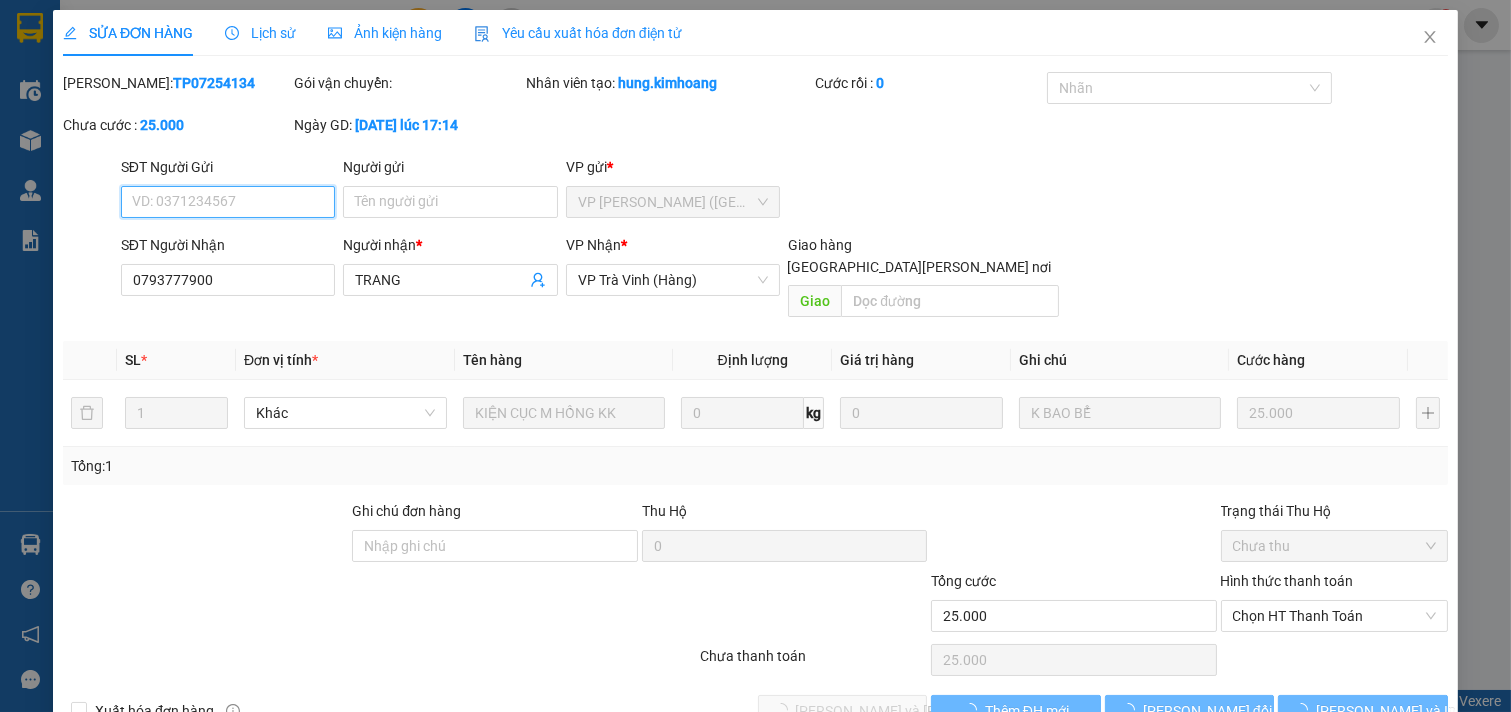 scroll, scrollTop: 32, scrollLeft: 0, axis: vertical 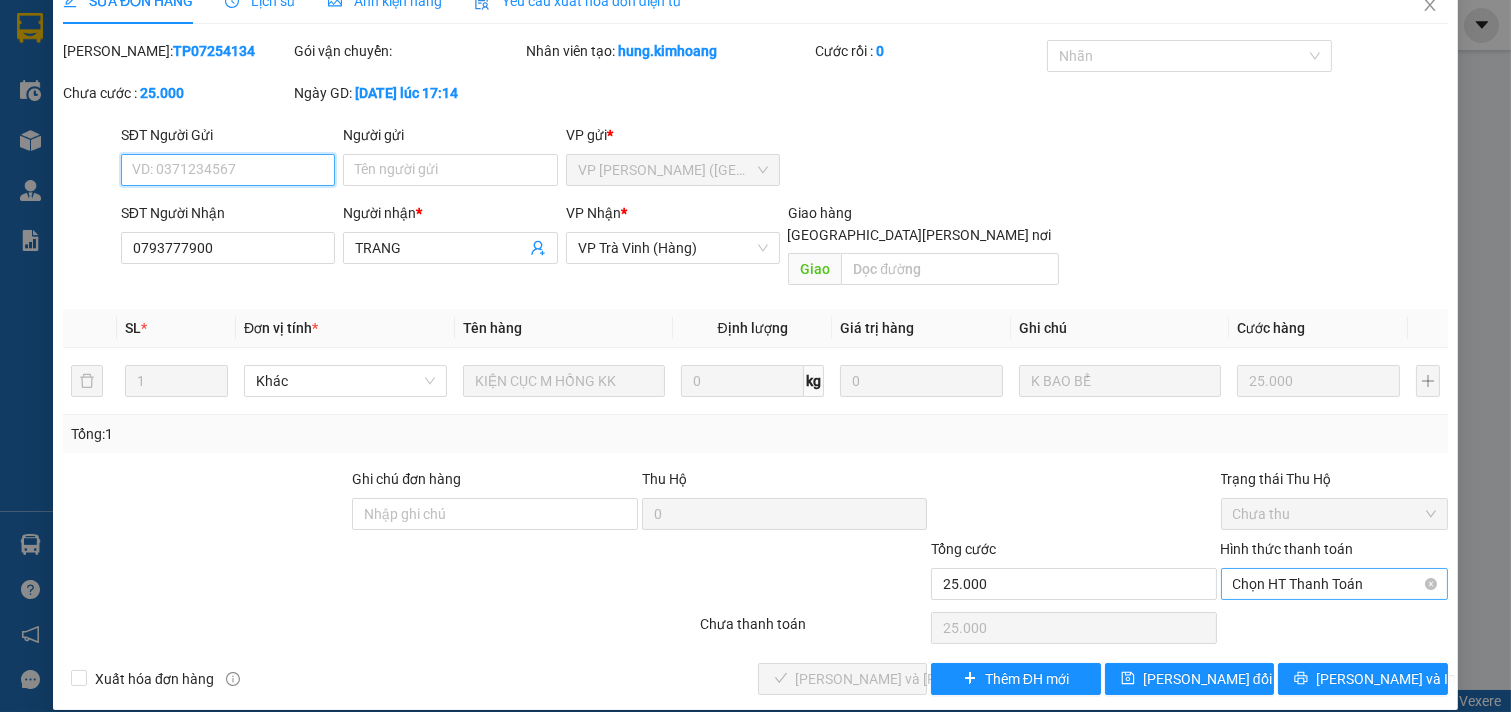click on "Chọn HT Thanh Toán" at bounding box center (1335, 584) 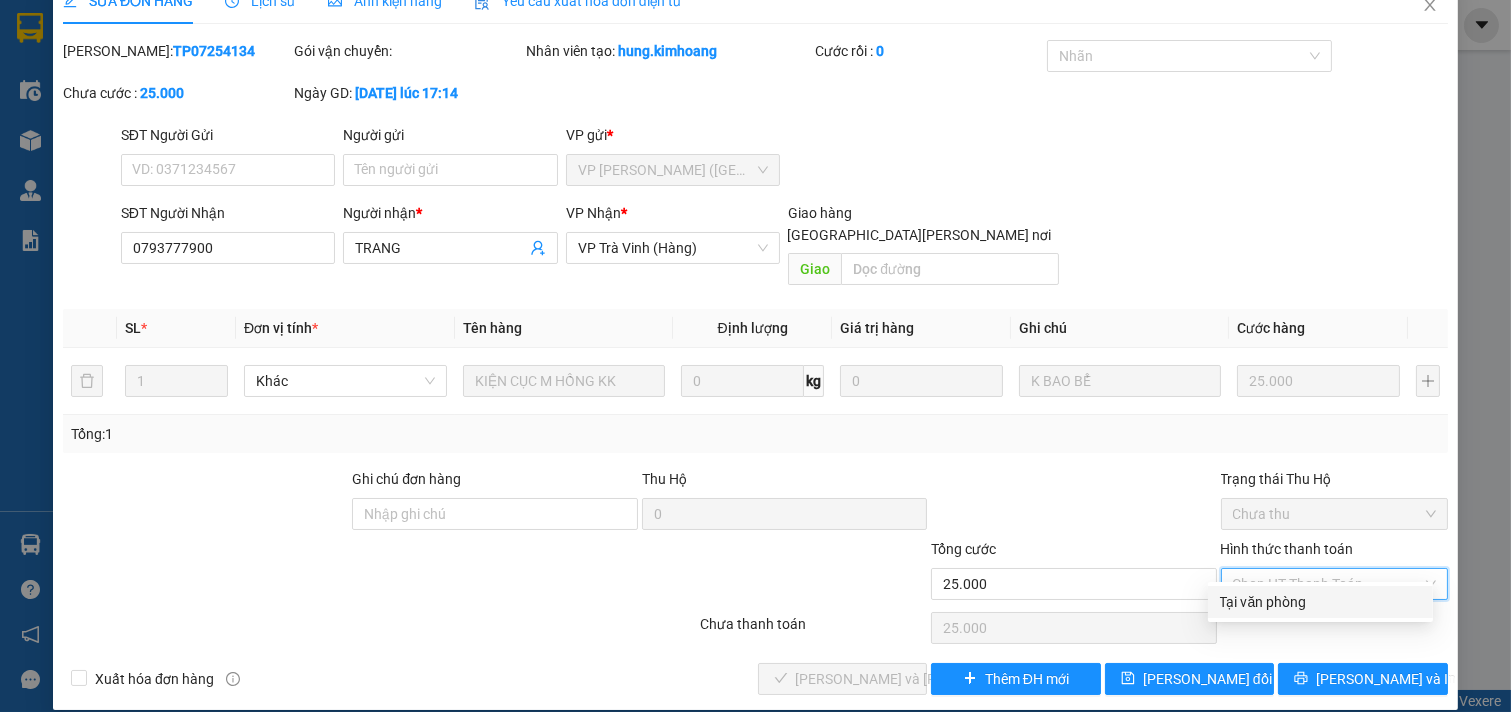 click on "Tại văn phòng" at bounding box center (1320, 602) 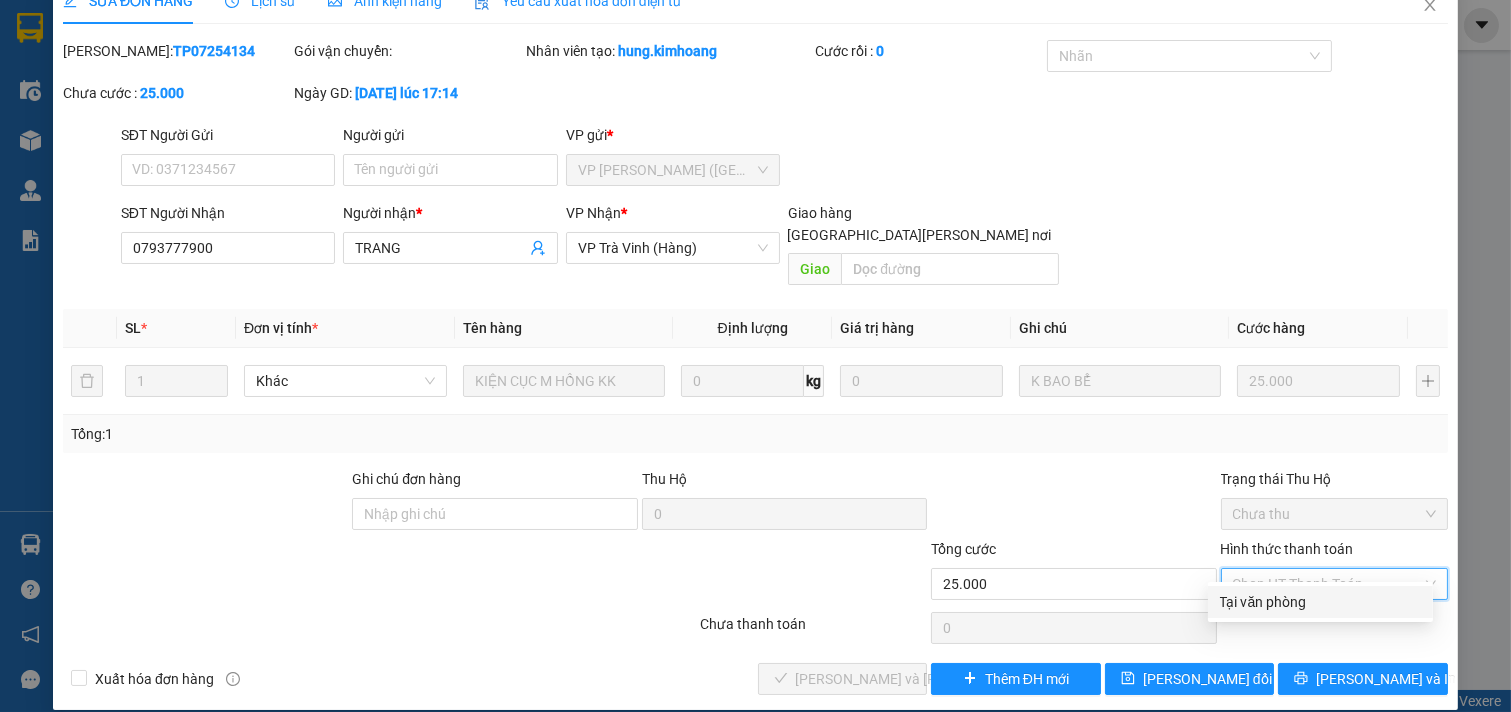 click on "Chọn HT Thanh Toán" at bounding box center [1335, 628] 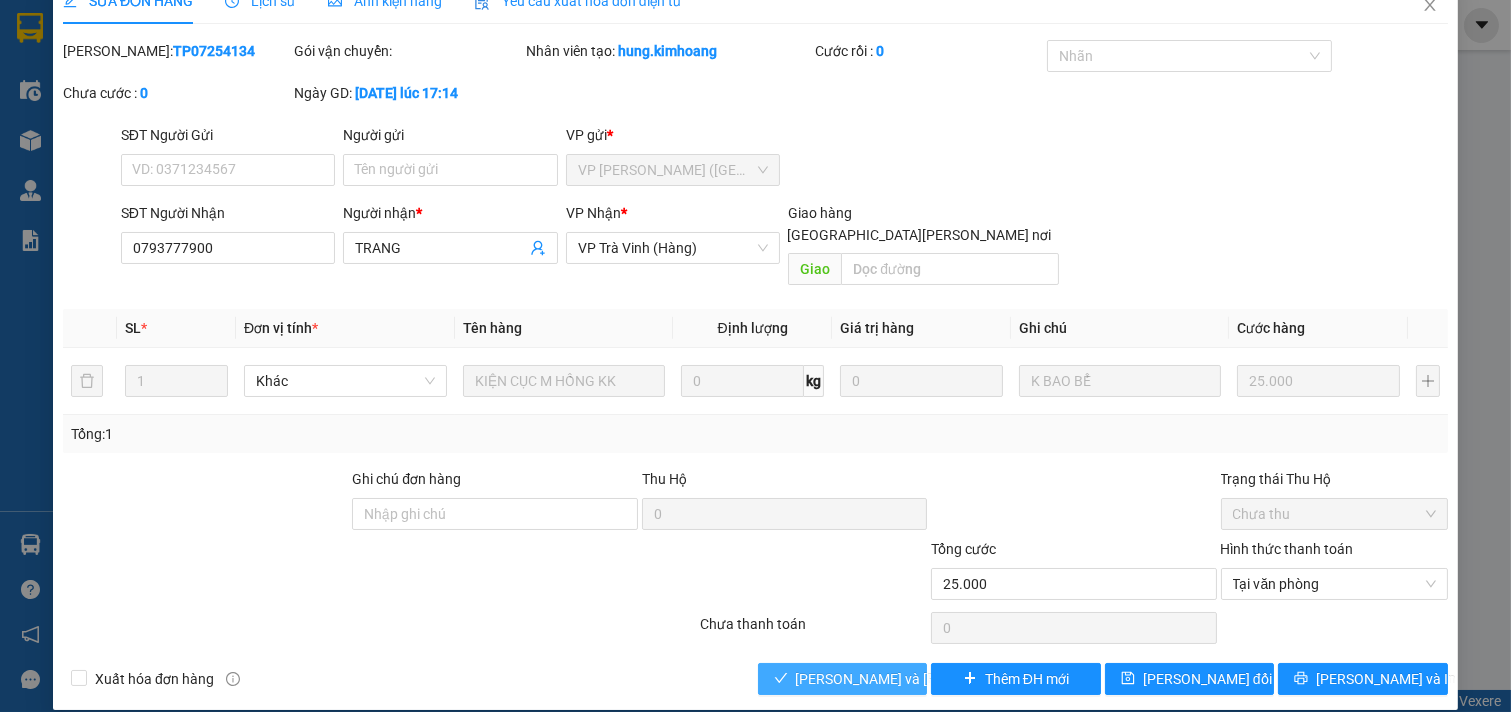 click on "[PERSON_NAME] và [PERSON_NAME] hàng" at bounding box center (931, 679) 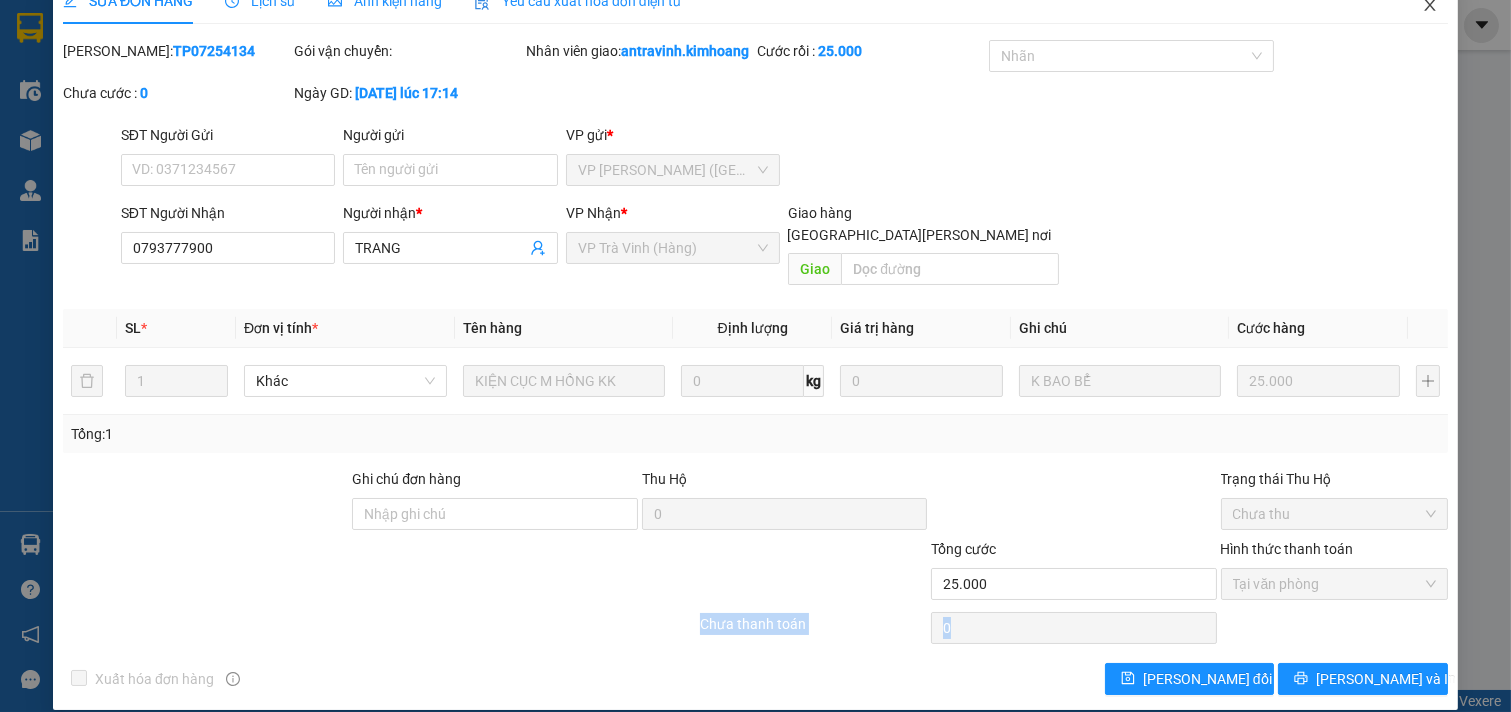 click 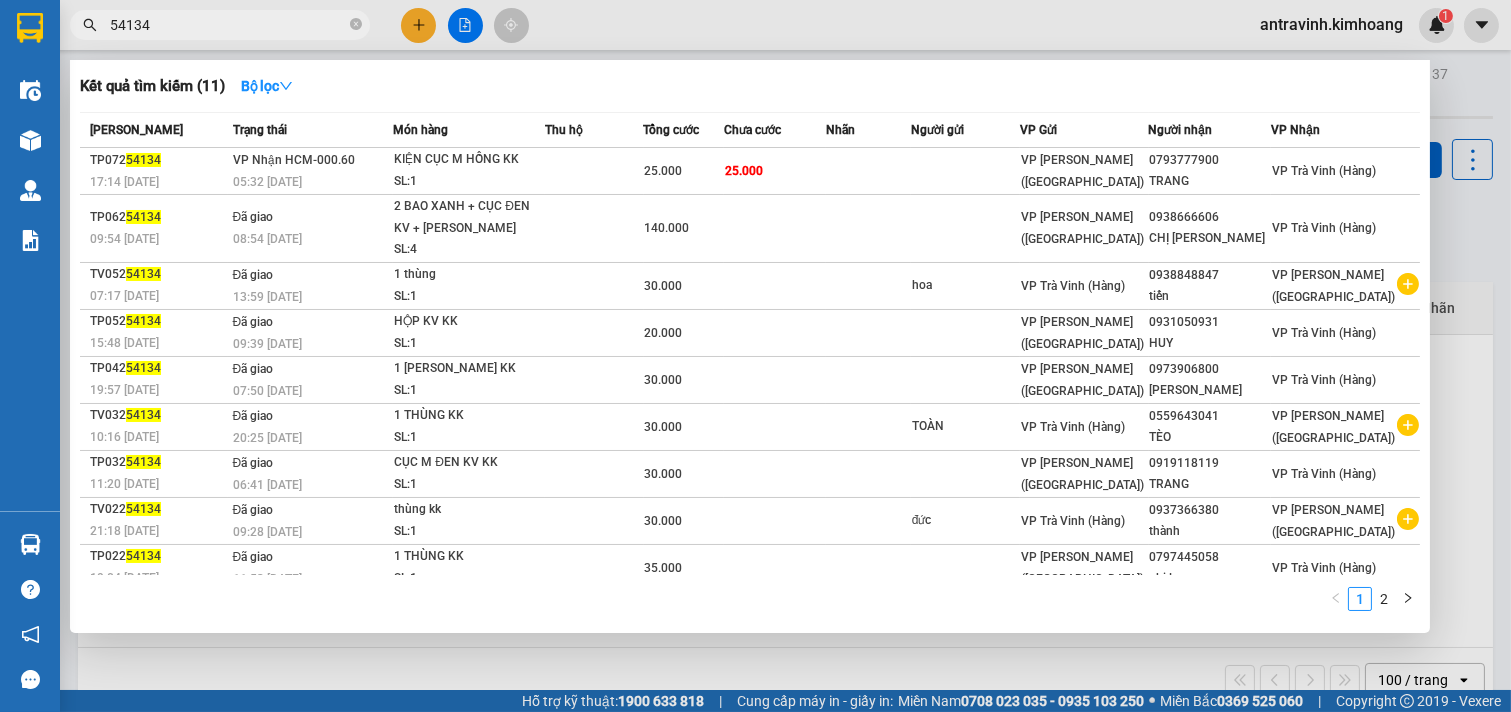 click on "54134" at bounding box center [228, 25] 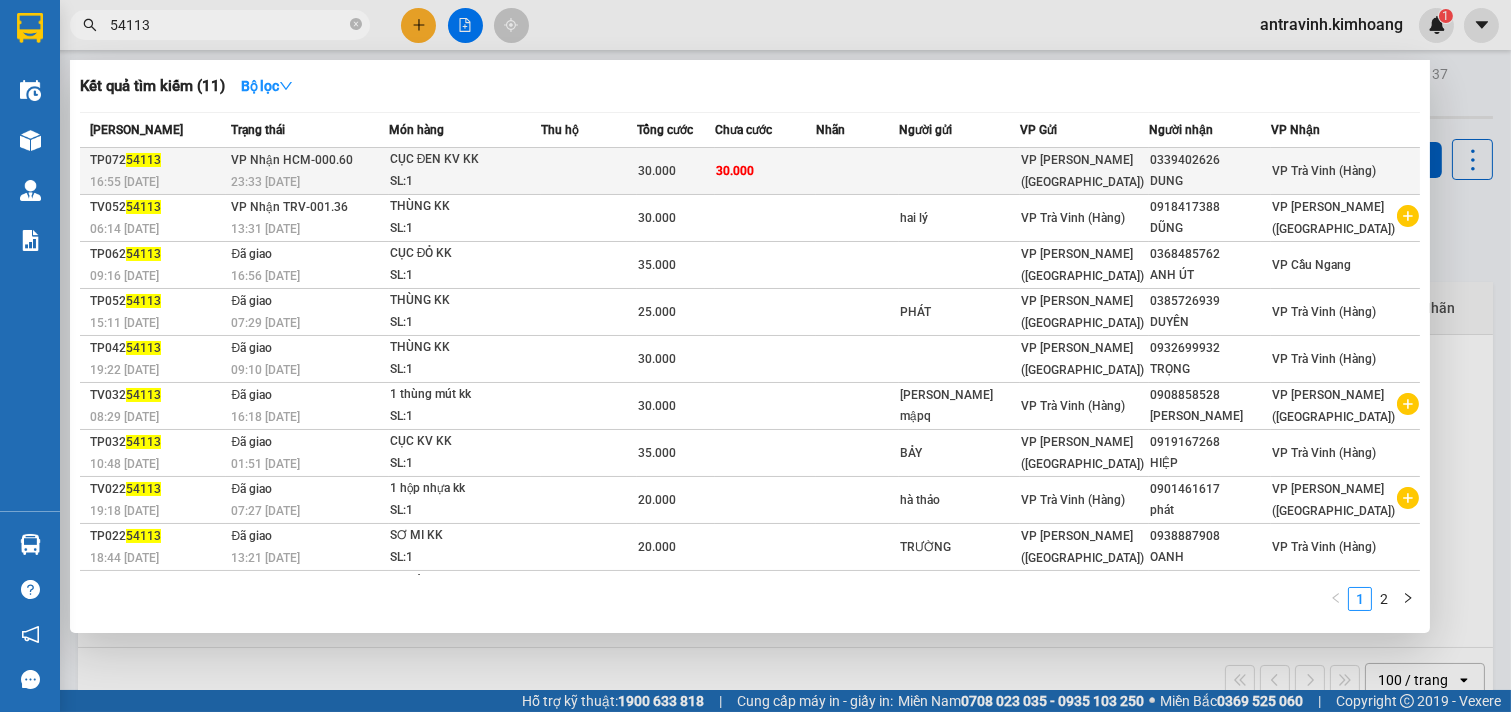 click at bounding box center (589, 171) 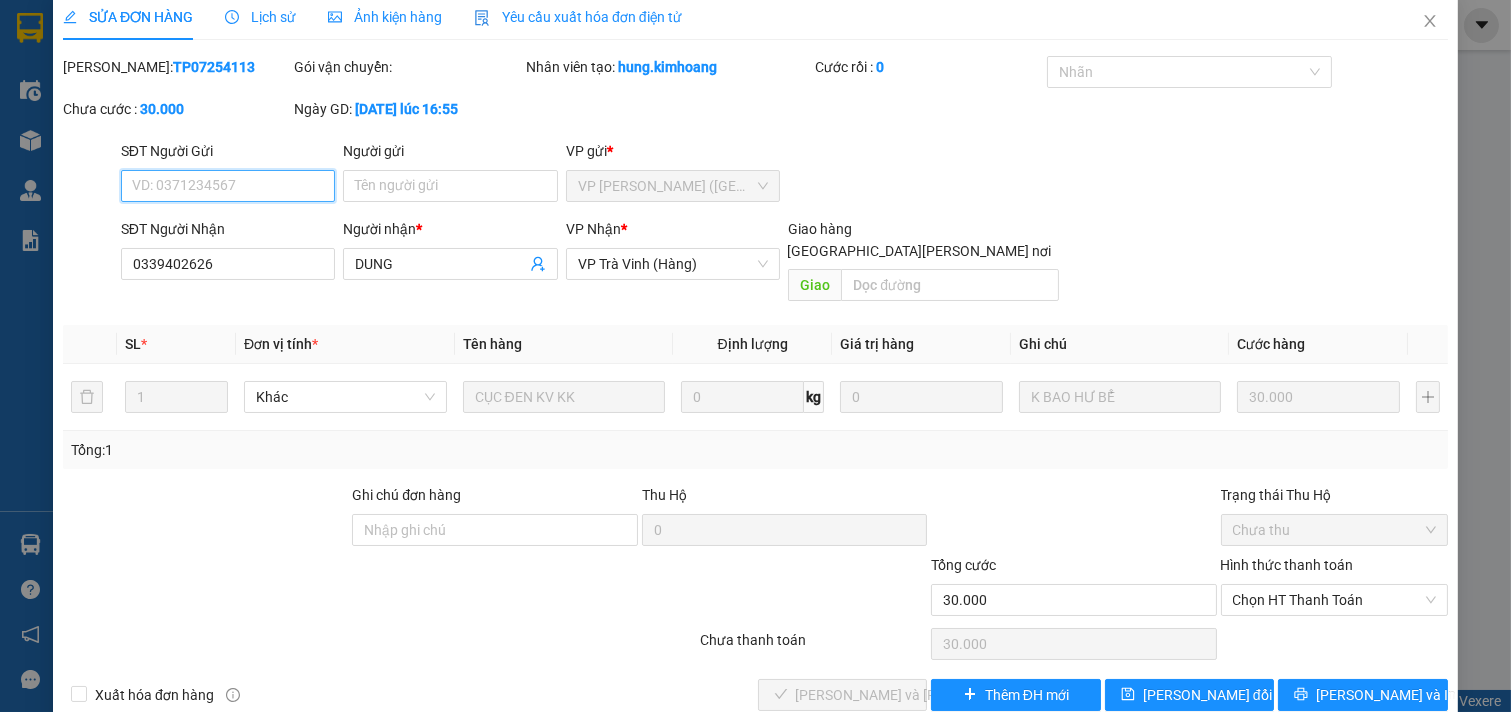scroll, scrollTop: 32, scrollLeft: 0, axis: vertical 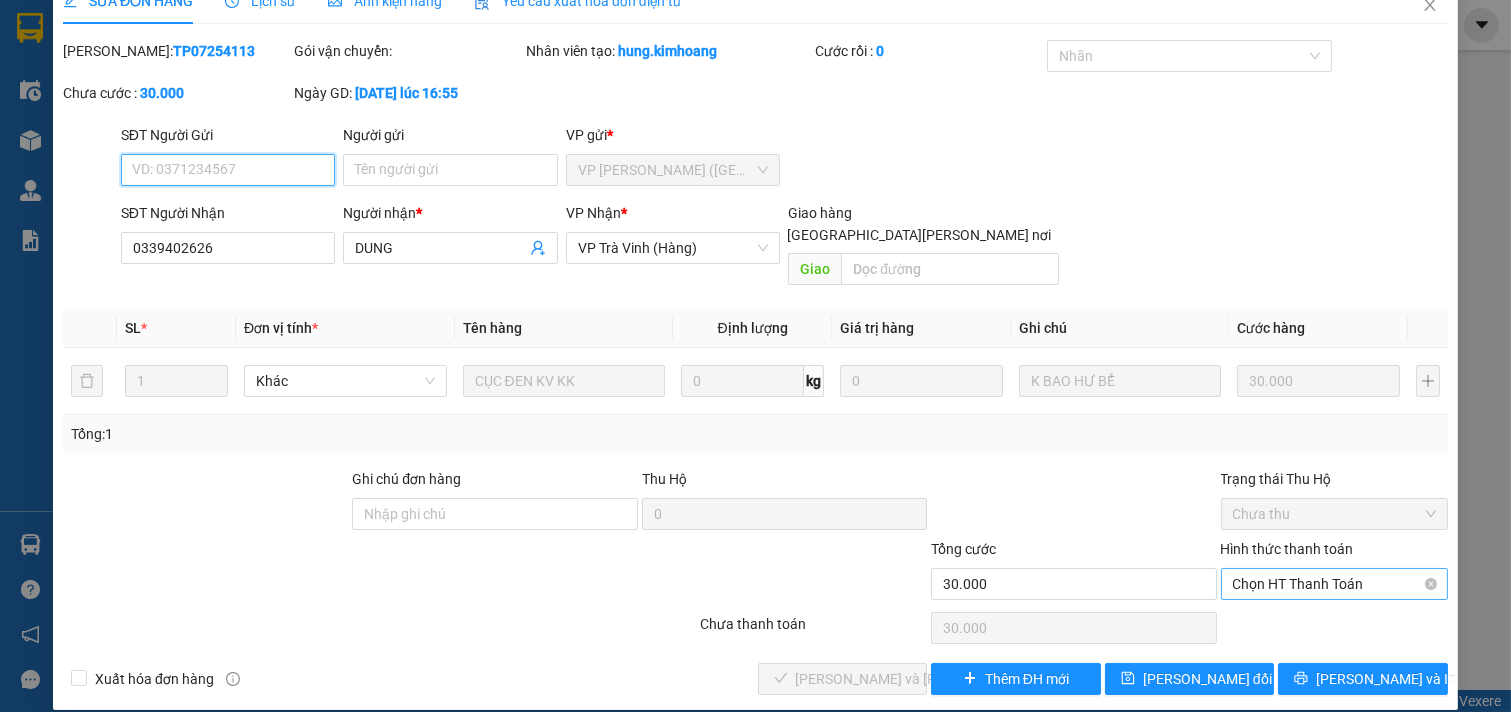click on "Chọn HT Thanh Toán" at bounding box center (1335, 584) 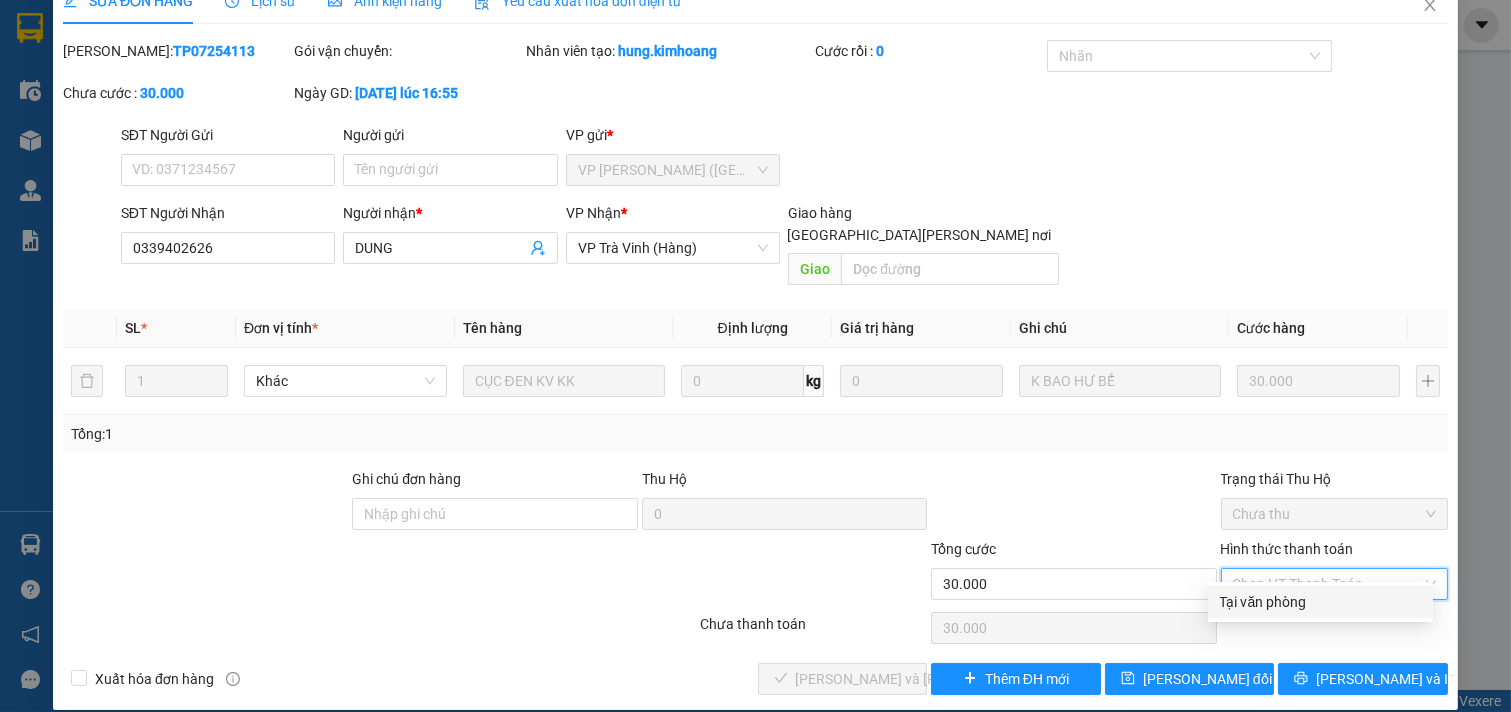click on "Tại văn phòng" at bounding box center [1320, 602] 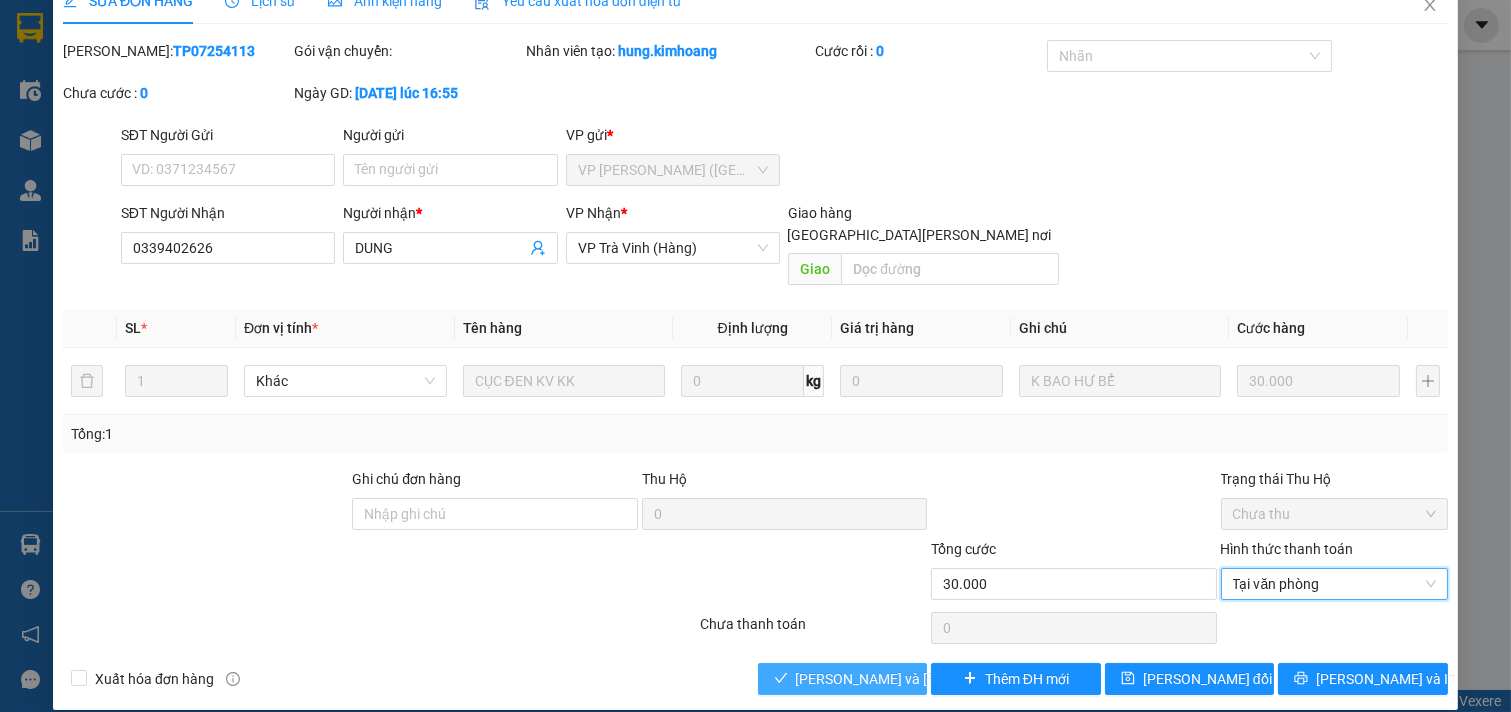 click on "[PERSON_NAME] và [PERSON_NAME] hàng" at bounding box center (931, 679) 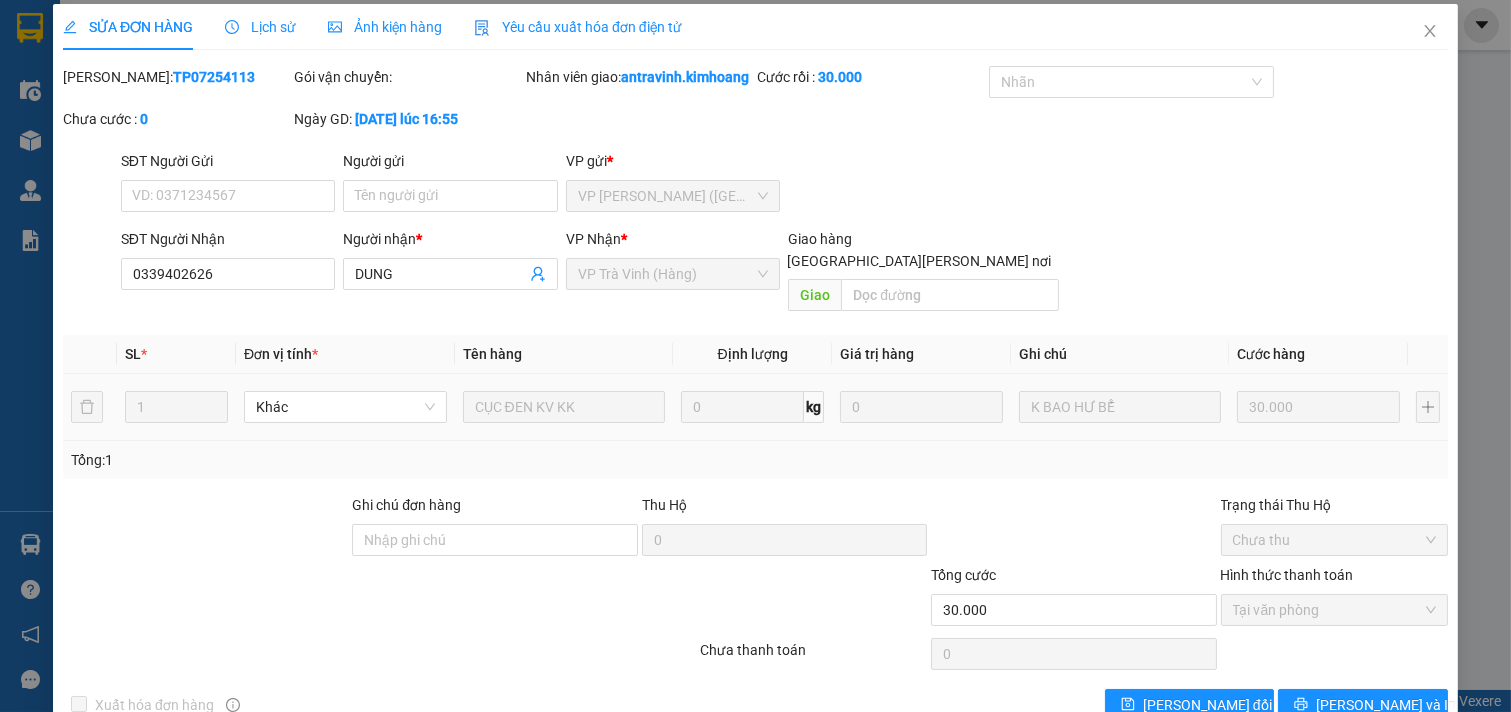 scroll, scrollTop: 0, scrollLeft: 0, axis: both 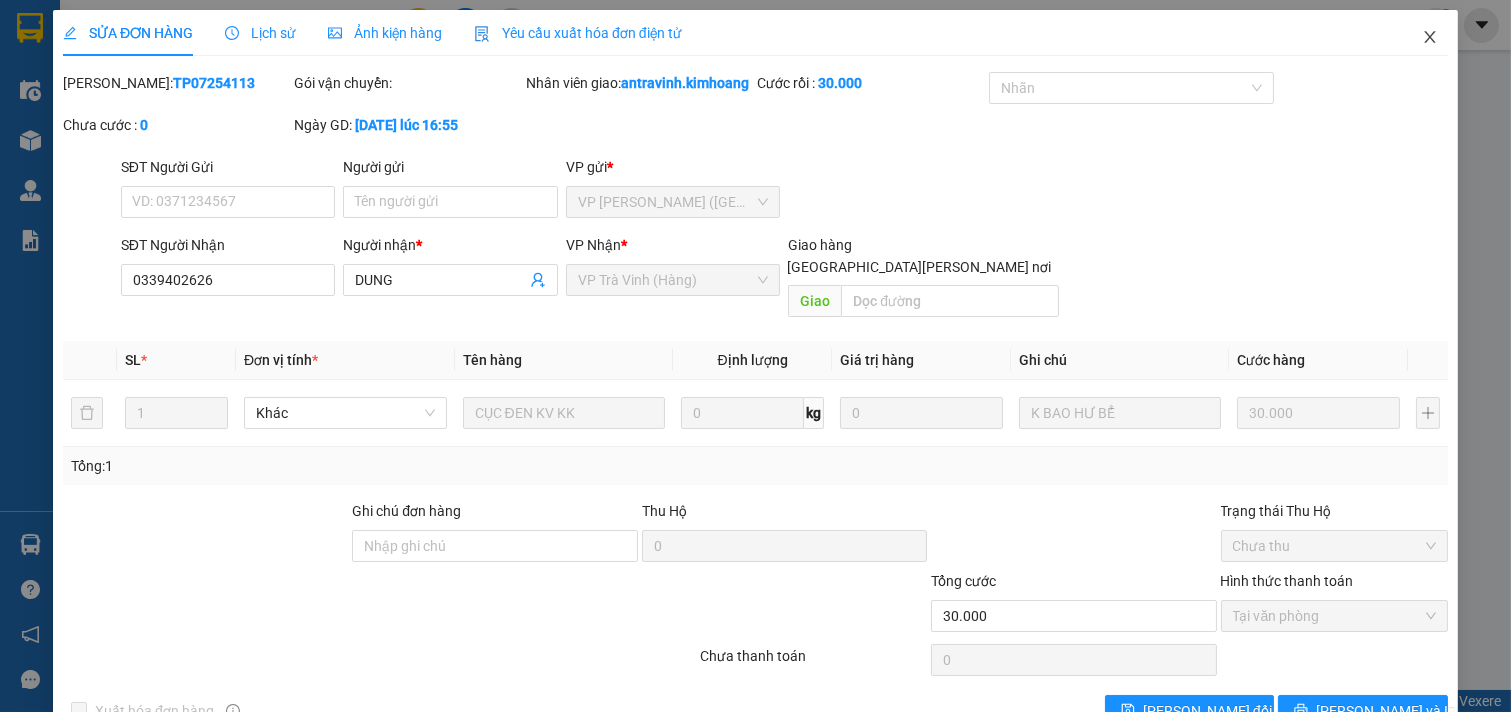 click 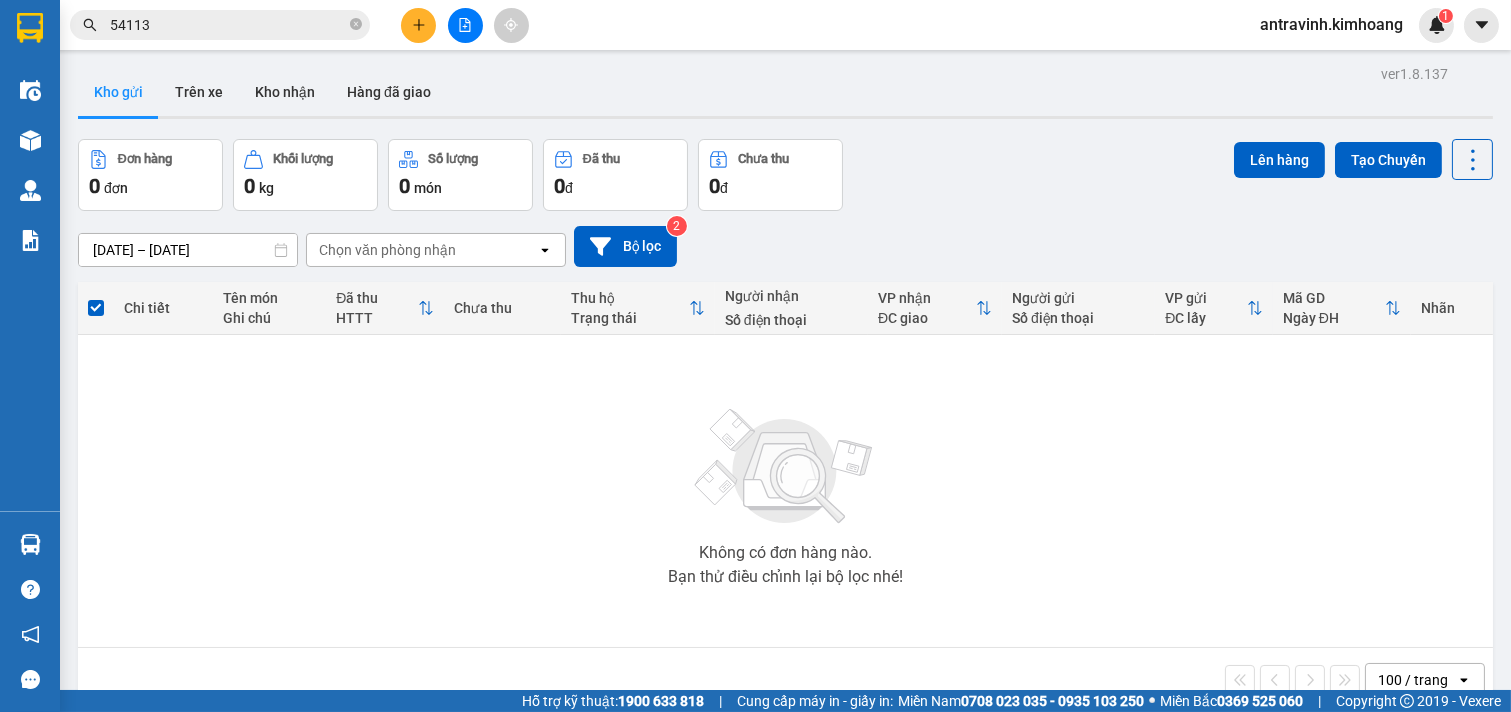 click on "54113" at bounding box center (228, 25) 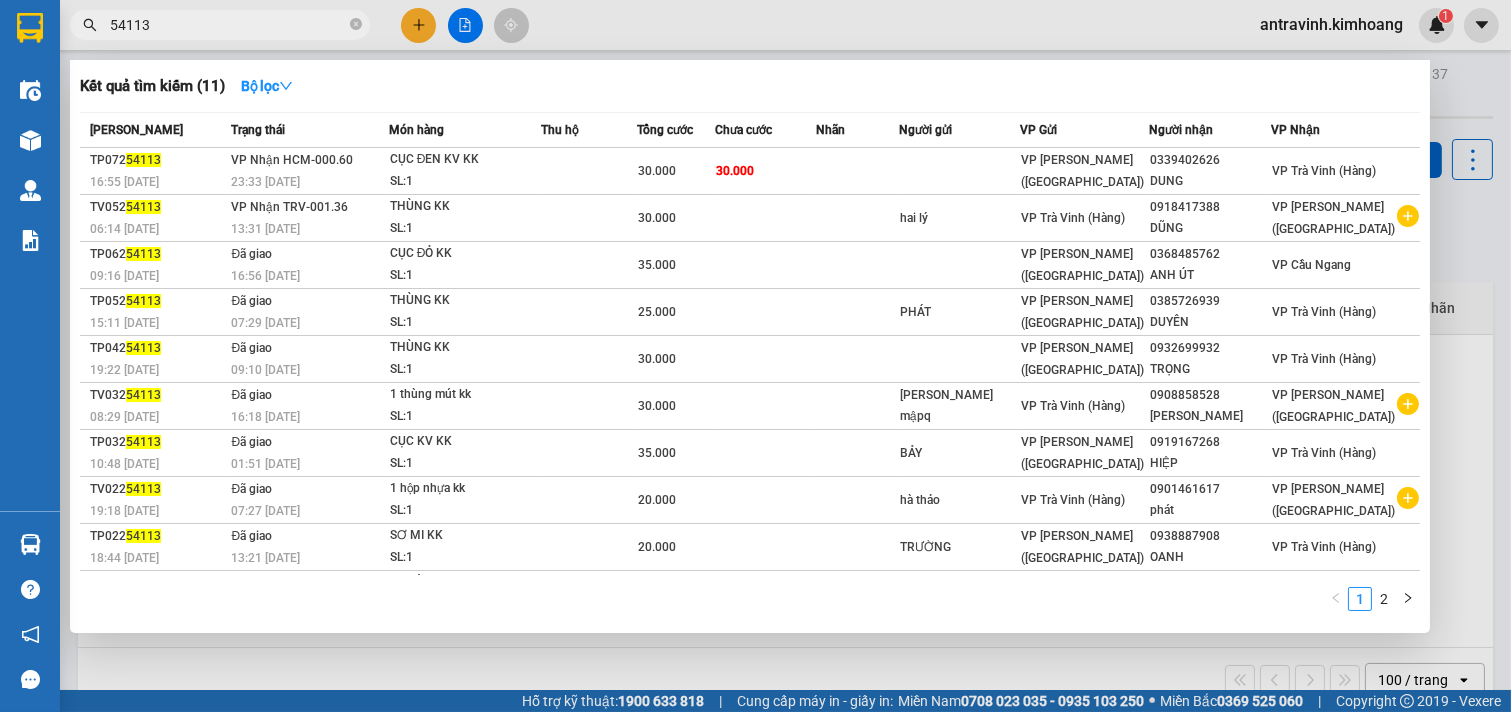 click on "54113" at bounding box center [228, 25] 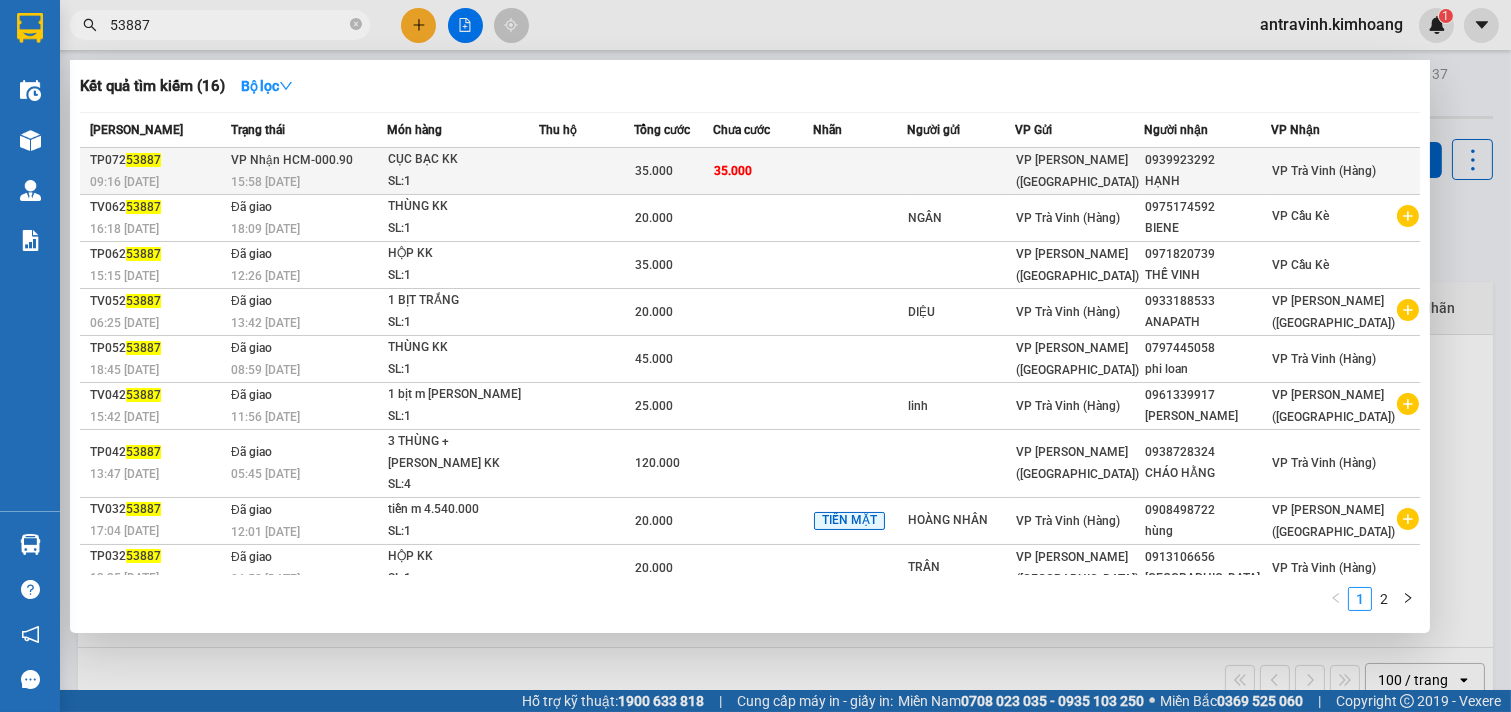 click on "35.000" at bounding box center [763, 171] 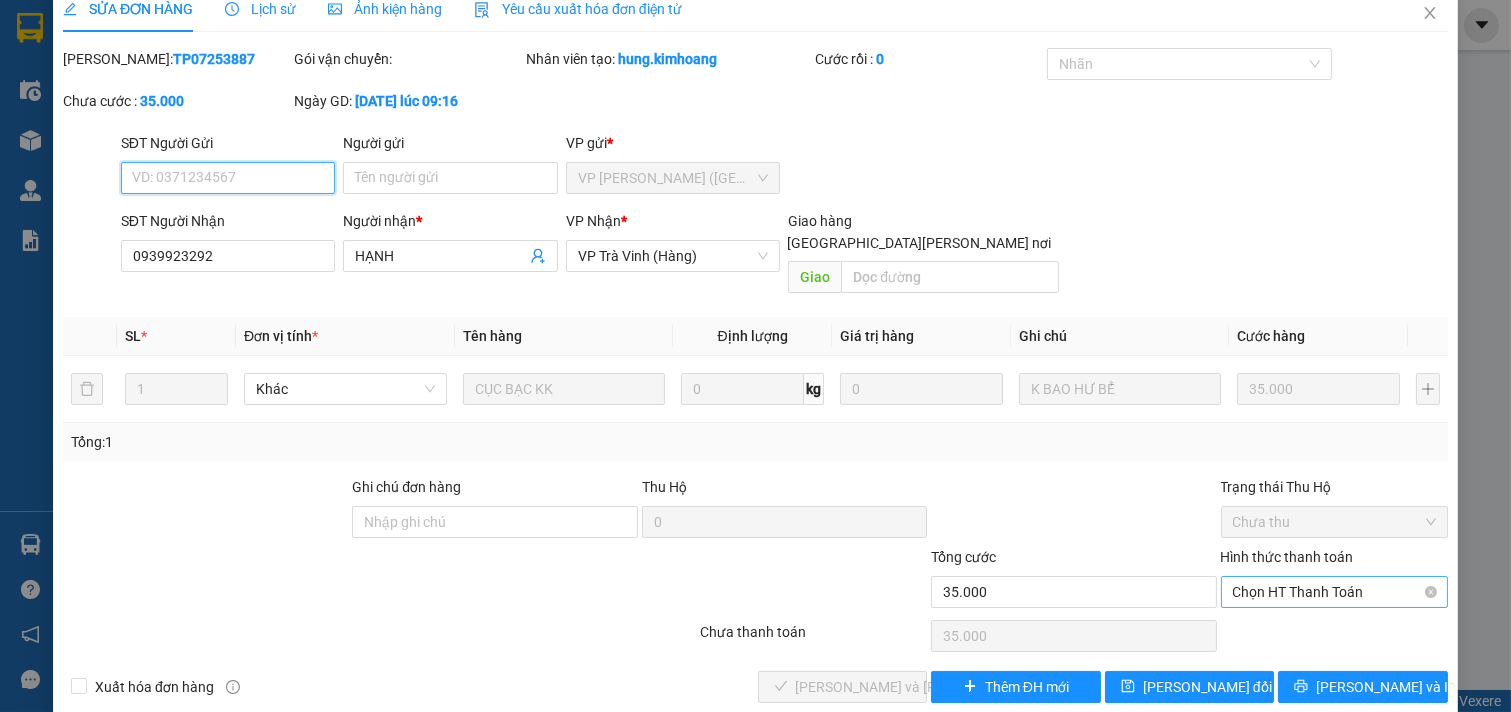 scroll, scrollTop: 32, scrollLeft: 0, axis: vertical 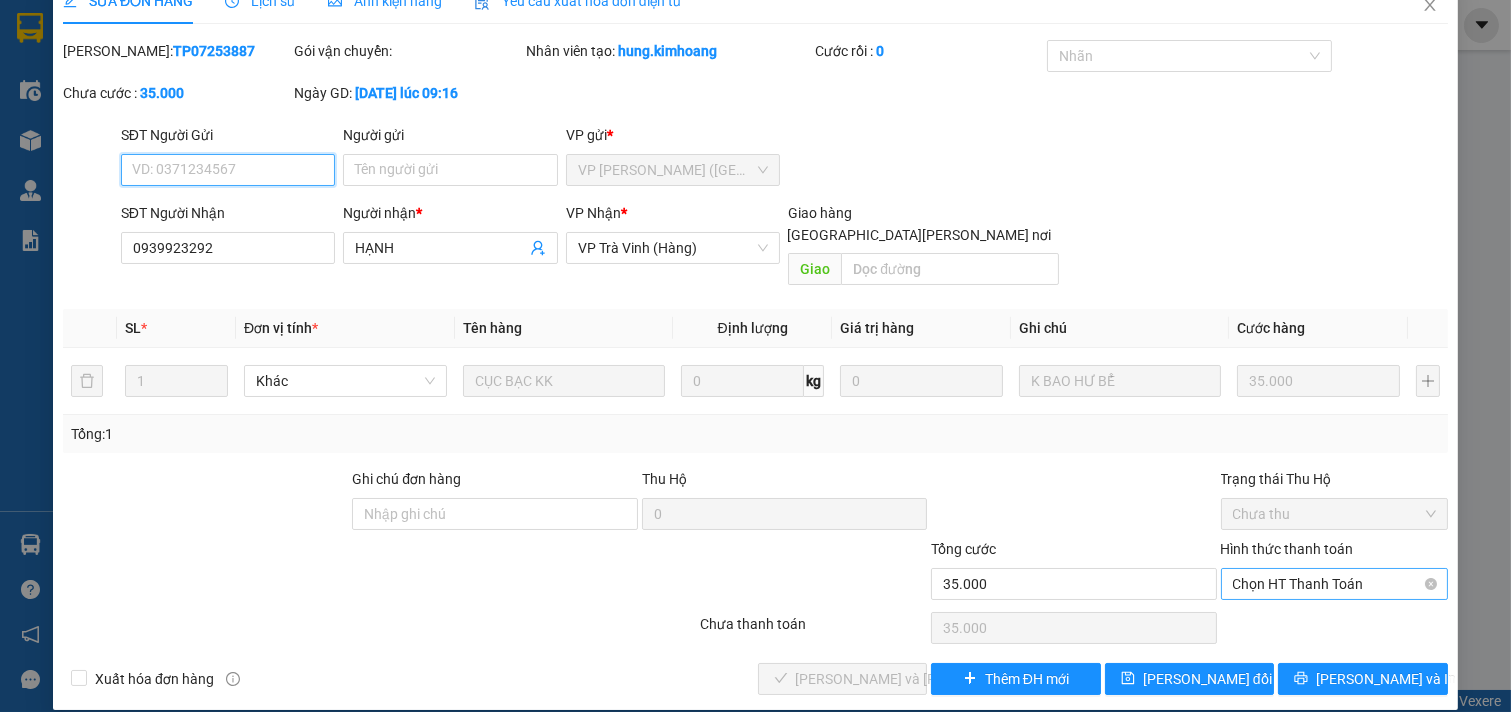 click on "Chọn HT Thanh Toán" at bounding box center [1335, 584] 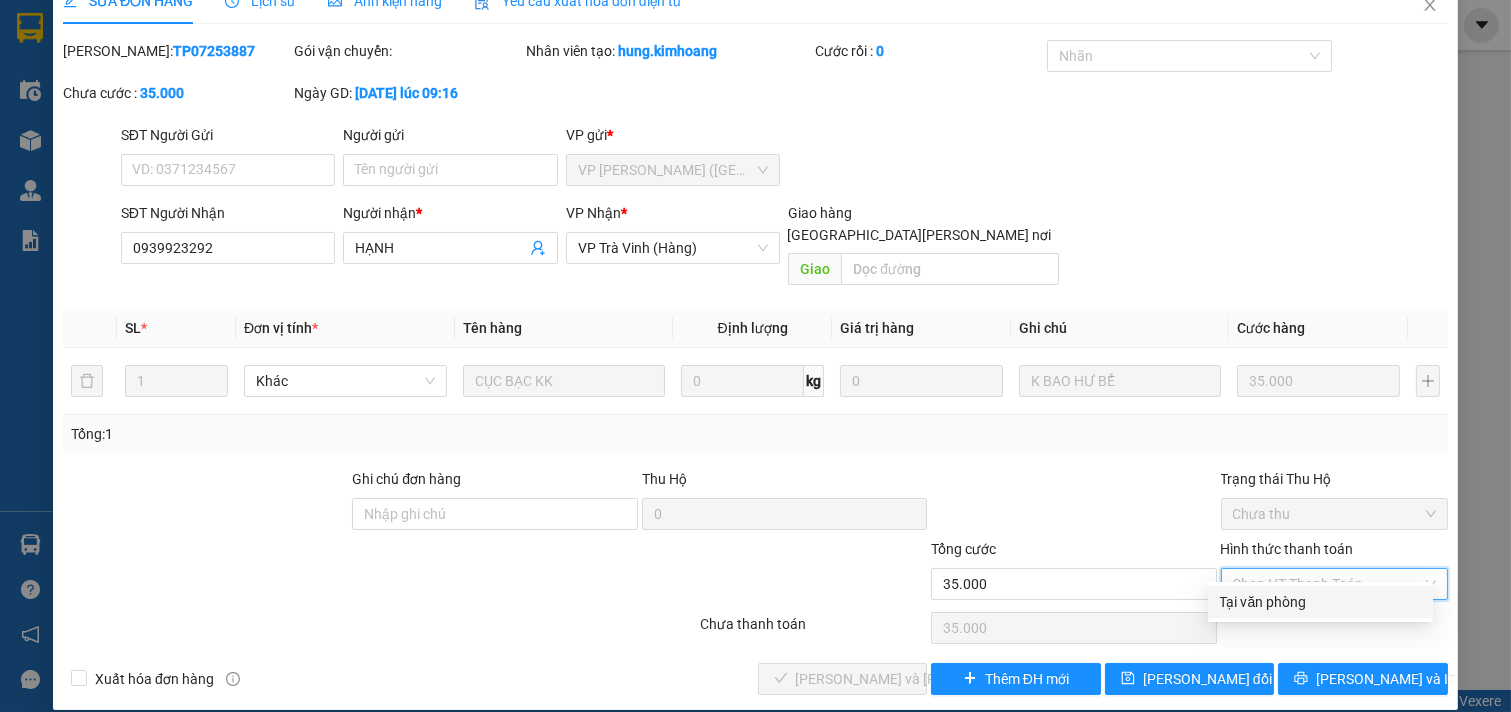 click on "Tại văn phòng" at bounding box center [1320, 602] 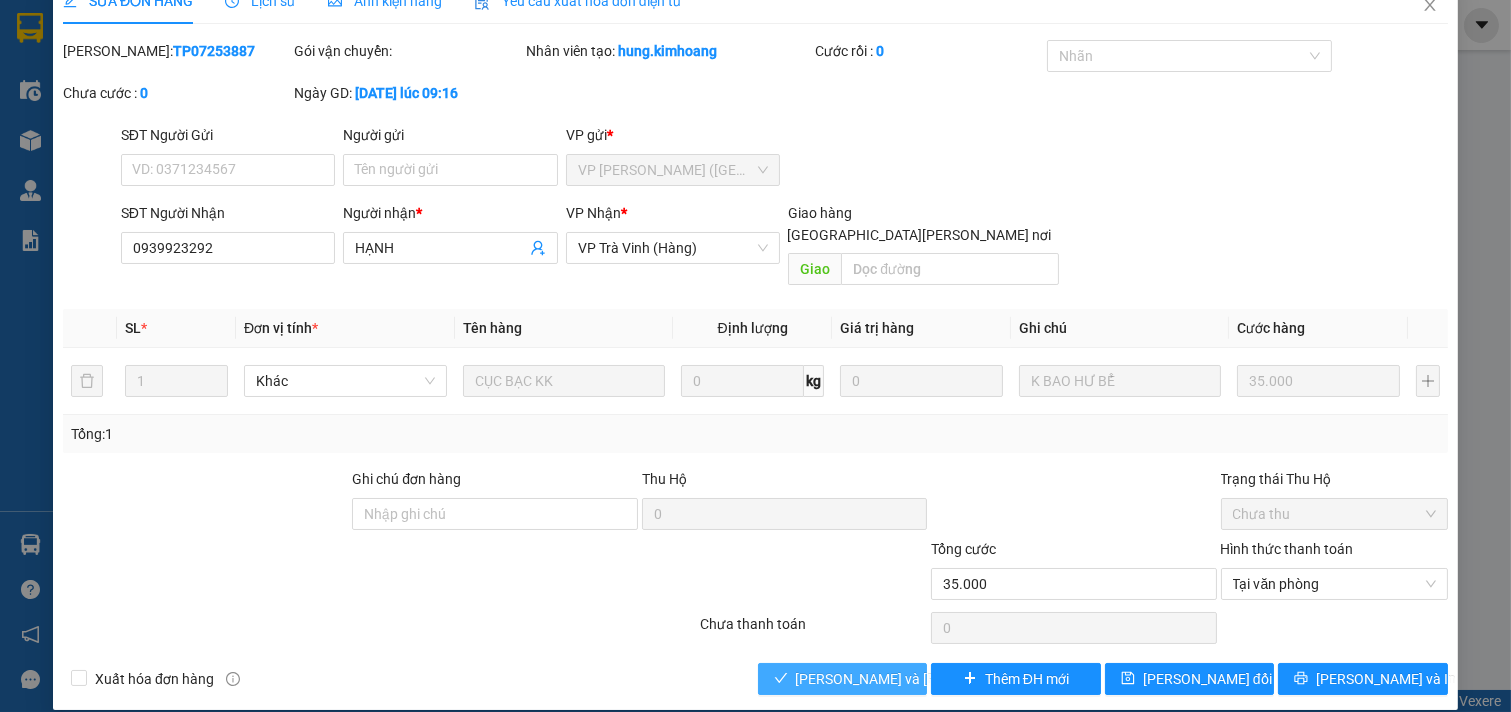 click on "[PERSON_NAME] và [PERSON_NAME] hàng" at bounding box center (931, 679) 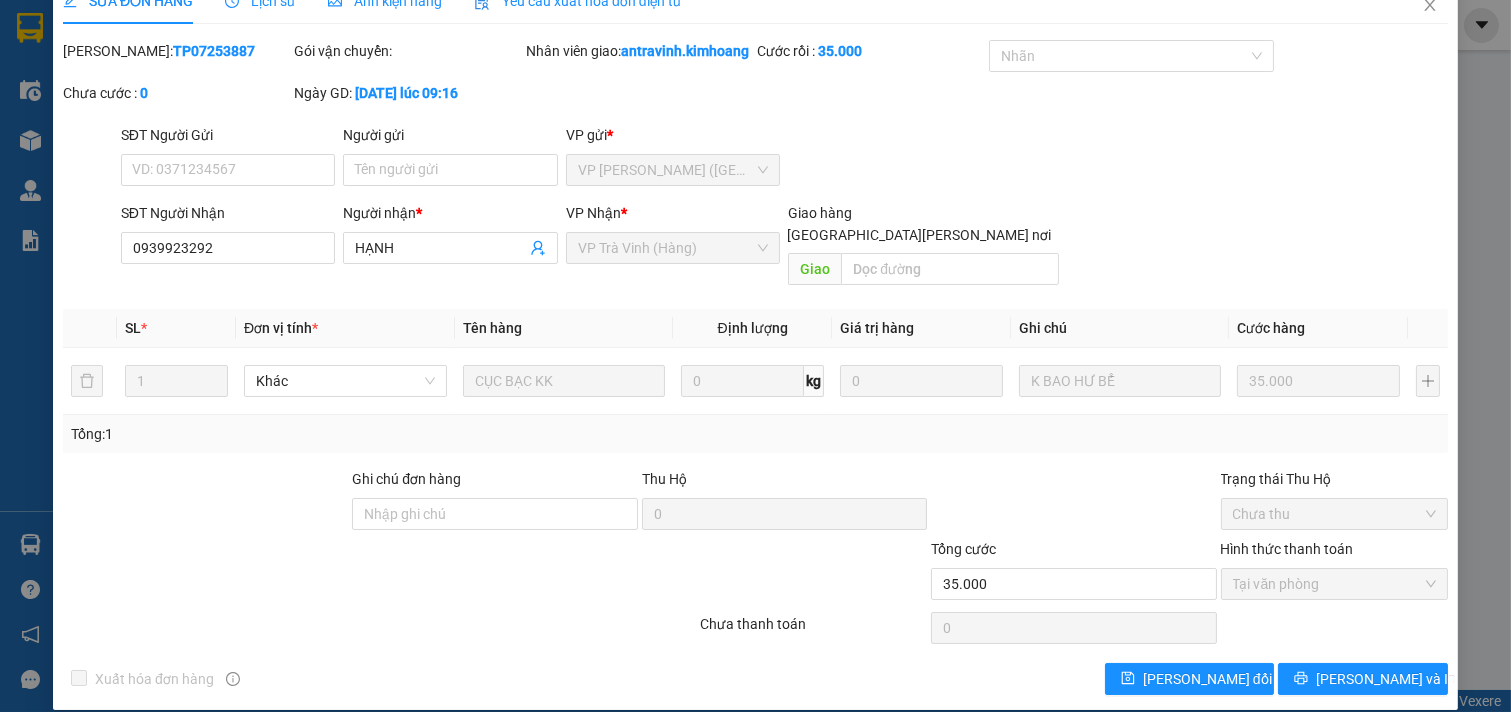 scroll, scrollTop: 0, scrollLeft: 0, axis: both 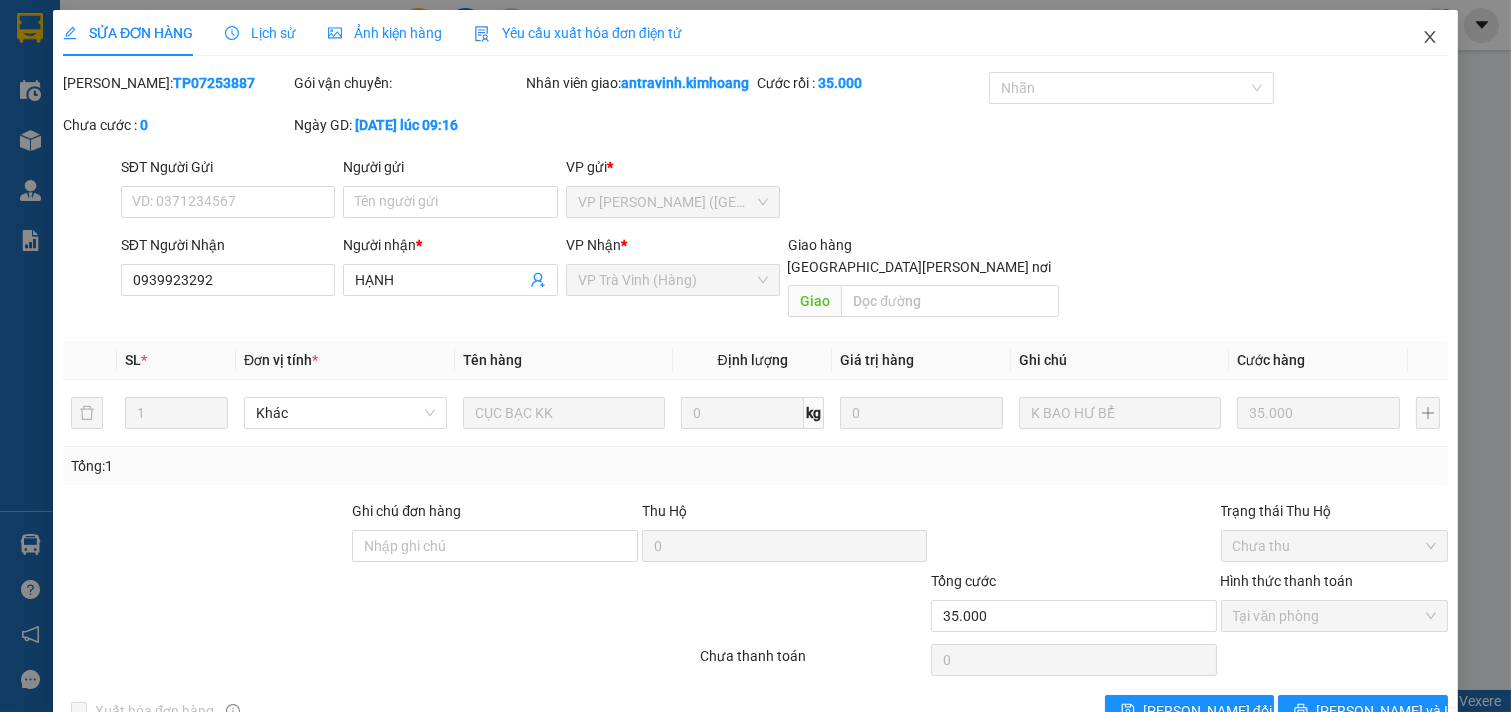 click 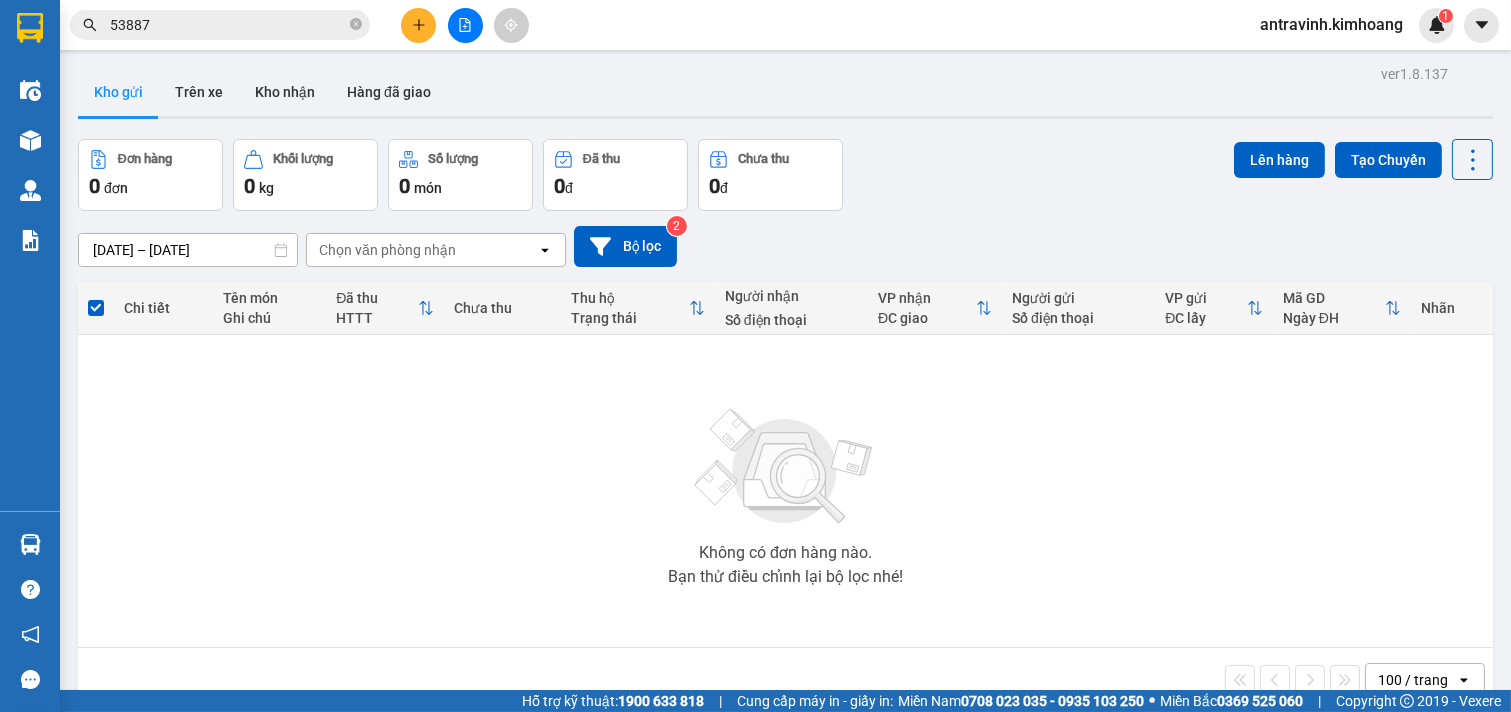 click on "53887" at bounding box center [228, 25] 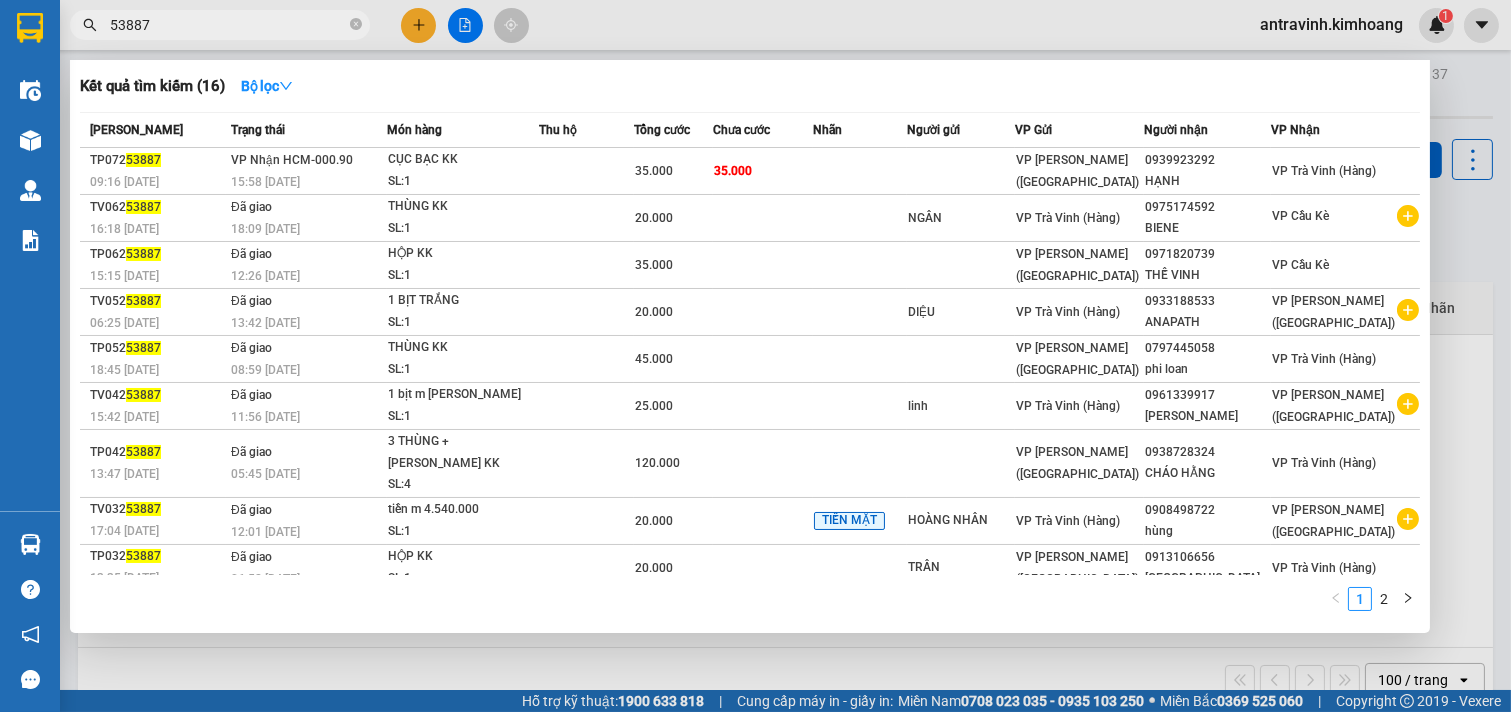 click on "53887" at bounding box center (228, 25) 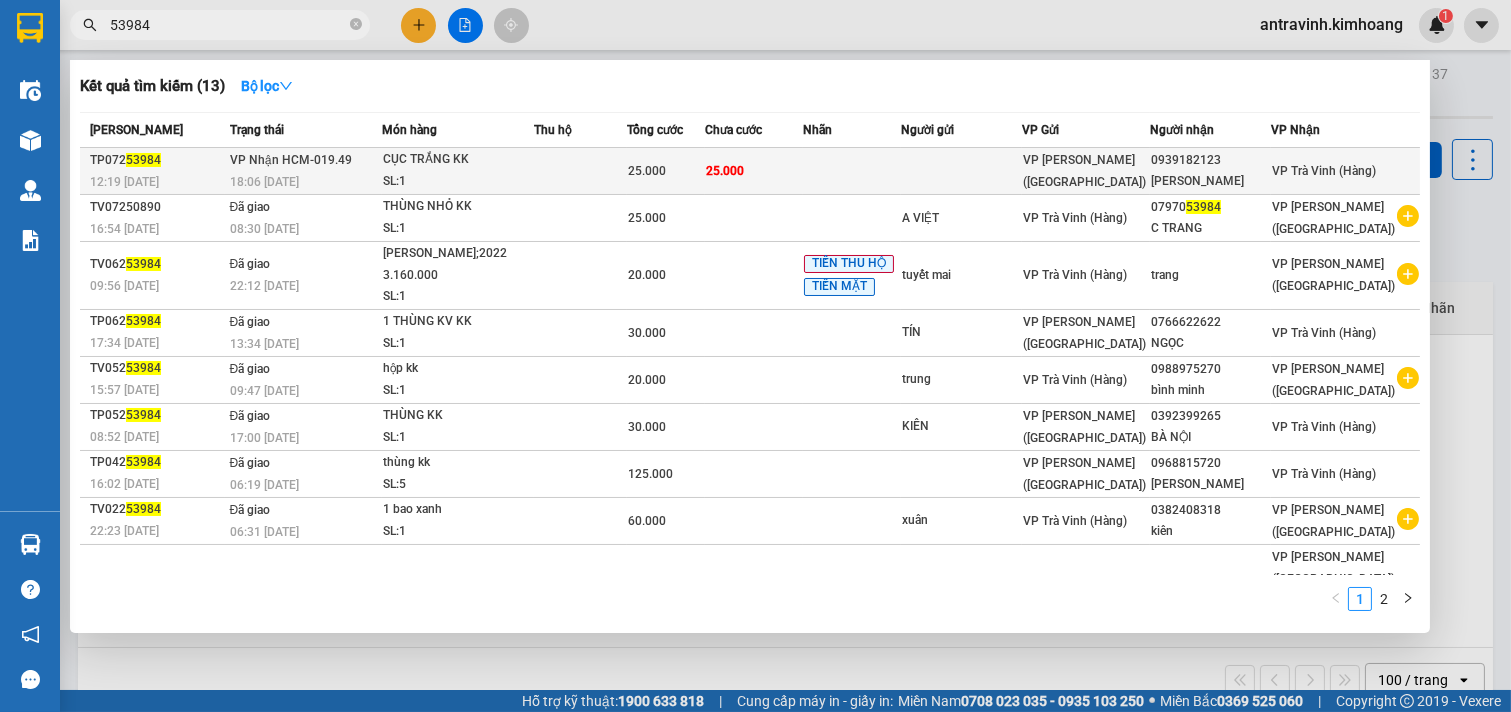click on "SL:  1" at bounding box center [458, 182] 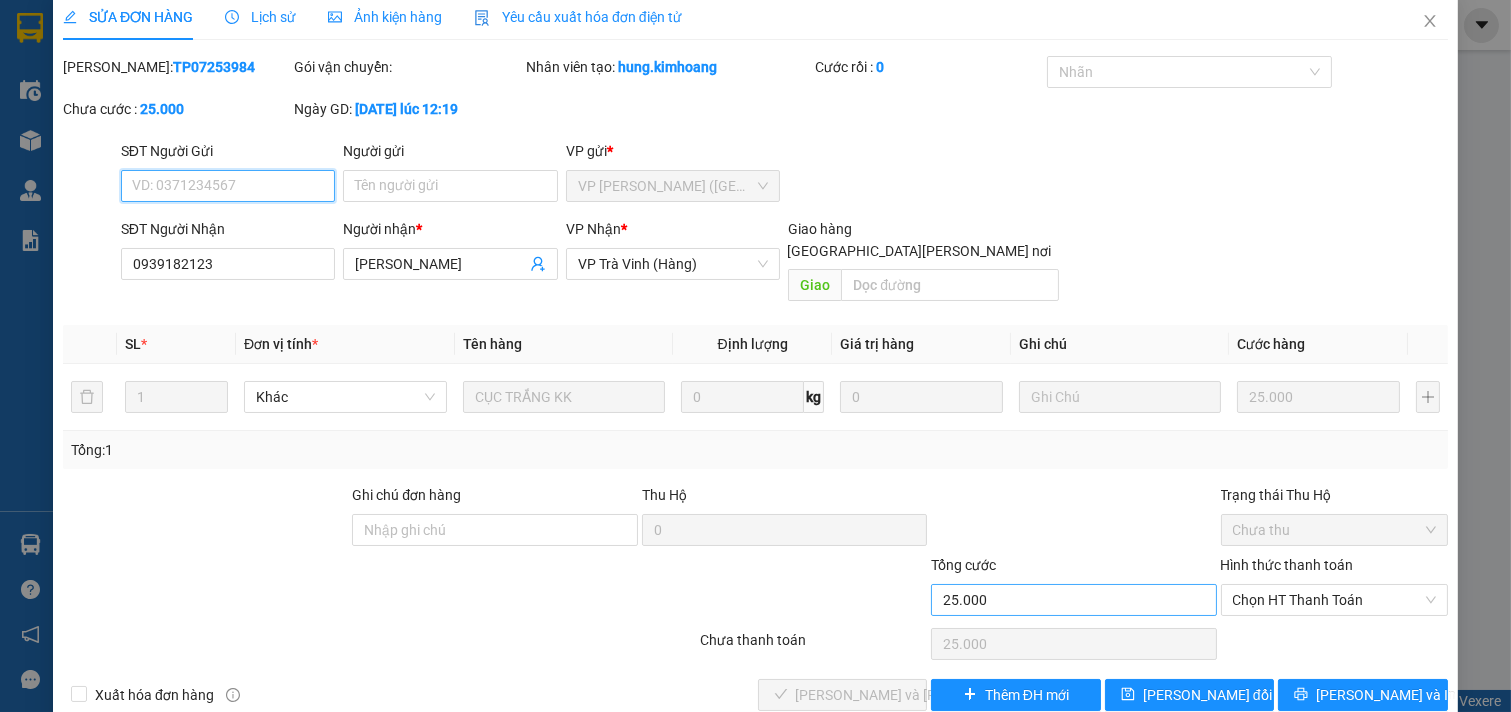 scroll, scrollTop: 32, scrollLeft: 0, axis: vertical 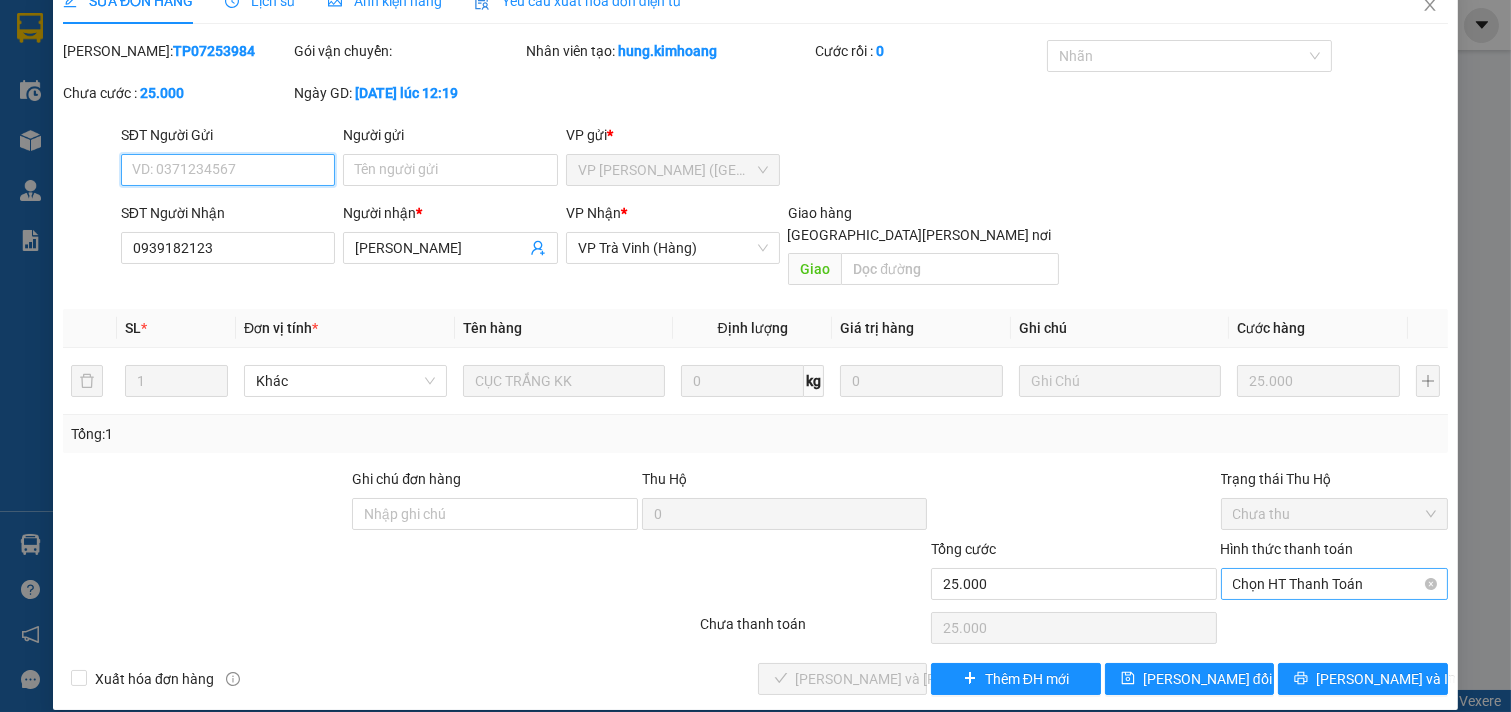 click on "Chọn HT Thanh Toán" at bounding box center (1335, 584) 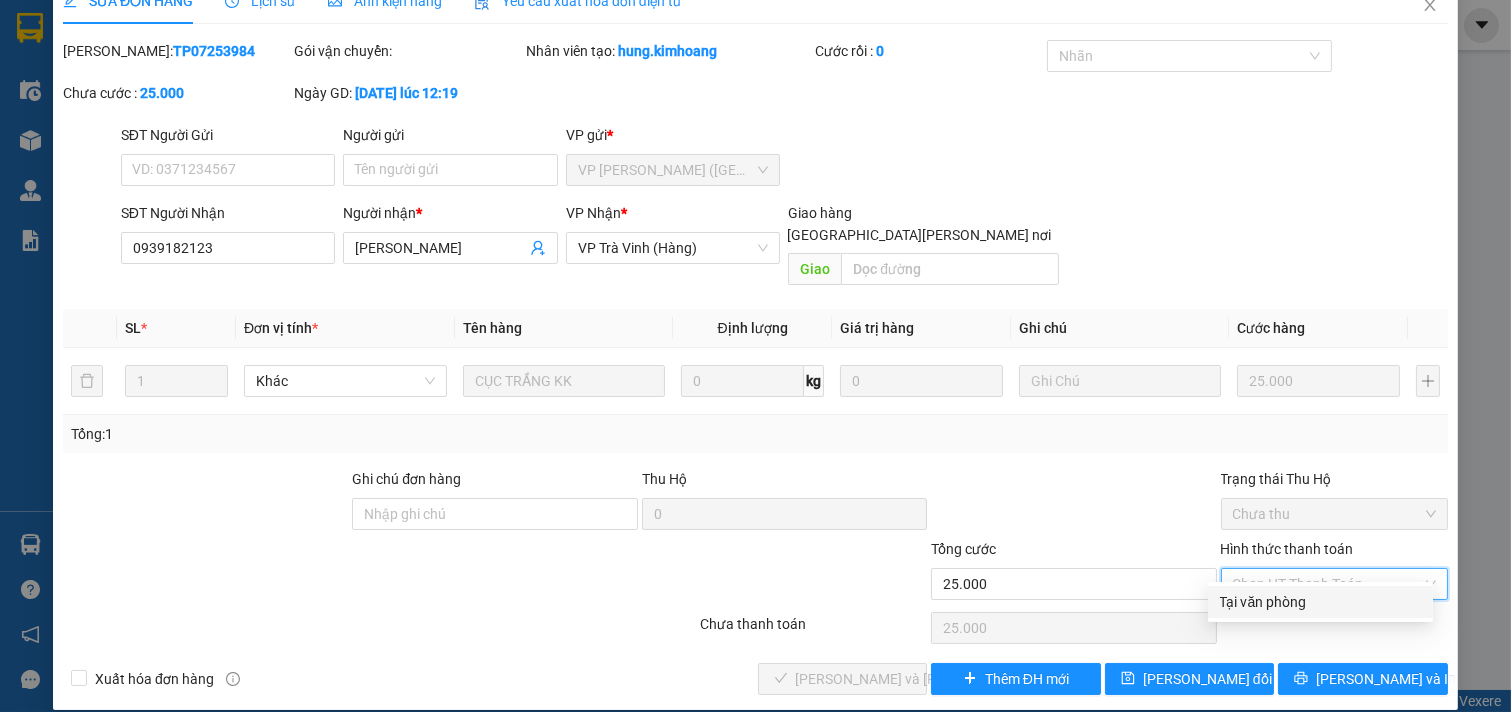 click on "Tại văn phòng" at bounding box center [1320, 602] 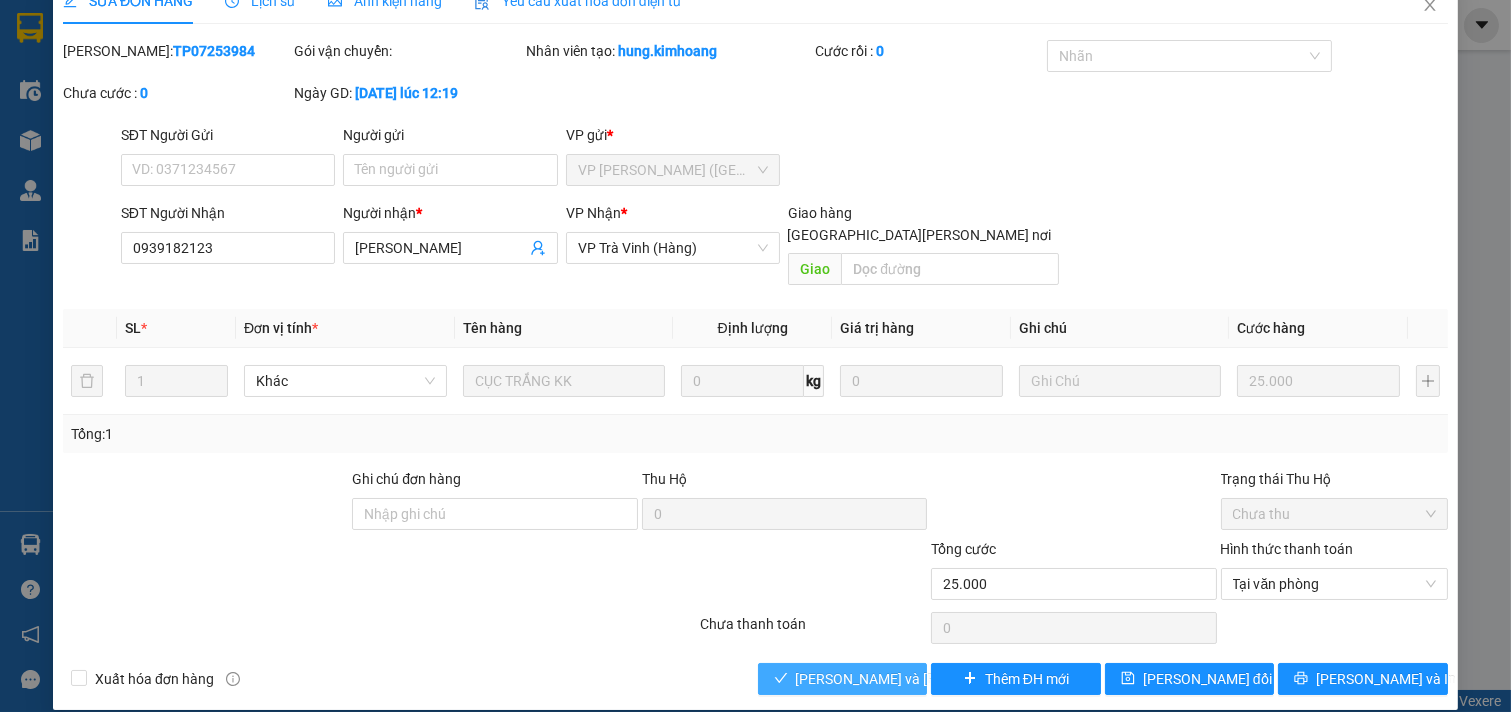 click on "[PERSON_NAME] và [PERSON_NAME] hàng" at bounding box center (931, 679) 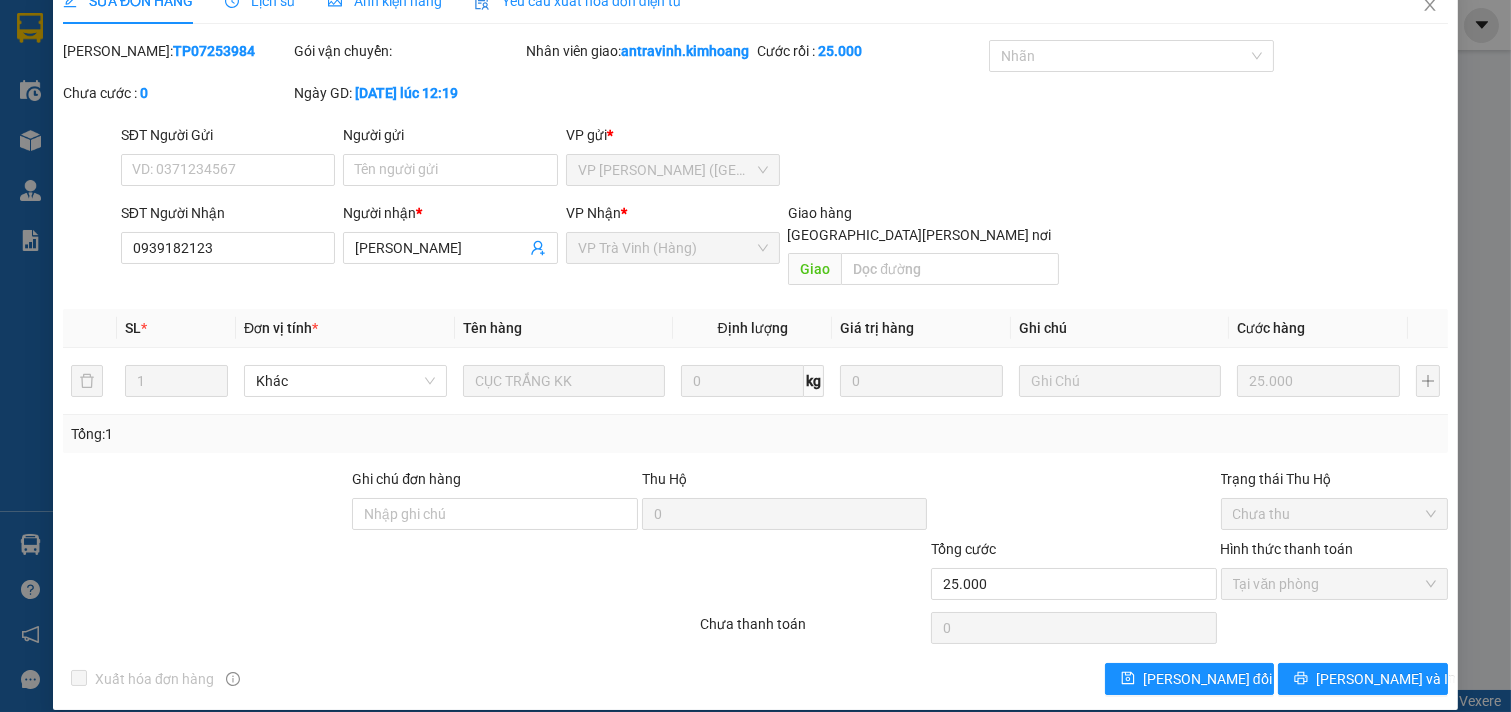 scroll, scrollTop: 0, scrollLeft: 0, axis: both 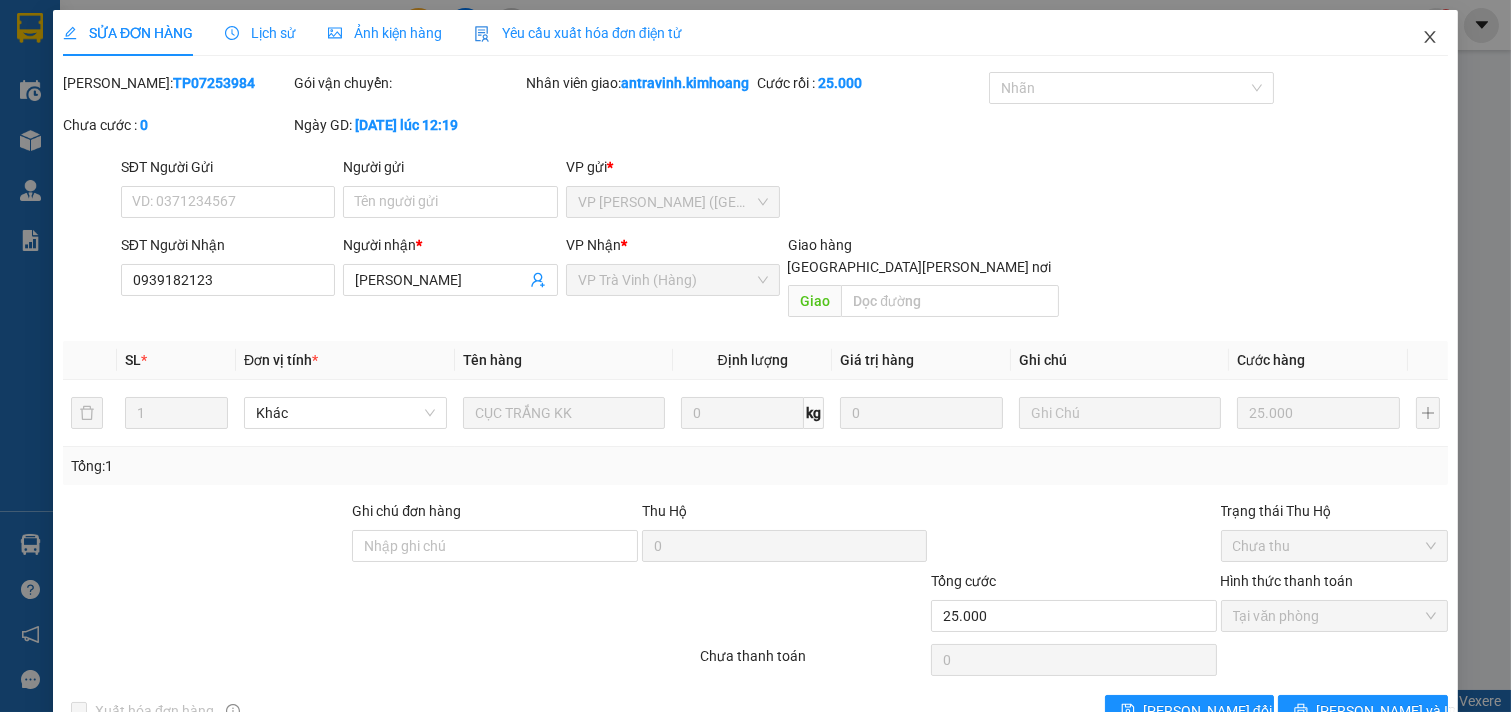 click 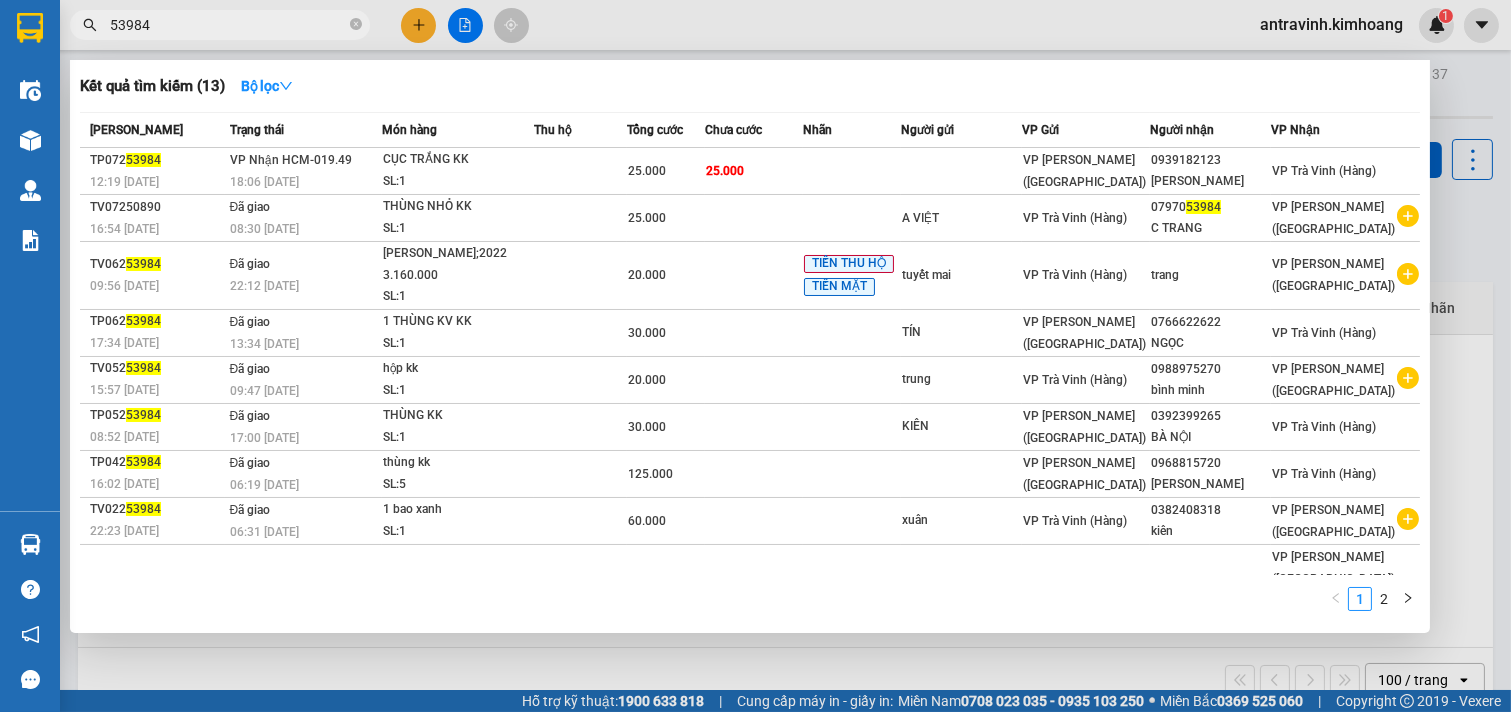 click on "53984" at bounding box center [228, 25] 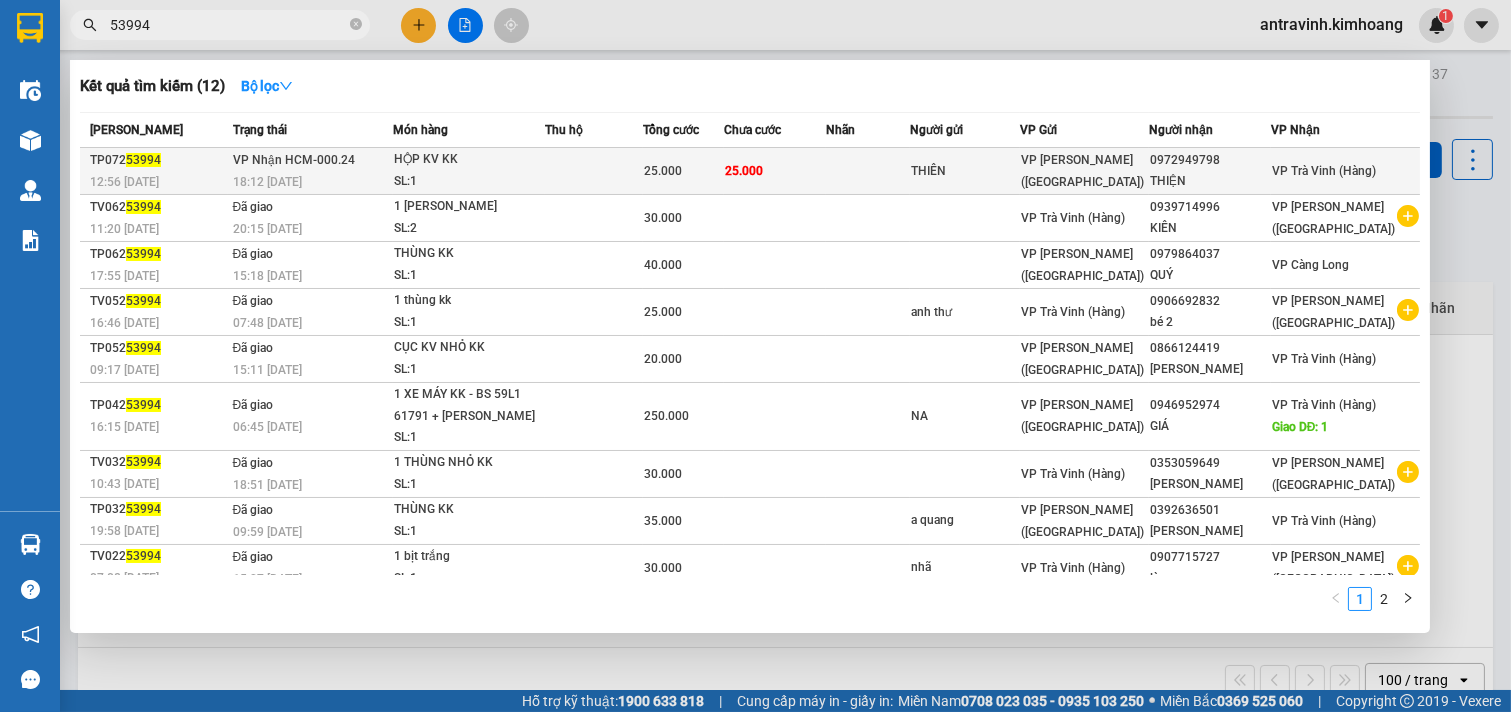 click on "25.000" at bounding box center [663, 171] 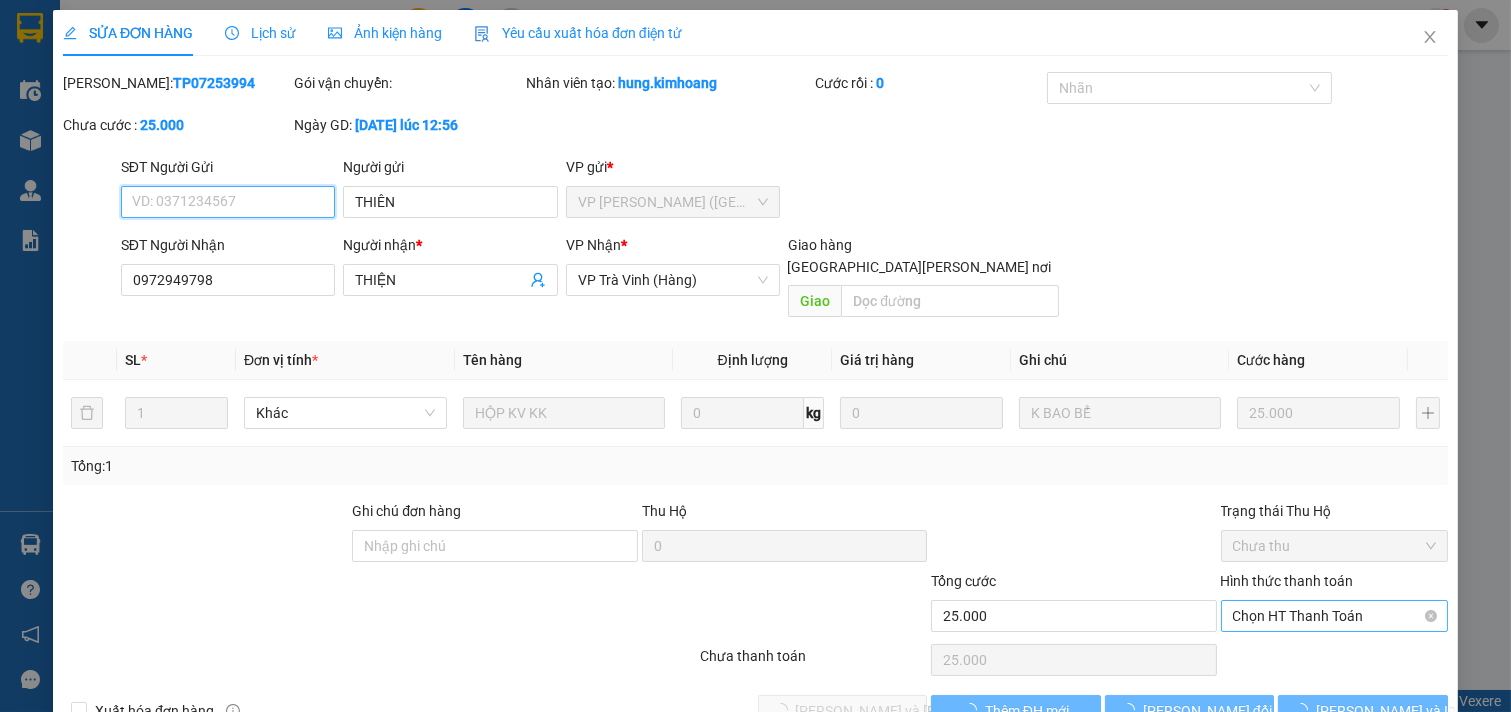 scroll, scrollTop: 32, scrollLeft: 0, axis: vertical 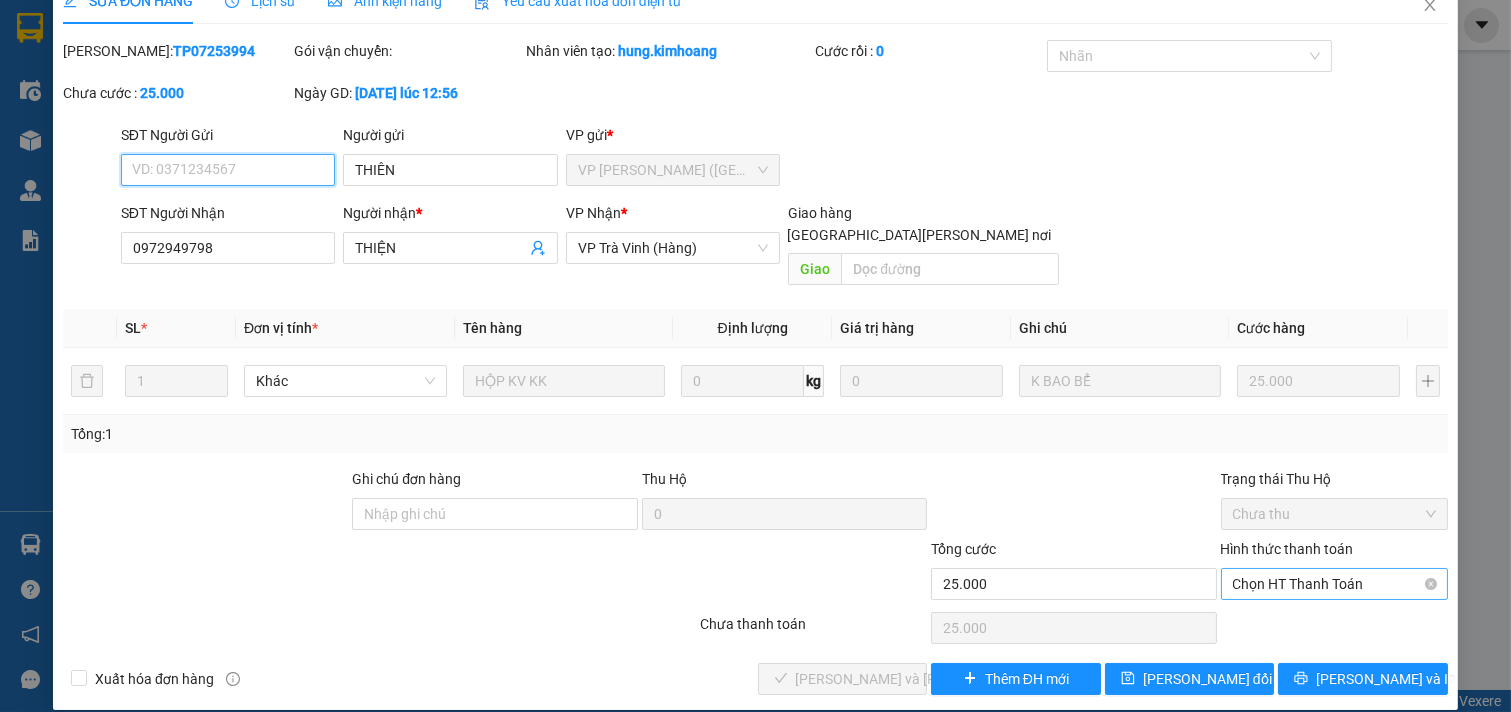 click on "Chọn HT Thanh Toán" at bounding box center [1335, 584] 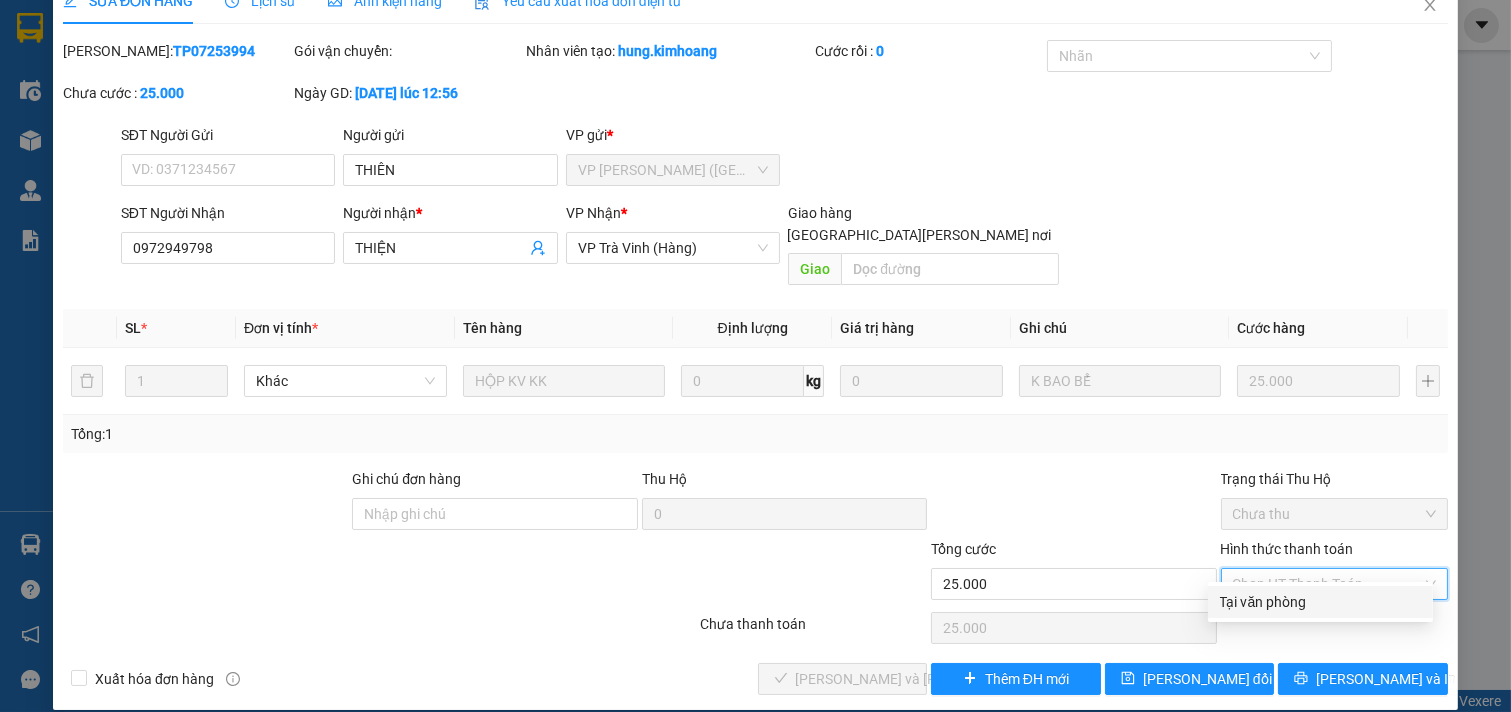 click on "Tại văn phòng" at bounding box center [1320, 602] 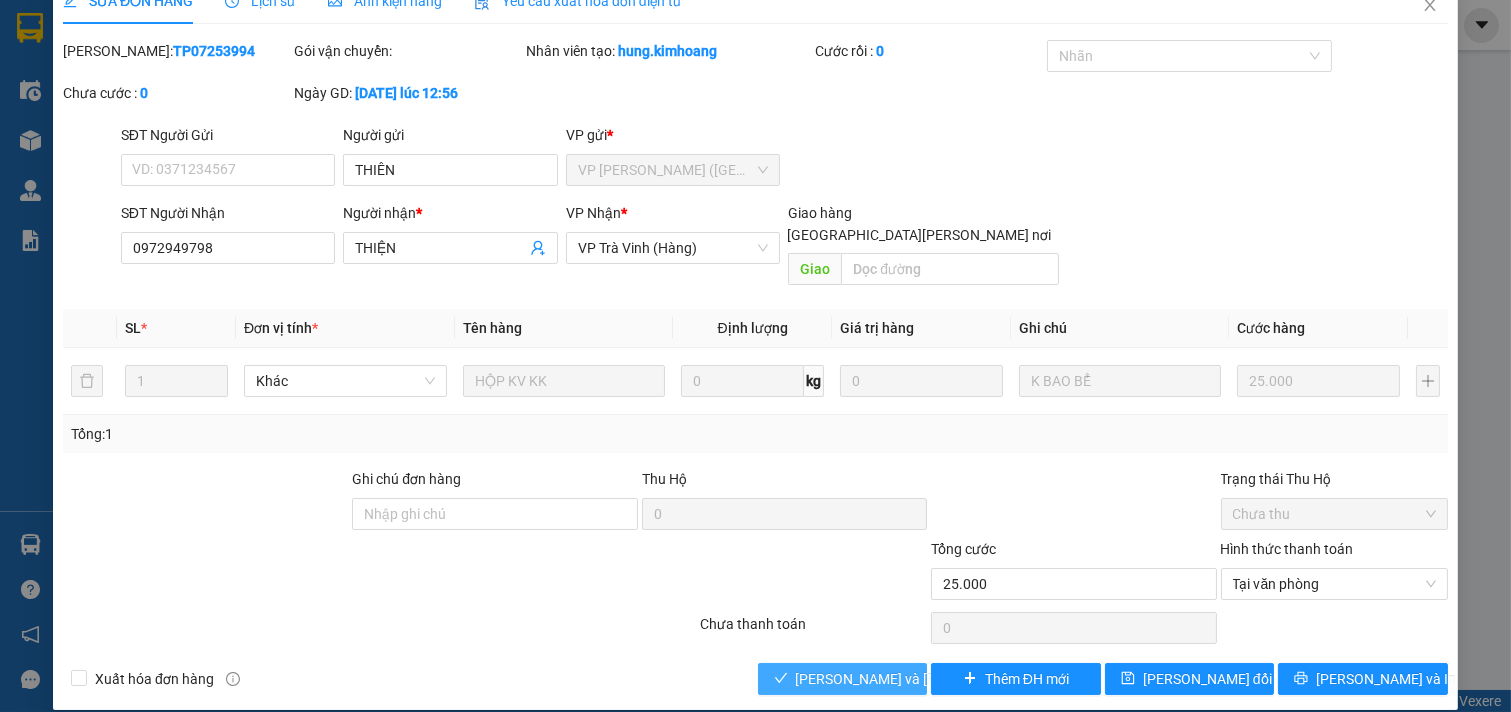 click on "[PERSON_NAME] và [PERSON_NAME] hàng" at bounding box center (931, 679) 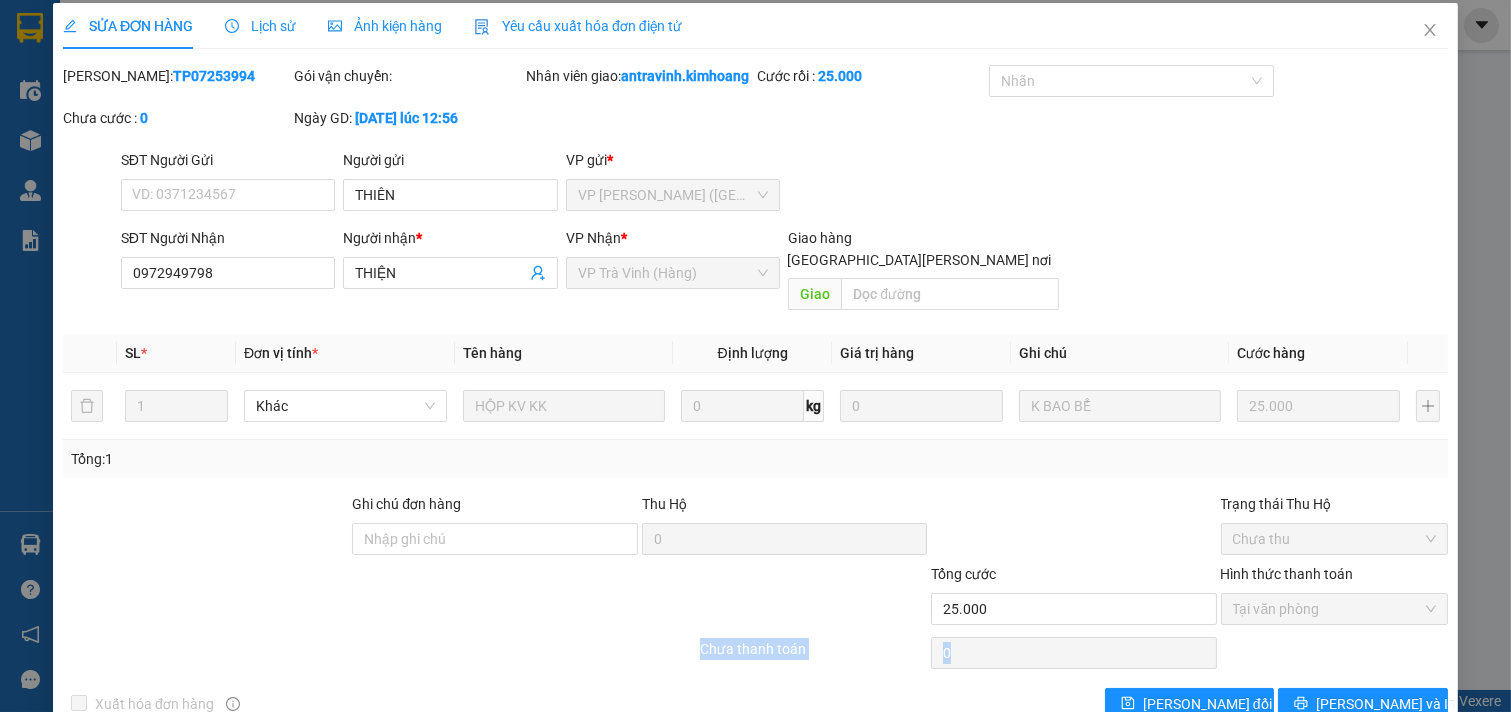 scroll, scrollTop: 0, scrollLeft: 0, axis: both 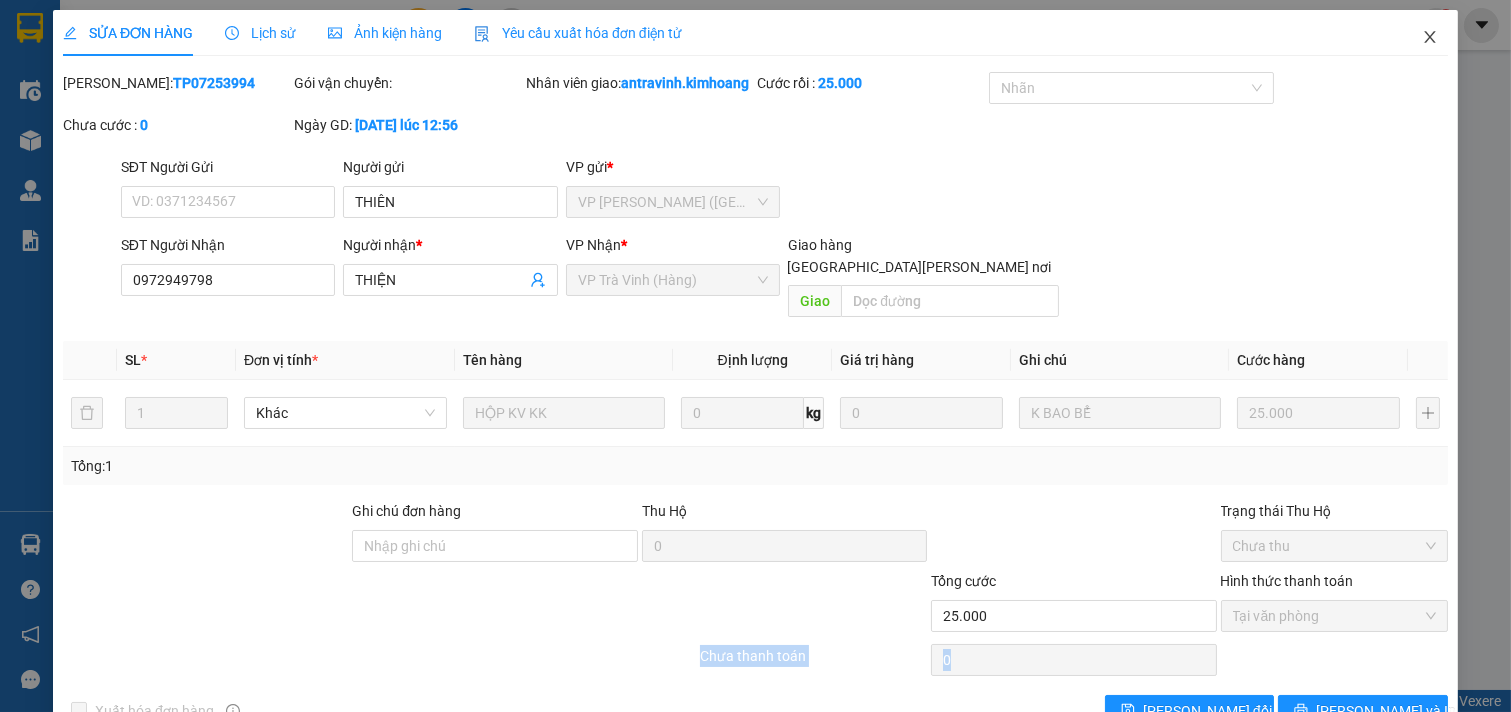 click 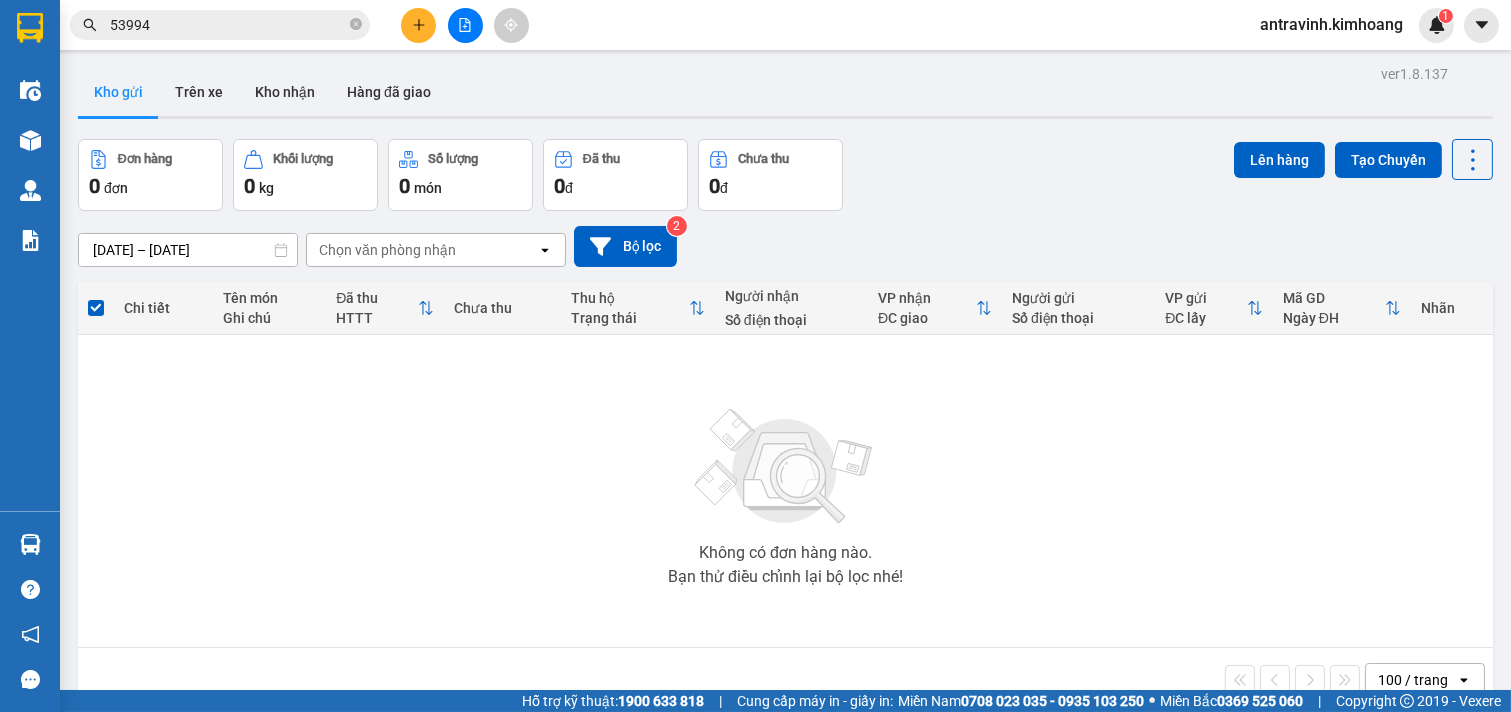 click on "53994" at bounding box center (220, 25) 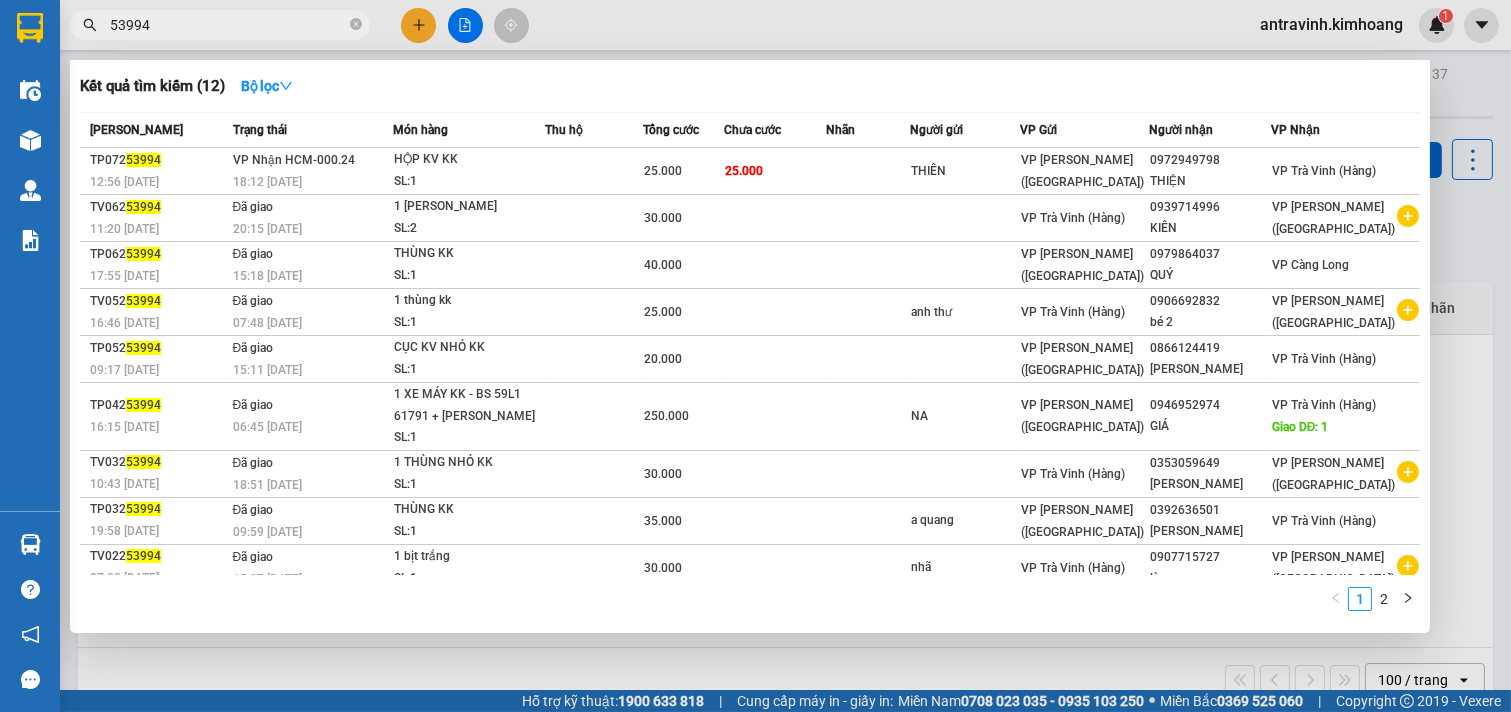 click on "53994" at bounding box center [228, 25] 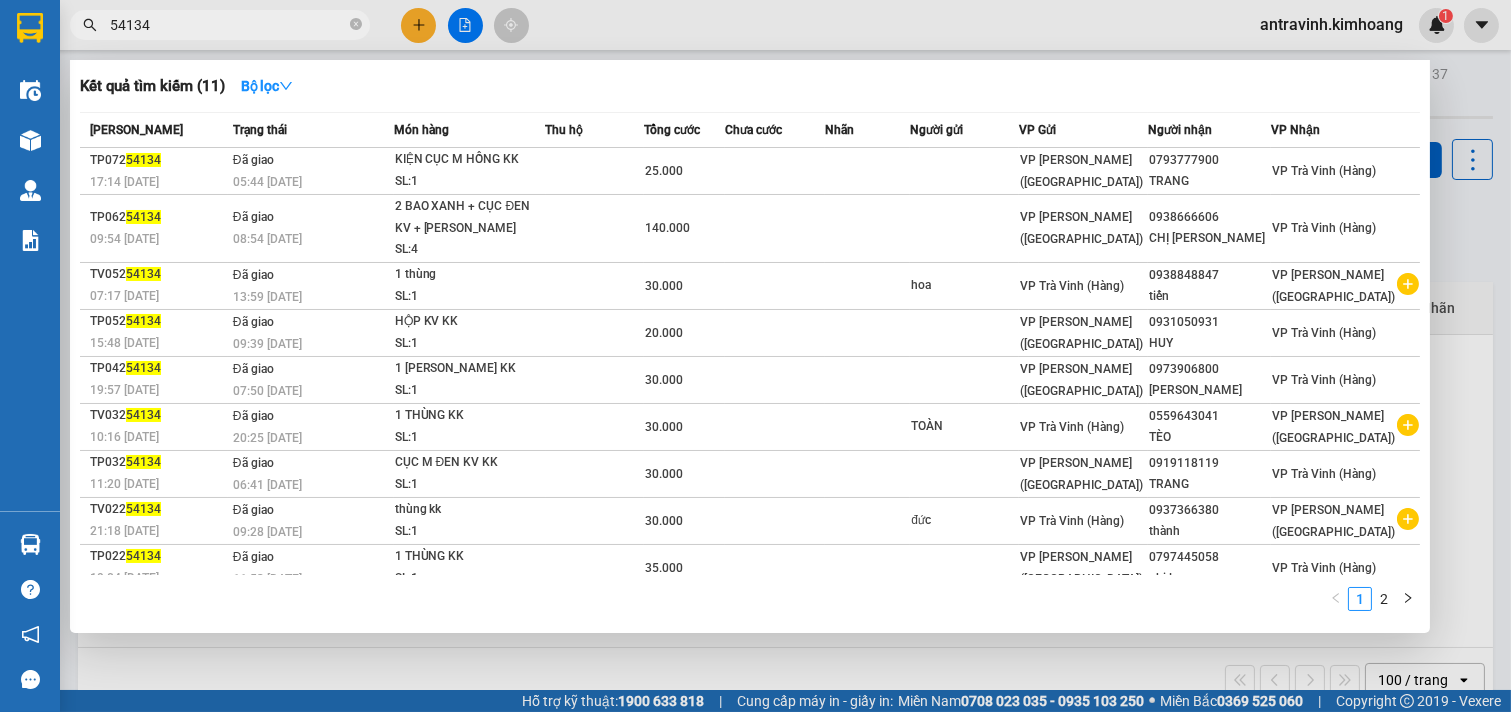 click on "54134" at bounding box center [228, 25] 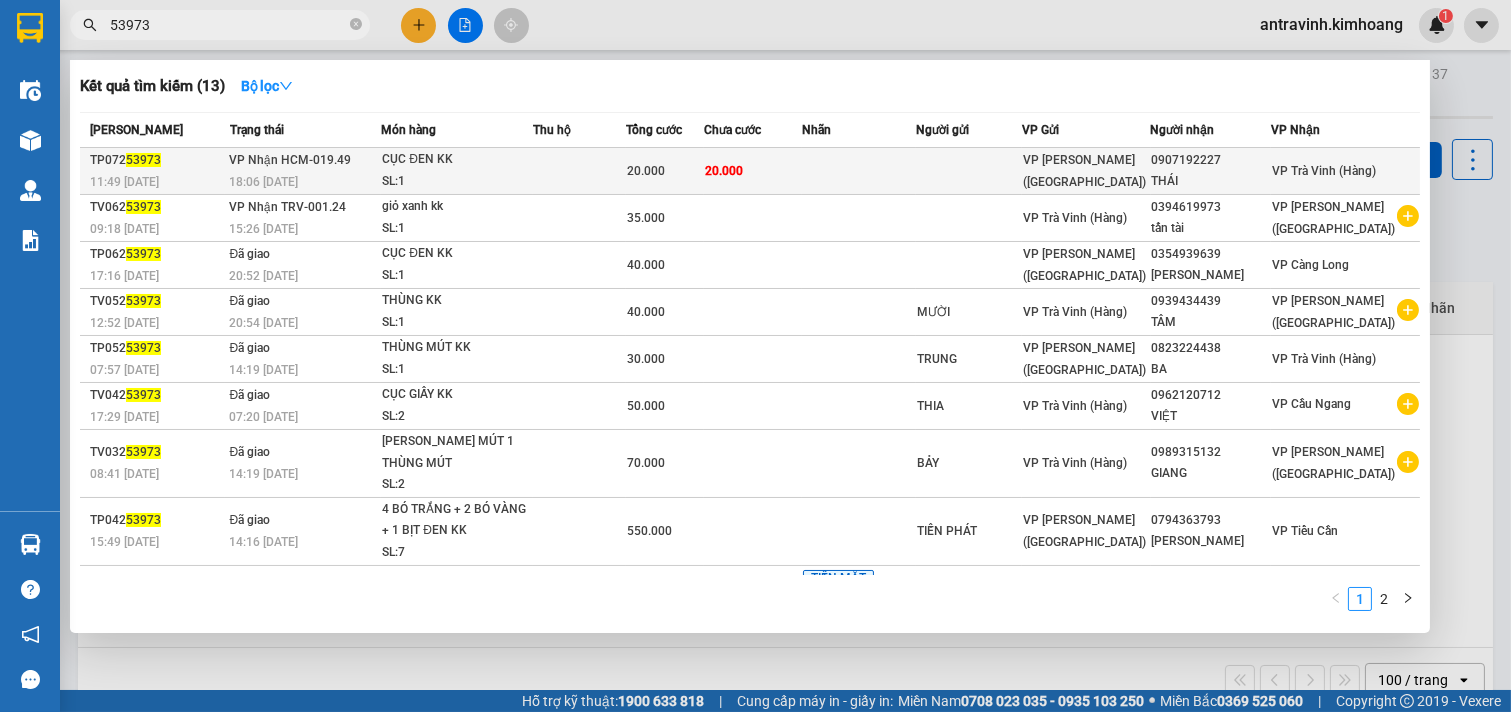 click at bounding box center [579, 171] 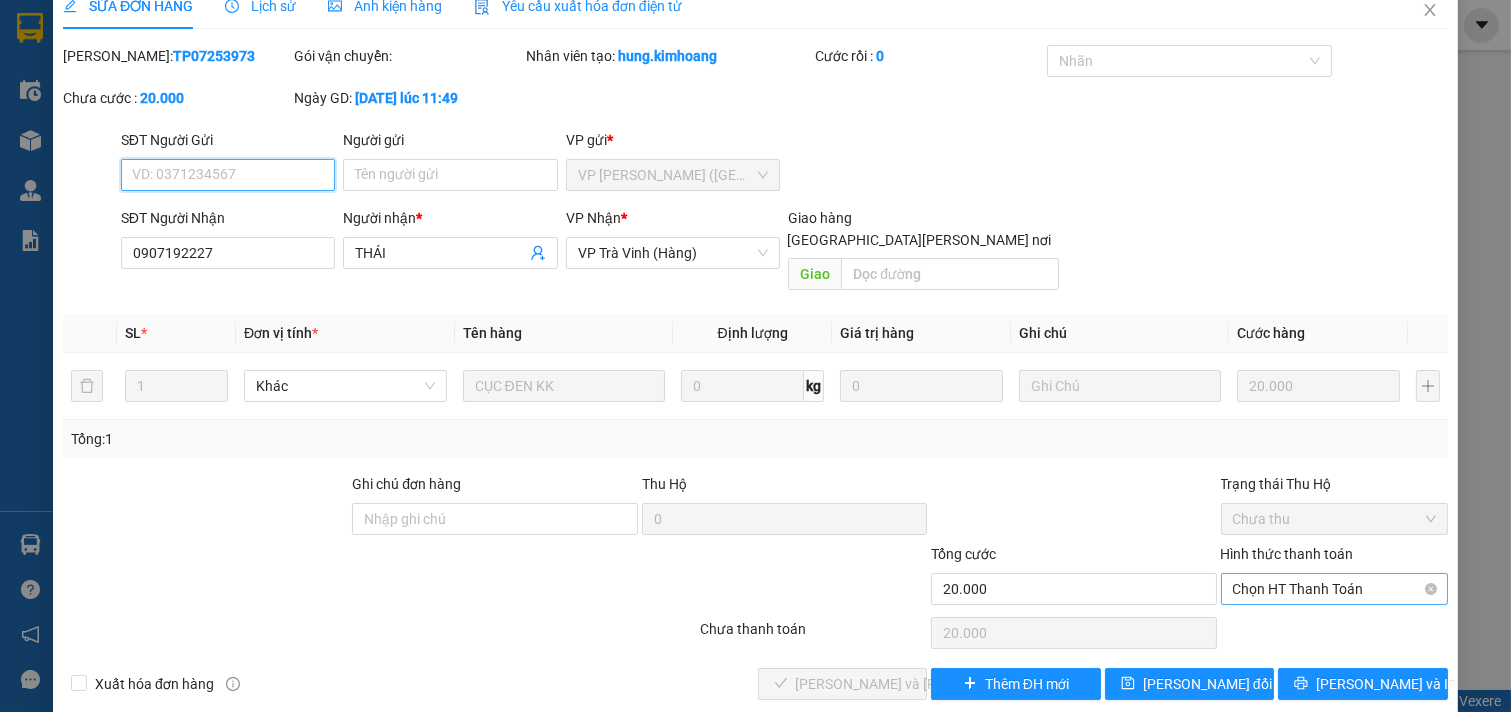 scroll, scrollTop: 32, scrollLeft: 0, axis: vertical 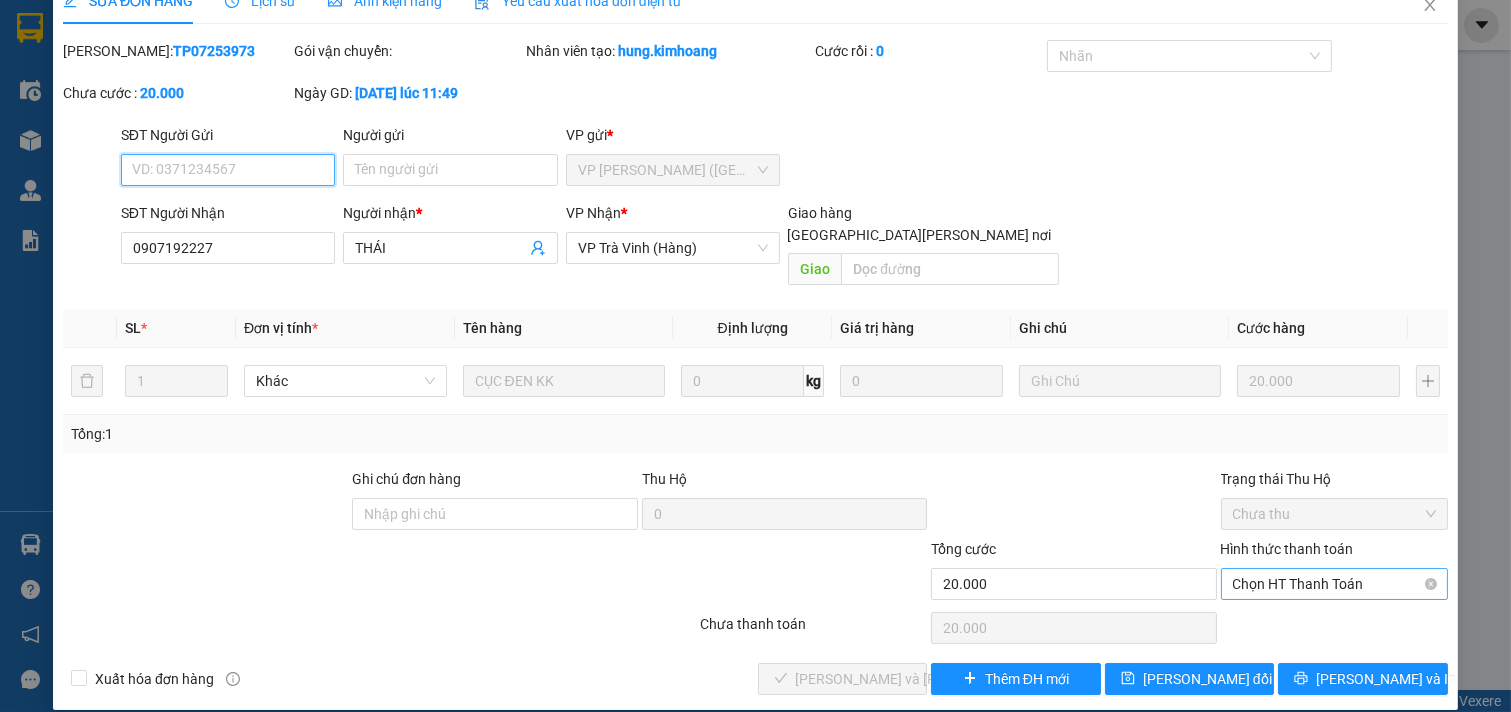 click on "Chọn HT Thanh Toán" at bounding box center (1335, 584) 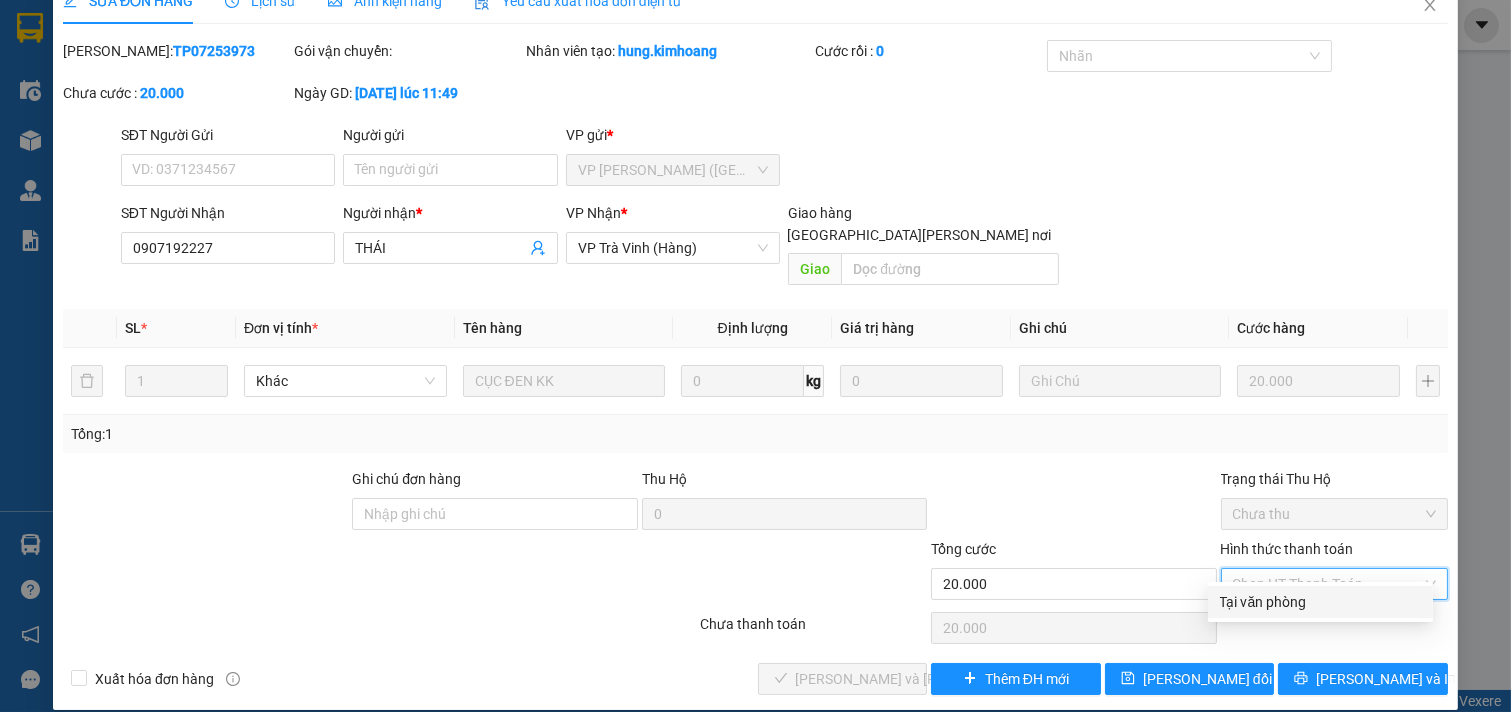 click on "Tại văn phòng" at bounding box center (1320, 602) 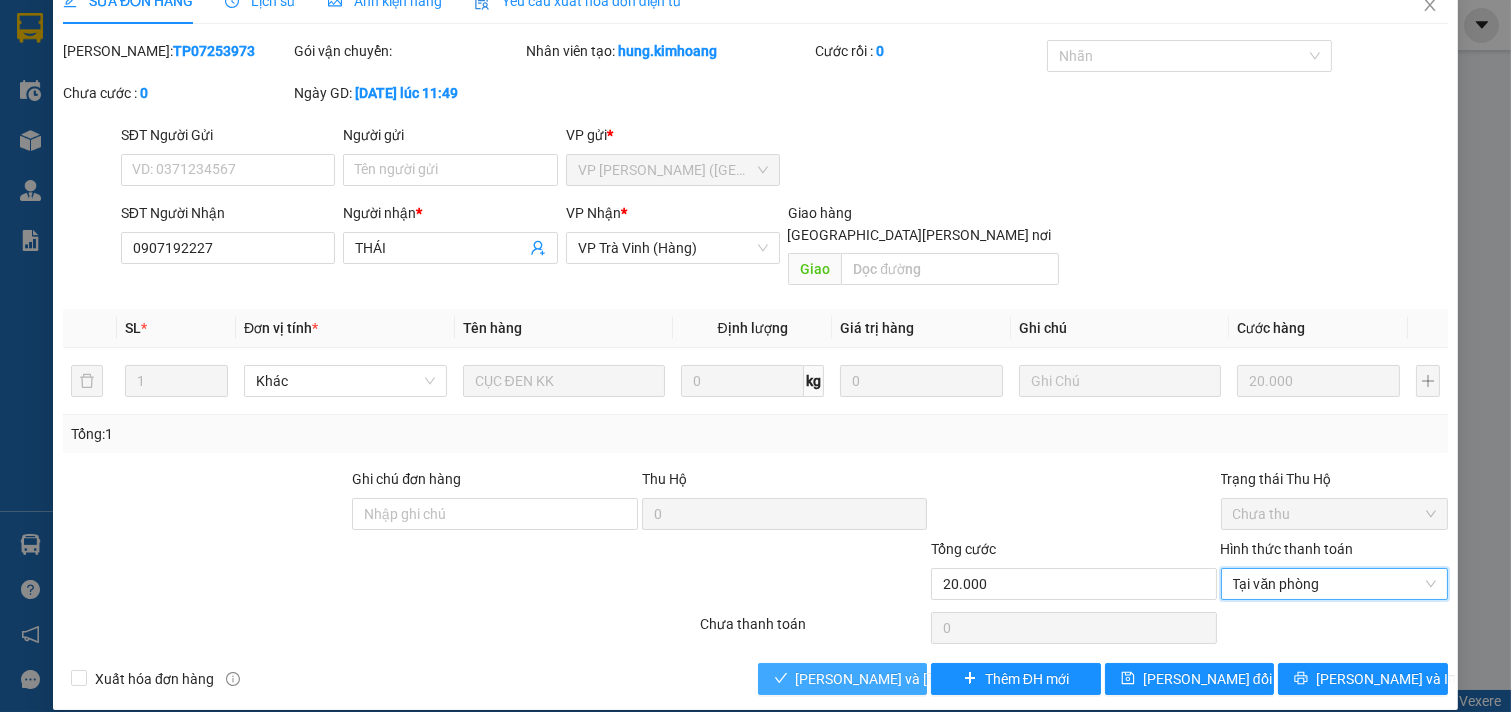 click on "[PERSON_NAME] và [PERSON_NAME] hàng" at bounding box center [931, 679] 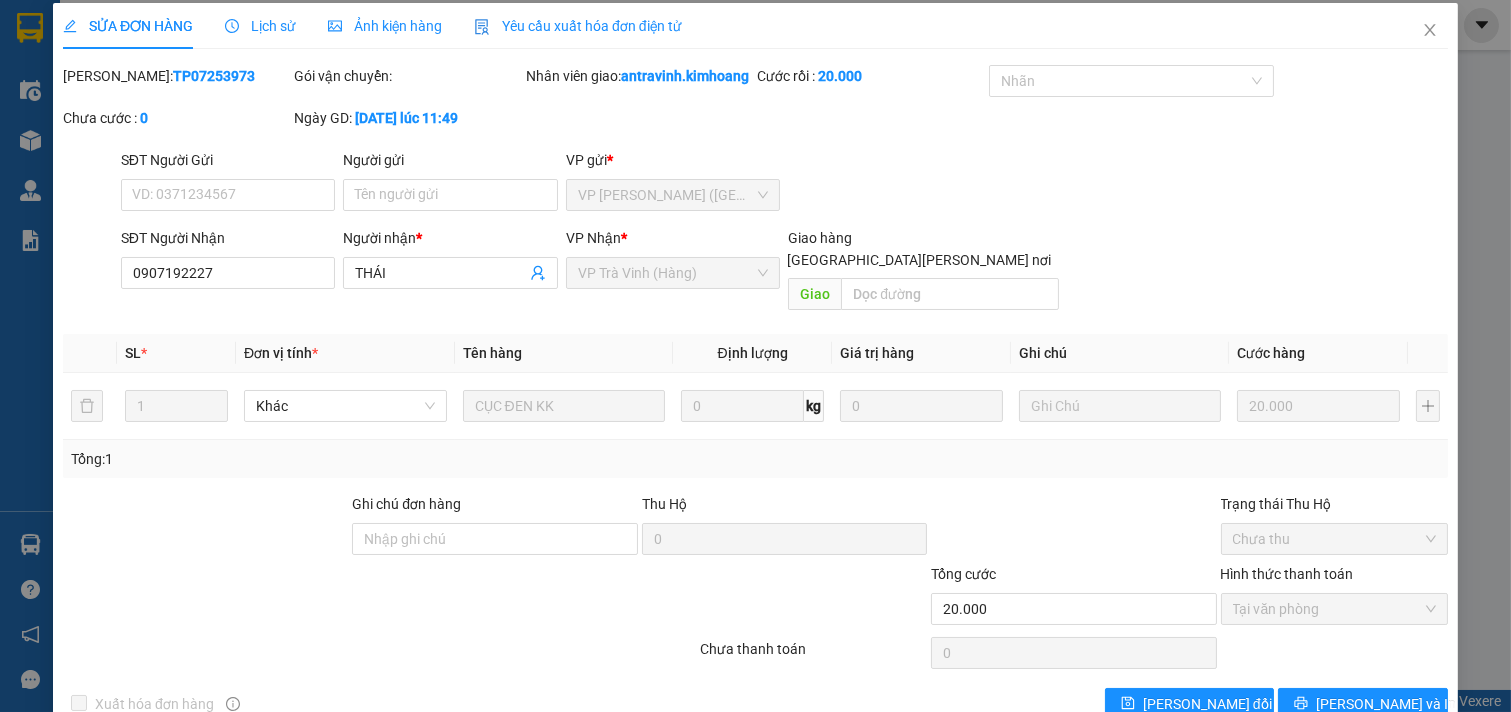 scroll, scrollTop: 0, scrollLeft: 0, axis: both 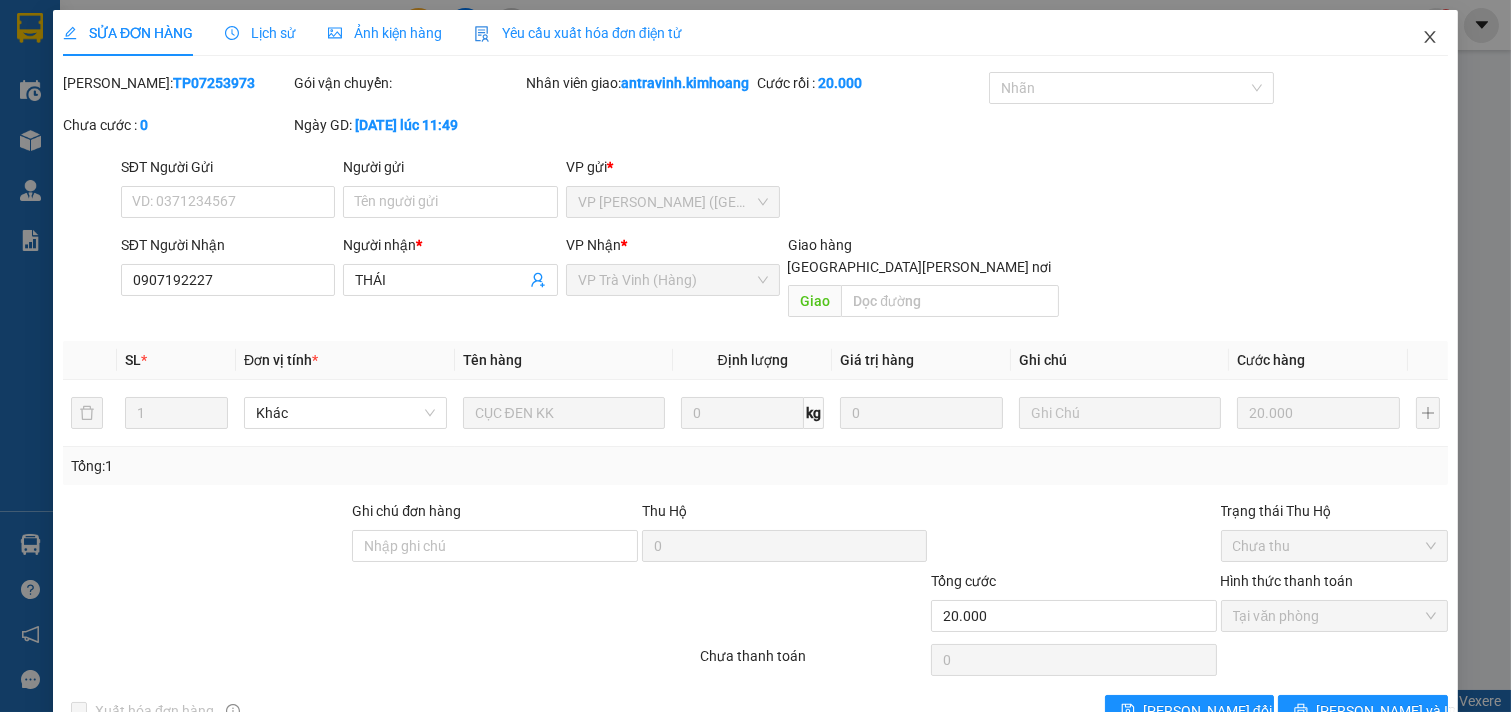 click 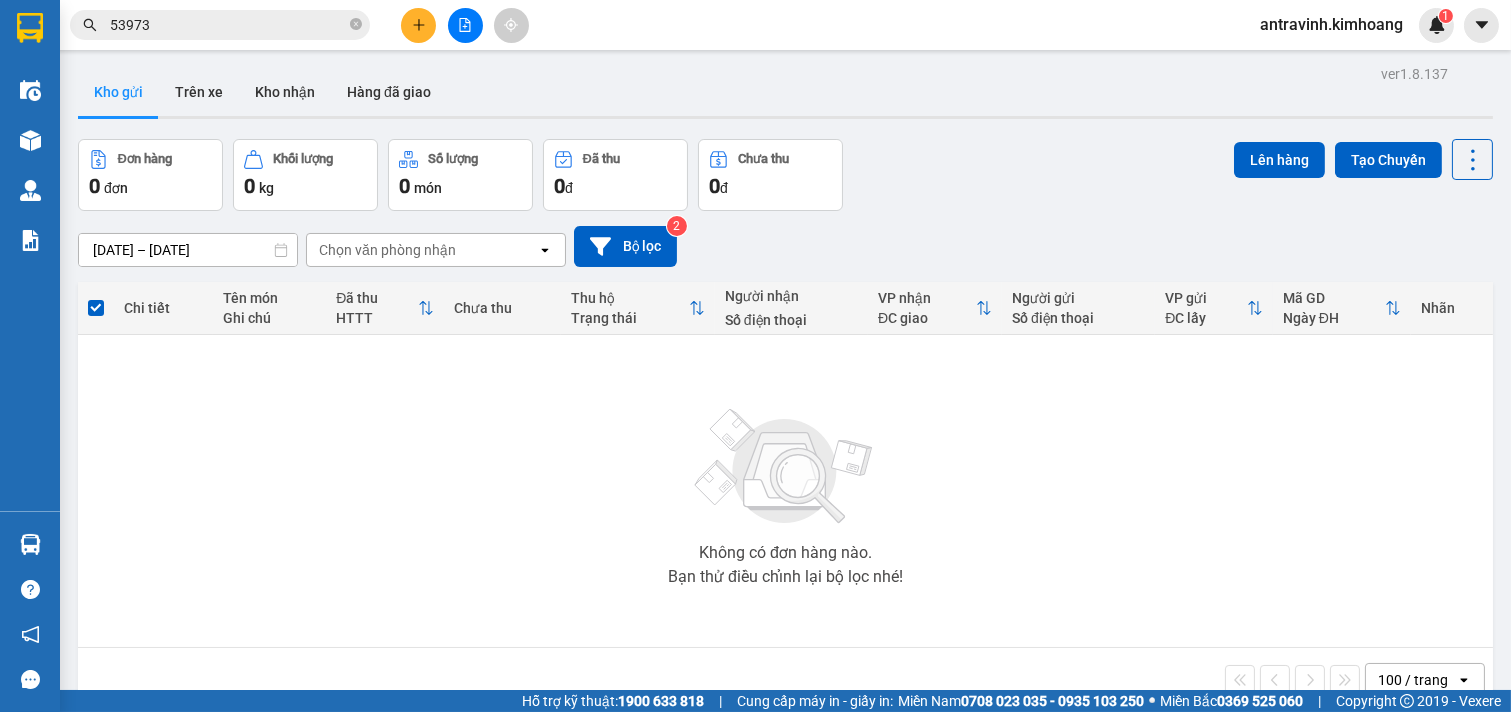click on "53973" at bounding box center (228, 25) 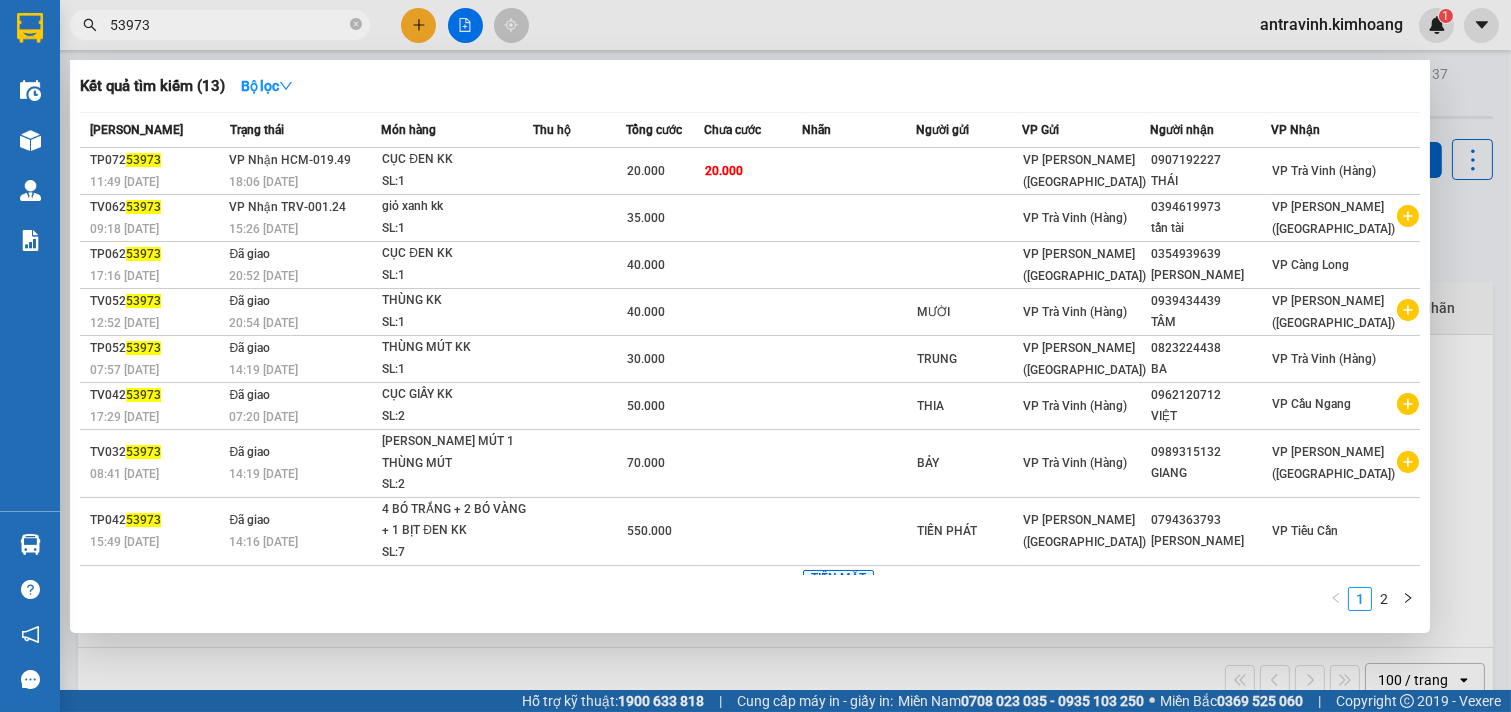 click on "53973" at bounding box center [228, 25] 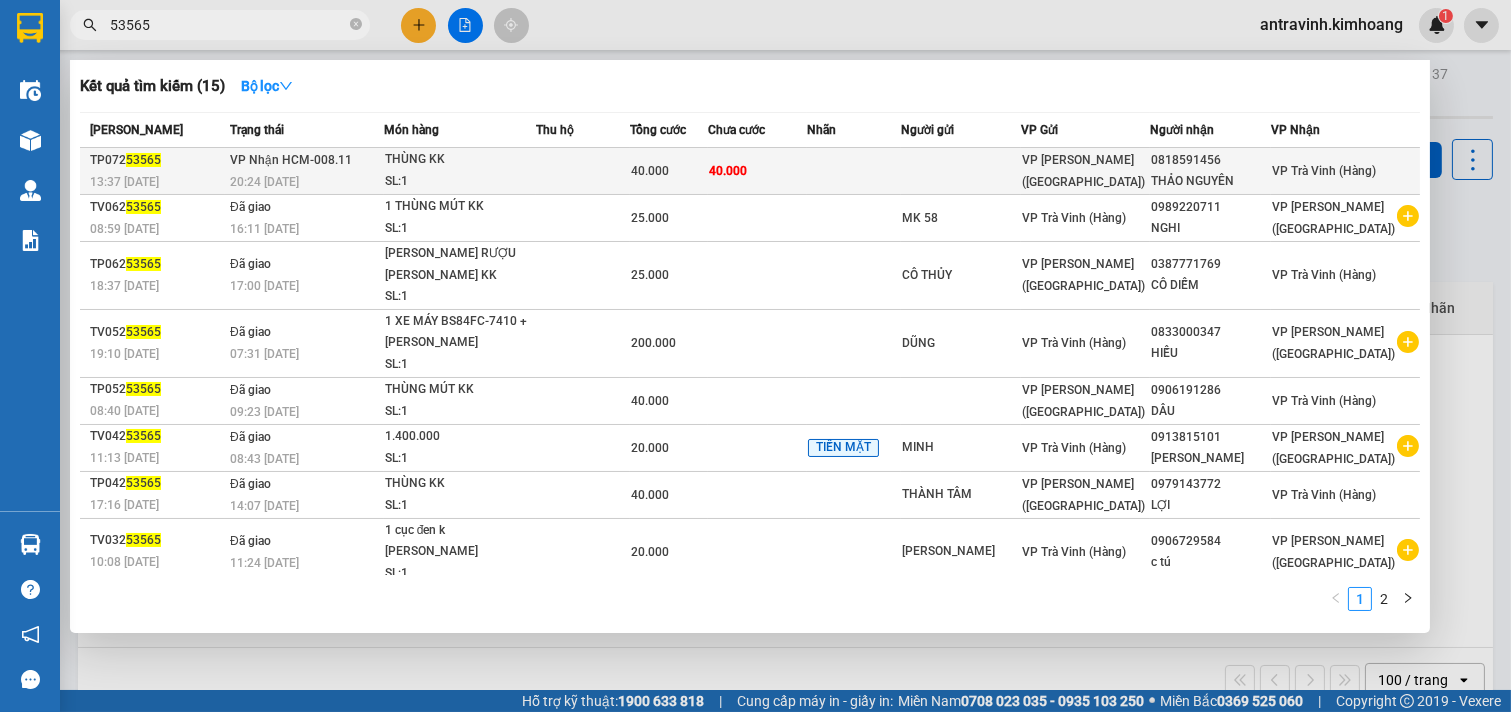 click on "40.000" at bounding box center (728, 171) 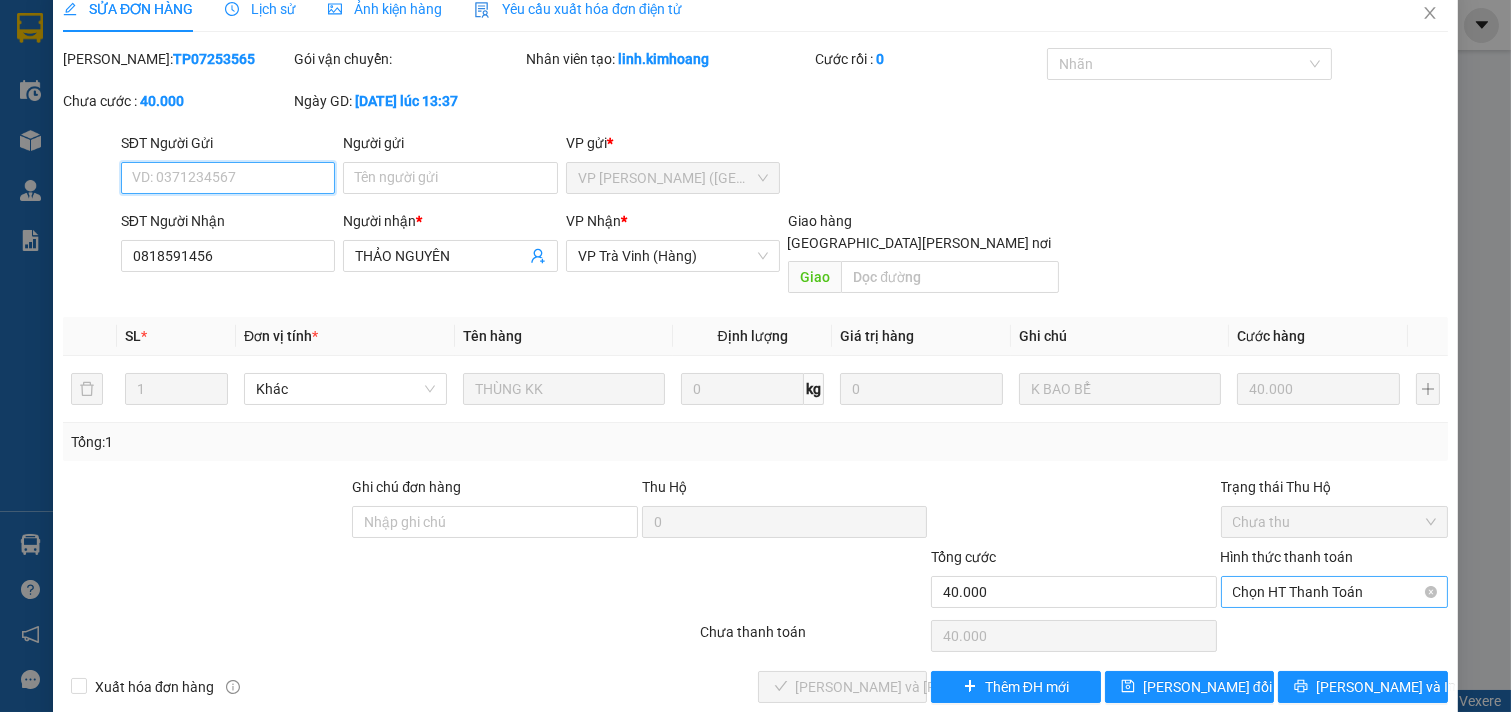 scroll, scrollTop: 32, scrollLeft: 0, axis: vertical 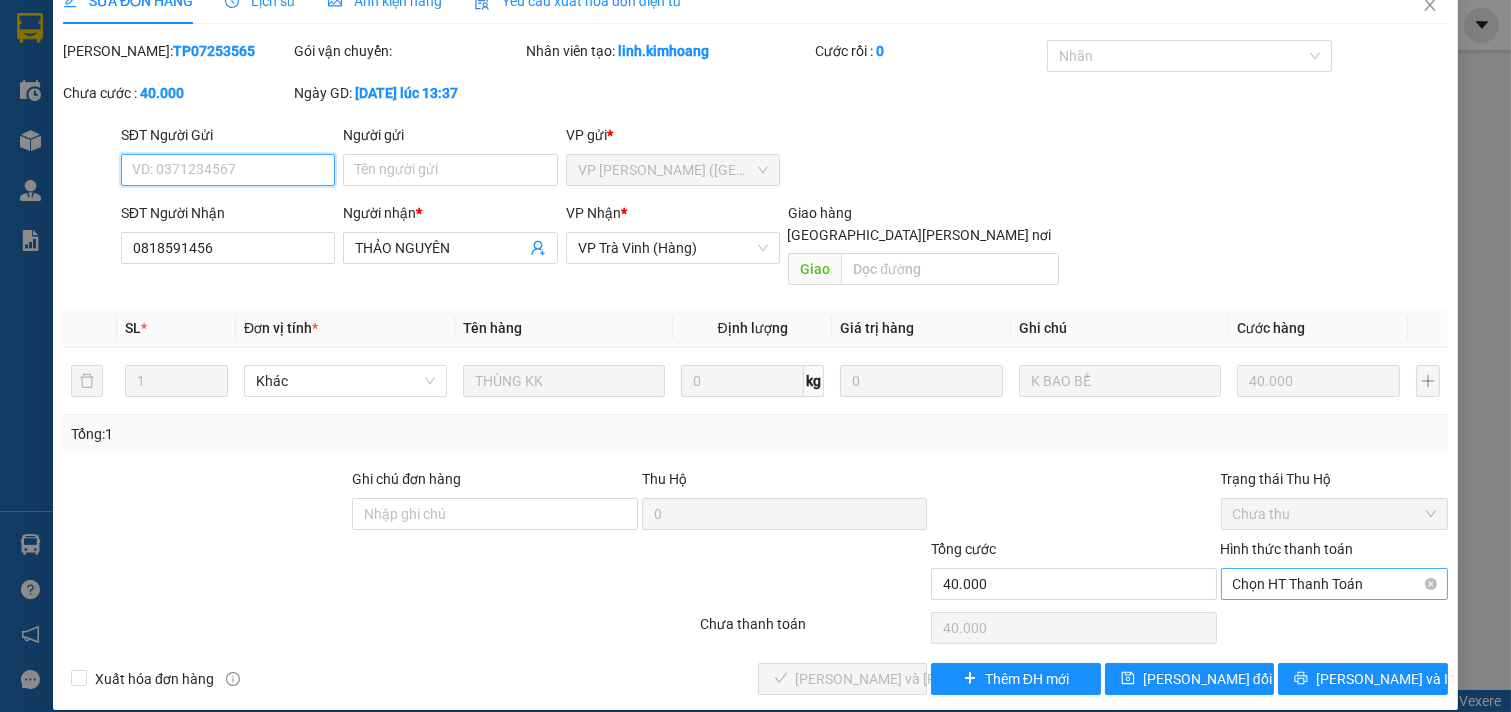click on "Chọn HT Thanh Toán" at bounding box center (1335, 584) 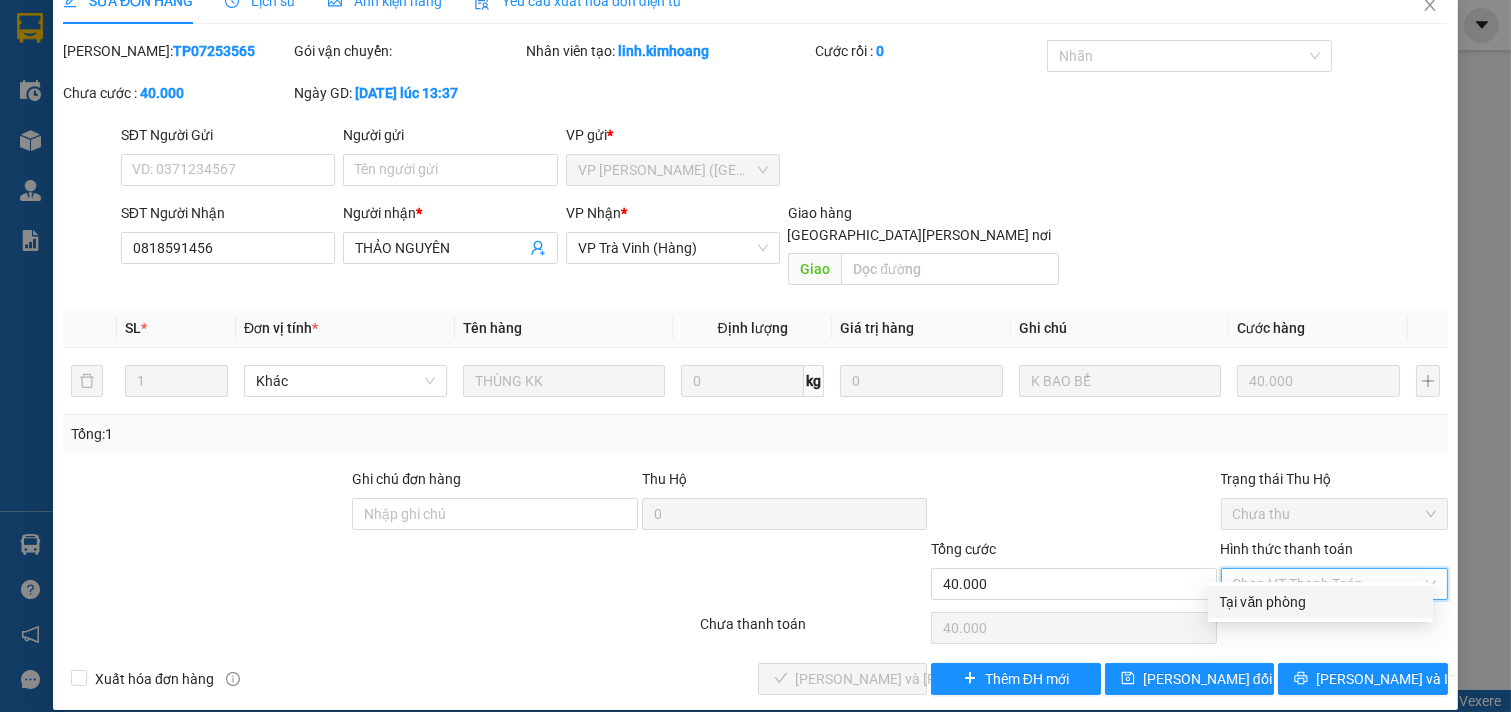 click on "Tại văn phòng" at bounding box center (1320, 602) 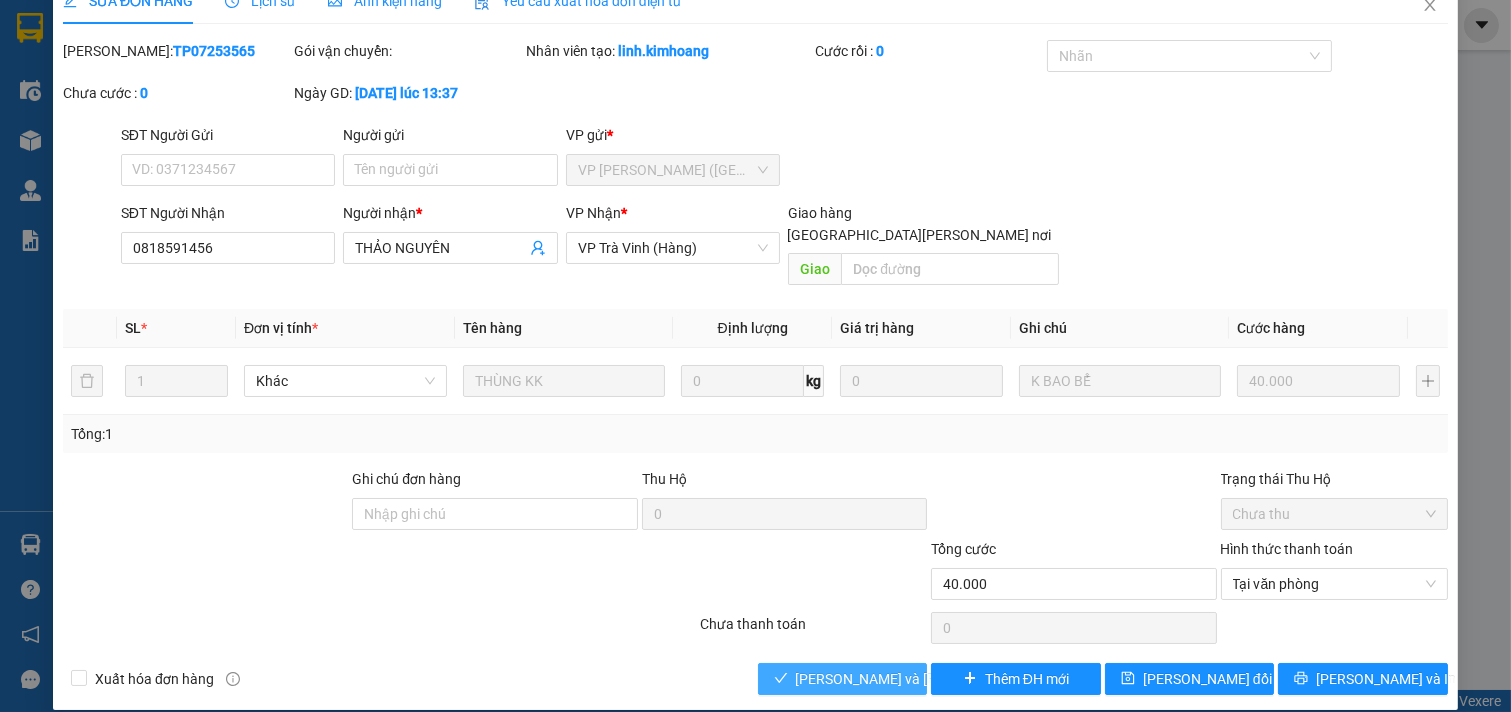 click on "[PERSON_NAME] và [PERSON_NAME] hàng" at bounding box center (931, 679) 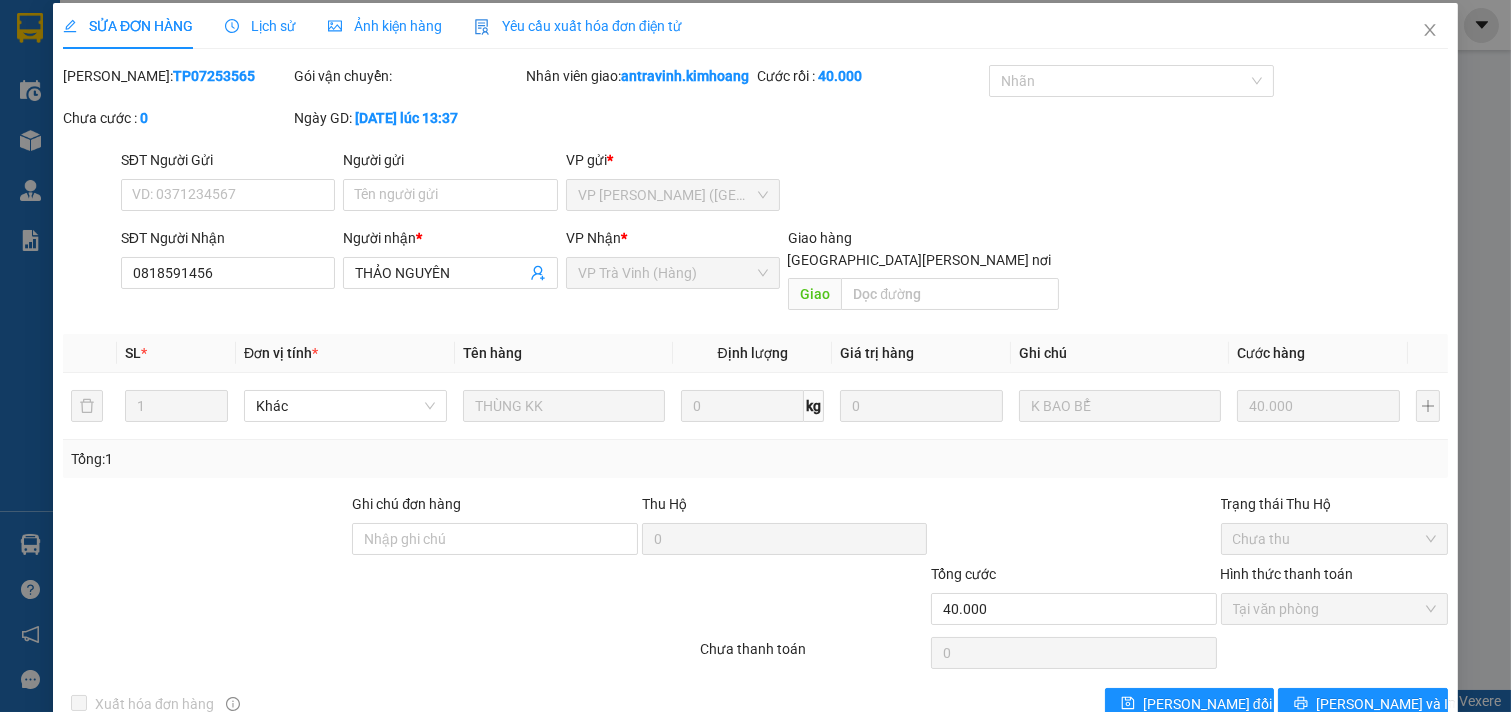 scroll, scrollTop: 0, scrollLeft: 0, axis: both 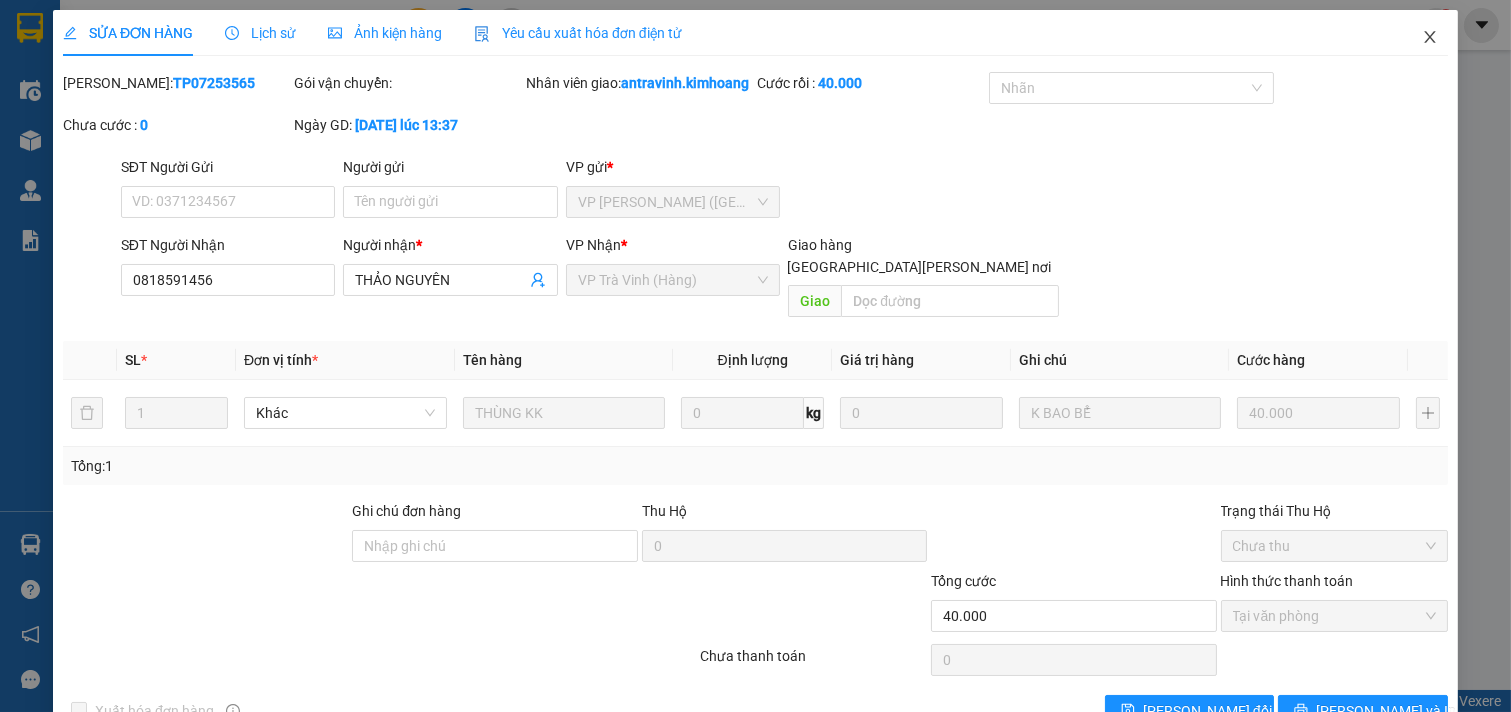 click 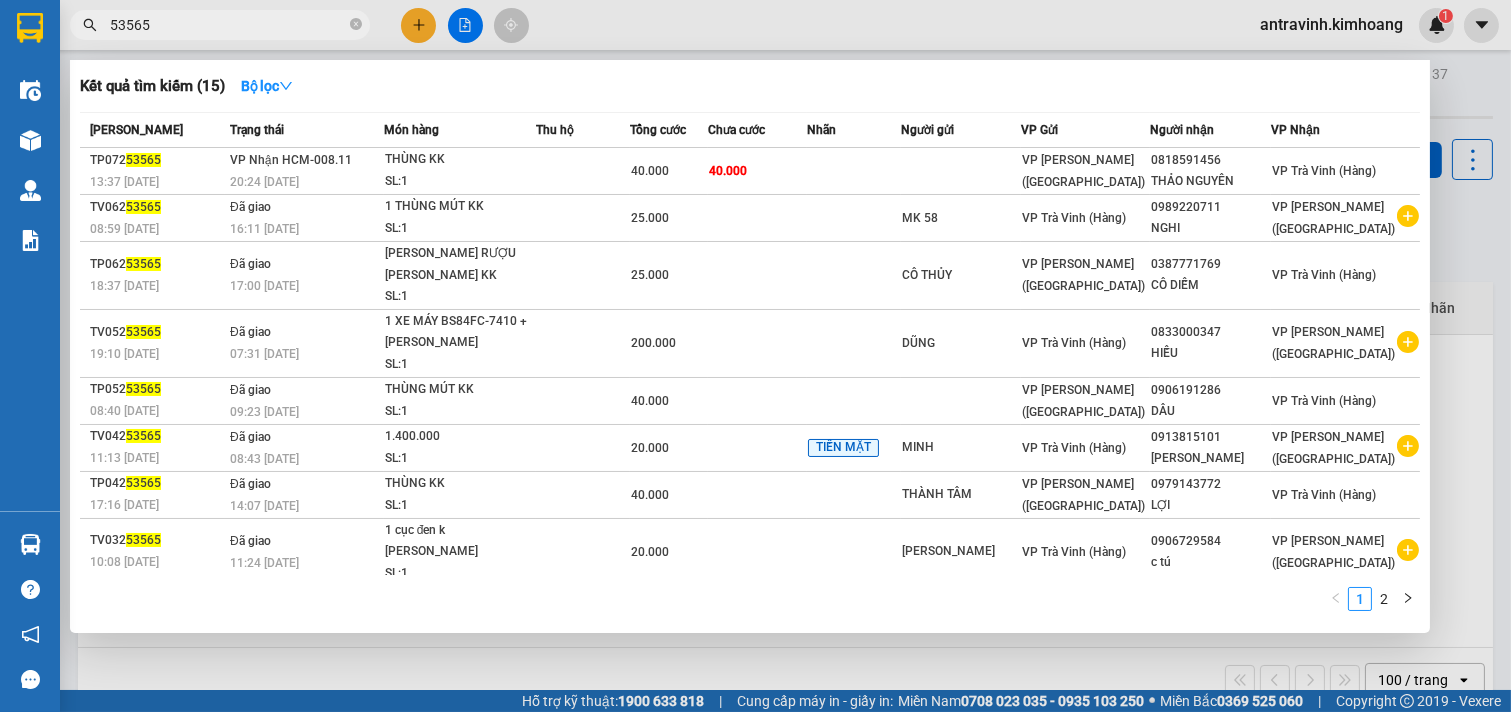 click on "53565" at bounding box center [228, 25] 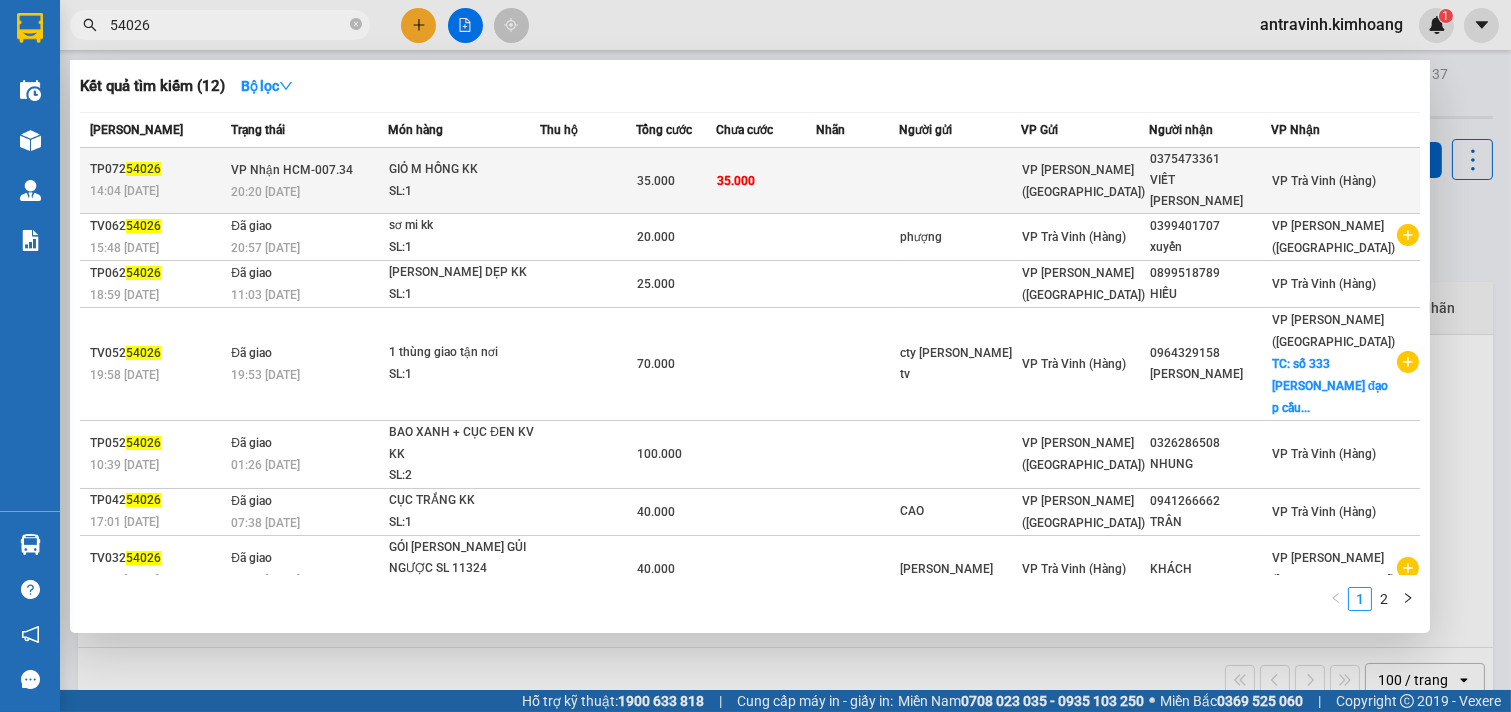 click at bounding box center (588, 181) 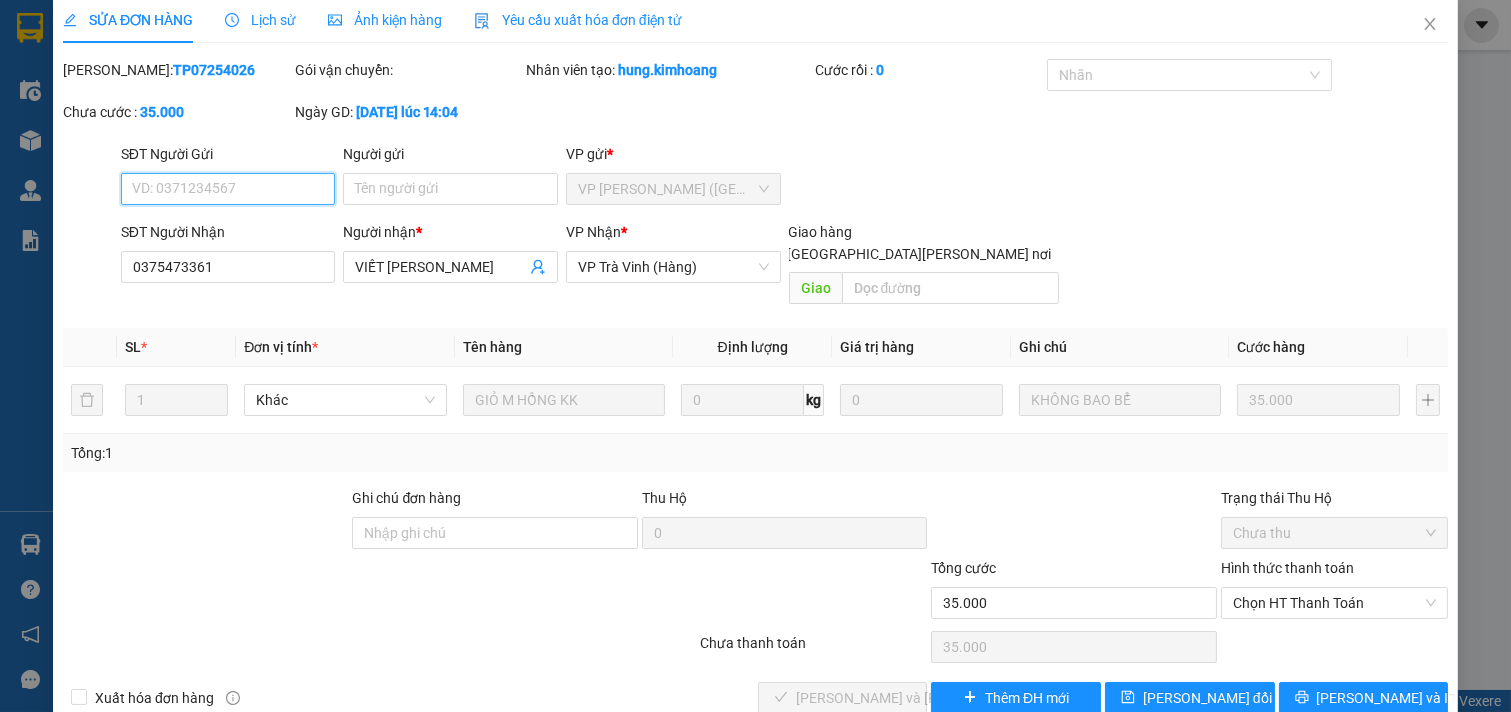 scroll, scrollTop: 32, scrollLeft: 0, axis: vertical 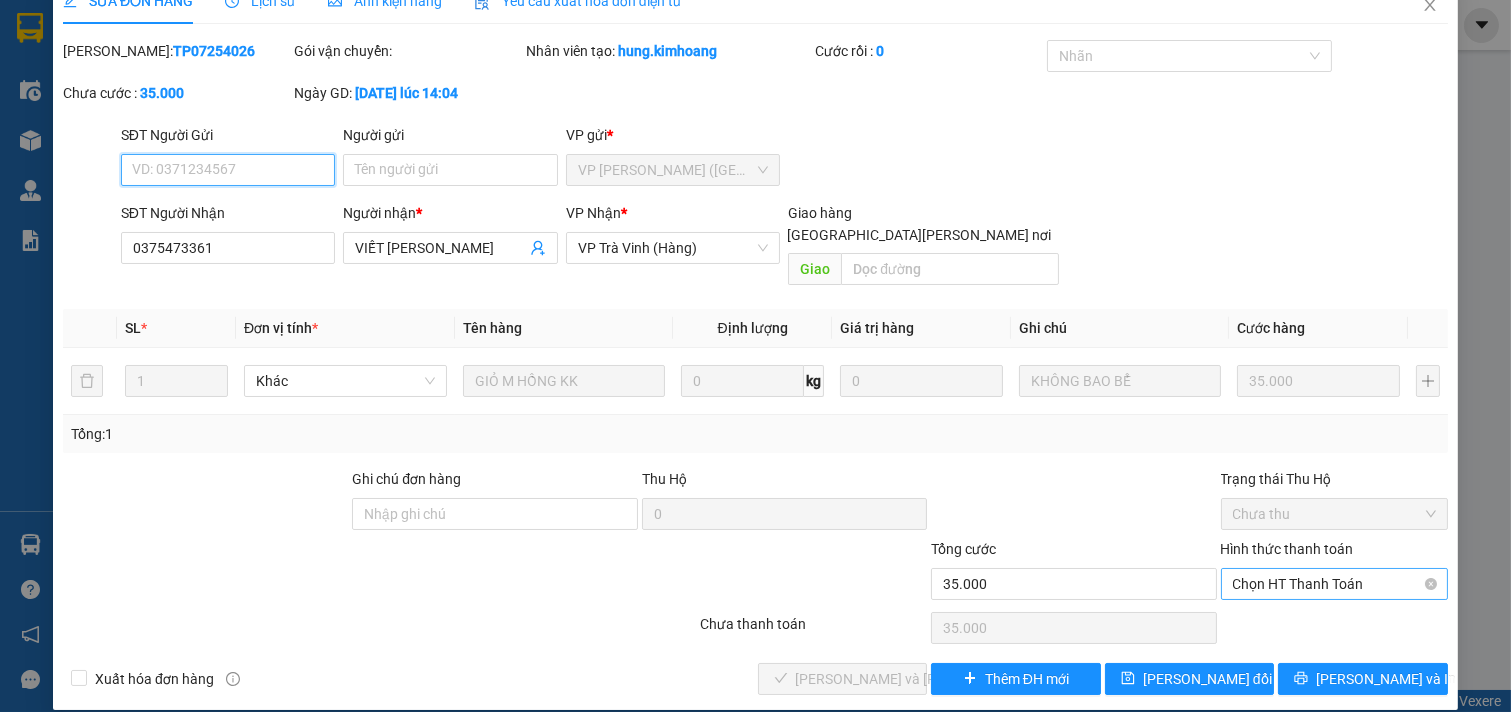 click on "Chọn HT Thanh Toán" at bounding box center [1335, 584] 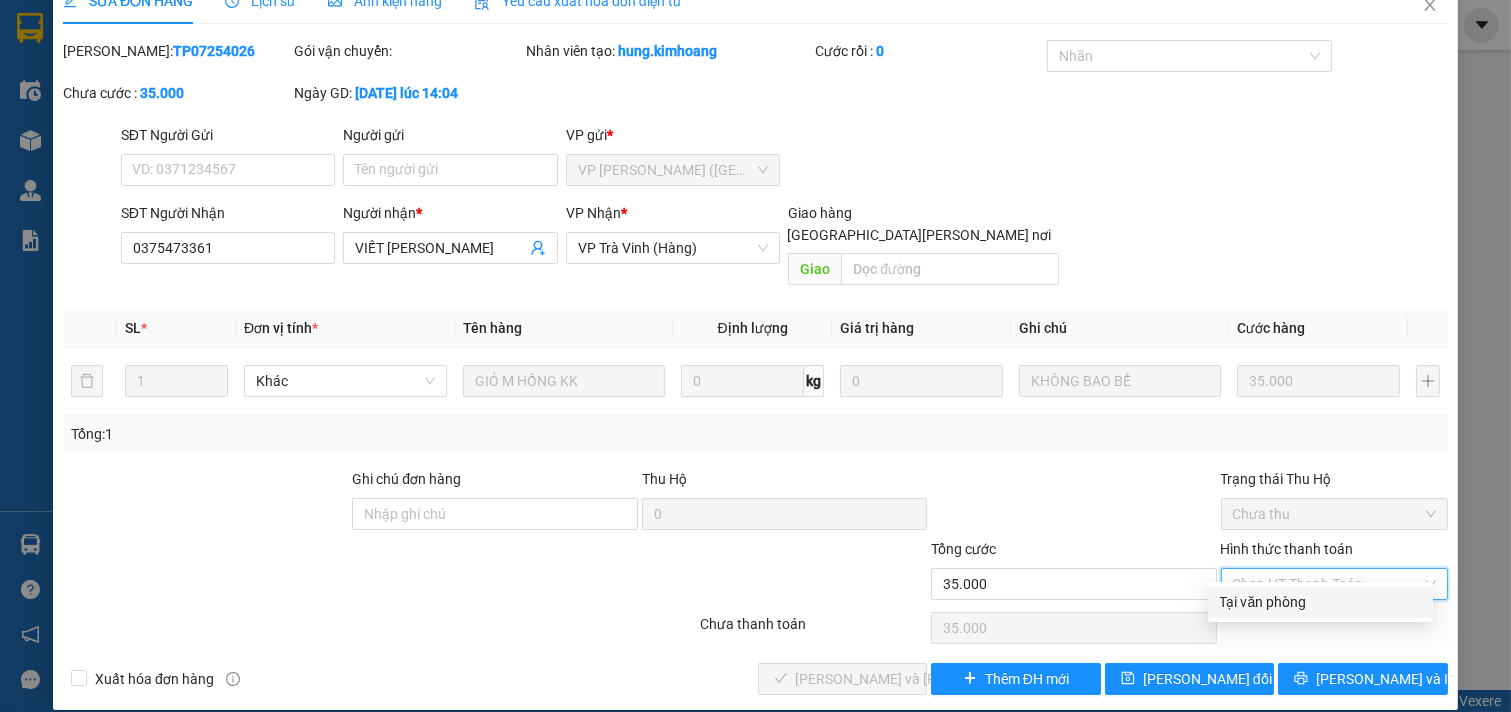 click on "Tại văn phòng" at bounding box center (1320, 602) 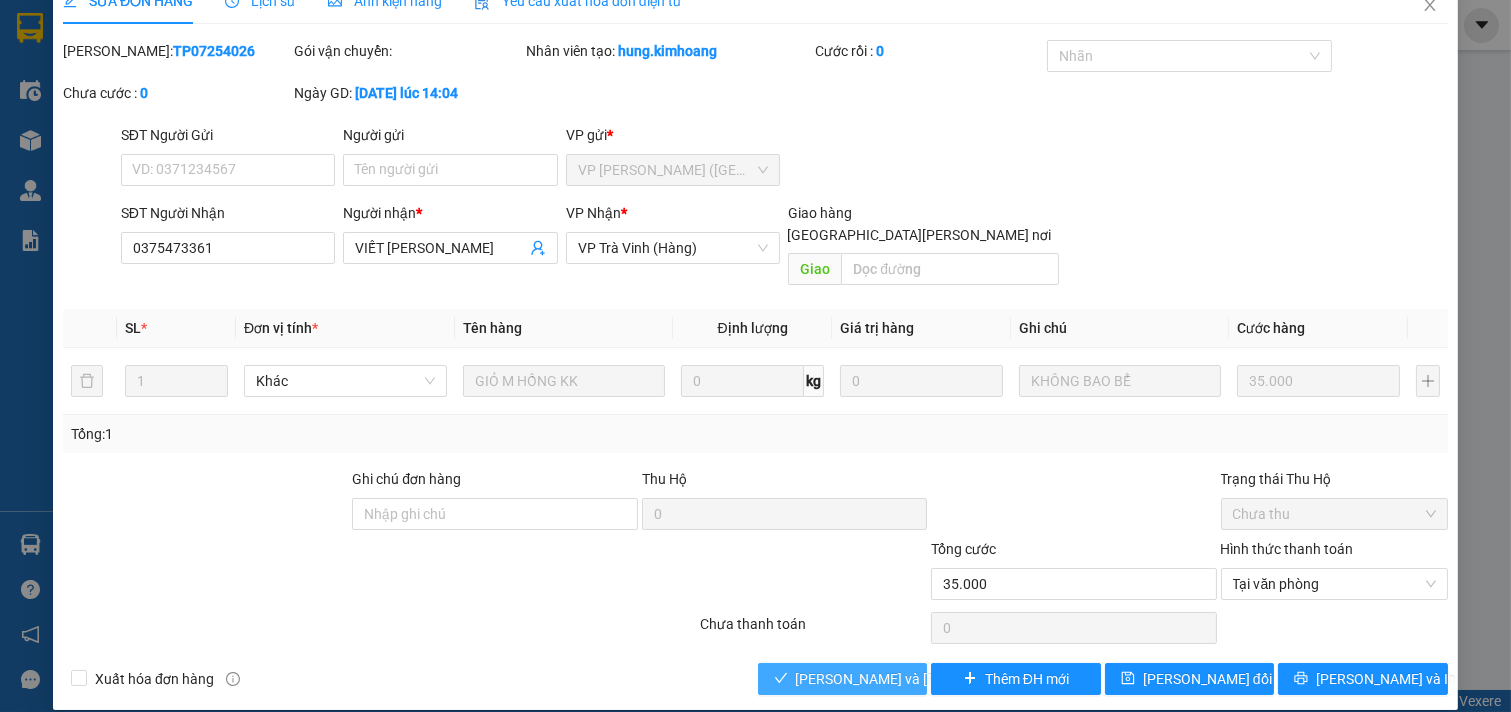 click on "[PERSON_NAME] và [PERSON_NAME] hàng" at bounding box center [931, 679] 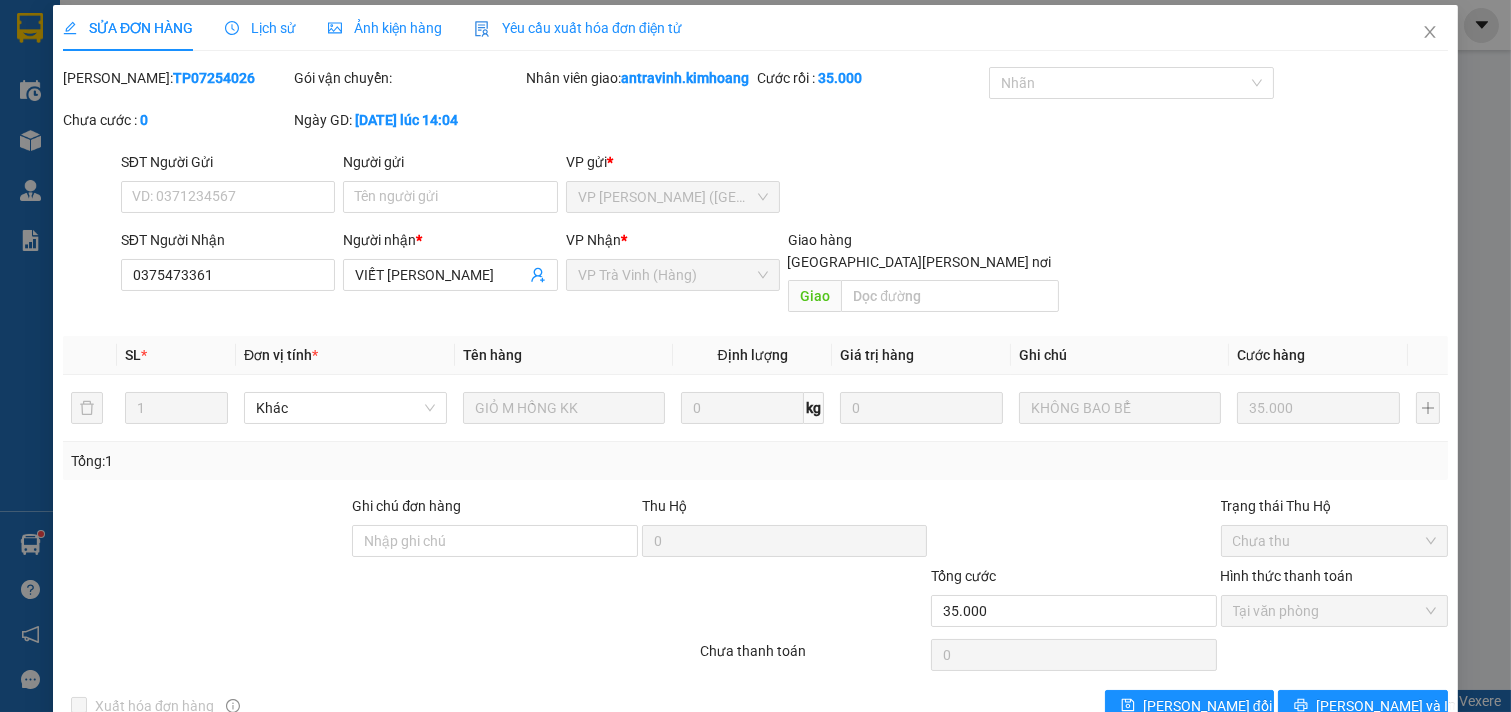 scroll, scrollTop: 0, scrollLeft: 0, axis: both 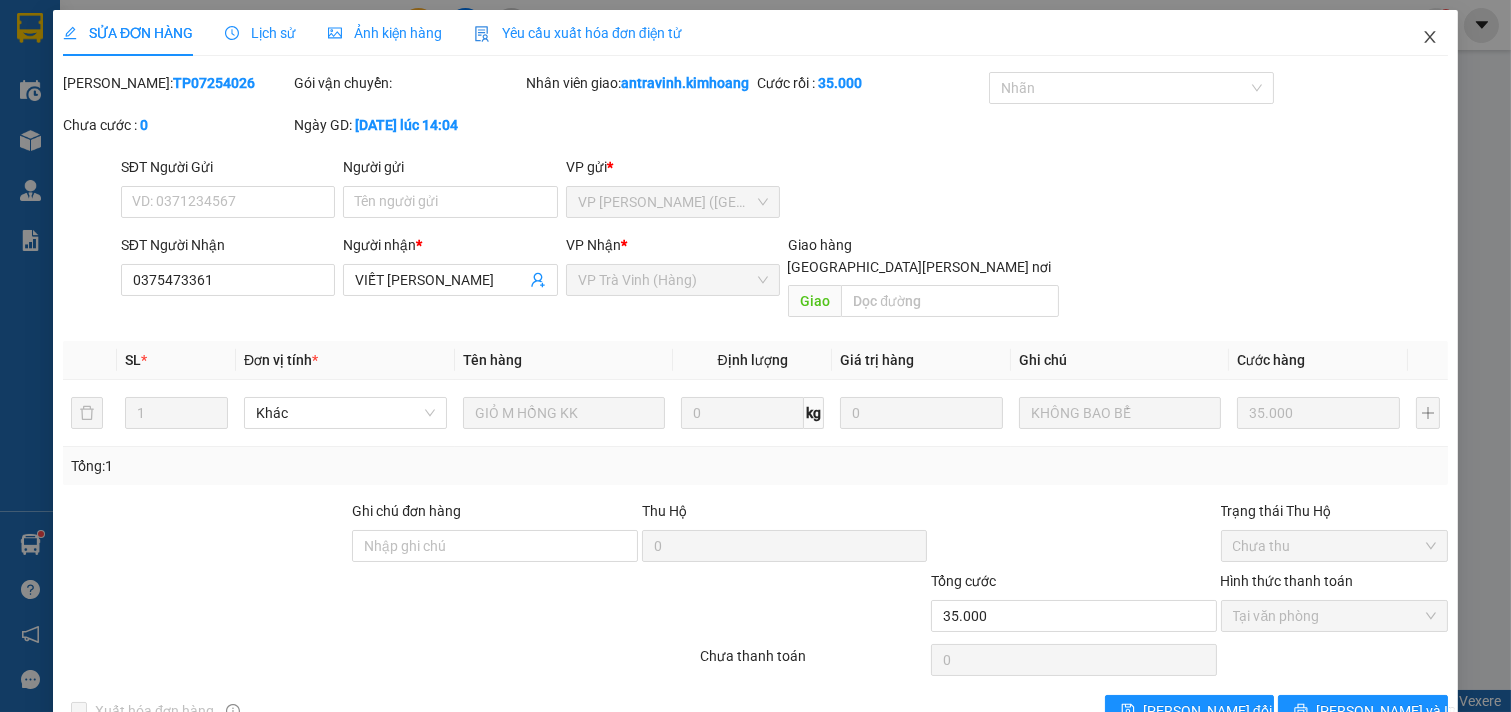 click 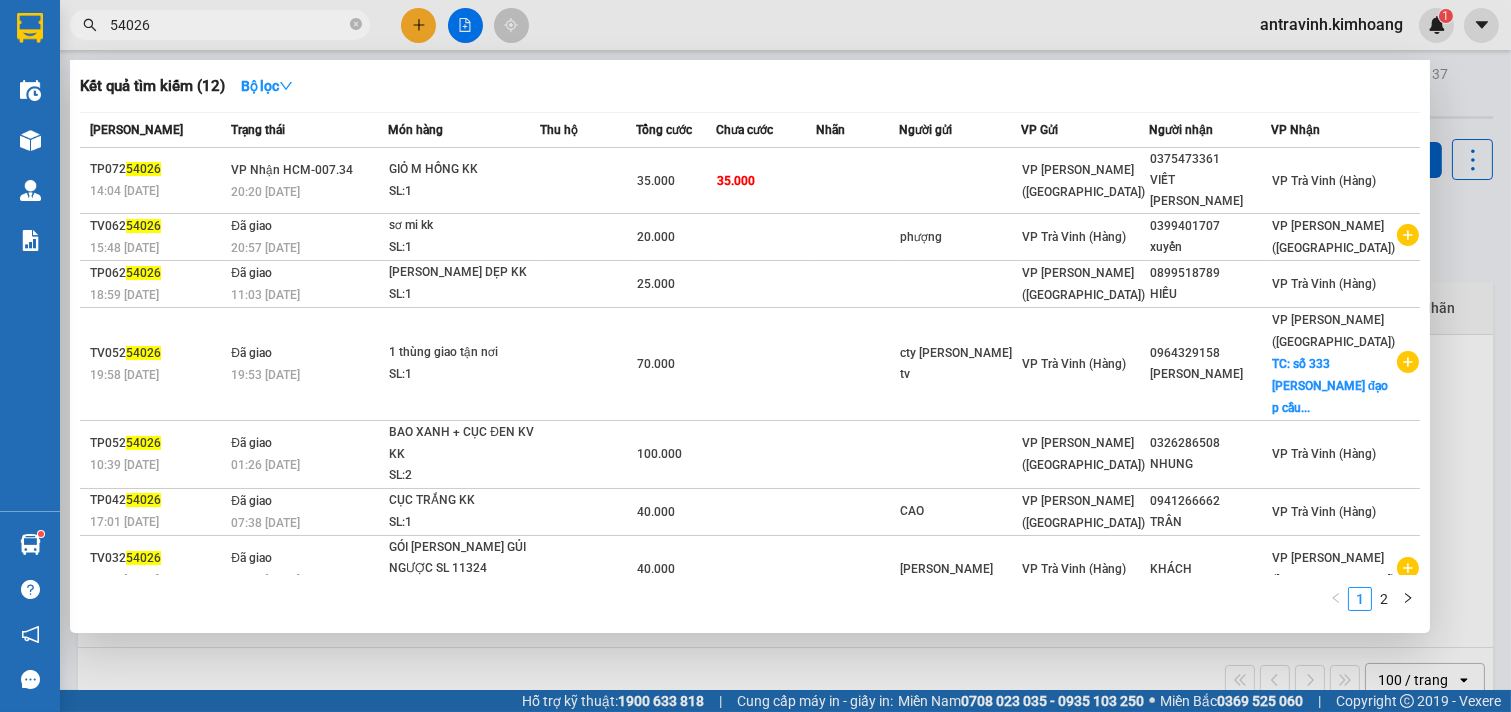 click on "54026" at bounding box center [228, 25] 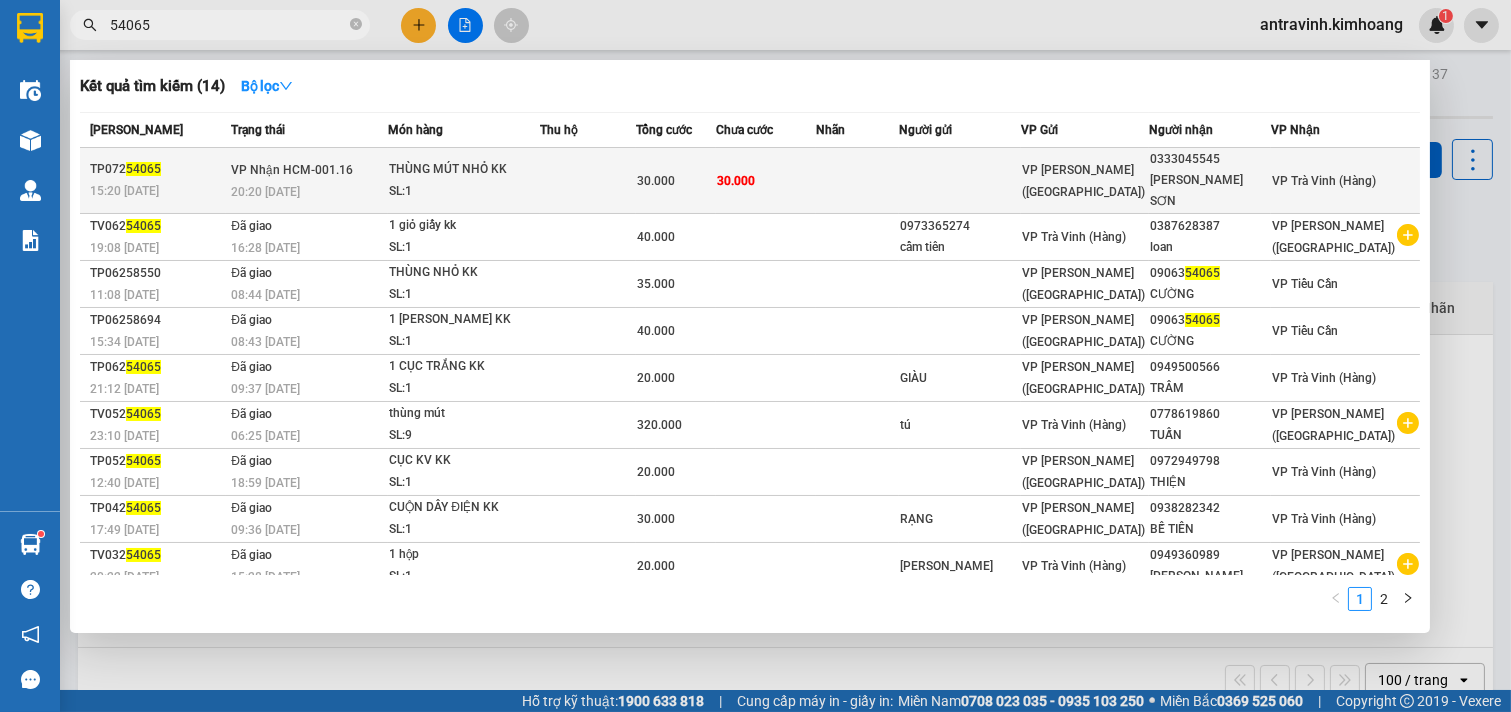 click on "THÙNG MÚT NHỎ KK" at bounding box center [464, 170] 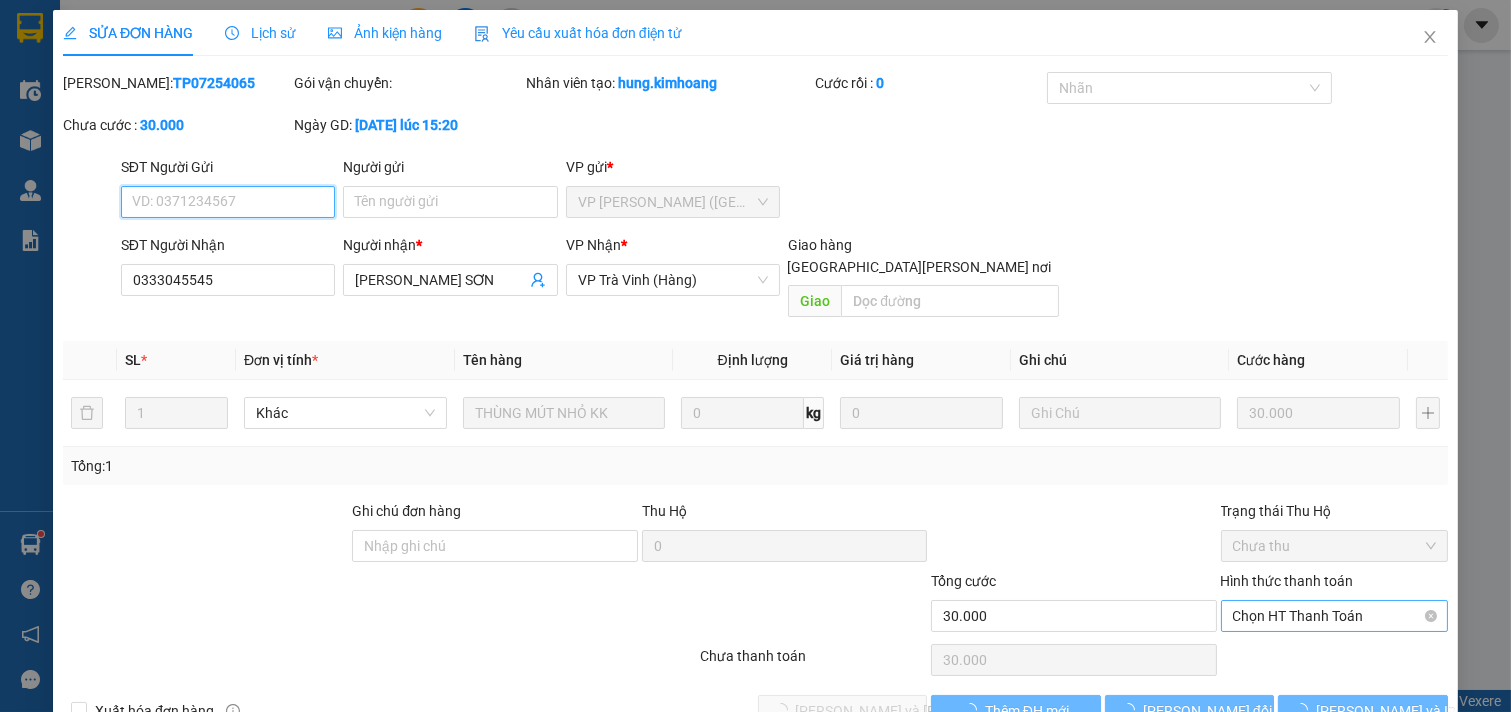 scroll, scrollTop: 32, scrollLeft: 0, axis: vertical 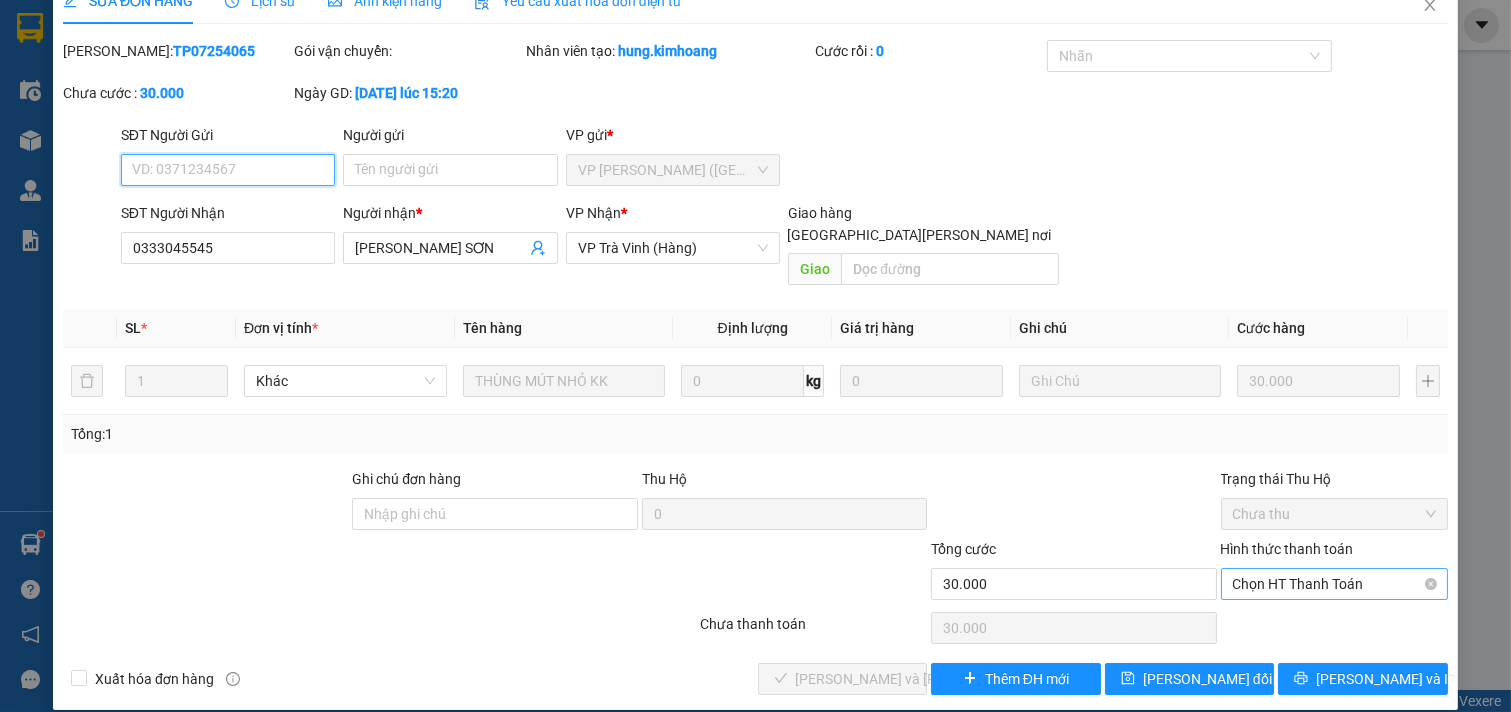 click on "Chọn HT Thanh Toán" at bounding box center (1335, 584) 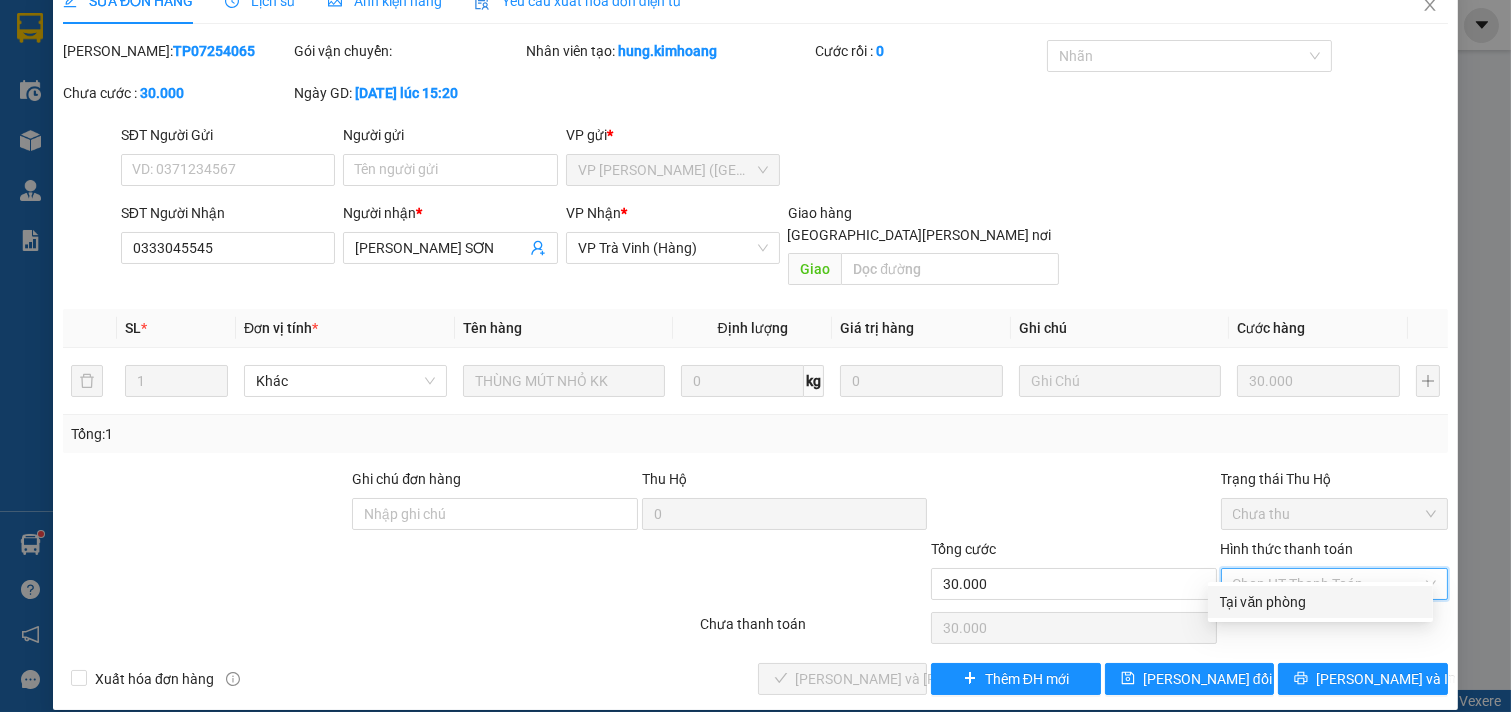 click on "Tại văn phòng" at bounding box center [1320, 602] 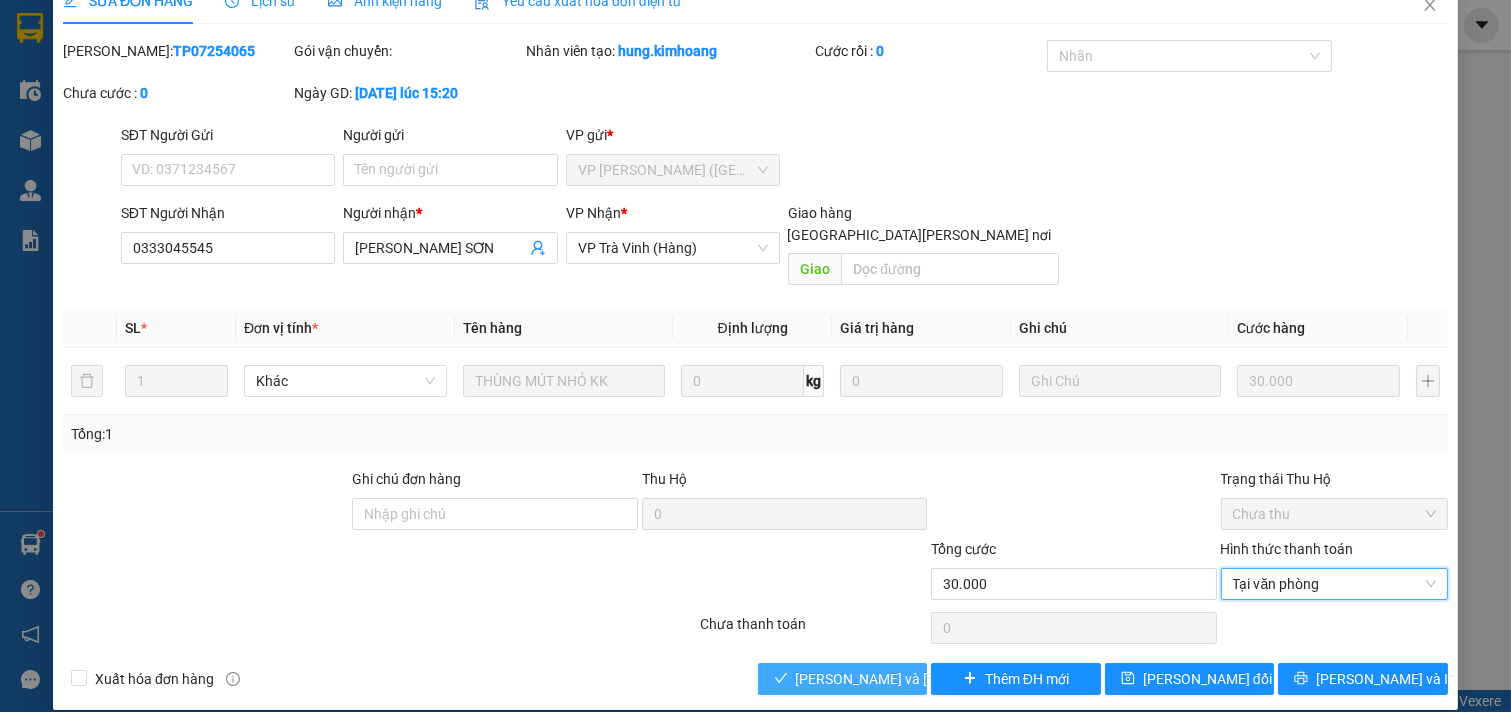 click on "[PERSON_NAME] và [PERSON_NAME] hàng" at bounding box center [931, 679] 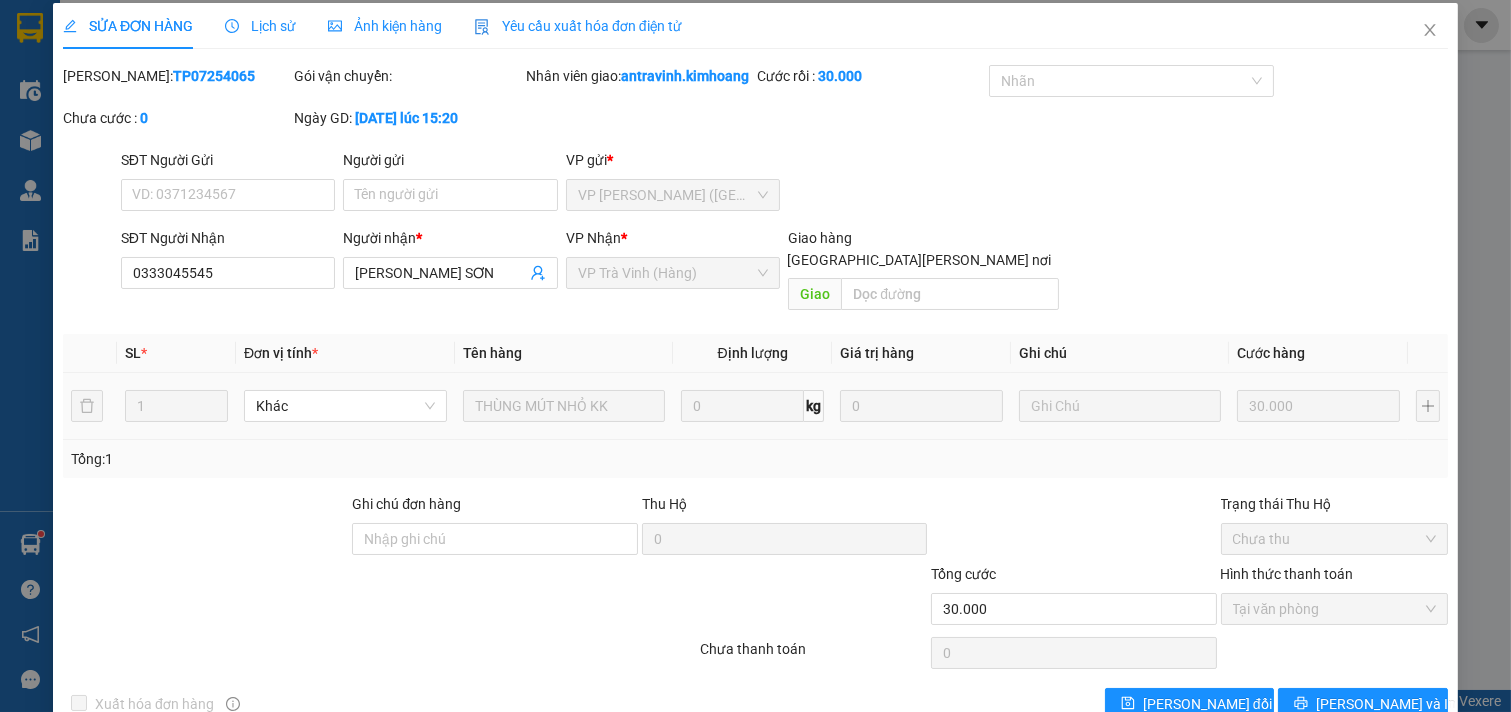 scroll, scrollTop: 0, scrollLeft: 0, axis: both 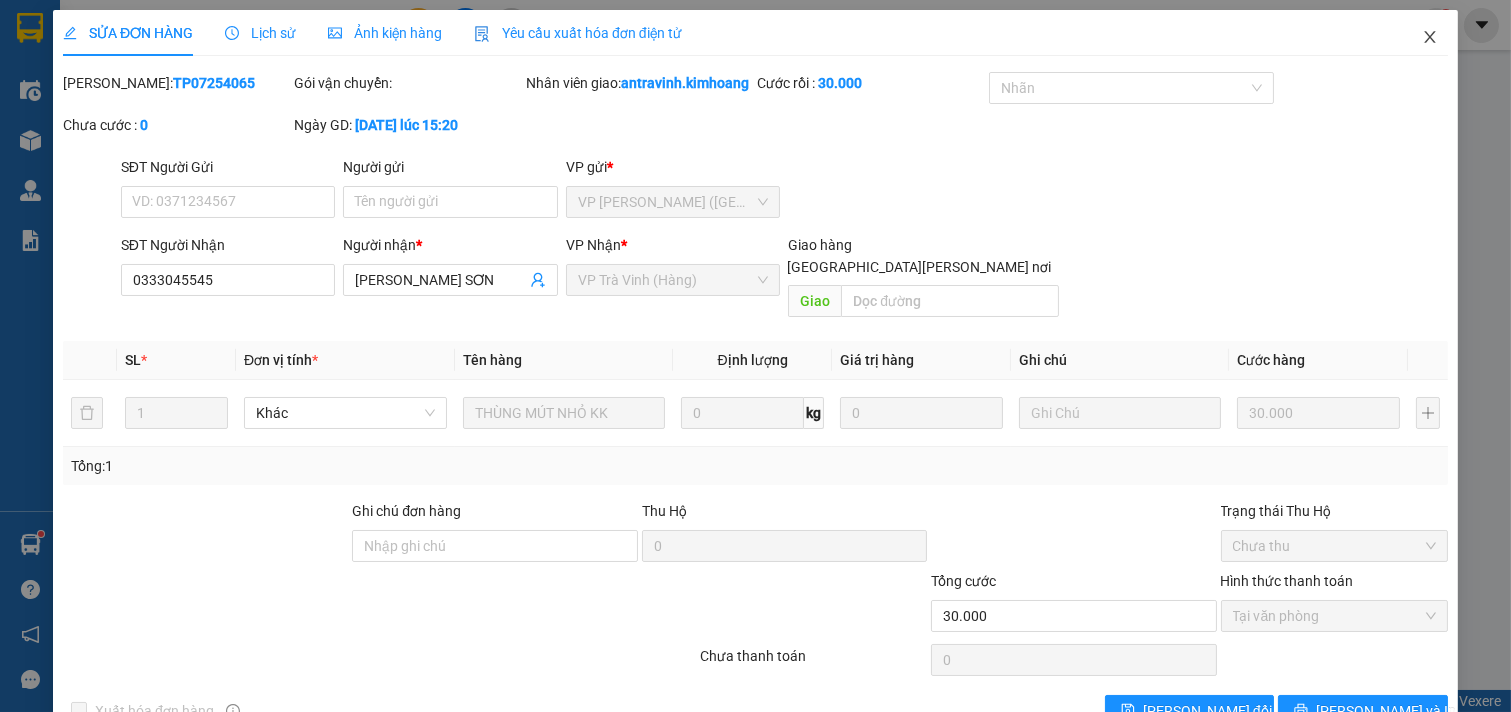 click 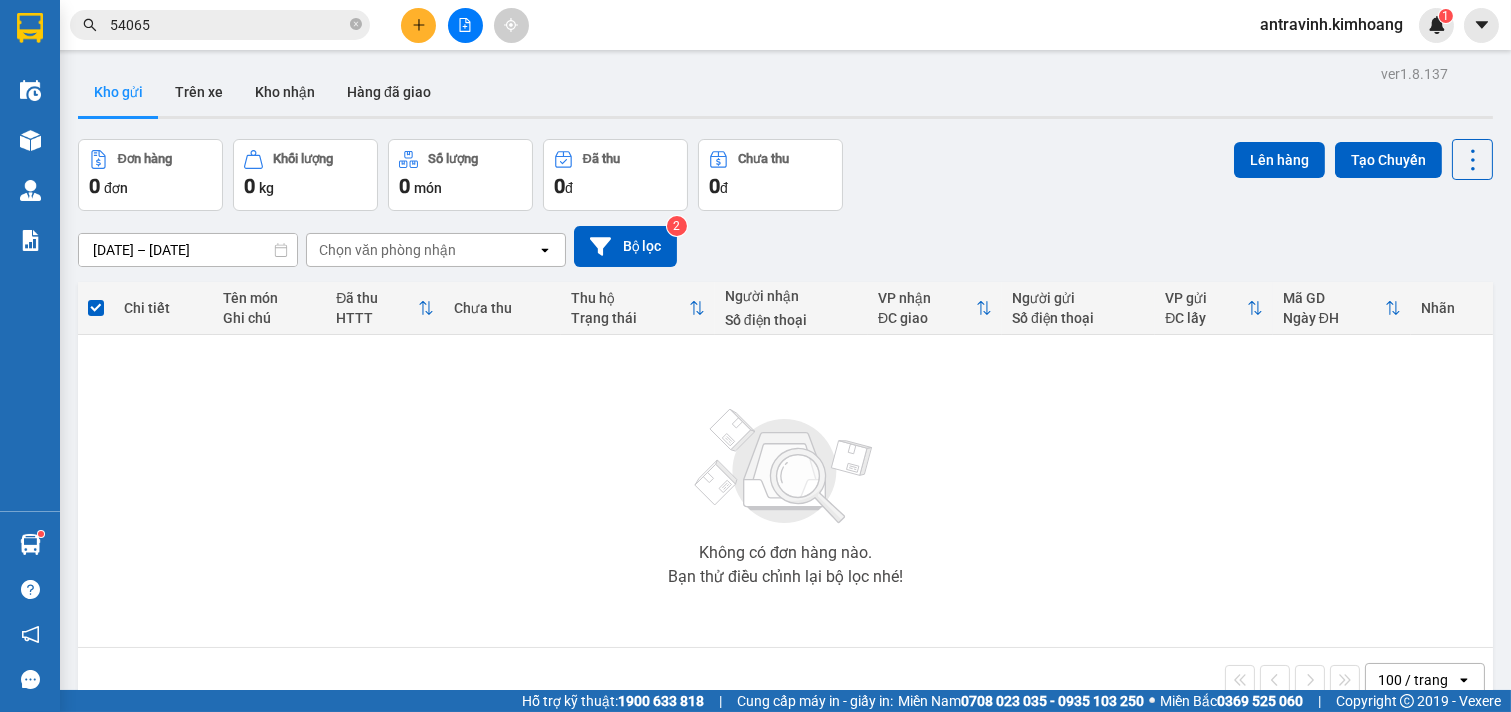 click on "54065" at bounding box center (228, 25) 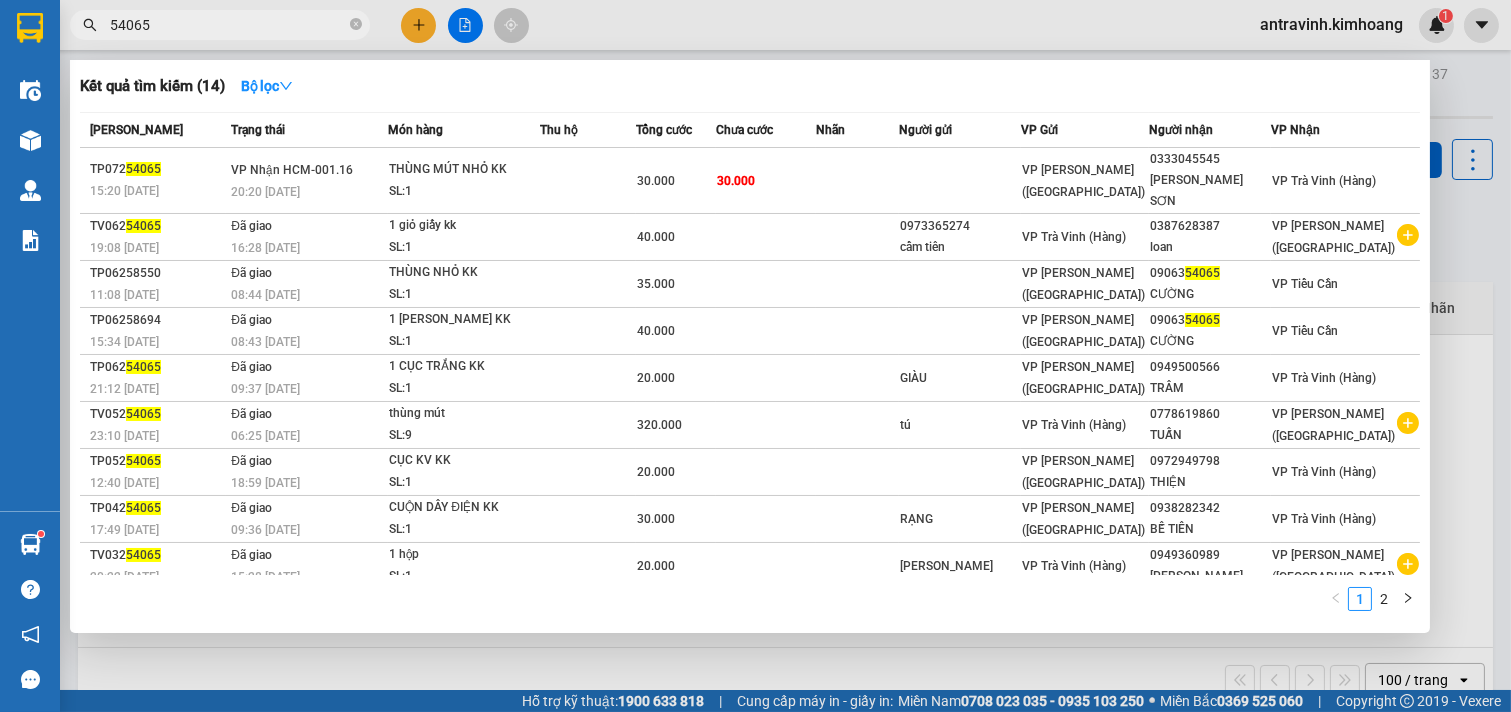 click on "54065" at bounding box center (228, 25) 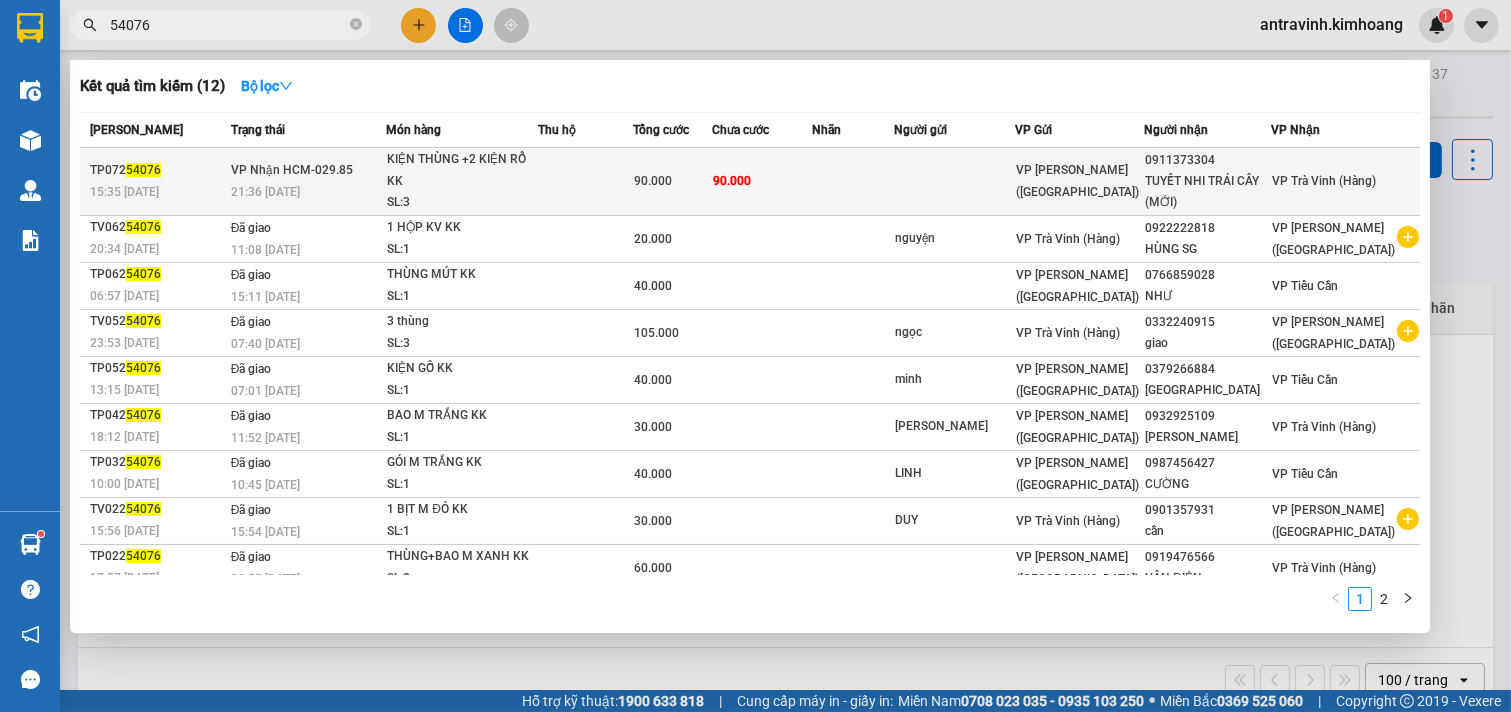 click at bounding box center [585, 182] 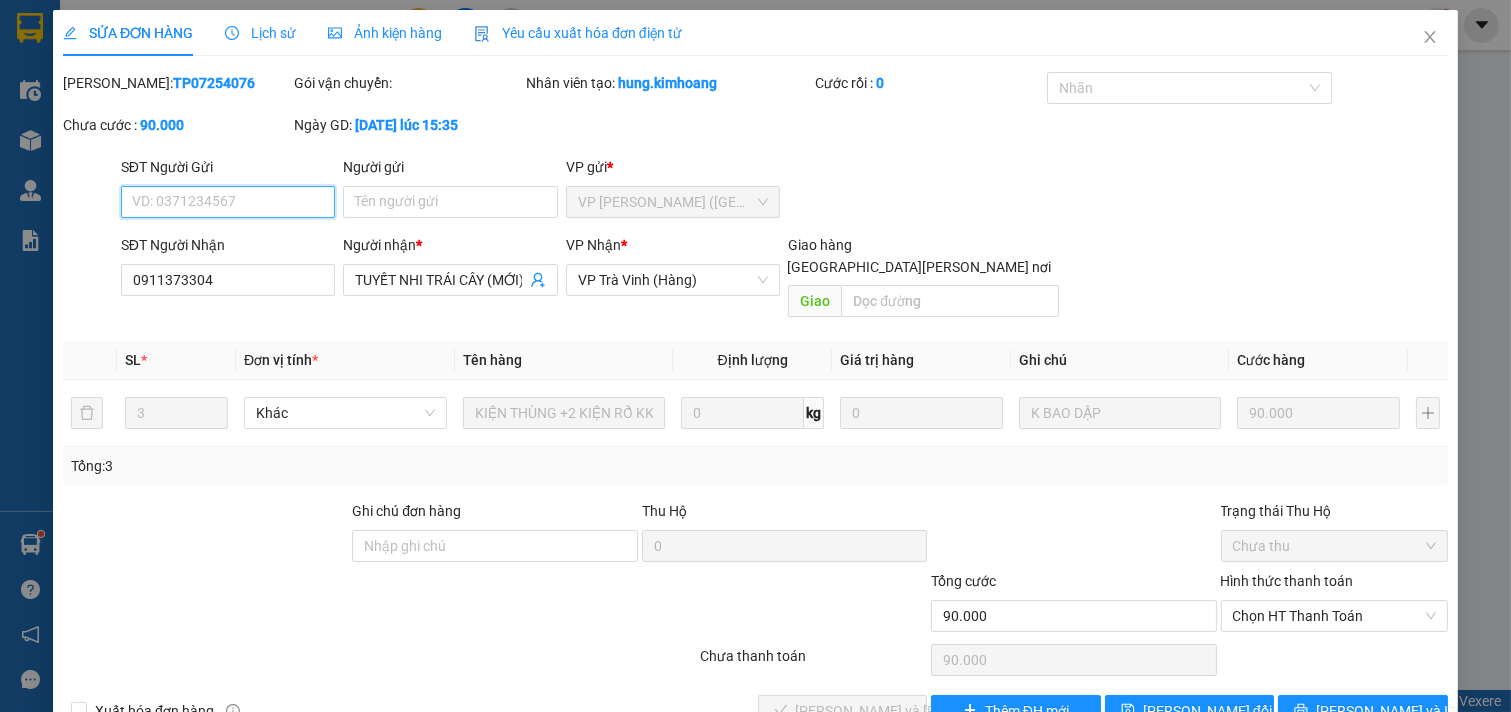 scroll, scrollTop: 32, scrollLeft: 0, axis: vertical 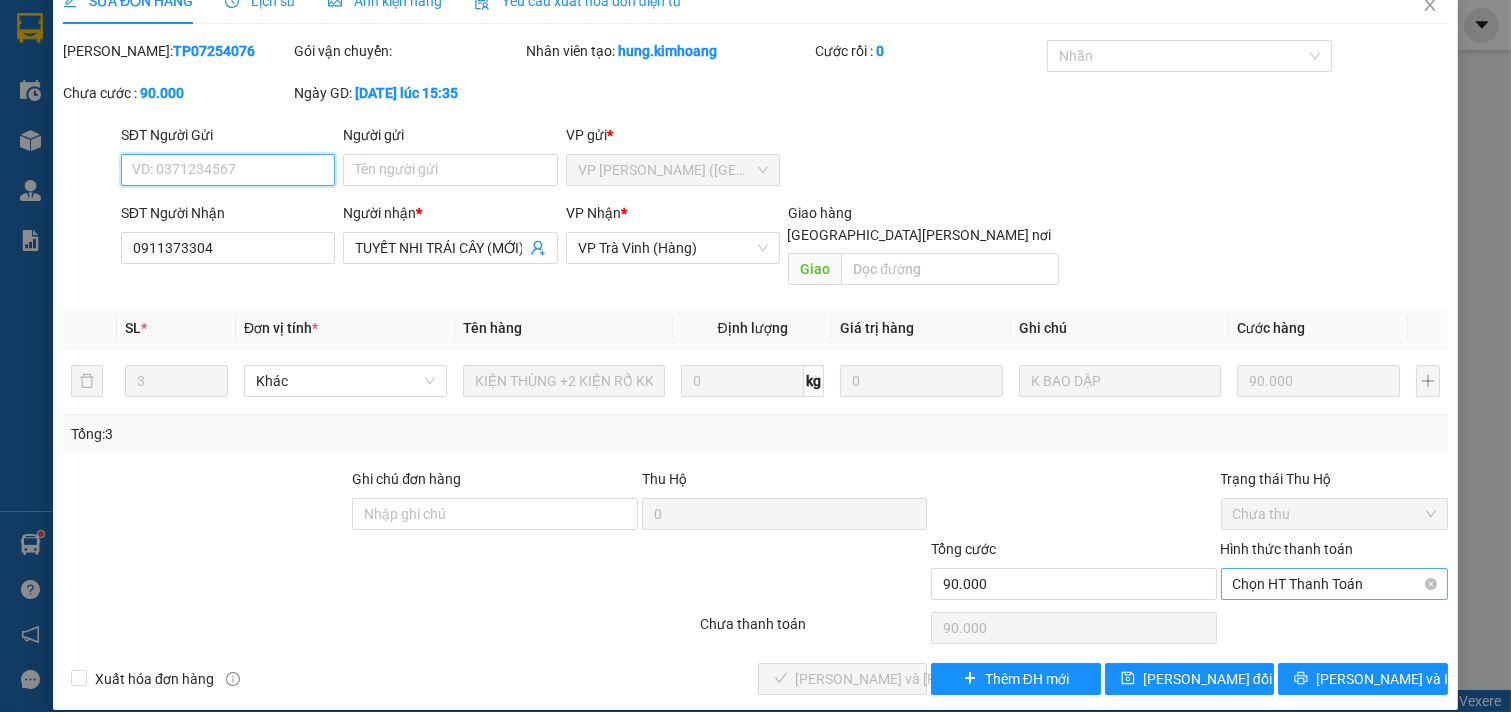 click on "Chọn HT Thanh Toán" at bounding box center [1335, 584] 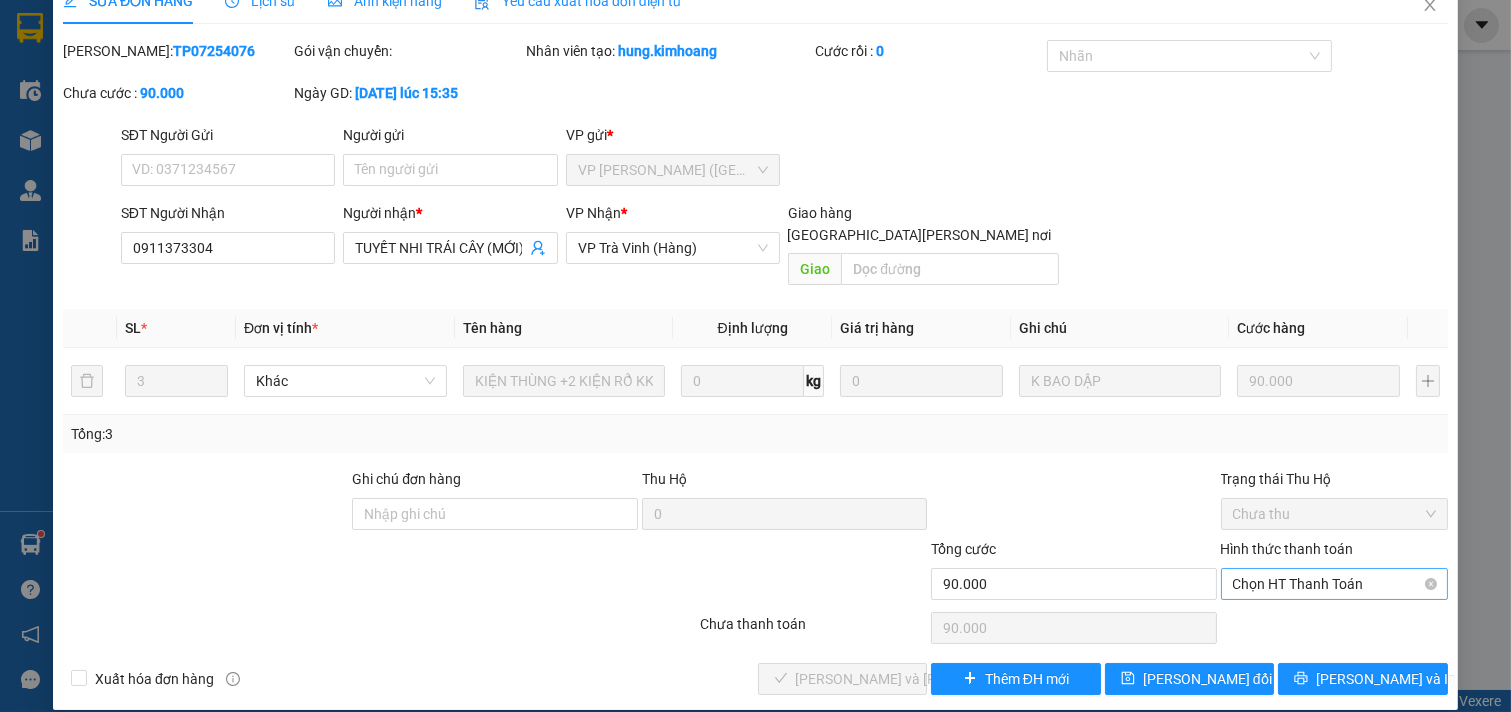 click on "Chọn HT Thanh Toán" at bounding box center (1335, 584) 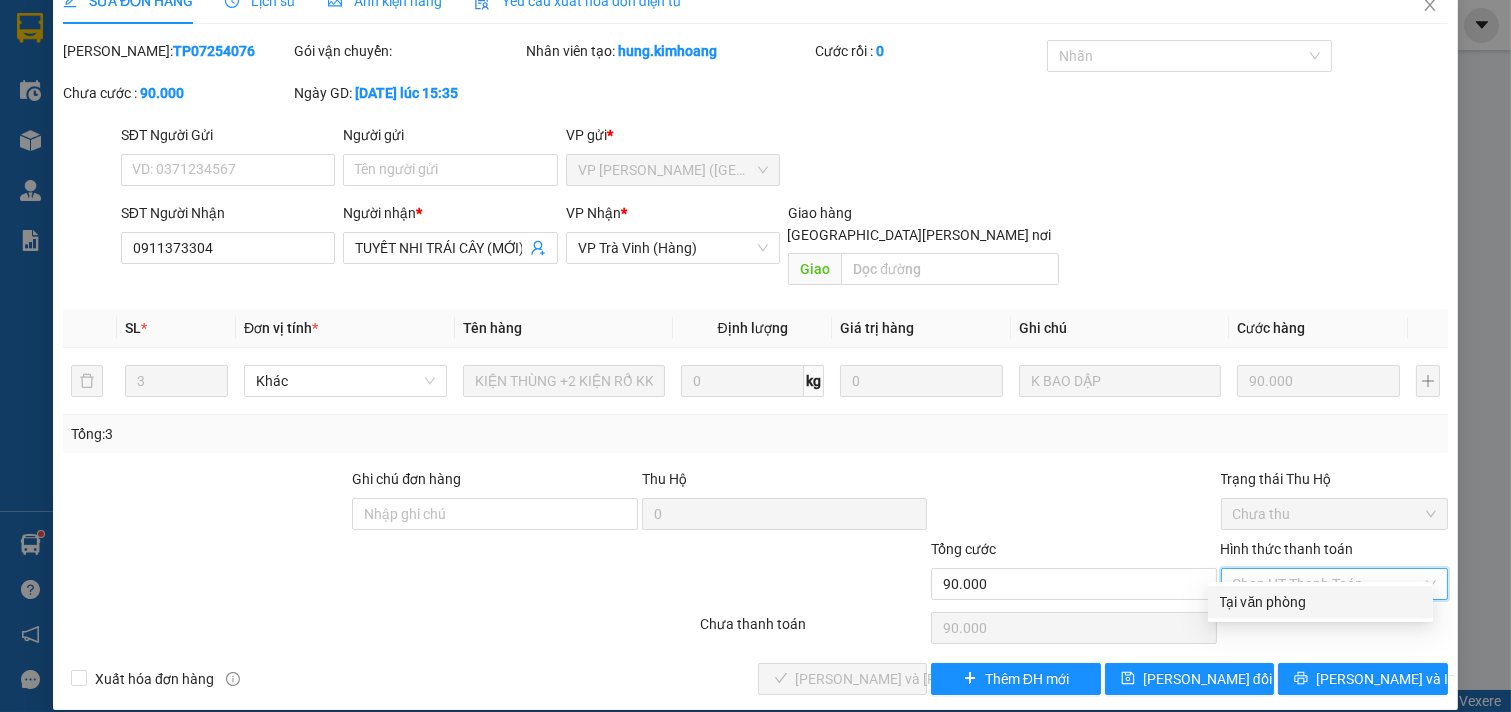 click on "Tại văn phòng" at bounding box center [1320, 602] 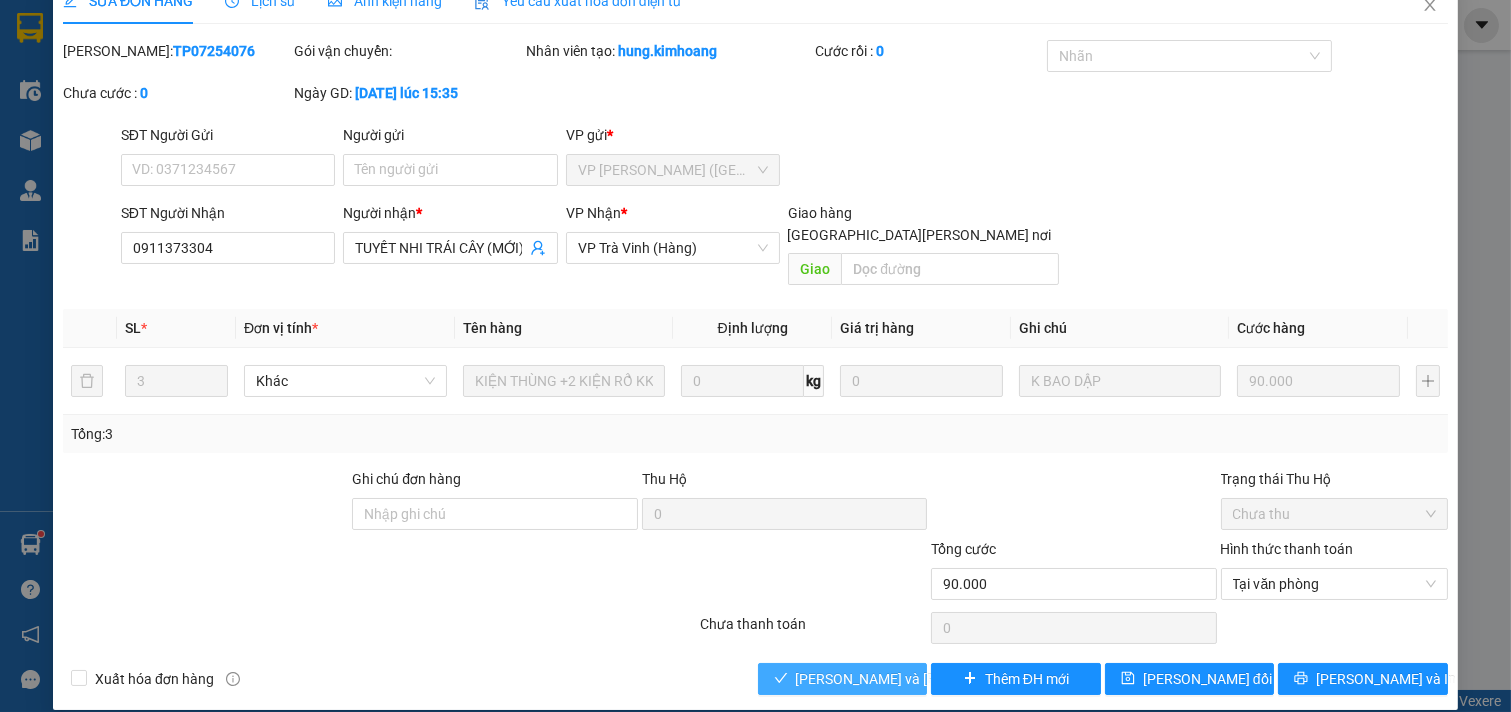 click on "[PERSON_NAME] và [PERSON_NAME] hàng" at bounding box center (931, 679) 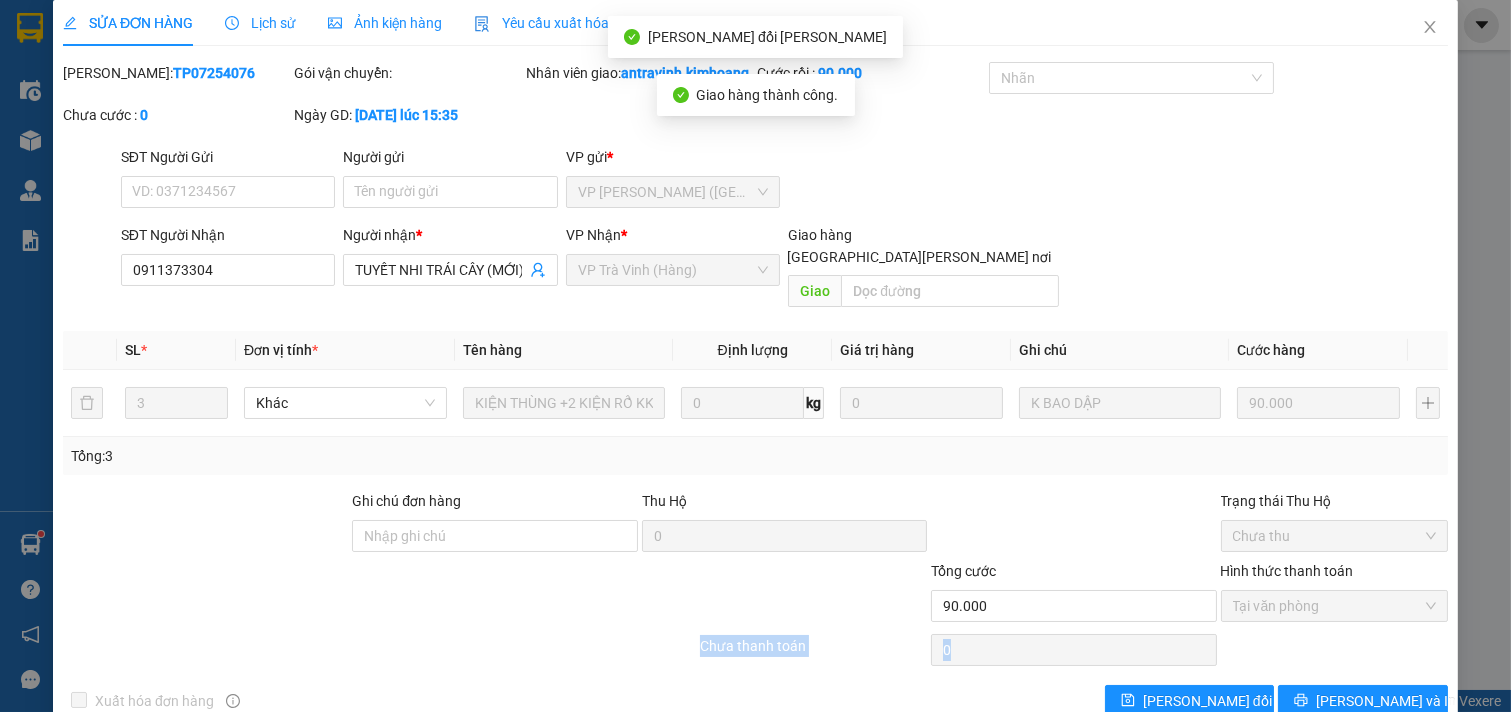 scroll, scrollTop: 0, scrollLeft: 0, axis: both 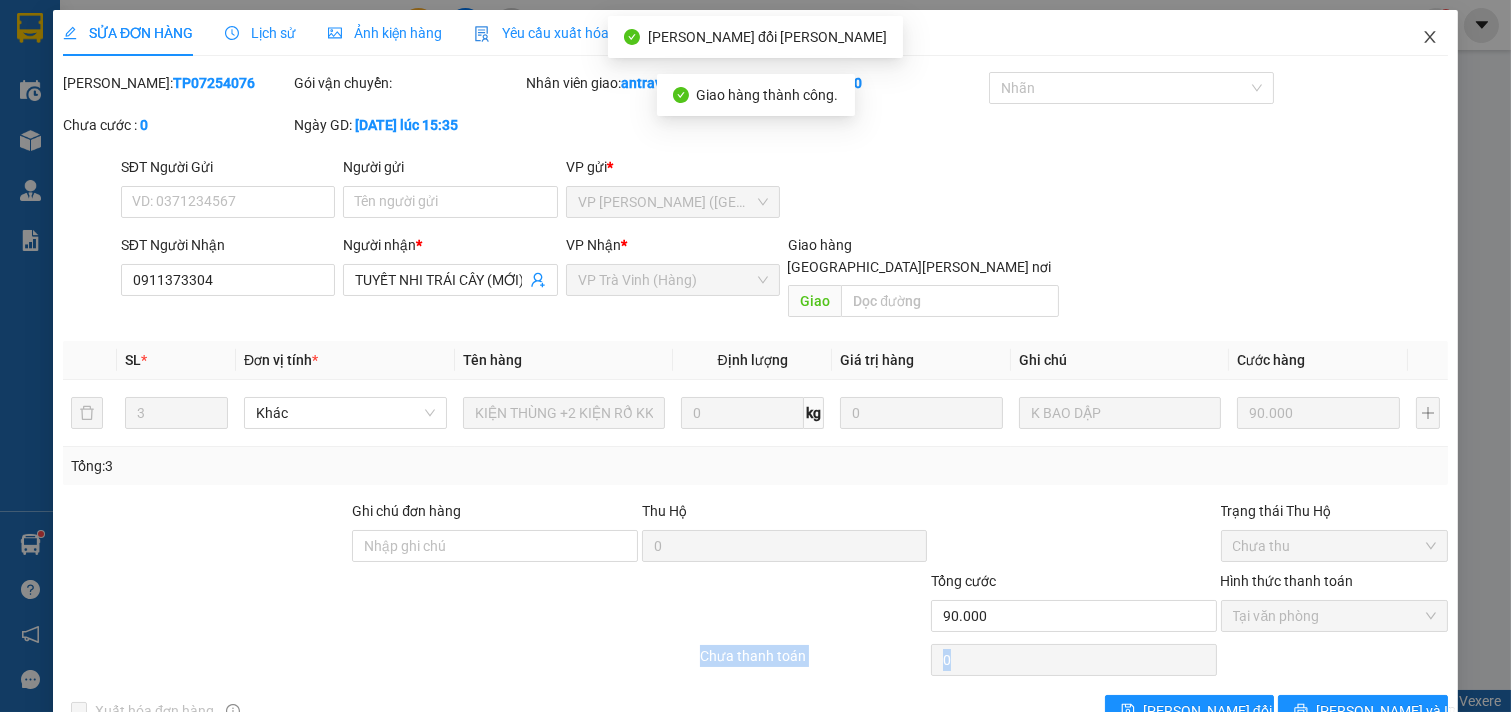 click 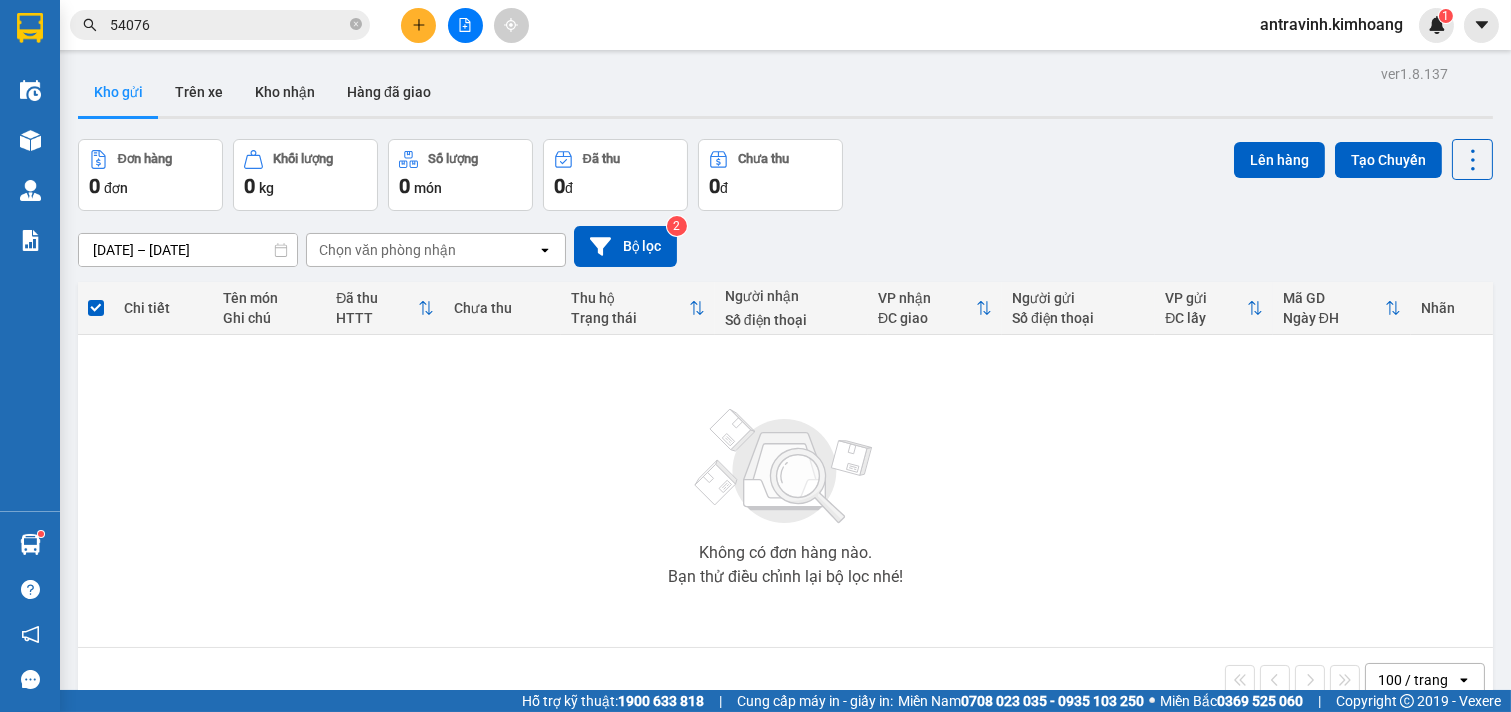 click on "54076" at bounding box center (228, 25) 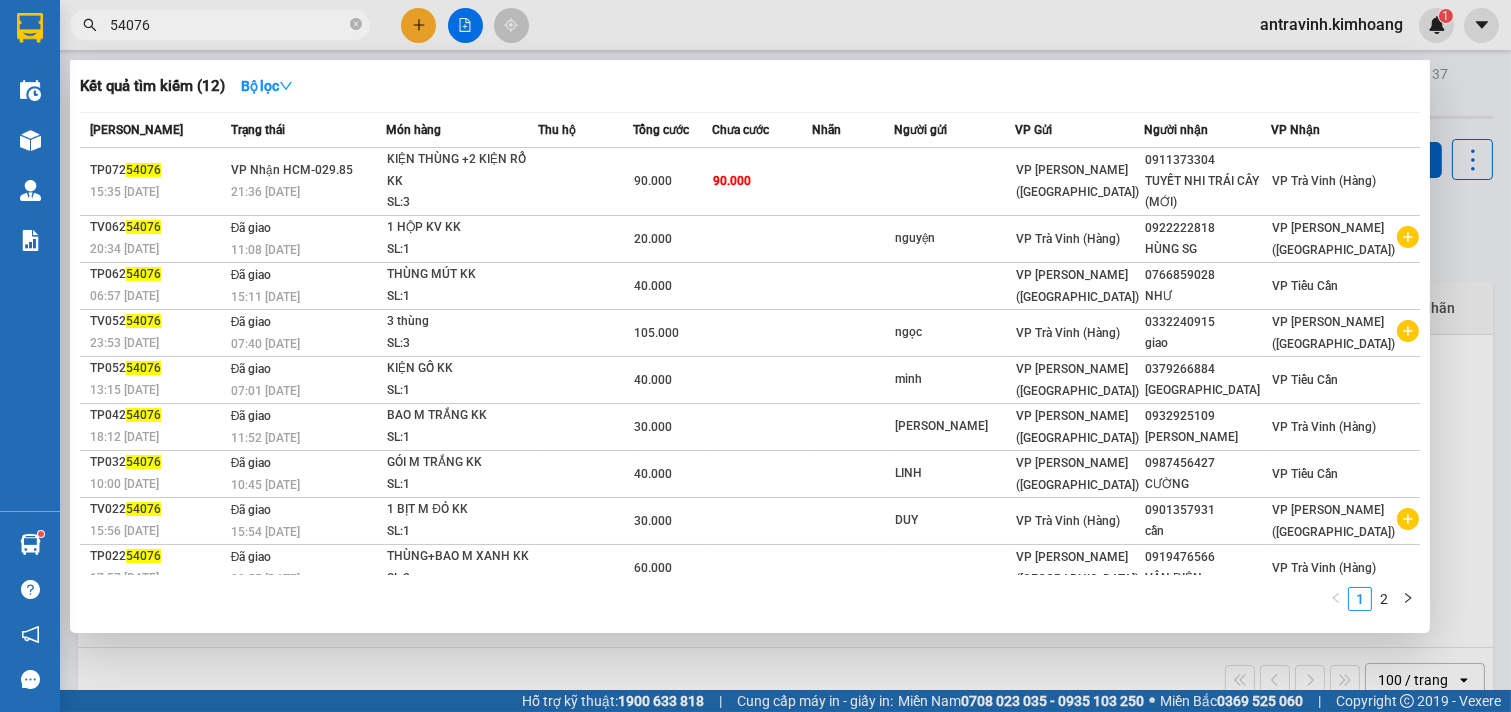 click on "54076" at bounding box center (228, 25) 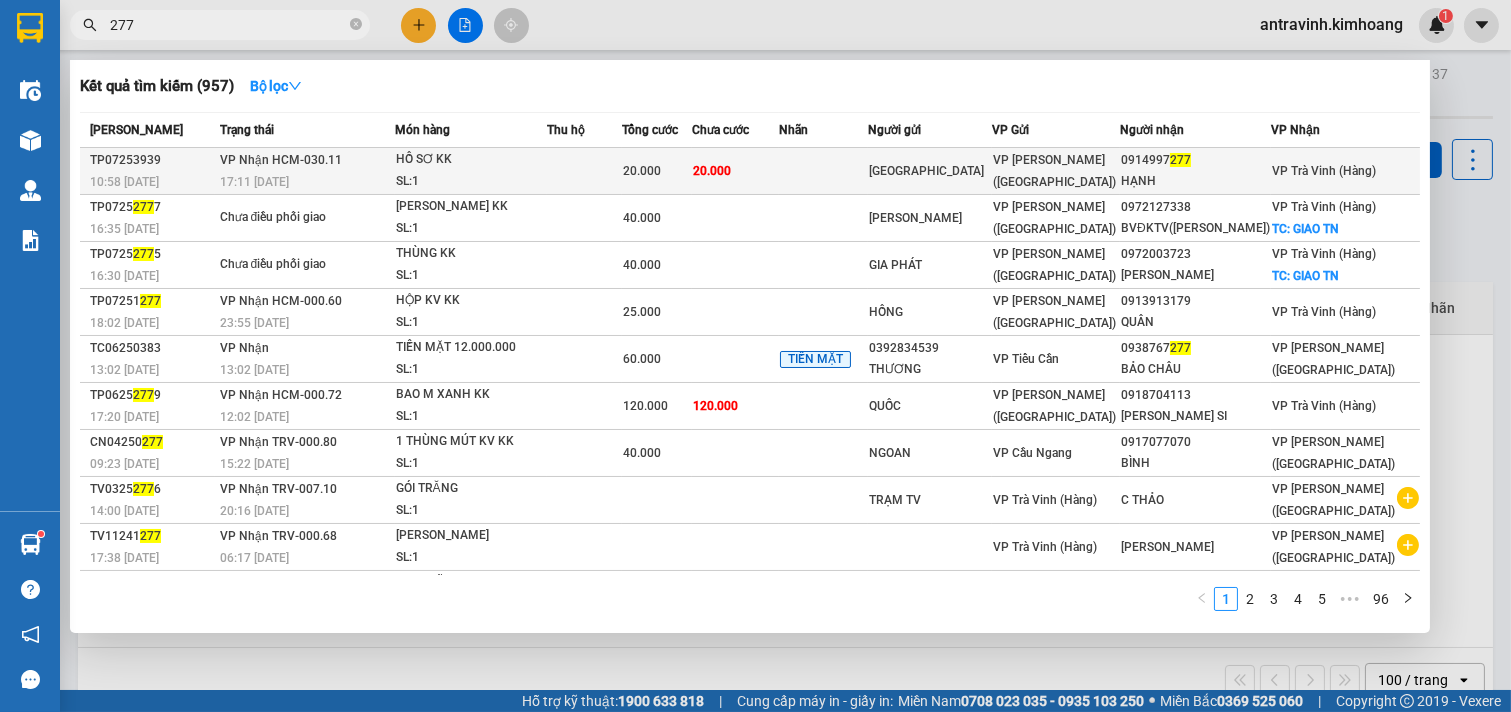click at bounding box center [823, 171] 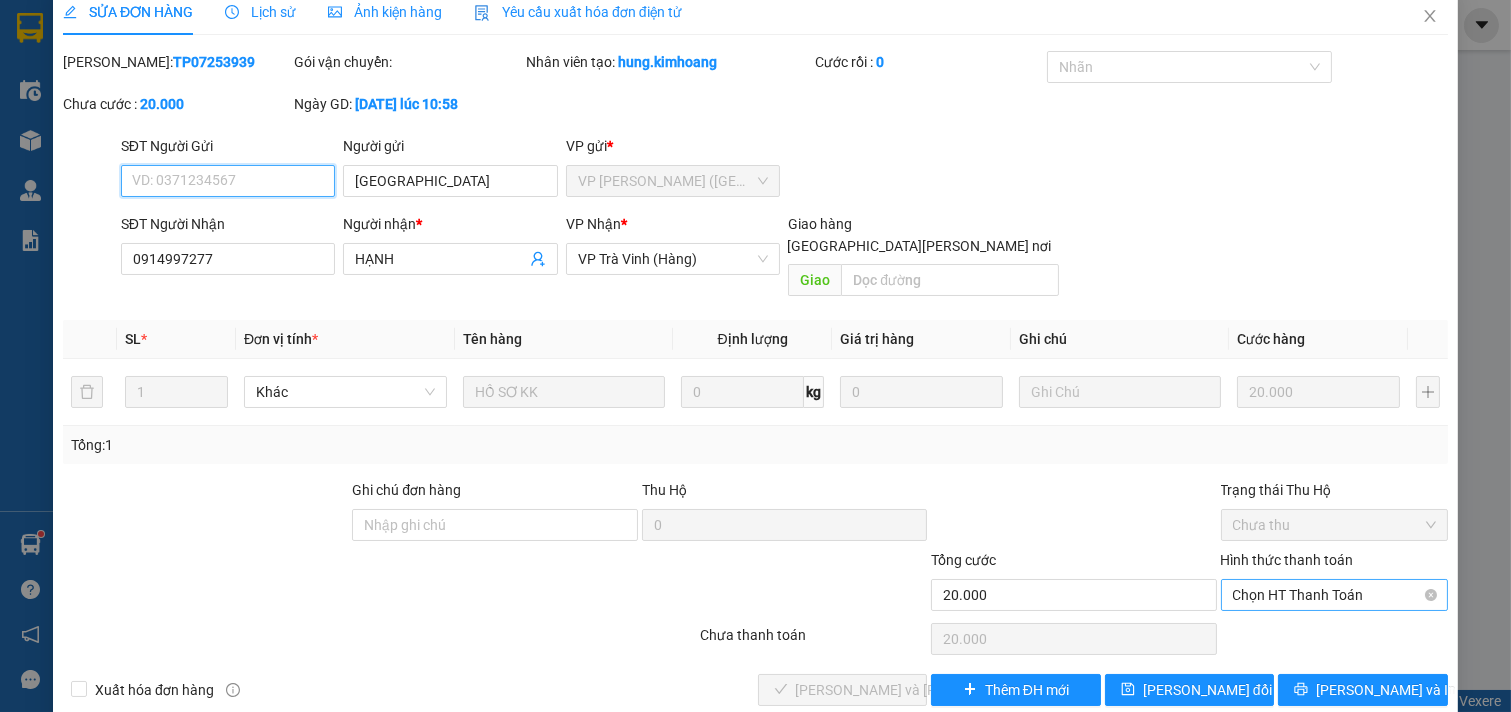 scroll, scrollTop: 32, scrollLeft: 0, axis: vertical 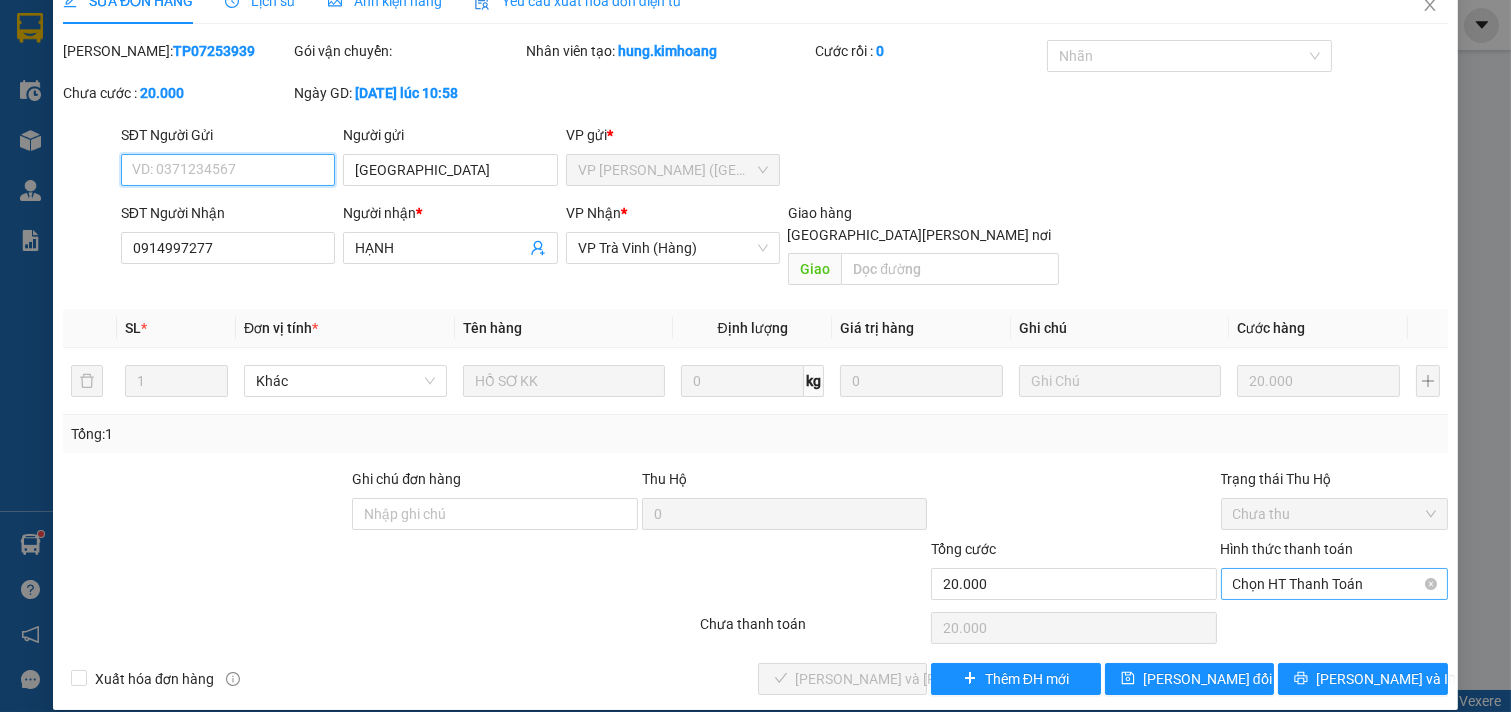 click on "Chọn HT Thanh Toán" at bounding box center [1335, 584] 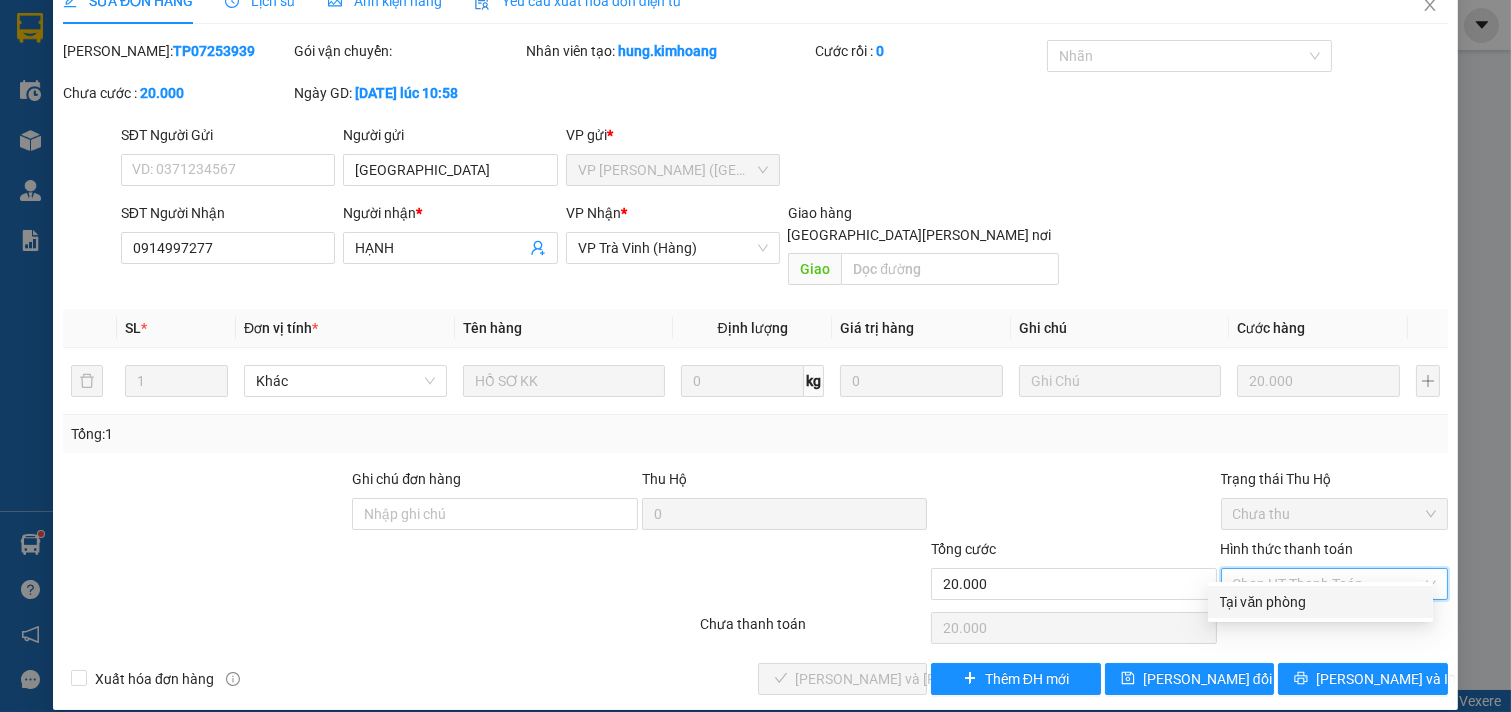 click on "Tại văn phòng" at bounding box center [1320, 602] 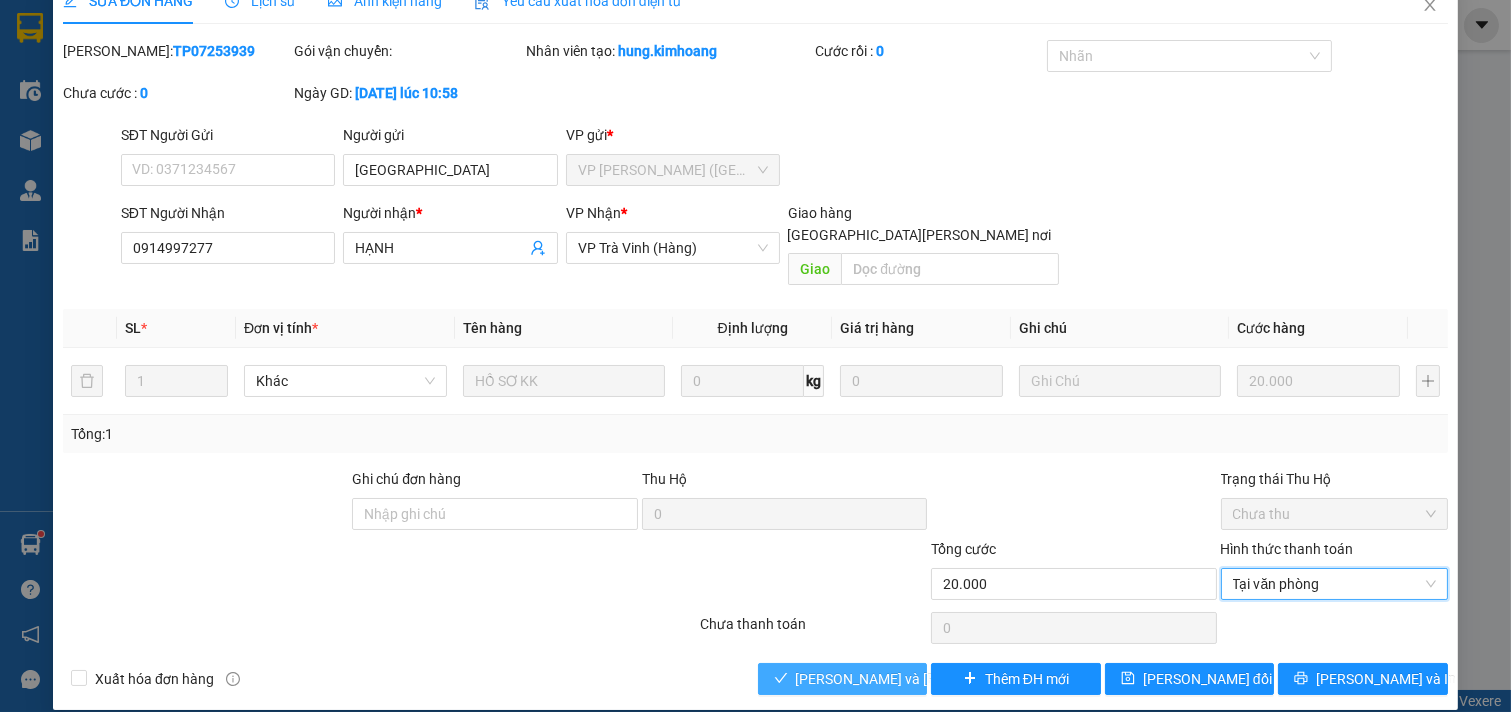 click on "[PERSON_NAME] và [PERSON_NAME] hàng" at bounding box center (931, 679) 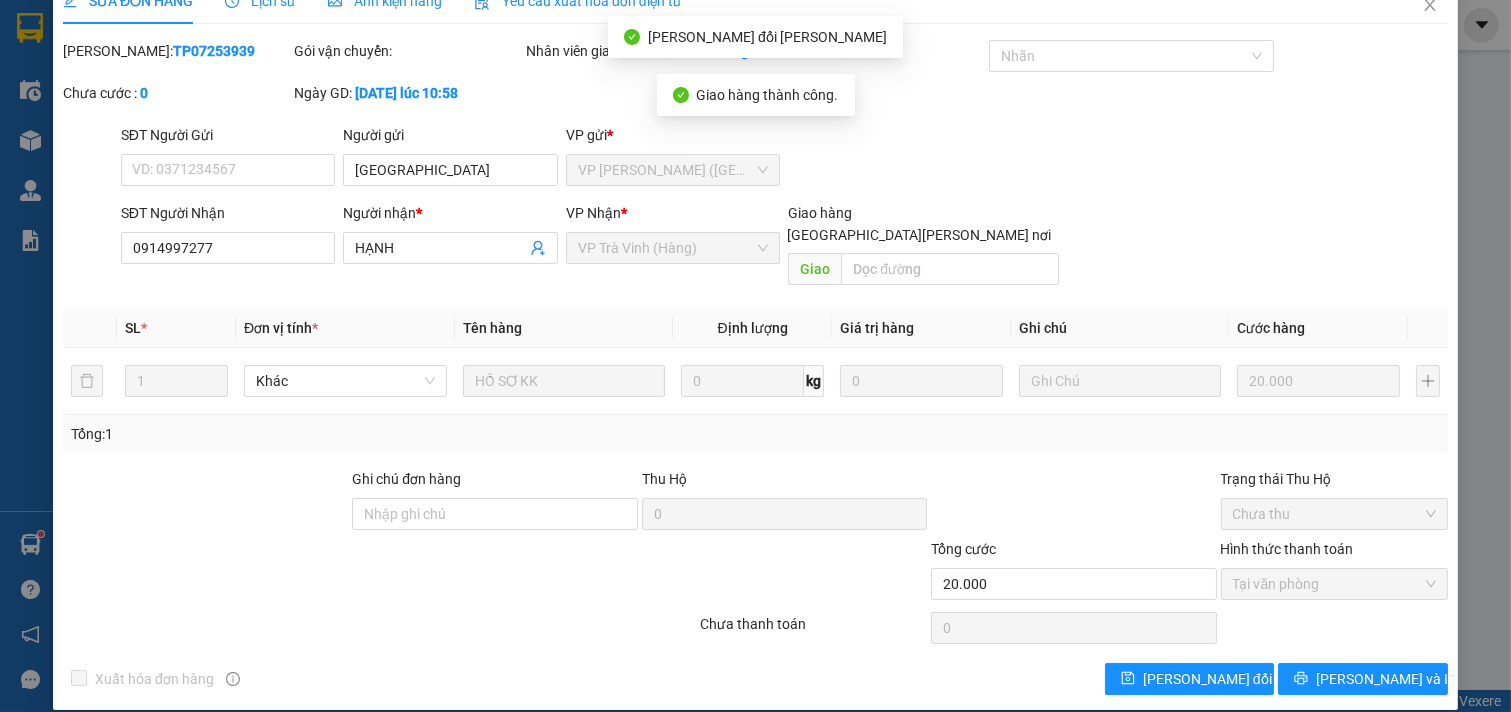 scroll, scrollTop: 0, scrollLeft: 0, axis: both 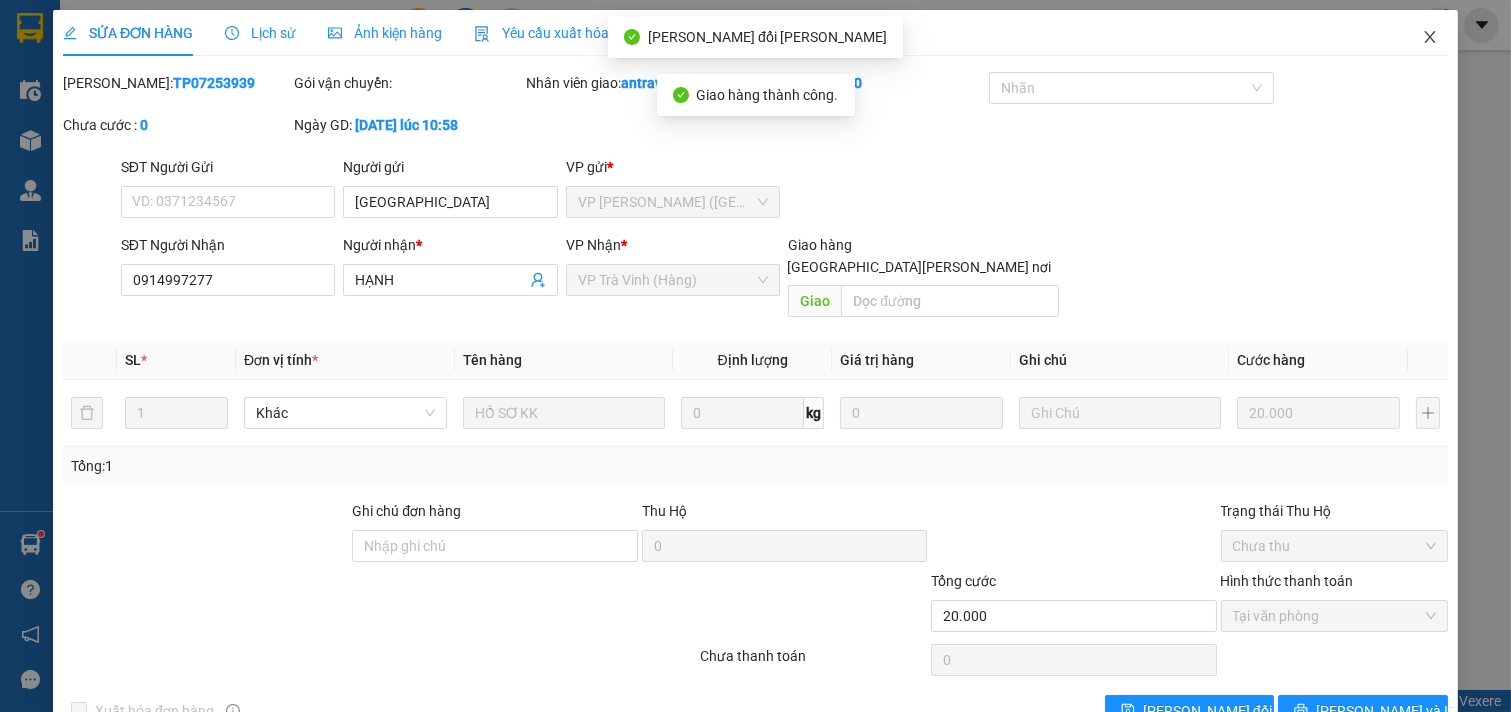 click 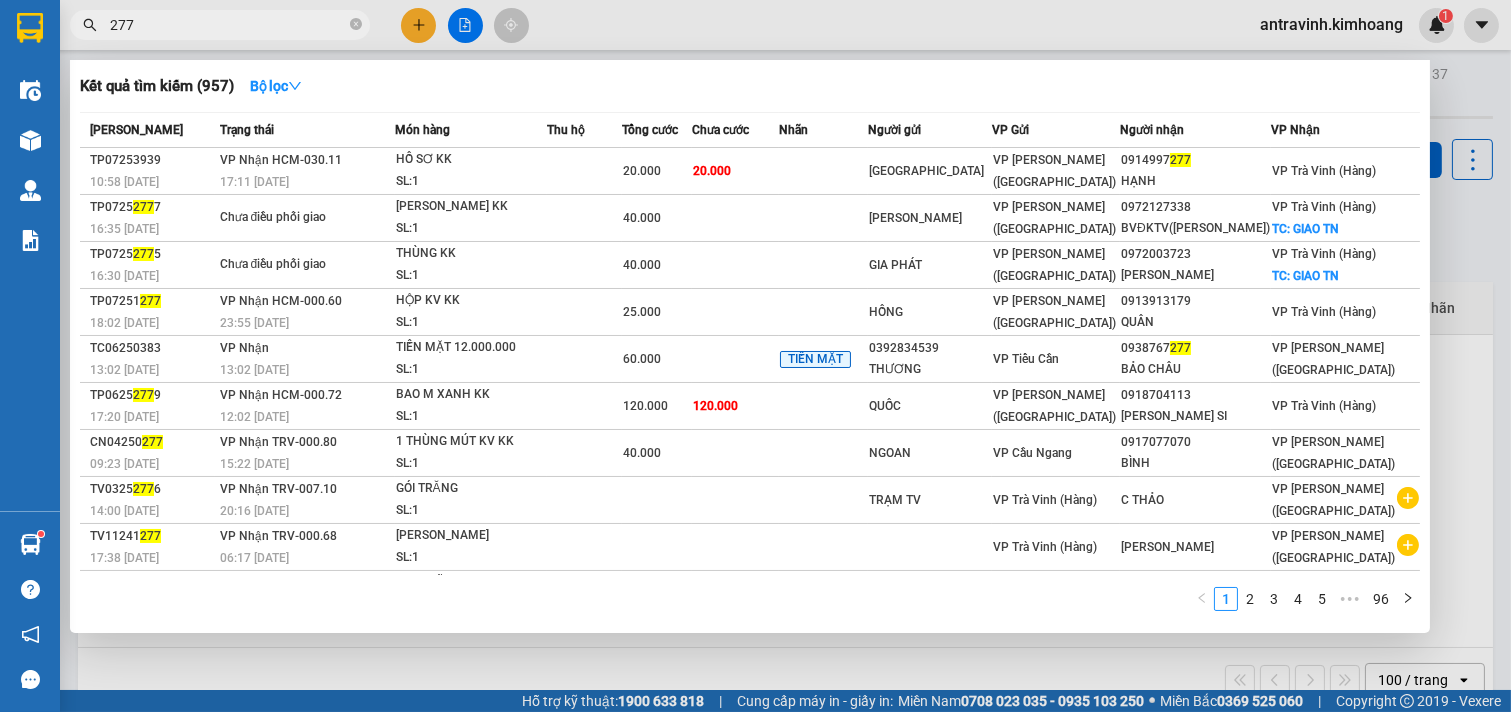 click on "277" at bounding box center (228, 25) 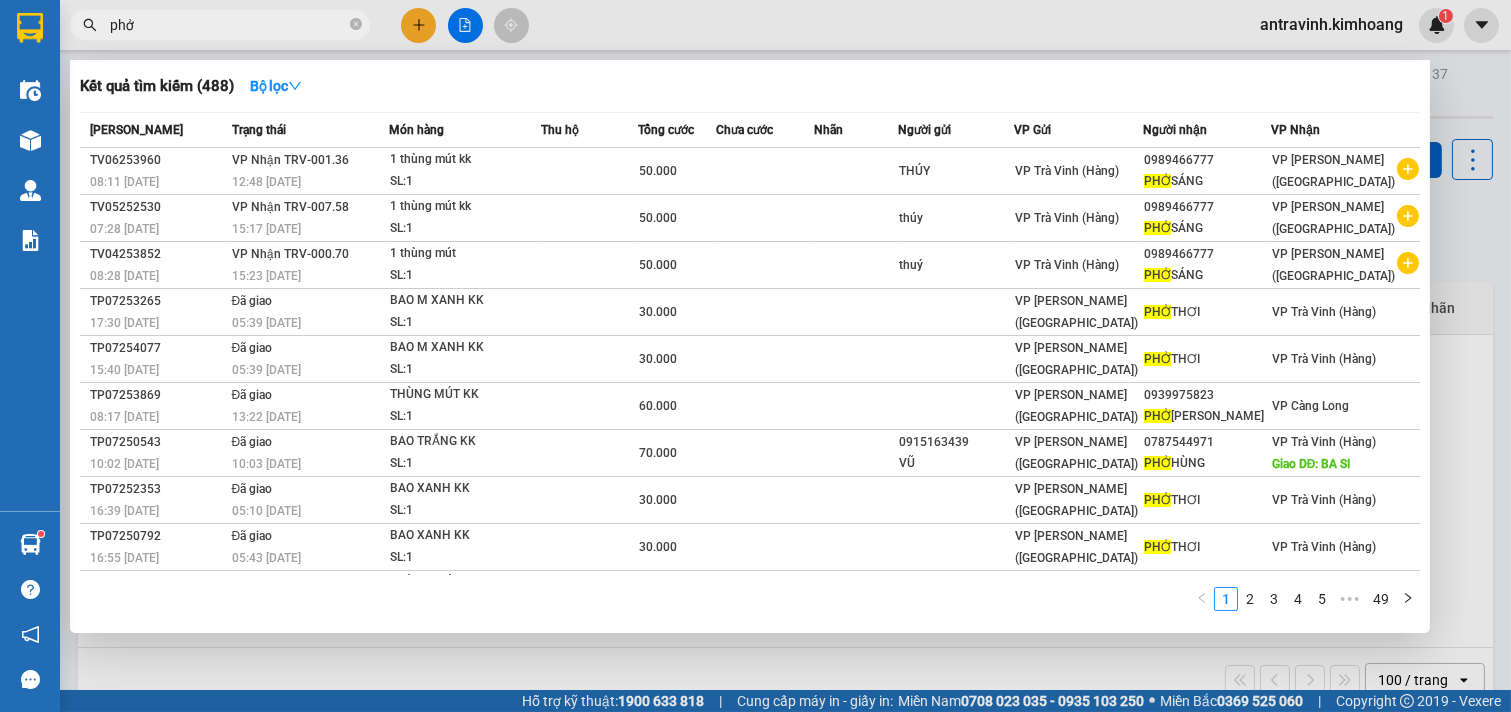 click at bounding box center (755, 356) 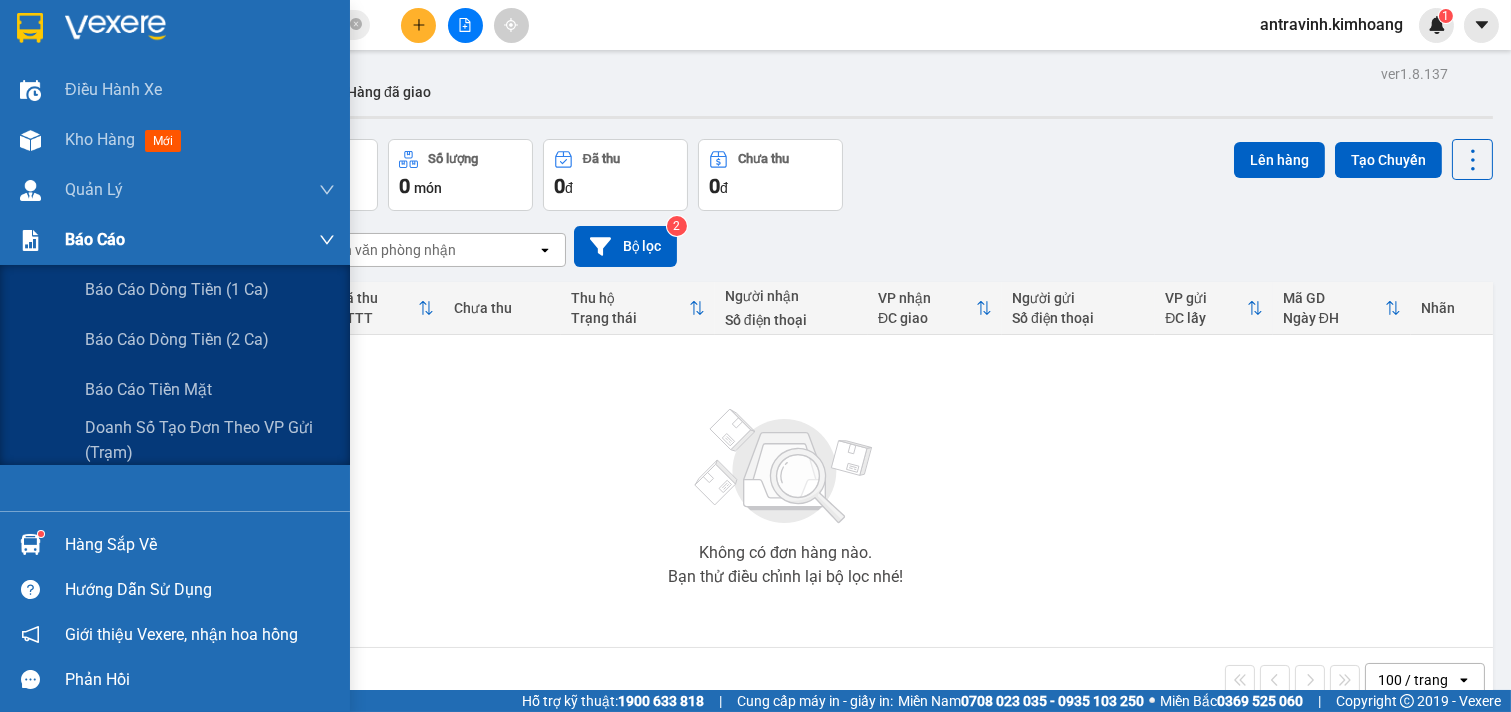 click on "Báo cáo" at bounding box center (175, 240) 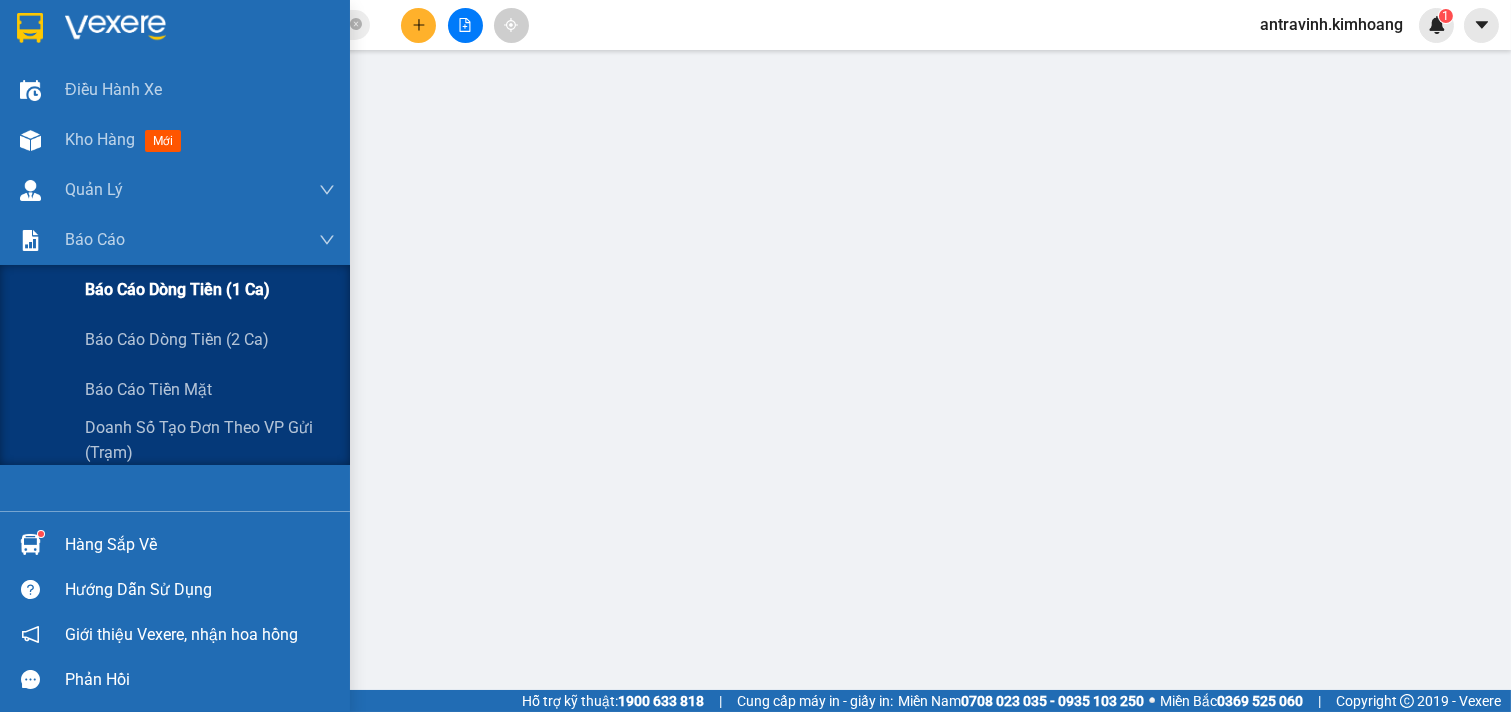 click on "Báo cáo dòng tiền (1 ca)" at bounding box center (177, 289) 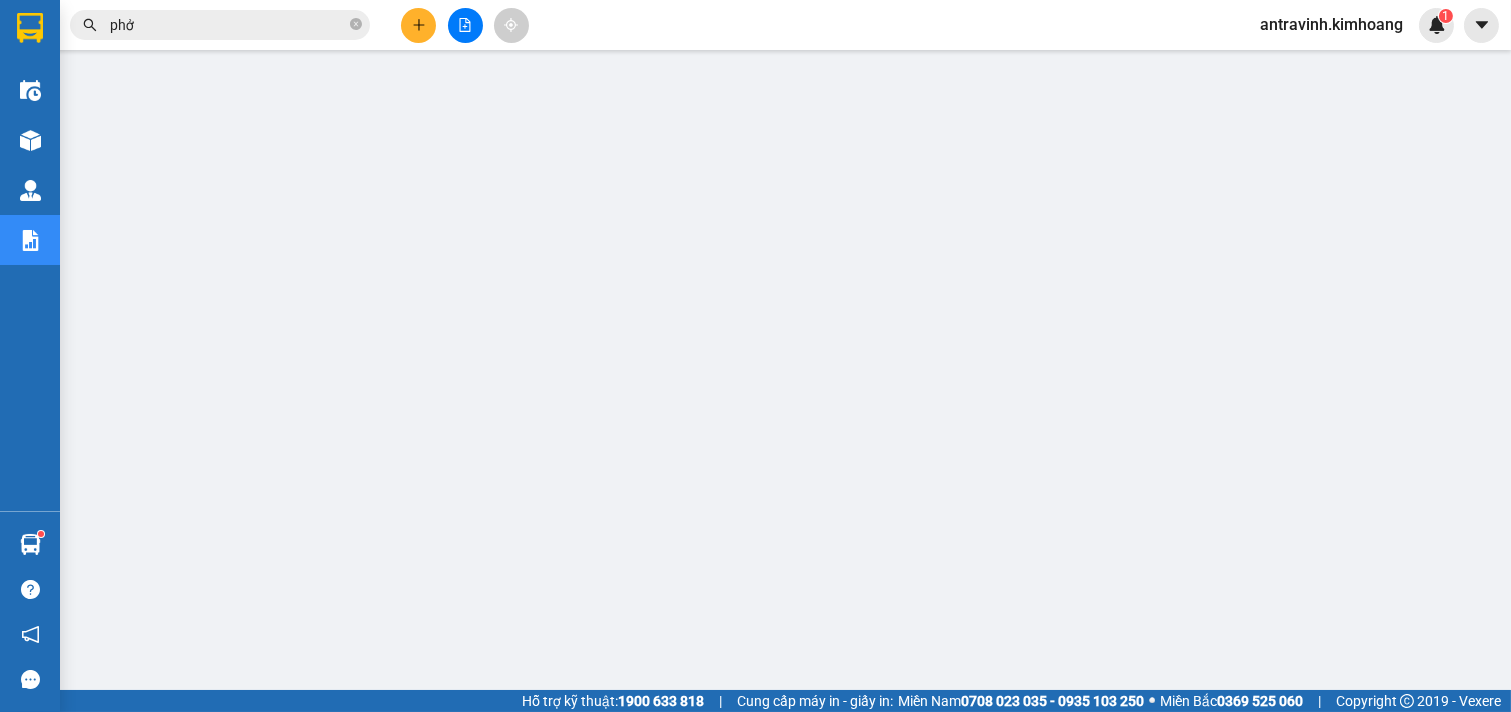 click on "phở" at bounding box center (228, 25) 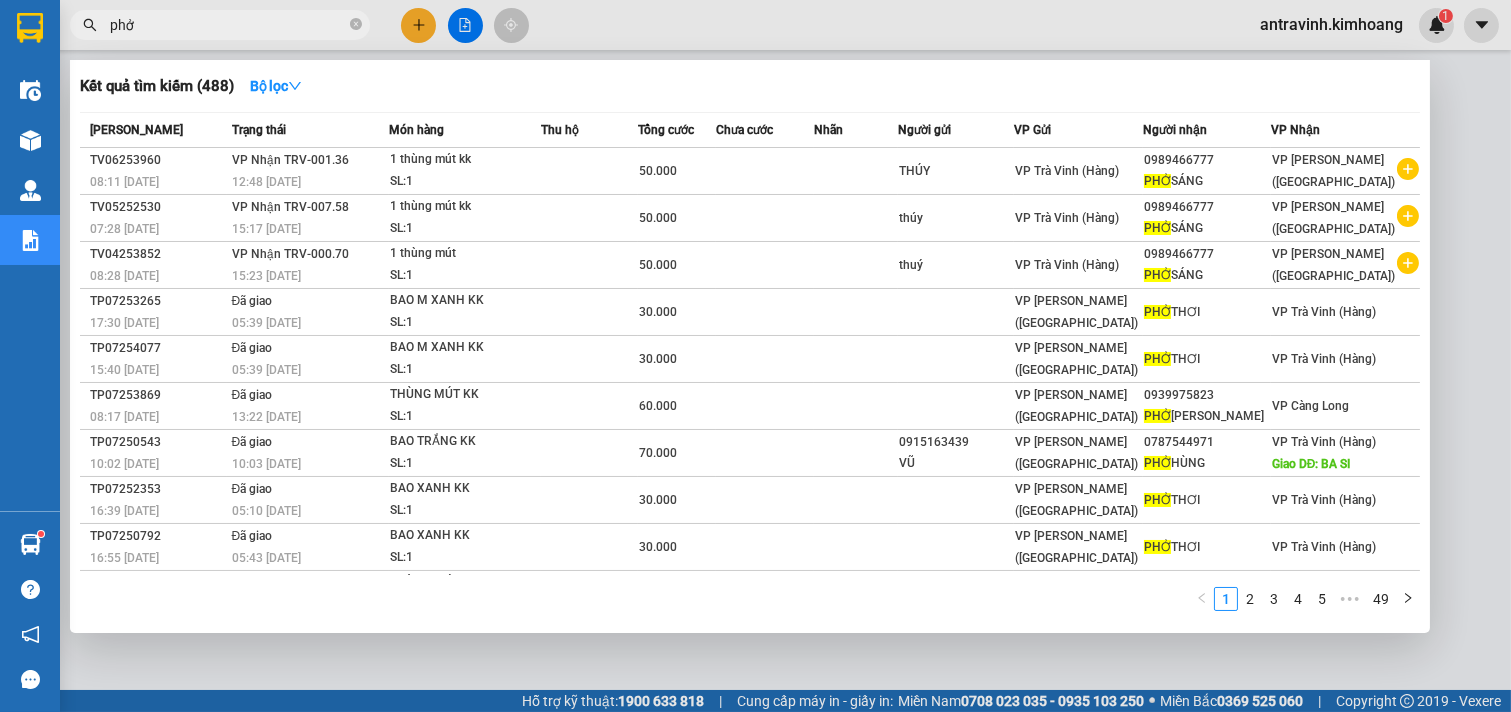 click on "phở" at bounding box center (228, 25) 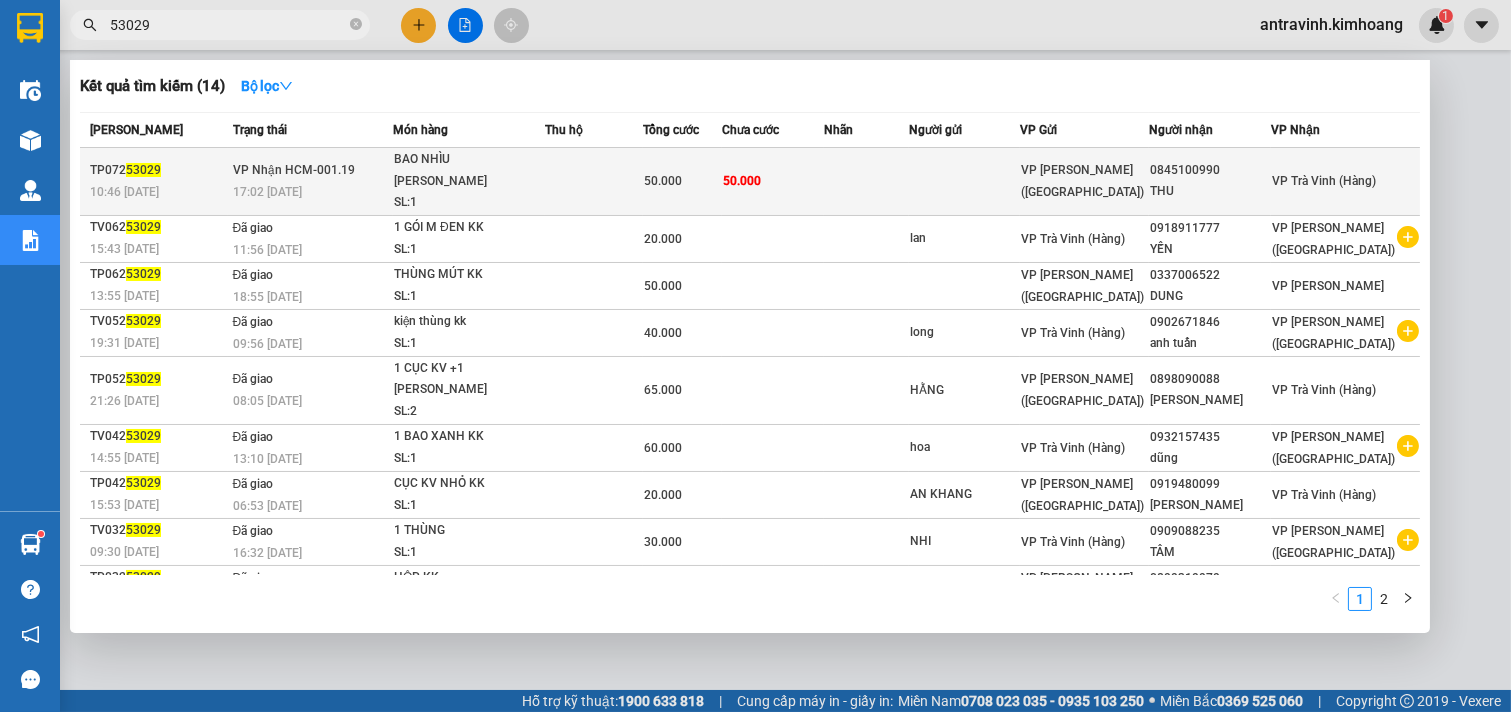 click on "50.000" at bounding box center (663, 181) 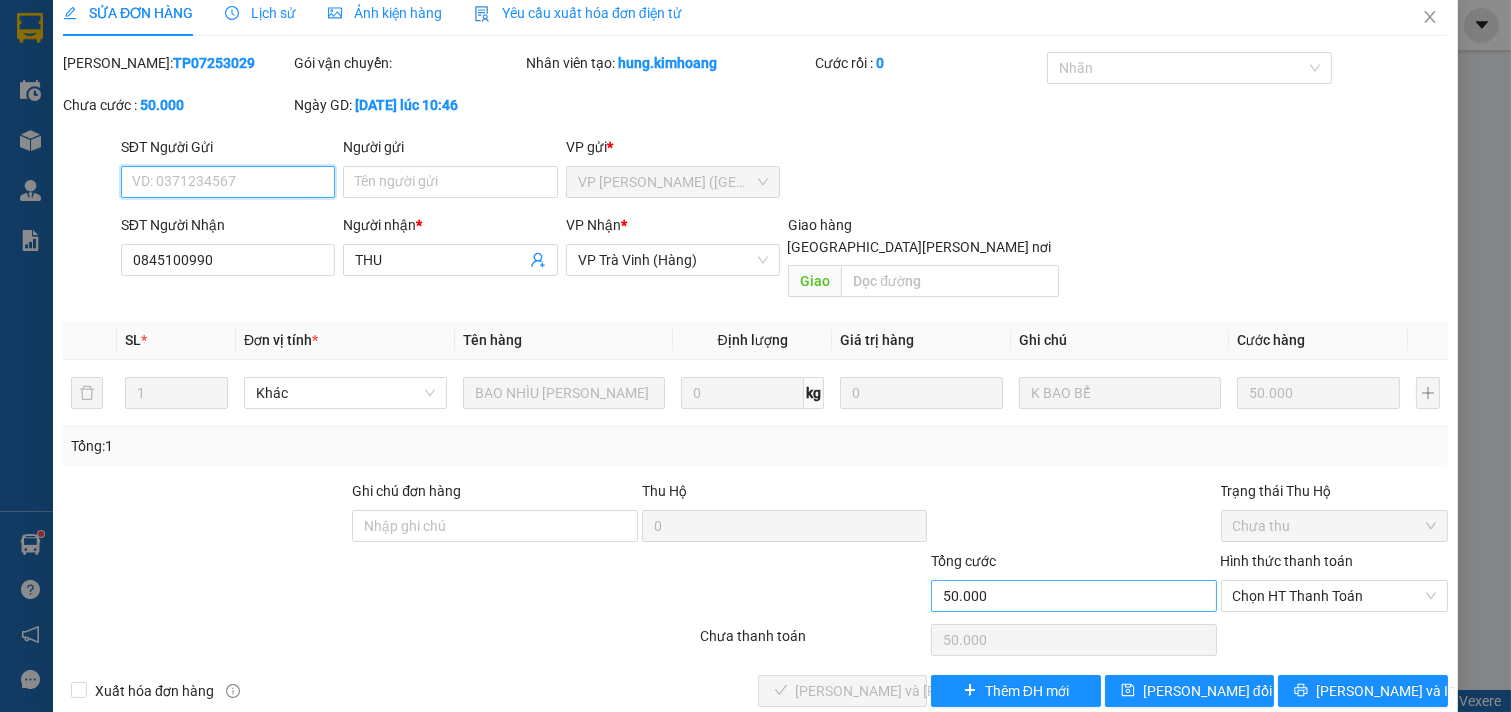 scroll, scrollTop: 32, scrollLeft: 0, axis: vertical 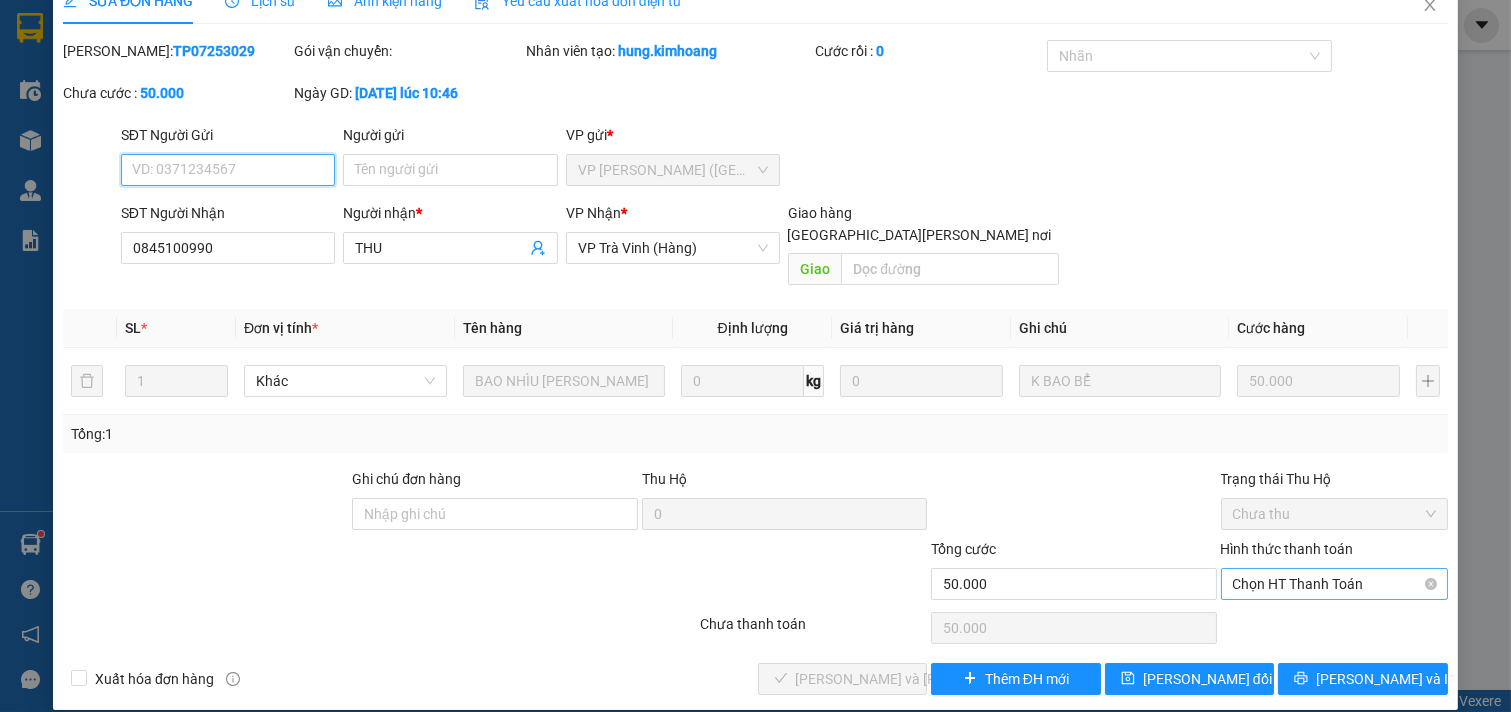 click on "Chọn HT Thanh Toán" at bounding box center [1335, 584] 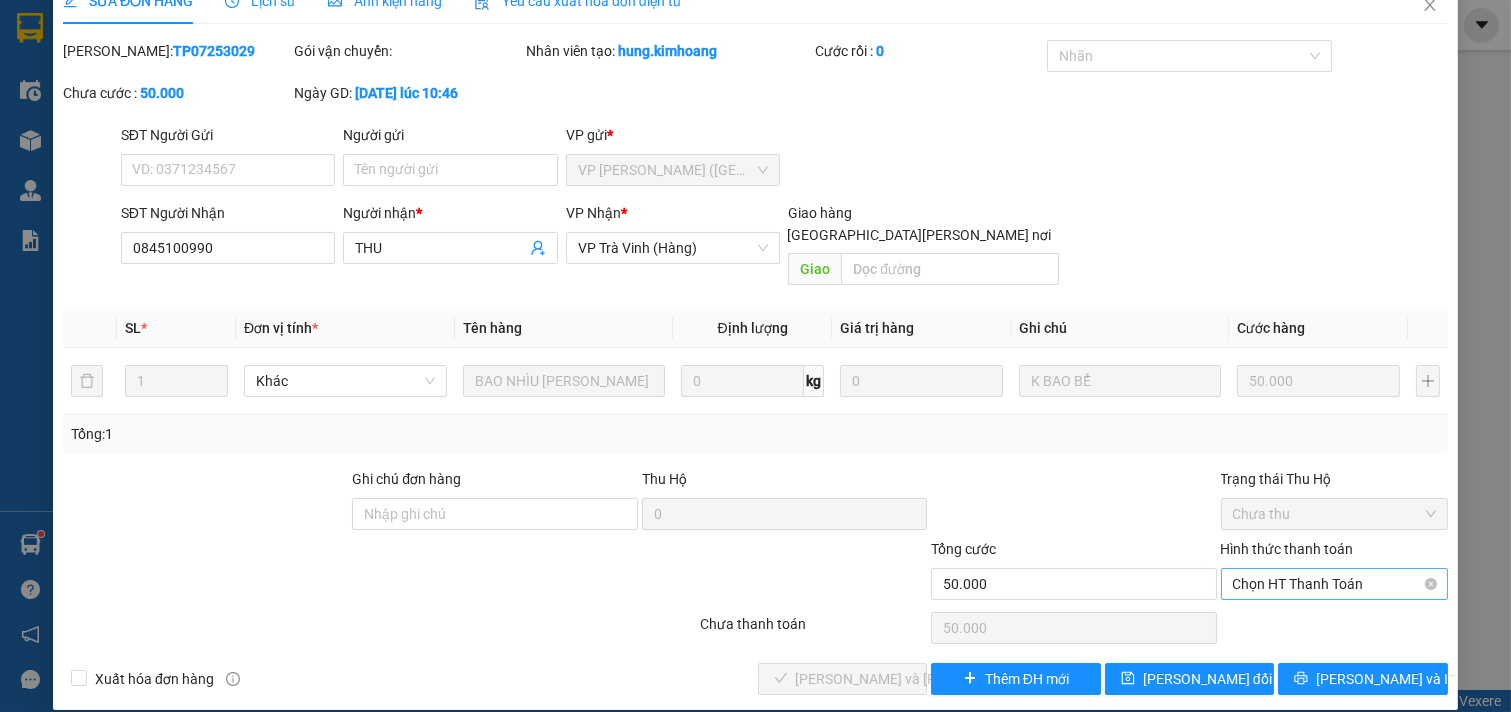 click on "Chọn HT Thanh Toán" at bounding box center [1335, 584] 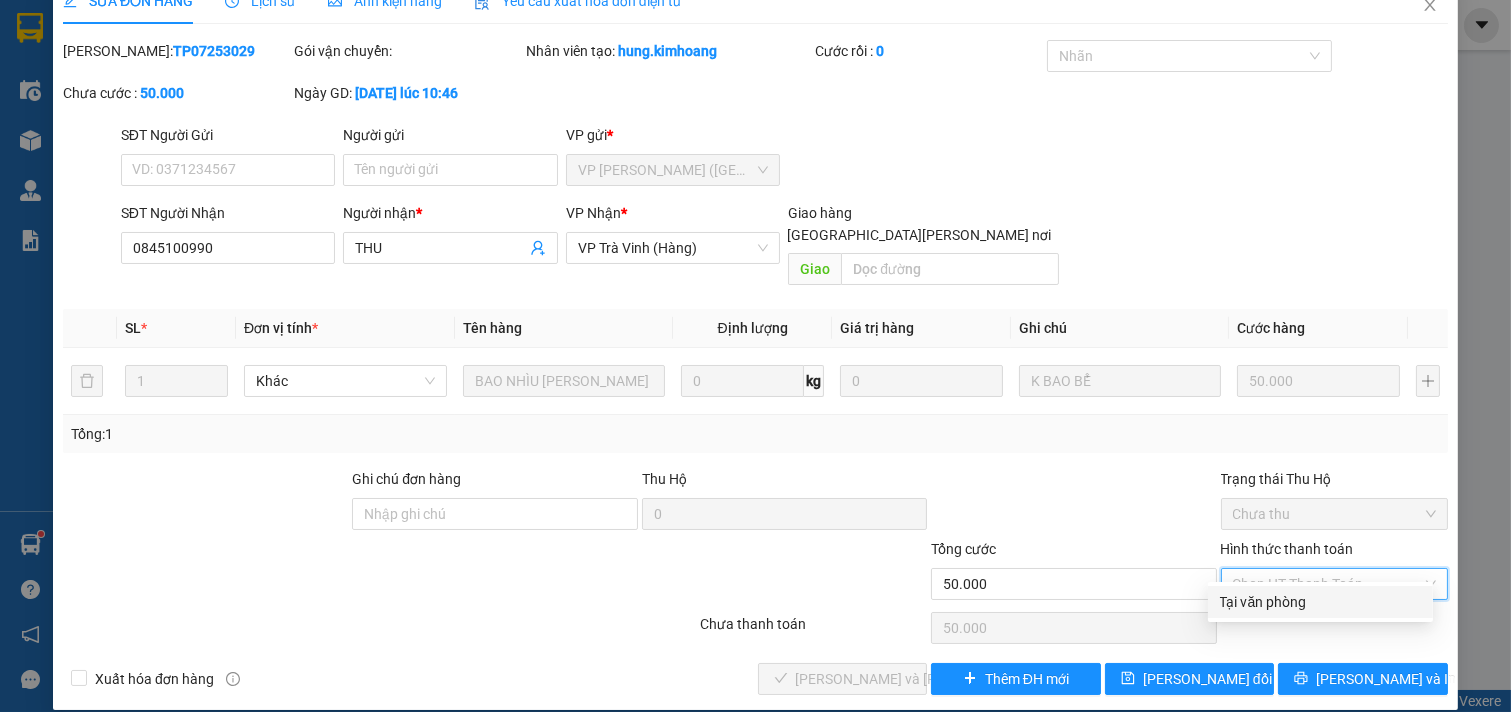 click on "Tại văn phòng" at bounding box center (1320, 602) 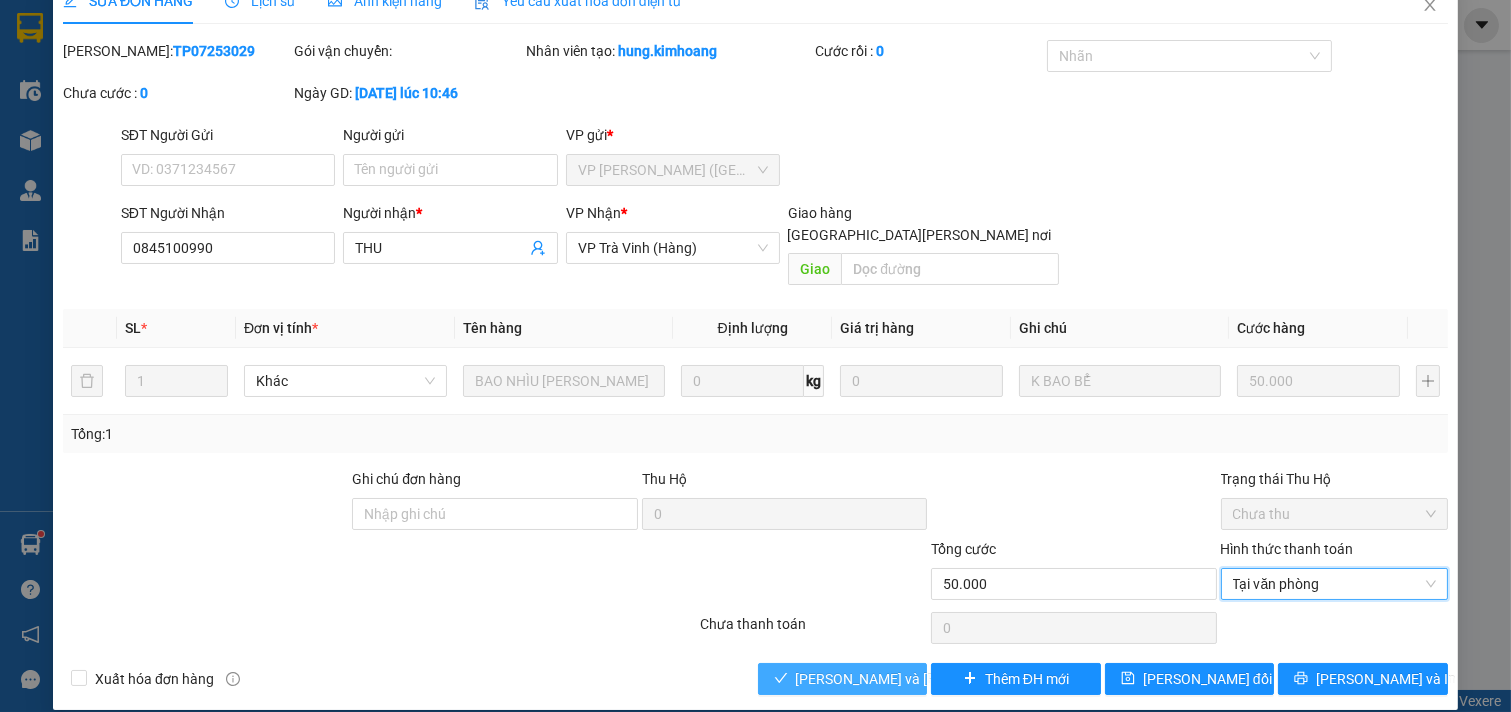 click on "[PERSON_NAME] và [PERSON_NAME] hàng" at bounding box center [931, 679] 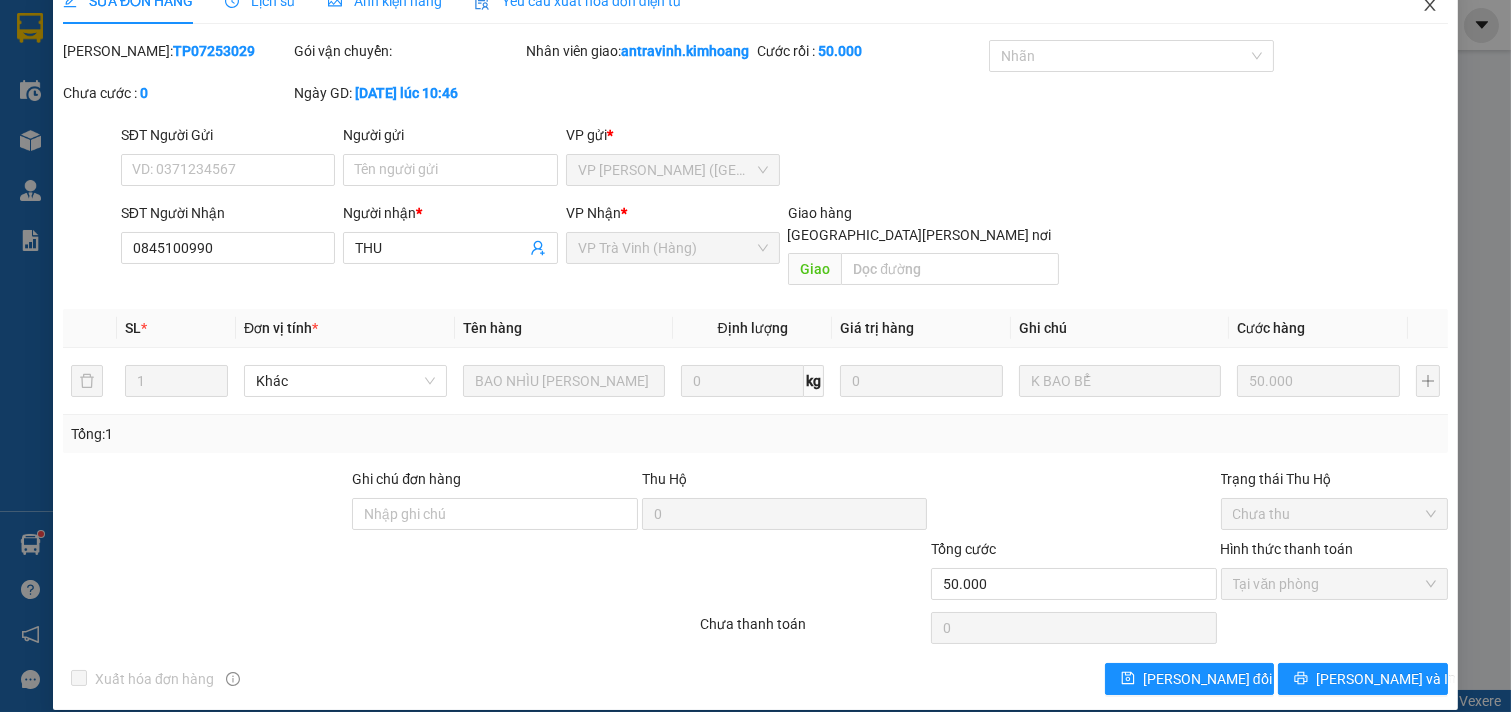 click 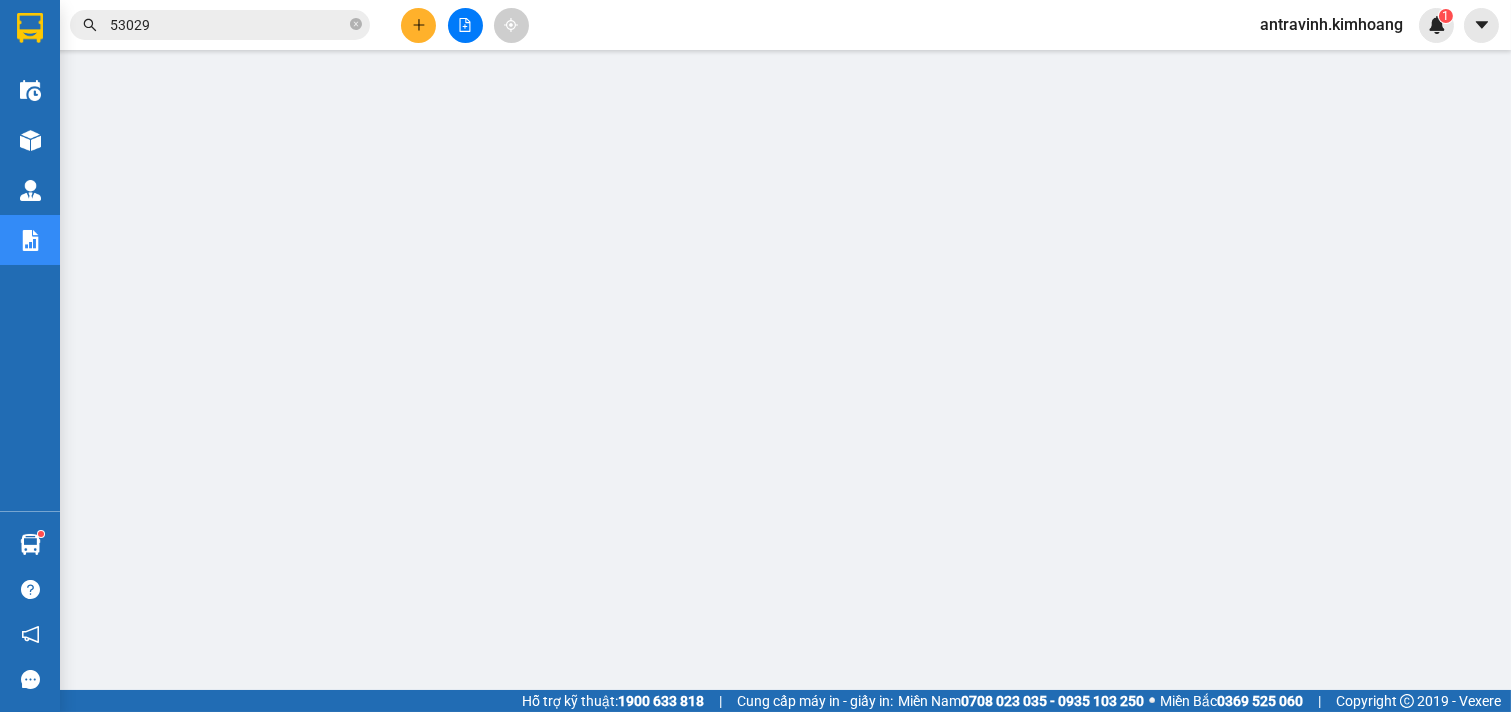 click on "53029" at bounding box center [228, 25] 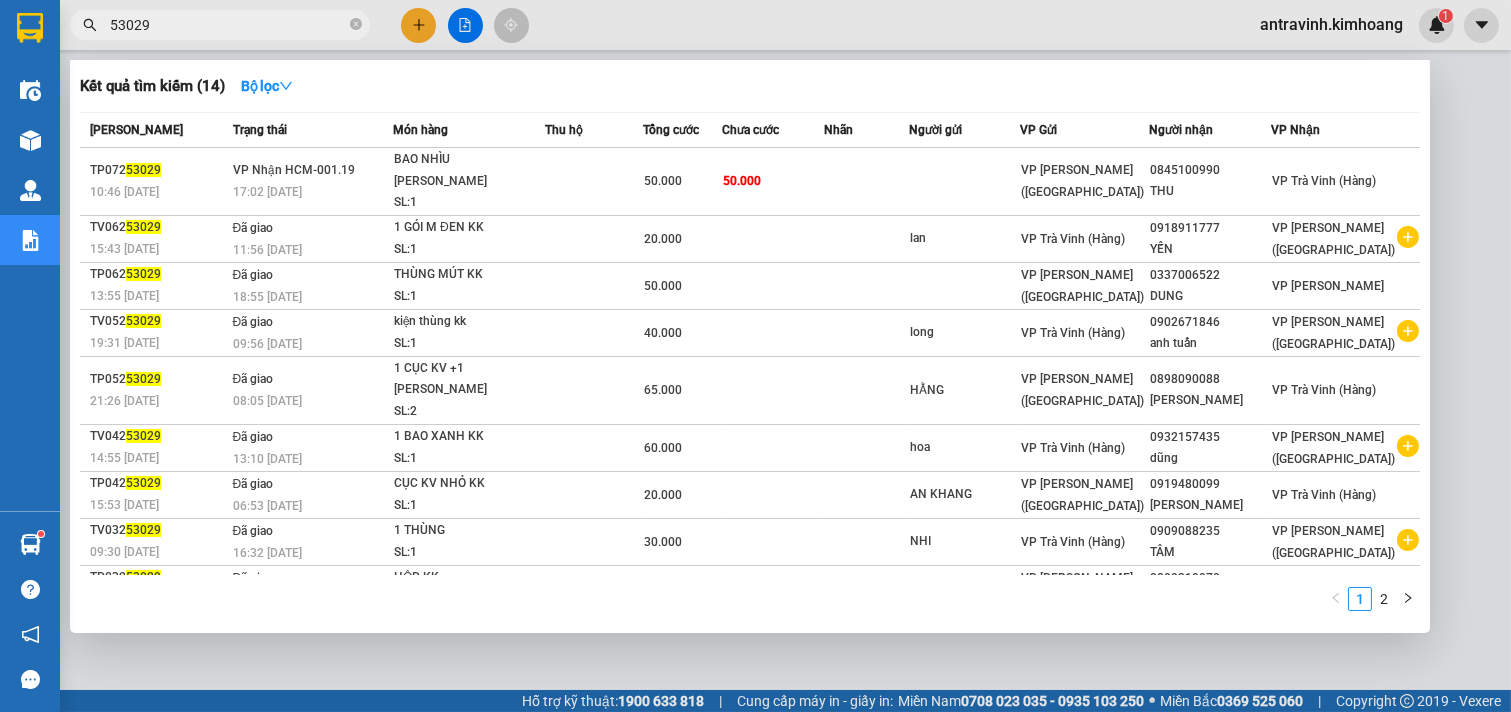 click on "53029" at bounding box center (228, 25) 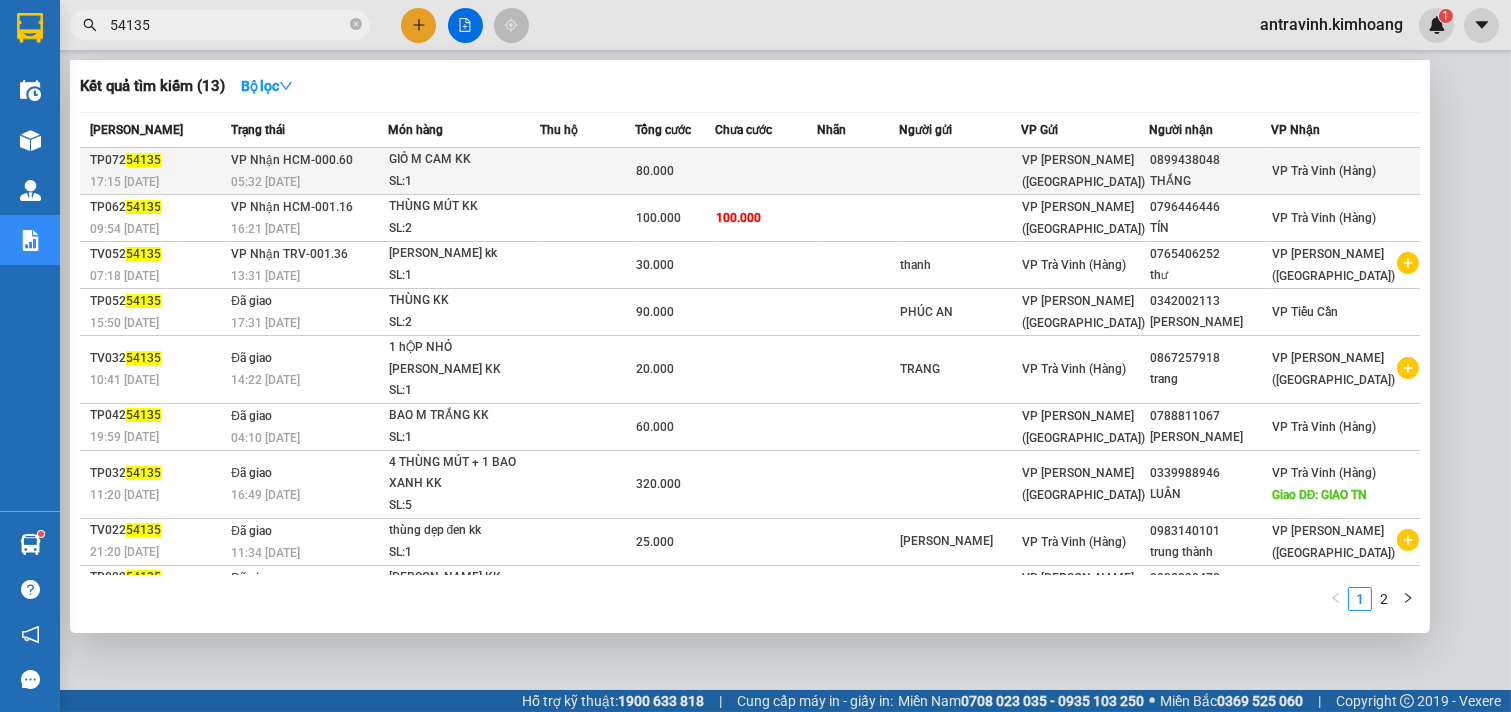 click on "SL:  1" at bounding box center [464, 182] 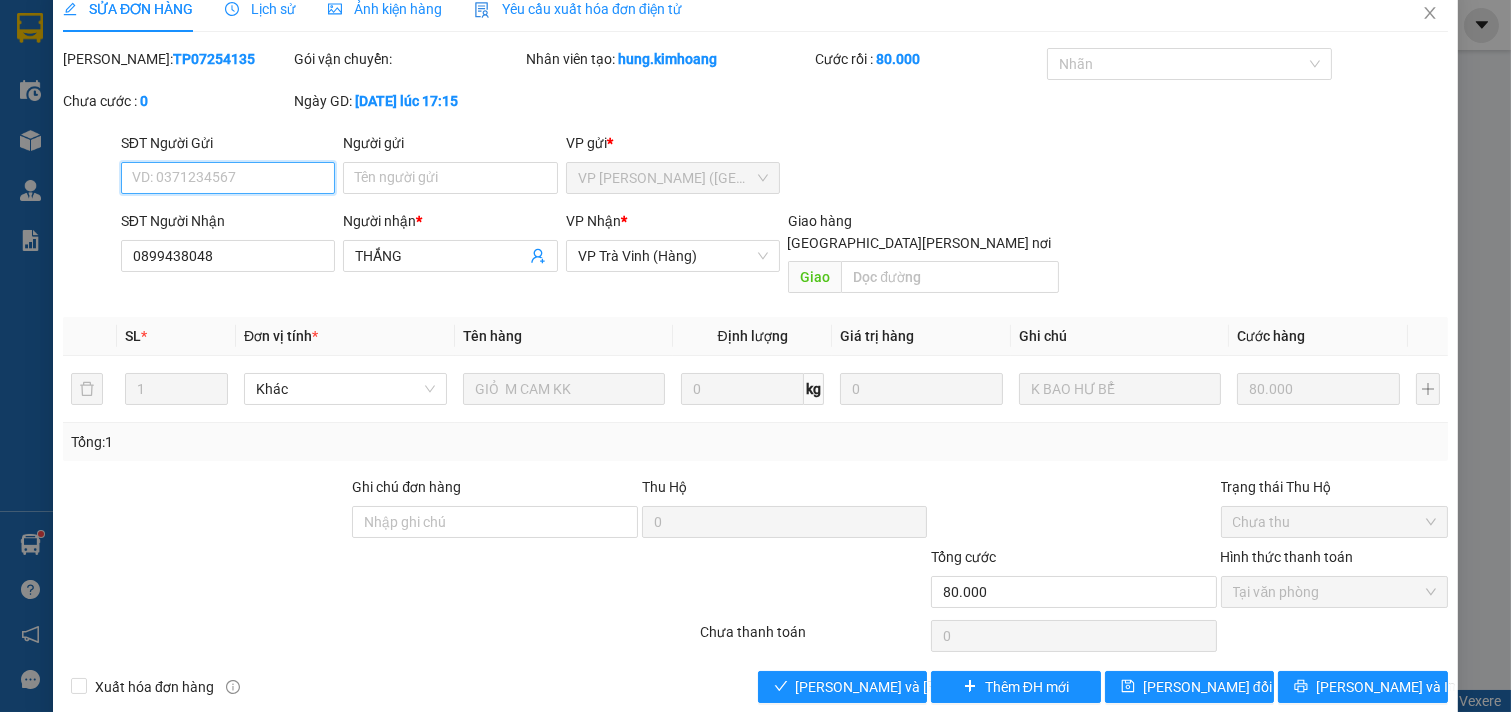 scroll, scrollTop: 32, scrollLeft: 0, axis: vertical 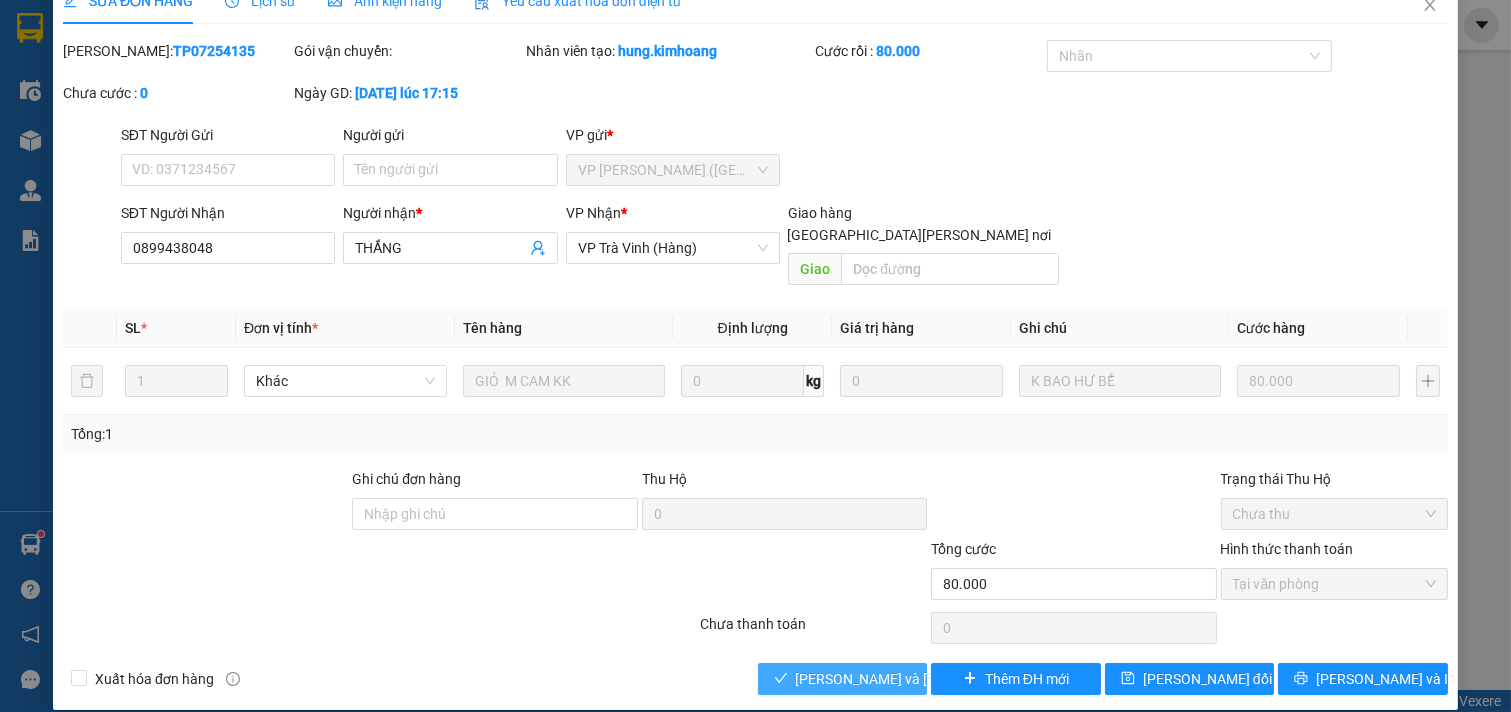 click on "[PERSON_NAME] và [PERSON_NAME] hàng" at bounding box center [931, 679] 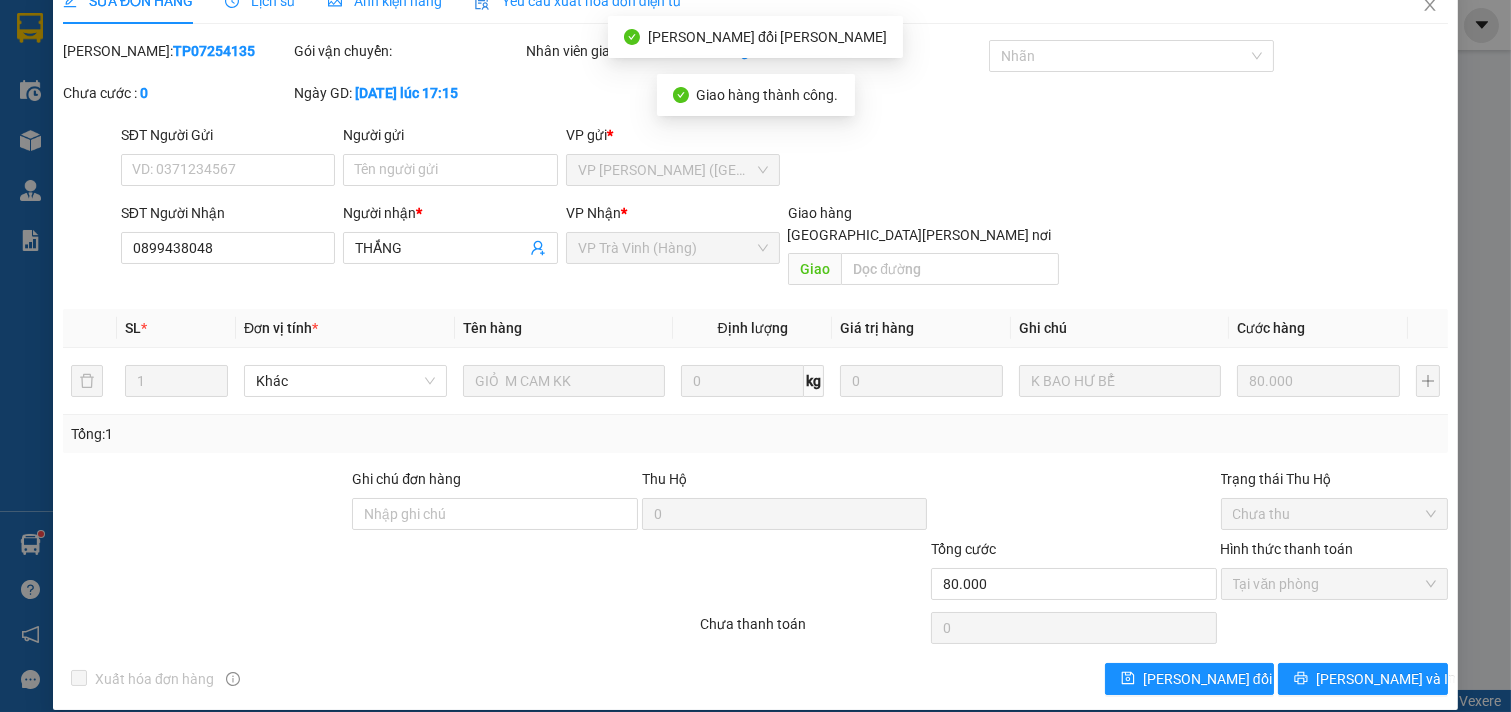 scroll, scrollTop: 0, scrollLeft: 0, axis: both 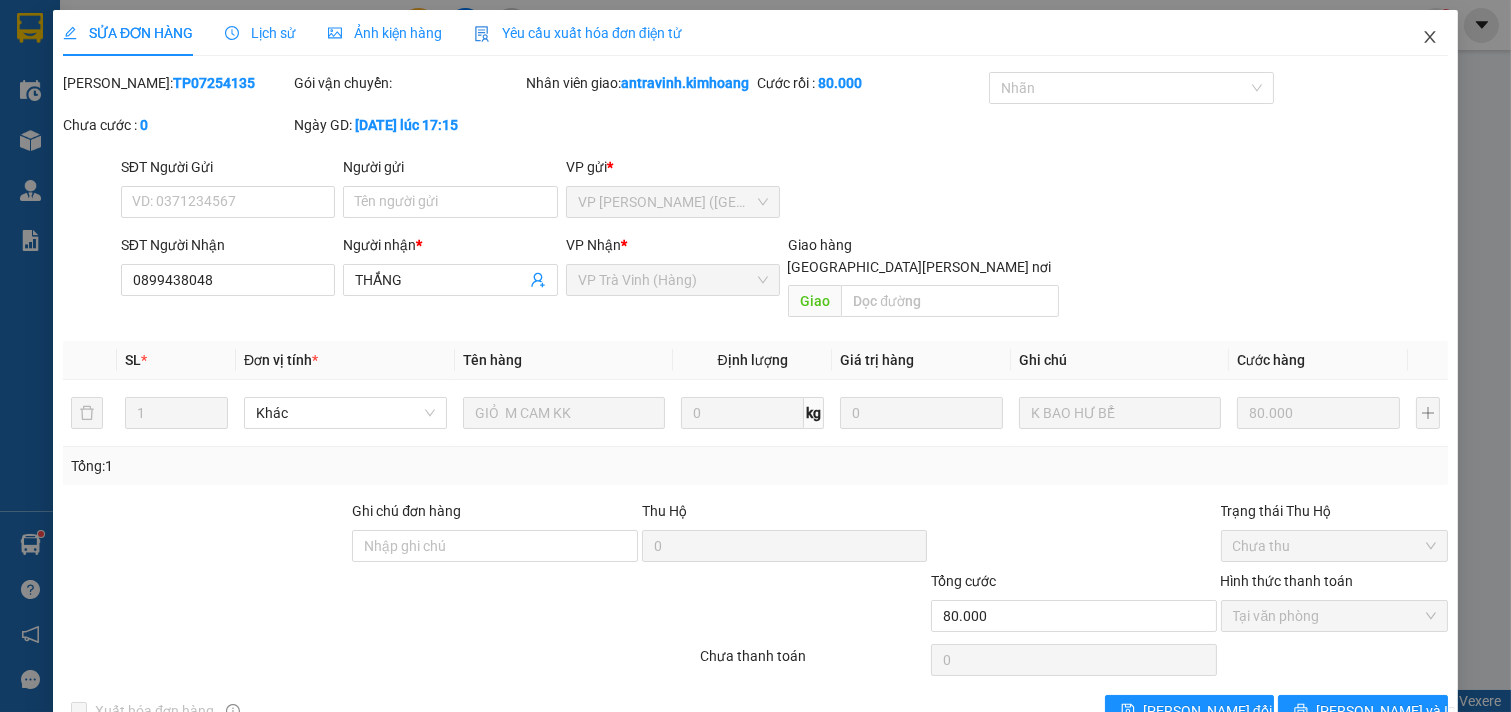 click 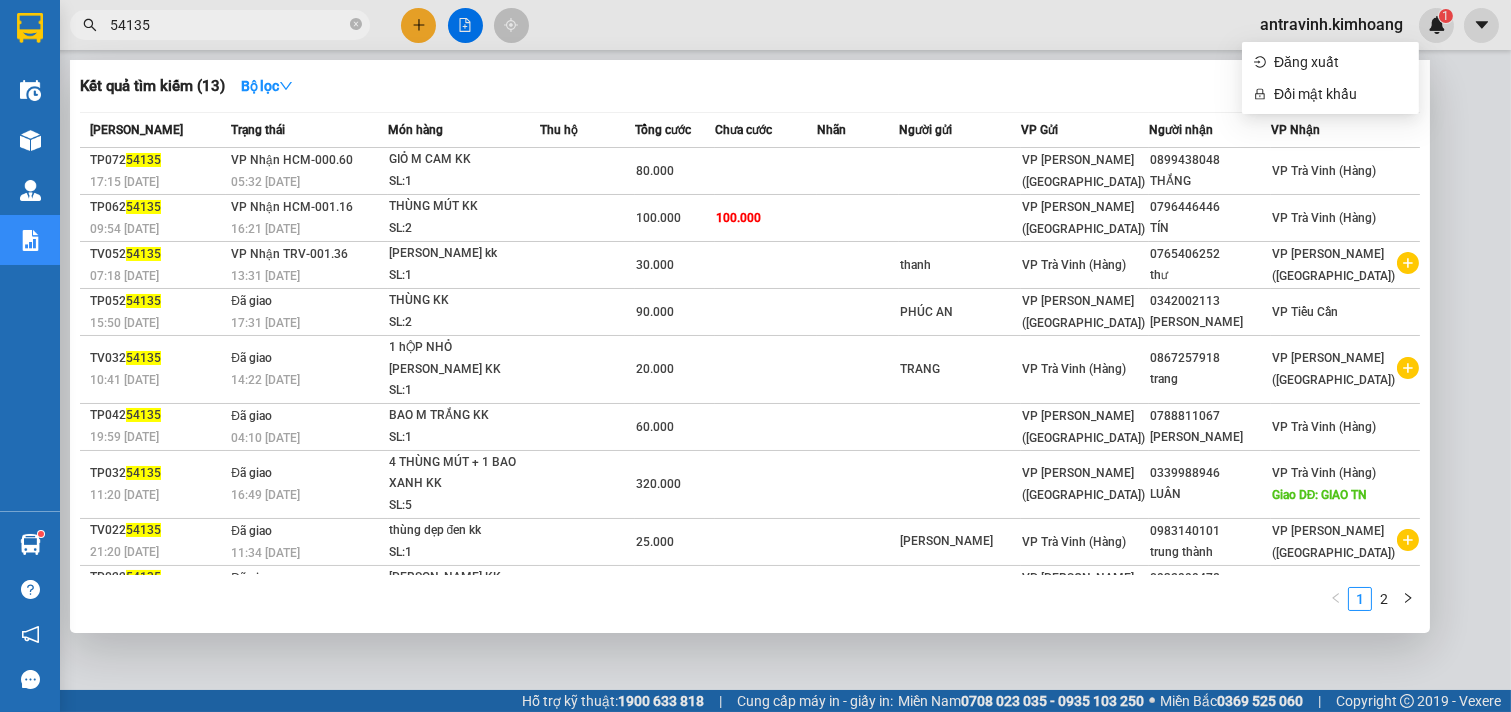 click on "54135" at bounding box center [228, 25] 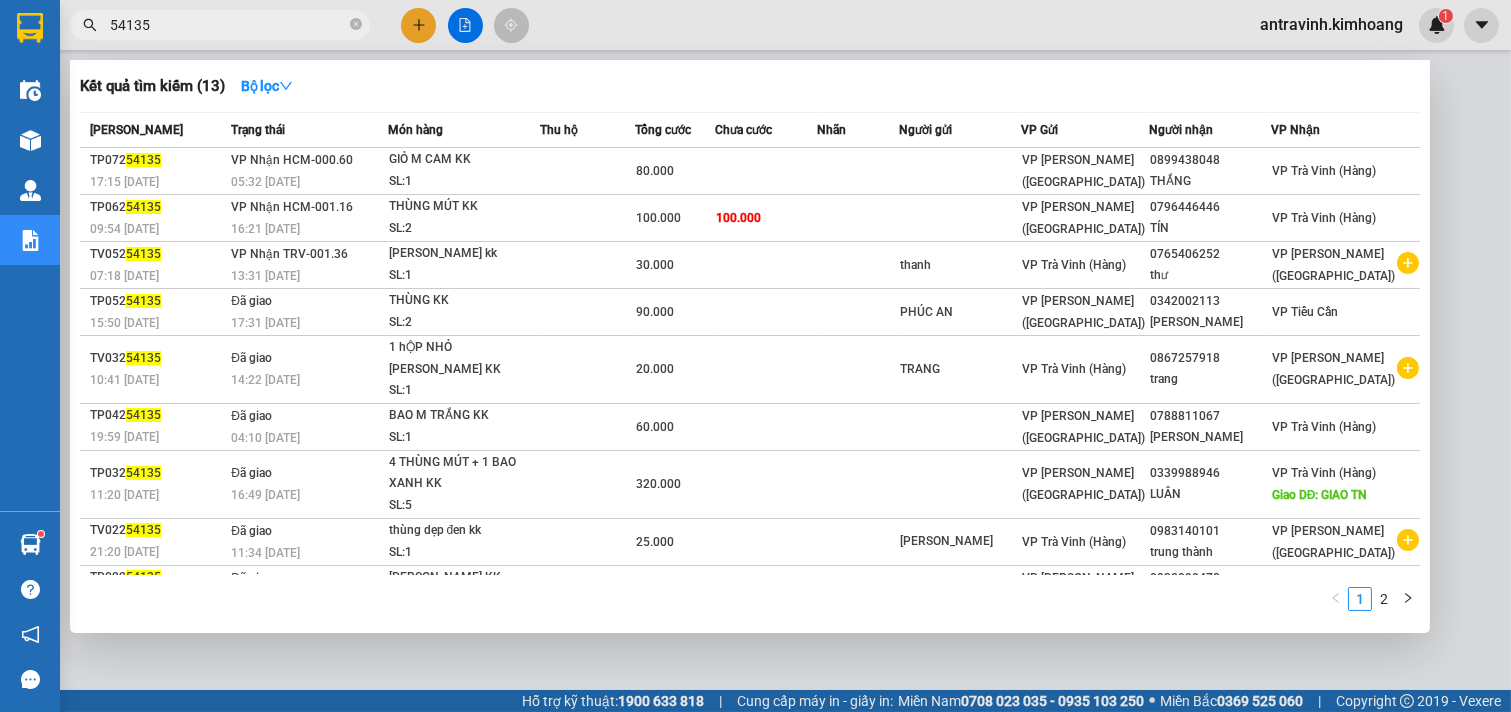 click on "54135" at bounding box center [228, 25] 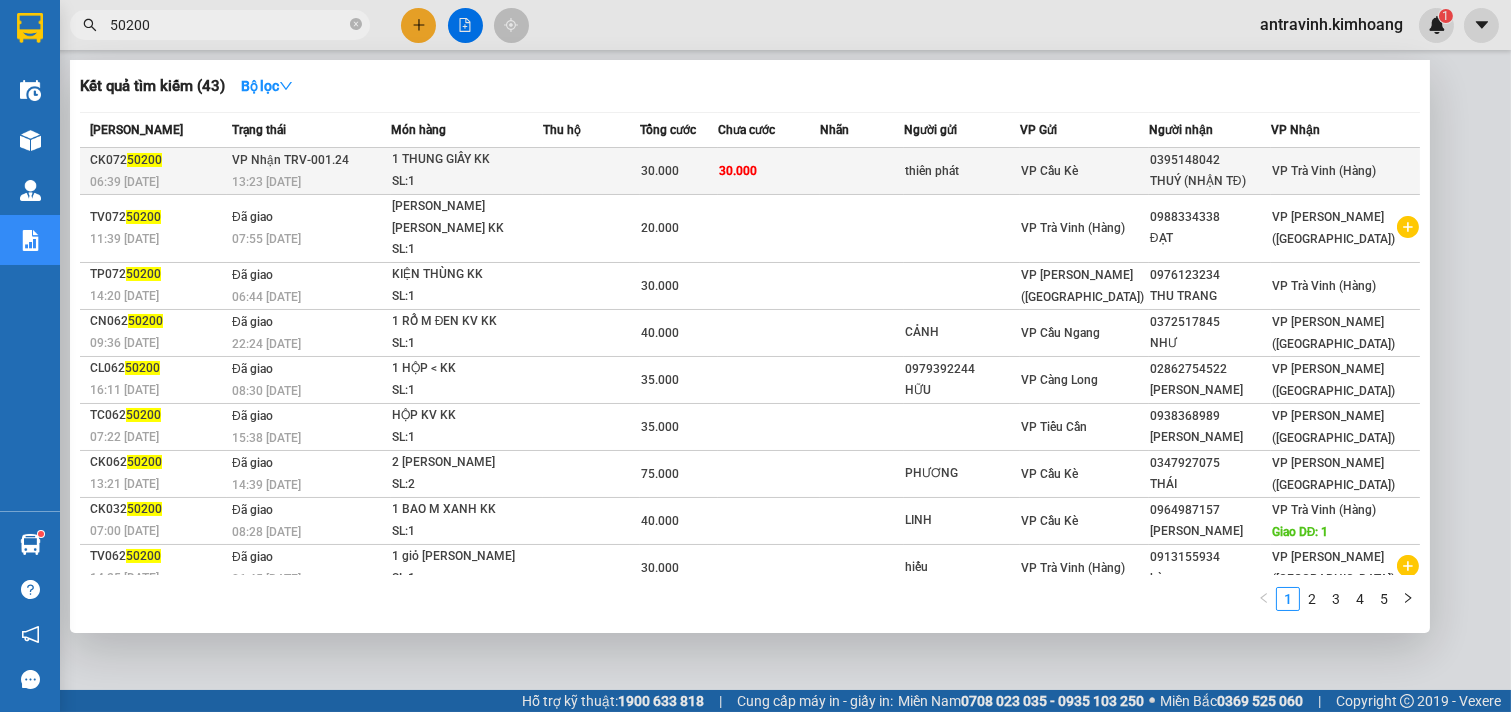 click on "30.000" at bounding box center (768, 171) 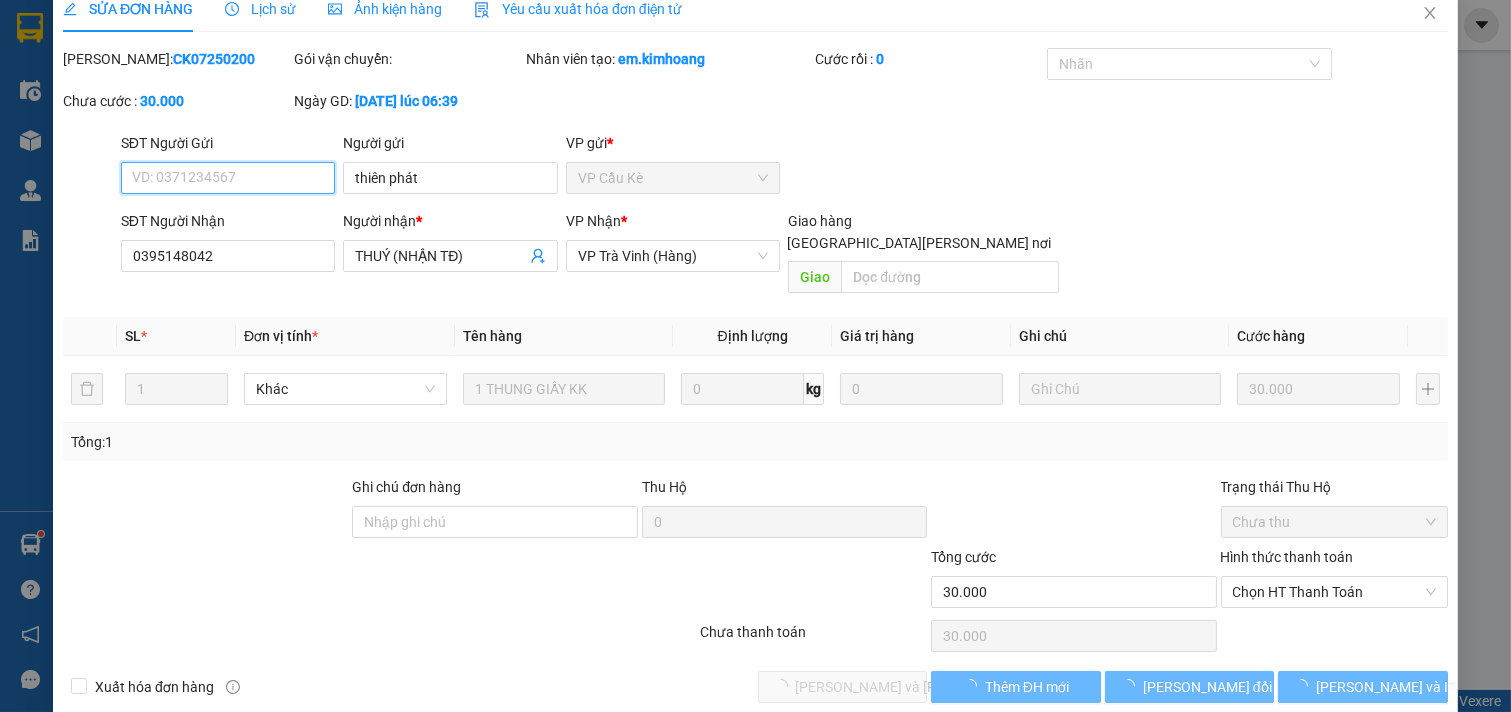 scroll, scrollTop: 32, scrollLeft: 0, axis: vertical 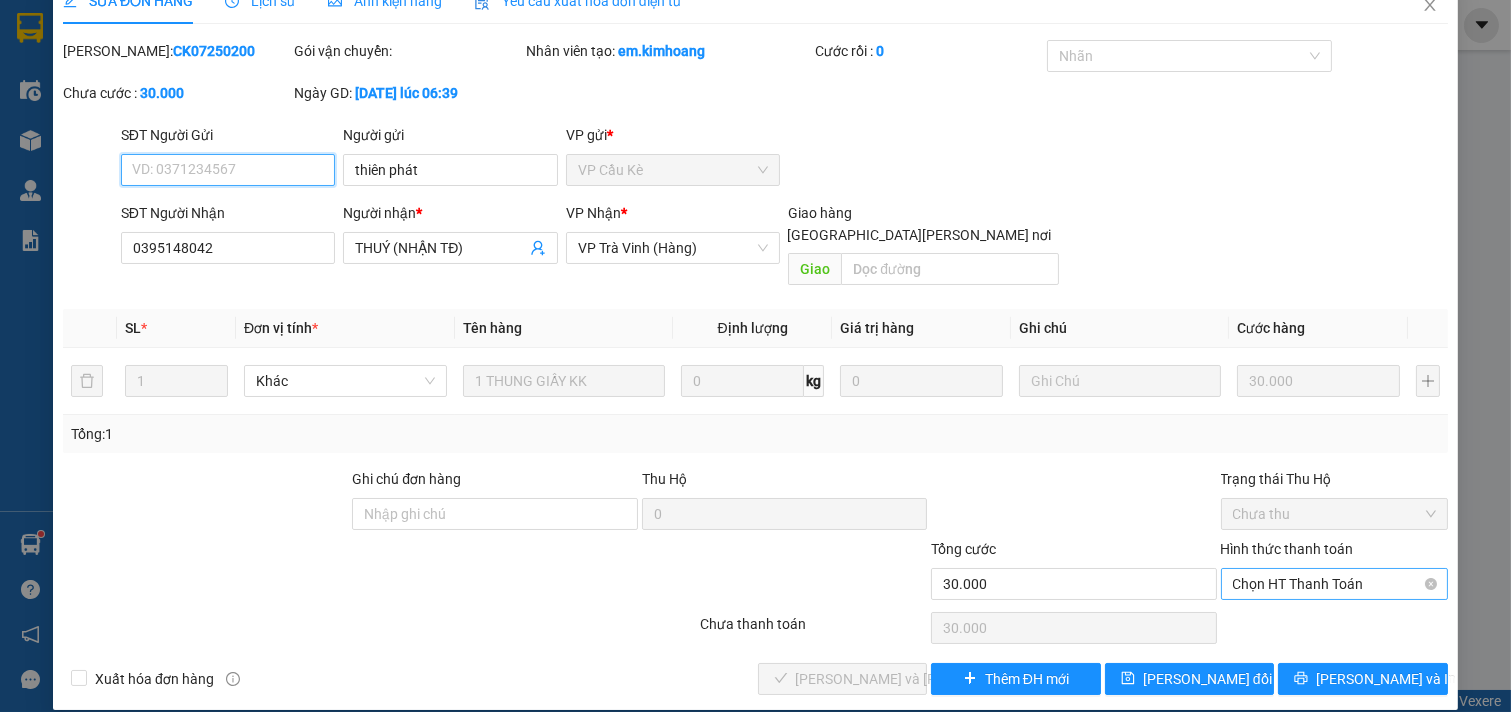 click on "Chọn HT Thanh Toán" at bounding box center [1335, 584] 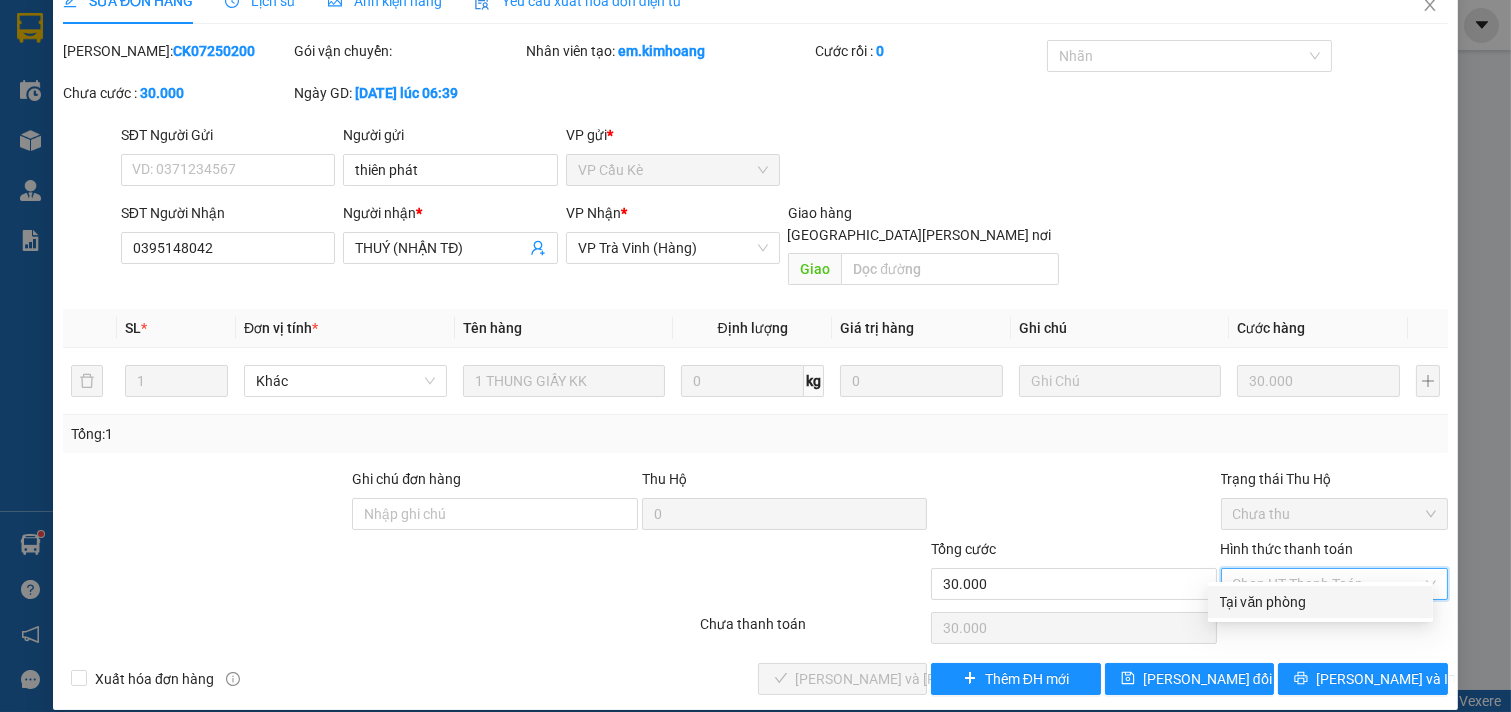 click on "Tại văn phòng" at bounding box center [1320, 602] 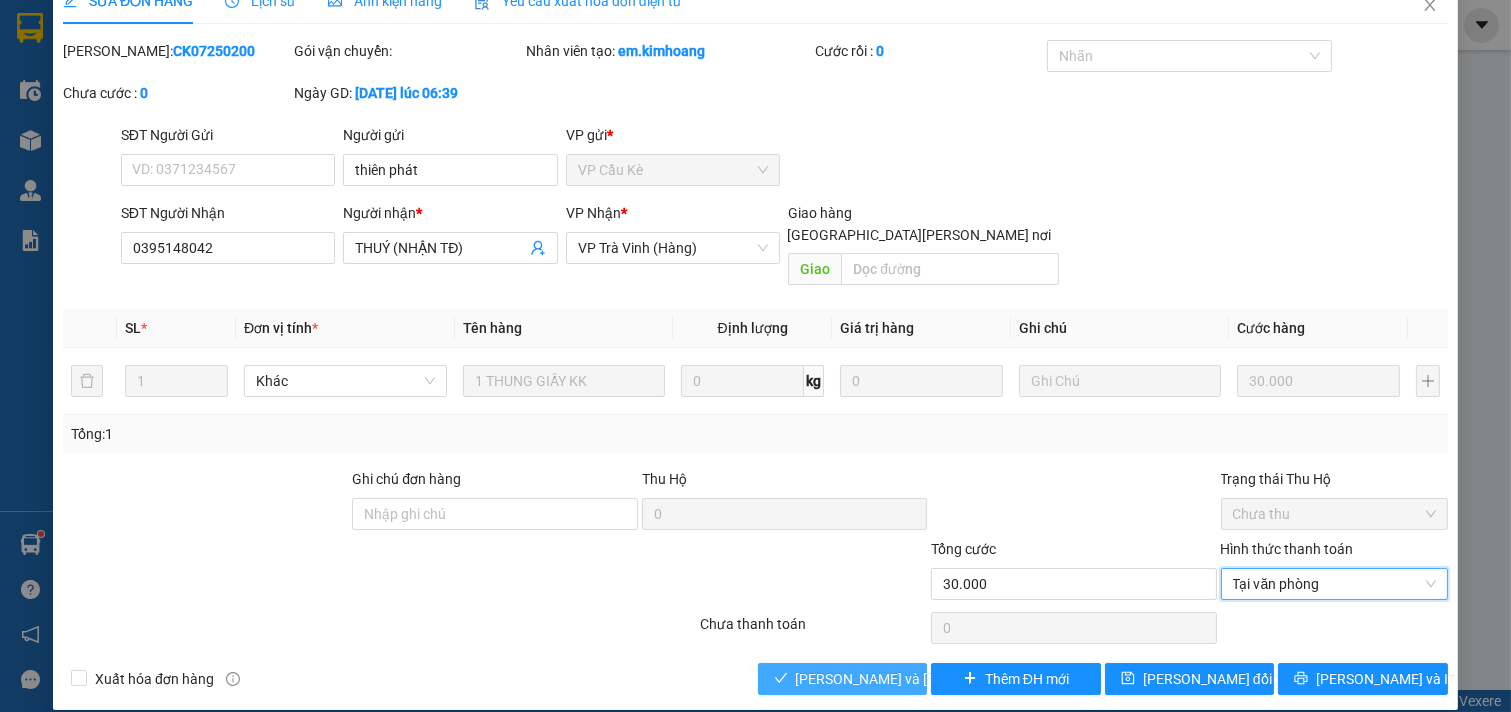 click on "[PERSON_NAME] và [PERSON_NAME] hàng" at bounding box center (931, 679) 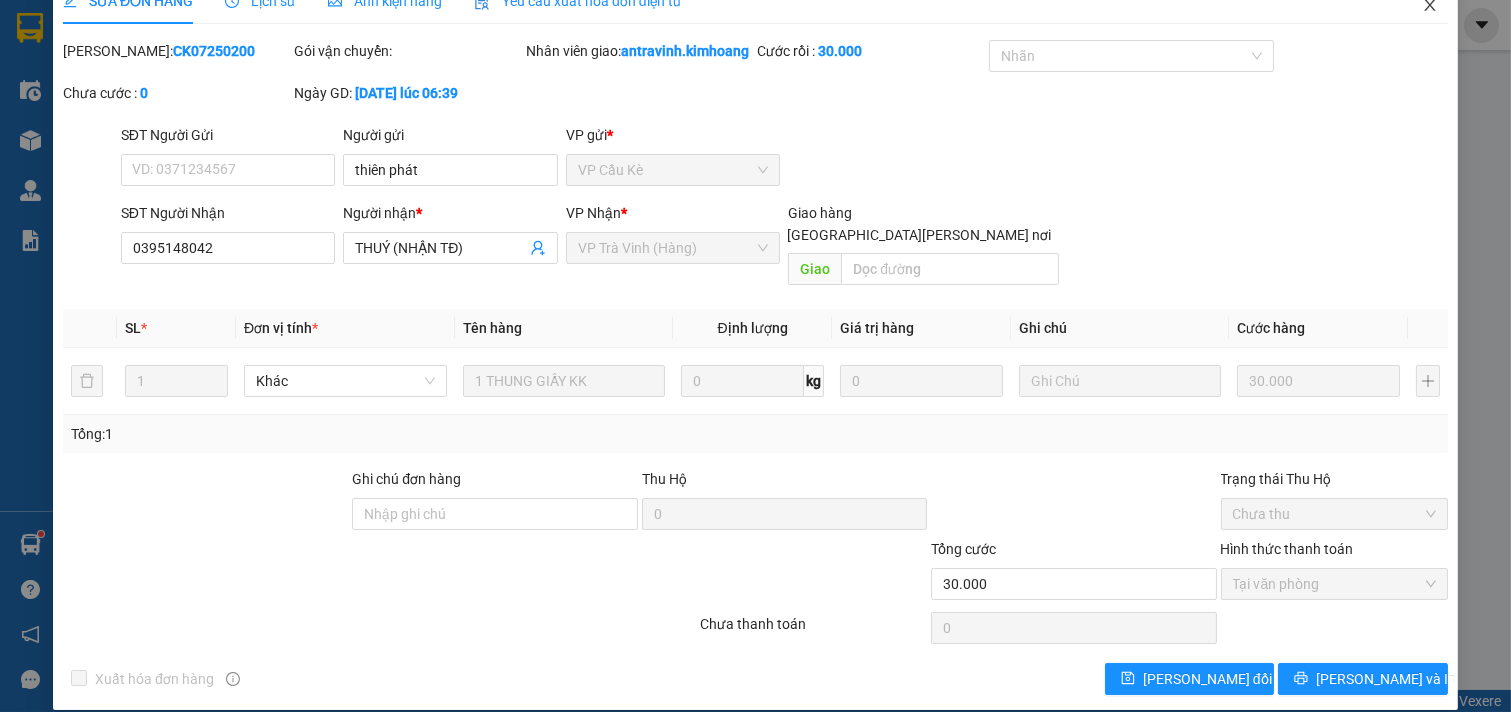 click 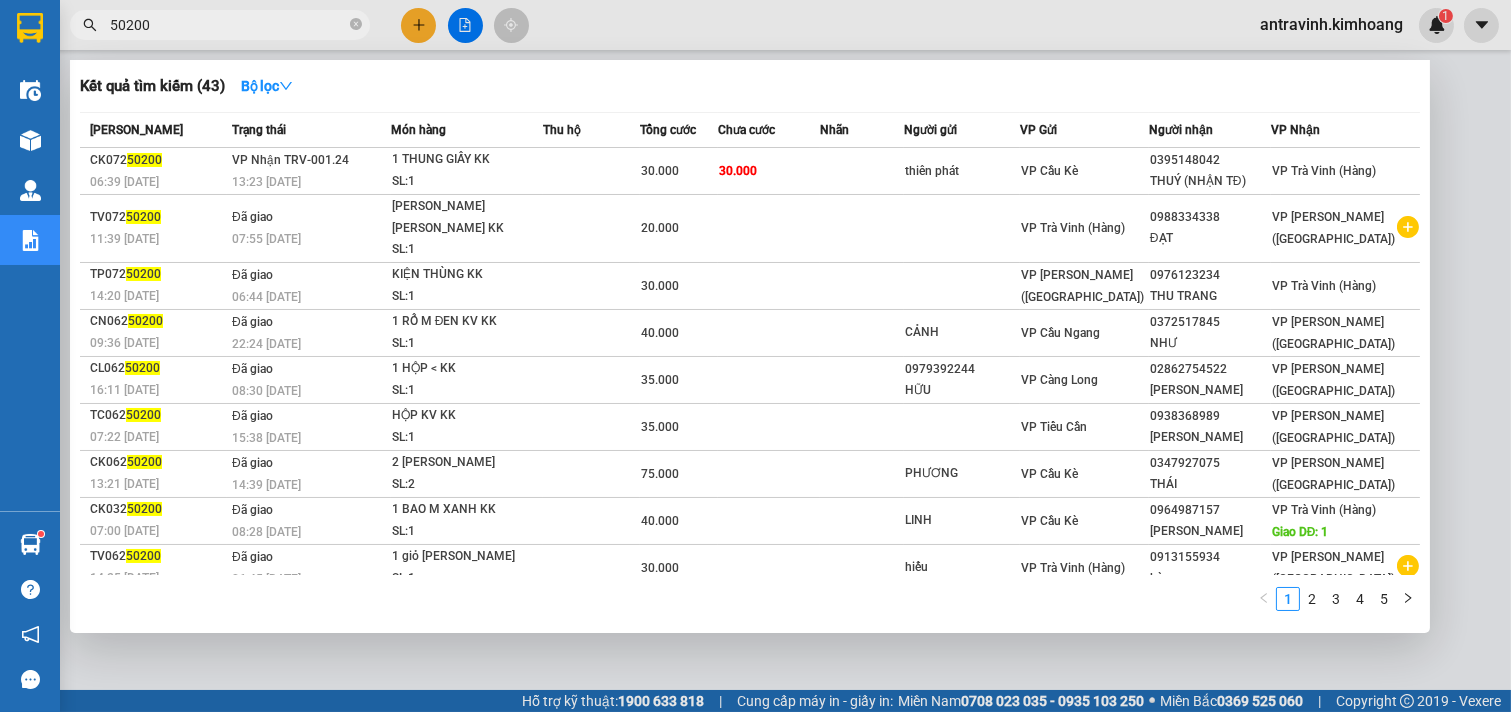 click on "50200" at bounding box center (228, 25) 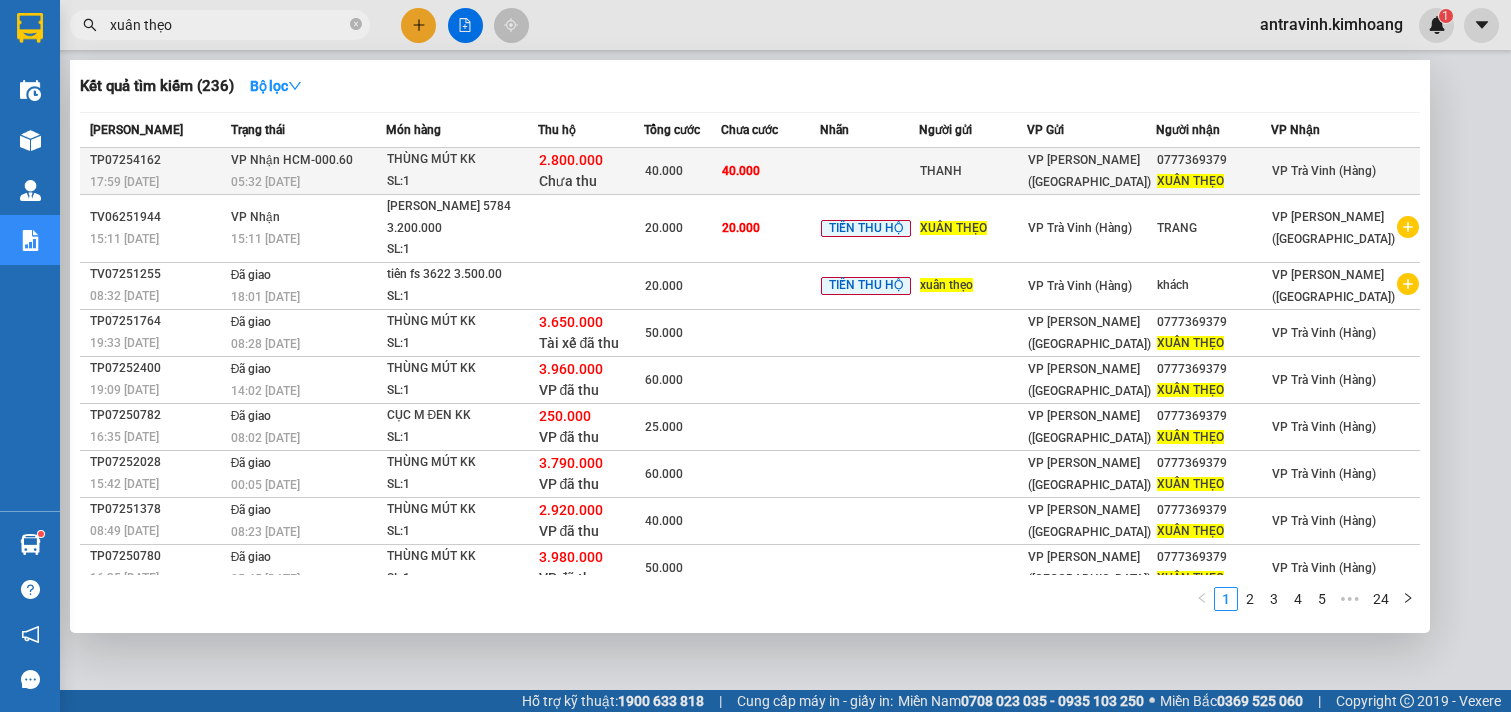 scroll, scrollTop: 0, scrollLeft: 0, axis: both 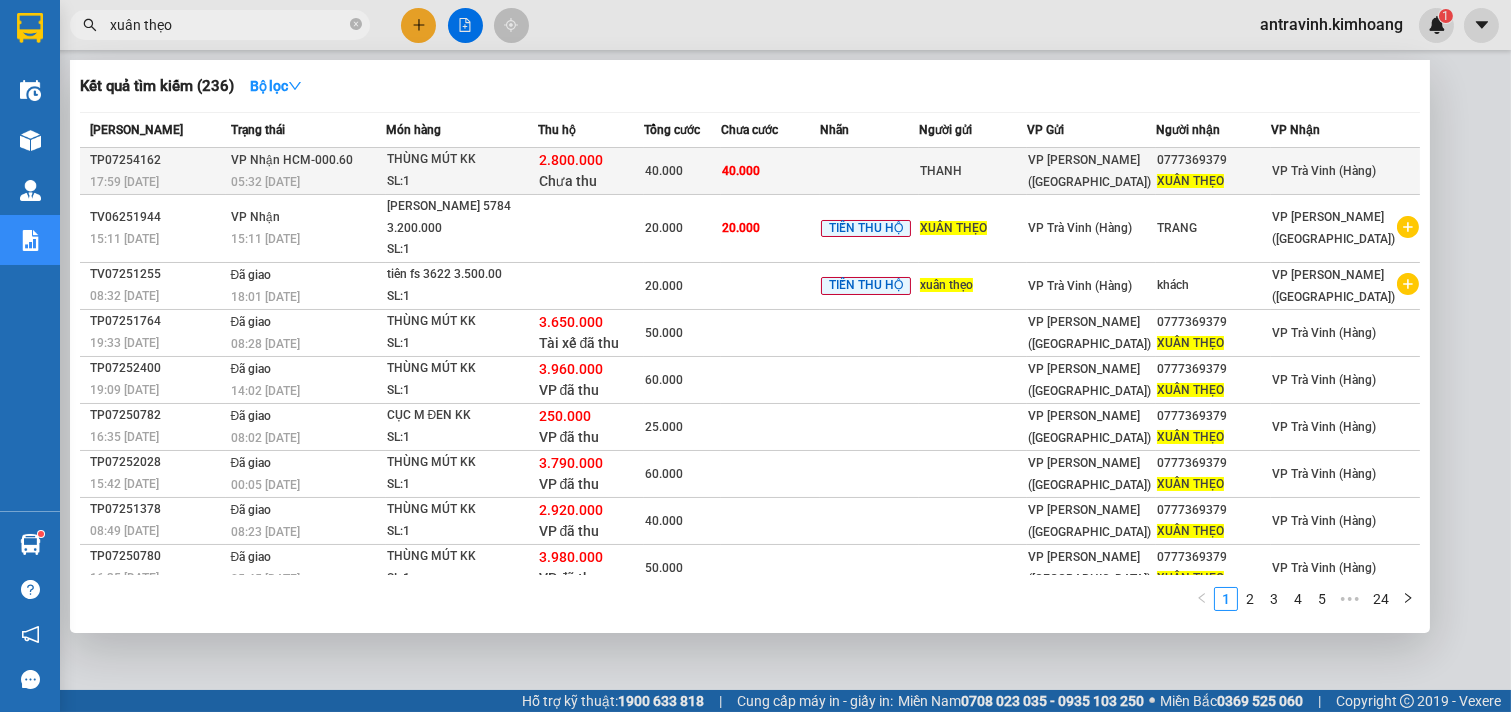 type on "xuân thẹo" 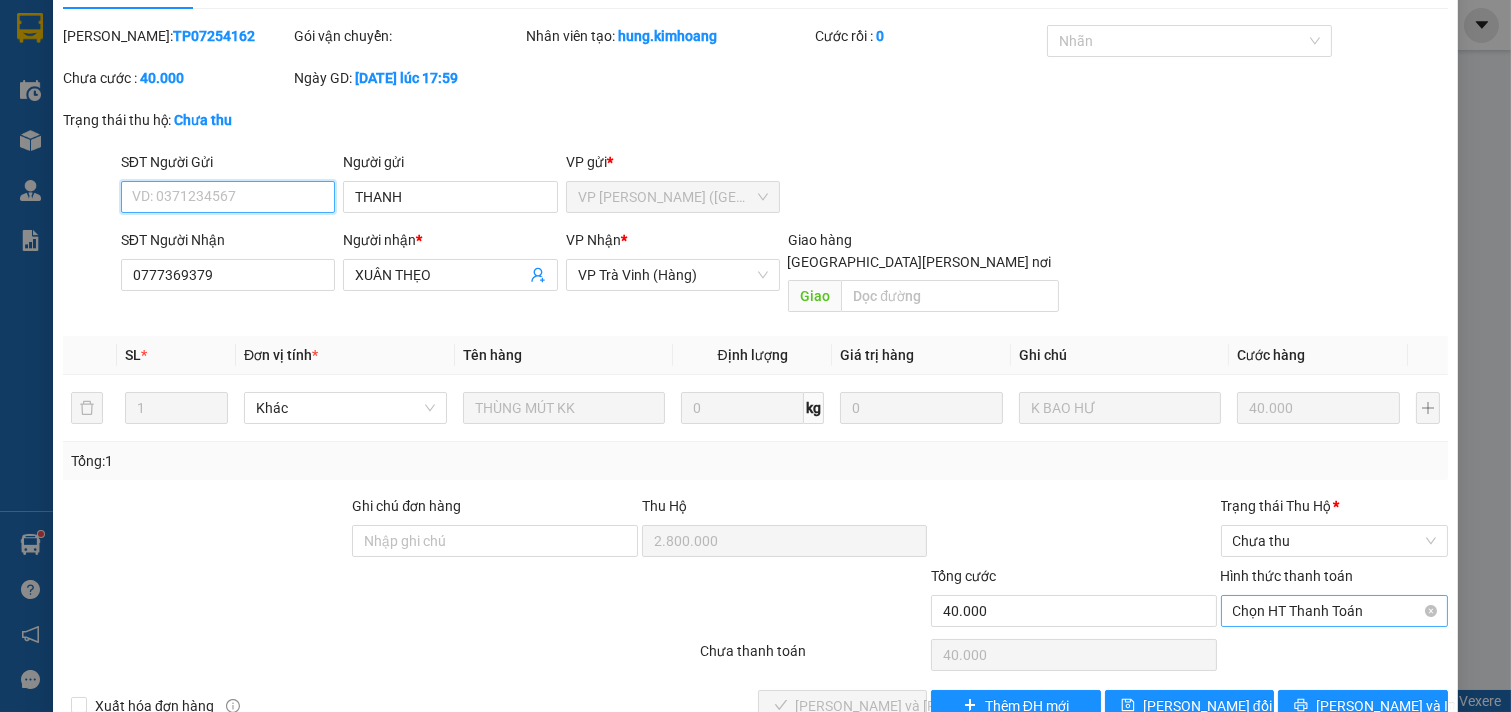 scroll, scrollTop: 73, scrollLeft: 0, axis: vertical 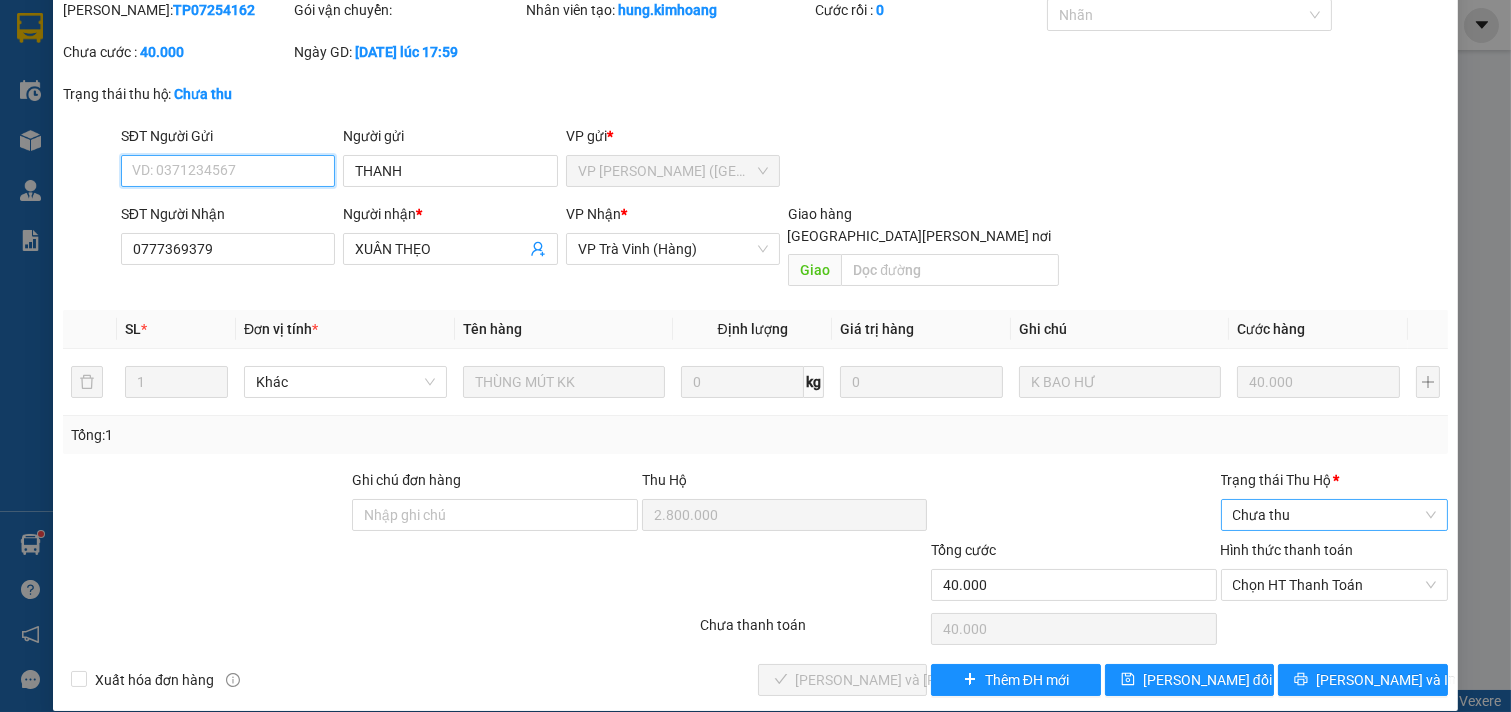 click on "Chưa thu" at bounding box center (1335, 515) 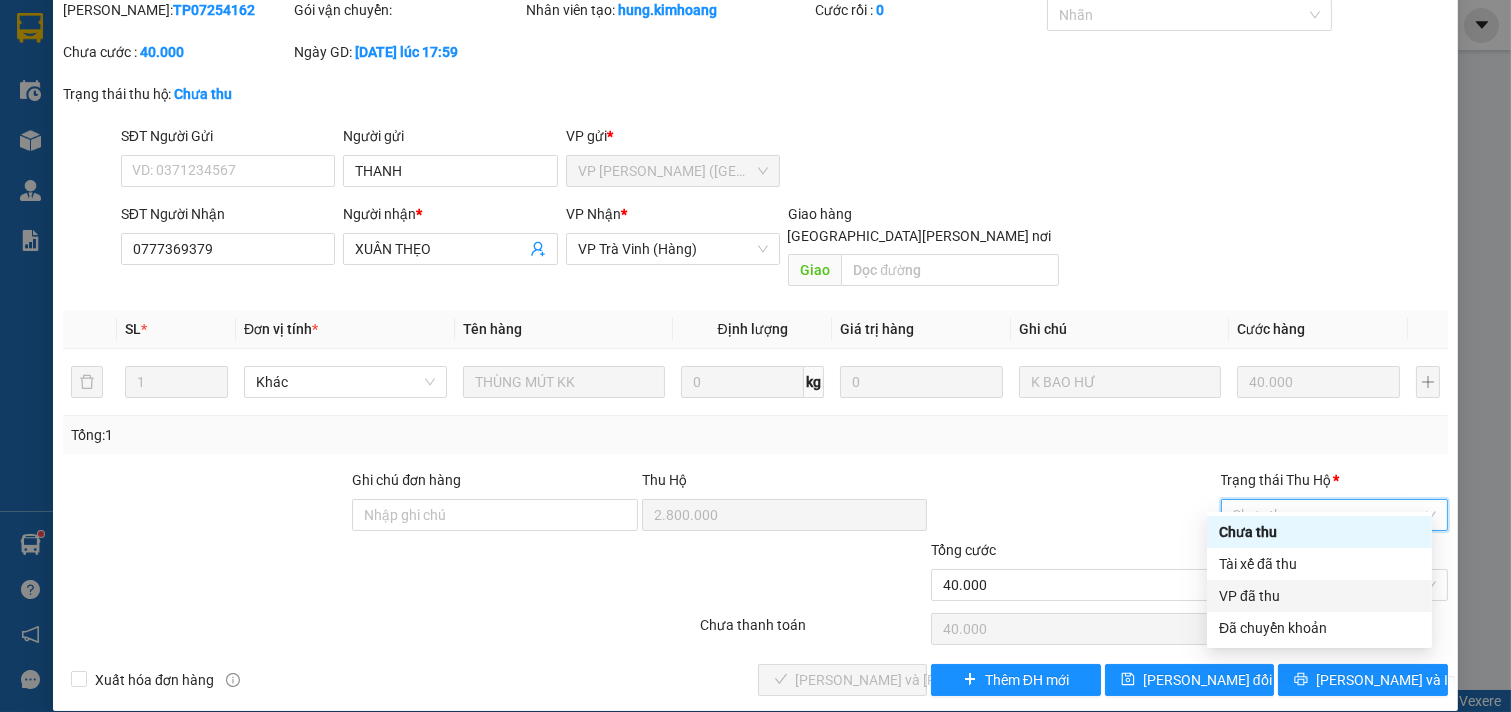 click on "VP đã thu" at bounding box center [1319, 596] 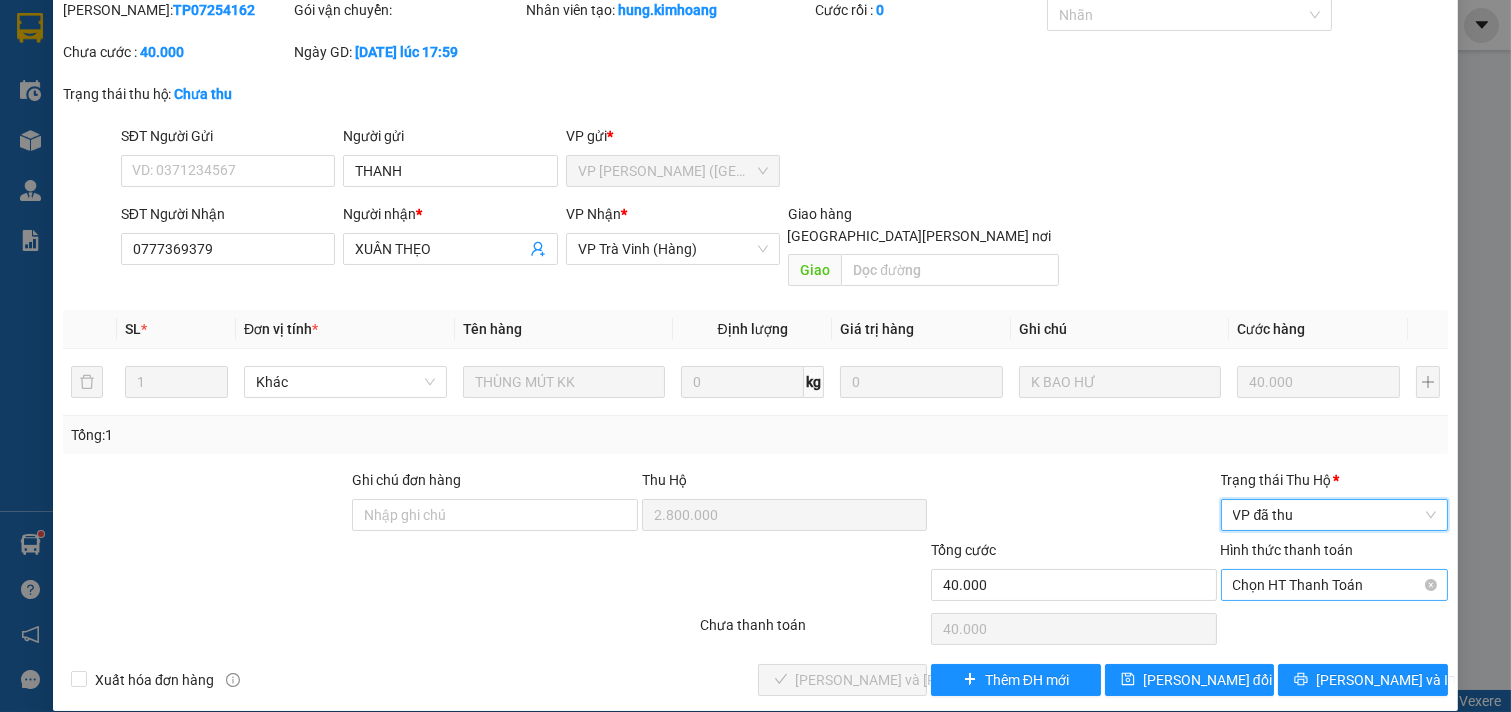 click on "Chọn HT Thanh Toán" at bounding box center (1335, 585) 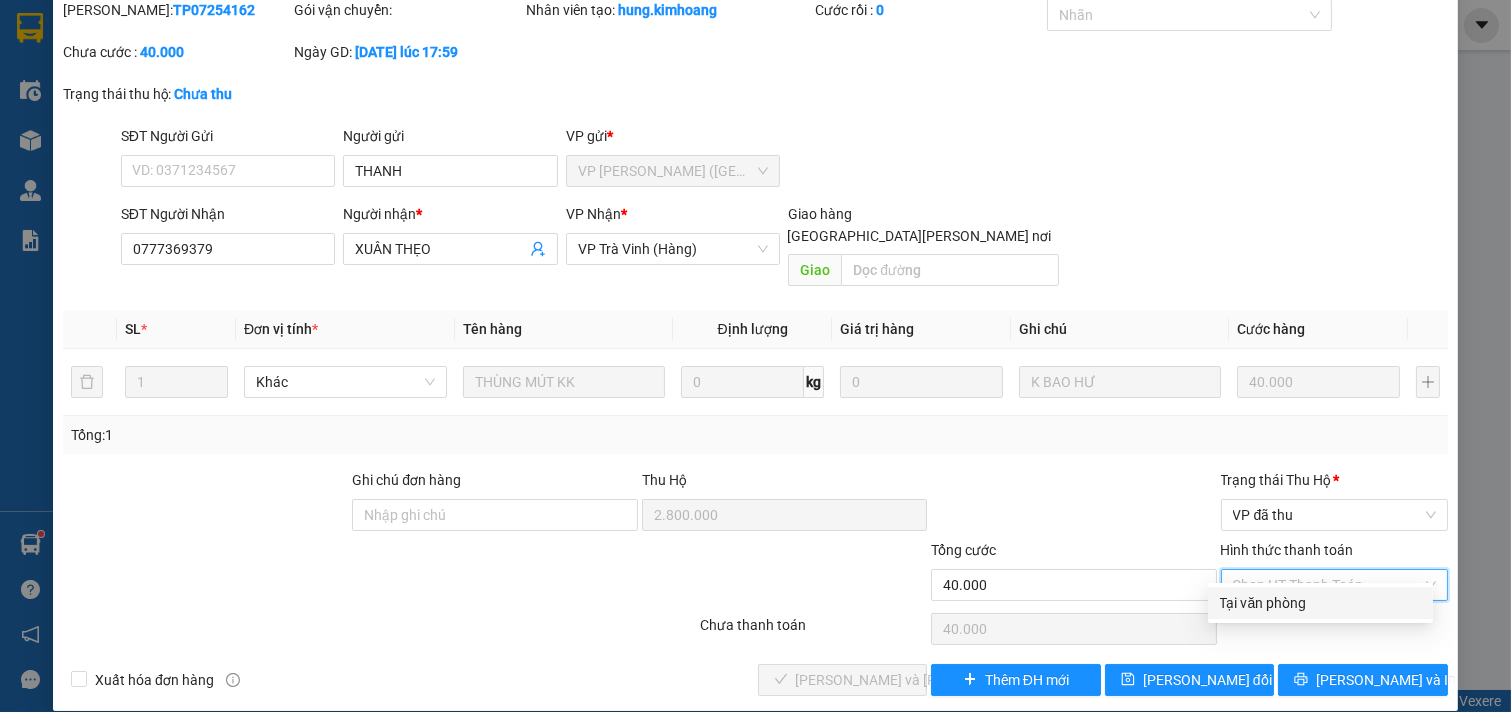 click on "Tại văn phòng" at bounding box center [1320, 603] 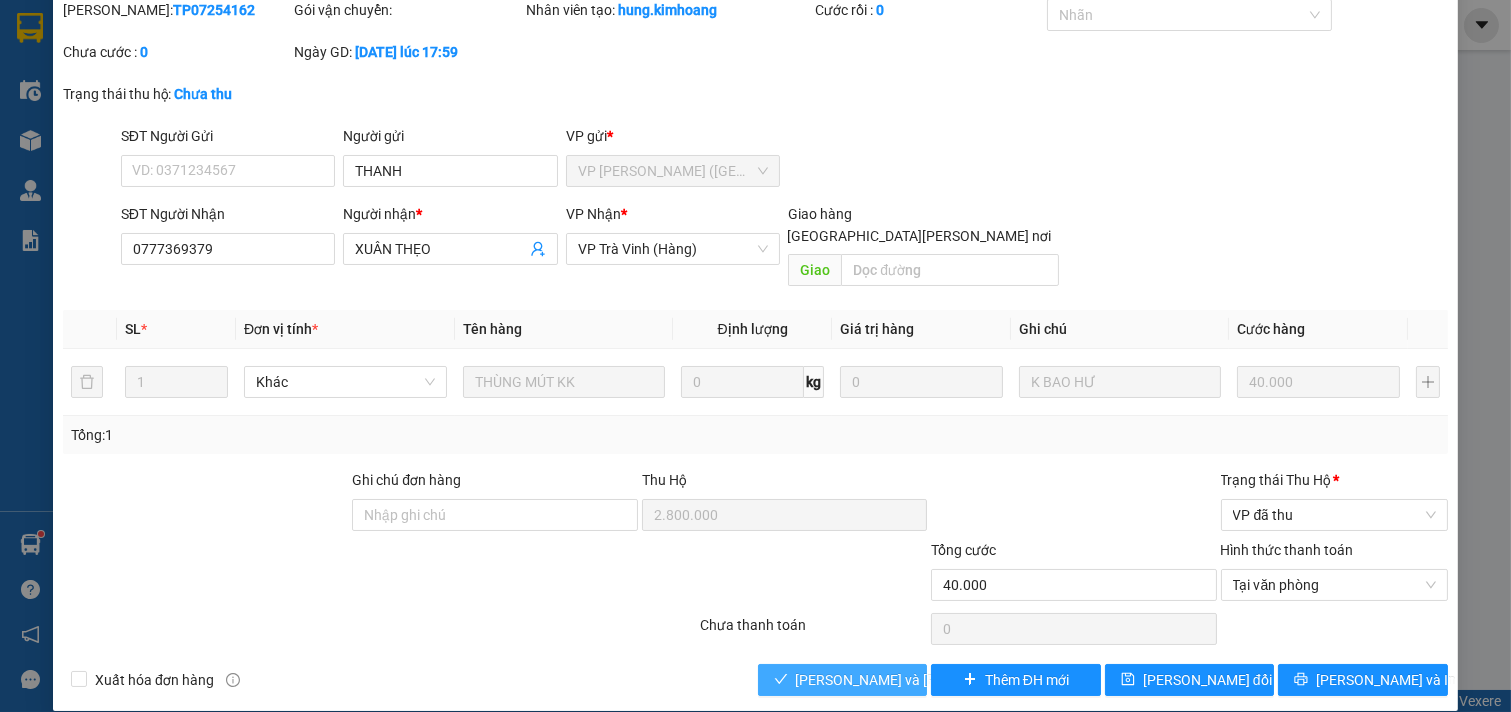 click on "[PERSON_NAME] và [PERSON_NAME] hàng" at bounding box center (843, 680) 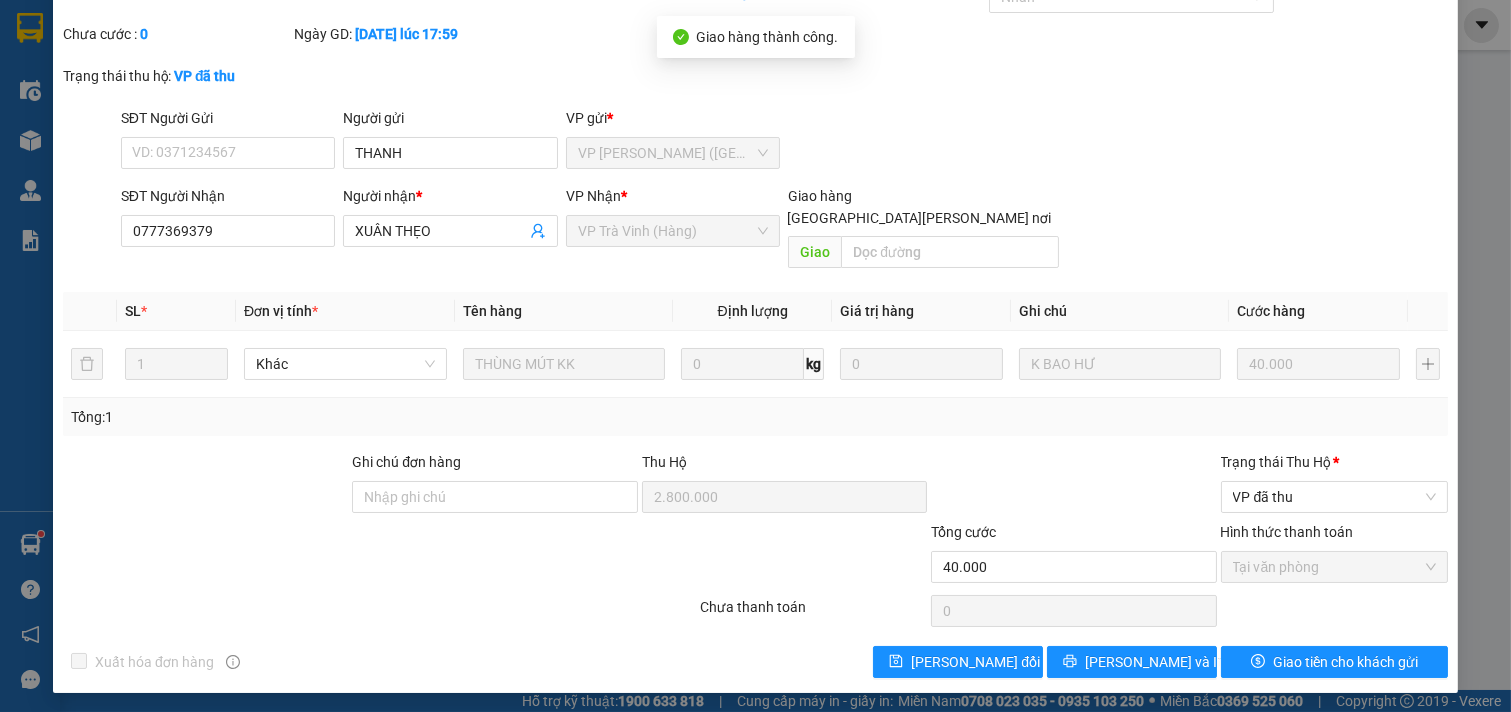 scroll, scrollTop: 95, scrollLeft: 0, axis: vertical 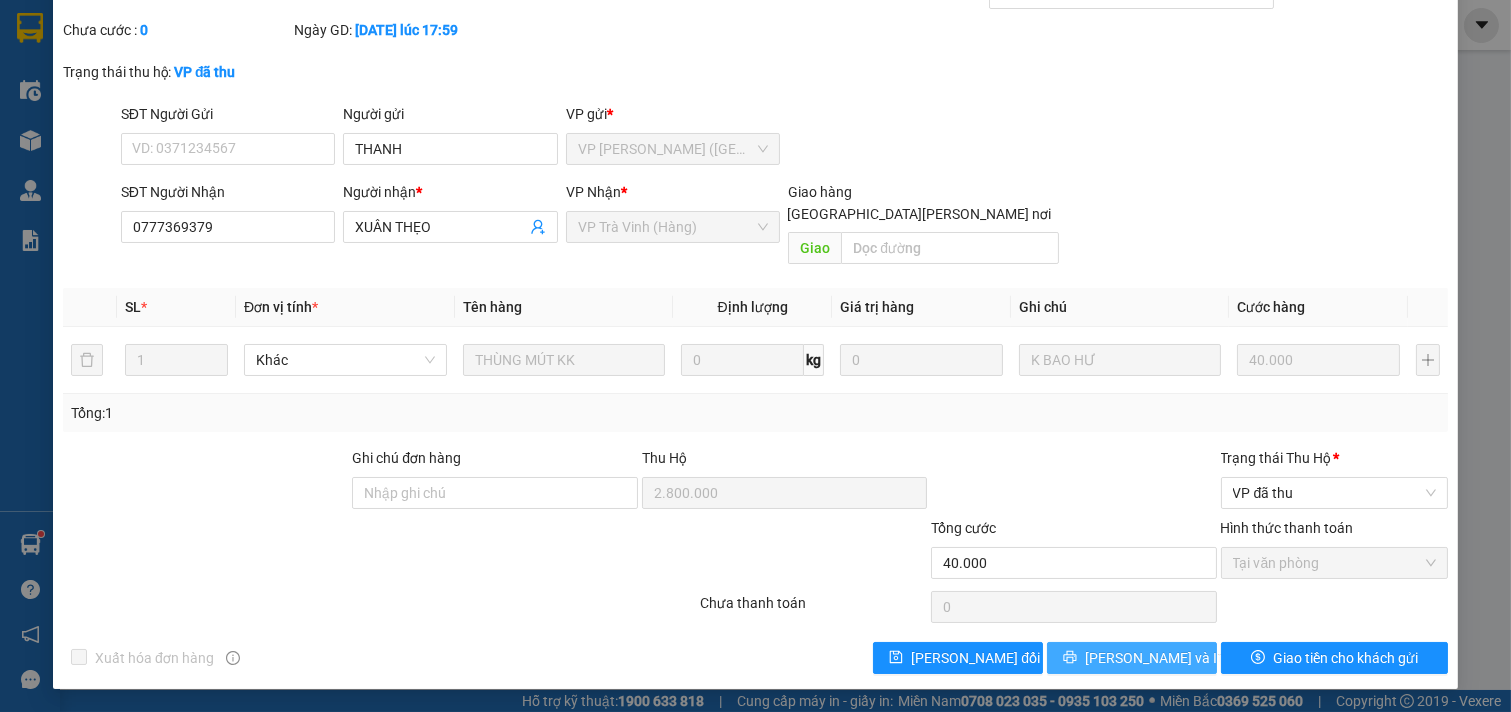 click 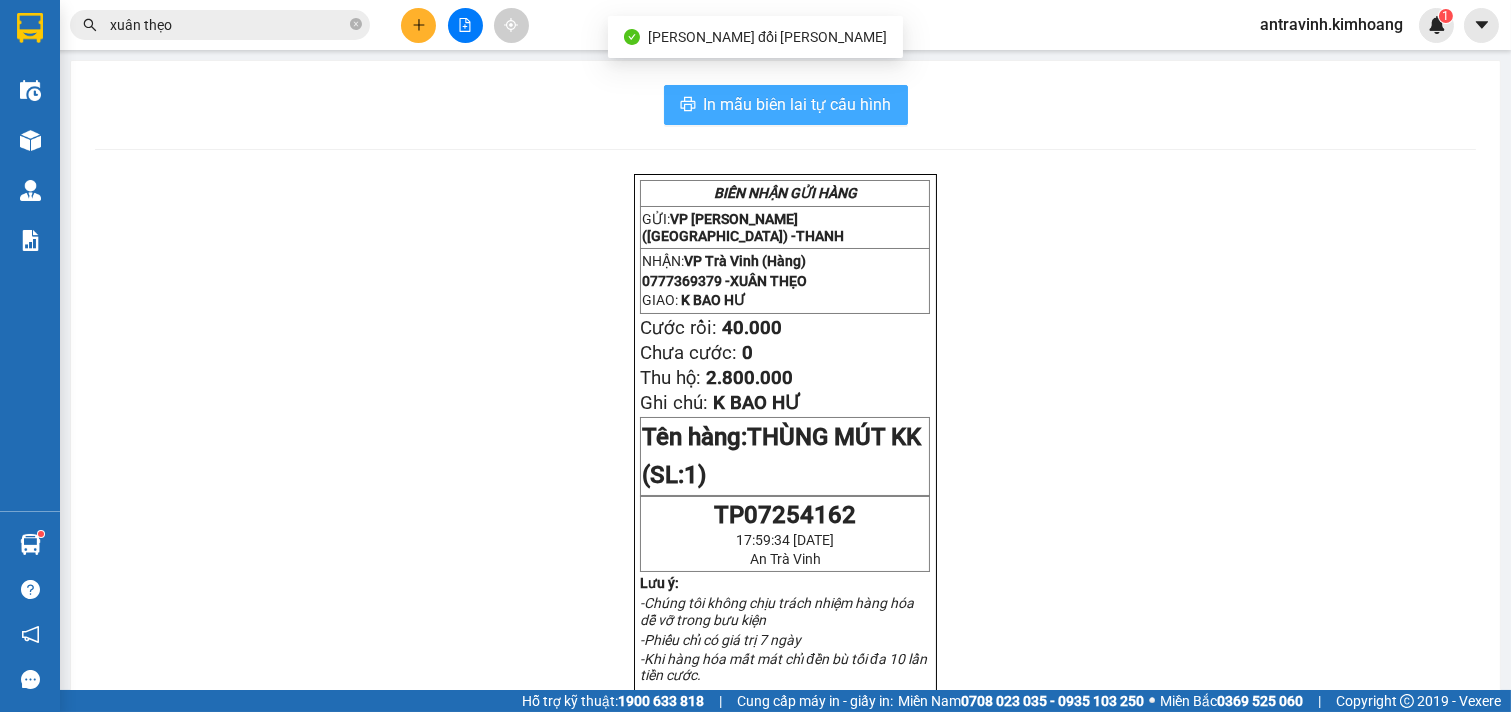 click on "In mẫu biên lai tự cấu hình" at bounding box center [798, 104] 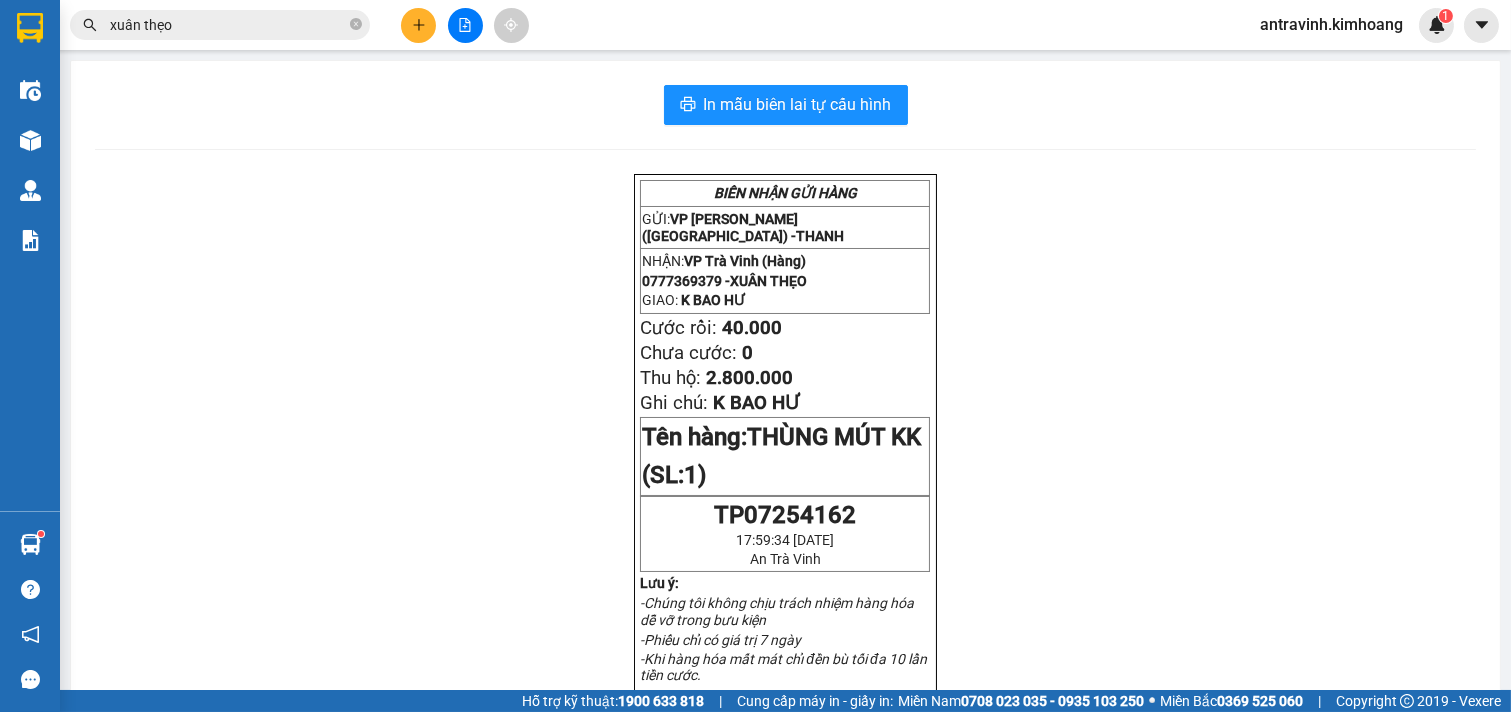 click on "xuân thẹo" at bounding box center (228, 25) 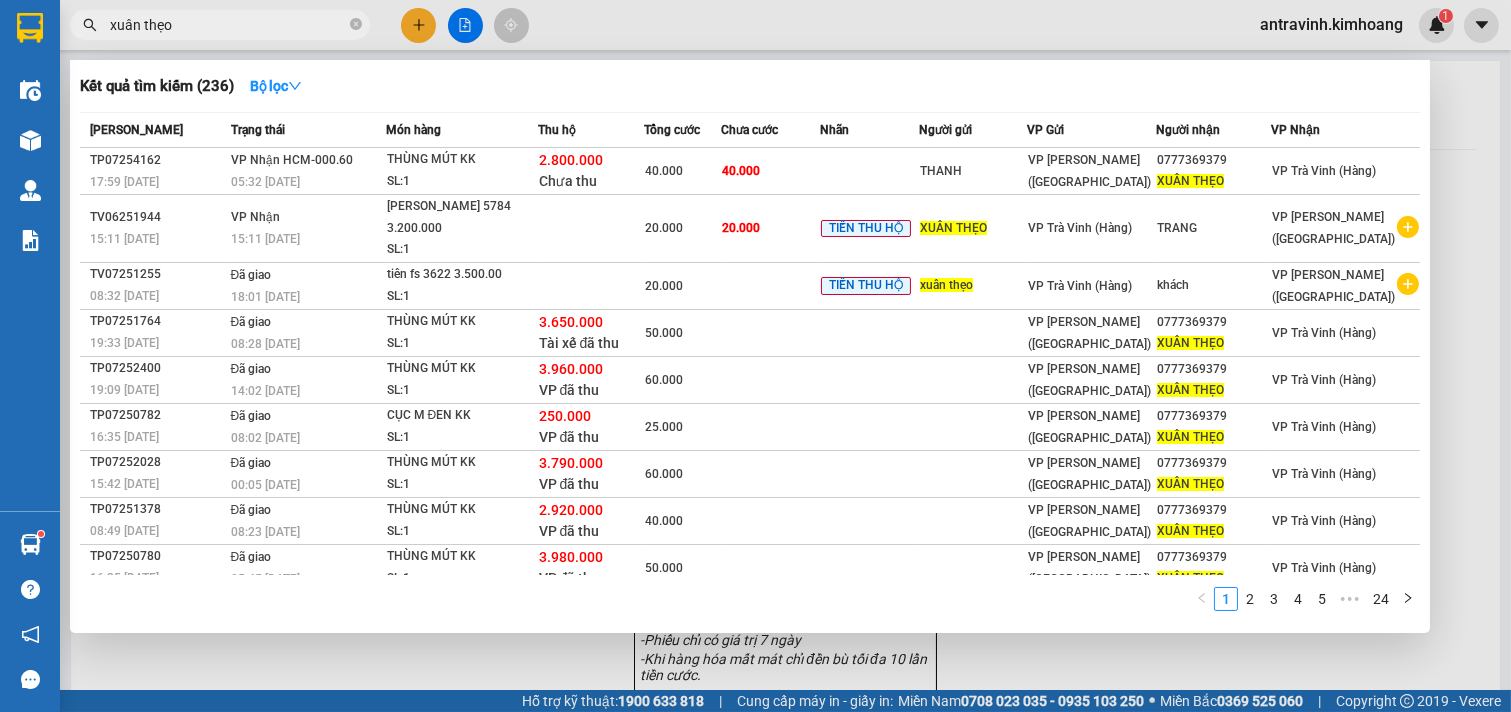 click on "xuân thẹo" at bounding box center (228, 25) 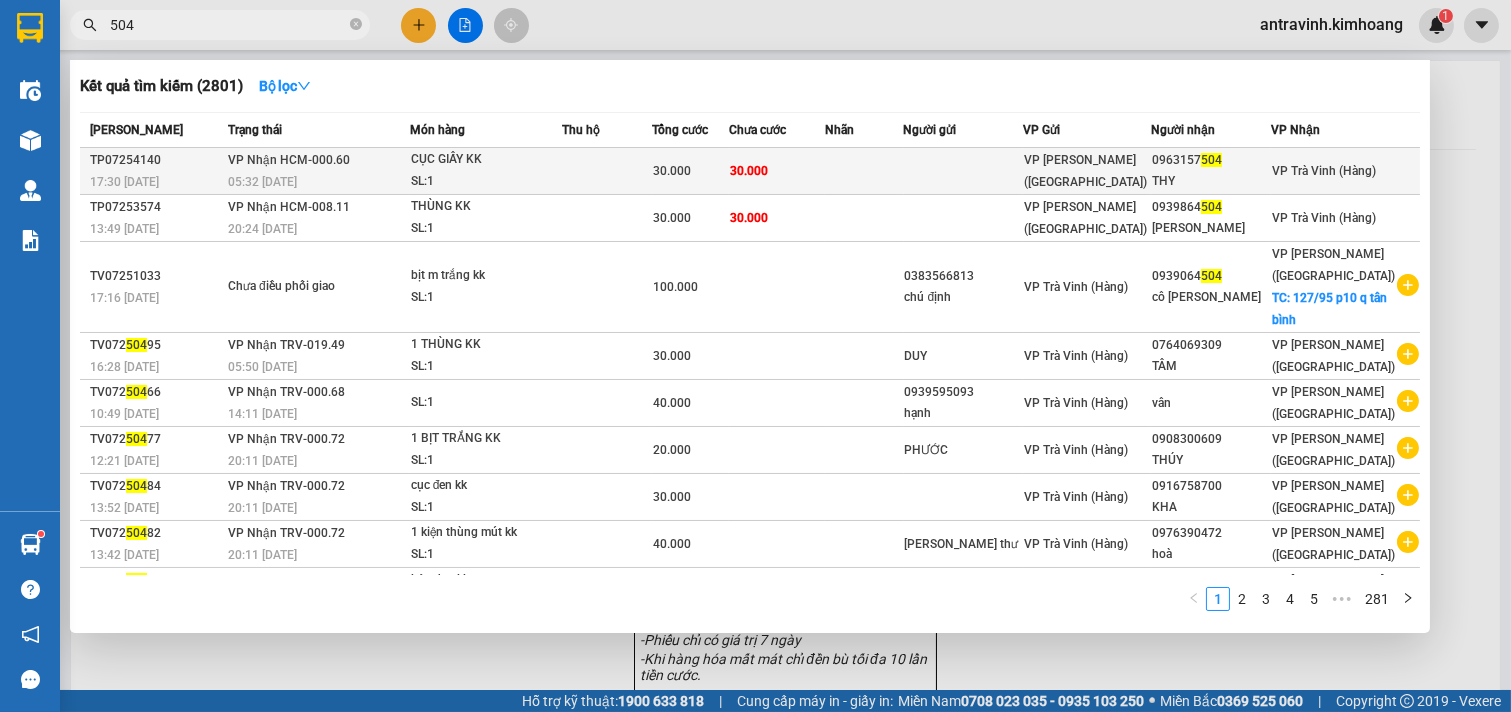 type on "504" 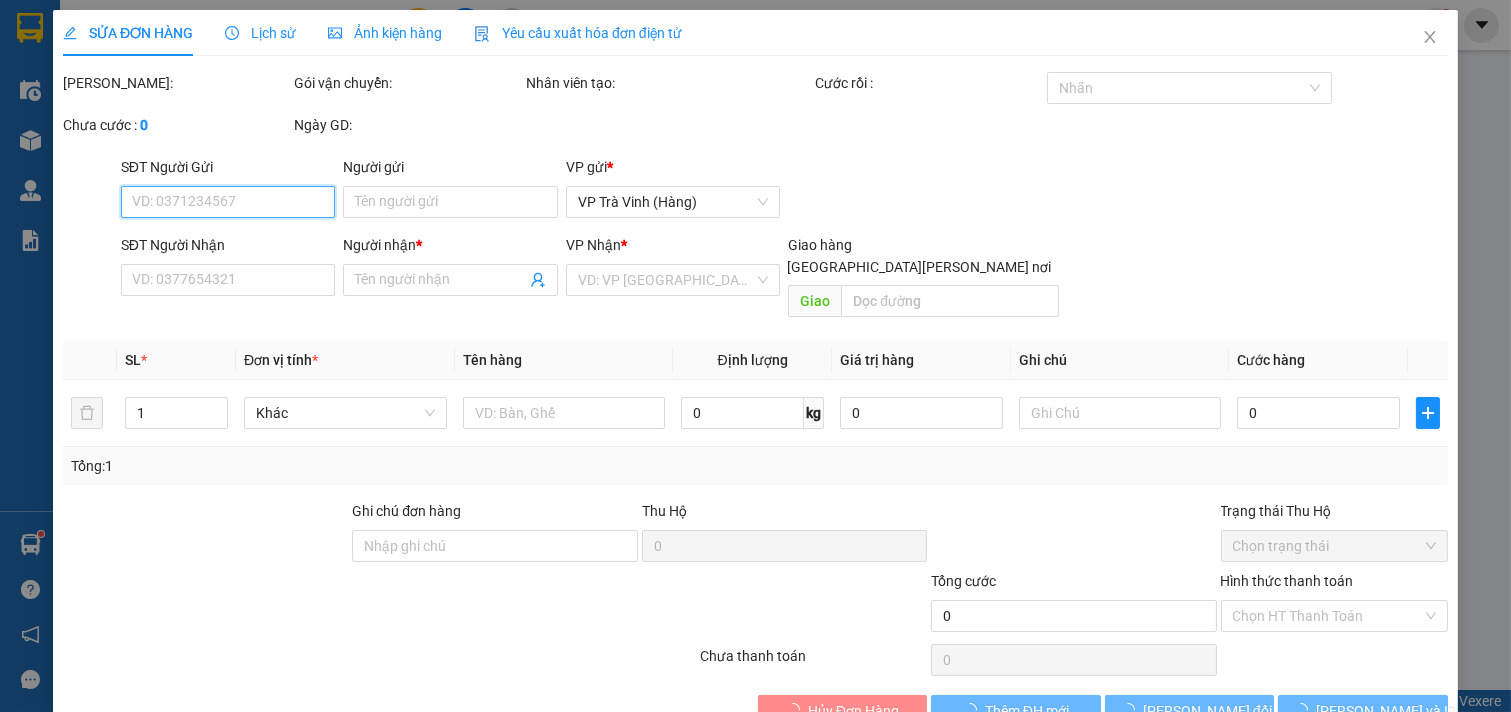 type on "0963157504" 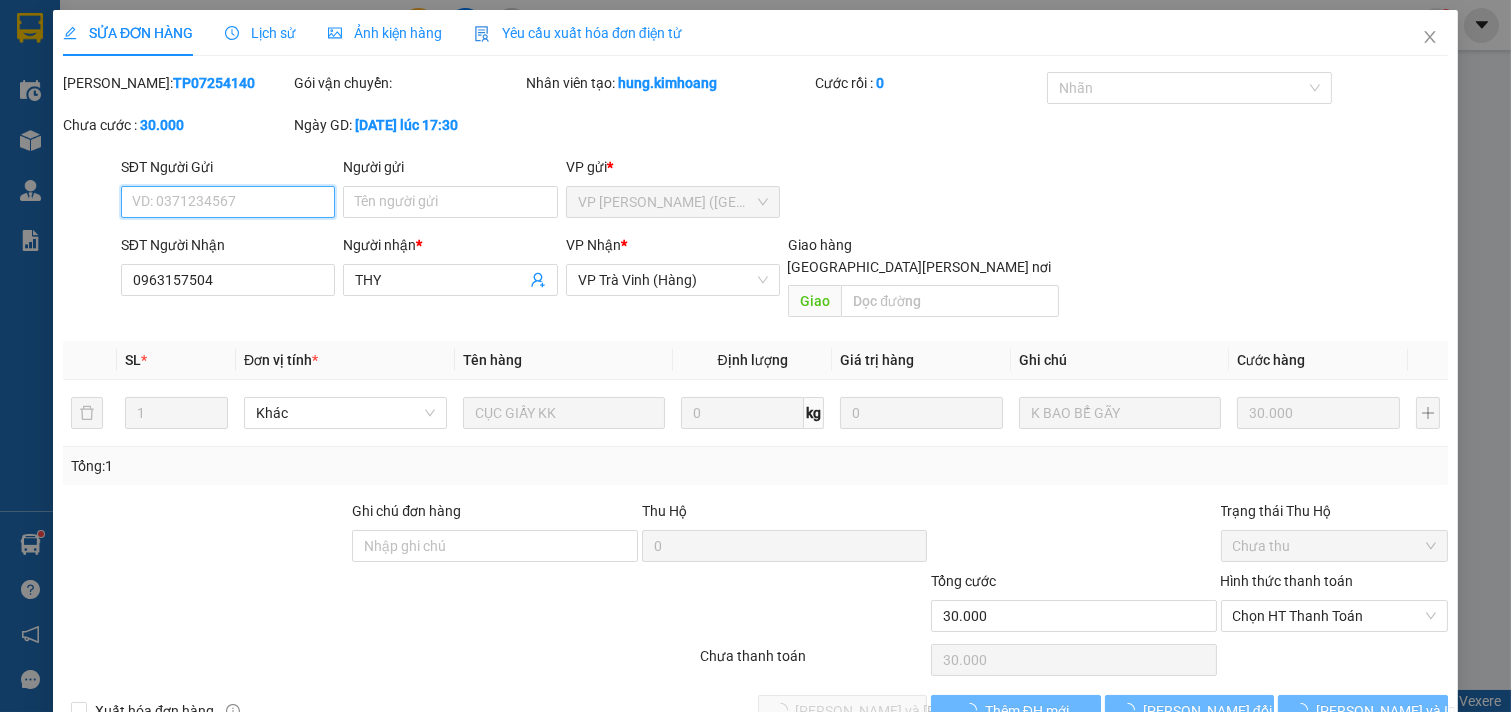 scroll, scrollTop: 32, scrollLeft: 0, axis: vertical 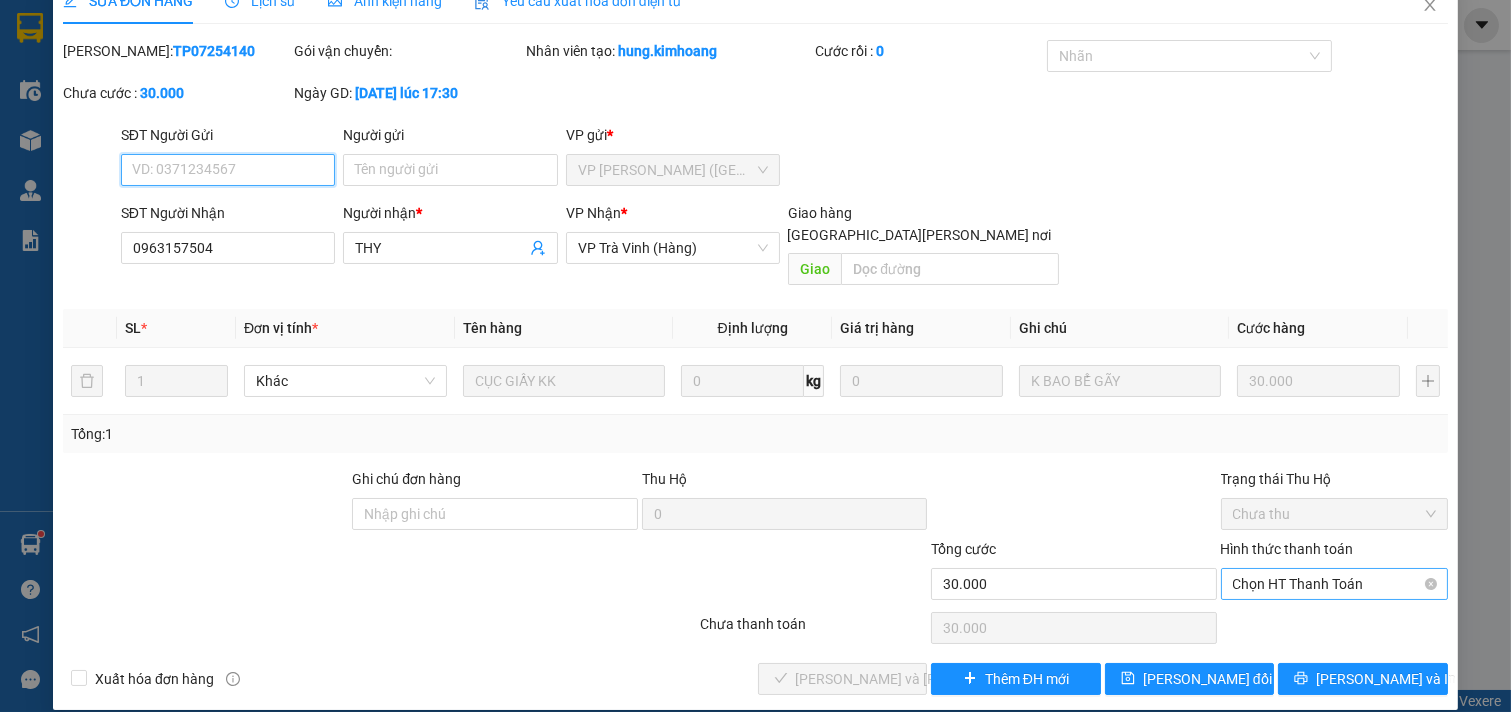 click on "Chọn HT Thanh Toán" at bounding box center (1335, 584) 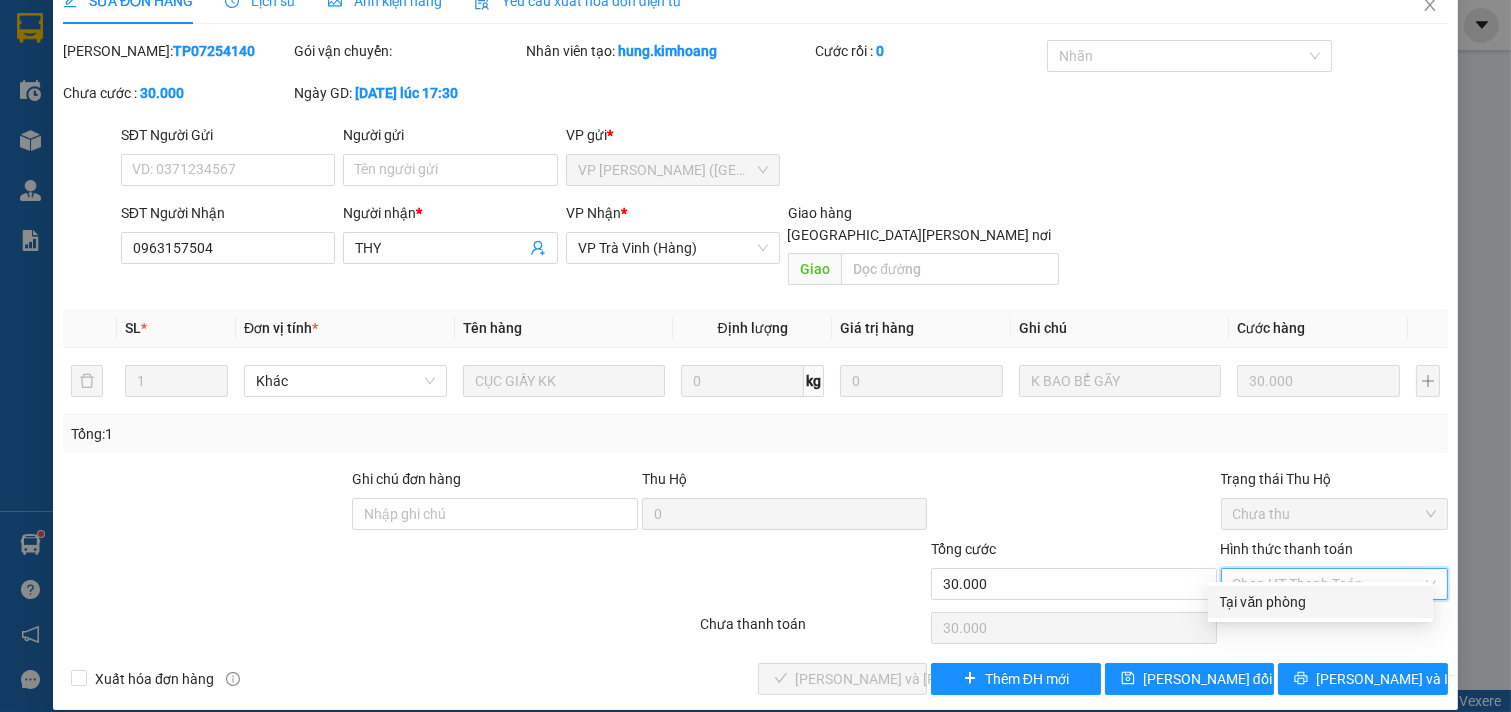 click on "Tại văn phòng" at bounding box center (1320, 602) 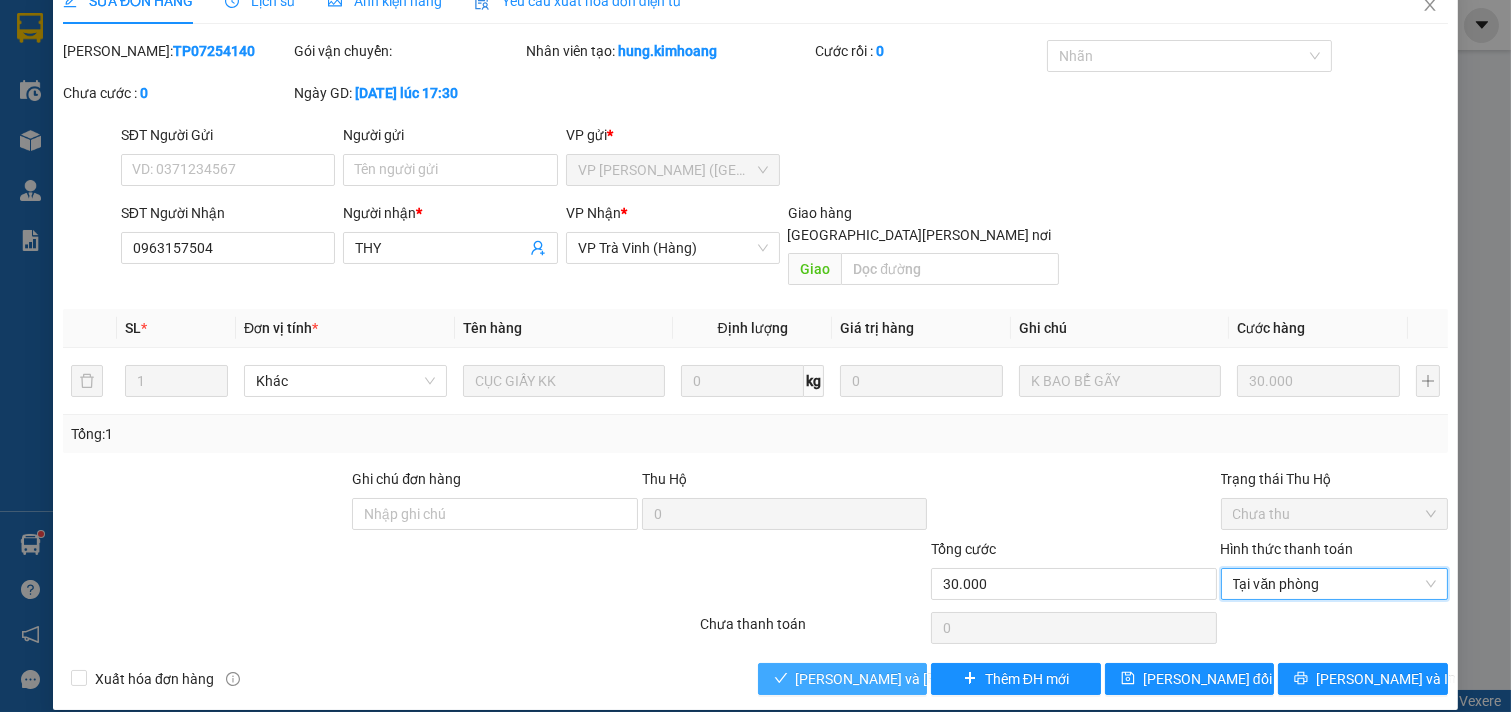 click on "[PERSON_NAME] và [PERSON_NAME] hàng" at bounding box center [931, 679] 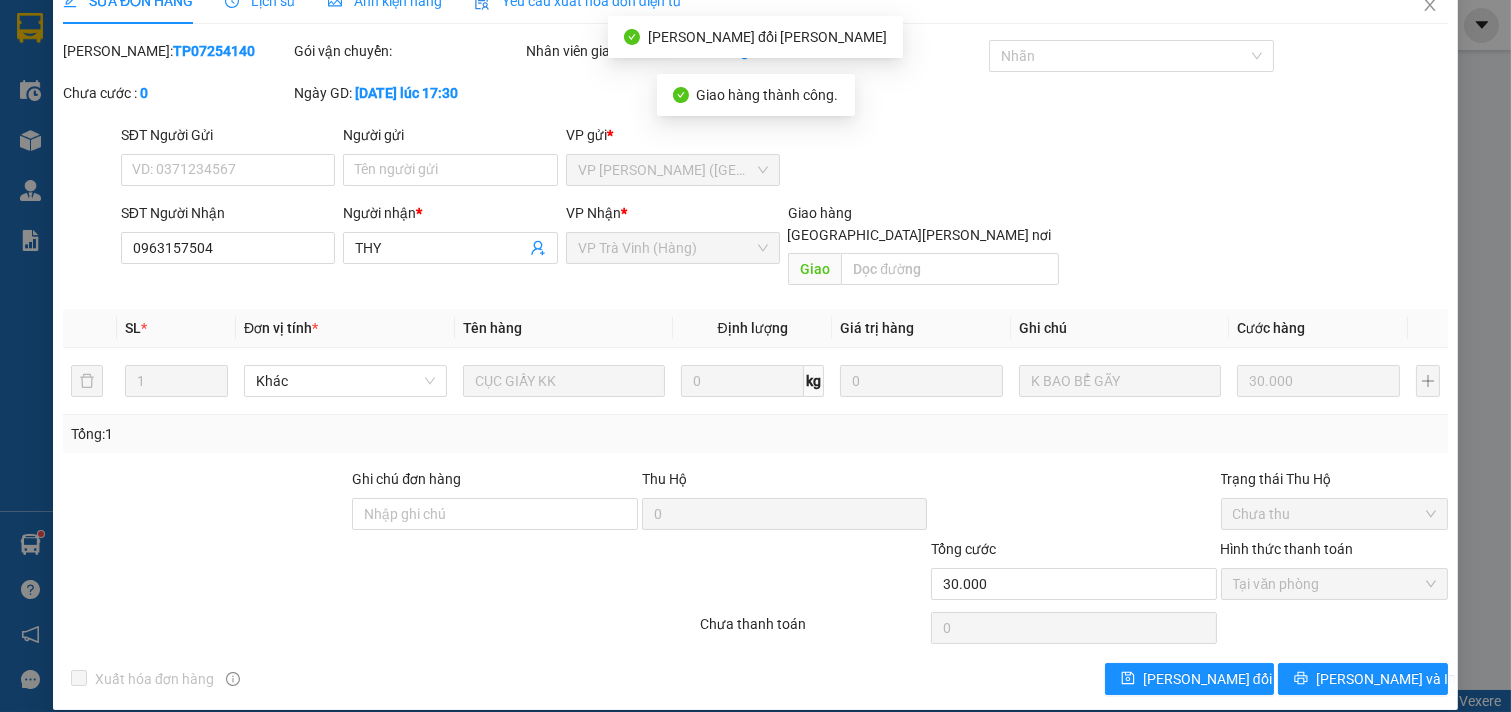 scroll, scrollTop: 0, scrollLeft: 0, axis: both 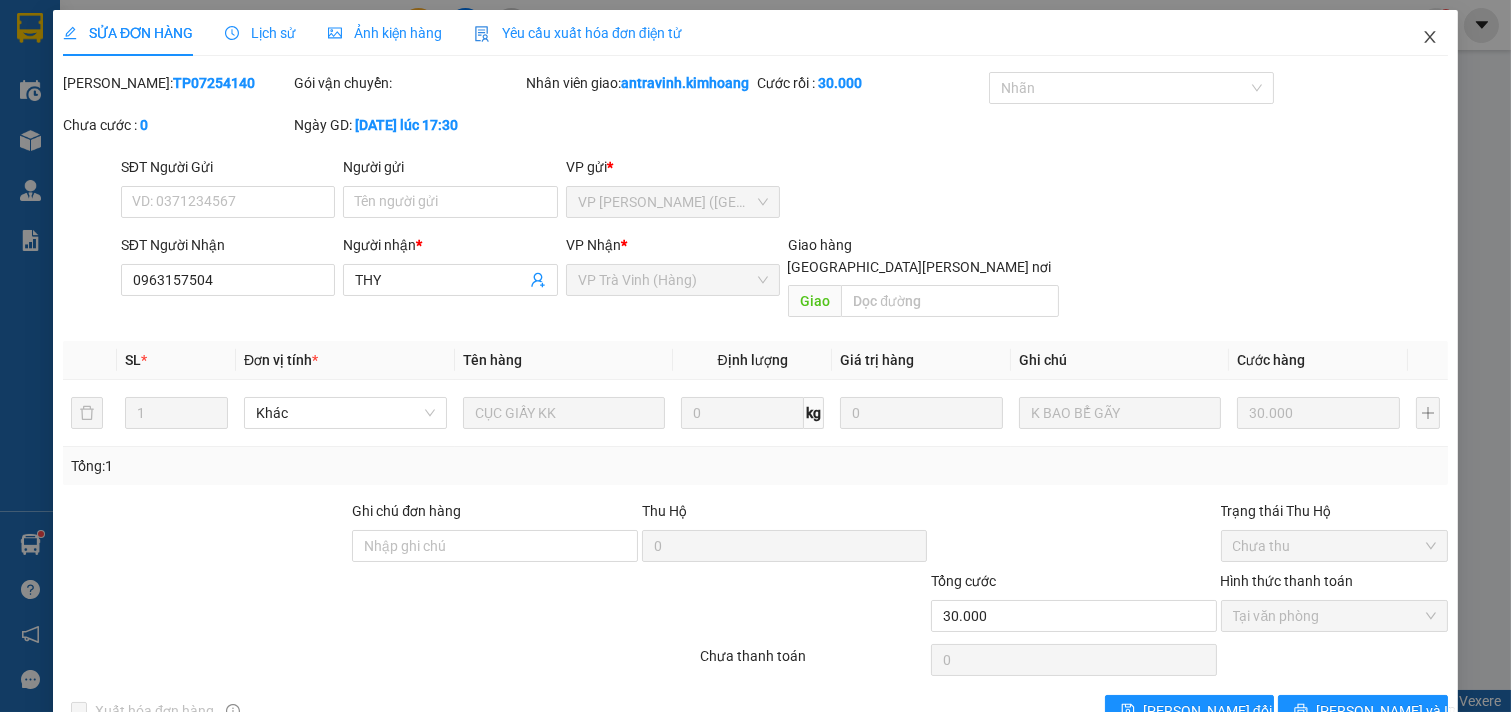 click 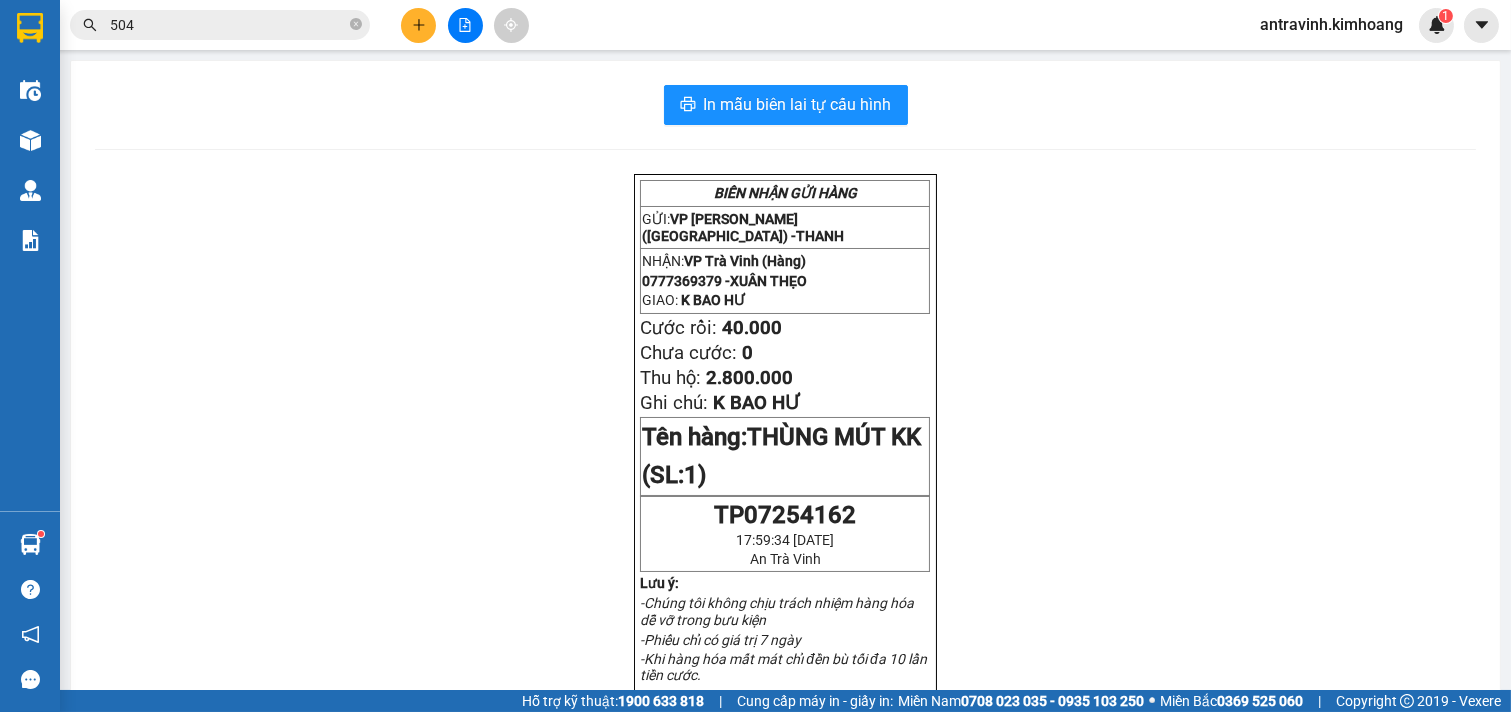 click on "504" at bounding box center (228, 25) 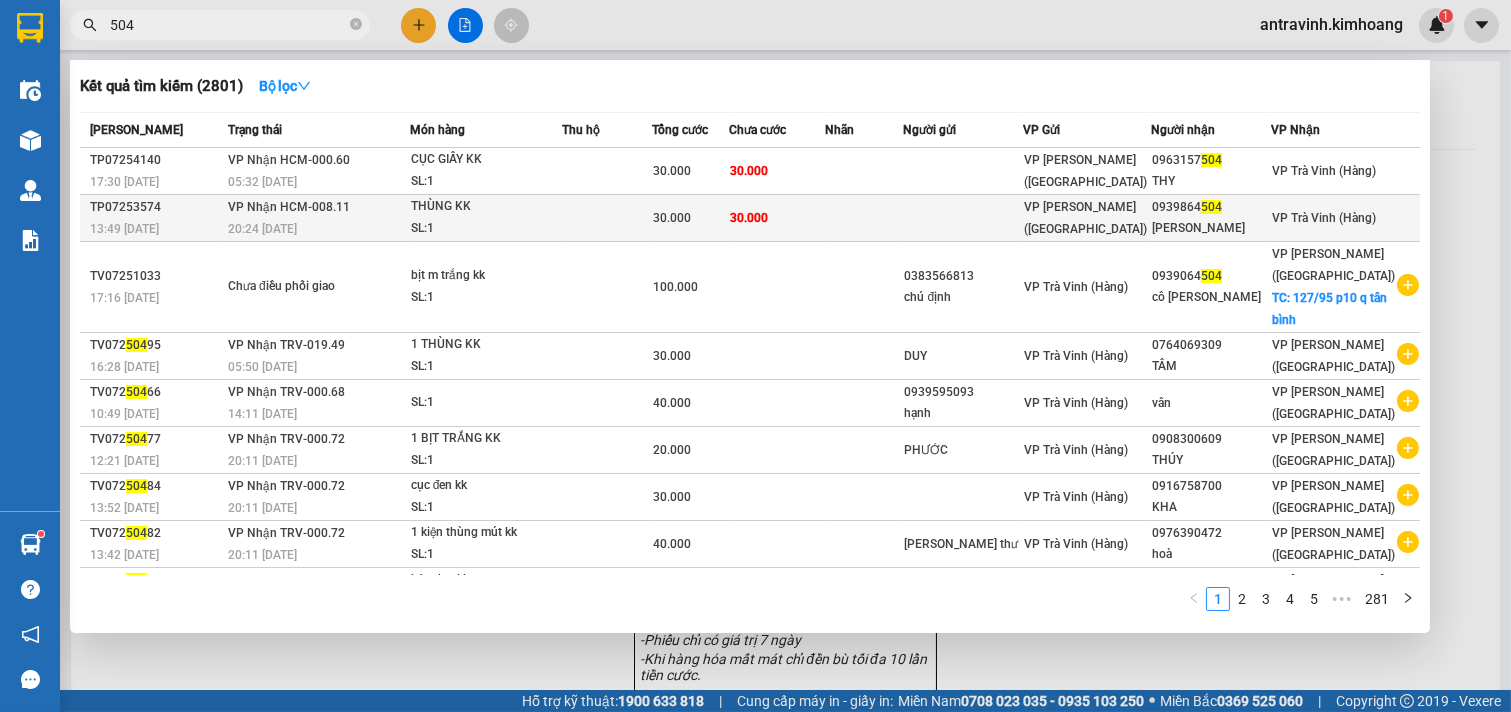 click on "SL:  1" at bounding box center [486, 229] 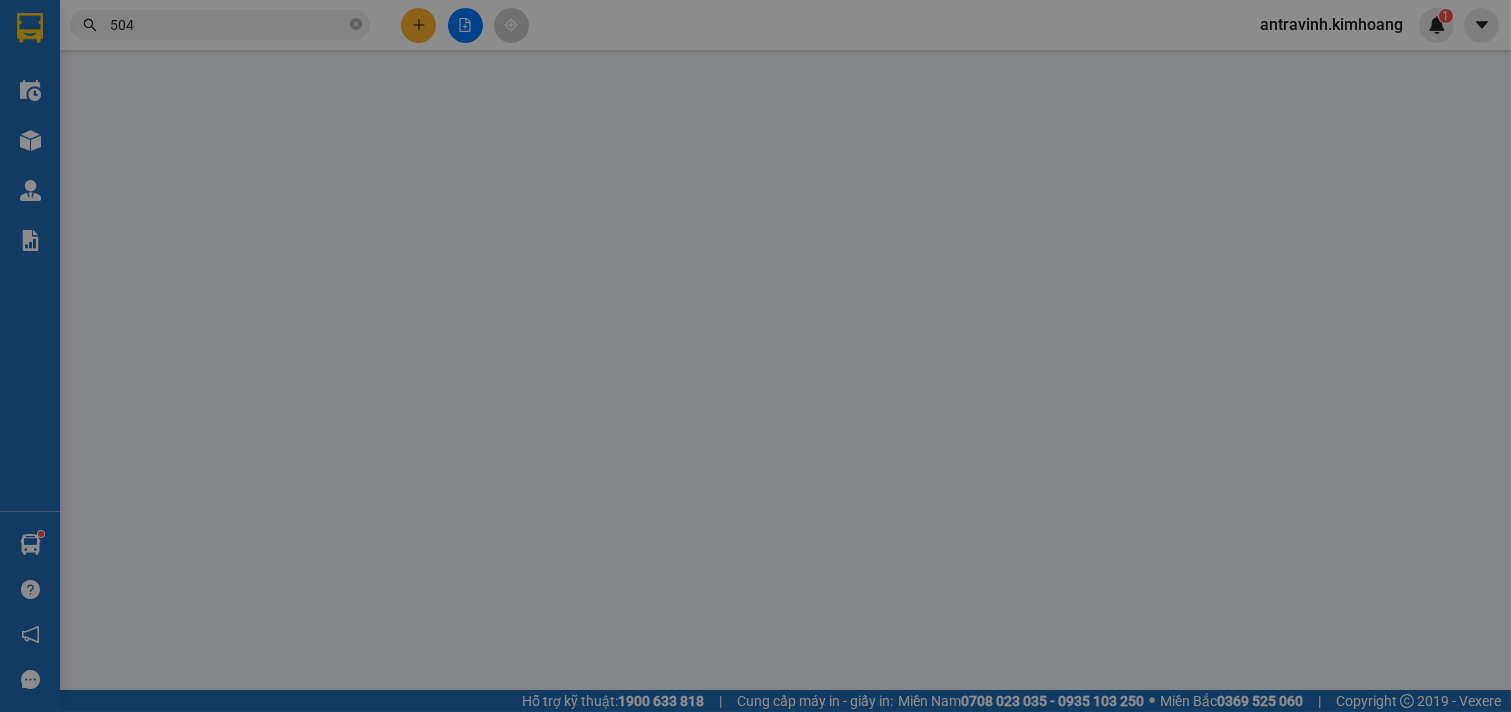 type on "0939864504" 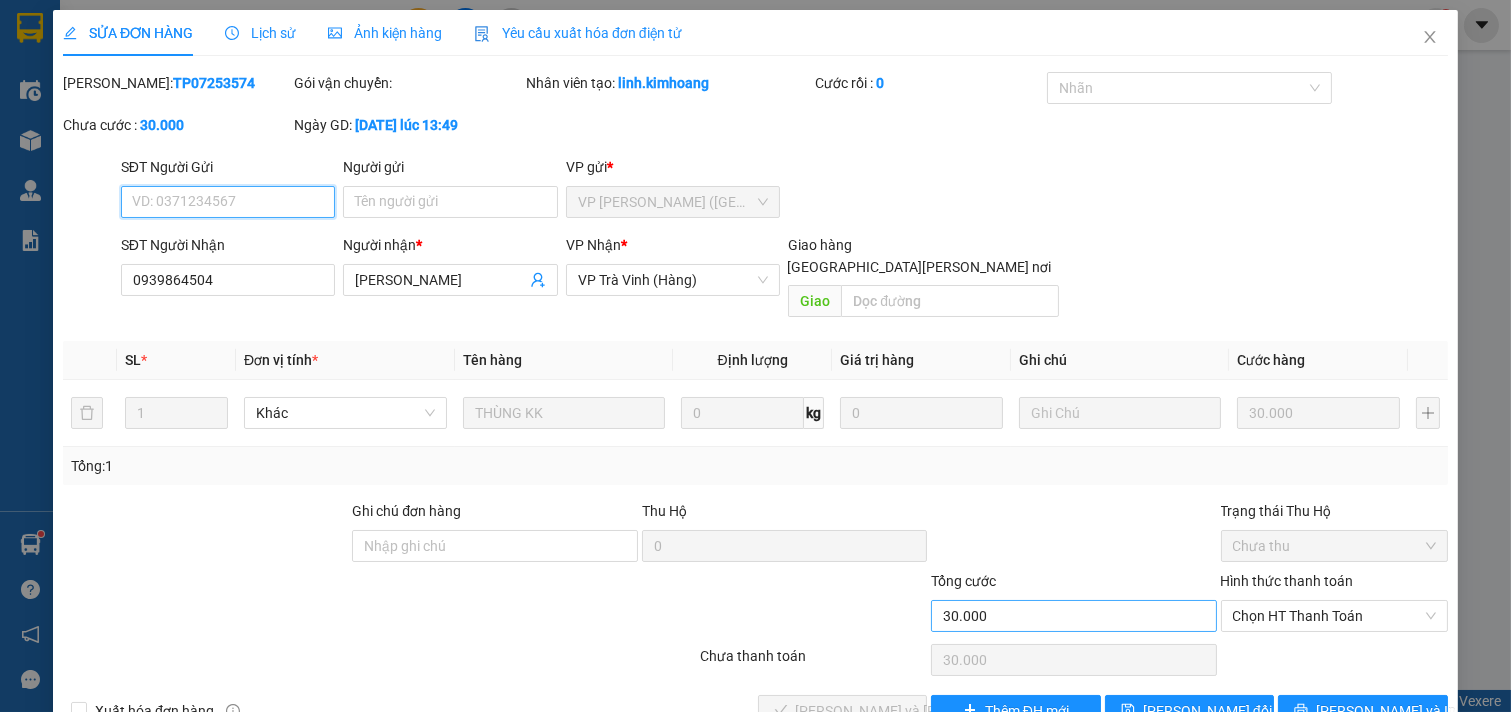scroll, scrollTop: 32, scrollLeft: 0, axis: vertical 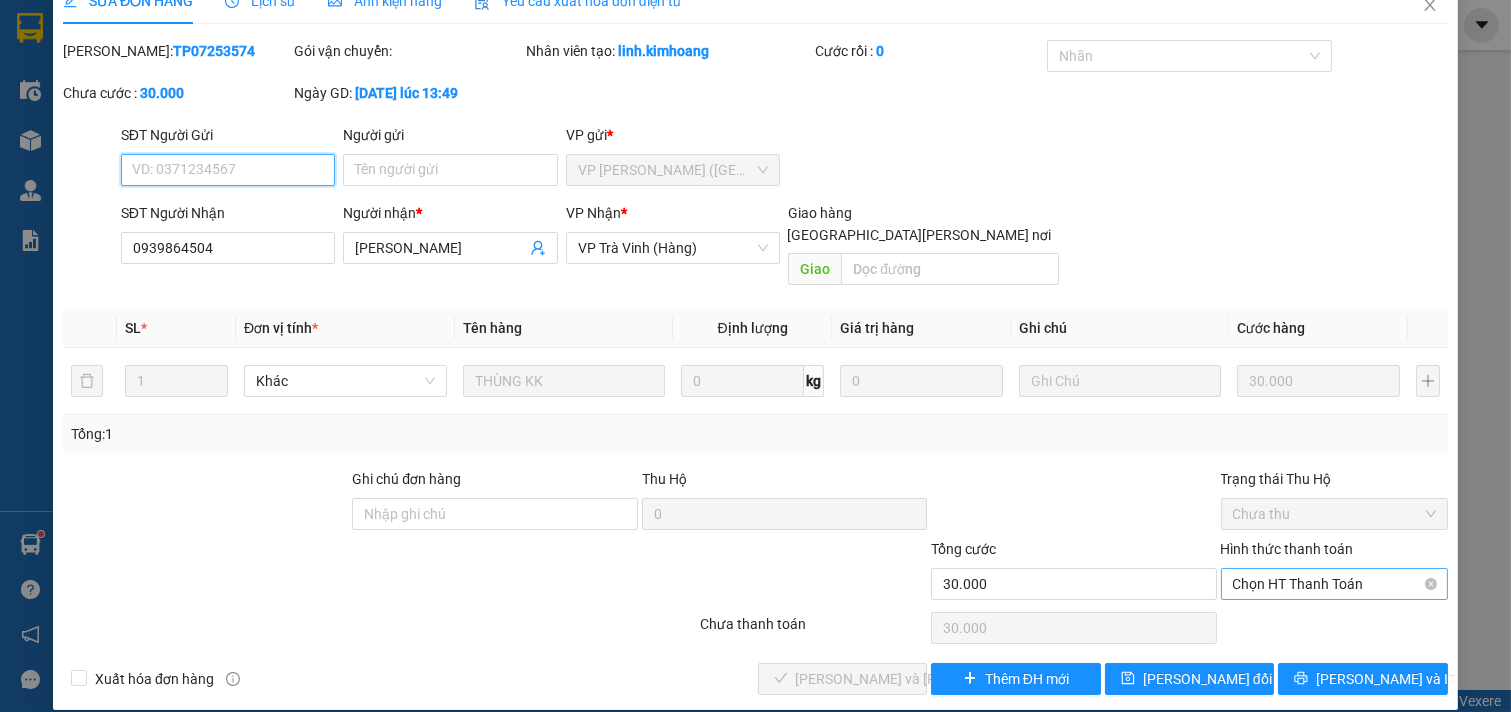 click on "Chọn HT Thanh Toán" at bounding box center [1335, 584] 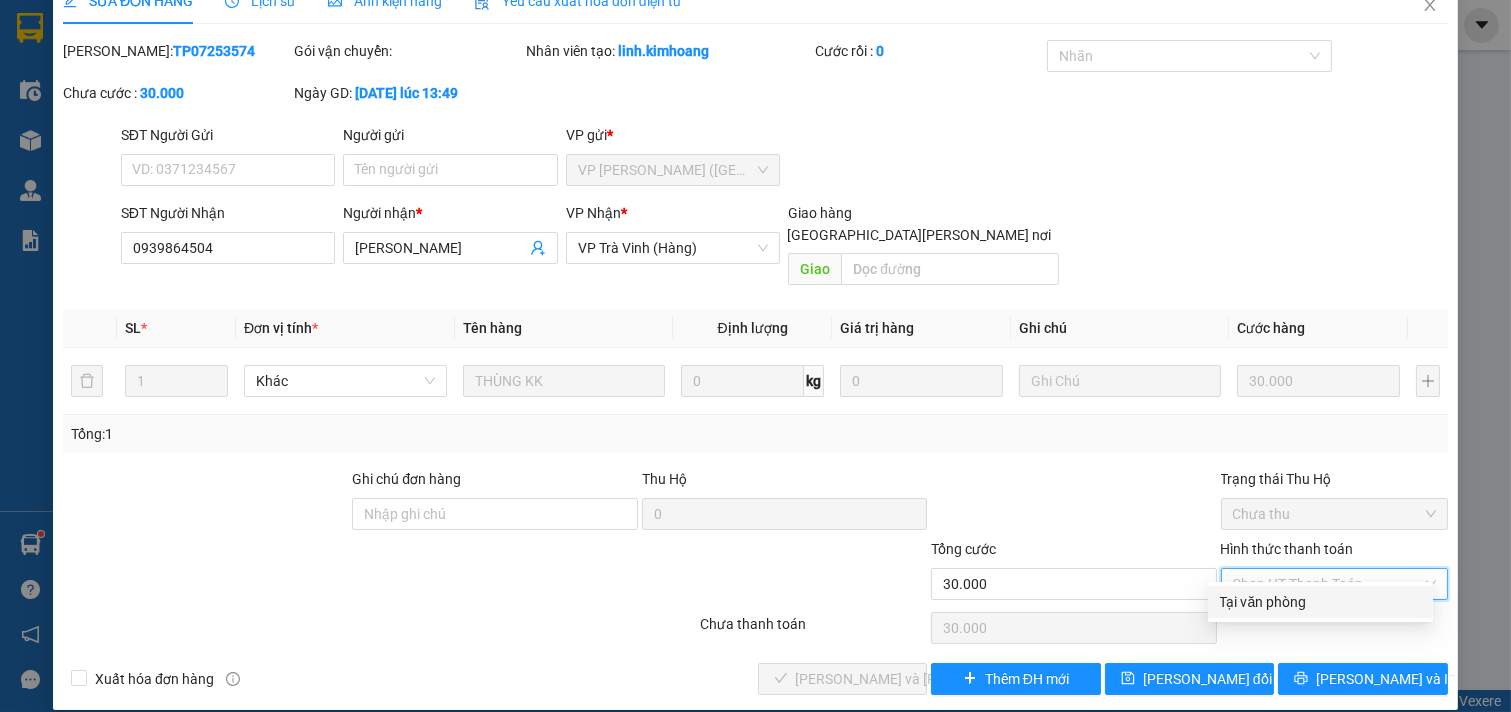click on "Tại văn phòng" at bounding box center (1320, 602) 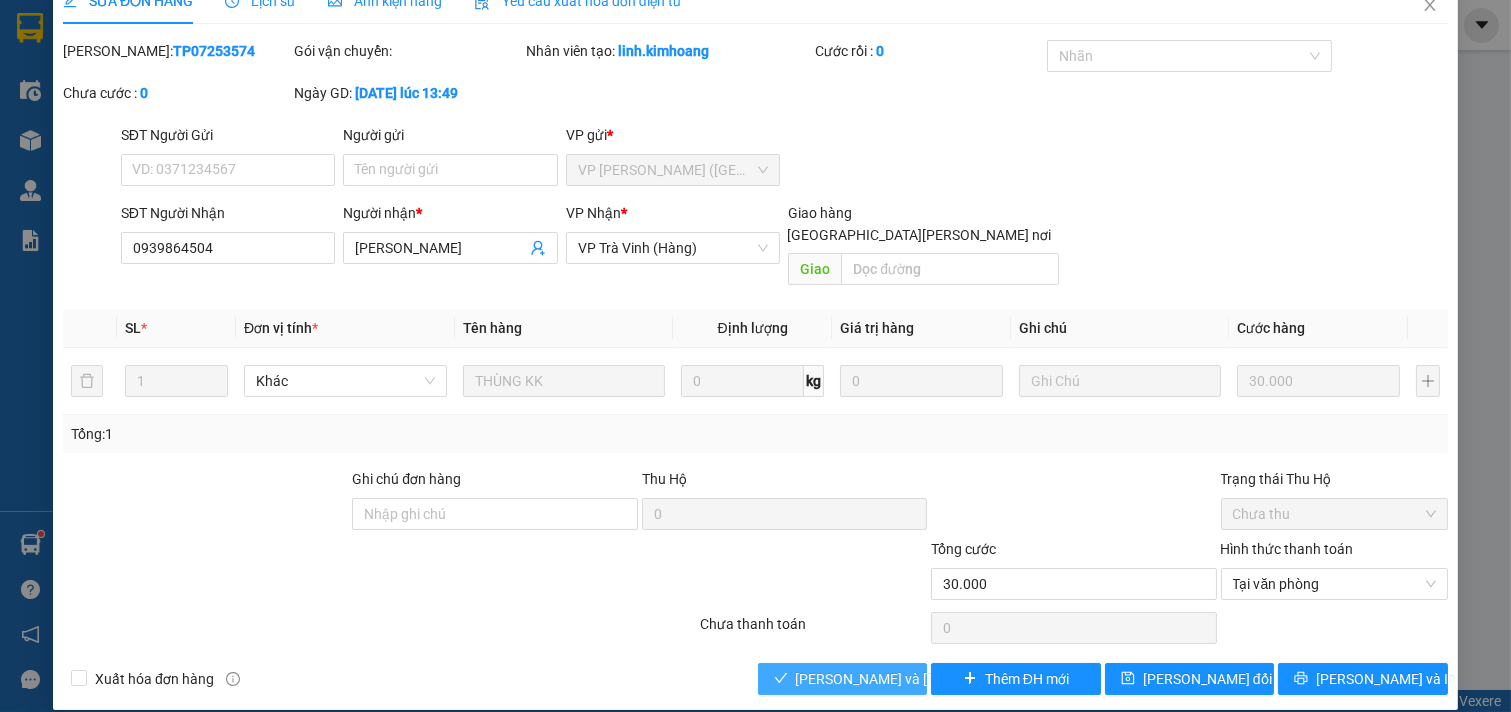click on "[PERSON_NAME] và [PERSON_NAME] hàng" at bounding box center (931, 679) 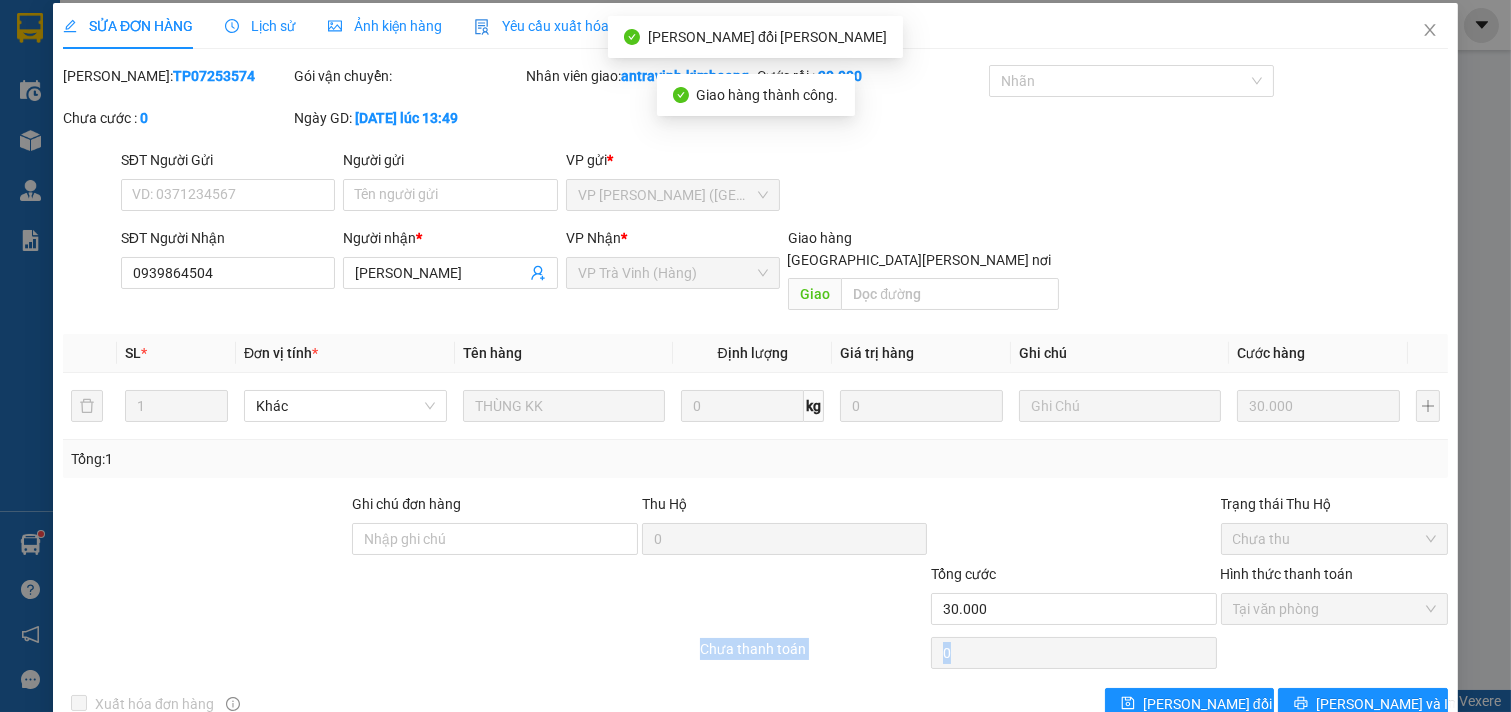 scroll, scrollTop: 0, scrollLeft: 0, axis: both 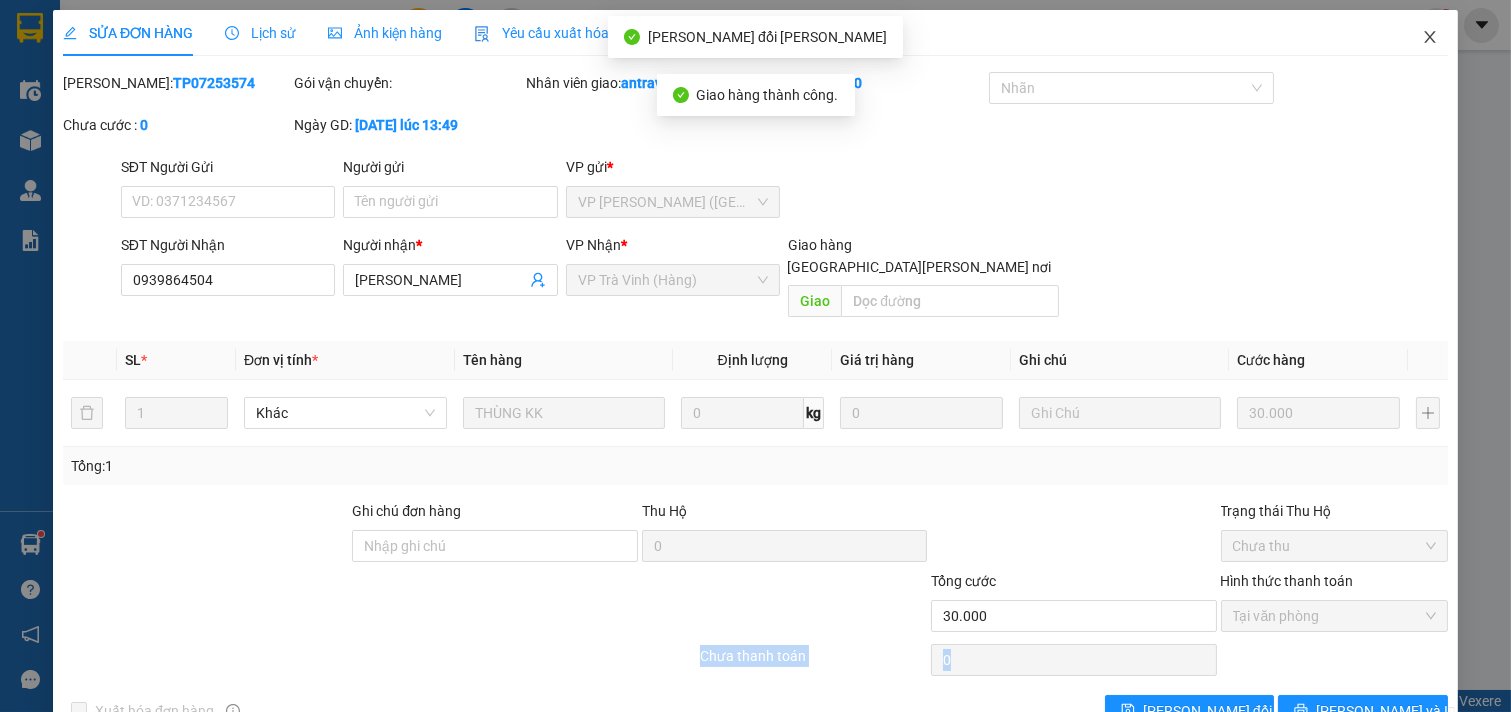 click 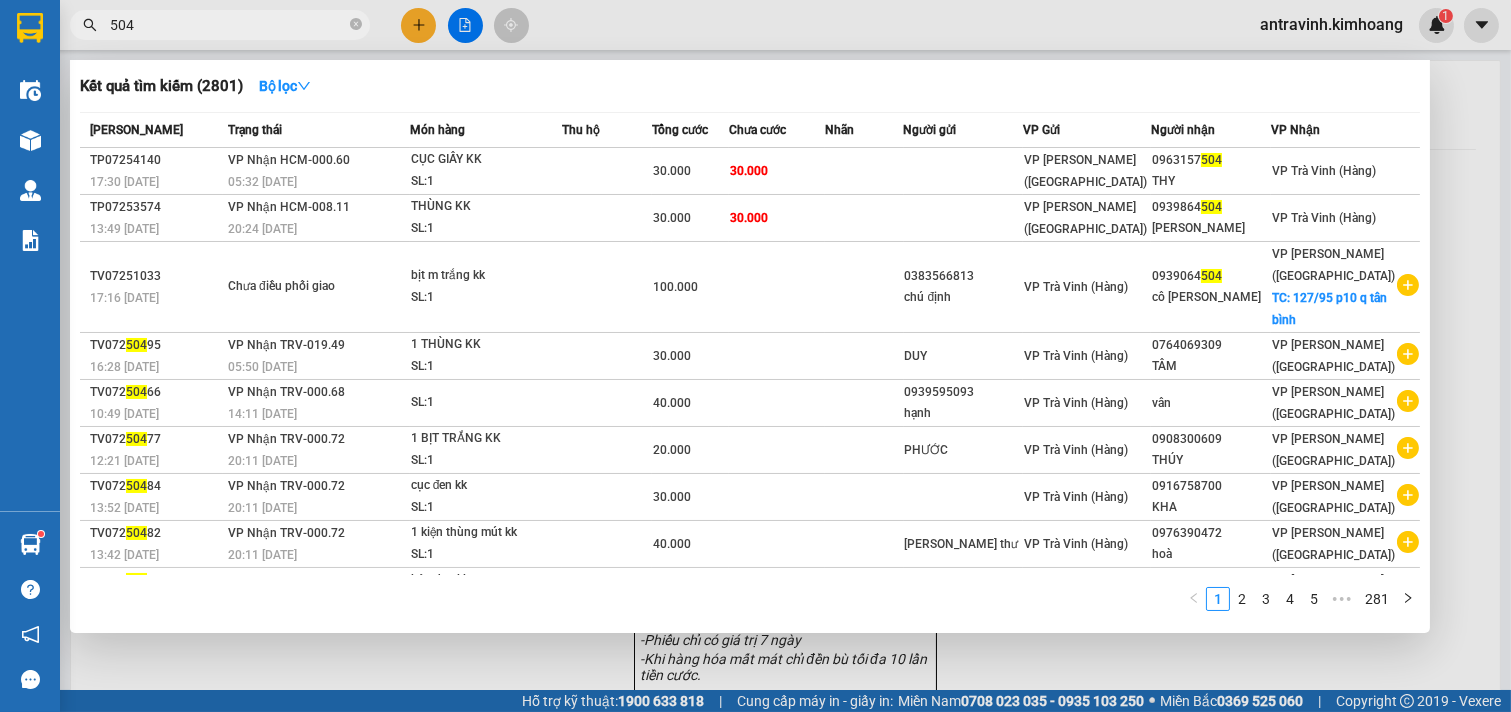 click on "504" at bounding box center [228, 25] 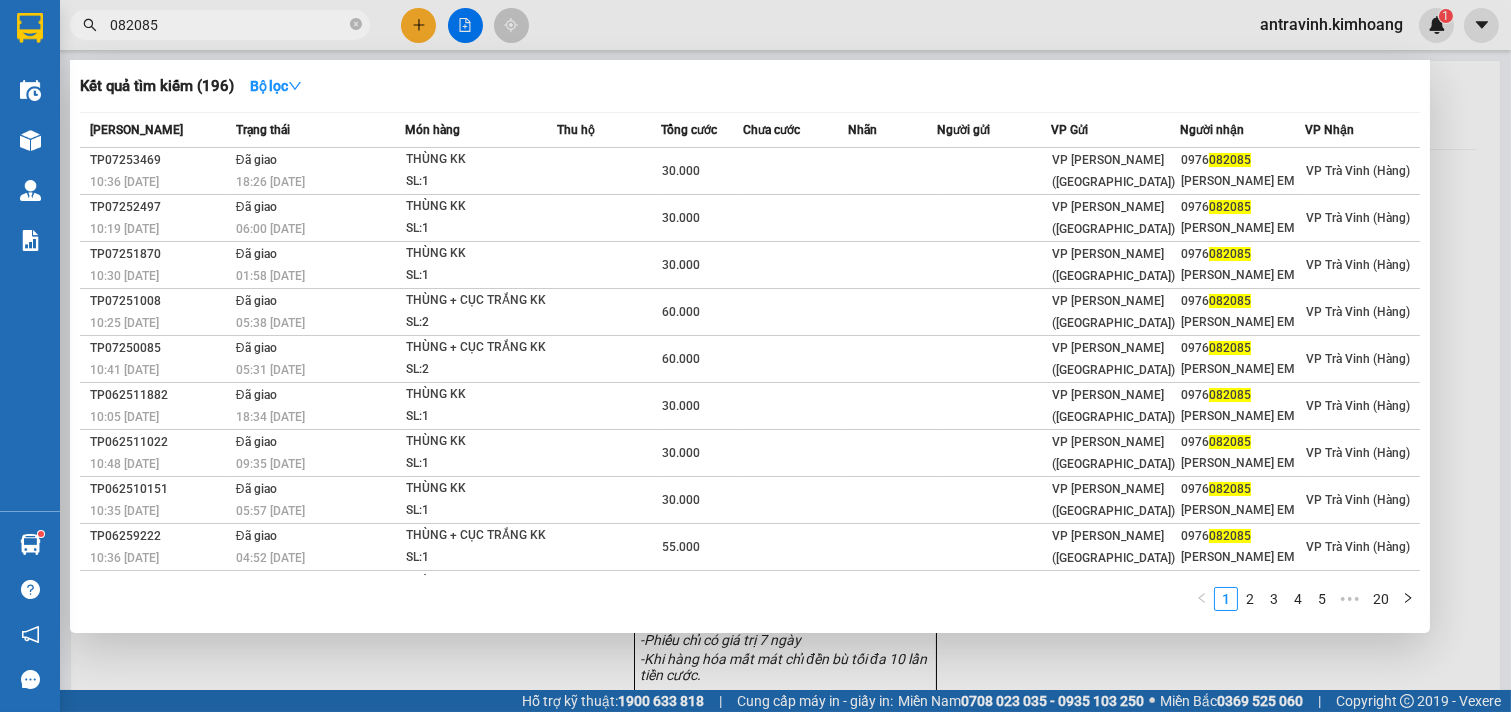 click on "082085" at bounding box center [228, 25] 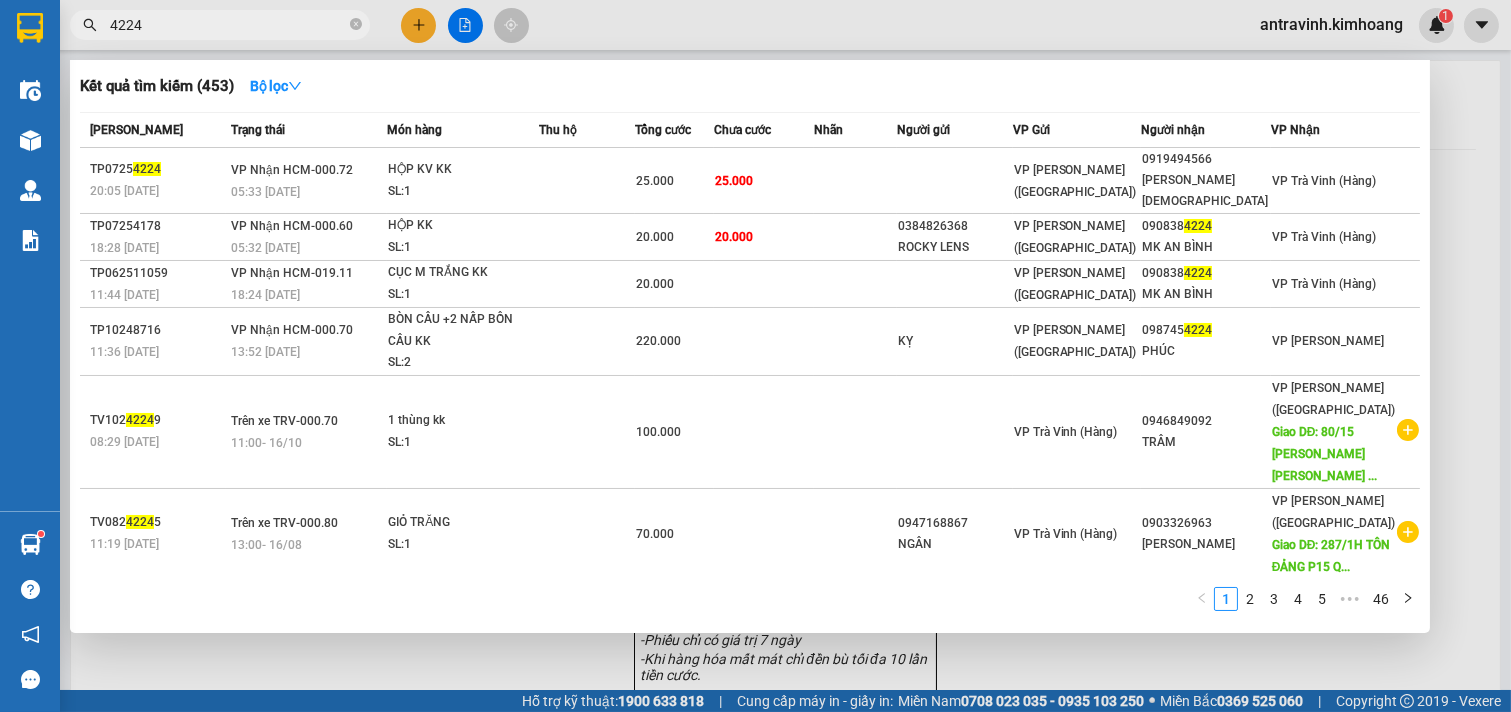 click on "4224" at bounding box center (228, 25) 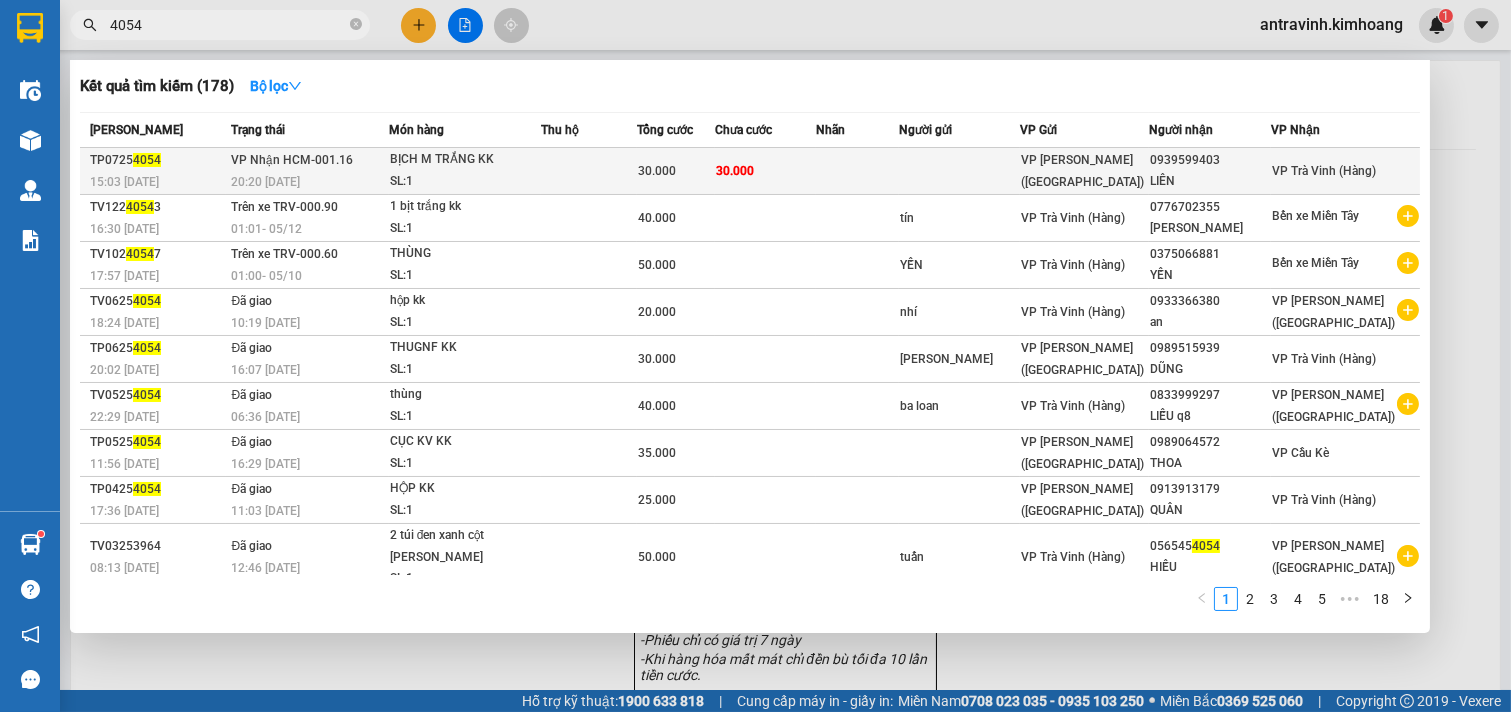 type on "4054" 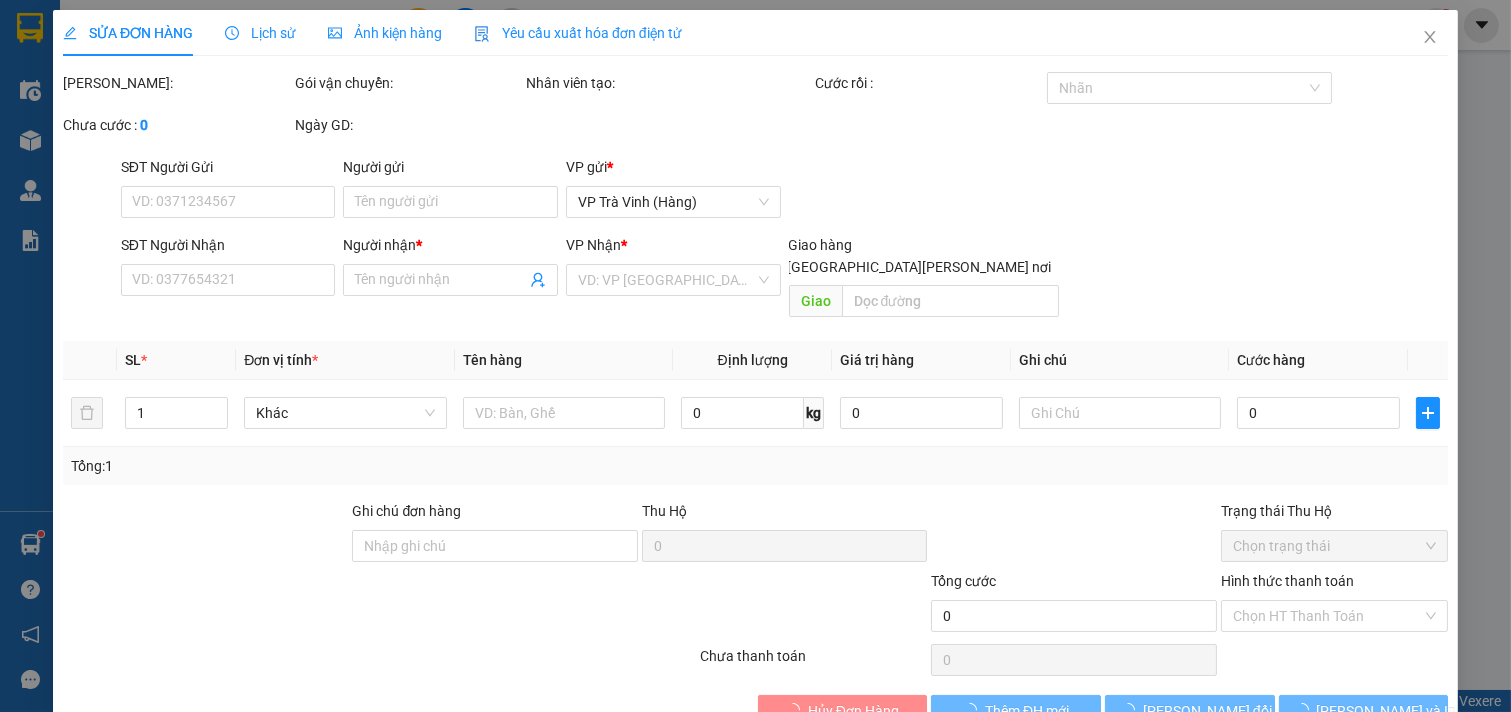 type on "0939599403" 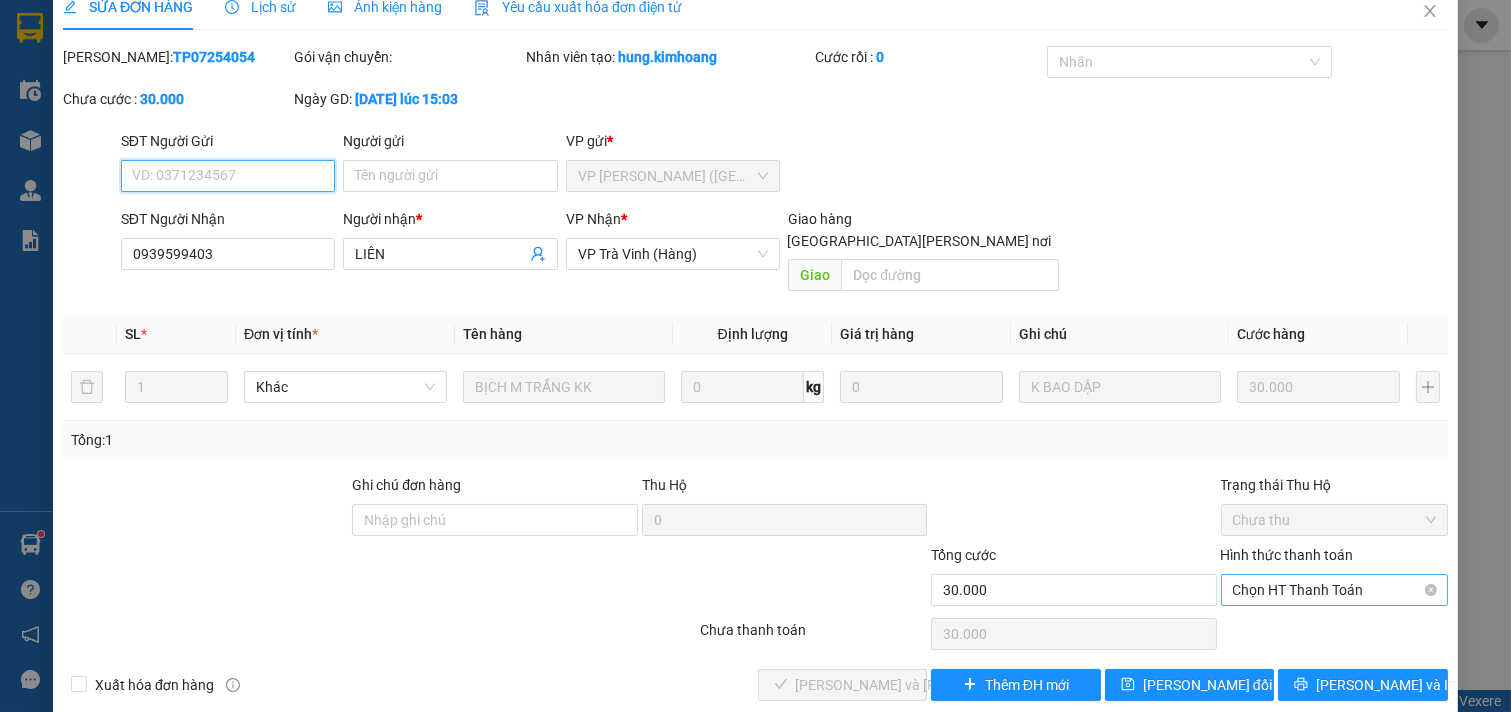 scroll, scrollTop: 32, scrollLeft: 0, axis: vertical 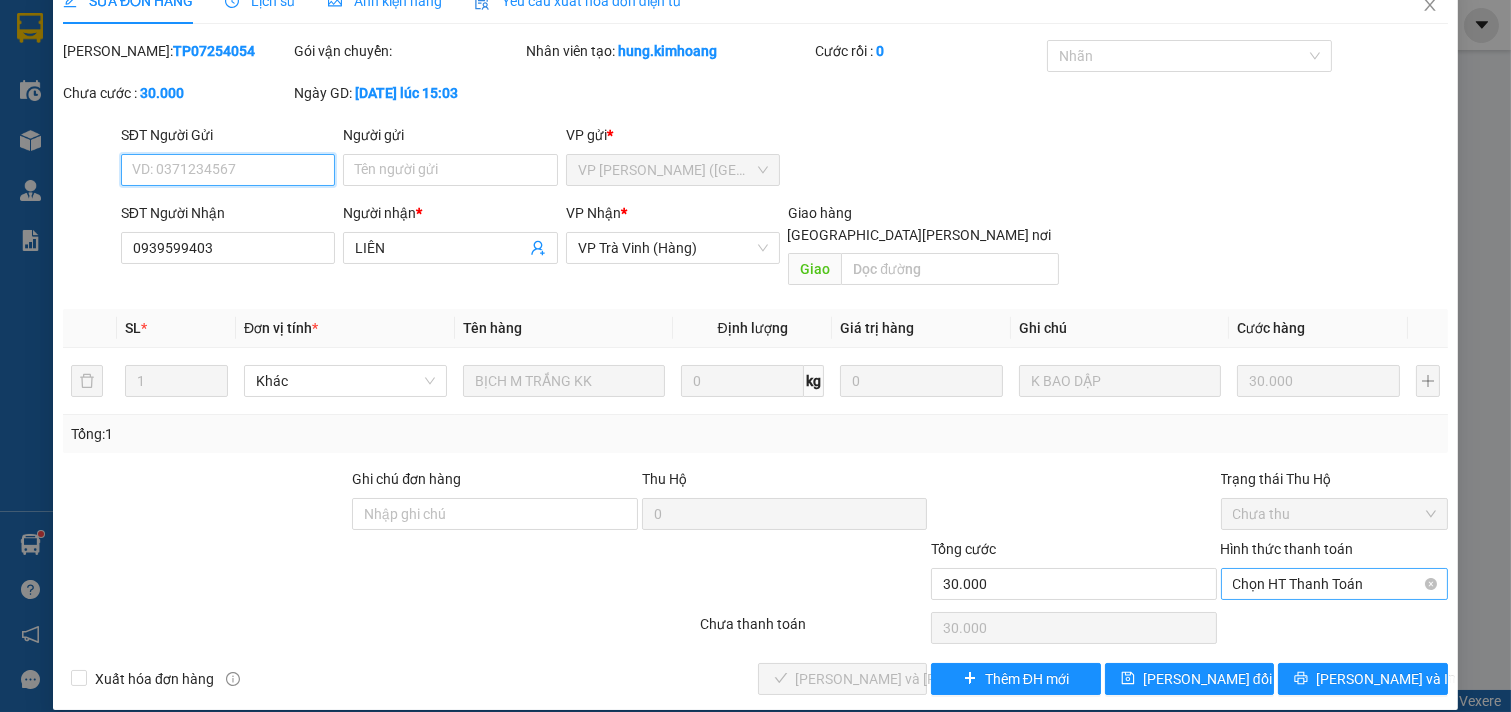 click on "Chọn HT Thanh Toán" at bounding box center (1335, 584) 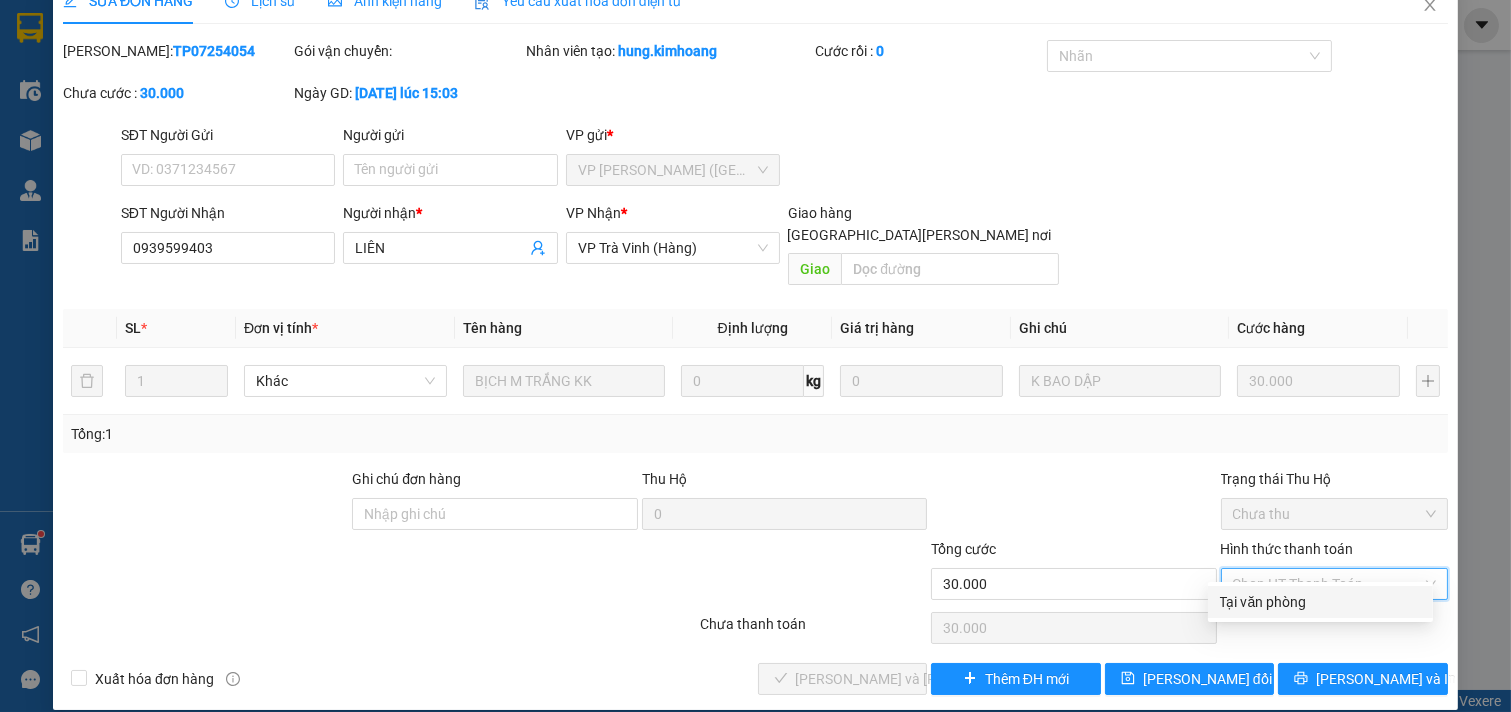 click on "Tại văn phòng" at bounding box center (1320, 602) 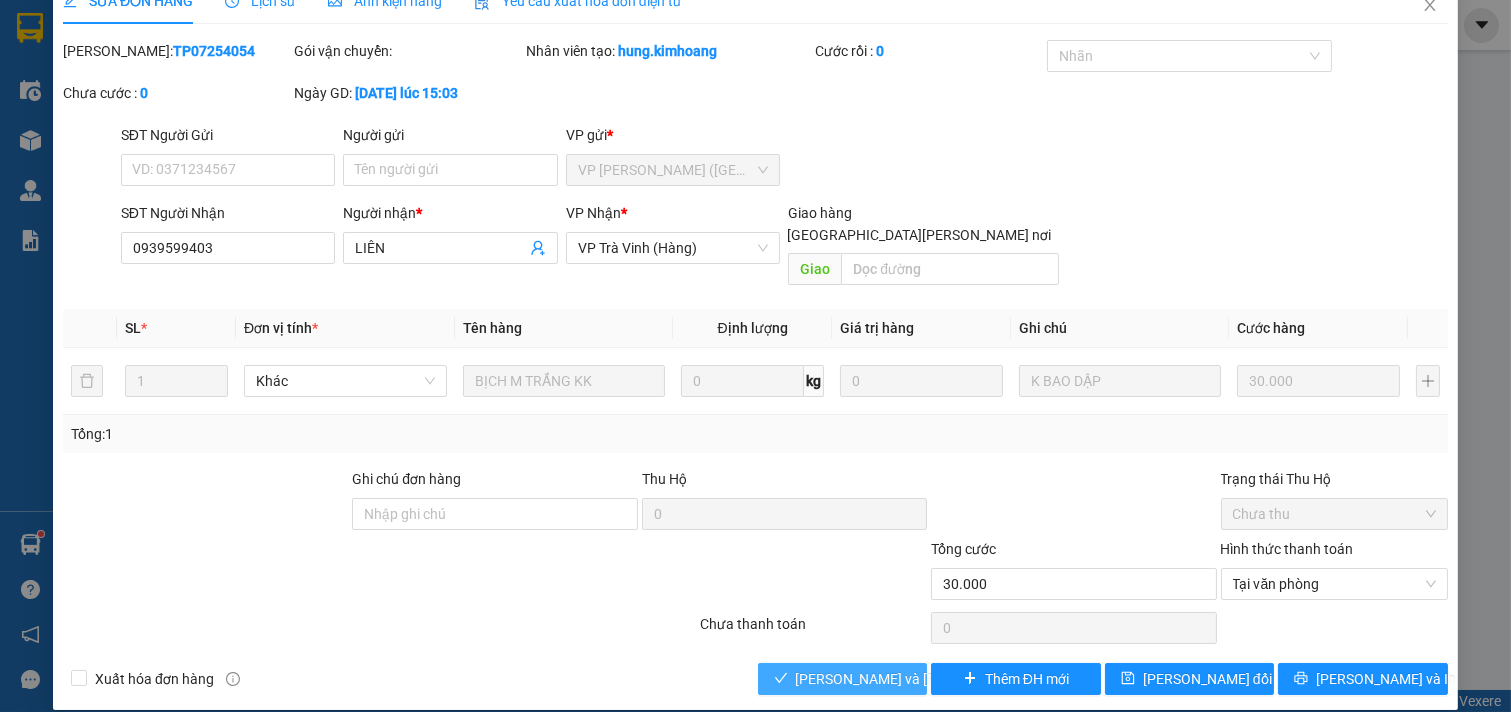 click on "[PERSON_NAME] và [PERSON_NAME] hàng" at bounding box center (931, 679) 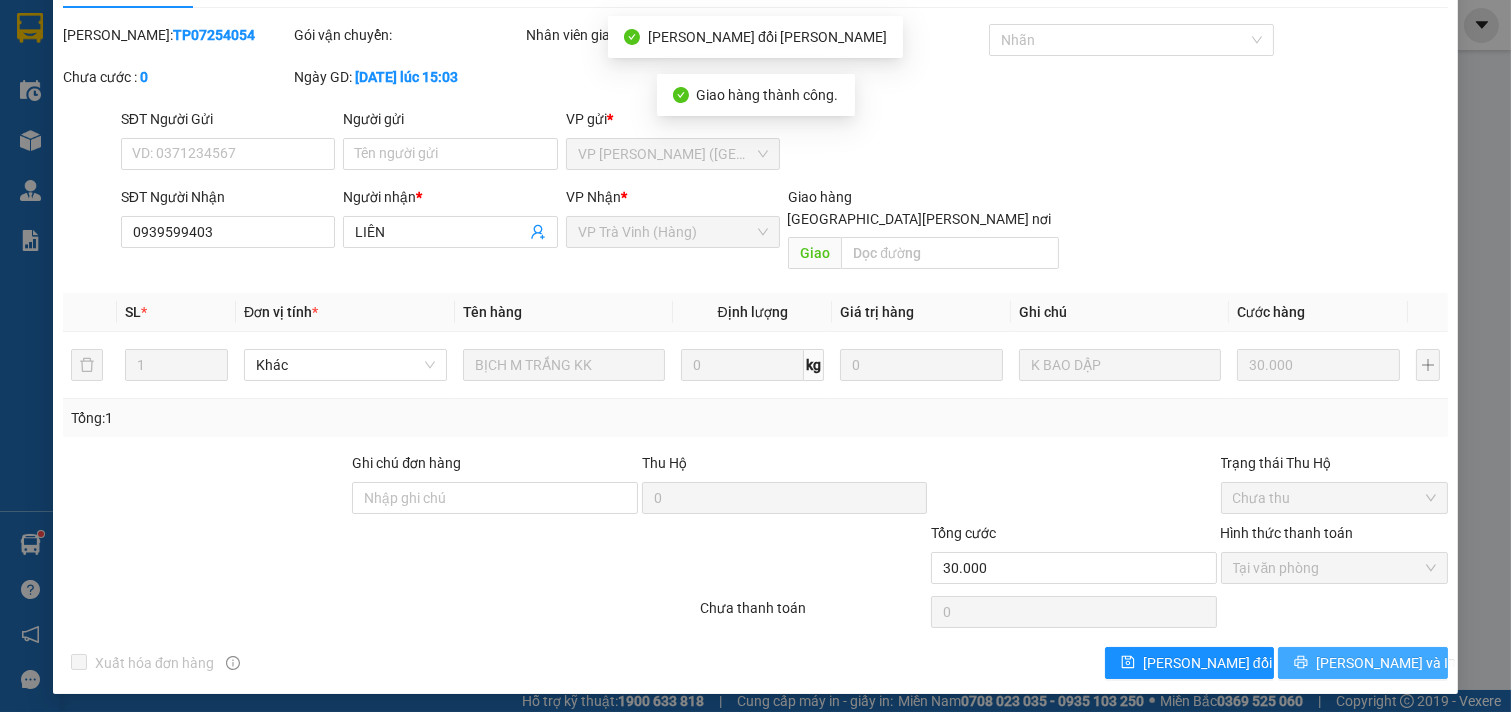 scroll, scrollTop: 53, scrollLeft: 0, axis: vertical 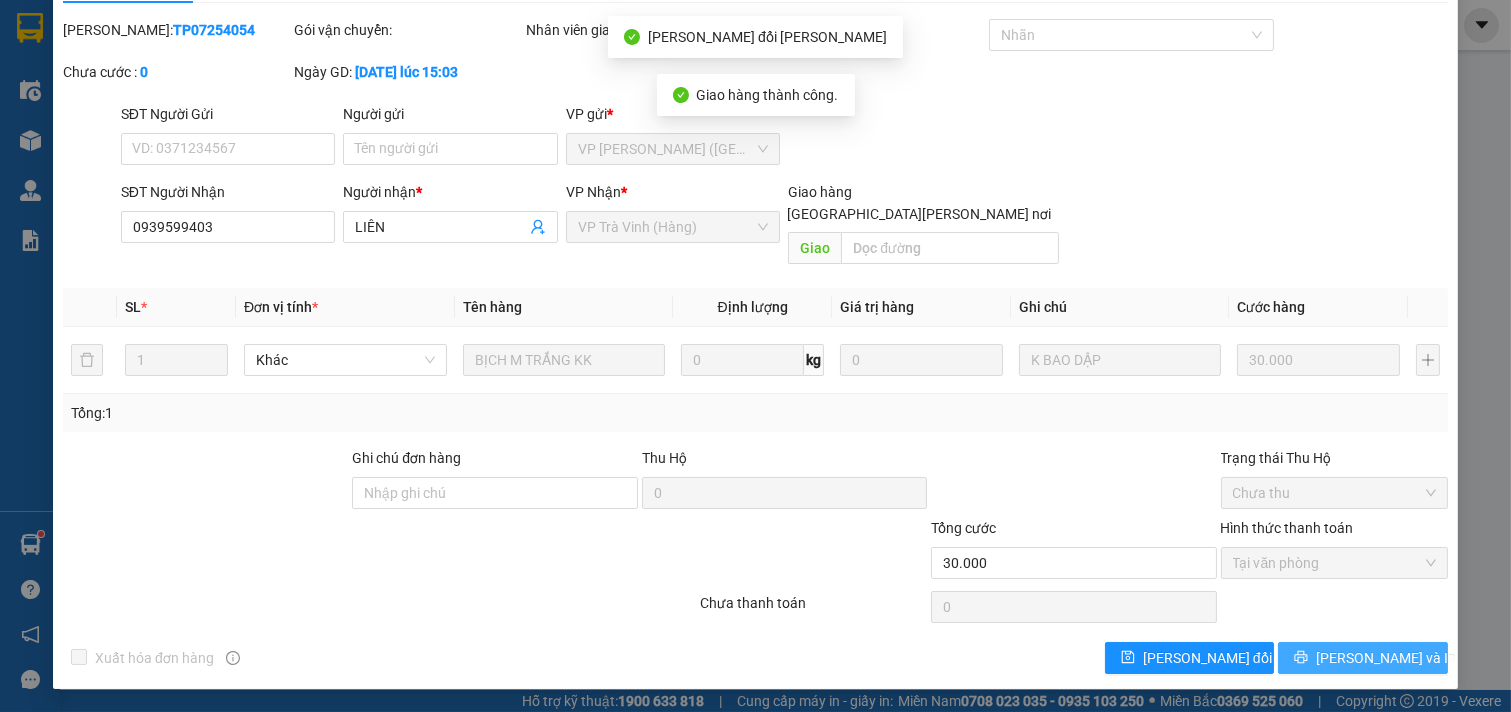 click on "[PERSON_NAME] và In" at bounding box center [1363, 658] 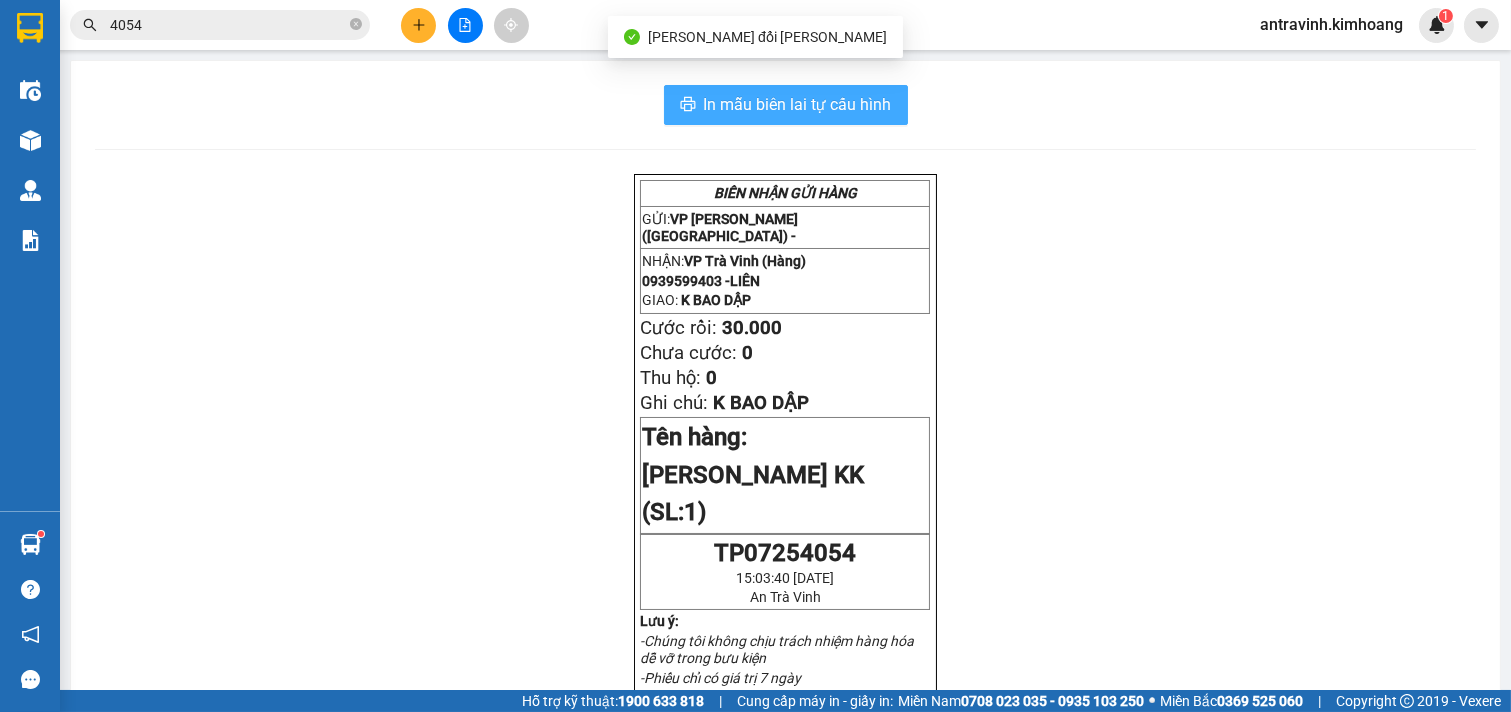 click on "In mẫu biên lai tự cấu hình" at bounding box center [798, 104] 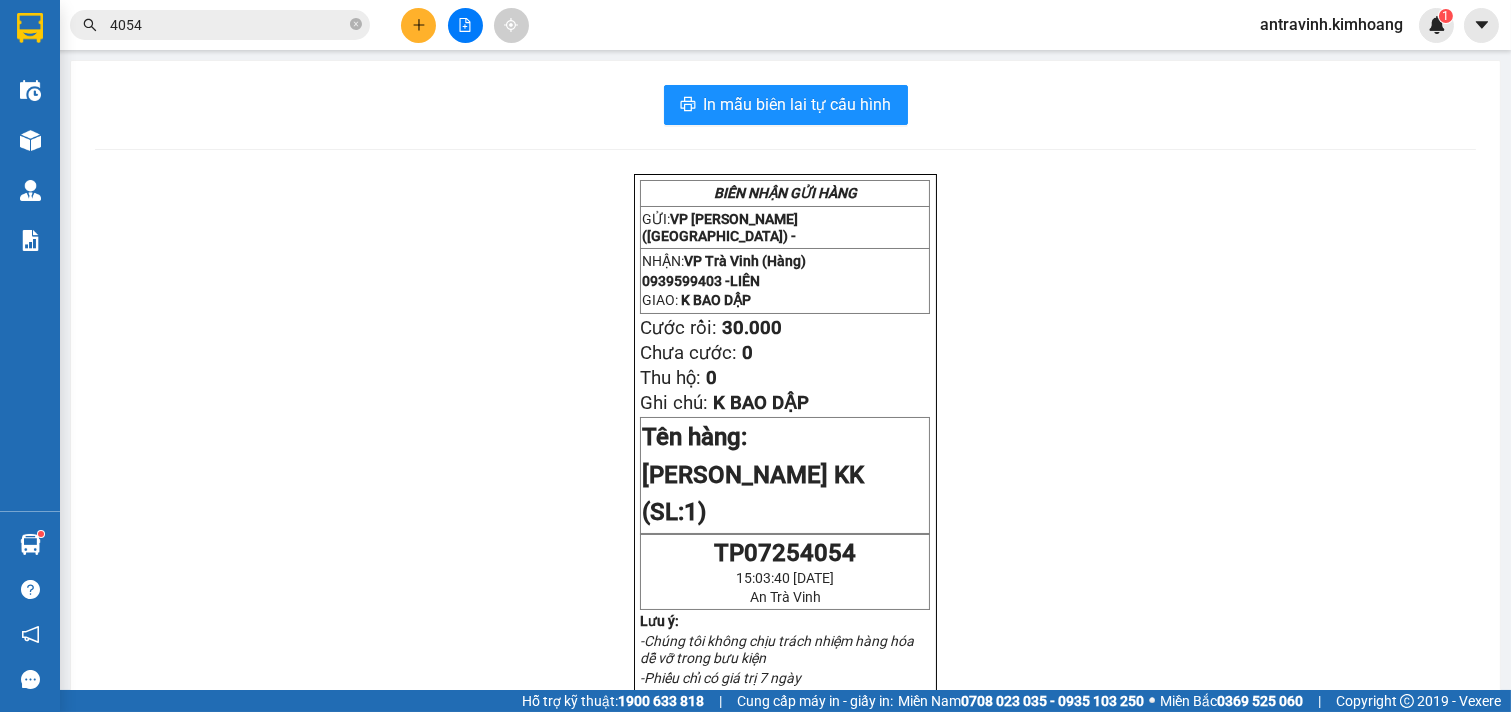 click on "4054" at bounding box center [228, 25] 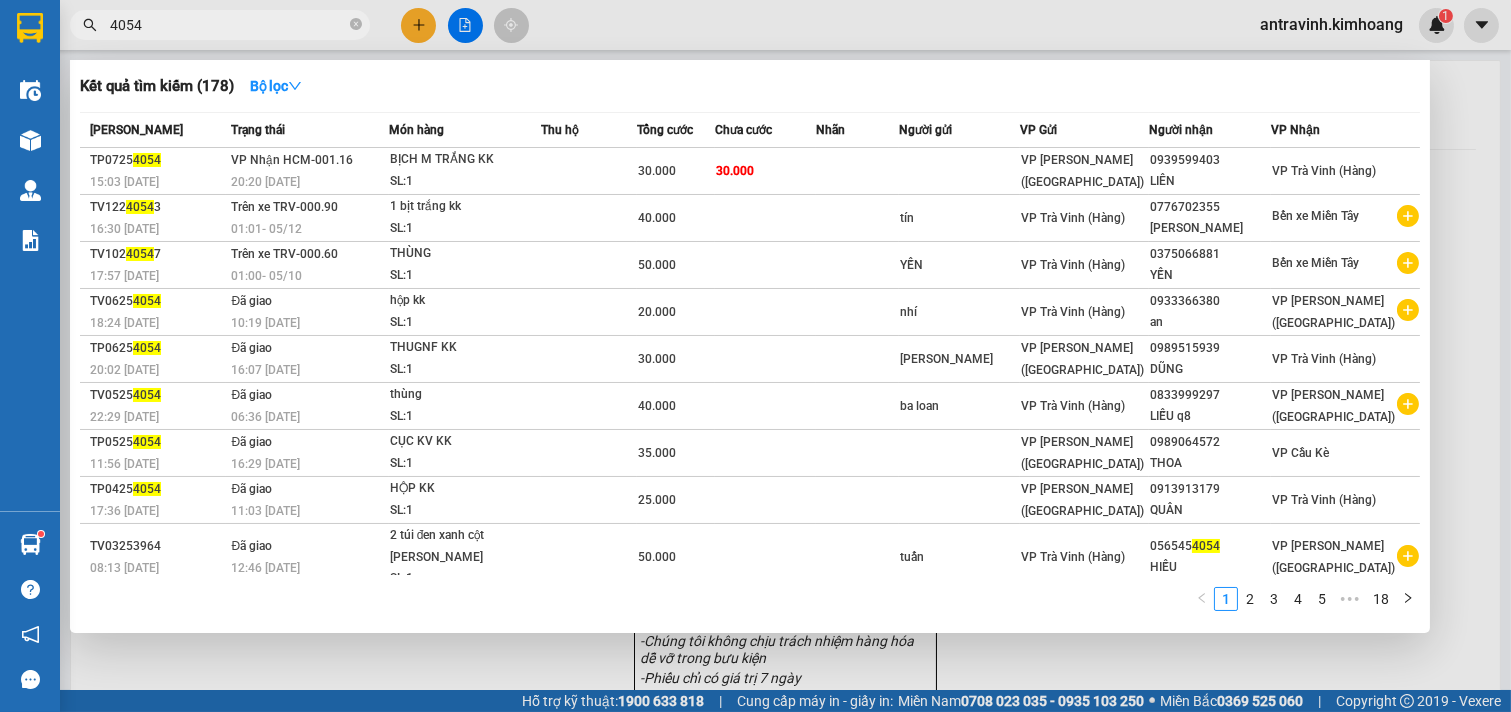 click on "4054" at bounding box center [228, 25] 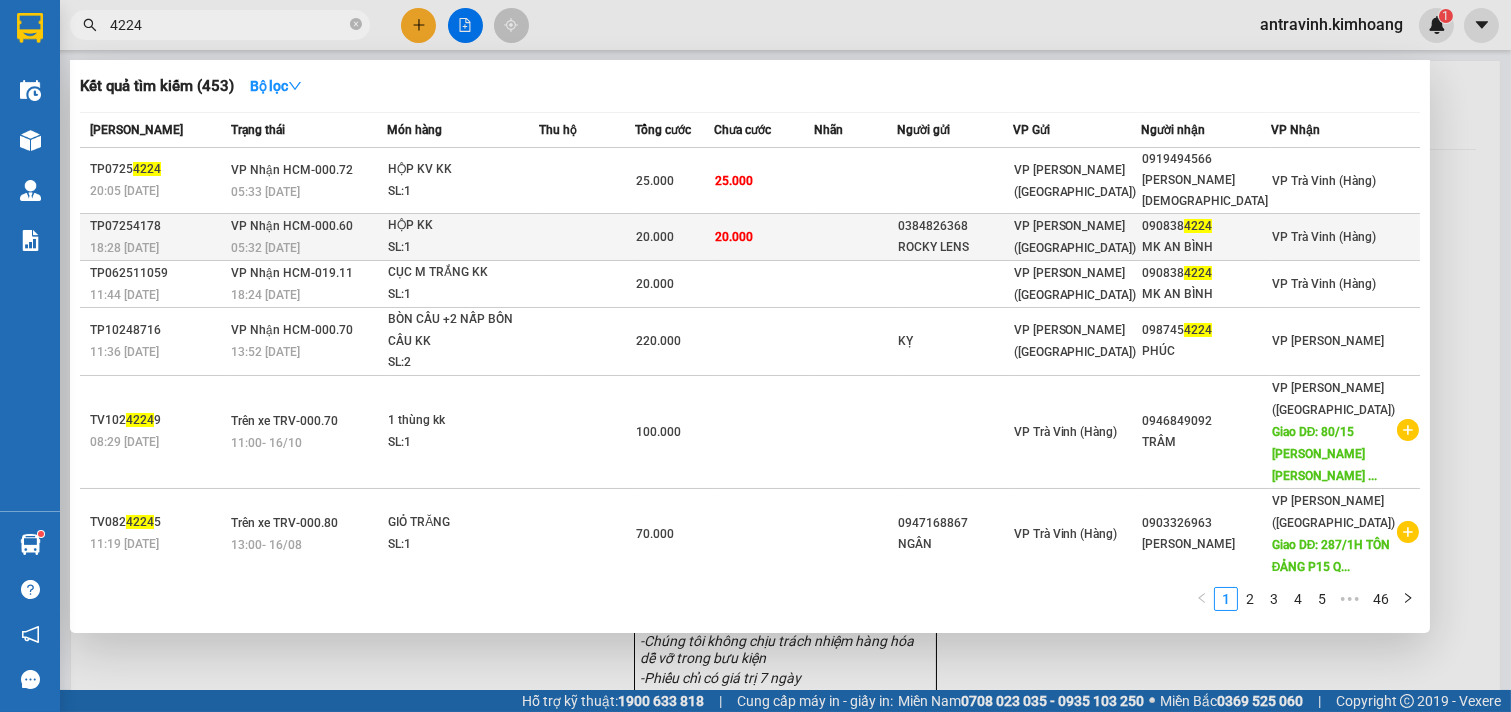type on "4224" 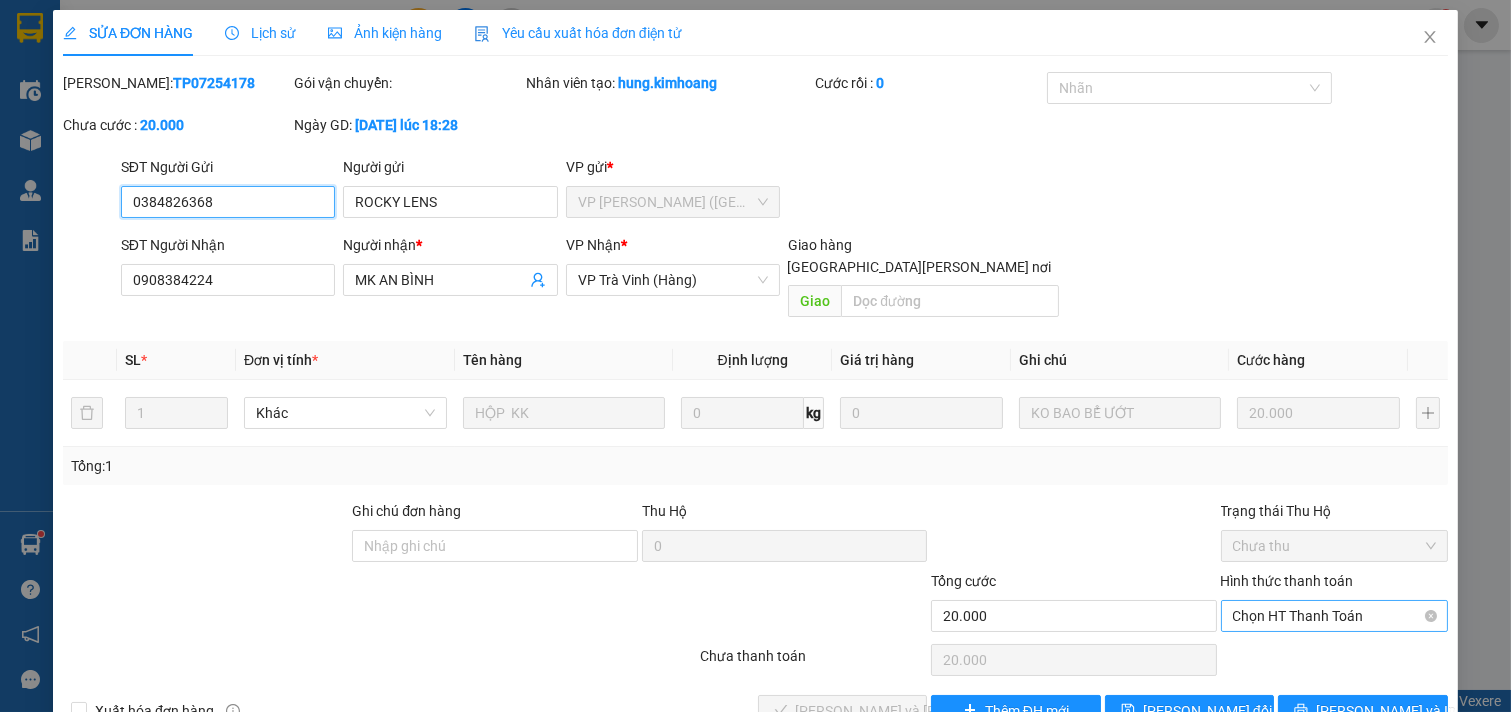 click on "Chọn HT Thanh Toán" at bounding box center [1335, 616] 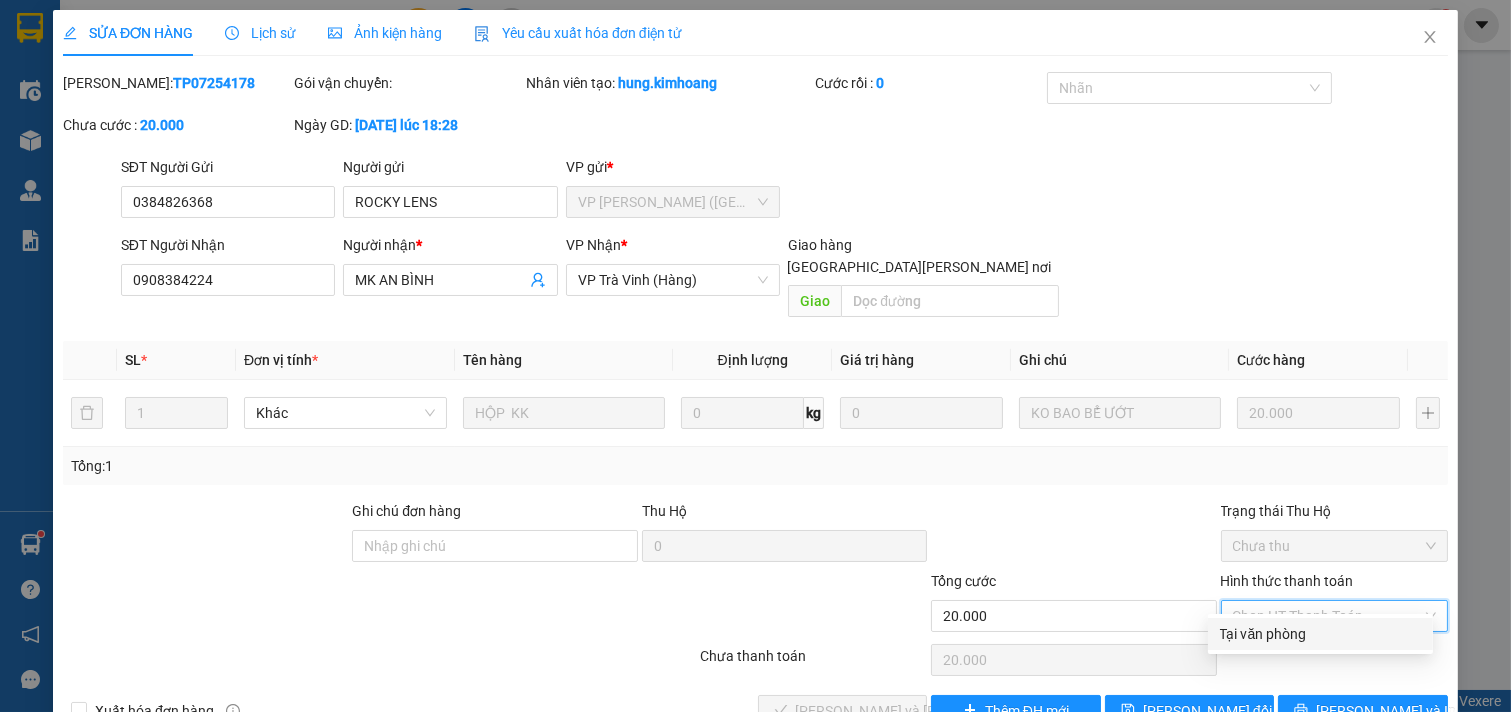 click on "Tại văn phòng" at bounding box center (1320, 634) 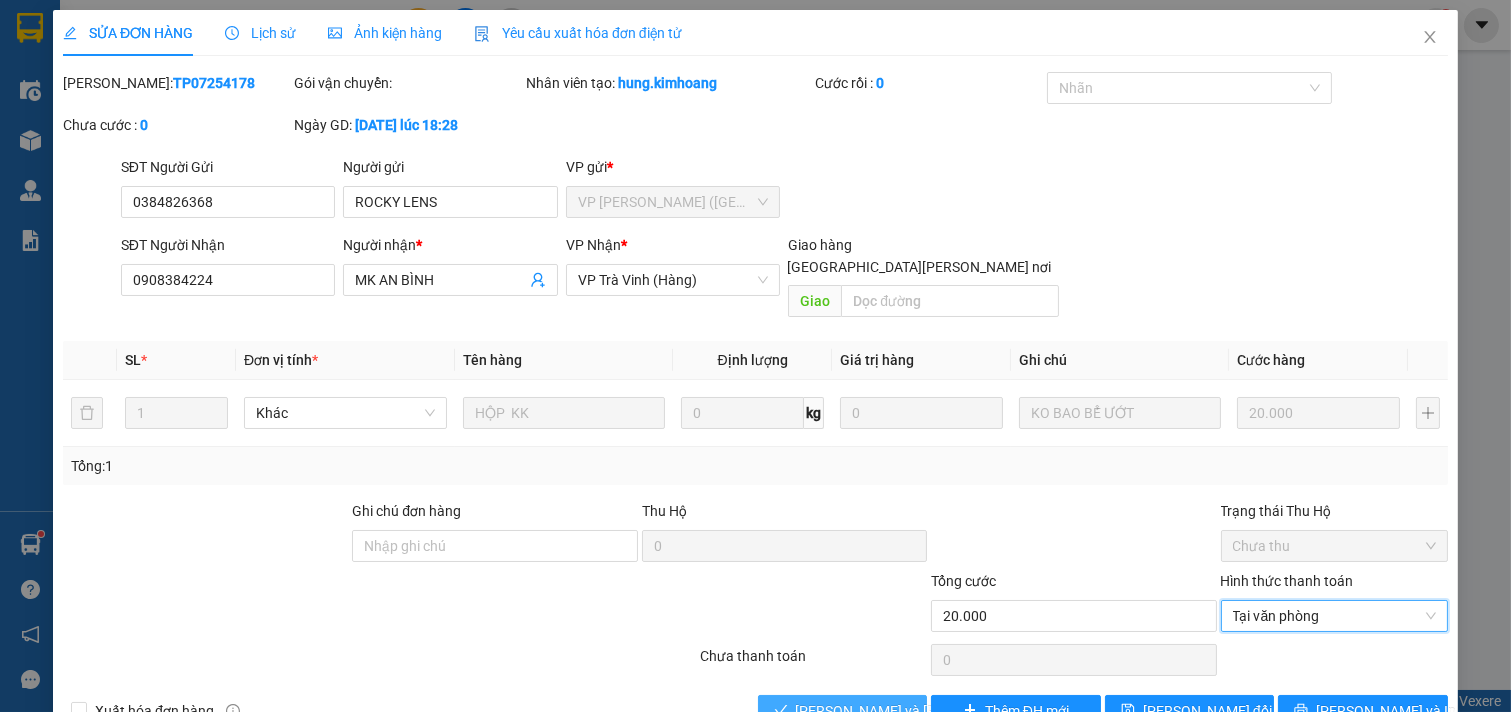 click on "[PERSON_NAME] và [PERSON_NAME] hàng" at bounding box center [931, 711] 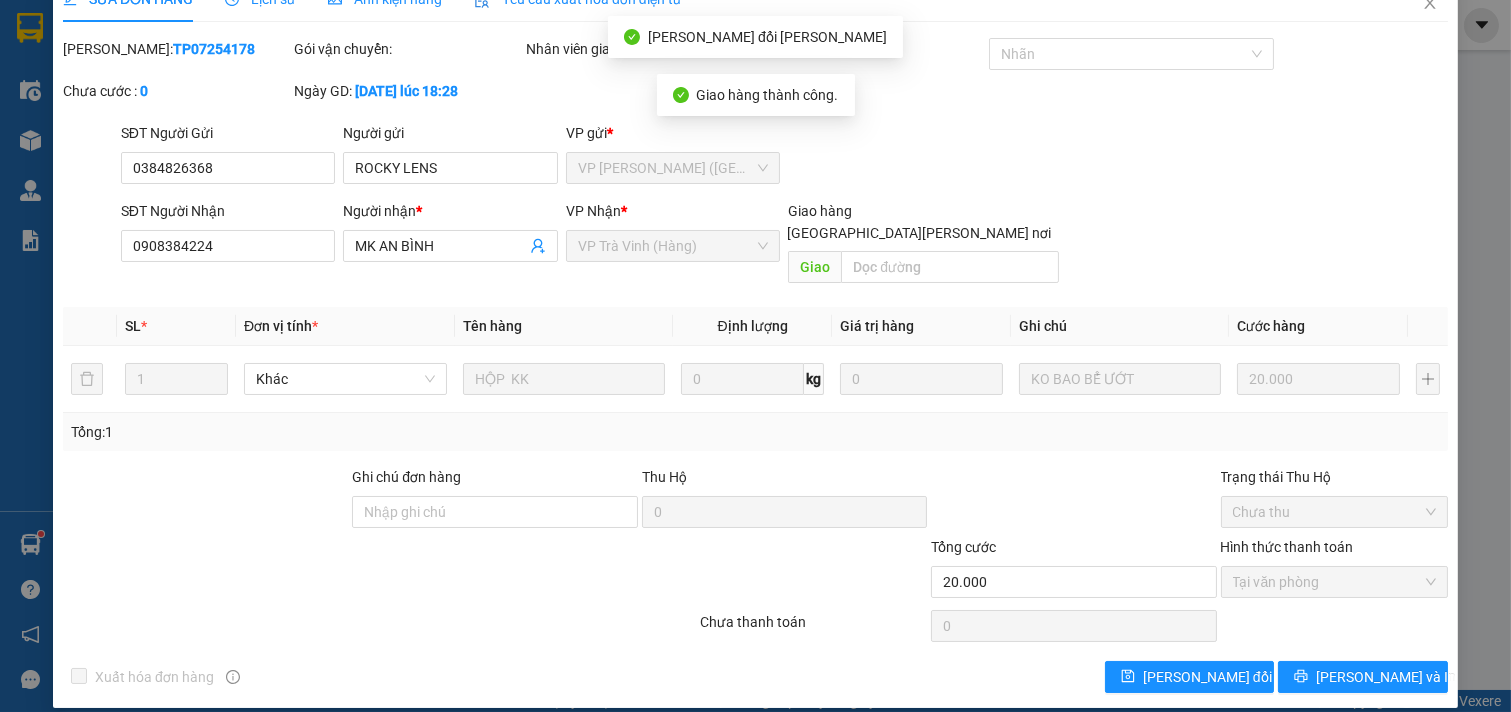 scroll, scrollTop: 53, scrollLeft: 0, axis: vertical 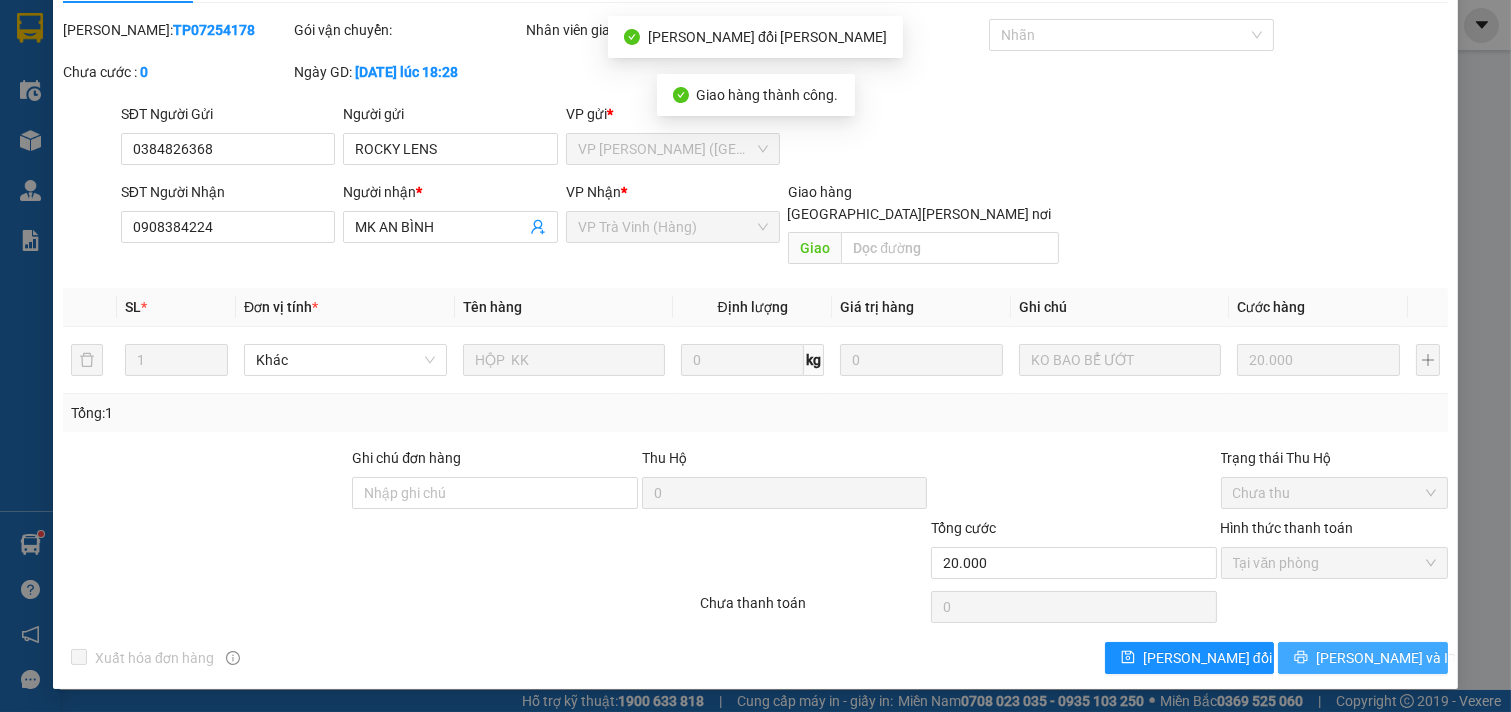 click on "[PERSON_NAME] và In" at bounding box center (1386, 658) 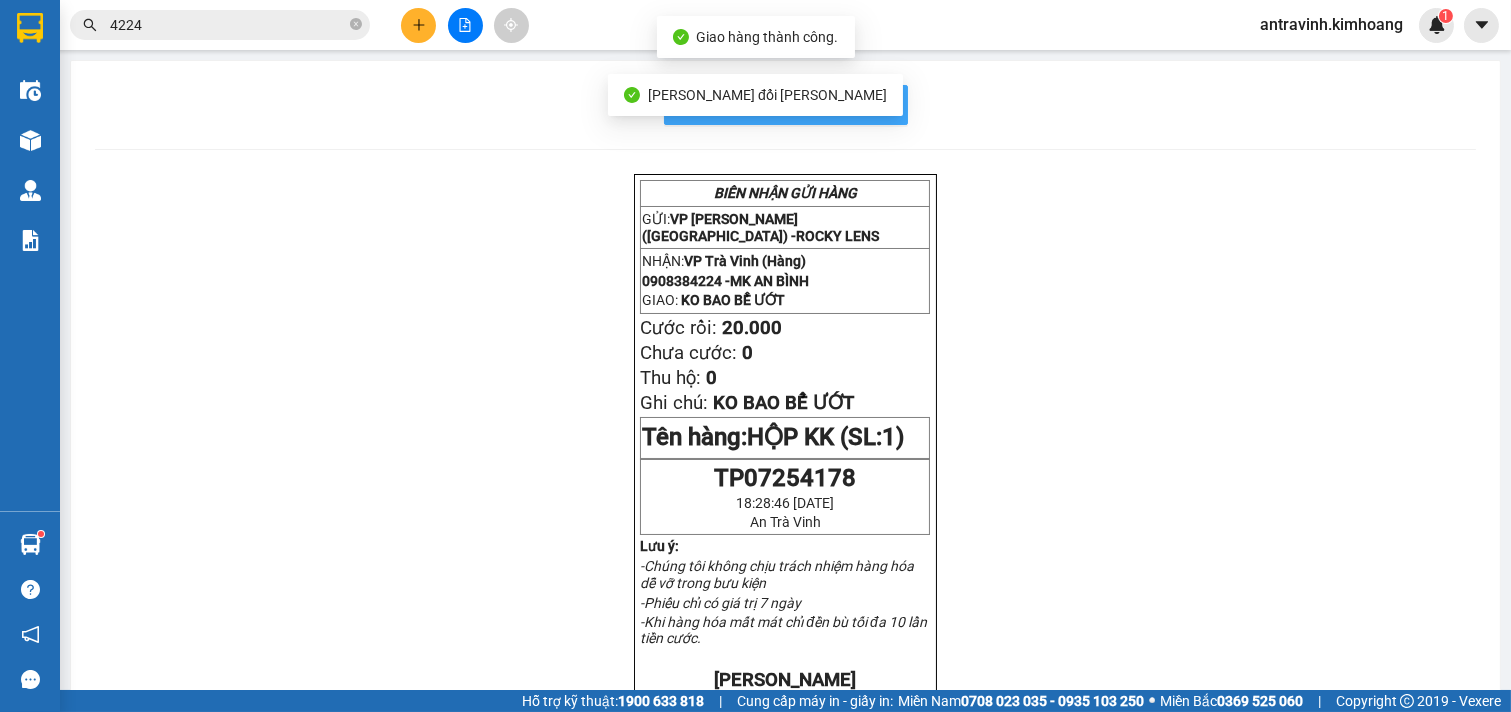 click on "In mẫu biên lai tự cấu hình" at bounding box center [786, 105] 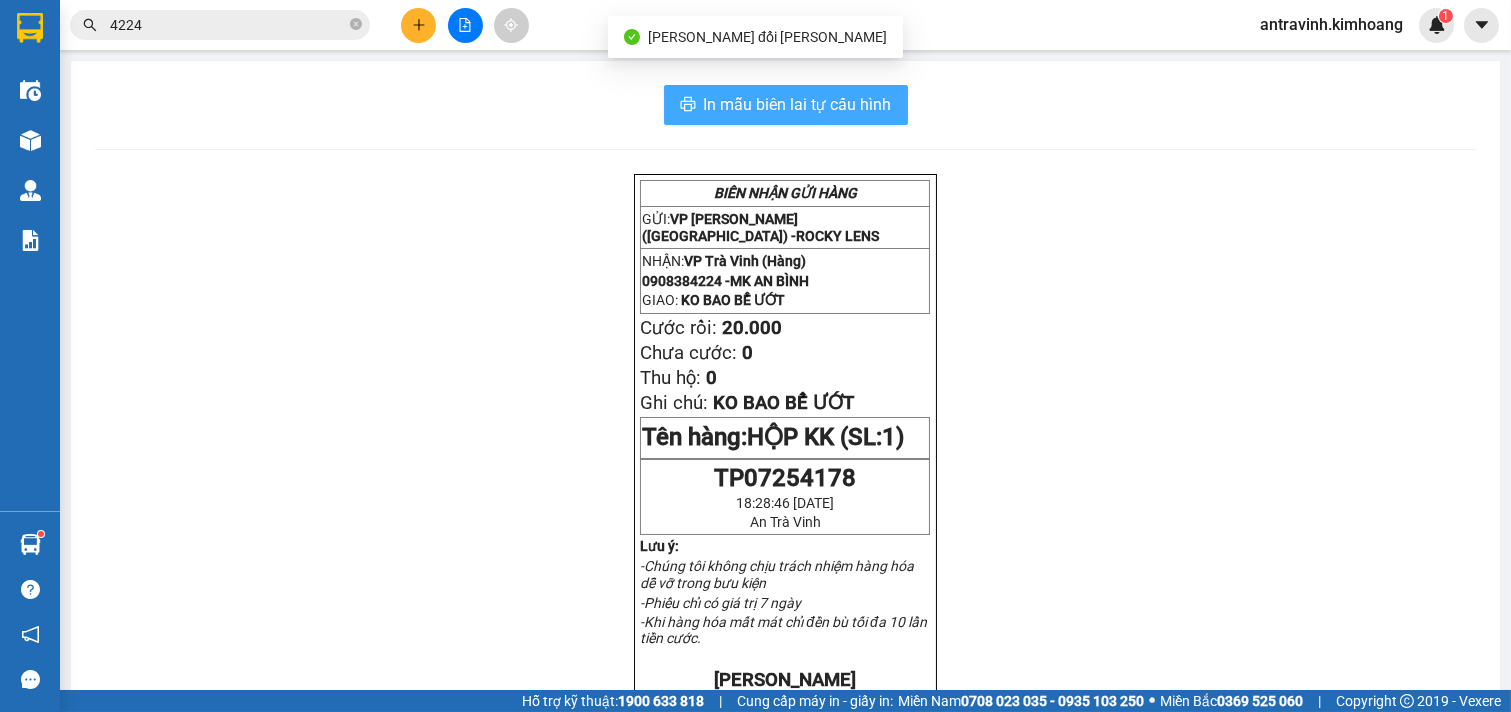 scroll, scrollTop: 0, scrollLeft: 0, axis: both 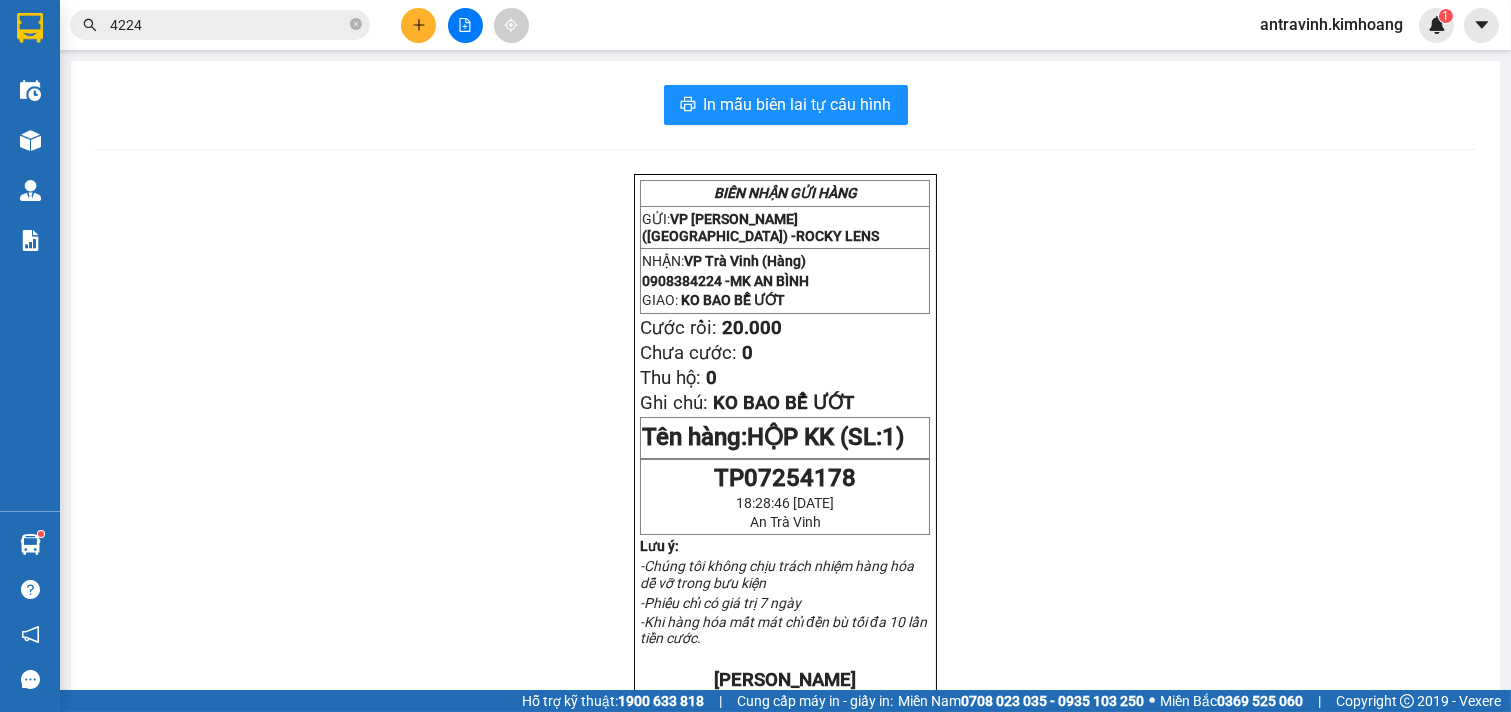 click on "4224" at bounding box center (228, 25) 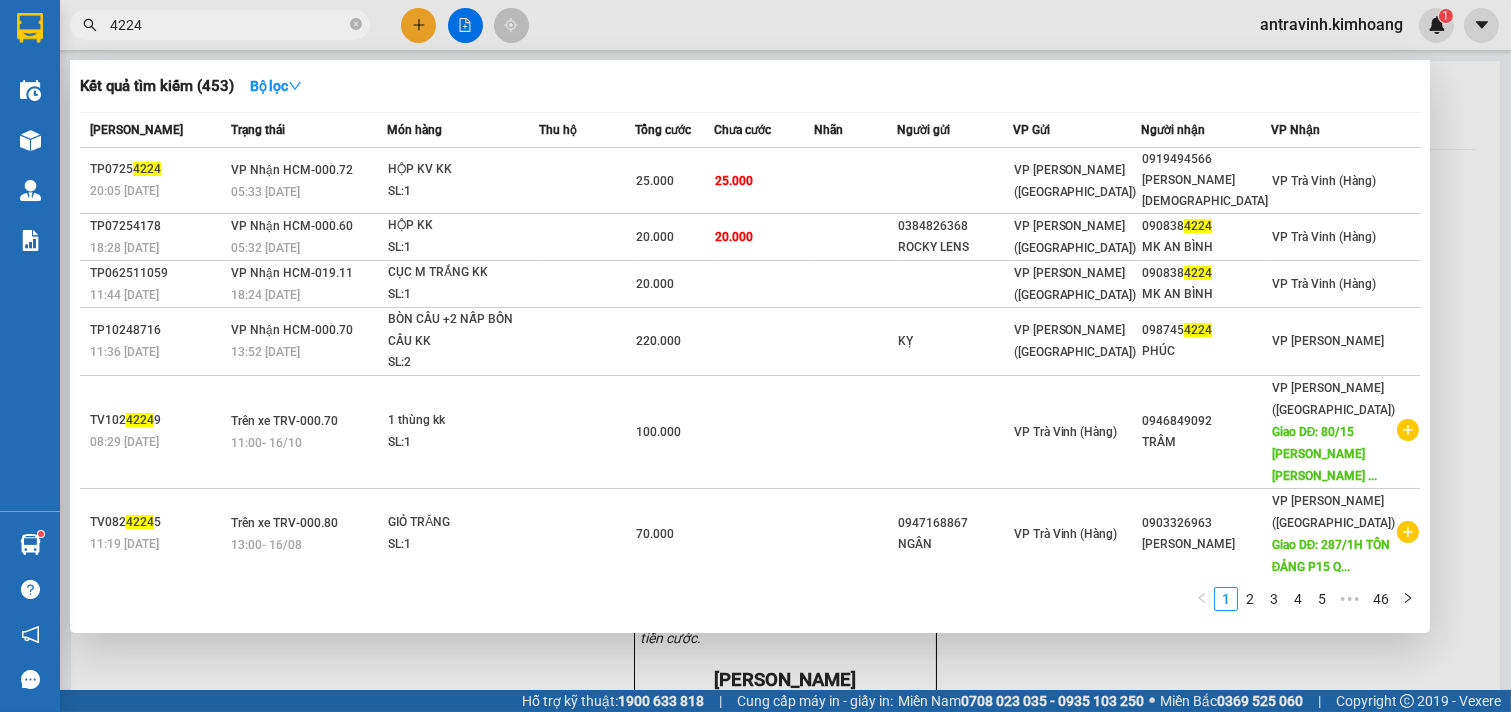 click on "4224" at bounding box center [228, 25] 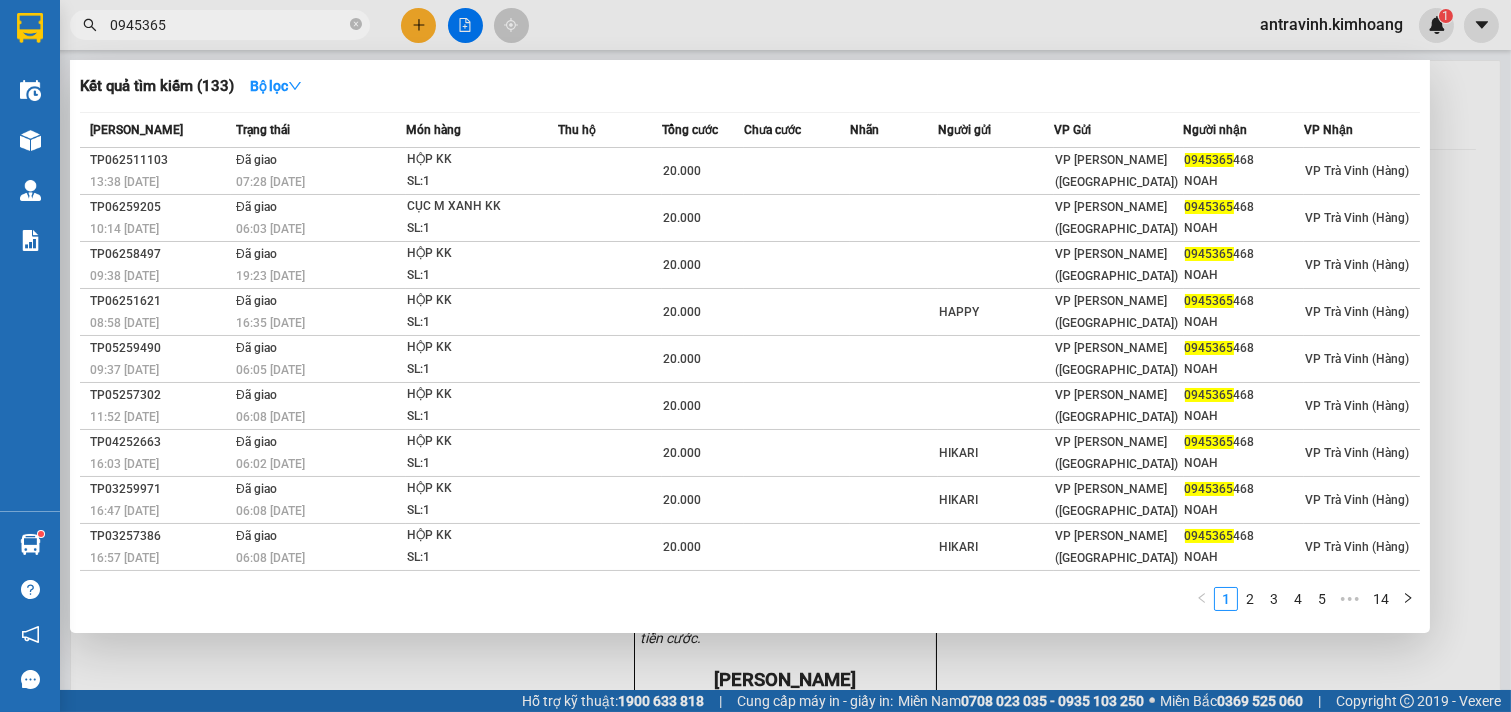 click on "0945365" at bounding box center (228, 25) 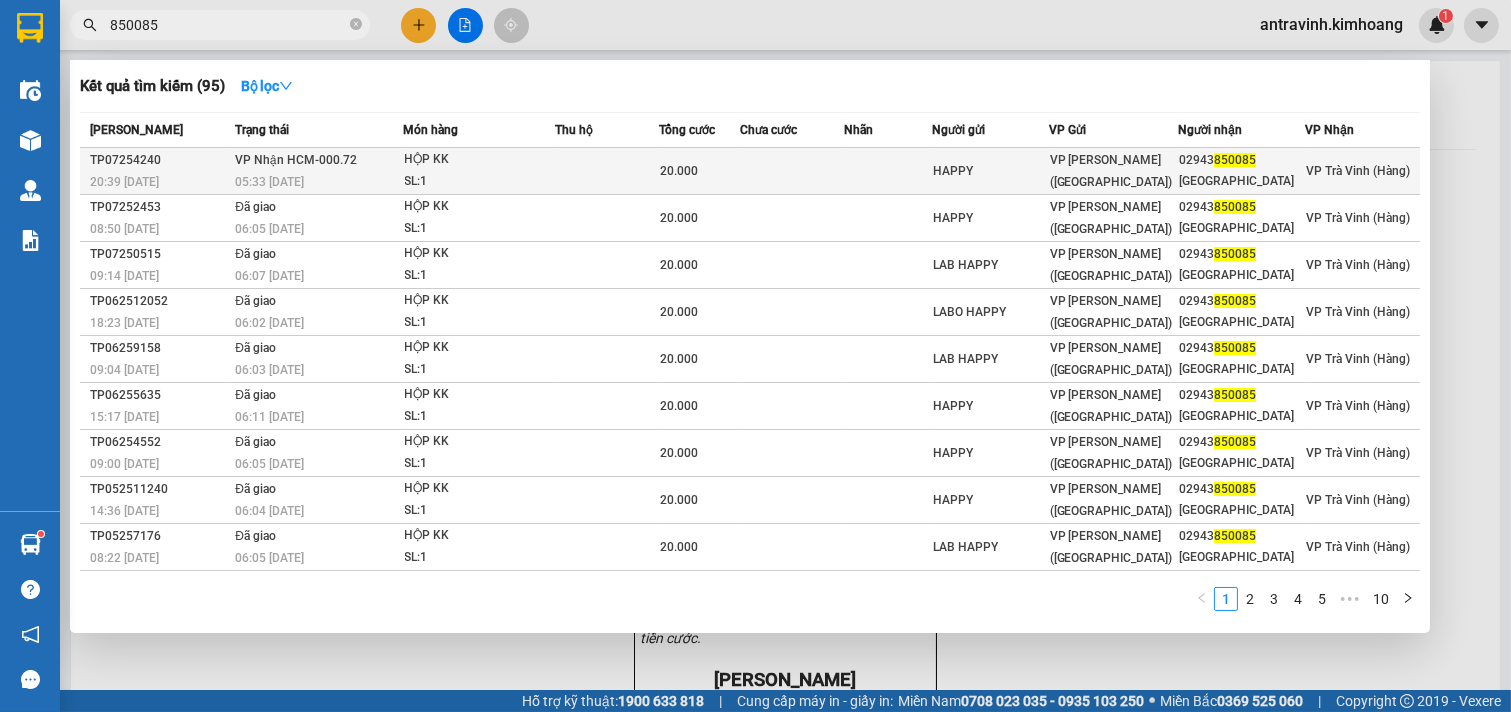 type on "850085" 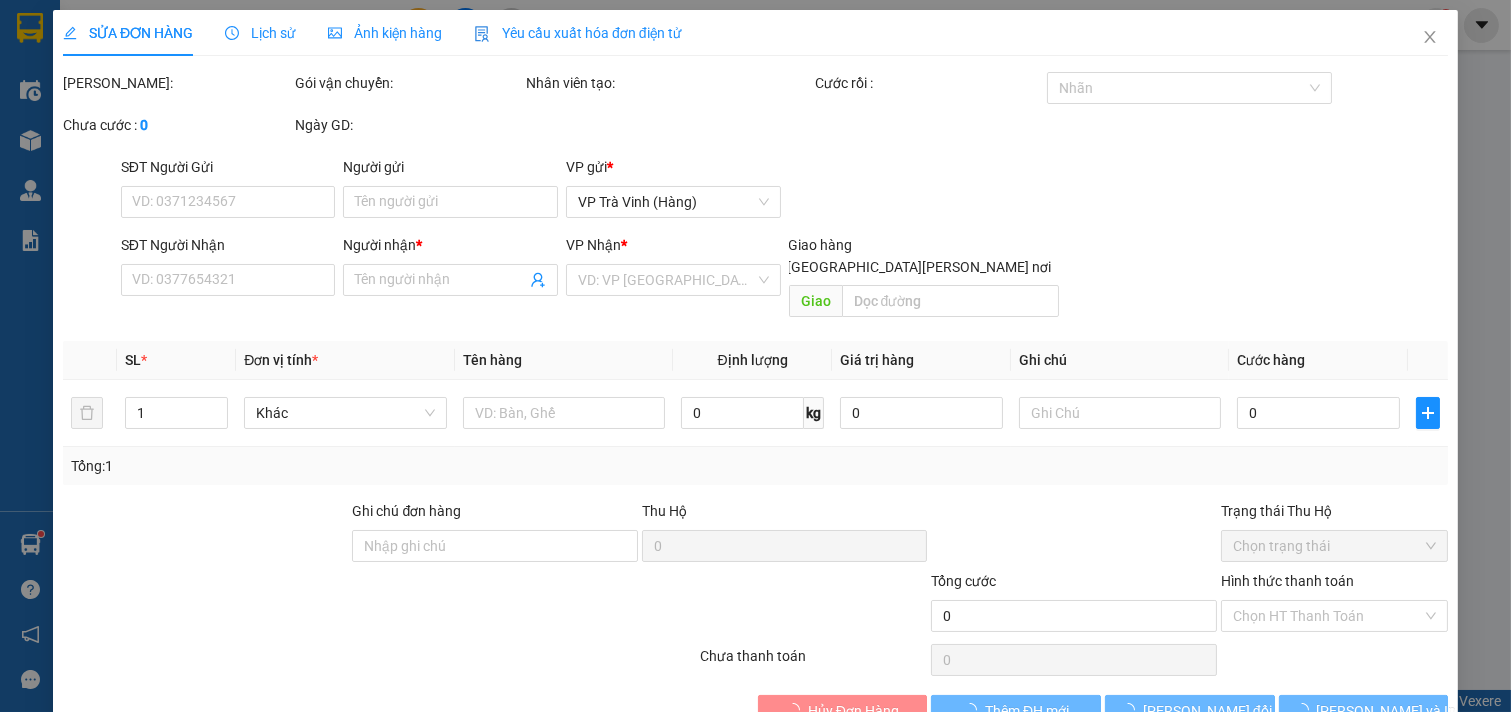 type on "HAPPY" 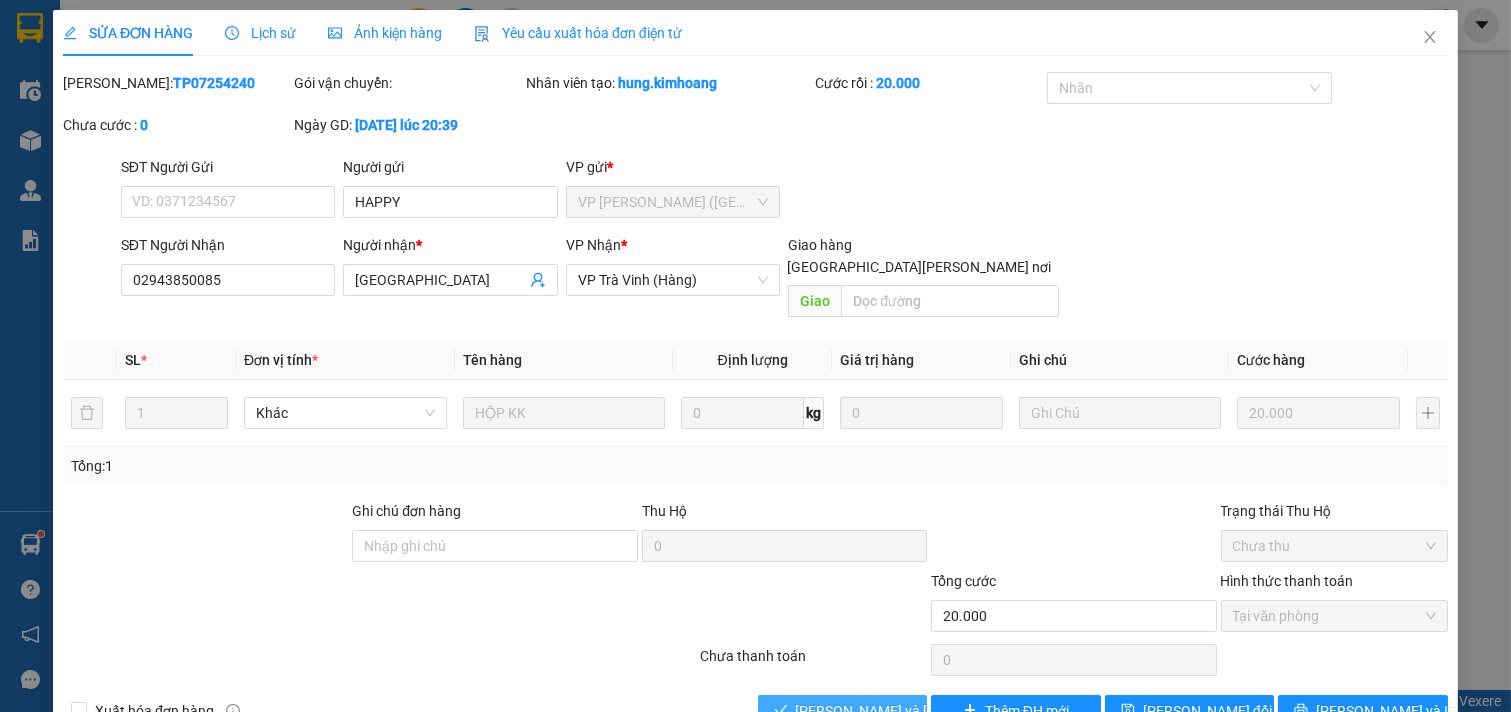 click on "[PERSON_NAME] và [PERSON_NAME] hàng" at bounding box center (931, 711) 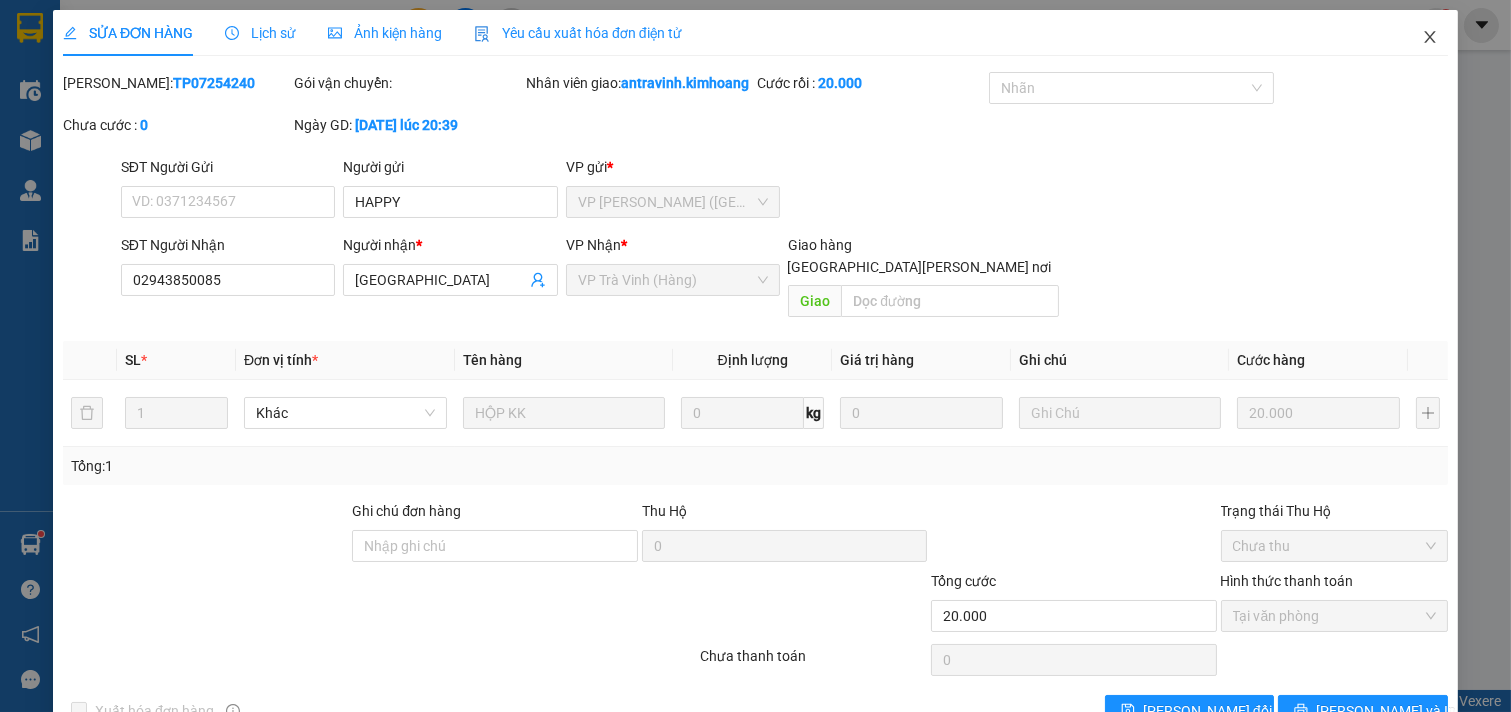 click 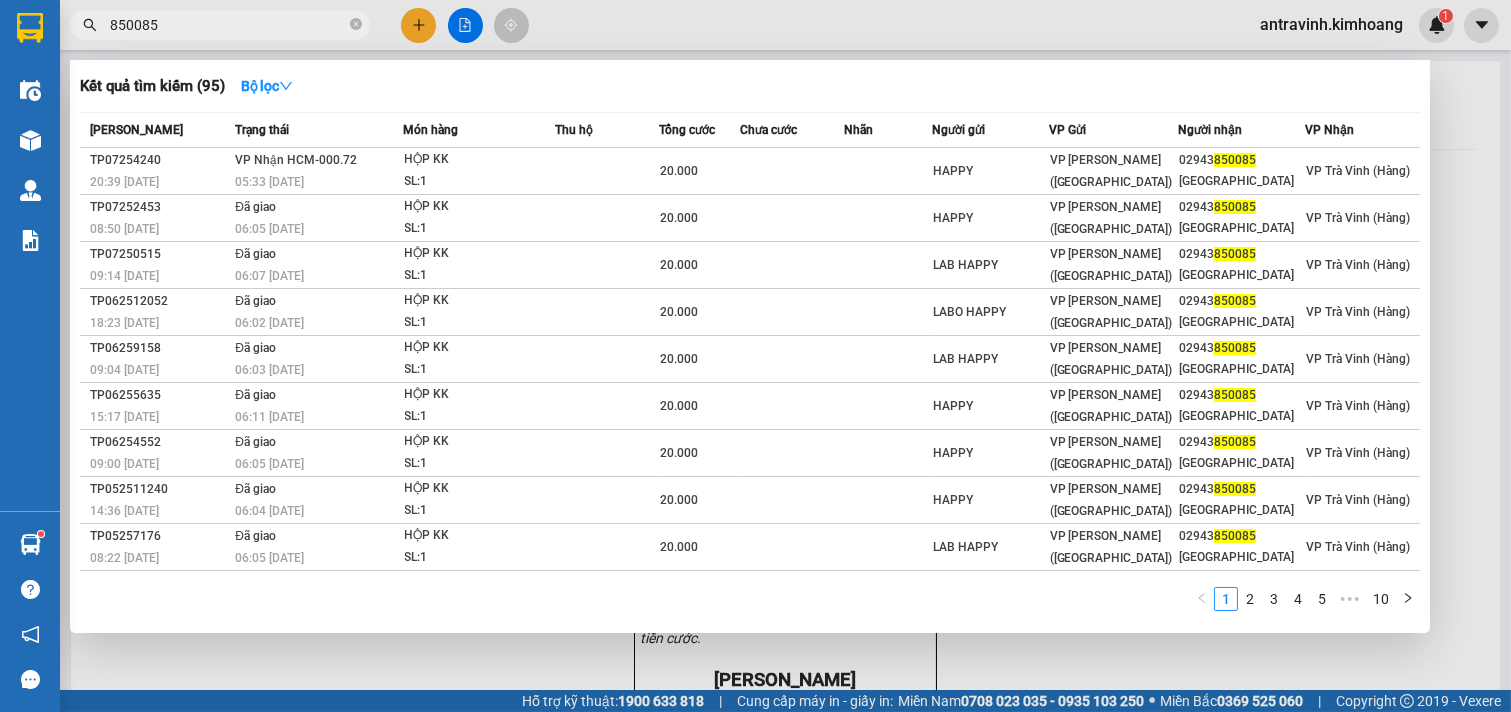 click on "850085" at bounding box center [228, 25] 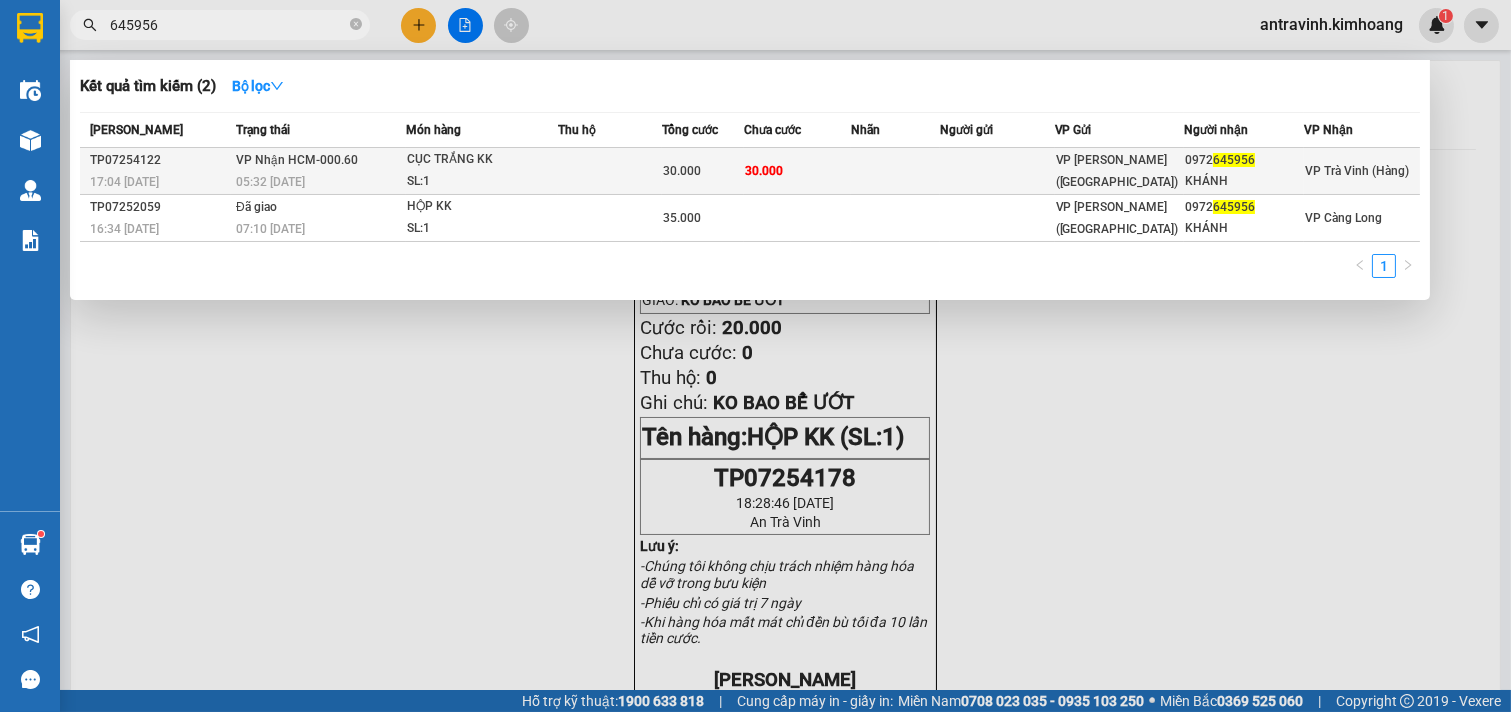 type on "645956" 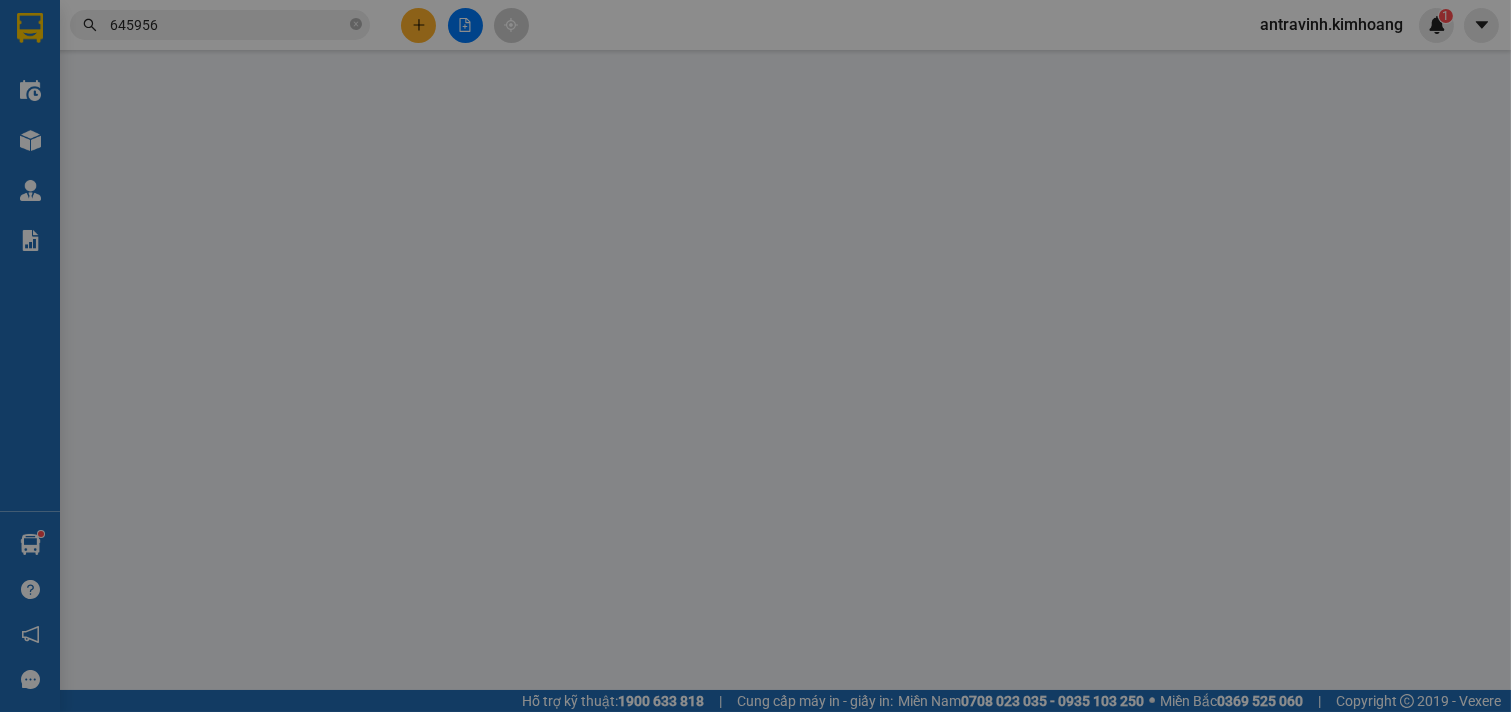 type on "0972645956" 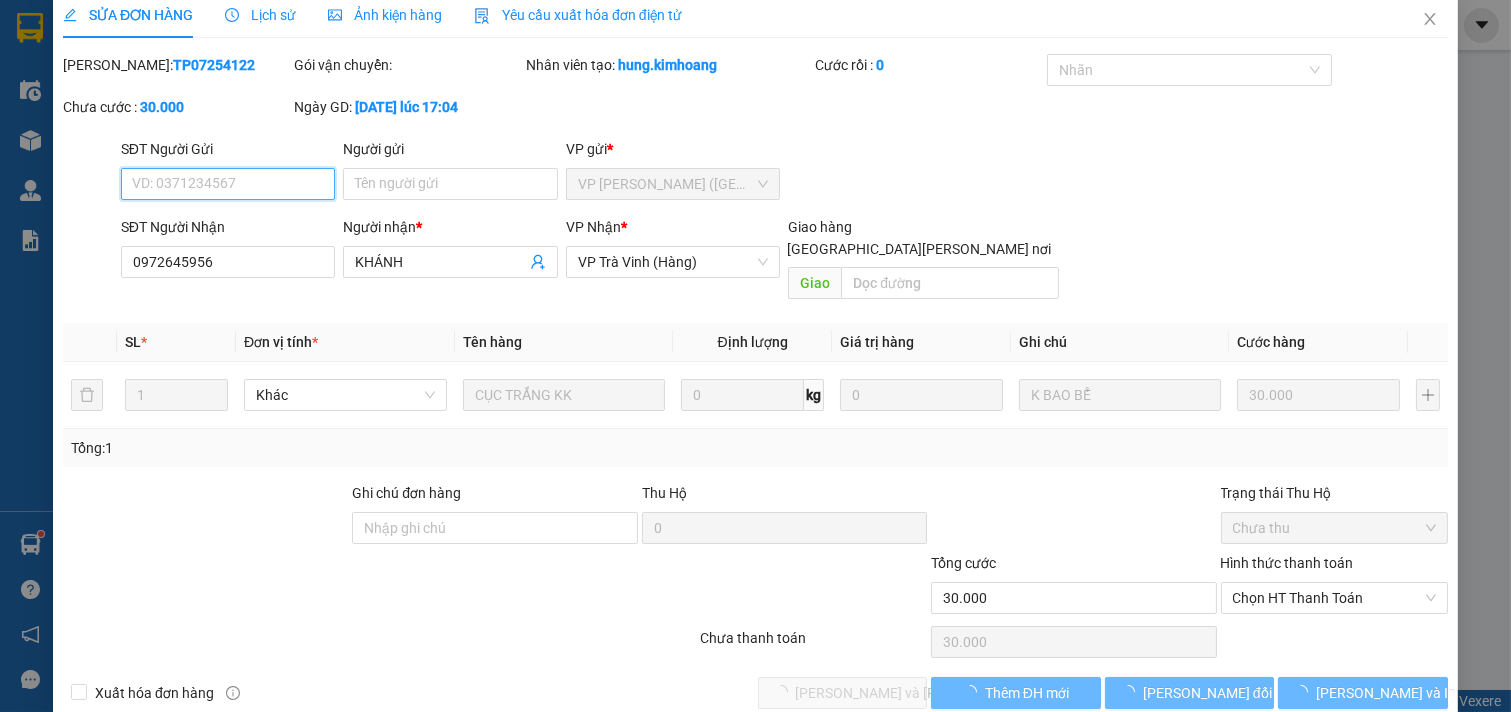 scroll, scrollTop: 22, scrollLeft: 0, axis: vertical 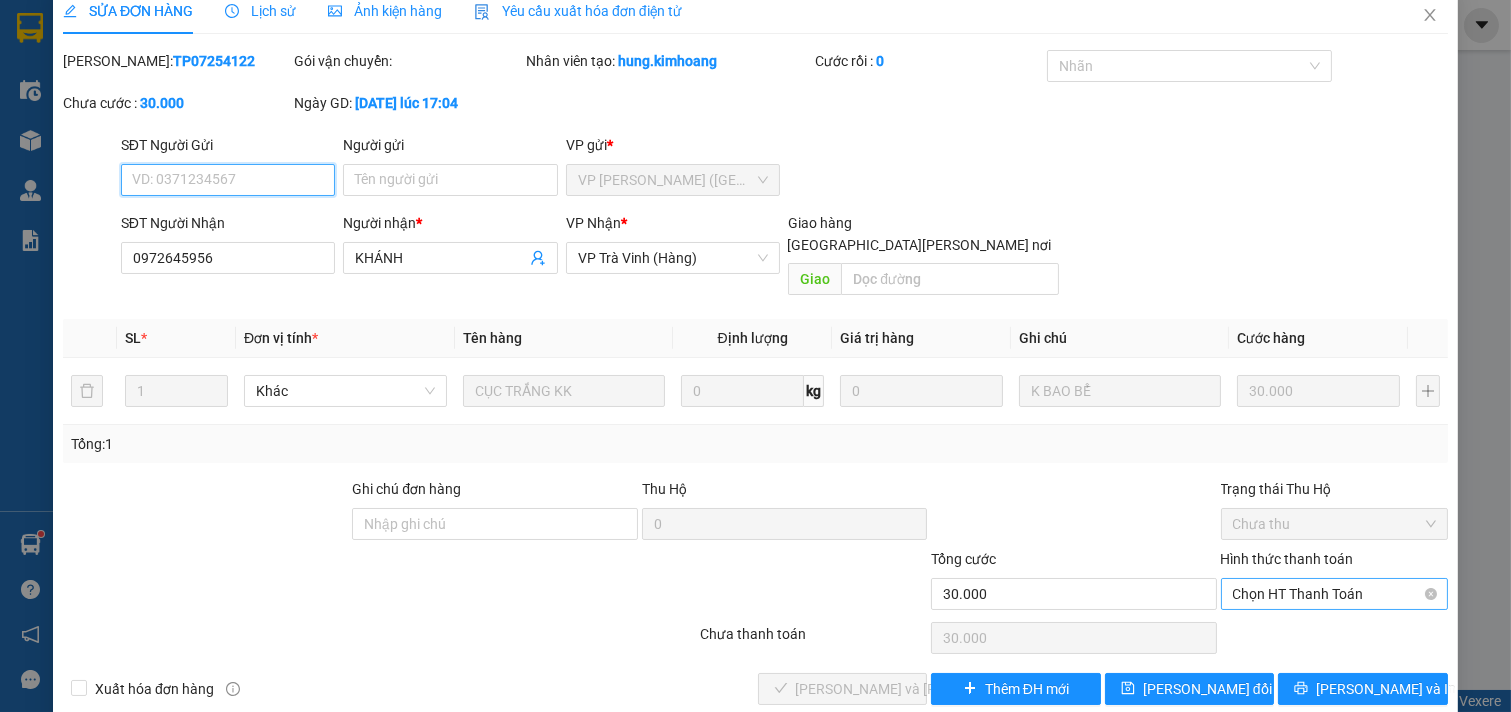 click on "Chọn HT Thanh Toán" at bounding box center (1335, 594) 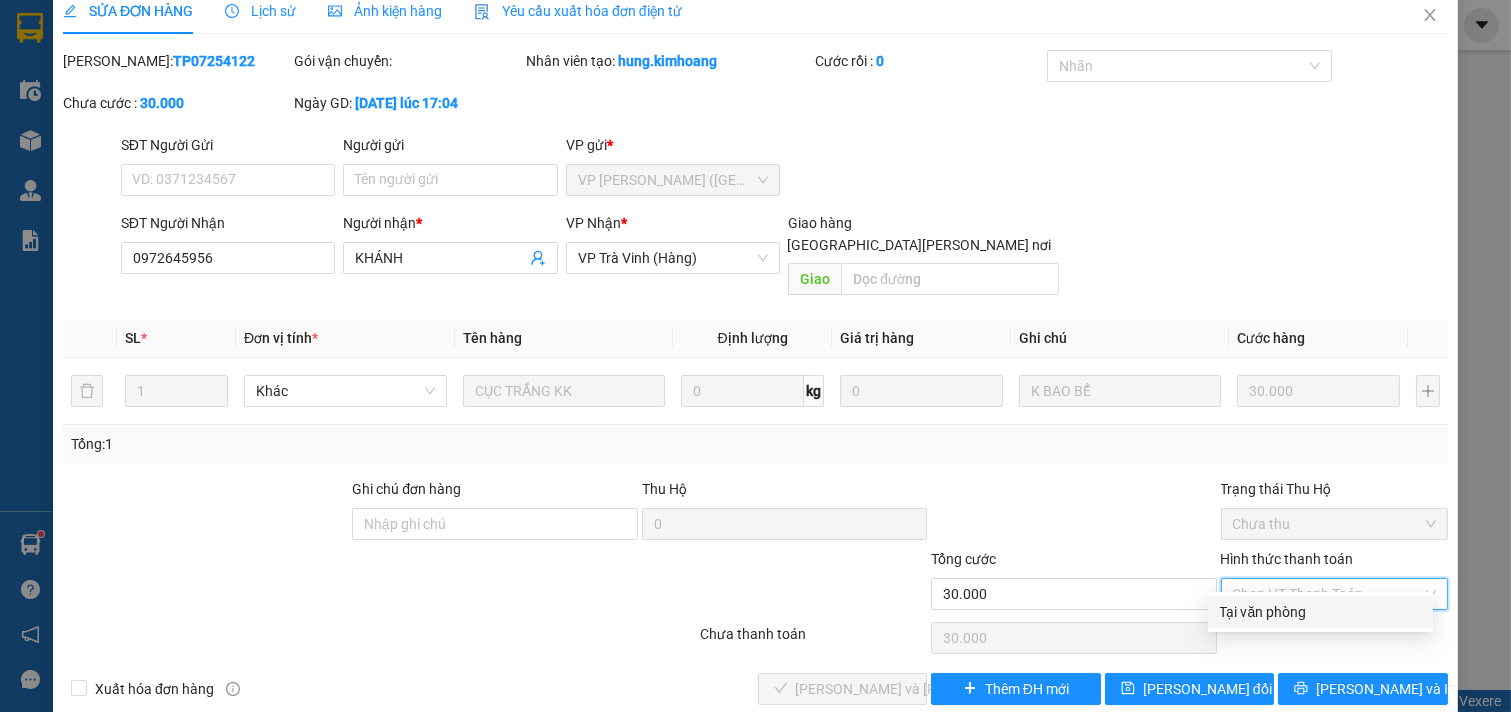 click on "Tại văn phòng" at bounding box center (1320, 612) 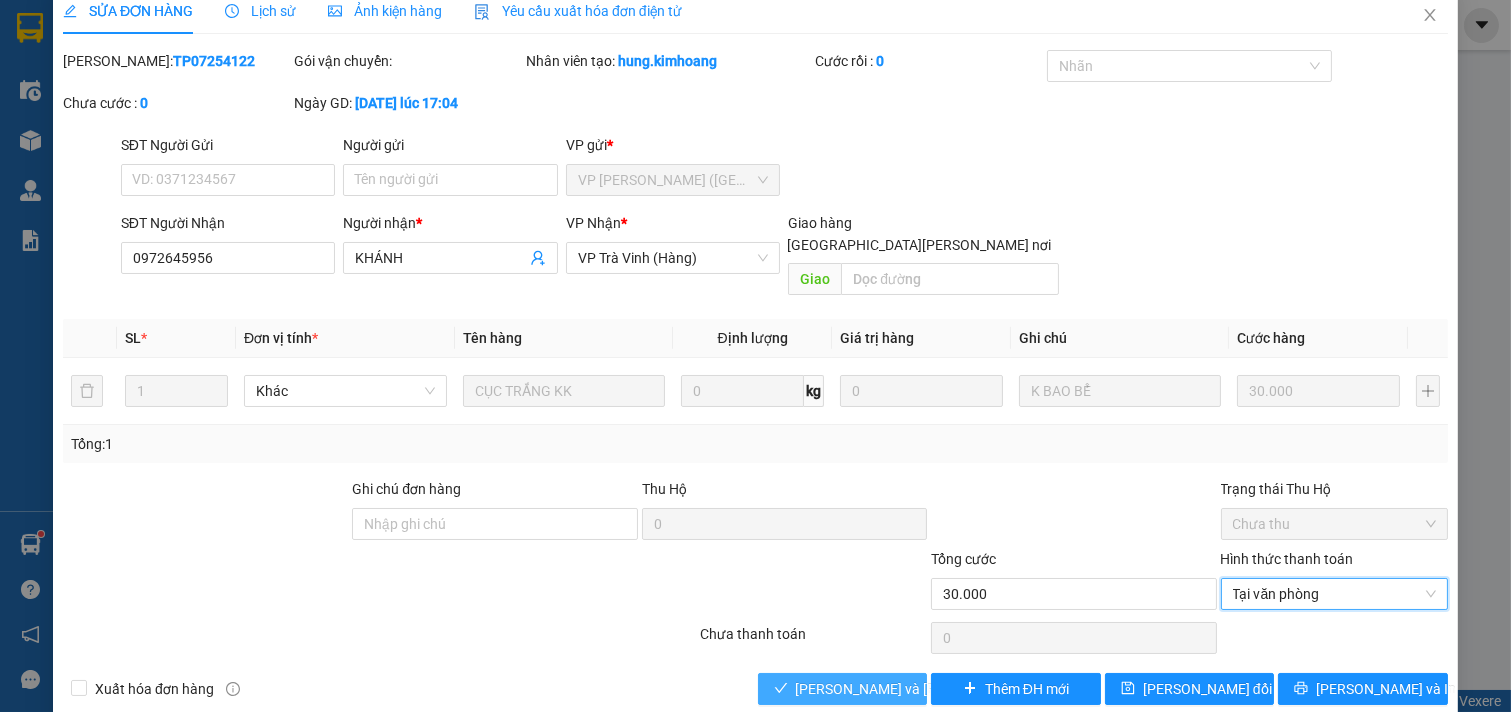 click on "[PERSON_NAME] và [PERSON_NAME] hàng" at bounding box center [931, 689] 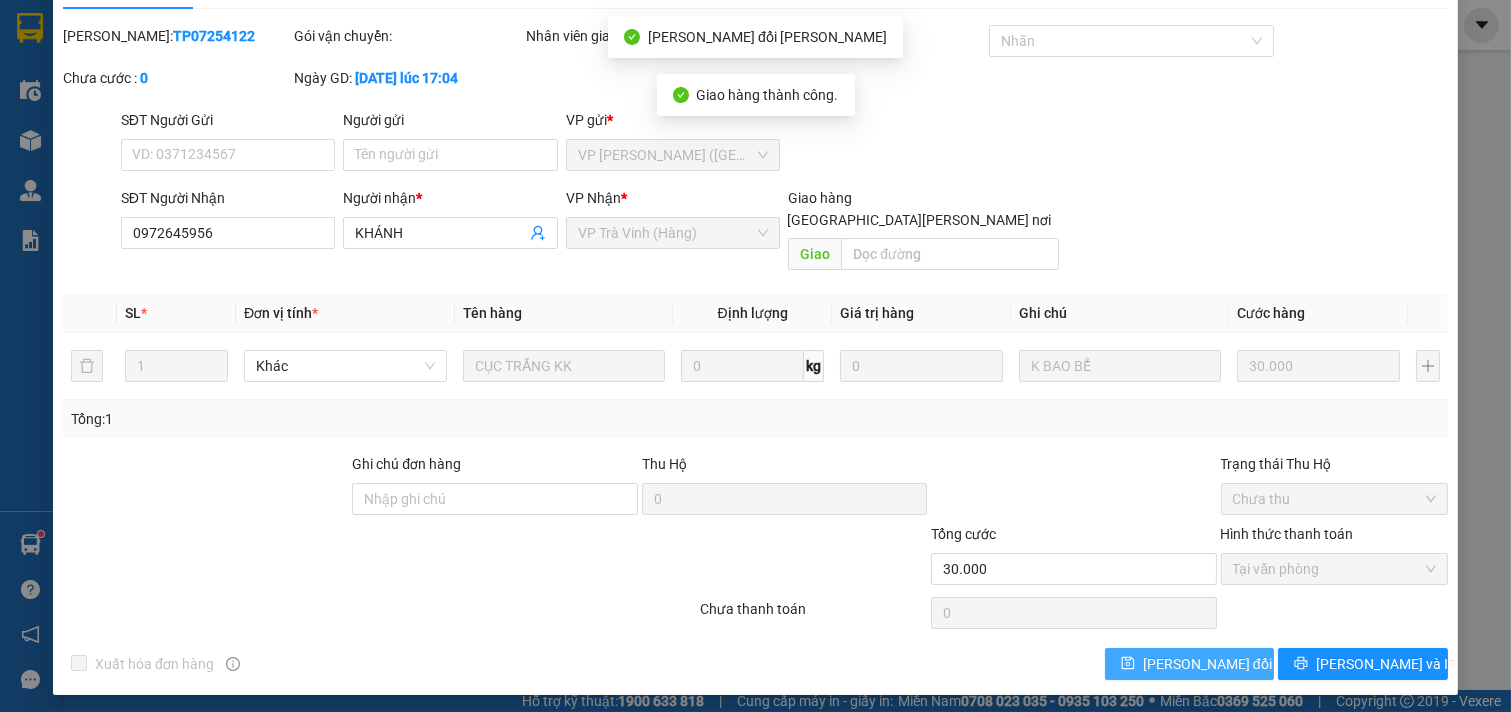 scroll, scrollTop: 53, scrollLeft: 0, axis: vertical 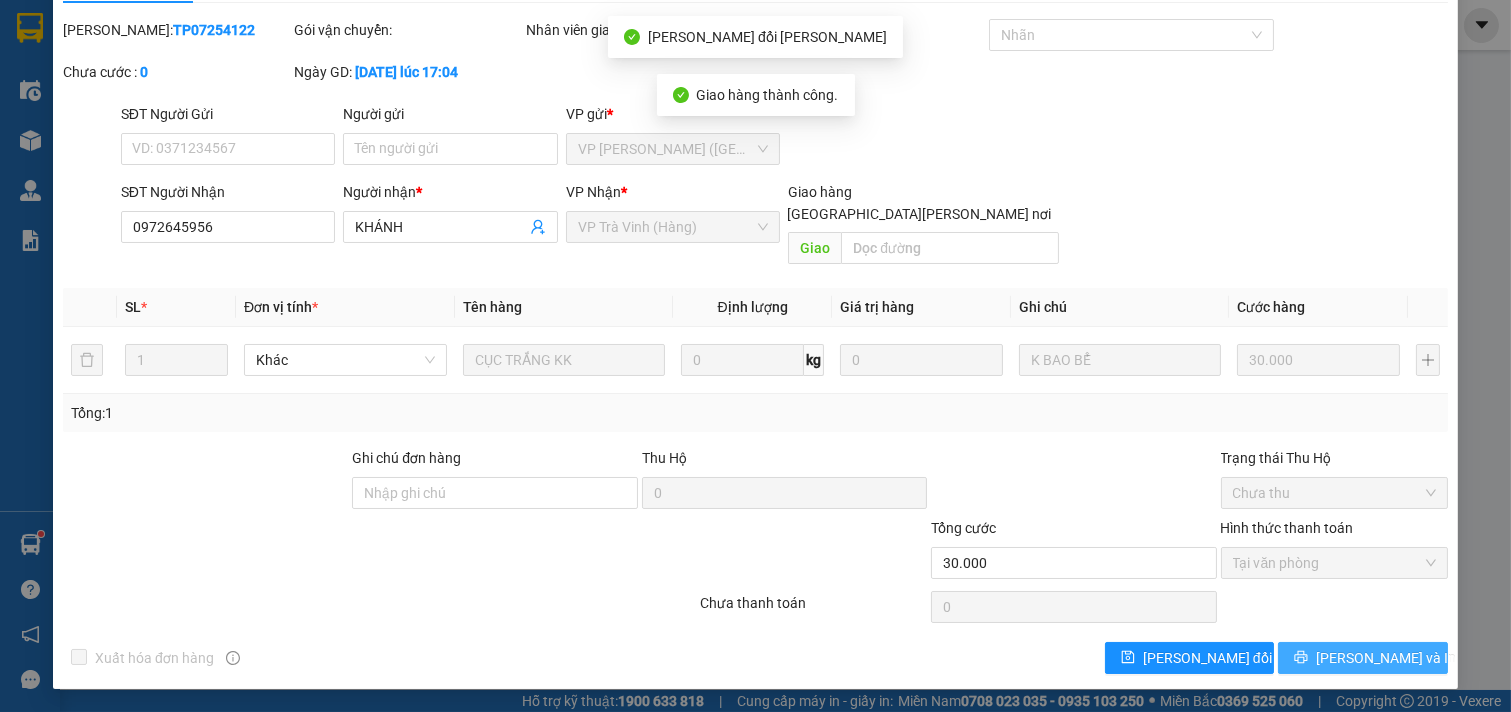click on "[PERSON_NAME] và In" at bounding box center (1386, 658) 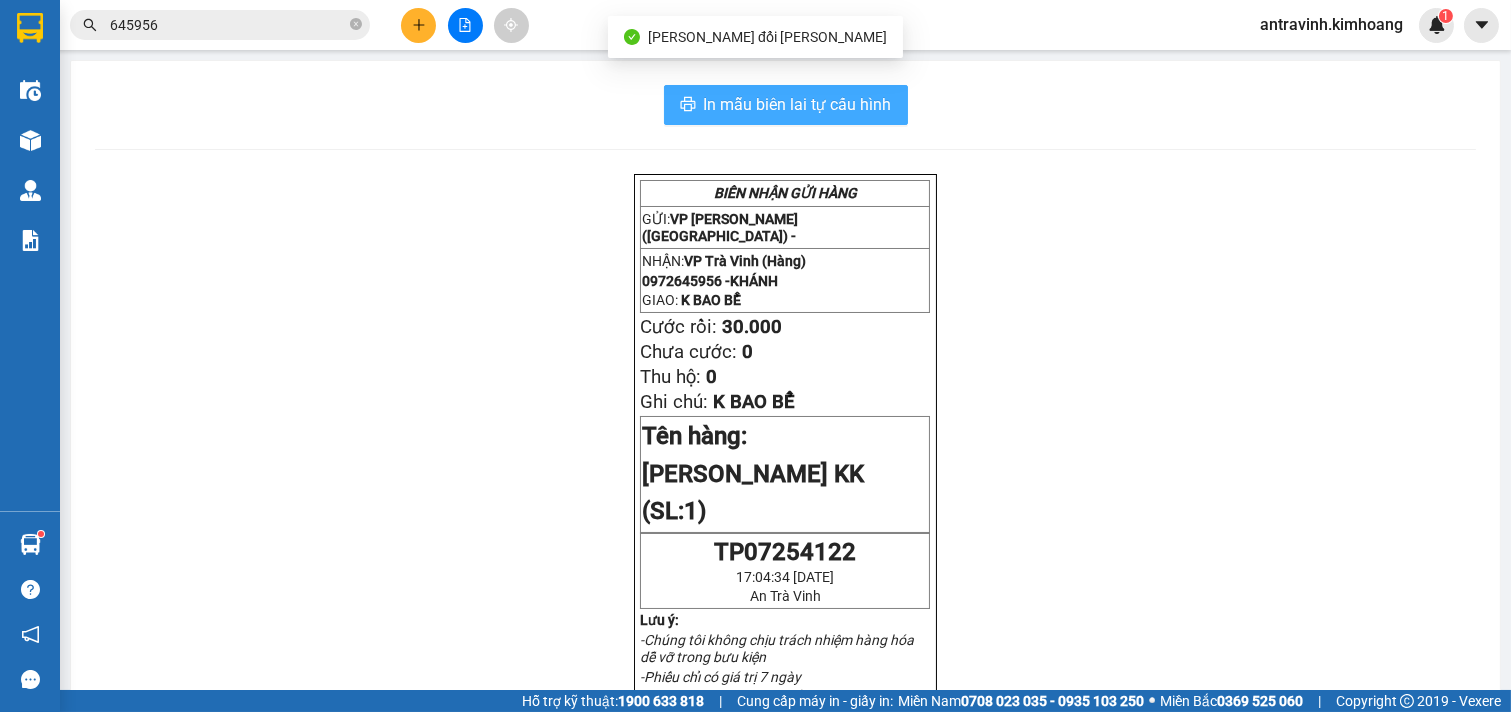 click on "In mẫu biên lai tự cấu hình" at bounding box center [798, 104] 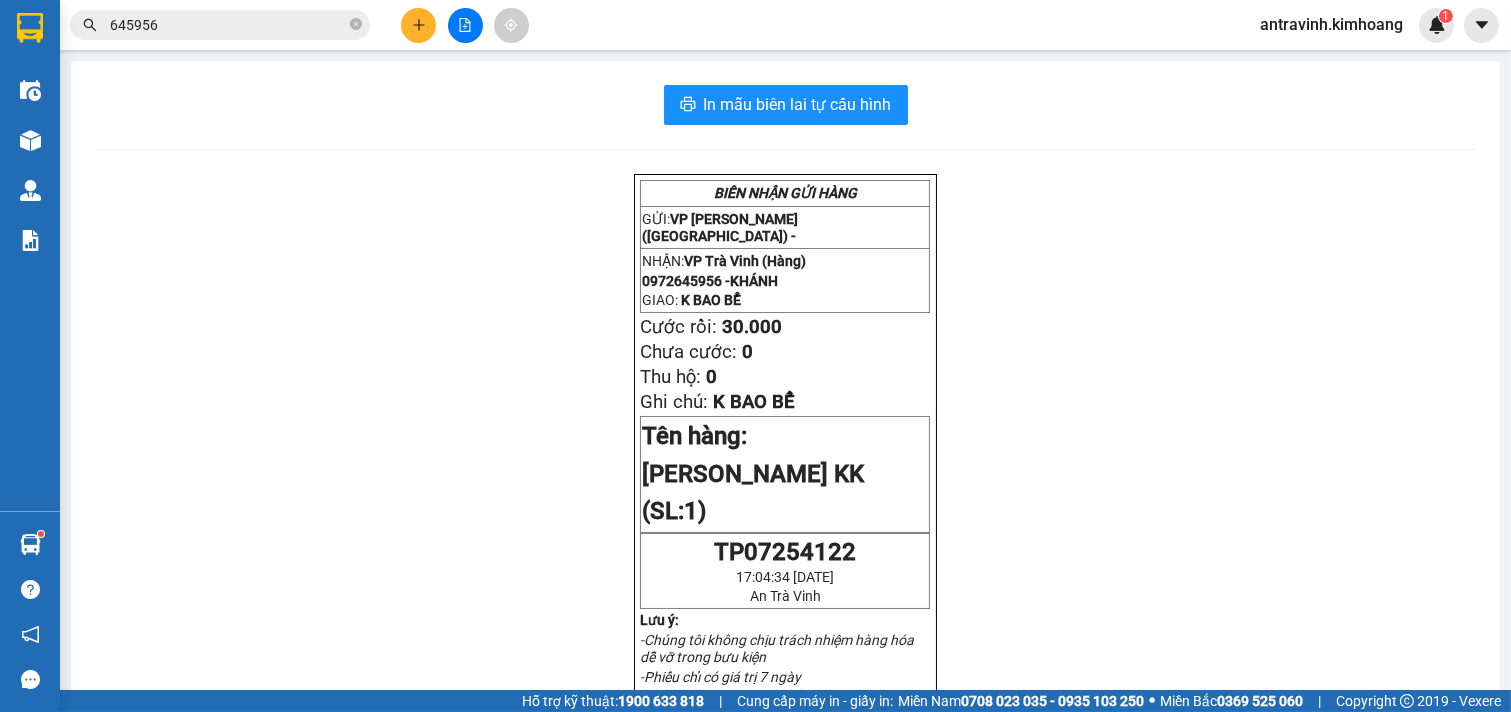 click on "645956" at bounding box center (228, 25) 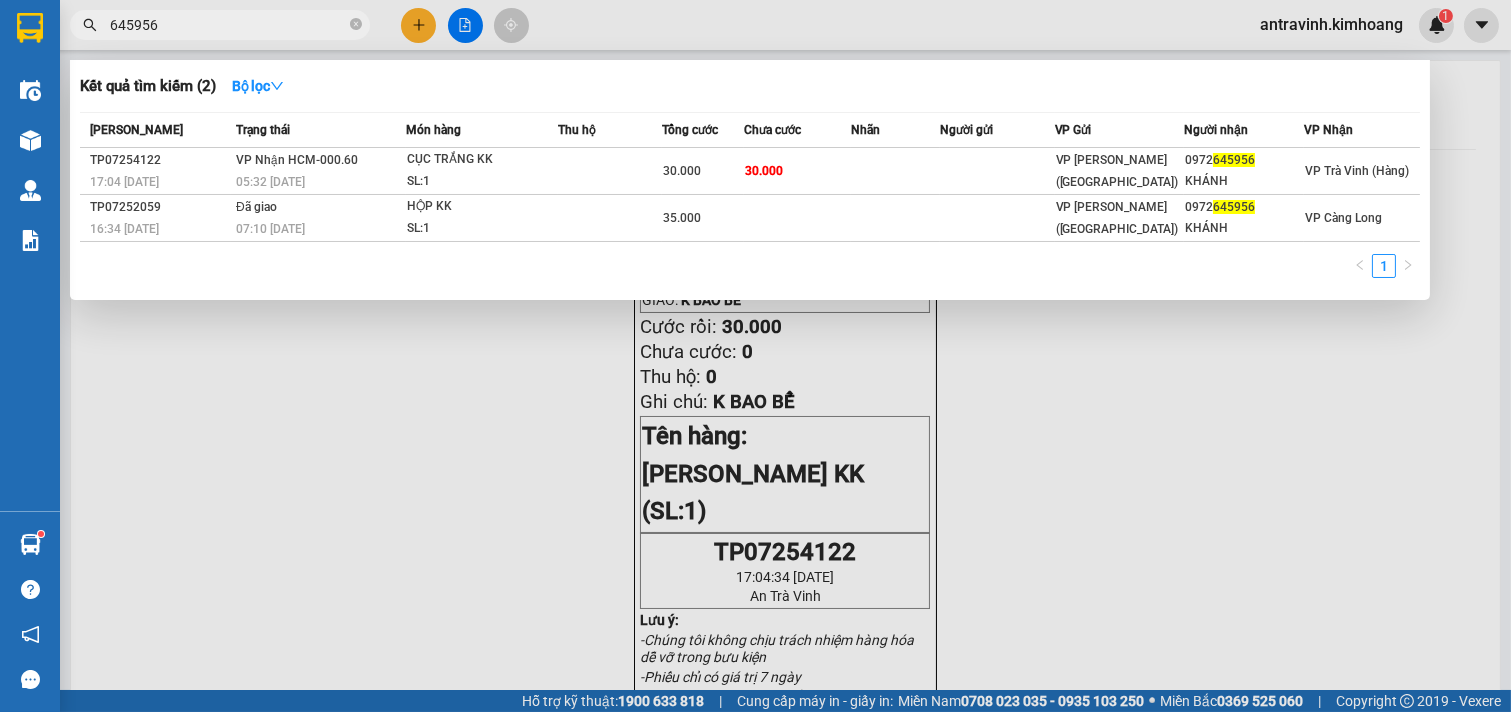 click on "645956" at bounding box center (228, 25) 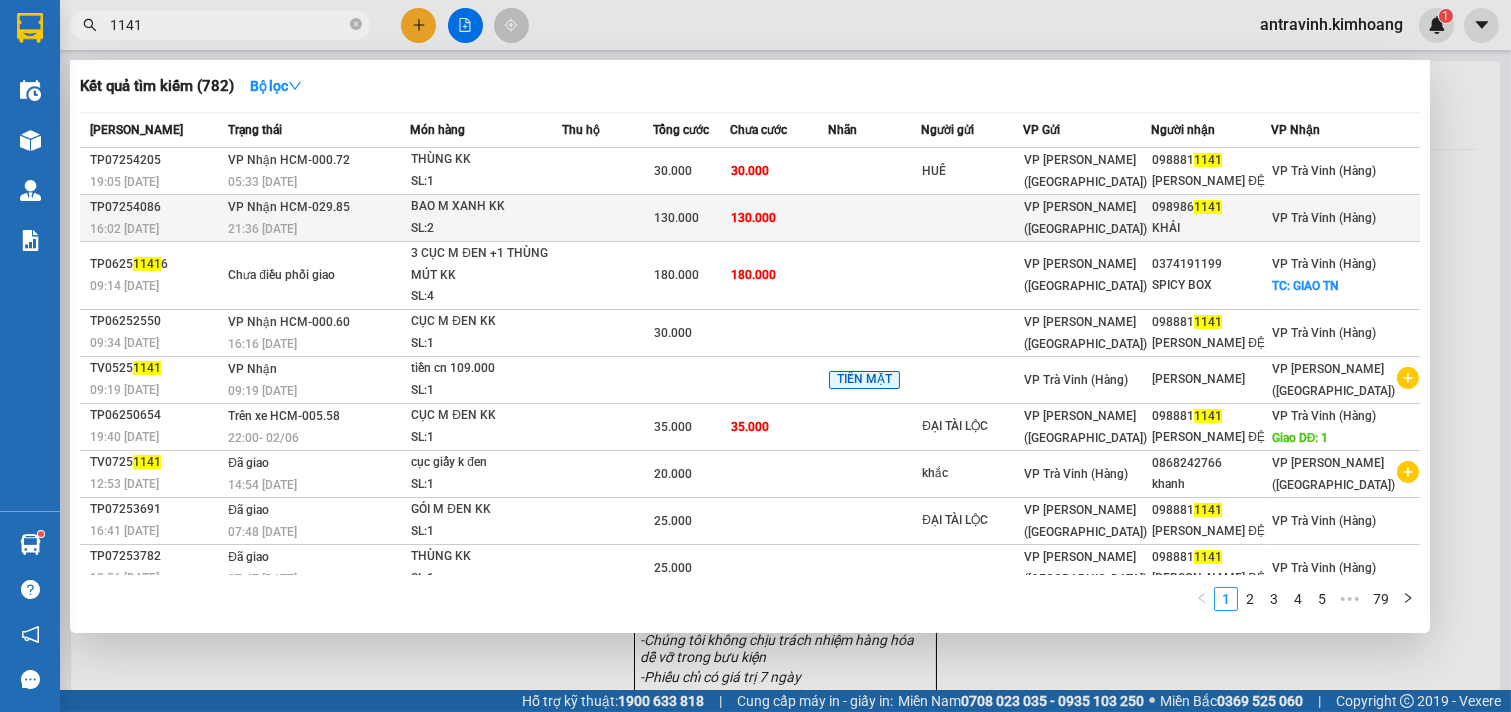 type on "1141" 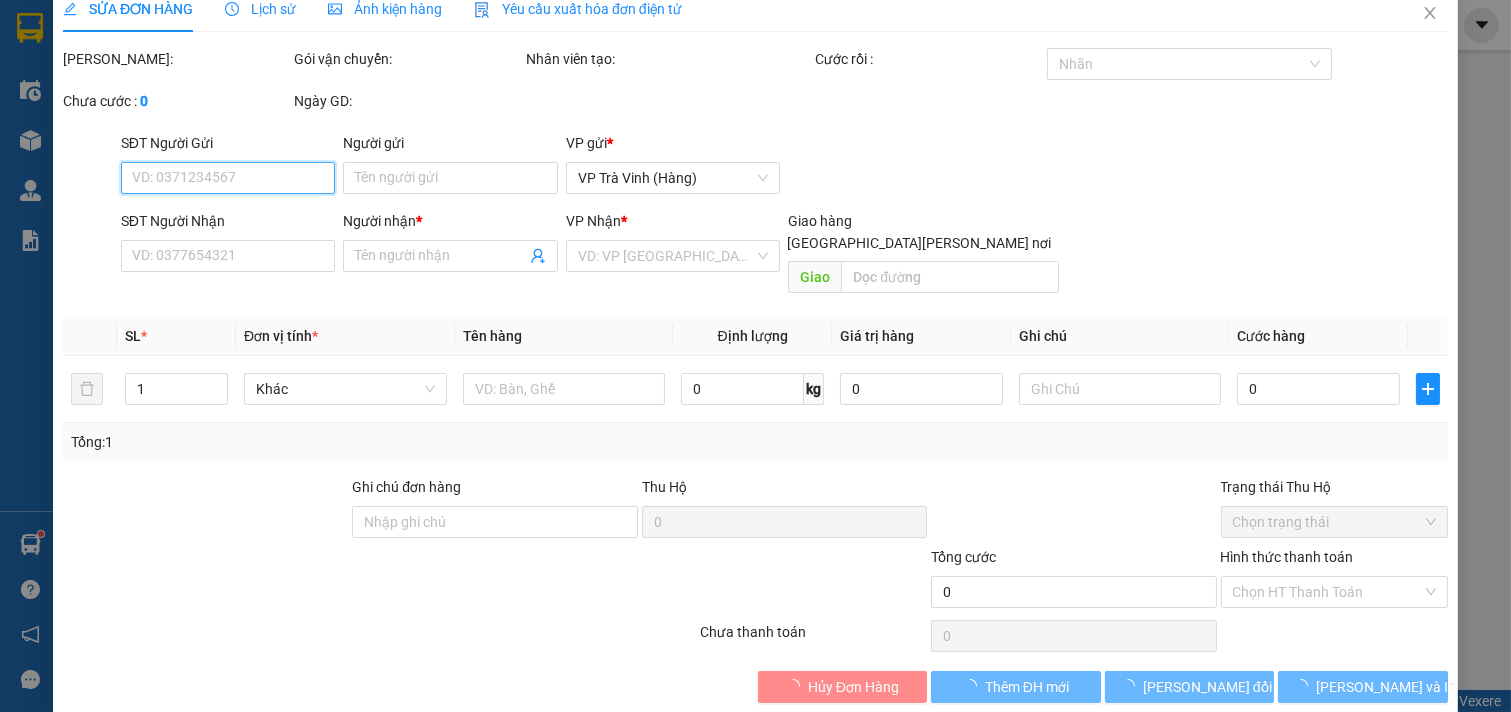 type on "0989861141" 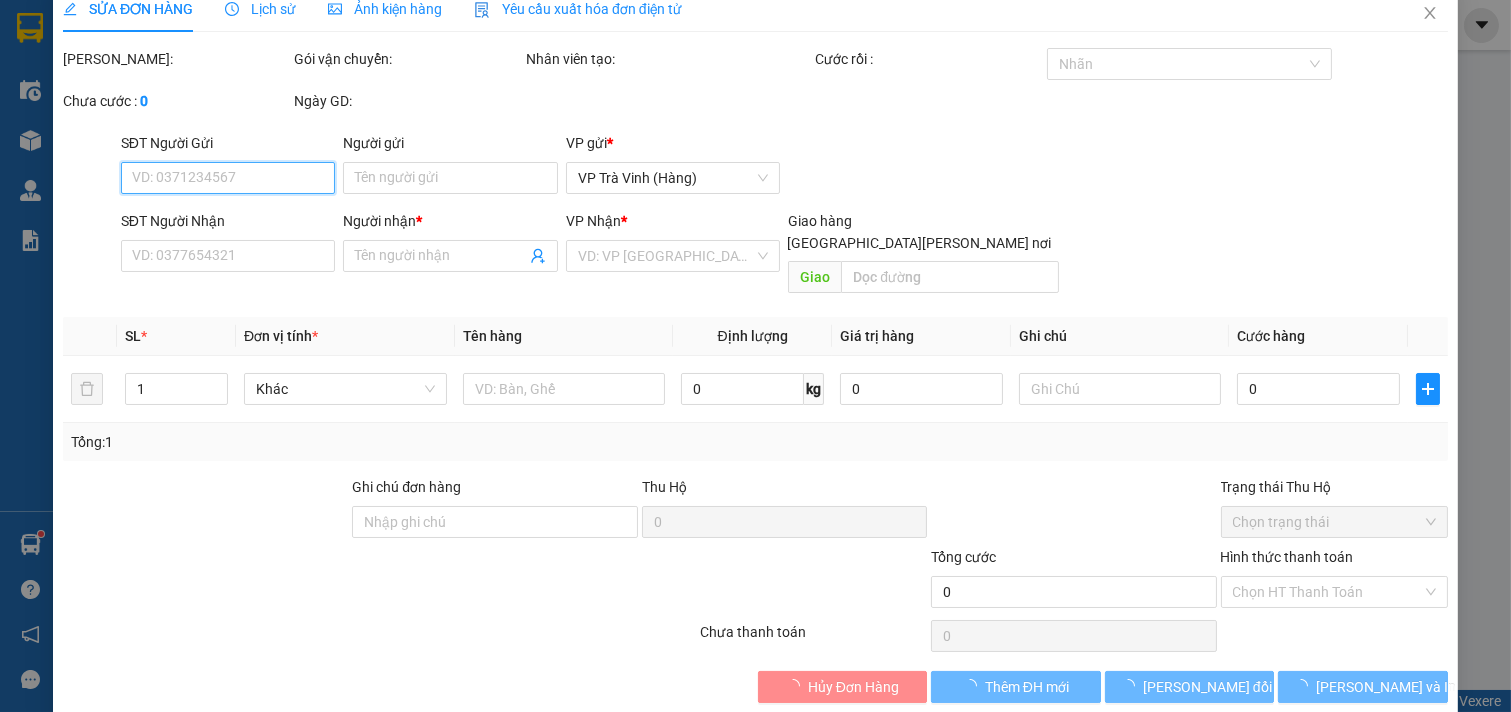 type on "KHẢI" 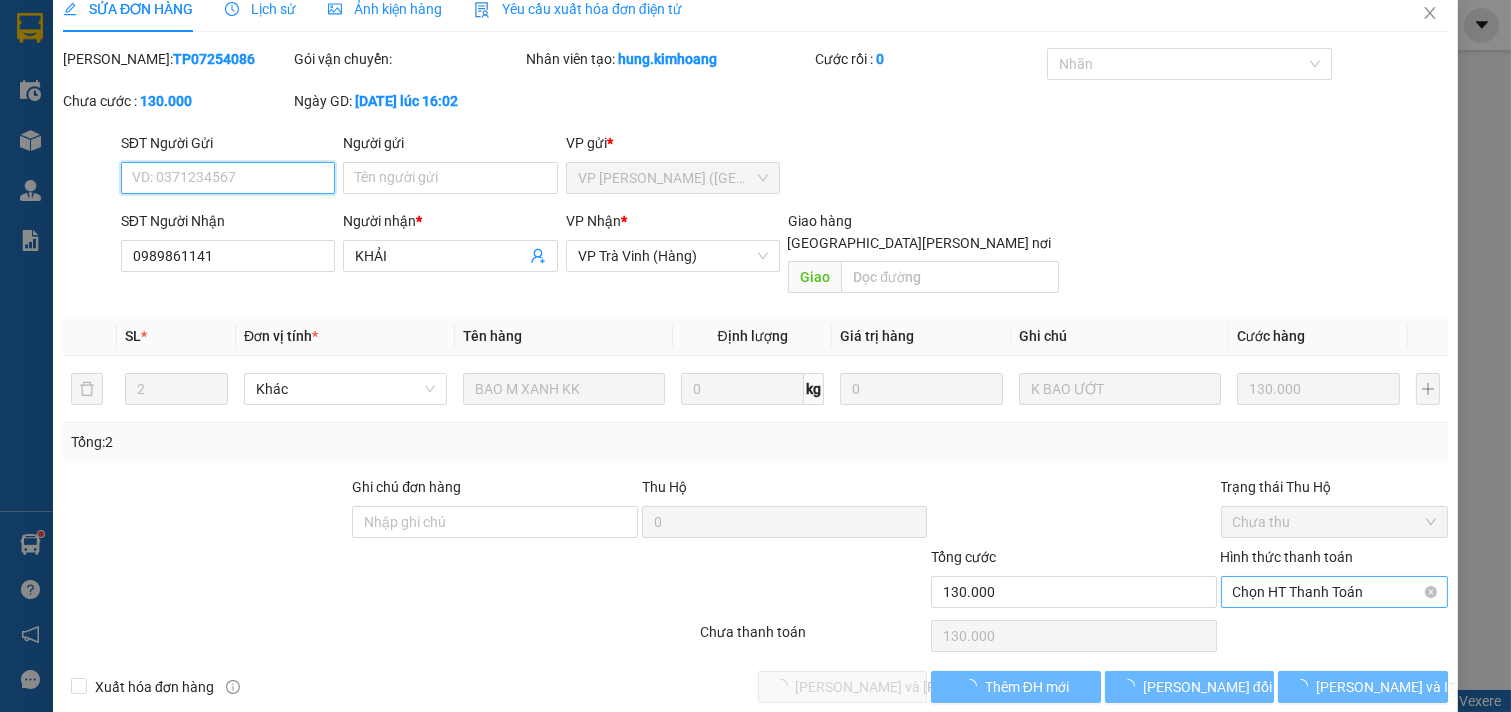 scroll, scrollTop: 32, scrollLeft: 0, axis: vertical 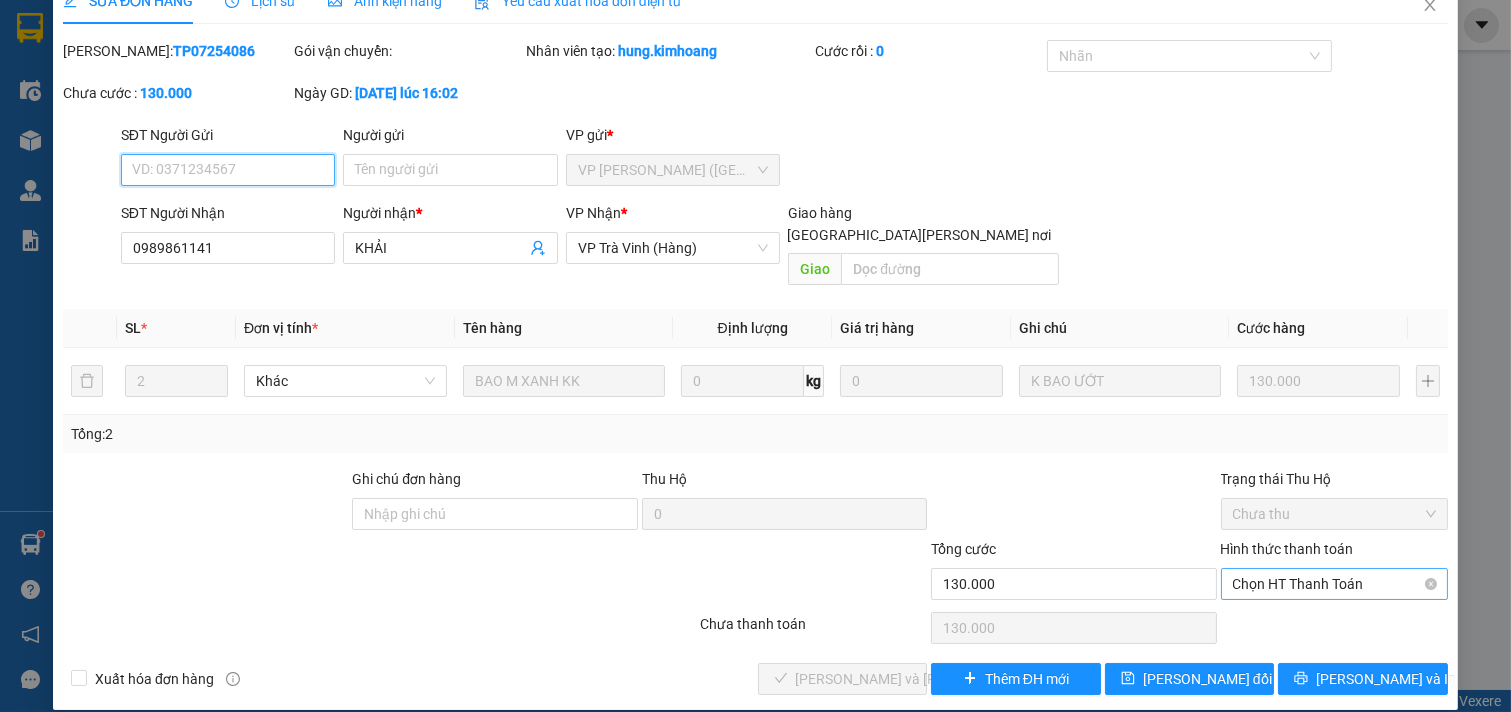 click on "Chọn HT Thanh Toán" at bounding box center (1335, 584) 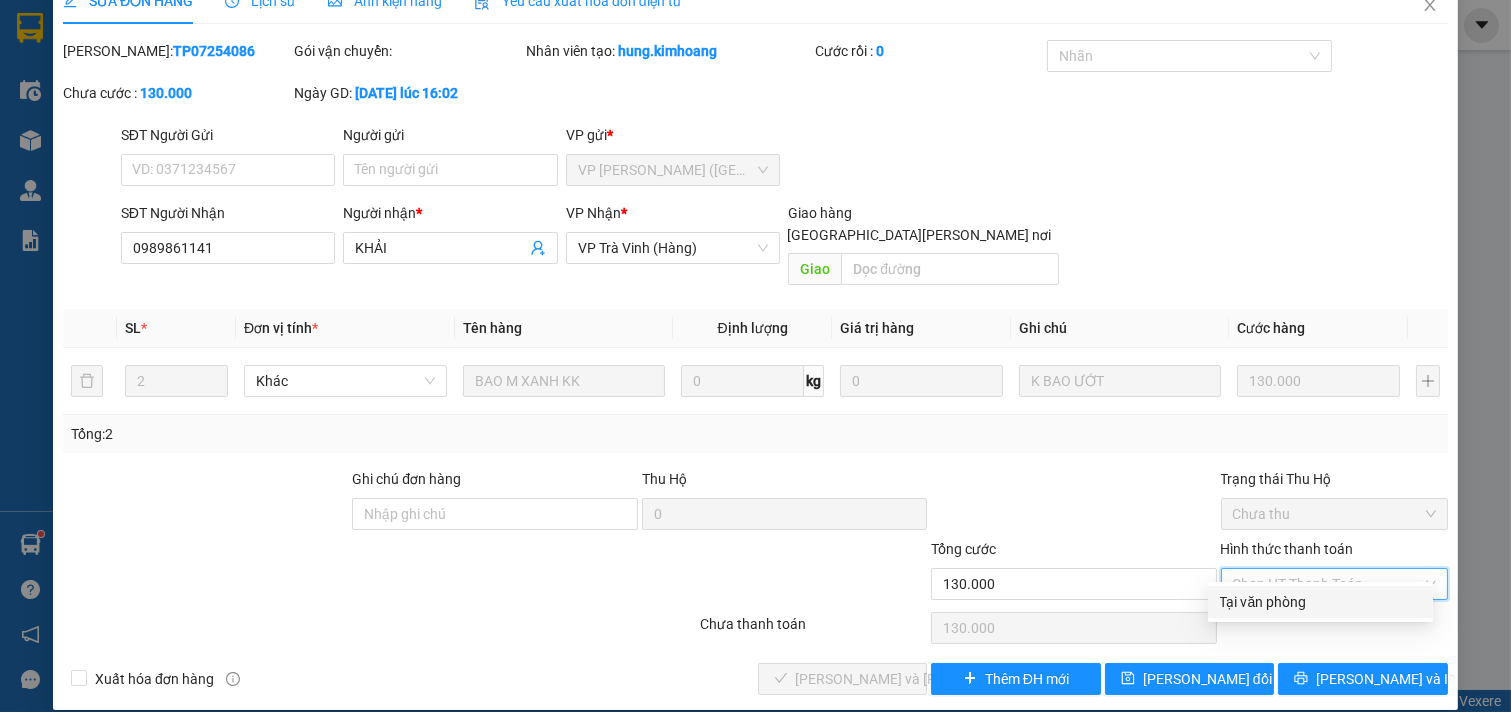 click on "Tại văn phòng" at bounding box center [1320, 602] 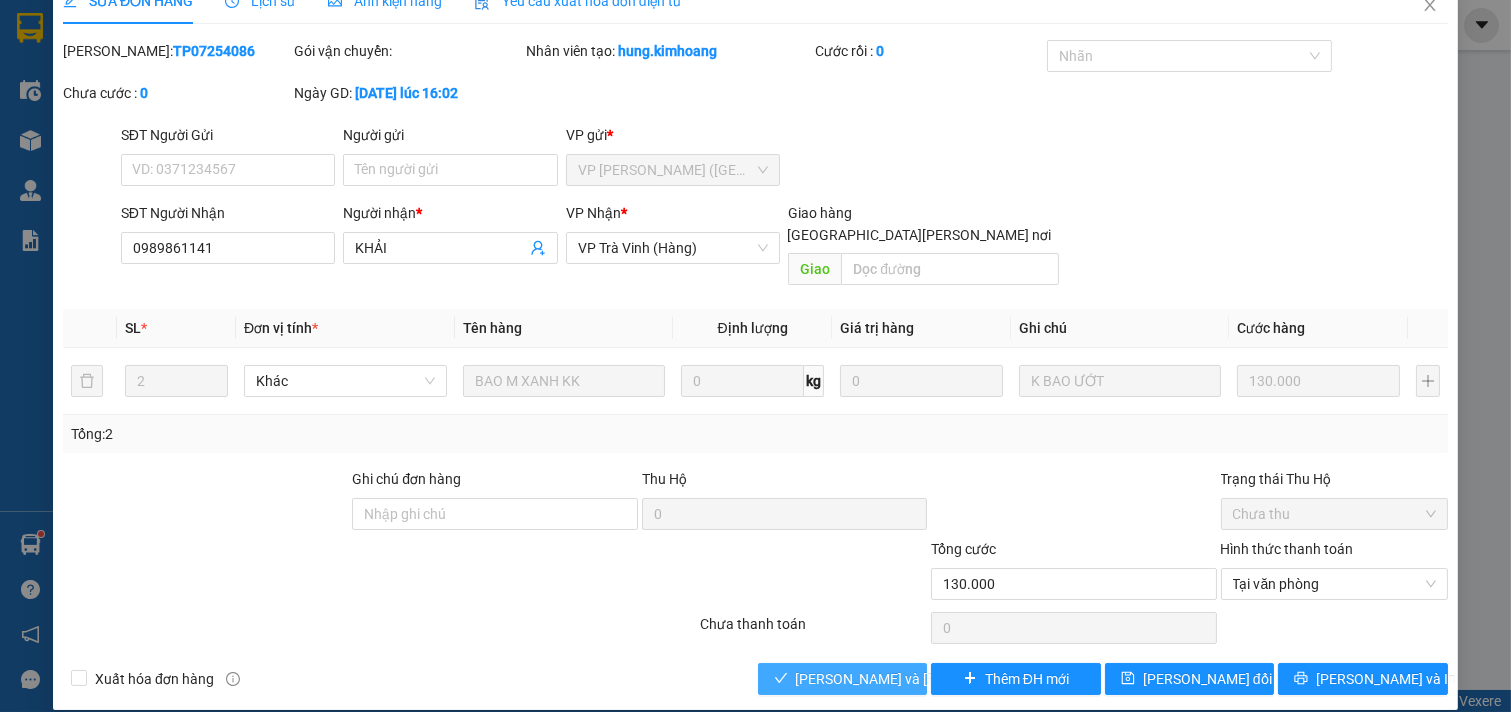 click on "[PERSON_NAME] và [PERSON_NAME] hàng" at bounding box center [931, 679] 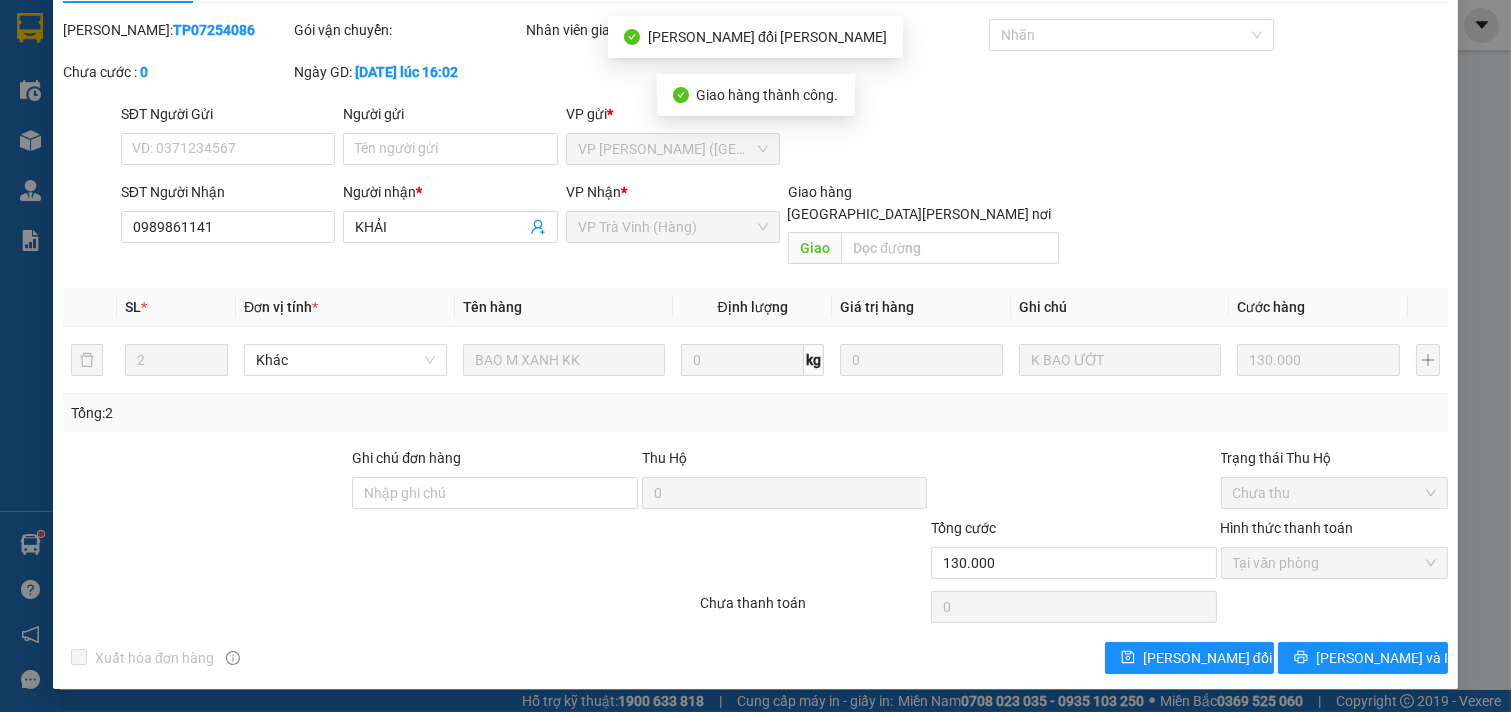 scroll, scrollTop: 0, scrollLeft: 0, axis: both 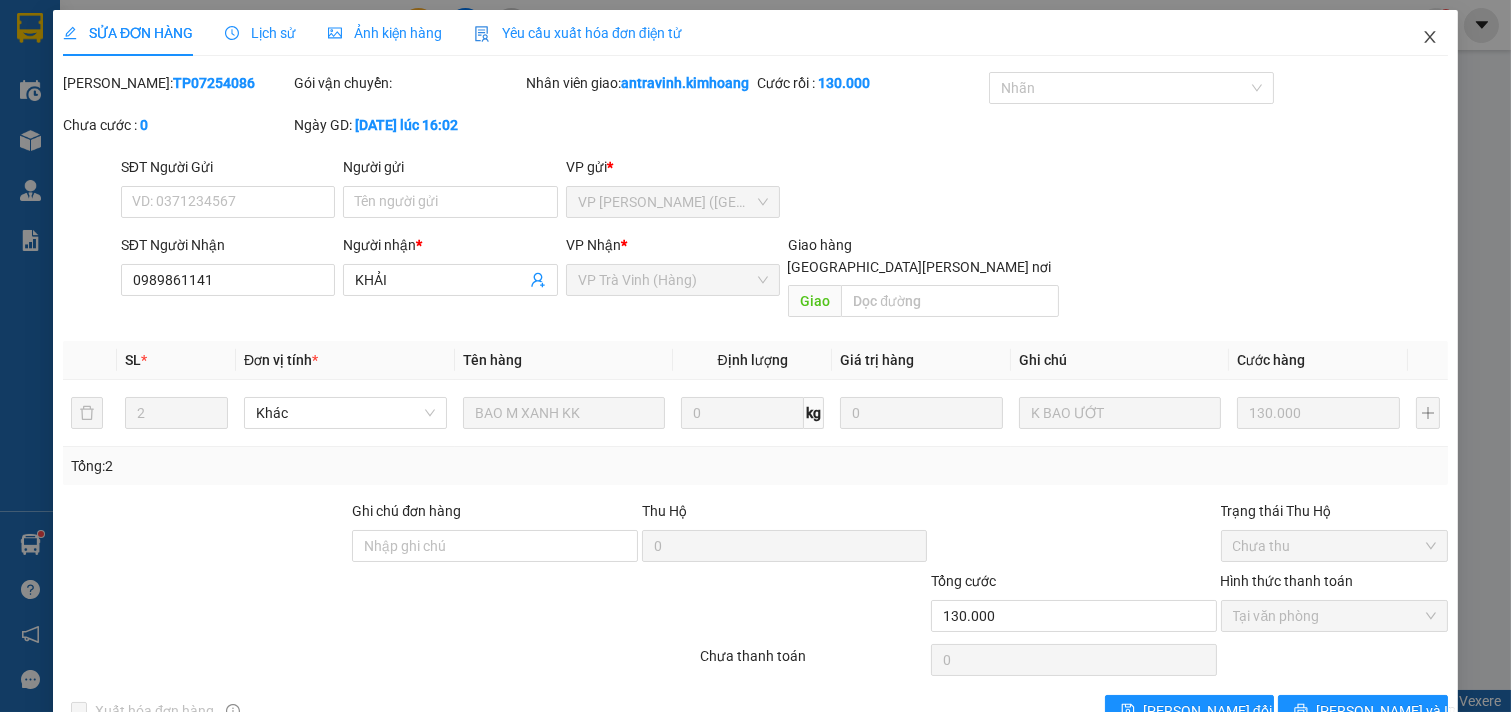 click 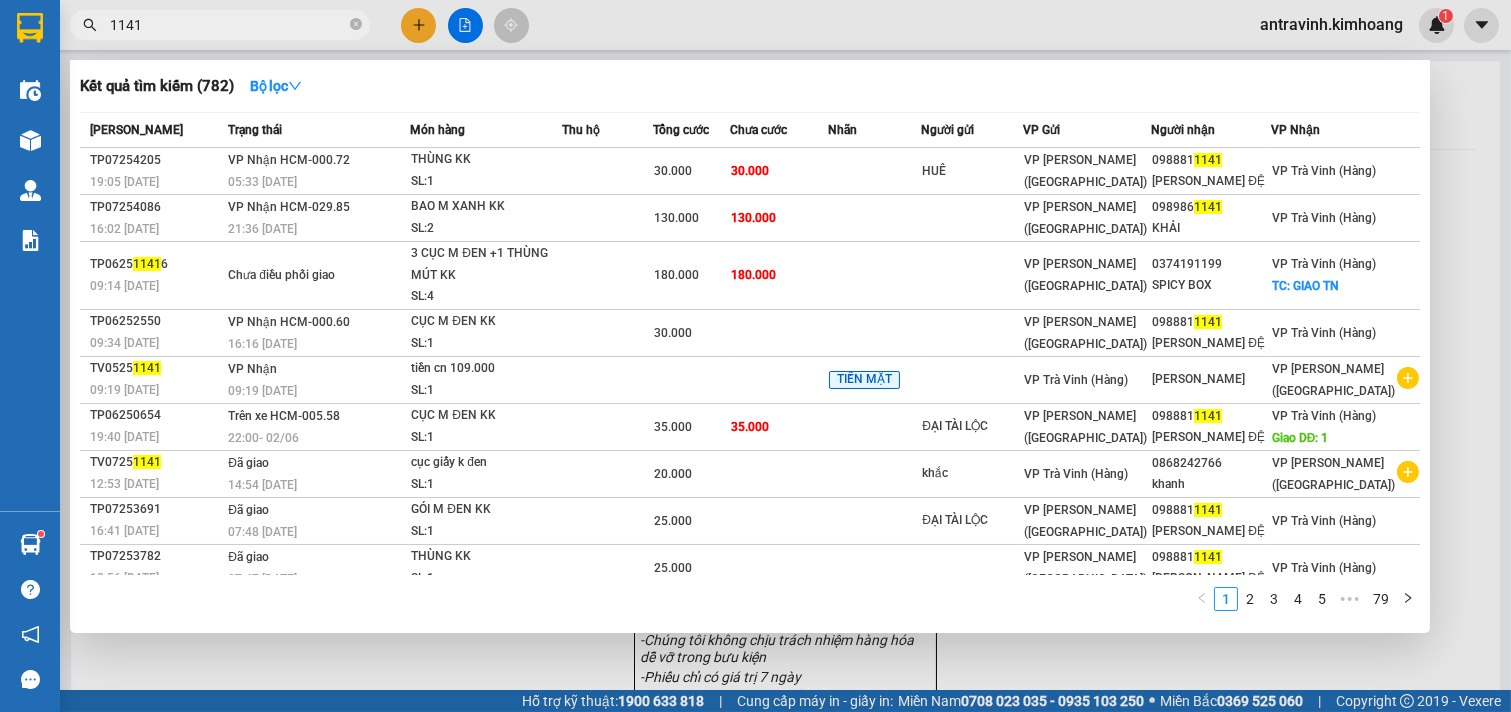 click on "1141" at bounding box center (228, 25) 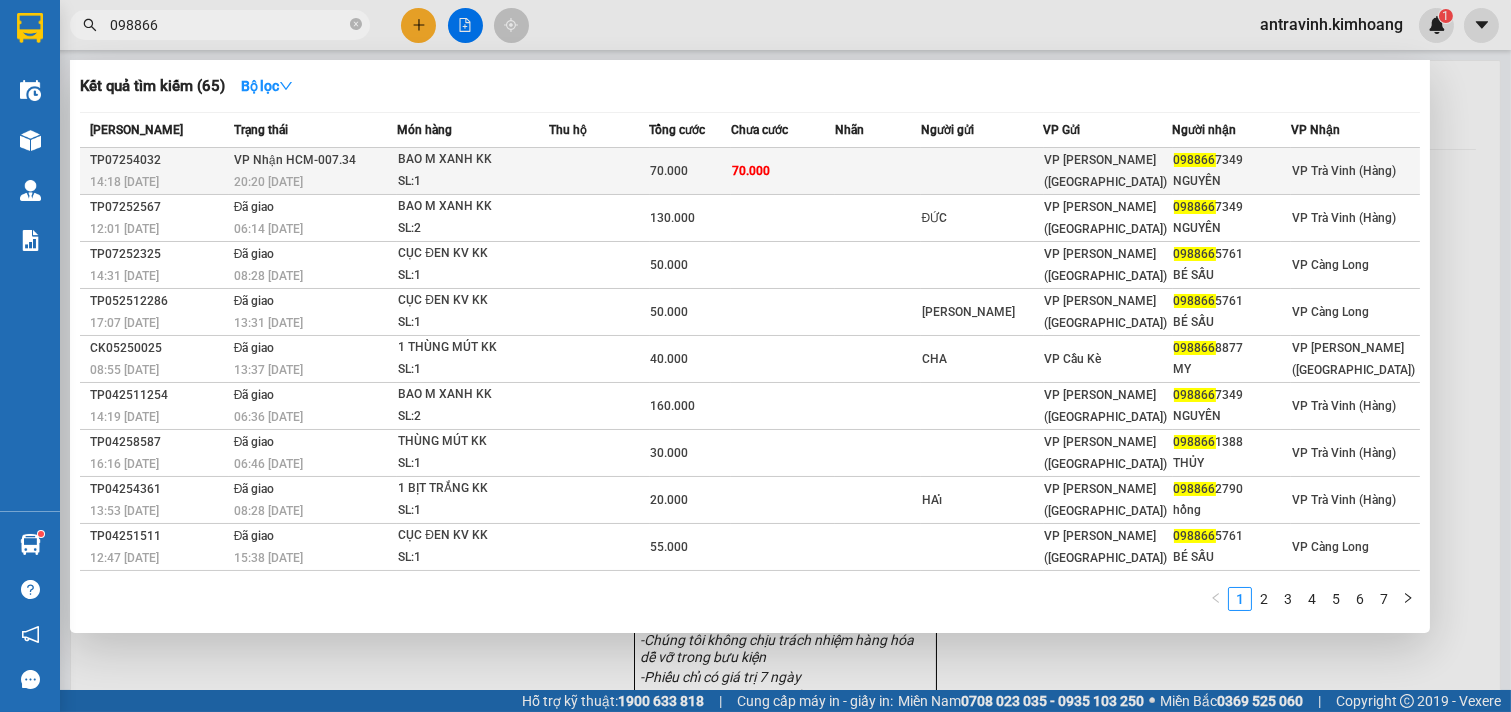 type on "098866" 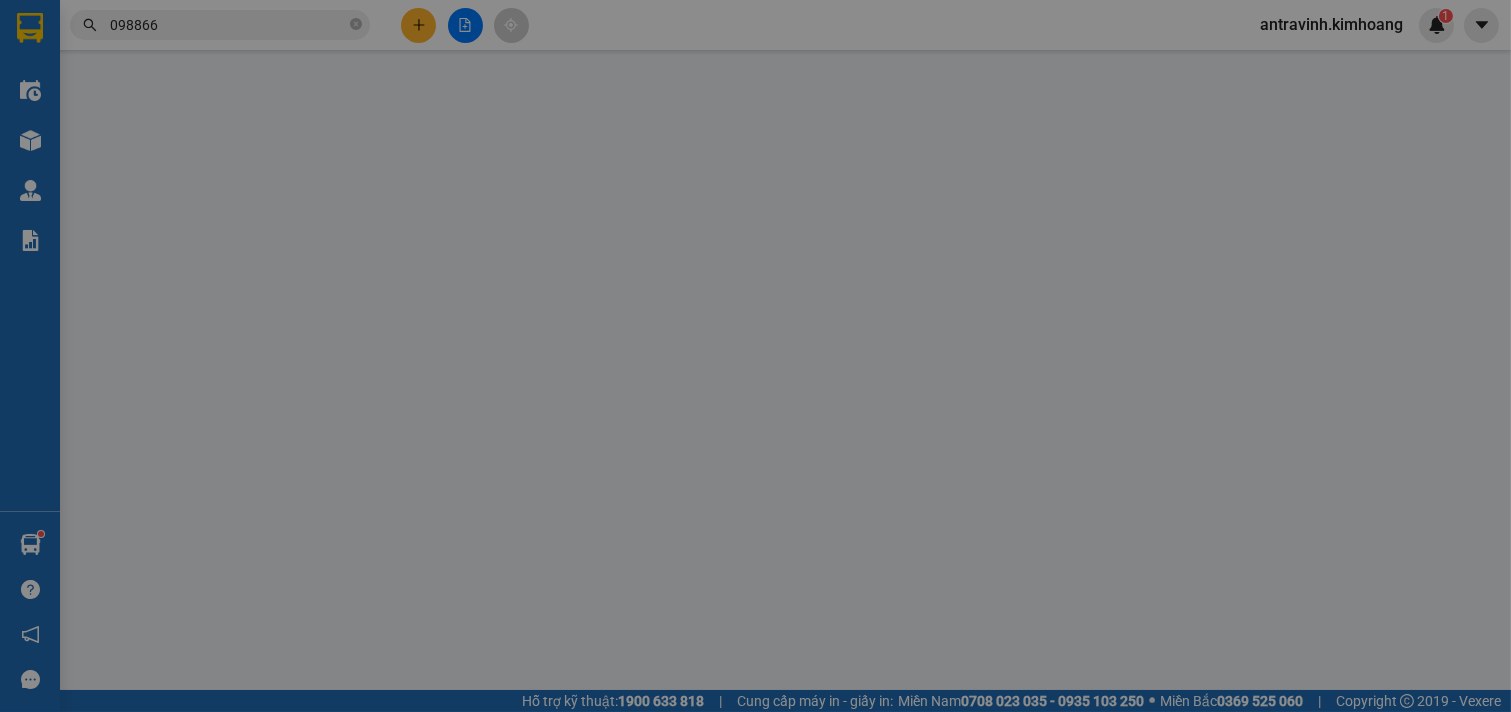 type on "0988667349" 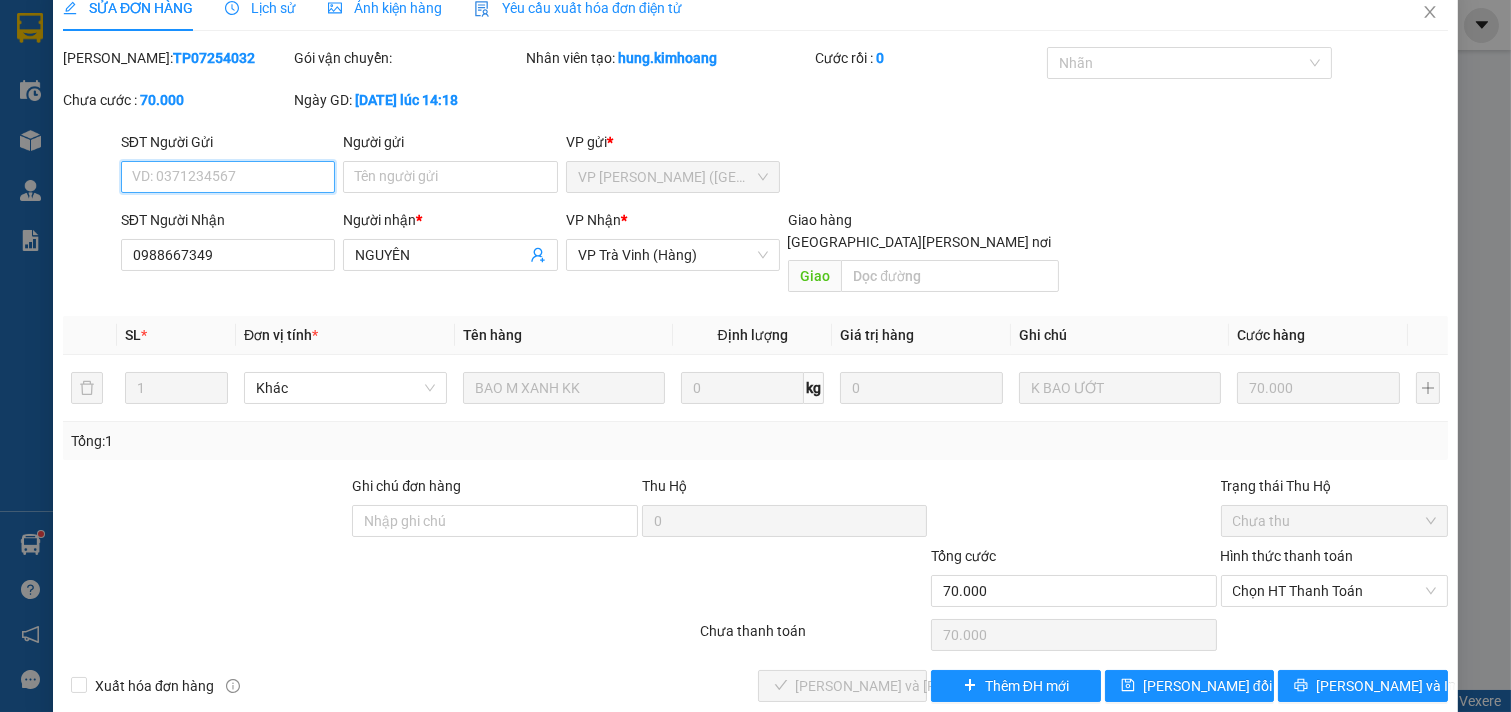 scroll, scrollTop: 32, scrollLeft: 0, axis: vertical 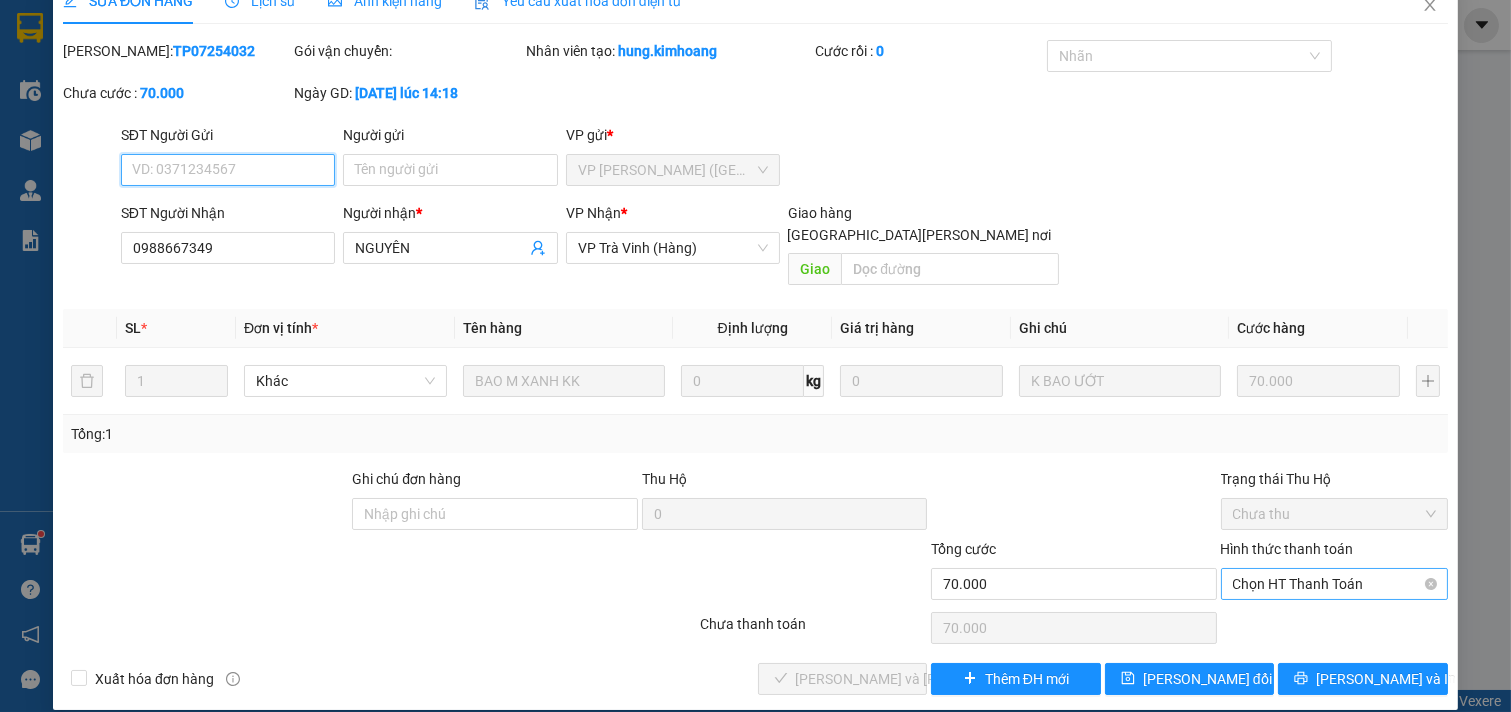 click on "Chọn HT Thanh Toán" at bounding box center [1335, 584] 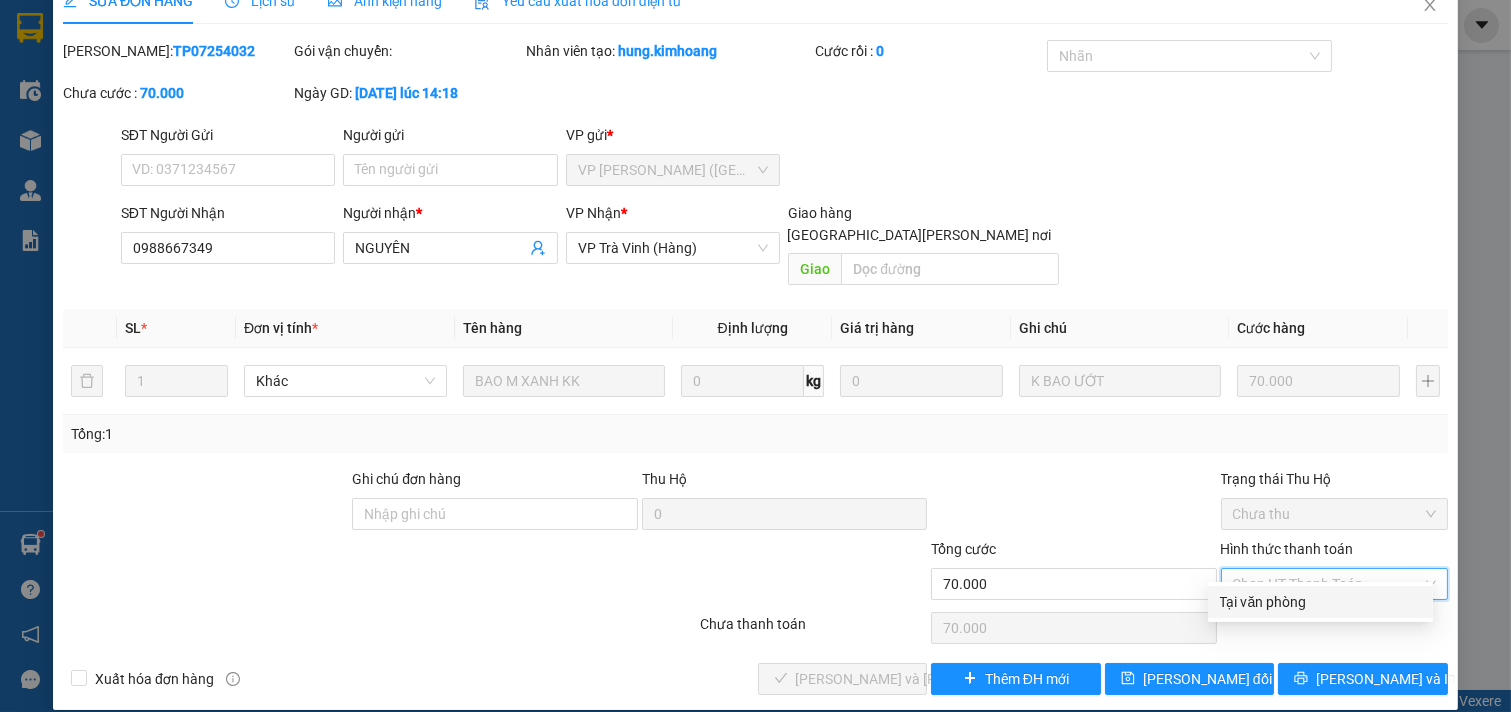 click on "Tại văn phòng" at bounding box center [1320, 602] 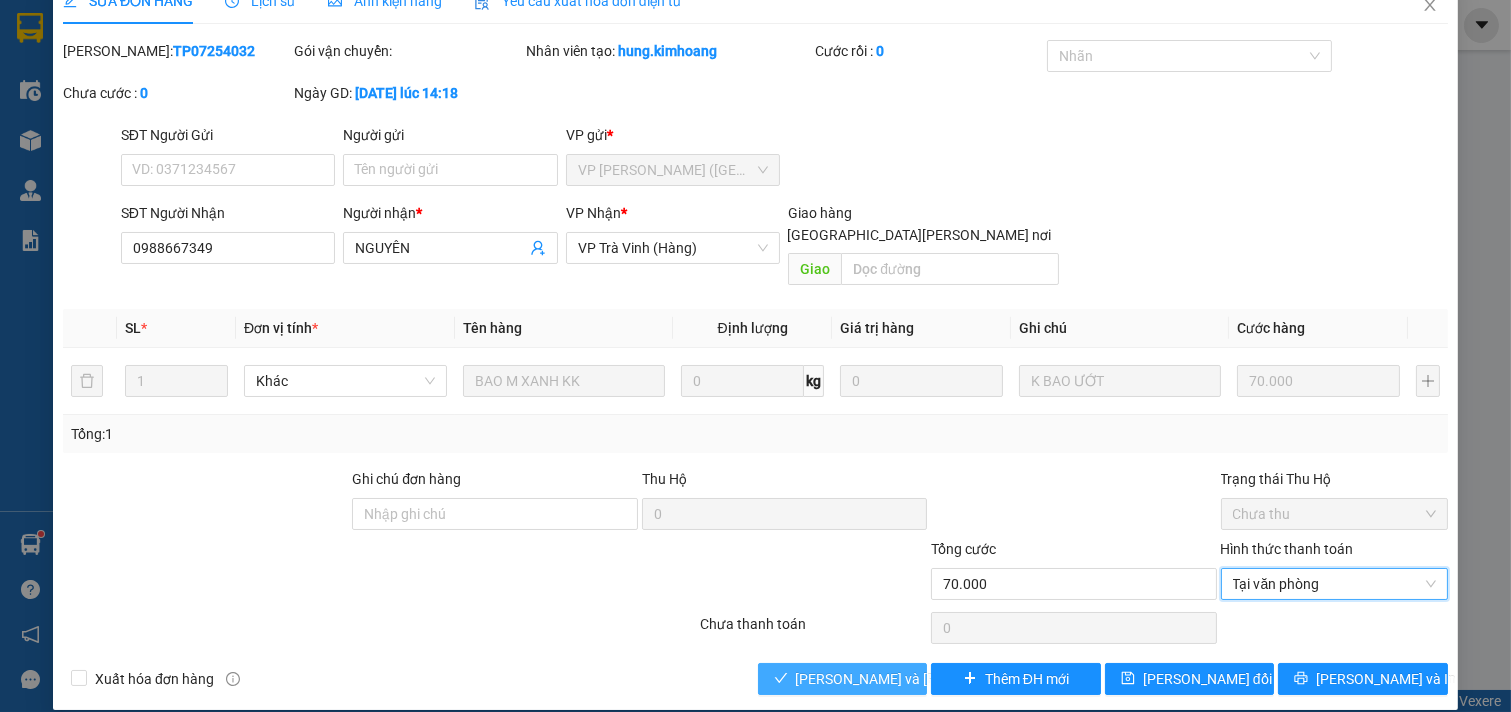 click on "[PERSON_NAME] và [PERSON_NAME] hàng" at bounding box center [931, 679] 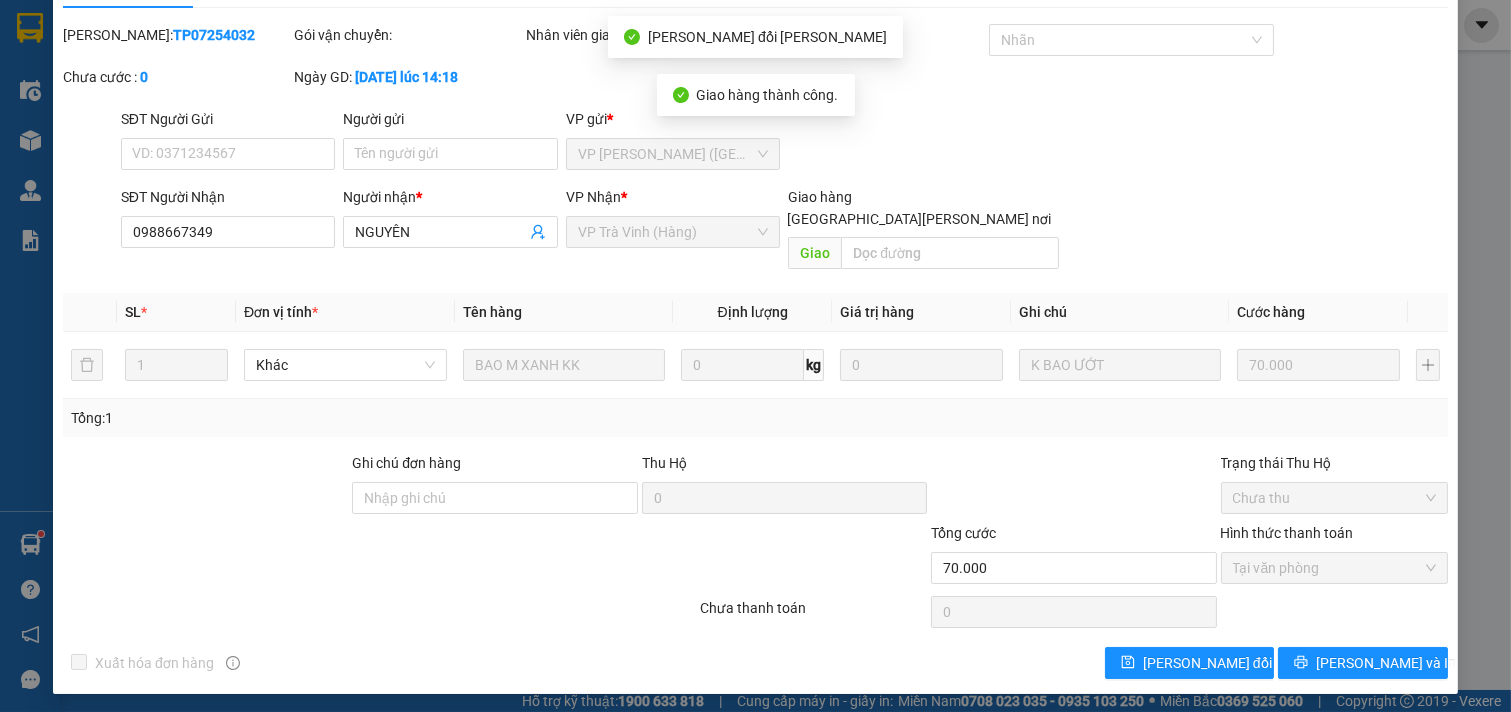 scroll, scrollTop: 53, scrollLeft: 0, axis: vertical 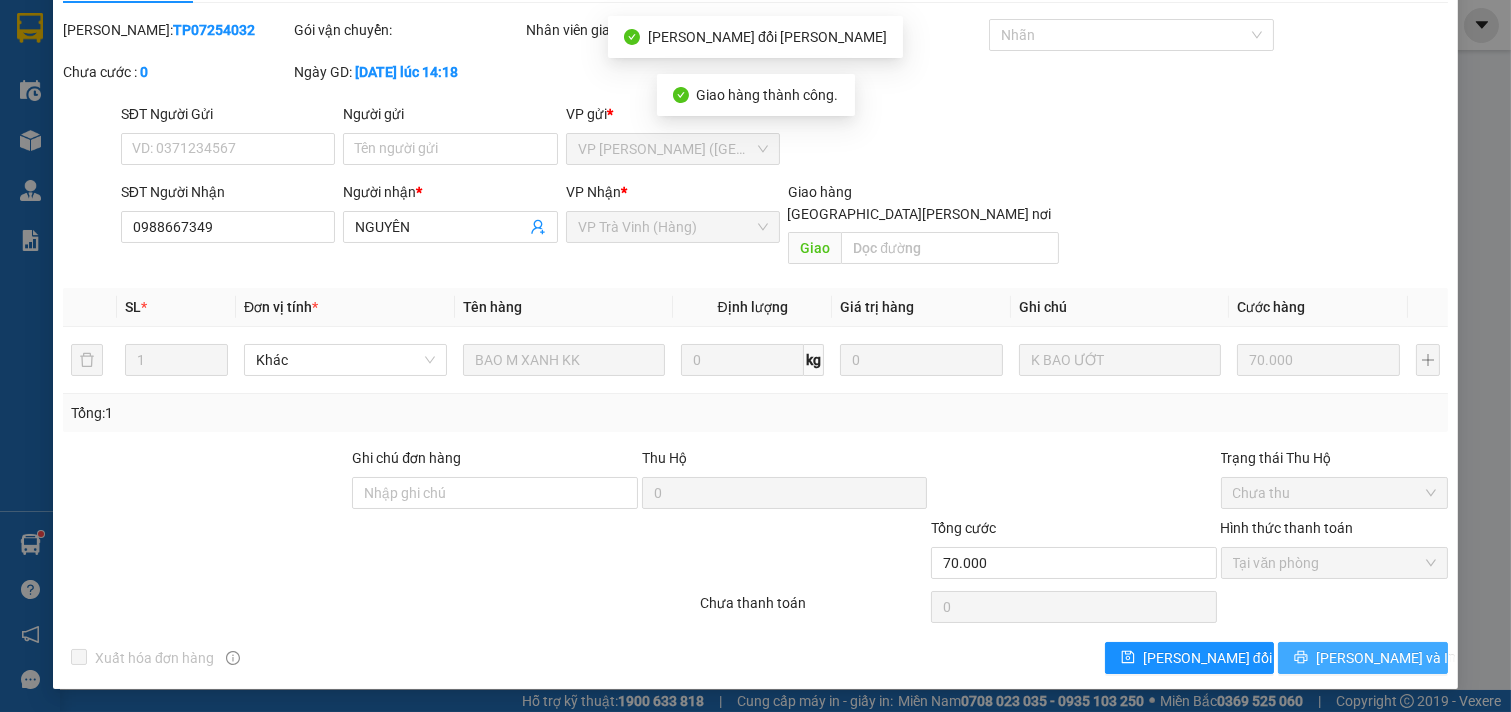 click on "[PERSON_NAME] và In" at bounding box center [1386, 658] 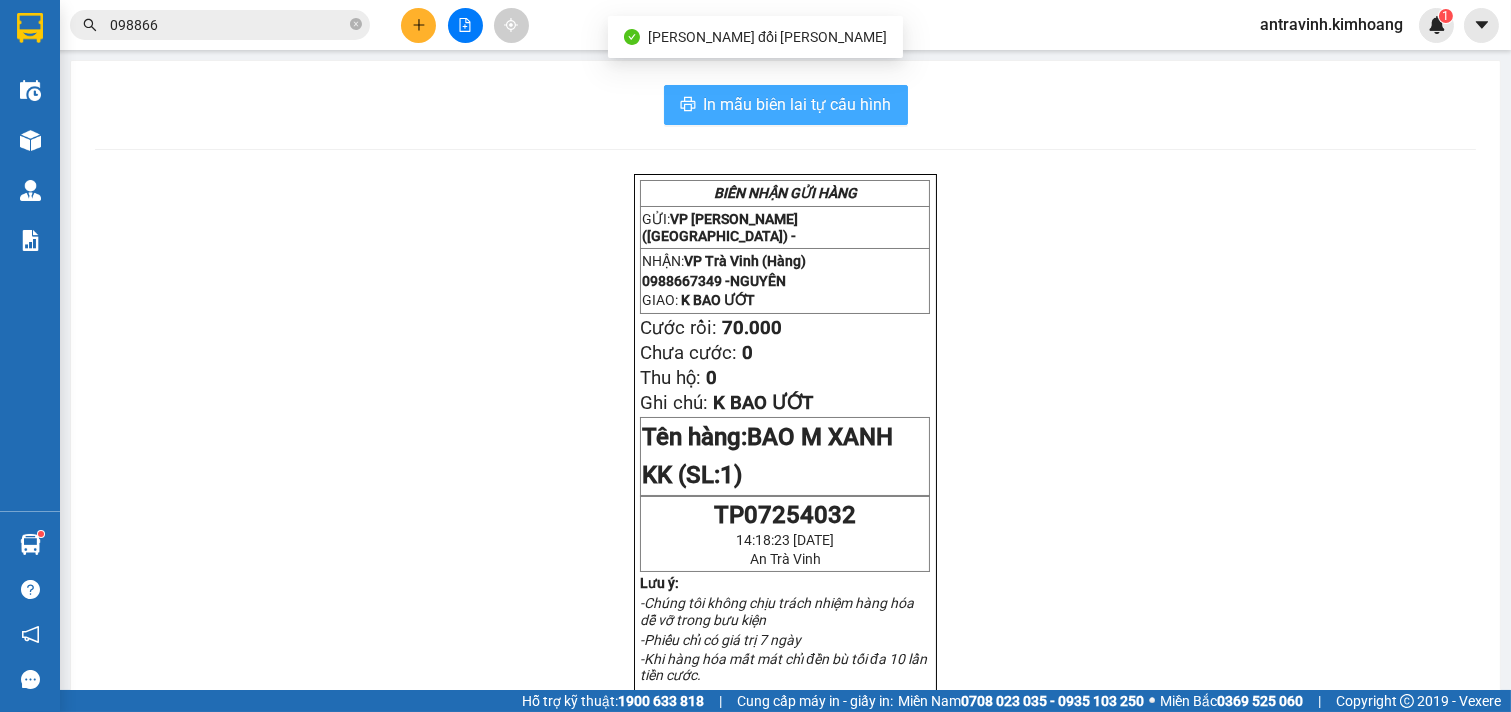 click on "In mẫu biên lai tự cấu hình" at bounding box center (786, 105) 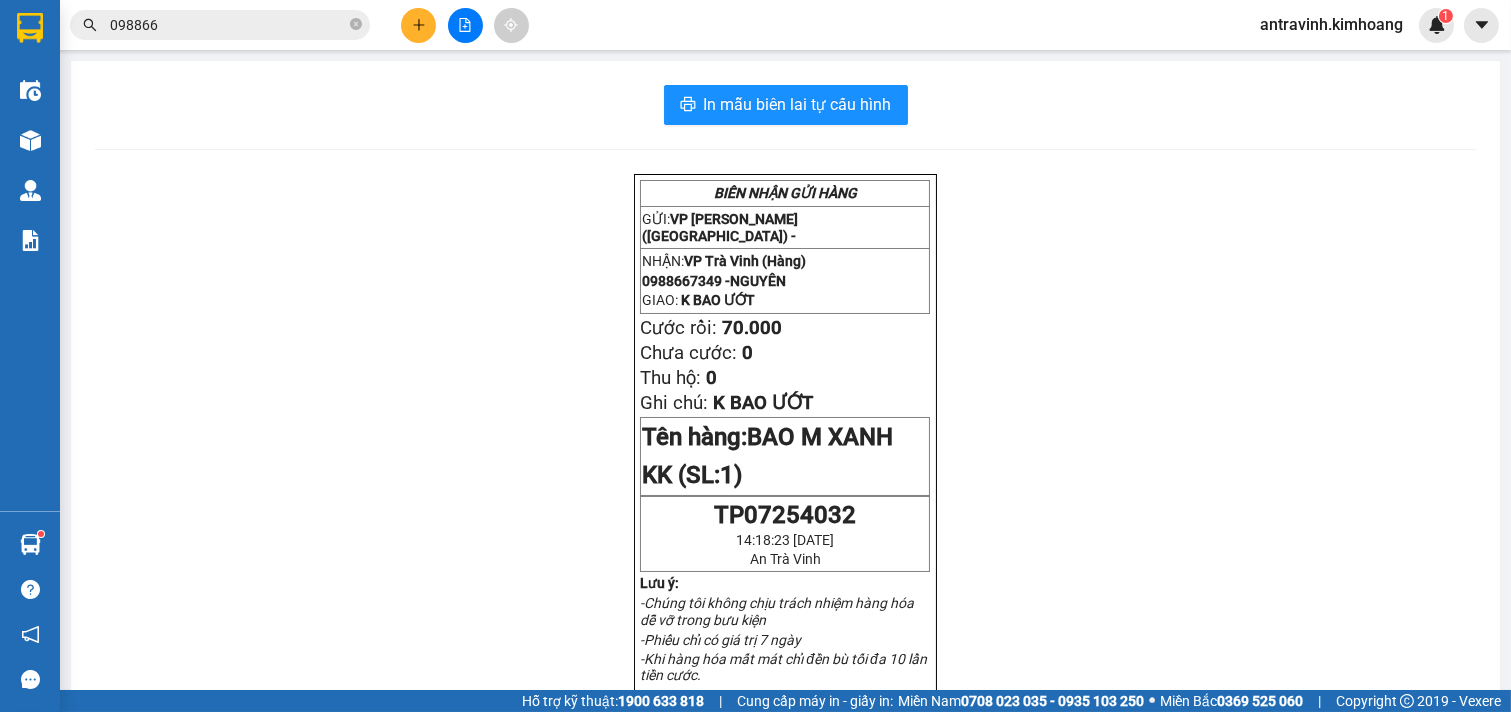 click on "098866" at bounding box center [228, 25] 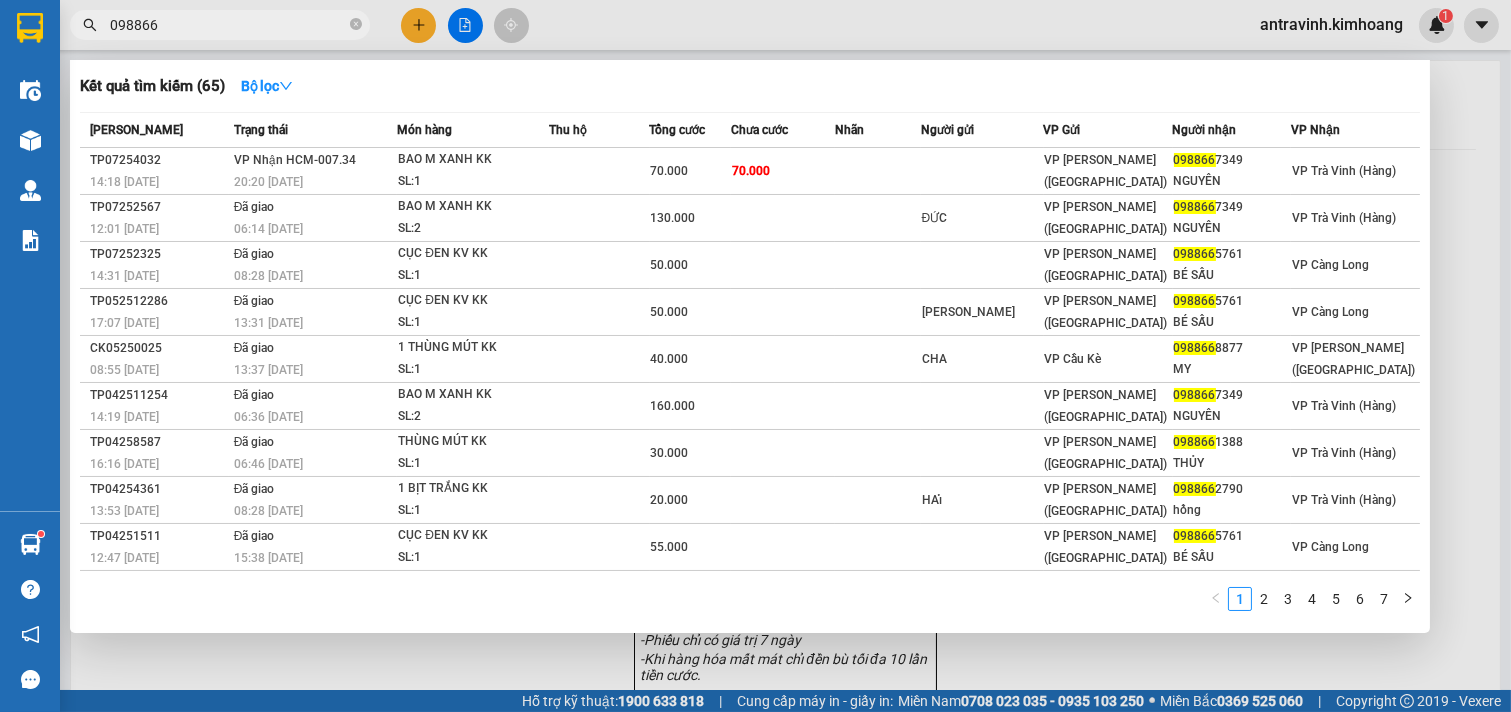 click on "098866" at bounding box center [228, 25] 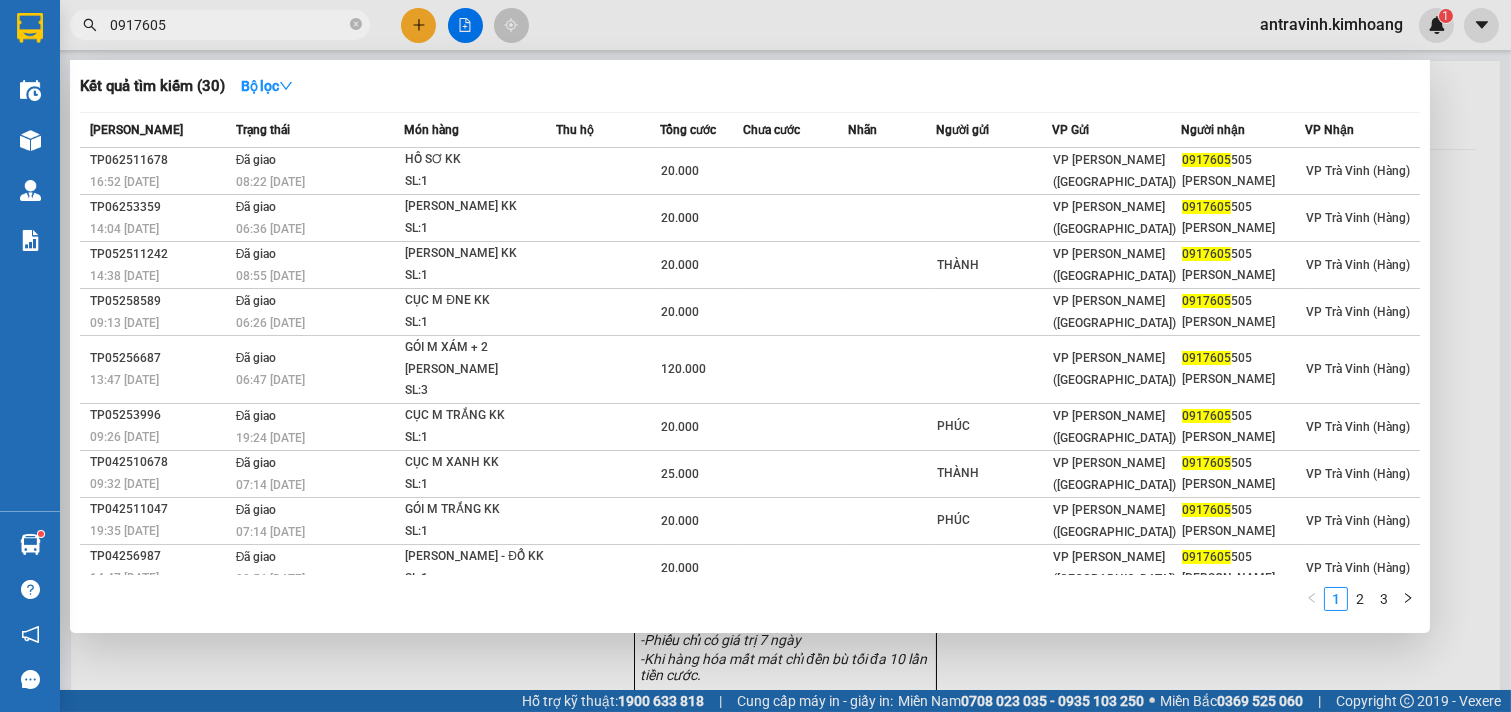 click on "0917605" at bounding box center [228, 25] 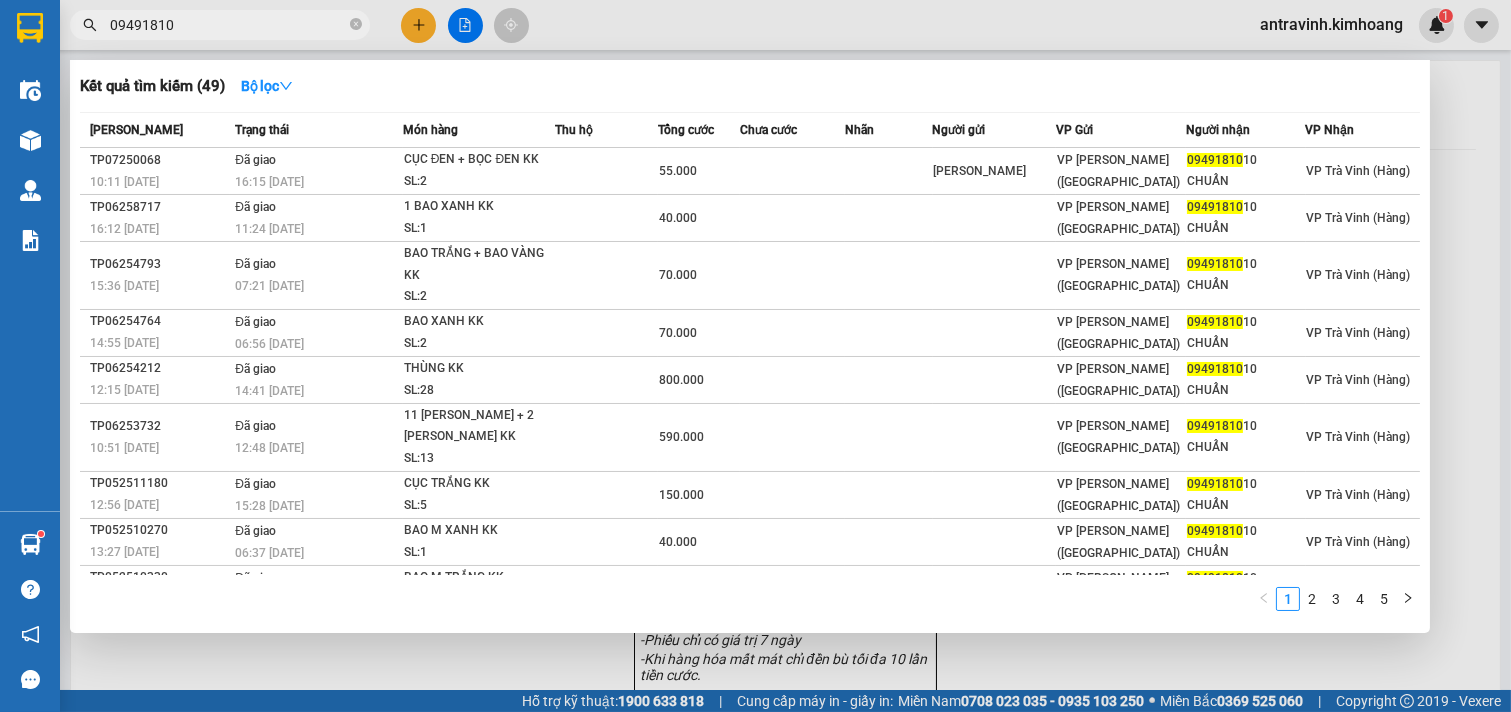 click on "09491810" at bounding box center [228, 25] 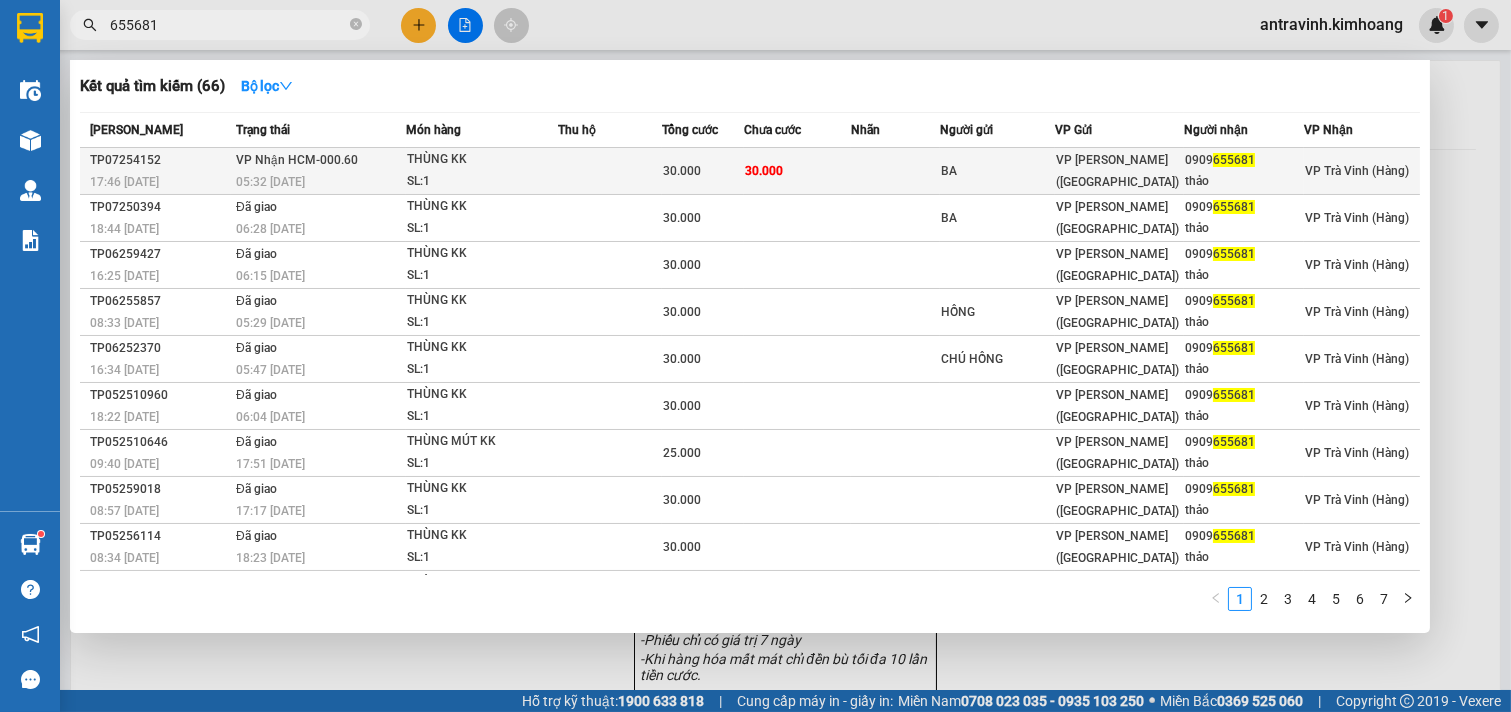 type on "655681" 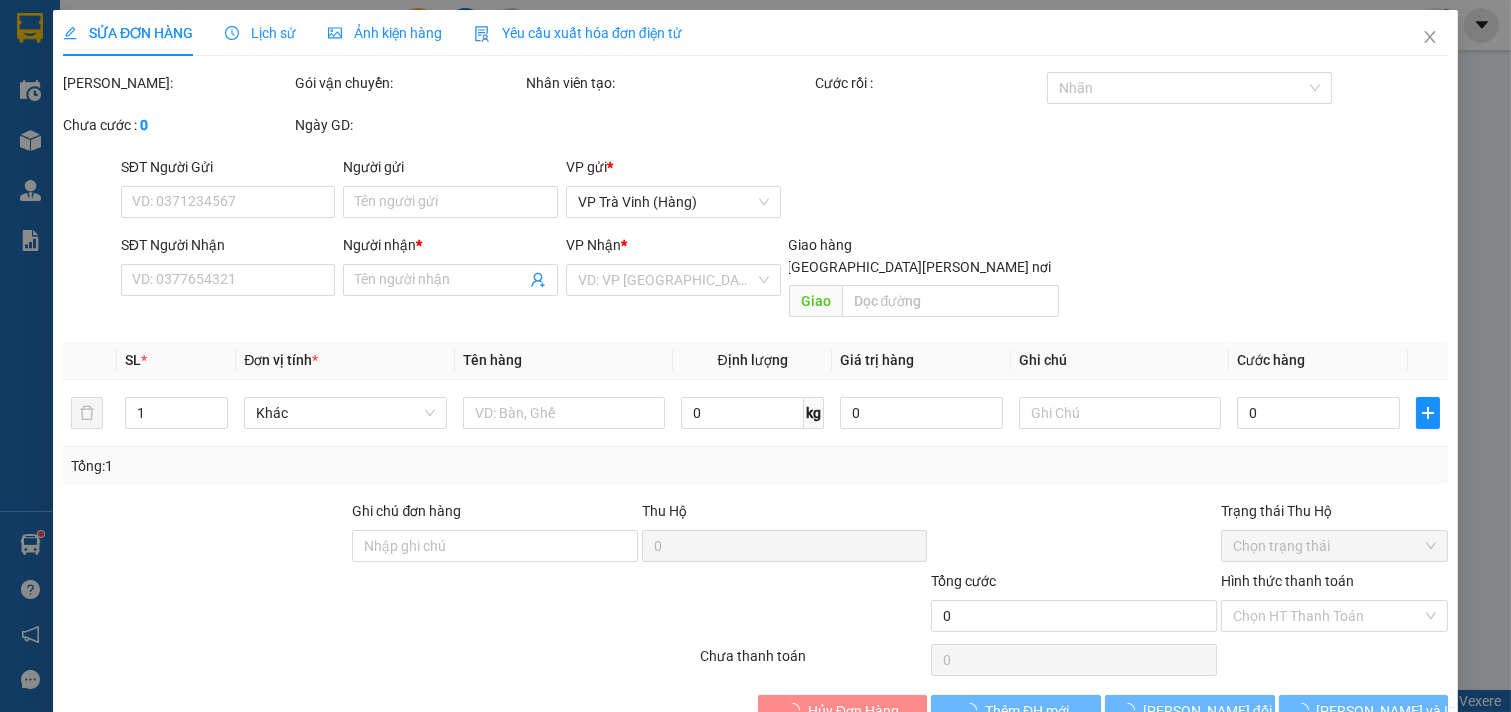 type on "BA" 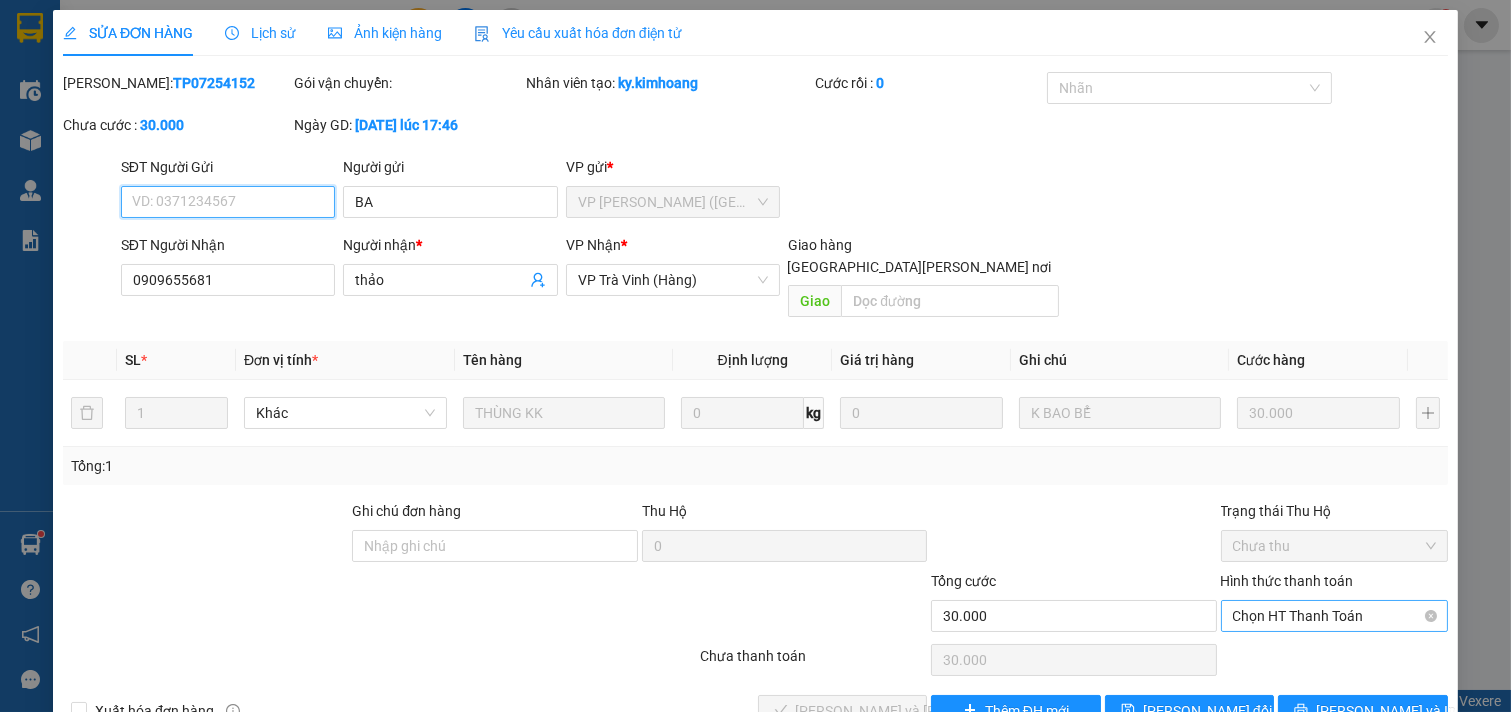 scroll, scrollTop: 32, scrollLeft: 0, axis: vertical 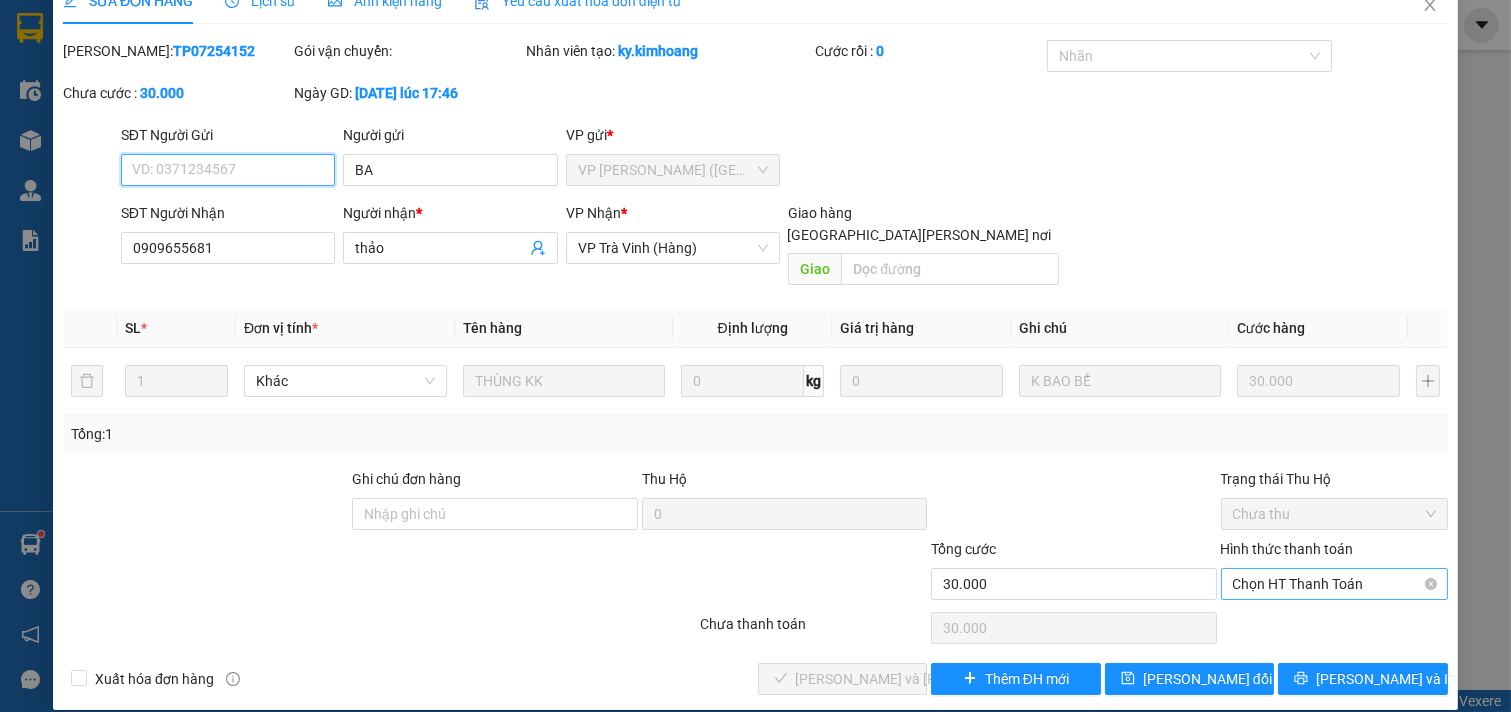 click on "Chọn HT Thanh Toán" at bounding box center [1335, 584] 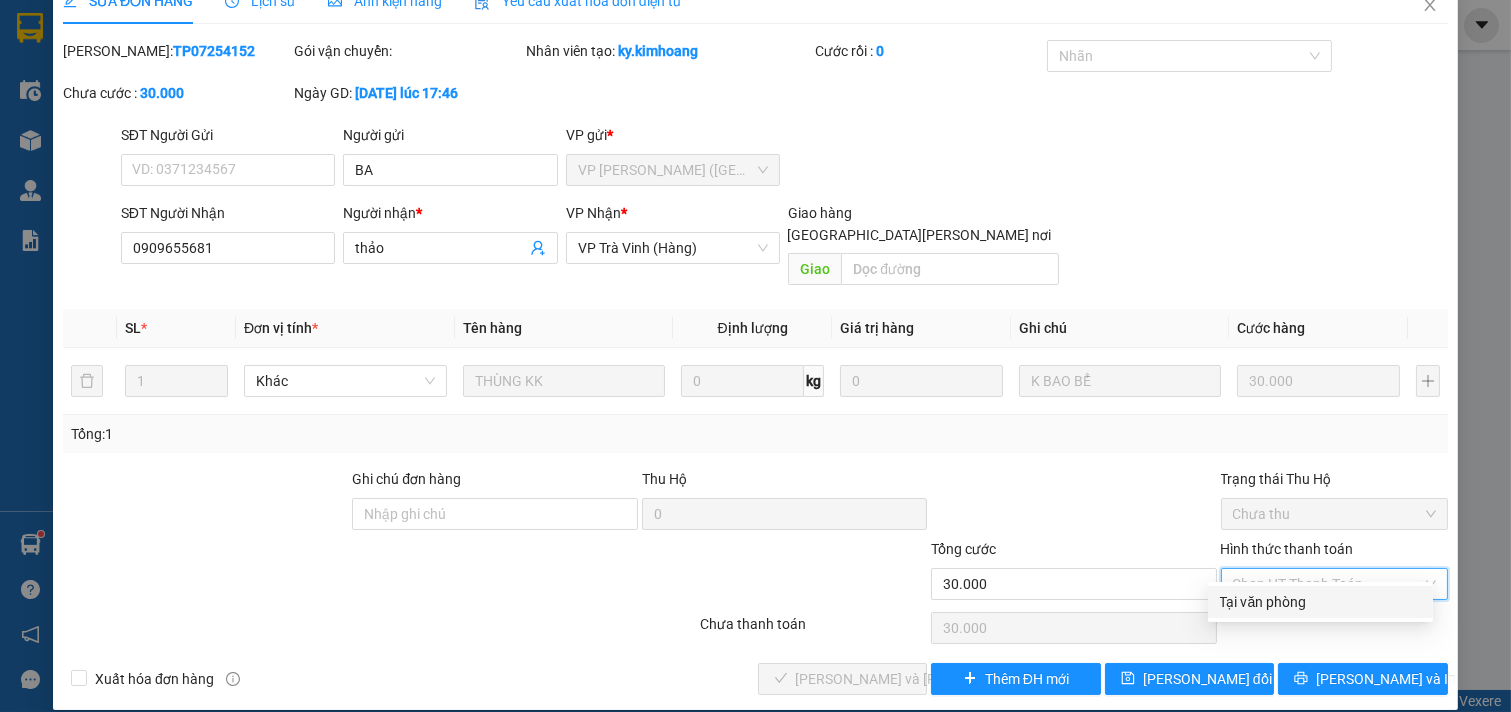 click on "Tại văn phòng" at bounding box center (1320, 602) 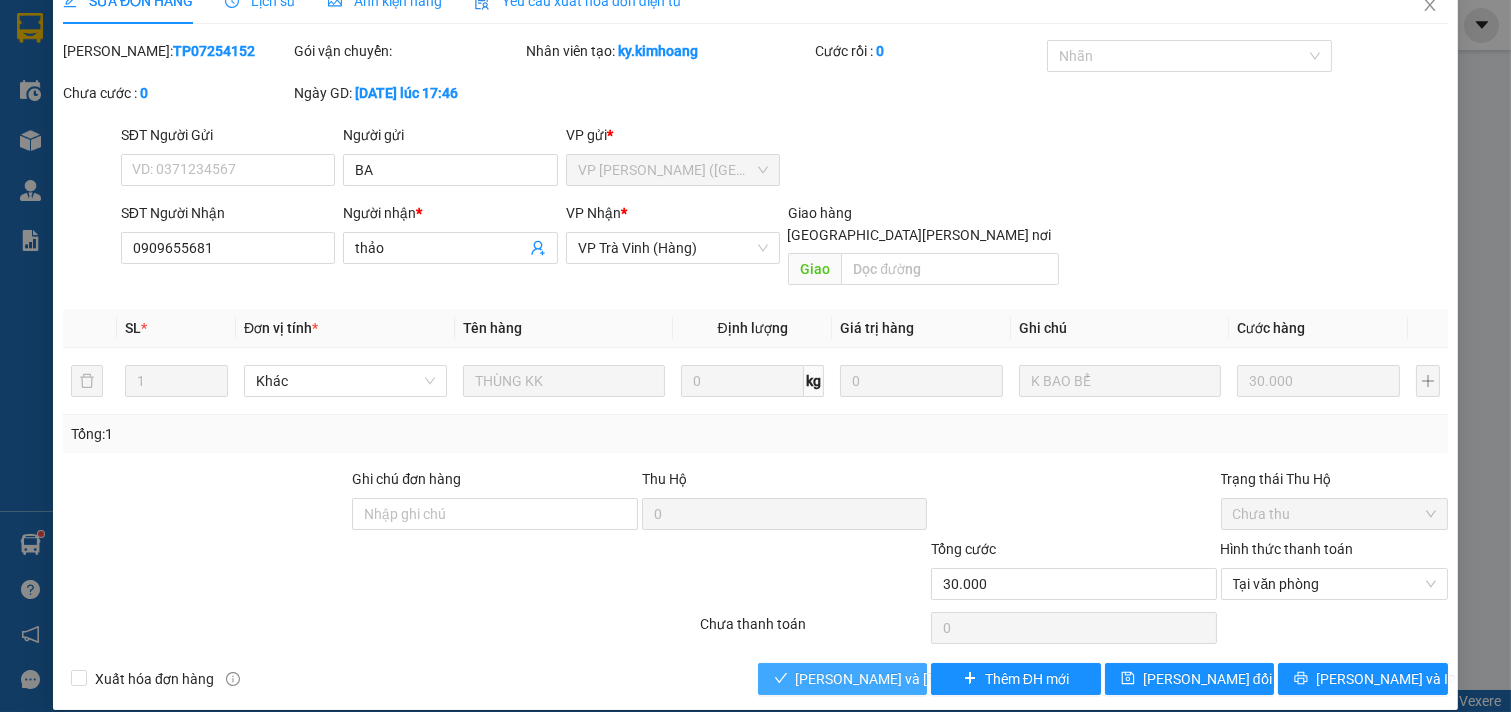 click on "[PERSON_NAME] và [PERSON_NAME] hàng" at bounding box center (931, 679) 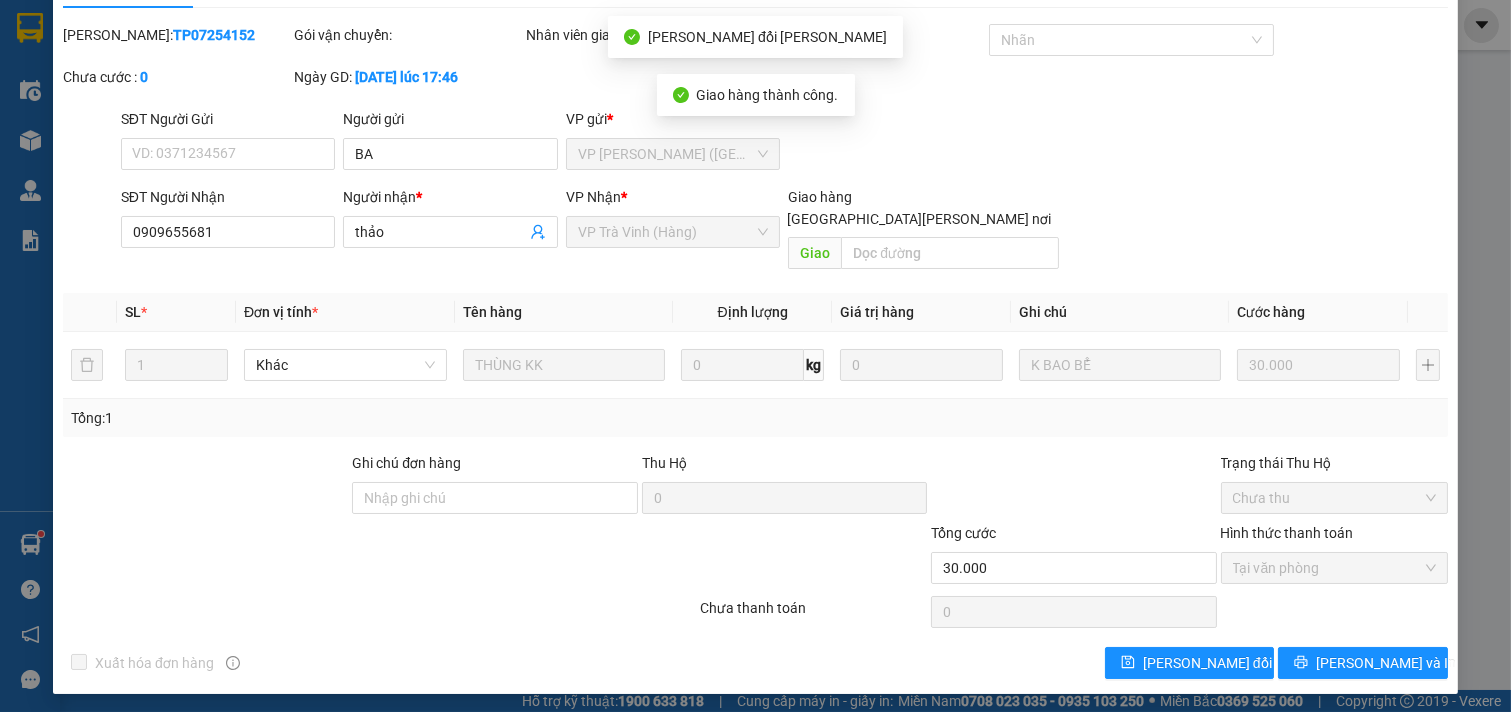 scroll, scrollTop: 53, scrollLeft: 0, axis: vertical 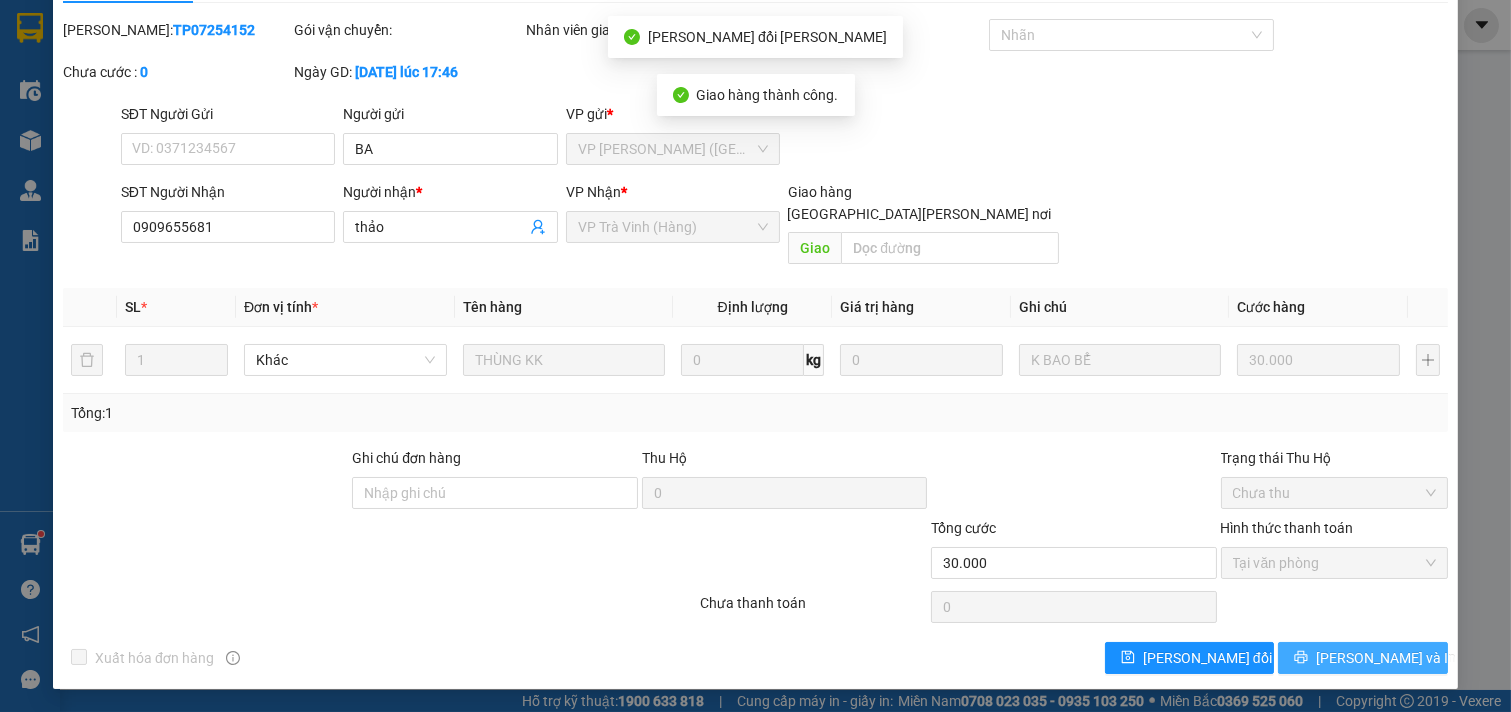 click on "[PERSON_NAME] và In" at bounding box center [1363, 658] 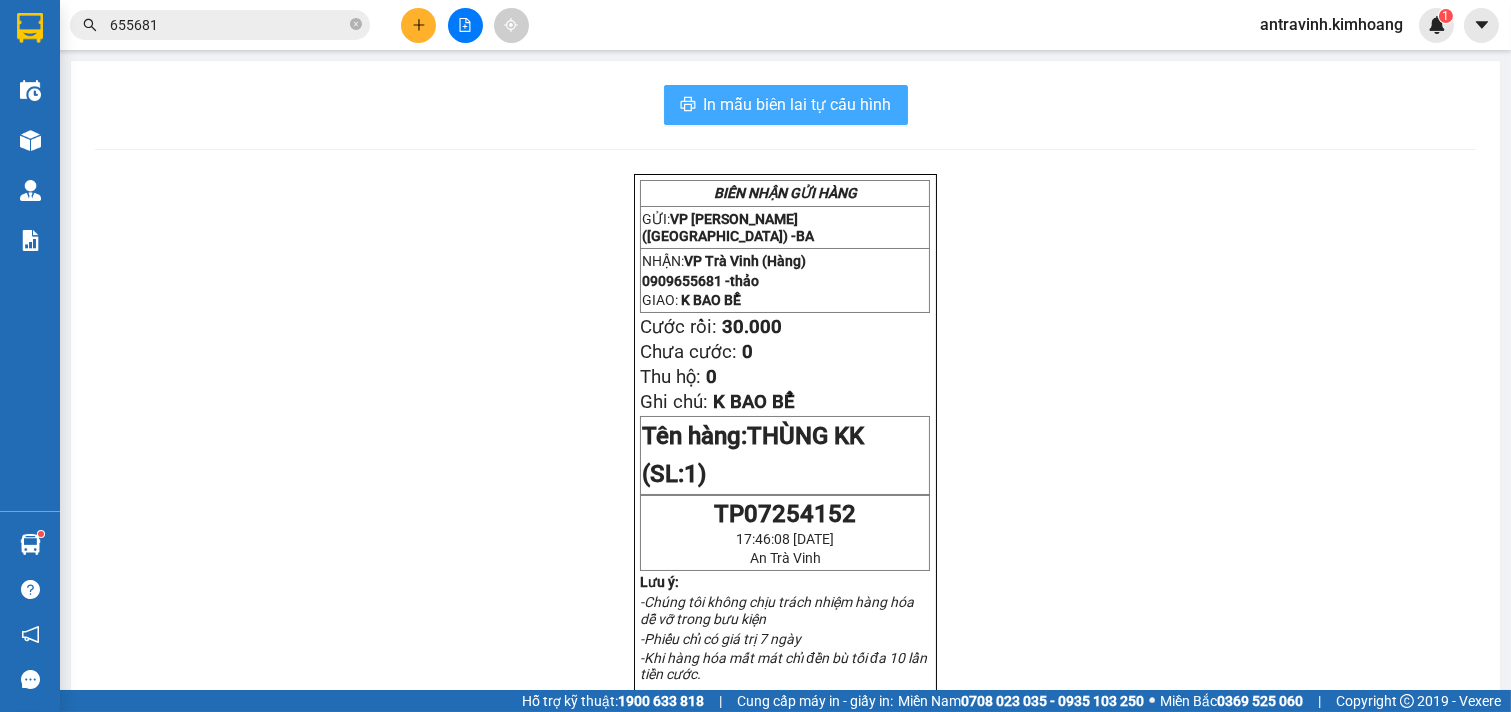 click on "In mẫu biên lai tự cấu hình" at bounding box center (786, 105) 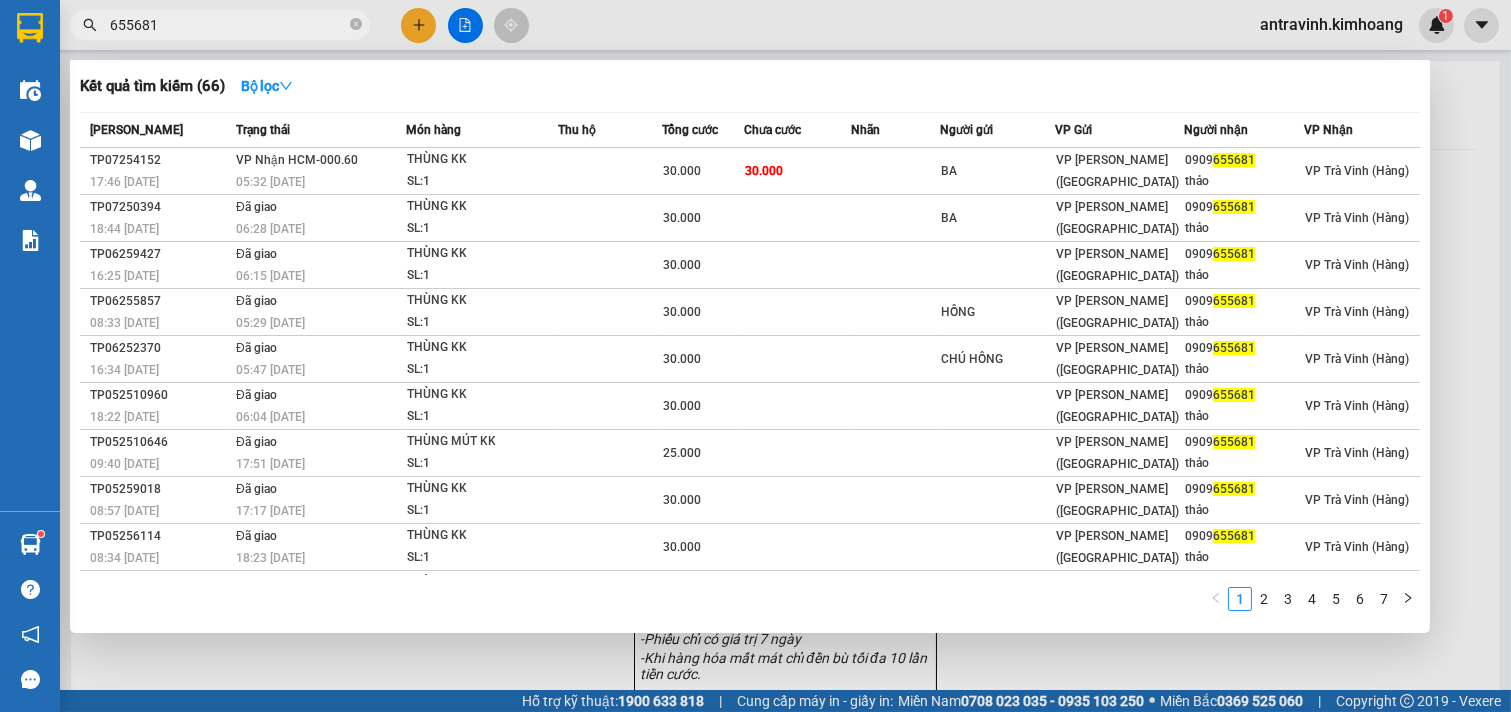 click on "655681" at bounding box center (228, 25) 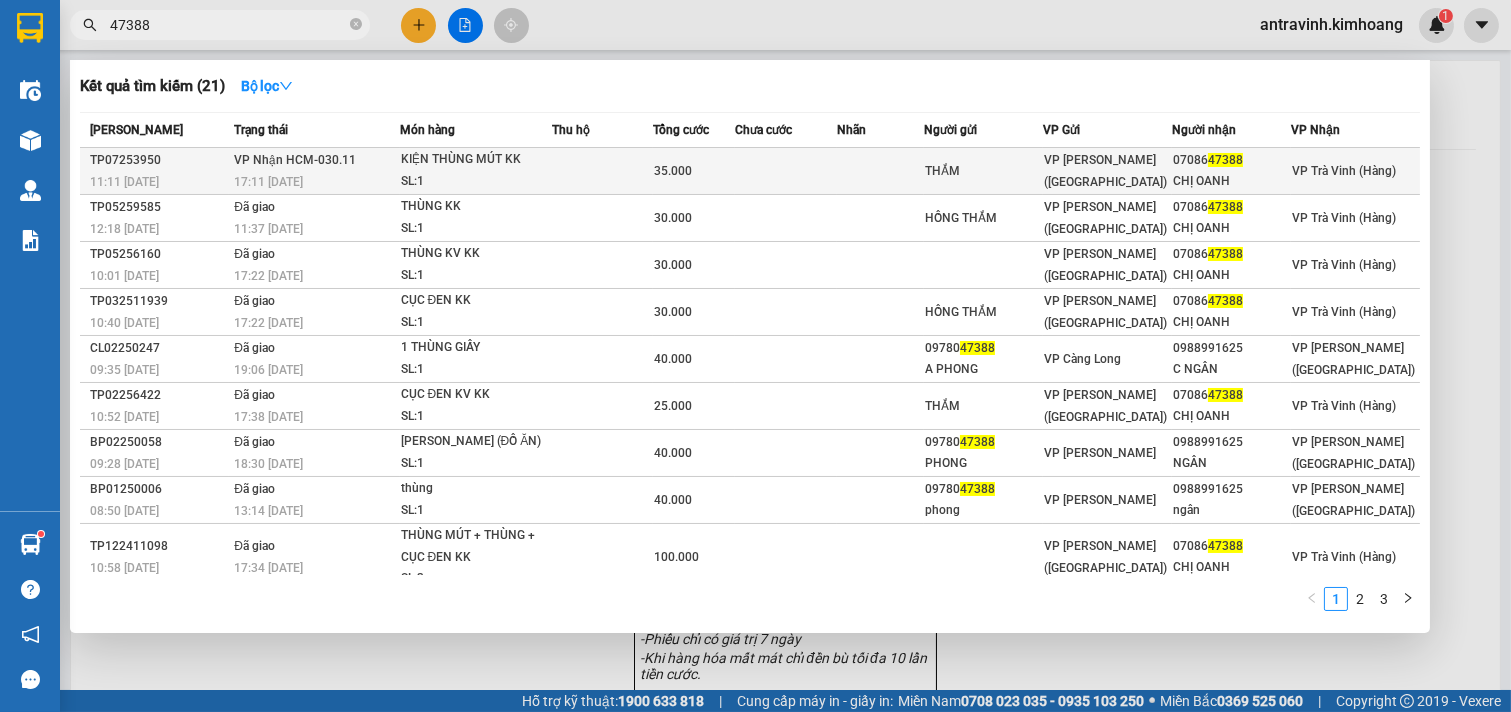 type on "47388" 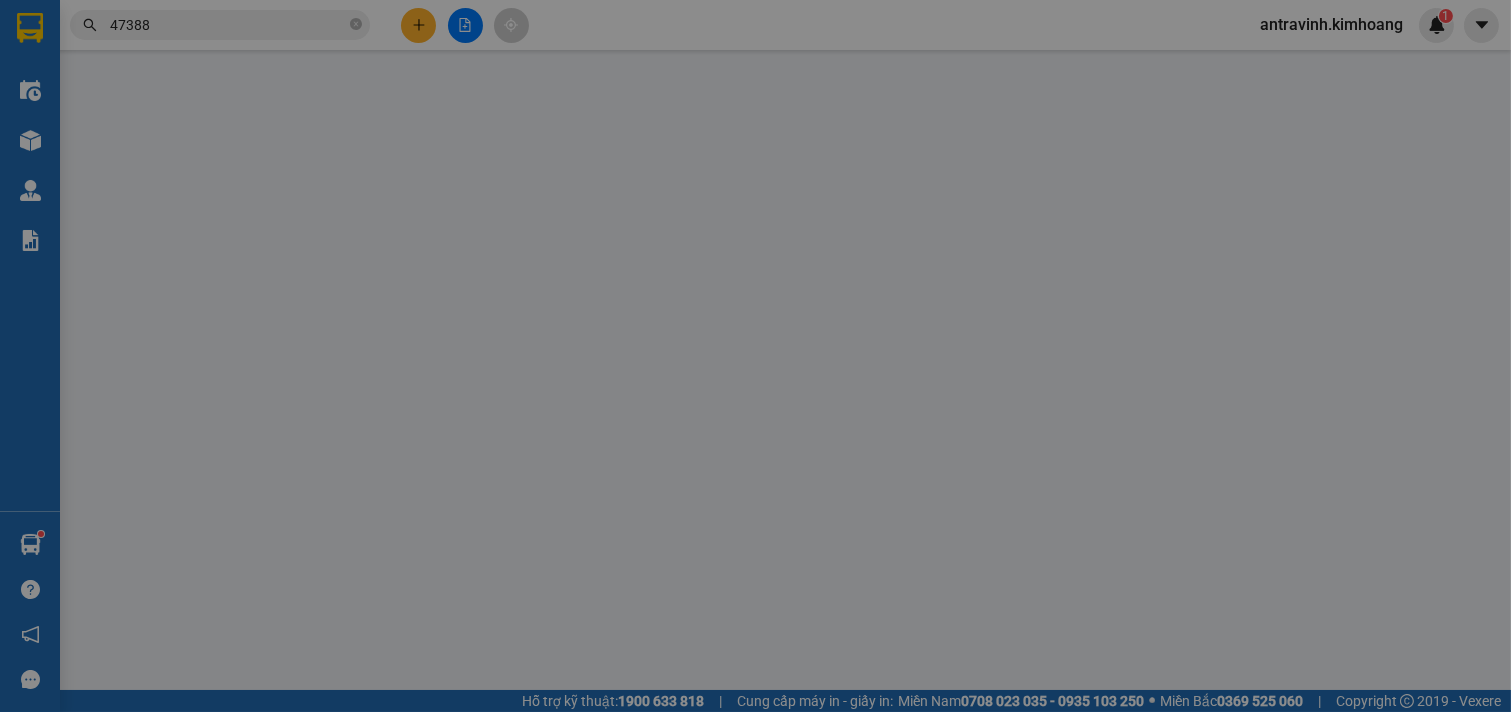 type on "THẮM" 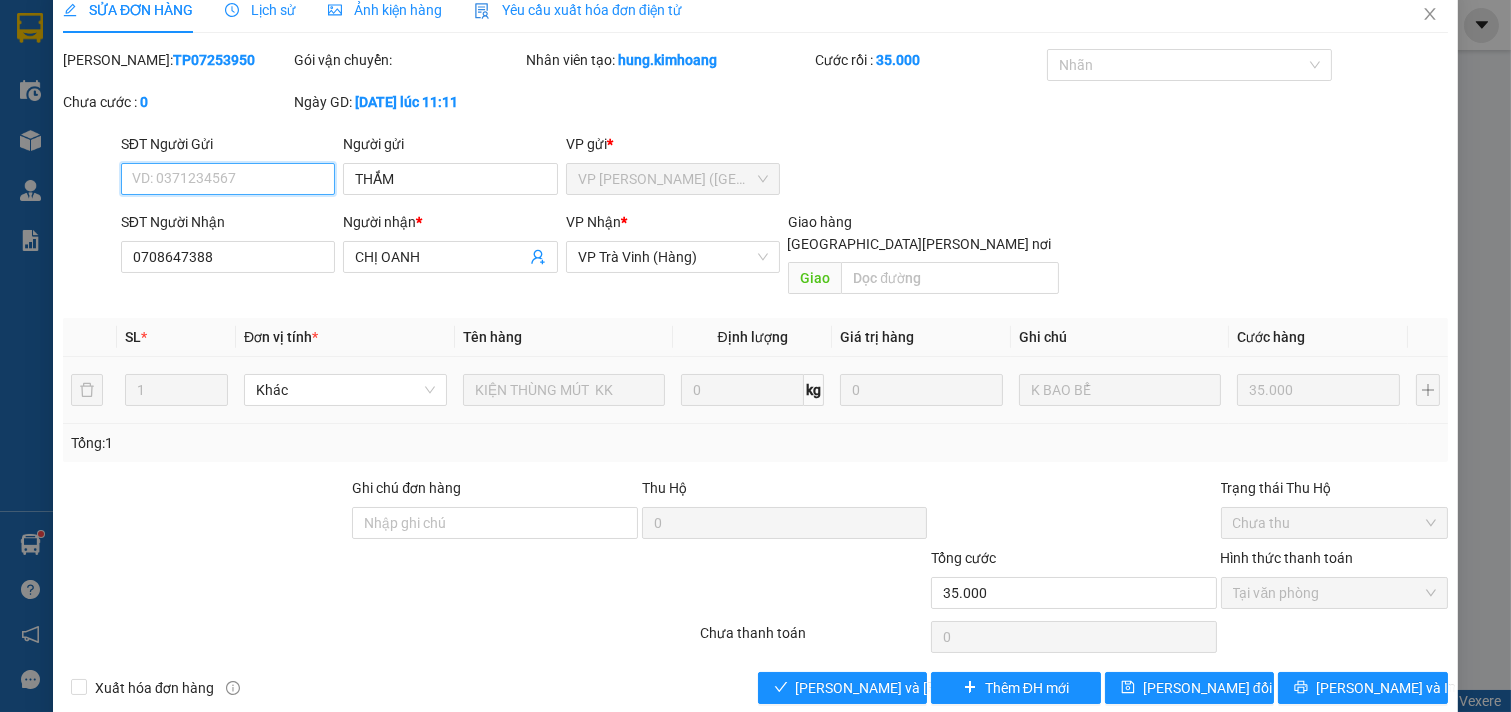 scroll, scrollTop: 32, scrollLeft: 0, axis: vertical 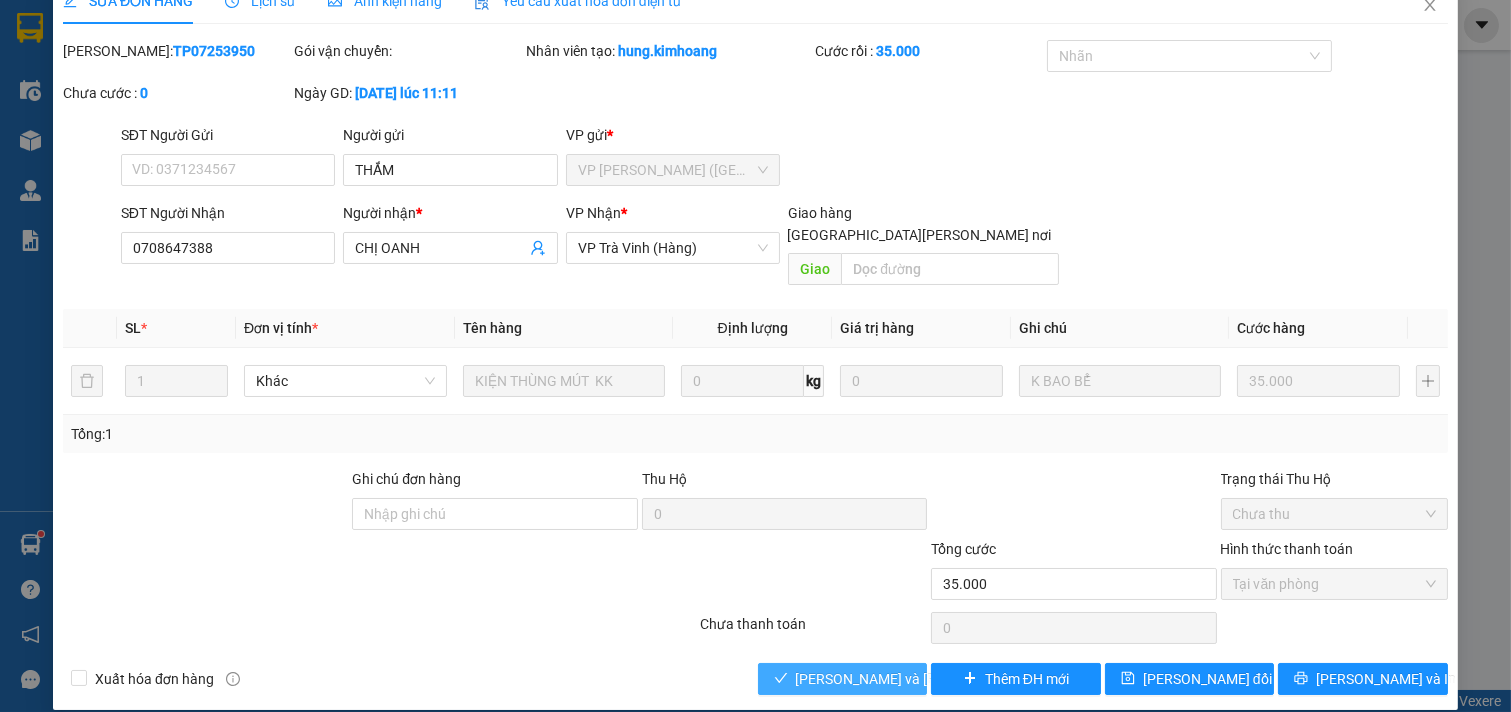click on "[PERSON_NAME] và [PERSON_NAME] hàng" at bounding box center (931, 679) 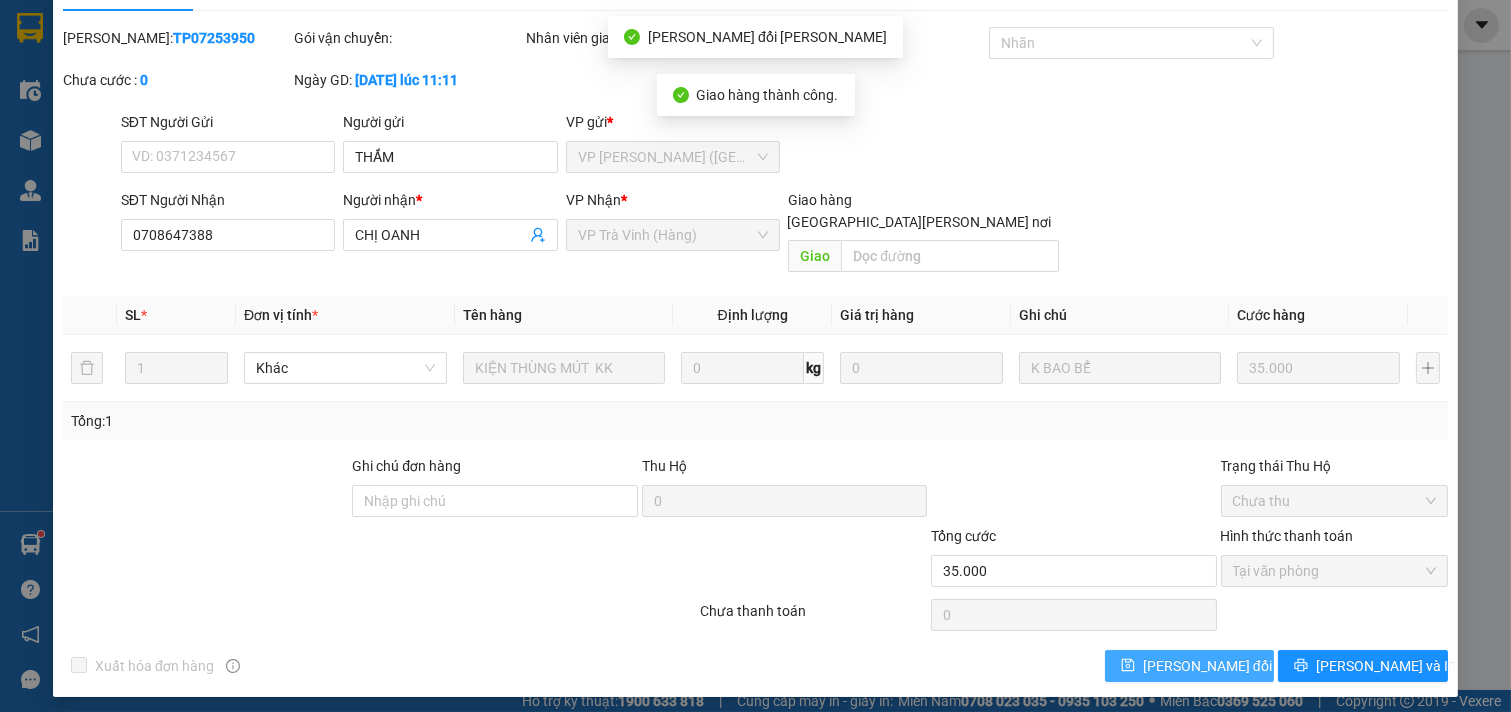 scroll, scrollTop: 53, scrollLeft: 0, axis: vertical 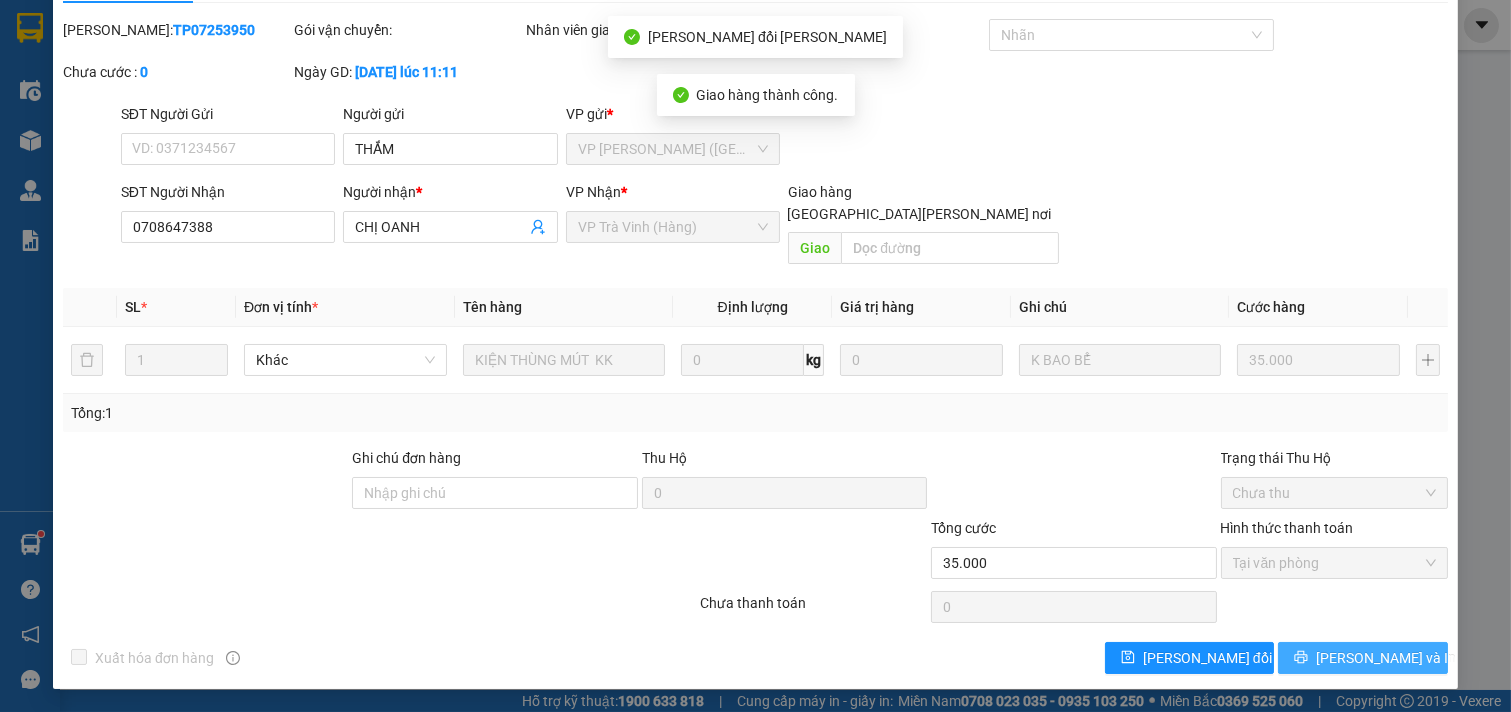 click on "[PERSON_NAME] và In" at bounding box center [1363, 658] 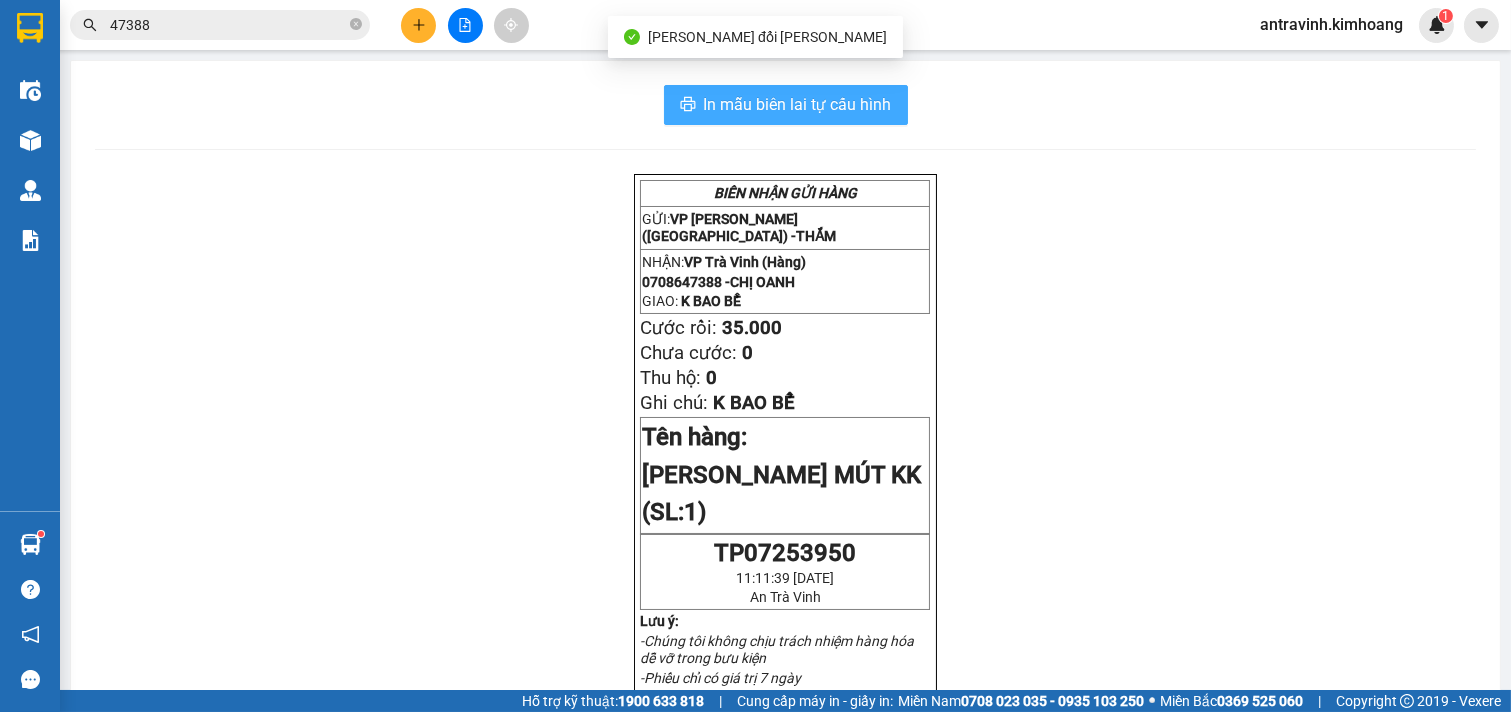 click on "In mẫu biên lai tự cấu hình" at bounding box center (798, 104) 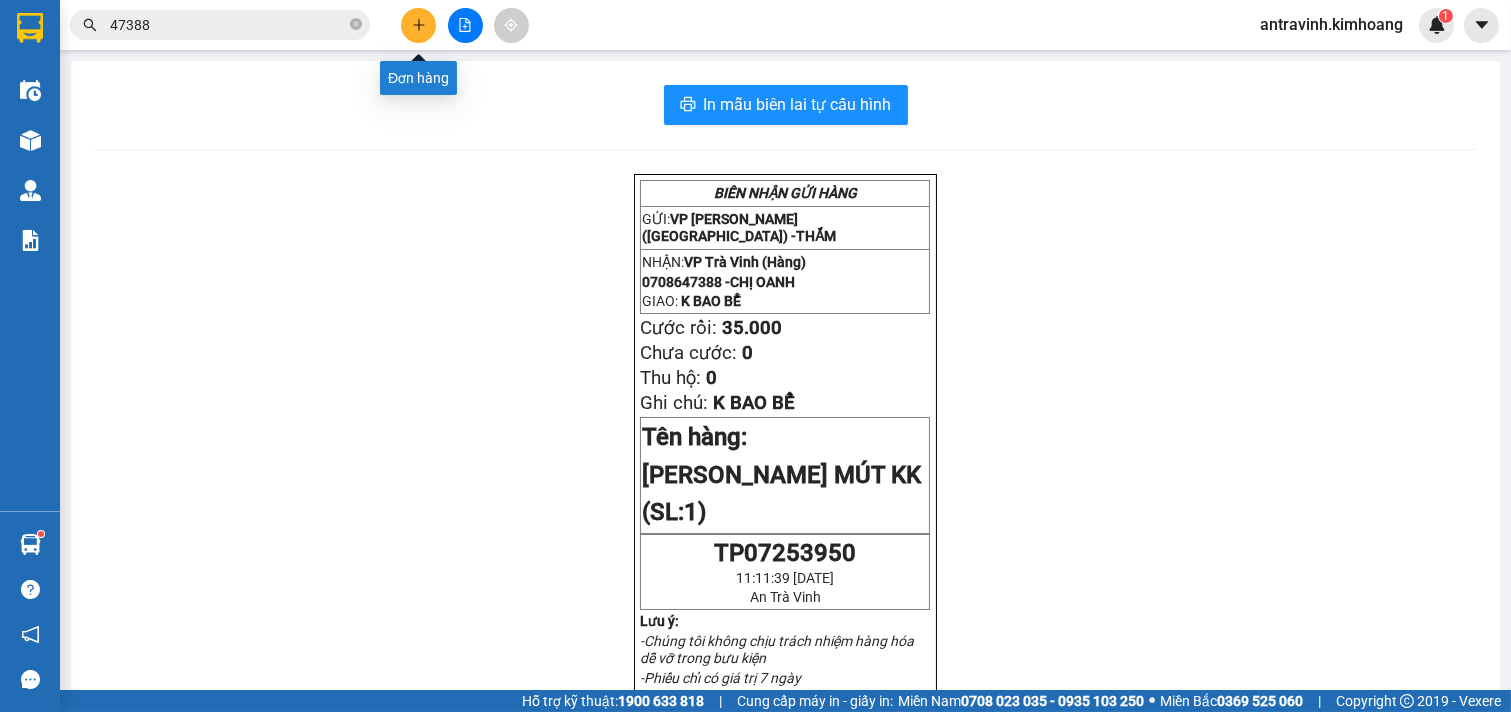click 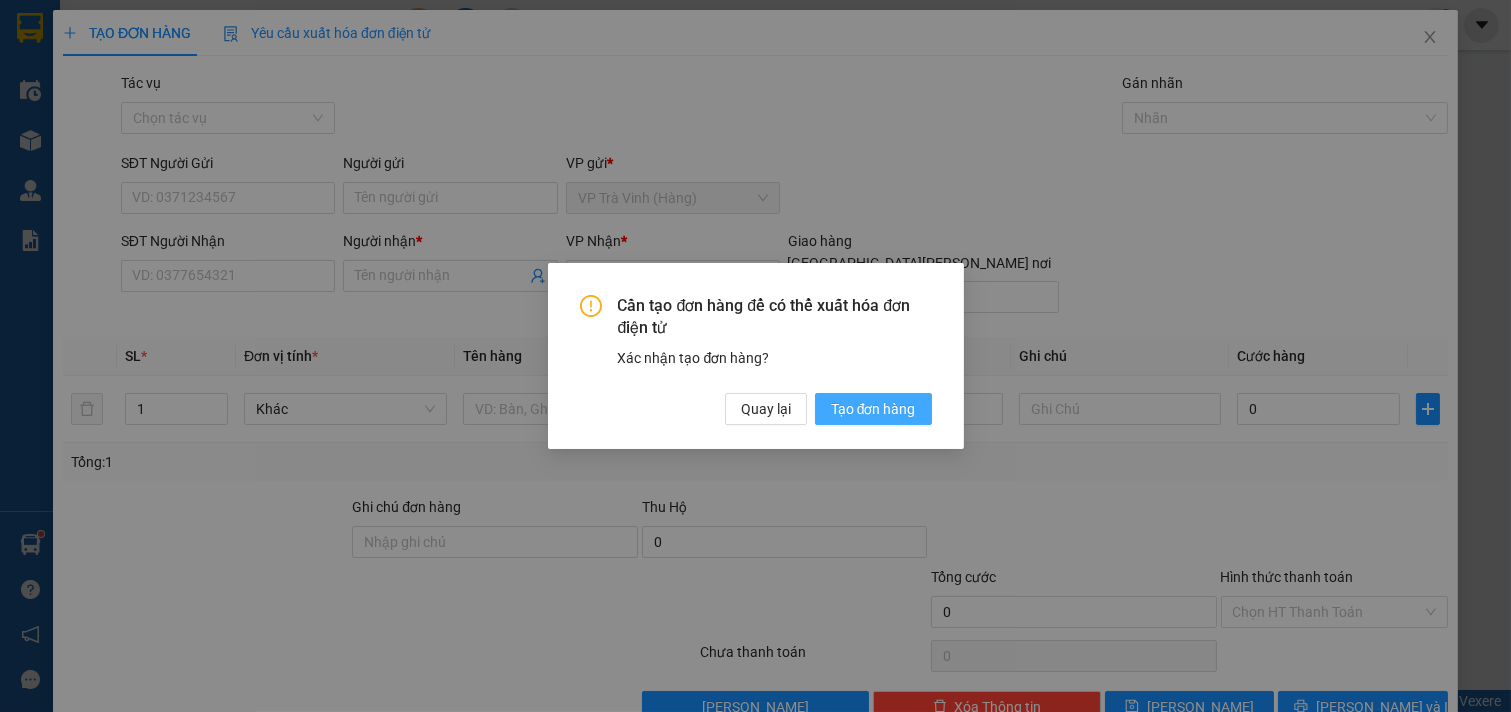 click on "Tạo đơn hàng" at bounding box center (873, 409) 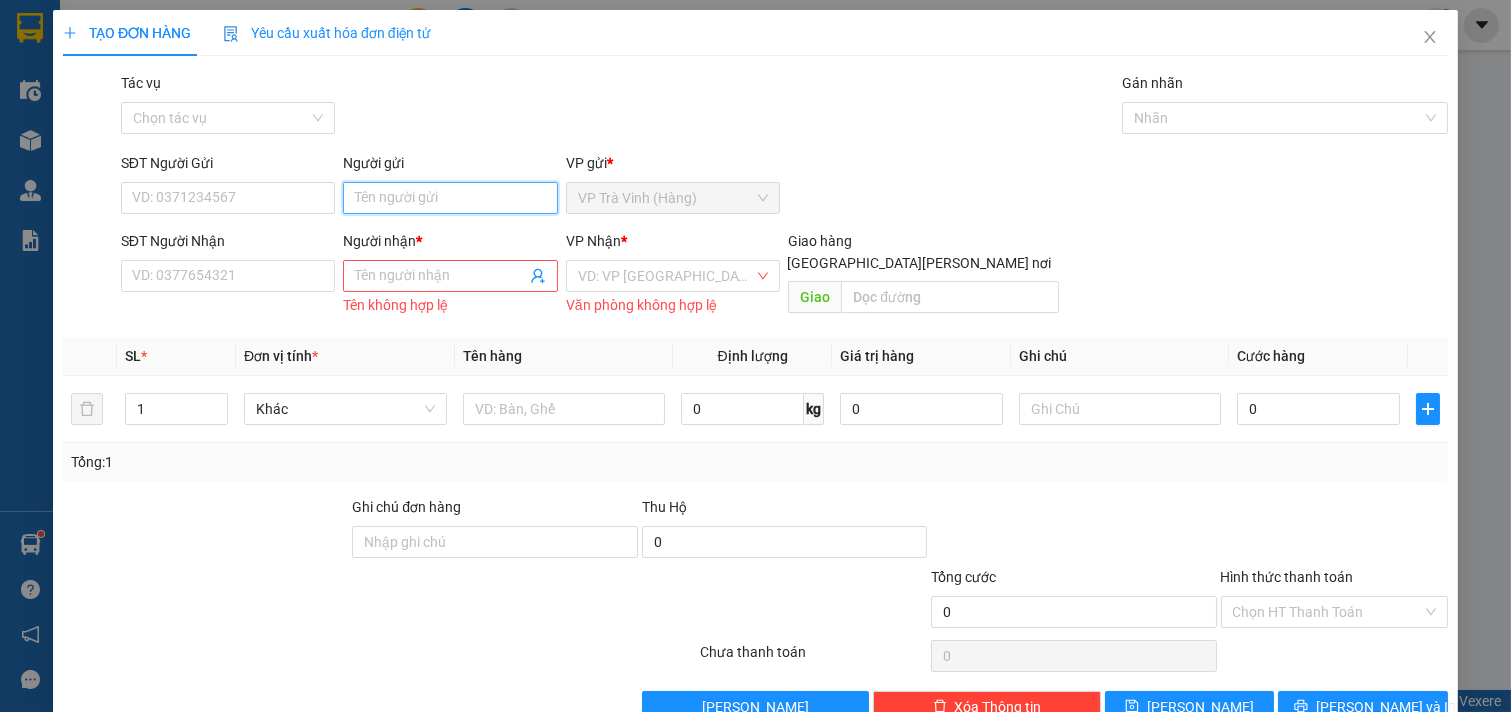 click on "Người gửi" at bounding box center (450, 198) 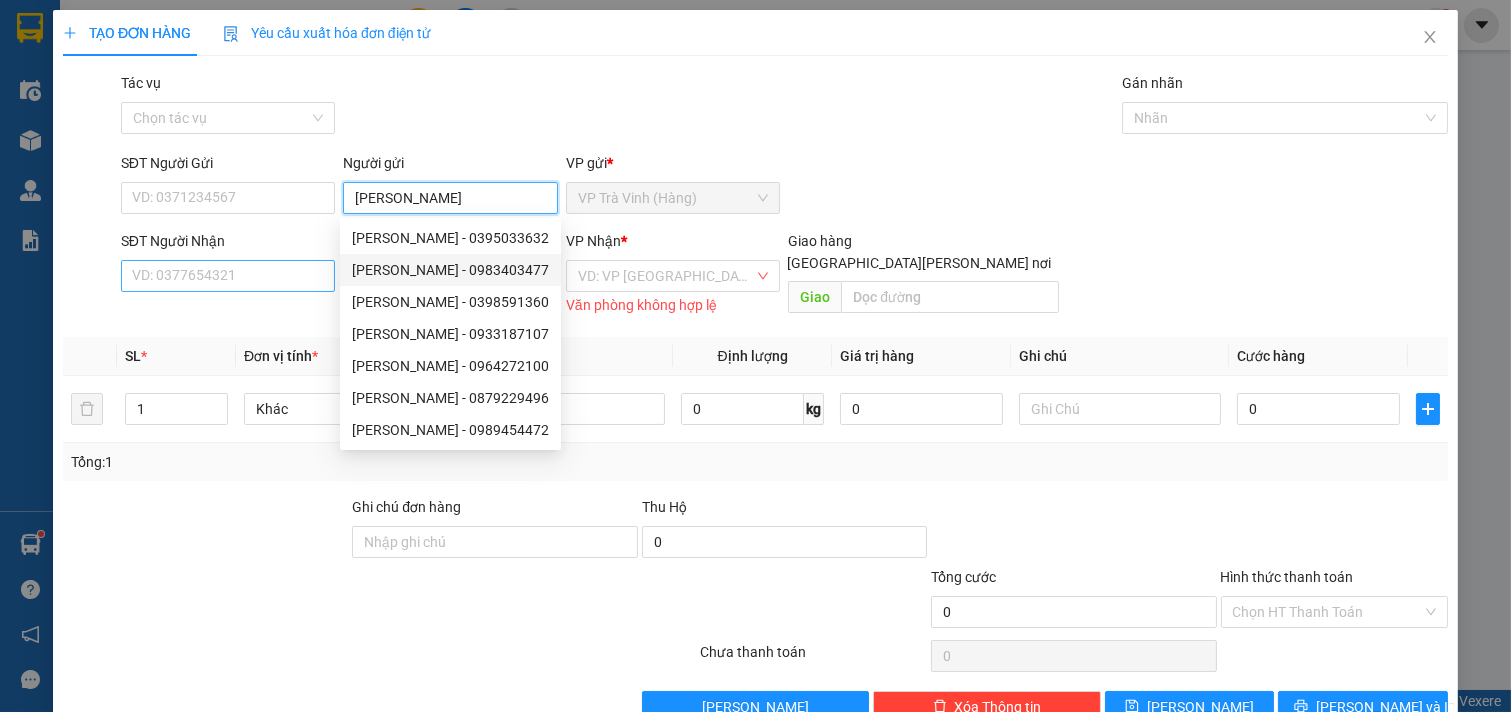 type on "[PERSON_NAME]" 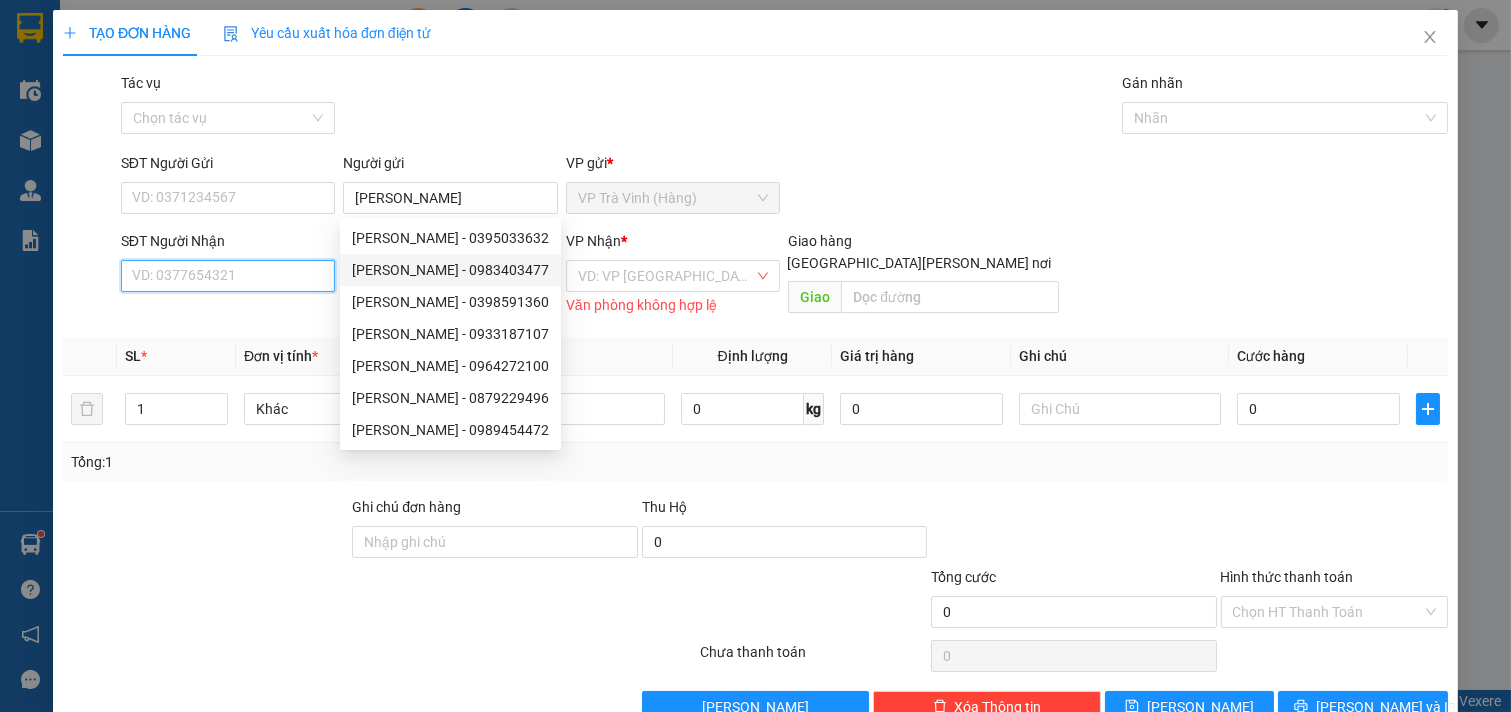 click on "SĐT Người Nhận" at bounding box center (228, 276) 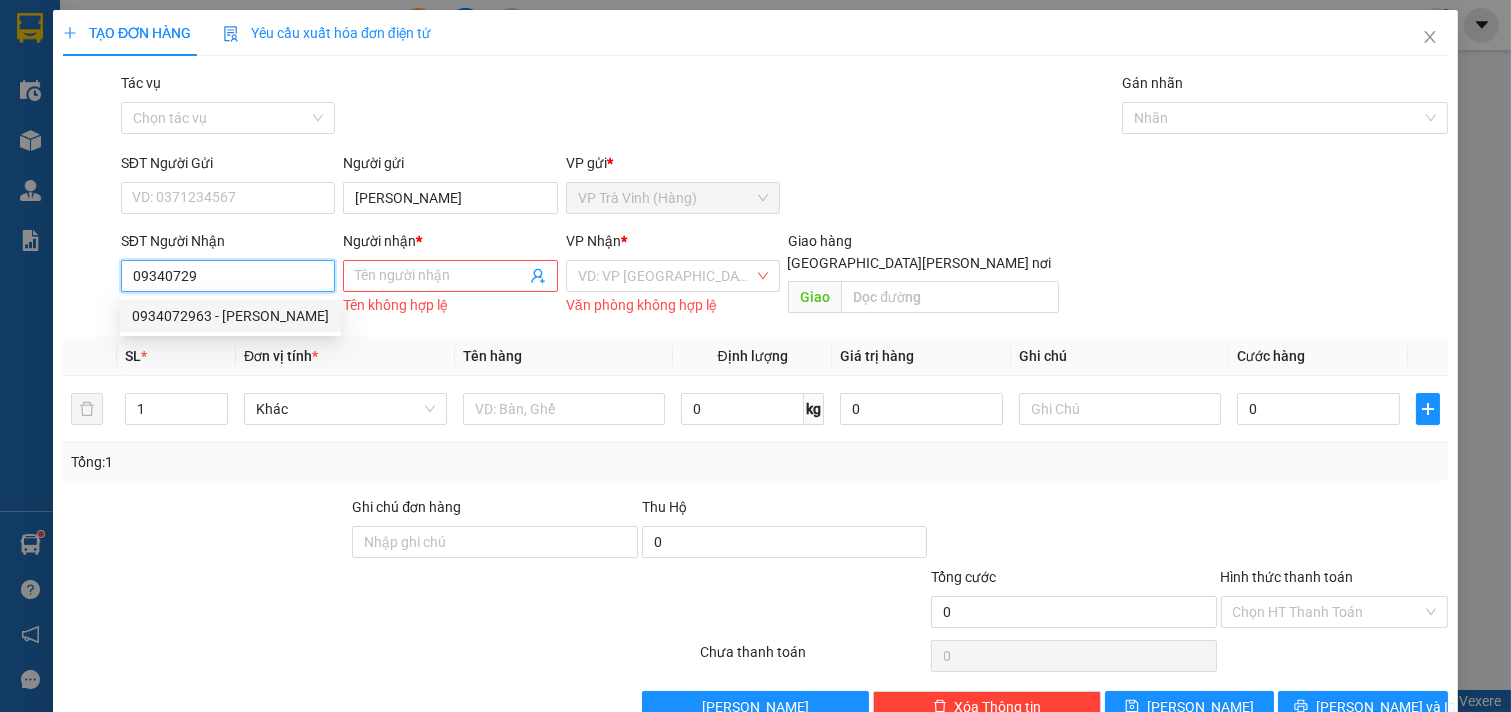 click on "0934072963 - hồng cẩm" at bounding box center (230, 316) 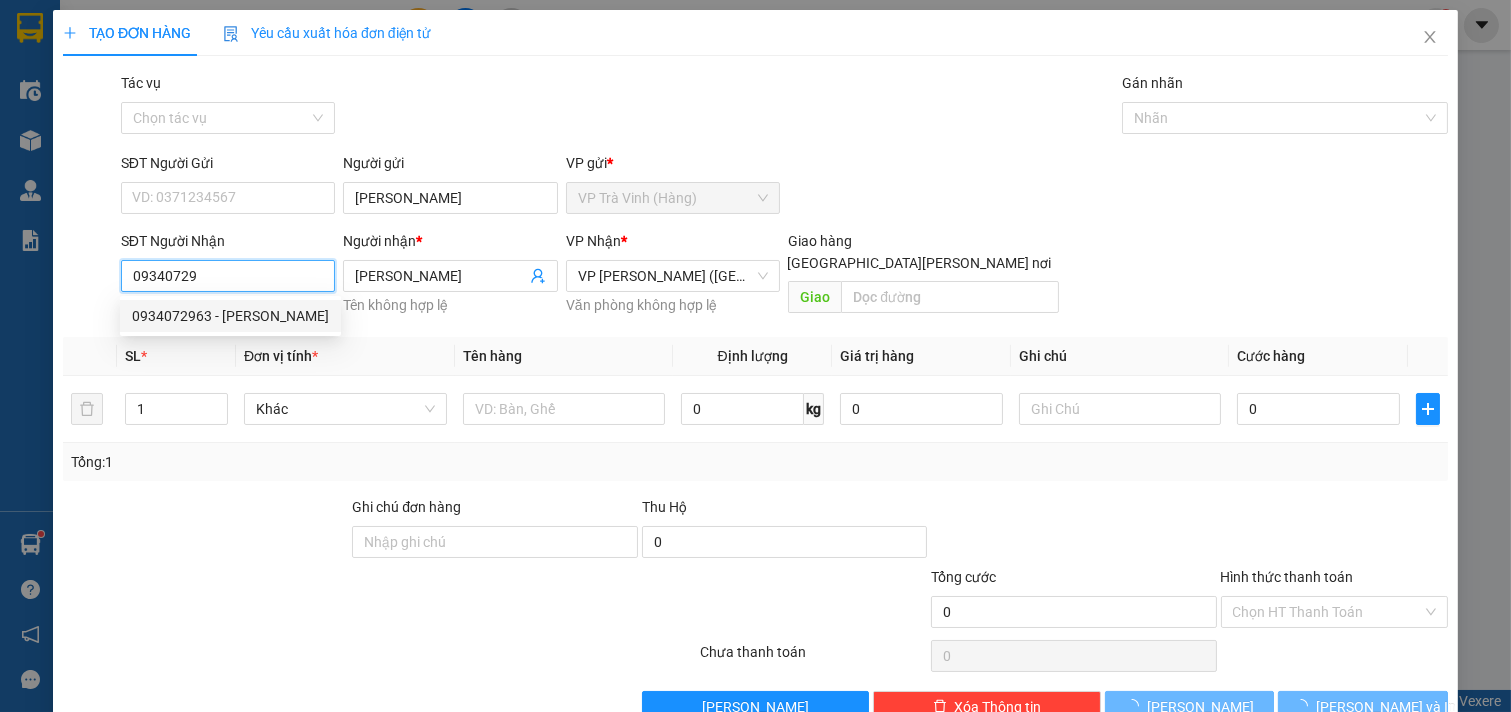 type on "0934072963" 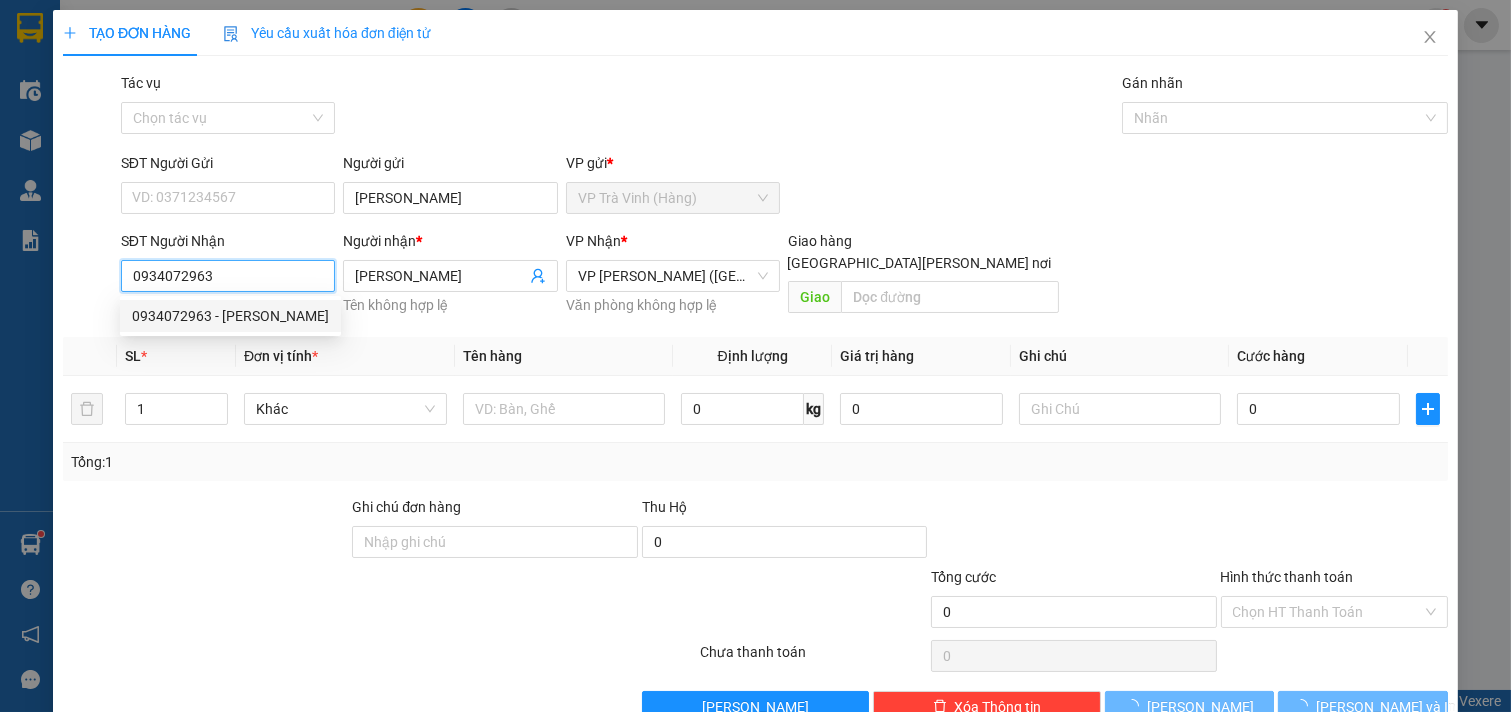 type on "80.000" 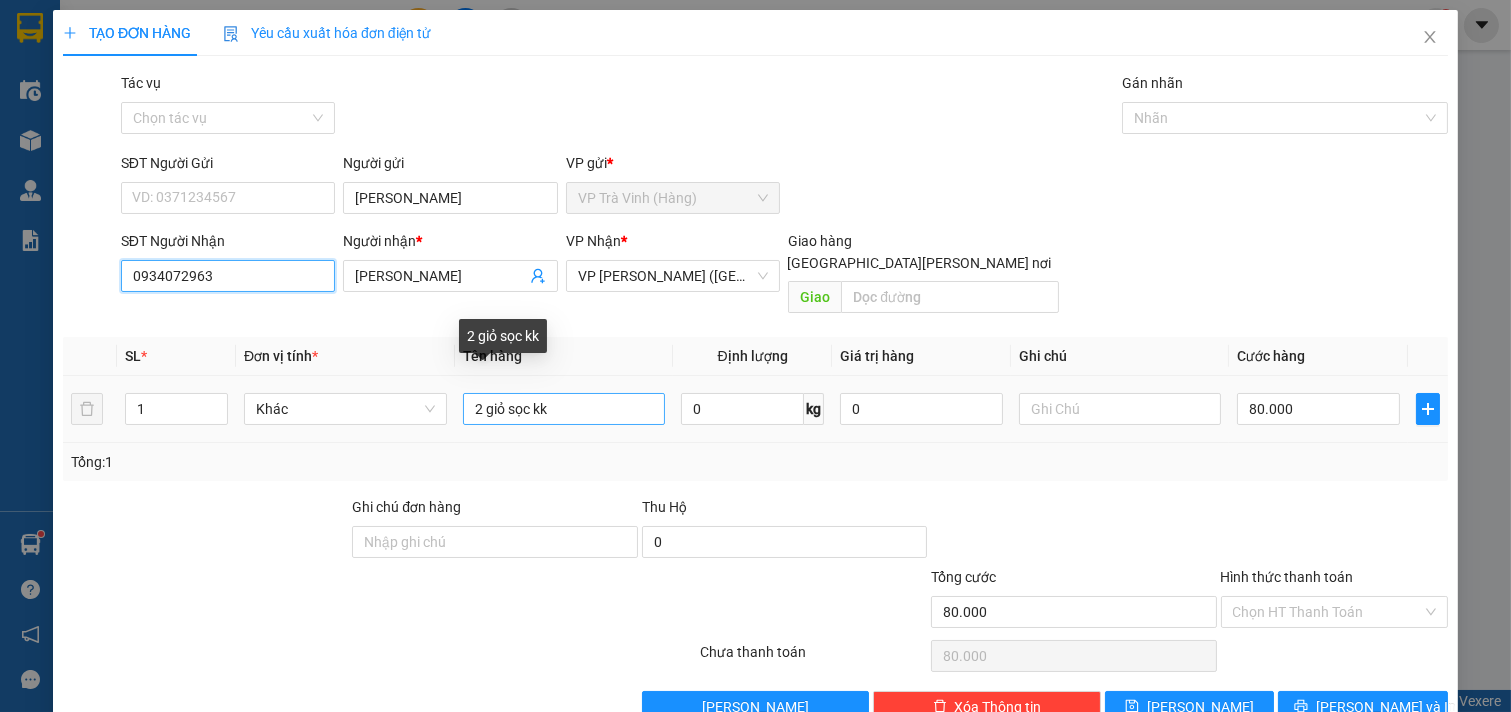 type on "0934072963" 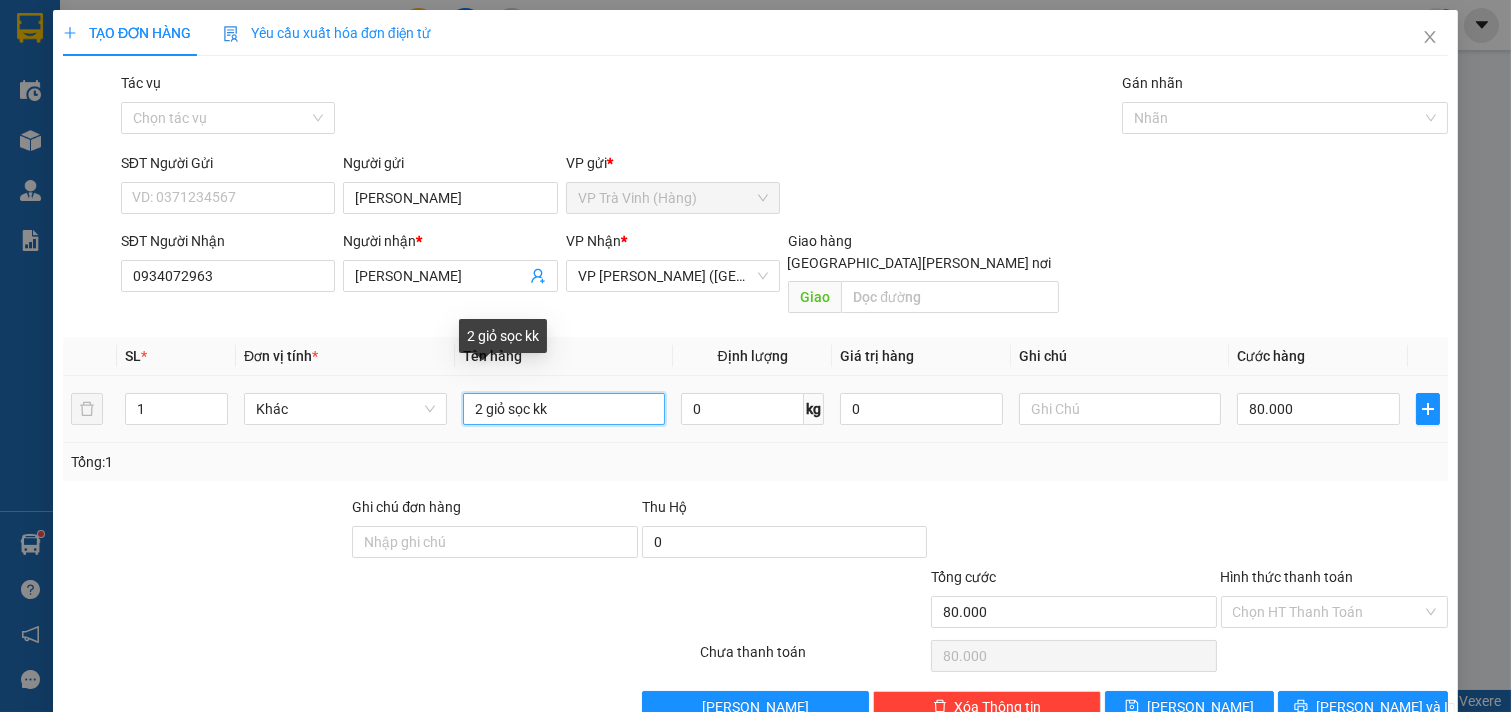 click on "2 giỏ sọc kk" at bounding box center (564, 409) 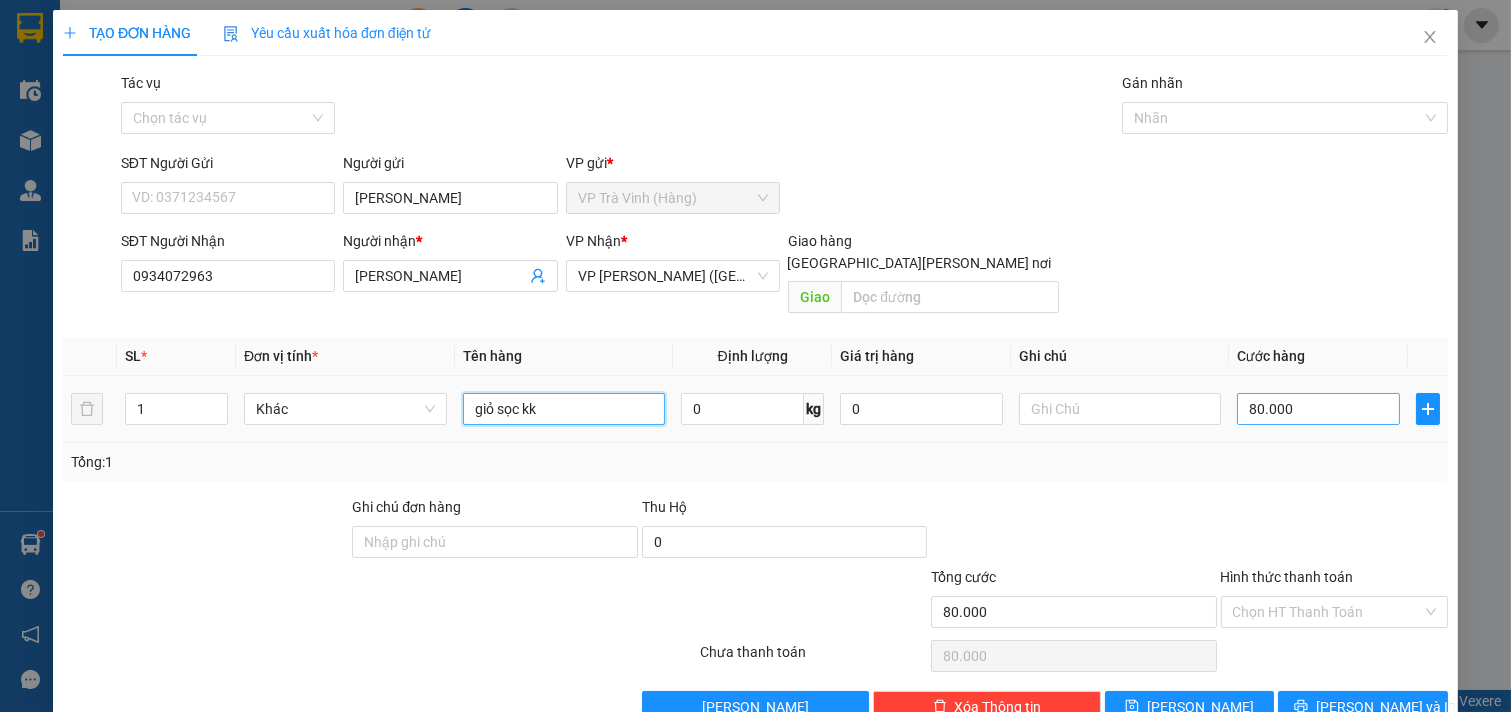 type on "giỏ sọc kk" 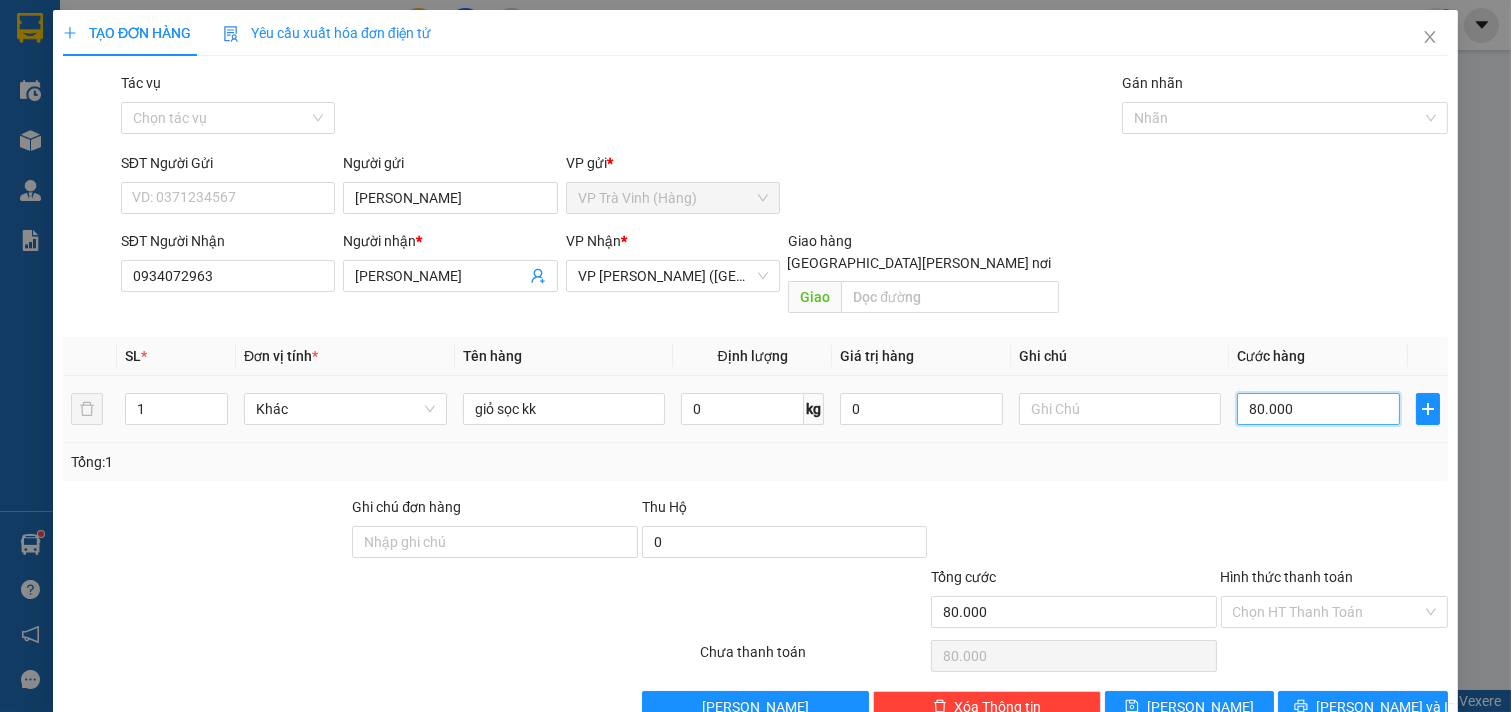 click on "80.000" at bounding box center (1318, 409) 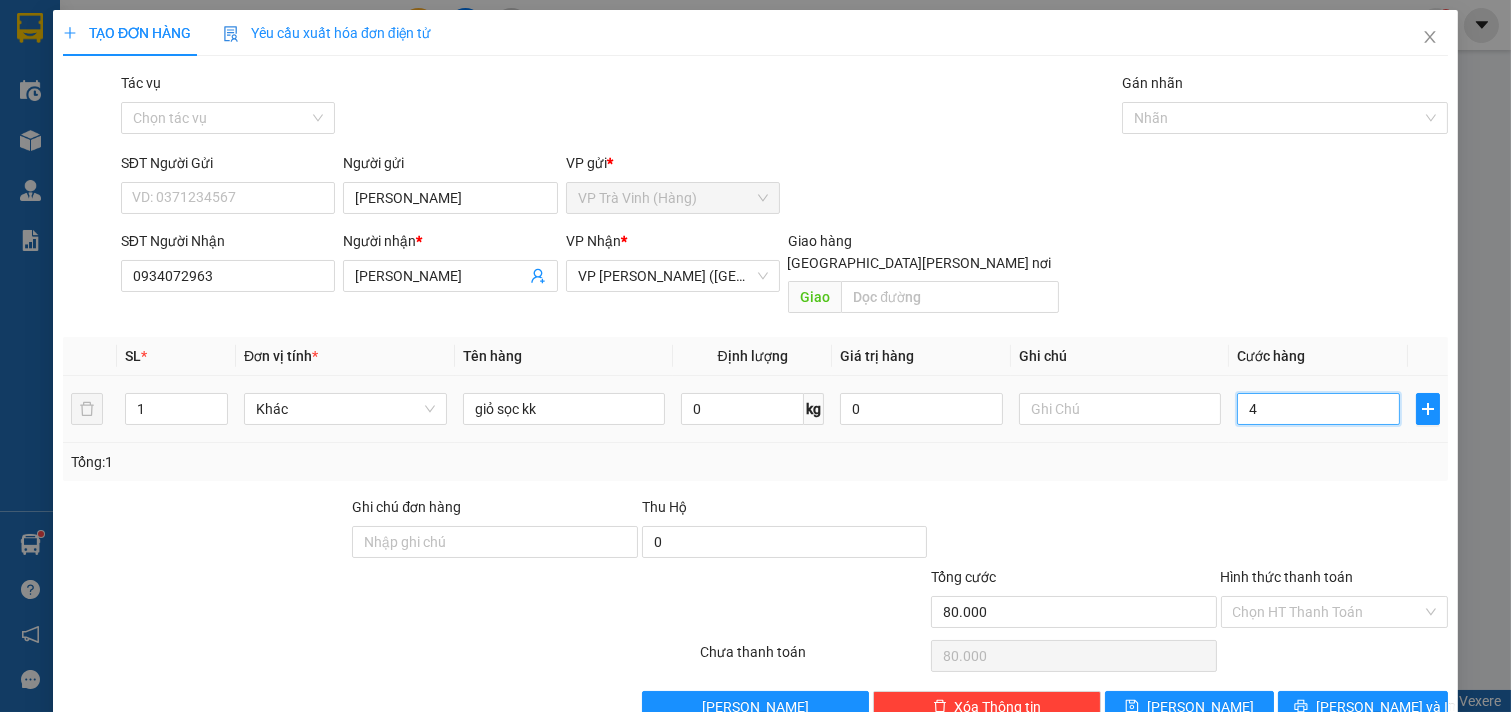 type on "4" 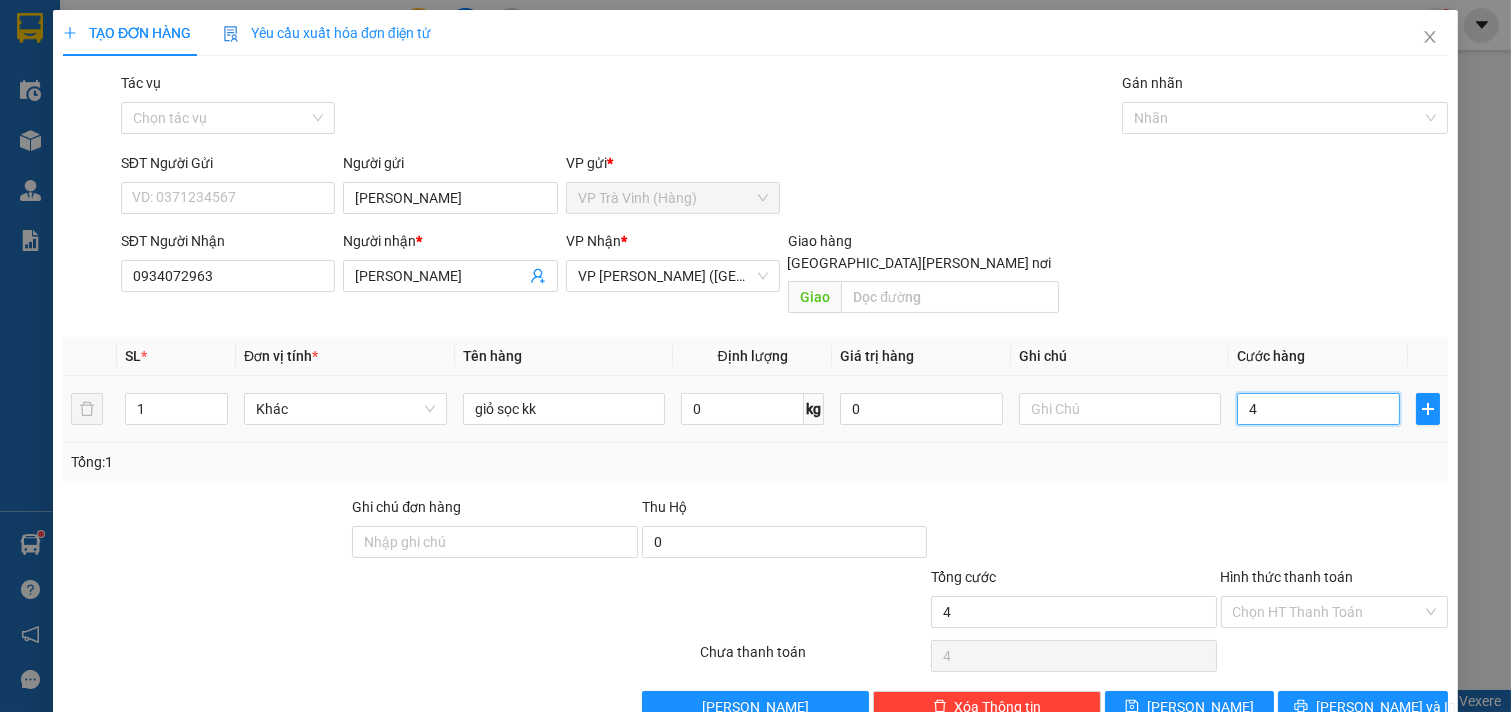 type on "40" 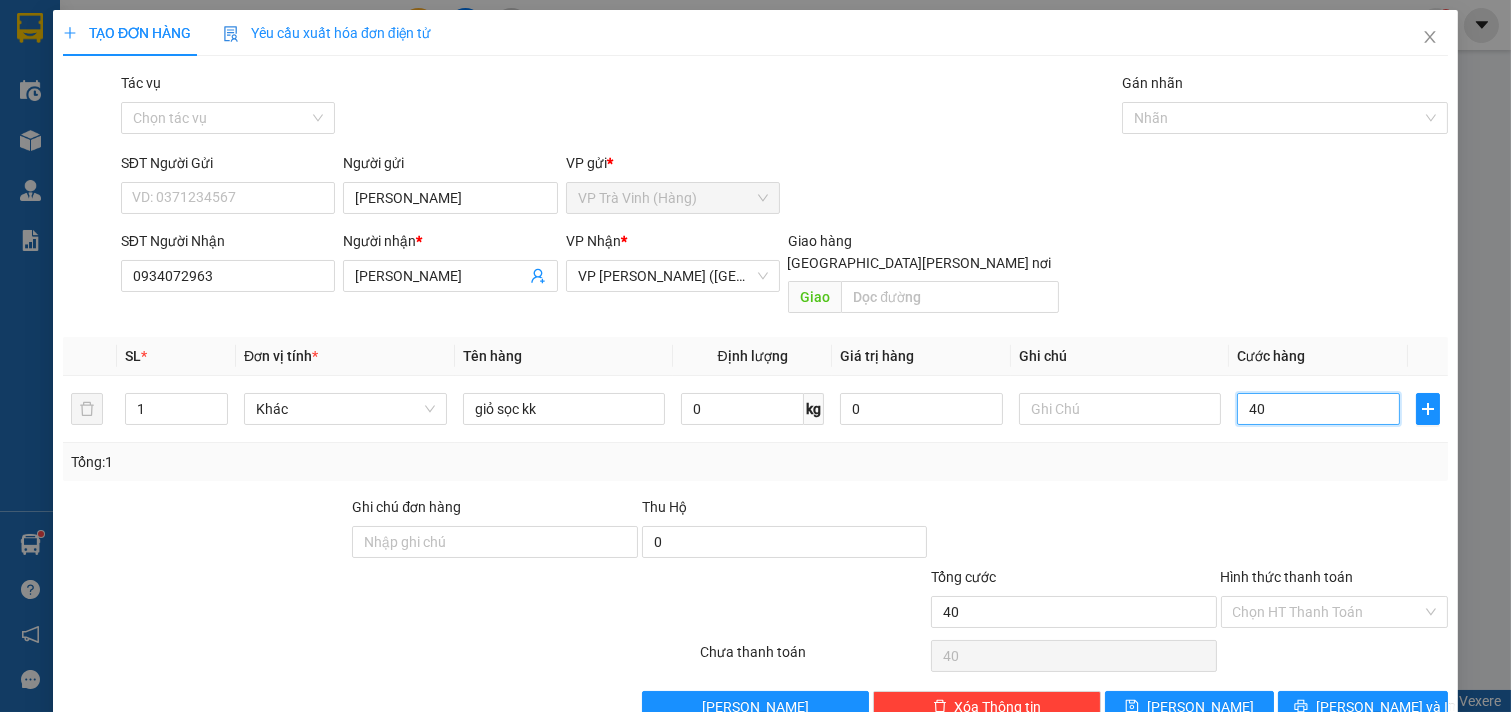scroll, scrollTop: 27, scrollLeft: 0, axis: vertical 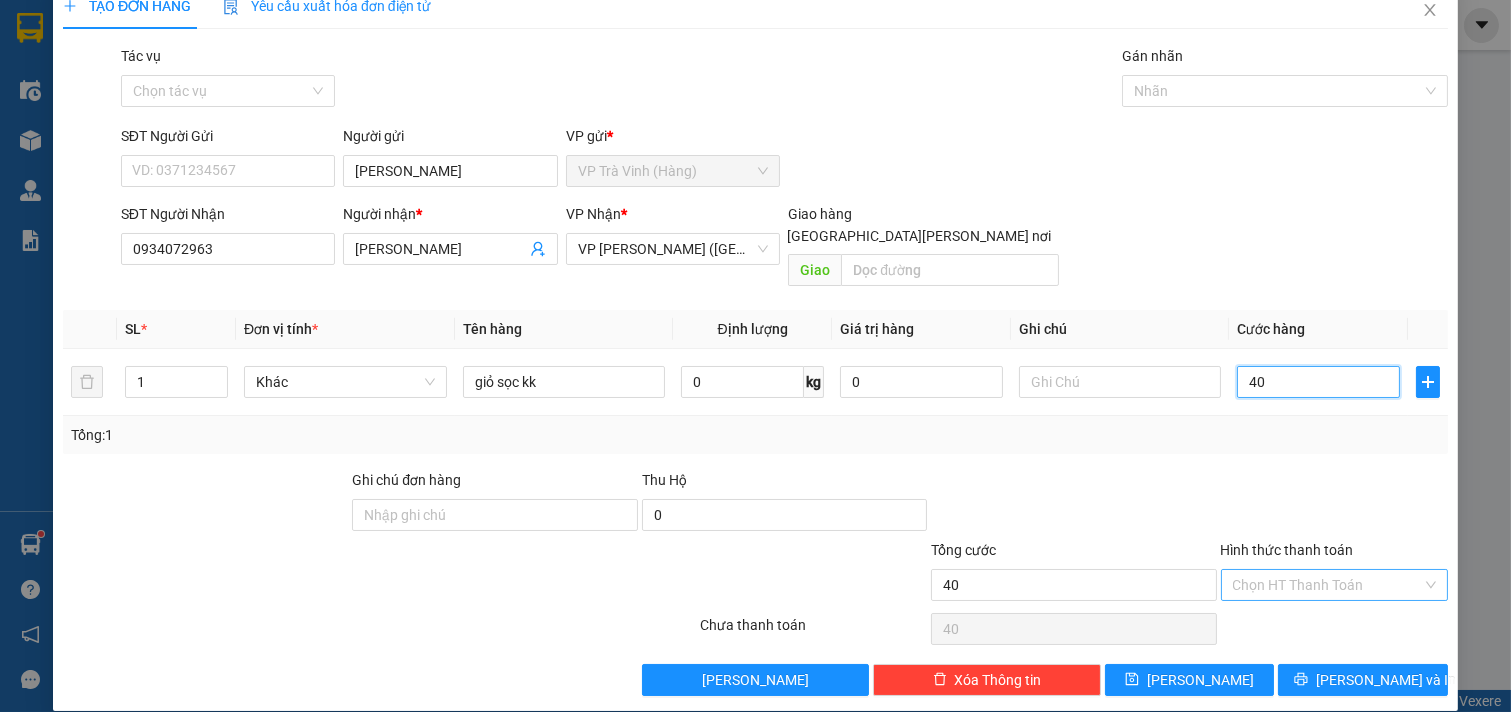 type on "40" 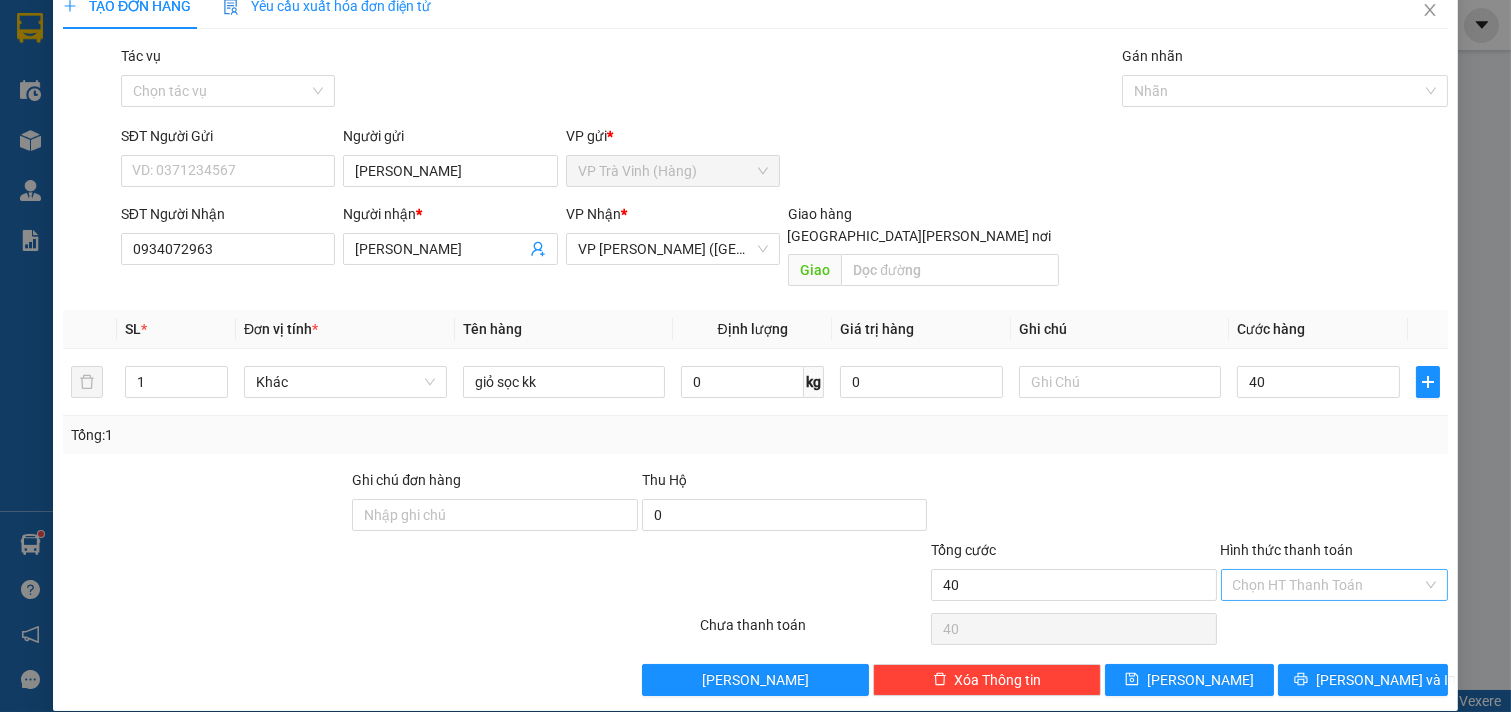 type on "40.000" 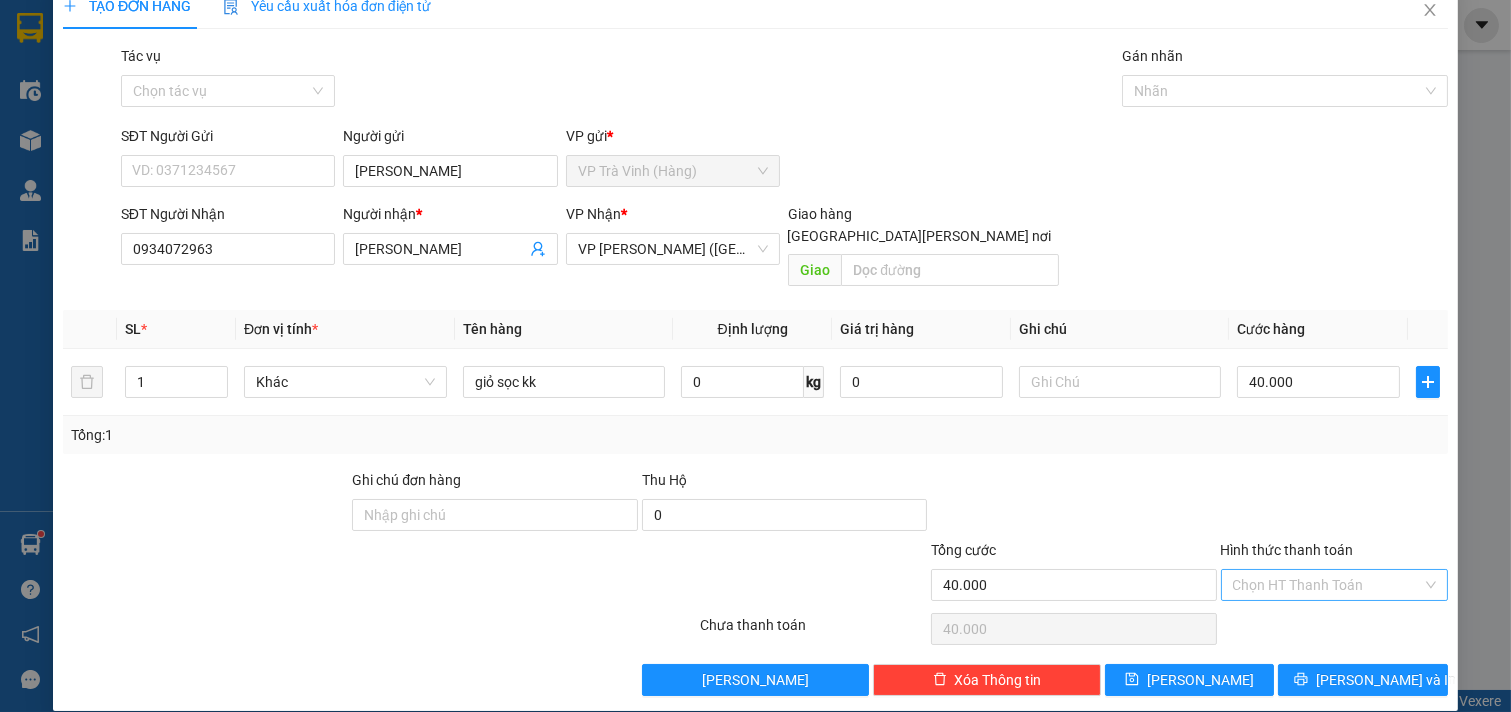 click on "Hình thức thanh toán" at bounding box center (1328, 585) 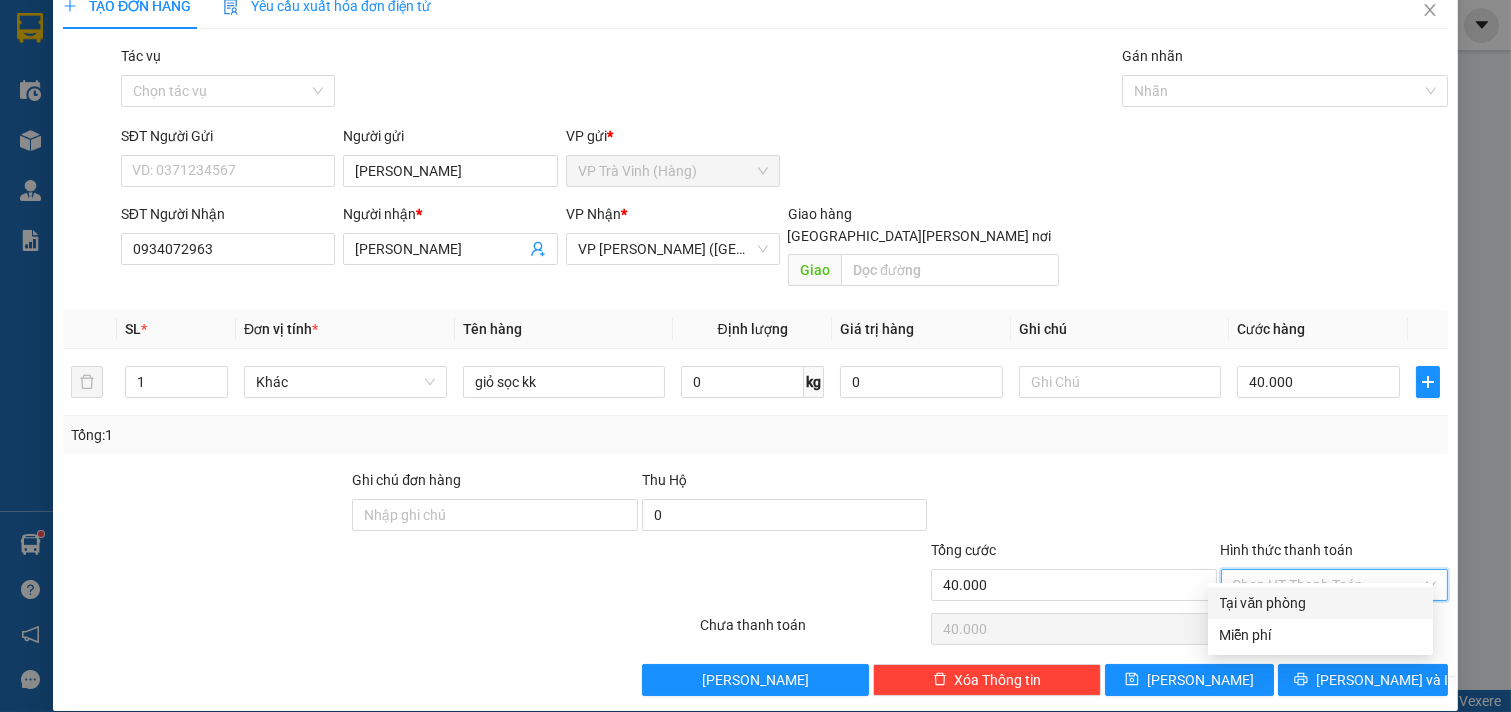 click on "Tại văn phòng" at bounding box center (1320, 603) 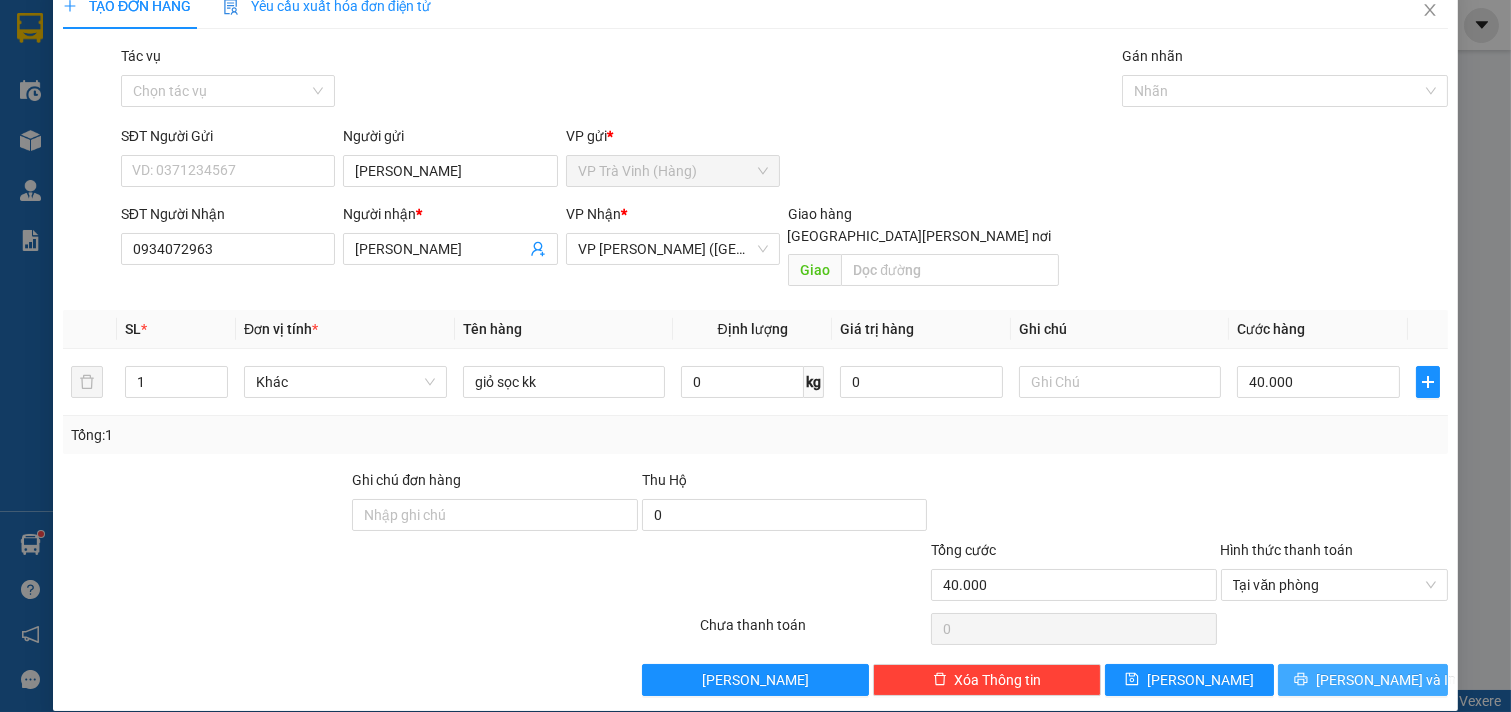 click on "[PERSON_NAME] và In" at bounding box center (1363, 680) 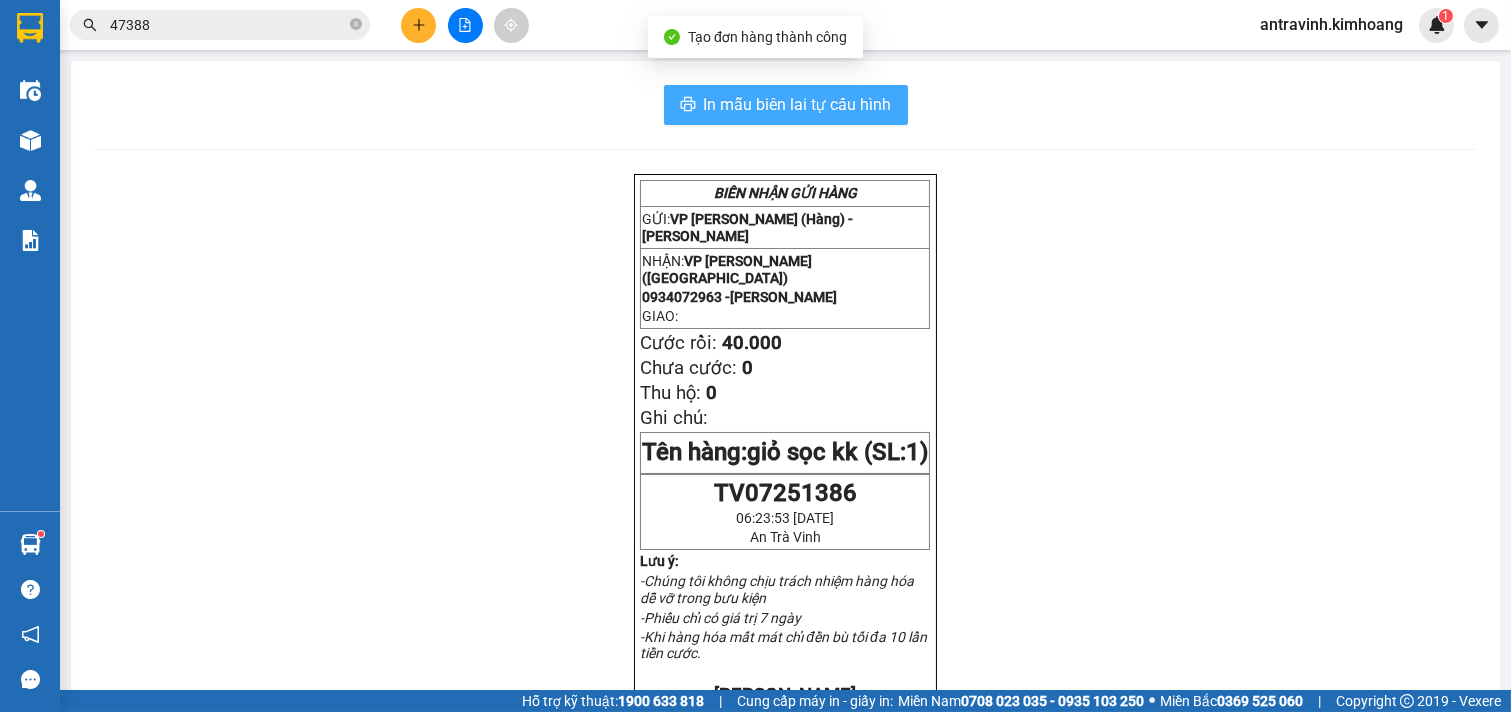 click on "In mẫu biên lai tự cấu hình" at bounding box center [798, 104] 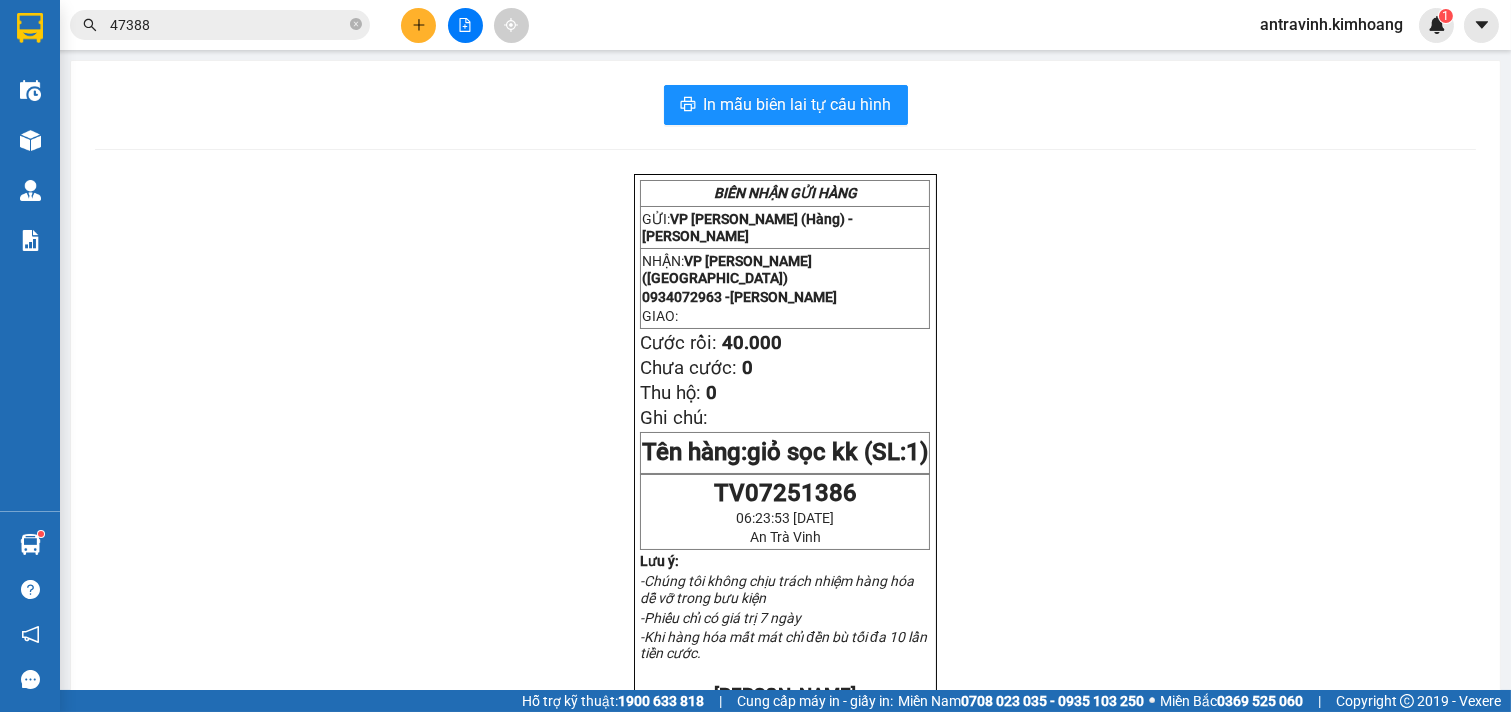click on "47388" at bounding box center [228, 25] 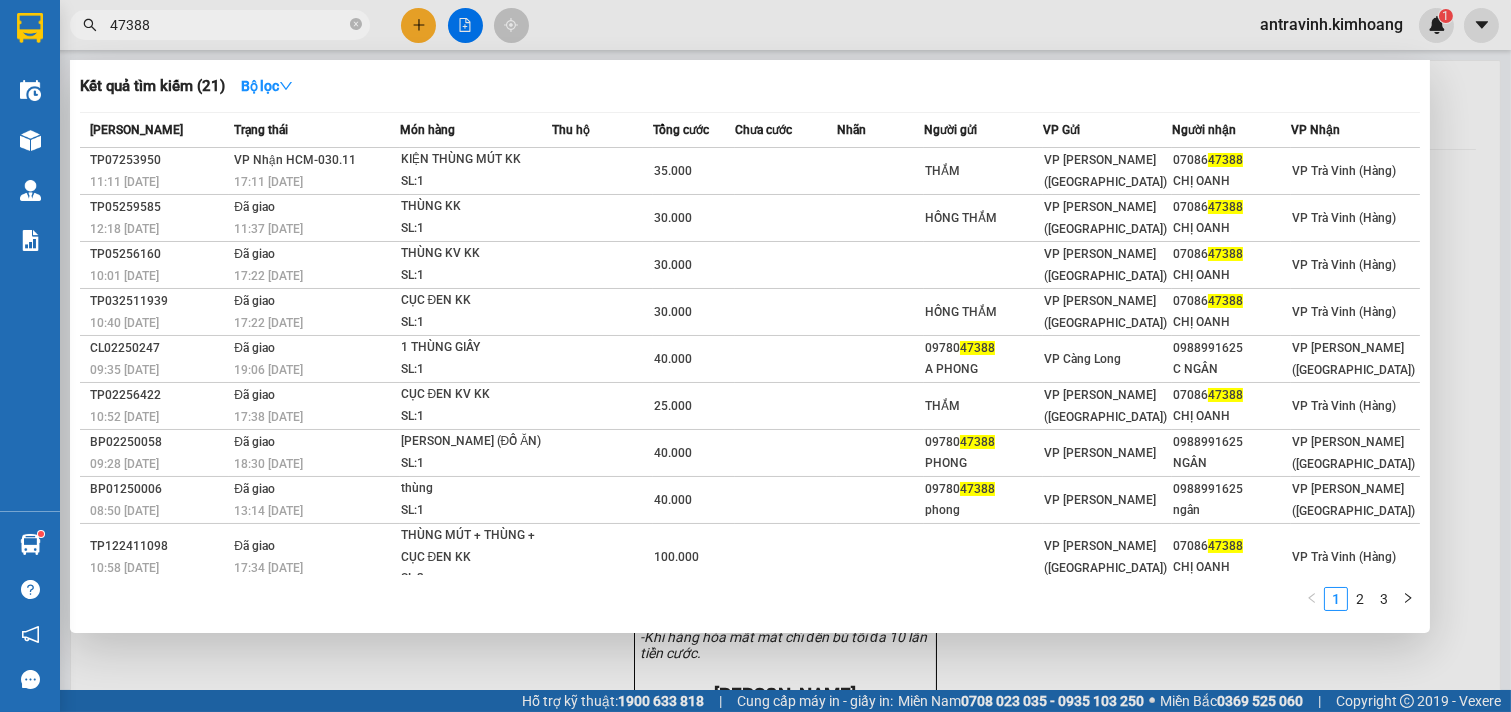 click on "47388" at bounding box center (228, 25) 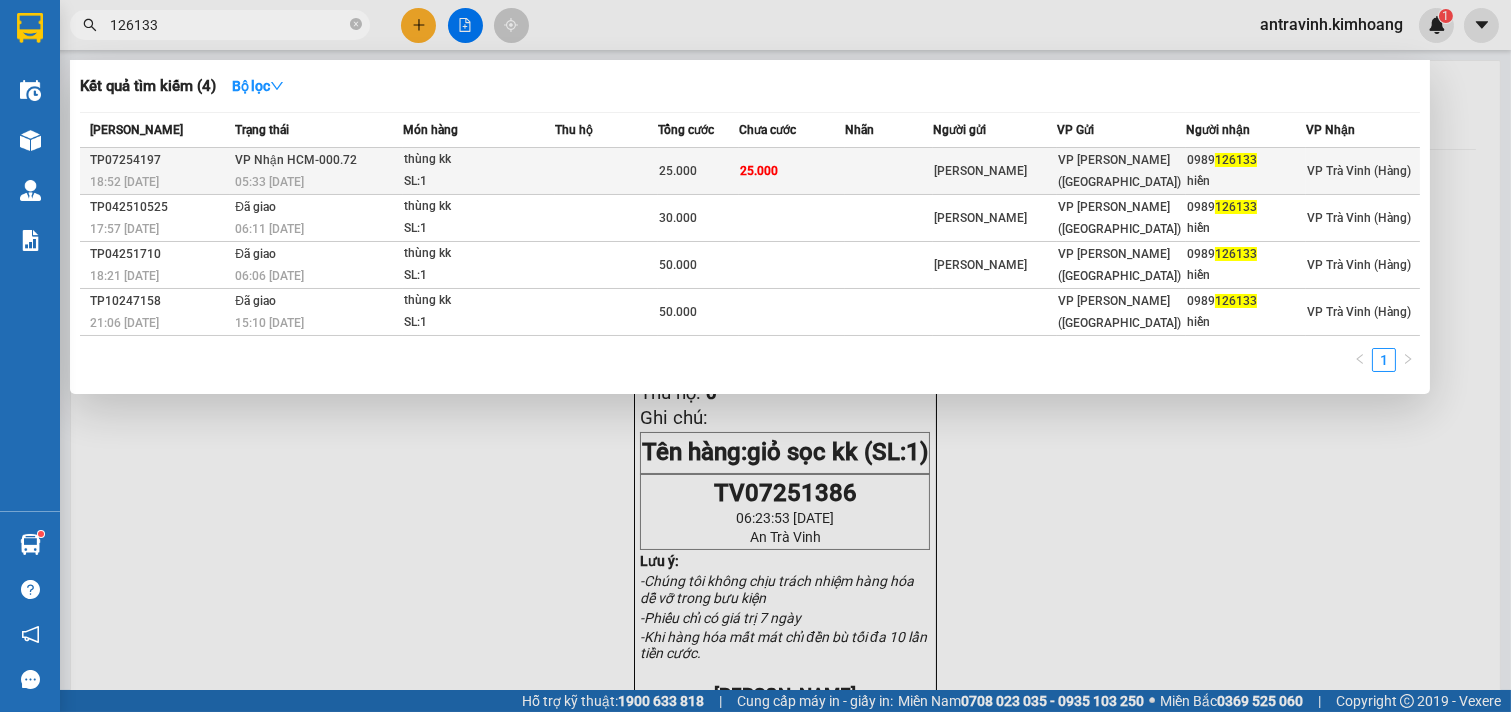 type on "126133" 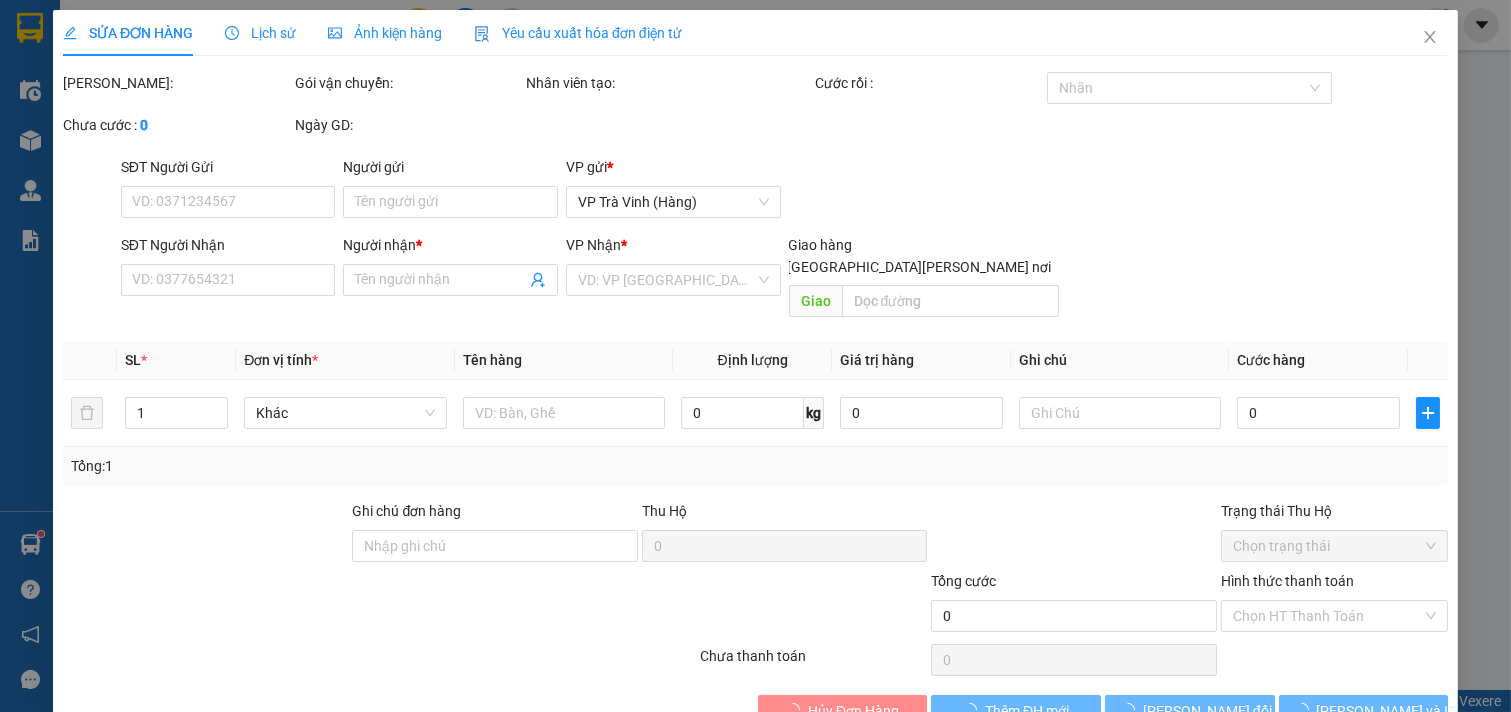type on "HẠ UYÊN" 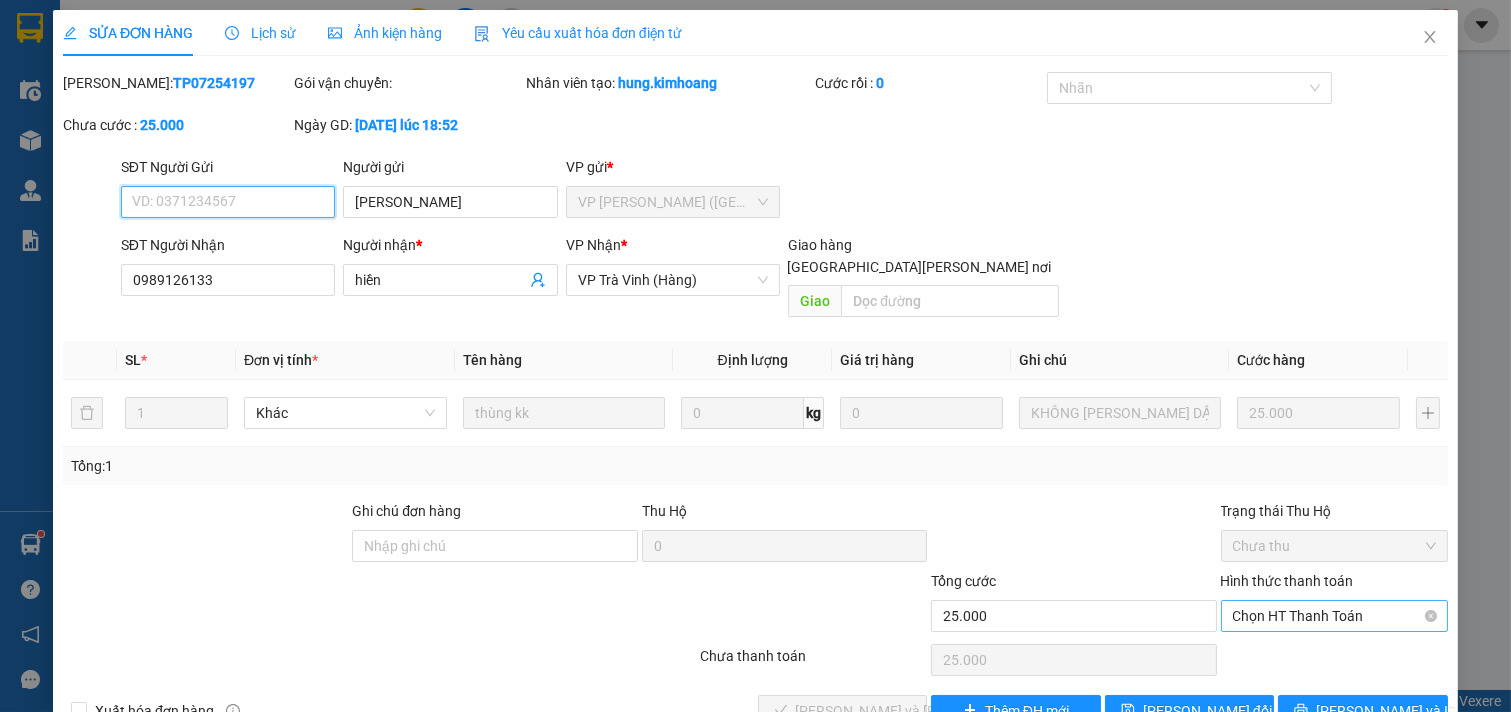 click on "Chọn HT Thanh Toán" at bounding box center [1335, 616] 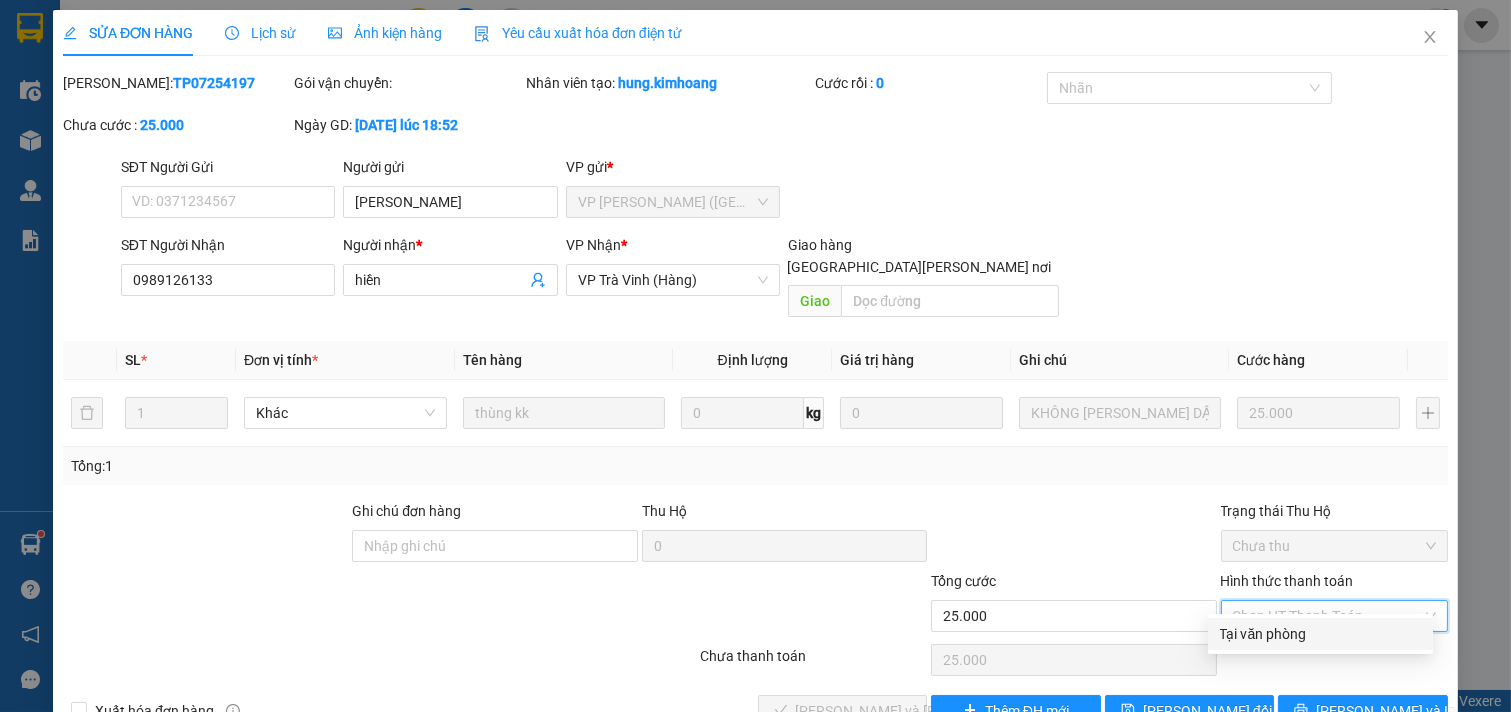 click on "Tại văn phòng" at bounding box center [1320, 634] 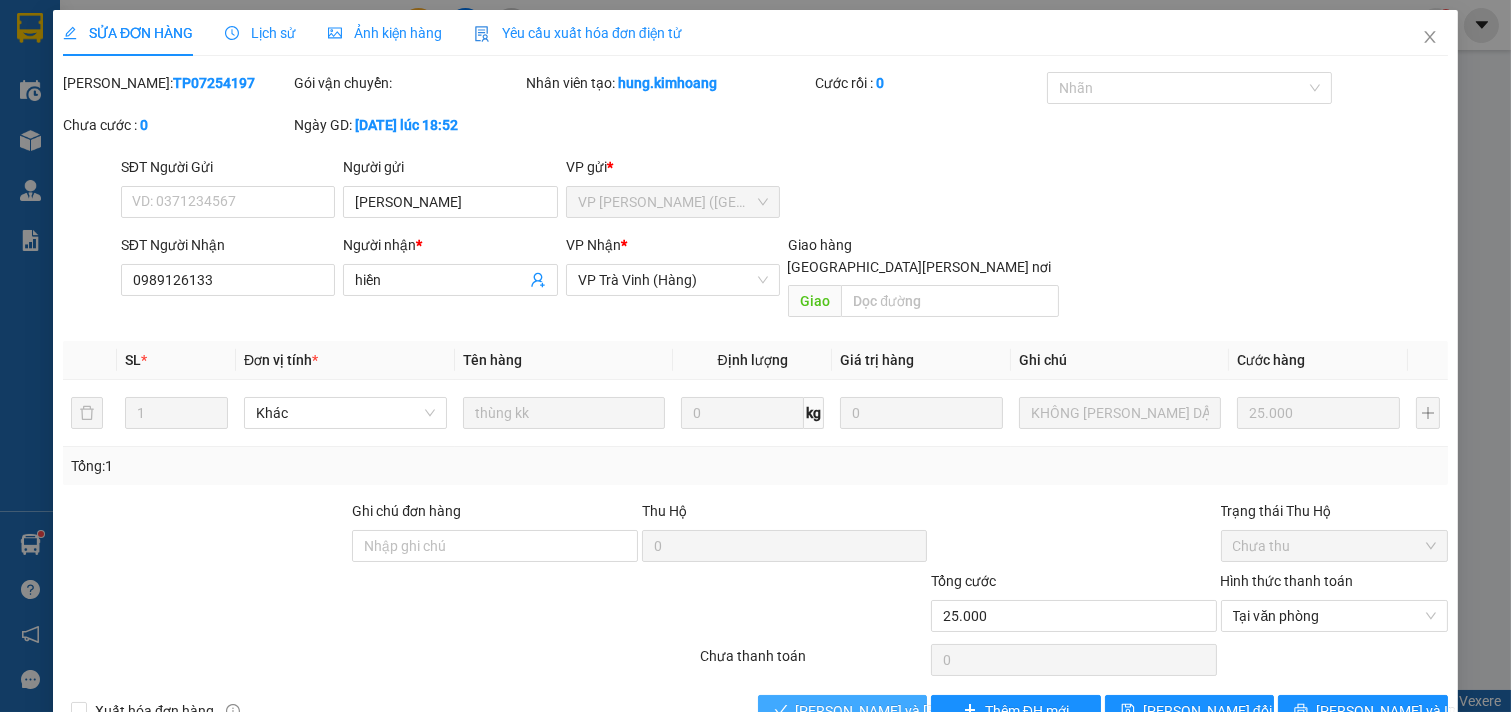 click on "[PERSON_NAME] và [PERSON_NAME] hàng" at bounding box center [931, 711] 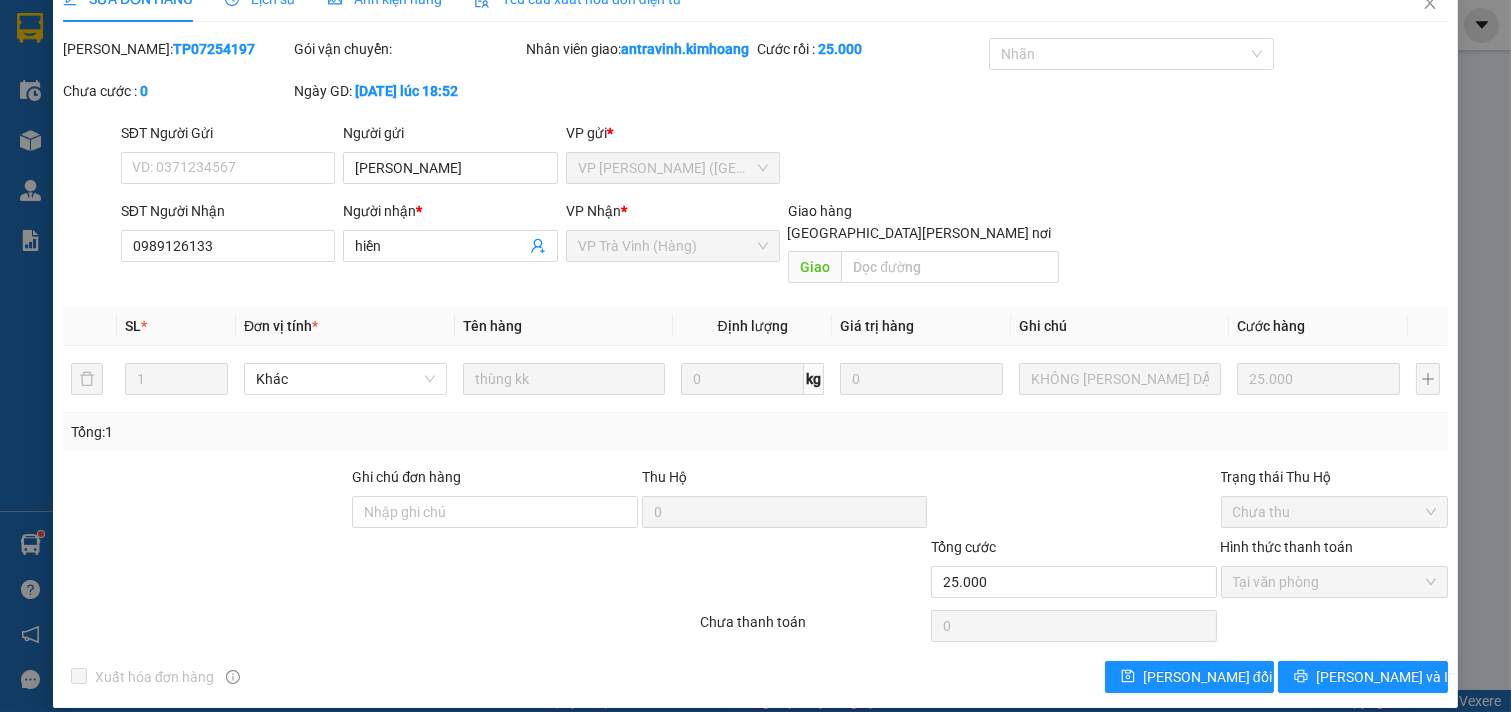 scroll, scrollTop: 53, scrollLeft: 0, axis: vertical 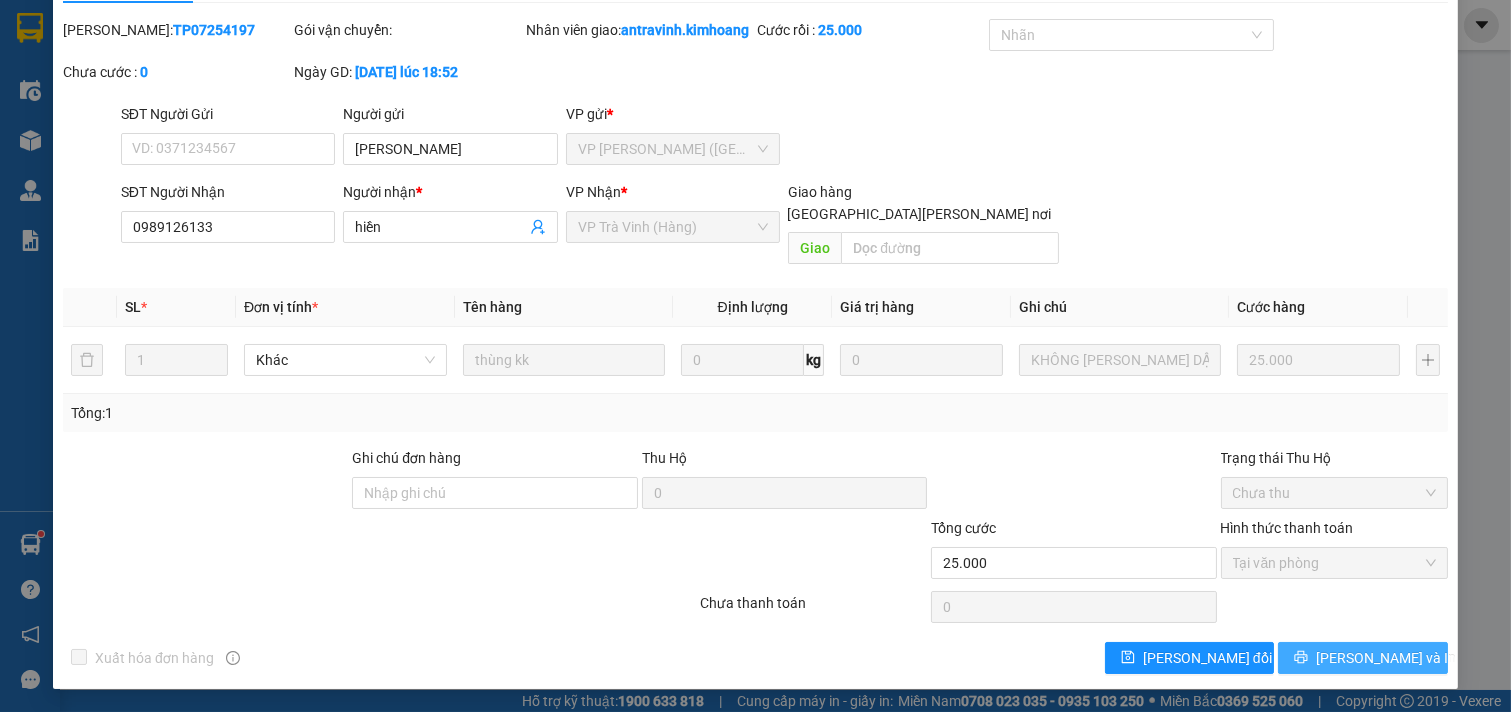 click on "[PERSON_NAME] và In" at bounding box center (1386, 658) 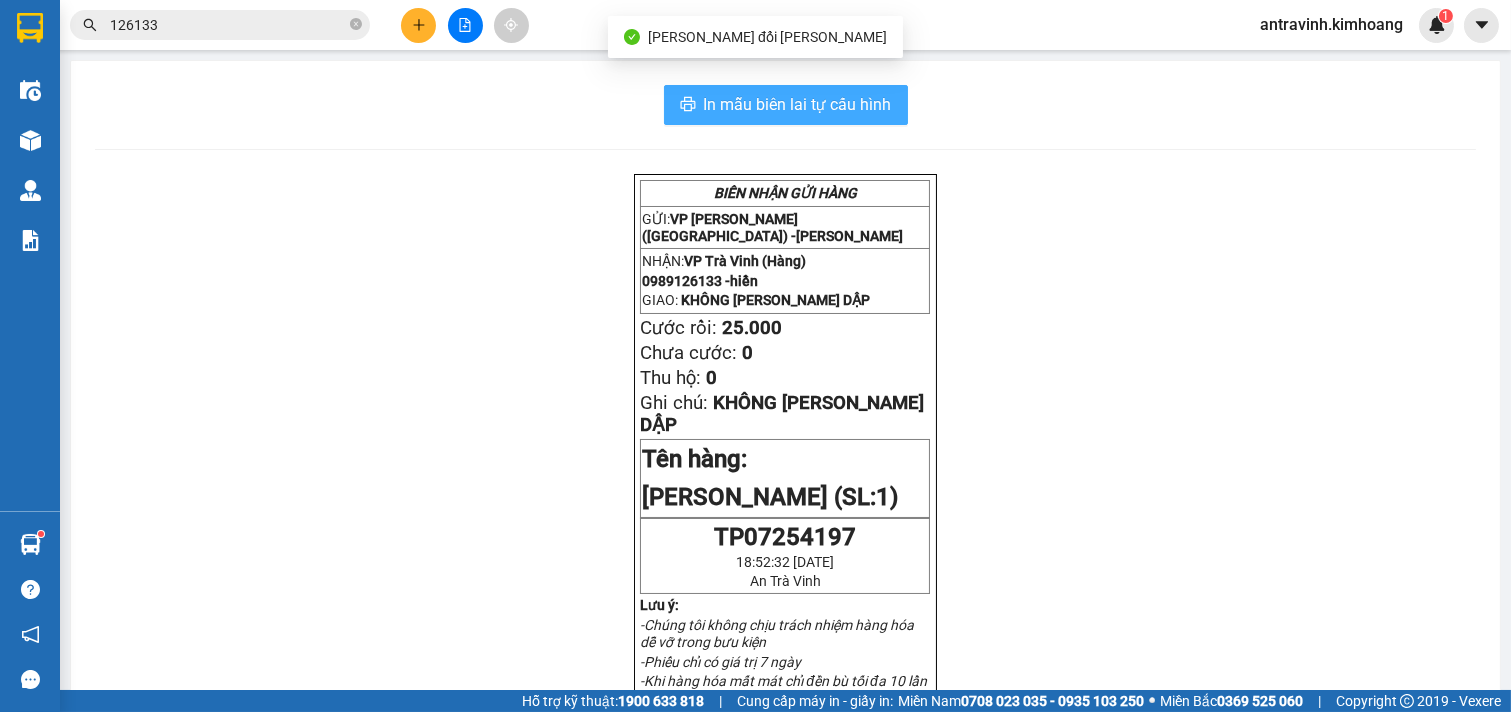 click on "In mẫu biên lai tự cấu hình" at bounding box center (786, 105) 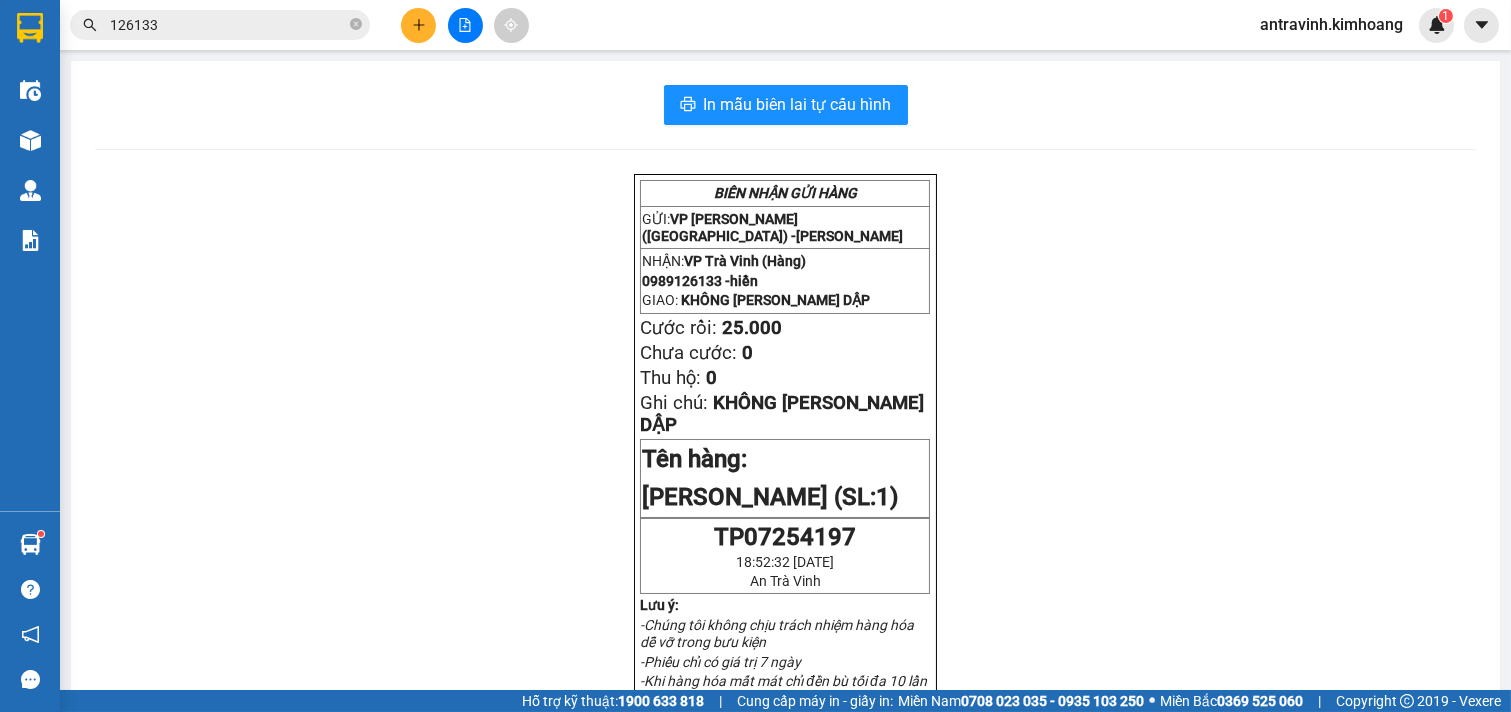 click on "126133" at bounding box center (228, 25) 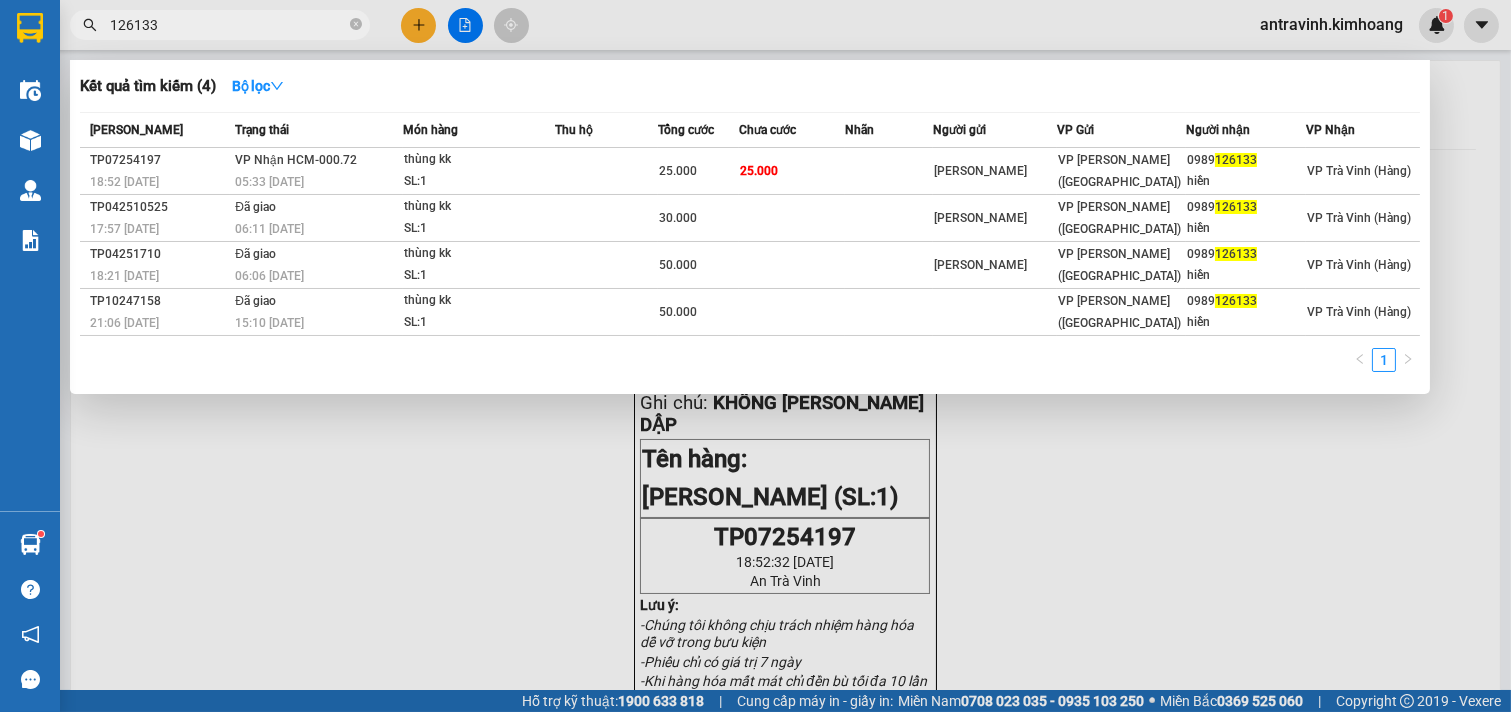 click on "126133" at bounding box center (228, 25) 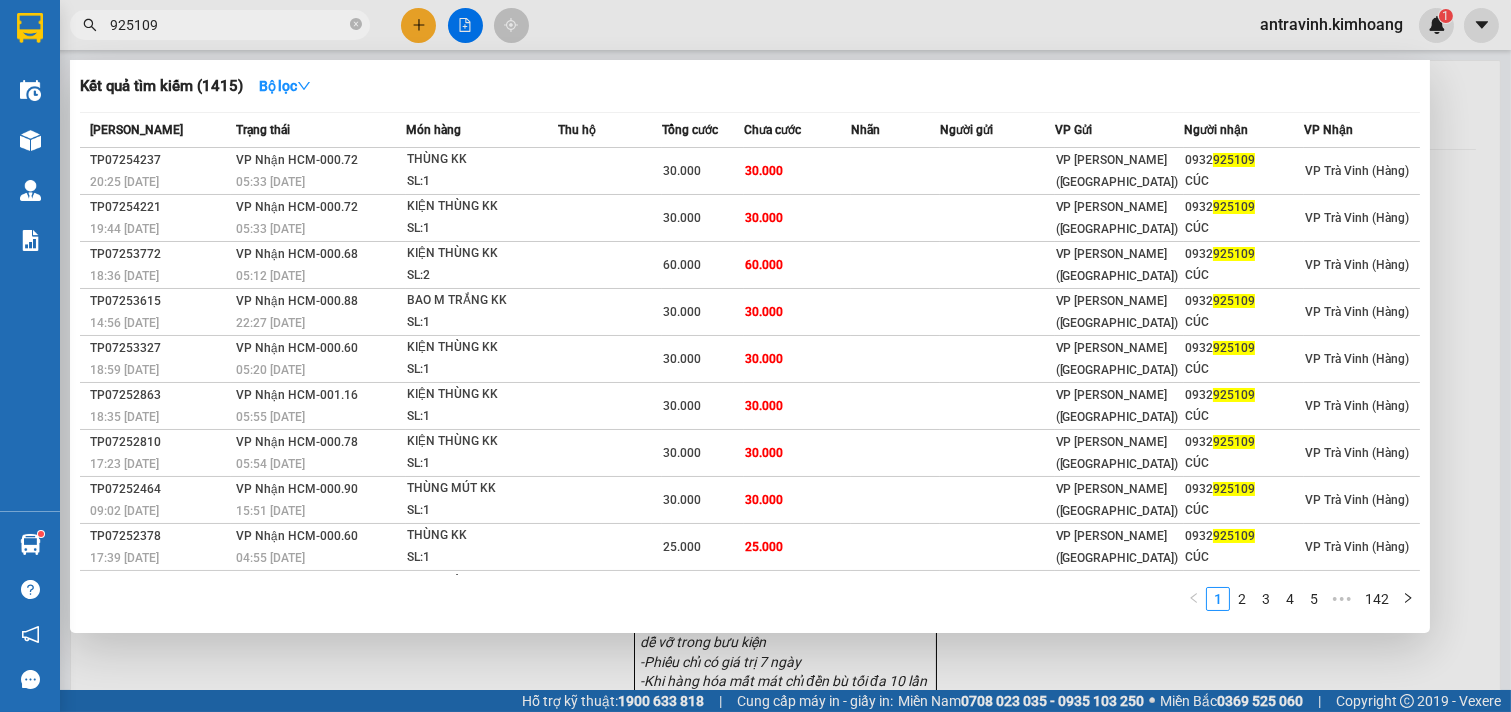 click on "925109" at bounding box center [228, 25] 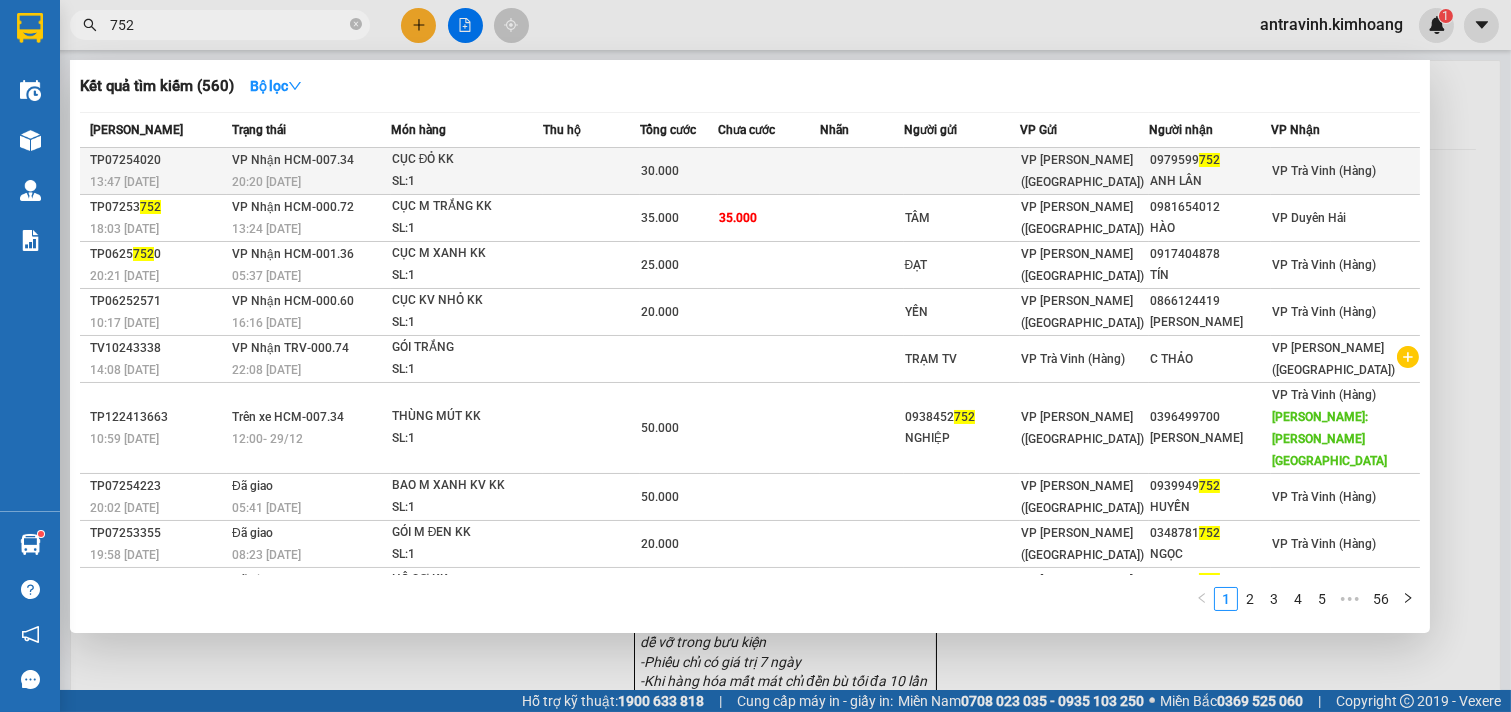 type on "752" 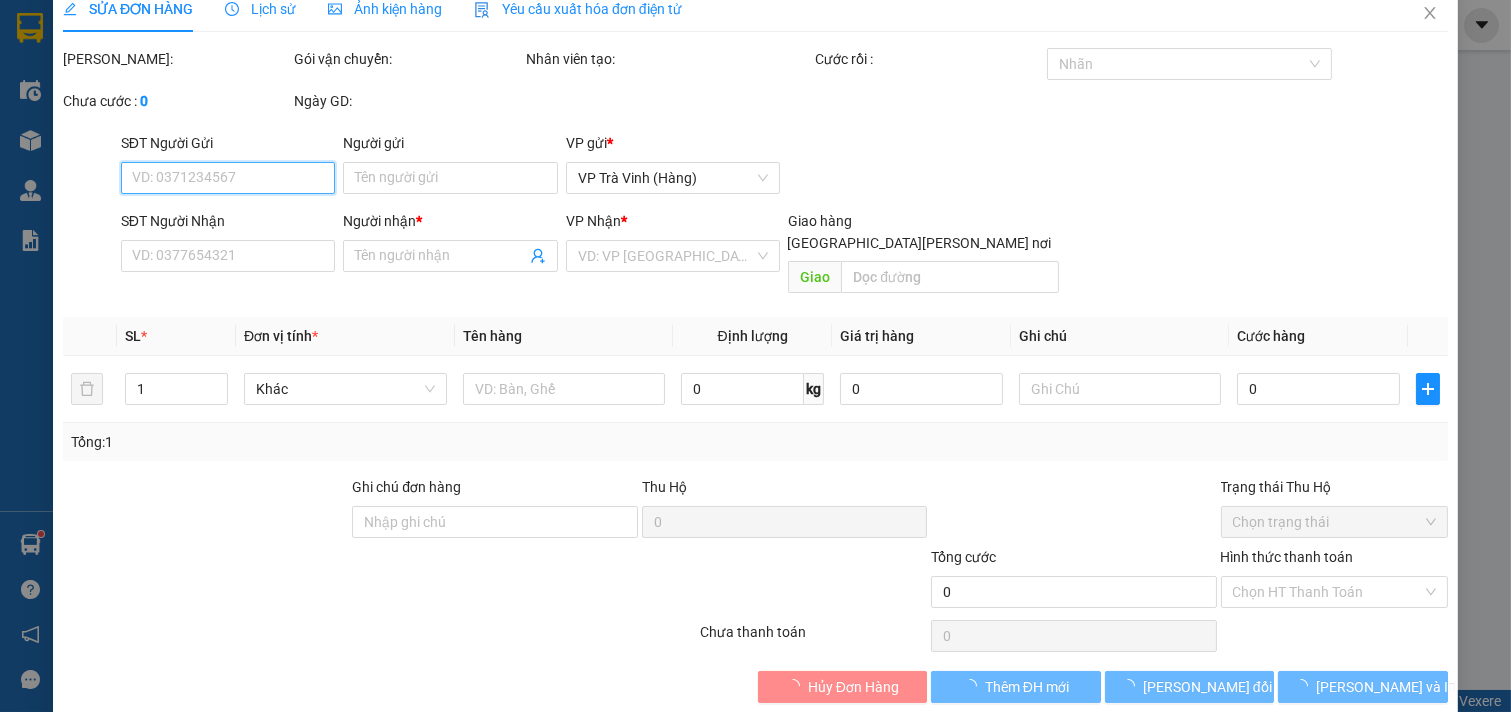 scroll, scrollTop: 32, scrollLeft: 0, axis: vertical 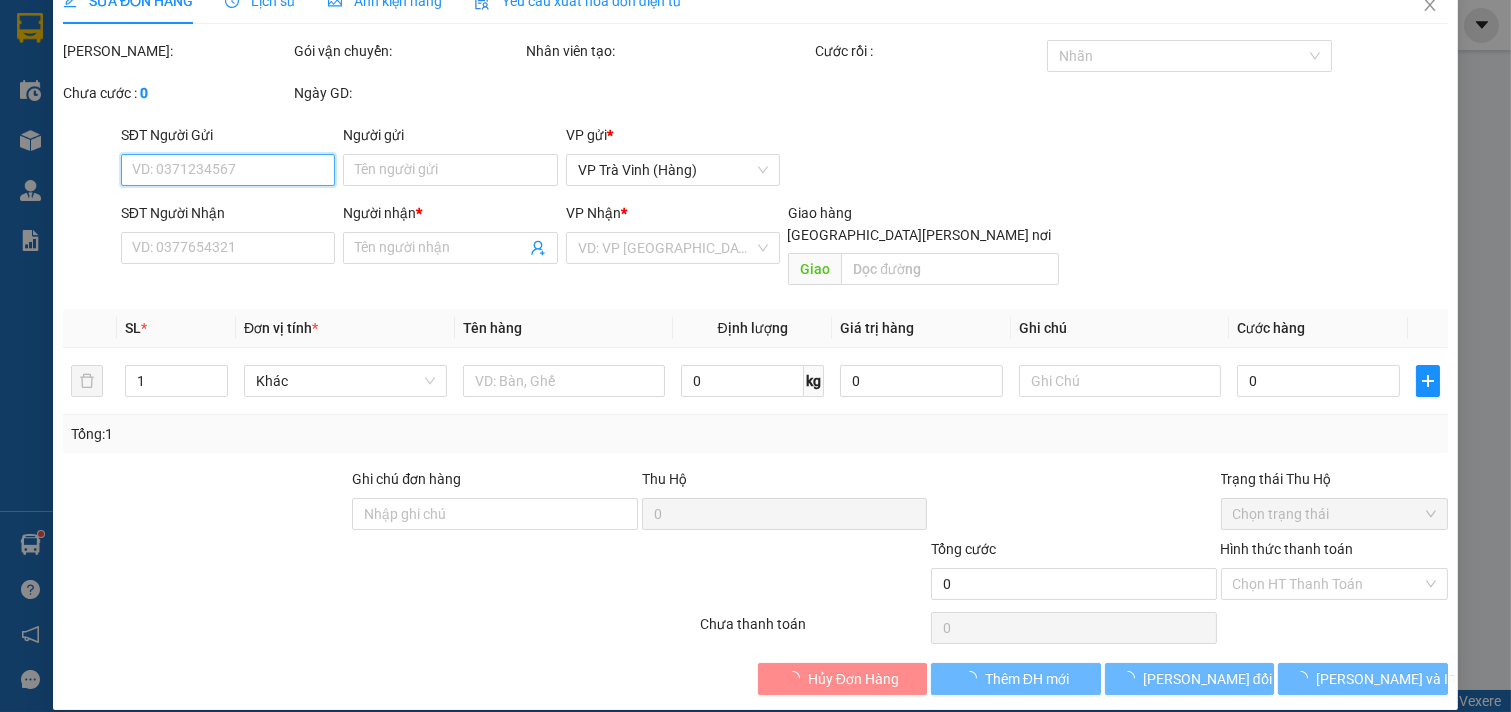 type on "0979599752" 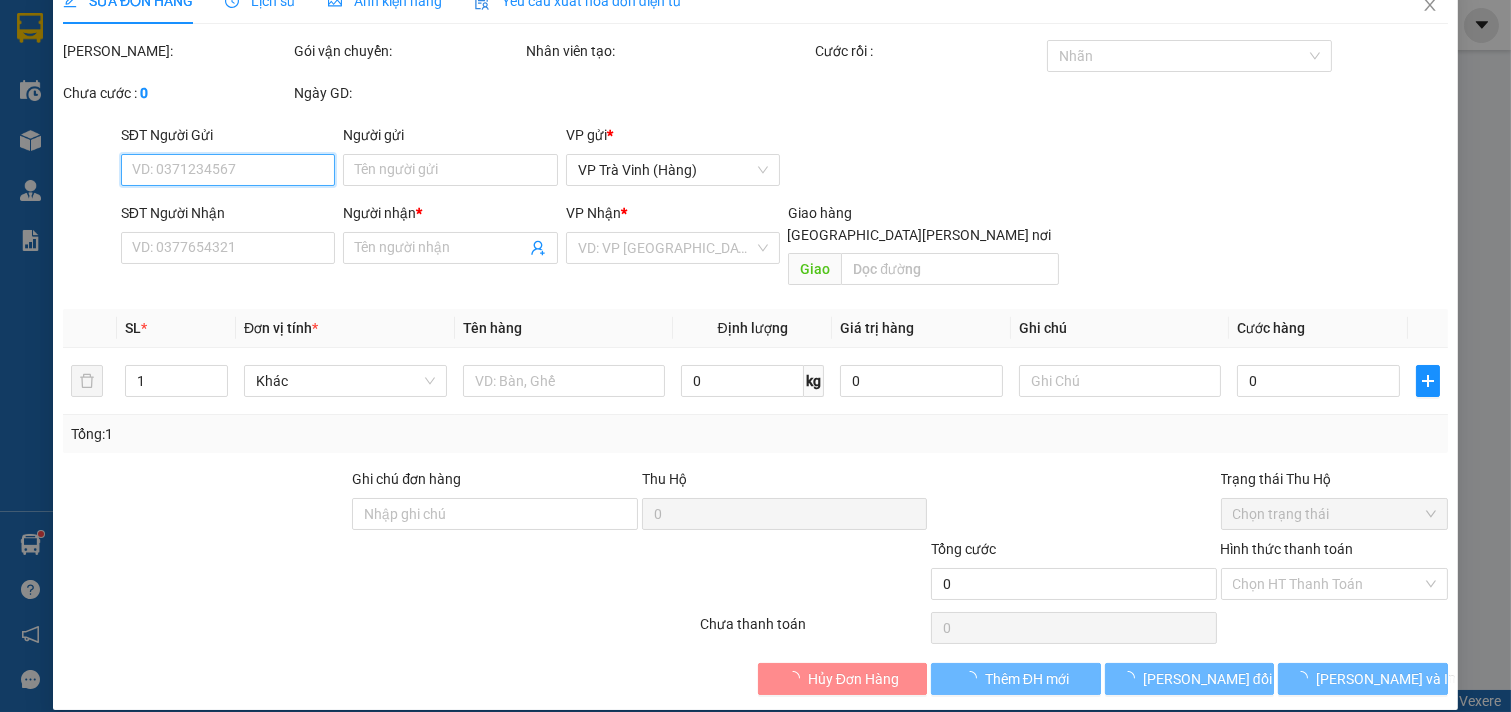 type on "ANH LÂN" 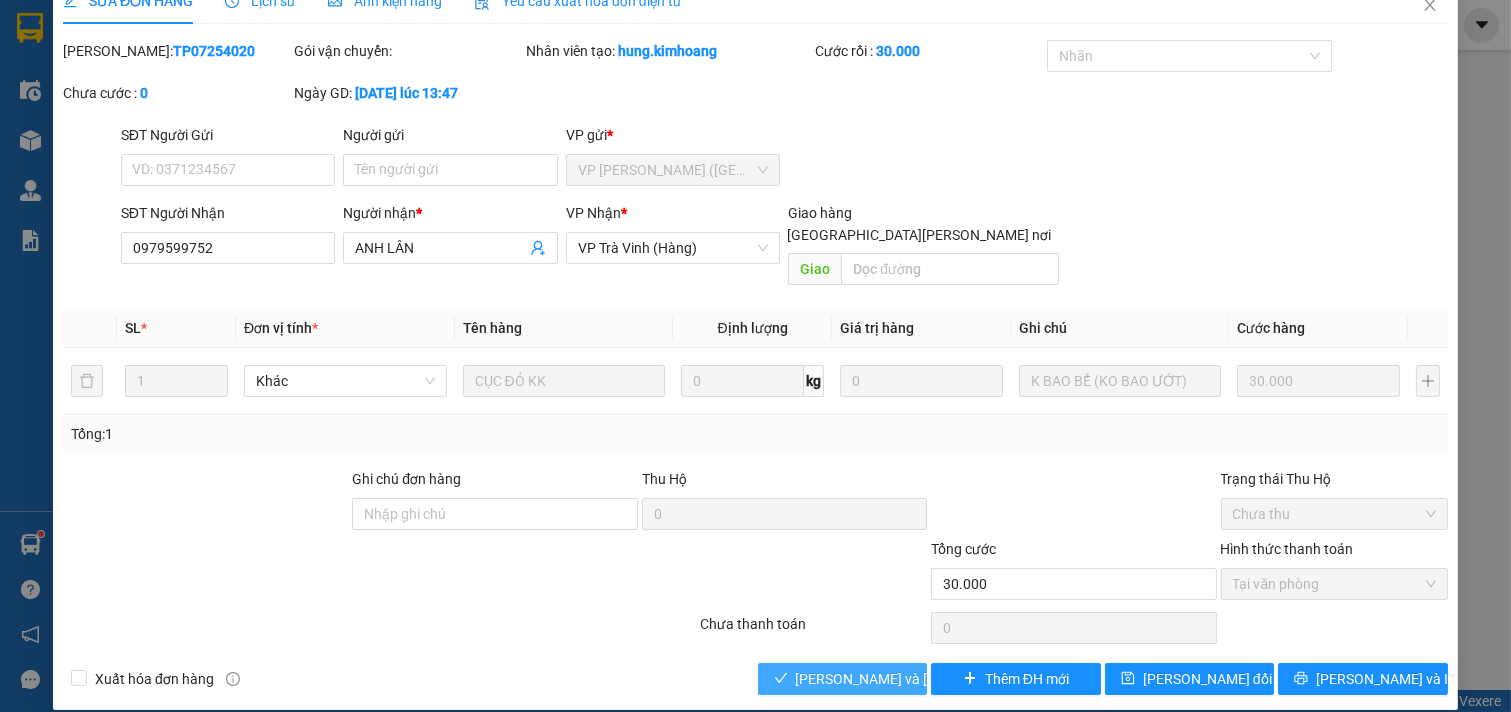 click on "[PERSON_NAME] và [PERSON_NAME] hàng" at bounding box center [931, 679] 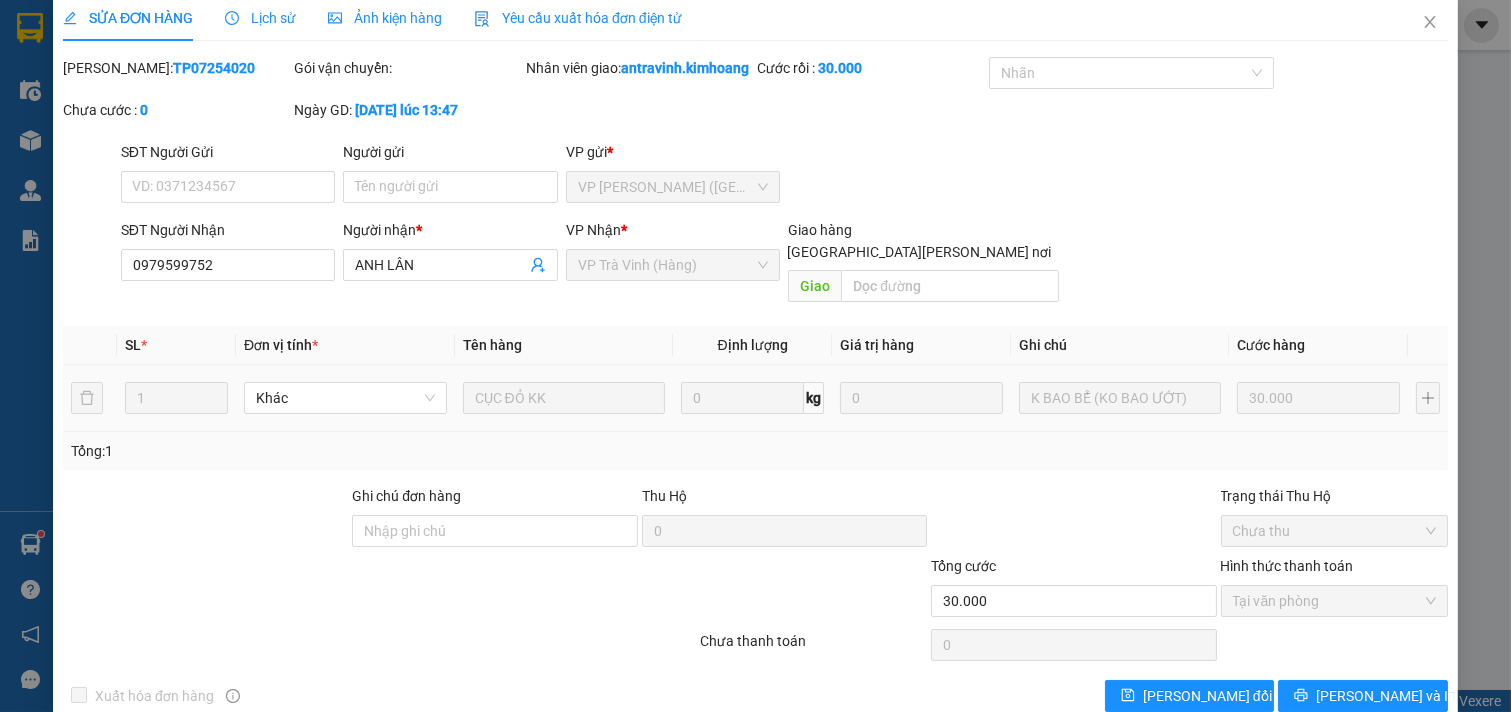 scroll, scrollTop: 0, scrollLeft: 0, axis: both 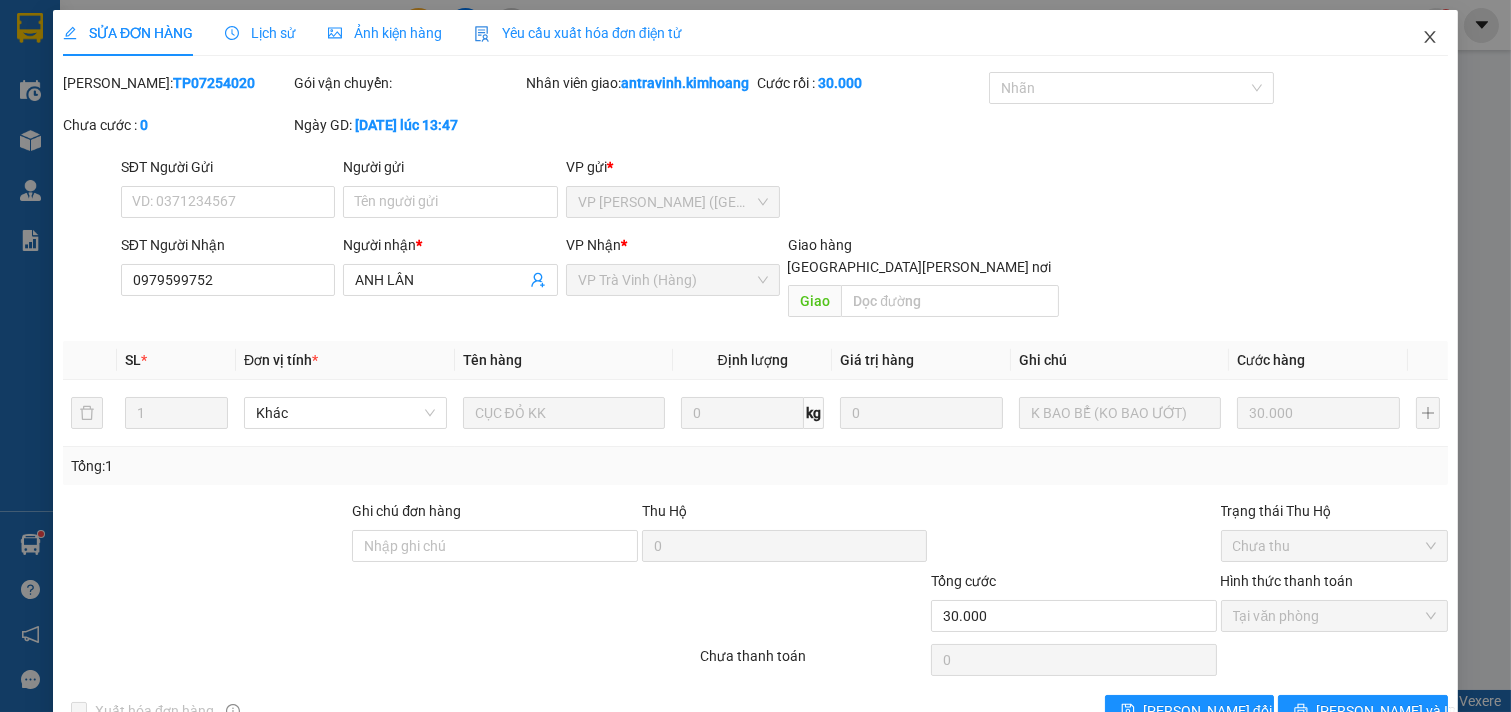 click 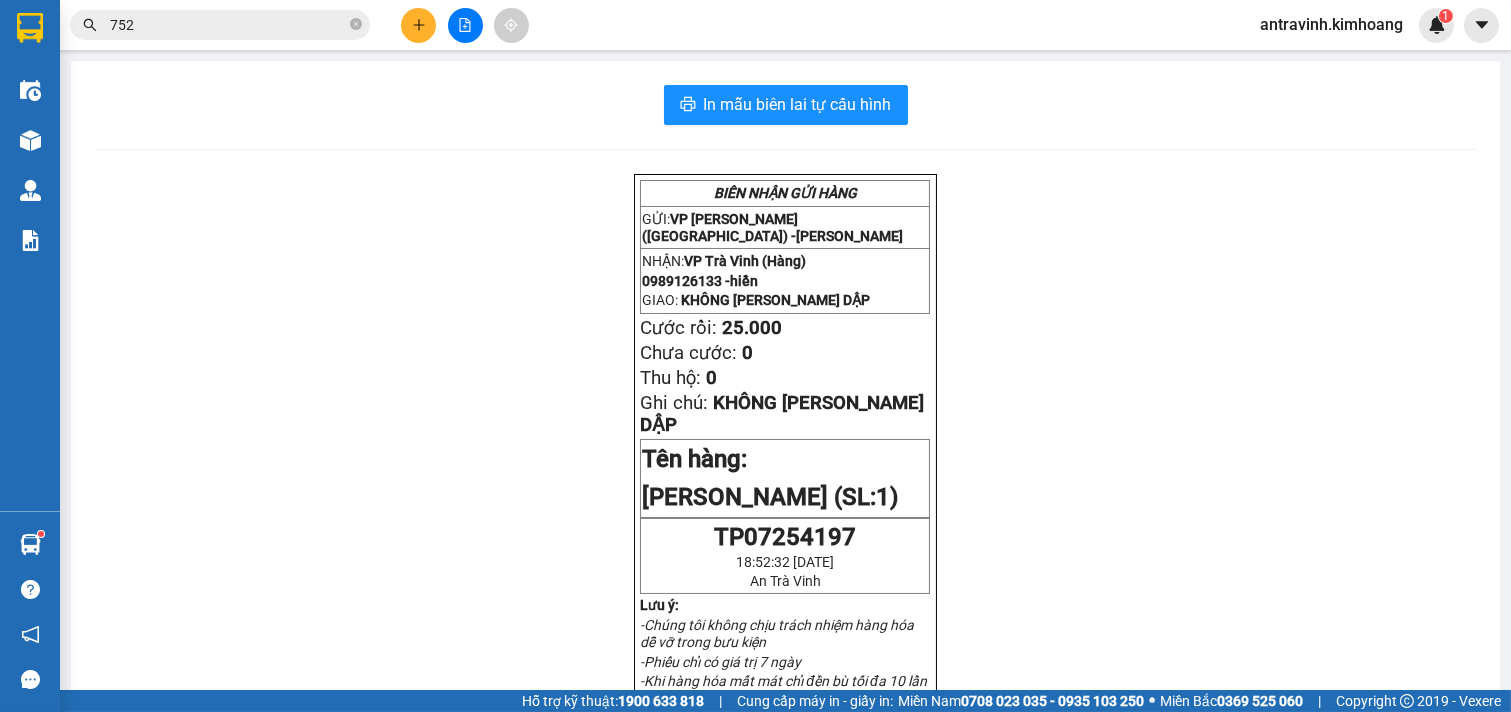 click on "752" at bounding box center [228, 25] 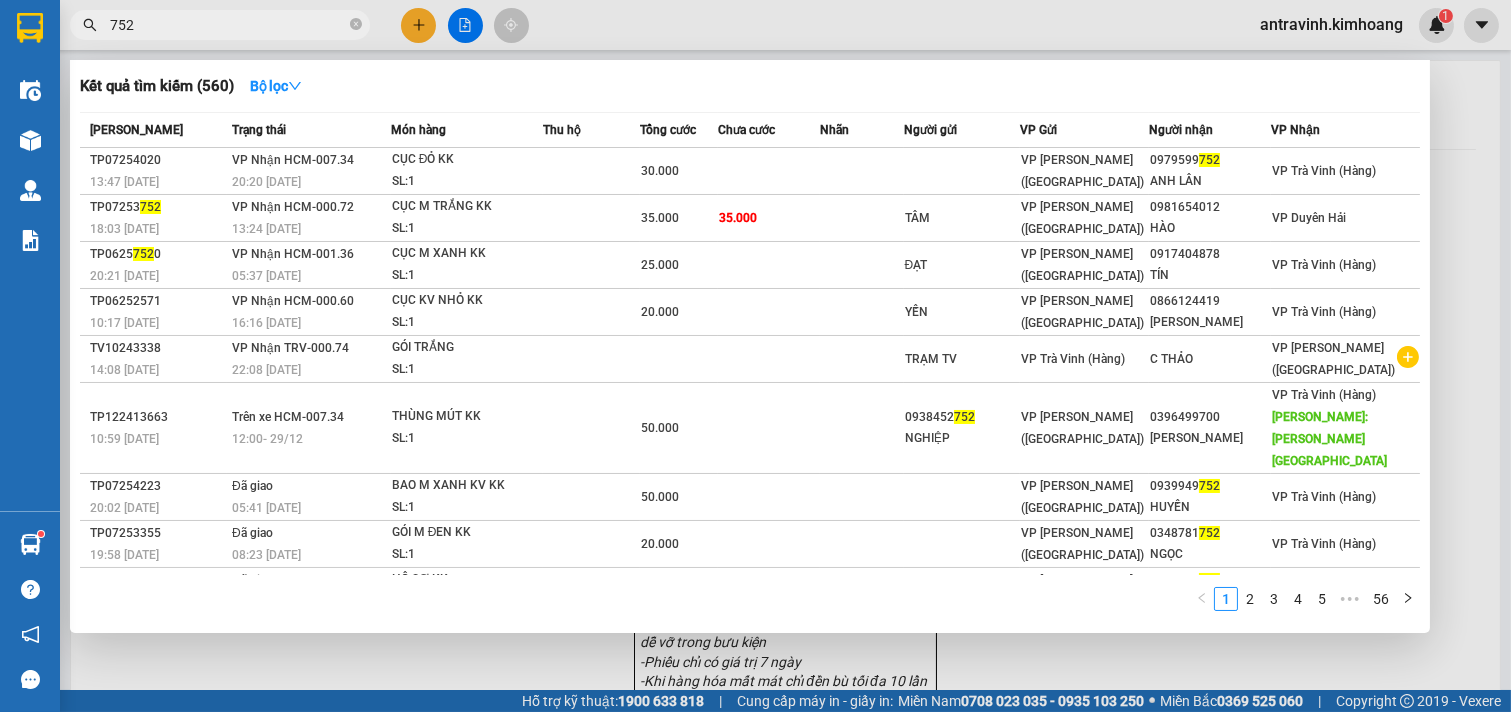 click on "752" at bounding box center (228, 25) 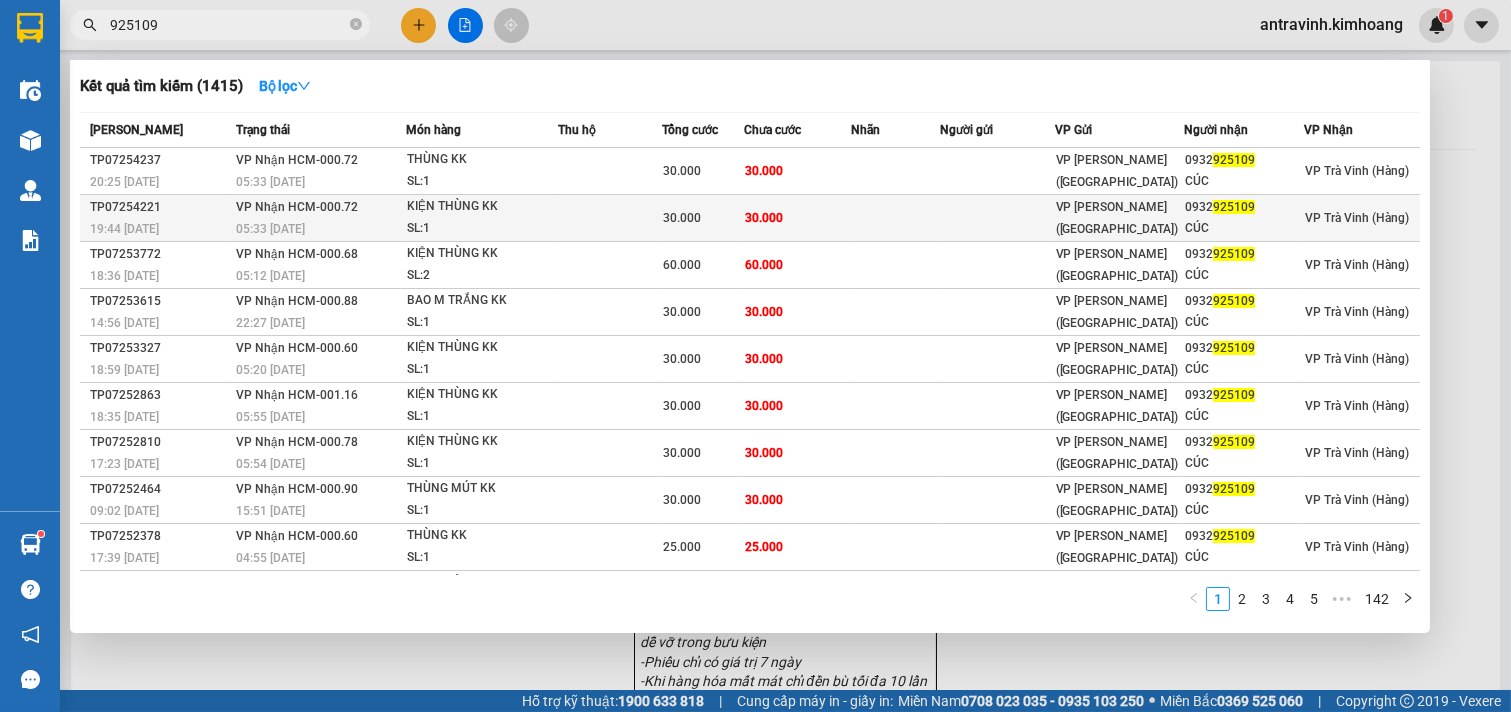 type on "925109" 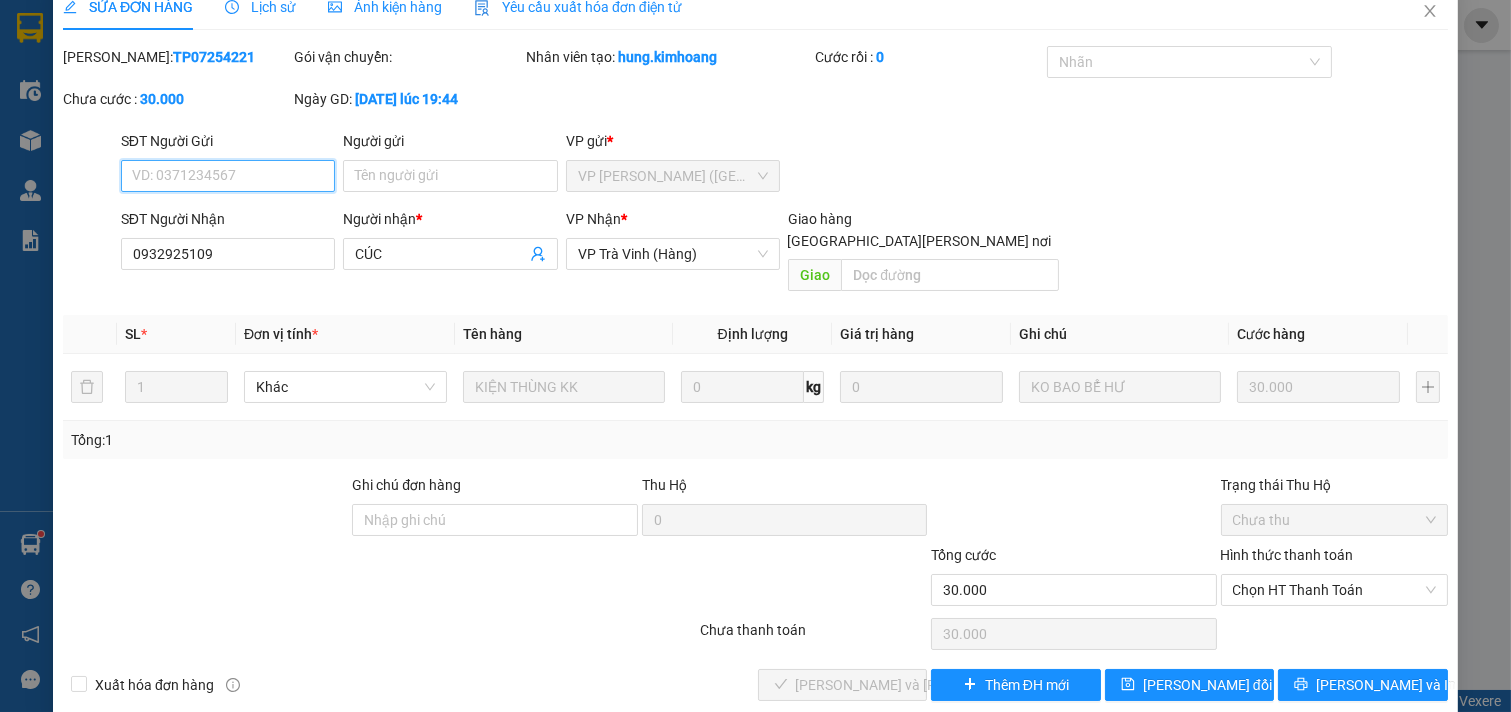scroll, scrollTop: 32, scrollLeft: 0, axis: vertical 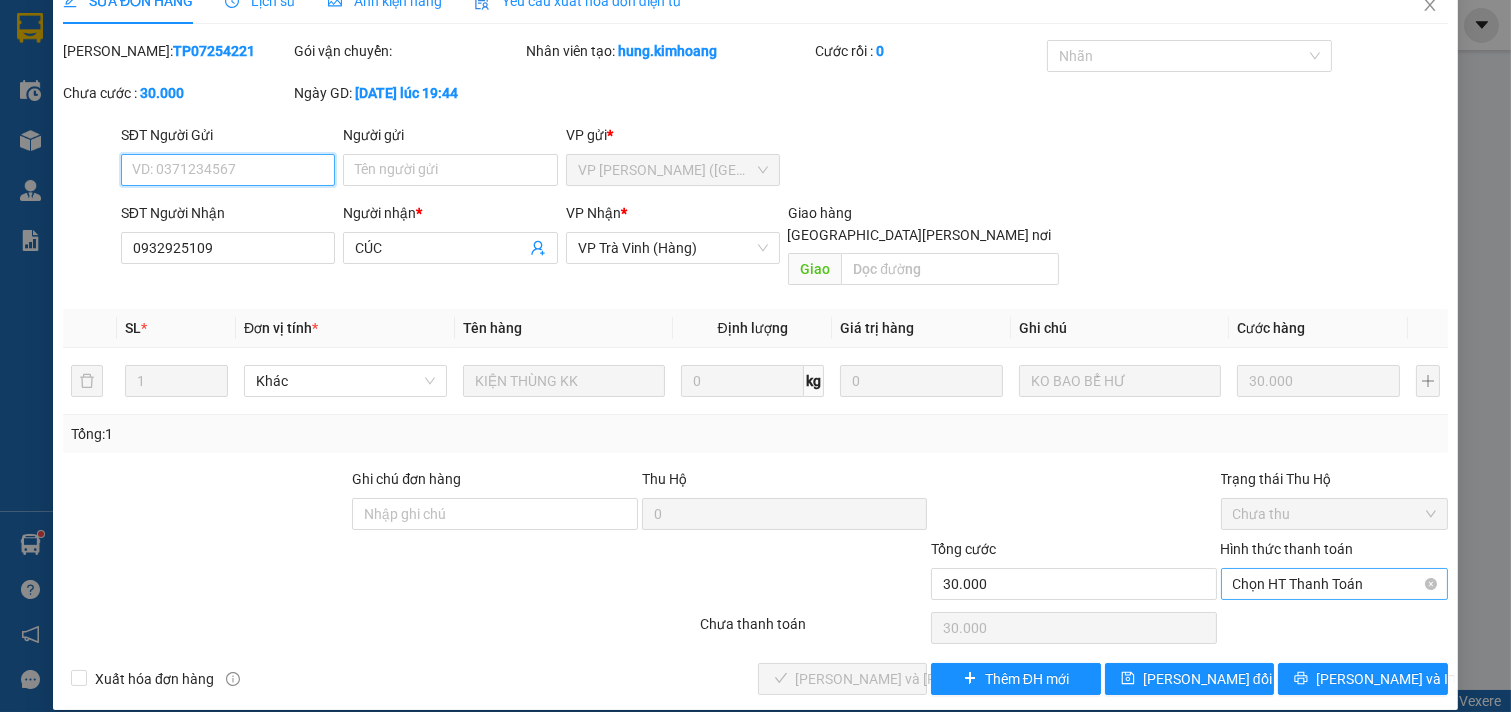 click on "Chọn HT Thanh Toán" at bounding box center [1335, 584] 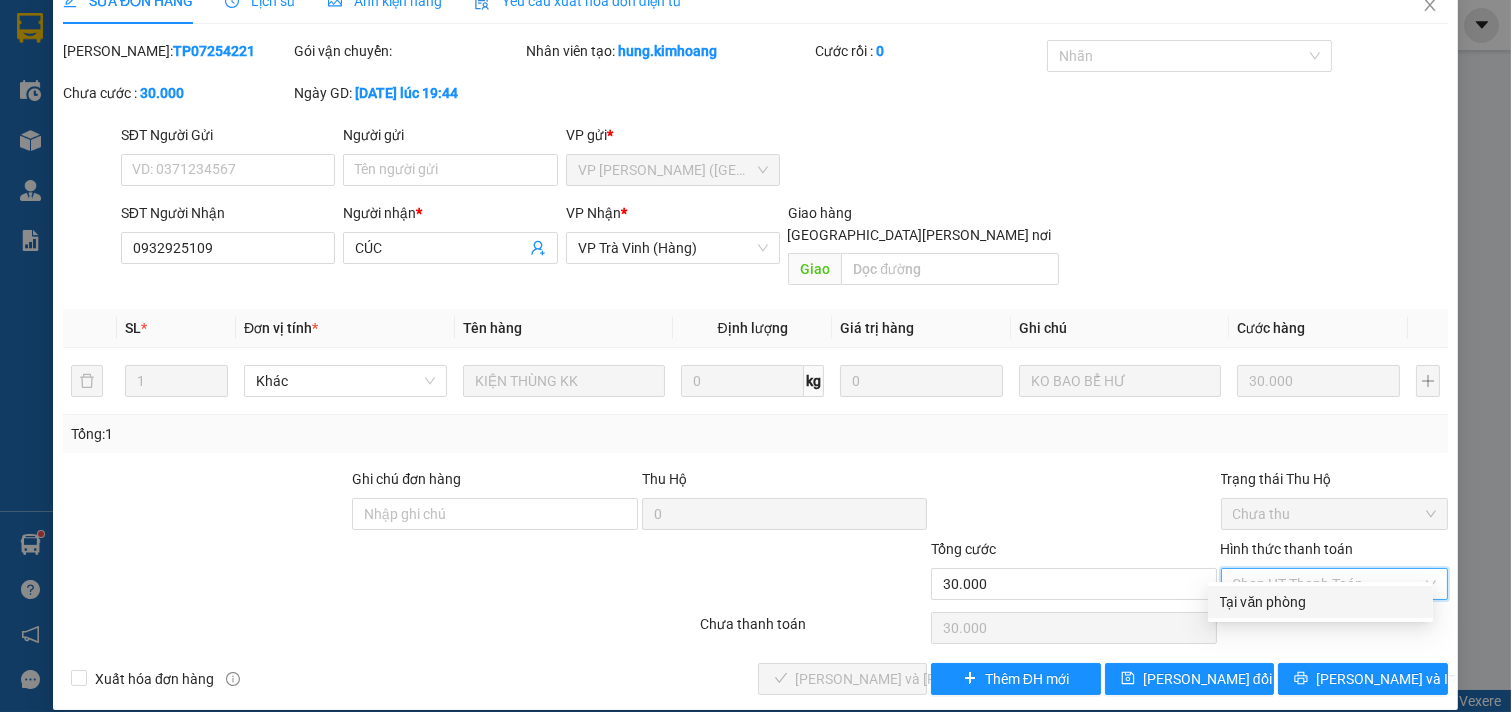click on "Tại văn phòng" at bounding box center [1320, 602] 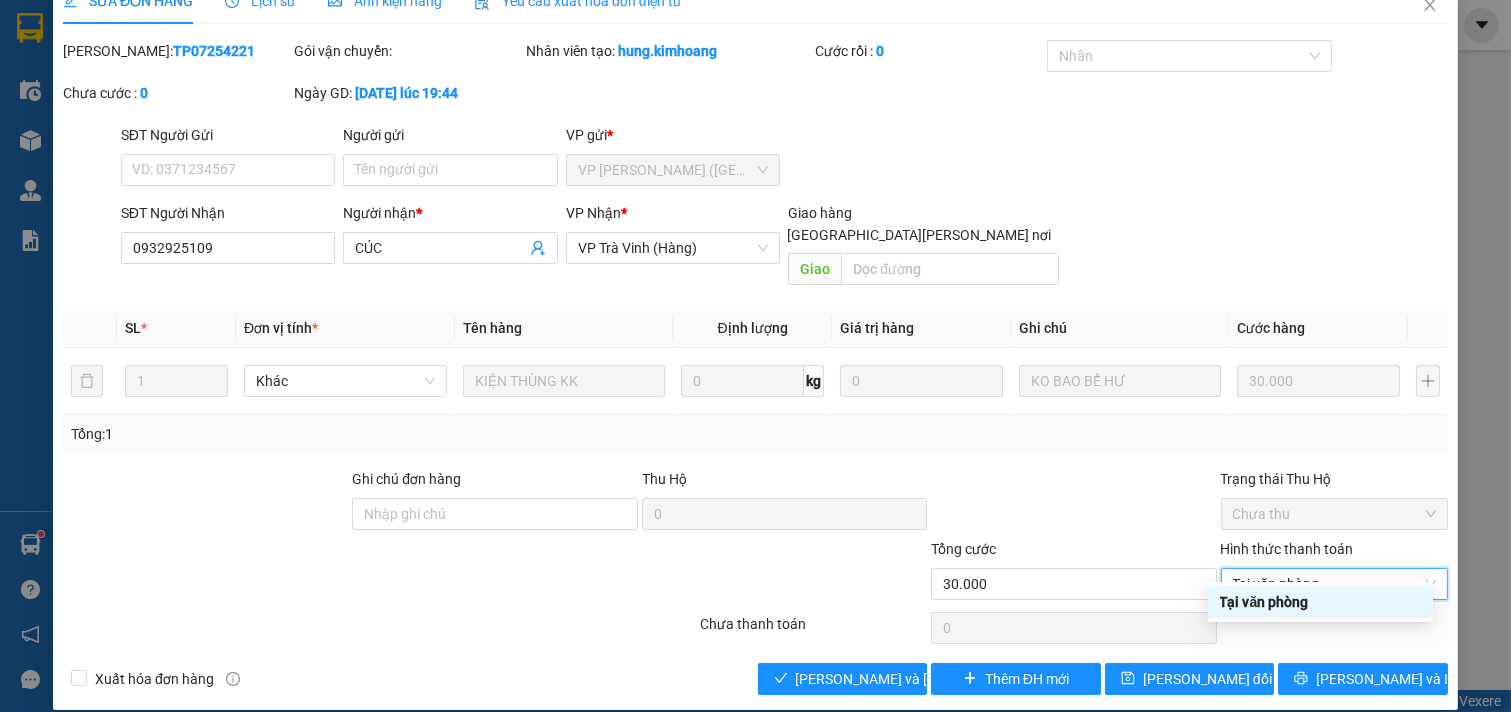 type on "0" 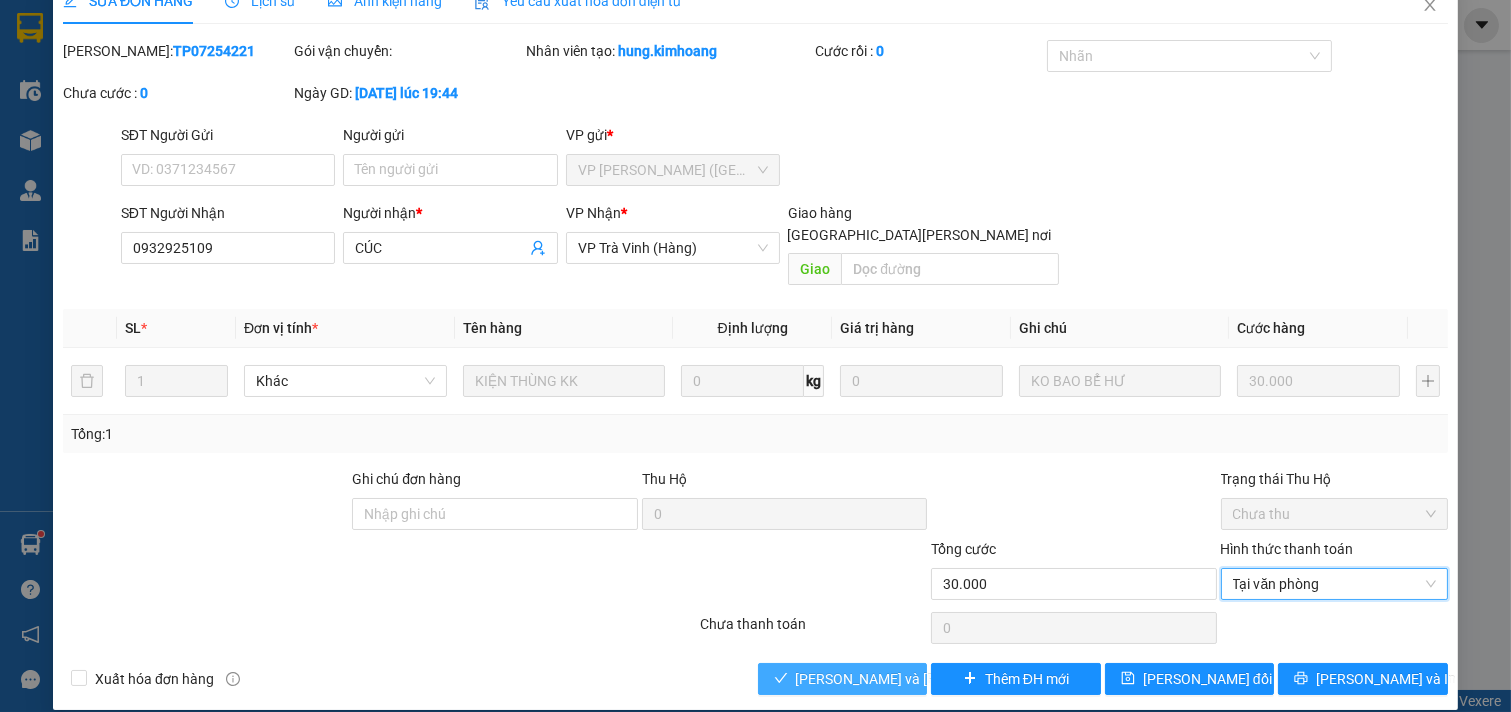 click on "[PERSON_NAME] và [PERSON_NAME] hàng" at bounding box center (931, 679) 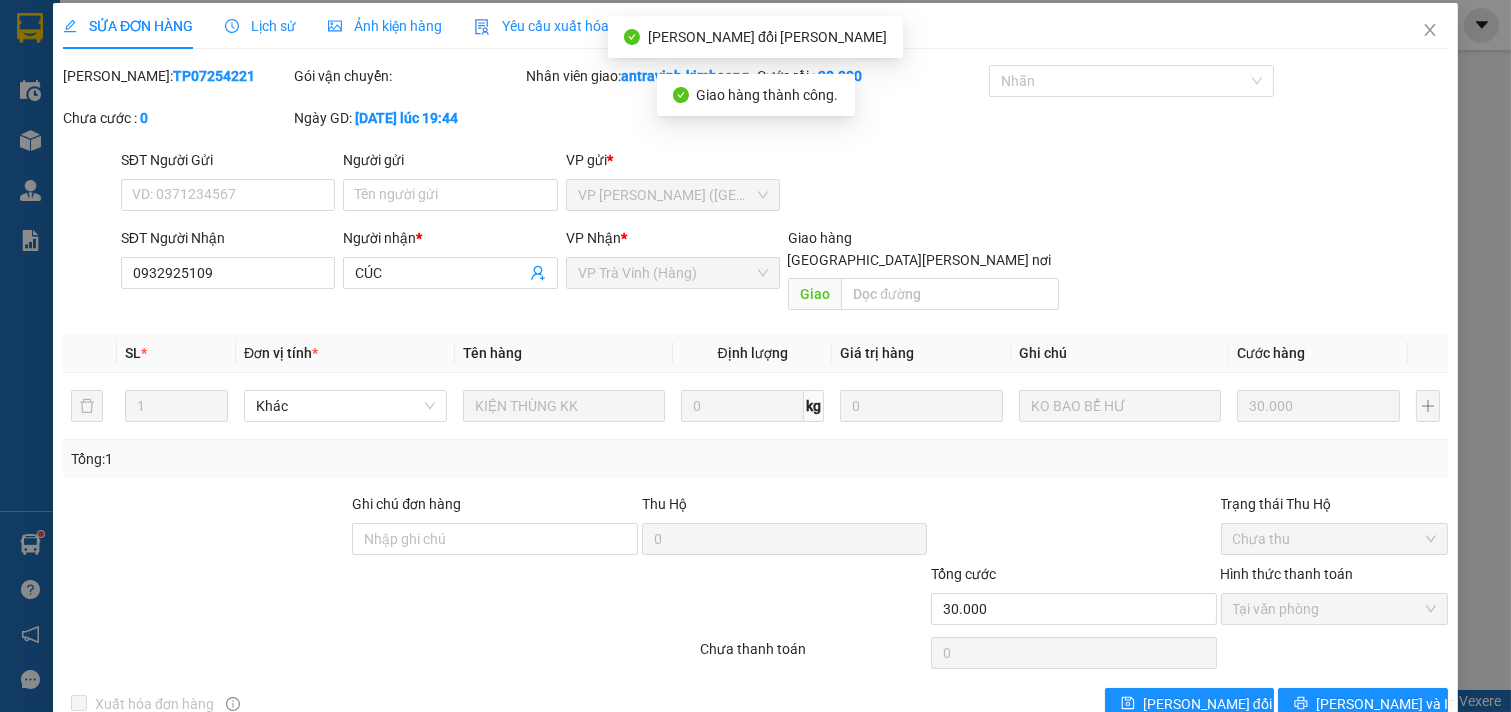 scroll, scrollTop: 0, scrollLeft: 0, axis: both 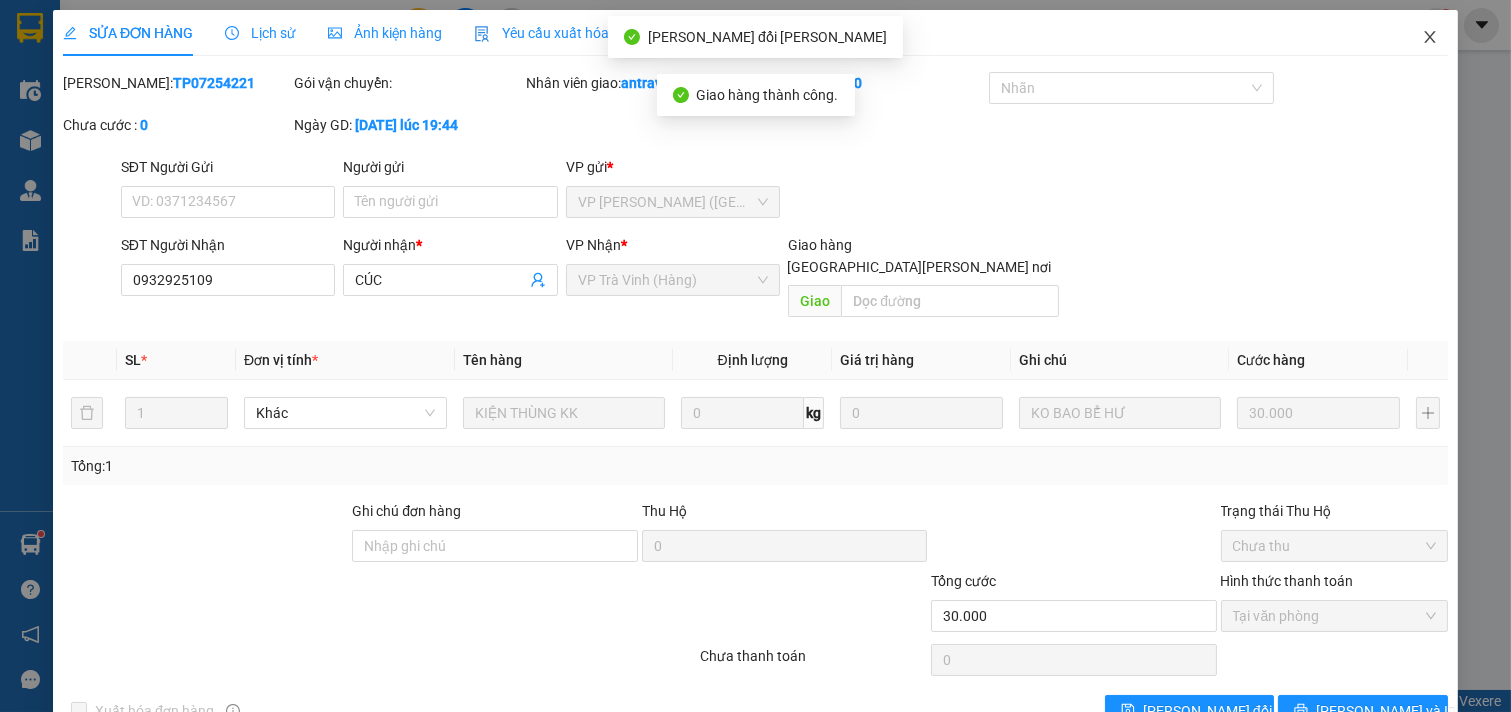 click 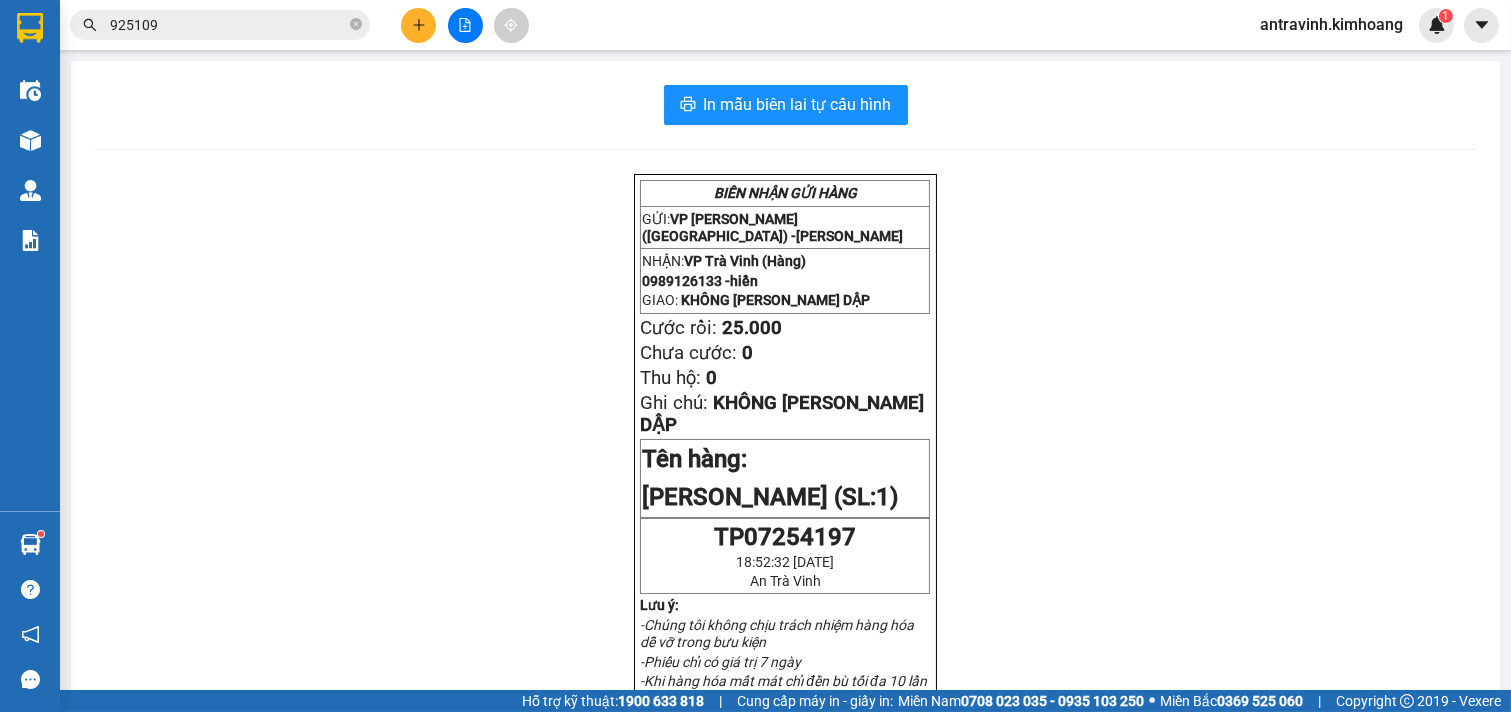 click on "925109" at bounding box center [228, 25] 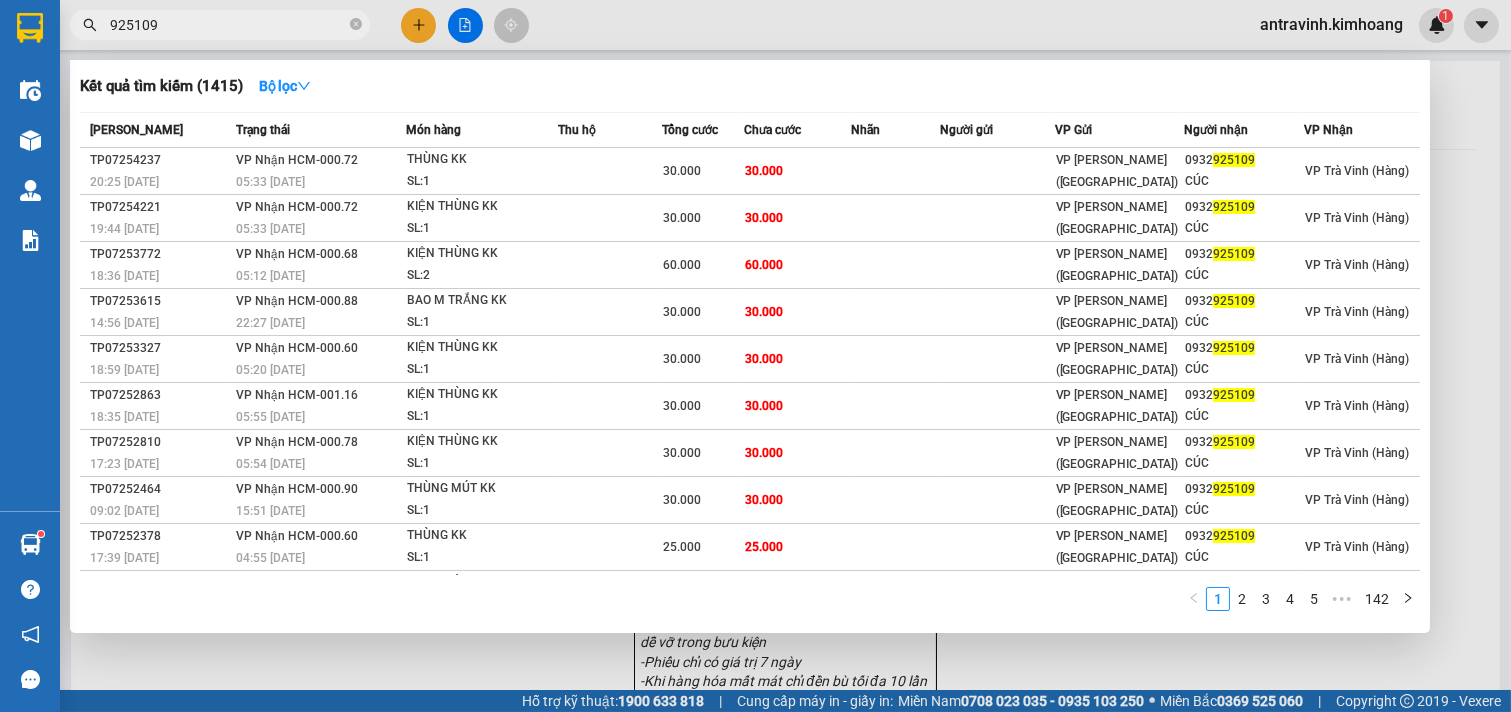 click on "925109" at bounding box center (228, 25) 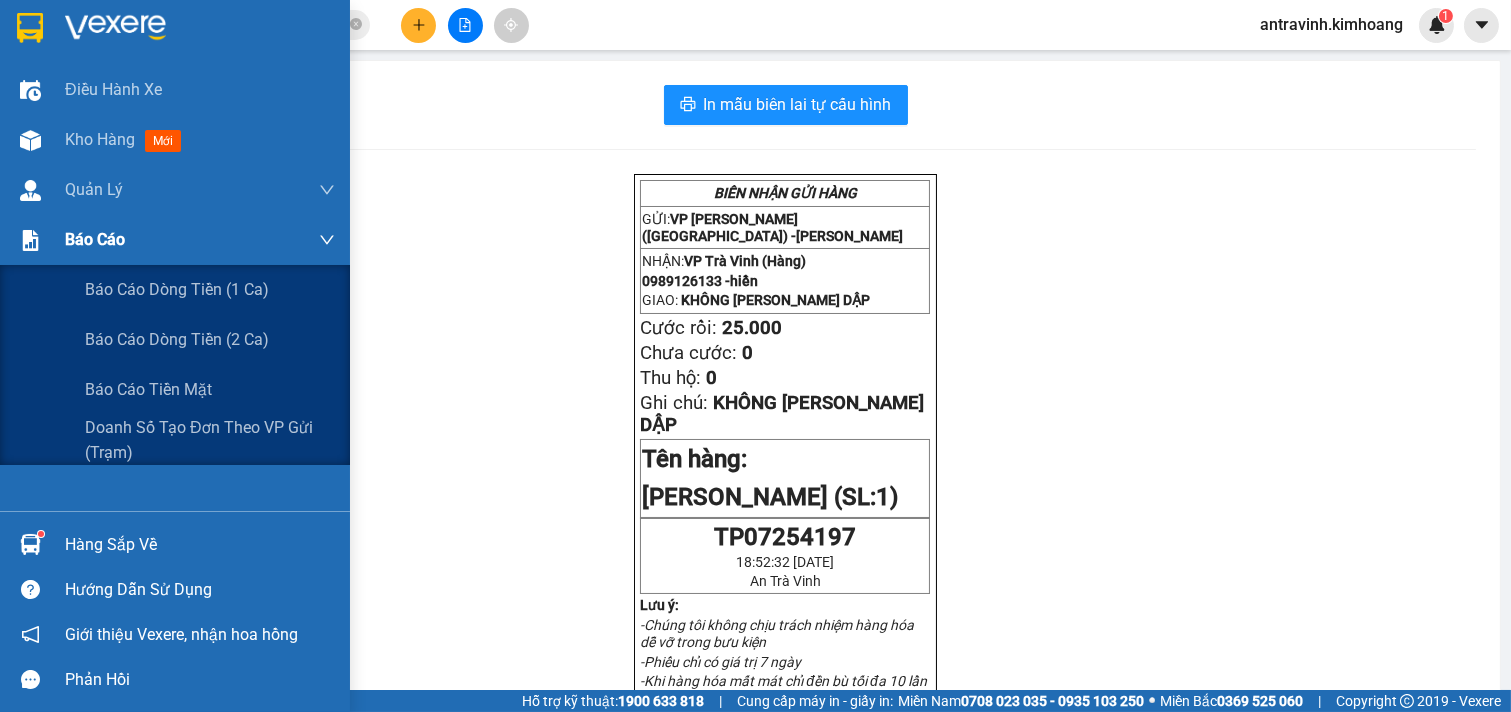 click on "Báo cáo" at bounding box center (95, 239) 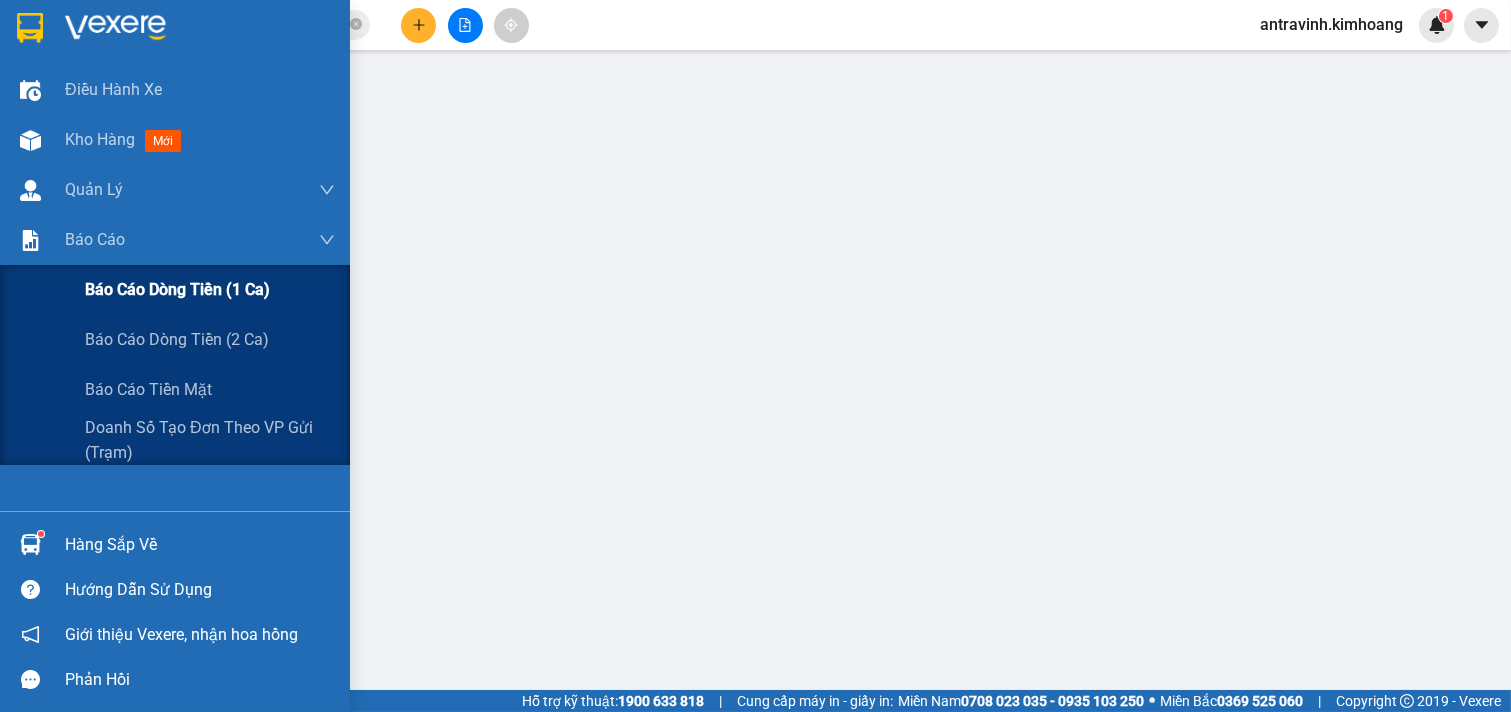 click on "Báo cáo dòng tiền (1 ca)" at bounding box center [177, 289] 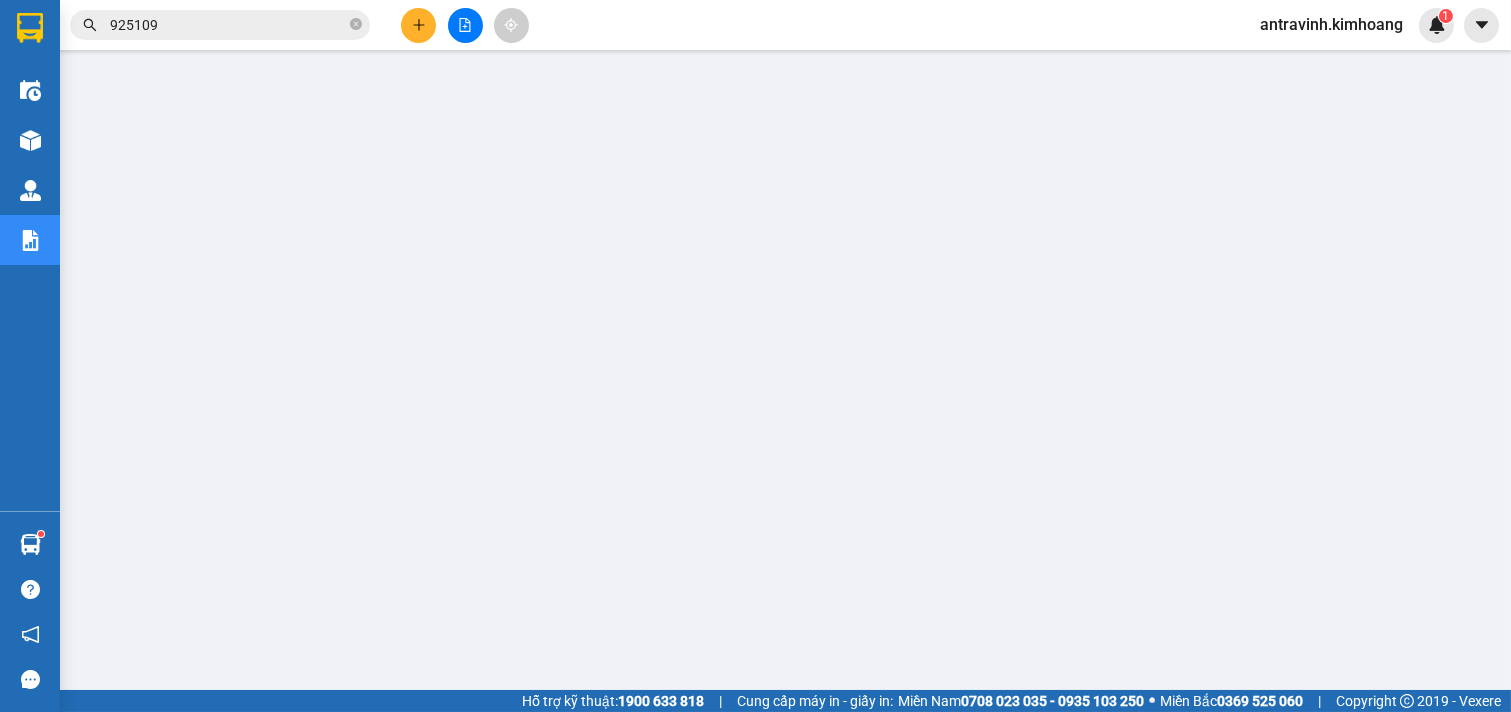 click on "925109" at bounding box center [228, 25] 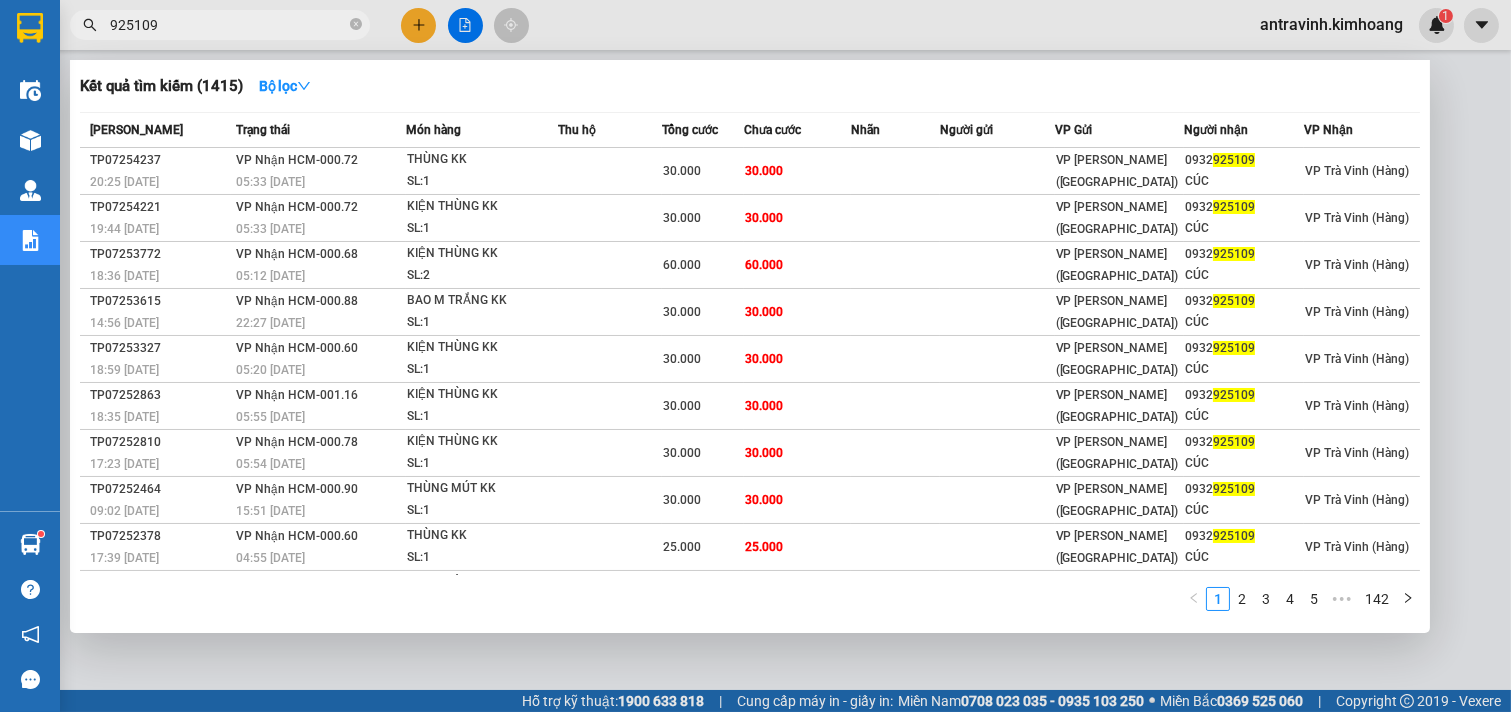 click on "925109" at bounding box center [228, 25] 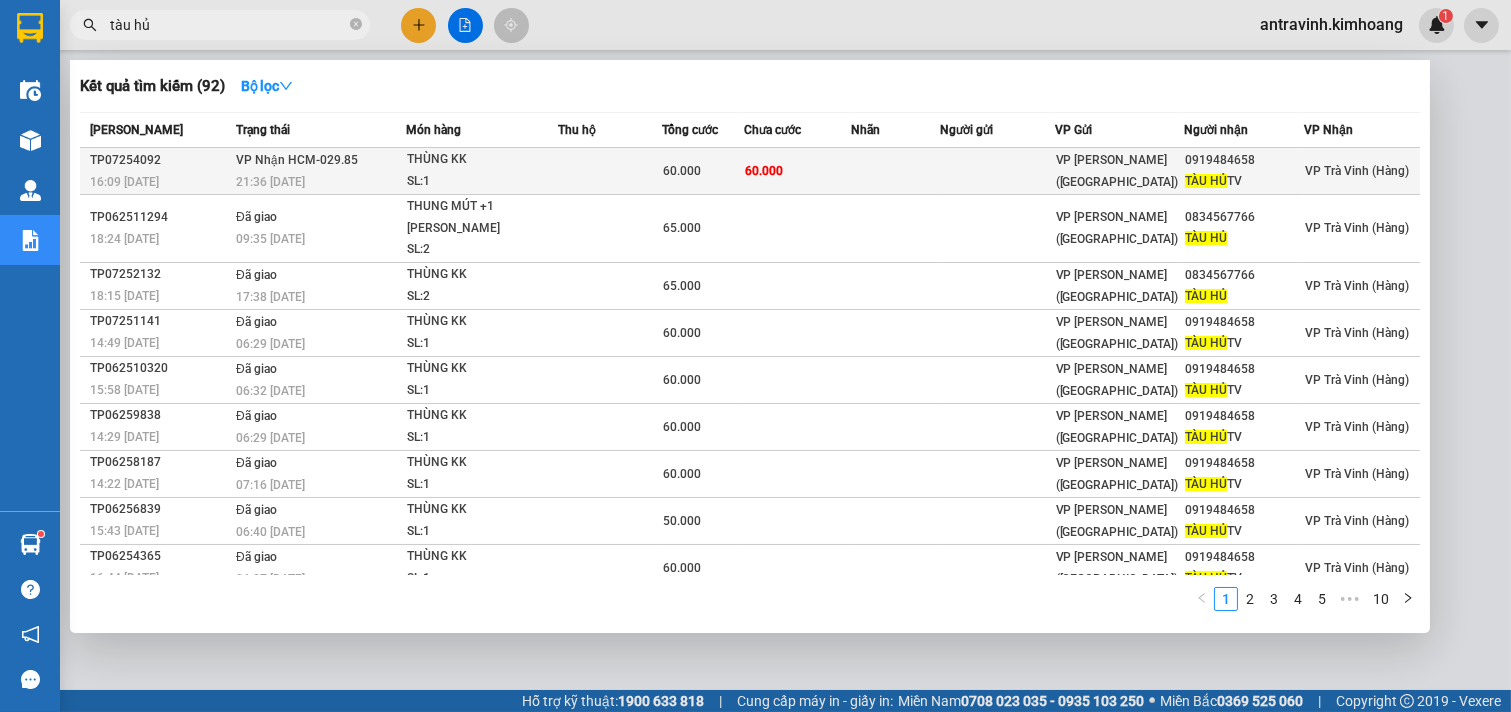 type on "tàu hủ" 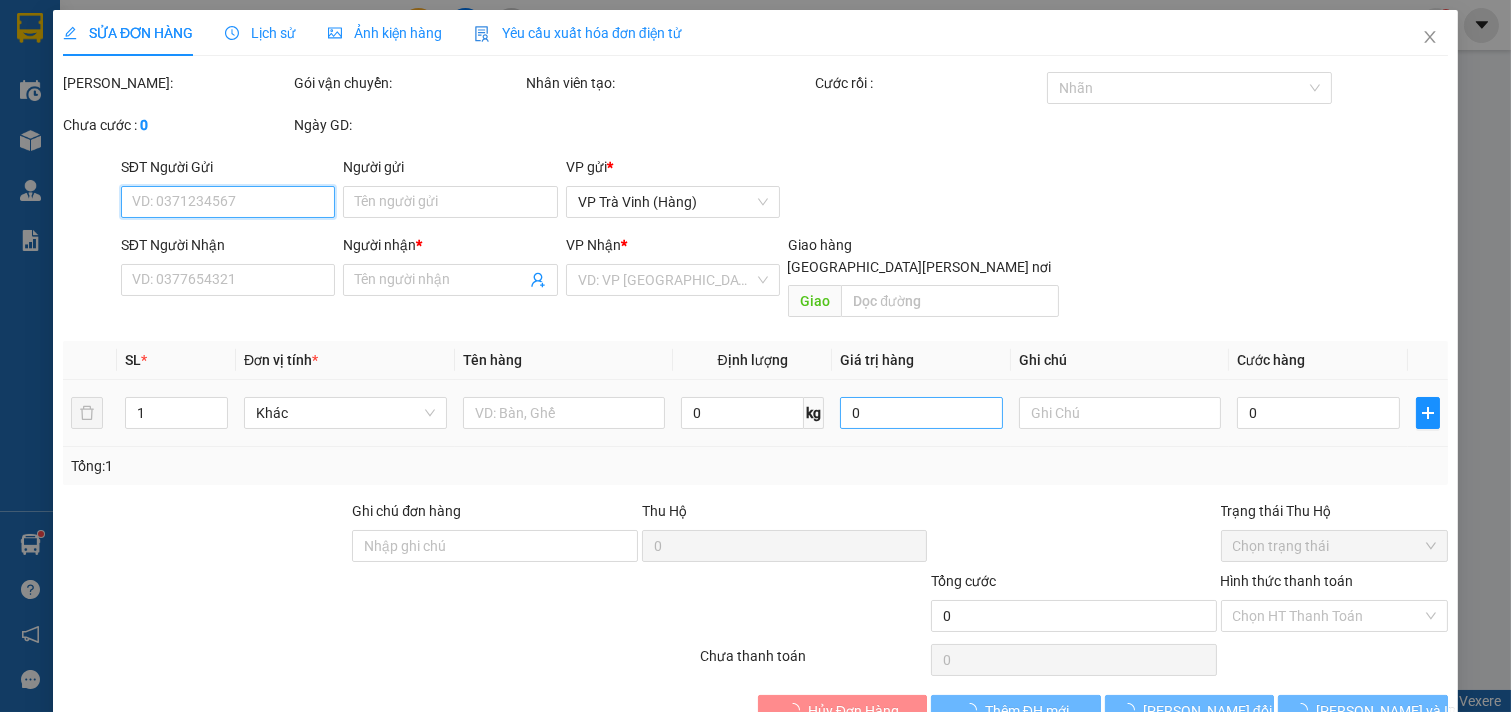 type on "0919484658" 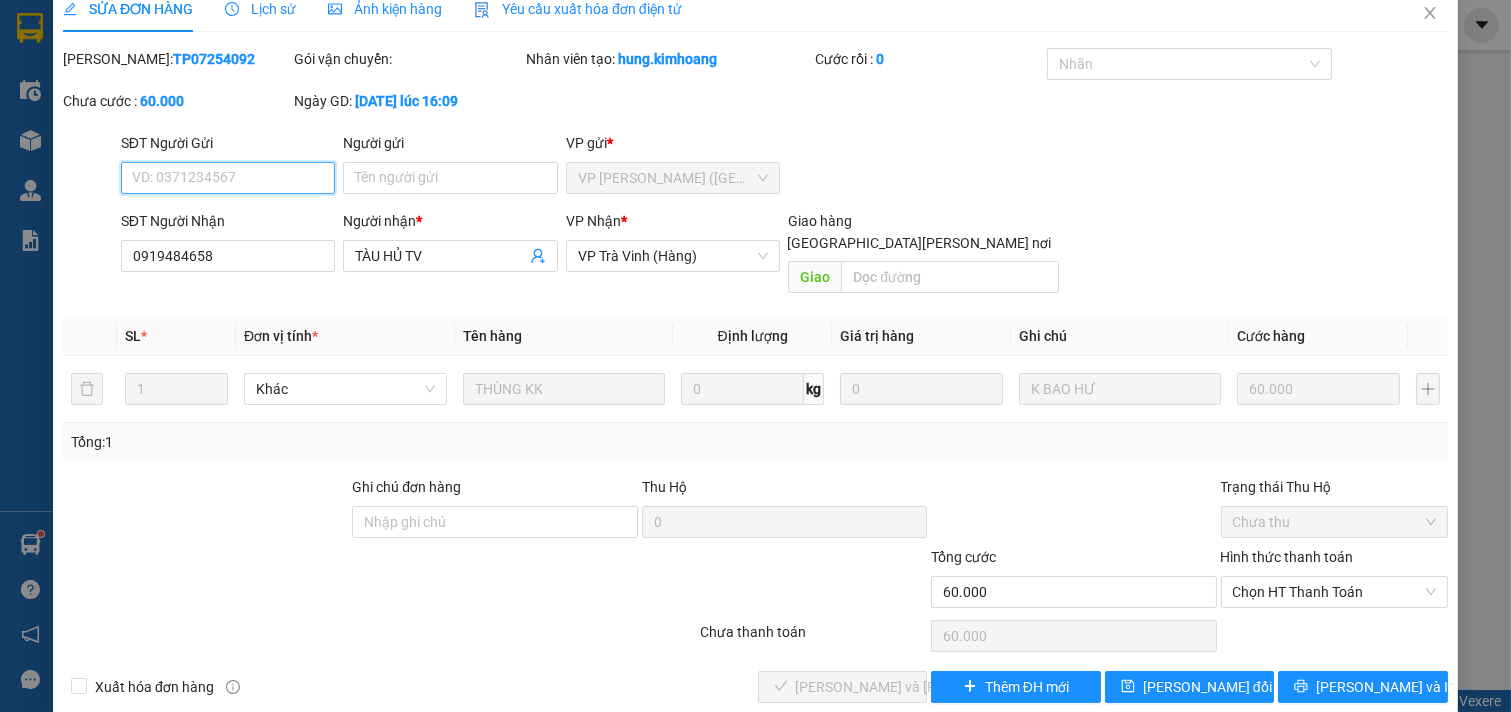 scroll, scrollTop: 32, scrollLeft: 0, axis: vertical 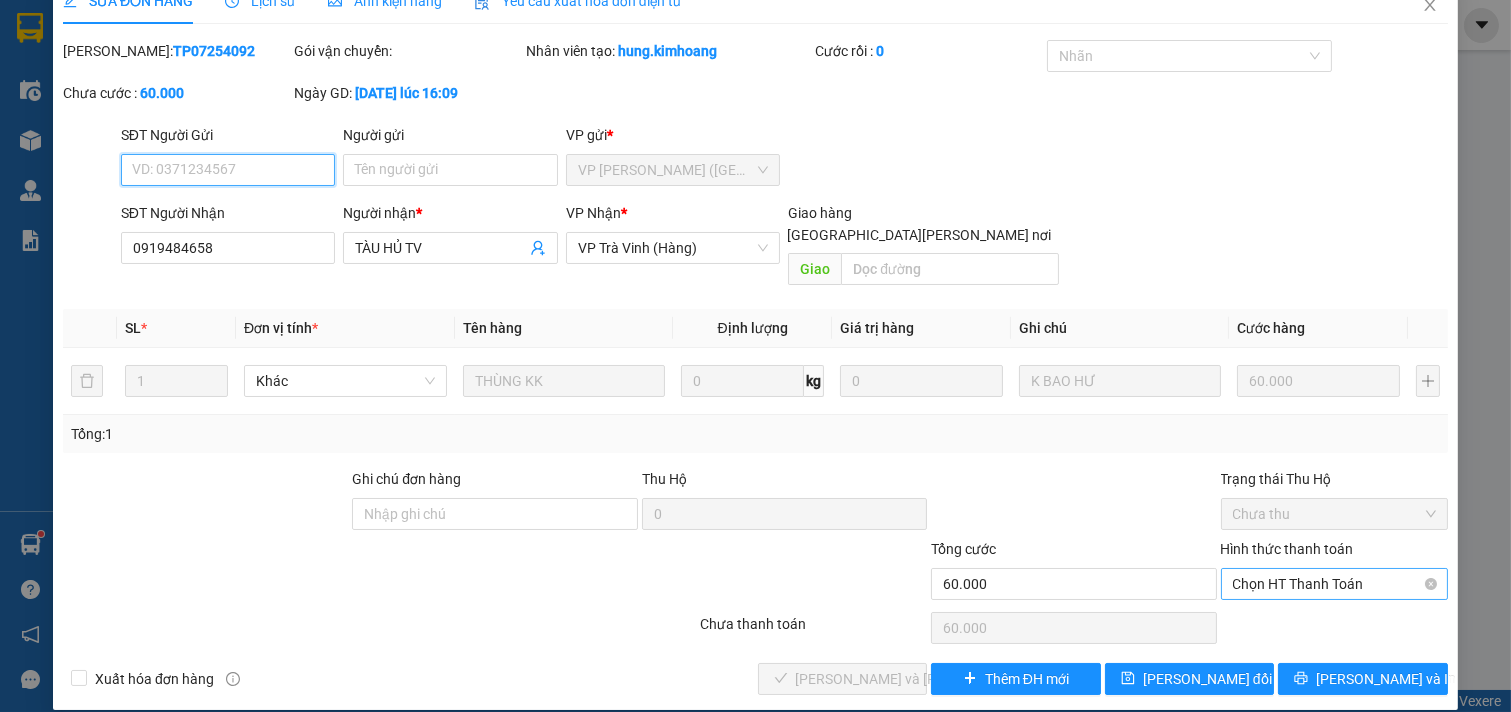 click on "Chọn HT Thanh Toán" at bounding box center [1335, 584] 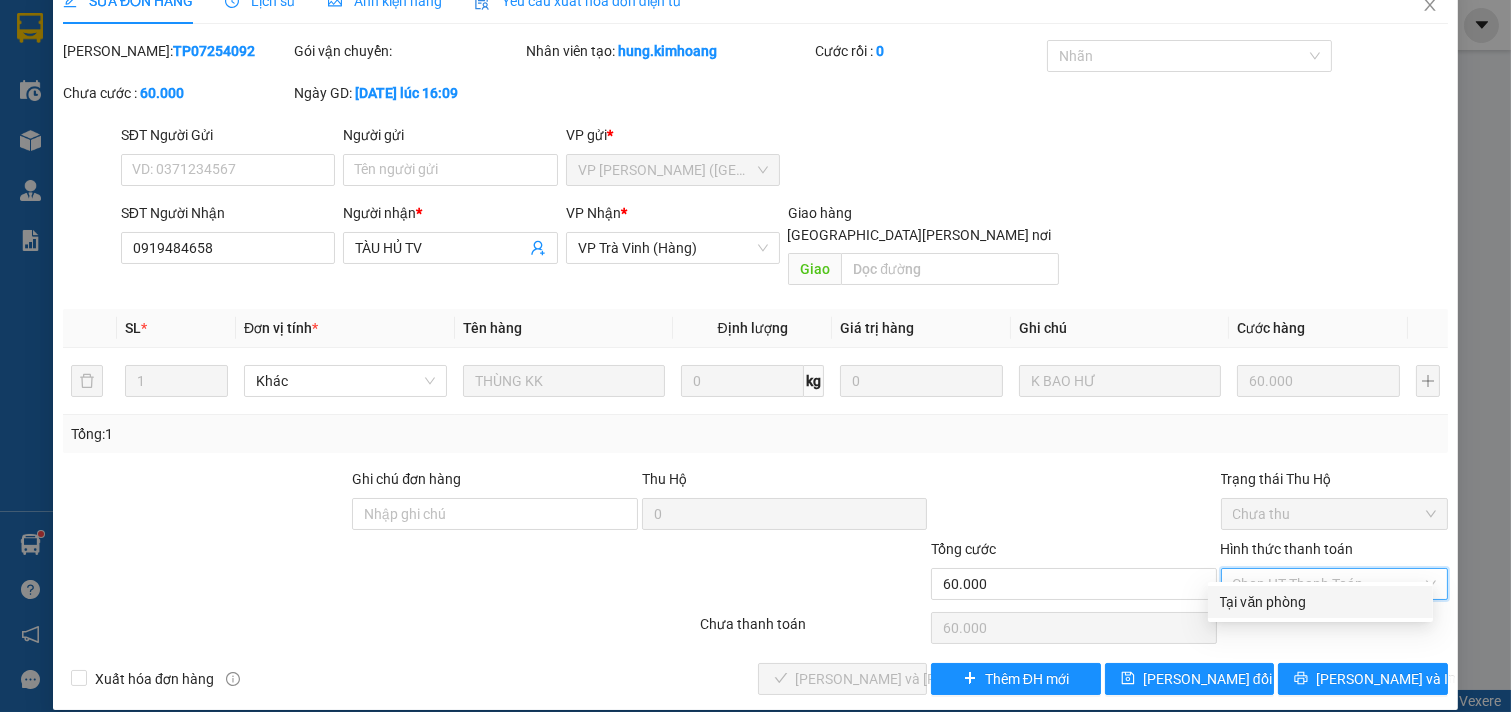 click on "Tại văn phòng" at bounding box center (1320, 602) 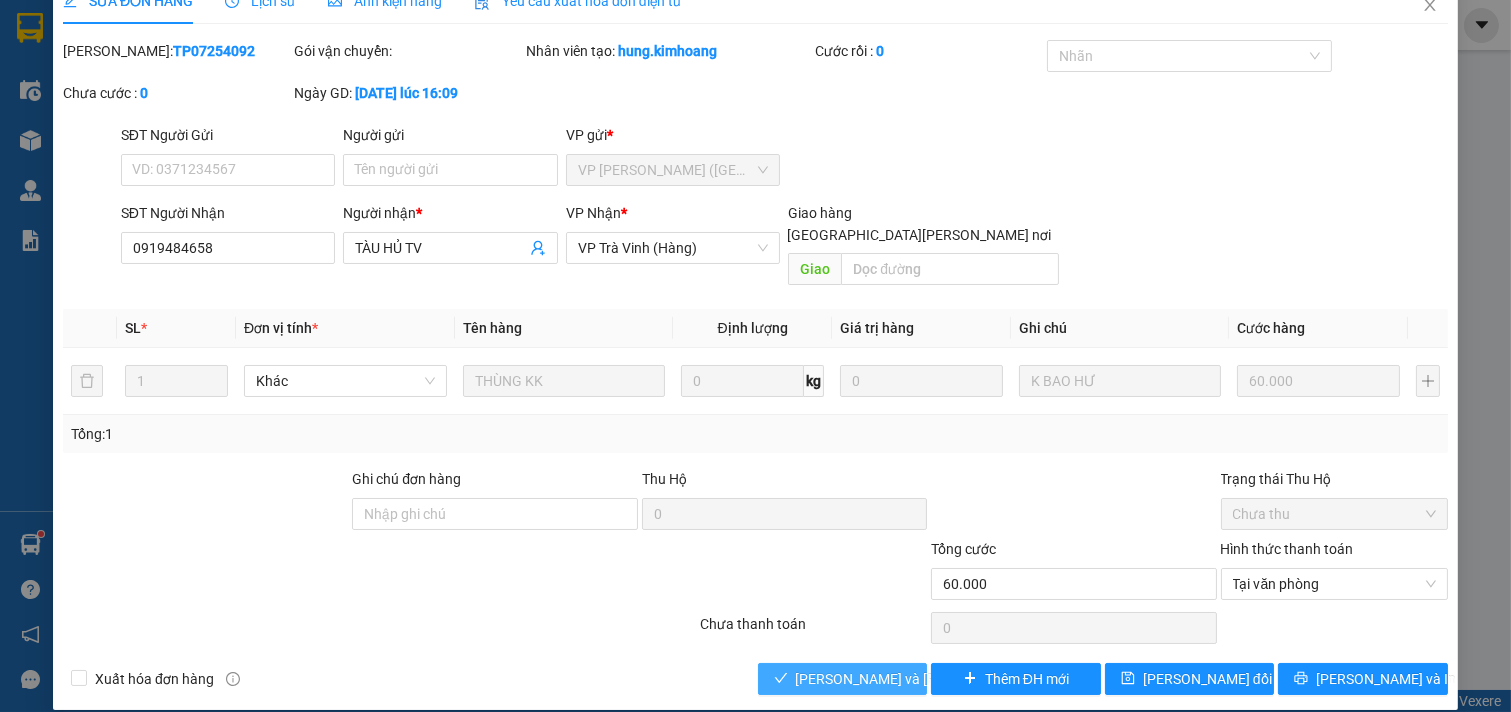 click on "[PERSON_NAME] và [PERSON_NAME] hàng" at bounding box center (931, 679) 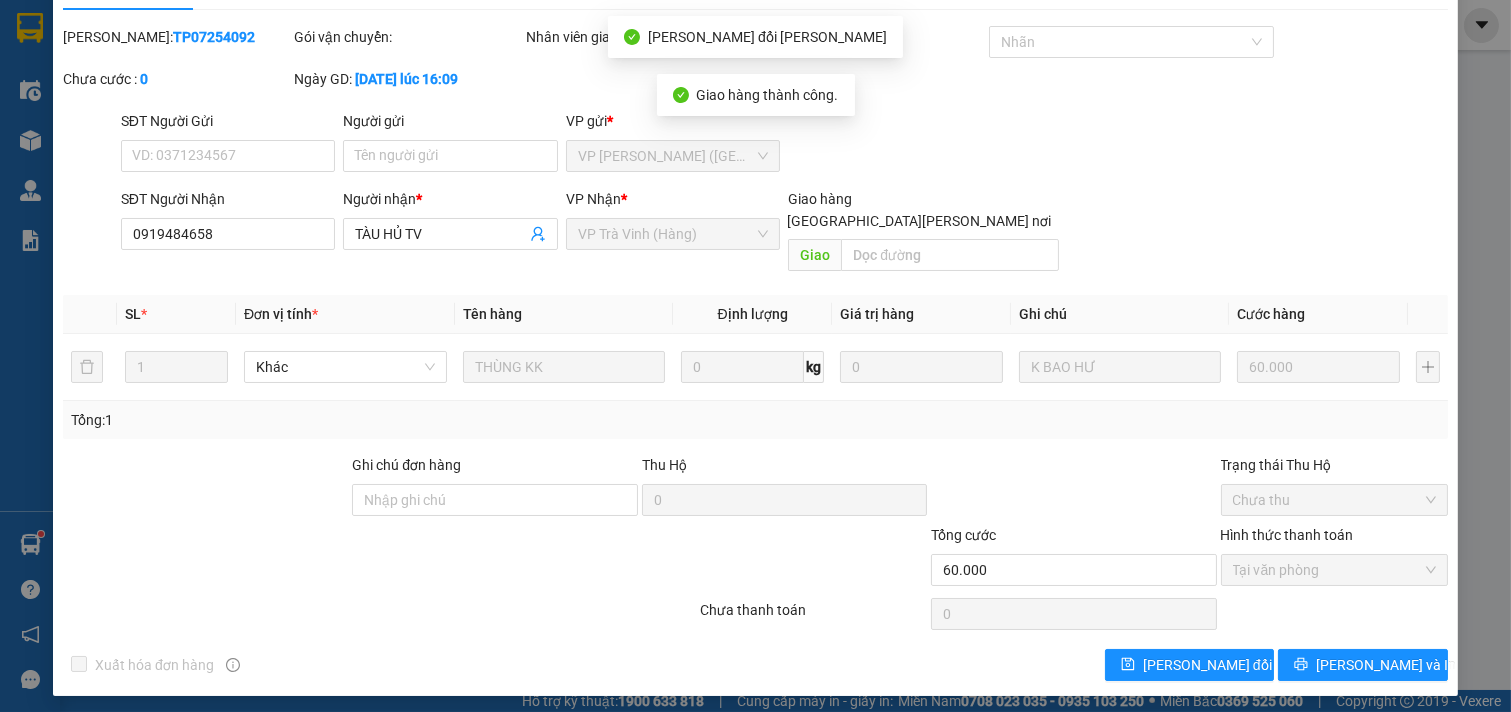 scroll, scrollTop: 53, scrollLeft: 0, axis: vertical 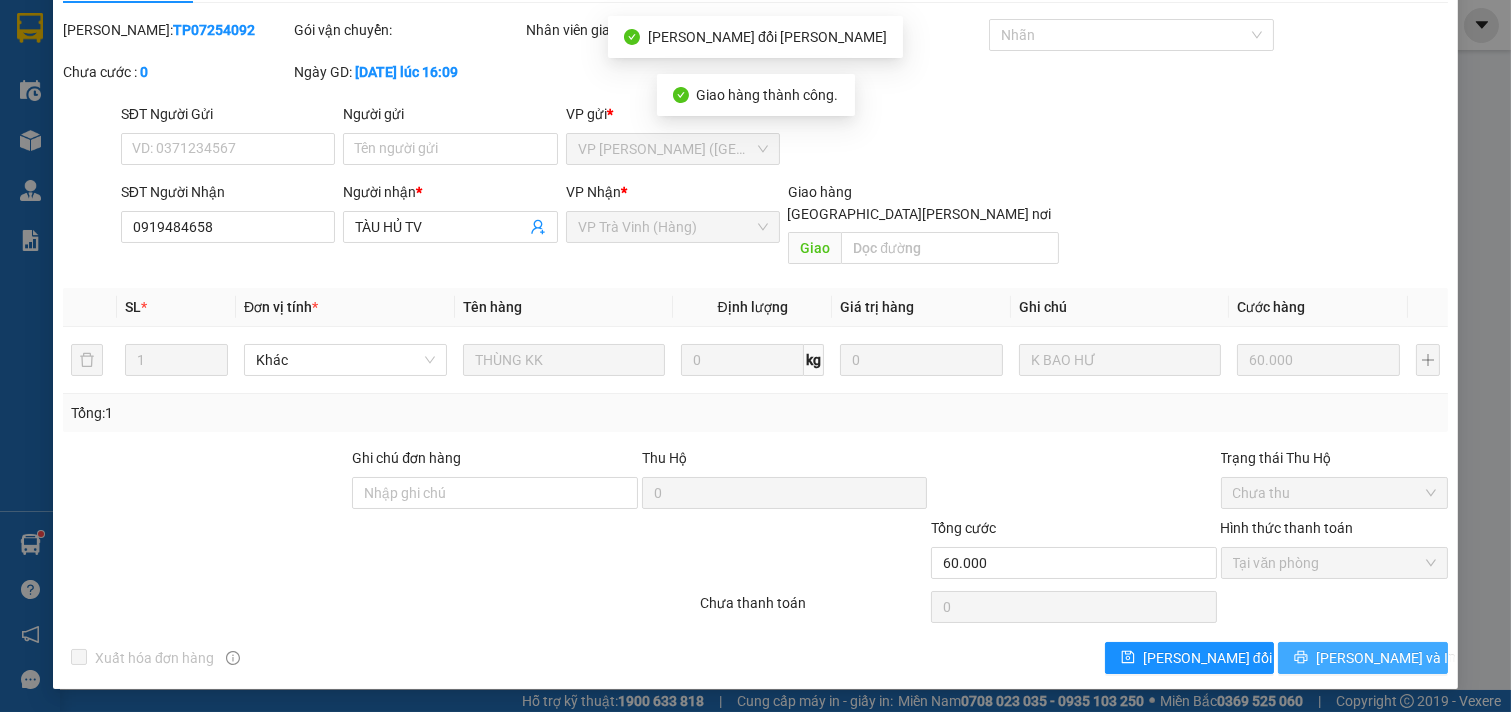 click on "[PERSON_NAME] và In" at bounding box center [1363, 658] 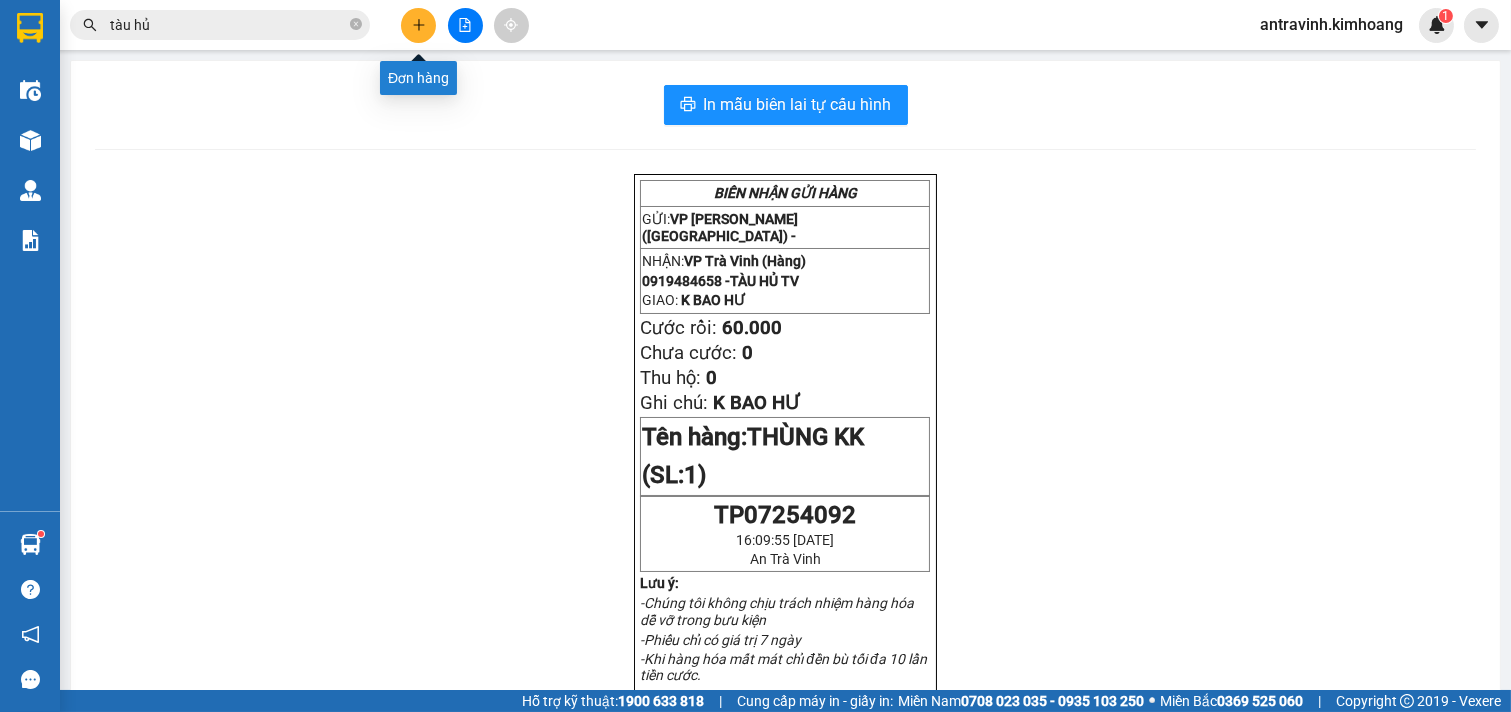click 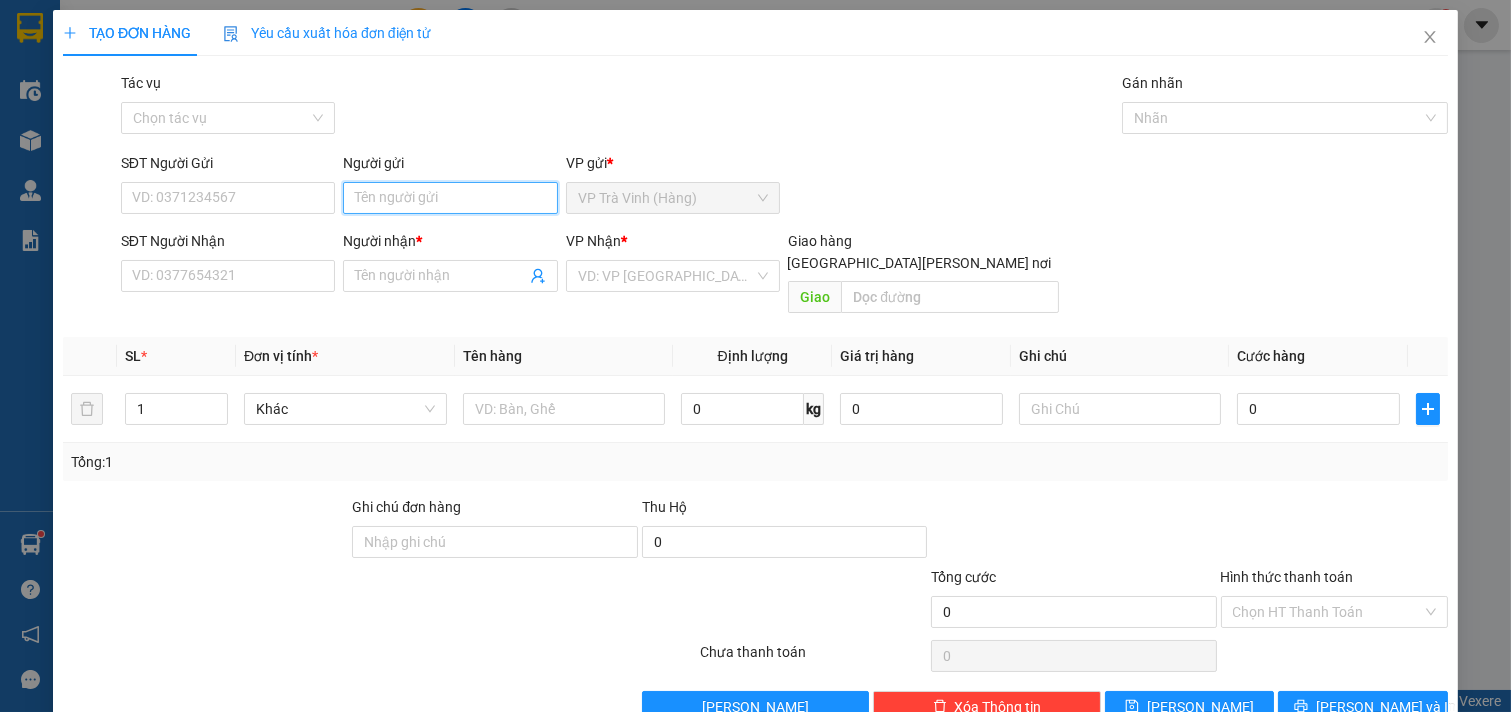 click on "Người gửi" at bounding box center [450, 198] 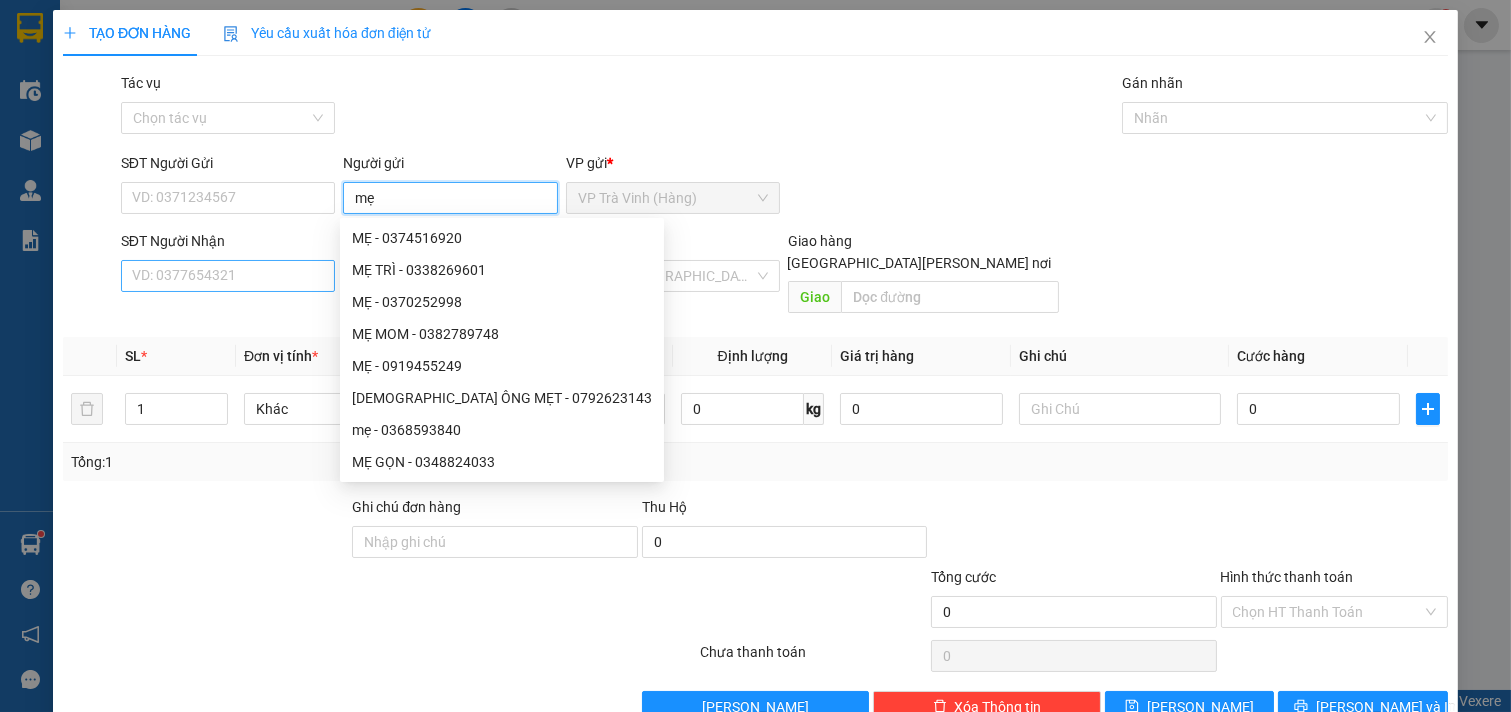 type on "mẹ" 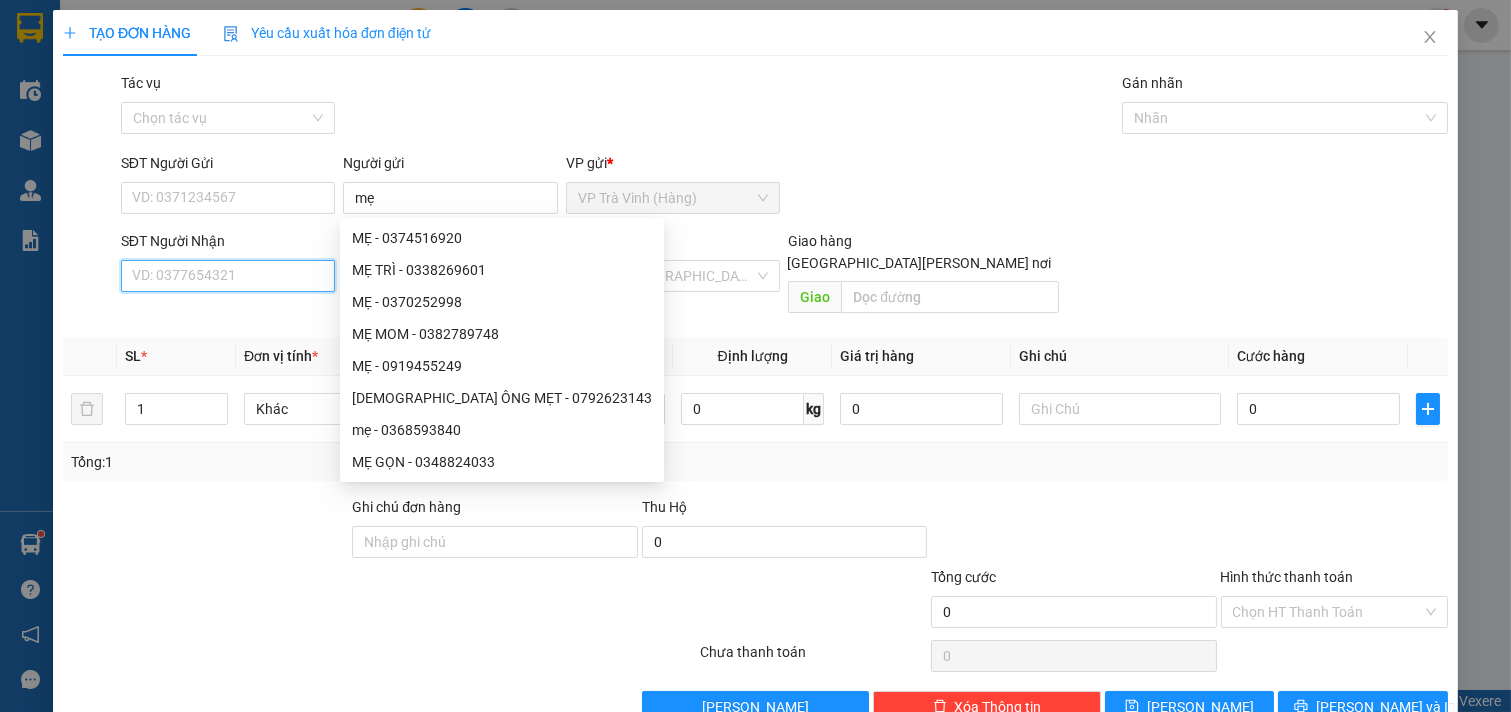 click on "SĐT Người Nhận" at bounding box center (228, 276) 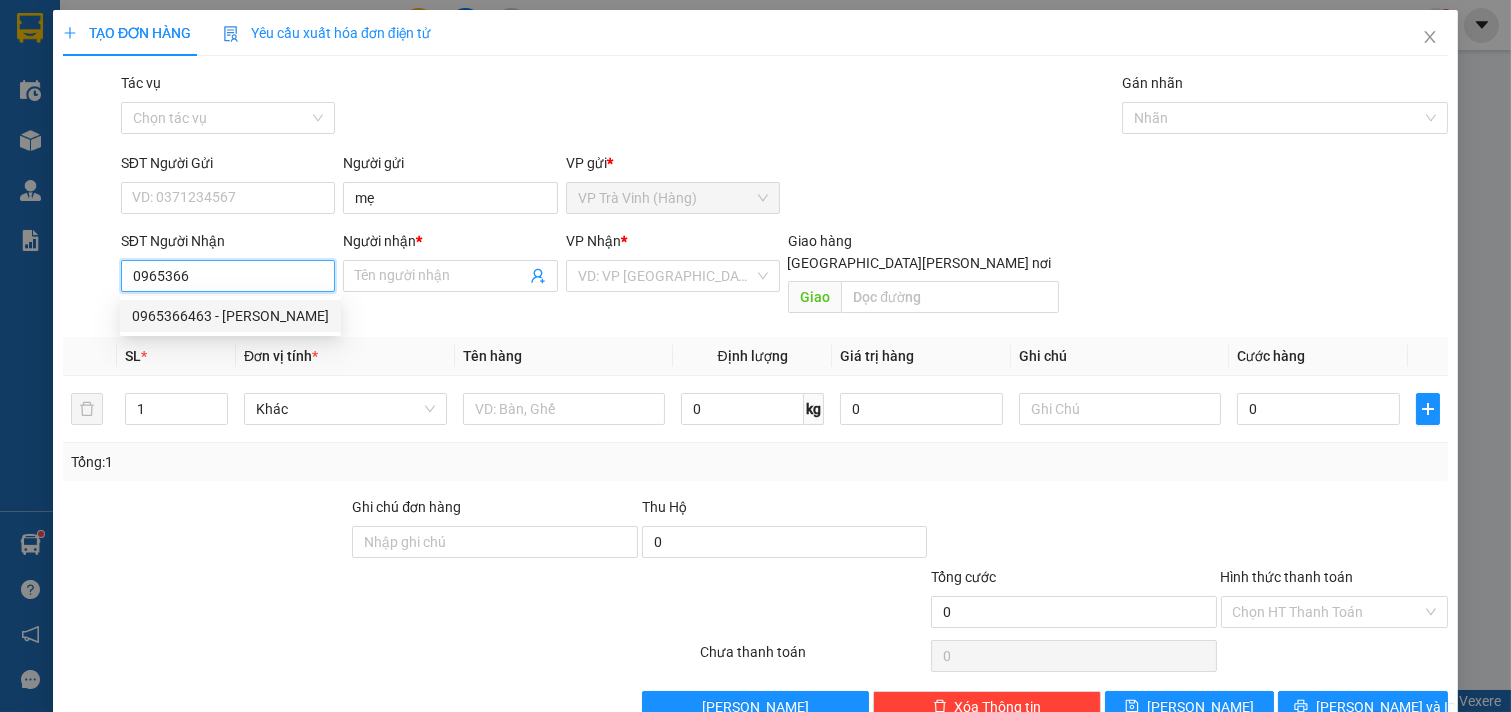 click on "0965366463 - CHINH" at bounding box center (230, 316) 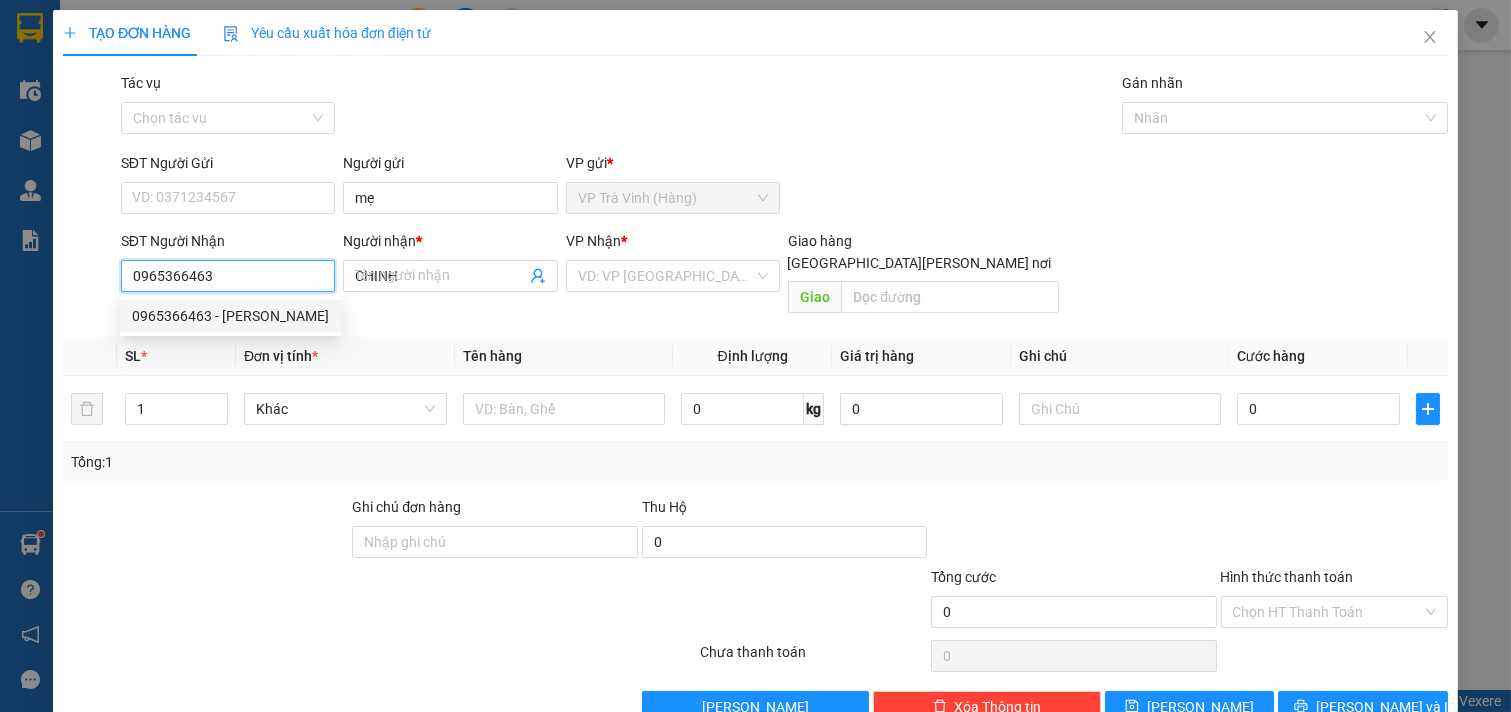 type on "25.000" 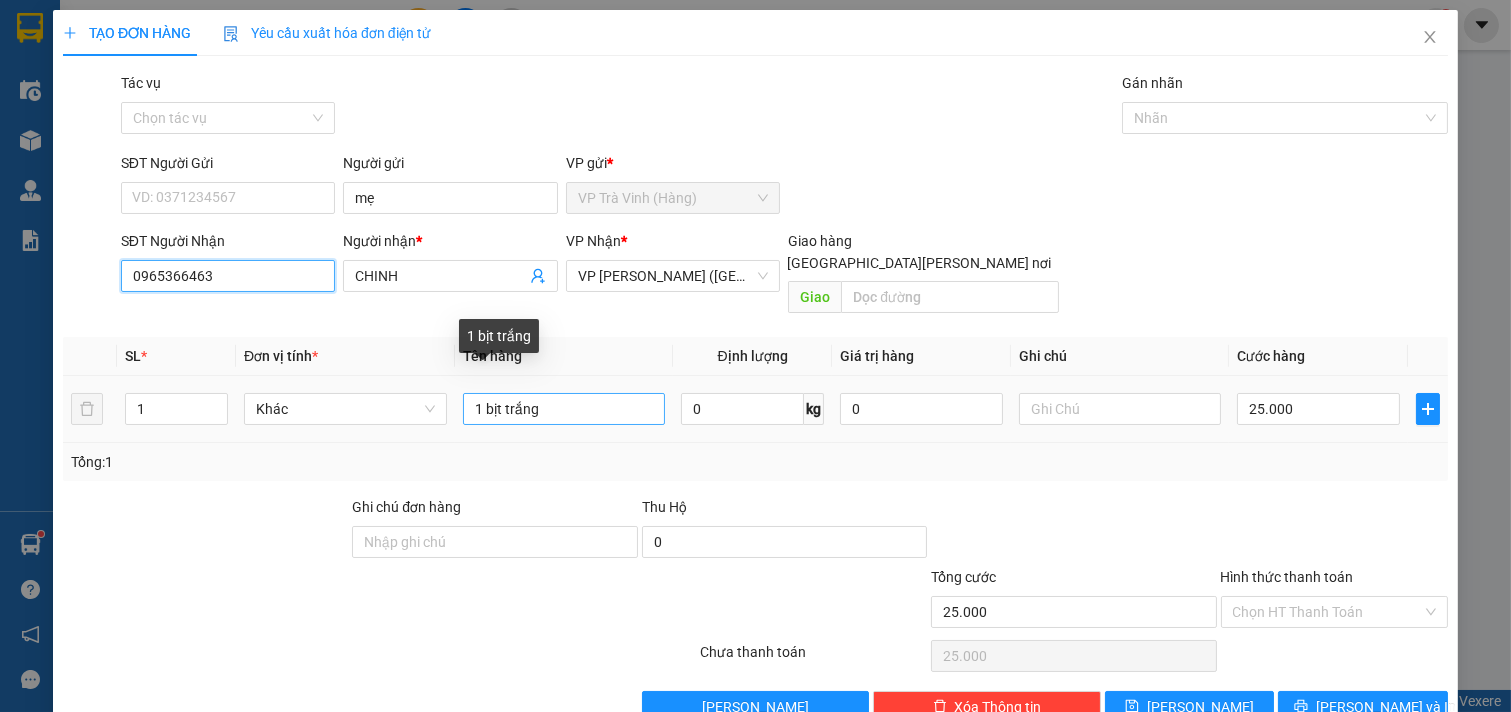 type on "0965366463" 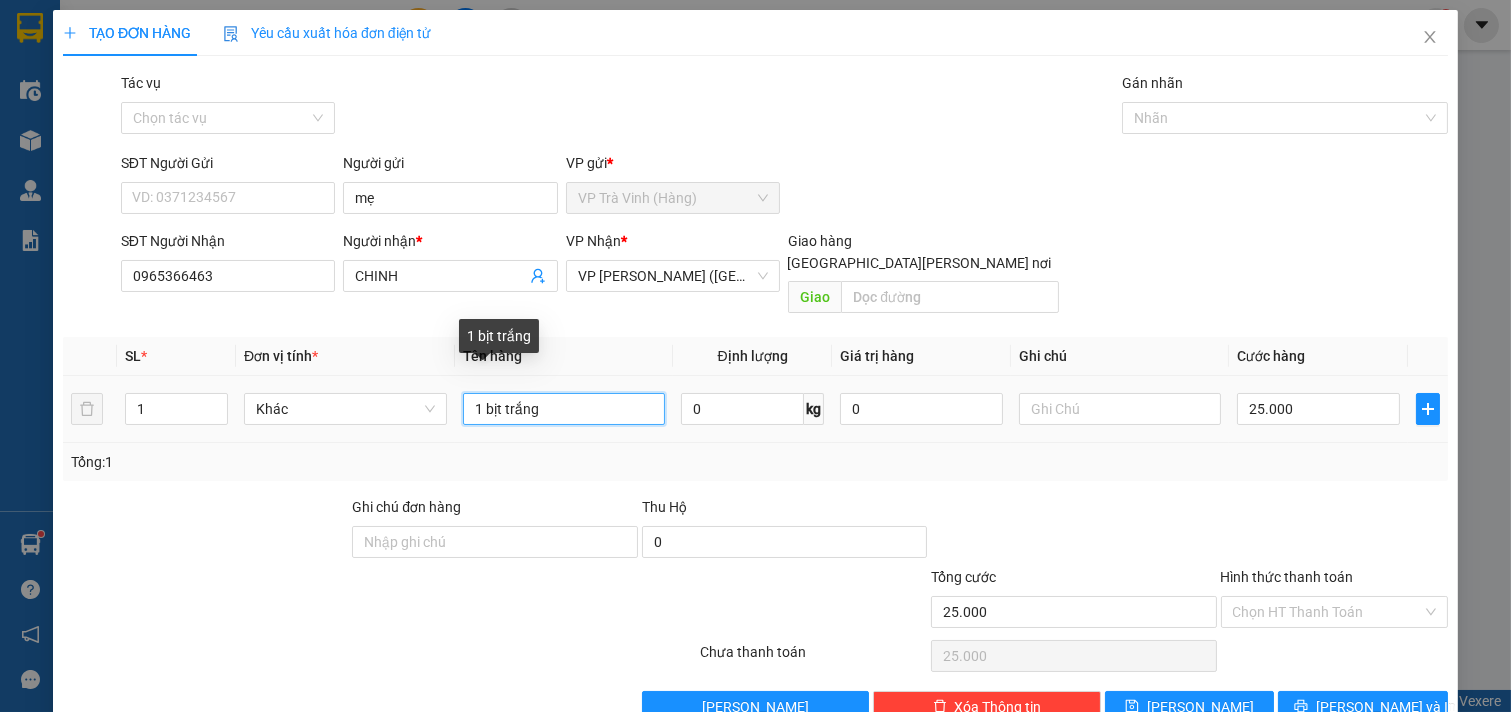 click on "1 bịt trắng" at bounding box center (564, 409) 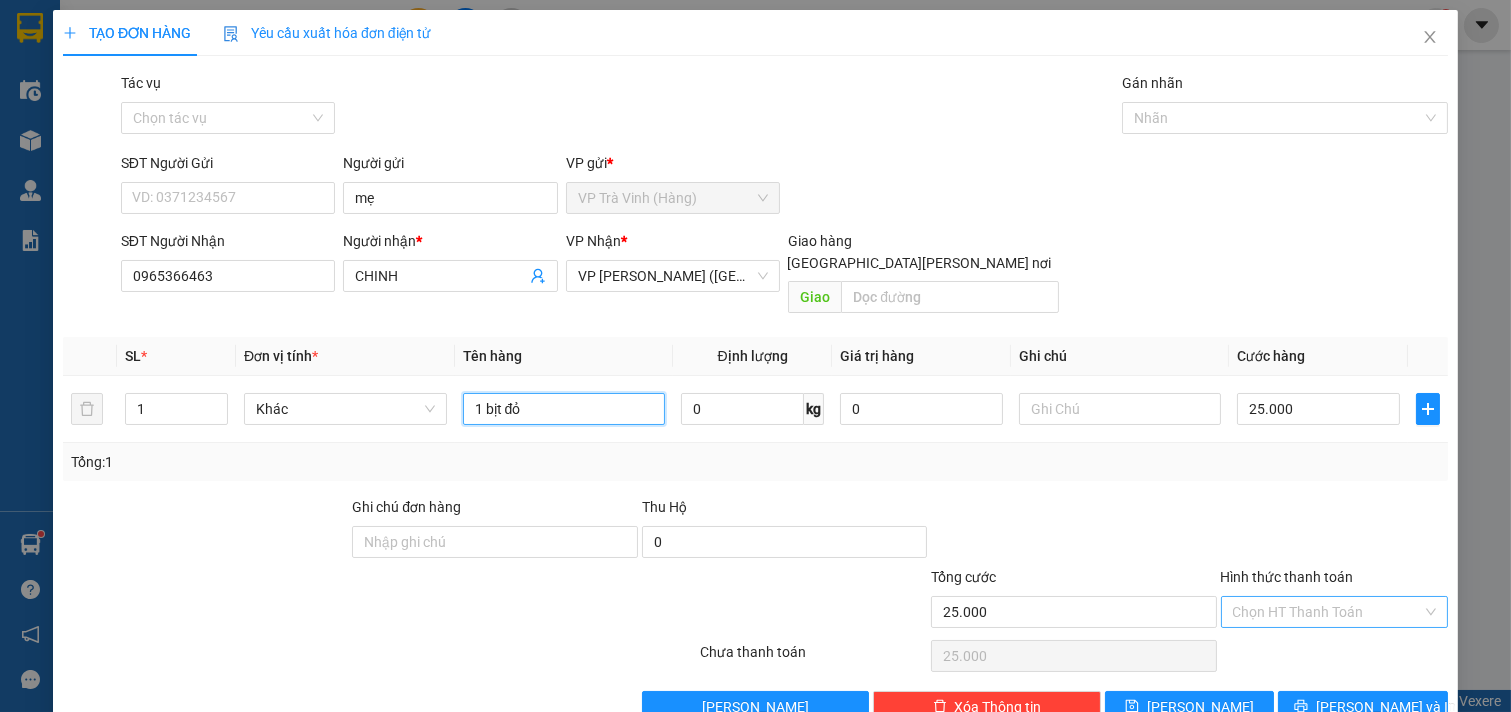 type on "1 bịt đỏ" 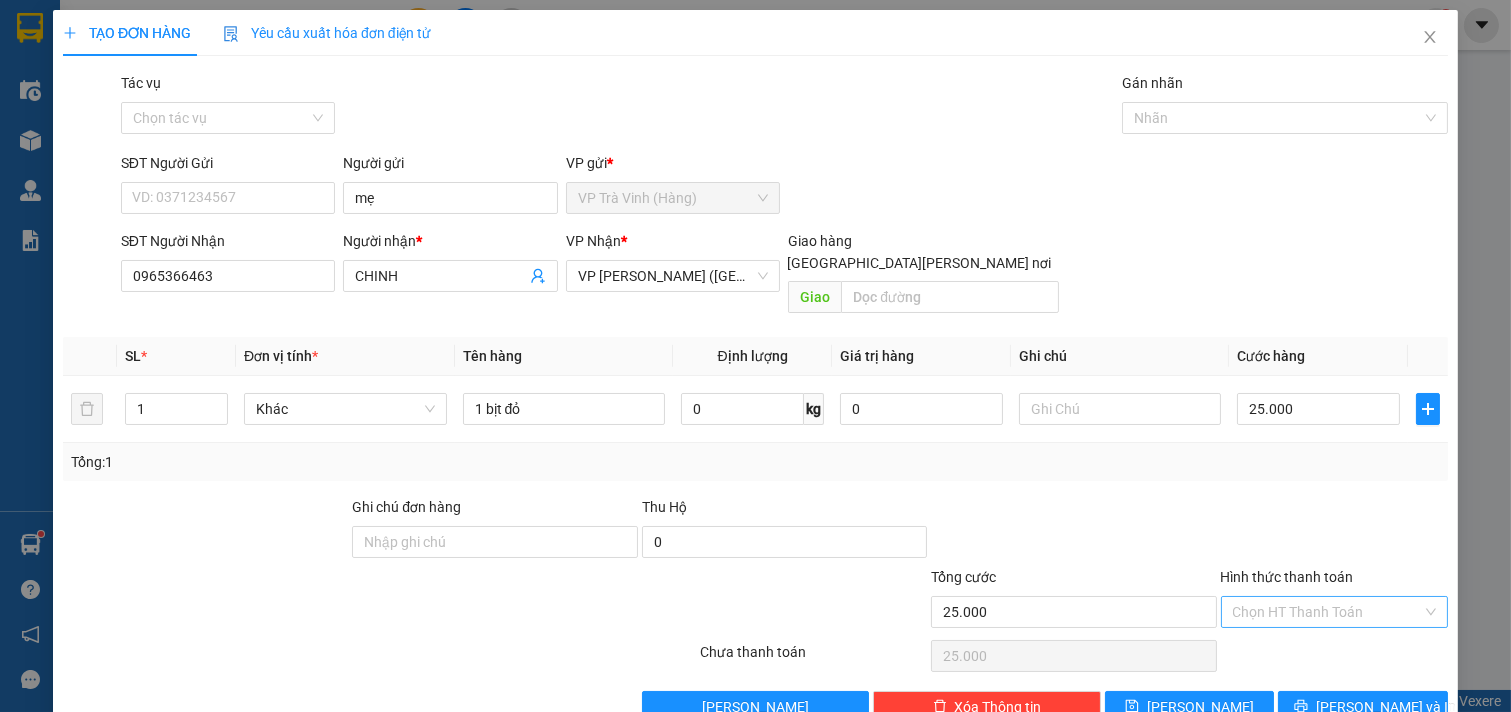 click on "Hình thức thanh toán" at bounding box center [1328, 612] 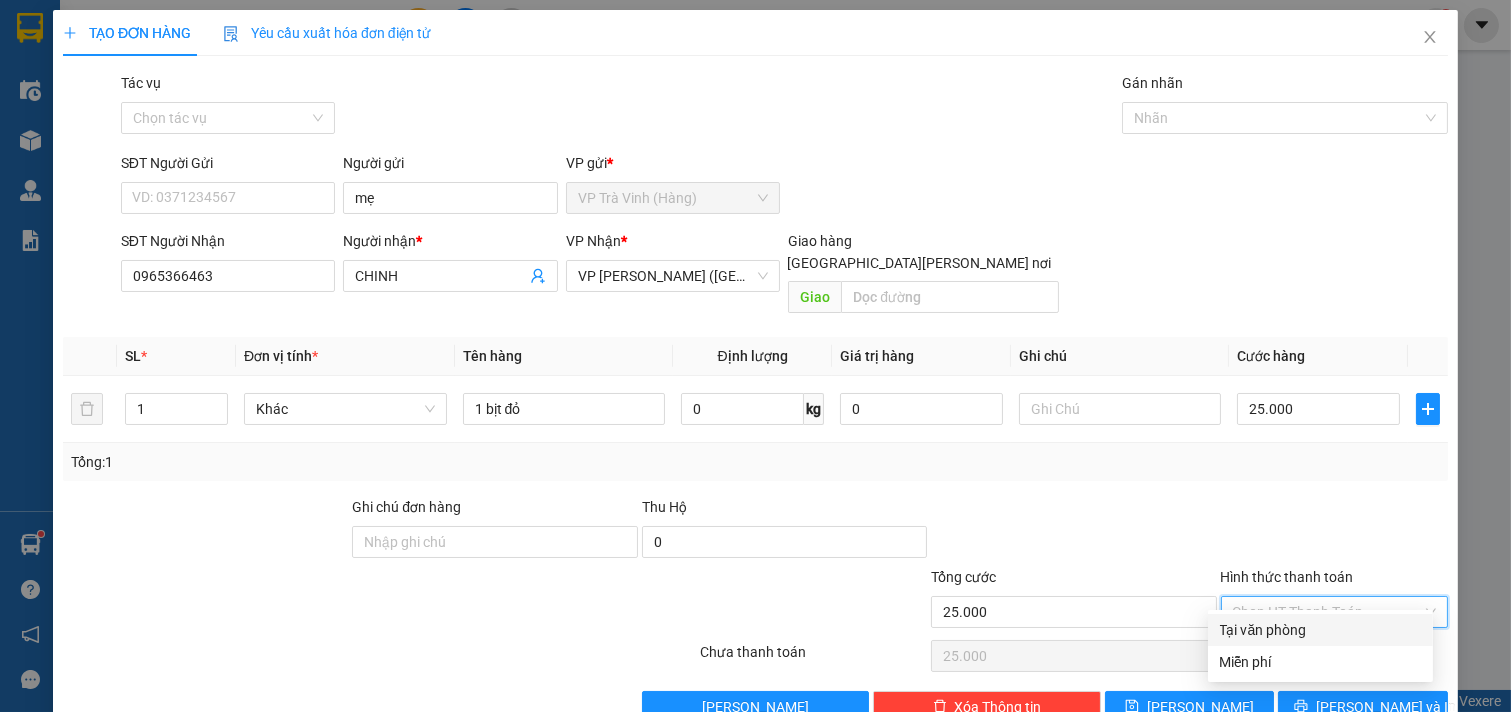 click on "Tại văn phòng" at bounding box center (1320, 630) 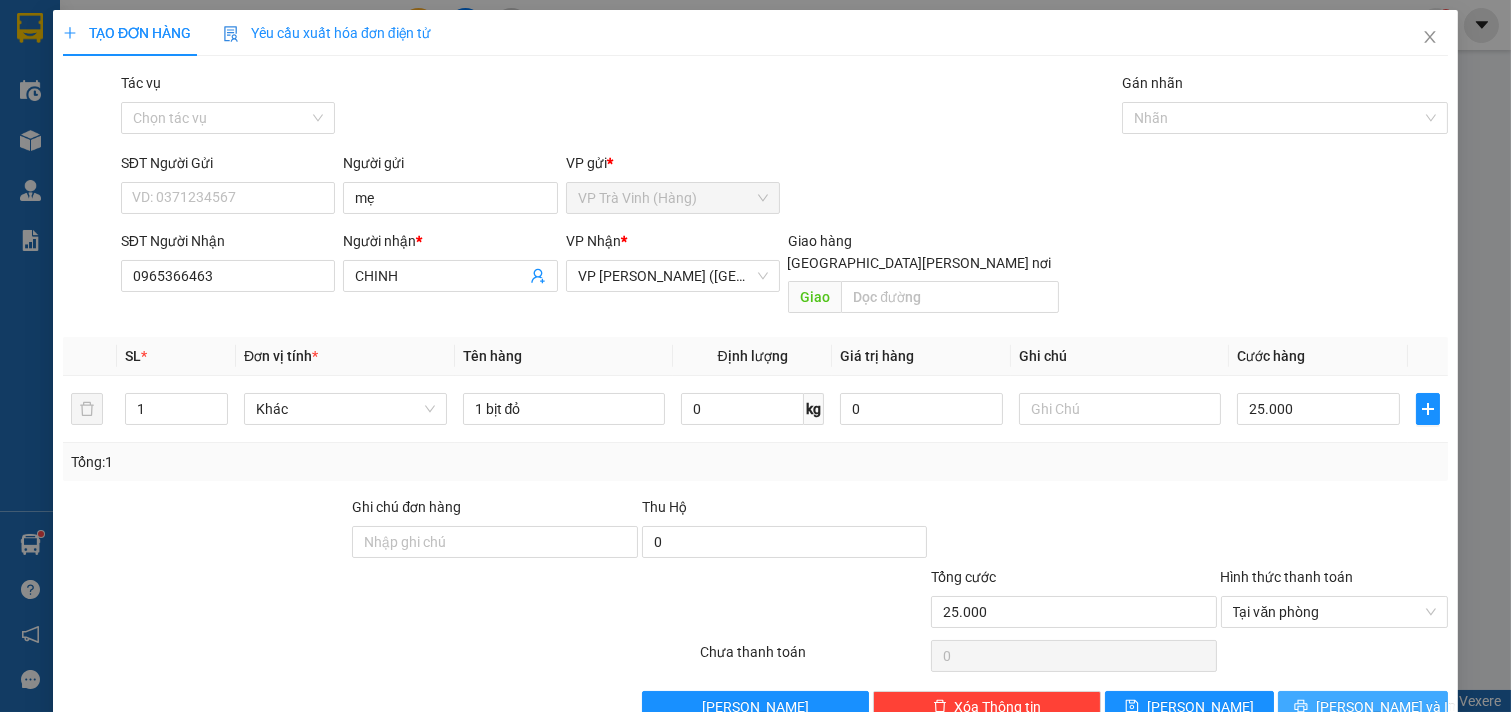 click on "[PERSON_NAME] và In" at bounding box center (1386, 707) 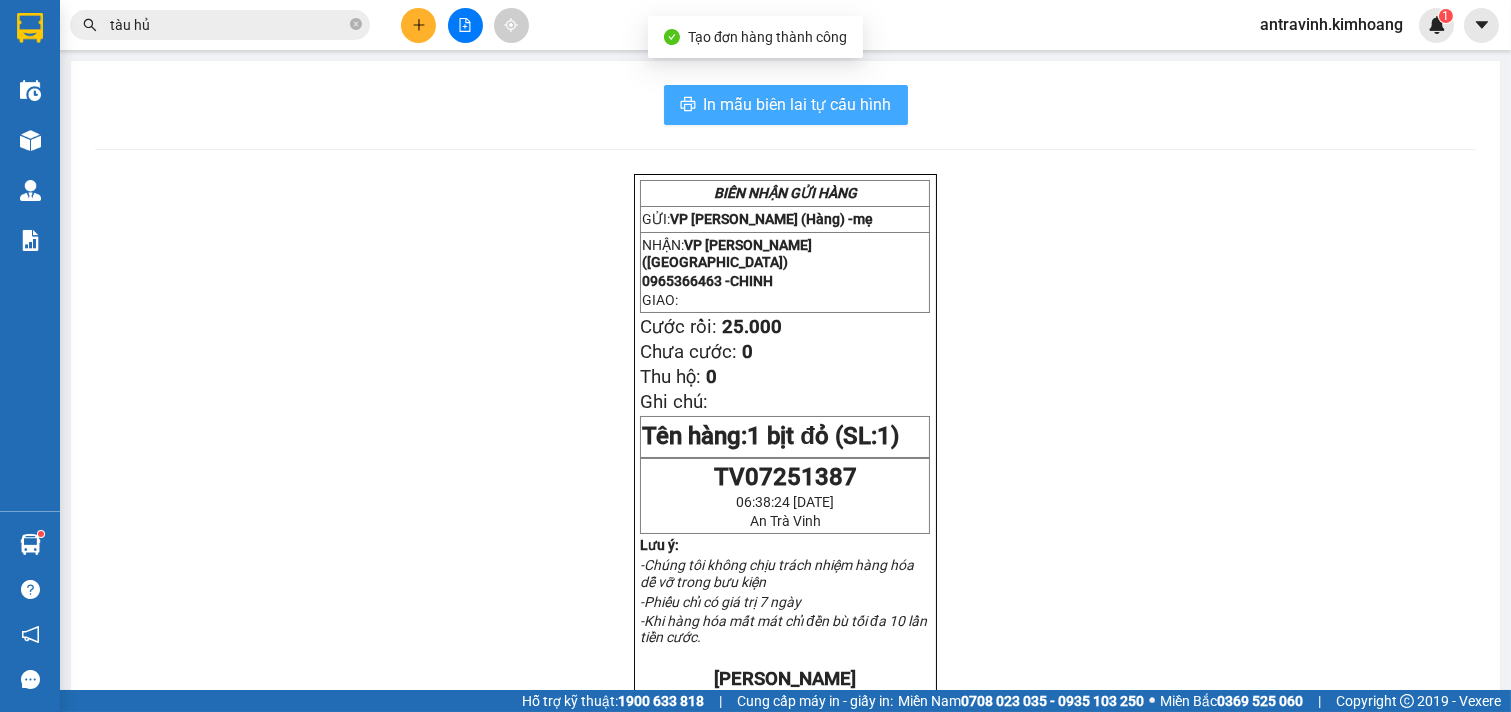 click on "In mẫu biên lai tự cấu hình" at bounding box center (798, 104) 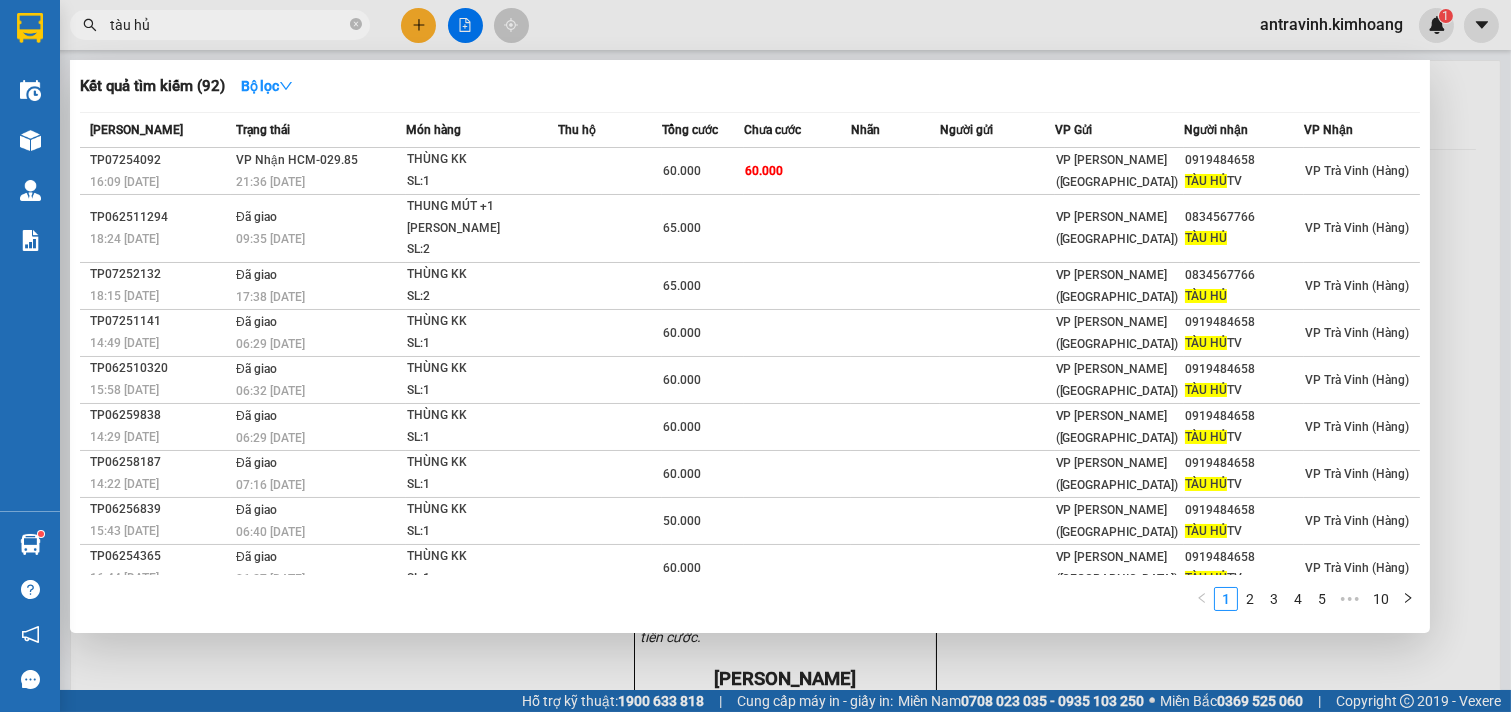 click on "tàu hủ" at bounding box center [228, 25] 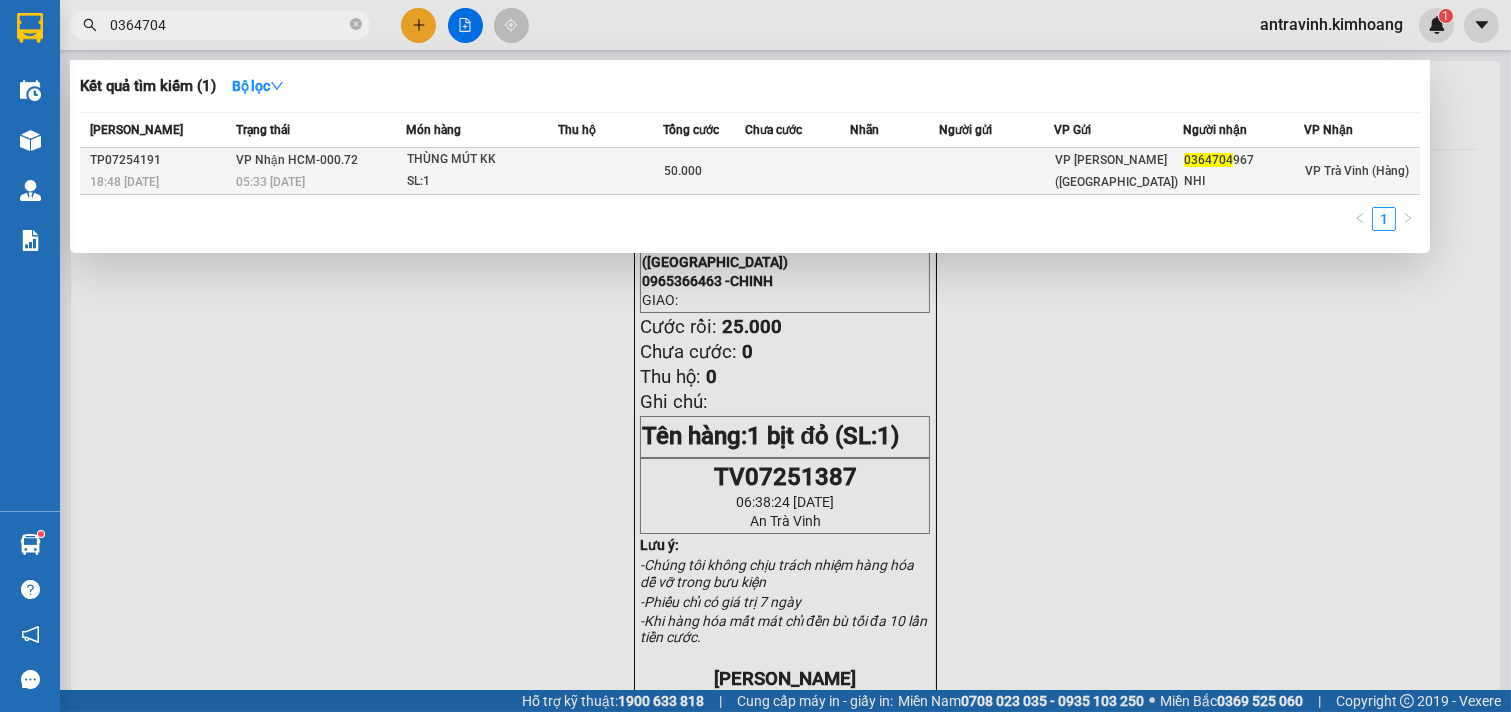 type on "0364704" 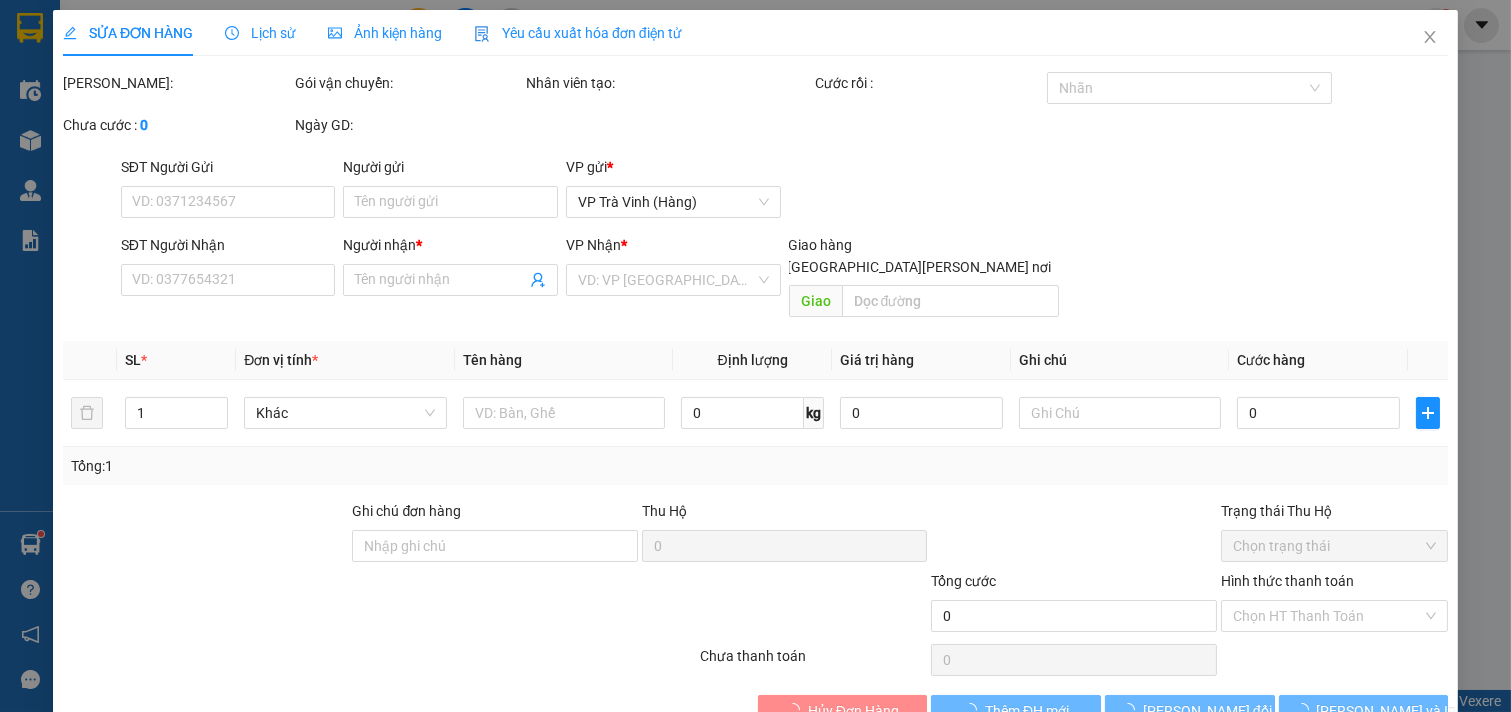 type on "0364704967" 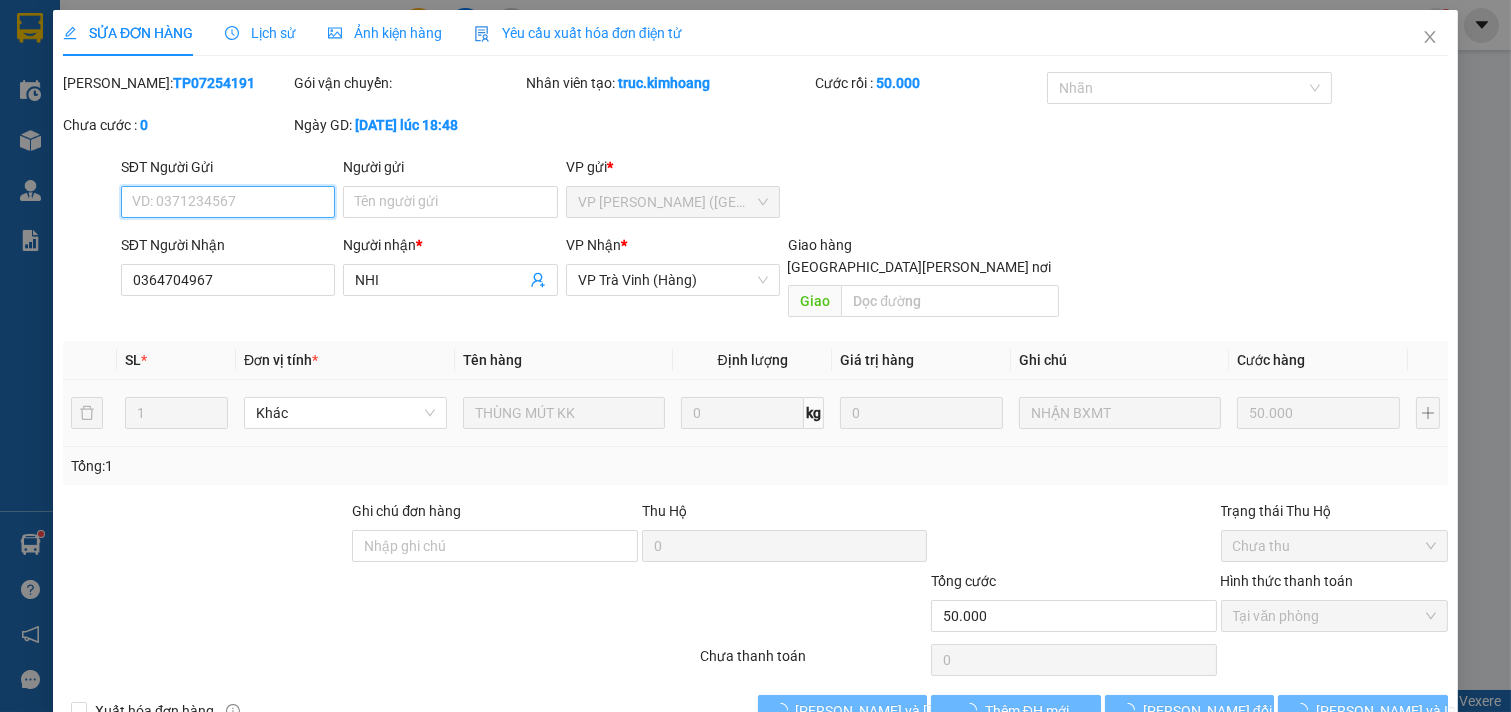 scroll, scrollTop: 32, scrollLeft: 0, axis: vertical 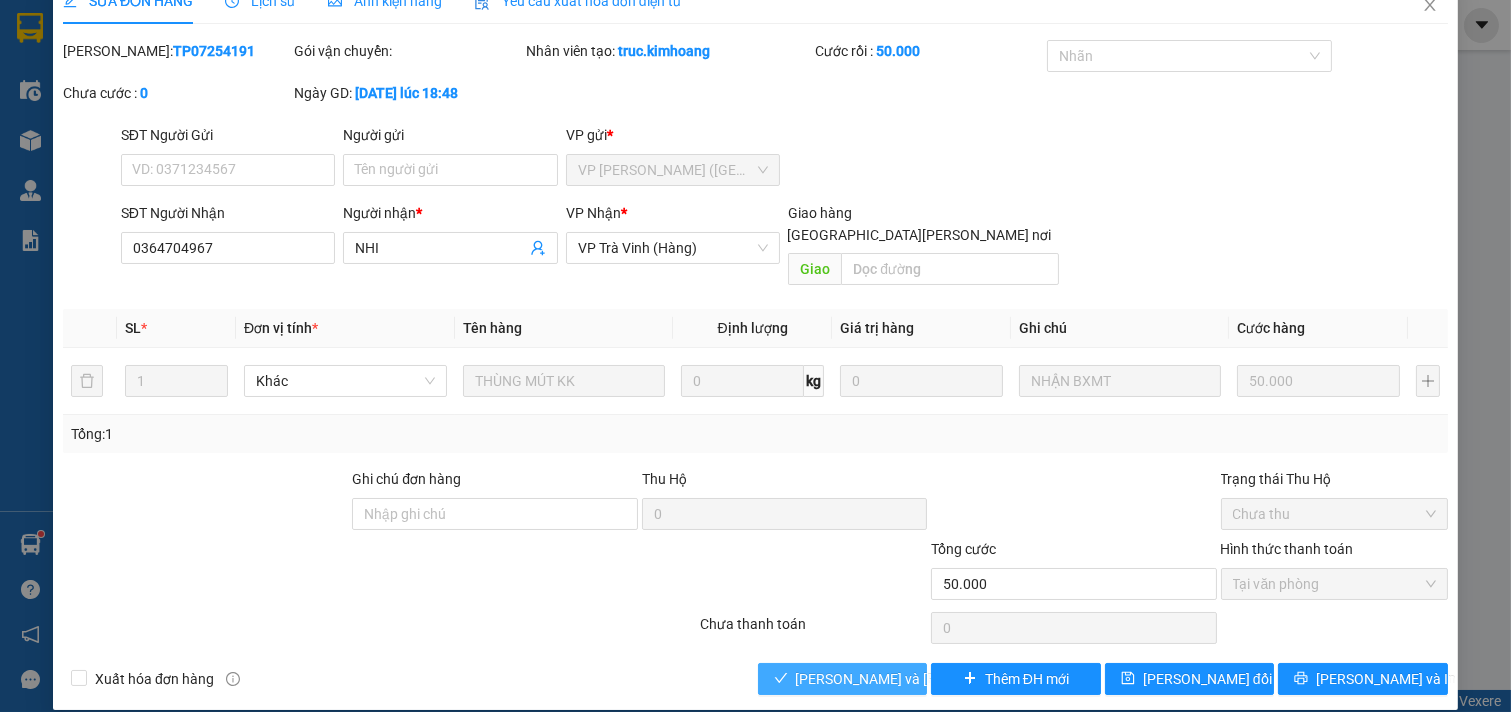 click on "[PERSON_NAME] và [PERSON_NAME] hàng" at bounding box center [931, 679] 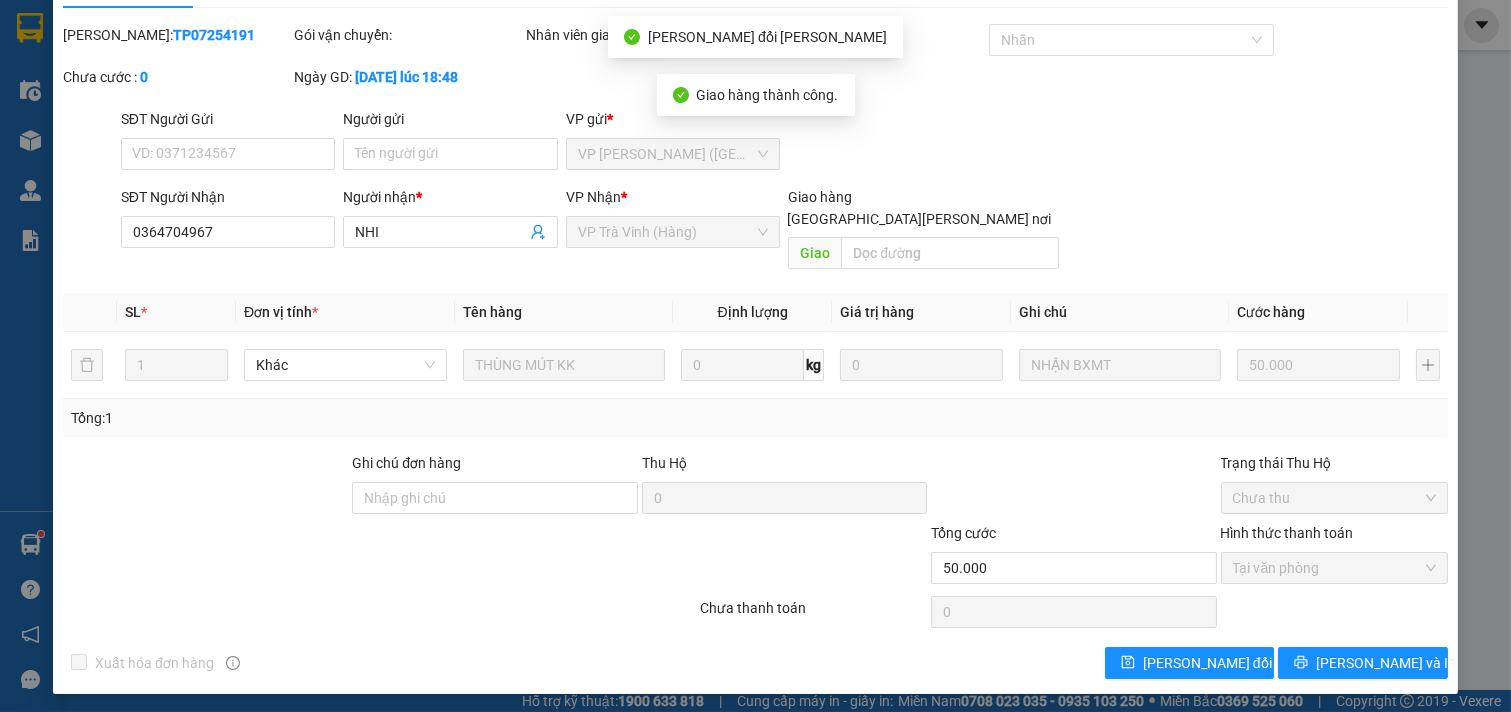 scroll, scrollTop: 53, scrollLeft: 0, axis: vertical 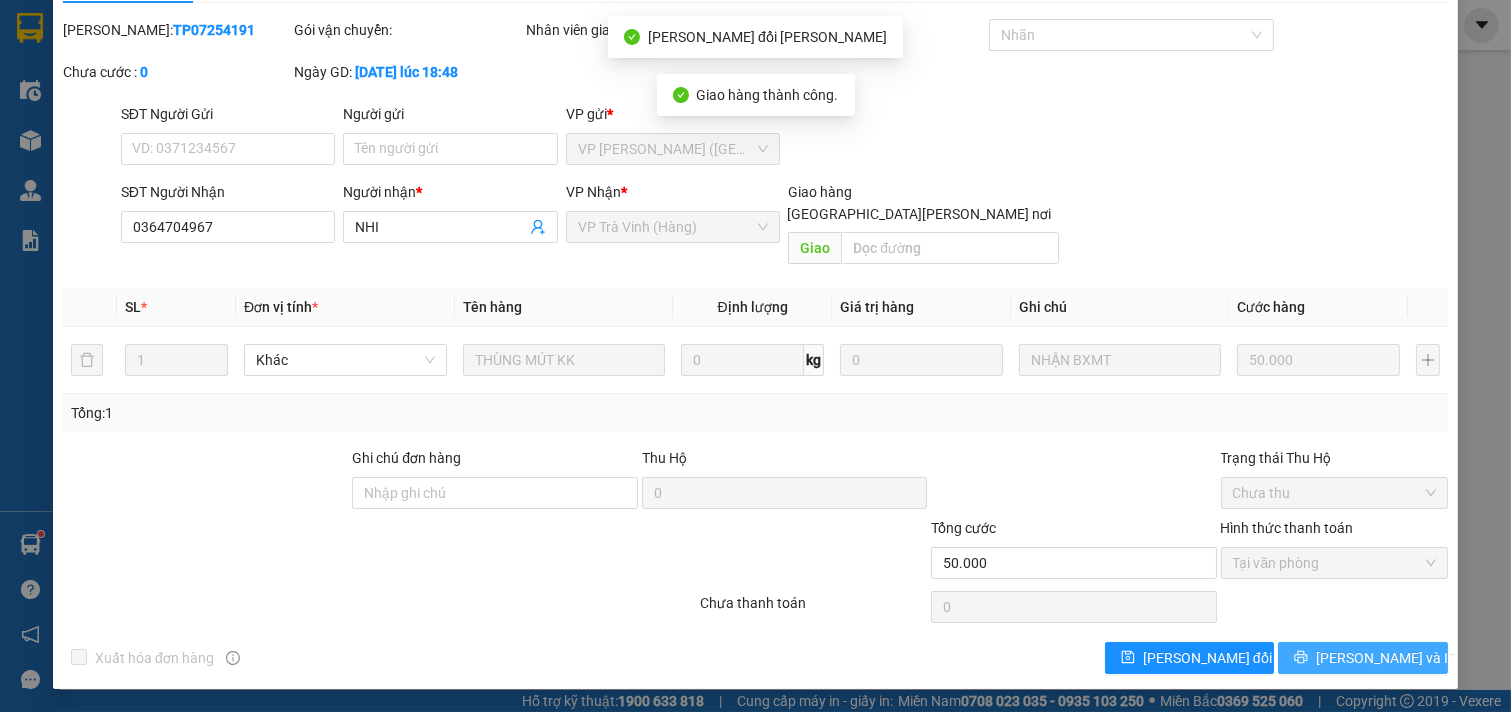 click on "[PERSON_NAME] và In" at bounding box center [1363, 658] 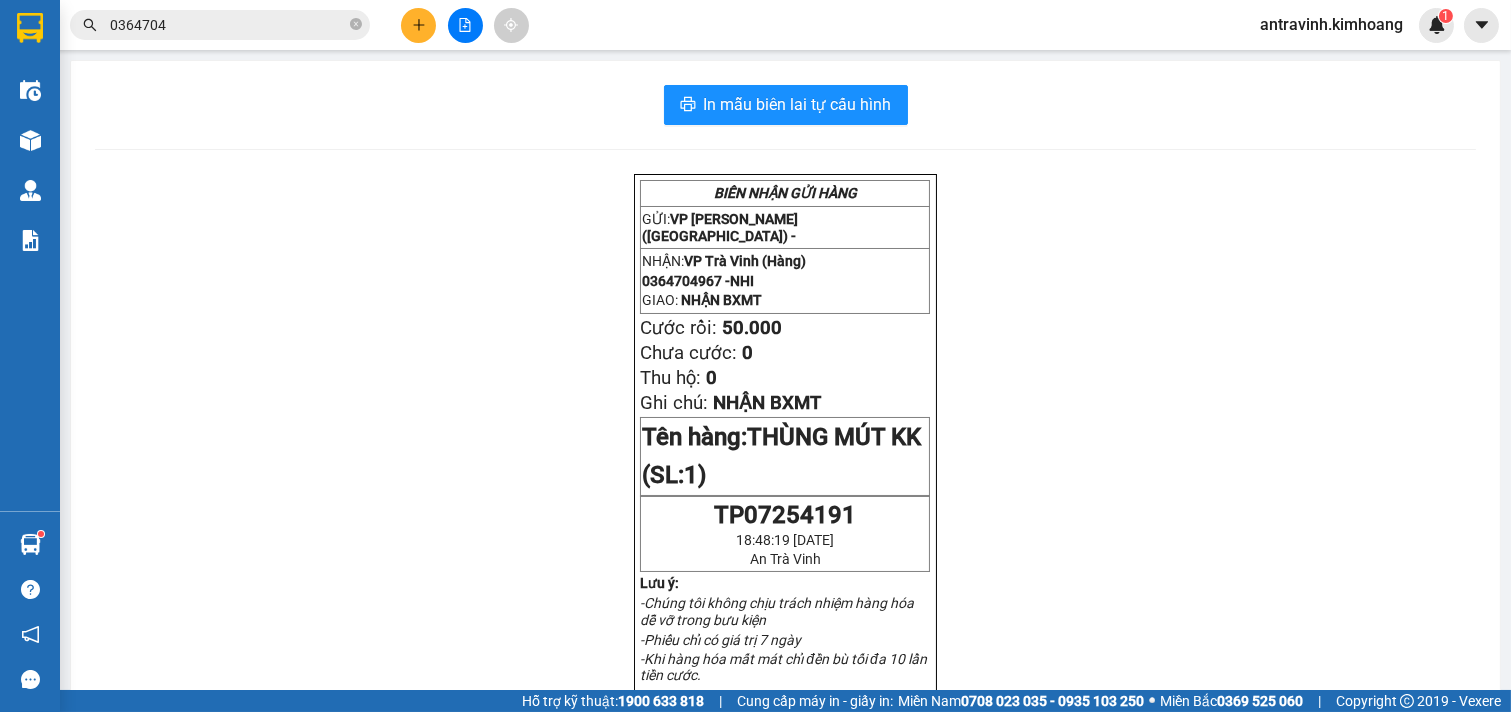 click on "0364704" at bounding box center (228, 25) 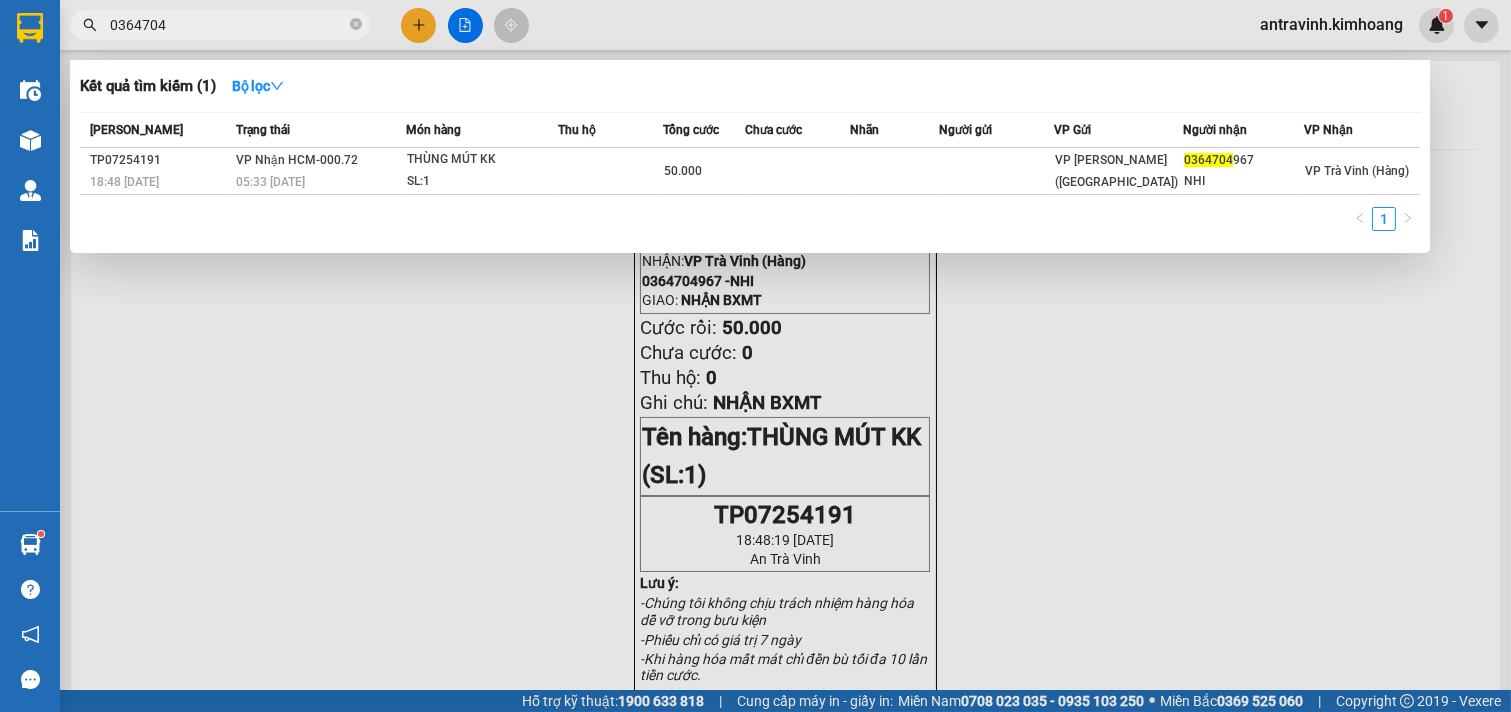 click on "0364704" at bounding box center (228, 25) 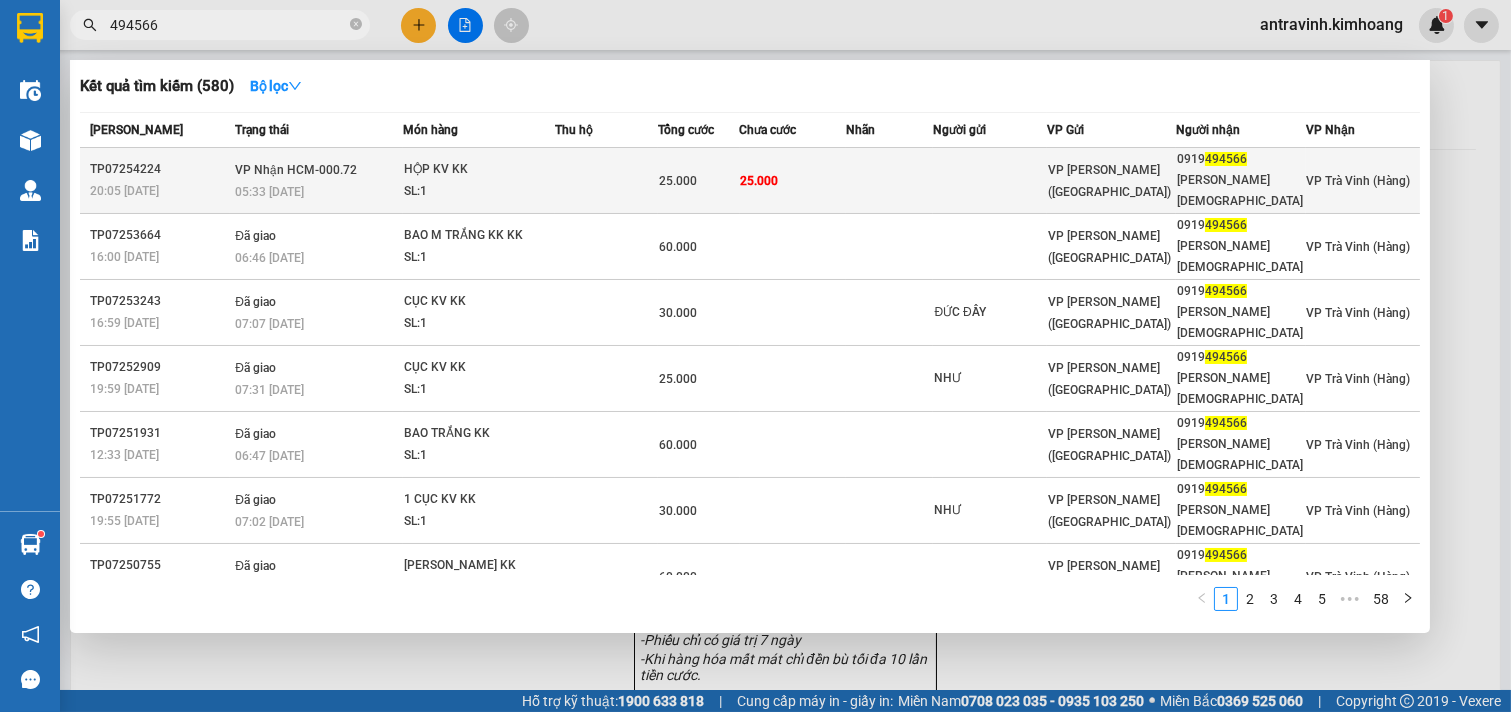 type on "494566" 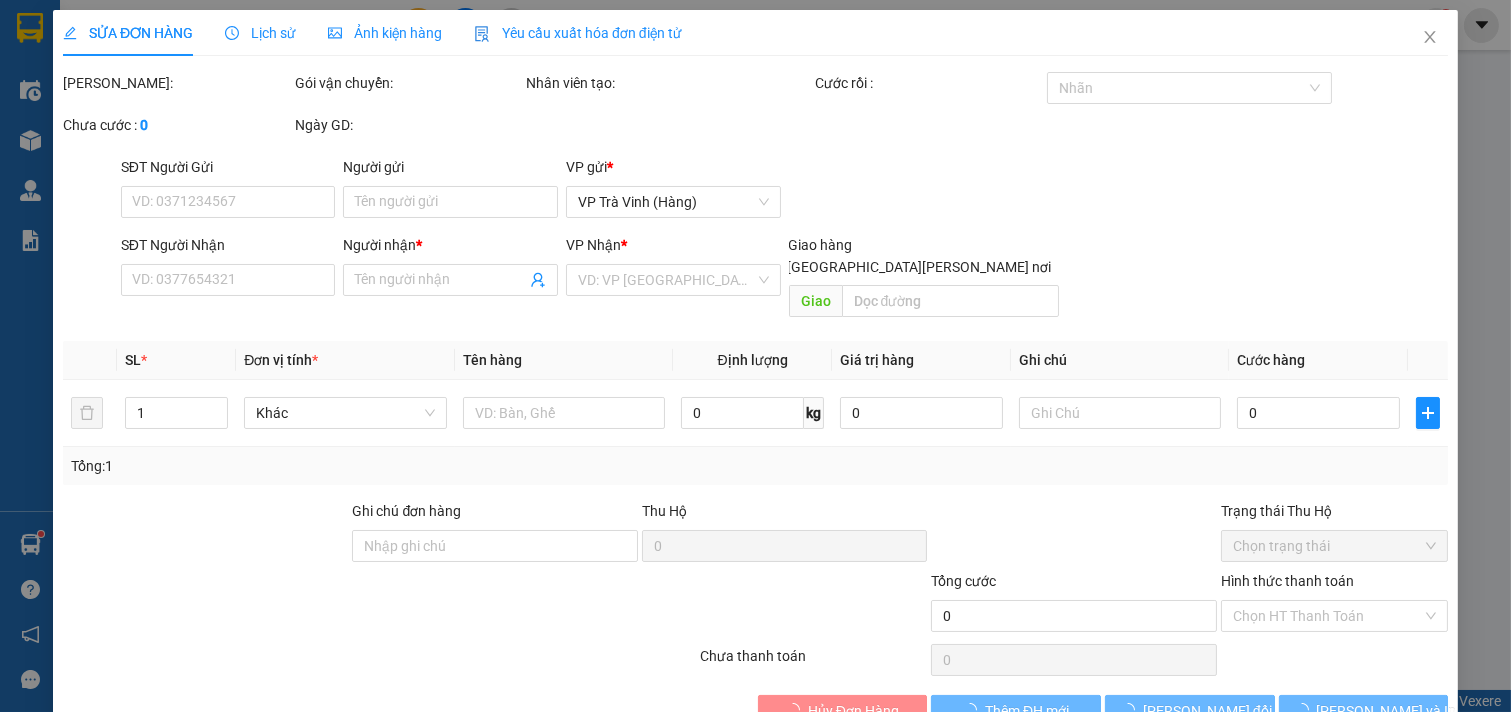 type on "0919494566" 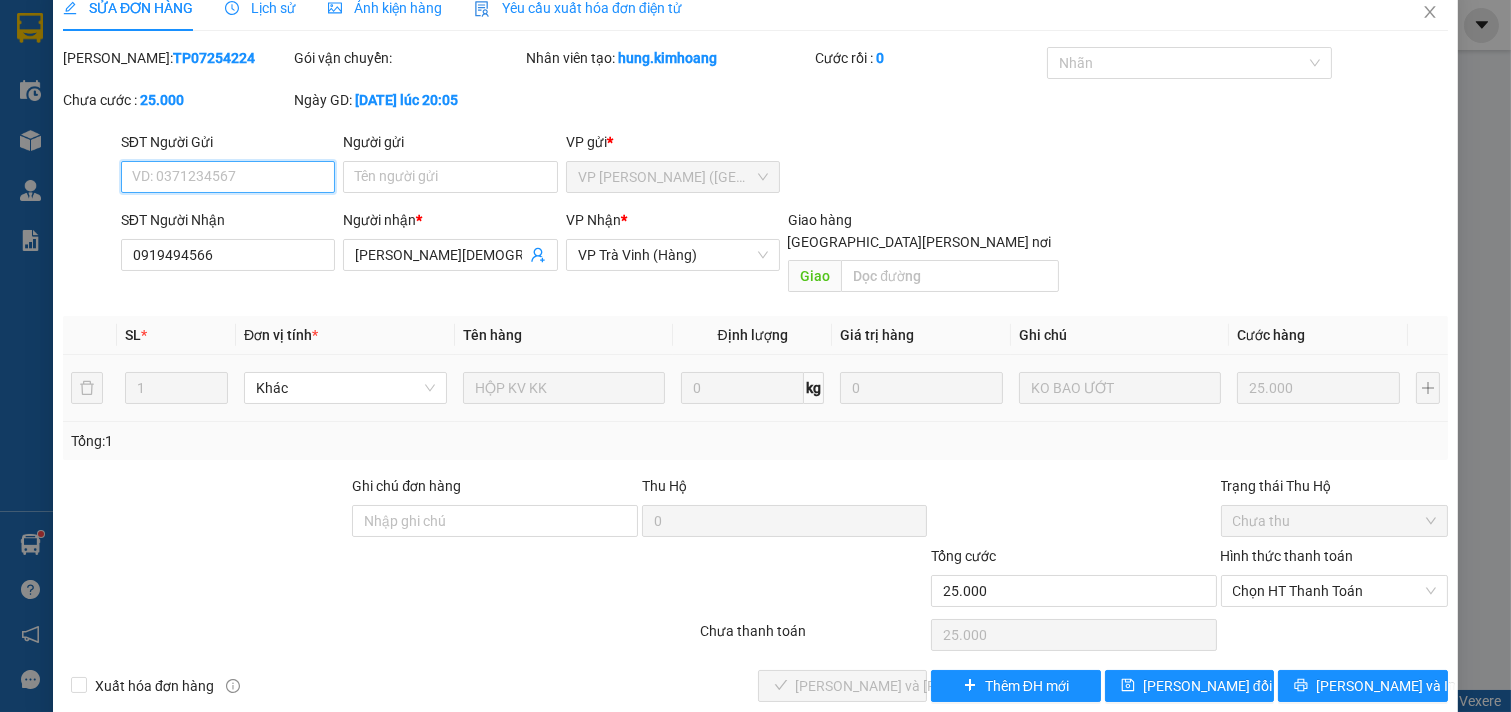 scroll, scrollTop: 32, scrollLeft: 0, axis: vertical 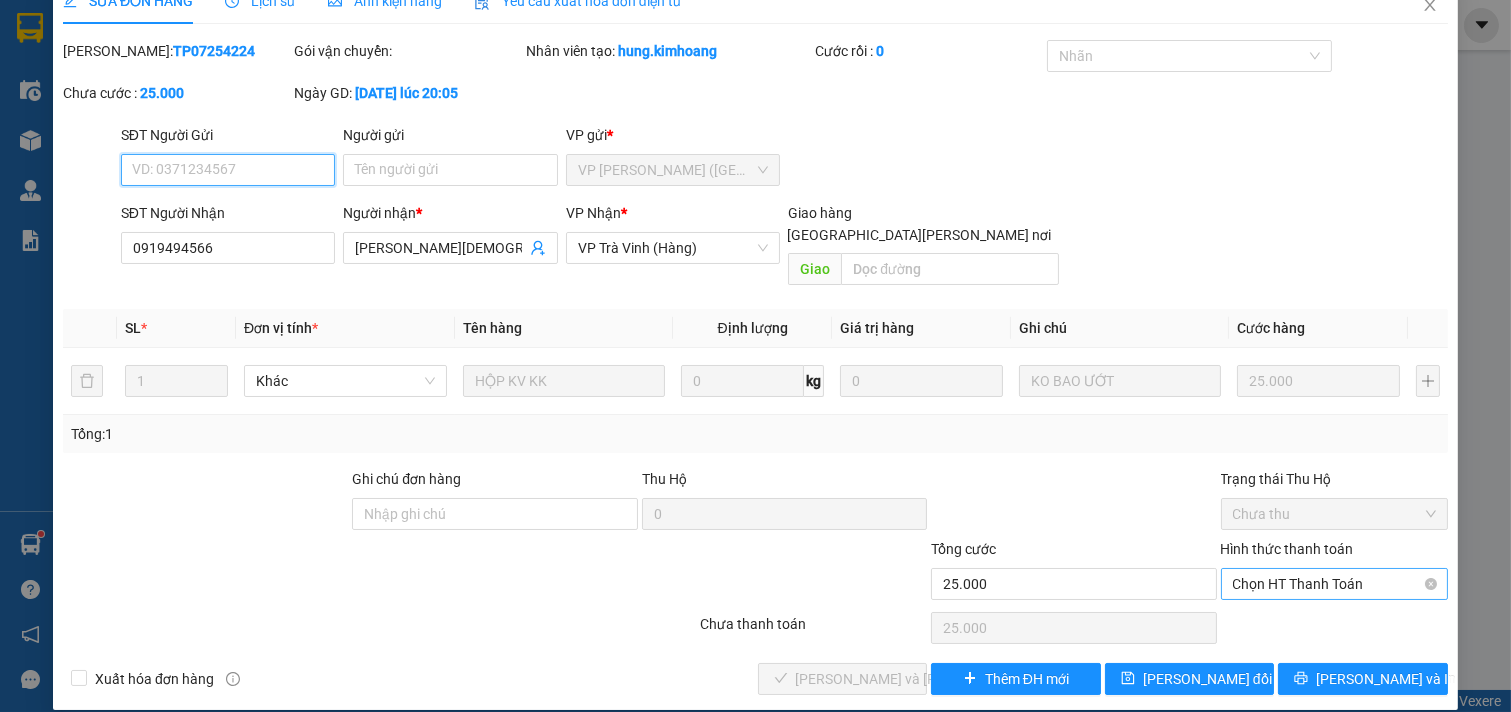 click on "Chọn HT Thanh Toán" at bounding box center [1335, 584] 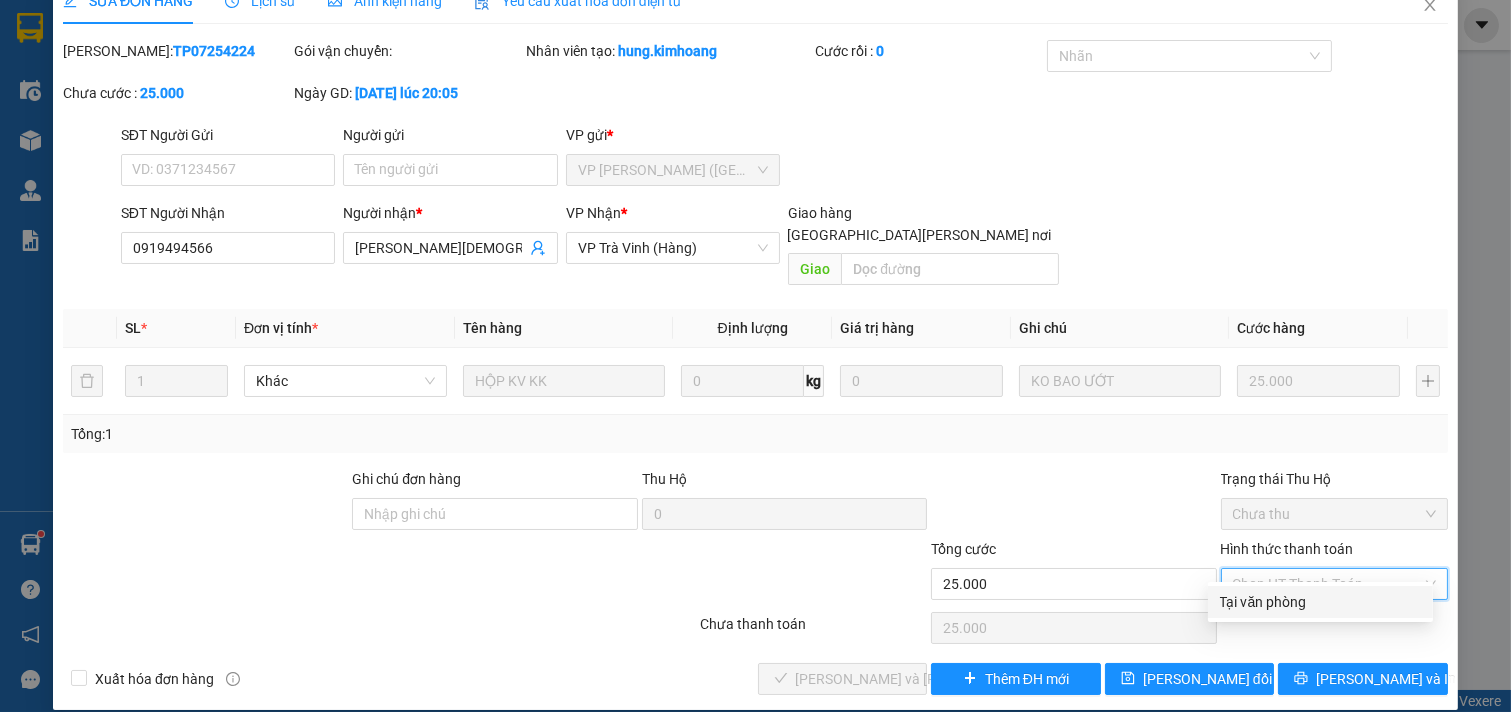 click on "Tại văn phòng" at bounding box center [1320, 602] 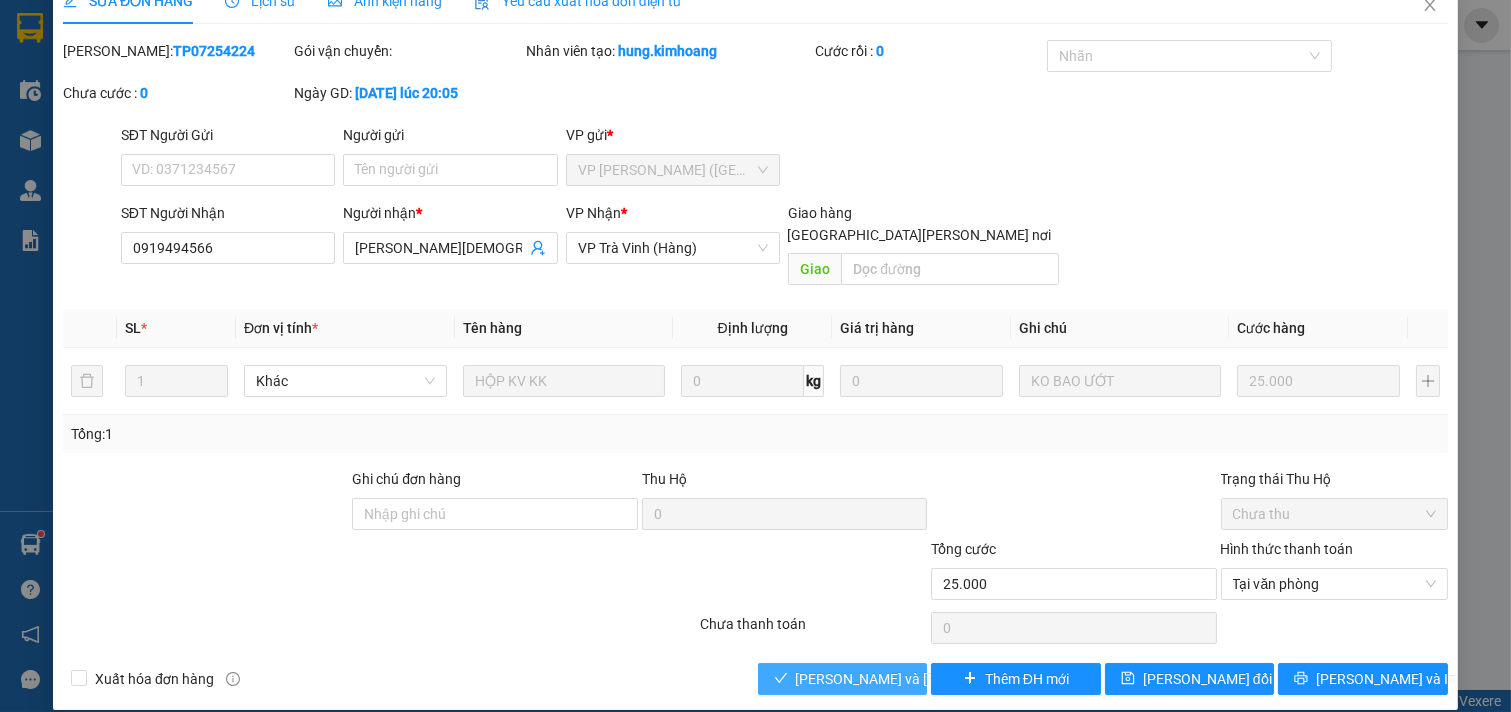 click on "[PERSON_NAME] và [PERSON_NAME] hàng" at bounding box center [931, 679] 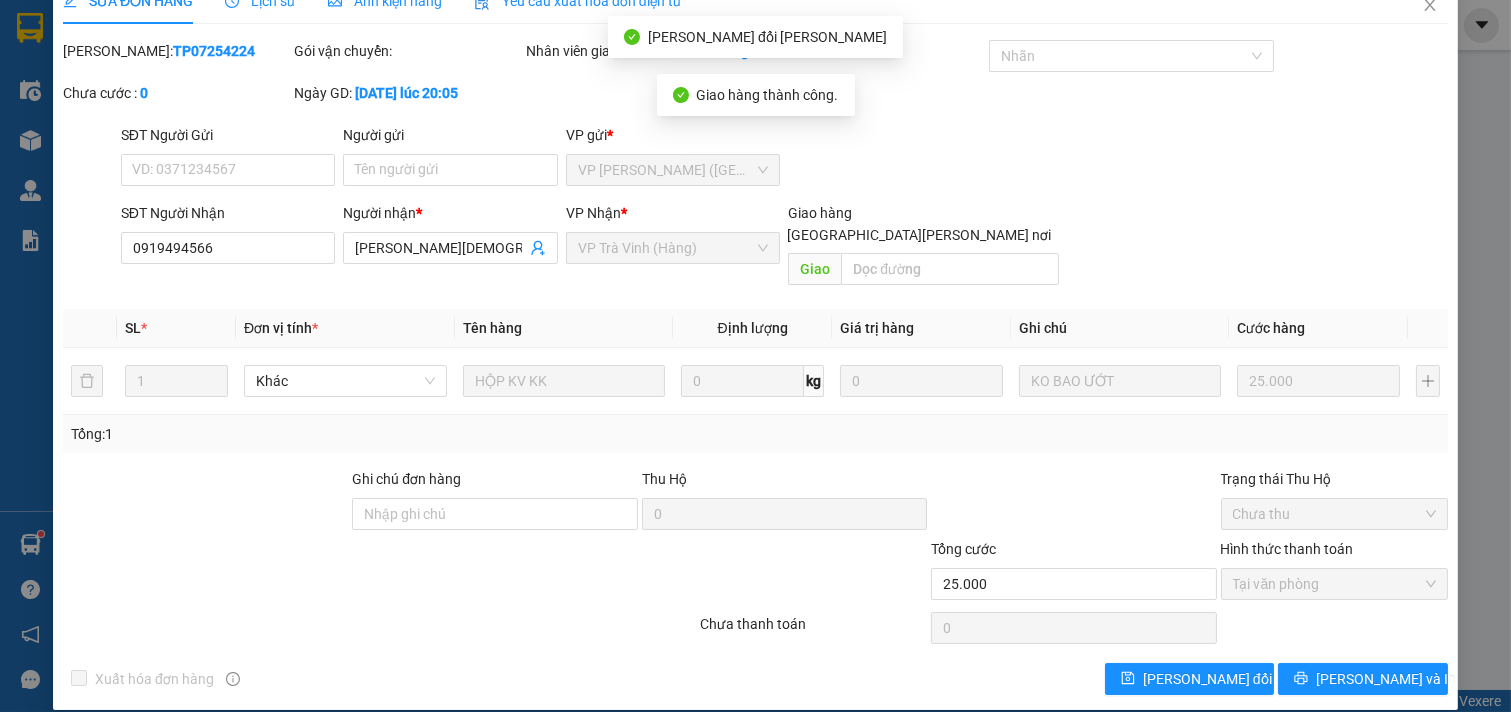 scroll, scrollTop: 53, scrollLeft: 0, axis: vertical 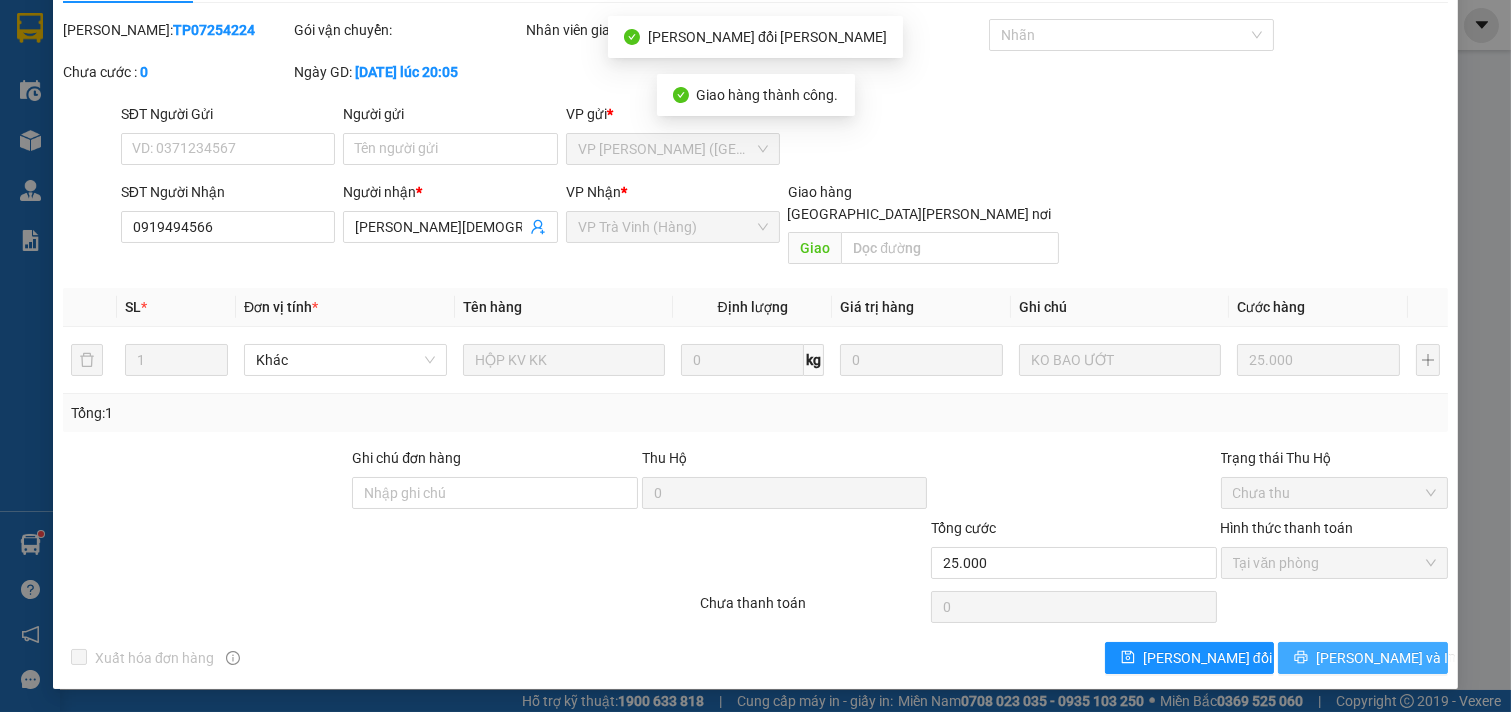 click 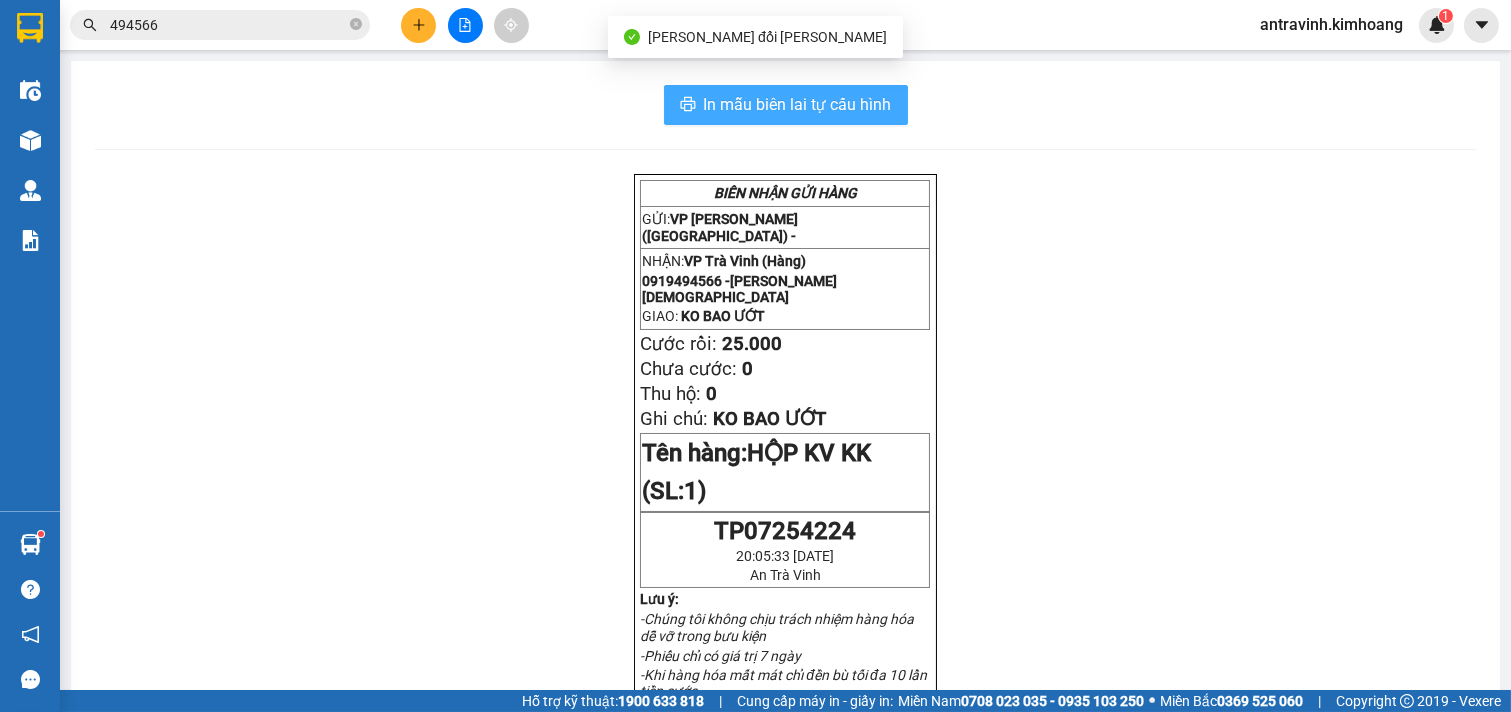 click on "In mẫu biên lai tự cấu hình" at bounding box center (786, 105) 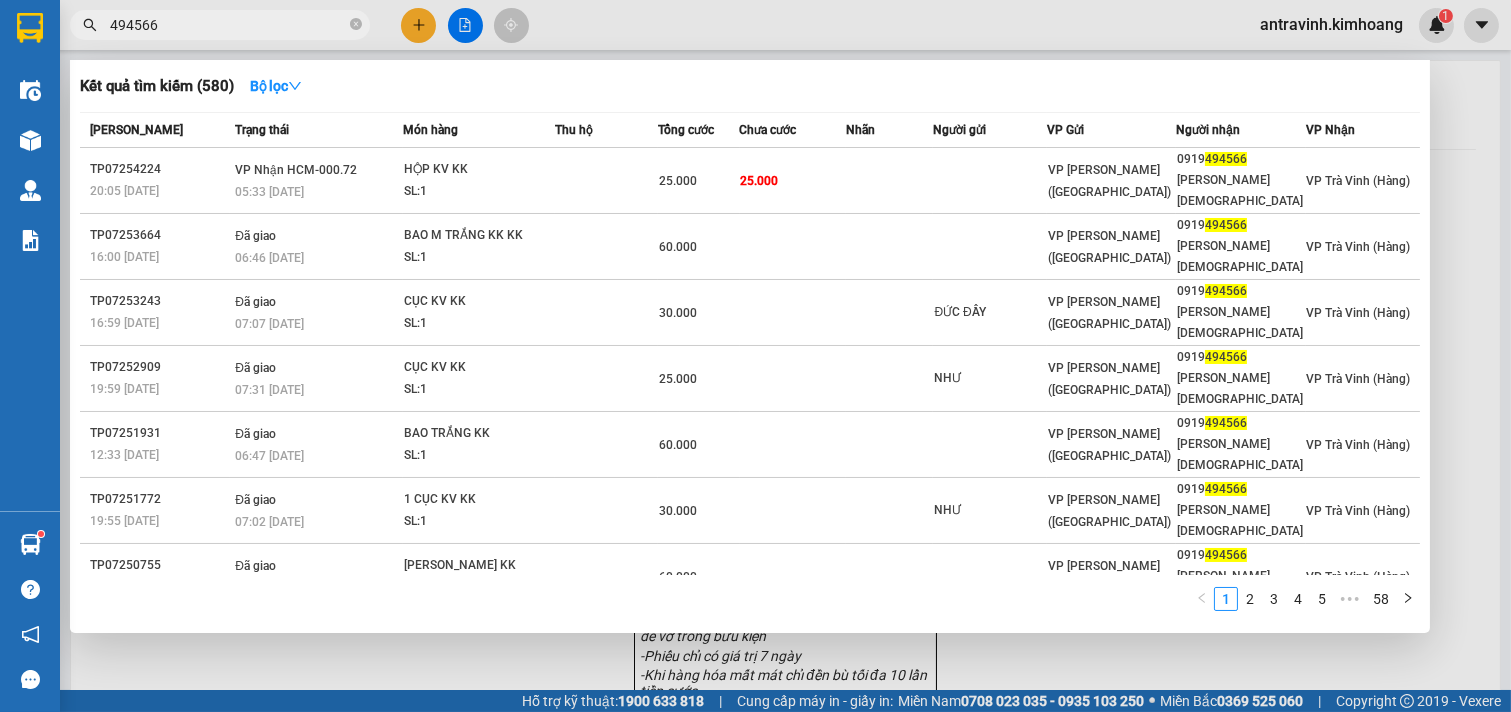 click on "494566" at bounding box center (228, 25) 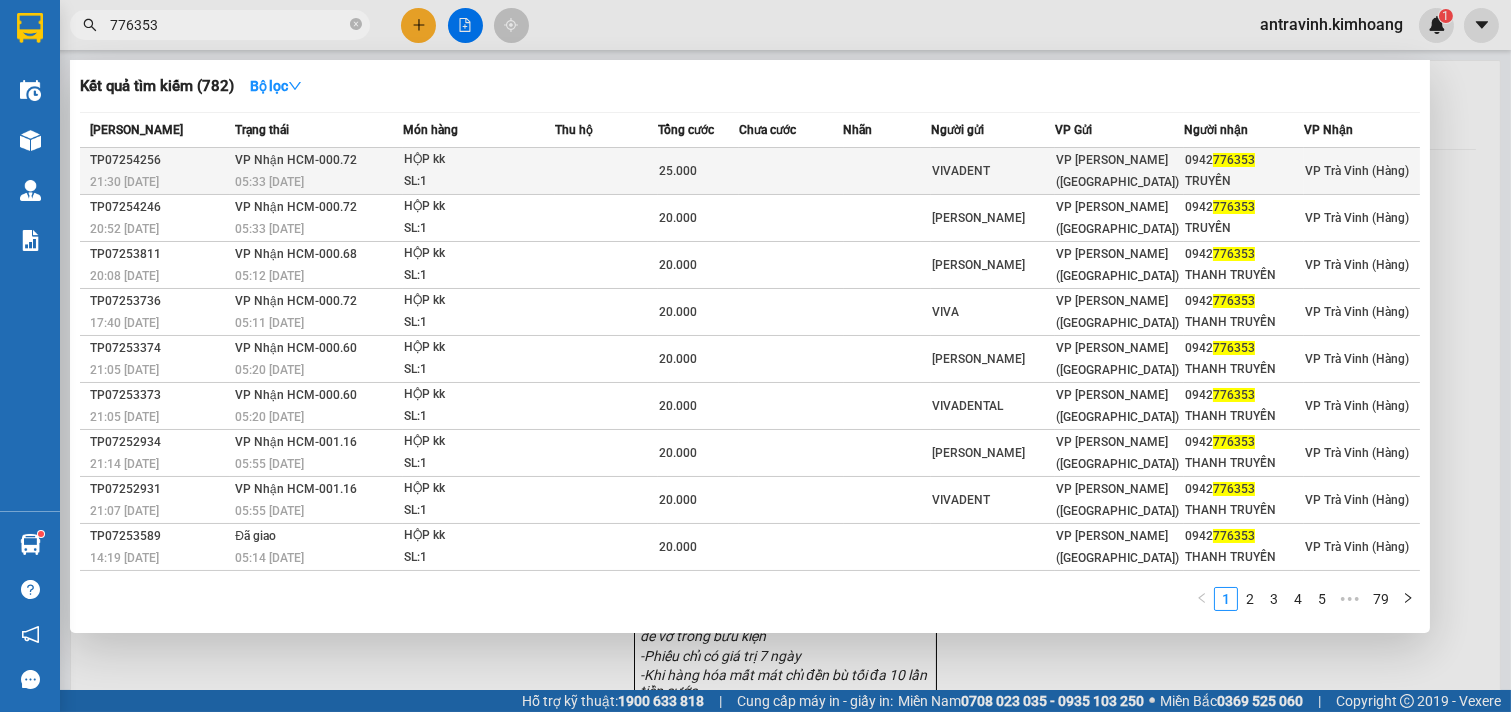 type on "776353" 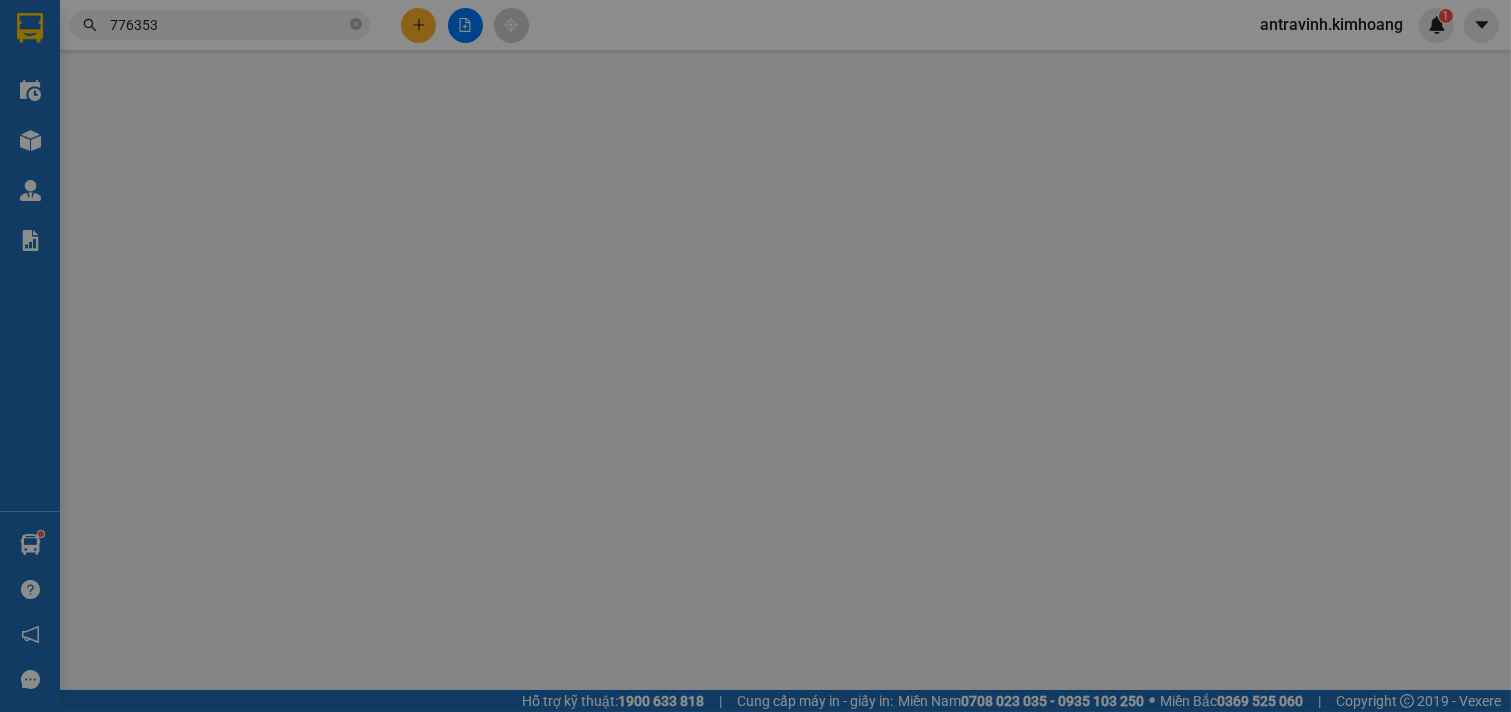 type on "VIVADENT" 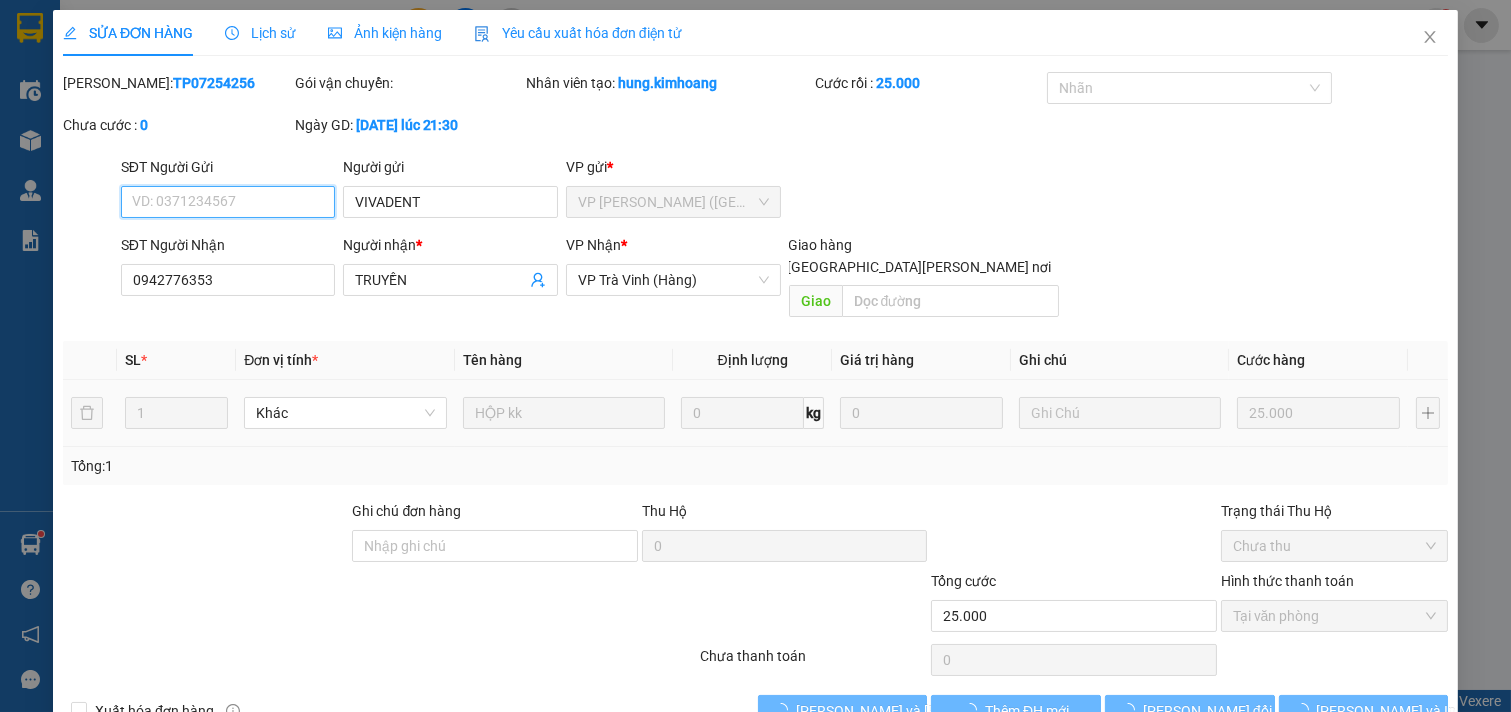scroll, scrollTop: 22, scrollLeft: 0, axis: vertical 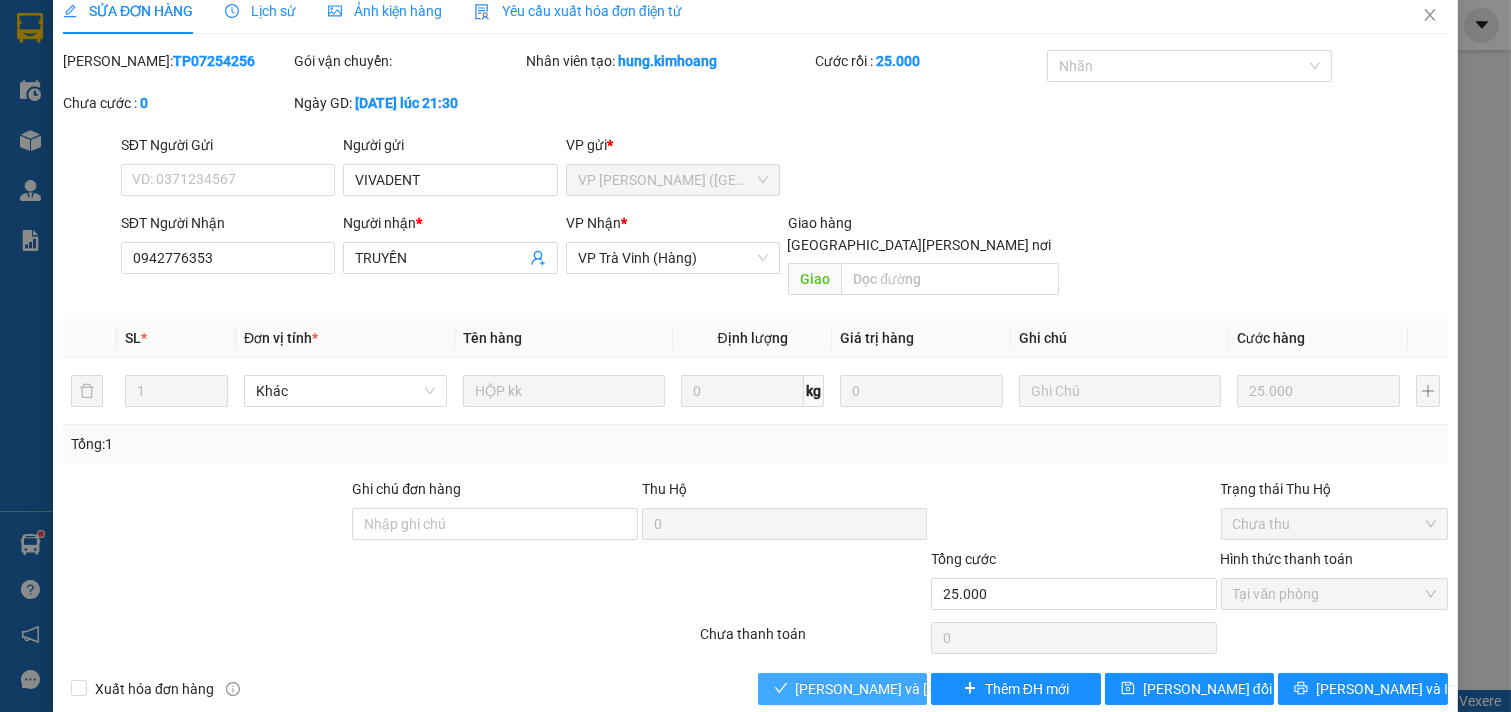 click on "[PERSON_NAME] và [PERSON_NAME] hàng" at bounding box center [931, 689] 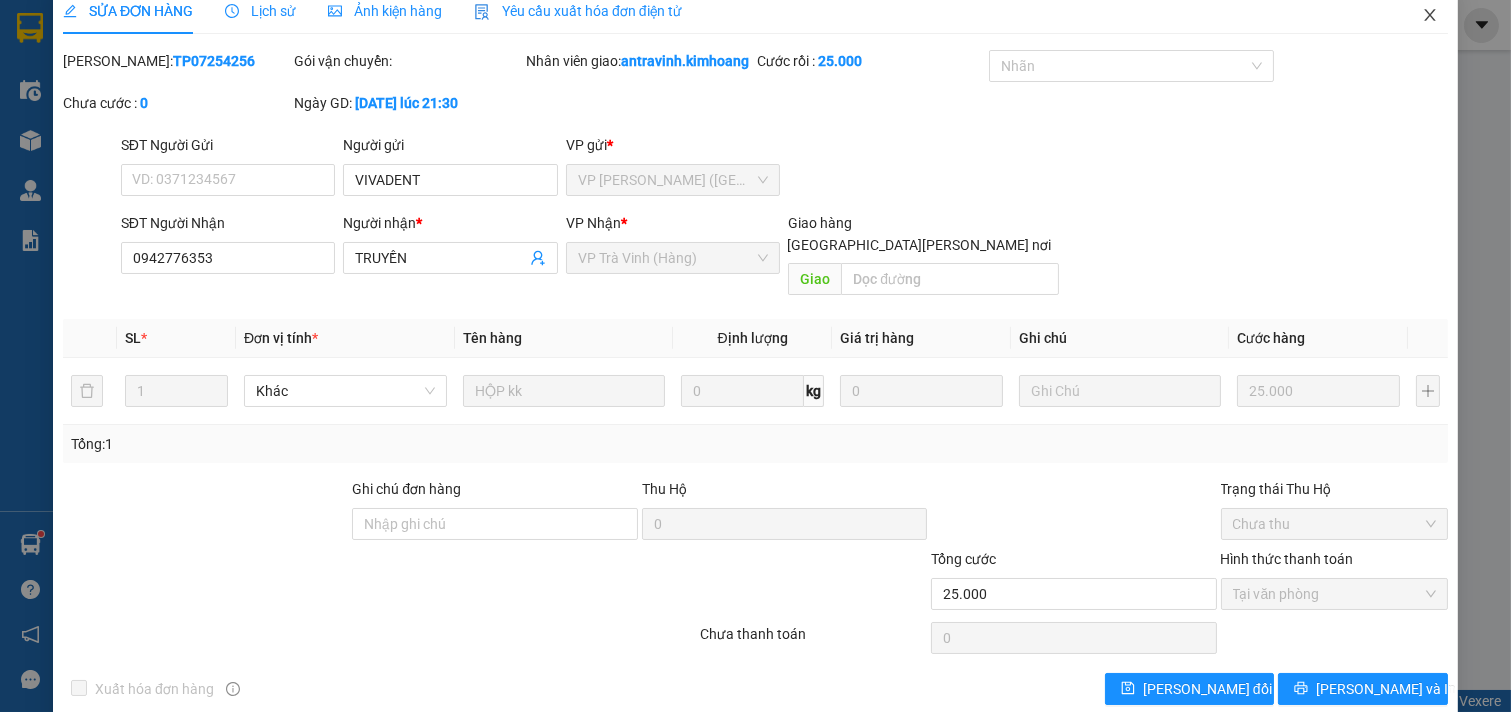 click 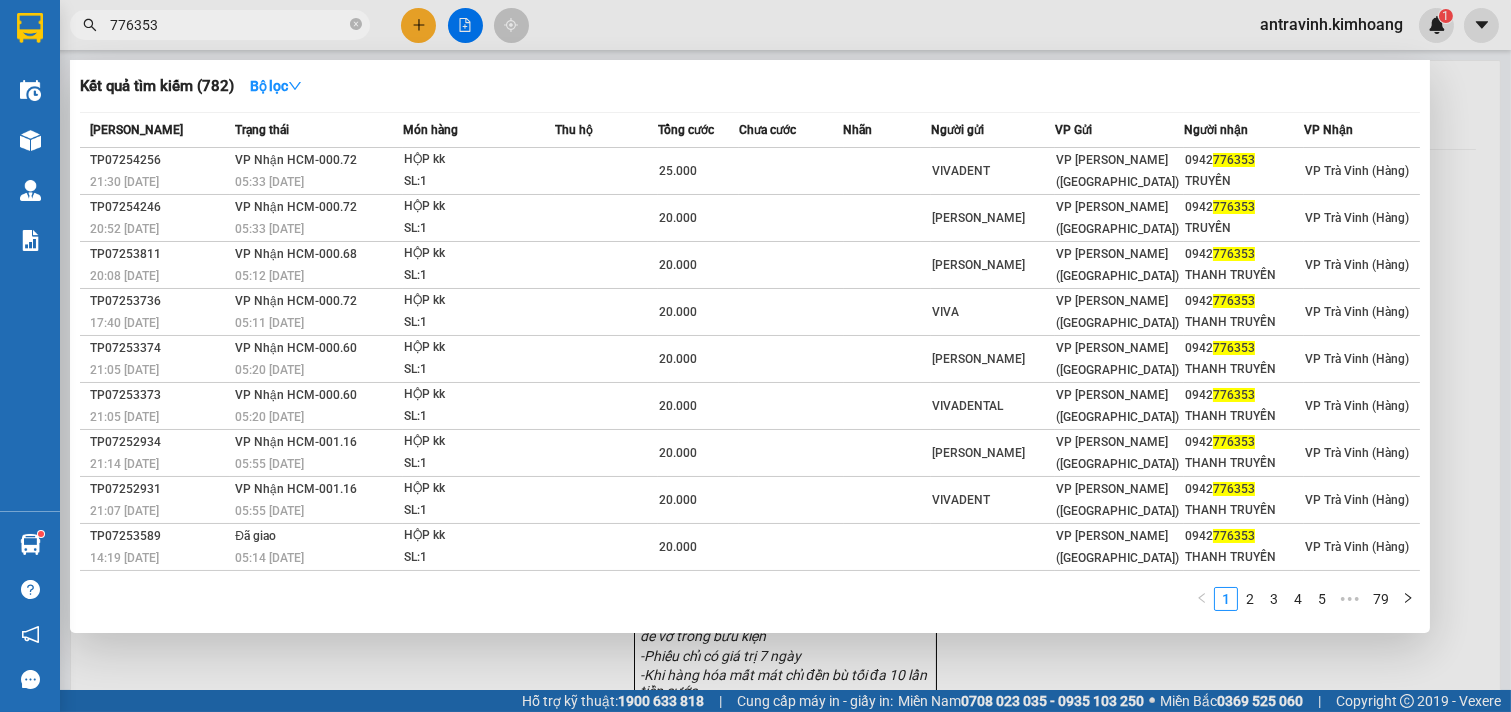 click on "776353" at bounding box center (228, 25) 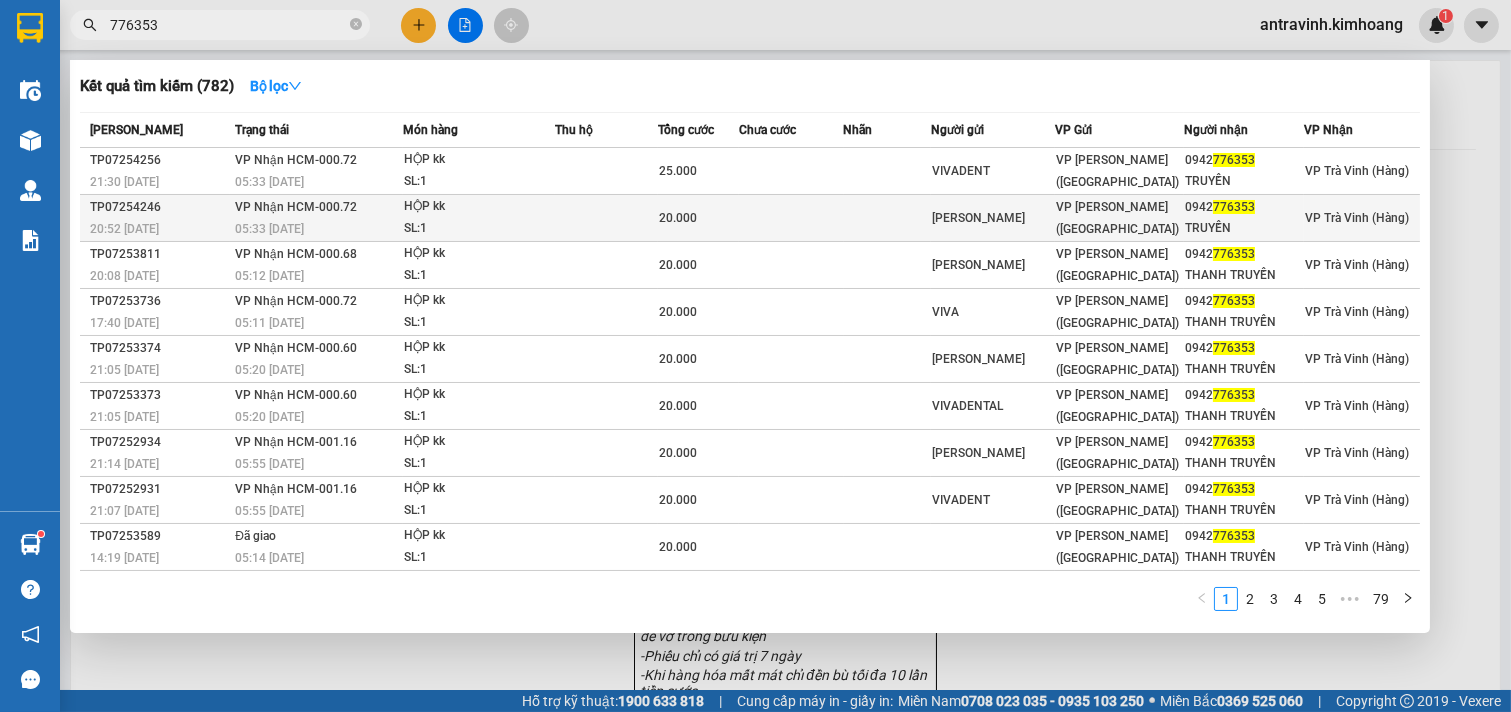 click on "05:33 [DATE]" at bounding box center (318, 229) 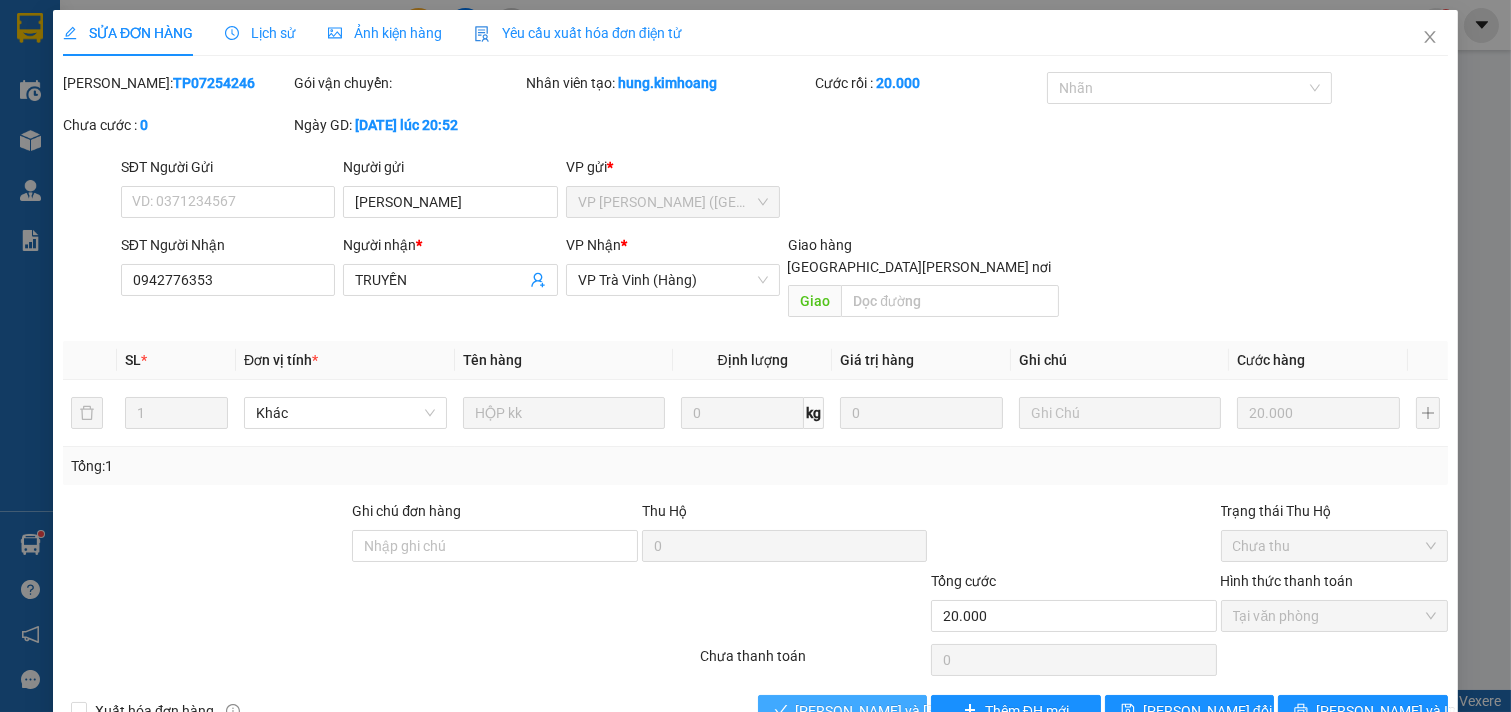 click on "[PERSON_NAME] và [PERSON_NAME] hàng" at bounding box center (931, 711) 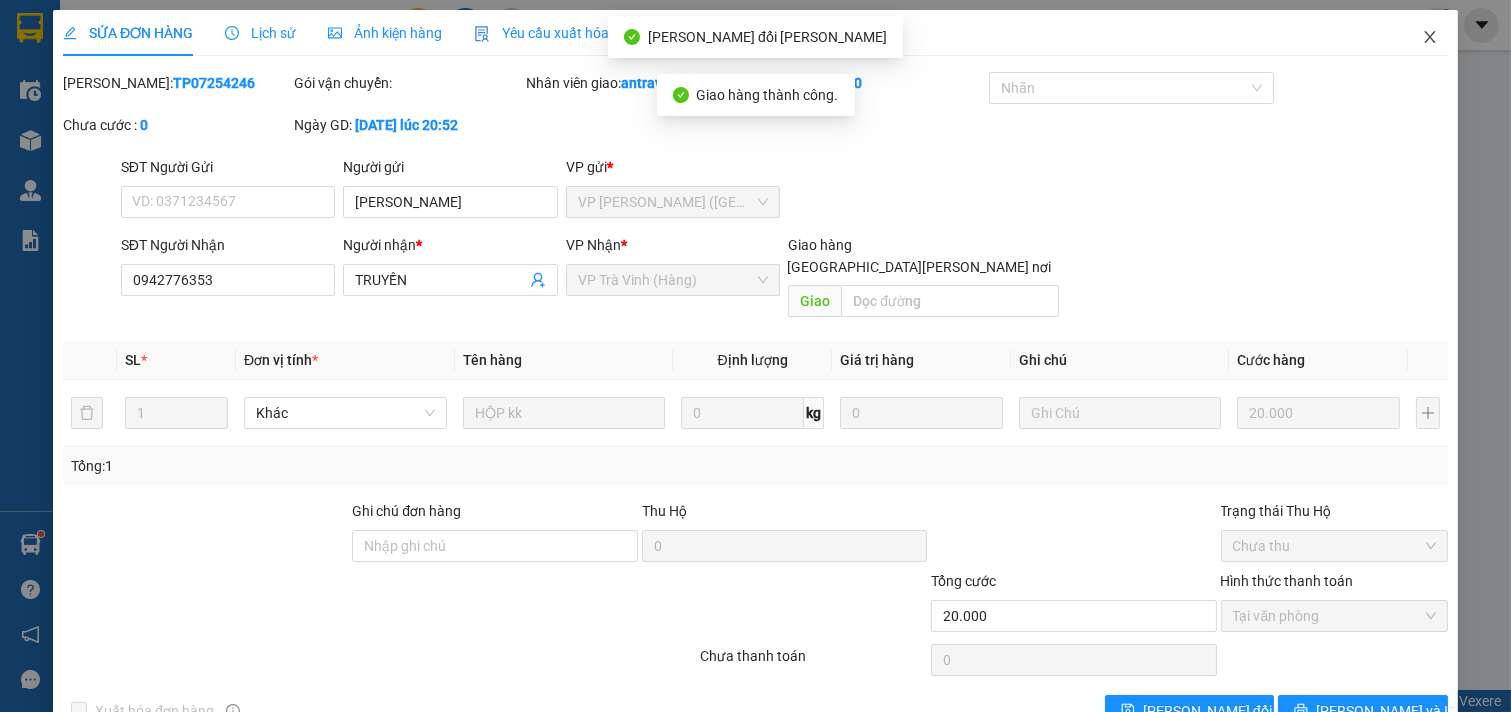 click 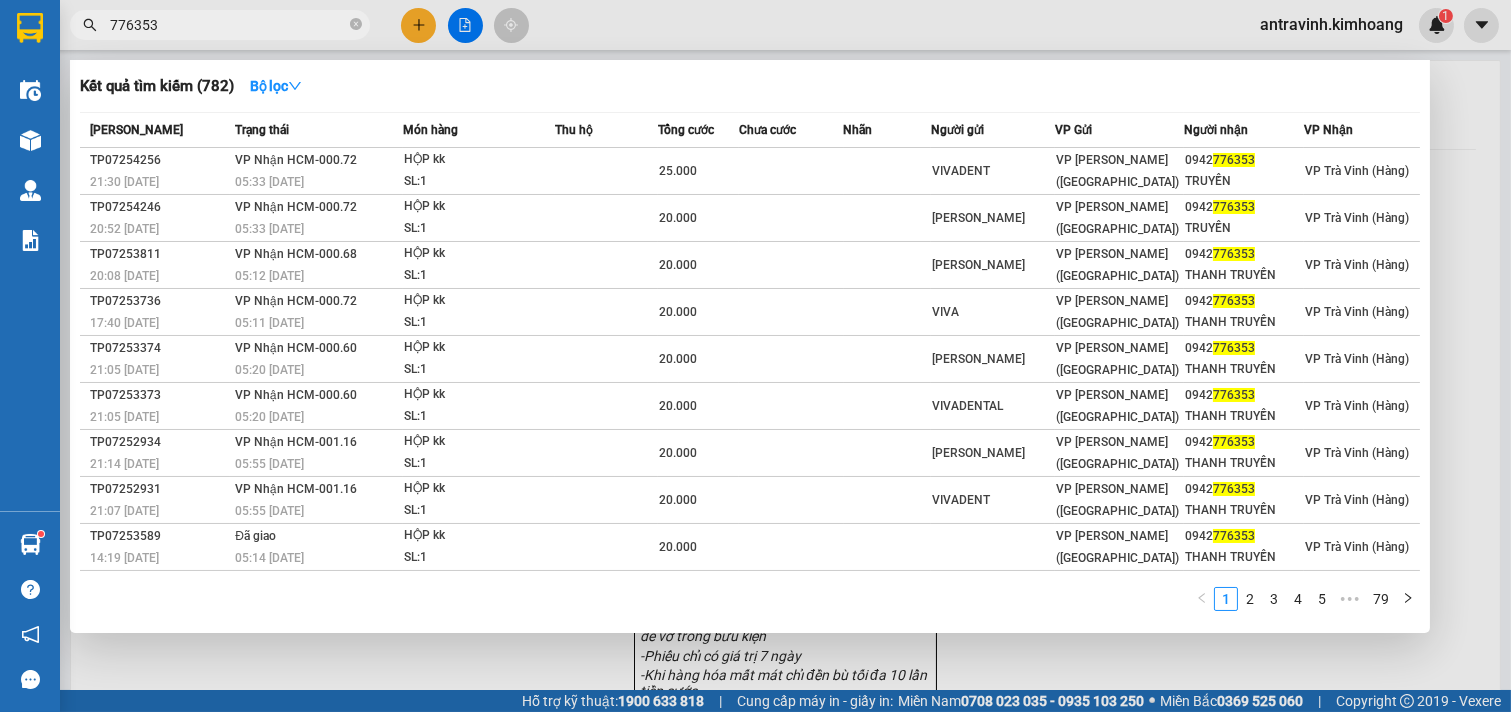 click on "776353" at bounding box center [228, 25] 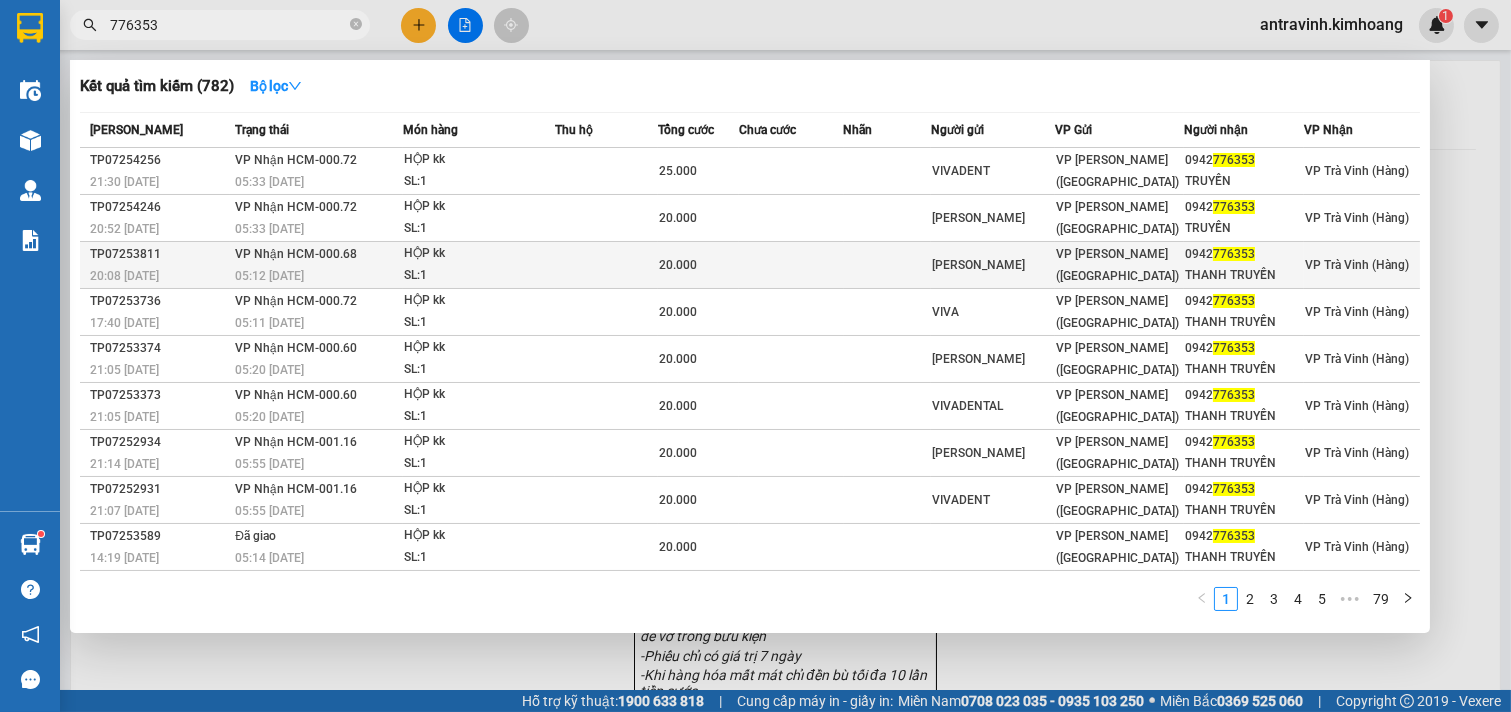 click on "05:12 - 10/07" at bounding box center (318, 276) 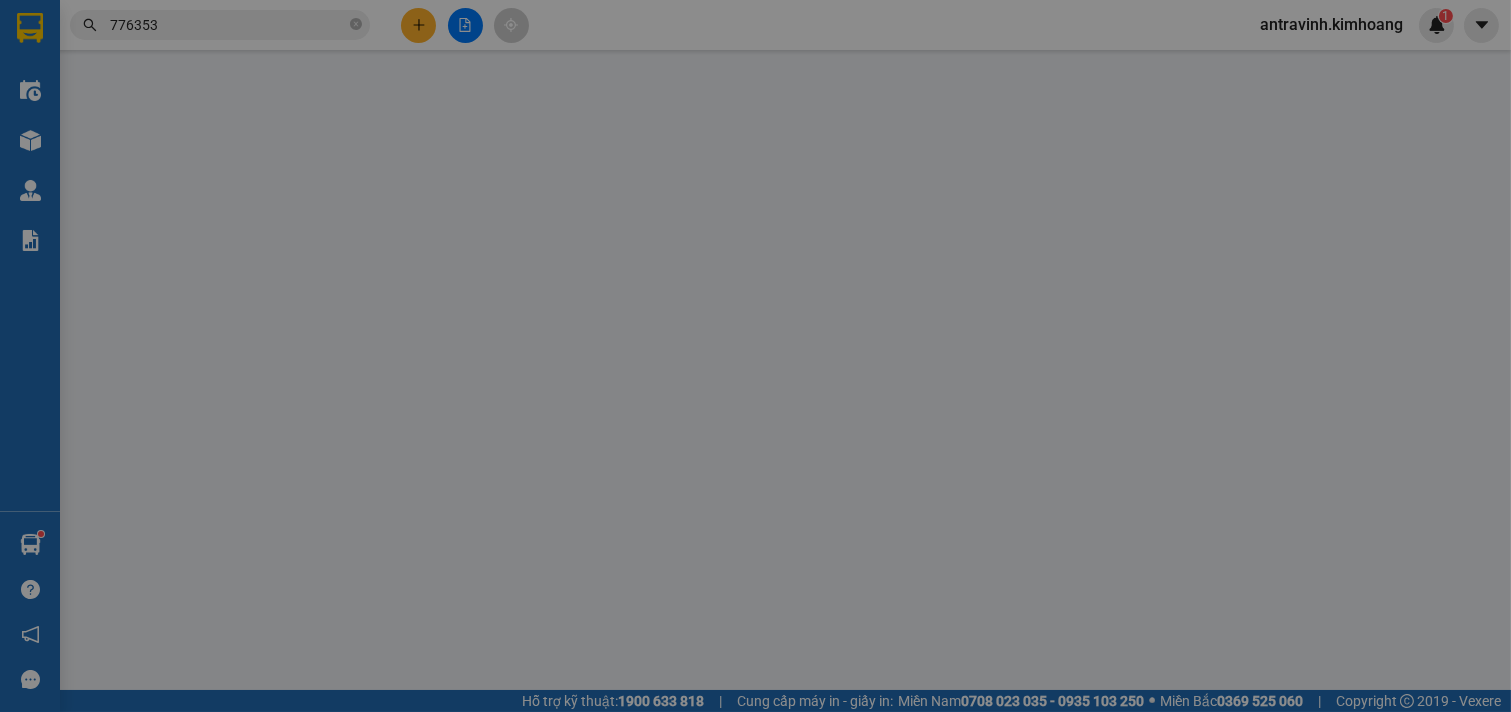 type on "CƯỜNG PHÁT" 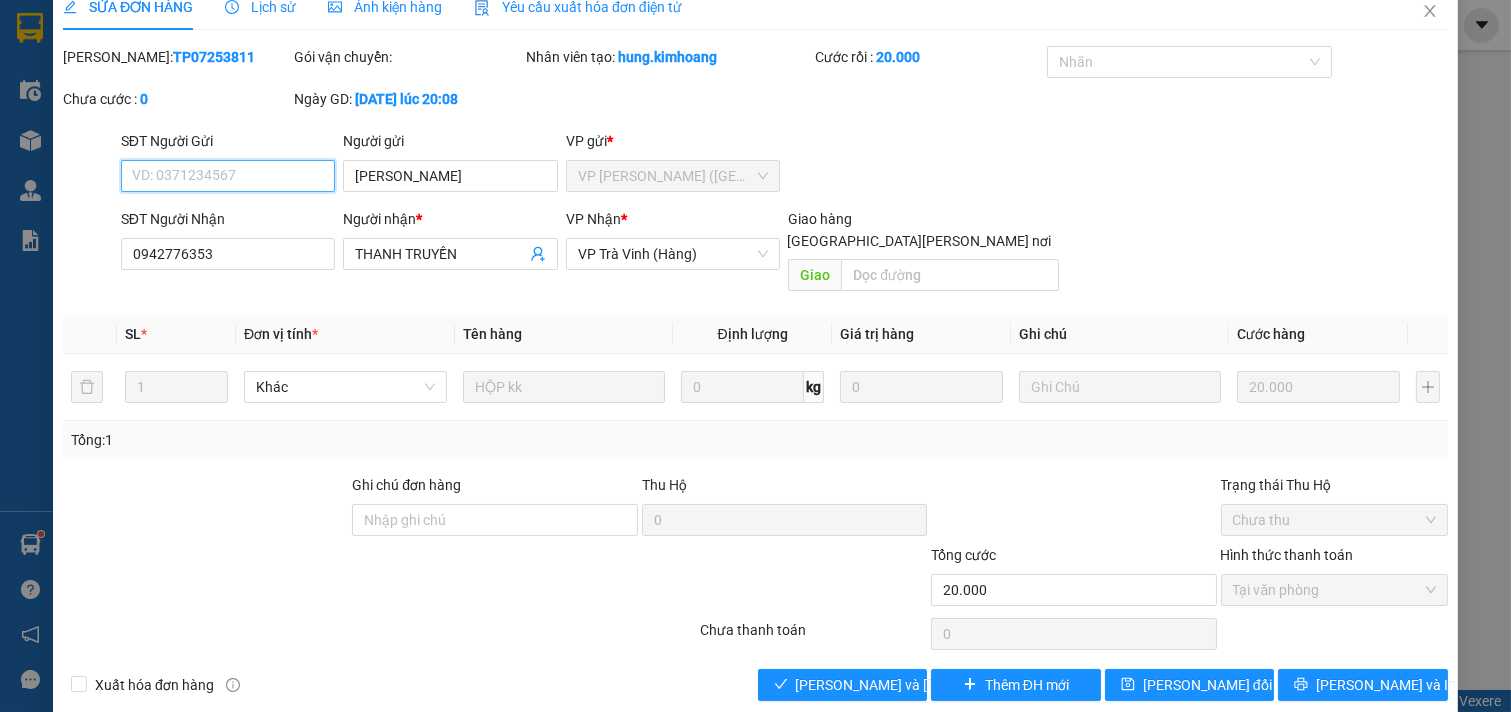 scroll, scrollTop: 32, scrollLeft: 0, axis: vertical 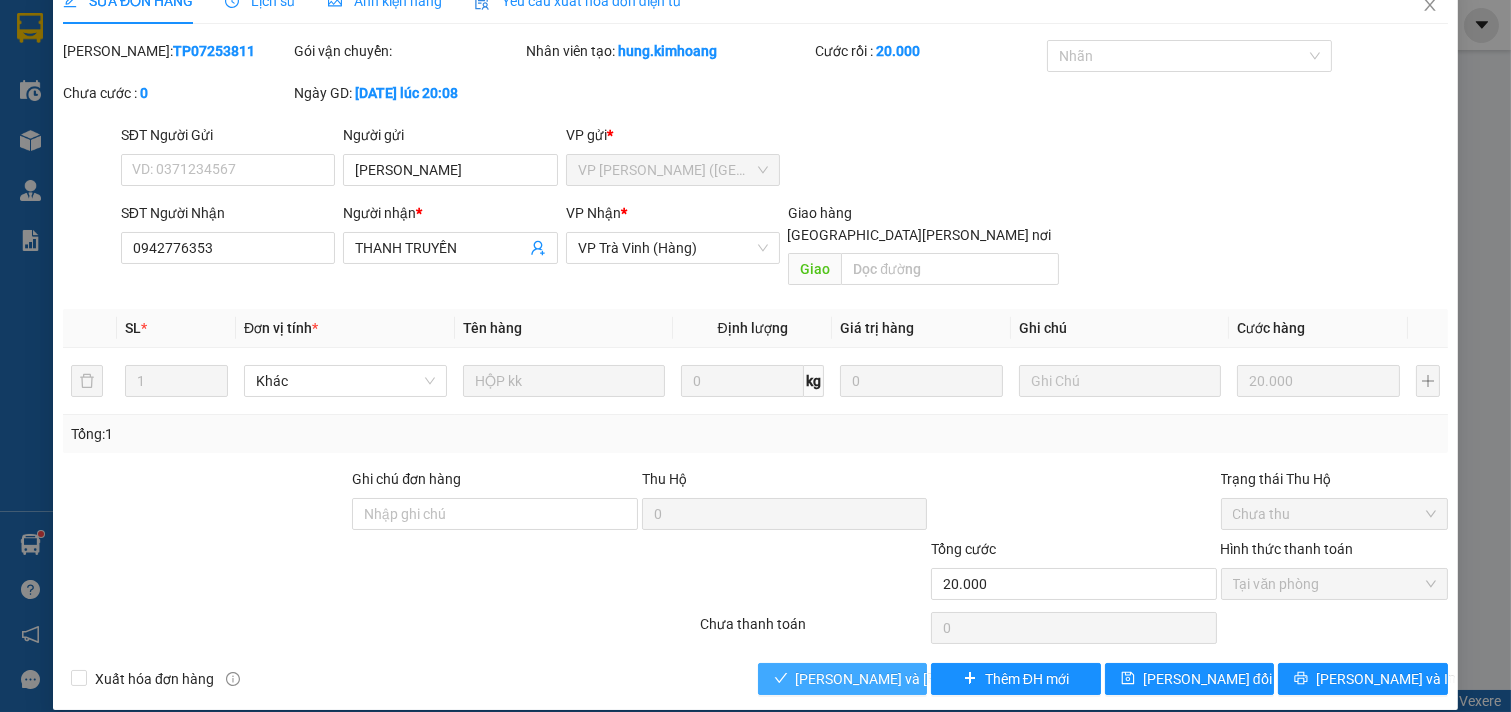 click on "[PERSON_NAME] và [PERSON_NAME] hàng" at bounding box center (931, 679) 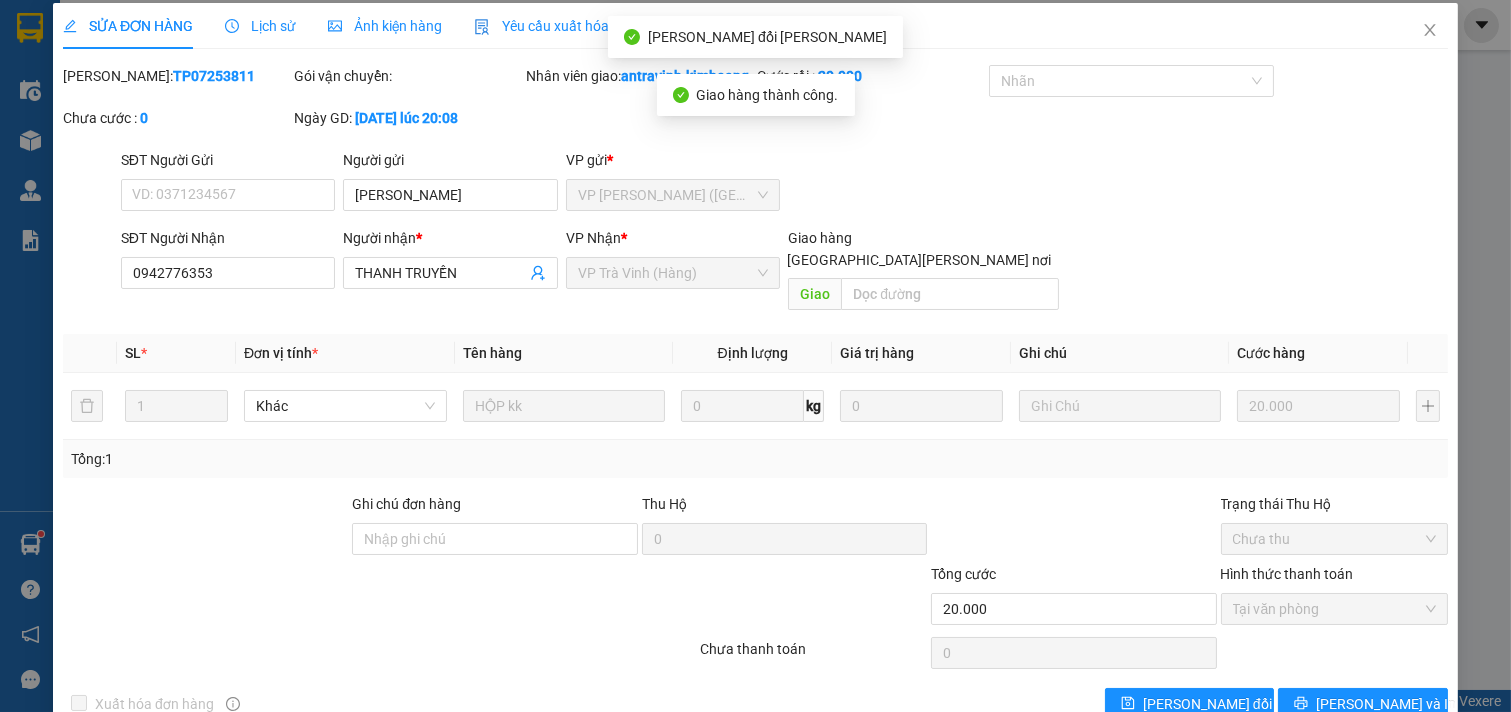 scroll, scrollTop: 0, scrollLeft: 0, axis: both 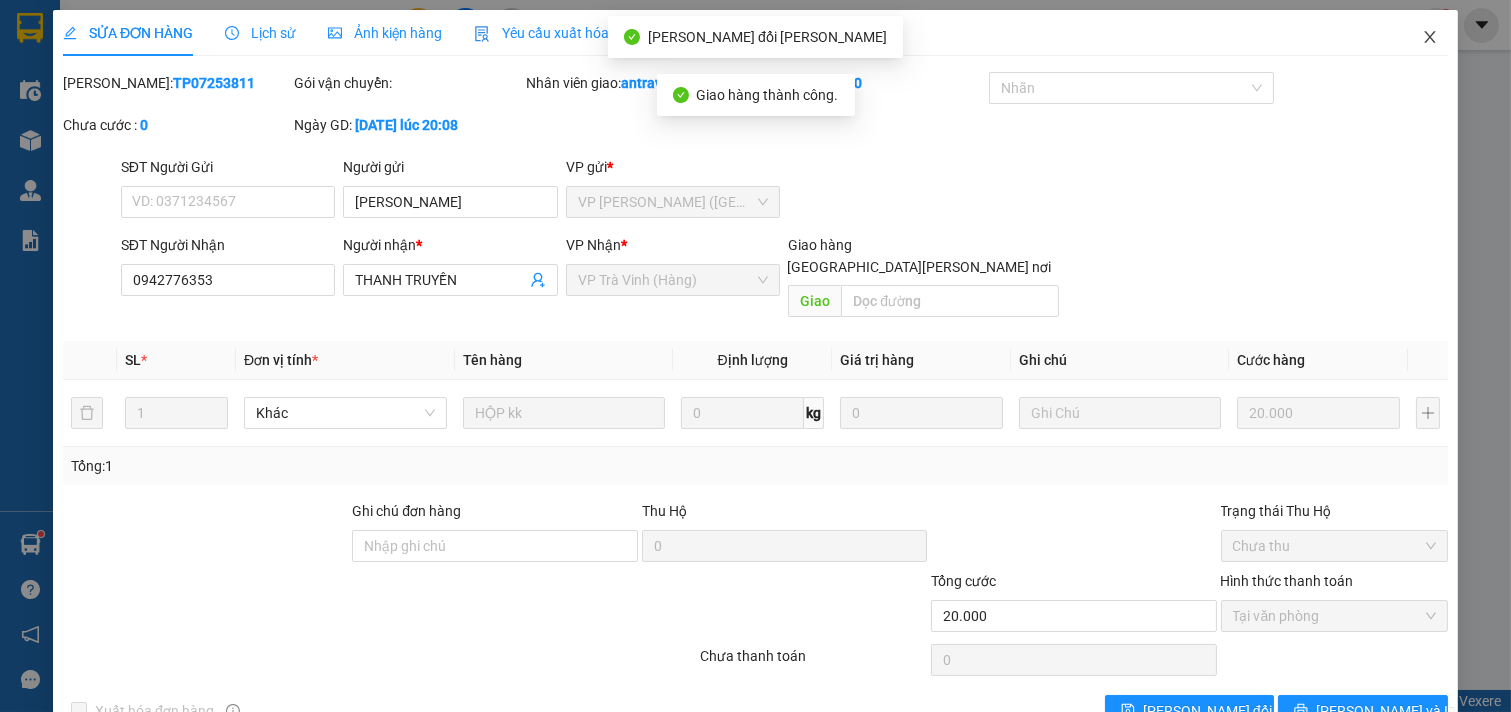 click 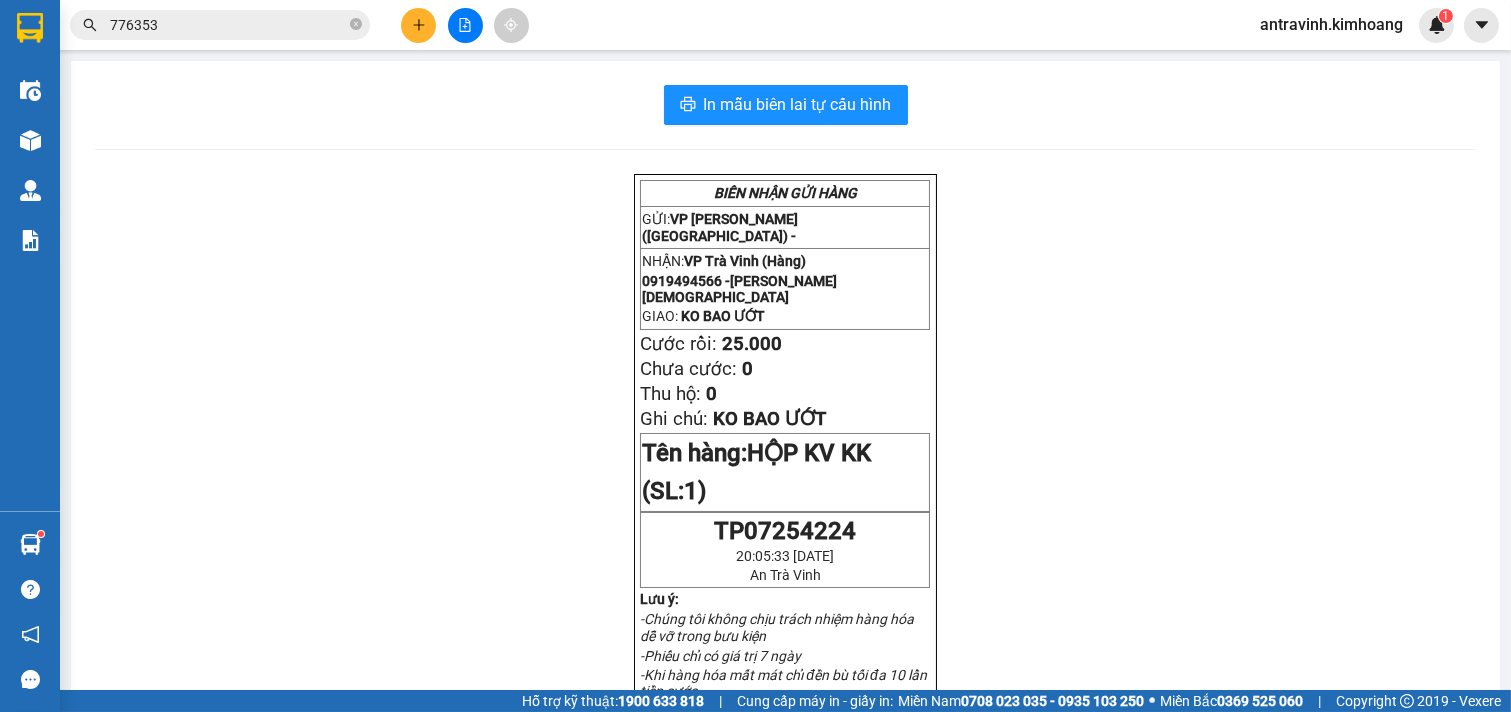 click on "776353" at bounding box center [228, 25] 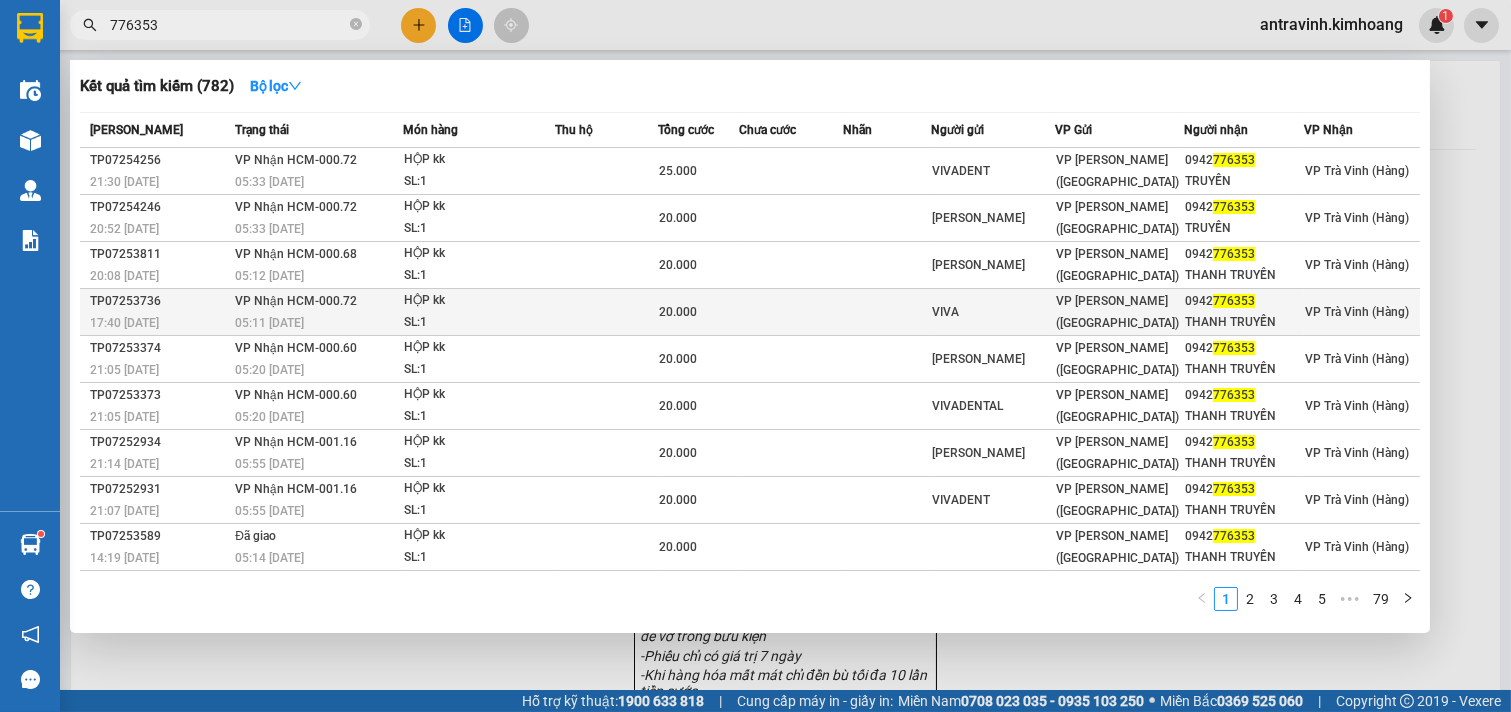 click on "VP Nhận   HCM-000.72 05:11 - 10/07" at bounding box center (316, 312) 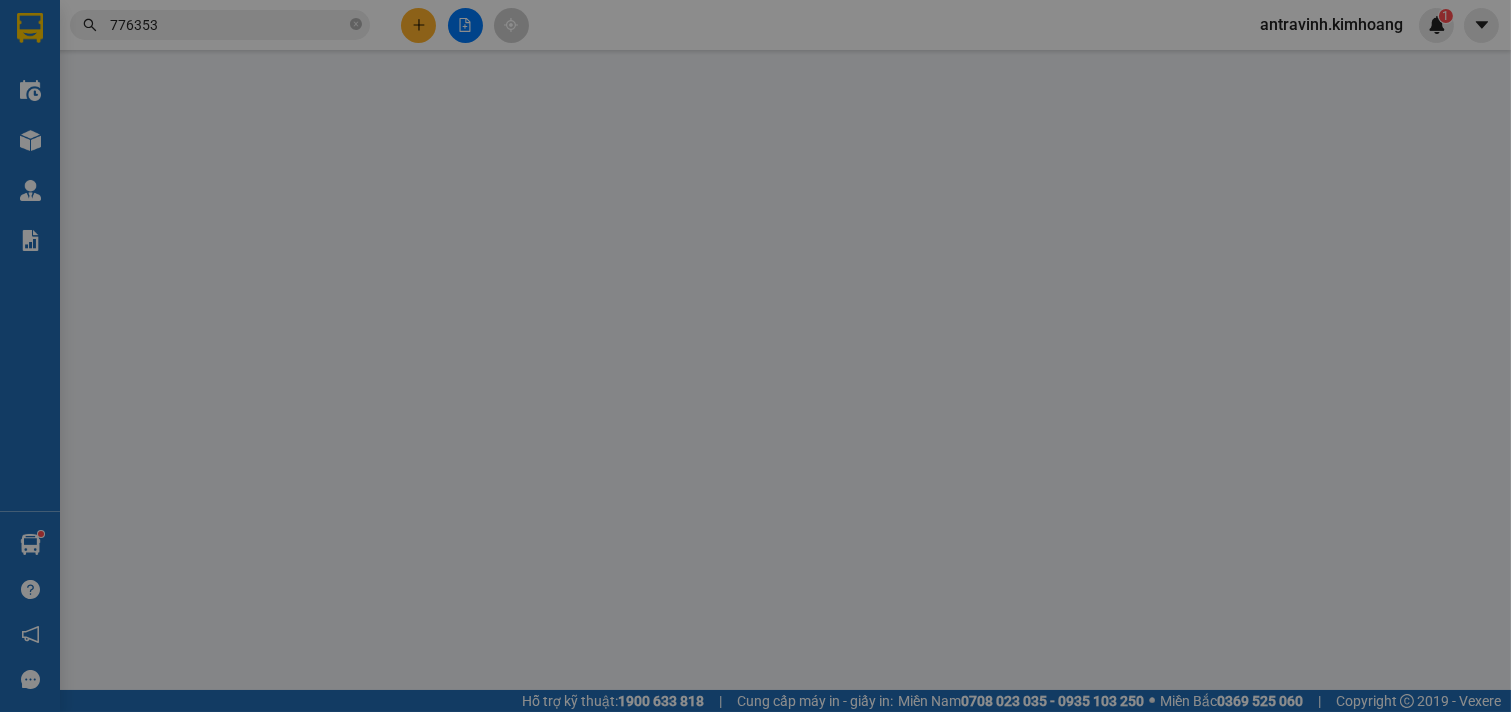 type on "VIVA" 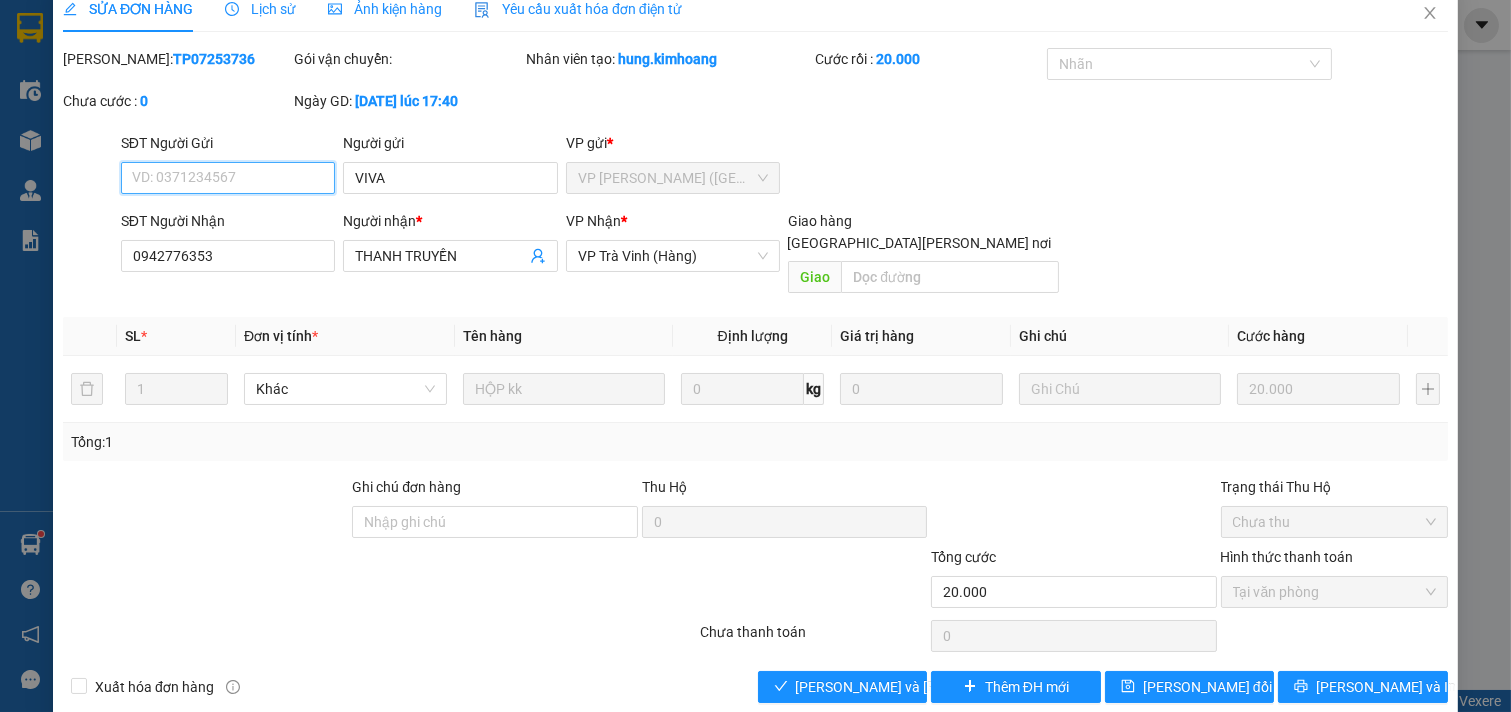 scroll, scrollTop: 32, scrollLeft: 0, axis: vertical 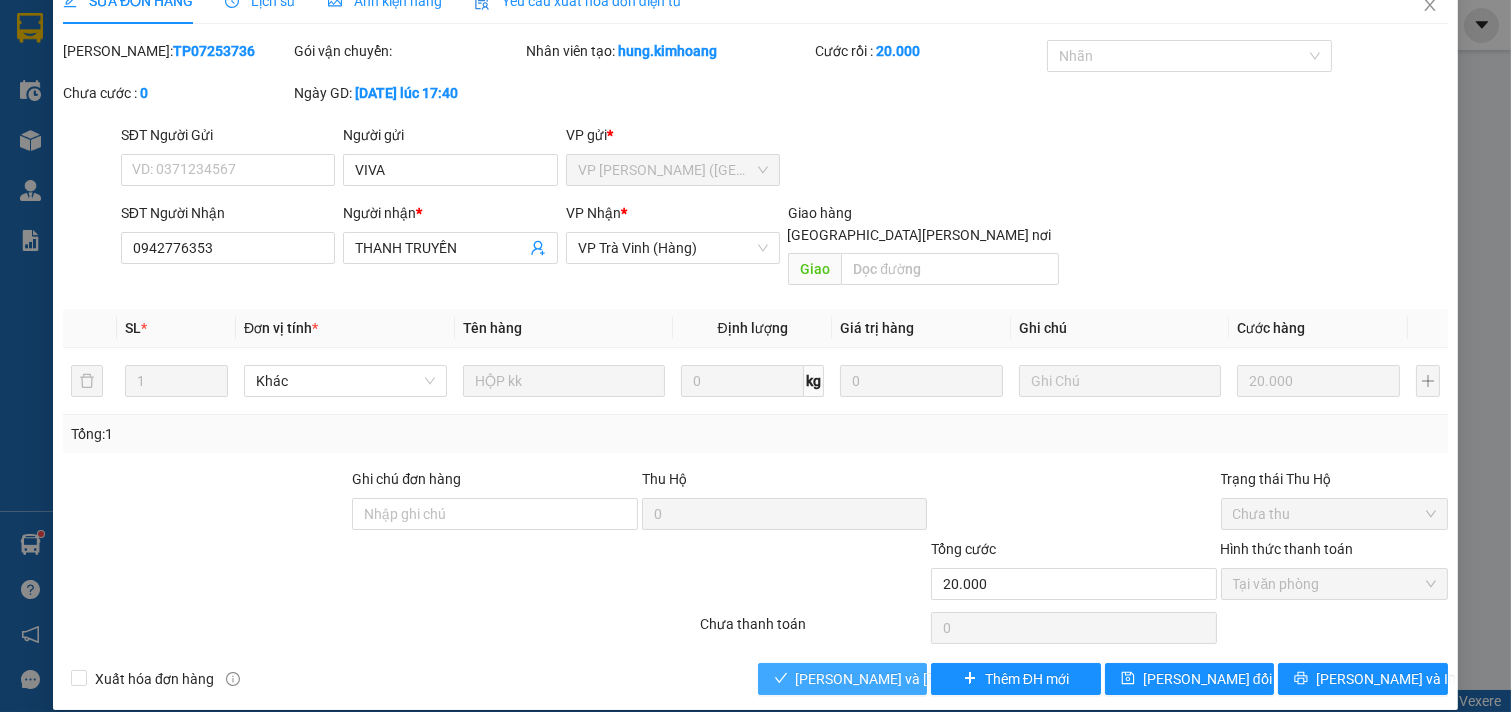 click on "[PERSON_NAME] và [PERSON_NAME] hàng" at bounding box center [931, 679] 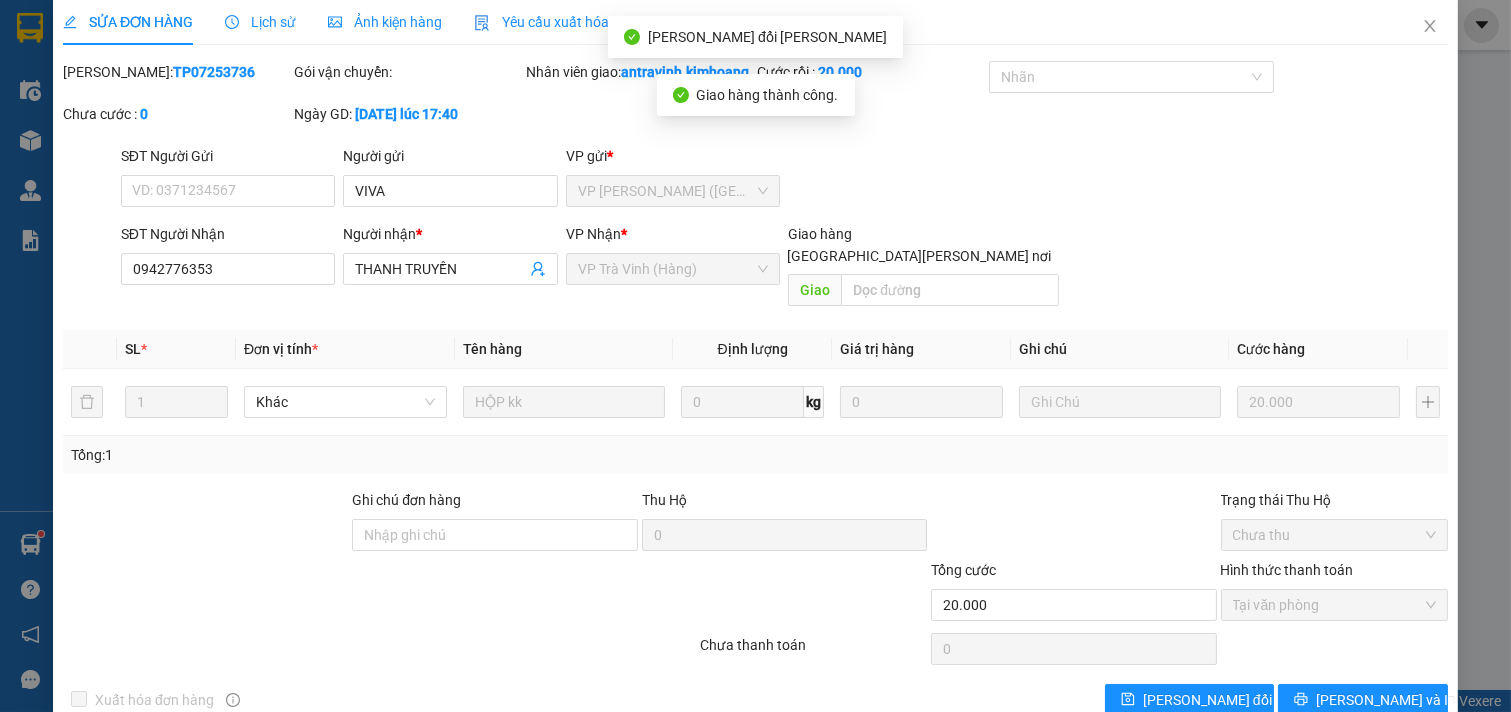 scroll, scrollTop: 0, scrollLeft: 0, axis: both 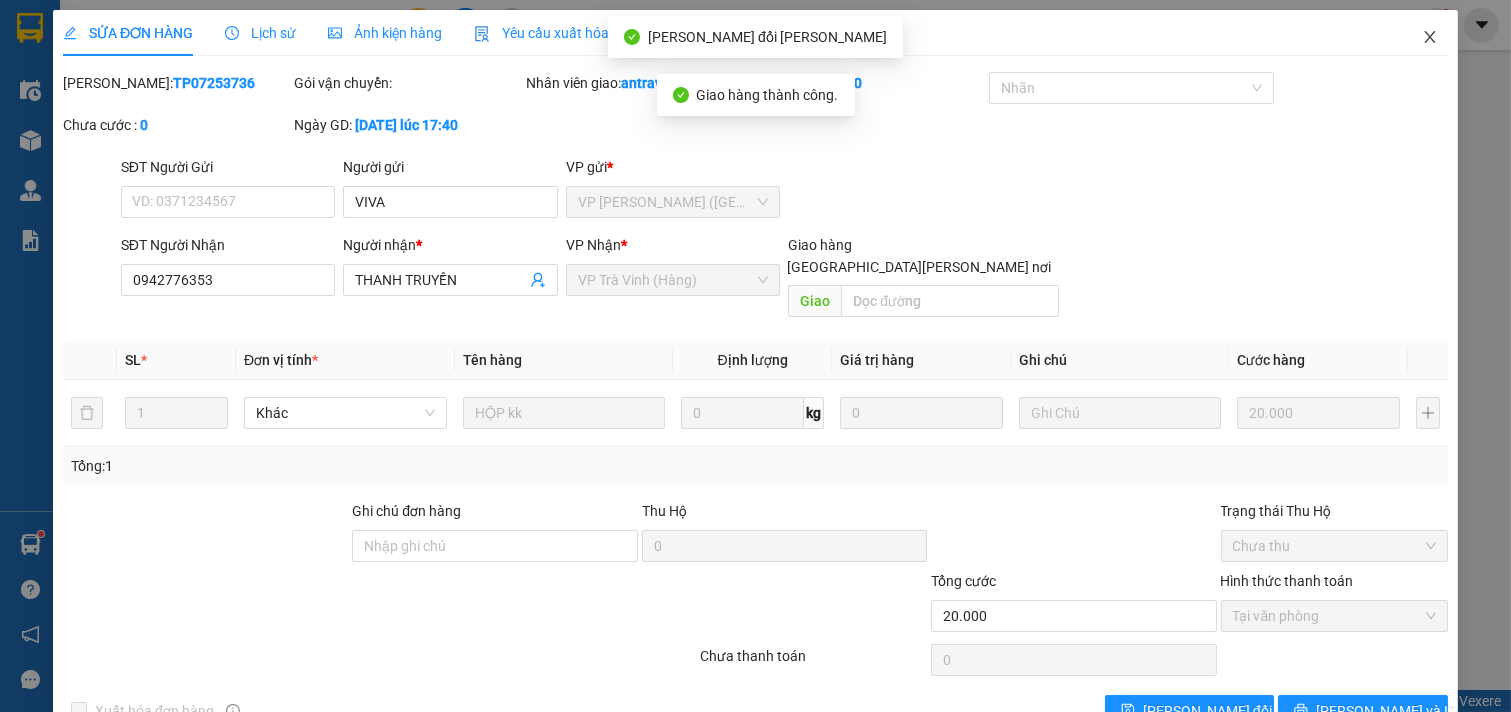 click 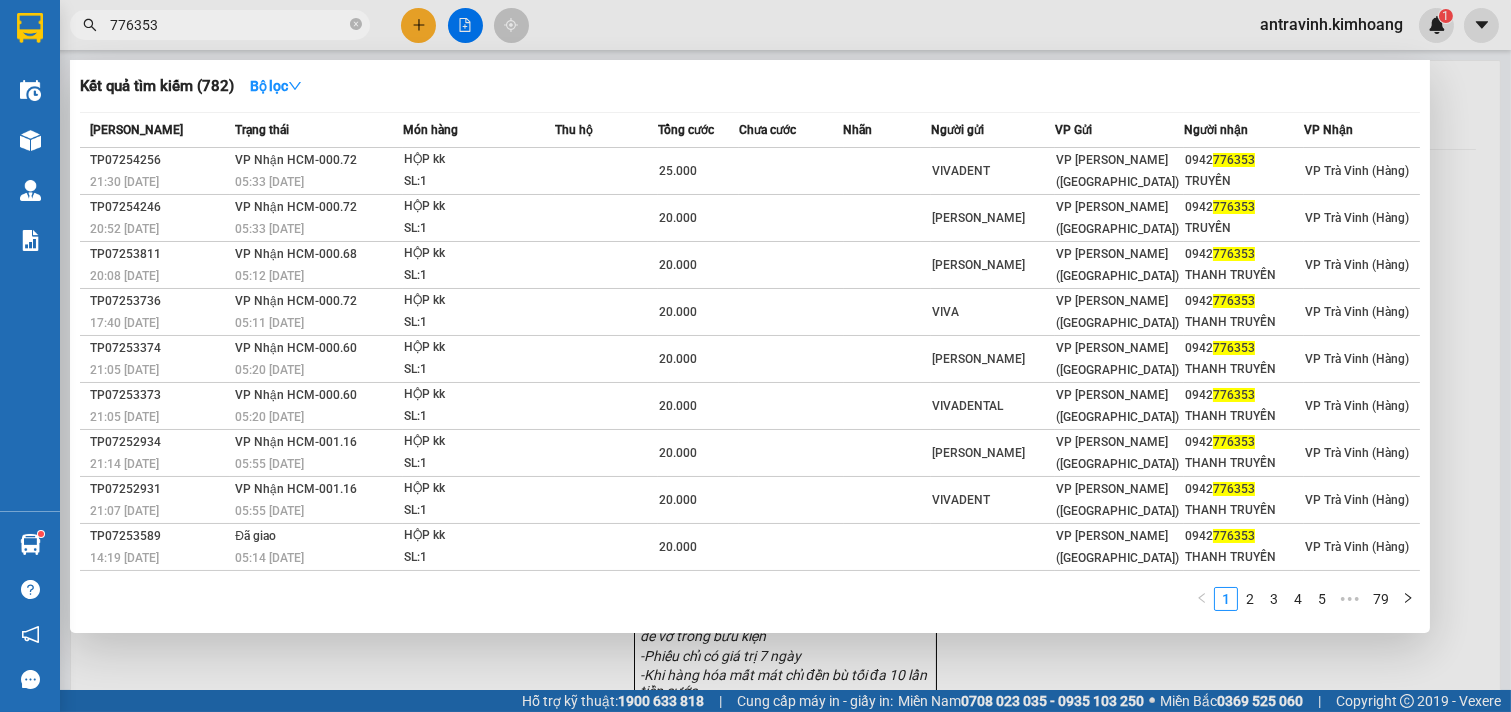 click on "776353" at bounding box center [228, 25] 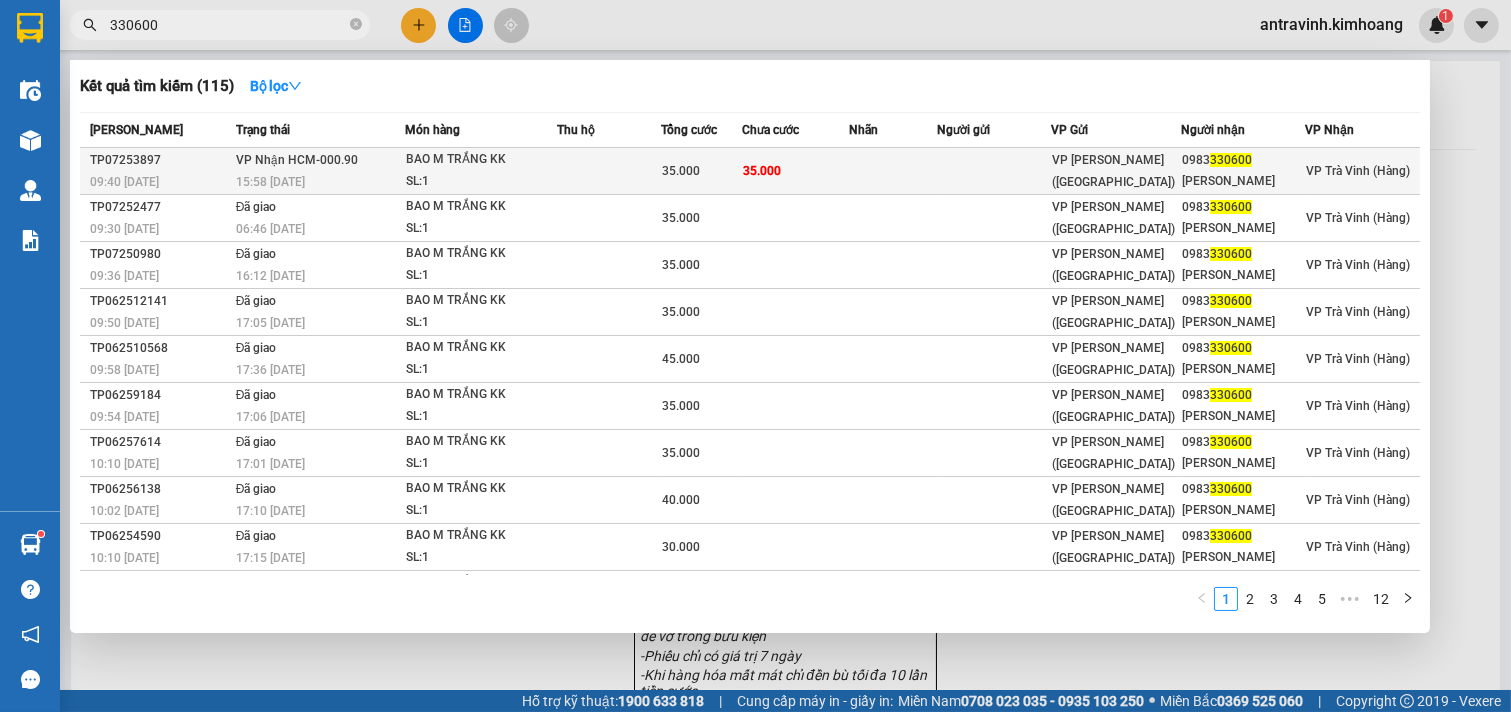 type on "330600" 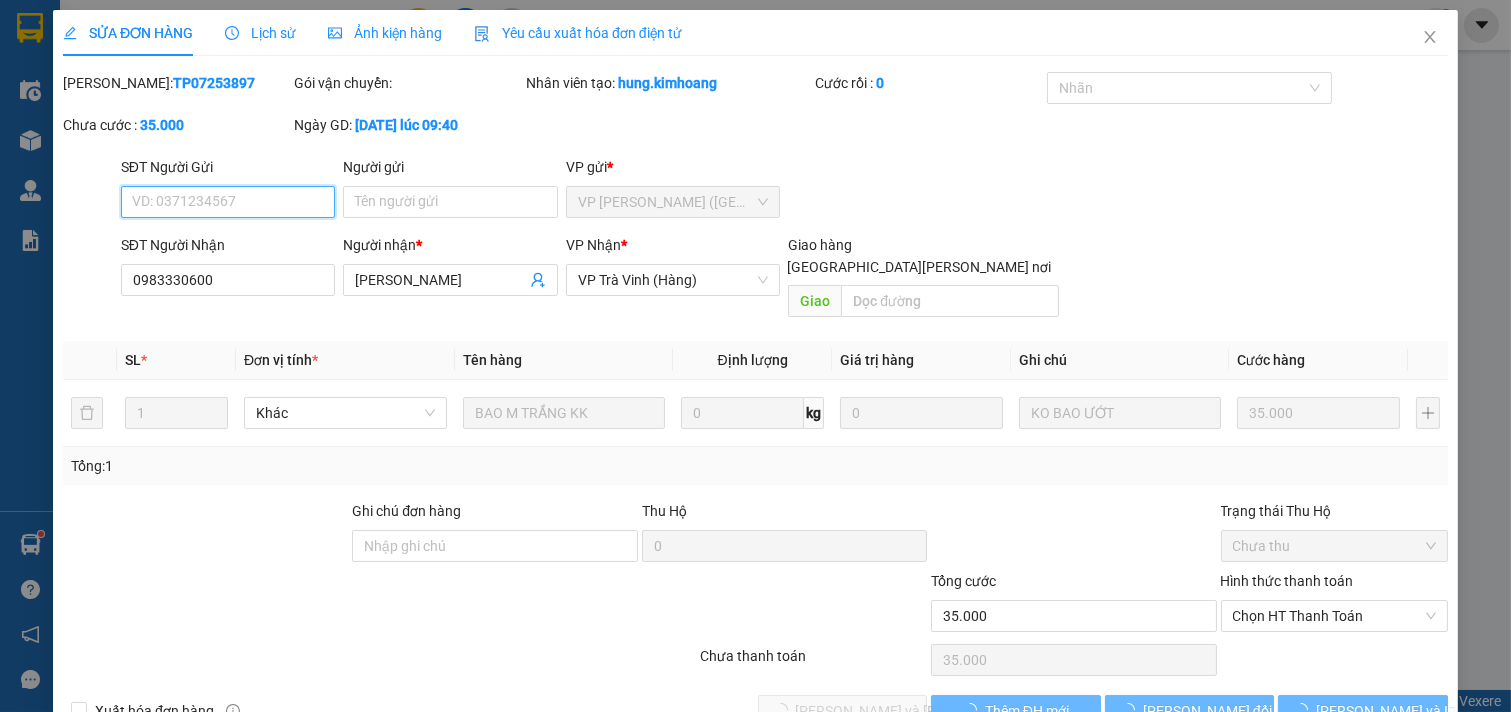 scroll, scrollTop: 32, scrollLeft: 0, axis: vertical 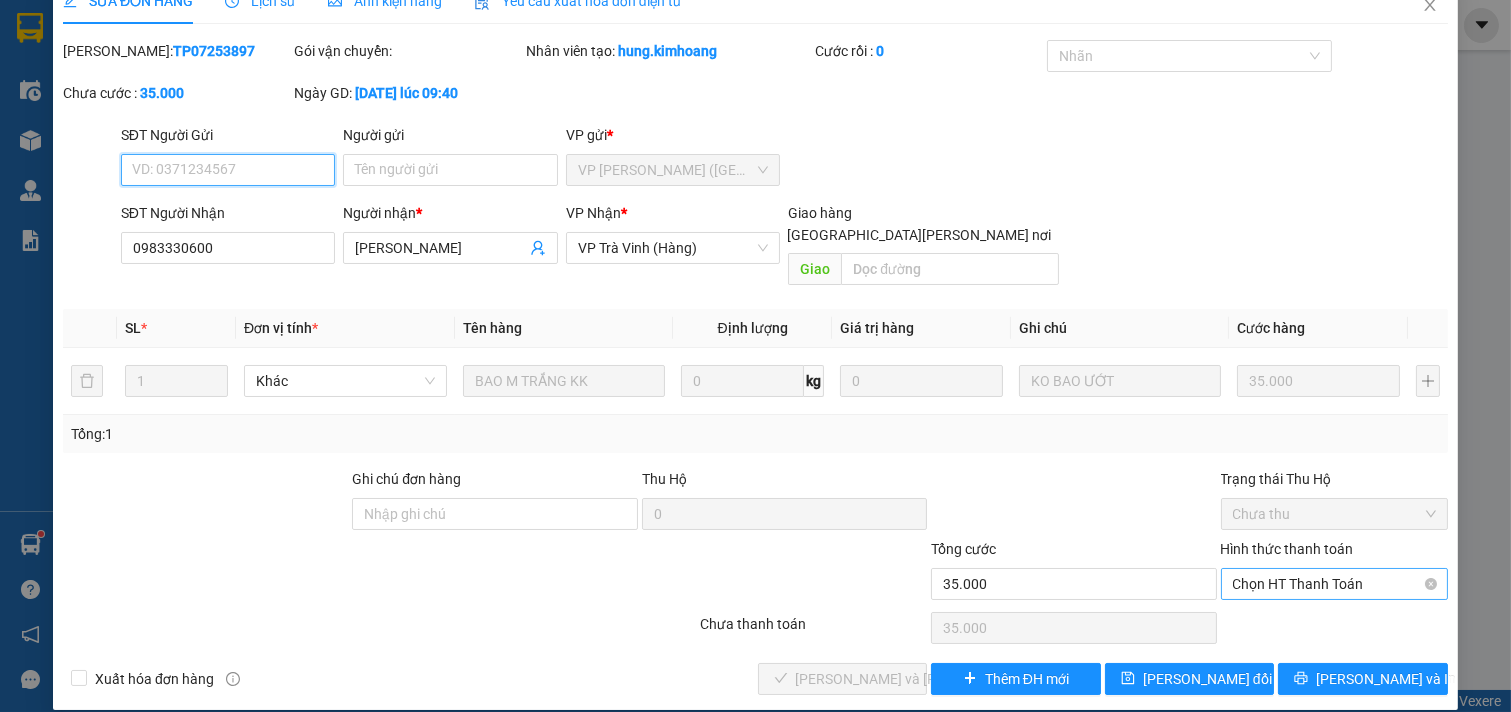 click on "Chọn HT Thanh Toán" at bounding box center [1335, 584] 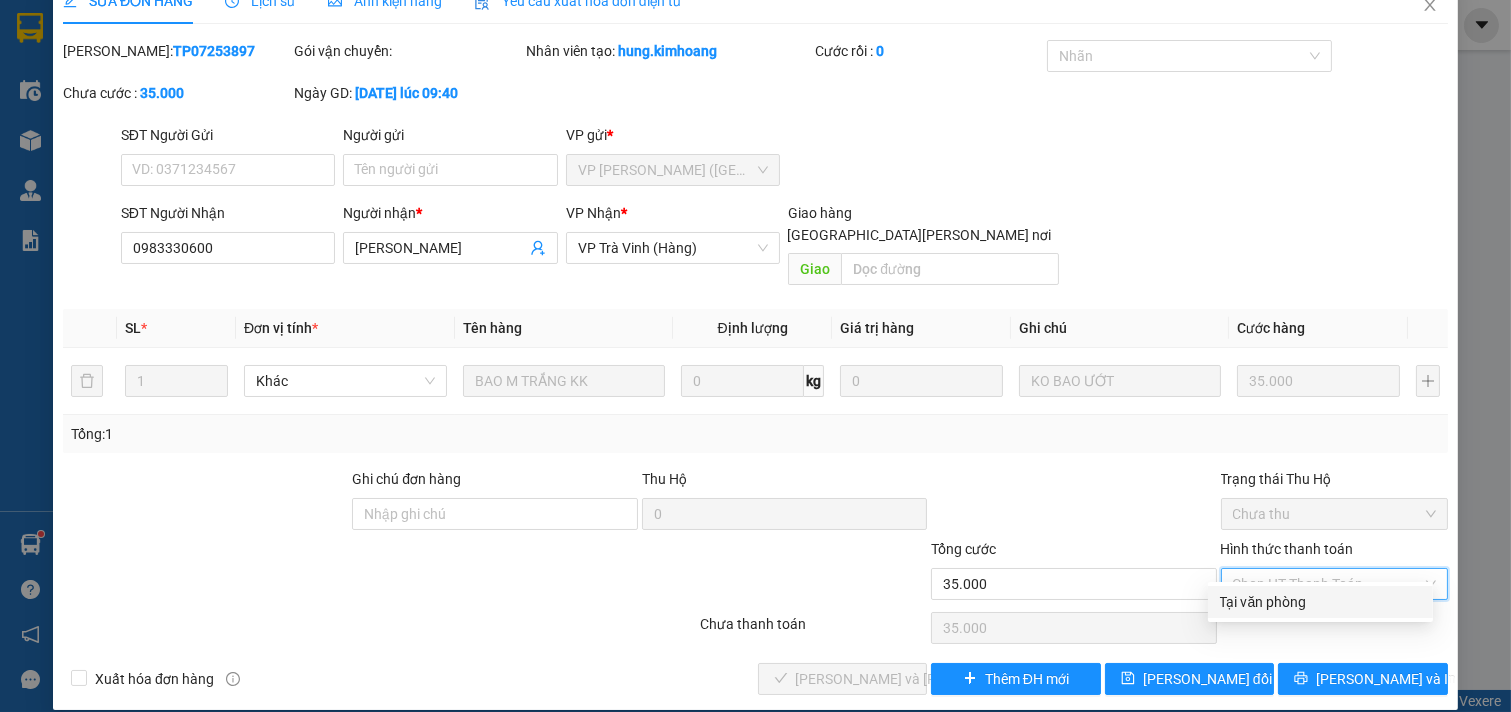 click on "Tại văn phòng" at bounding box center [1320, 602] 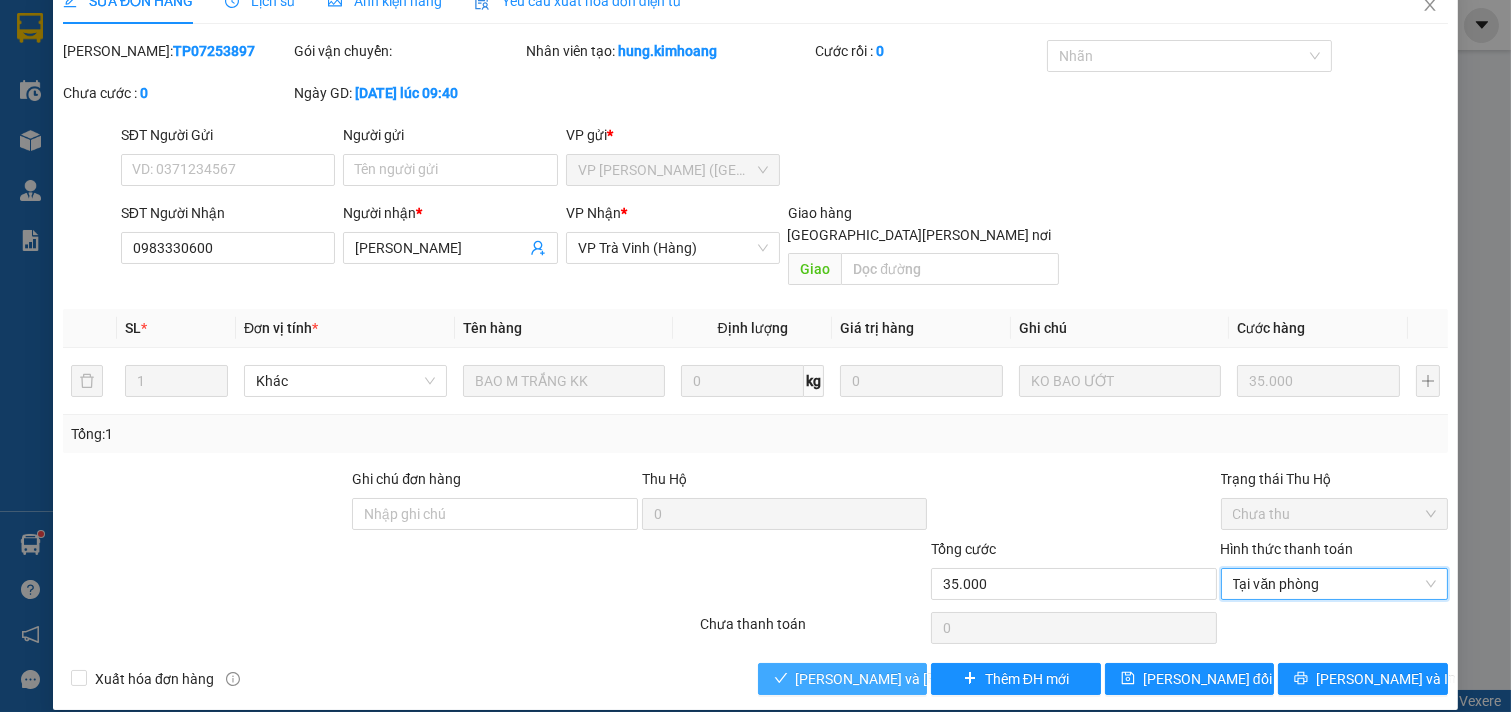 click on "[PERSON_NAME] và [PERSON_NAME] hàng" at bounding box center [931, 679] 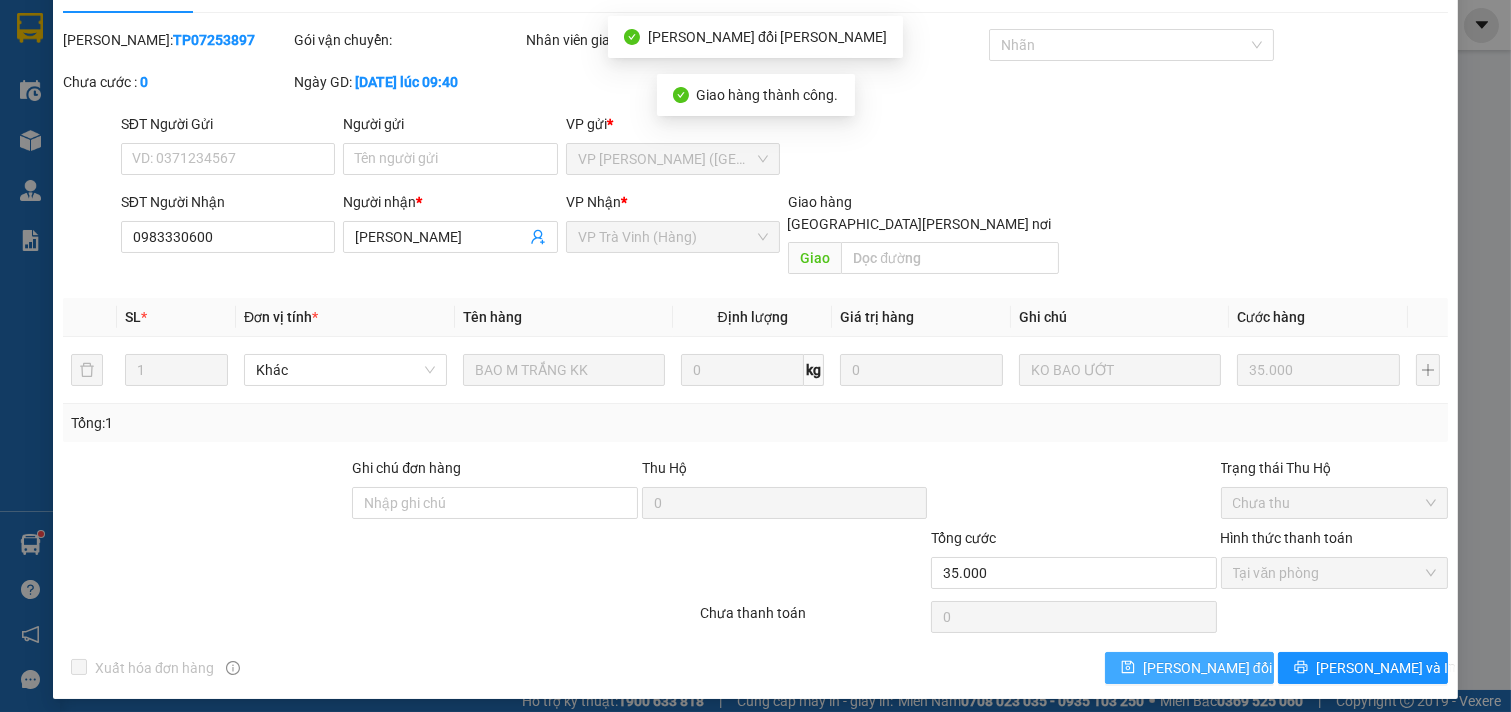 scroll, scrollTop: 53, scrollLeft: 0, axis: vertical 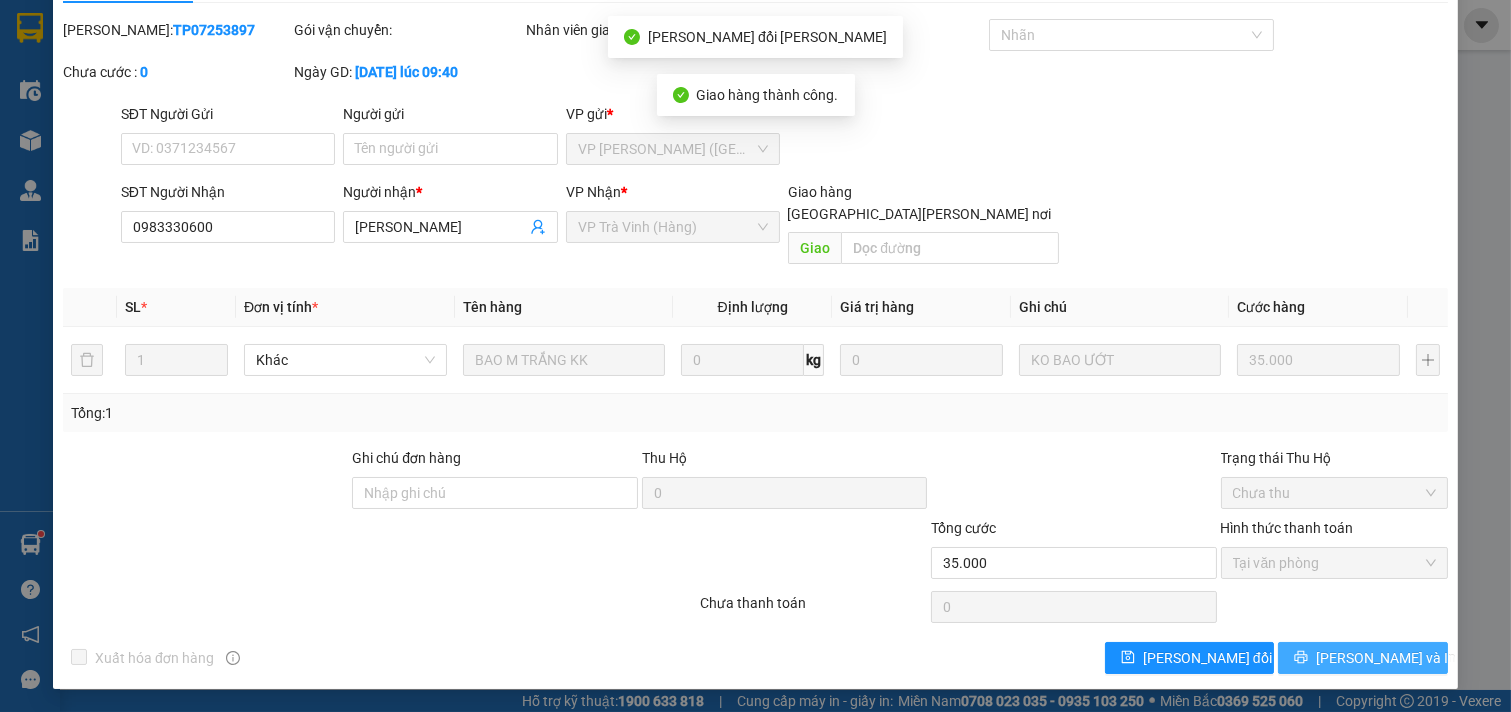 click on "[PERSON_NAME] và In" at bounding box center [1386, 658] 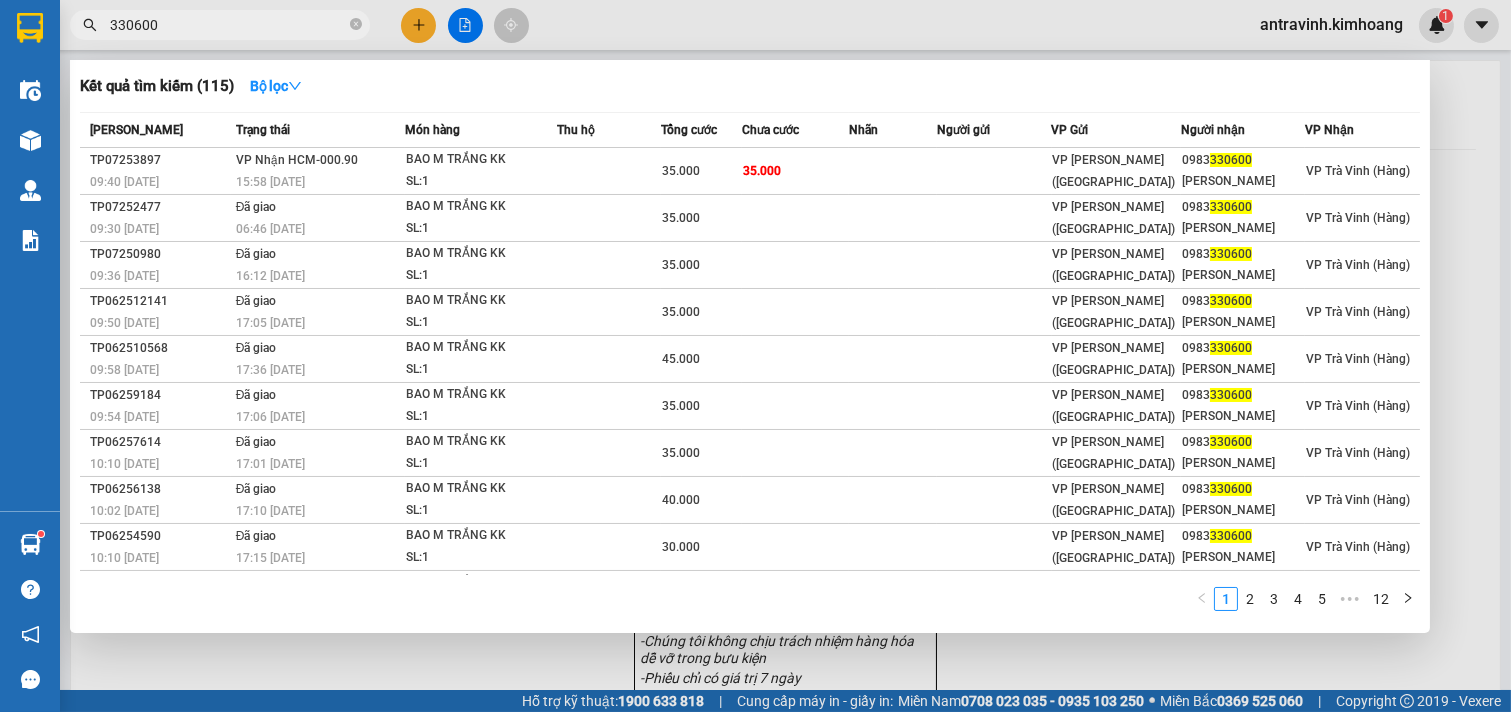click on "330600" at bounding box center [228, 25] 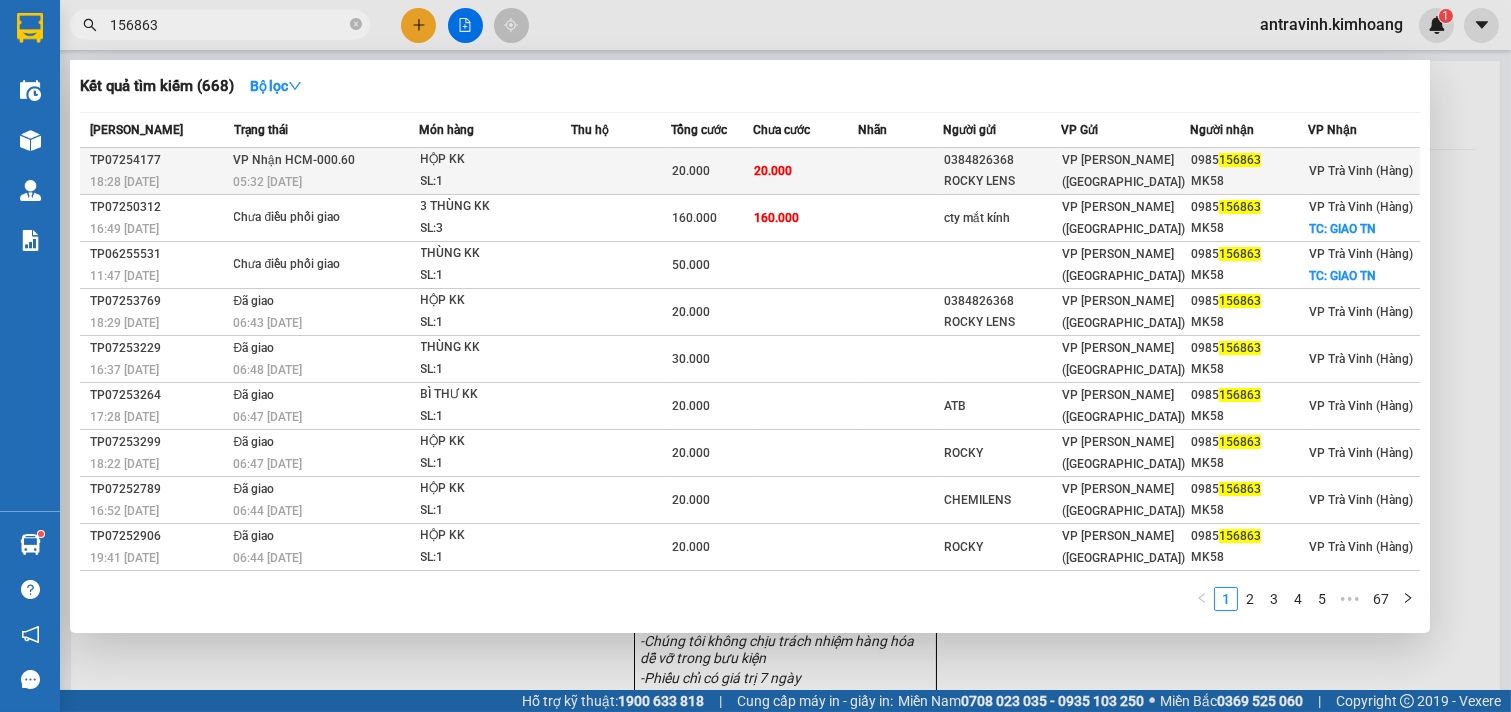 type on "156863" 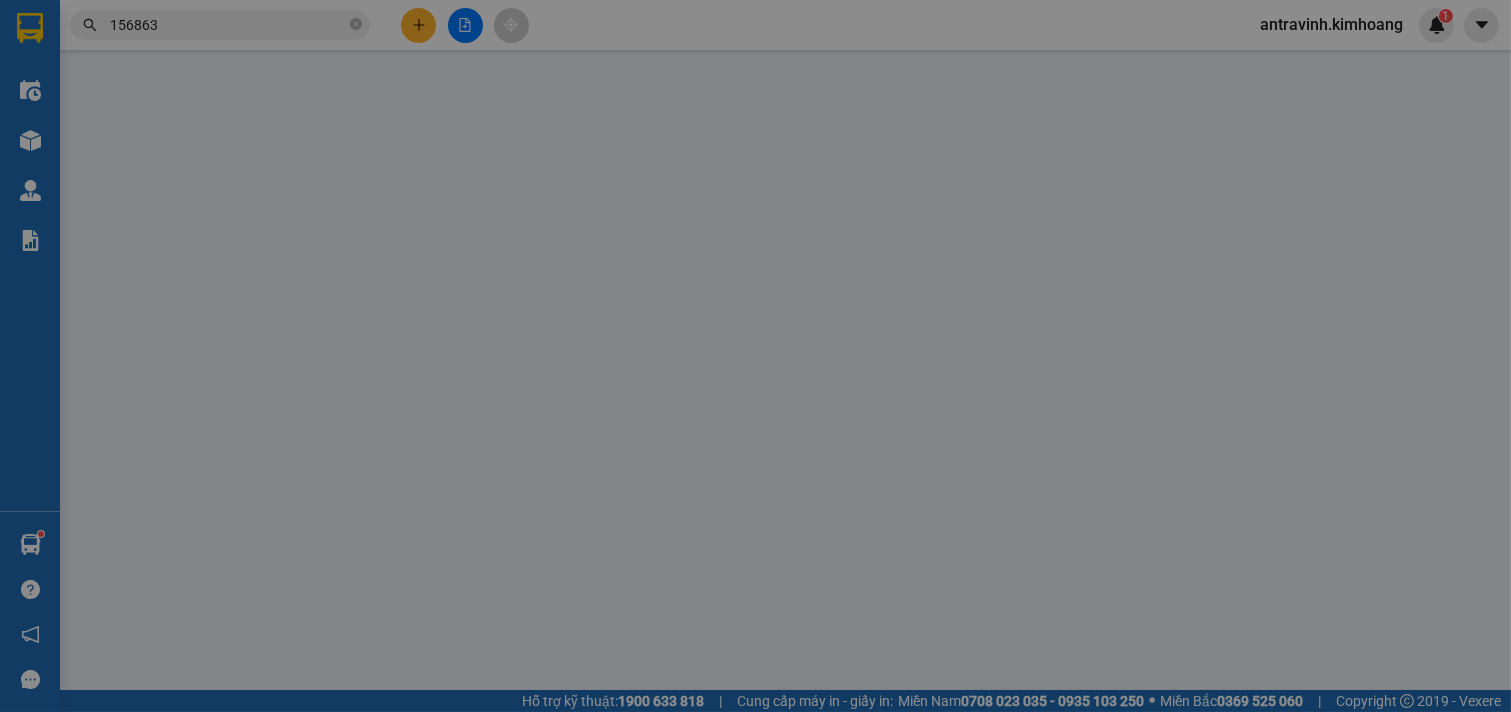 type on "0384826368" 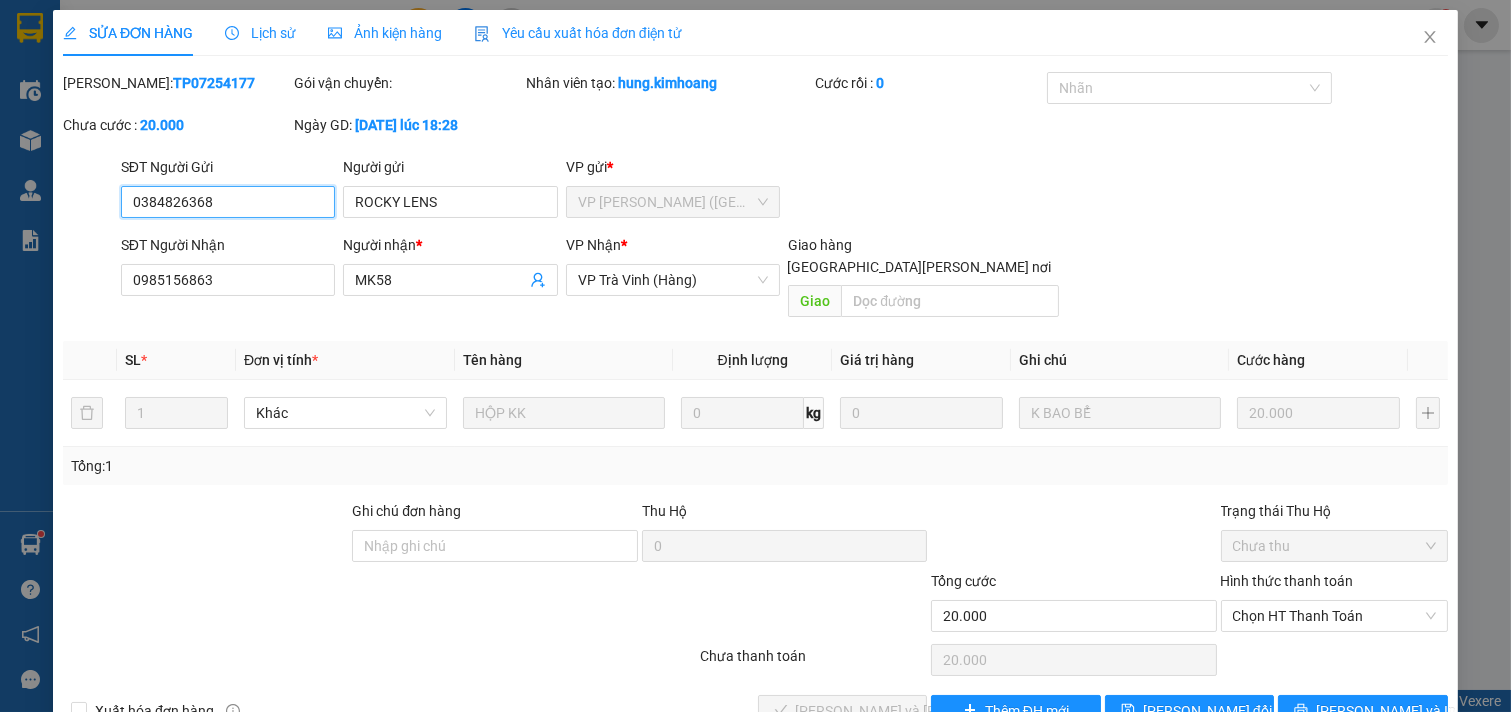 scroll, scrollTop: 32, scrollLeft: 0, axis: vertical 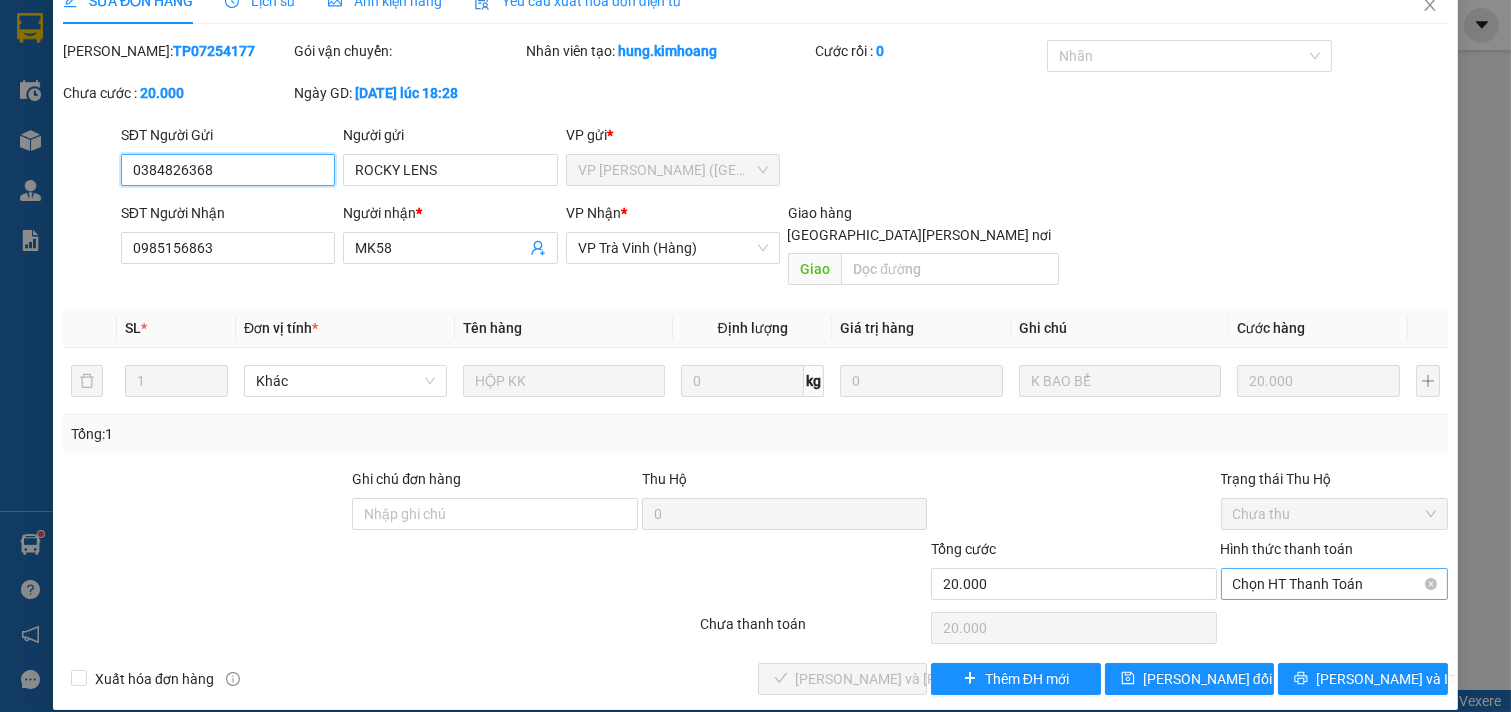 click on "Chọn HT Thanh Toán" at bounding box center (1335, 584) 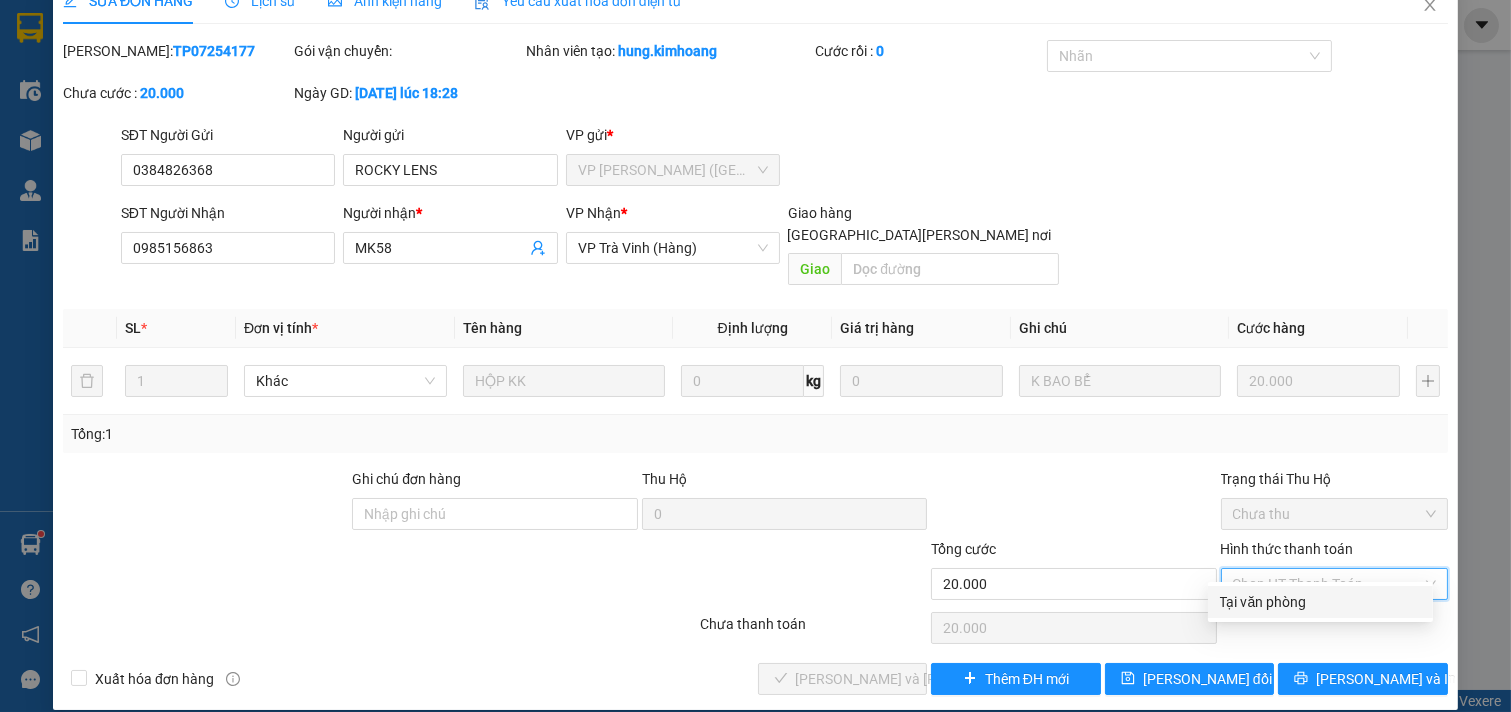 click on "Tại văn phòng" at bounding box center [1320, 602] 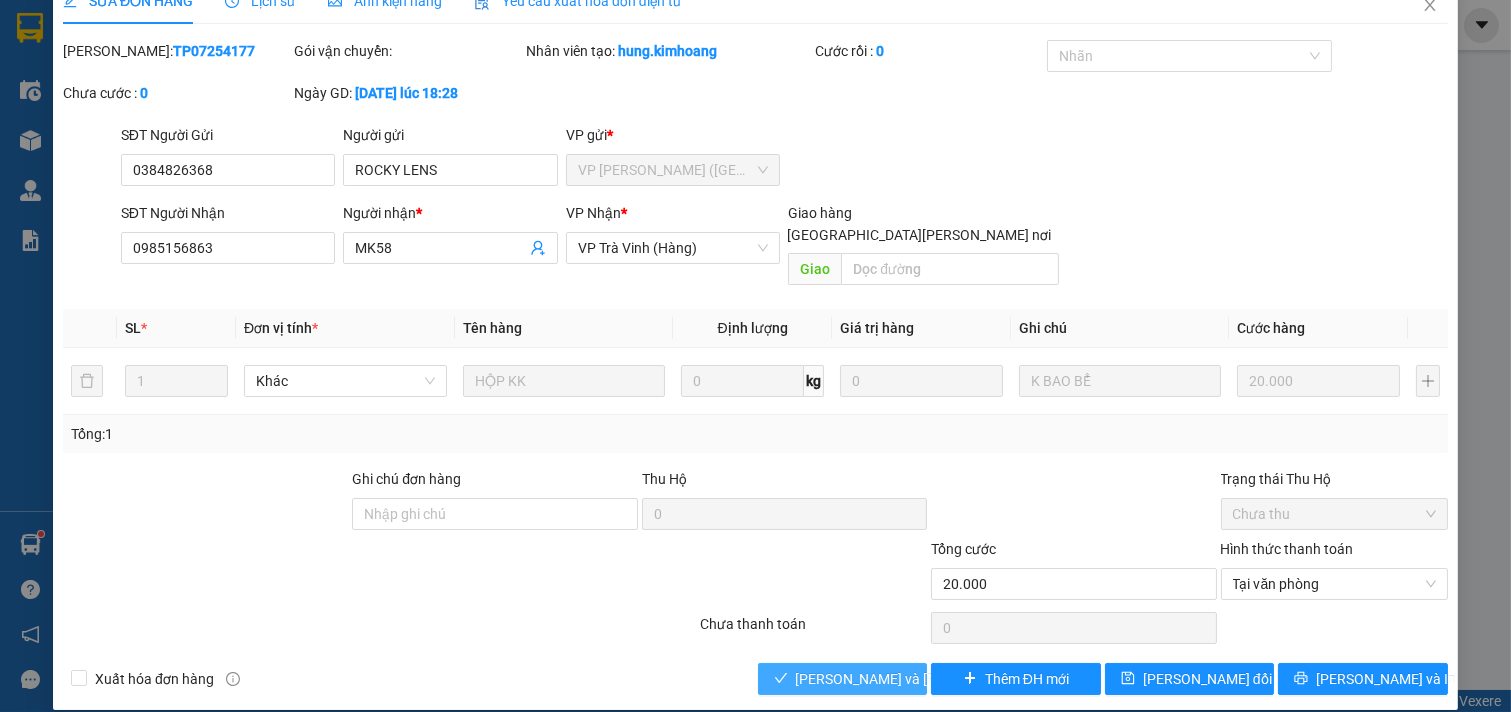 click on "[PERSON_NAME] và [PERSON_NAME] hàng" at bounding box center [931, 679] 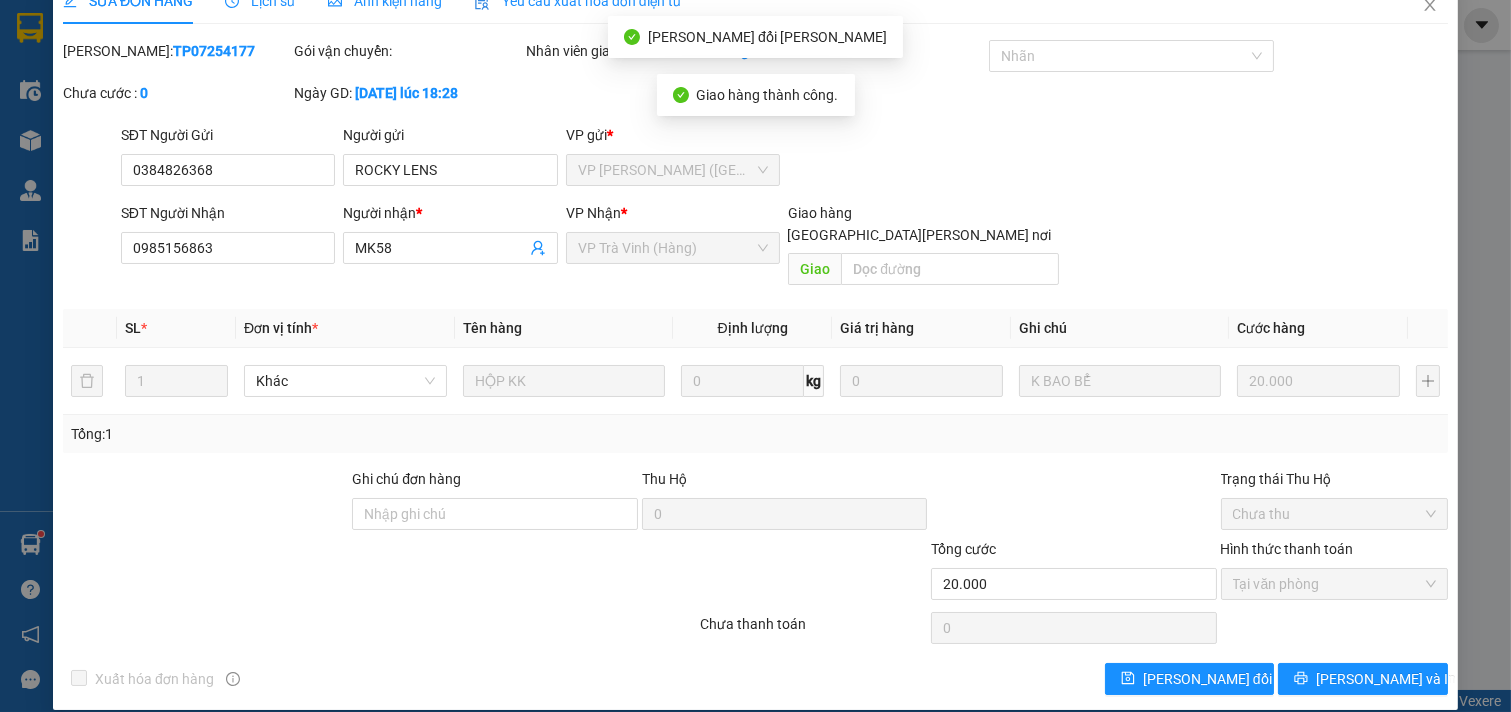 scroll, scrollTop: 0, scrollLeft: 0, axis: both 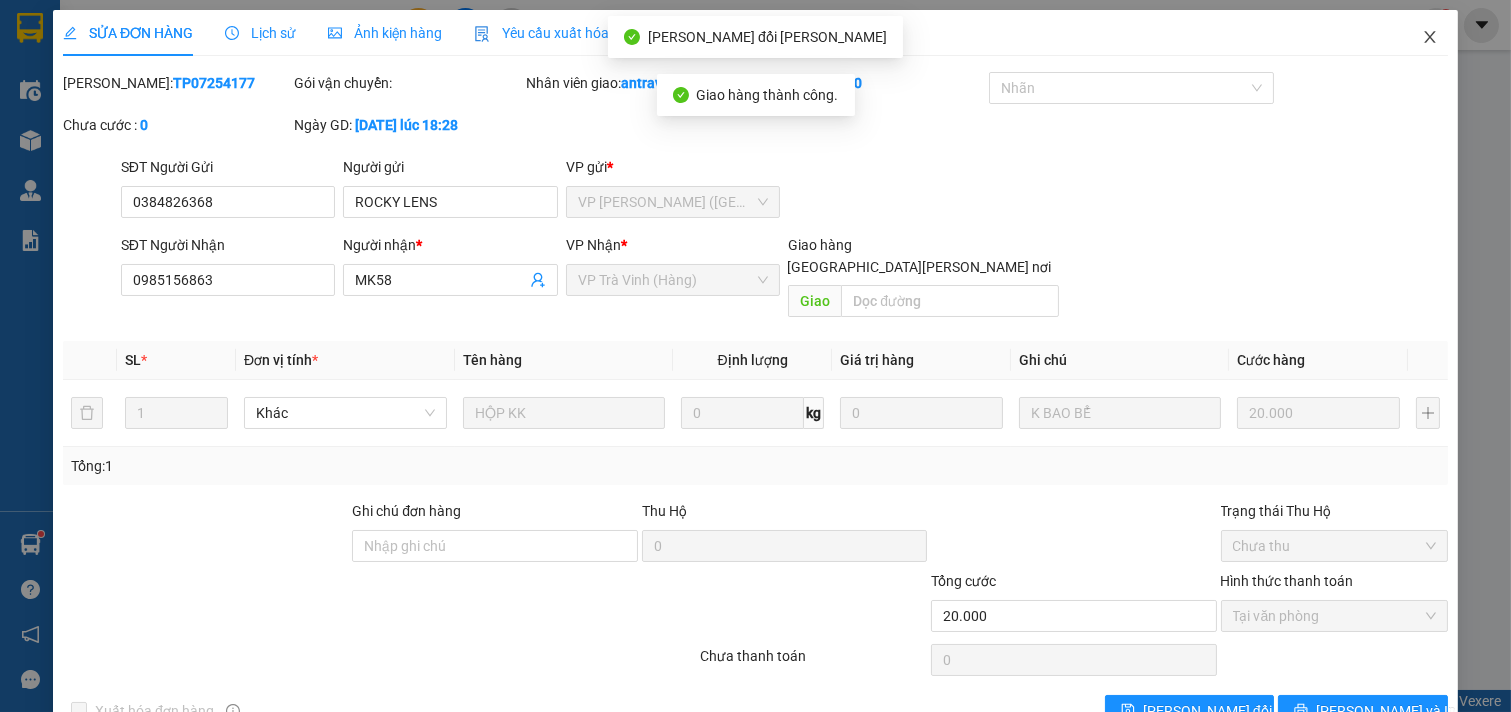 click 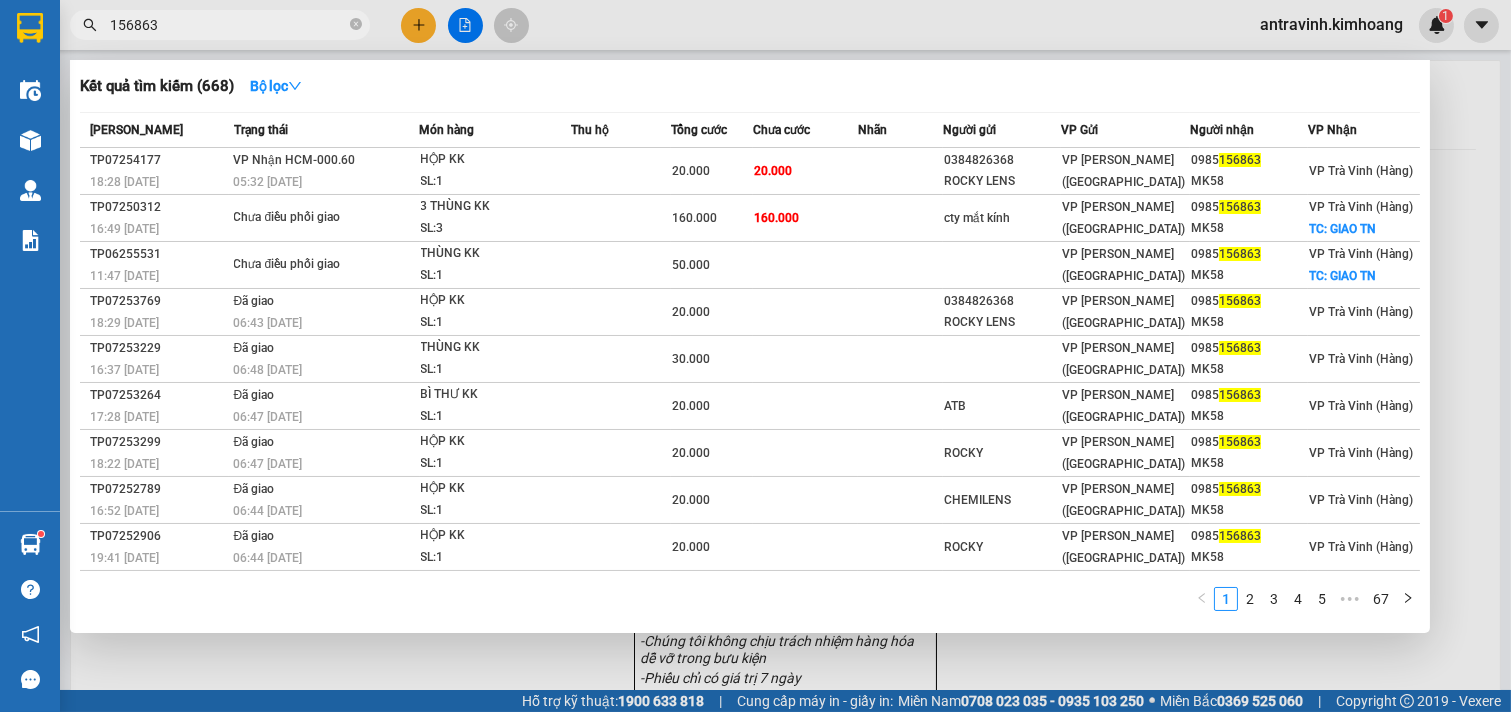 click on "156863" at bounding box center (228, 25) 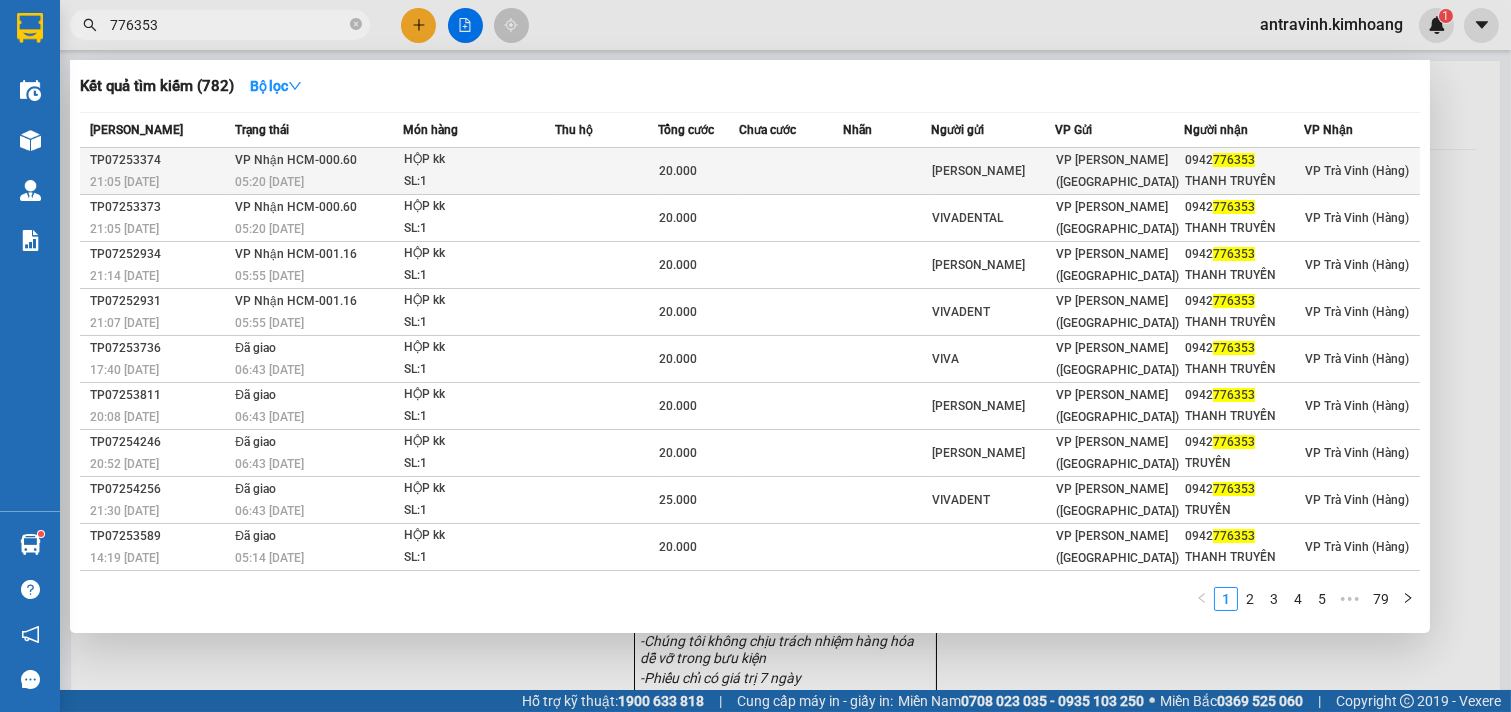 type on "776353" 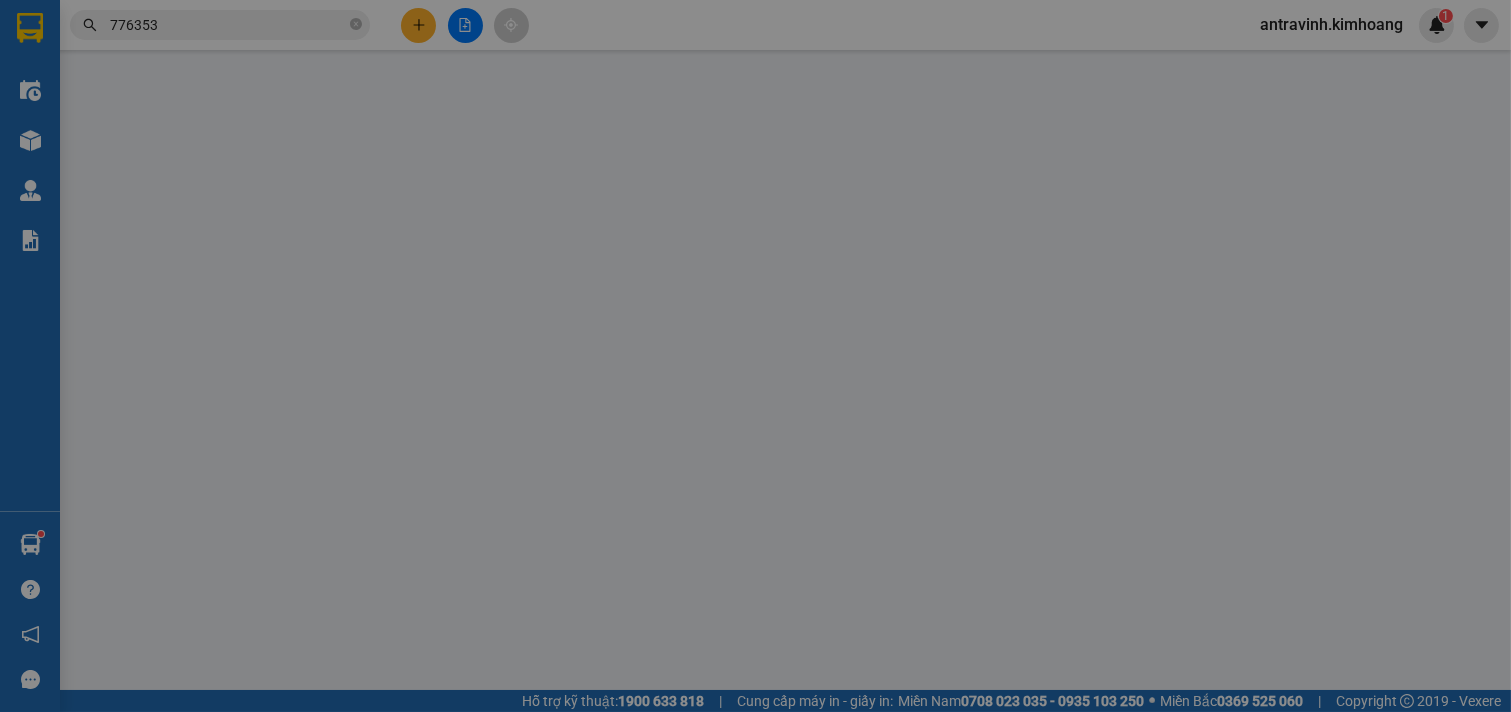 type on "CƯỜNG PHÁT" 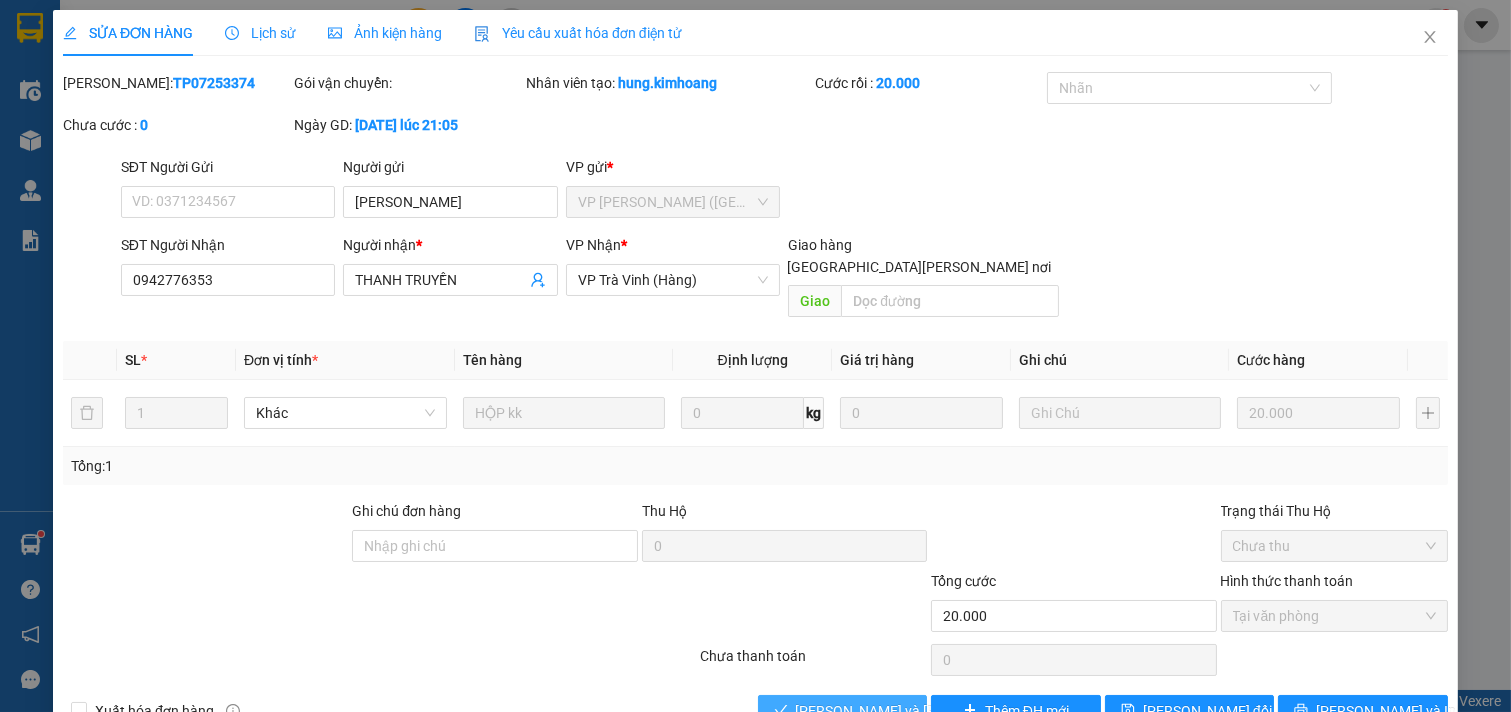 click on "[PERSON_NAME] và [PERSON_NAME] hàng" at bounding box center (931, 711) 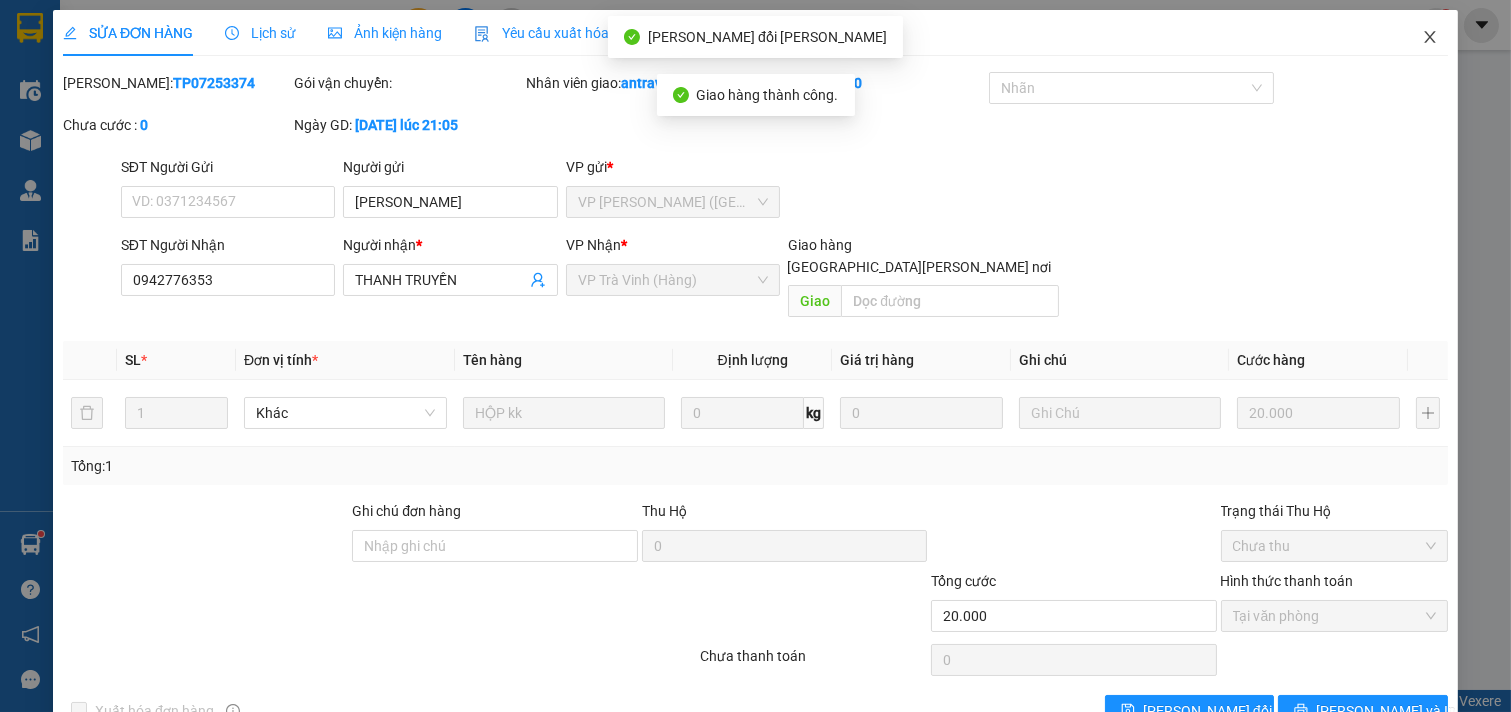 click 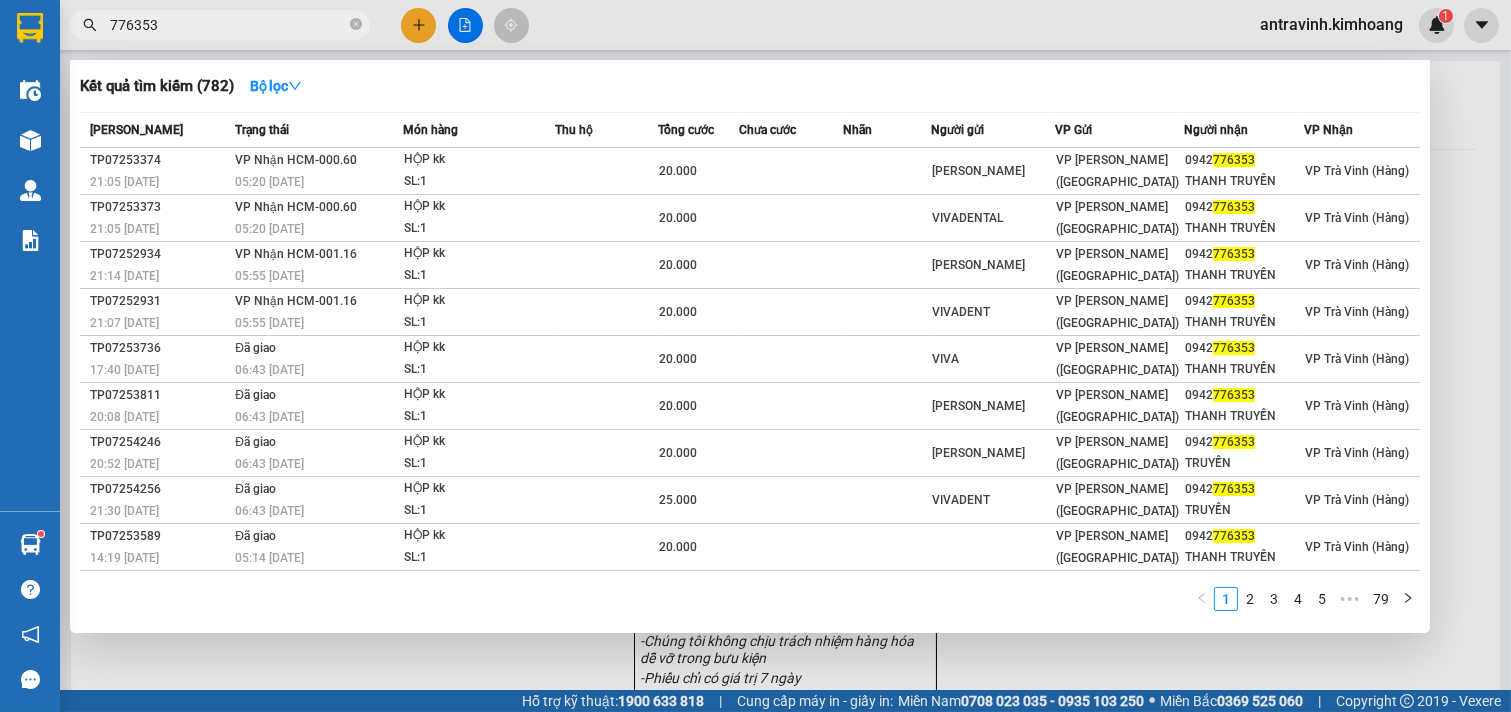 click on "776353" at bounding box center (228, 25) 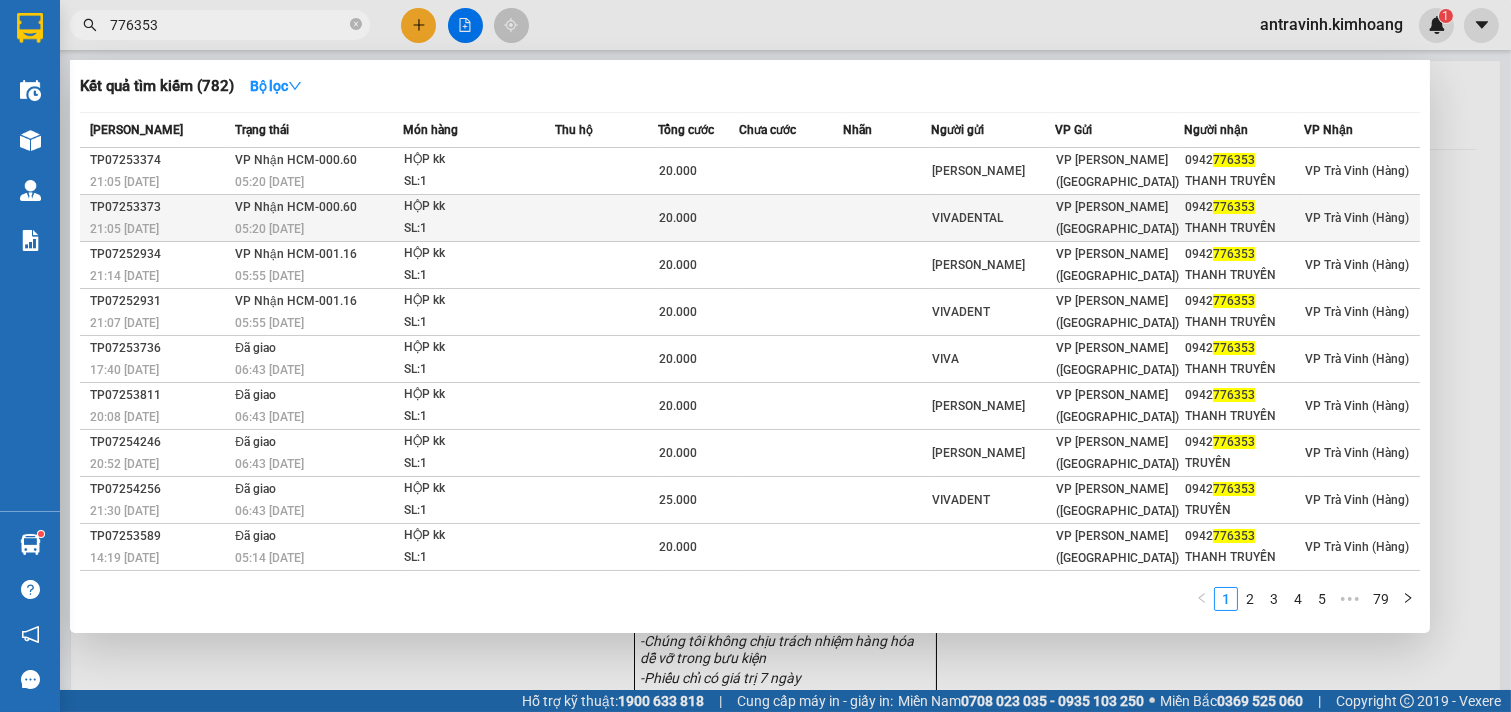 click on "VP Nhận   HCM-000.60 05:20 - 09/07" at bounding box center (316, 218) 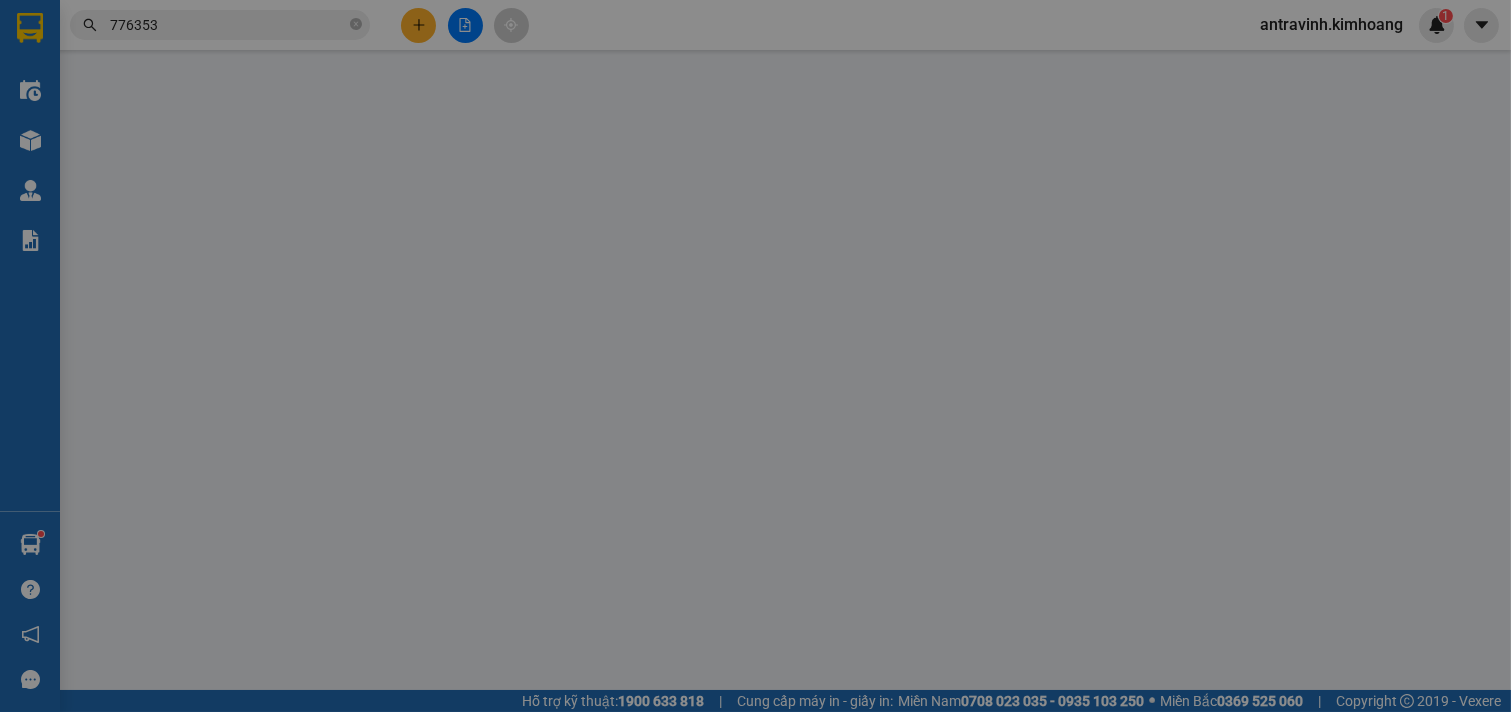 type on "VIVADENTAL" 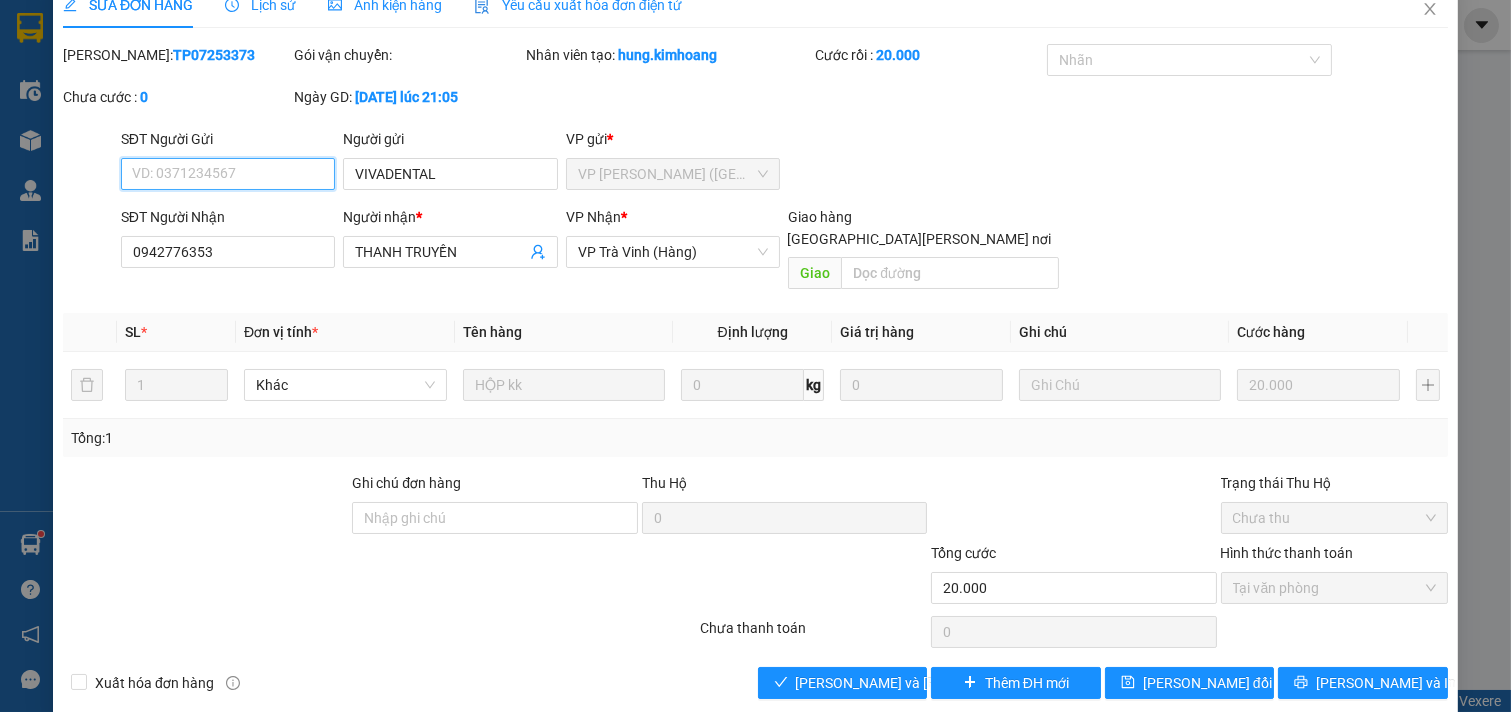 scroll, scrollTop: 32, scrollLeft: 0, axis: vertical 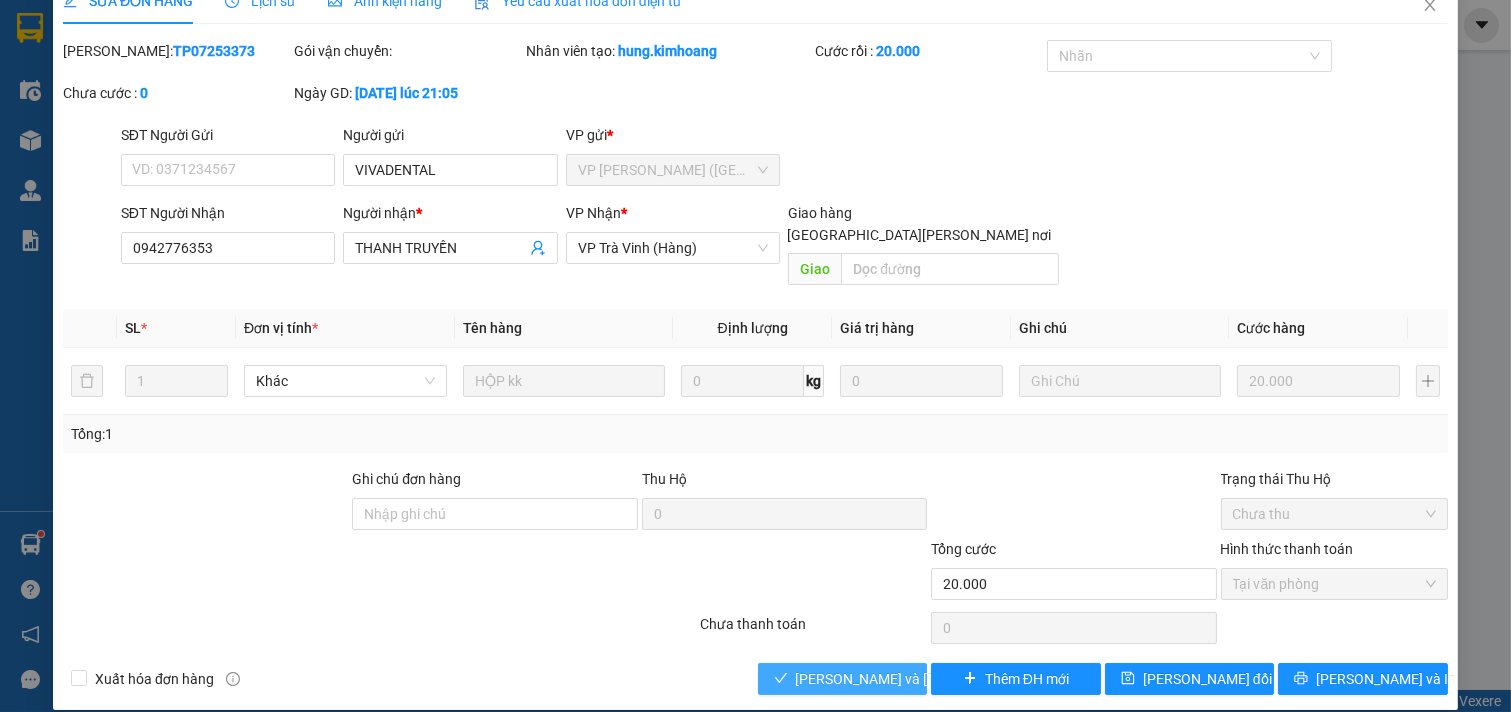 click on "[PERSON_NAME] và [PERSON_NAME] hàng" at bounding box center [931, 679] 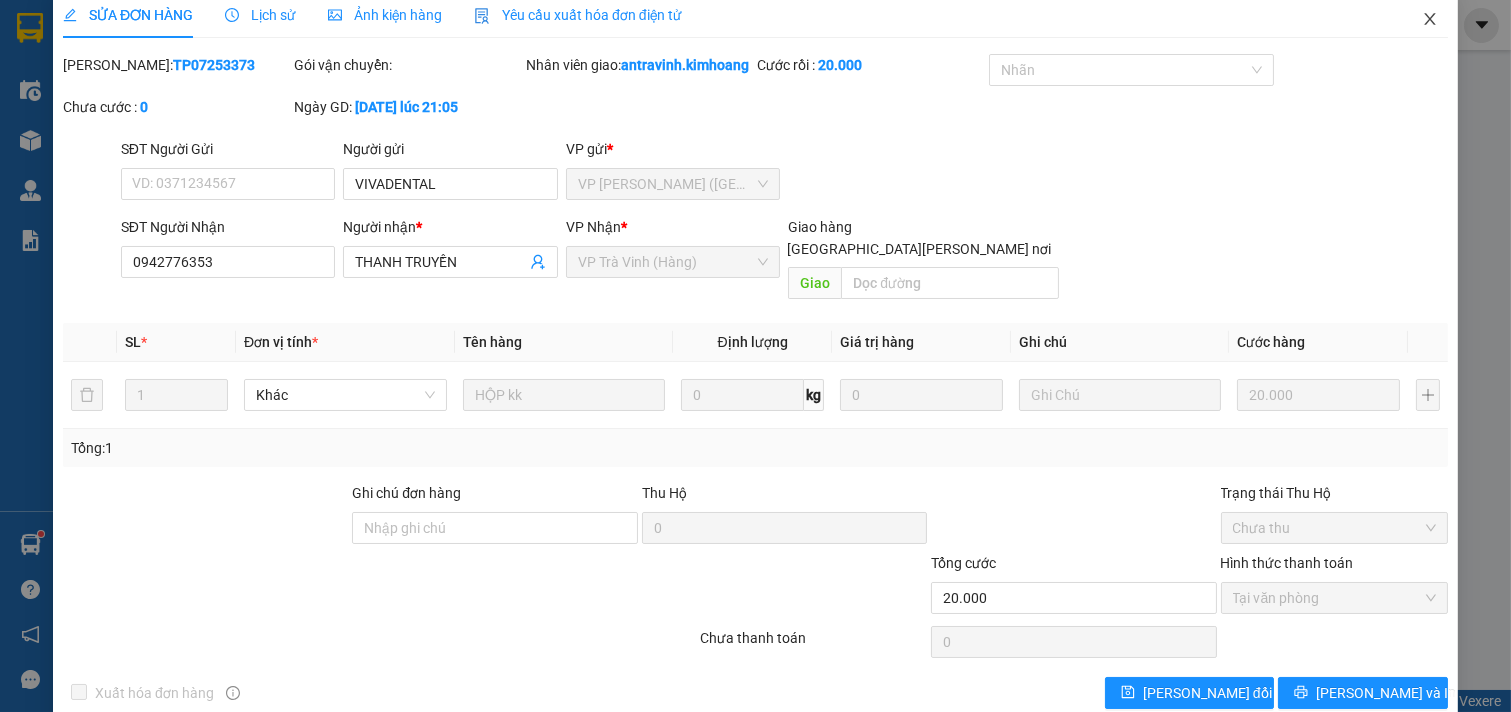 scroll, scrollTop: 0, scrollLeft: 0, axis: both 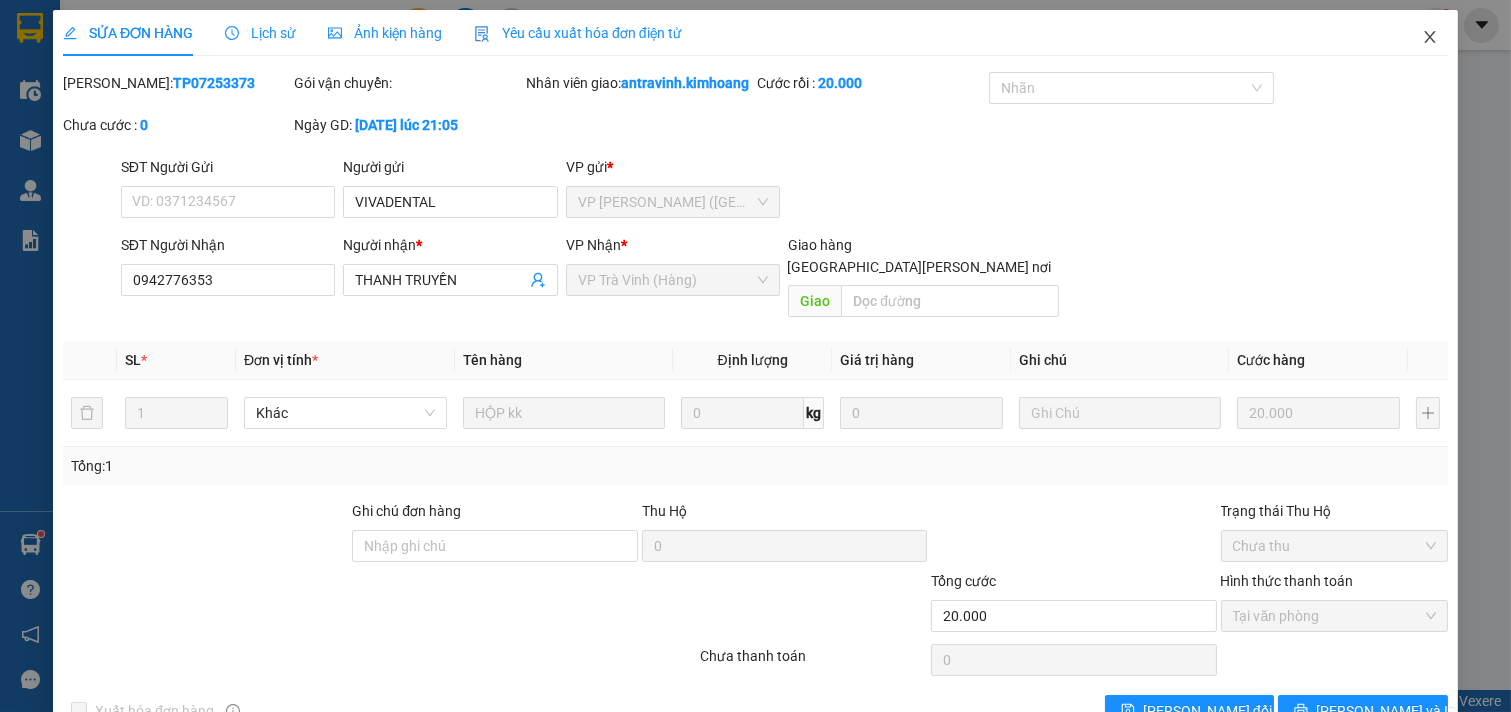 click 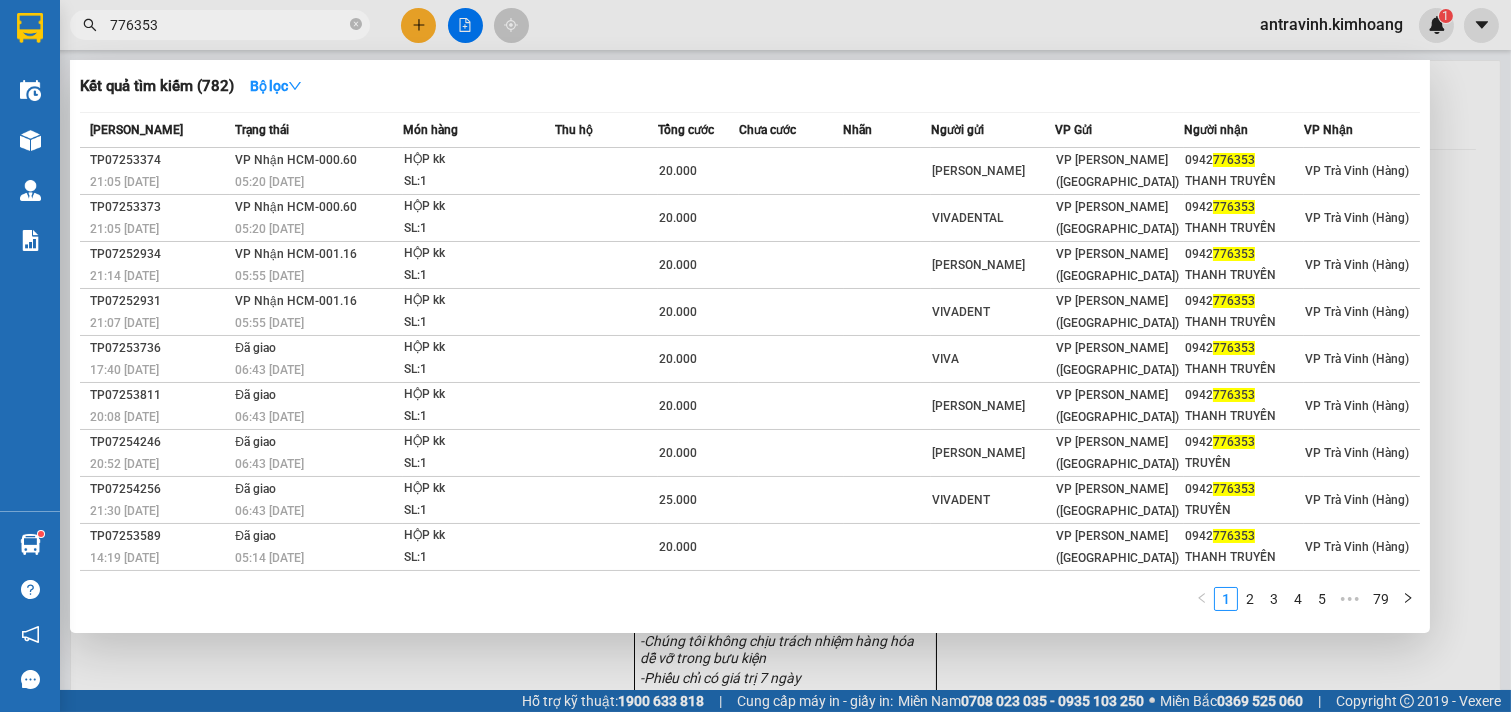 click on "776353" at bounding box center [228, 25] 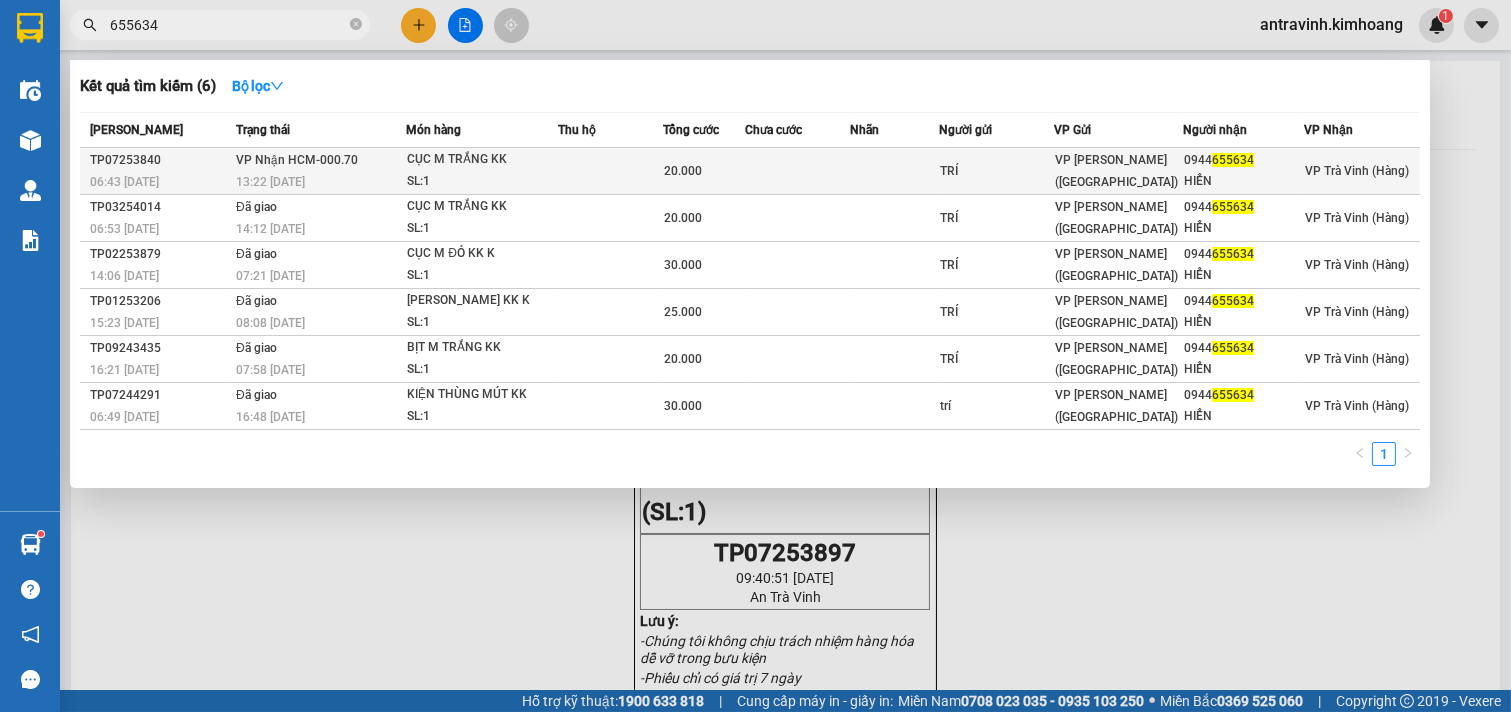 click at bounding box center [610, 171] 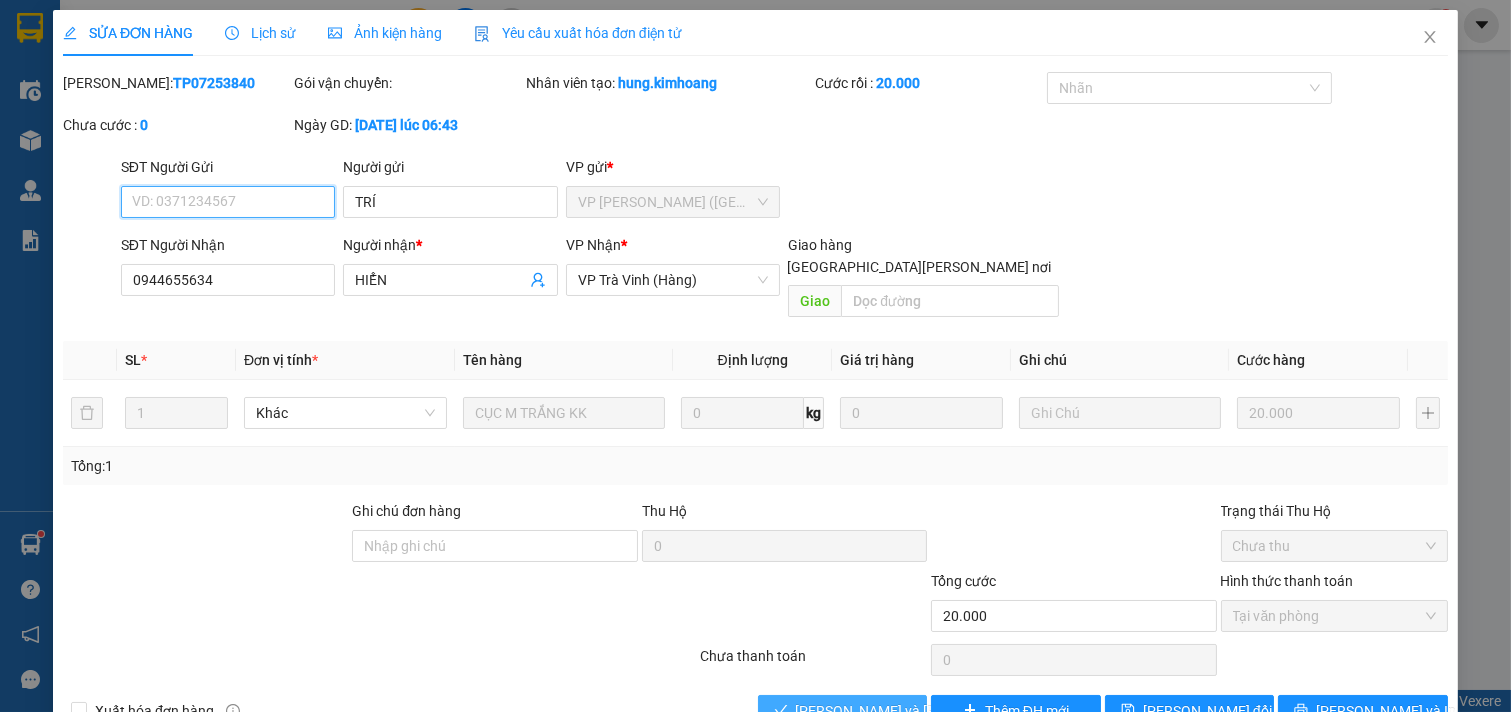 scroll, scrollTop: 32, scrollLeft: 0, axis: vertical 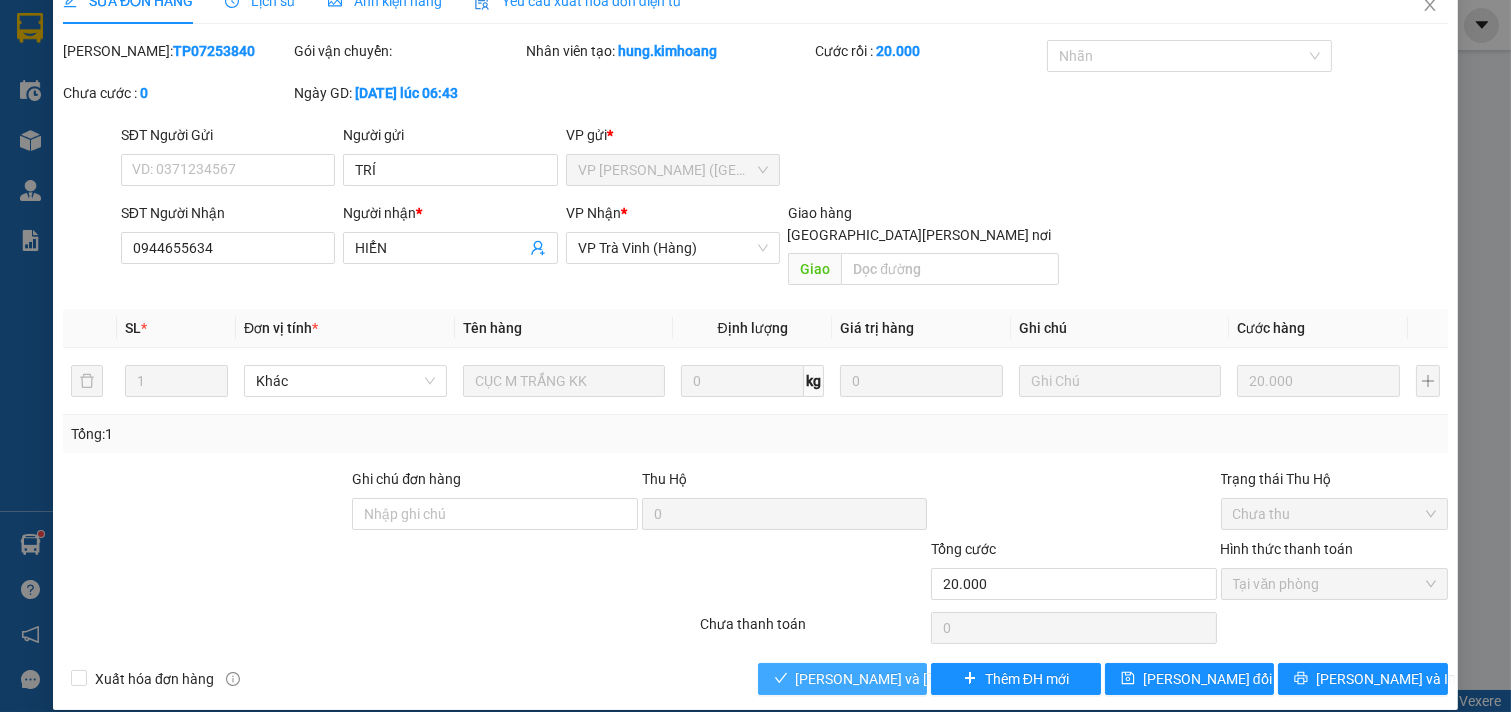 click on "[PERSON_NAME] và [PERSON_NAME] hàng" at bounding box center (843, 679) 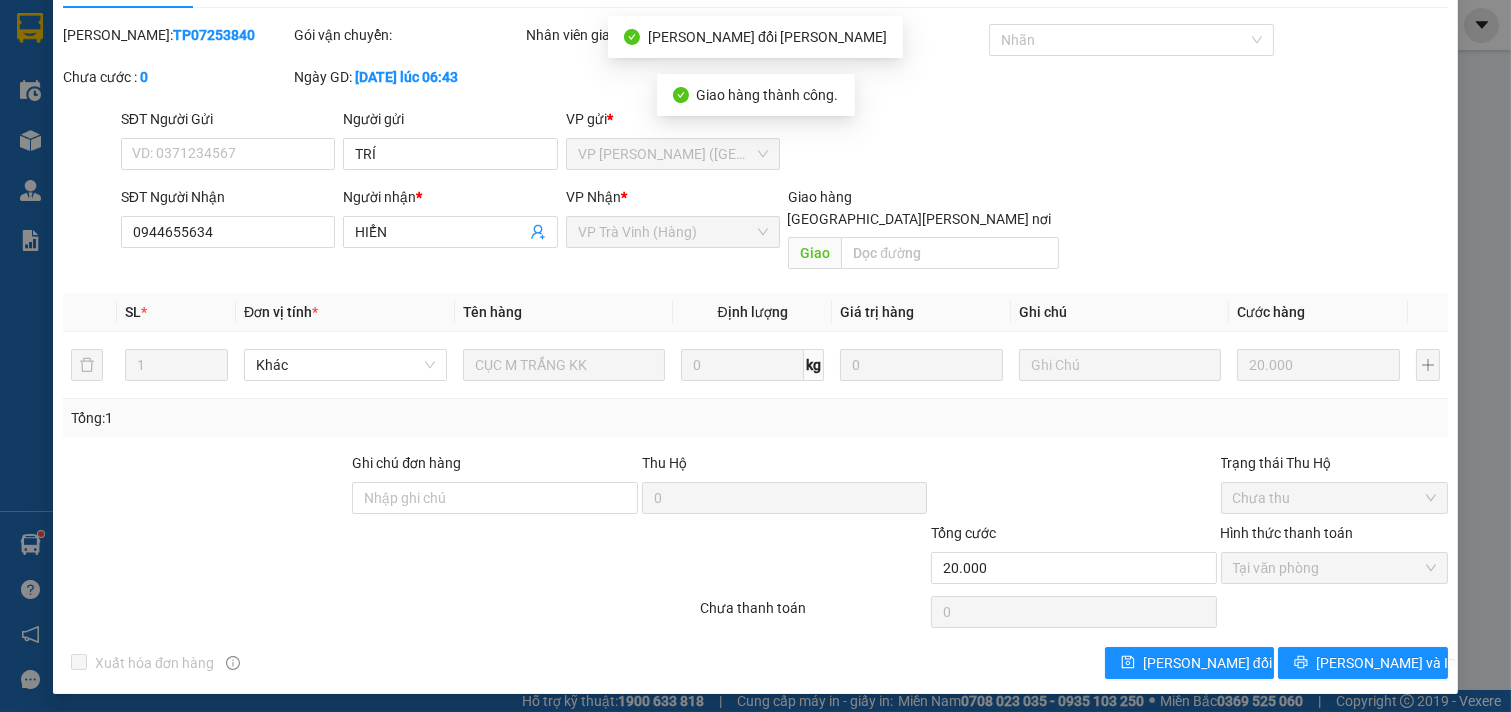 scroll, scrollTop: 53, scrollLeft: 0, axis: vertical 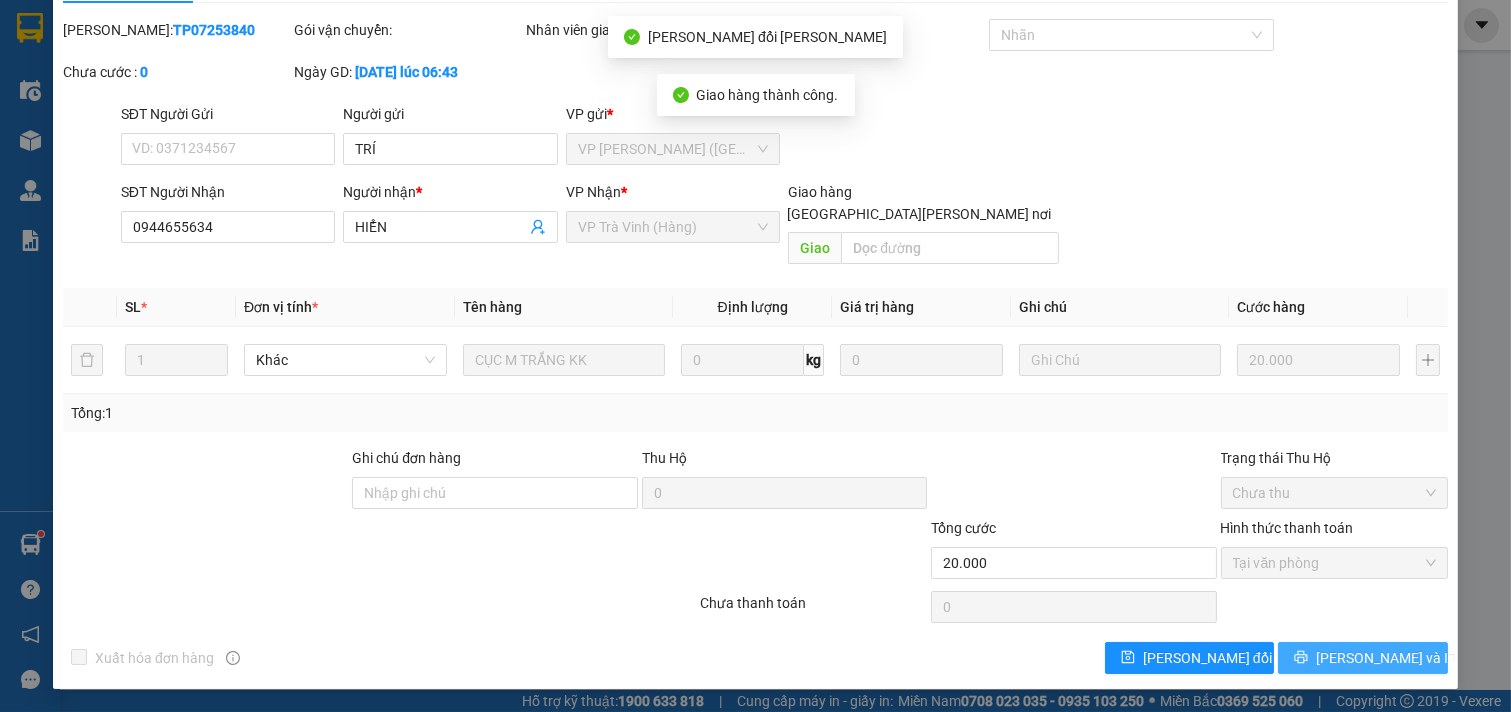 click 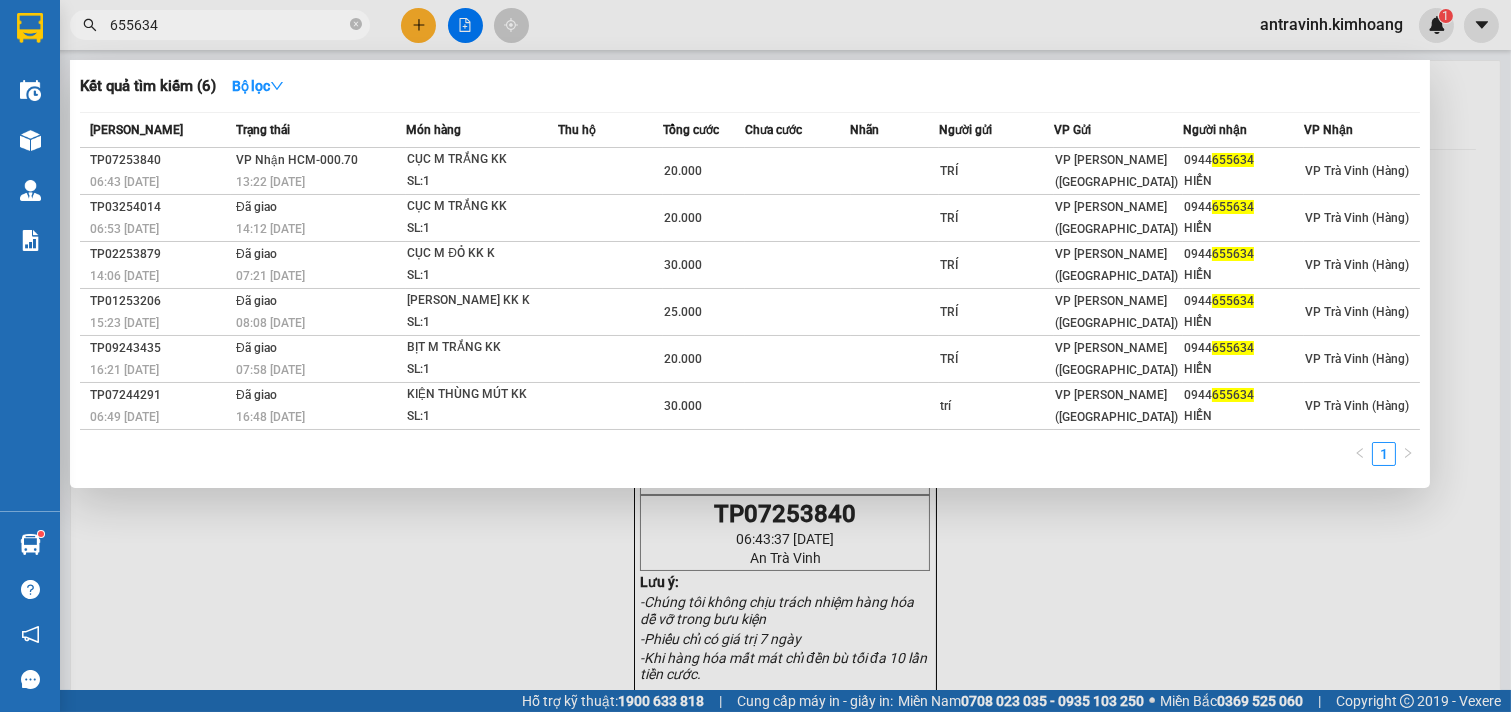 click on "655634" at bounding box center (228, 25) 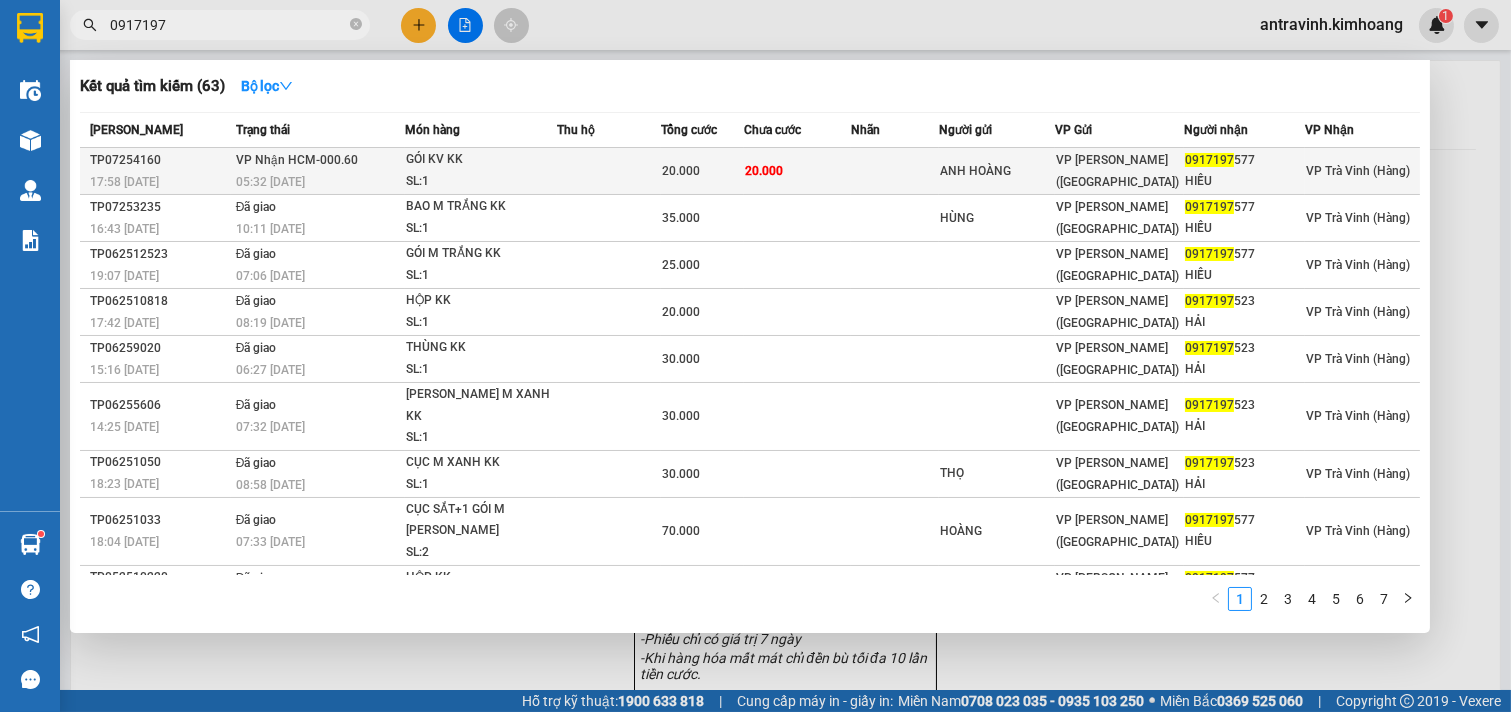 type on "0917197" 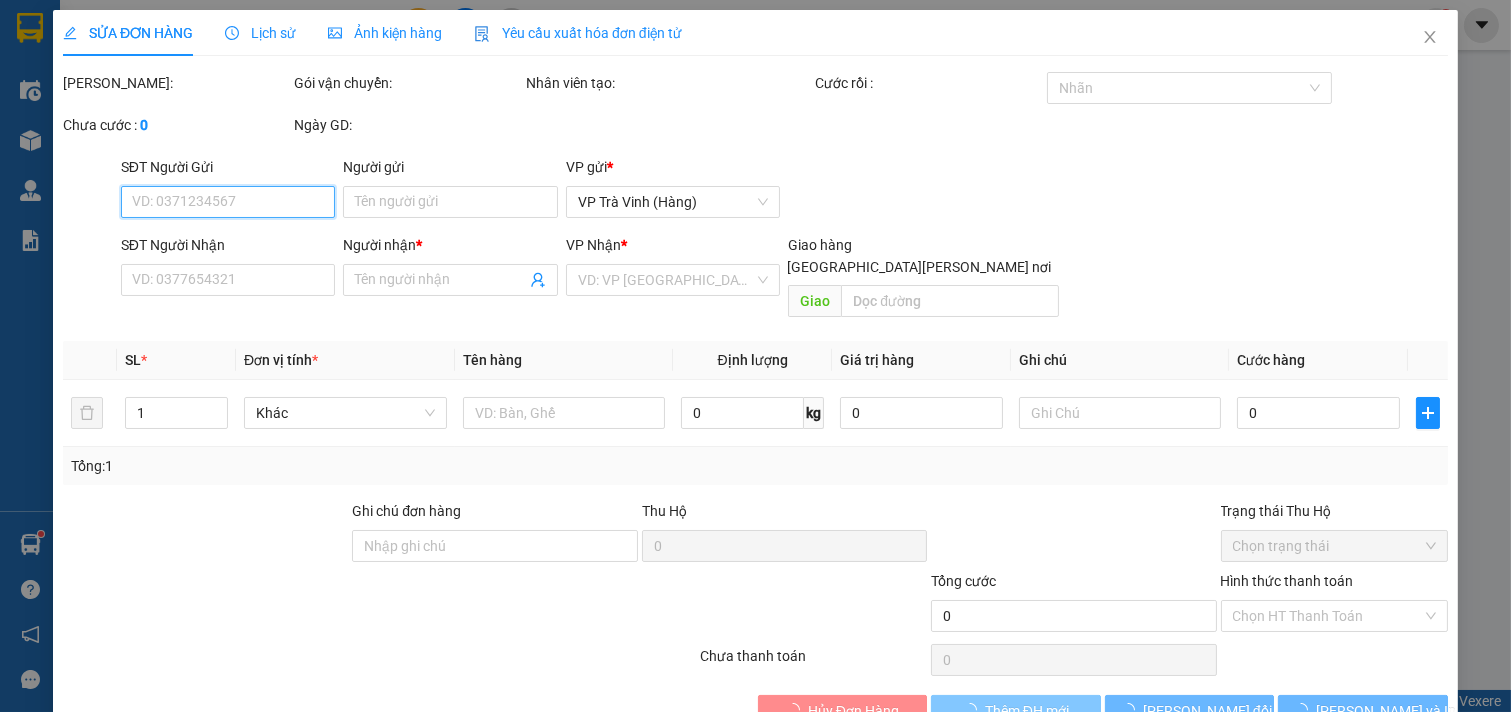 type on "ANH HOÀNG" 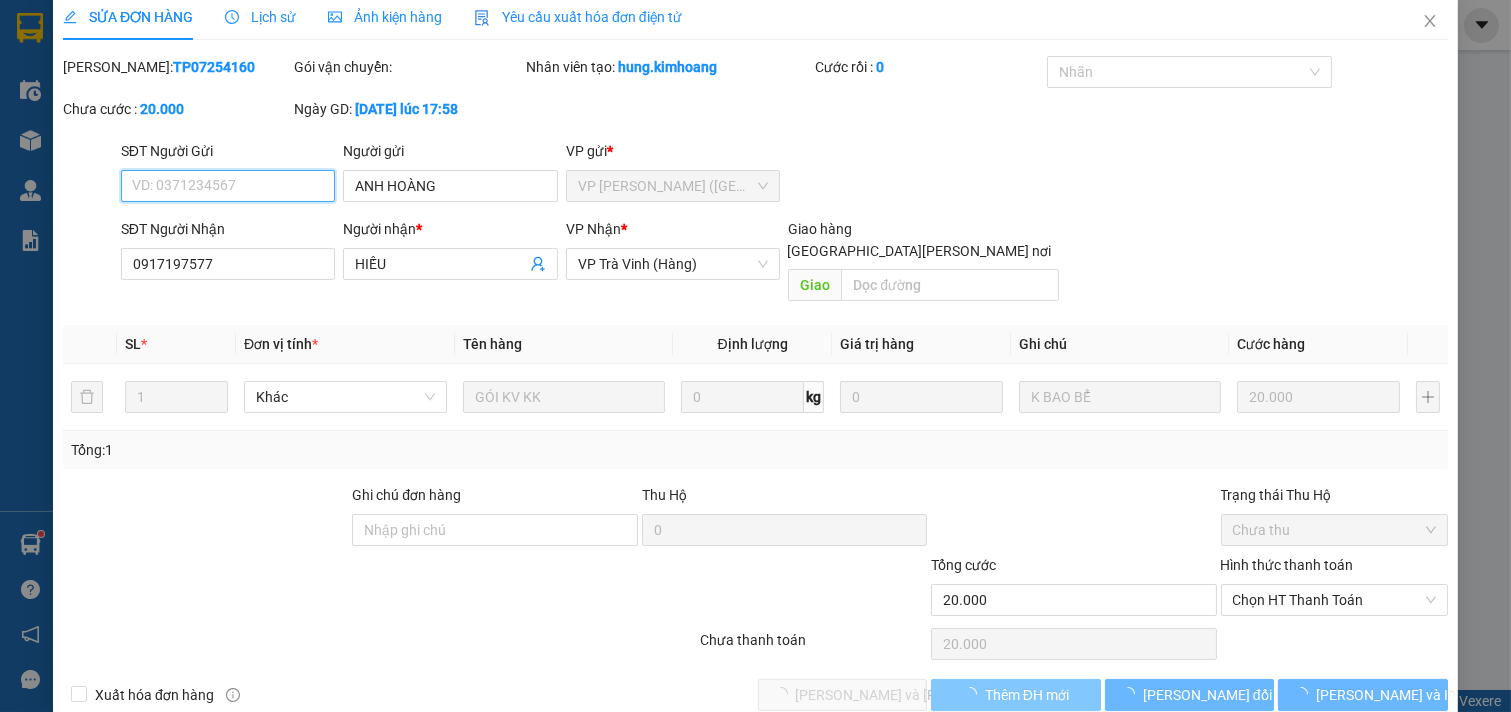 scroll, scrollTop: 32, scrollLeft: 0, axis: vertical 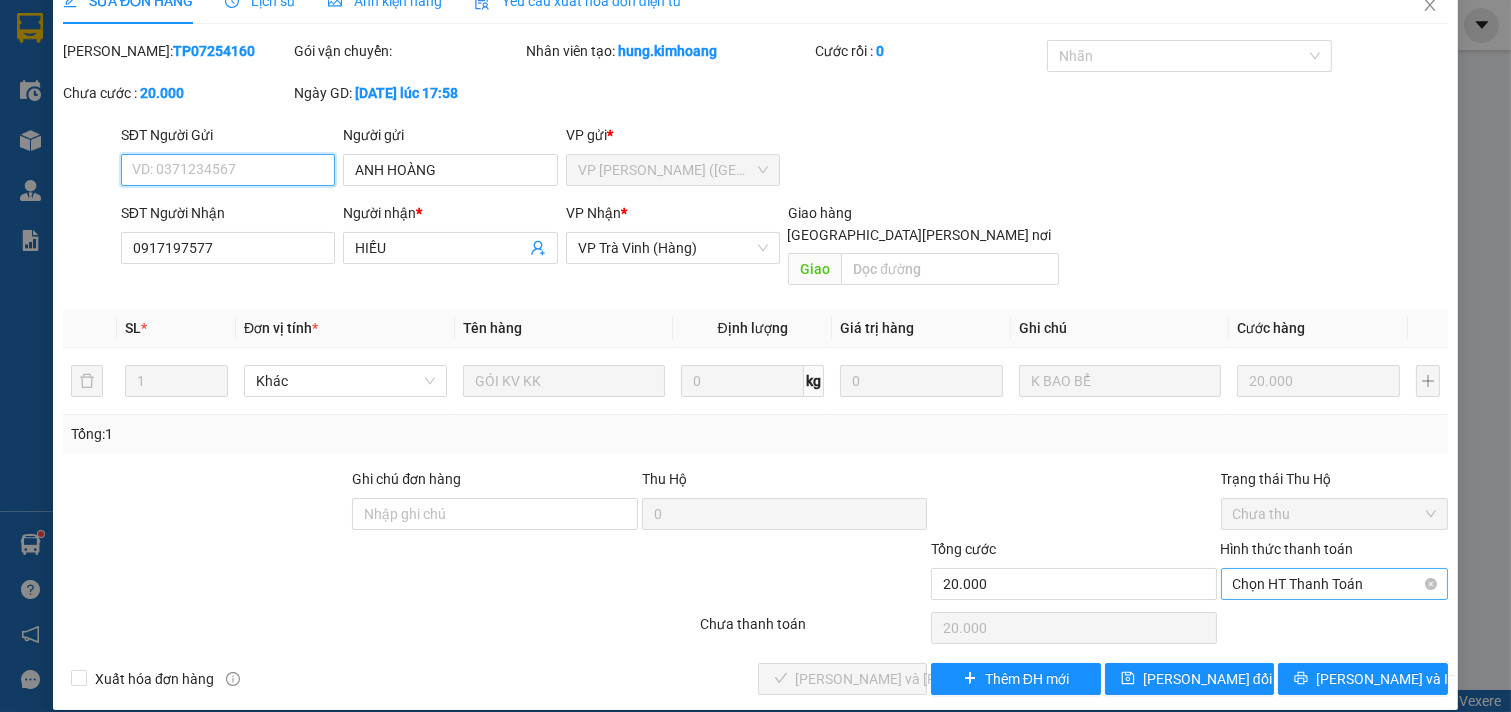 click on "Chọn HT Thanh Toán" at bounding box center [1335, 584] 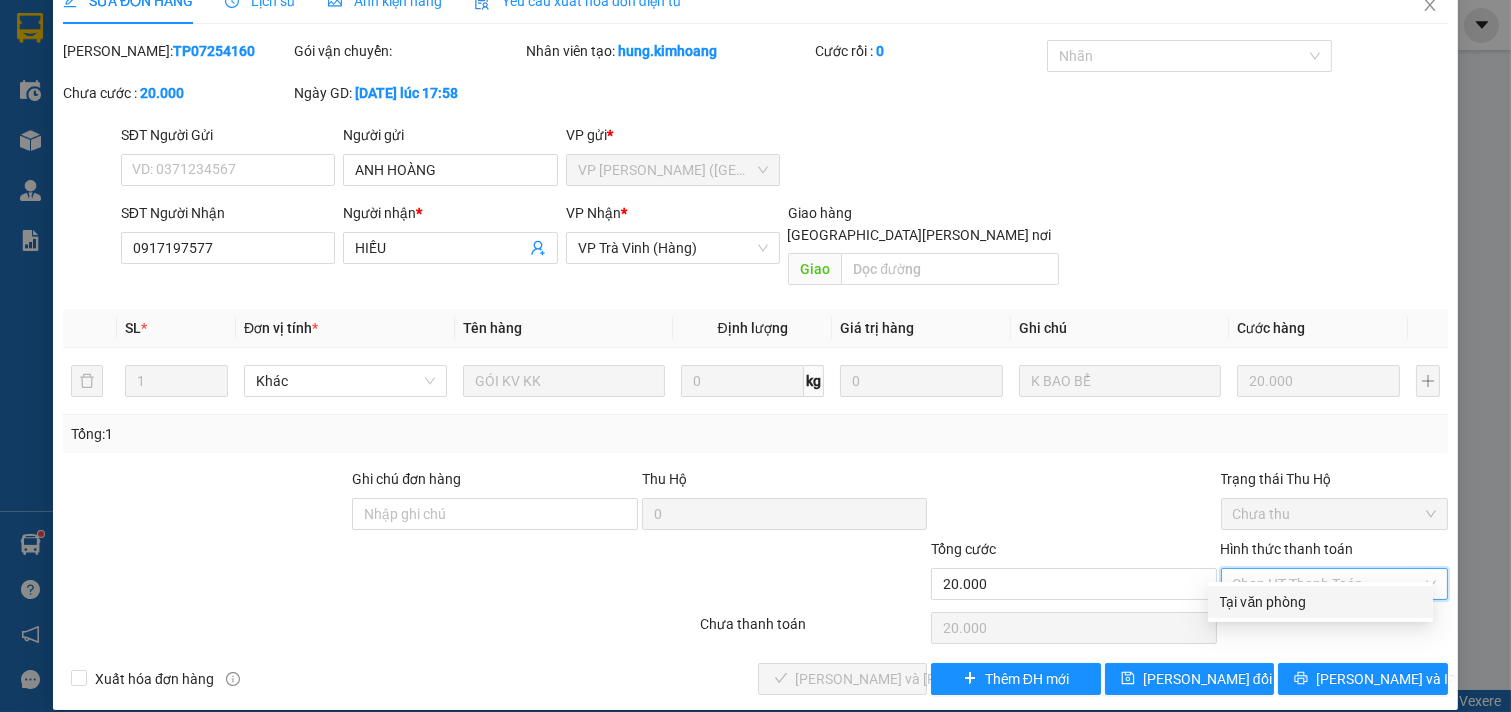 click on "Tại văn phòng" at bounding box center [1320, 602] 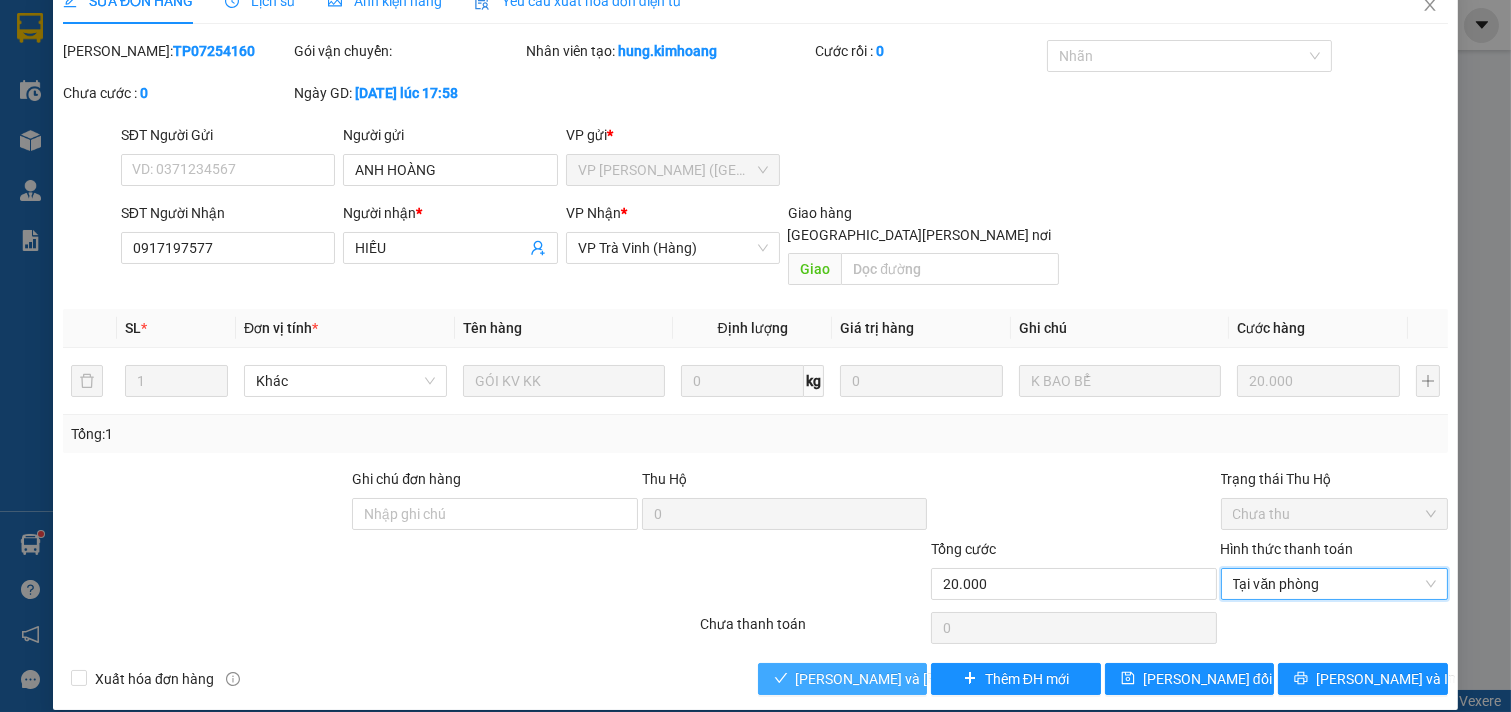 click on "[PERSON_NAME] và [PERSON_NAME] hàng" at bounding box center [931, 679] 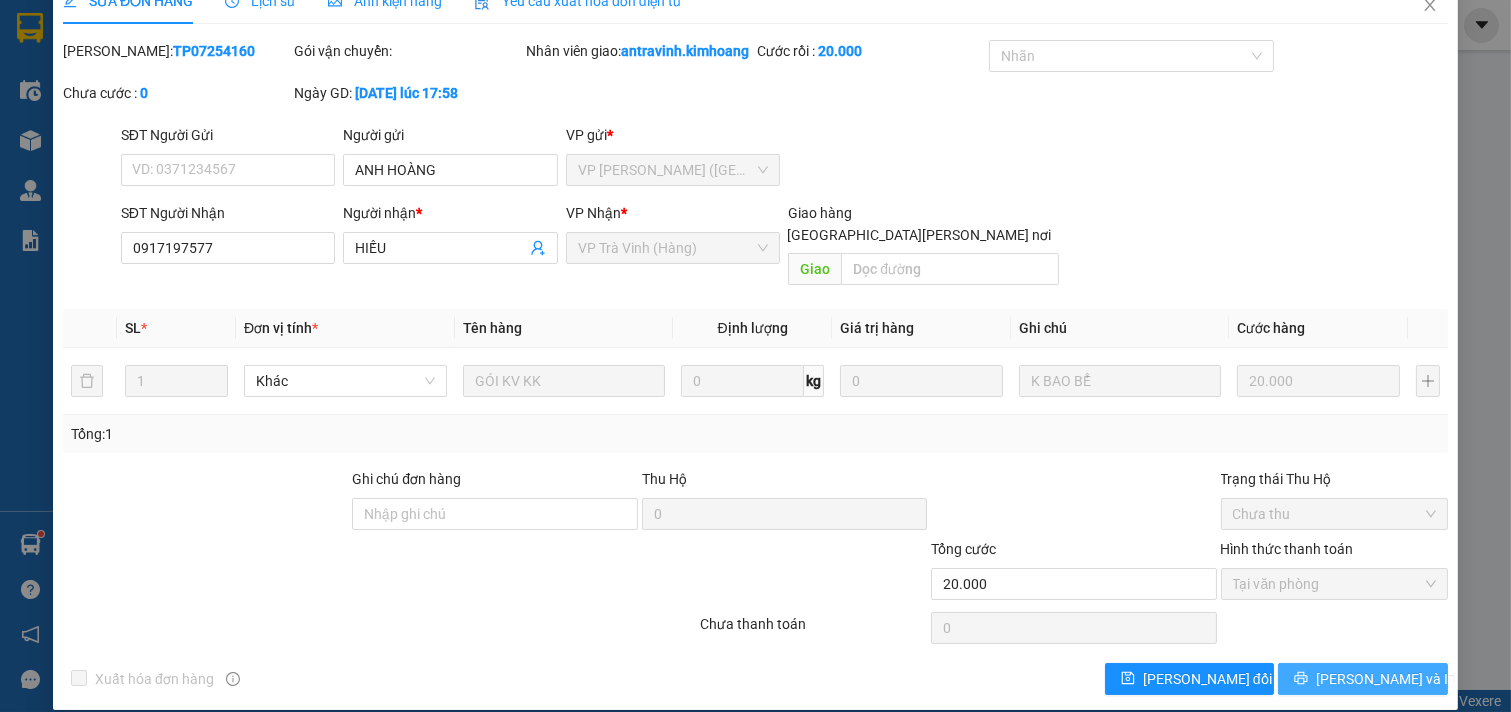 click on "[PERSON_NAME] và In" at bounding box center (1386, 679) 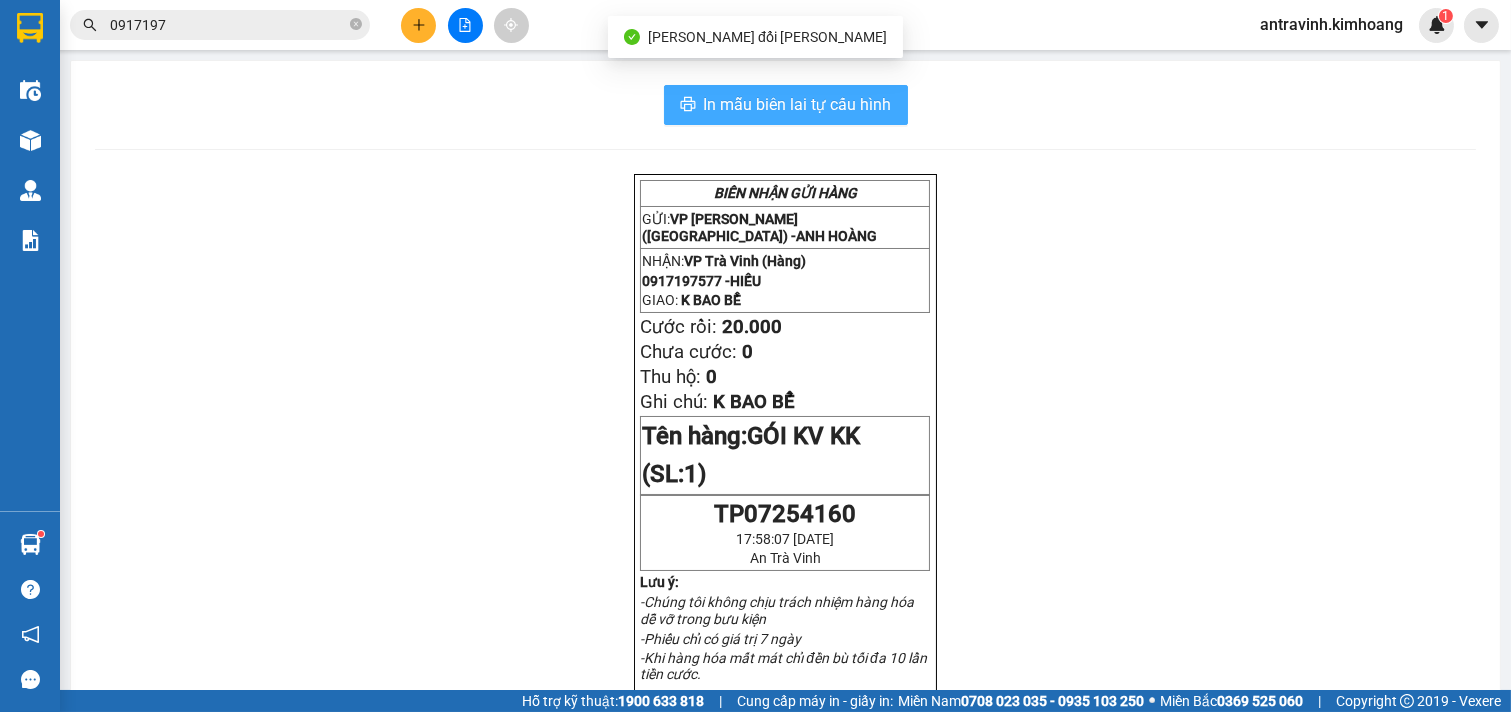 click on "In mẫu biên lai tự cấu hình" at bounding box center [798, 104] 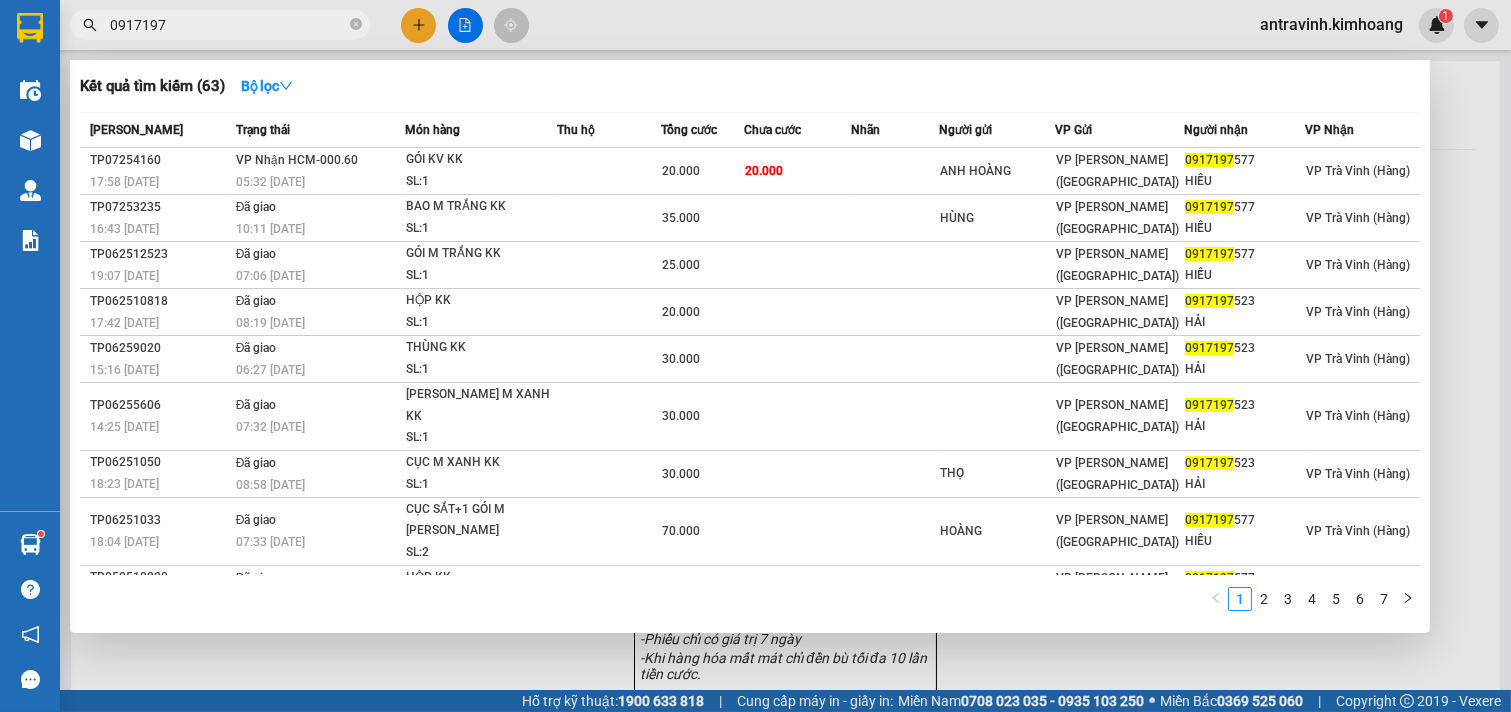 click on "0917197" at bounding box center [228, 25] 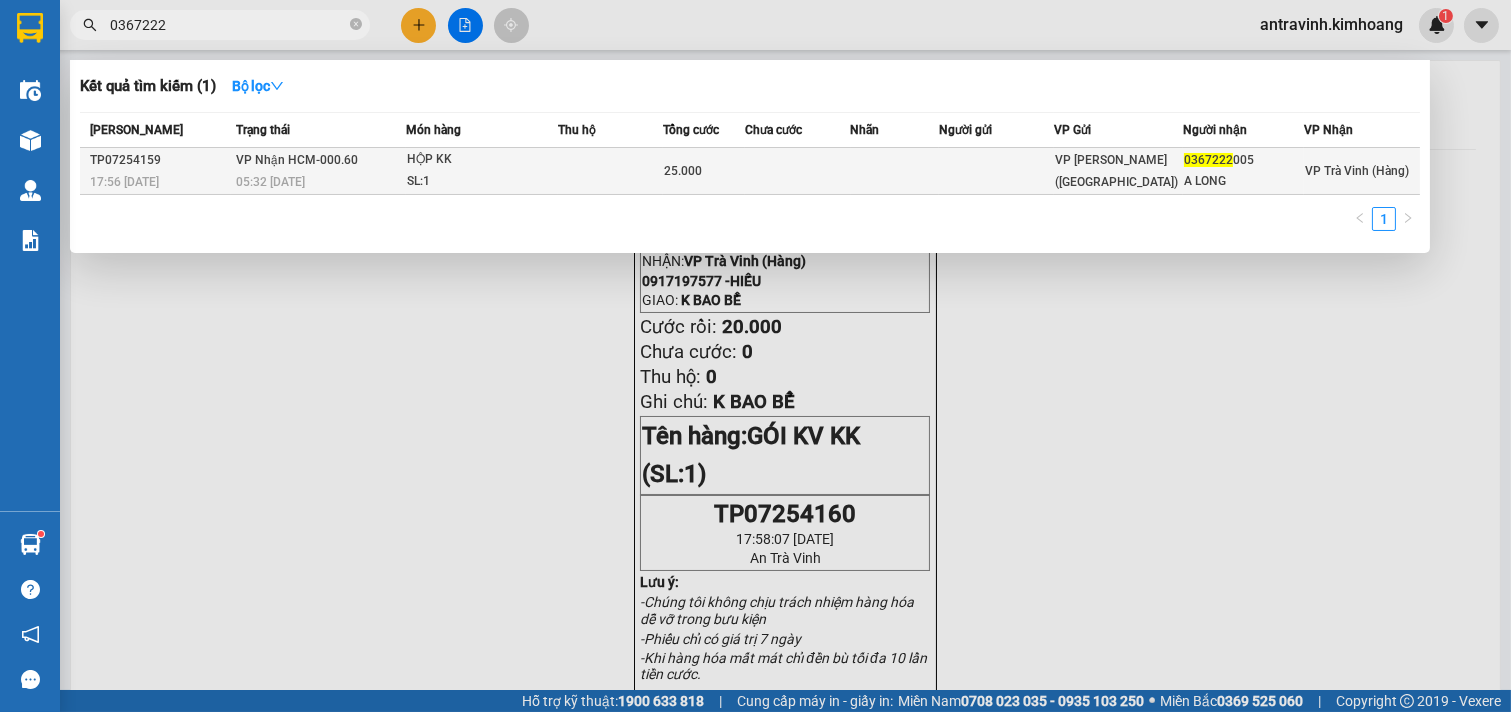 type on "0367222" 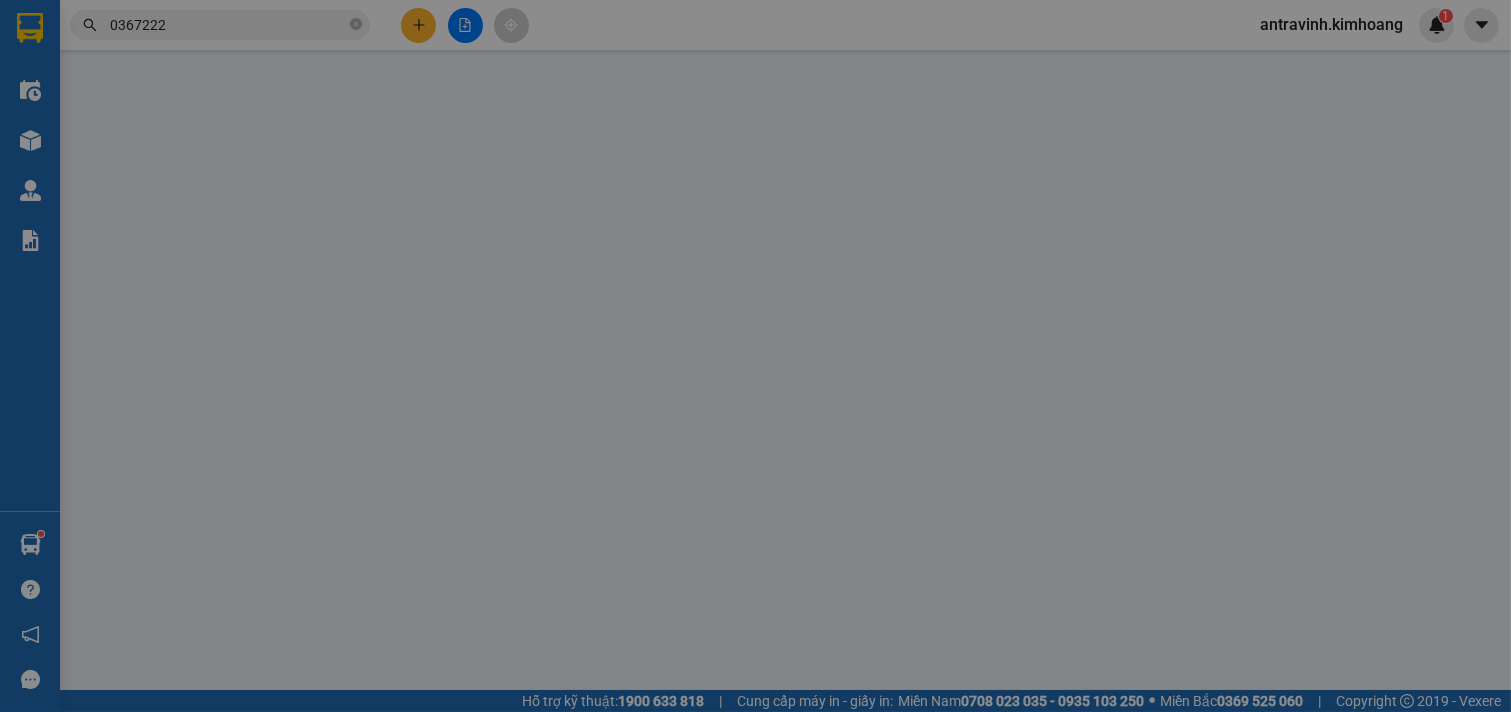 type on "0367222005" 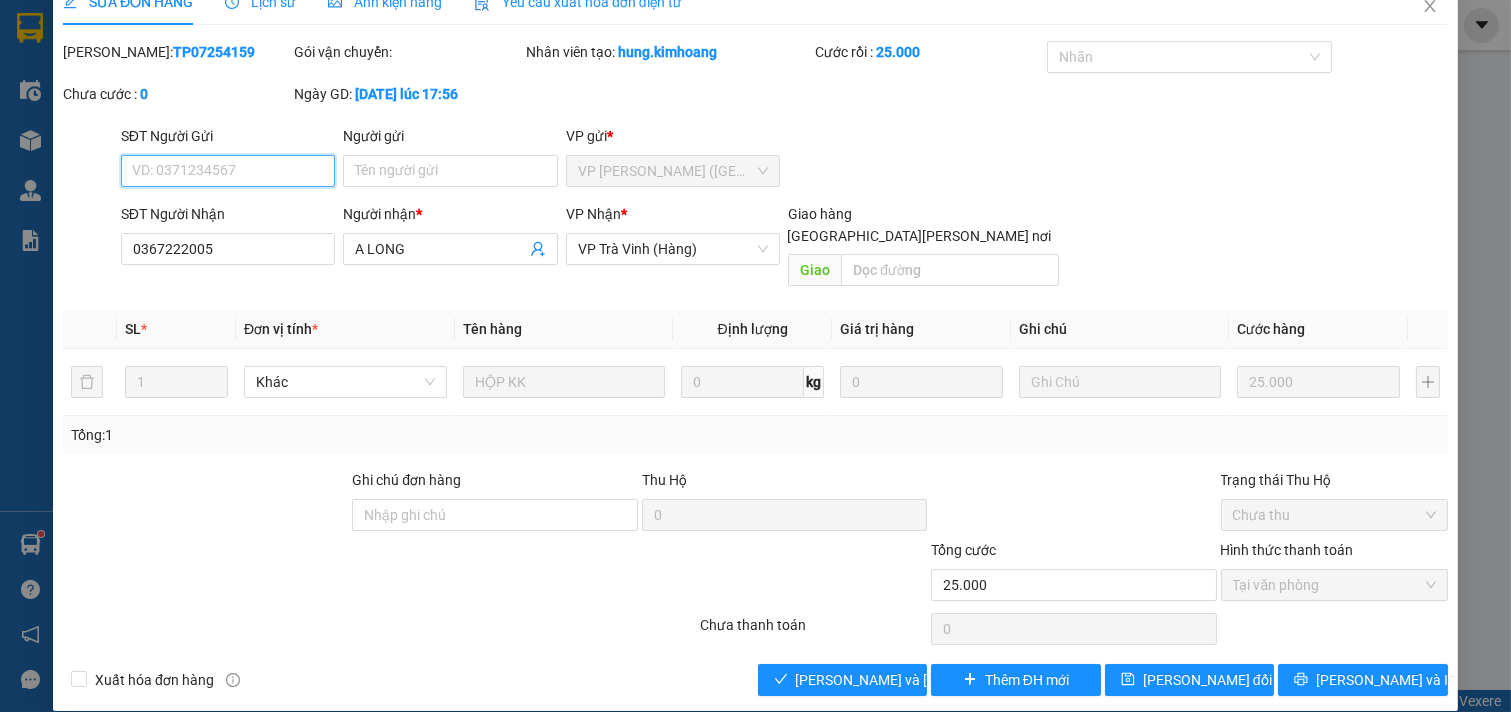 scroll, scrollTop: 32, scrollLeft: 0, axis: vertical 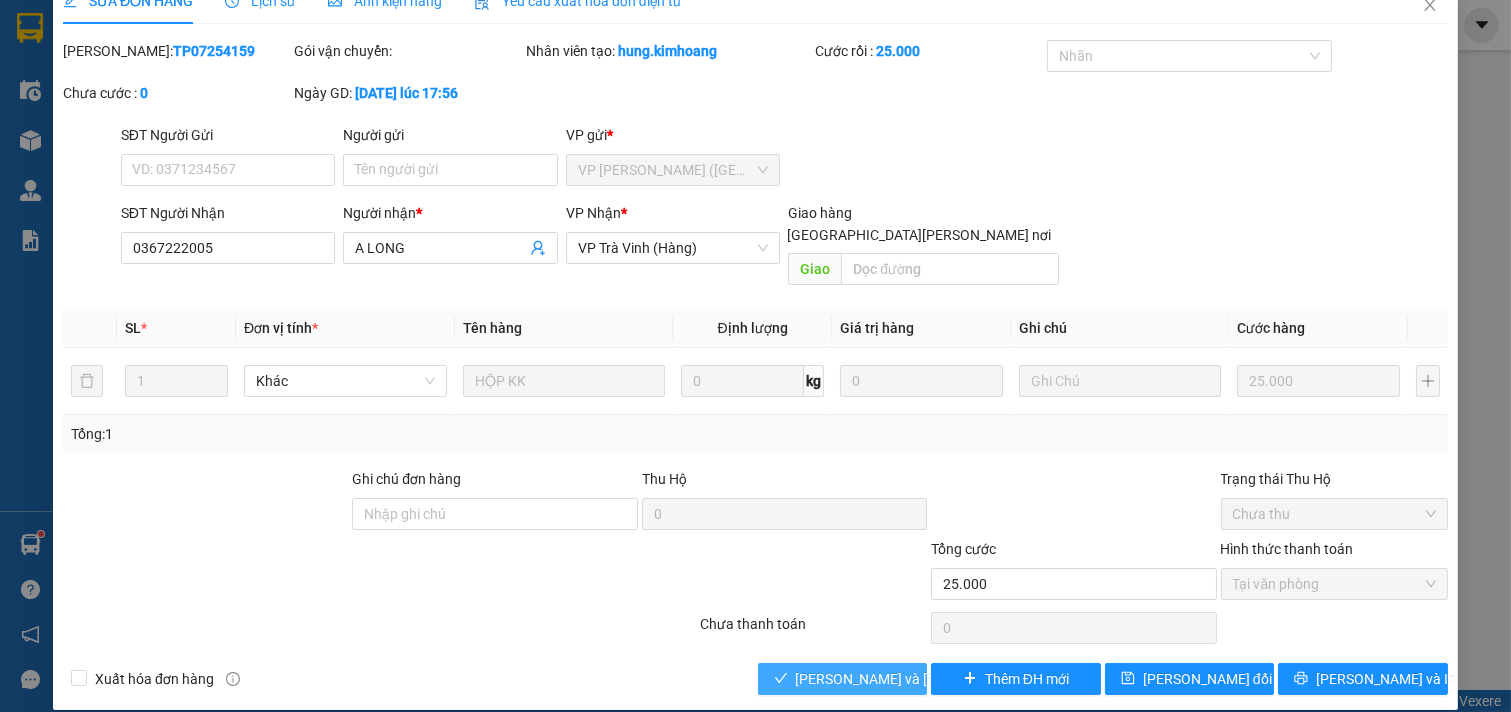 click on "[PERSON_NAME] và [PERSON_NAME] hàng" at bounding box center (843, 679) 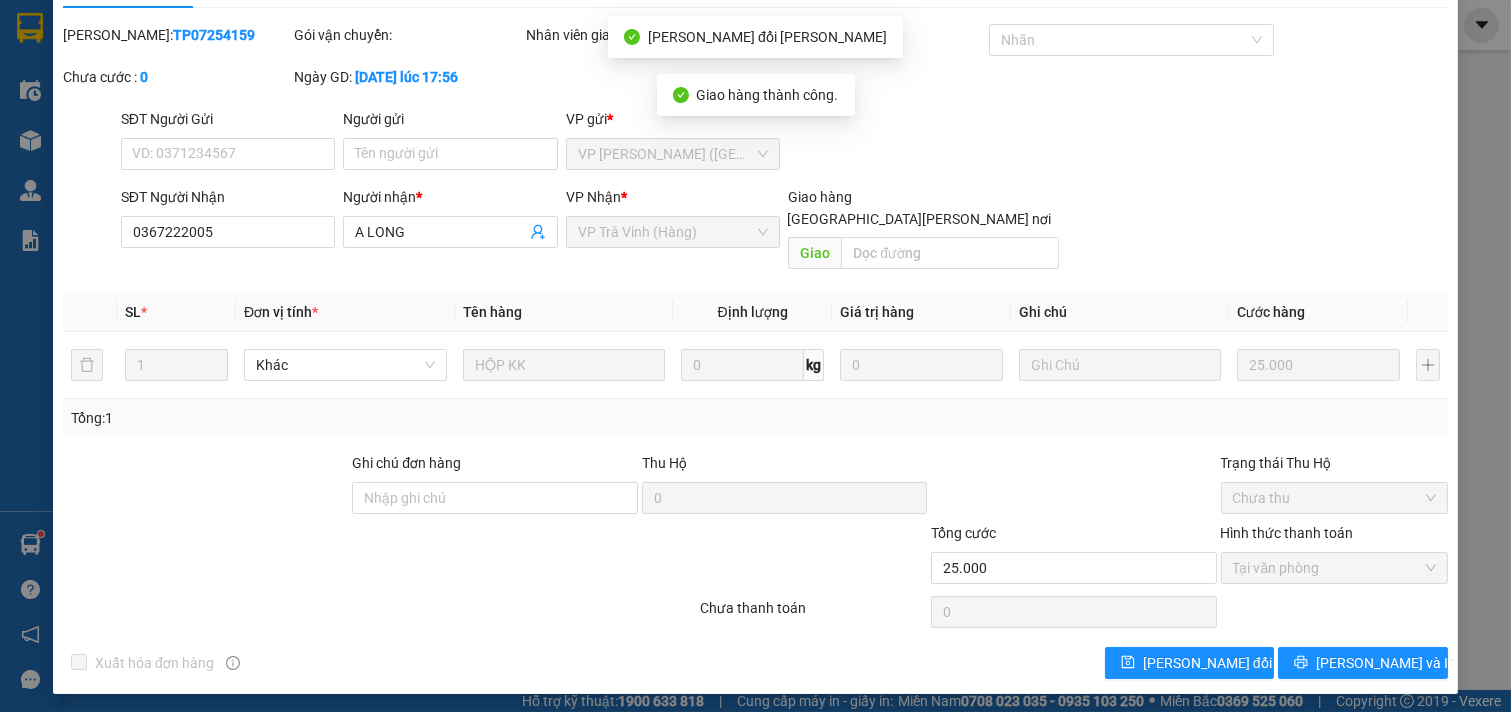 scroll, scrollTop: 53, scrollLeft: 0, axis: vertical 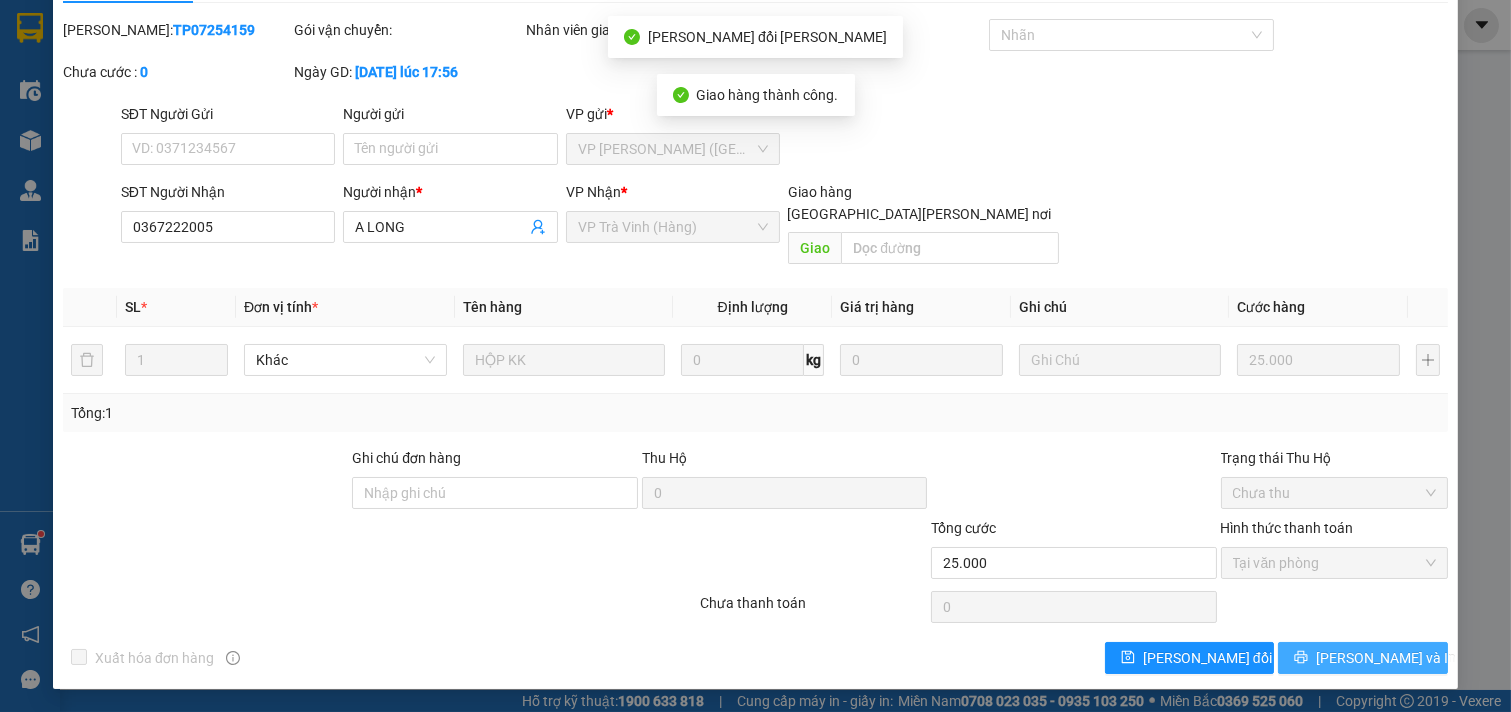 click on "[PERSON_NAME] và In" at bounding box center [1386, 658] 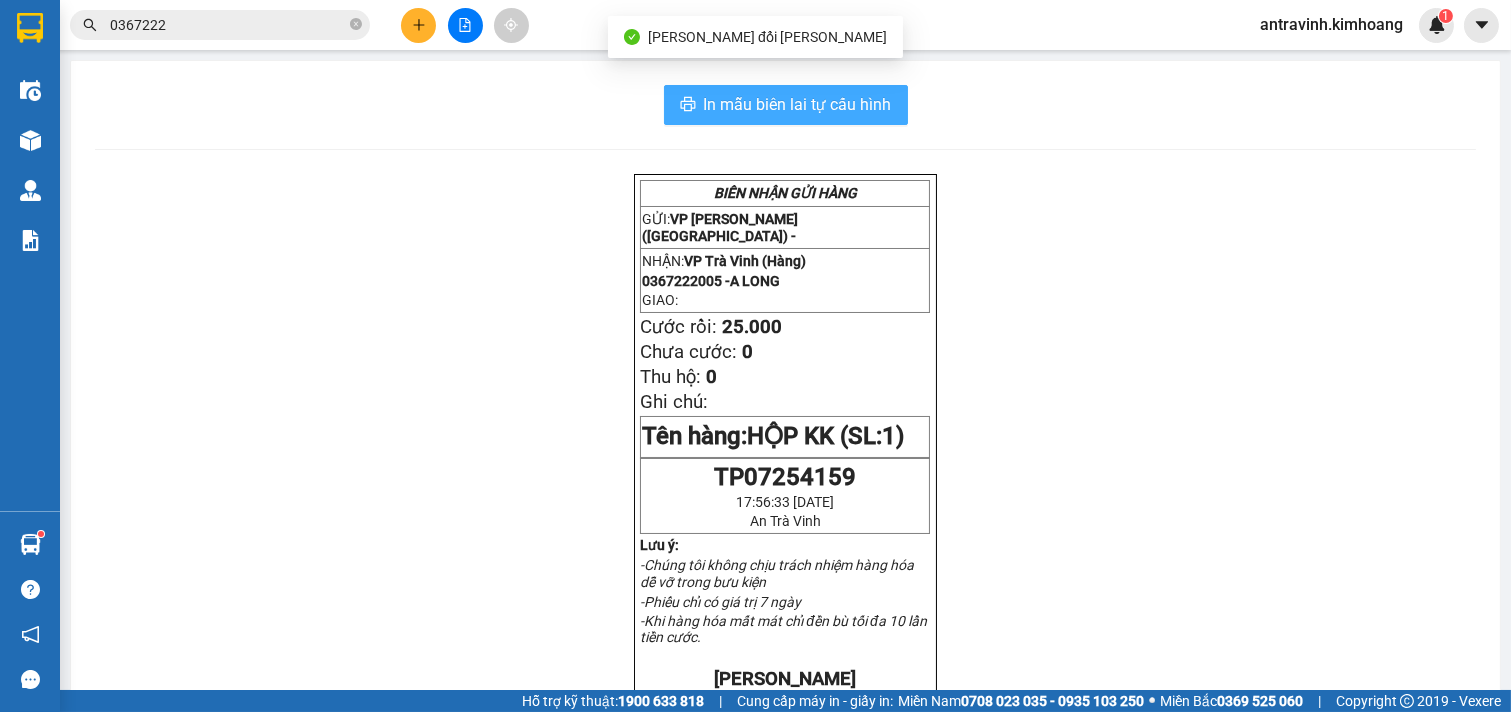 click on "In mẫu biên lai tự cấu hình" at bounding box center [798, 104] 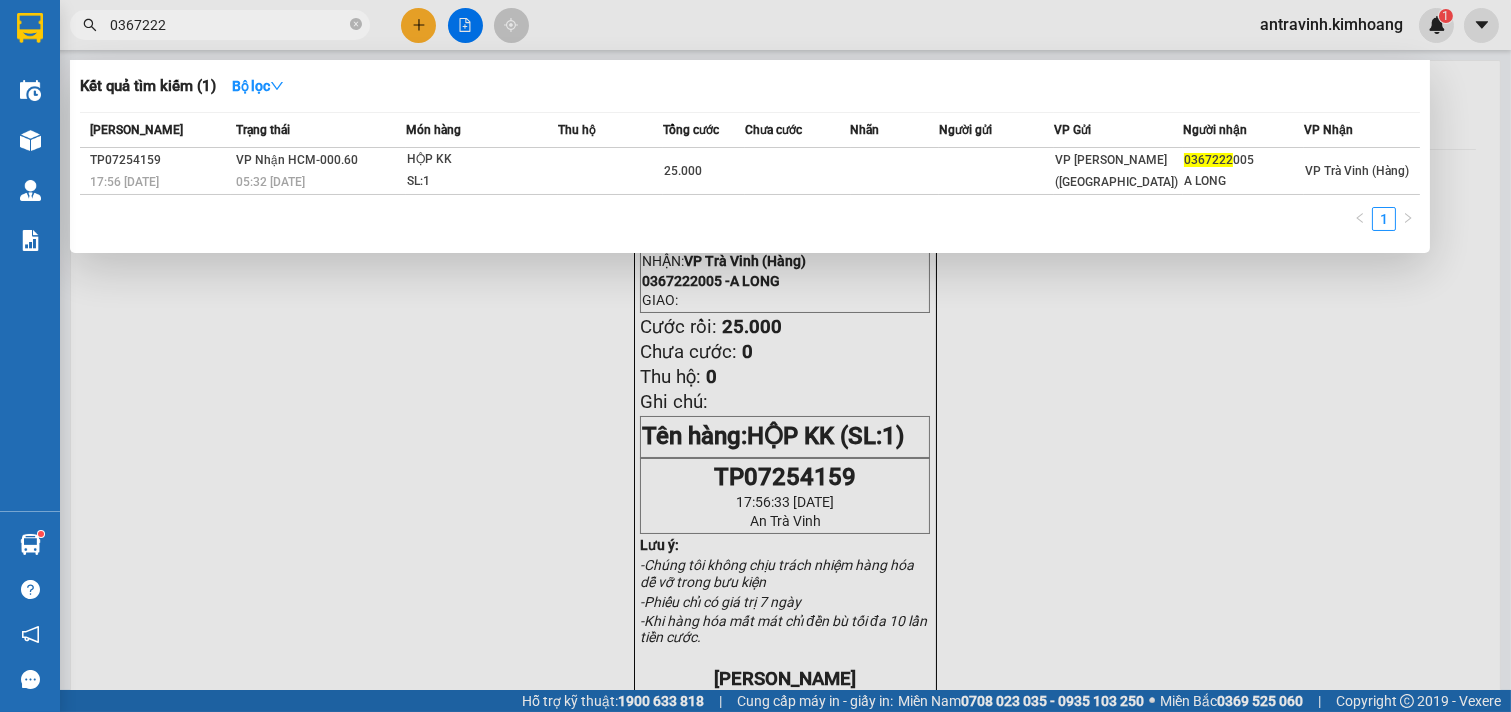 click on "0367222" at bounding box center (228, 25) 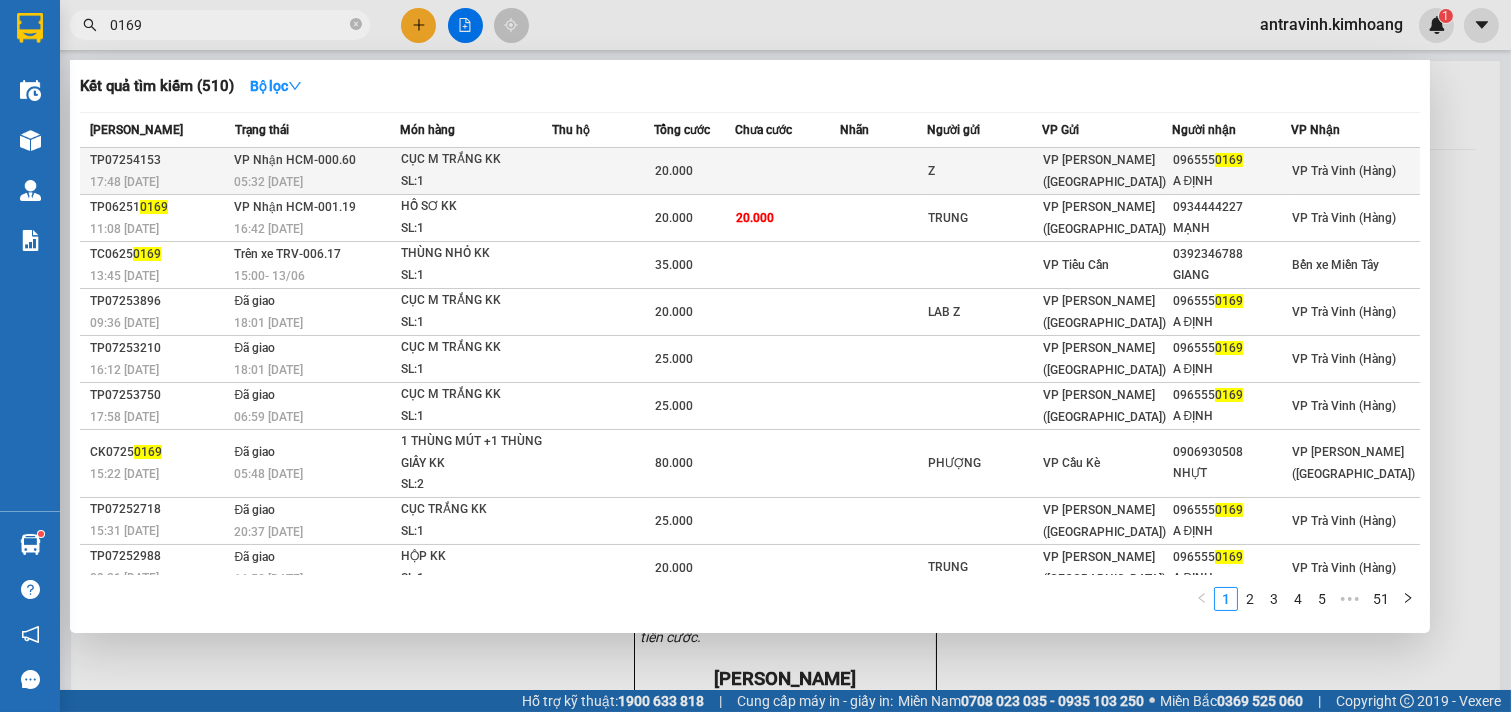 type on "0169" 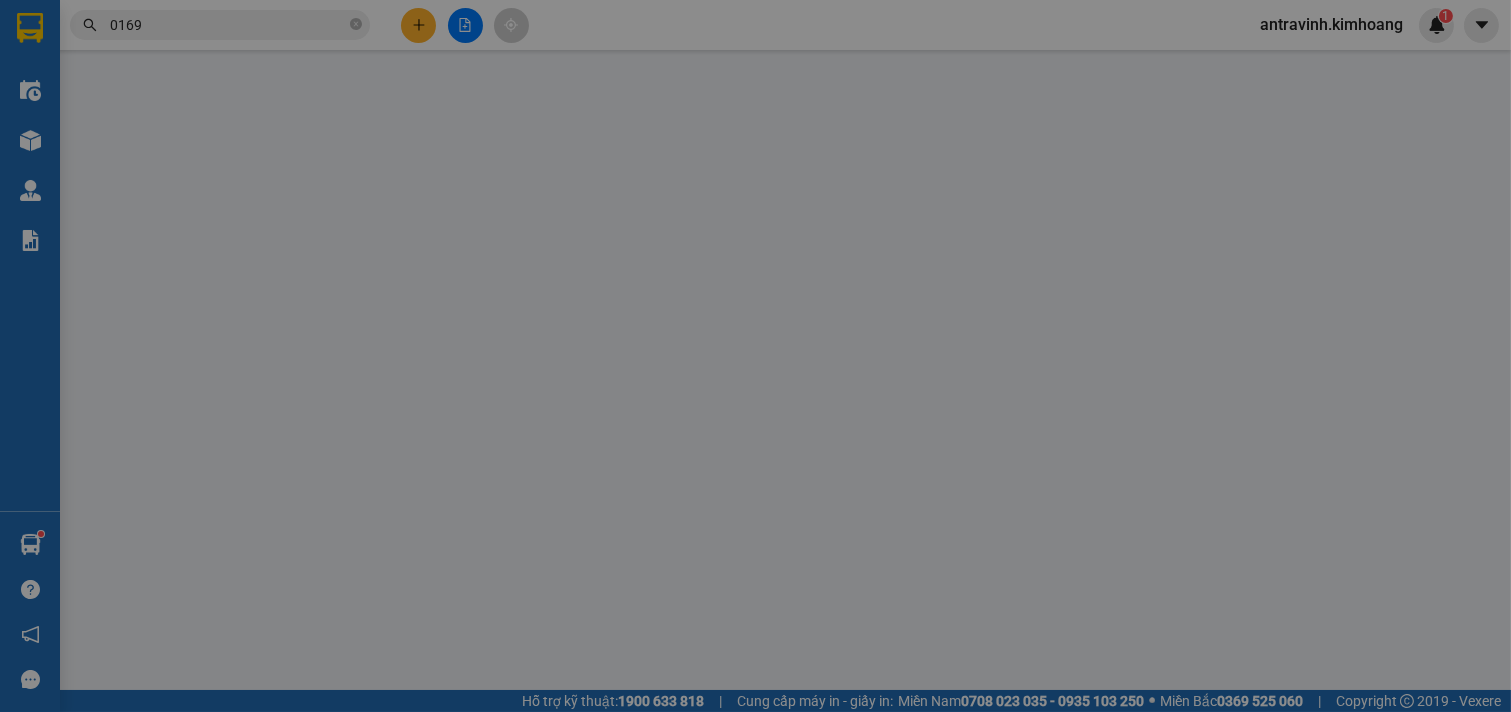 type on "Z" 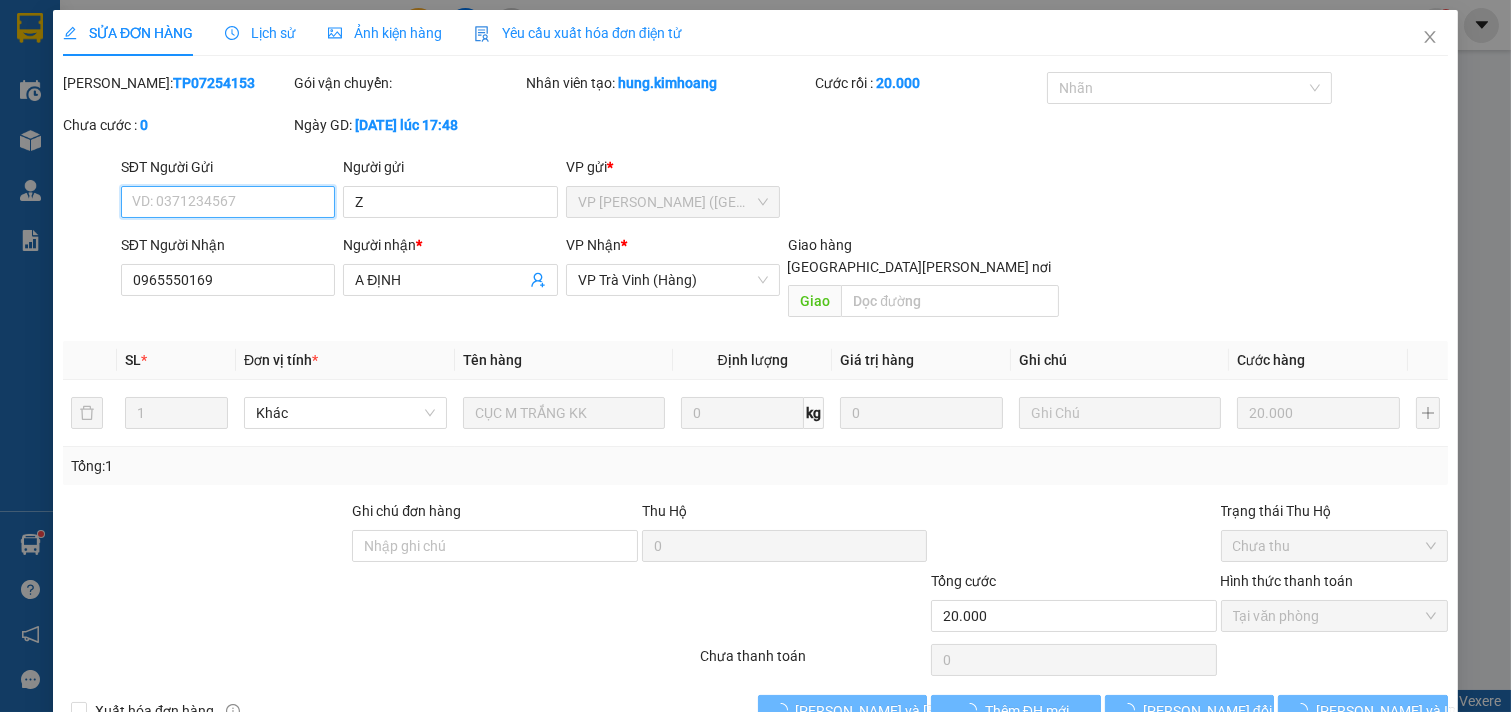 scroll, scrollTop: 32, scrollLeft: 0, axis: vertical 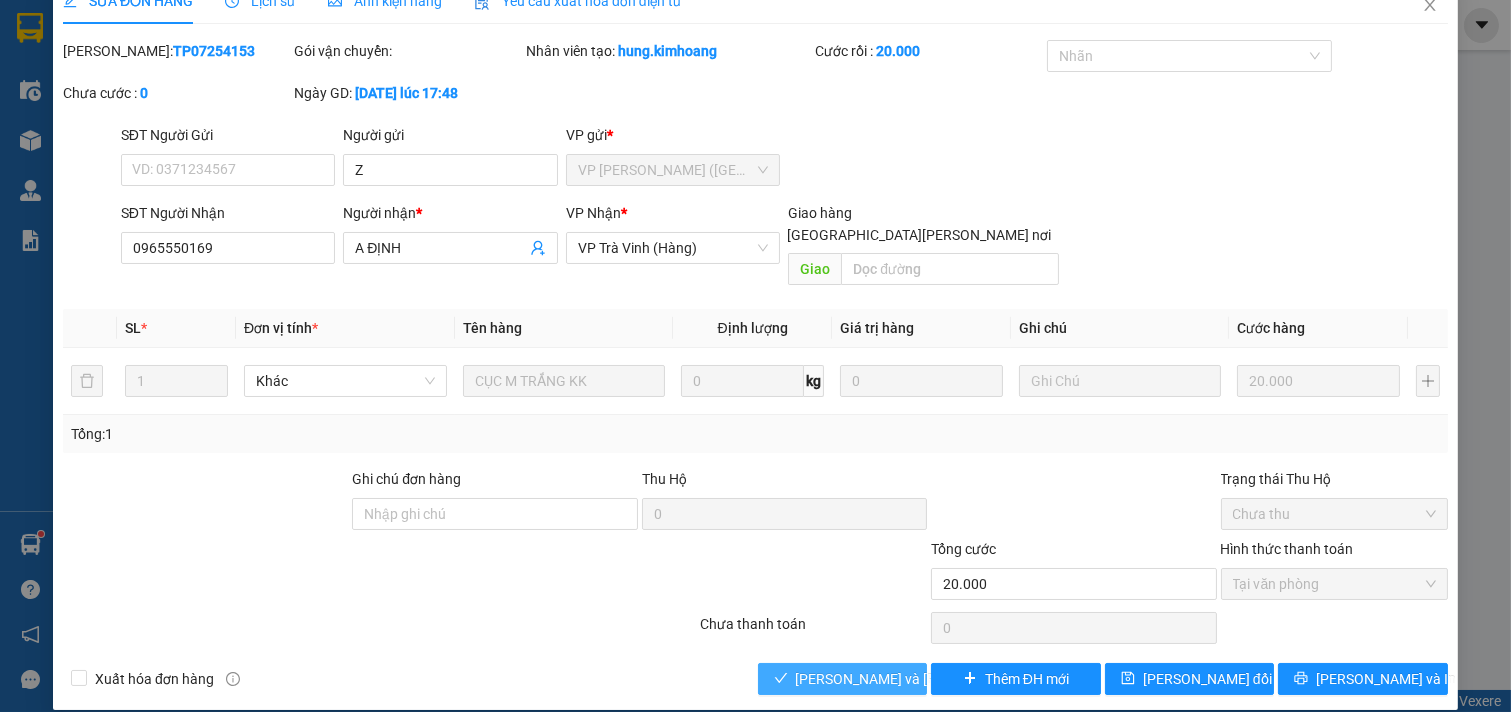 click on "[PERSON_NAME] và [PERSON_NAME] hàng" at bounding box center [931, 679] 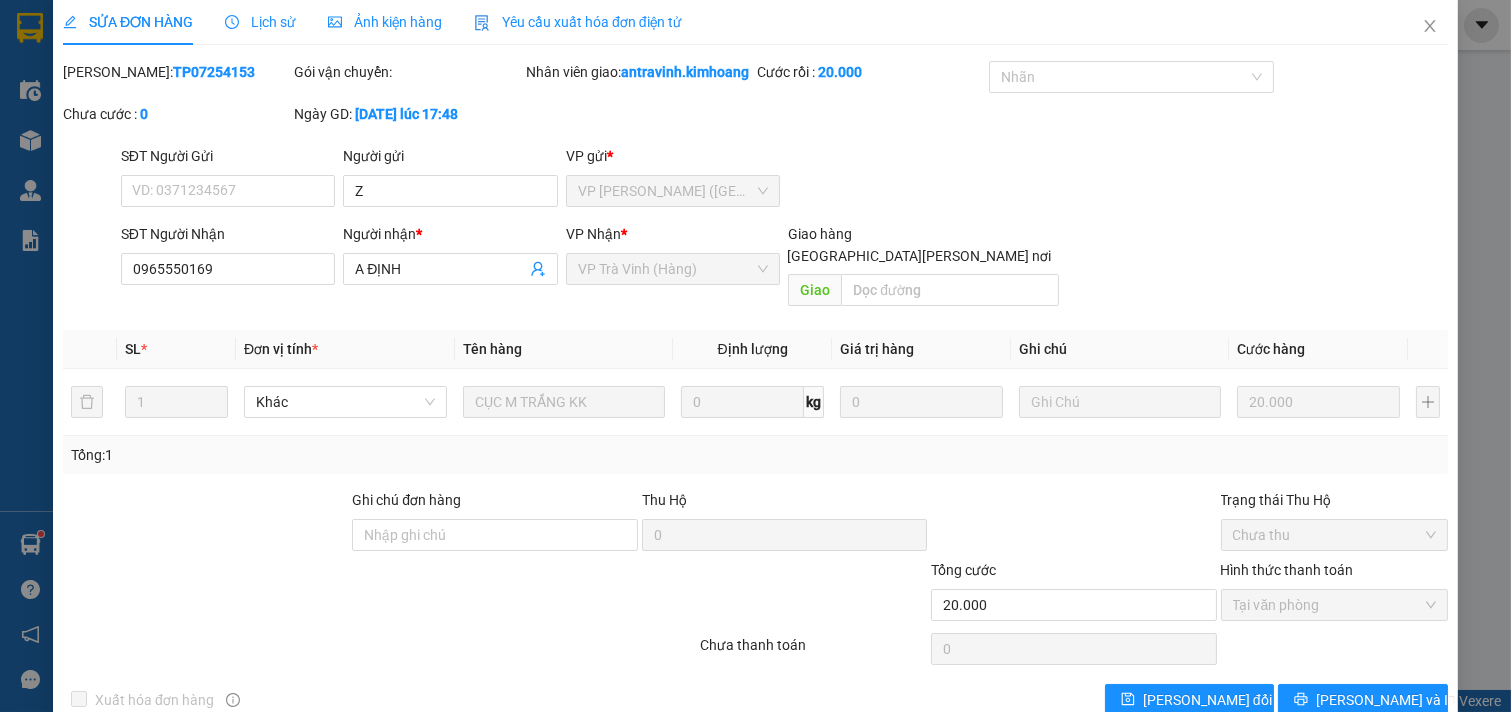 scroll, scrollTop: 0, scrollLeft: 0, axis: both 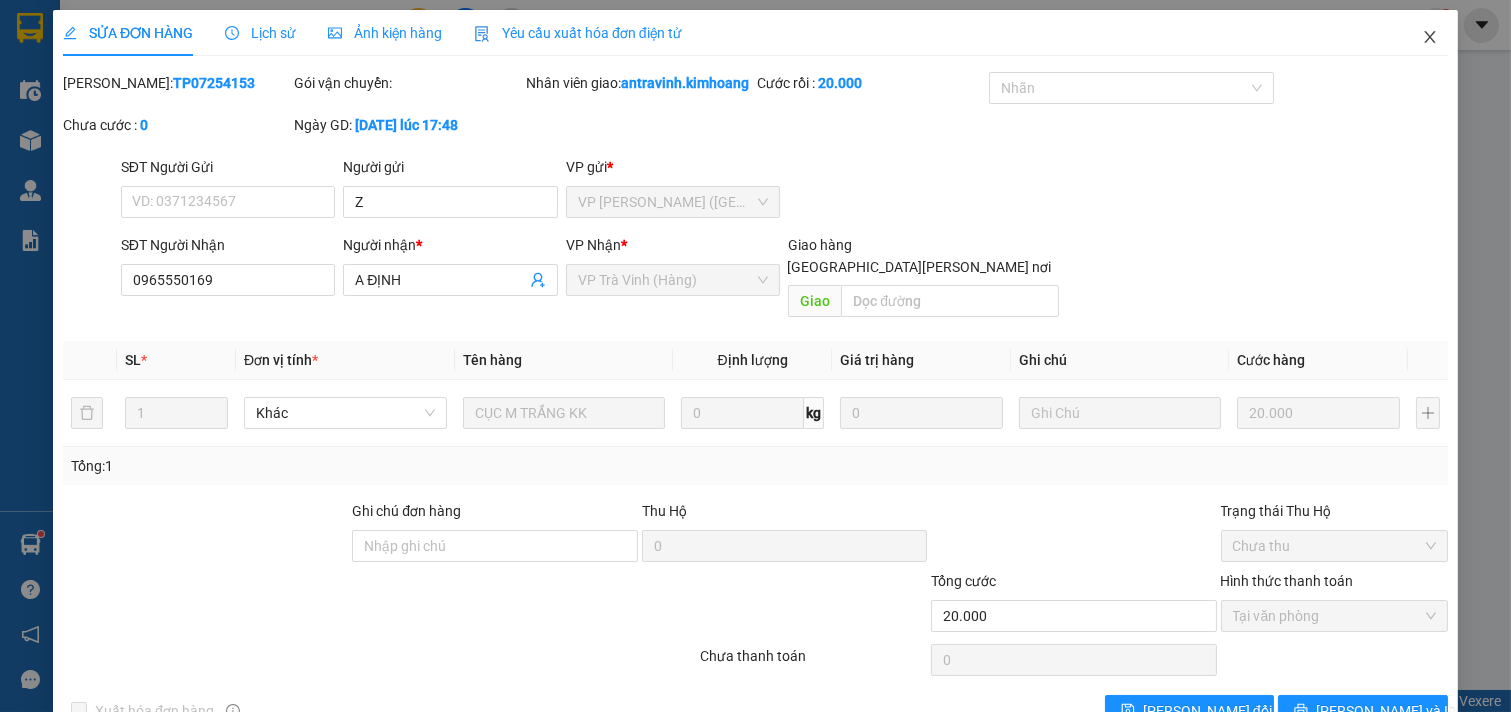 click 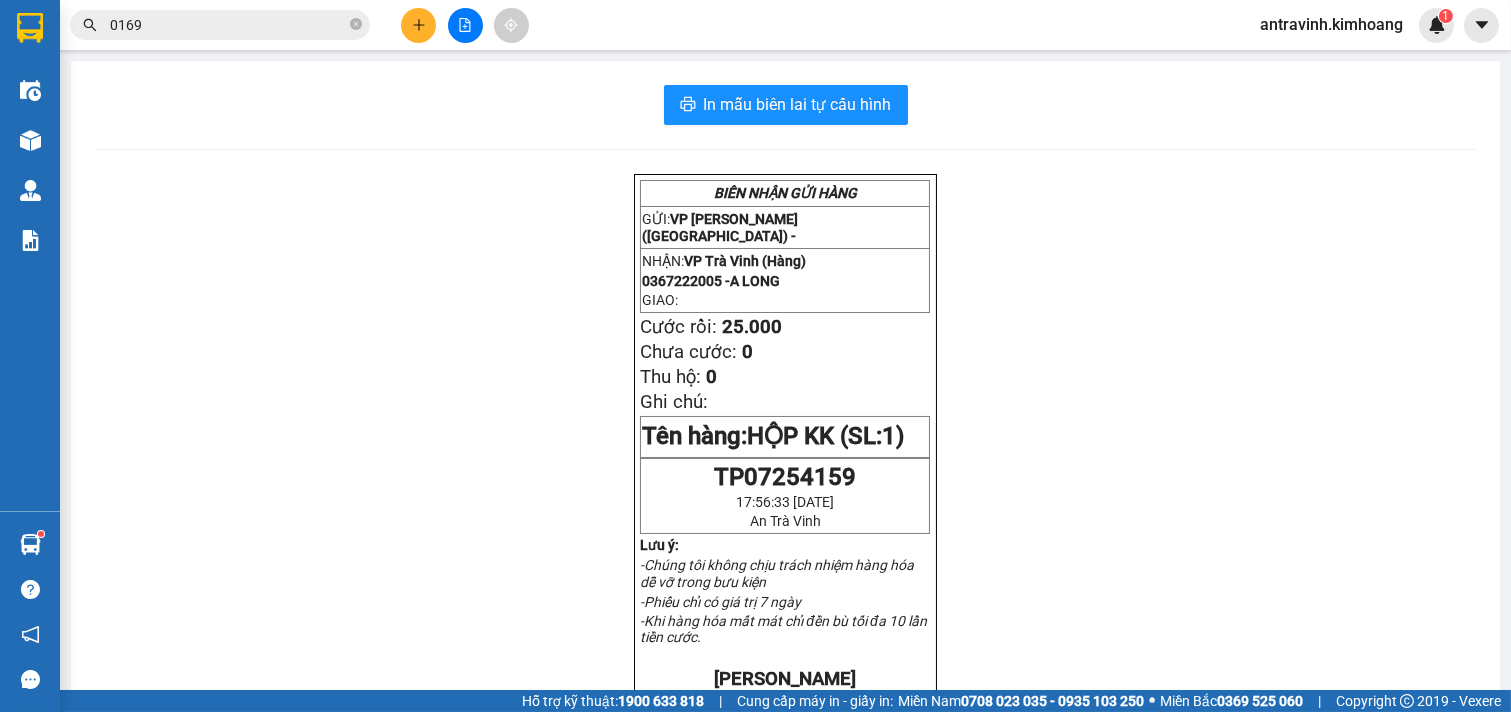 click on "0169" at bounding box center (228, 25) 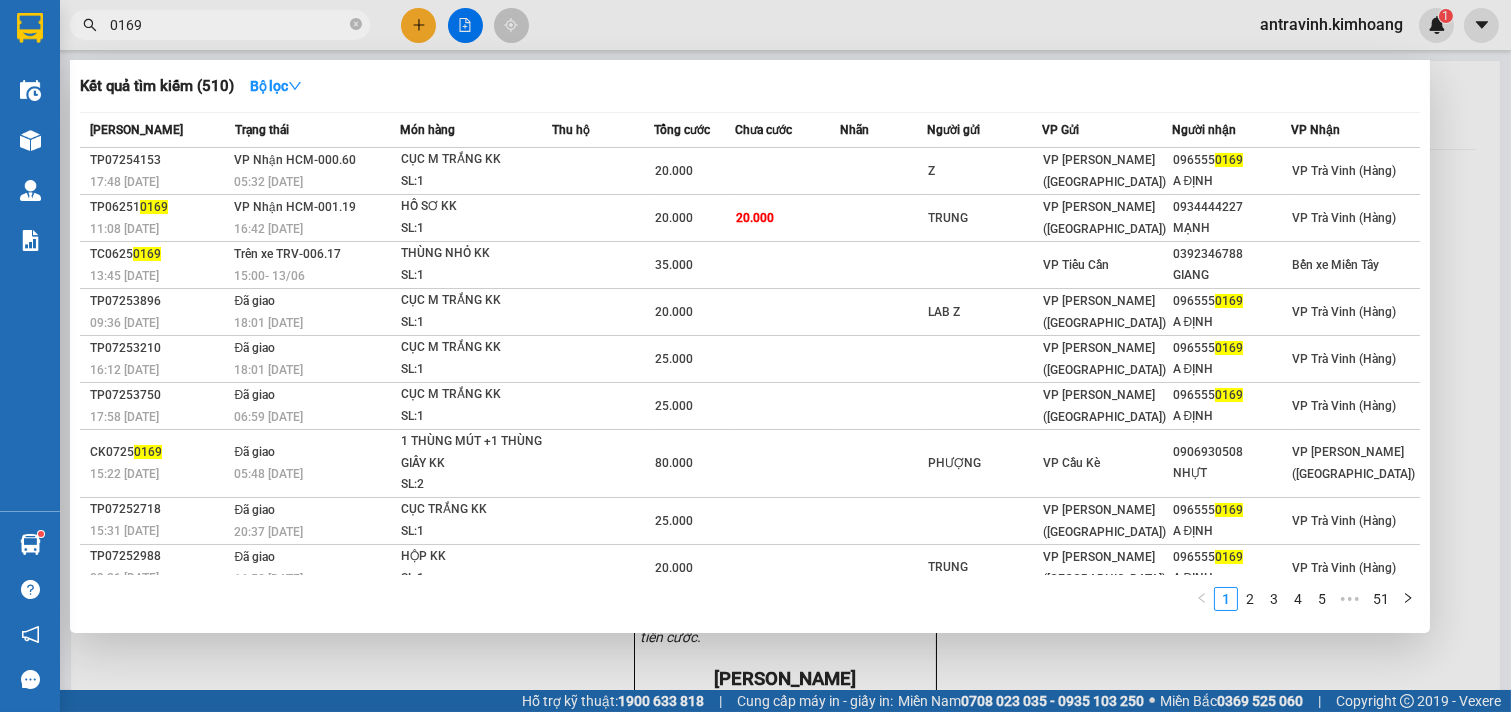 click on "0169" at bounding box center (228, 25) 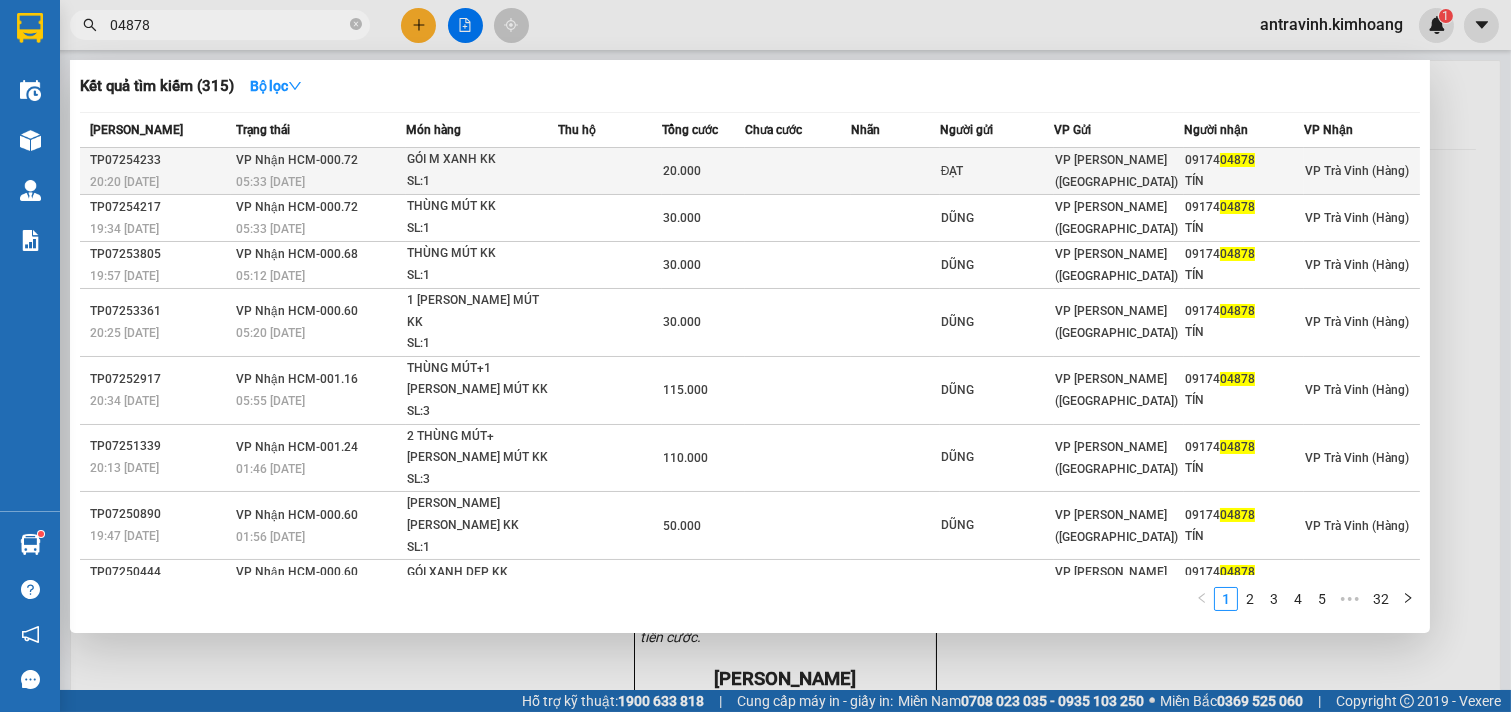 type on "04878" 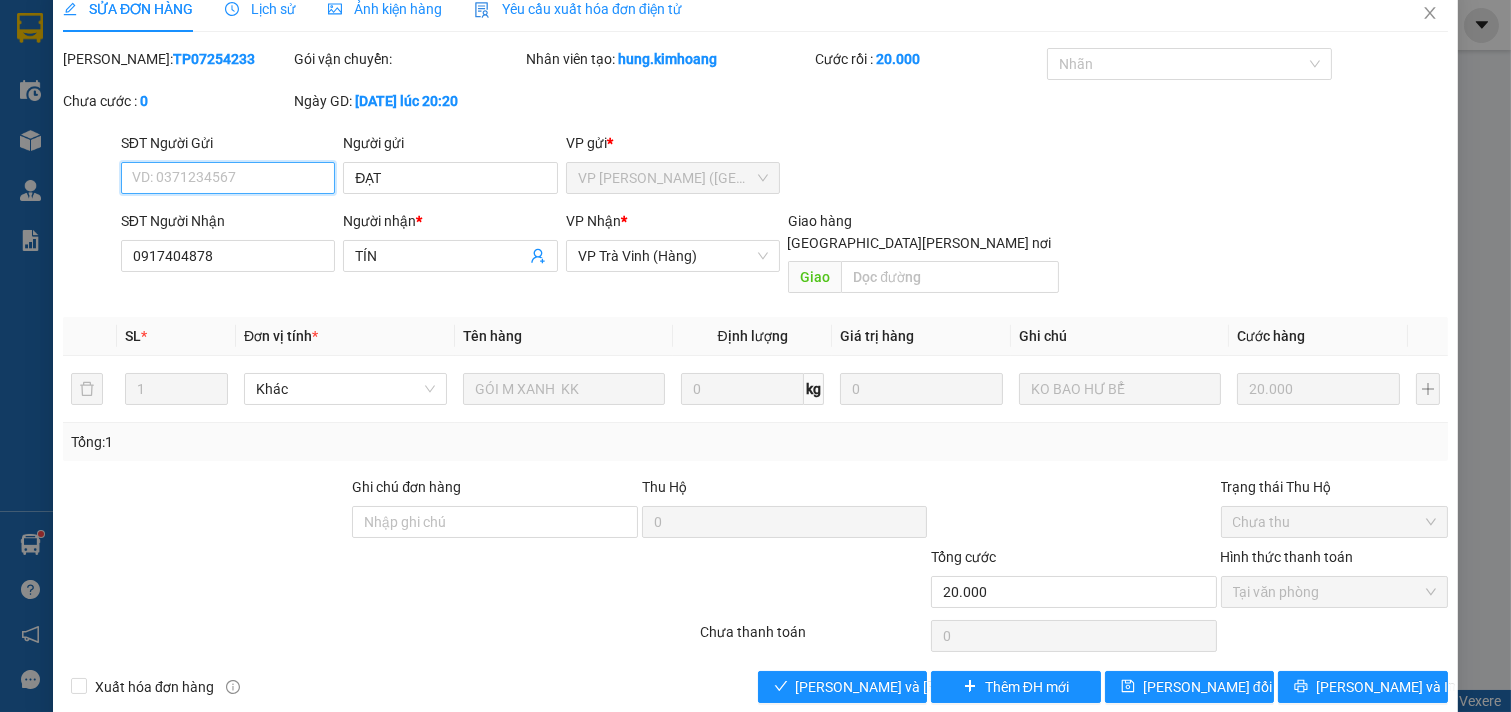 scroll, scrollTop: 32, scrollLeft: 0, axis: vertical 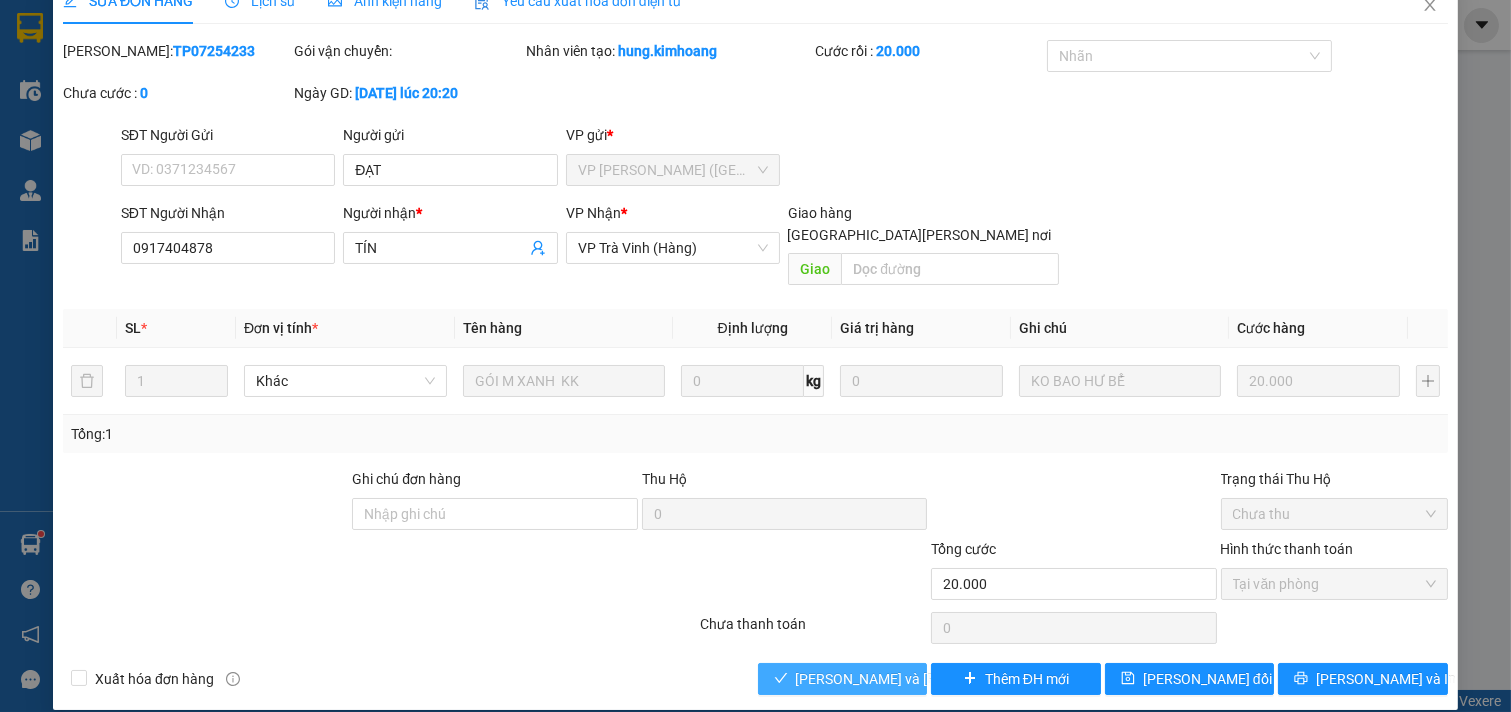 click on "[PERSON_NAME] và [PERSON_NAME] hàng" at bounding box center (931, 679) 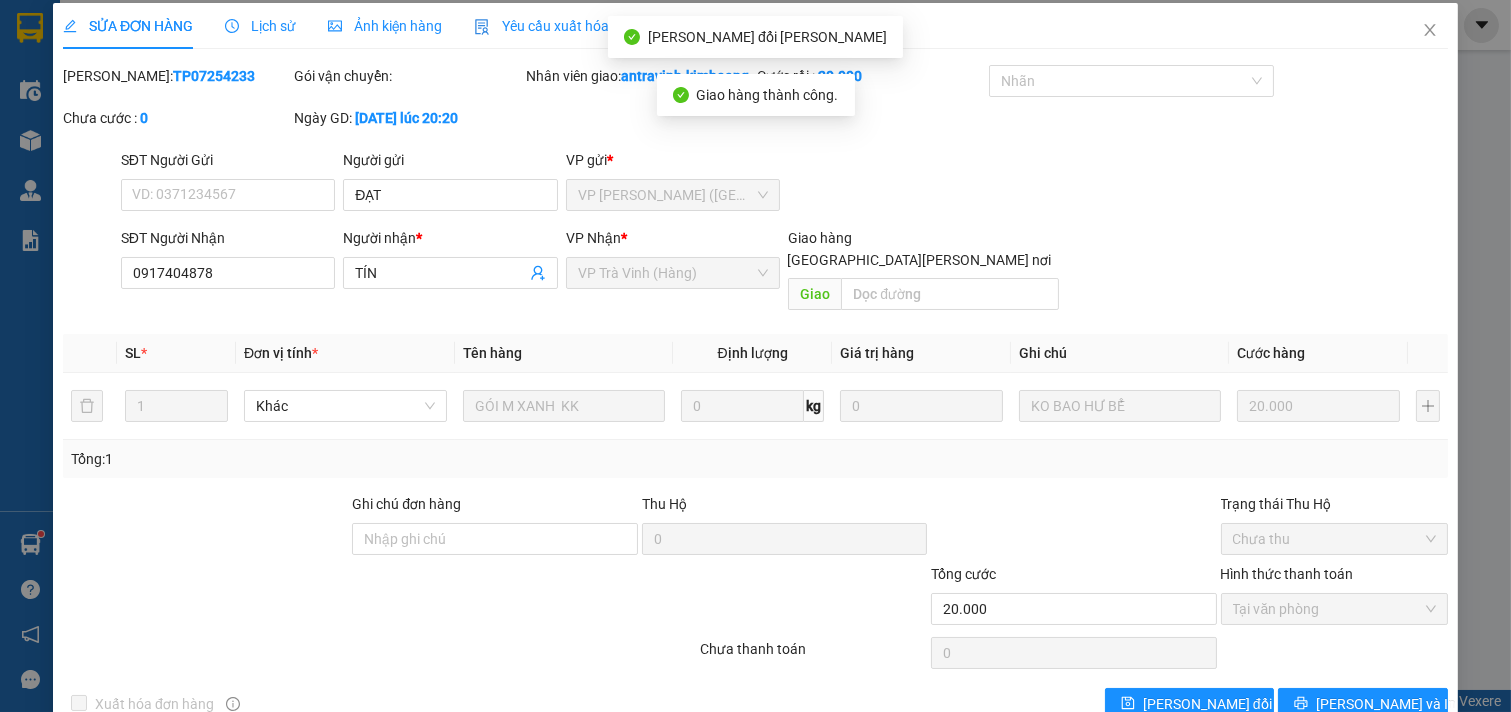 scroll, scrollTop: 0, scrollLeft: 0, axis: both 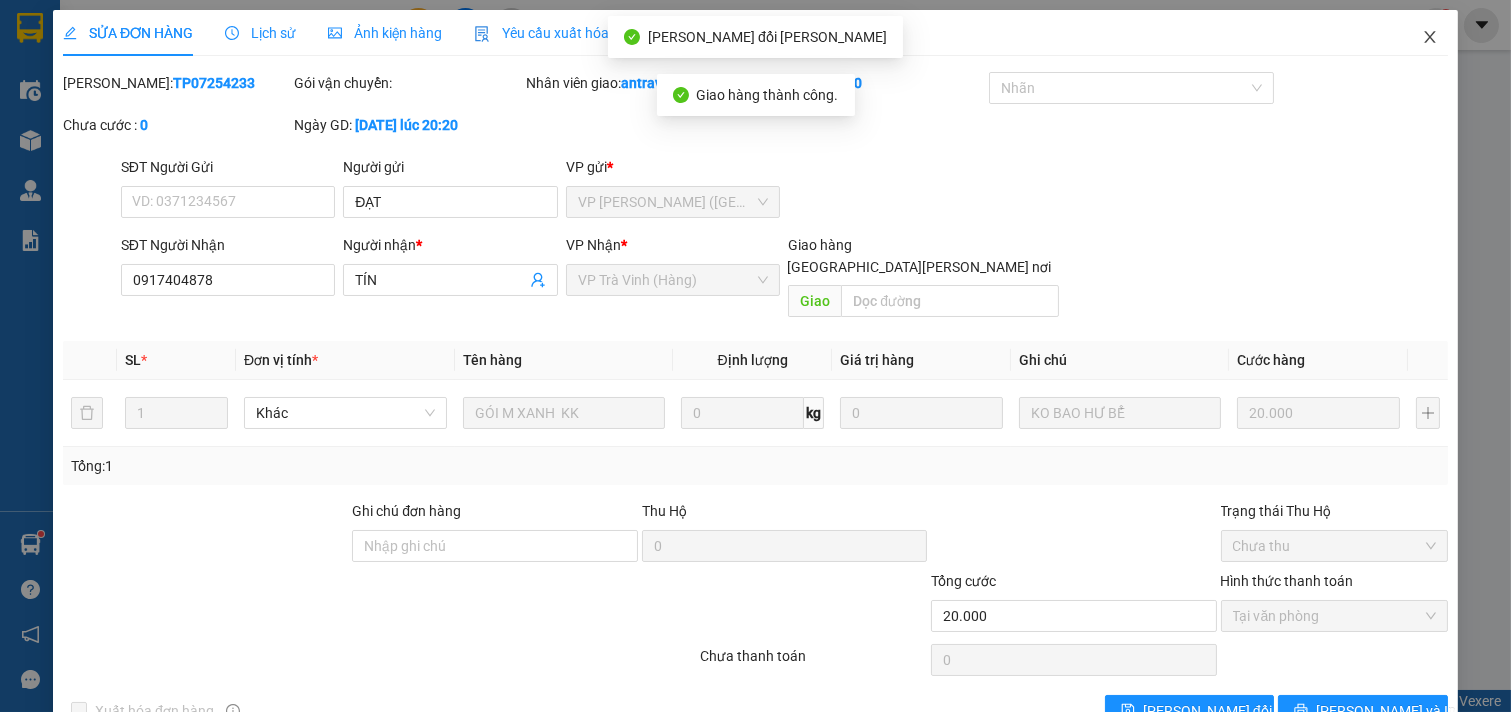 click 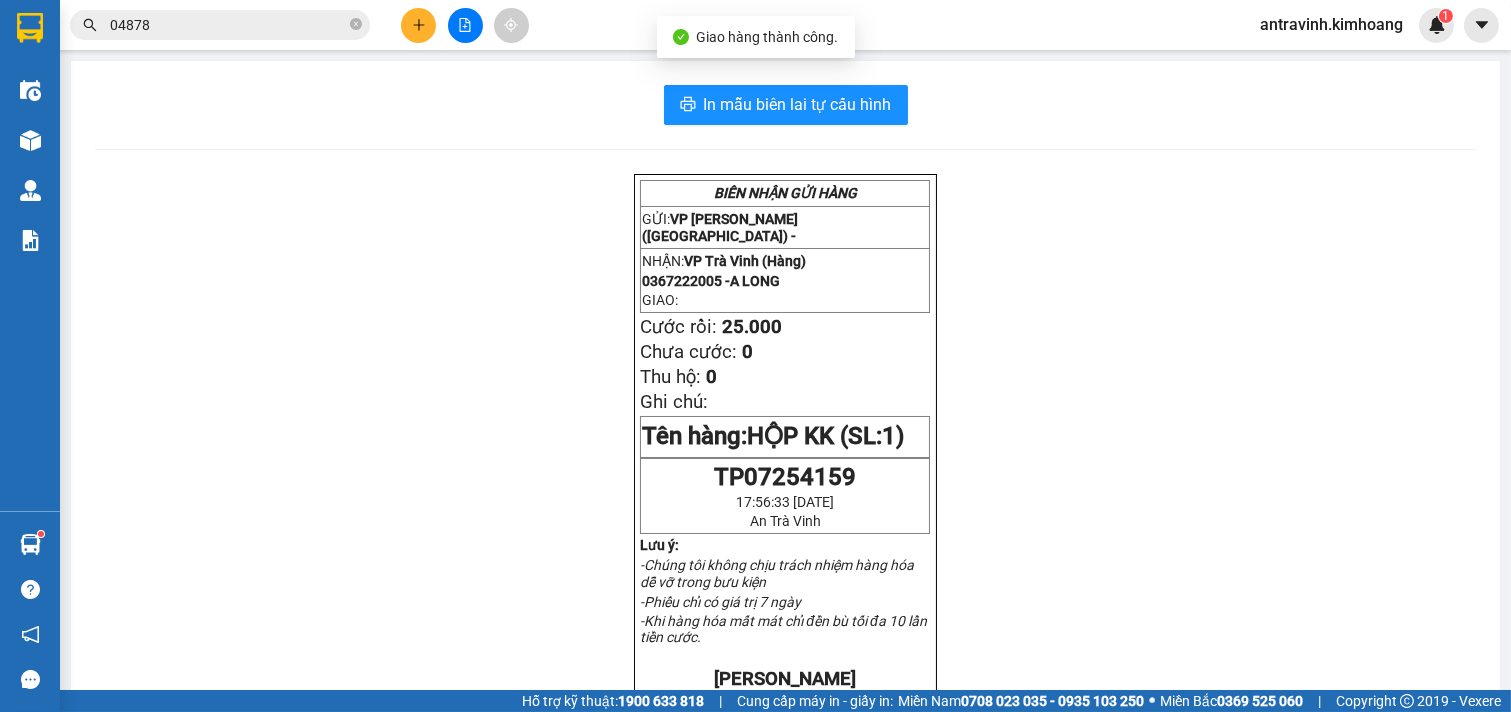 click on "04878" at bounding box center [228, 25] 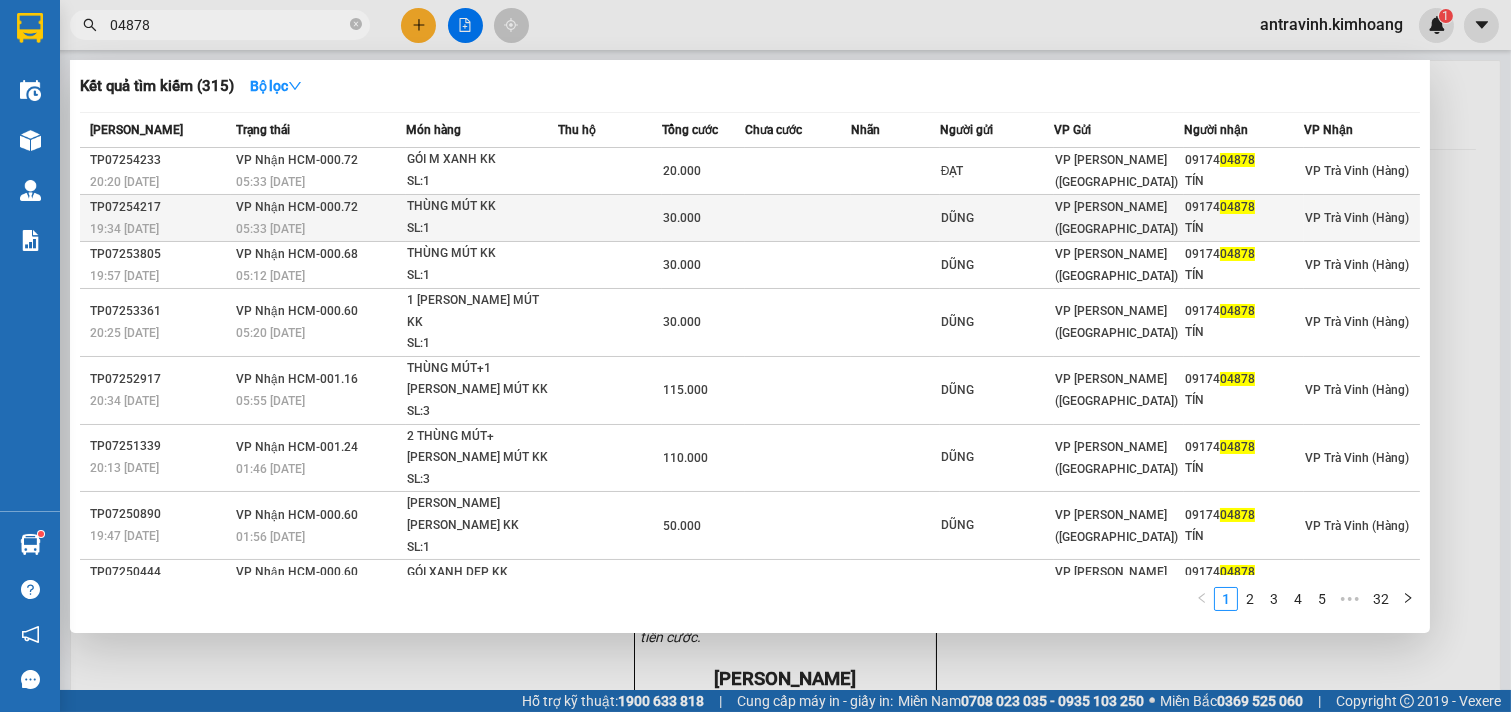 click on "SL:  1" at bounding box center (482, 229) 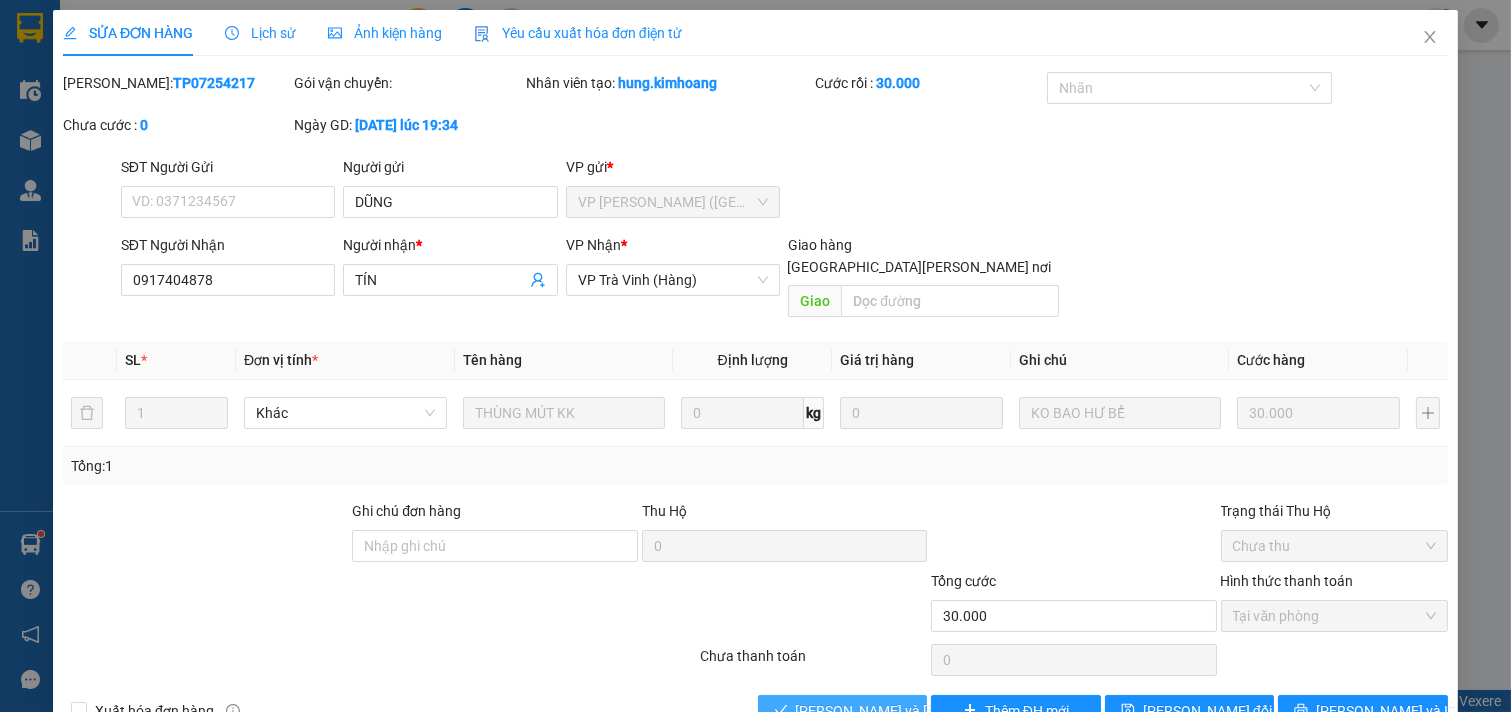 click on "[PERSON_NAME] và [PERSON_NAME] hàng" at bounding box center [931, 711] 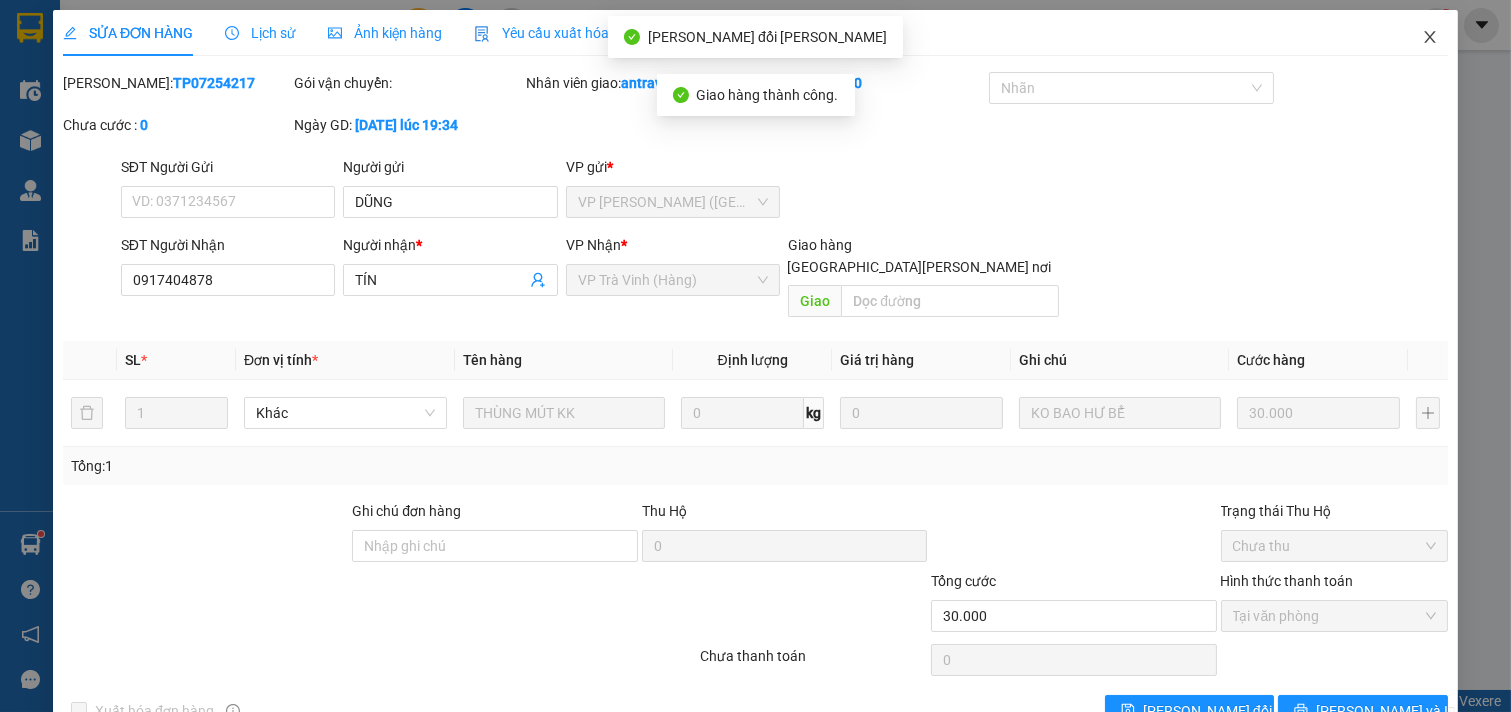 click 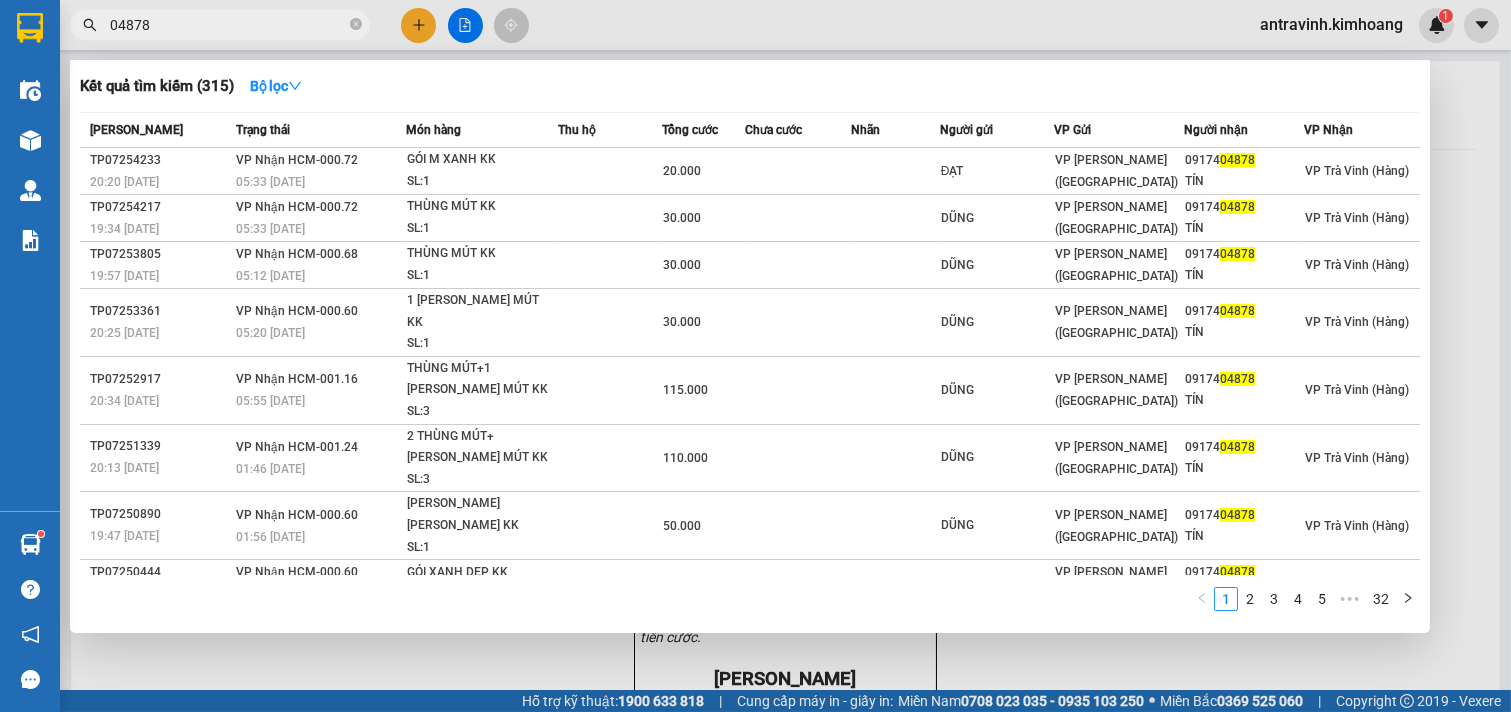 click on "04878" at bounding box center (228, 25) 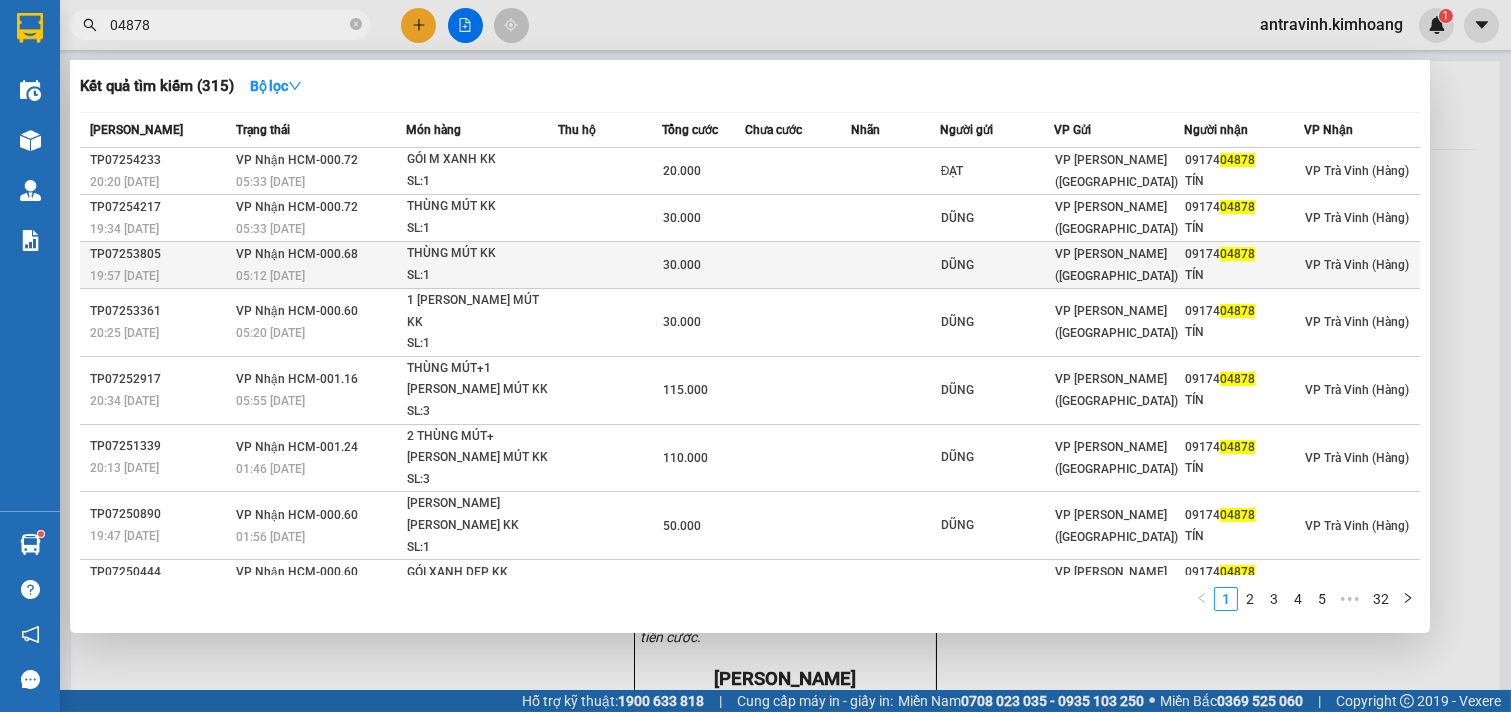 click on "SL:  1" at bounding box center [482, 276] 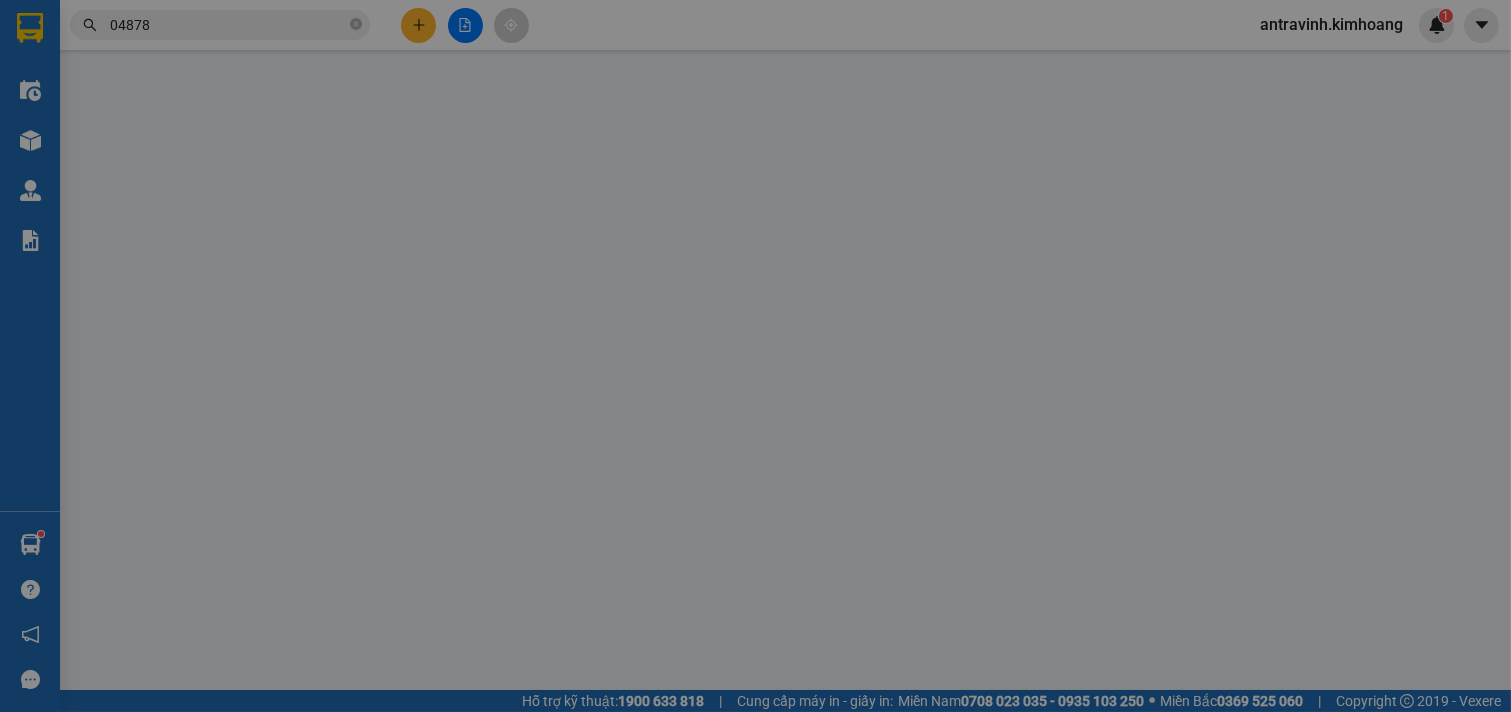 type on "DŨNG" 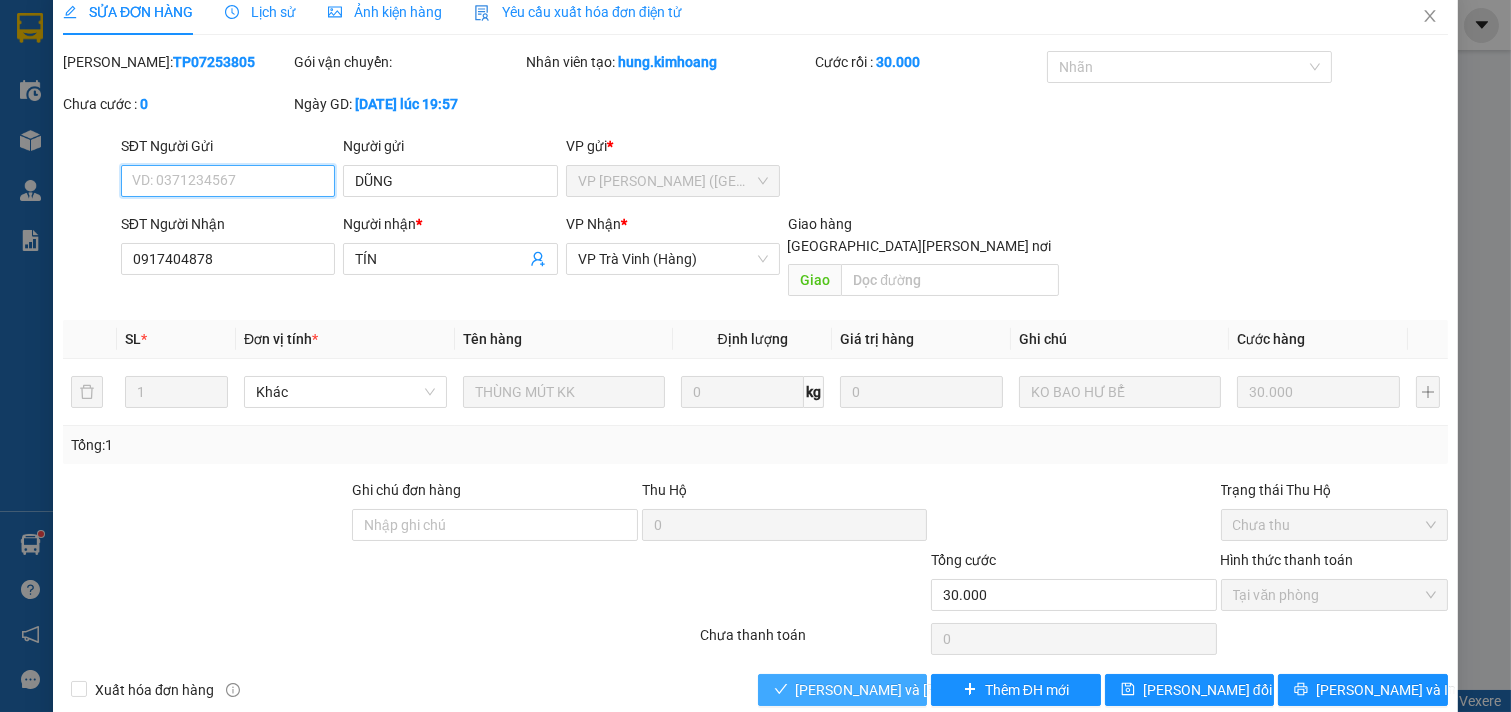 scroll, scrollTop: 32, scrollLeft: 0, axis: vertical 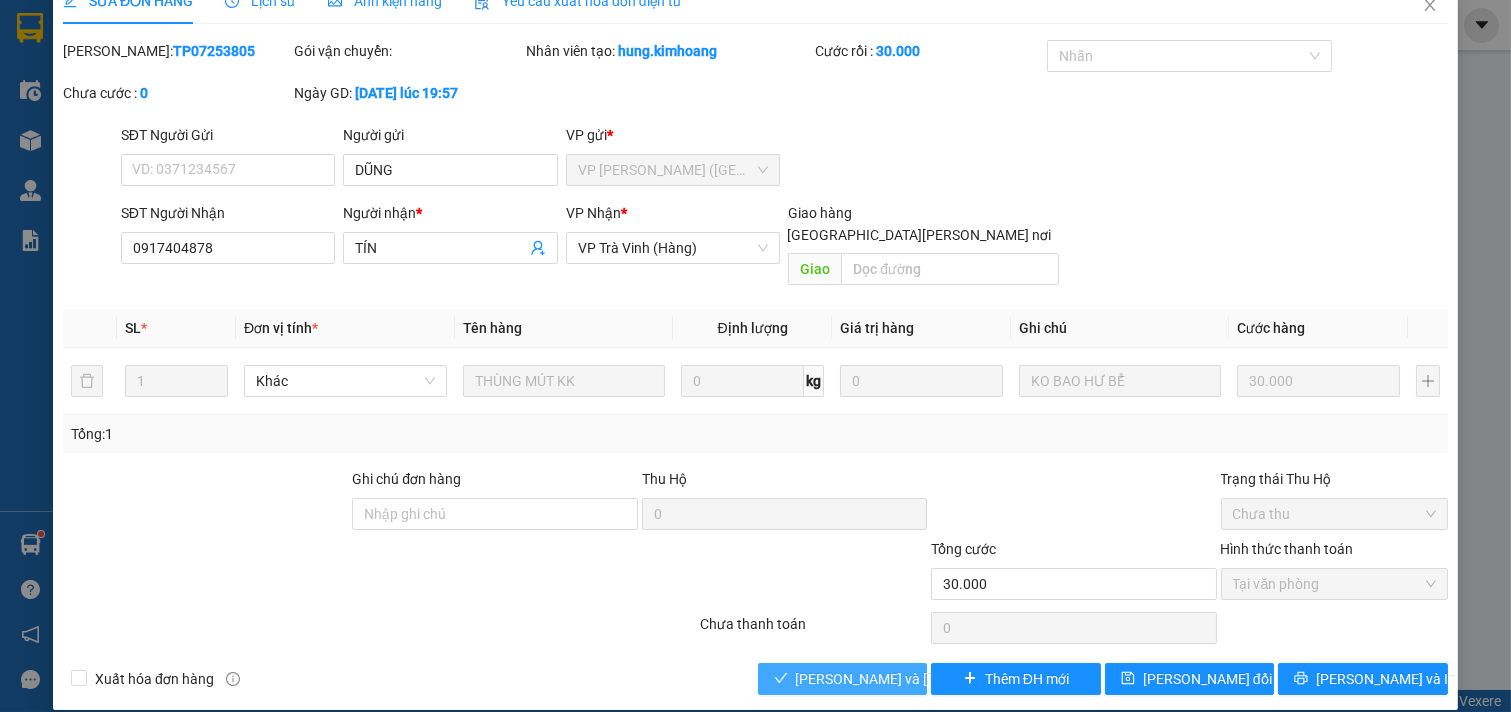 click on "[PERSON_NAME] và [PERSON_NAME] hàng" at bounding box center (931, 679) 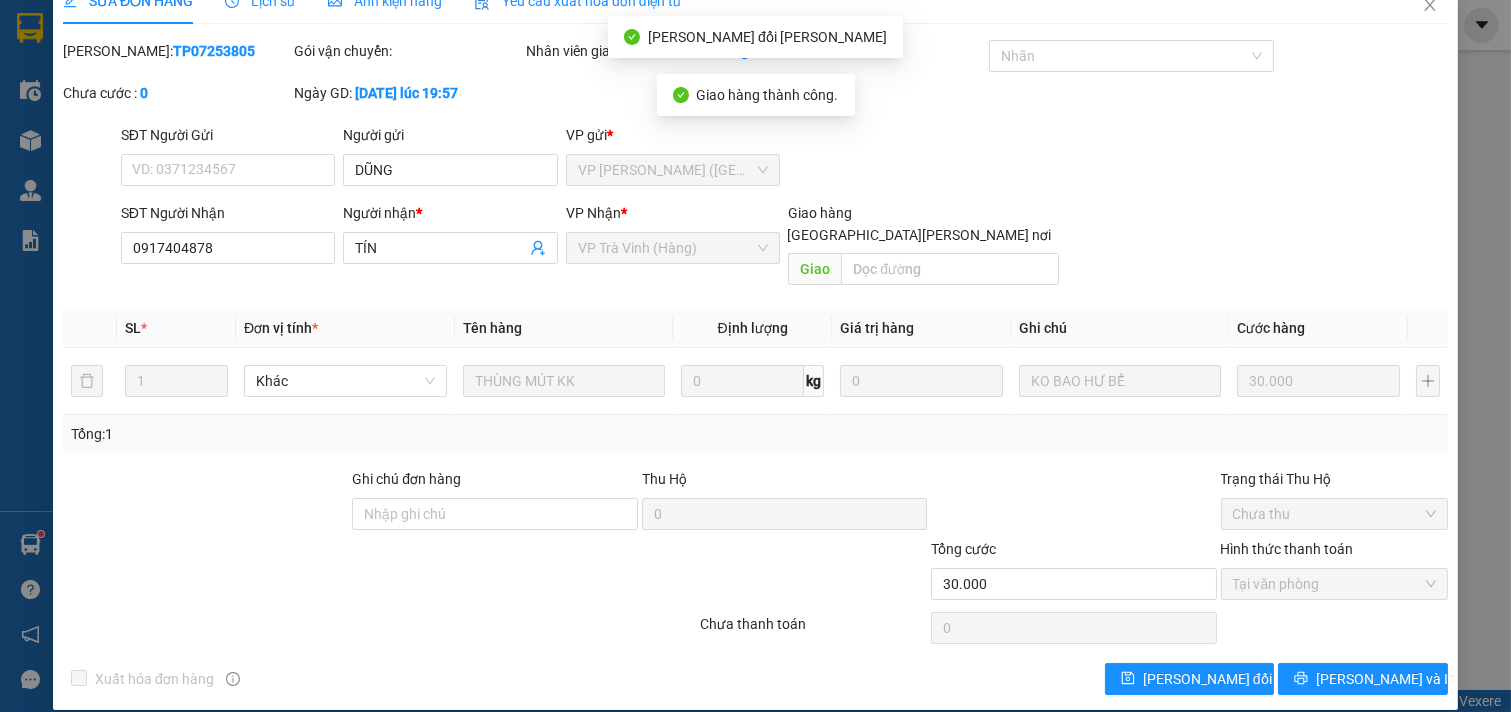 scroll, scrollTop: 0, scrollLeft: 0, axis: both 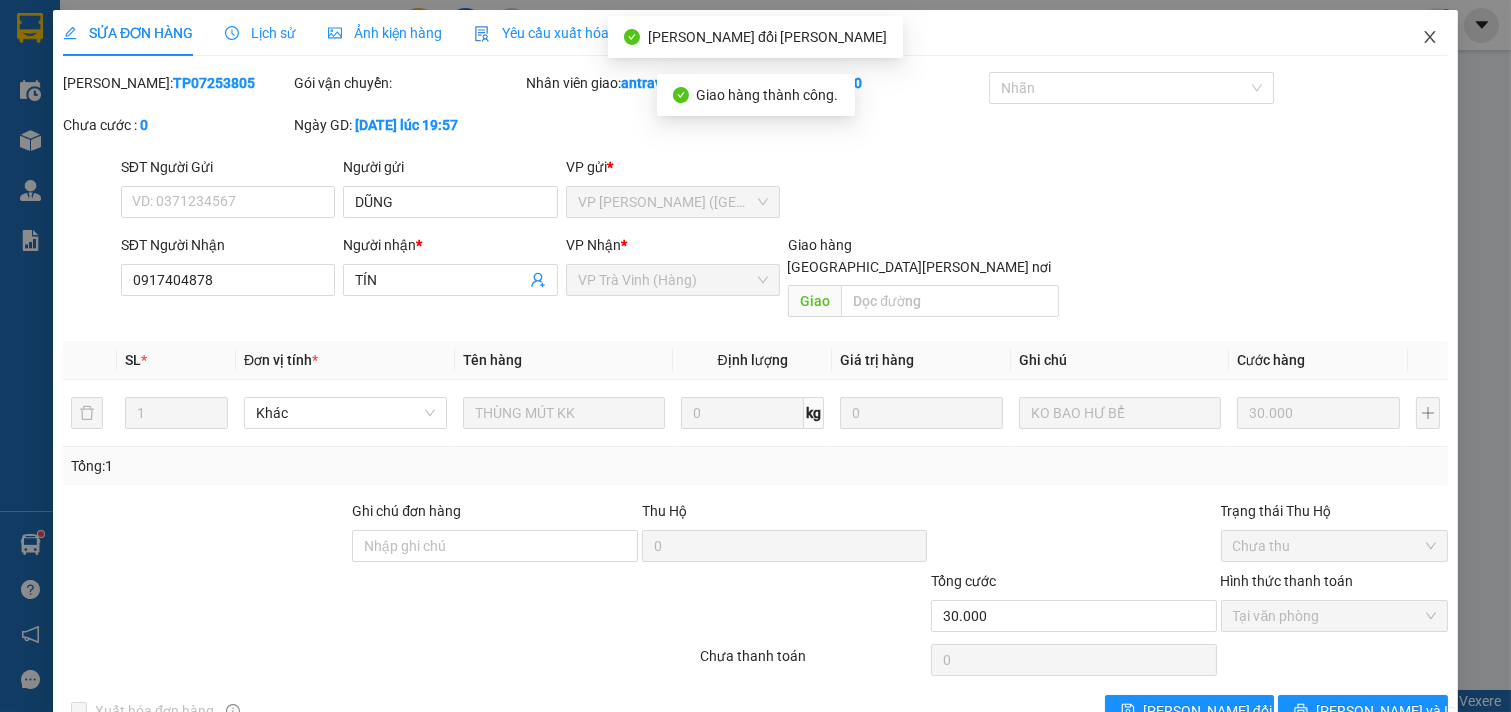 click 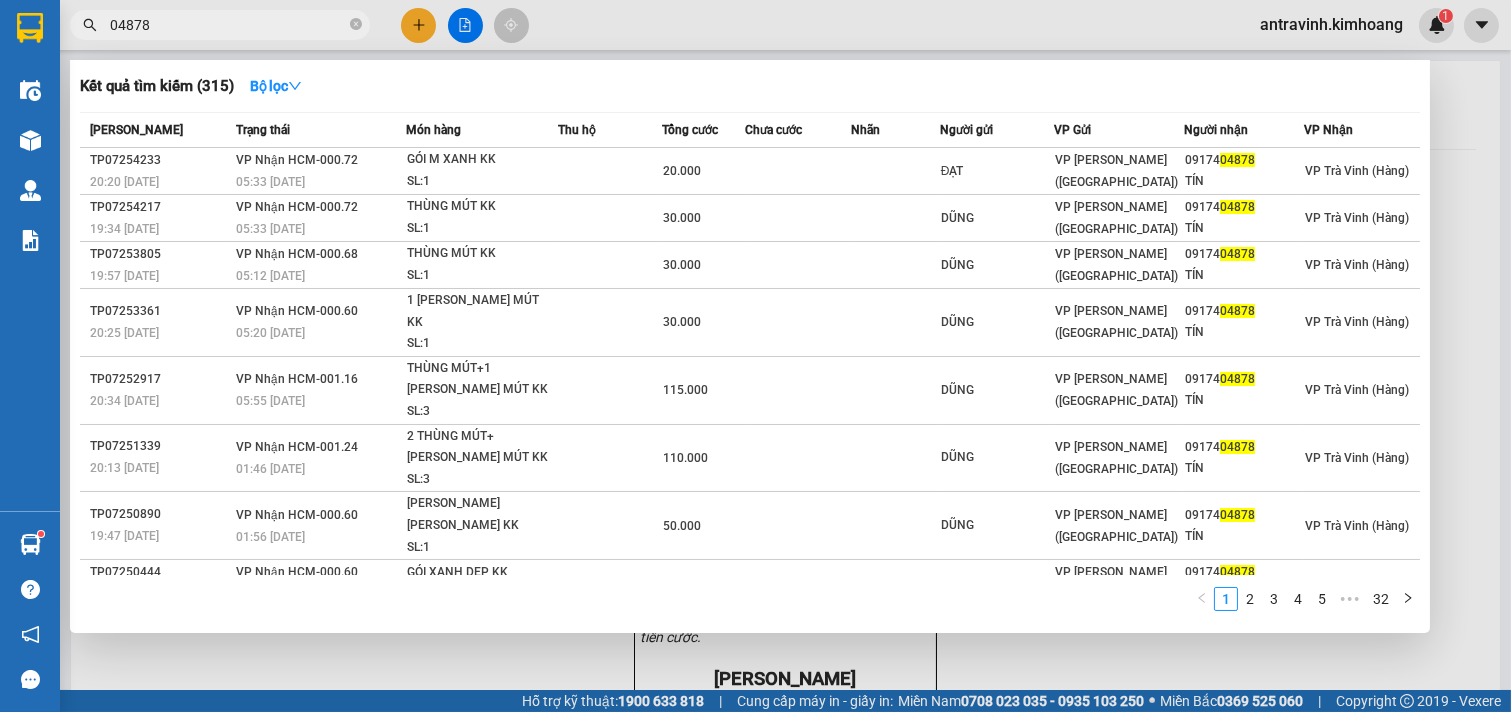 click on "04878" at bounding box center (228, 25) 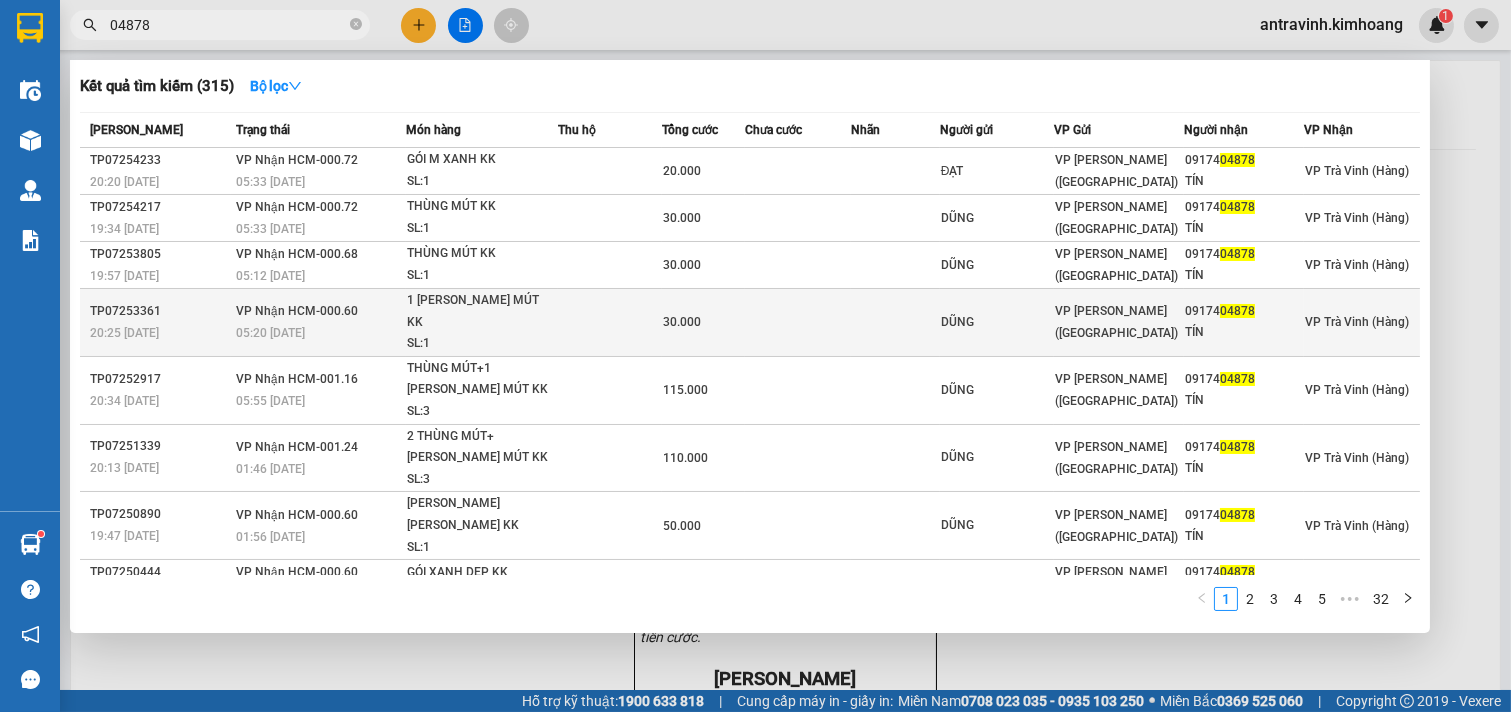 click on "SL:  1" at bounding box center [482, 344] 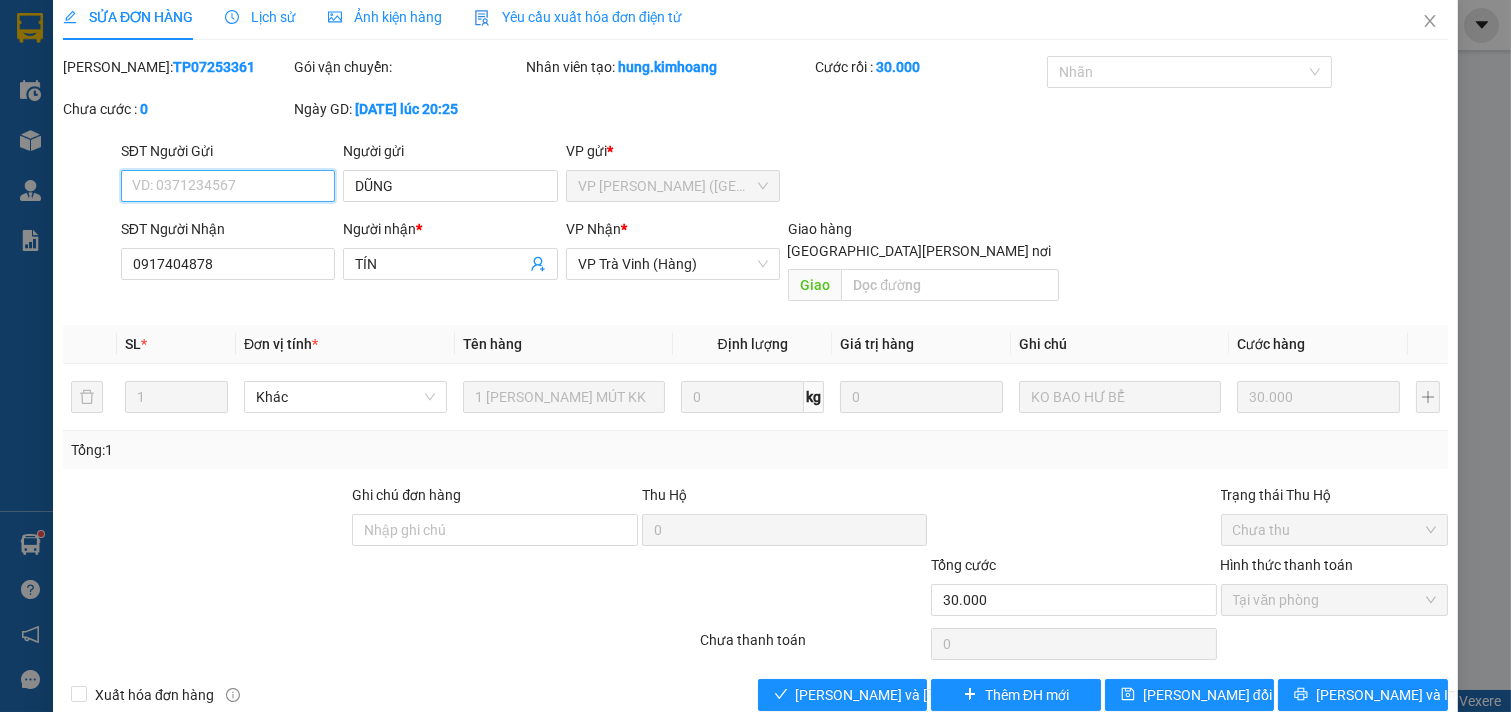 scroll, scrollTop: 32, scrollLeft: 0, axis: vertical 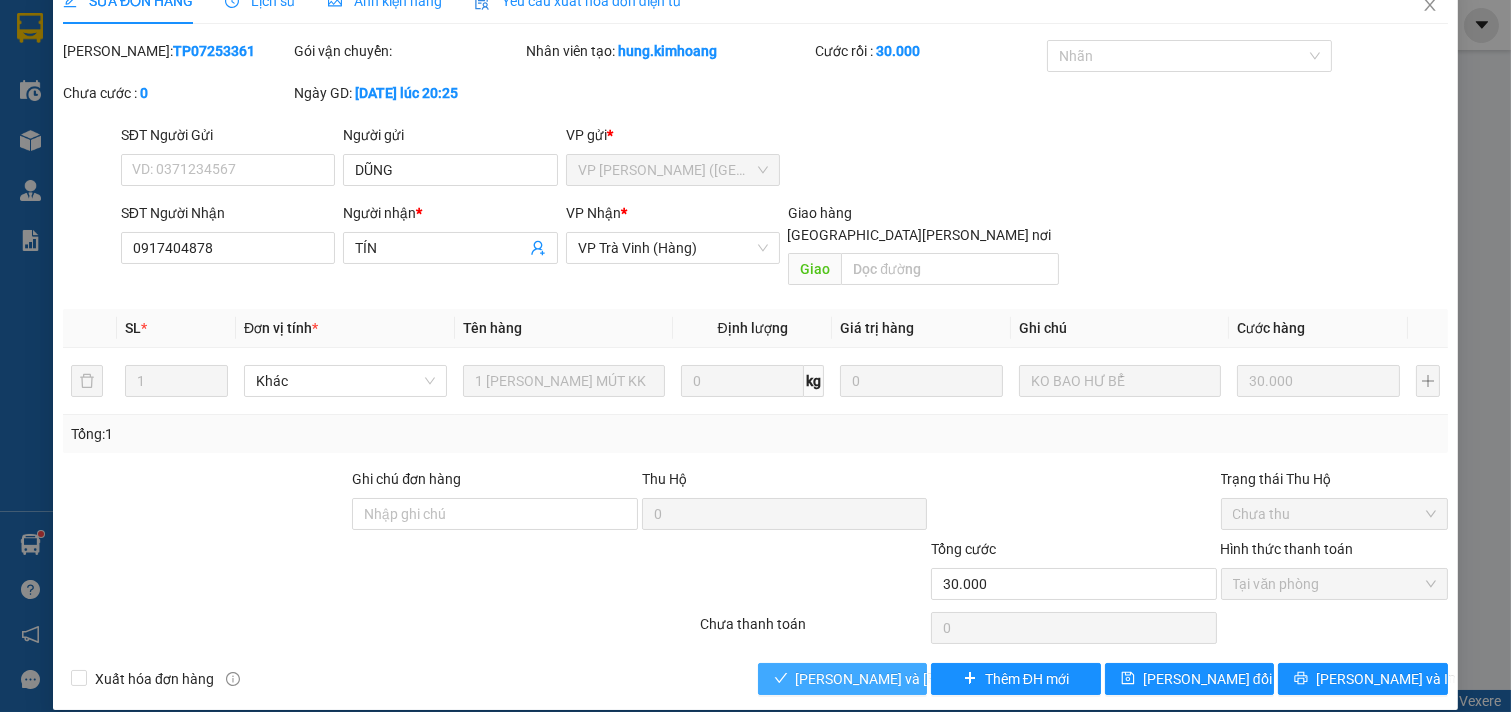 click on "[PERSON_NAME] và [PERSON_NAME] hàng" at bounding box center [931, 679] 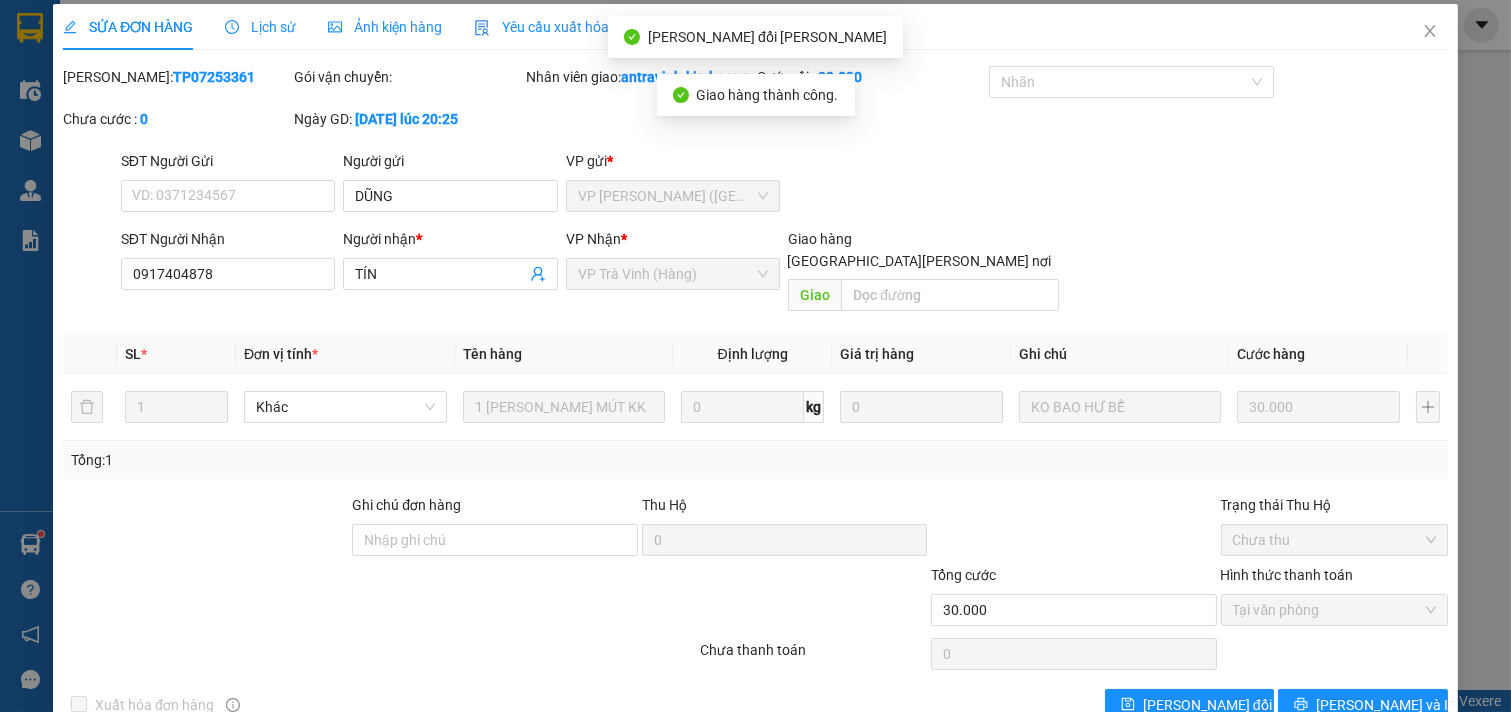 scroll, scrollTop: 0, scrollLeft: 0, axis: both 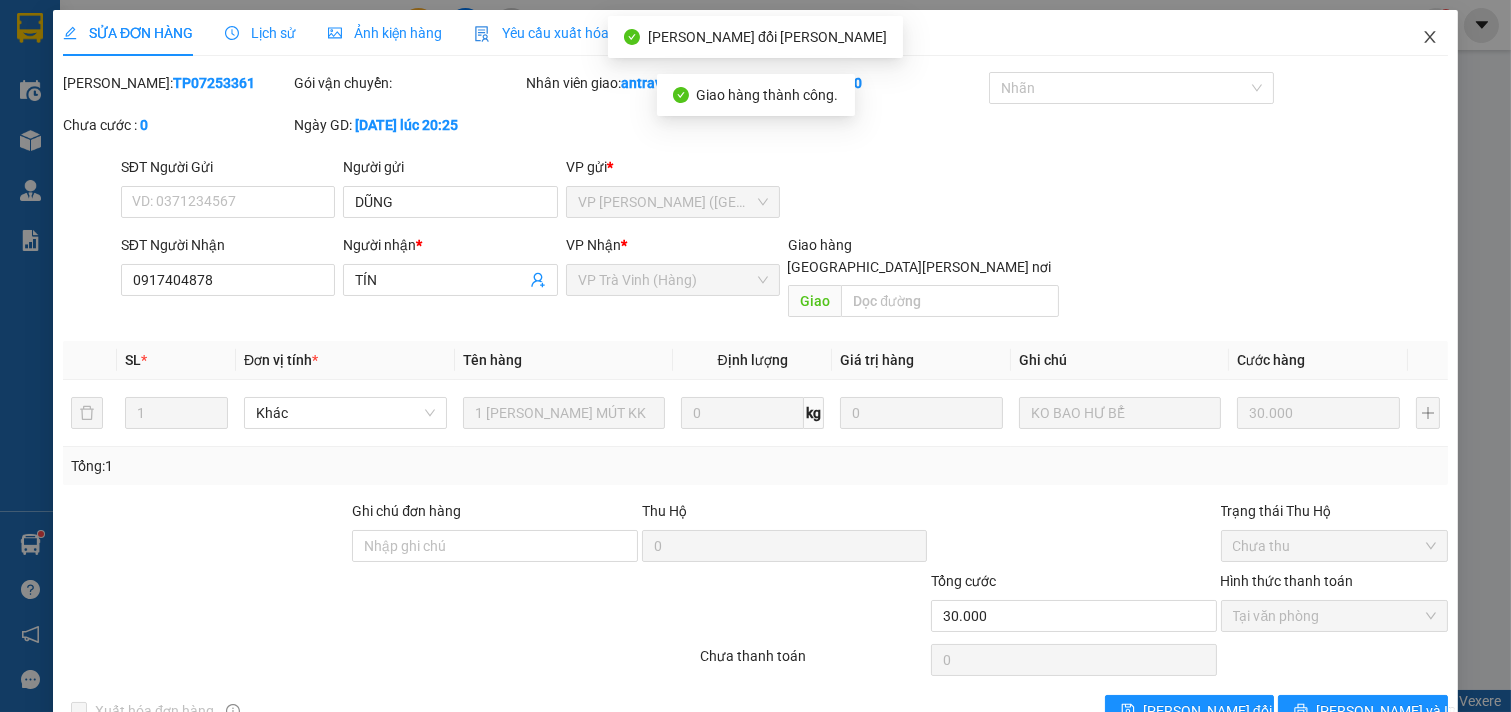 click 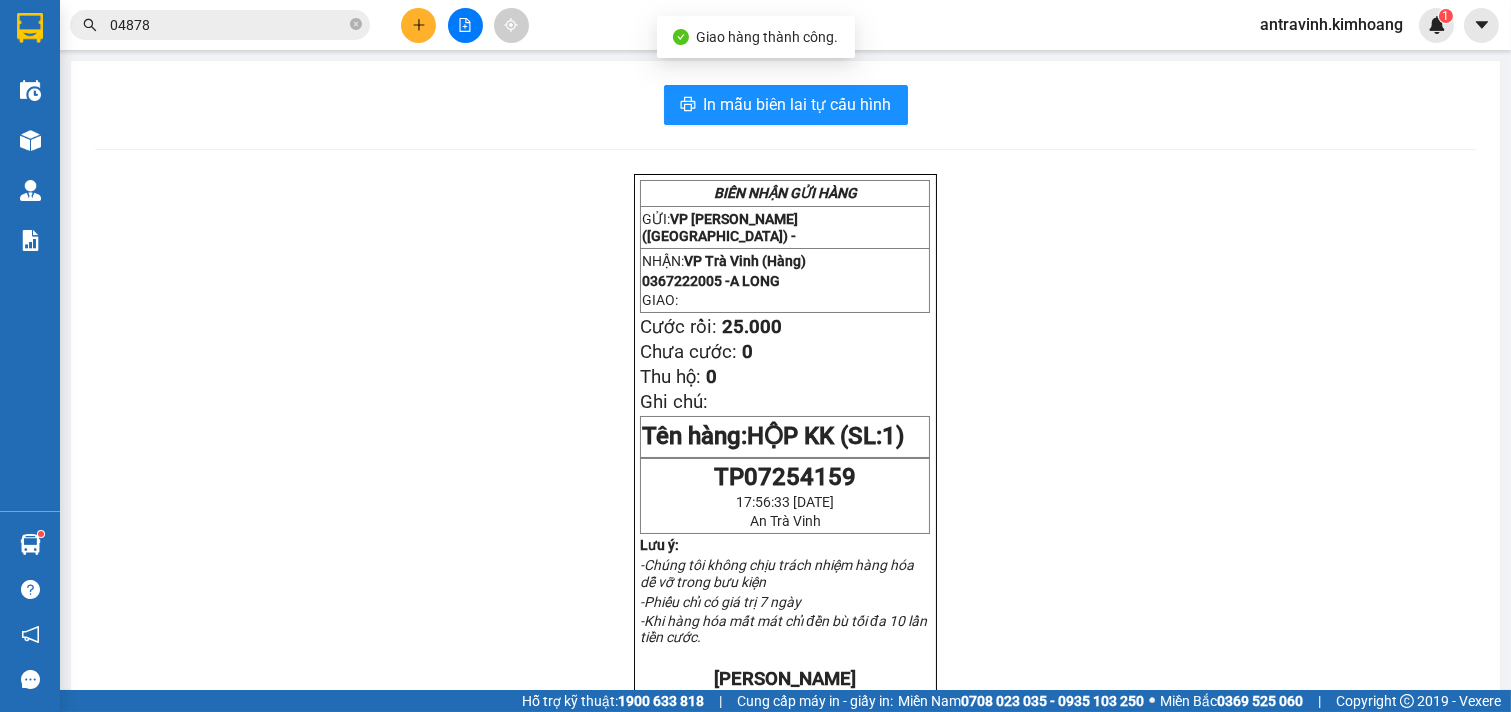 click on "04878" at bounding box center (228, 25) 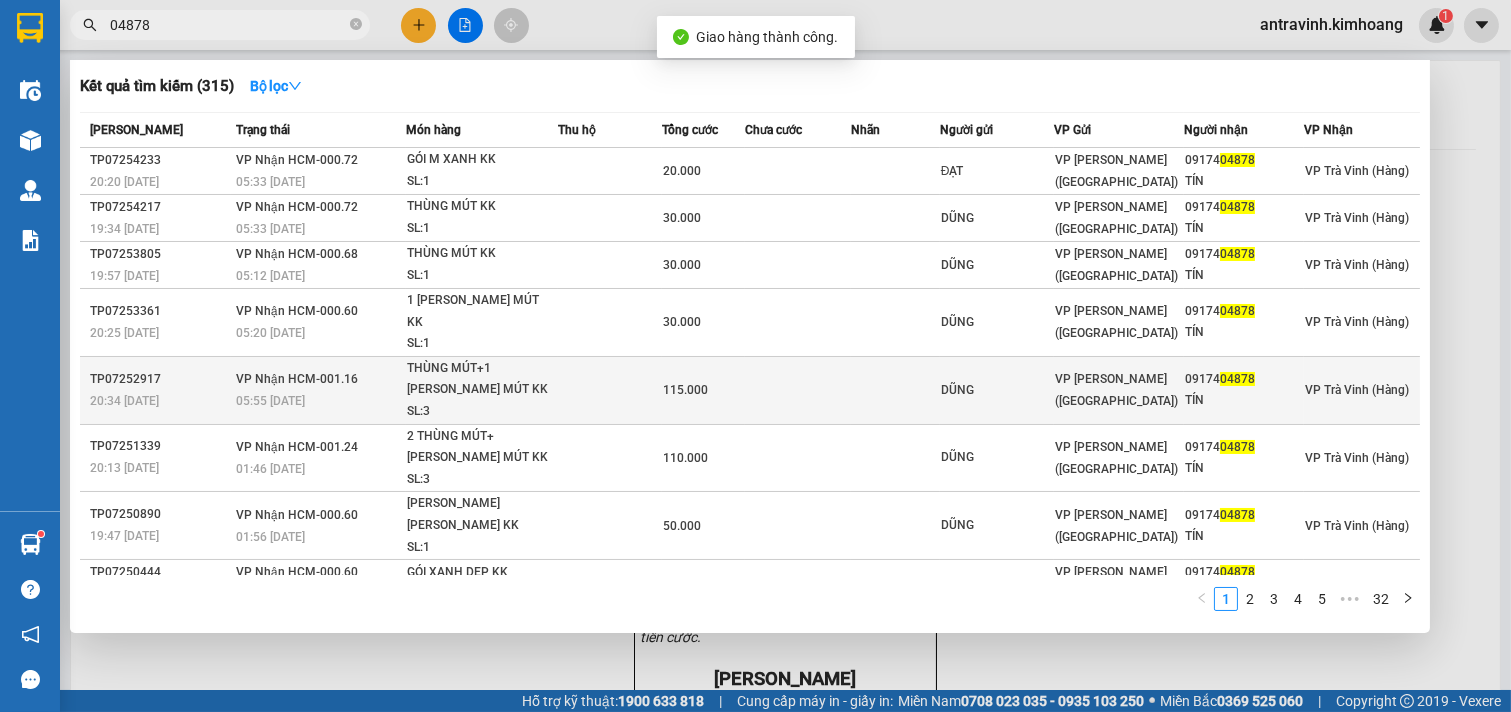click on "SL:  3" at bounding box center (482, 412) 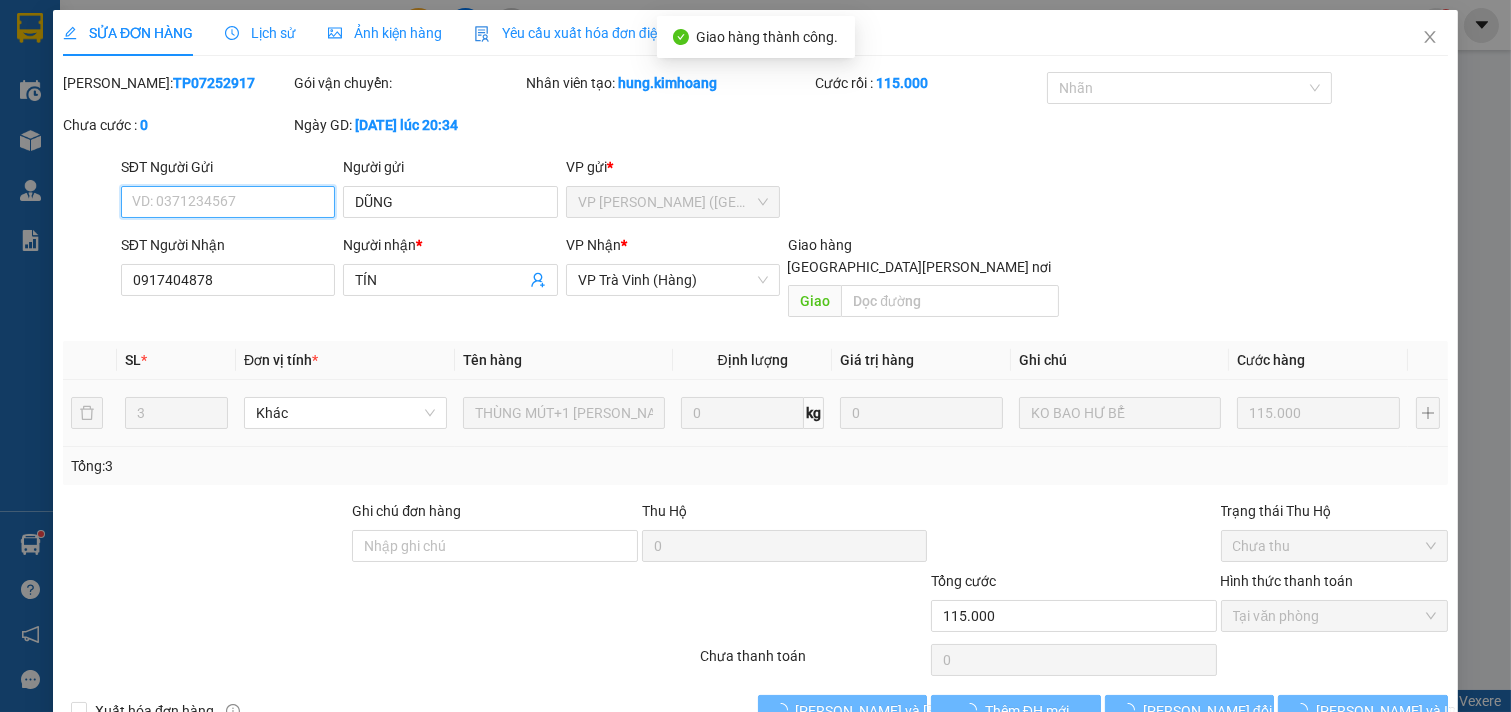 scroll, scrollTop: 32, scrollLeft: 0, axis: vertical 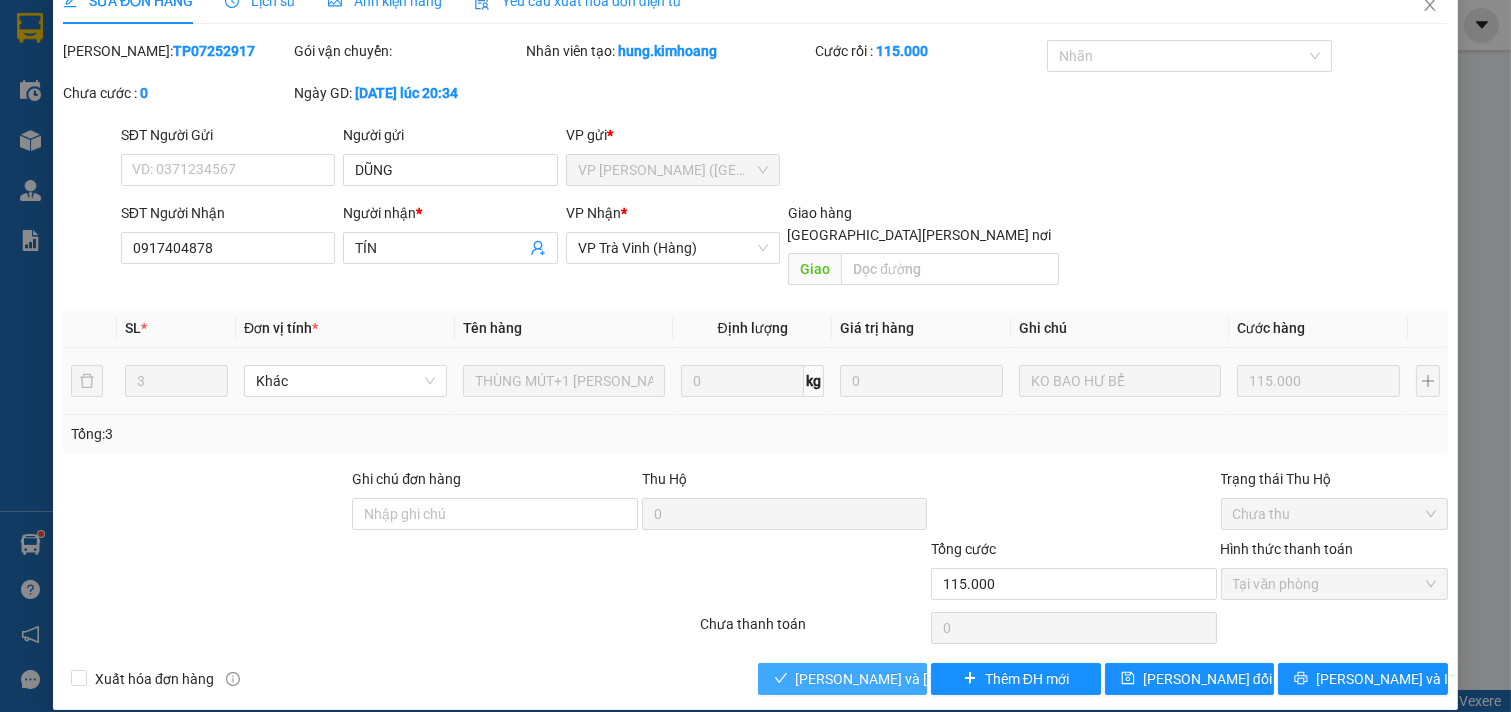 click on "[PERSON_NAME] và [PERSON_NAME] hàng" at bounding box center [931, 679] 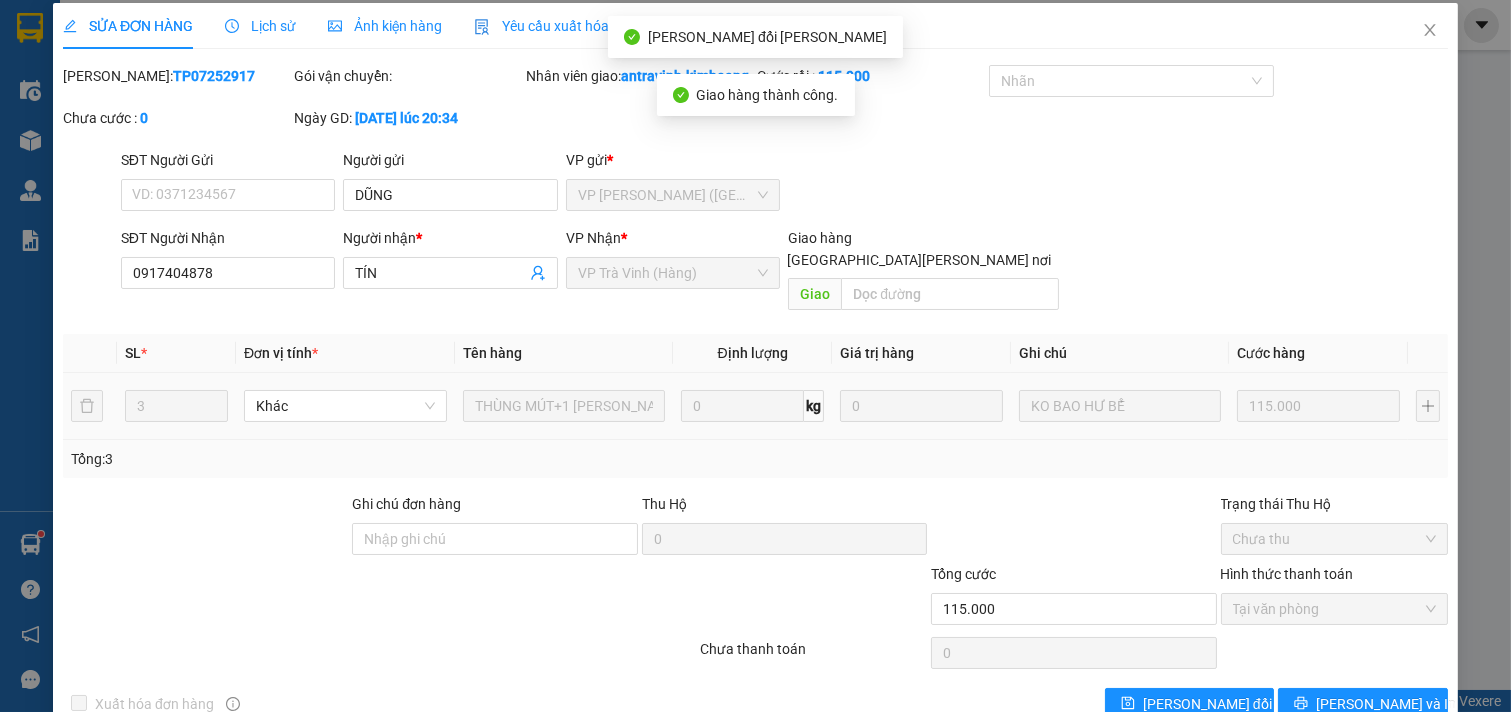 scroll, scrollTop: 0, scrollLeft: 0, axis: both 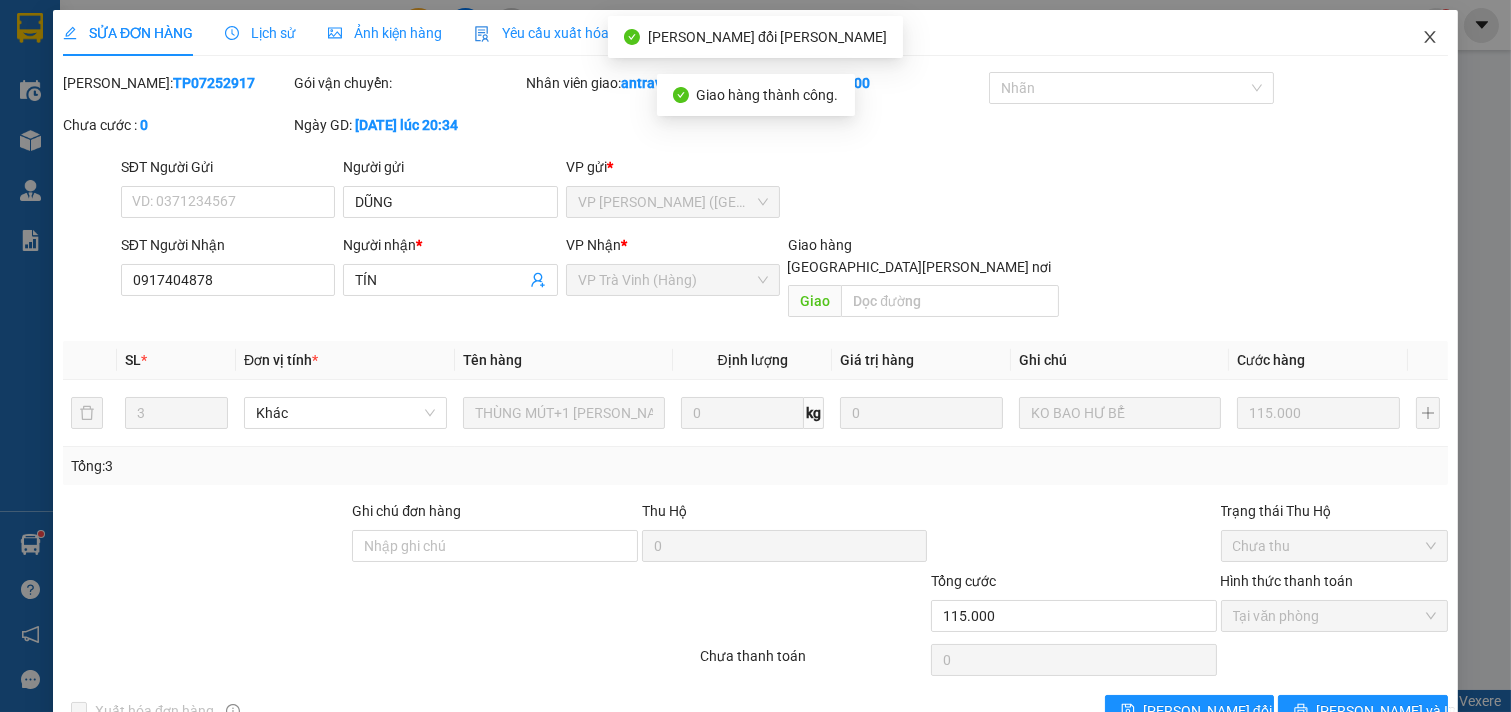 click 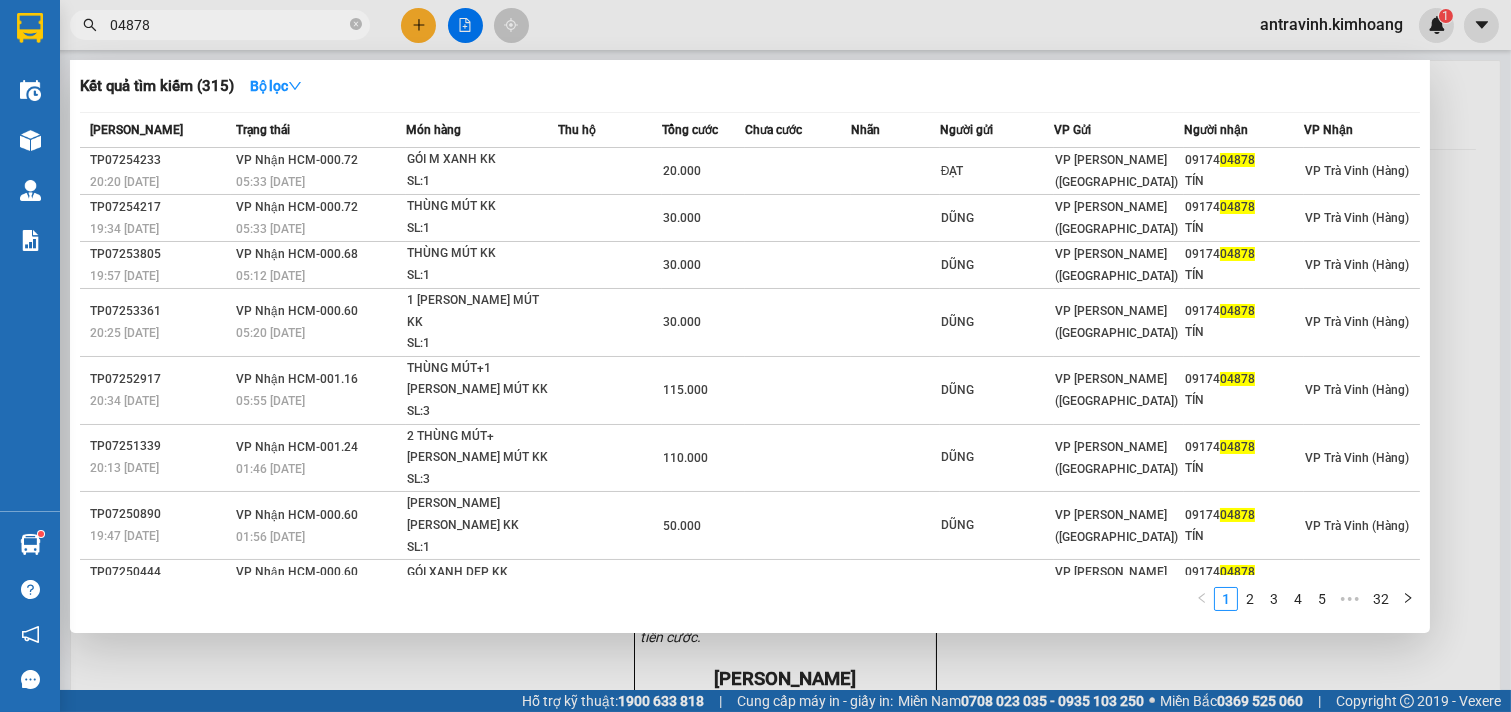 click on "04878" at bounding box center [228, 25] 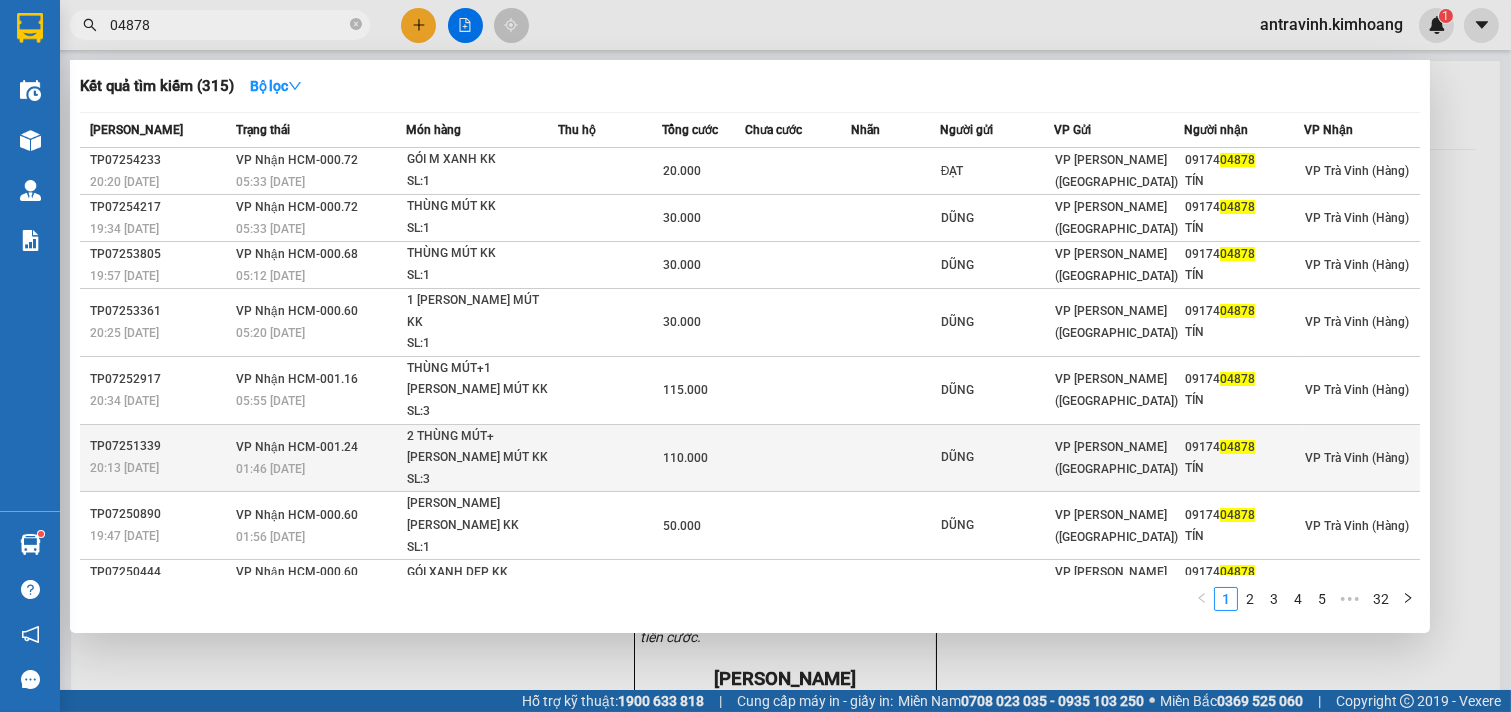 click on "SL:  3" at bounding box center (482, 480) 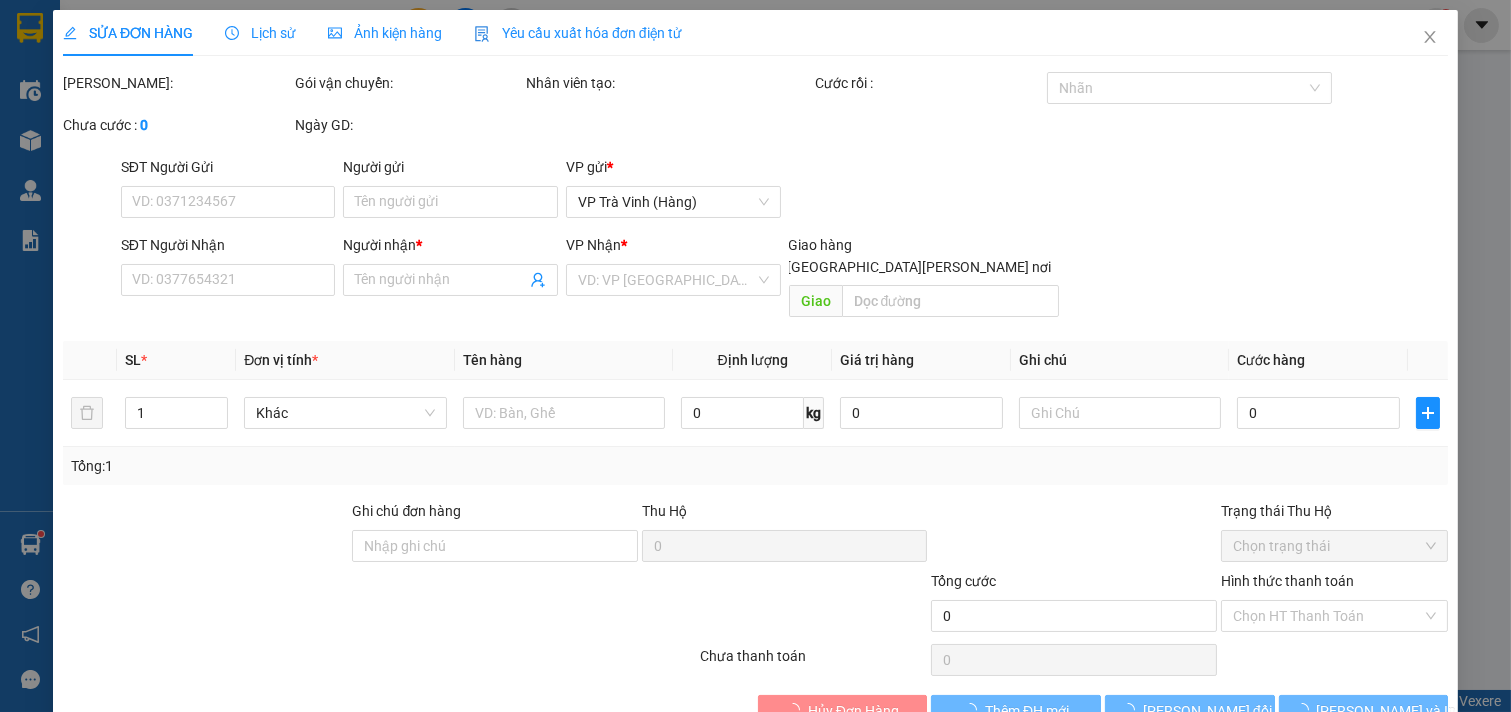 type on "DŨNG" 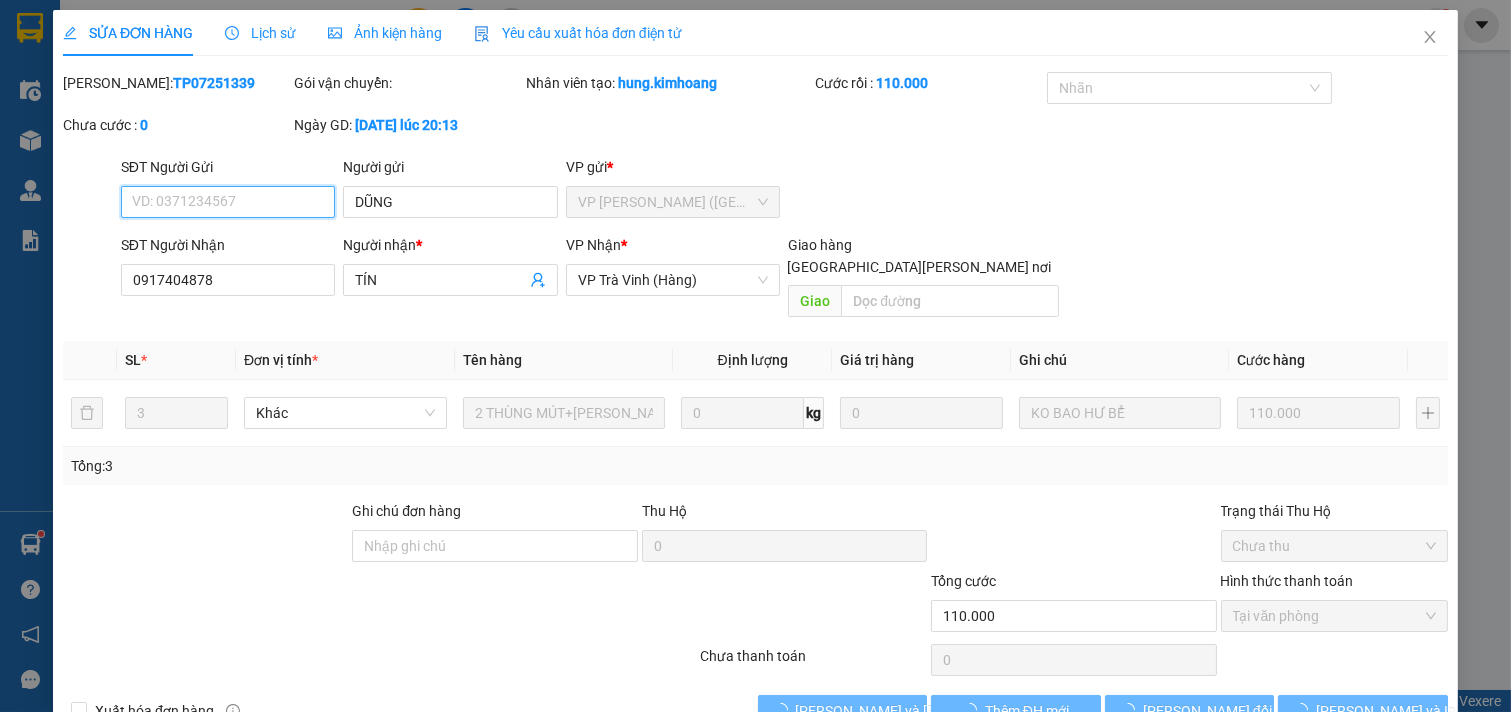 scroll, scrollTop: 32, scrollLeft: 0, axis: vertical 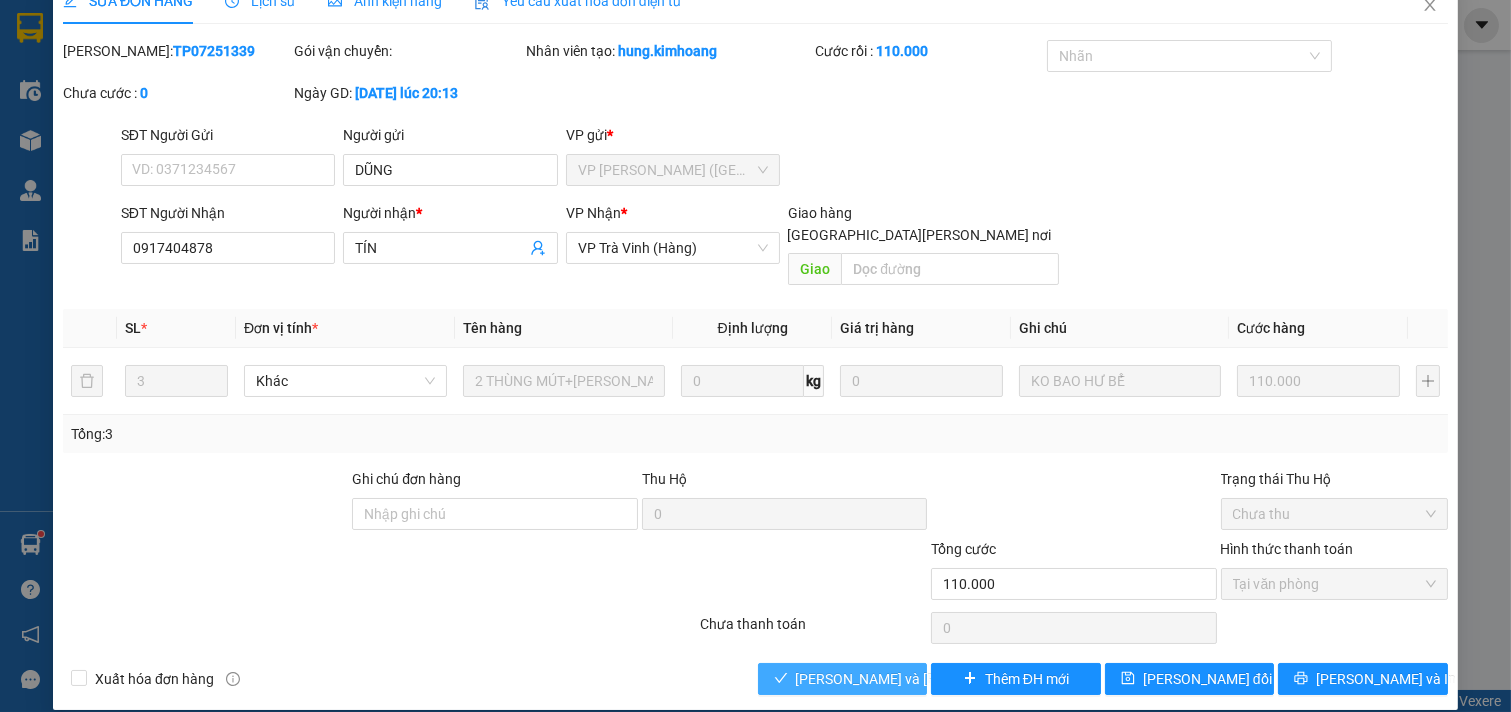 click on "[PERSON_NAME] và [PERSON_NAME] hàng" at bounding box center [931, 679] 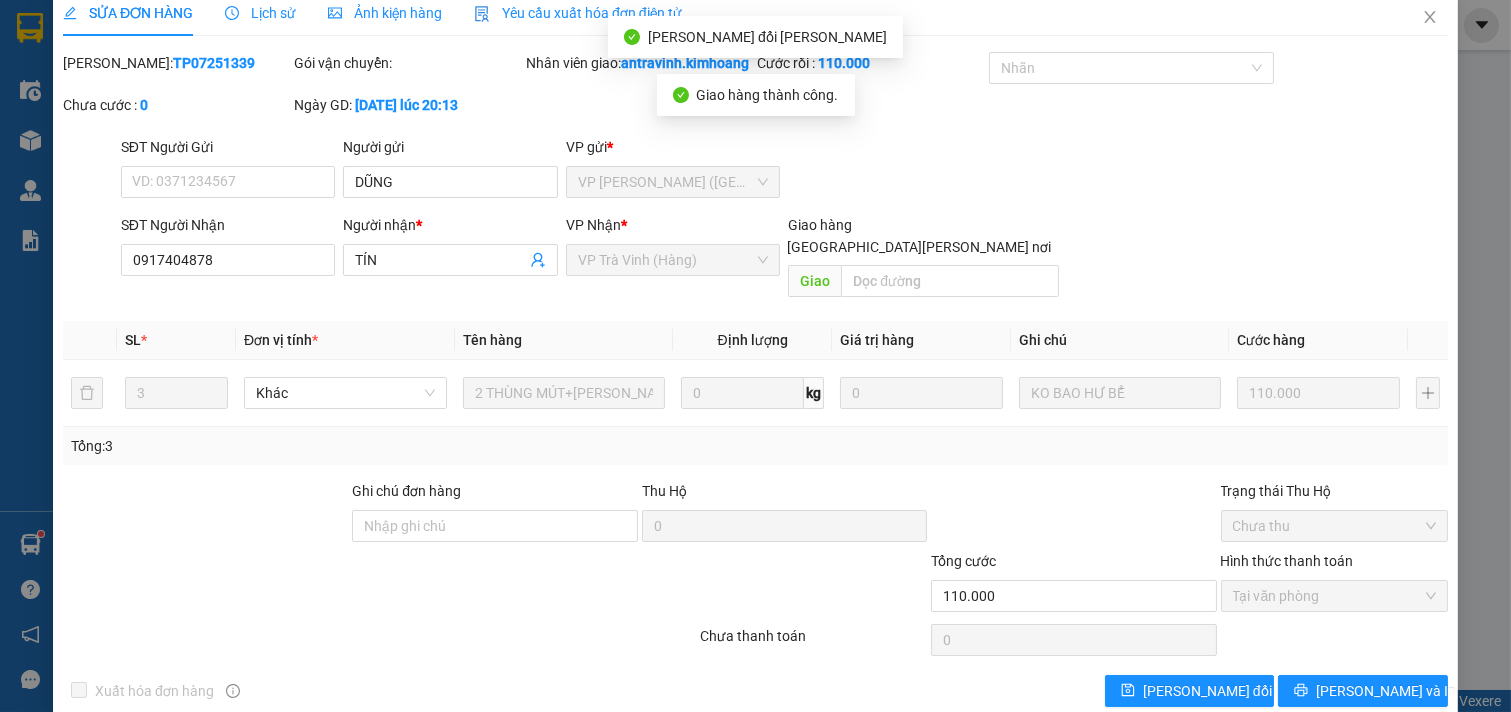 scroll, scrollTop: 0, scrollLeft: 0, axis: both 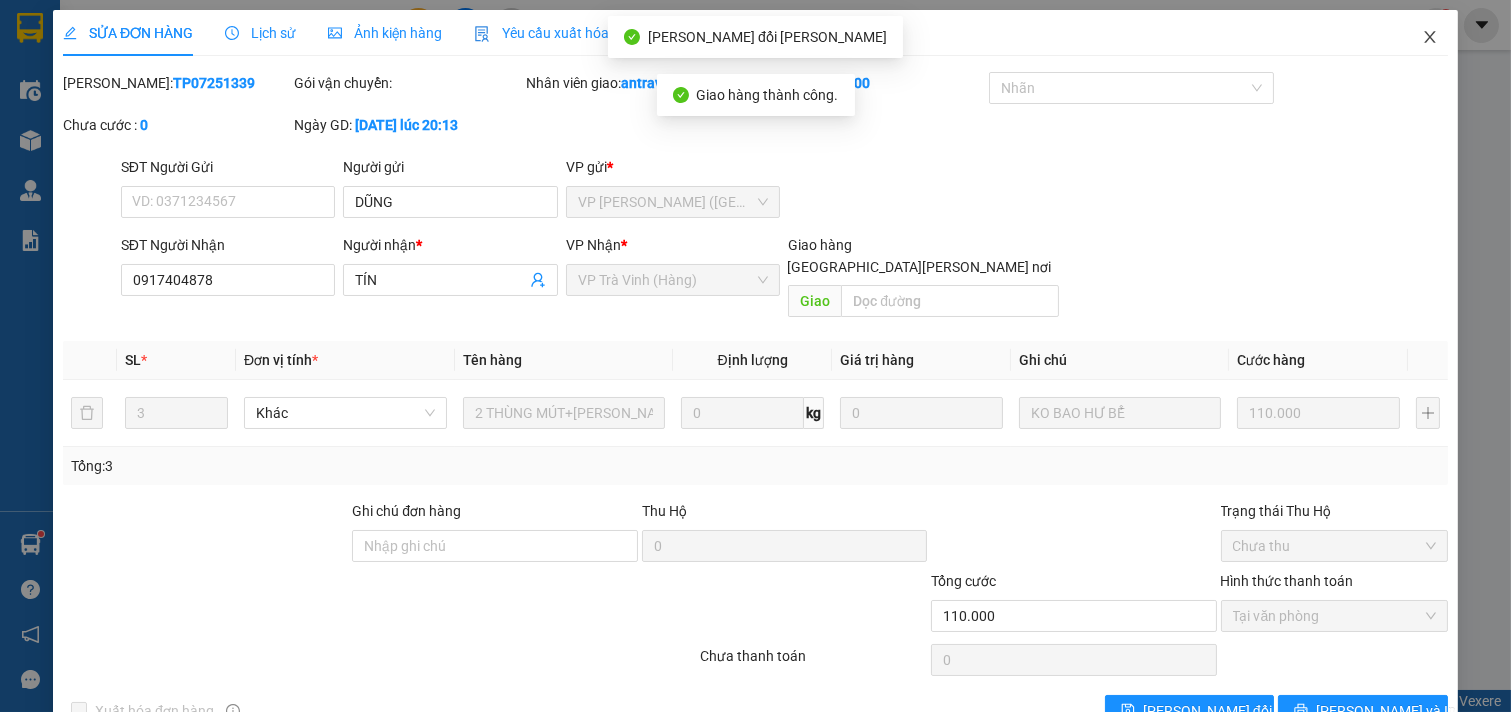 click 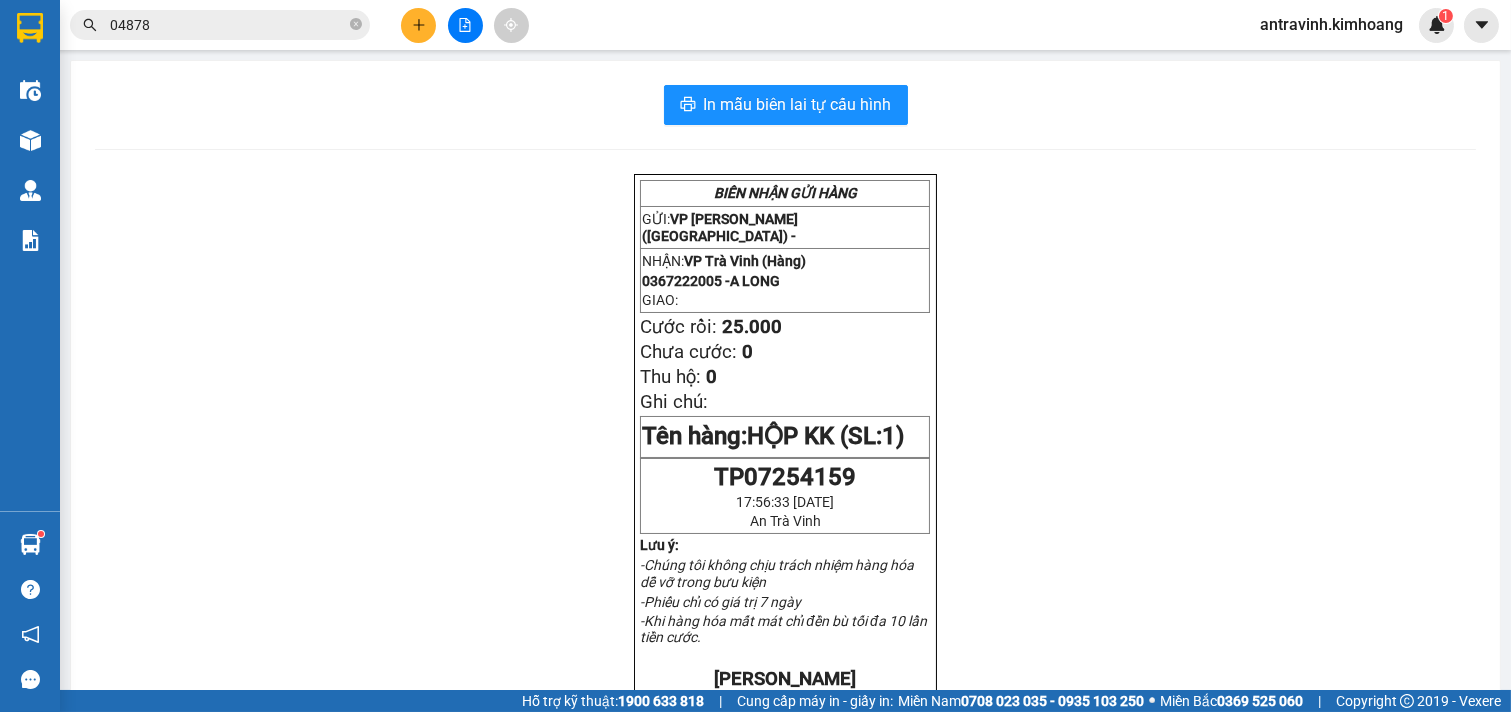 click on "04878" at bounding box center (228, 25) 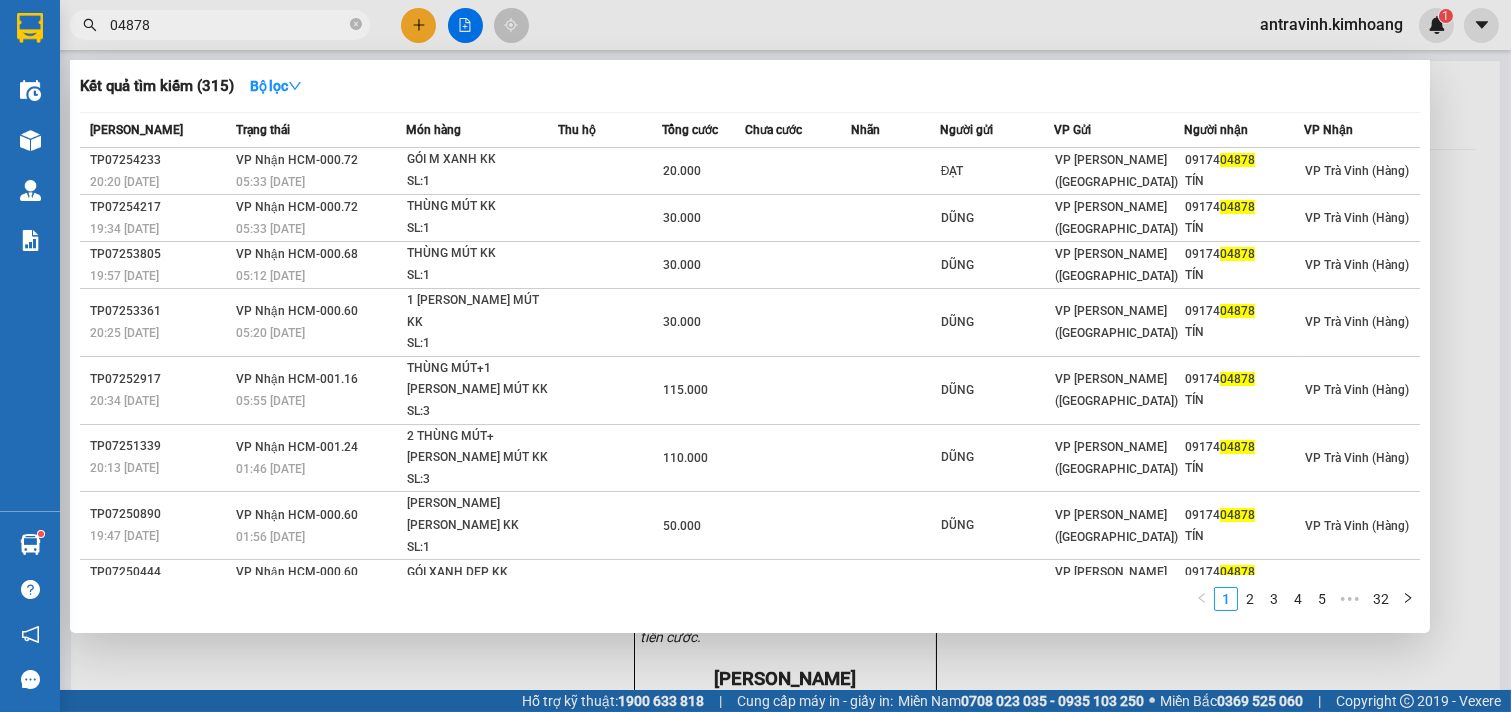 click on "04878" at bounding box center [228, 25] 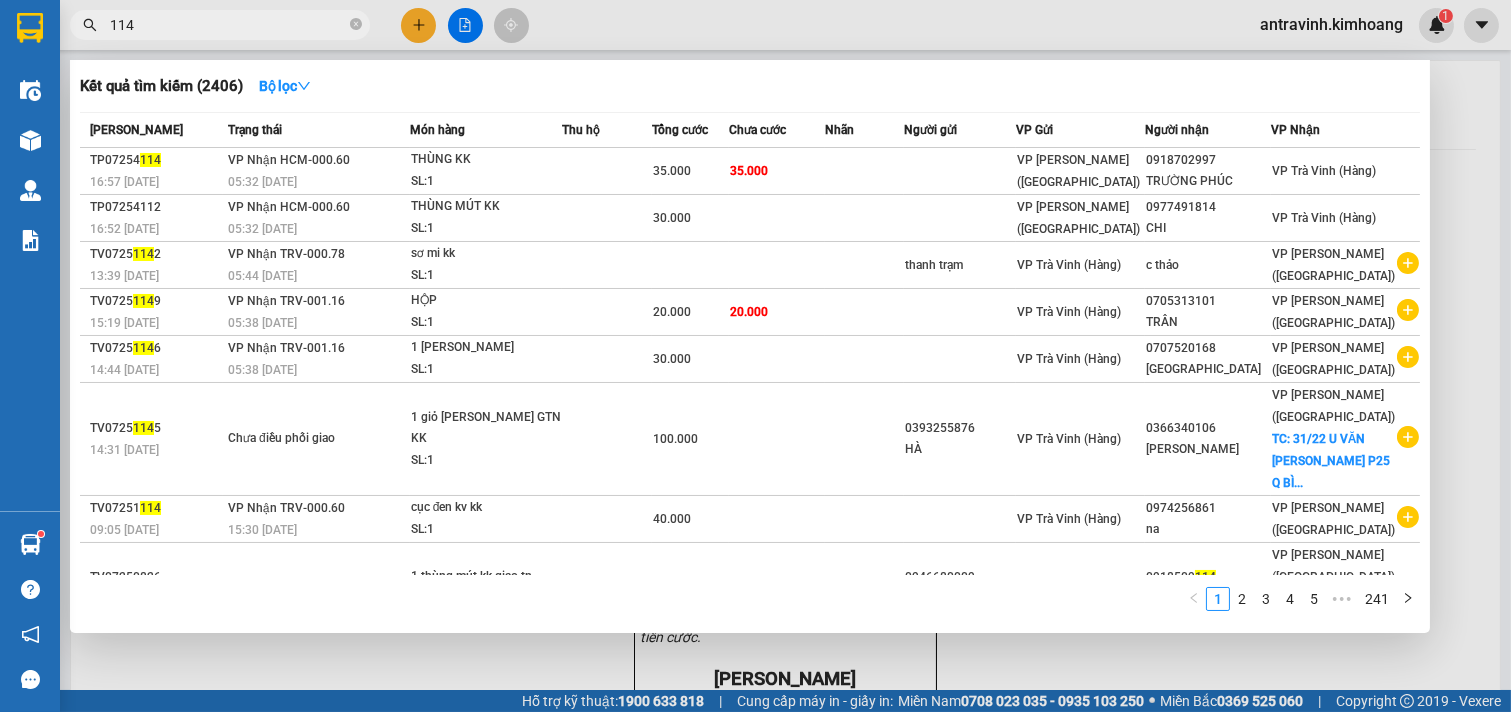 click on "114" at bounding box center (228, 25) 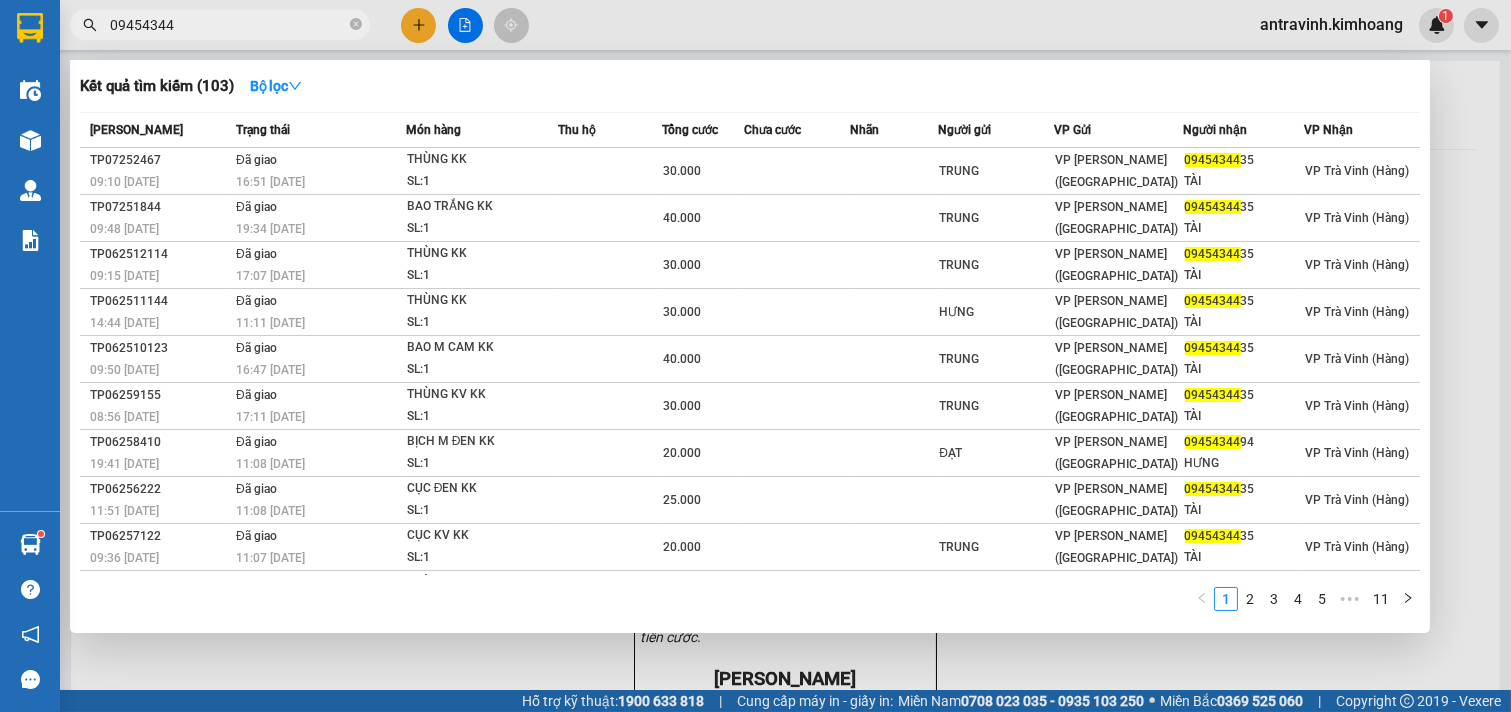 click on "09454344" at bounding box center (228, 25) 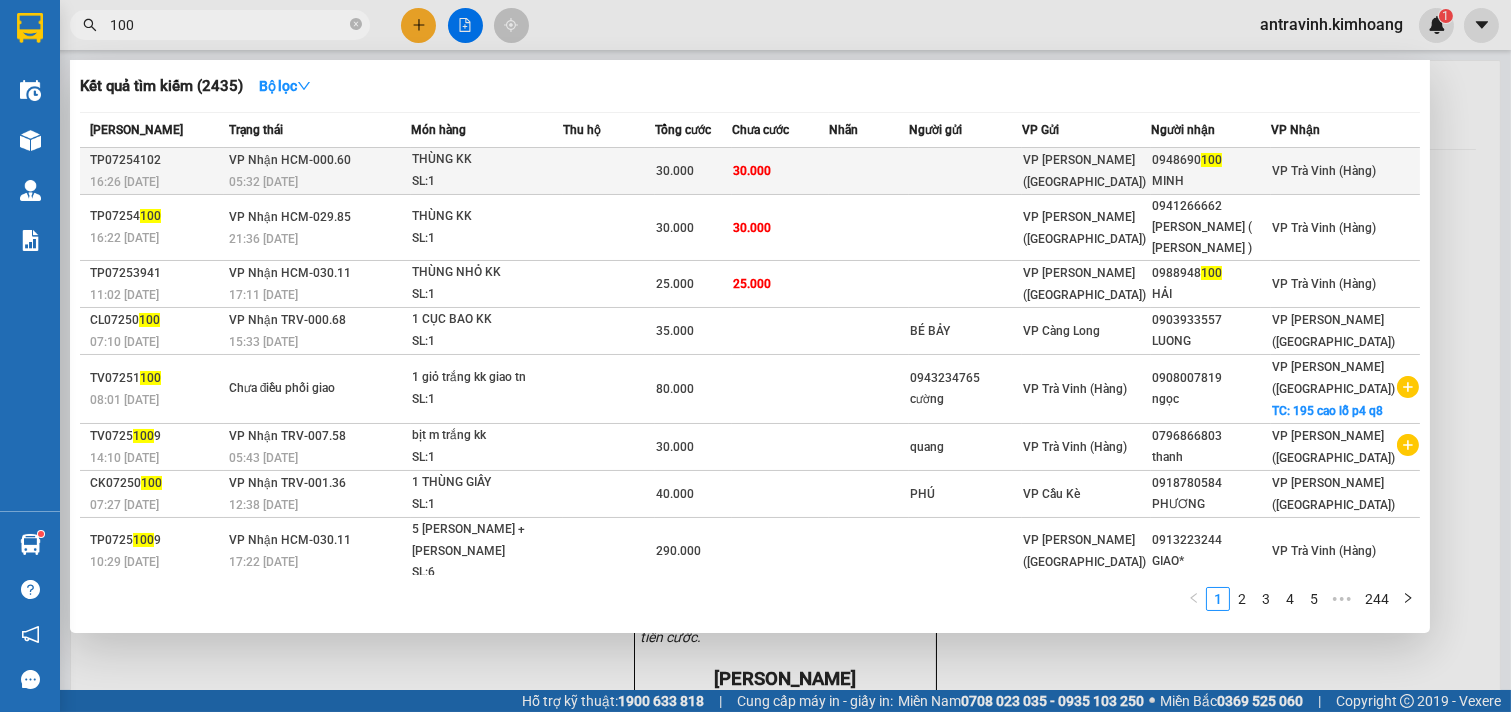 type on "100" 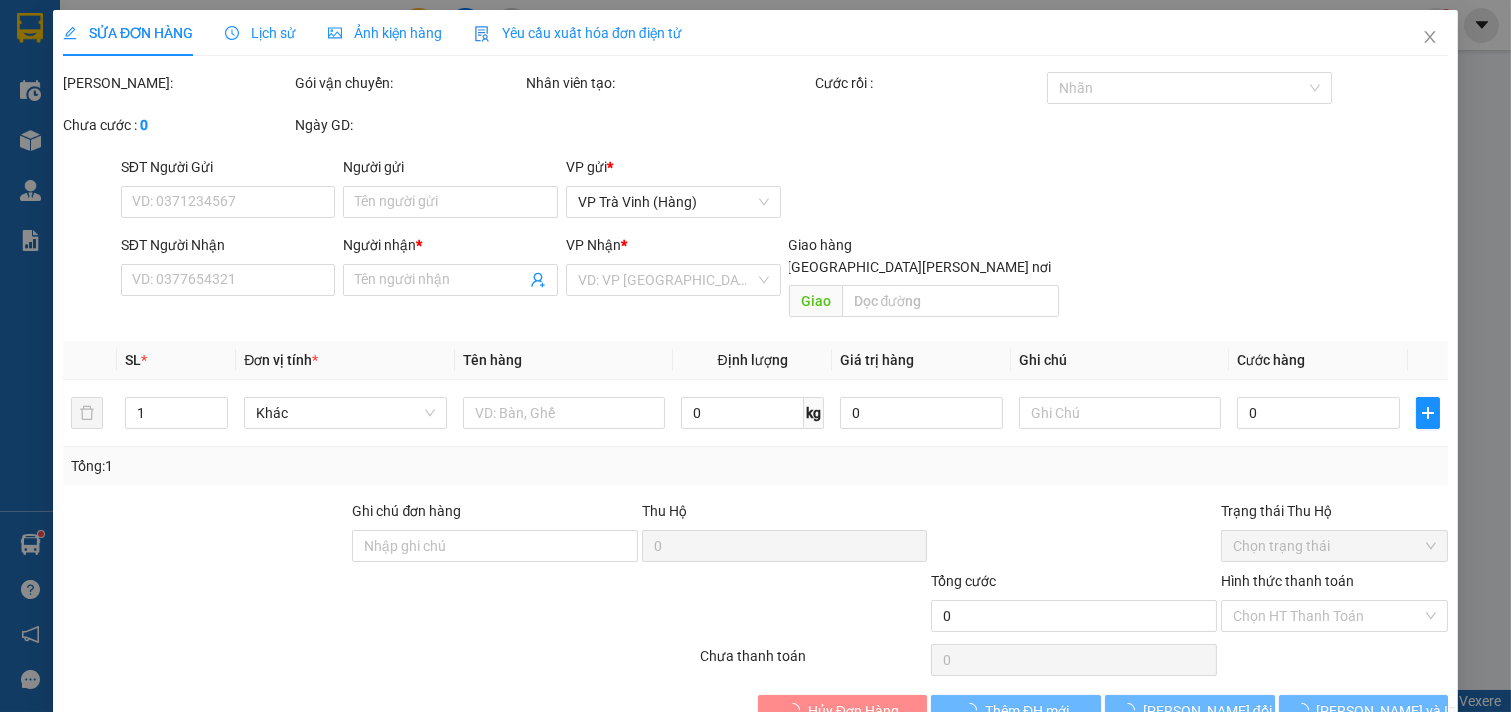 type on "0948690100" 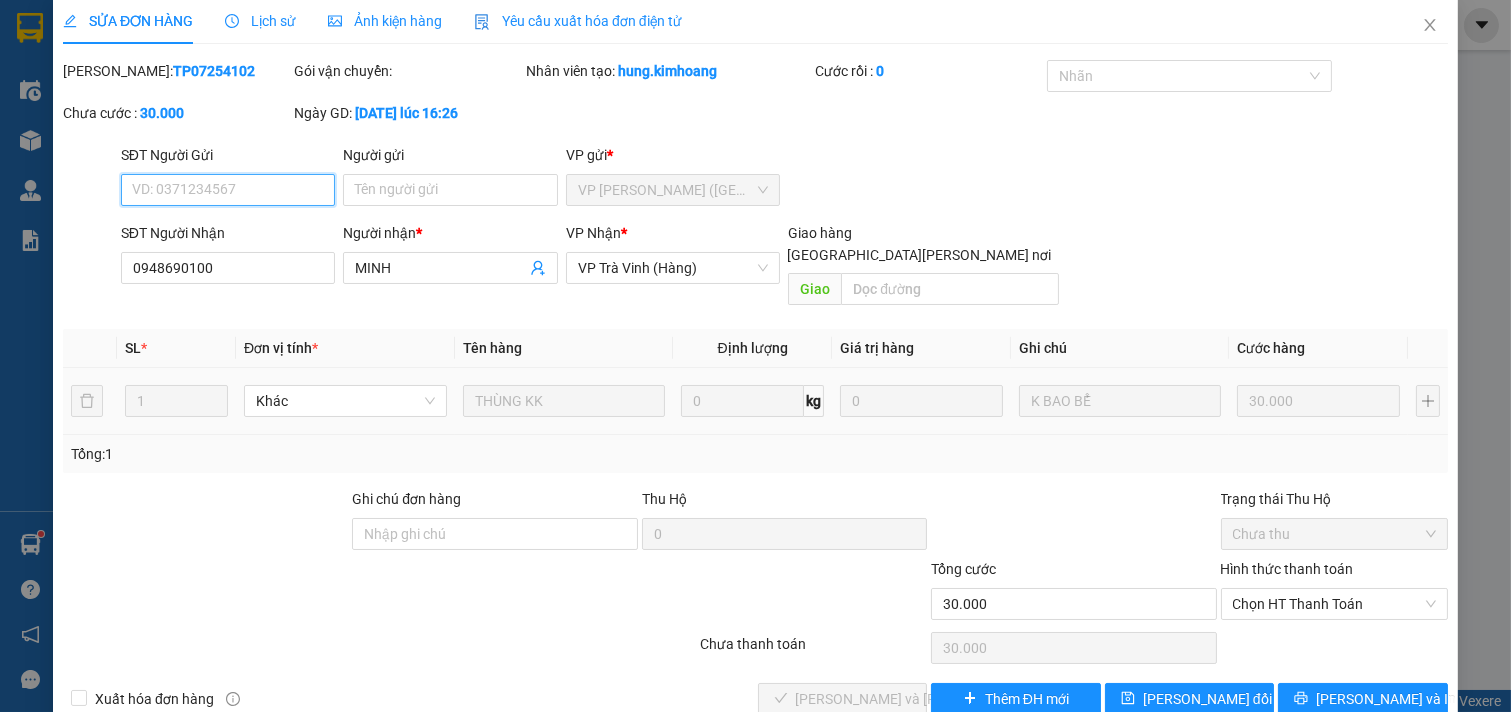 scroll, scrollTop: 32, scrollLeft: 0, axis: vertical 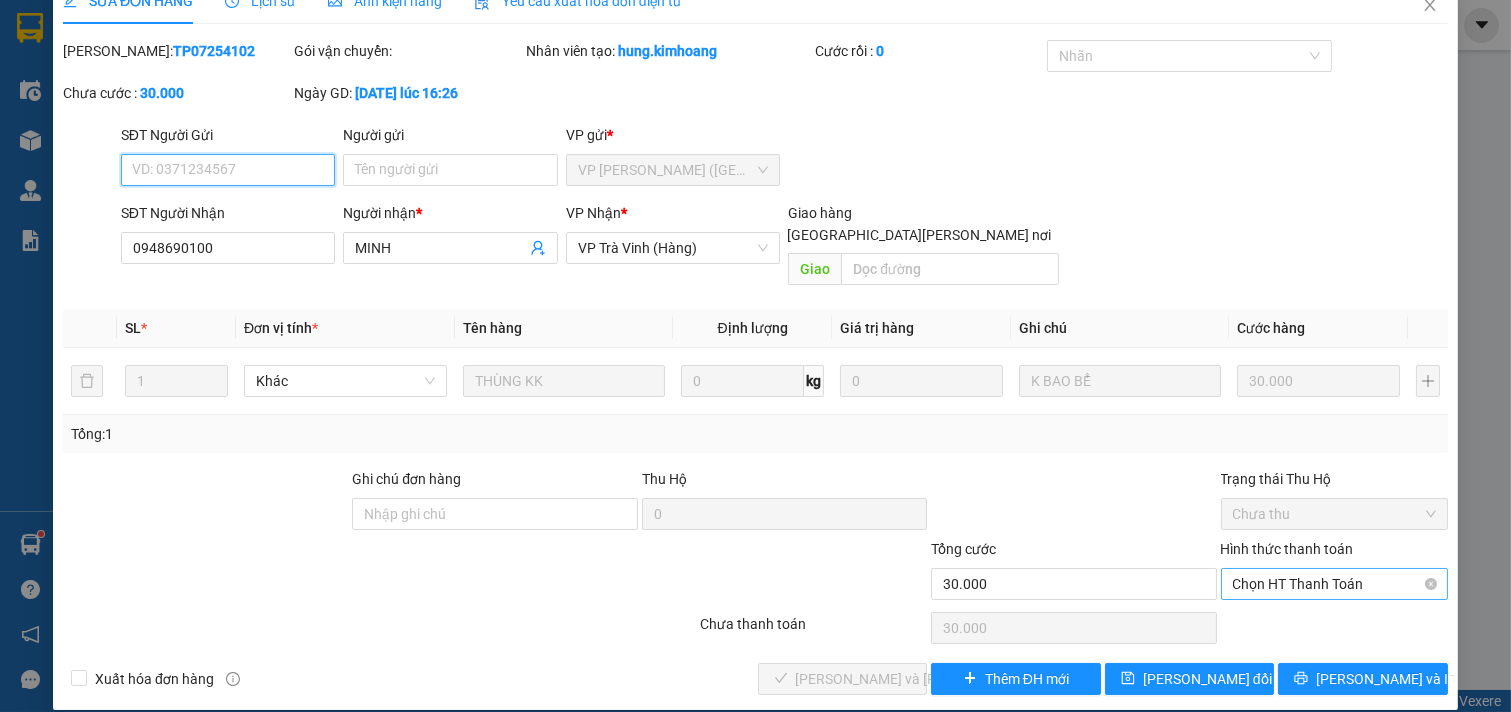 click on "Chọn HT Thanh Toán" at bounding box center [1335, 584] 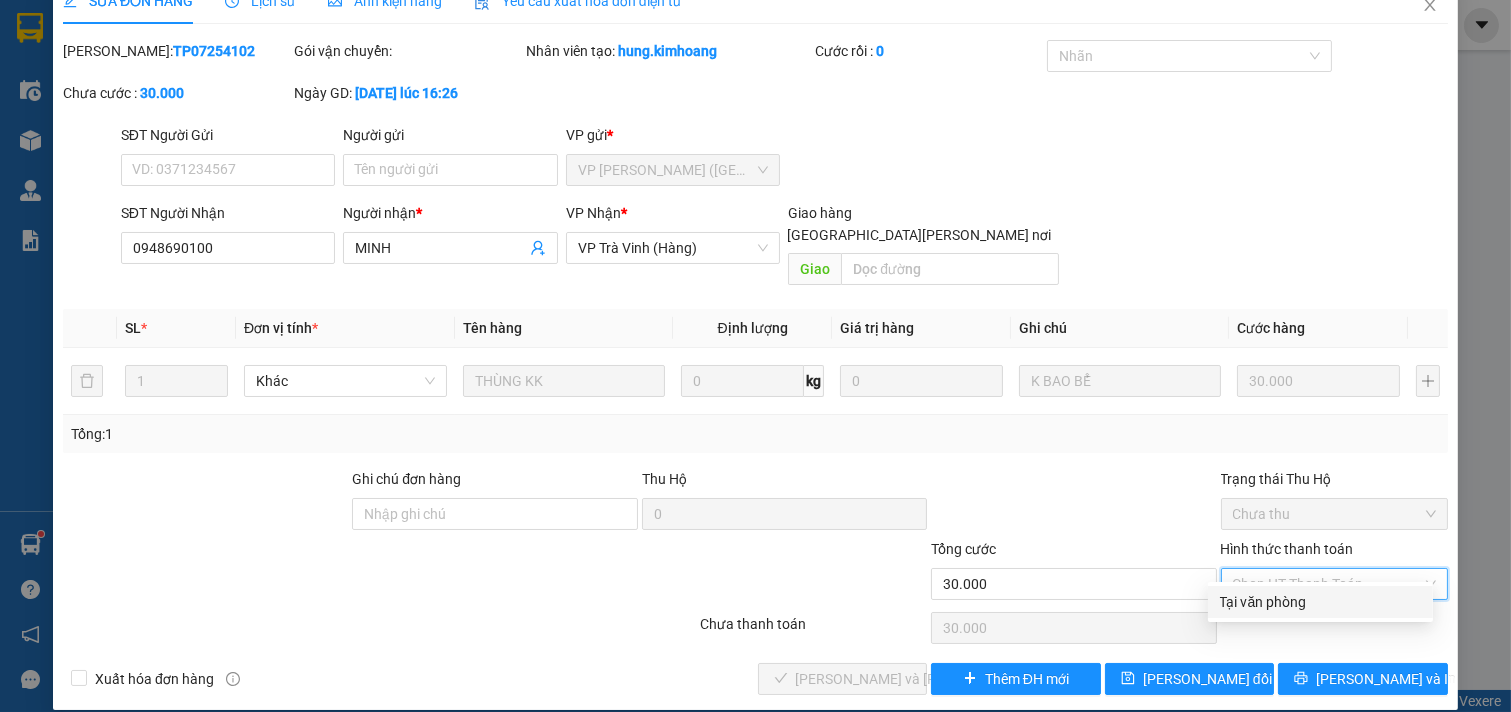 click on "Tại văn phòng" at bounding box center (1320, 602) 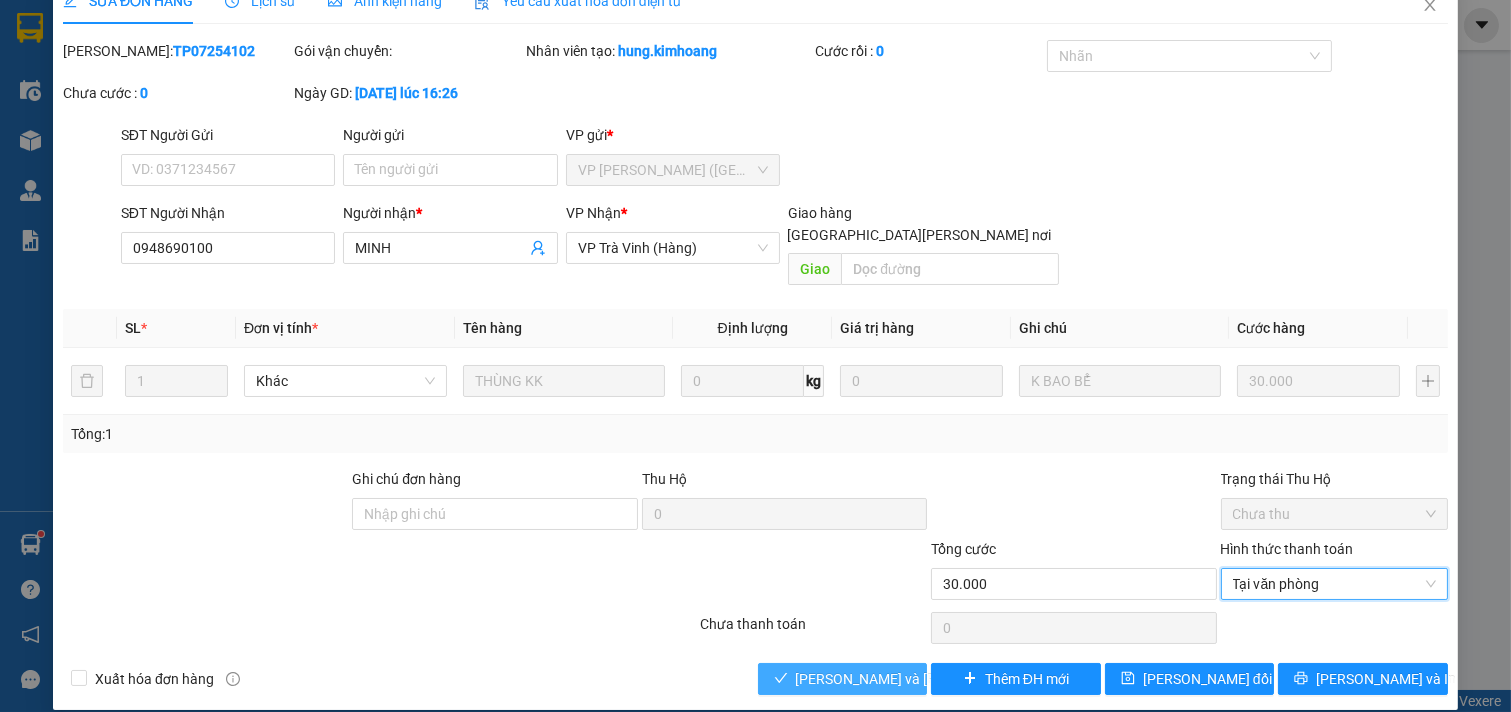 click on "[PERSON_NAME] và [PERSON_NAME] hàng" at bounding box center (843, 679) 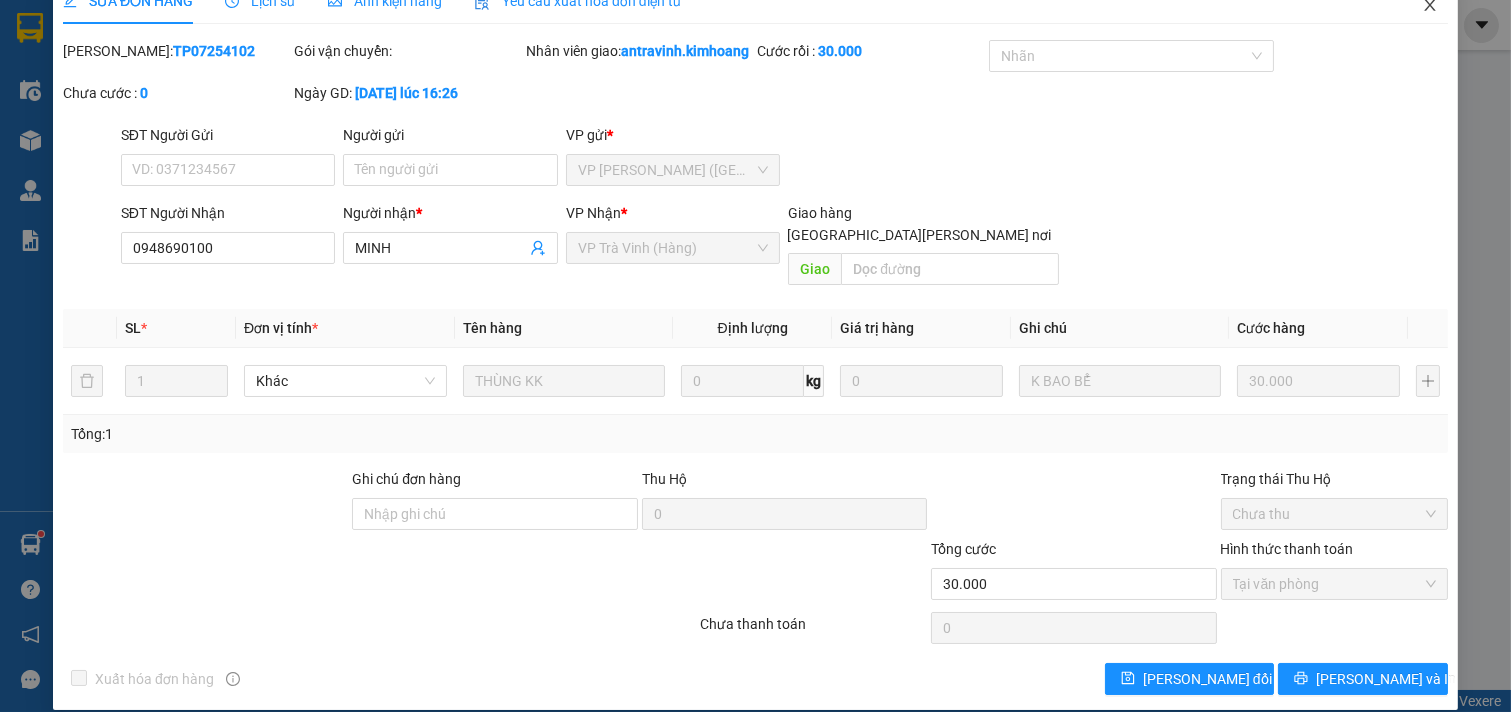 click 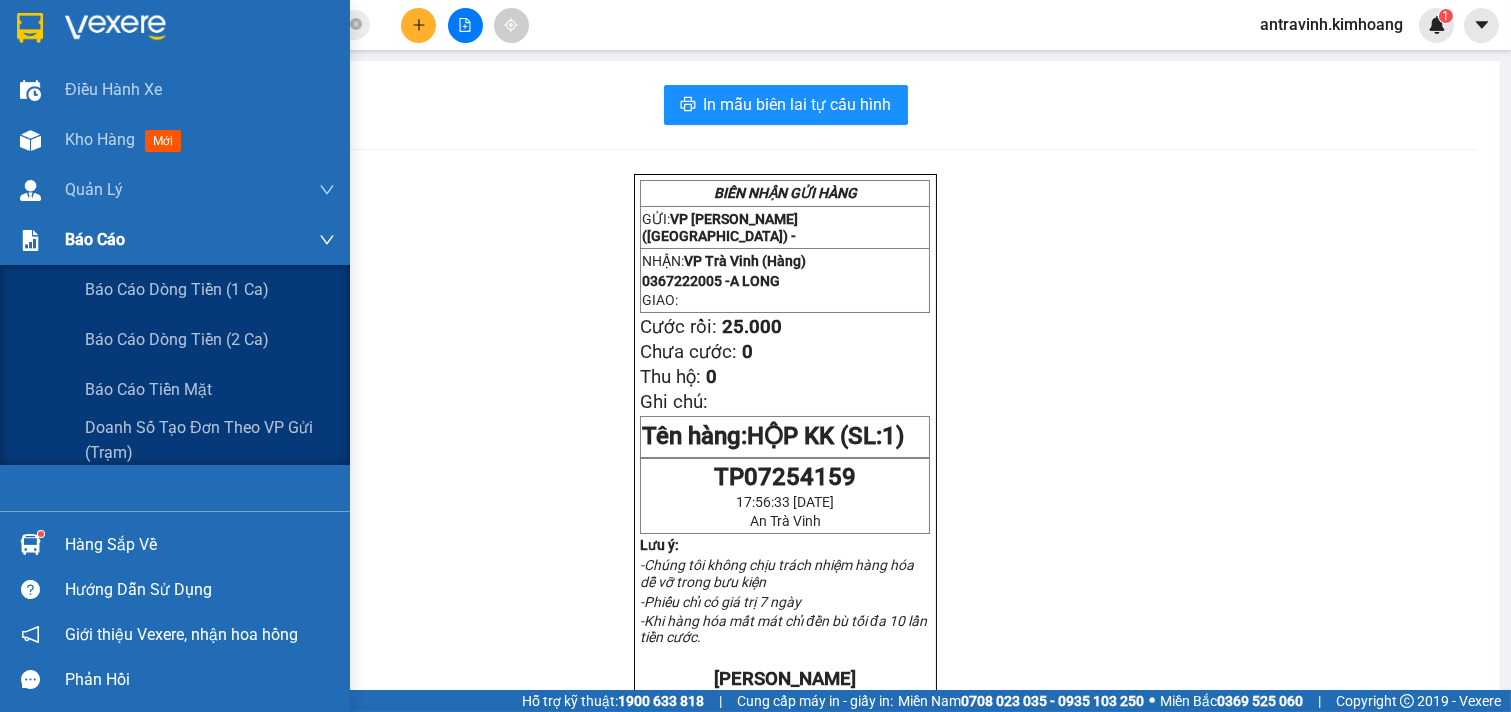 click at bounding box center [30, 240] 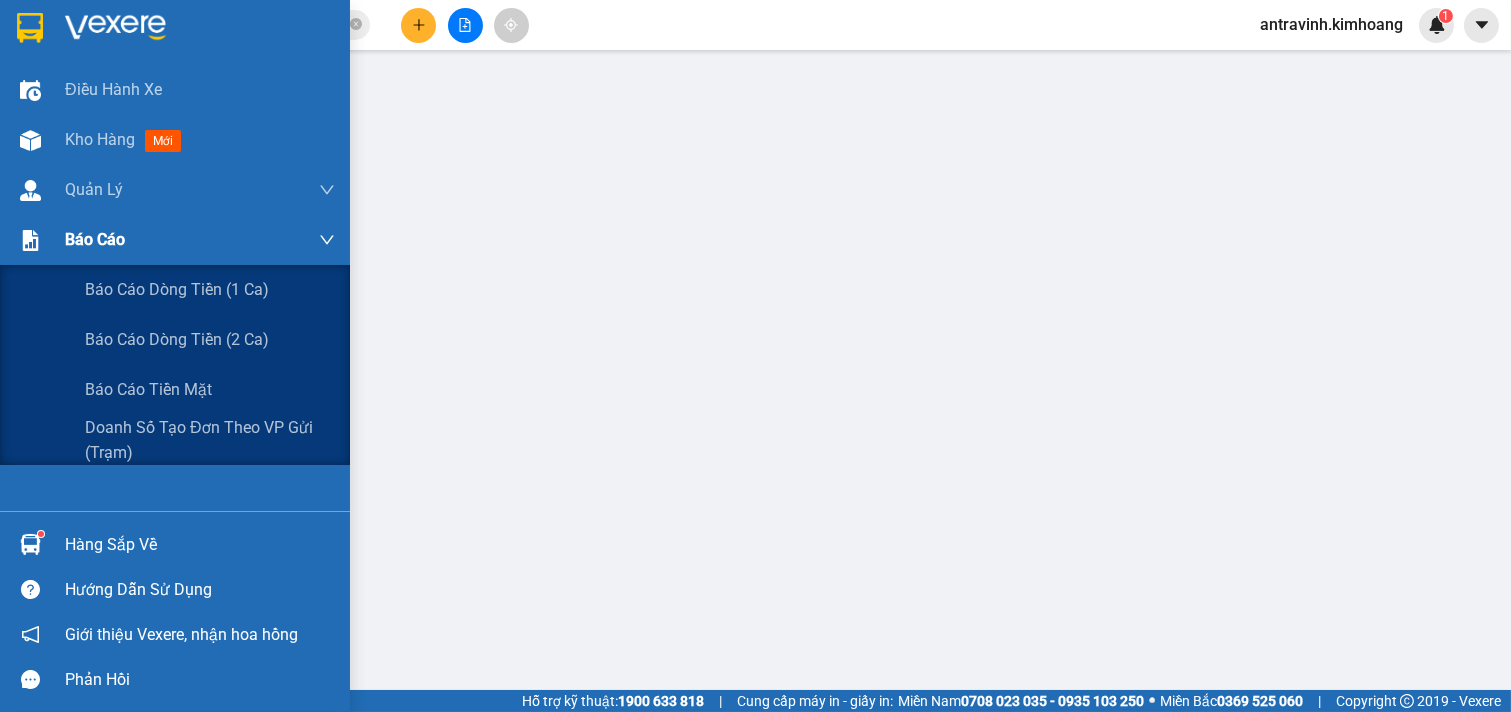 click at bounding box center (30, 240) 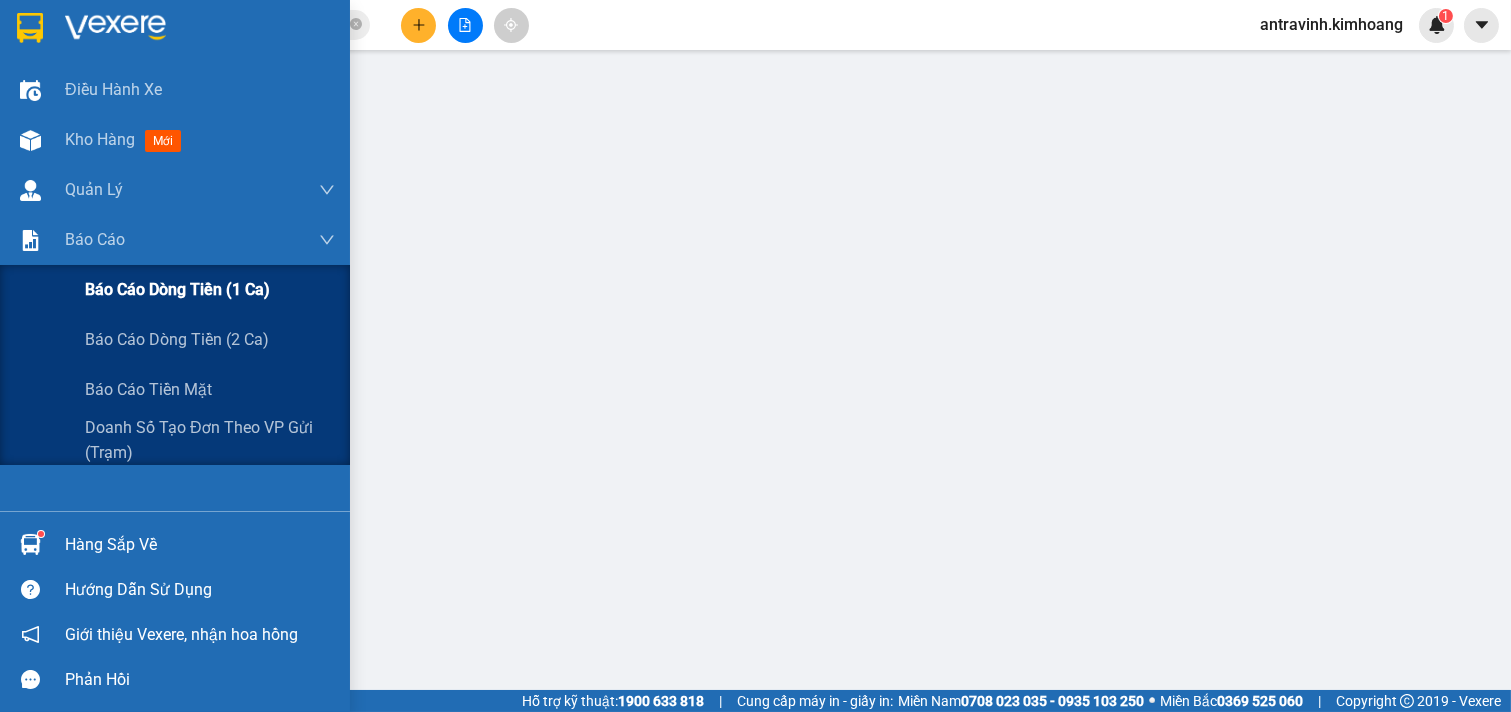 click on "Báo cáo dòng tiền (1 ca)" at bounding box center [177, 289] 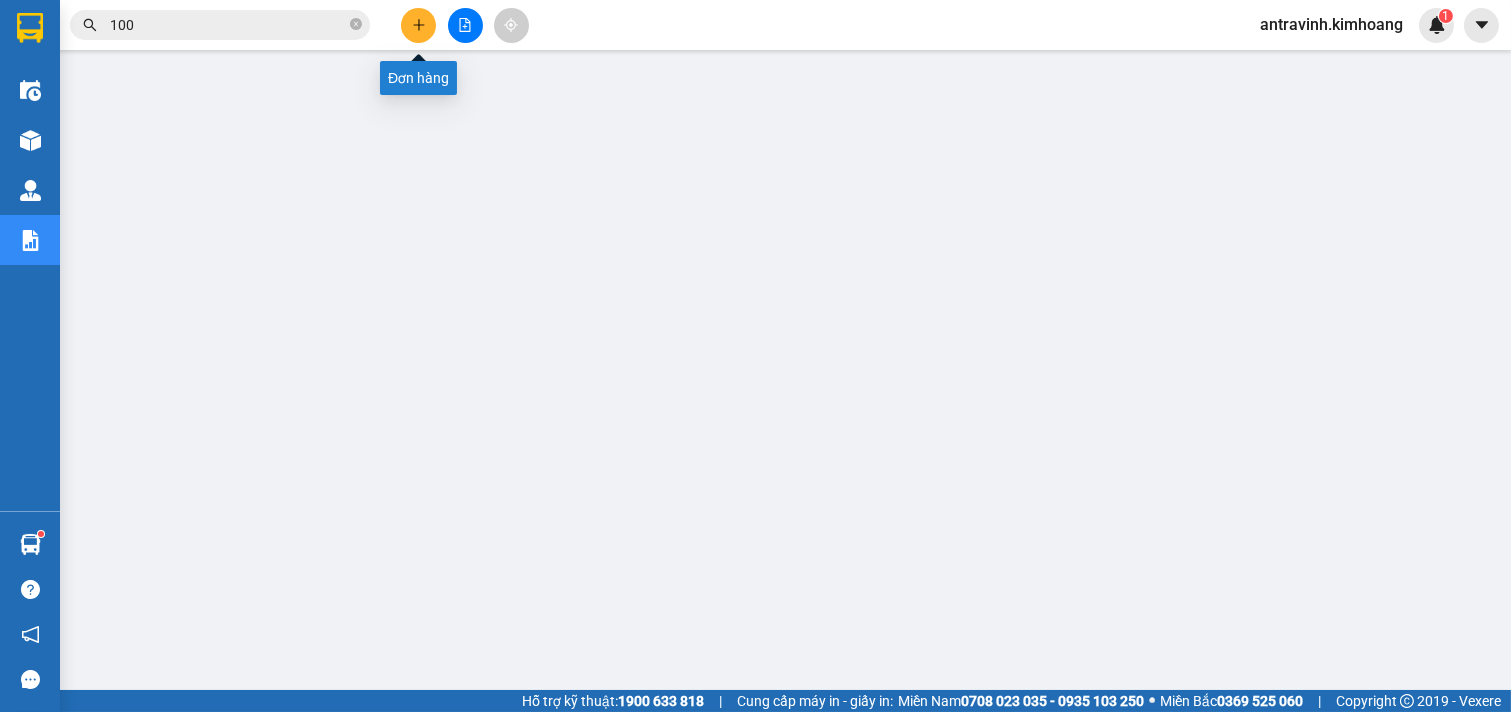 click 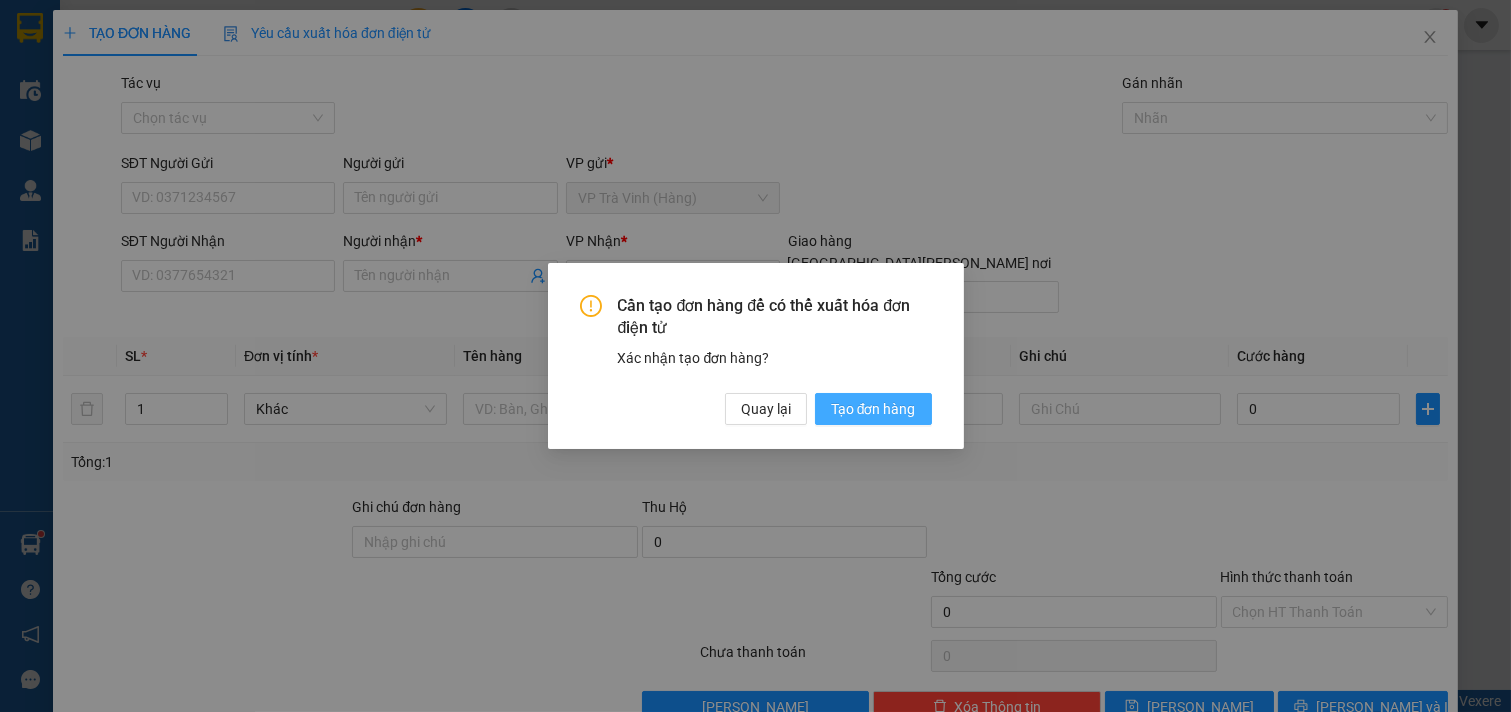 click on "Tạo đơn hàng" at bounding box center (873, 409) 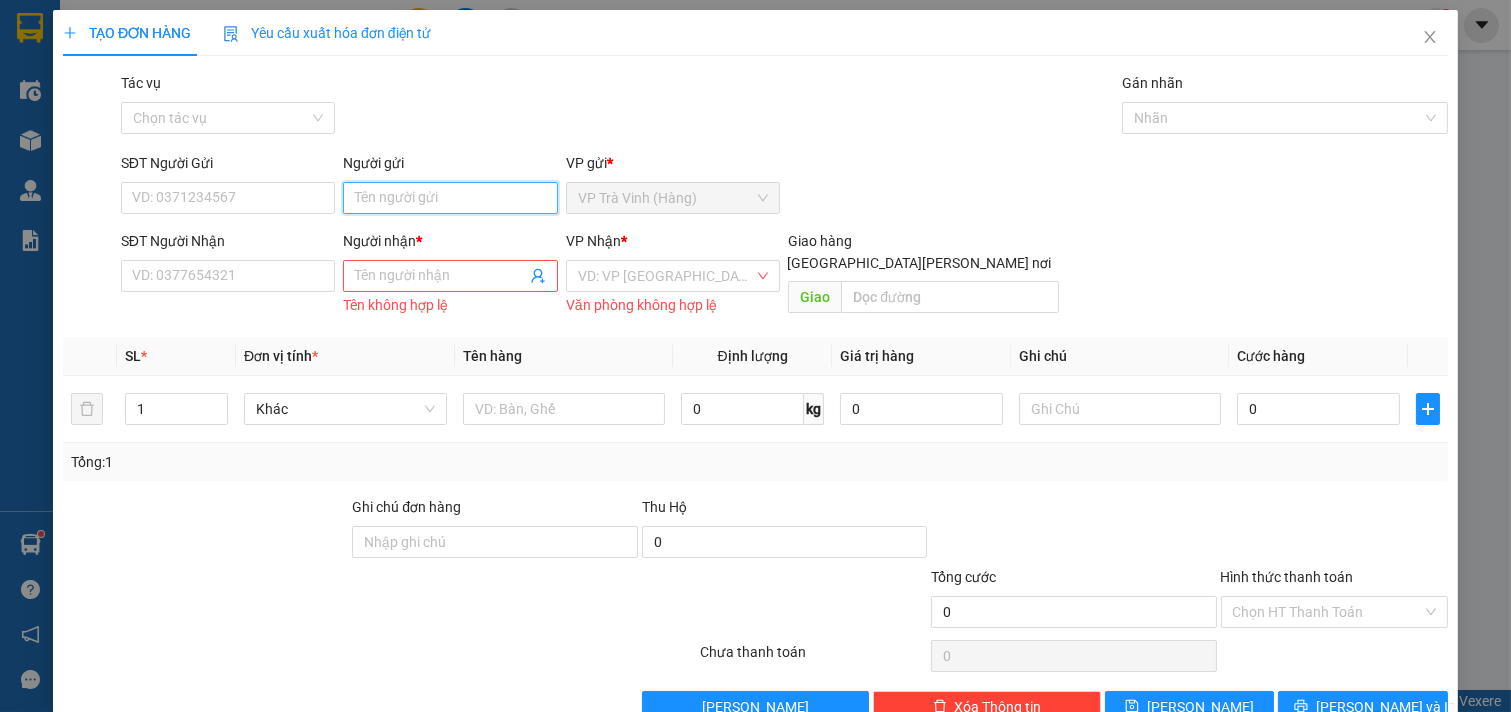 click on "Người gửi" at bounding box center (450, 198) 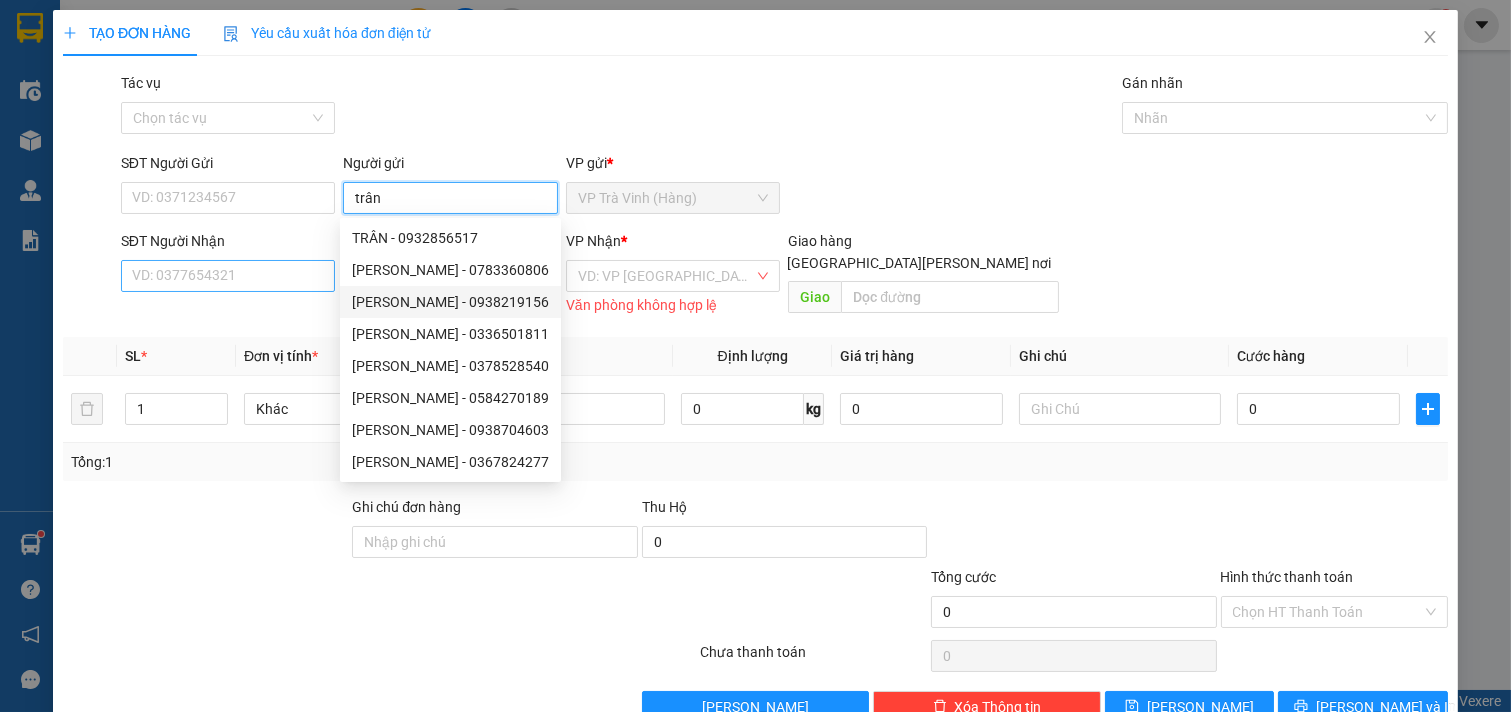 type on "trân" 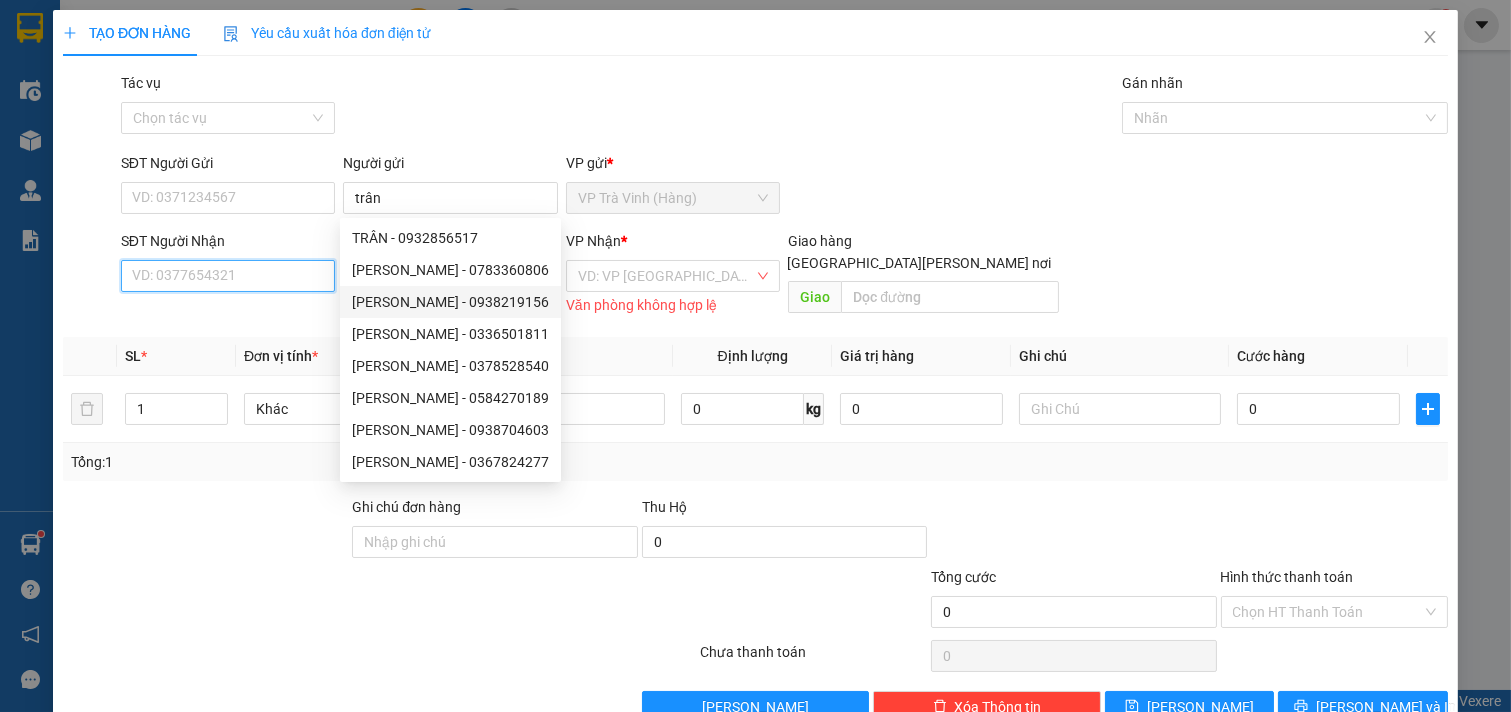 click on "SĐT Người Nhận" at bounding box center [228, 276] 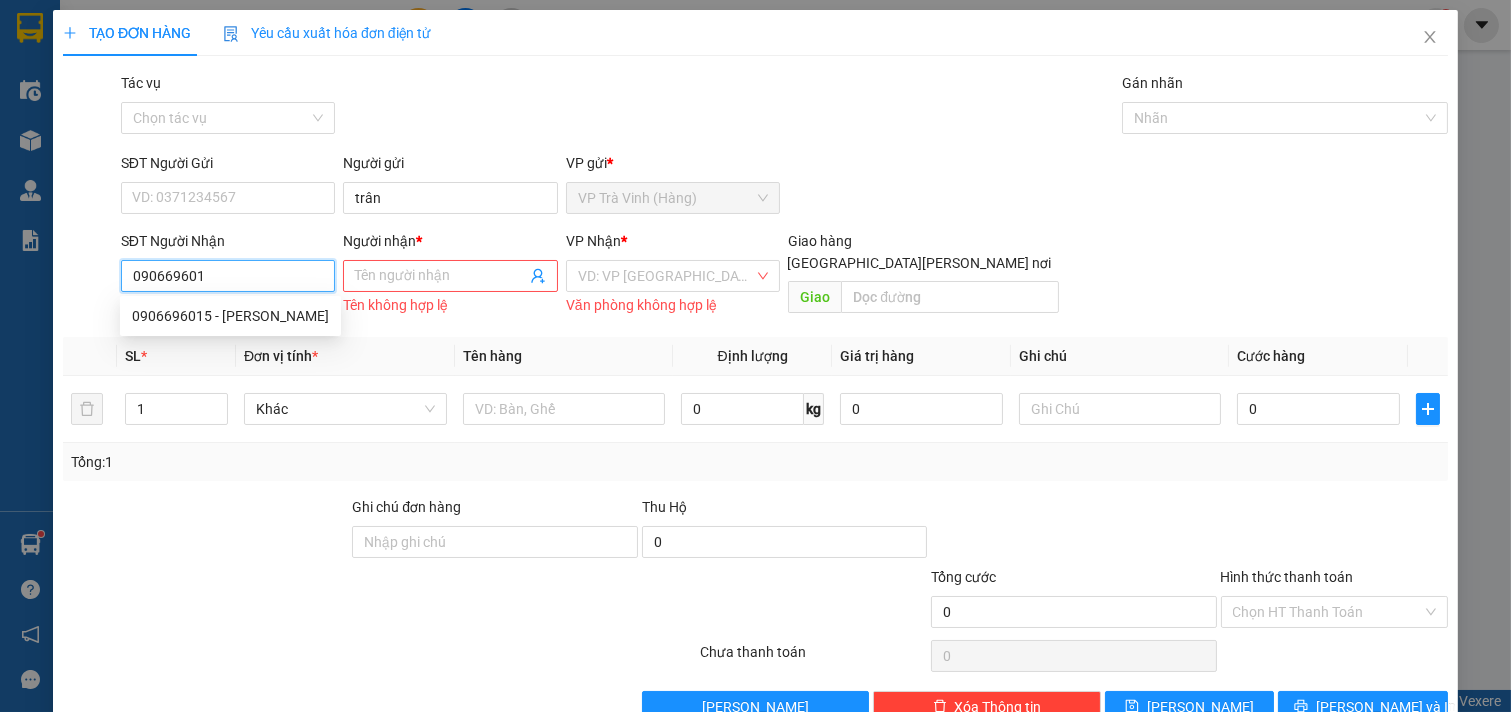 type on "0906696015" 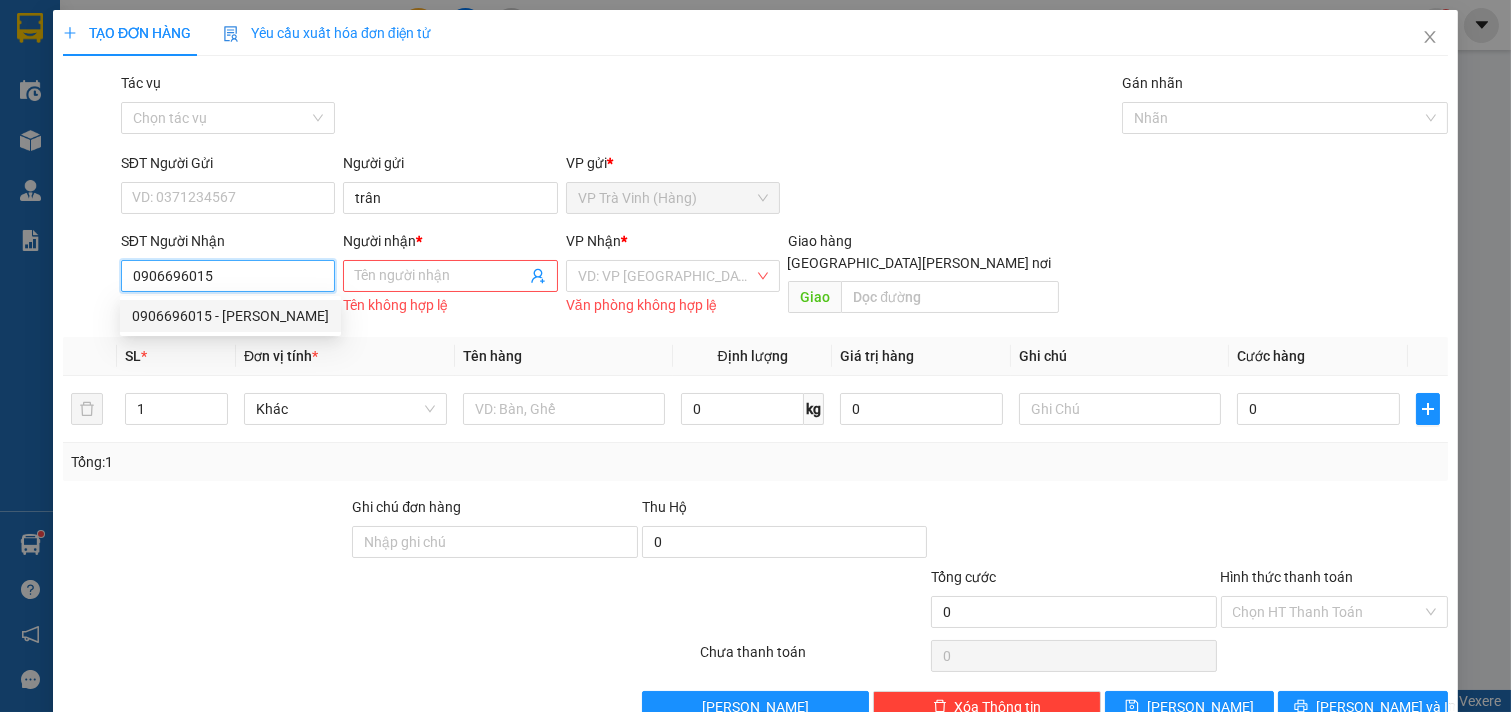 click on "0906696015 - KHANH" at bounding box center [230, 316] 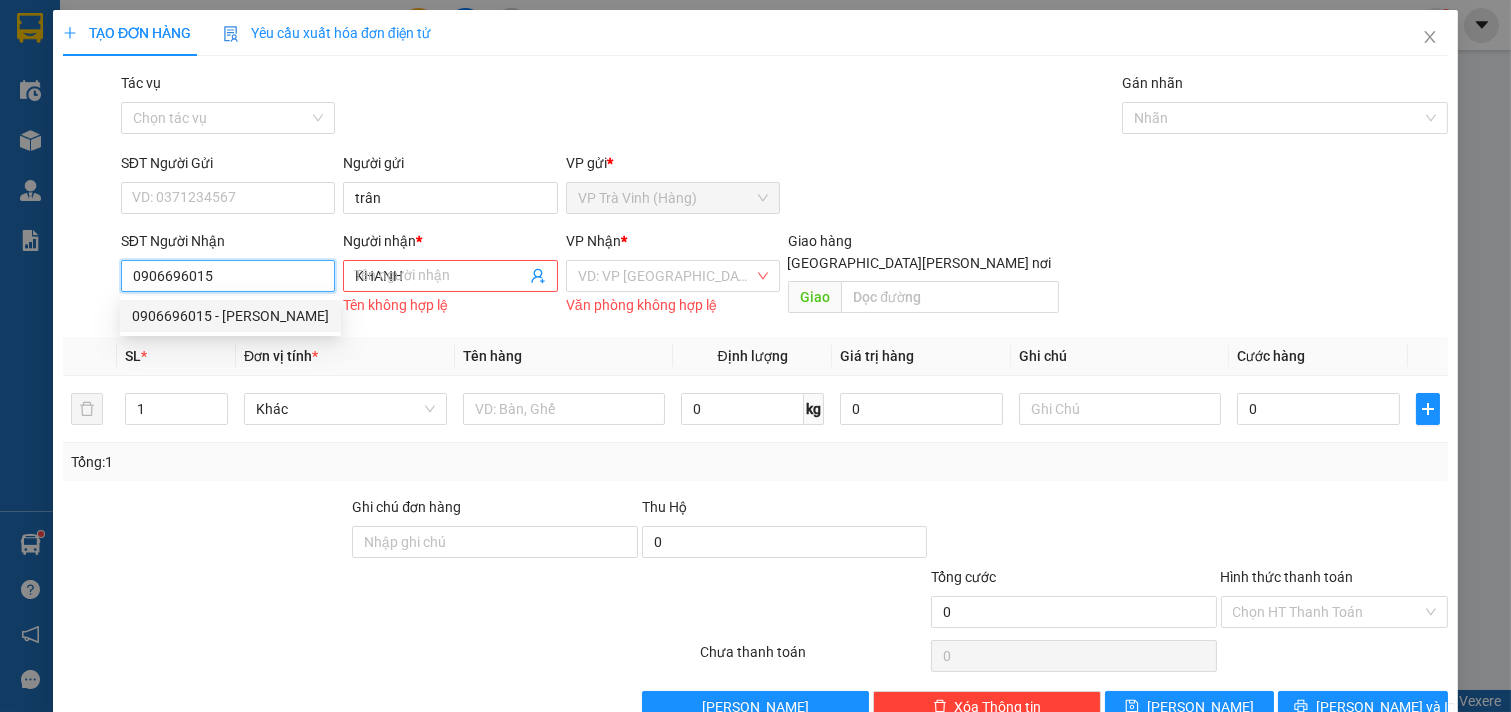 type on "80.000" 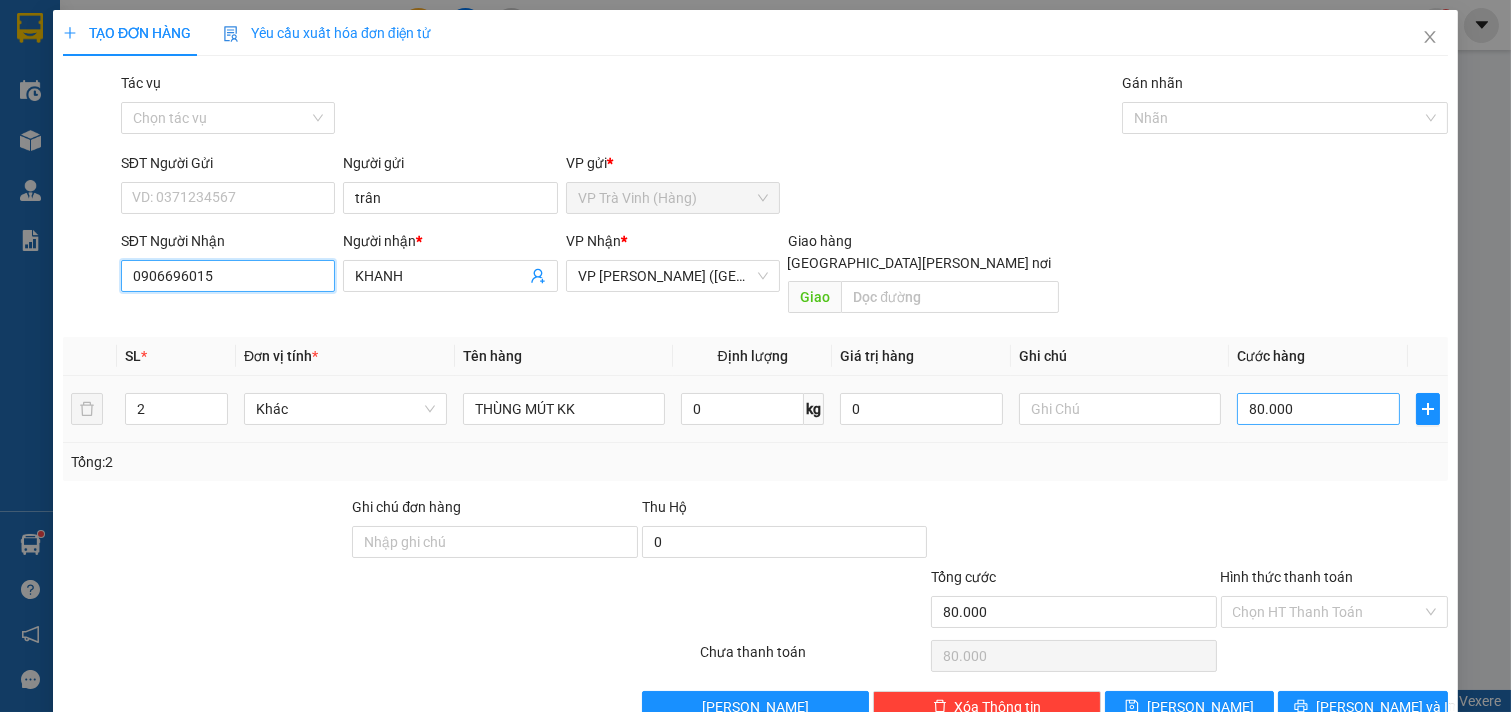 type on "0906696015" 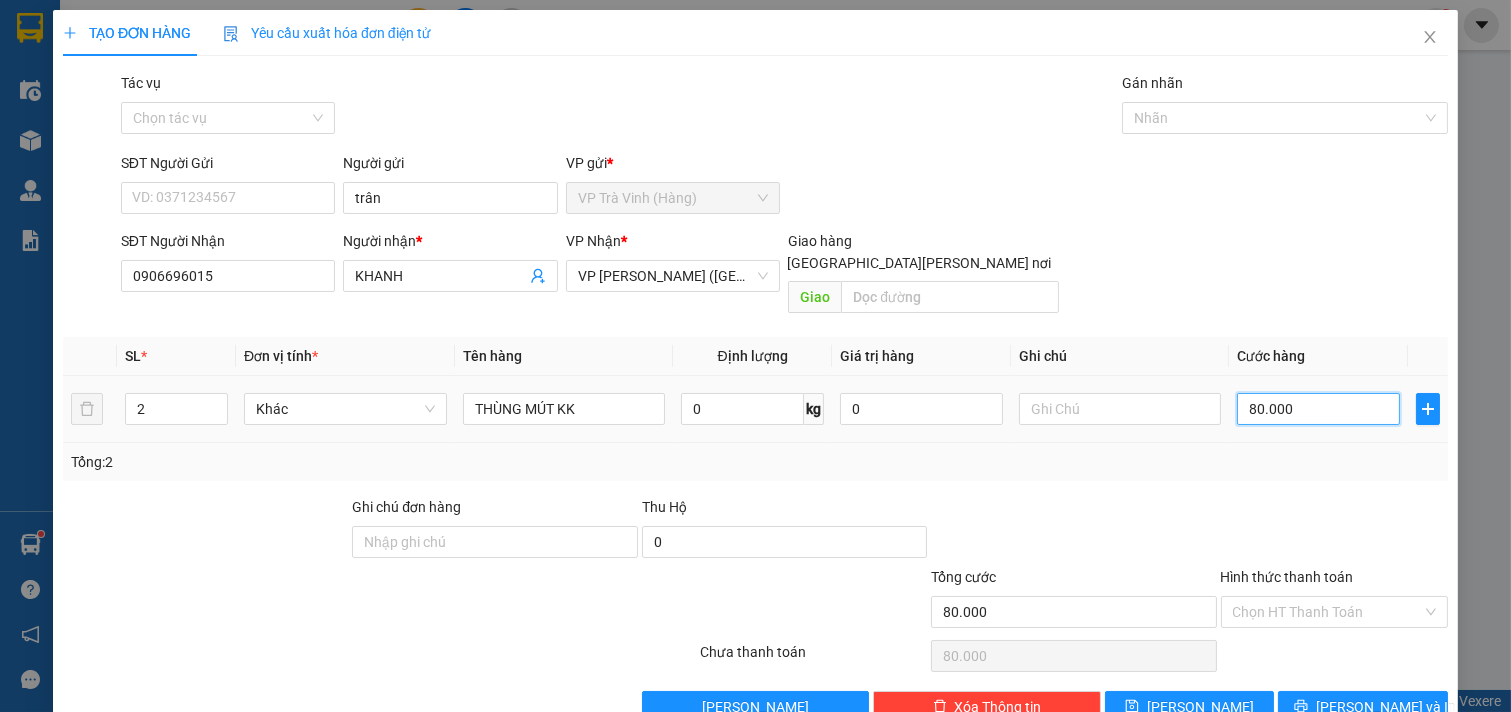 click on "80.000" at bounding box center (1318, 409) 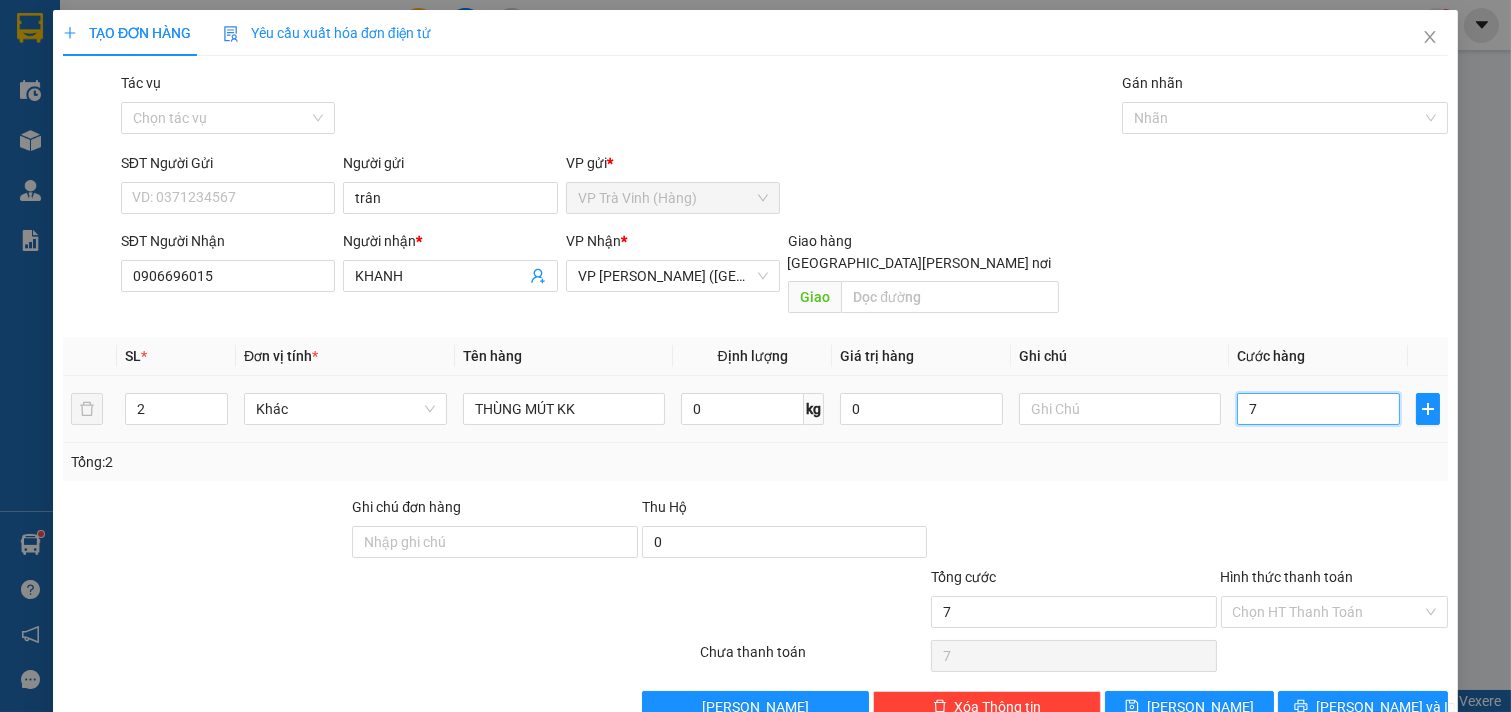 type on "70" 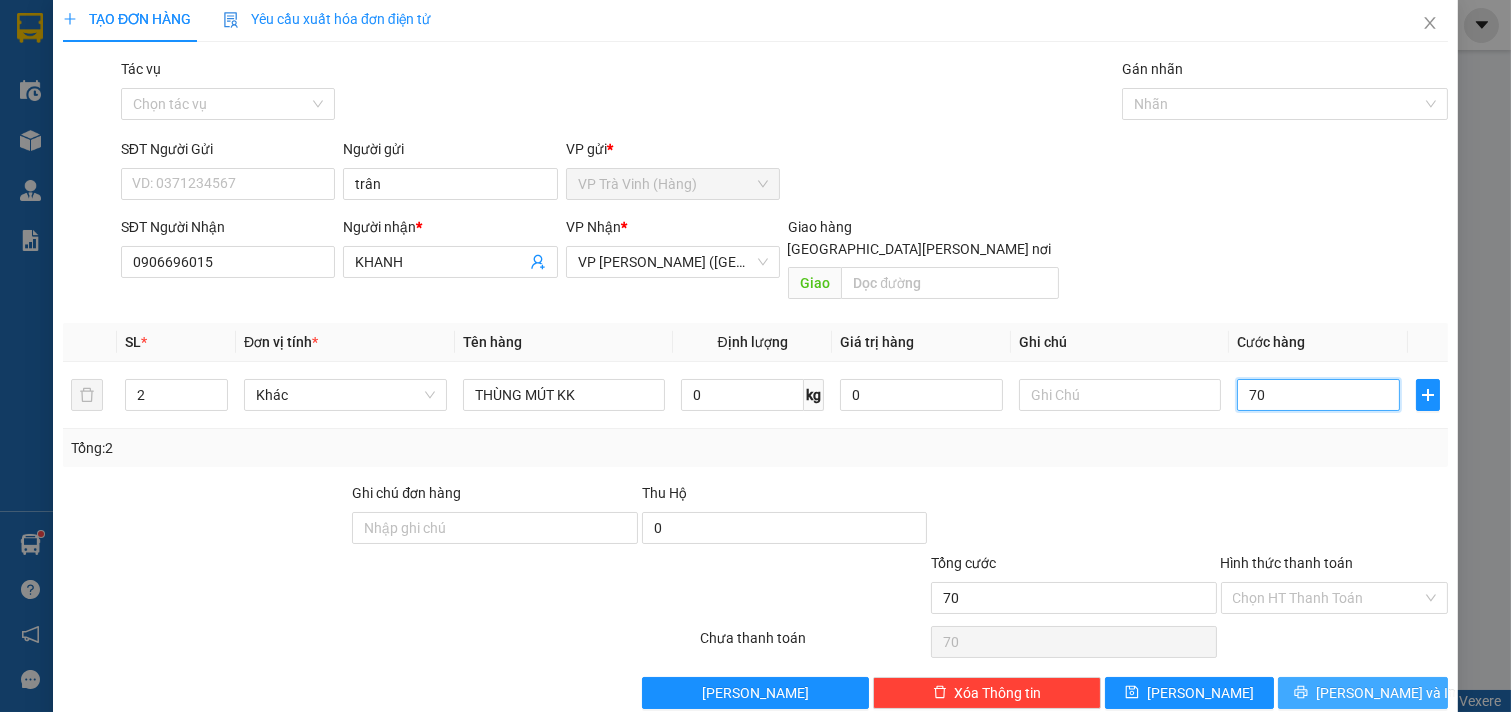 scroll, scrollTop: 27, scrollLeft: 0, axis: vertical 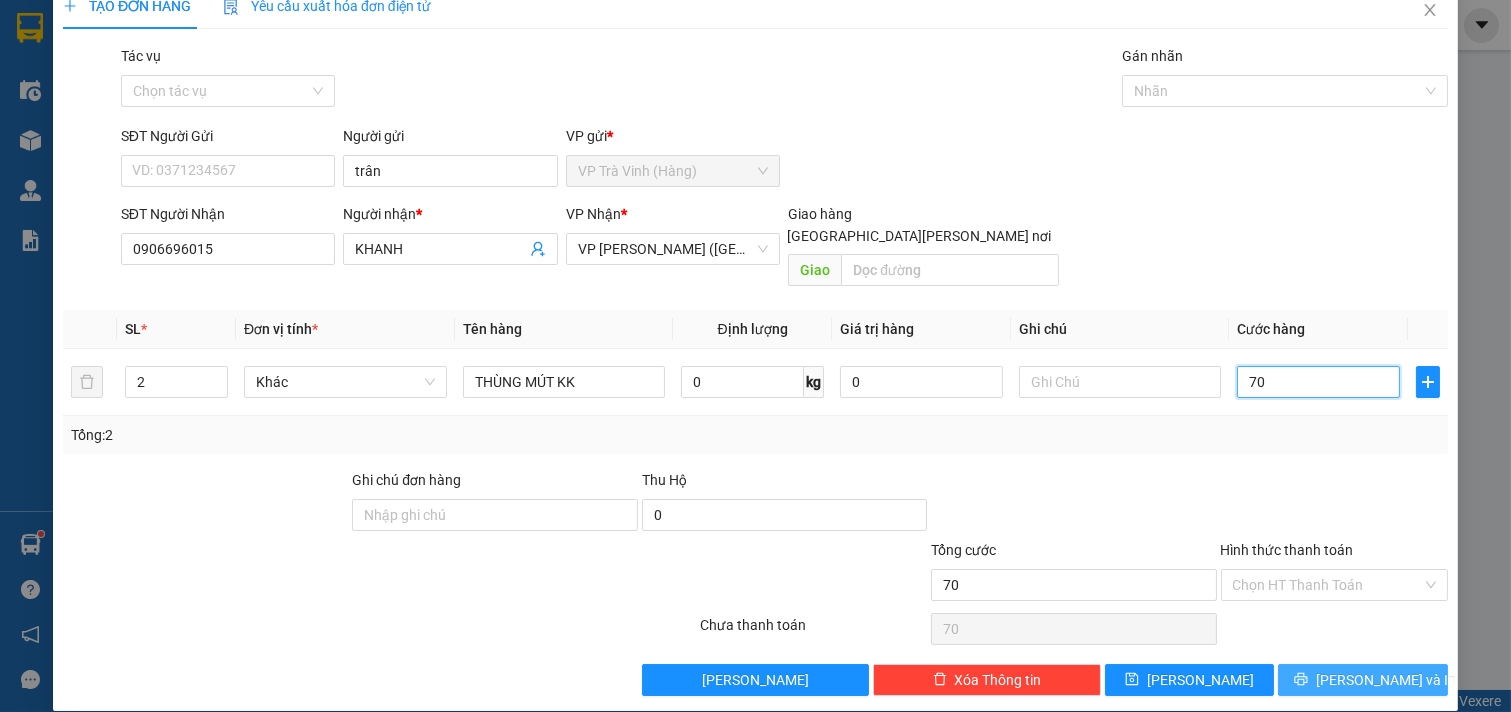 type on "70" 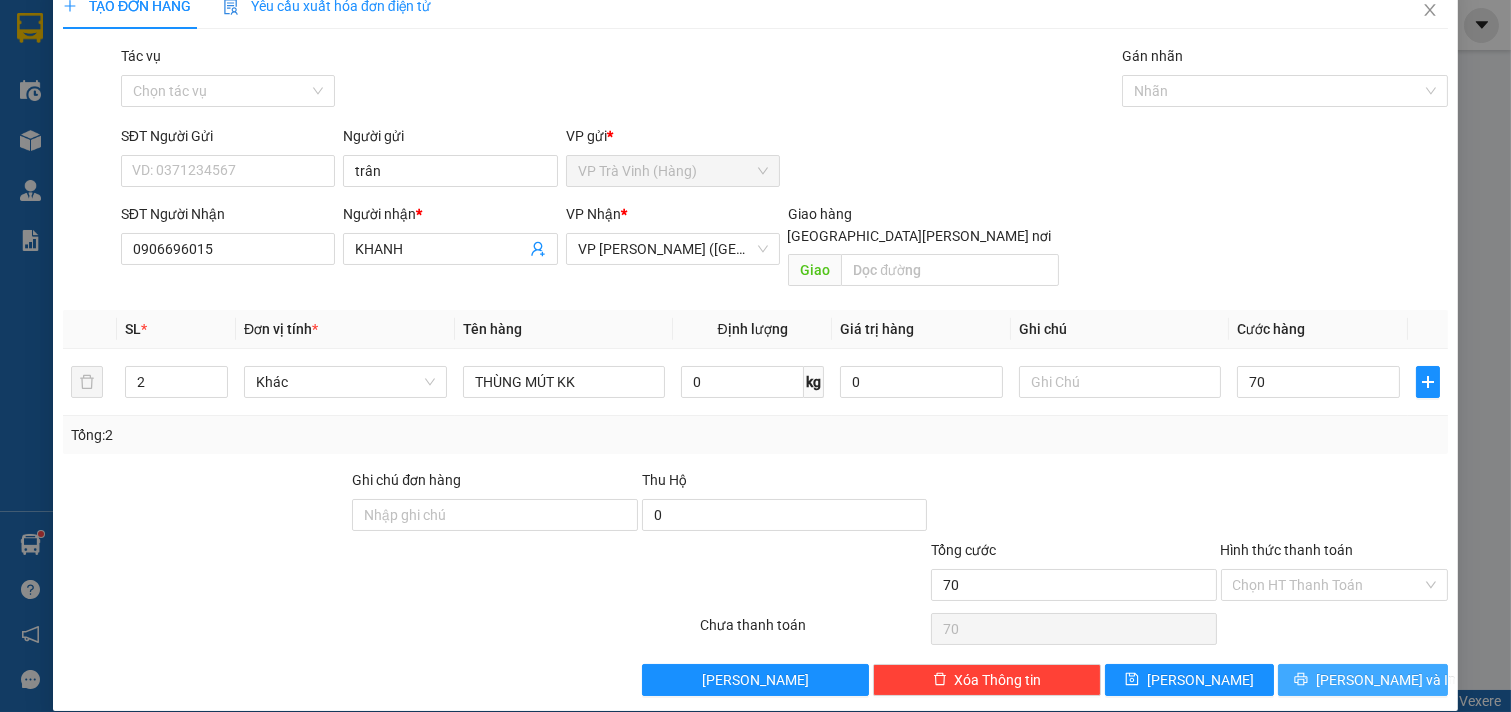 type on "70.000" 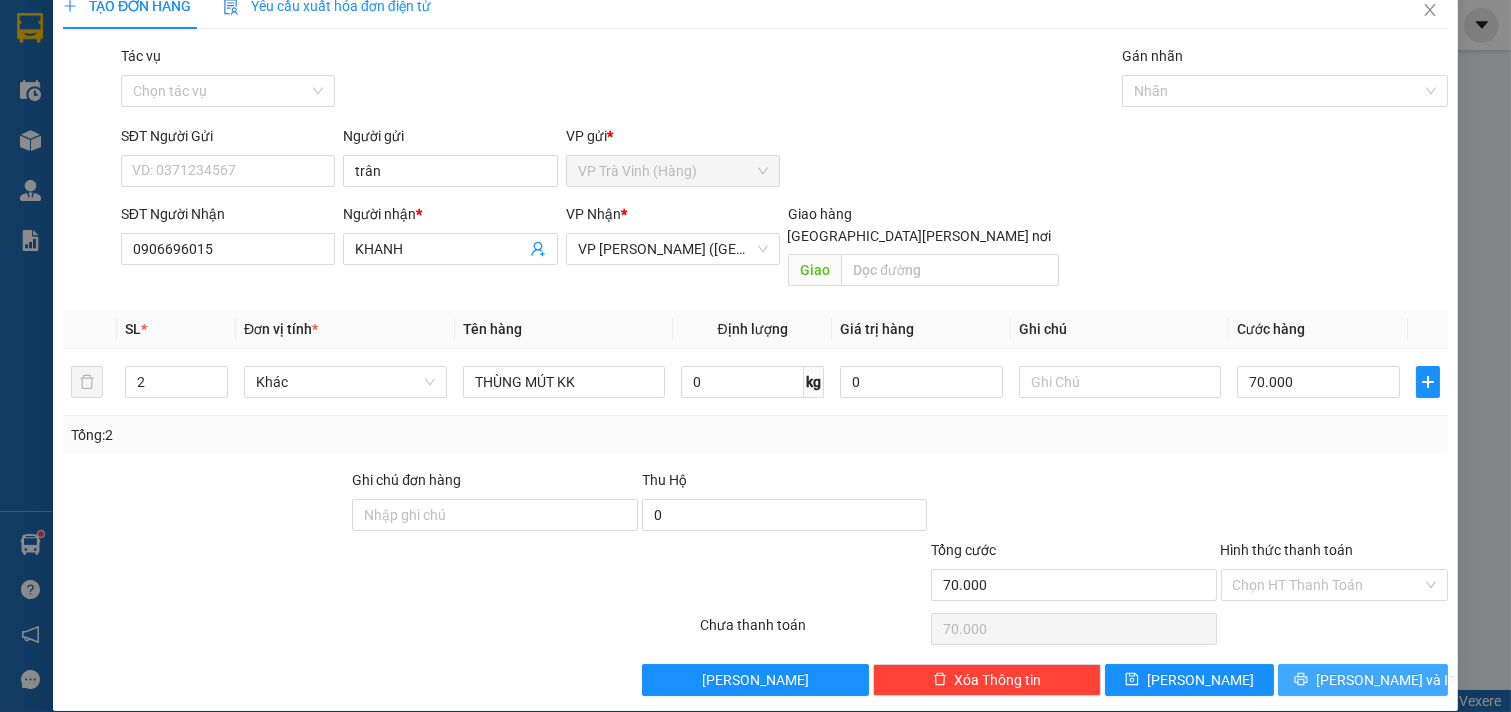 click on "[PERSON_NAME] và In" at bounding box center (1386, 680) 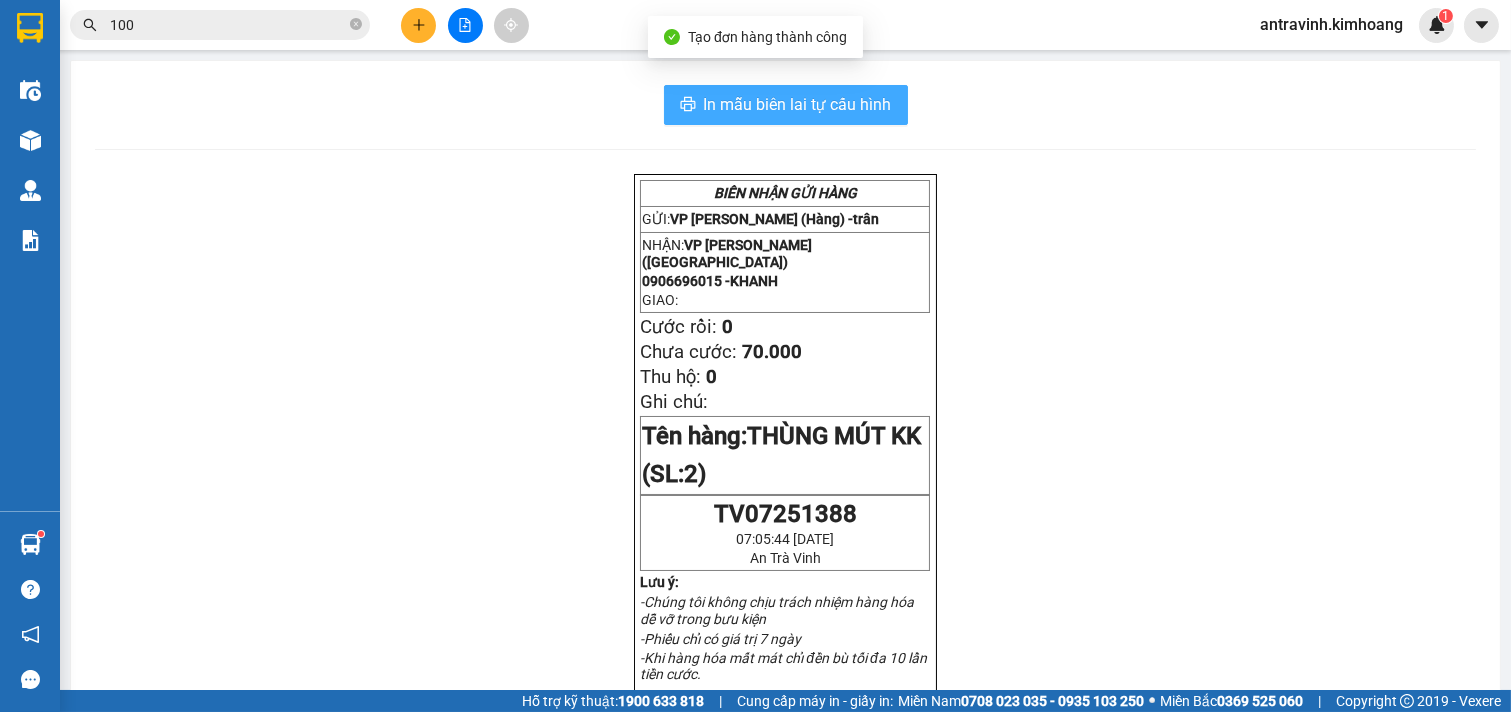 click on "In mẫu biên lai tự cấu hình" at bounding box center [798, 104] 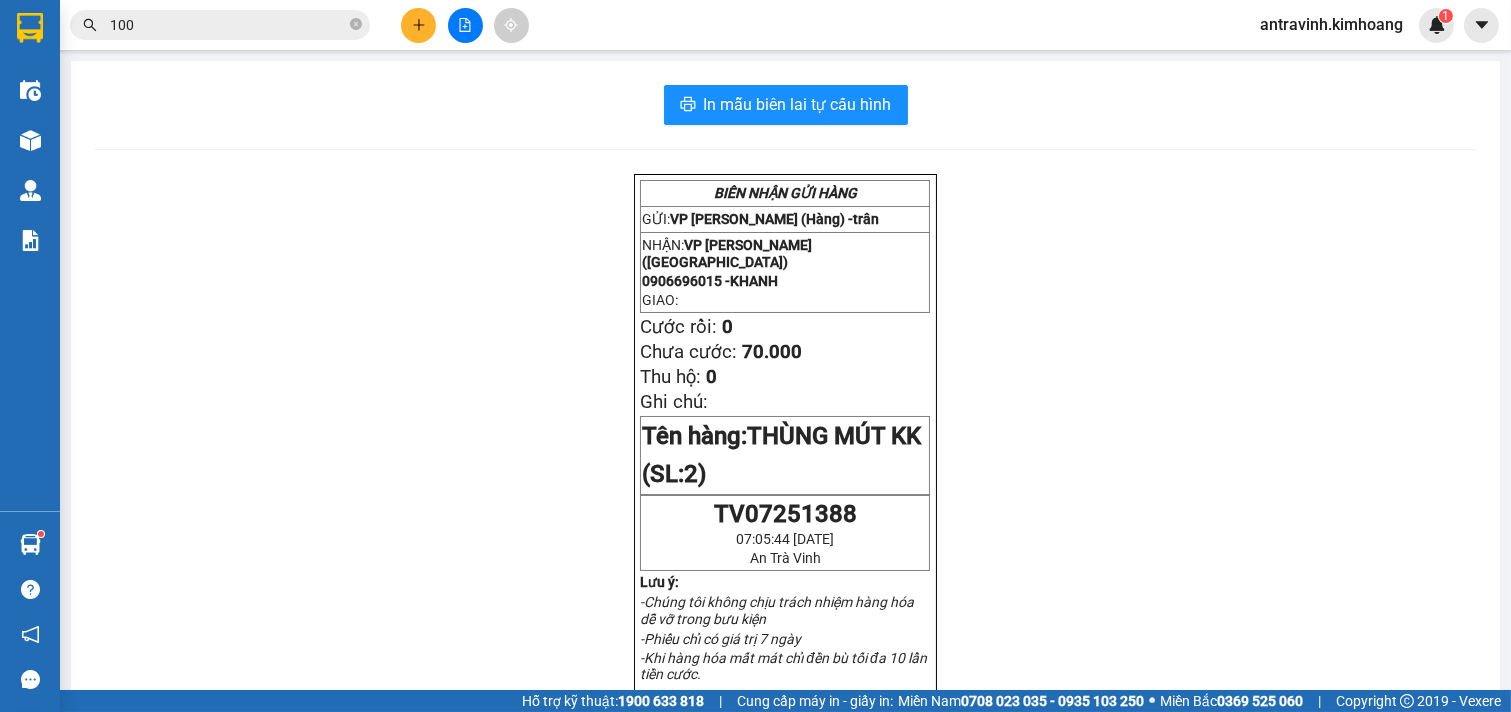 click on "100" at bounding box center (228, 25) 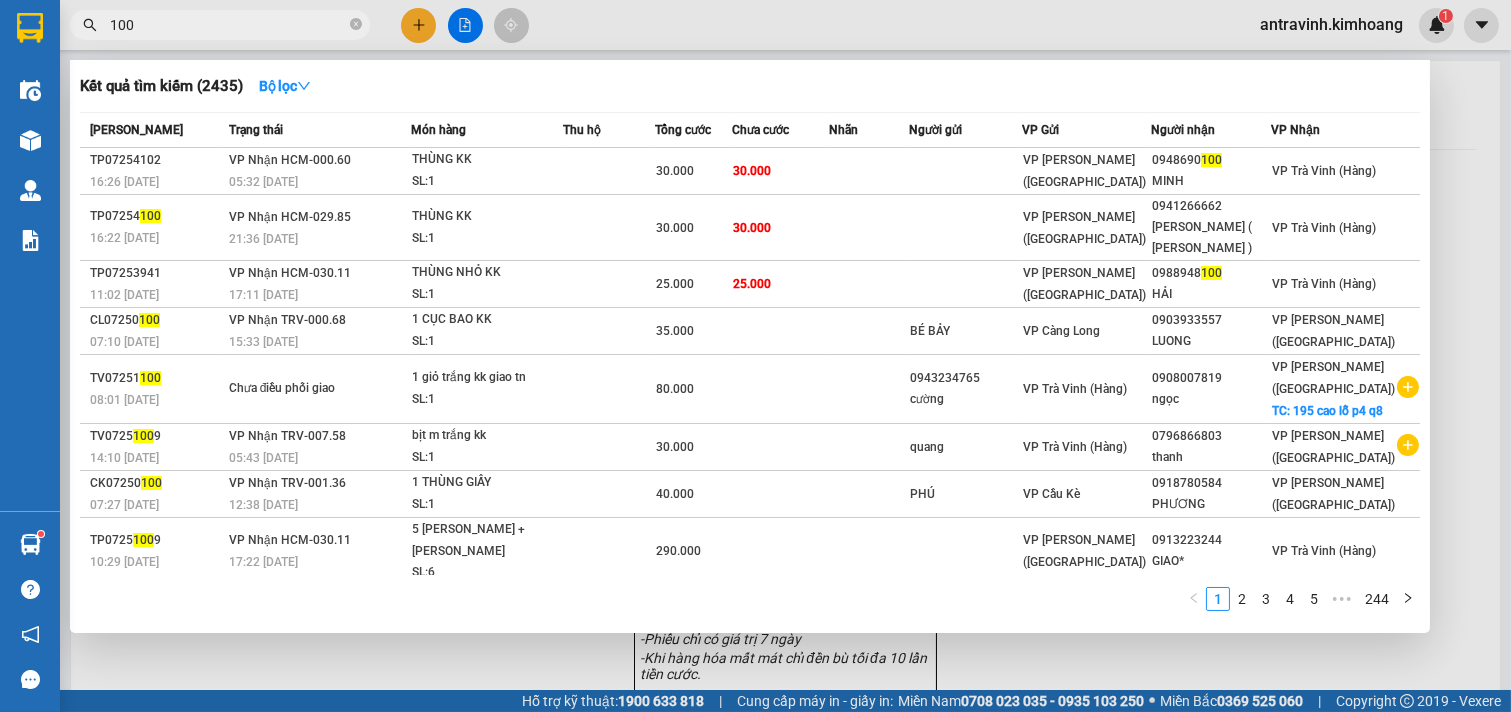 click on "100" at bounding box center (228, 25) 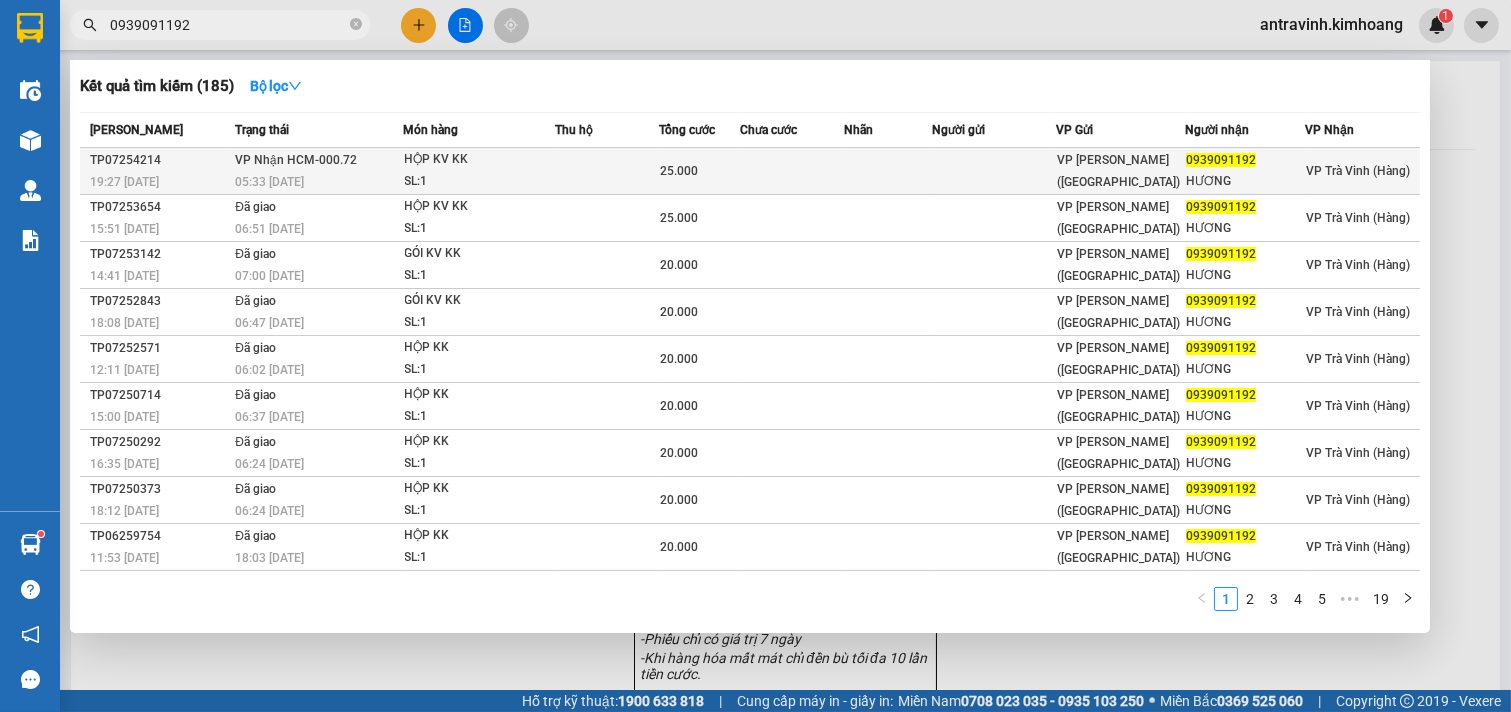 type on "0939091192" 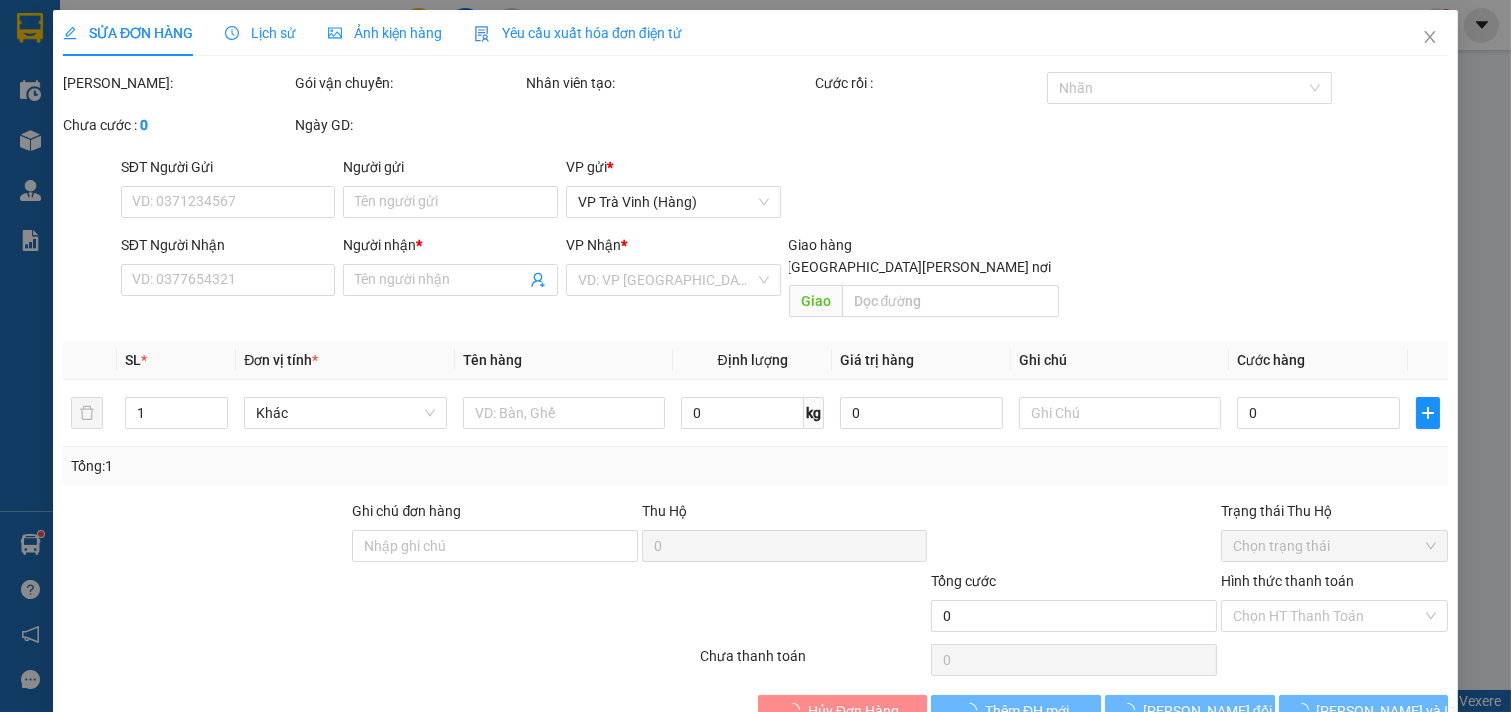 type on "0939091192" 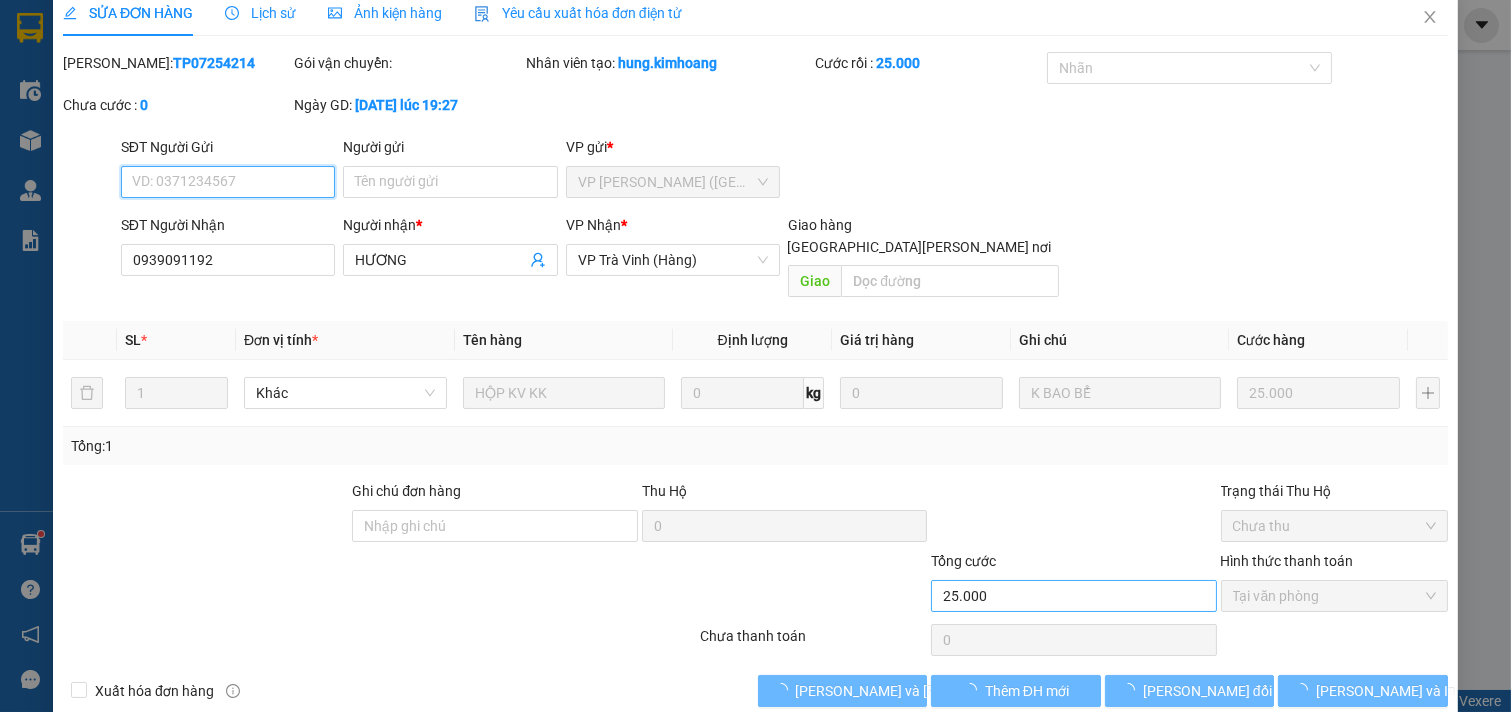 scroll, scrollTop: 22, scrollLeft: 0, axis: vertical 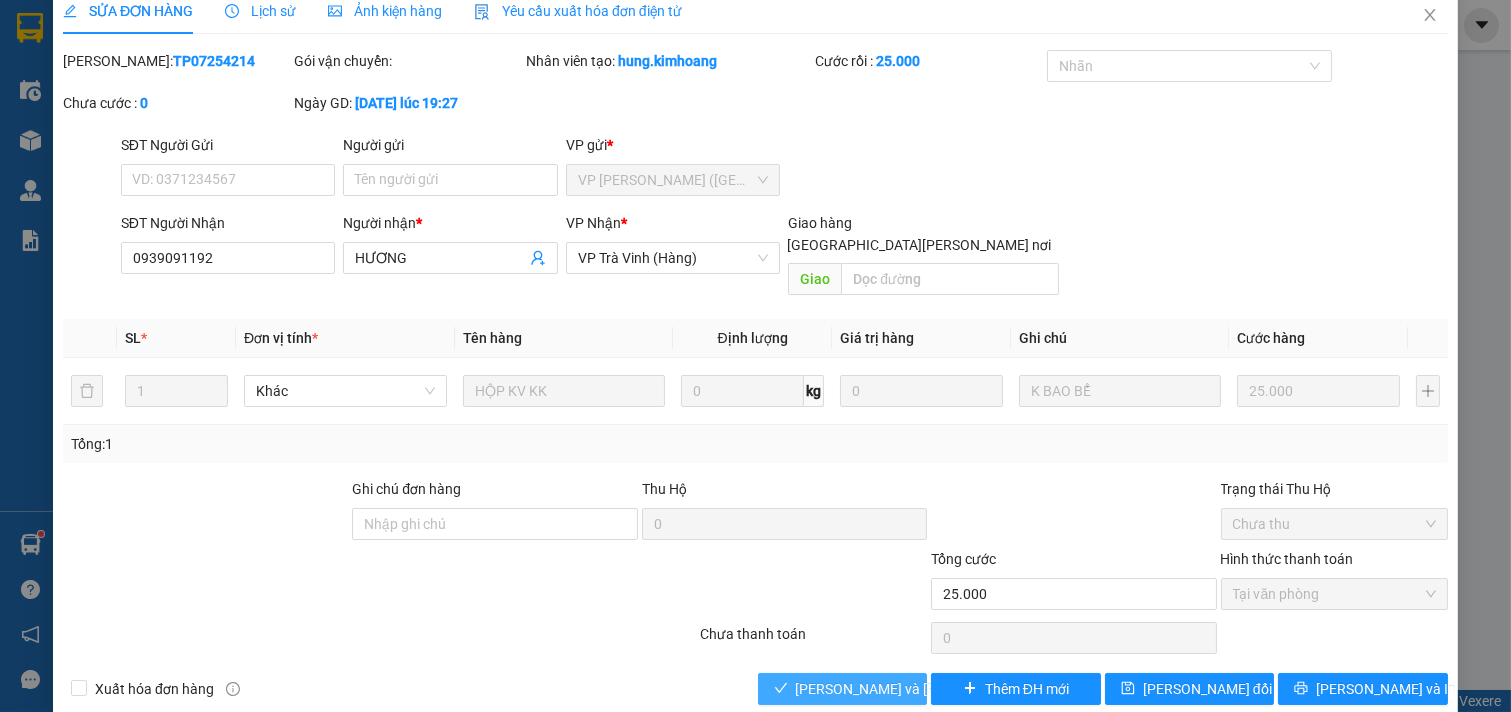 click on "[PERSON_NAME] và [PERSON_NAME] hàng" at bounding box center [931, 689] 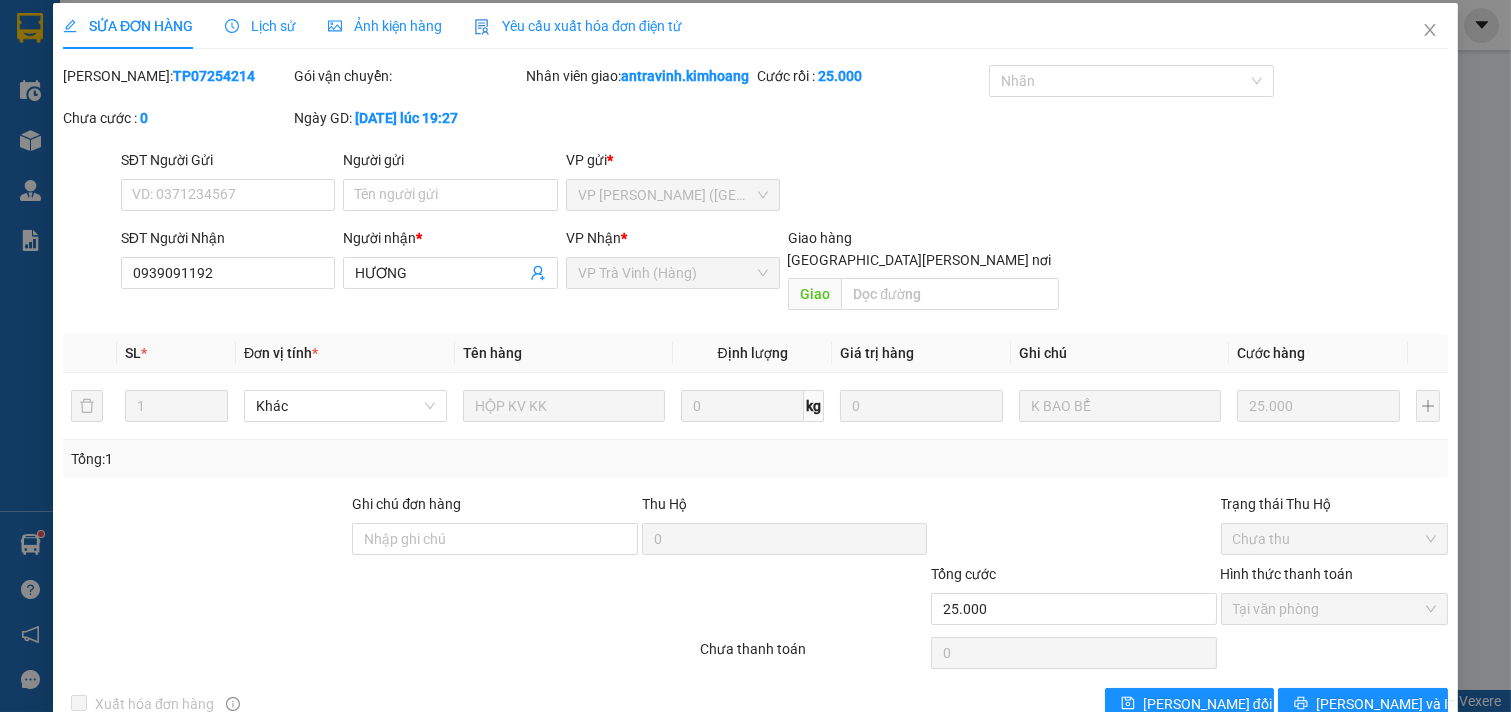 scroll, scrollTop: 0, scrollLeft: 0, axis: both 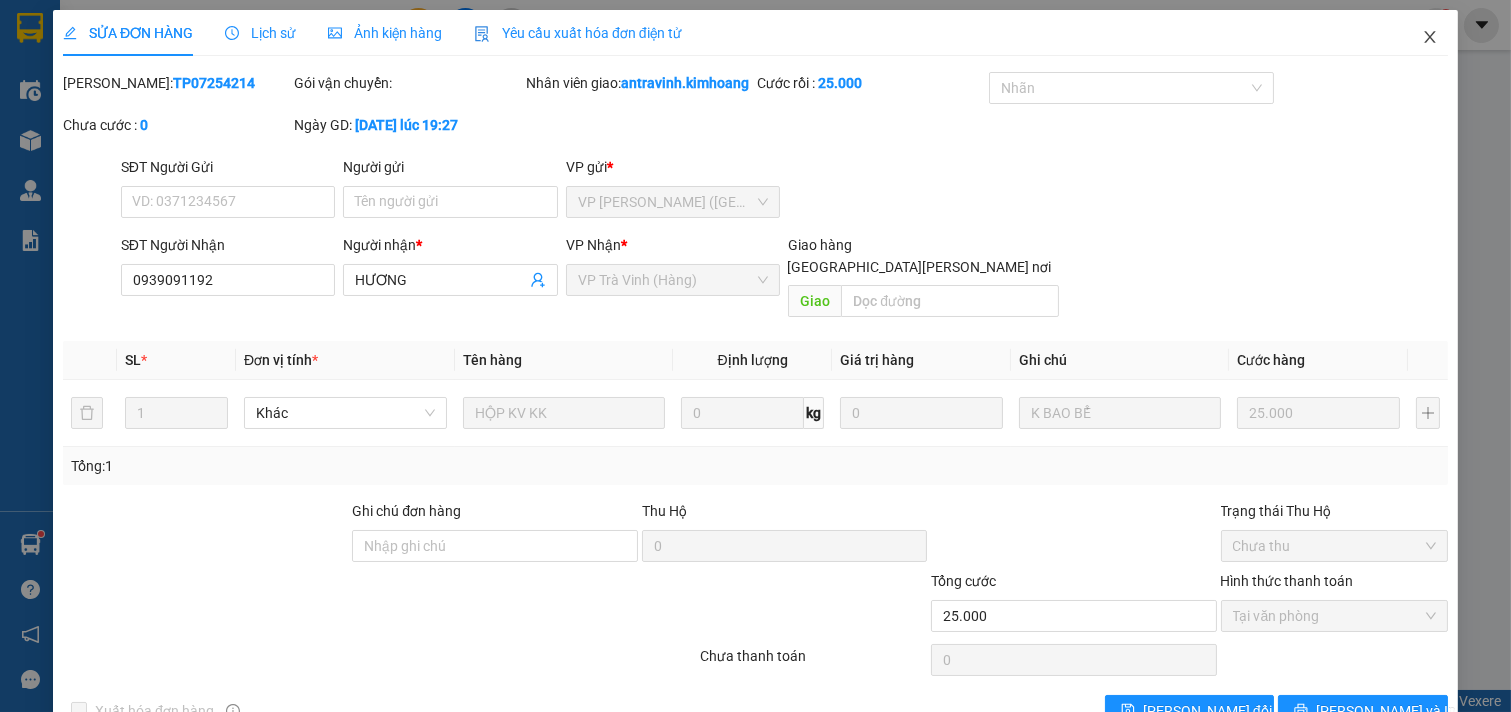click at bounding box center [1430, 38] 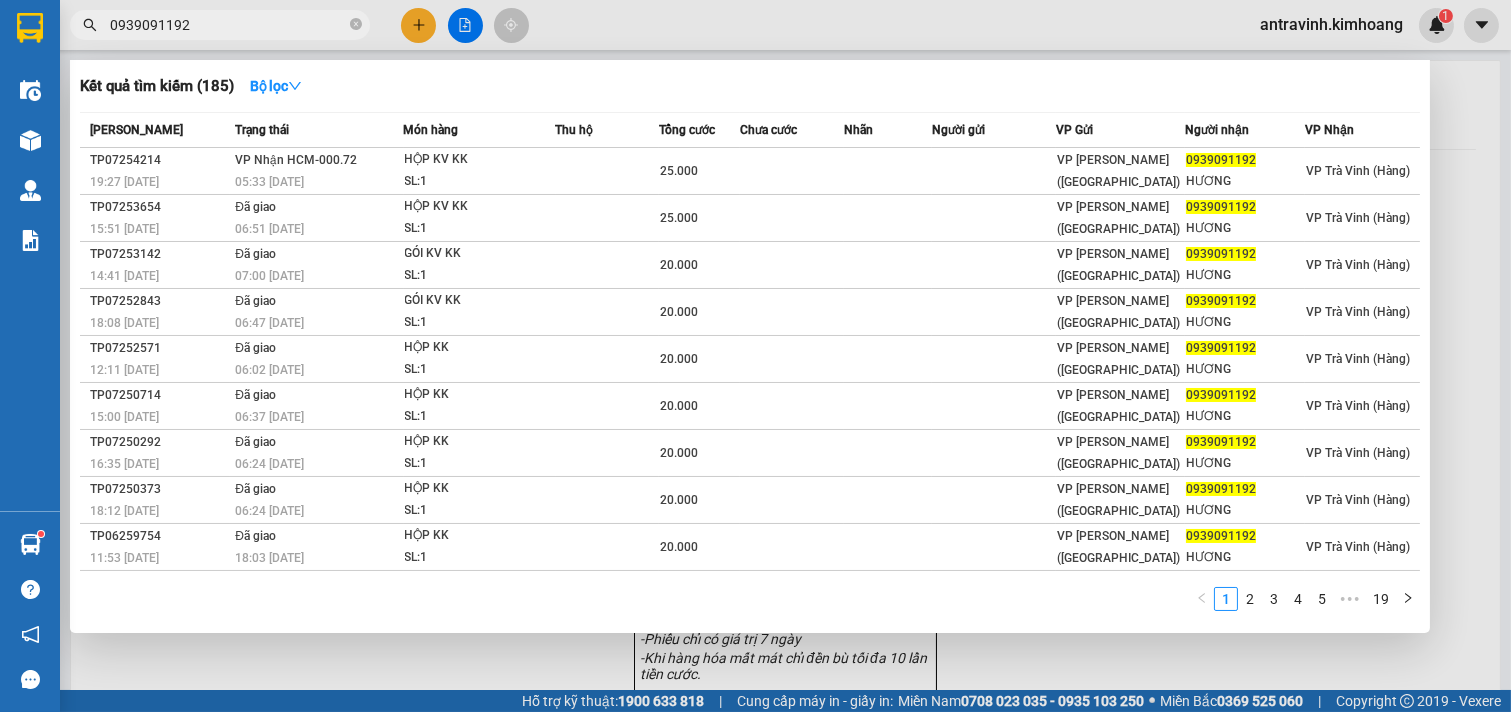 click on "0939091192" at bounding box center [228, 25] 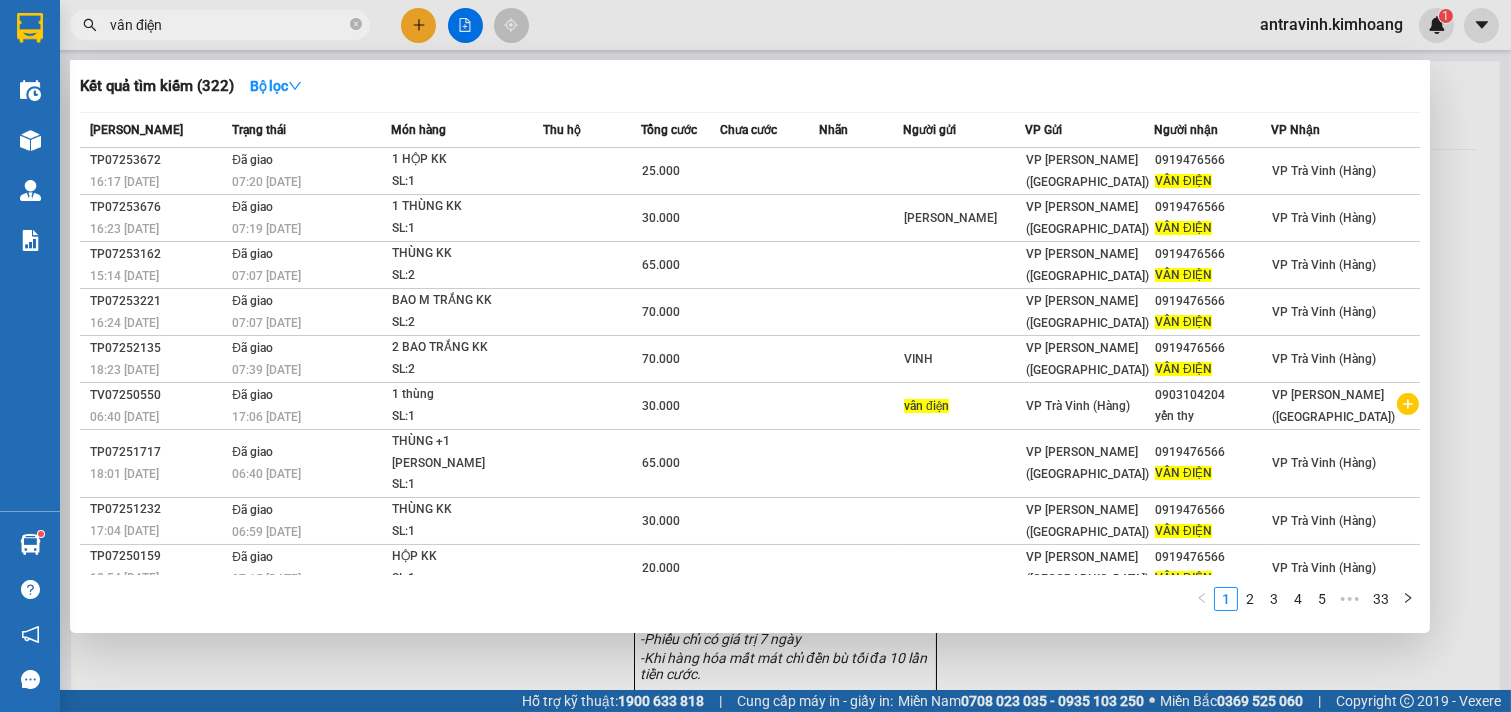 type on "vân điện" 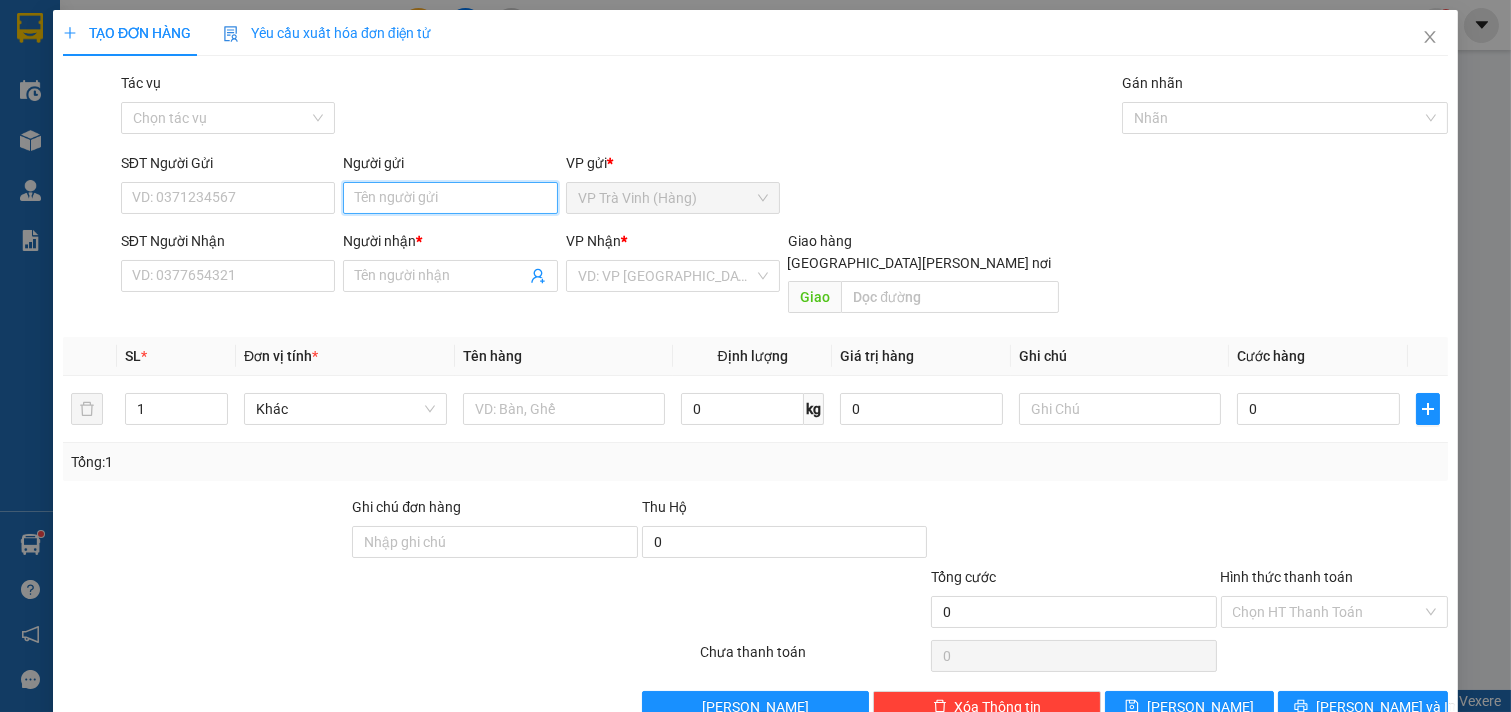 click on "Người gửi" at bounding box center (450, 198) 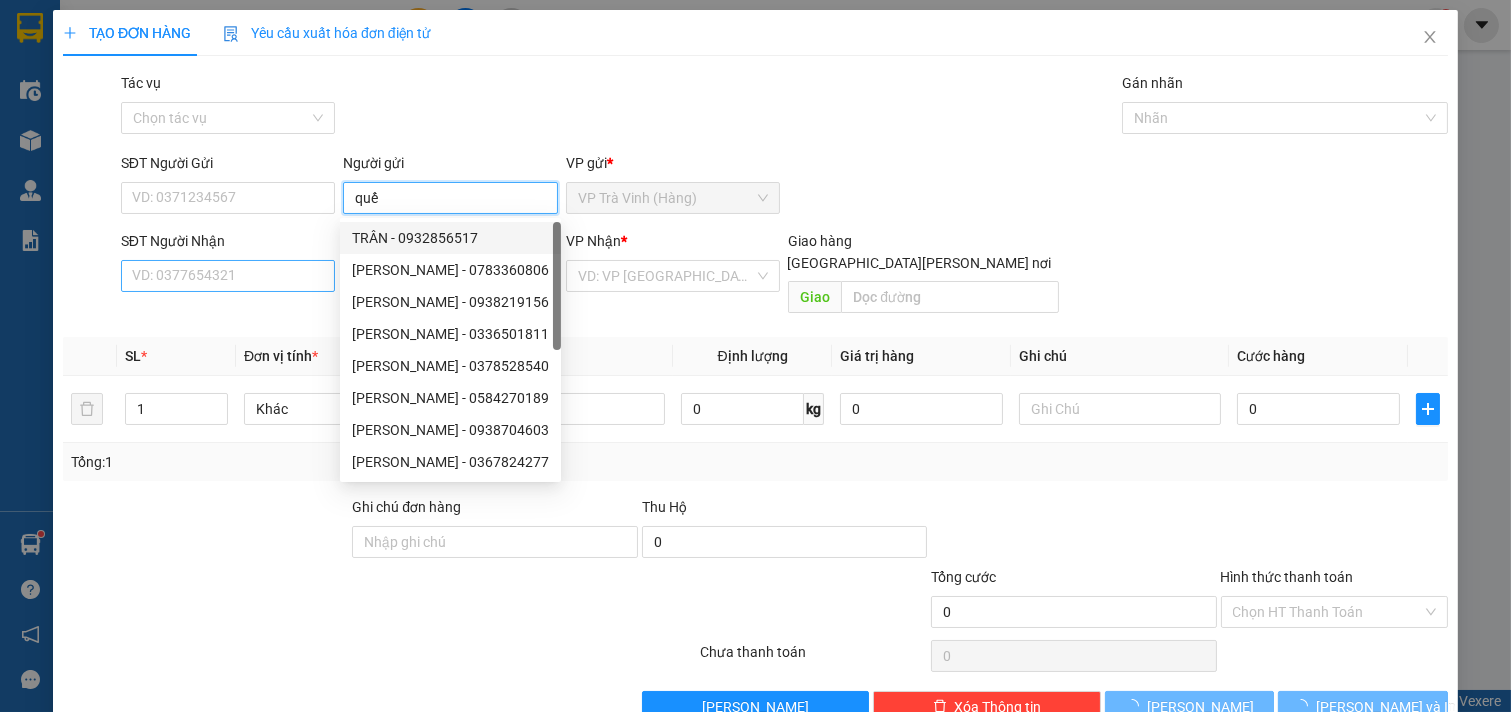 type on "quế" 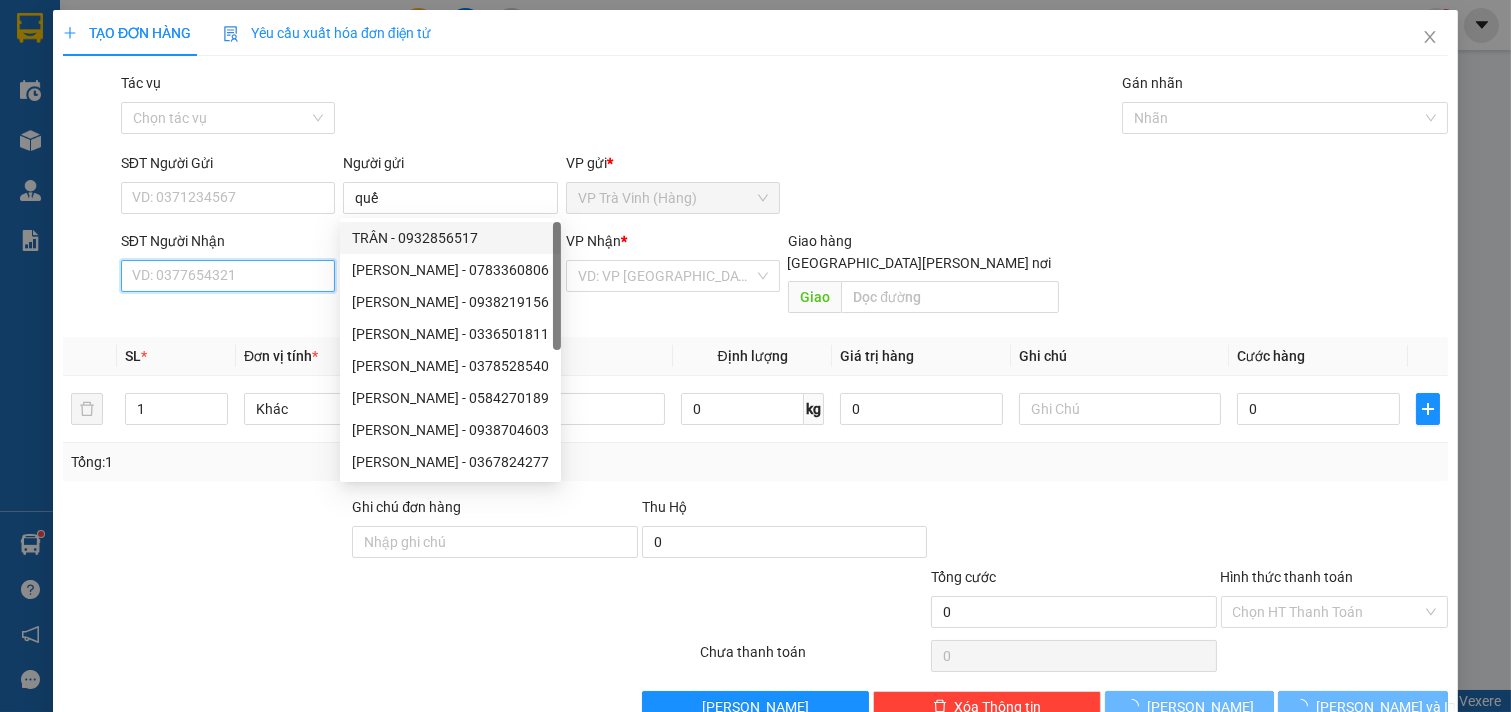 click on "SĐT Người Nhận" at bounding box center (228, 276) 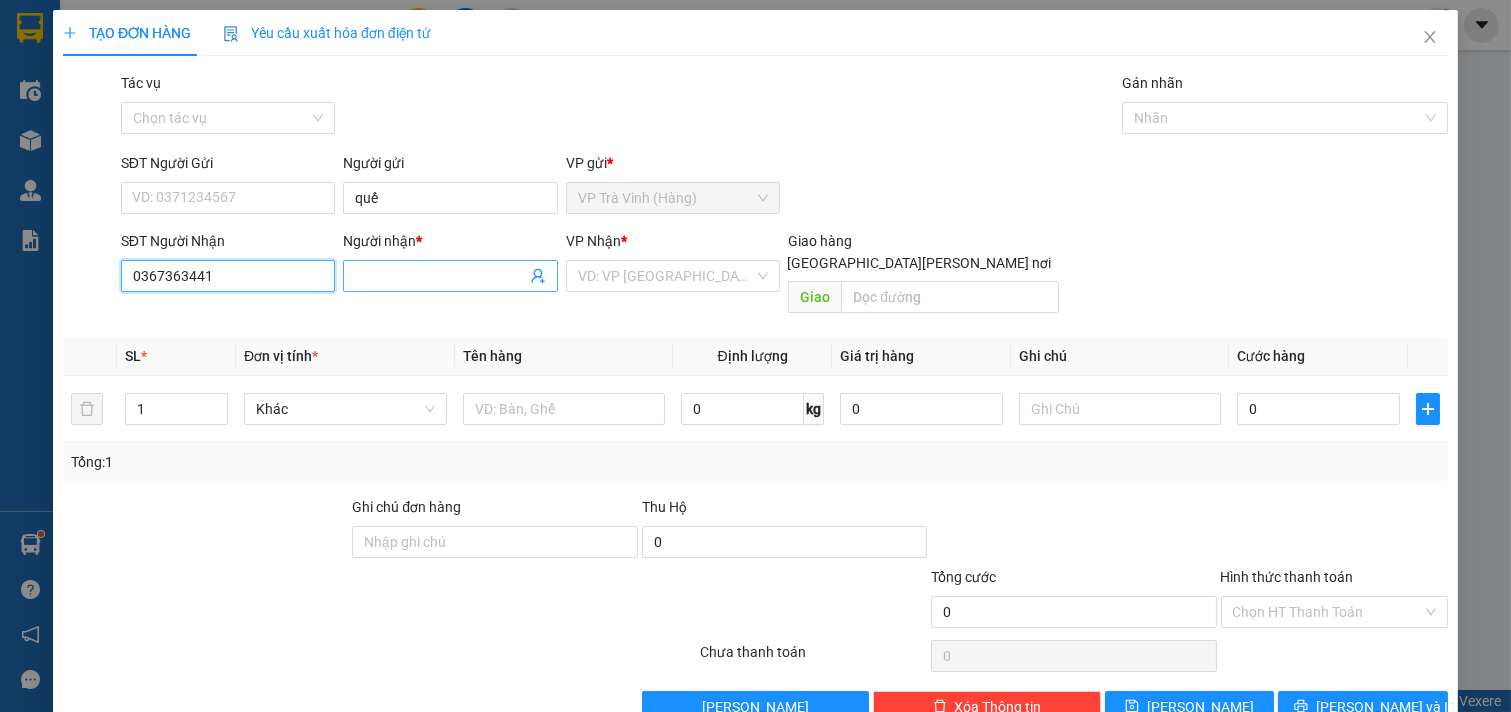 type on "0367363441" 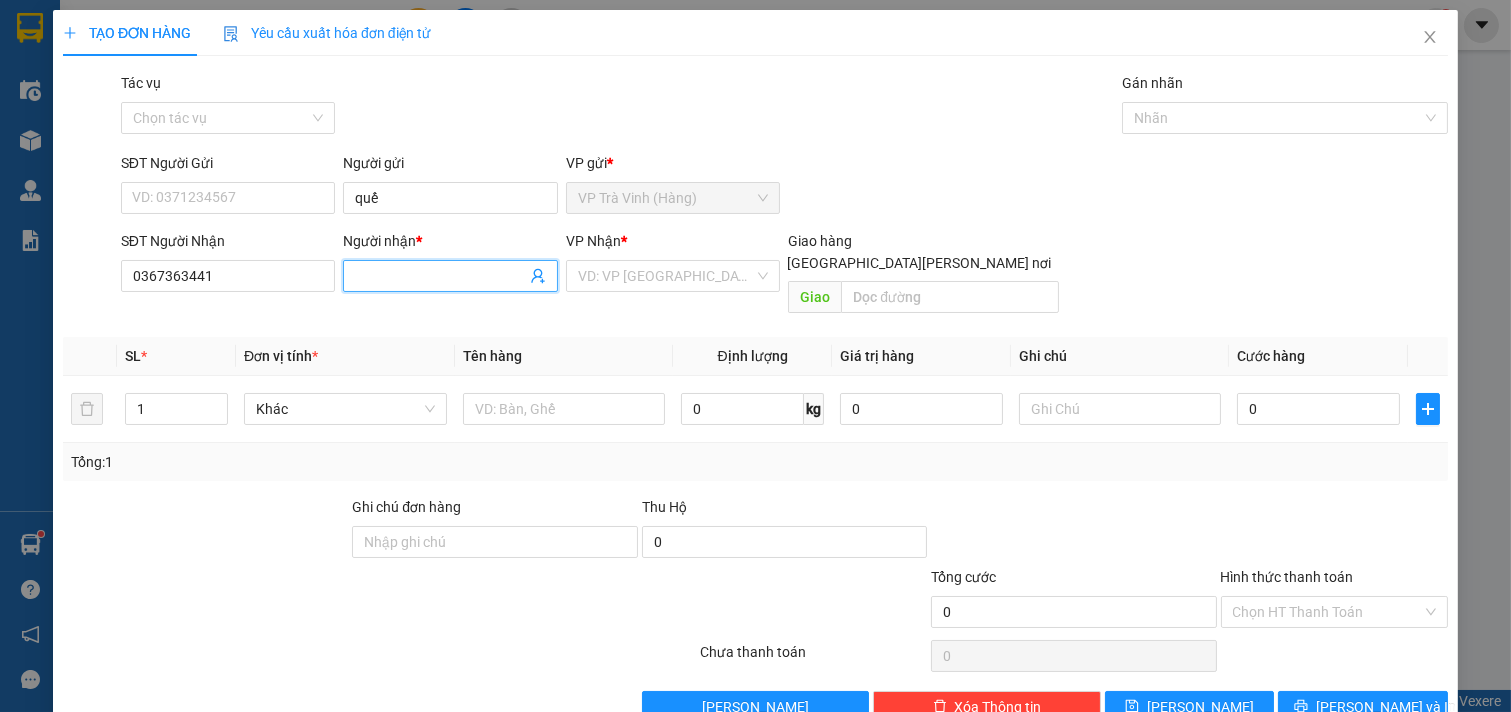 click on "Người nhận  *" at bounding box center (440, 276) 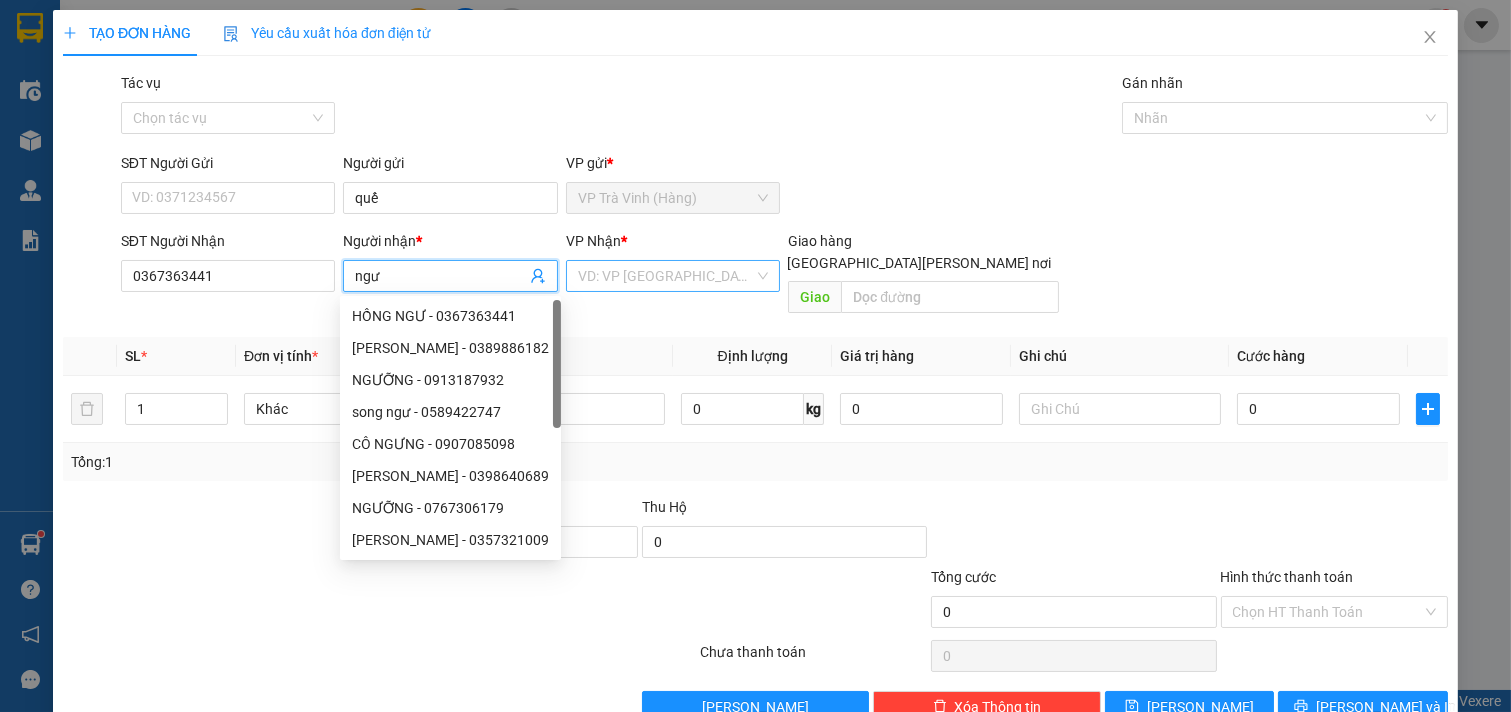 type on "ngư" 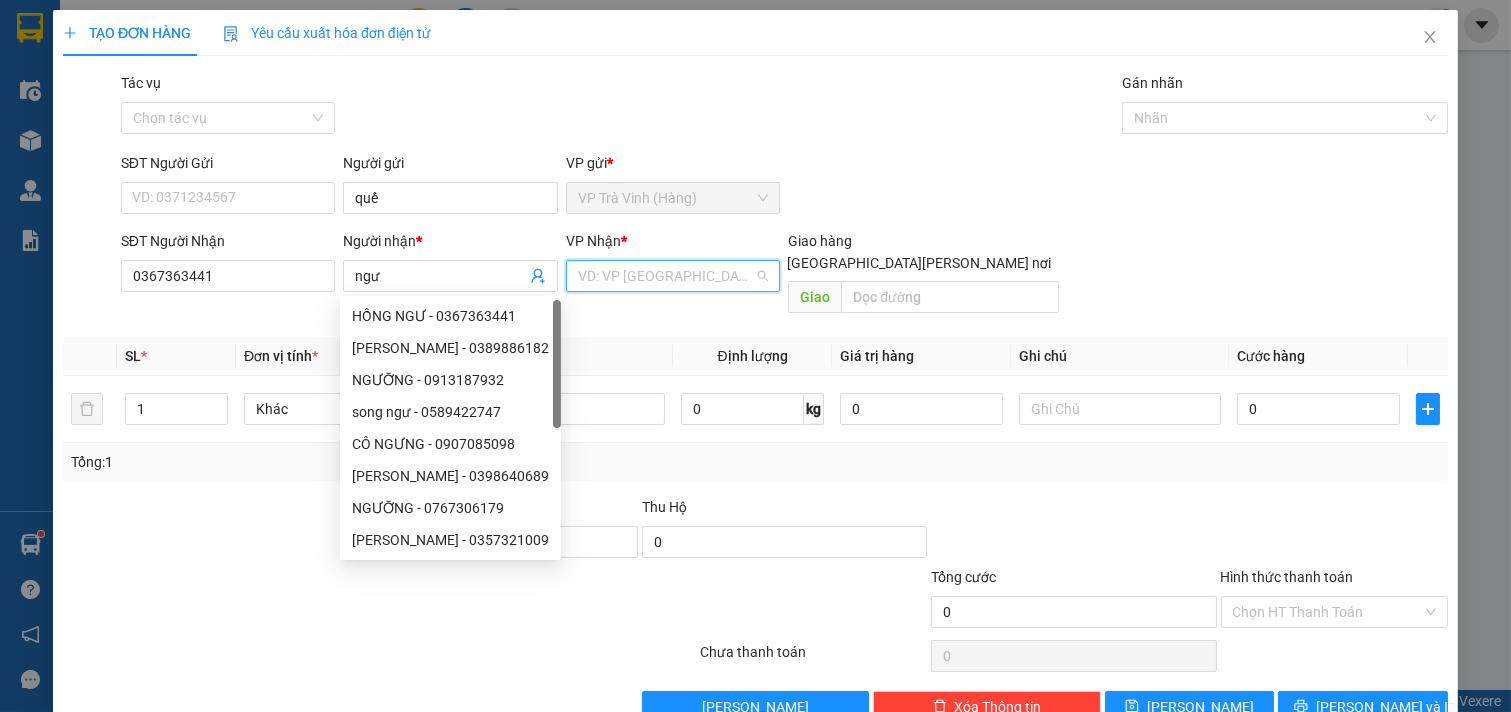 click at bounding box center (666, 276) 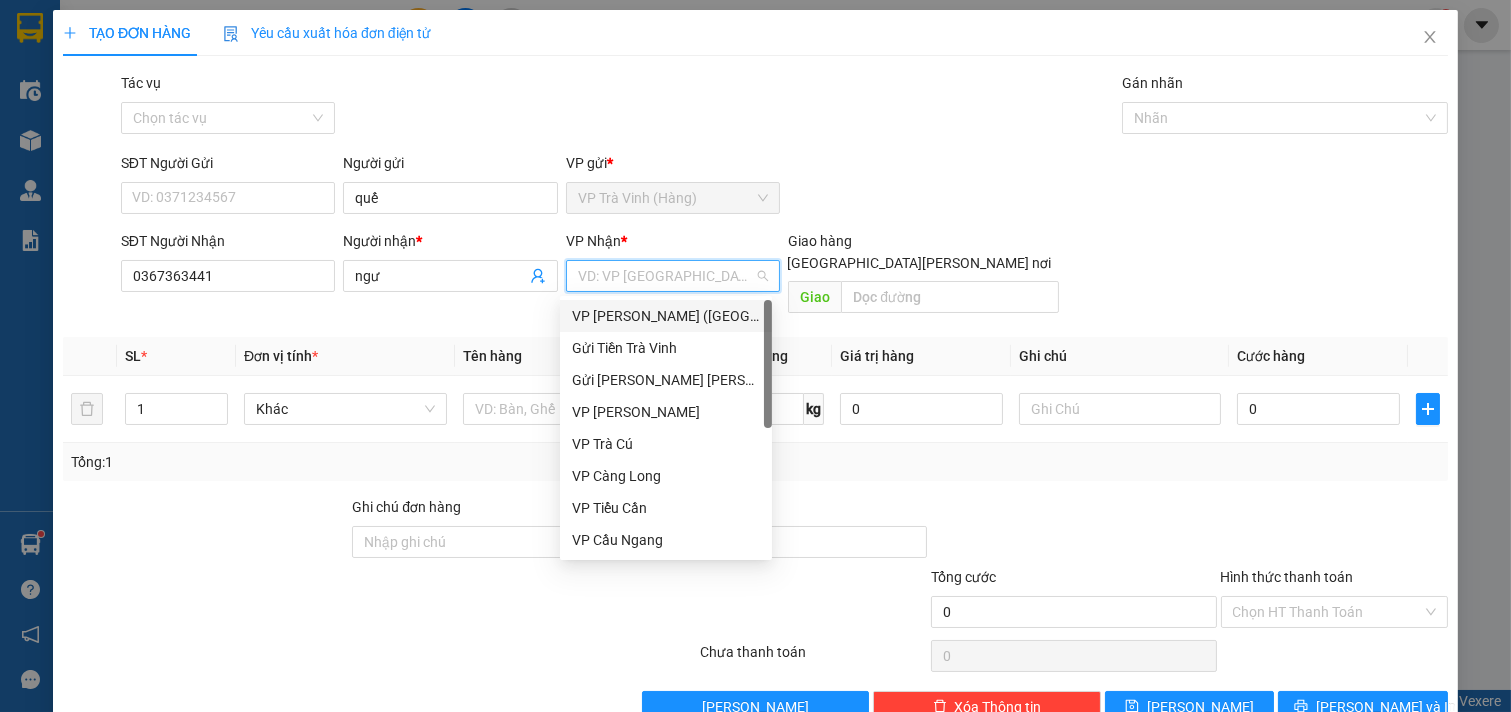 click on "VP [PERSON_NAME] ([GEOGRAPHIC_DATA])" at bounding box center (666, 316) 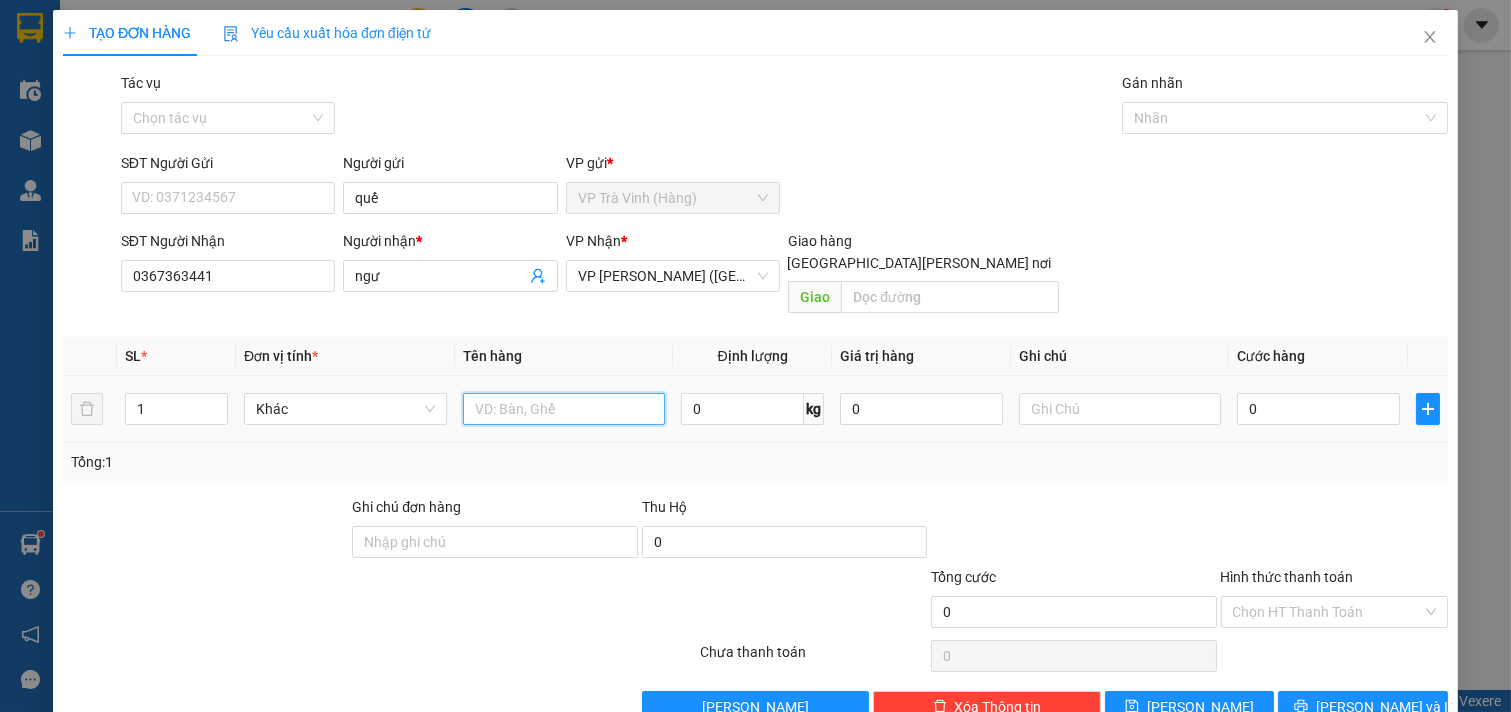 click at bounding box center (564, 409) 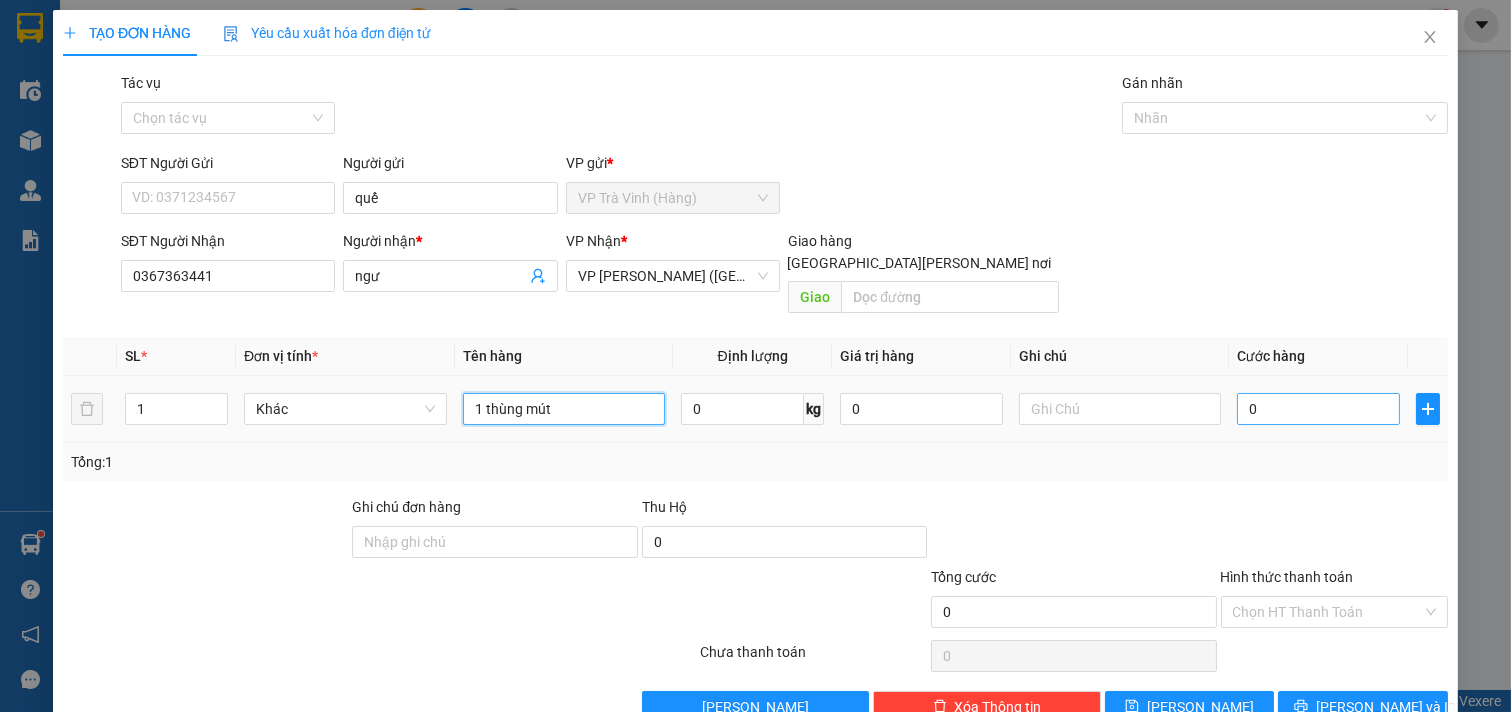 type on "1 thùng mút" 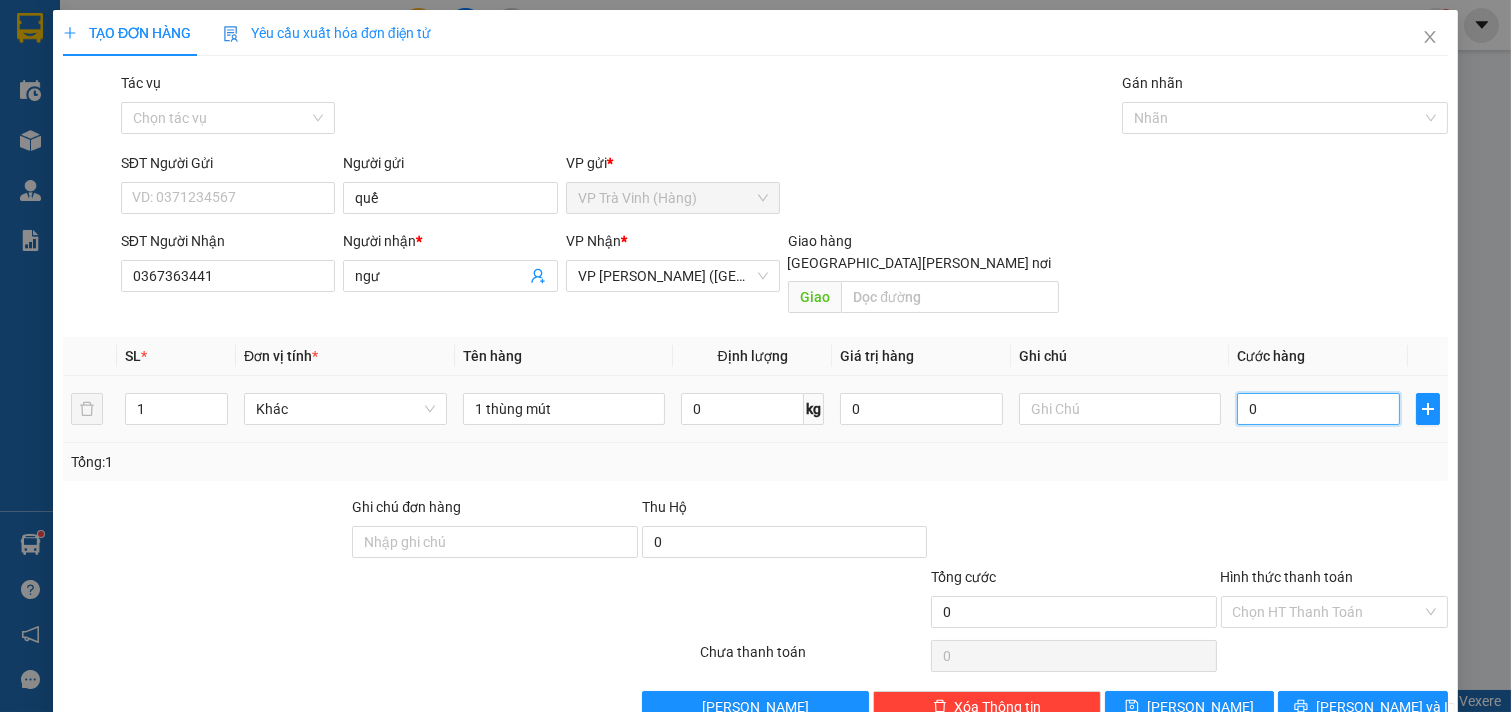 click on "0" at bounding box center (1318, 409) 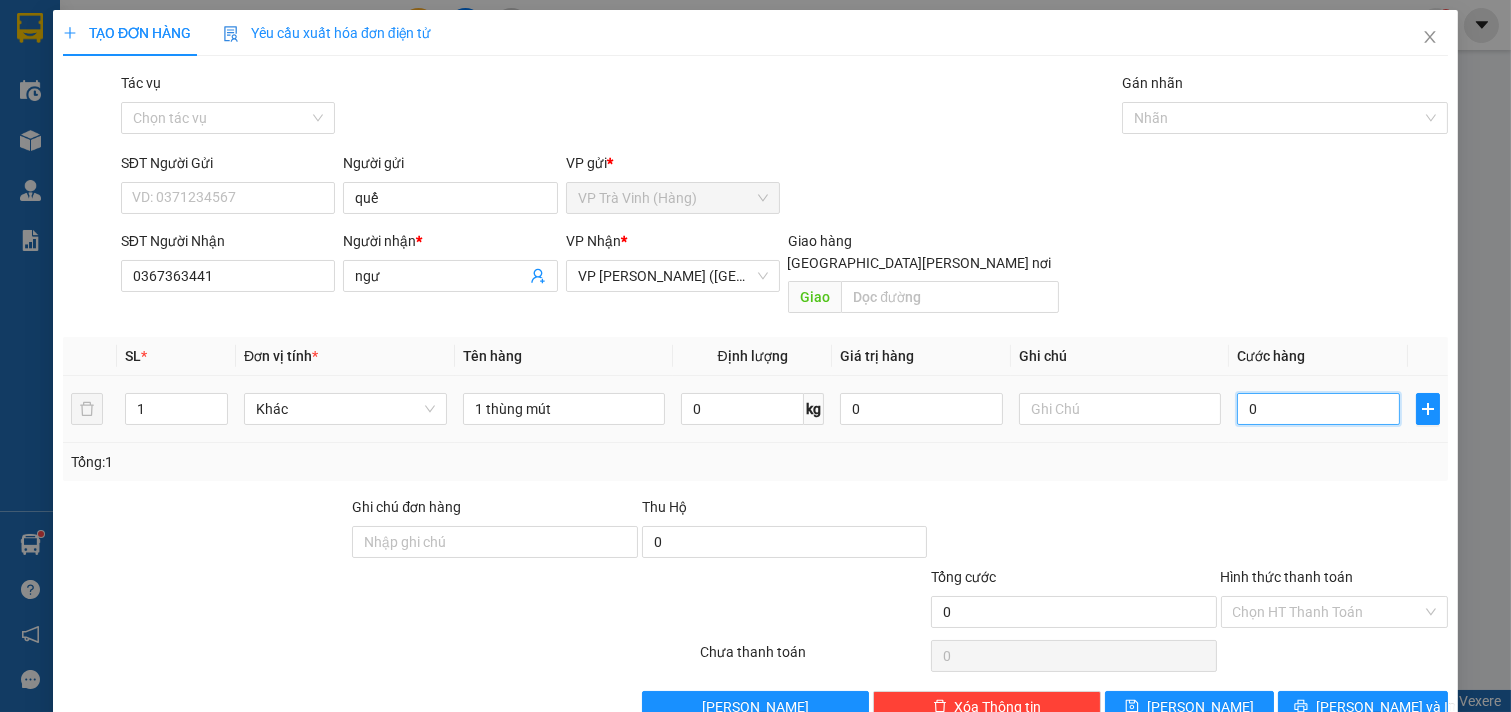 type on "3" 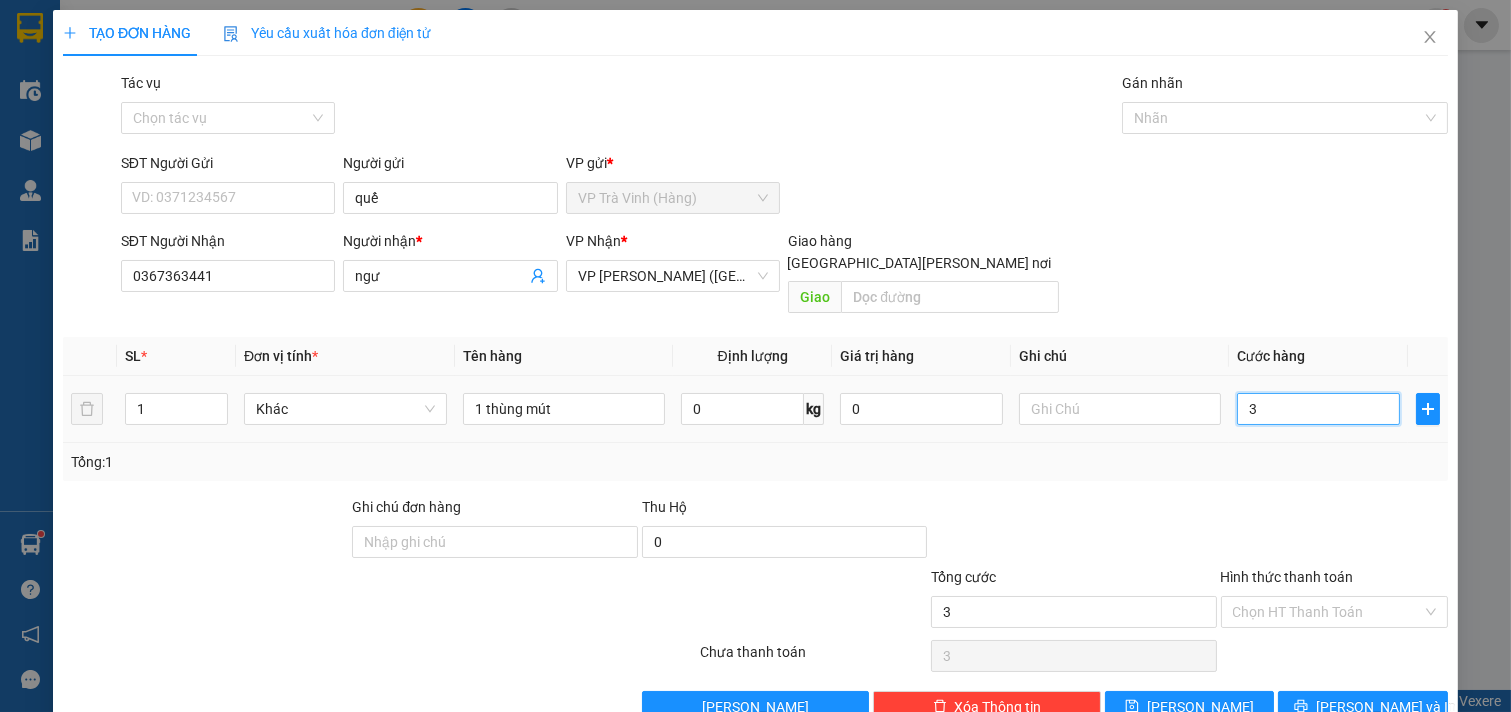 type on "30" 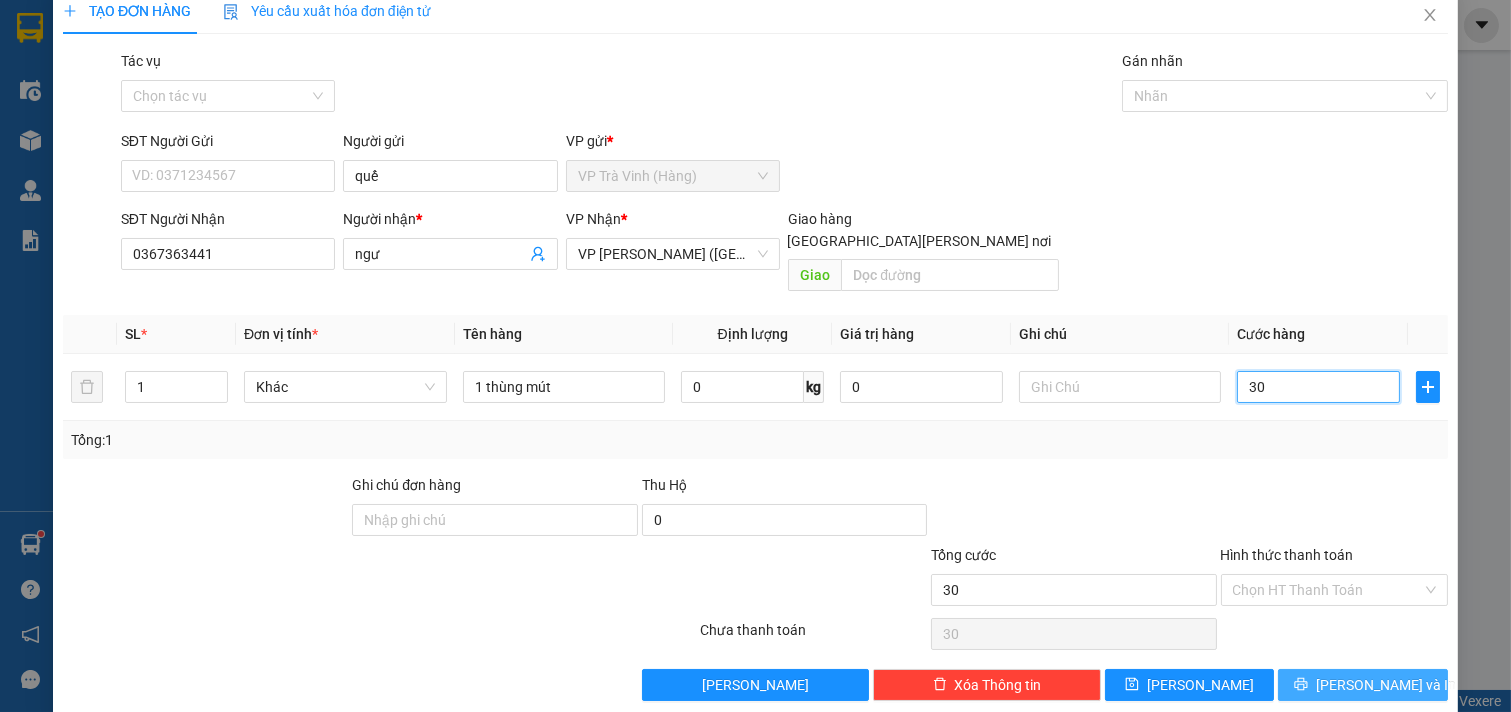 scroll, scrollTop: 27, scrollLeft: 0, axis: vertical 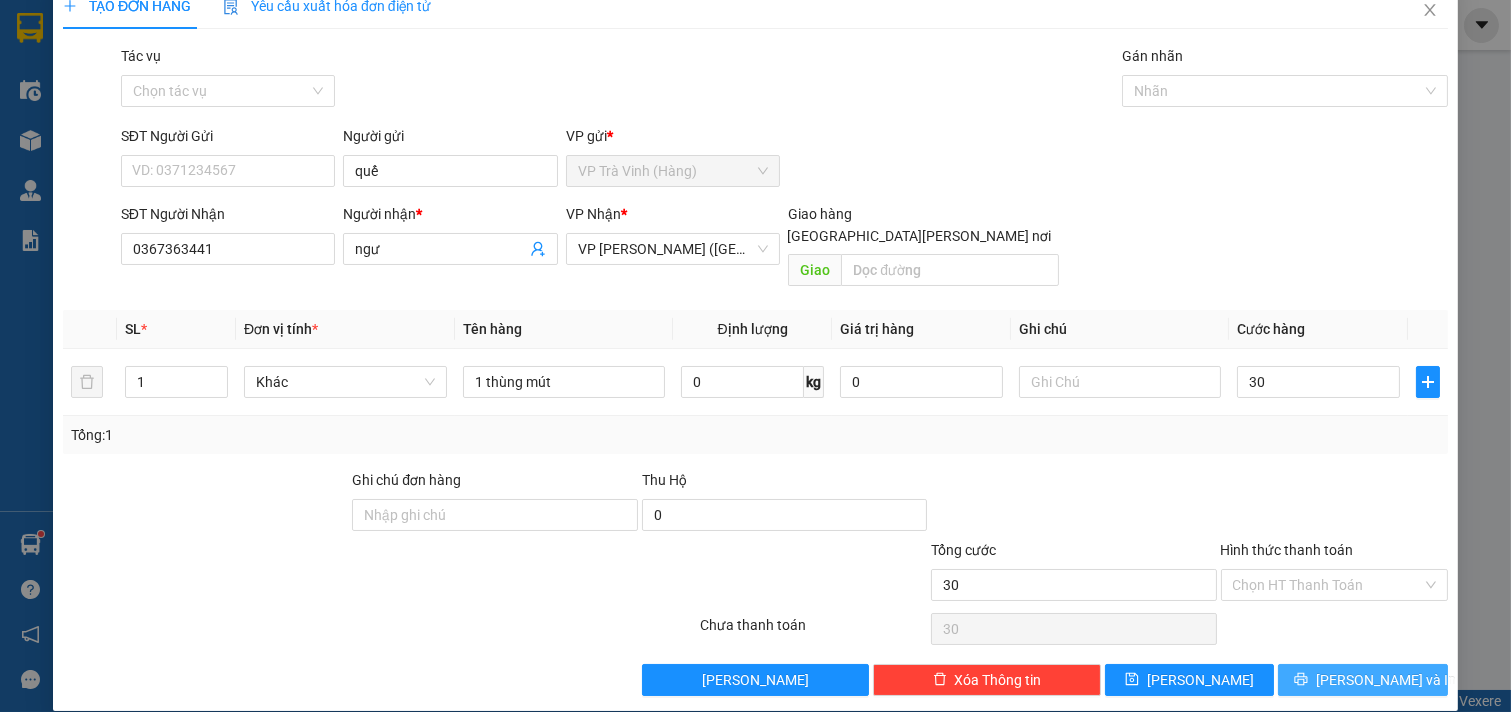 type on "30.000" 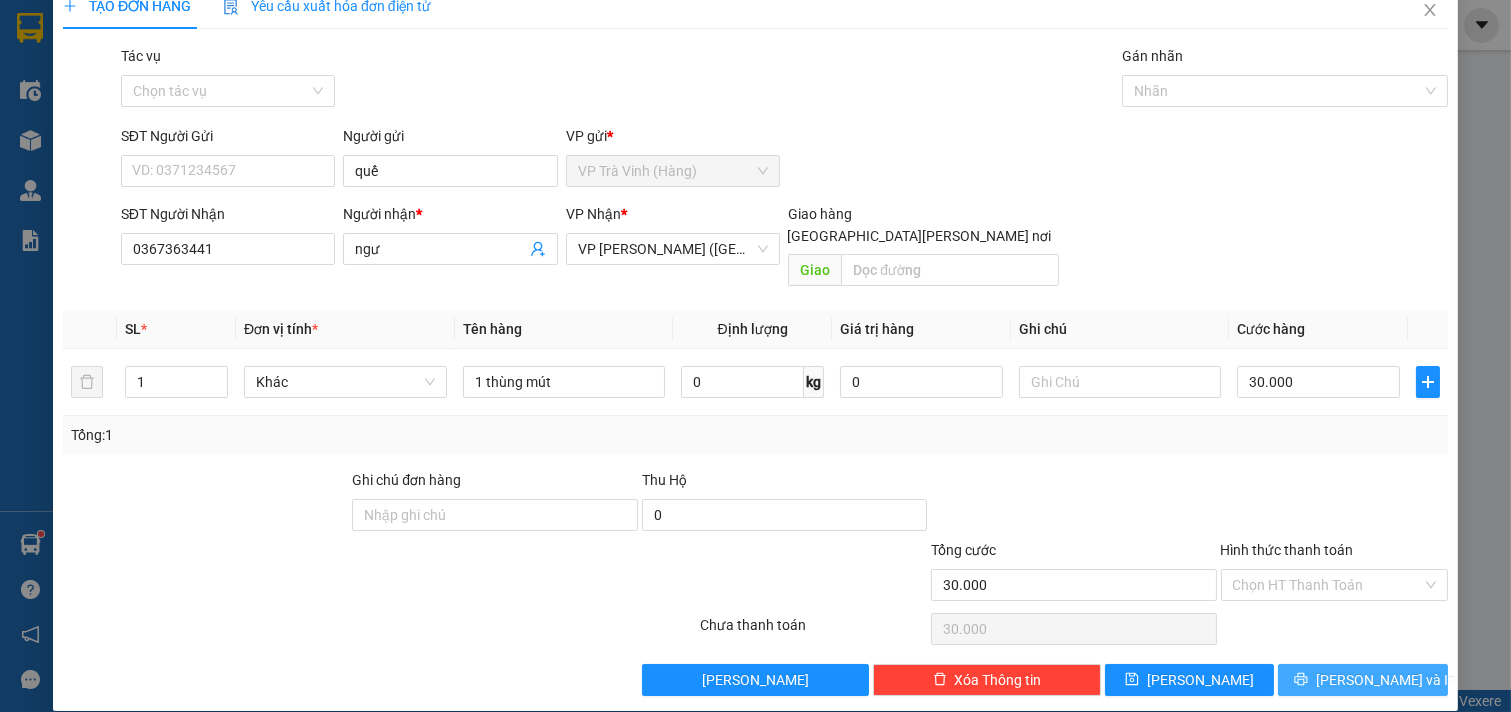 click on "[PERSON_NAME] và In" at bounding box center (1386, 680) 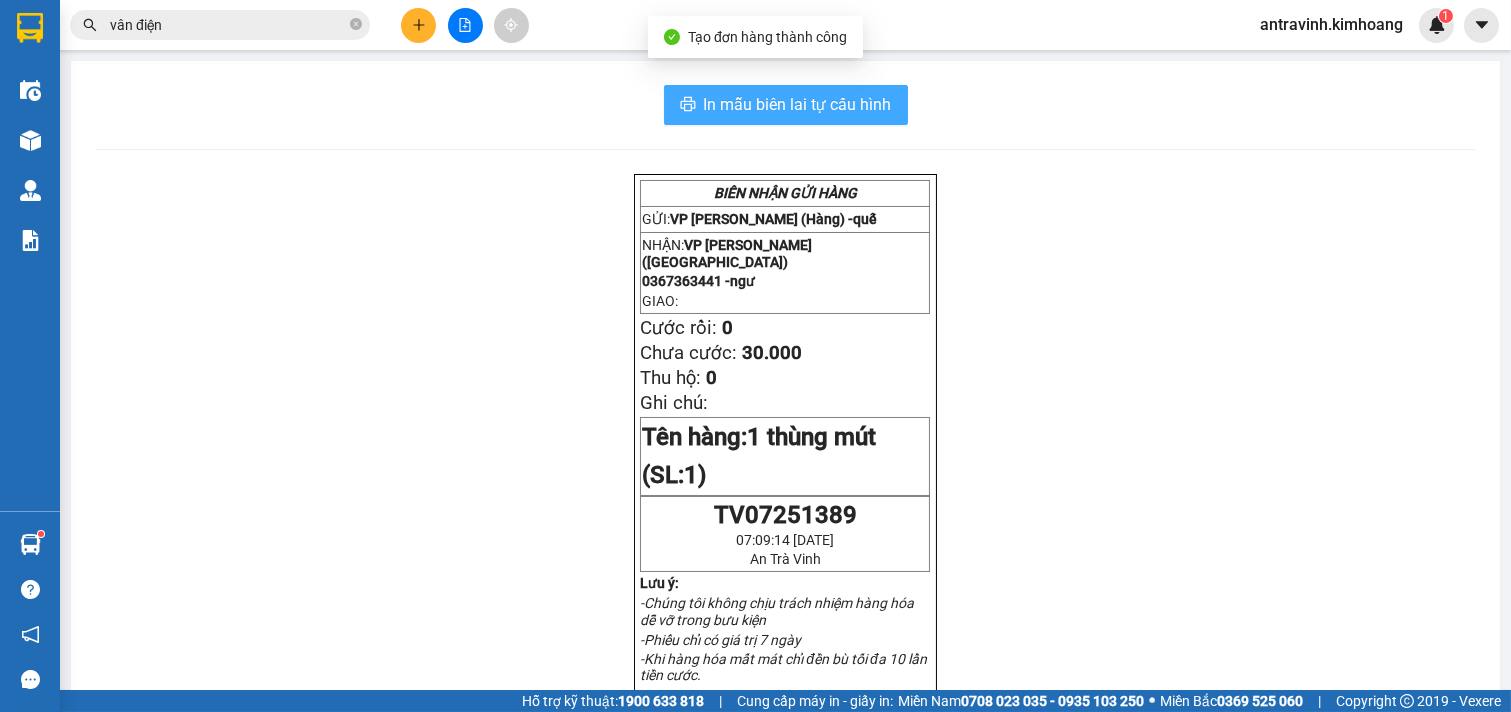 click on "In mẫu biên lai tự cấu hình" at bounding box center (798, 104) 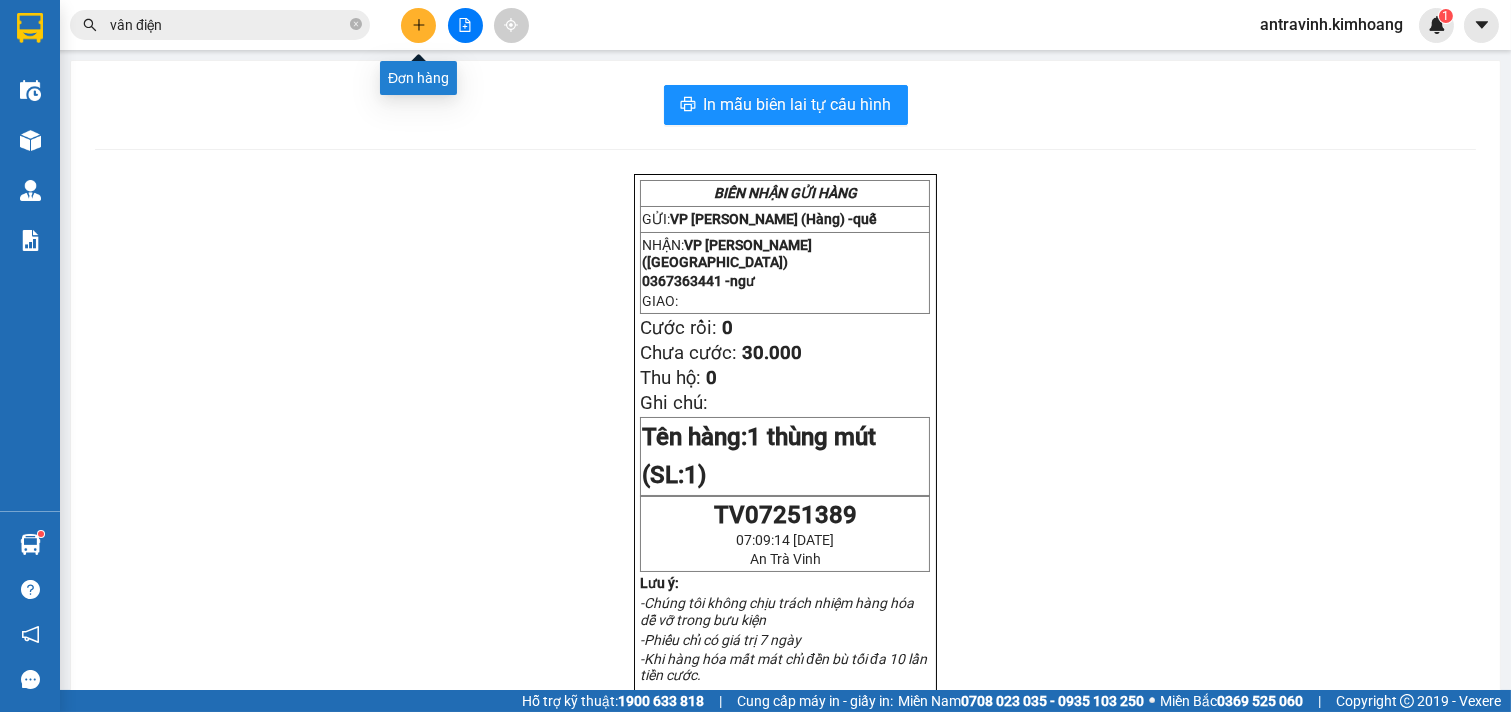 click at bounding box center (418, 25) 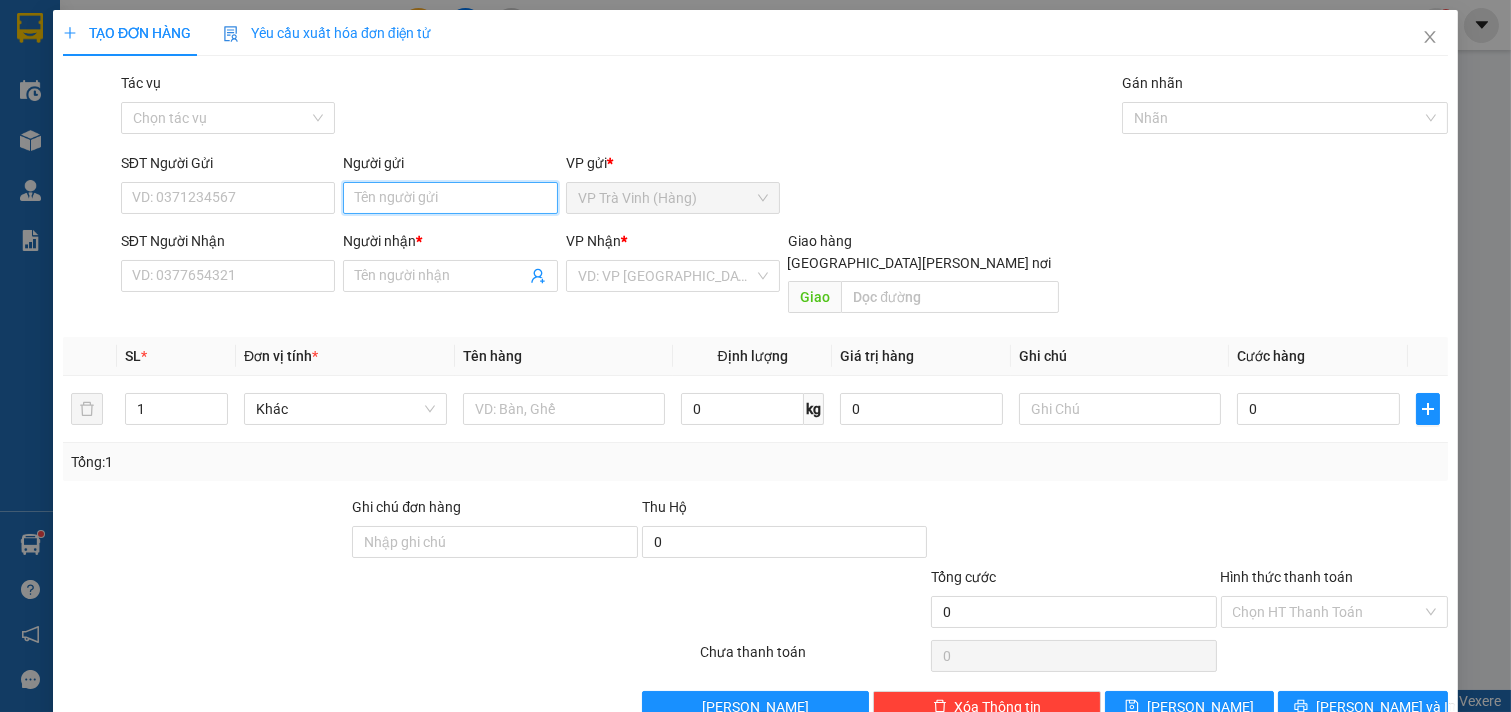 click on "Người gửi" at bounding box center (450, 198) 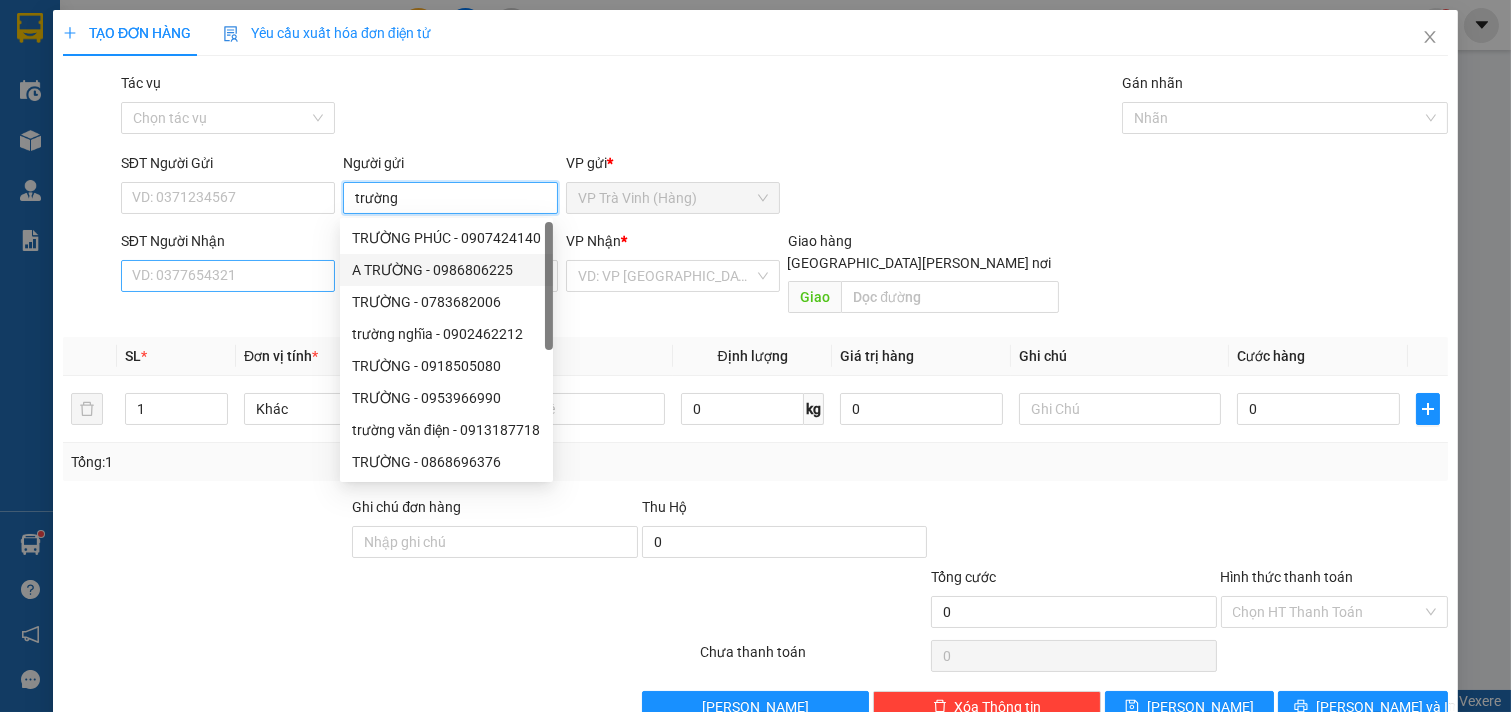 type on "trường" 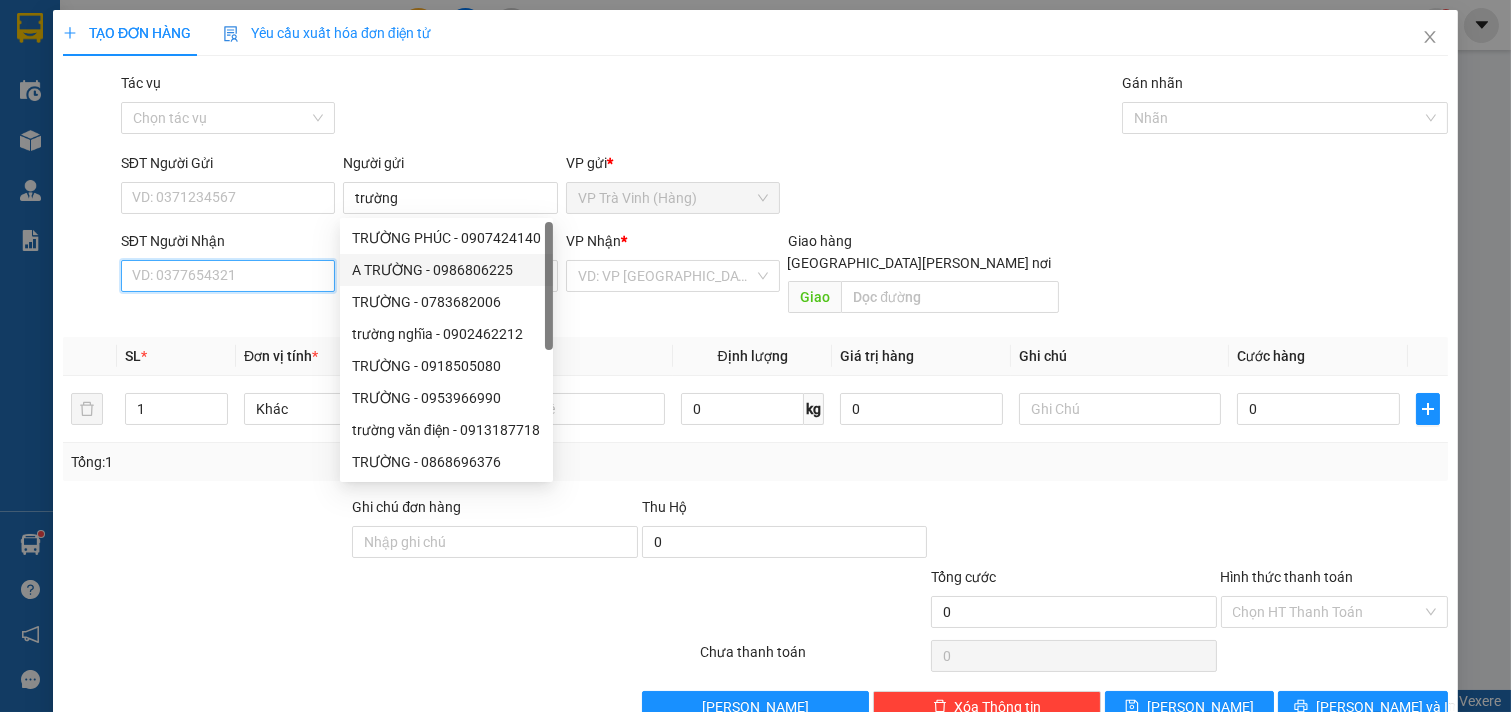click on "SĐT Người Nhận" at bounding box center [228, 276] 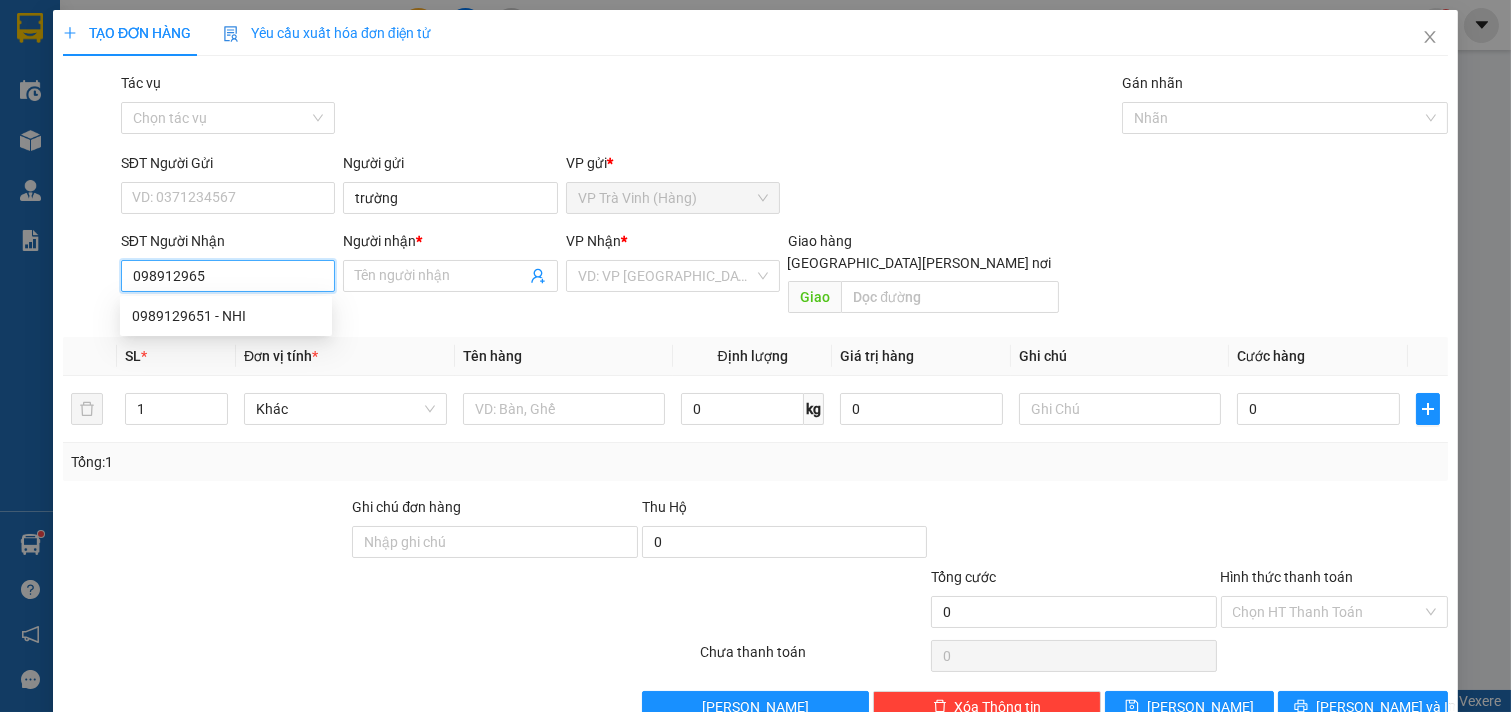 type on "0989129651" 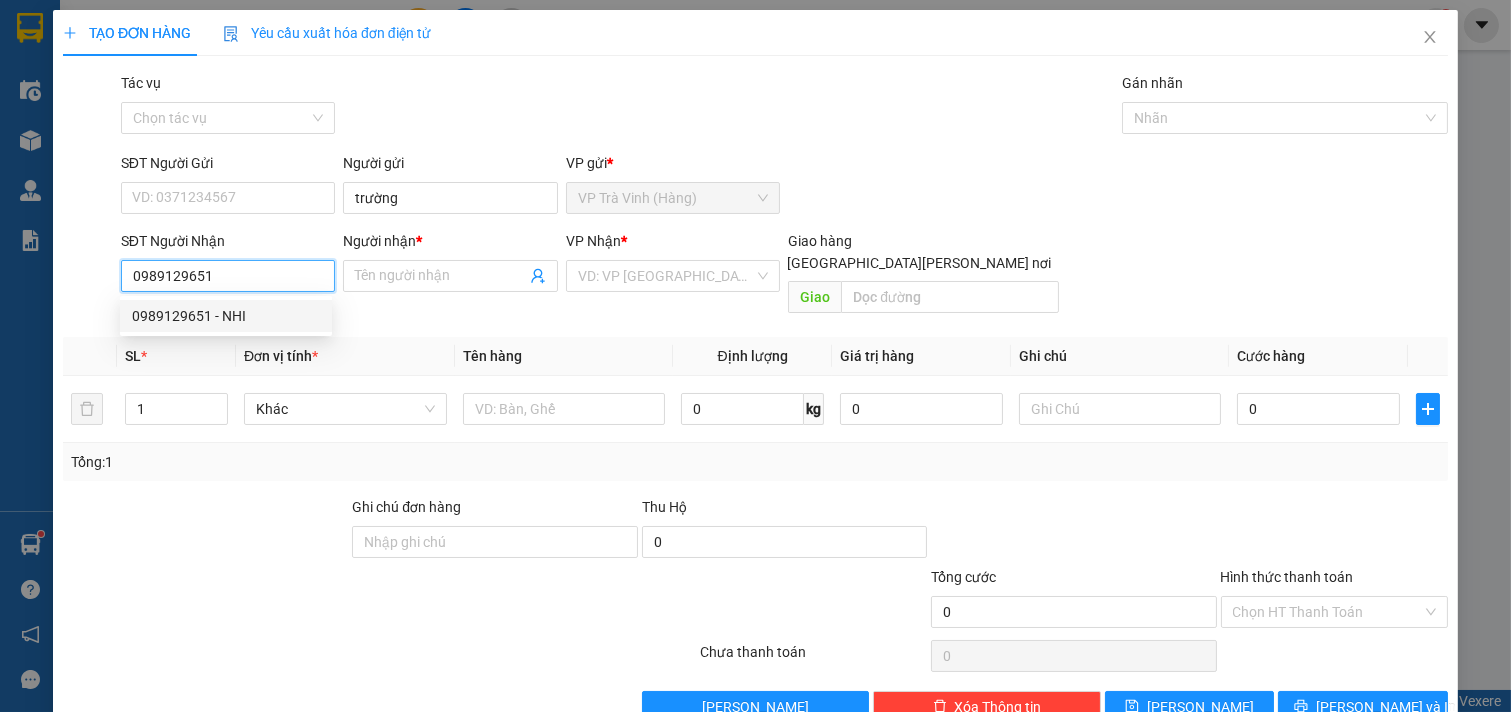 click on "0989129651 - NHI" at bounding box center [226, 316] 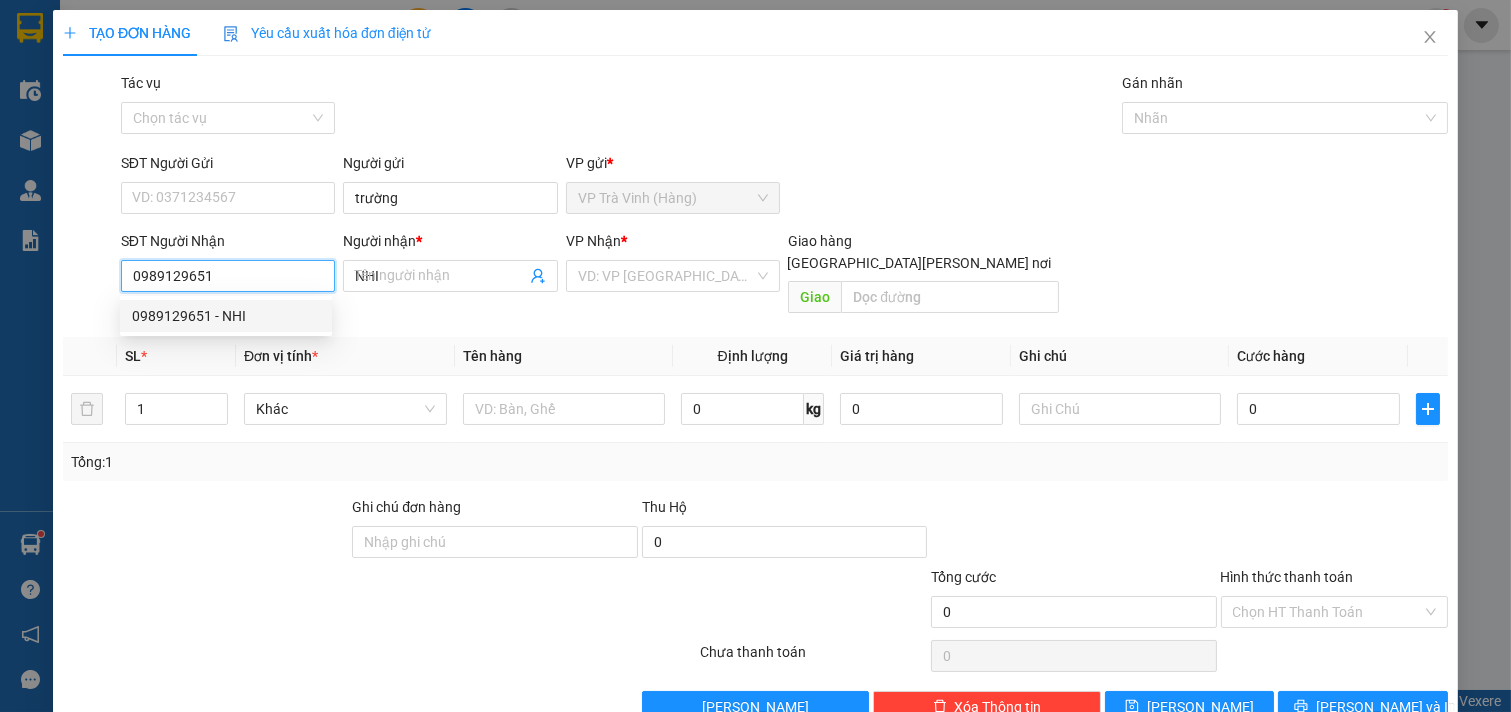 type on "35.000" 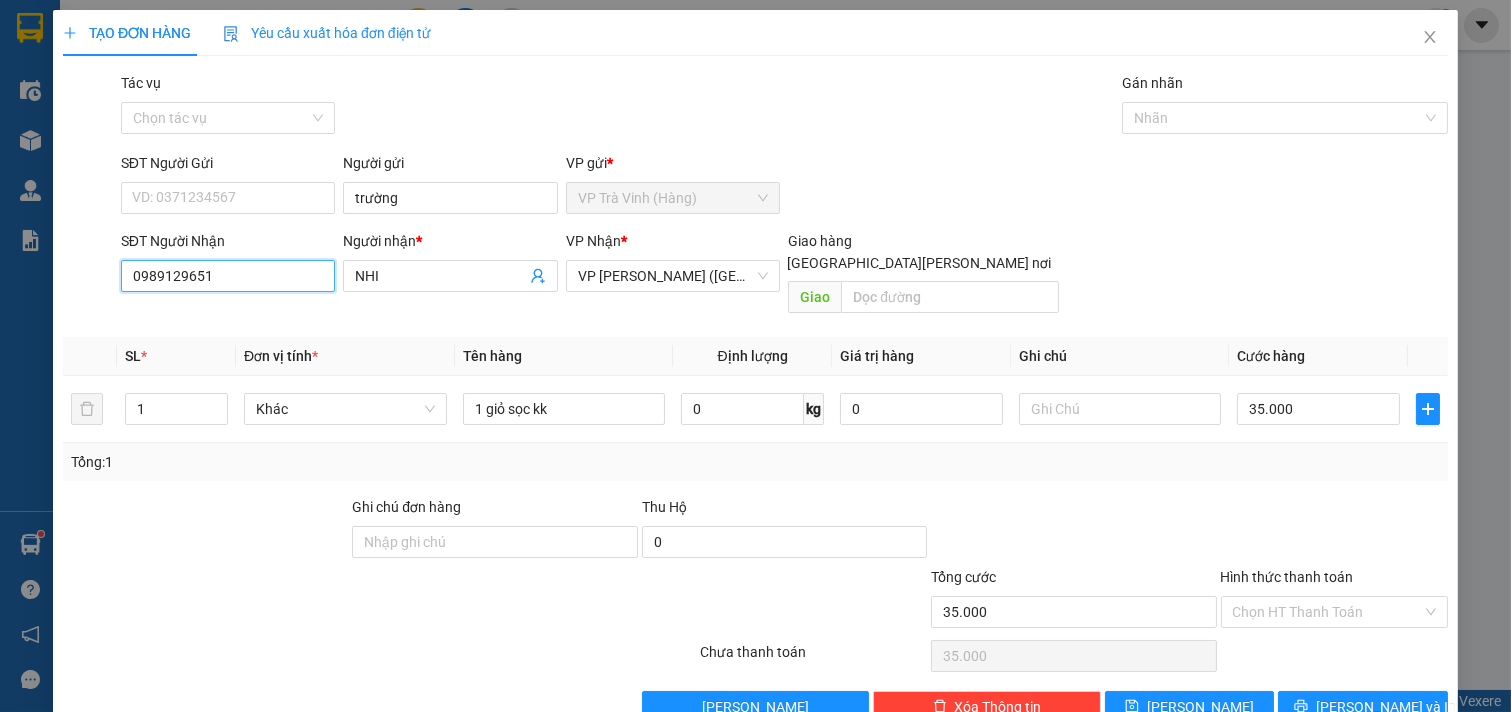 scroll, scrollTop: 27, scrollLeft: 0, axis: vertical 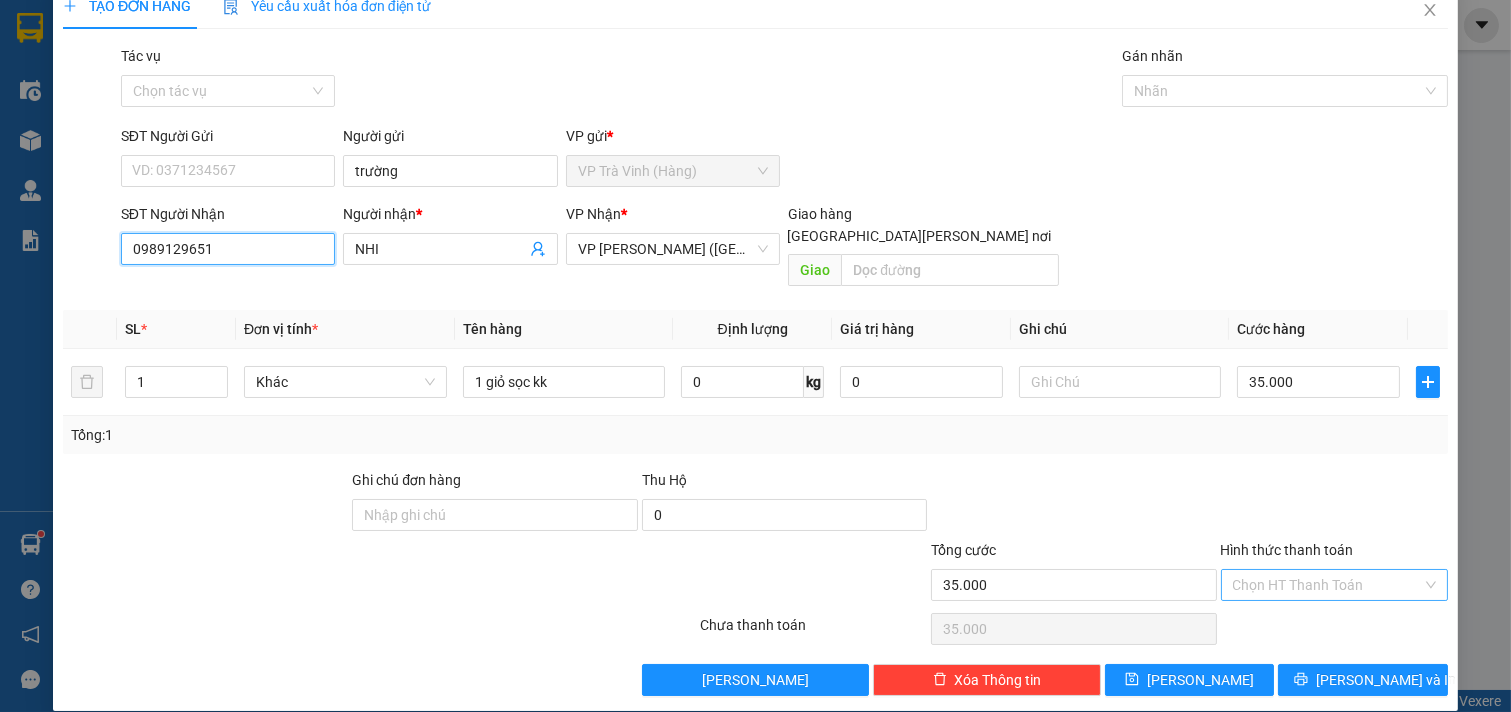 type on "0989129651" 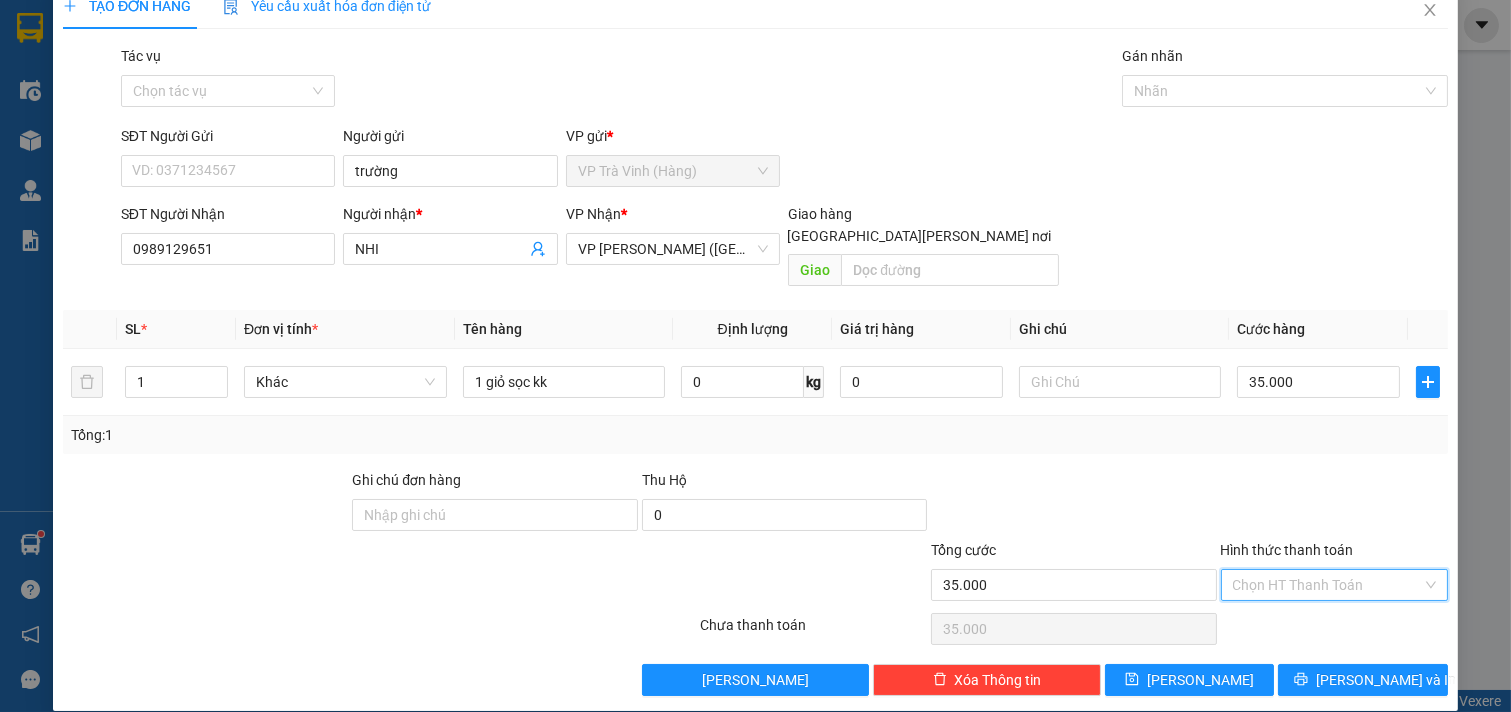 click on "Hình thức thanh toán" at bounding box center (1328, 585) 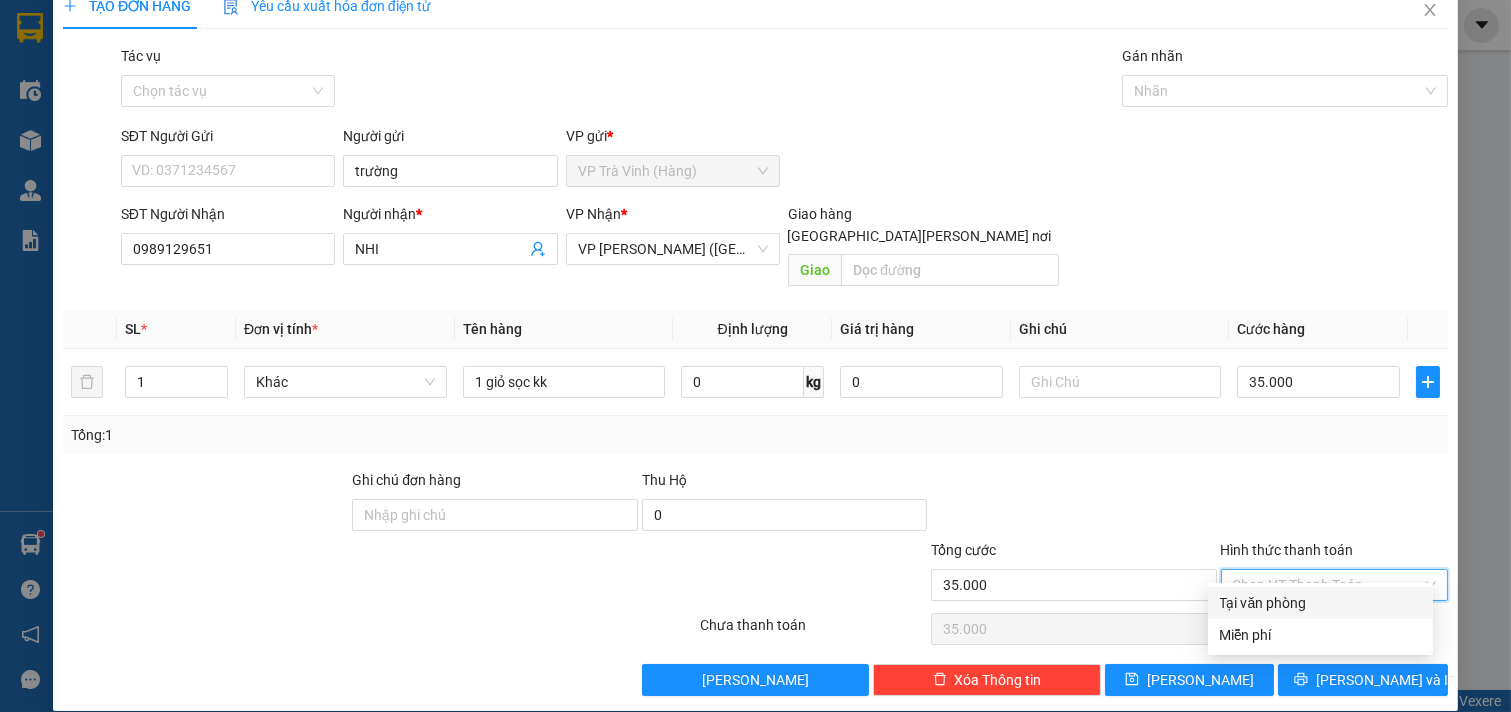 click on "Tại văn phòng" at bounding box center [1320, 603] 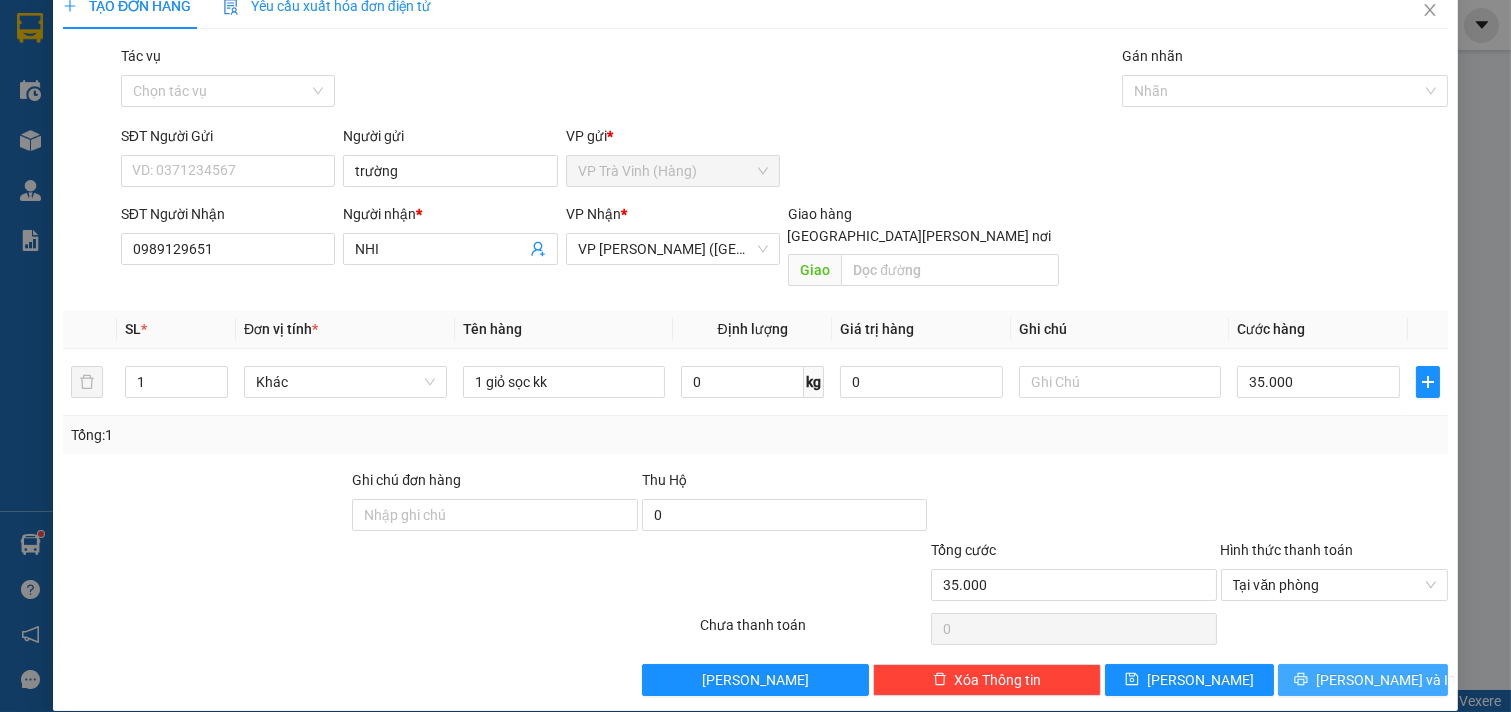 click on "[PERSON_NAME] và In" at bounding box center (1363, 680) 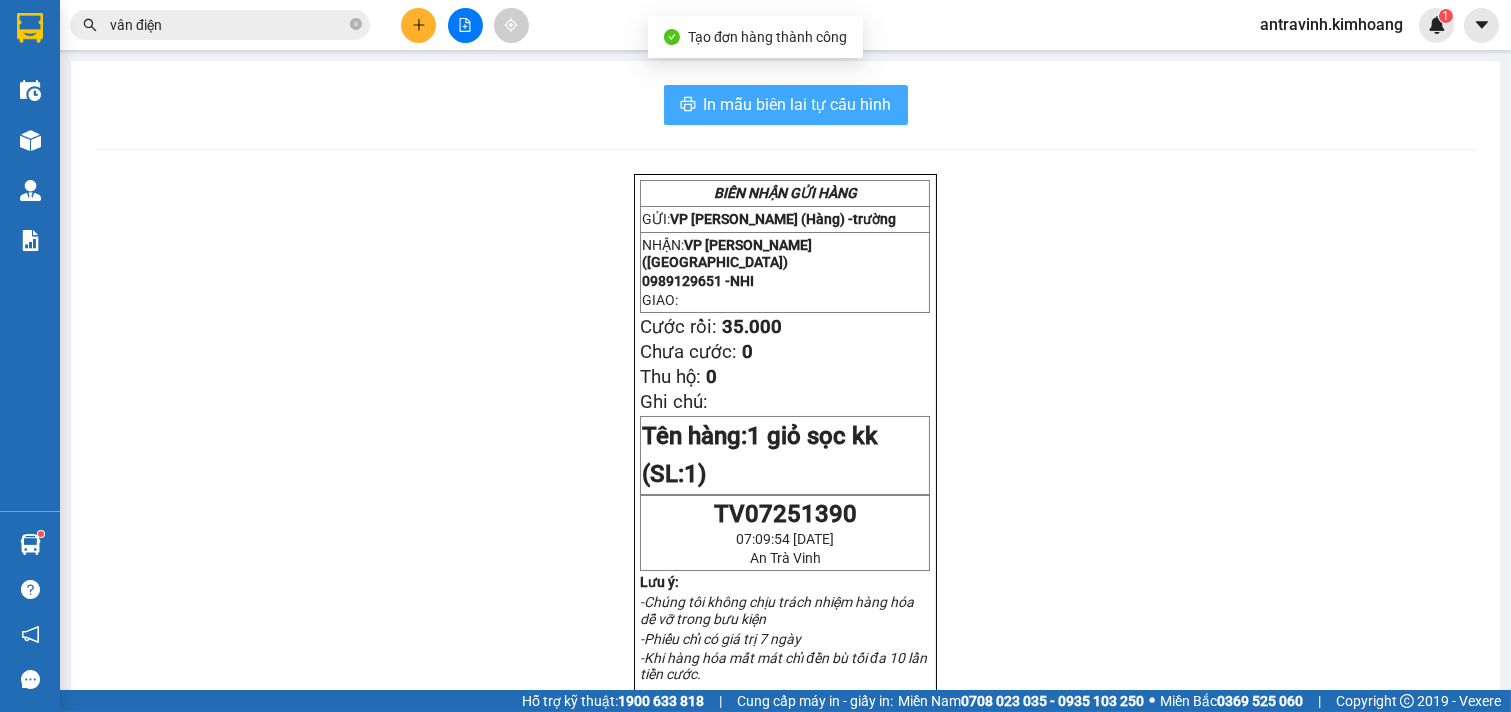 click on "In mẫu biên lai tự cấu hình" at bounding box center [798, 104] 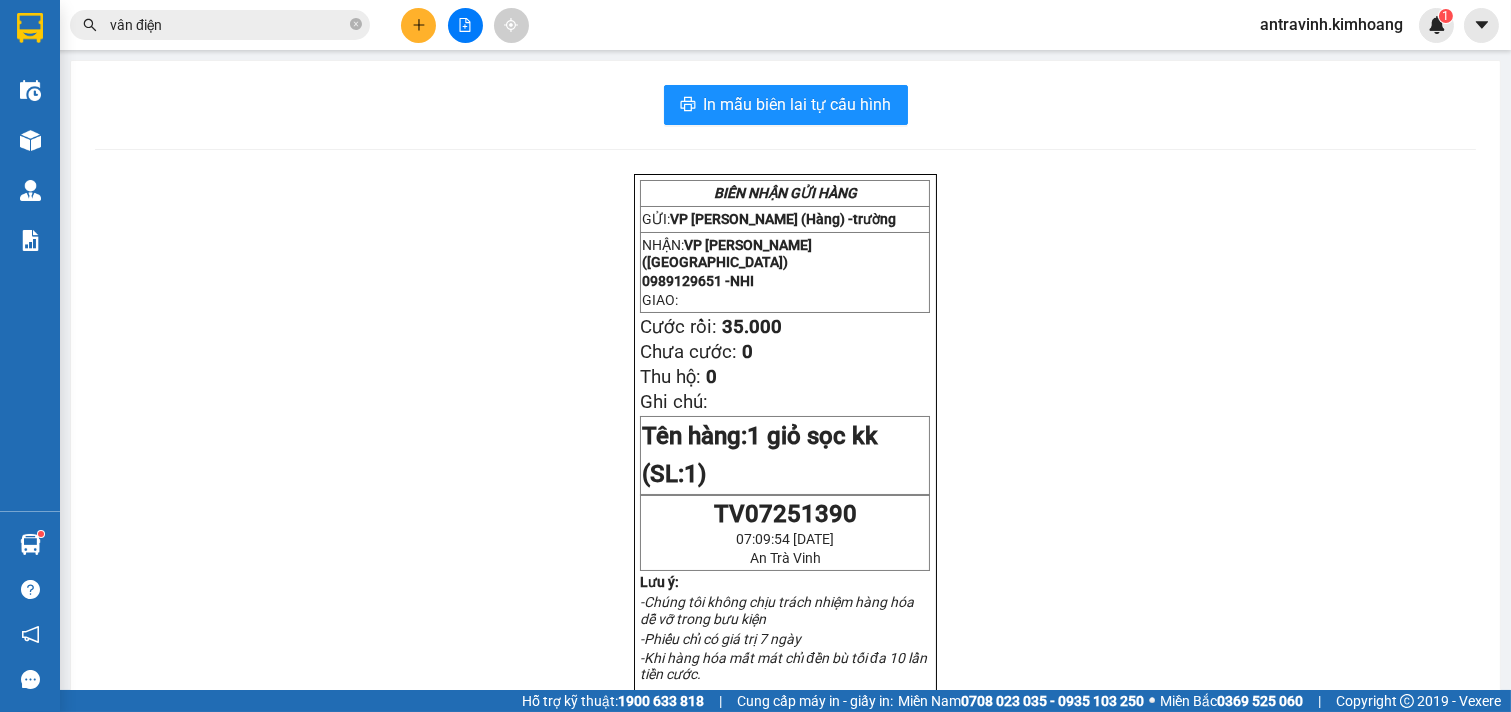 click on "vân điện" at bounding box center [228, 25] 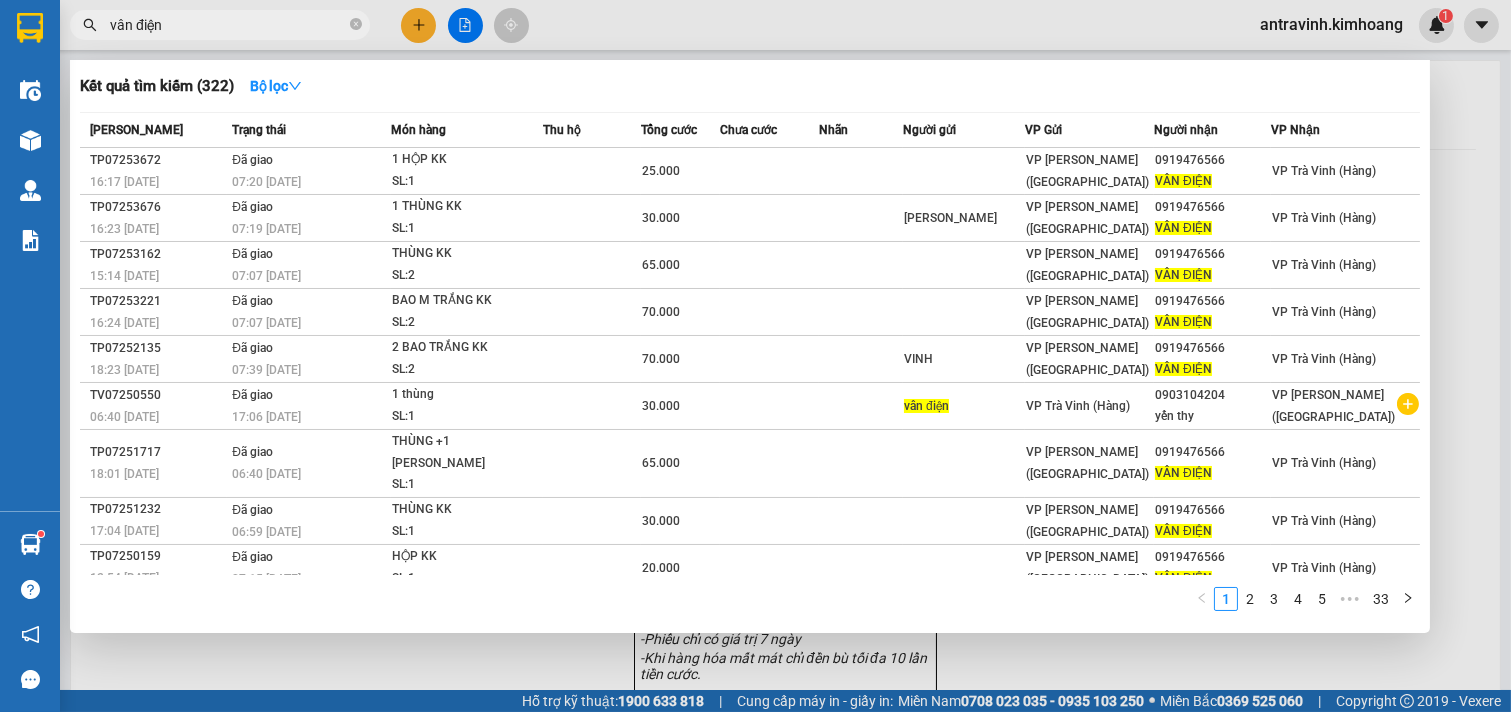 click on "vân điện" at bounding box center (228, 25) 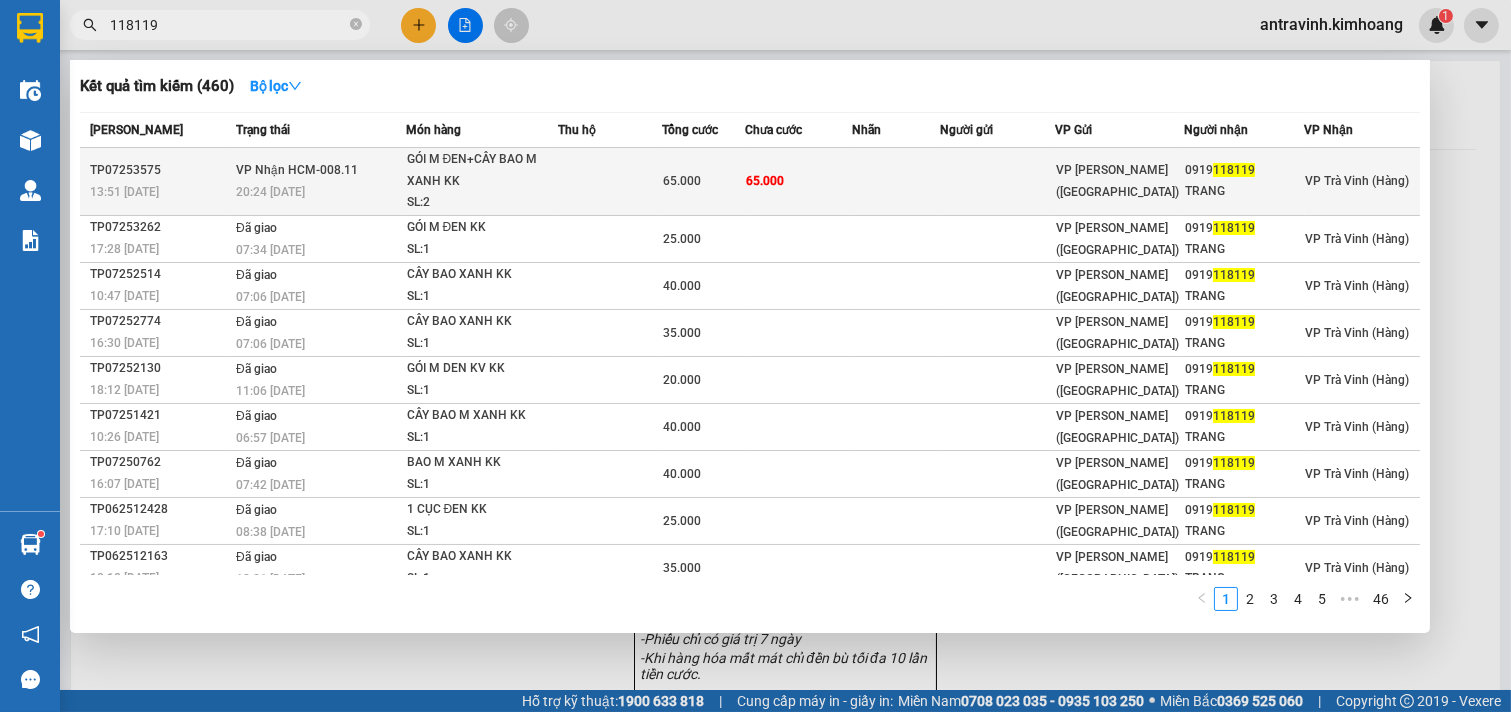 type 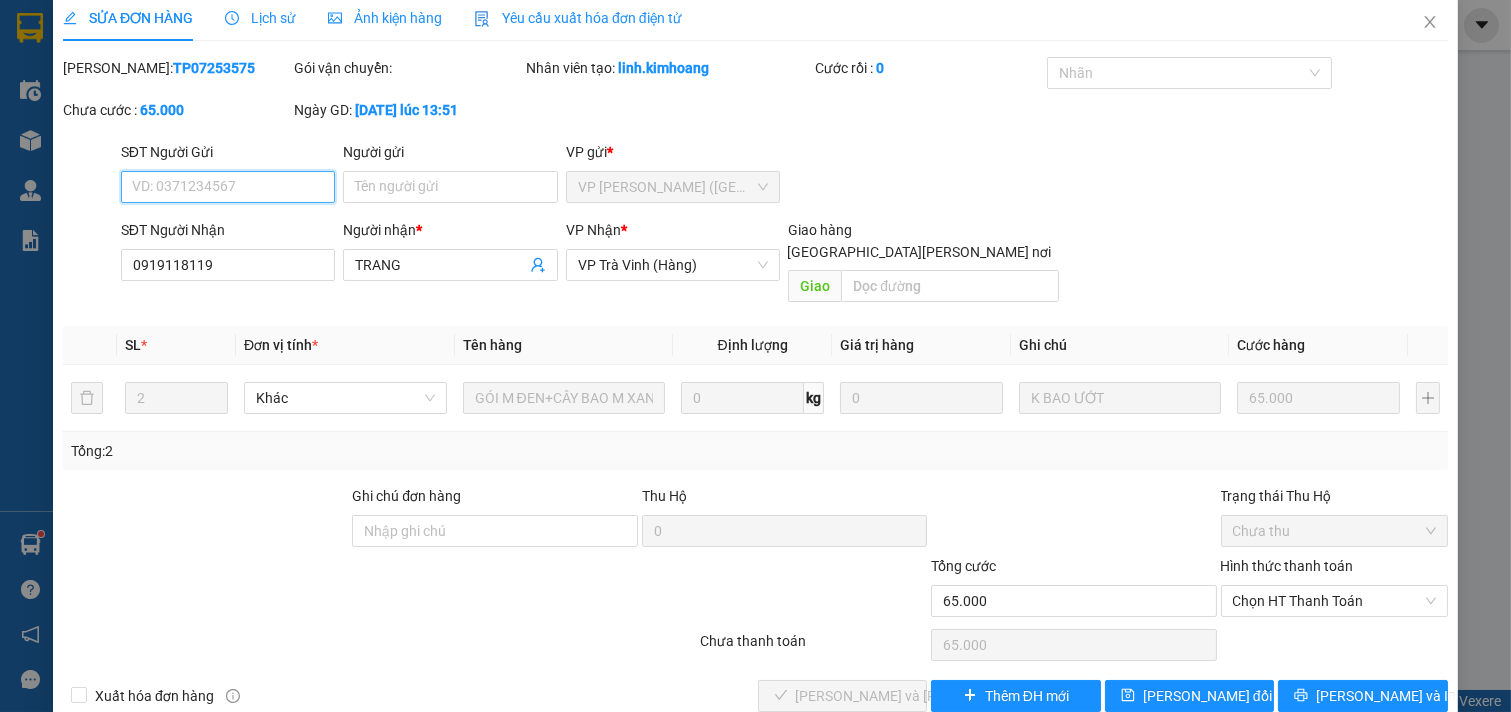 scroll, scrollTop: 22, scrollLeft: 0, axis: vertical 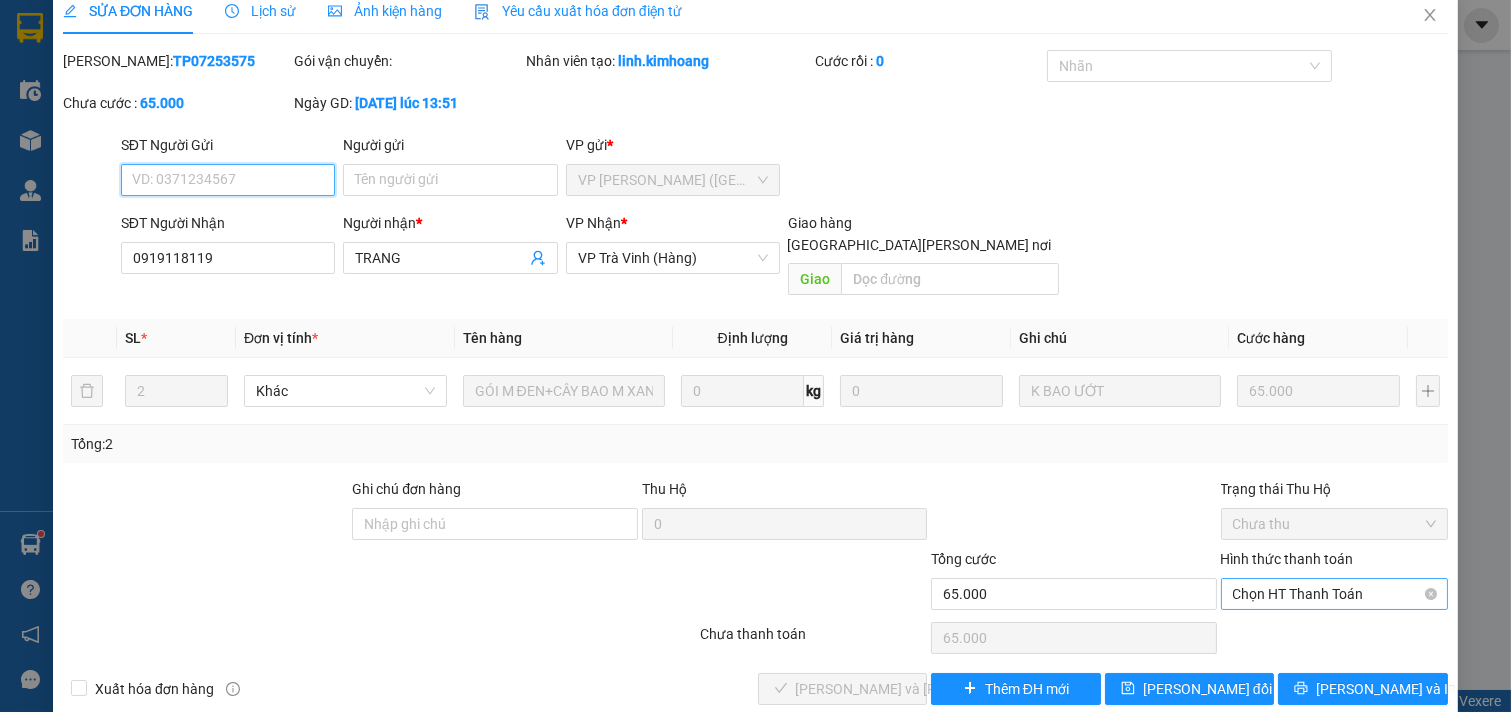 click on "Chọn HT Thanh Toán" at bounding box center [1335, 594] 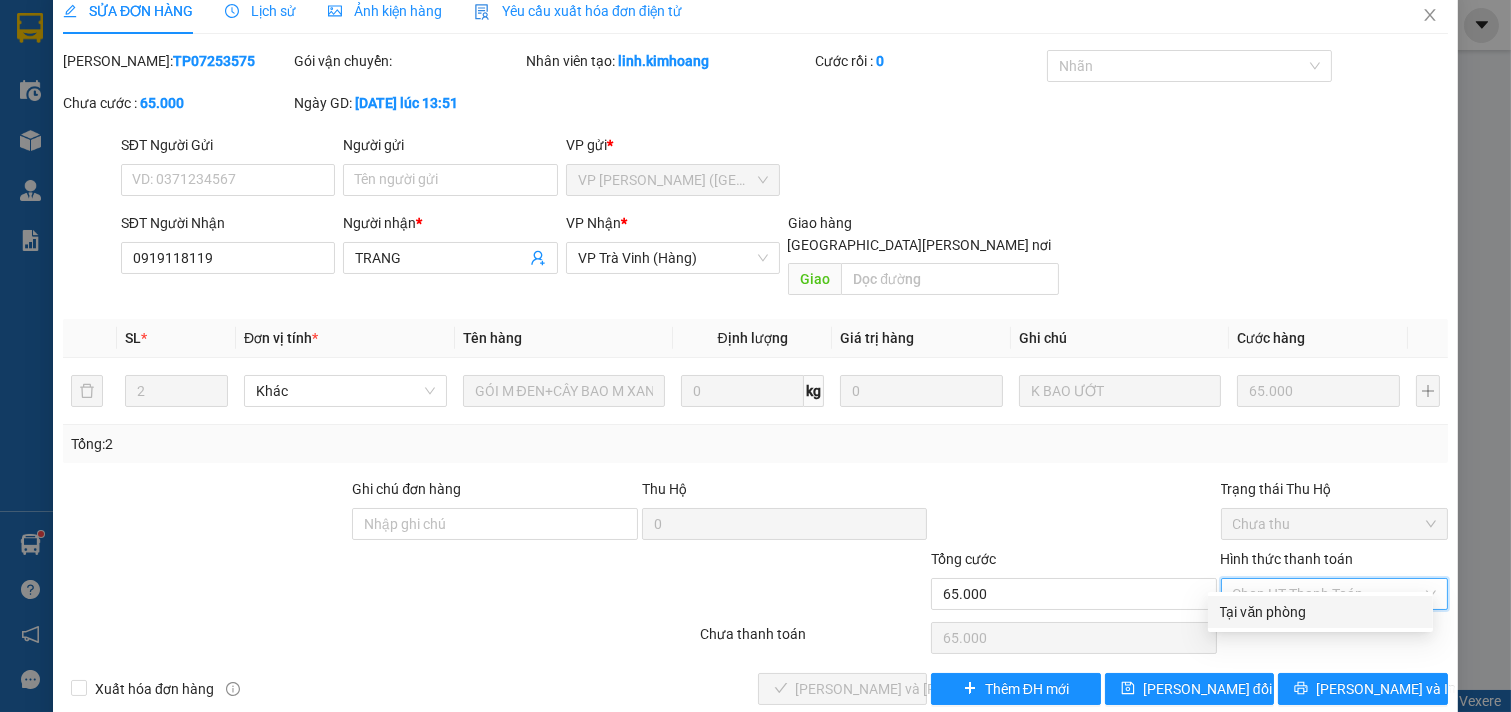 click on "Tại văn phòng" at bounding box center [1320, 612] 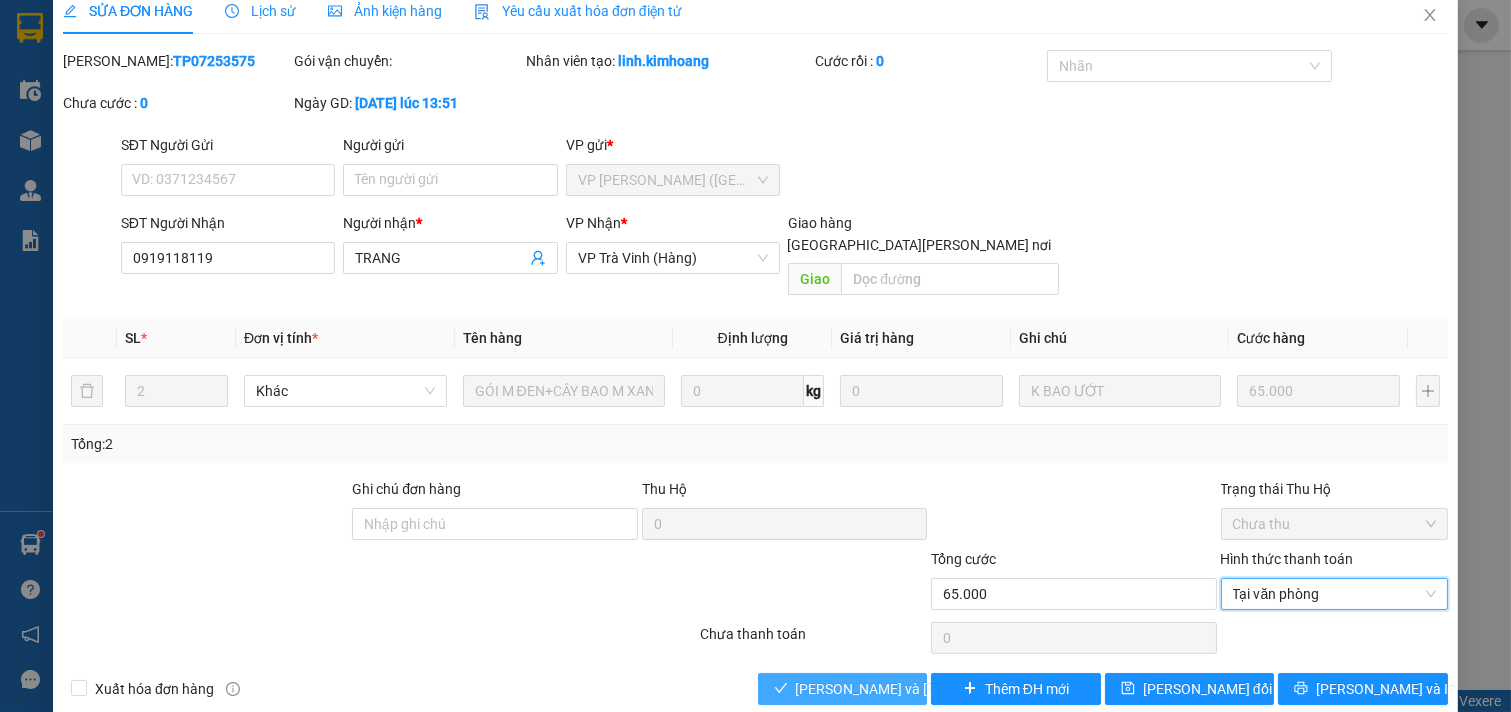 click on "[PERSON_NAME] và [PERSON_NAME] hàng" at bounding box center (931, 689) 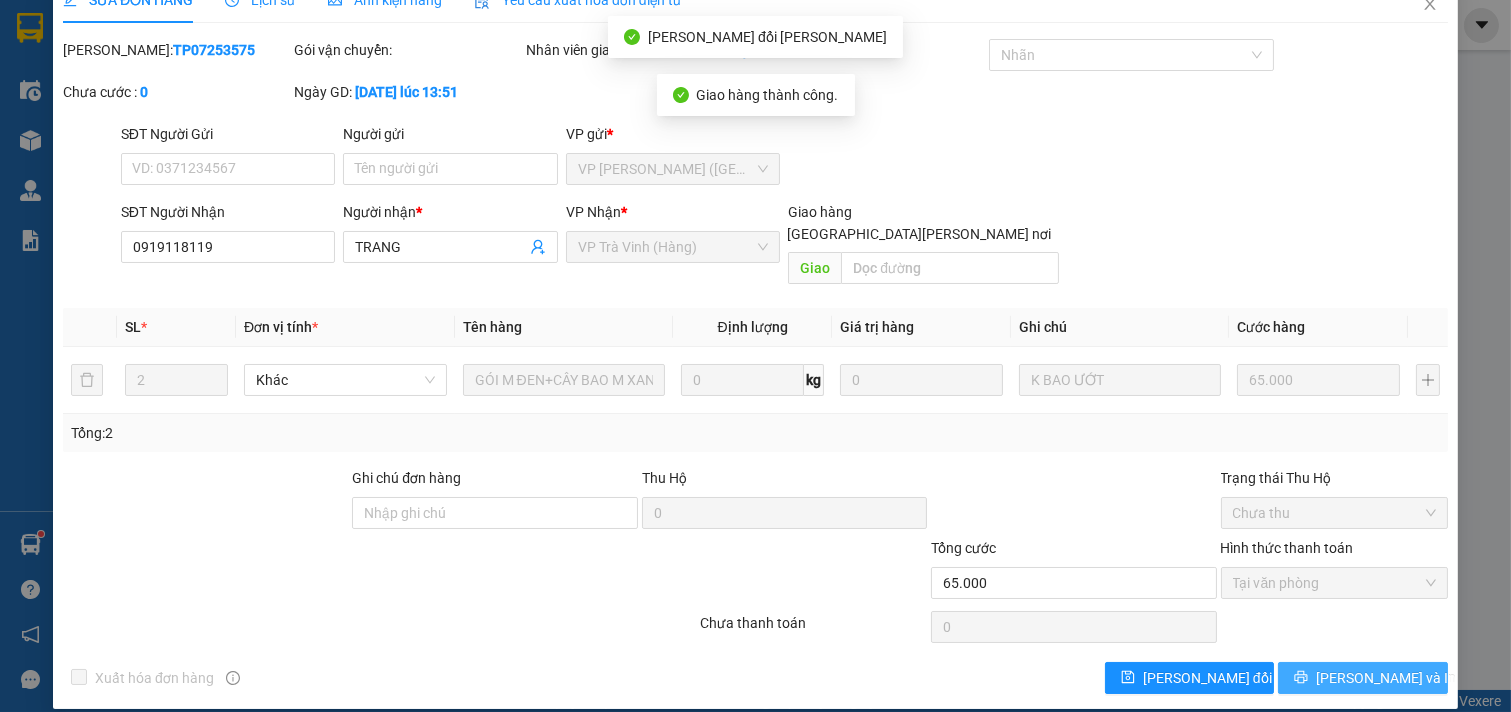 scroll, scrollTop: 53, scrollLeft: 0, axis: vertical 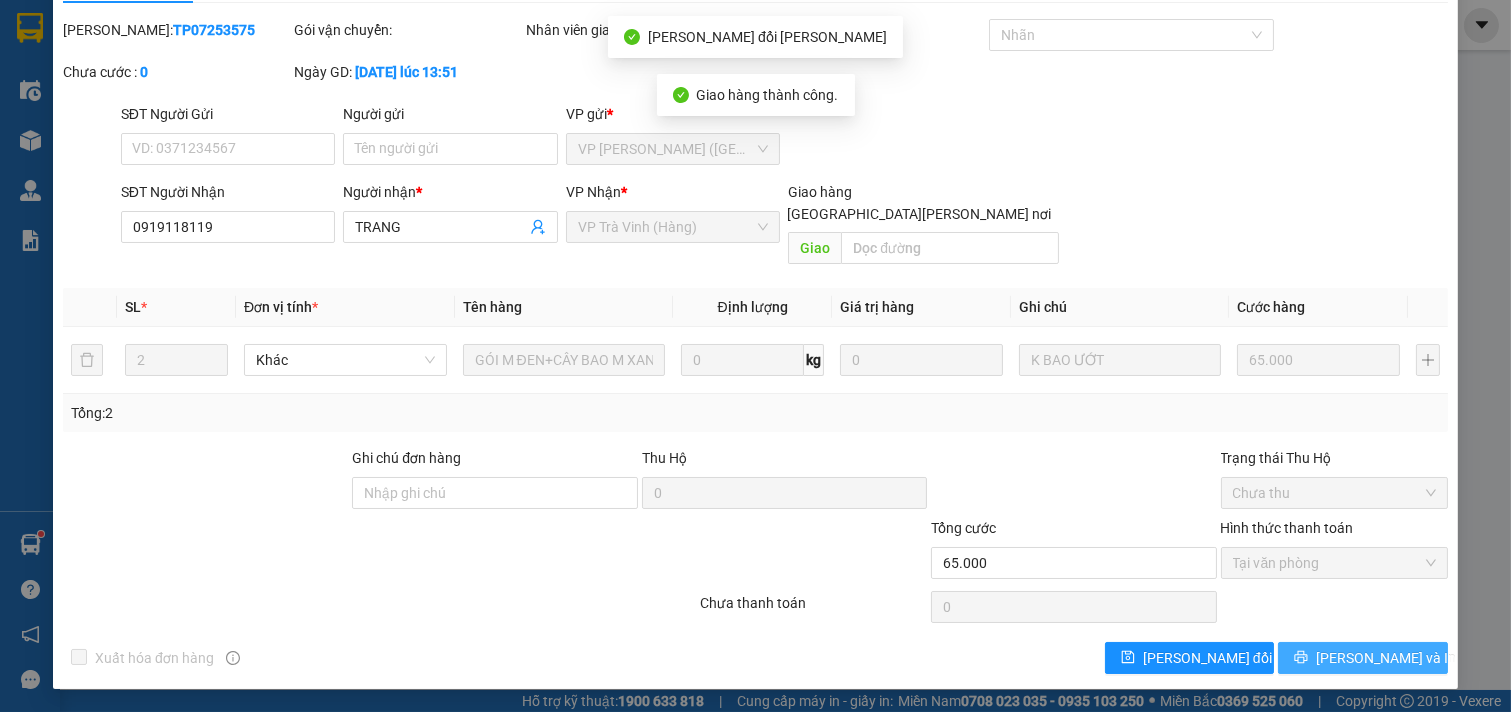 click on "[PERSON_NAME] và In" at bounding box center (1363, 658) 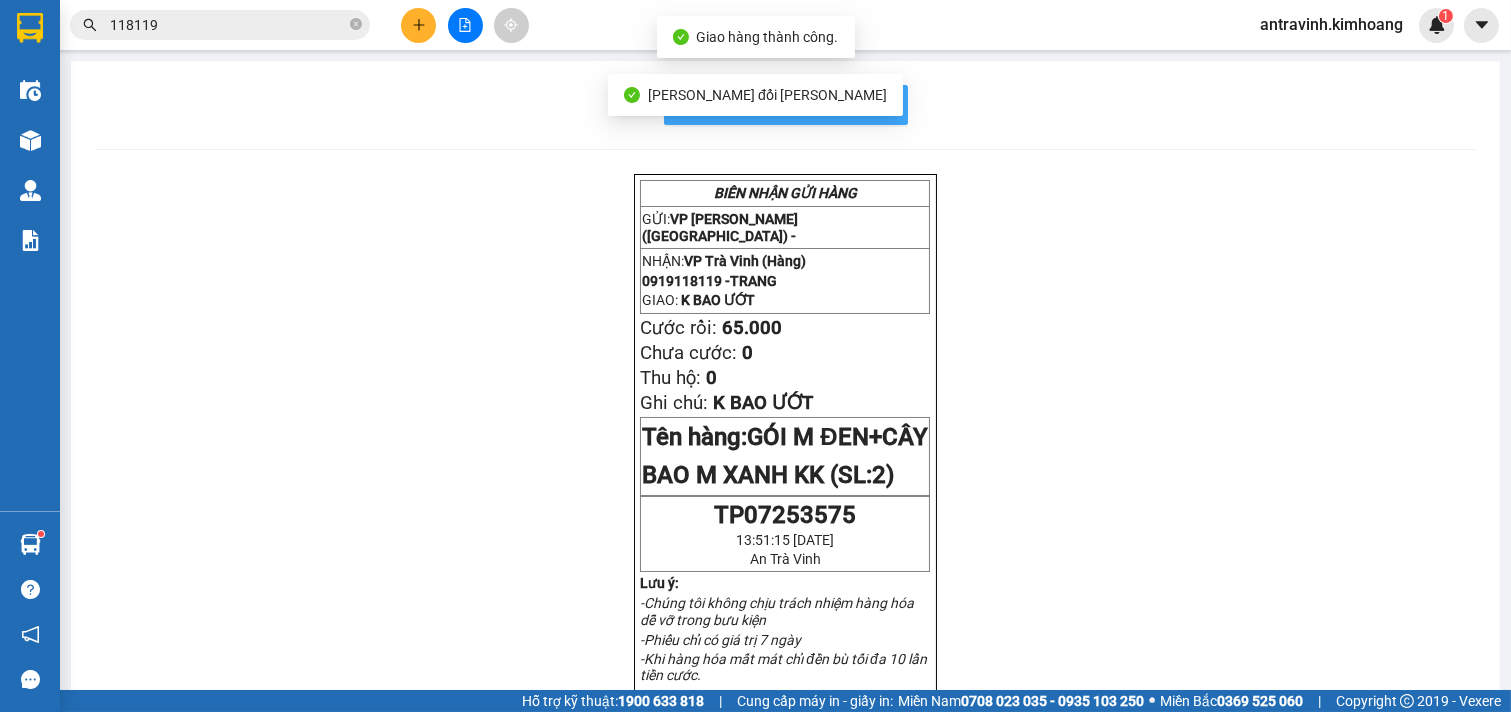 click on "In mẫu biên lai tự cấu hình" at bounding box center (786, 105) 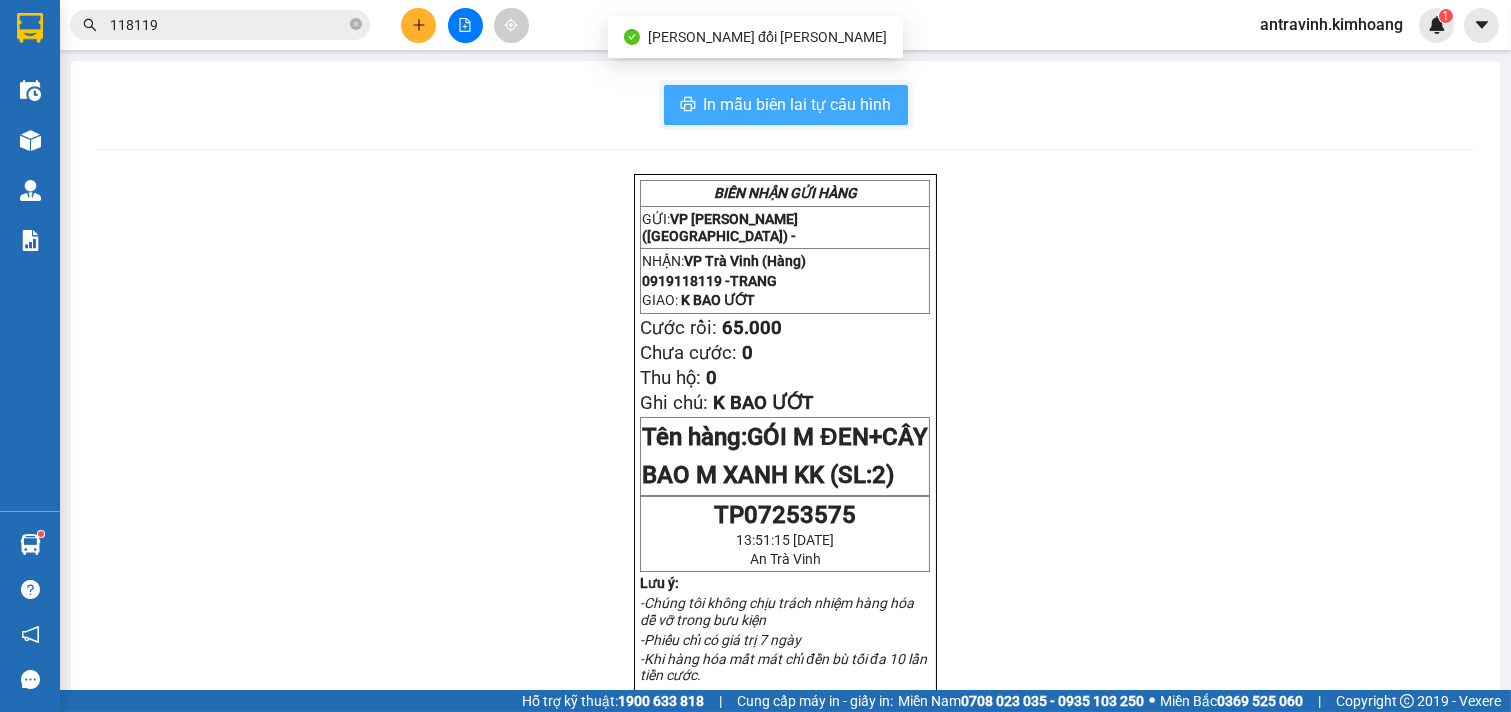scroll, scrollTop: 0, scrollLeft: 0, axis: both 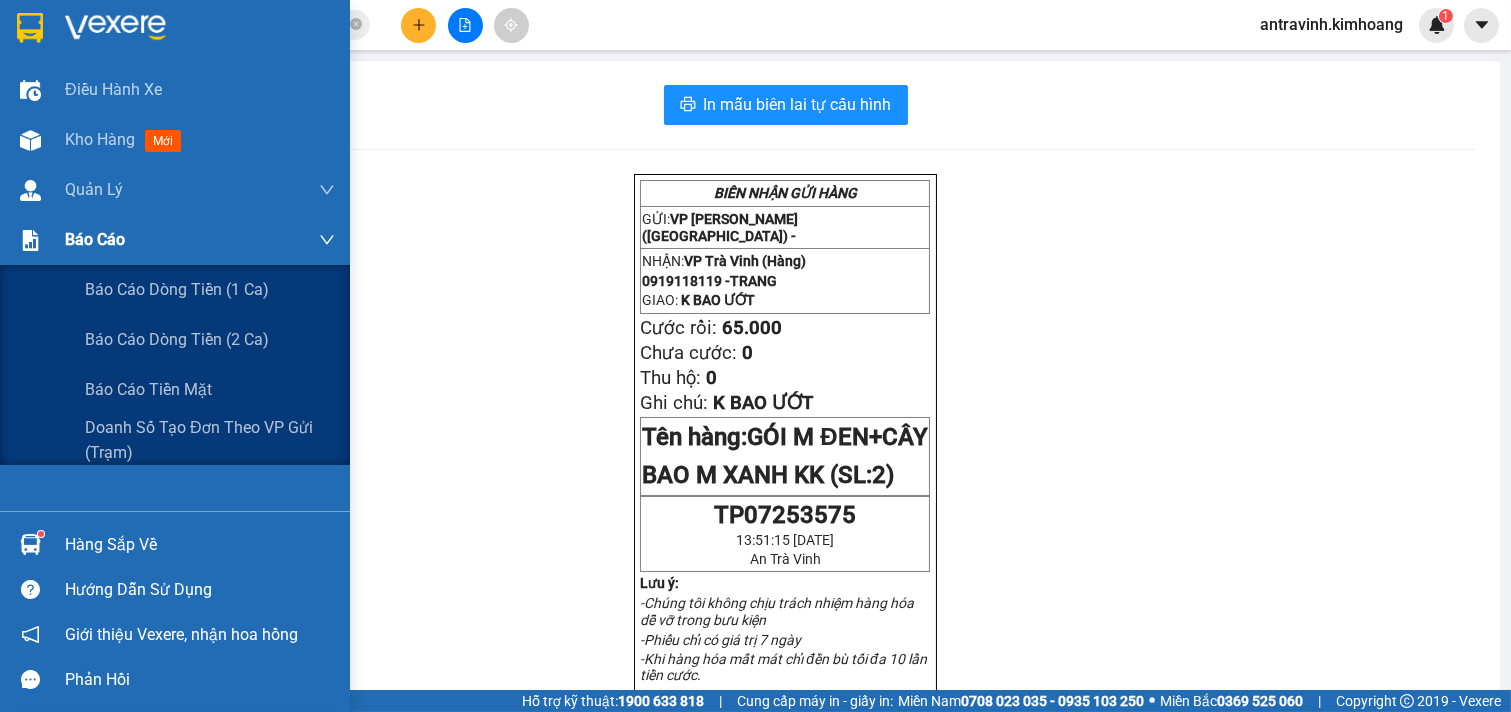 click on "Báo cáo" at bounding box center (175, 240) 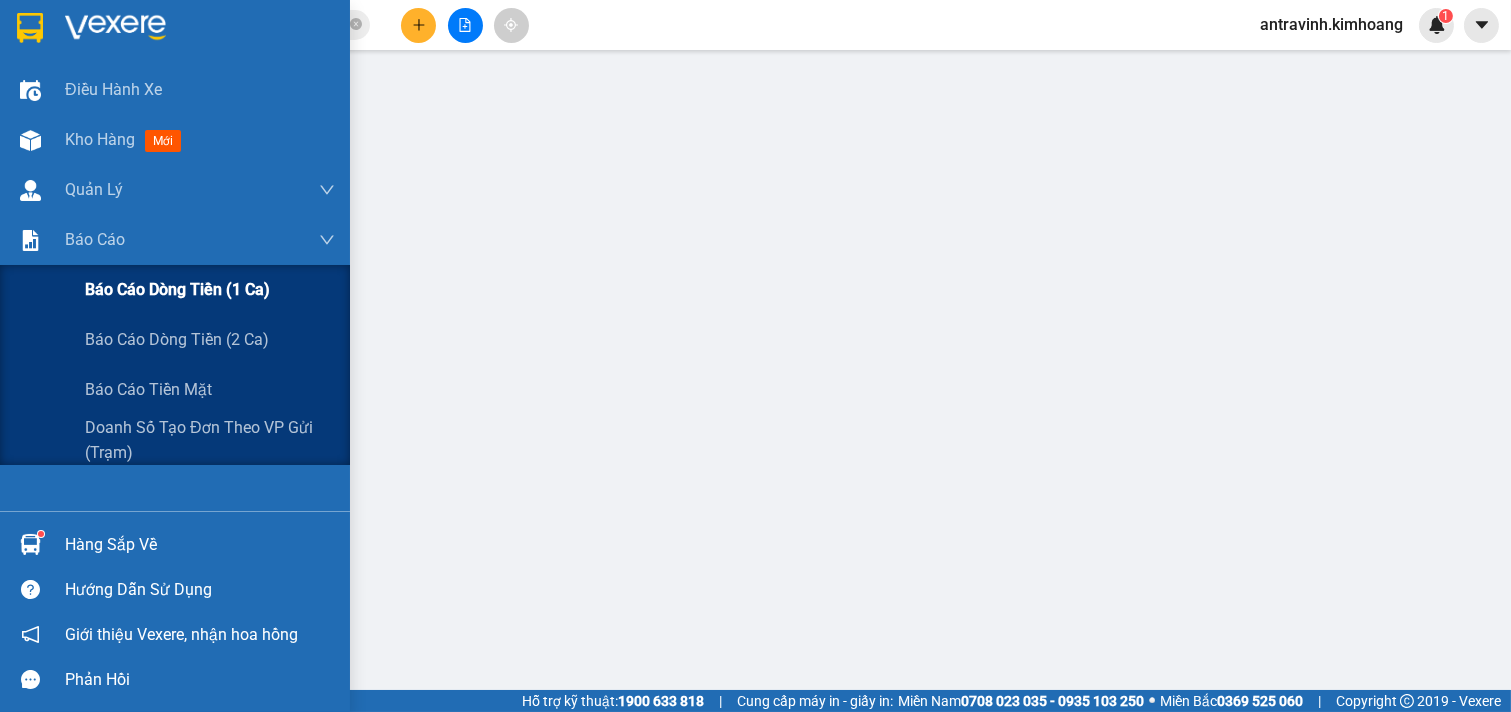 click on "Báo cáo dòng tiền (1 ca)" at bounding box center [177, 289] 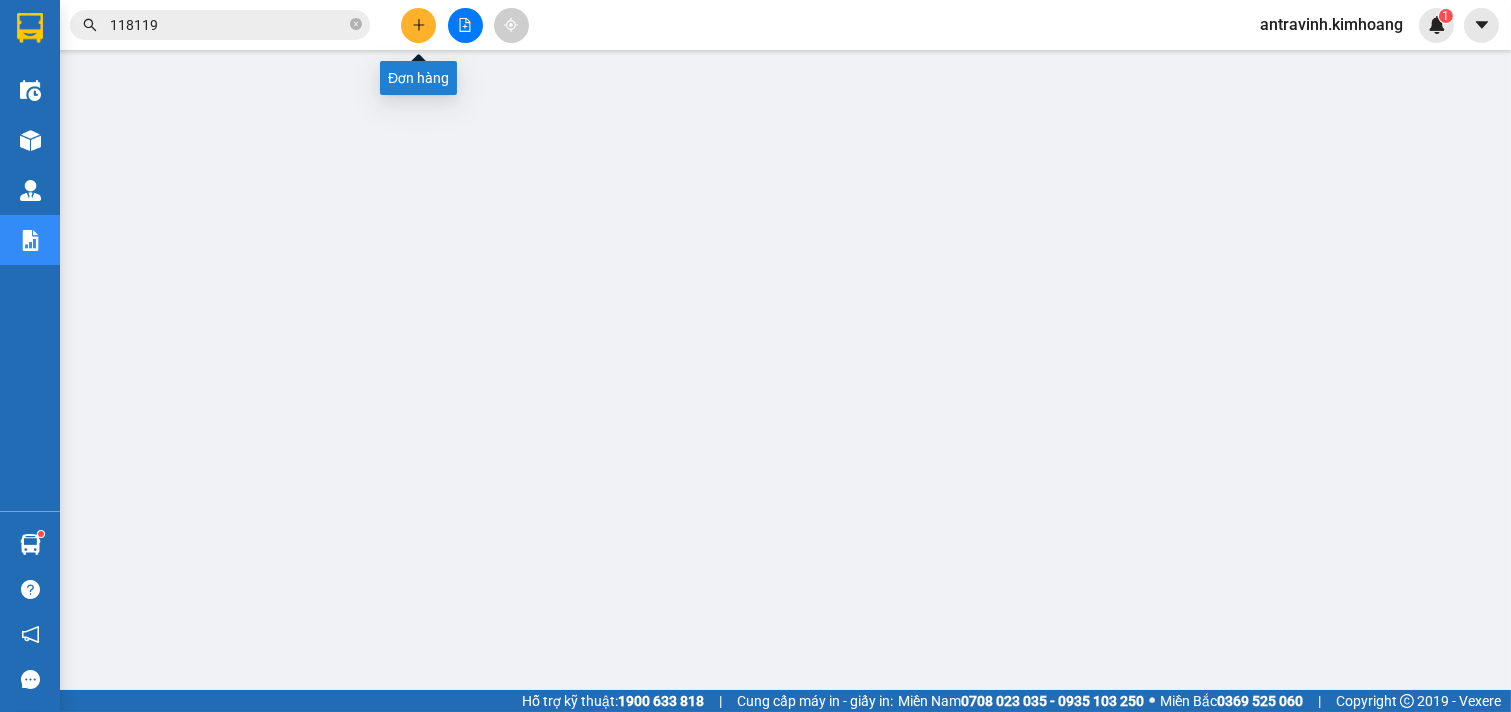 click 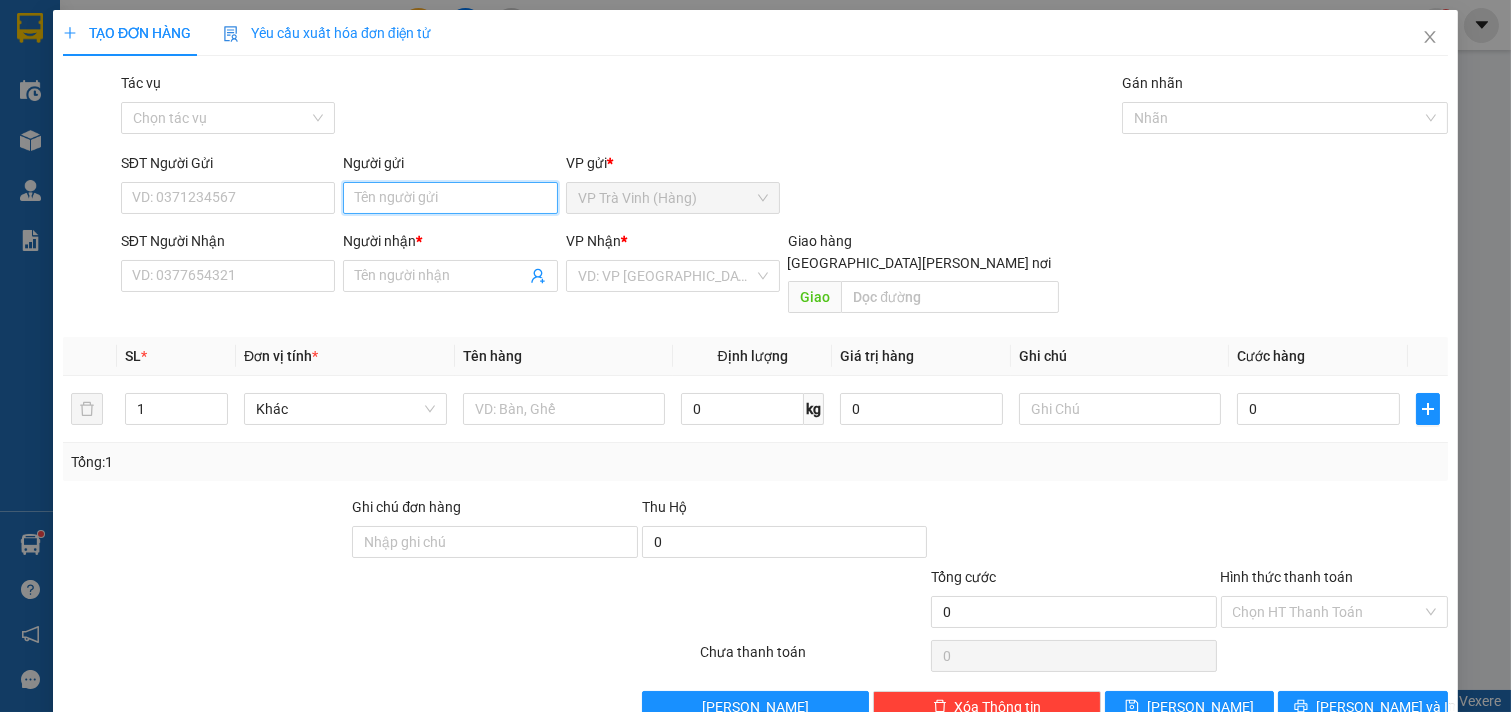 click on "Người gửi" at bounding box center [450, 198] 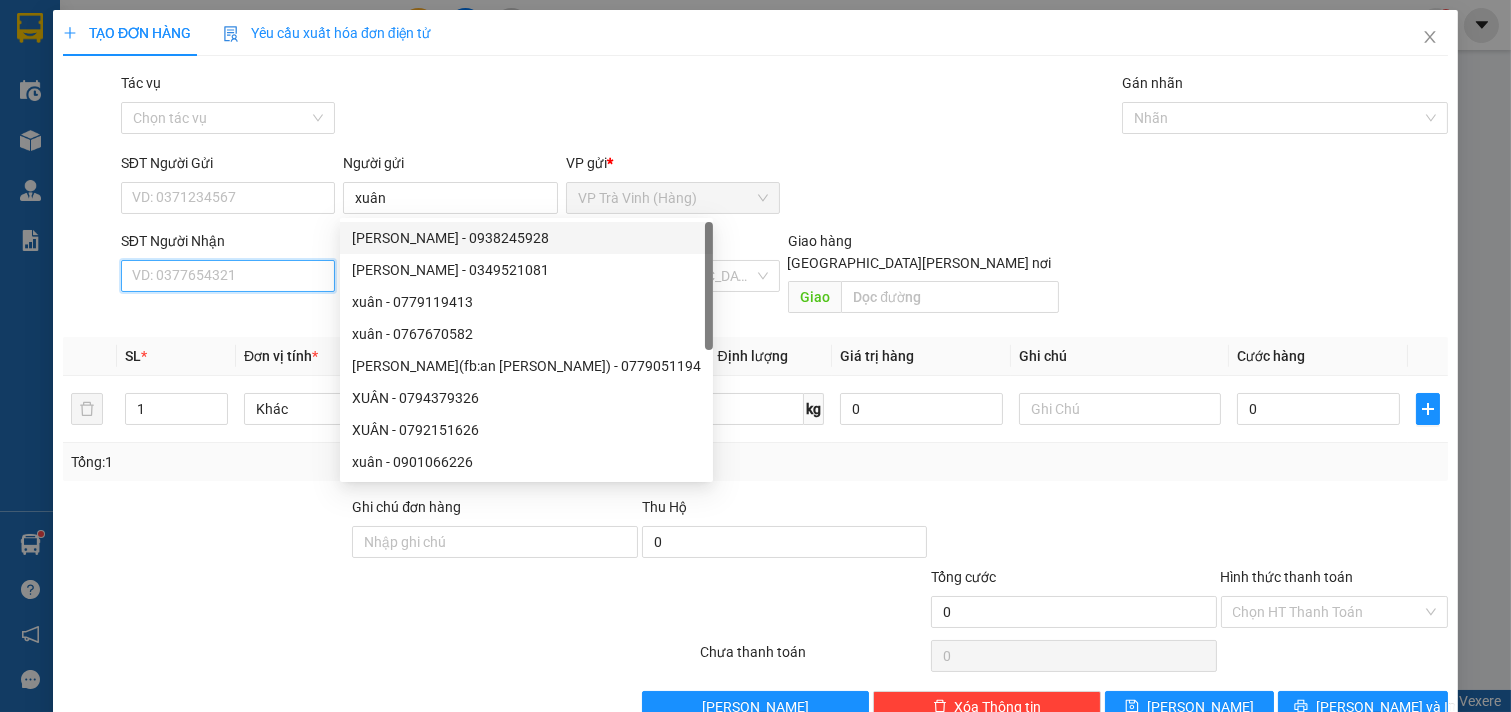 click on "SĐT Người Nhận" at bounding box center [228, 276] 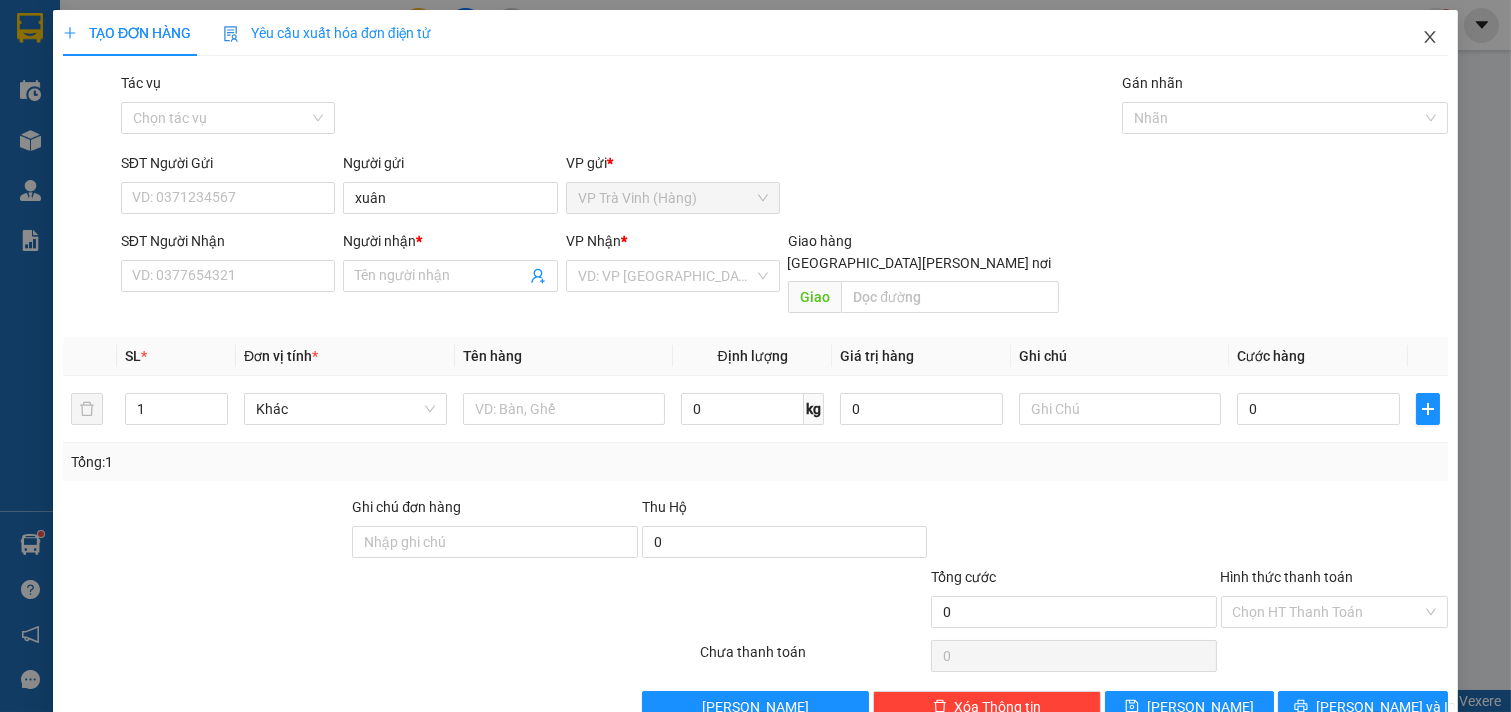 click 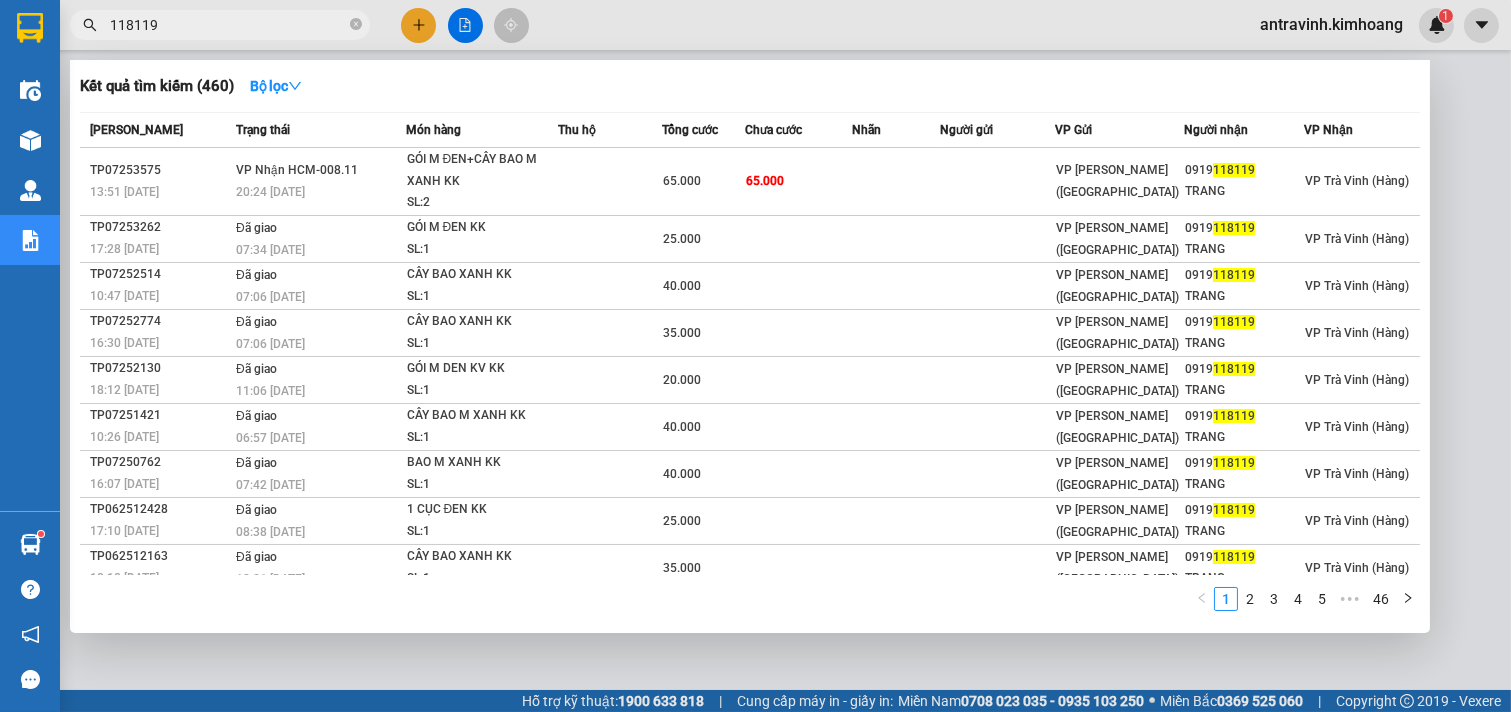 click on "118119" at bounding box center (228, 25) 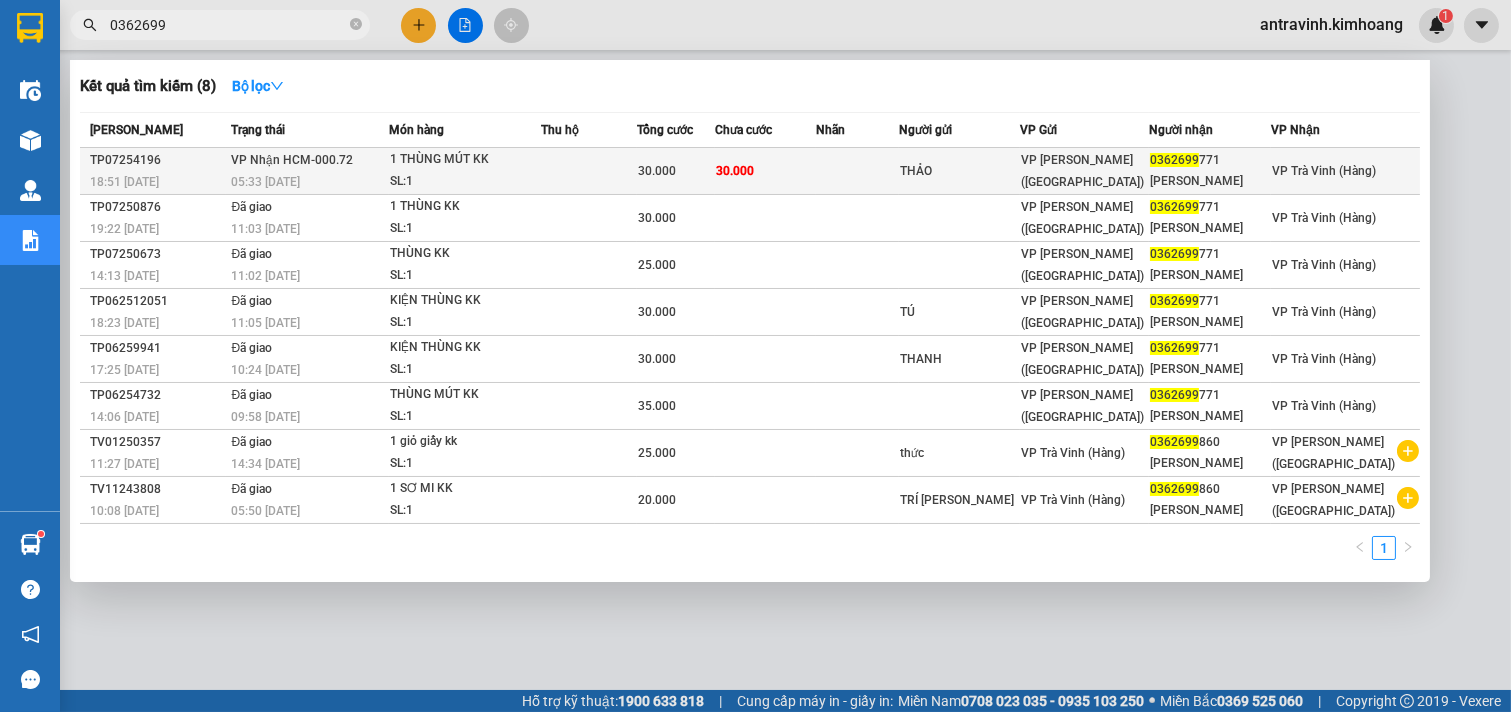 click on "30.000" at bounding box center [765, 171] 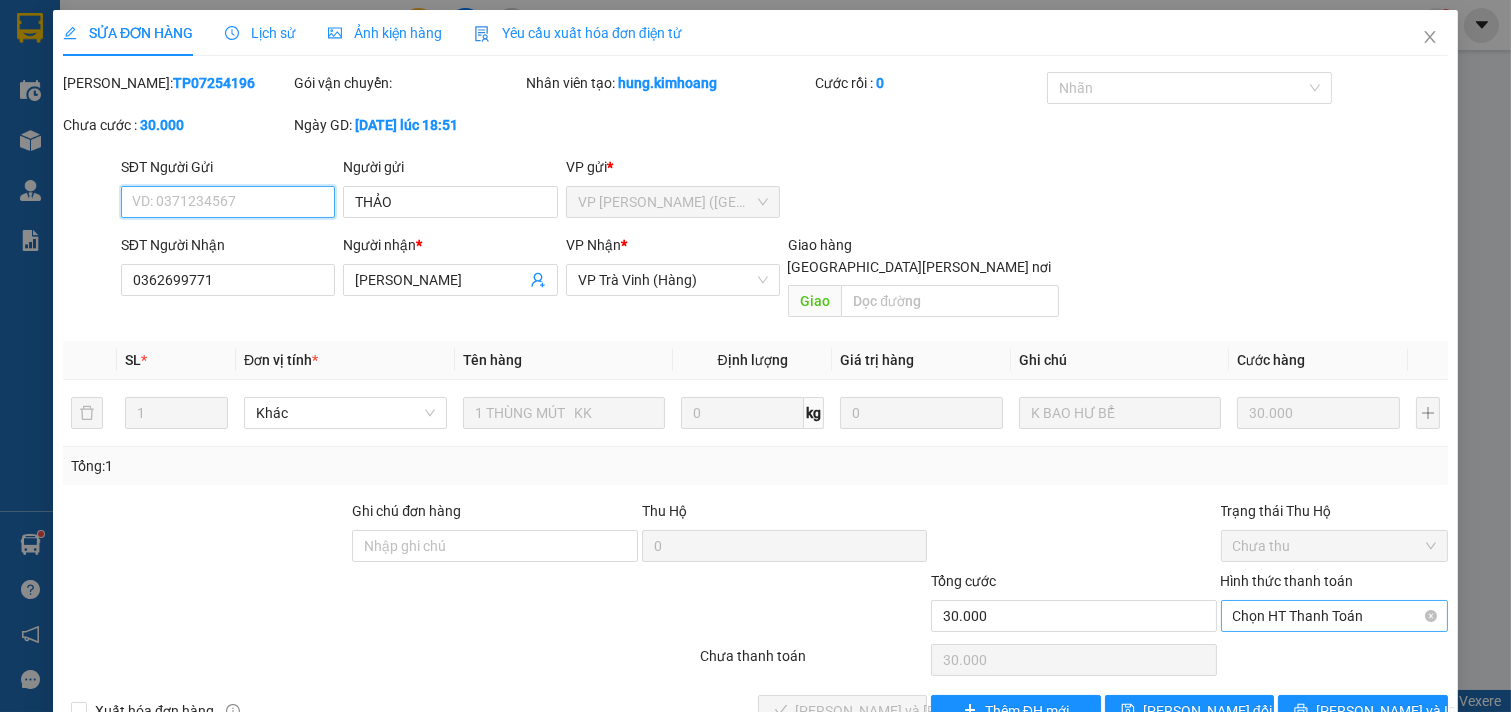 click on "Chọn HT Thanh Toán" at bounding box center (1335, 616) 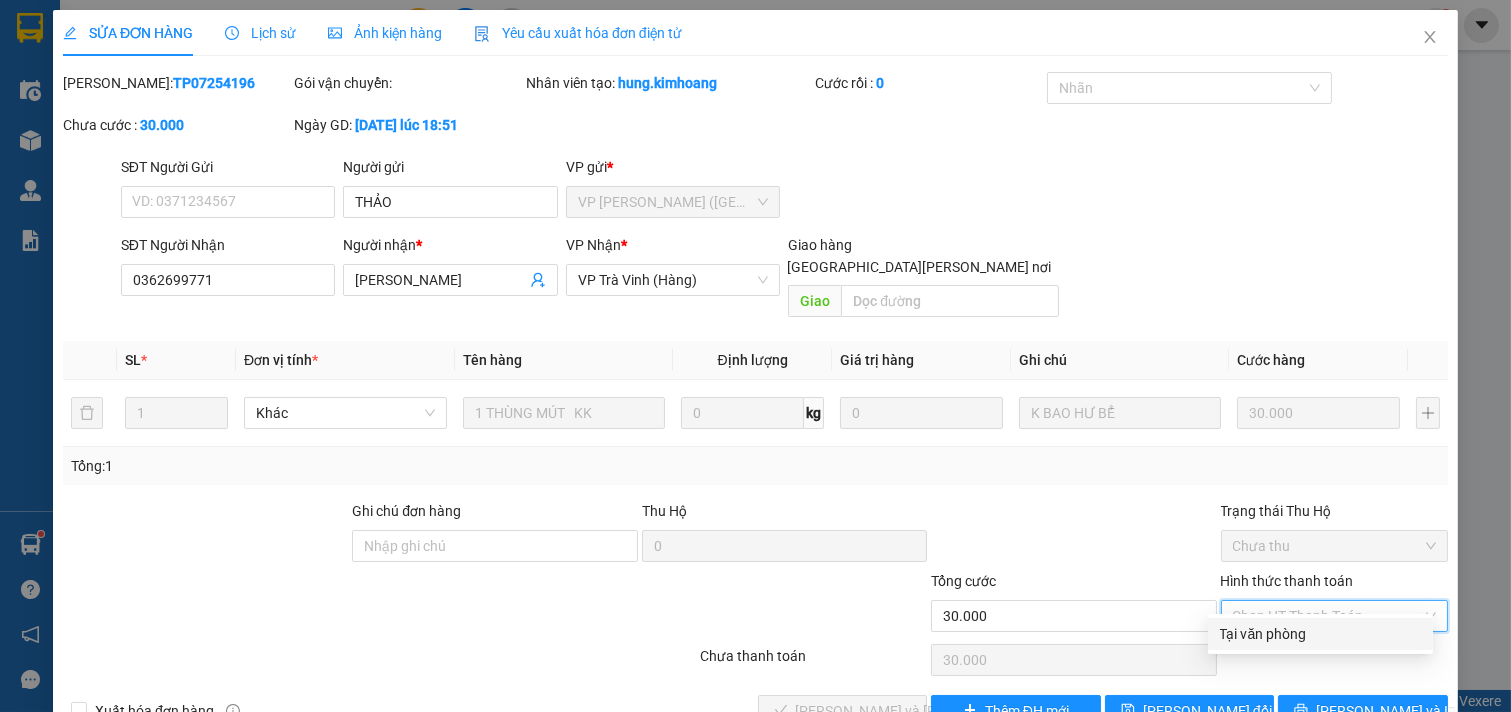click on "Tại văn phòng" at bounding box center [1320, 634] 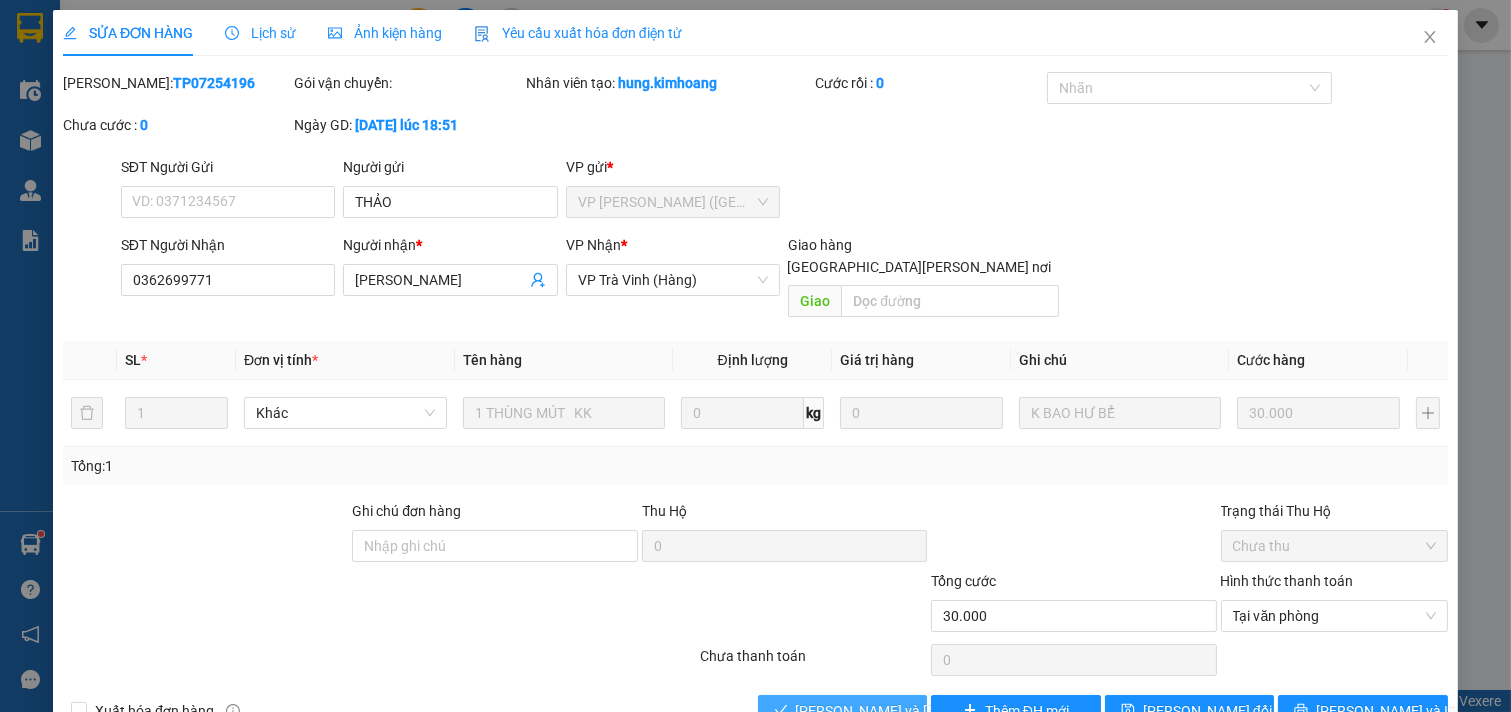 click on "[PERSON_NAME] và [PERSON_NAME] hàng" at bounding box center [931, 711] 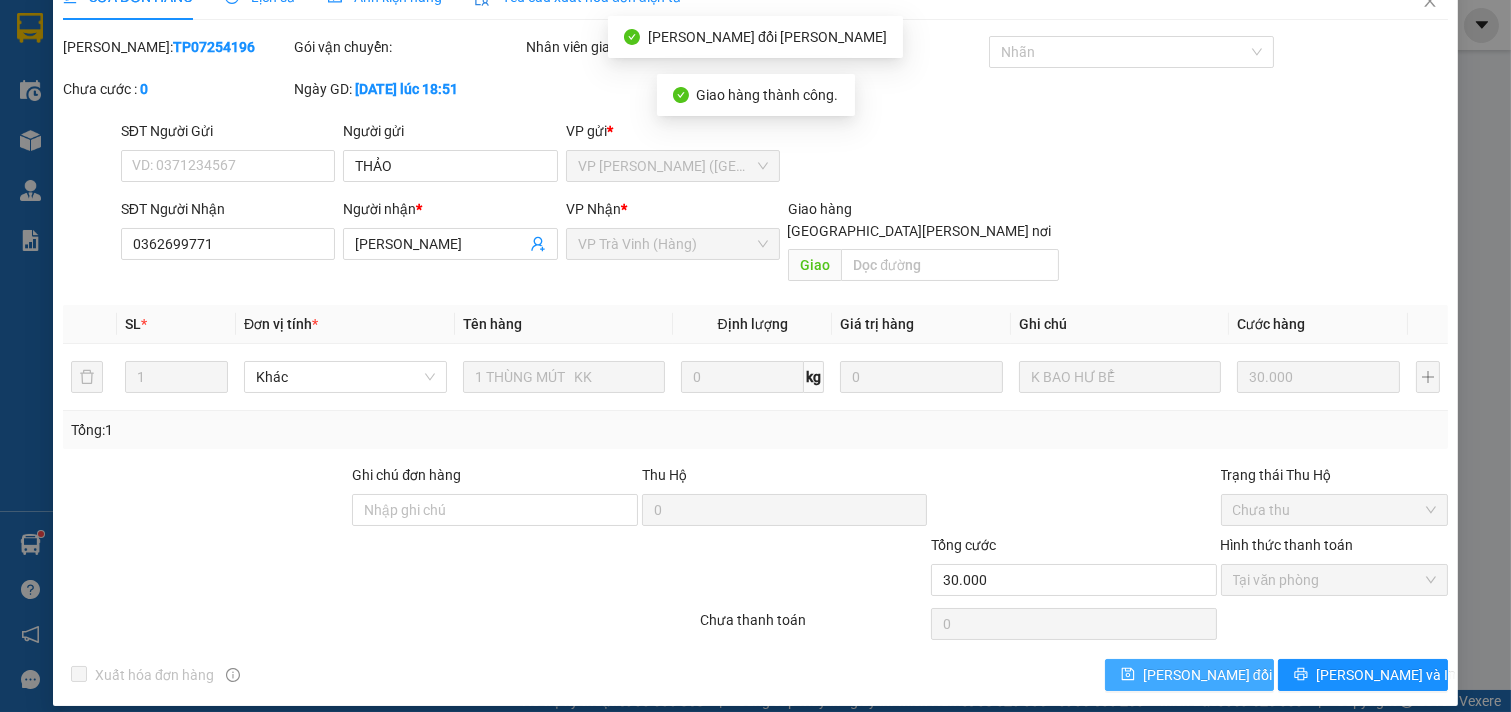scroll, scrollTop: 53, scrollLeft: 0, axis: vertical 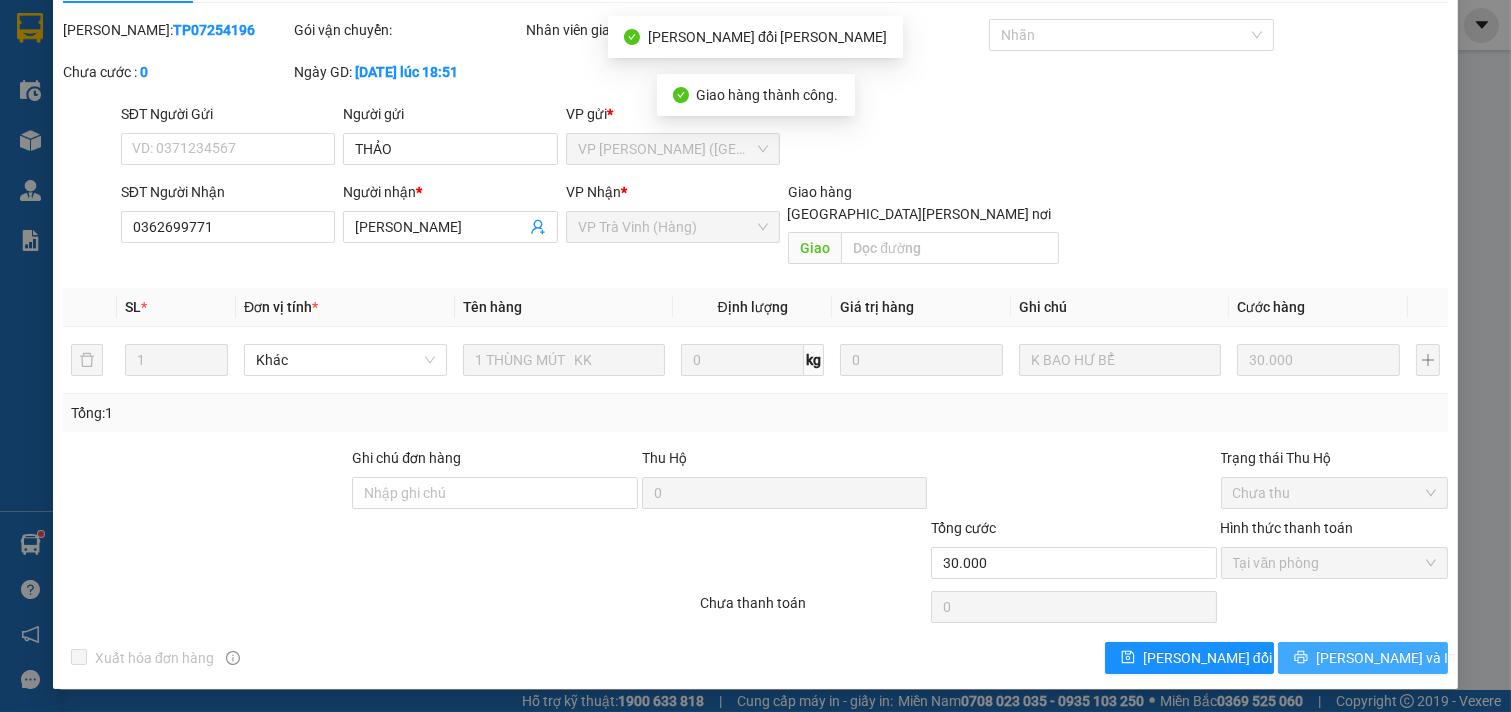 click on "[PERSON_NAME] và In" at bounding box center (1386, 658) 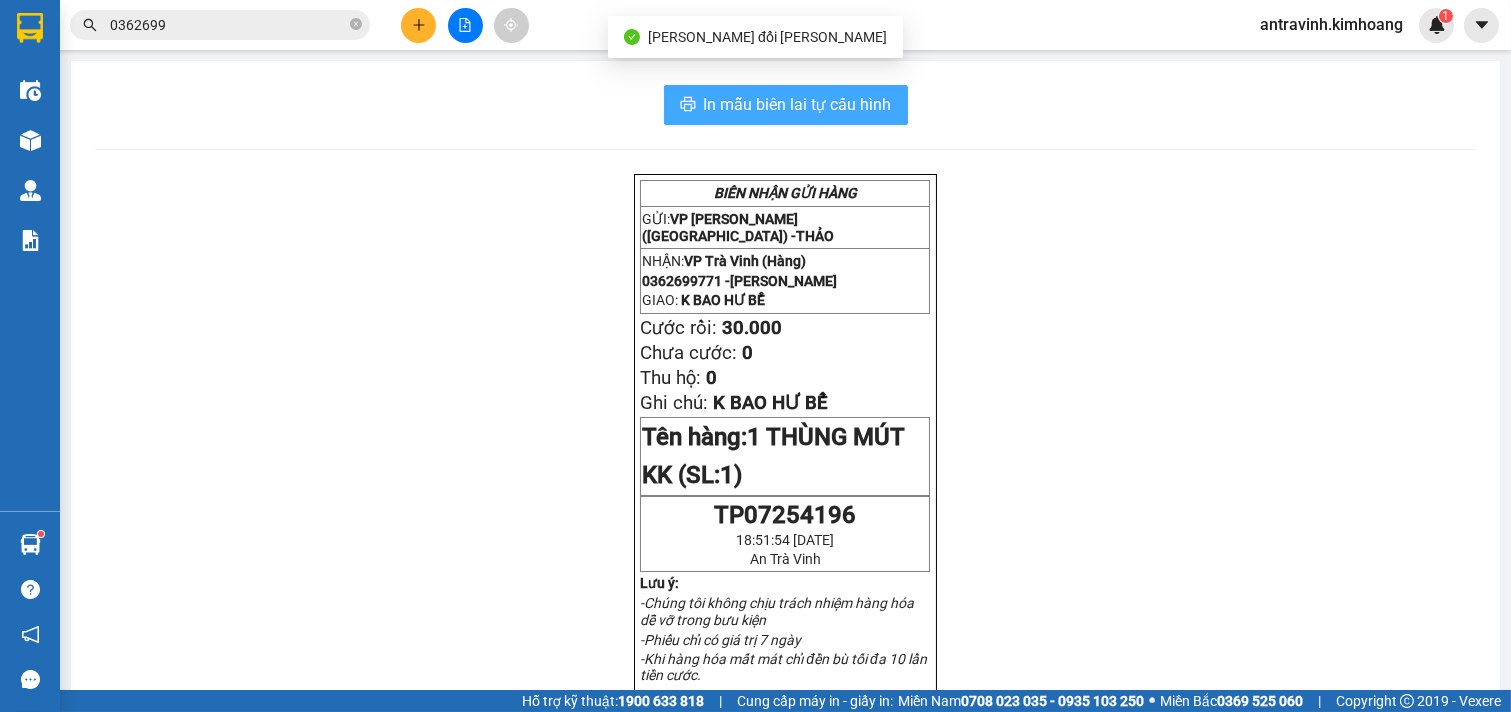 click on "In mẫu biên lai tự cấu hình" at bounding box center (798, 104) 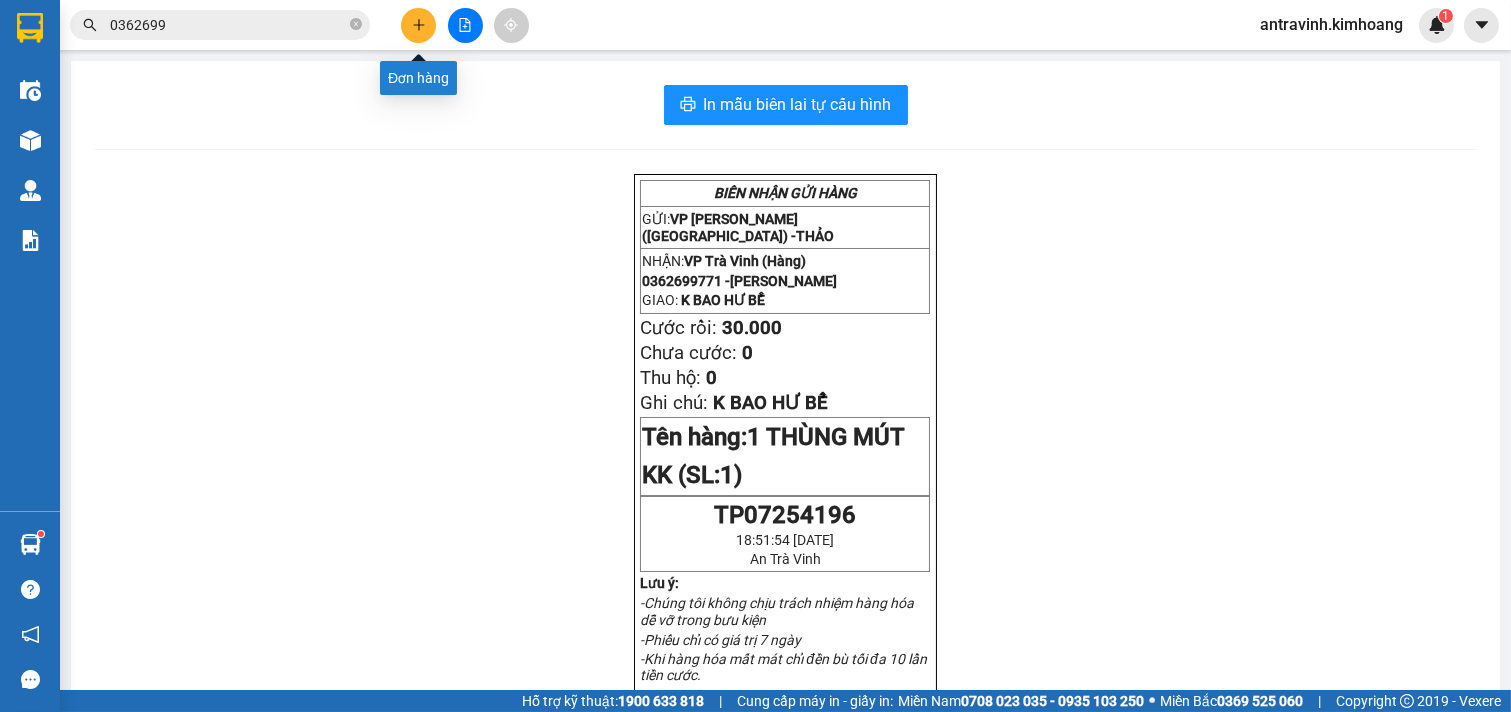 click 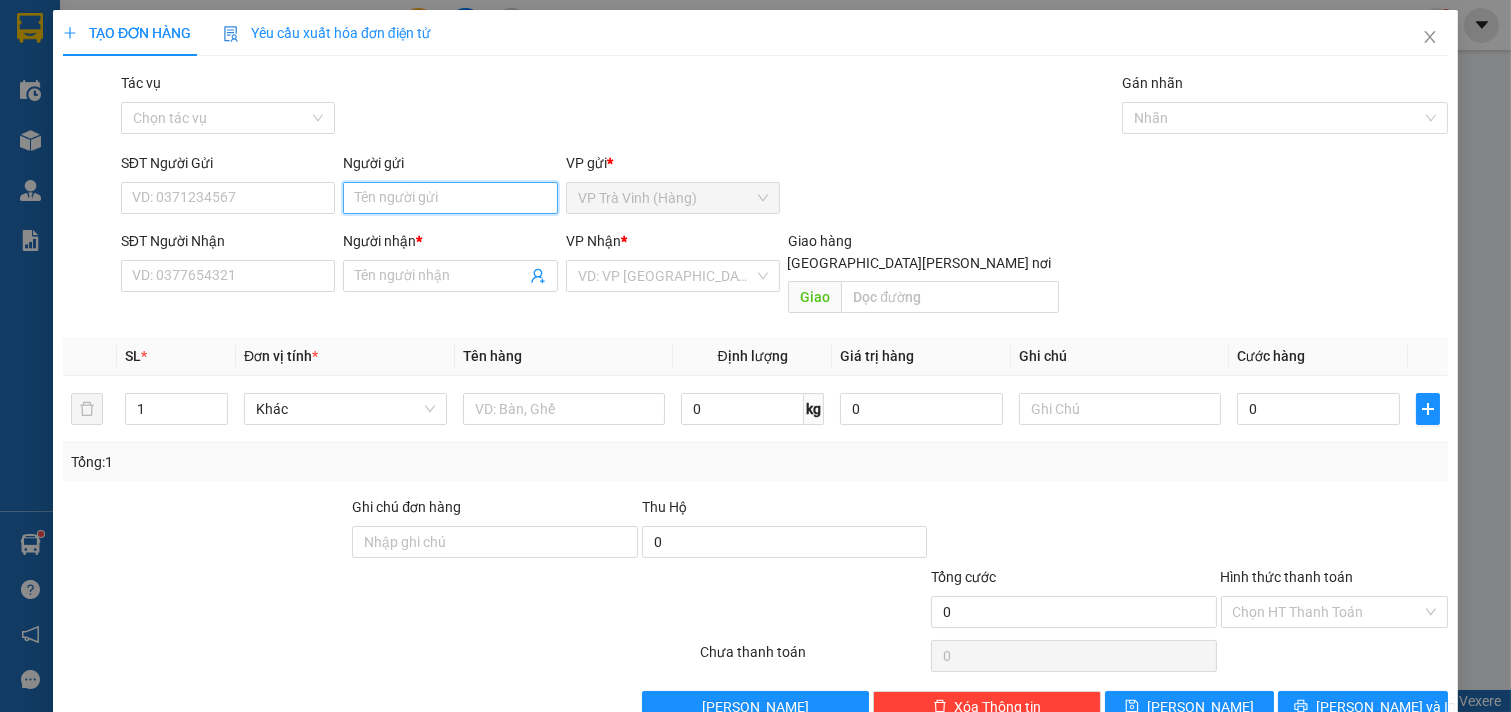 click on "Người gửi" at bounding box center (450, 198) 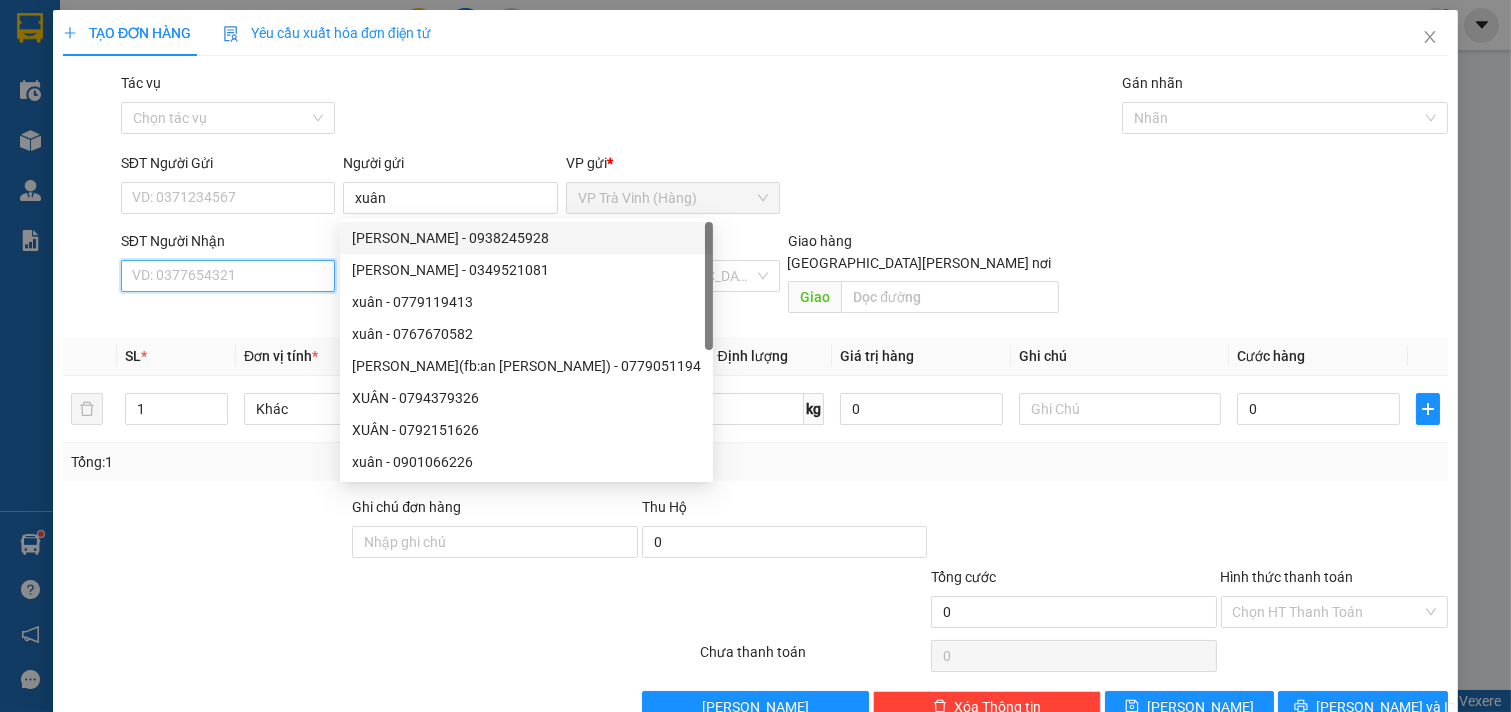 click on "SĐT Người Nhận" at bounding box center [228, 276] 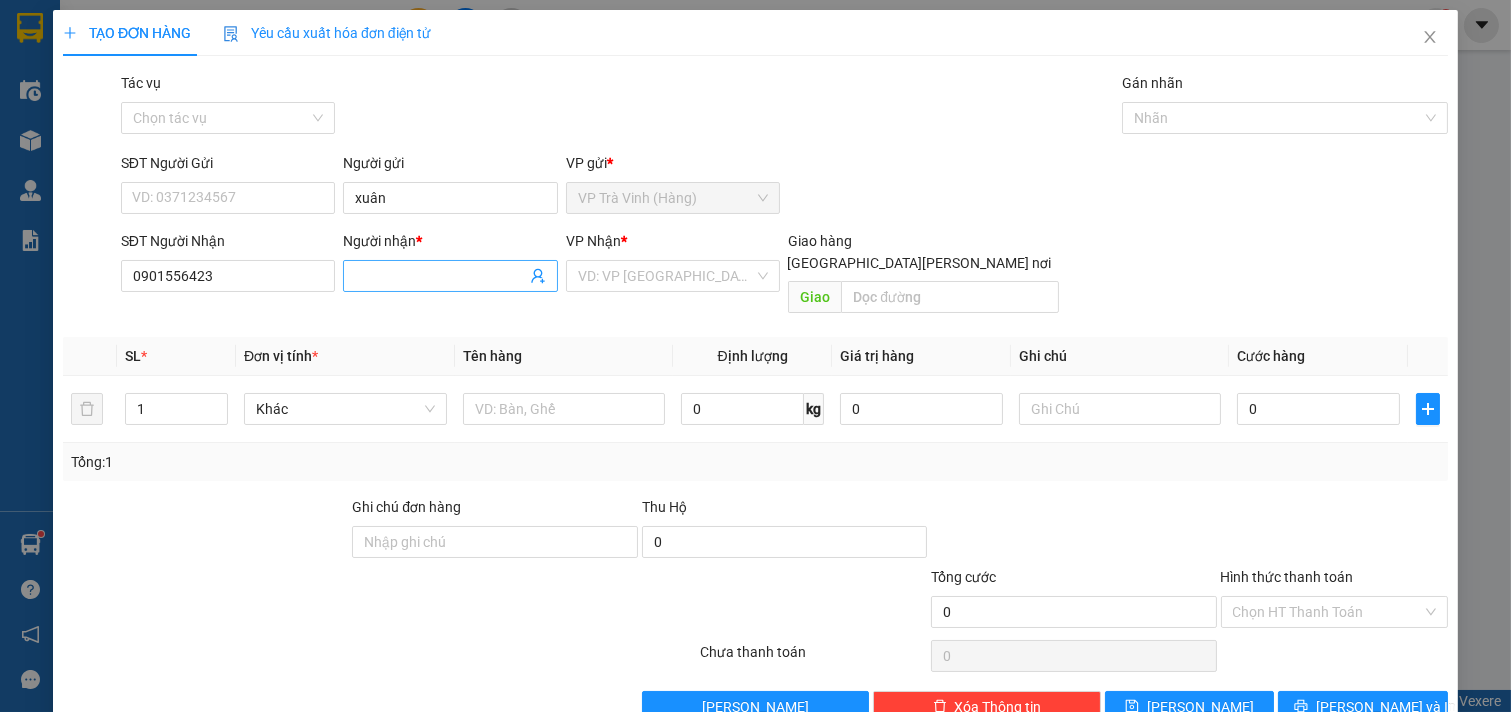 click on "Người nhận  *" at bounding box center [440, 276] 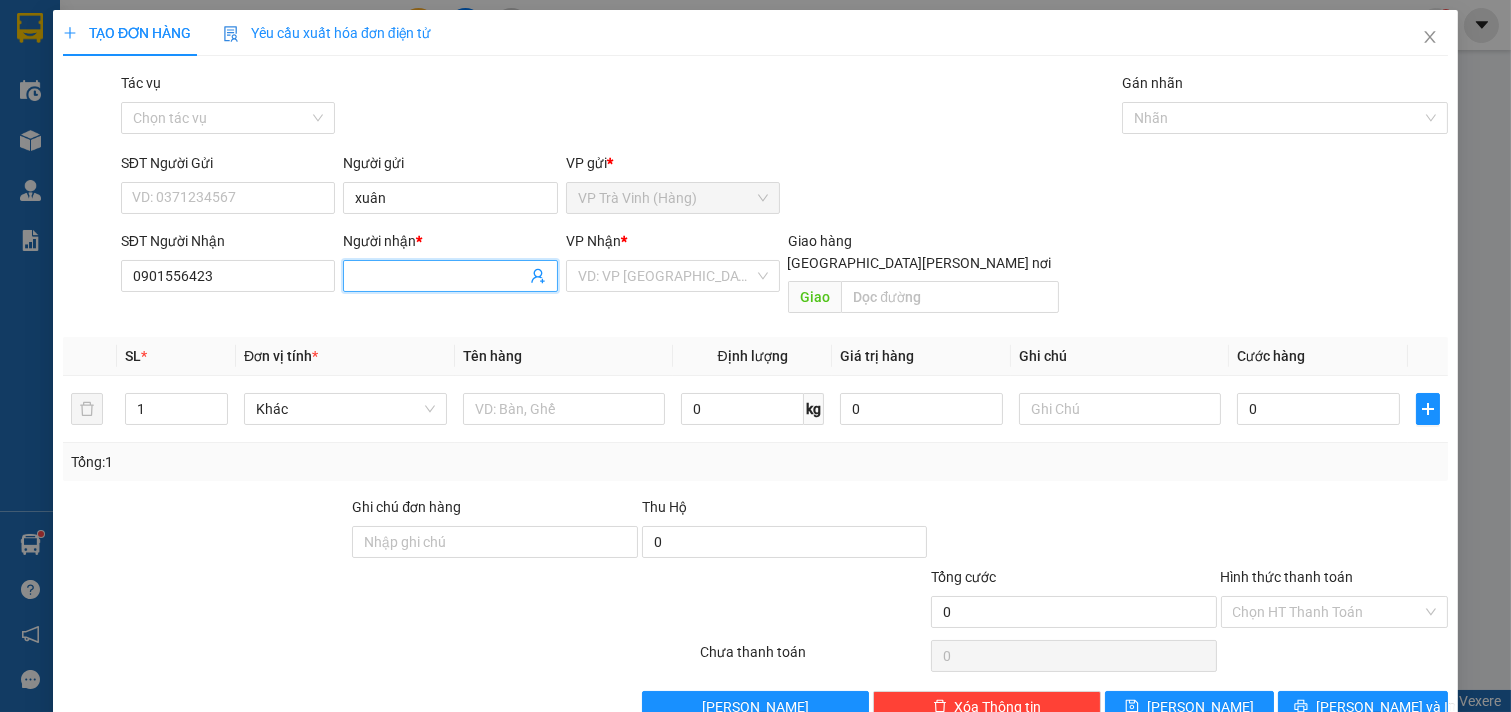 click on "Người nhận  *" at bounding box center [440, 276] 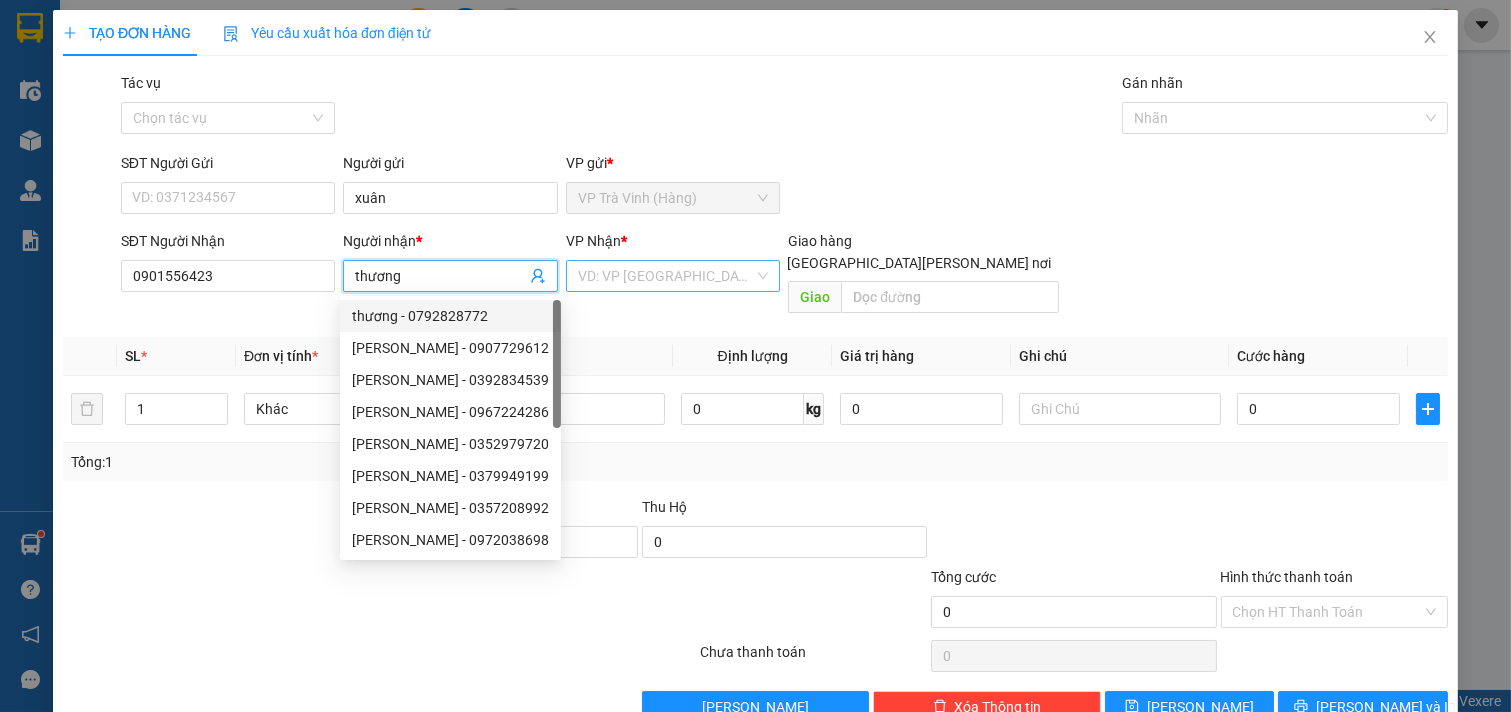 click at bounding box center [666, 276] 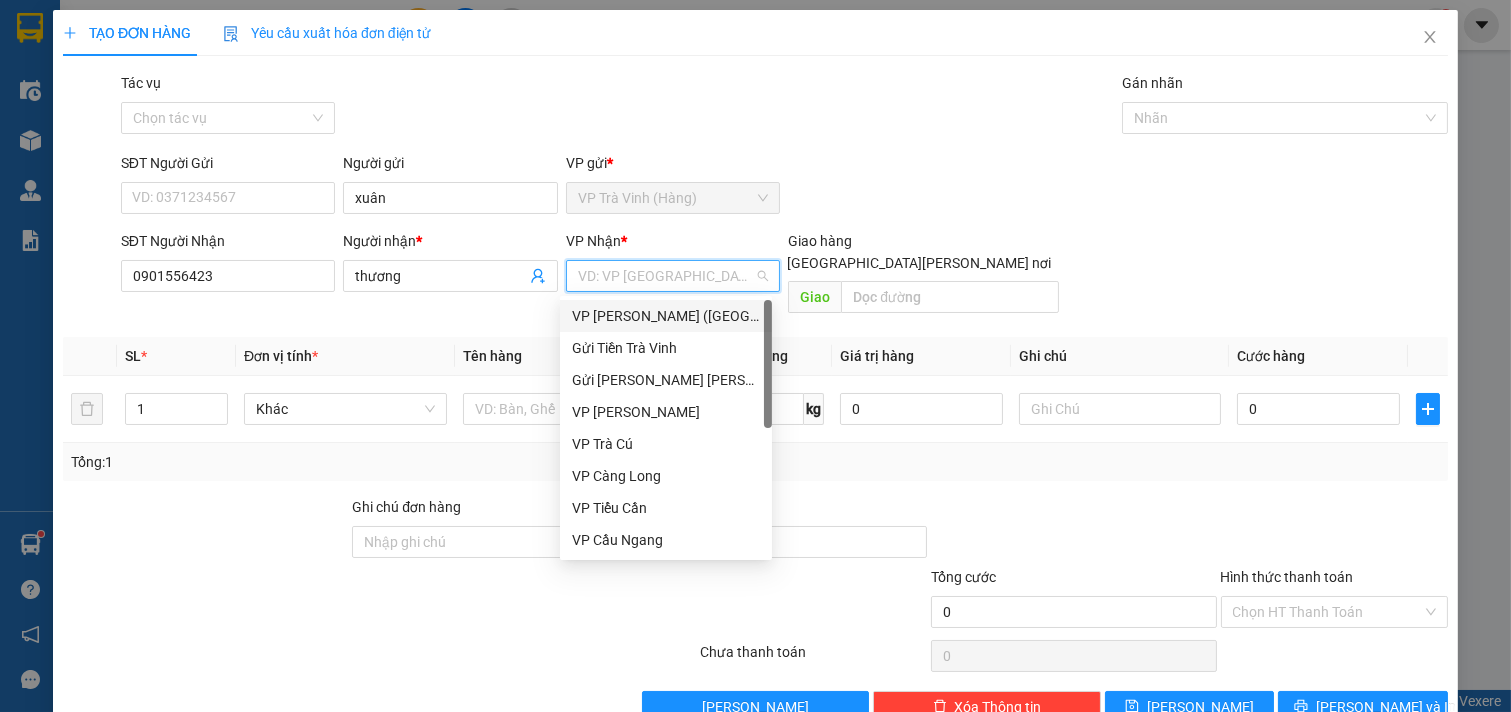 click on "VP [PERSON_NAME] ([GEOGRAPHIC_DATA])" at bounding box center (666, 316) 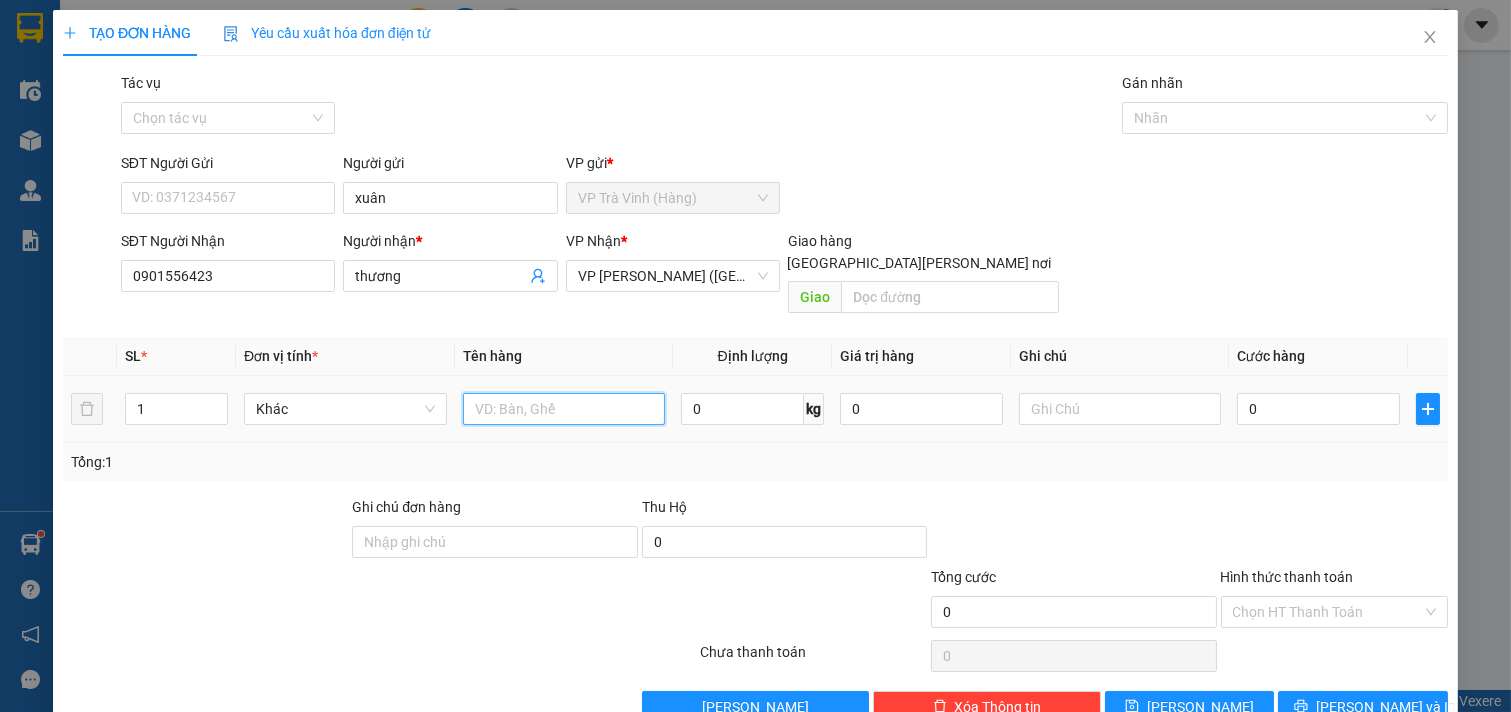 click at bounding box center (564, 409) 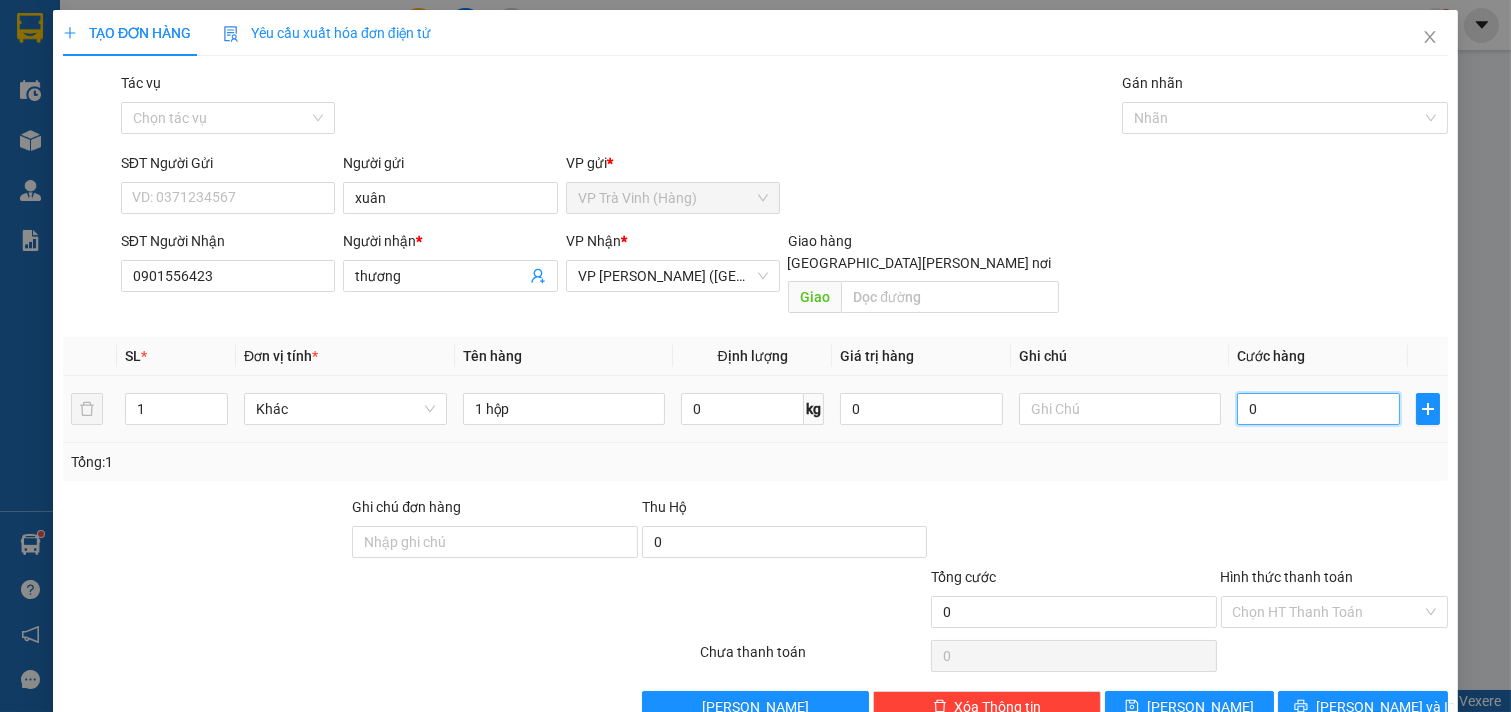 click on "0" at bounding box center (1318, 409) 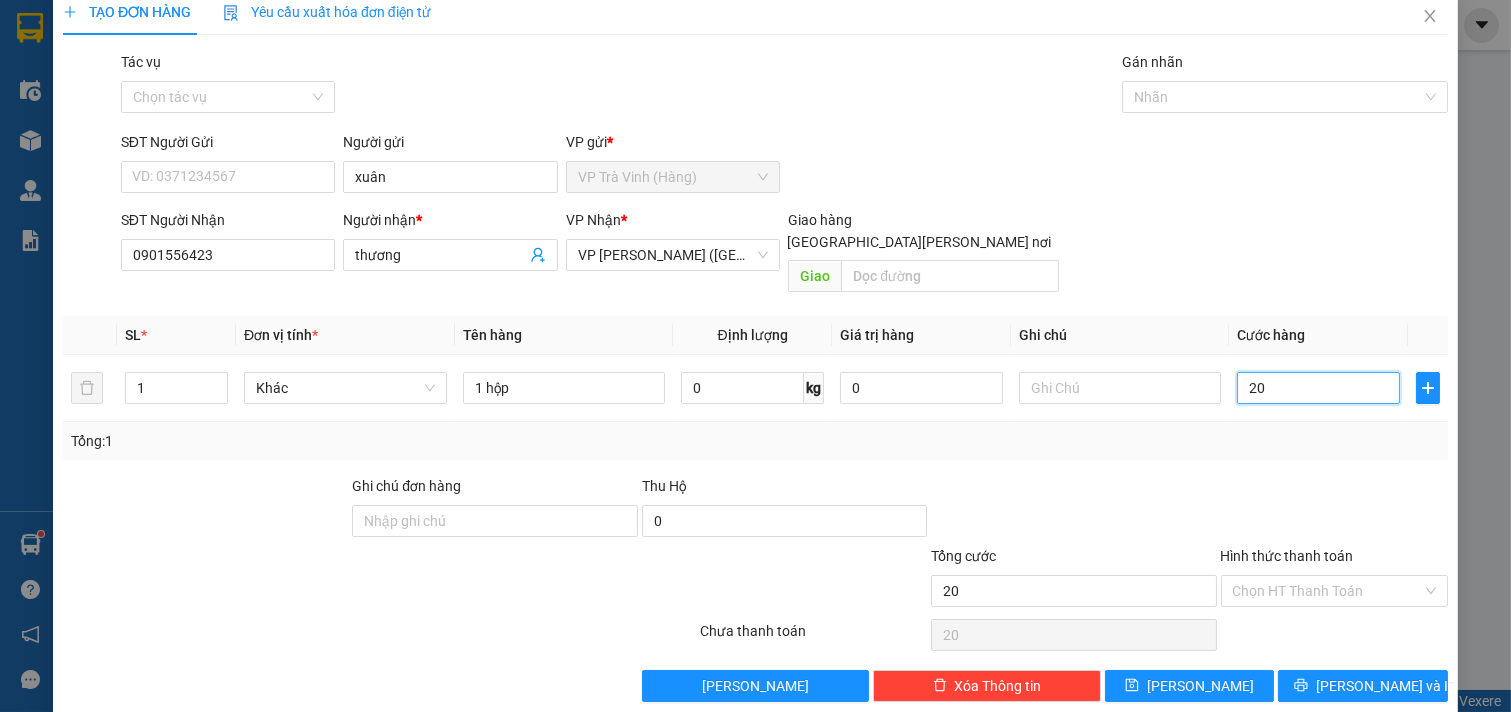 scroll, scrollTop: 27, scrollLeft: 0, axis: vertical 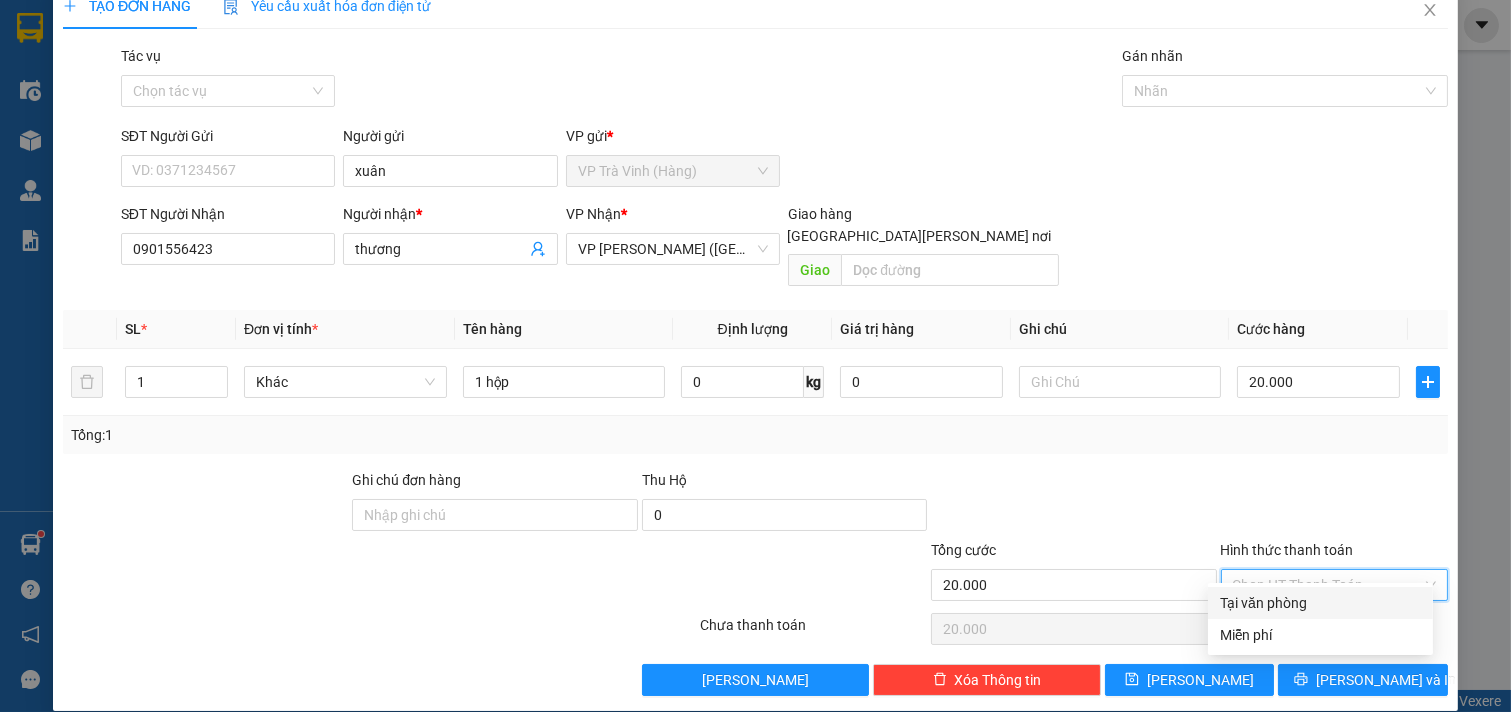 click on "Hình thức thanh toán" at bounding box center [1328, 585] 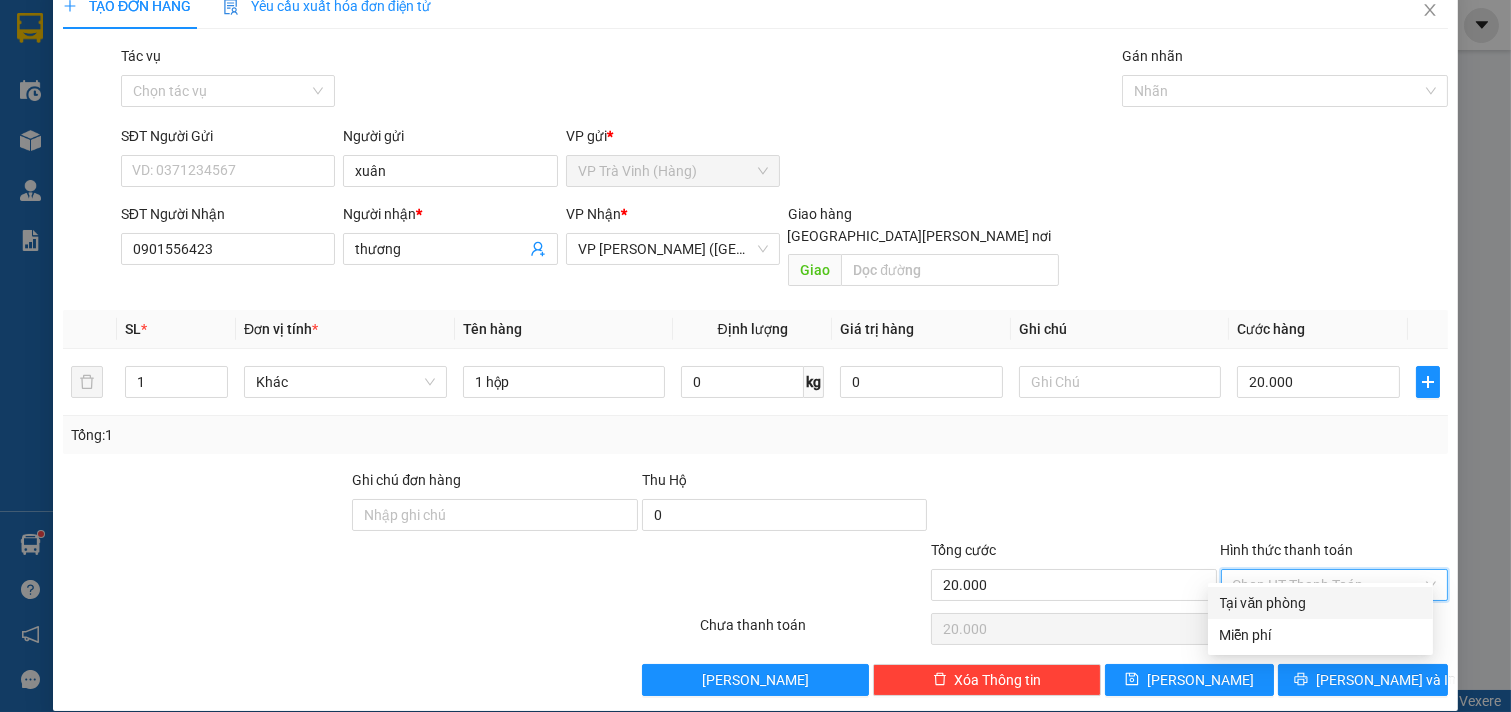 click on "Tại văn phòng" at bounding box center (1320, 603) 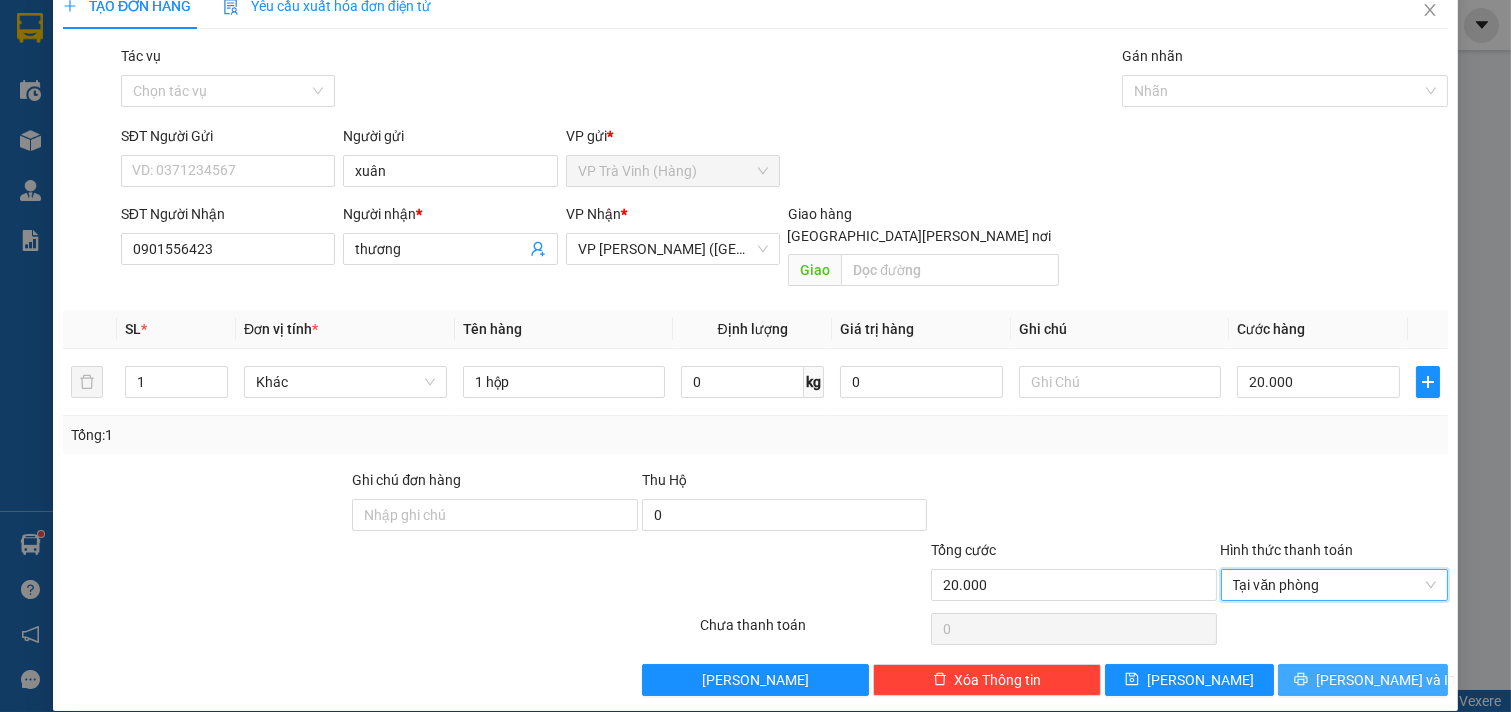 click on "[PERSON_NAME] và In" at bounding box center [1386, 680] 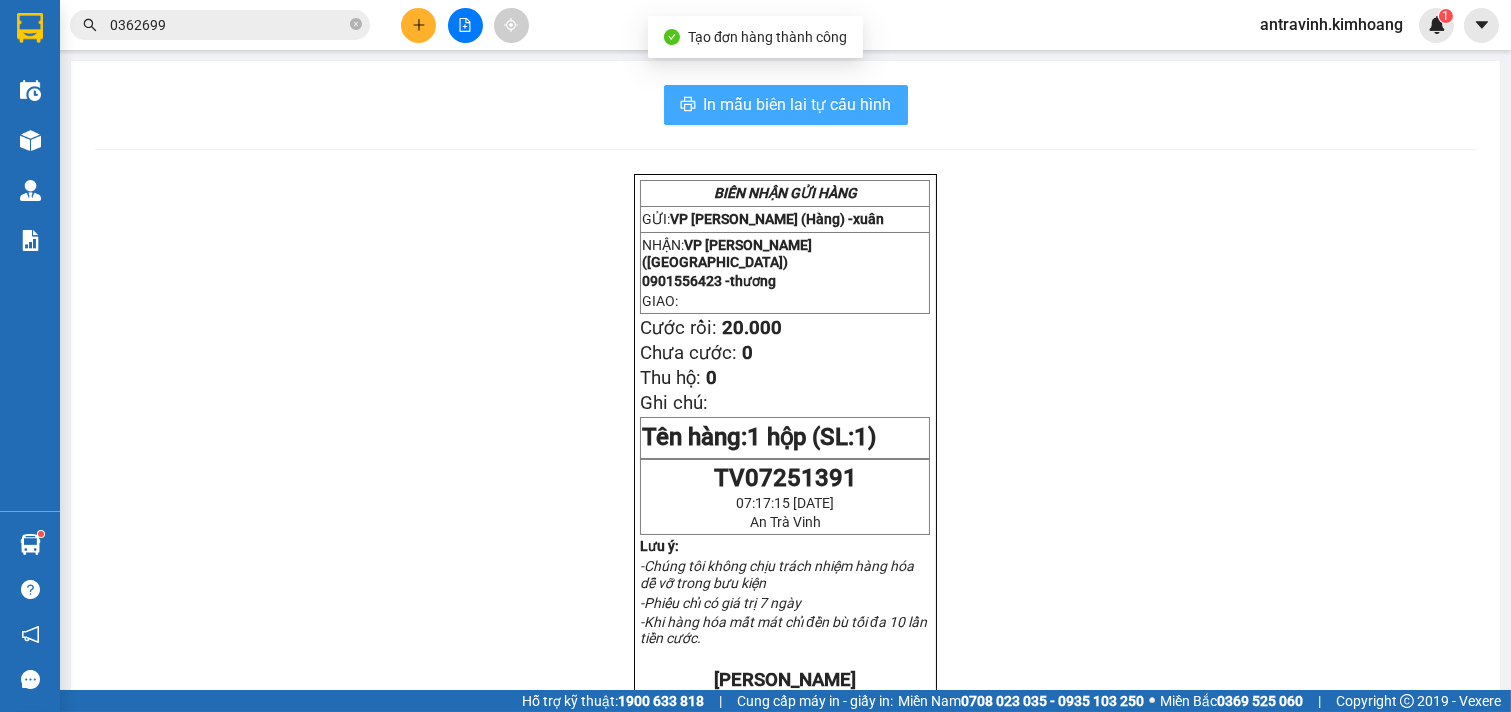 click on "In mẫu biên lai tự cấu hình" at bounding box center [798, 104] 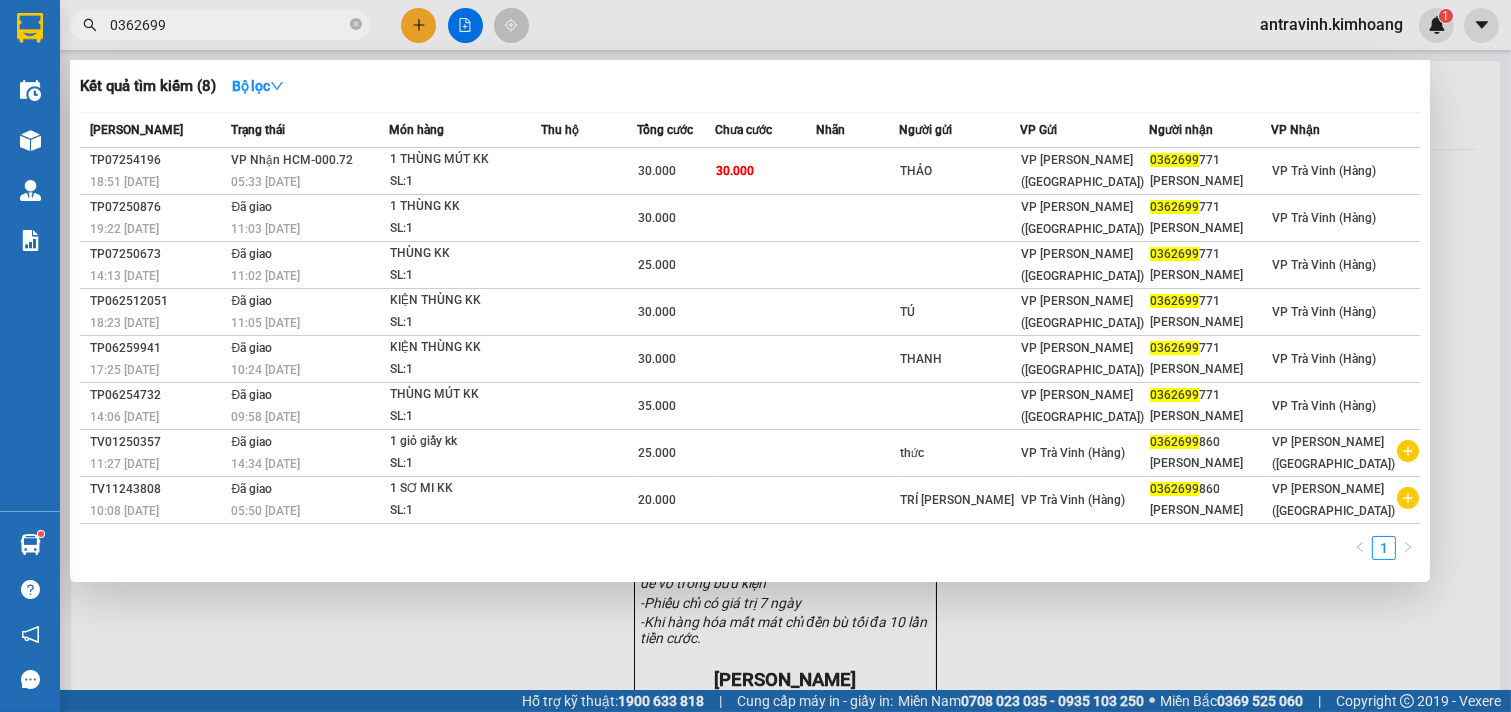 click on "0362699" at bounding box center [228, 25] 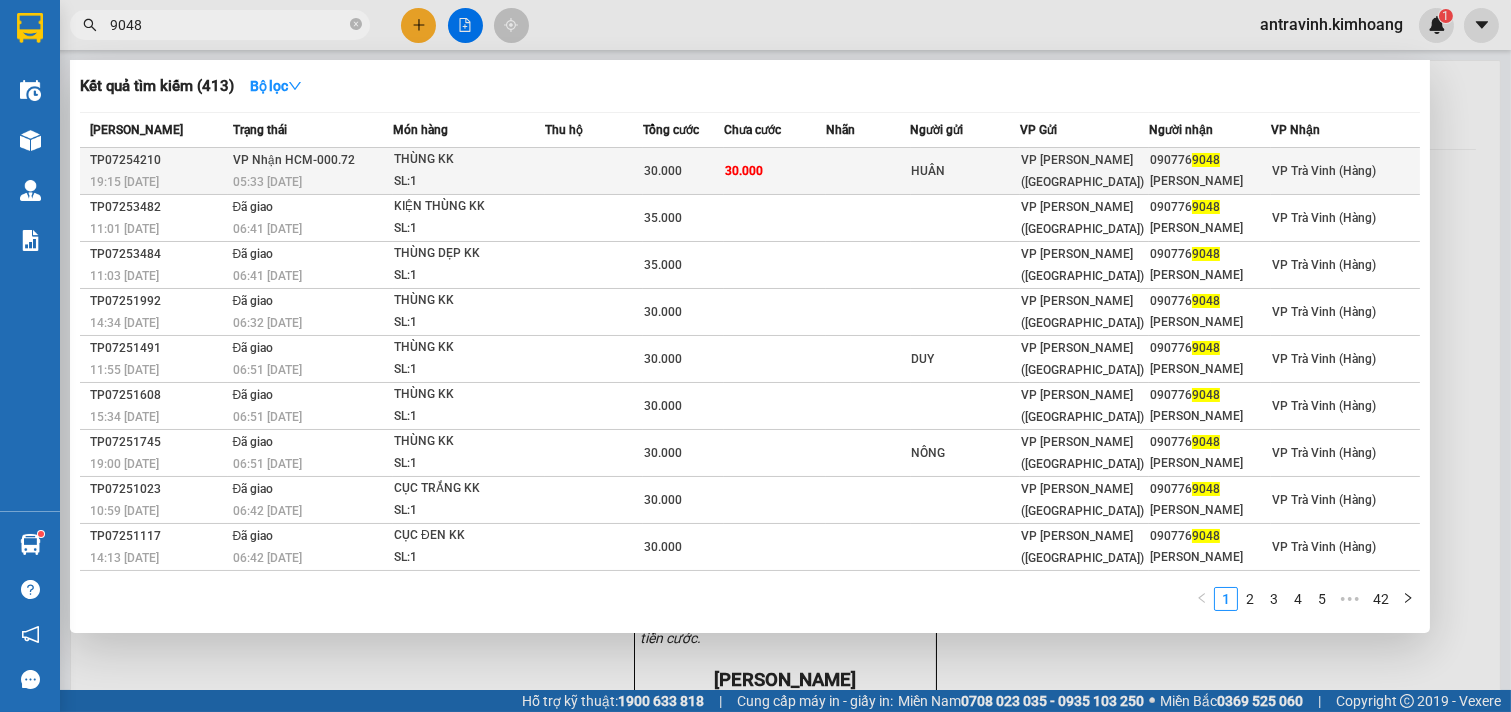 click at bounding box center (868, 171) 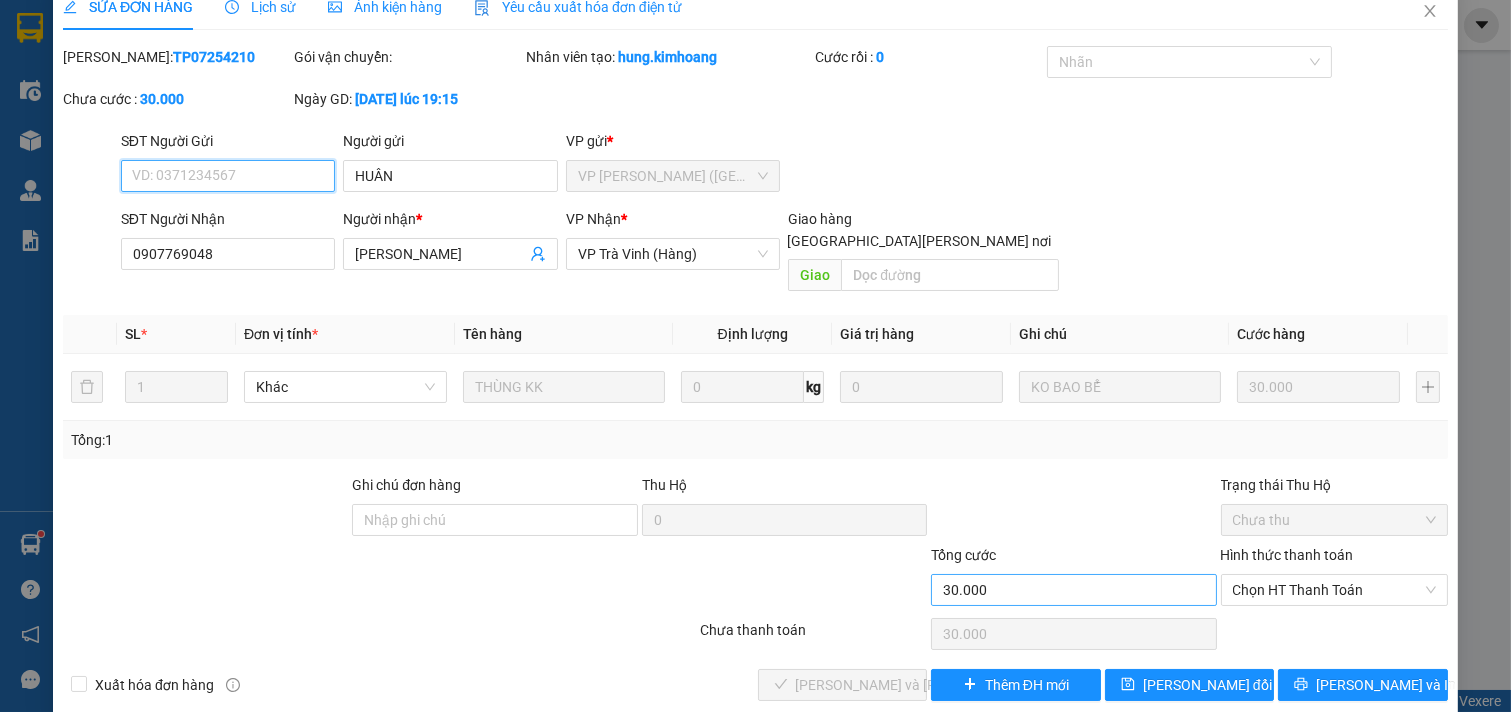 scroll, scrollTop: 32, scrollLeft: 0, axis: vertical 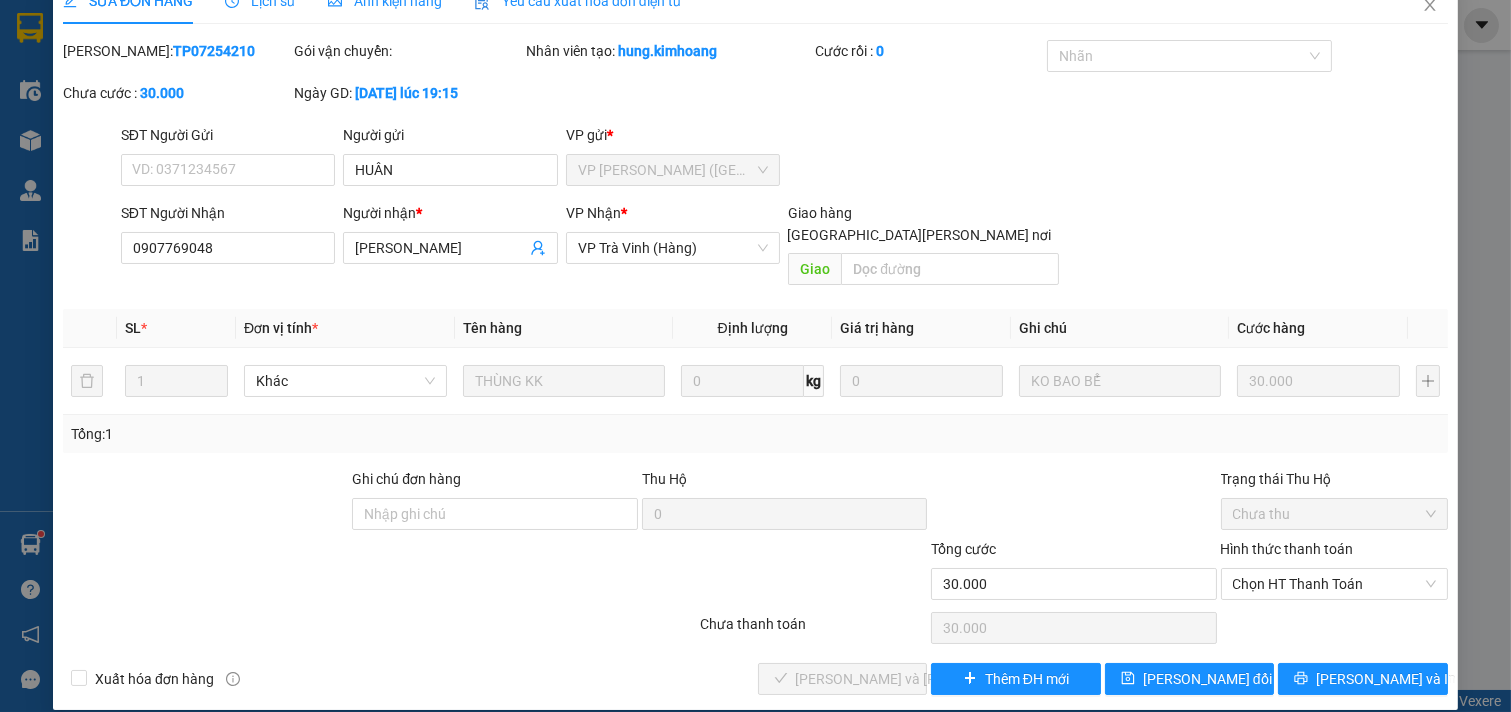 click on "Hình thức thanh toán Chọn HT Thanh Toán" at bounding box center (1335, 573) 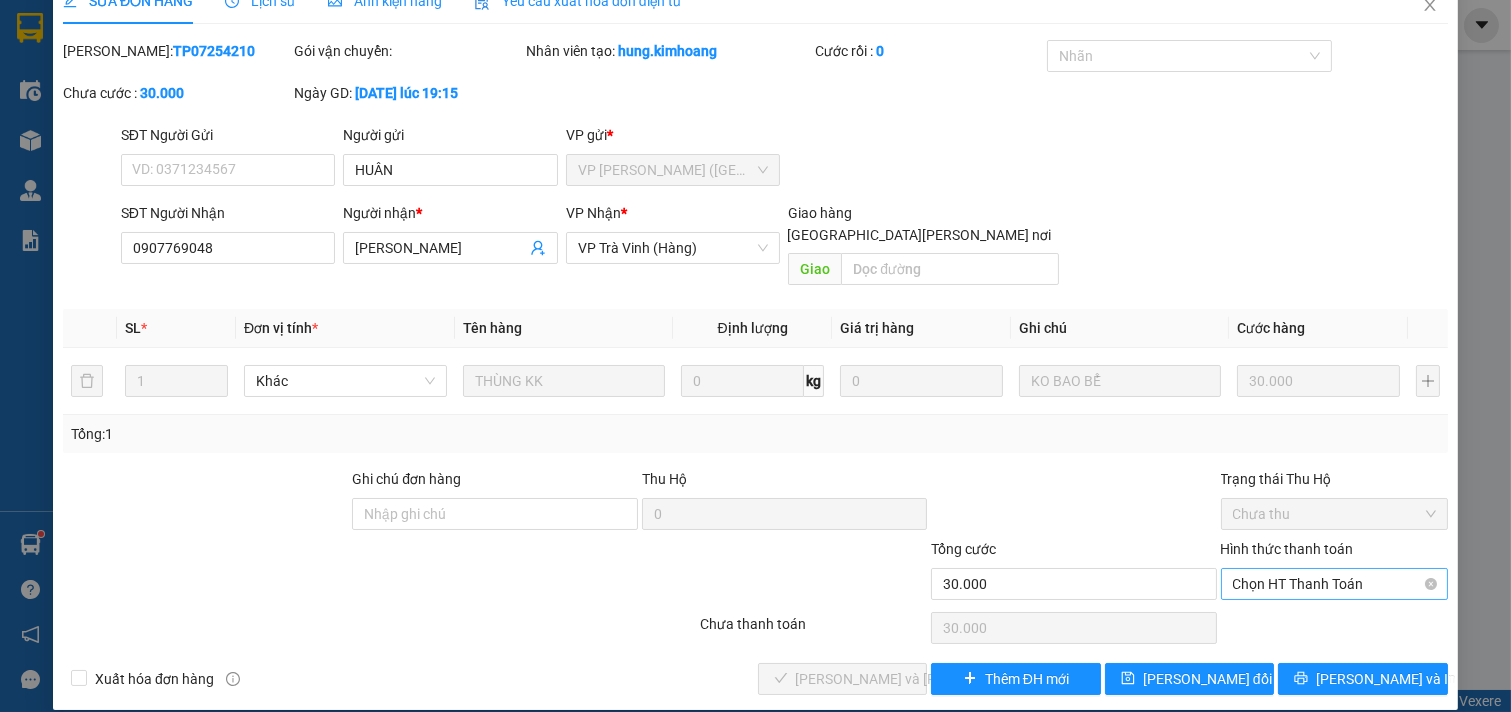 click on "Chọn HT Thanh Toán" at bounding box center [1335, 584] 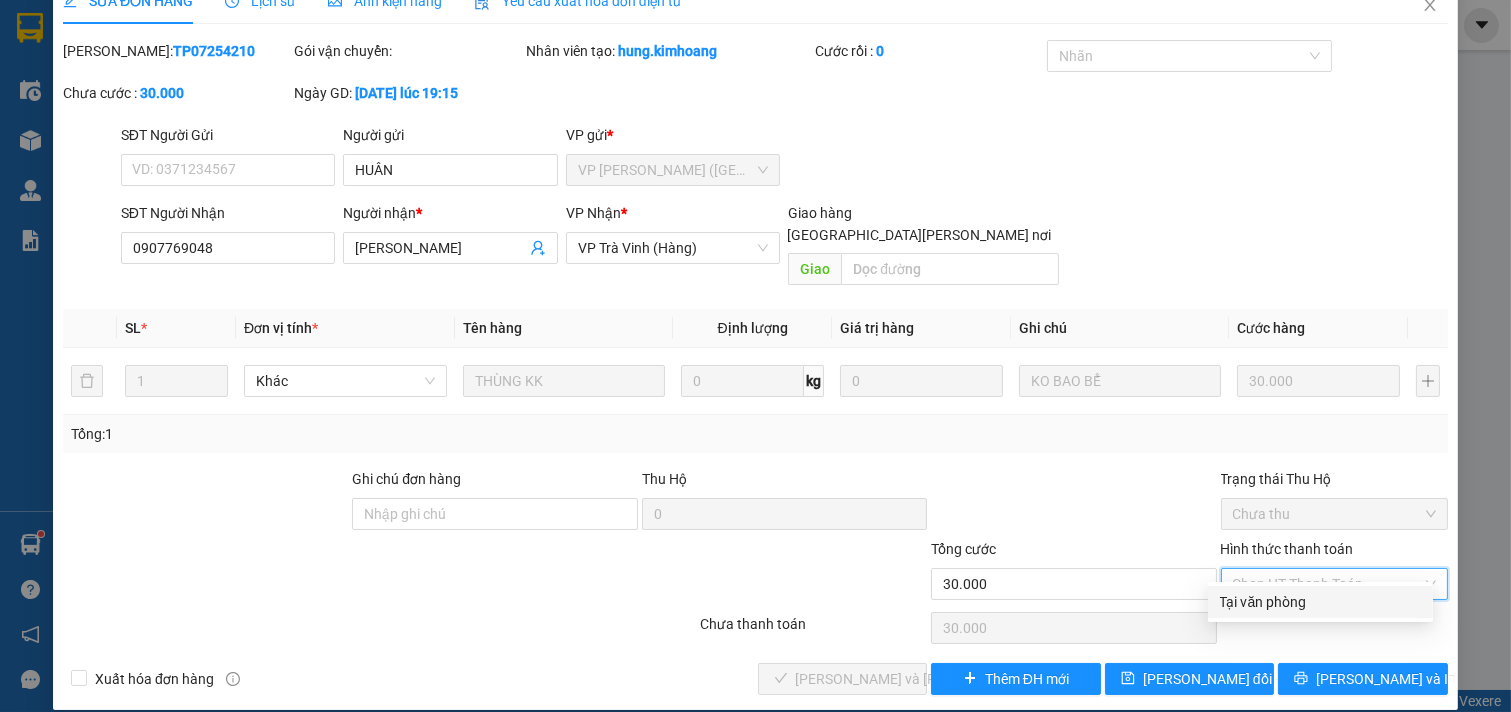 click on "Tại văn phòng" at bounding box center [1320, 602] 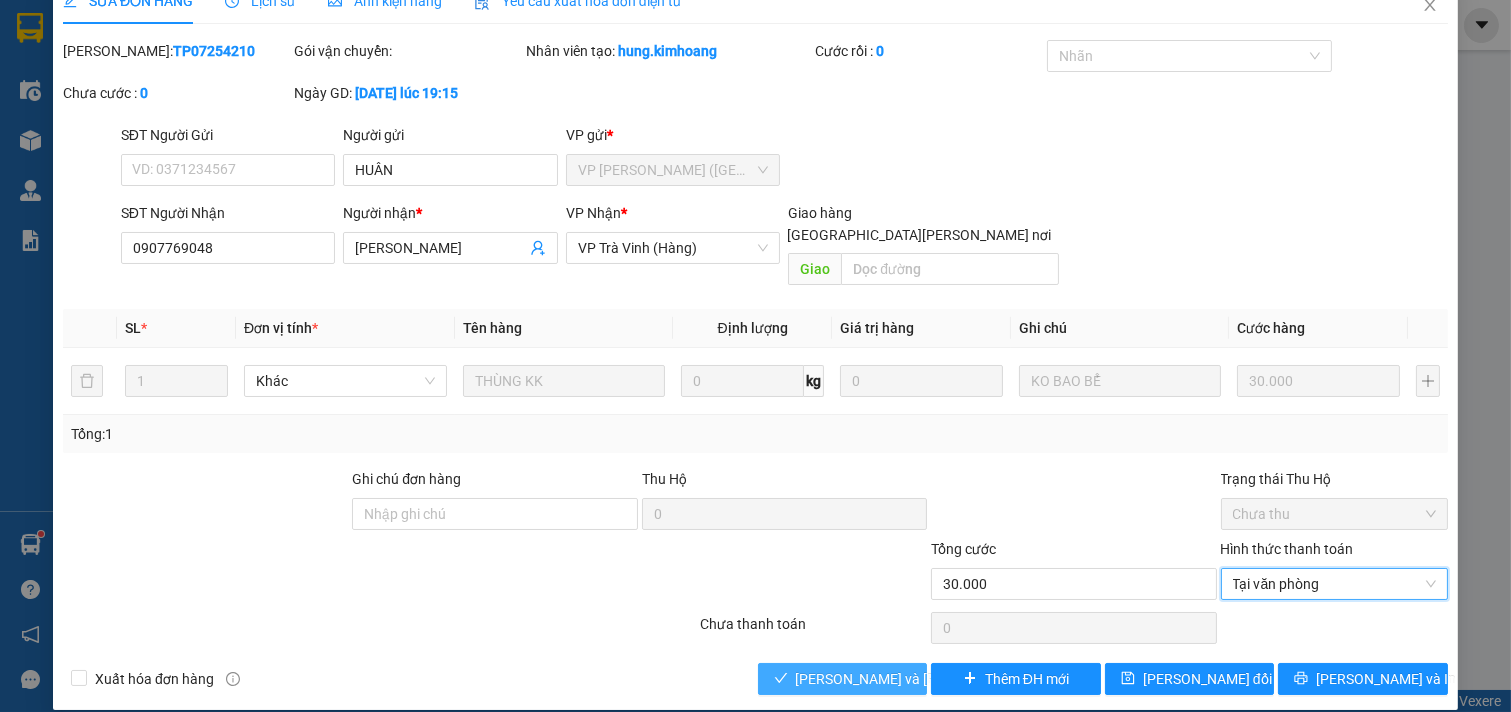 click on "[PERSON_NAME] và [PERSON_NAME] hàng" at bounding box center (931, 679) 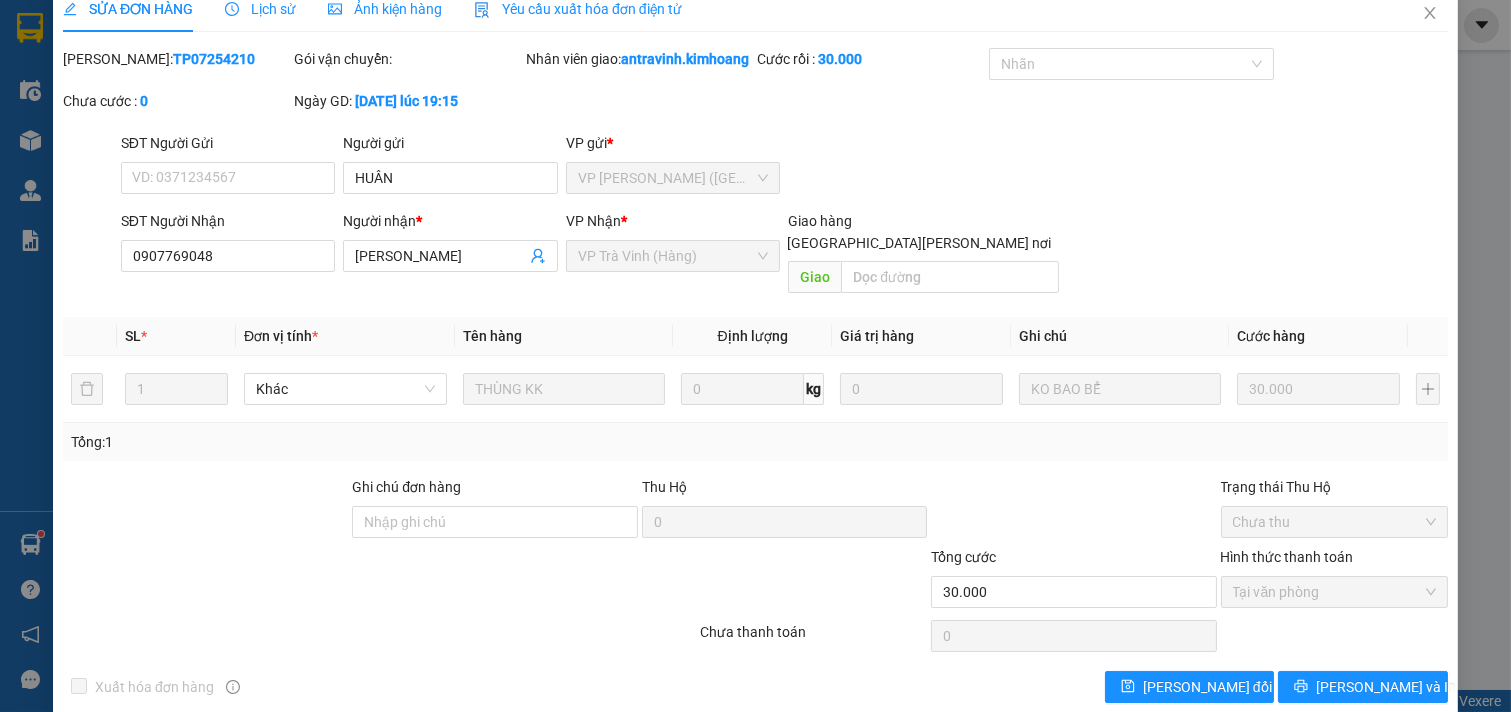 scroll, scrollTop: 0, scrollLeft: 0, axis: both 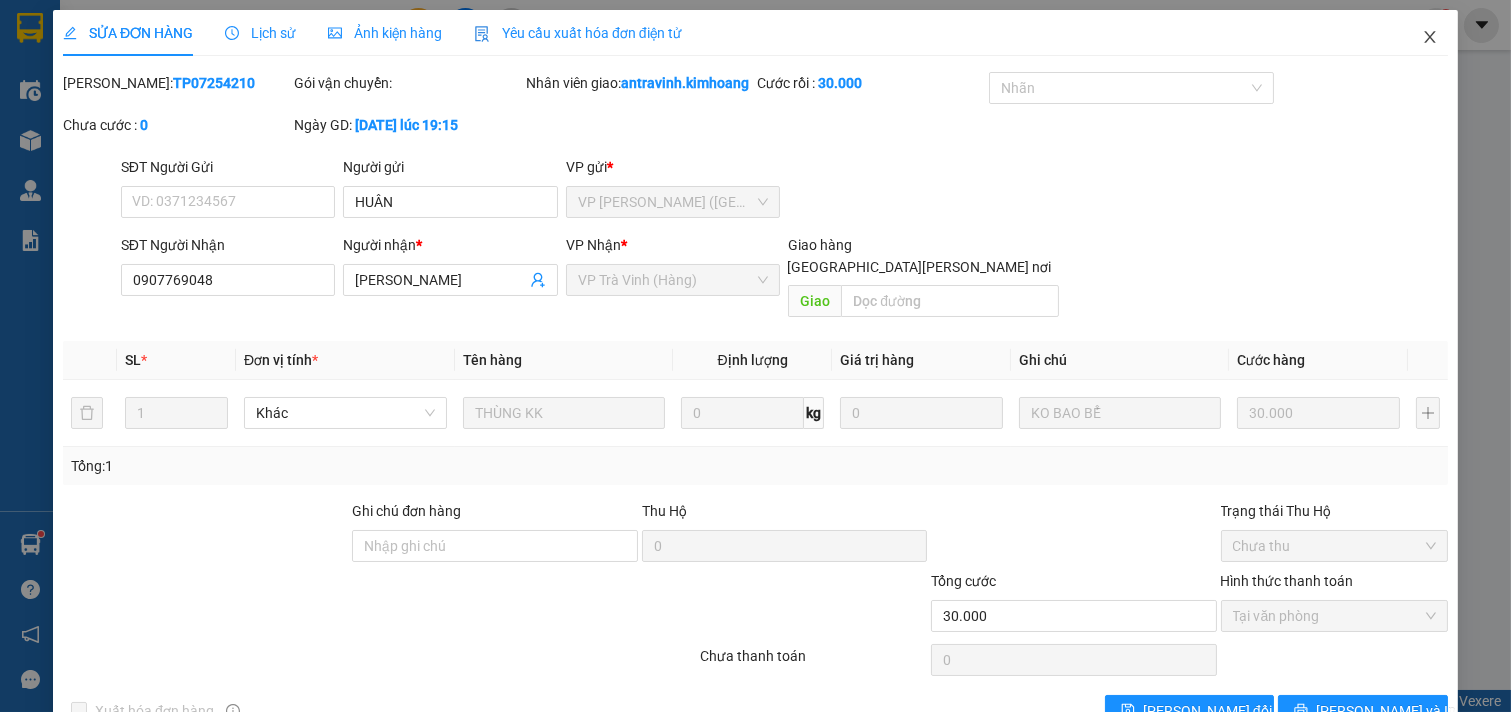 click 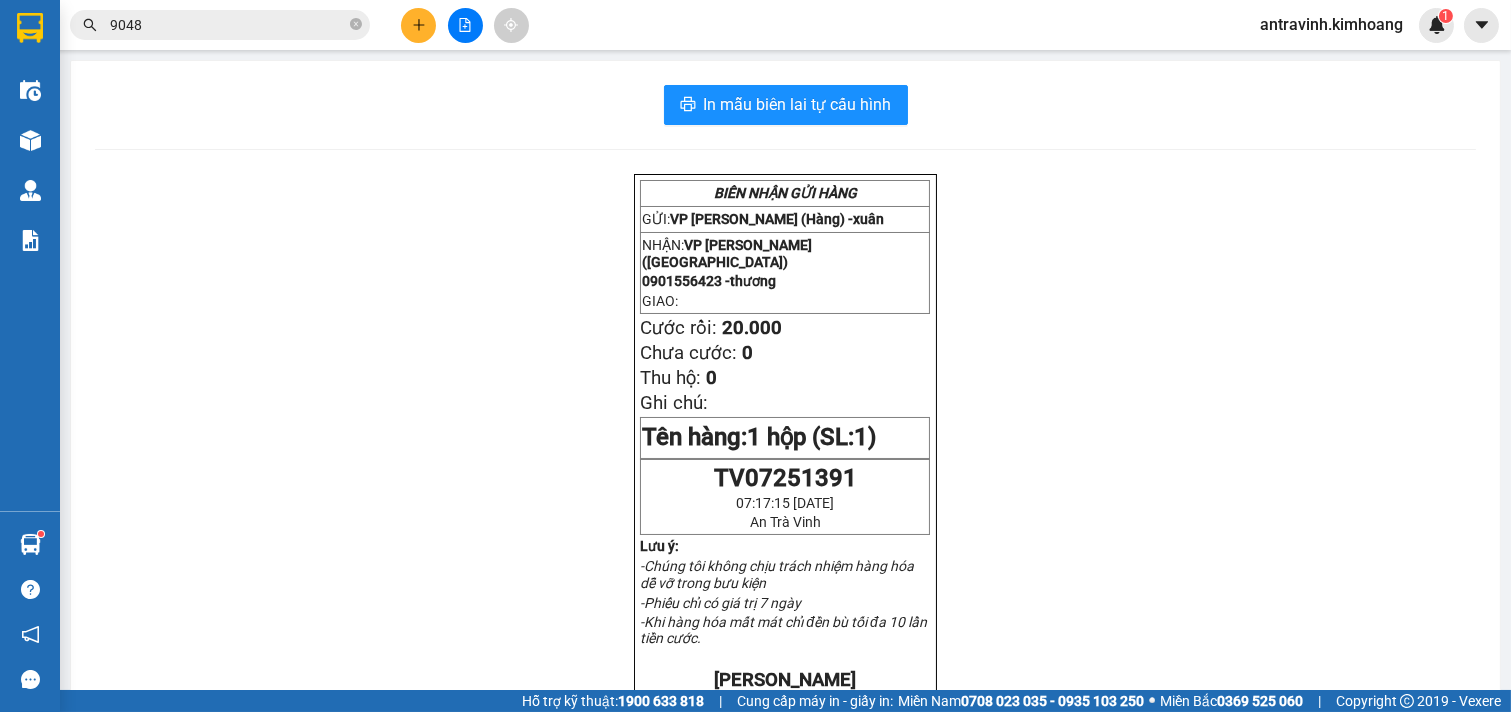 click on "9048" at bounding box center (228, 25) 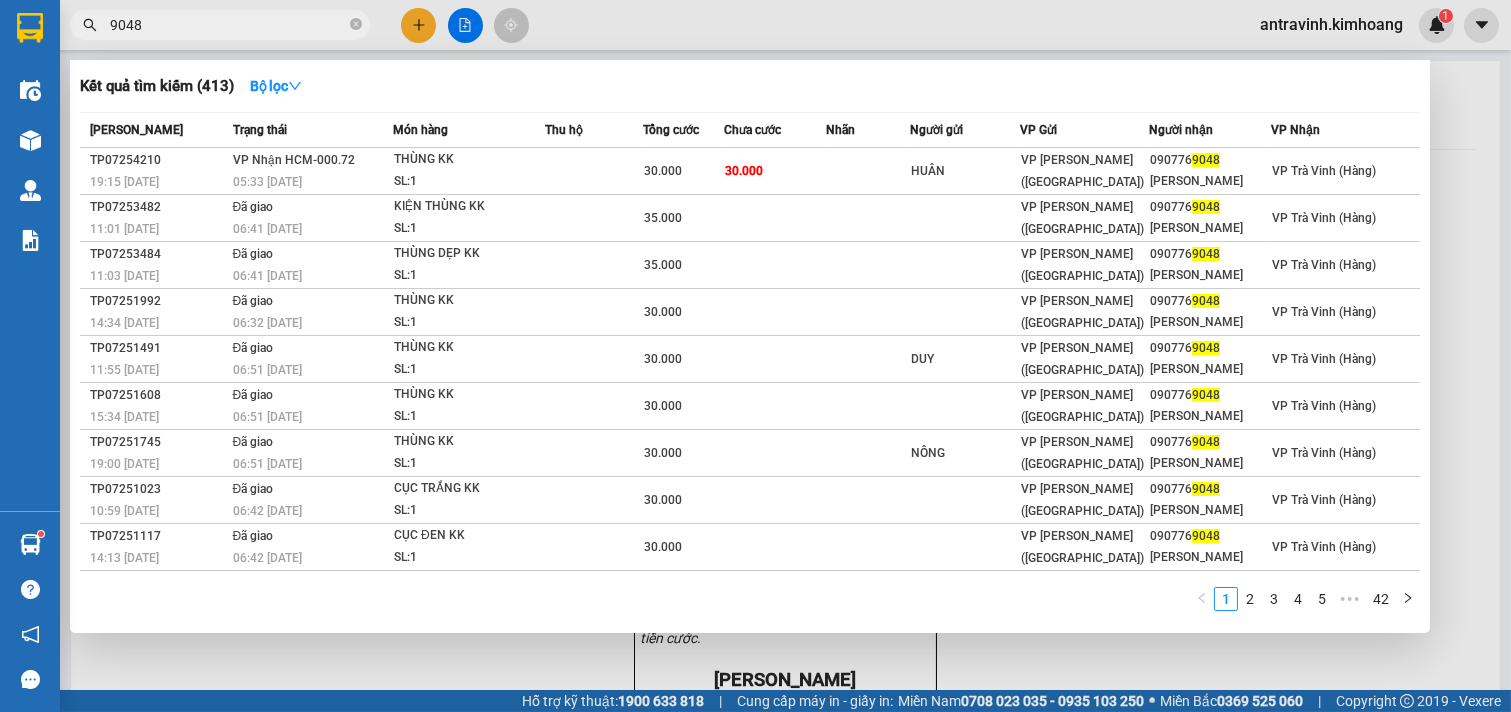 click on "9048" at bounding box center (228, 25) 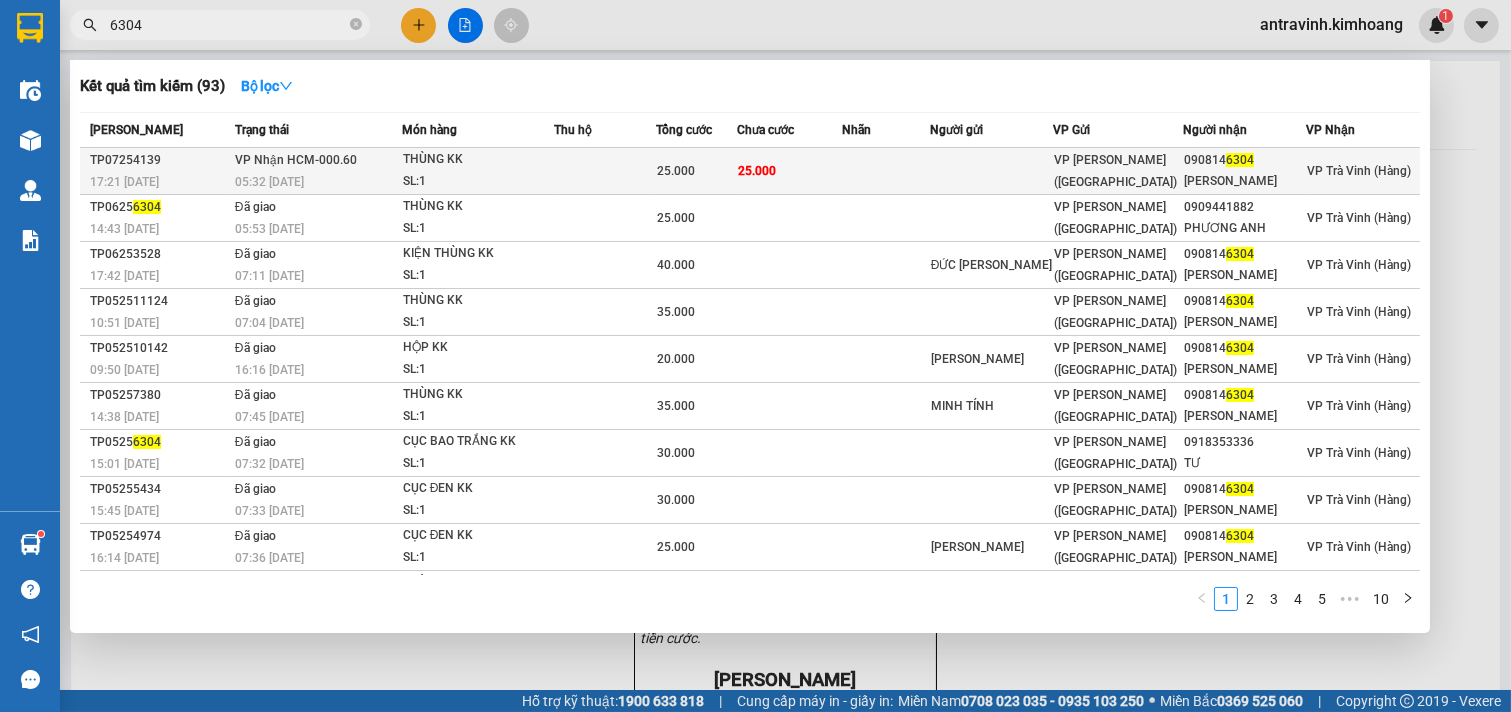 click at bounding box center (605, 171) 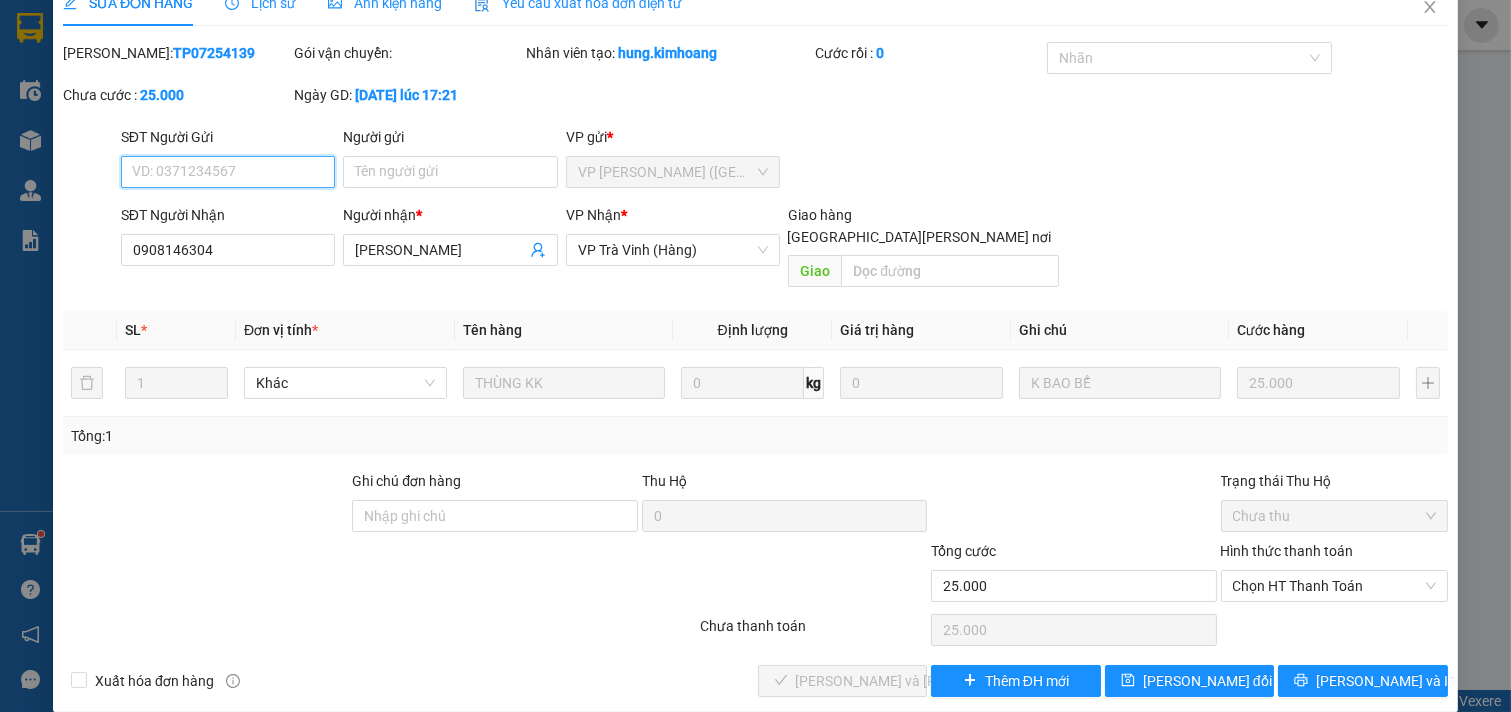 scroll, scrollTop: 32, scrollLeft: 0, axis: vertical 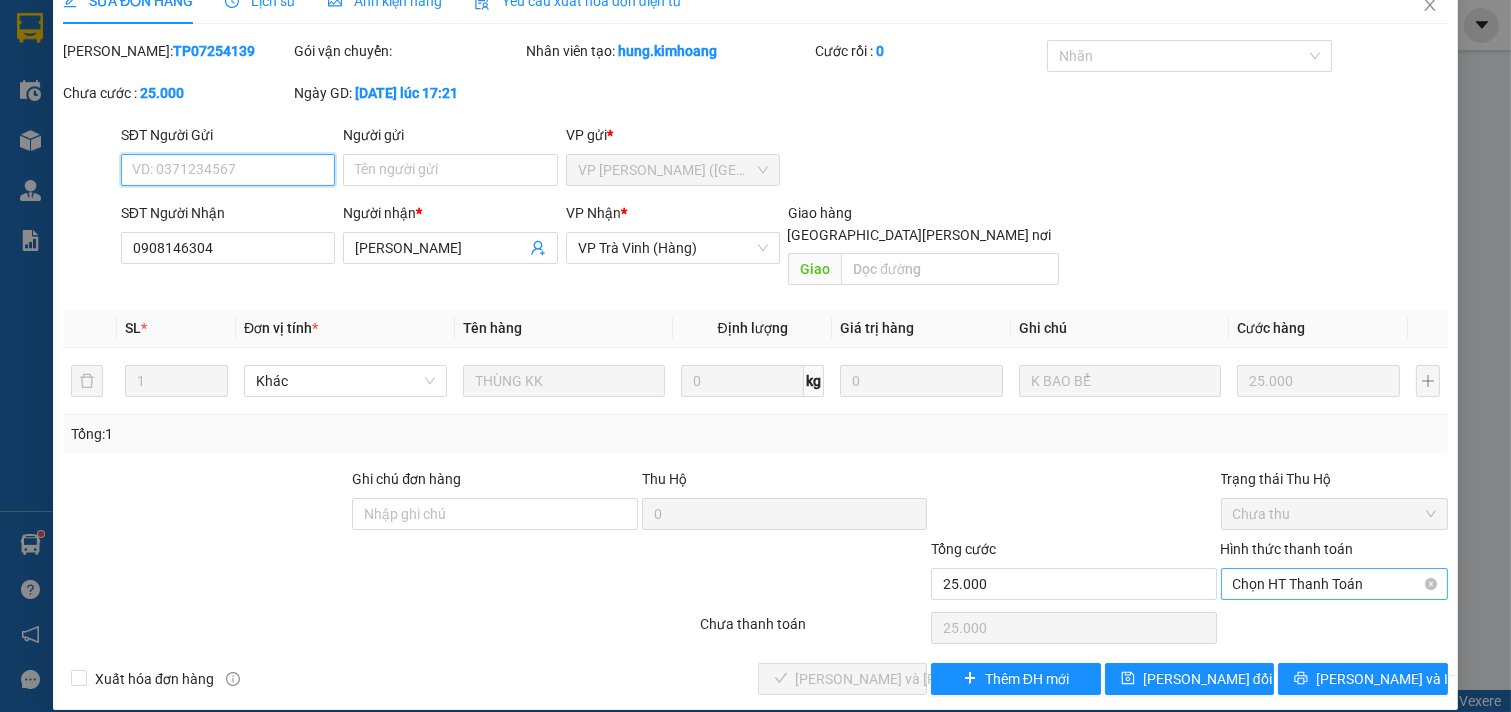 click on "Chọn HT Thanh Toán" at bounding box center (1335, 584) 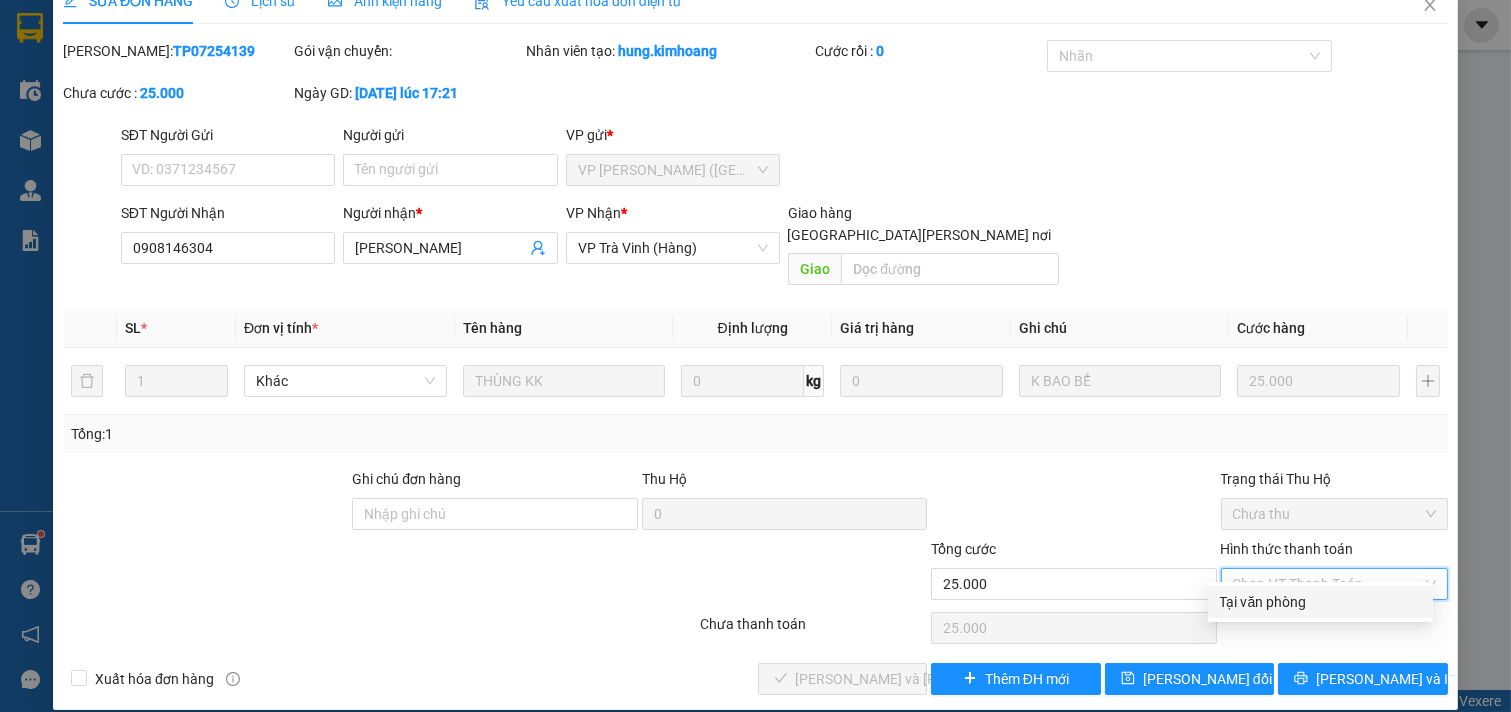 click on "Tại văn phòng" at bounding box center (1320, 602) 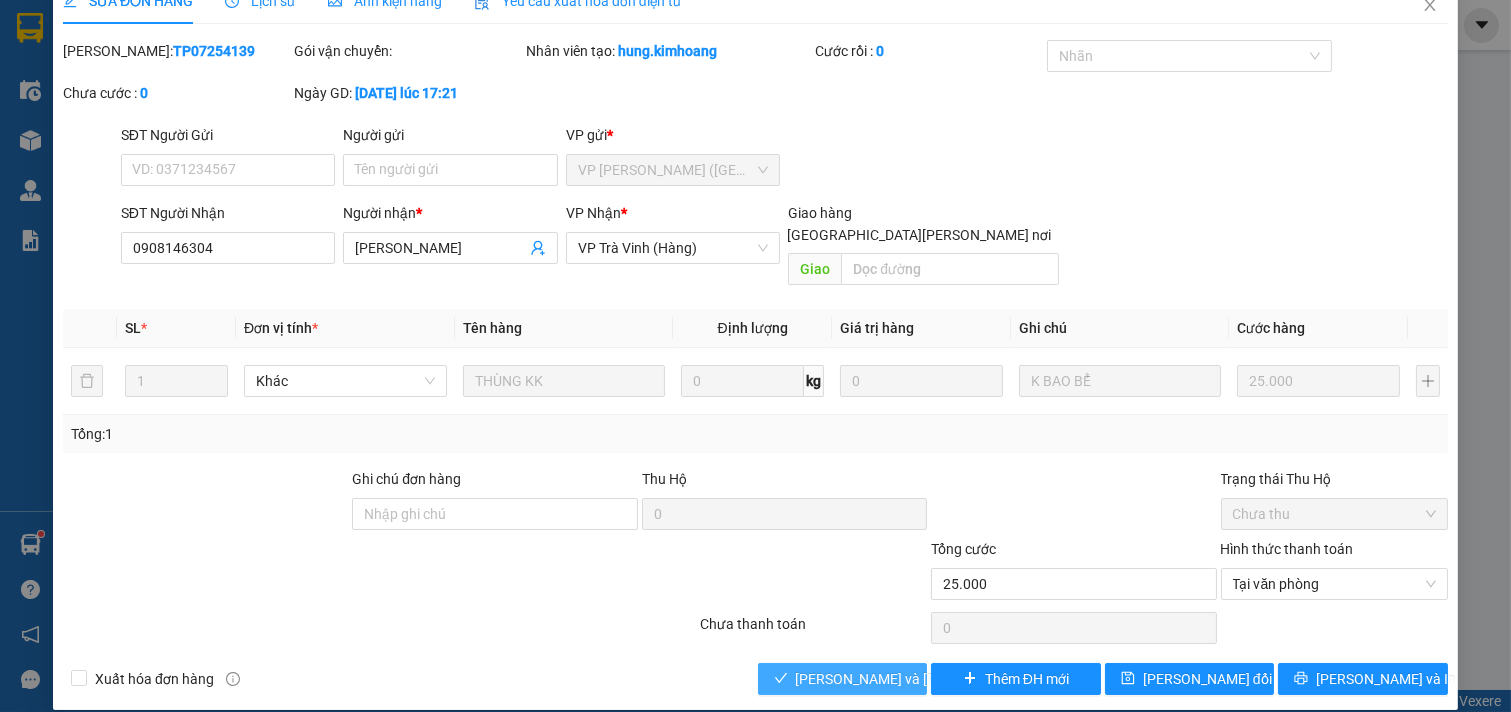 click on "[PERSON_NAME] và [PERSON_NAME] hàng" at bounding box center (931, 679) 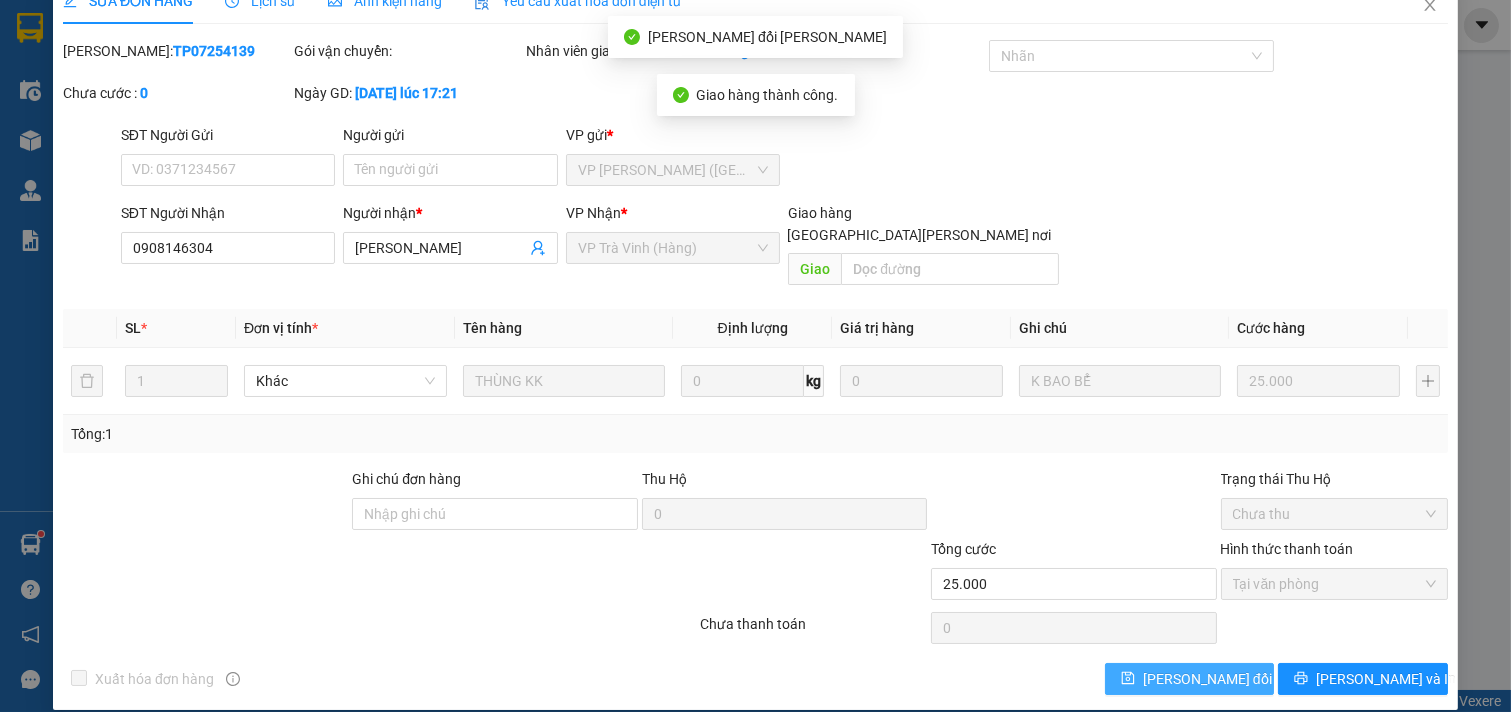 scroll, scrollTop: 53, scrollLeft: 0, axis: vertical 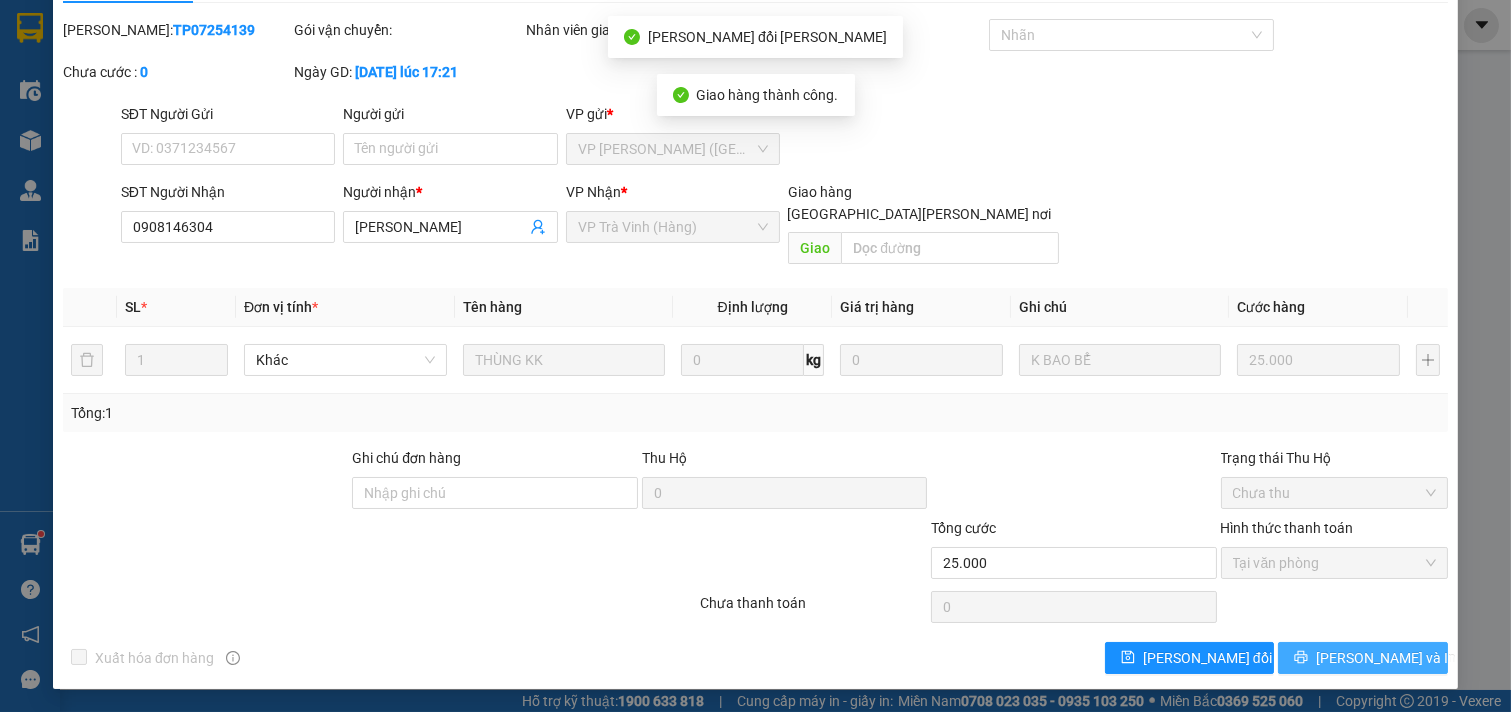 click on "[PERSON_NAME] và In" at bounding box center [1363, 658] 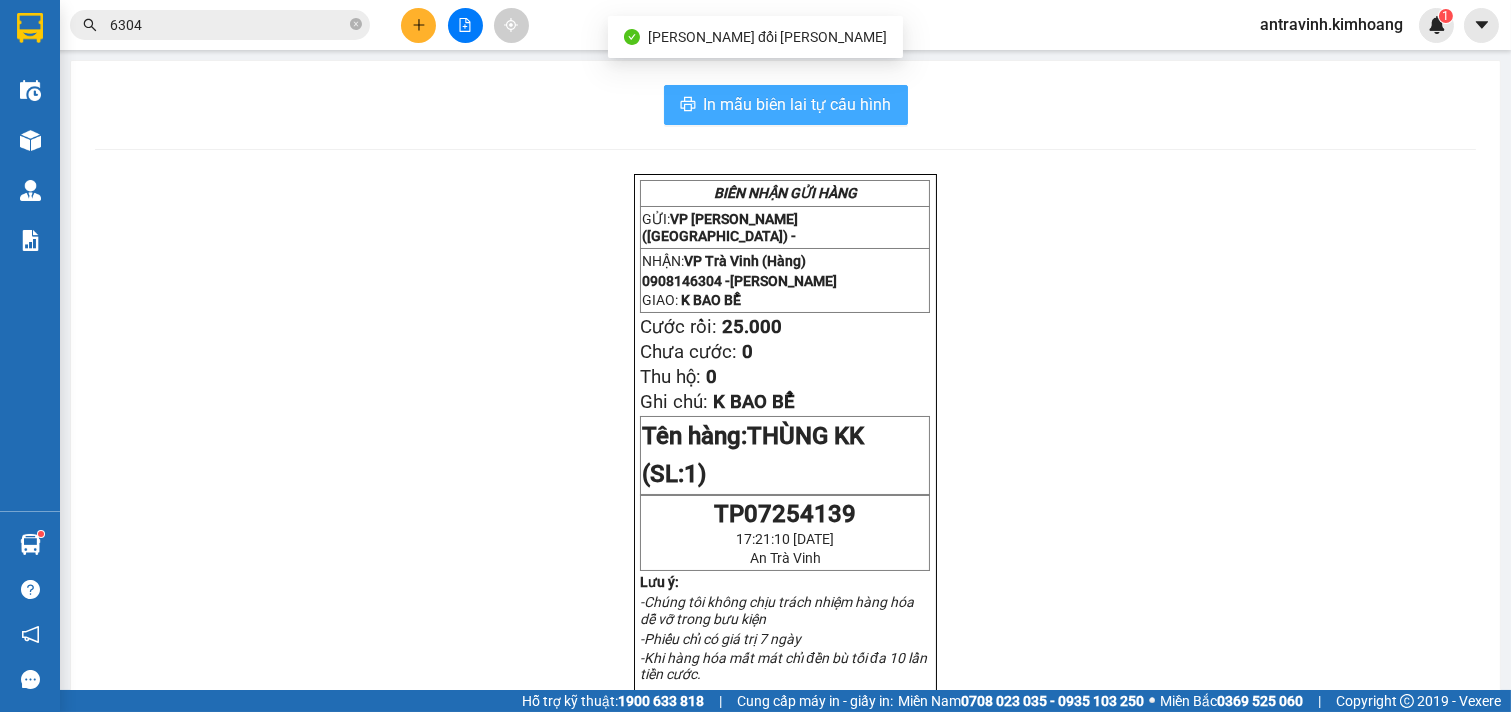 click on "In mẫu biên lai tự cấu hình" at bounding box center [798, 104] 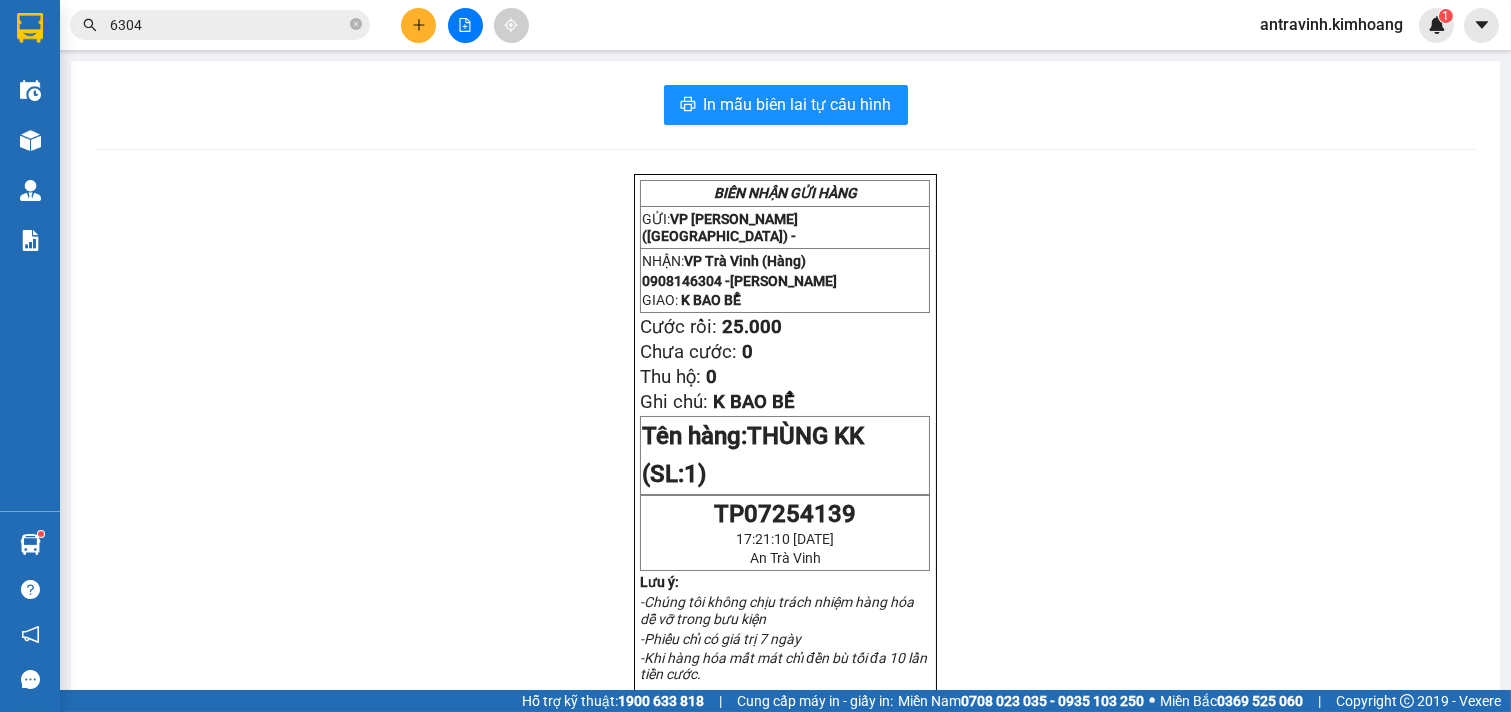 click on "6304" at bounding box center (228, 25) 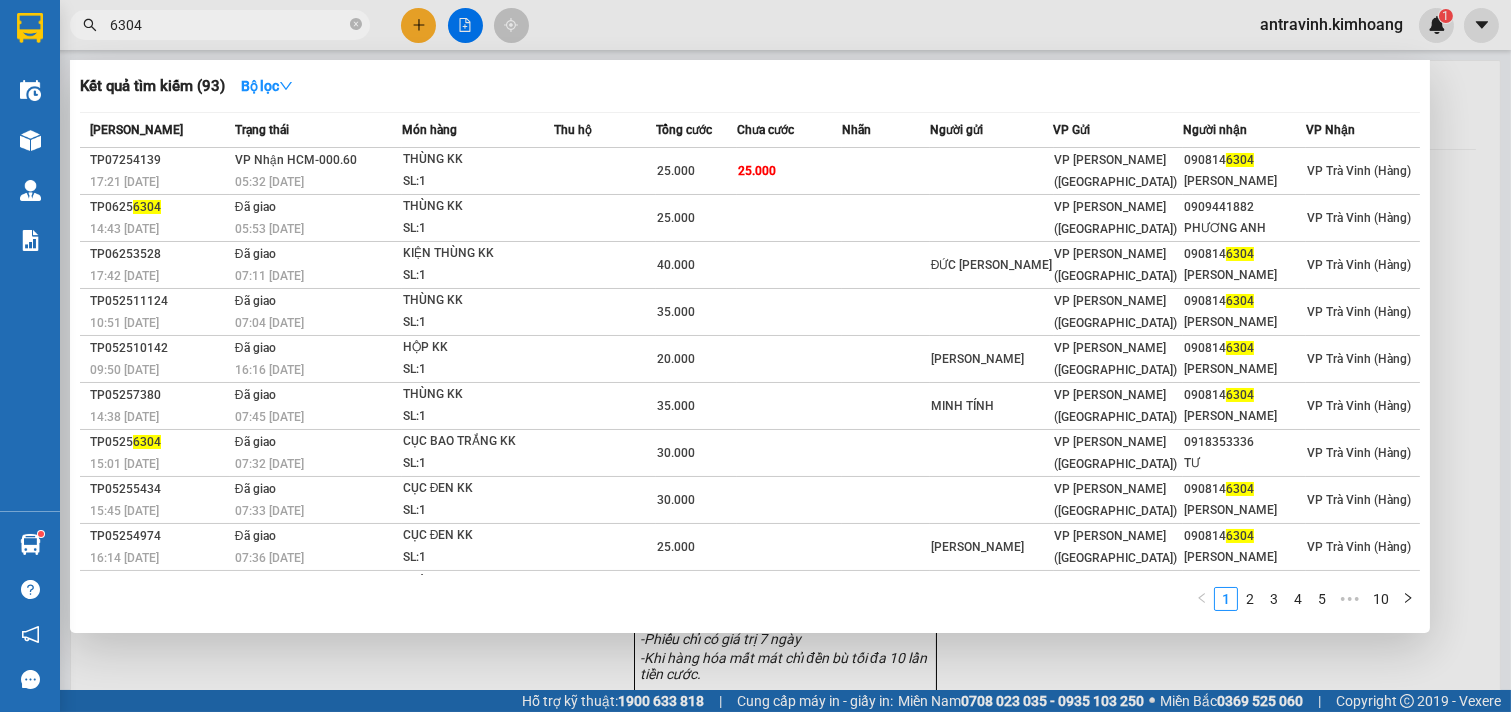 click on "6304" at bounding box center [228, 25] 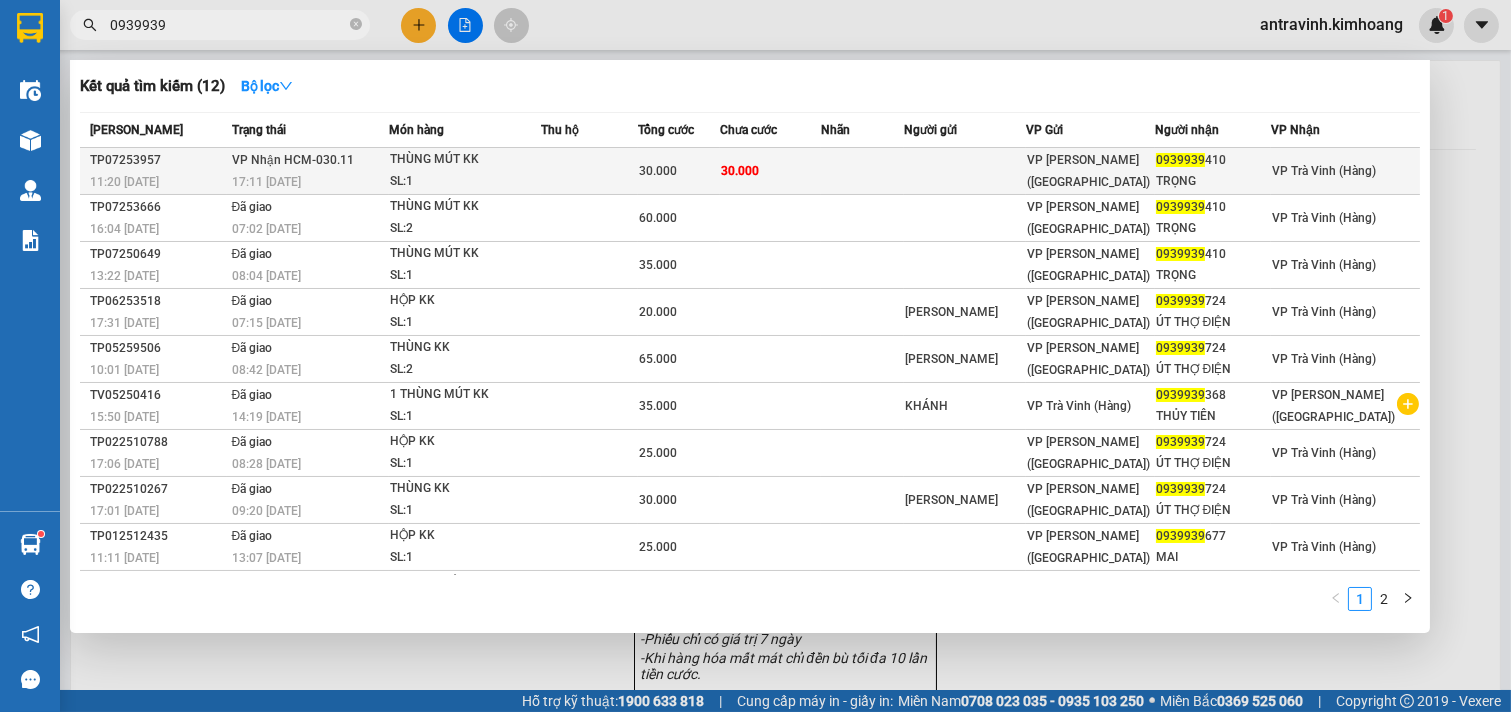 click on "30.000" at bounding box center [679, 171] 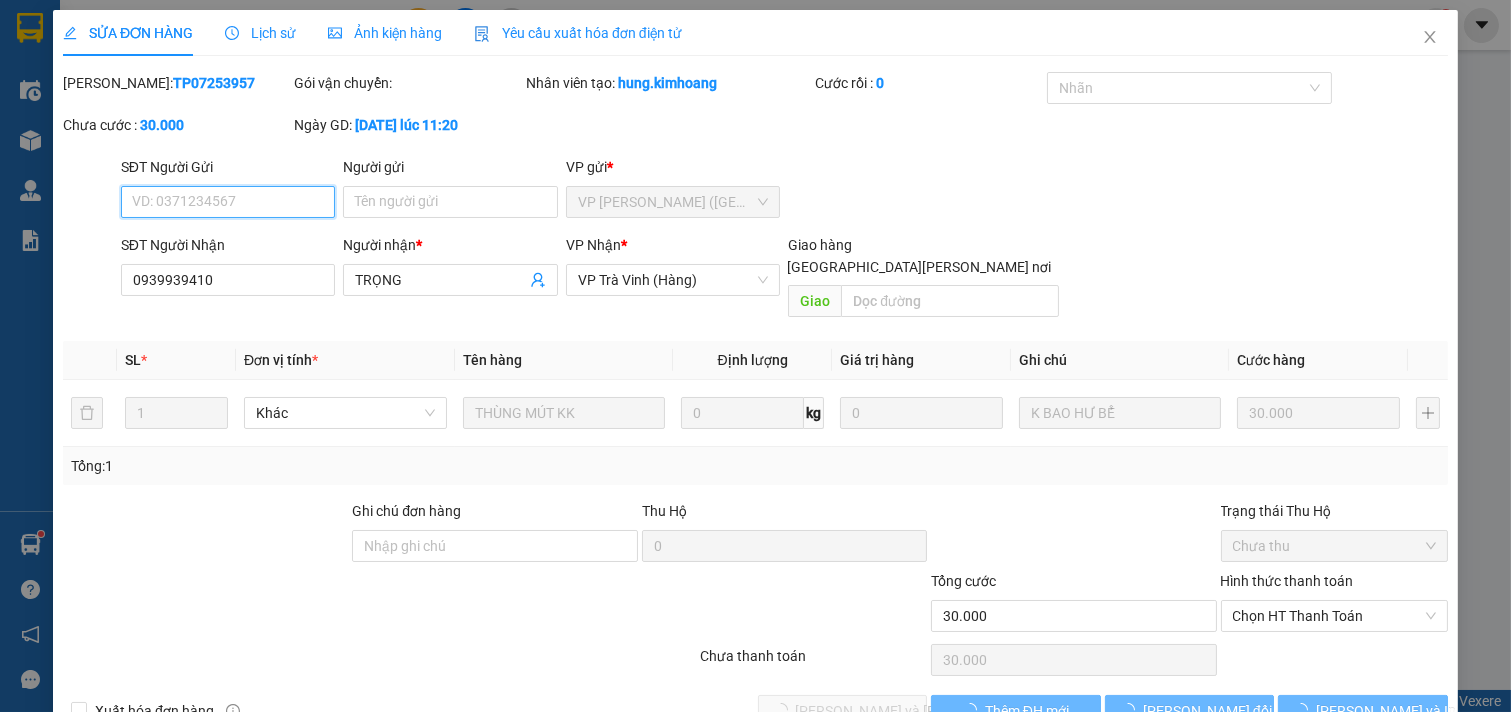 scroll, scrollTop: 22, scrollLeft: 0, axis: vertical 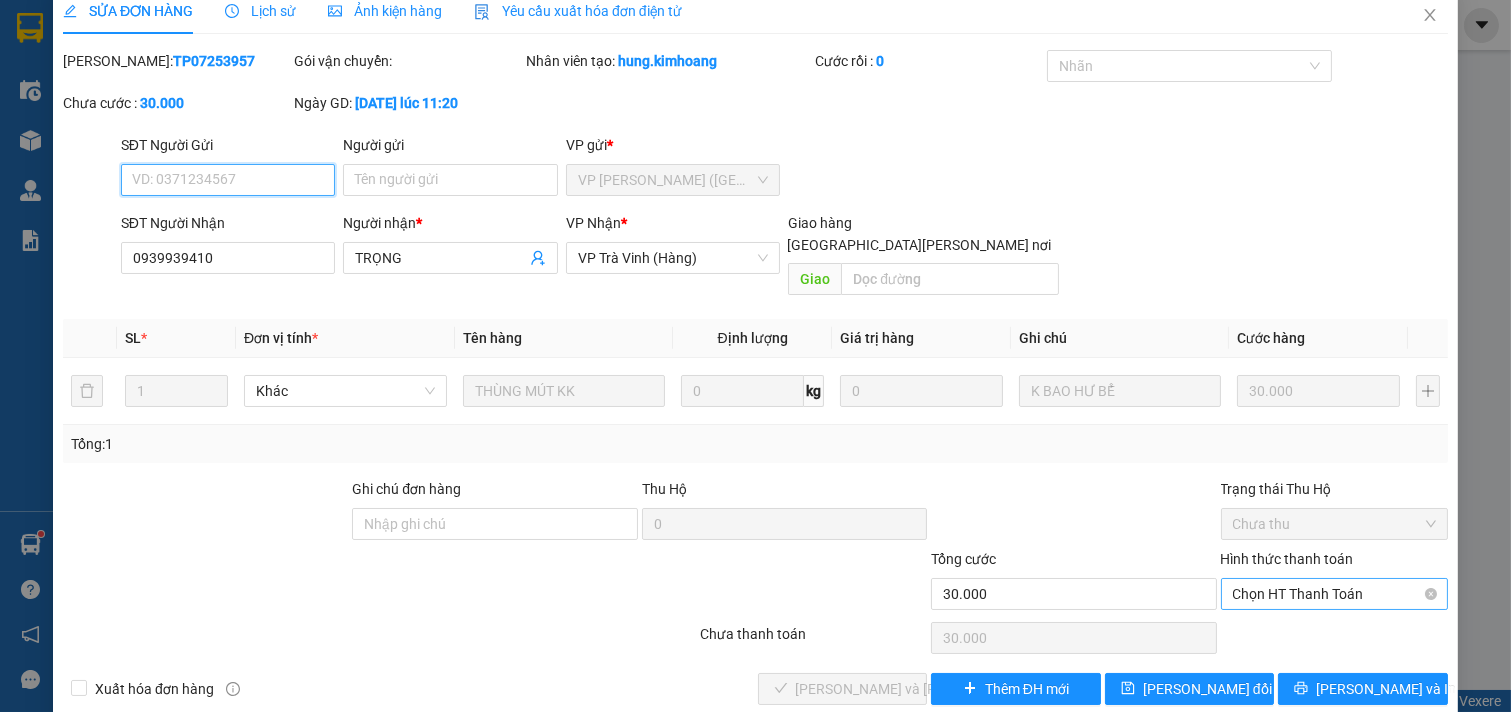 click on "Chọn HT Thanh Toán" at bounding box center (1335, 594) 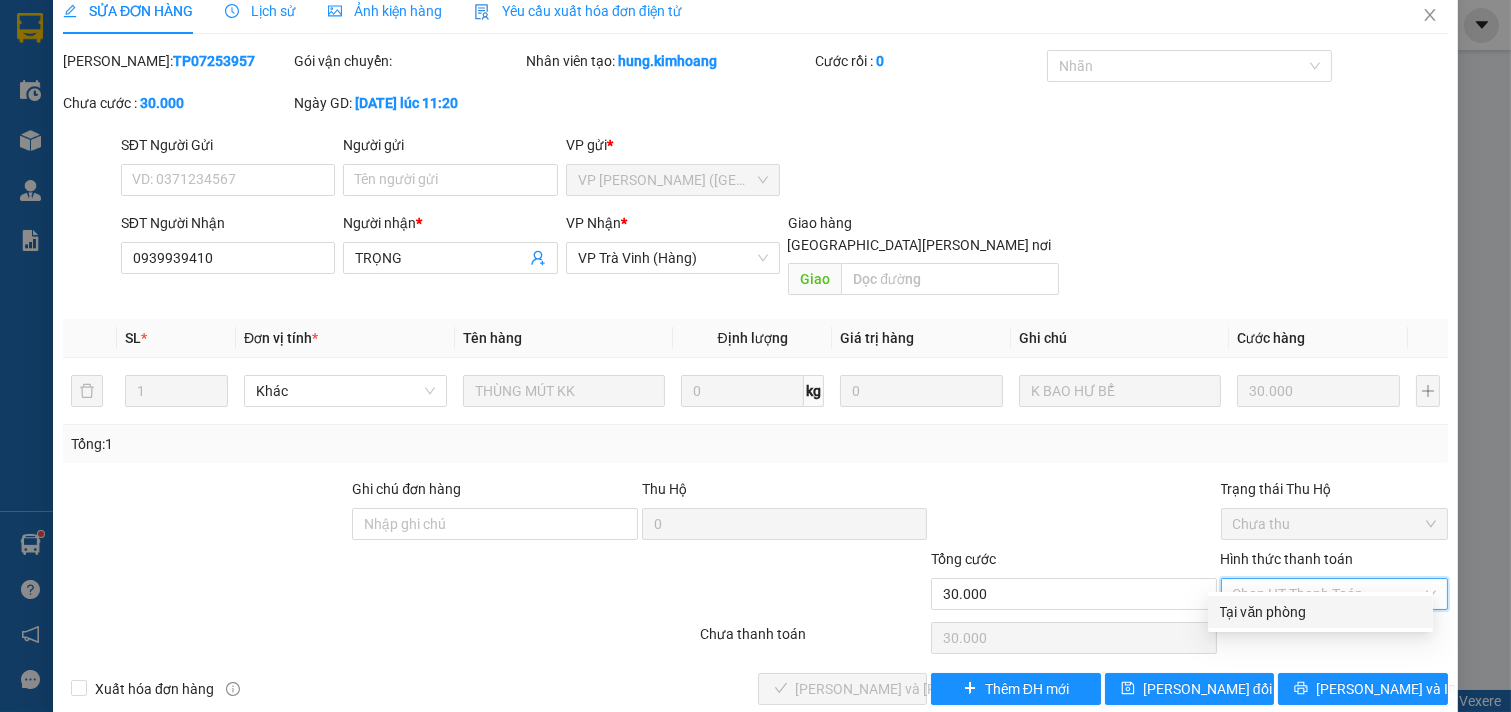 click on "Tại văn phòng" at bounding box center [1320, 612] 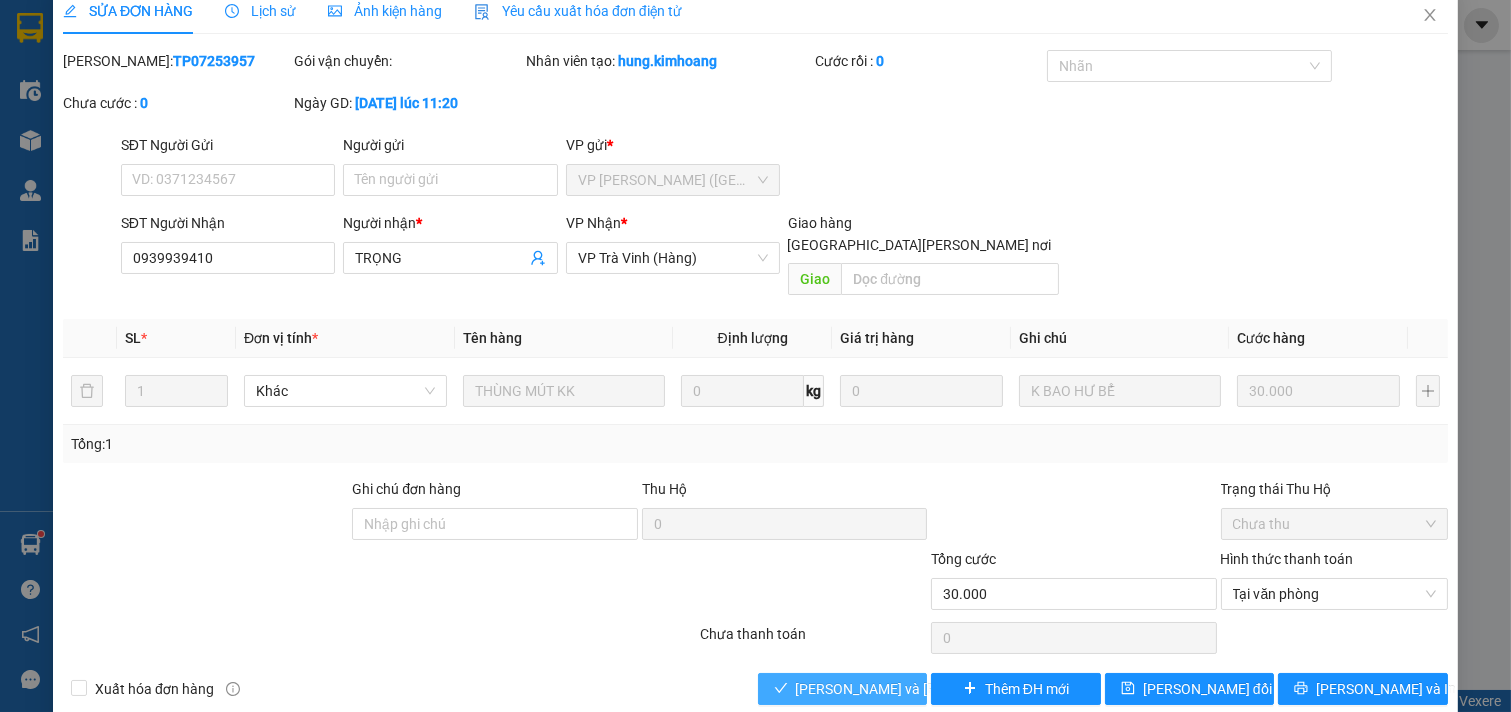 click on "[PERSON_NAME] và [PERSON_NAME] hàng" at bounding box center [931, 689] 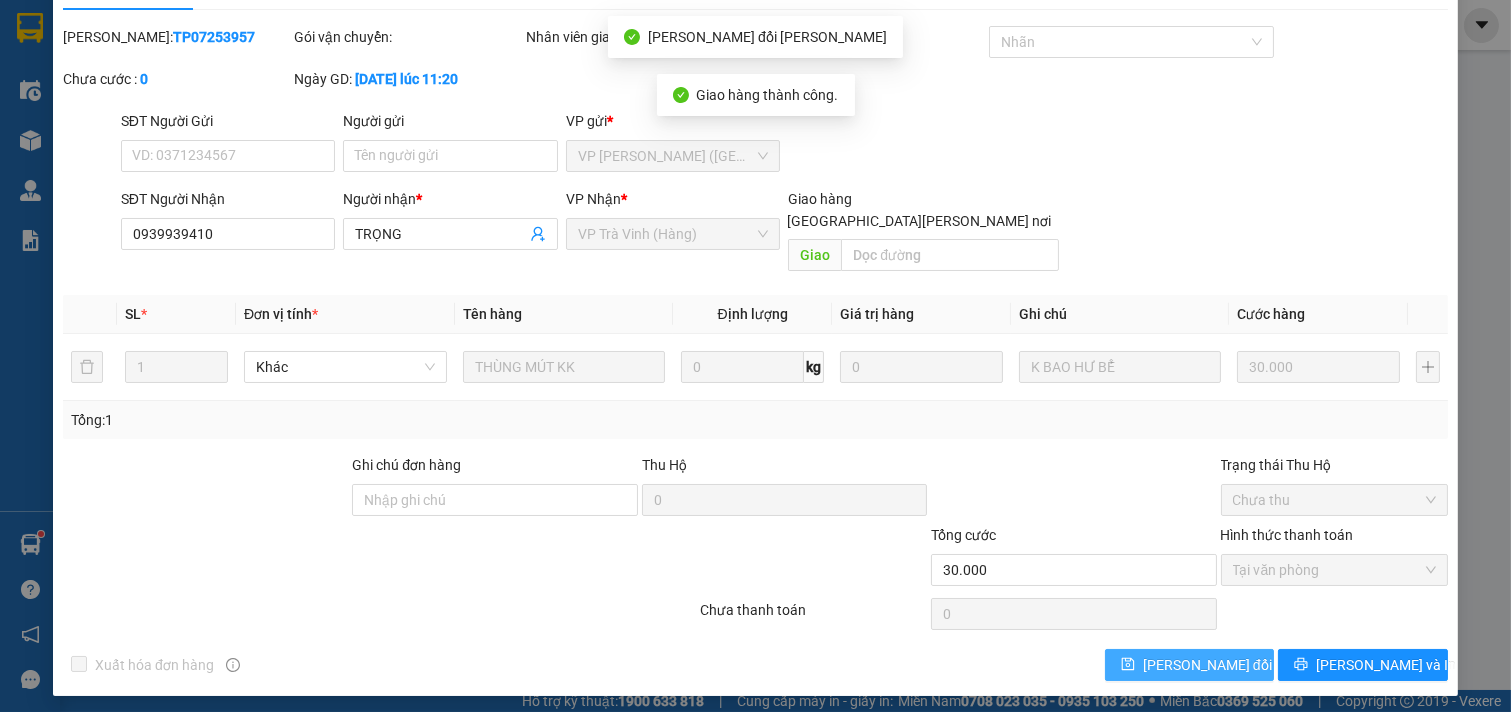 scroll, scrollTop: 53, scrollLeft: 0, axis: vertical 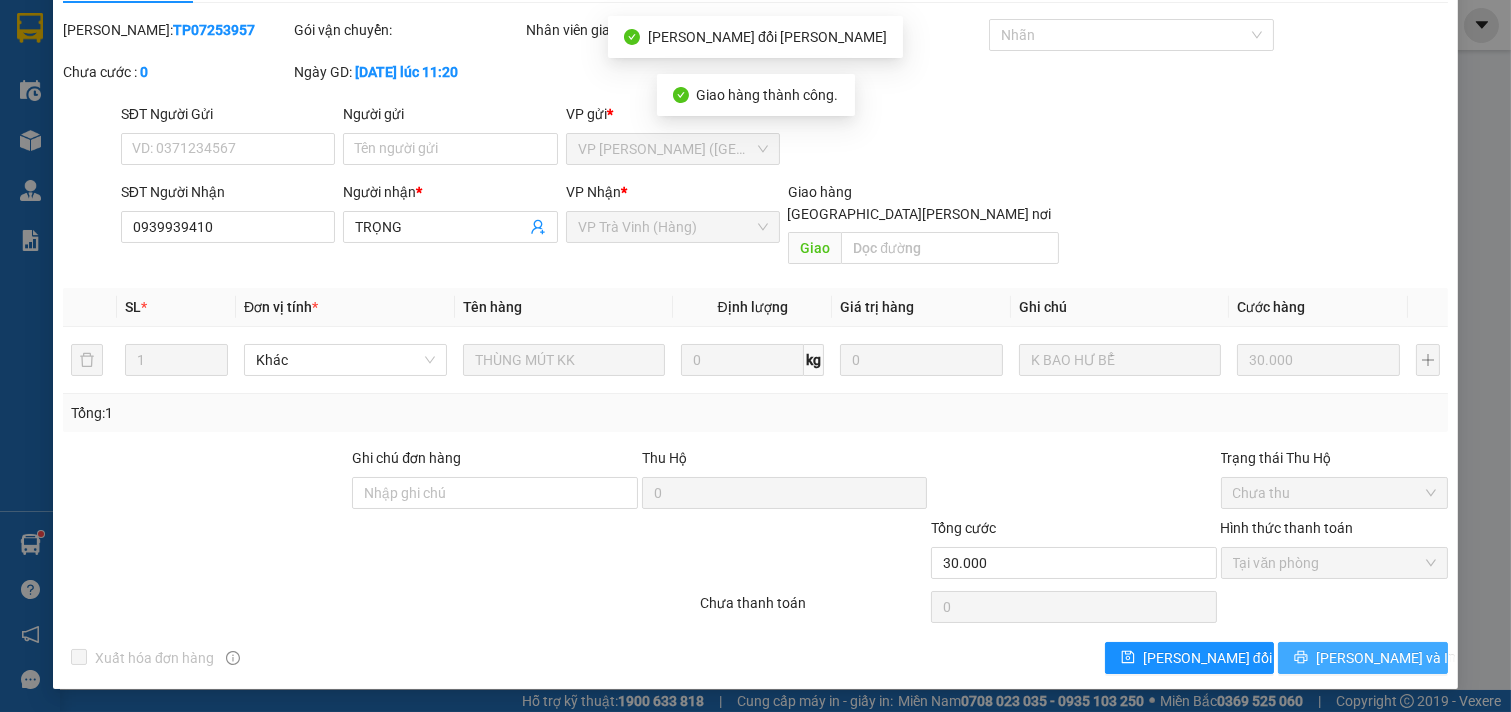 click on "[PERSON_NAME] và In" at bounding box center (1363, 658) 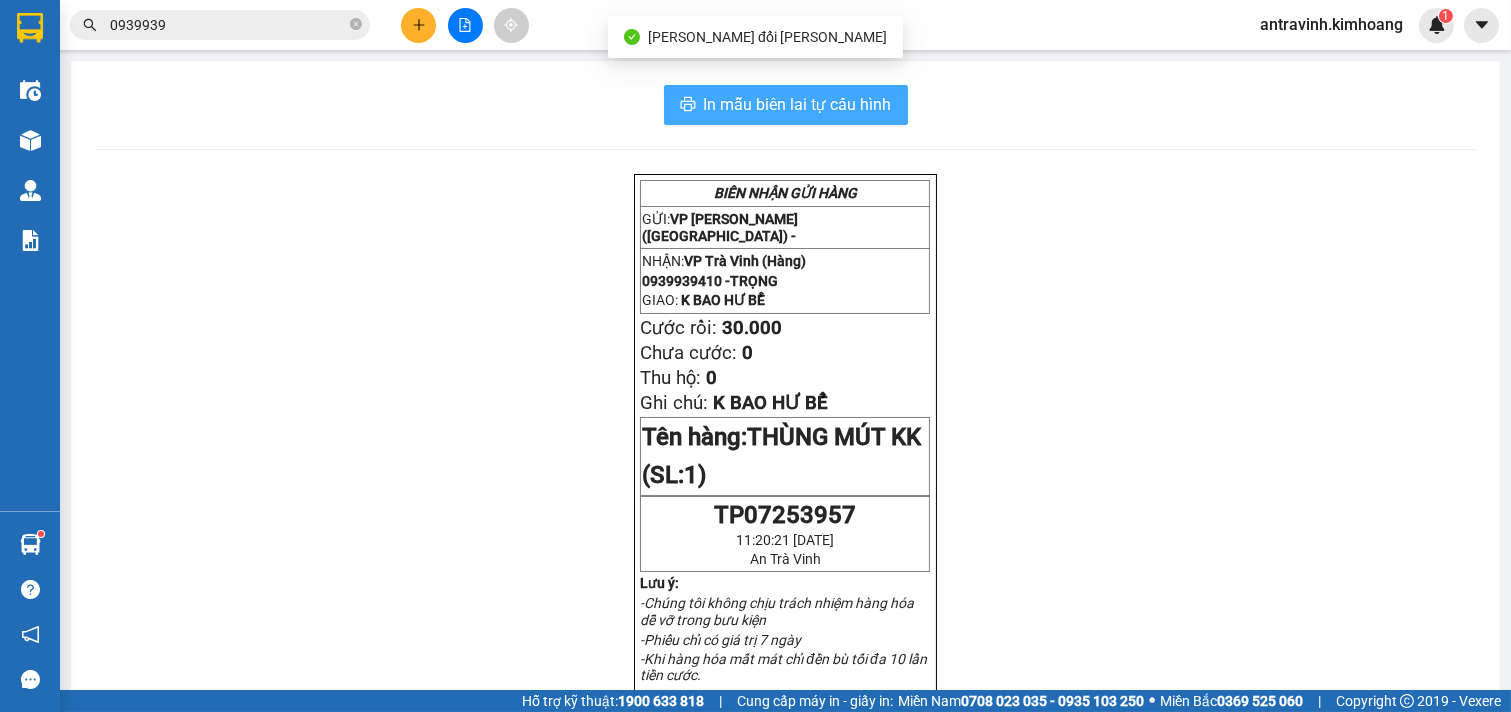 click on "In mẫu biên lai tự cấu hình" at bounding box center [798, 104] 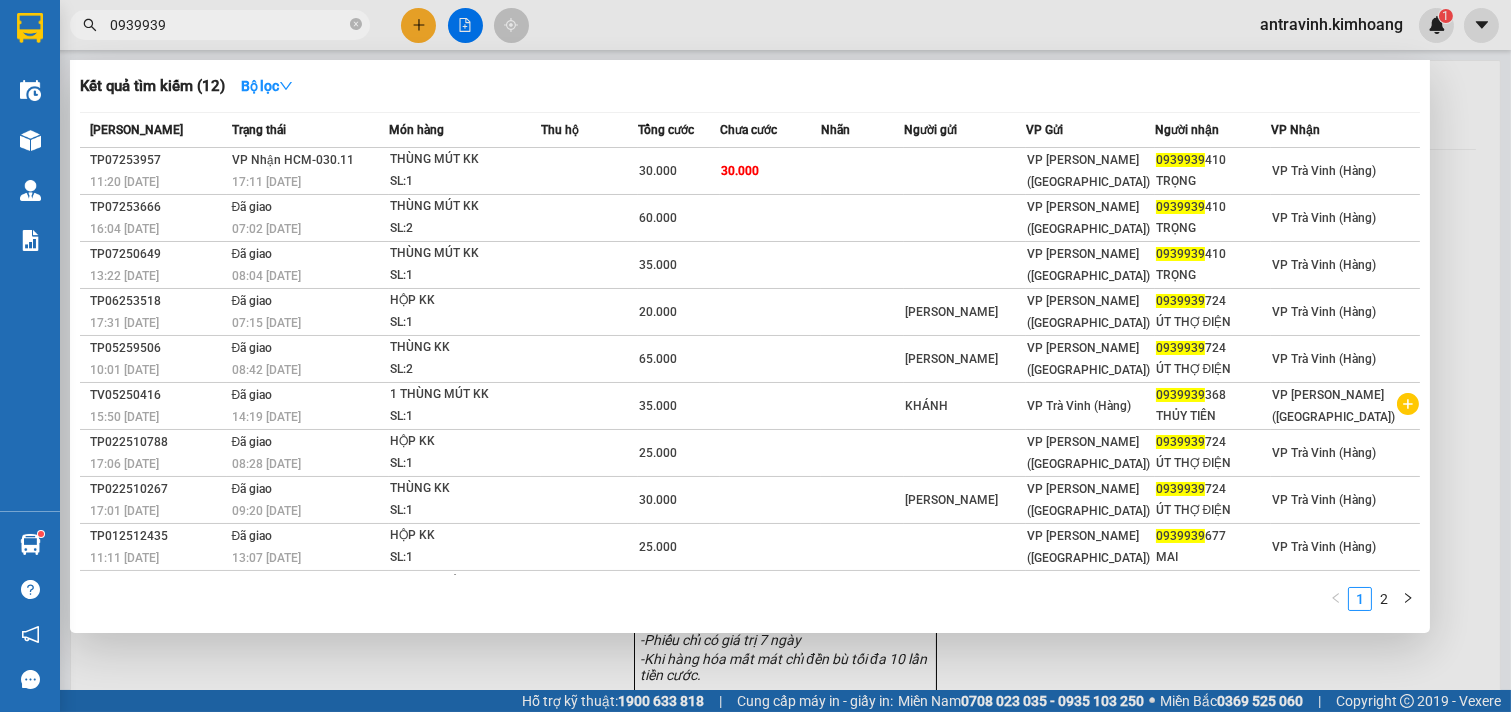click on "0939939" at bounding box center (228, 25) 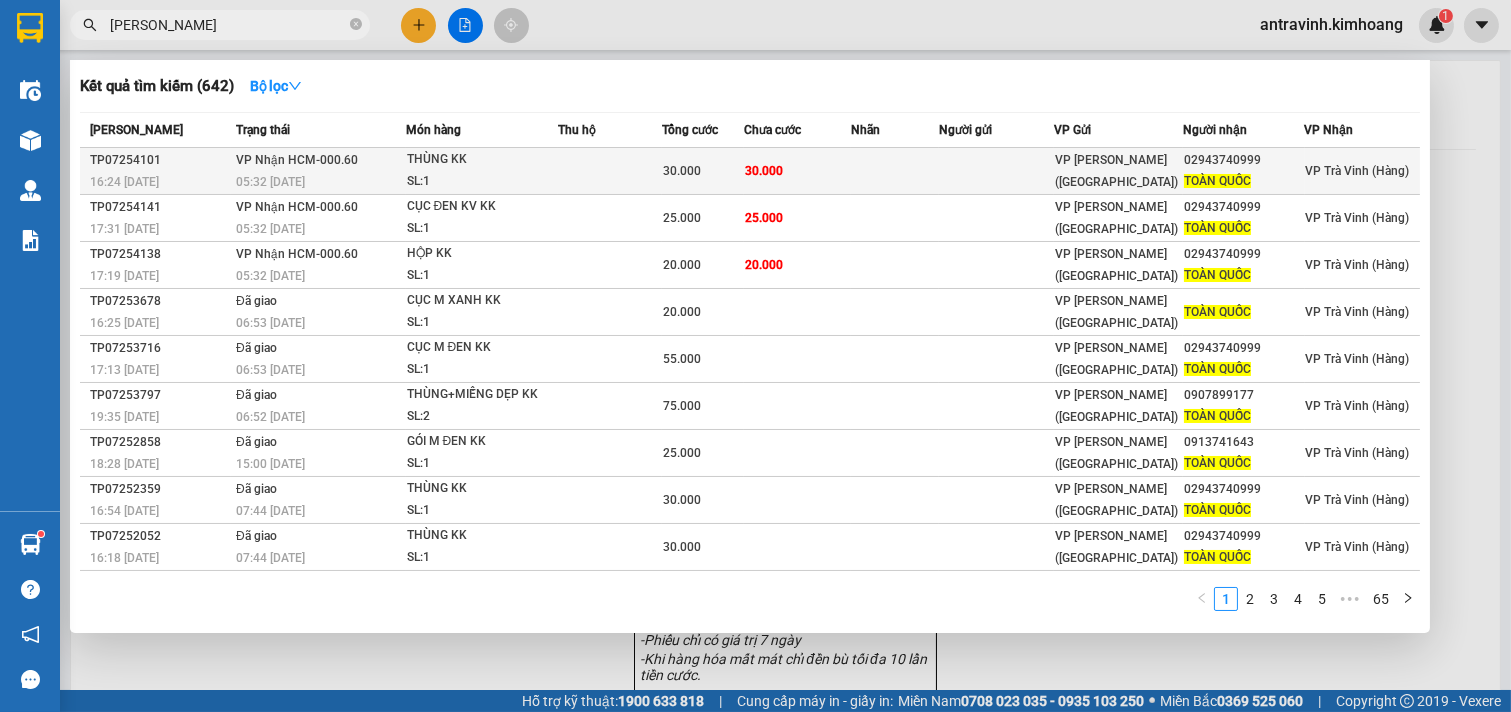 click on "30.000" at bounding box center (764, 171) 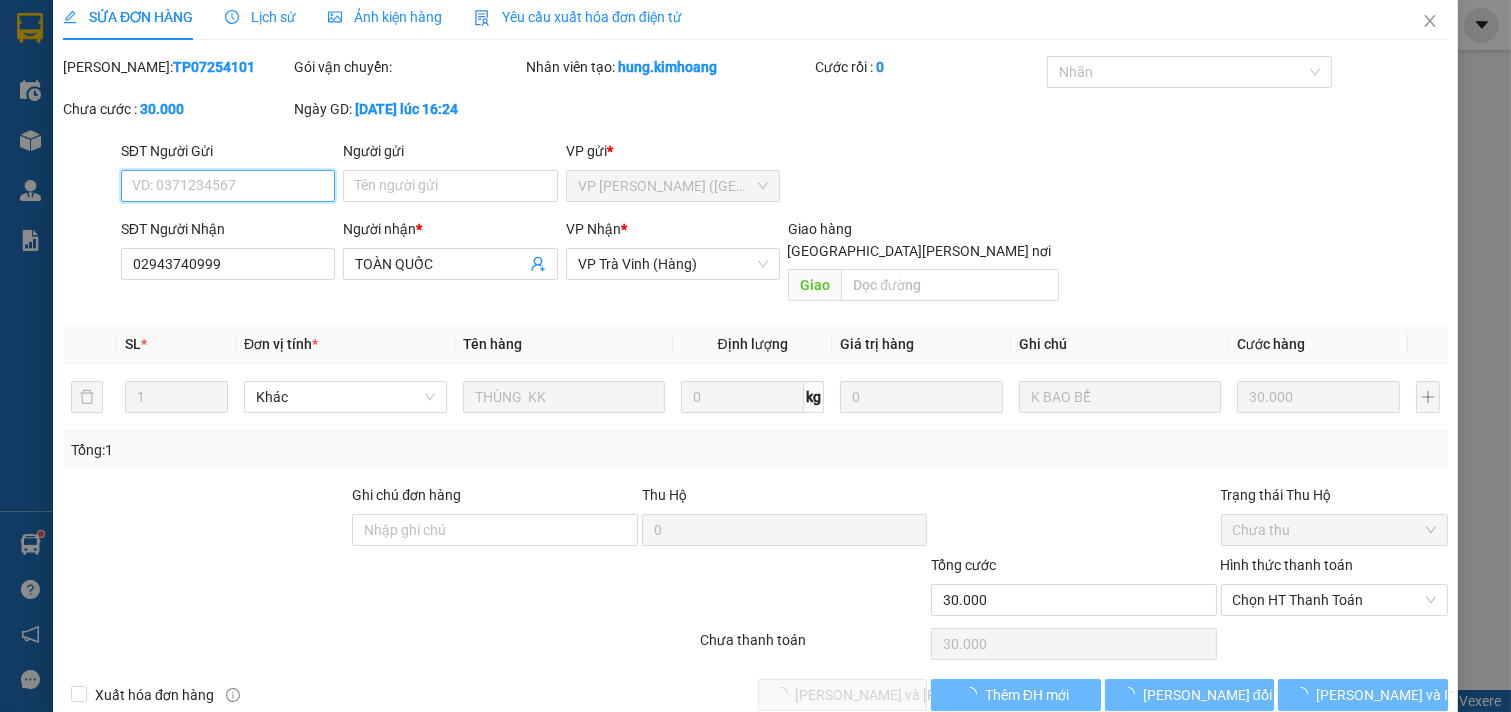 scroll, scrollTop: 32, scrollLeft: 0, axis: vertical 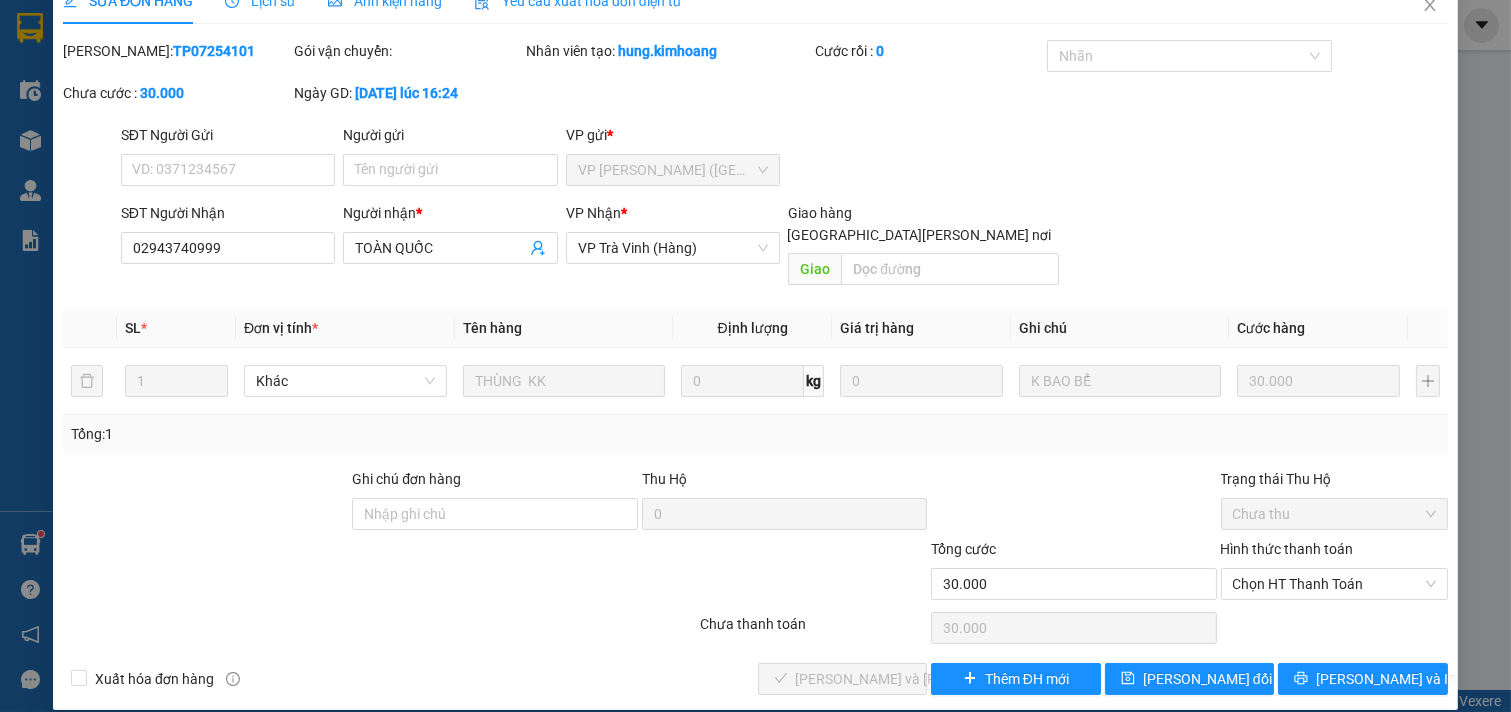 click on "Hình thức thanh toán Chọn HT Thanh Toán" at bounding box center [1335, 573] 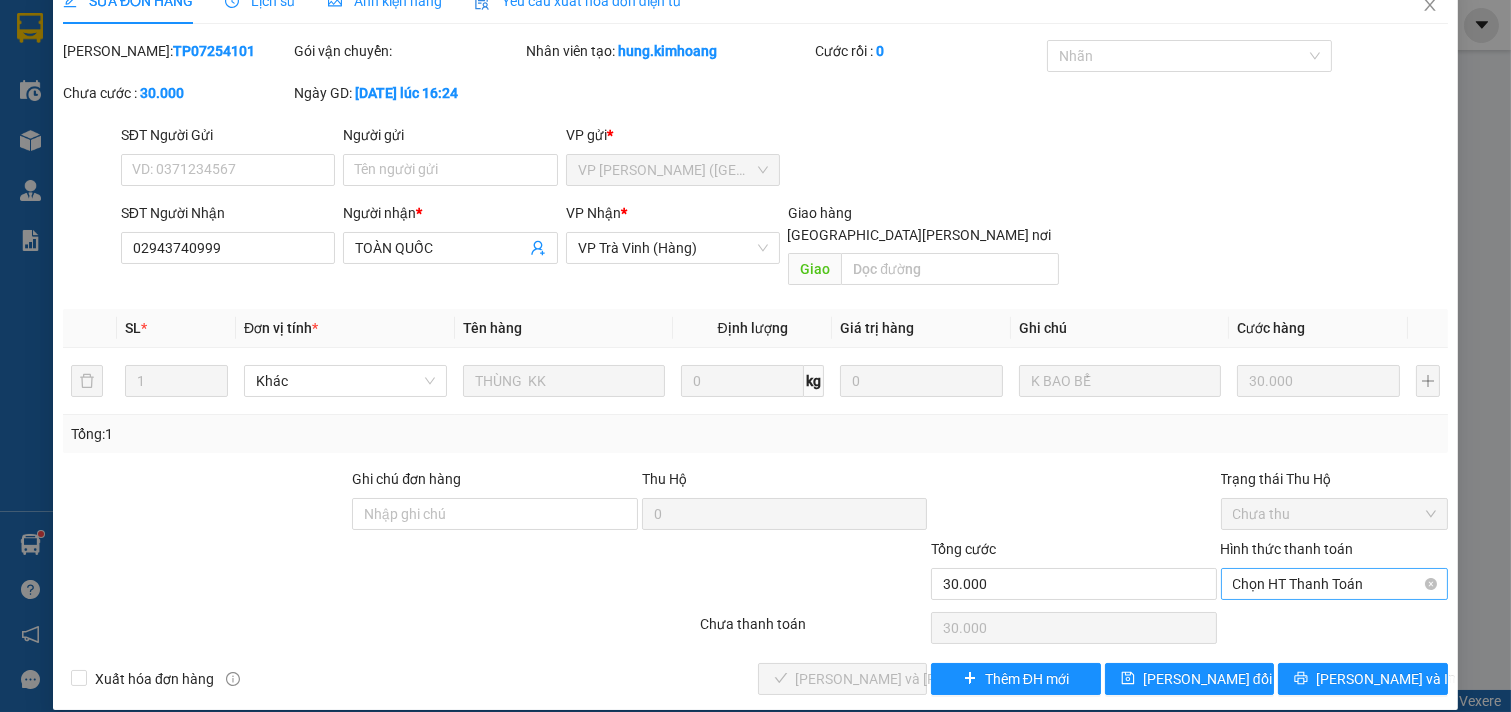 click on "Chọn HT Thanh Toán" at bounding box center (1335, 584) 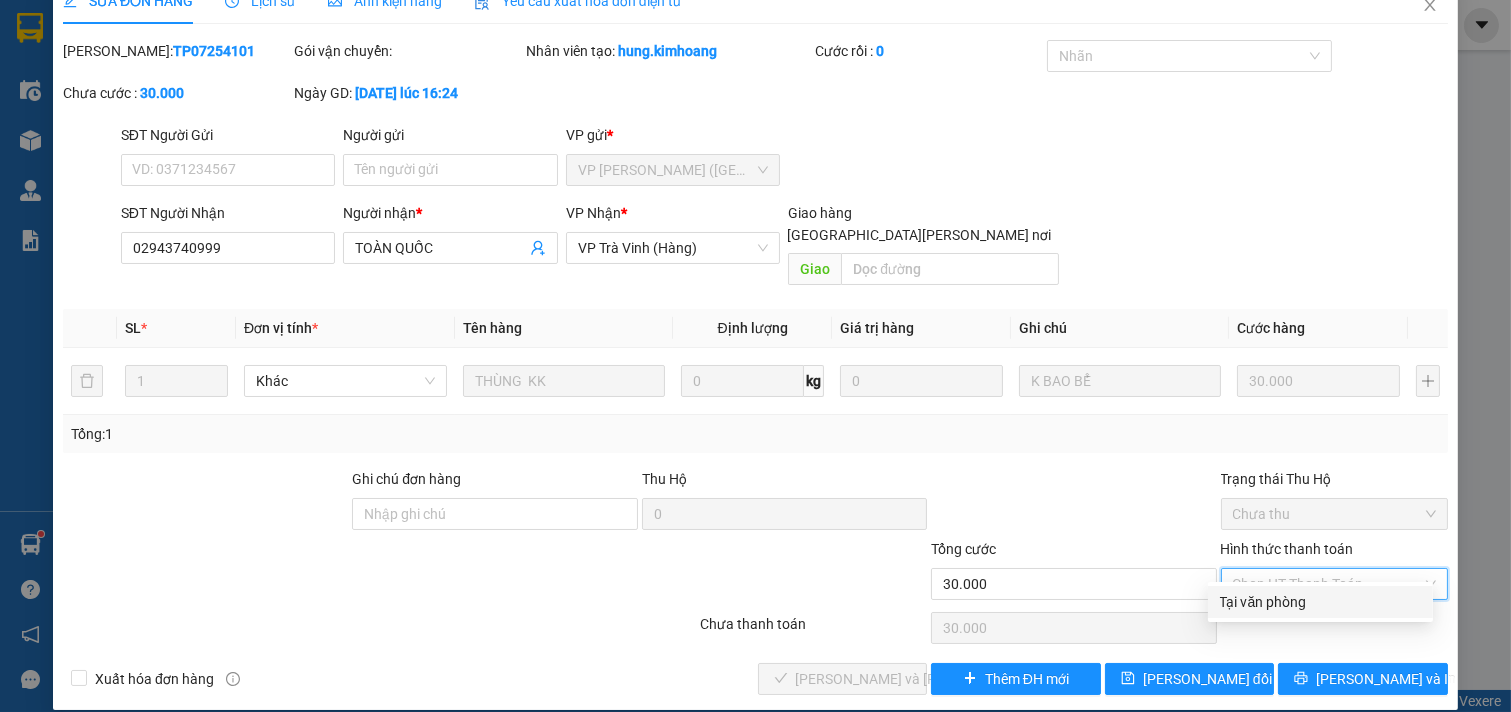 click on "Tại văn phòng" at bounding box center (1320, 602) 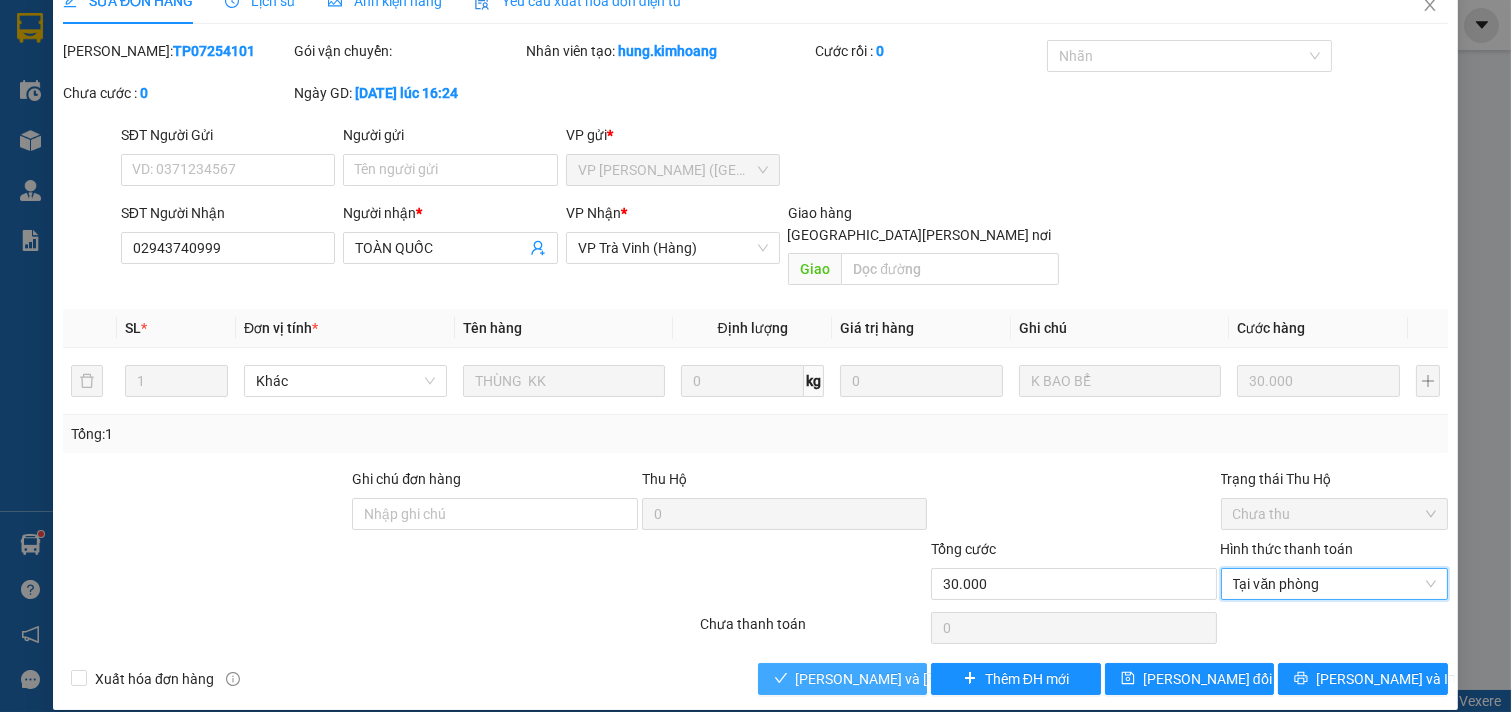 click on "[PERSON_NAME] và [PERSON_NAME] hàng" at bounding box center (931, 679) 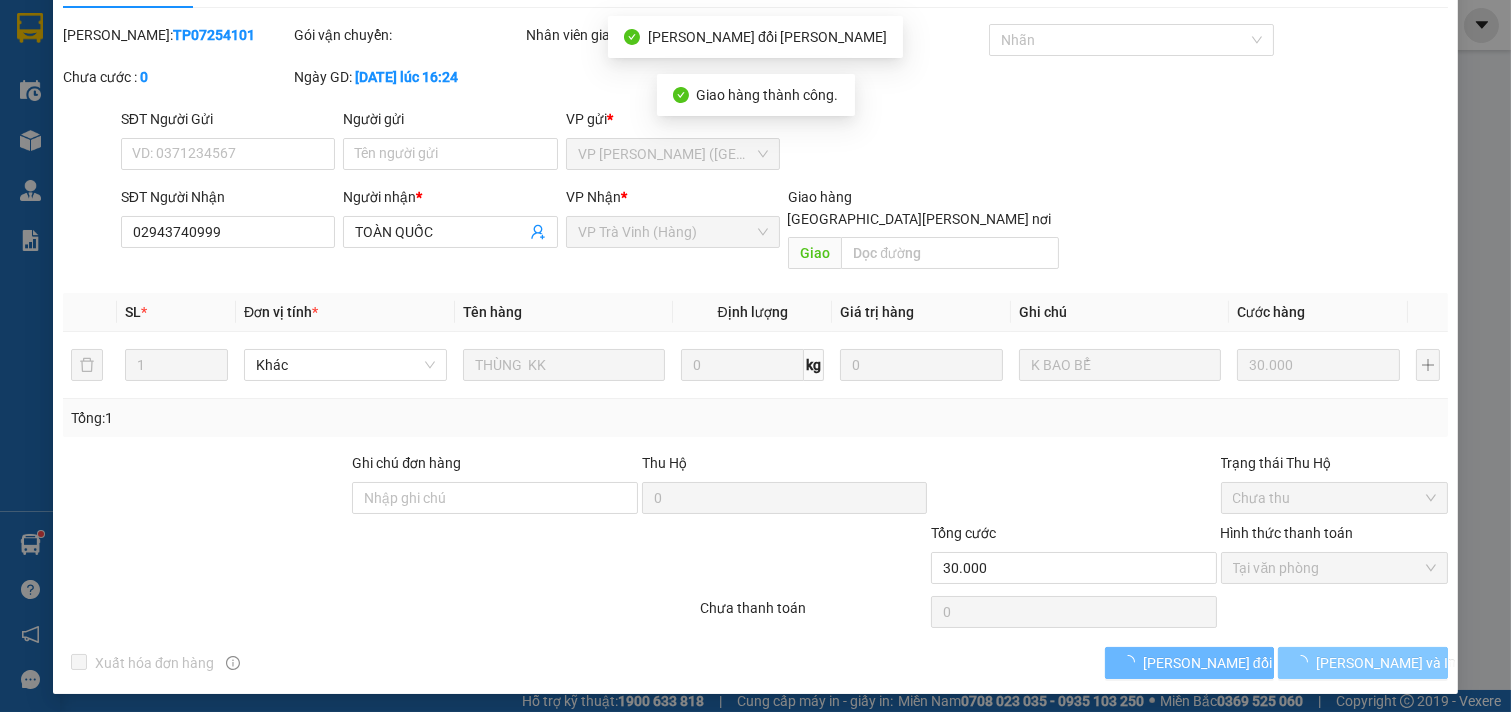 scroll, scrollTop: 53, scrollLeft: 0, axis: vertical 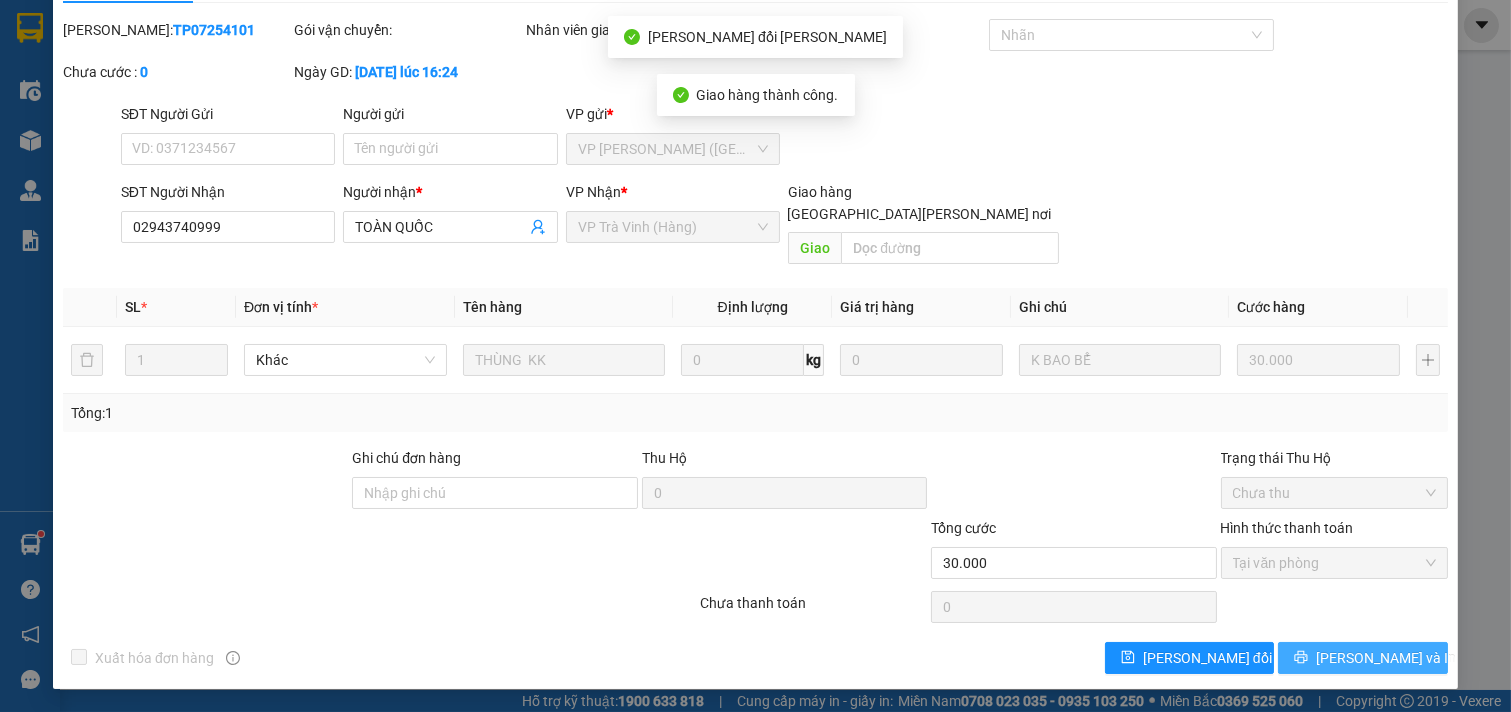 click on "[PERSON_NAME] và In" at bounding box center [1363, 658] 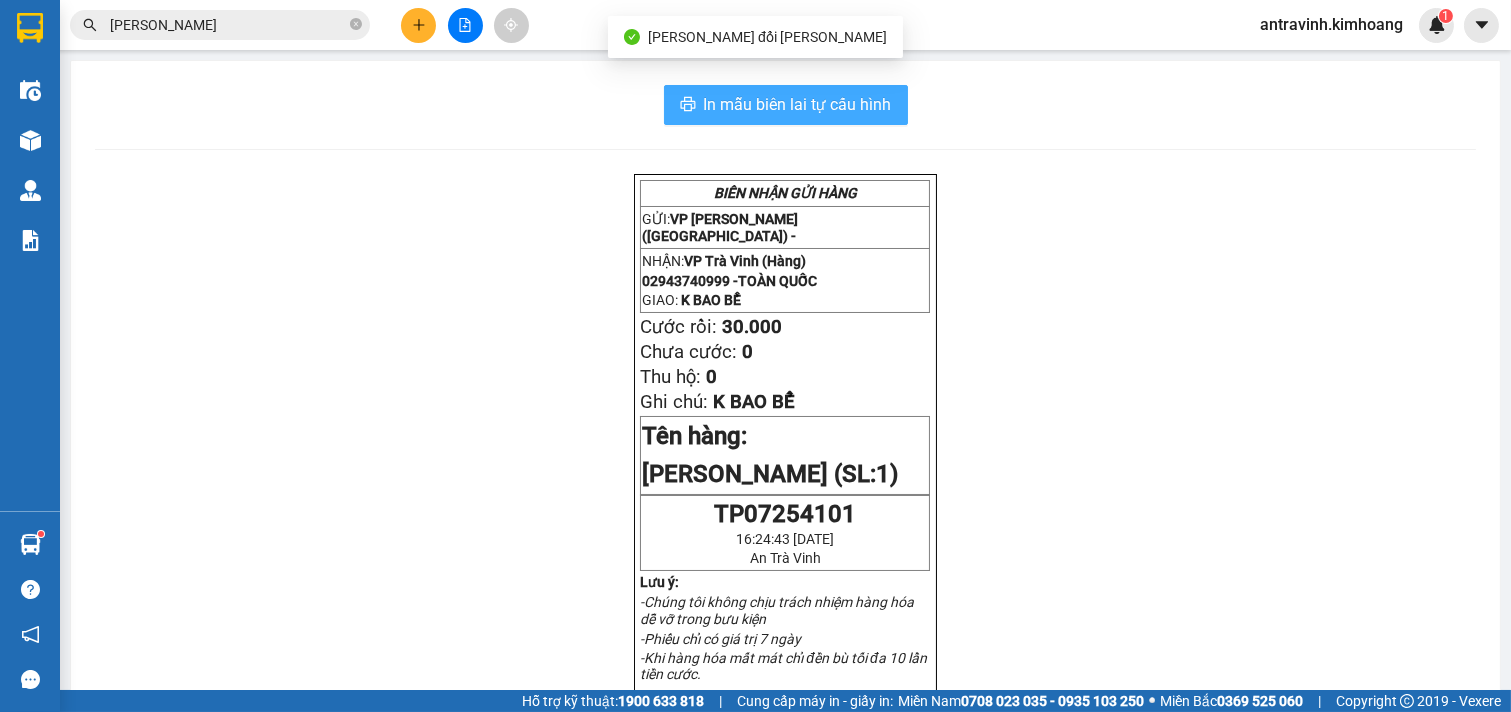 click on "In mẫu biên lai tự cấu hình" at bounding box center (786, 105) 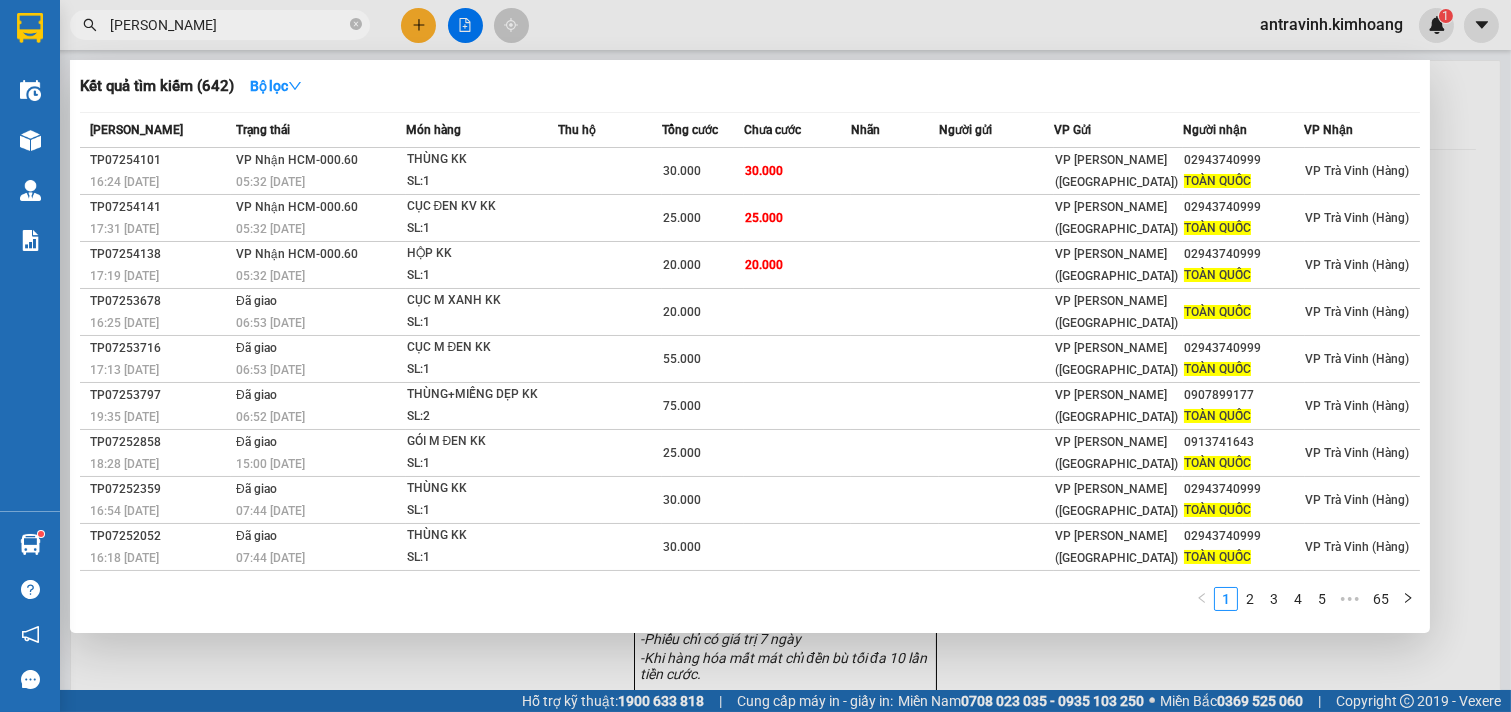 click on "toàn quốc" at bounding box center (228, 25) 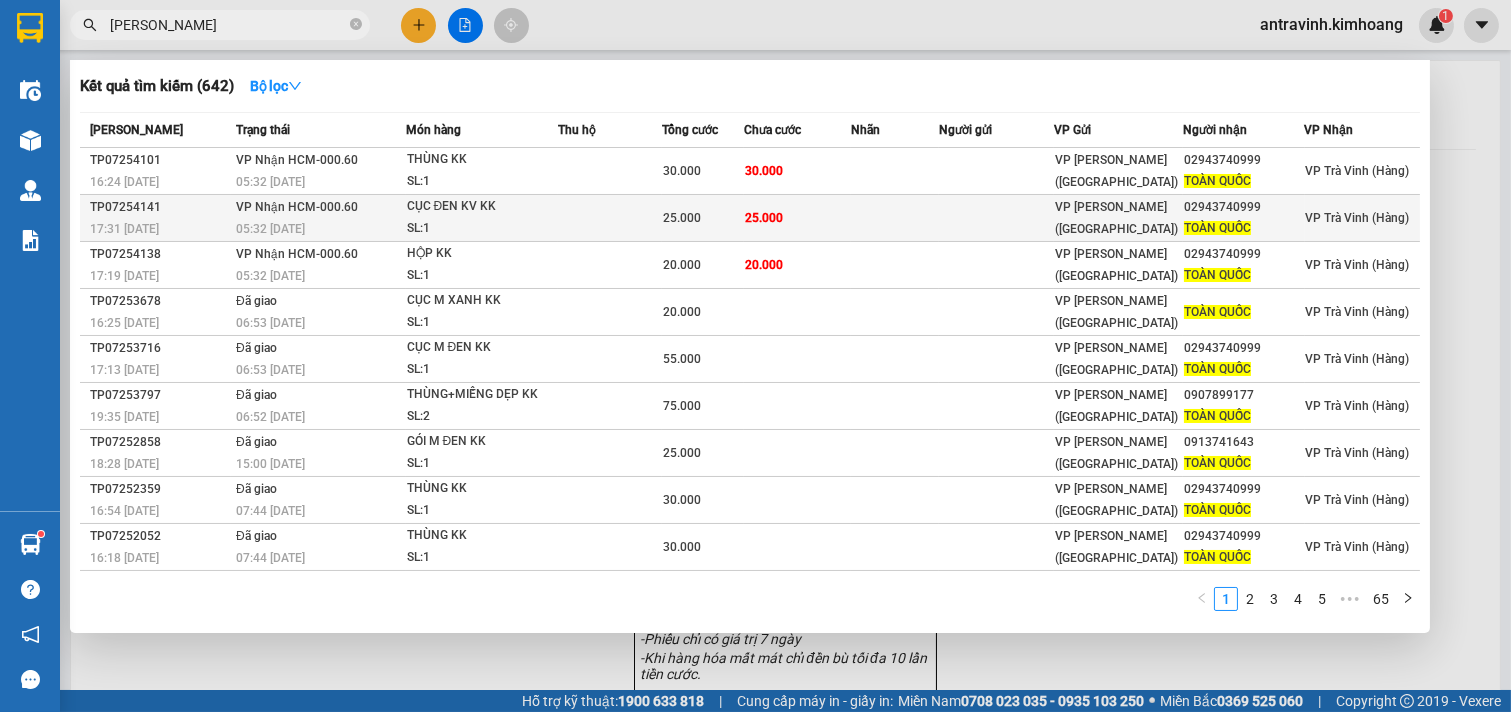 click on "25.000" at bounding box center (764, 218) 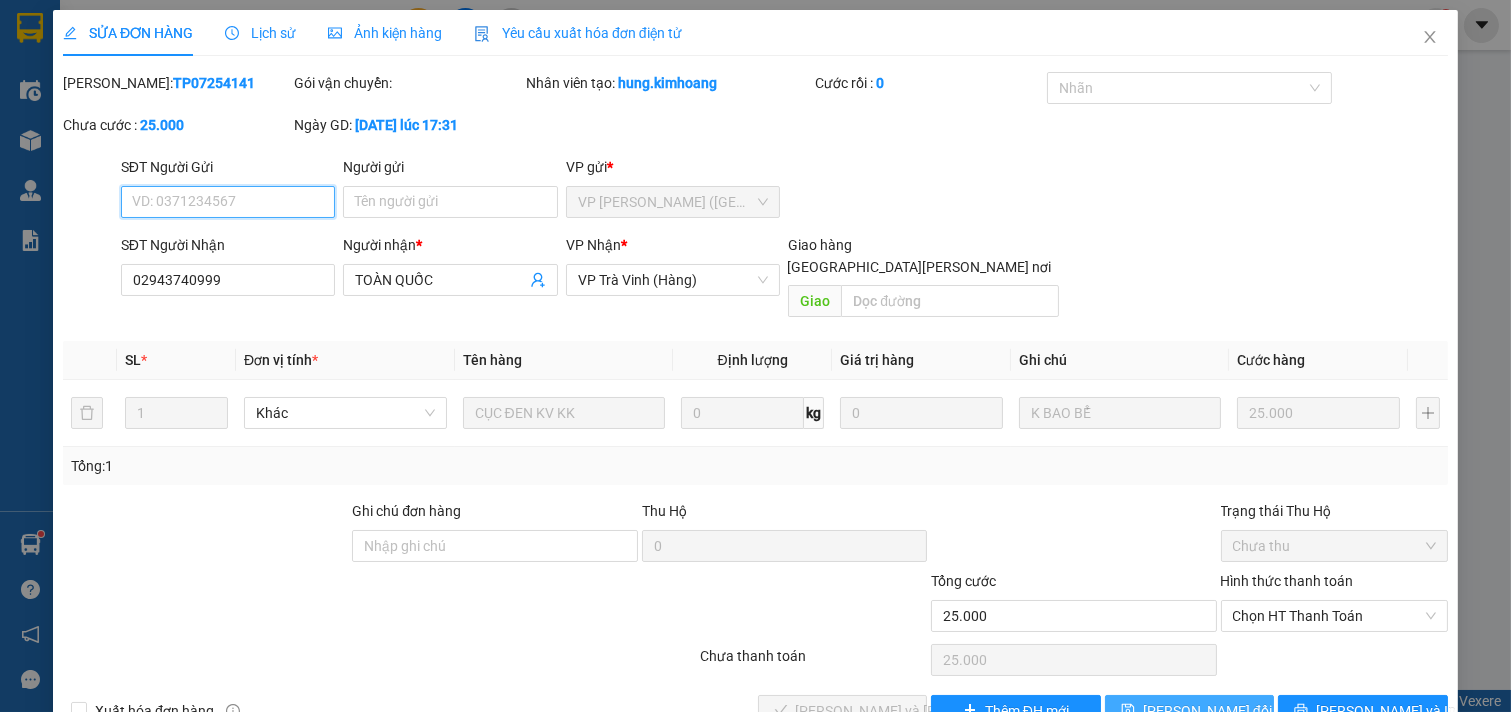scroll, scrollTop: 32, scrollLeft: 0, axis: vertical 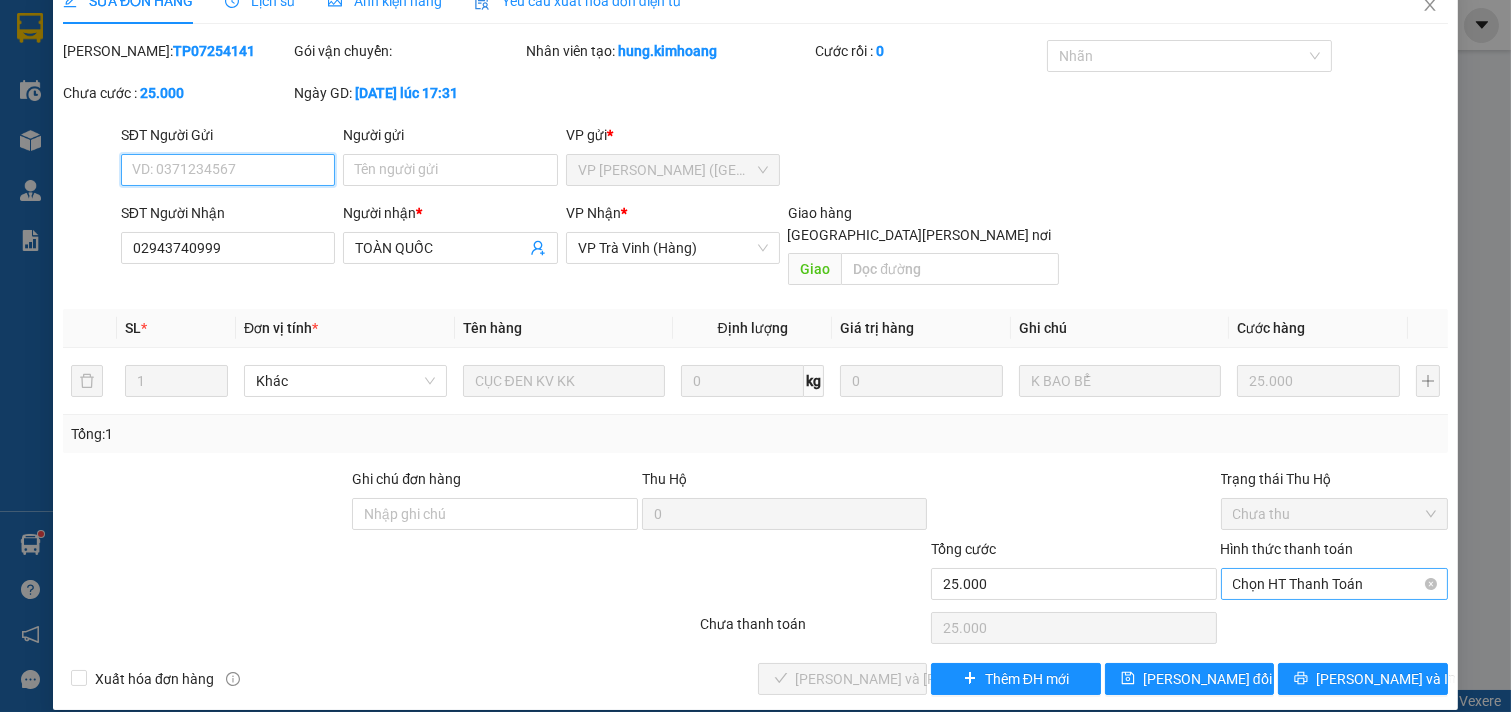 click on "Chọn HT Thanh Toán" at bounding box center (1335, 584) 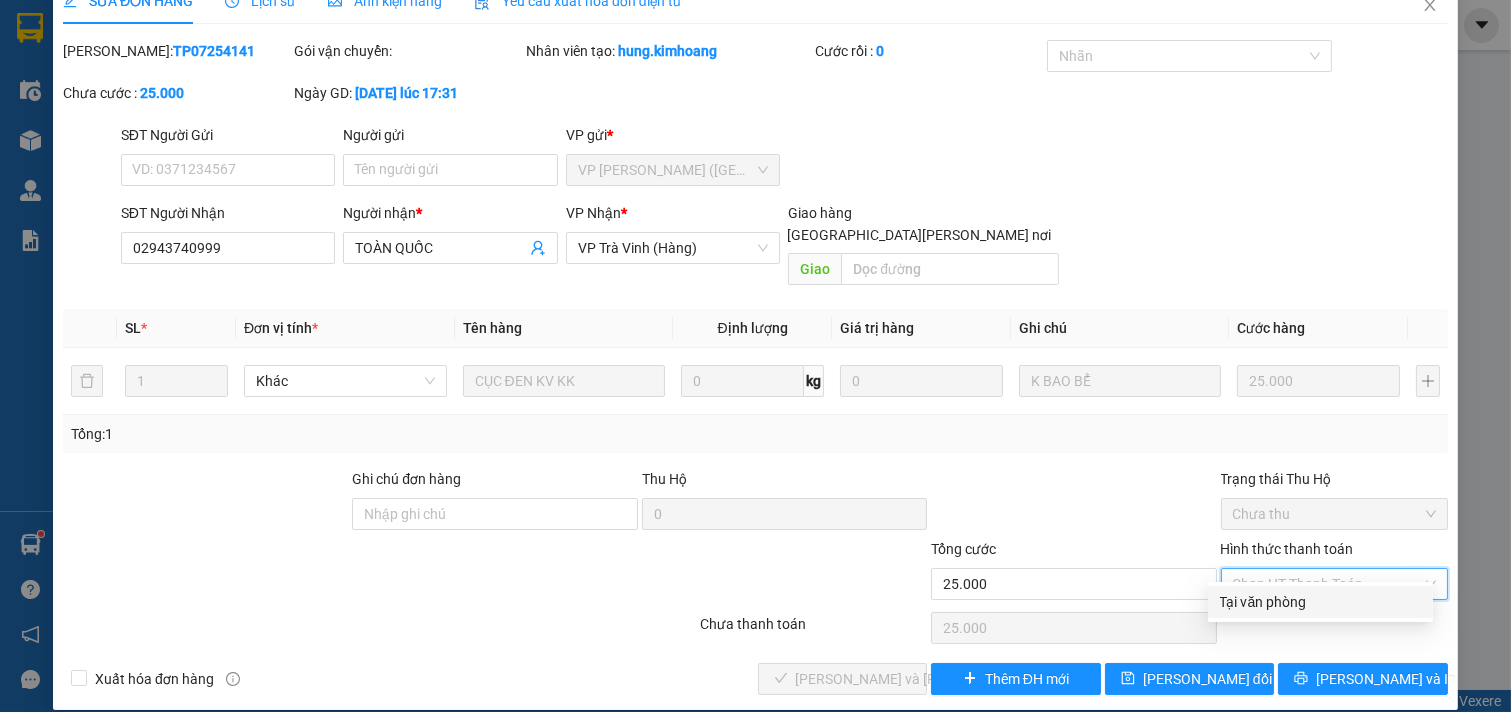 click on "Tại văn phòng" at bounding box center [1320, 602] 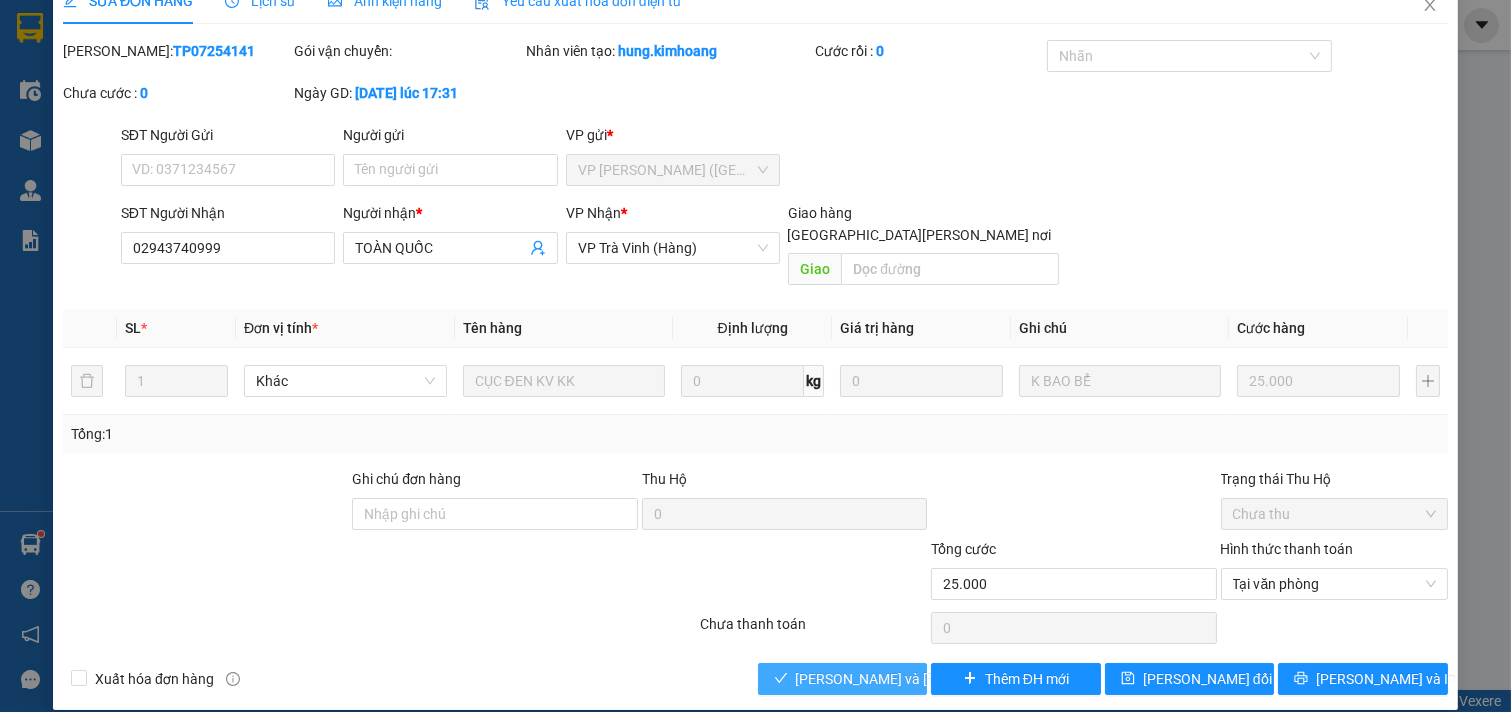 click on "[PERSON_NAME] và [PERSON_NAME] hàng" at bounding box center (931, 679) 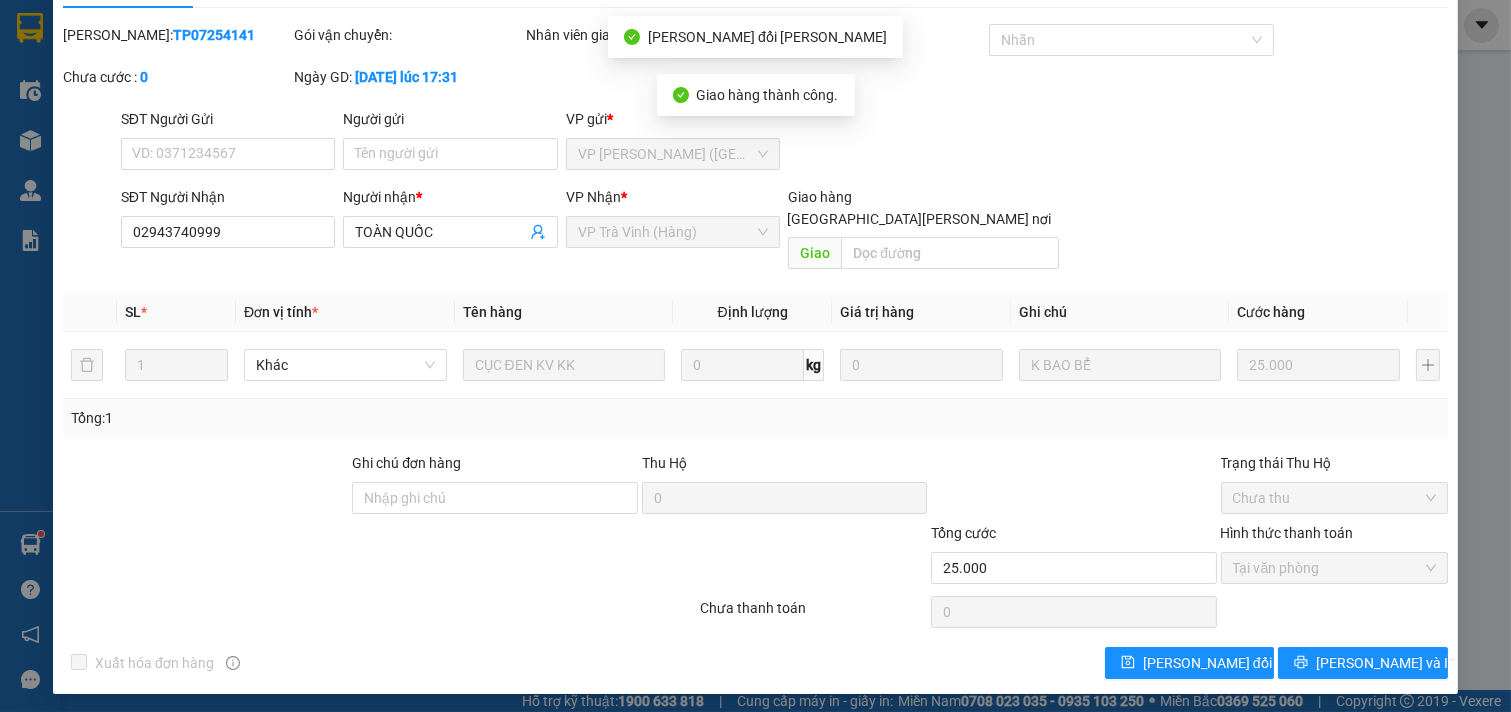 scroll, scrollTop: 53, scrollLeft: 0, axis: vertical 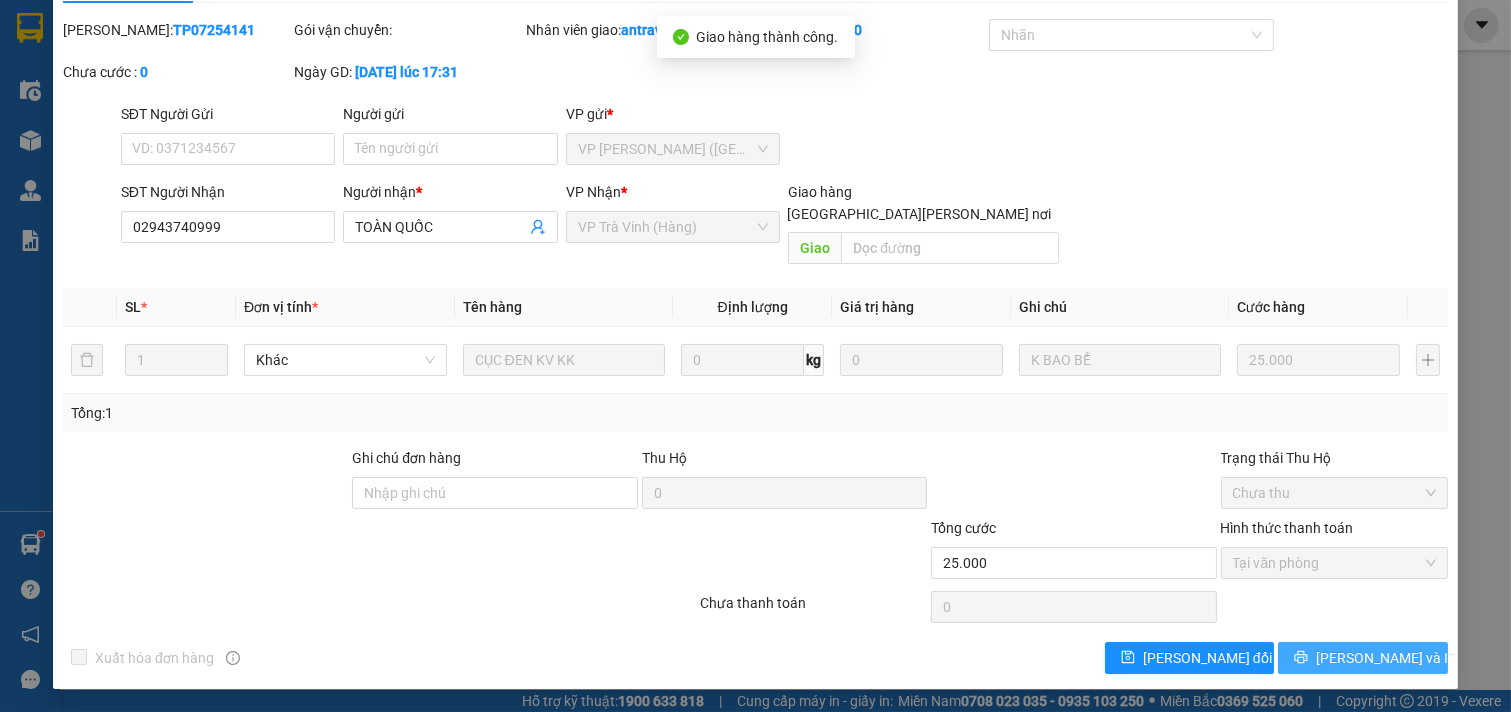 click on "[PERSON_NAME] và In" at bounding box center [1386, 658] 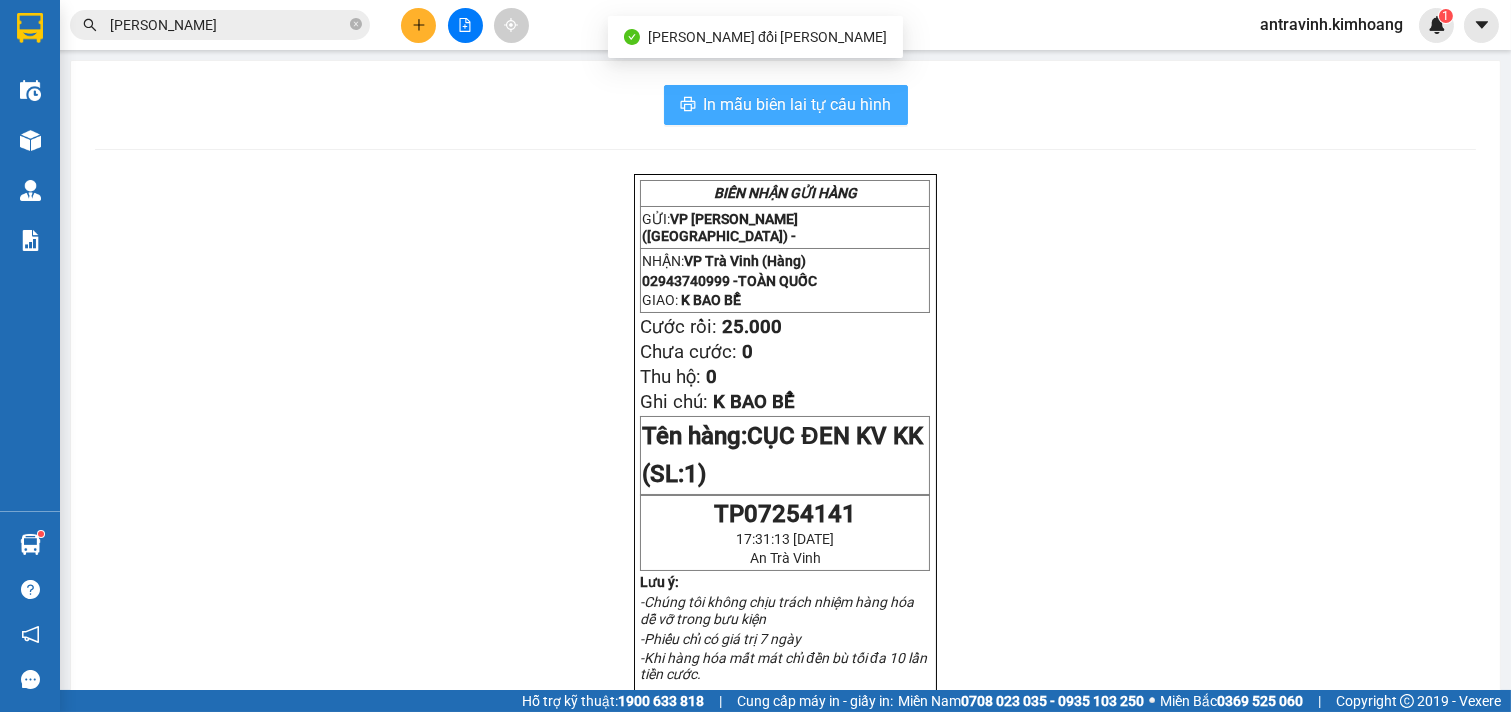 click on "In mẫu biên lai tự cấu hình" at bounding box center (798, 104) 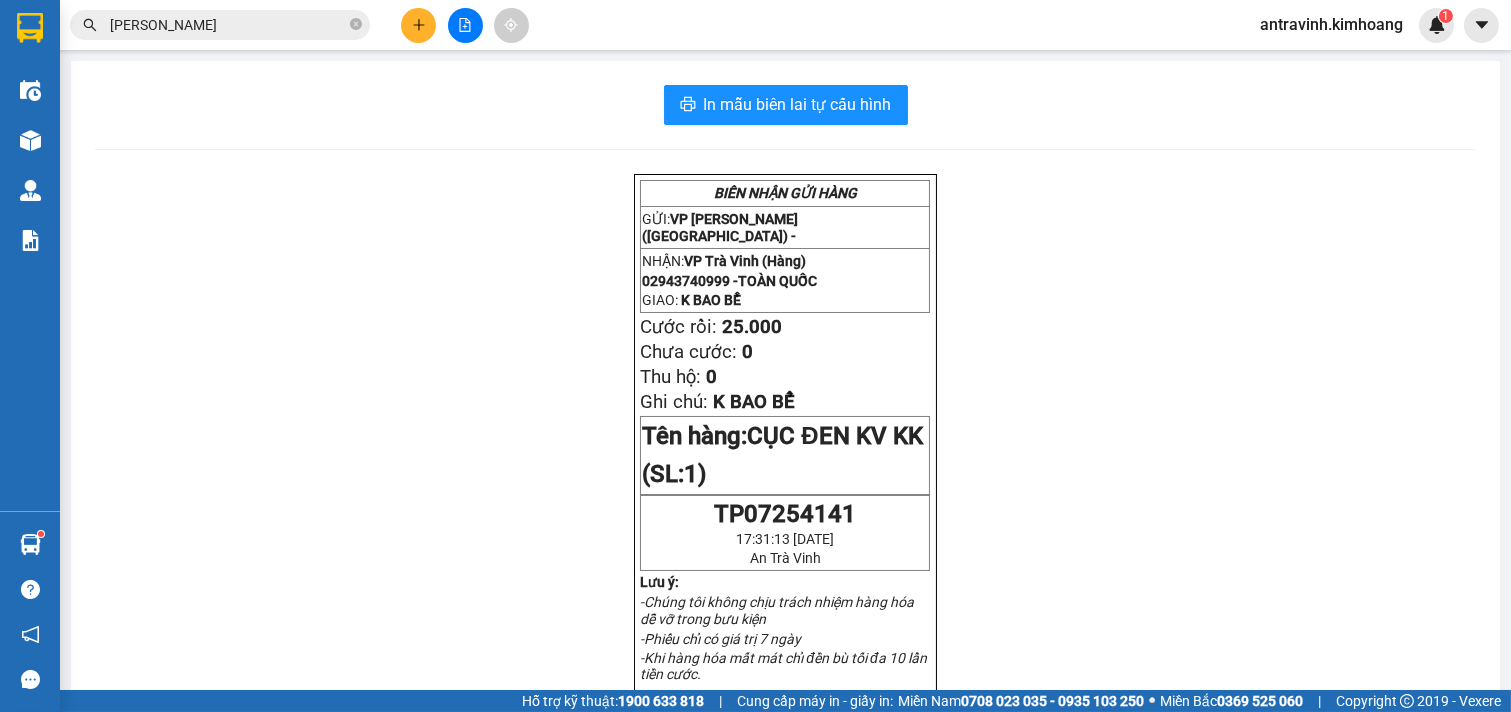 click on "toàn quốc" at bounding box center (228, 25) 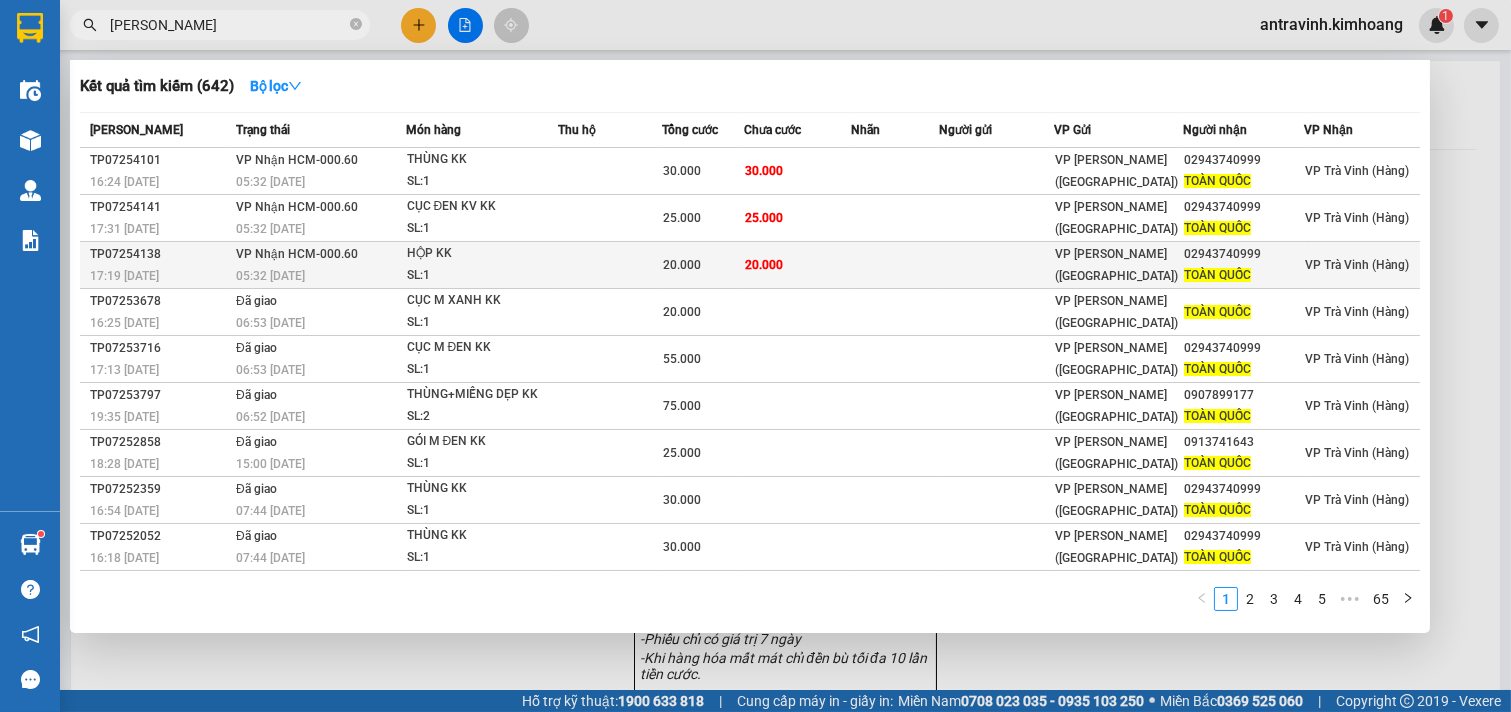 click on "20.000" at bounding box center (764, 265) 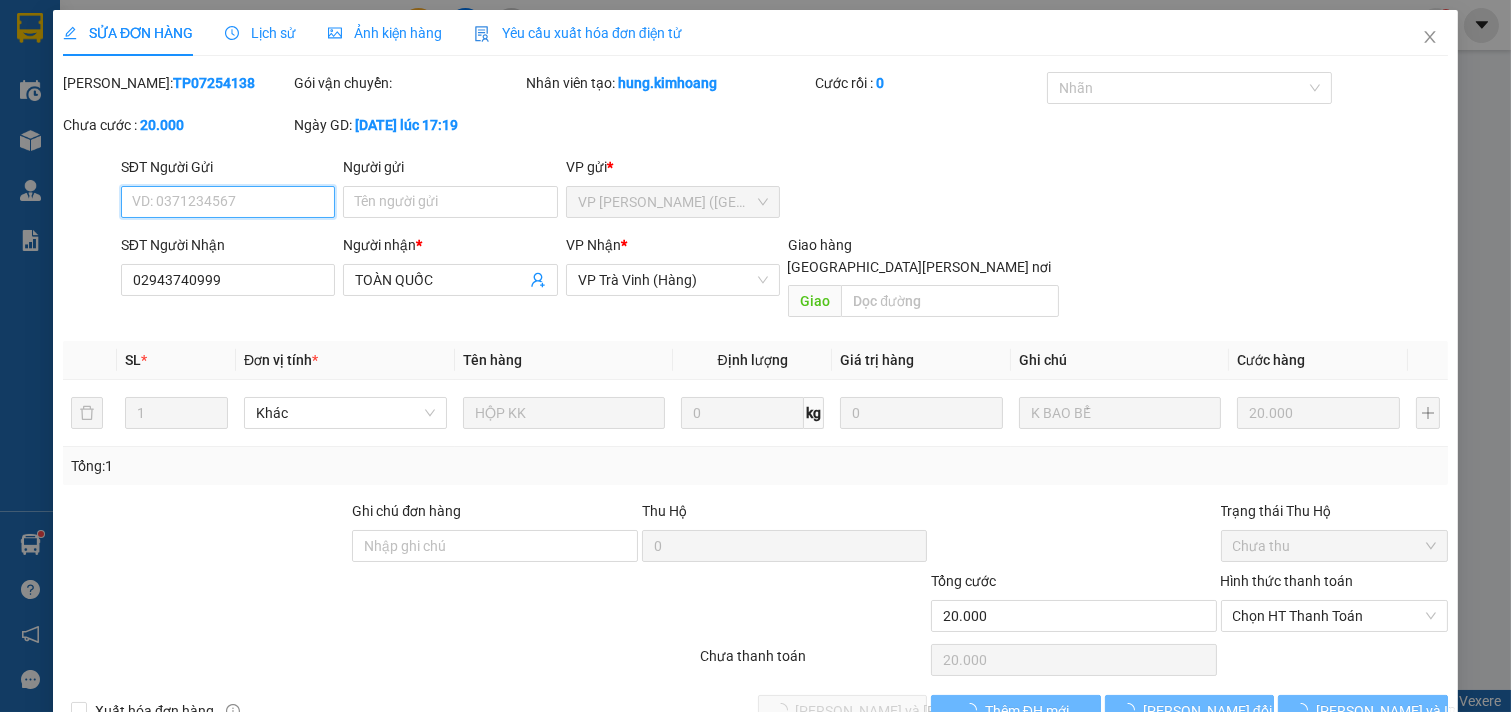 scroll, scrollTop: 22, scrollLeft: 0, axis: vertical 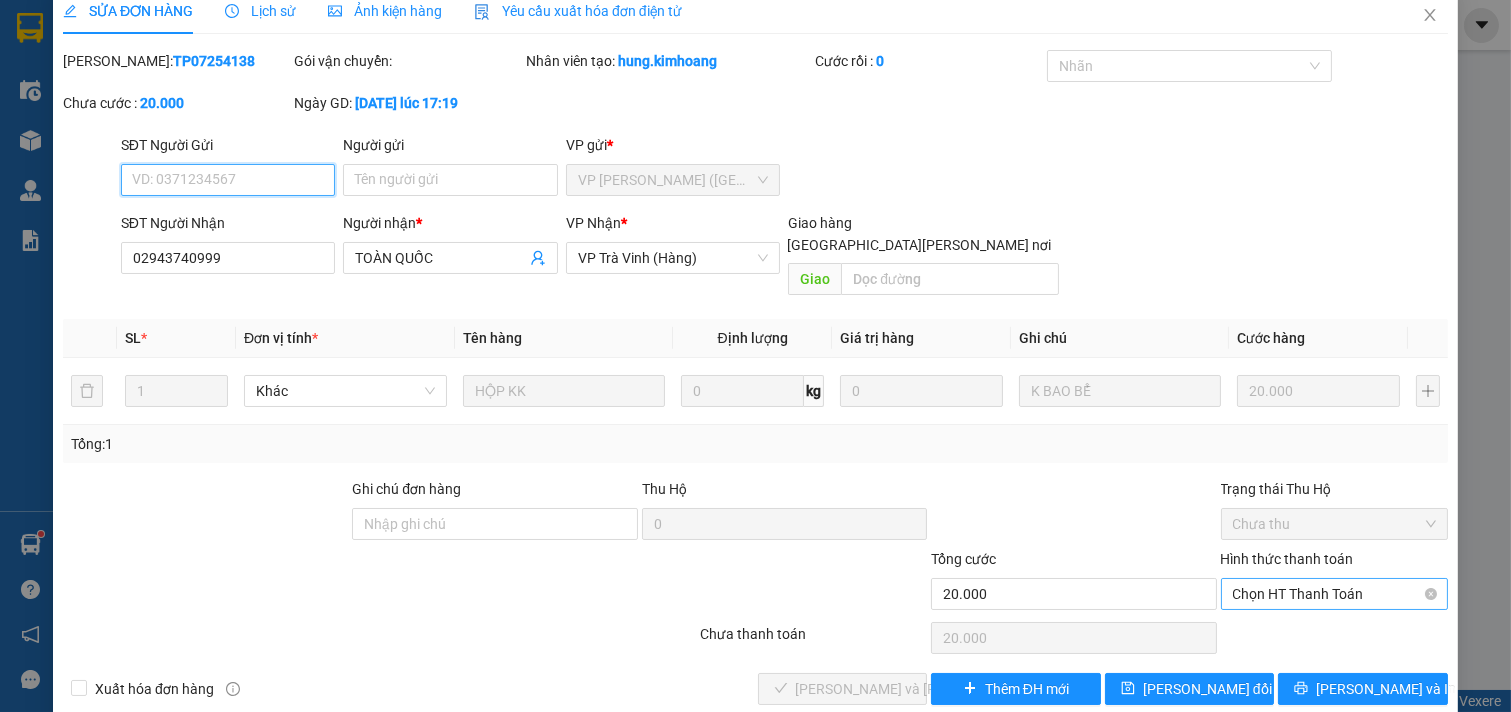click on "Chọn HT Thanh Toán" at bounding box center [1335, 594] 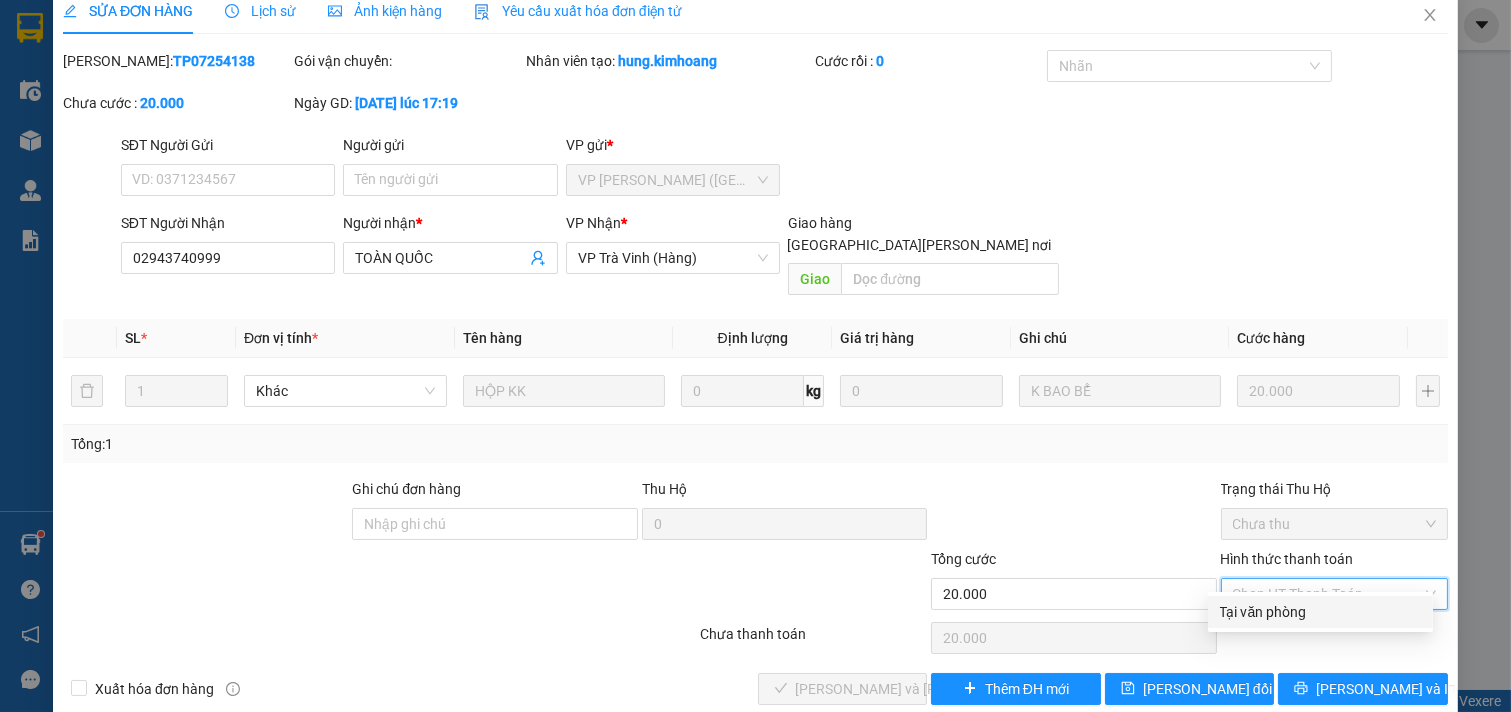 click on "Tại văn phòng" at bounding box center (1320, 612) 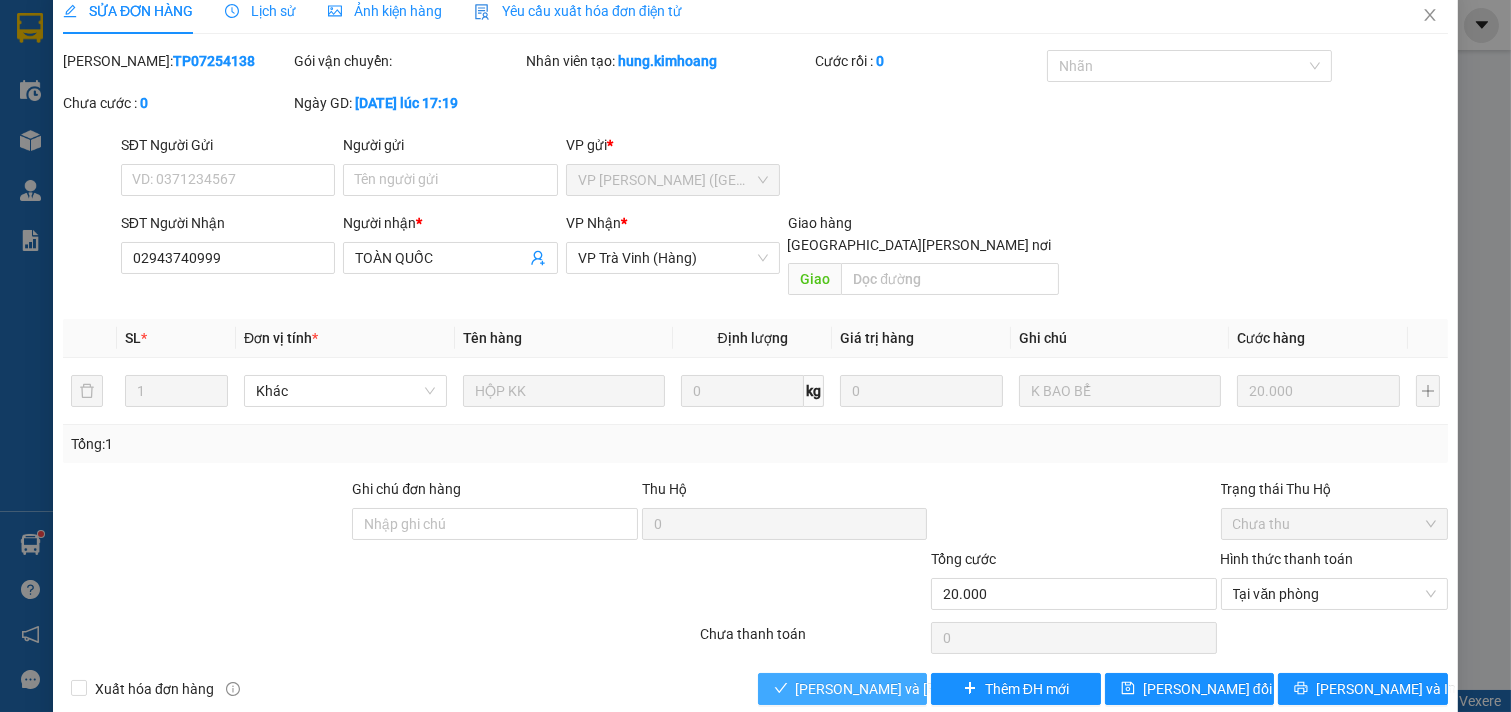 click on "[PERSON_NAME] và [PERSON_NAME] hàng" at bounding box center (931, 689) 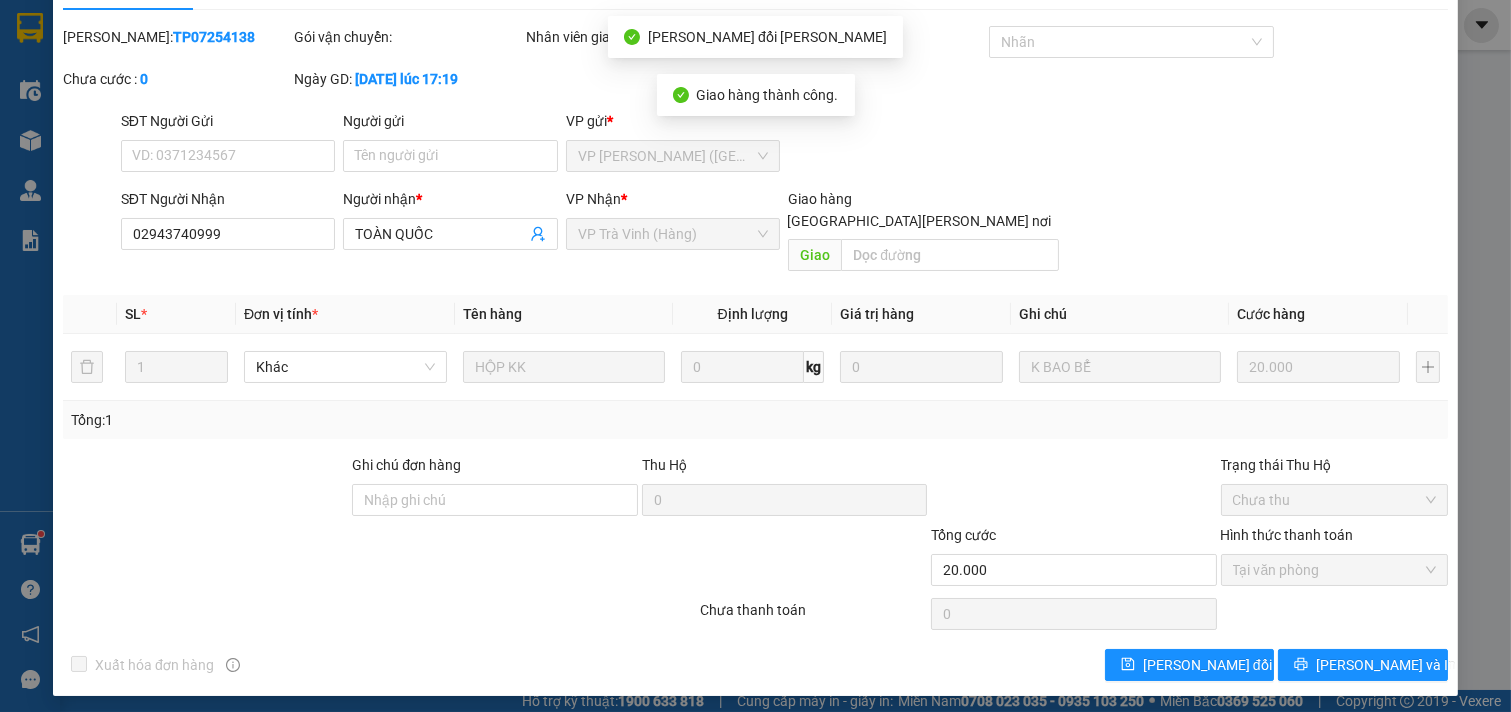 scroll, scrollTop: 53, scrollLeft: 0, axis: vertical 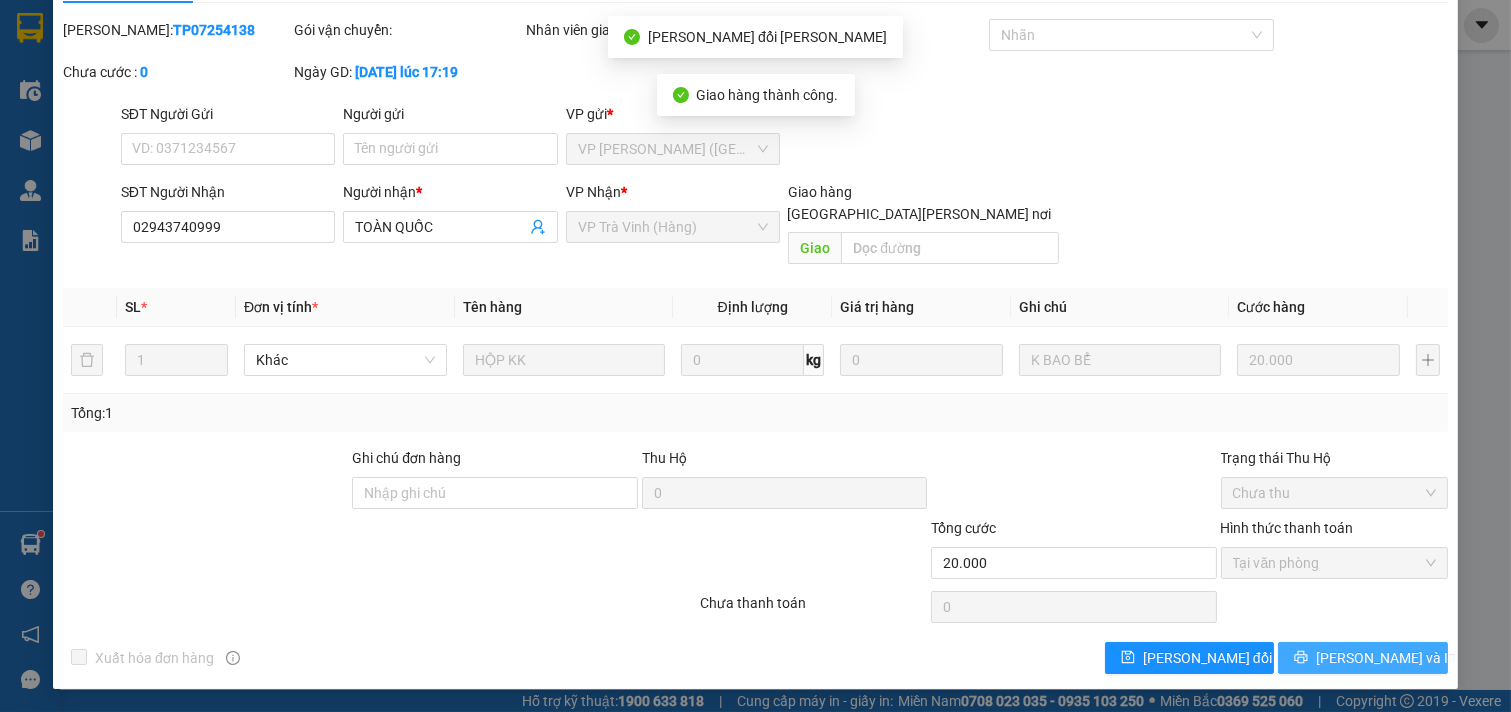 click 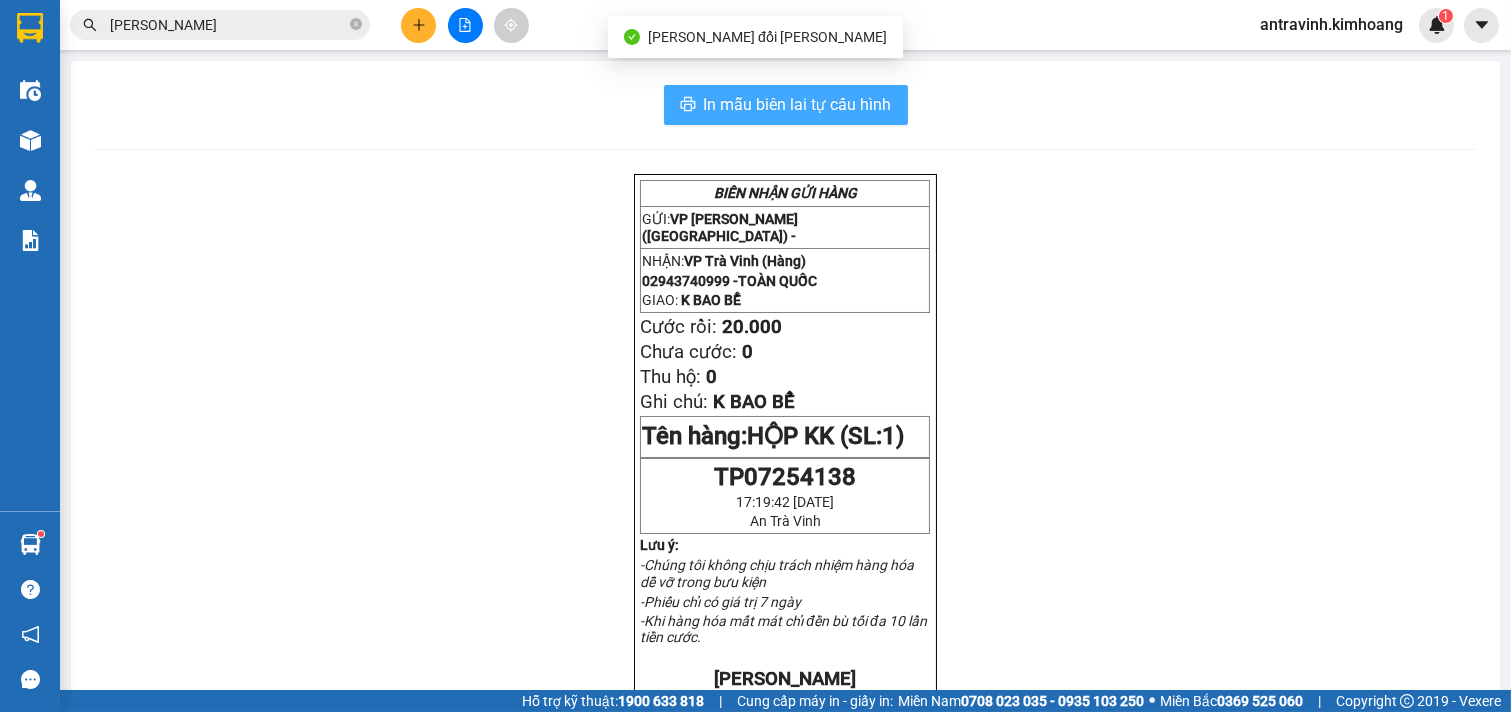 click on "In mẫu biên lai tự cấu hình" at bounding box center [798, 104] 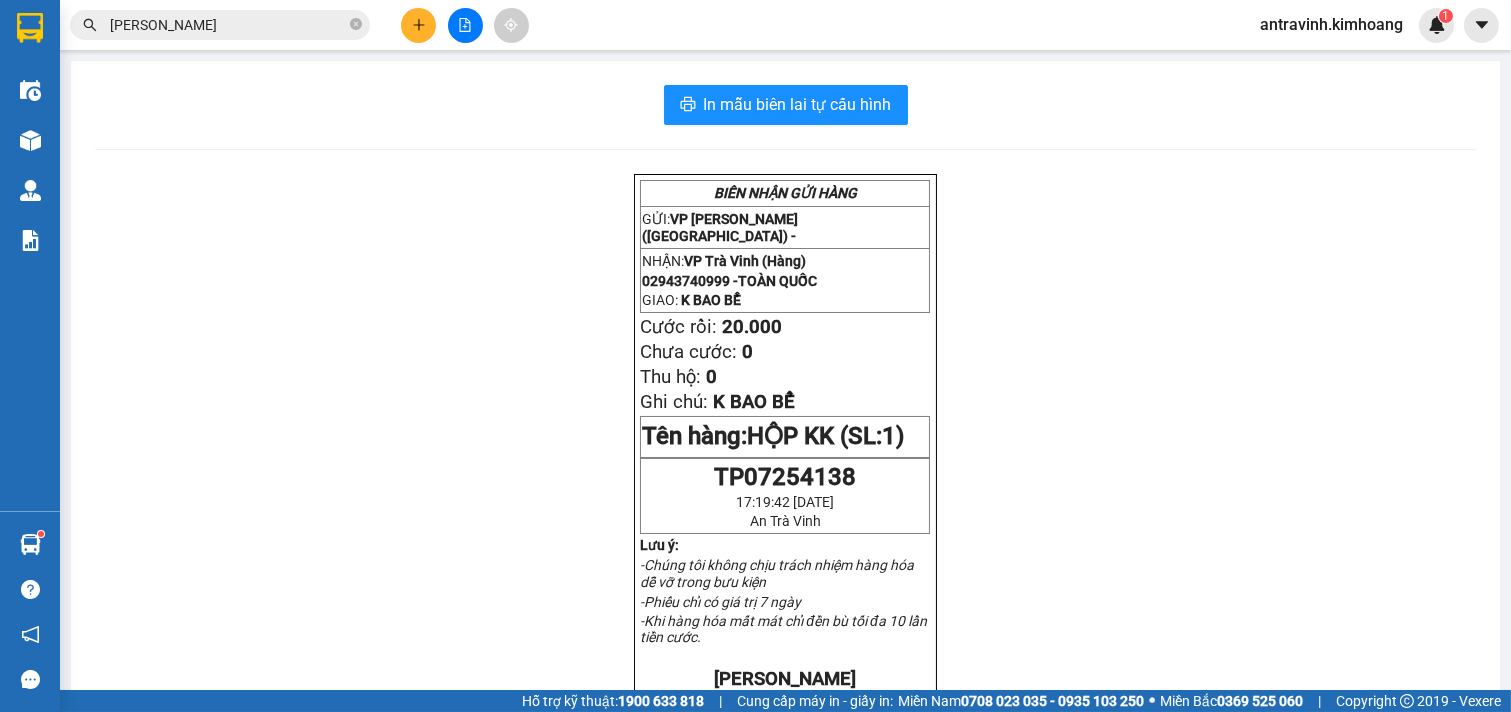 click on "toàn quốc" at bounding box center (228, 25) 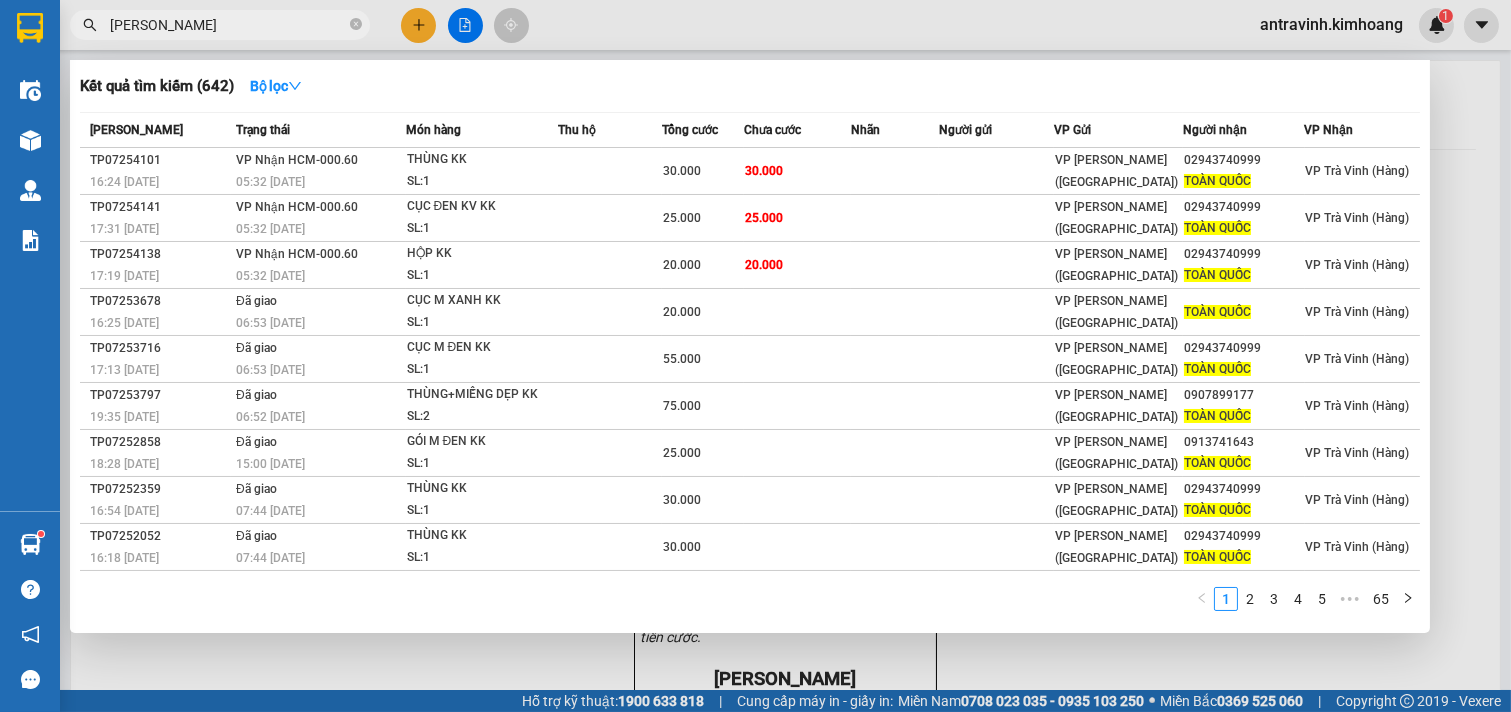 click on "toàn quốc" at bounding box center [228, 25] 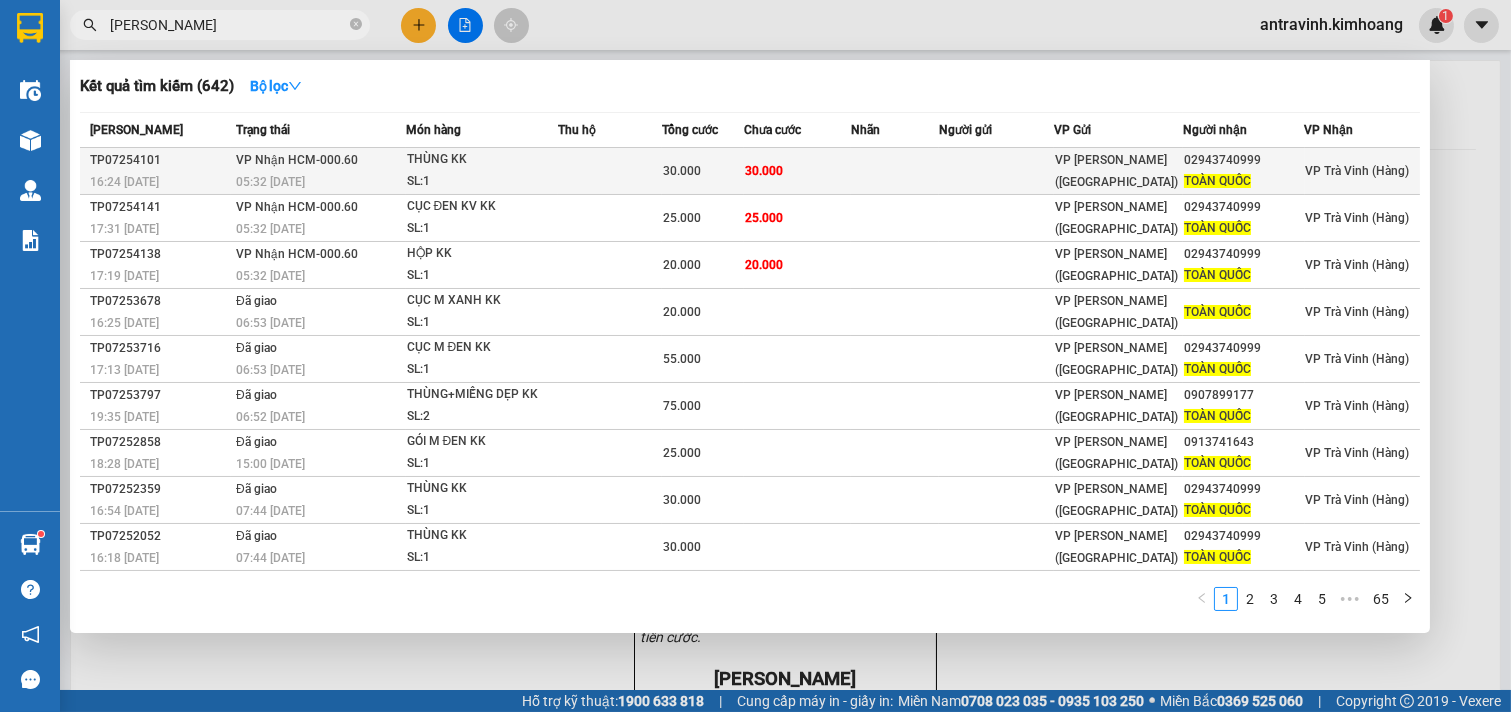 click at bounding box center [895, 171] 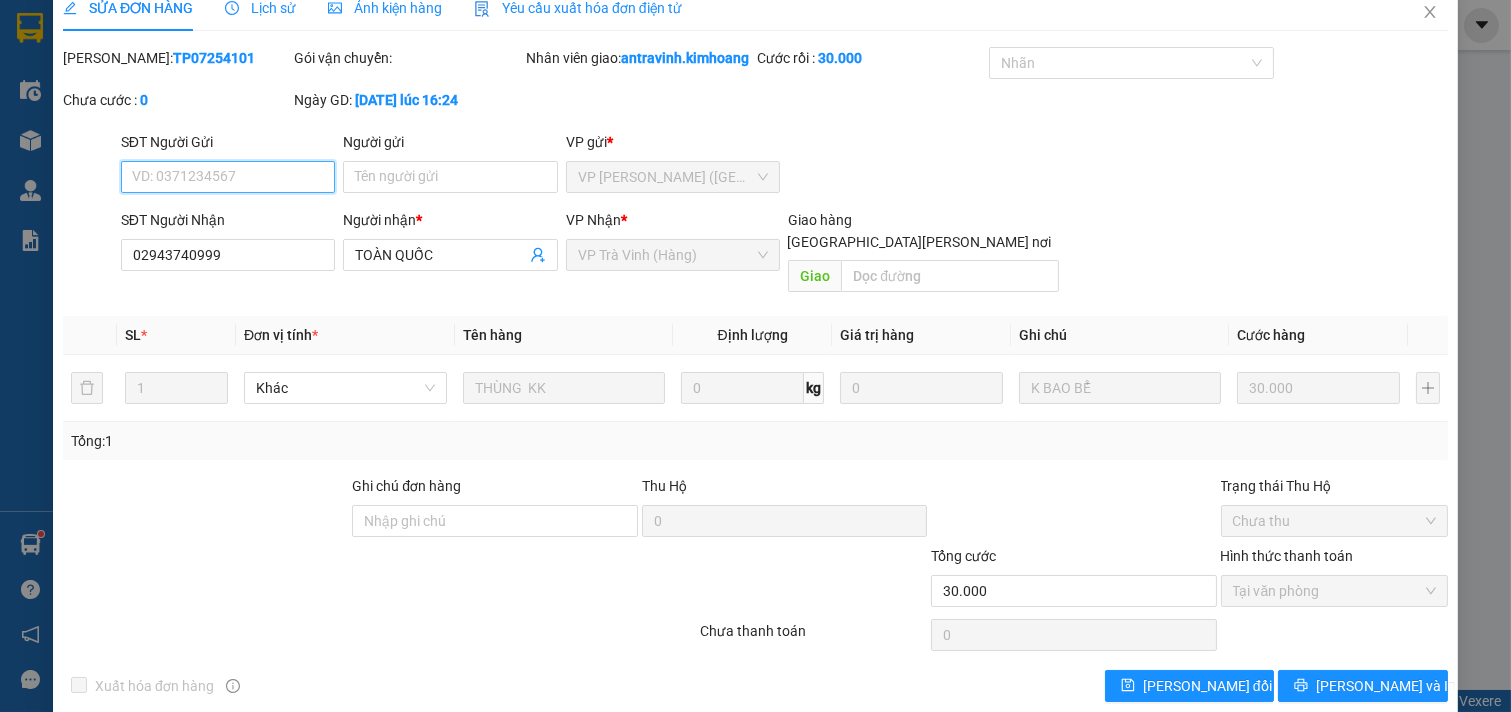 scroll, scrollTop: 0, scrollLeft: 0, axis: both 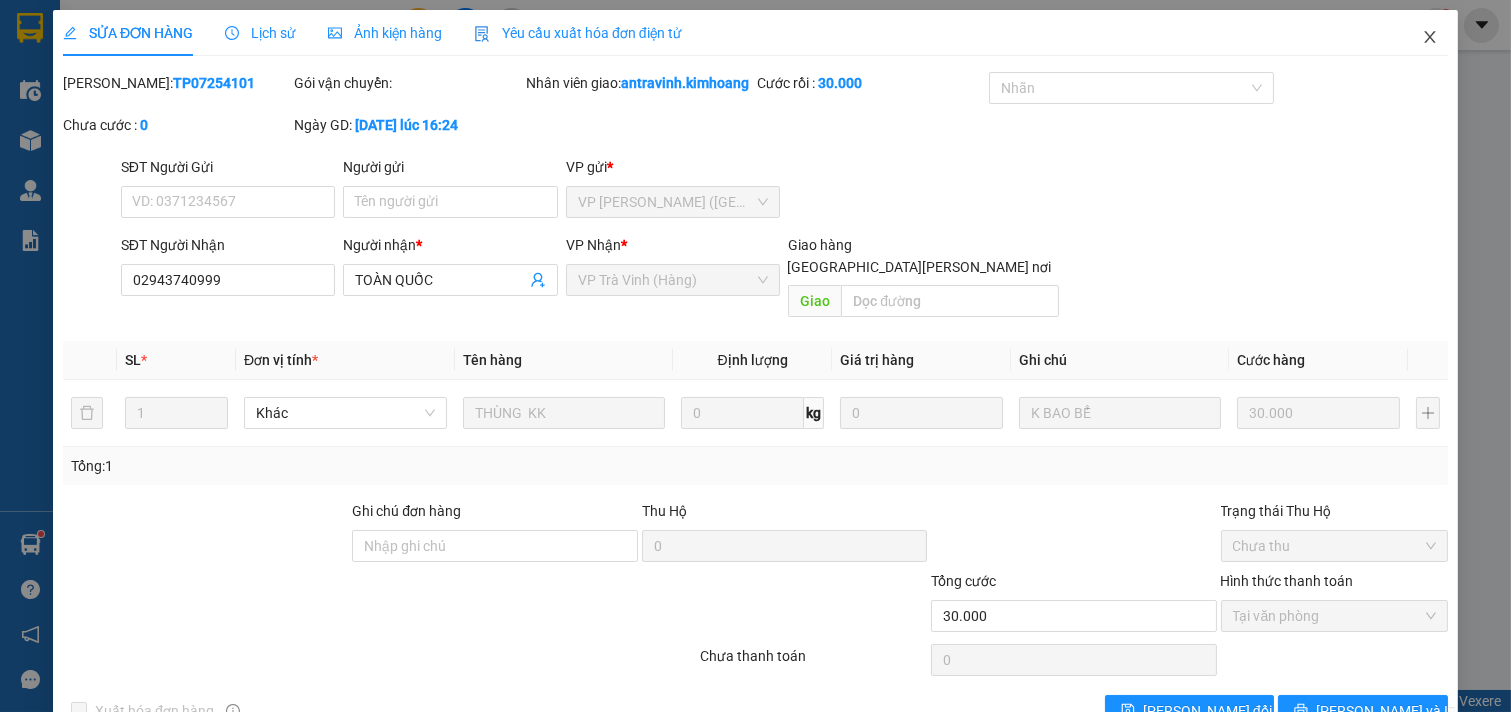 click 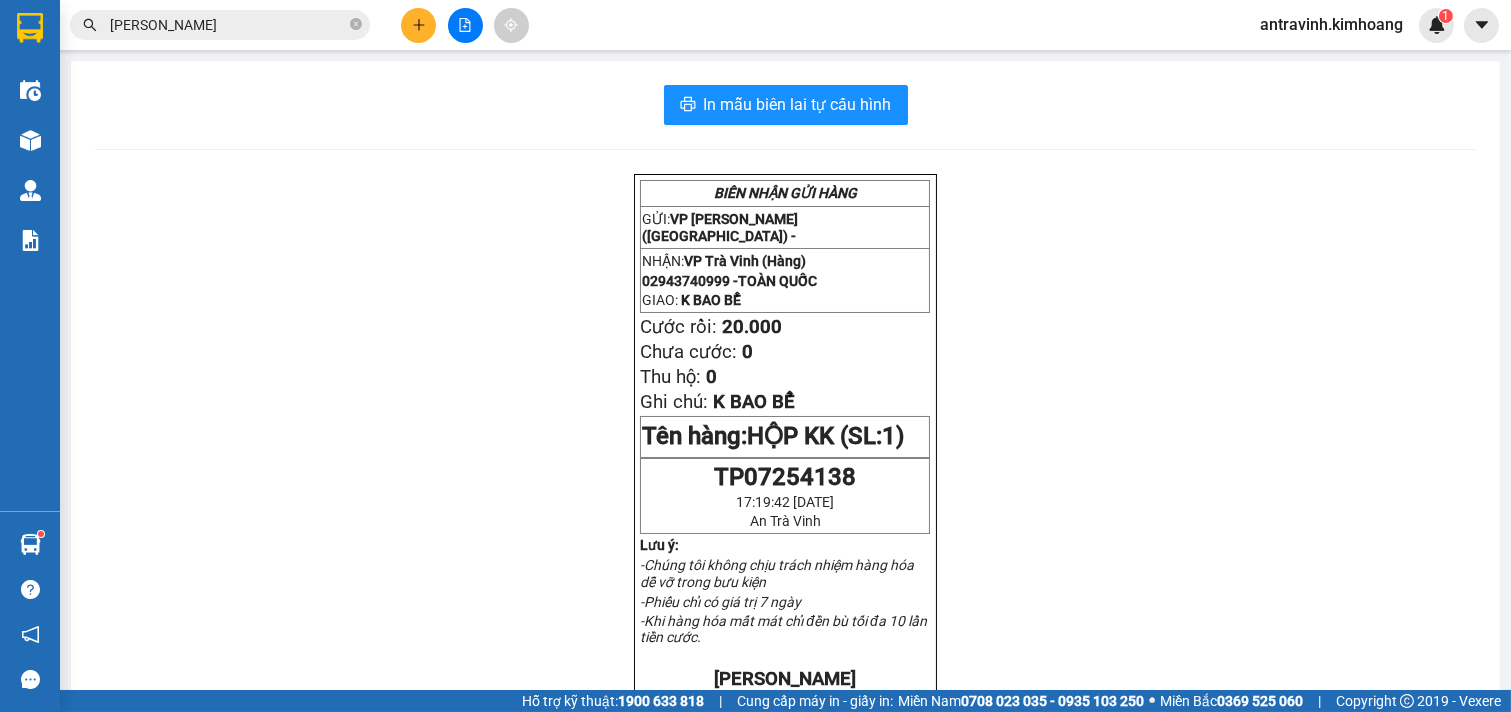 click on "toàn quốc" at bounding box center [228, 25] 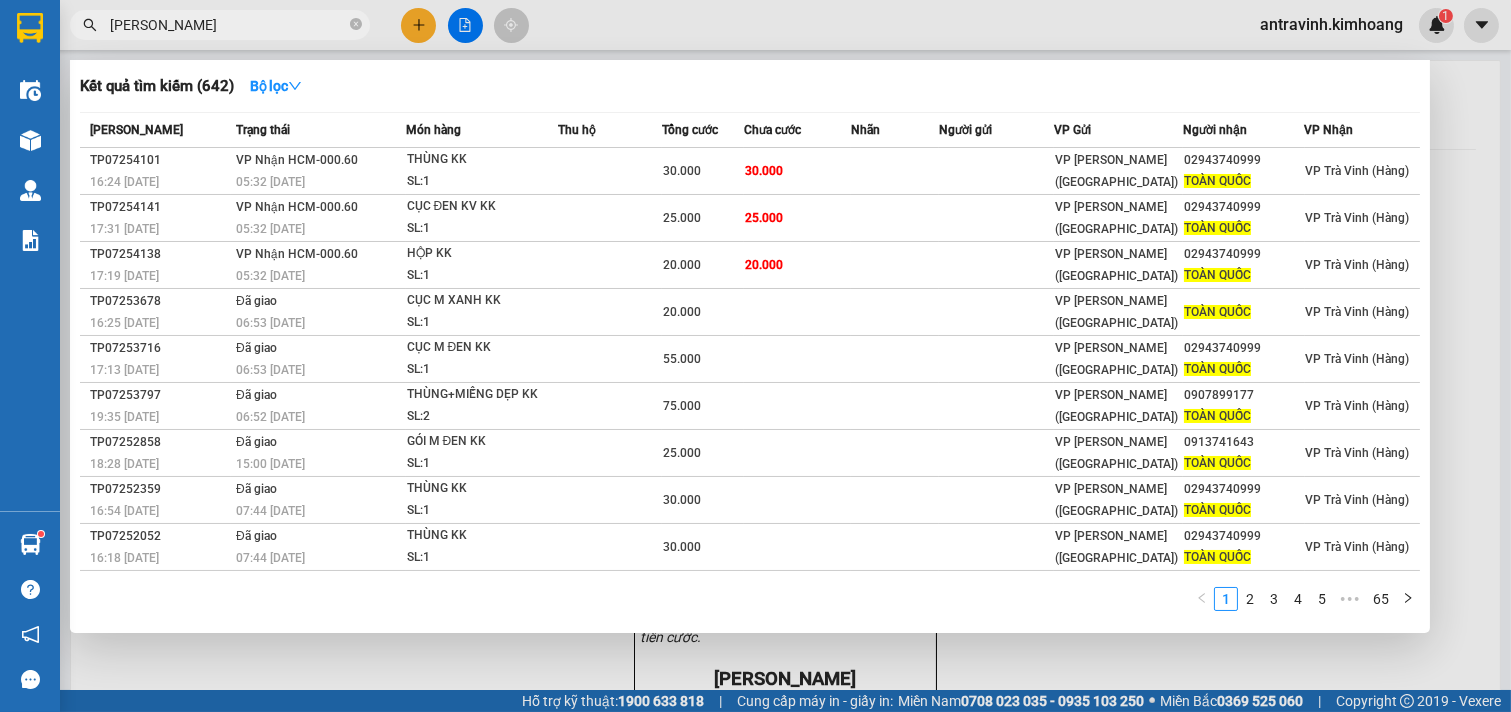 click on "toàn quốc" at bounding box center (228, 25) 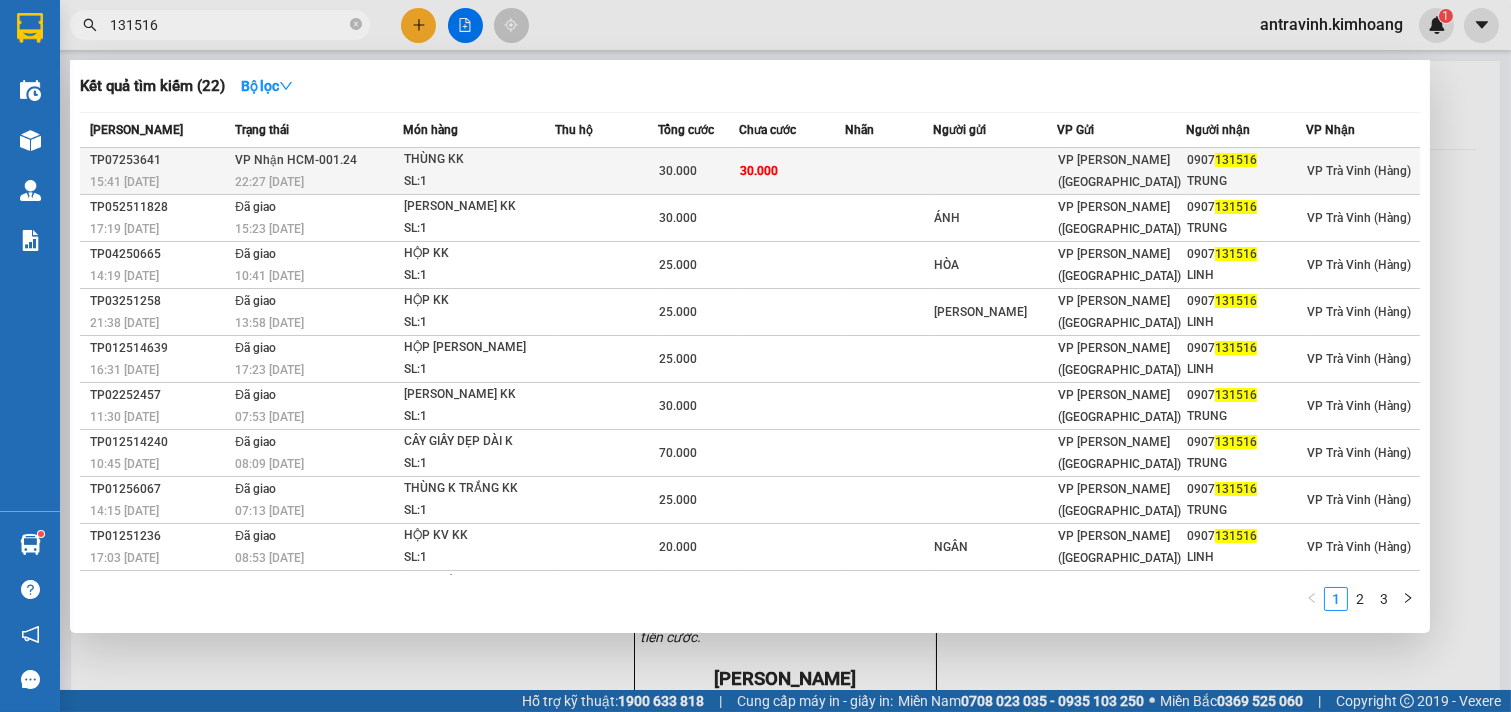 click on "30.000" at bounding box center (678, 171) 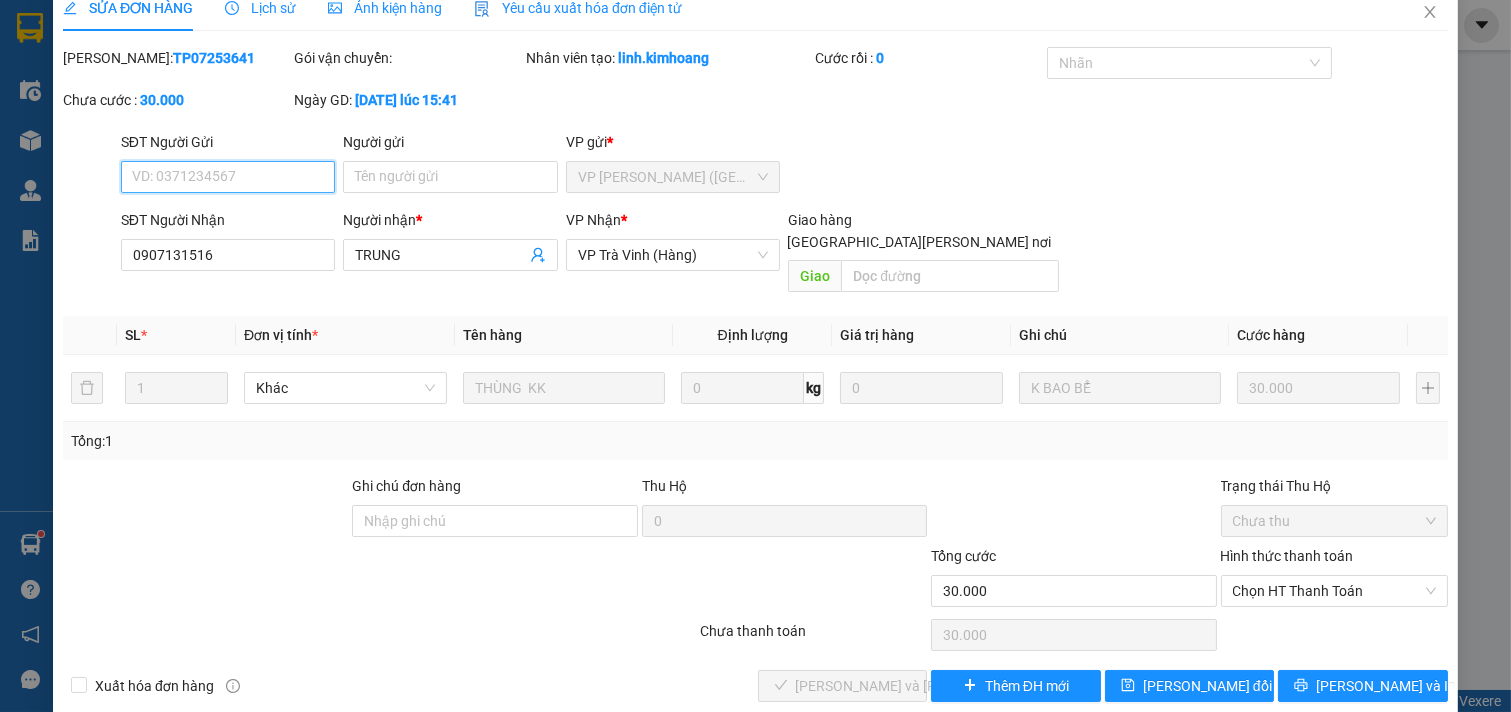 scroll, scrollTop: 32, scrollLeft: 0, axis: vertical 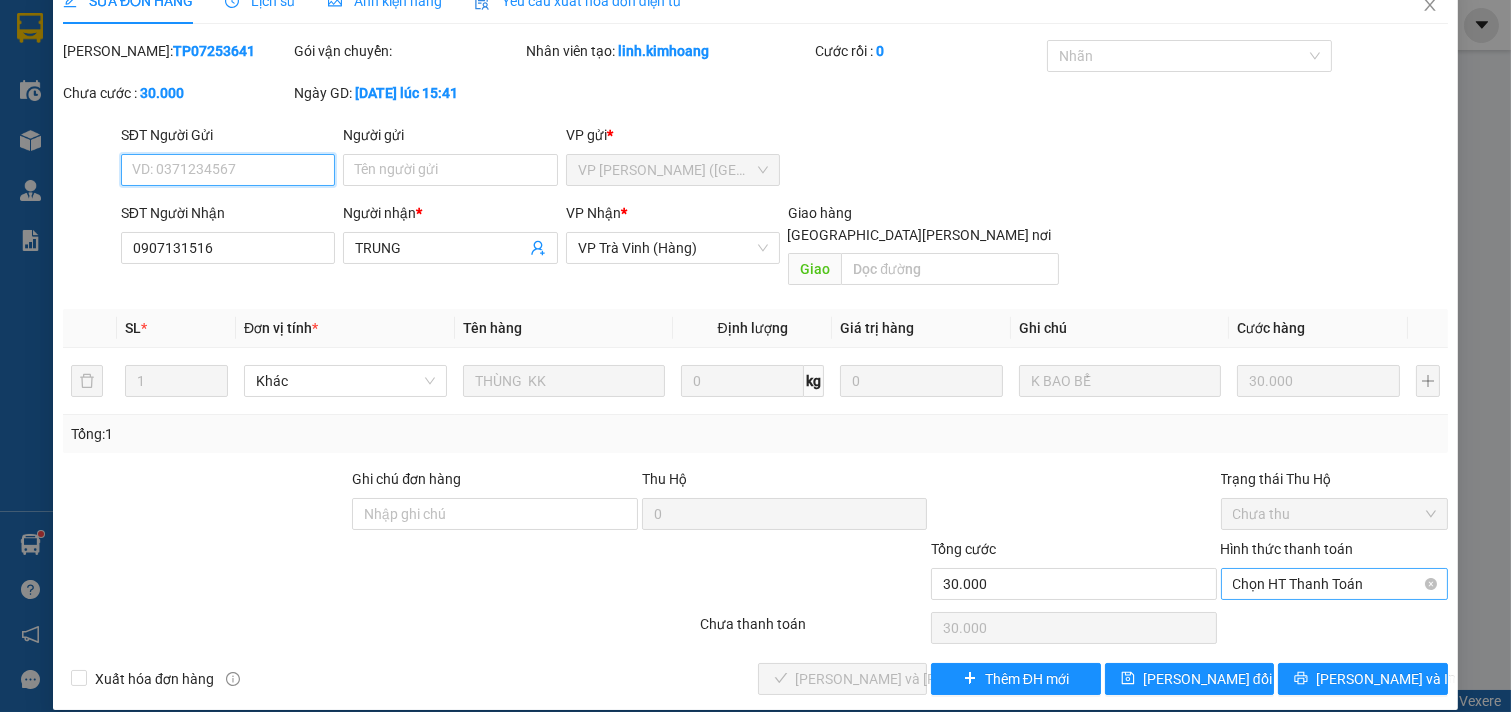 click on "Chọn HT Thanh Toán" at bounding box center (1335, 584) 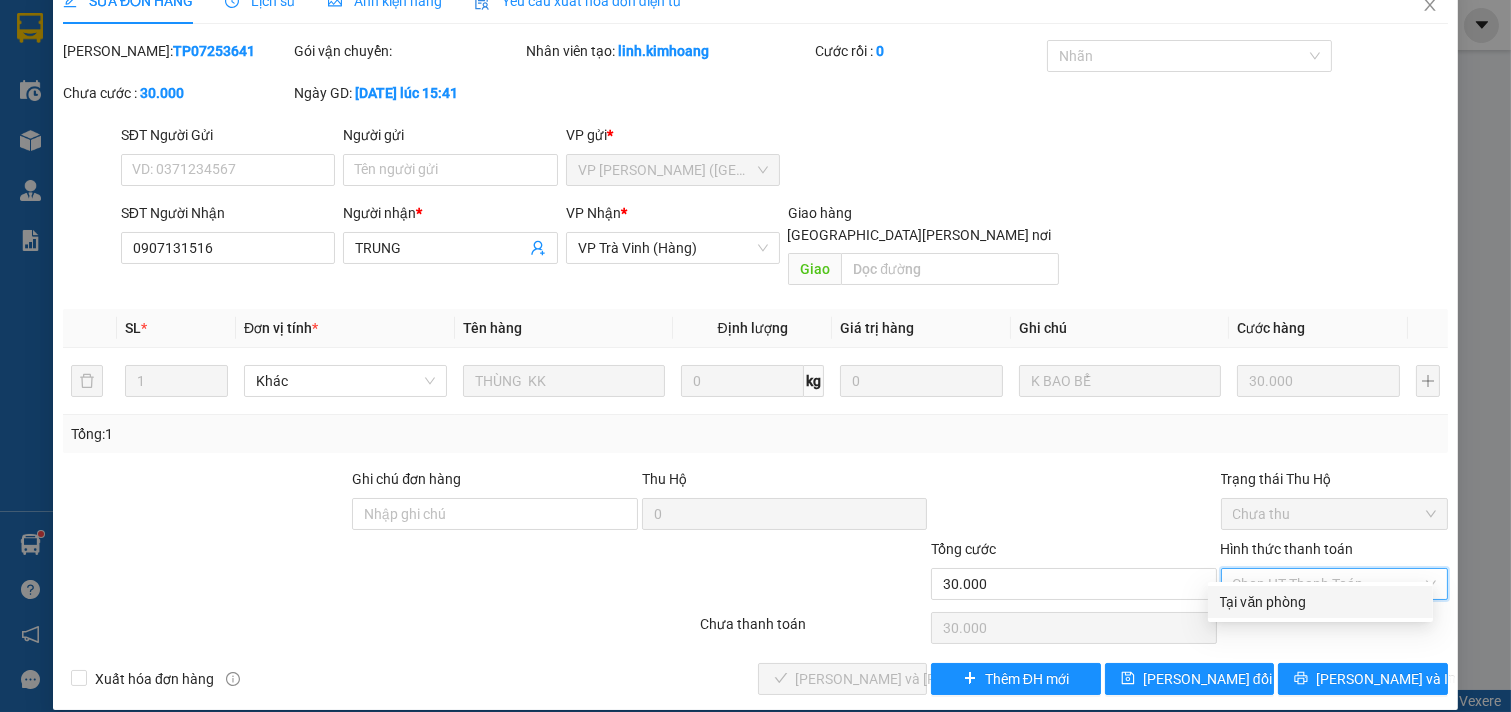 click on "Tại văn phòng" at bounding box center (1320, 602) 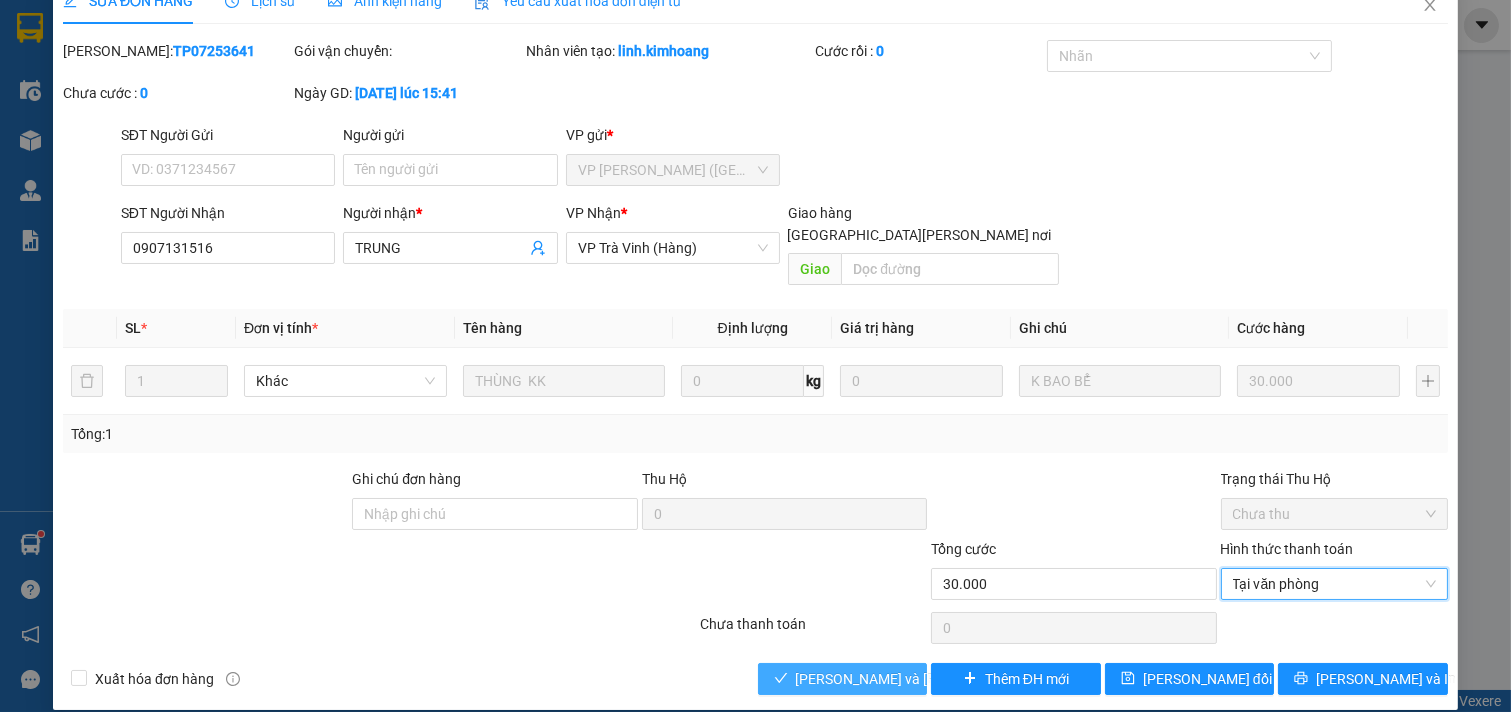 click on "[PERSON_NAME] và [PERSON_NAME] hàng" at bounding box center (931, 679) 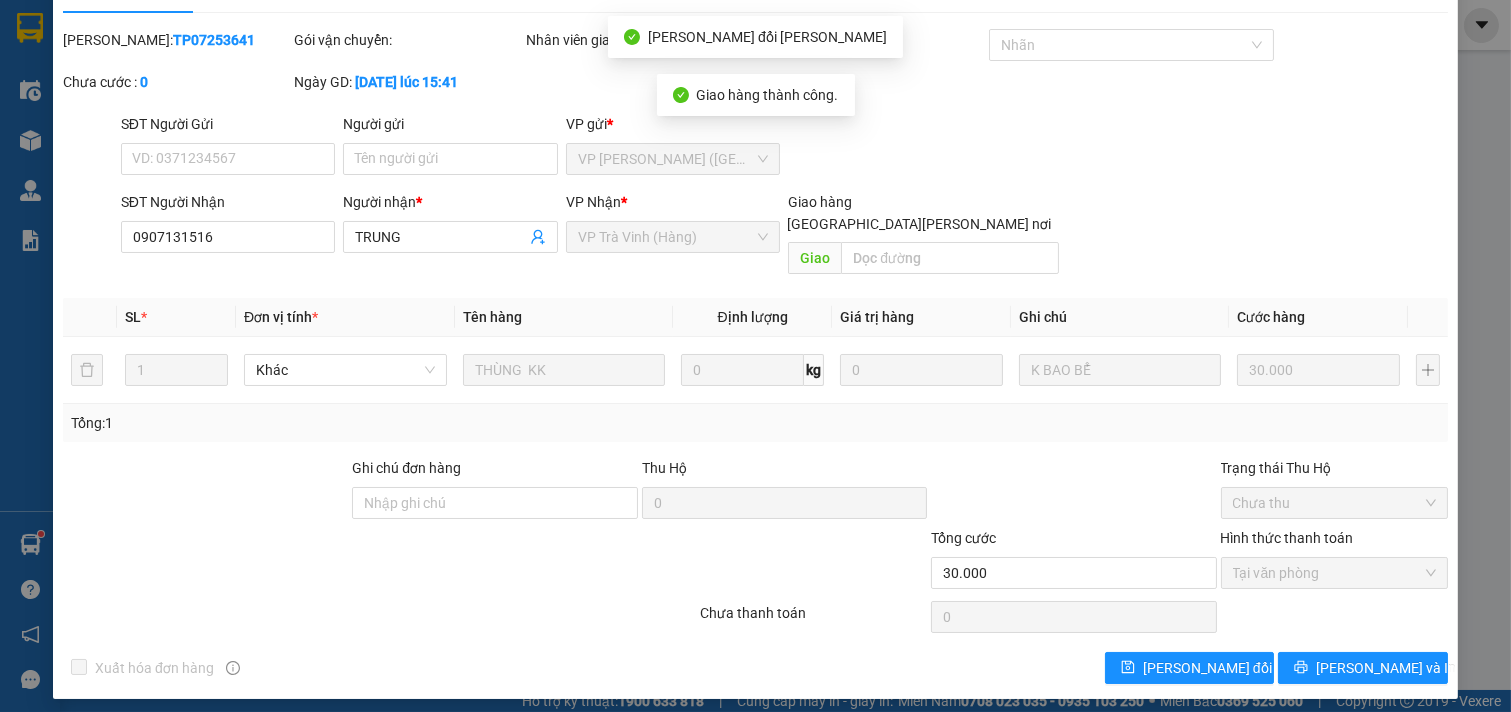 scroll, scrollTop: 53, scrollLeft: 0, axis: vertical 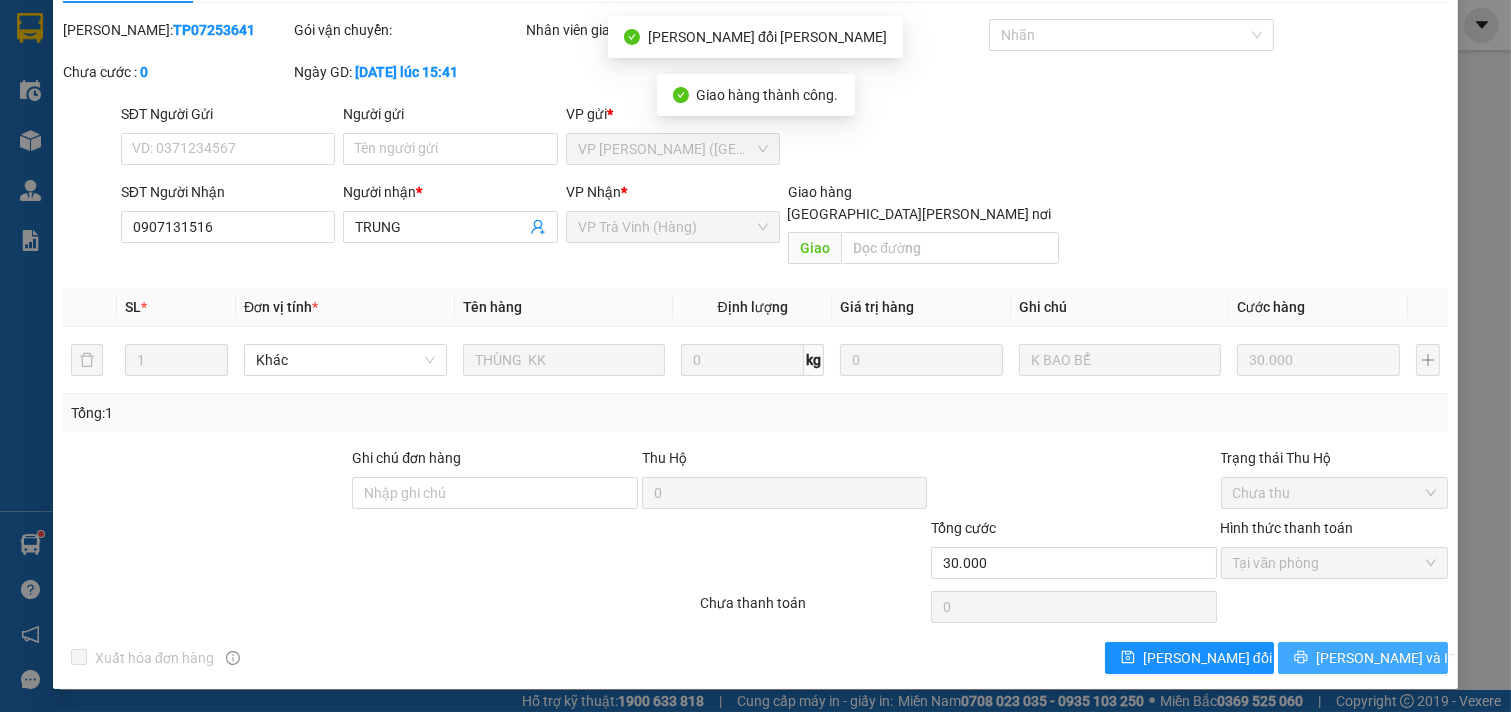 click at bounding box center (1301, 658) 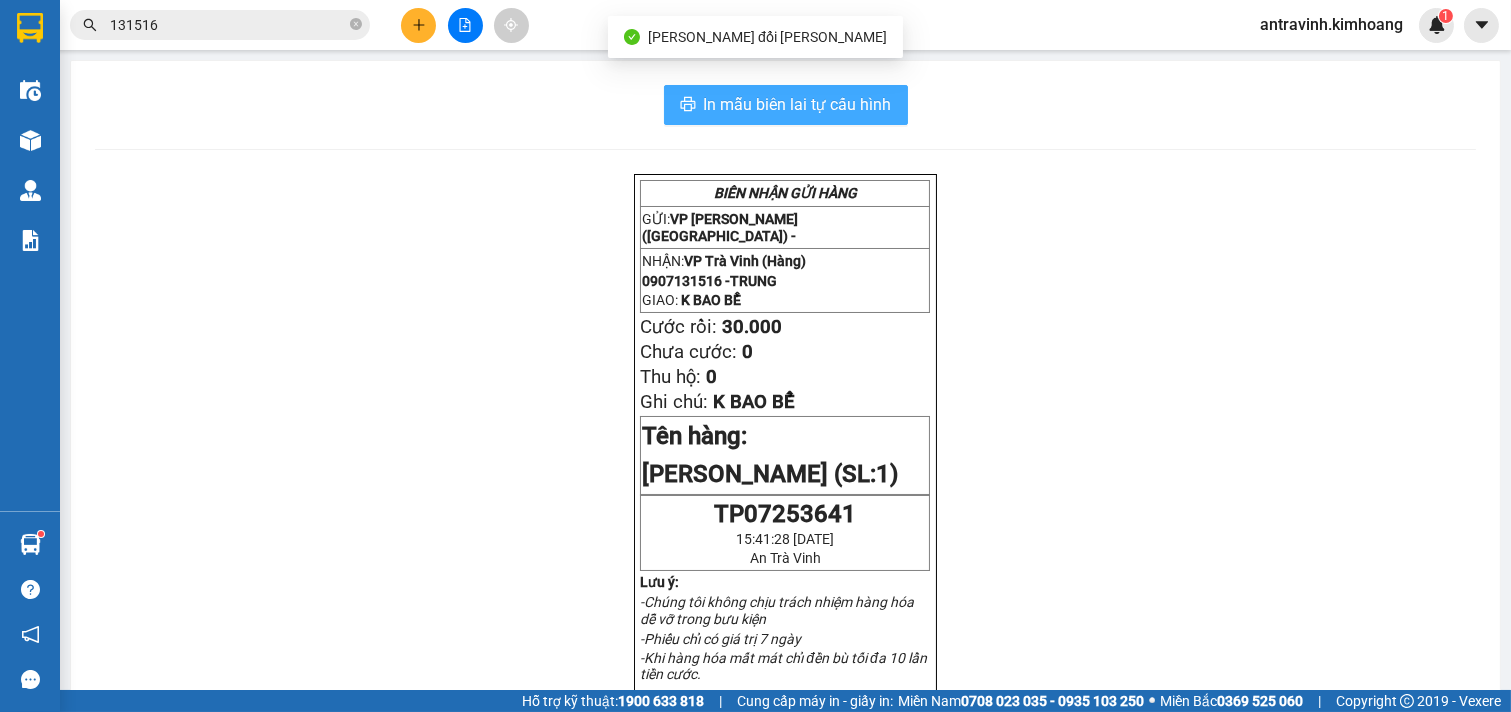 click on "In mẫu biên lai tự cấu hình" at bounding box center (798, 104) 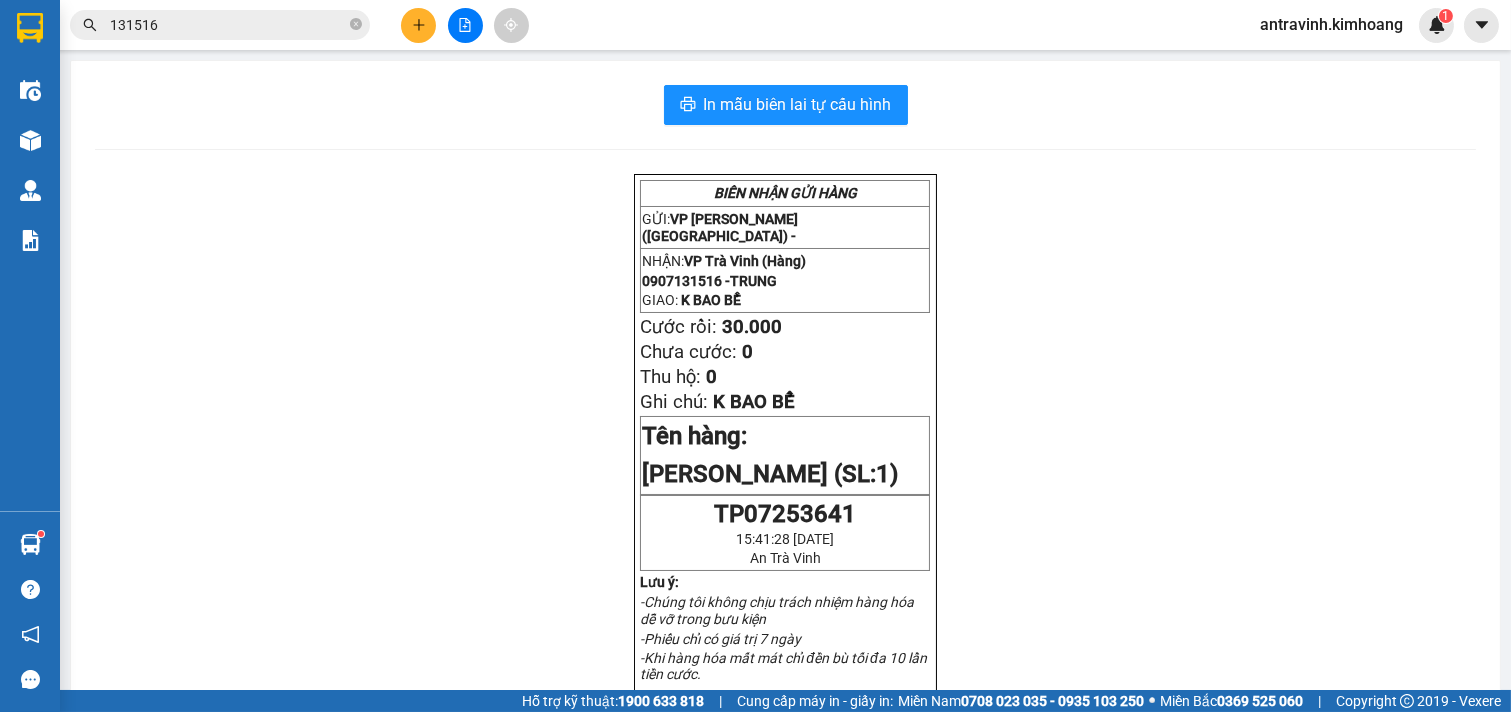 click on "131516" at bounding box center [228, 25] 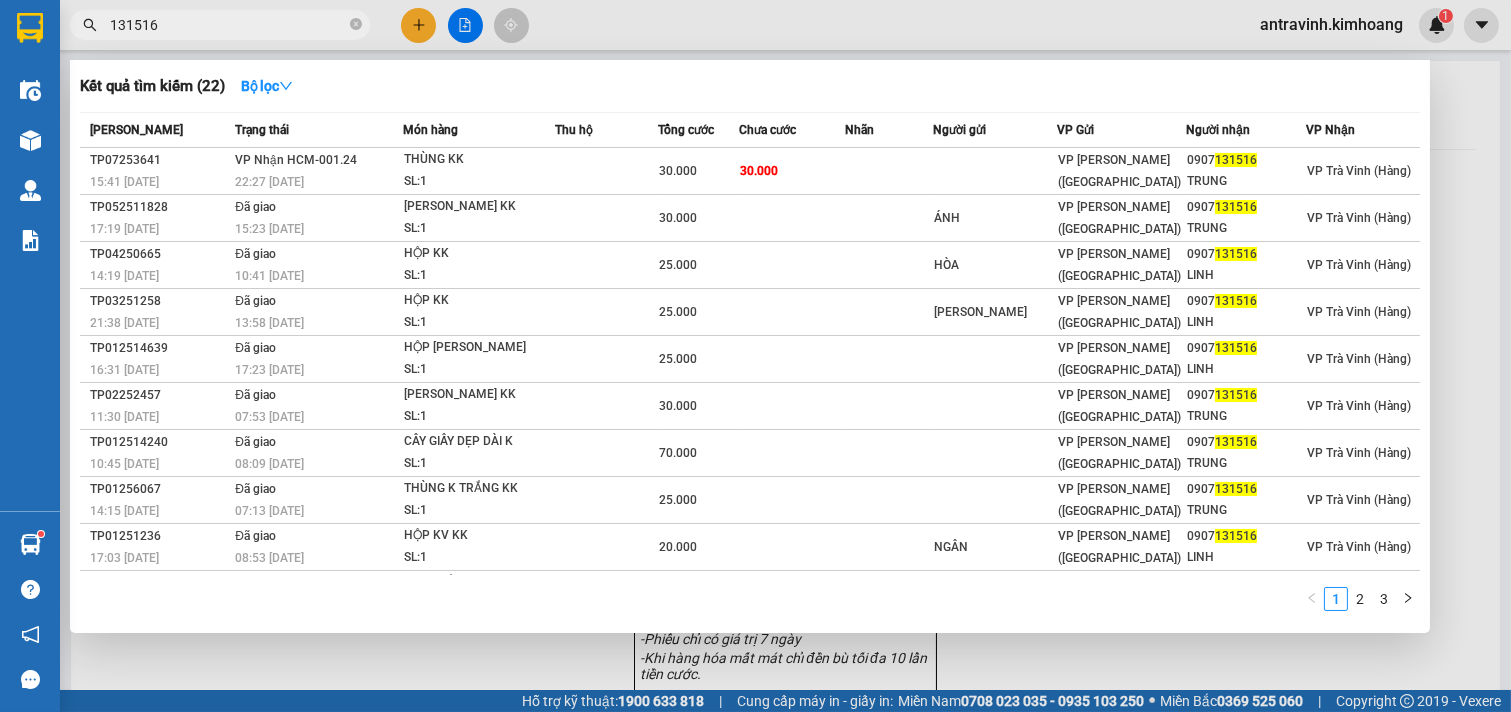 click on "131516" at bounding box center (228, 25) 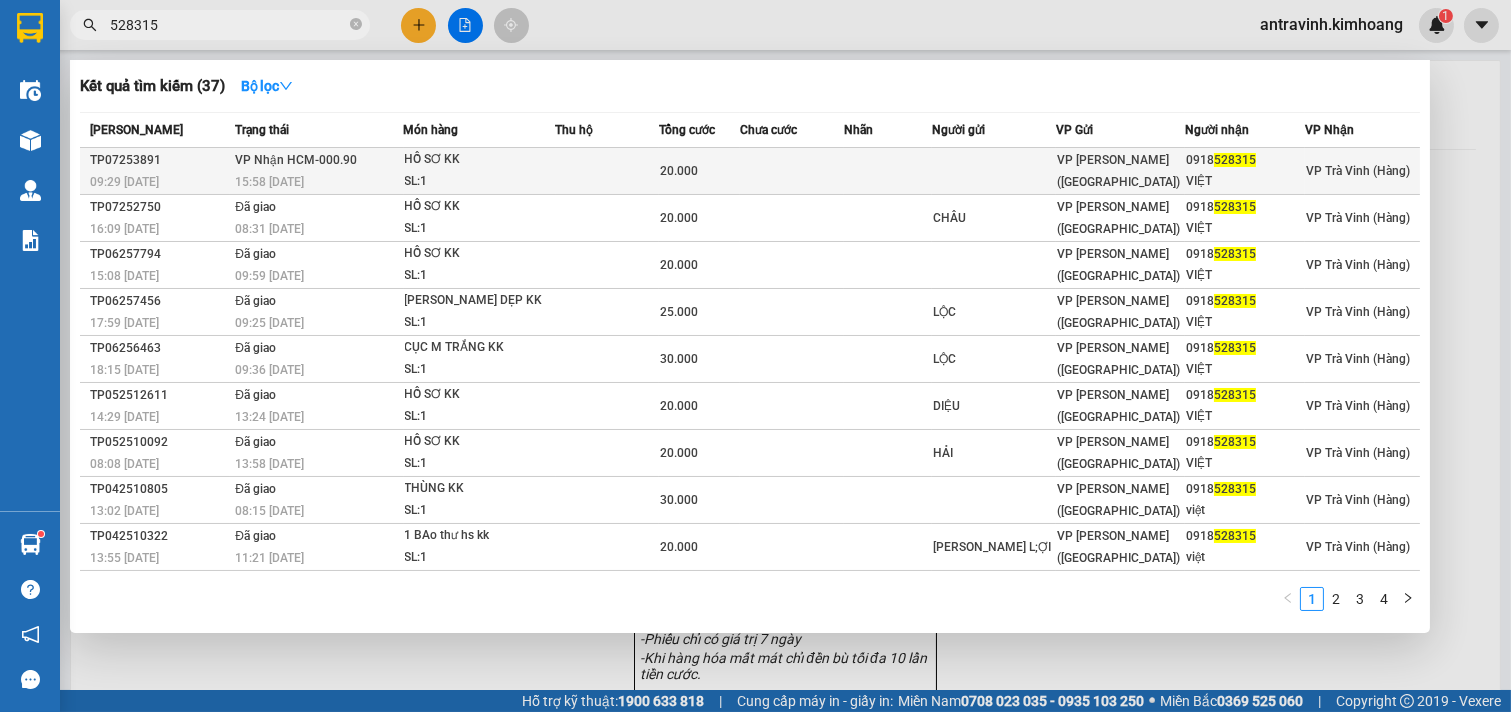 click at bounding box center [607, 171] 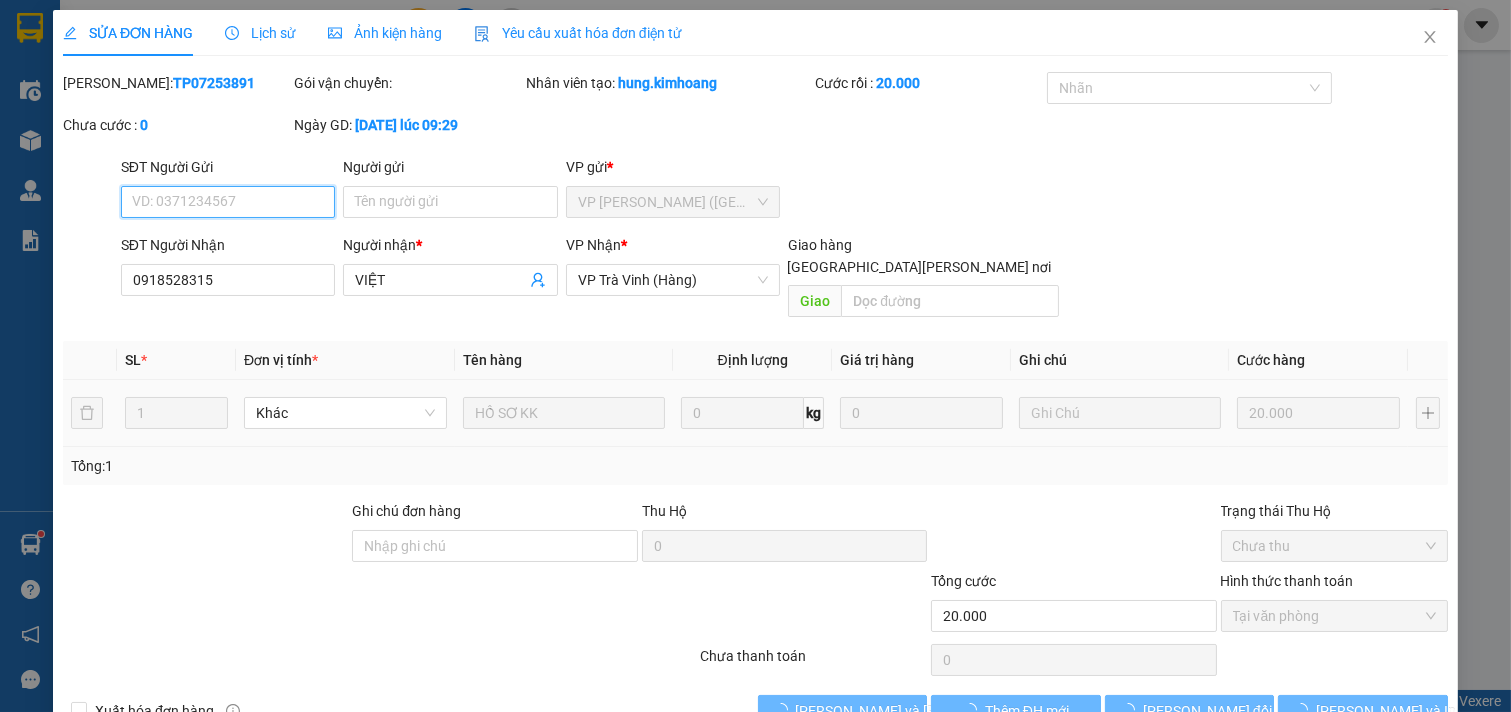 scroll, scrollTop: 32, scrollLeft: 0, axis: vertical 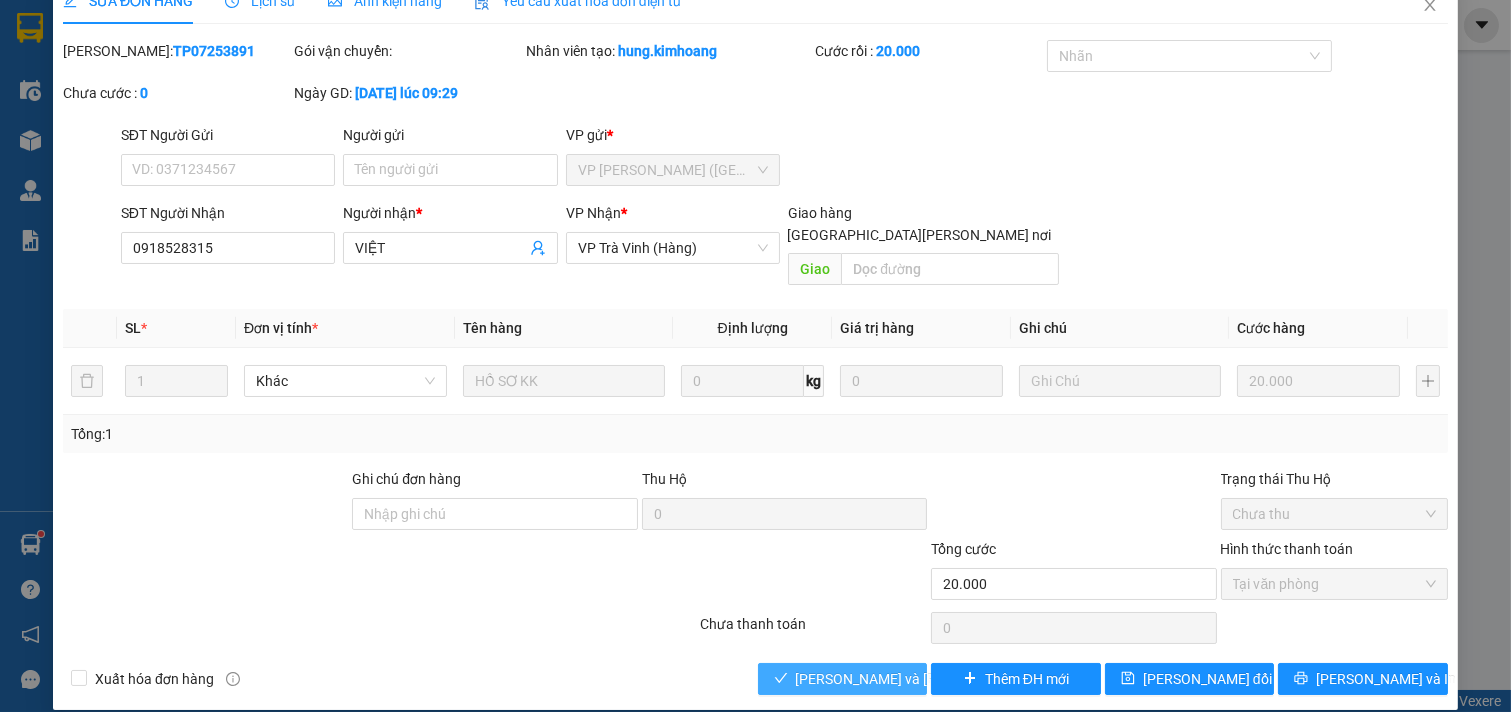 click on "[PERSON_NAME] và [PERSON_NAME] hàng" at bounding box center [931, 679] 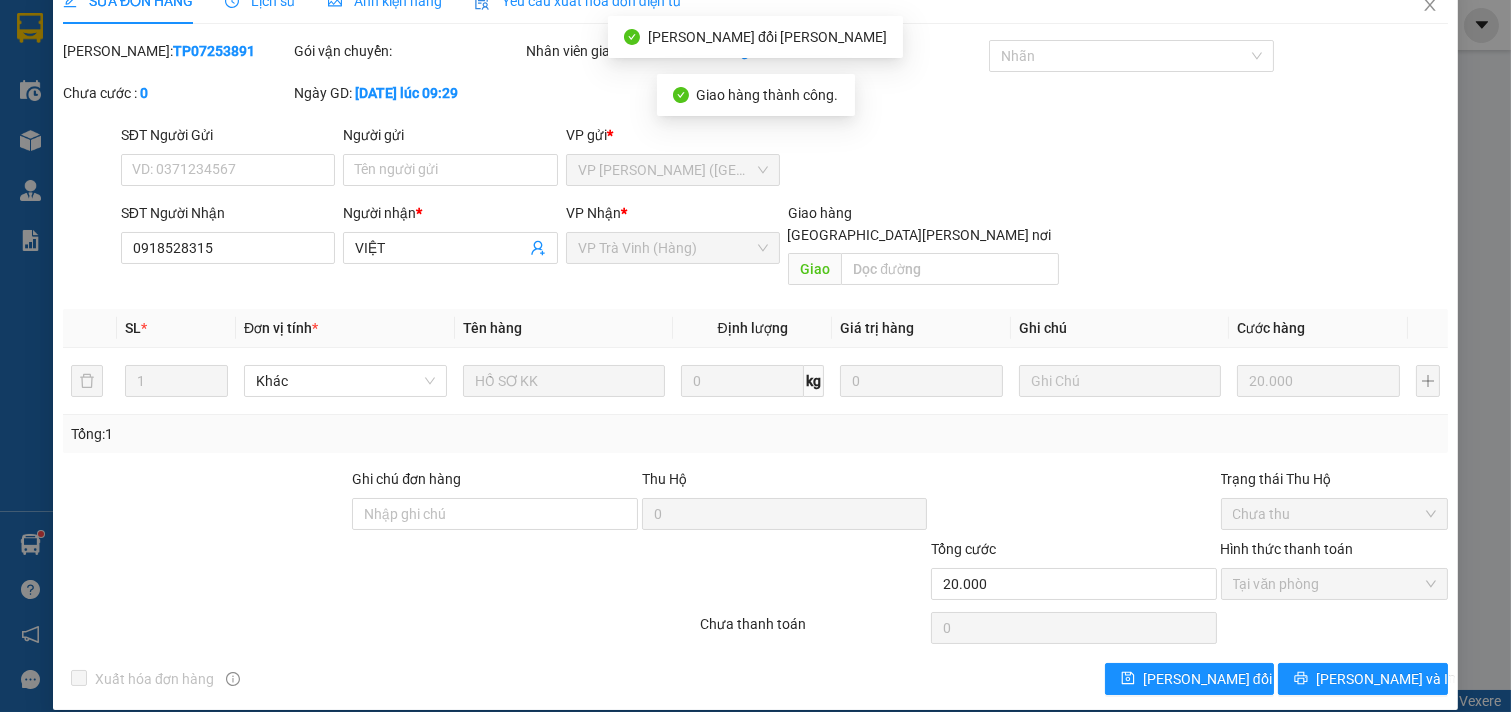 scroll, scrollTop: 53, scrollLeft: 0, axis: vertical 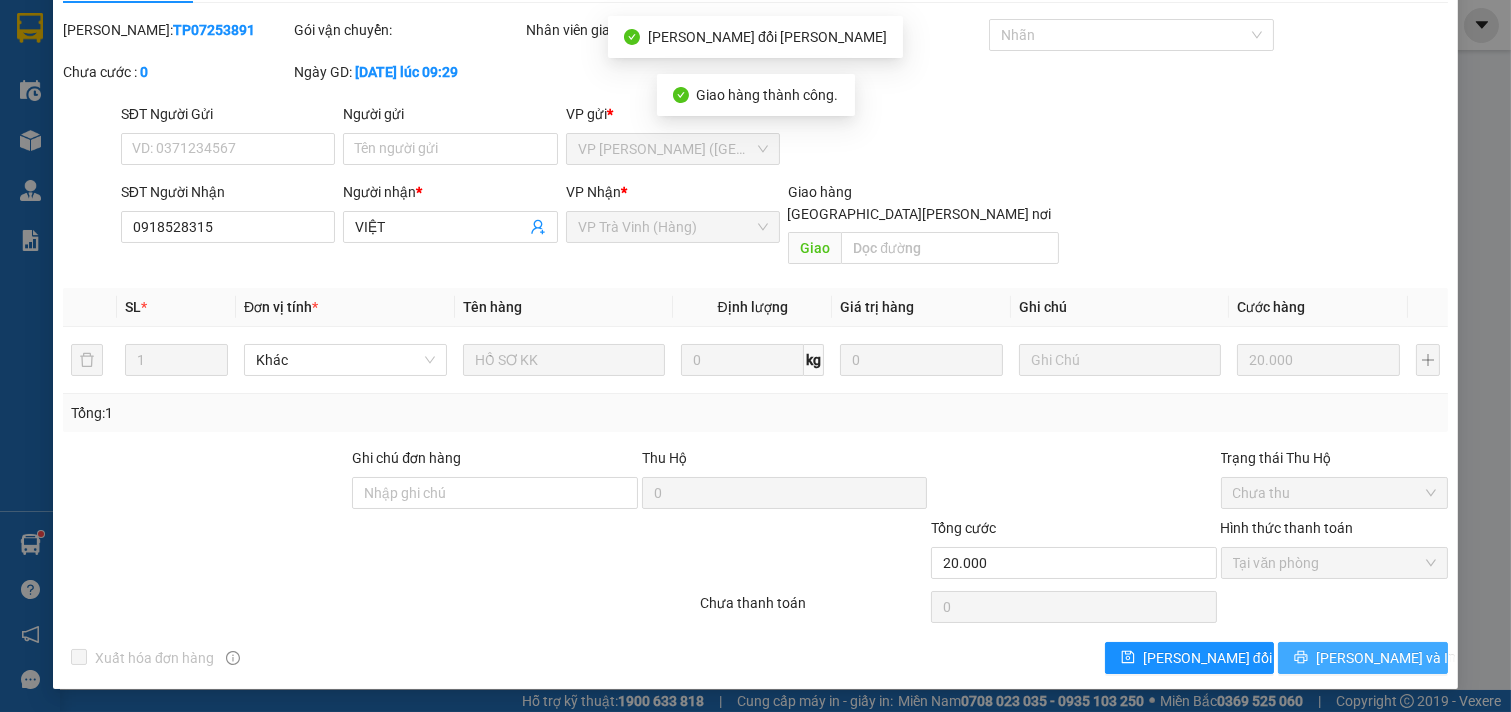 click on "[PERSON_NAME] và In" at bounding box center [1386, 658] 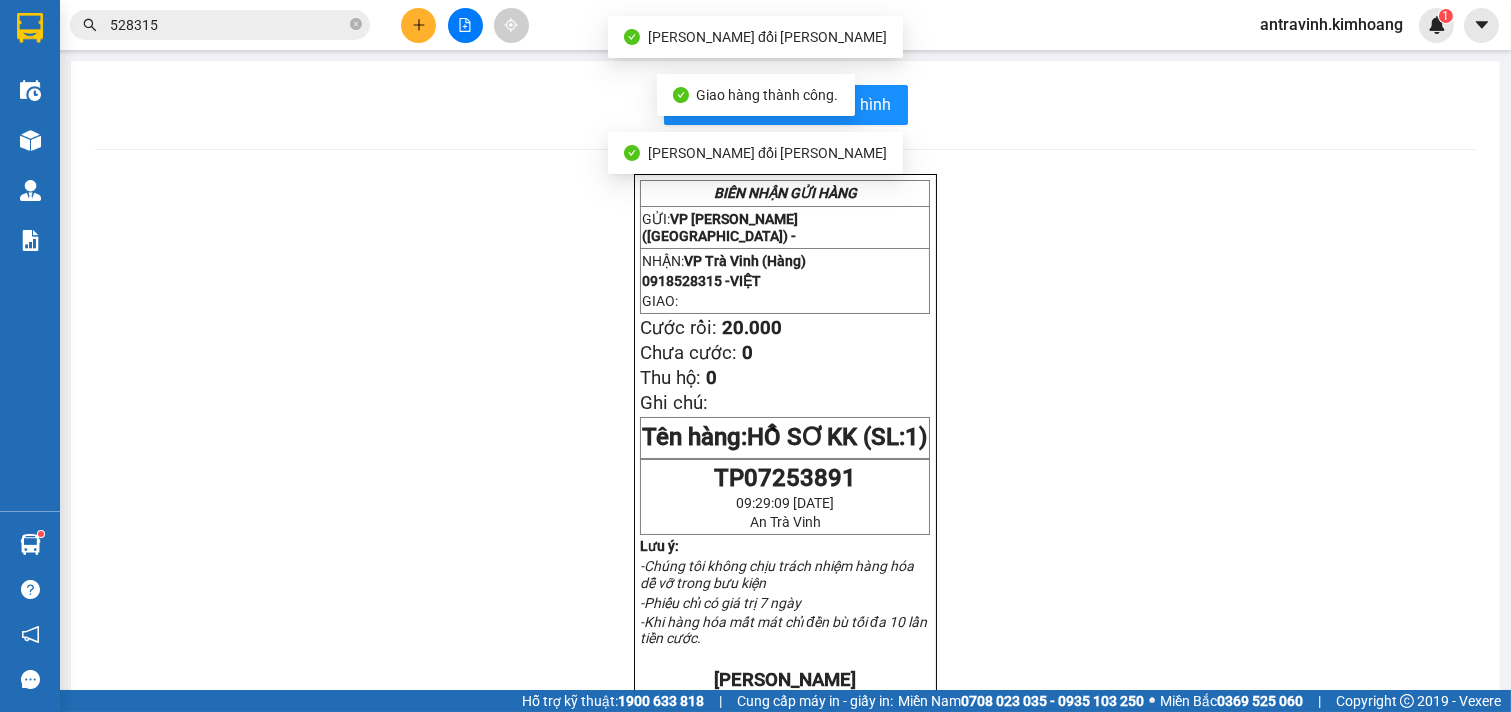 click on "Giao hàng thành công." at bounding box center (756, 95) 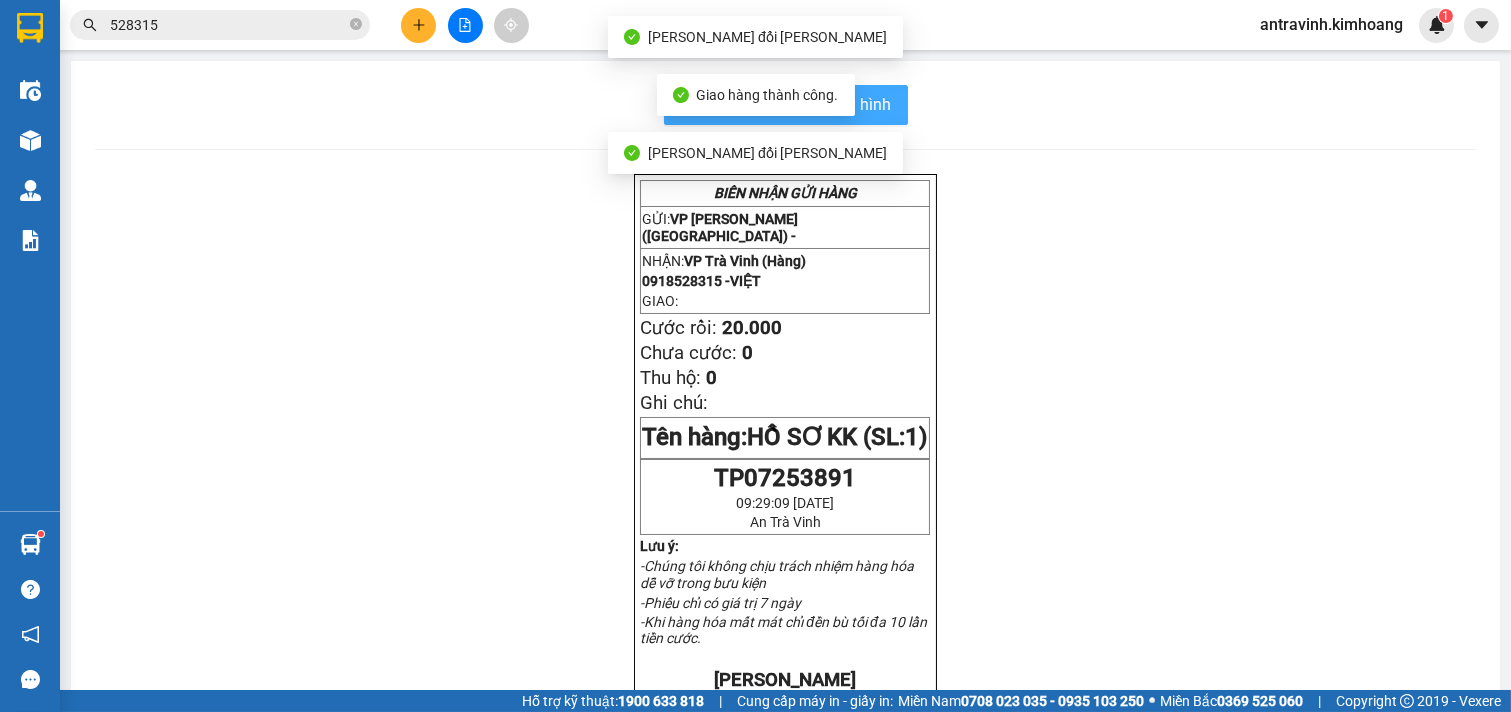 click on "In mẫu biên lai tự cấu hình" at bounding box center (798, 104) 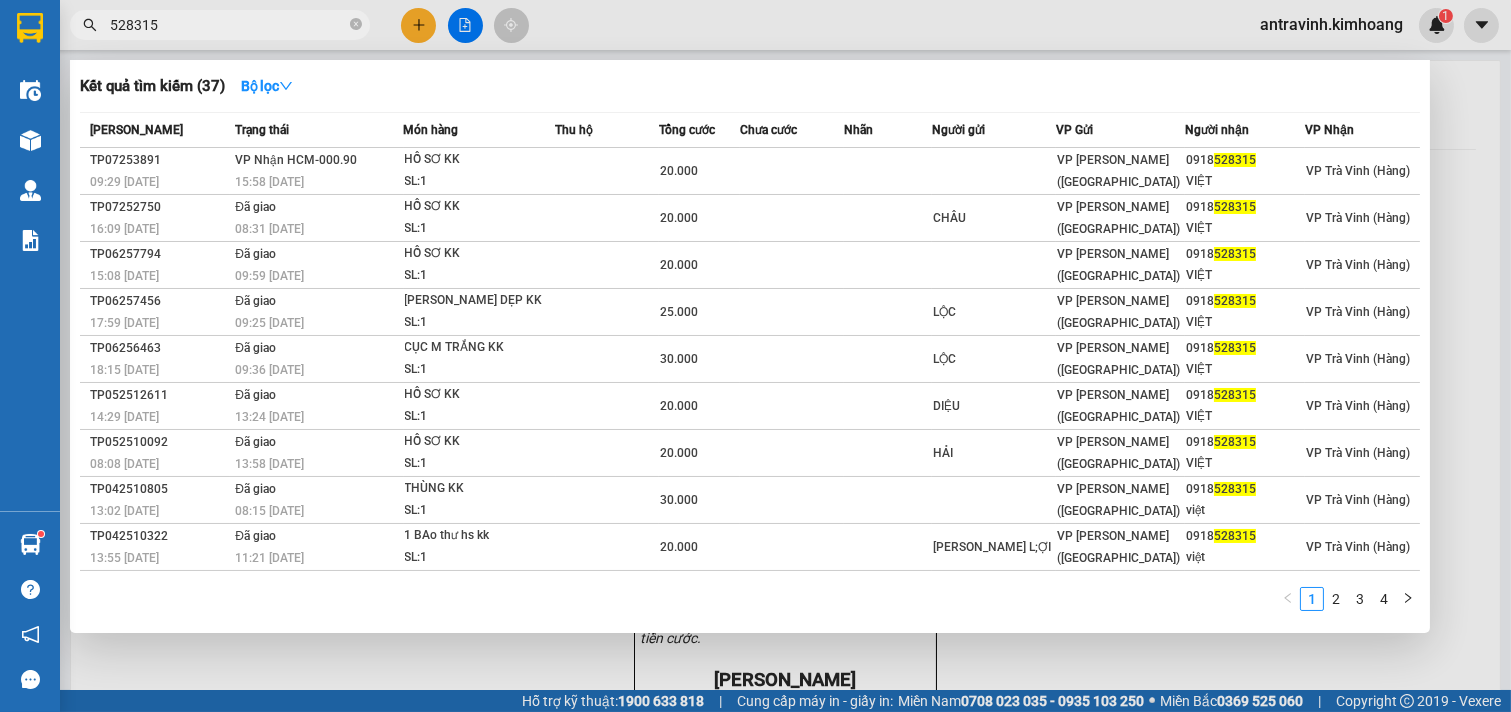click on "528315" at bounding box center [228, 25] 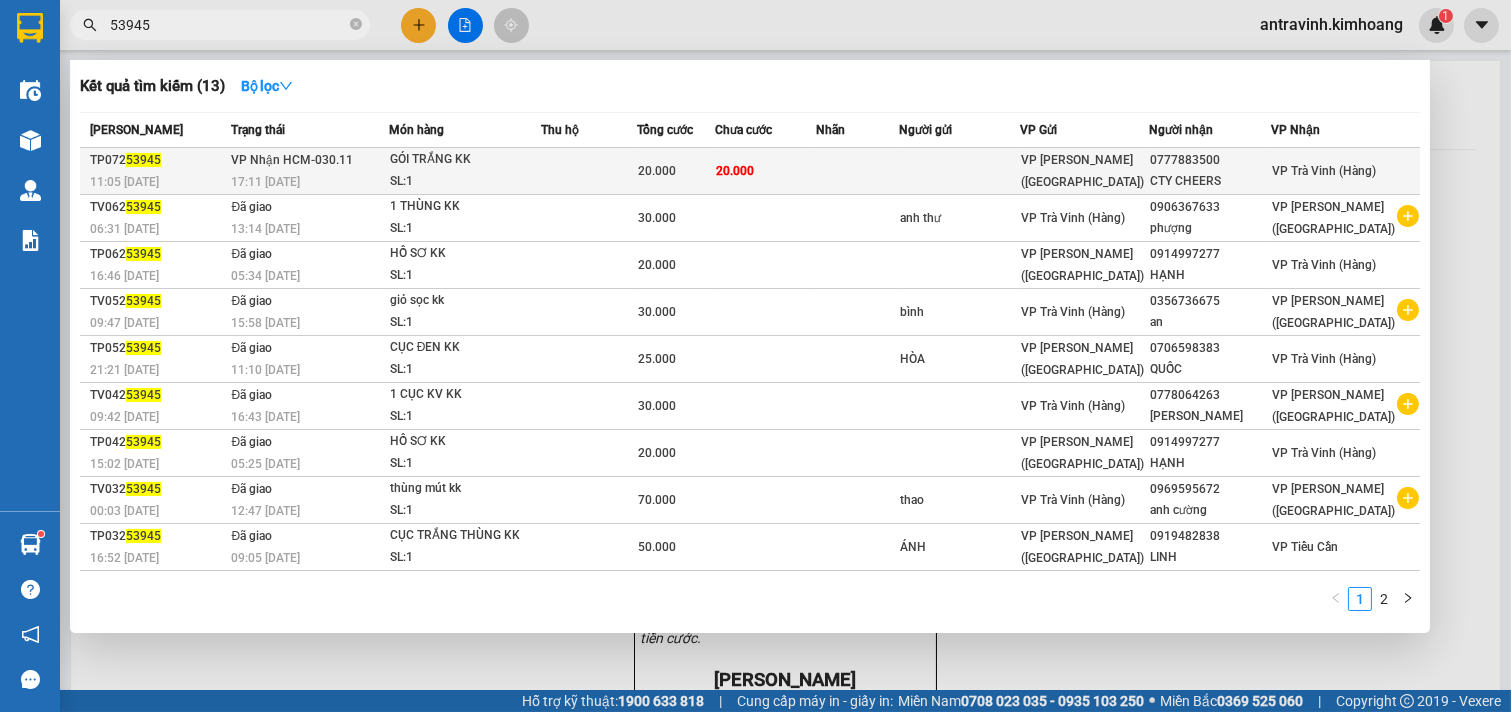 click on "20.000" at bounding box center [676, 171] 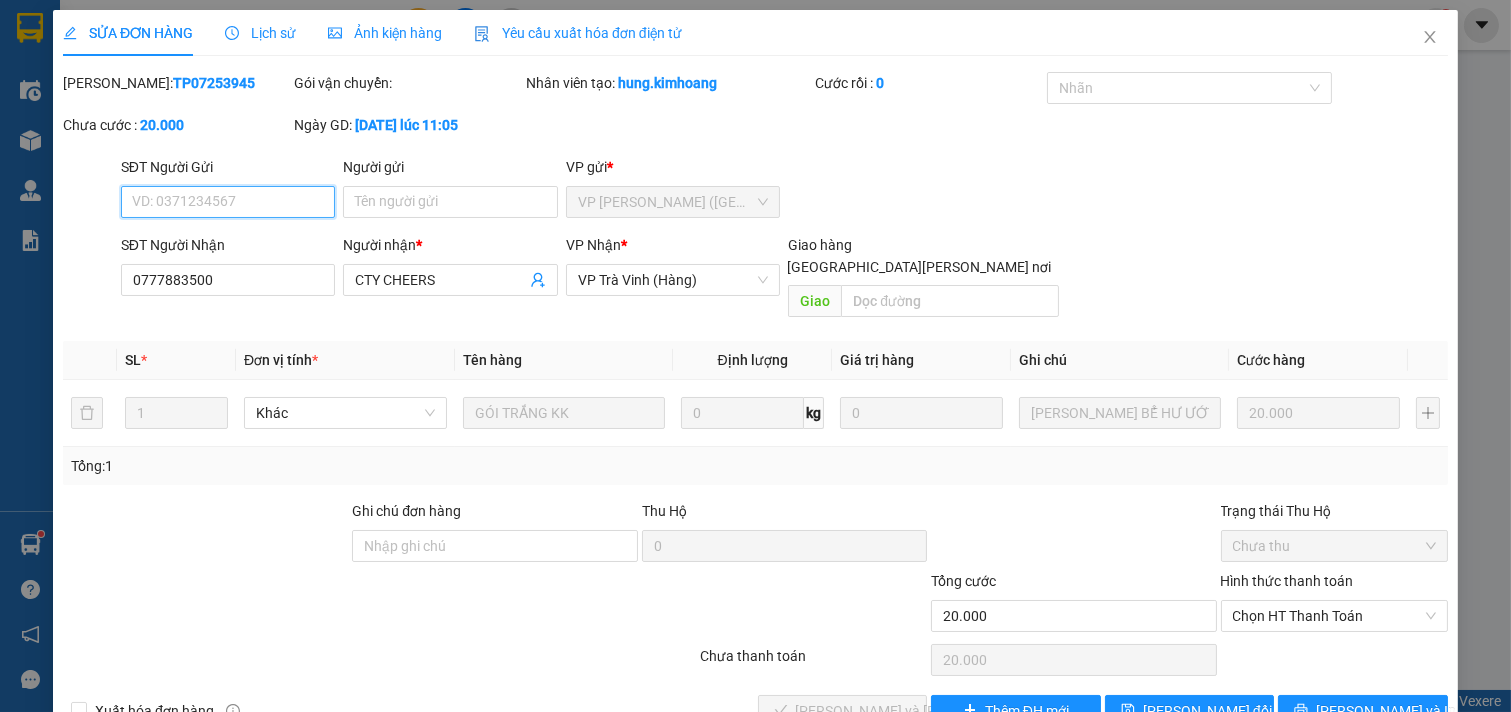 scroll, scrollTop: 32, scrollLeft: 0, axis: vertical 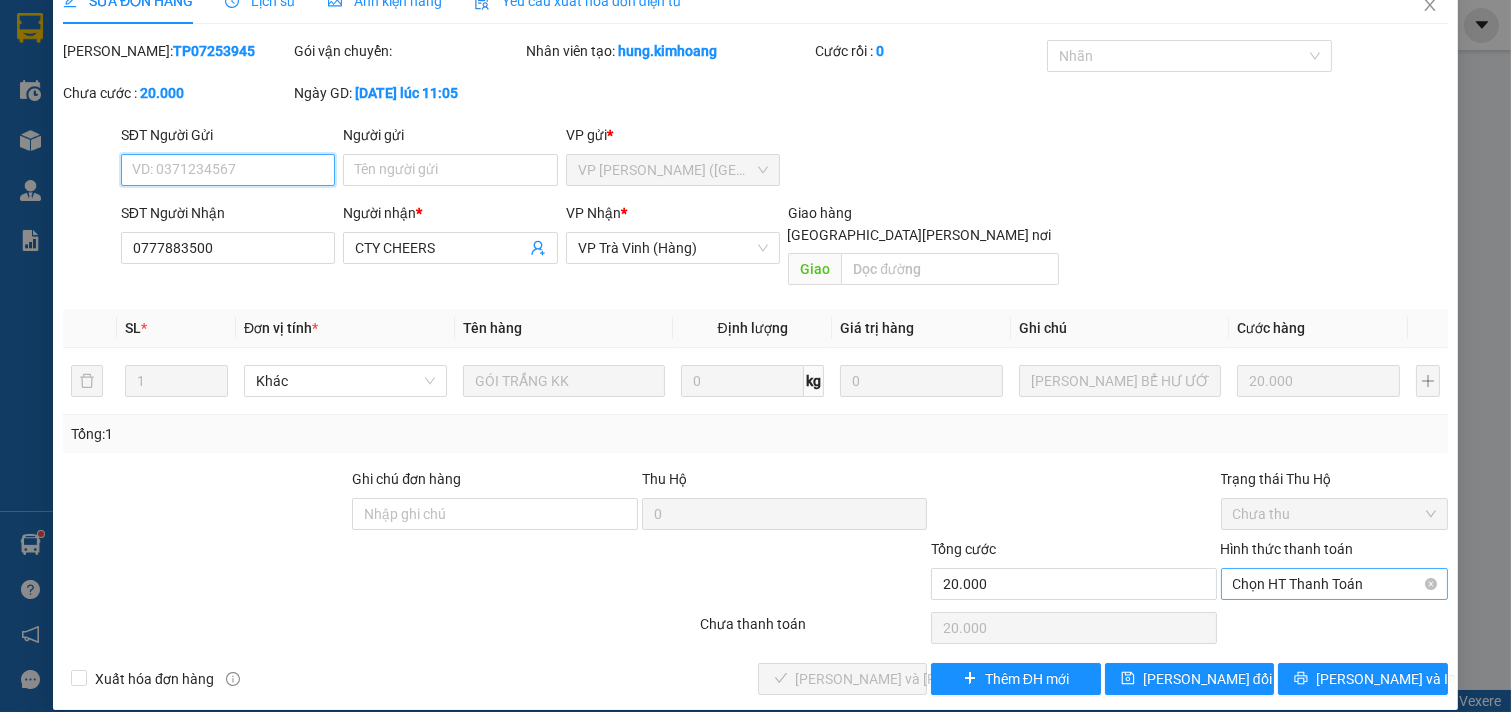 click on "Chọn HT Thanh Toán" at bounding box center (1335, 584) 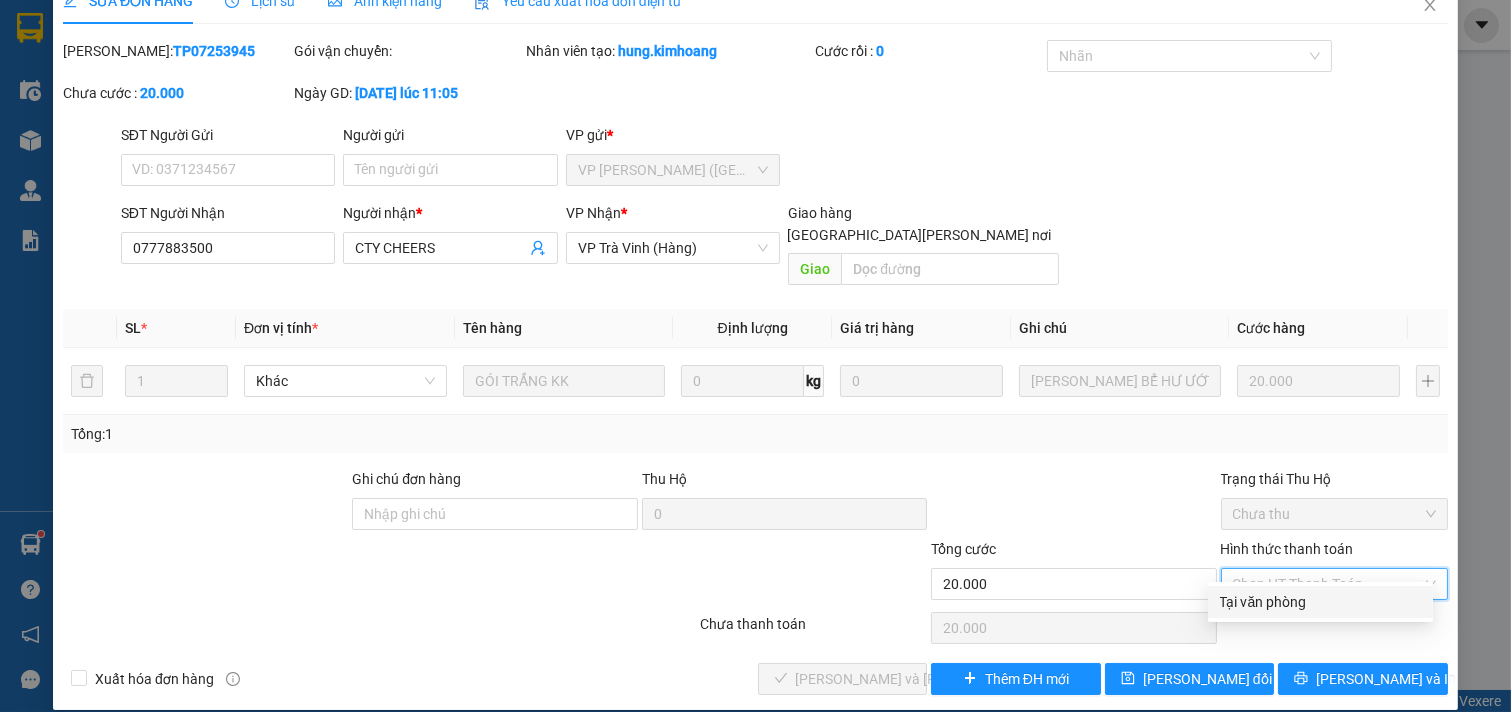 click on "Tại văn phòng" at bounding box center [1320, 602] 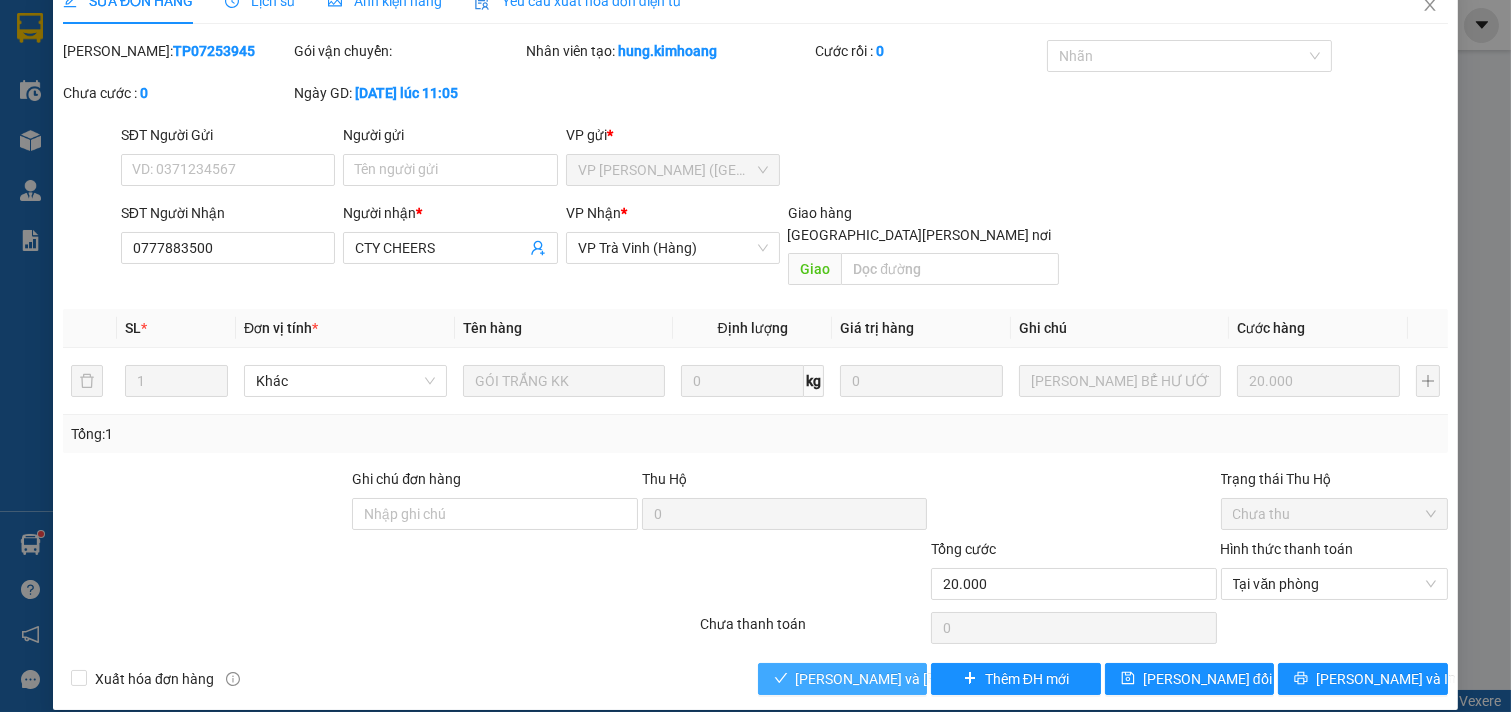 click on "[PERSON_NAME] và [PERSON_NAME] hàng" at bounding box center (931, 679) 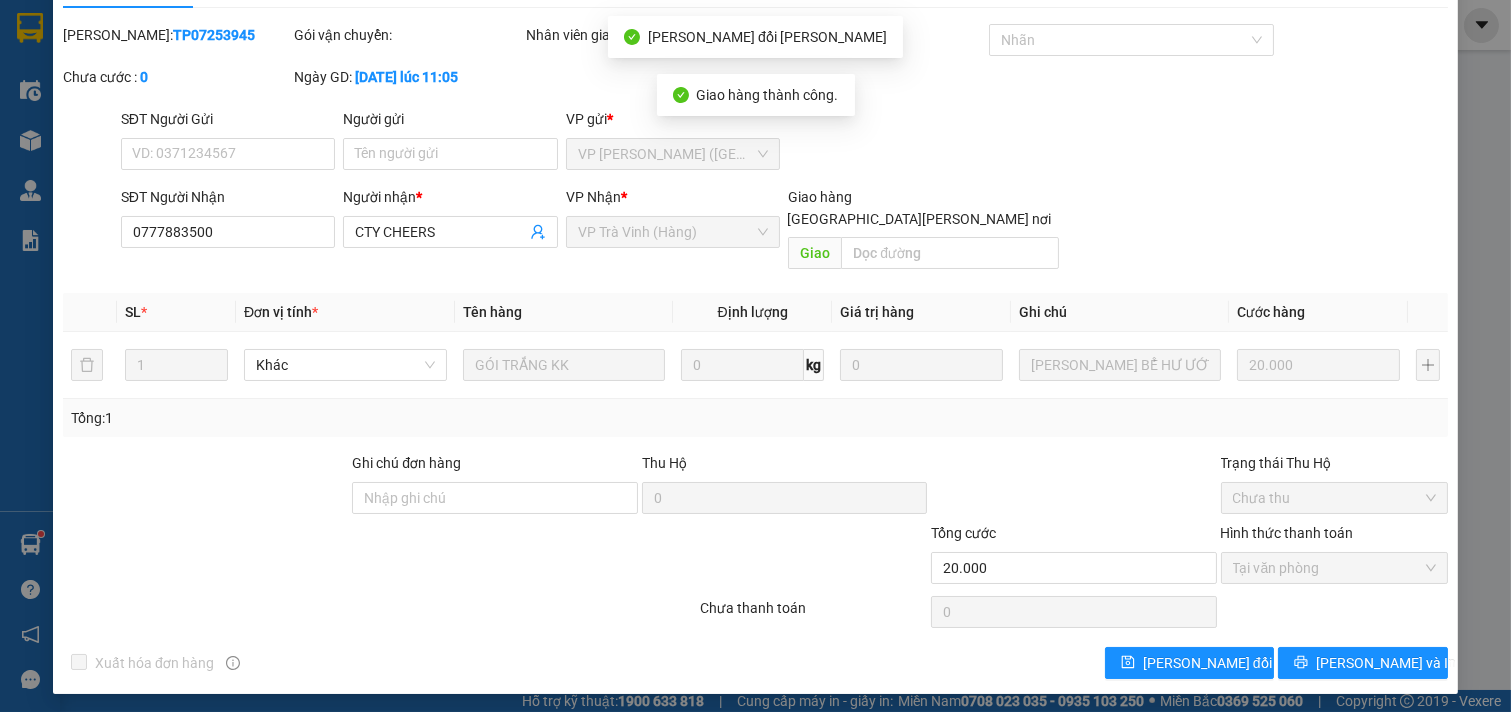 scroll, scrollTop: 53, scrollLeft: 0, axis: vertical 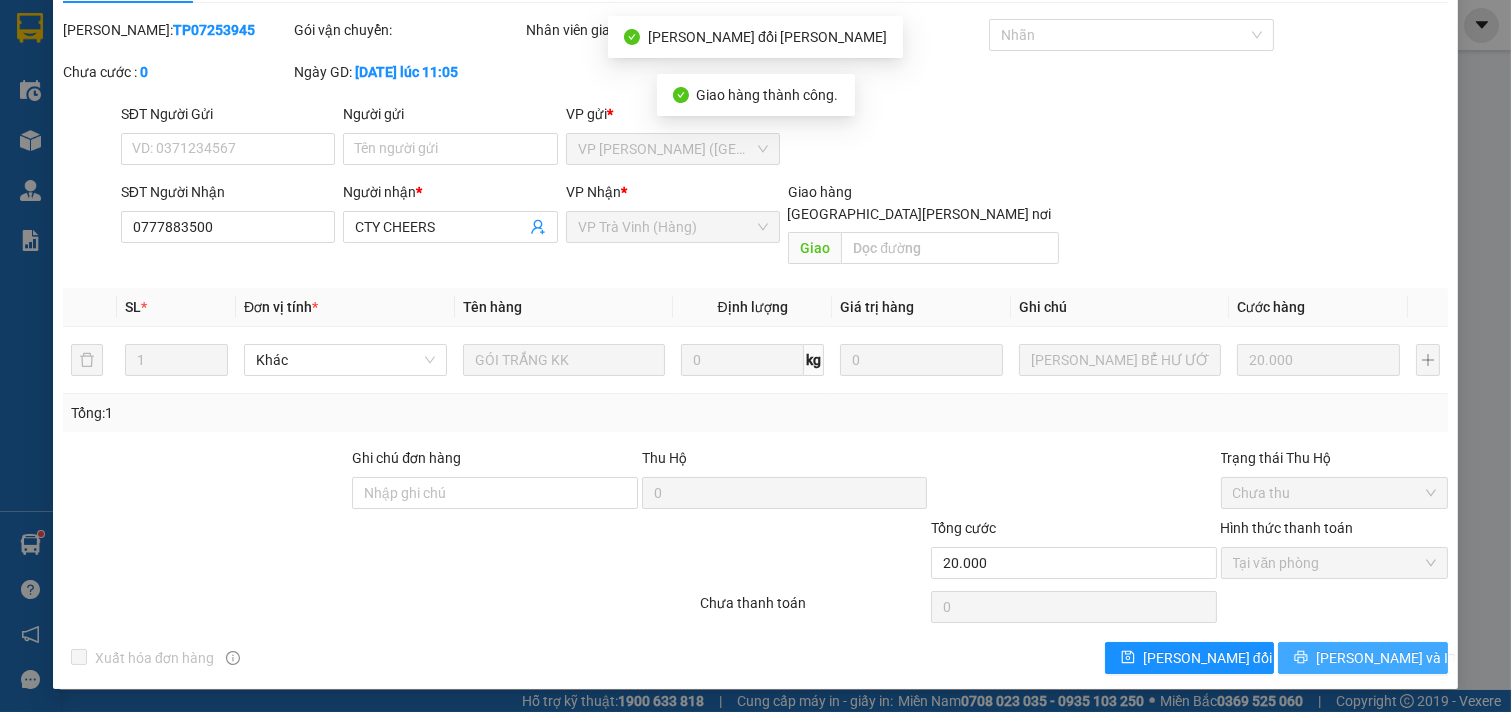 click on "[PERSON_NAME] và In" at bounding box center (1386, 658) 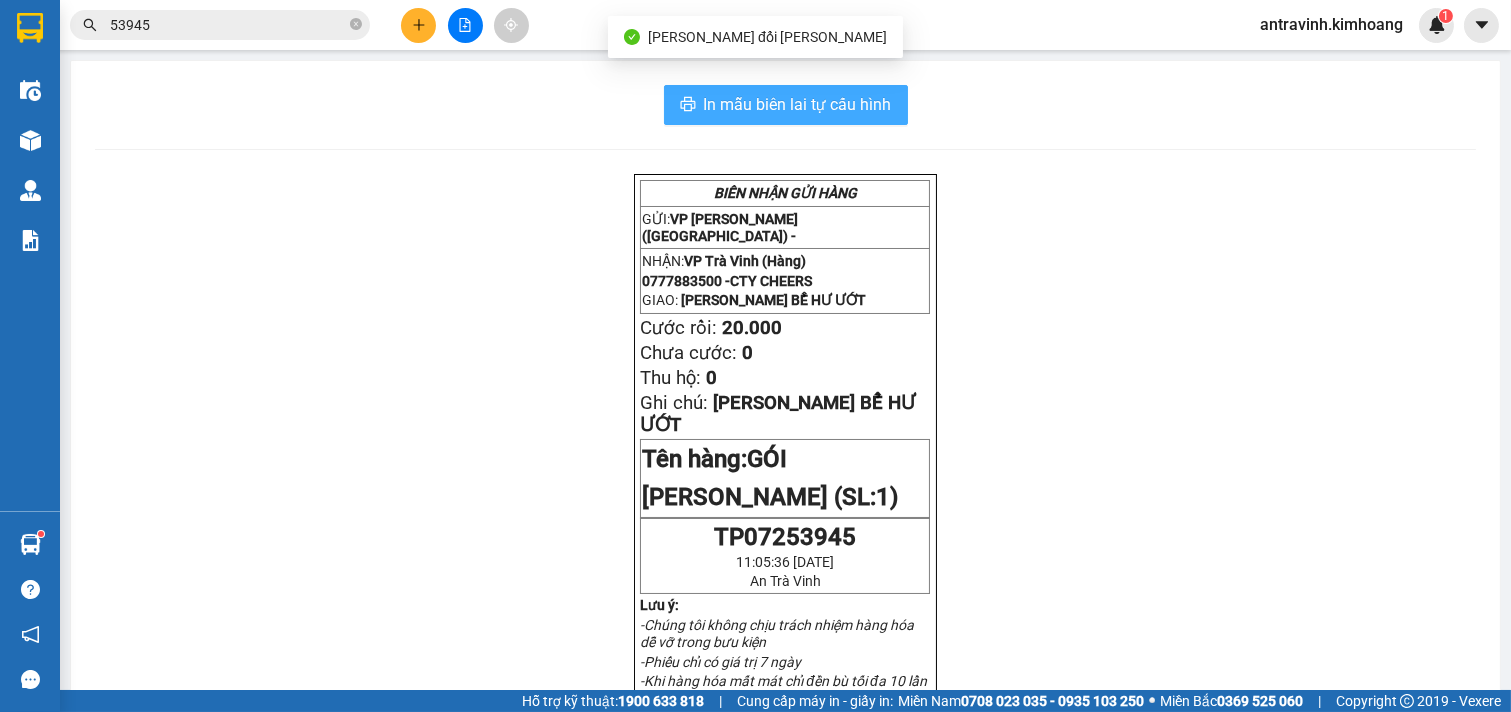 click on "In mẫu biên lai tự cấu hình" at bounding box center (798, 104) 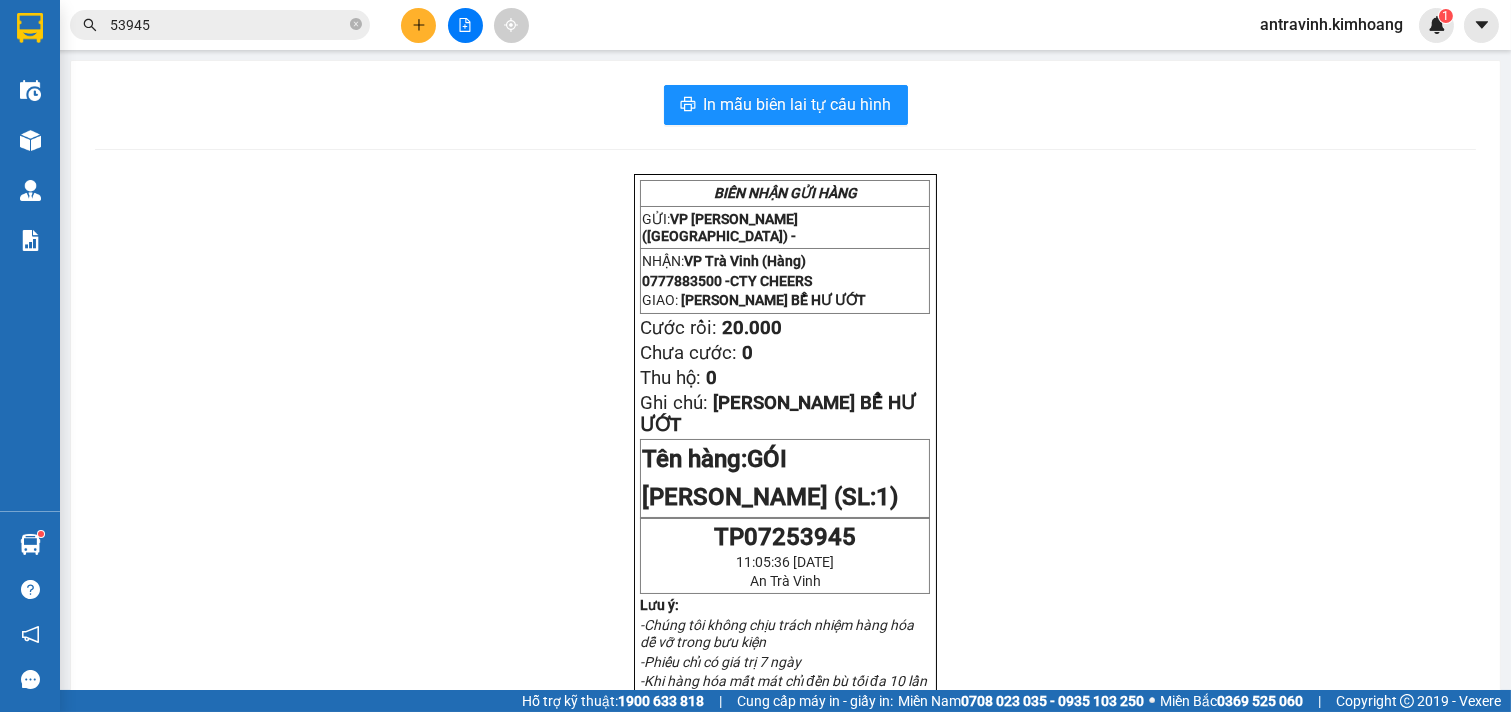 click on "53945" at bounding box center (228, 25) 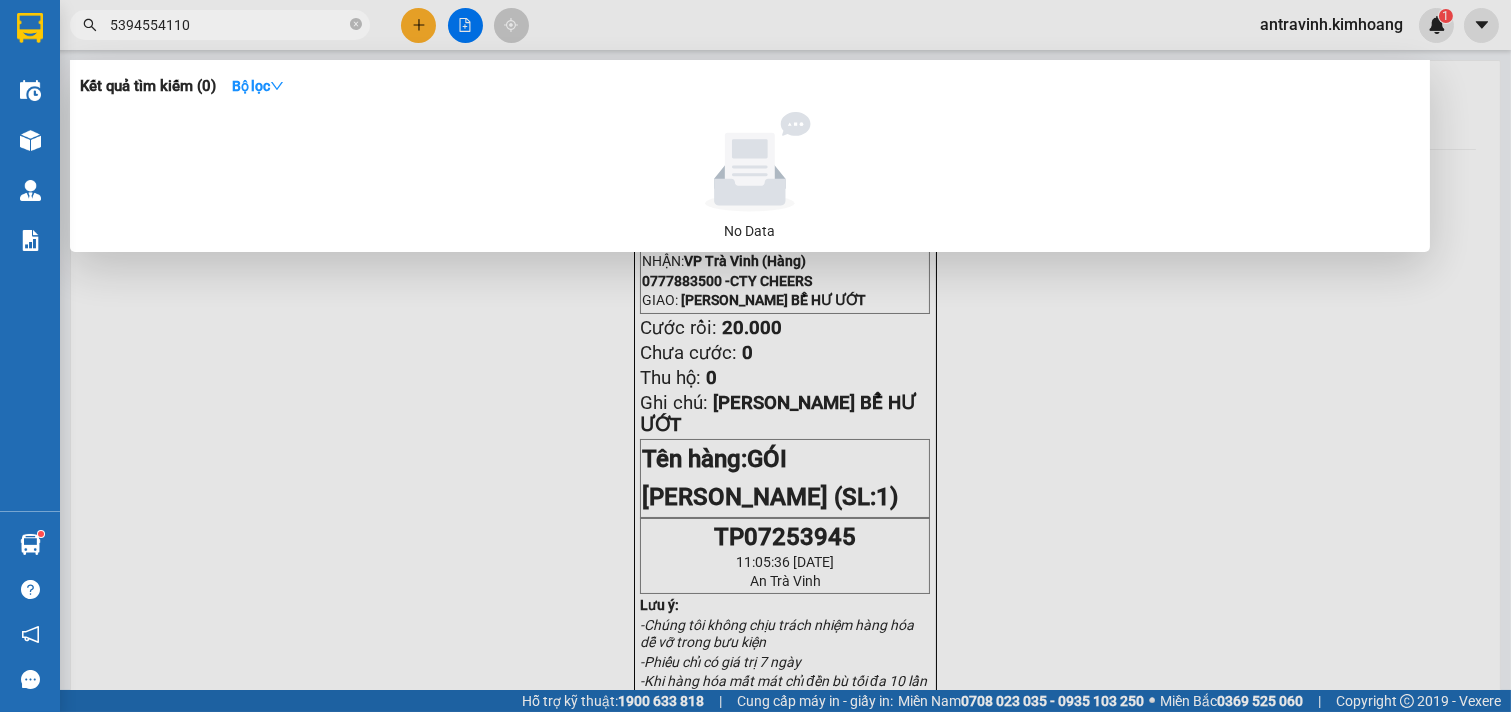 click on "5394554110" at bounding box center [228, 25] 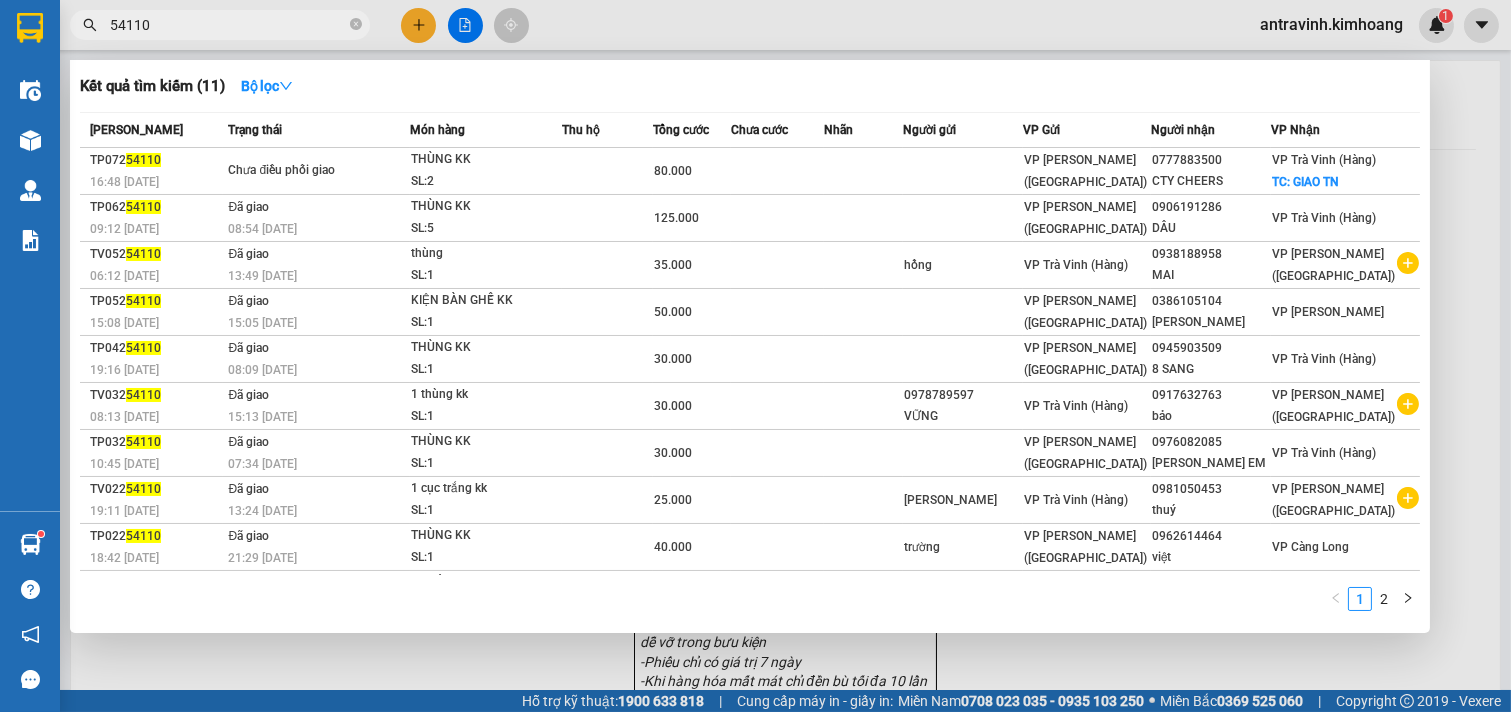 click on "54110" at bounding box center (228, 25) 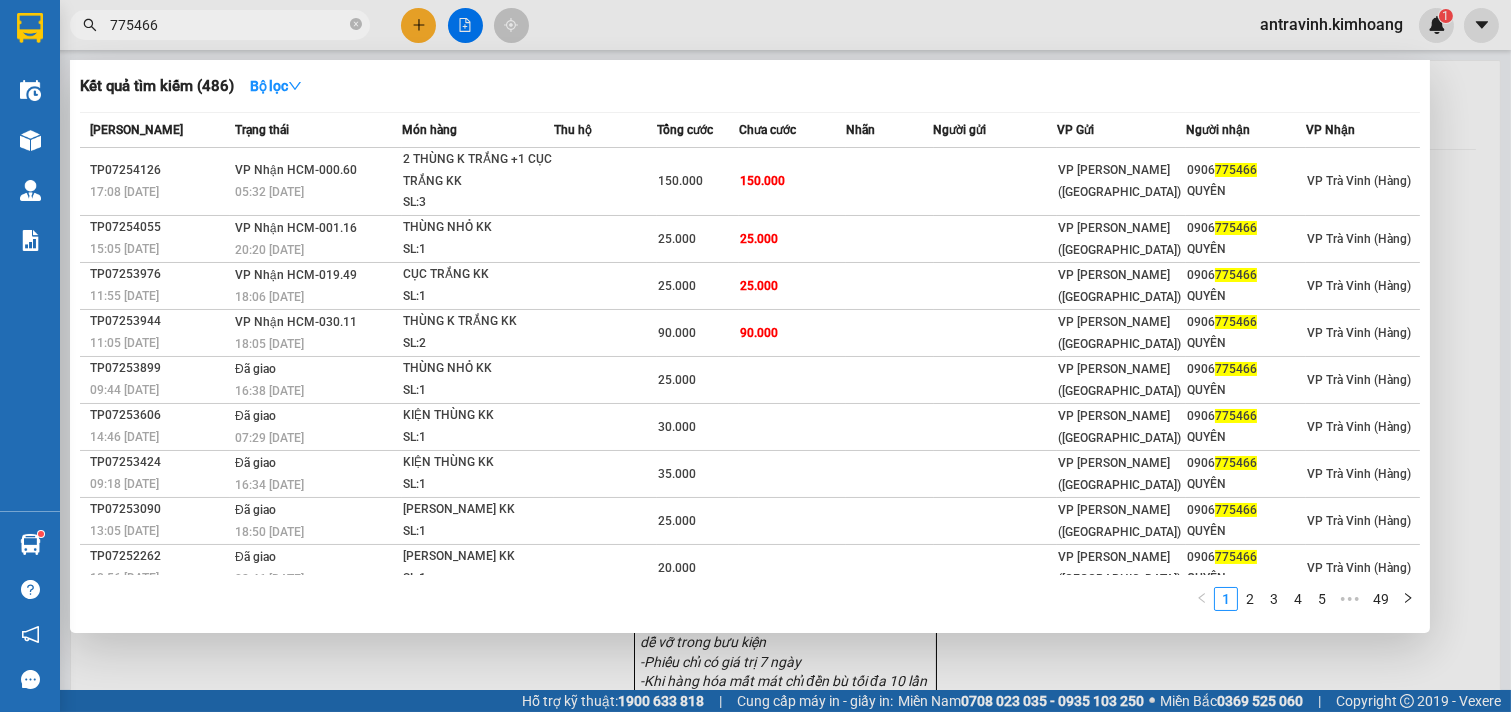 click at bounding box center [755, 356] 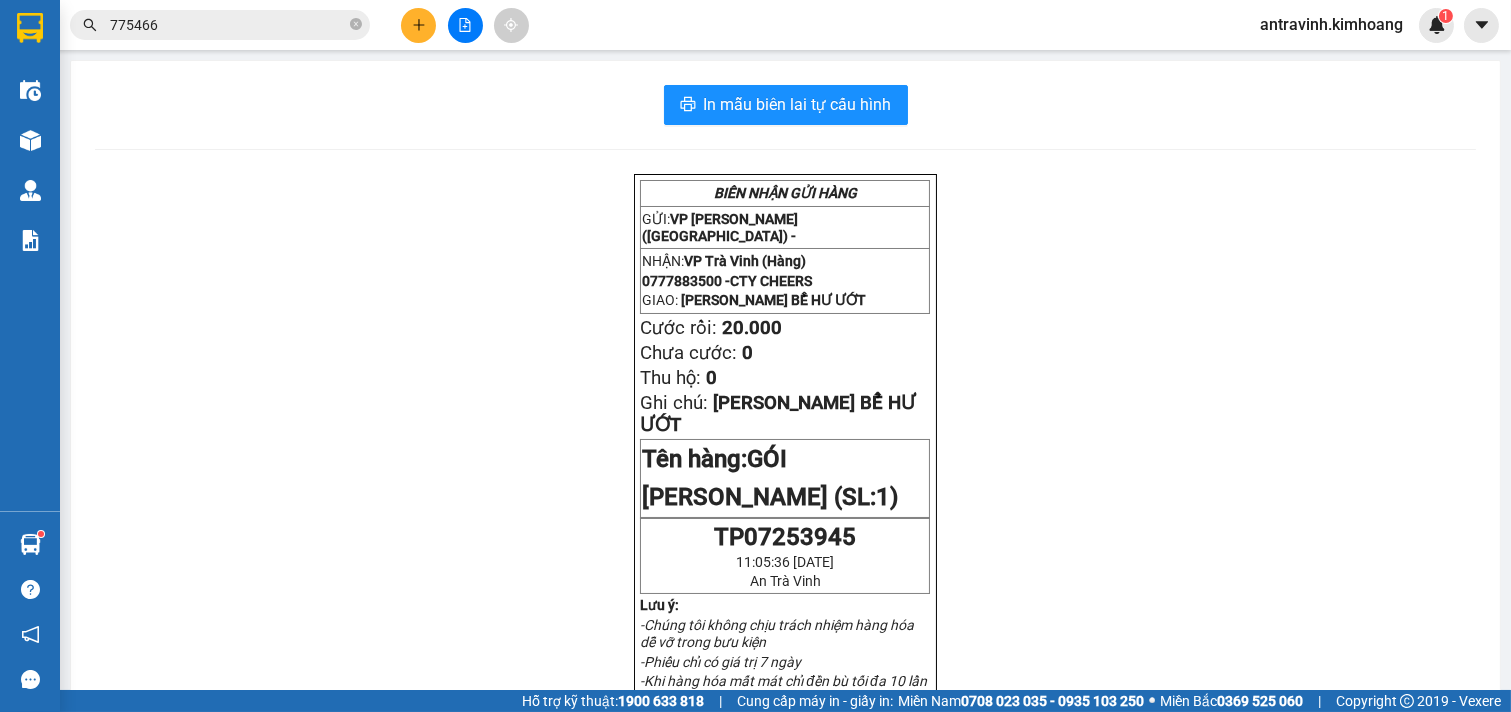 click on "antravinh.kimhoang" at bounding box center [1331, 24] 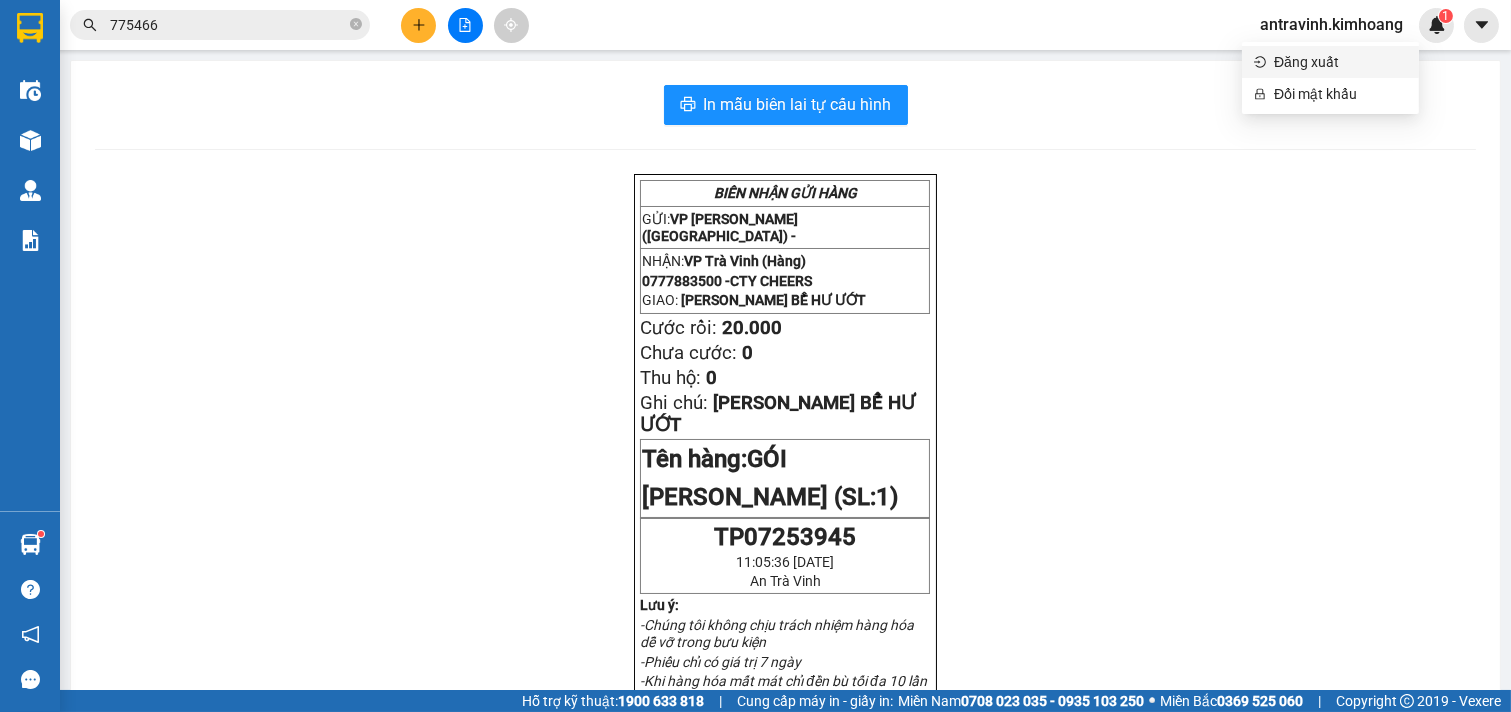 click on "Đăng xuất" at bounding box center (1340, 62) 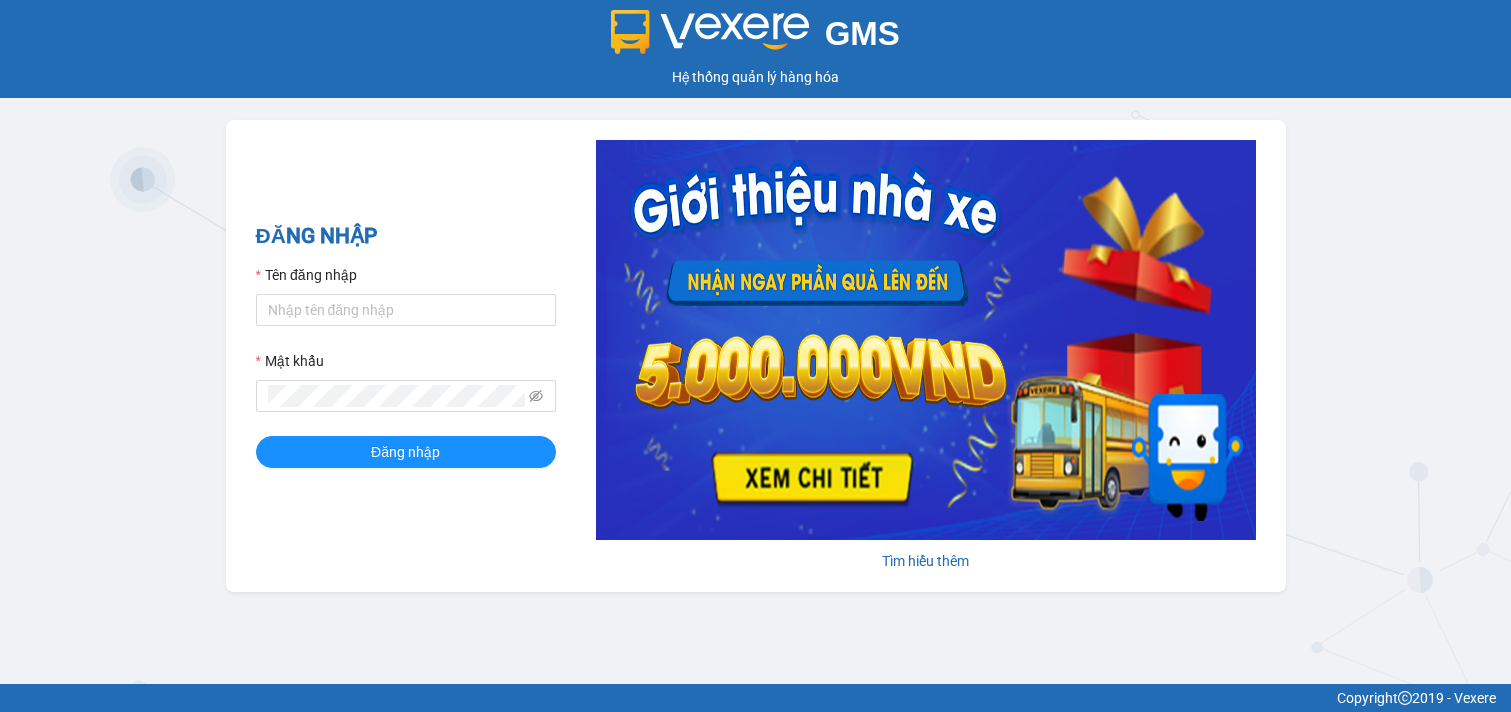 scroll, scrollTop: 0, scrollLeft: 0, axis: both 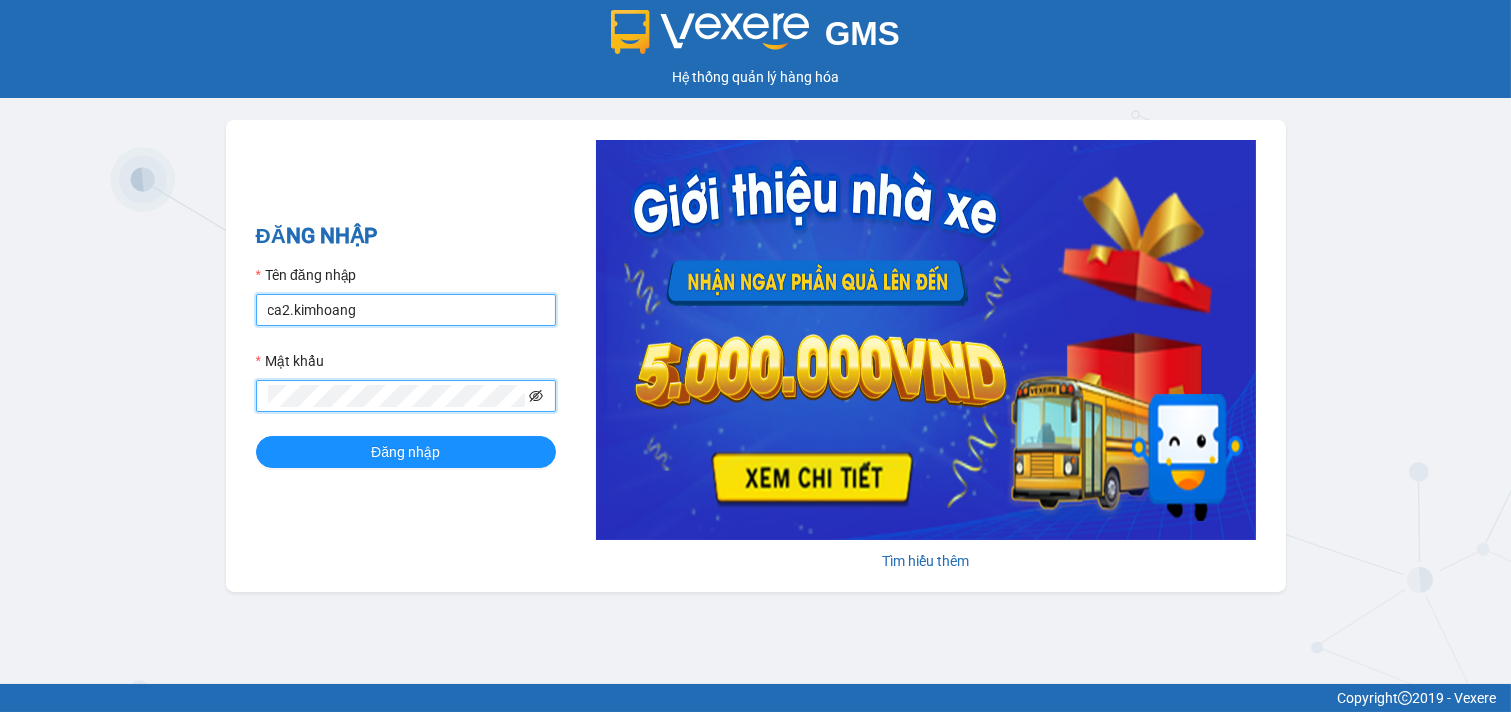 type on "thaotv.kimhoang" 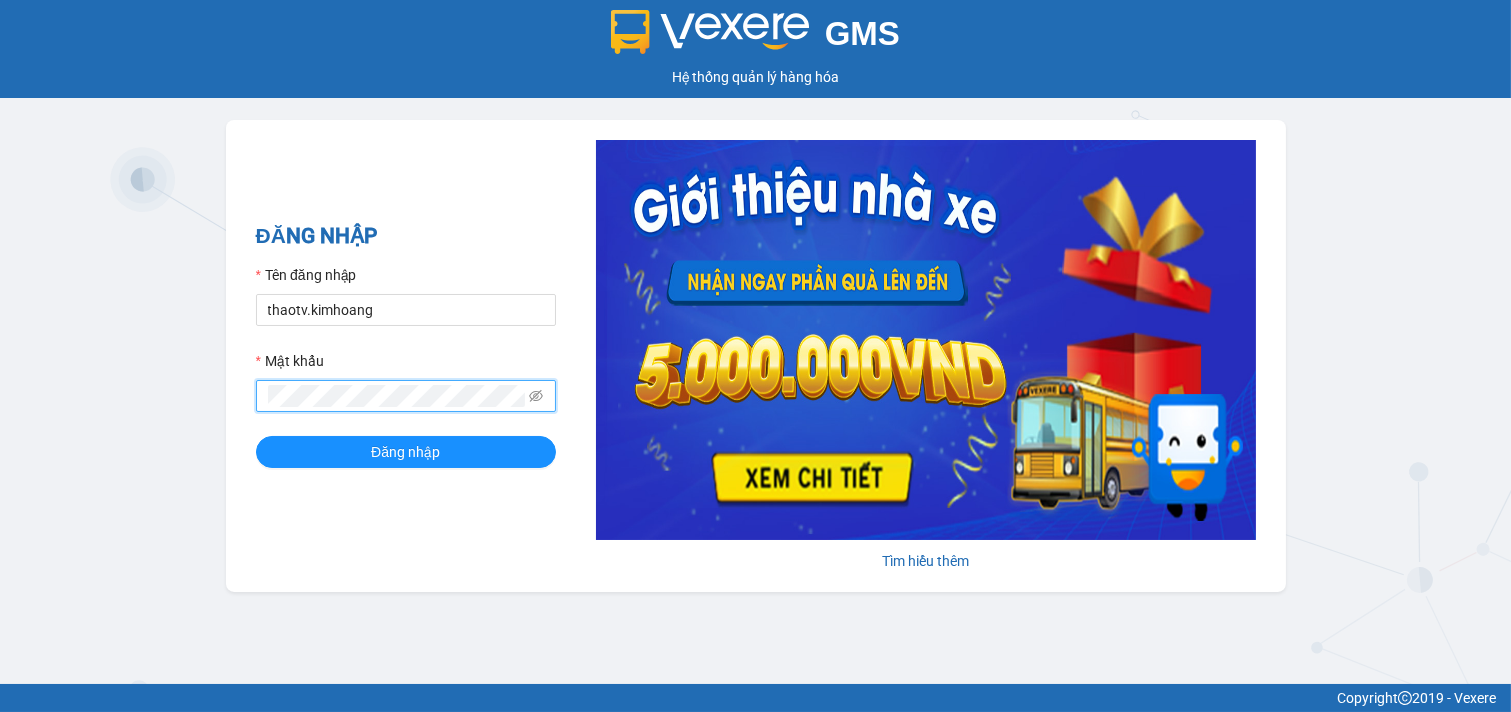 click on "GMS Hệ thống [PERSON_NAME] hàng [PERSON_NAME] NHẬP Tên đăng nhập thaotv.[PERSON_NAME] khẩu Đăng nhập [PERSON_NAME] thêm" at bounding box center (755, 342) 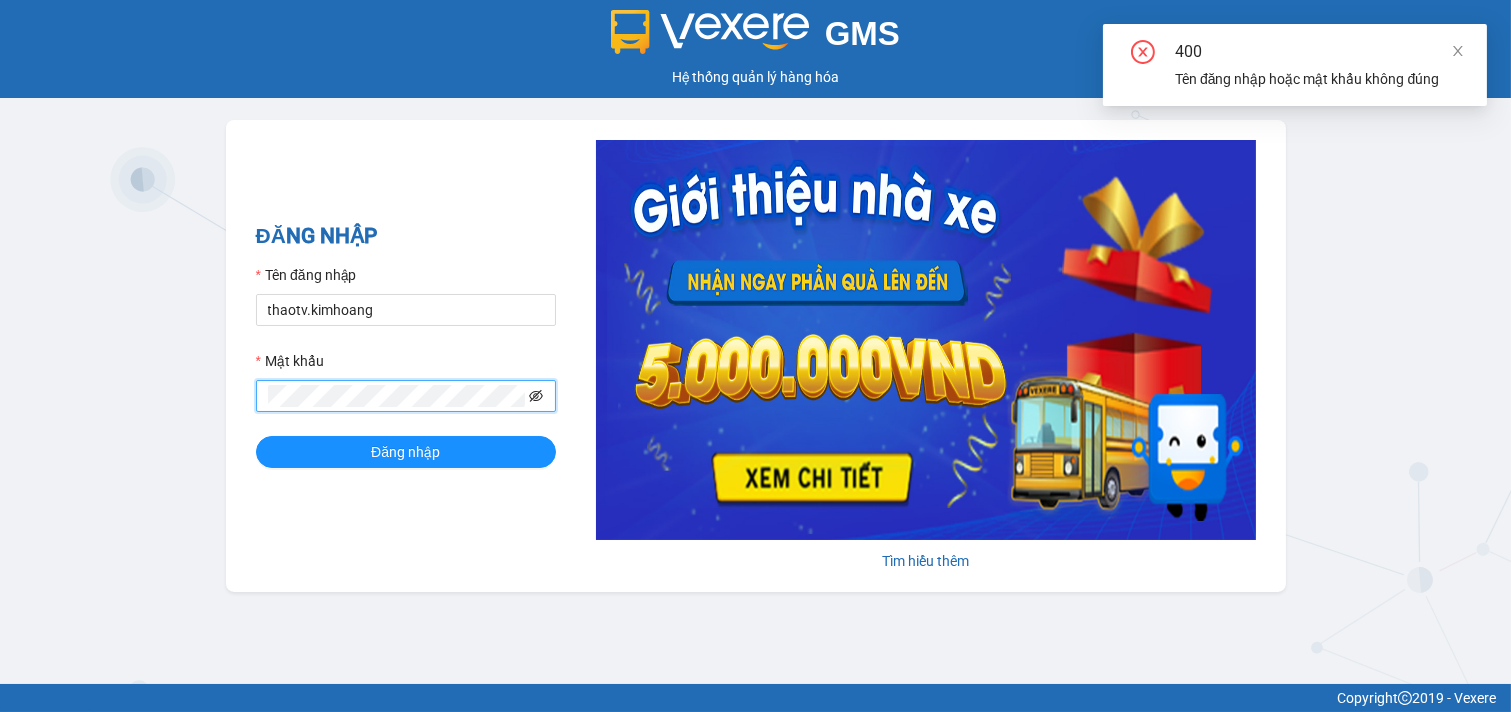 click 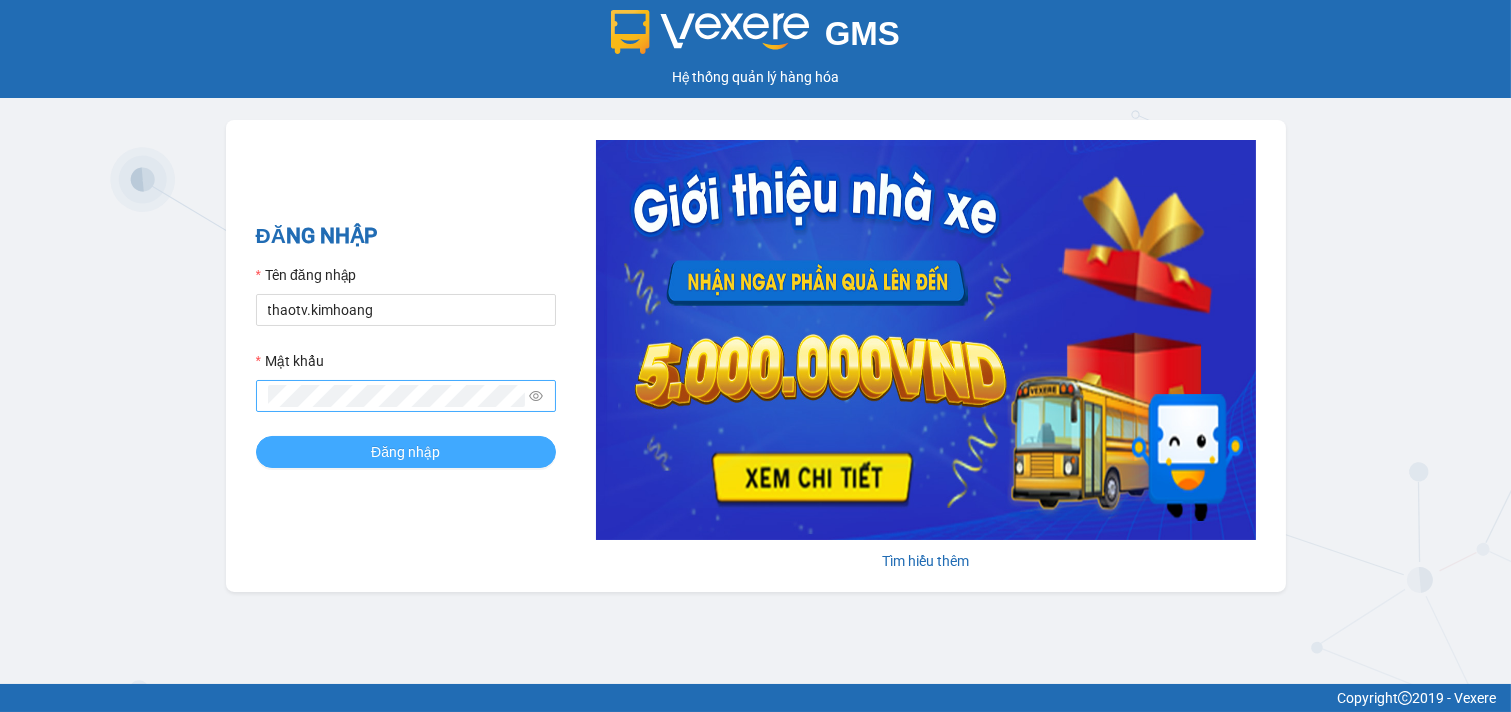 click on "Đăng nhập" at bounding box center [405, 452] 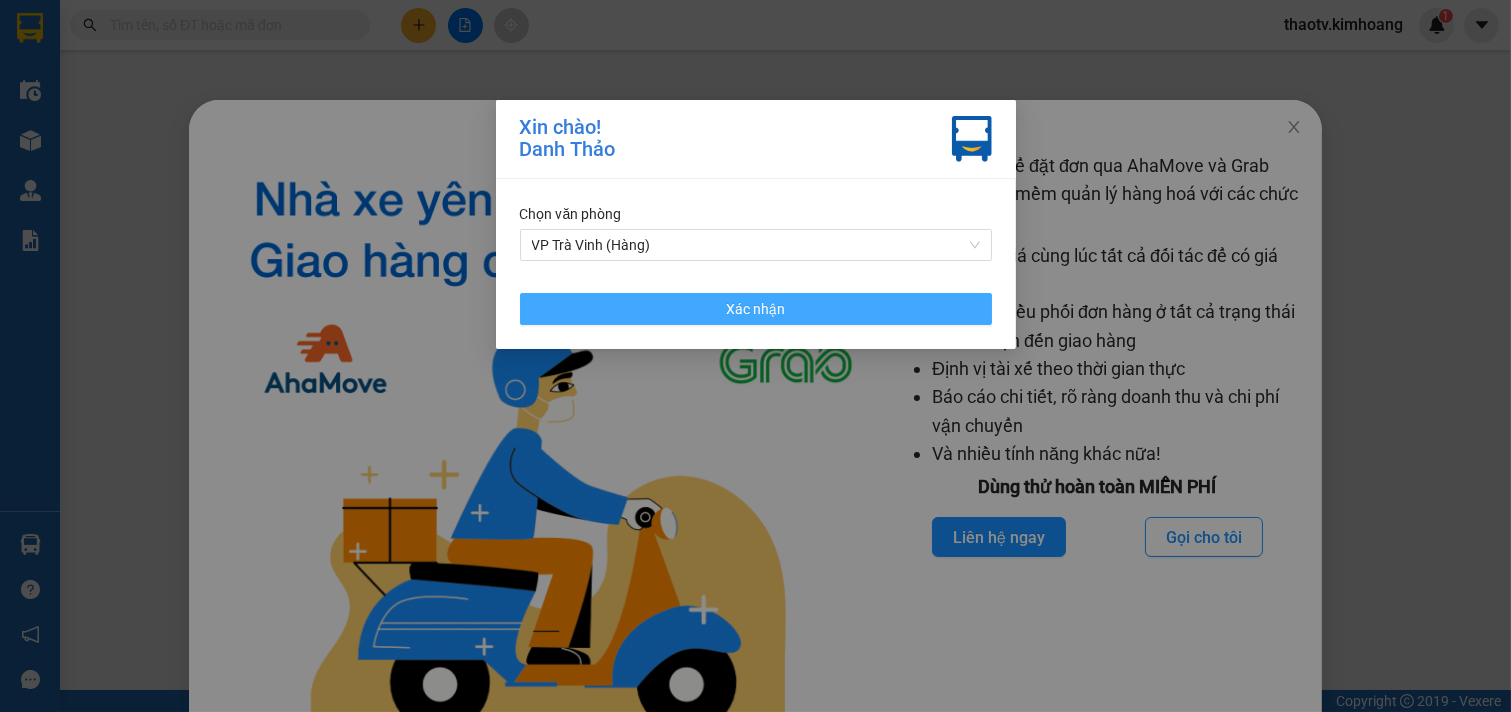 click on "Xác nhận" at bounding box center (756, 309) 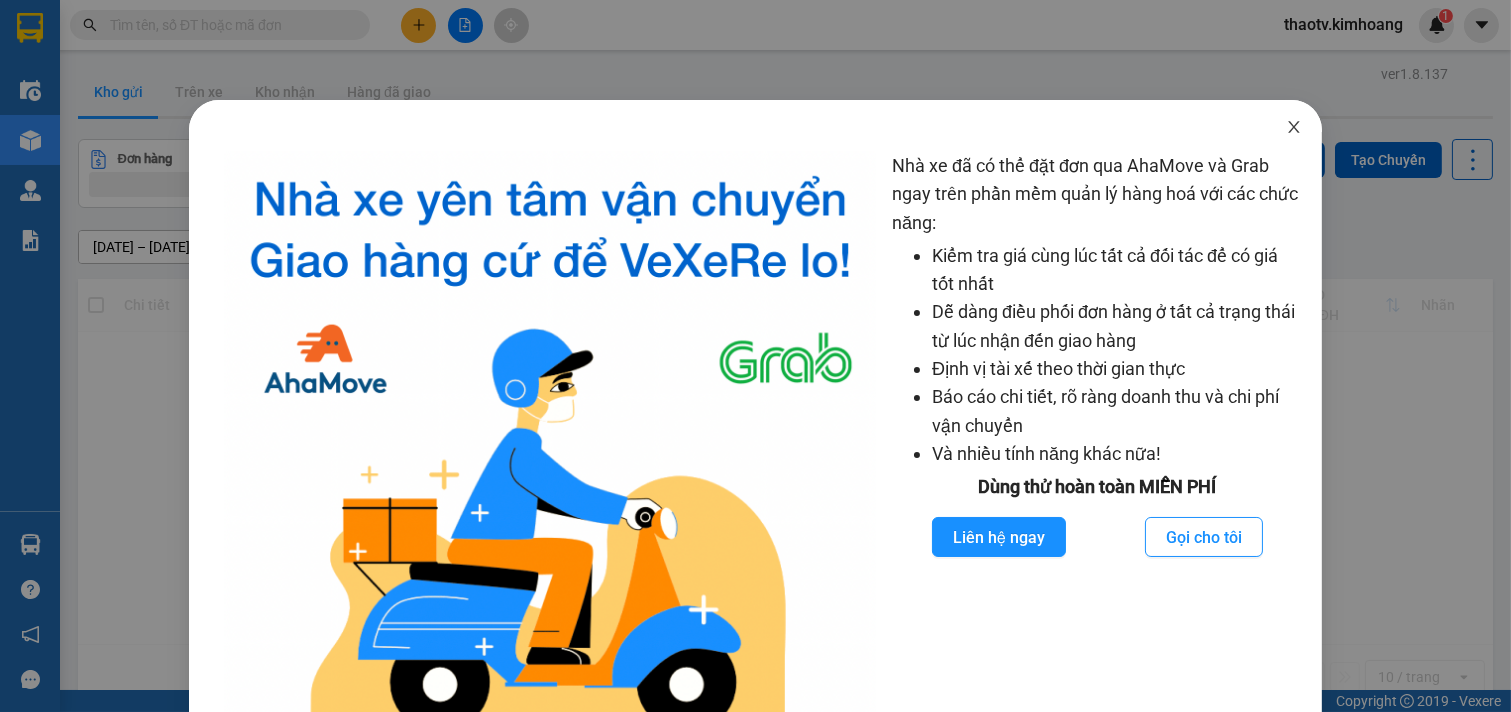 click 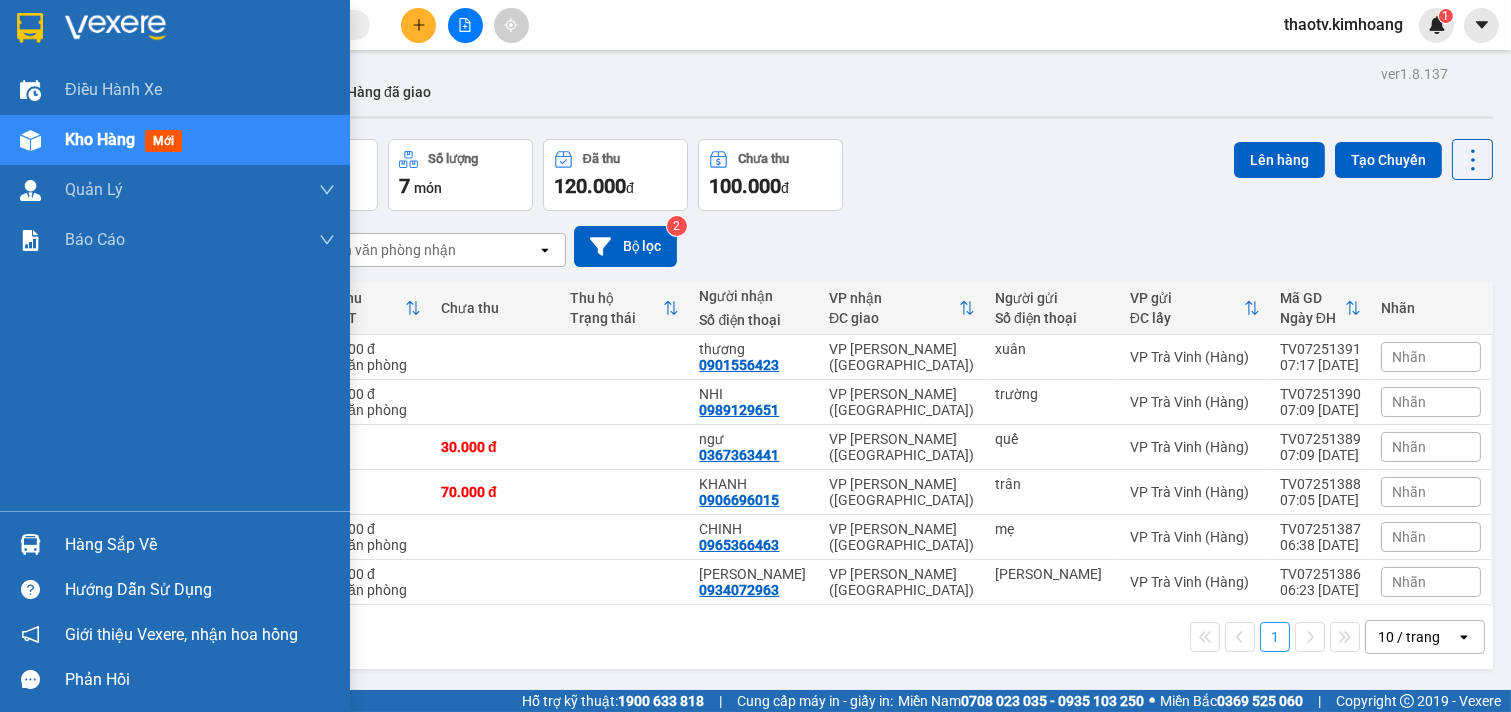 click on "Hàng sắp về" at bounding box center (200, 545) 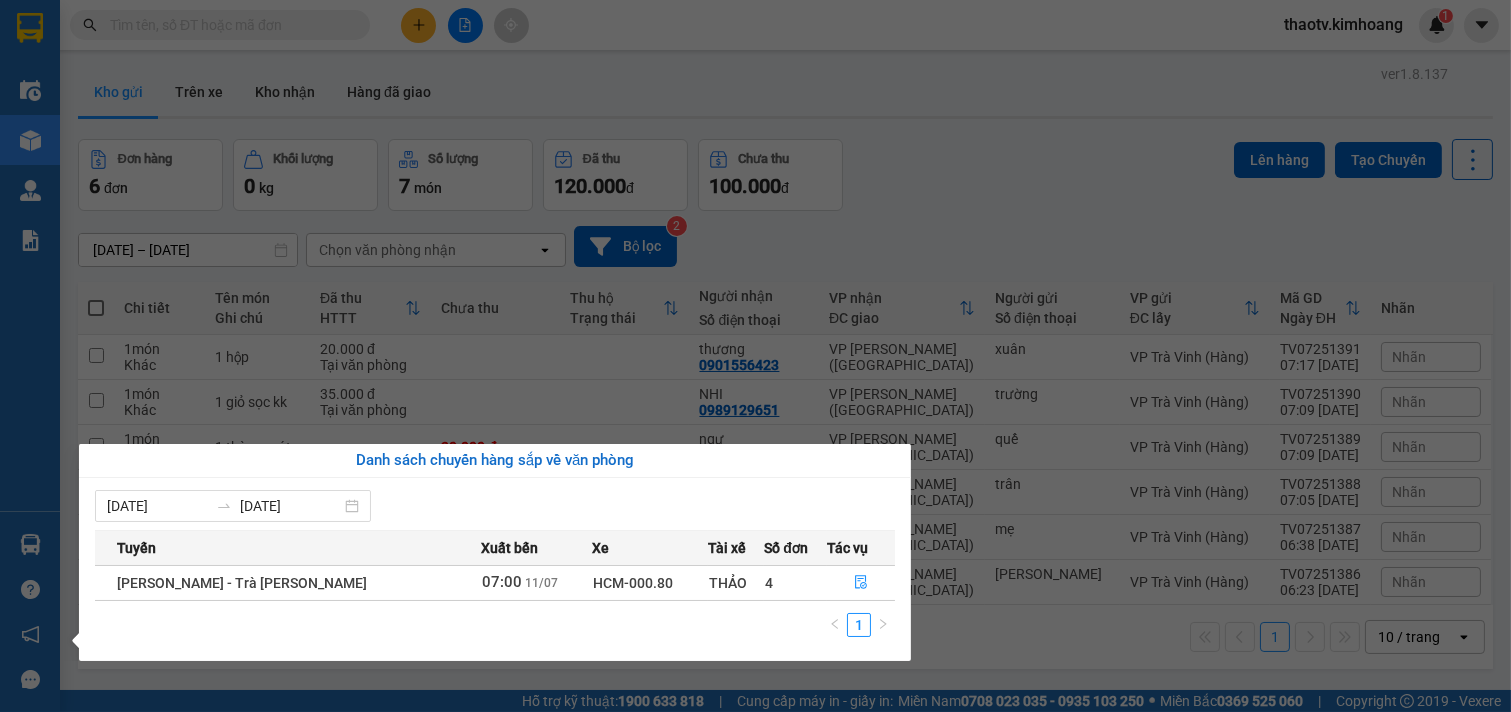 click on "Kết quả [PERSON_NAME] ( 0 )  Bộ lọc  No Data thaotv.kimhoang 1     Điều [PERSON_NAME] xe     Kho hàng mới     [PERSON_NAME] [PERSON_NAME] [PERSON_NAME] lý khách hàng mới     [PERSON_NAME] BC [PERSON_NAME] hàng (nhà xe) BC giao hàng ([PERSON_NAME]) BC hàng tồn (all) [PERSON_NAME] [PERSON_NAME] (1 ca) [PERSON_NAME] [PERSON_NAME] (2 ca) [PERSON_NAME] [PERSON_NAME] (nhà xe) [PERSON_NAME] [PERSON_NAME] ([PERSON_NAME]) [PERSON_NAME] [PERSON_NAME] (trạm) [PERSON_NAME] [PERSON_NAME] ([PERSON_NAME]) [PERSON_NAME] [PERSON_NAME] mặt [PERSON_NAME] số tạo đơn theo VP gửi (nhà xe) Doanh số tạo đơn theo VP gửi ([PERSON_NAME]) [PERSON_NAME] số tạo đơn theo VP gửi (trạm) Mẫu 3.1: Thống kê đơn [PERSON_NAME] 9: Thống kê đơn sửa cước Hàng sắp về [PERSON_NAME] [PERSON_NAME] [PERSON_NAME] Vexere, [PERSON_NAME] hồng [PERSON_NAME] [PERSON_NAME] mềm hỗ trợ bạn tốt chứ? ver  1.8.137 Kho gửi Trên xe [PERSON_NAME] Hàng đã [PERSON_NAME] hàng 6 đơn [PERSON_NAME] 0 kg Số [PERSON_NAME] 7 món Đã thu 120.000  [PERSON_NAME] thu 100.000  đ Lên hàng open" at bounding box center [755, 356] 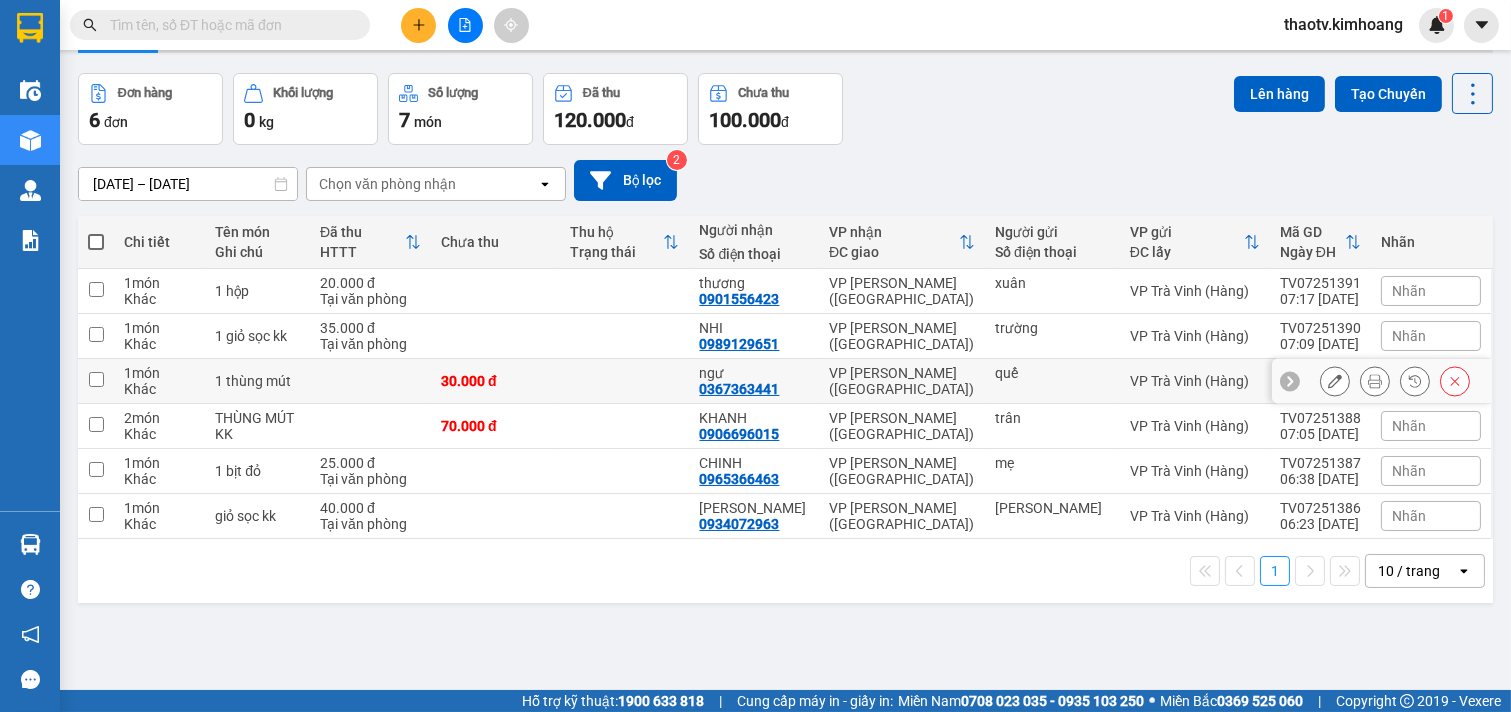 scroll, scrollTop: 92, scrollLeft: 0, axis: vertical 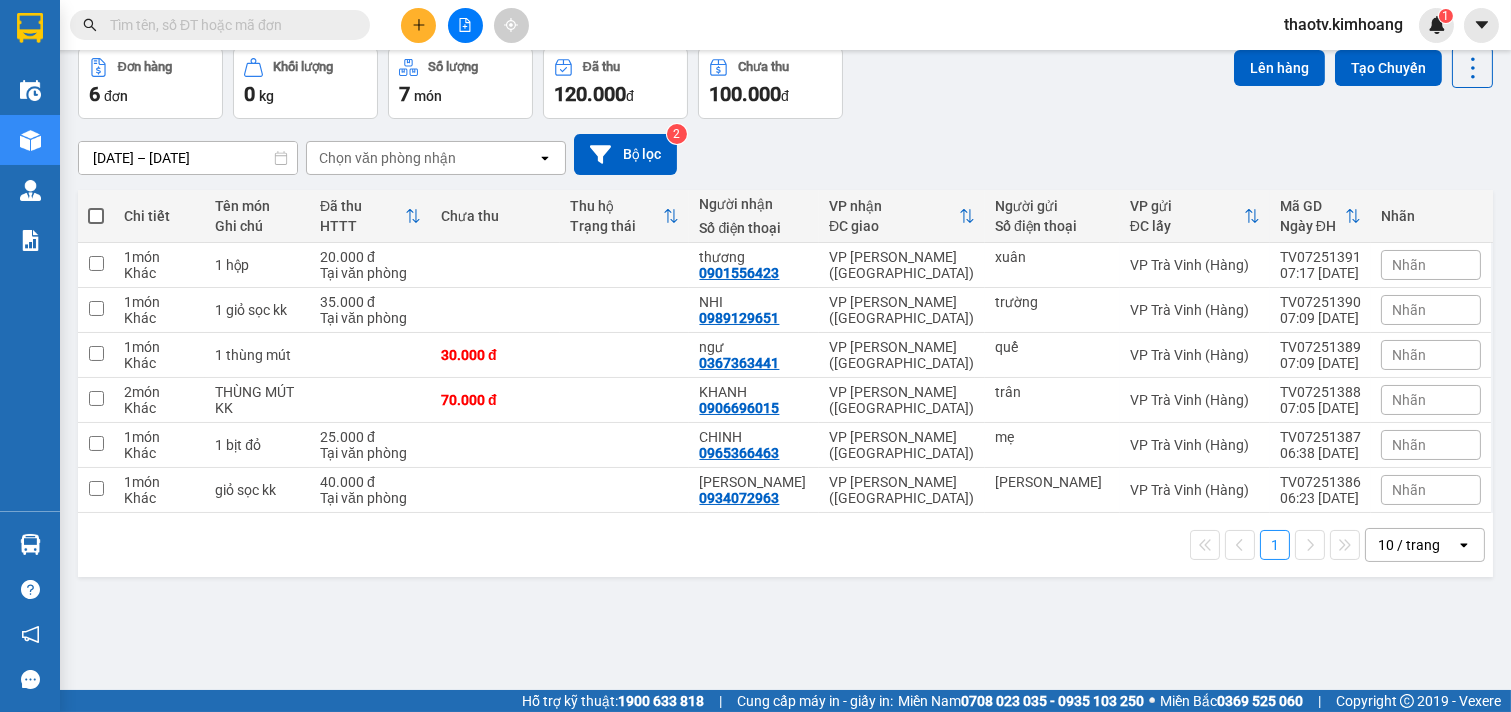 click at bounding box center (228, 25) 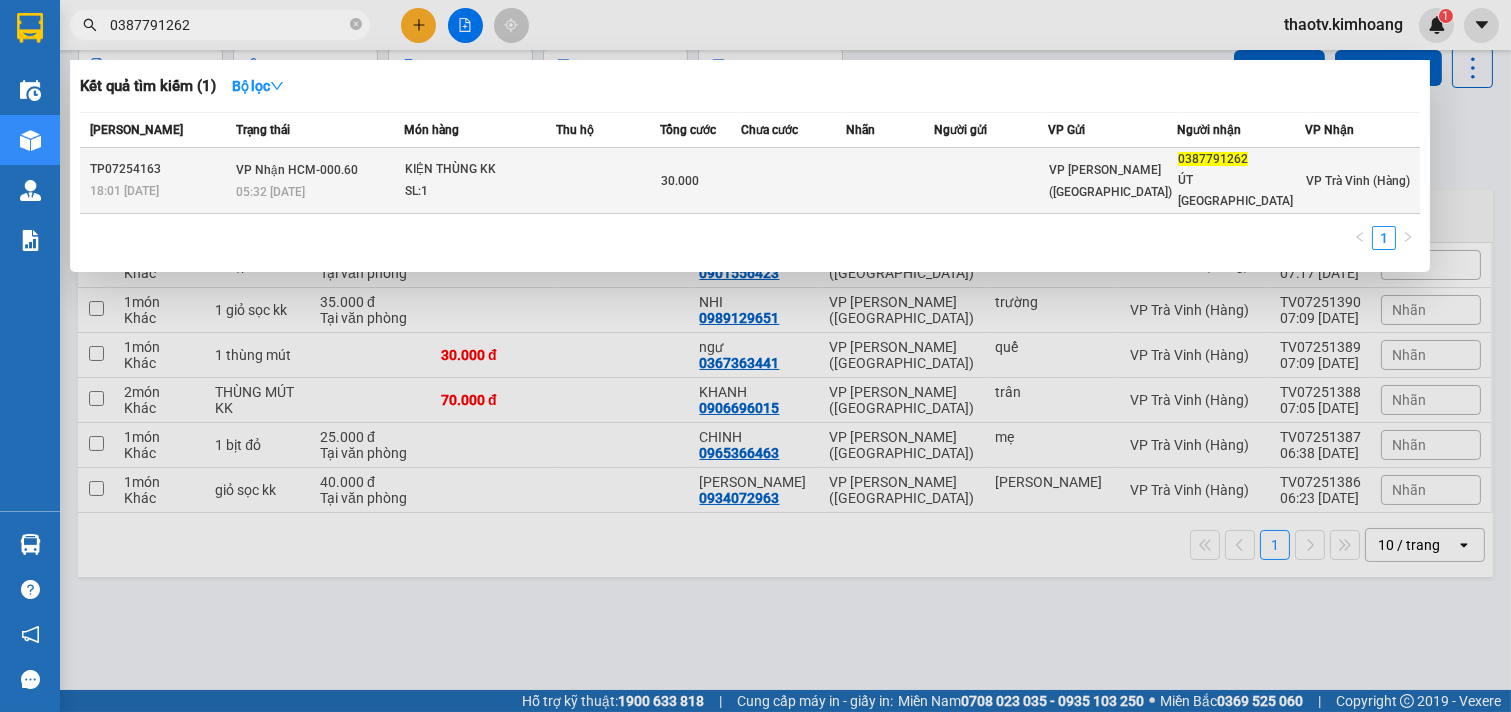 type on "0387791262" 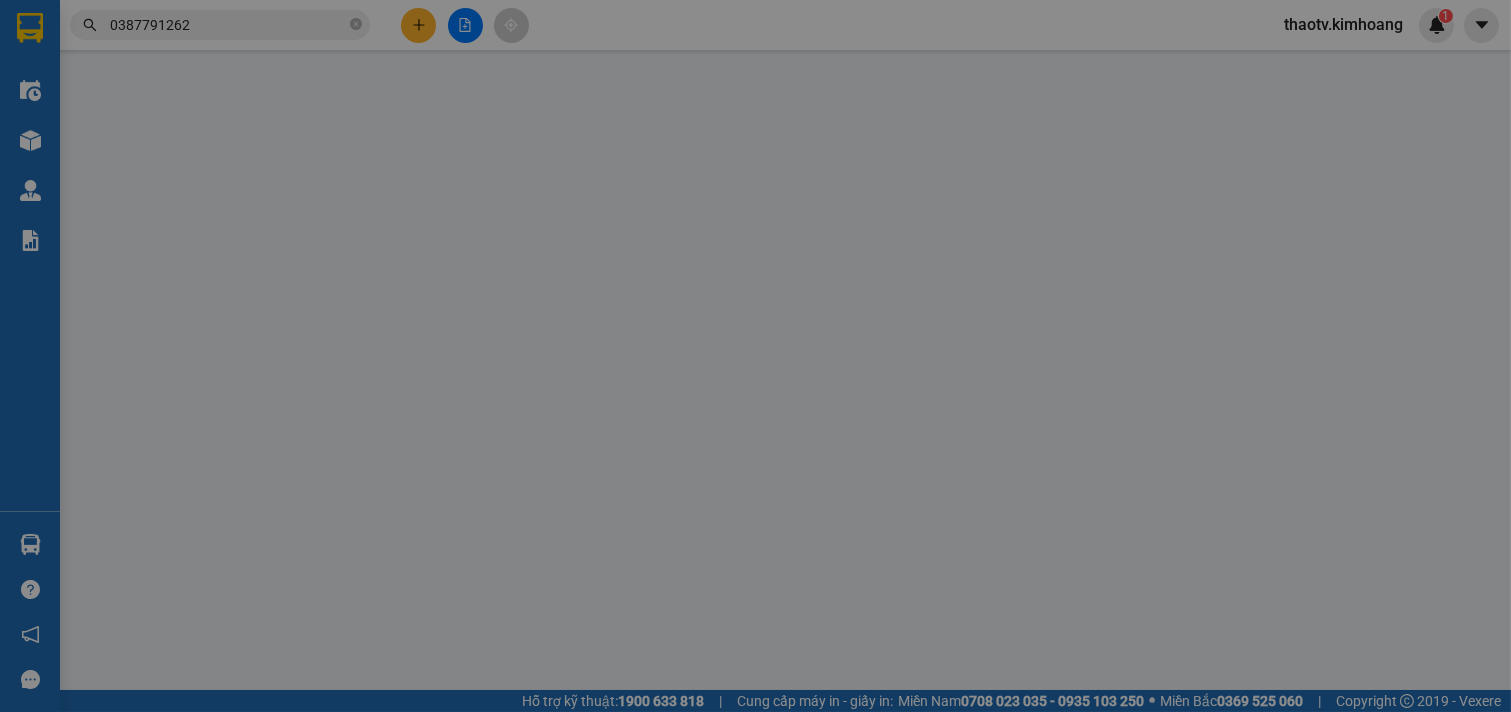 scroll, scrollTop: 0, scrollLeft: 0, axis: both 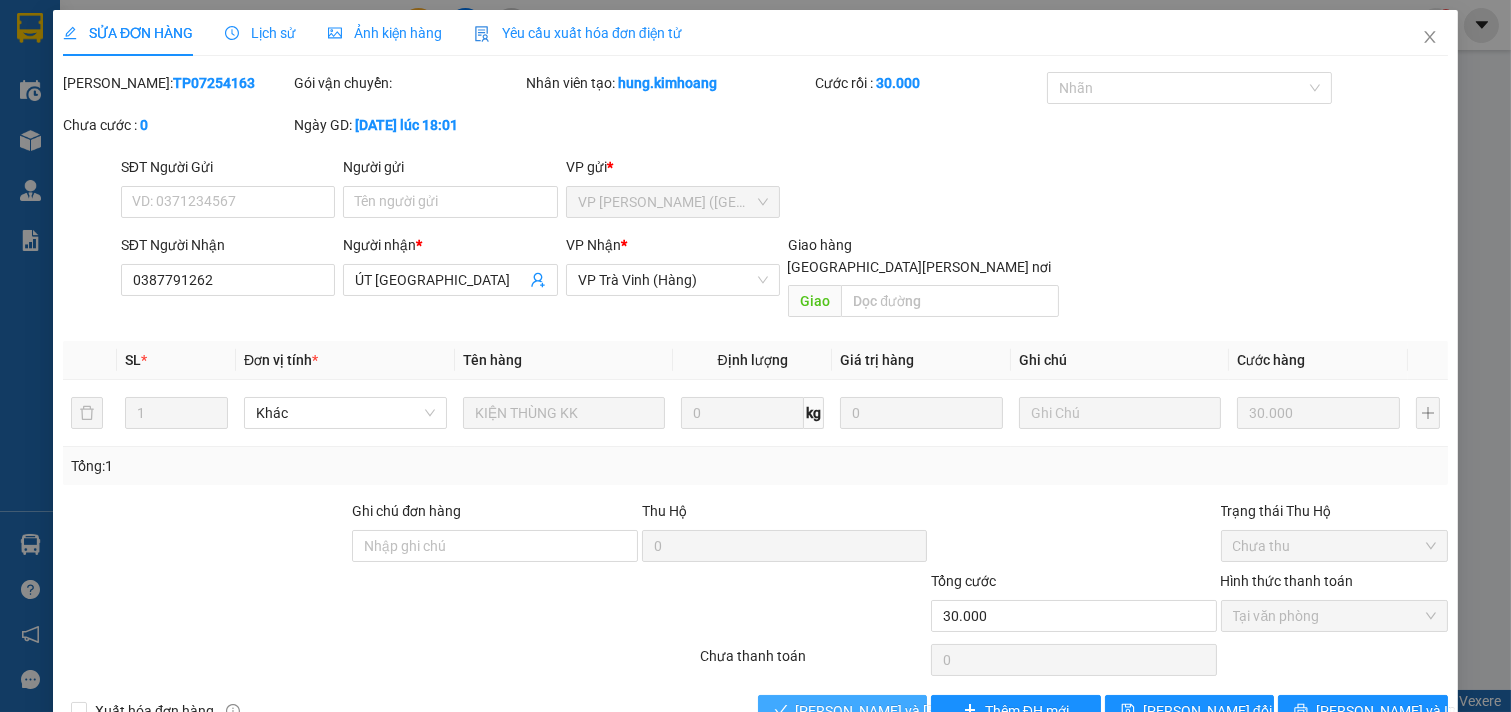 click on "[PERSON_NAME] và [PERSON_NAME] hàng" at bounding box center [931, 711] 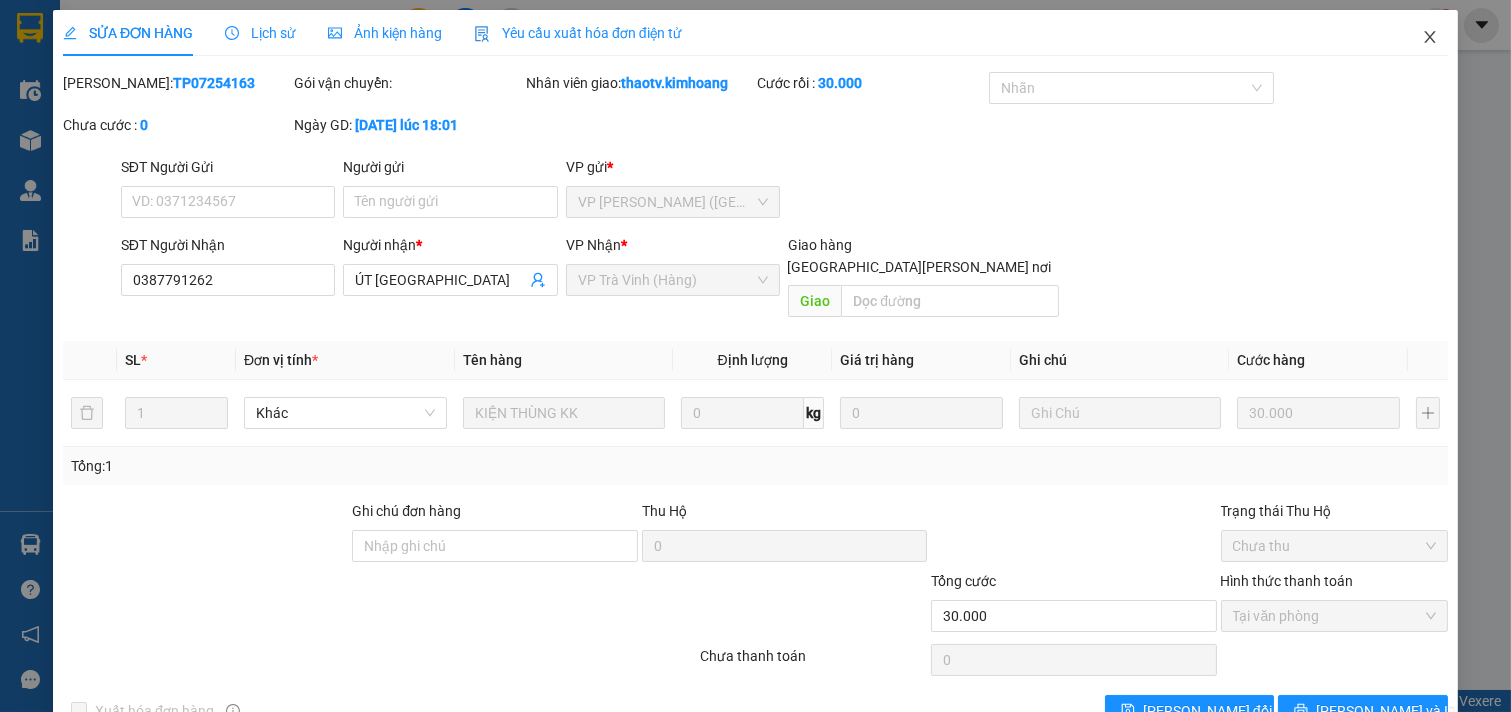 click 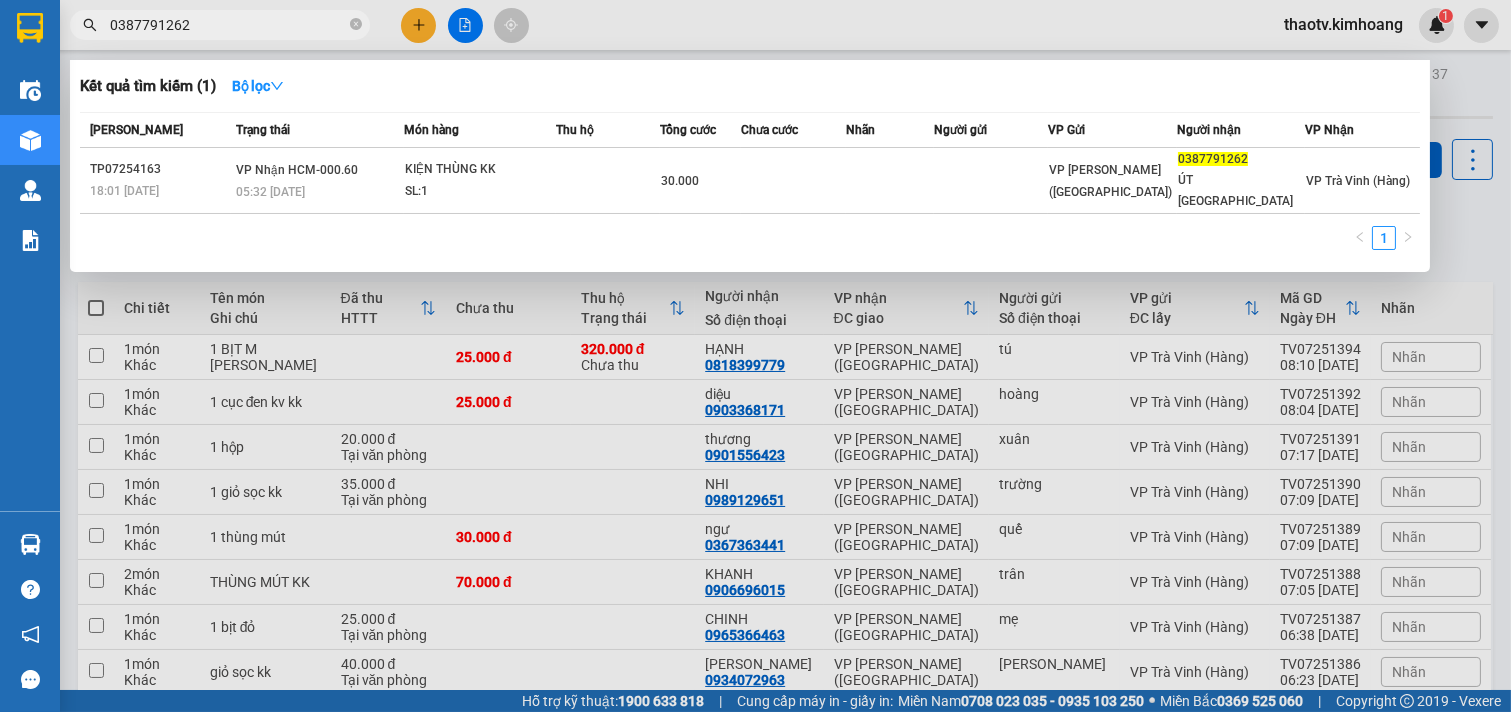 click on "0387791262" at bounding box center (228, 25) 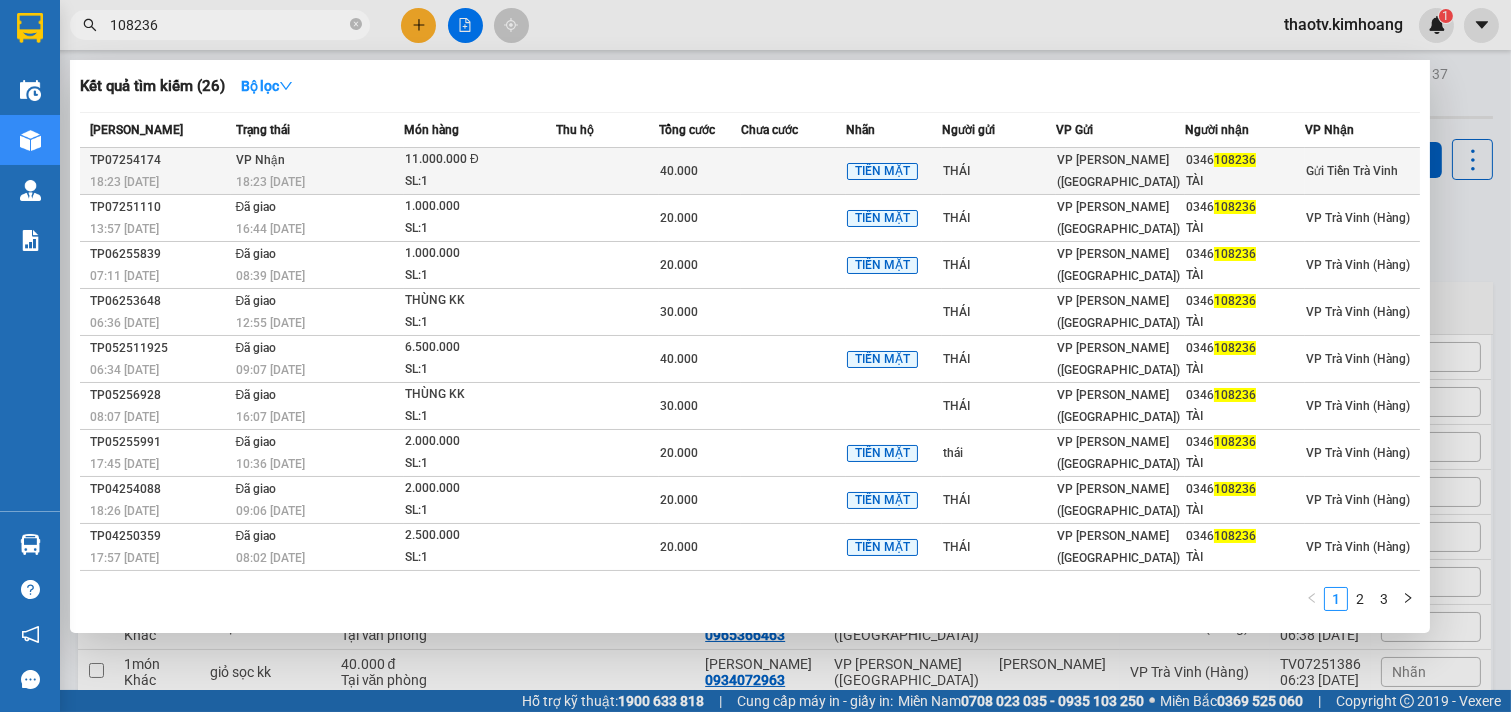 type on "108236" 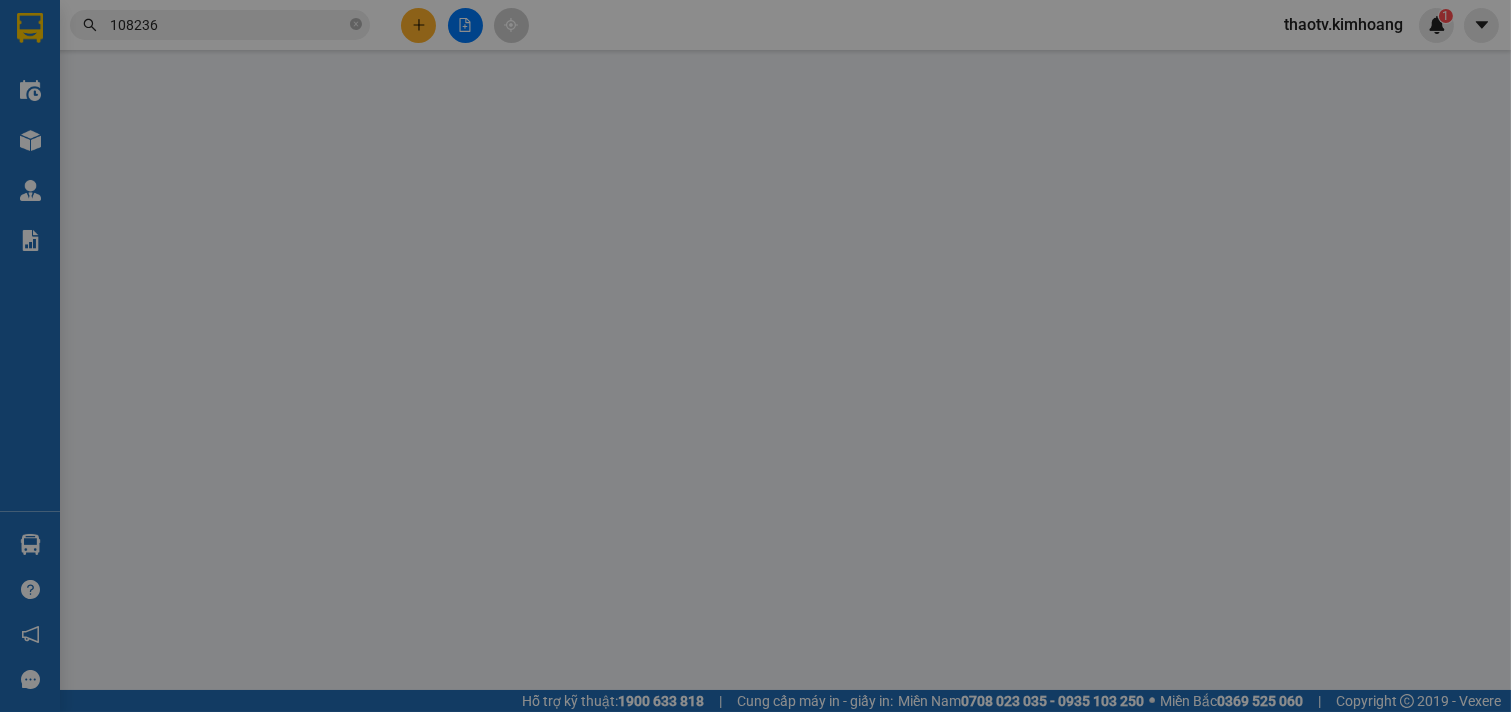 click on "Người gửi" at bounding box center (450, 167) 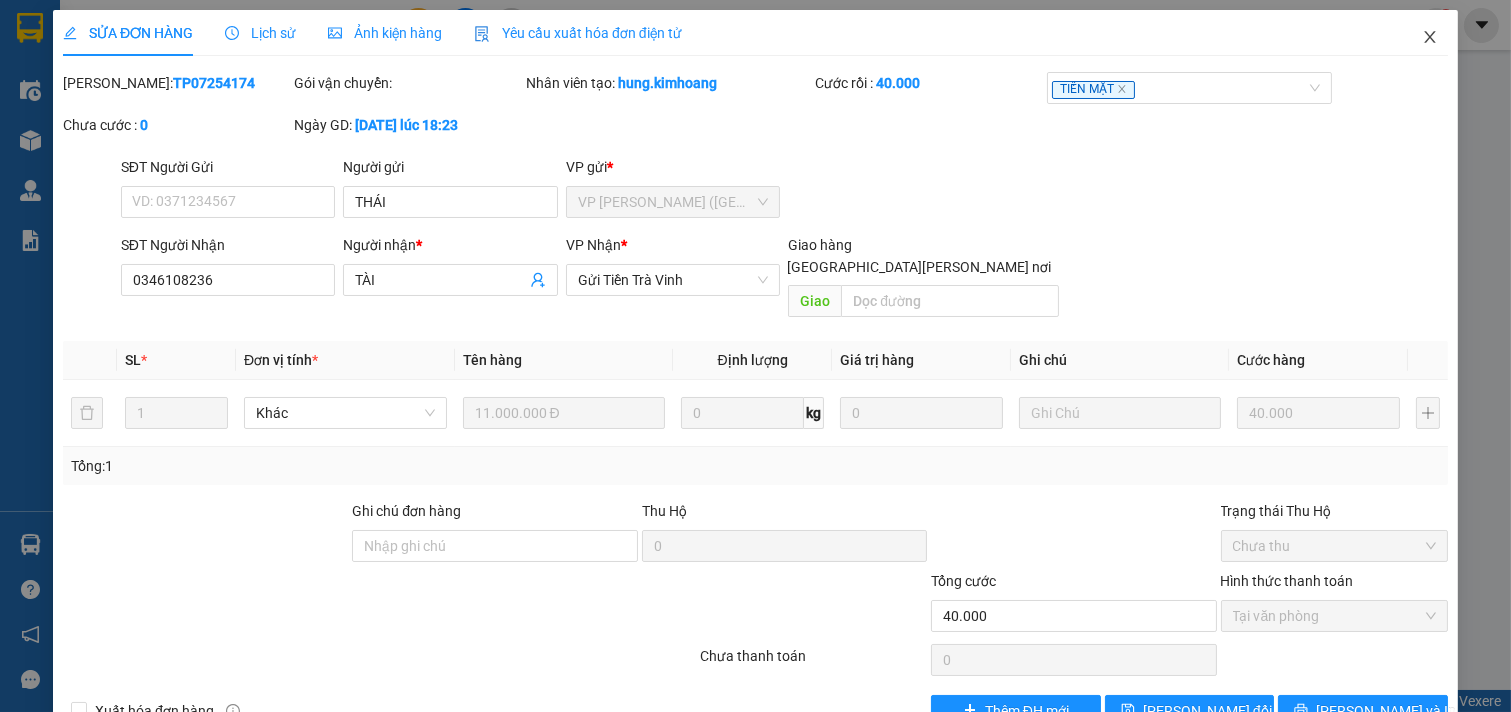 click 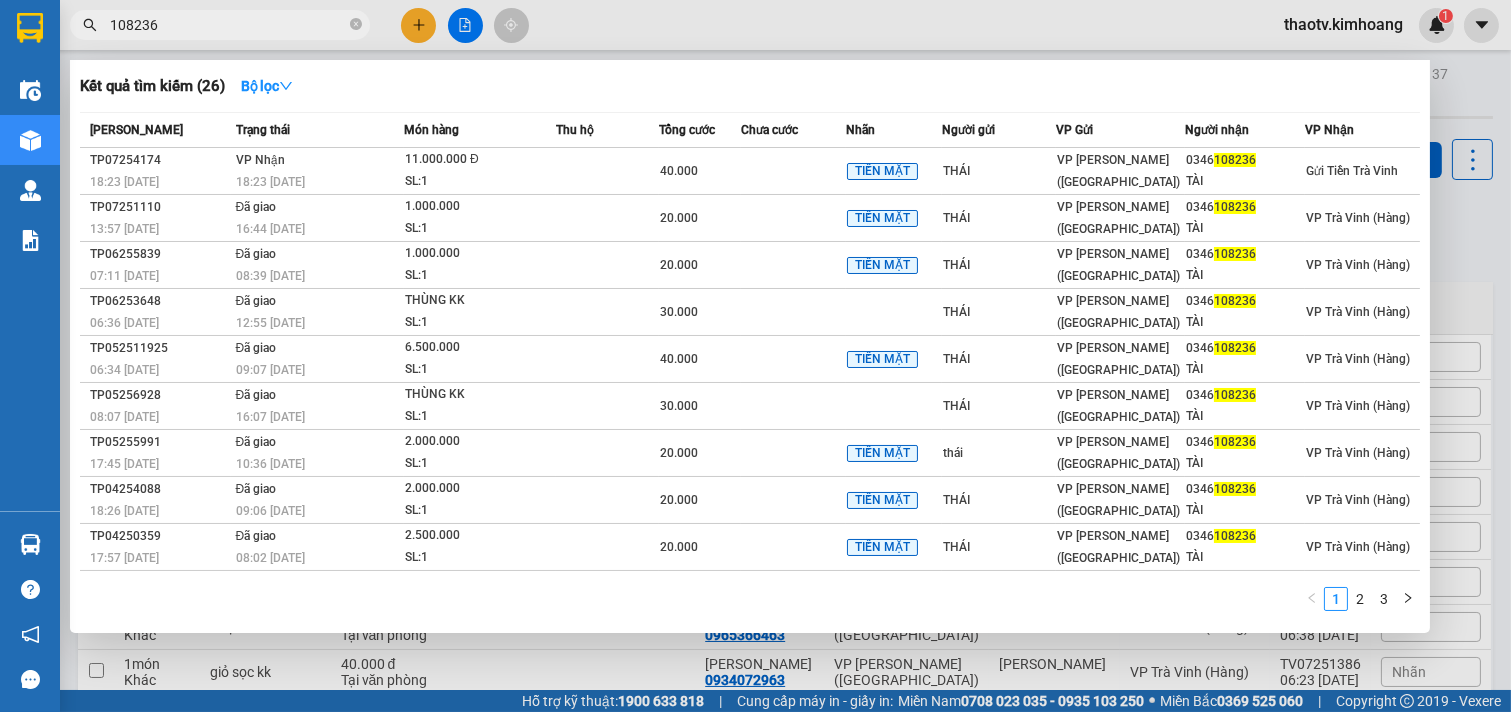 click on "108236" at bounding box center (228, 25) 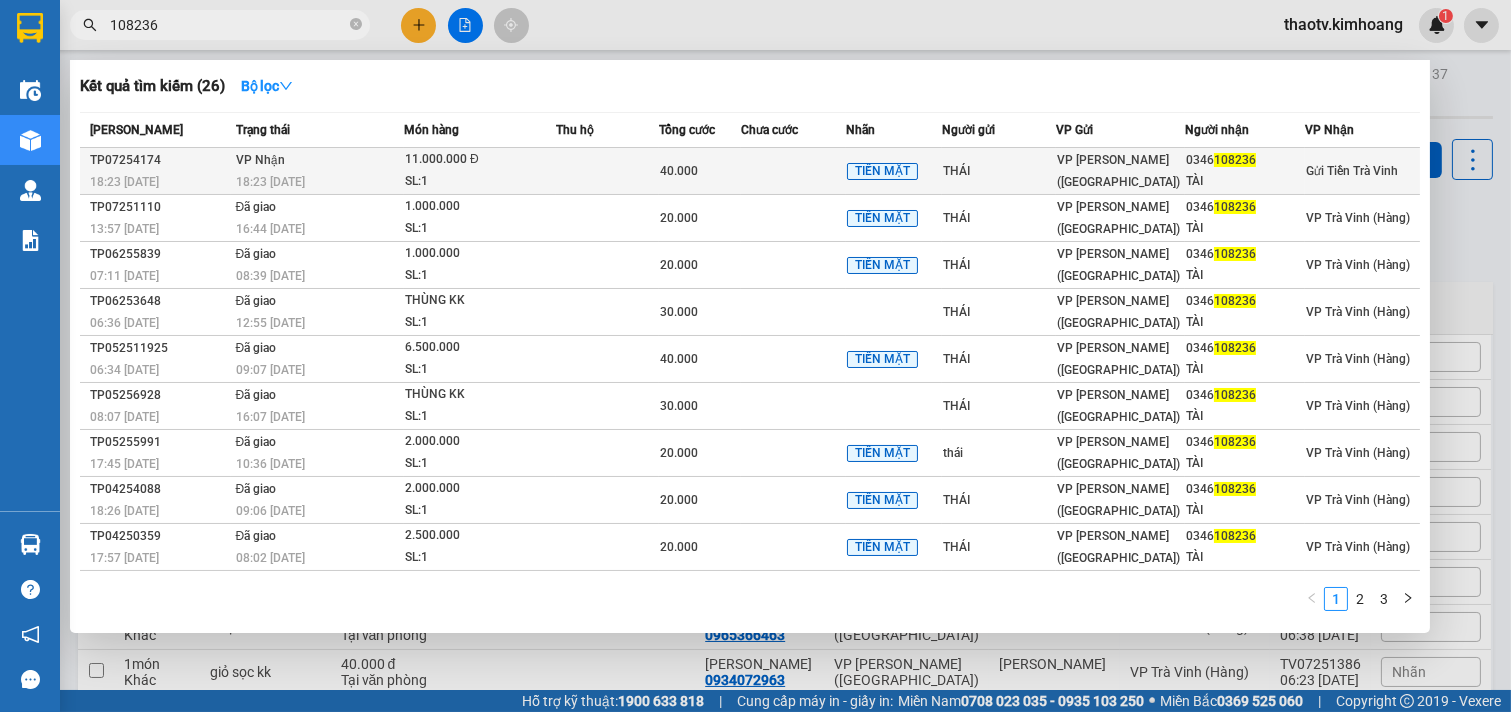 click on "[PERSON_NAME]   18:23 [DATE]" at bounding box center (317, 171) 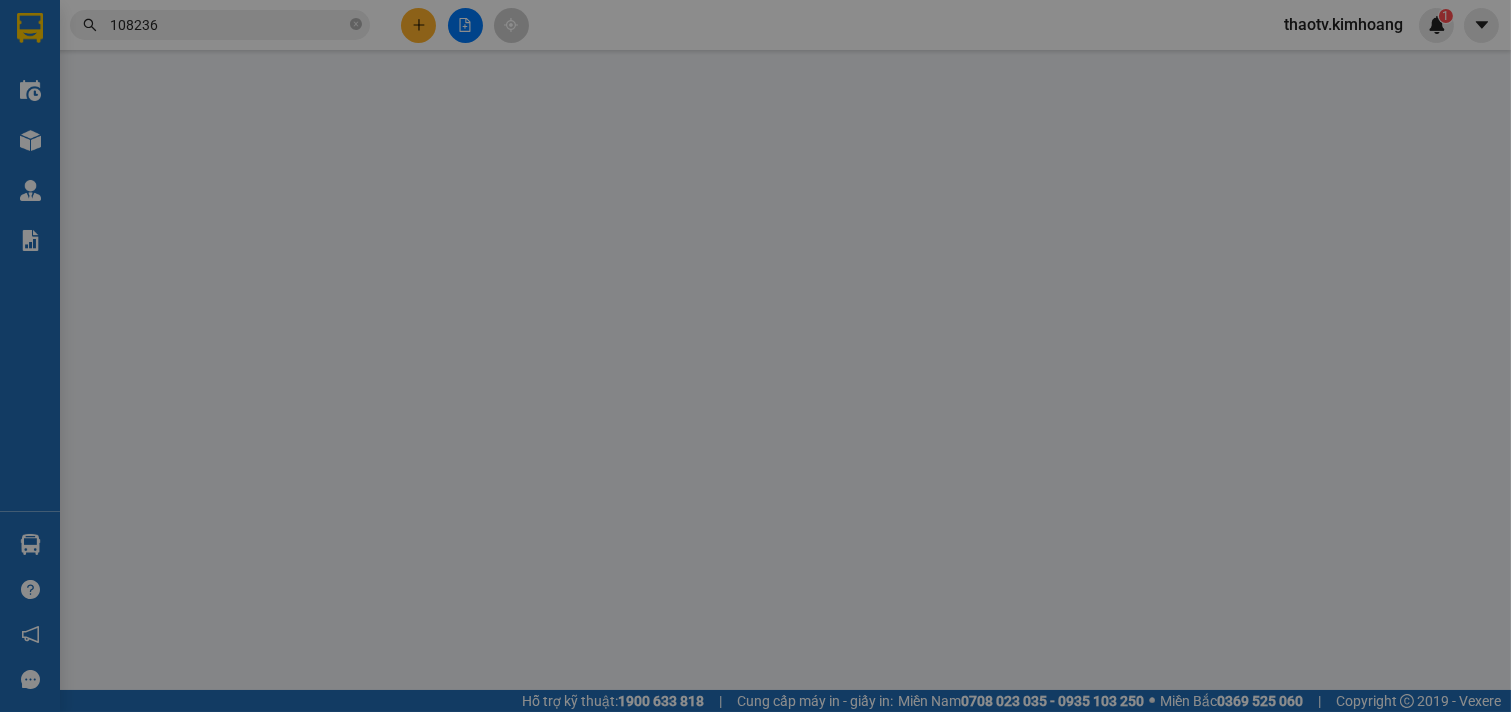 type on "THÁI" 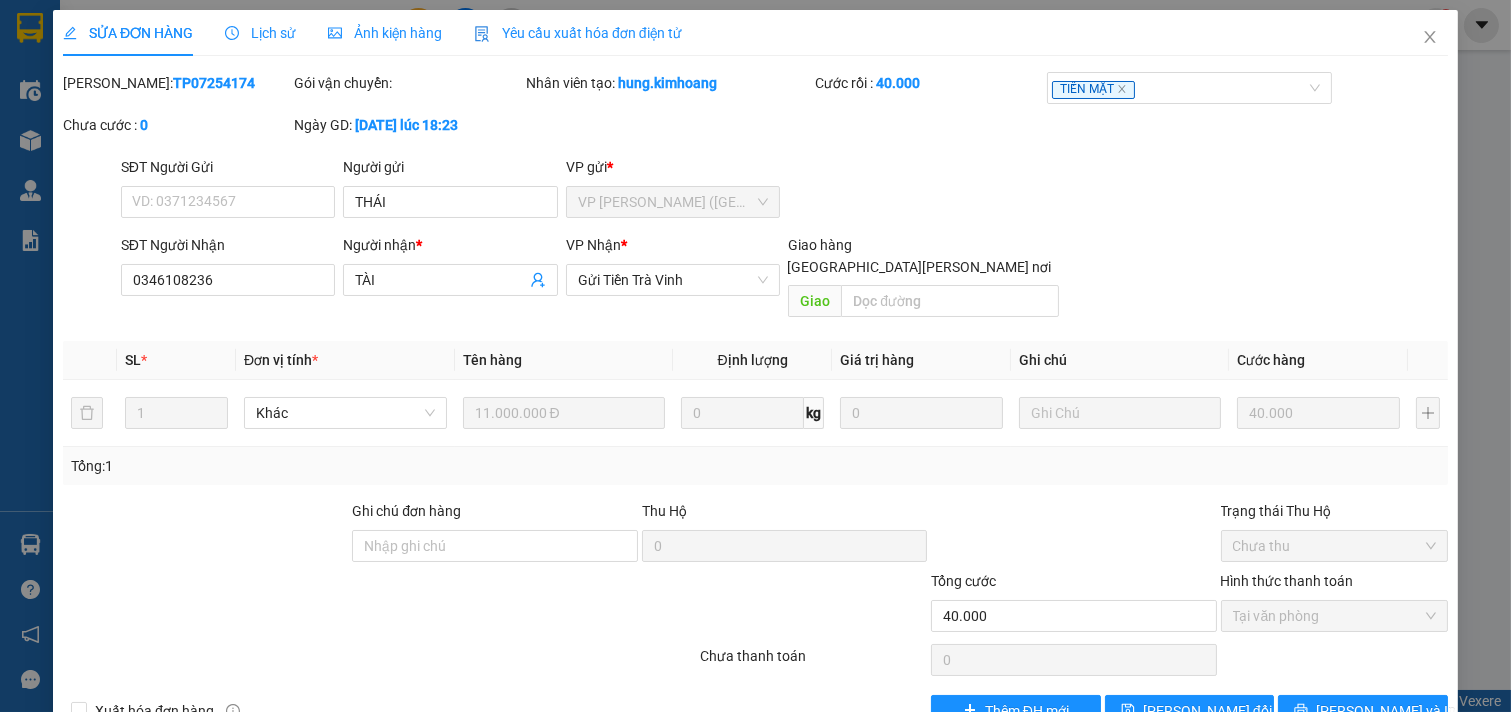 click on "Giao" at bounding box center [923, 302] 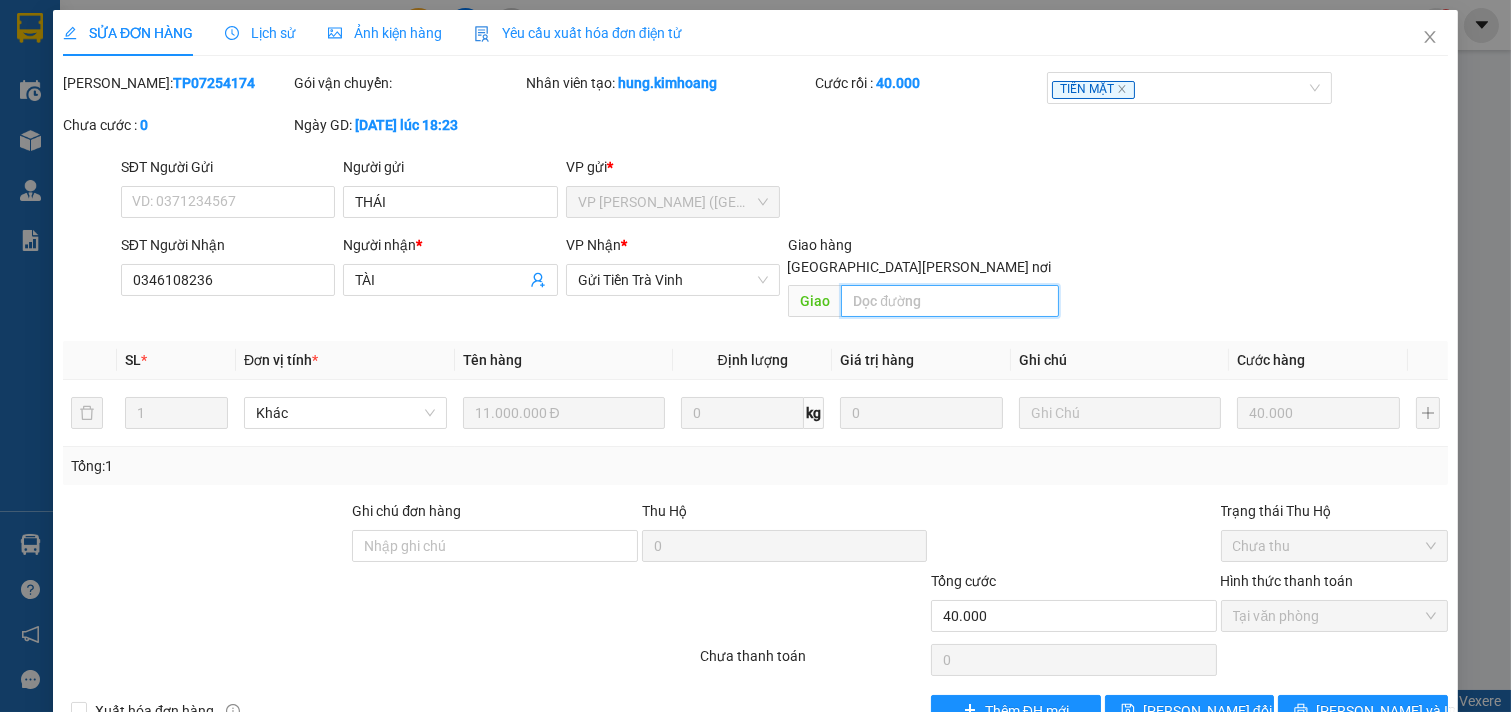 click at bounding box center (949, 301) 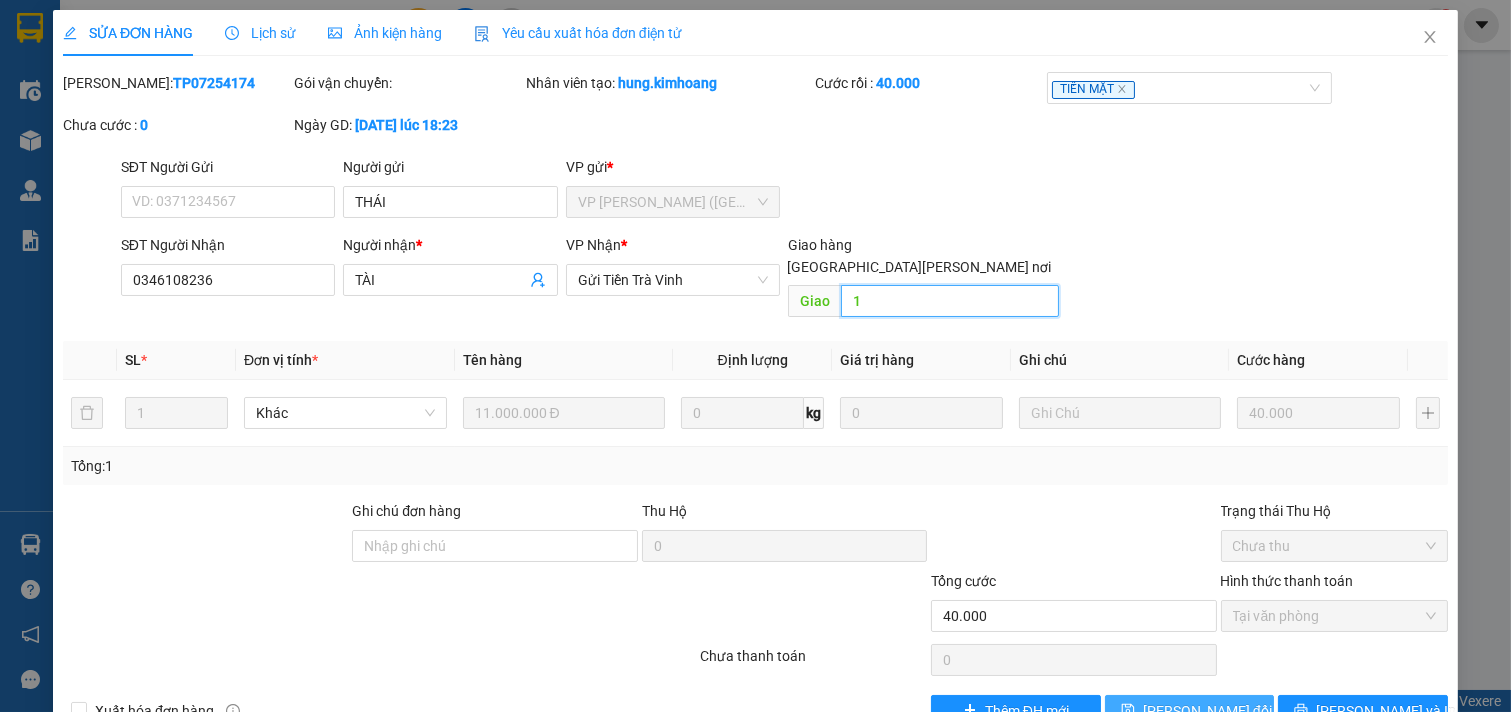 type on "1" 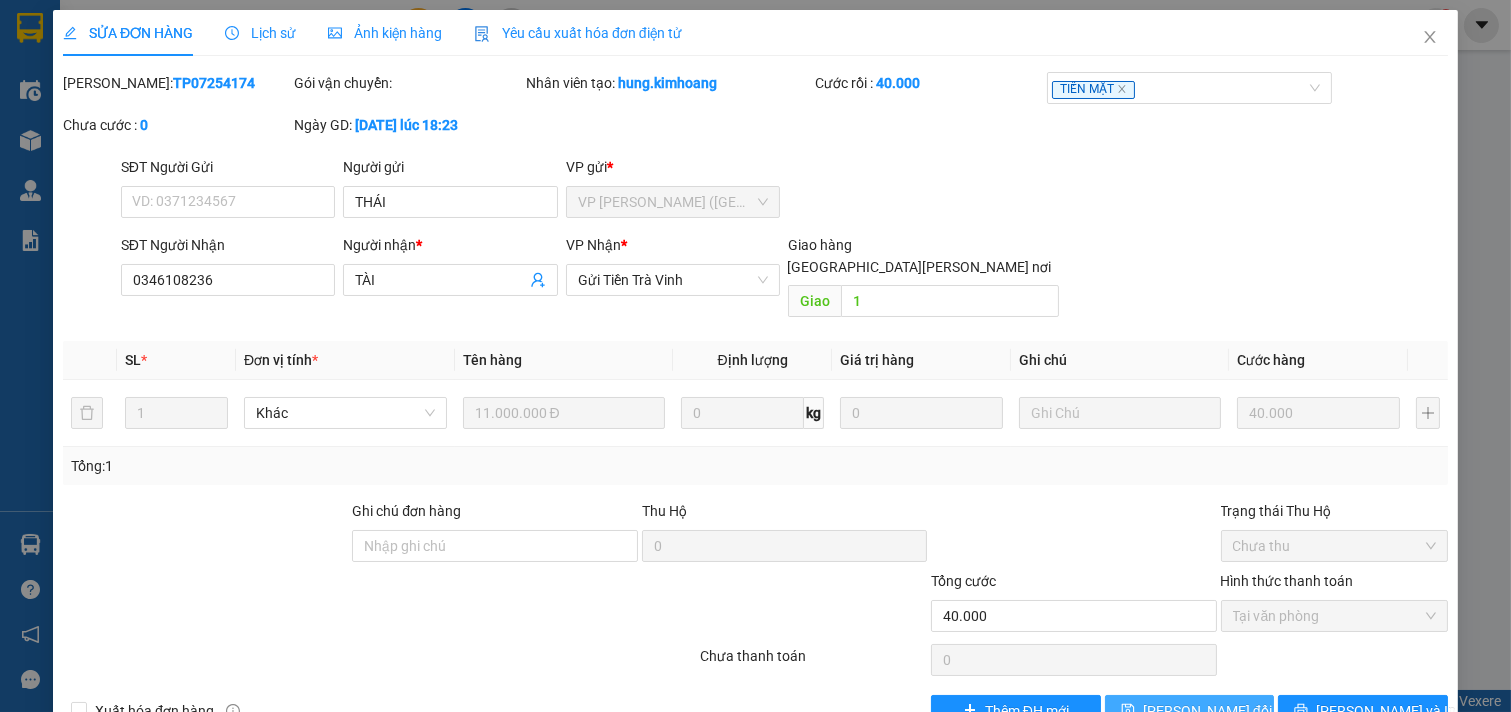 click on "[PERSON_NAME] đổi" at bounding box center (1207, 711) 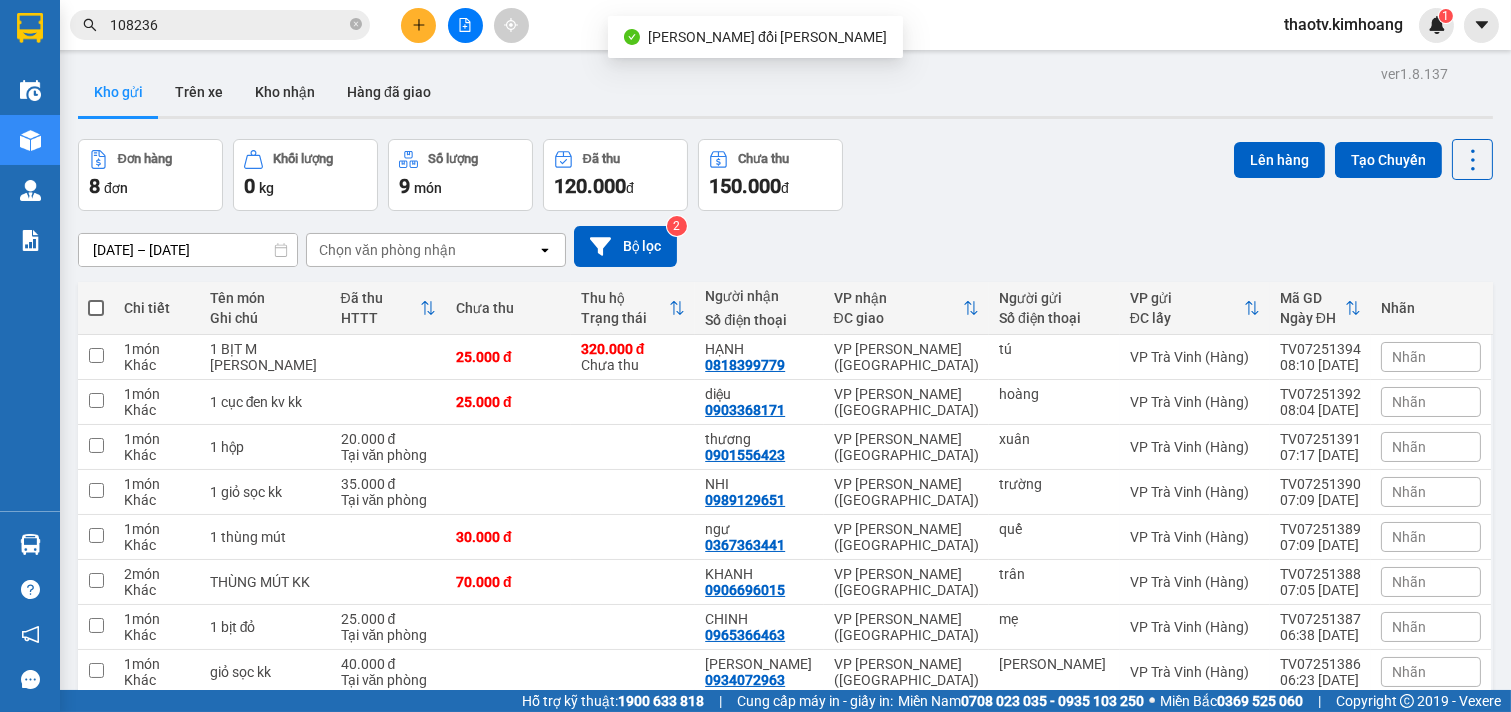 click on "108236" at bounding box center [228, 25] 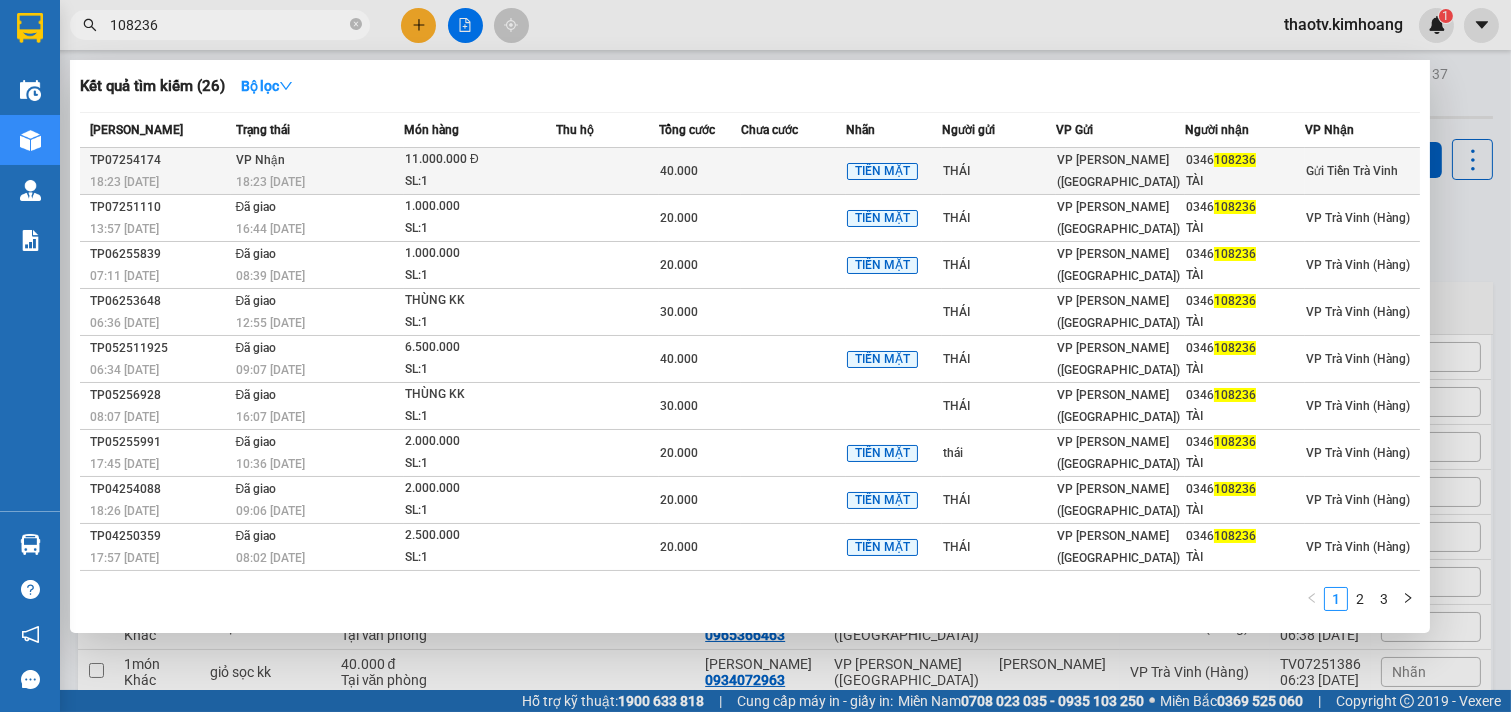 click on "[PERSON_NAME]   18:23 [DATE]" at bounding box center (317, 171) 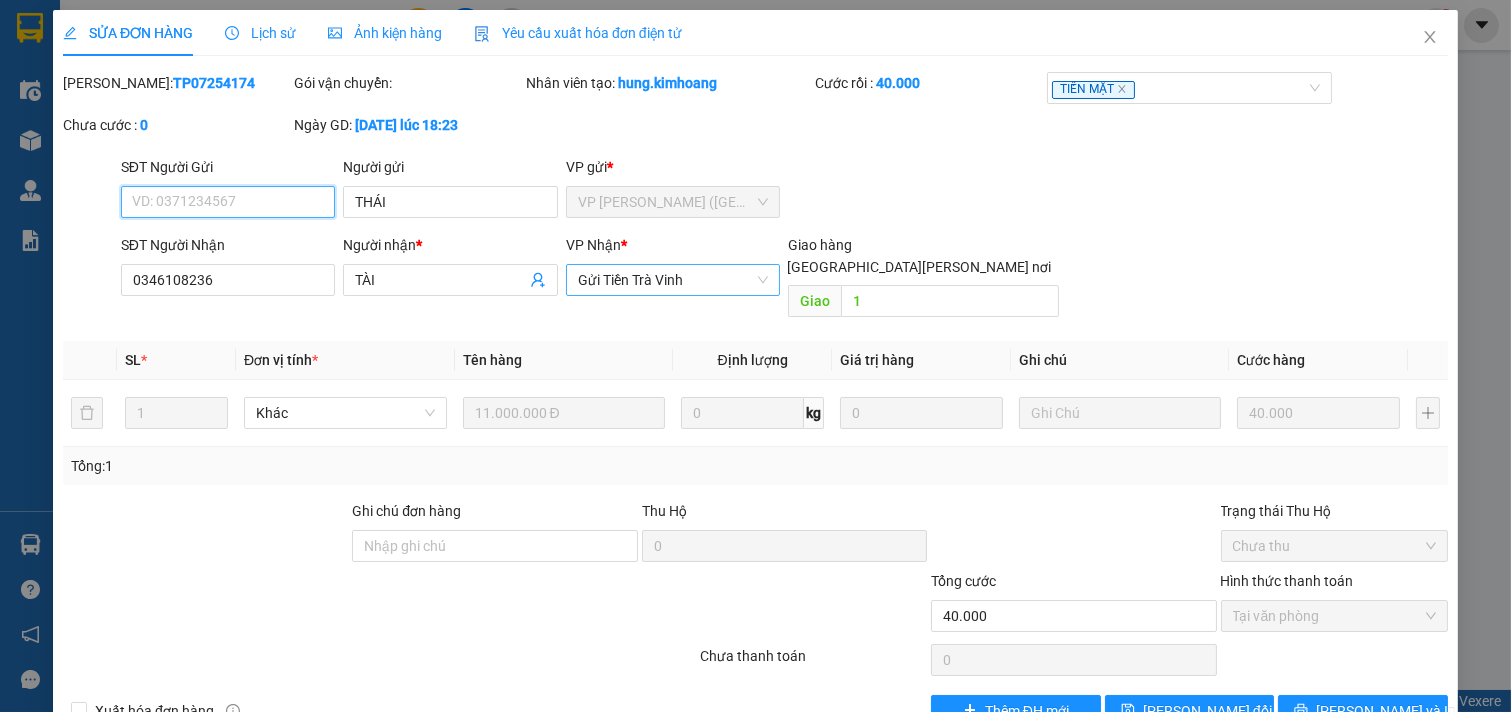 click on "Gửi Tiền Trà Vinh" at bounding box center [673, 280] 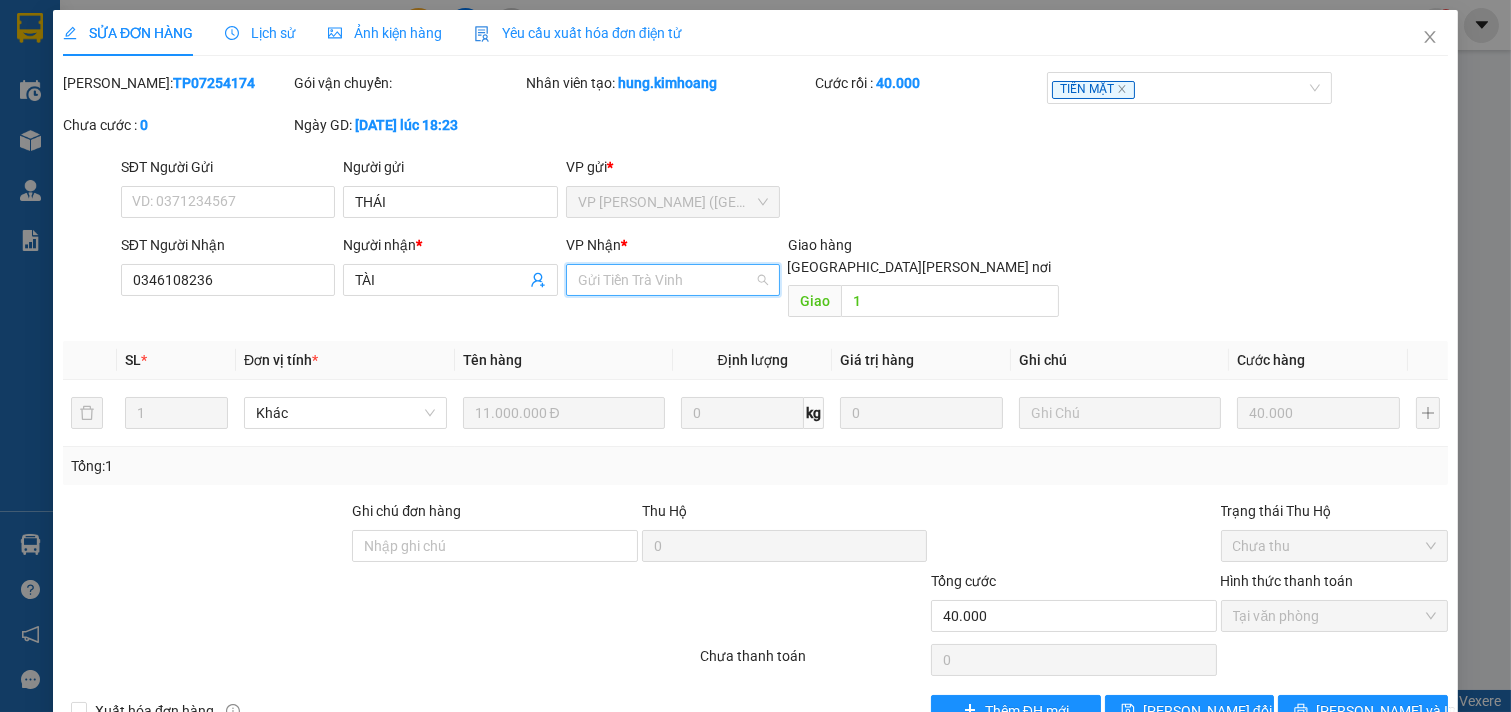 click on "Gửi Tiền Trà Vinh" at bounding box center [673, 280] 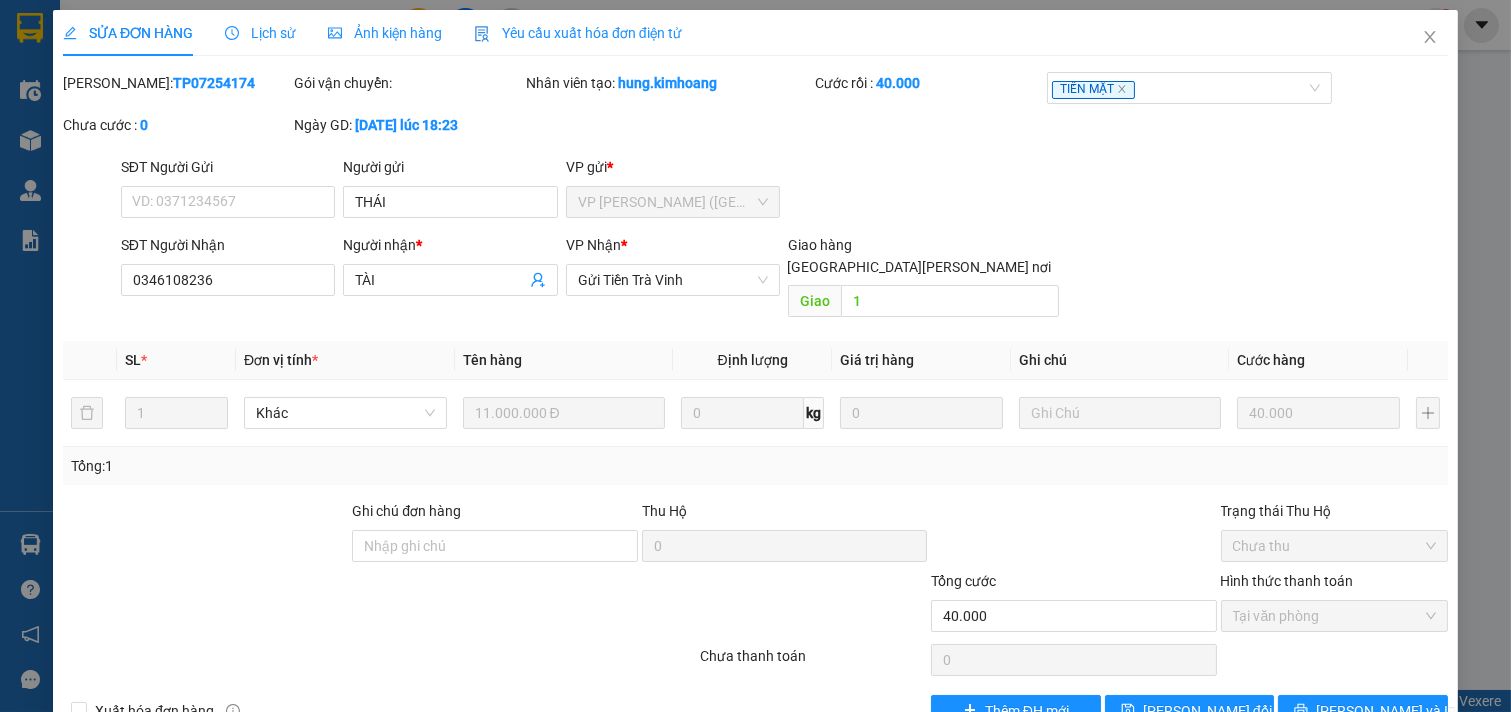 click on "[PERSON_NAME]:  TP07254174 Gói vận chuyển:   [PERSON_NAME] tạo:   hung.kimhoang Cước rồi :   40.000 TIỀN MẶT   [PERSON_NAME] :   0 Ngày GD:   [DATE] lúc 18:23" at bounding box center [755, 114] 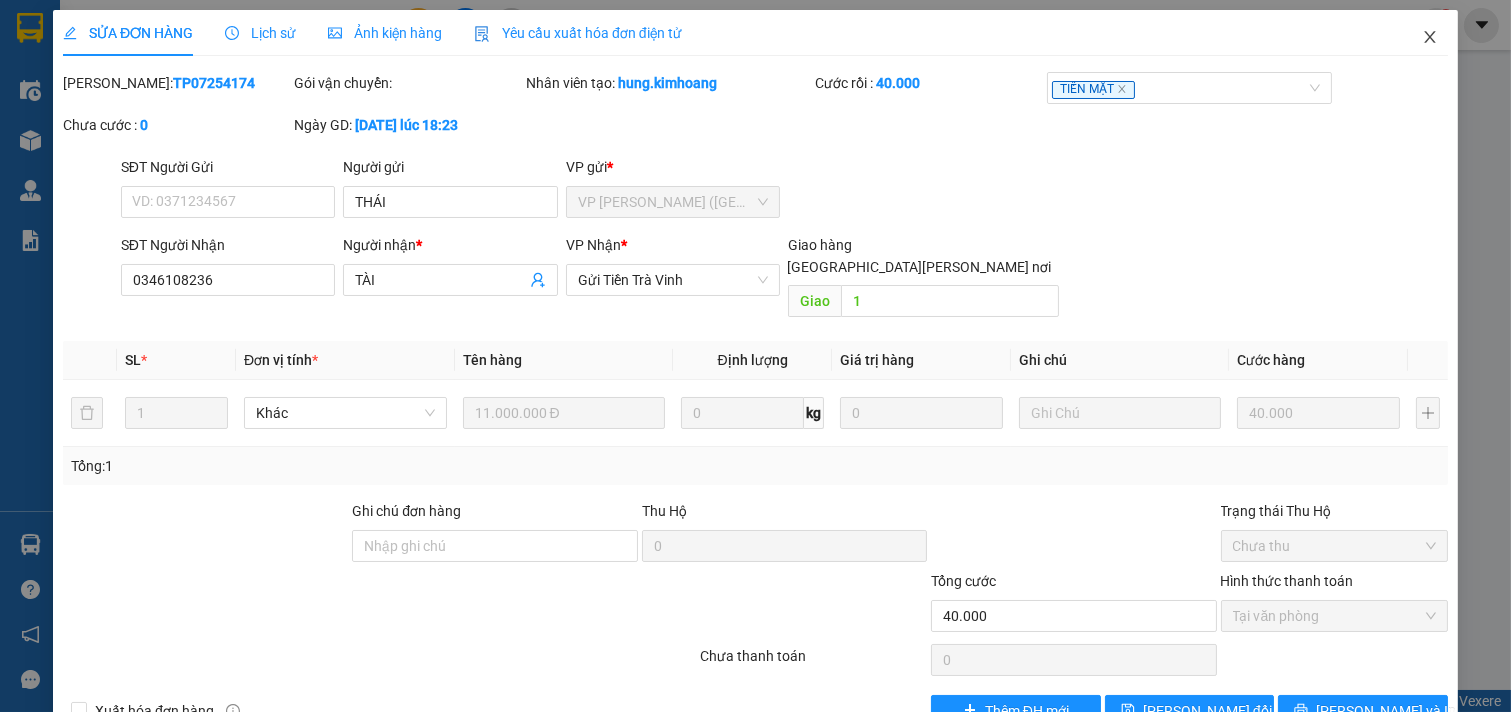 click 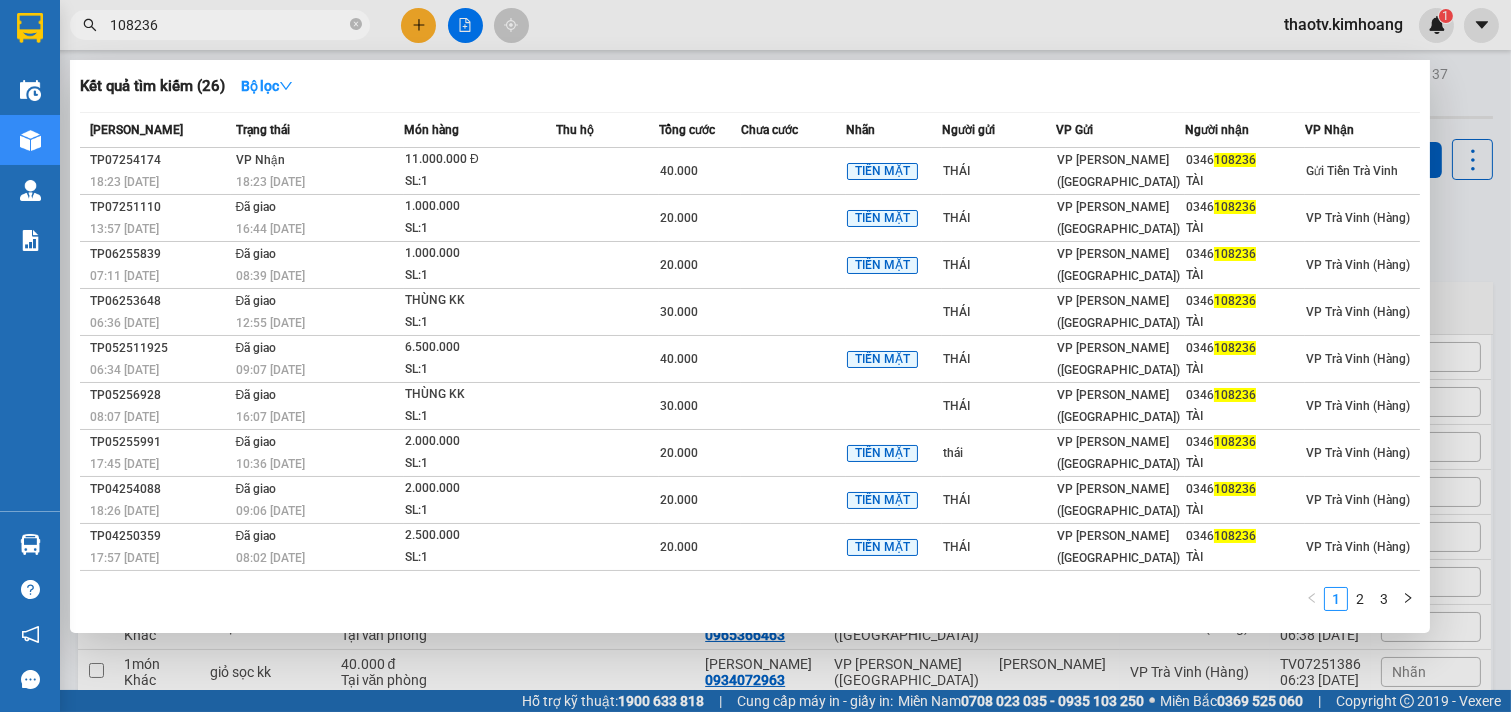 click on "108236" at bounding box center [228, 25] 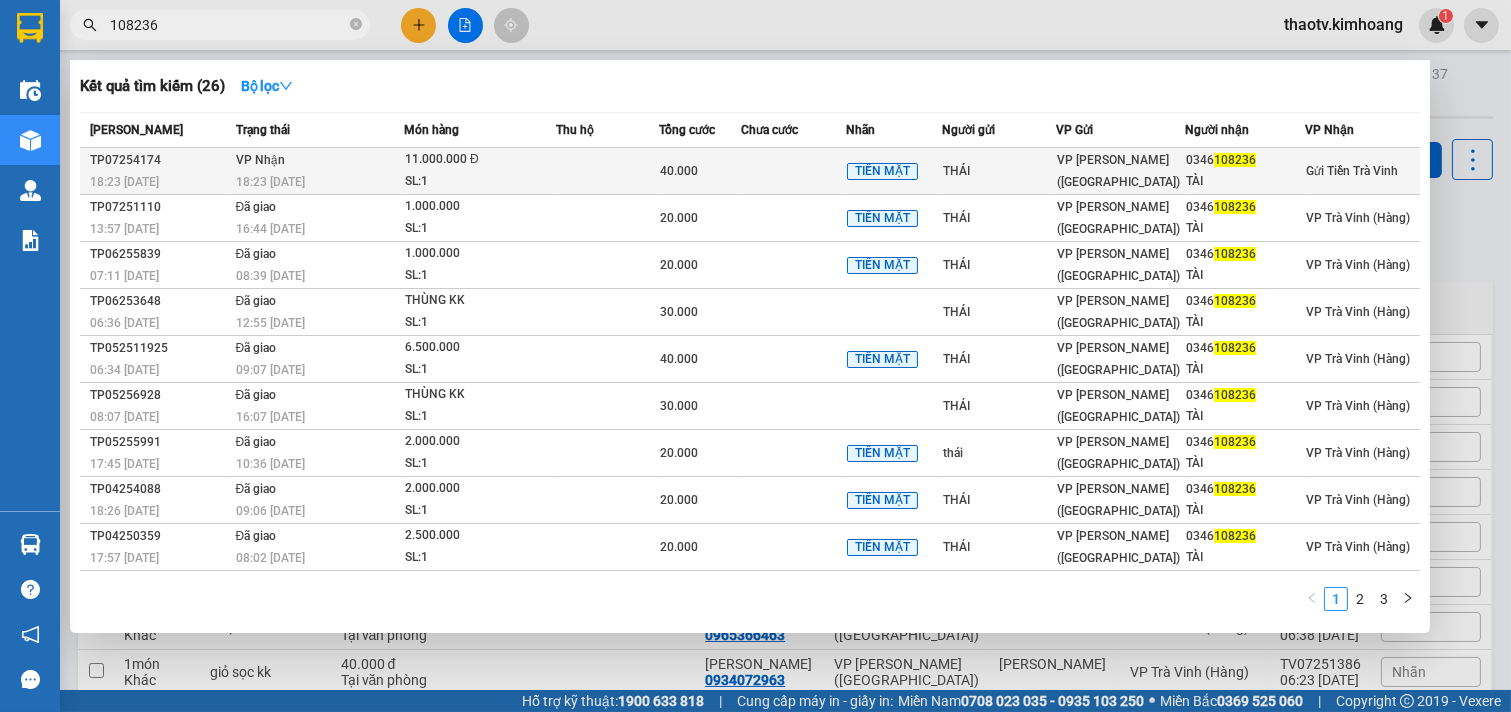 click on "SL:  1" at bounding box center (480, 182) 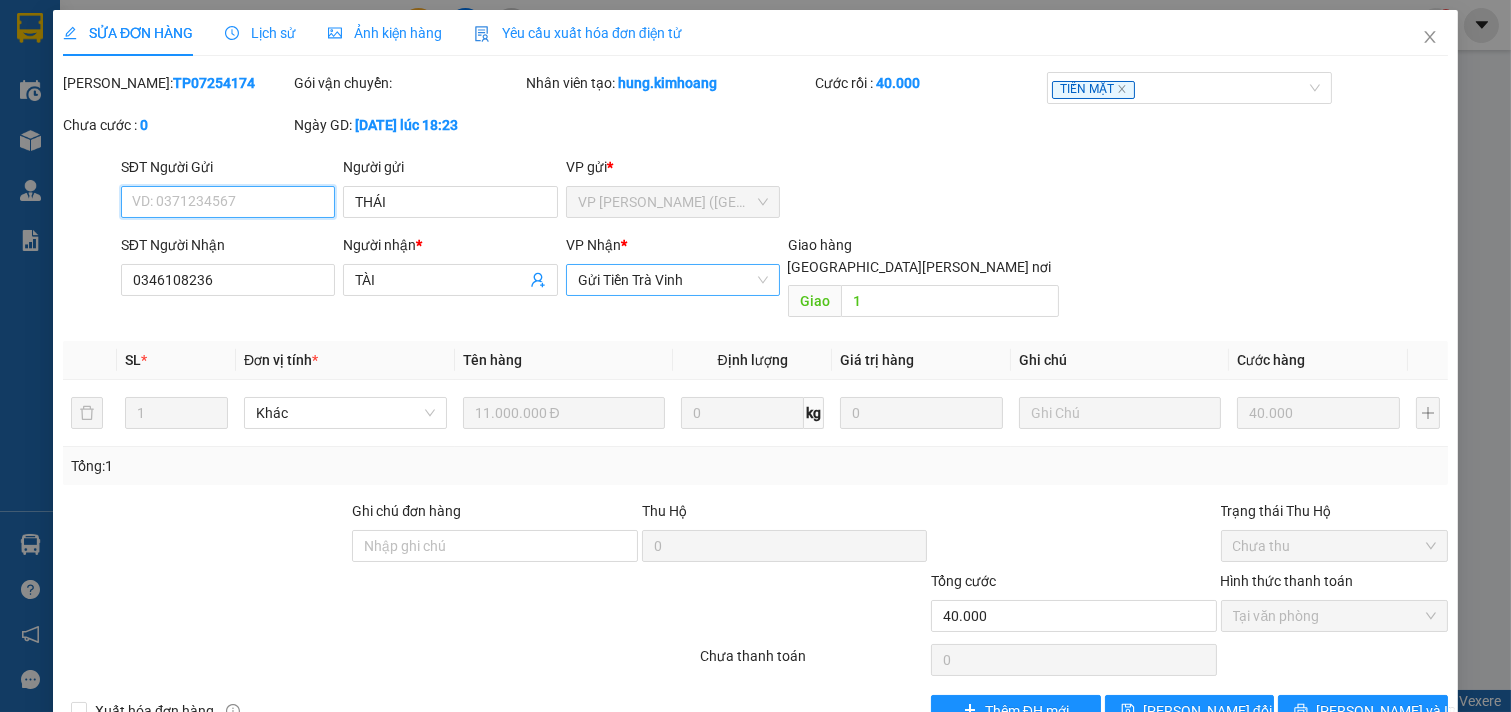 click on "Gửi Tiền Trà Vinh" at bounding box center [673, 280] 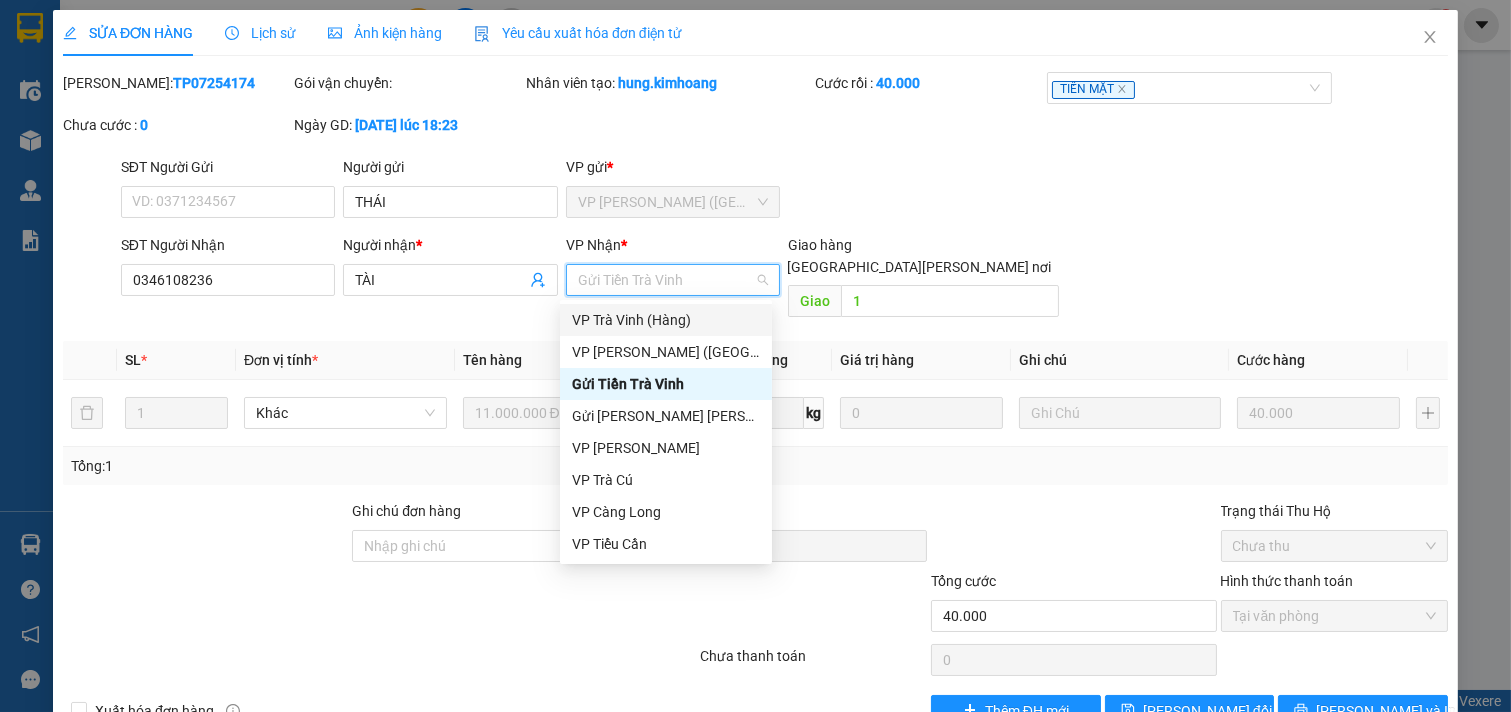 click on "VP Trà Vinh (Hàng)" at bounding box center (666, 320) 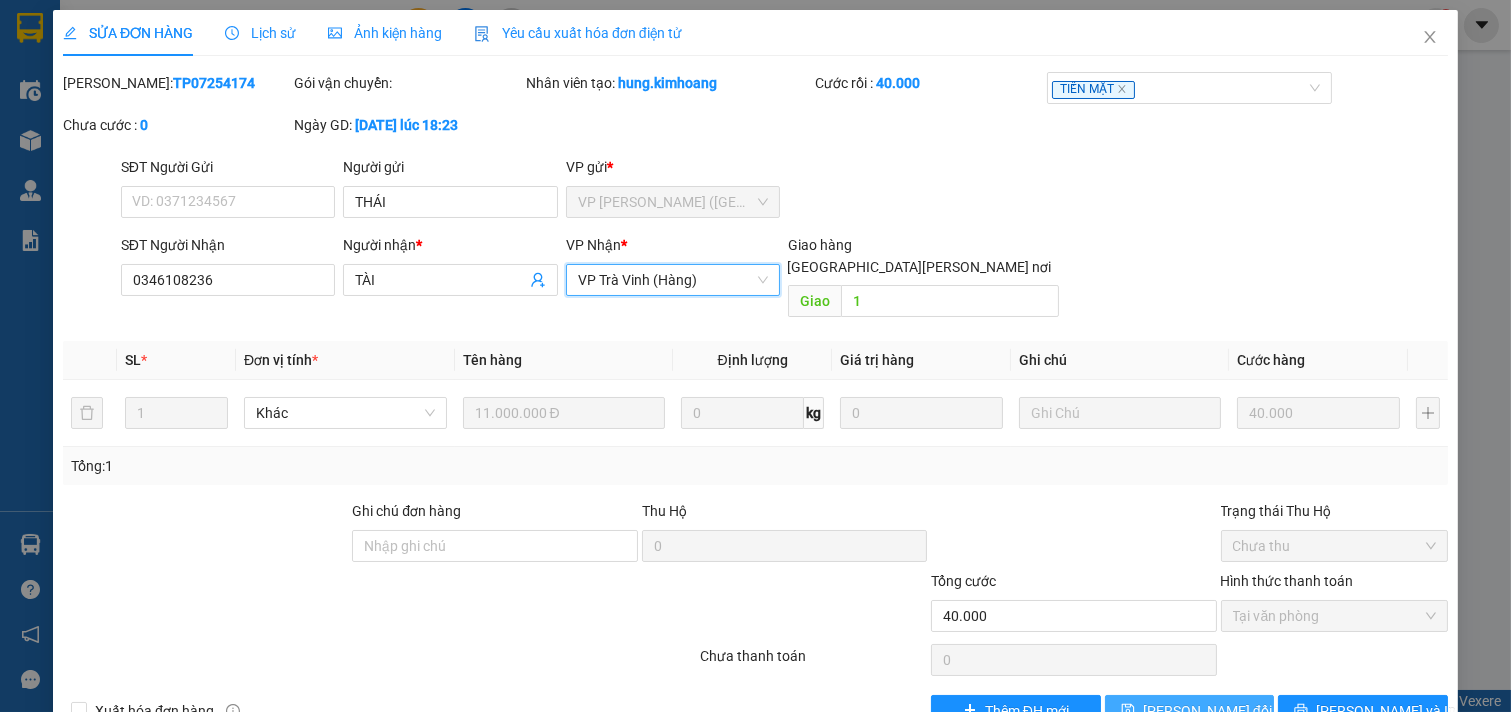 click on "[PERSON_NAME] đổi" at bounding box center (1190, 711) 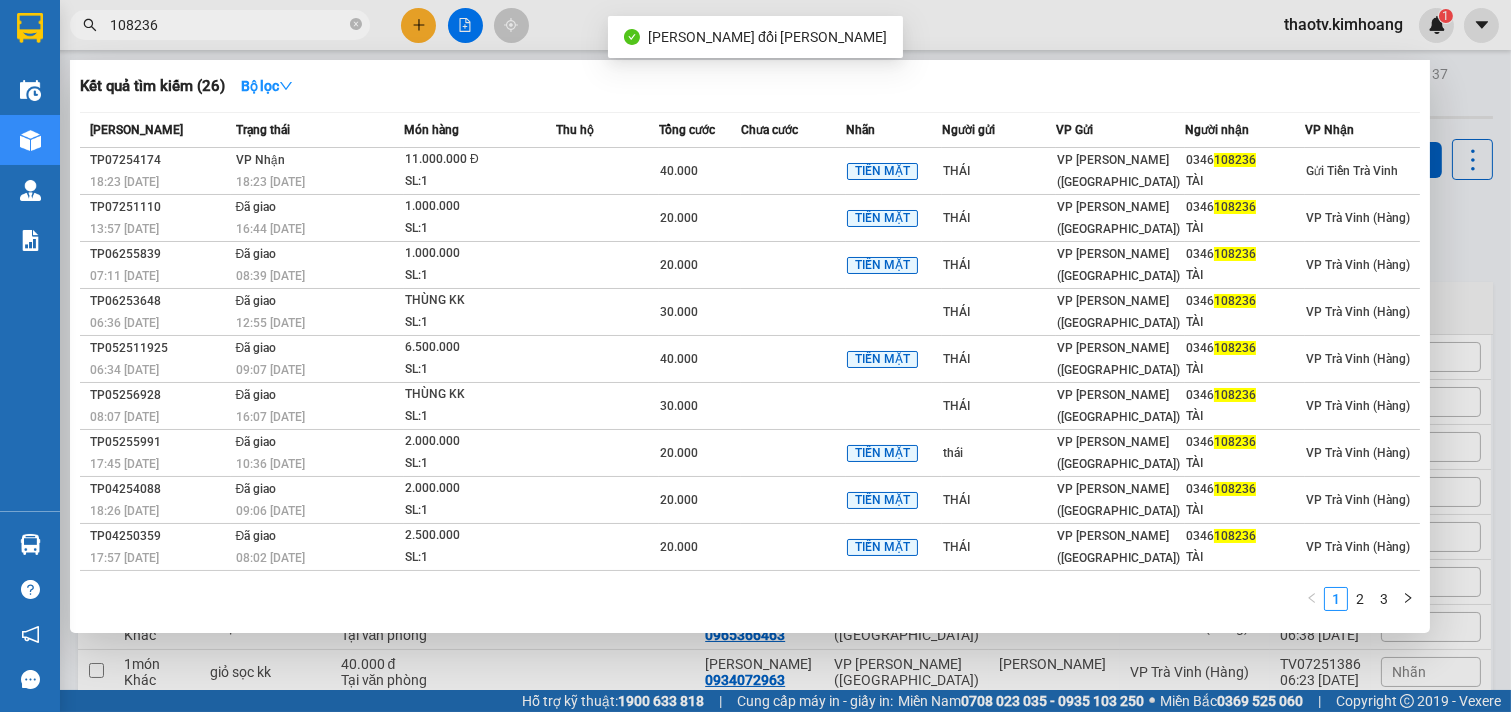 click on "108236" at bounding box center (220, 25) 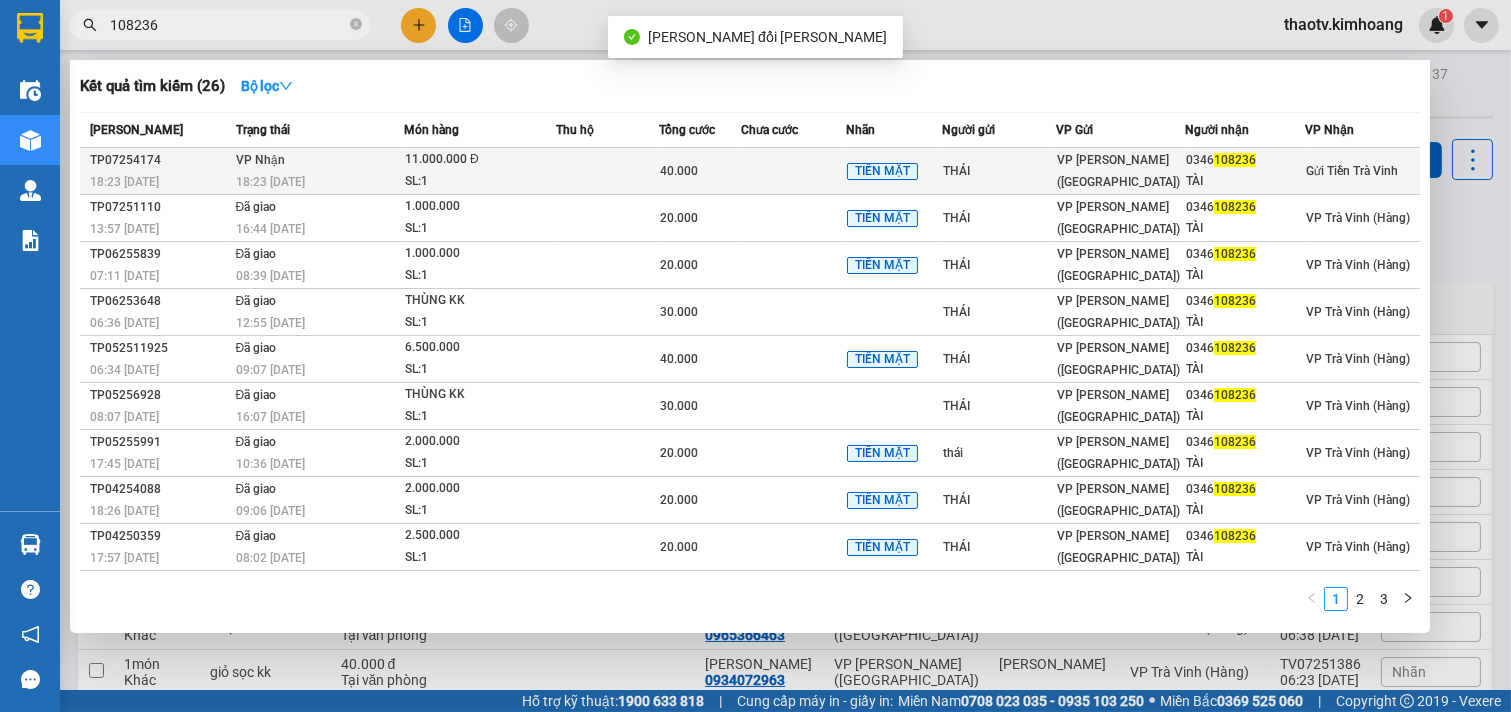 click on "[PERSON_NAME]   18:23 [DATE]" at bounding box center [317, 171] 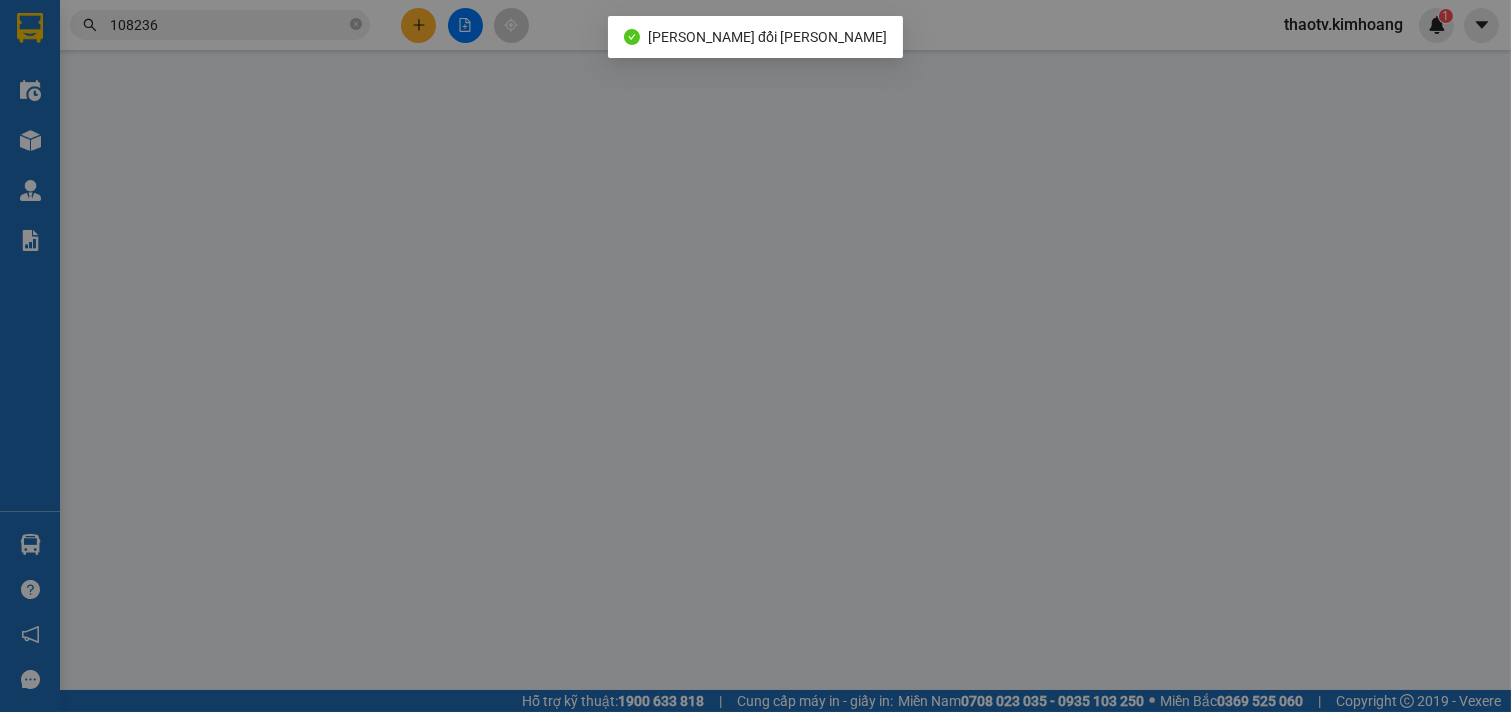 type on "THÁI" 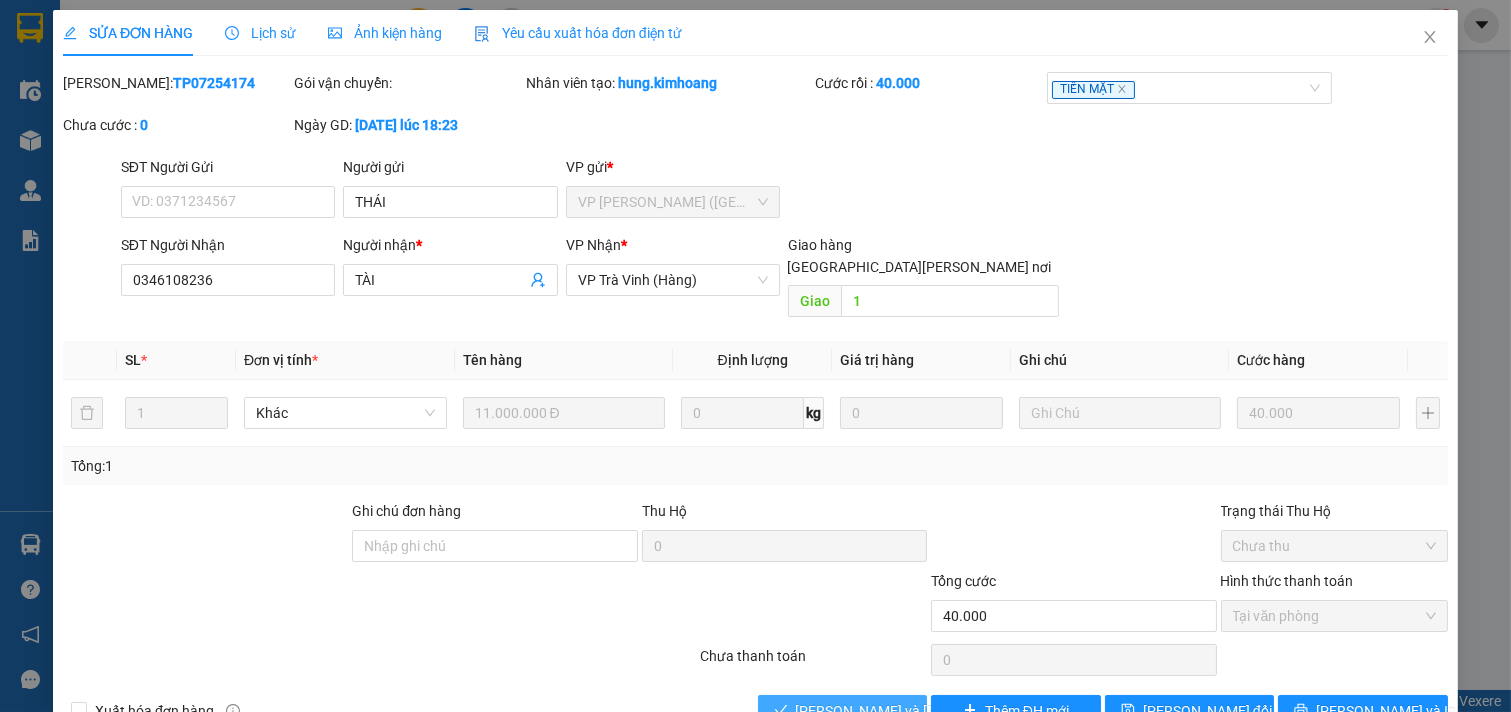 click on "[PERSON_NAME] và [PERSON_NAME] hàng" at bounding box center (931, 711) 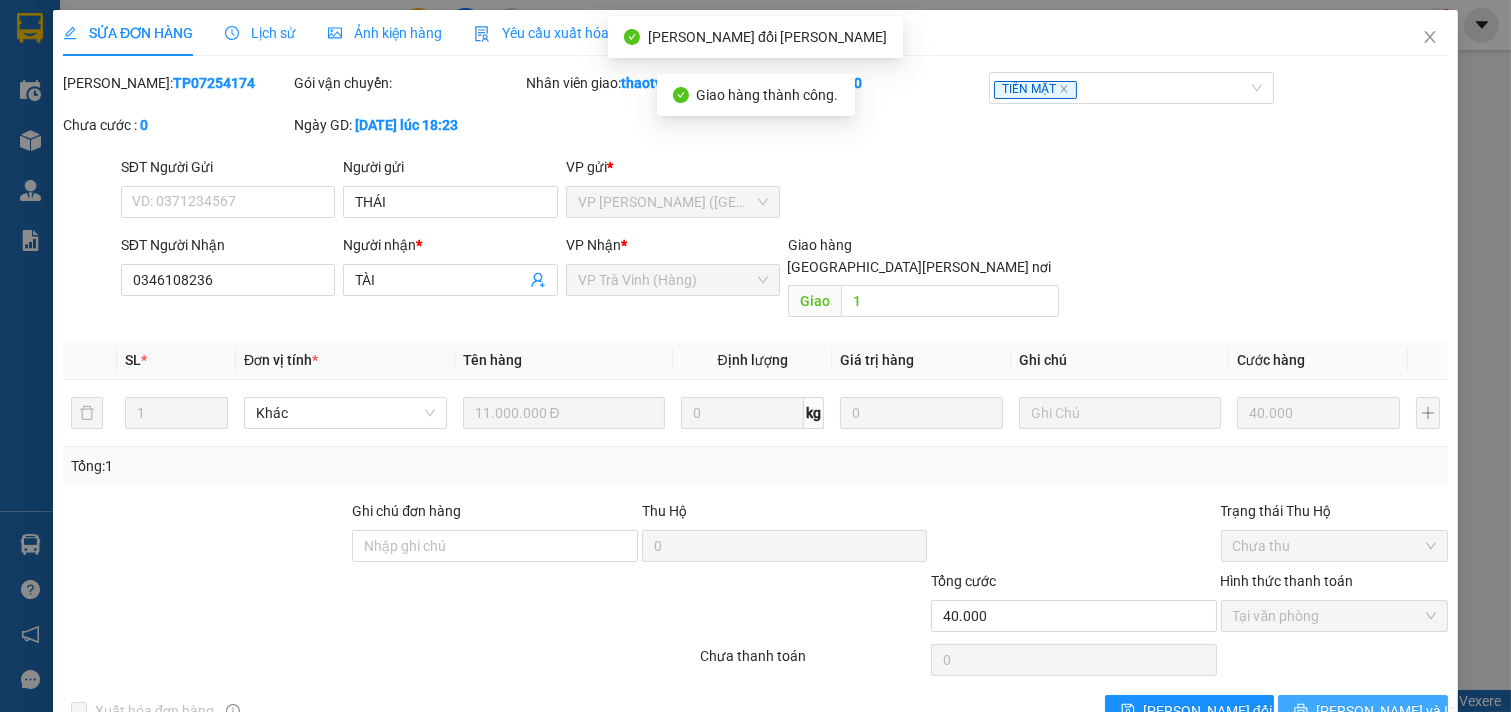 click on "[PERSON_NAME] và In" at bounding box center (1363, 711) 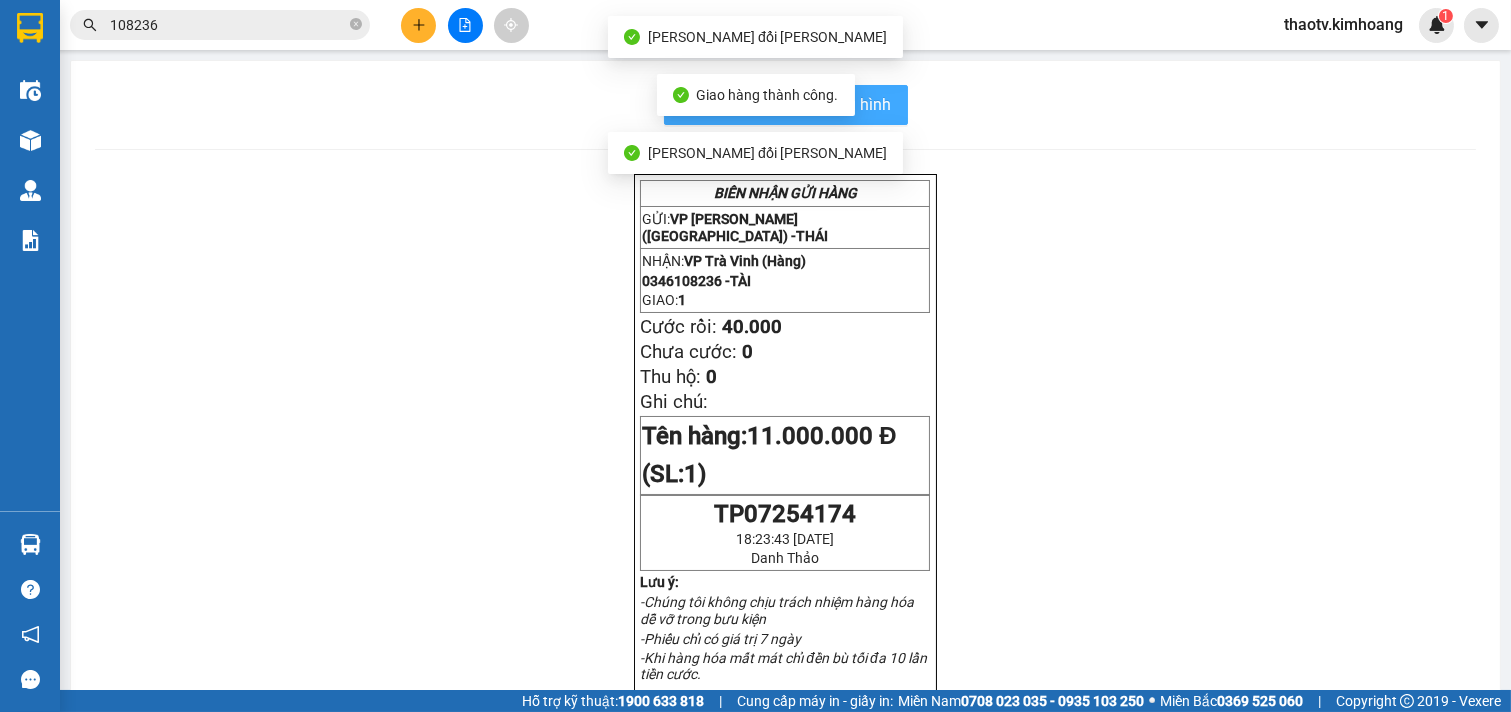 click on "In mẫu biên lai tự cấu hình" at bounding box center (786, 105) 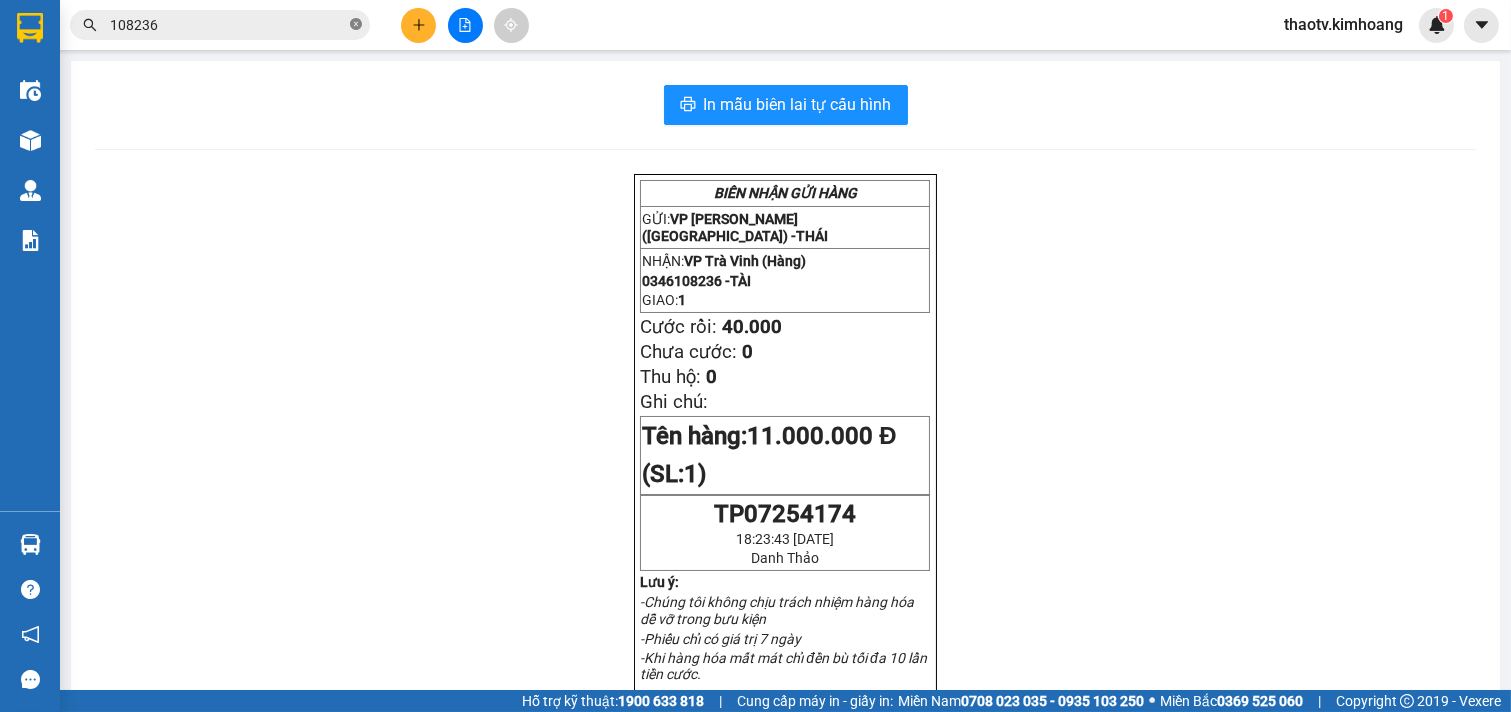 click 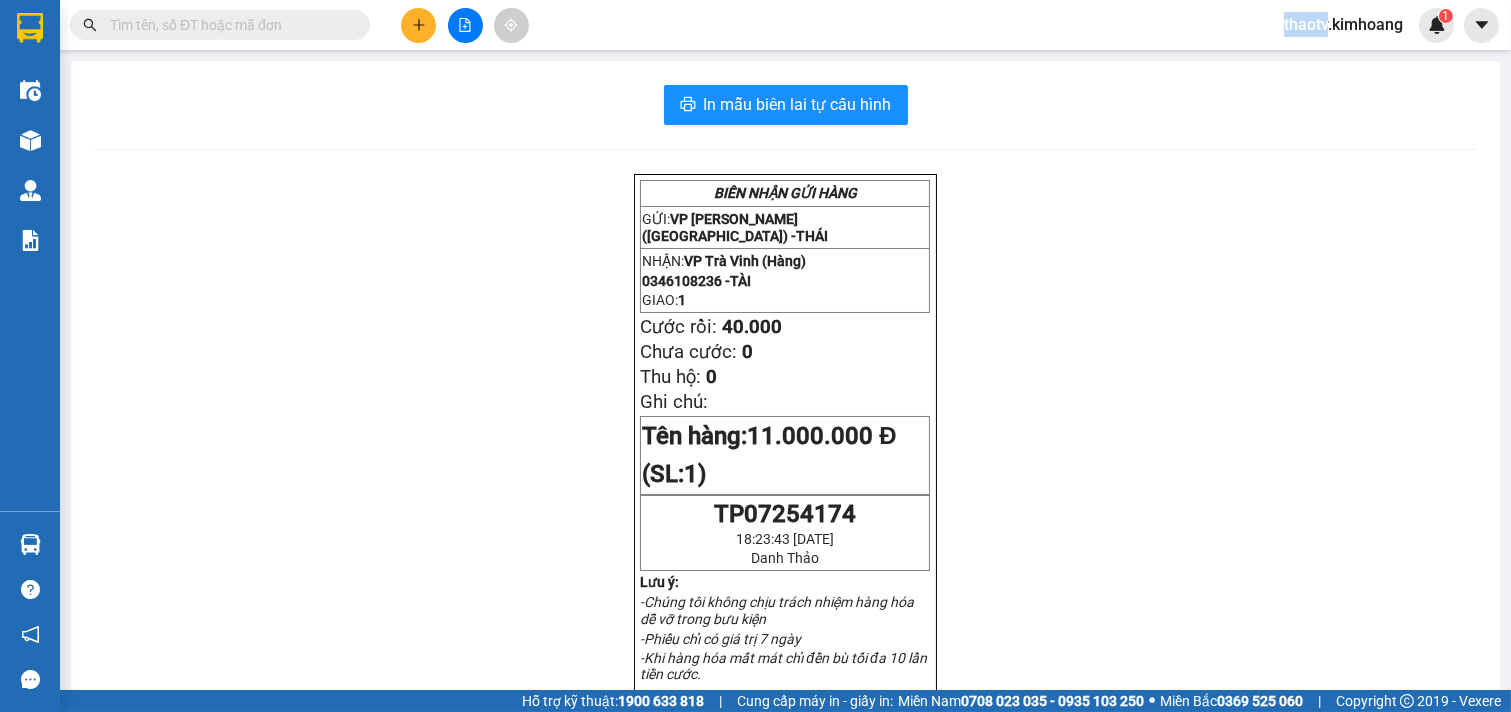 click at bounding box center [356, 25] 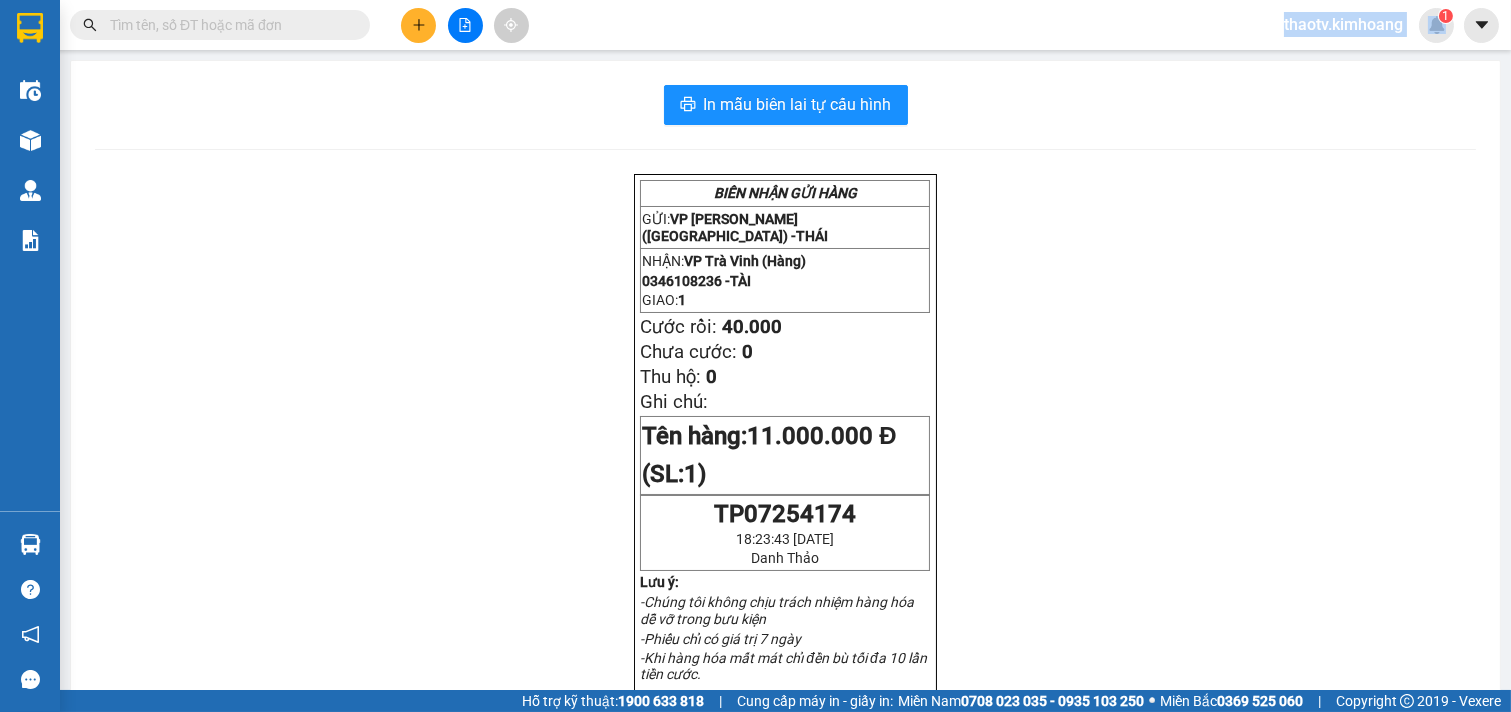 click at bounding box center [356, 25] 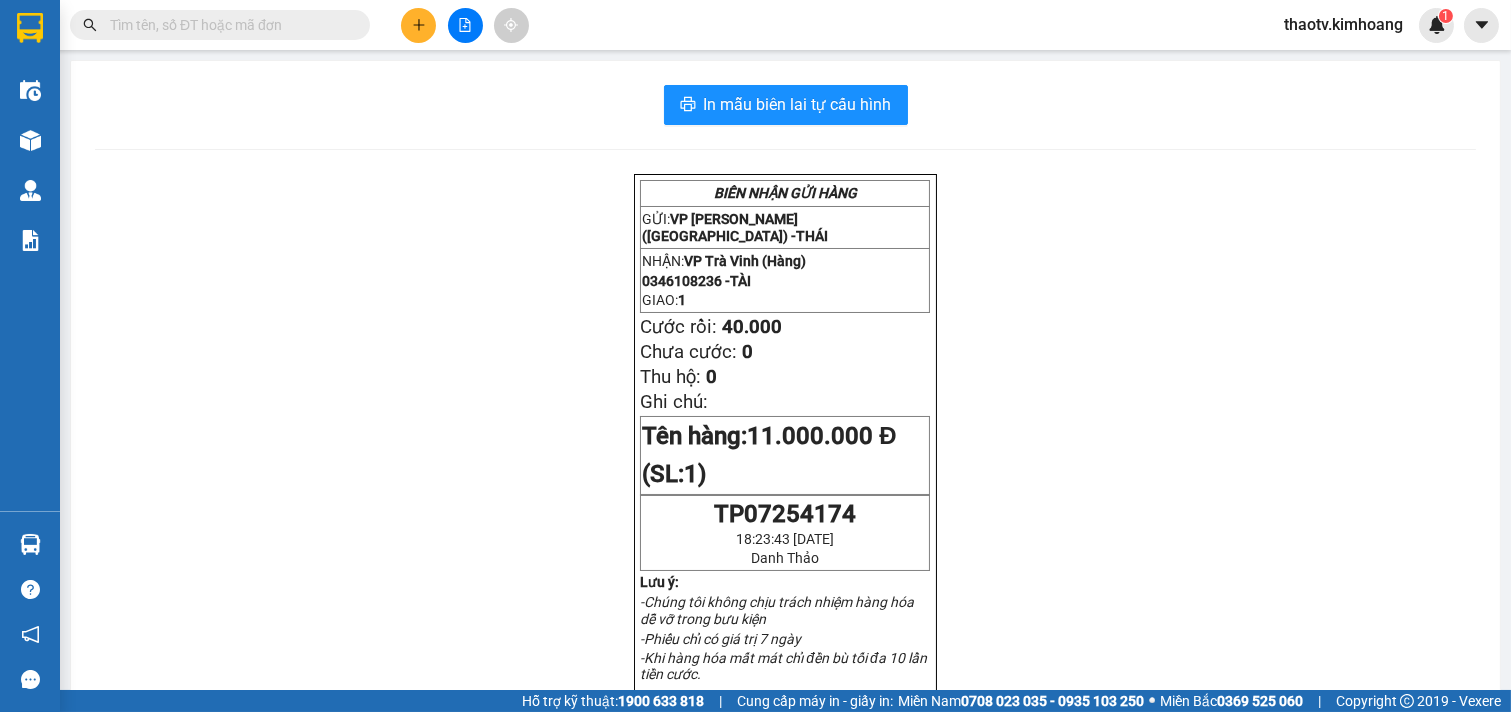 click at bounding box center [228, 25] 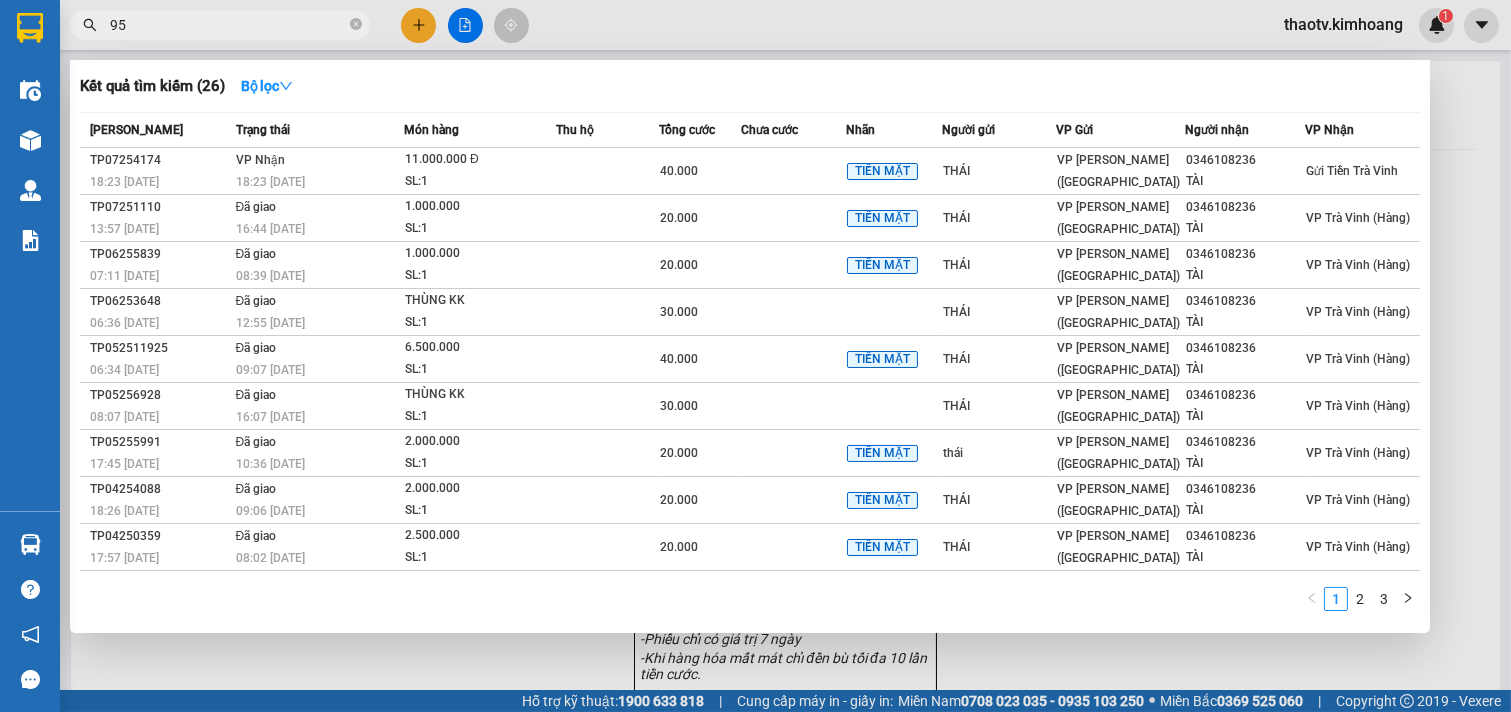 type on "959" 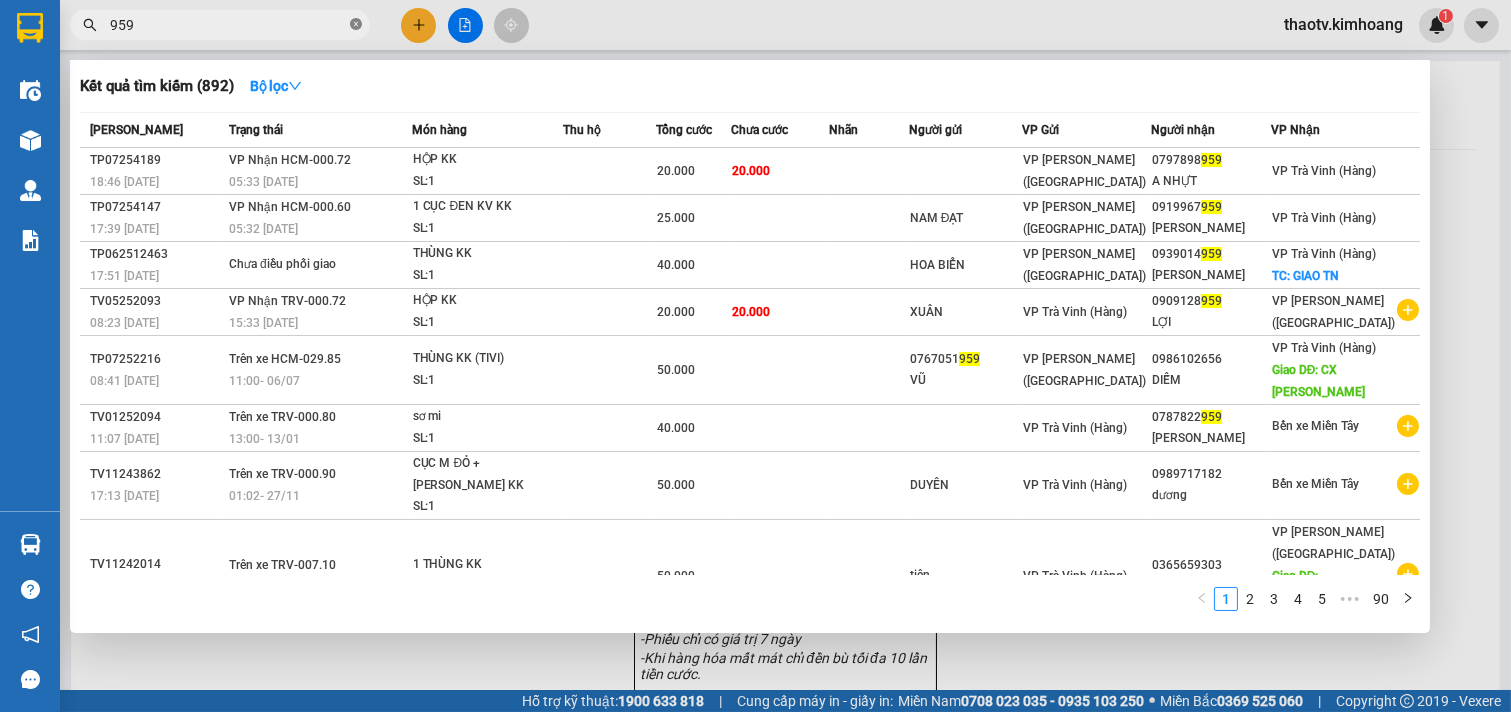 click 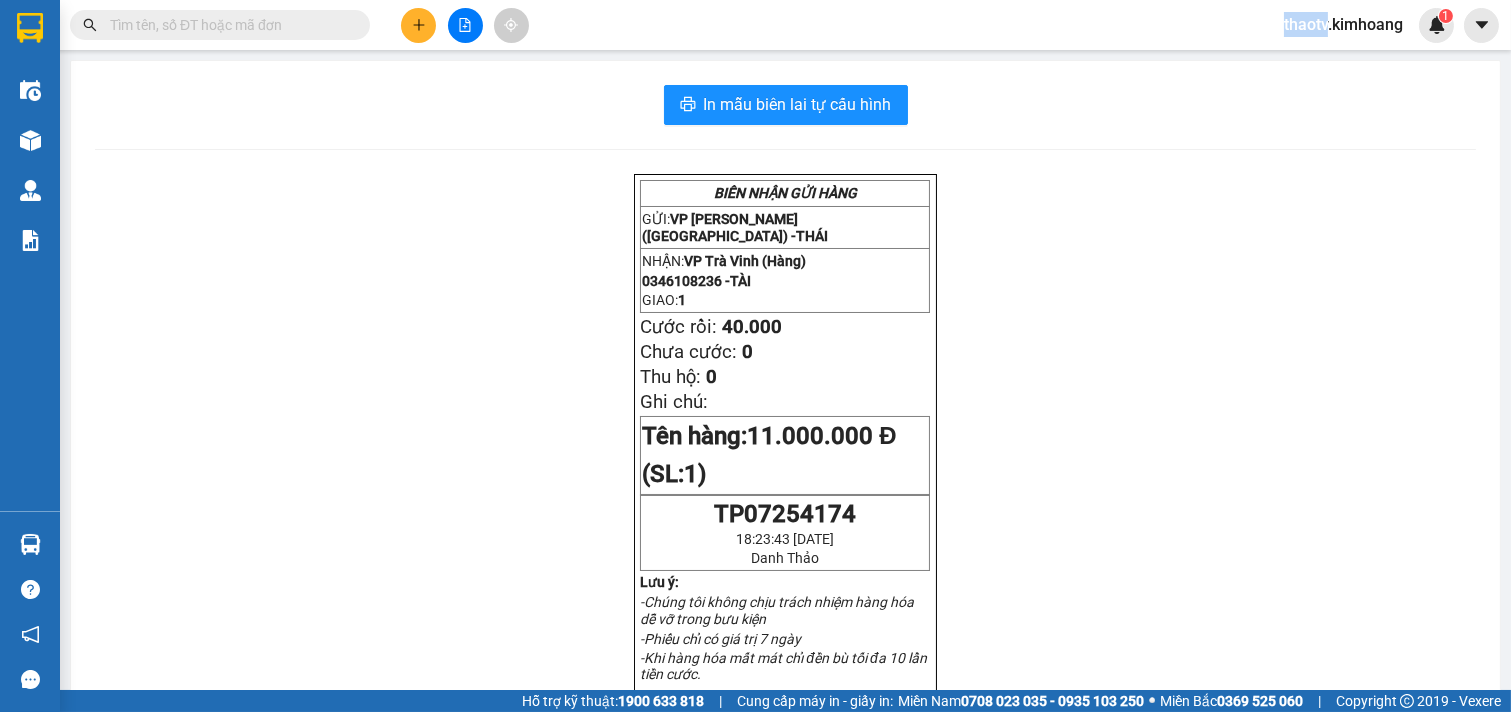 click at bounding box center (356, 25) 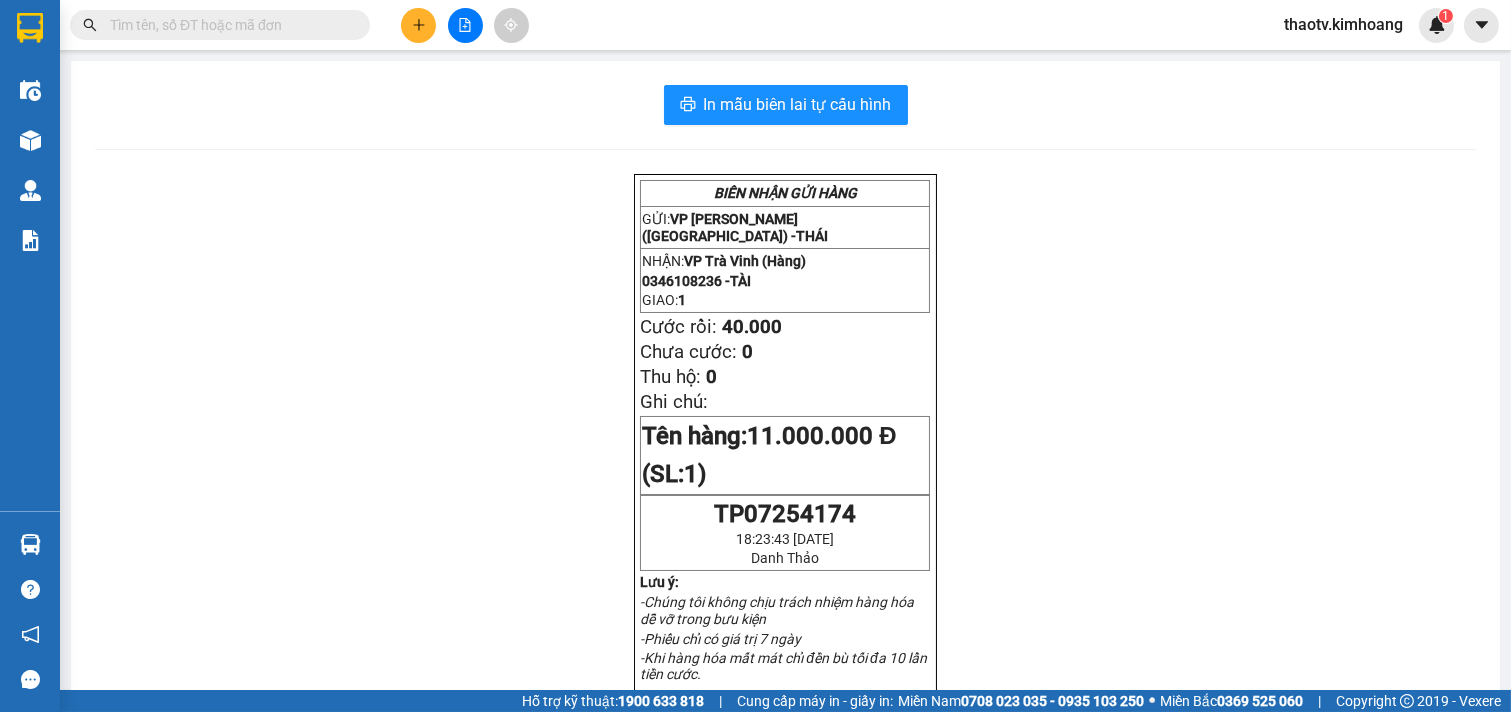 click at bounding box center (228, 25) 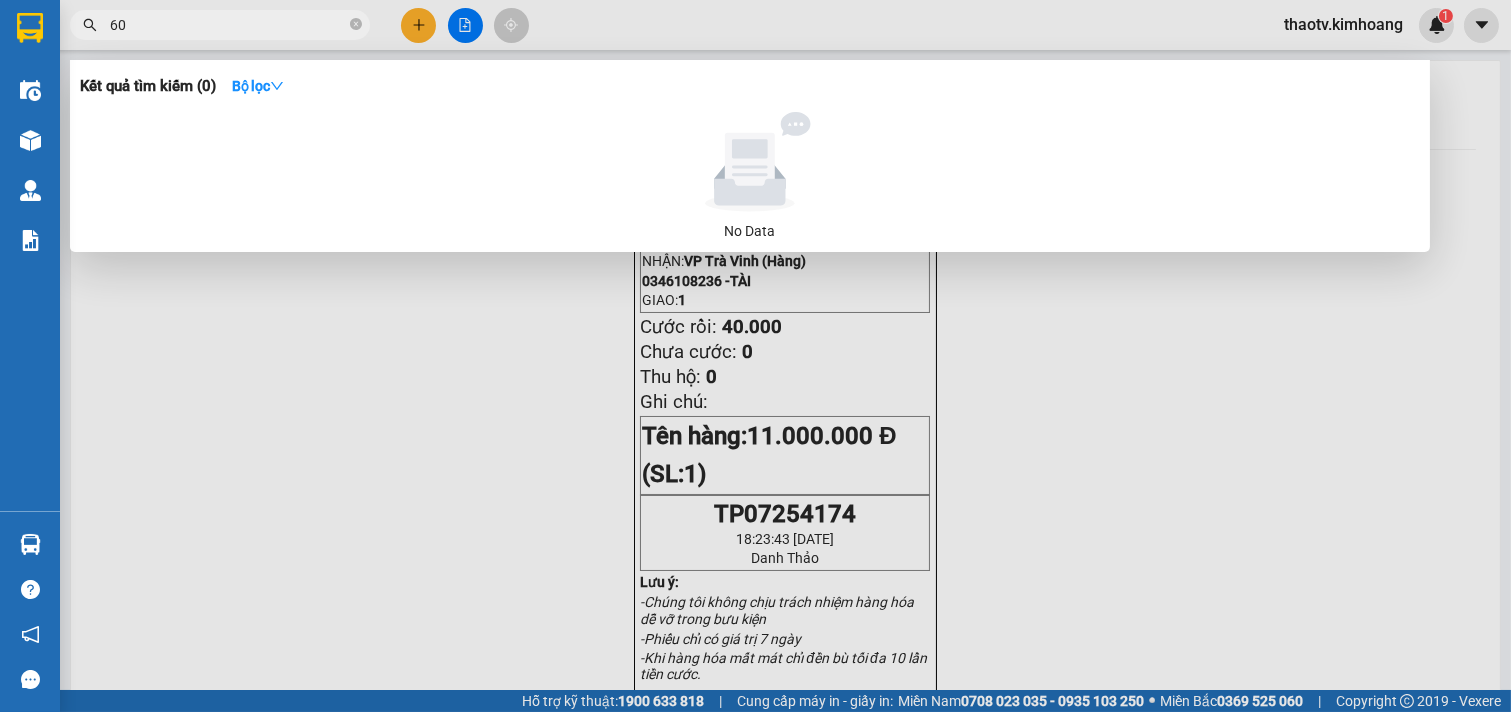 type on "6" 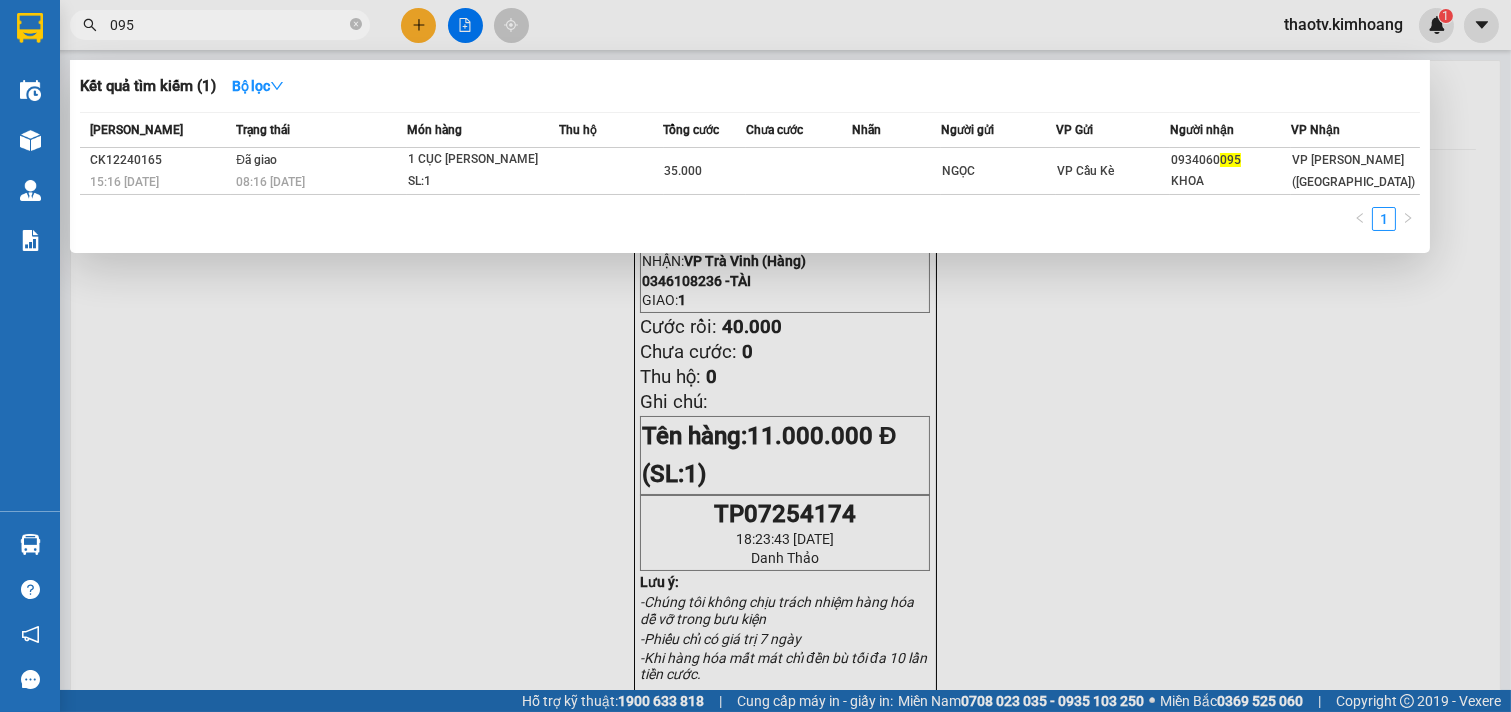 type on "0959" 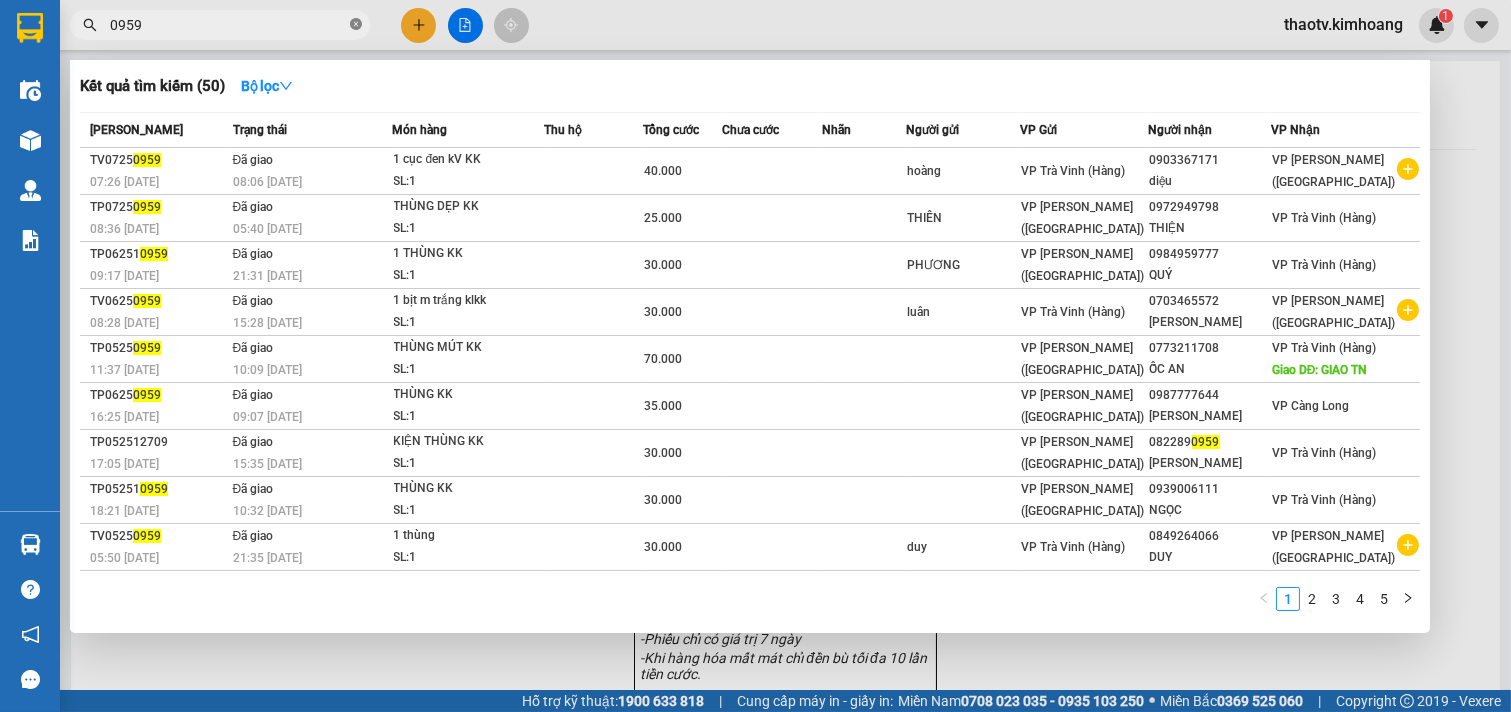 click 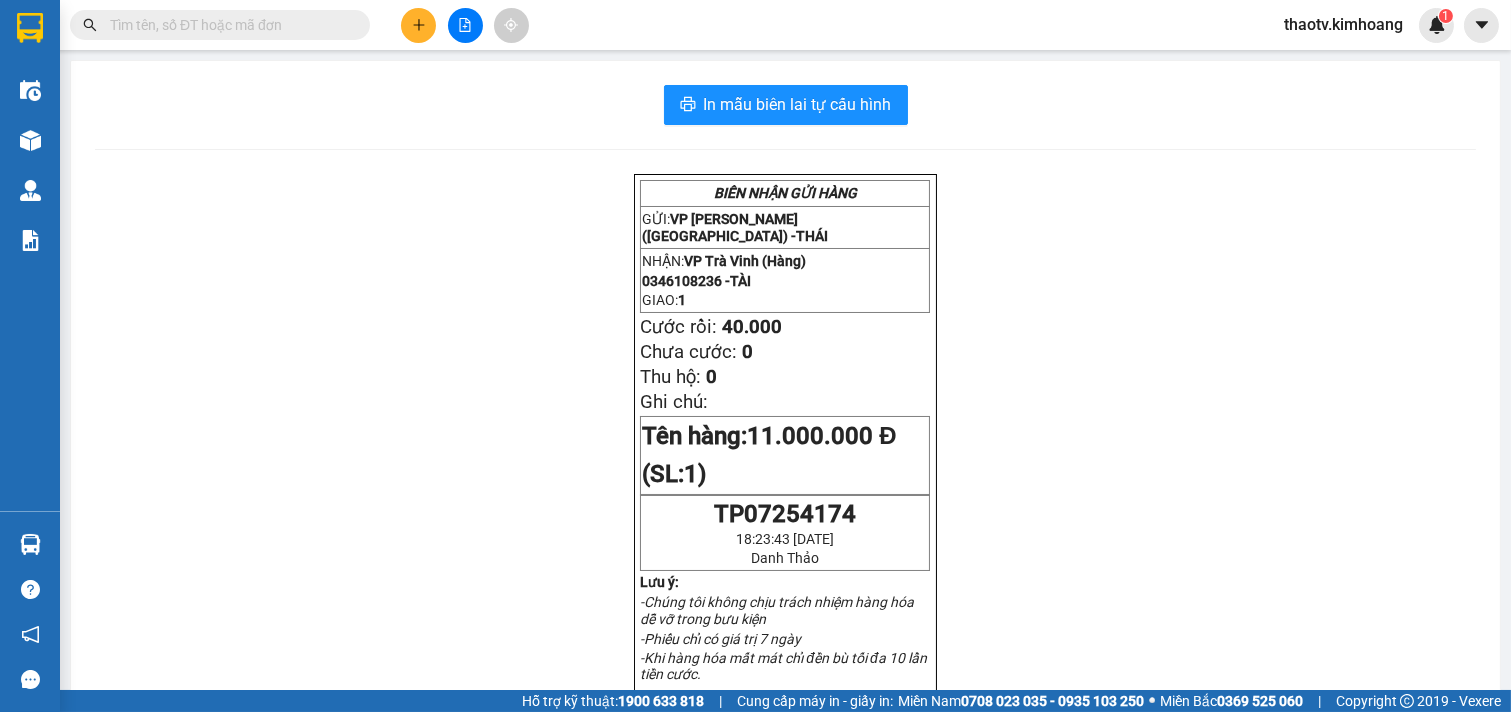 drag, startPoint x: 355, startPoint y: 25, endPoint x: 330, endPoint y: 27, distance: 25.079872 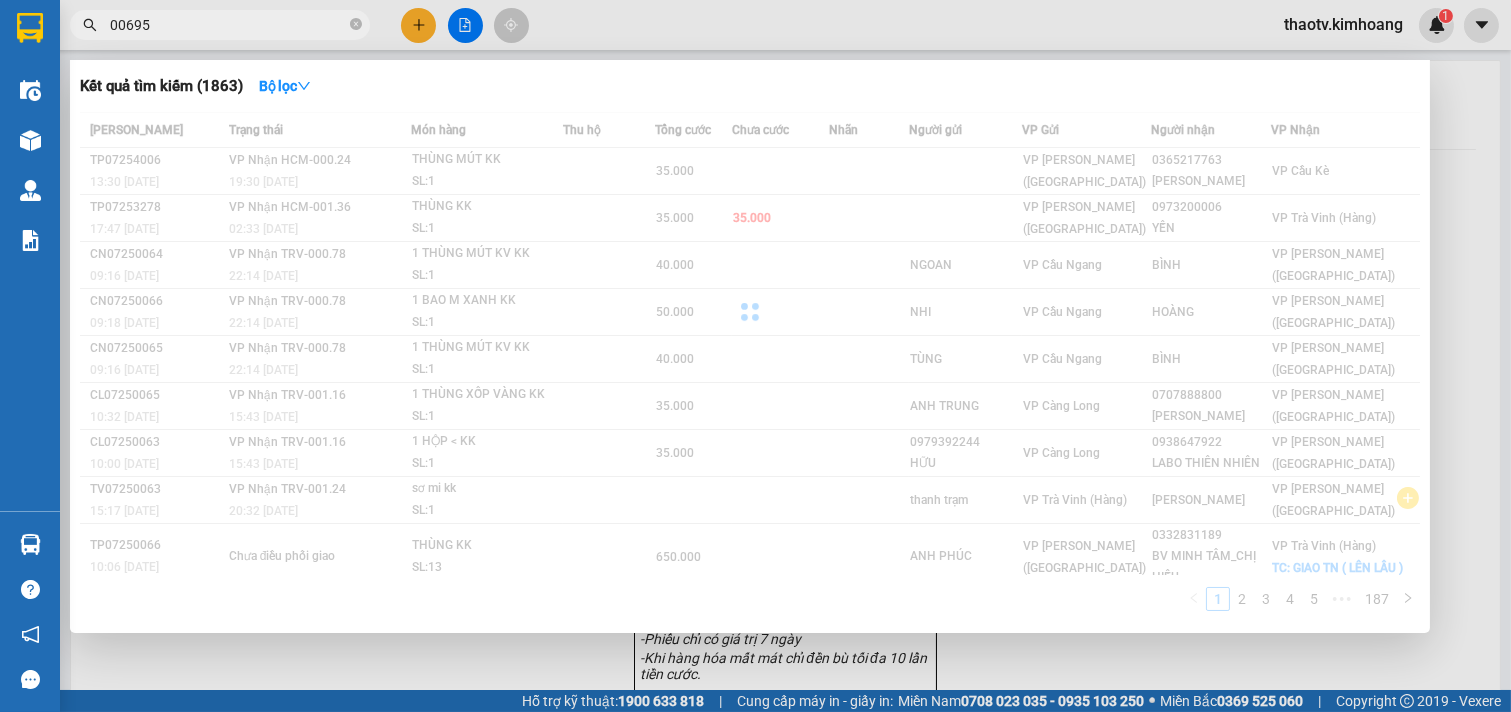 type on "006959" 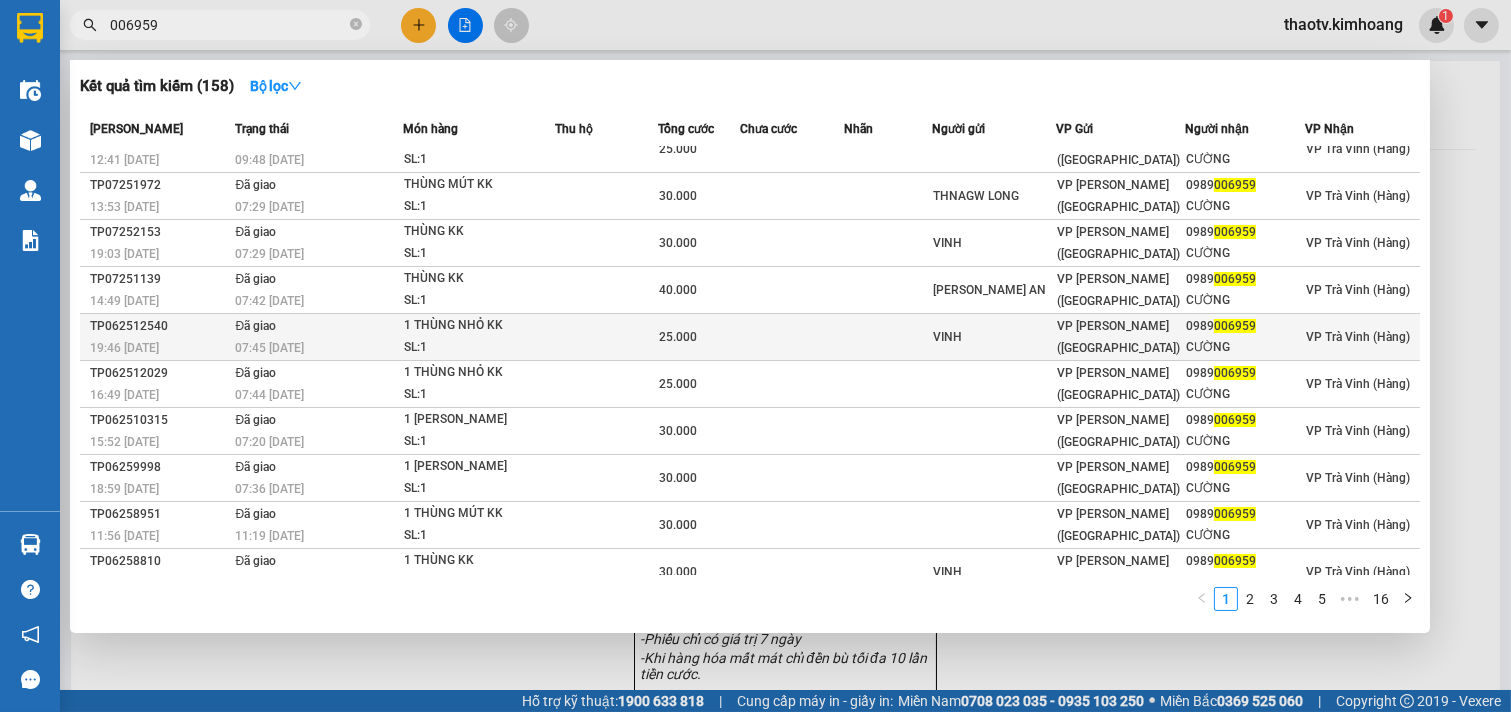 scroll, scrollTop: 0, scrollLeft: 0, axis: both 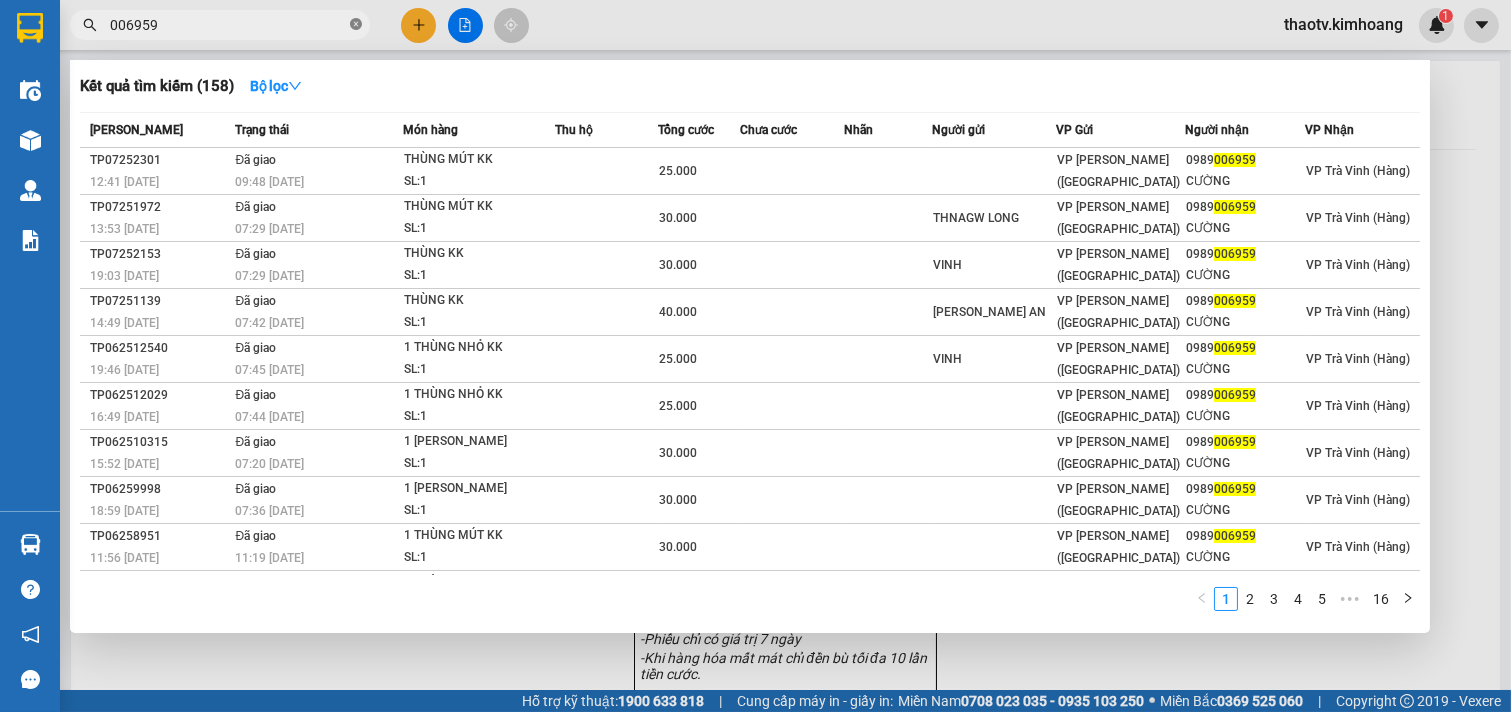 click 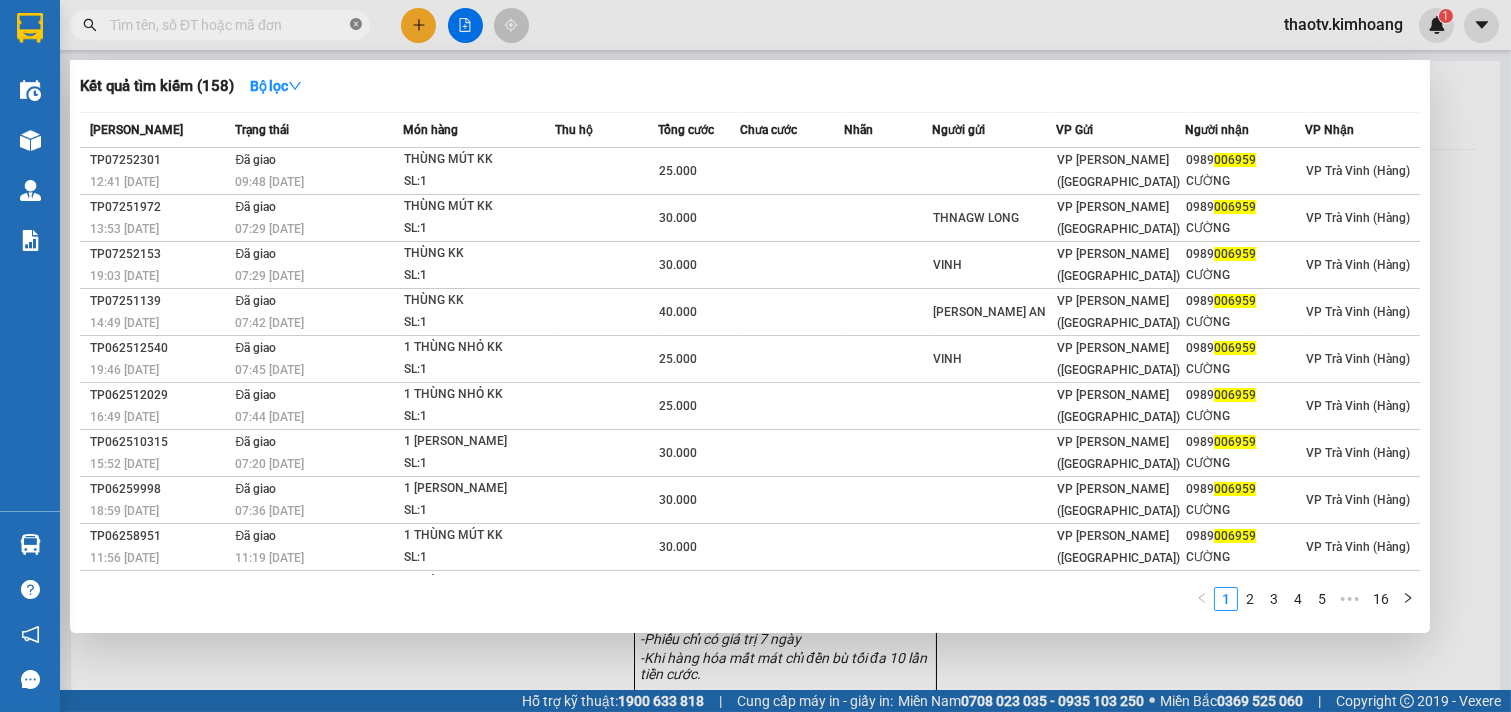 click at bounding box center [356, 25] 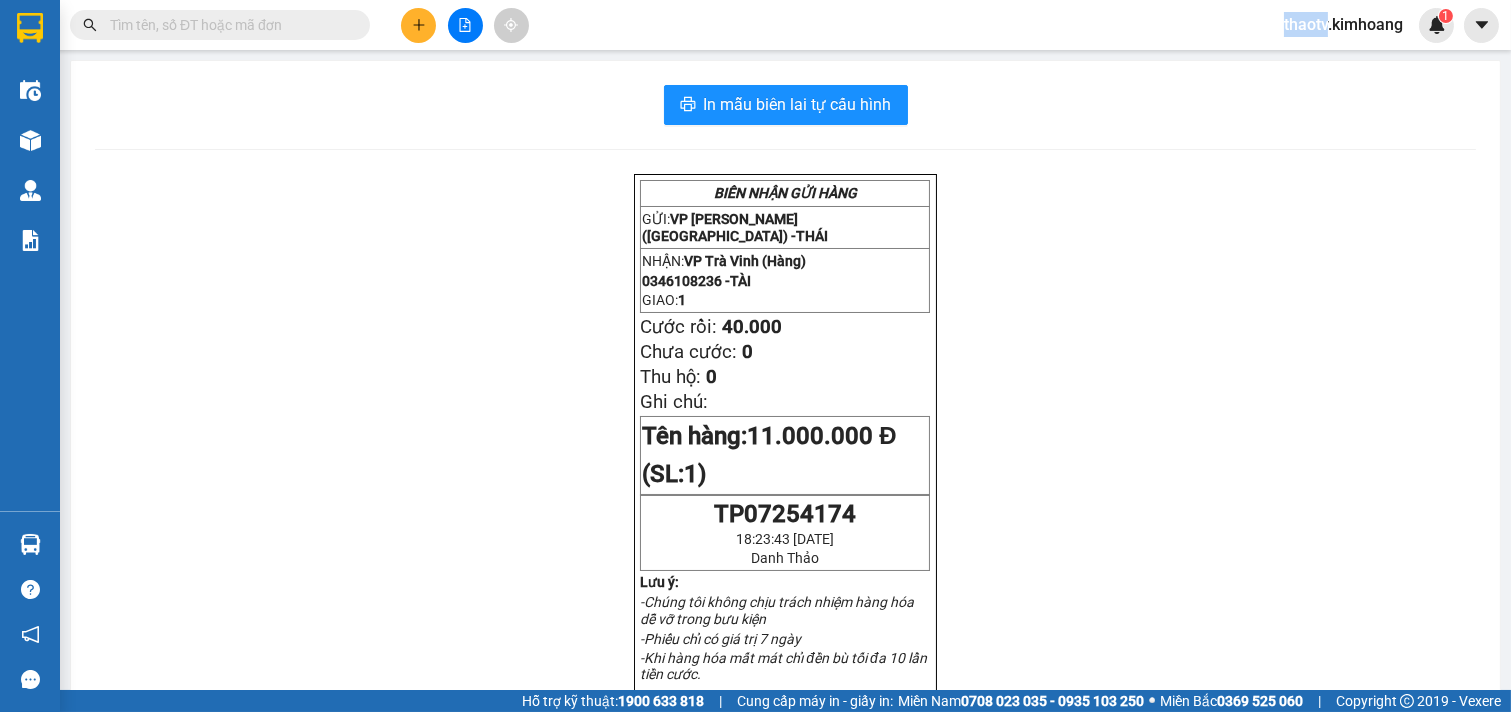 drag, startPoint x: 355, startPoint y: 22, endPoint x: 312, endPoint y: 20, distance: 43.046486 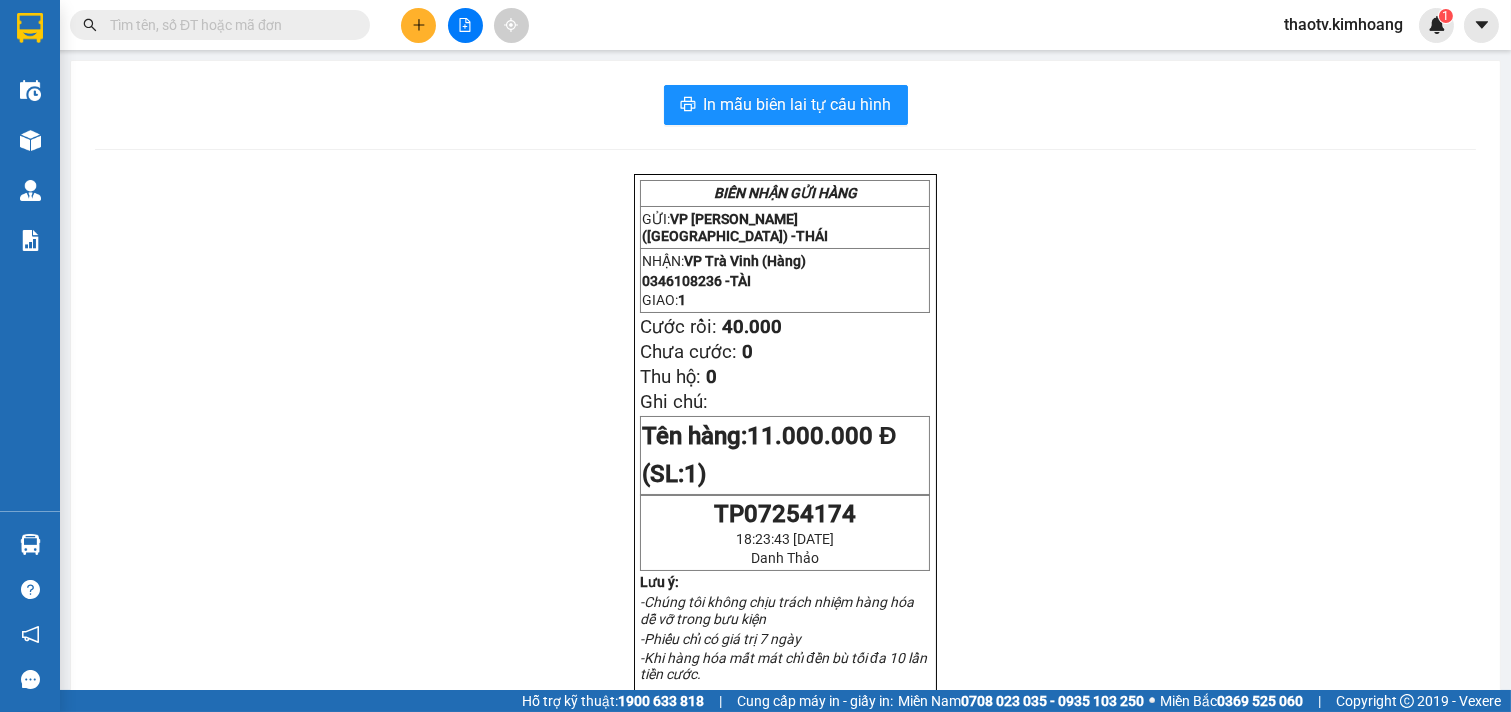 click at bounding box center [228, 25] 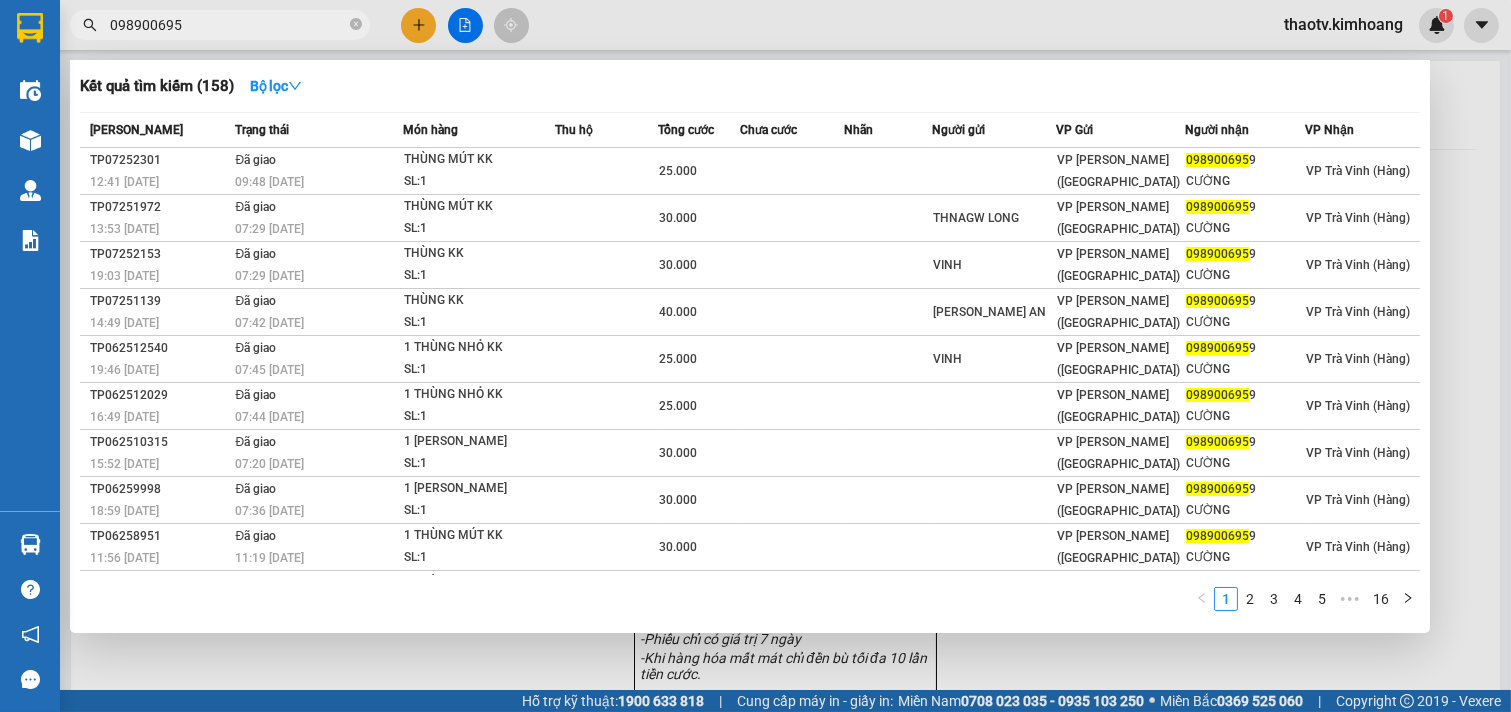type on "0989006959" 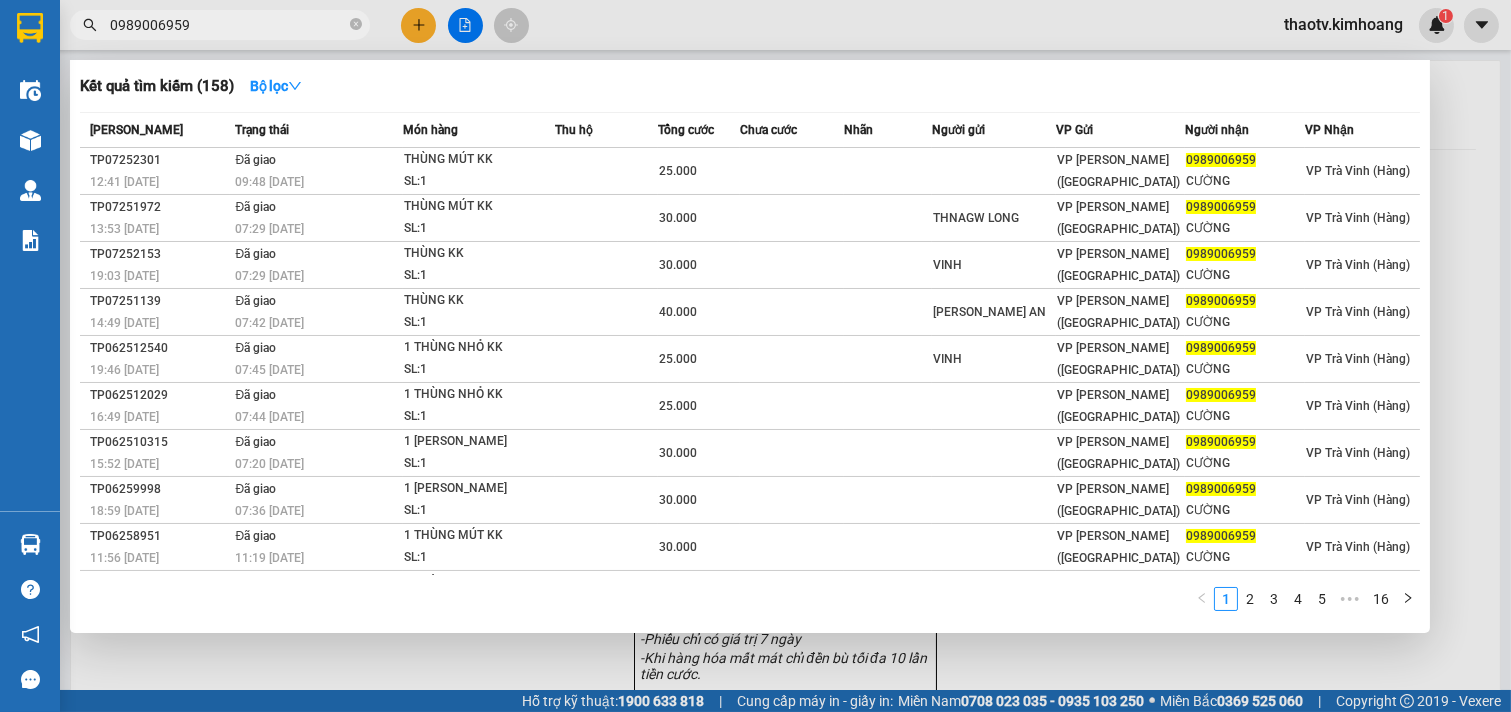 click 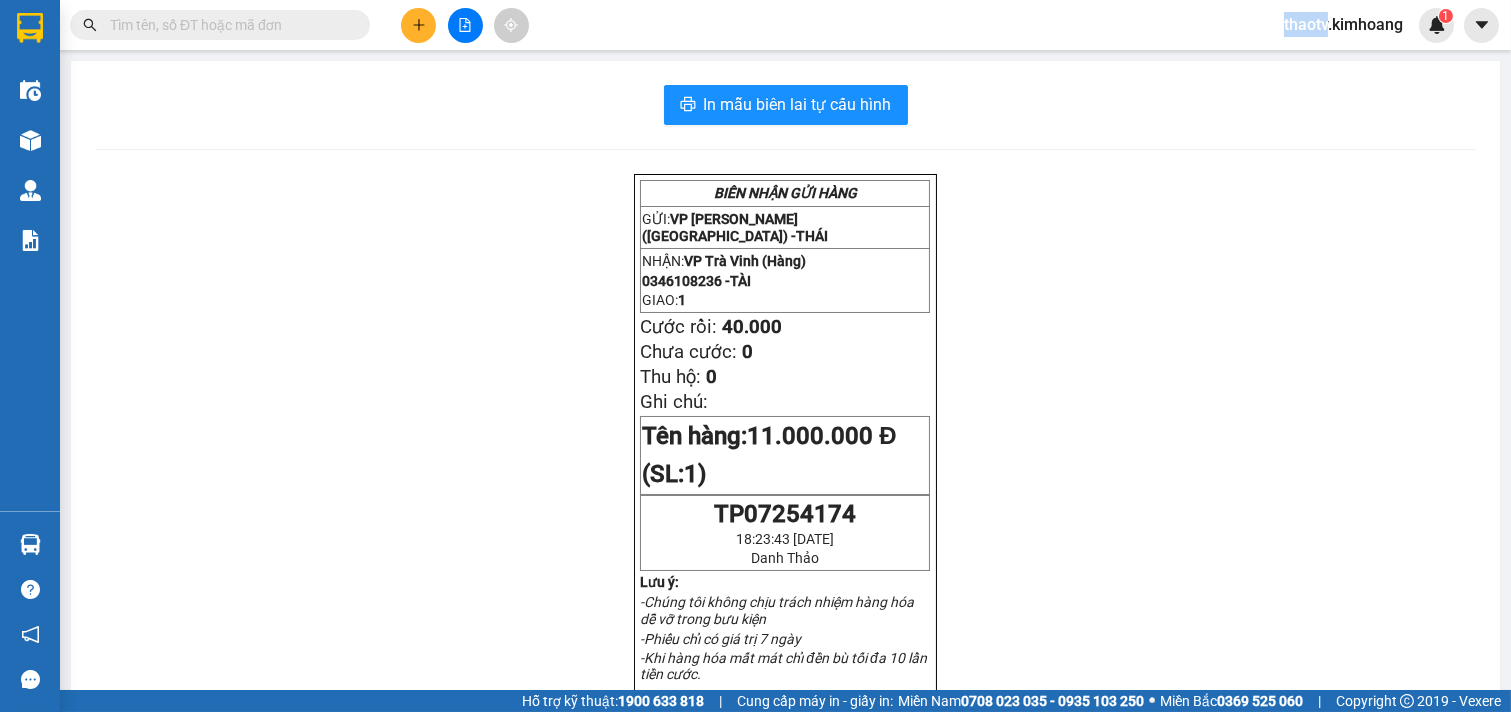 click at bounding box center (356, 25) 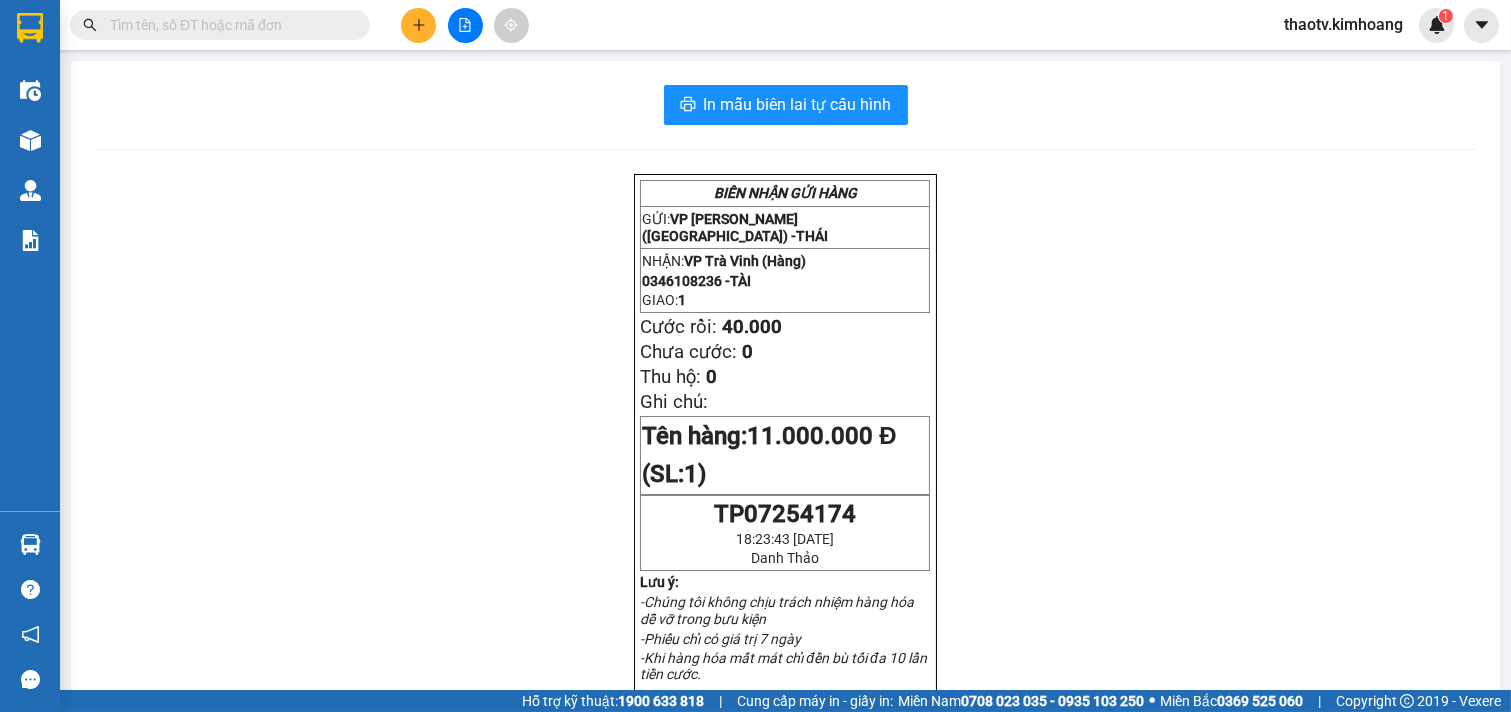 click at bounding box center (228, 25) 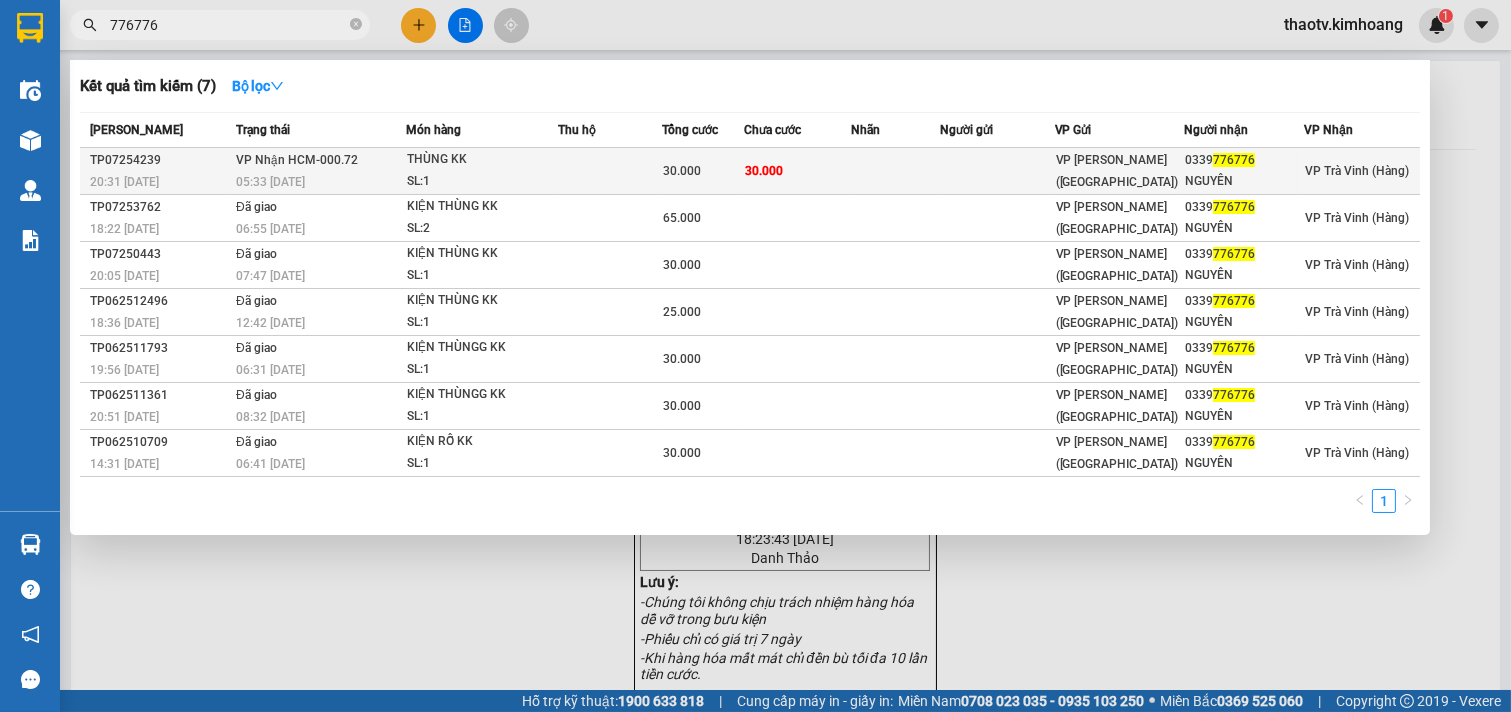 type on "776776" 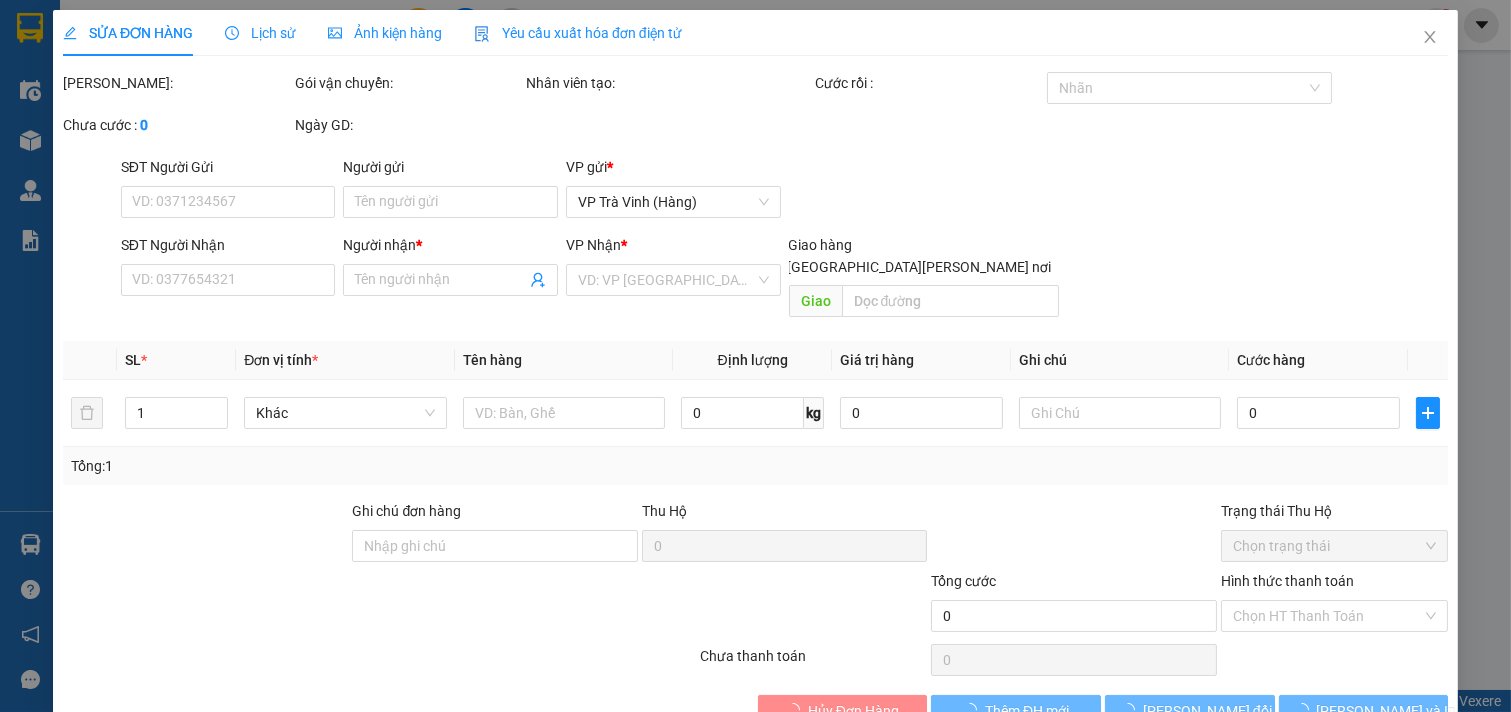 type on "0339776776" 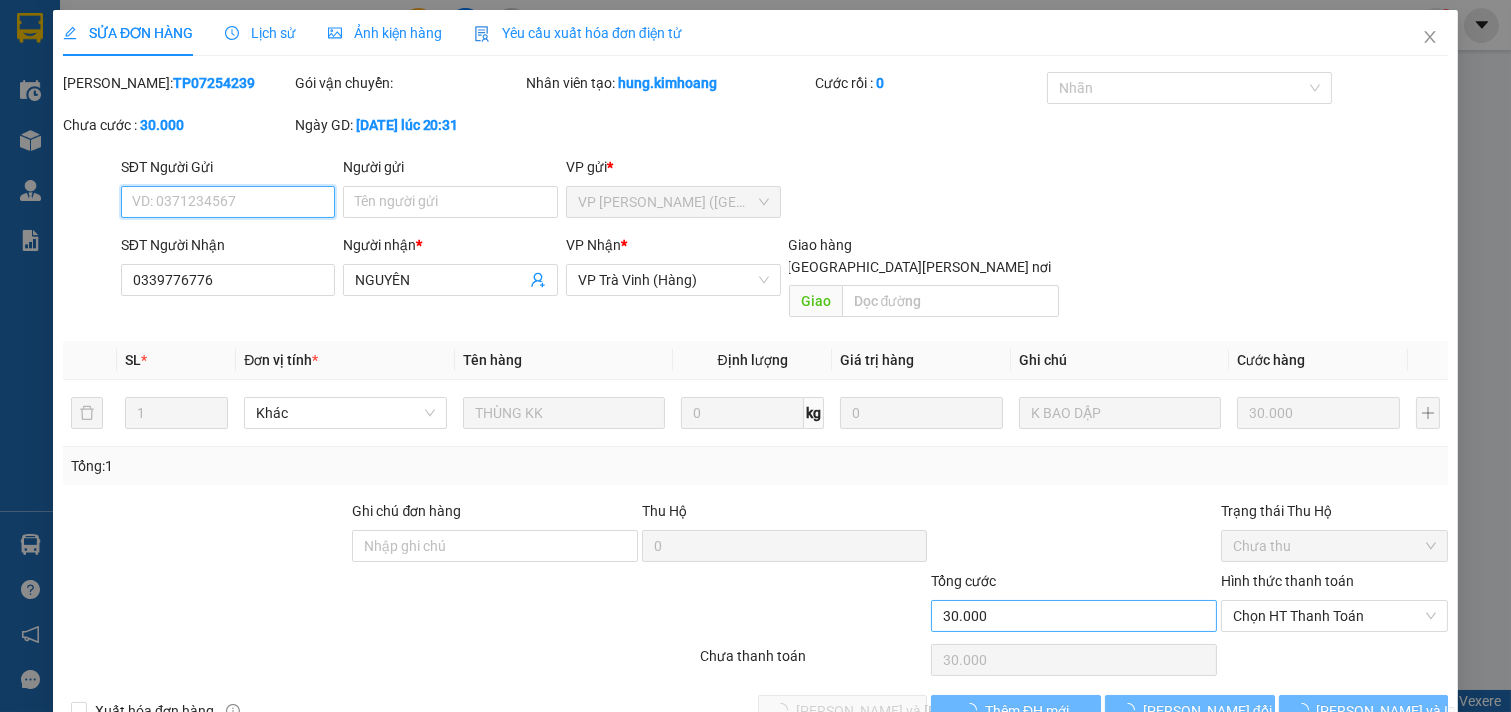 scroll, scrollTop: 27, scrollLeft: 0, axis: vertical 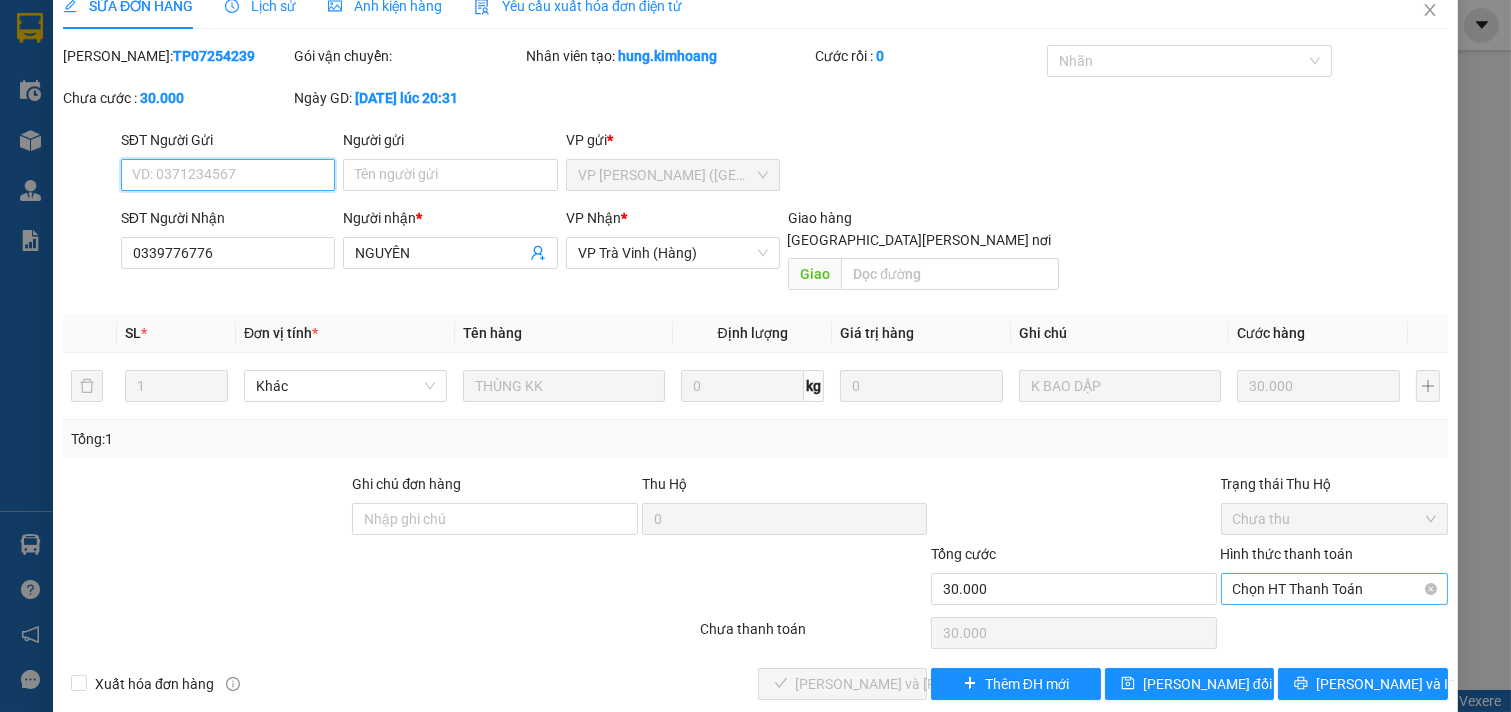 click on "Chọn HT Thanh Toán" at bounding box center (1335, 589) 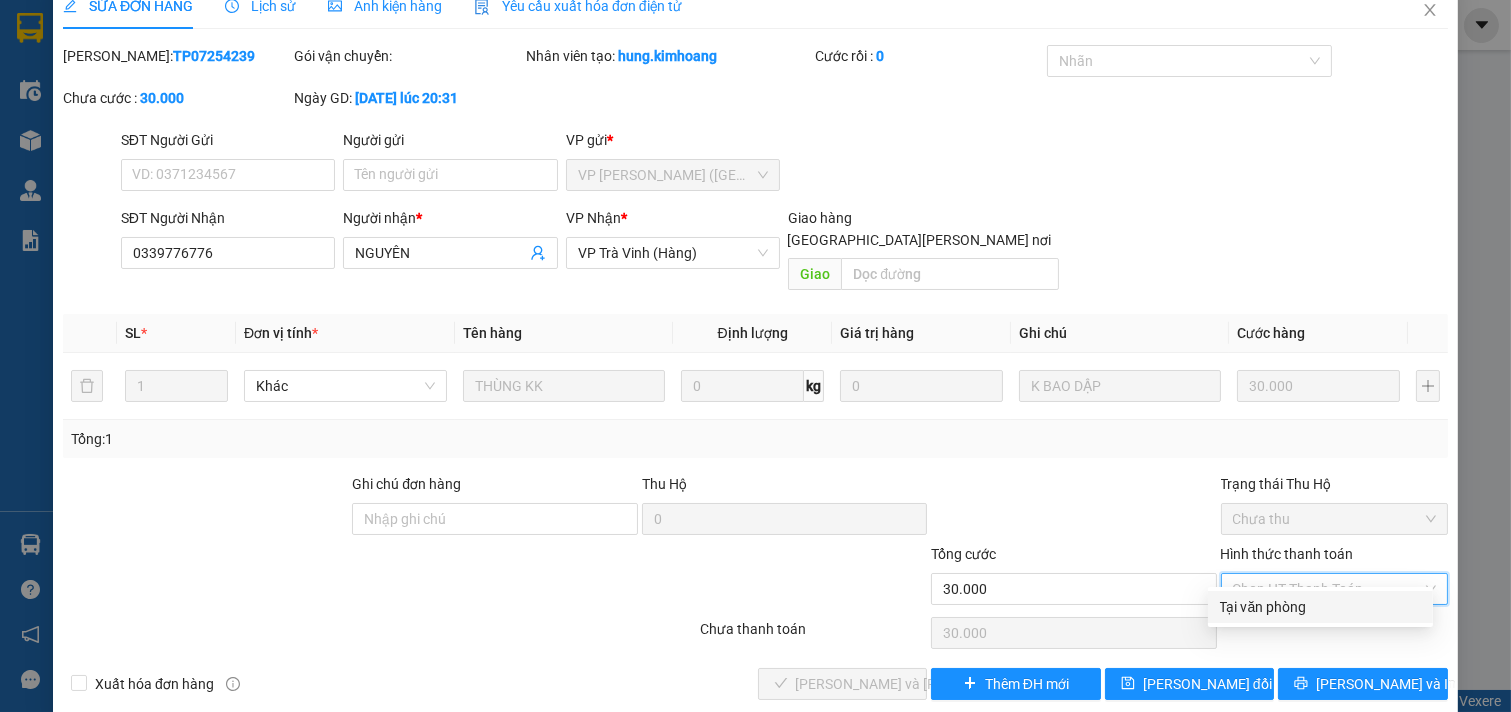 click on "Tại văn phòng" at bounding box center (1320, 607) 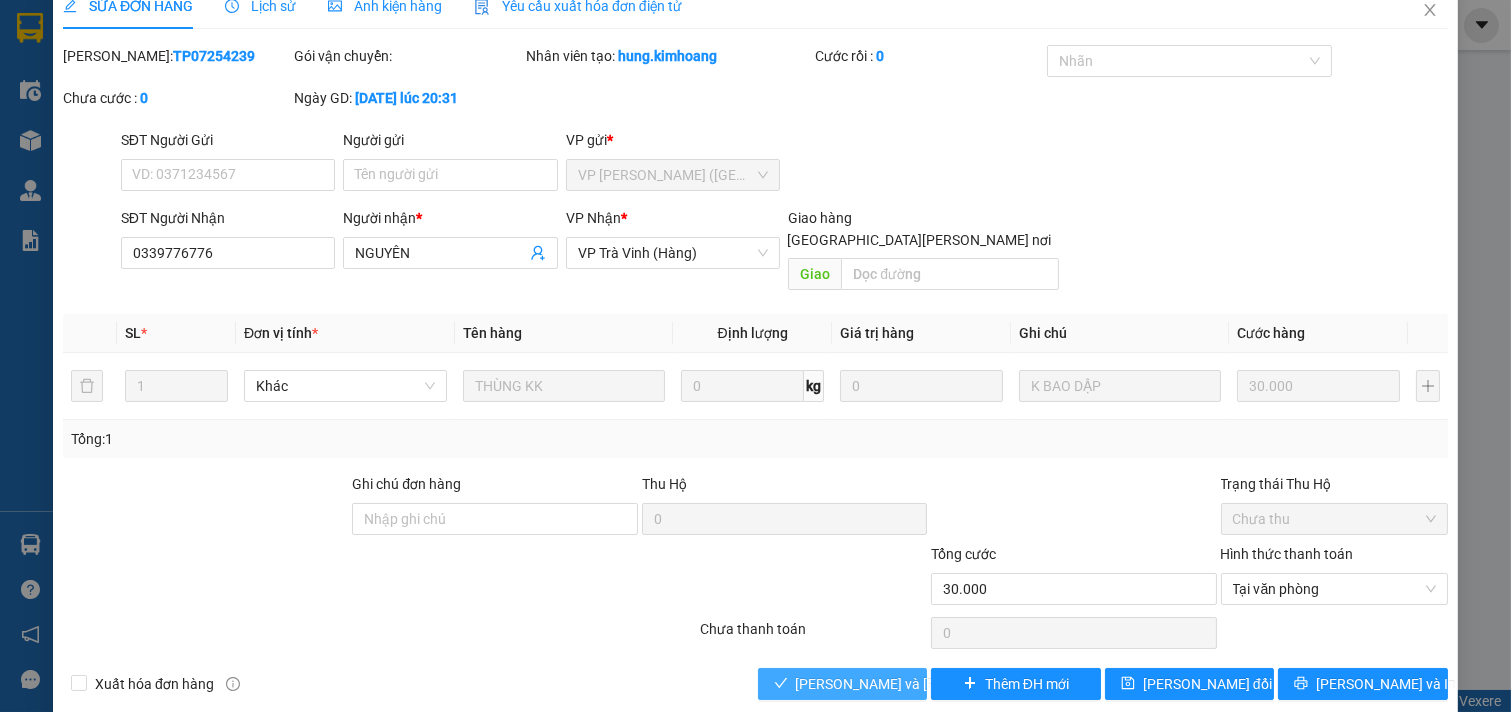 click on "[PERSON_NAME] và [PERSON_NAME] hàng" at bounding box center (843, 684) 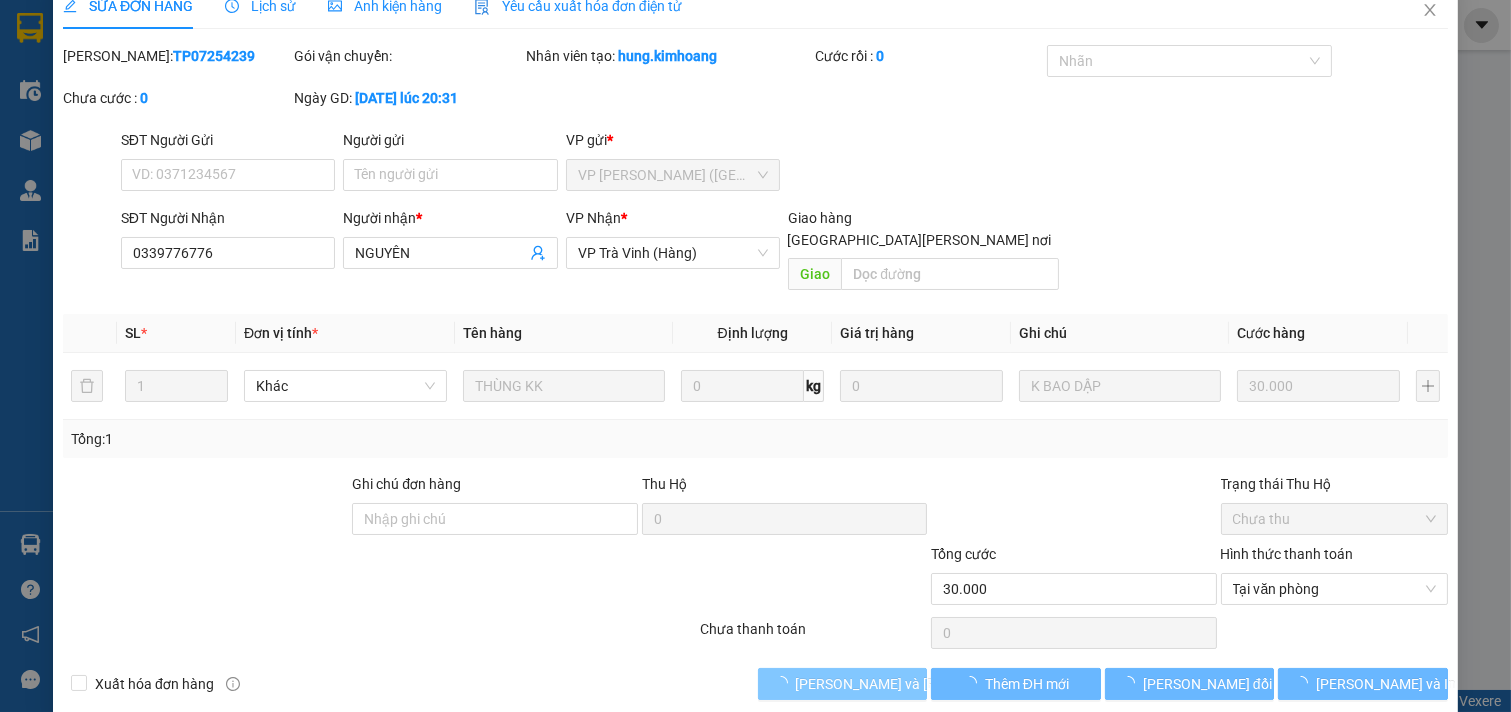 click on "[PERSON_NAME] và [PERSON_NAME] hàng" at bounding box center (843, 684) 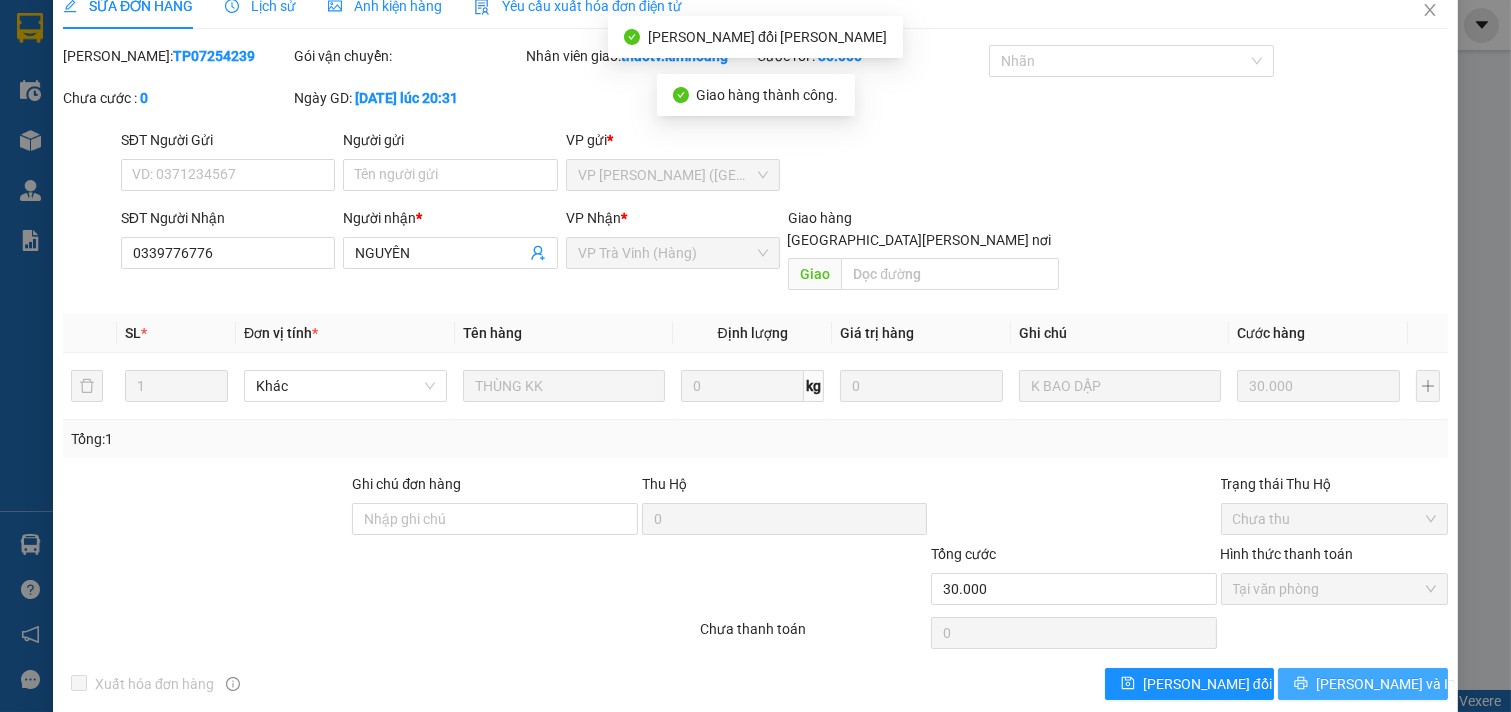 click on "[PERSON_NAME] và In" at bounding box center (1386, 684) 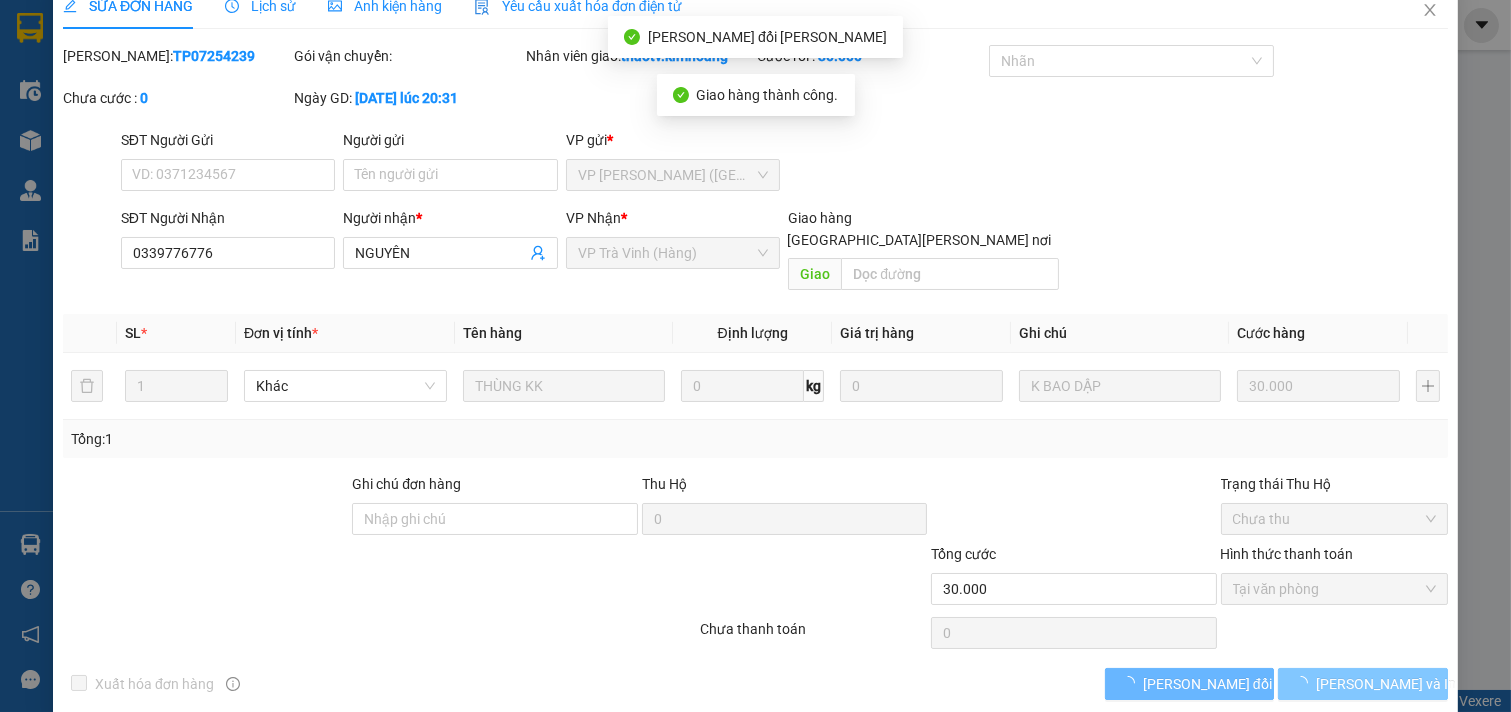 click on "[PERSON_NAME] và In" at bounding box center [1386, 684] 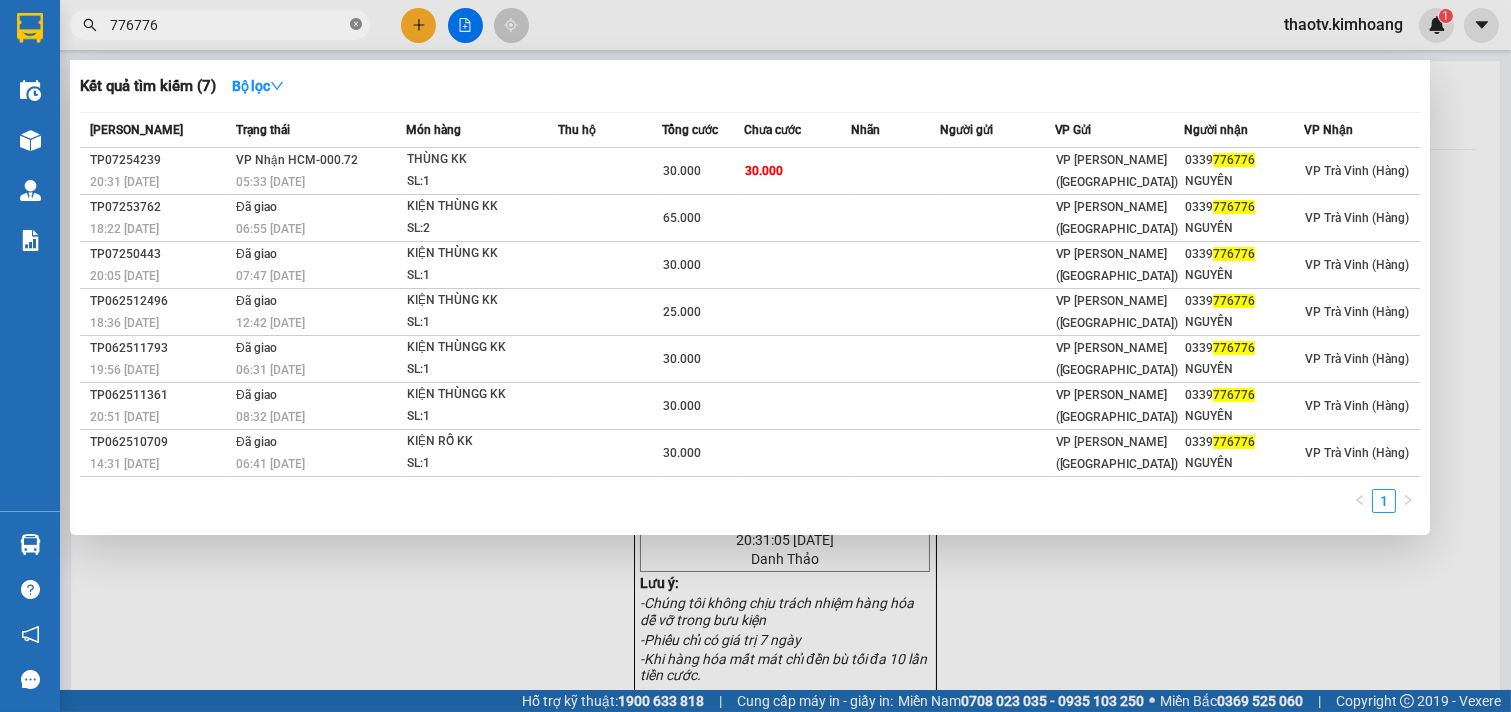 click 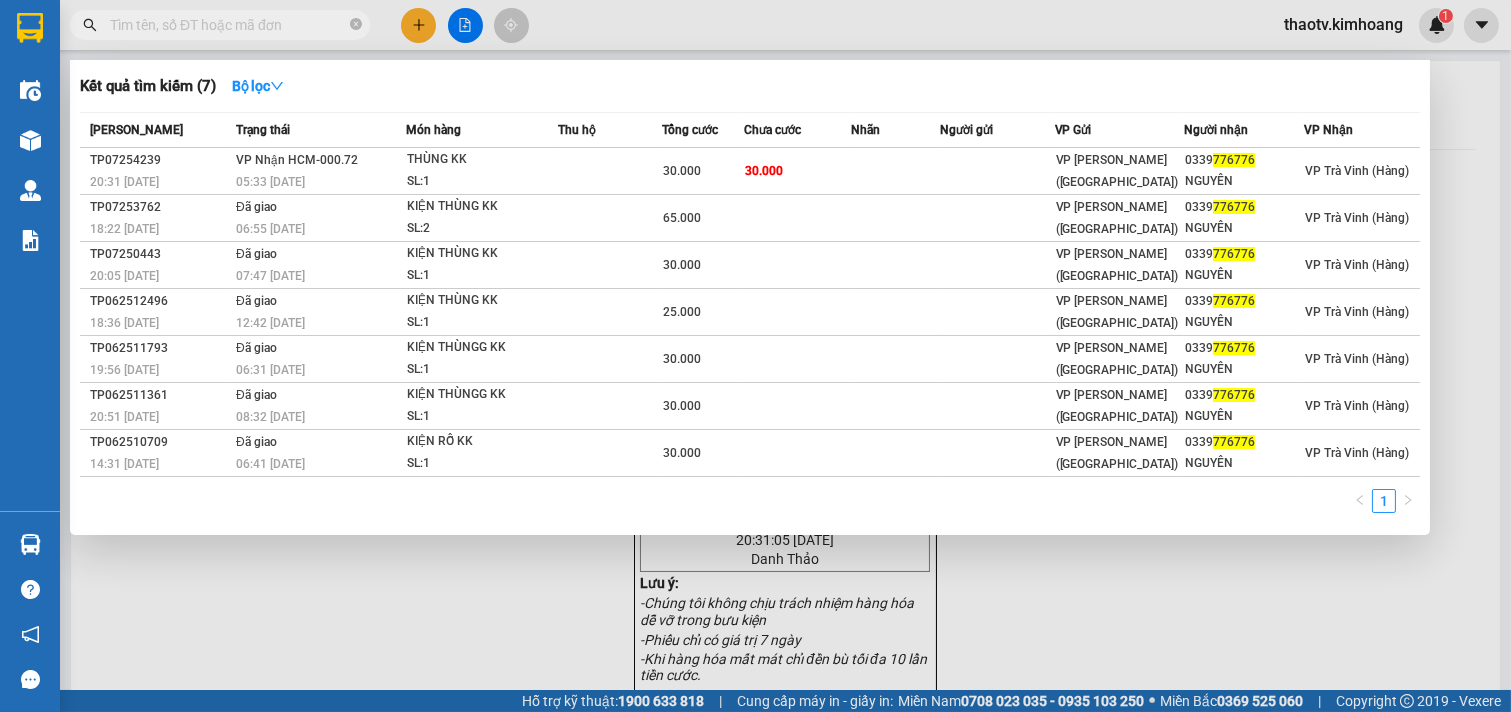 click at bounding box center (356, 25) 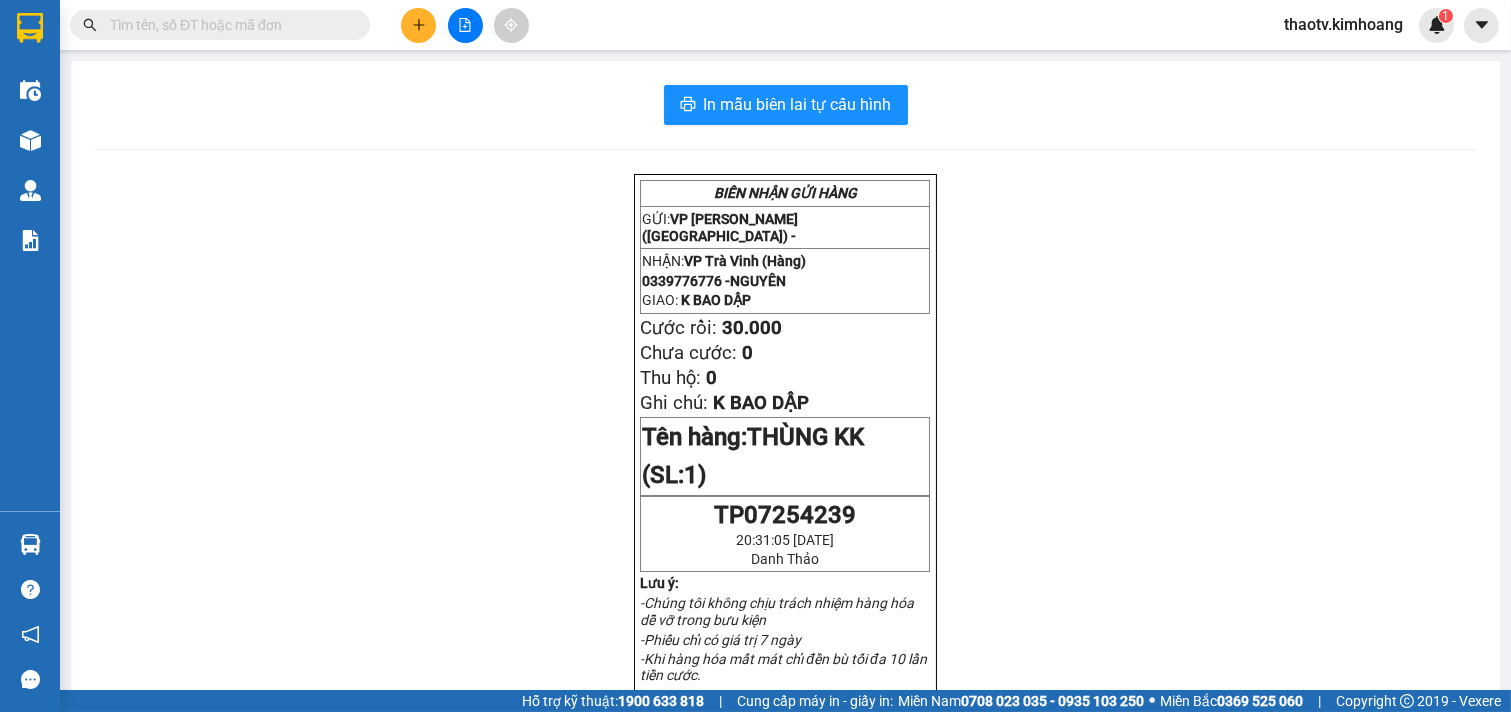 click at bounding box center [228, 25] 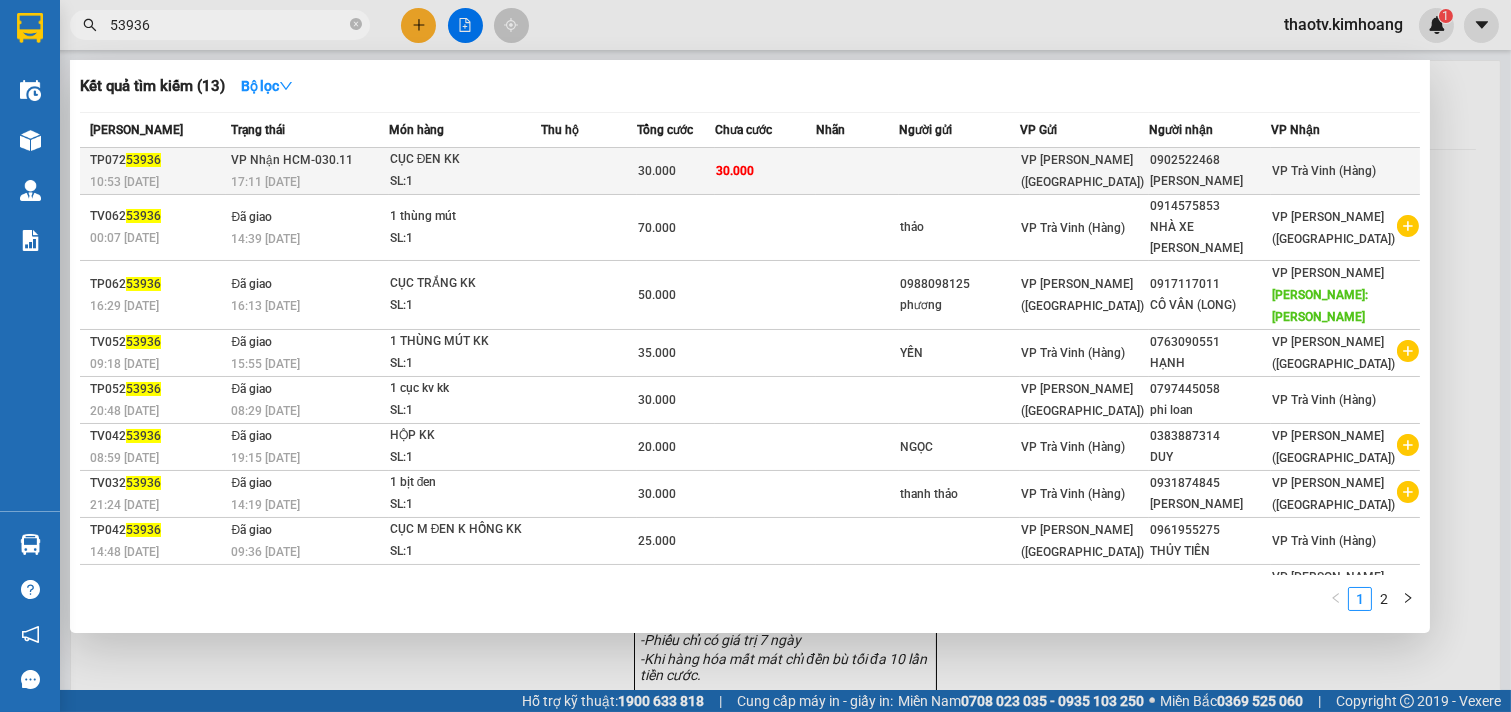type on "53936" 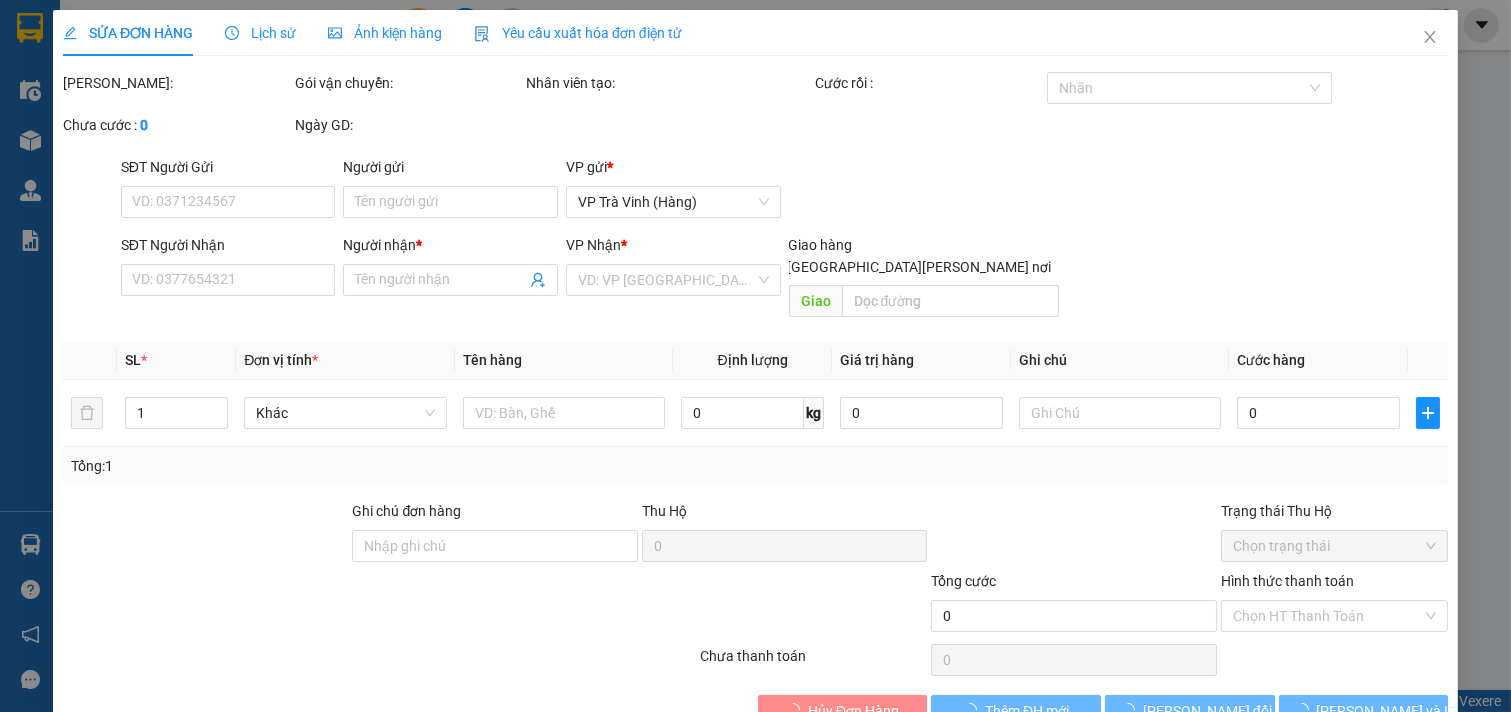 type on "0902522468" 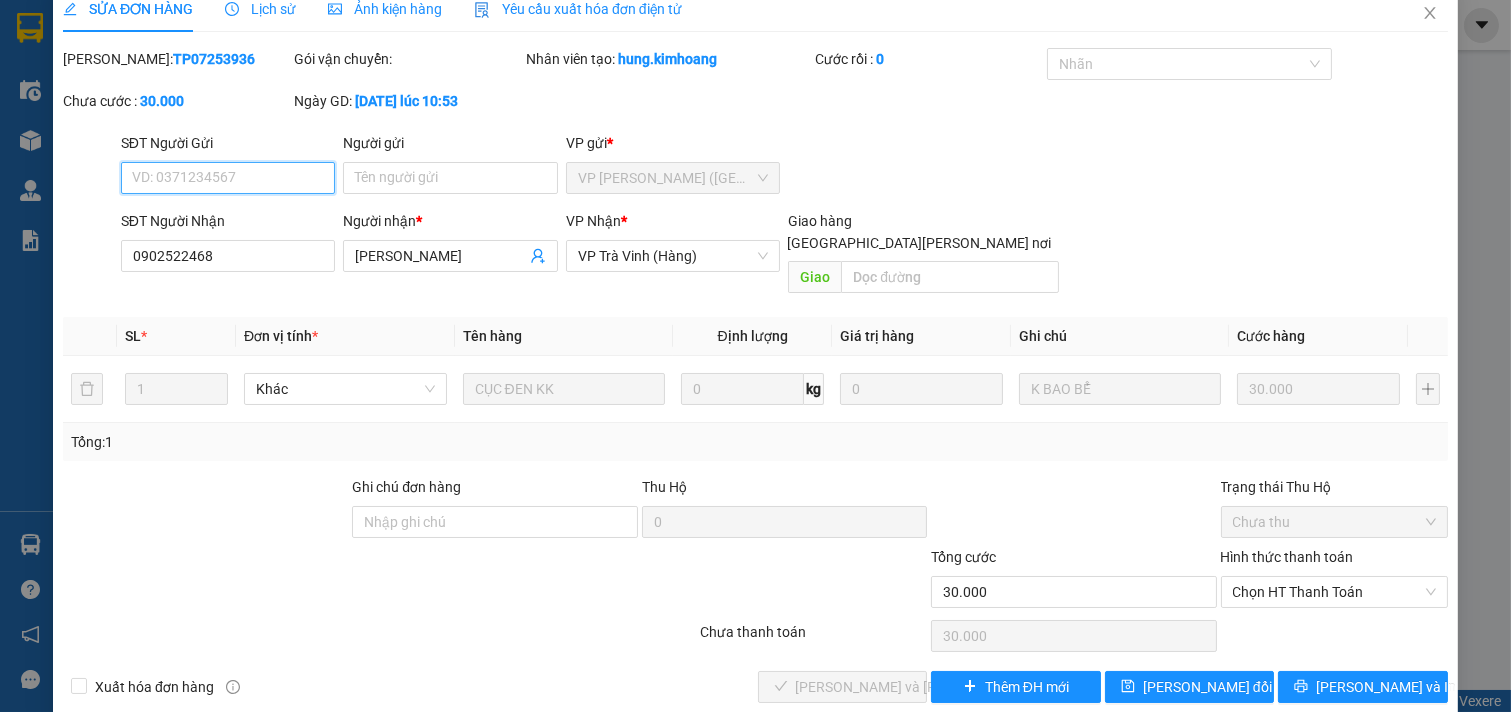 scroll, scrollTop: 32, scrollLeft: 0, axis: vertical 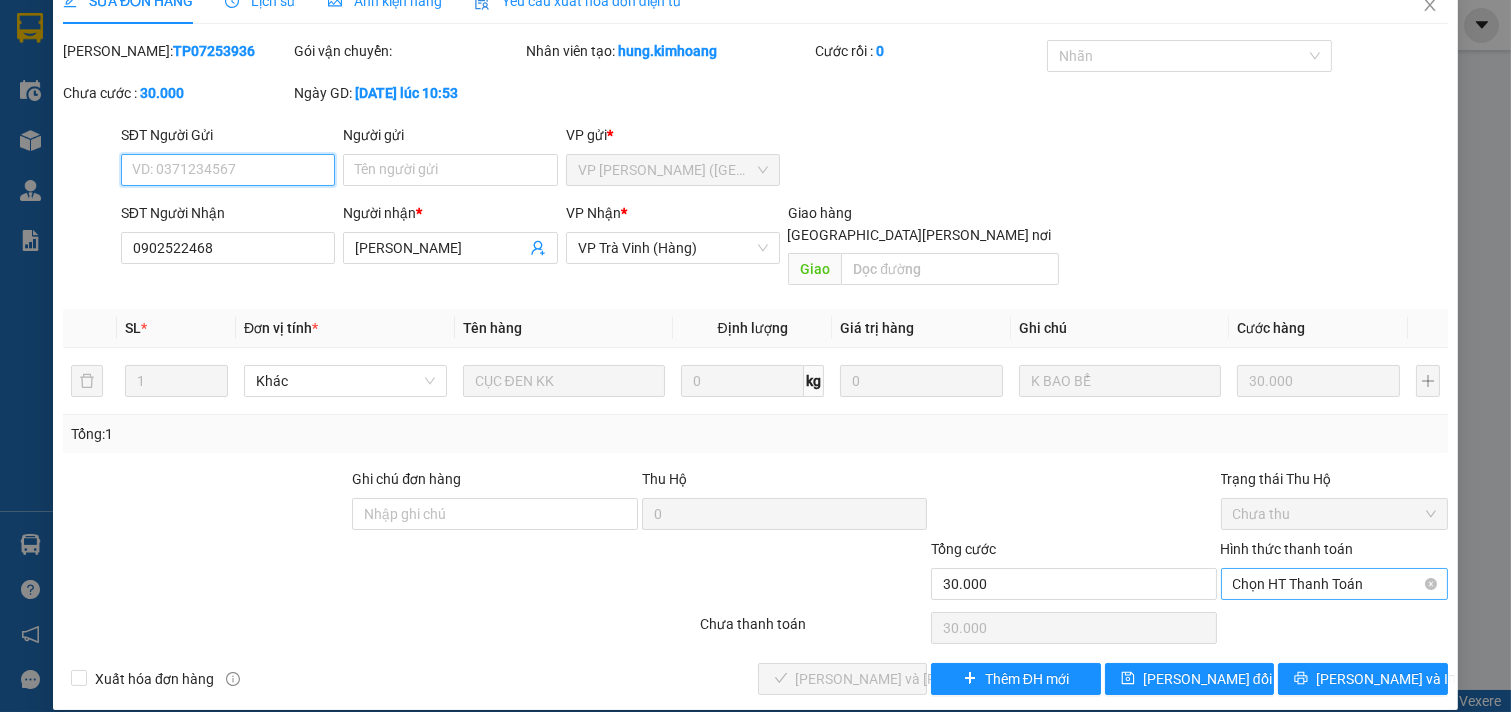click on "Chọn HT Thanh Toán" at bounding box center (1335, 584) 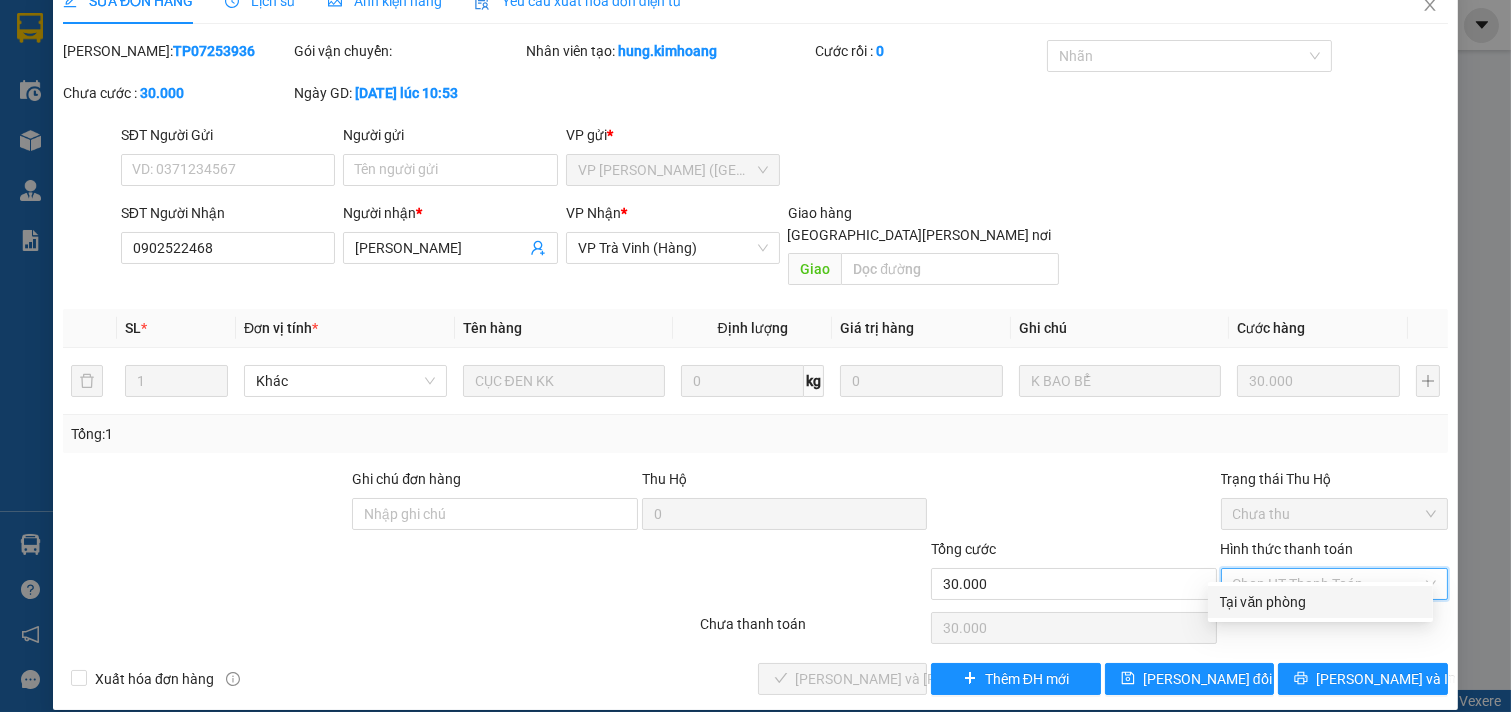 click on "Tại văn phòng" at bounding box center (1320, 602) 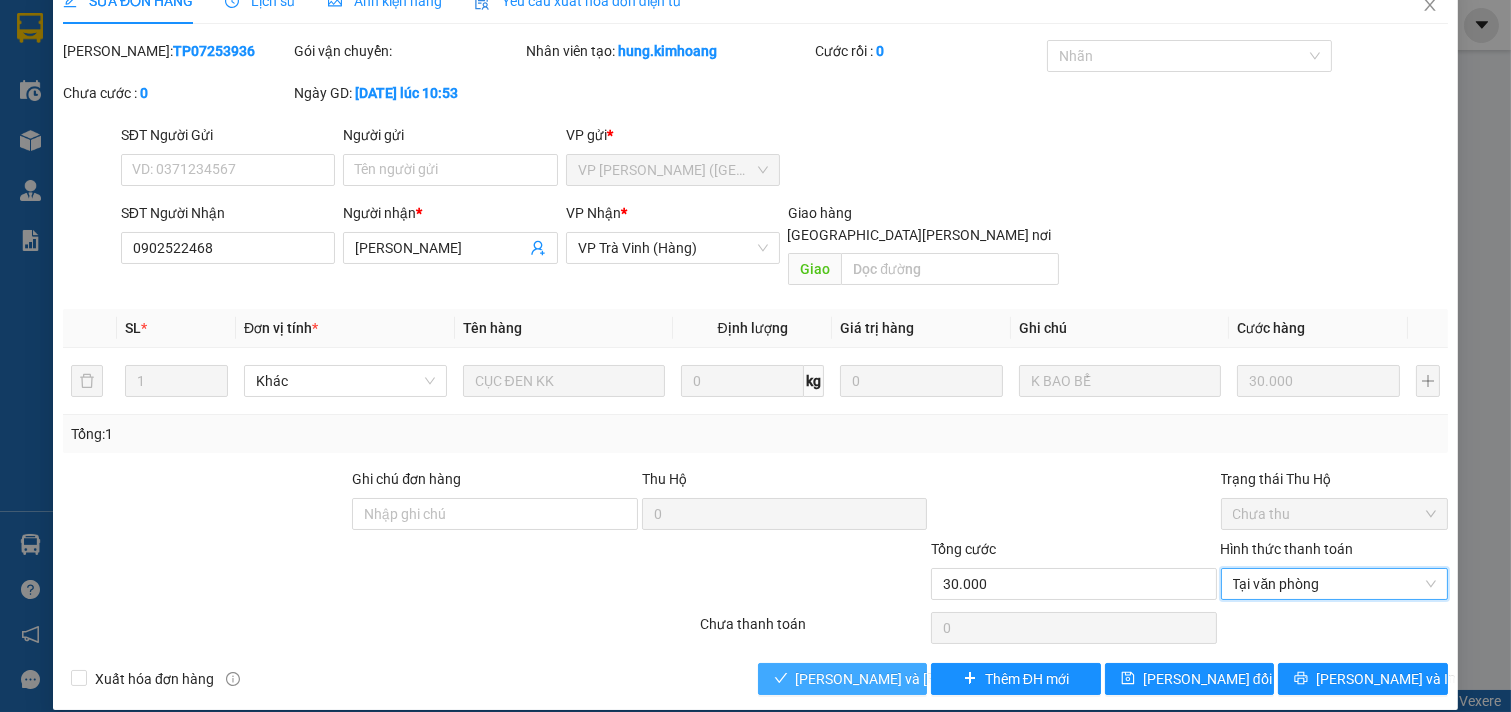click on "[PERSON_NAME] và [PERSON_NAME] hàng" at bounding box center [931, 679] 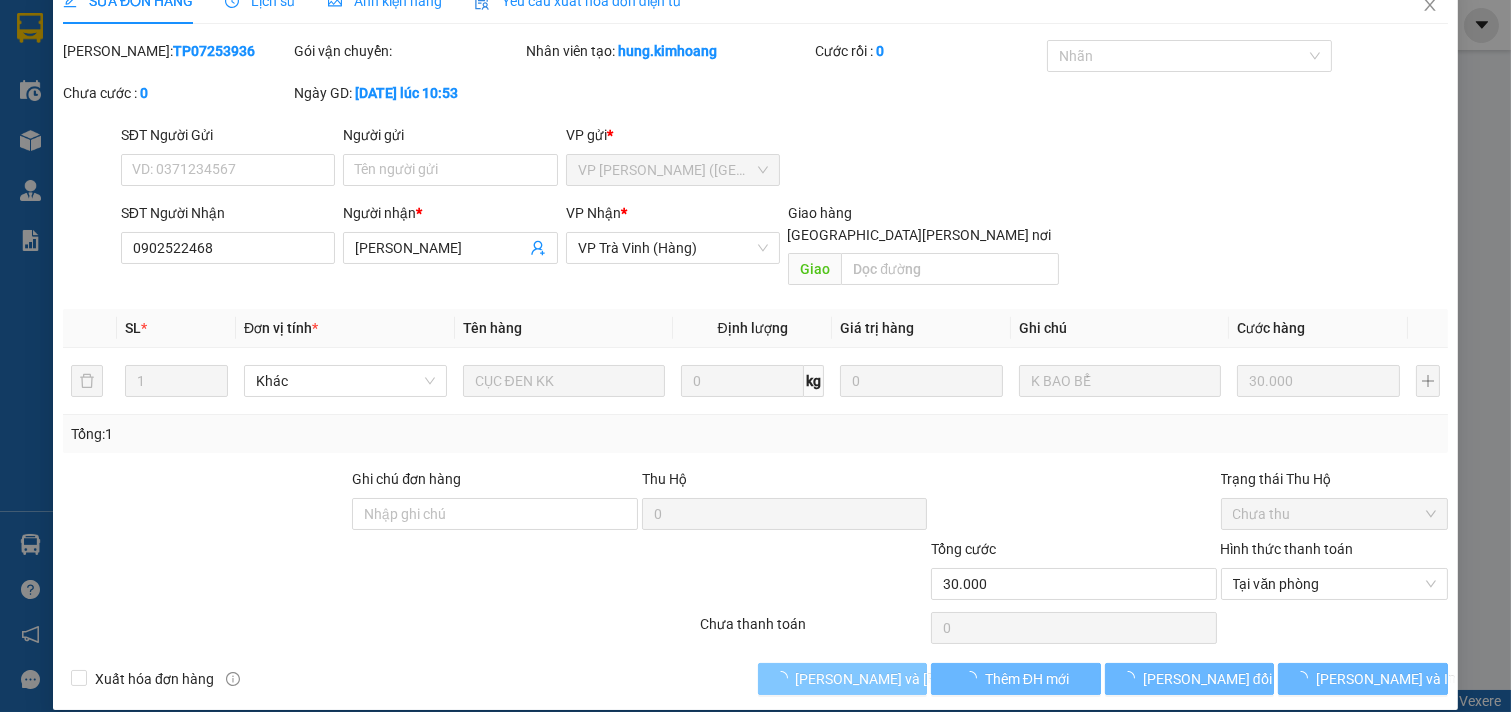 click on "[PERSON_NAME] và [PERSON_NAME] hàng" at bounding box center (931, 679) 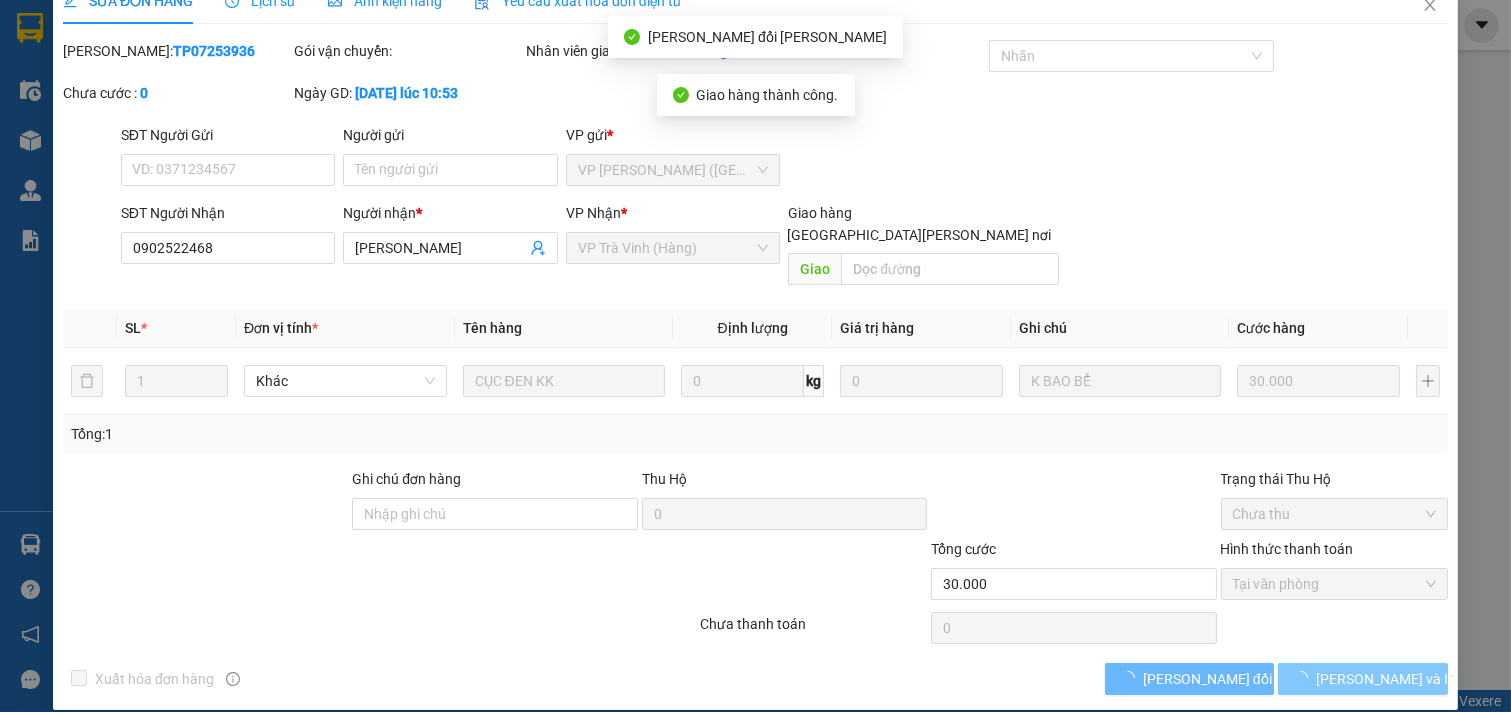 click on "[PERSON_NAME] và In" at bounding box center [1386, 679] 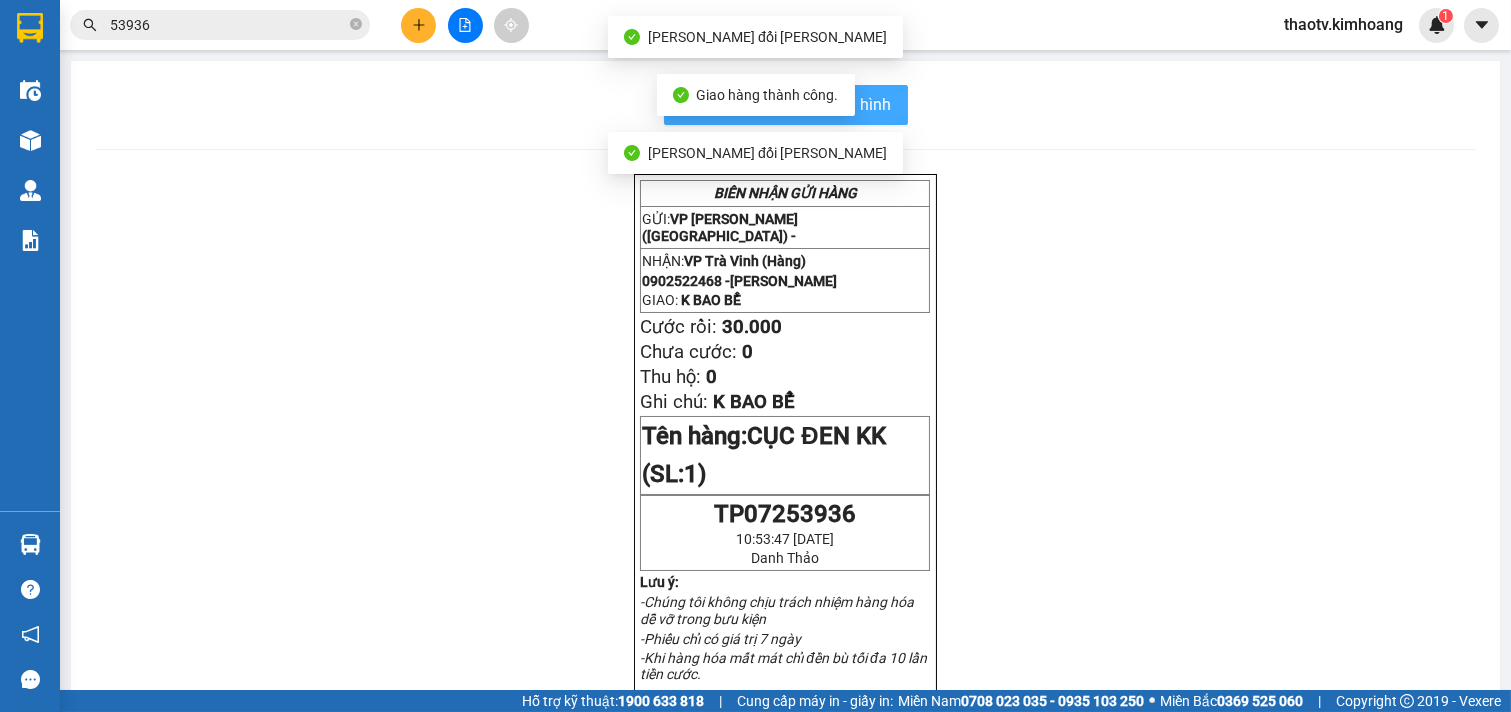 click on "In mẫu biên lai tự cấu hình" at bounding box center (798, 104) 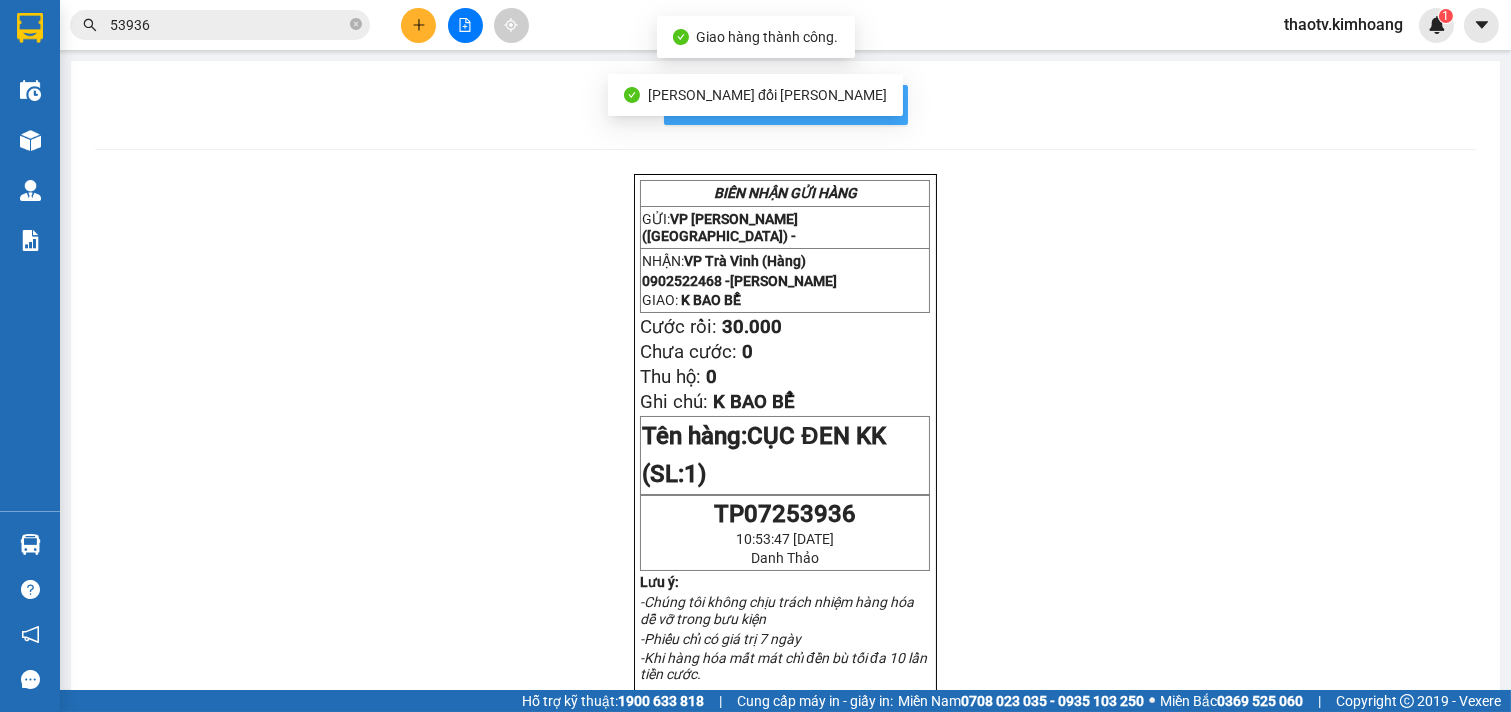 scroll, scrollTop: 0, scrollLeft: 0, axis: both 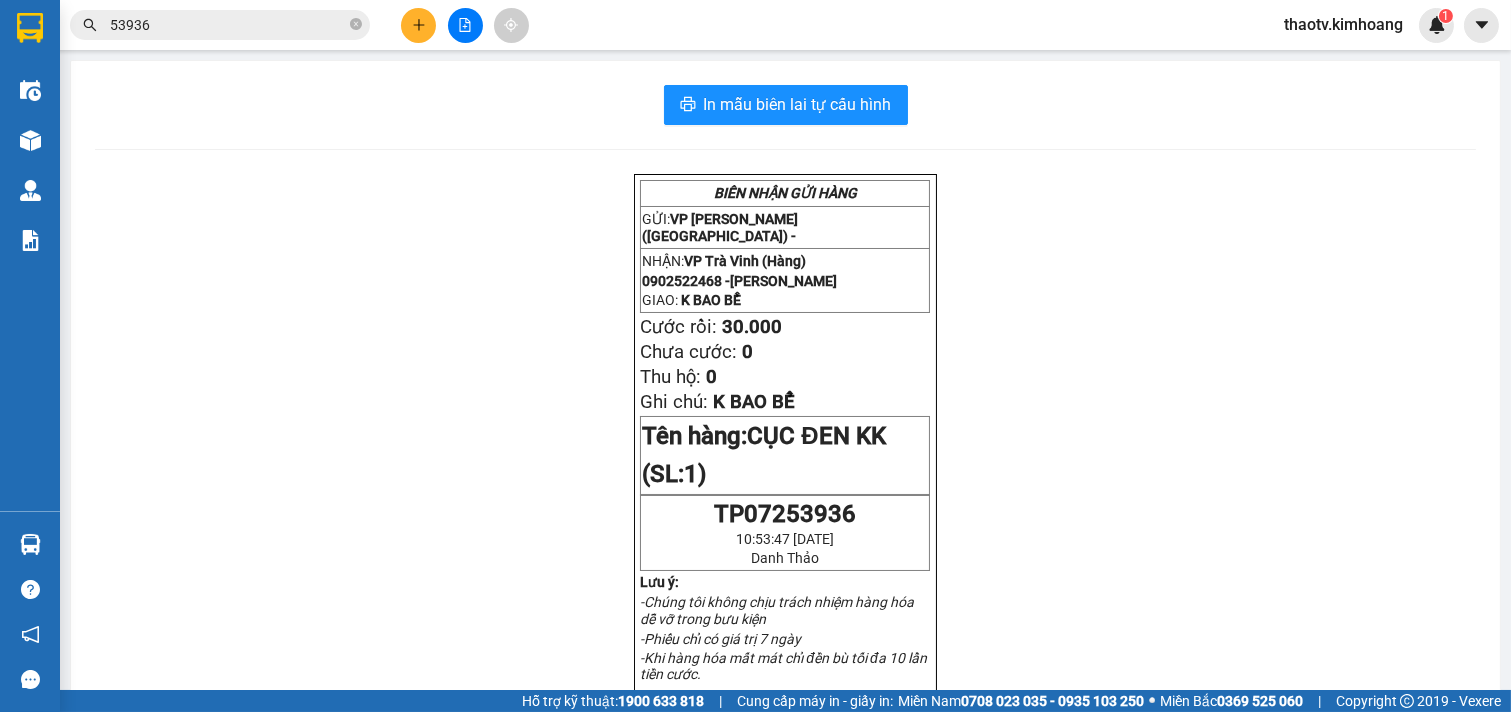 click on "53936" at bounding box center (228, 25) 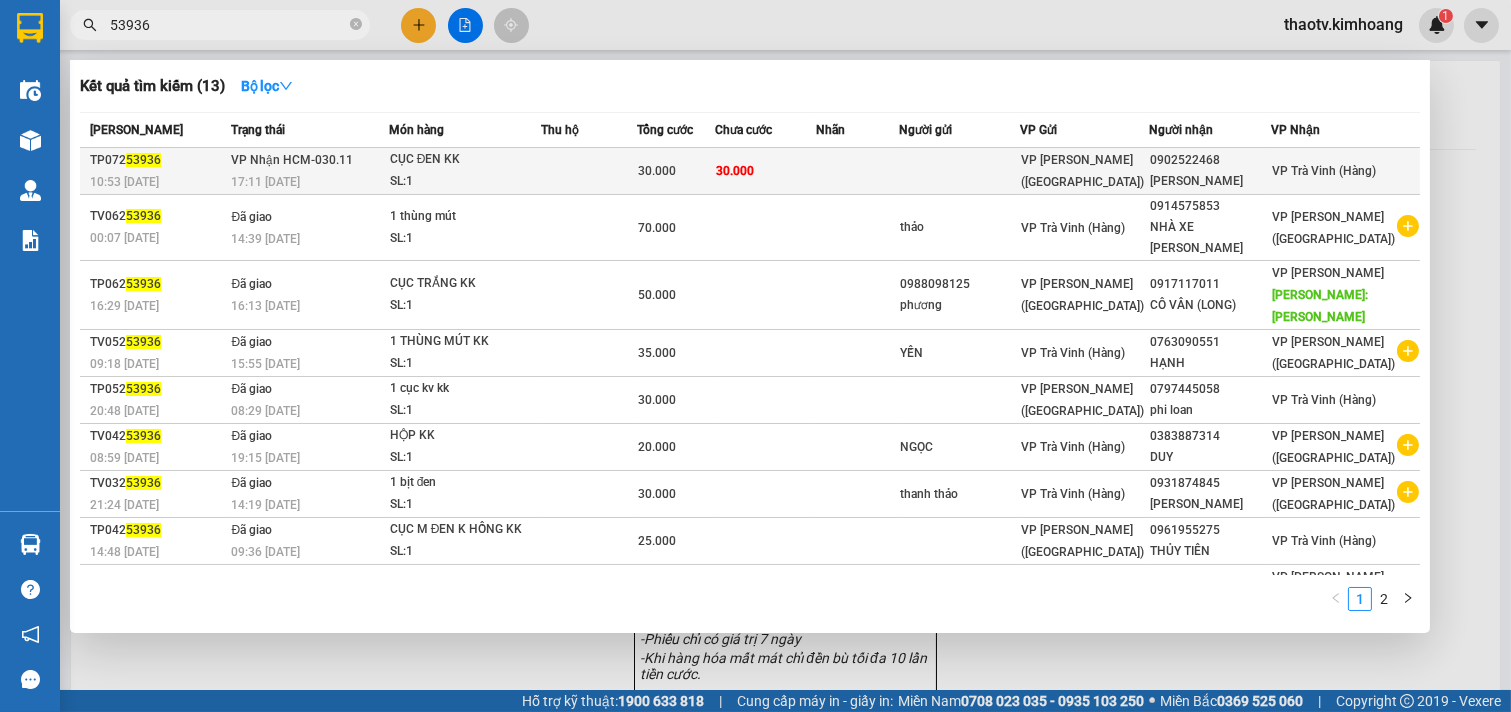 click on "CỤC ĐEN KK" at bounding box center [465, 160] 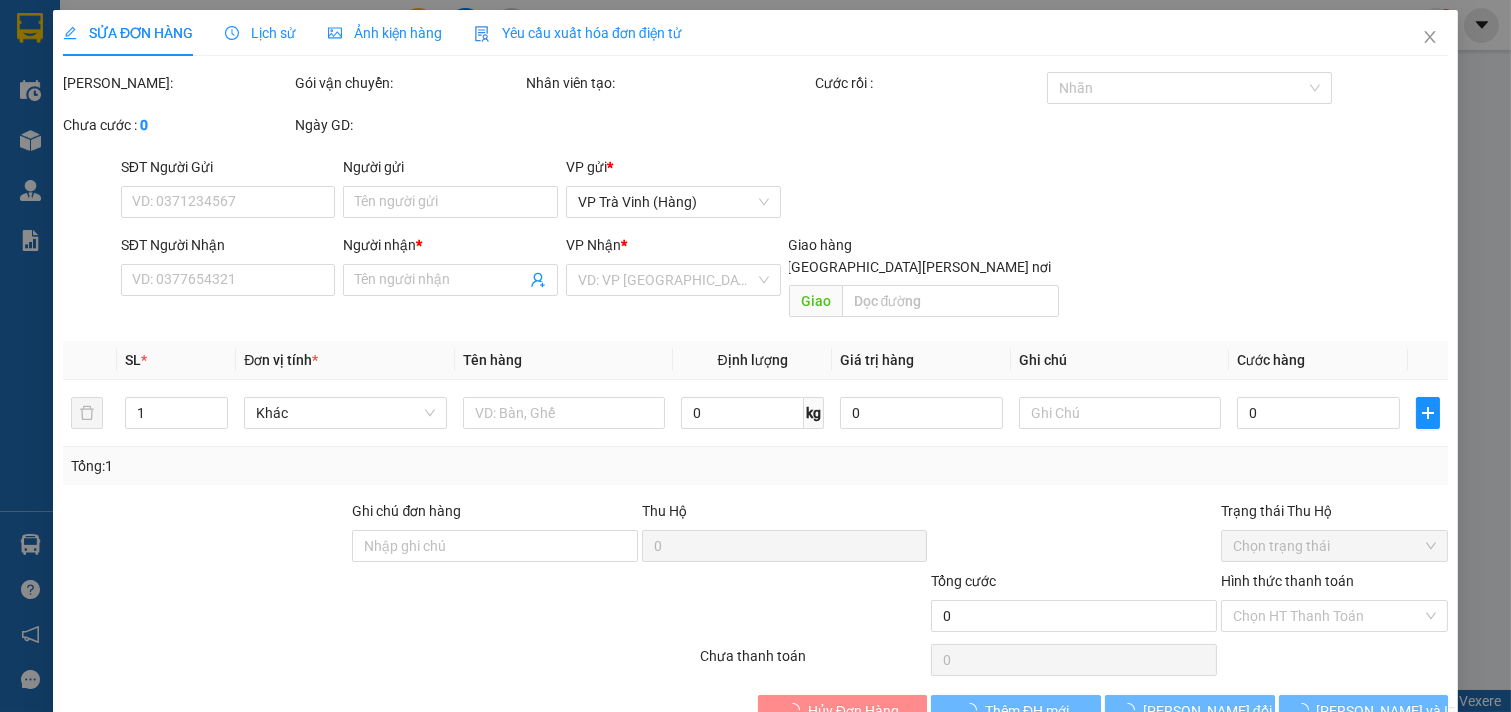 type on "0902522468" 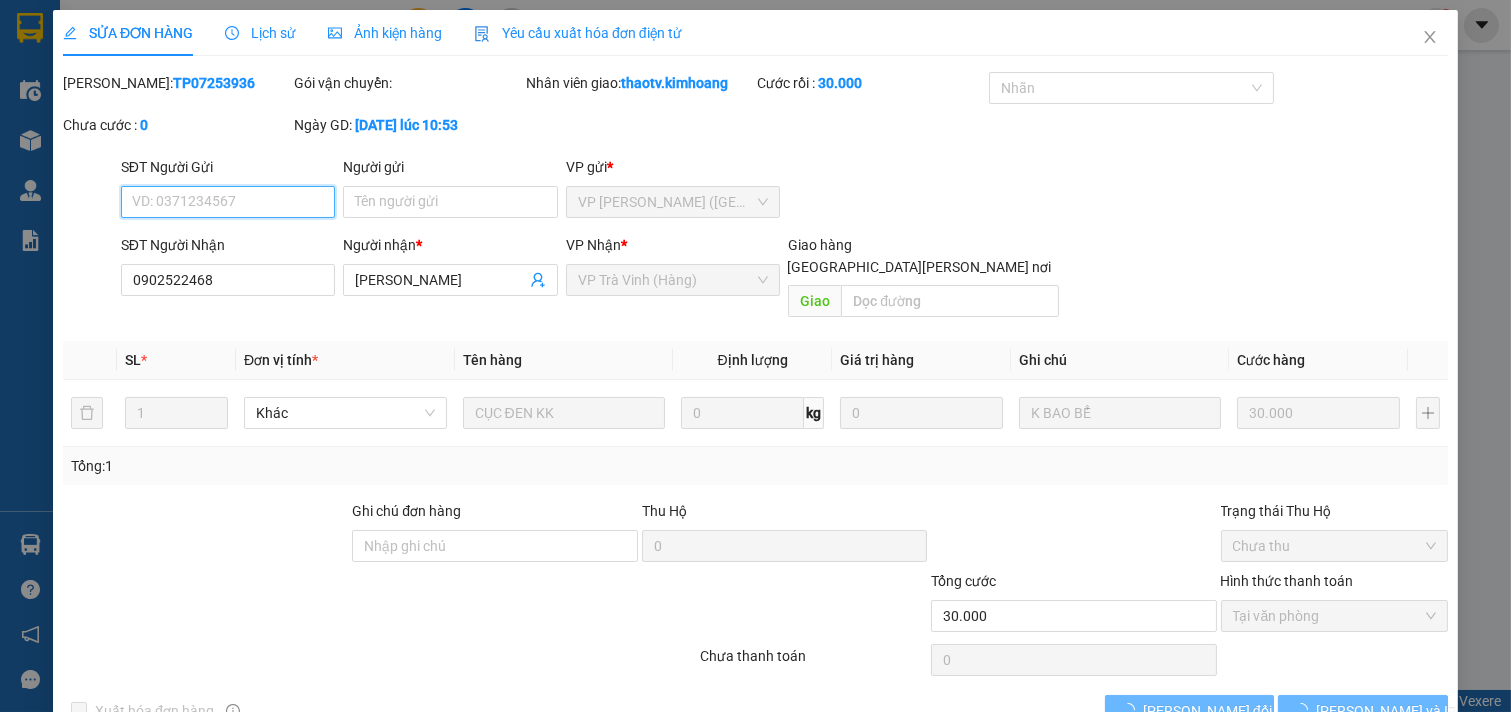 scroll, scrollTop: 22, scrollLeft: 0, axis: vertical 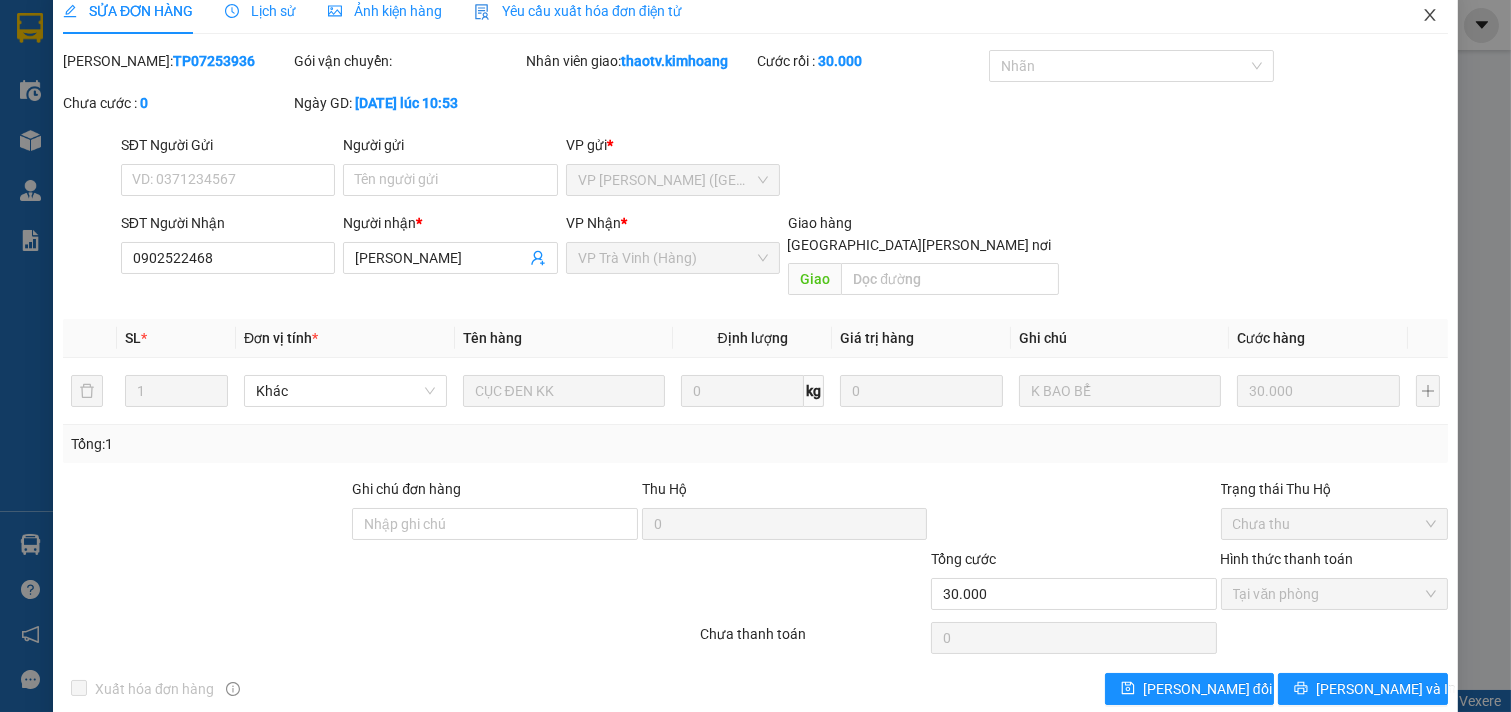 click 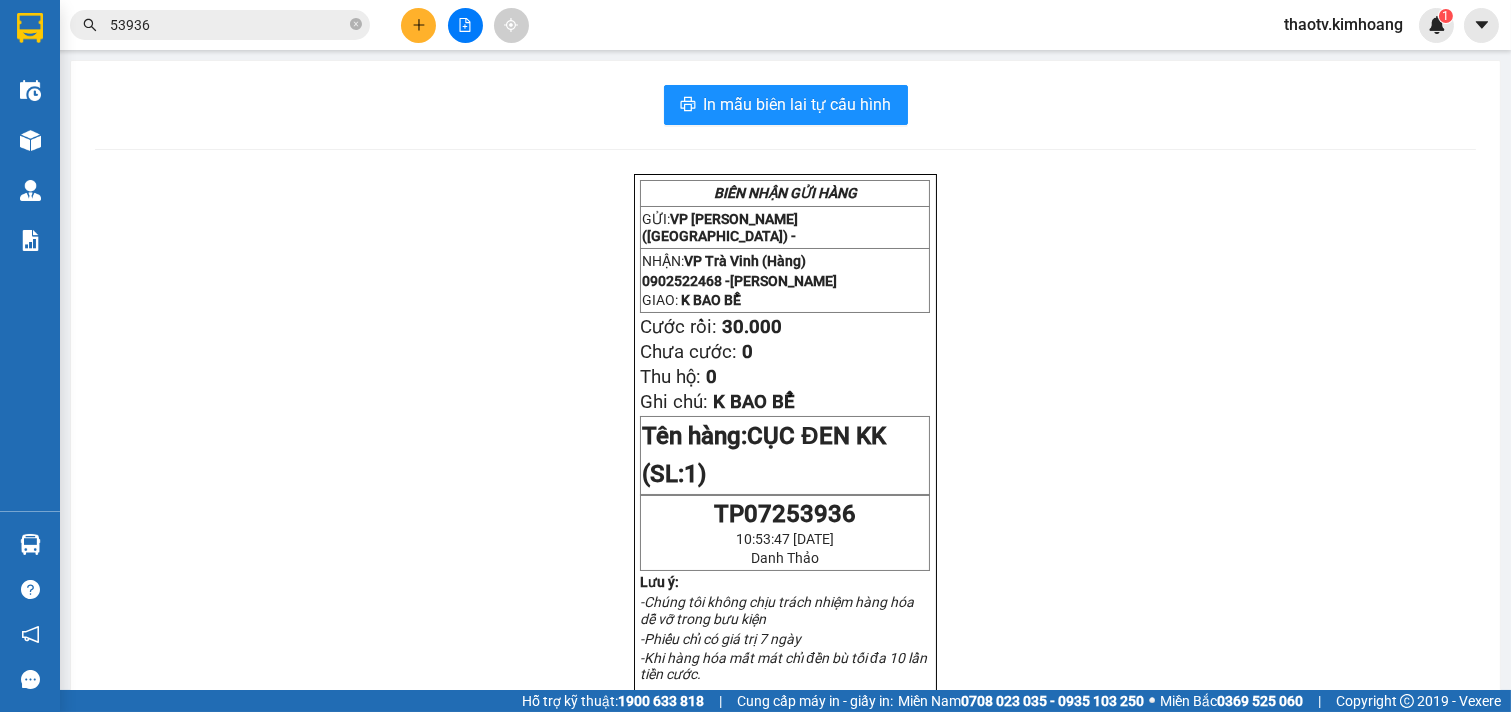 click on "53936" at bounding box center (228, 25) 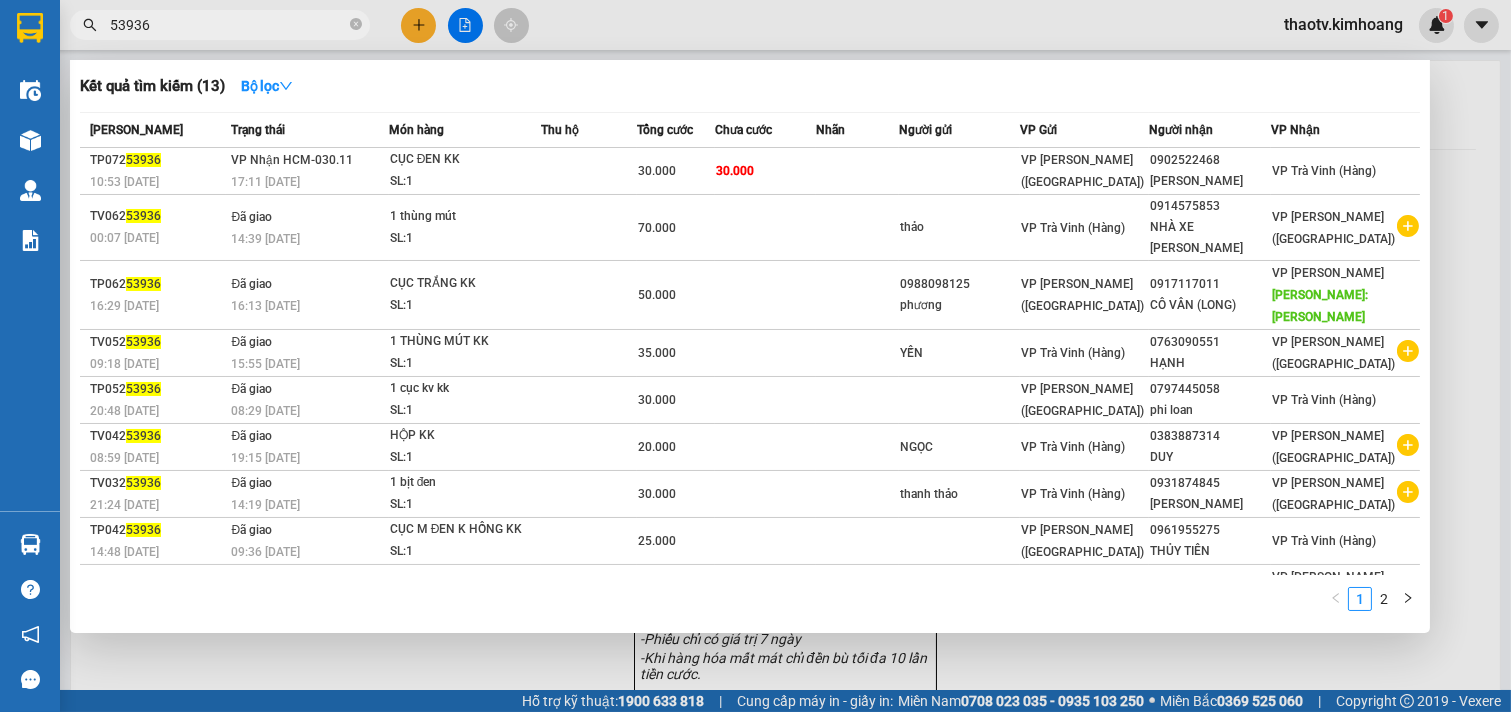 click on "53936" at bounding box center [228, 25] 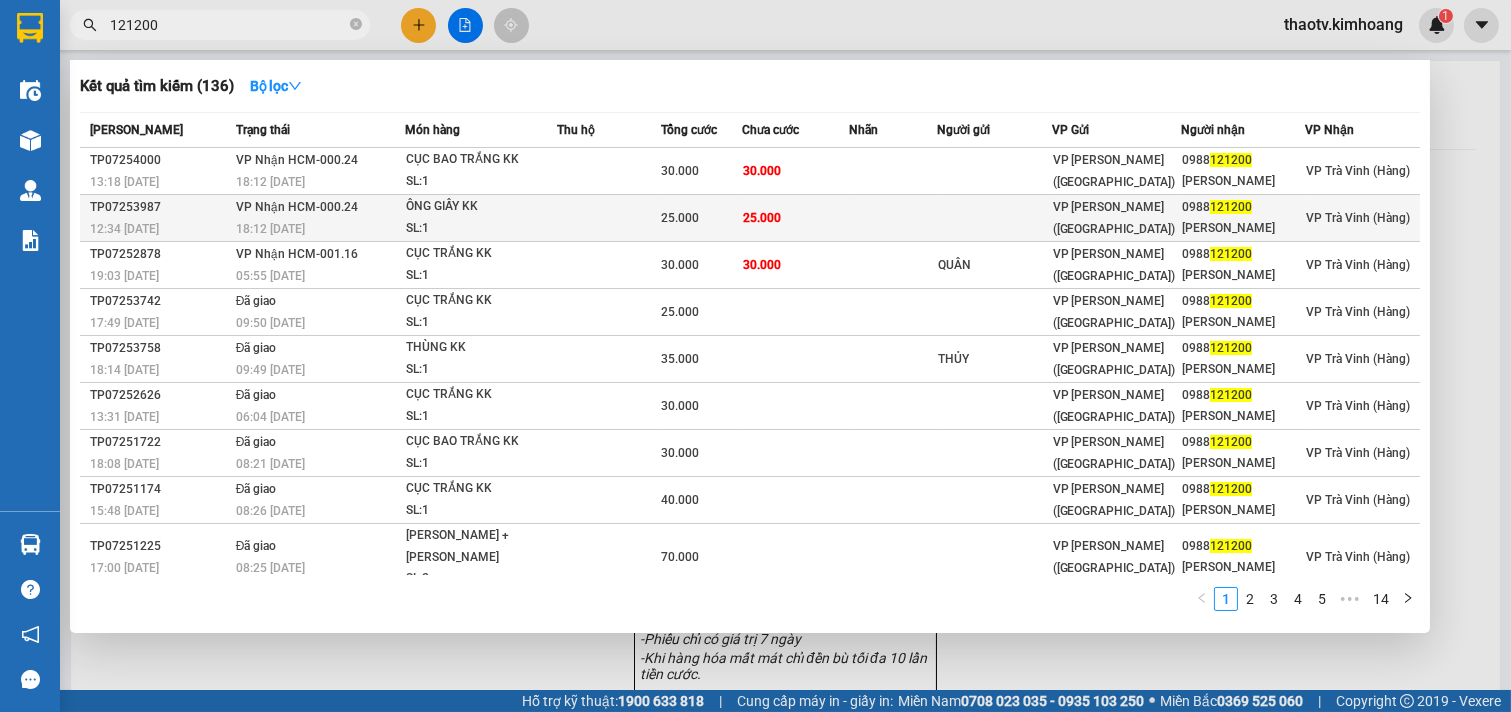 type on "121200" 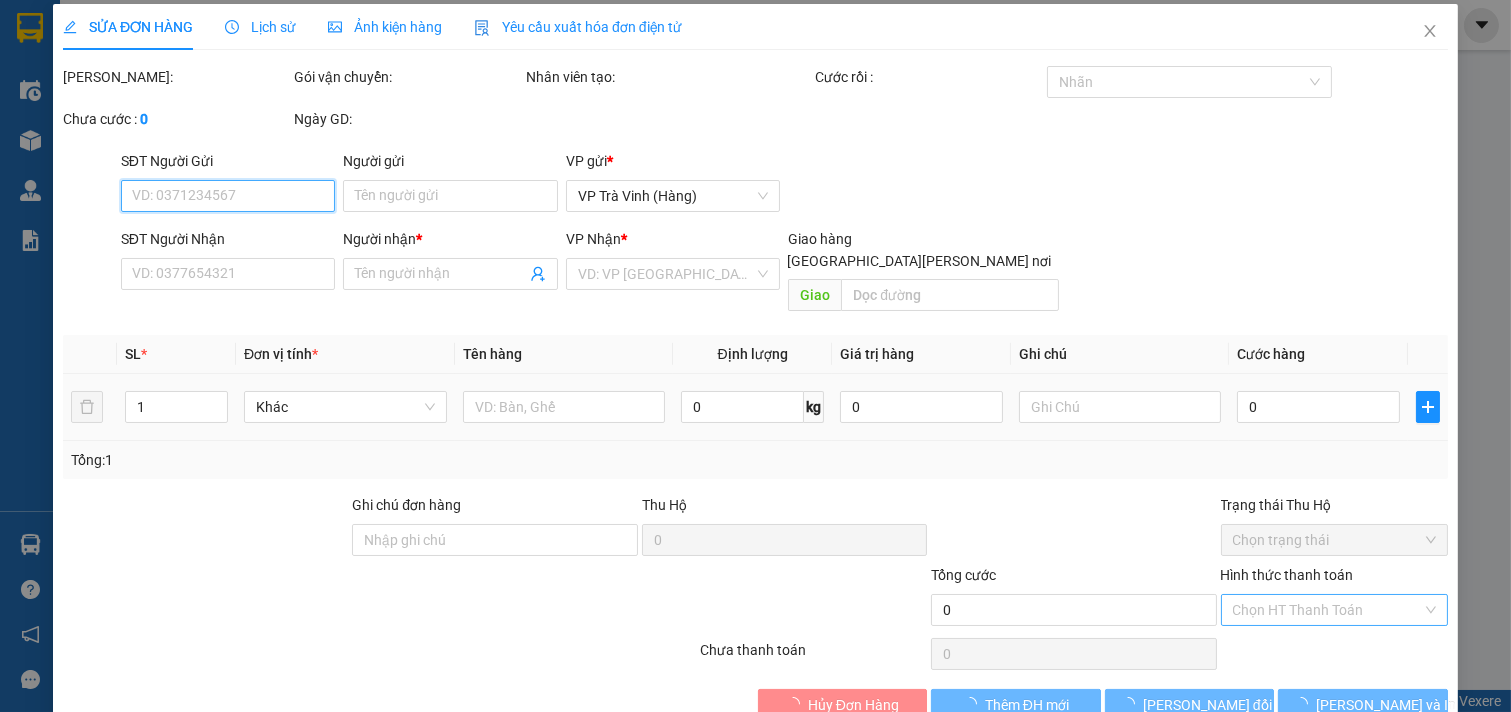 type on "0988121200" 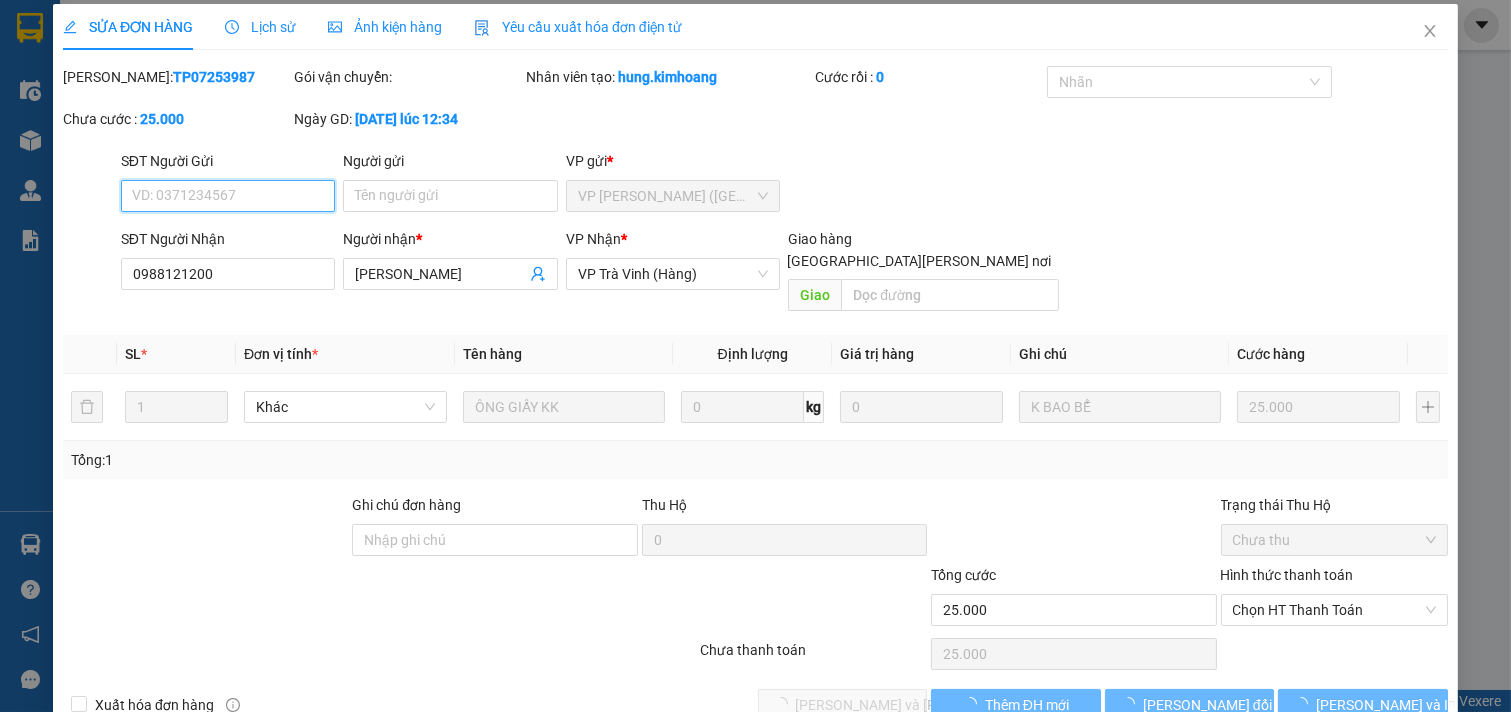 scroll, scrollTop: 32, scrollLeft: 0, axis: vertical 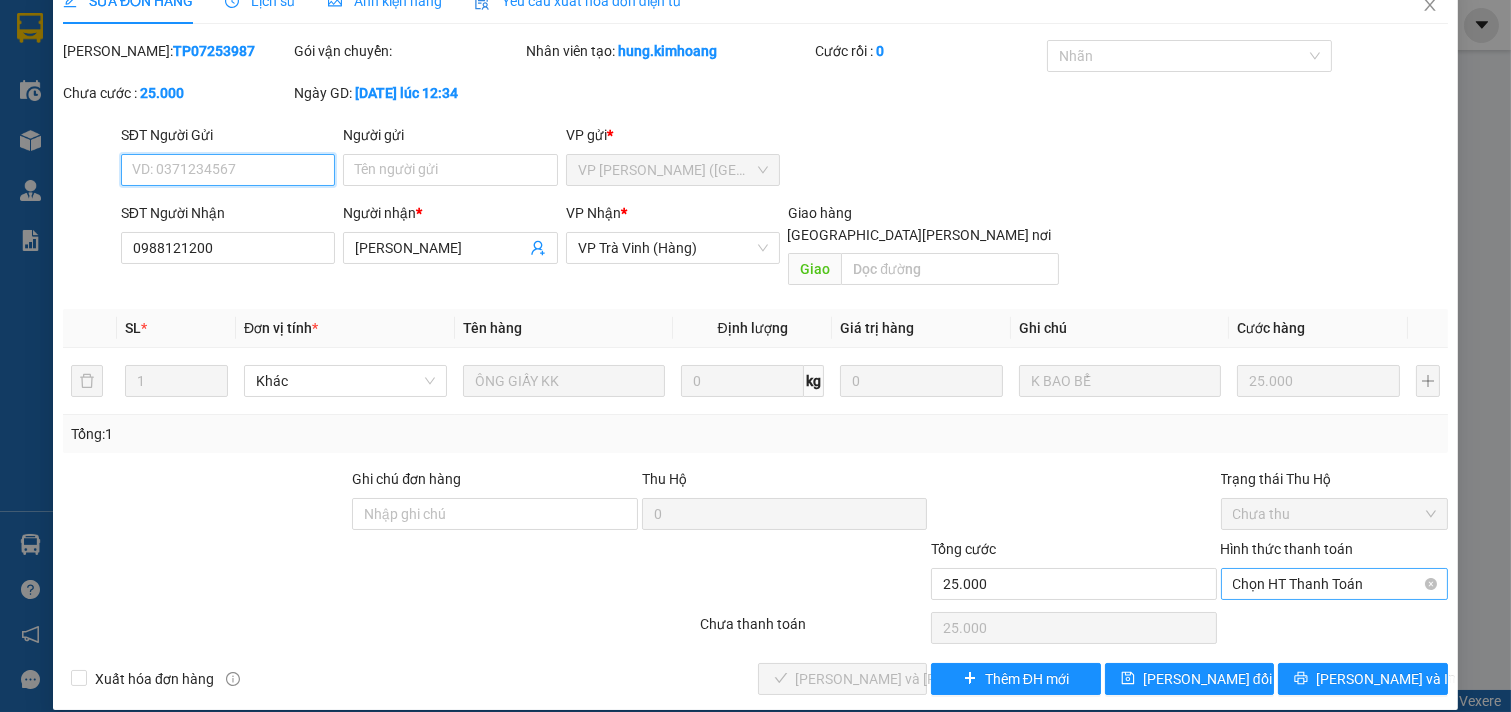 click on "Chọn HT Thanh Toán" at bounding box center (1335, 584) 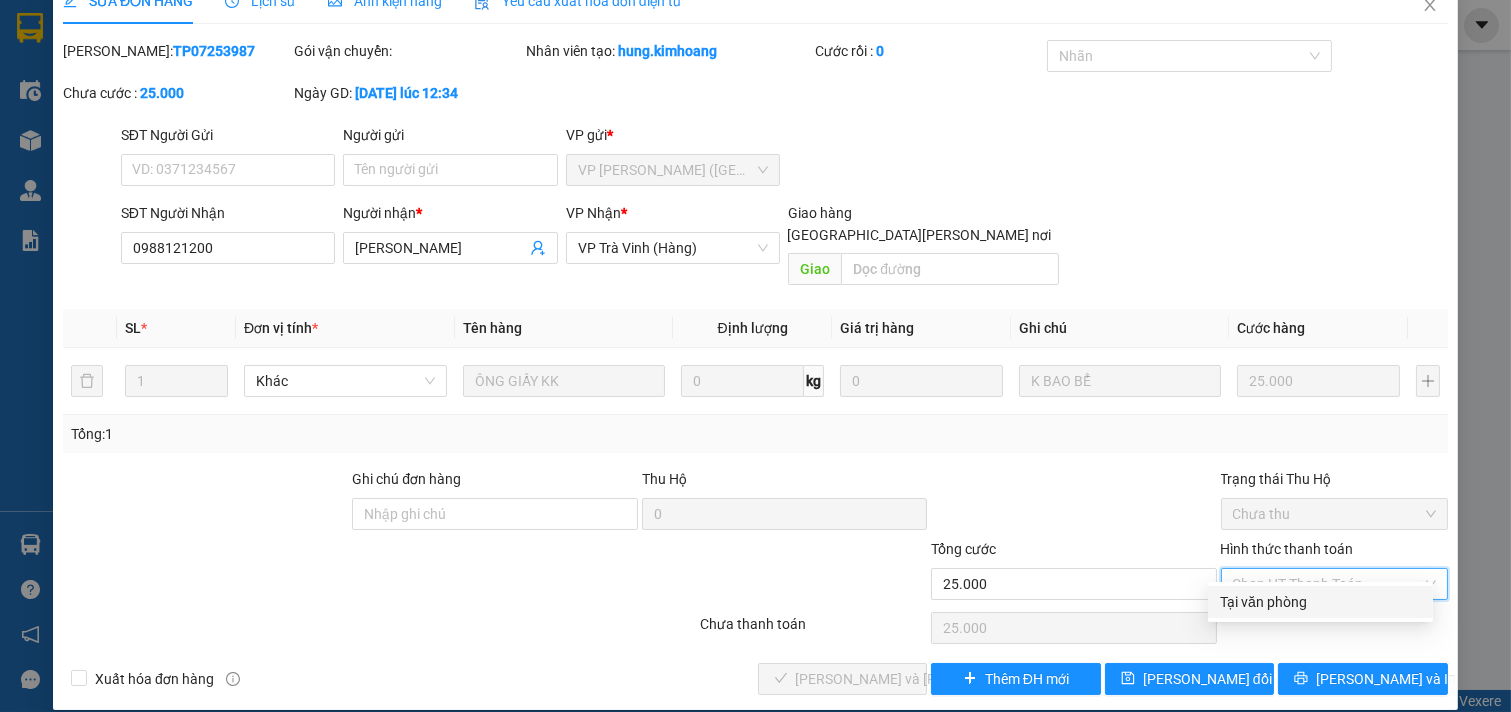 click on "Tại văn phòng" at bounding box center [1320, 602] 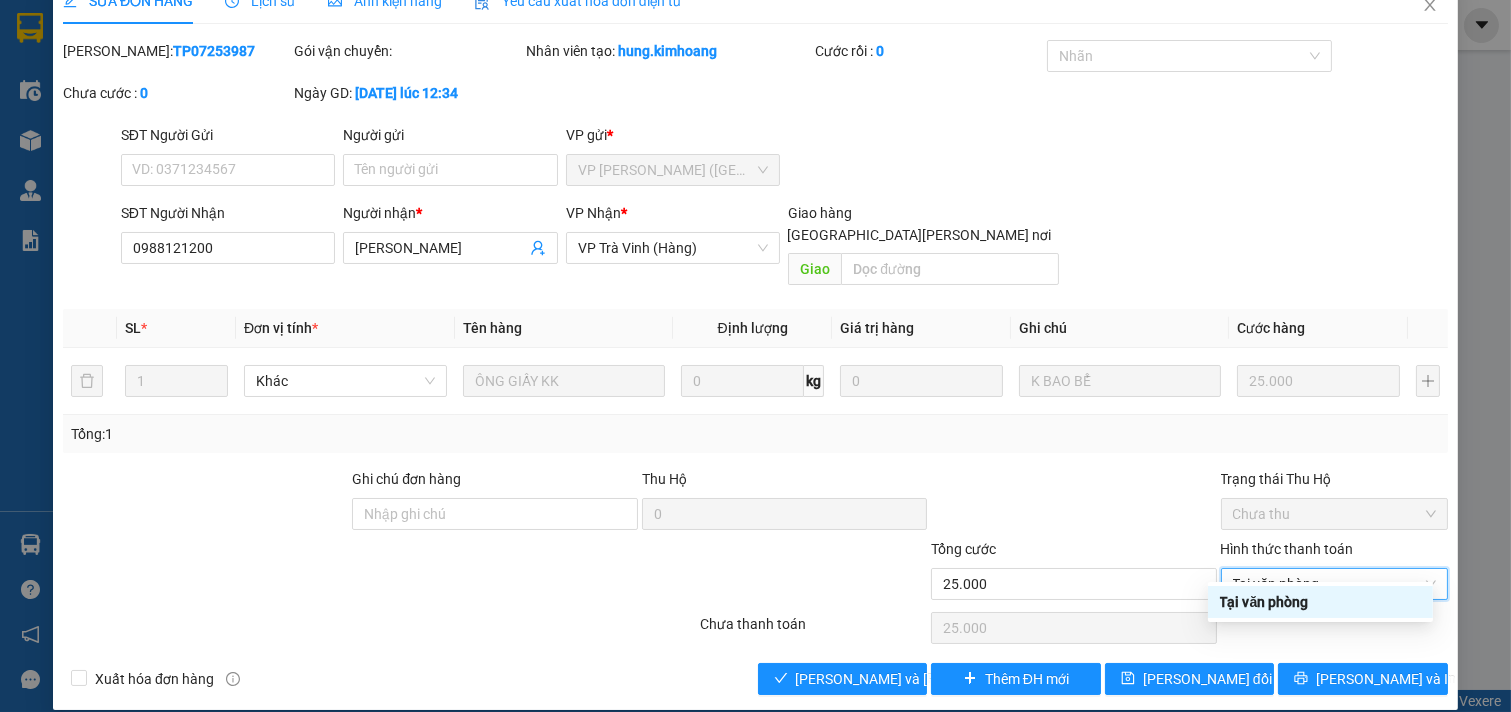 type on "0" 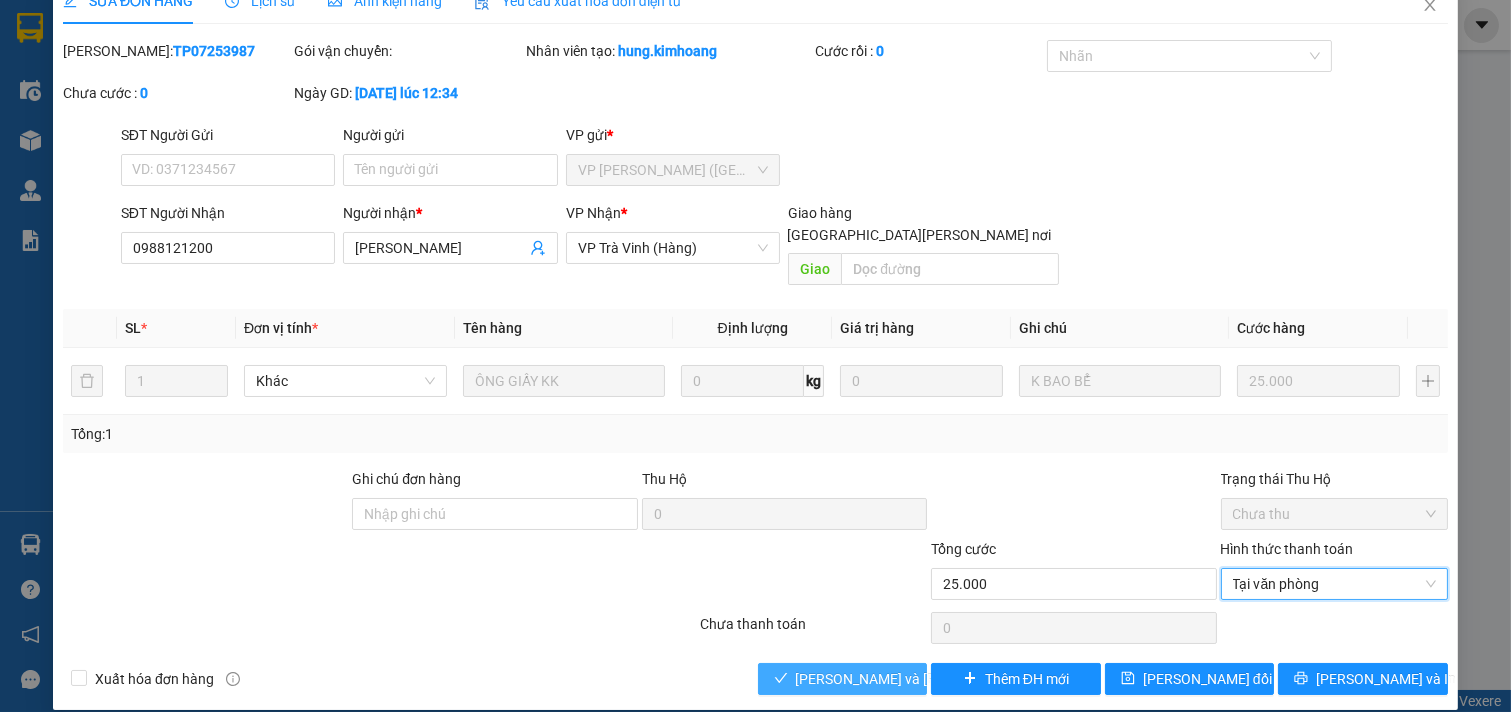 click on "[PERSON_NAME] và [PERSON_NAME] hàng" at bounding box center (931, 679) 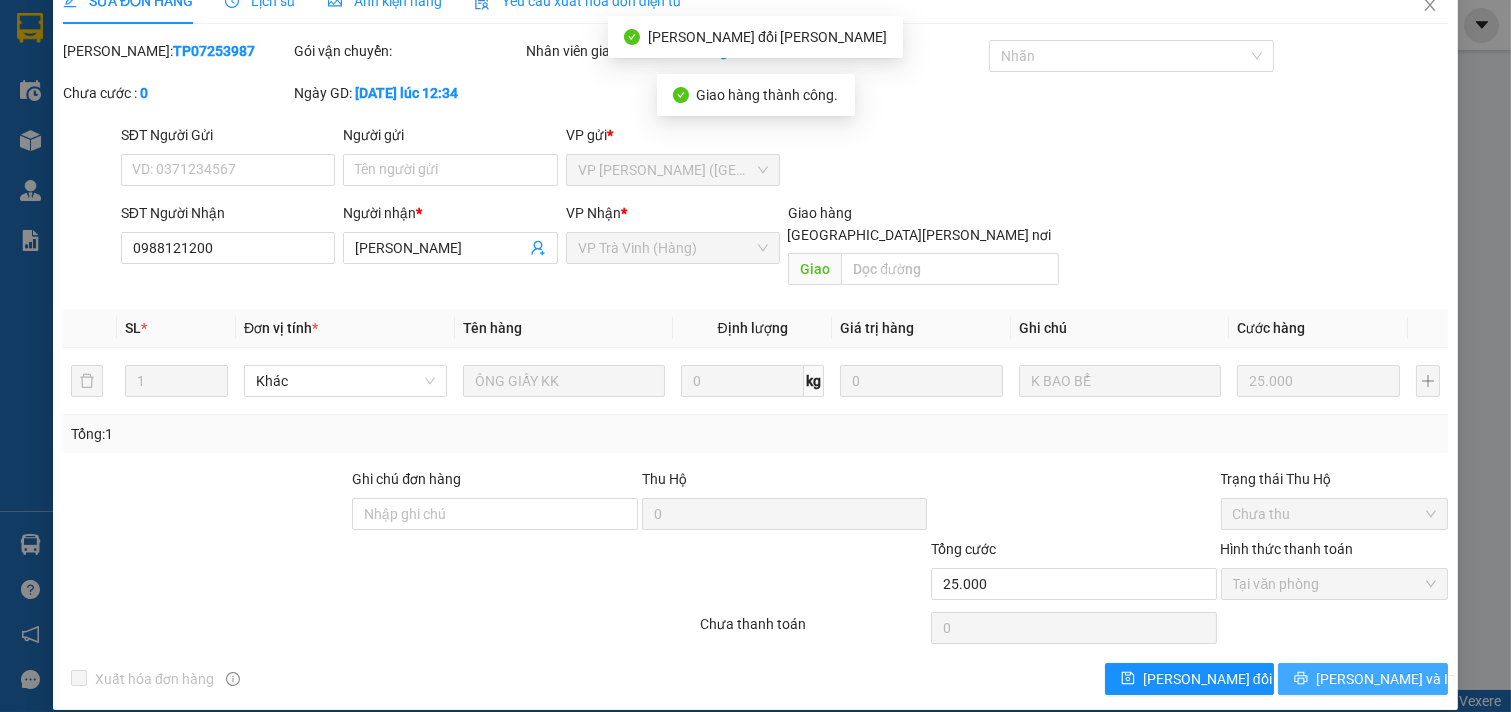 click on "[PERSON_NAME] và In" at bounding box center [1386, 679] 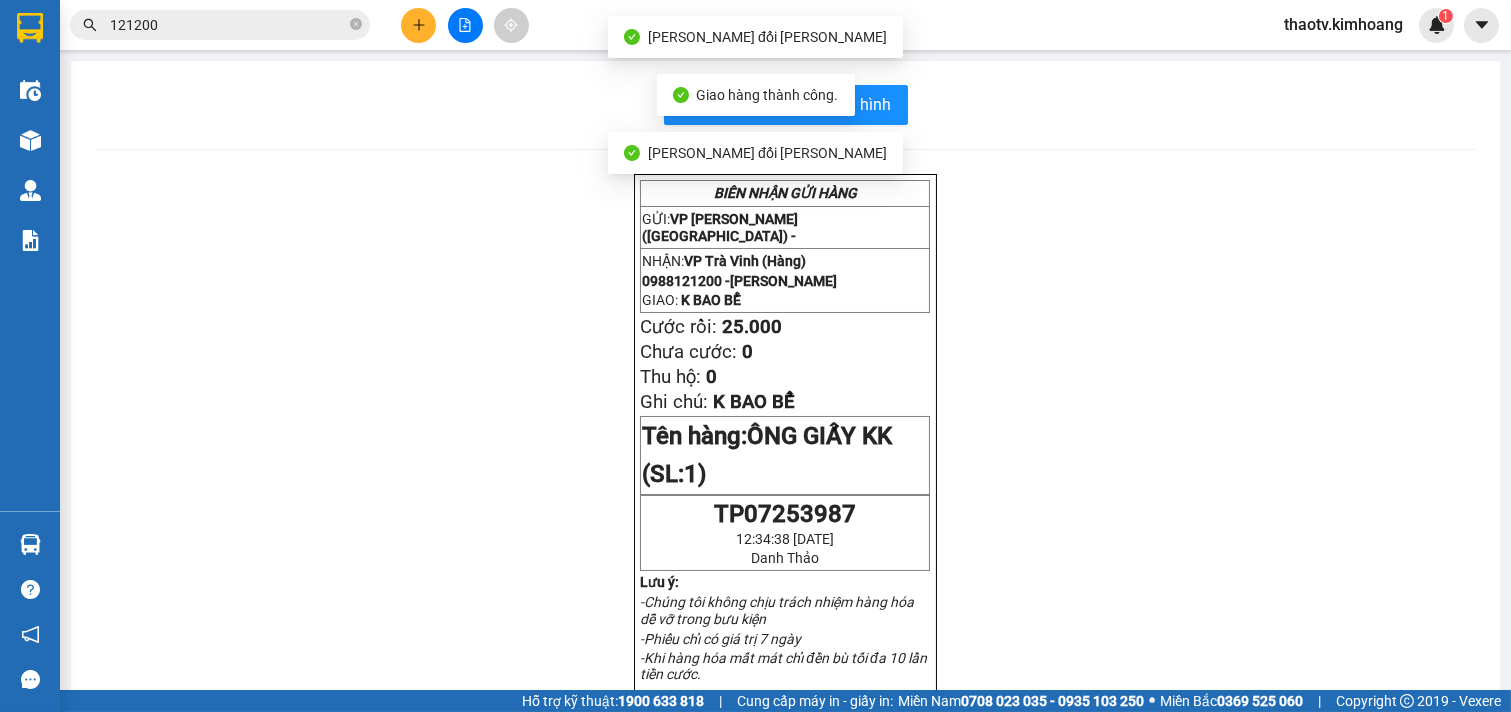 click on "121200" at bounding box center [228, 25] 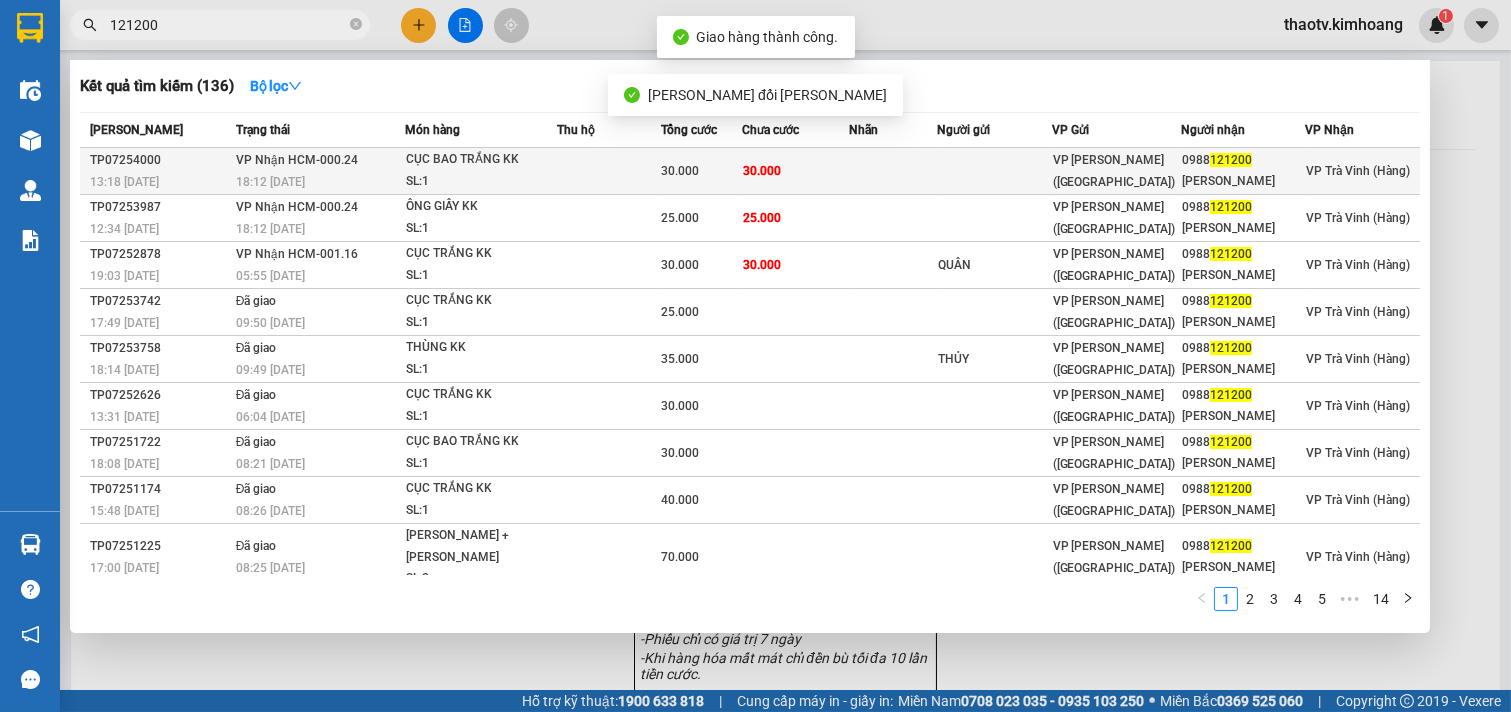 click at bounding box center (609, 171) 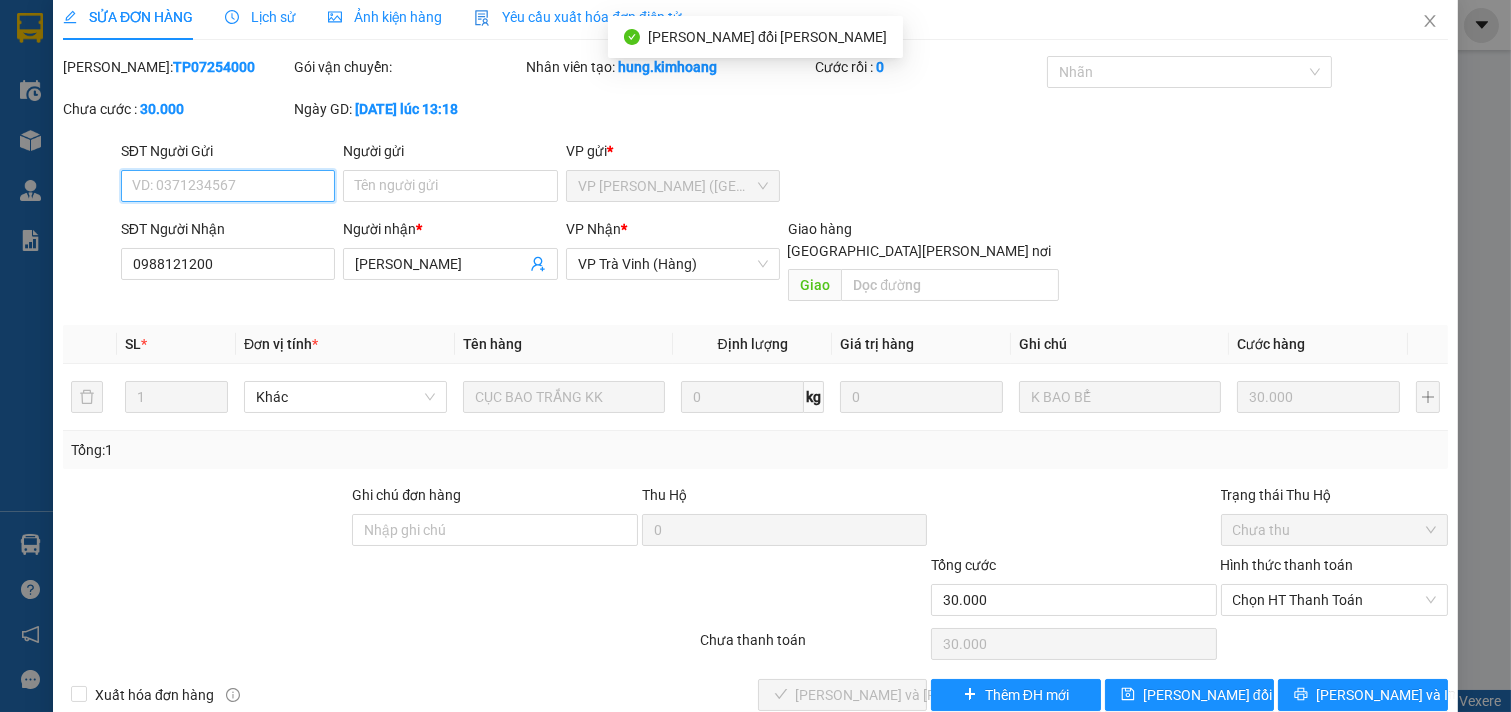 scroll, scrollTop: 32, scrollLeft: 0, axis: vertical 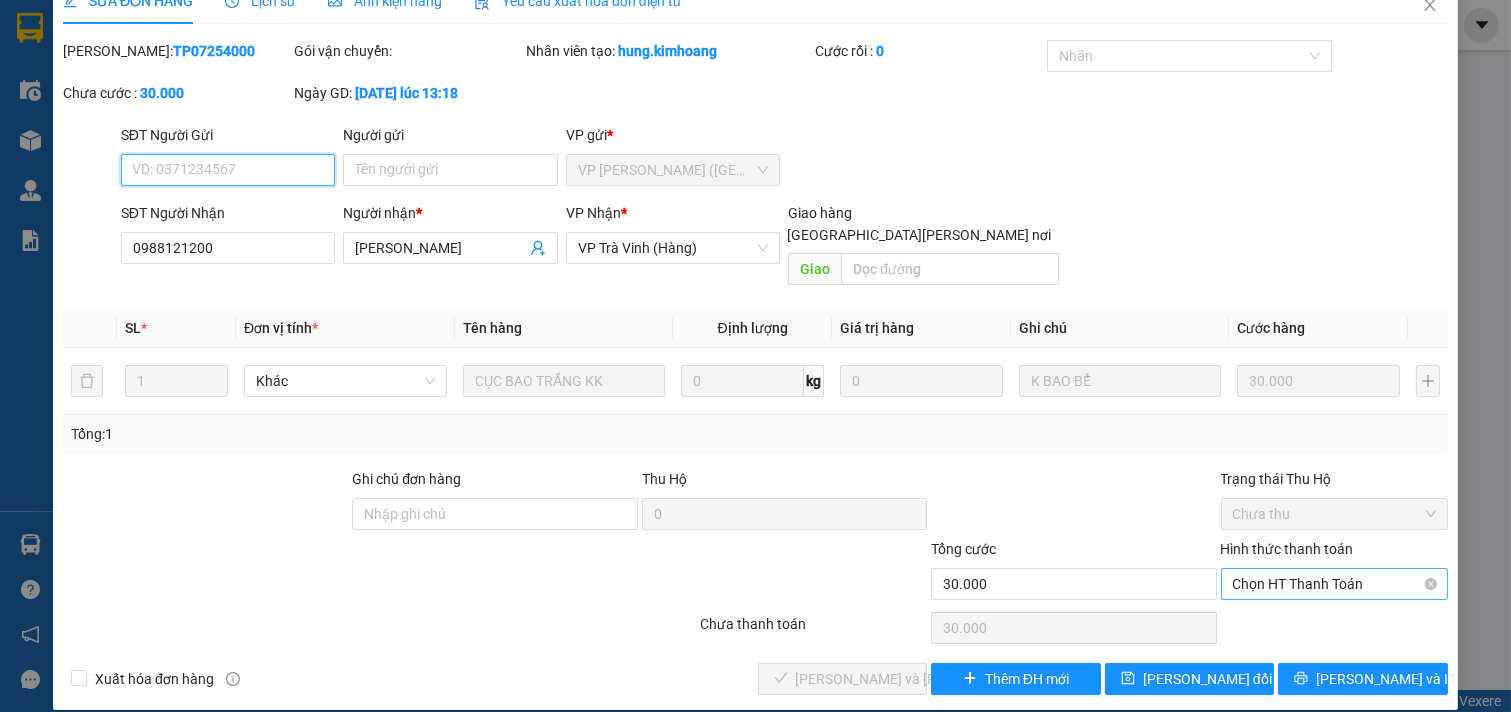 click on "Chọn HT Thanh Toán" at bounding box center (1335, 584) 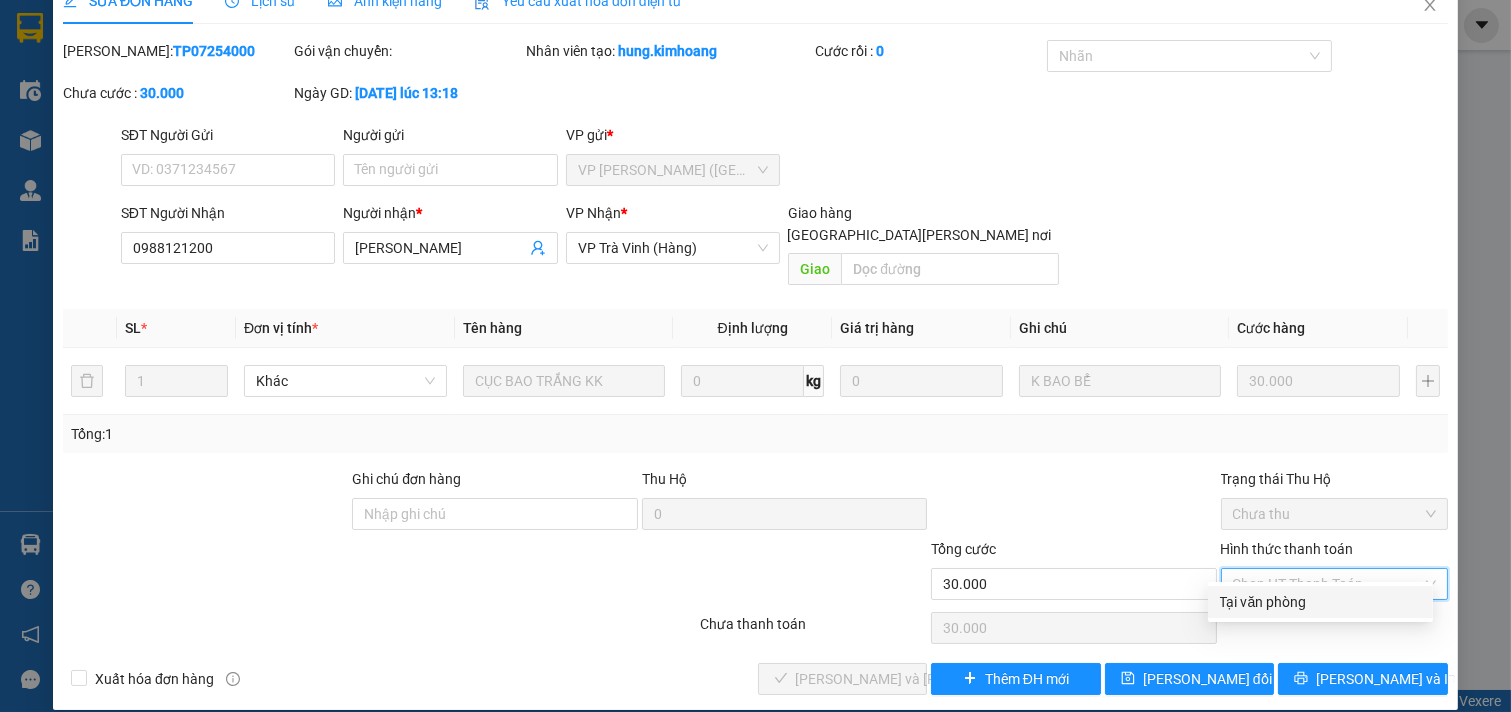 click on "Tại văn phòng" at bounding box center (1320, 602) 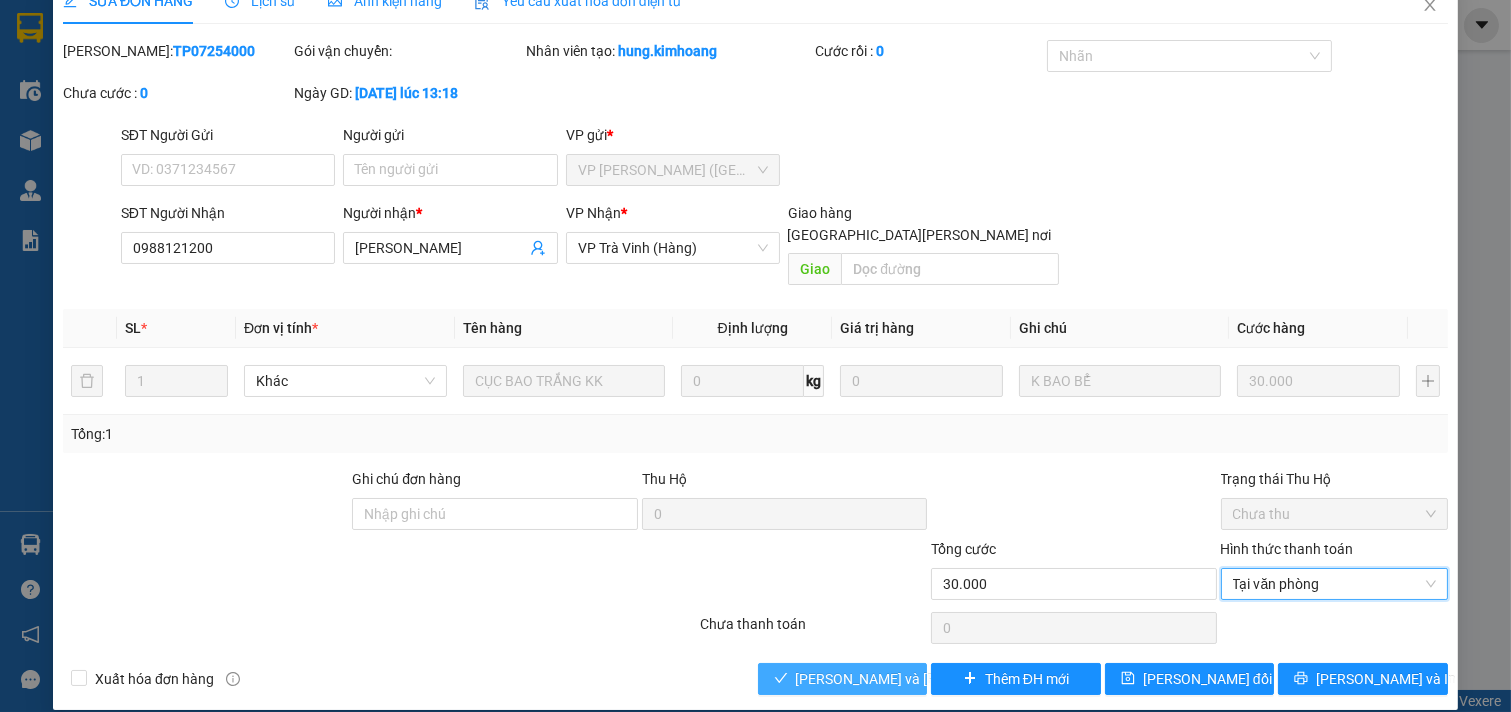 click on "[PERSON_NAME] và [PERSON_NAME] hàng" at bounding box center [931, 679] 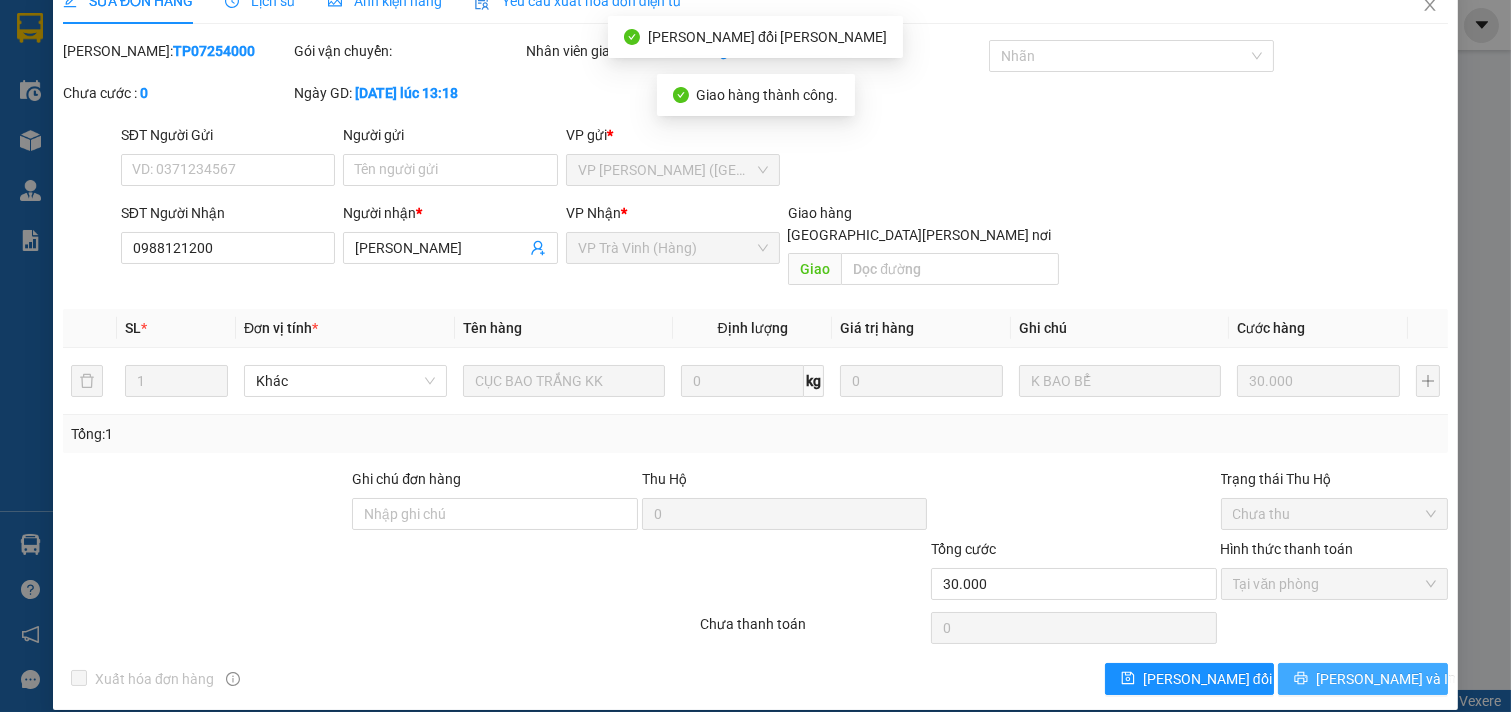 click on "[PERSON_NAME] và In" at bounding box center [1363, 679] 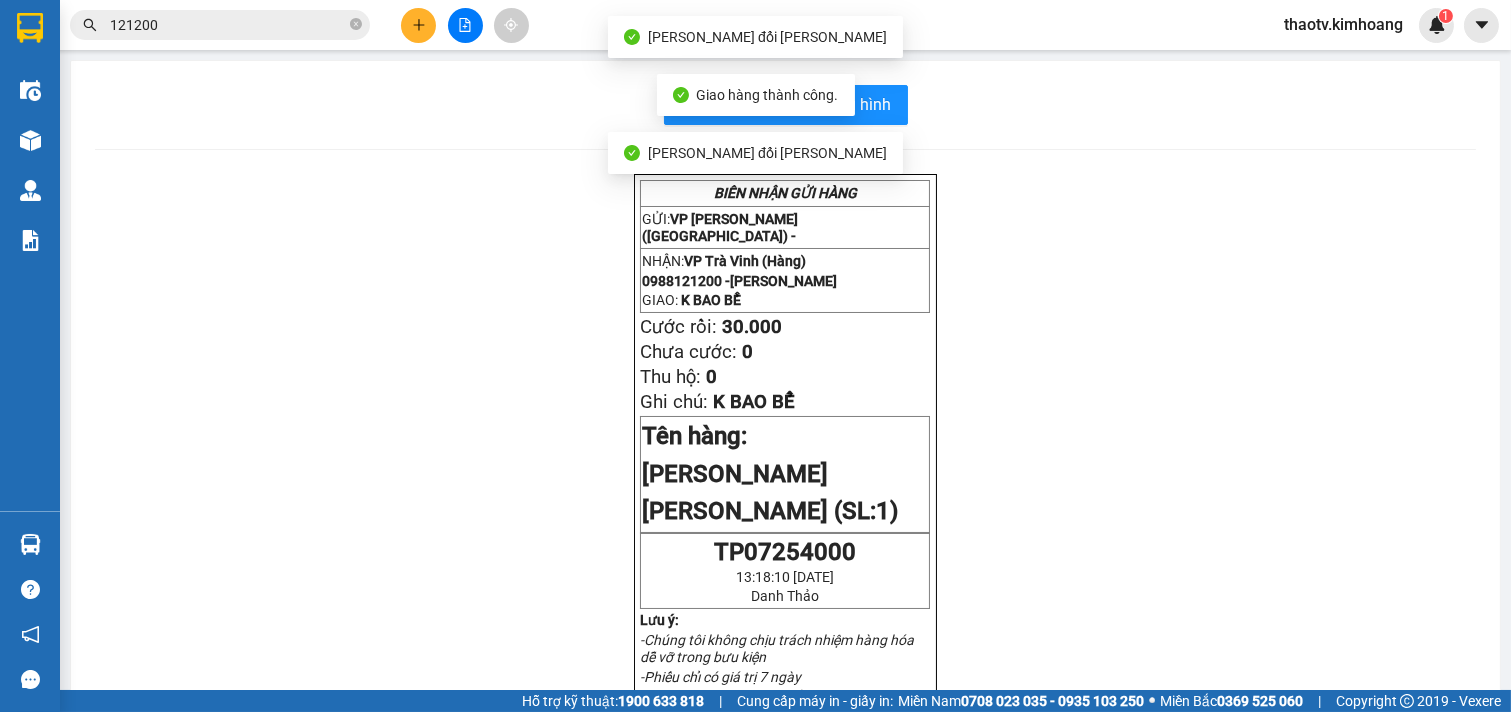 click on "121200" at bounding box center [228, 25] 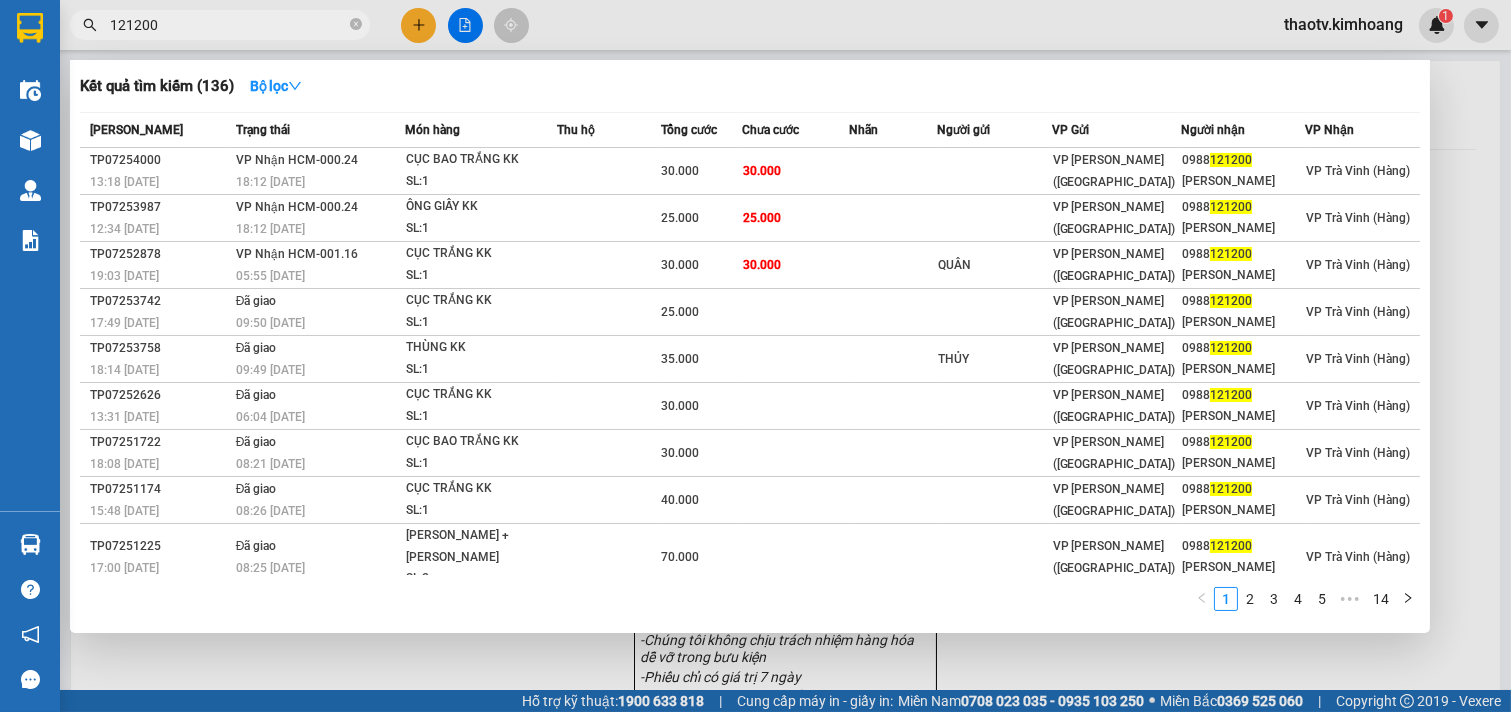 click at bounding box center (755, 356) 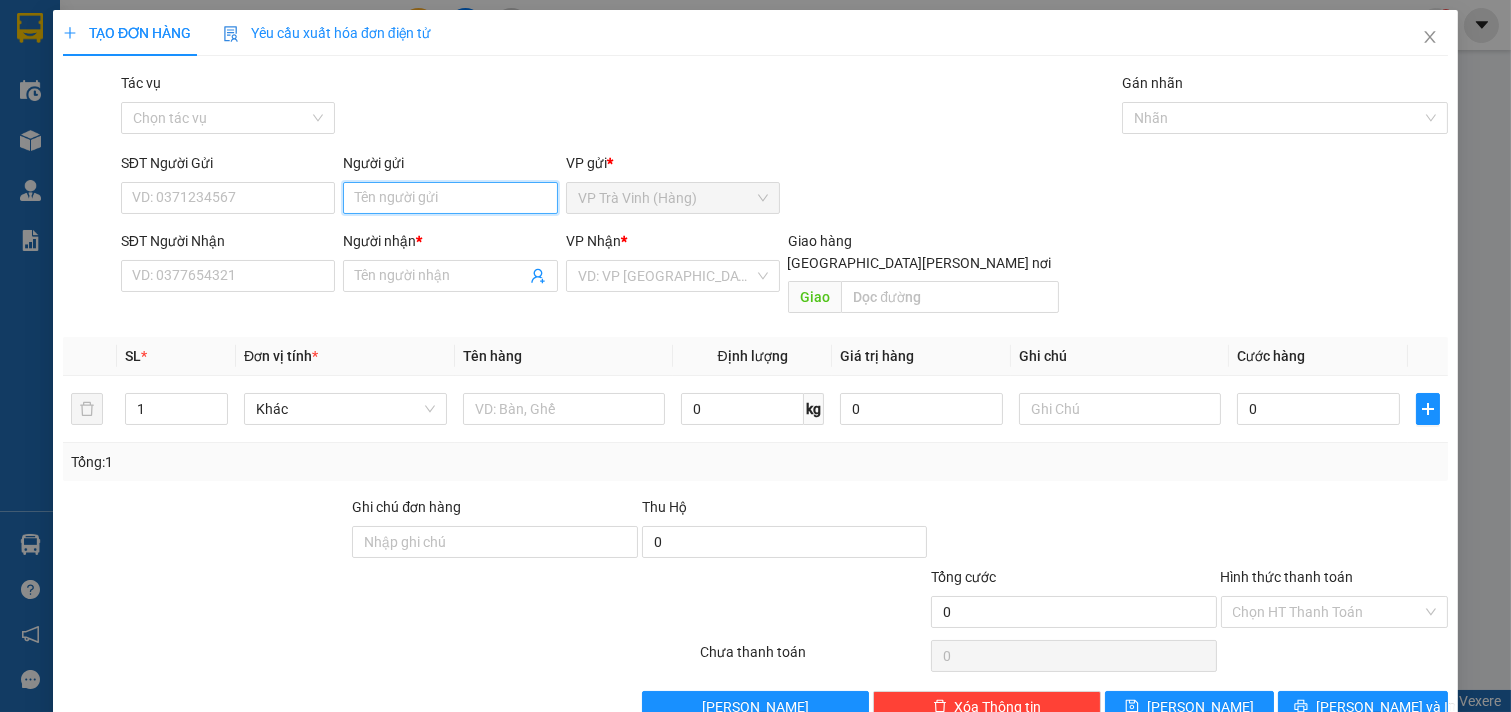 click on "Người gửi" at bounding box center [450, 198] 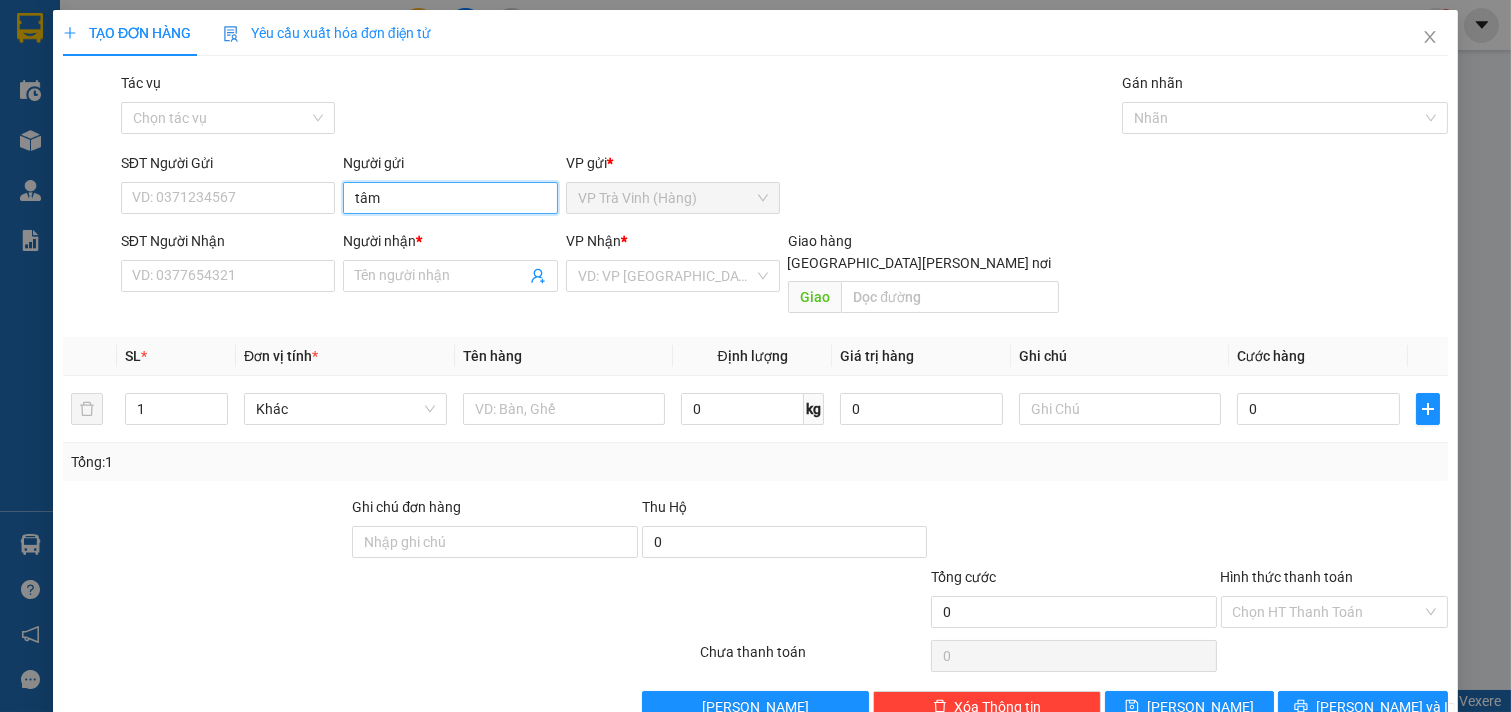 type on "tâm" 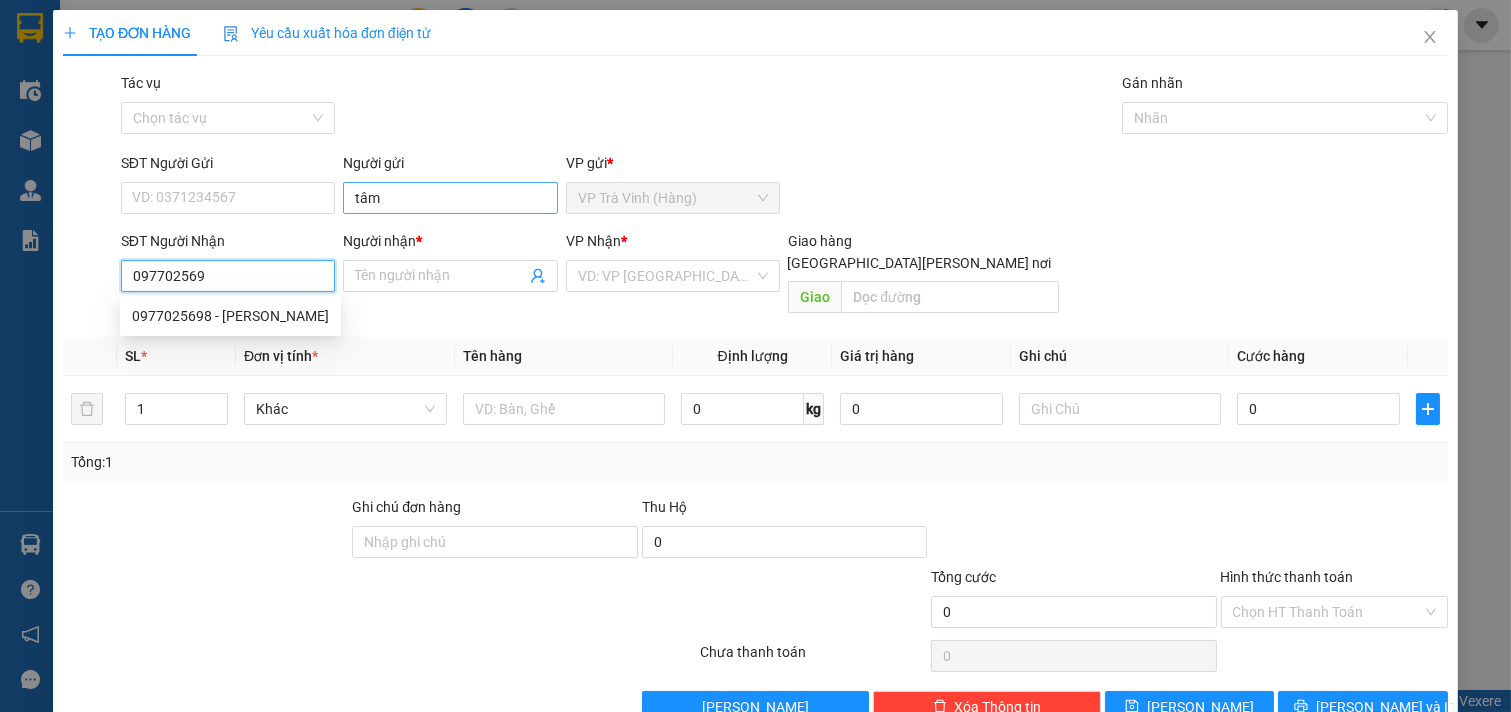 type on "0977025698" 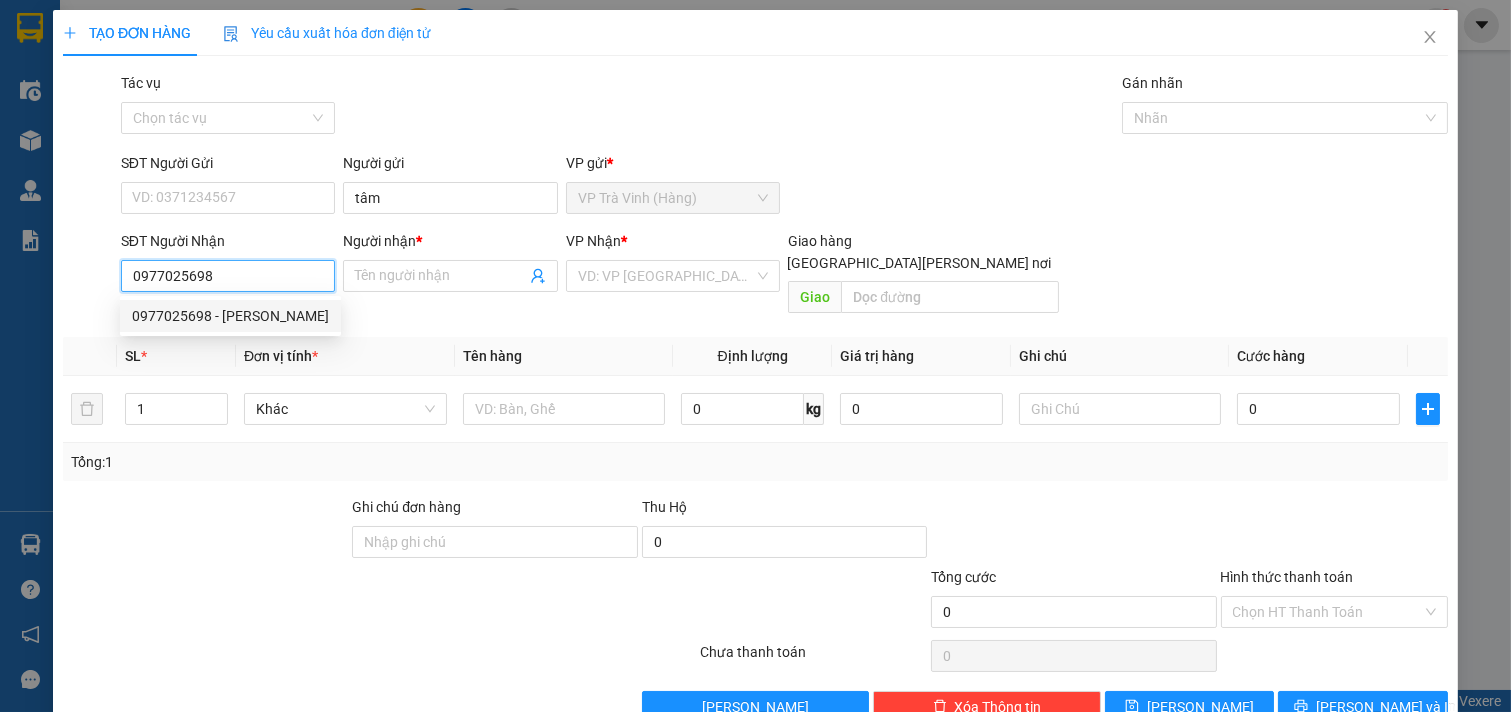 click on "0977025698 - [PERSON_NAME]" at bounding box center [230, 316] 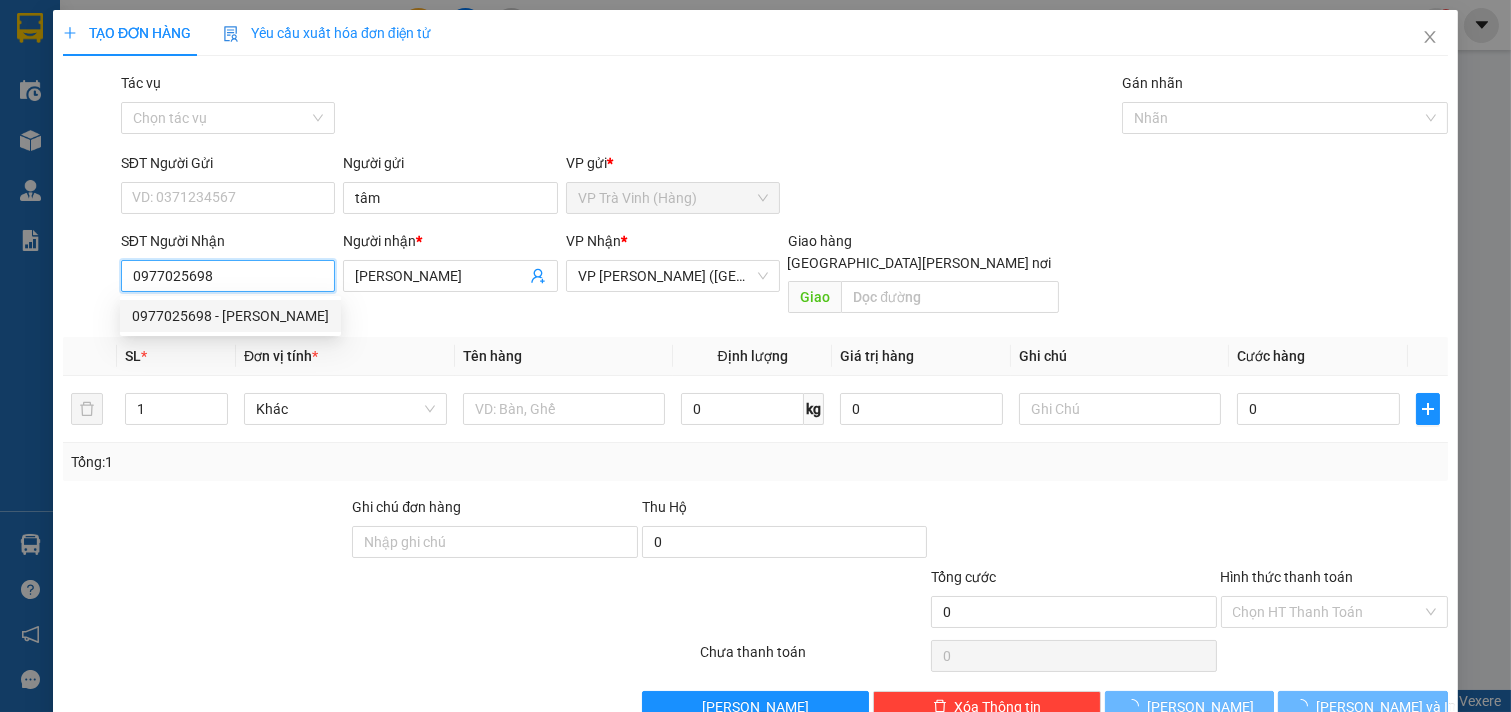 type on "50.000" 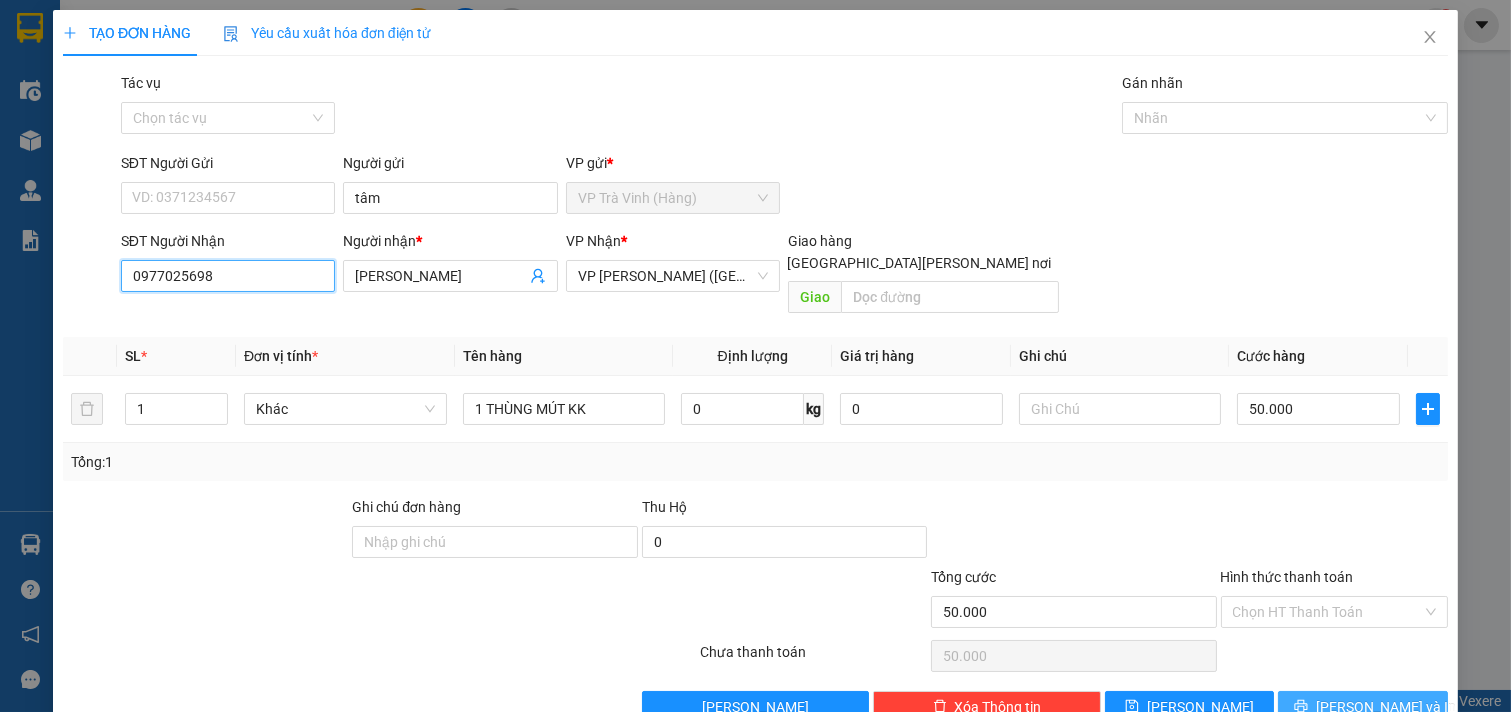type on "0977025698" 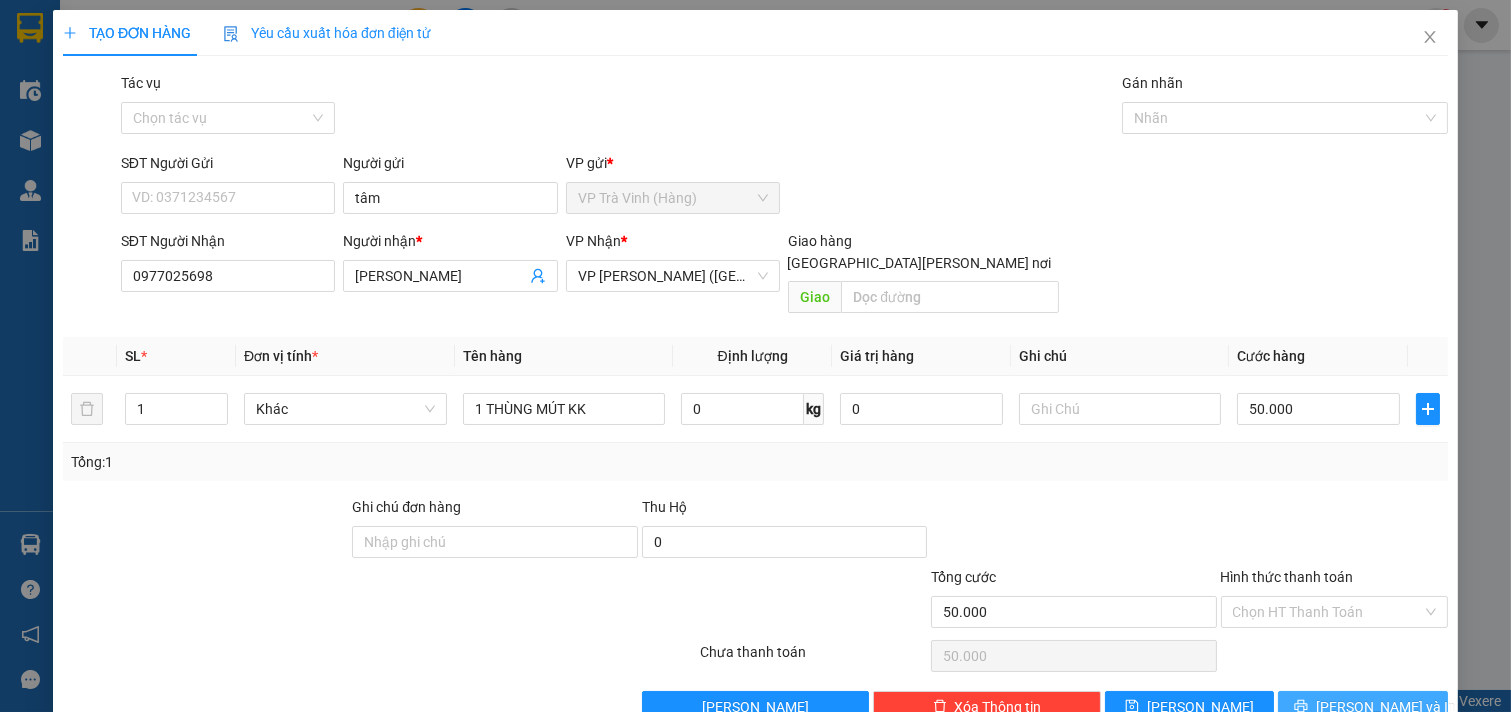 click on "[PERSON_NAME] và In" at bounding box center (1386, 707) 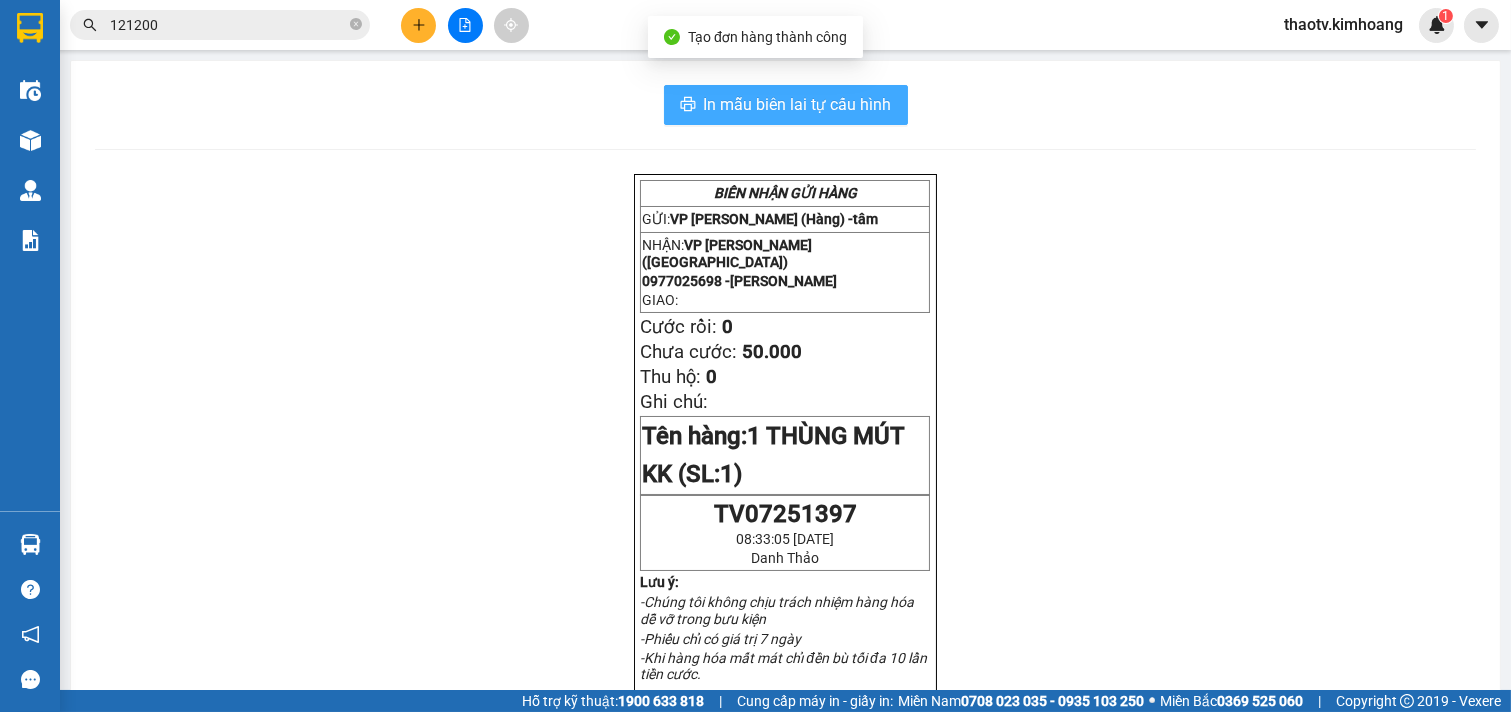 click on "In mẫu biên lai tự cấu hình" at bounding box center [798, 104] 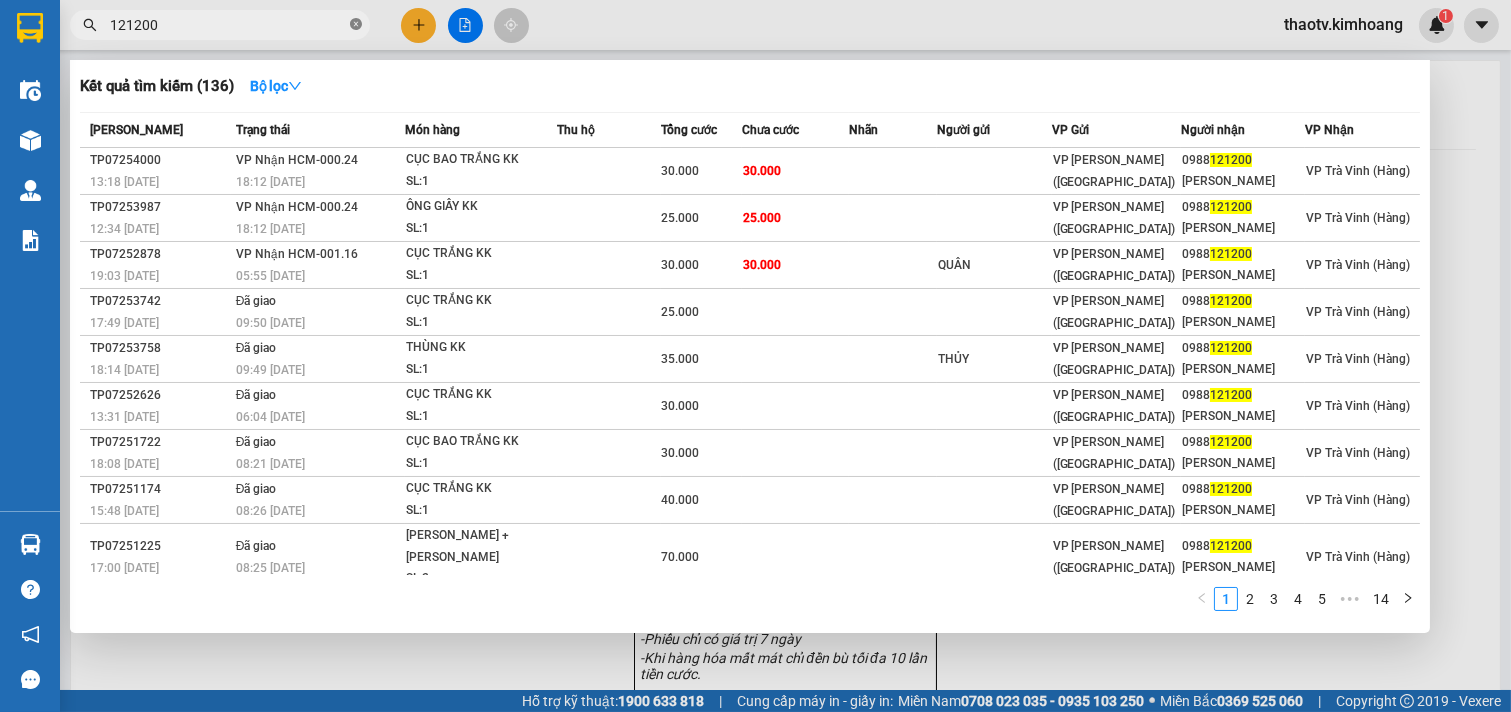 click 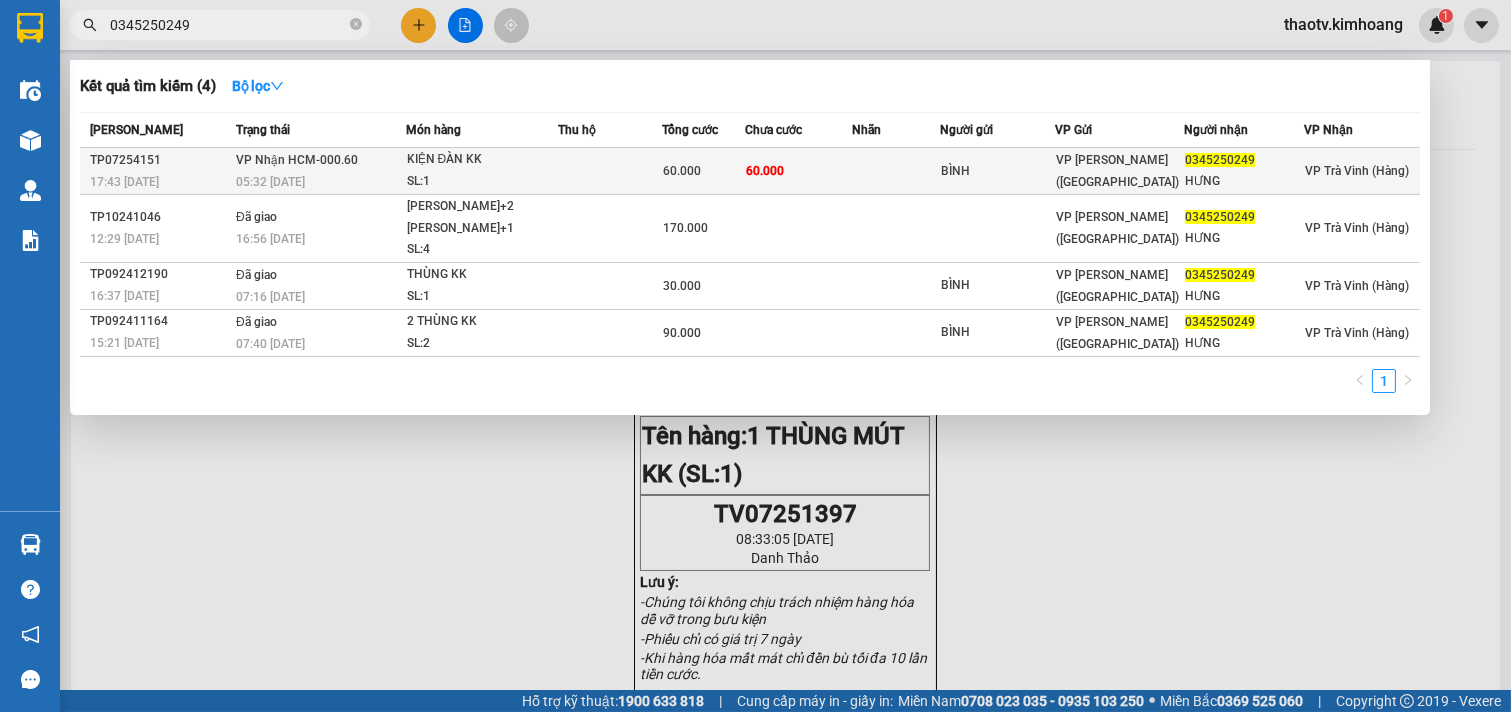 type on "0345250249" 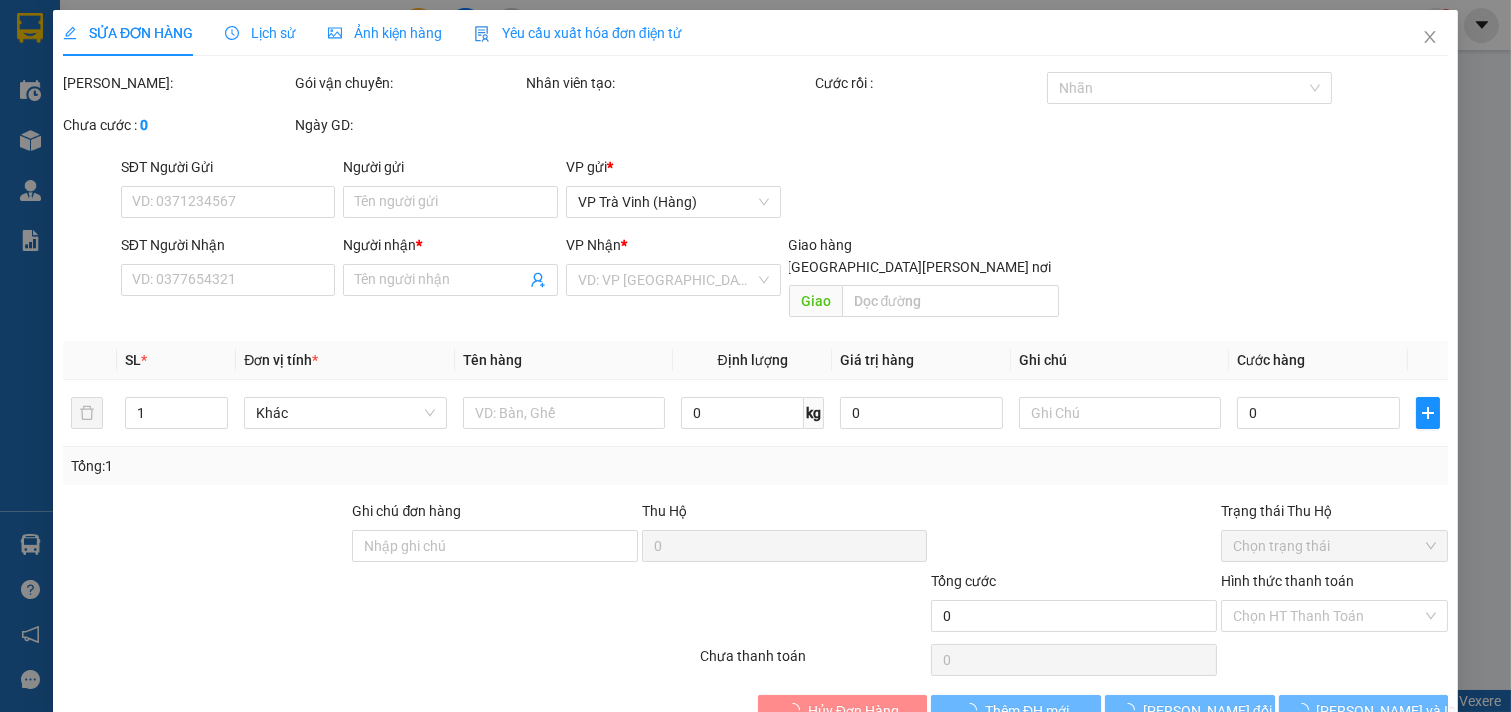 type on "BÌNH" 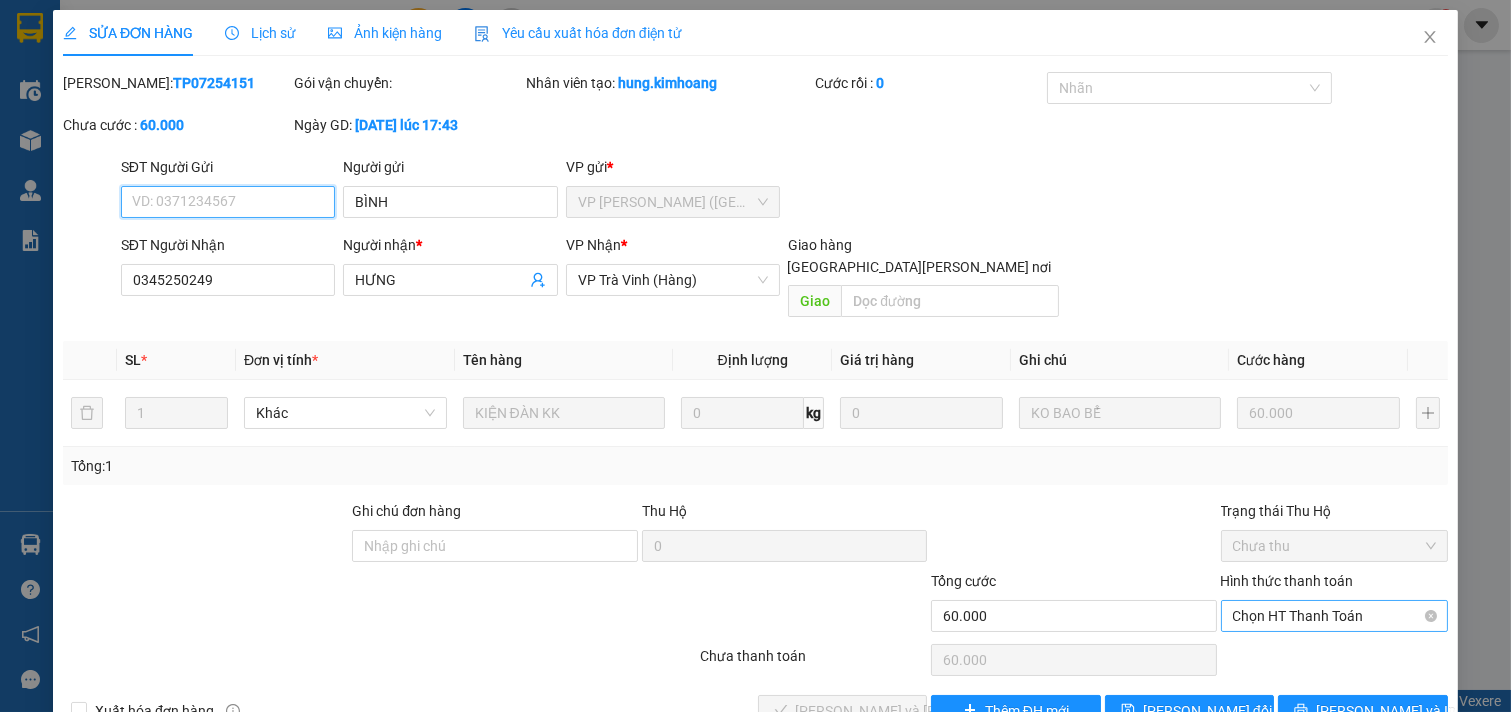 click on "Chọn HT Thanh Toán" at bounding box center [1335, 616] 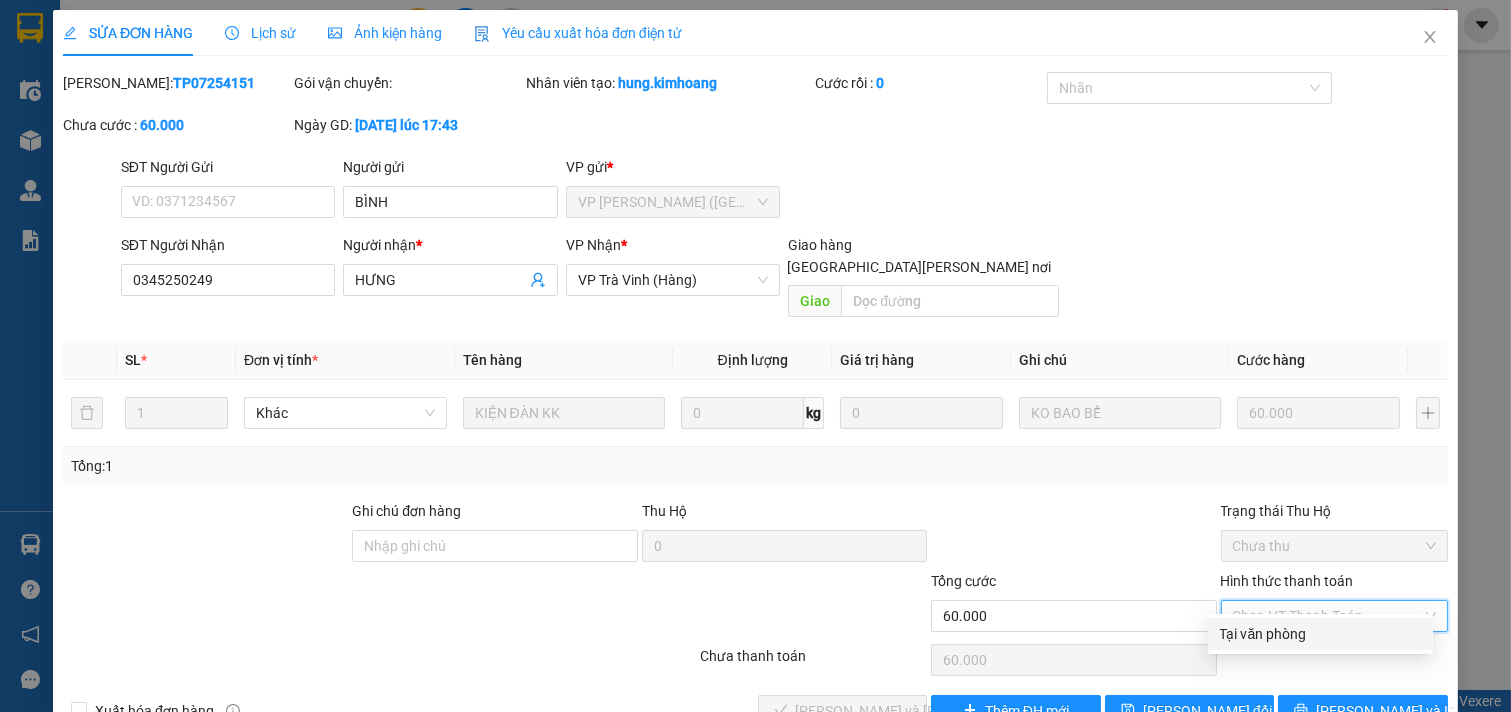 click on "Tại văn phòng" at bounding box center [1320, 634] 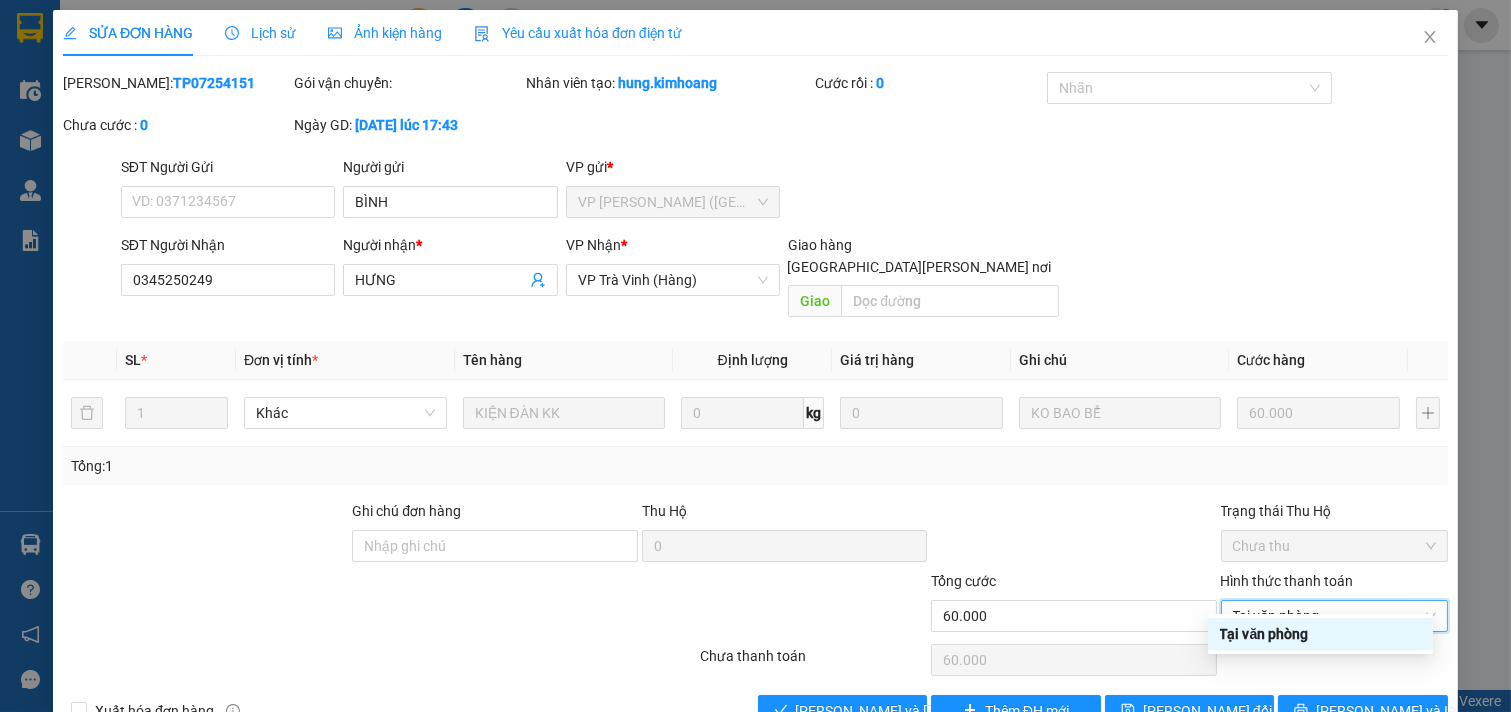 type on "0" 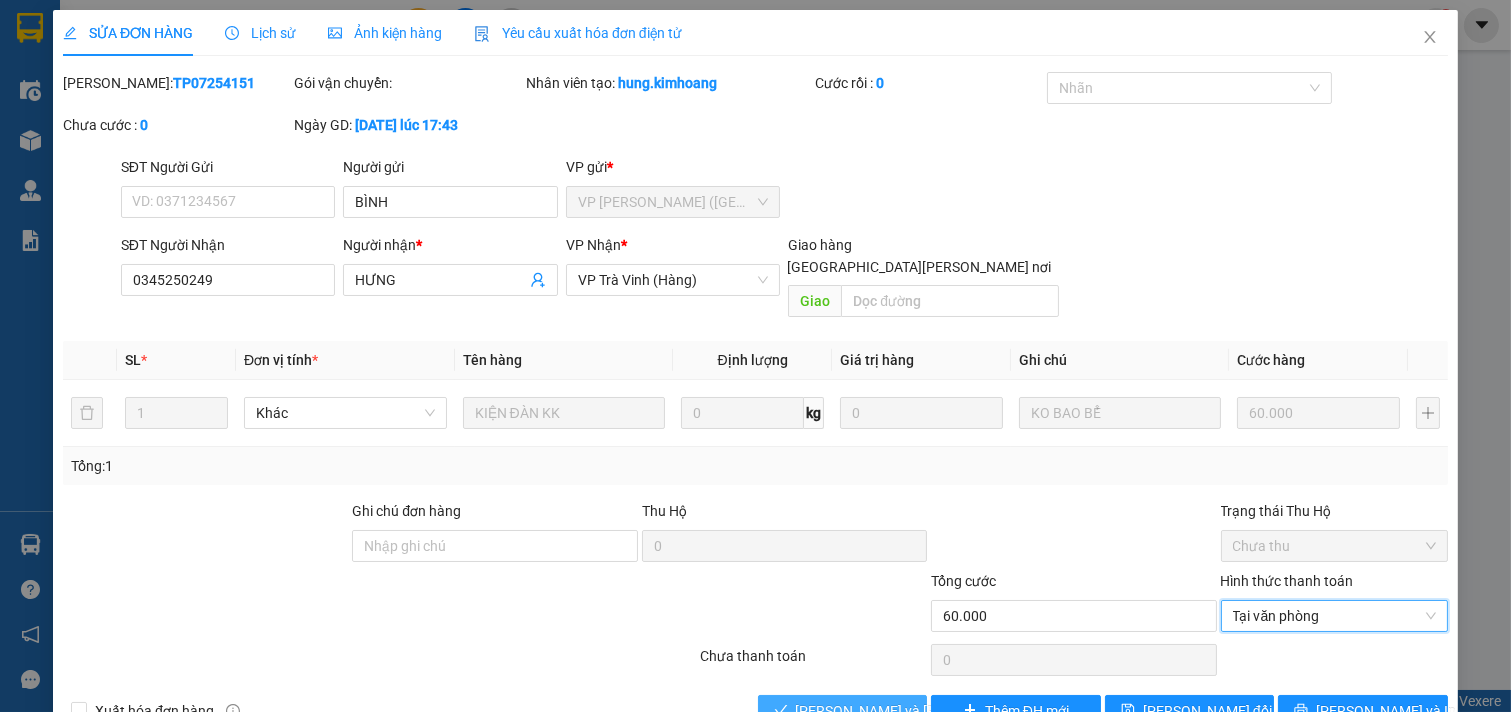 click on "[PERSON_NAME] và [PERSON_NAME] hàng" at bounding box center (931, 711) 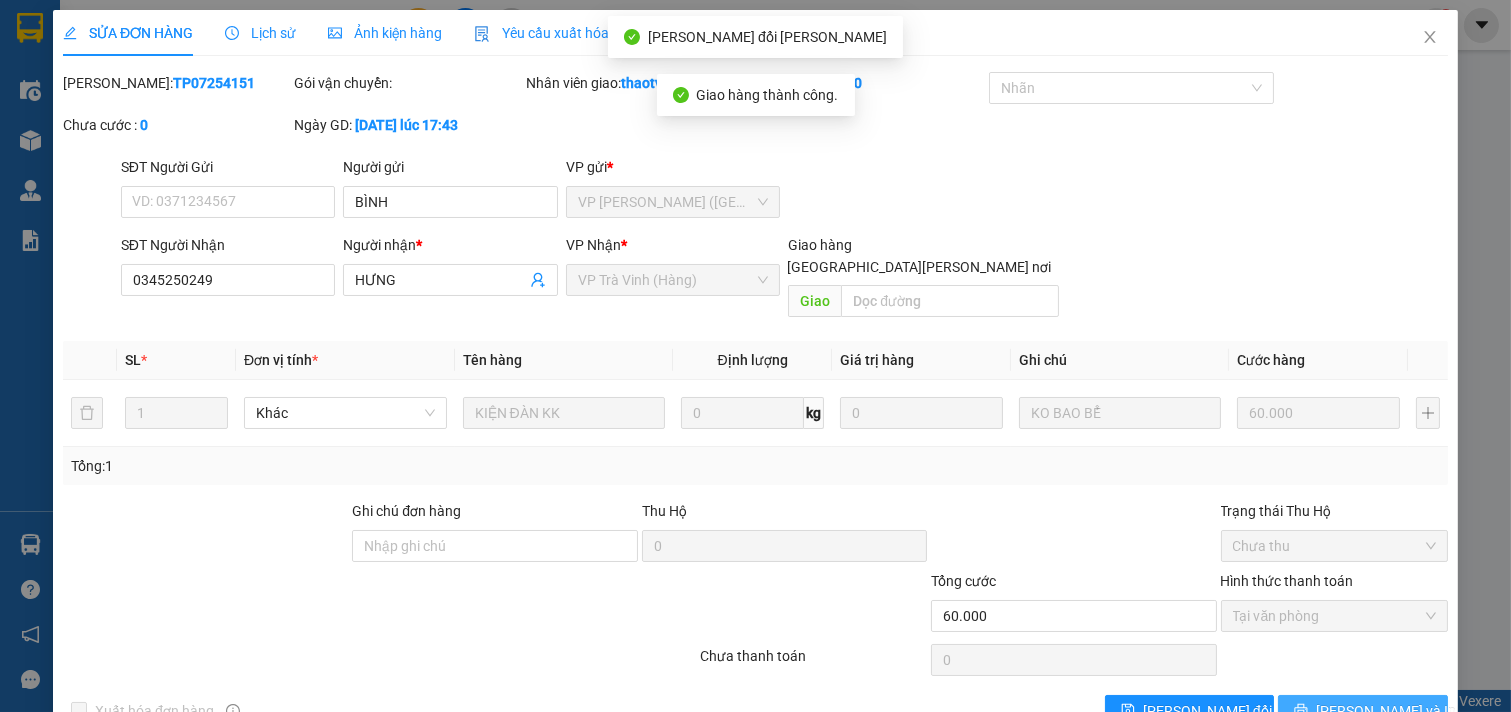 click 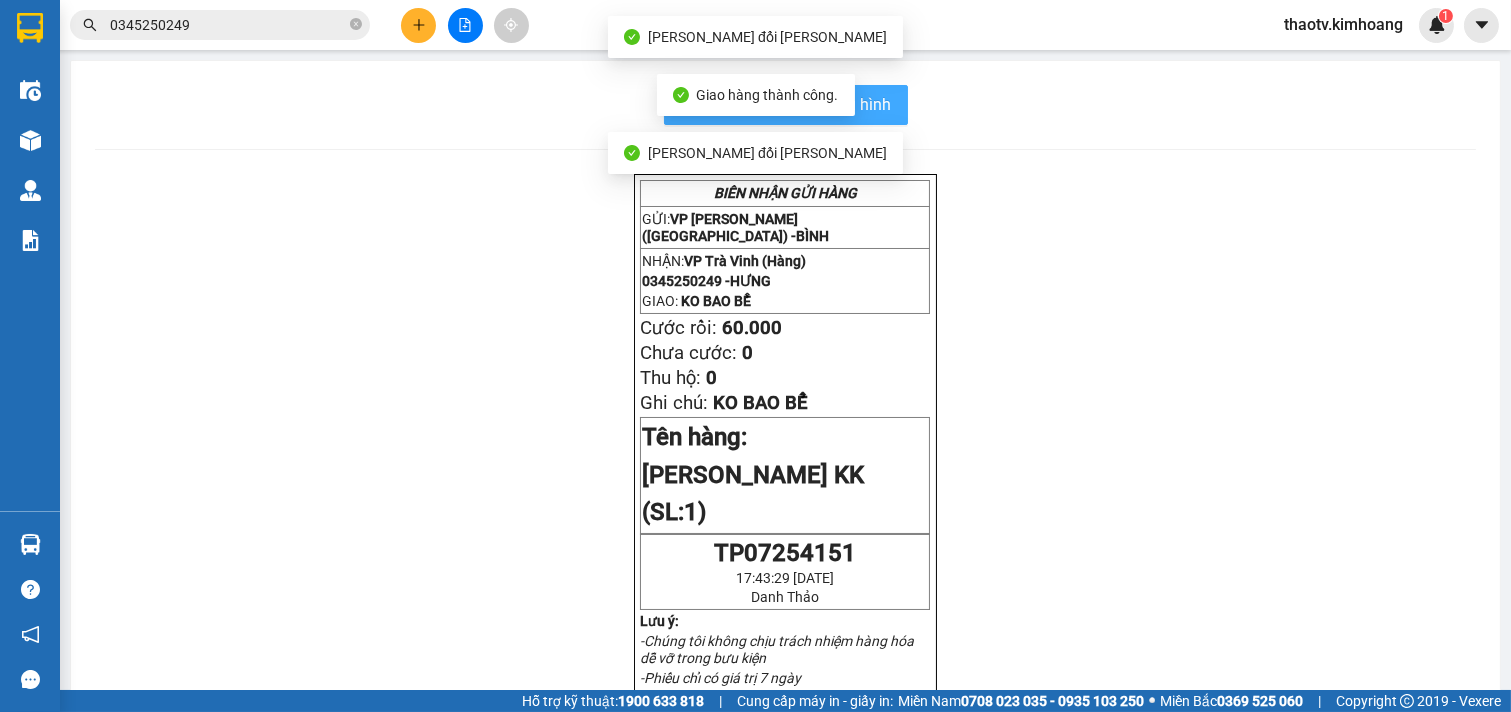 click on "In mẫu biên lai tự cấu hình" at bounding box center [798, 104] 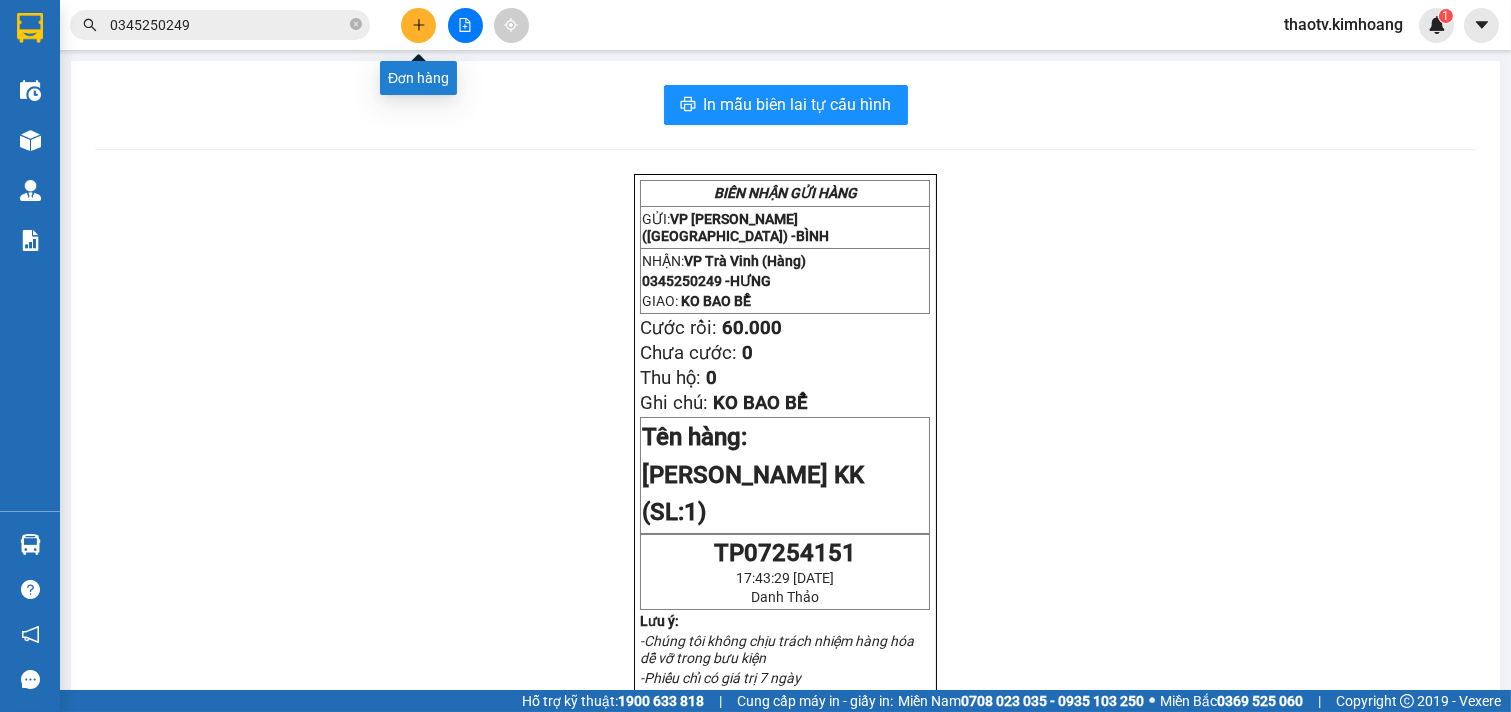 click at bounding box center [418, 25] 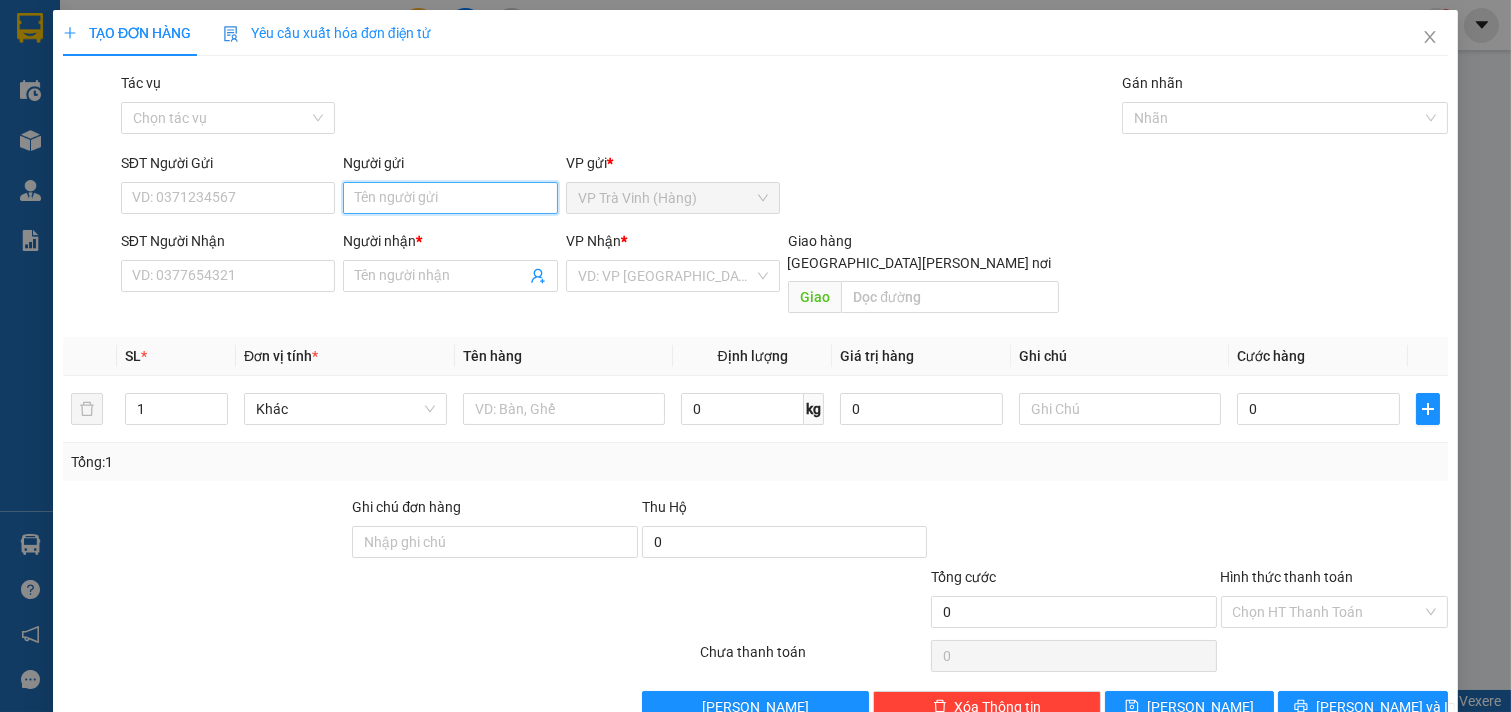 click on "Người gửi" at bounding box center (450, 198) 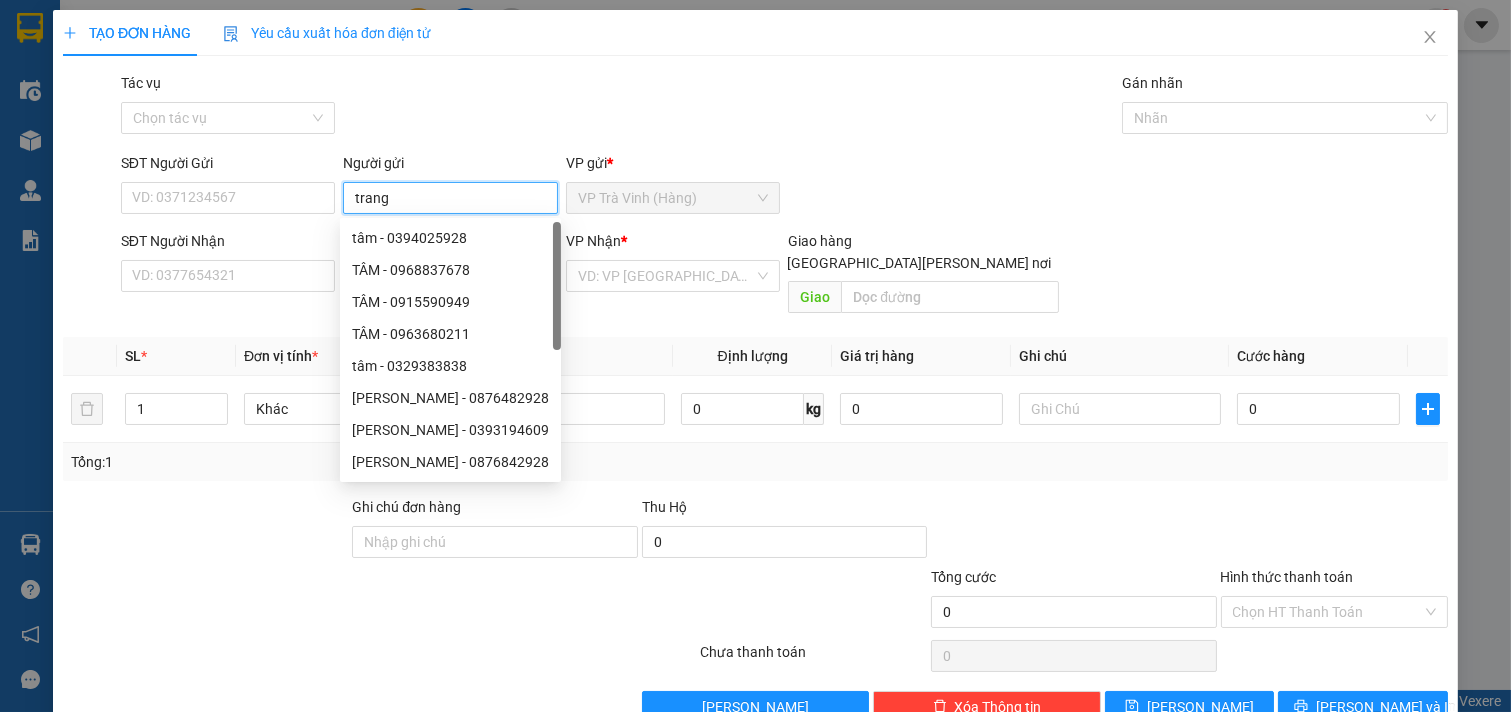 type on "trang" 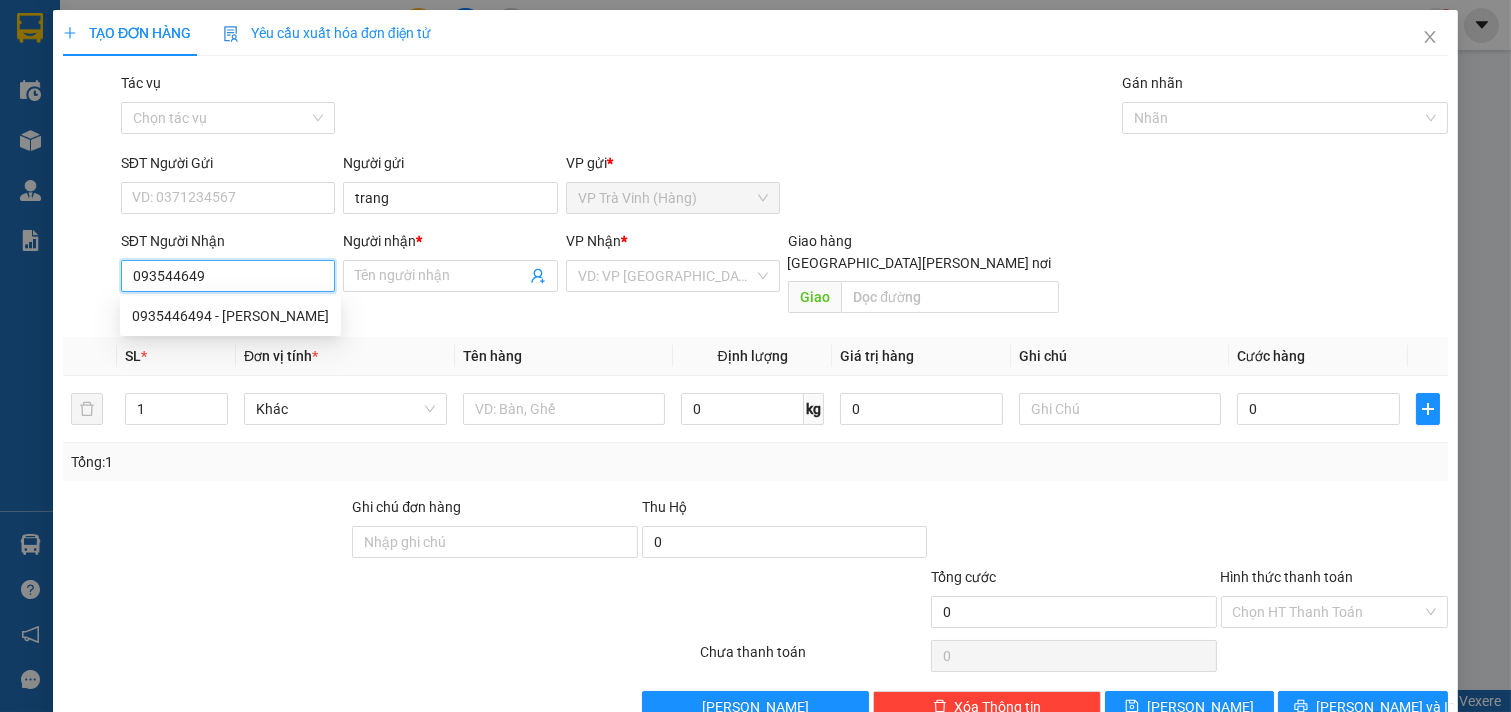 type on "0935446494" 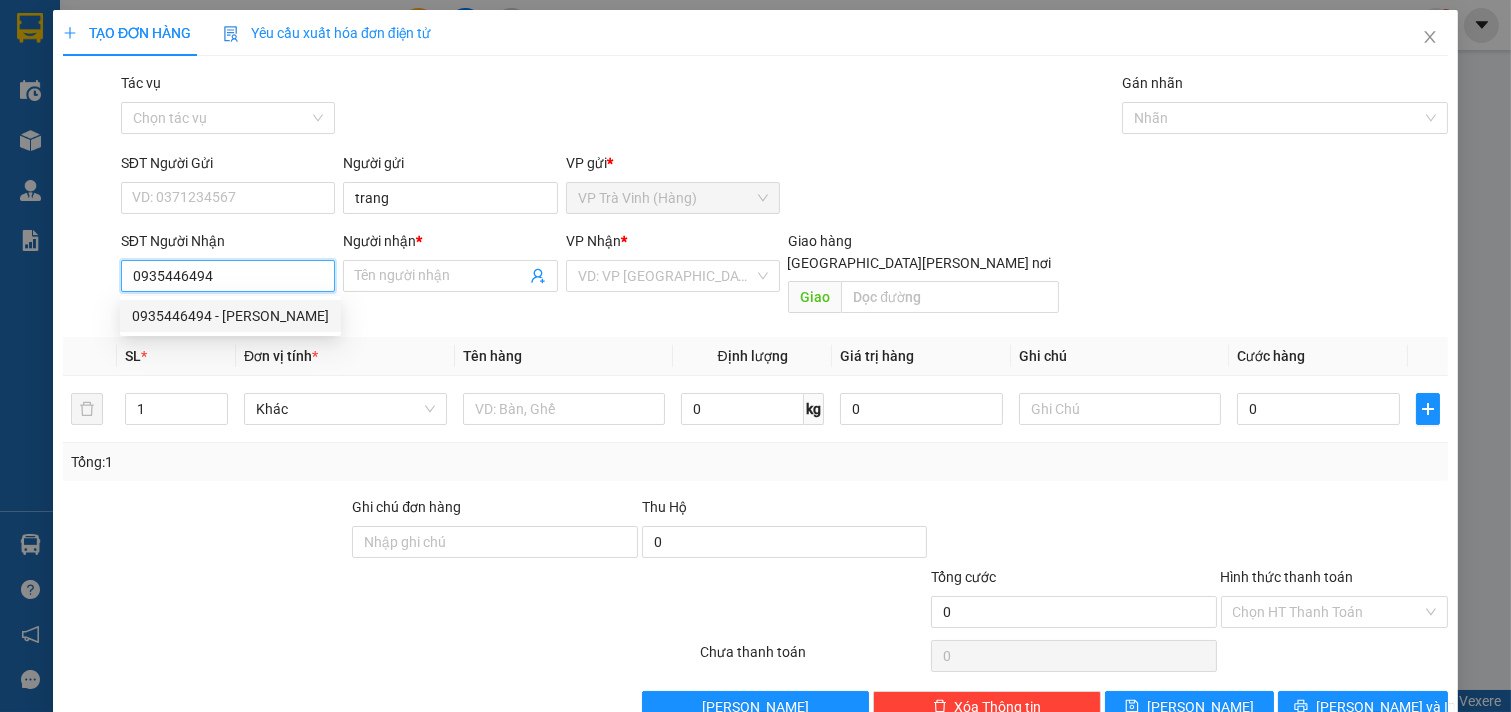 click on "0935446494 - [PERSON_NAME]" at bounding box center [230, 316] 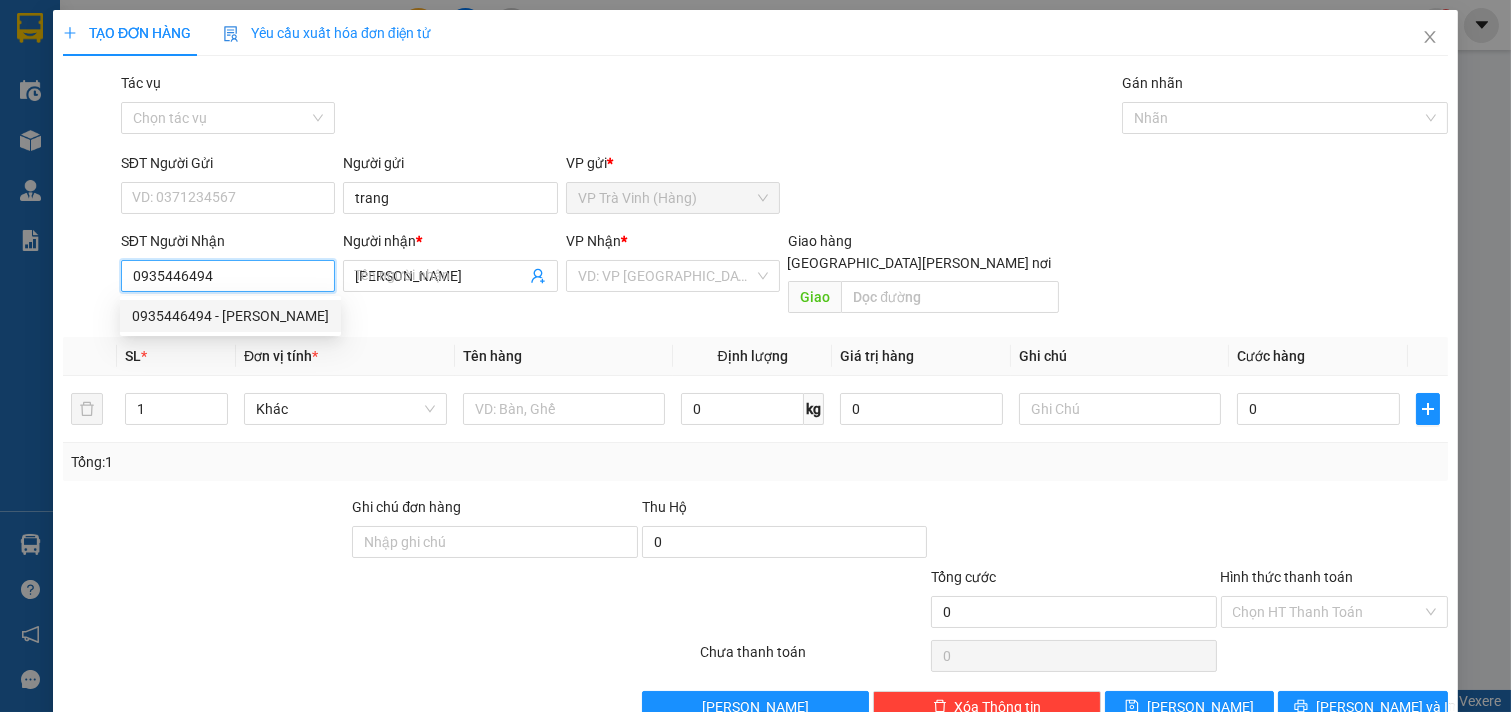 type on "30.000" 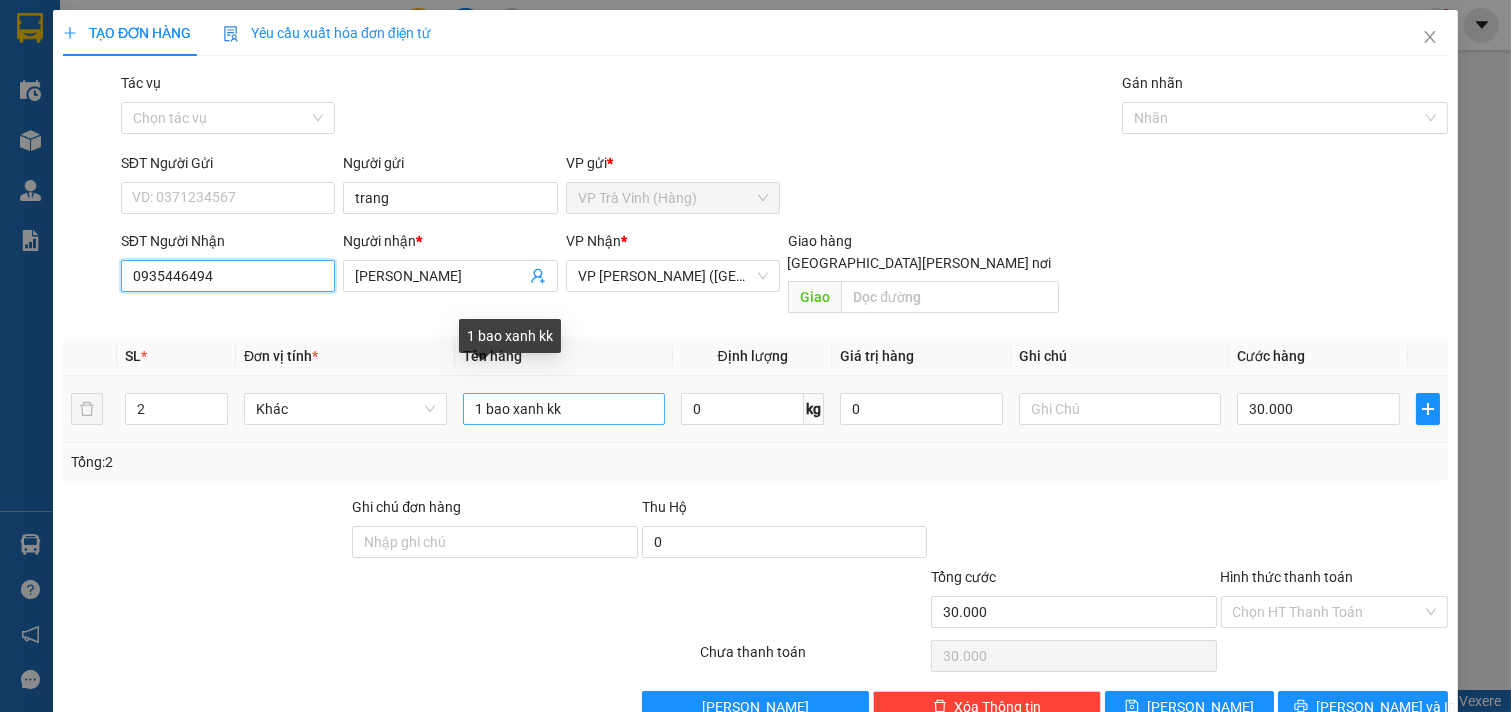 type on "0935446494" 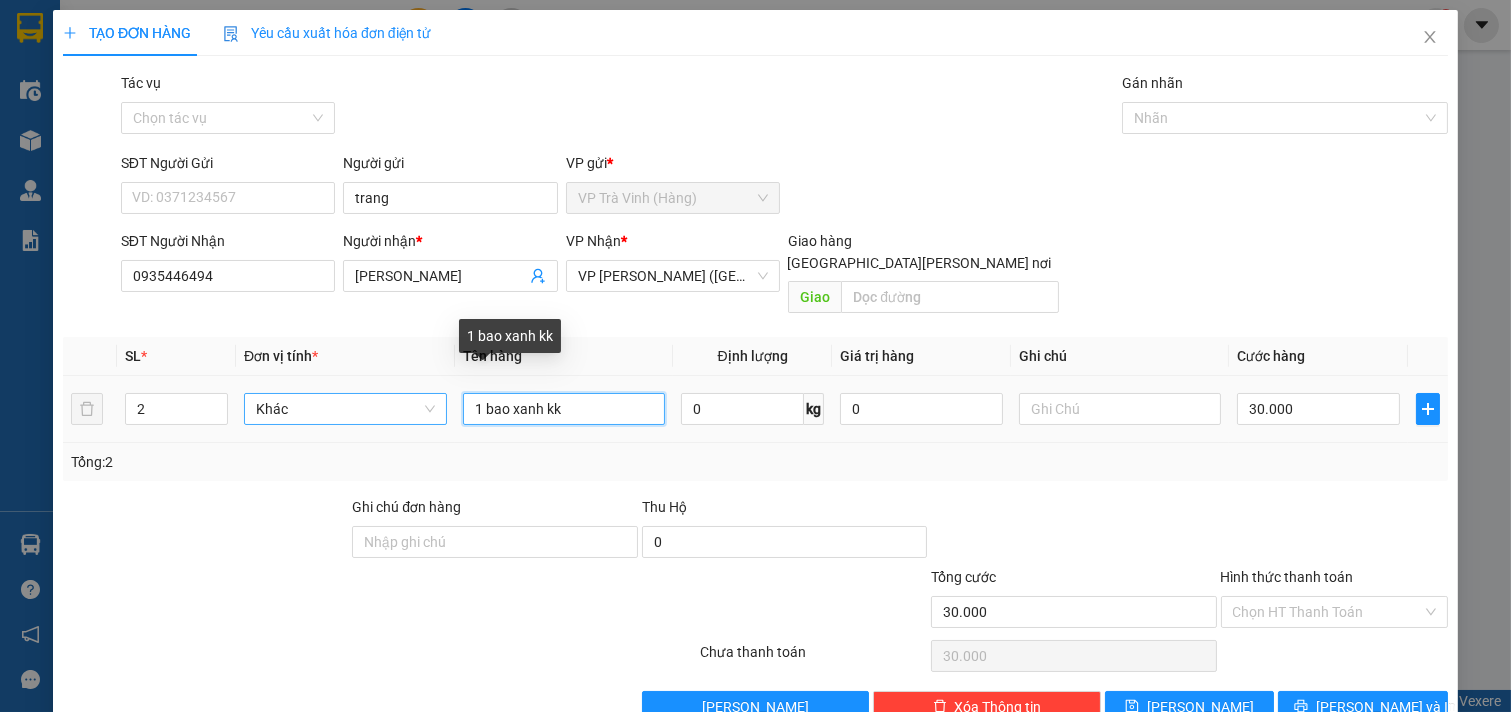 drag, startPoint x: 566, startPoint y: 391, endPoint x: 312, endPoint y: 387, distance: 254.0315 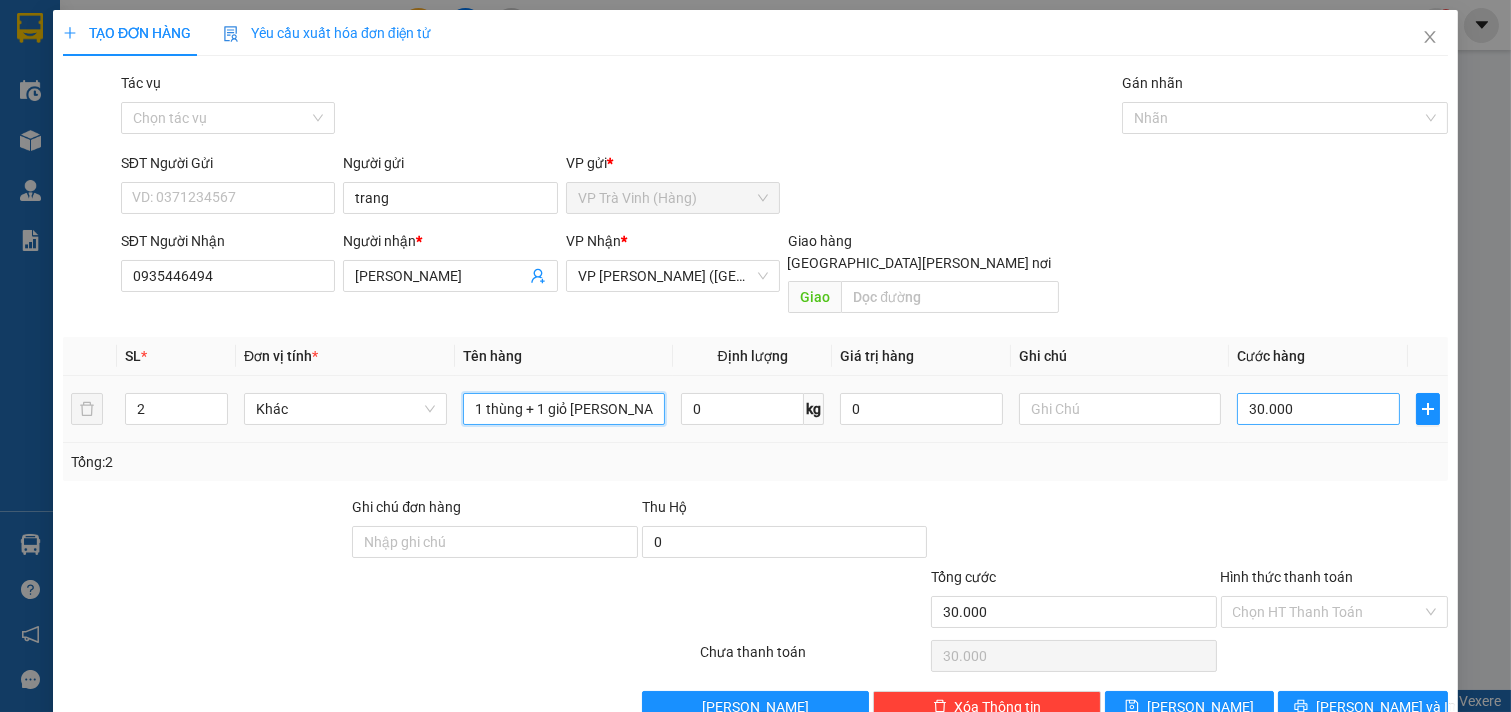 type on "1 thùng + 1 giỏ [PERSON_NAME]" 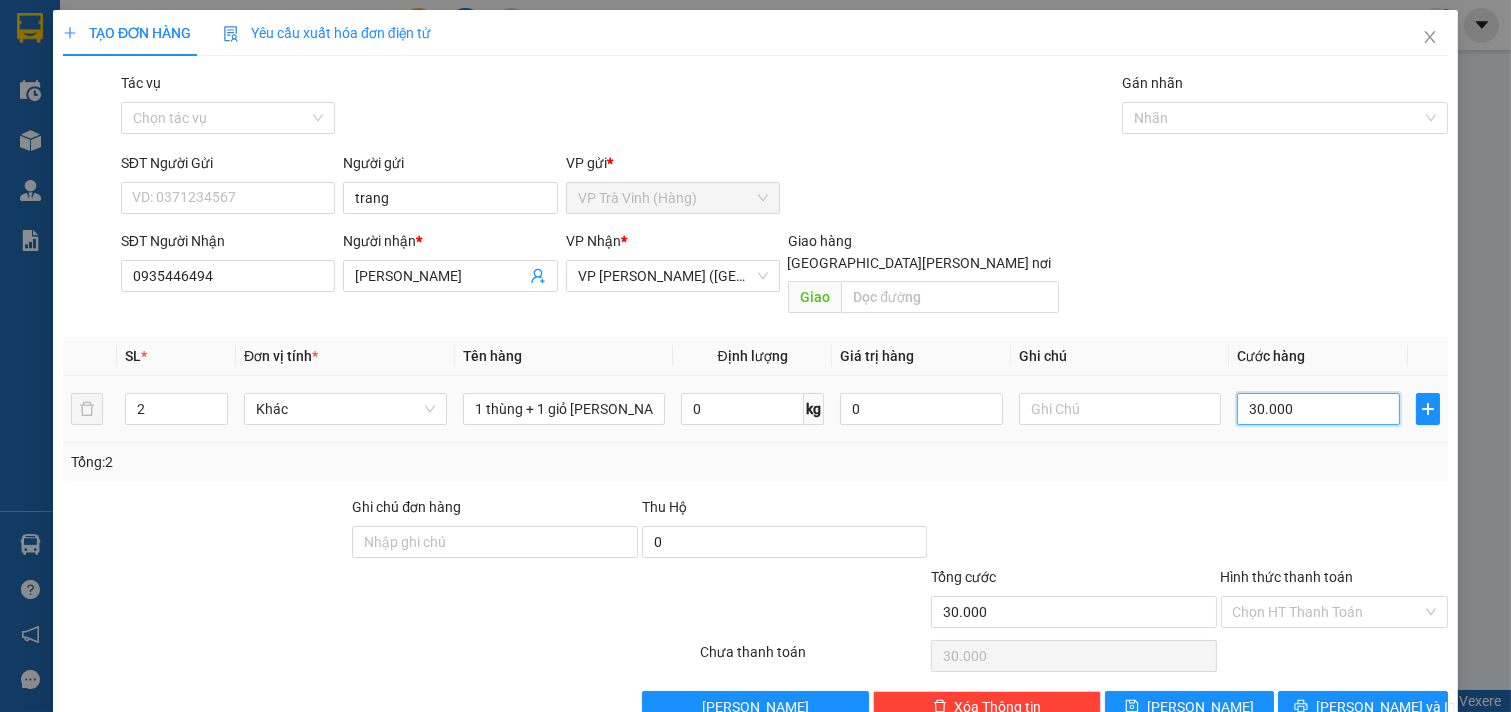 click on "30.000" at bounding box center (1318, 409) 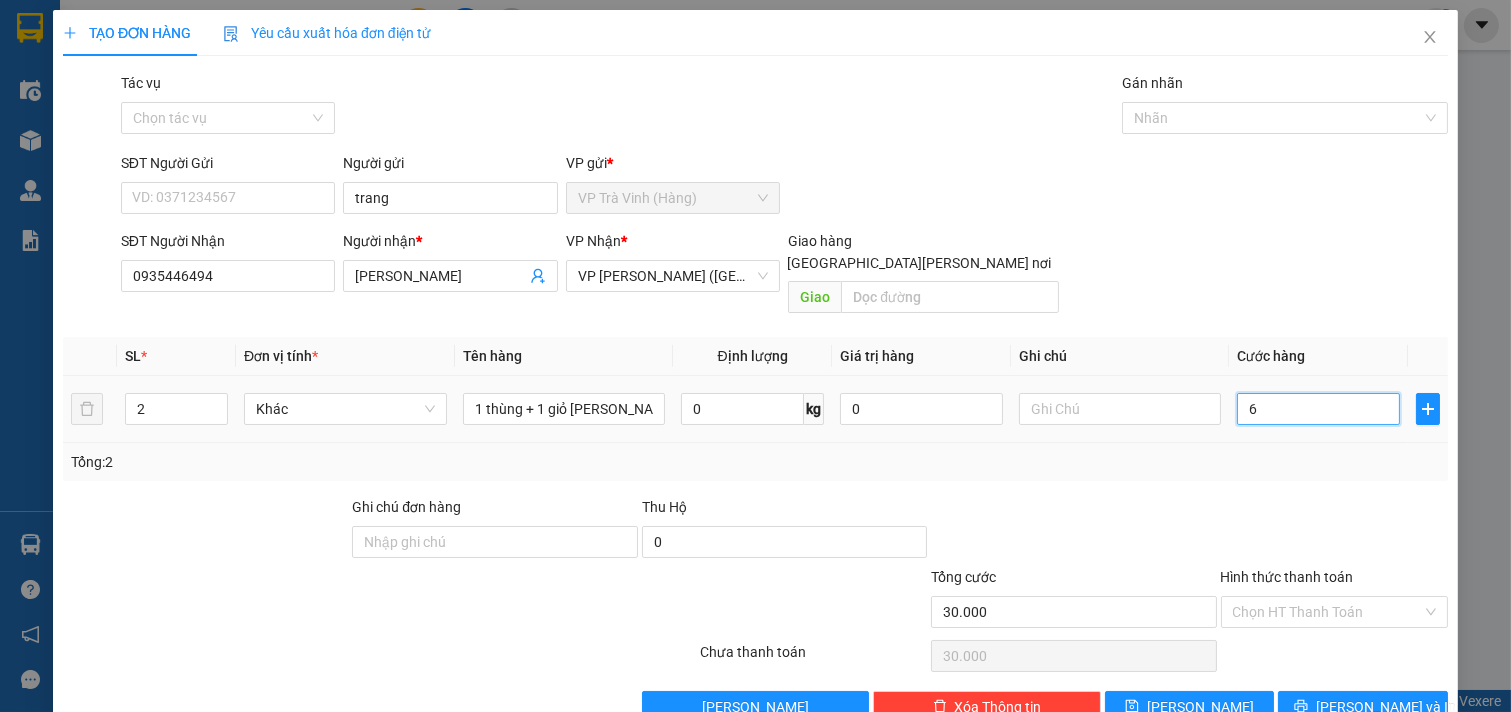 type on "6" 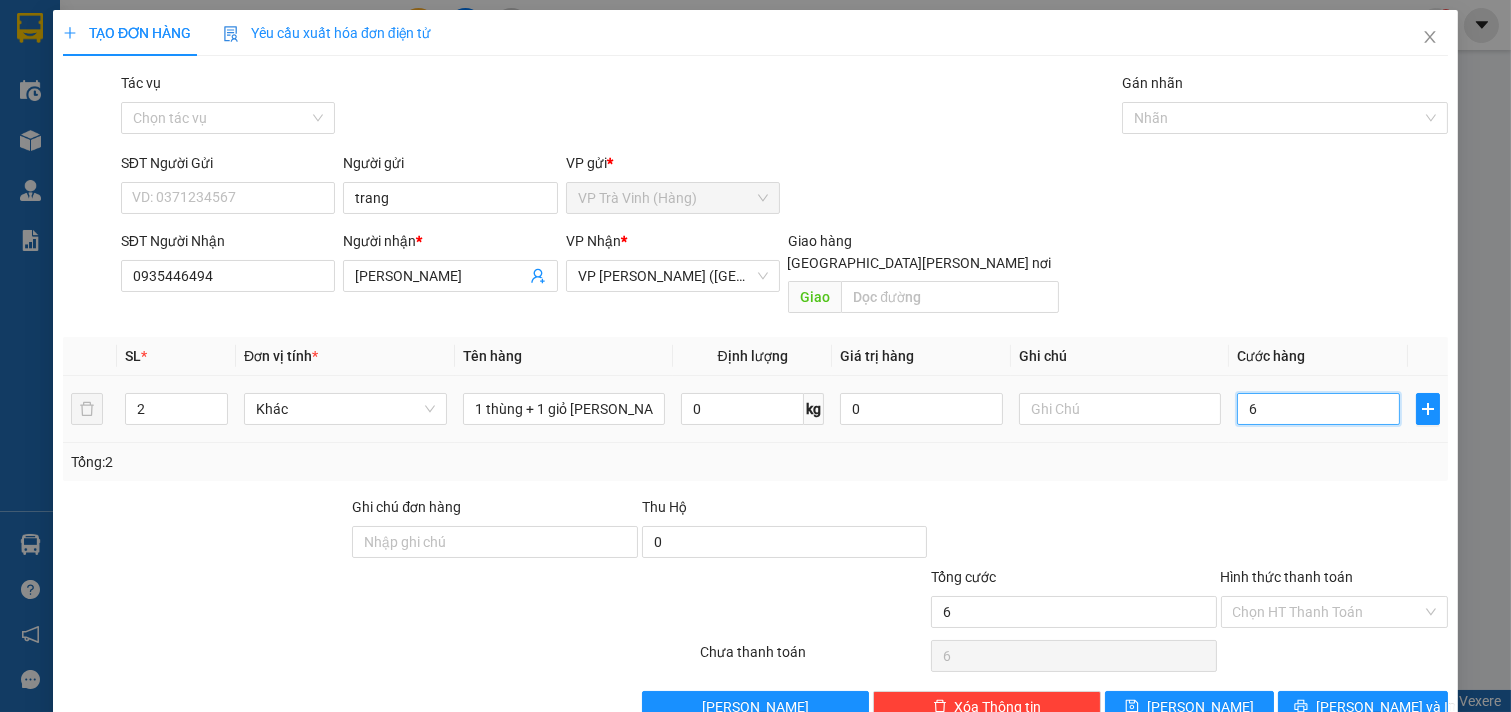 type on "60" 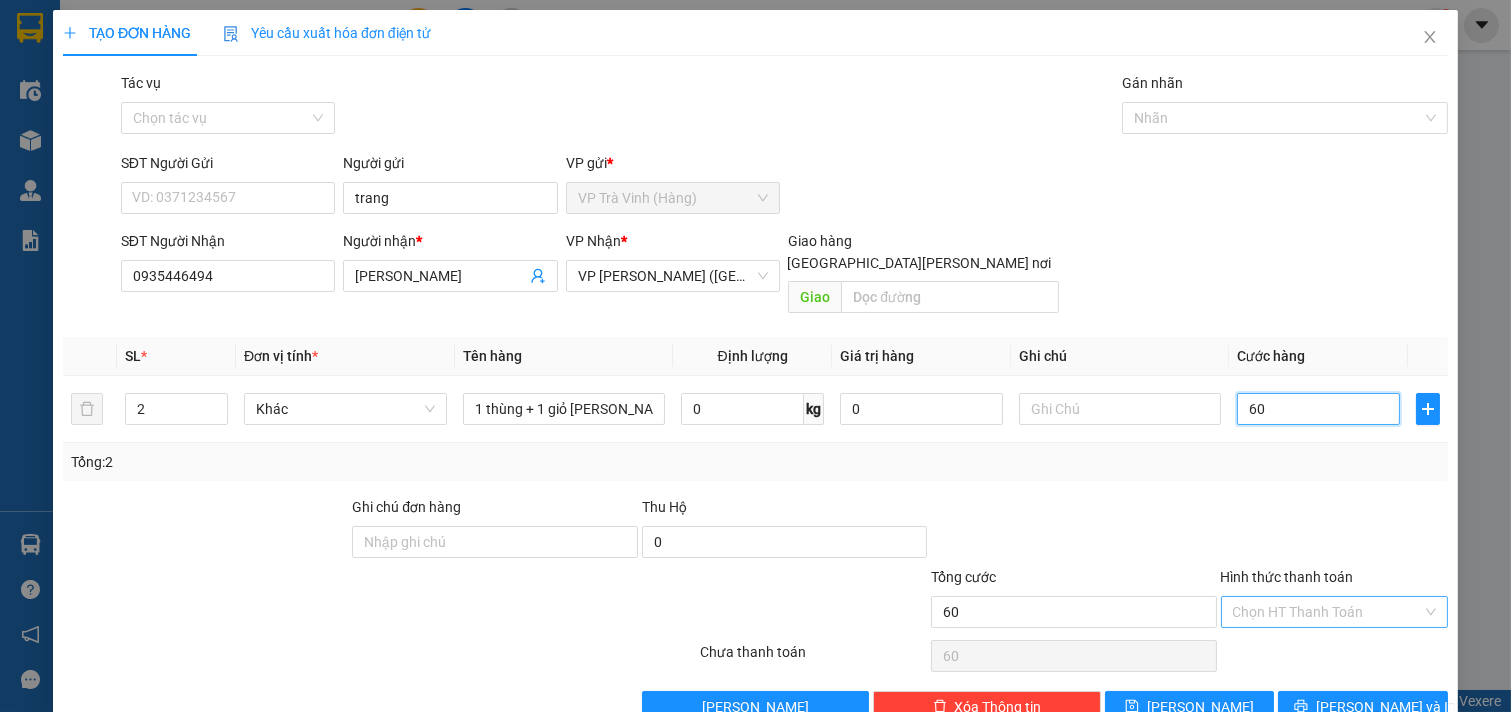 type on "60" 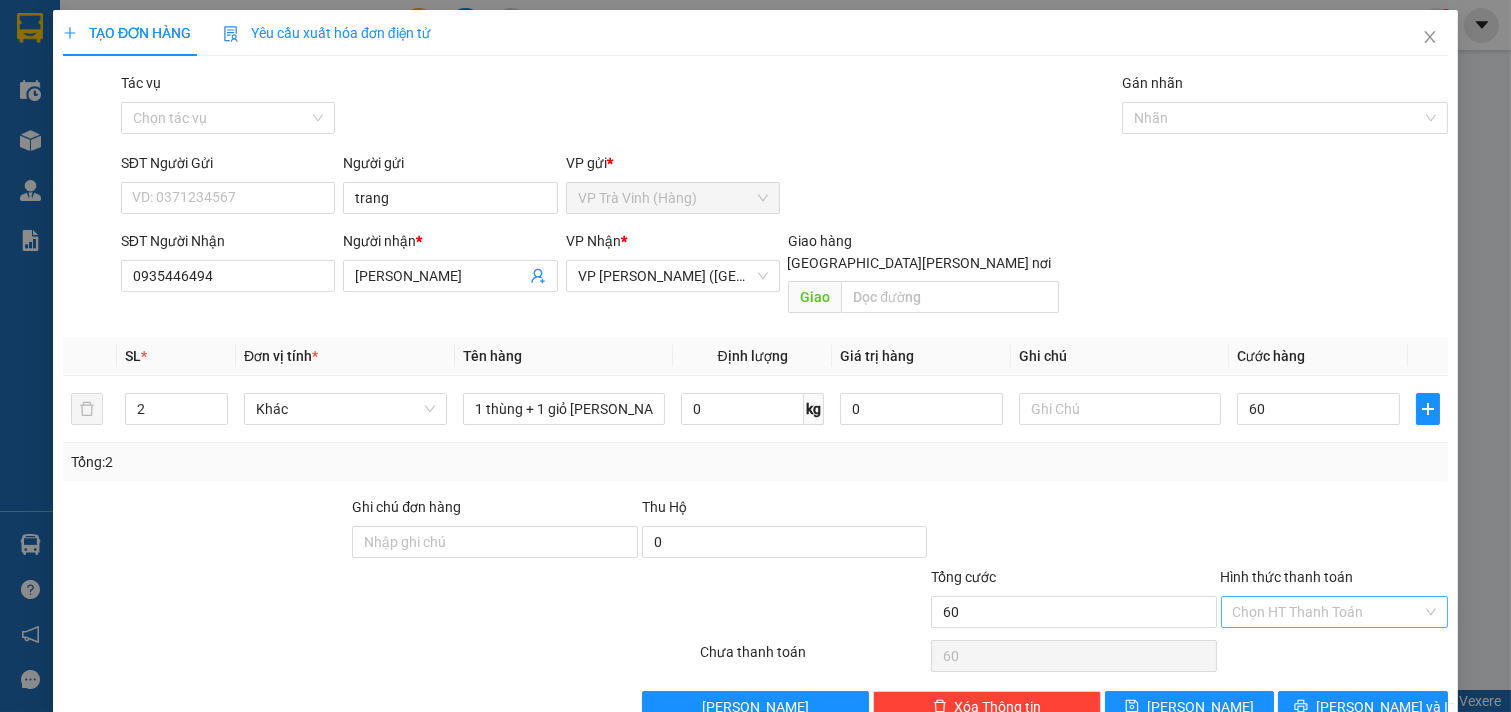 type on "60.000" 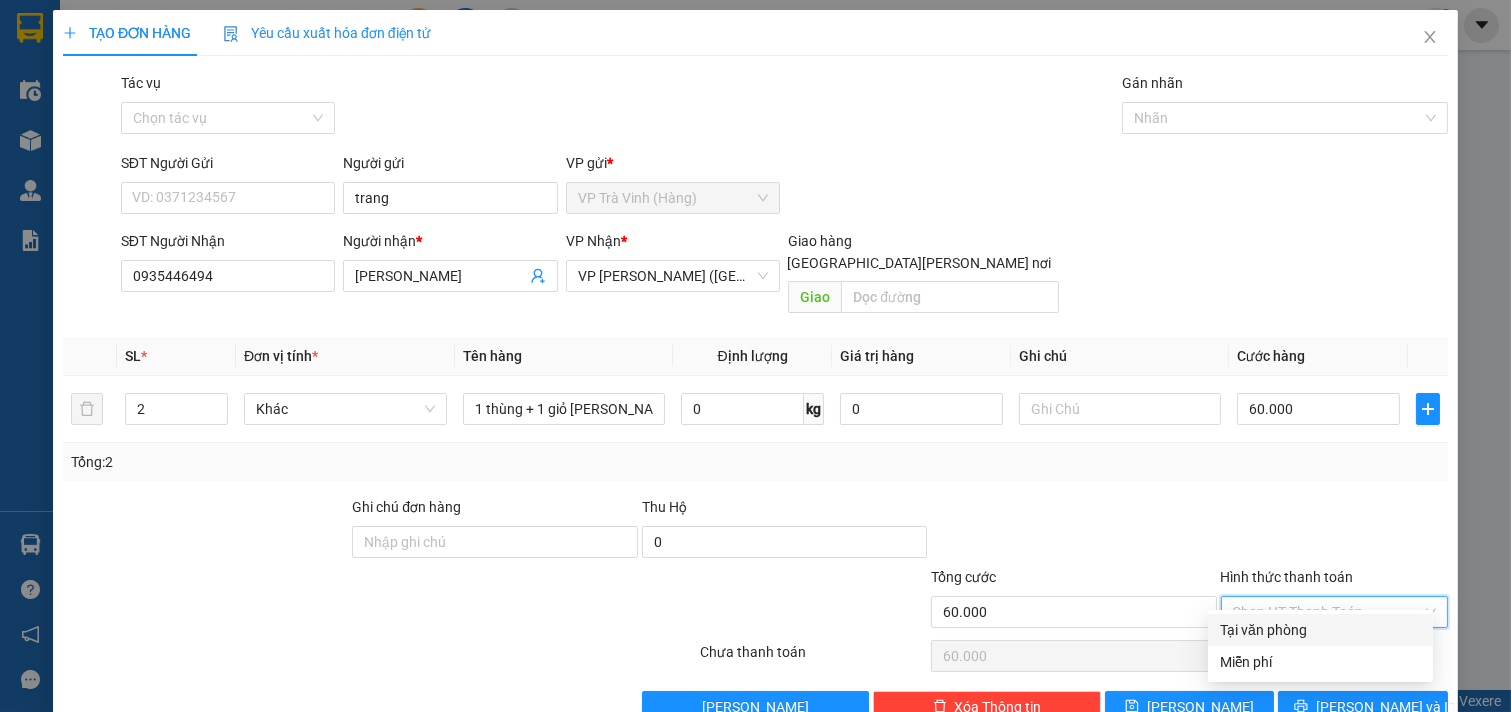 click on "Hình thức thanh toán" at bounding box center [1328, 612] 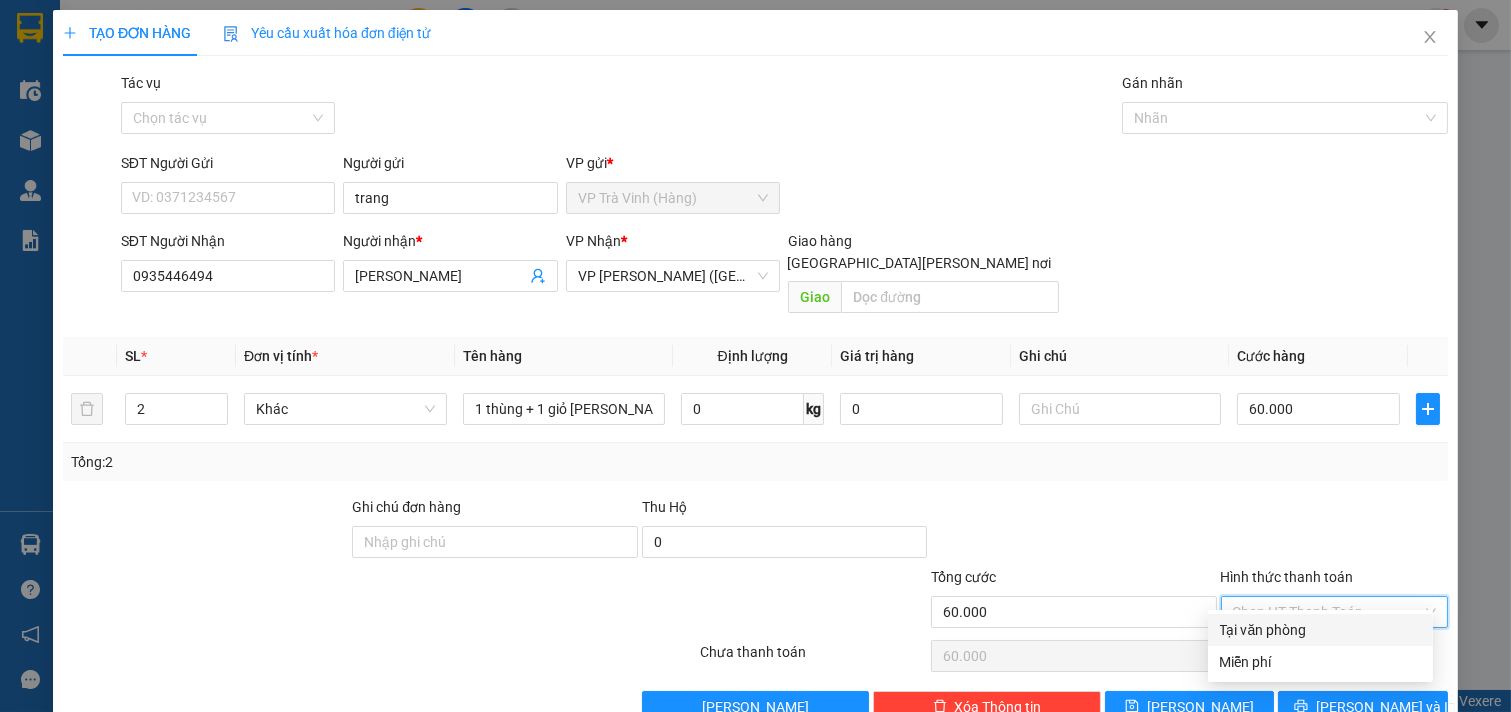 click on "Tại văn phòng" at bounding box center (1320, 630) 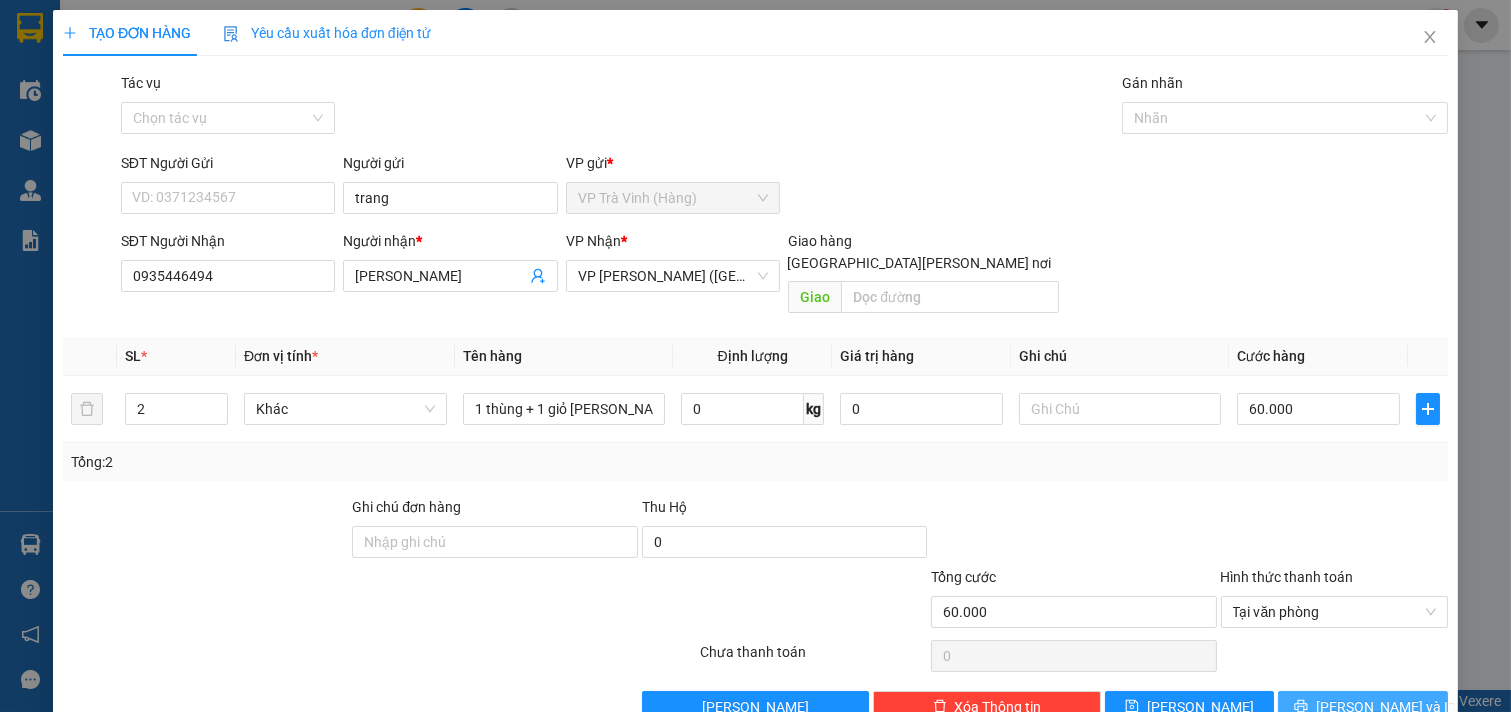 click 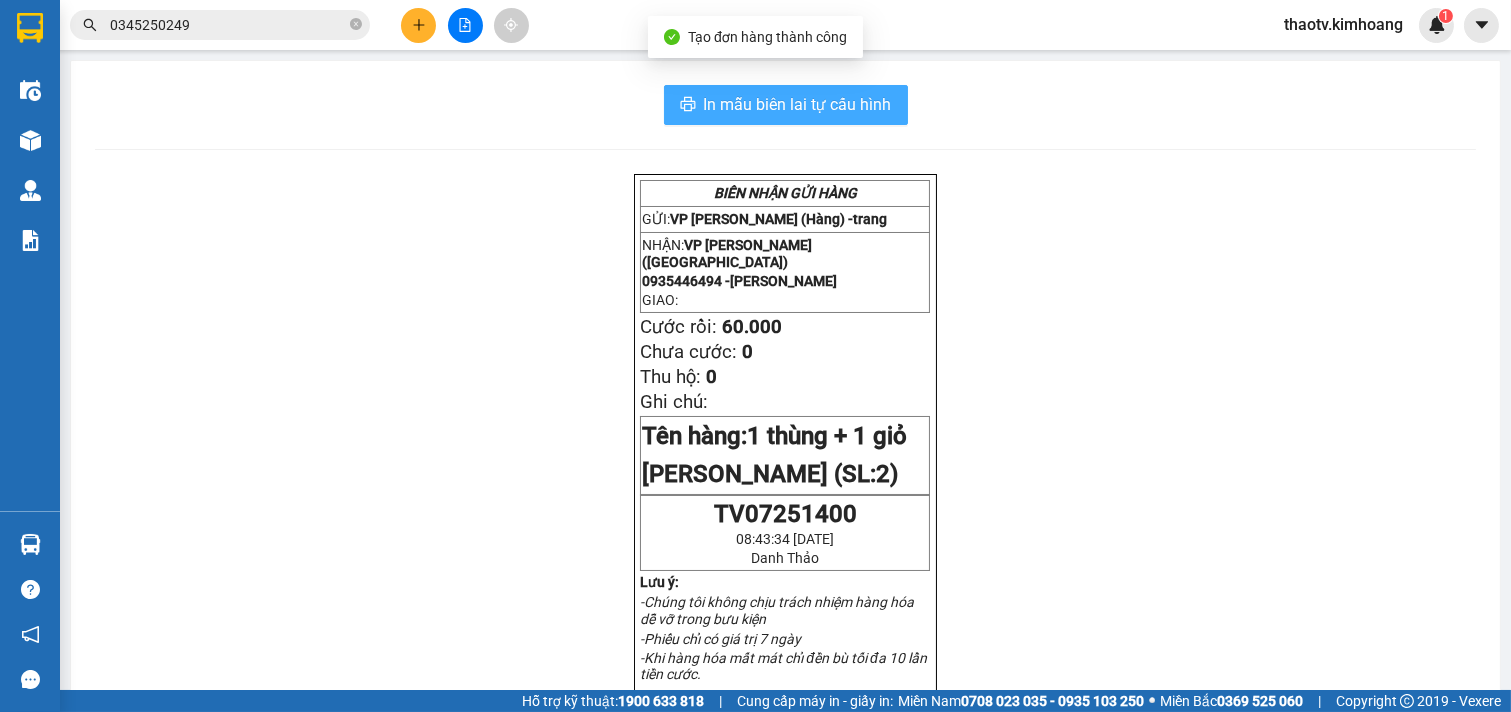 click on "In mẫu biên lai tự cấu hình" at bounding box center [798, 104] 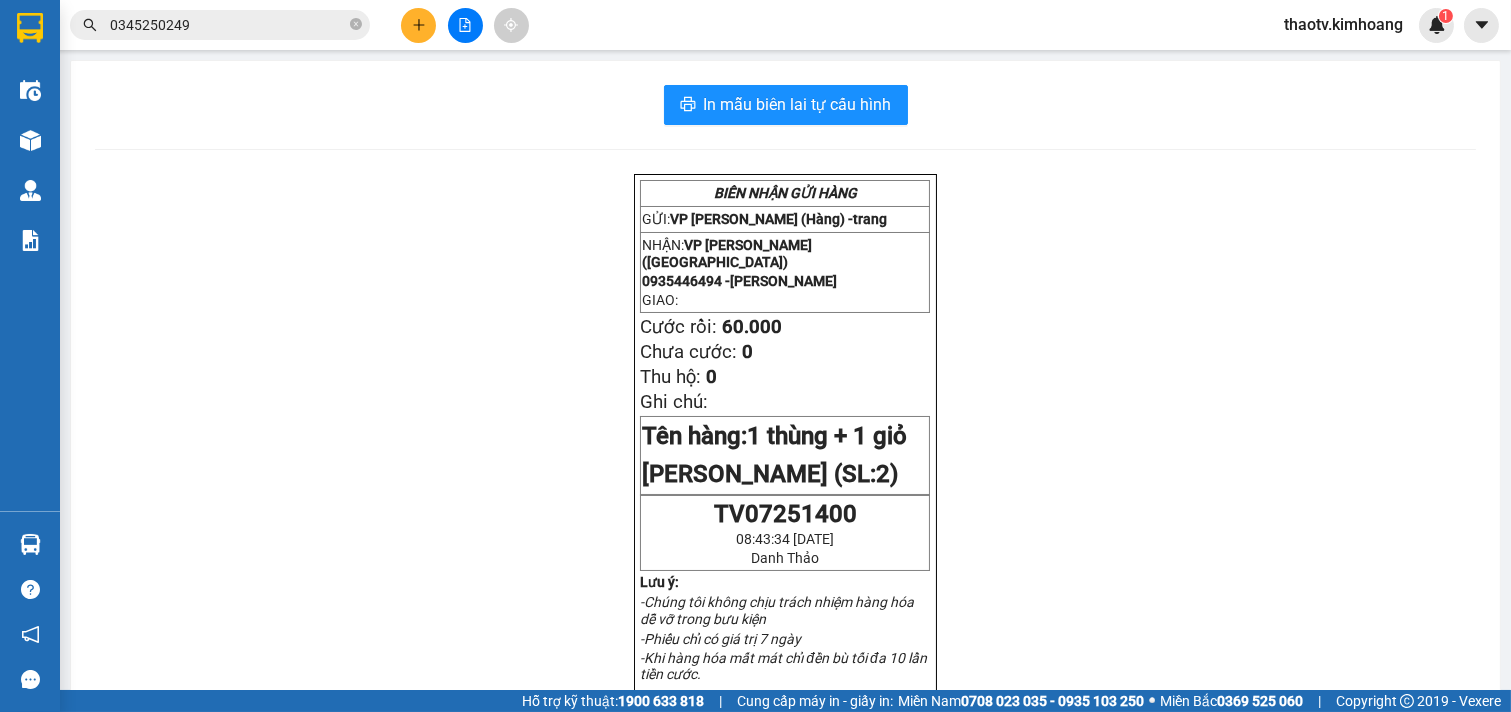 click at bounding box center [418, 25] 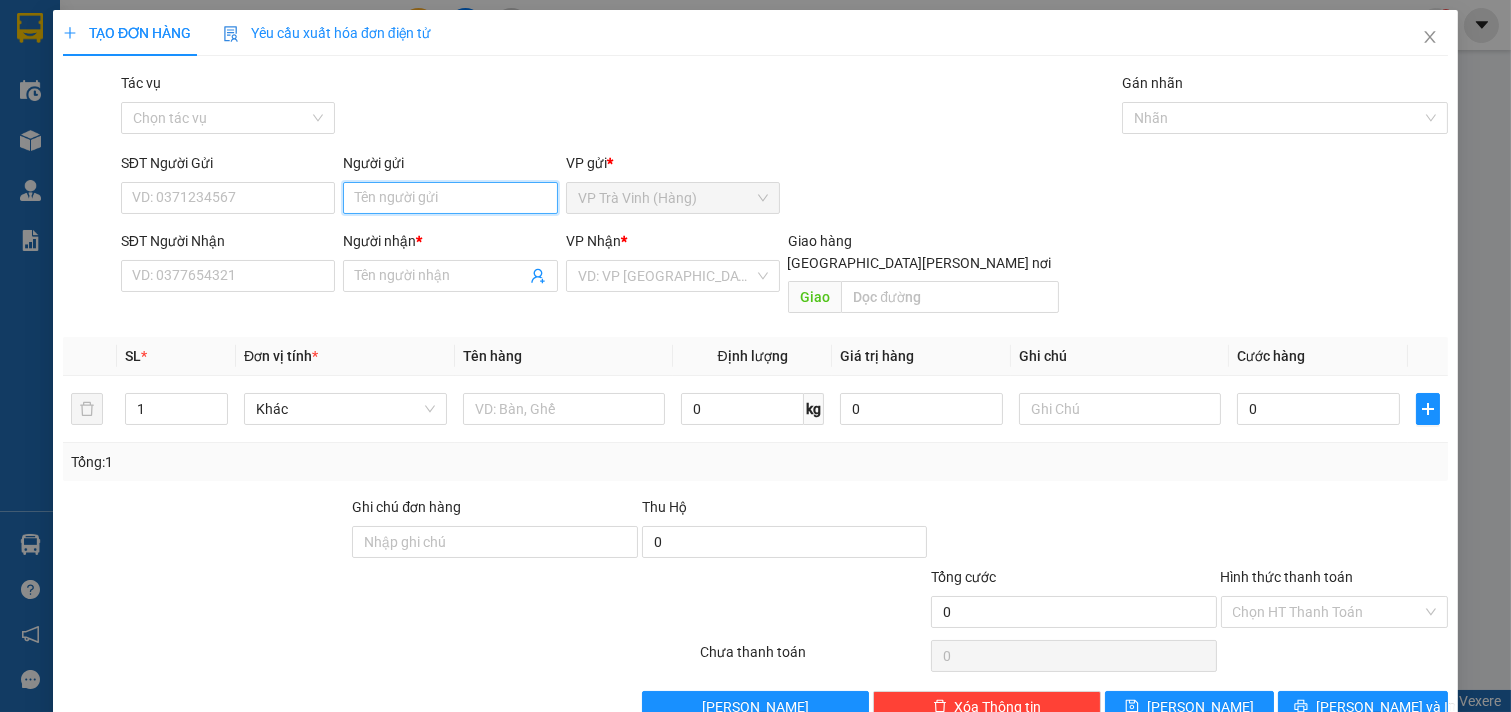 click on "Người gửi" at bounding box center (450, 198) 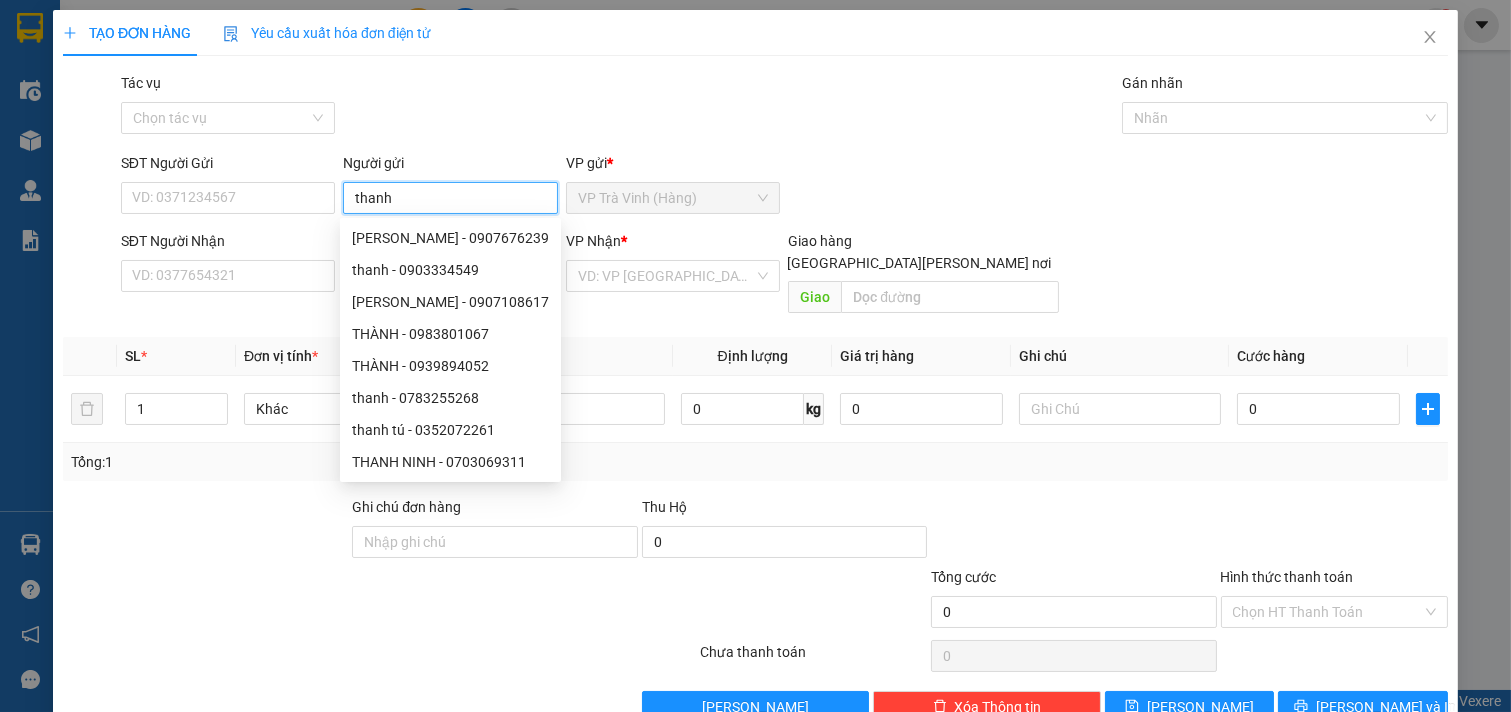 type on "thanh" 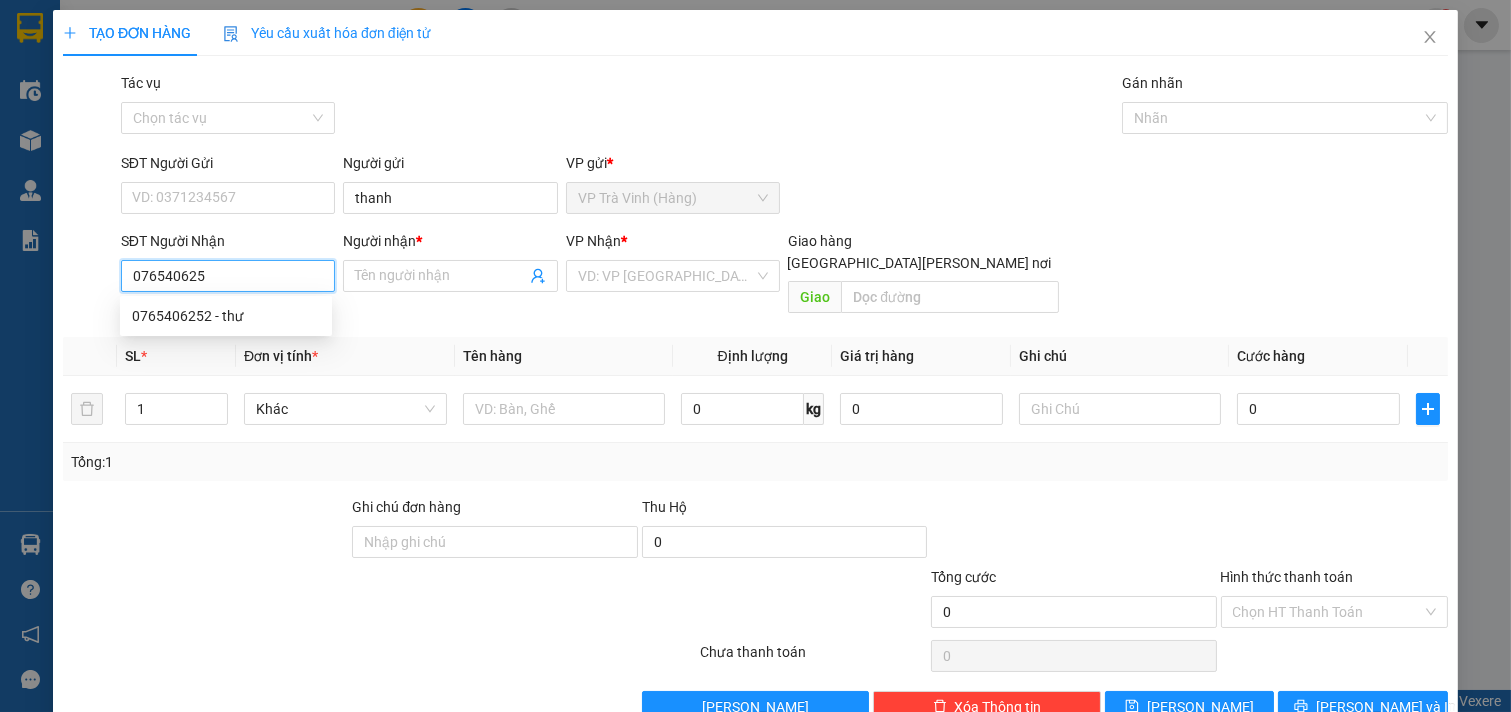 type on "0765406252" 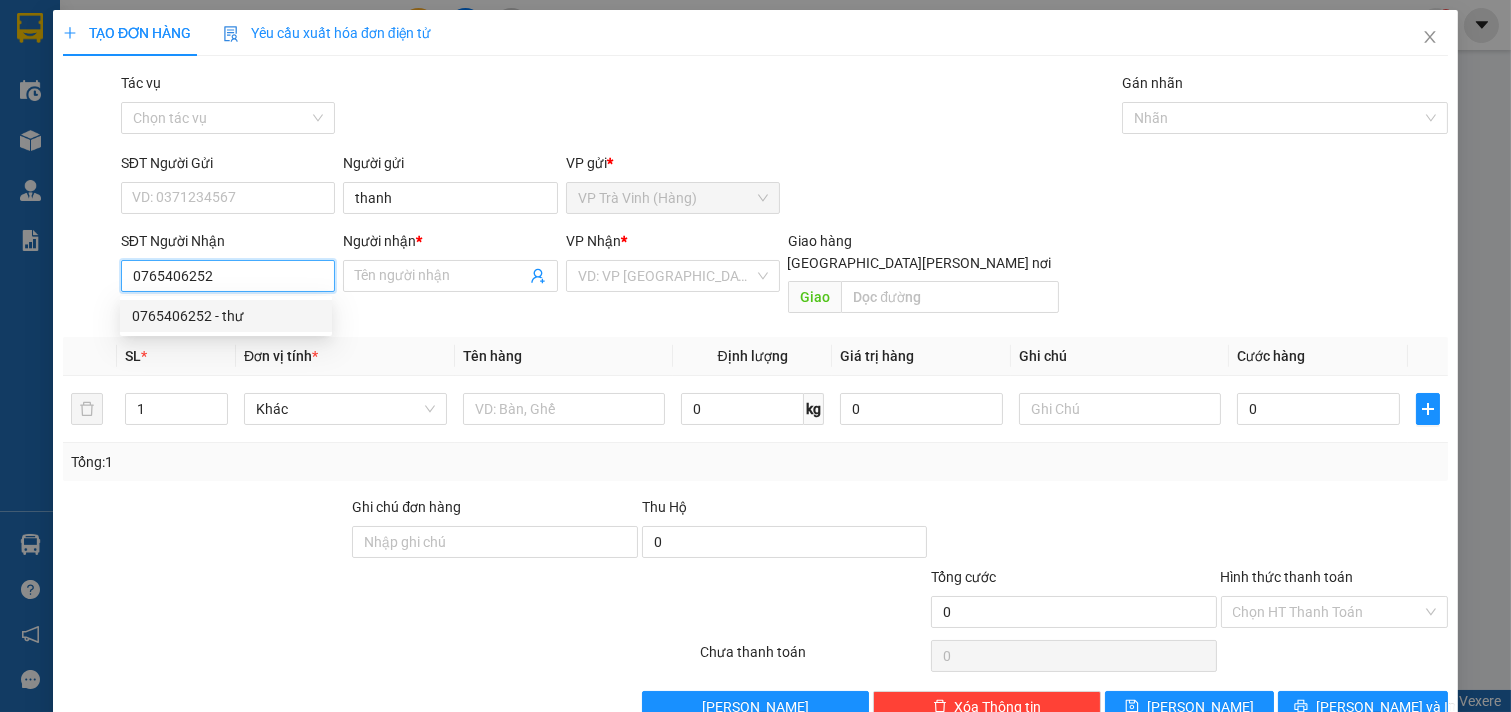 click on "0765406252 - thư" at bounding box center (226, 316) 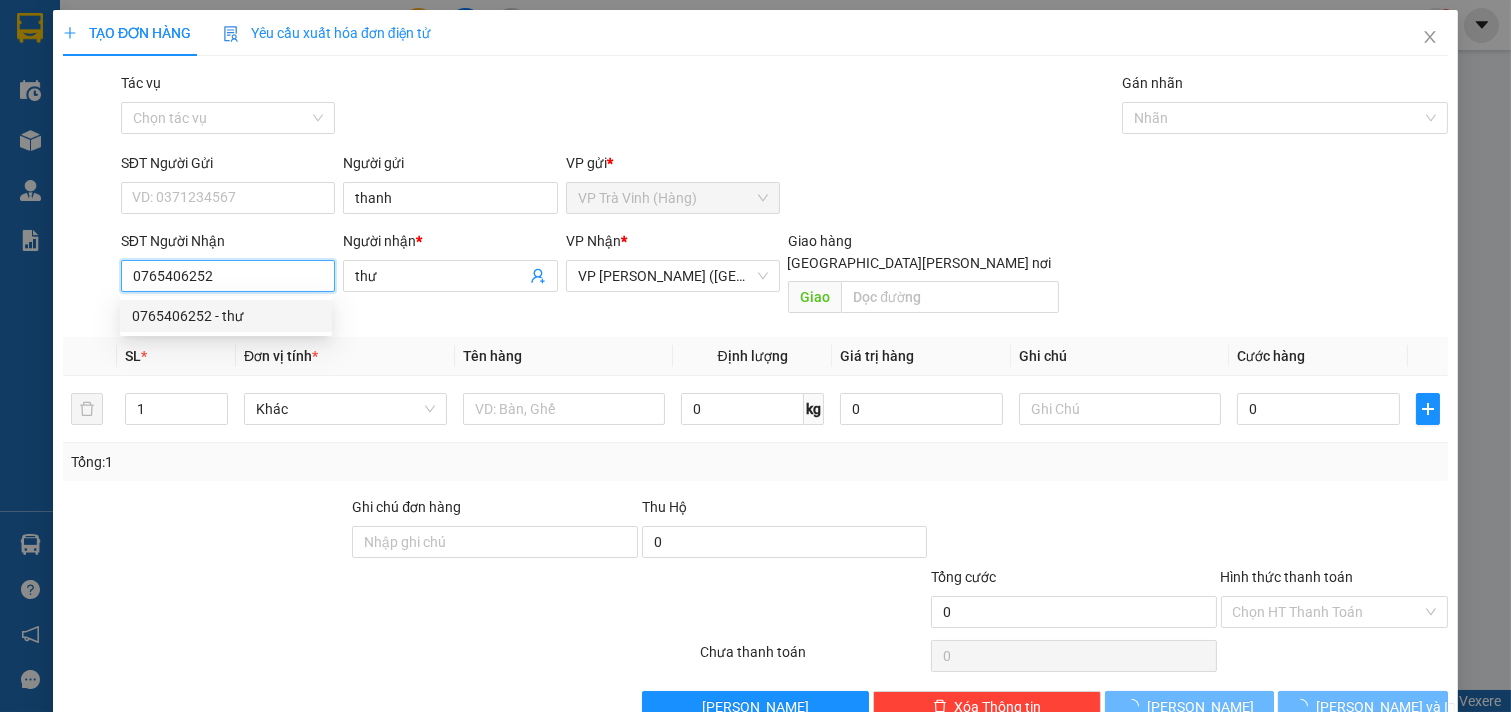 type on "35.000" 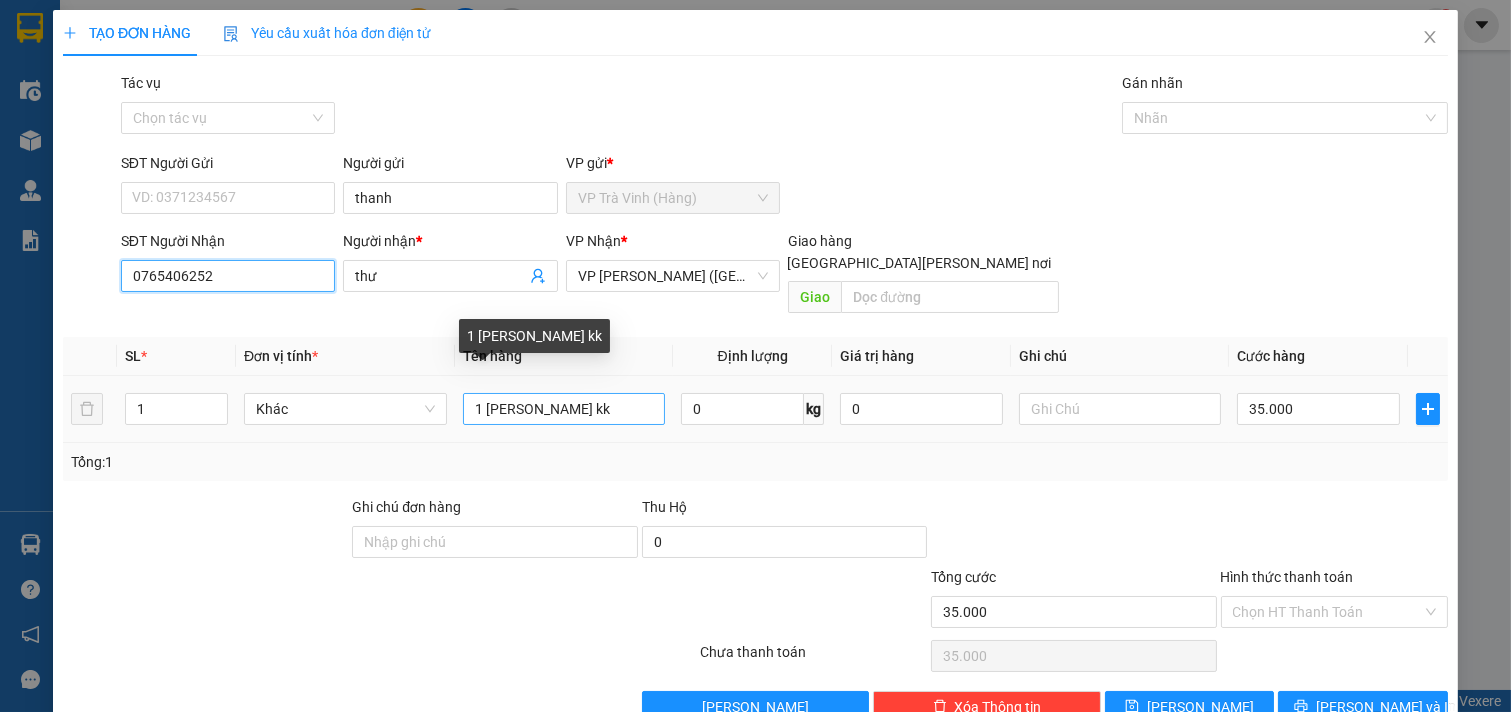 type on "0765406252" 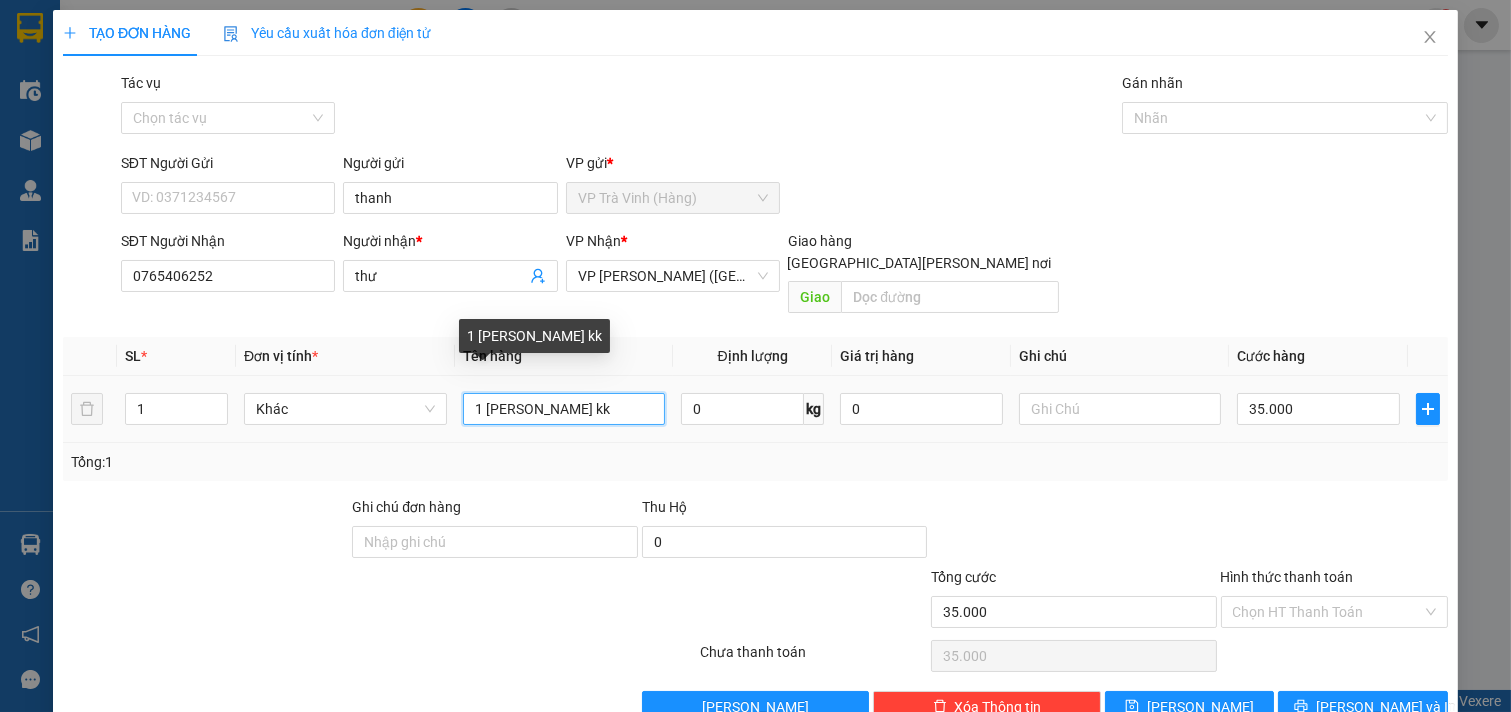 click on "1 [PERSON_NAME] kk" at bounding box center [564, 409] 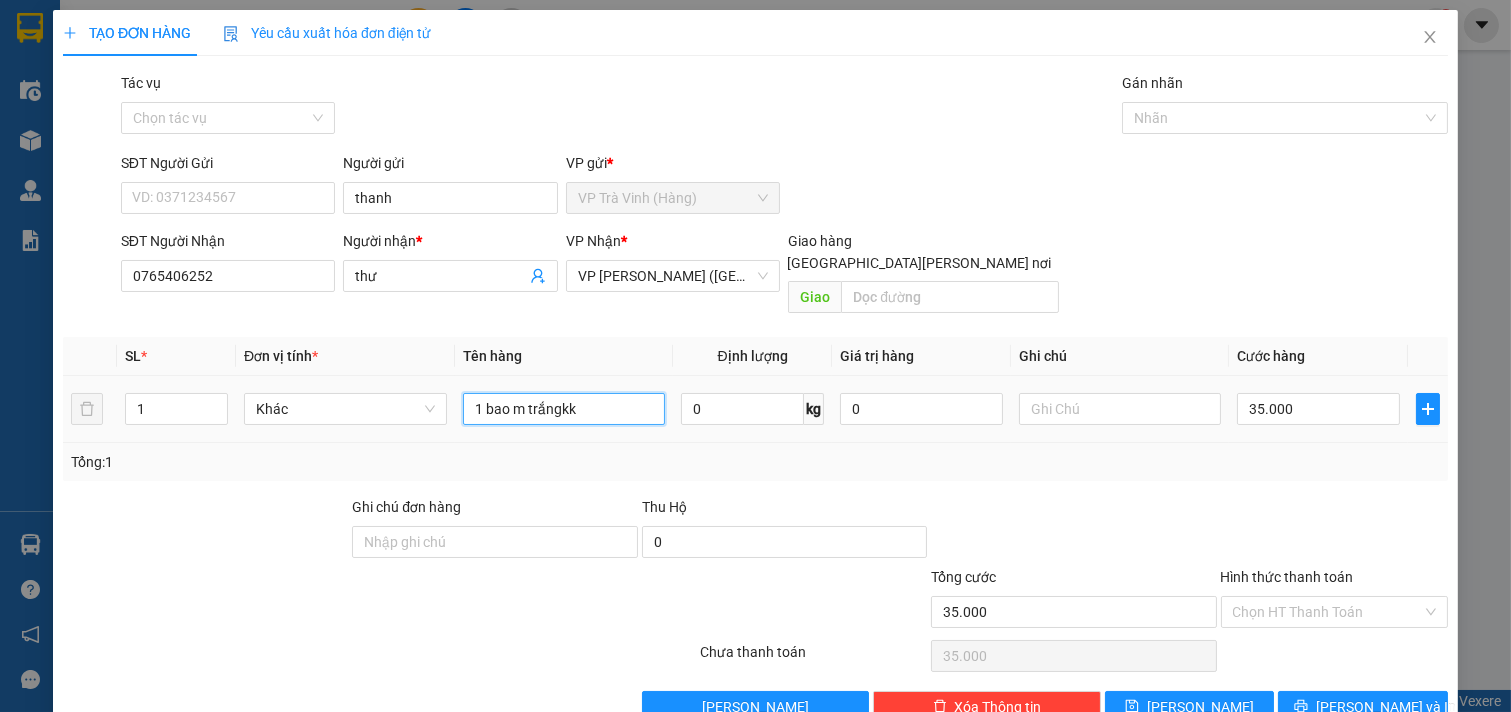 type on "1 [PERSON_NAME] kk" 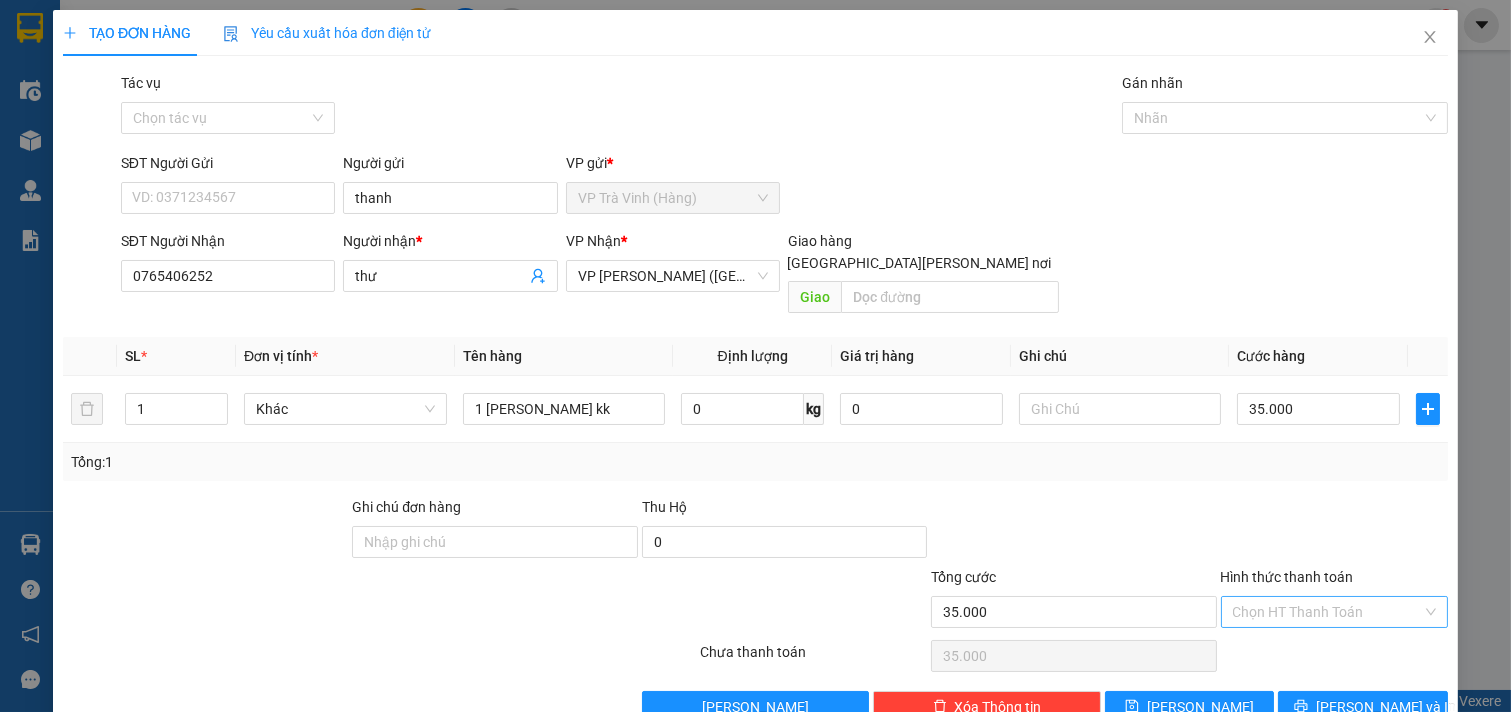 click on "Hình thức thanh toán" at bounding box center (1328, 612) 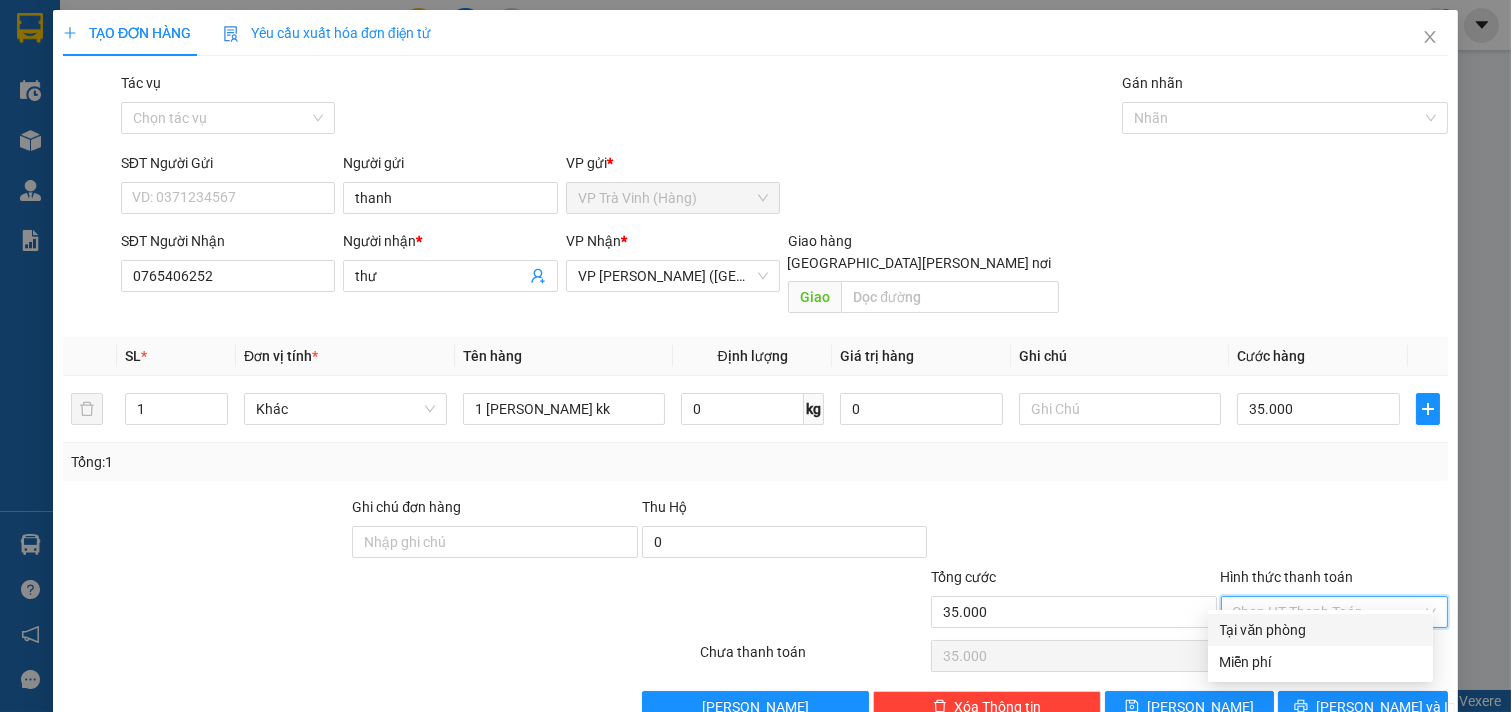 click on "Tại văn phòng" at bounding box center [1320, 630] 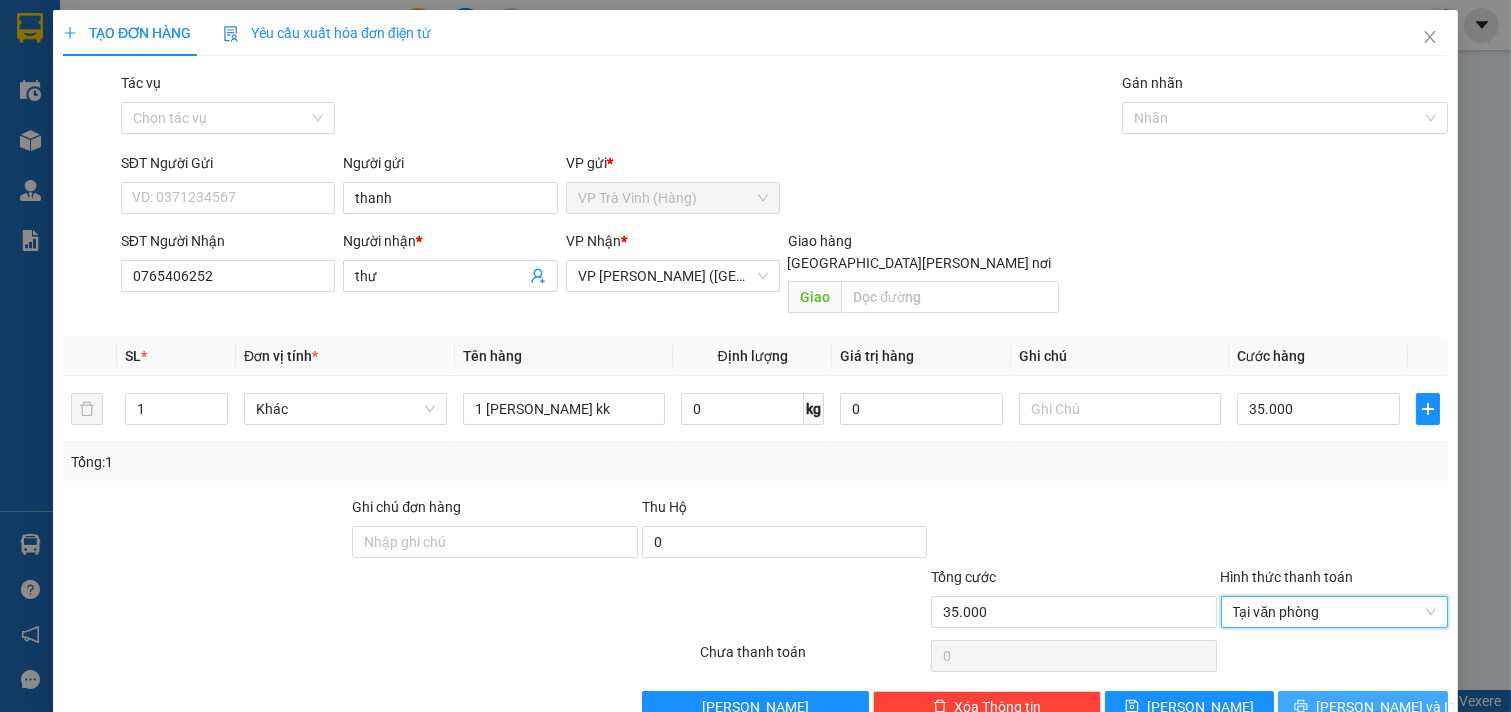 click on "[PERSON_NAME] và In" at bounding box center [1363, 707] 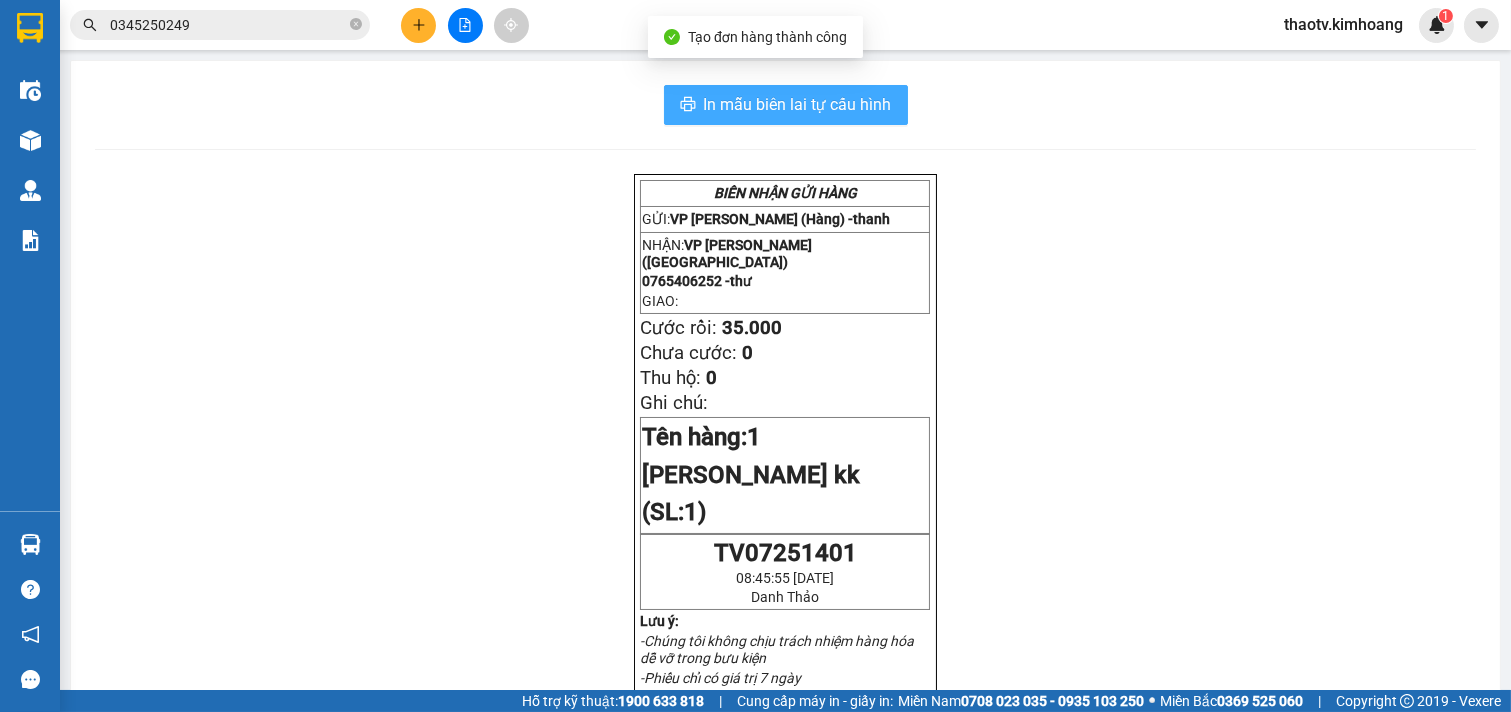 click on "In mẫu biên lai tự cấu hình" at bounding box center [798, 104] 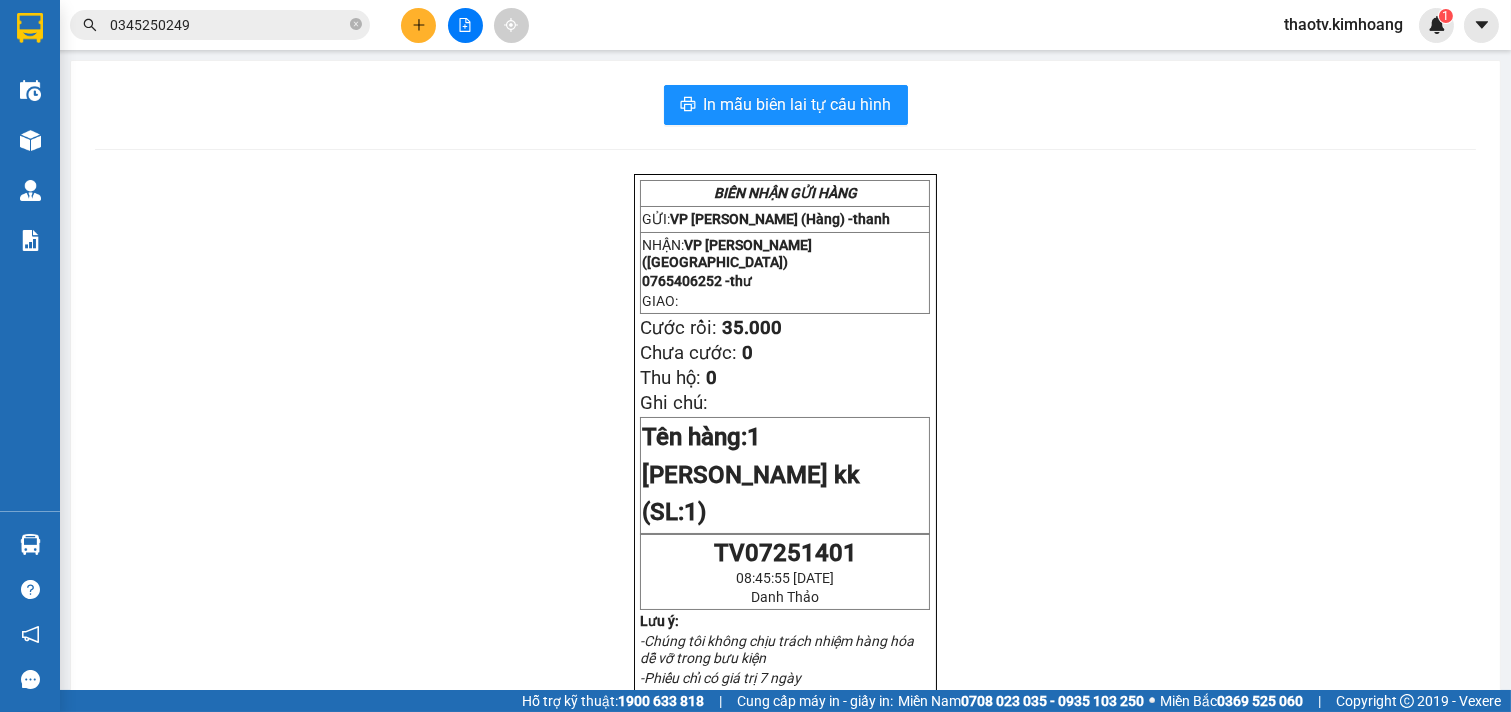 click at bounding box center [418, 25] 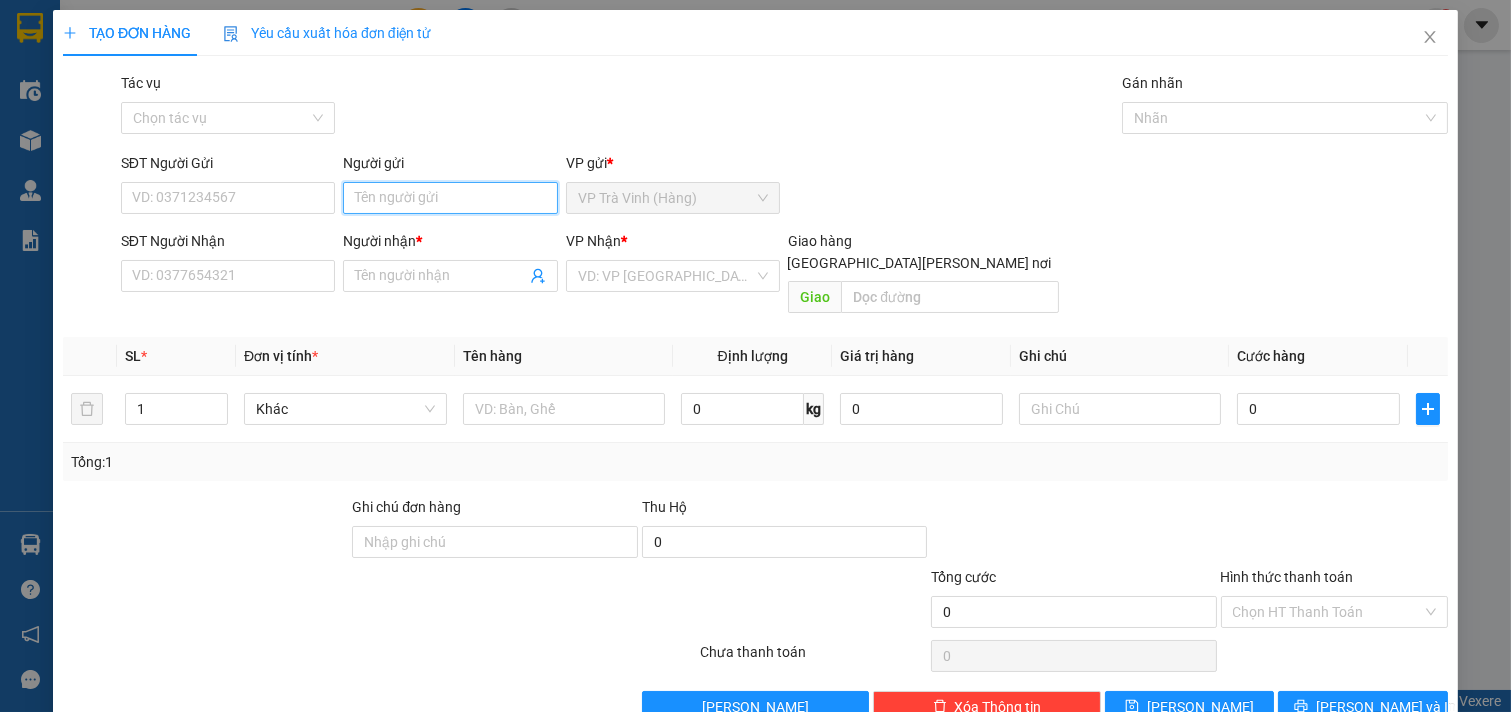 drag, startPoint x: 450, startPoint y: 192, endPoint x: 465, endPoint y: 195, distance: 15.297058 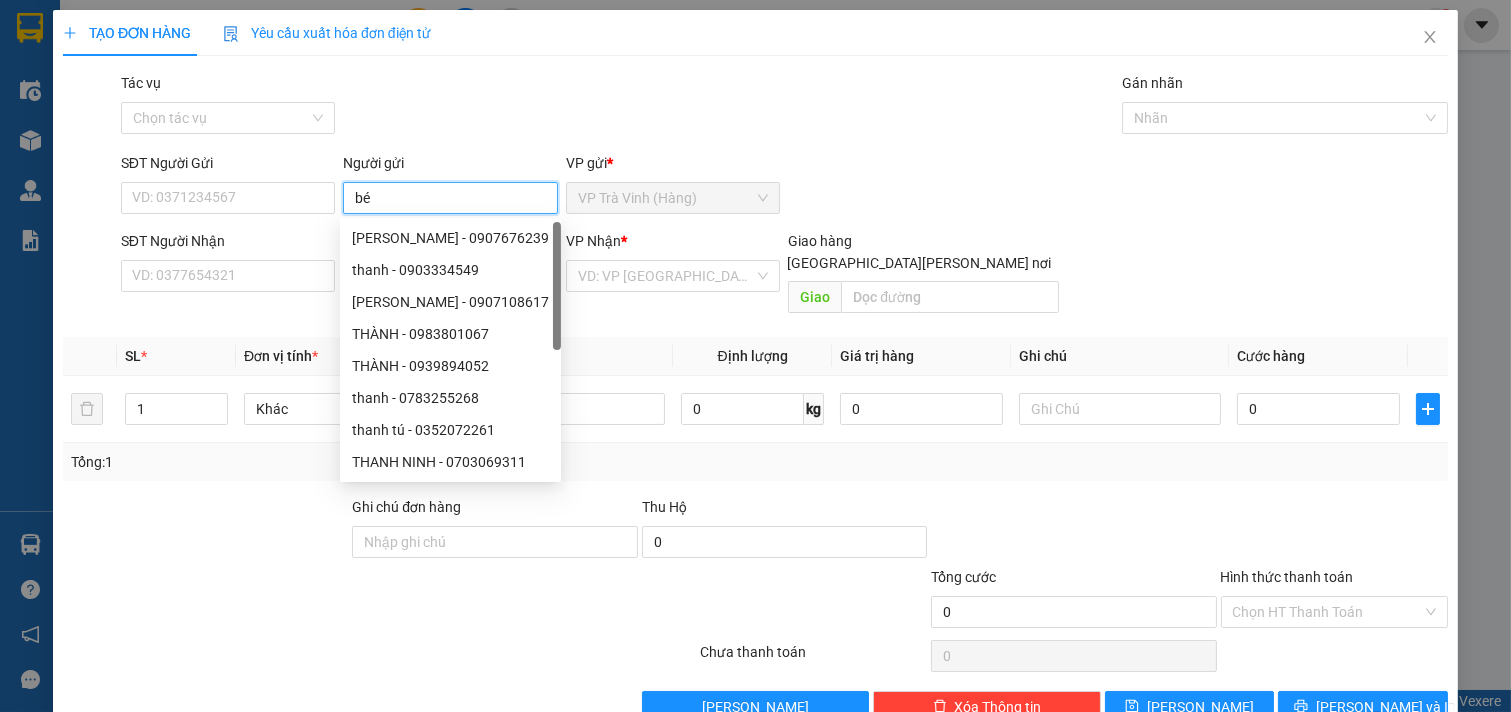 type on "bé" 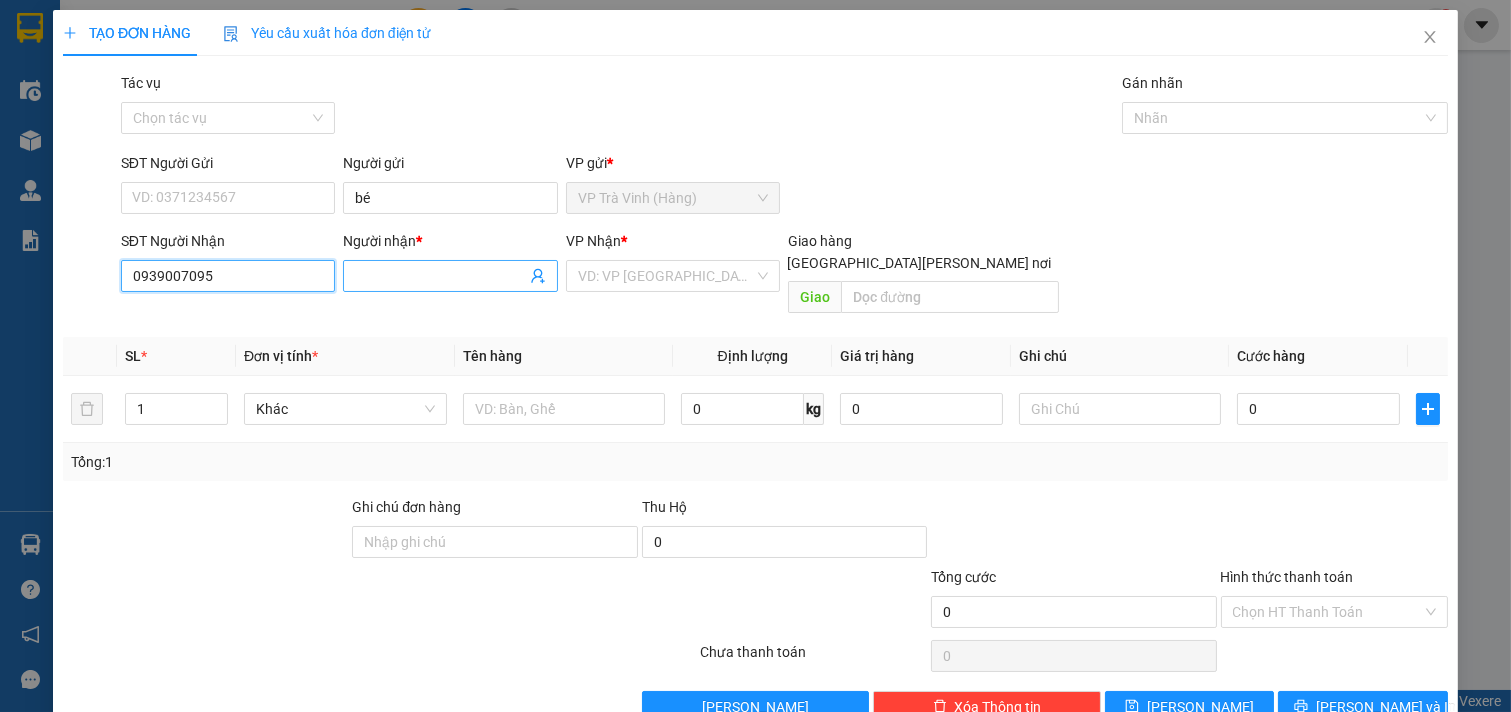 type on "0939007095" 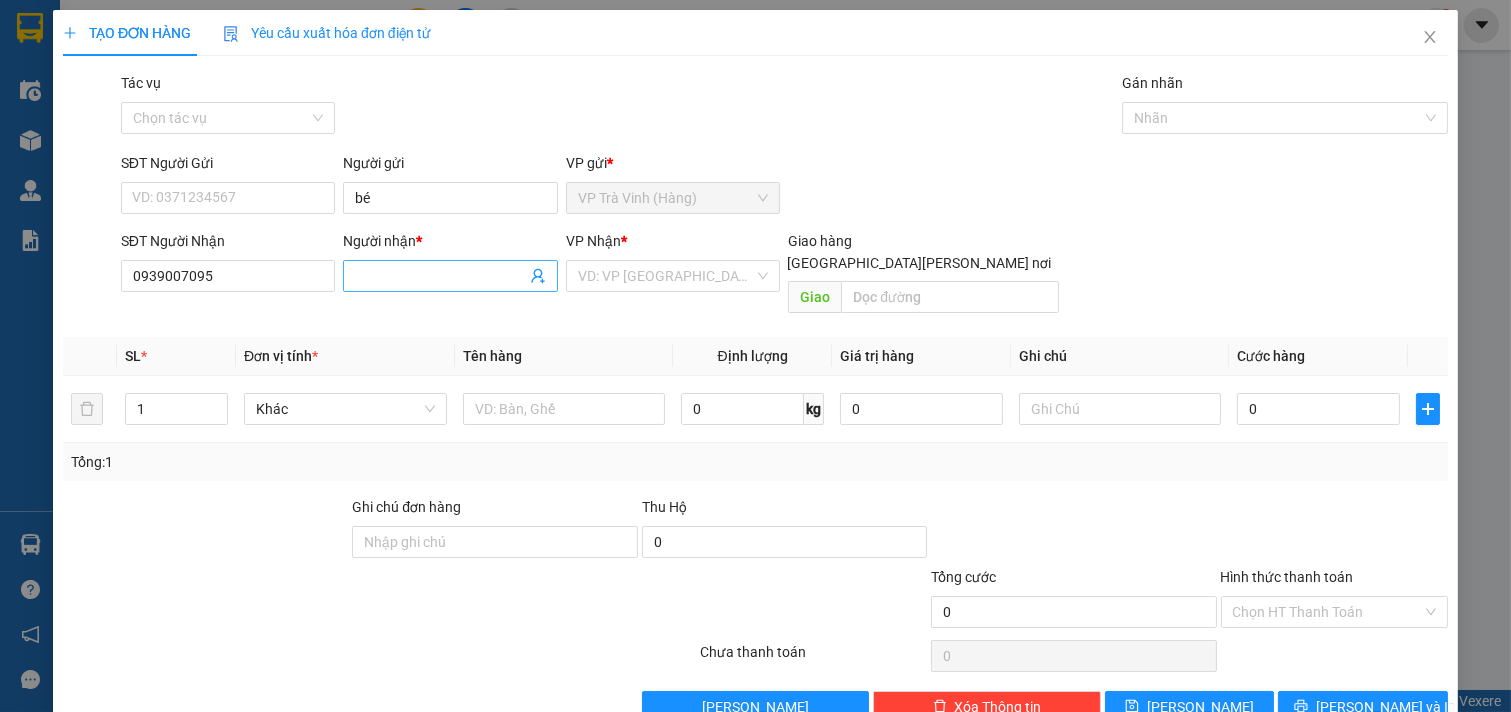 click on "Người nhận  *" at bounding box center [440, 276] 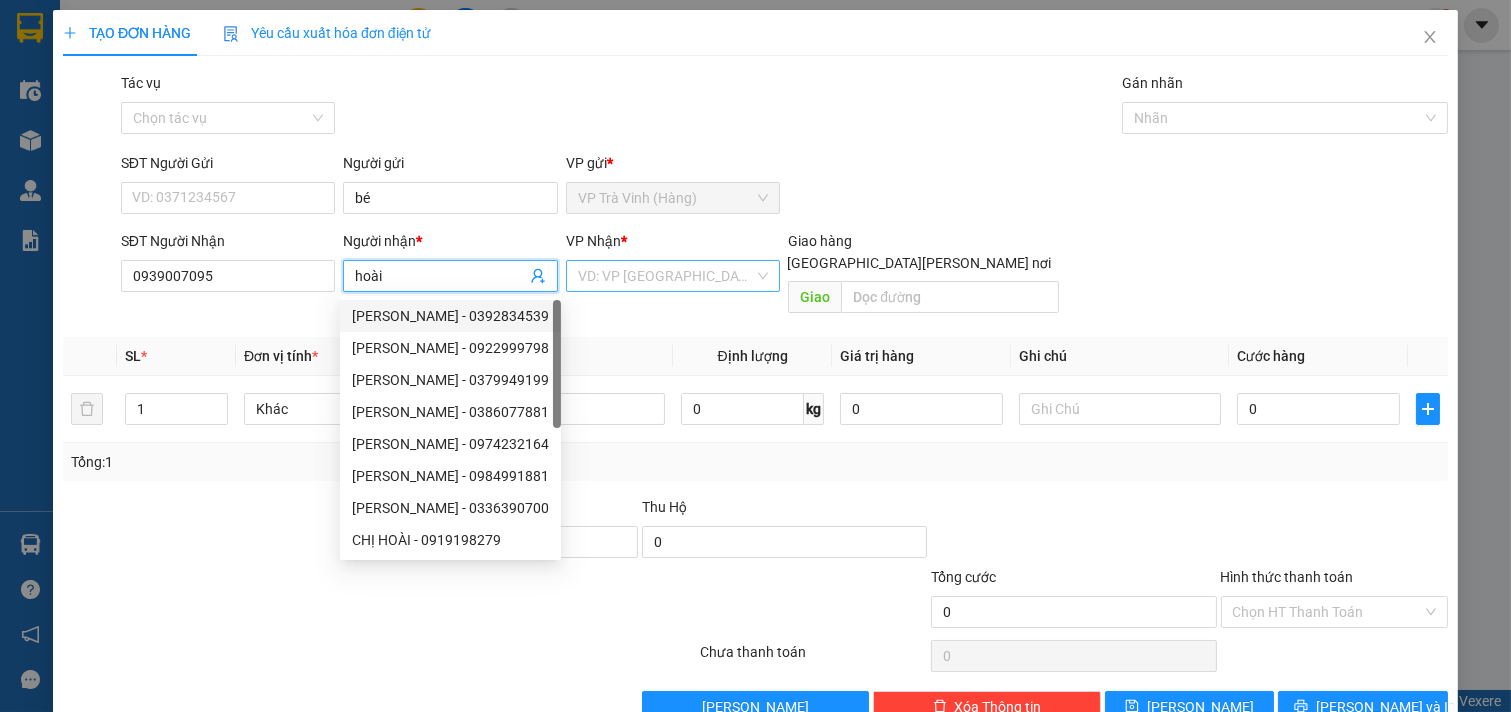 type on "hoài" 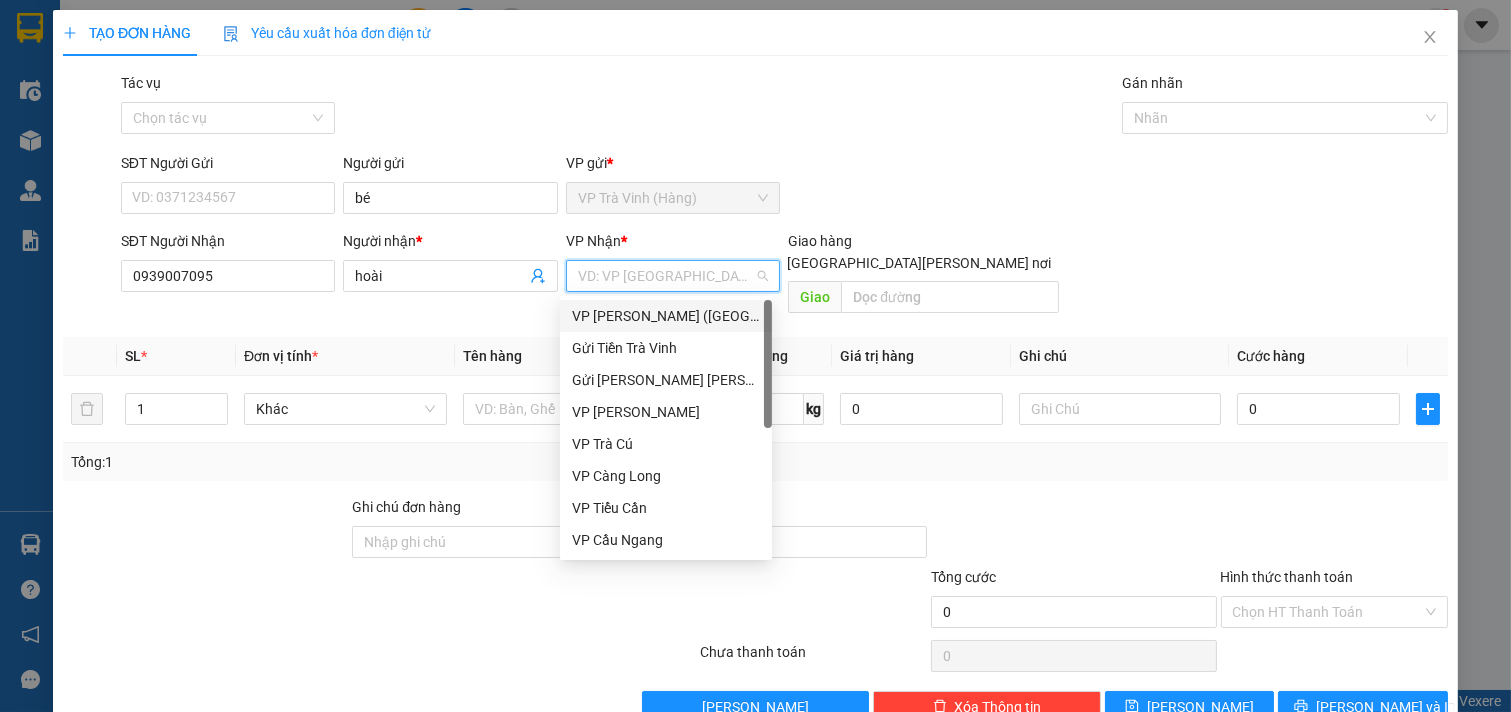 click on "VP [PERSON_NAME] ([GEOGRAPHIC_DATA])" at bounding box center (666, 316) 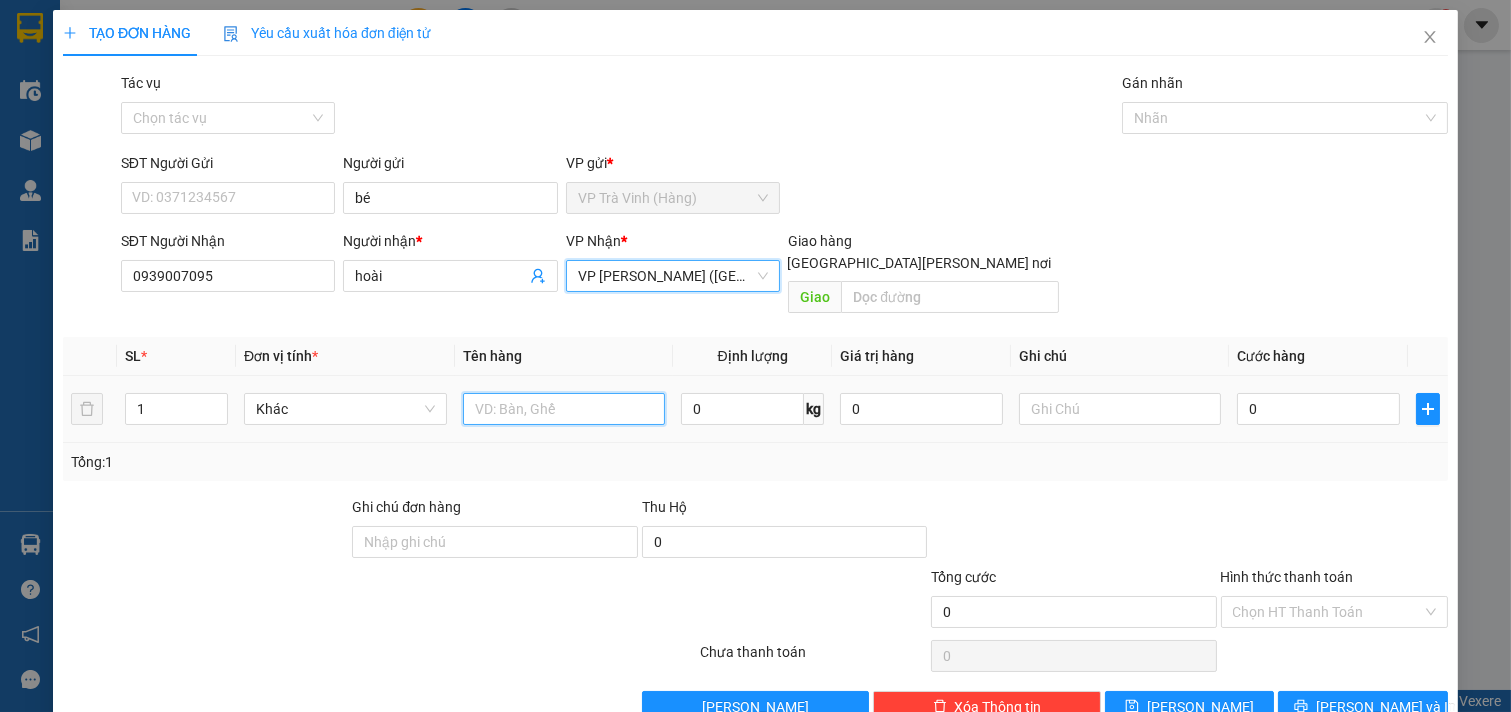 click at bounding box center (564, 409) 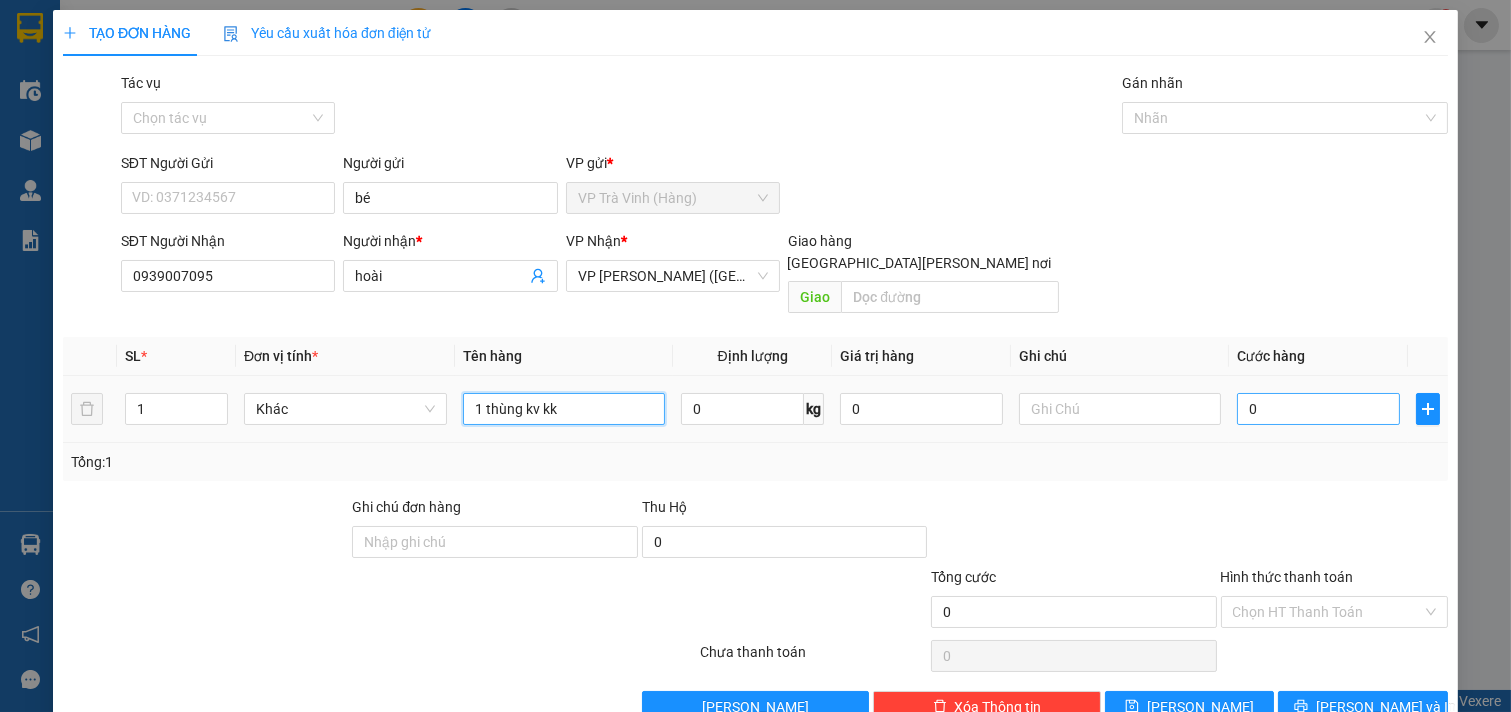 type on "1 thùng kv kk" 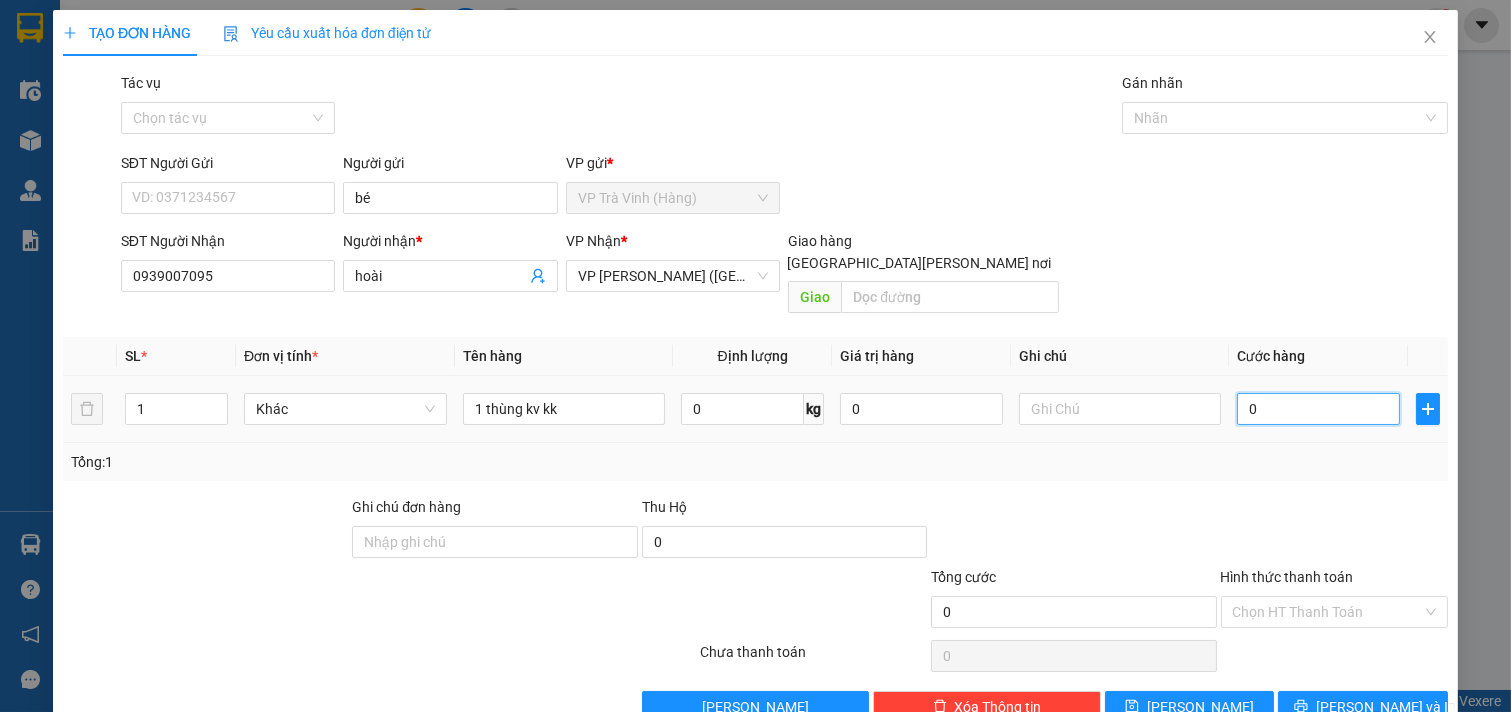 click on "0" at bounding box center (1318, 409) 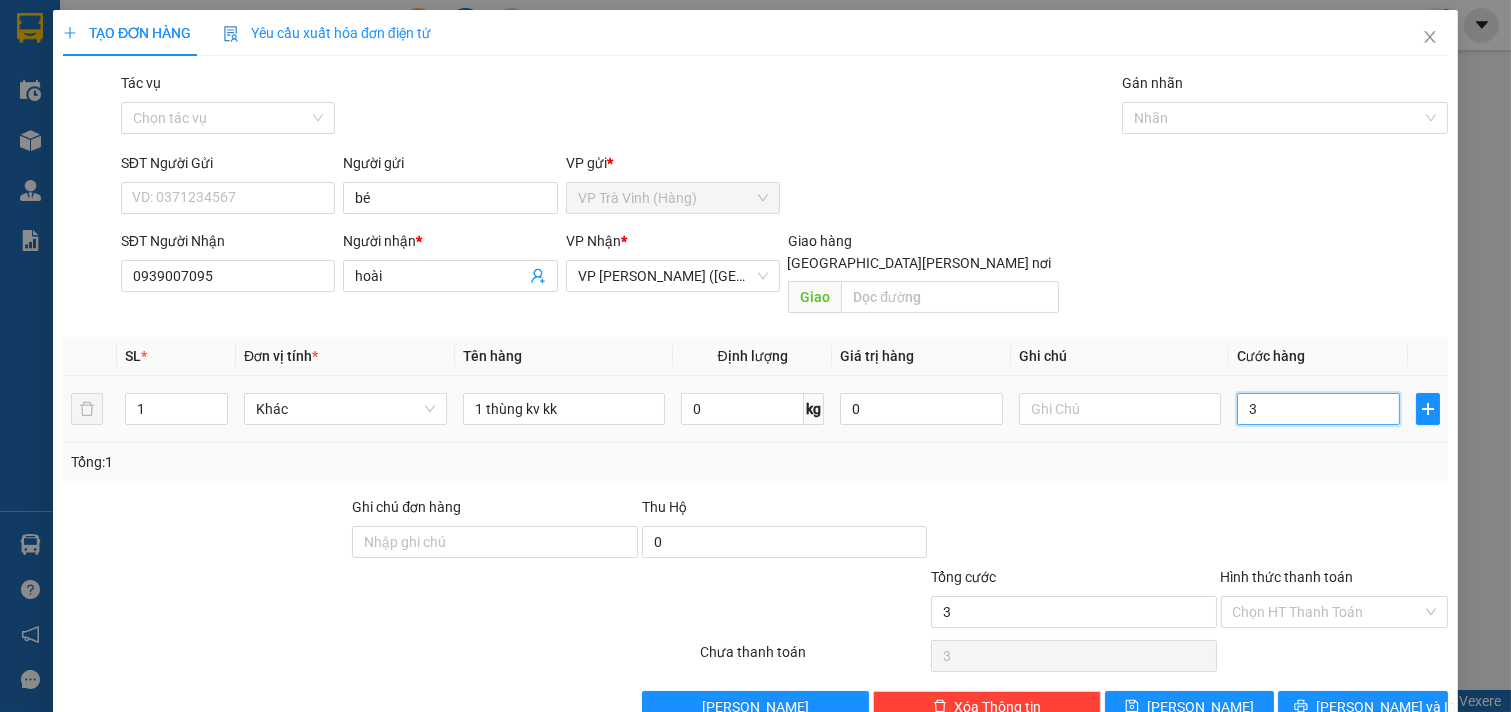 type on "30" 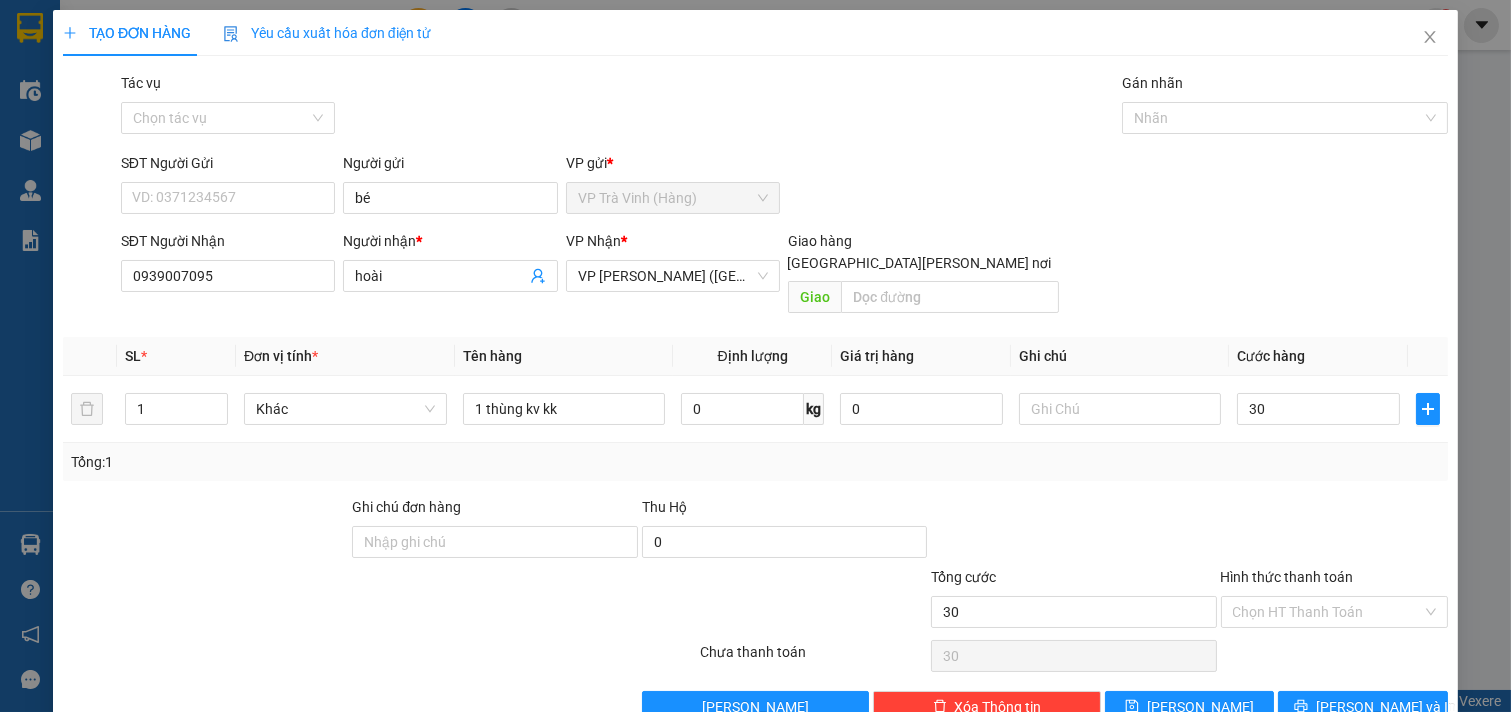 type on "30.000" 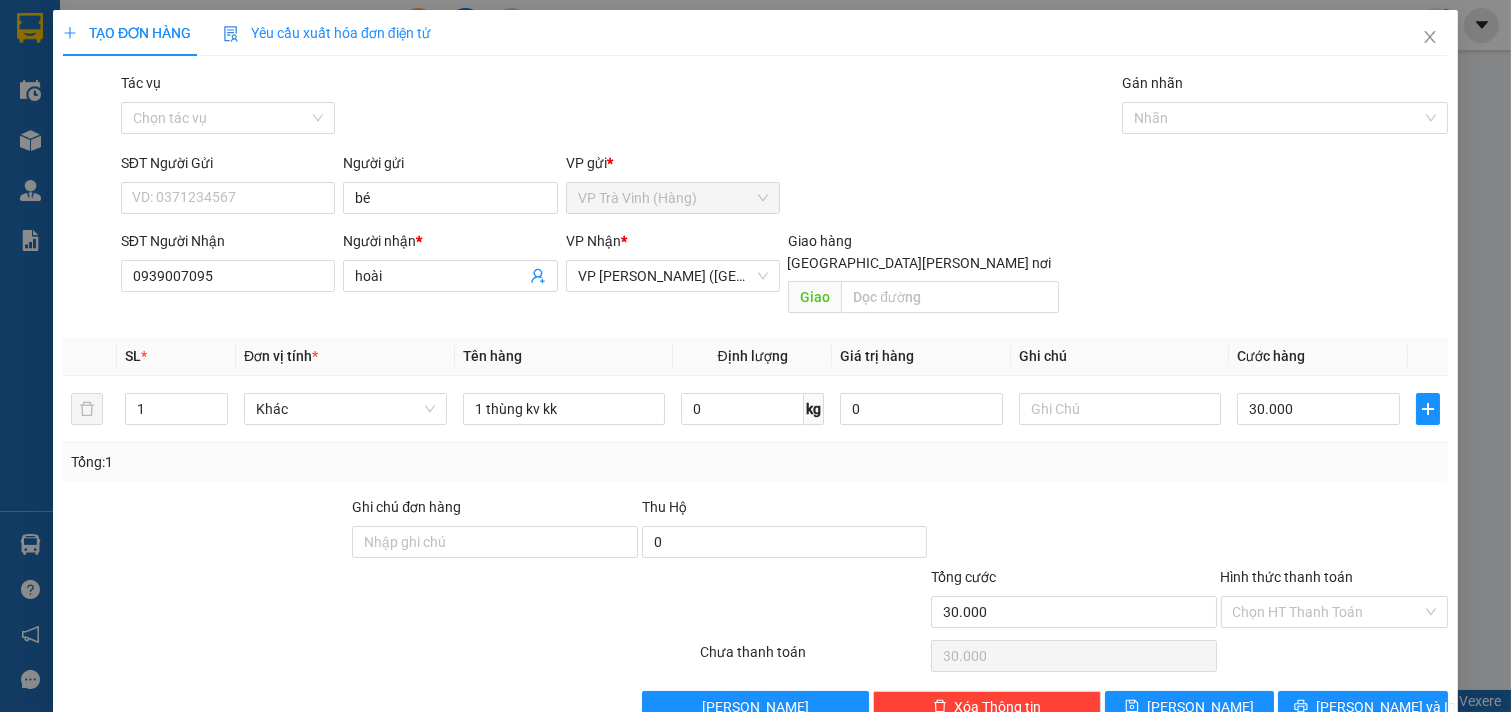 drag, startPoint x: 1254, startPoint y: 546, endPoint x: 1274, endPoint y: 617, distance: 73.76314 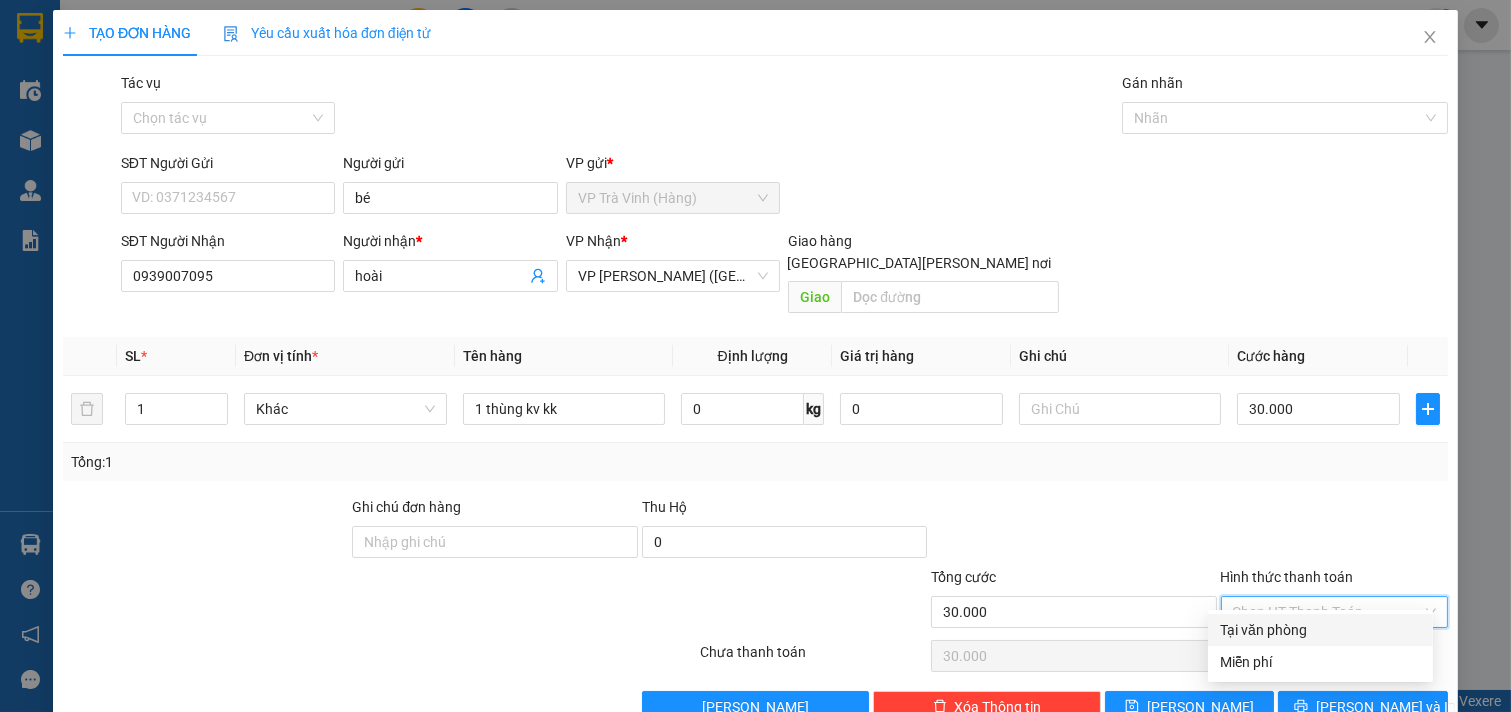 click on "Hình thức thanh toán" at bounding box center (1328, 612) 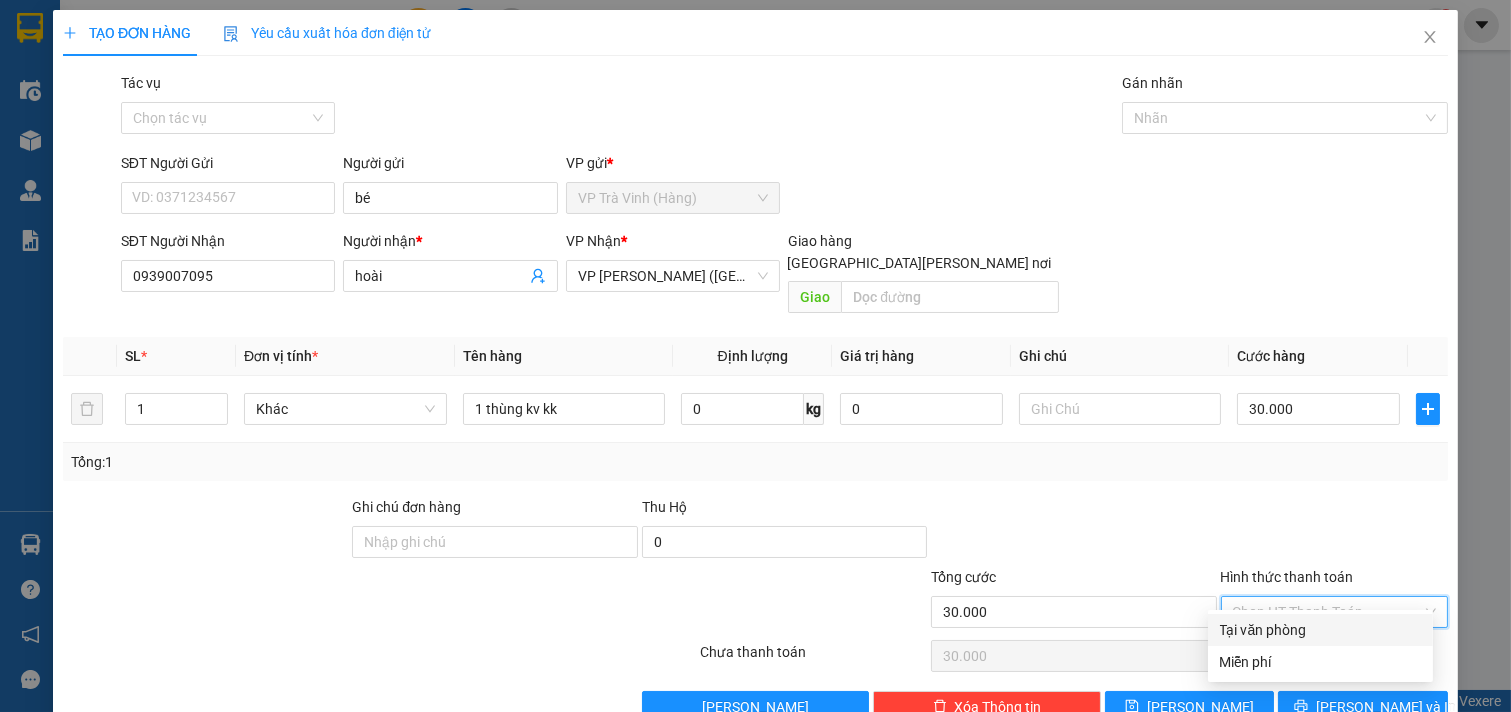 click on "Tại văn phòng" at bounding box center [1320, 630] 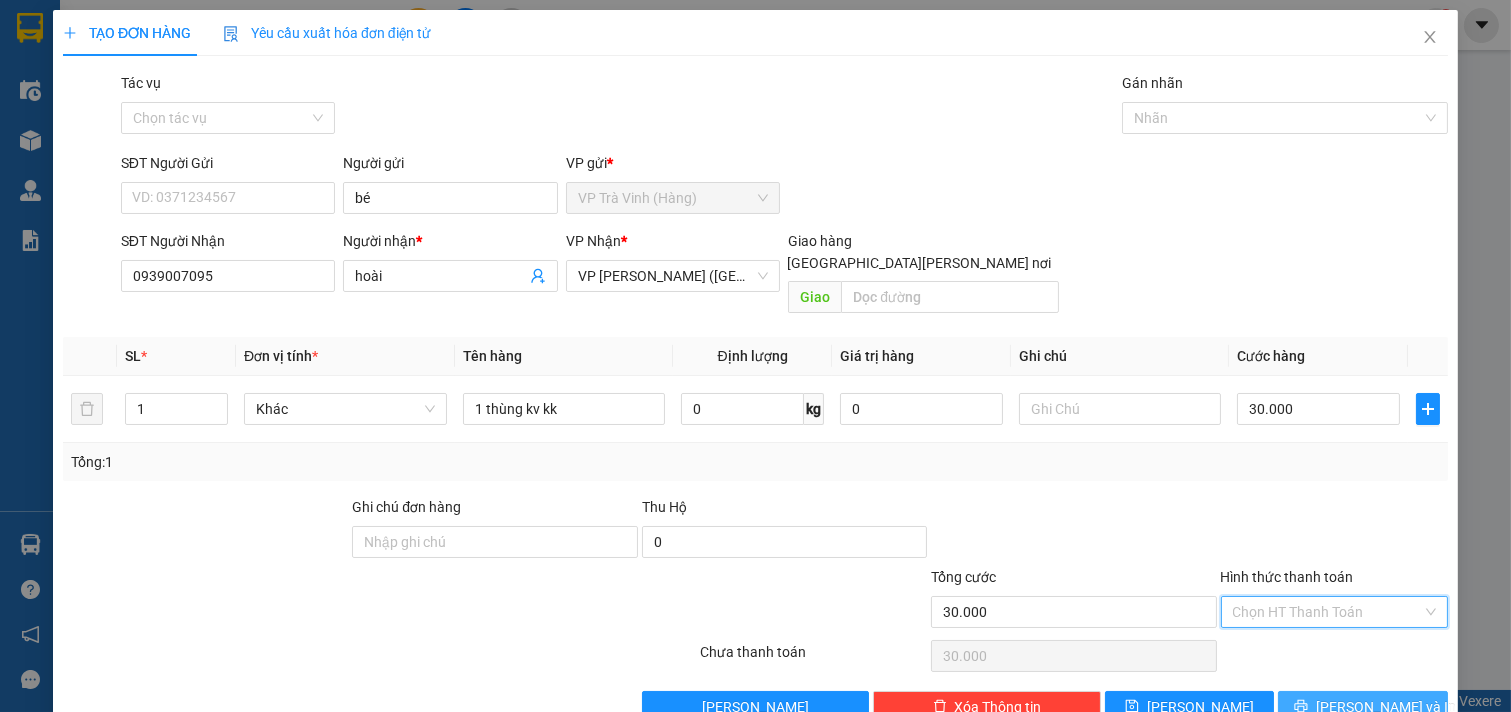 click on "[PERSON_NAME] và In" at bounding box center [1363, 707] 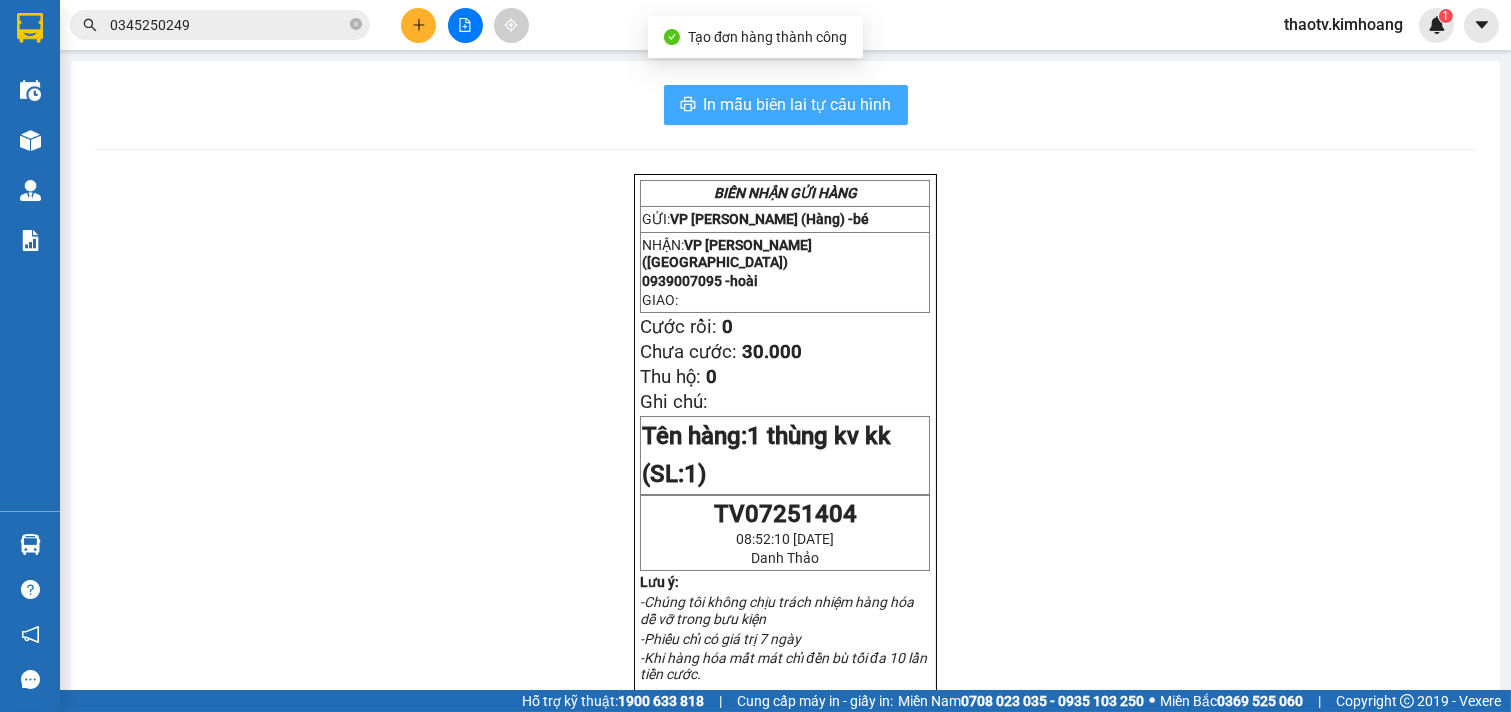 click on "In mẫu biên lai tự cấu hình" at bounding box center [786, 105] 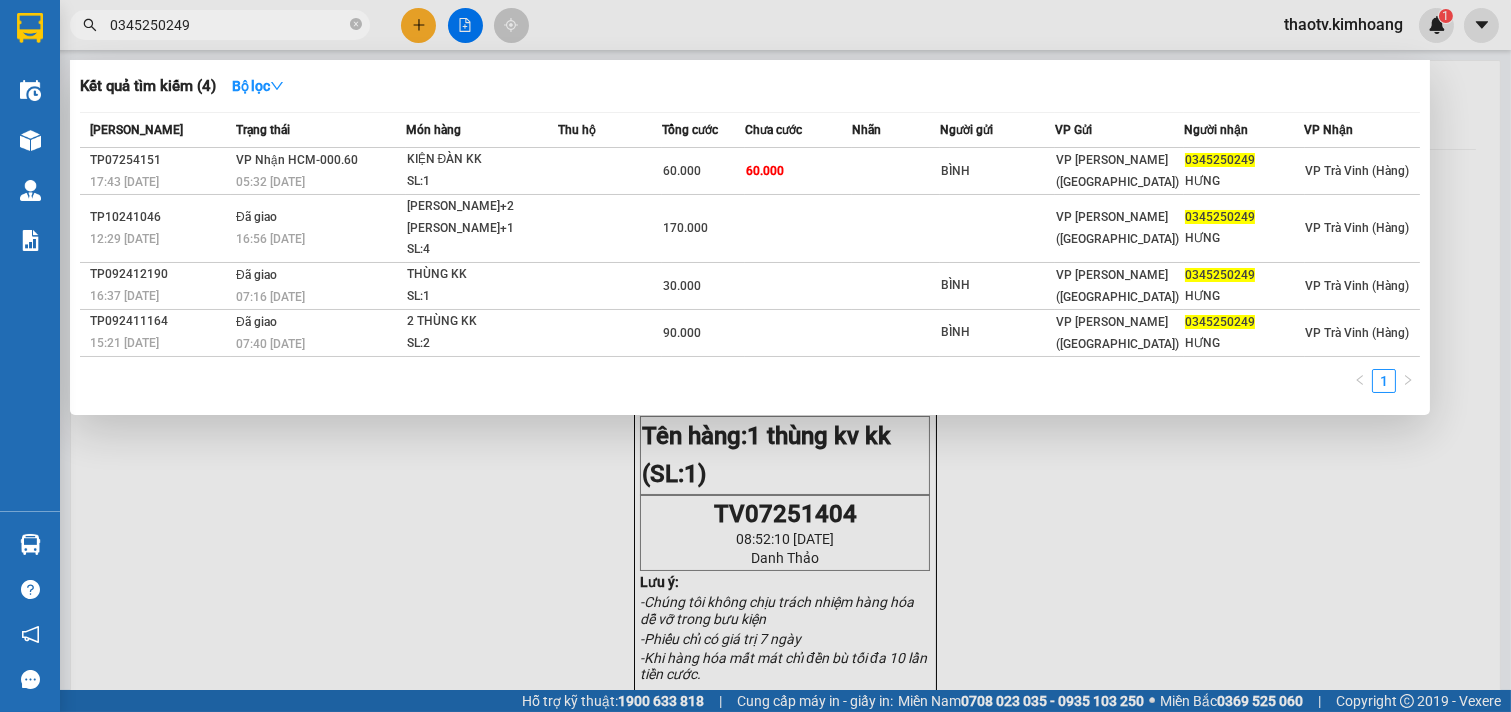 click on "0345250249" at bounding box center (228, 25) 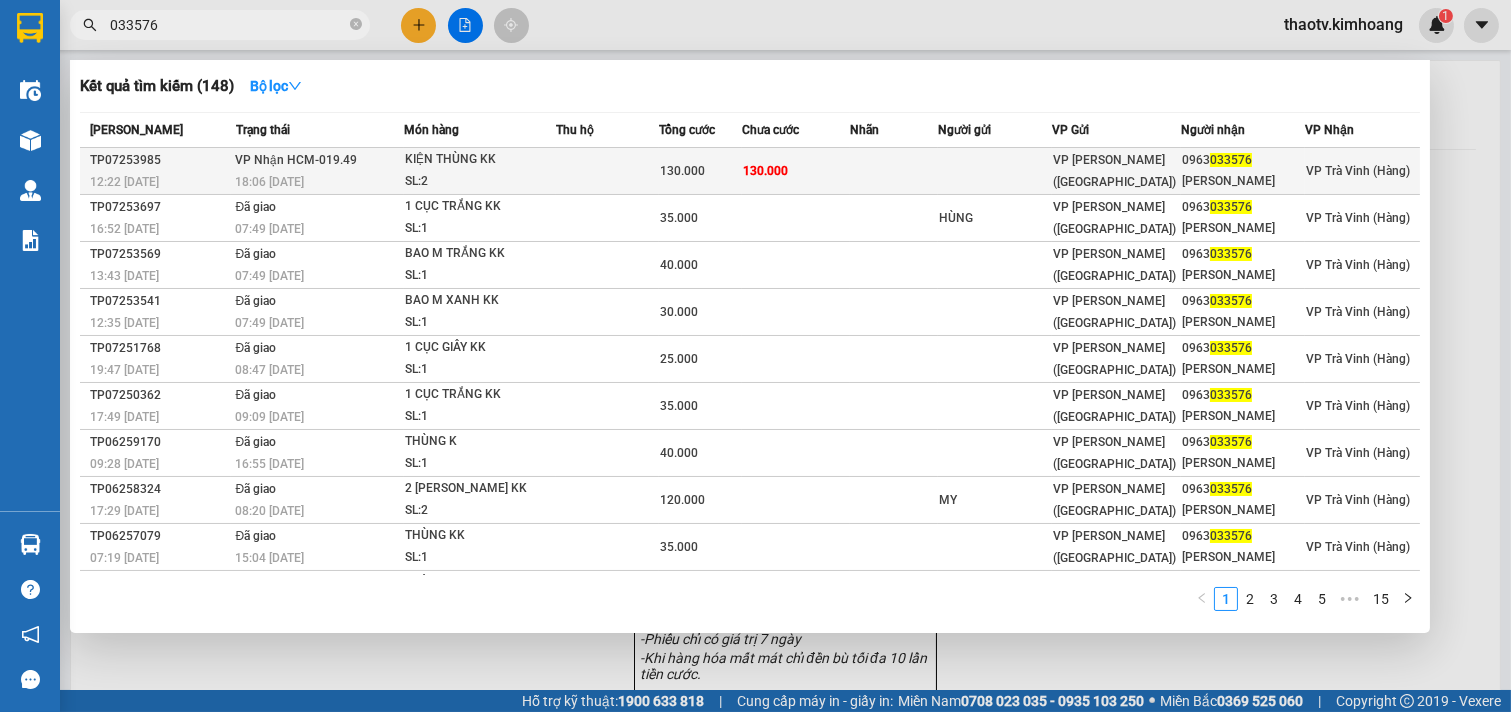 type on "033576" 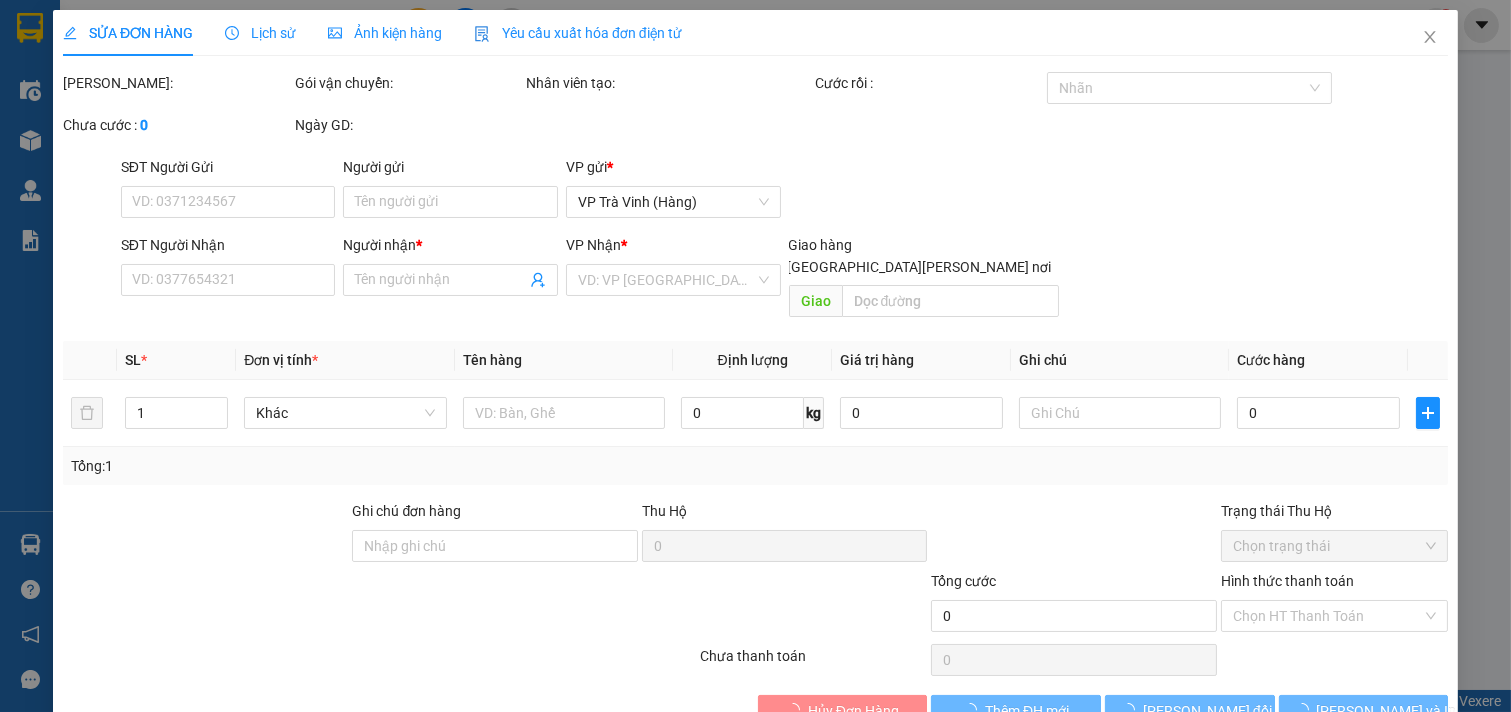 type on "0963033576" 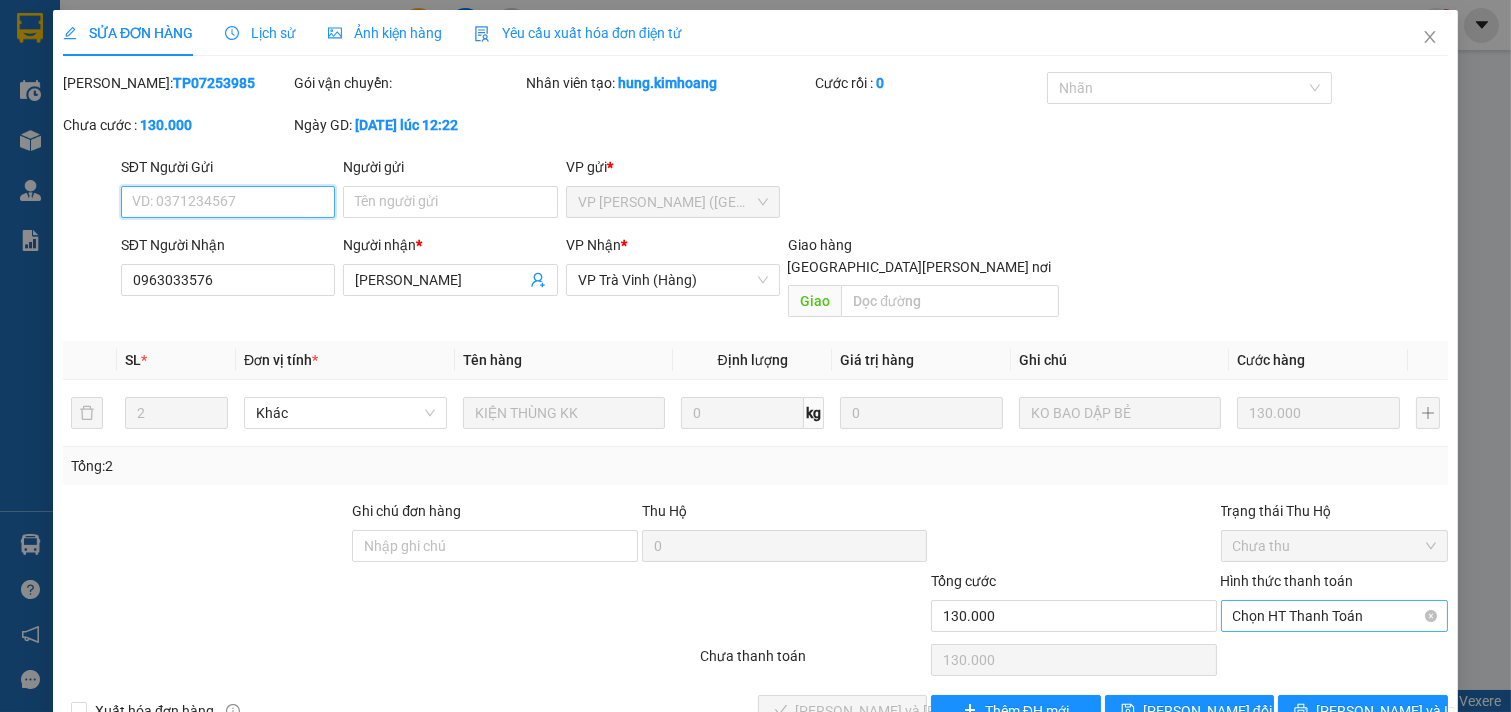 click on "Chọn HT Thanh Toán" at bounding box center [1335, 616] 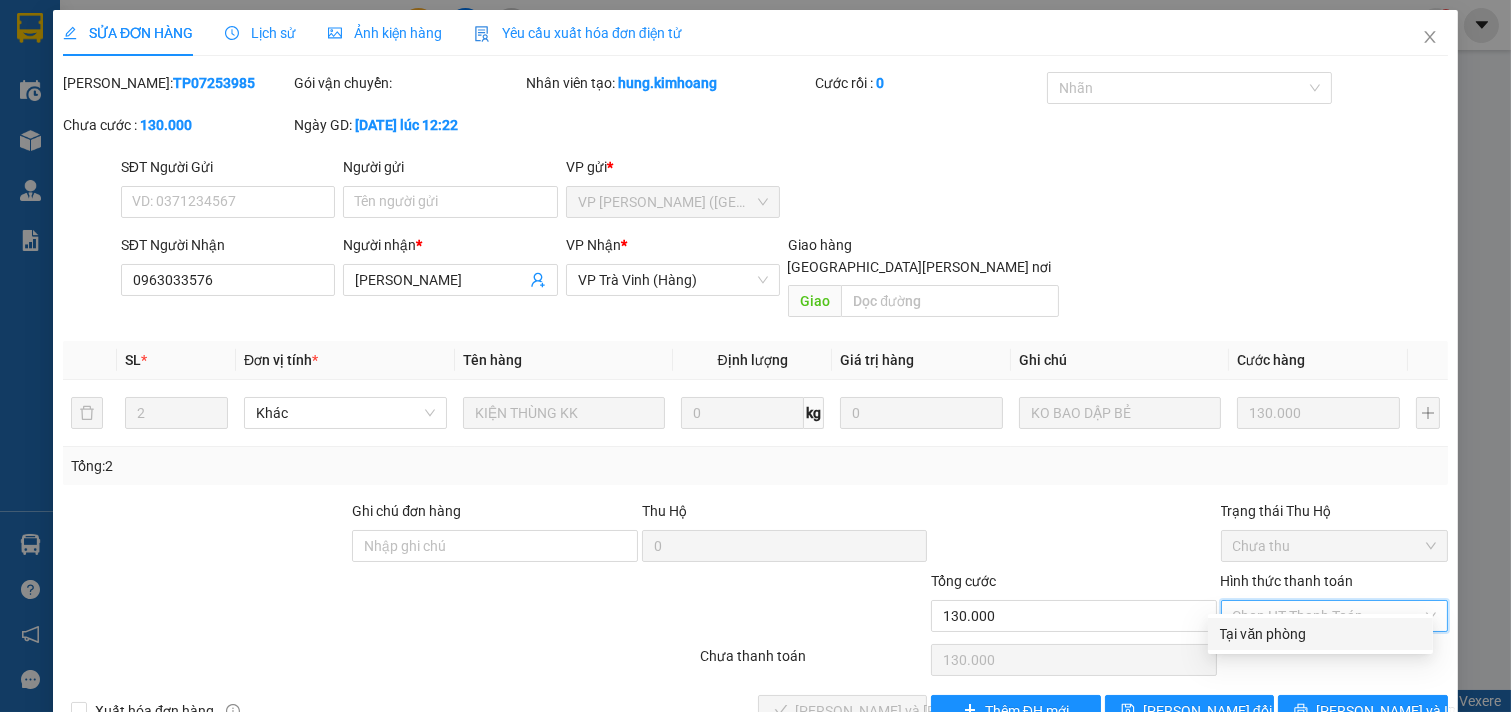 click on "Tại văn phòng" at bounding box center (1320, 634) 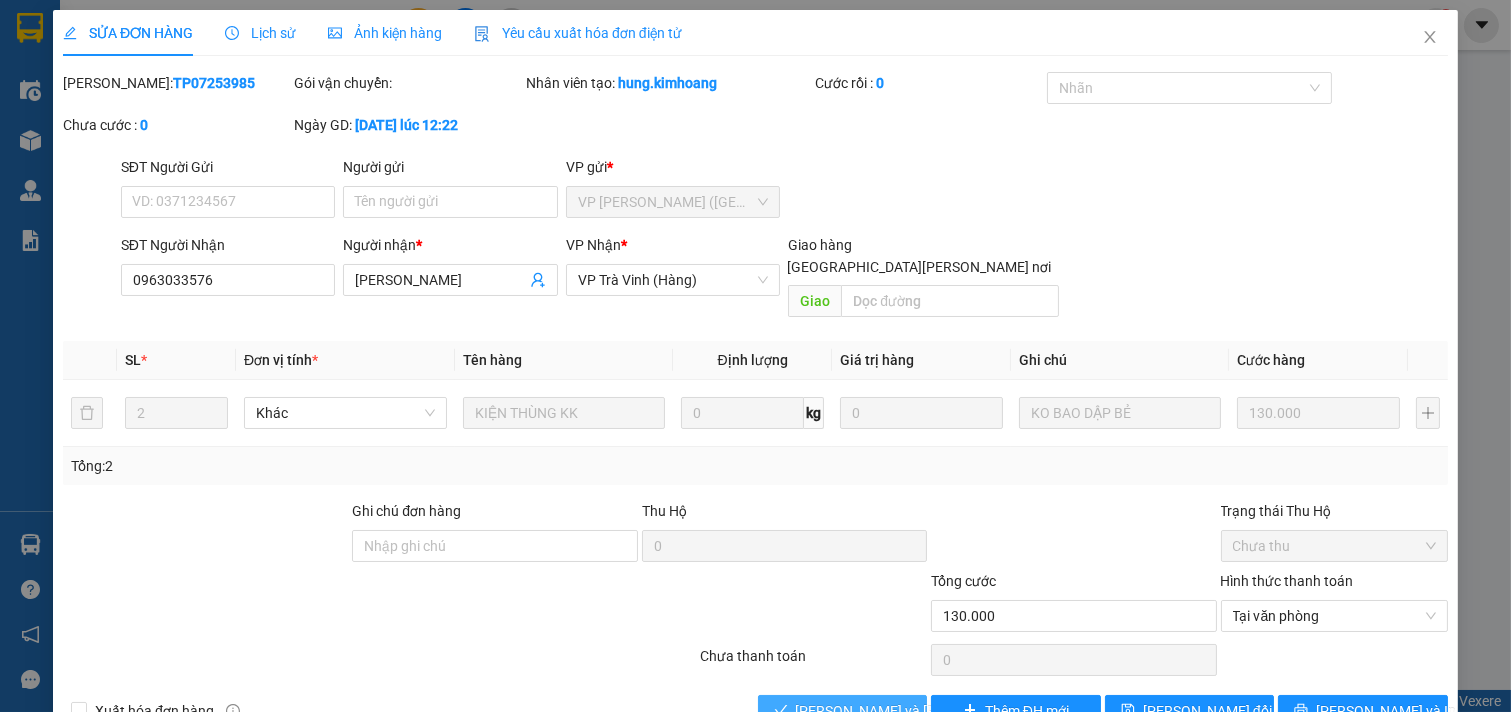 click on "[PERSON_NAME] và [PERSON_NAME] hàng" at bounding box center [931, 711] 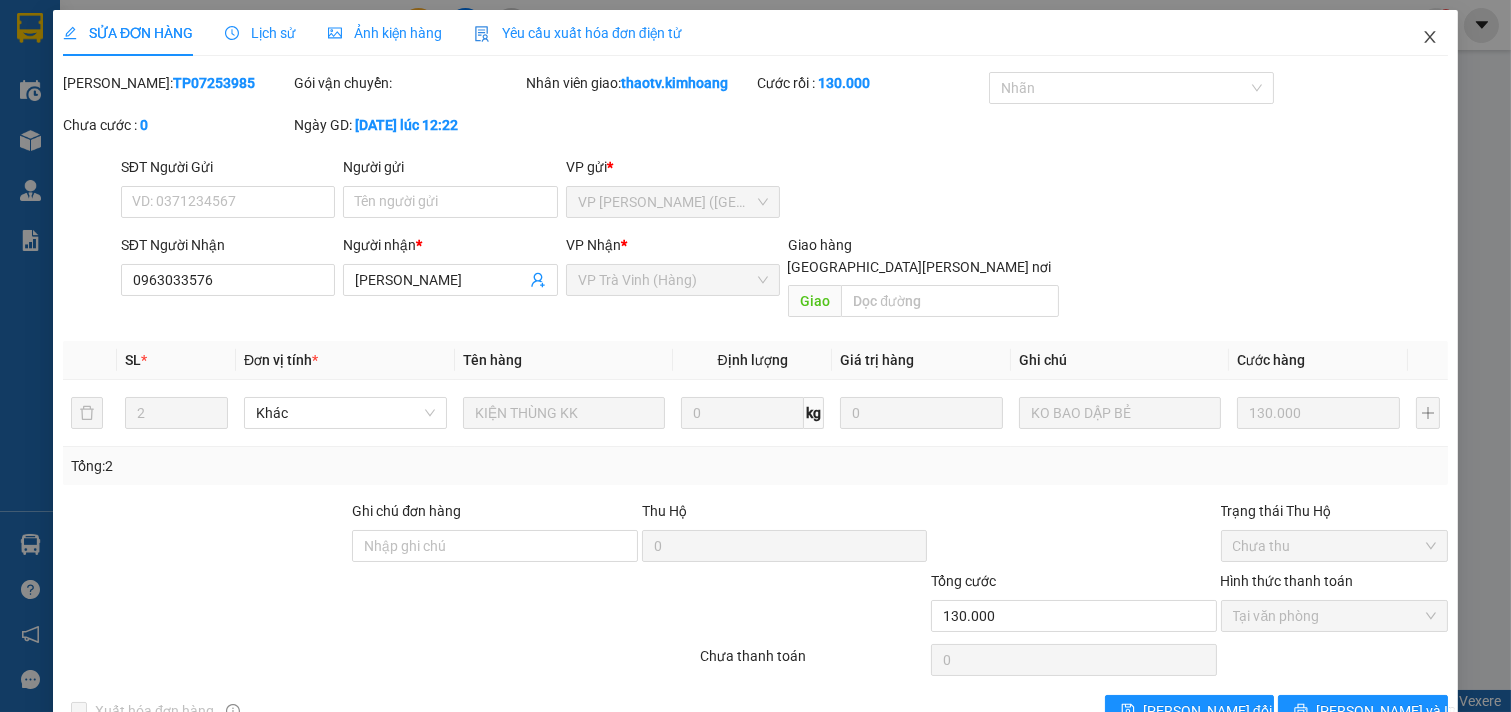 click 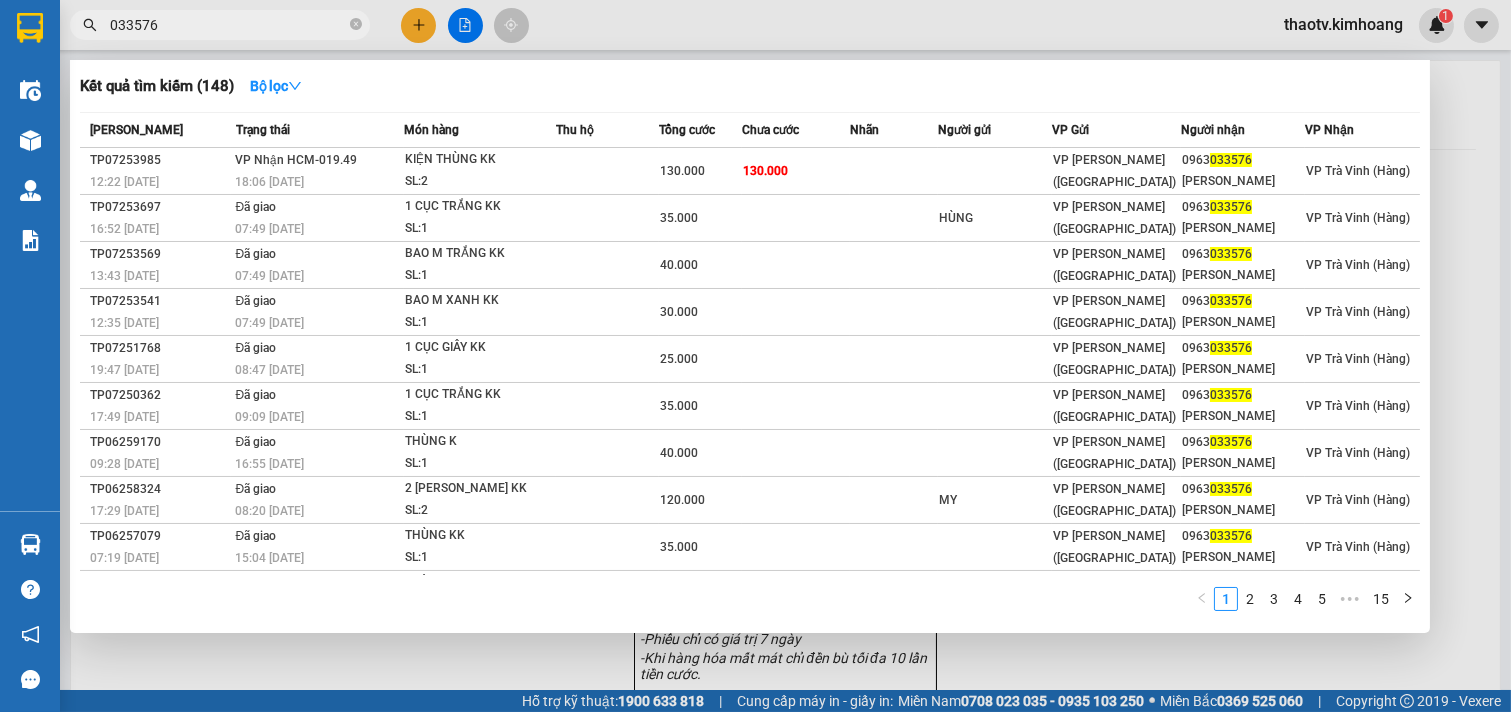 click on "033576" at bounding box center (220, 25) 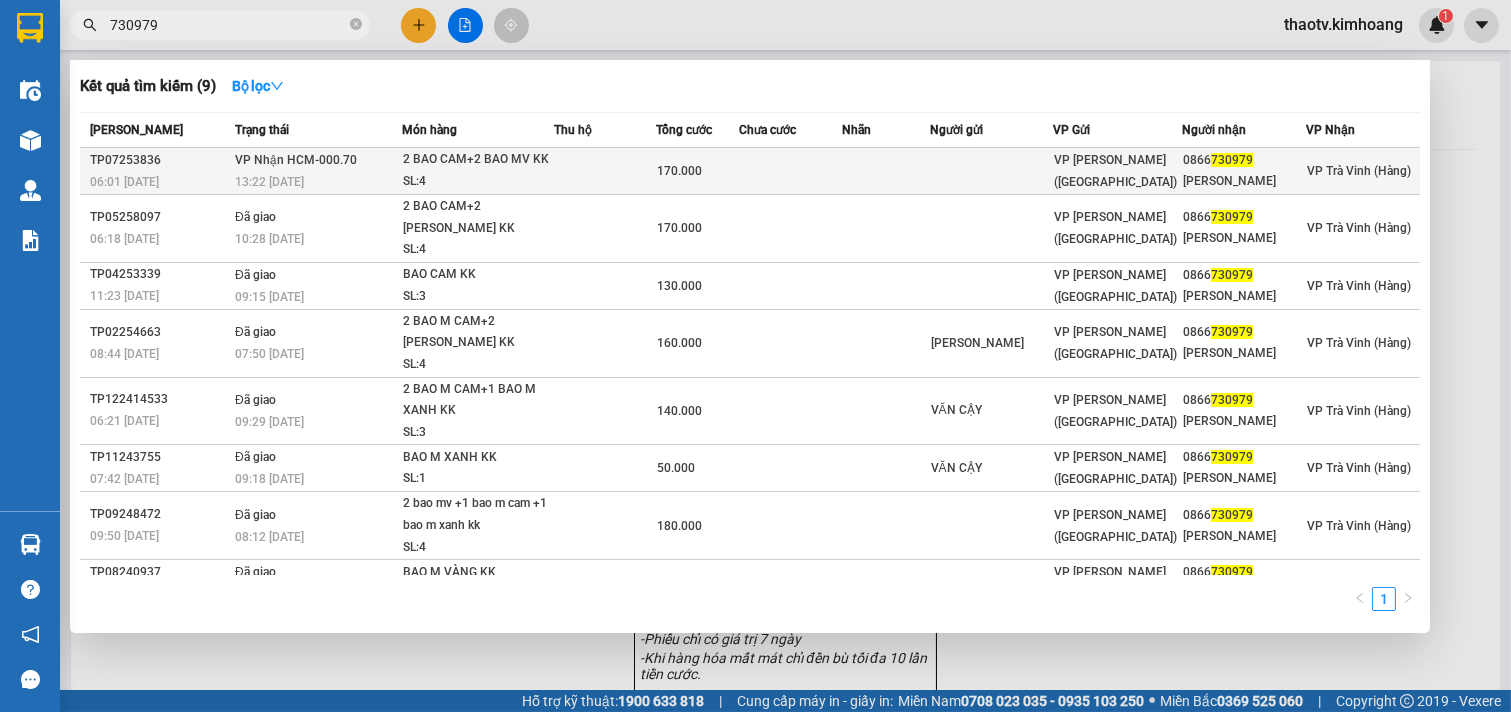 type on "730979" 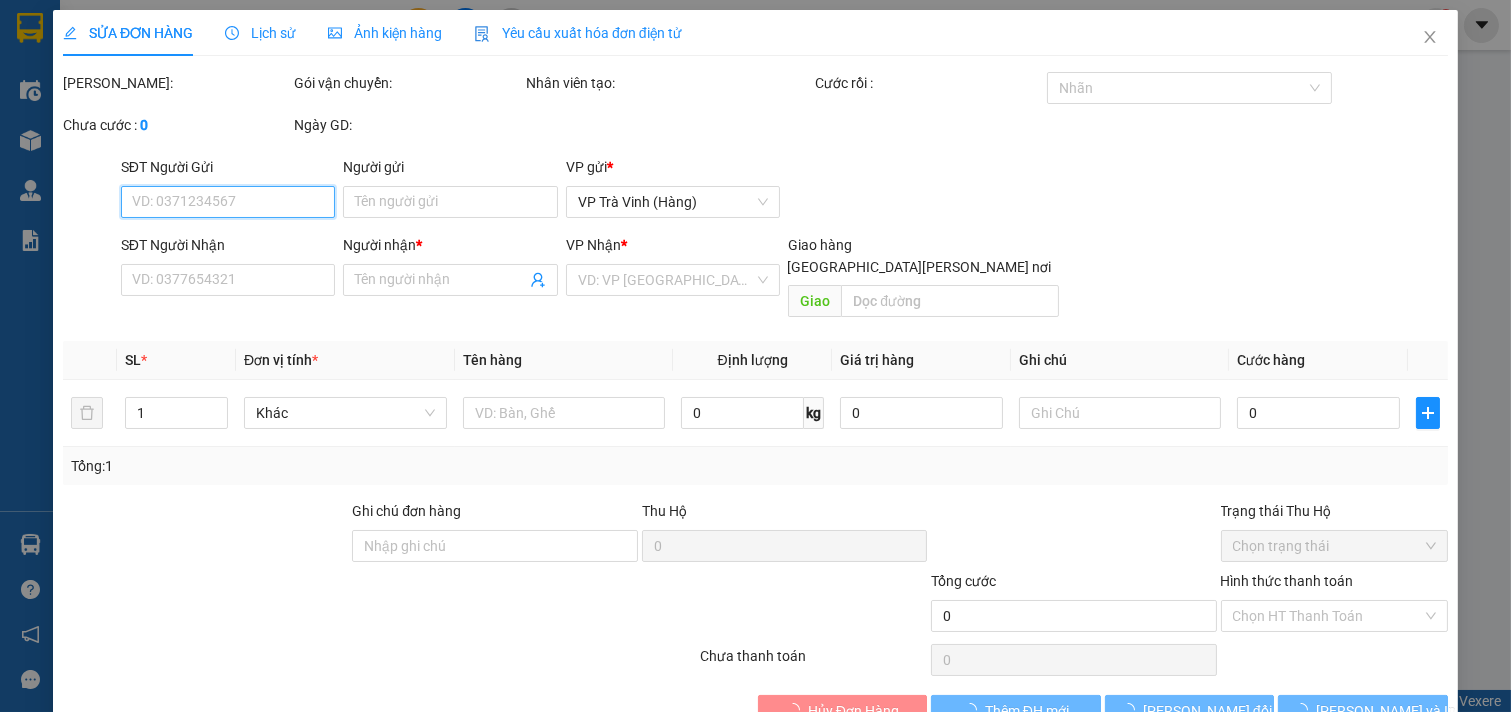 type on "0866730979" 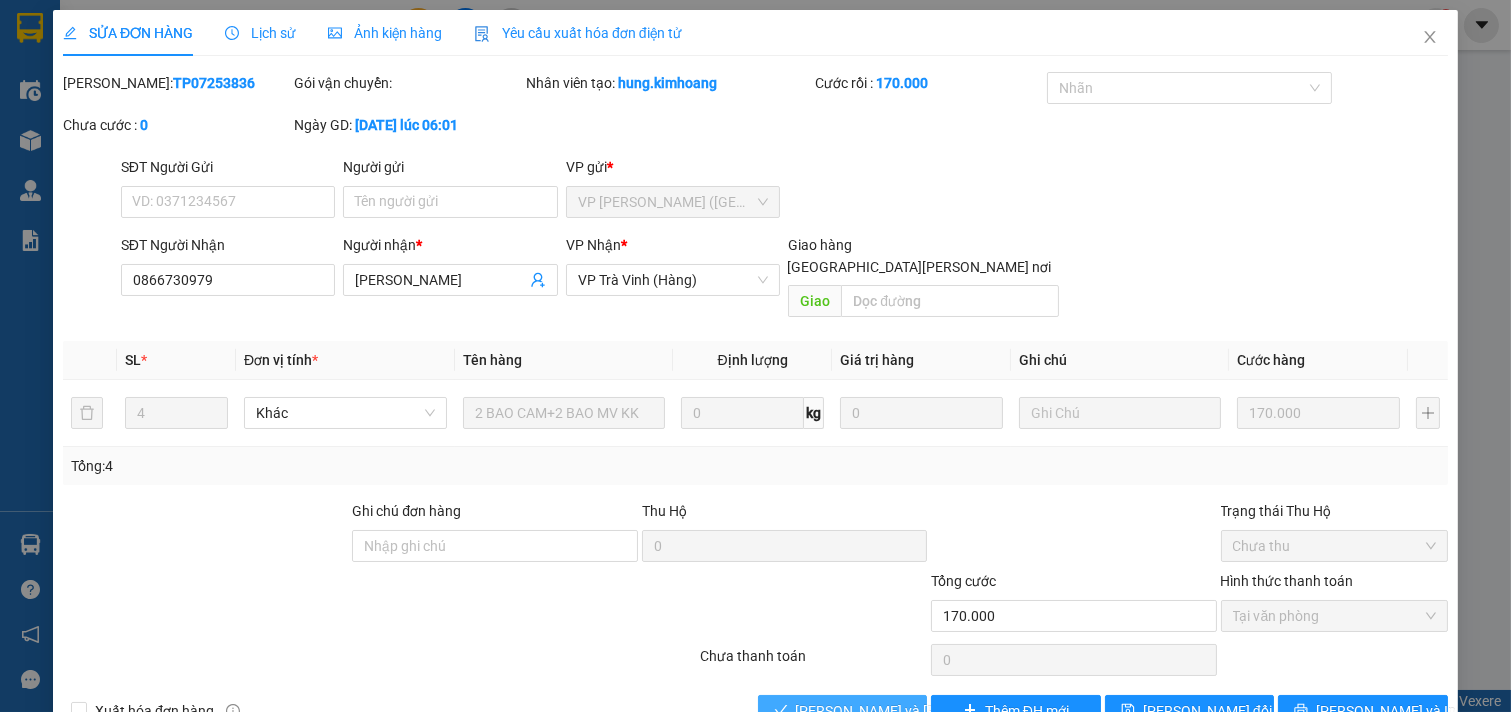 click on "[PERSON_NAME] và [PERSON_NAME] hàng" at bounding box center [931, 711] 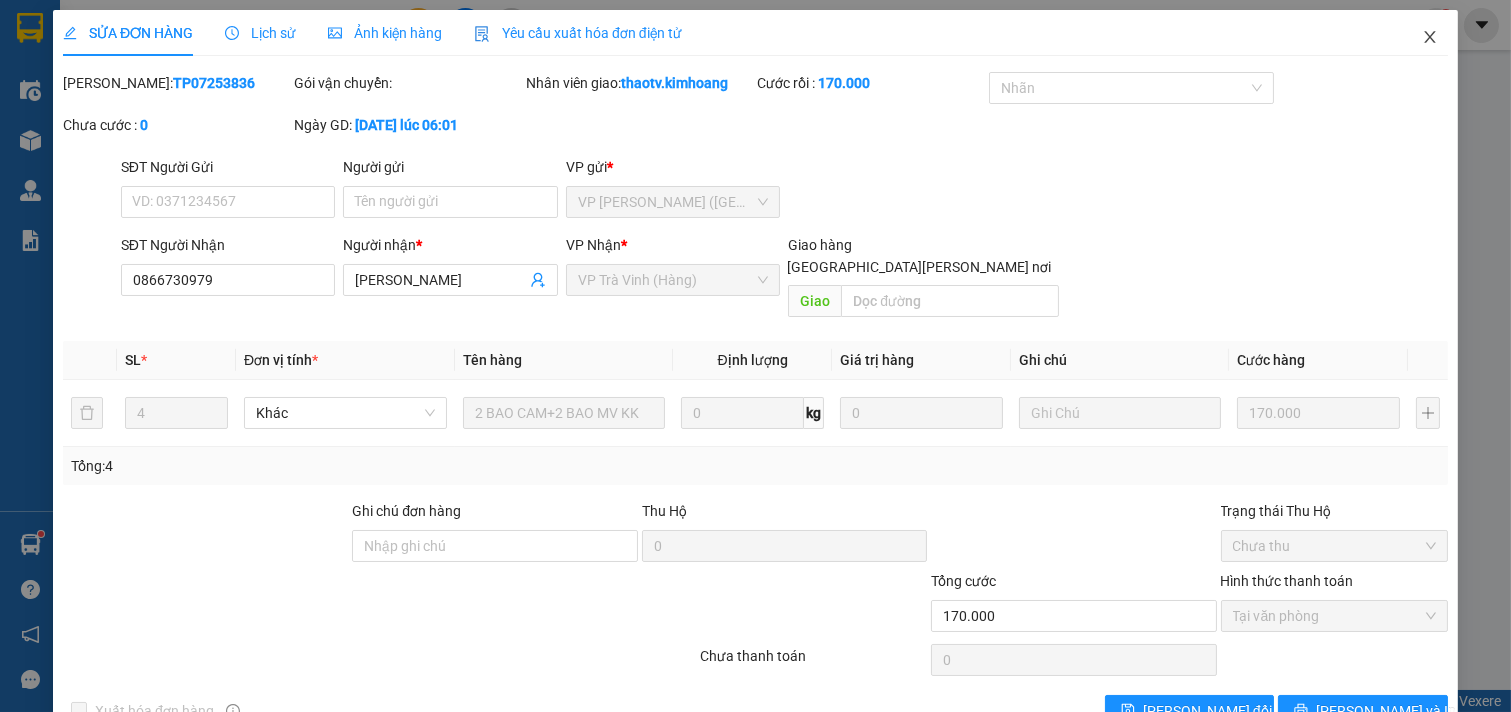 click 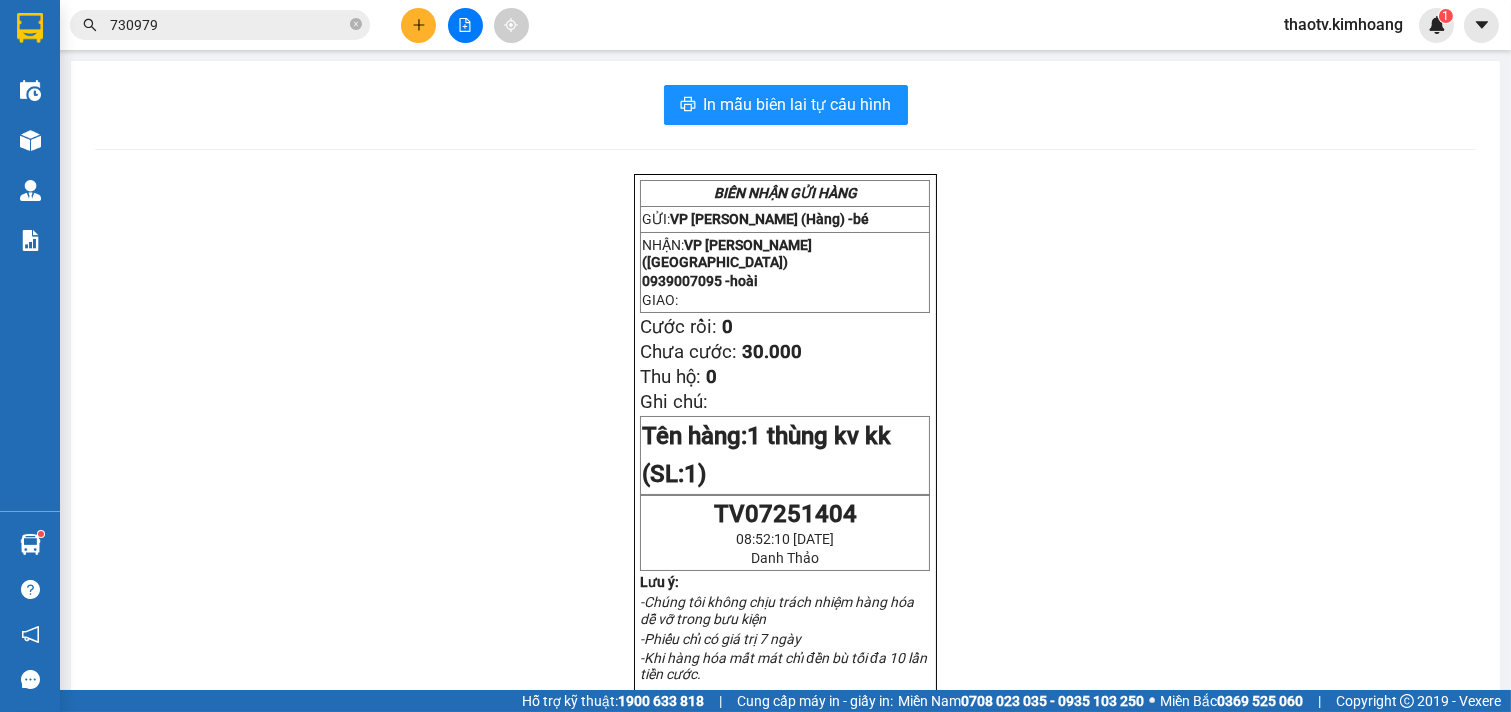 click on "730979" at bounding box center [228, 25] 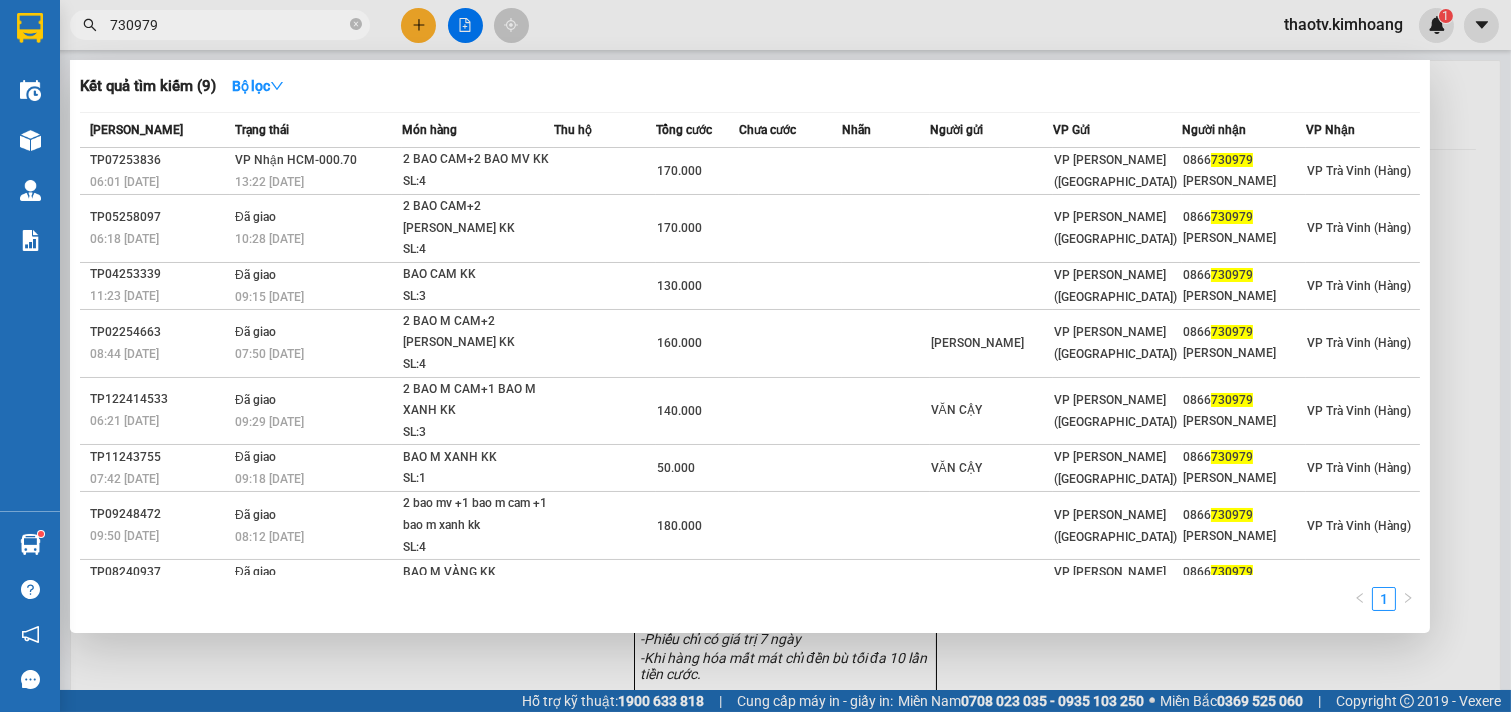 click at bounding box center (755, 356) 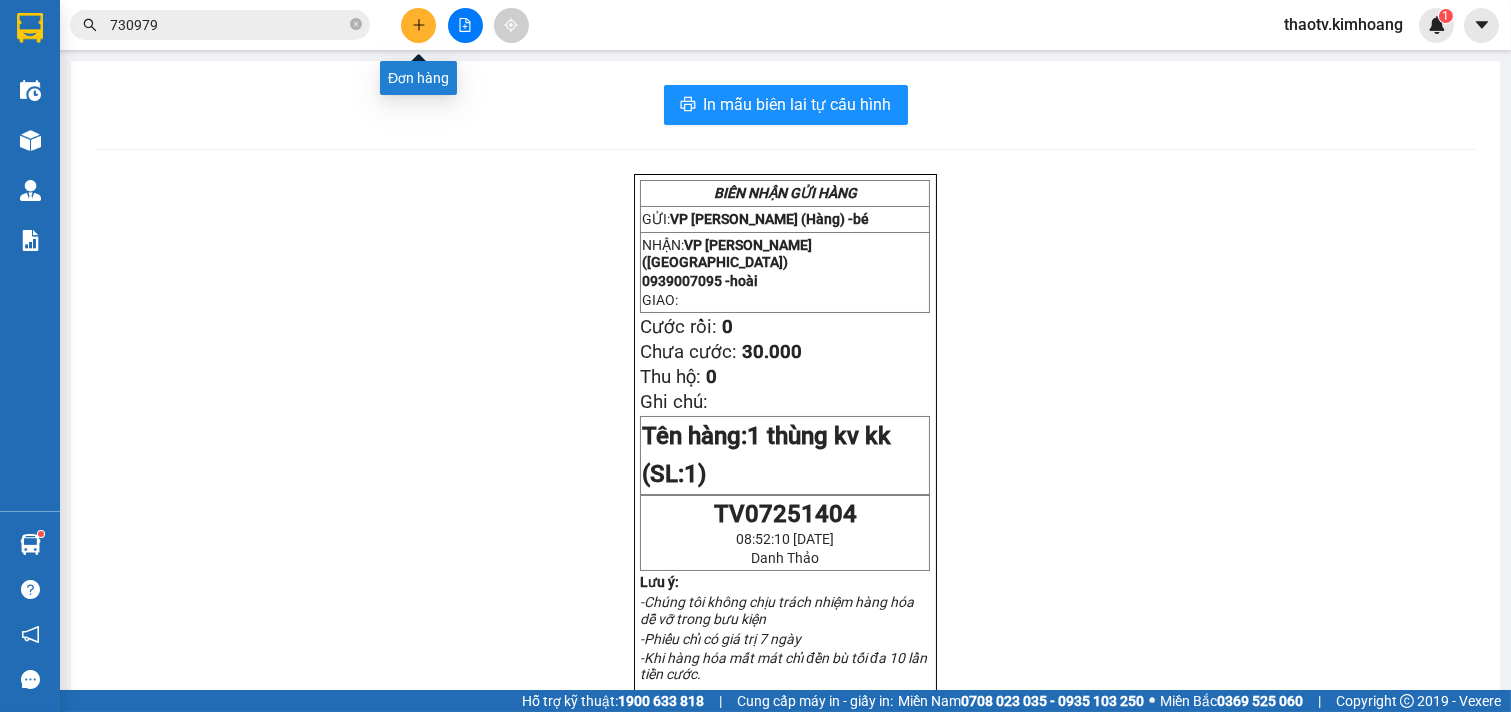 click 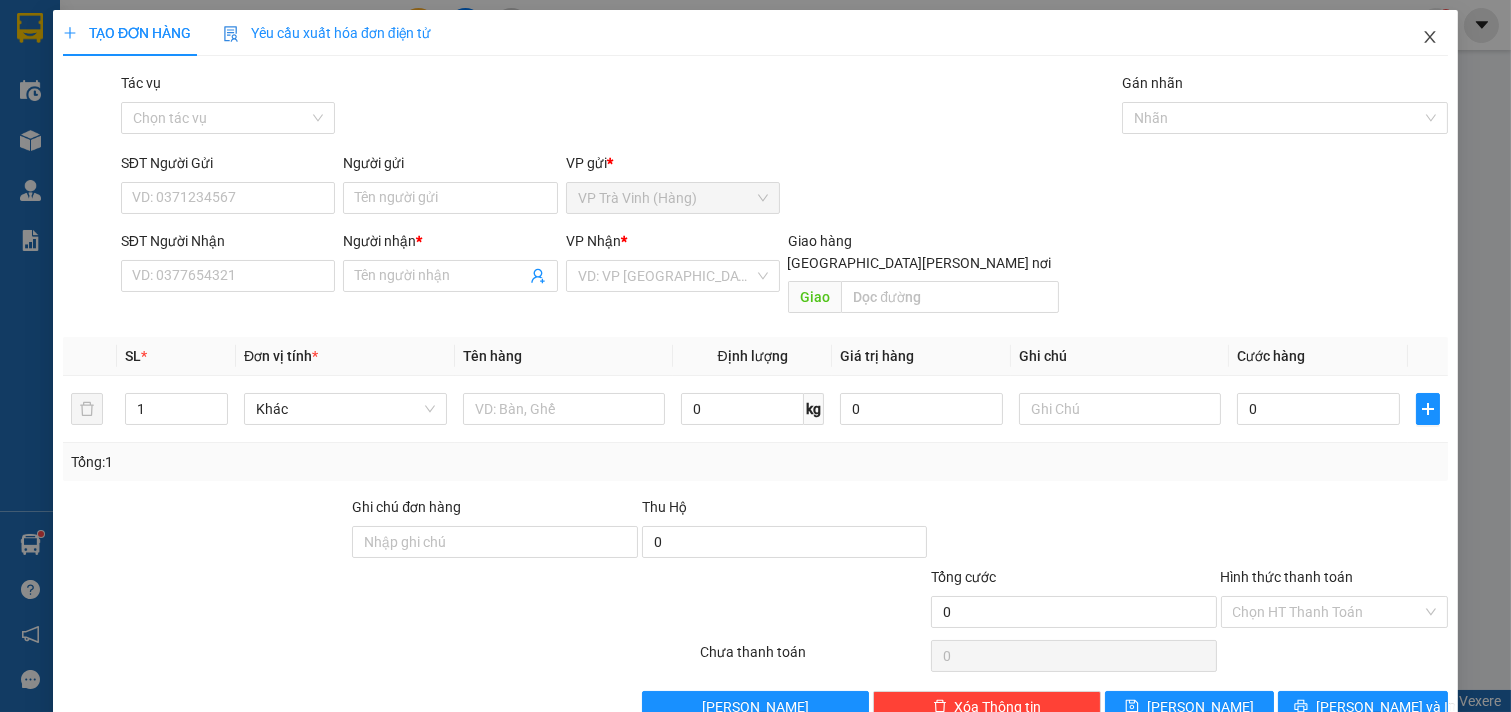 click 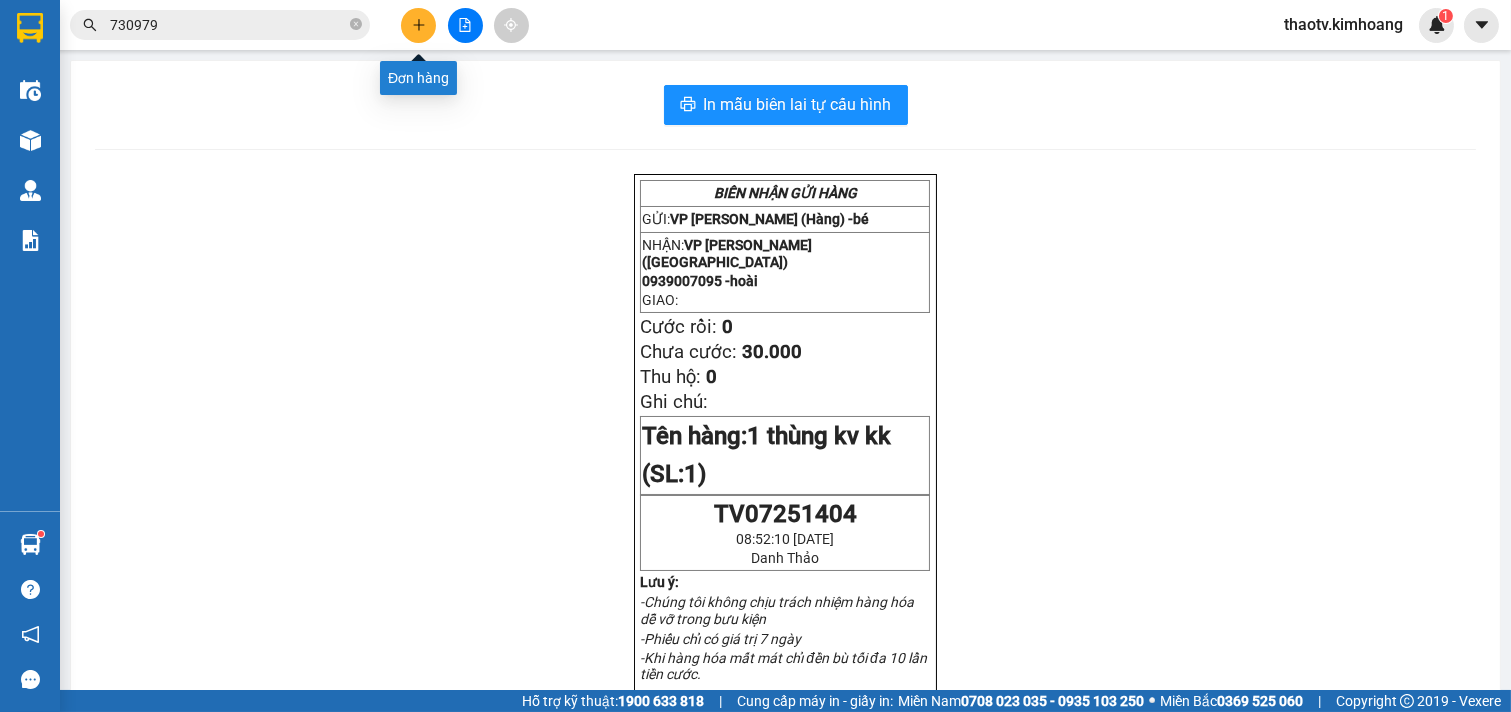 click 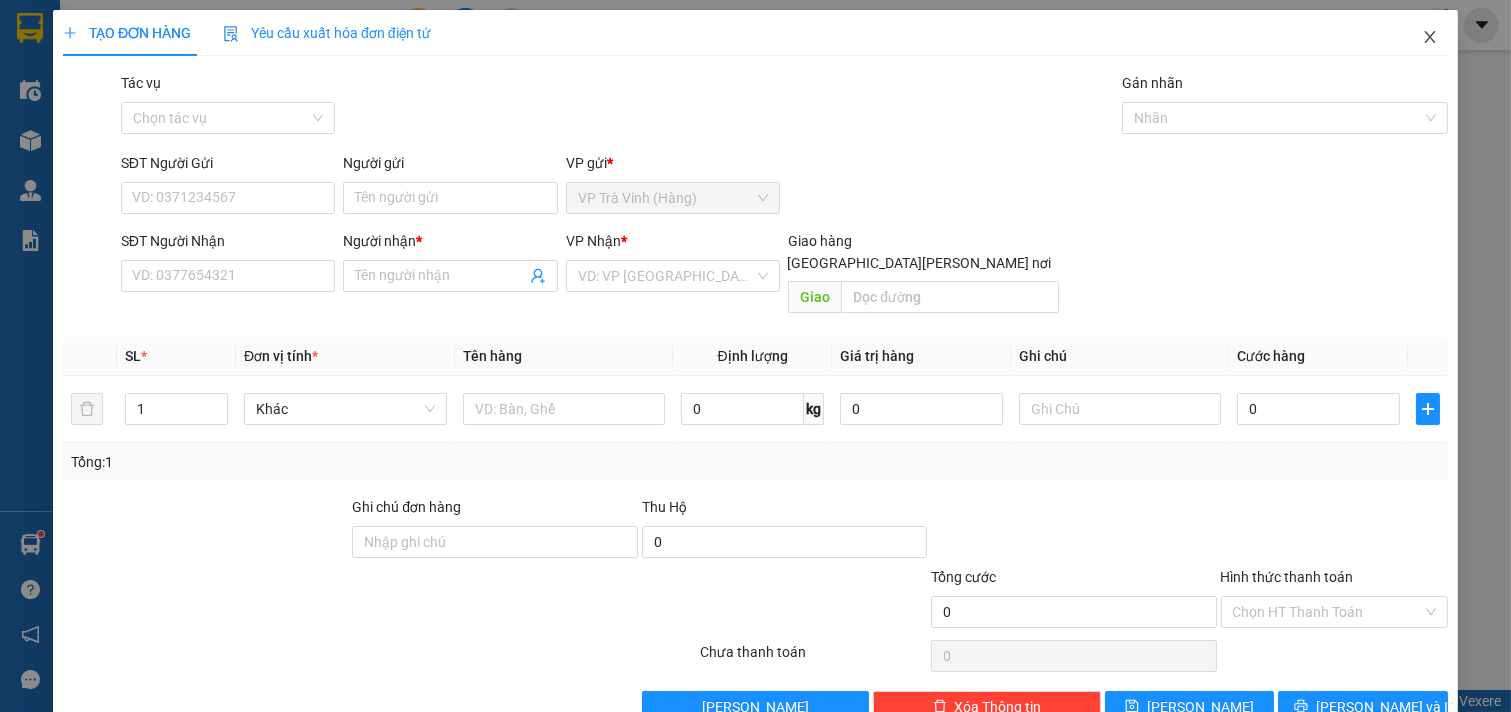 click 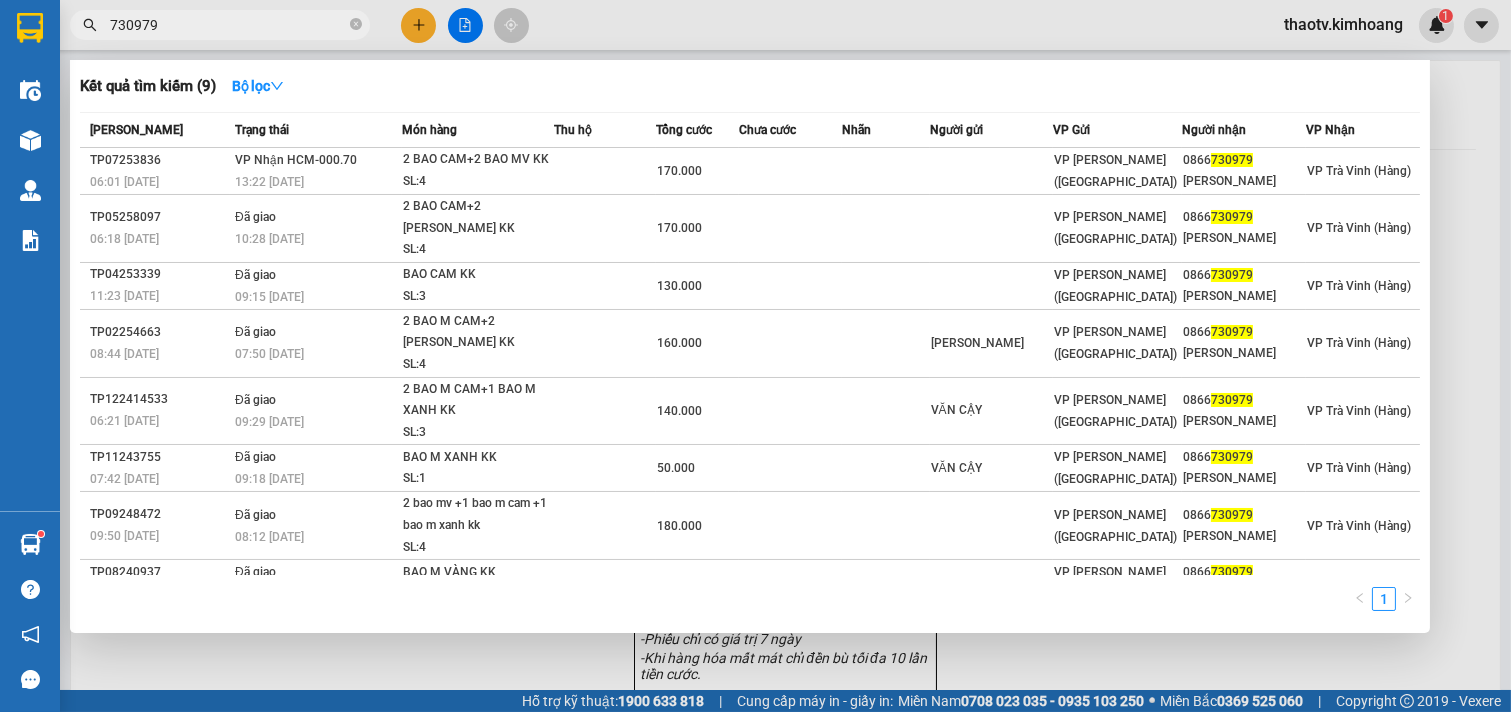 click on "730979" at bounding box center [228, 25] 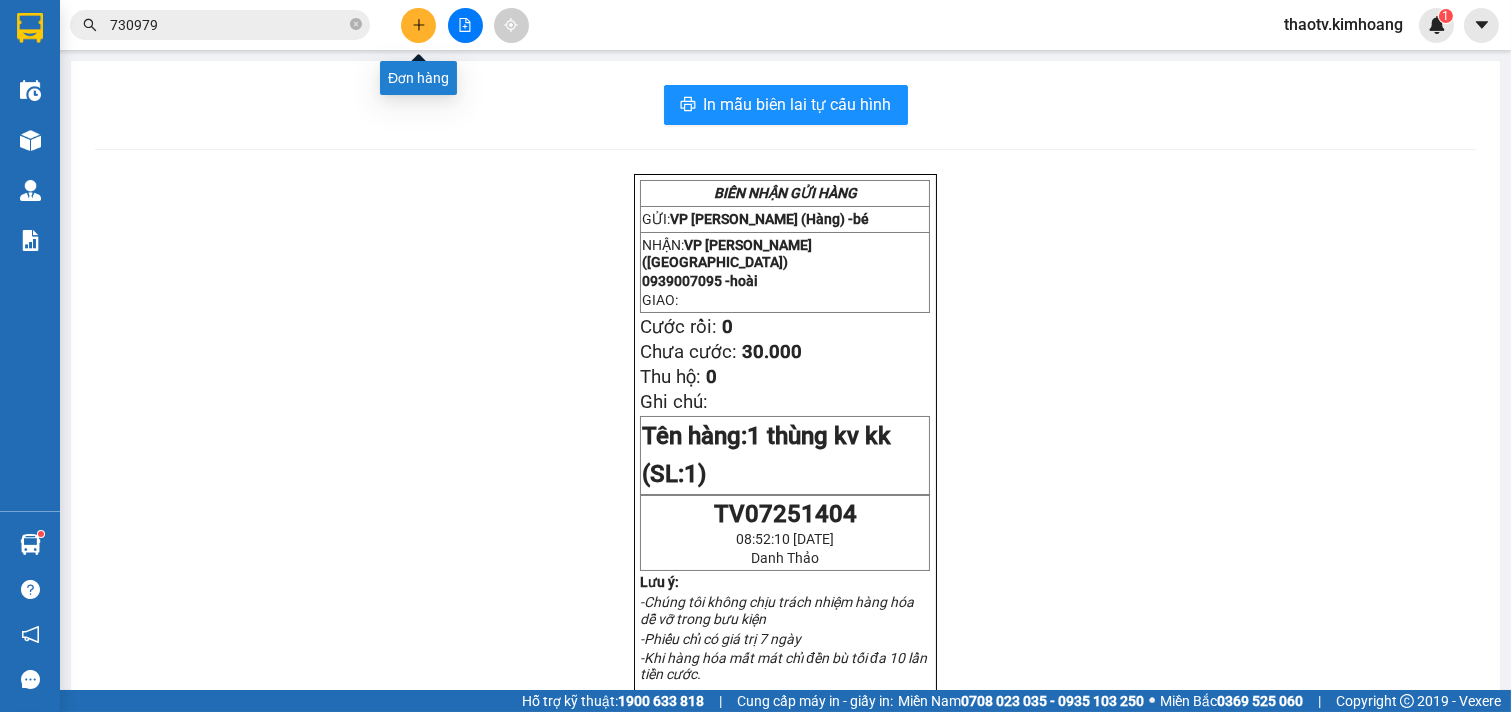 click at bounding box center [418, 25] 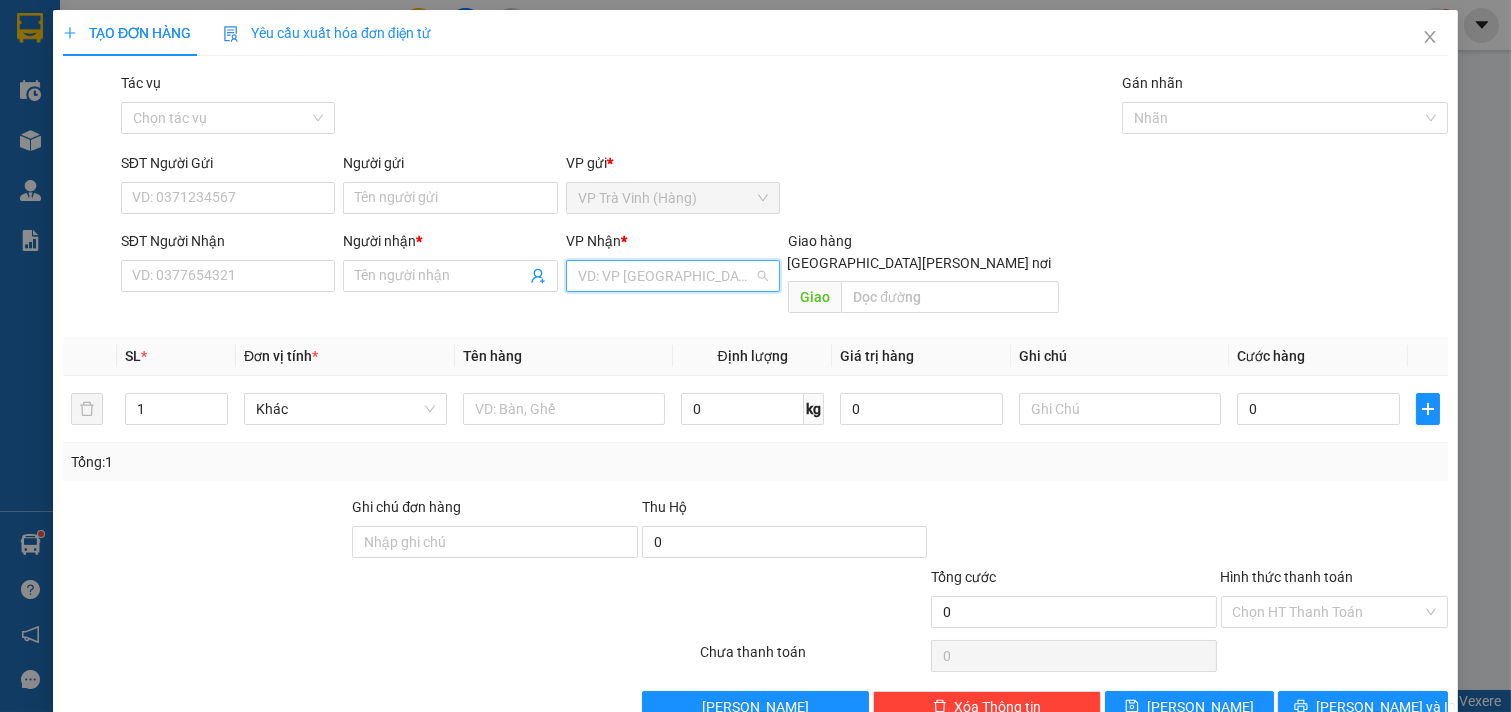 click at bounding box center (666, 276) 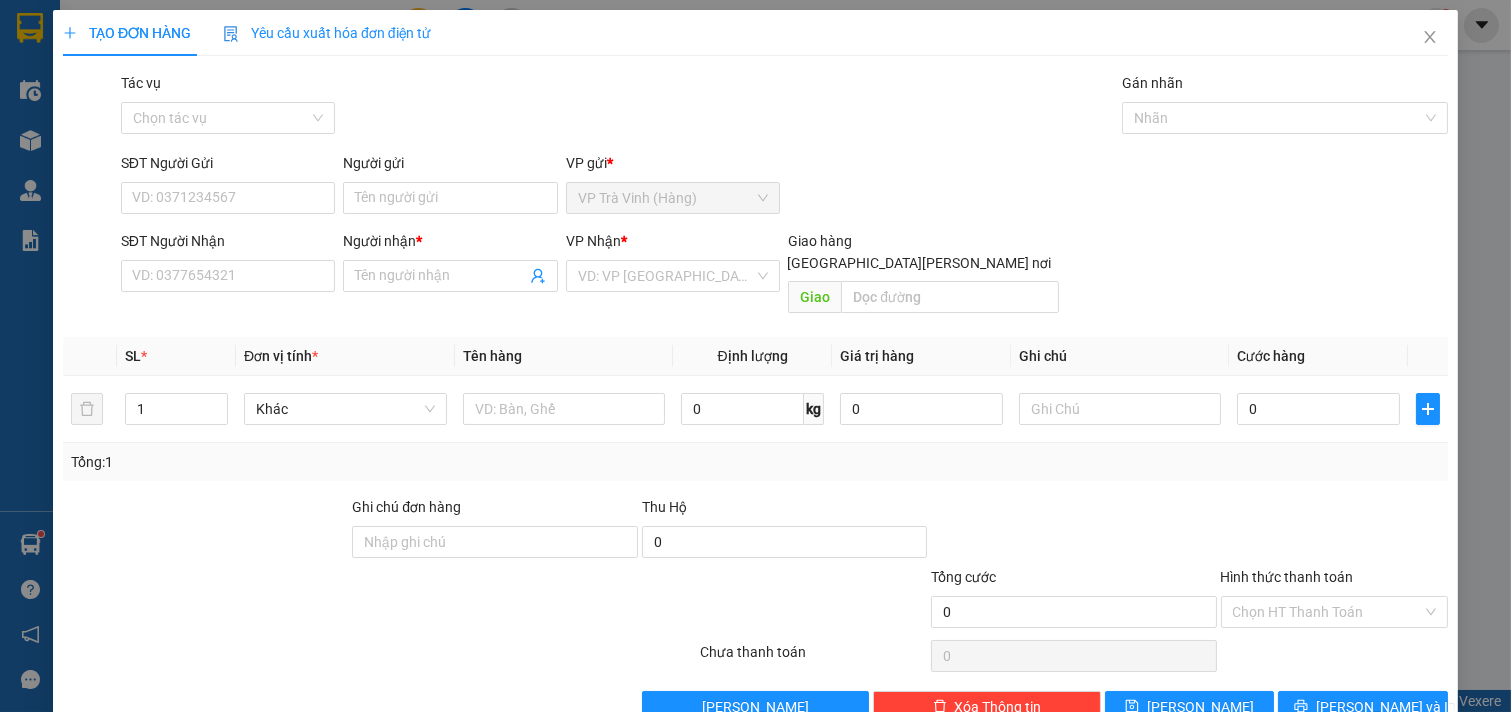 click on "Tác vụ Chọn tác vụ Gán nhãn   Nhãn" at bounding box center (784, 107) 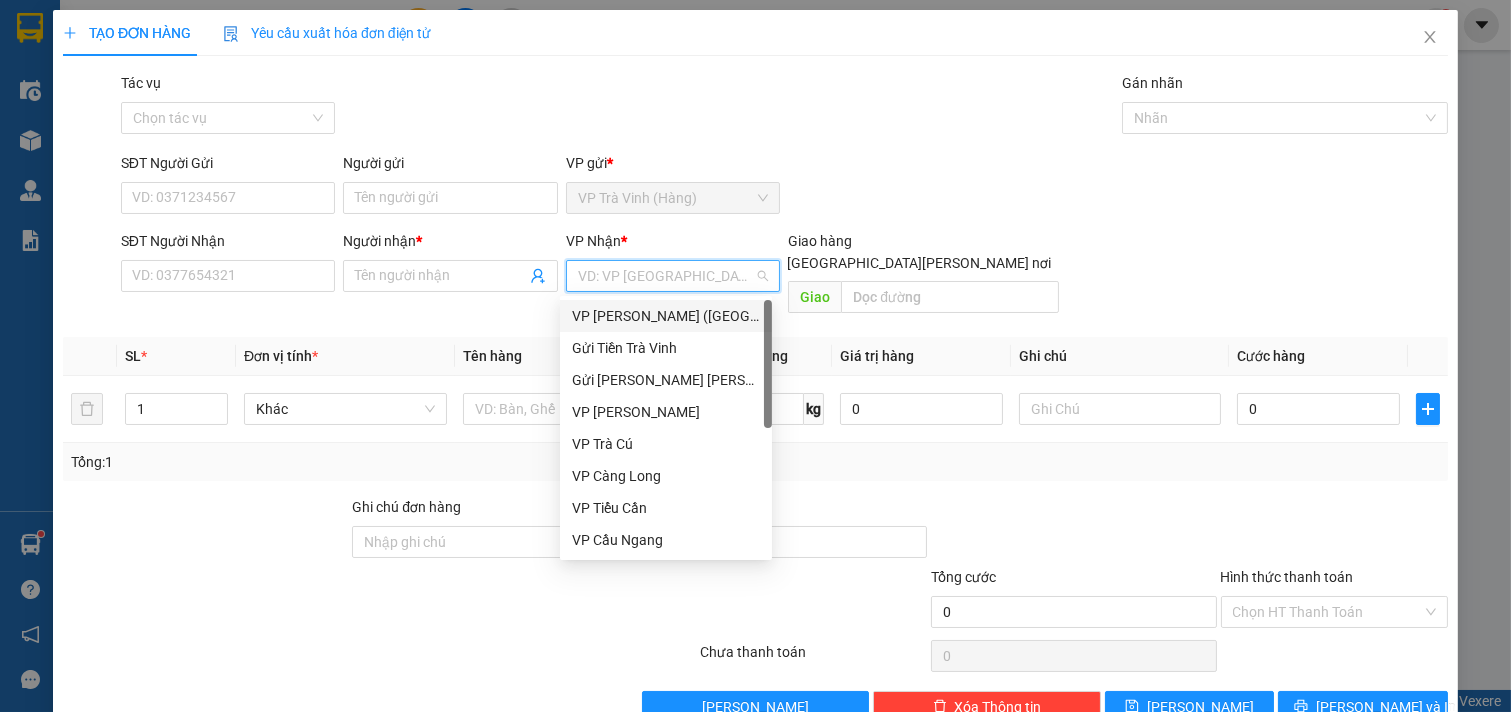 click at bounding box center (666, 276) 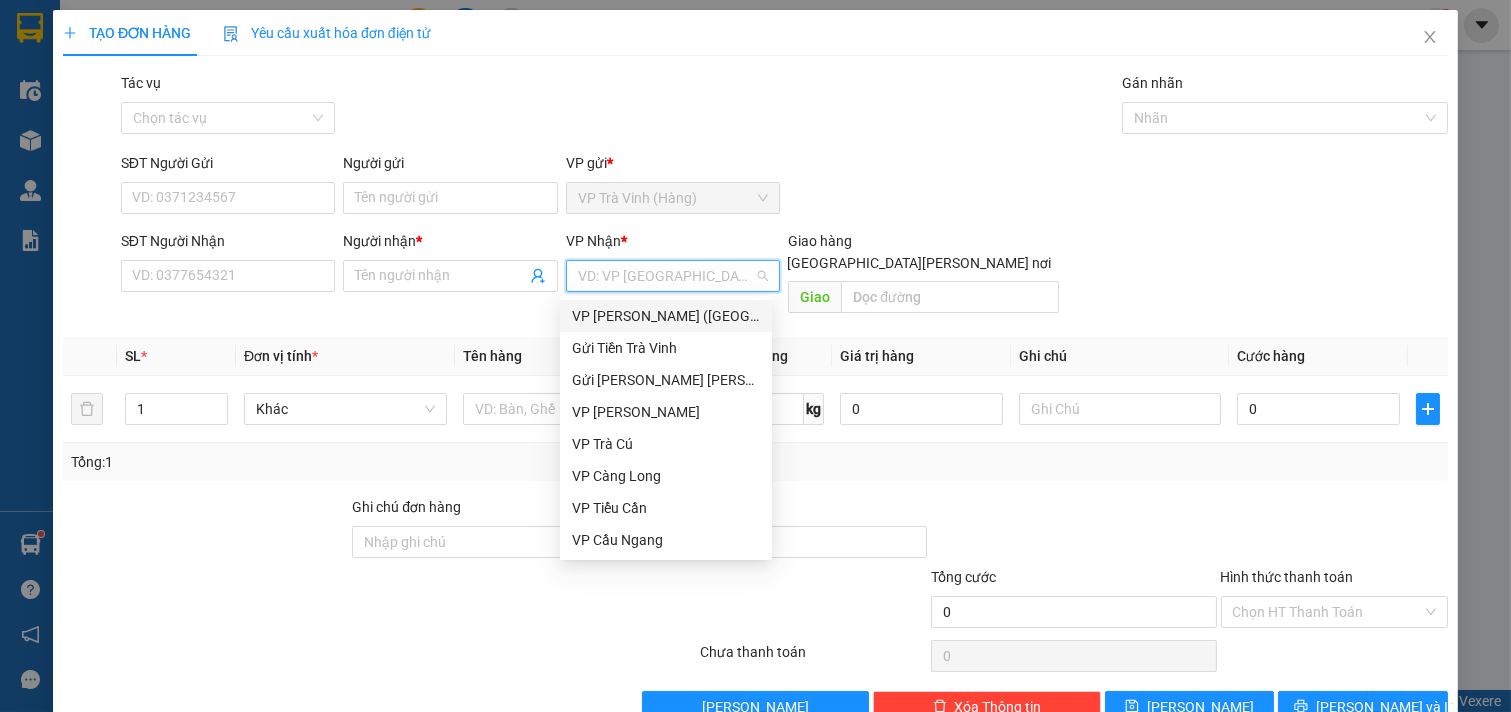click on "Tác vụ Chọn tác vụ Gán nhãn   Nhãn" at bounding box center [784, 107] 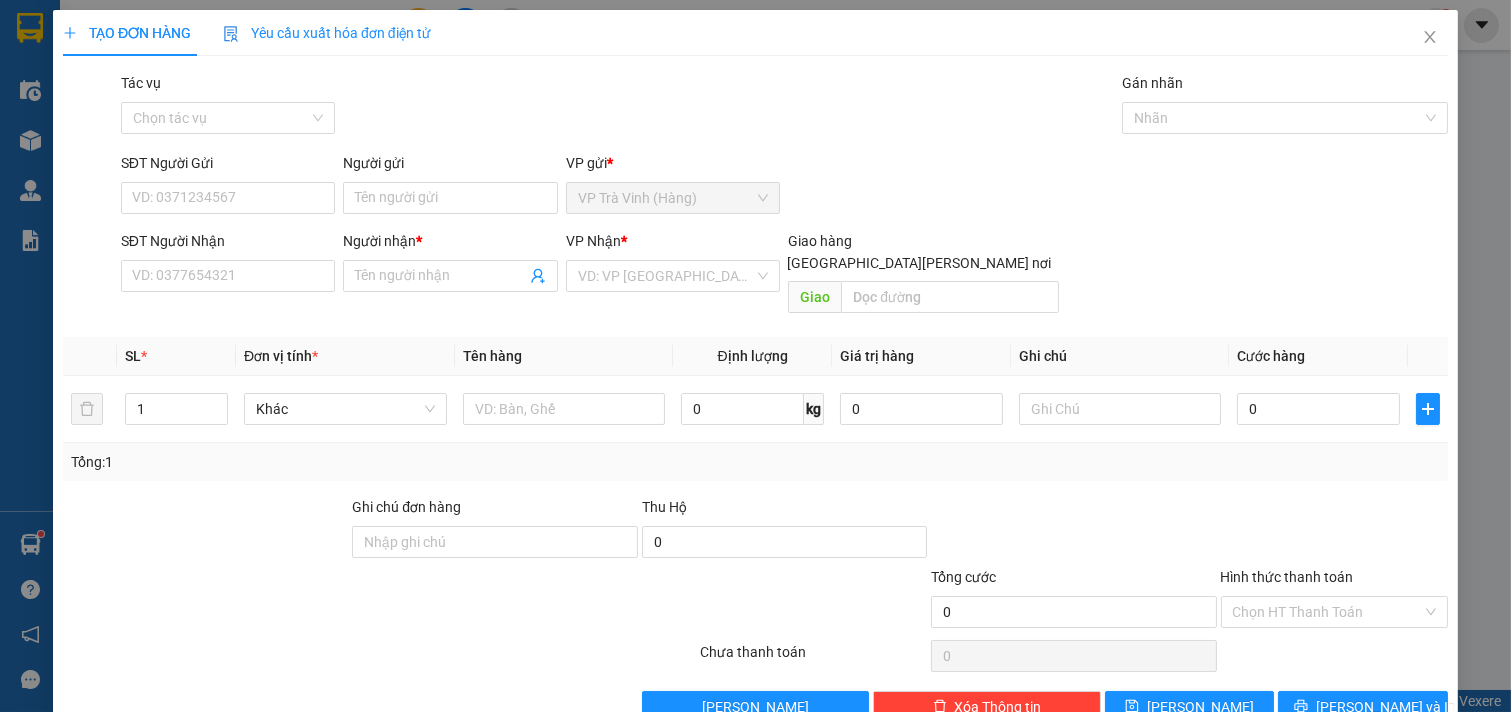 click on "Tác vụ Chọn tác vụ Gán nhãn   Nhãn" at bounding box center (784, 107) 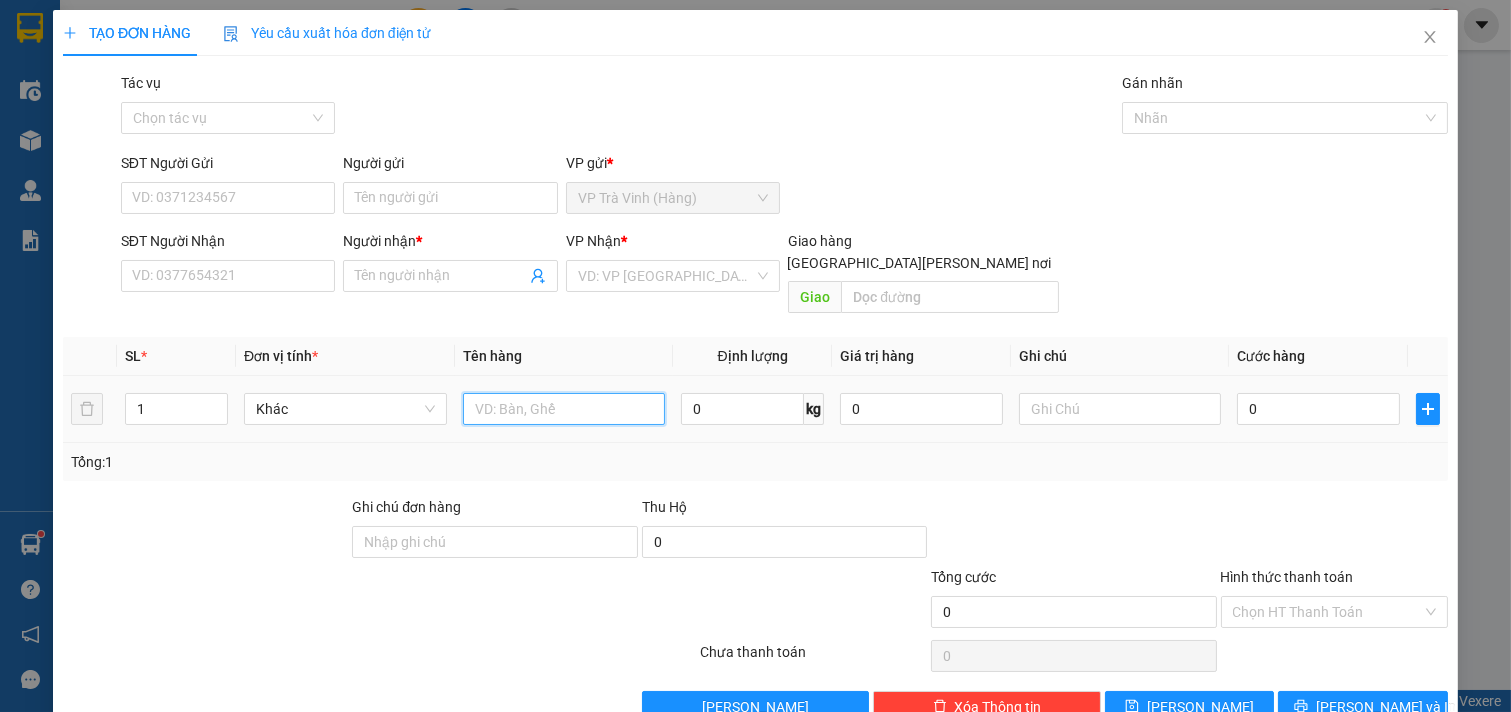 click at bounding box center (564, 409) 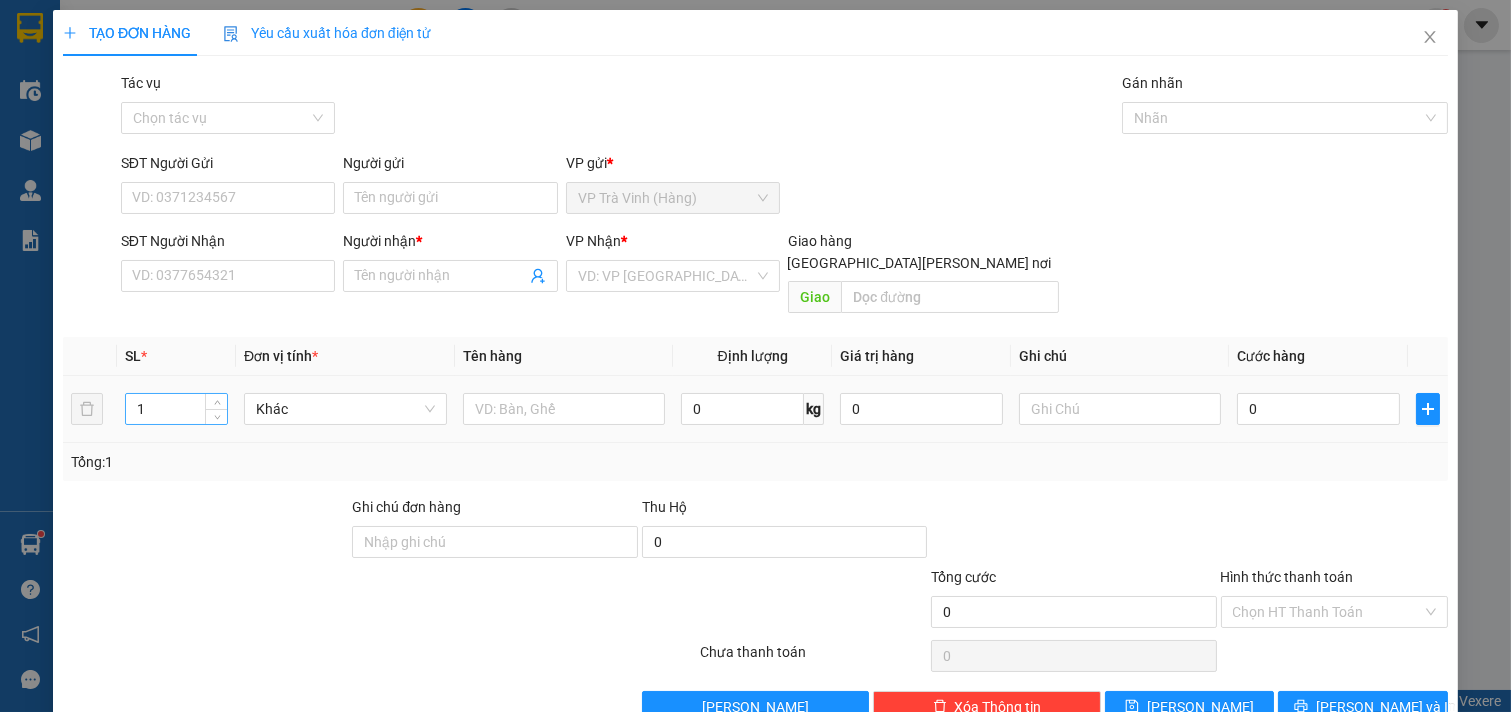 click on "1" at bounding box center [176, 409] 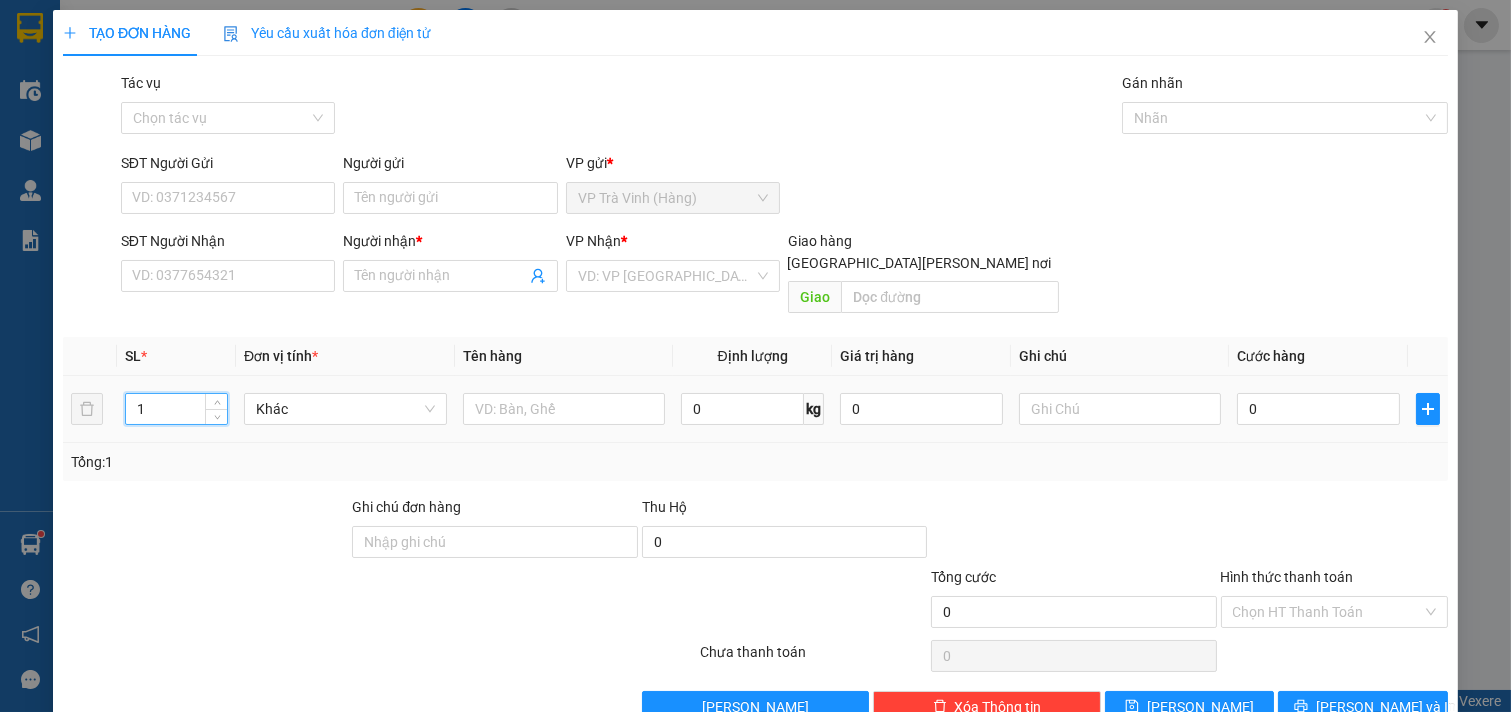 click on "1" at bounding box center (176, 409) 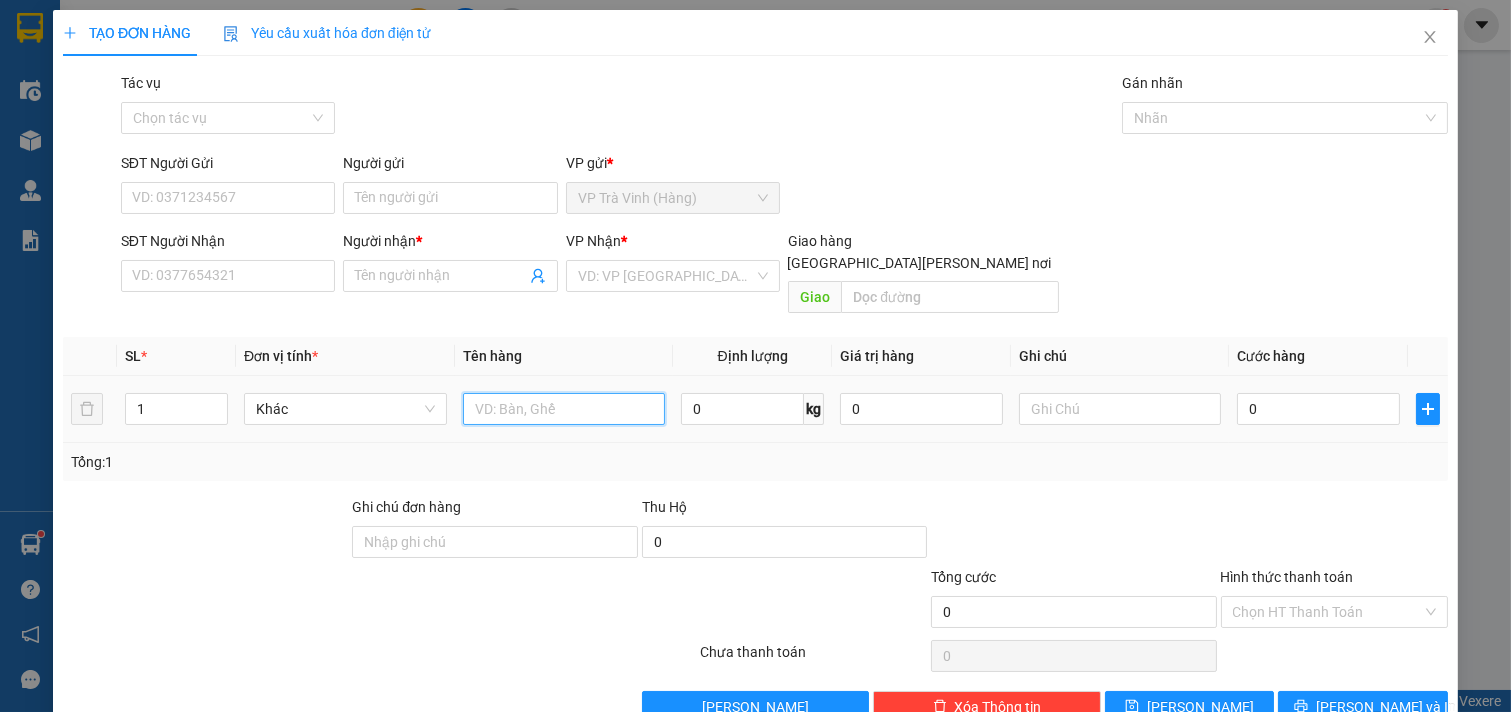 click at bounding box center (564, 409) 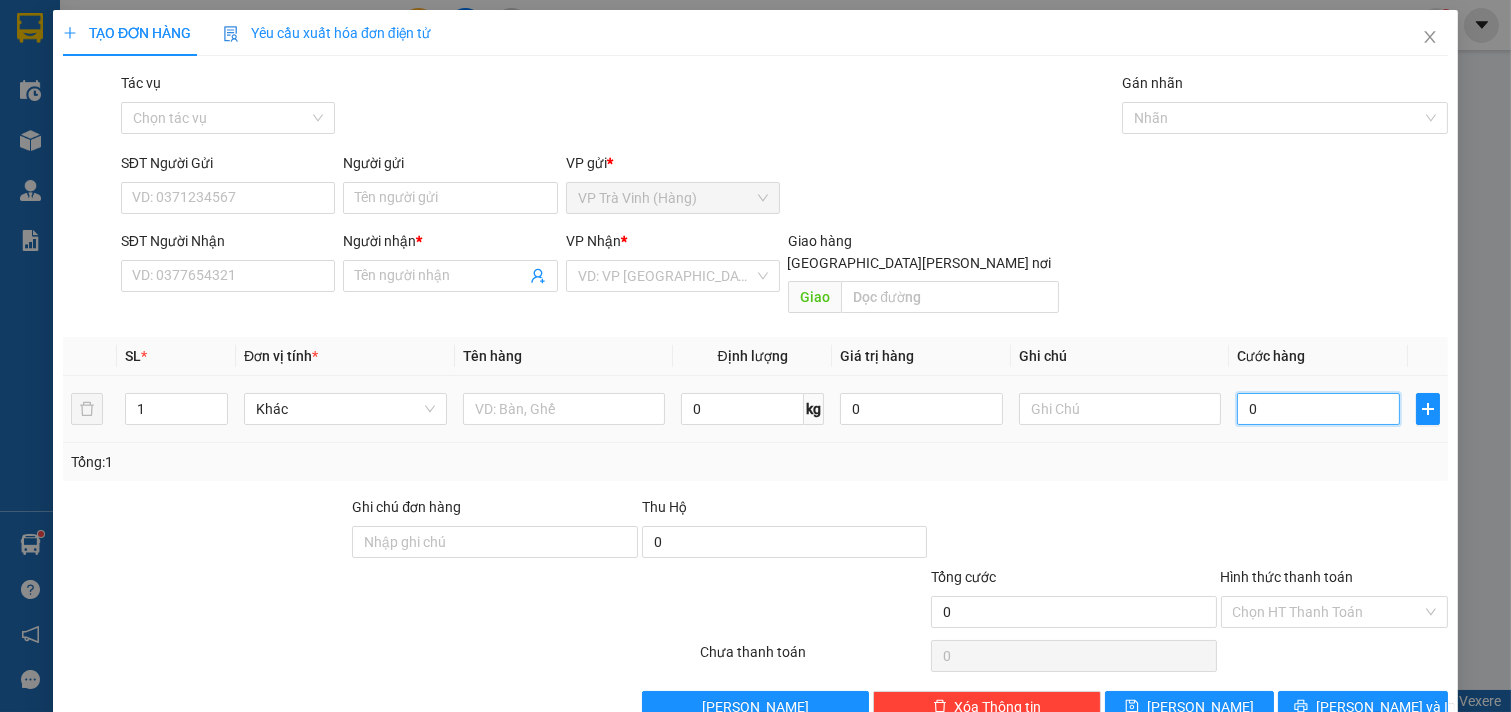 click on "0" at bounding box center (1318, 409) 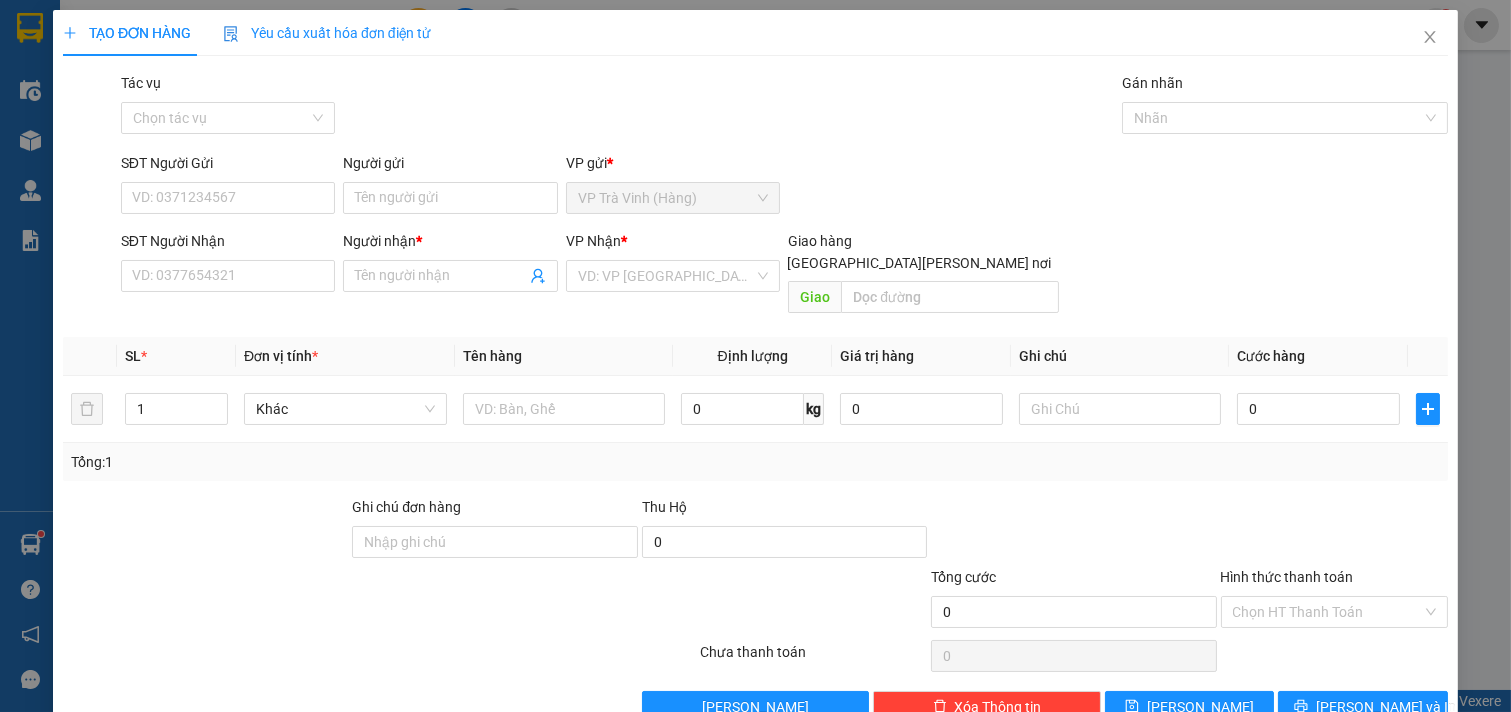 click on "TẠO ĐƠN HÀNG Yêu cầu xuất [PERSON_NAME] điện tử Transit Pickup Surcharge Ids Transit Deliver Surcharge Ids Transit Deliver Surcharge Transit Deliver Surcharge Tác [PERSON_NAME] tác [PERSON_NAME] [PERSON_NAME] SĐT Người Gửi VD: 0371234567 Người gửi Tên người gửi VP gửi  * VP Trà [PERSON_NAME] ([GEOGRAPHIC_DATA]) SĐT Người [PERSON_NAME]: 0377654321 Người [PERSON_NAME]  * Tên người [PERSON_NAME] [PERSON_NAME]  * VD: VP [GEOGRAPHIC_DATA] Giao hàng [PERSON_NAME] nơi [PERSON_NAME]  * Đơn vị tính  * Tên hàng  Định [PERSON_NAME] trị hàng Ghi [PERSON_NAME] hàng                   1 Khác 0 kg 0 0 Tổng:  1 Ghi [PERSON_NAME] hàng Thu Hộ 0 [PERSON_NAME] 0 [PERSON_NAME] [PERSON_NAME] HT [PERSON_NAME] Số [PERSON_NAME] thu trước 0 Chưa [PERSON_NAME] 0 [PERSON_NAME] [PERSON_NAME] nháp Xóa Thông tin [PERSON_NAME] và In" at bounding box center (755, 366) 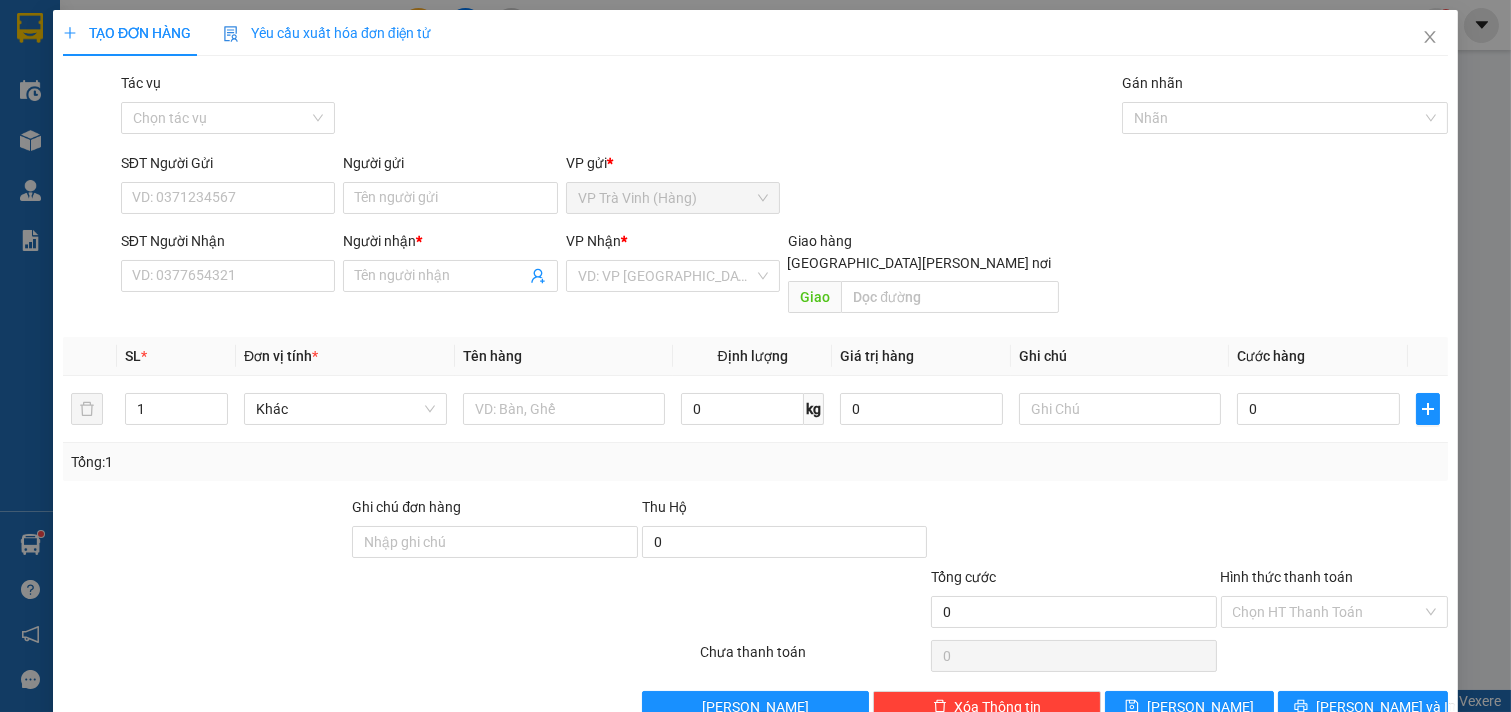 click on "SĐT Người [PERSON_NAME]: 0377654321 Người [PERSON_NAME]  * Tên người [PERSON_NAME] [PERSON_NAME]  * VD: VP [GEOGRAPHIC_DATA] Giao hàng [PERSON_NAME] nơi [PERSON_NAME]" at bounding box center (784, 276) 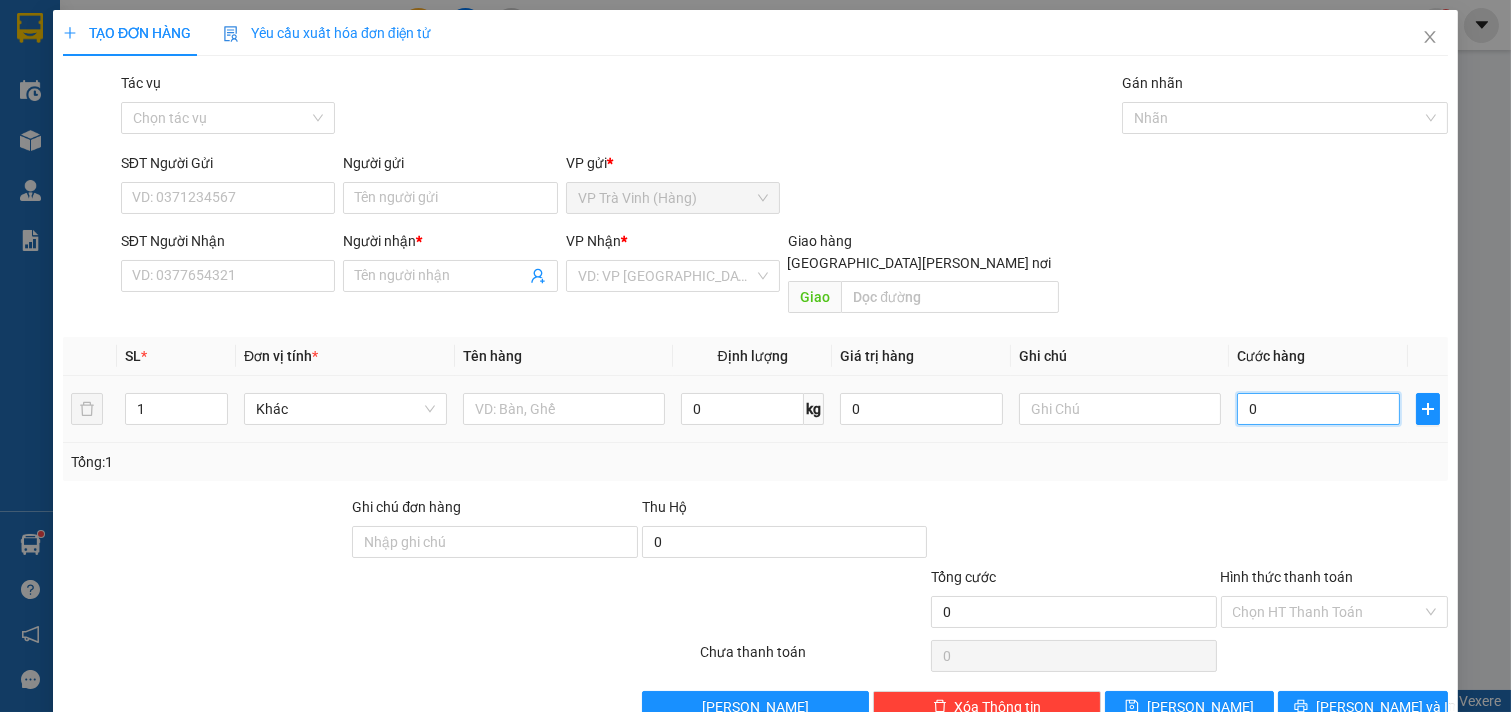 click on "0" at bounding box center (1318, 409) 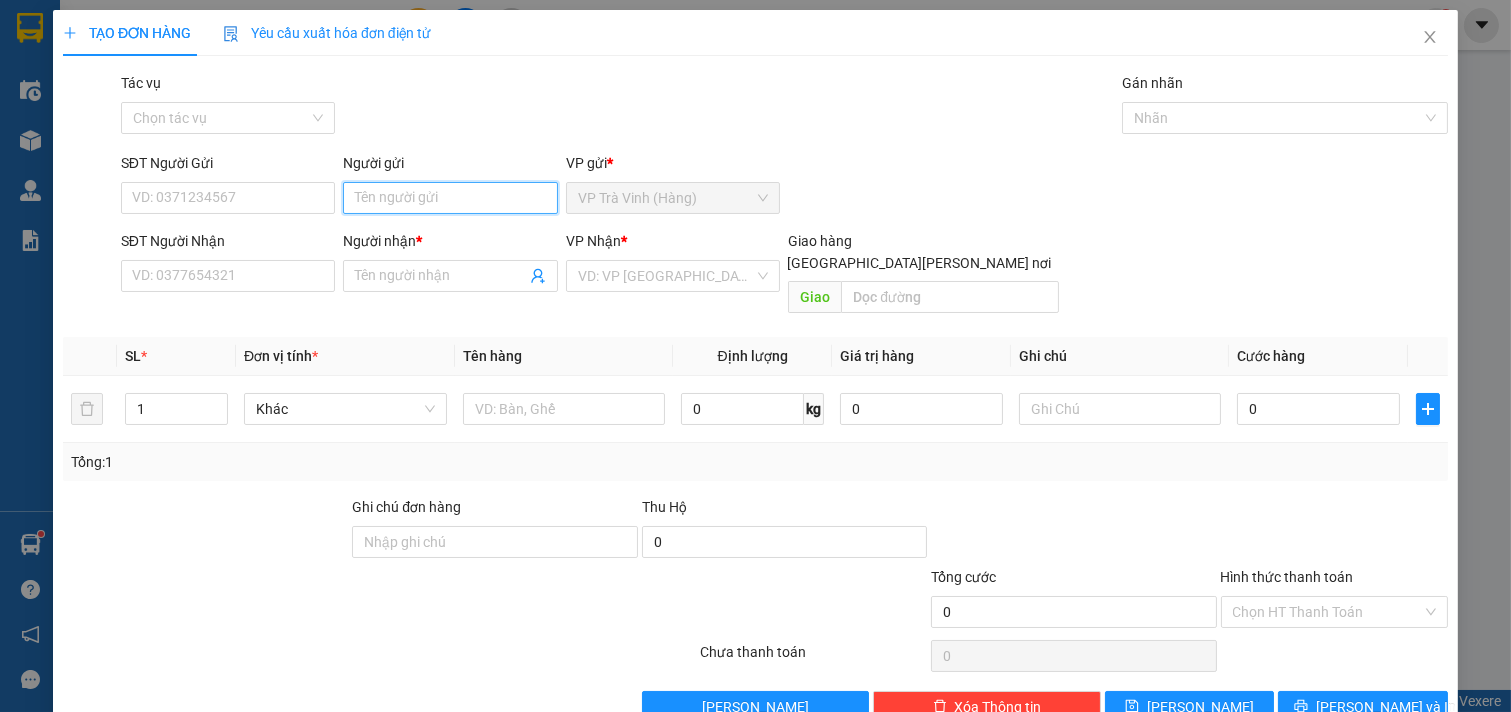 click on "Người gửi" at bounding box center (450, 198) 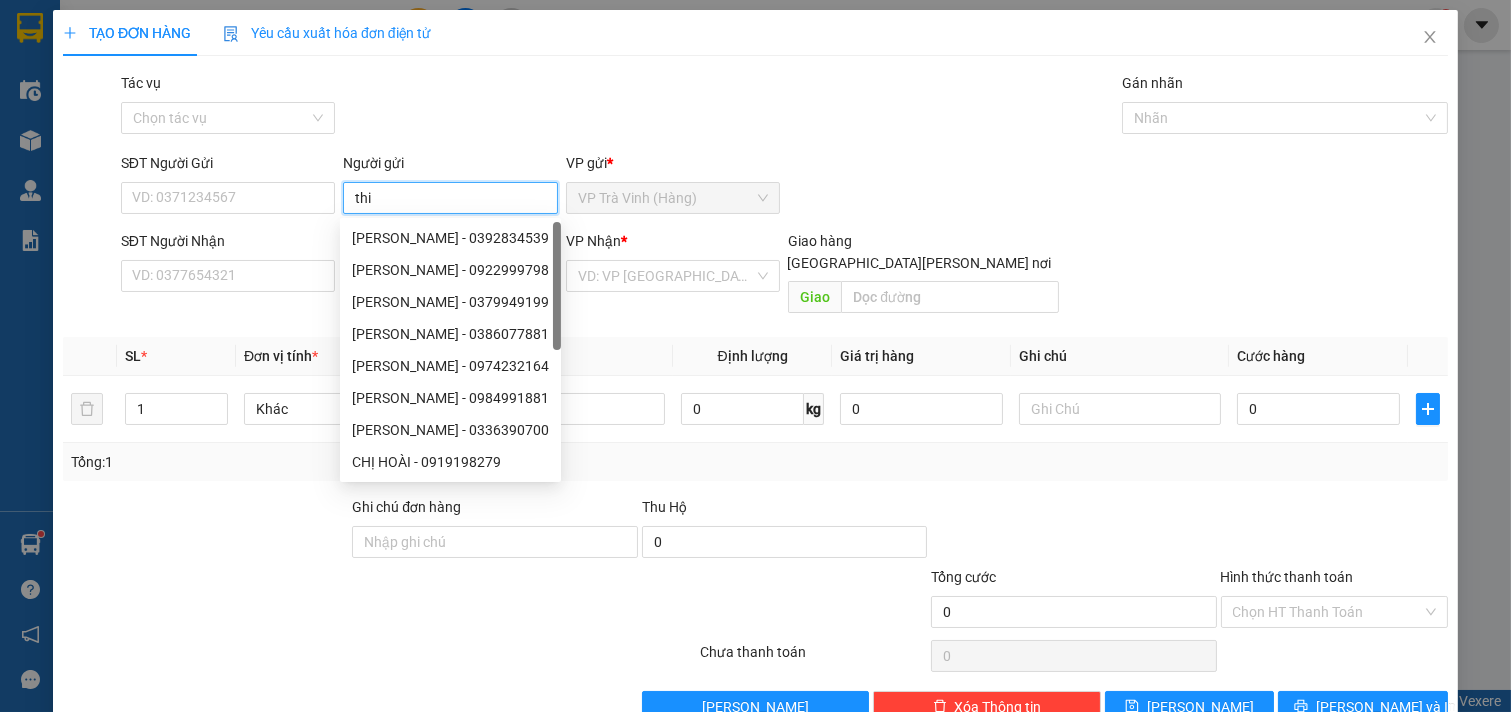 type on "thi" 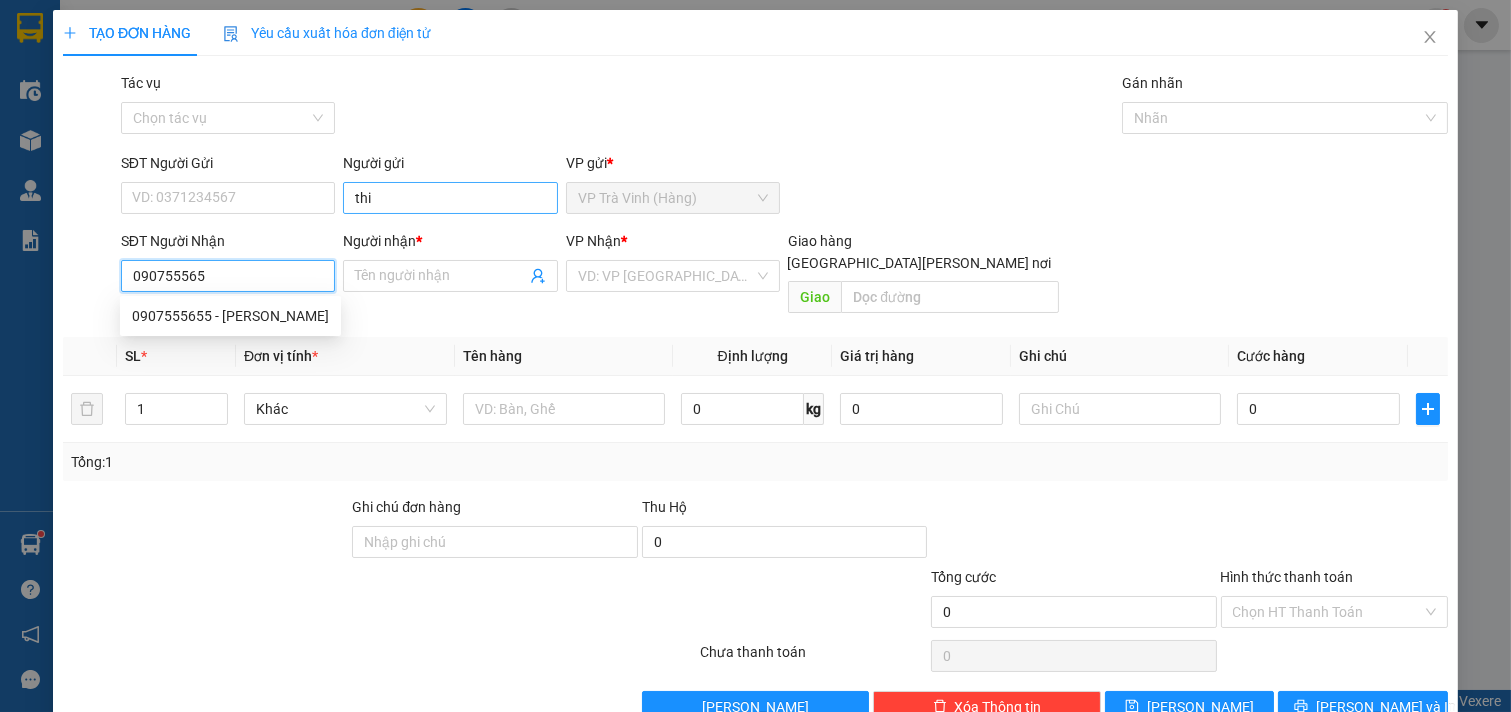 type on "0907555655" 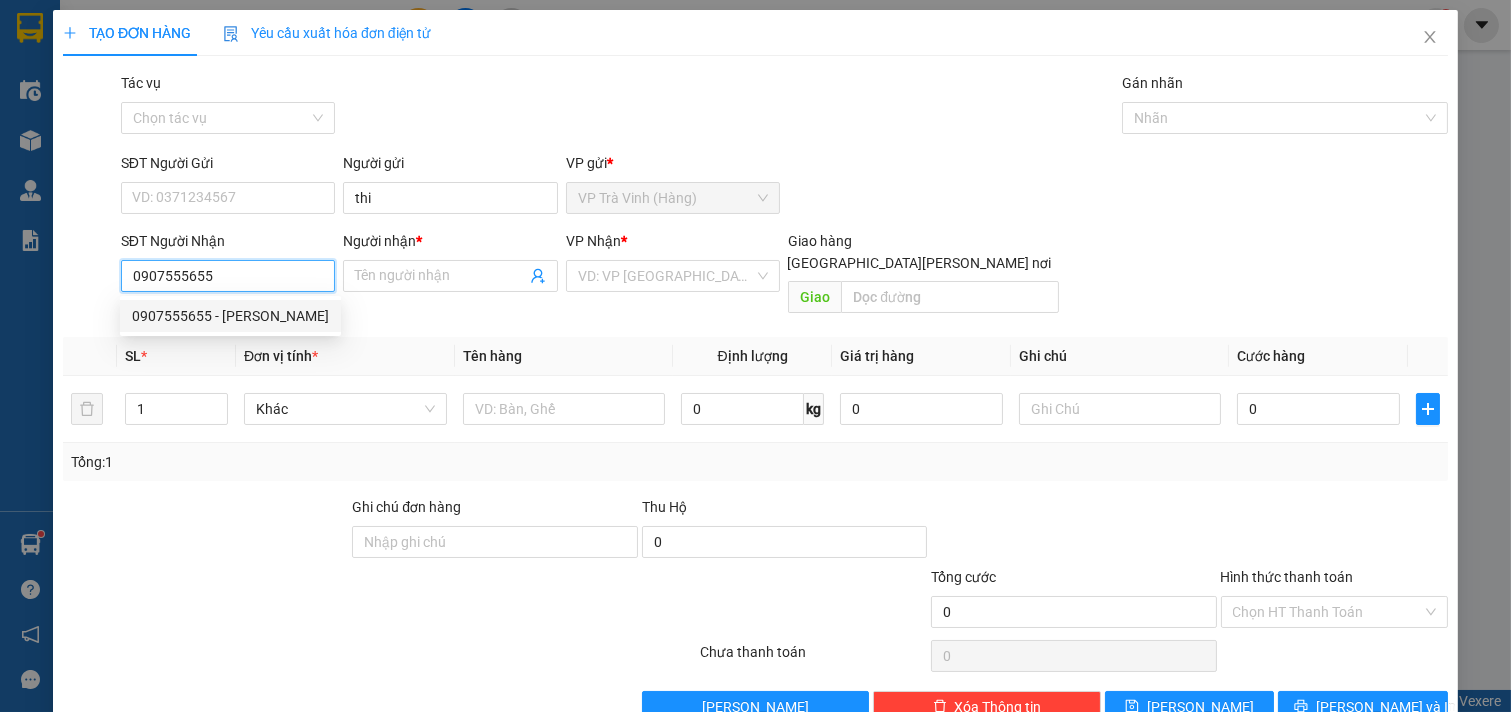 click on "0907555655 - [PERSON_NAME]" at bounding box center (230, 316) 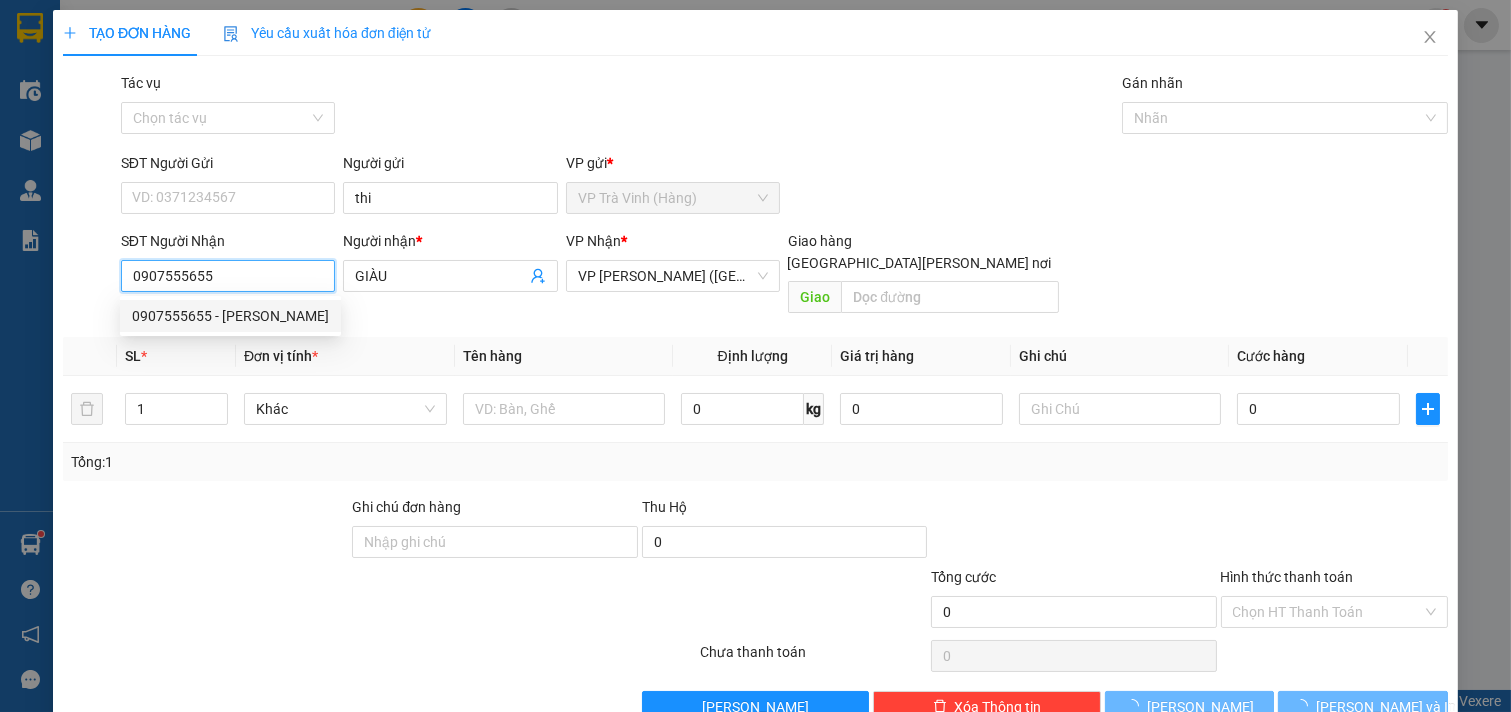 type on "40.000" 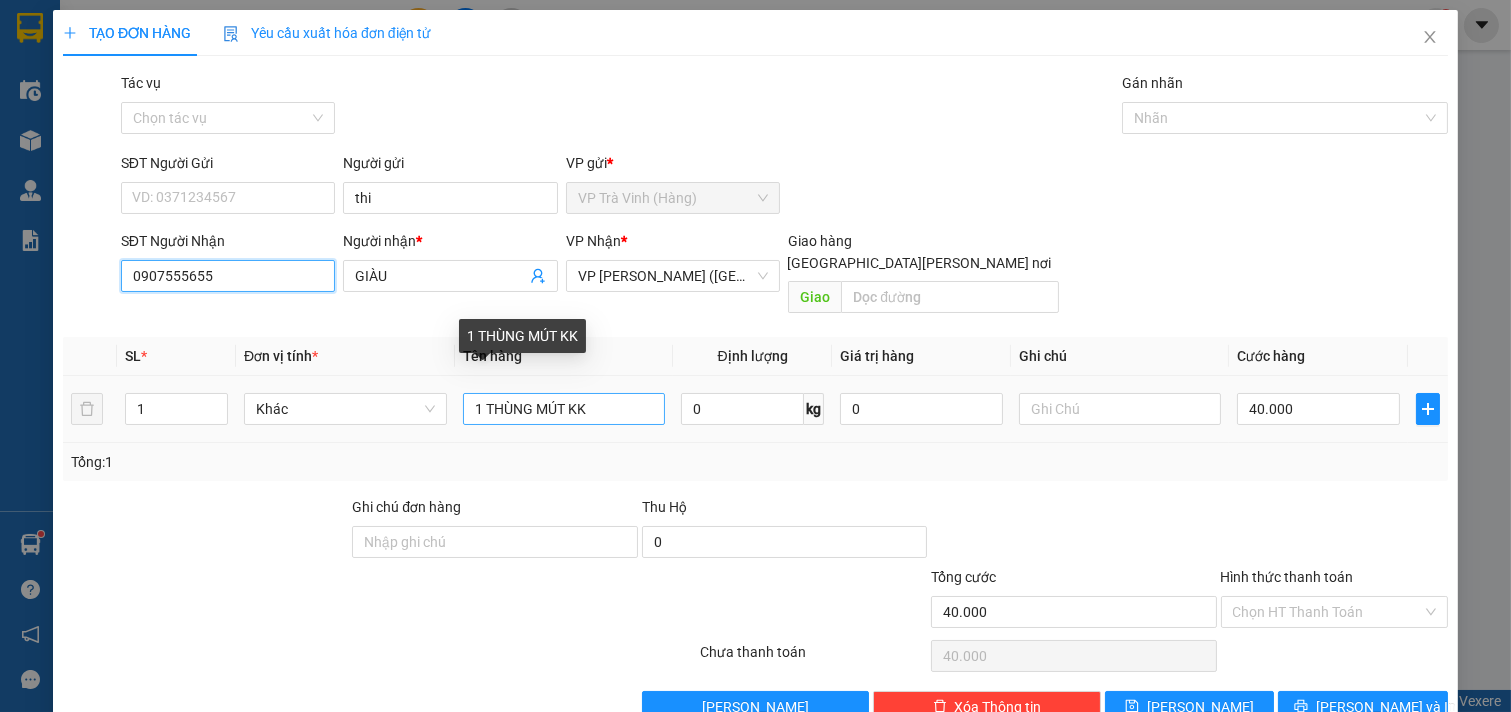 type on "0907555655" 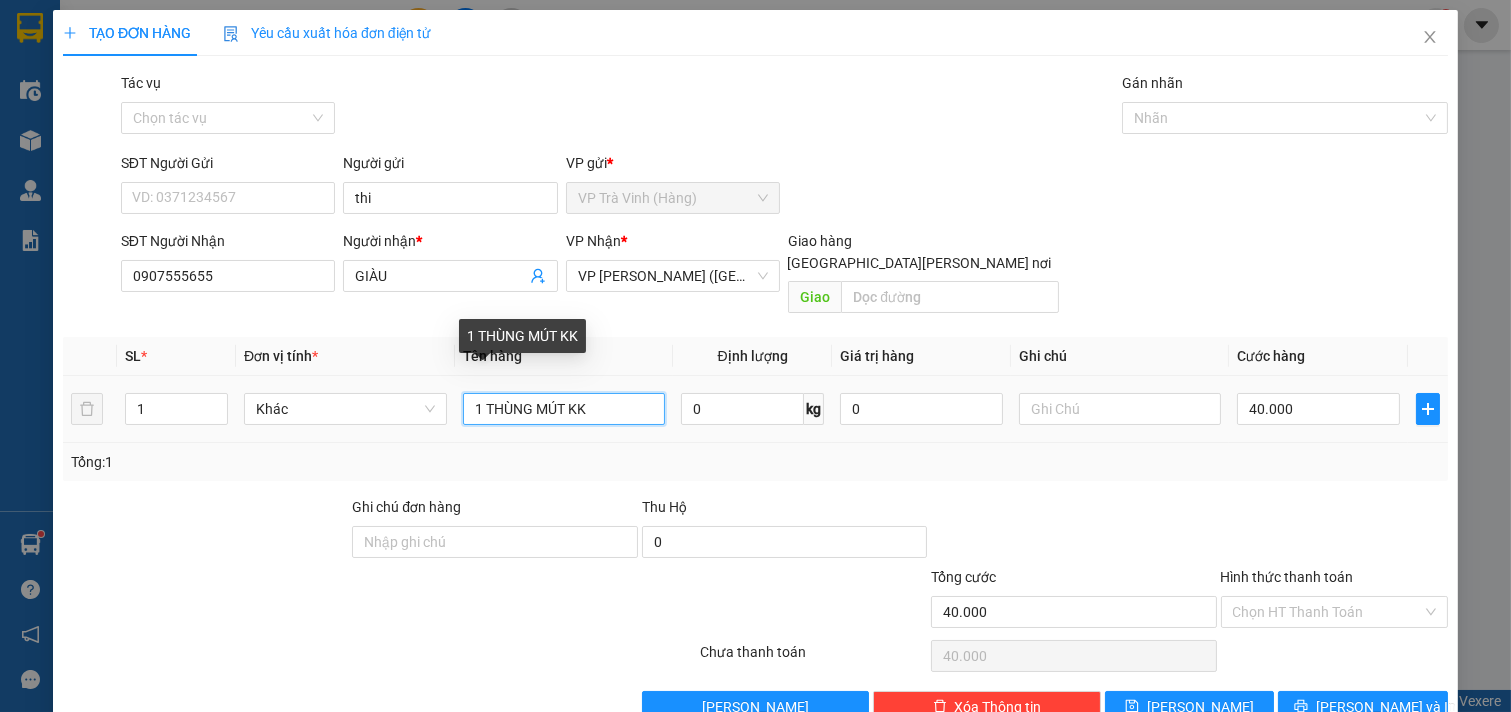 click on "1 THÙNG MÚT KK" at bounding box center [564, 409] 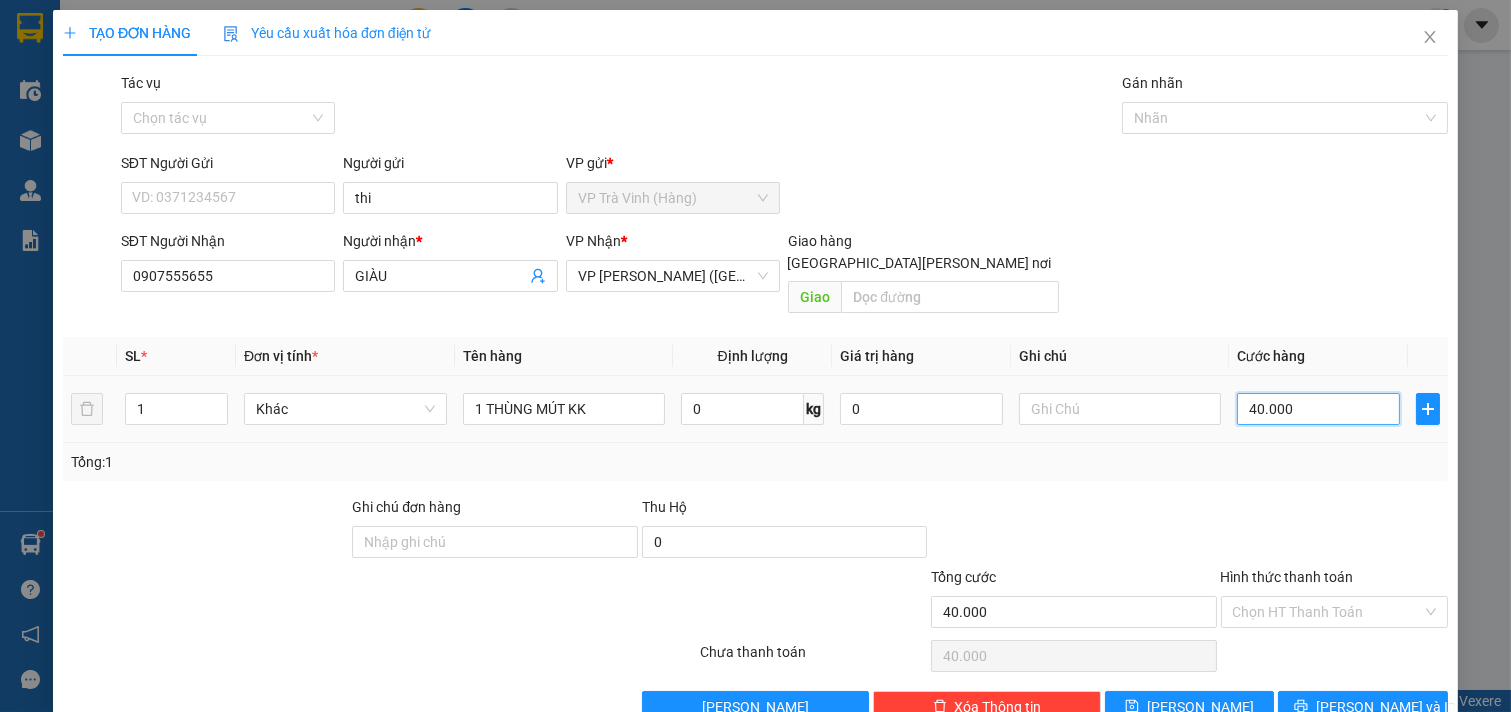 click on "40.000" at bounding box center [1318, 409] 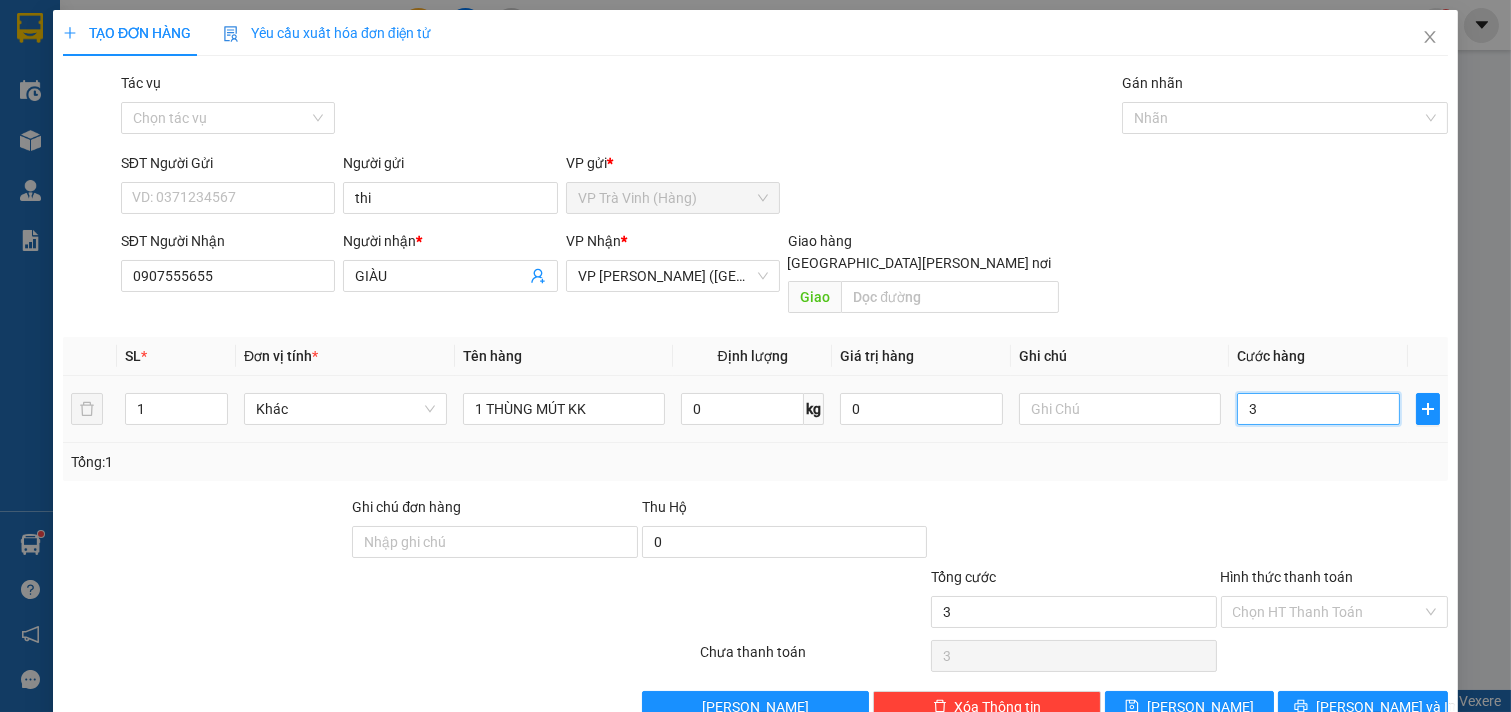 type on "35" 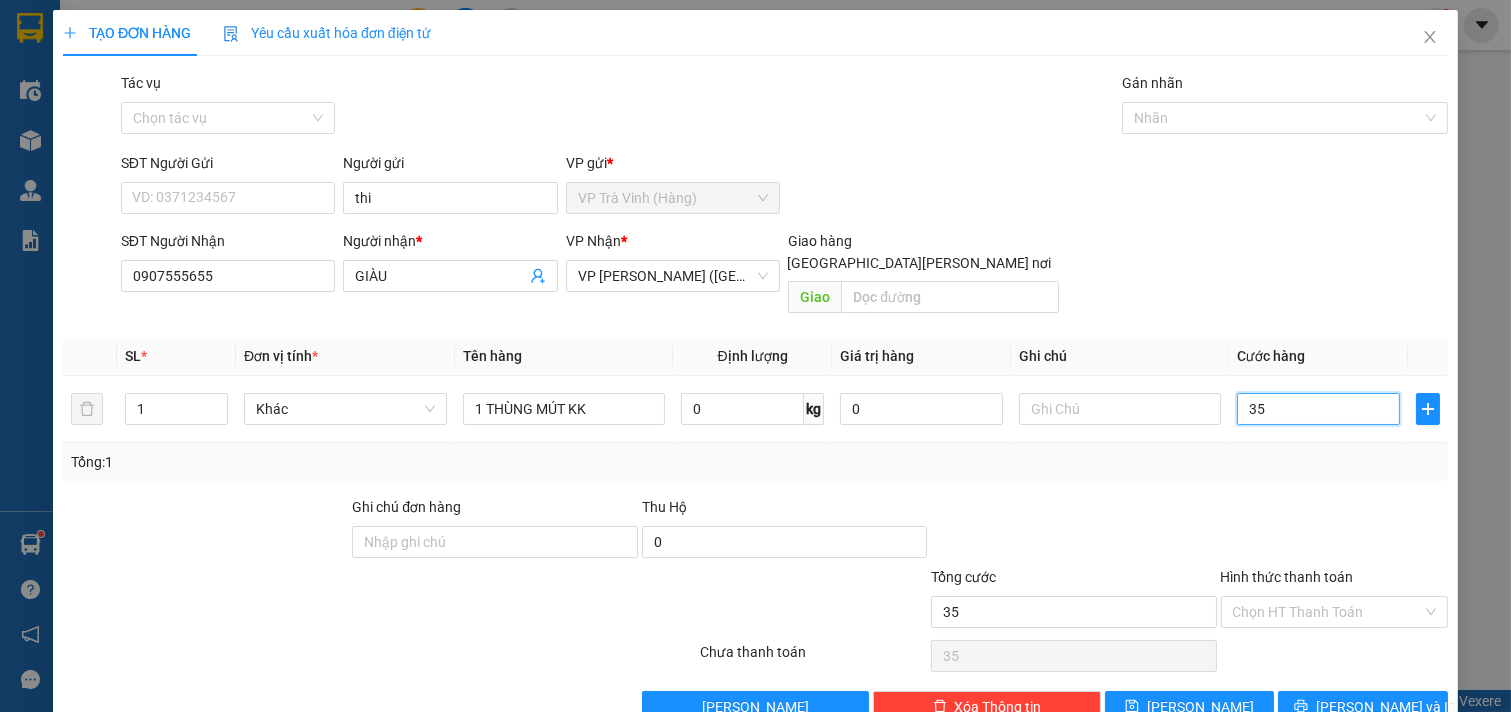 type on "35" 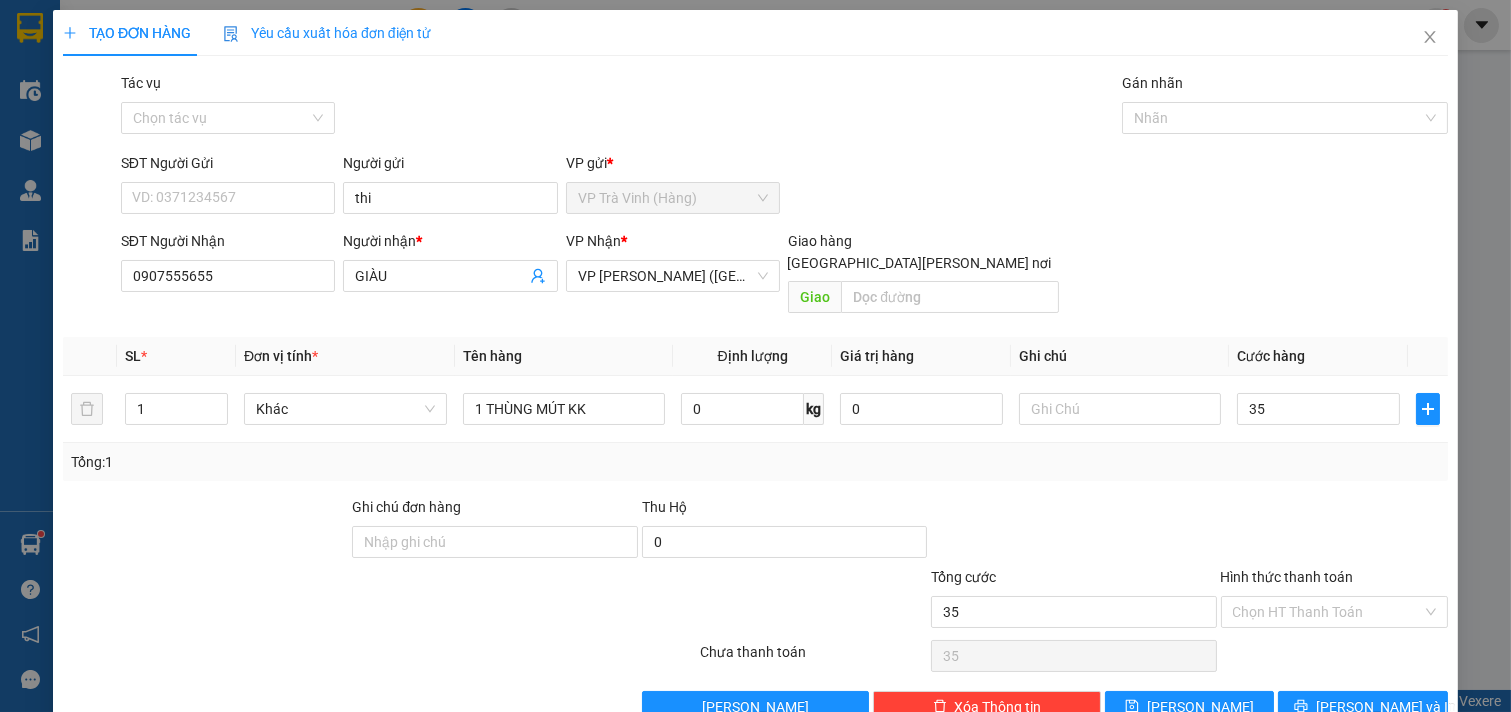 type on "35.000" 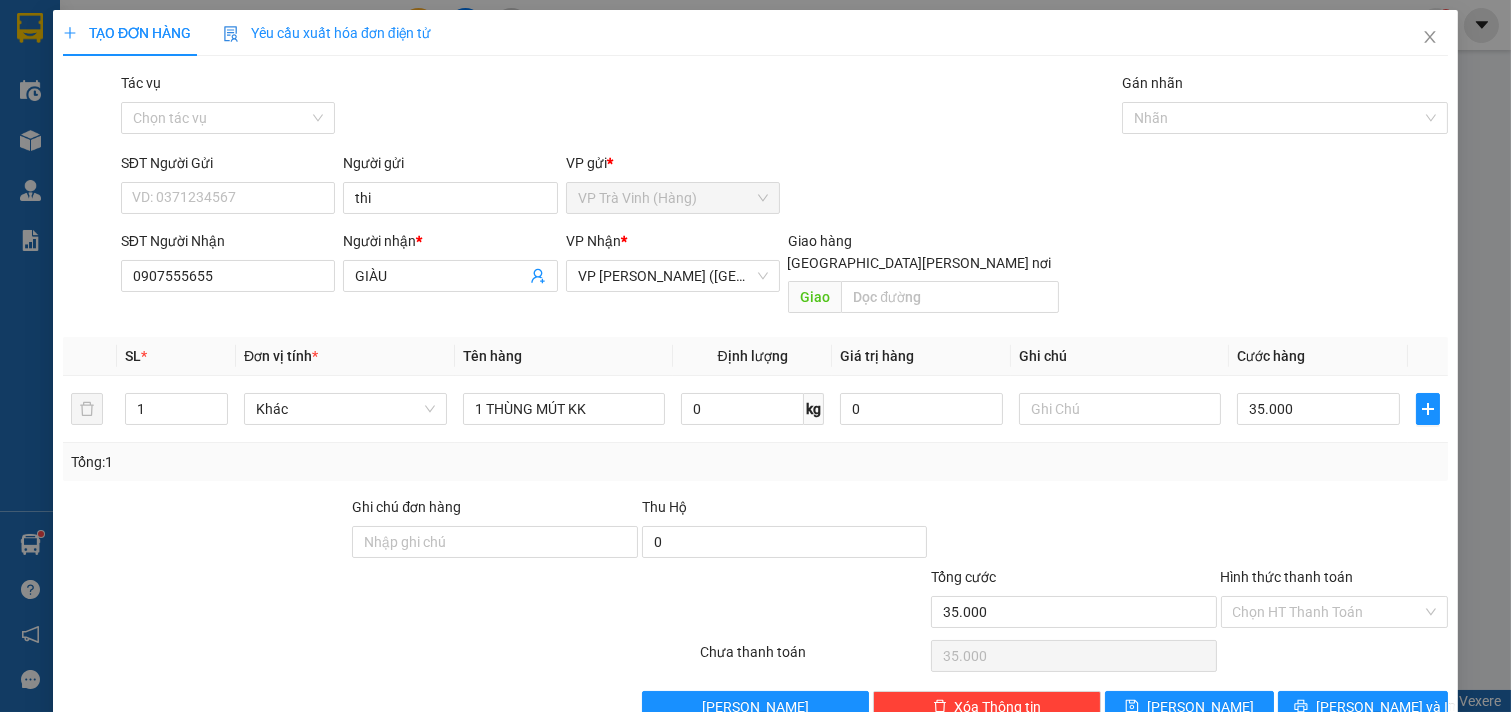 click at bounding box center (1335, 531) 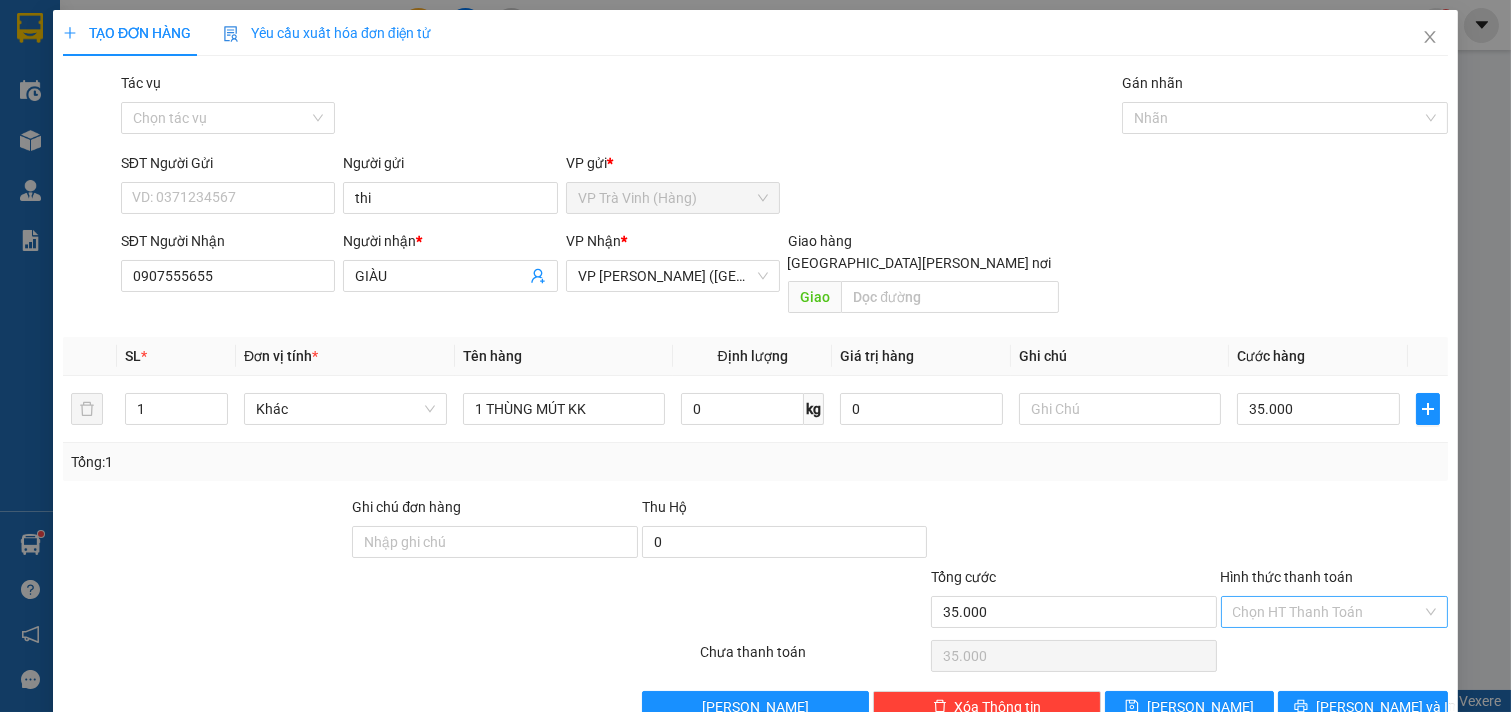 click on "Hình thức thanh toán" at bounding box center (1328, 612) 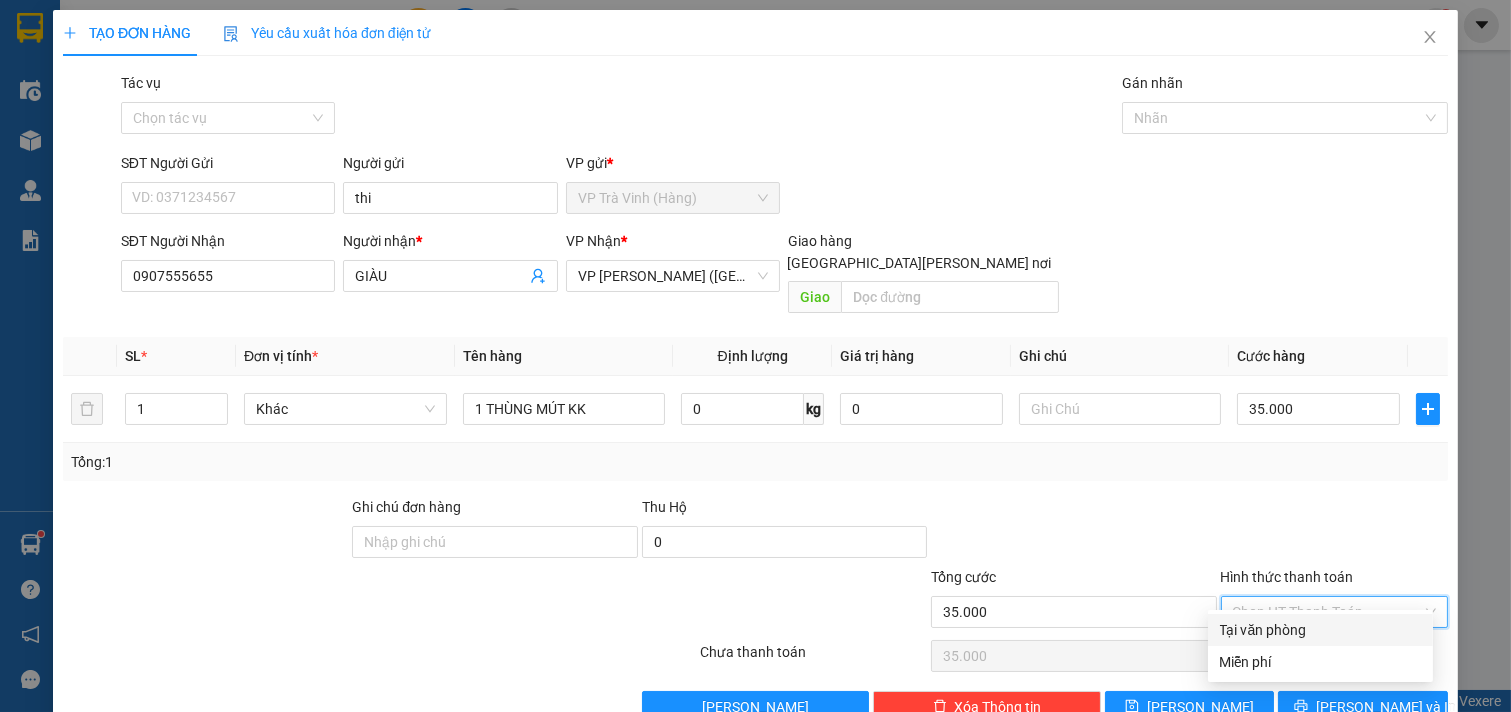 click on "Tại văn phòng" at bounding box center (1320, 630) 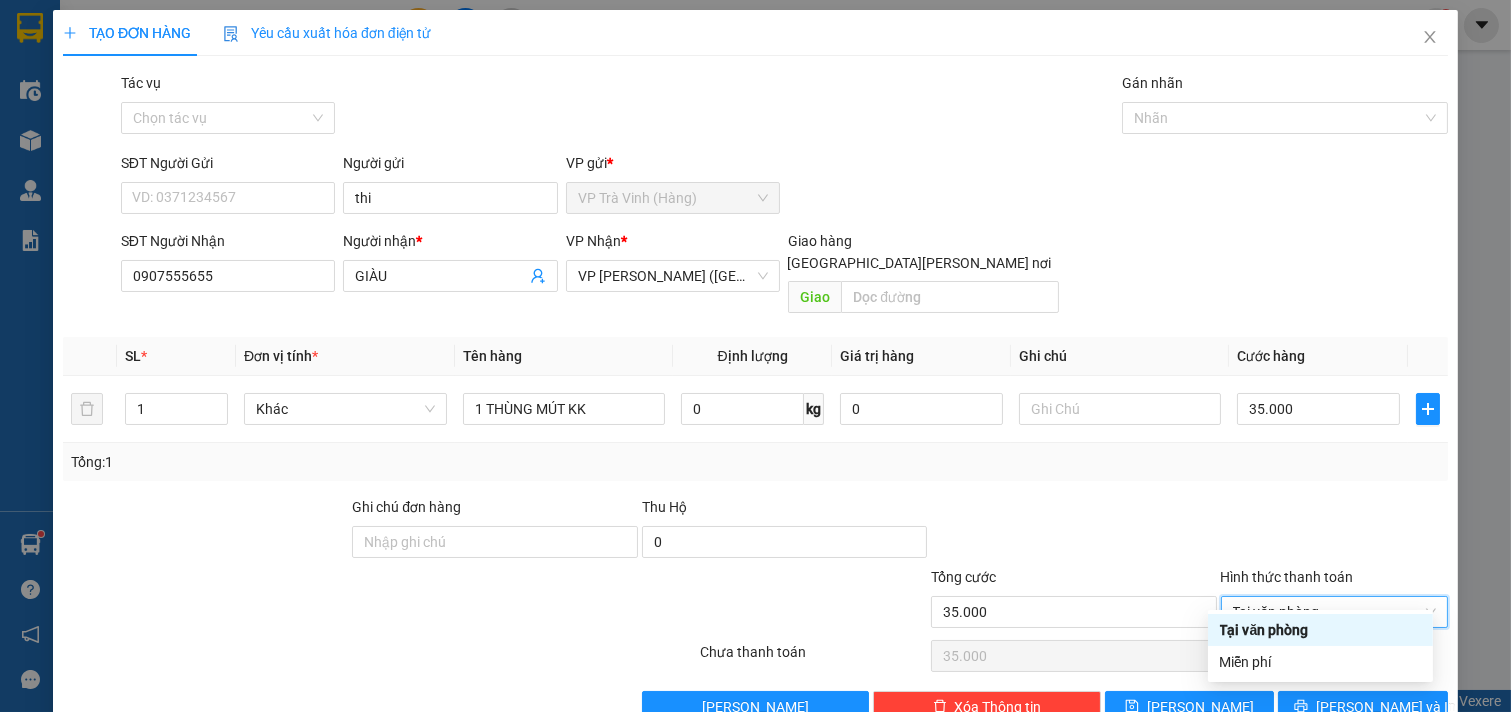 type on "0" 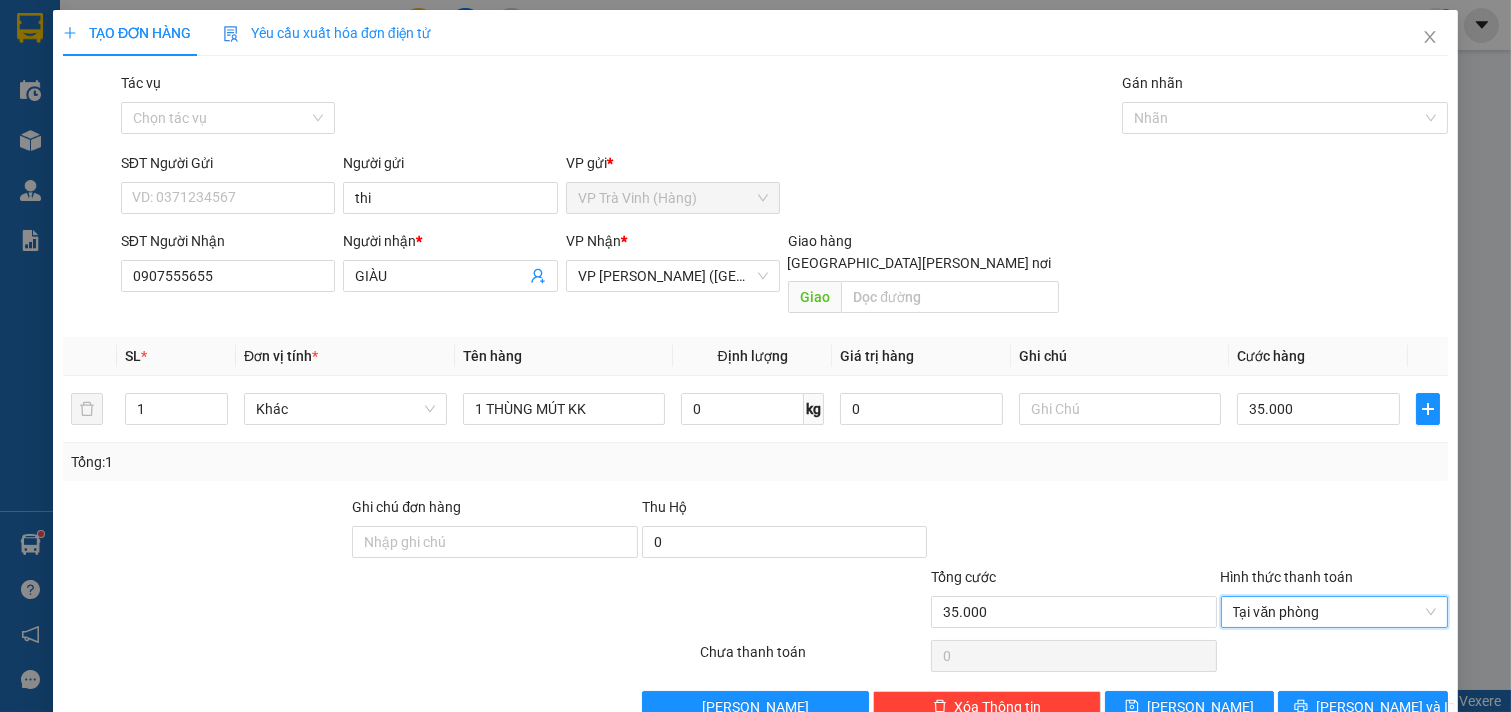 click at bounding box center [1073, 531] 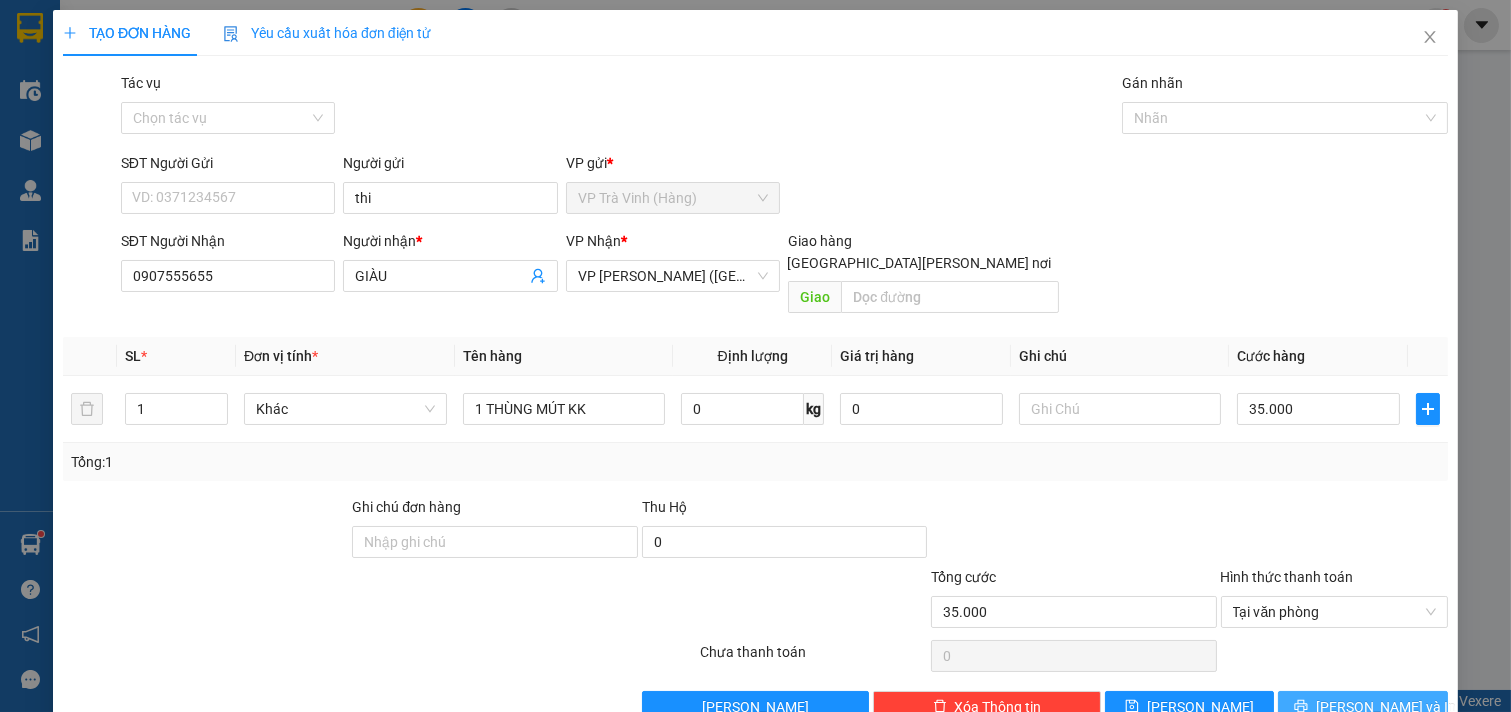 click on "[PERSON_NAME] và In" at bounding box center (1386, 707) 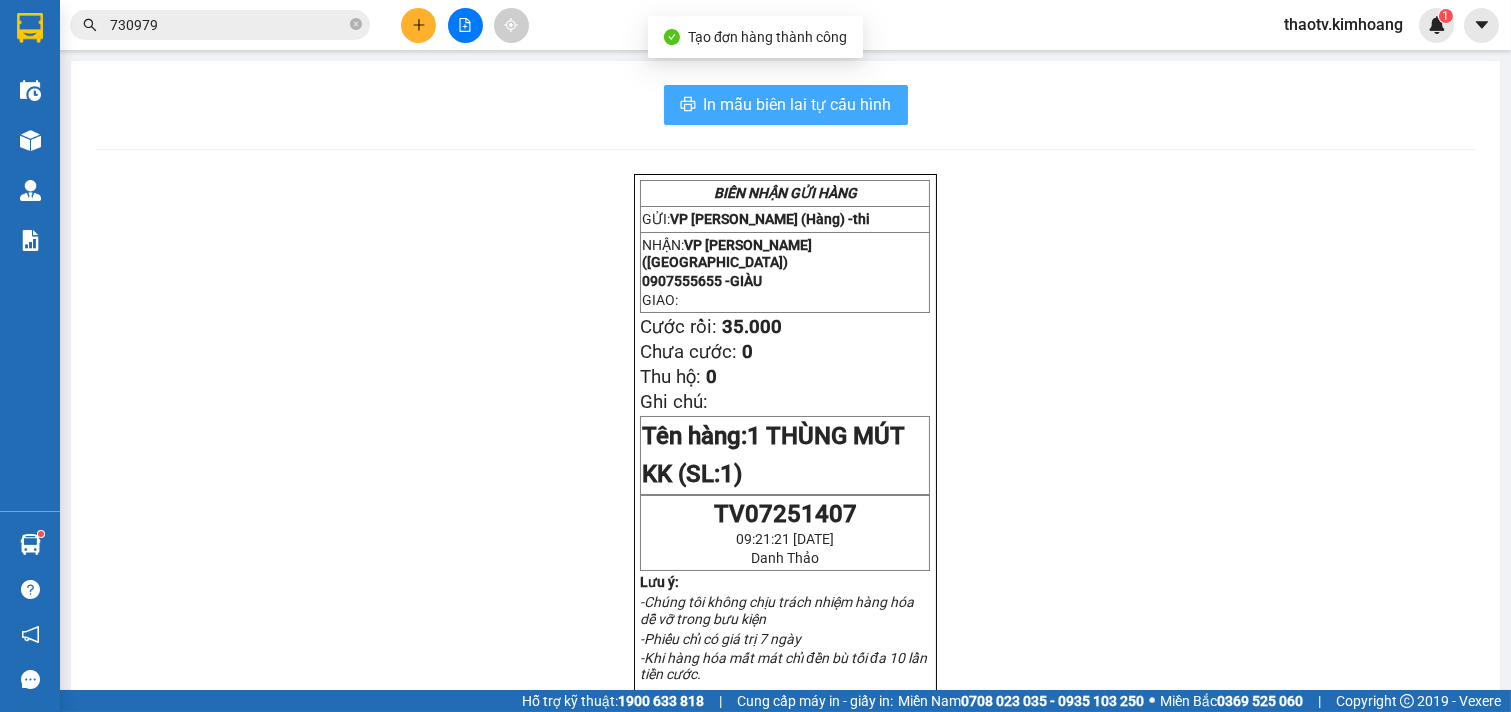 click on "In mẫu biên lai tự cấu hình" at bounding box center (798, 104) 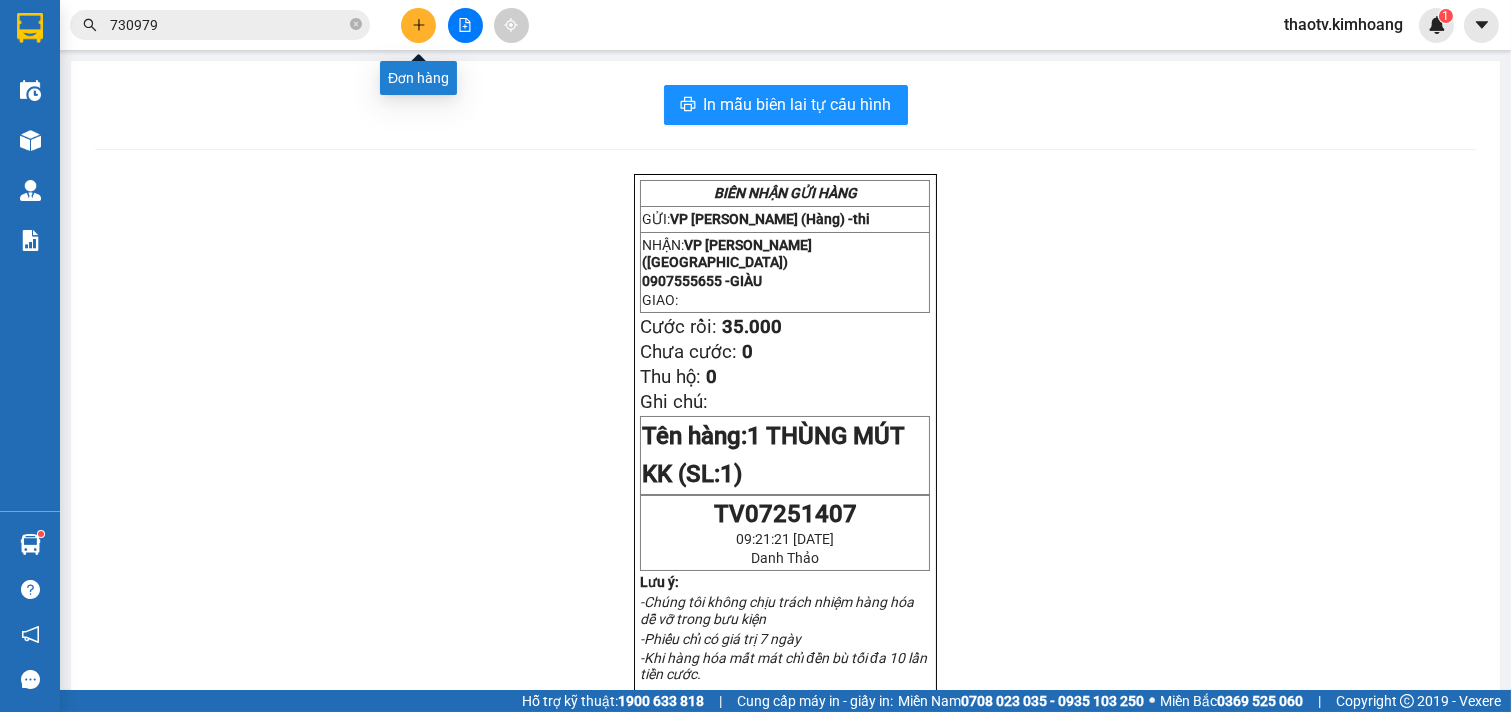 click 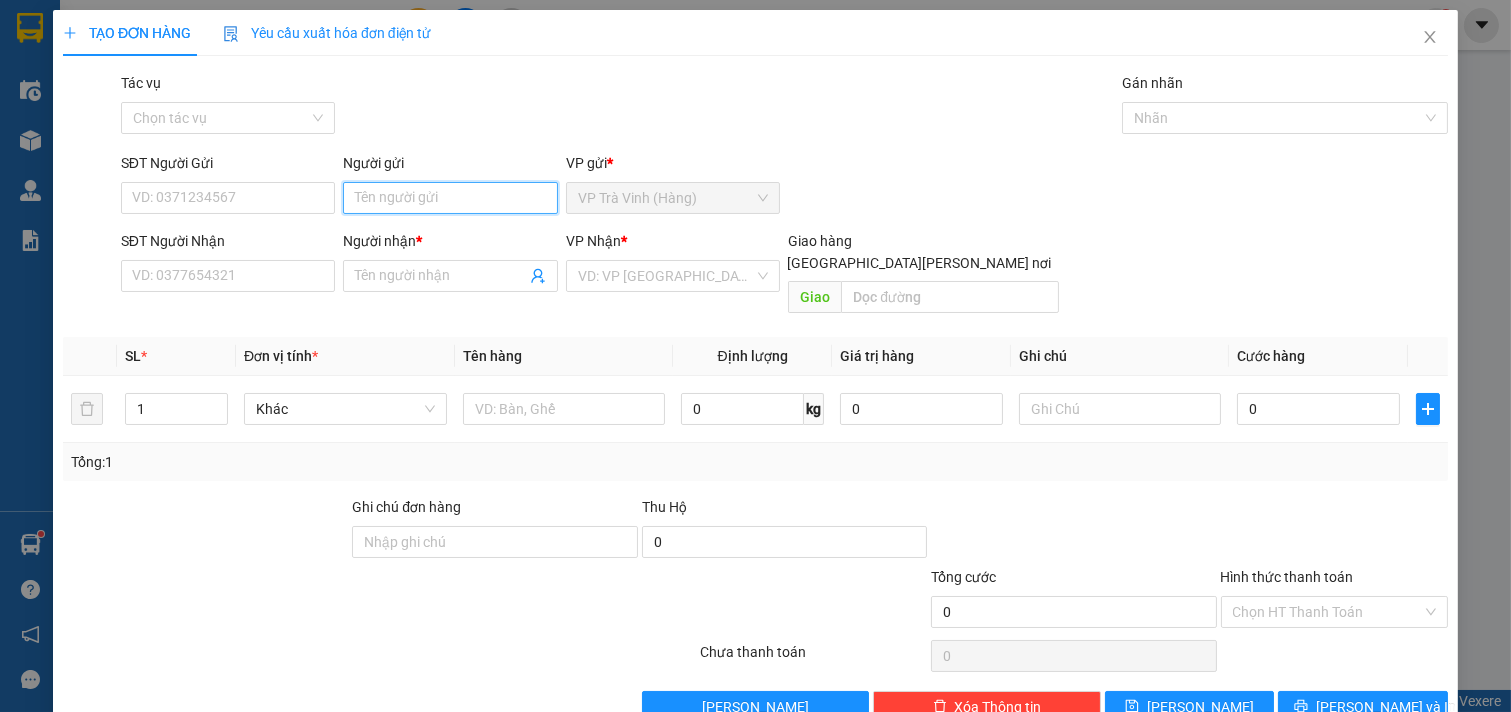 click on "Người gửi" at bounding box center [450, 198] 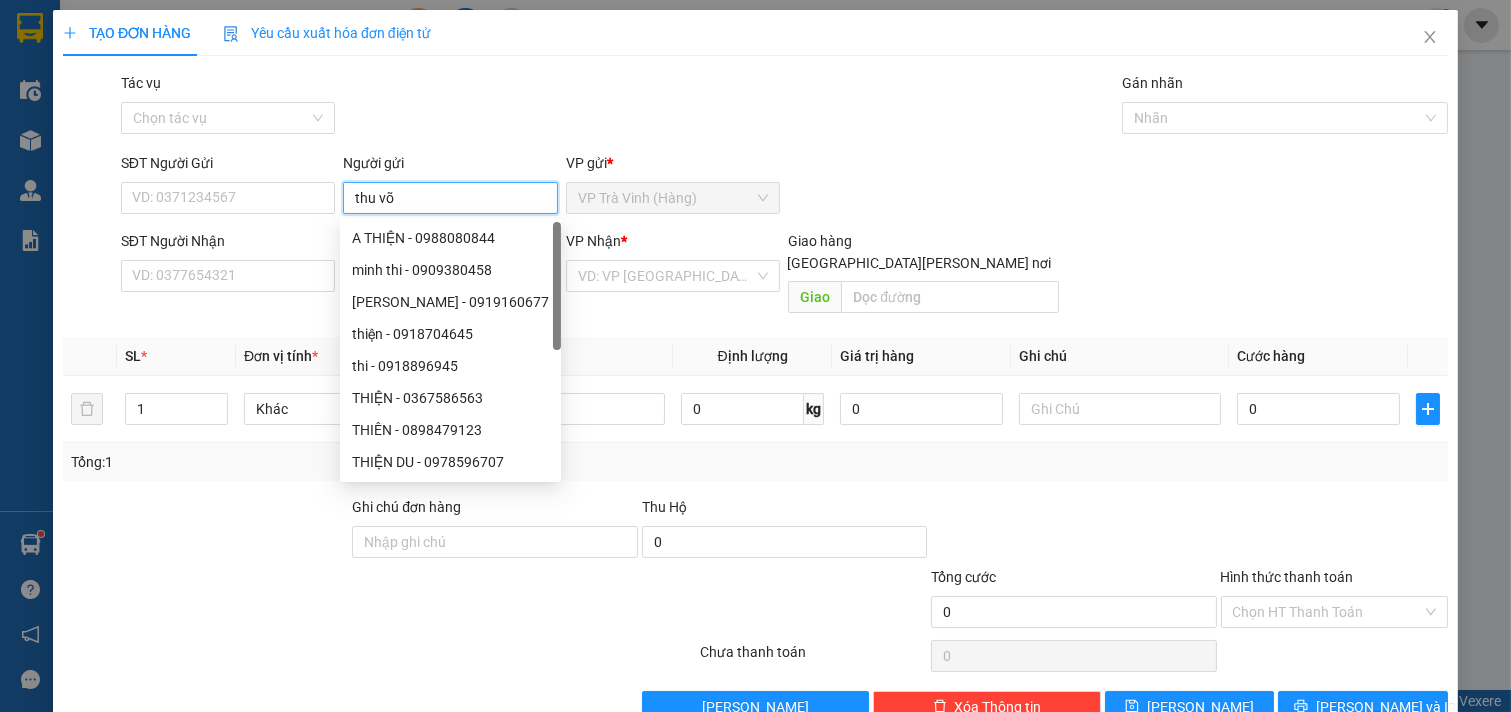 type on "thu võ" 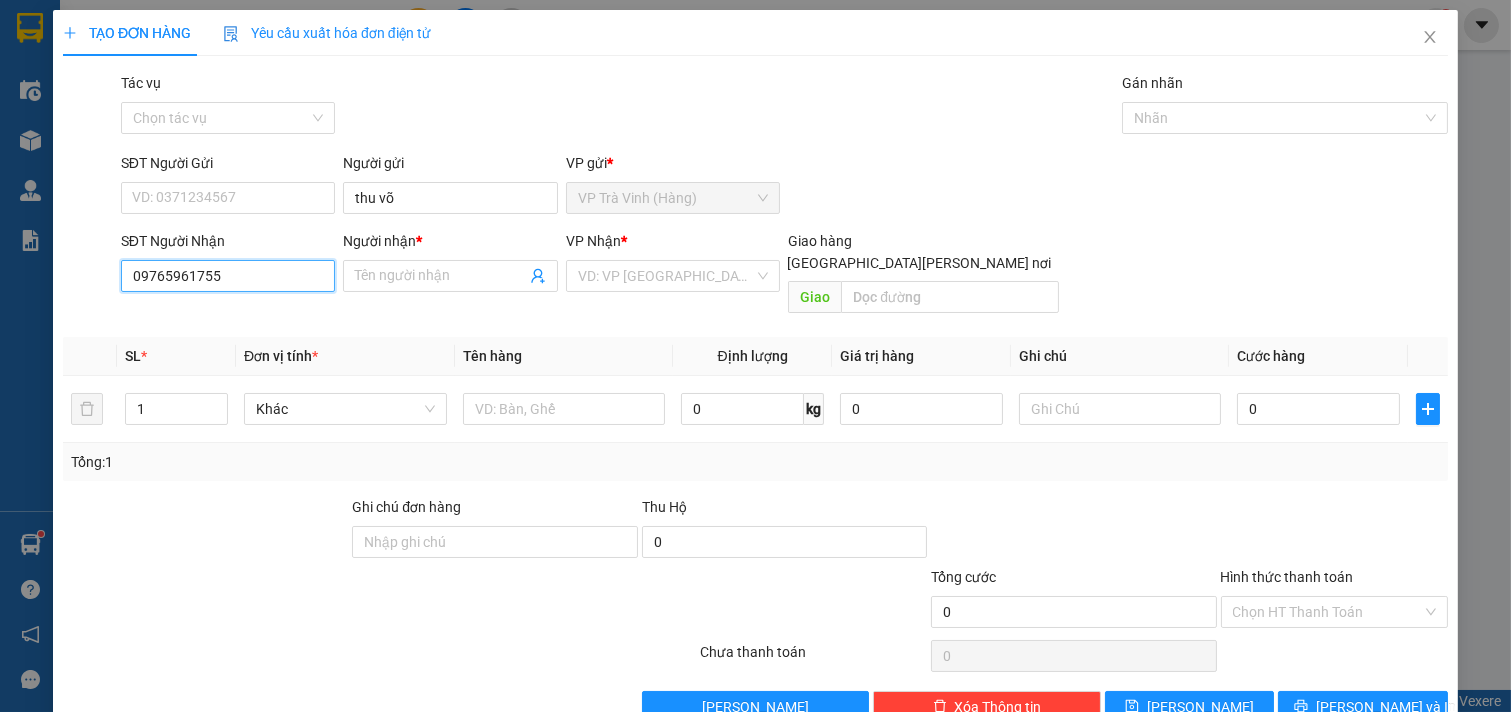 click on "09765961755" at bounding box center (228, 276) 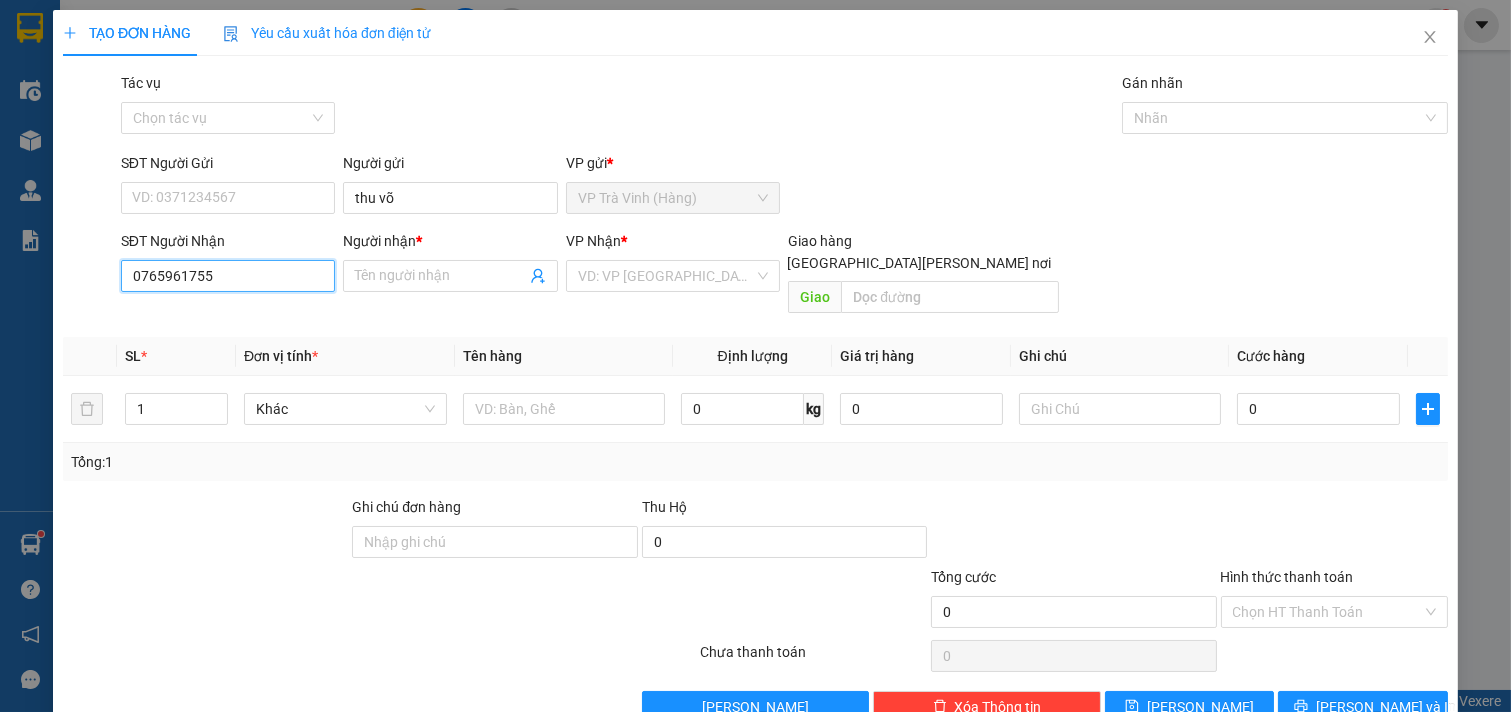click on "0765961755" at bounding box center (228, 276) 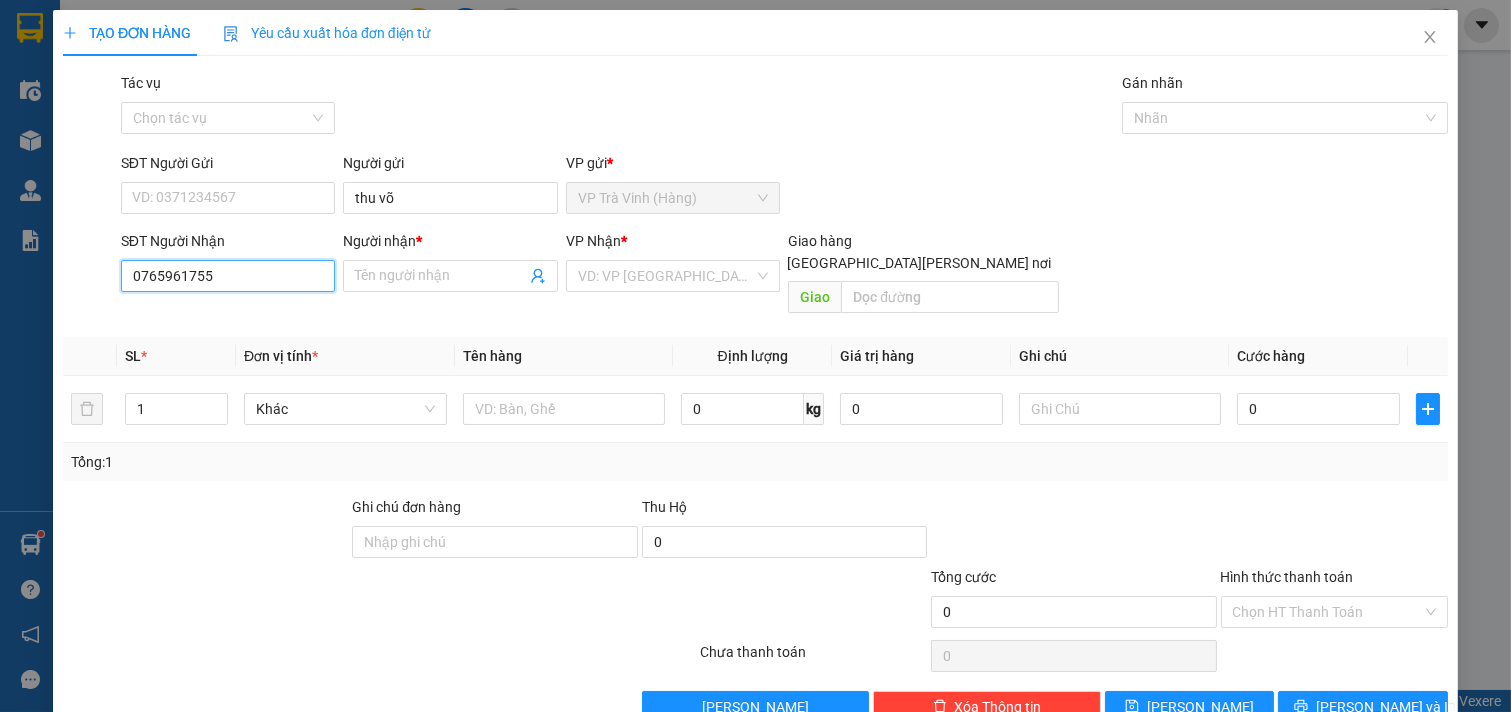 click on "0765961755" at bounding box center (228, 276) 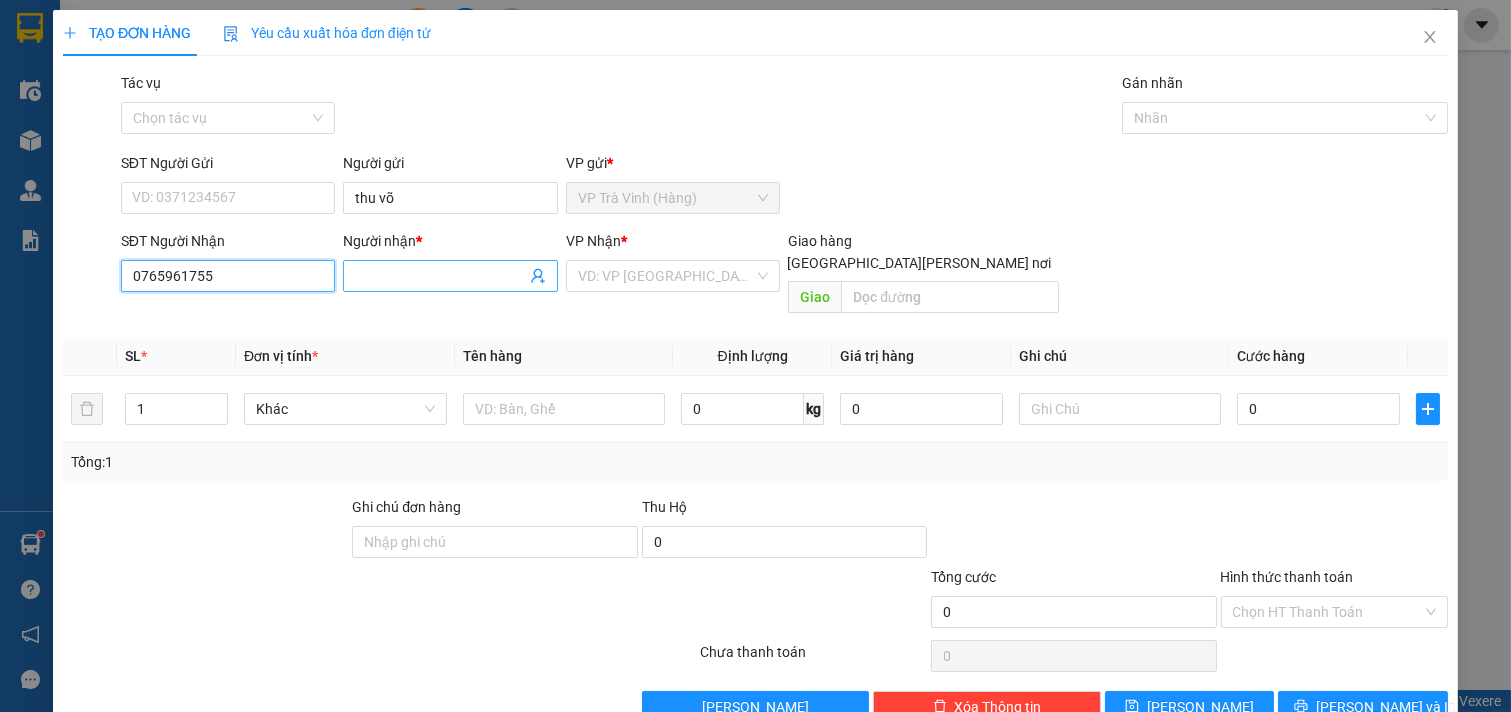 type on "0765961755" 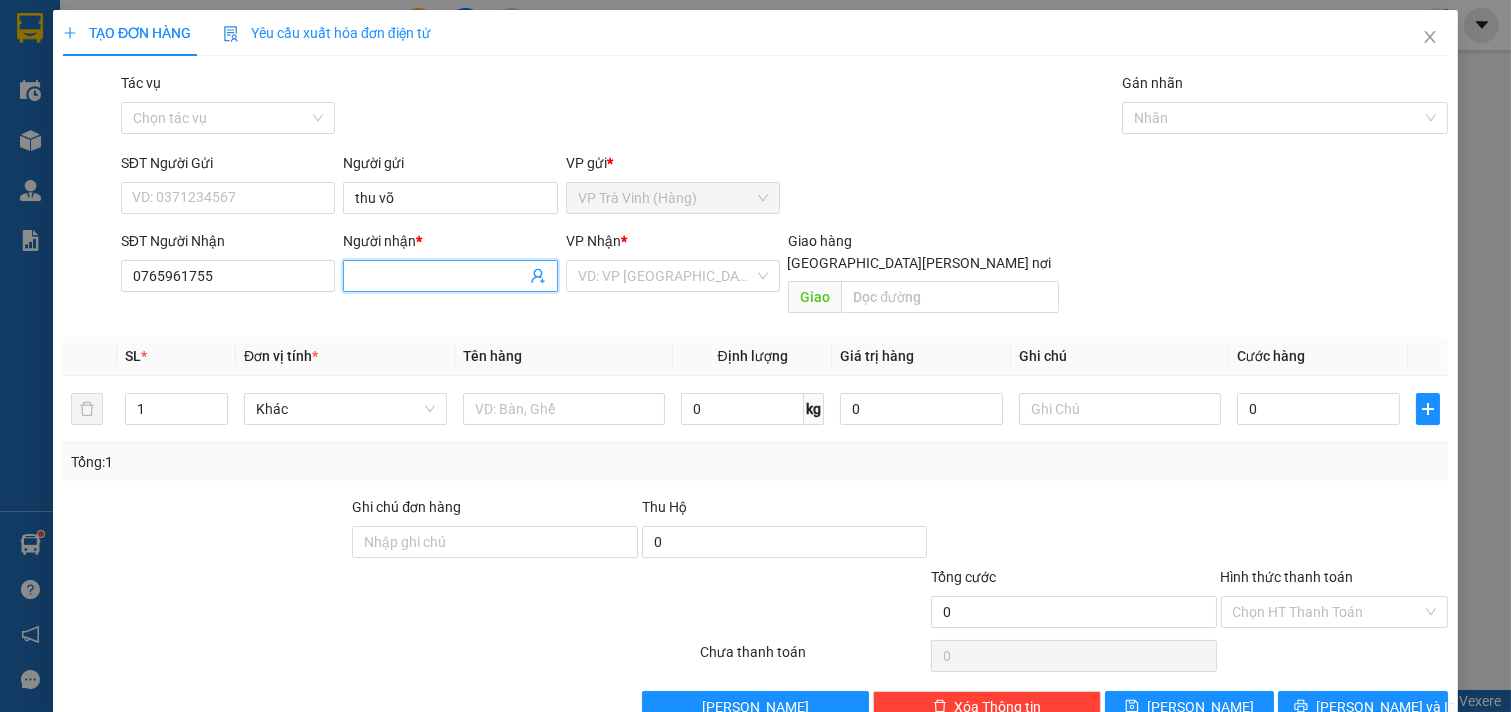 click on "Người nhận  *" at bounding box center [440, 276] 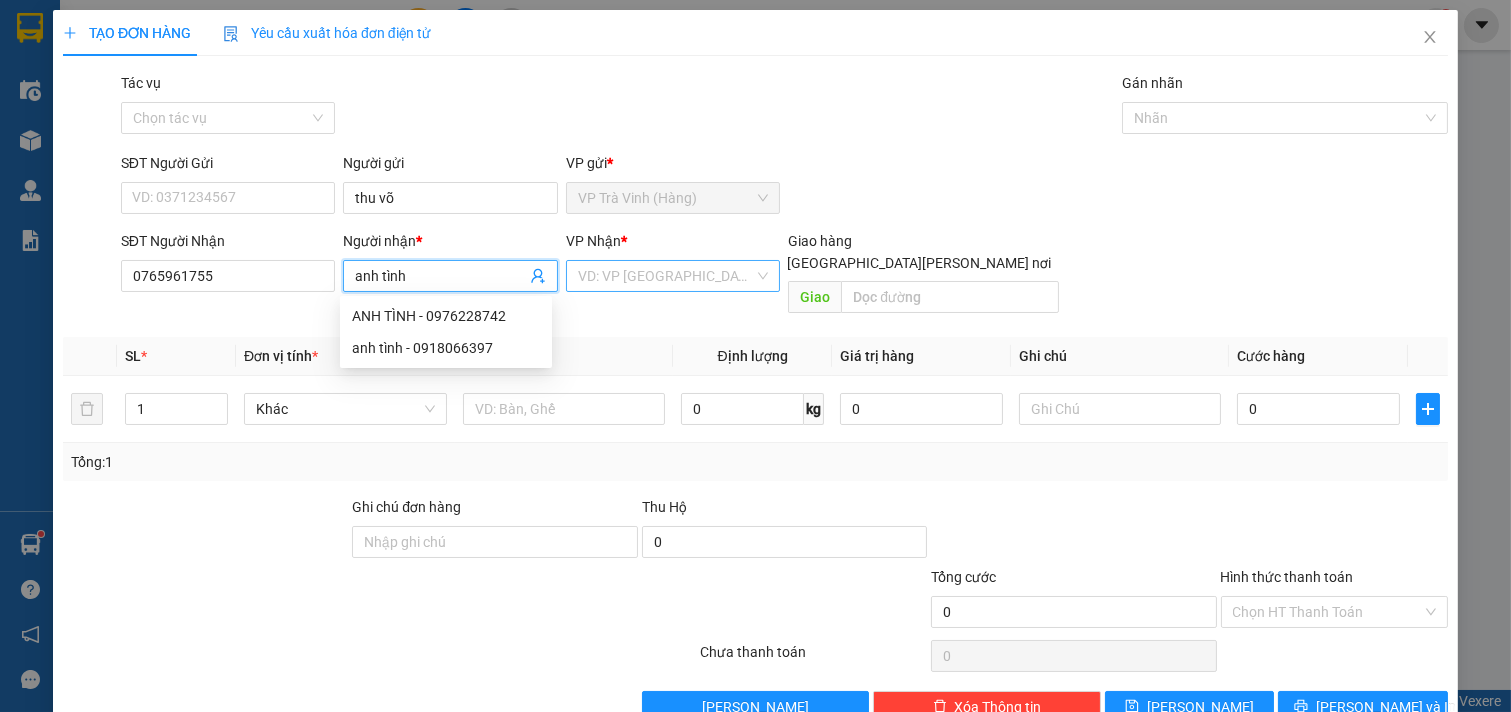 type on "anh tình" 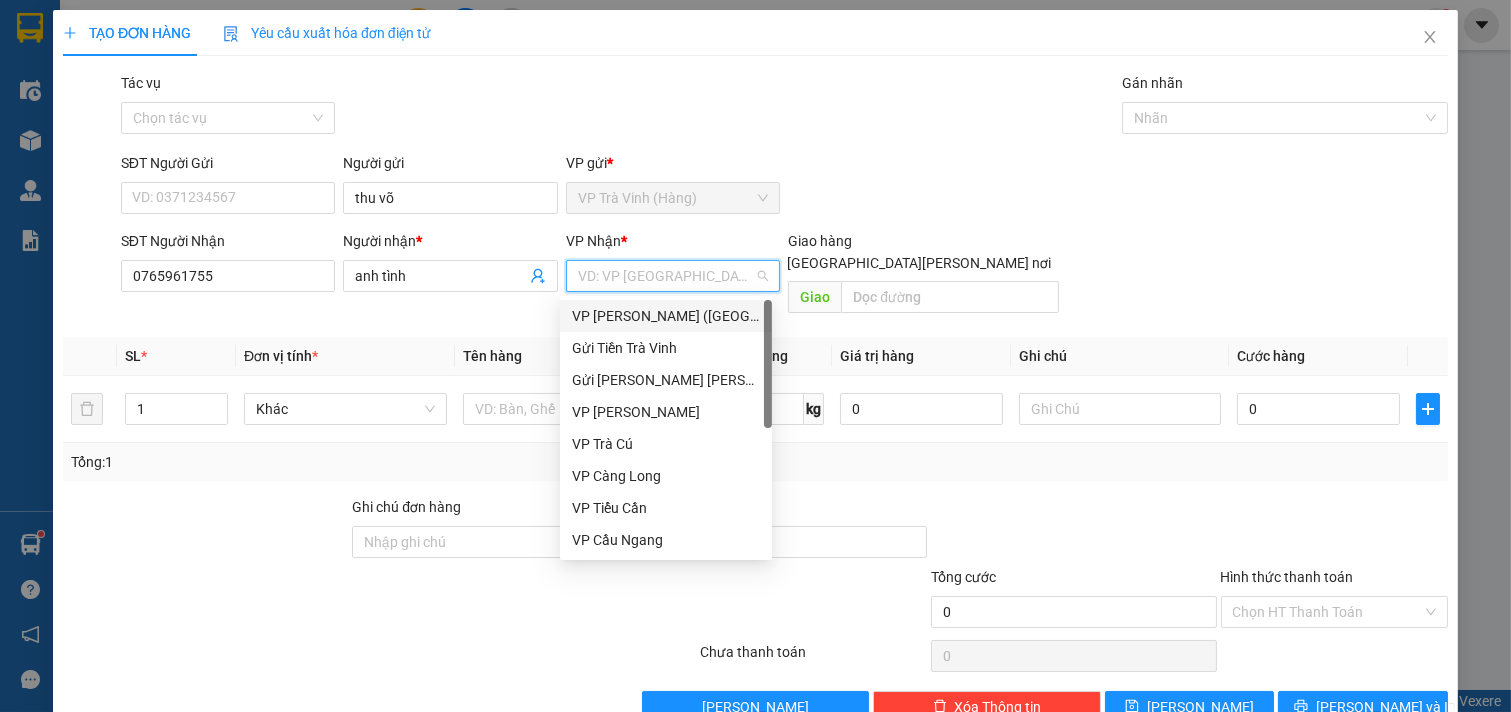 click on "VP [PERSON_NAME] ([GEOGRAPHIC_DATA])" at bounding box center (666, 316) 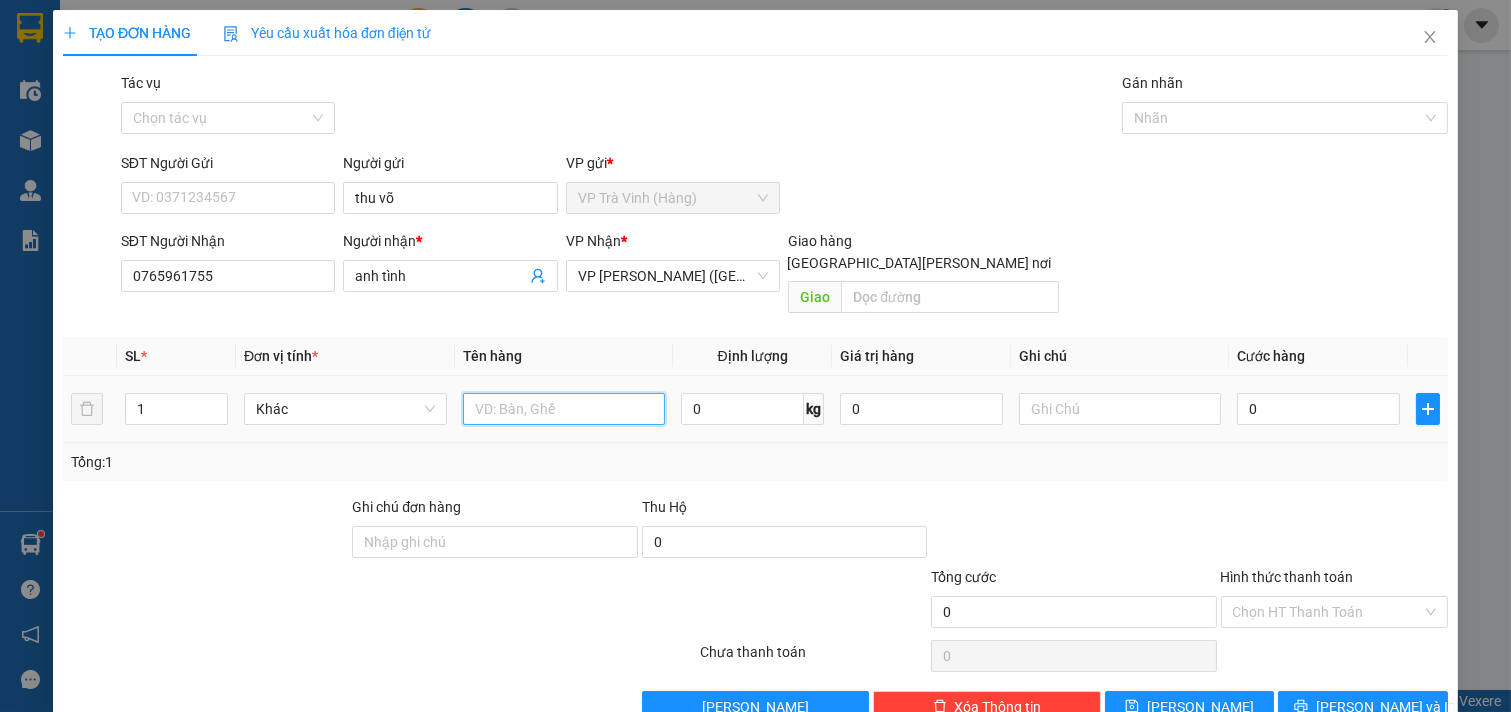click at bounding box center [564, 409] 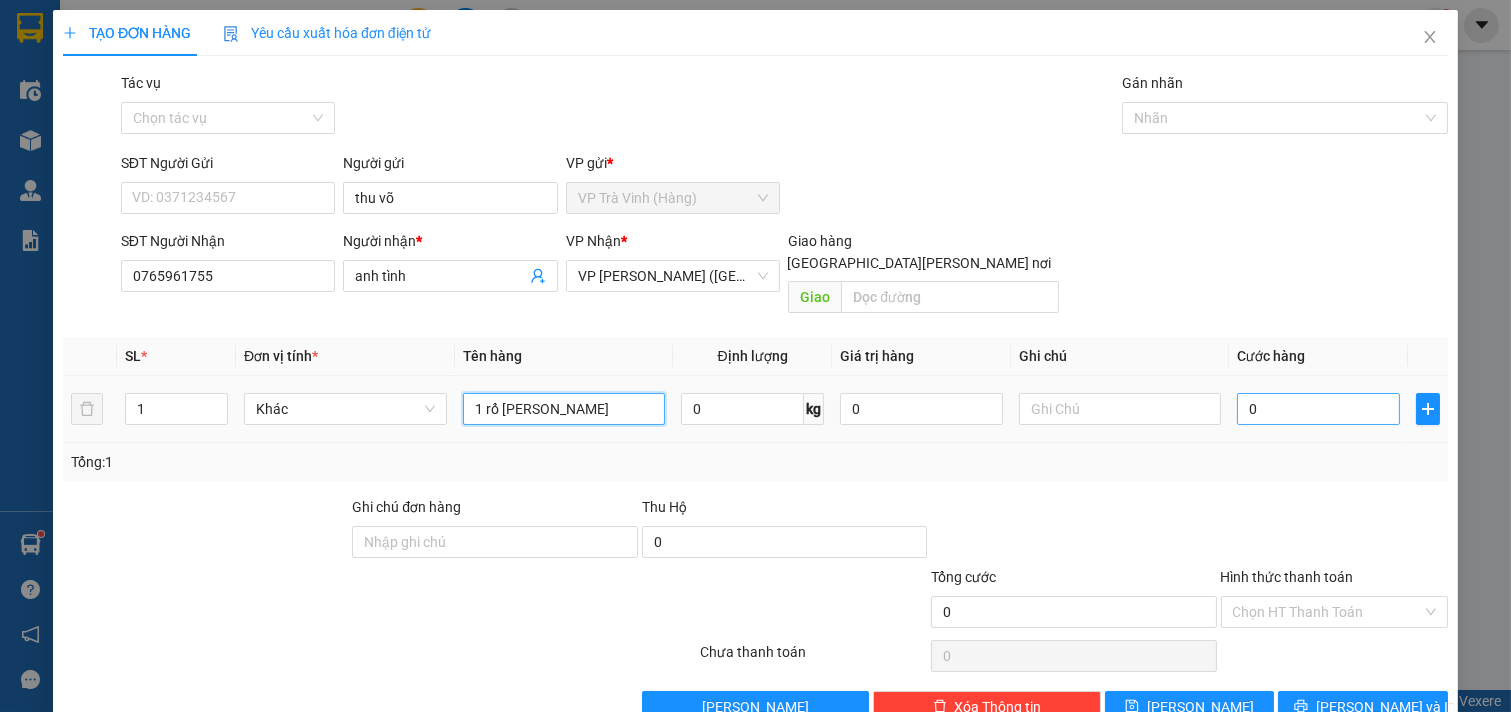 type on "1 rổ [PERSON_NAME]" 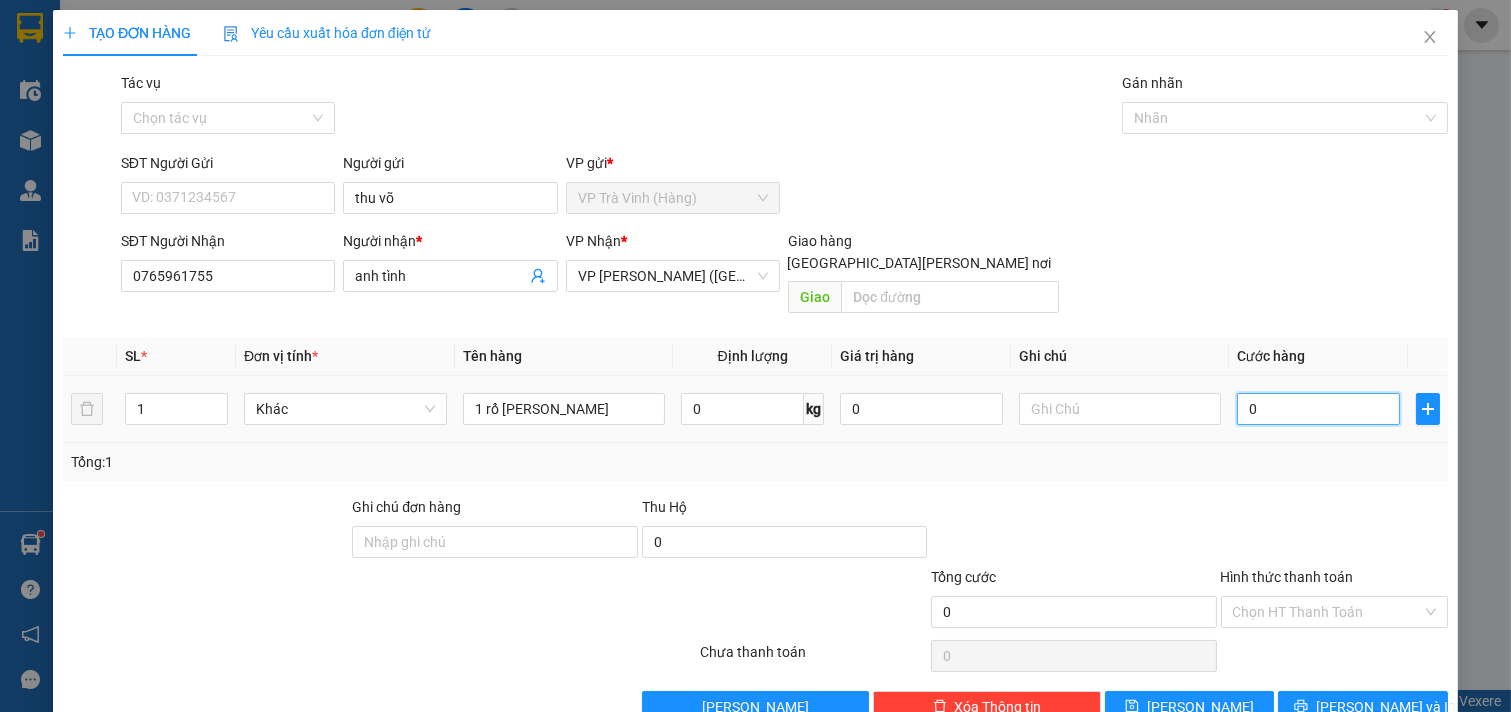 click on "0" at bounding box center (1318, 409) 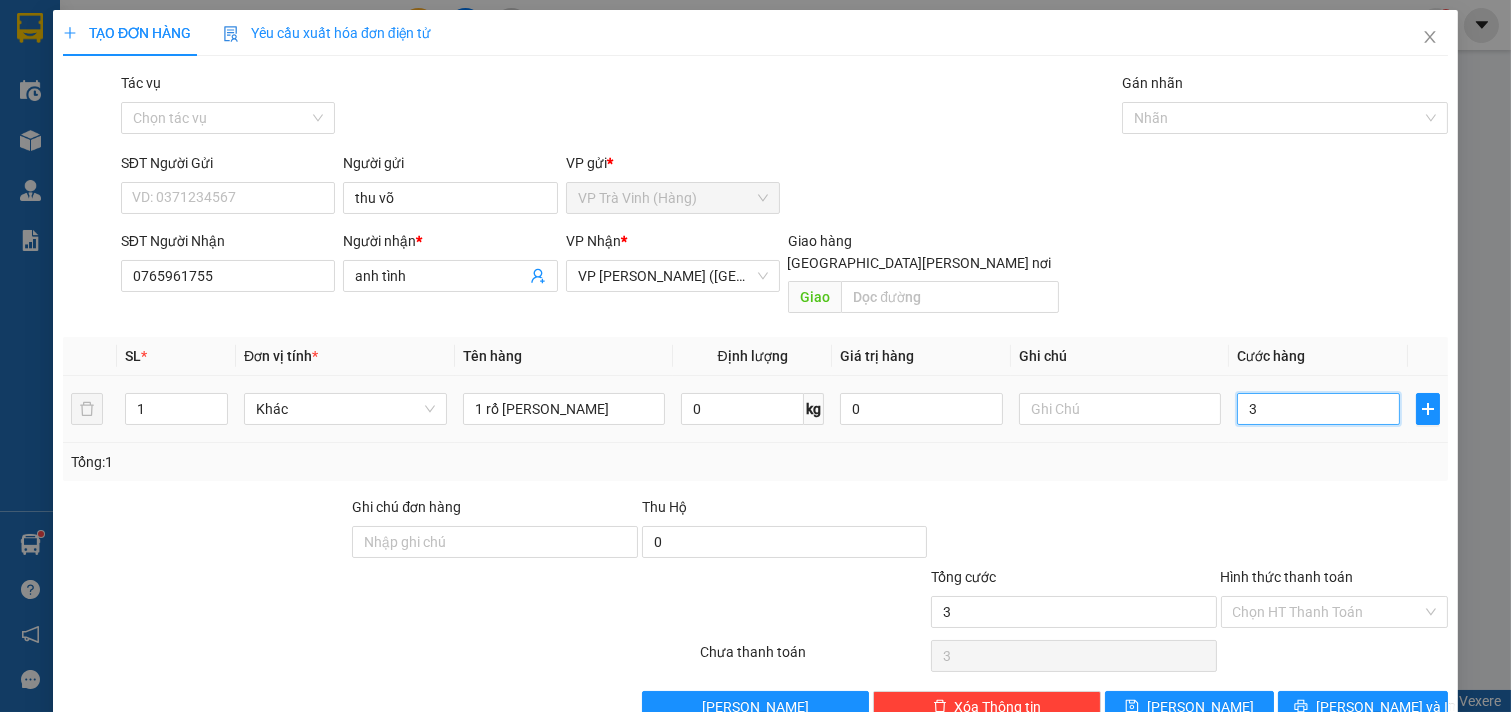 type on "30" 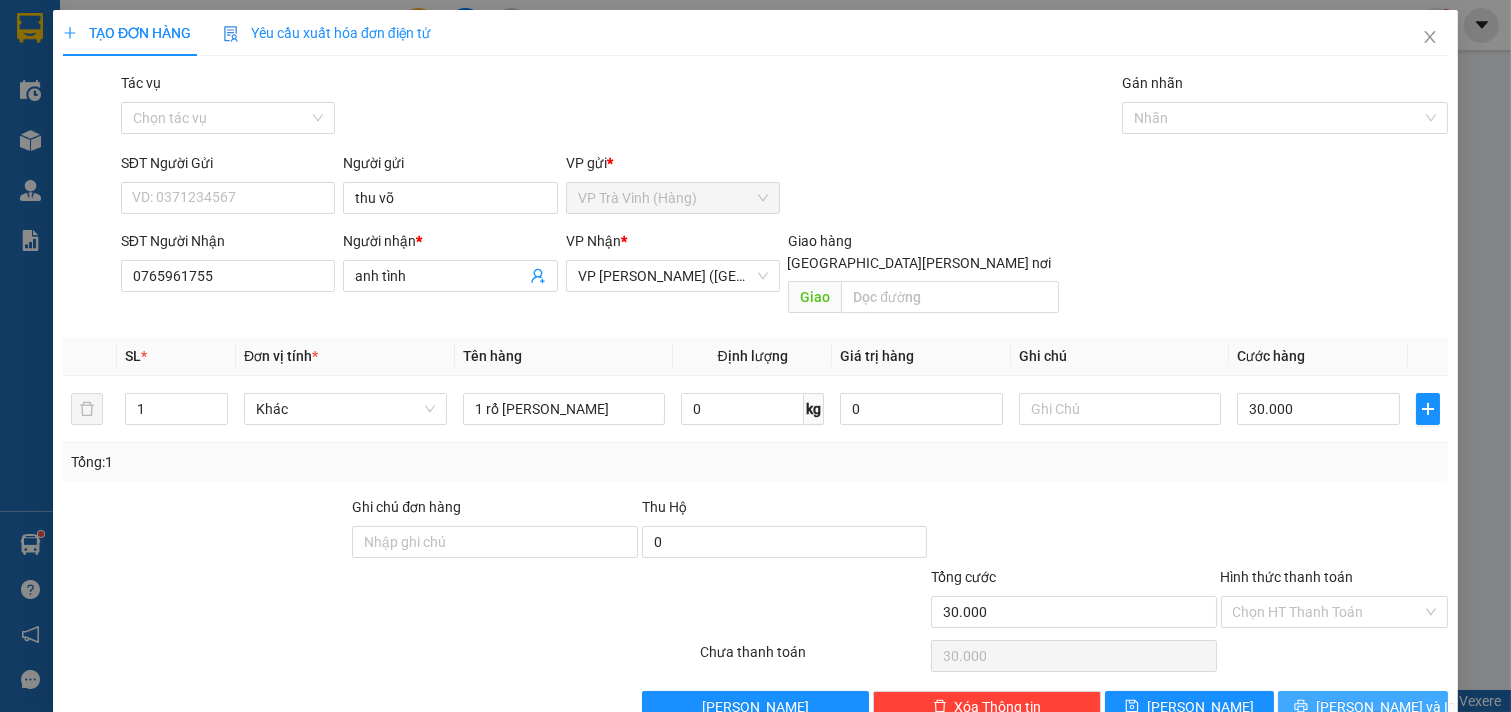 click on "[PERSON_NAME] và In" at bounding box center (1363, 707) 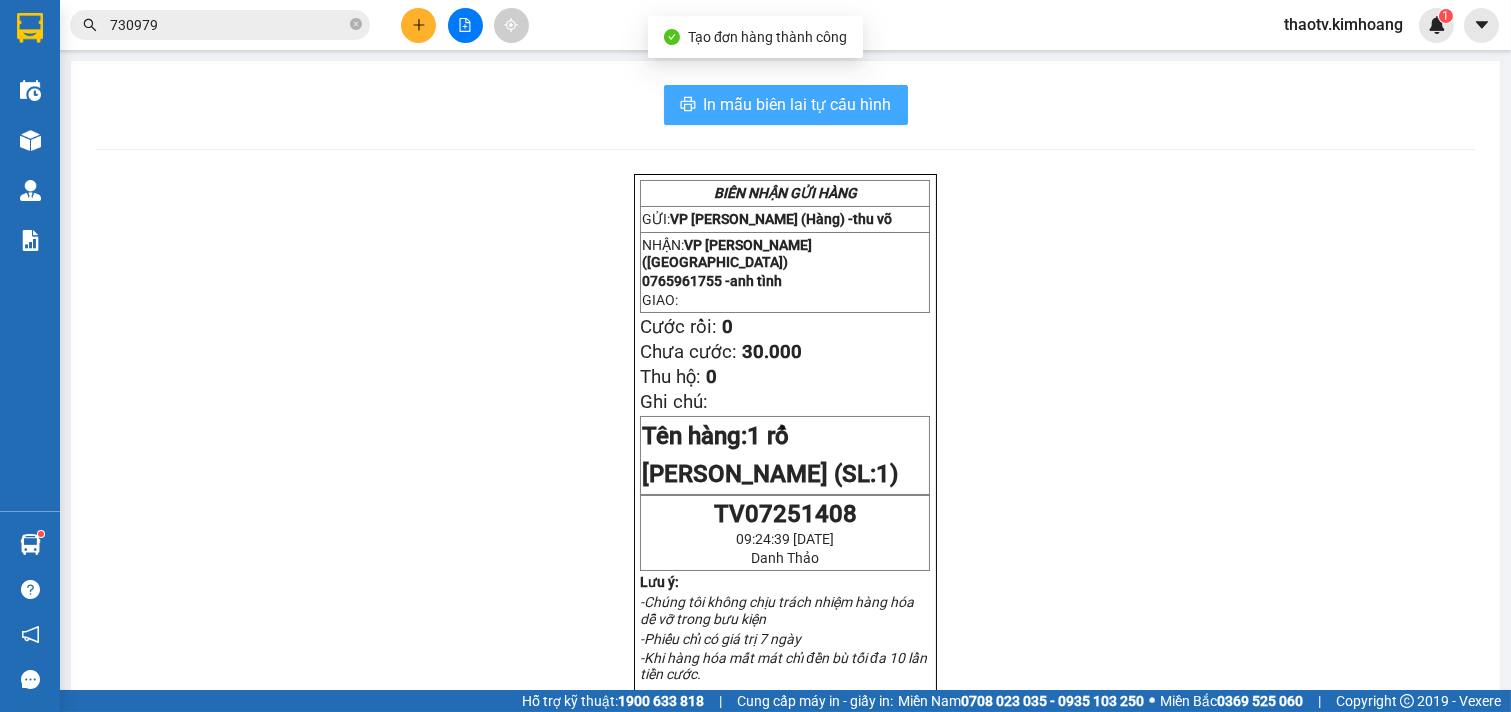 click on "In mẫu biên lai tự cấu hình" at bounding box center (786, 105) 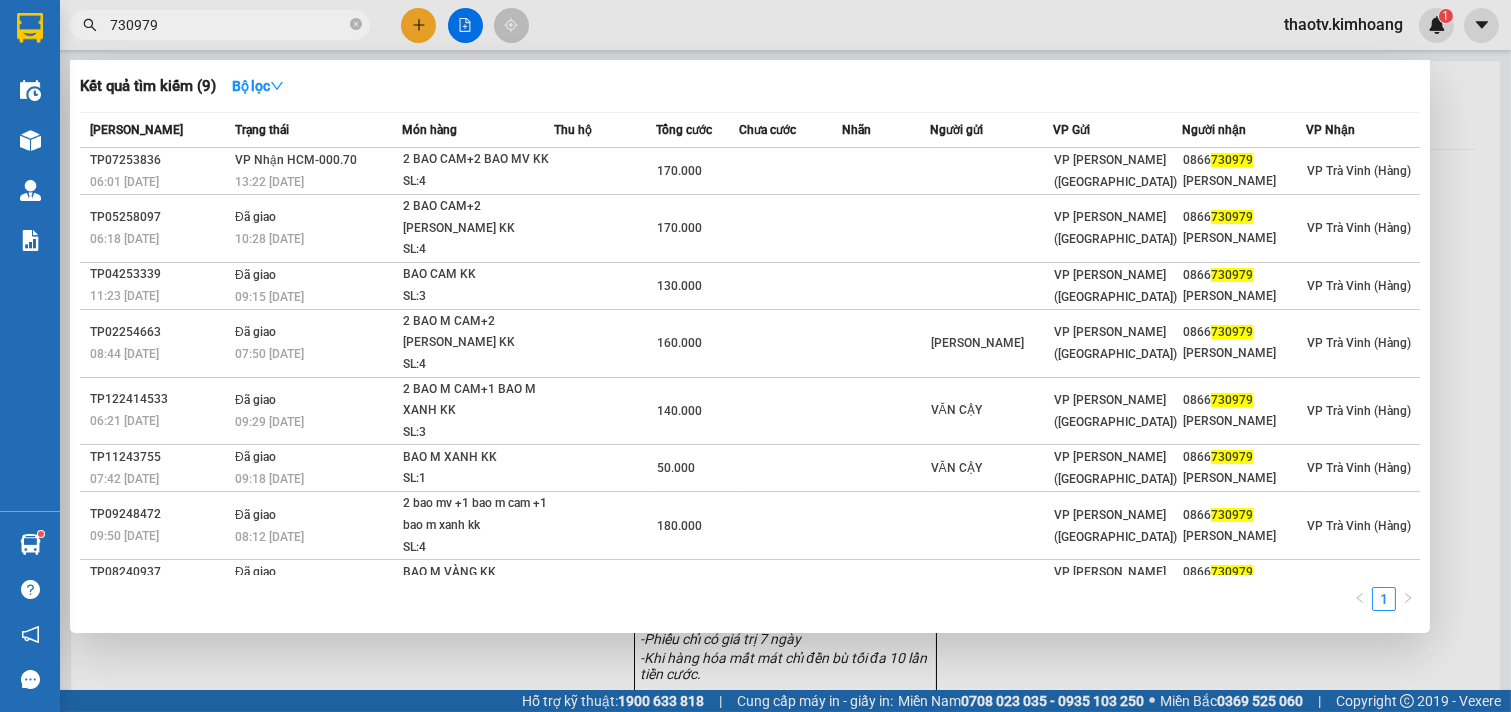 click on "730979" at bounding box center [228, 25] 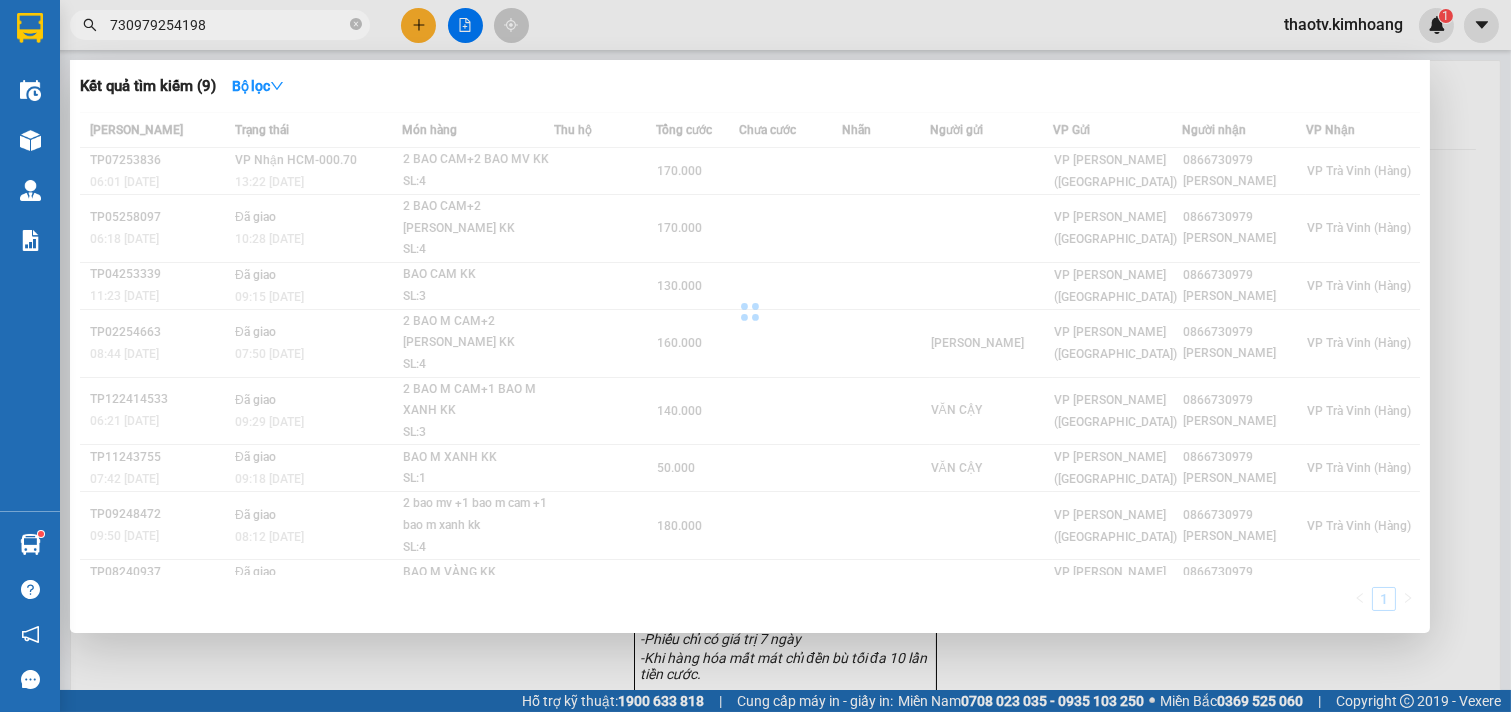 click on "730979254198" at bounding box center [228, 25] 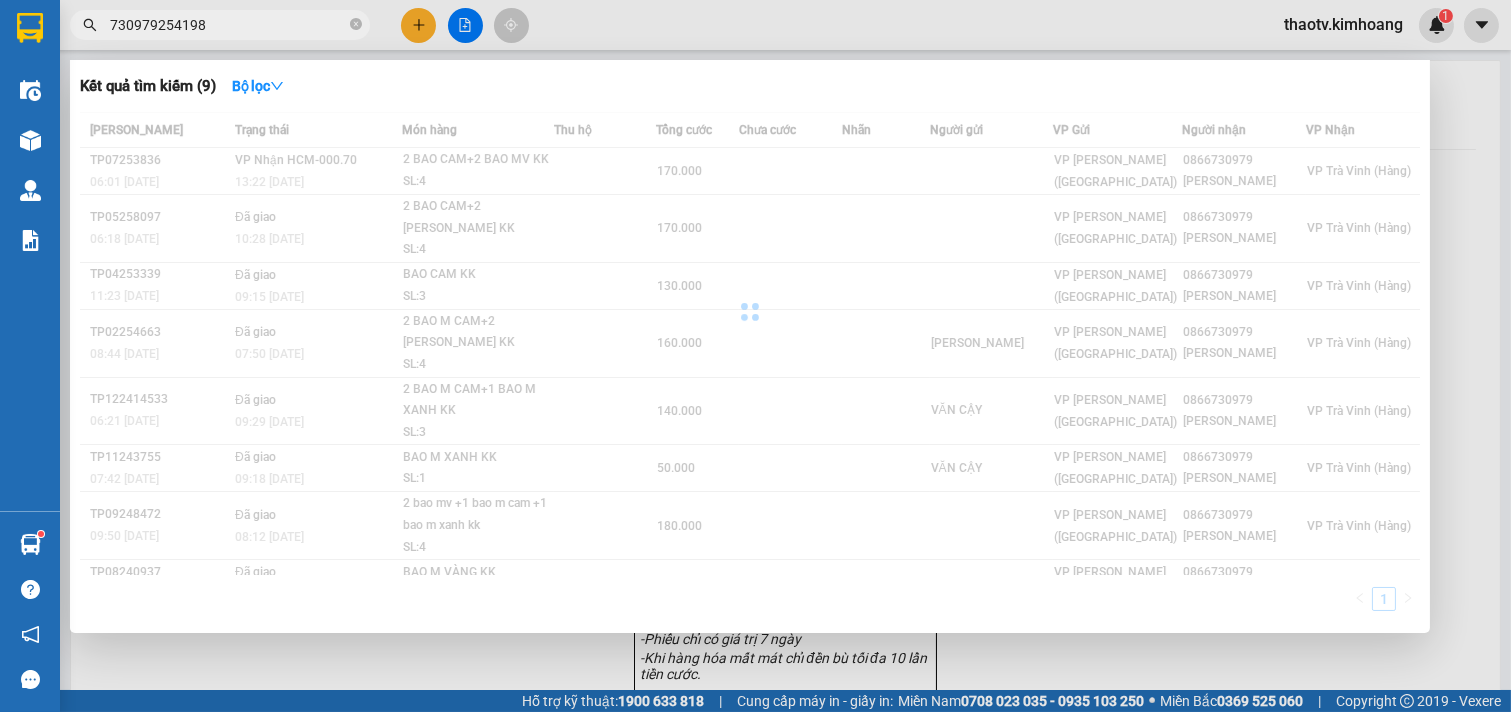 drag, startPoint x: 214, startPoint y: 35, endPoint x: 0, endPoint y: 106, distance: 225.47061 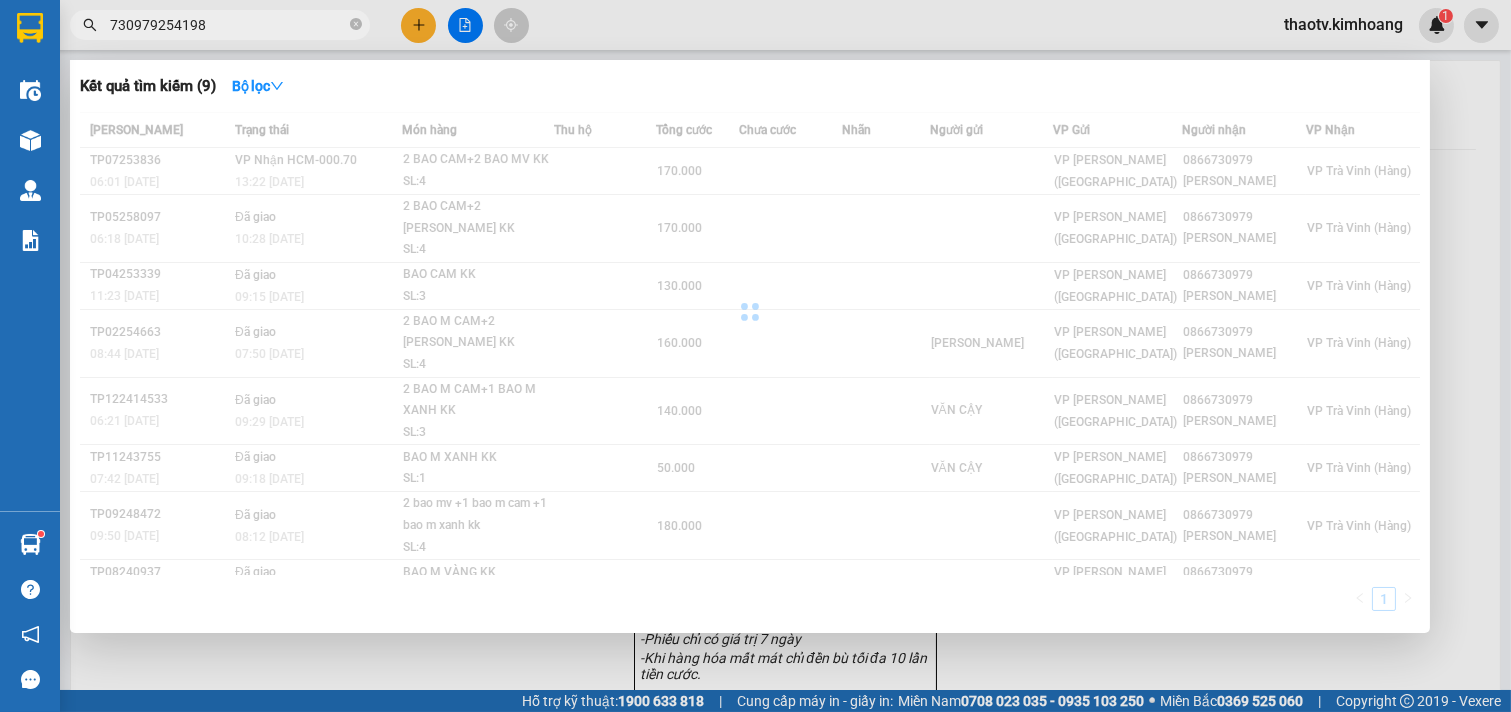 click on "Điều hành xe" at bounding box center (30, 90) 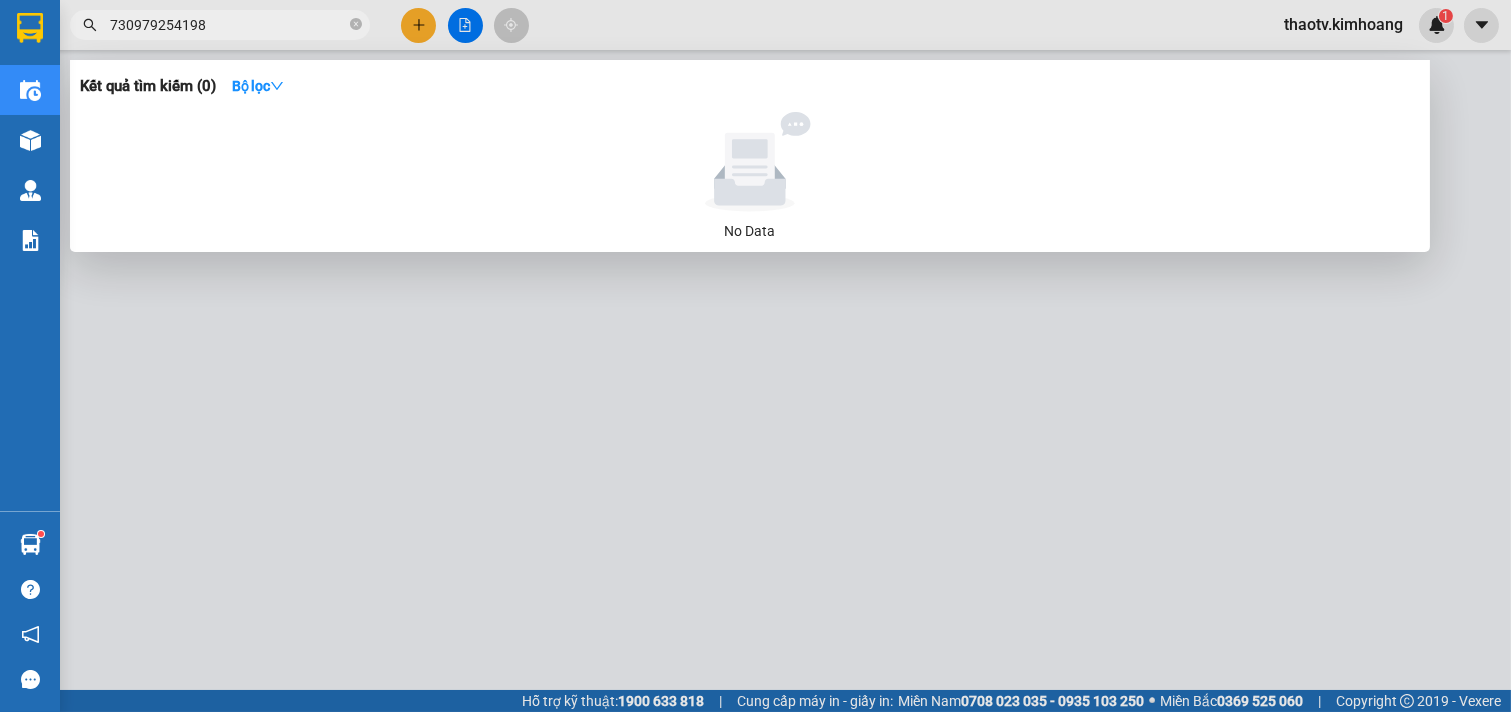 click on "730979254198" at bounding box center (228, 25) 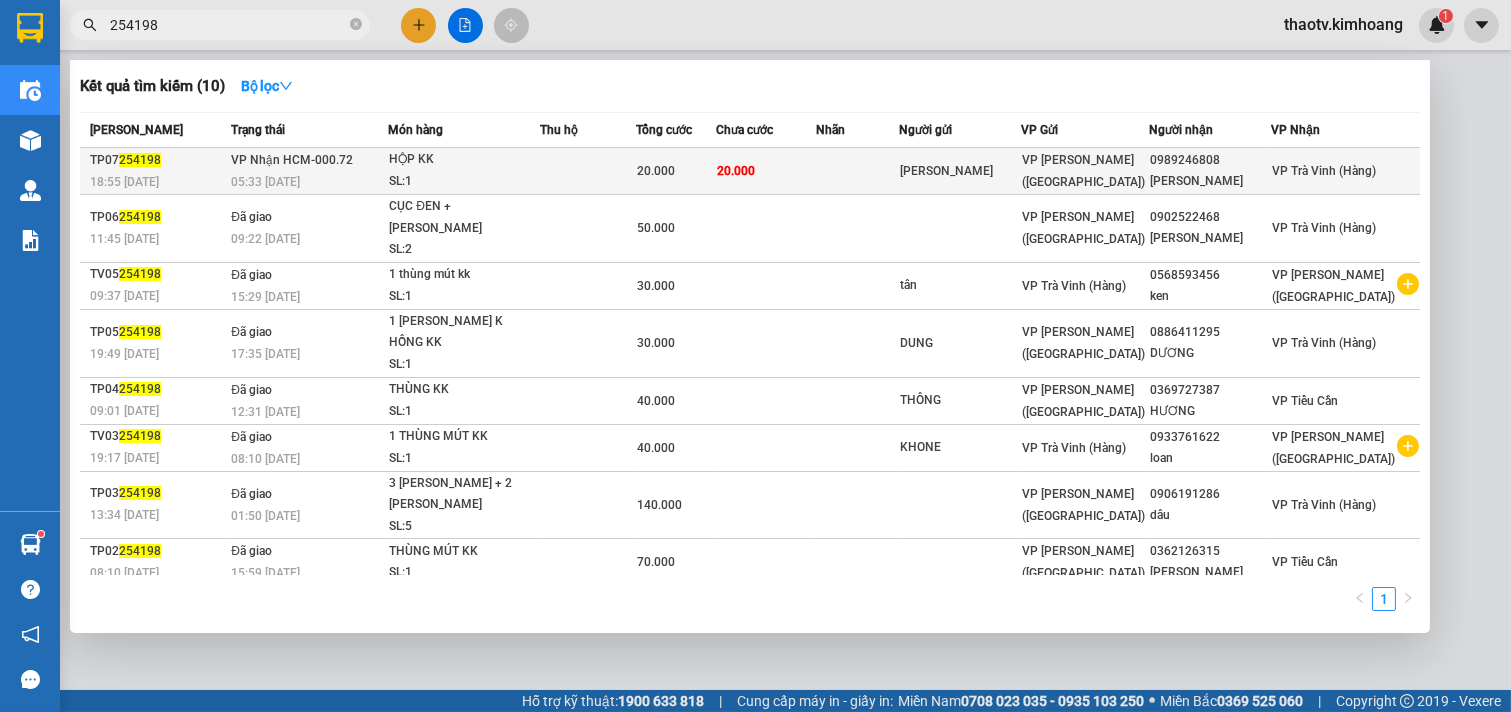 type on "254198" 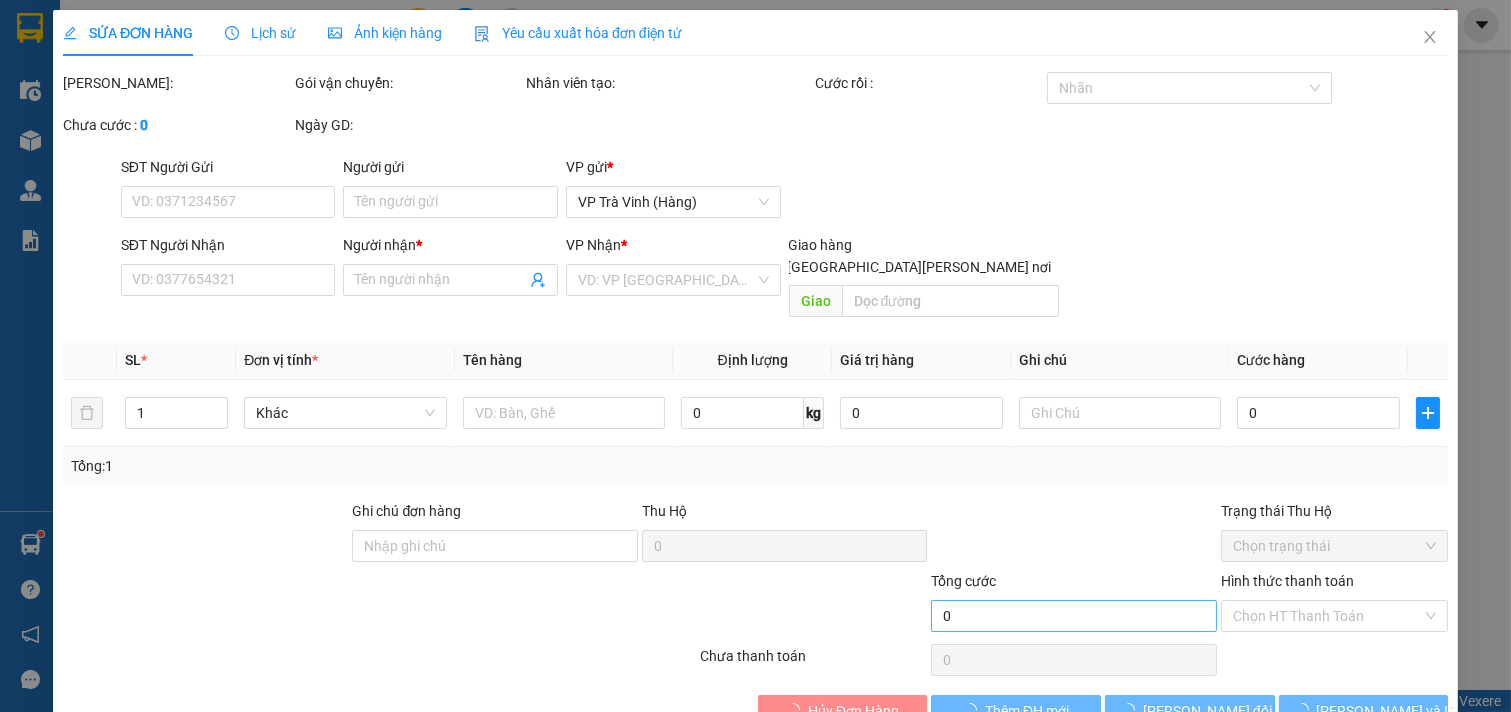 type on "[PERSON_NAME]" 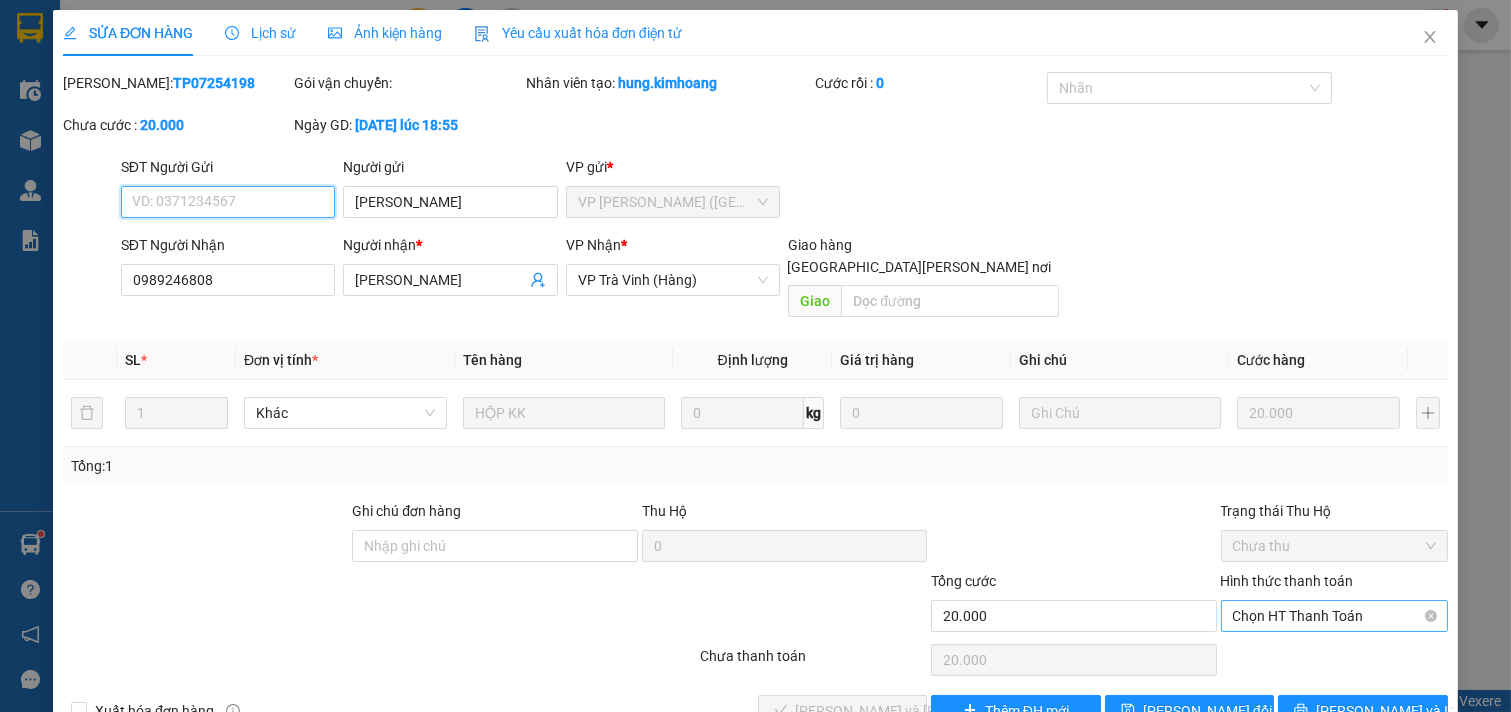 click on "Chọn HT Thanh Toán" at bounding box center [1335, 616] 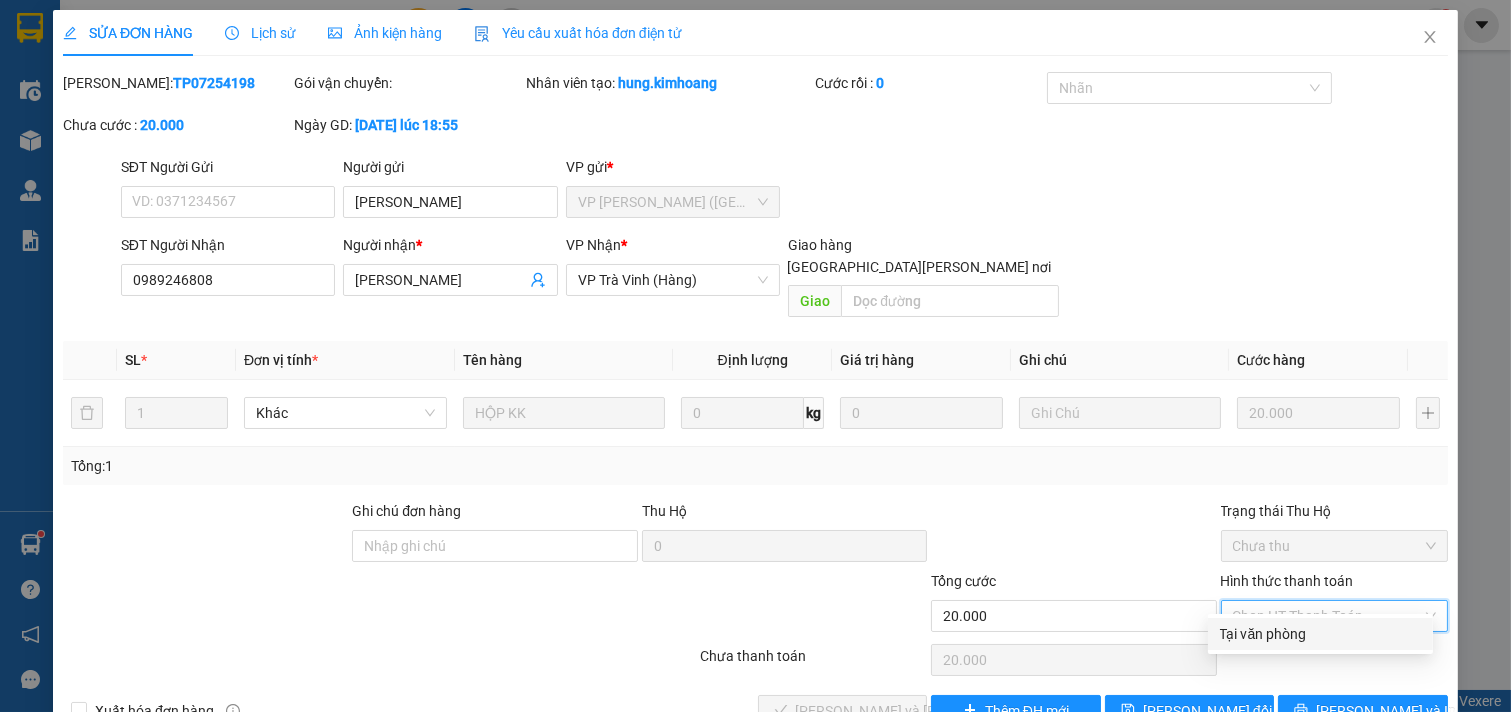 click on "Tại văn phòng" at bounding box center (1320, 634) 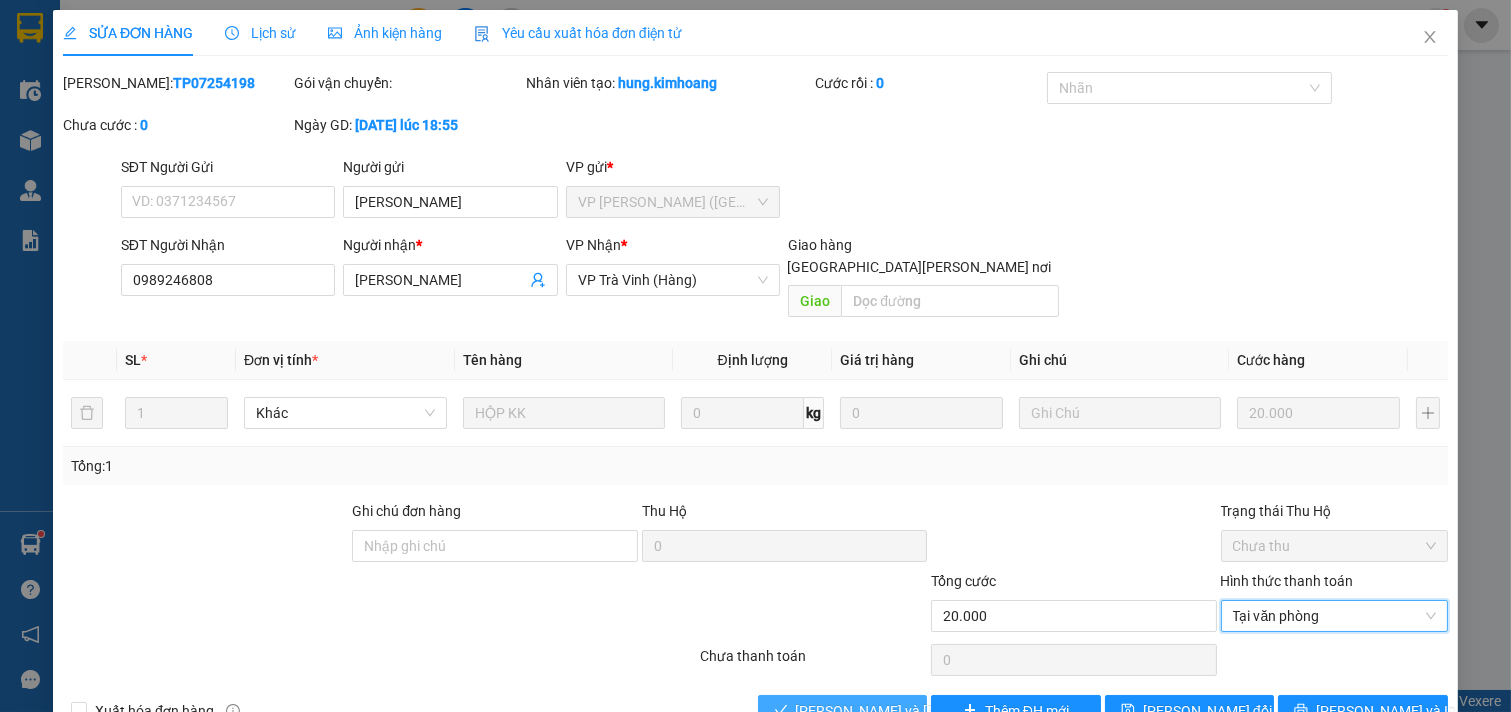 click on "[PERSON_NAME] và [PERSON_NAME] hàng" at bounding box center [931, 711] 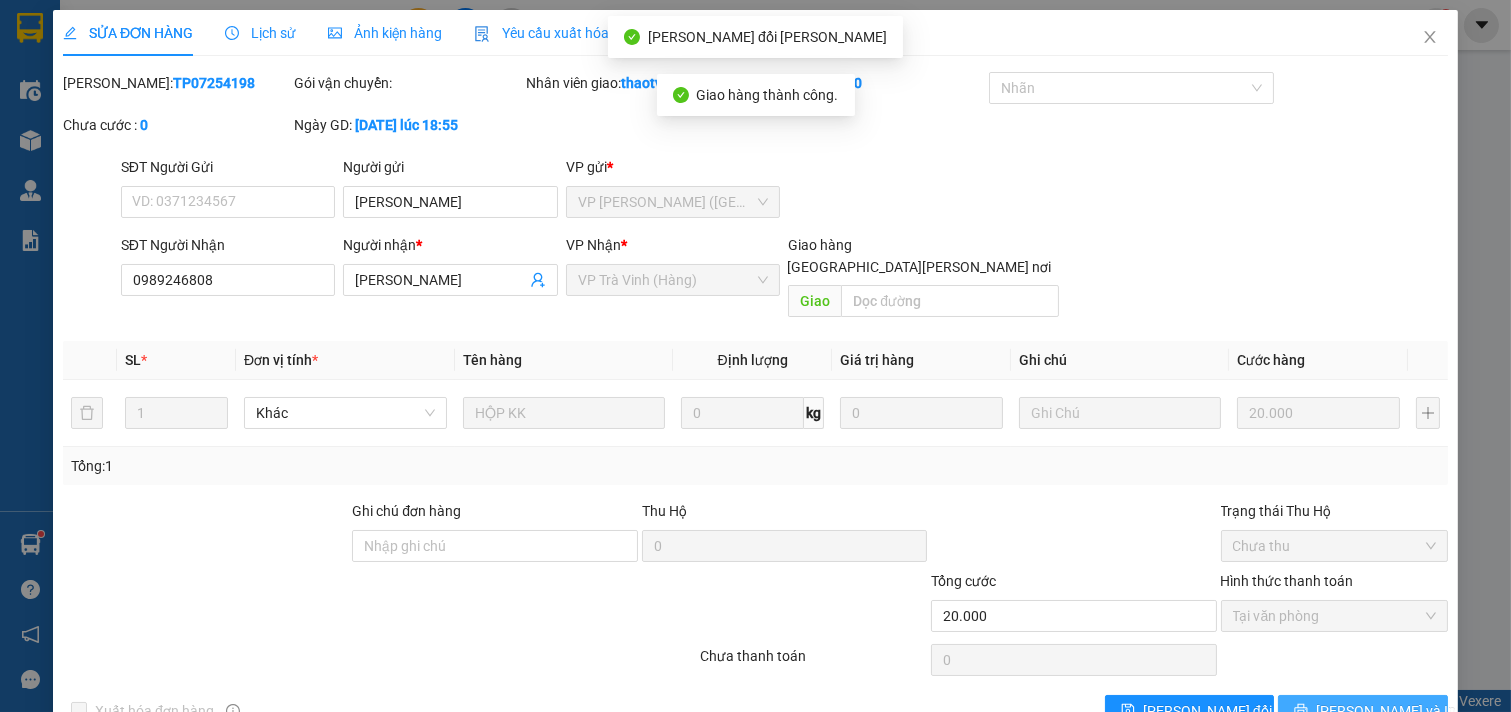 click on "[PERSON_NAME] và In" at bounding box center [1386, 711] 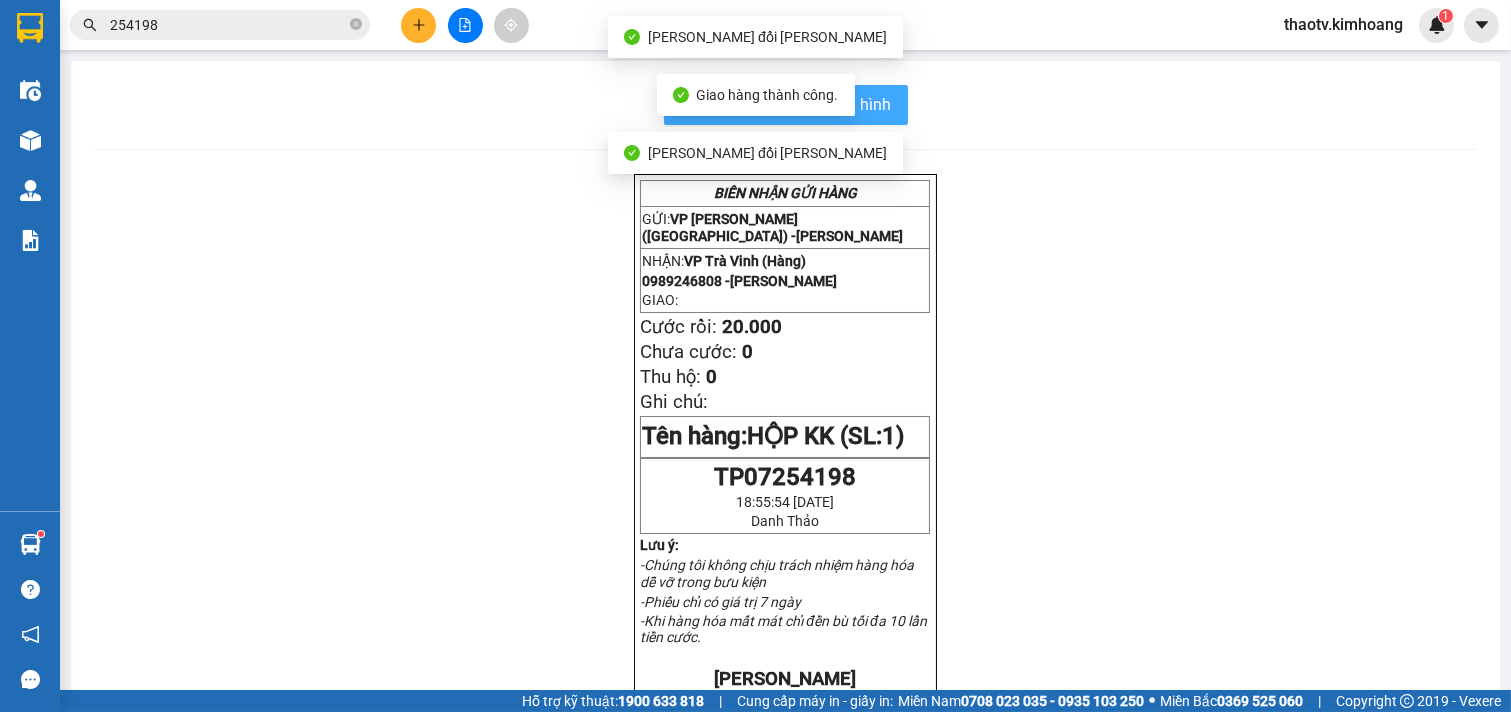 click on "In mẫu biên lai tự cấu hình" at bounding box center (786, 105) 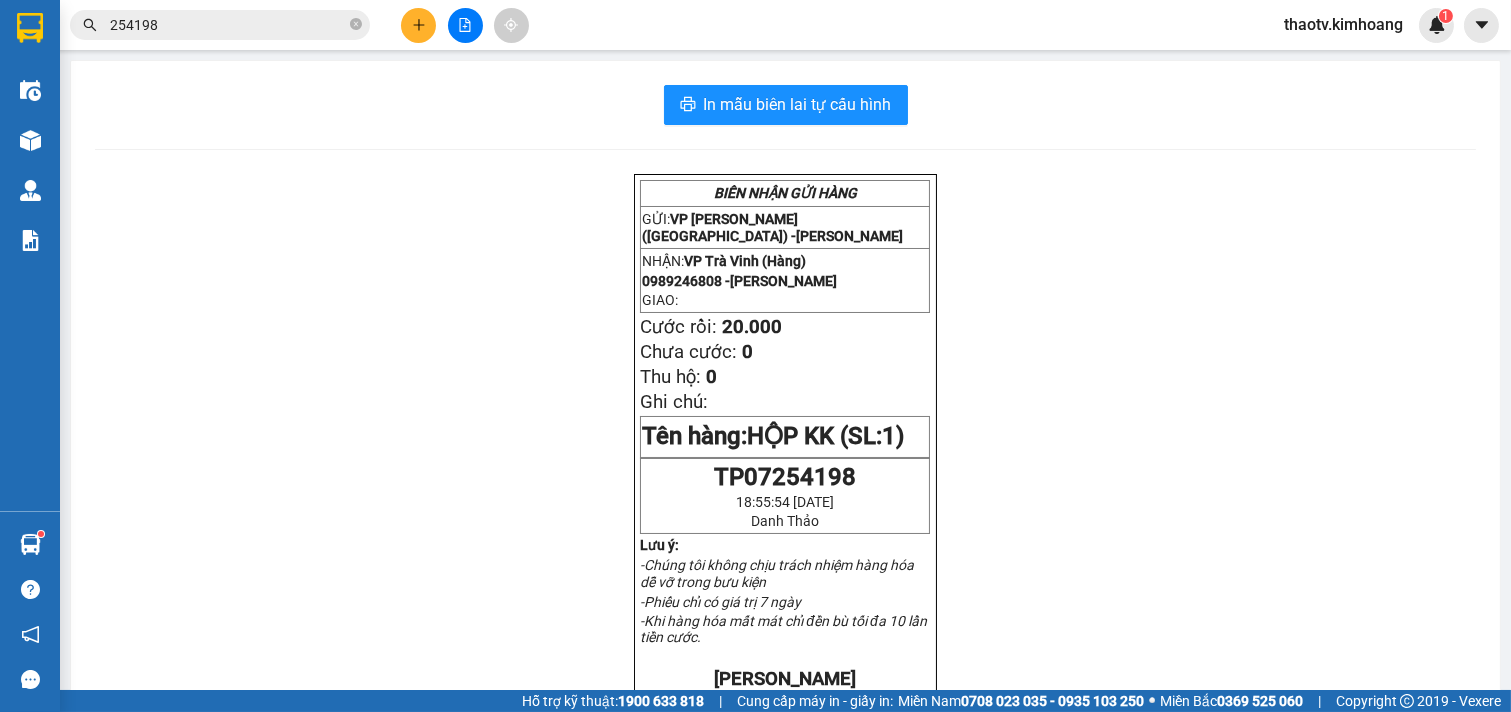 click on "254198" at bounding box center (228, 25) 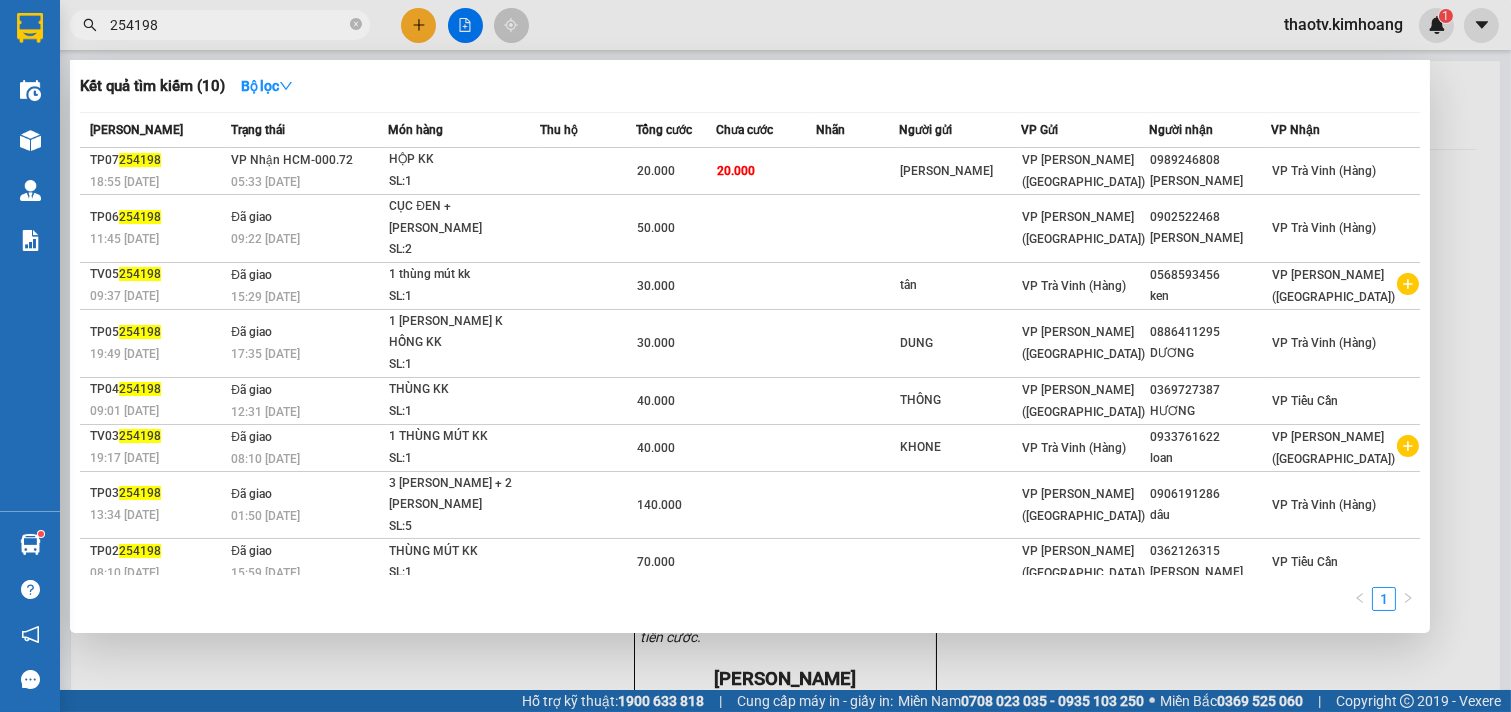 click at bounding box center (755, 356) 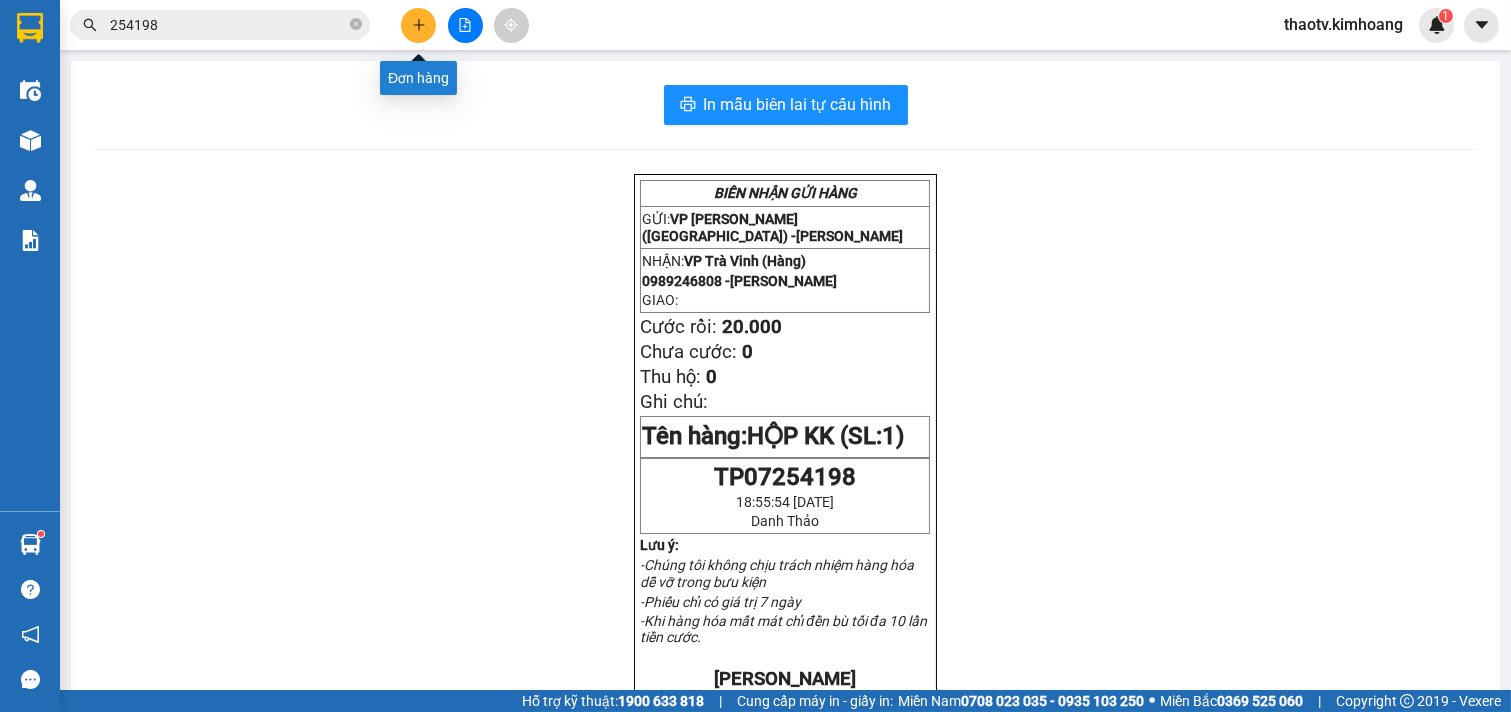click 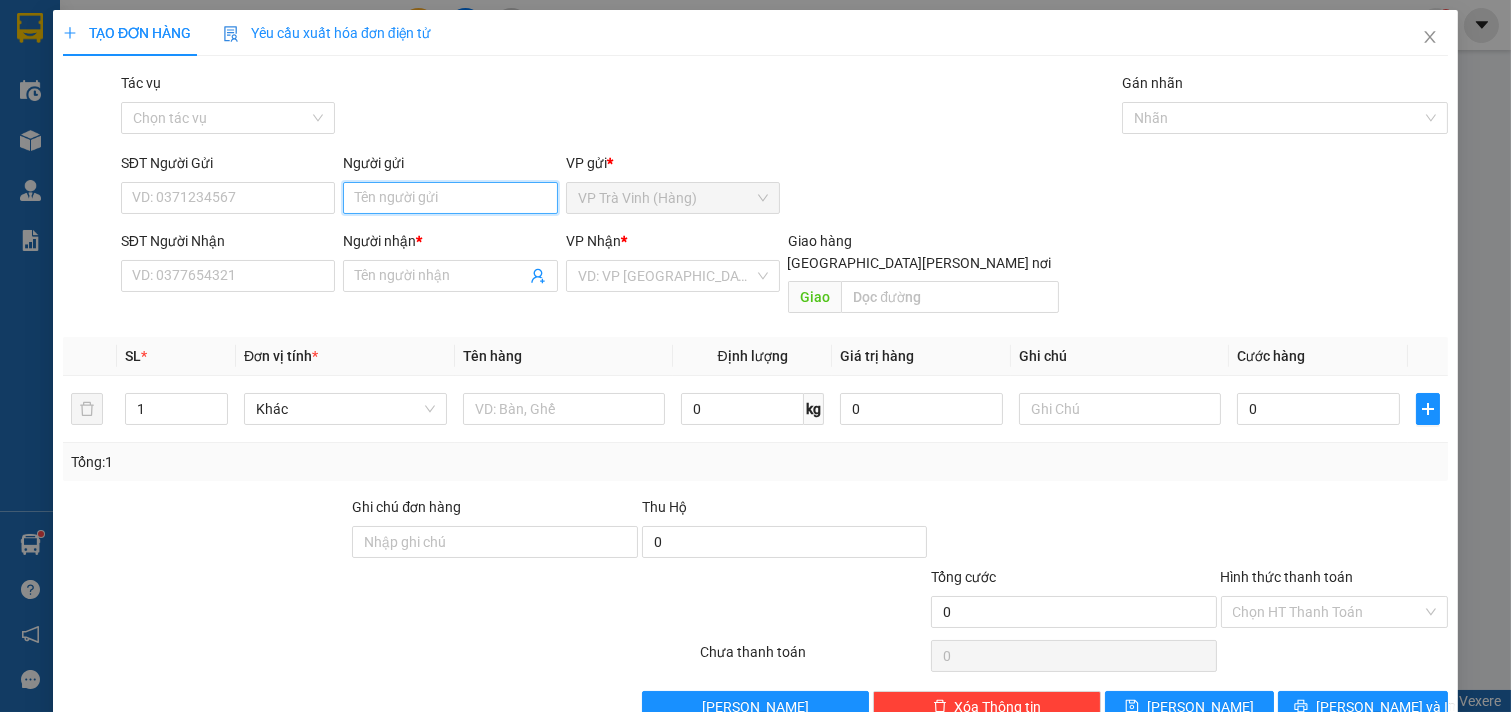 click on "Người gửi" at bounding box center [450, 198] 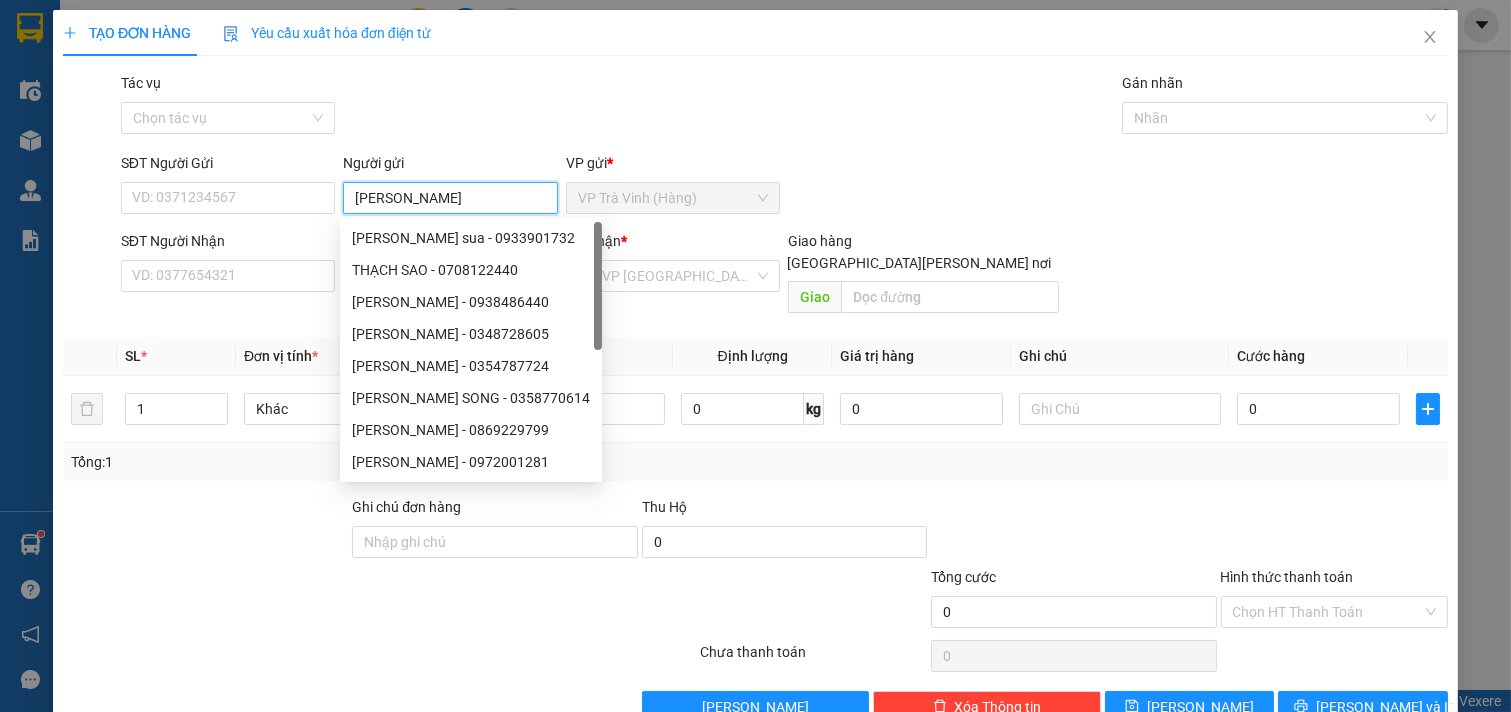 type on "[PERSON_NAME]" 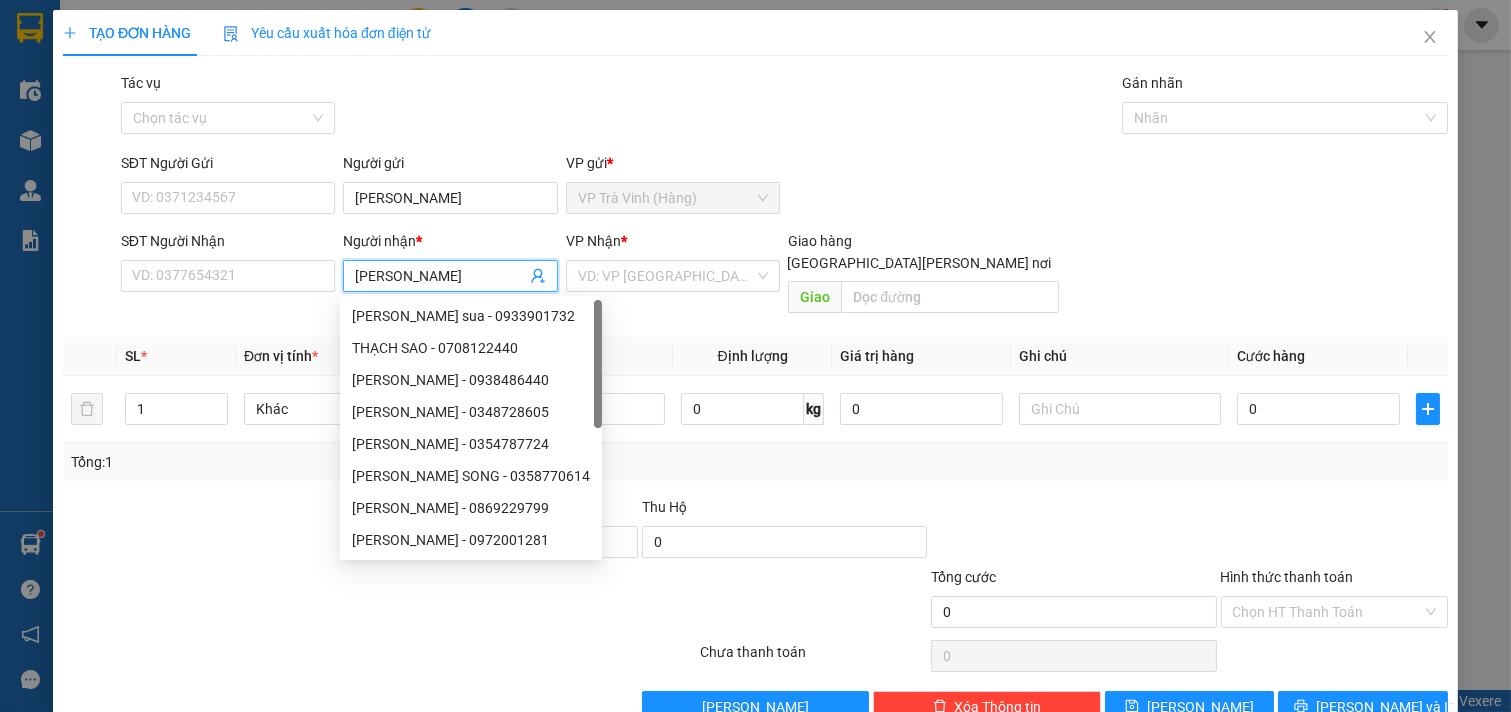 type on "[PERSON_NAME]" 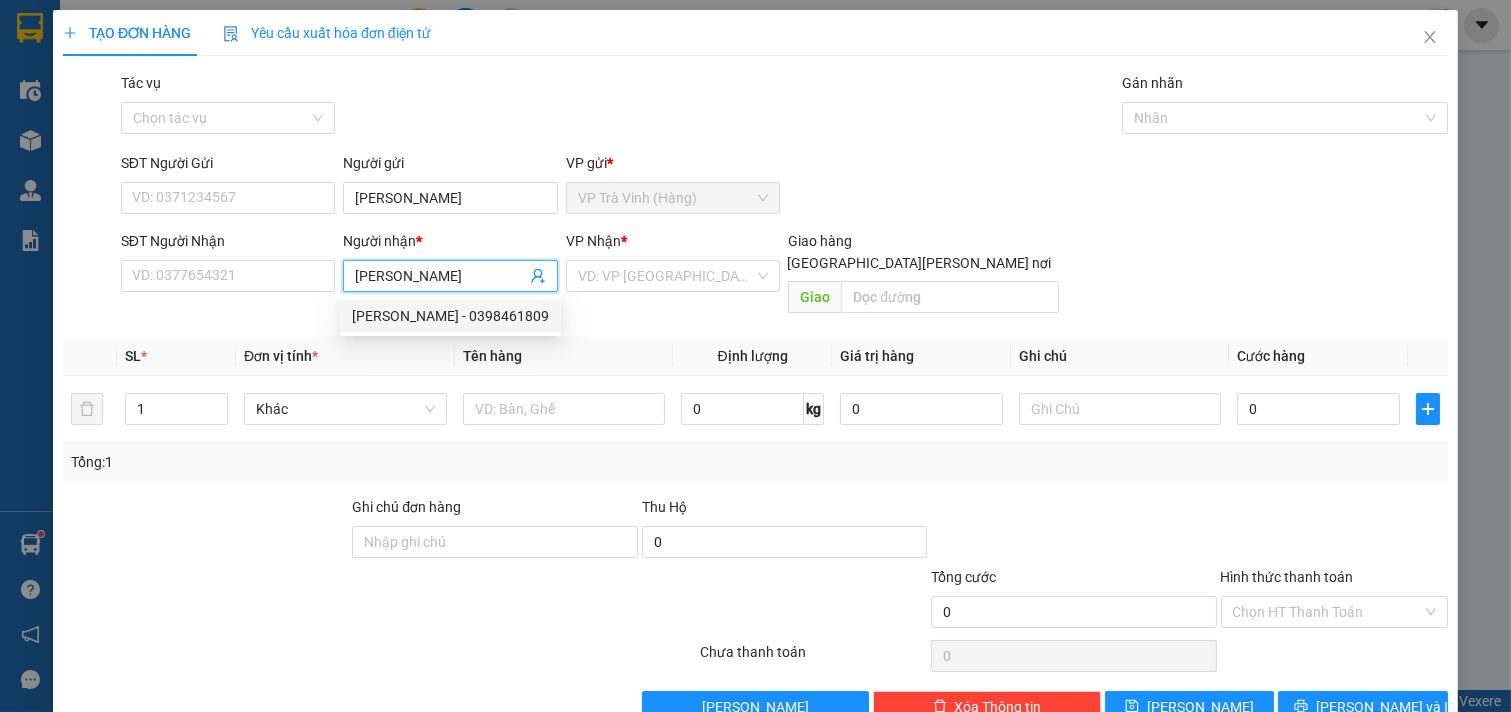 click on "[PERSON_NAME] - 0398461809" at bounding box center [450, 316] 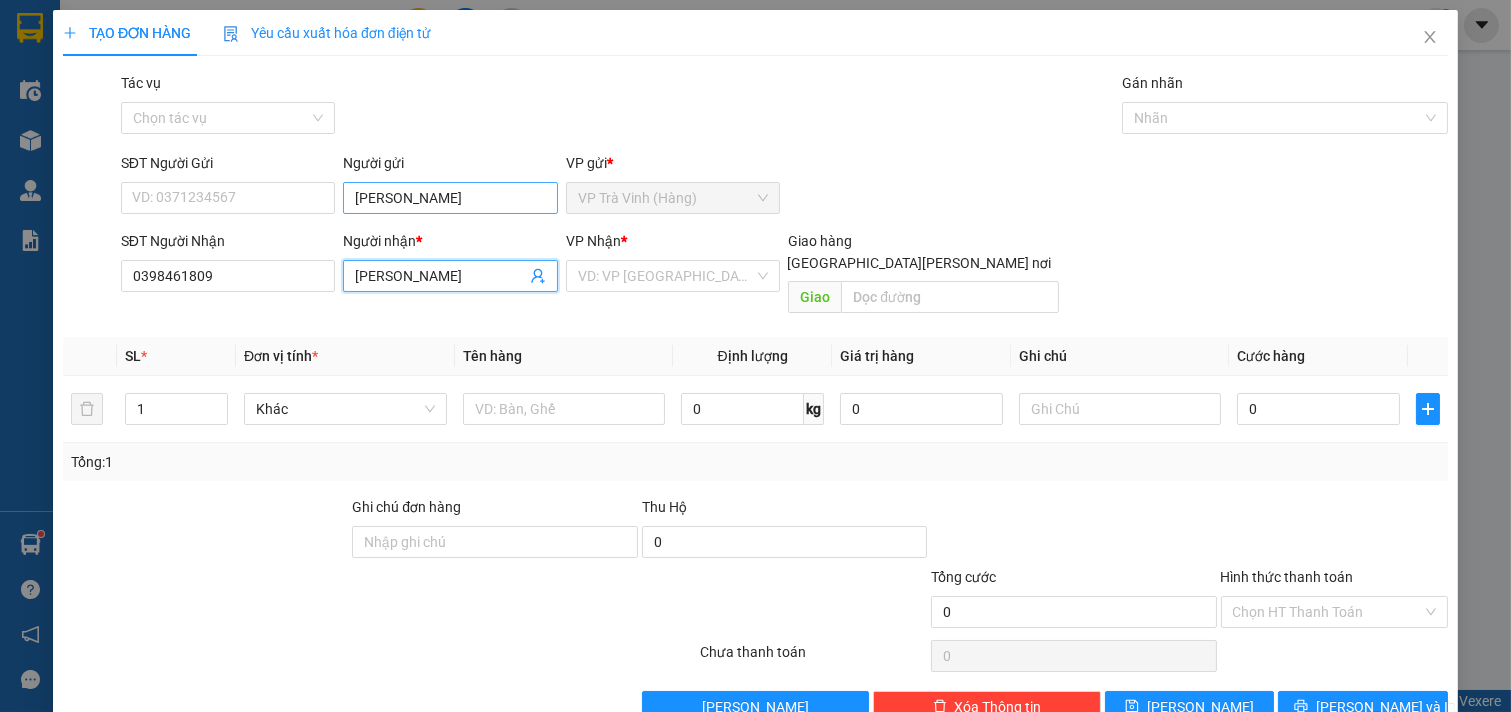 type on "[PERSON_NAME]" 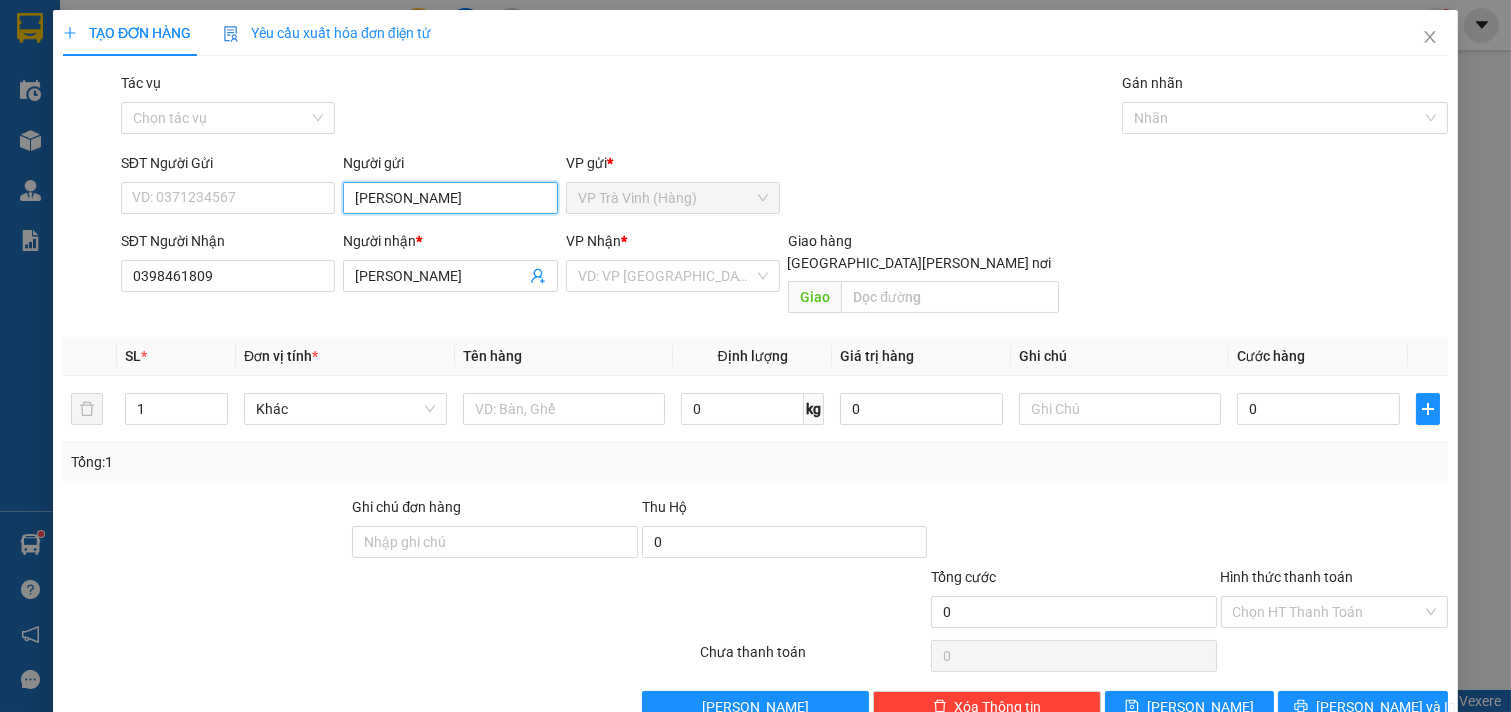 click on "[PERSON_NAME]" at bounding box center [450, 198] 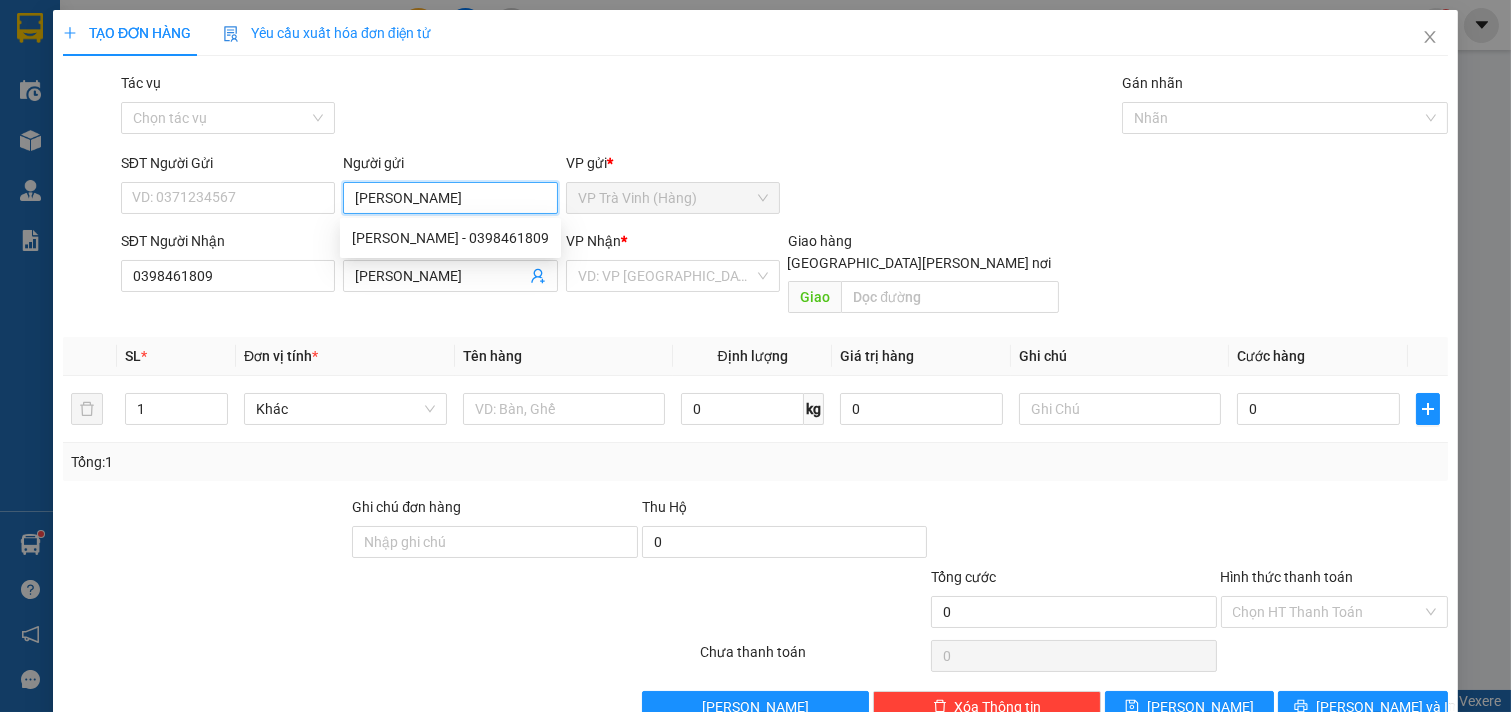 click on "[PERSON_NAME]" at bounding box center [450, 198] 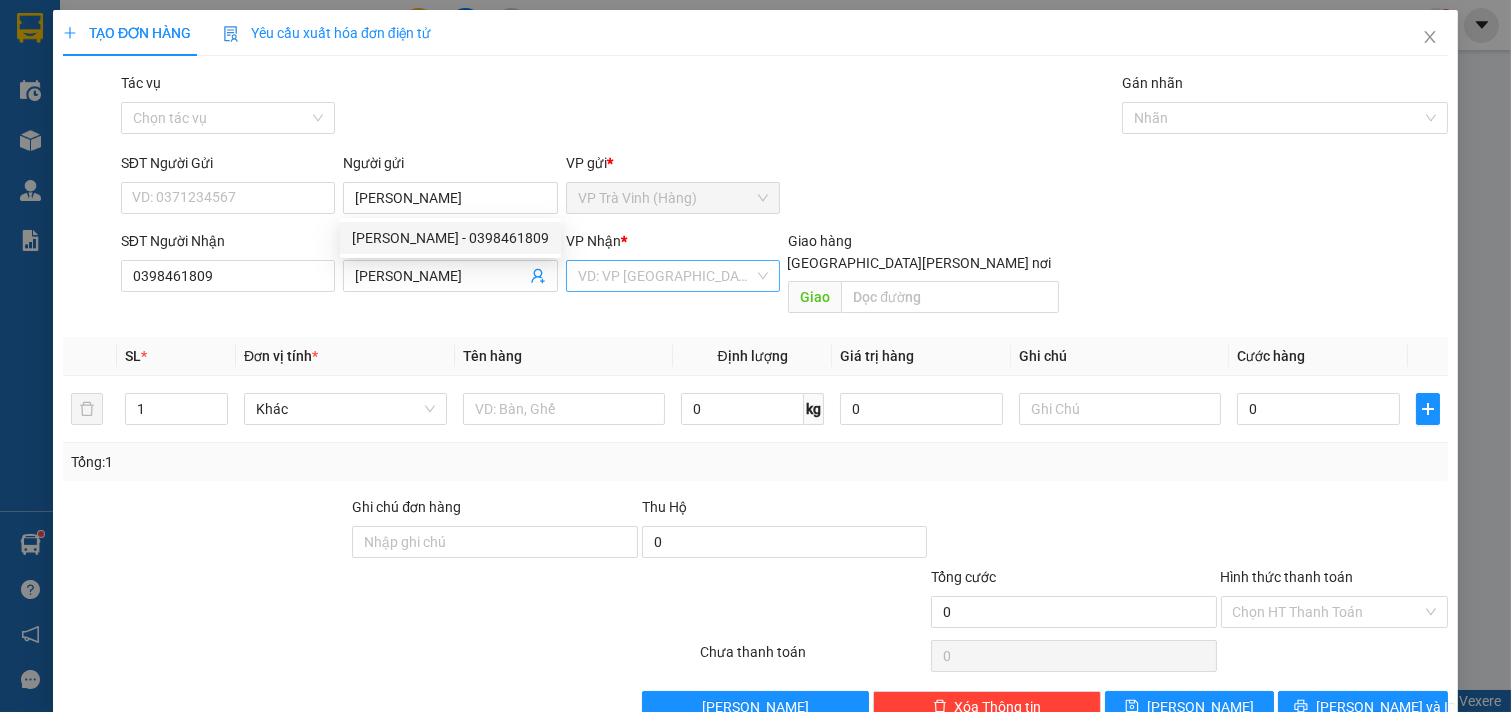 click at bounding box center [666, 276] 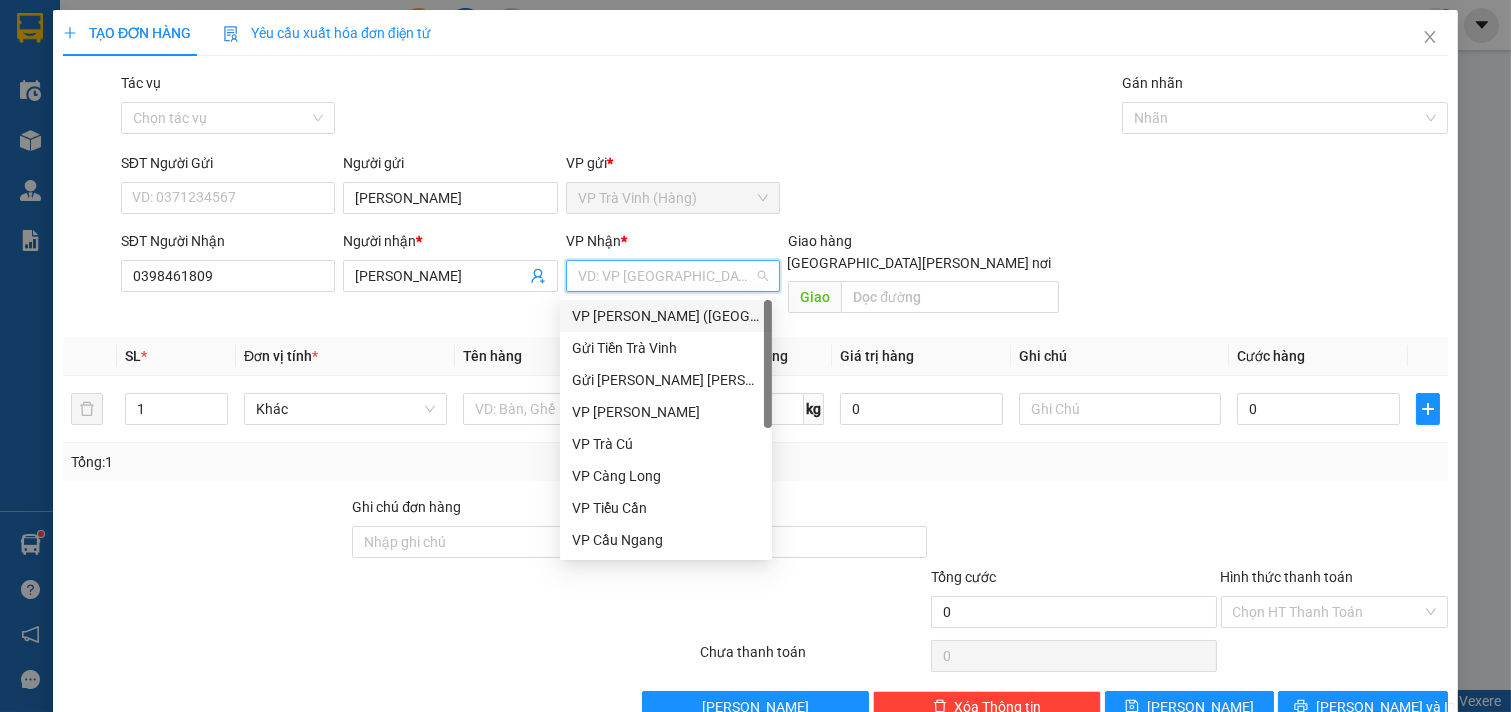 click on "VP [PERSON_NAME] ([GEOGRAPHIC_DATA])" at bounding box center [666, 316] 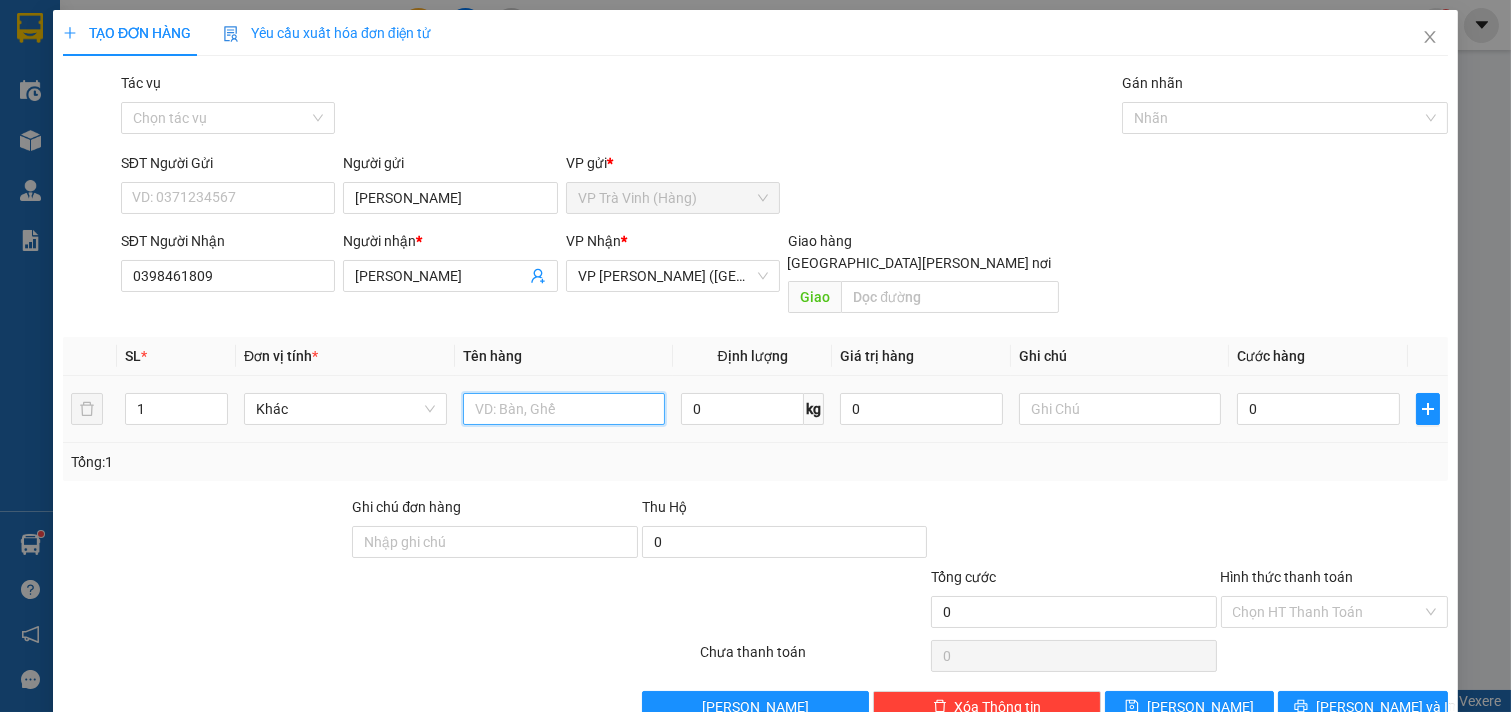 click at bounding box center (564, 409) 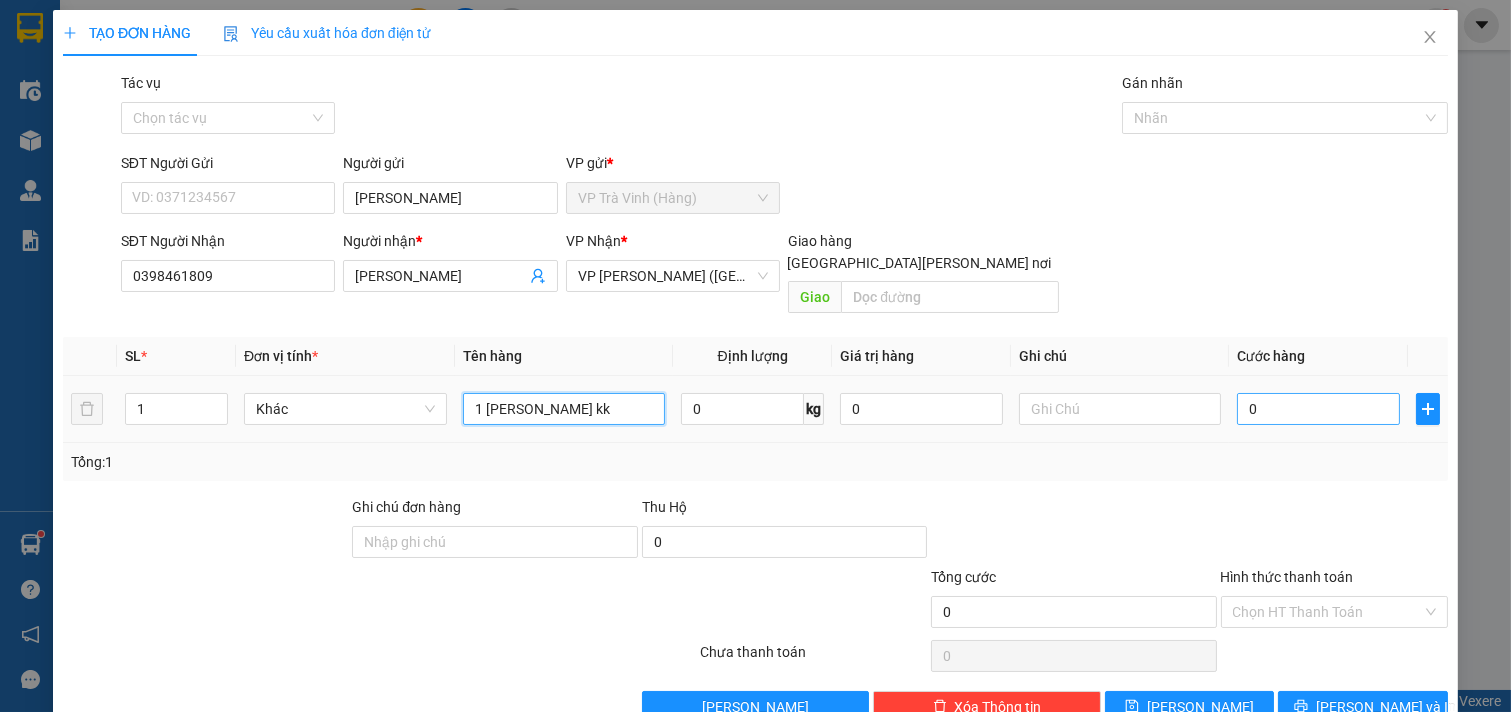 type on "1 [PERSON_NAME] kk" 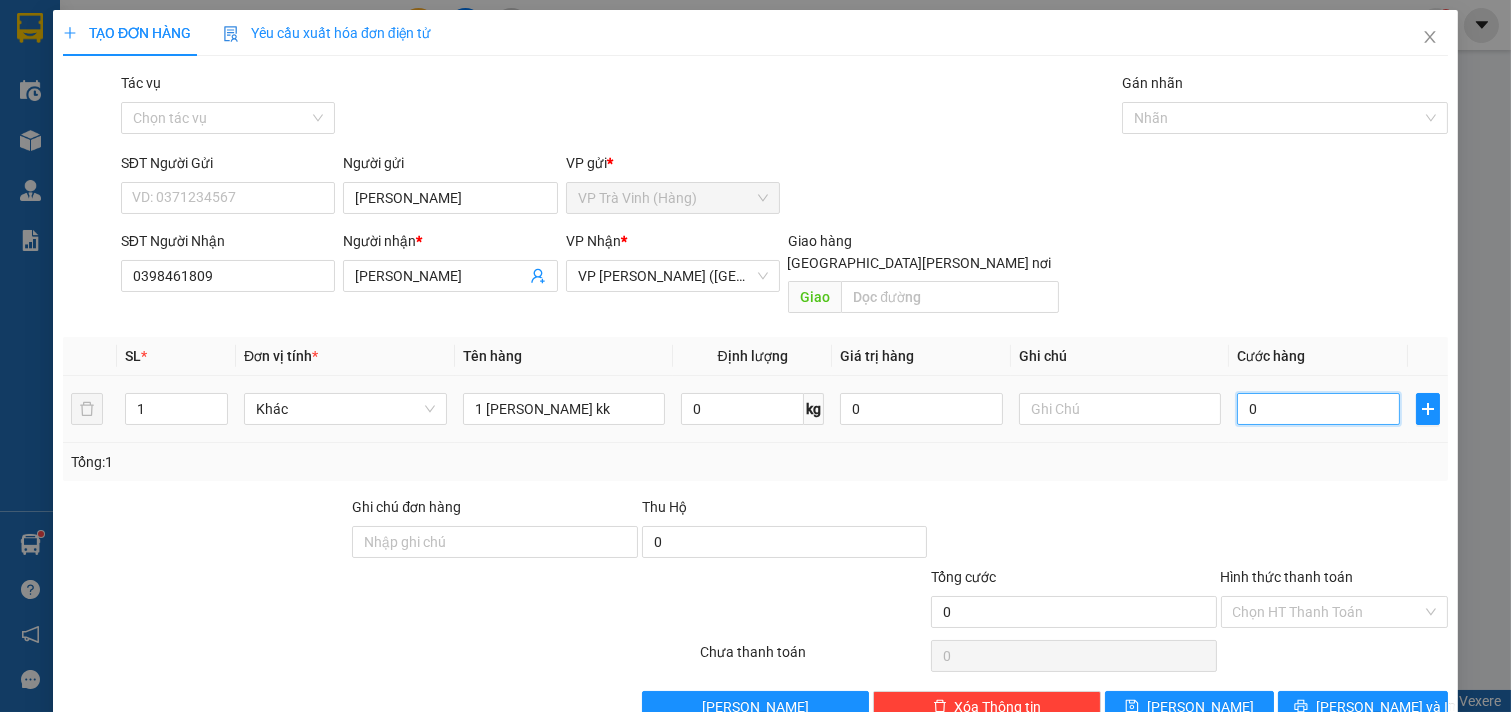 click on "0" at bounding box center (1318, 409) 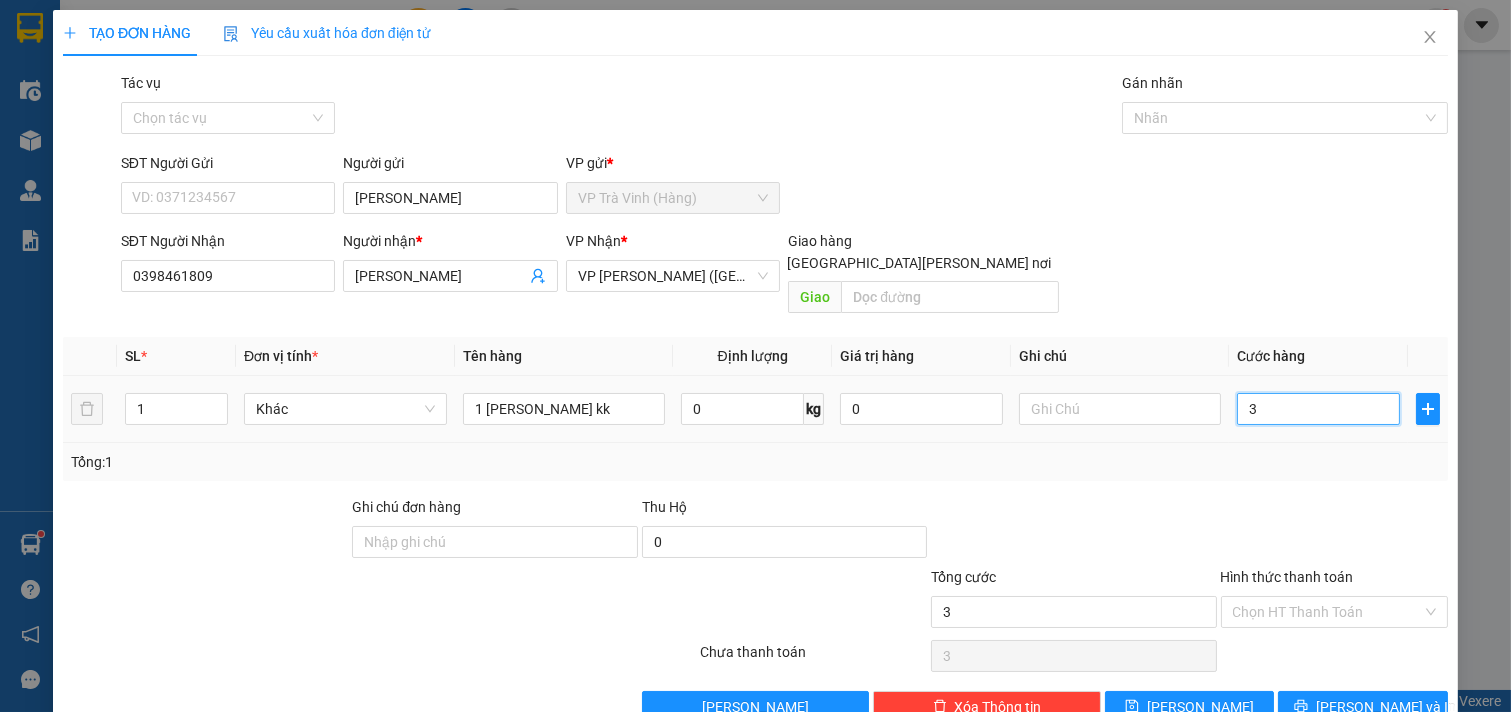 type on "35" 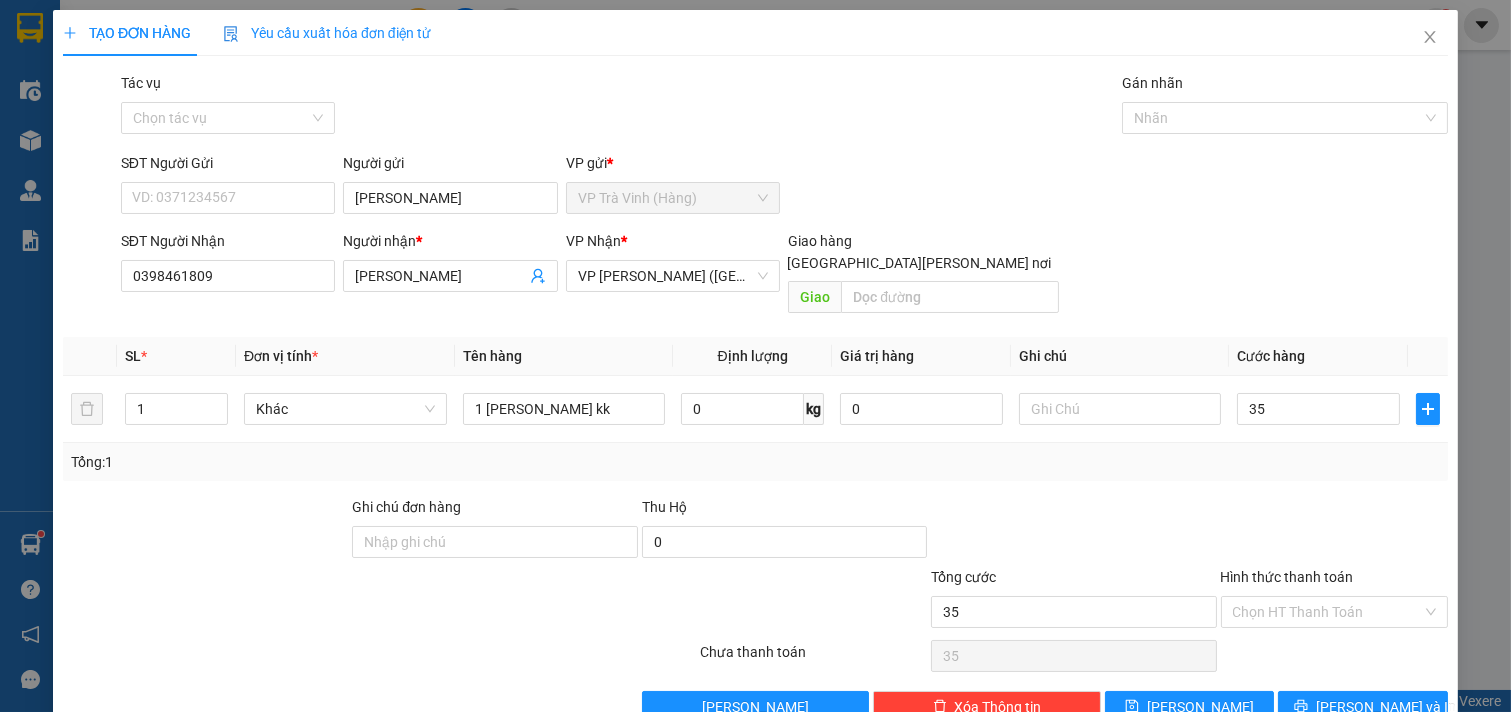 type on "35.000" 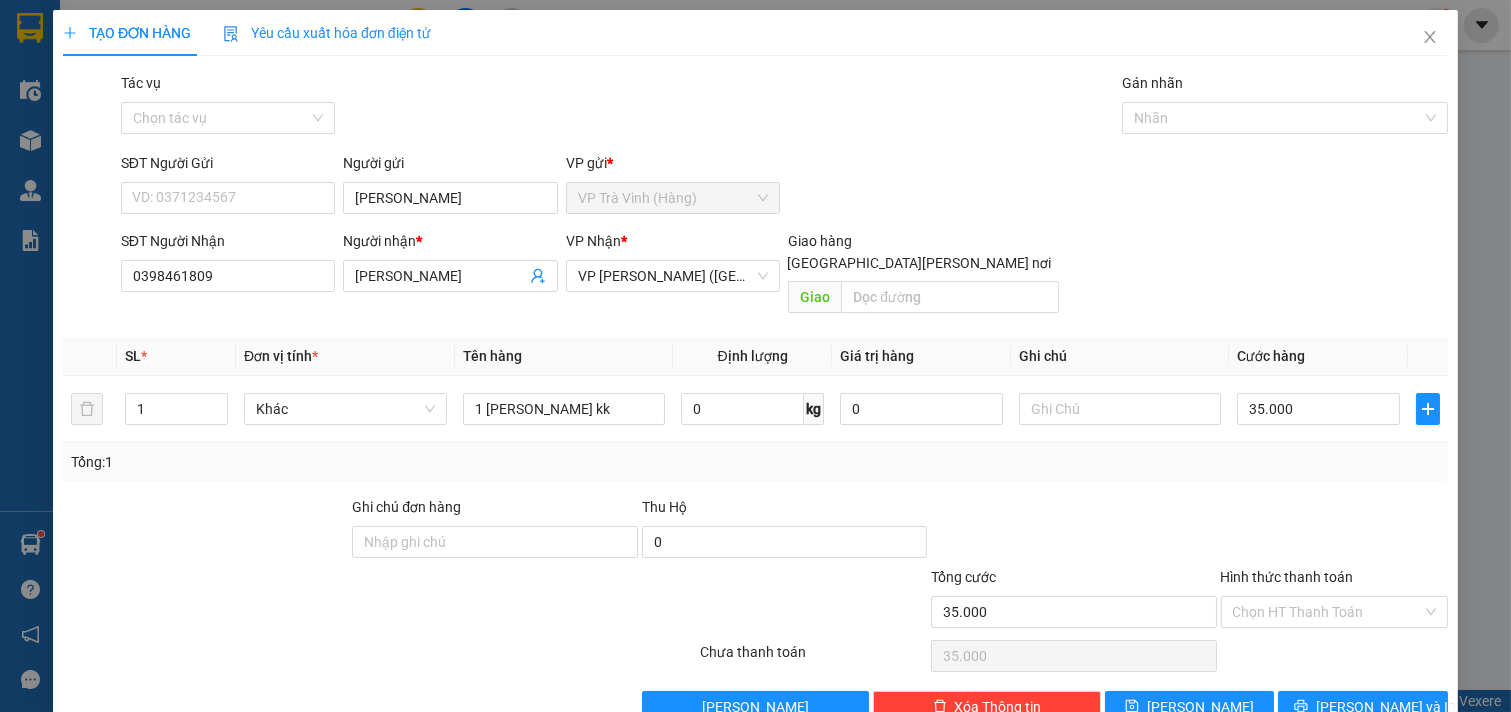 click at bounding box center (1073, 531) 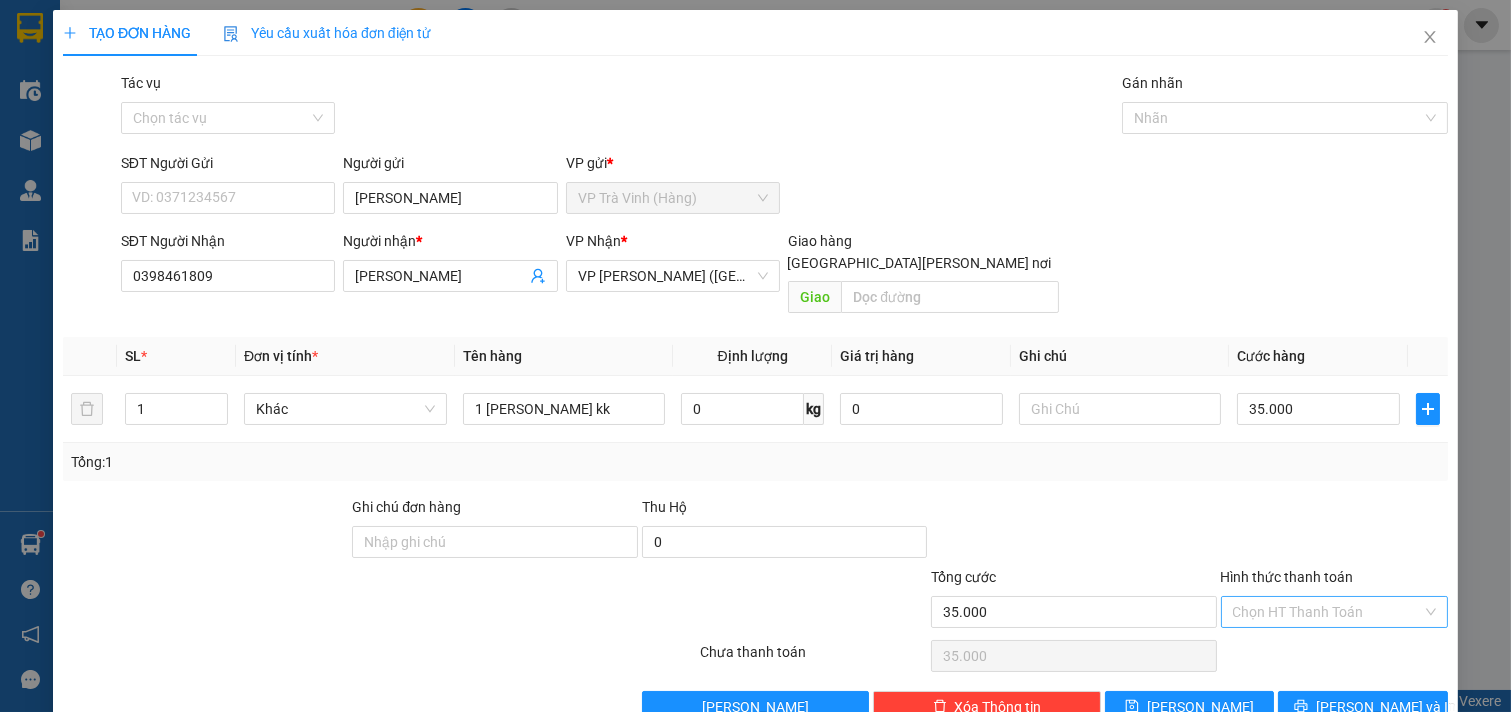 click on "Hình thức thanh toán" at bounding box center [1328, 612] 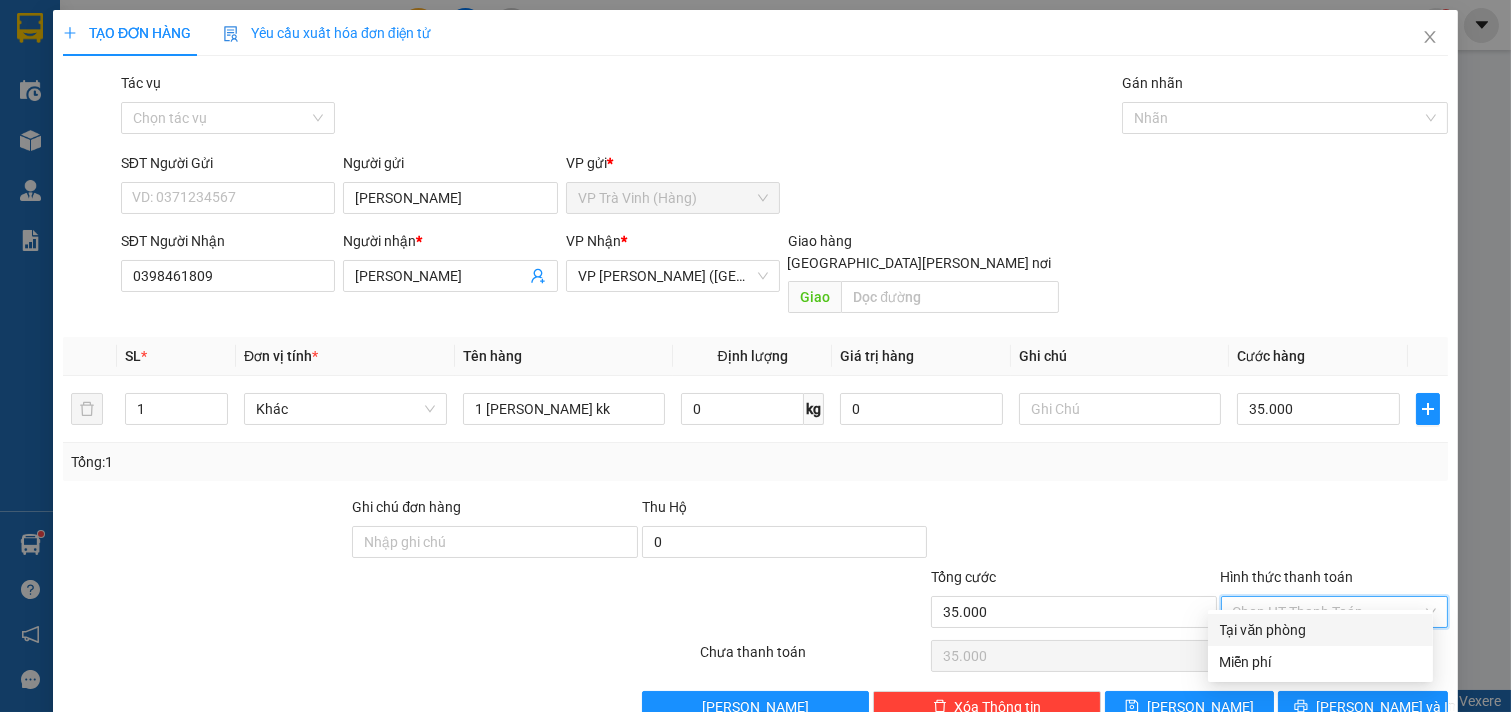 click on "Tại văn phòng" at bounding box center [1320, 630] 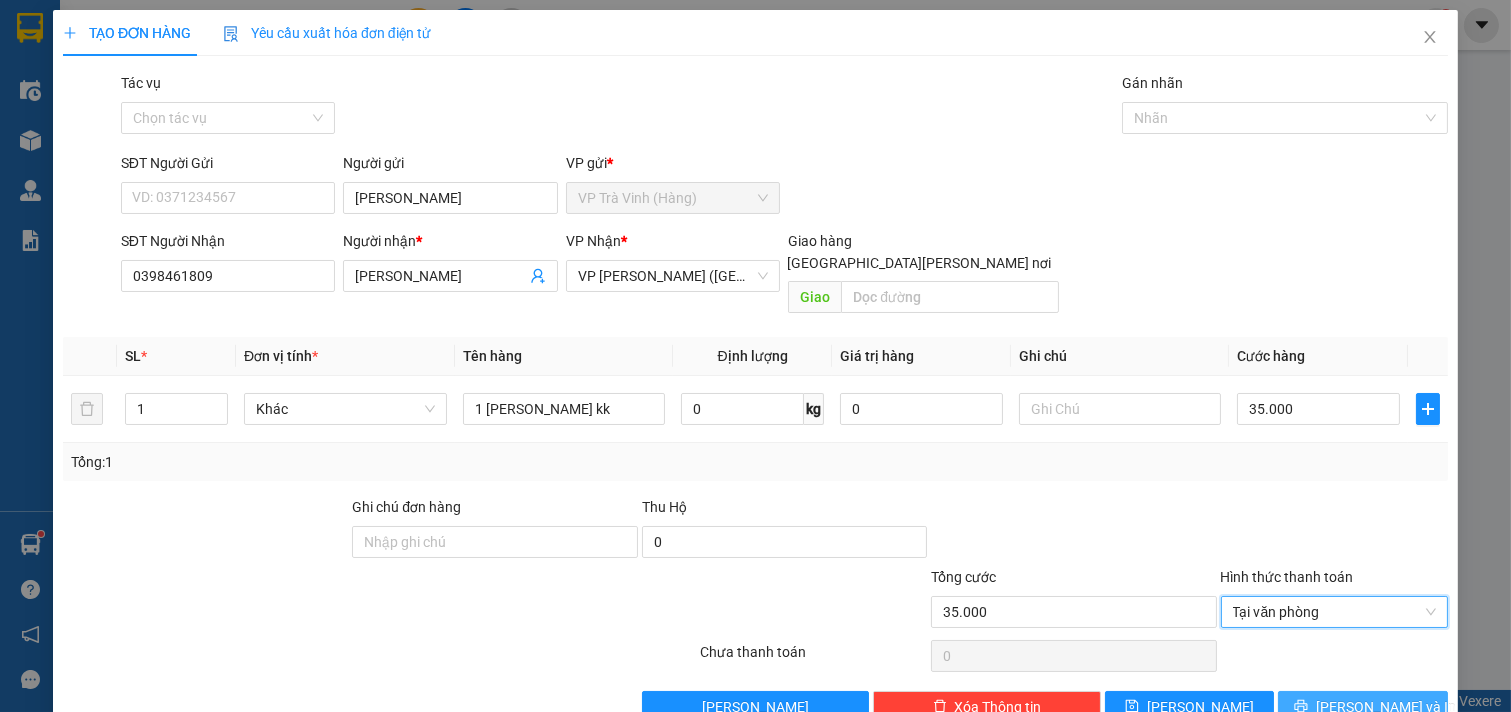 click on "[PERSON_NAME] và In" at bounding box center (1386, 707) 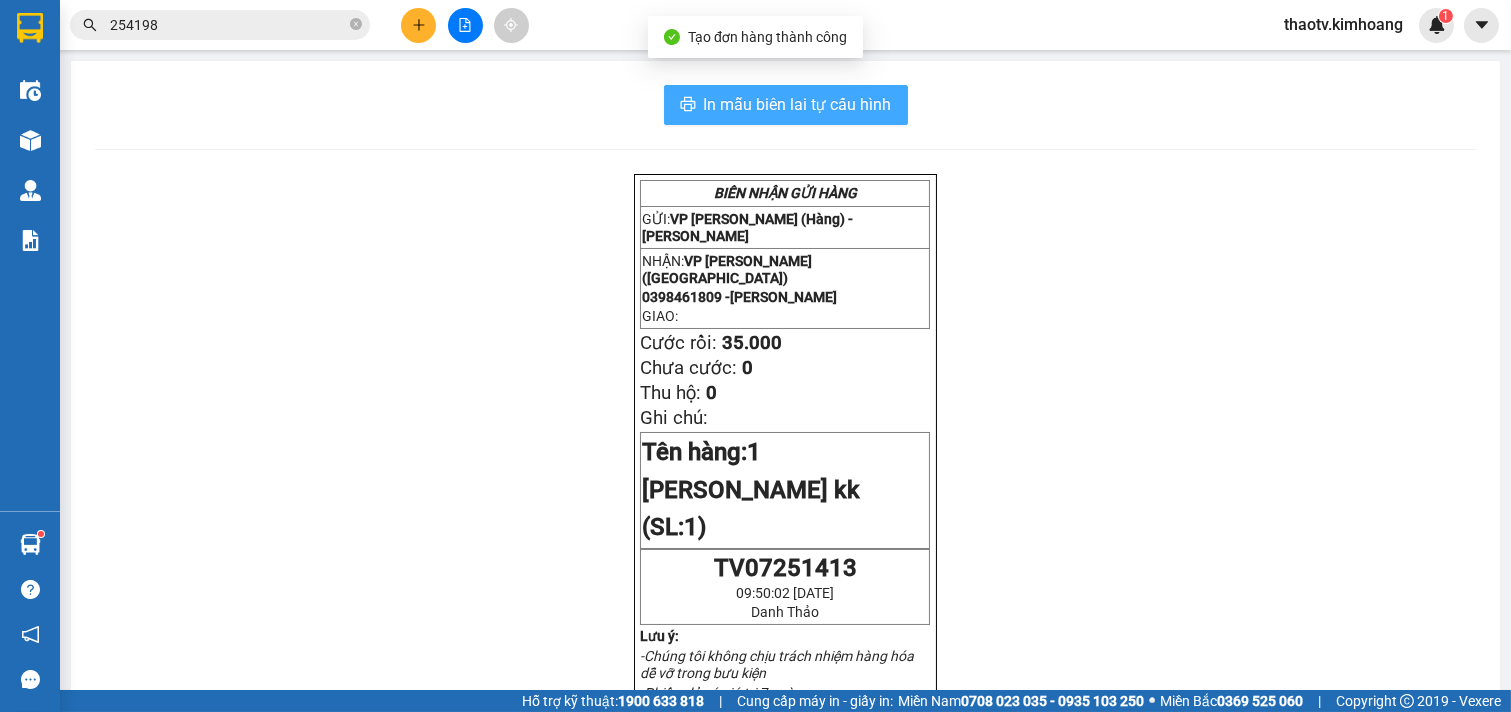 click on "In mẫu biên lai tự cấu hình" at bounding box center [798, 104] 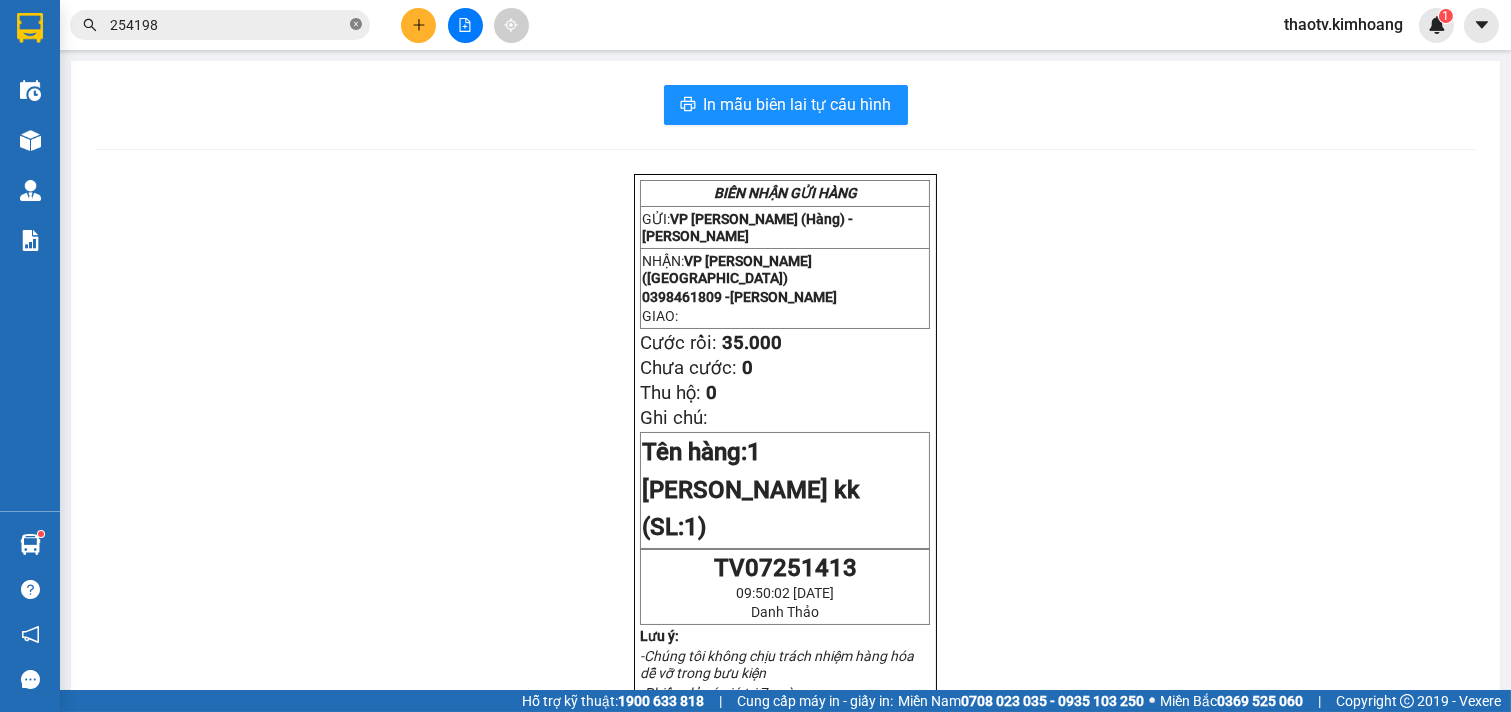 click 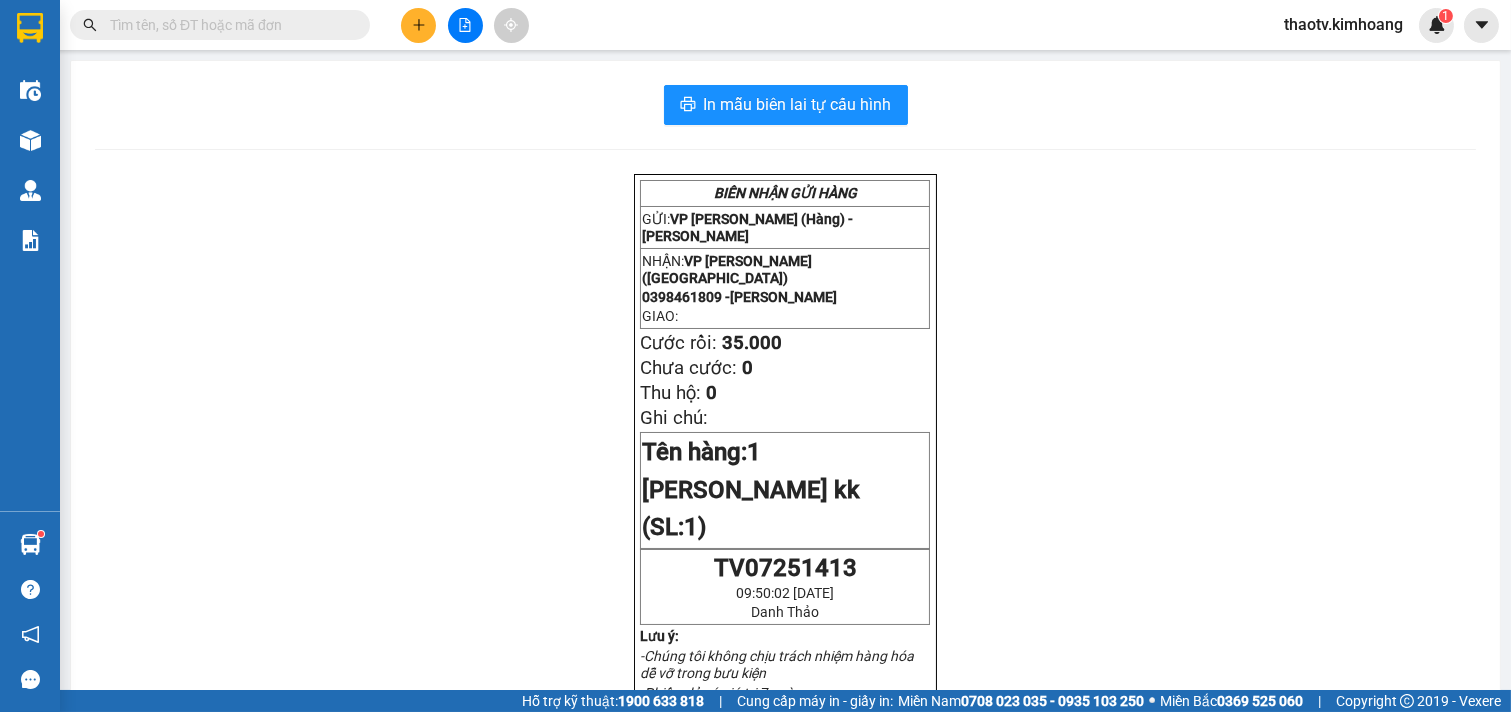 click at bounding box center [356, 25] 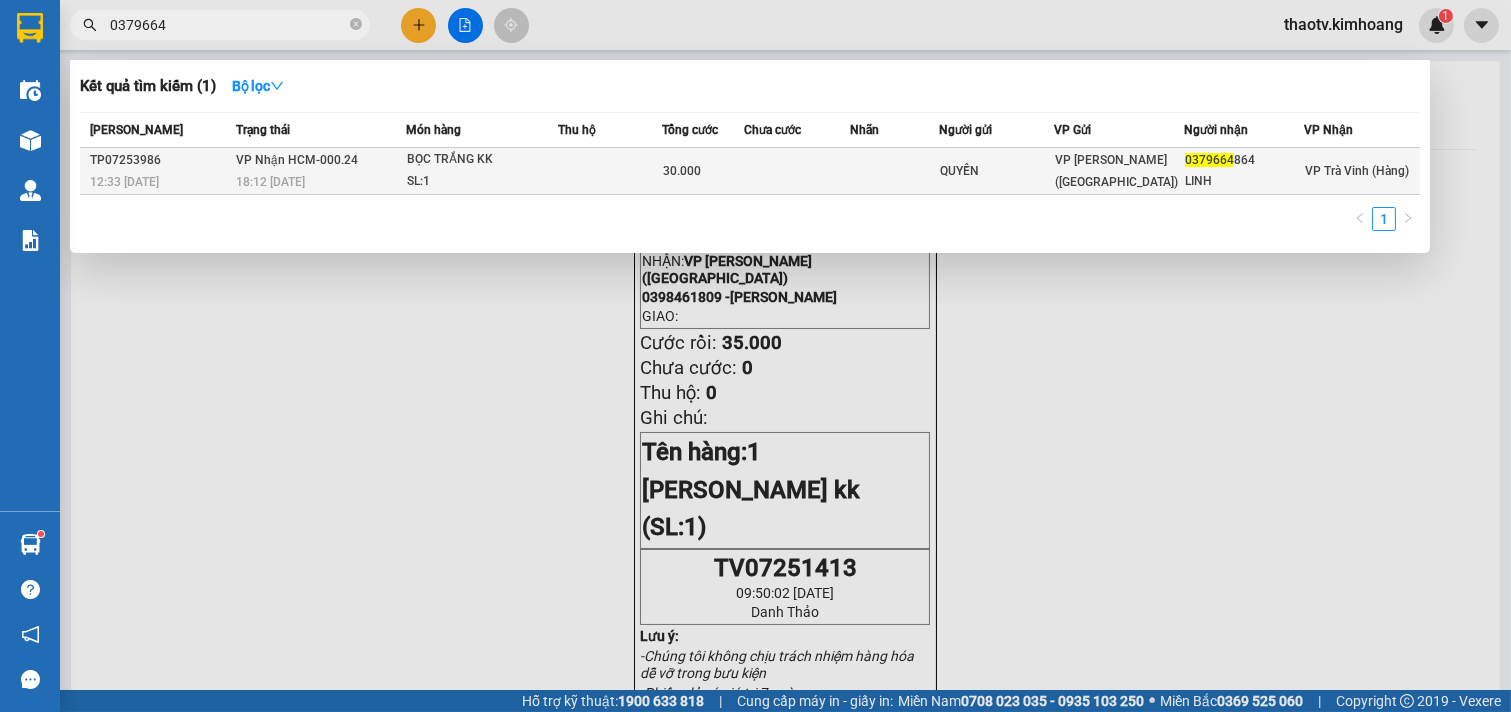 type on "0379664" 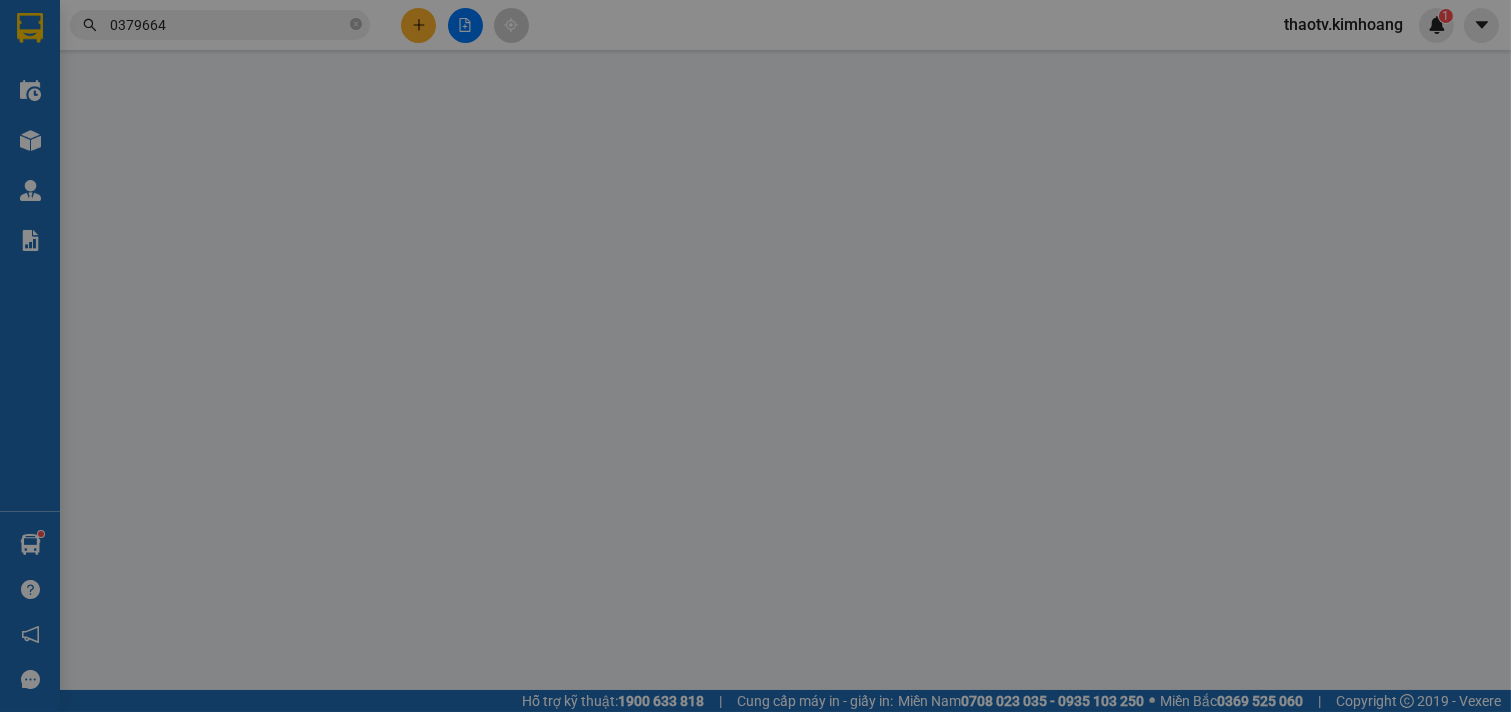type on "QUYỀN" 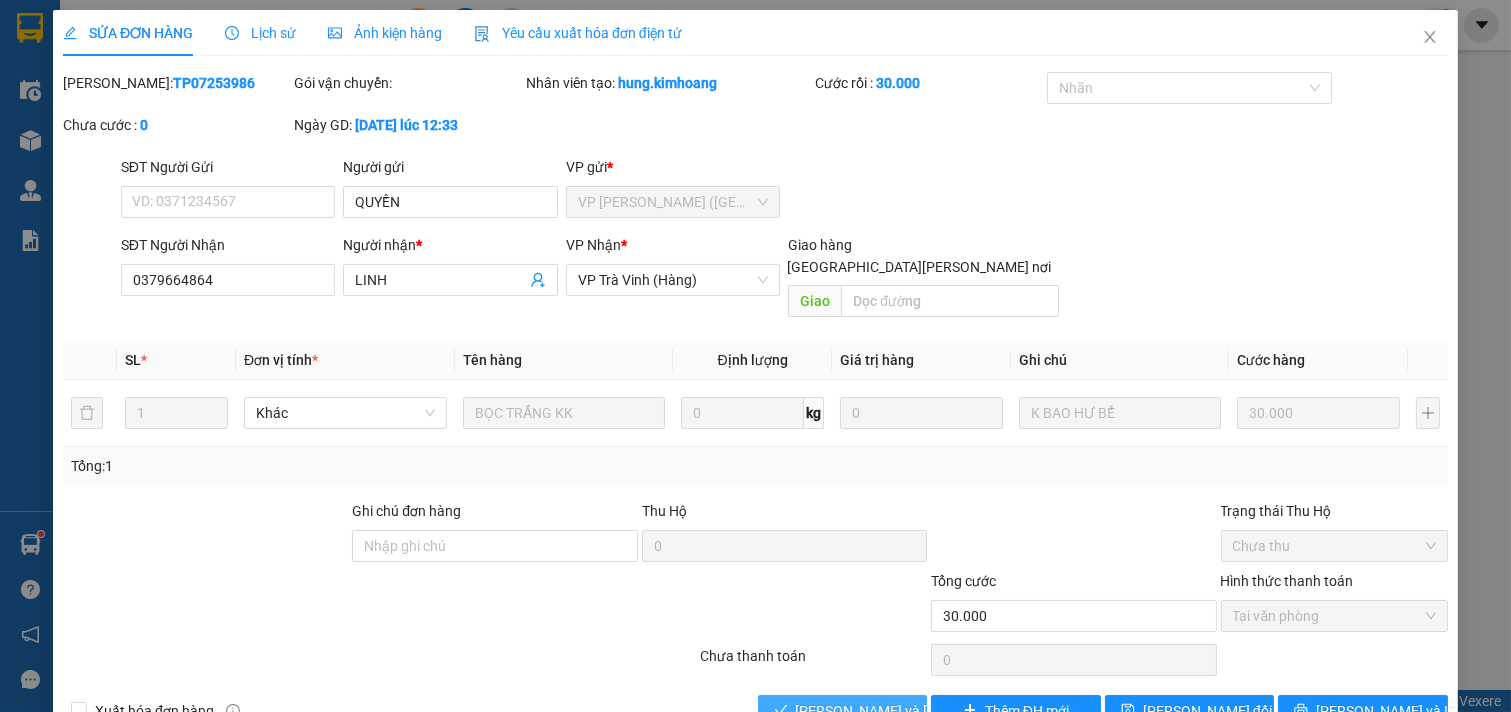 click on "[PERSON_NAME] và [PERSON_NAME] hàng" at bounding box center (931, 711) 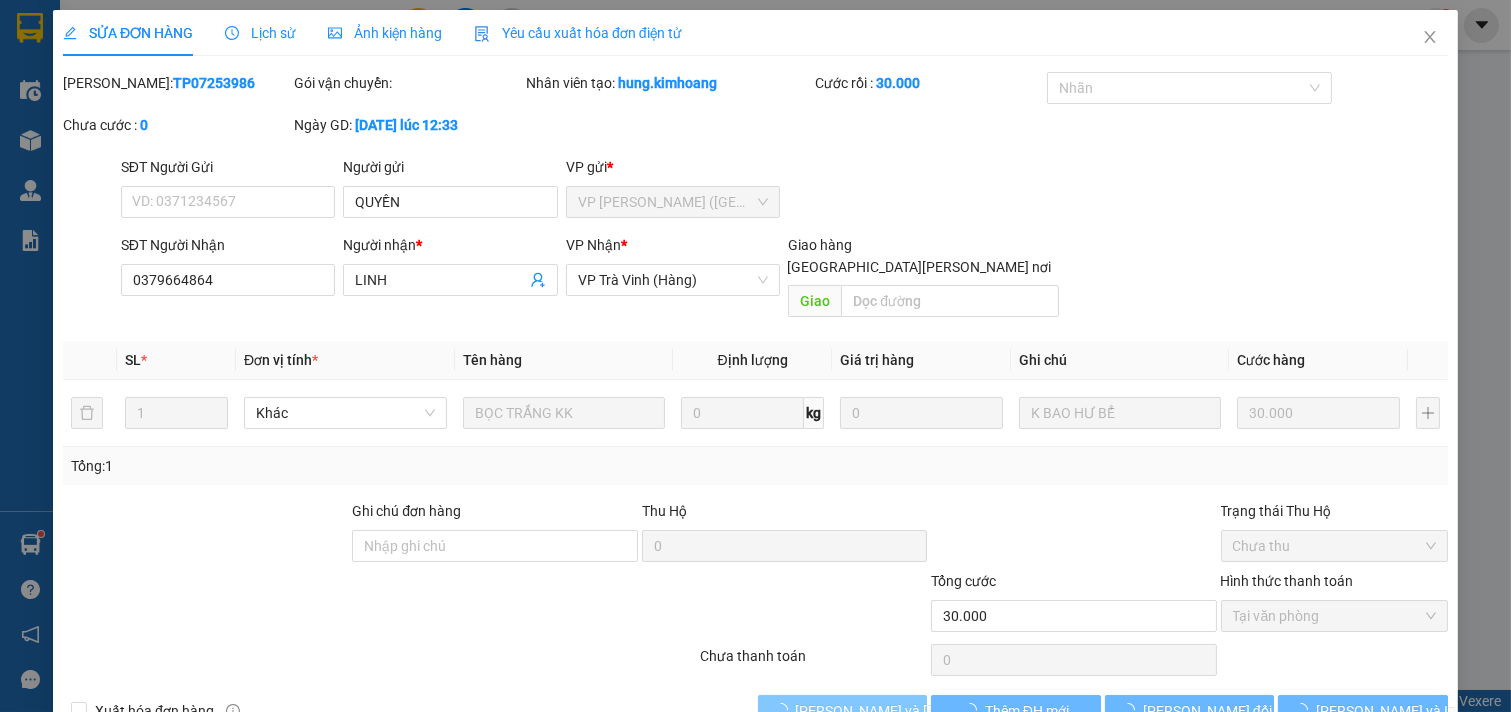 click on "[PERSON_NAME] và [PERSON_NAME] hàng" at bounding box center (931, 711) 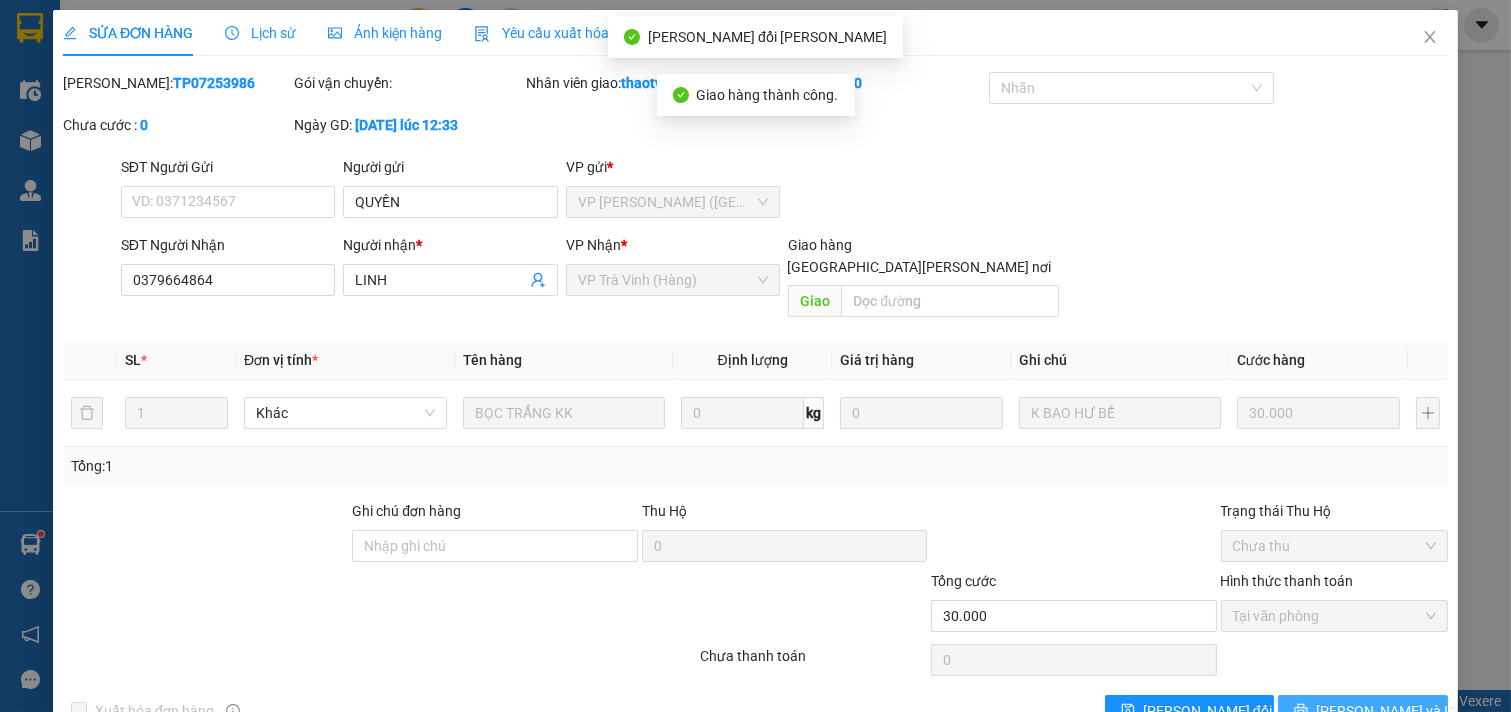 click on "[PERSON_NAME] và In" at bounding box center (1386, 711) 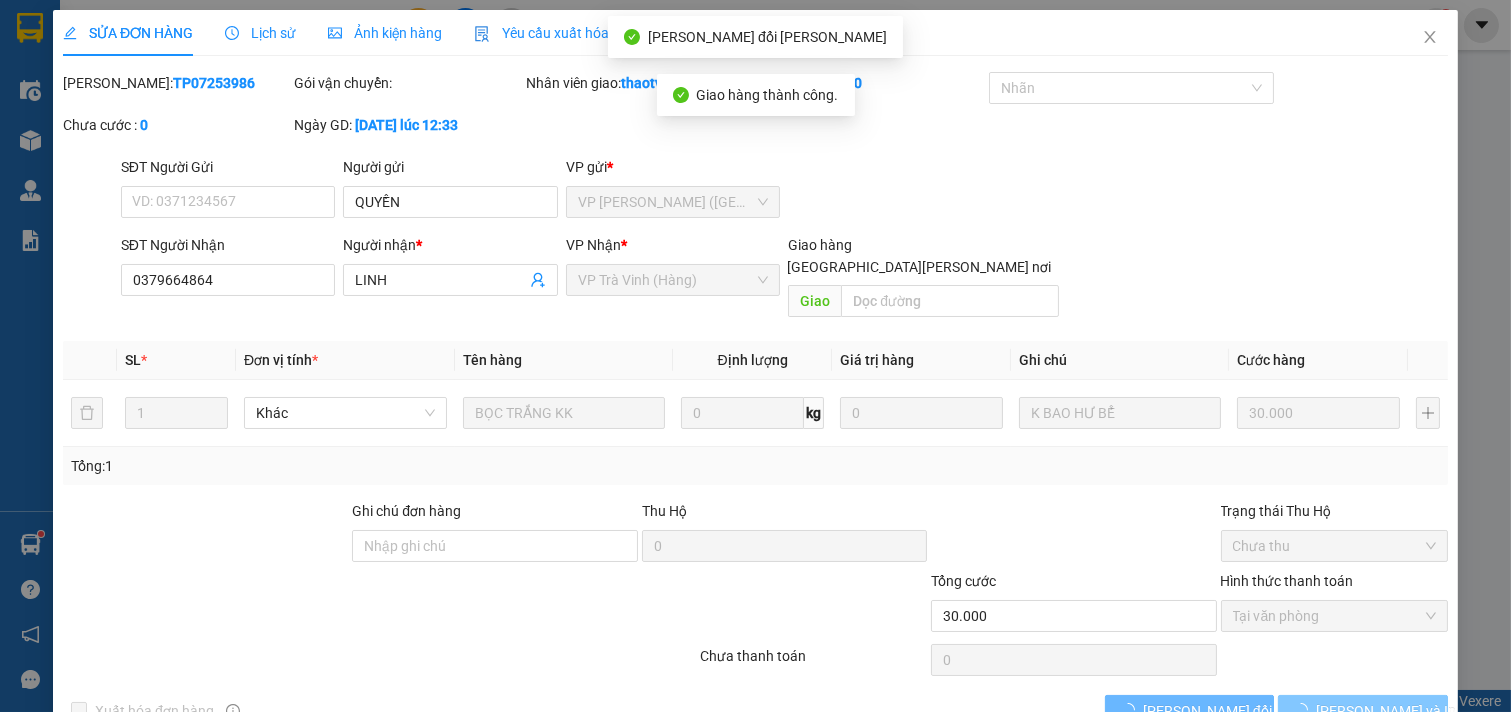 click on "[PERSON_NAME] và In" at bounding box center [1386, 711] 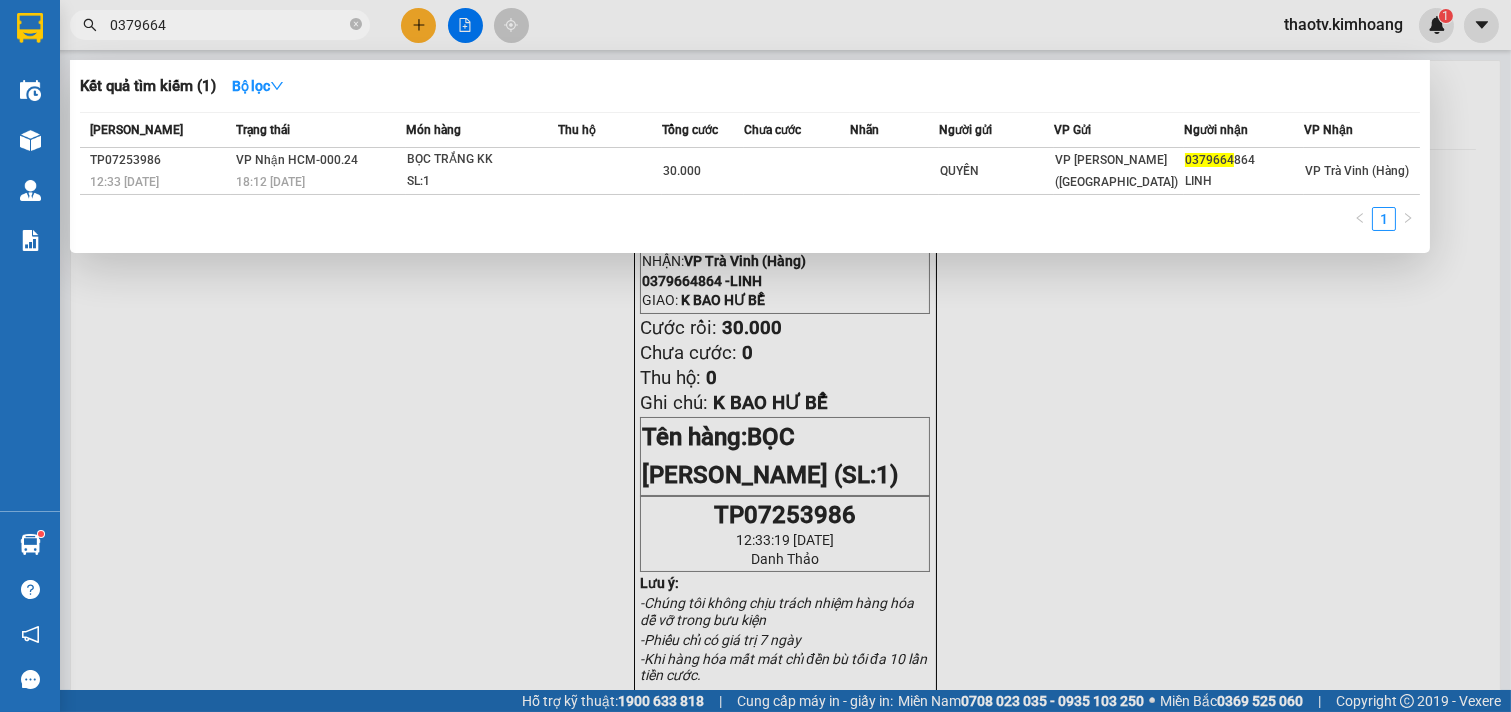 drag, startPoint x: 213, startPoint y: 25, endPoint x: 15, endPoint y: 32, distance: 198.1237 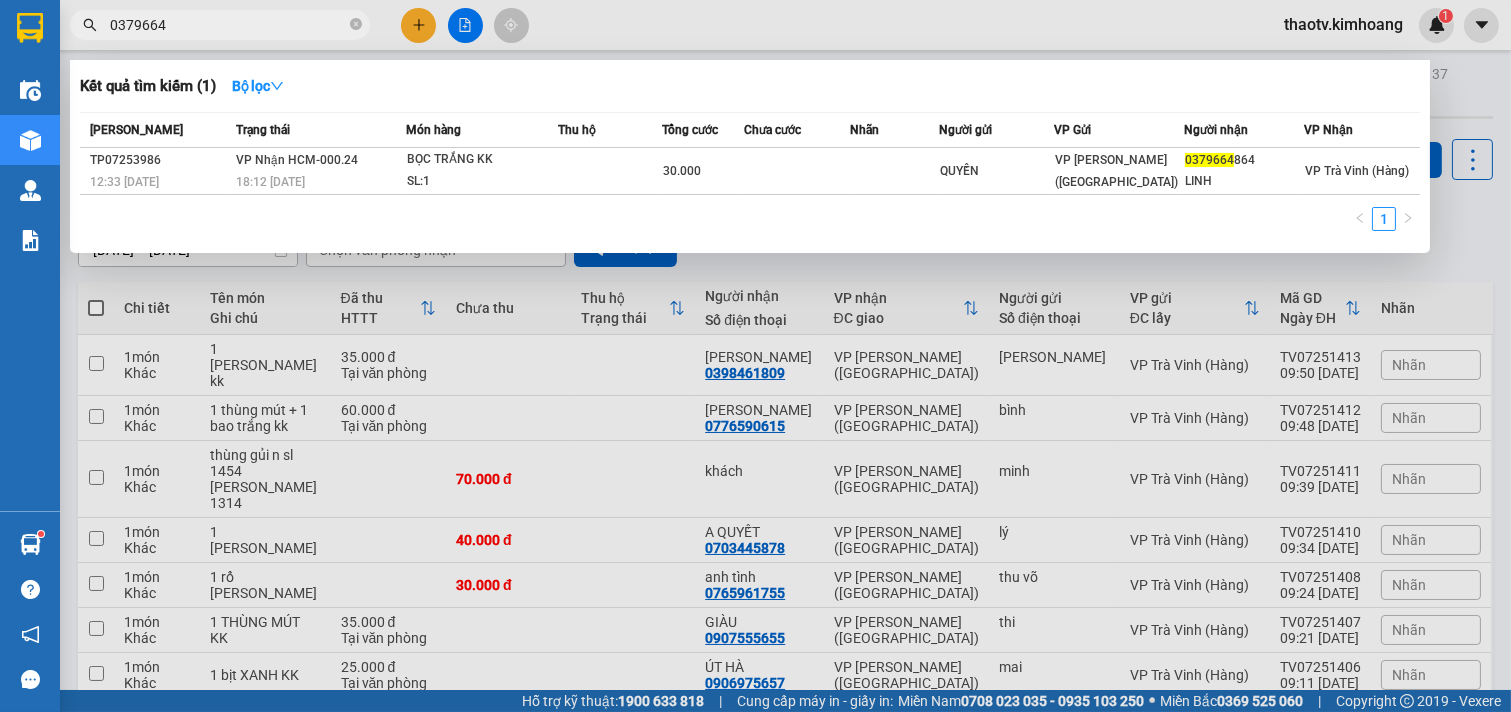 click on "0379664" at bounding box center [228, 25] 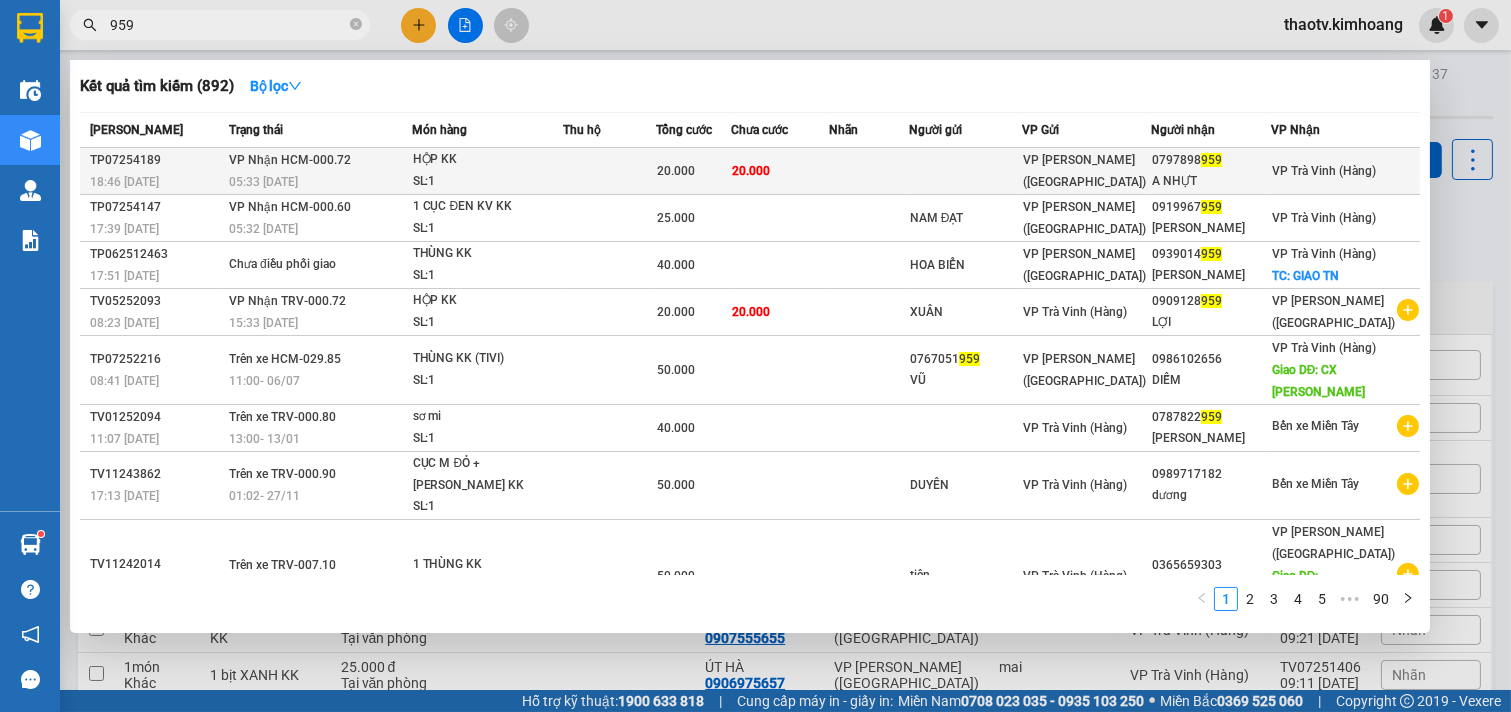 type on "959" 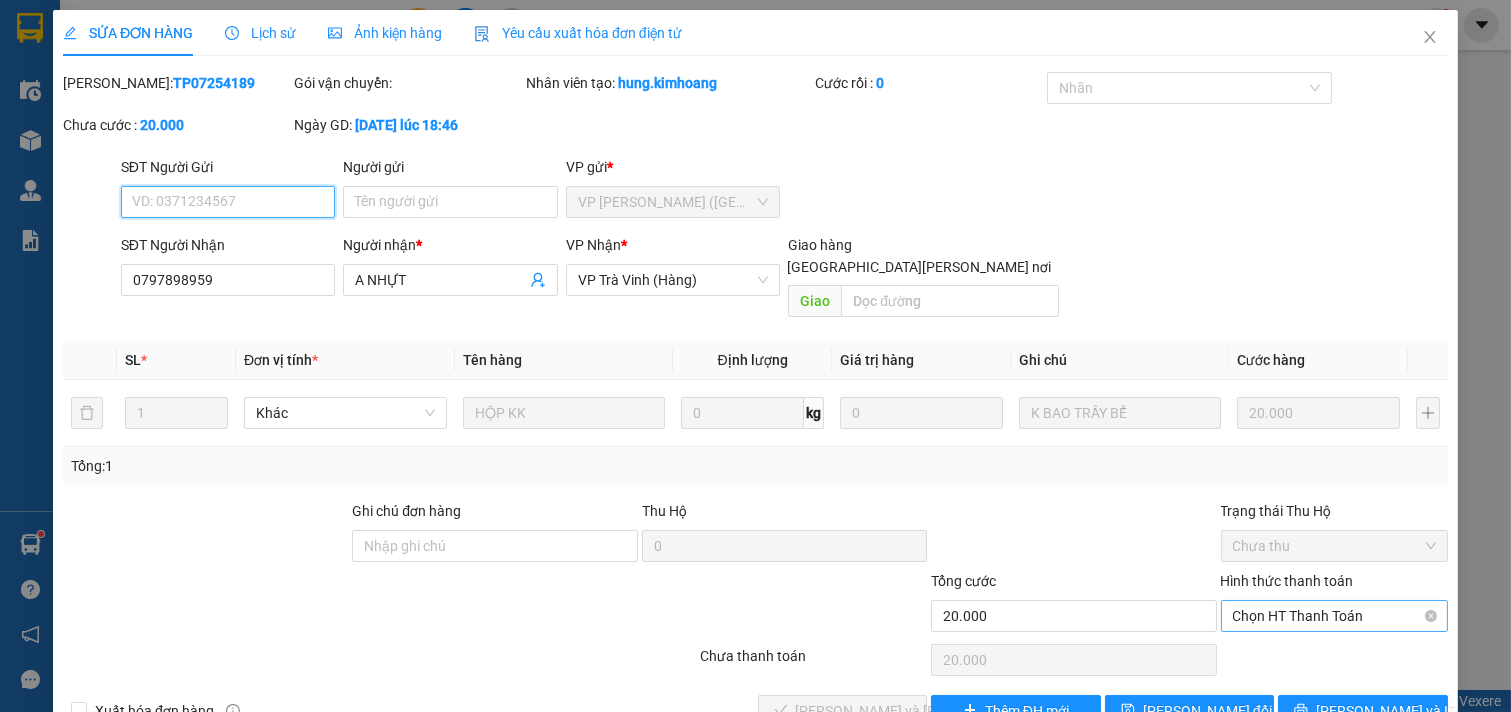 click on "Chọn HT Thanh Toán" at bounding box center [1335, 616] 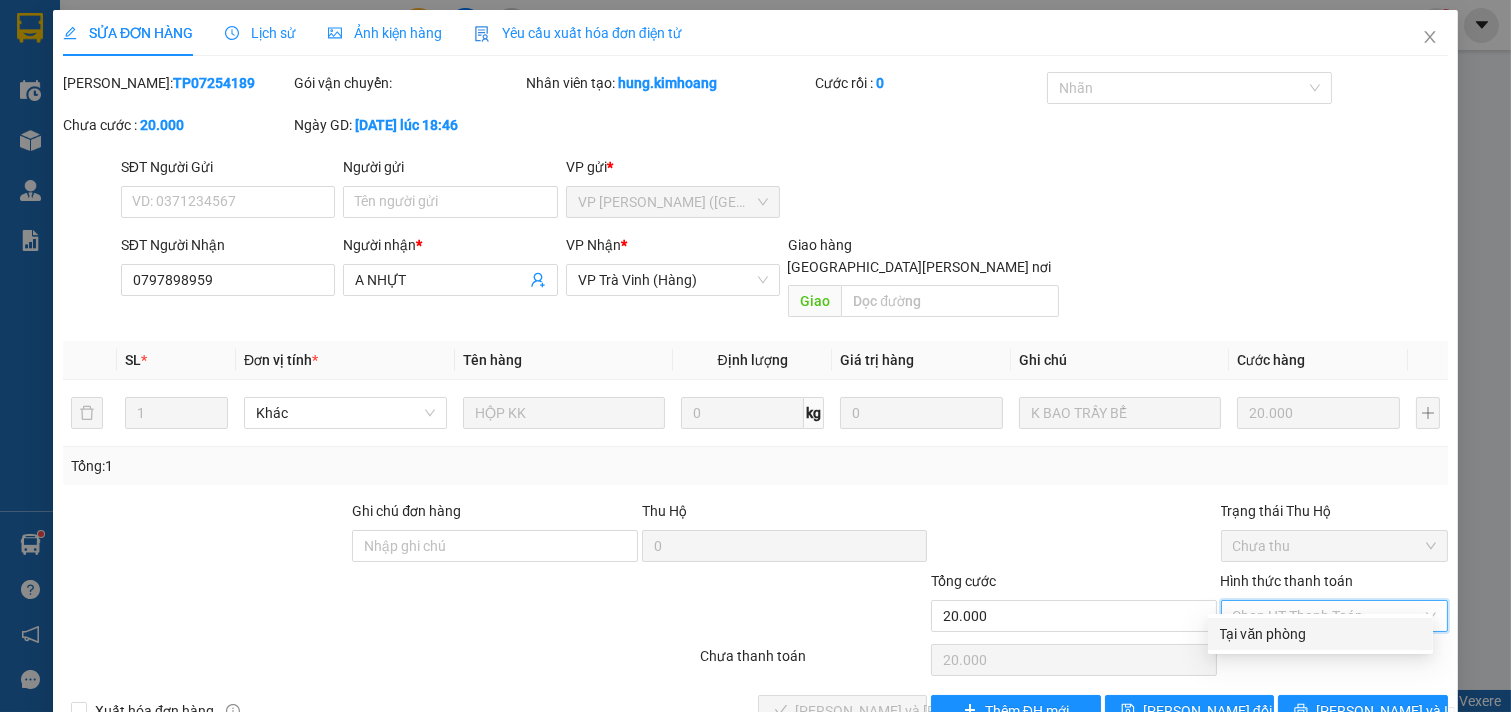 click on "Tại văn phòng" at bounding box center [1320, 634] 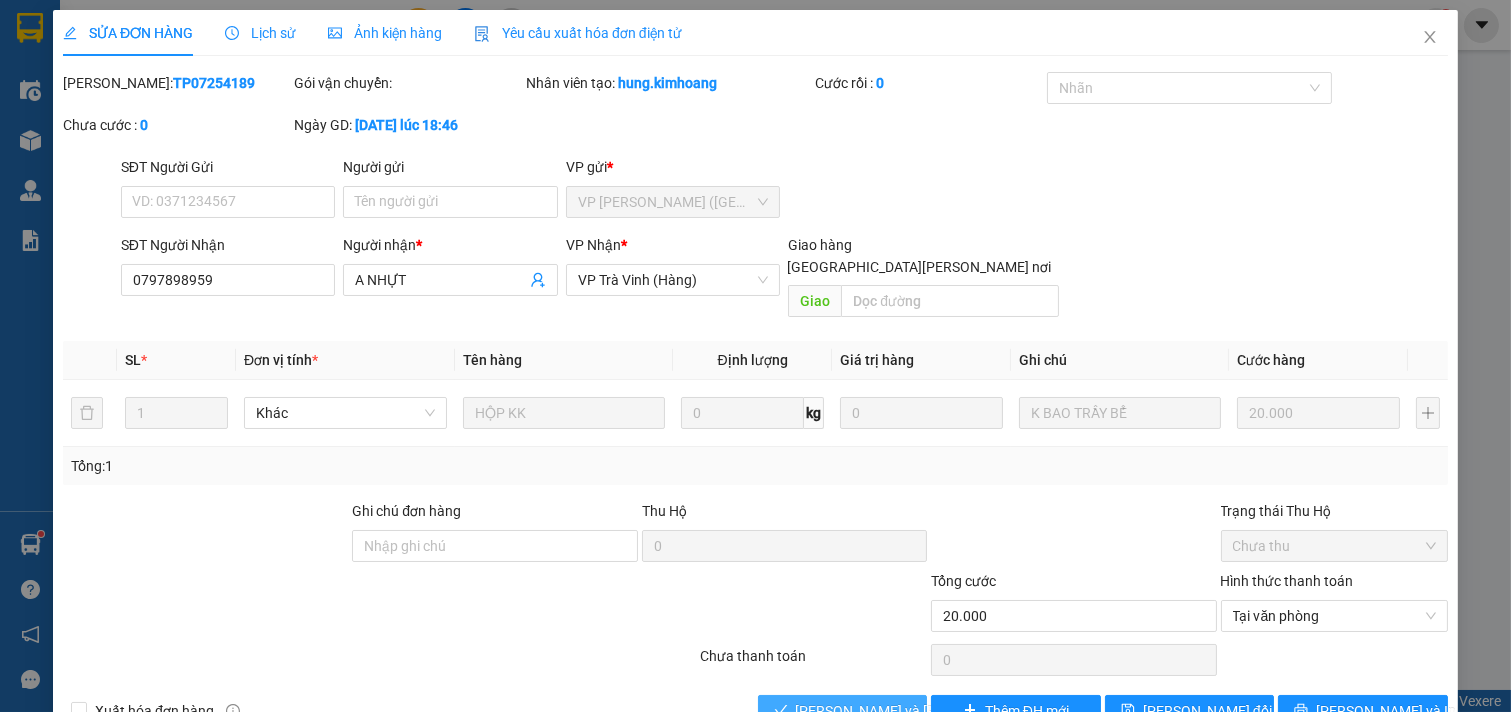 click on "[PERSON_NAME] và [PERSON_NAME] hàng" at bounding box center (843, 711) 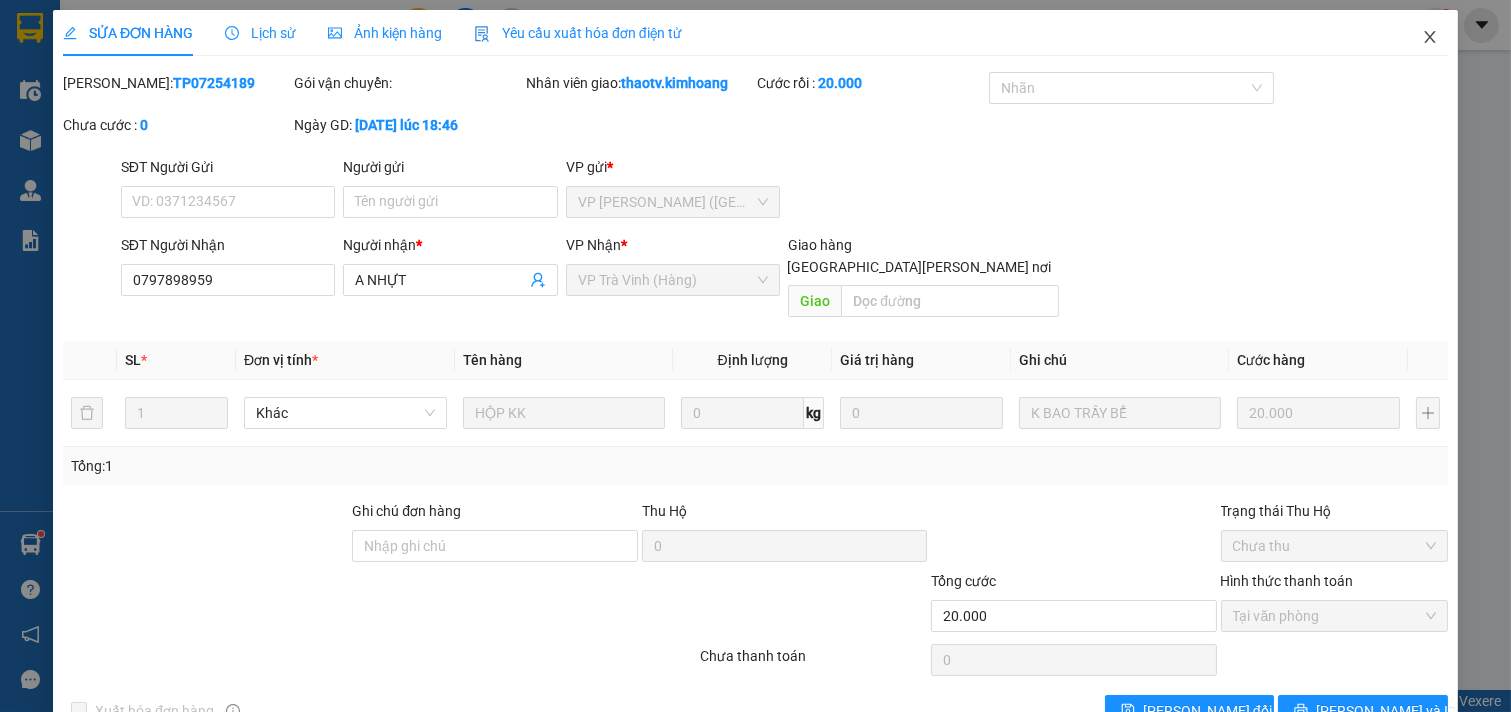 click 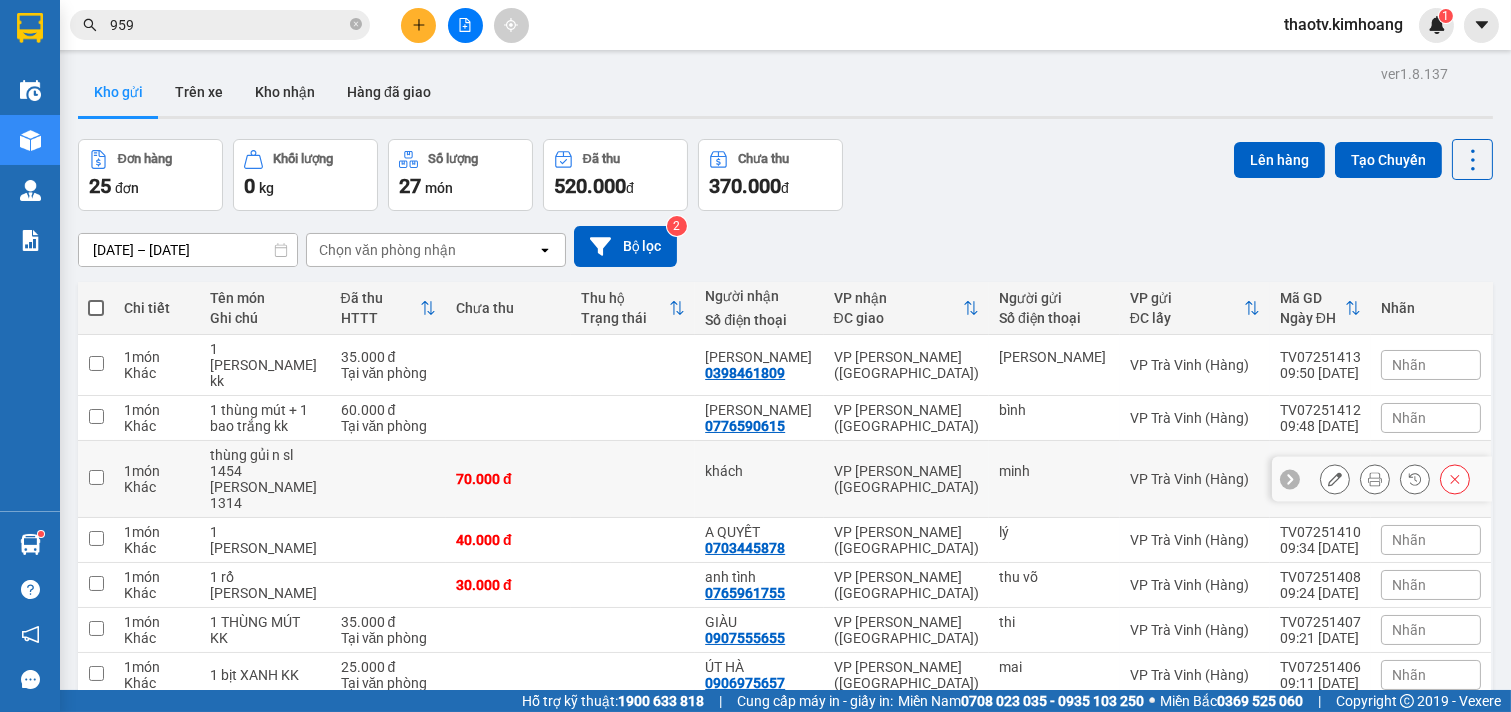 click on "minh" at bounding box center [1054, 479] 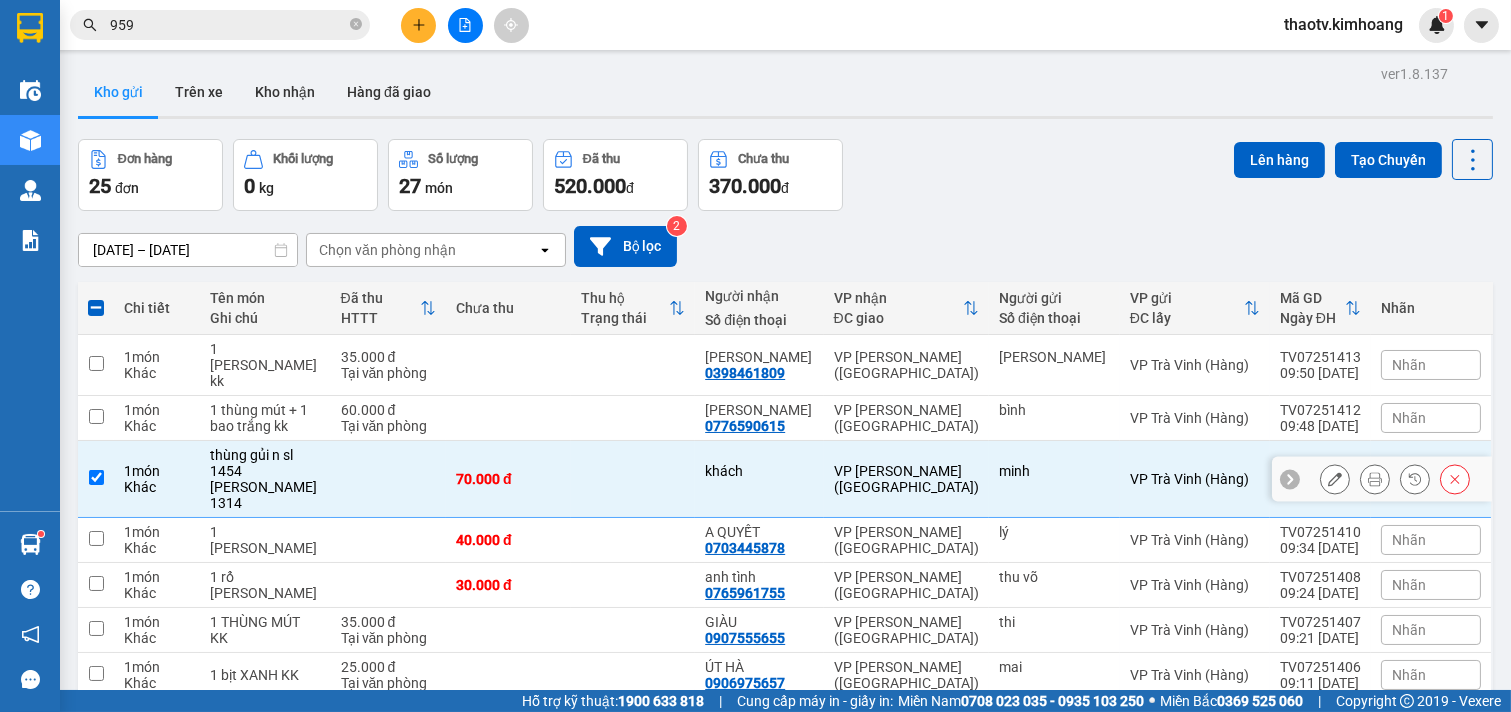 click at bounding box center [96, 477] 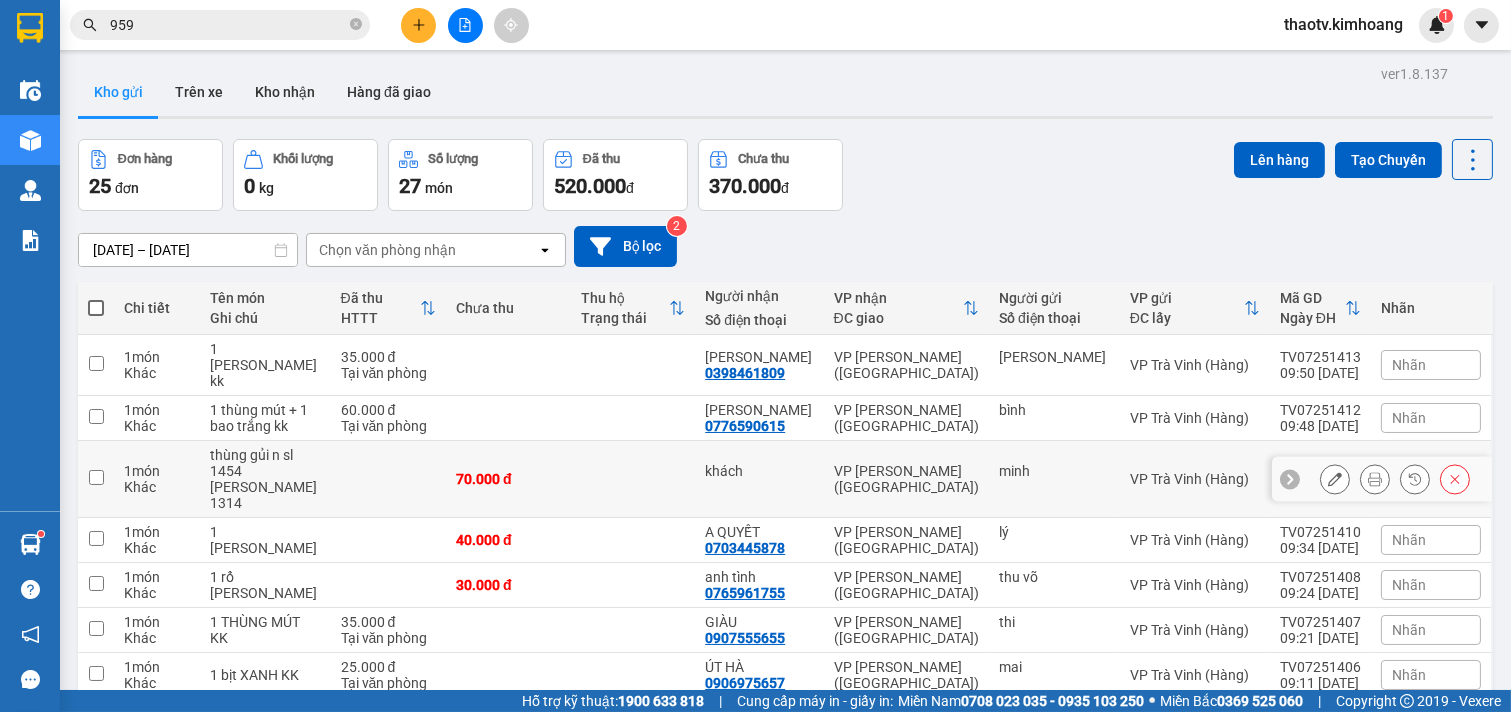 click at bounding box center (96, 477) 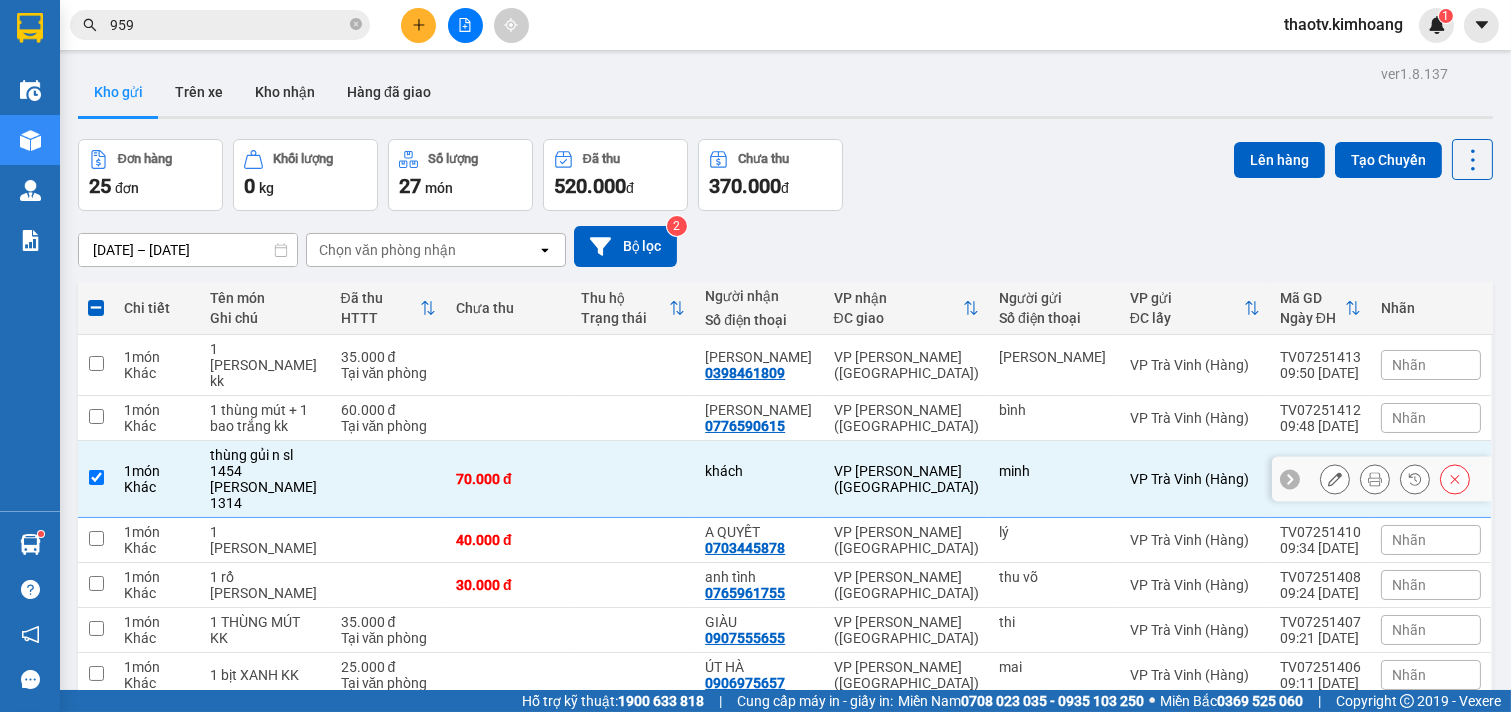 click at bounding box center (96, 477) 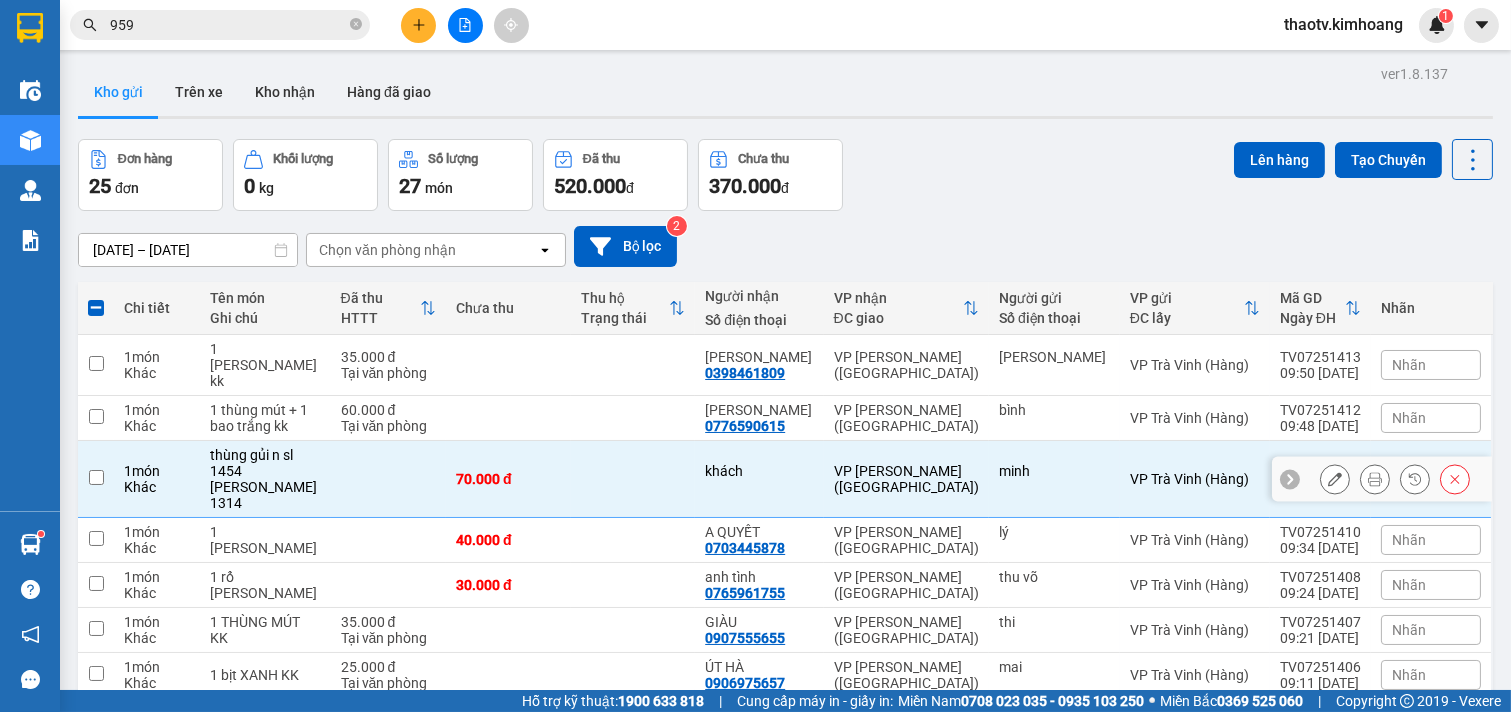 checkbox on "false" 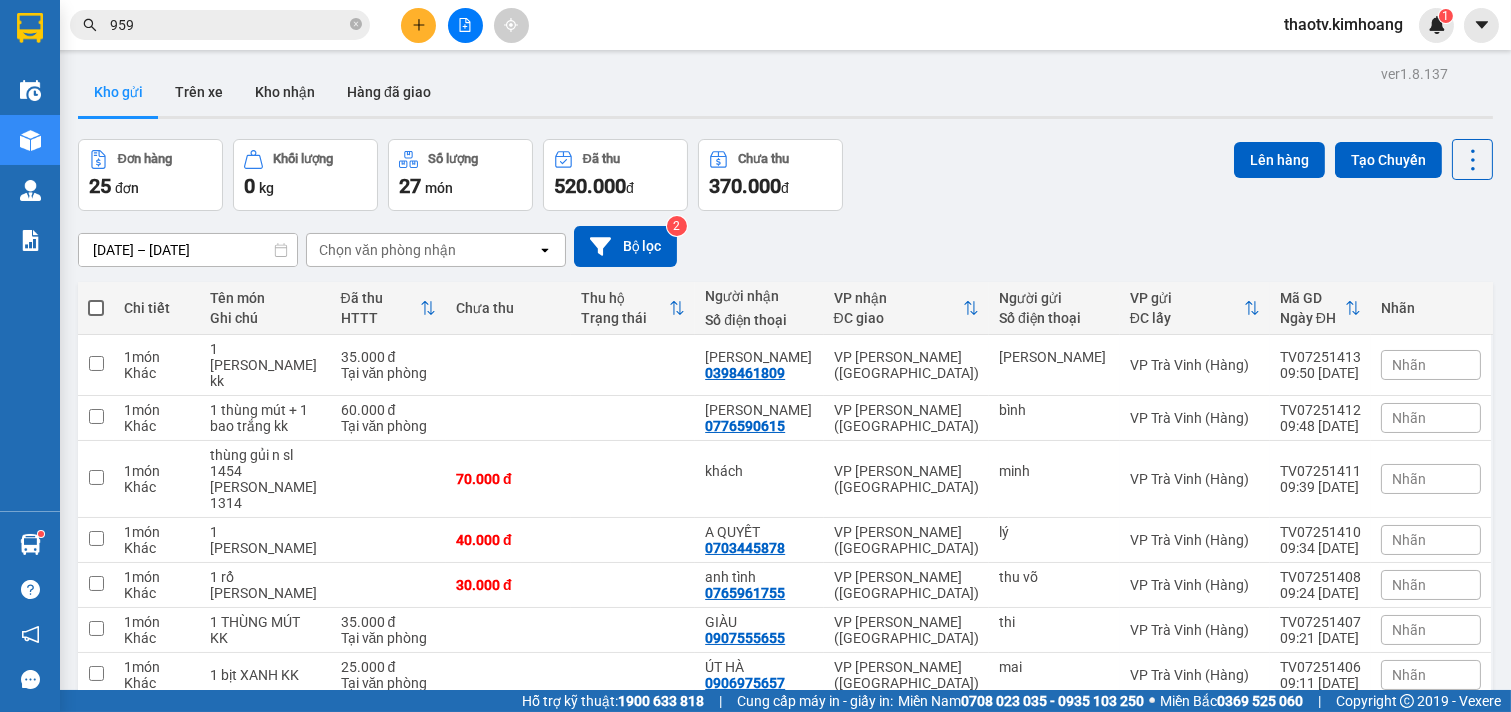 drag, startPoint x: 1246, startPoint y: 248, endPoint x: 1271, endPoint y: 218, distance: 39.051247 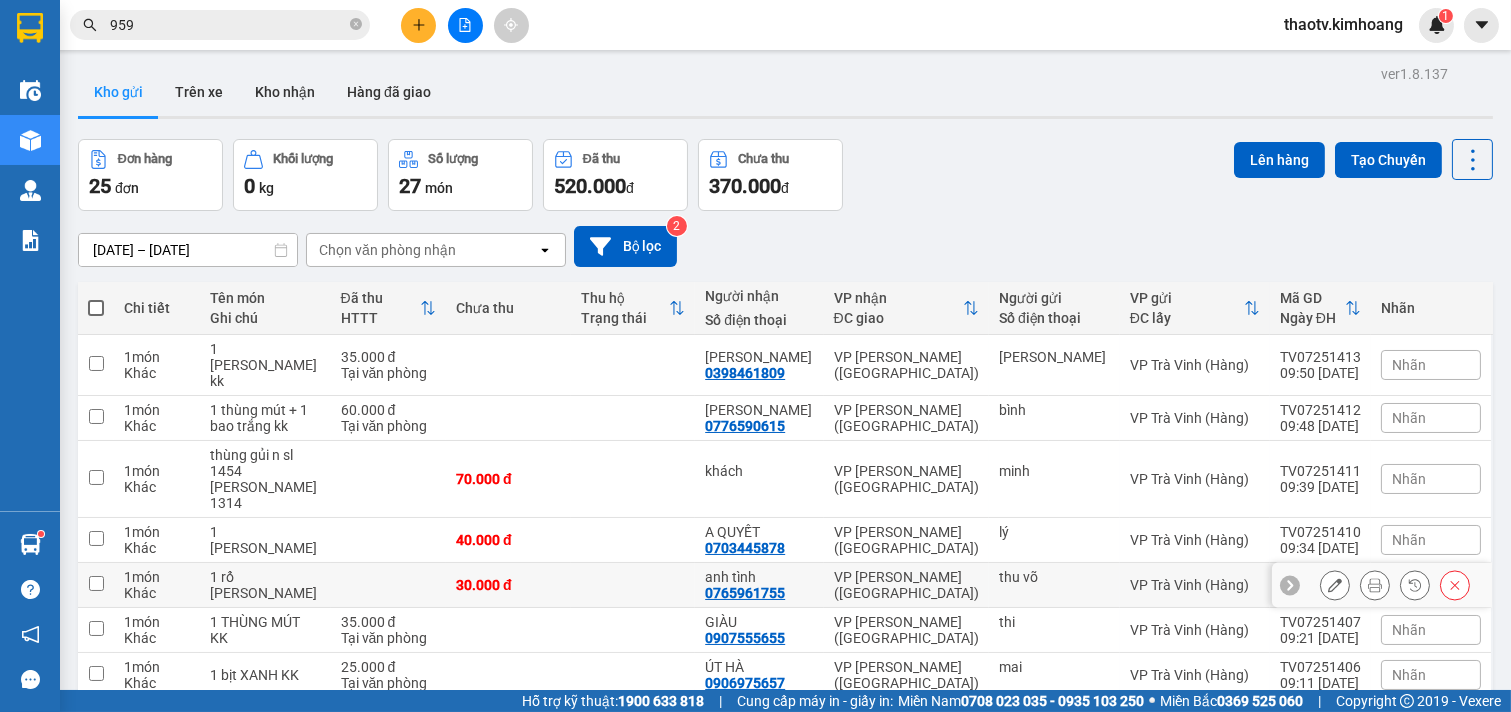 click on "thu võ" at bounding box center [1054, 585] 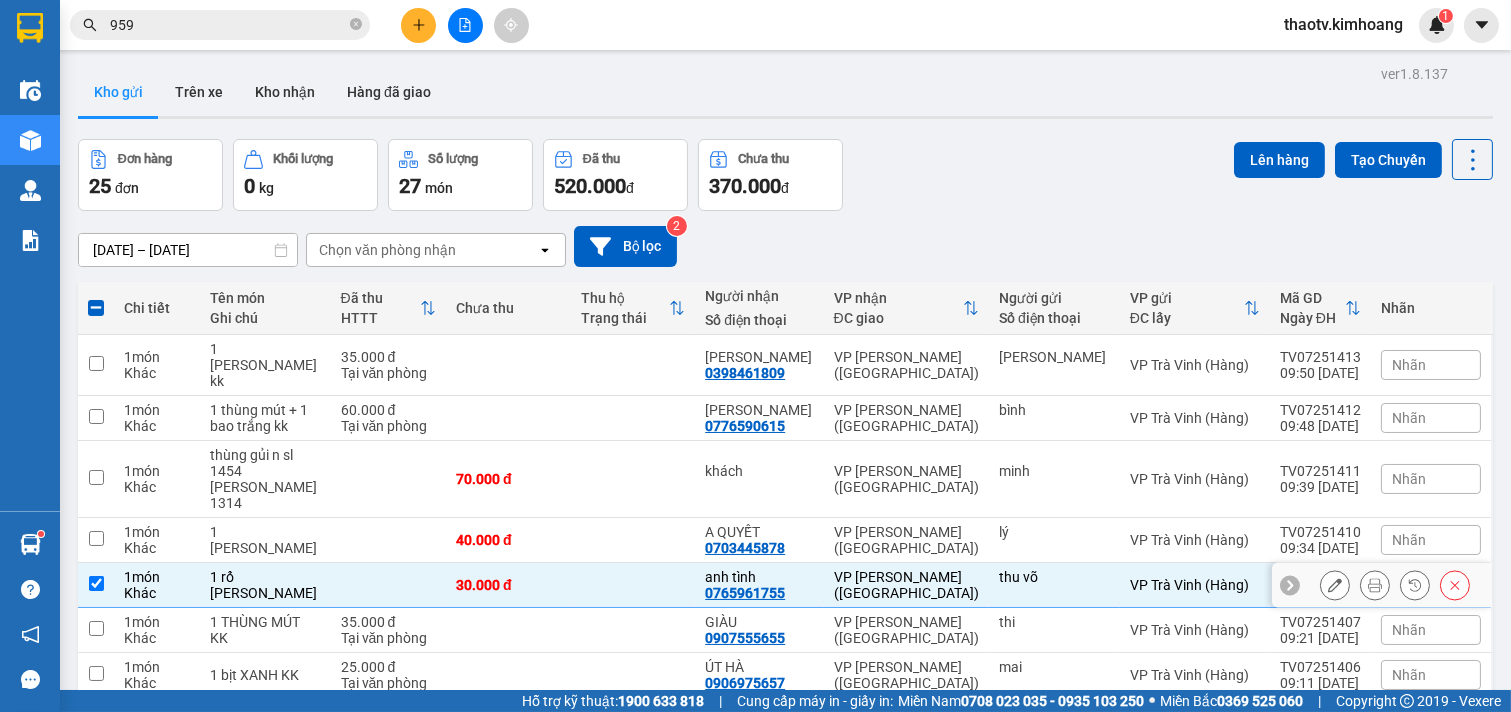 click on "thu võ" at bounding box center (1054, 585) 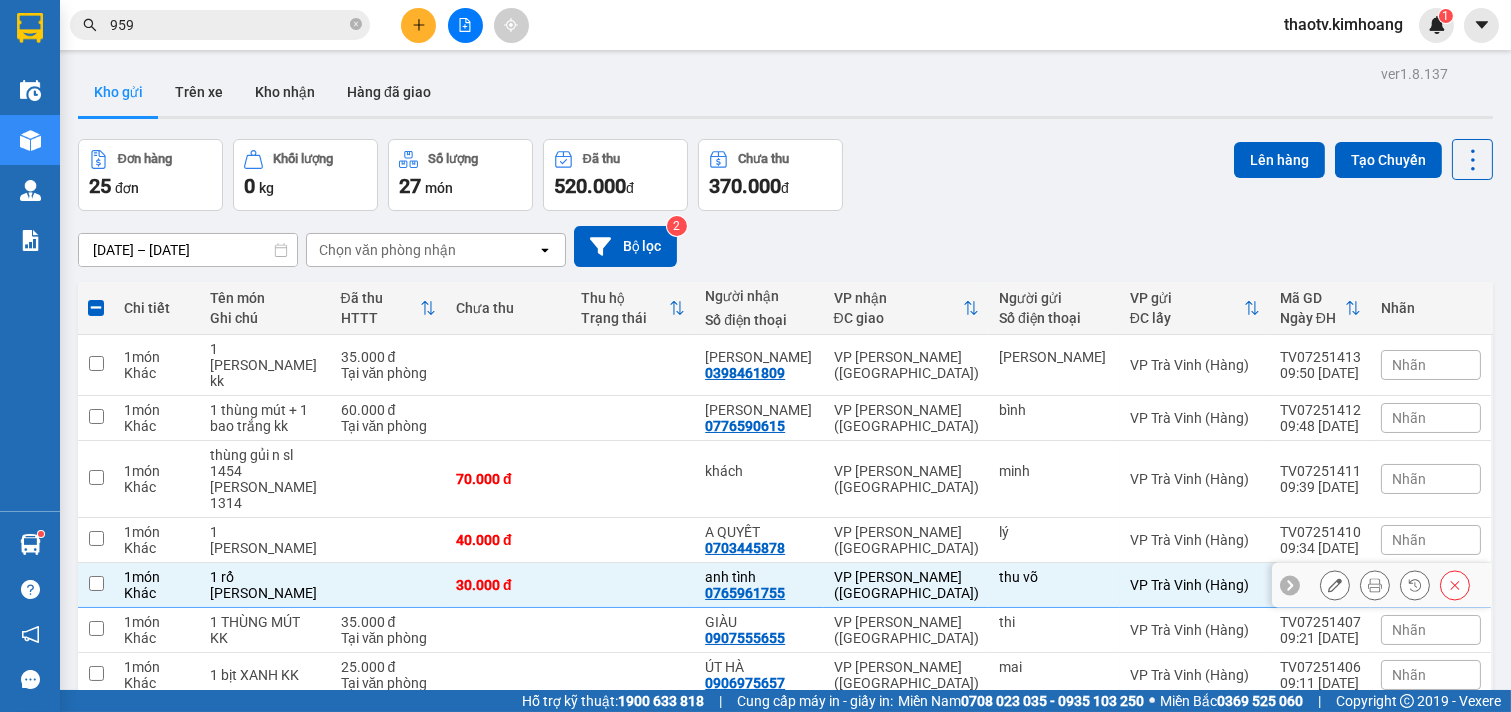 checkbox on "false" 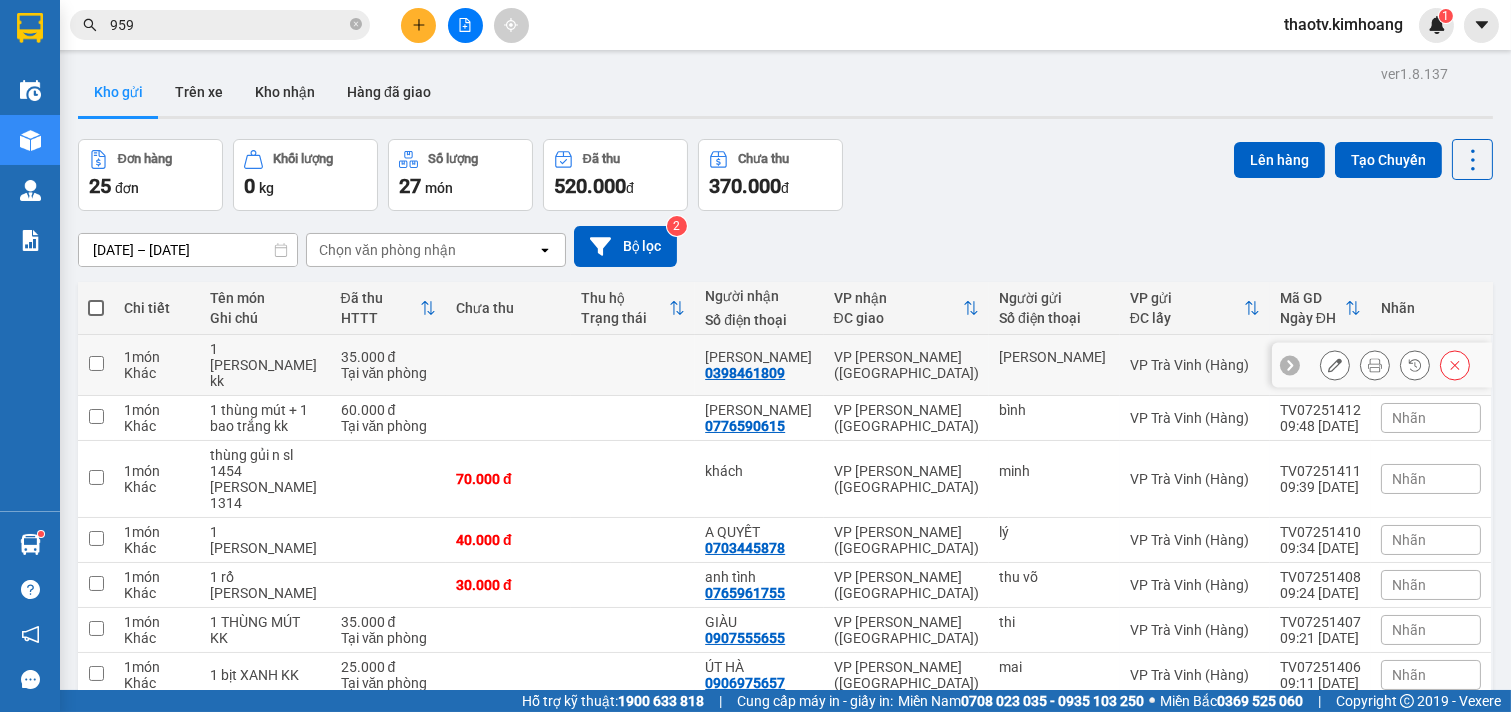 click on "35.000 đ [PERSON_NAME]" at bounding box center [389, 365] 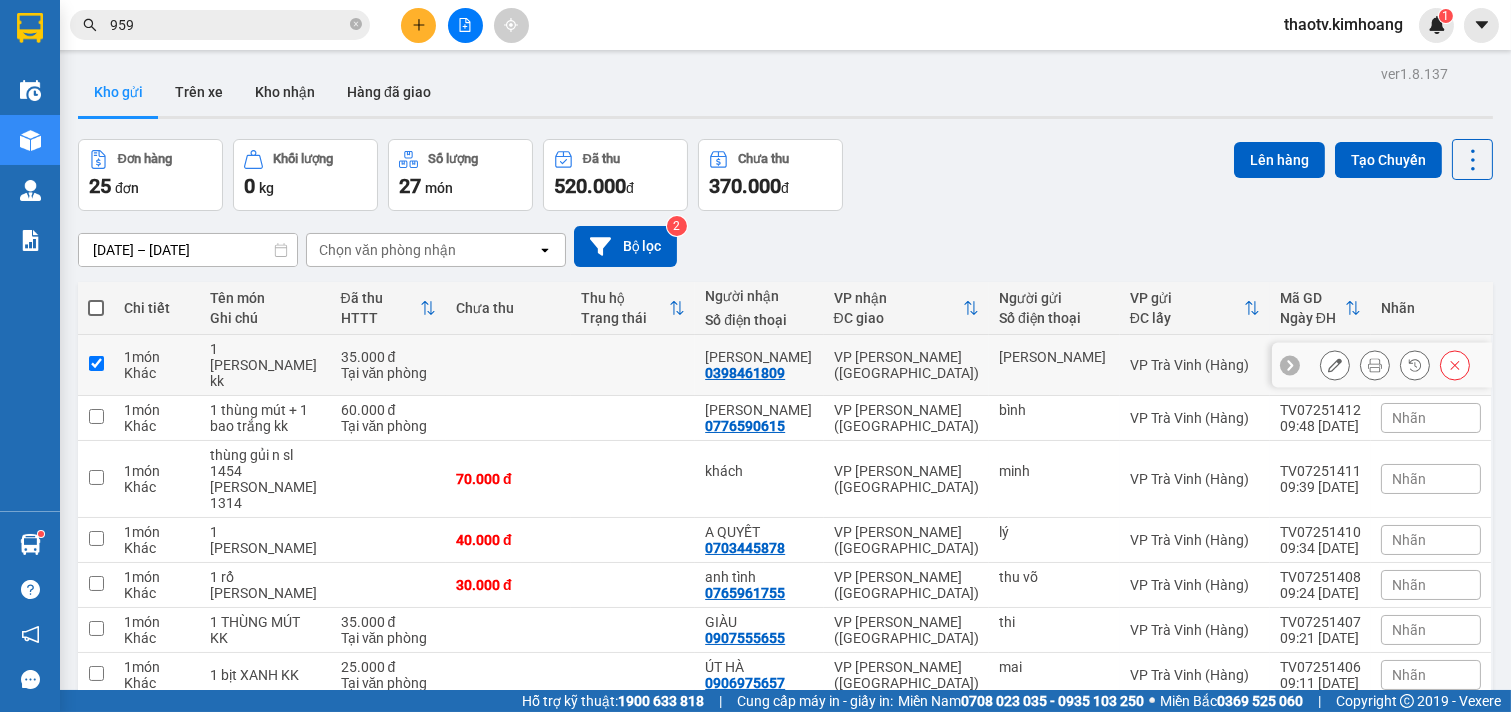 checkbox on "true" 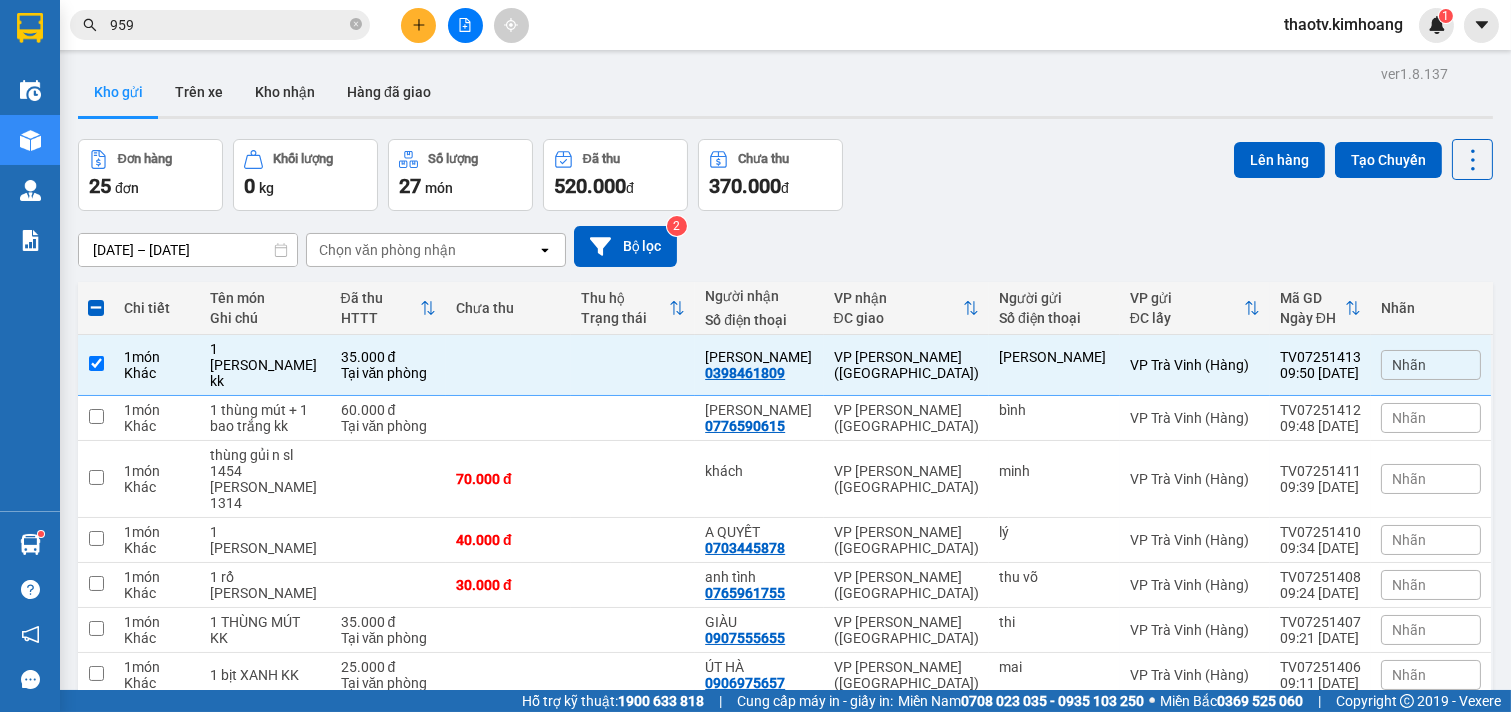 drag, startPoint x: 247, startPoint y: 40, endPoint x: 115, endPoint y: 23, distance: 133.0902 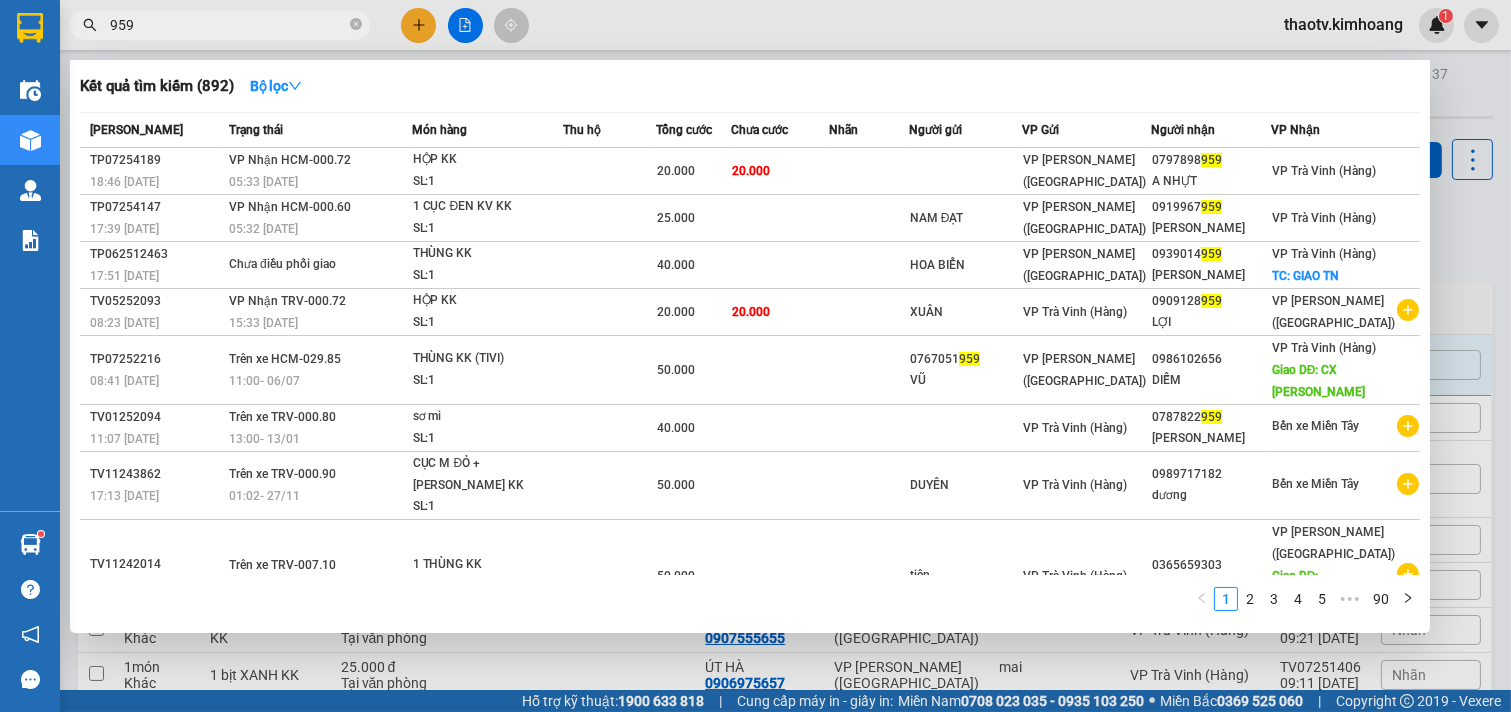 drag, startPoint x: 127, startPoint y: 27, endPoint x: 137, endPoint y: 32, distance: 11.18034 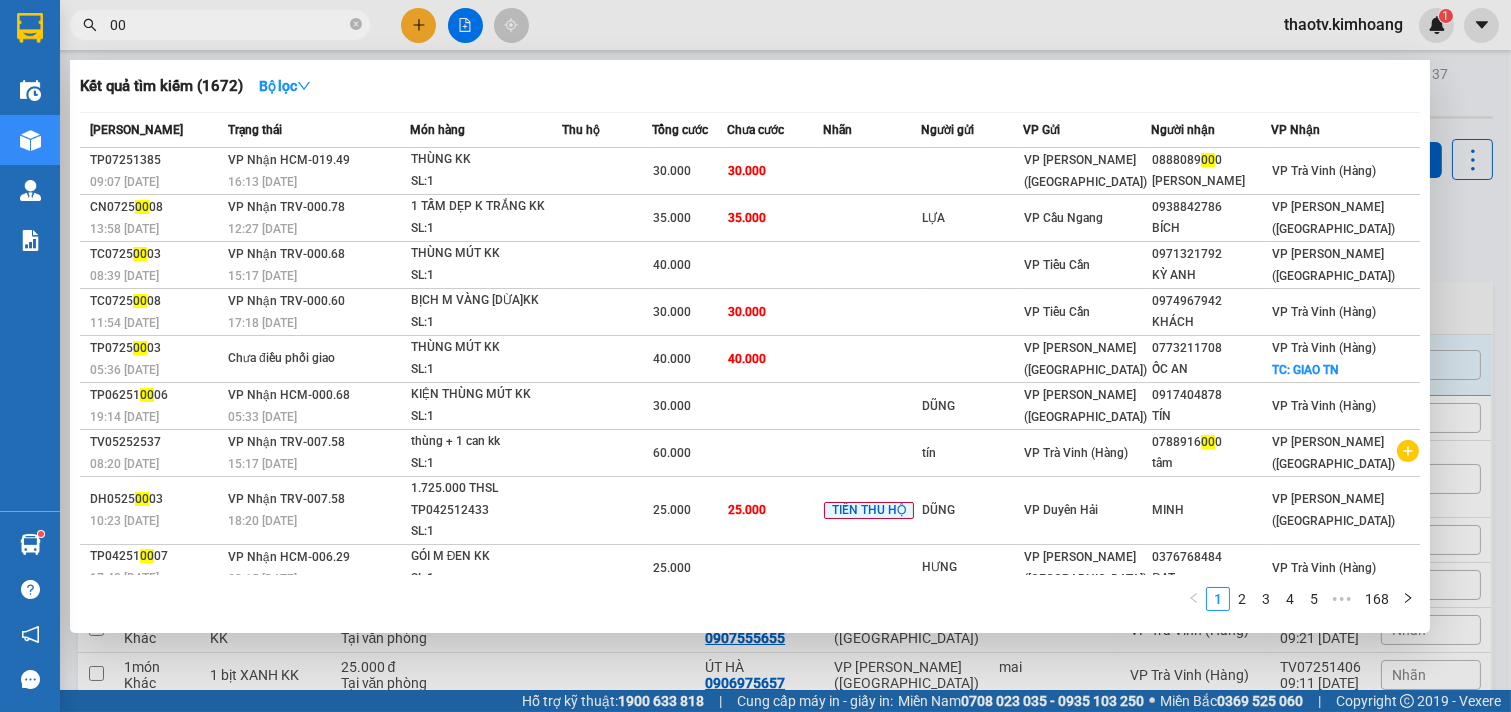 type on "0" 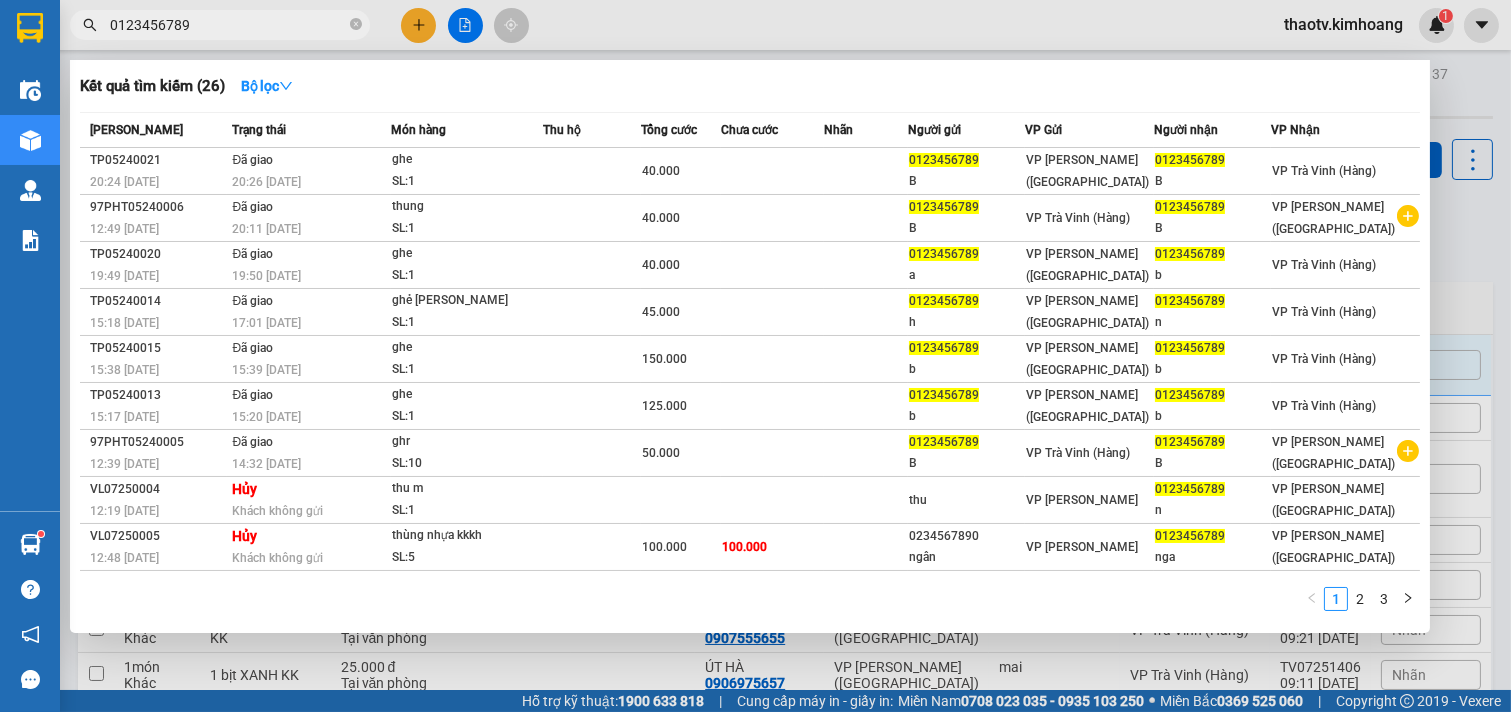 type on "0123456789" 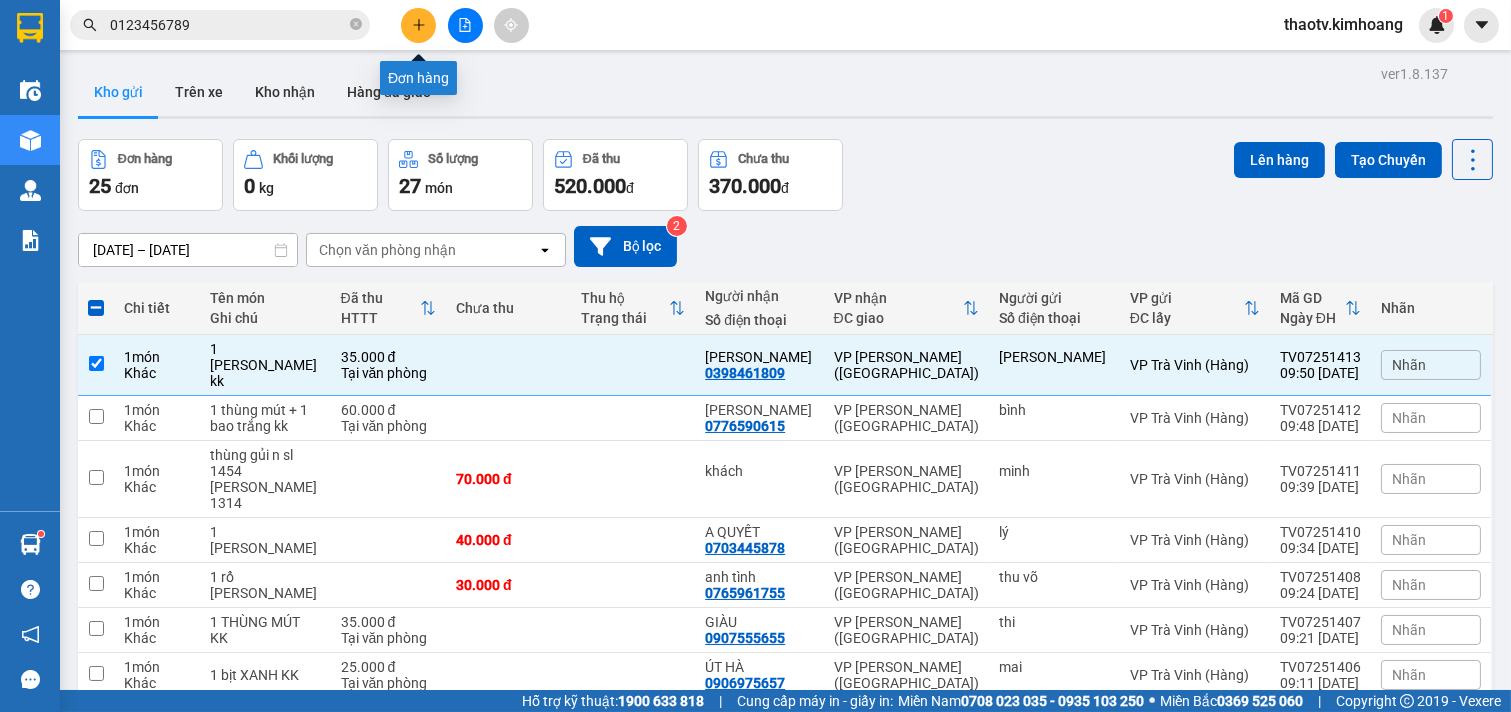 click at bounding box center [418, 25] 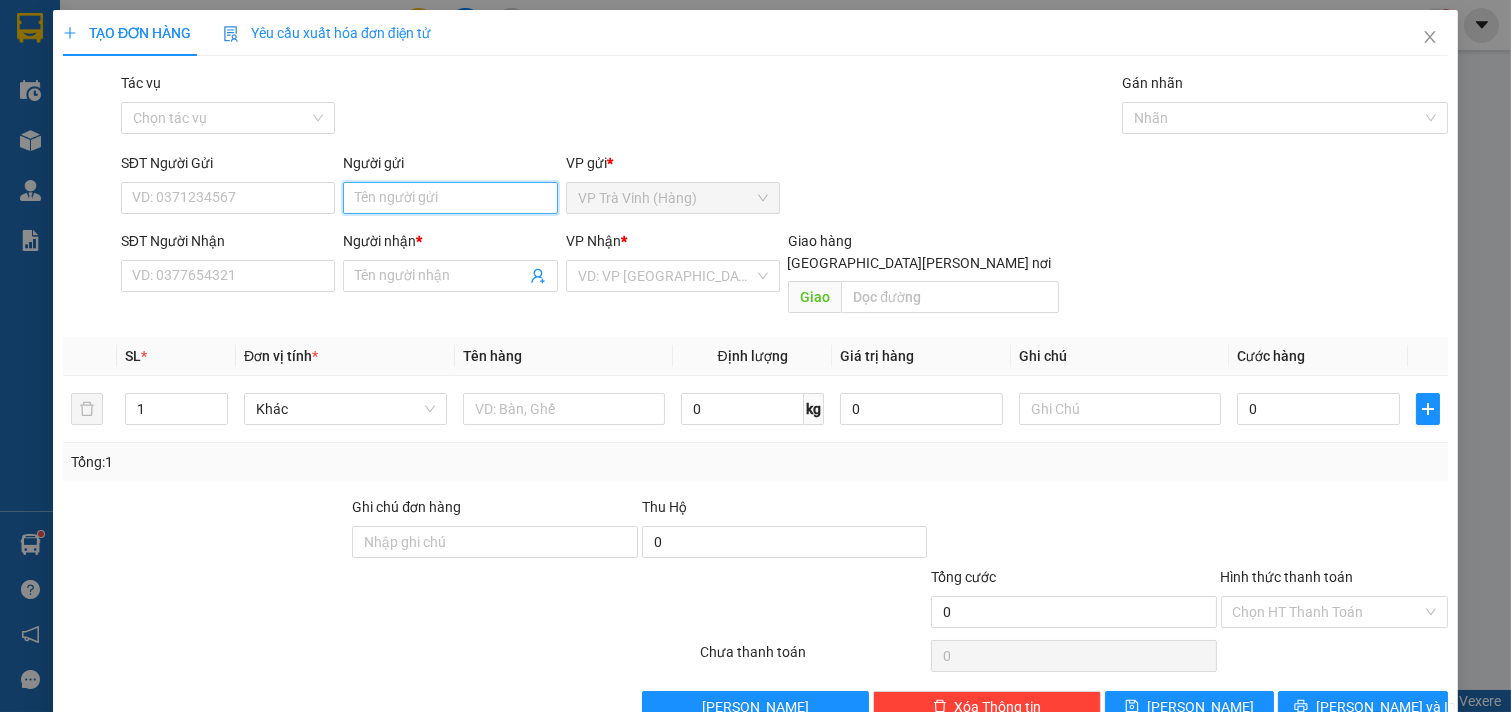 click on "Người gửi" at bounding box center [450, 198] 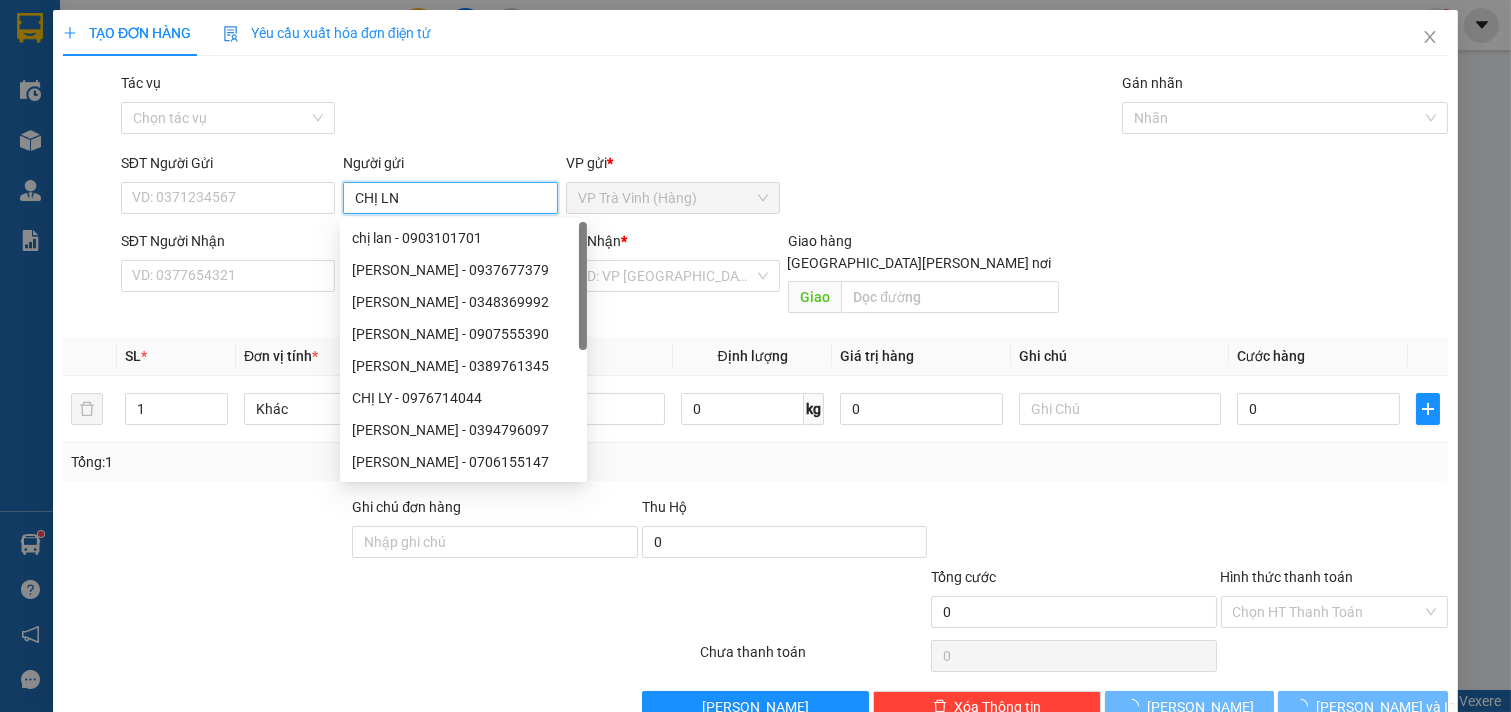 type on "CHỊ LN" 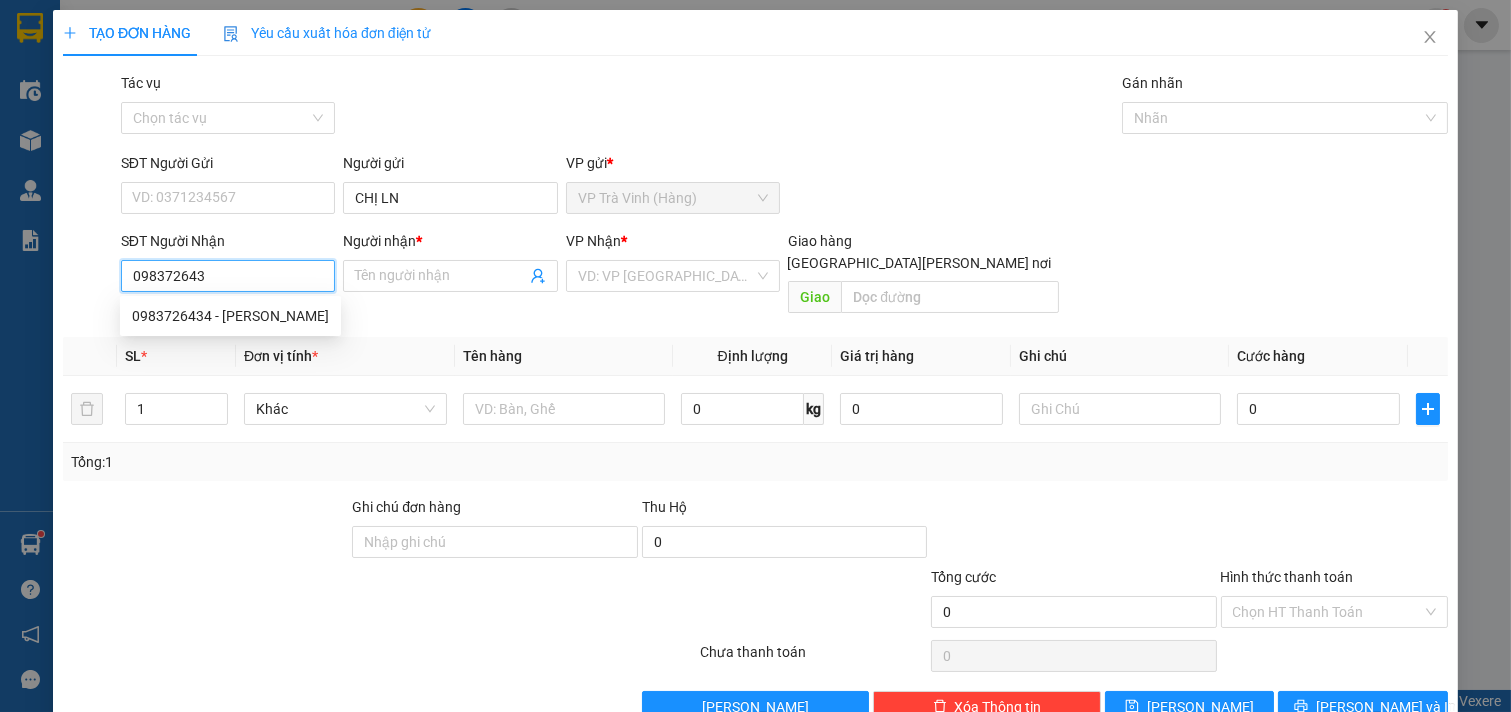 type on "0983726434" 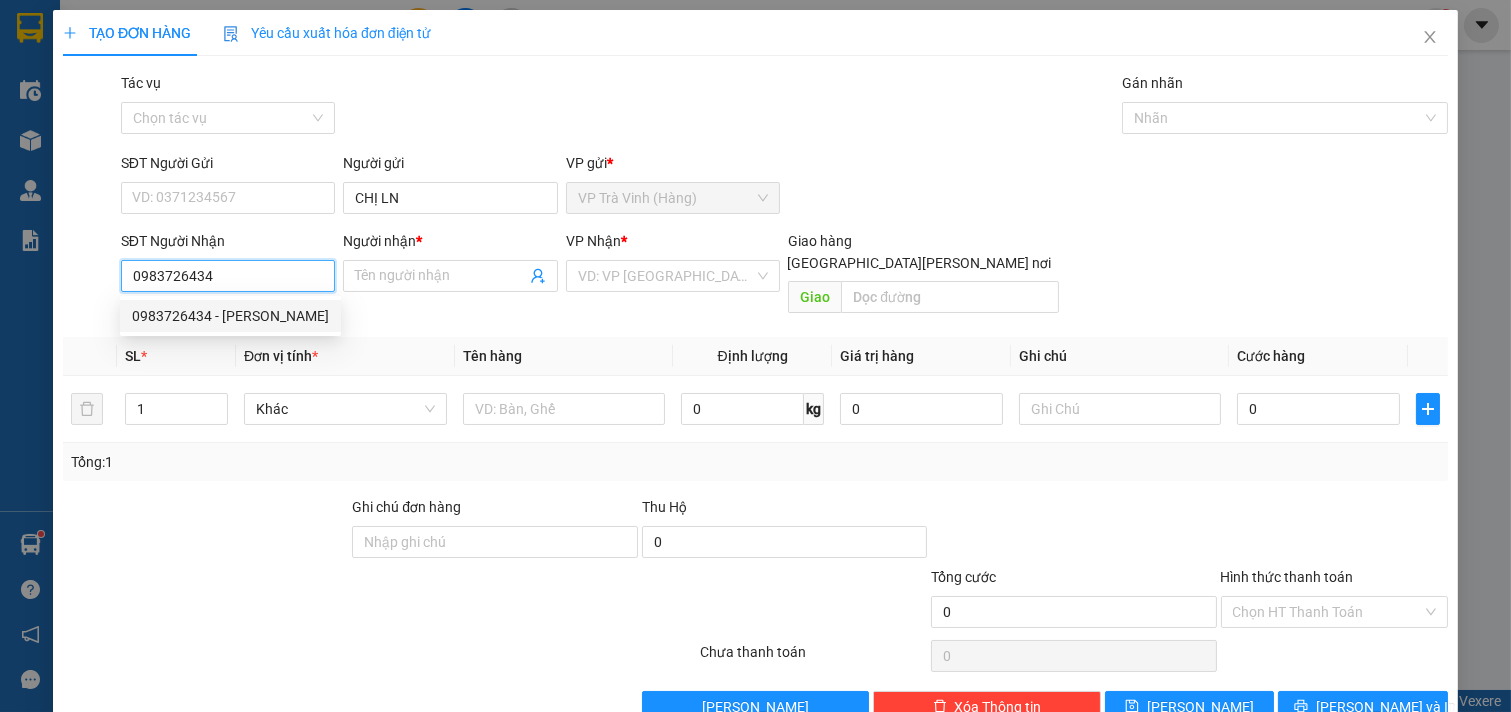 click on "0983726434 - [PERSON_NAME]" at bounding box center [230, 316] 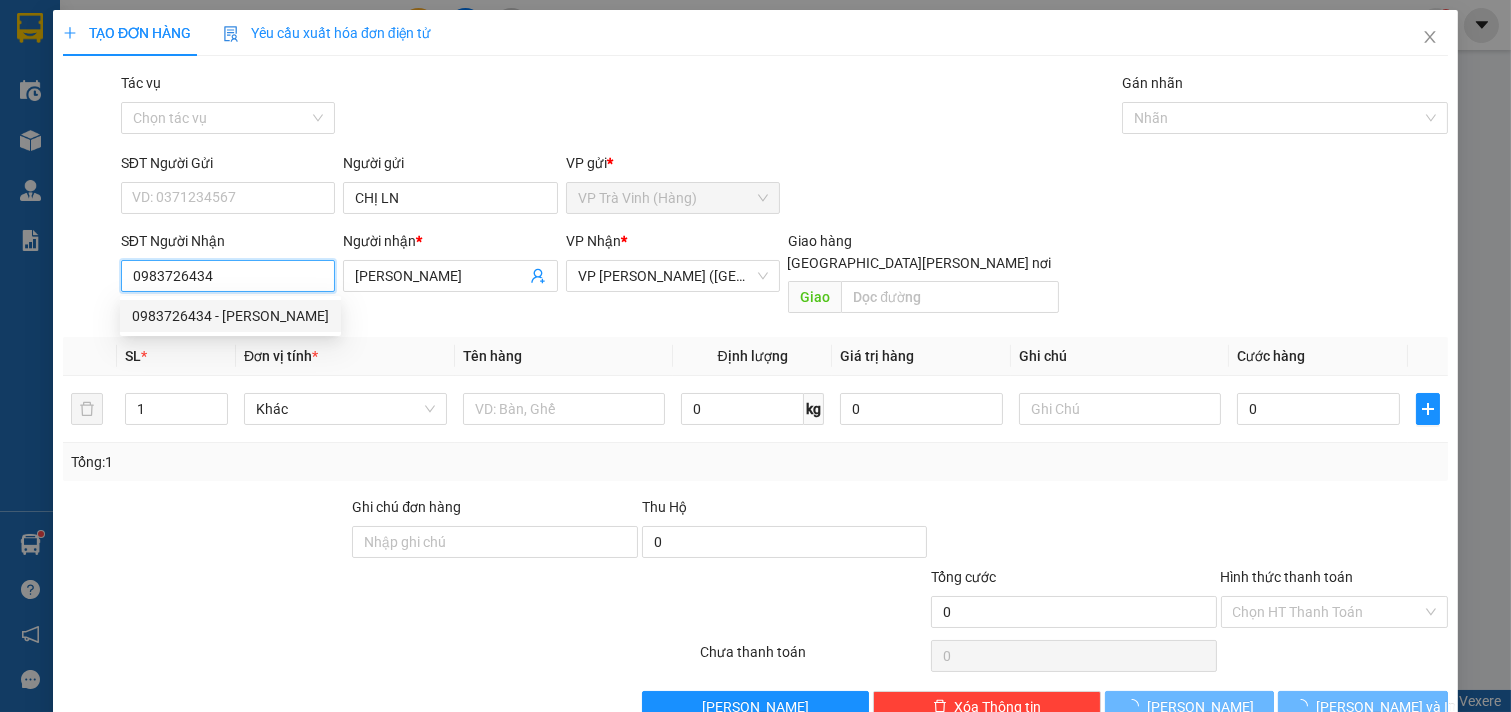 type on "20.000" 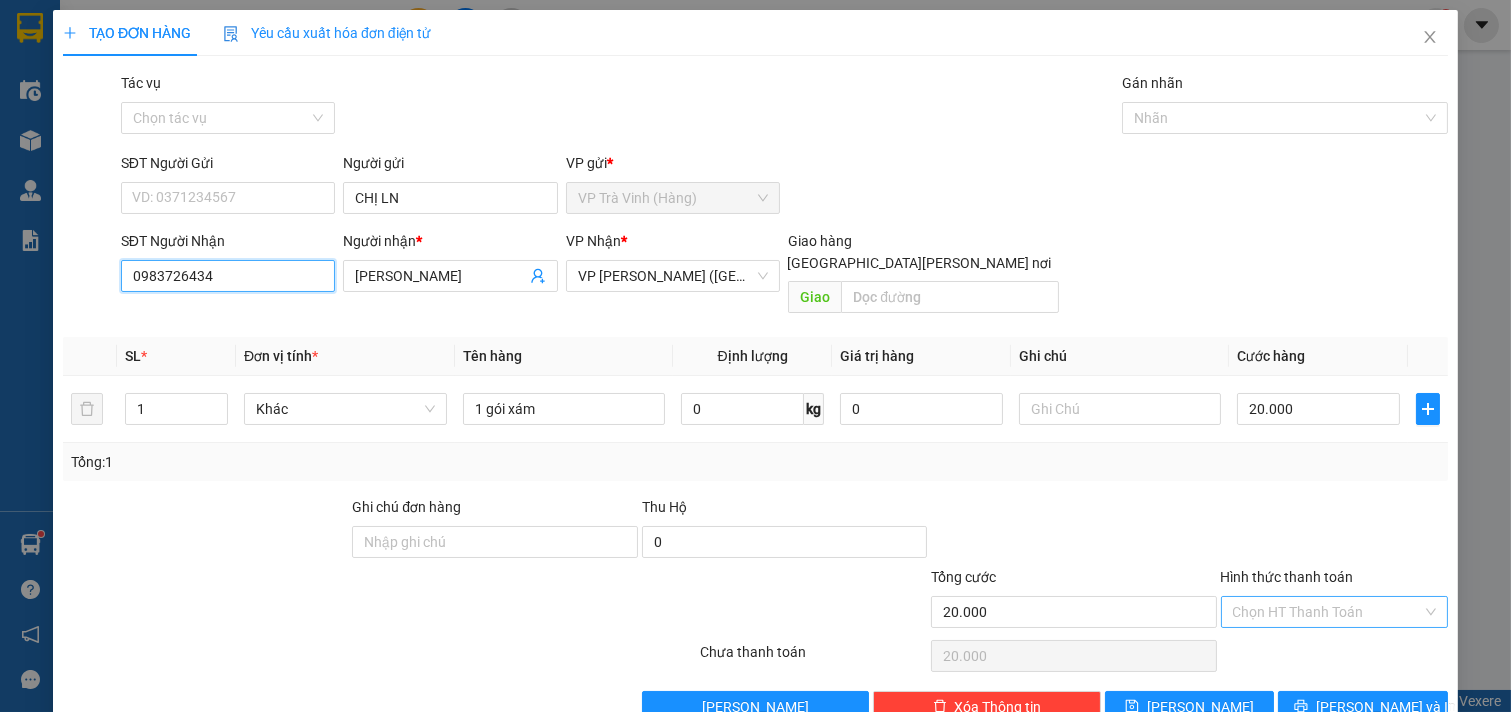 type on "0983726434" 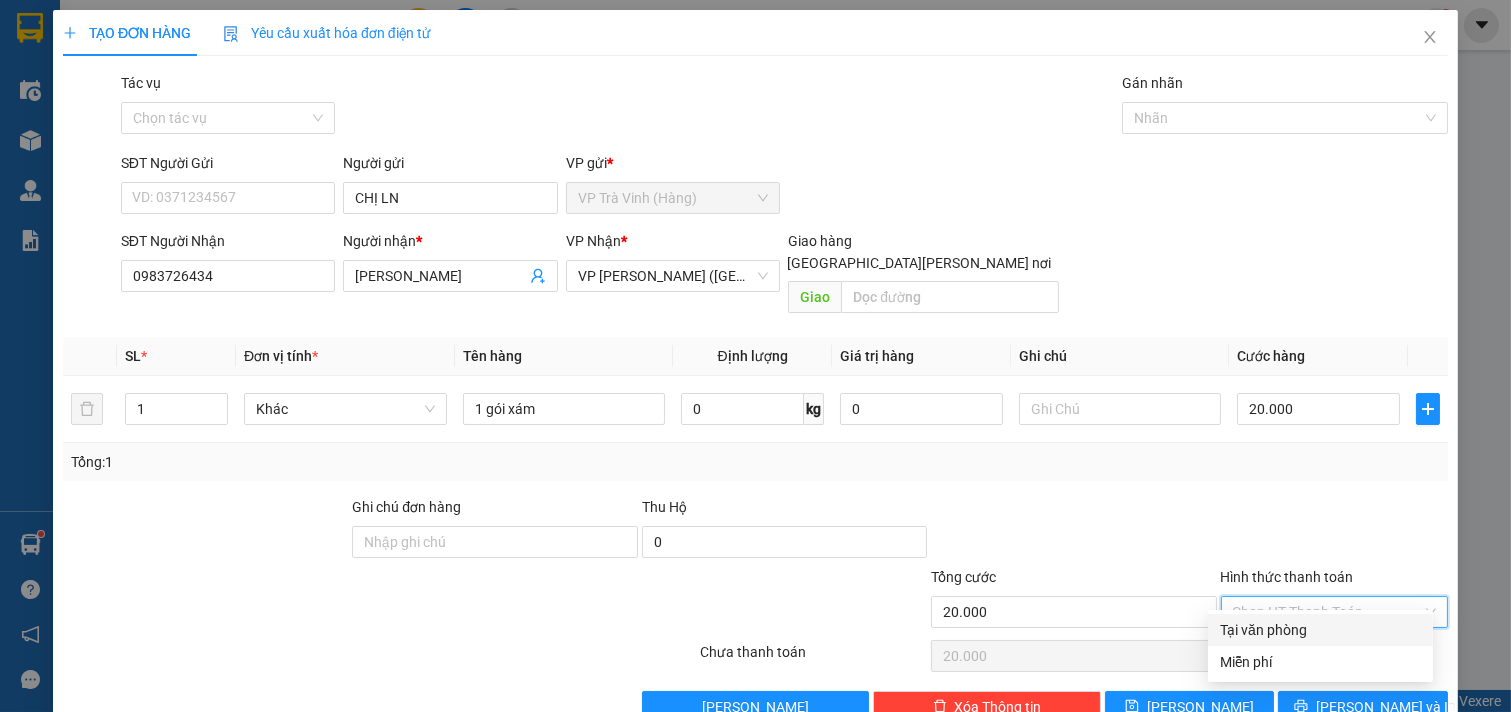 click on "Hình thức thanh toán" at bounding box center [1328, 612] 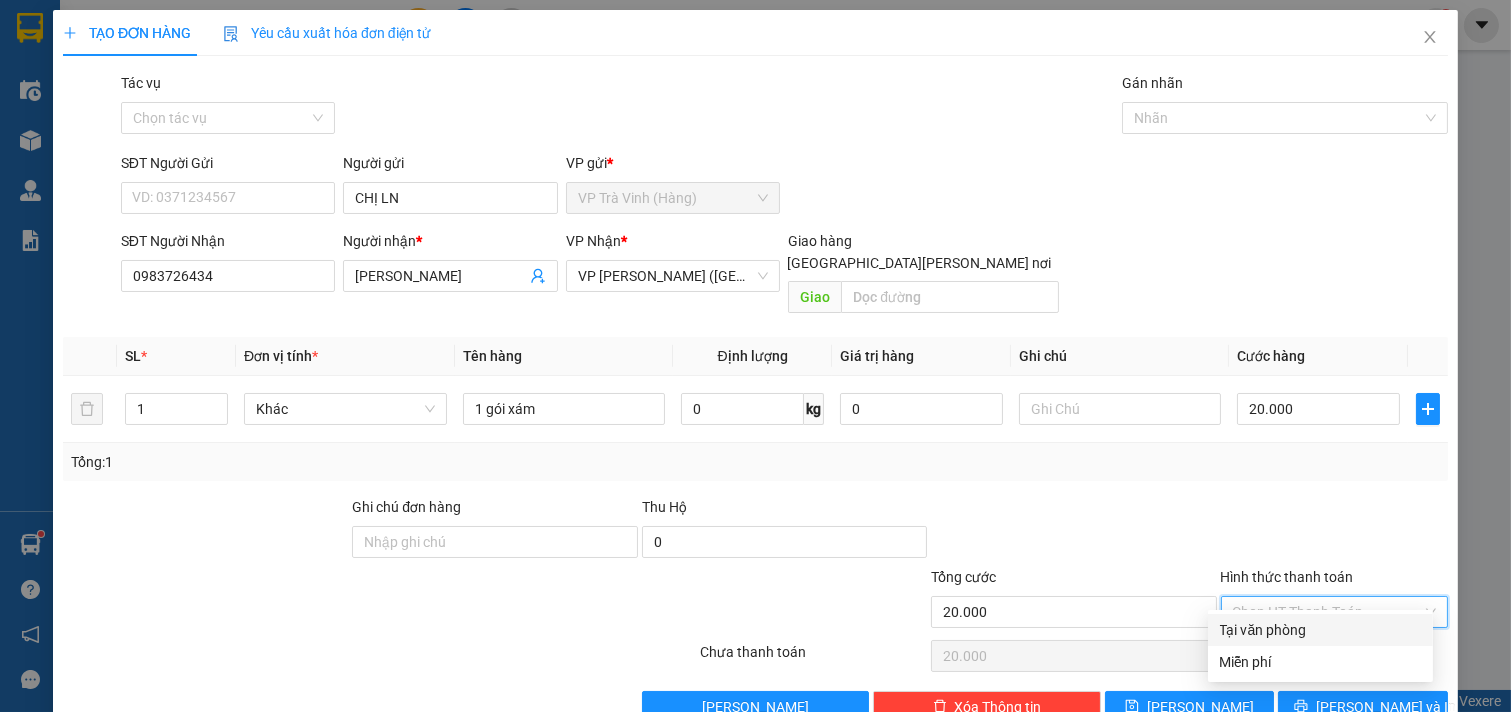 click on "Tại văn phòng" at bounding box center (1320, 630) 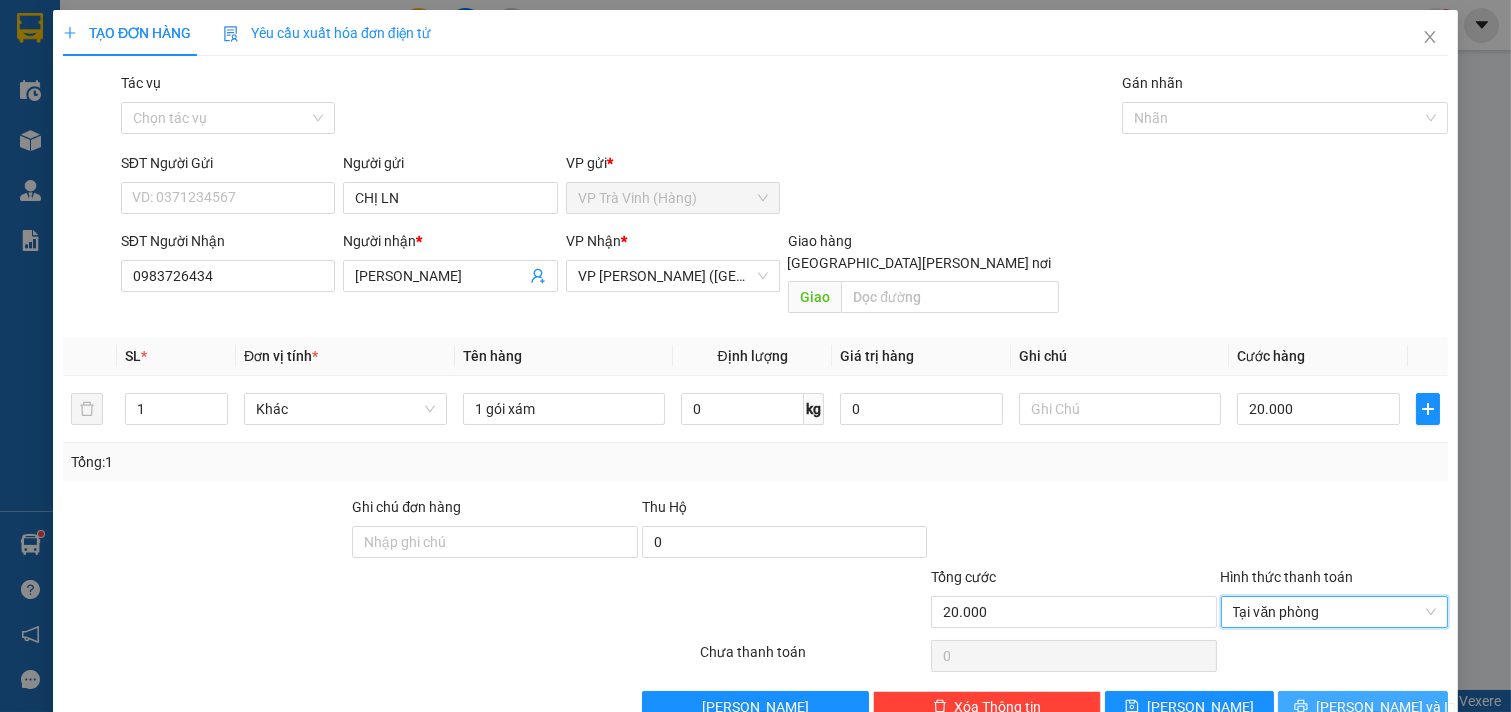 click 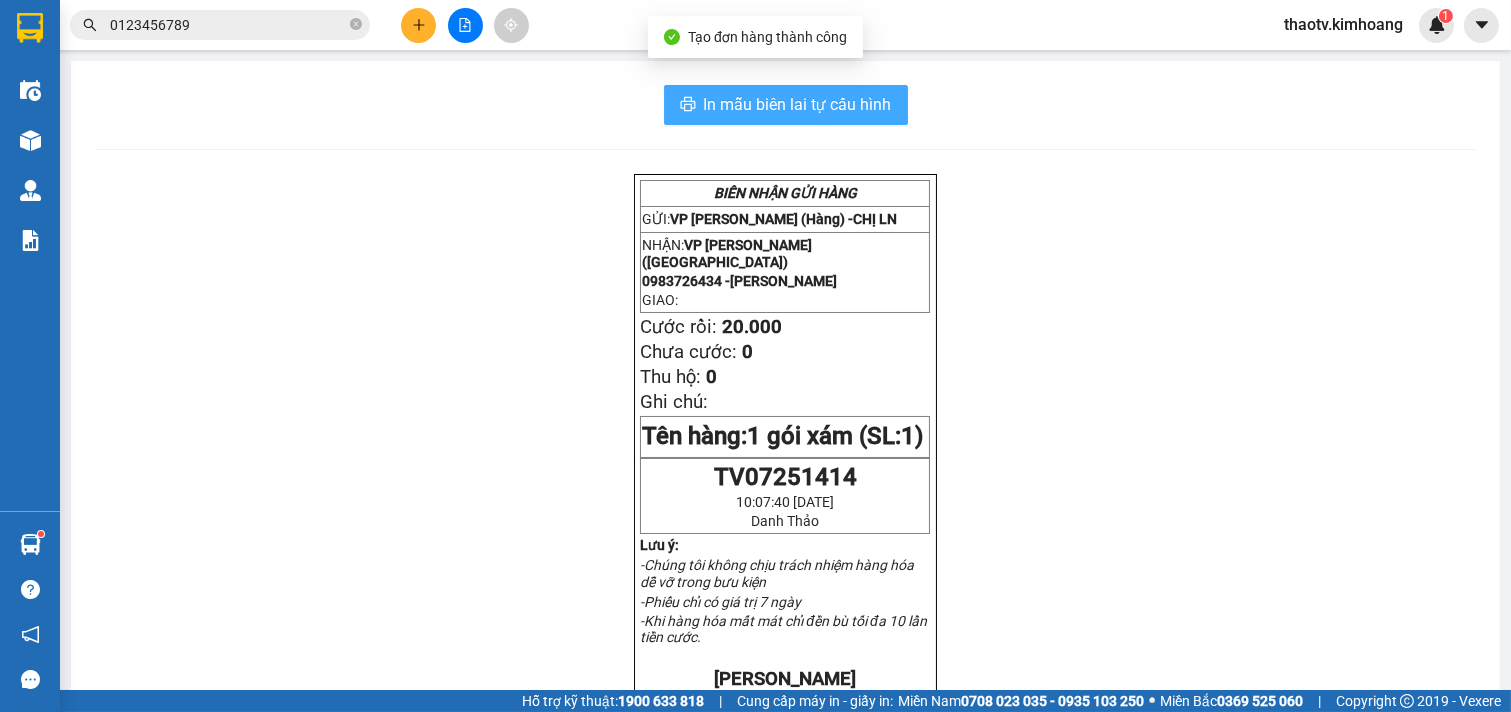 click on "In mẫu biên lai tự cấu hình" at bounding box center (786, 105) 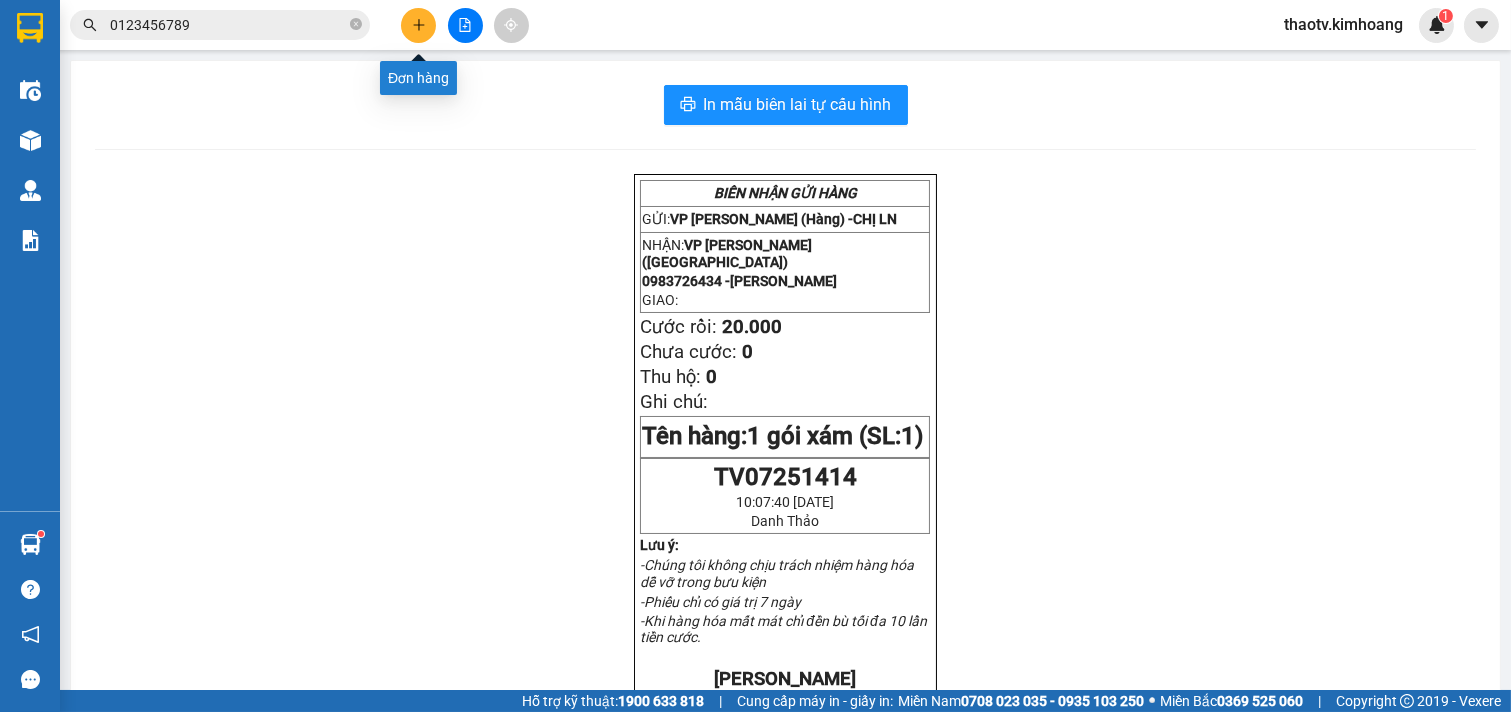 click at bounding box center (418, 25) 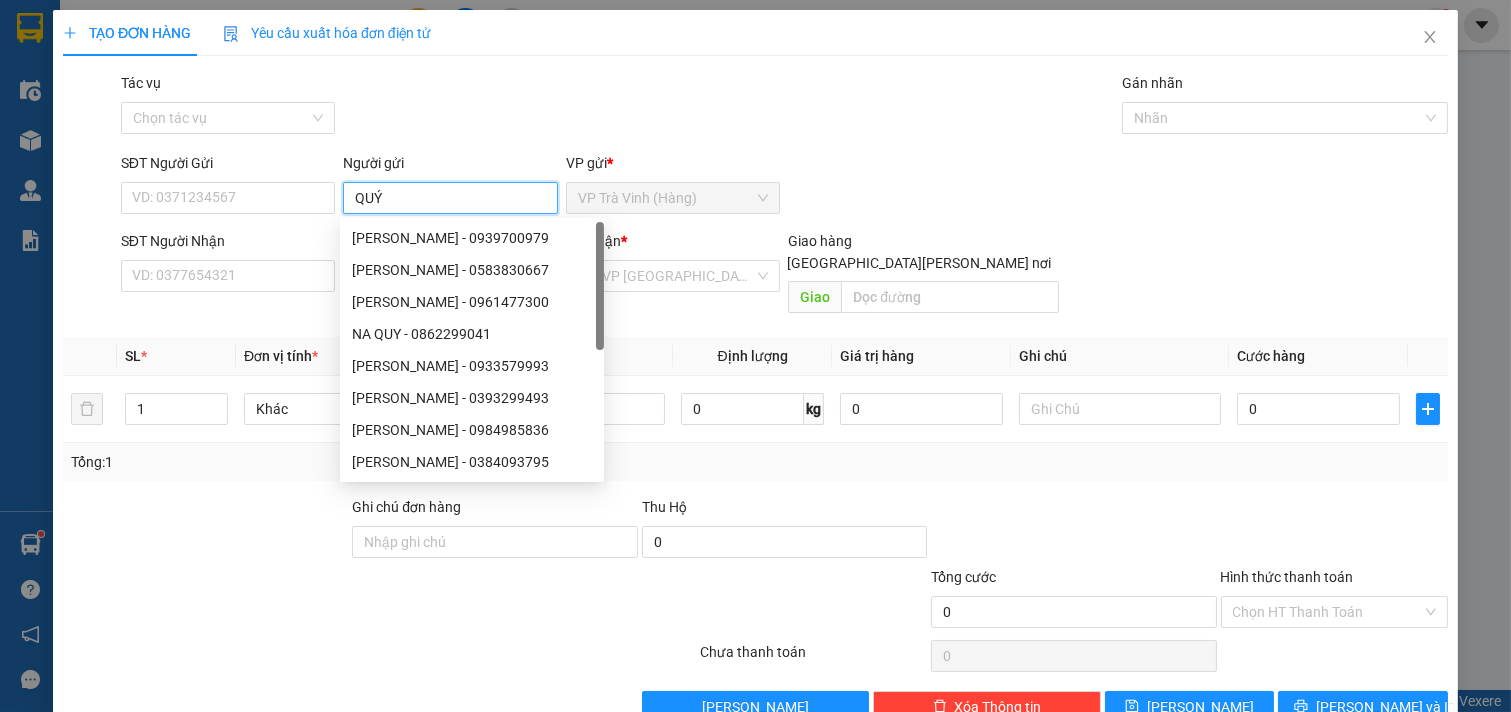 type on "QUÝ" 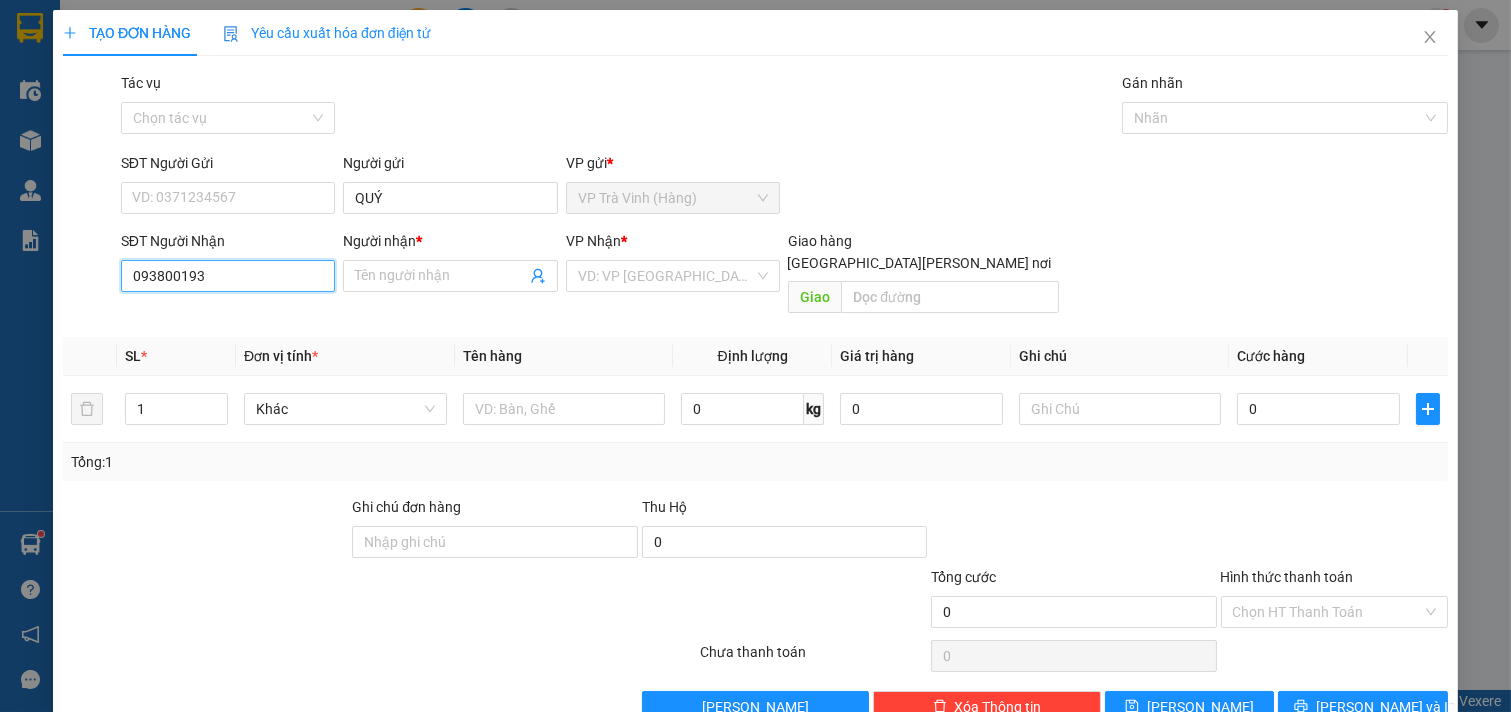 type on "0938001933" 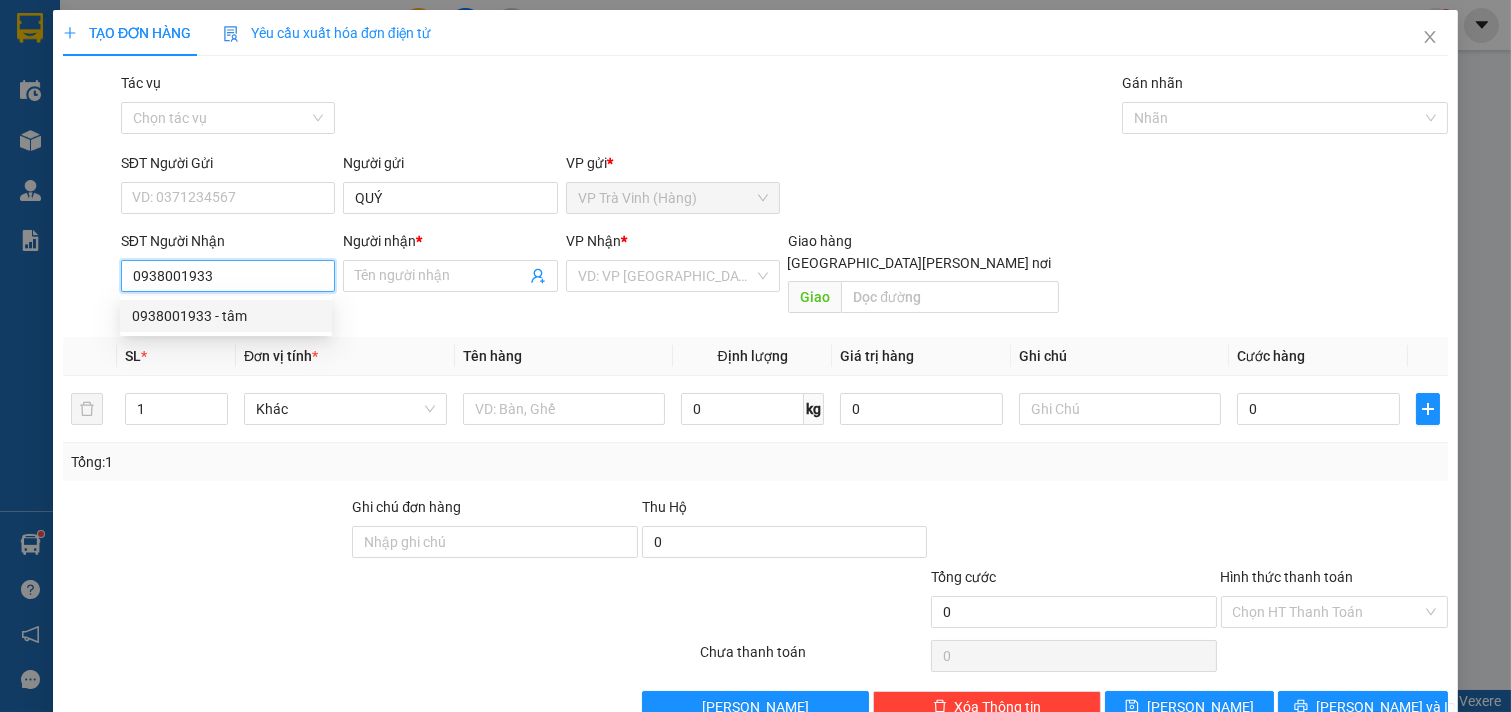 click on "0938001933 - tâm" at bounding box center (226, 316) 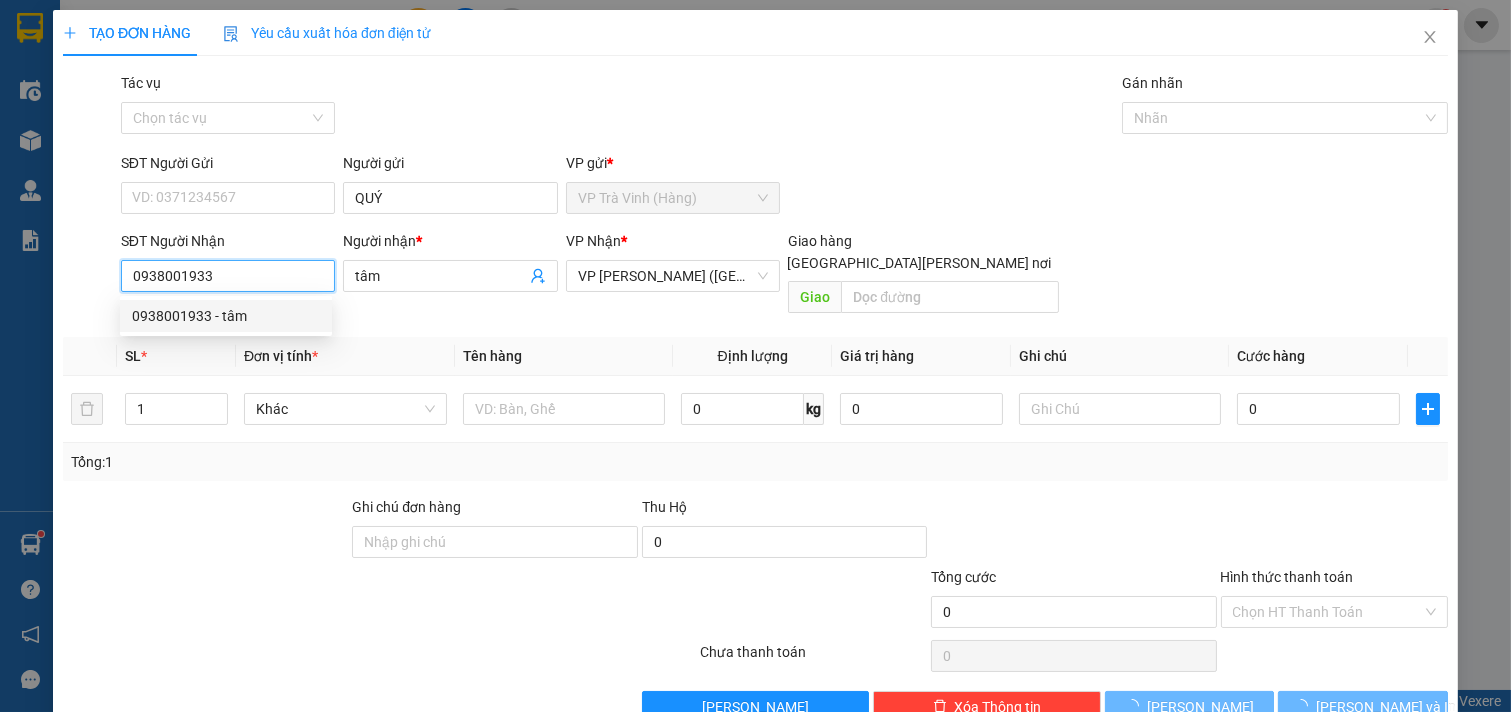 type on "25.000" 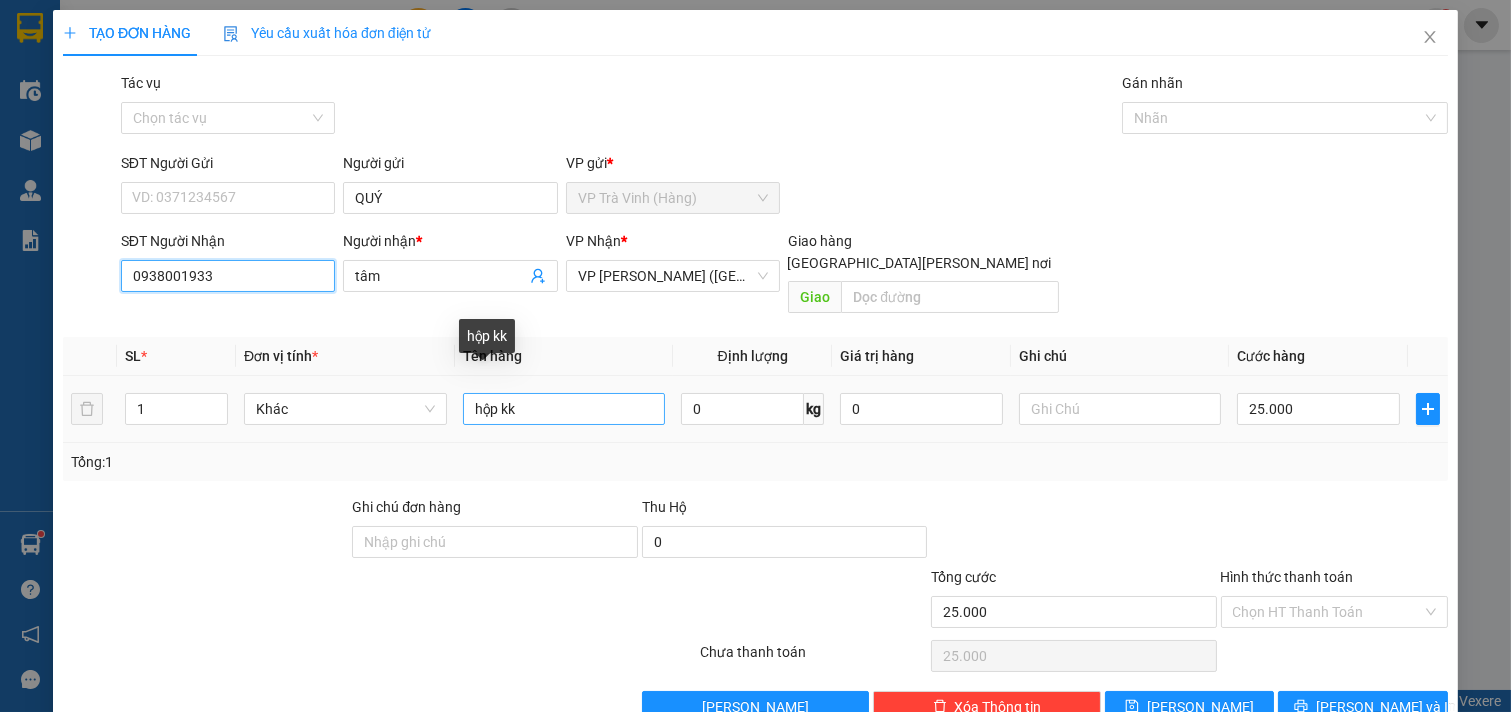 type on "0938001933" 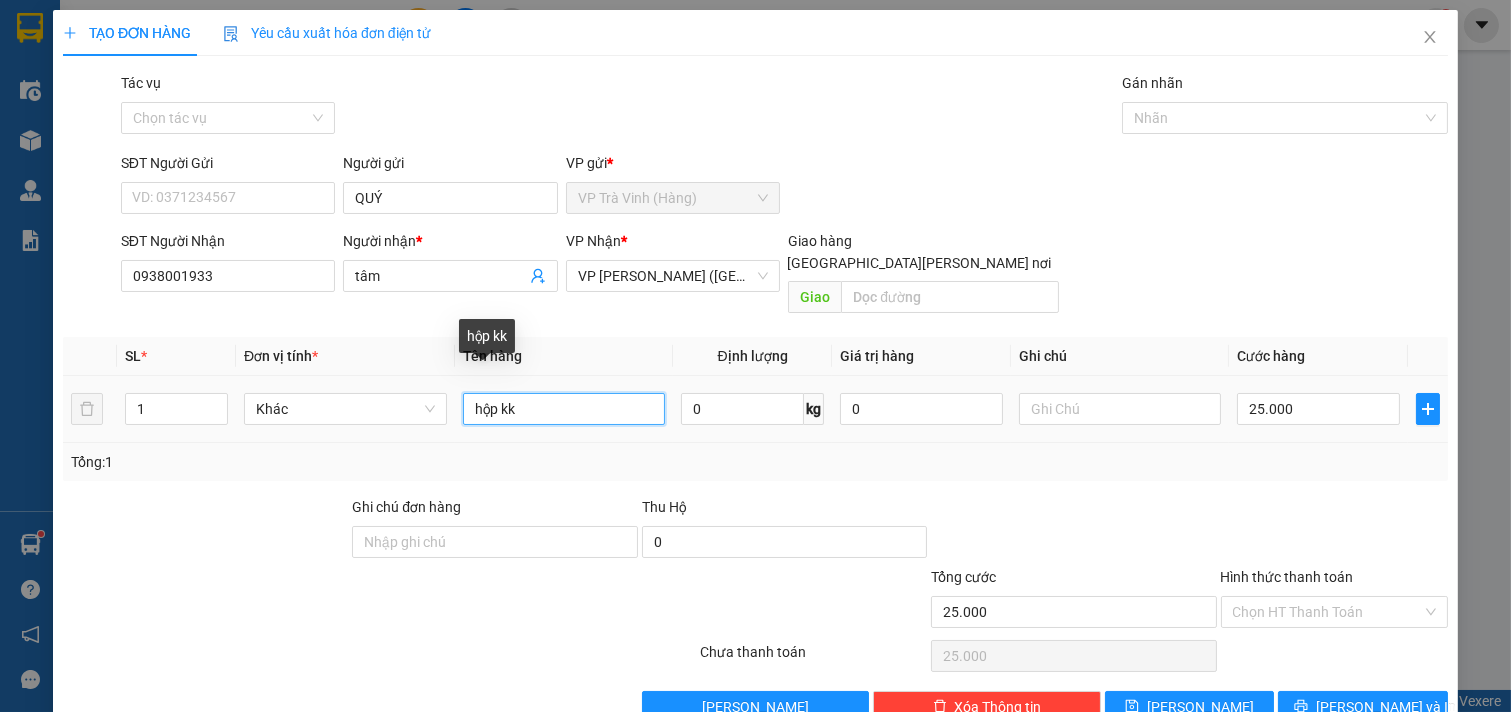 click on "hộp kk" at bounding box center [564, 409] 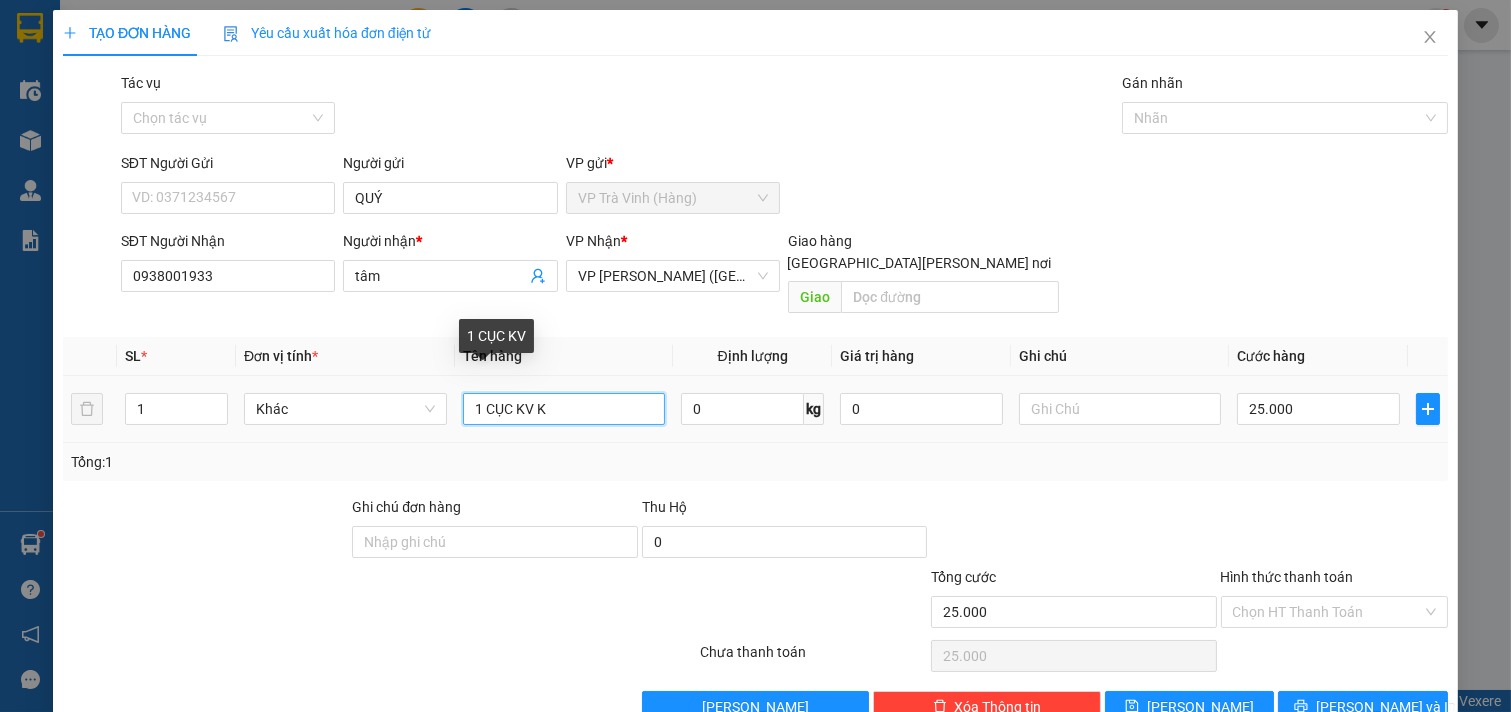 type on "1 CỤC KV KK" 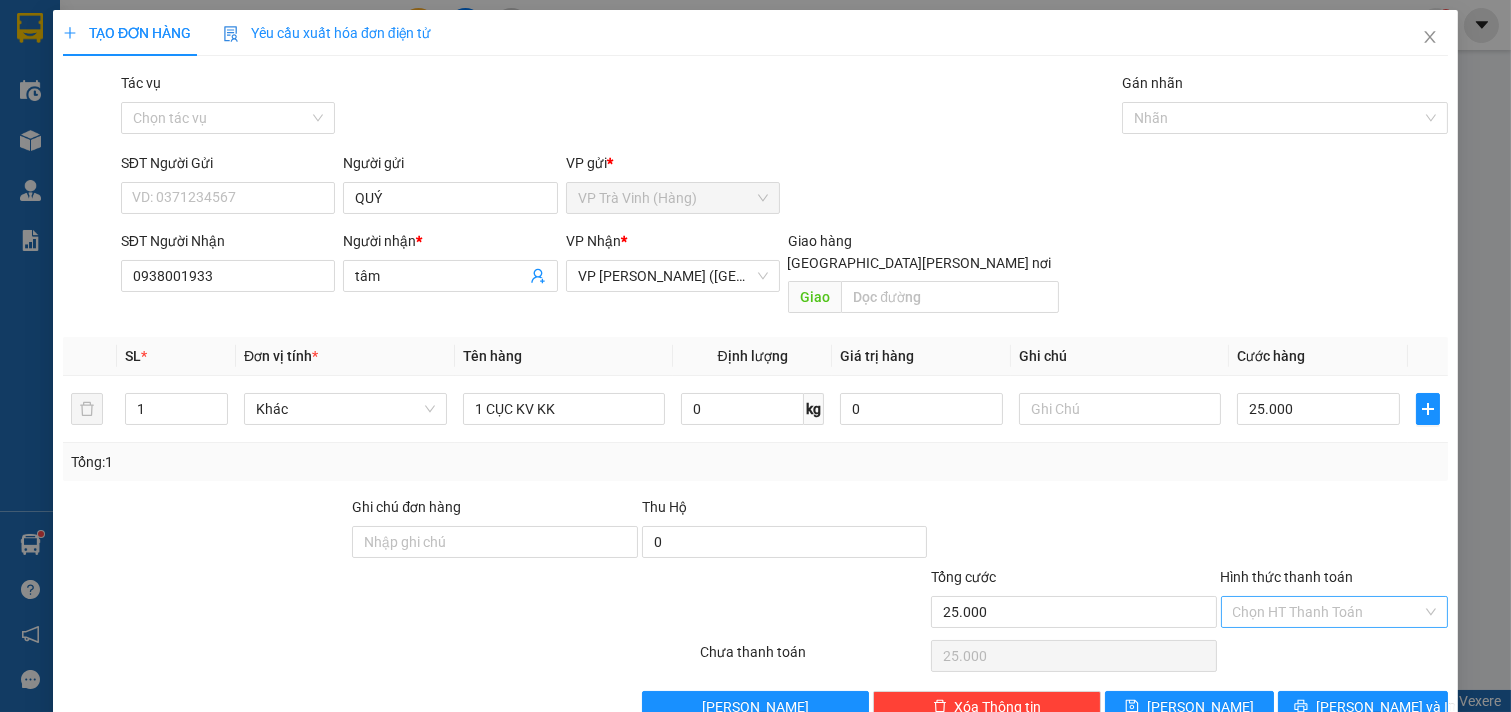 click on "Hình thức thanh toán" at bounding box center [1328, 612] 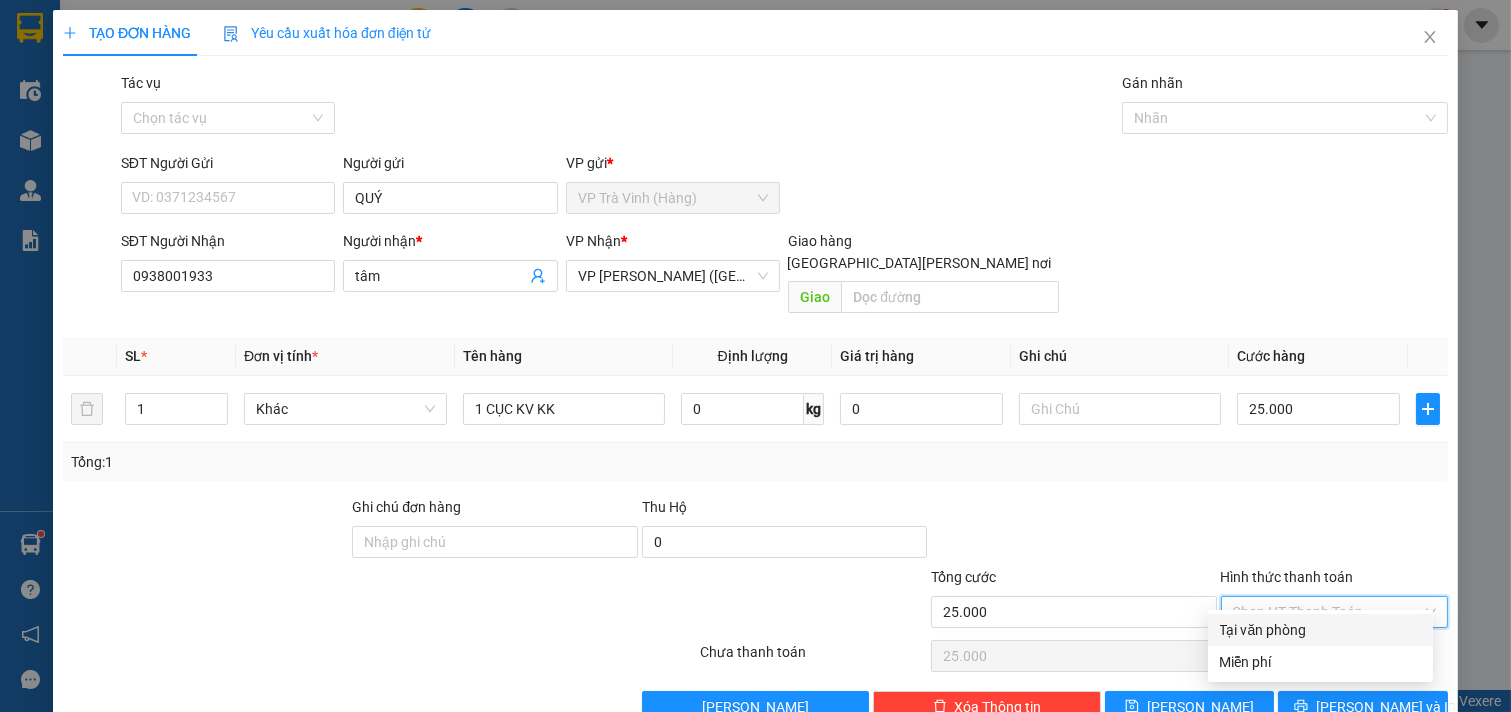 click on "Tại văn phòng" at bounding box center [1320, 630] 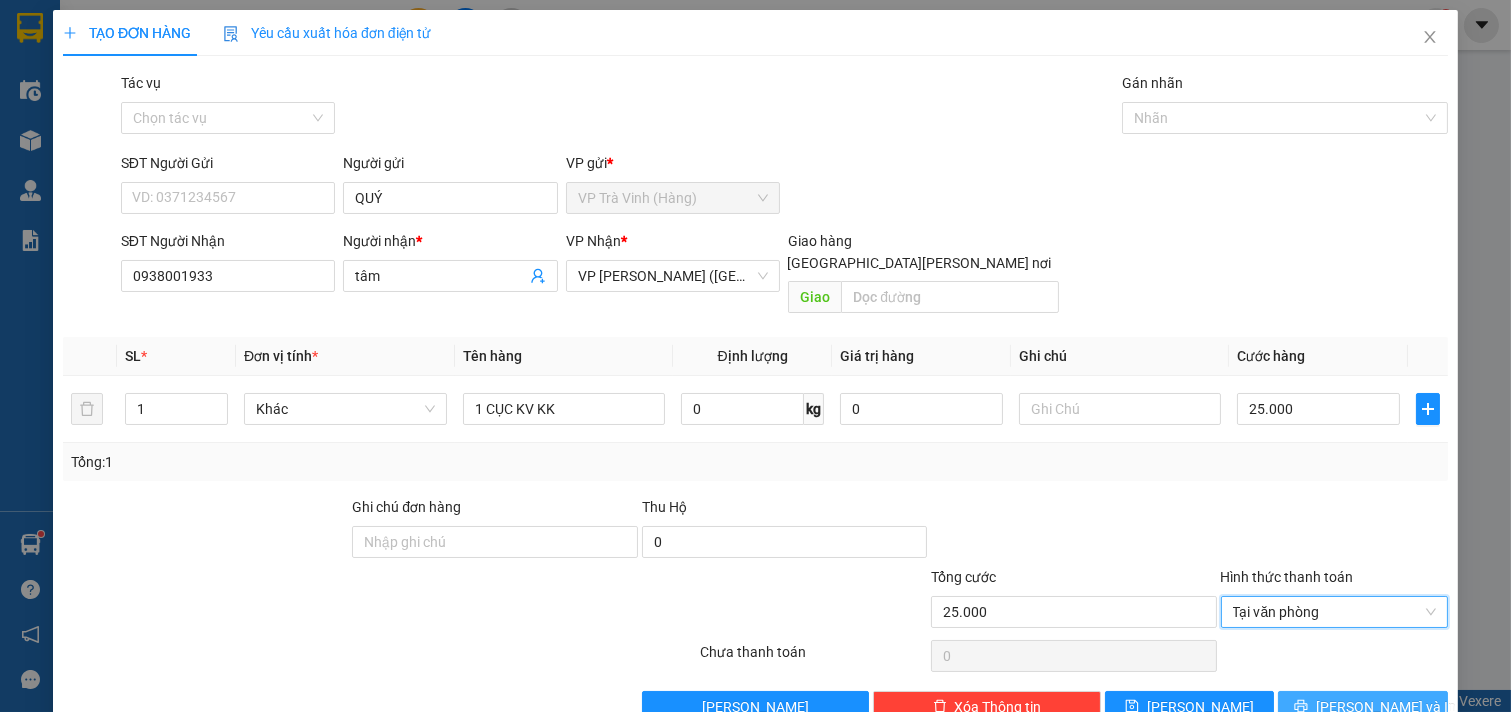 click 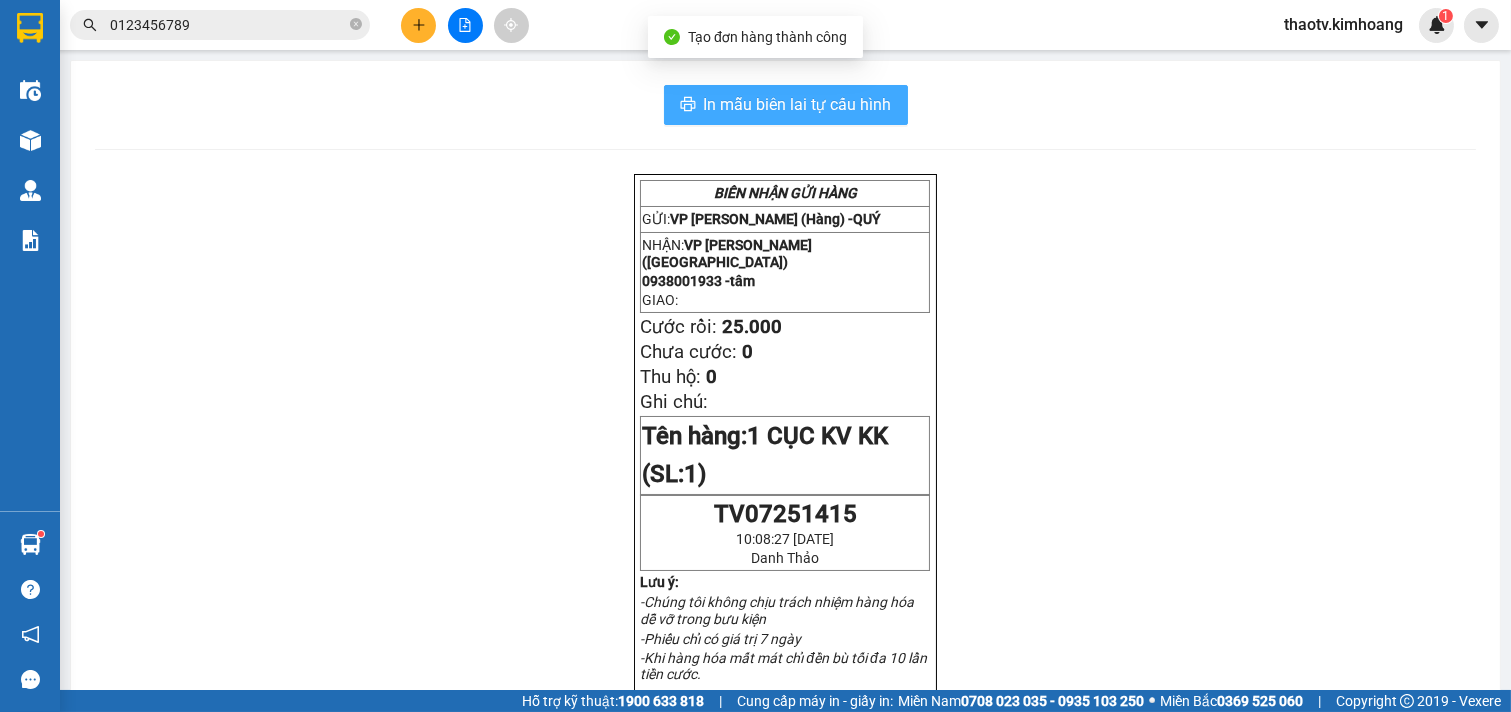 click on "In mẫu biên lai tự cấu hình" at bounding box center (786, 105) 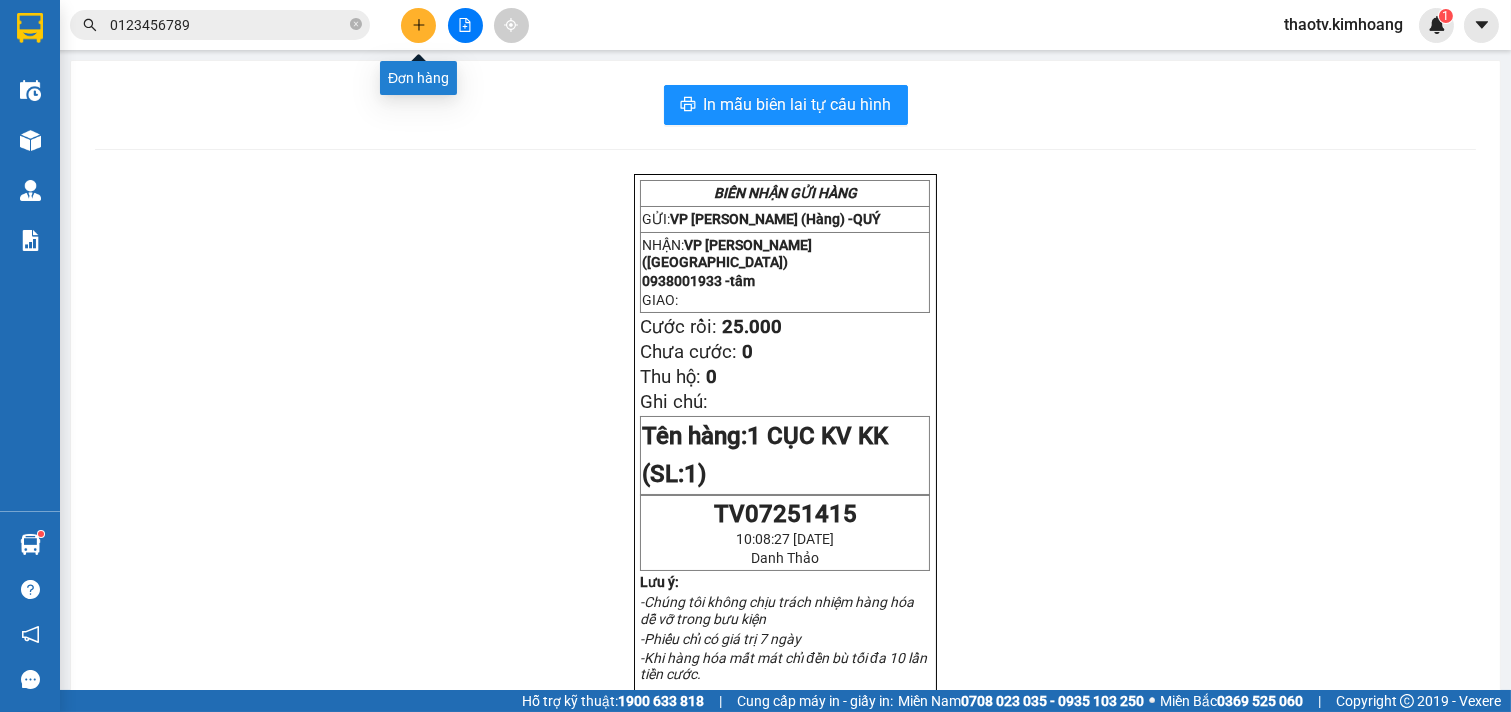 click at bounding box center [418, 25] 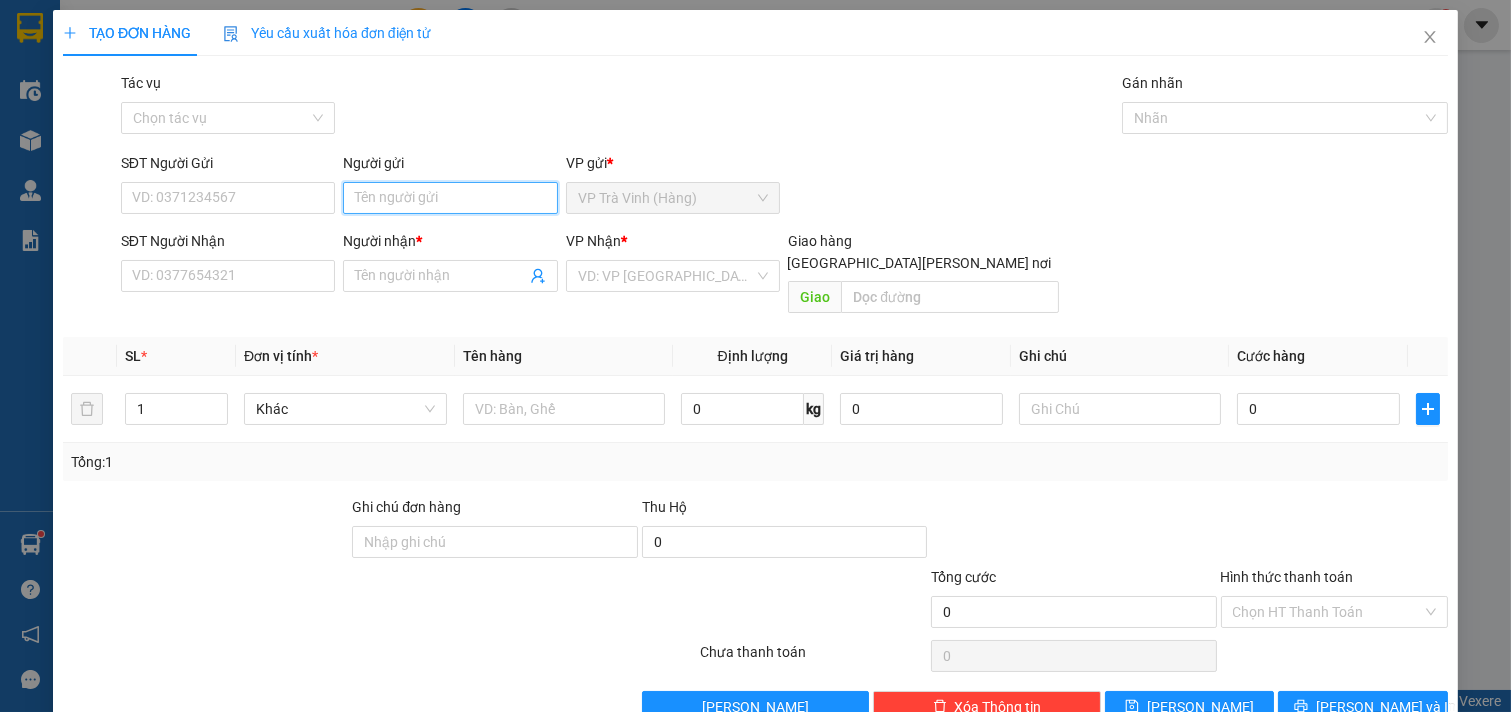 click on "Người gửi" at bounding box center [450, 198] 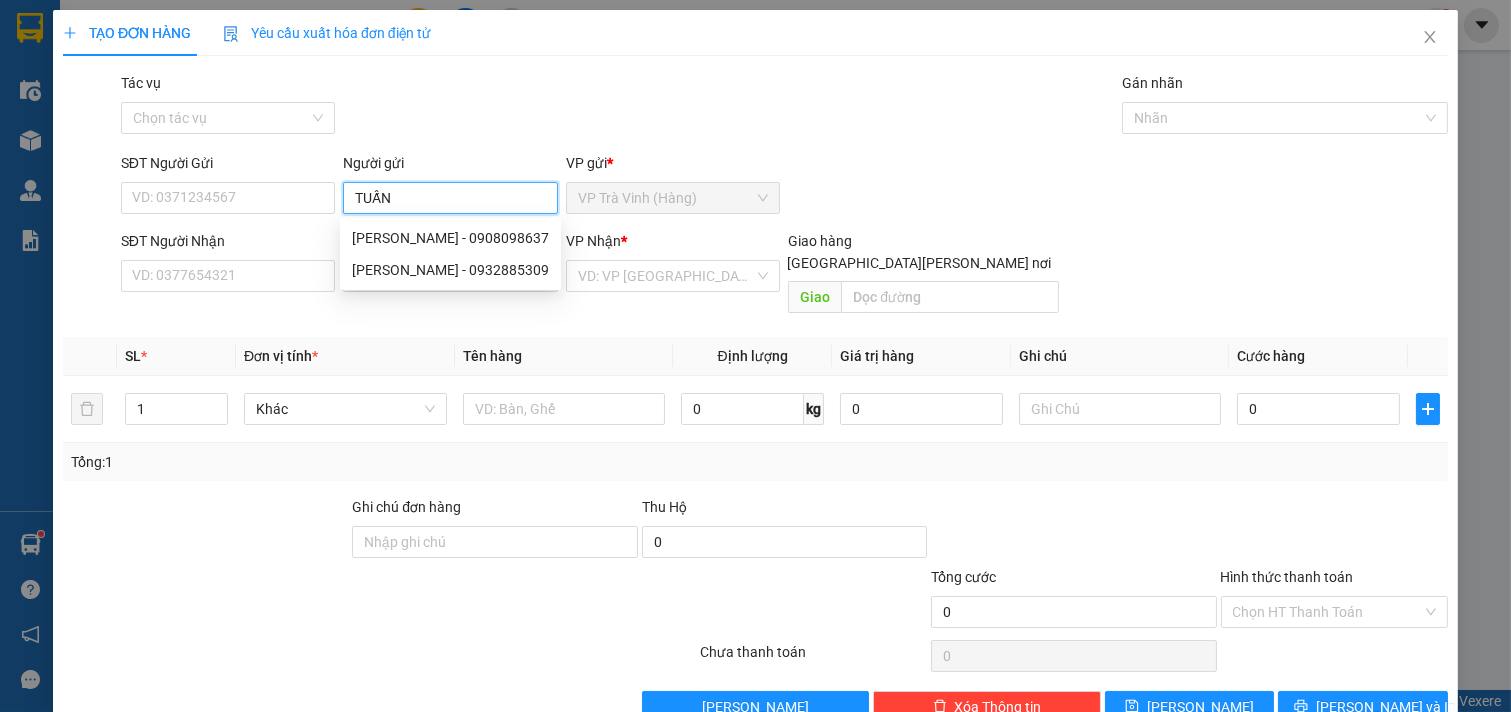 type on "TUẤN" 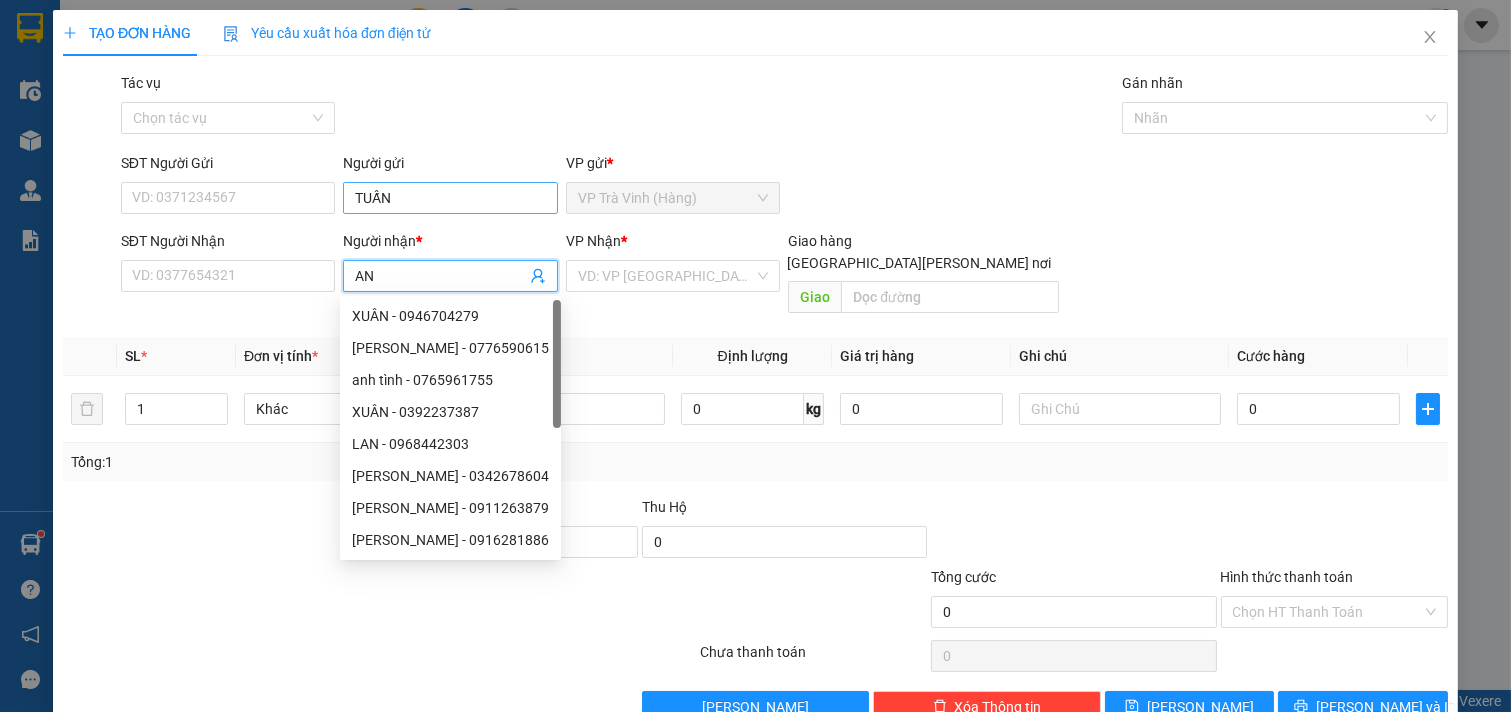 type on "AN" 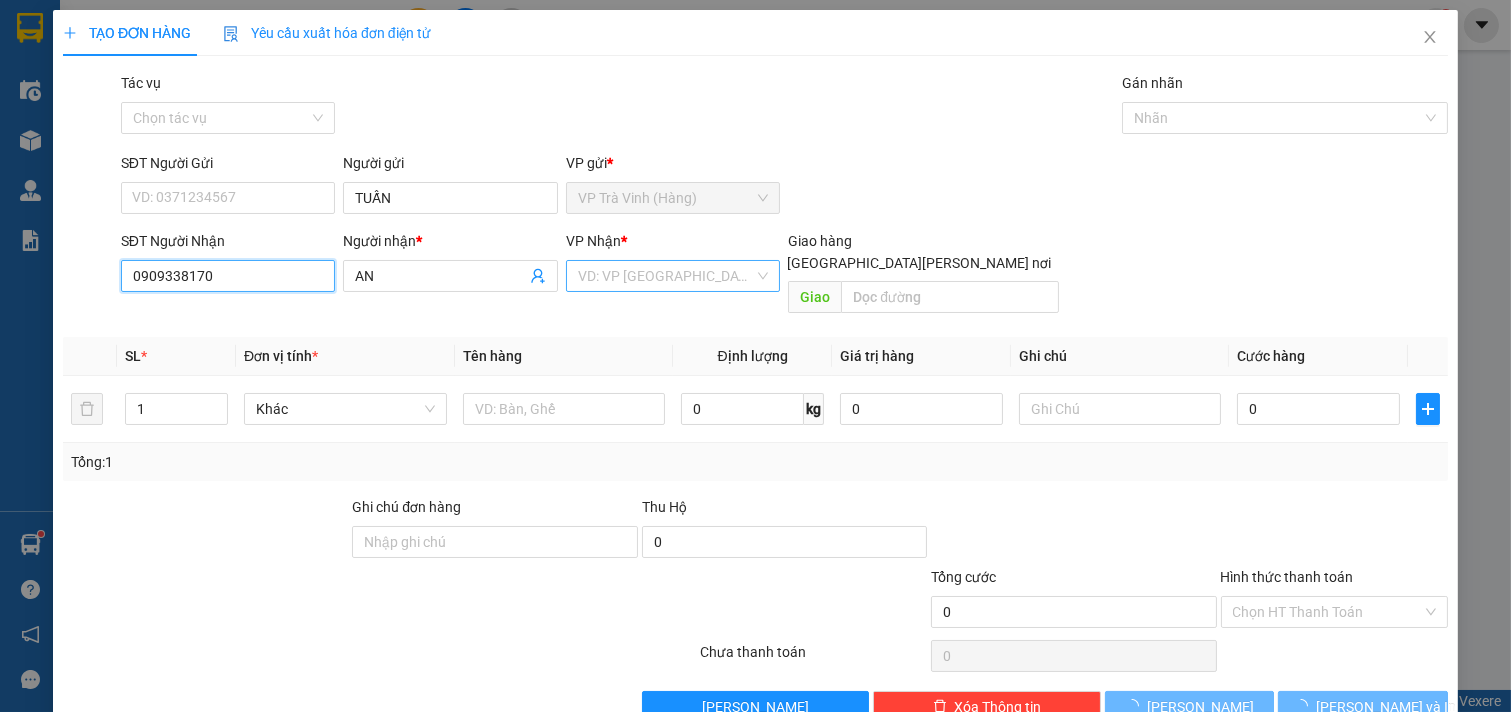 type on "0909338170" 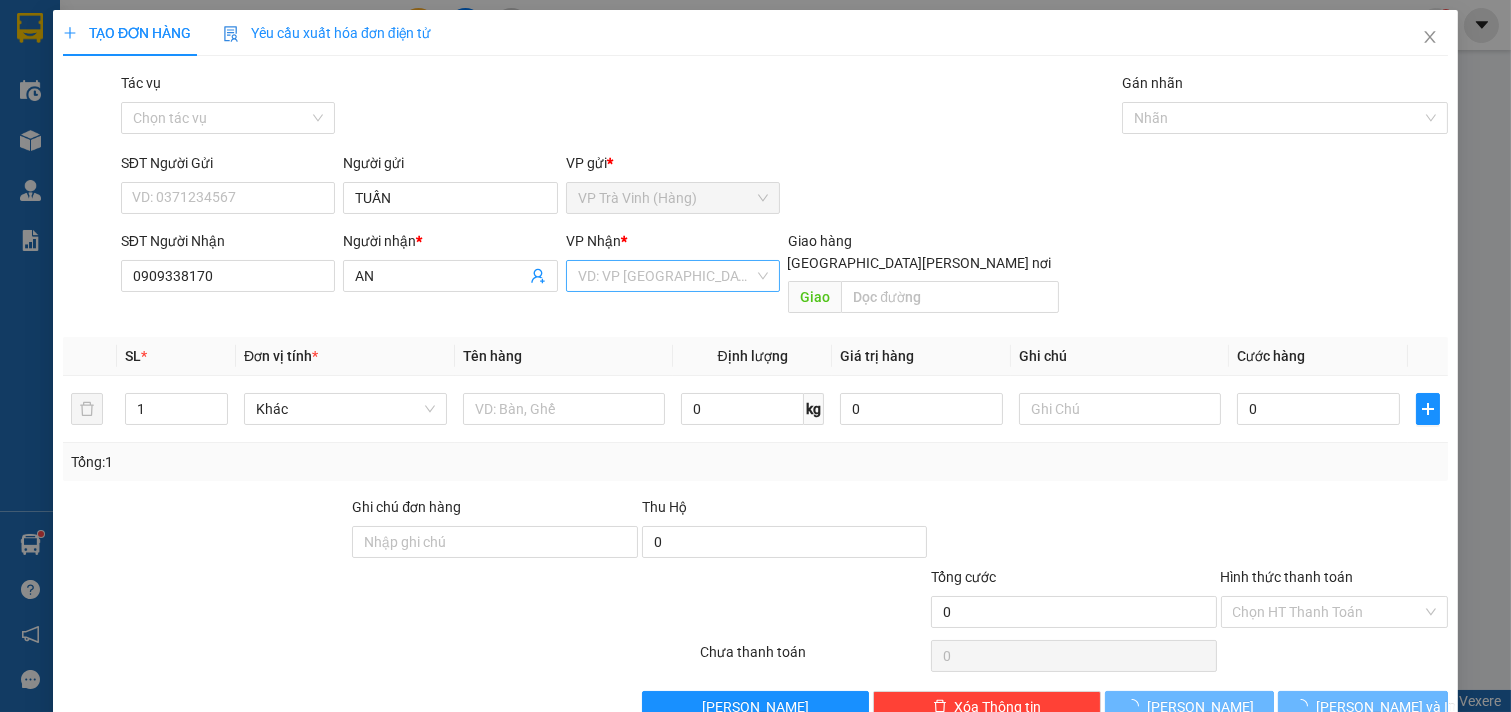 click at bounding box center [666, 276] 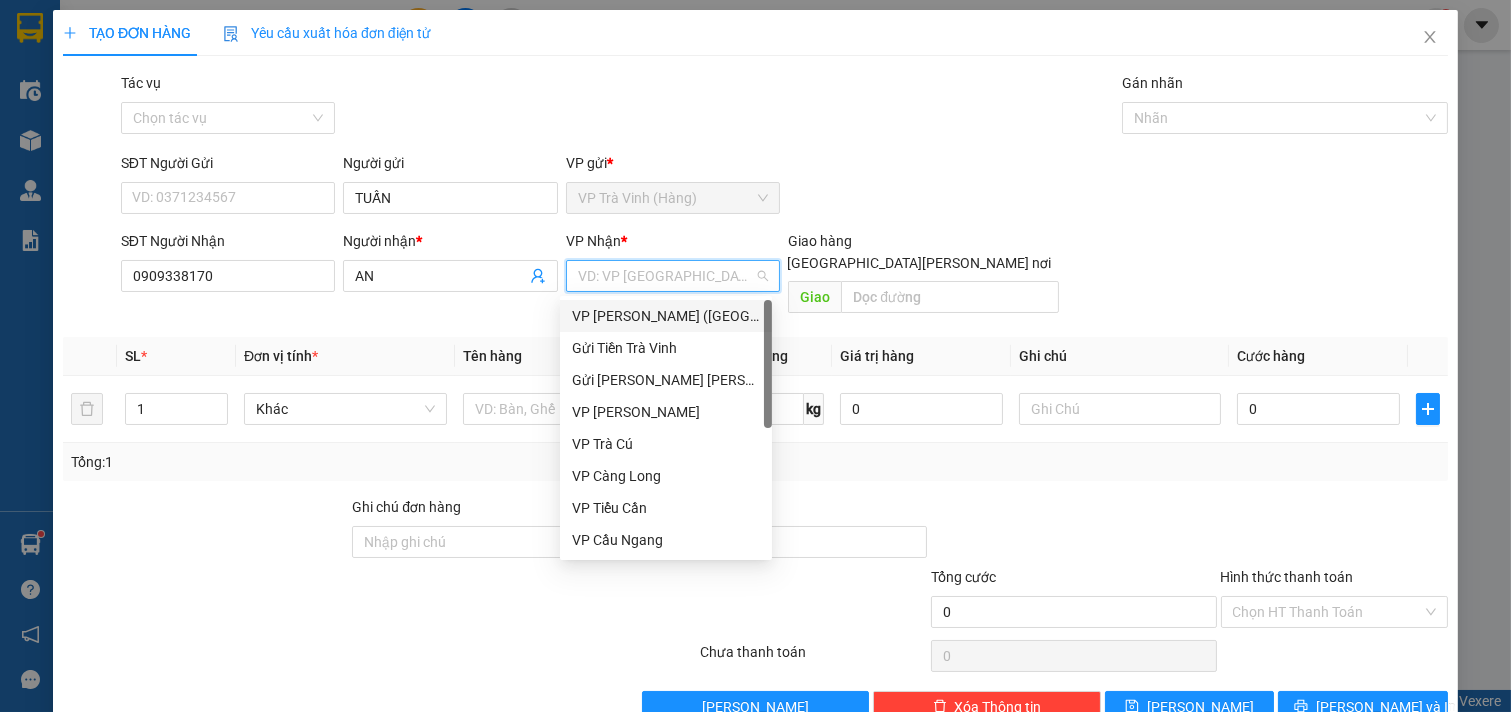click on "VP [PERSON_NAME] ([GEOGRAPHIC_DATA])" at bounding box center (666, 316) 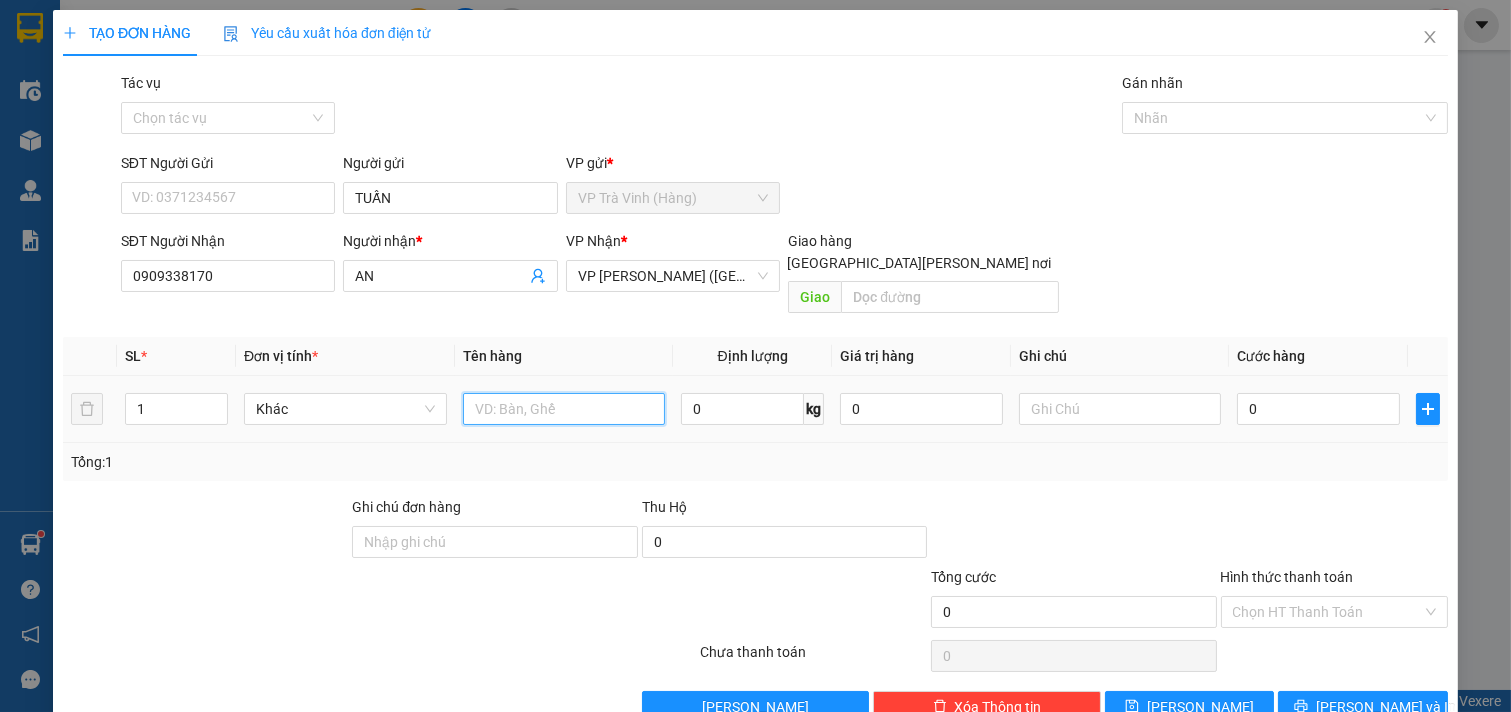 click at bounding box center [564, 409] 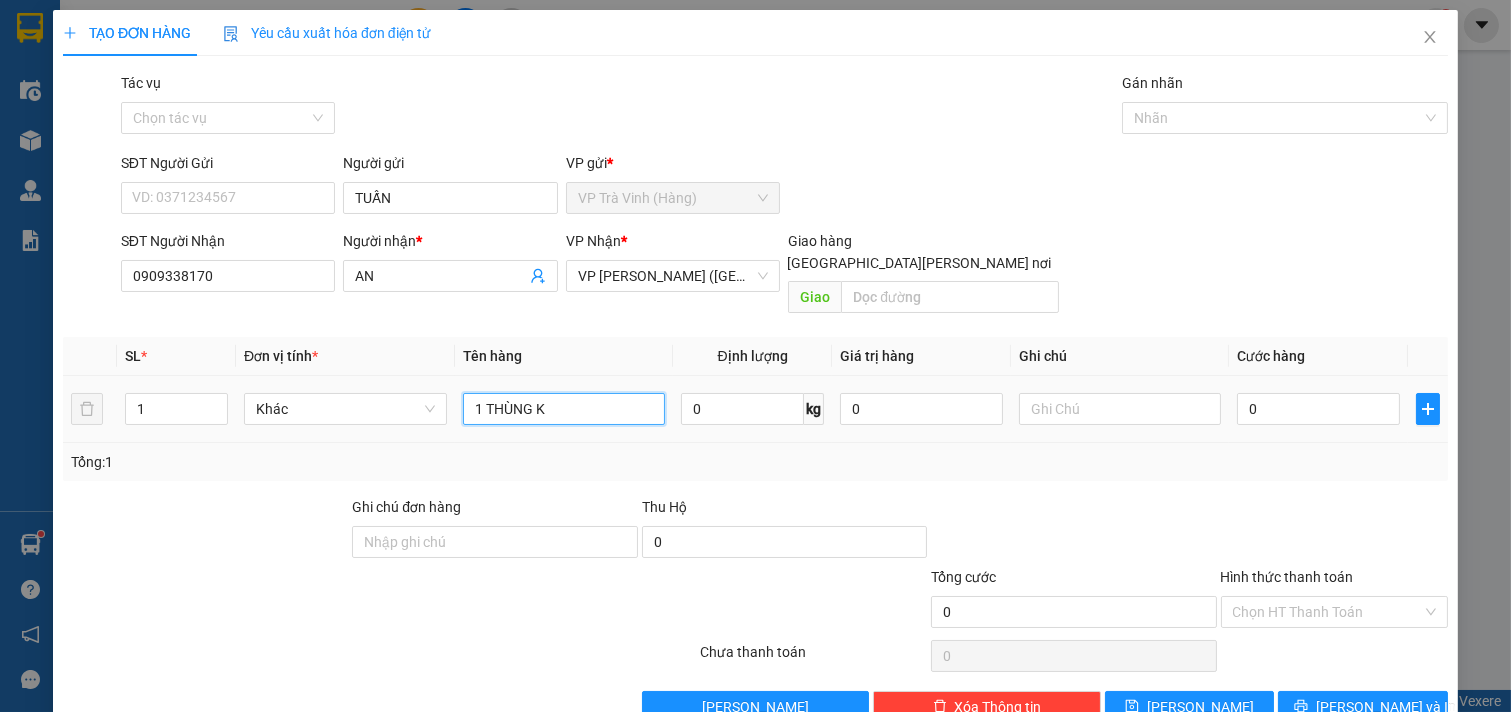 type on "1 THÙNG KK" 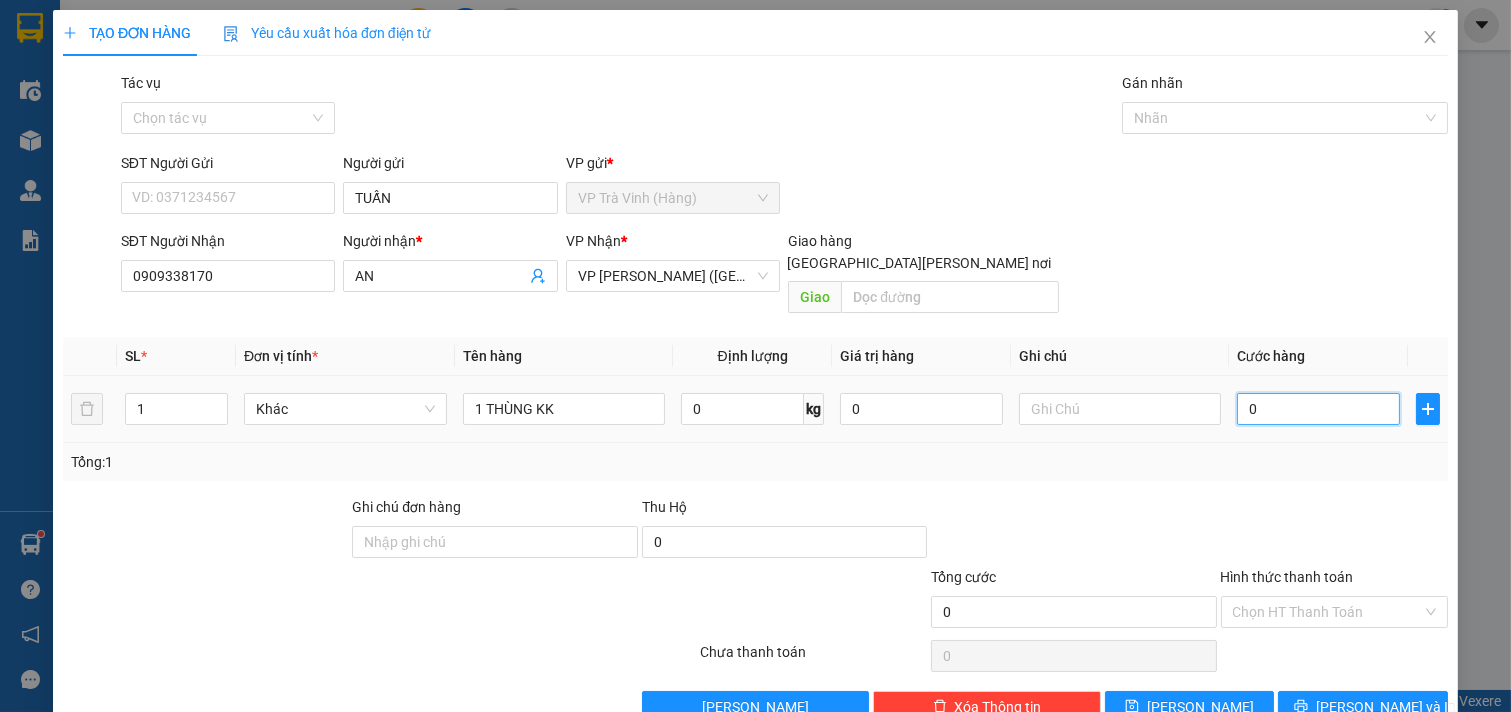 drag, startPoint x: 1263, startPoint y: 392, endPoint x: 1243, endPoint y: 393, distance: 20.024984 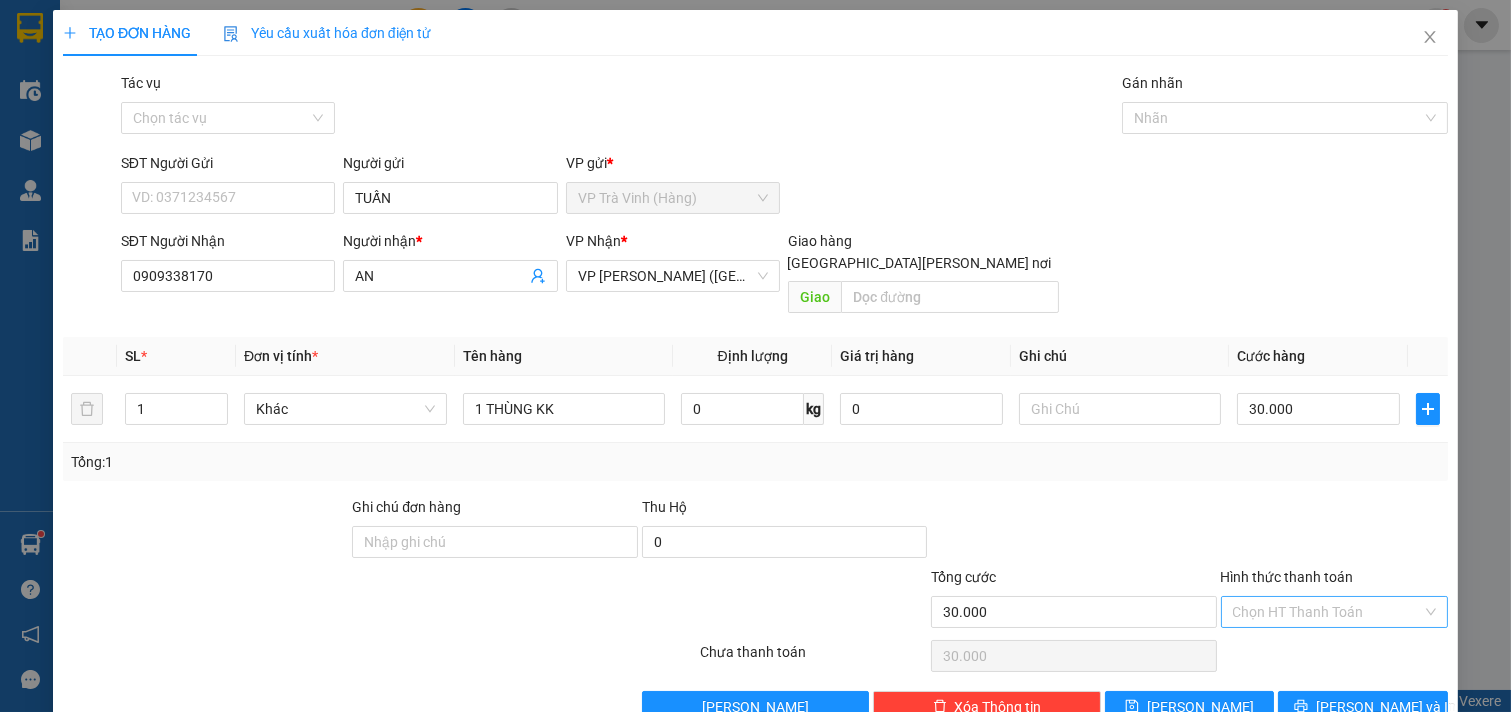 click on "Hình thức thanh toán" at bounding box center (1328, 612) 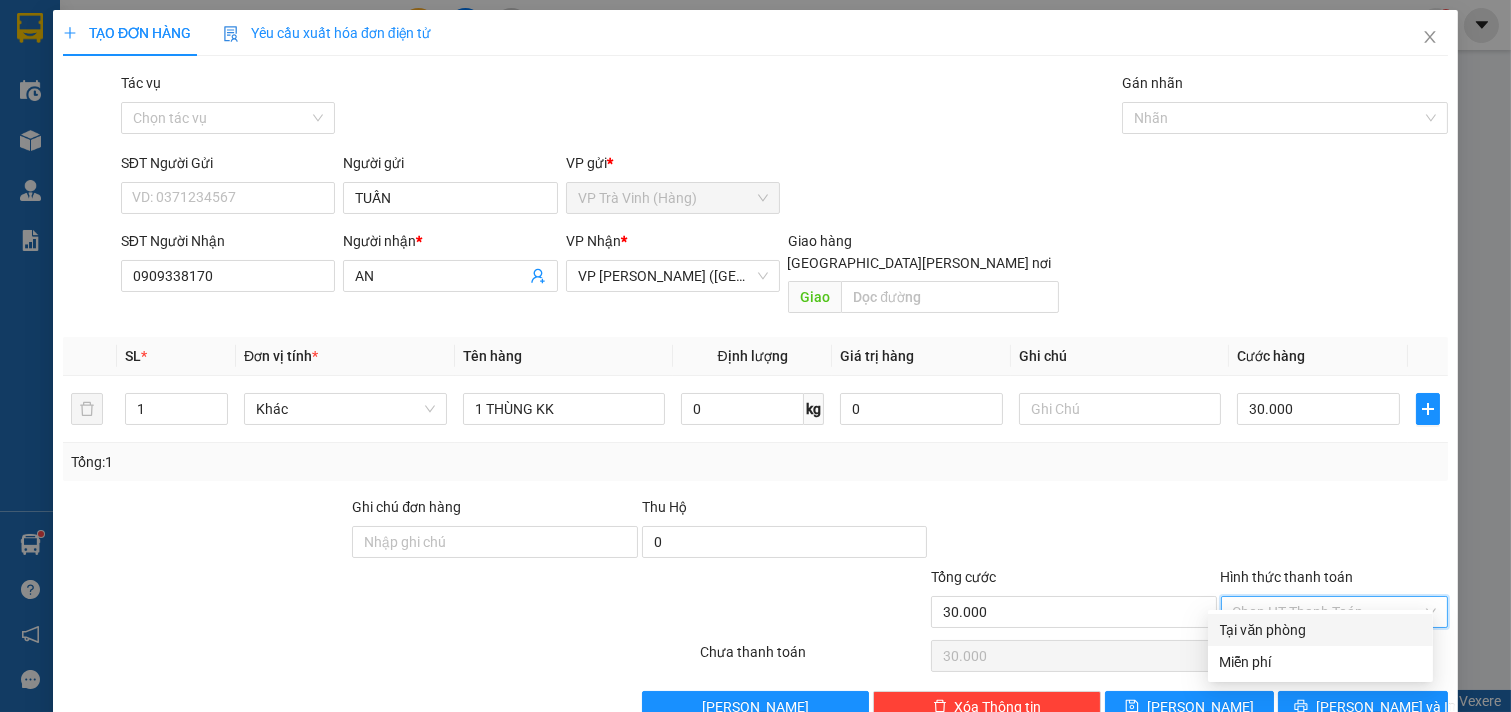 click on "Tại văn phòng" at bounding box center [1320, 630] 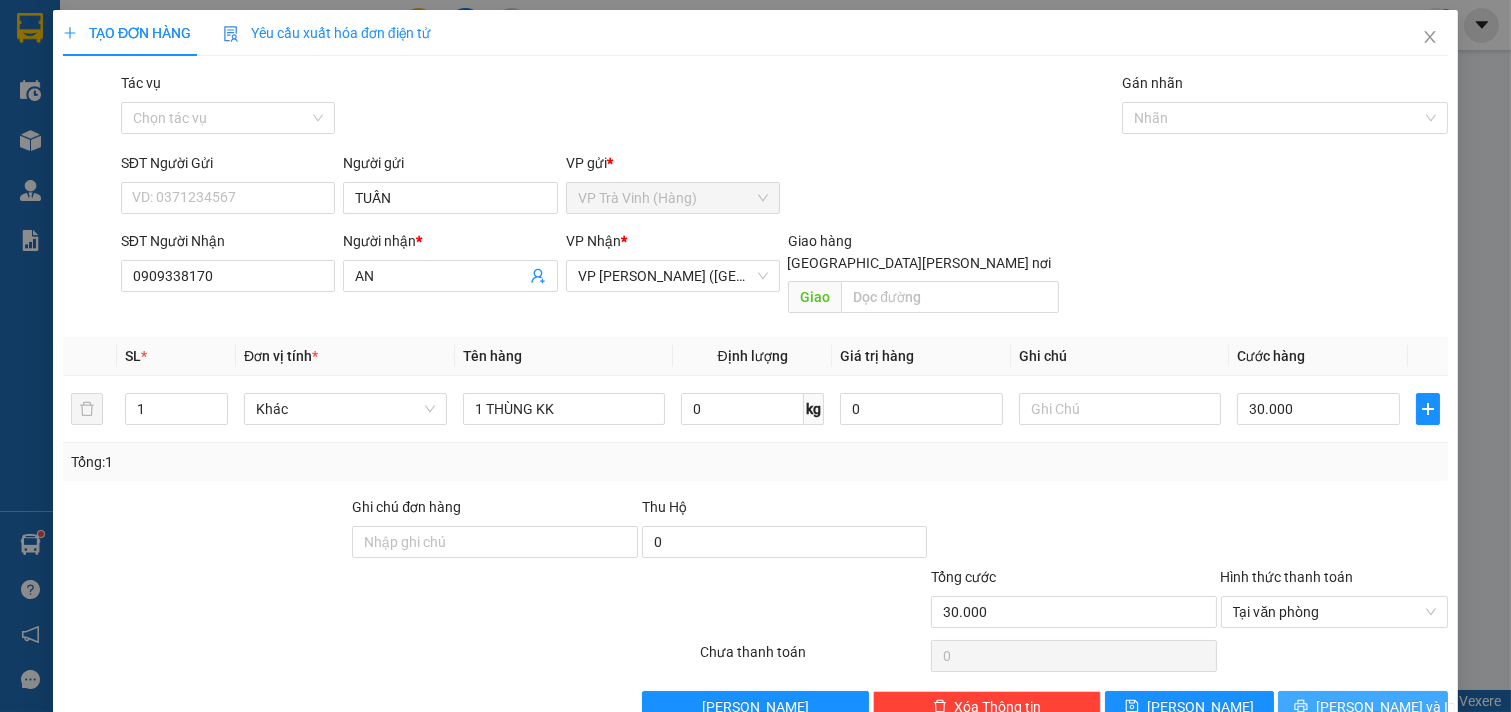 click on "[PERSON_NAME] và In" at bounding box center (1363, 707) 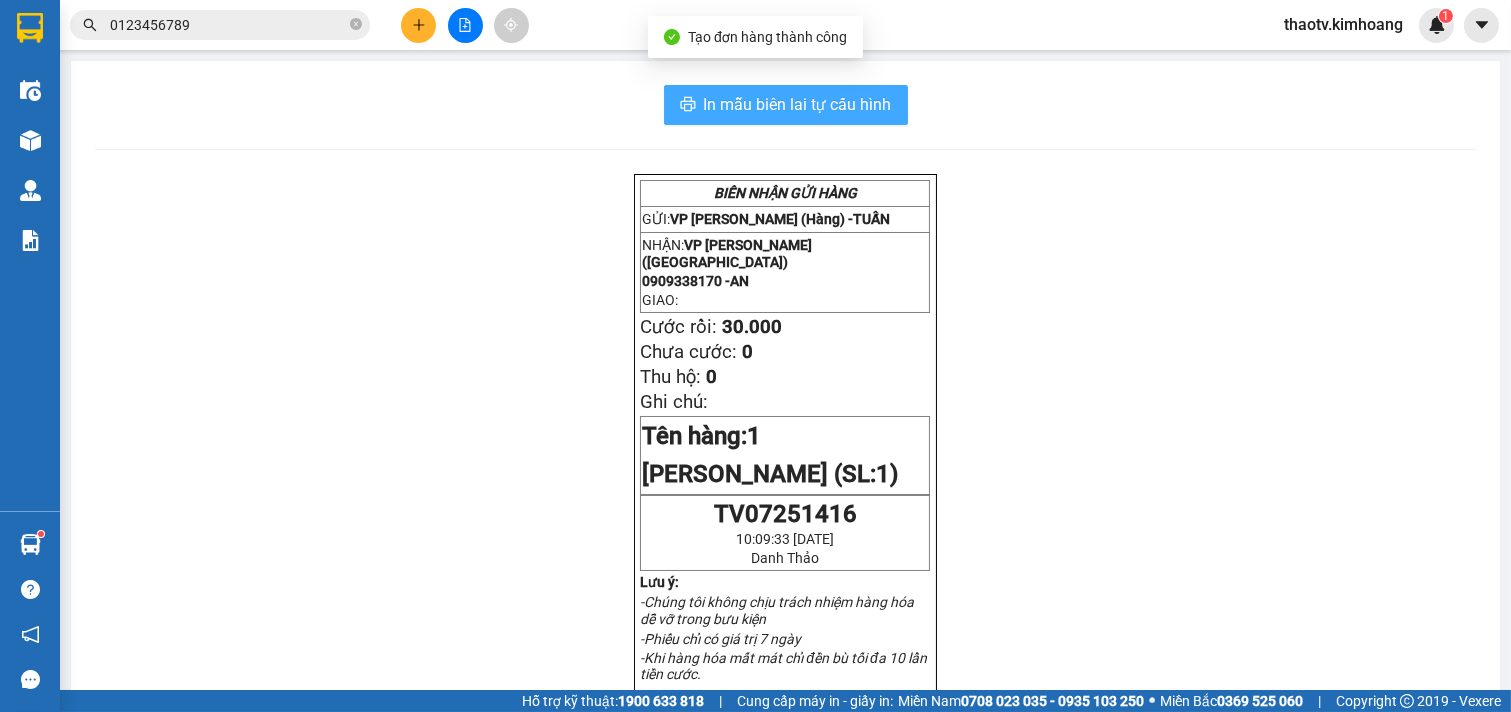 click on "In mẫu biên lai tự cấu hình" at bounding box center (786, 105) 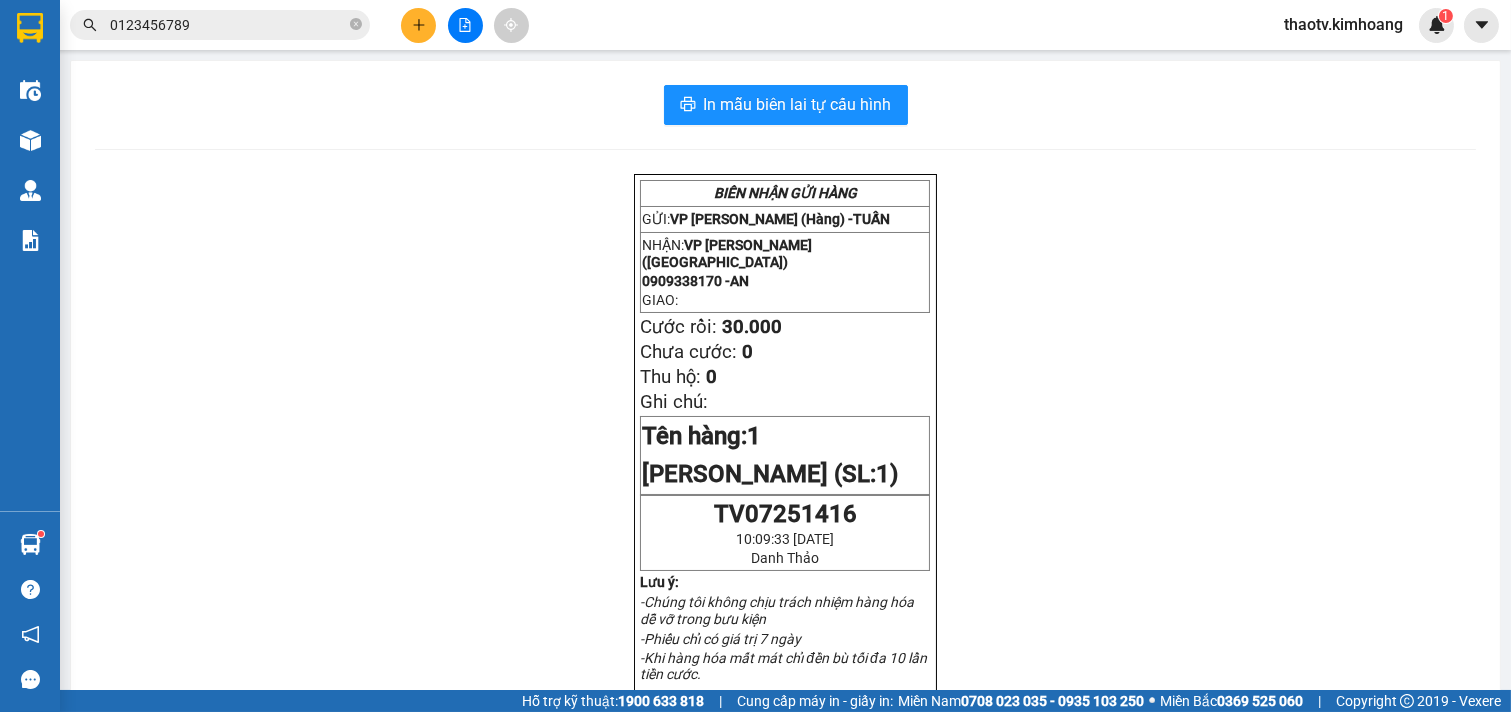 drag, startPoint x: 1444, startPoint y: 236, endPoint x: 1444, endPoint y: 252, distance: 16 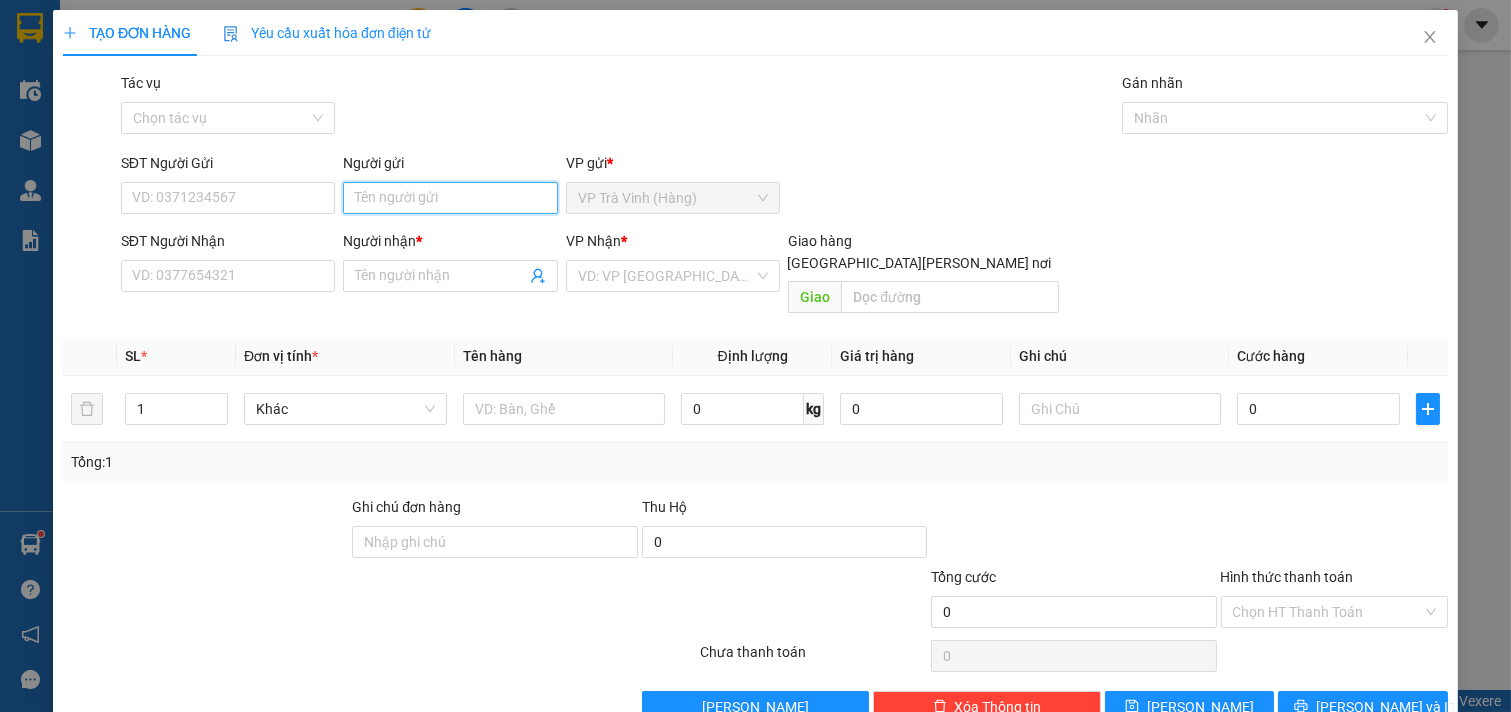 click on "Người gửi" at bounding box center (450, 198) 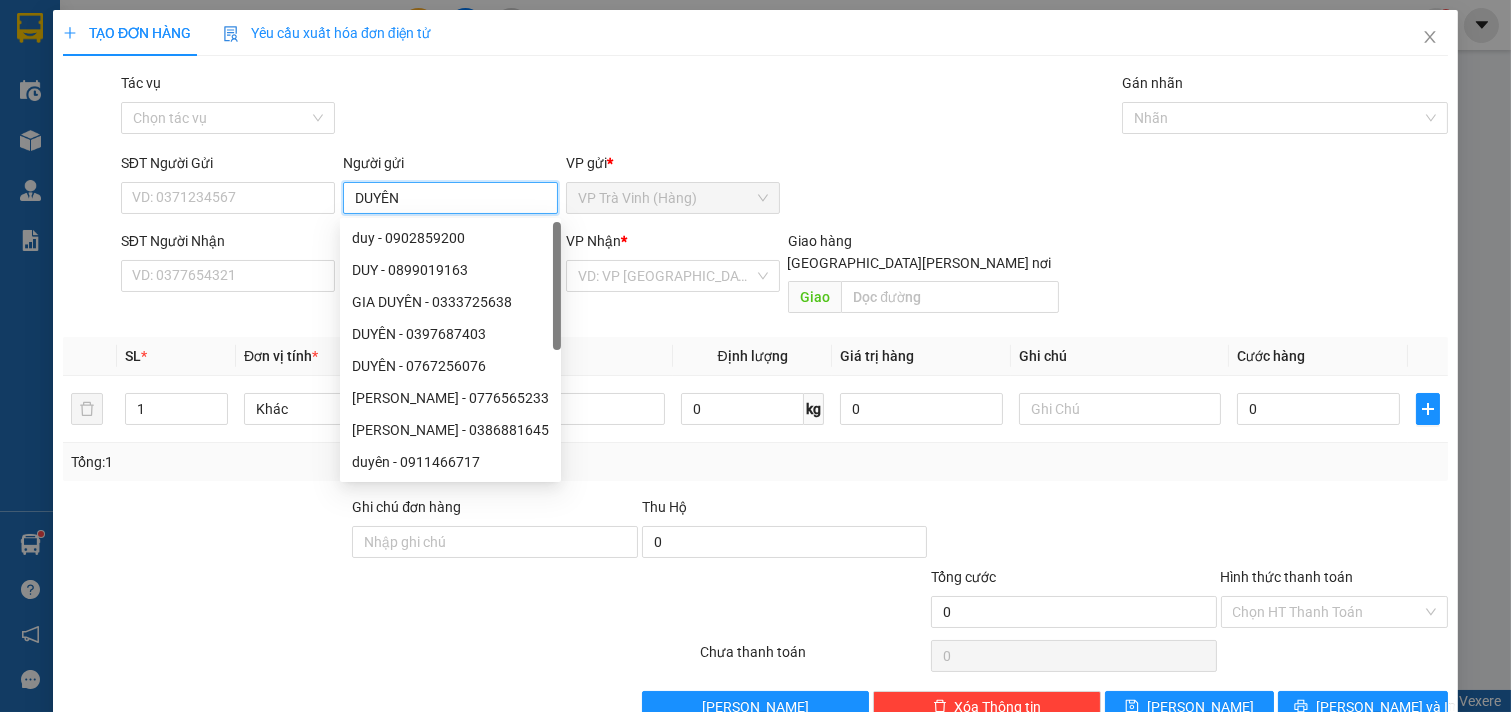 type on "DUYÊN" 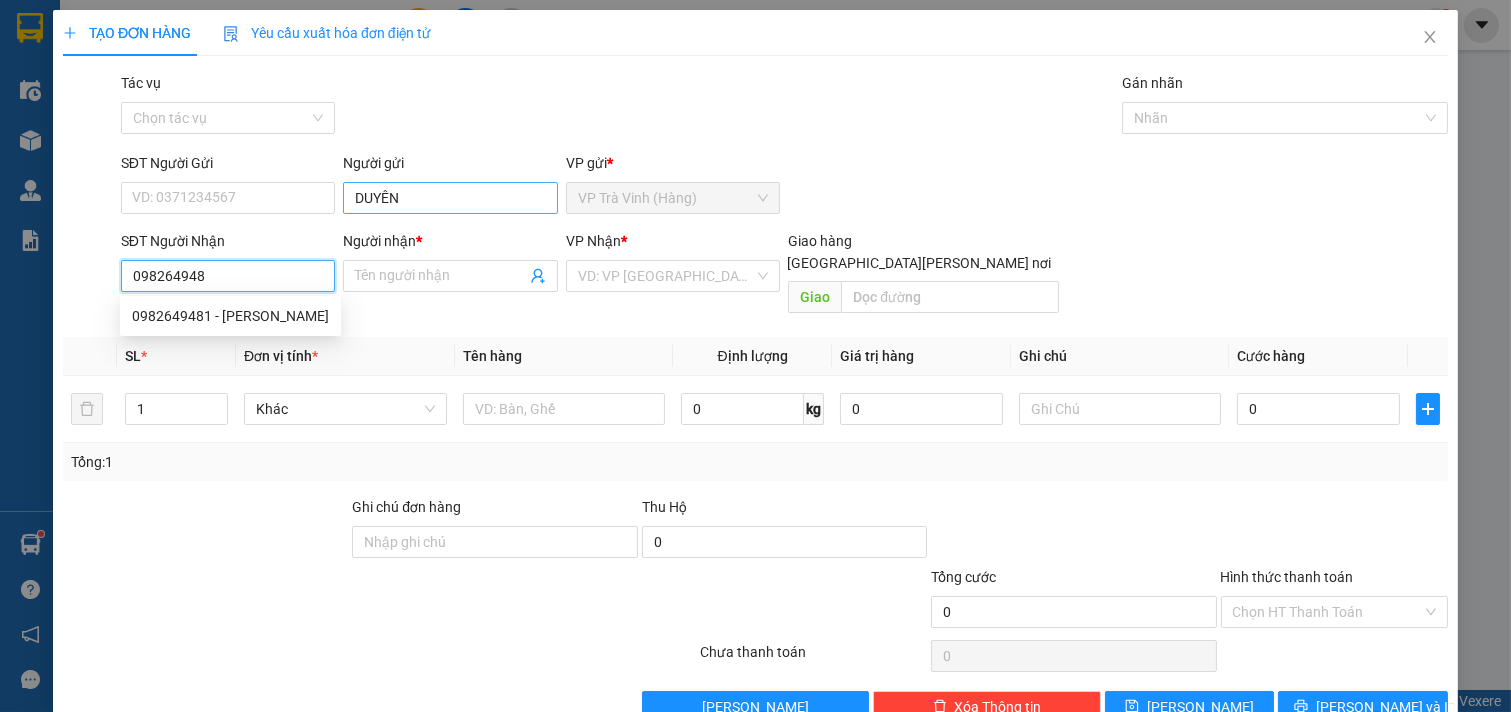 type on "0982649481" 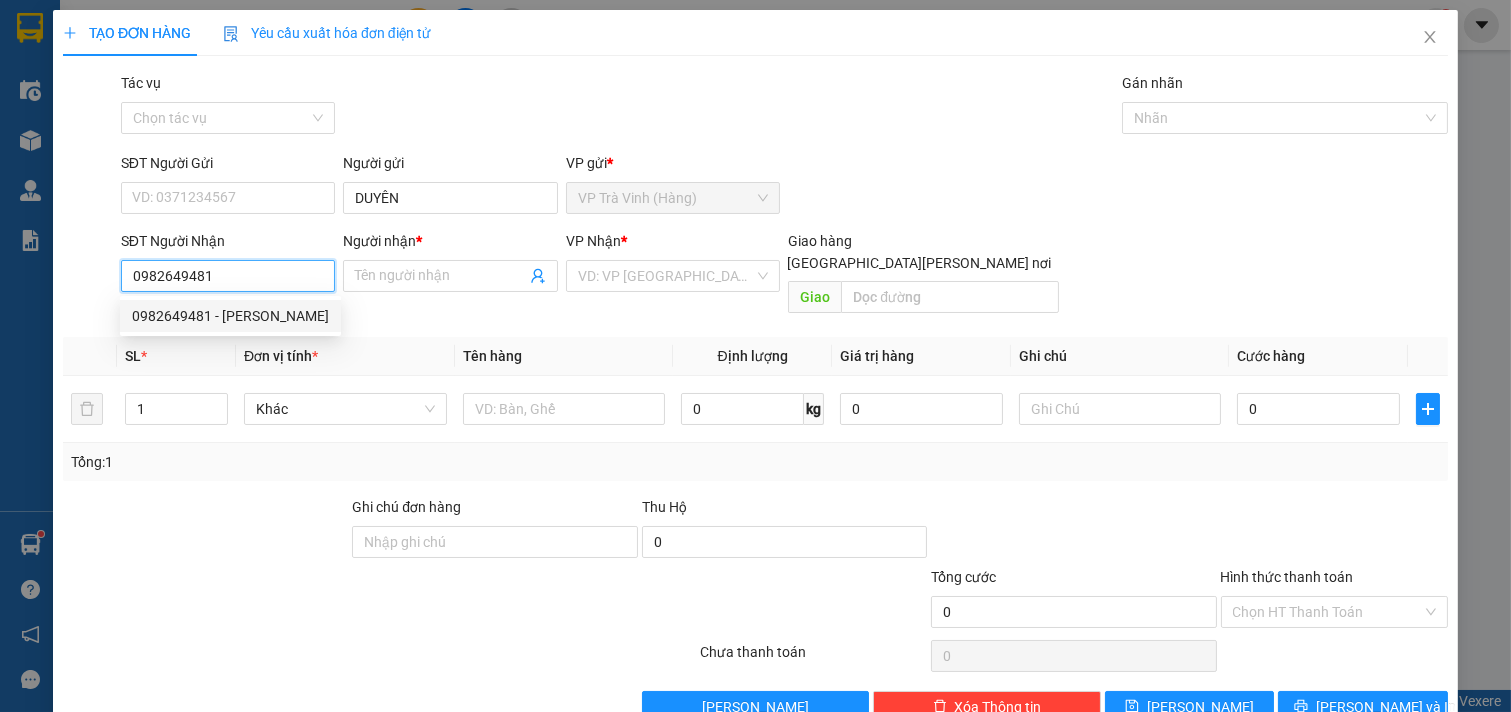 click on "0982649481 - [PERSON_NAME]" at bounding box center (230, 316) 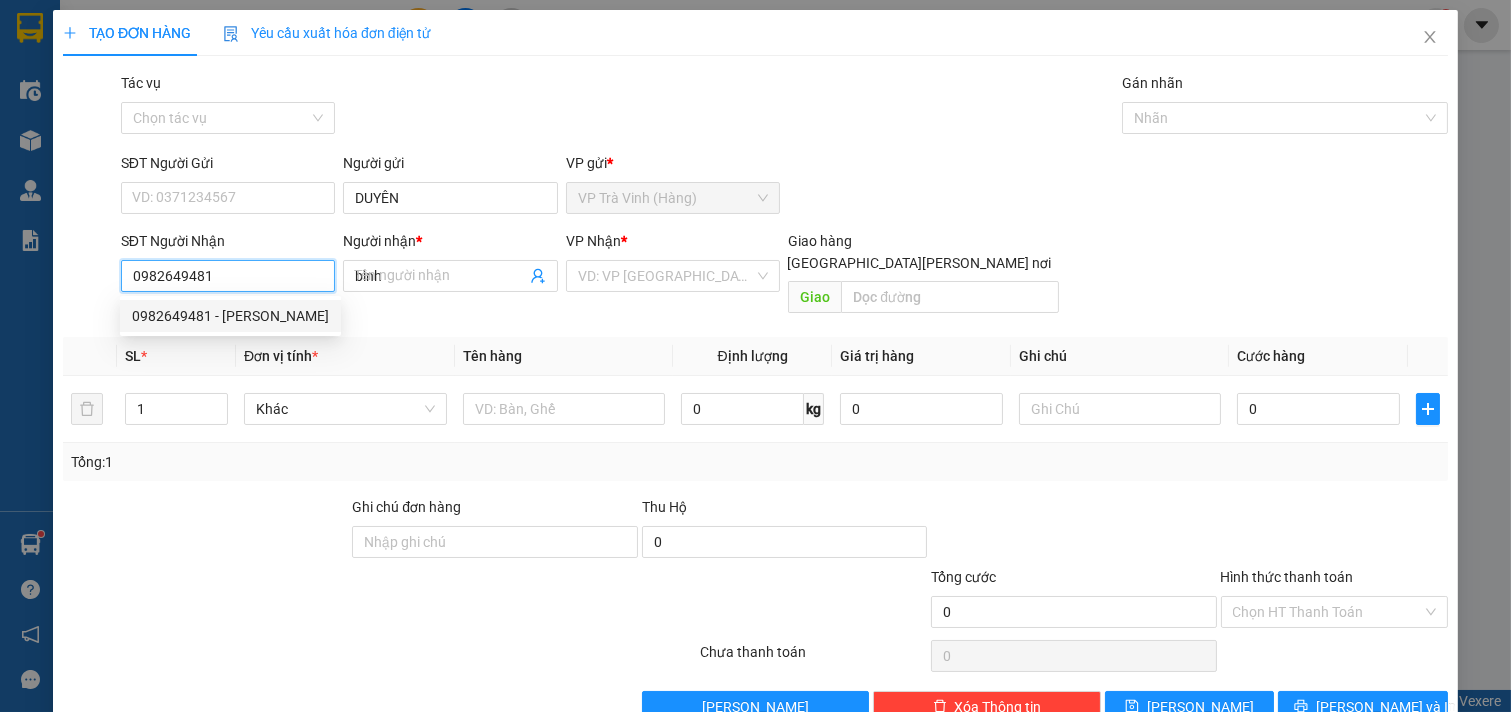 type on "30.000" 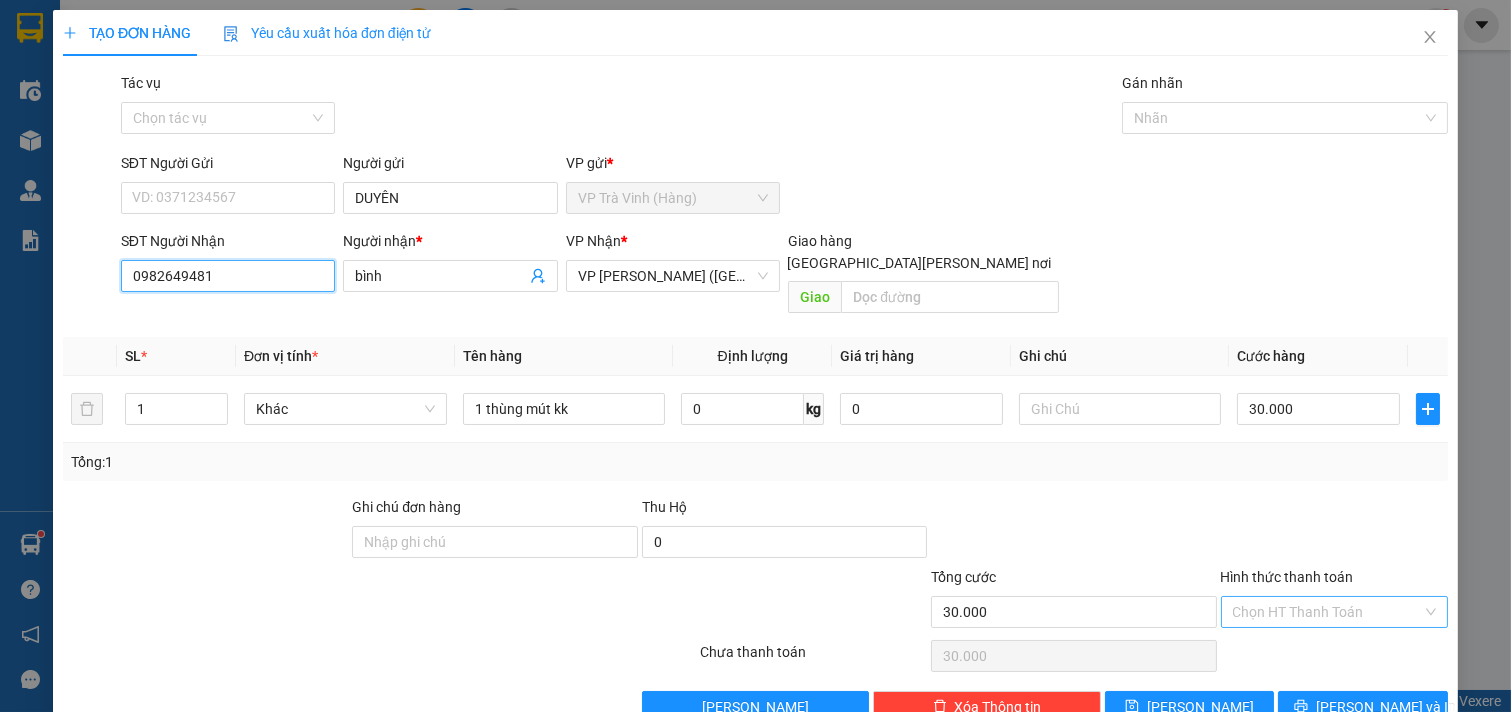 type on "0982649481" 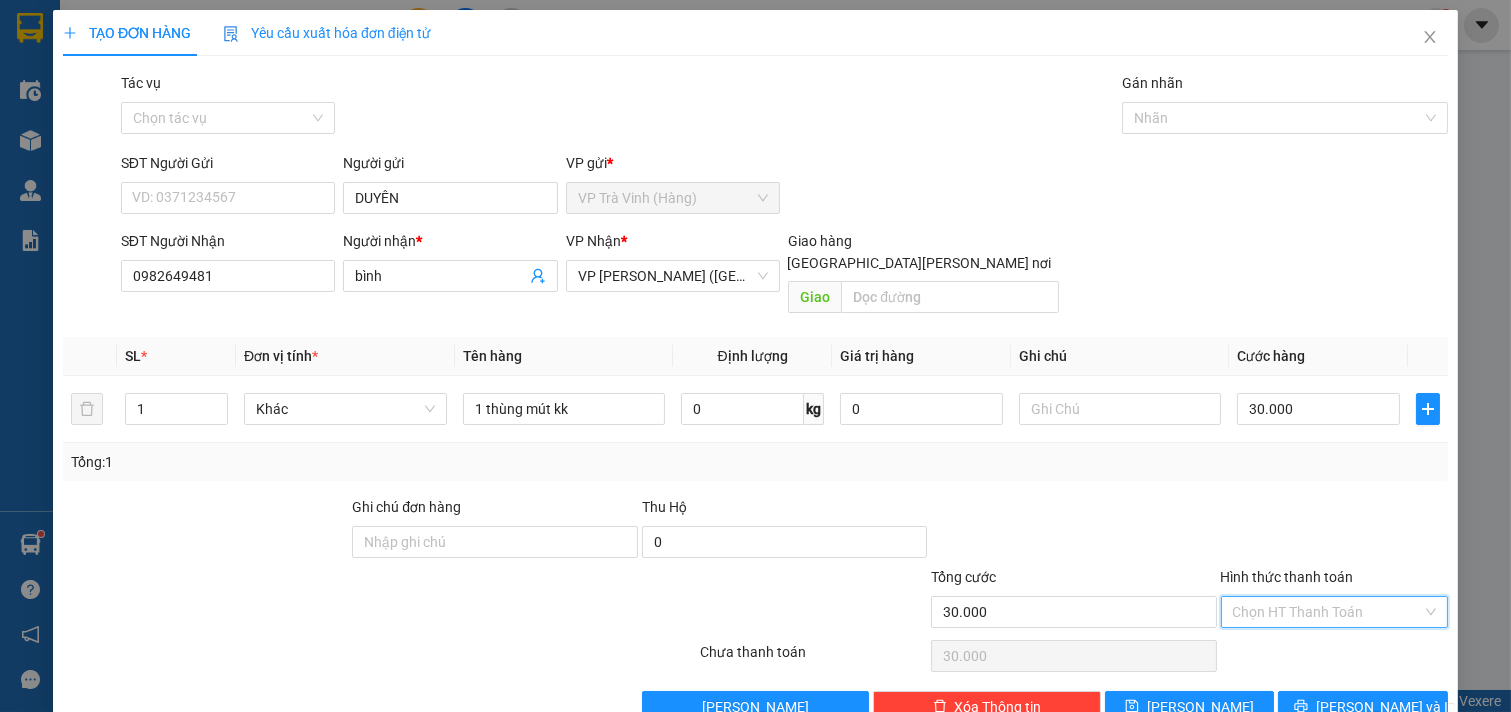 click on "Hình thức thanh toán" at bounding box center (1328, 612) 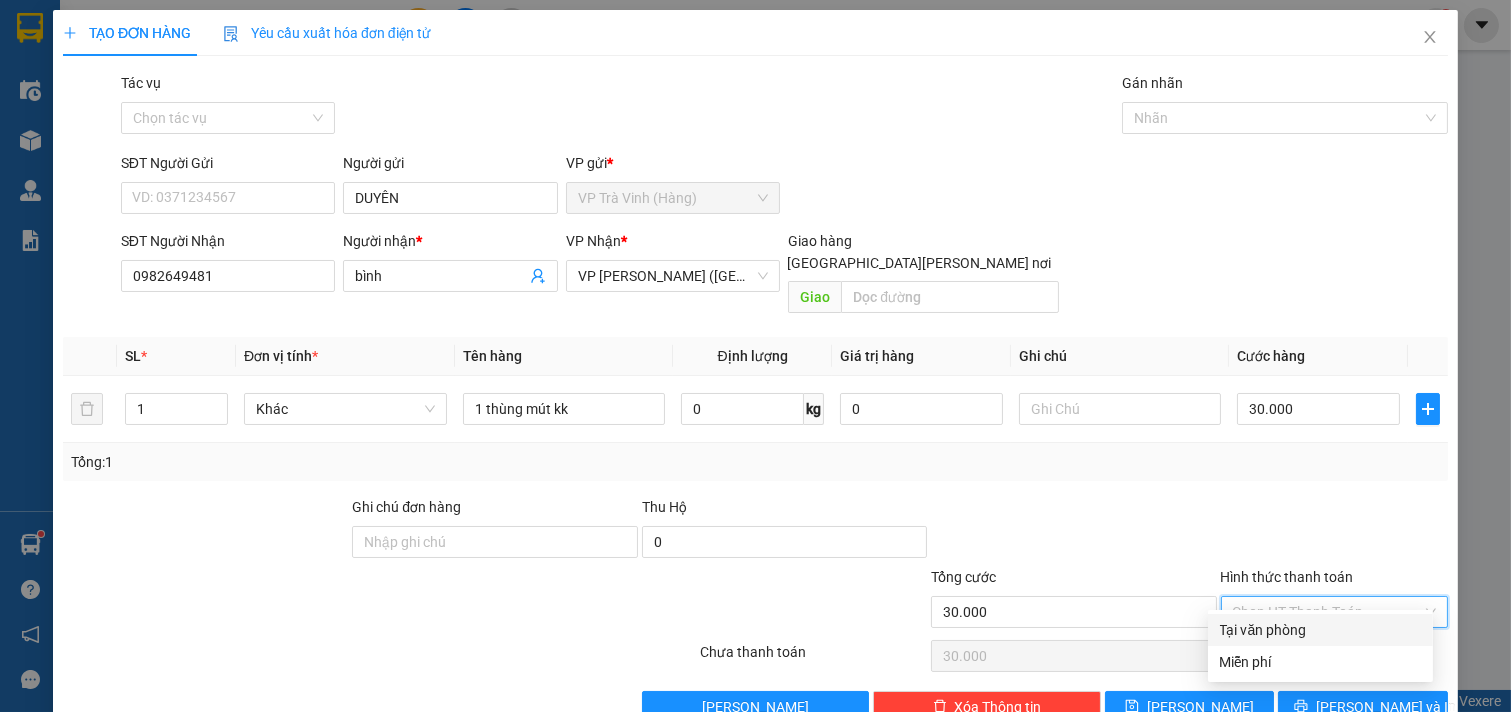 click on "Tại văn phòng" at bounding box center (1320, 630) 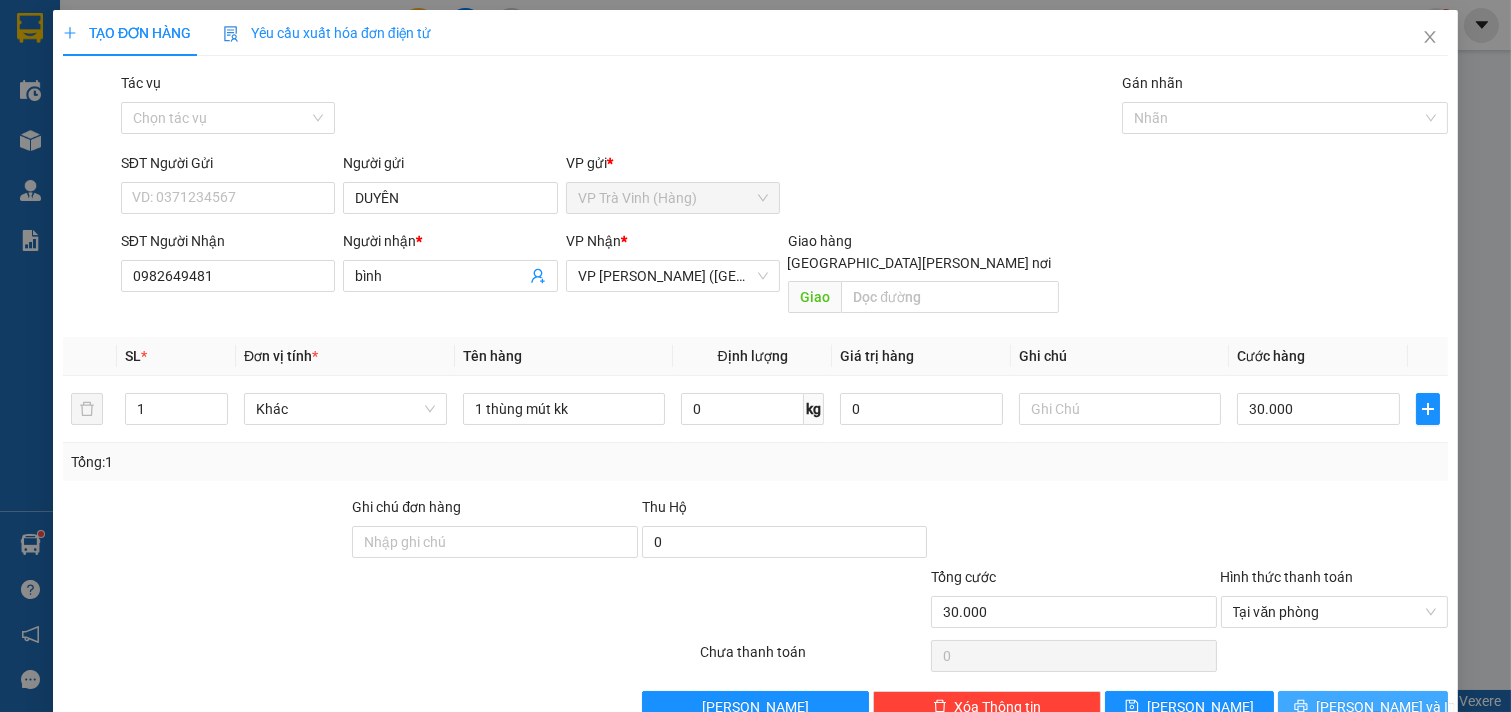 click on "[PERSON_NAME] và In" at bounding box center (1363, 707) 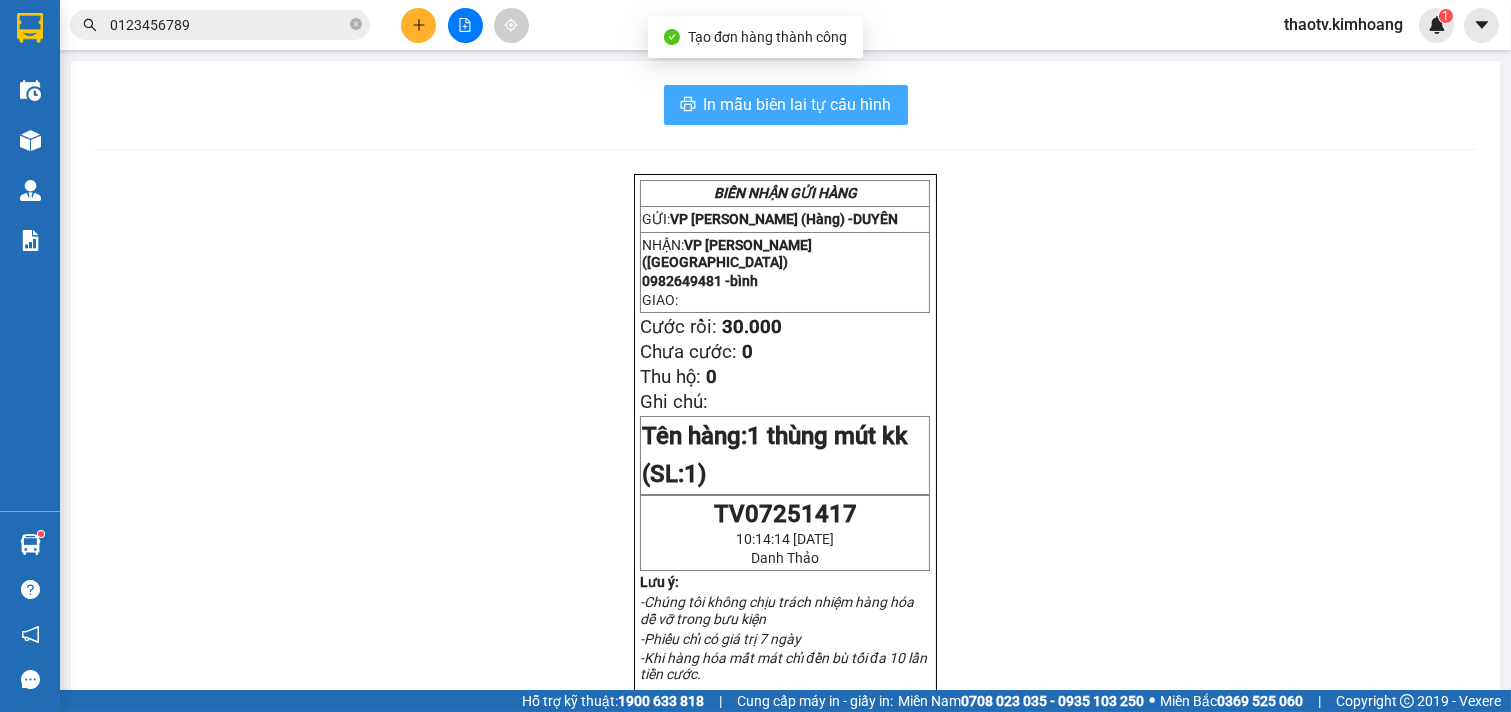 click on "In mẫu biên lai tự cấu hình" at bounding box center [798, 104] 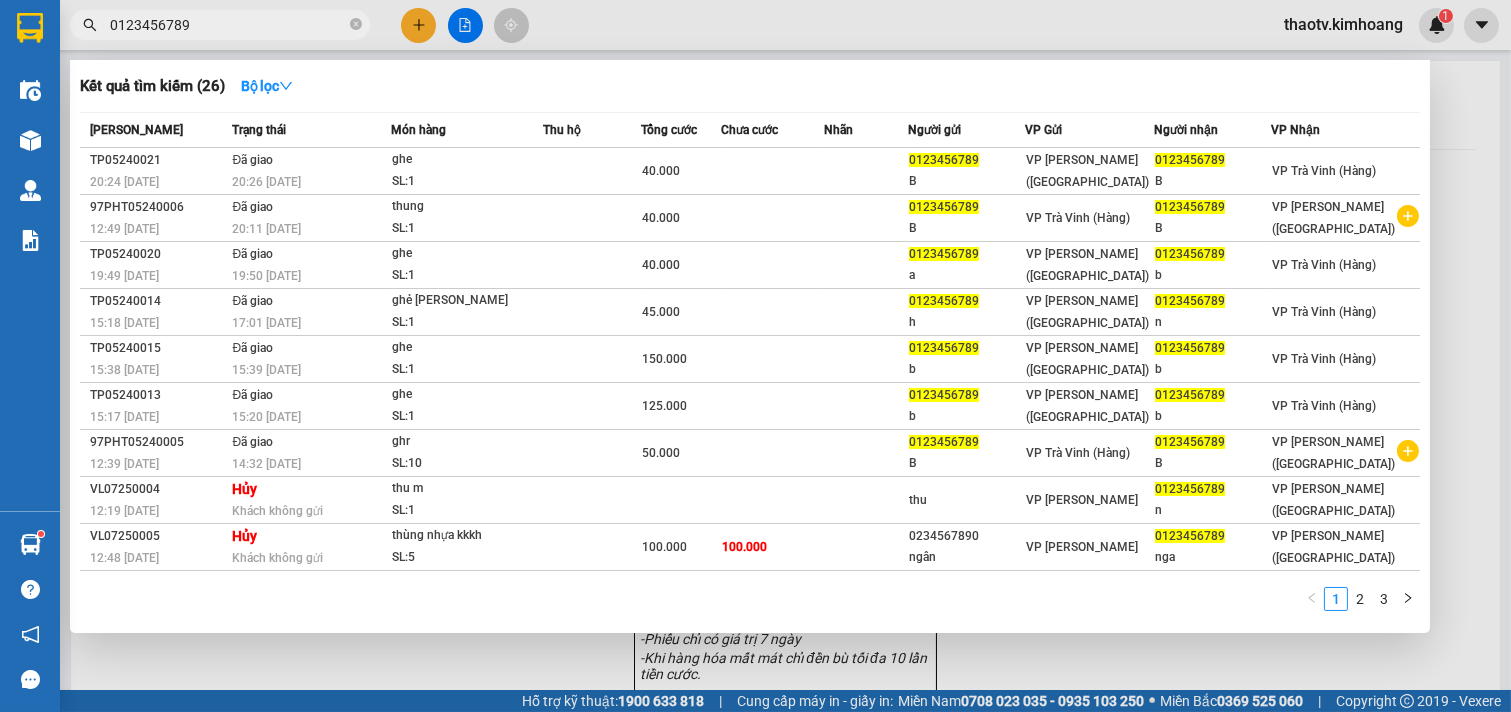 click on "0123456789" at bounding box center (228, 25) 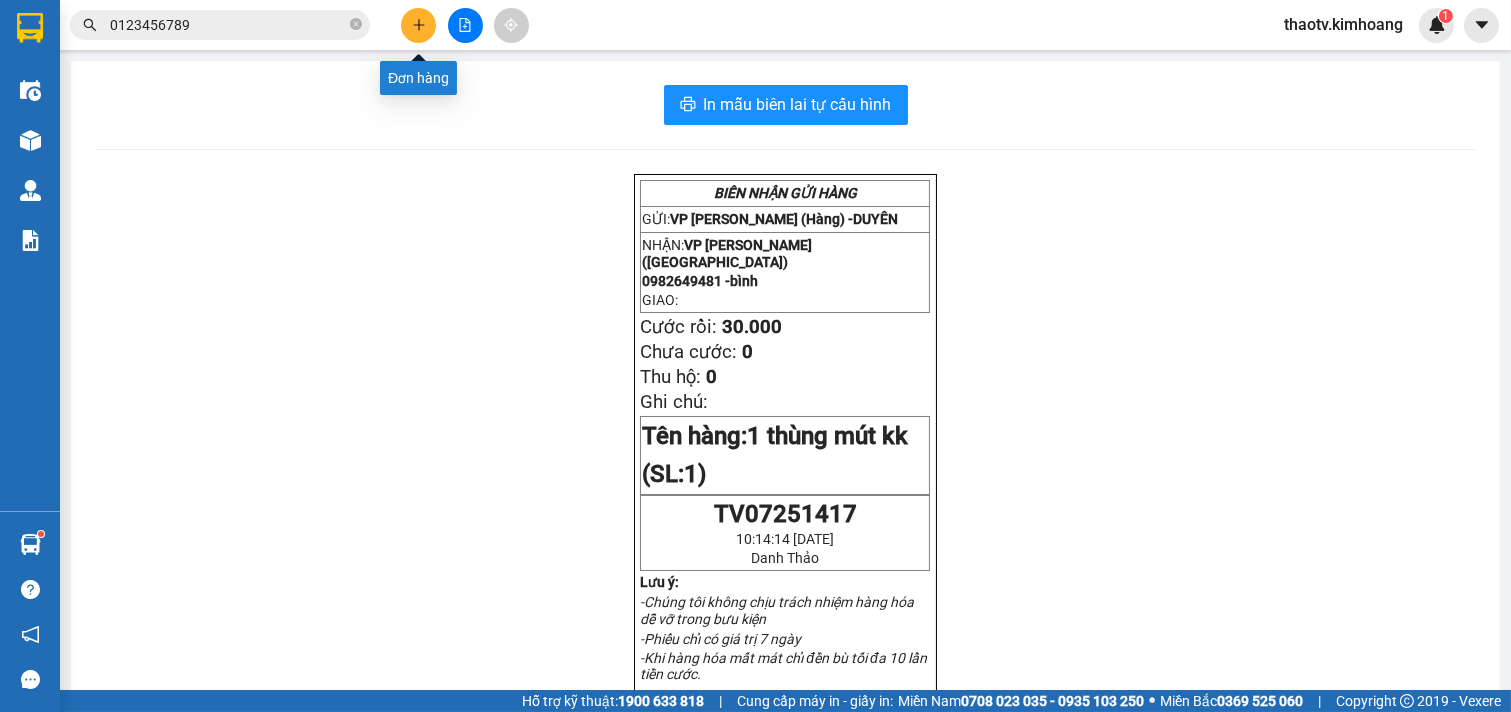 click at bounding box center (418, 25) 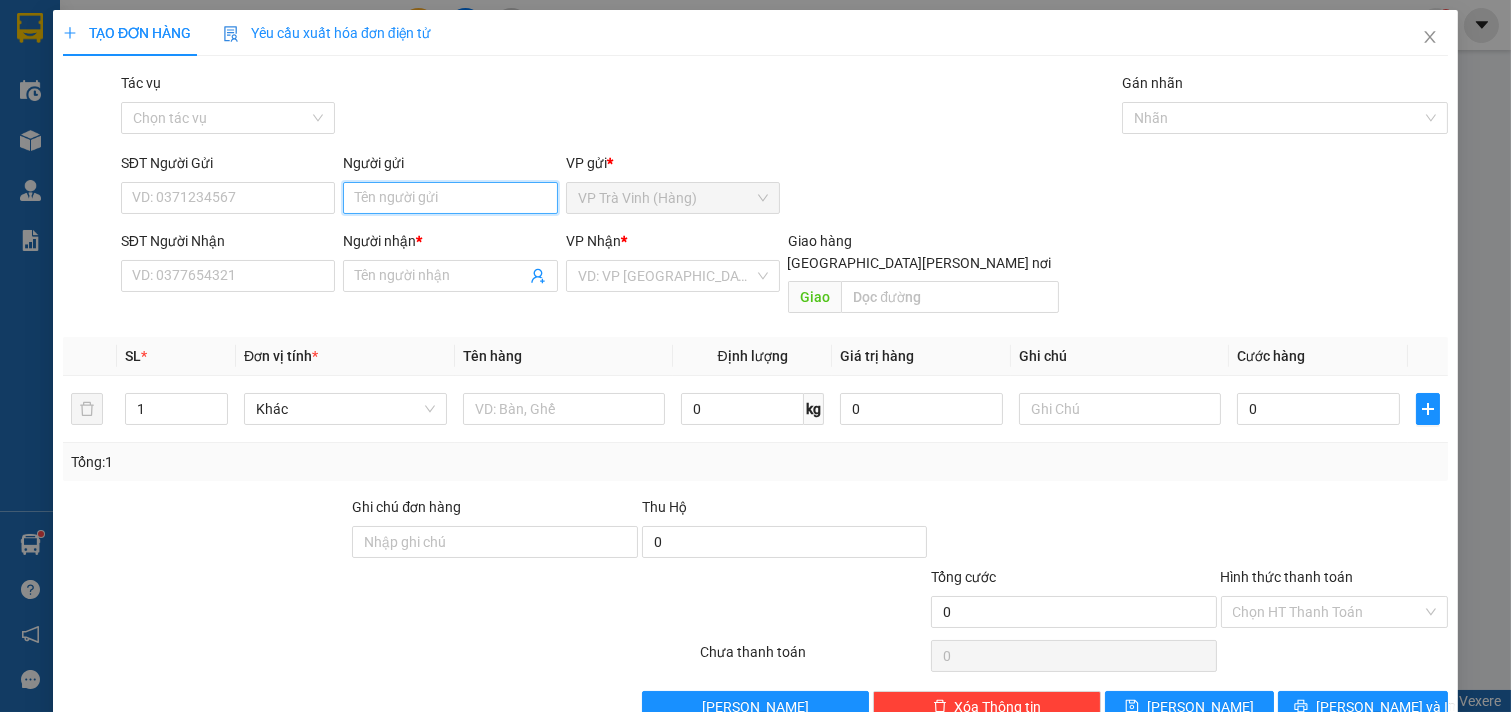 click on "Người gửi" at bounding box center [450, 198] 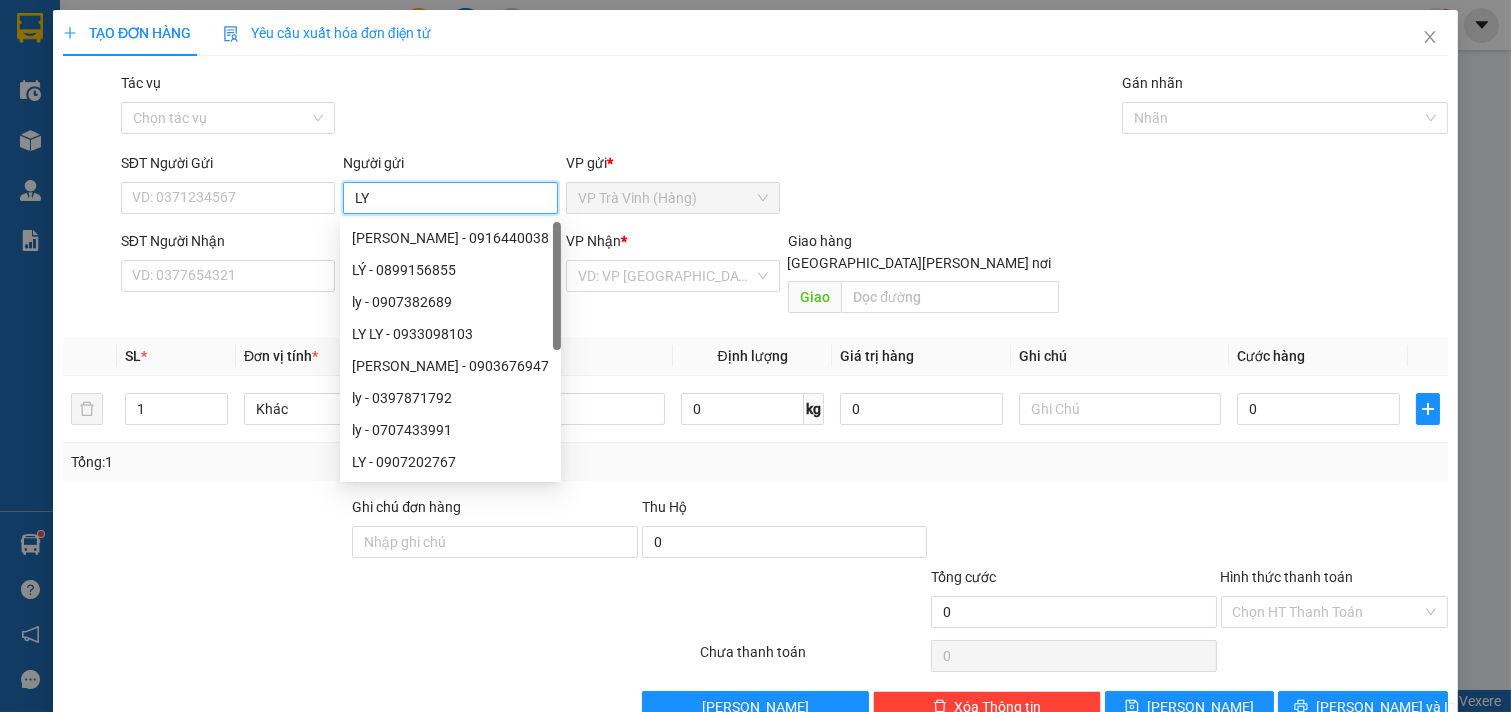type on "L" 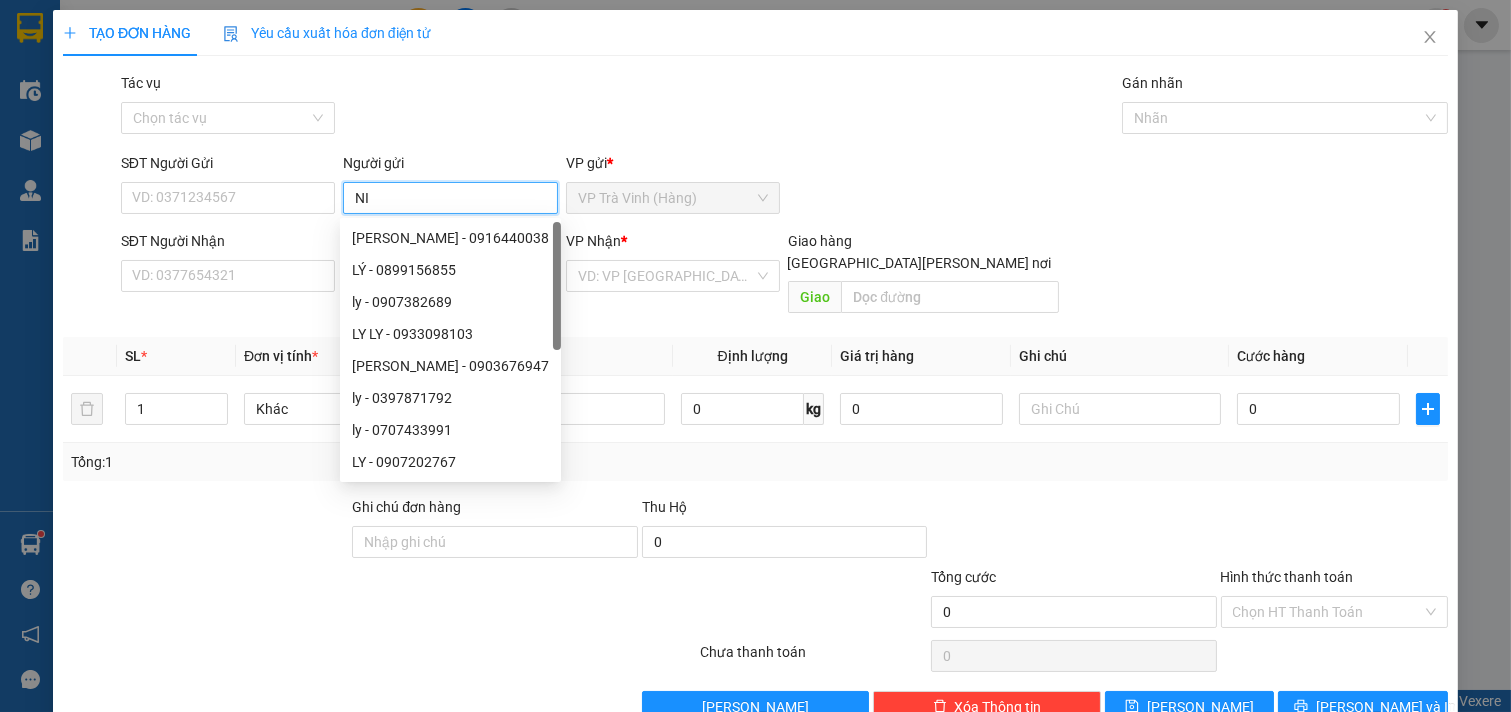 type on "NI" 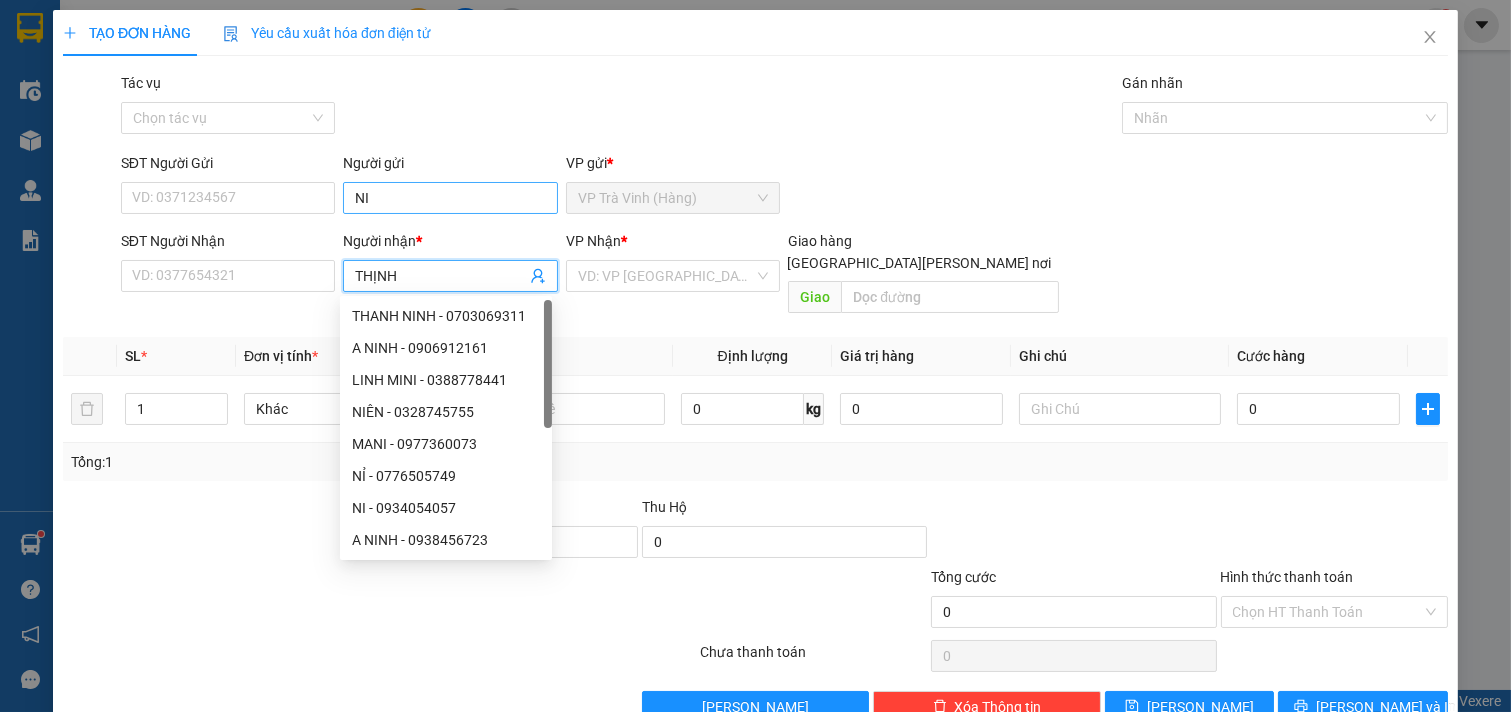 type on "THỊNH" 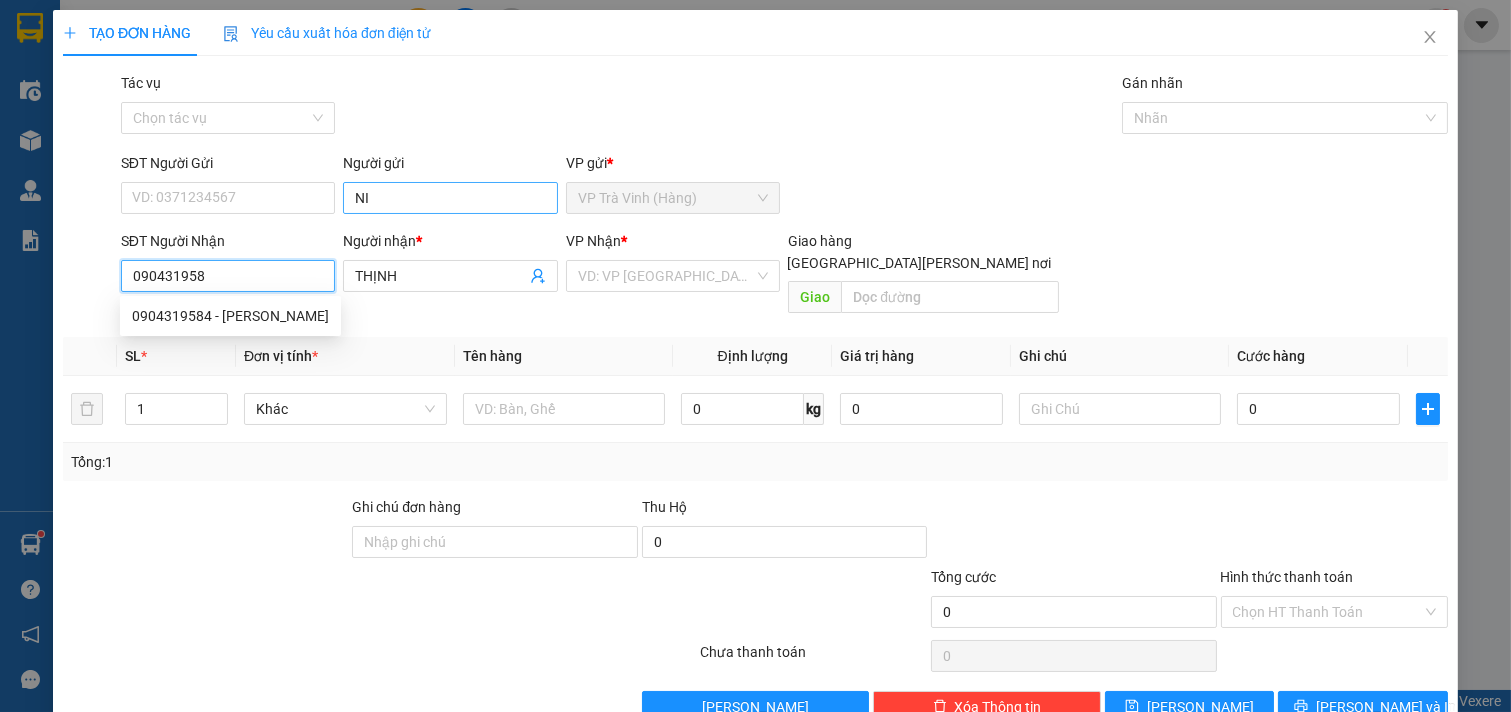 type on "0904319584" 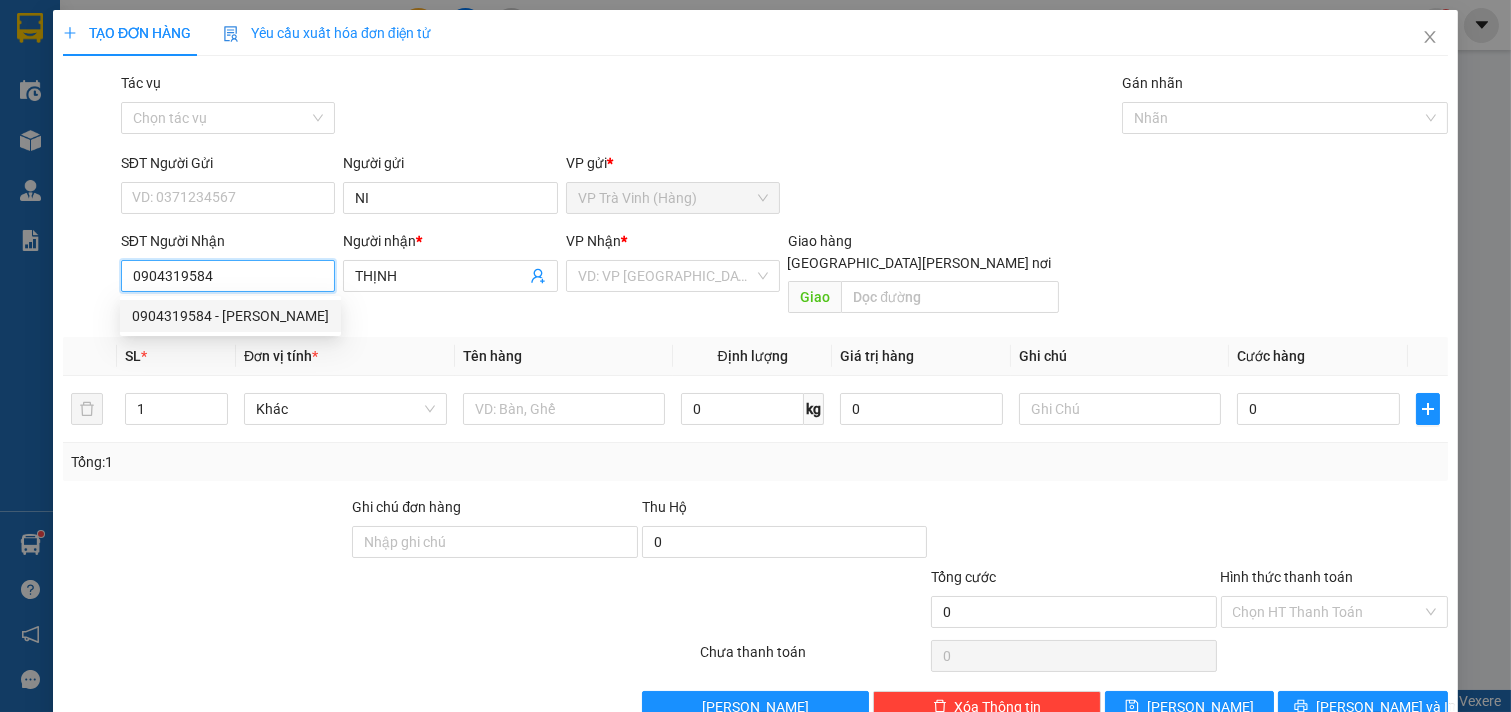 click on "0904319584 - [PERSON_NAME]" at bounding box center (230, 316) 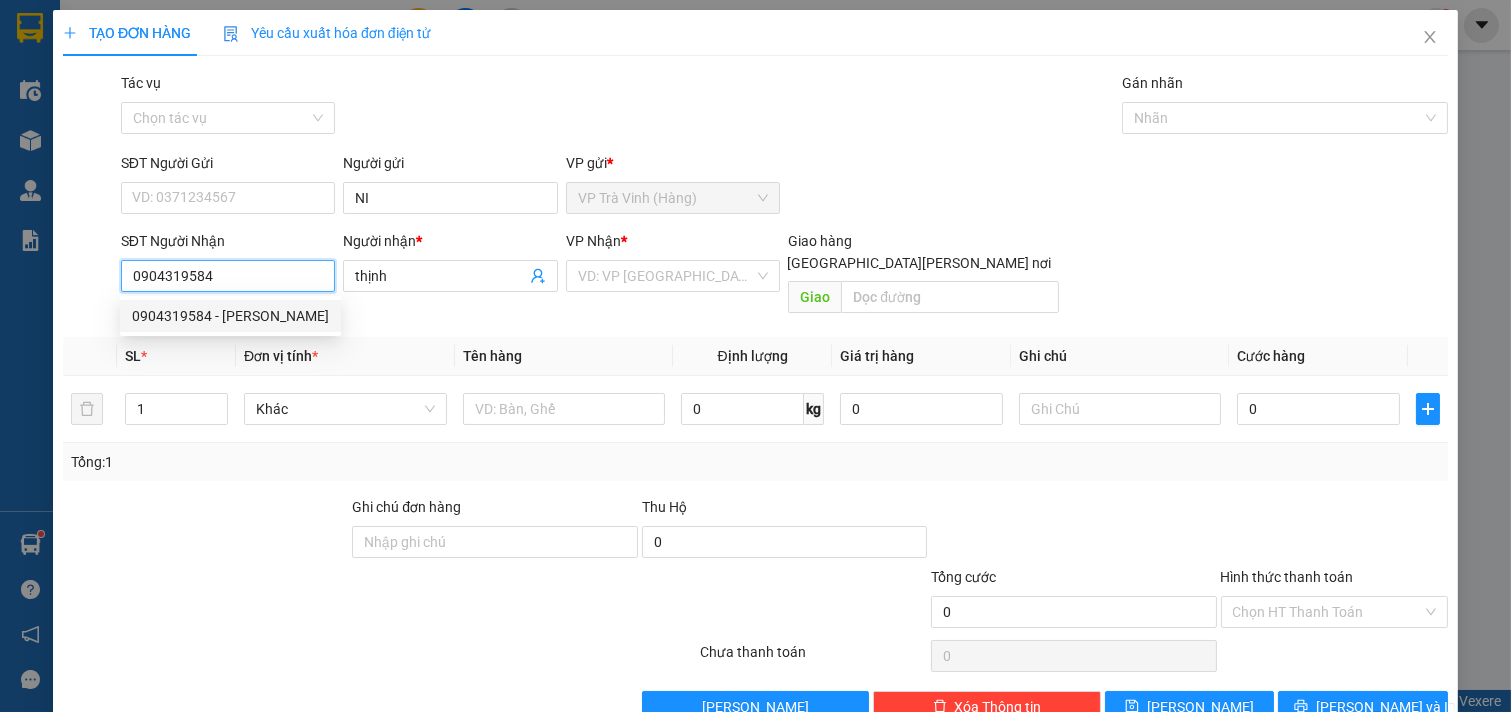 type on "110.000" 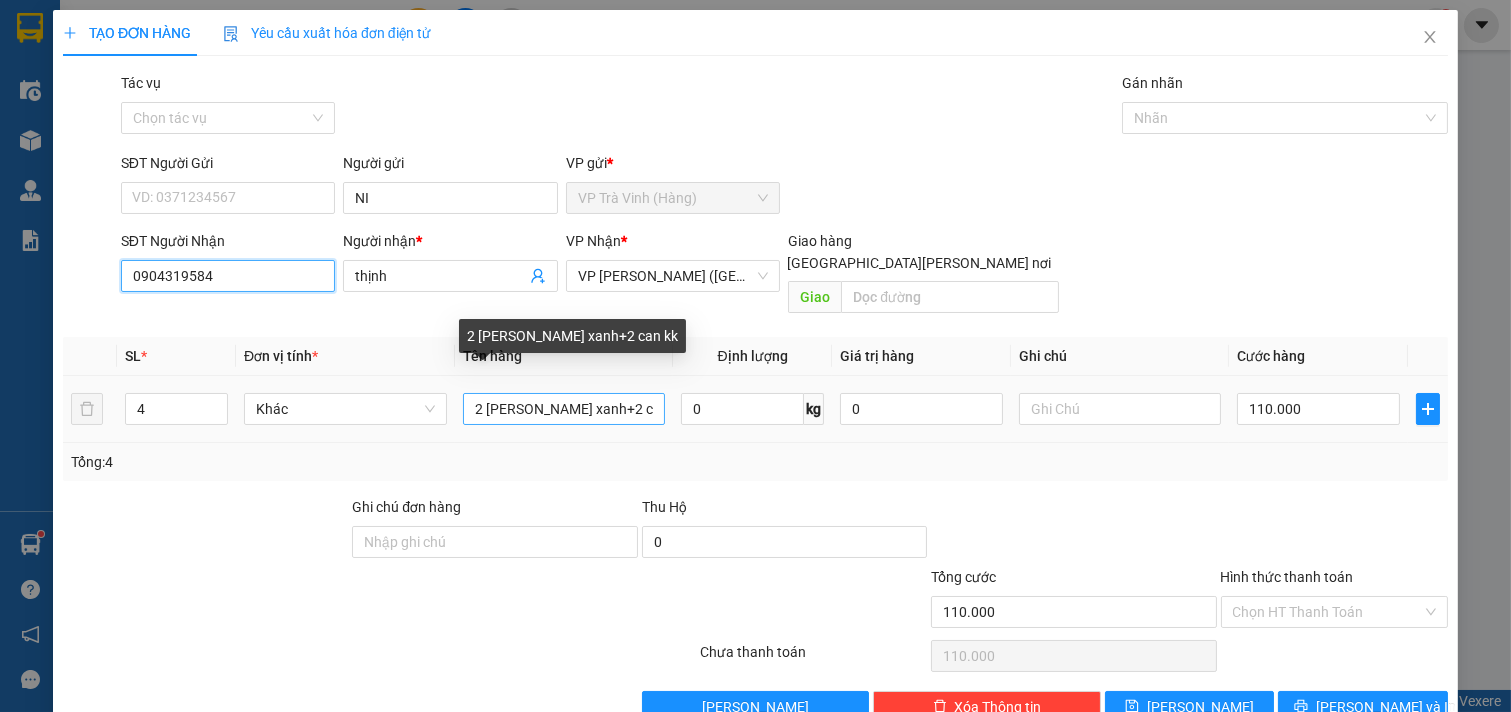 type on "0904319584" 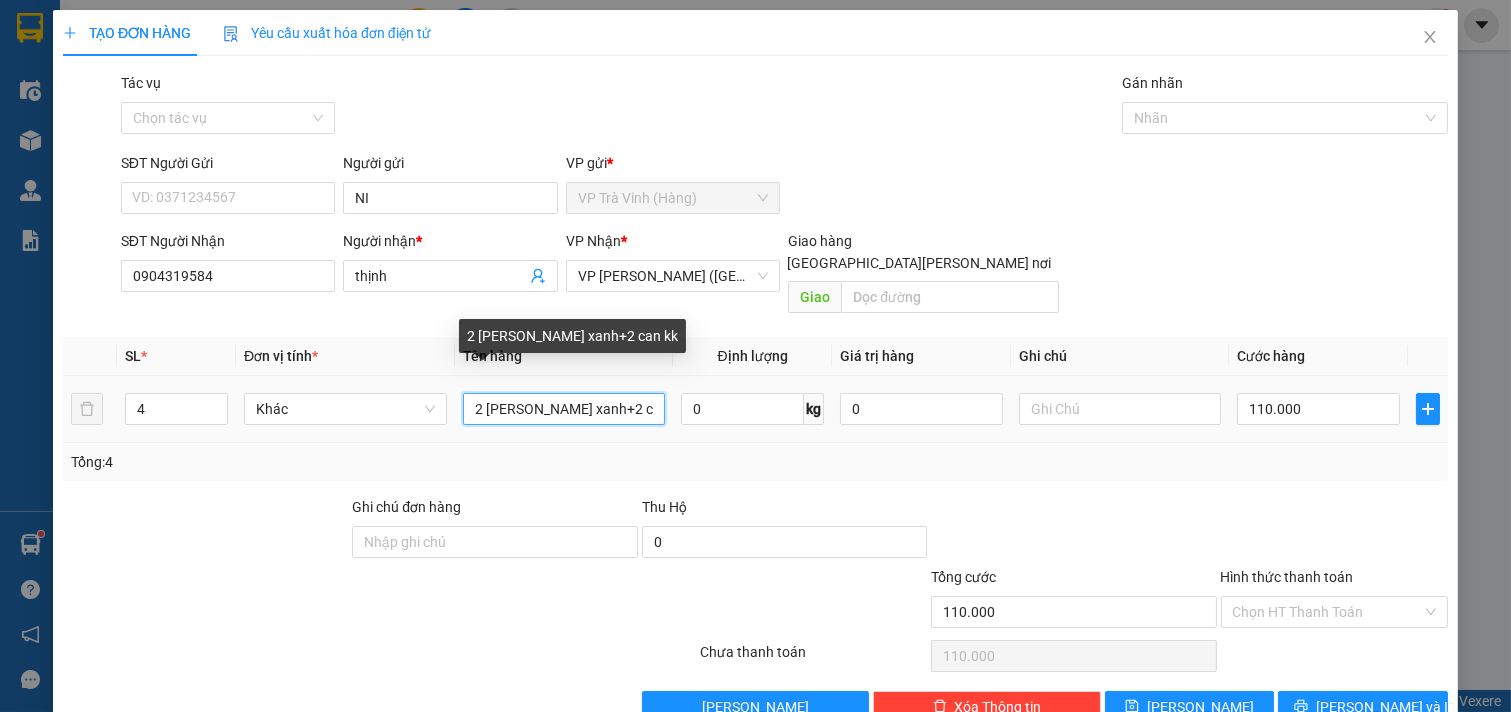 drag, startPoint x: 641, startPoint y: 390, endPoint x: 94, endPoint y: 366, distance: 547.52625 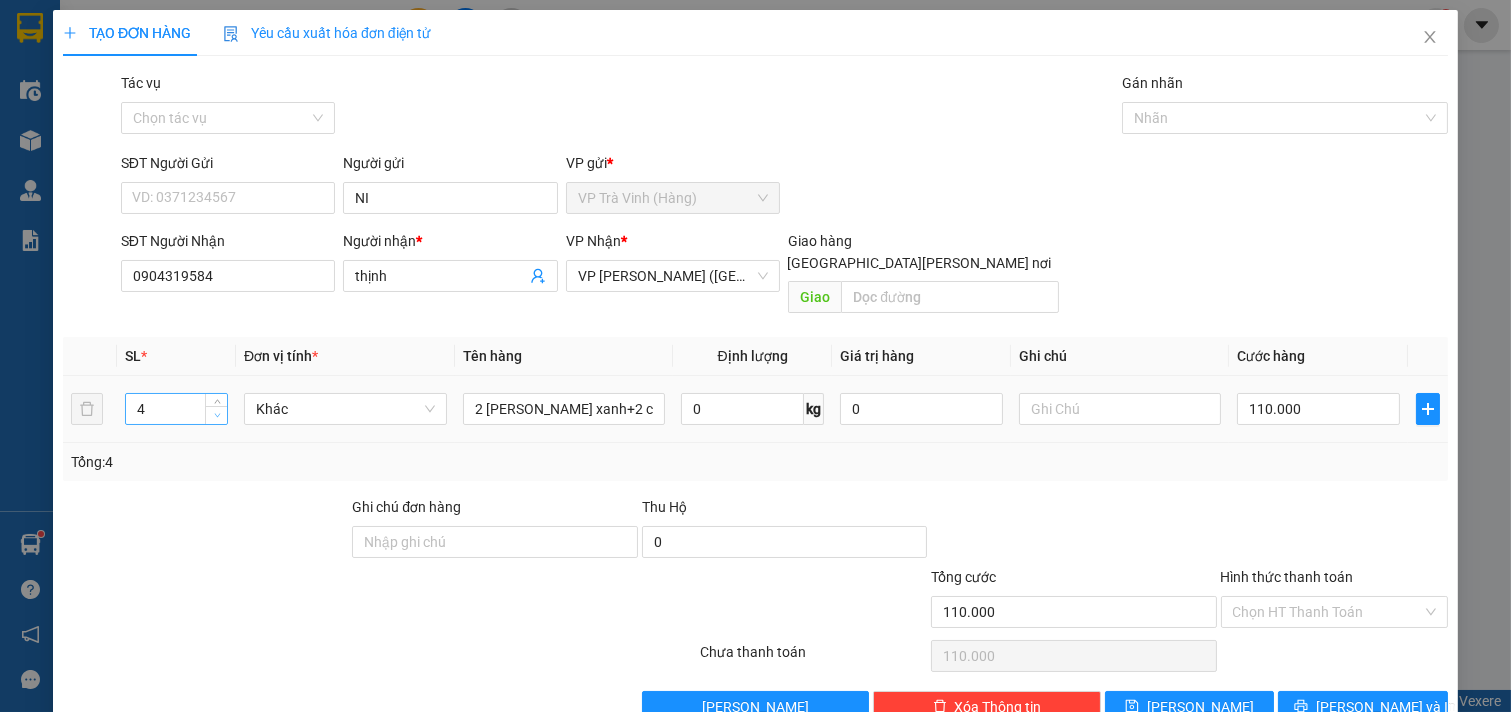 type on "3" 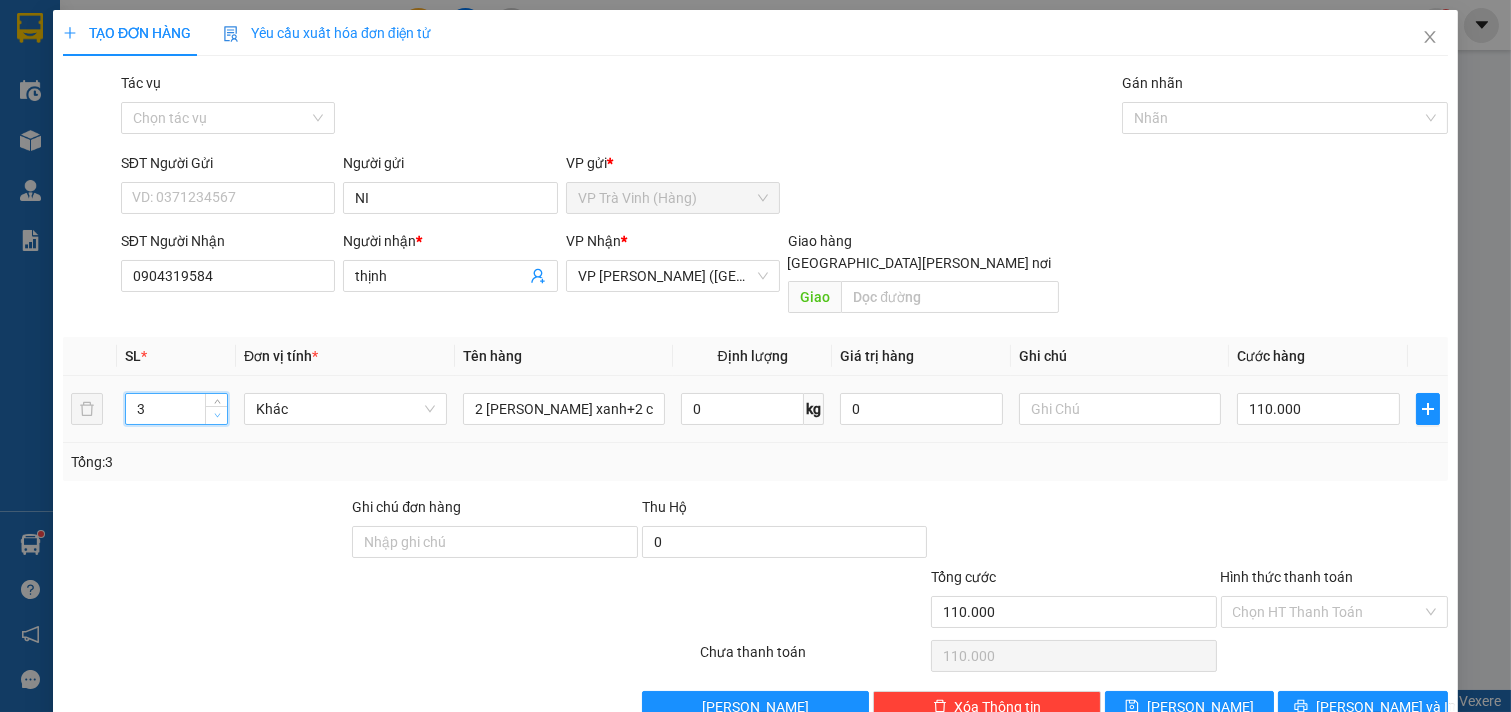 click 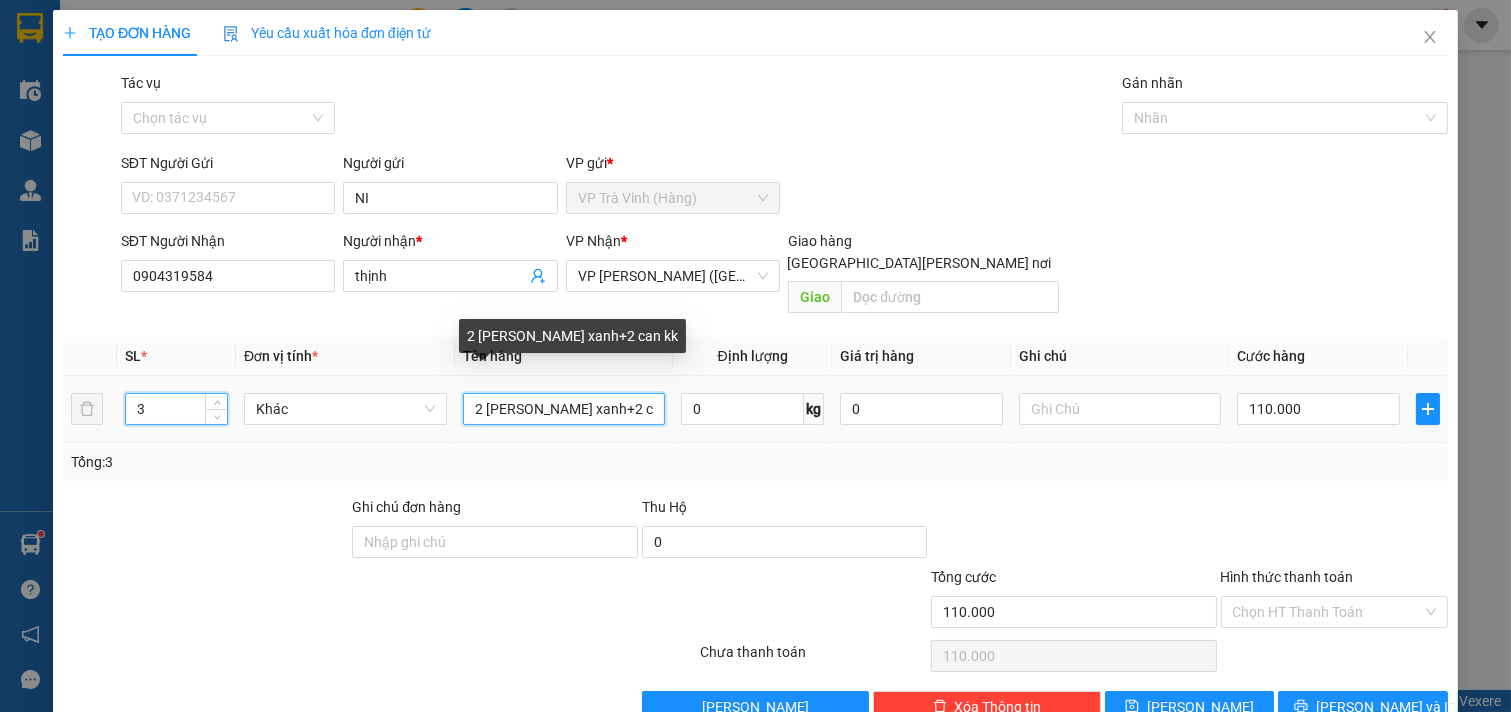 click on "2 [PERSON_NAME] xanh+2 can kk" at bounding box center (564, 409) 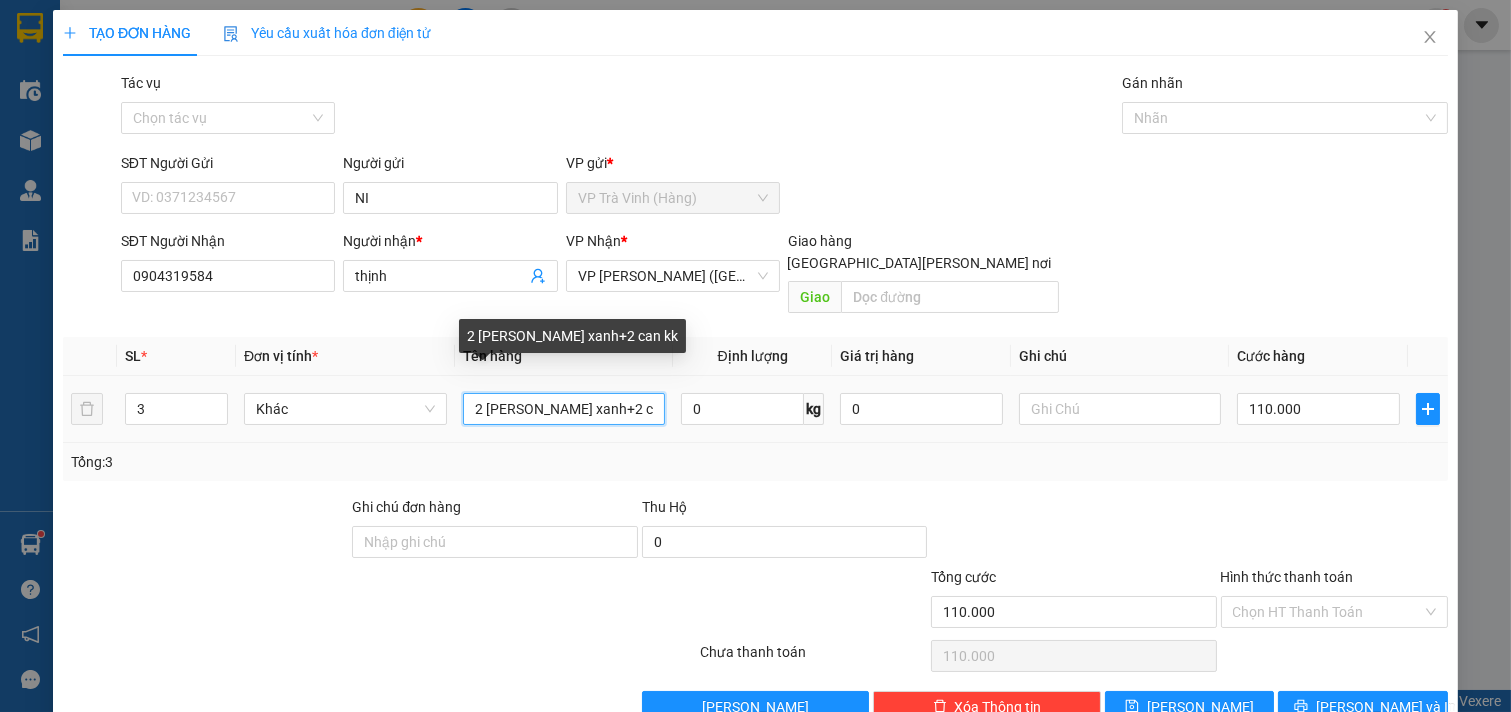 click on "2 [PERSON_NAME] xanh+2 can kk" at bounding box center [564, 409] 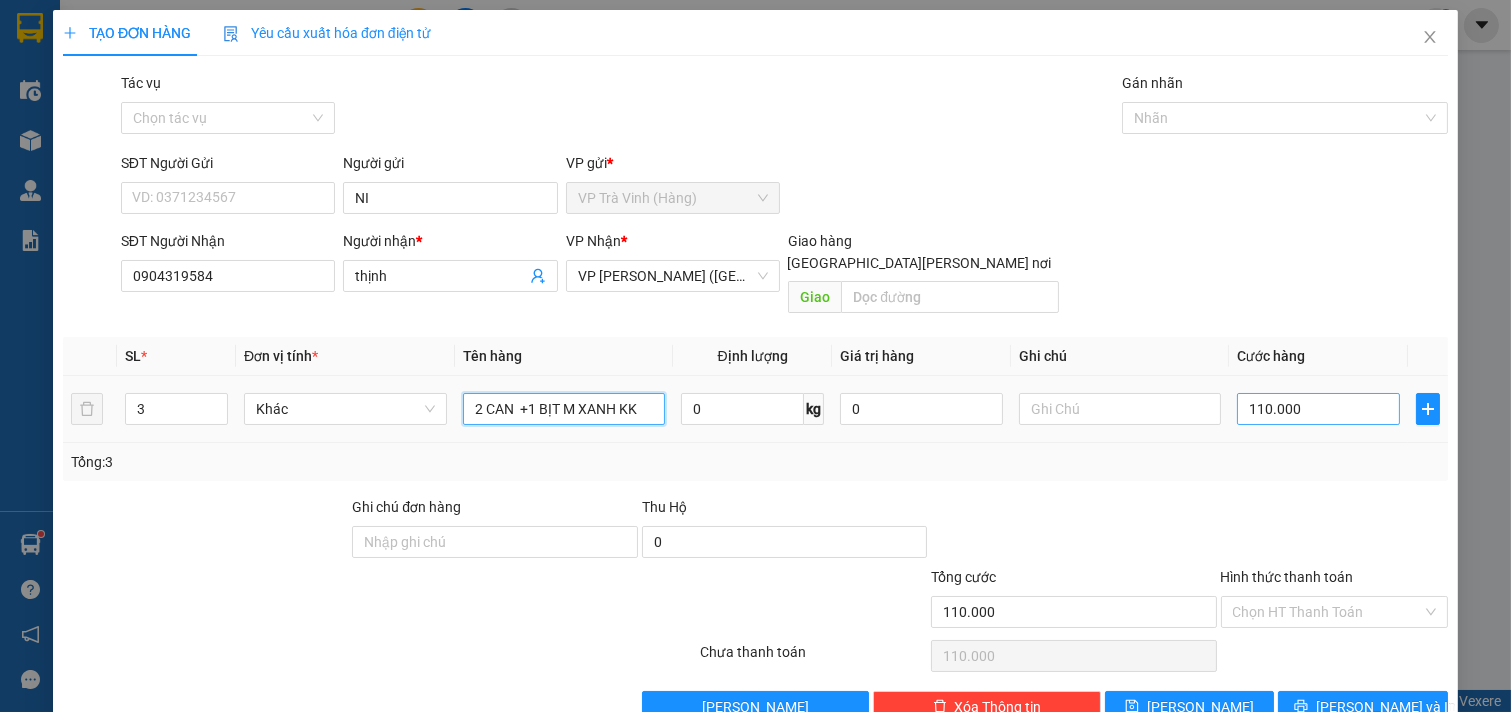type on "2 CAN  +1 BỊT M XANH KK" 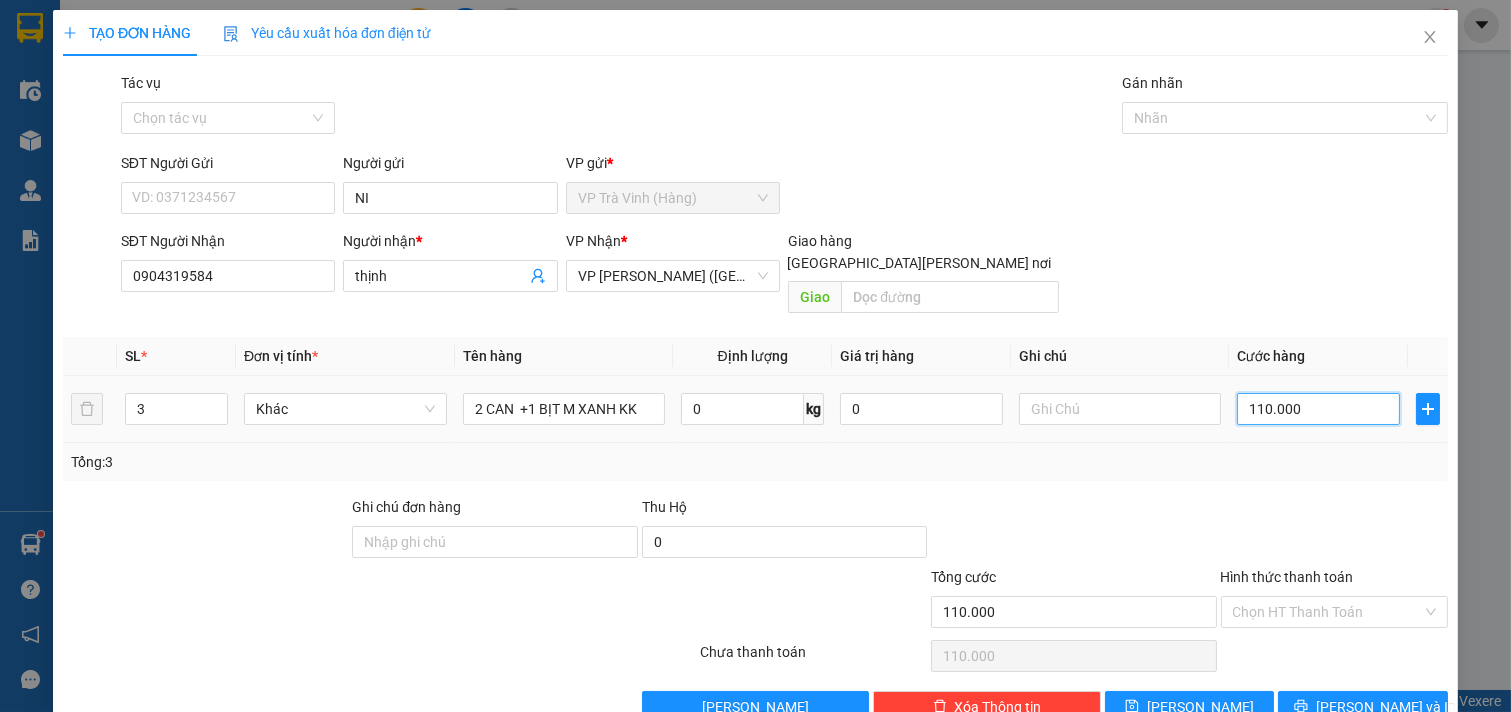 click on "110.000" at bounding box center (1318, 409) 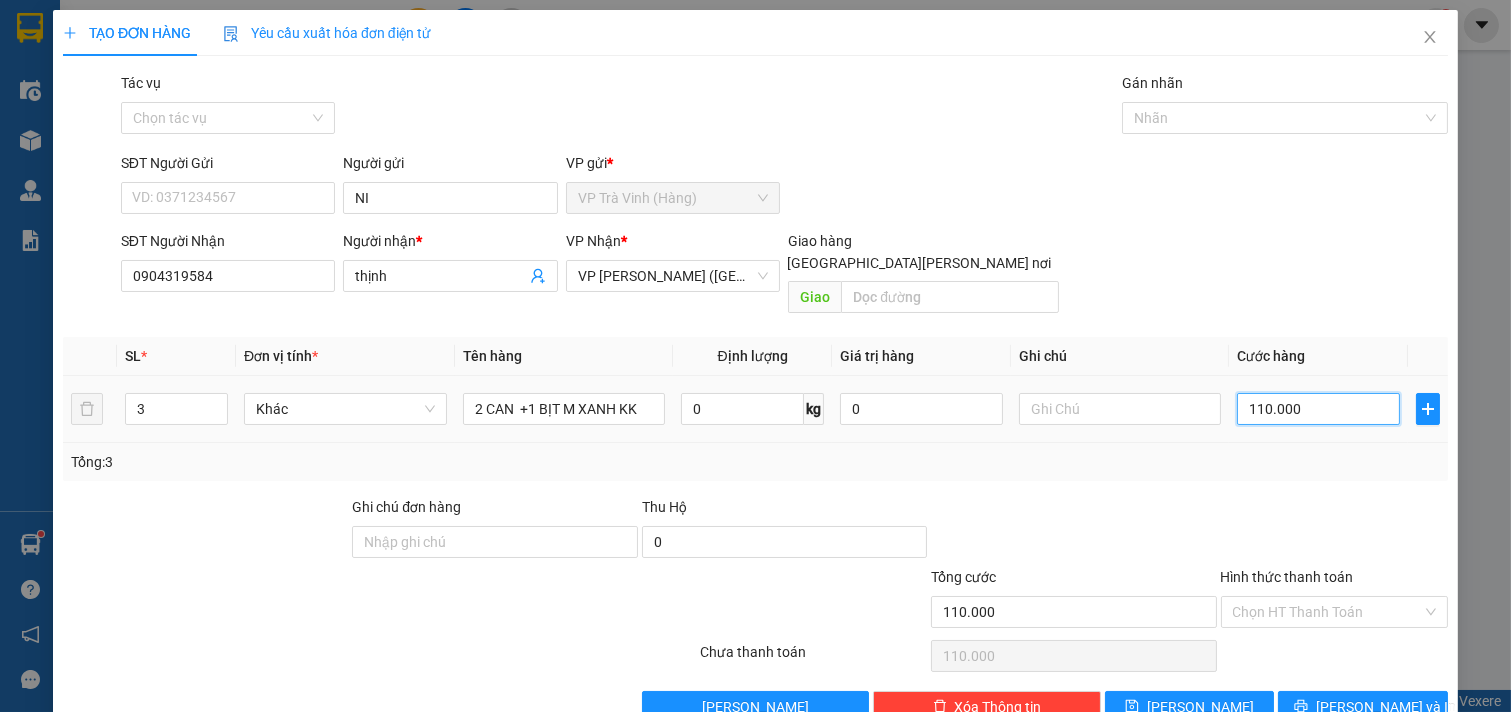 type on "9" 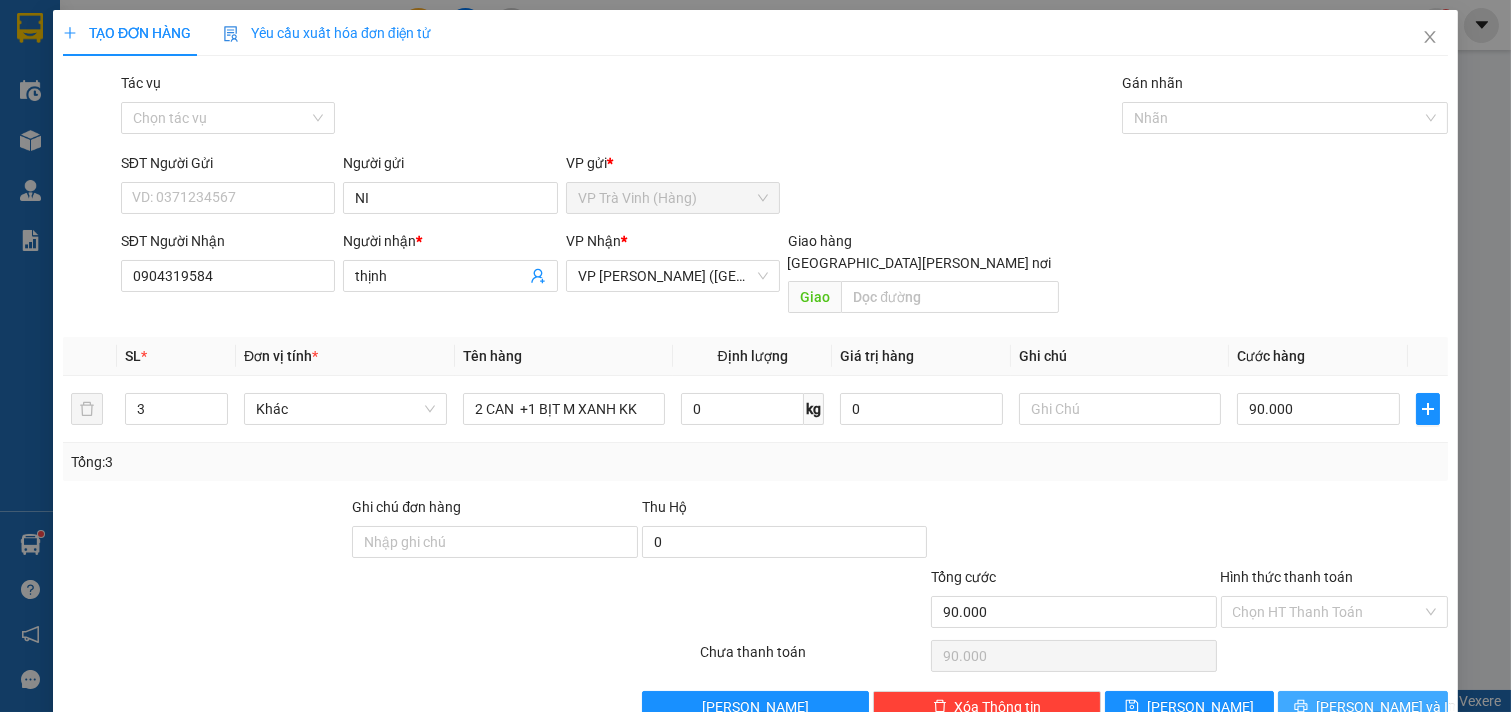 click on "[PERSON_NAME] và In" at bounding box center (1363, 707) 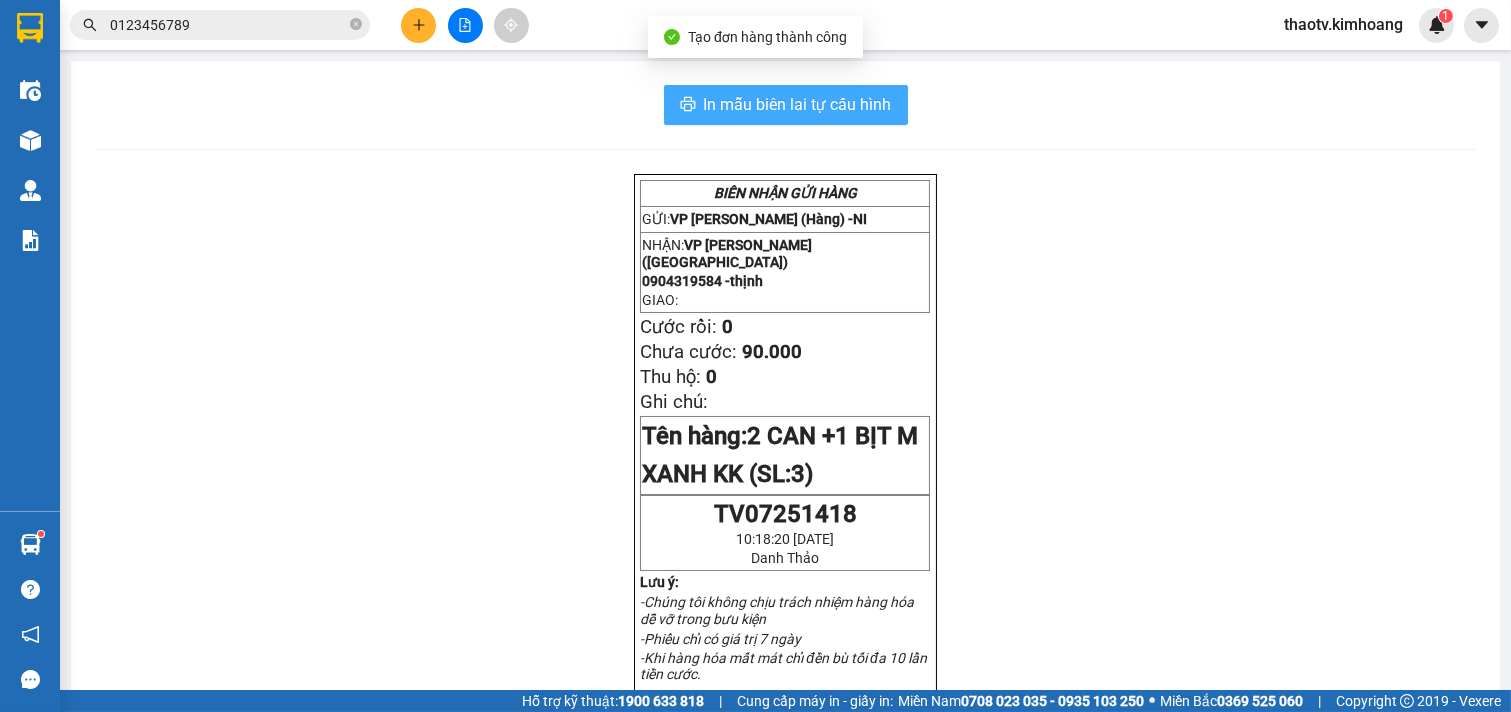 click on "In mẫu biên lai tự cấu hình" at bounding box center [786, 105] 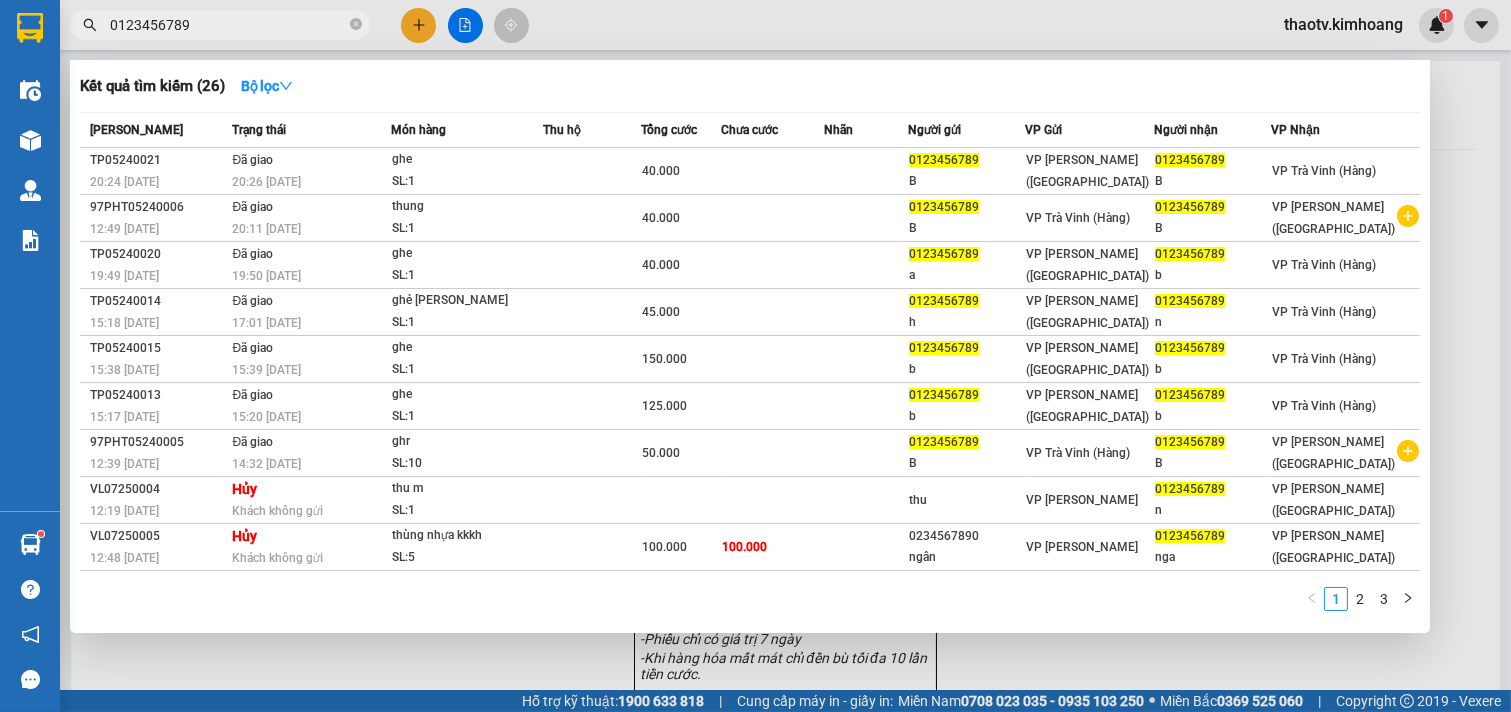 drag, startPoint x: 237, startPoint y: 25, endPoint x: 130, endPoint y: 52, distance: 110.35397 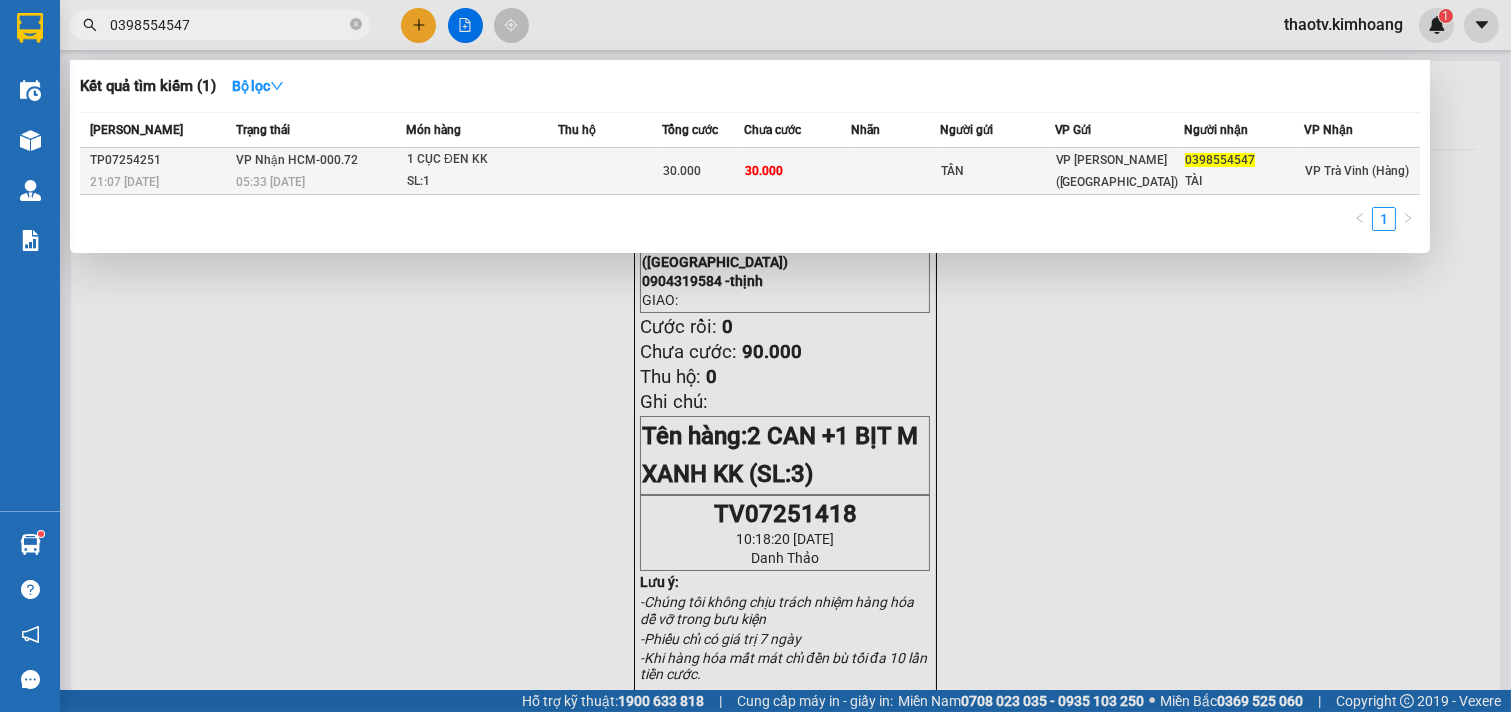 type on "0398554547" 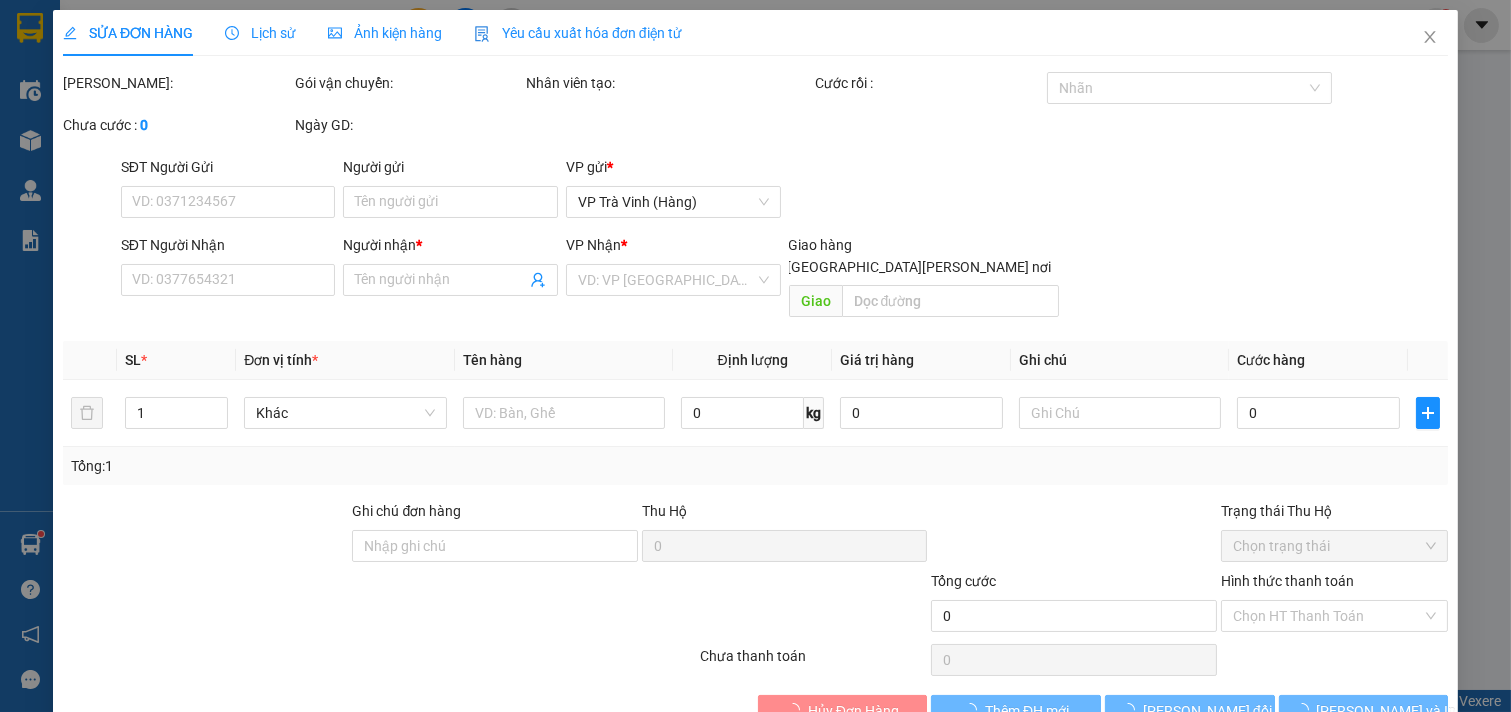 type on "TÂN" 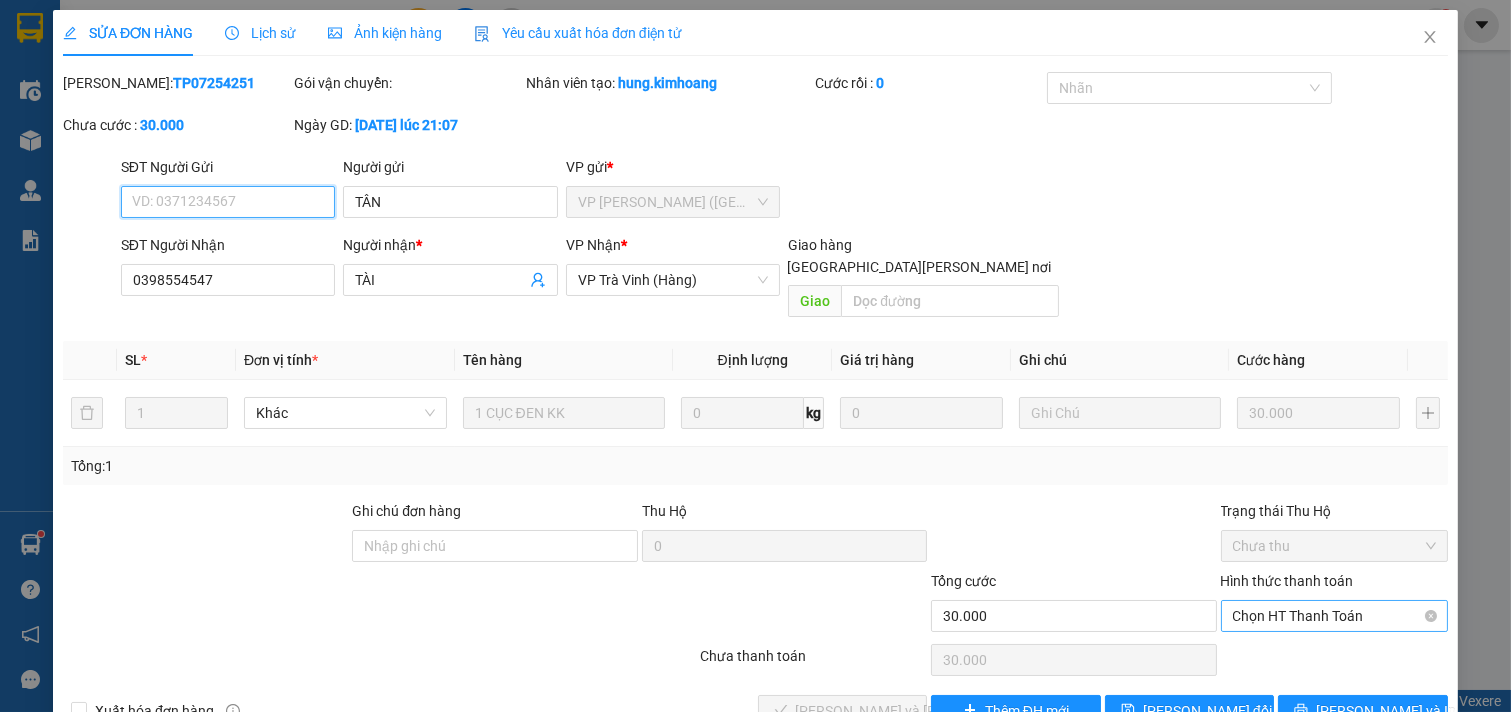 click on "Chọn HT Thanh Toán" at bounding box center (1335, 616) 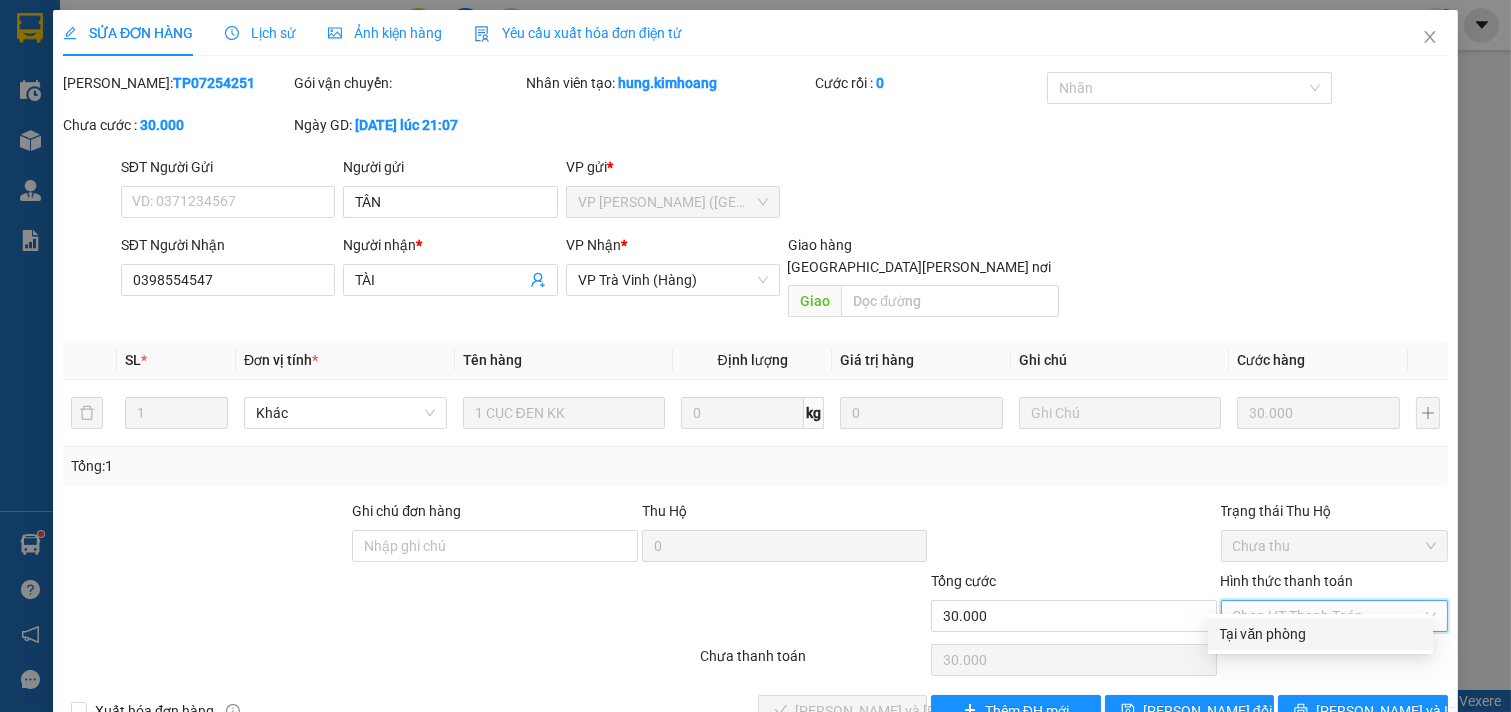click on "Tại văn phòng" at bounding box center (1320, 634) 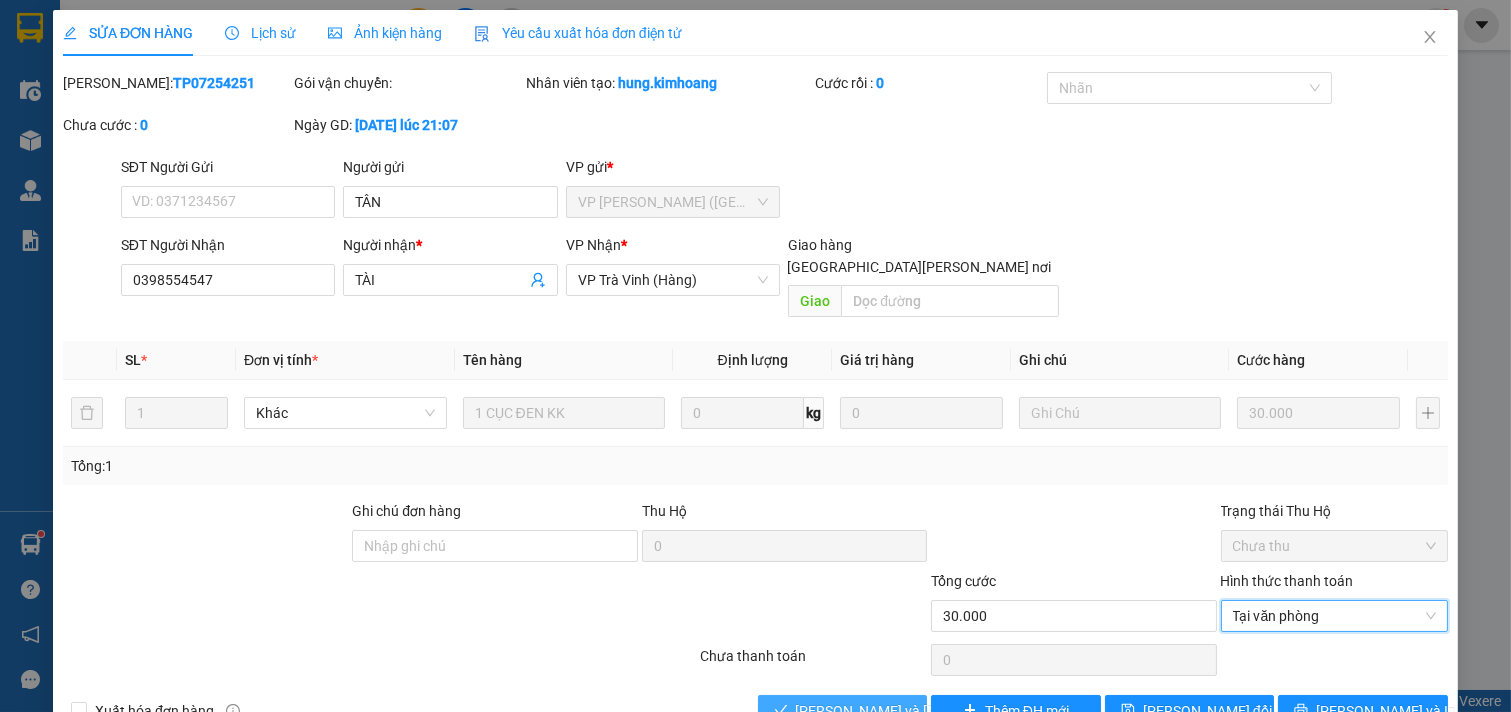 click on "[PERSON_NAME] và [PERSON_NAME] hàng" at bounding box center (843, 711) 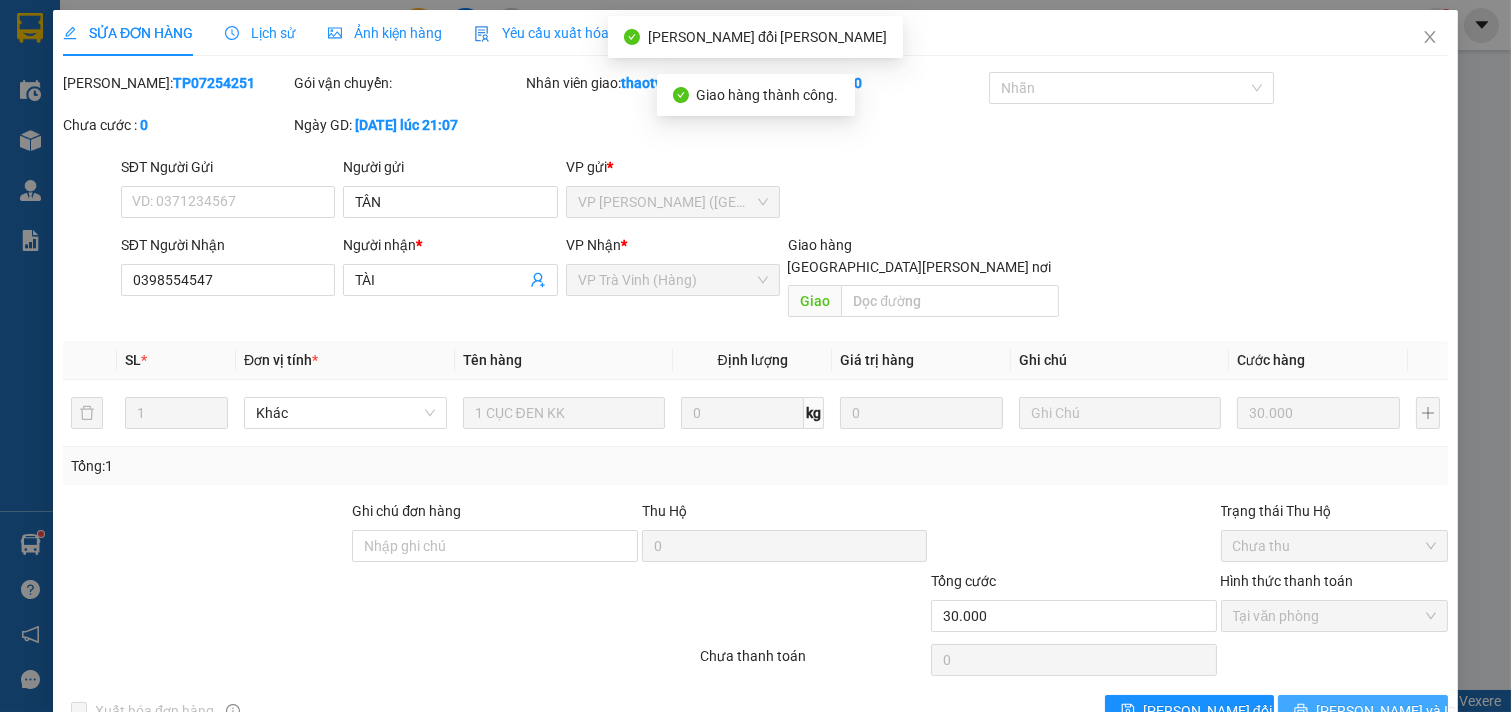 click on "[PERSON_NAME] và In" at bounding box center [1363, 711] 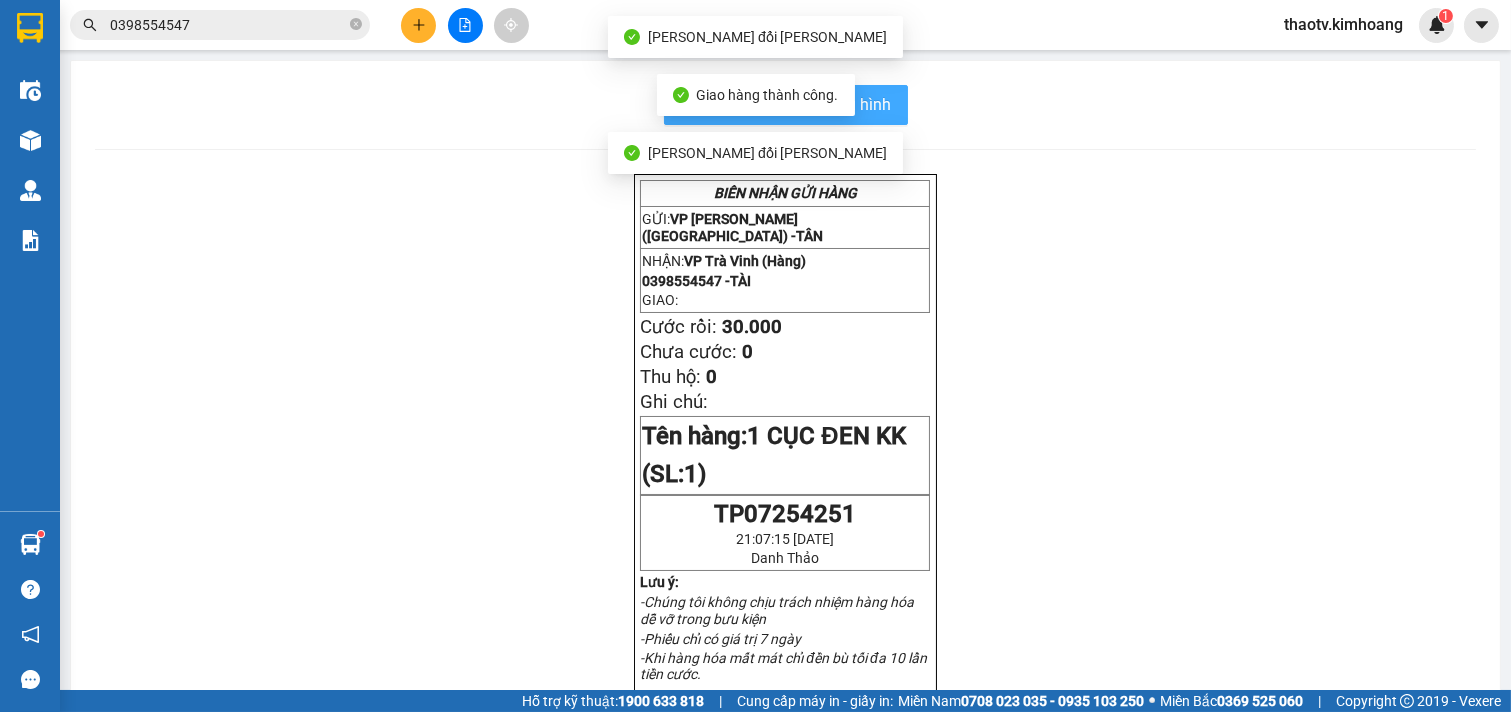 click on "In mẫu biên lai tự cấu hình" at bounding box center [786, 105] 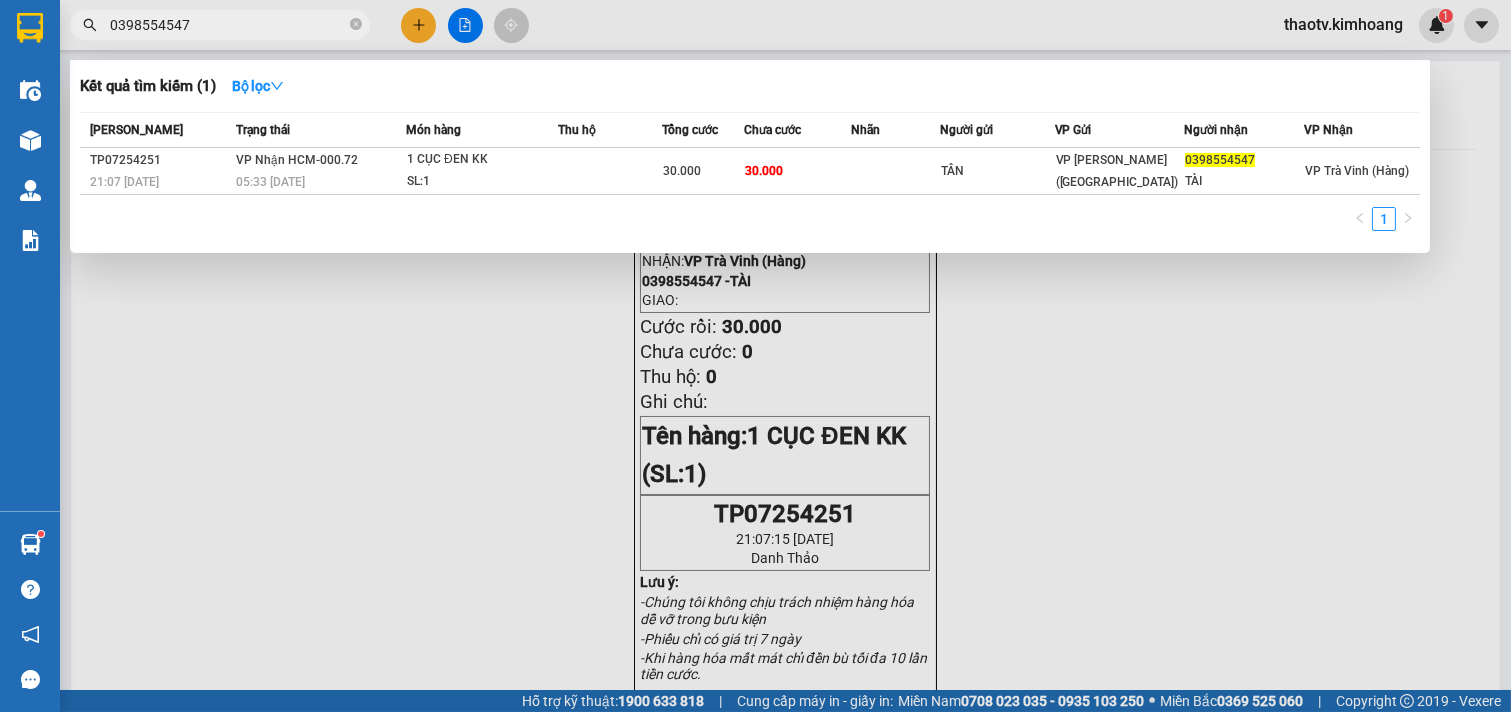 click on "0398554547" at bounding box center (220, 25) 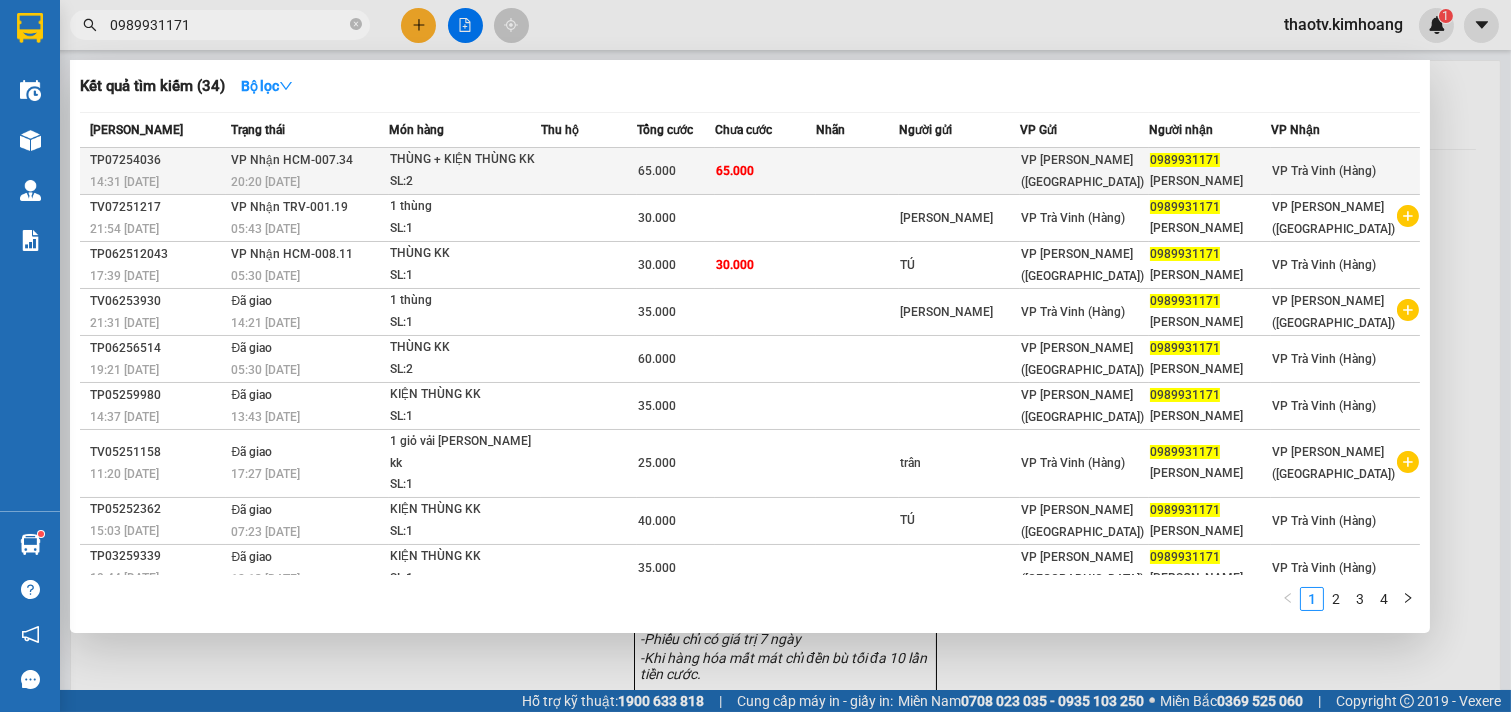 click on "20:20 [DATE]" at bounding box center (309, 182) 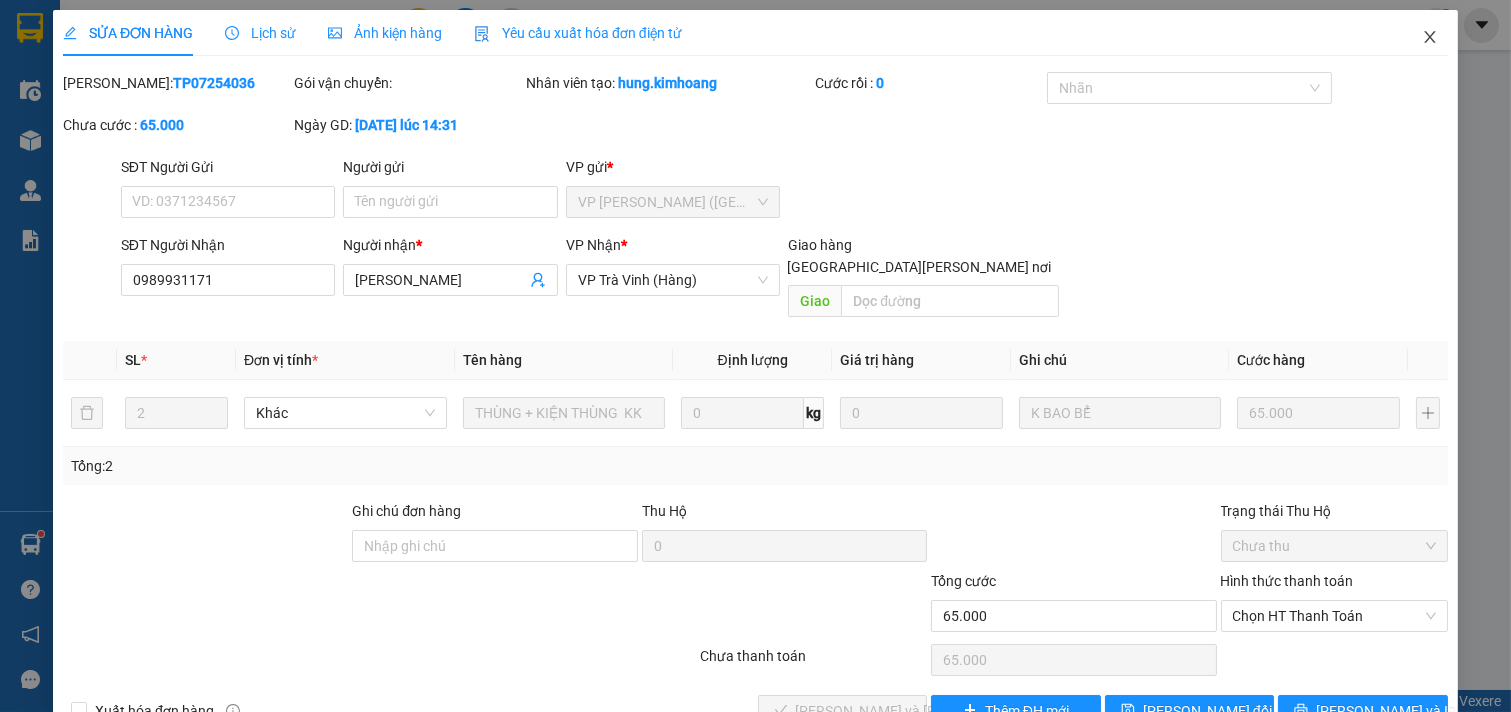click 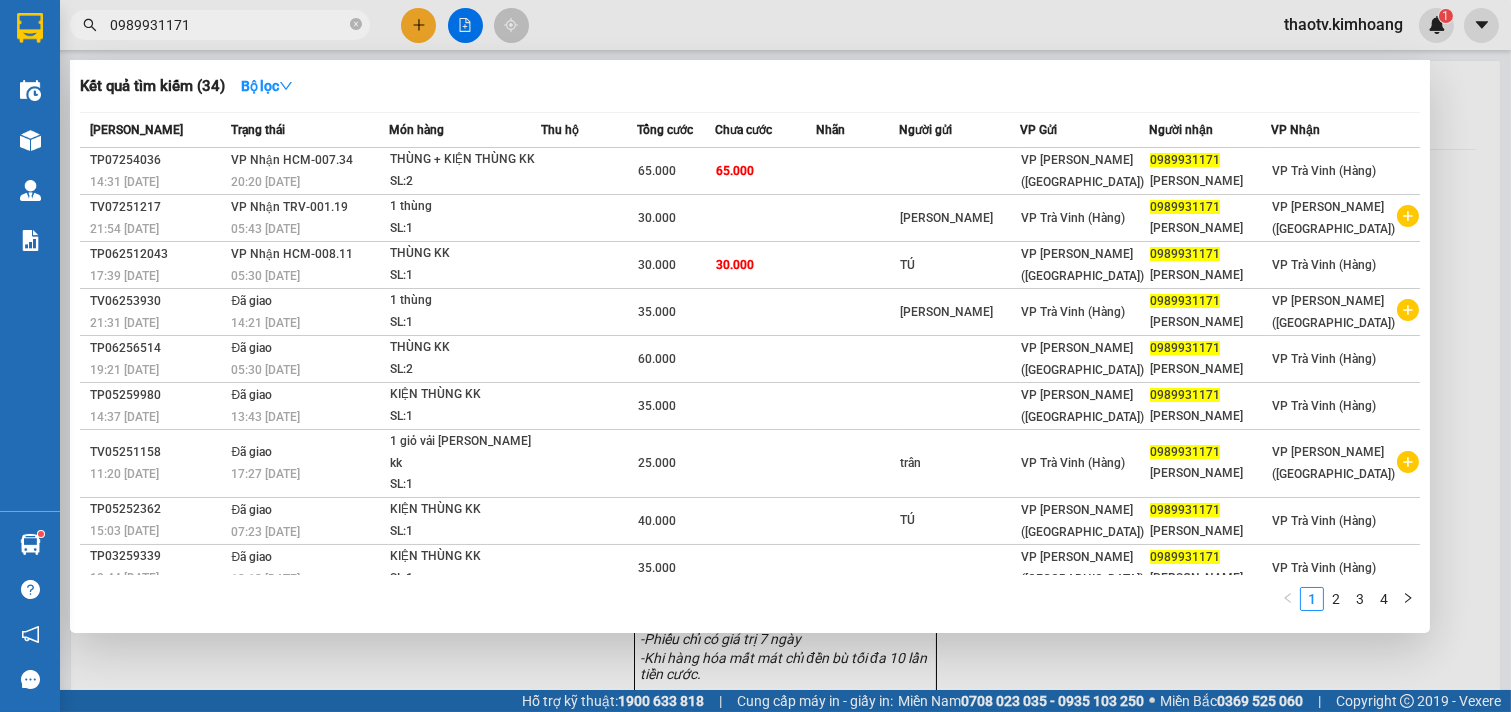 click on "0989931171" at bounding box center [228, 25] 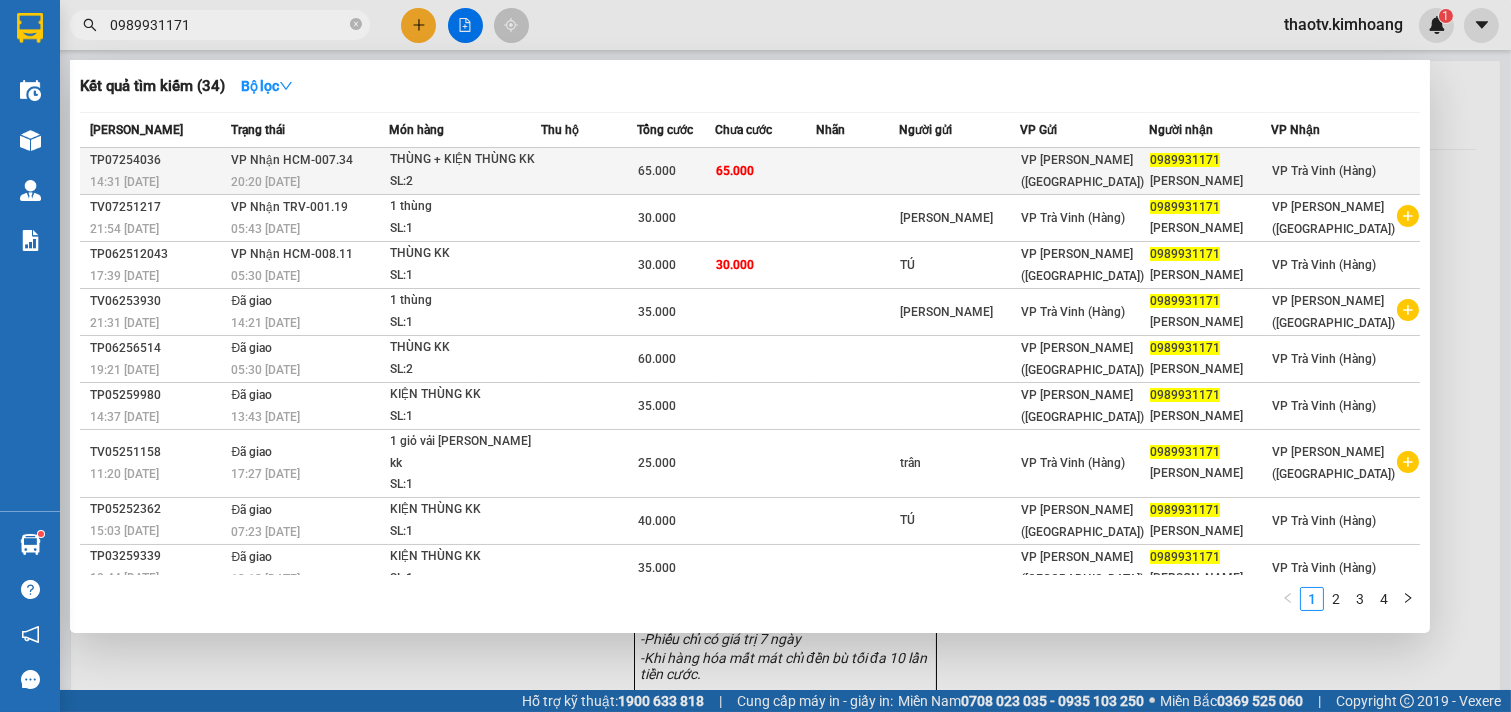 click on "20:20 [DATE]" at bounding box center (309, 182) 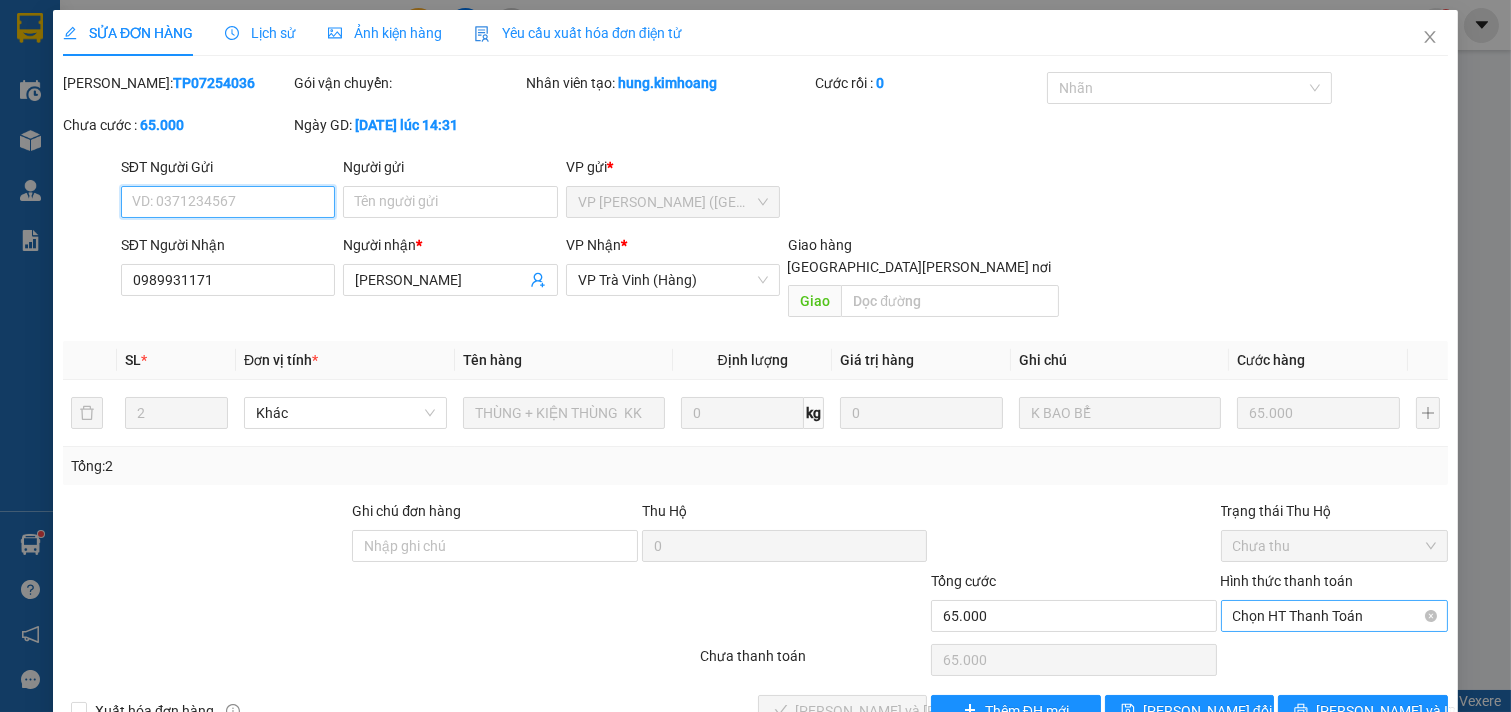 click on "Chọn HT Thanh Toán" at bounding box center (1335, 616) 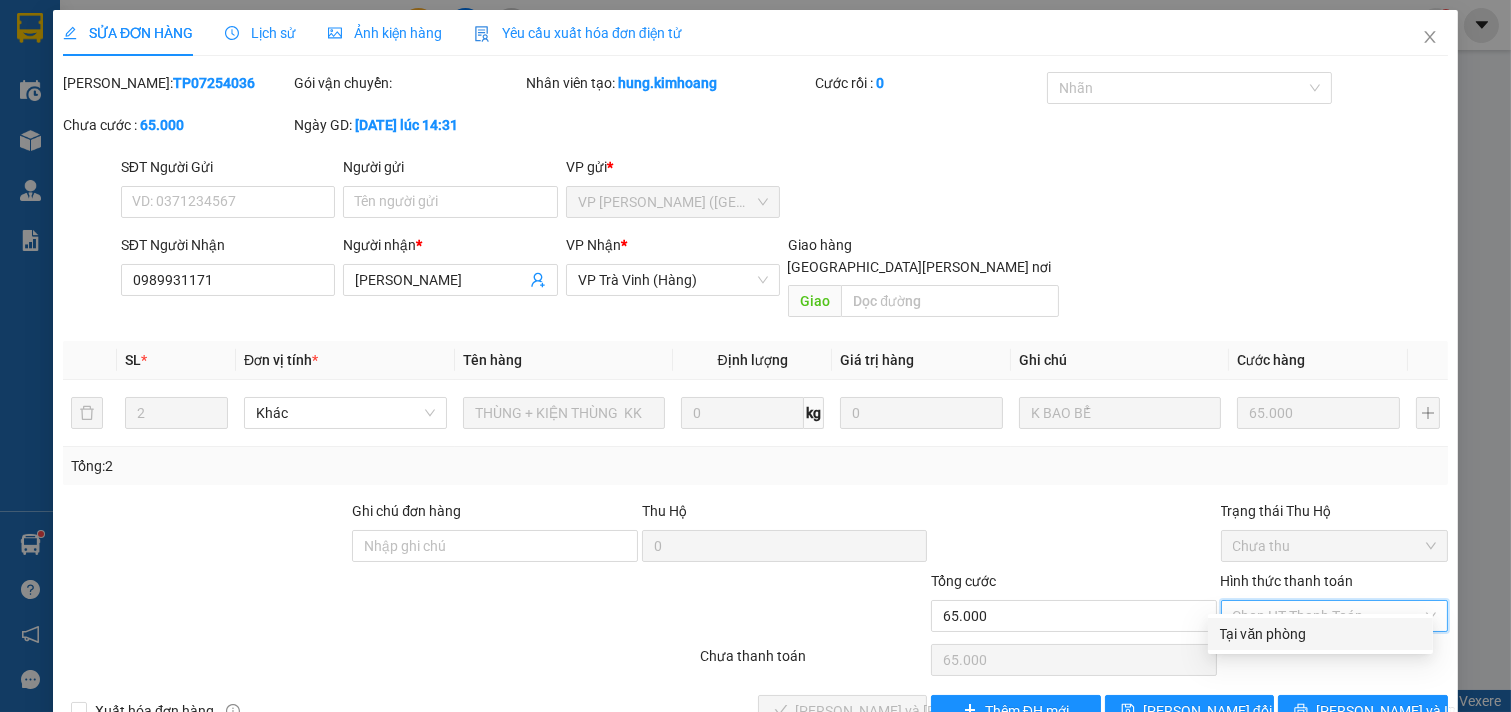 drag, startPoint x: 1273, startPoint y: 628, endPoint x: 1211, endPoint y: 642, distance: 63.560993 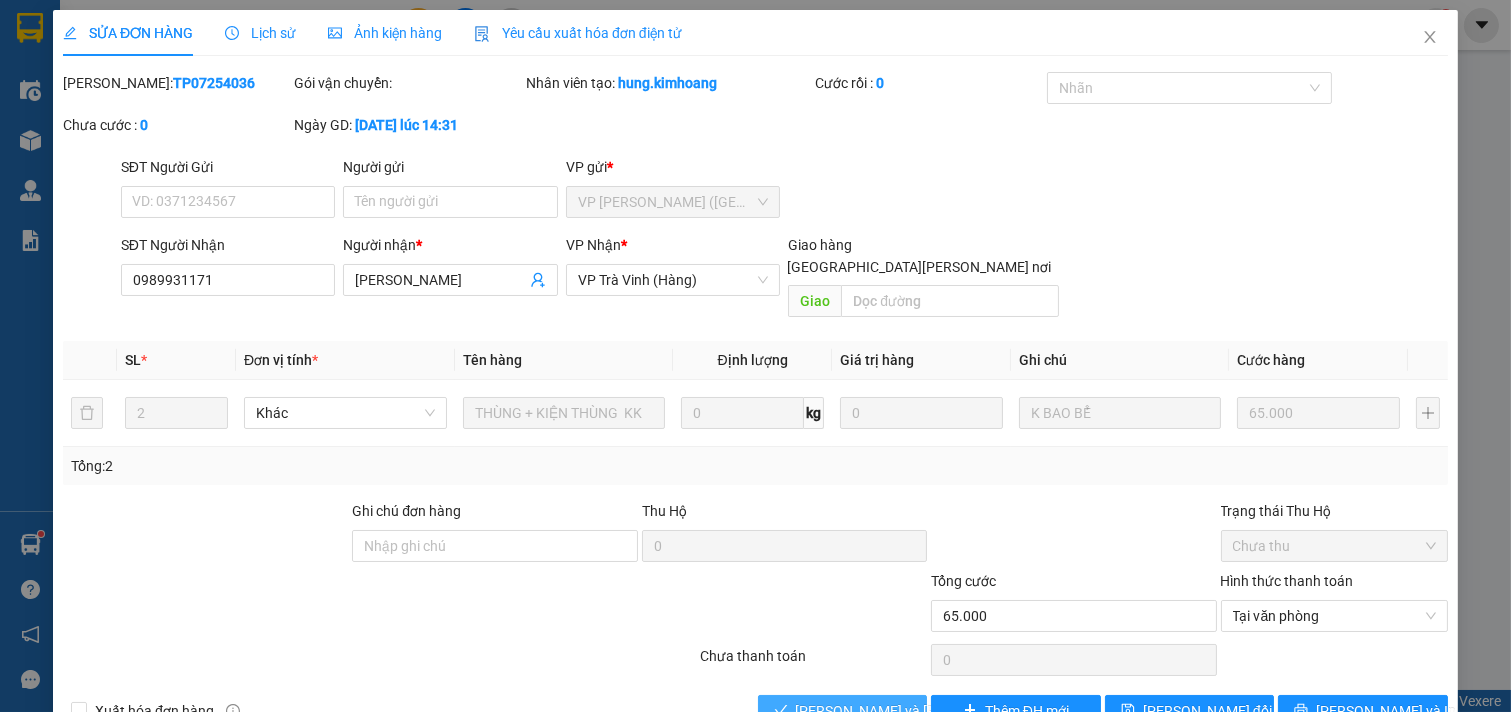 click on "[PERSON_NAME] và [PERSON_NAME] hàng" at bounding box center [931, 711] 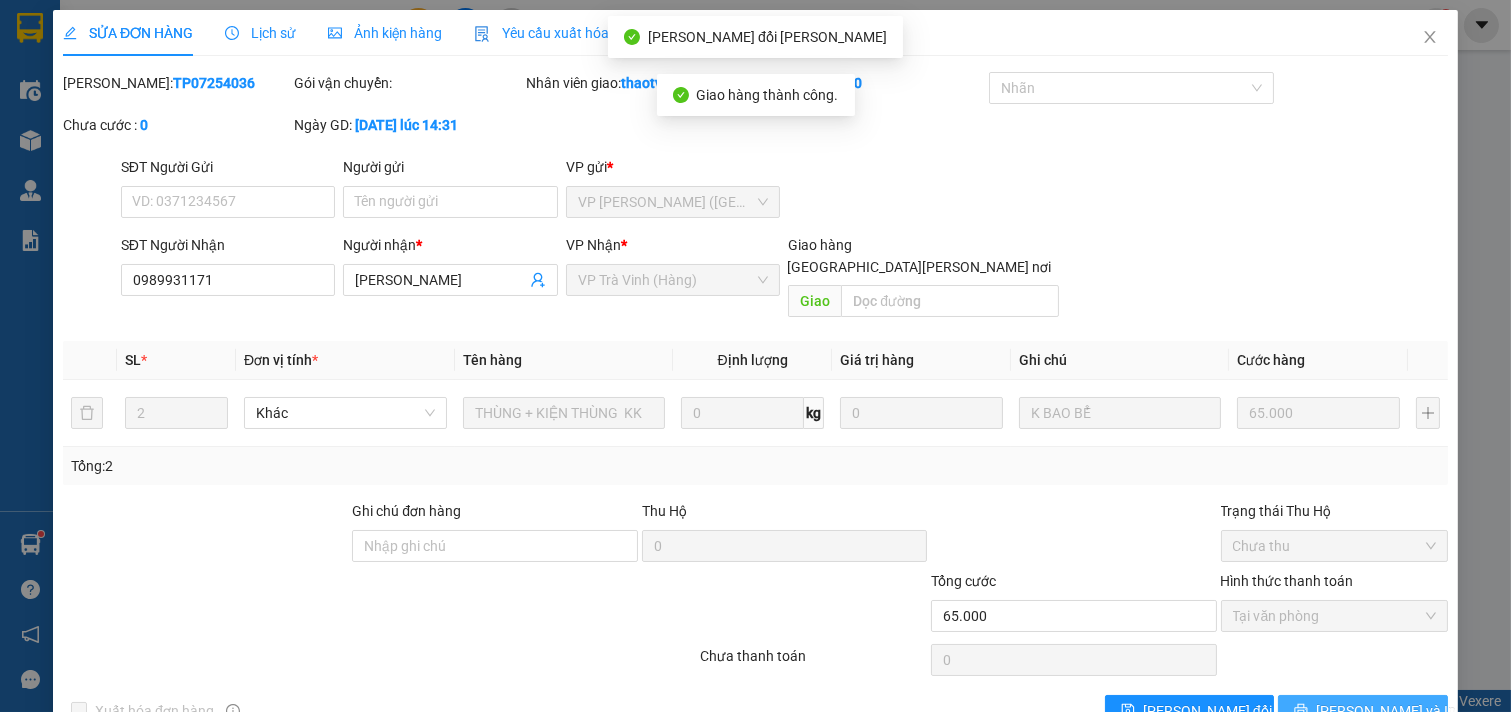click on "[PERSON_NAME] và In" at bounding box center (1363, 711) 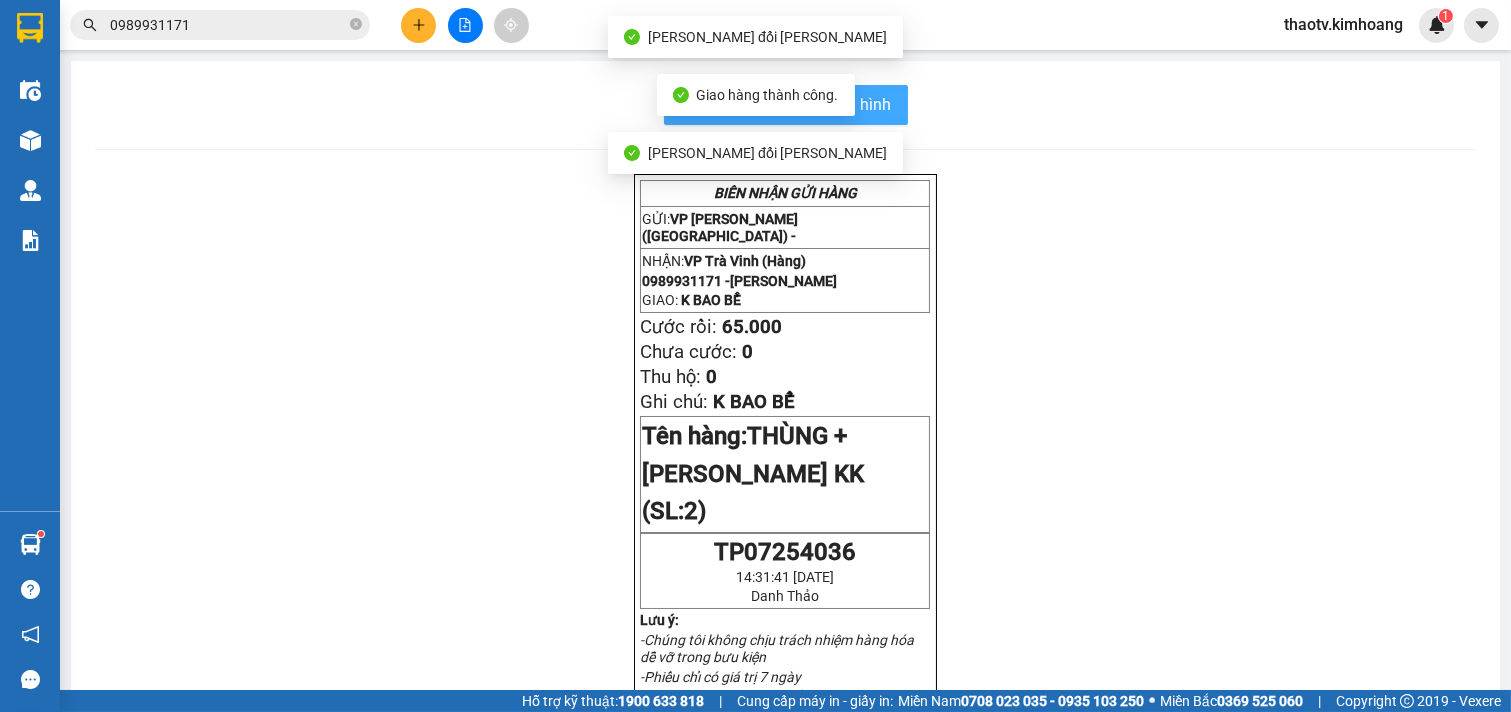 click on "In mẫu biên lai tự cấu hình" at bounding box center [786, 105] 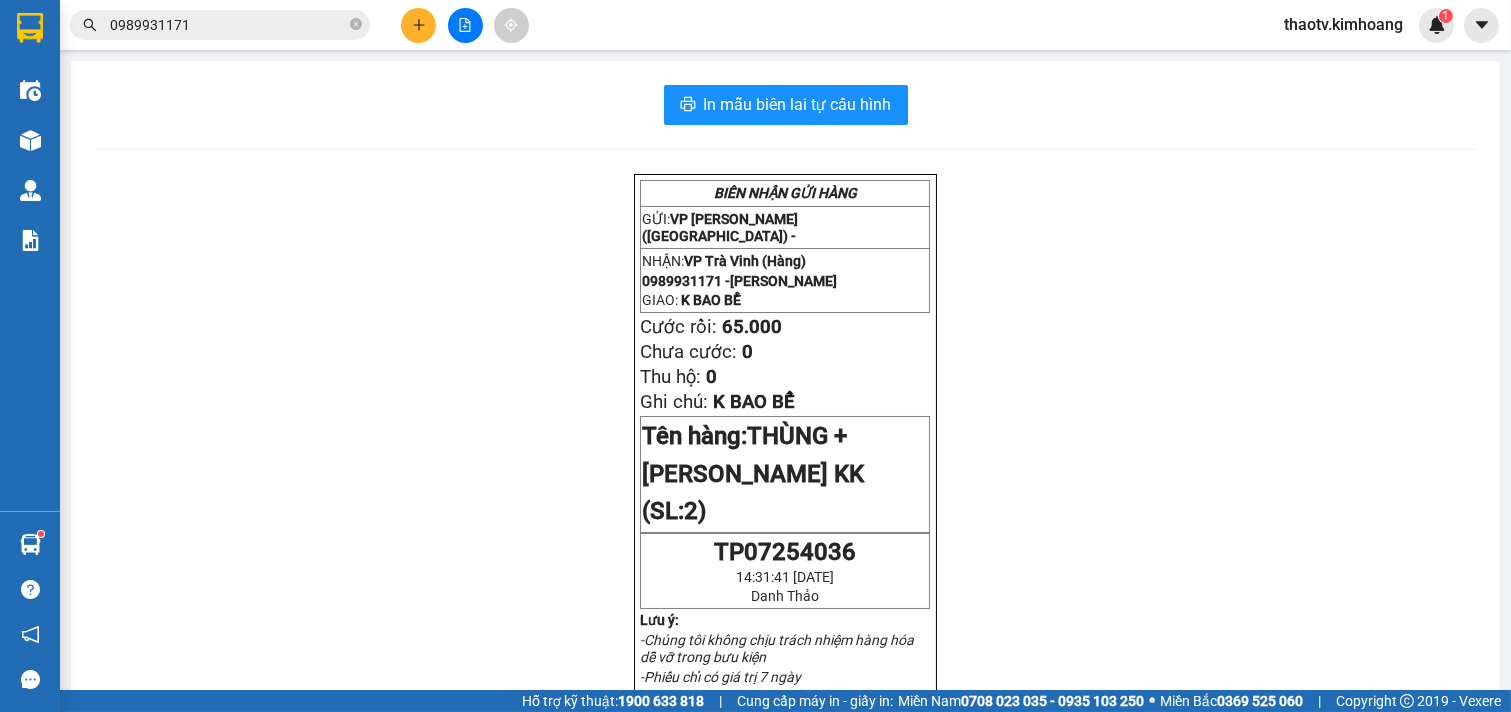 click on "0989931171" at bounding box center (228, 25) 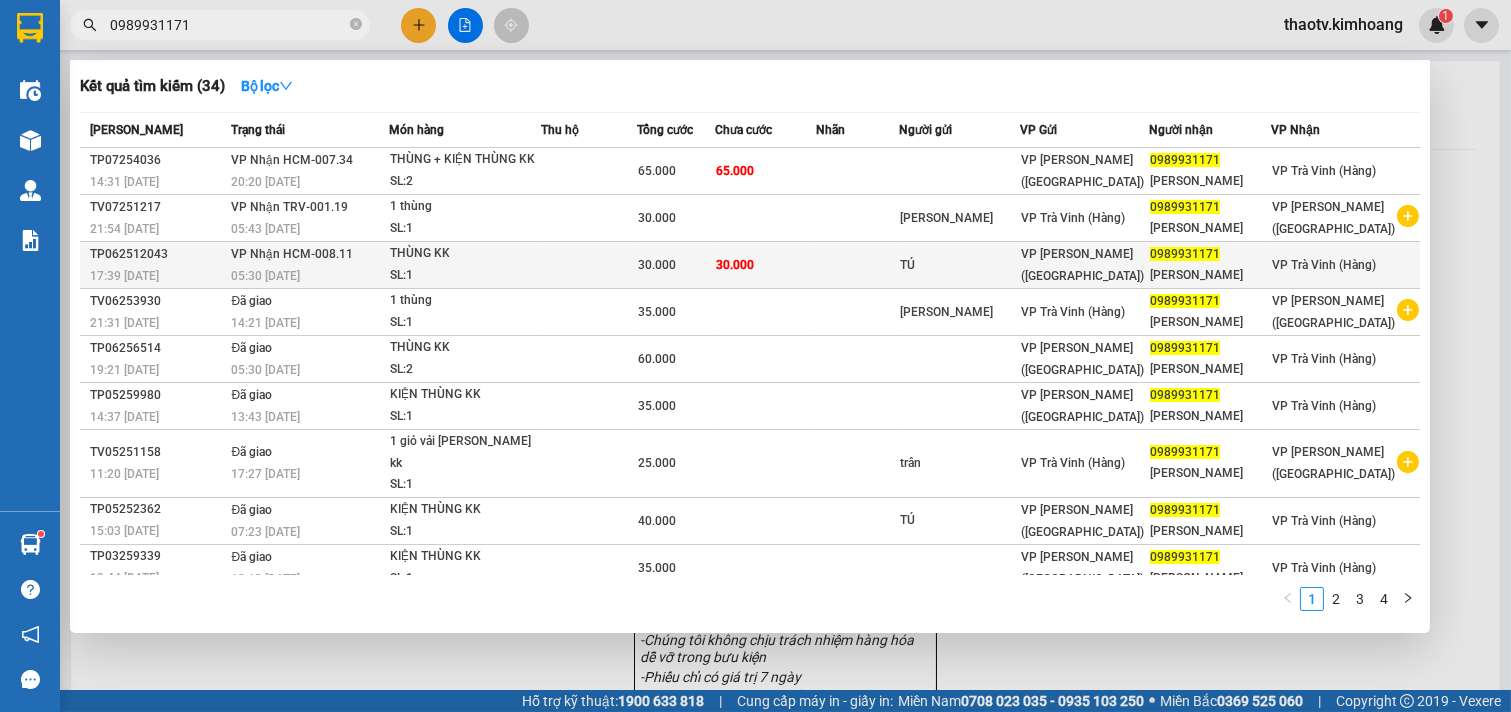 click on "TP062512043" at bounding box center [157, 254] 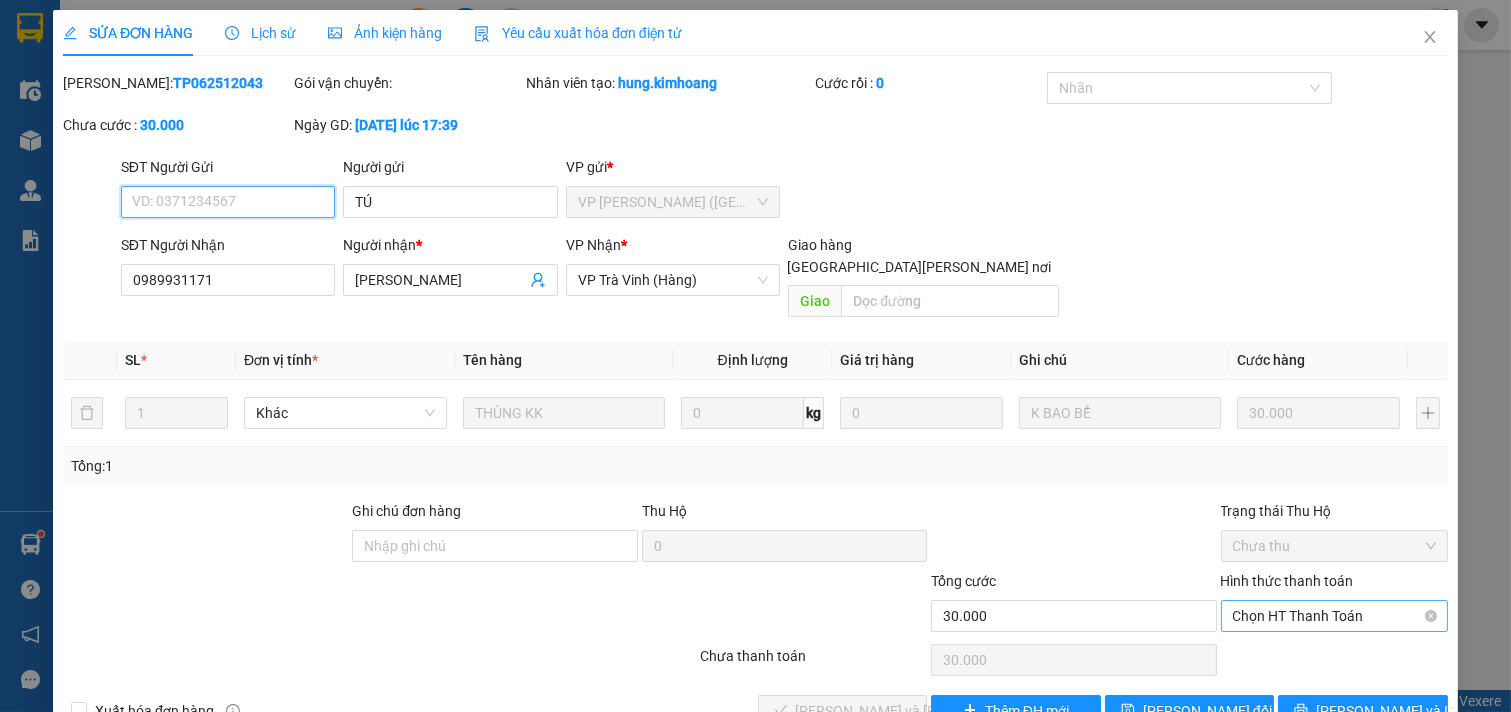 click on "Chọn HT Thanh Toán" at bounding box center (1335, 616) 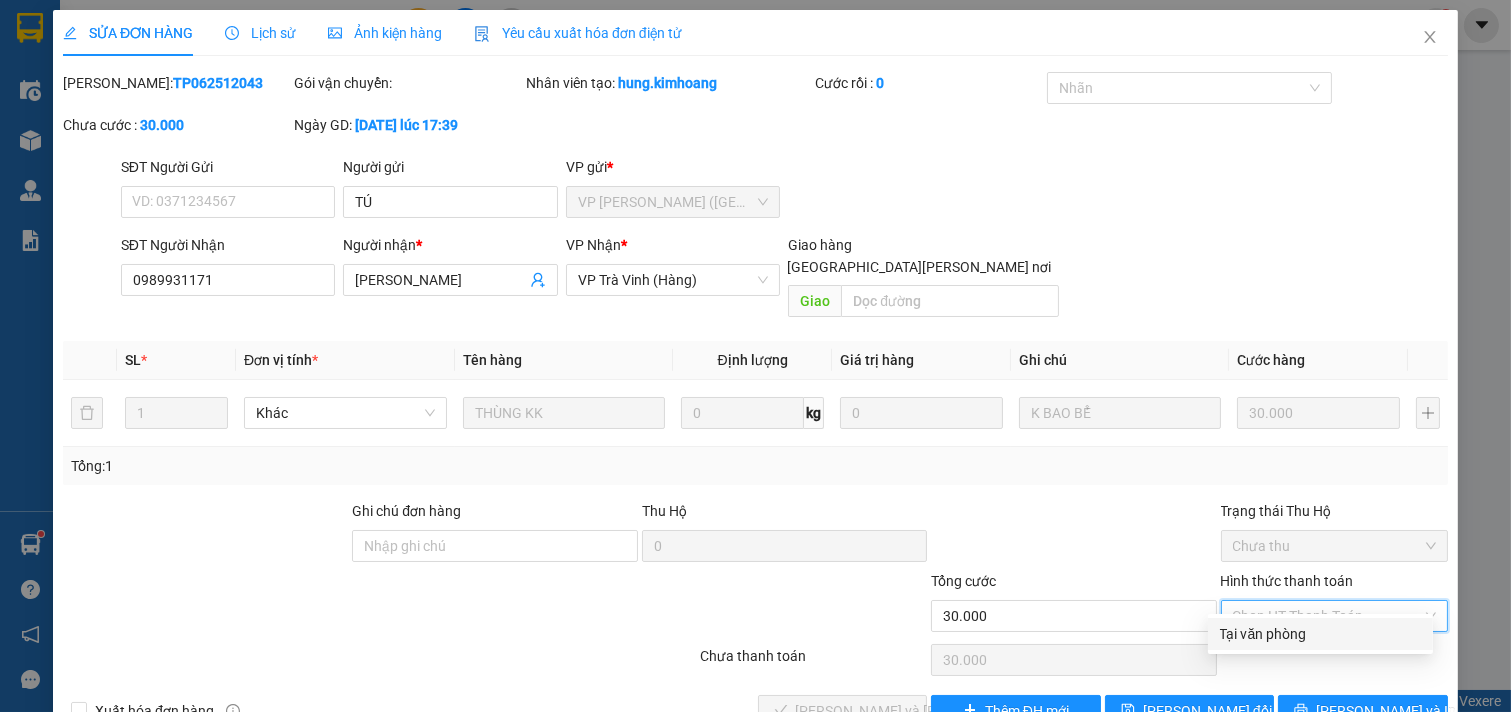 click on "Tại văn phòng" at bounding box center [1320, 634] 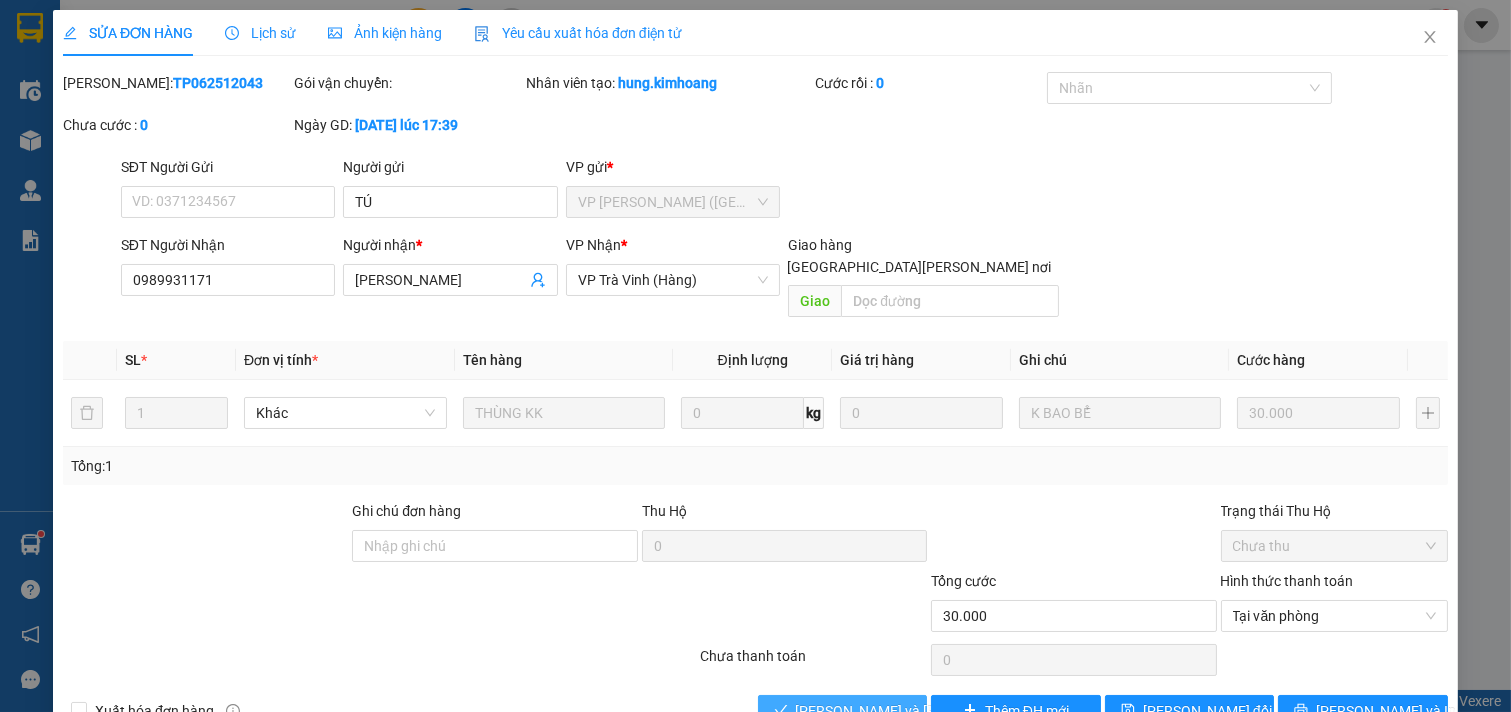 click on "[PERSON_NAME] và [PERSON_NAME] hàng" at bounding box center (931, 711) 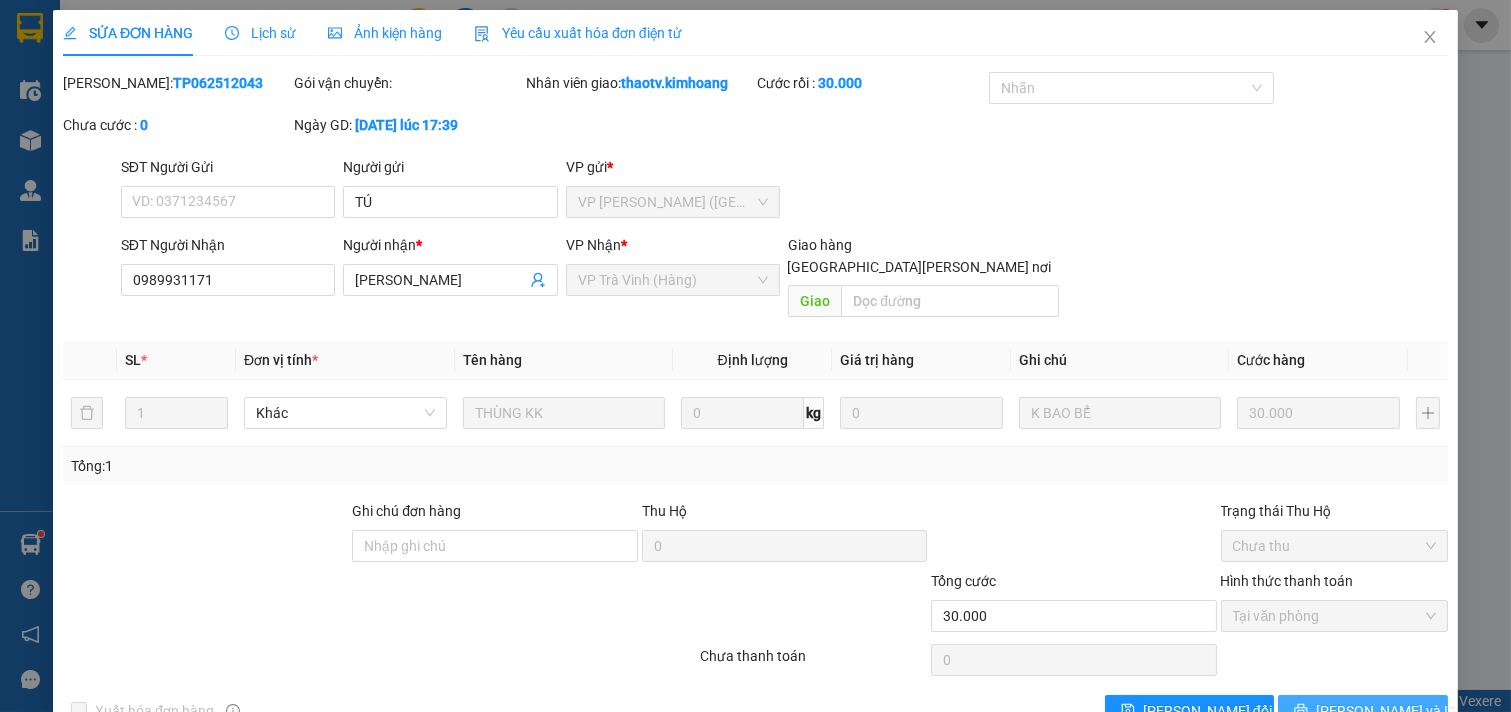 click on "[PERSON_NAME] và In" at bounding box center [1363, 711] 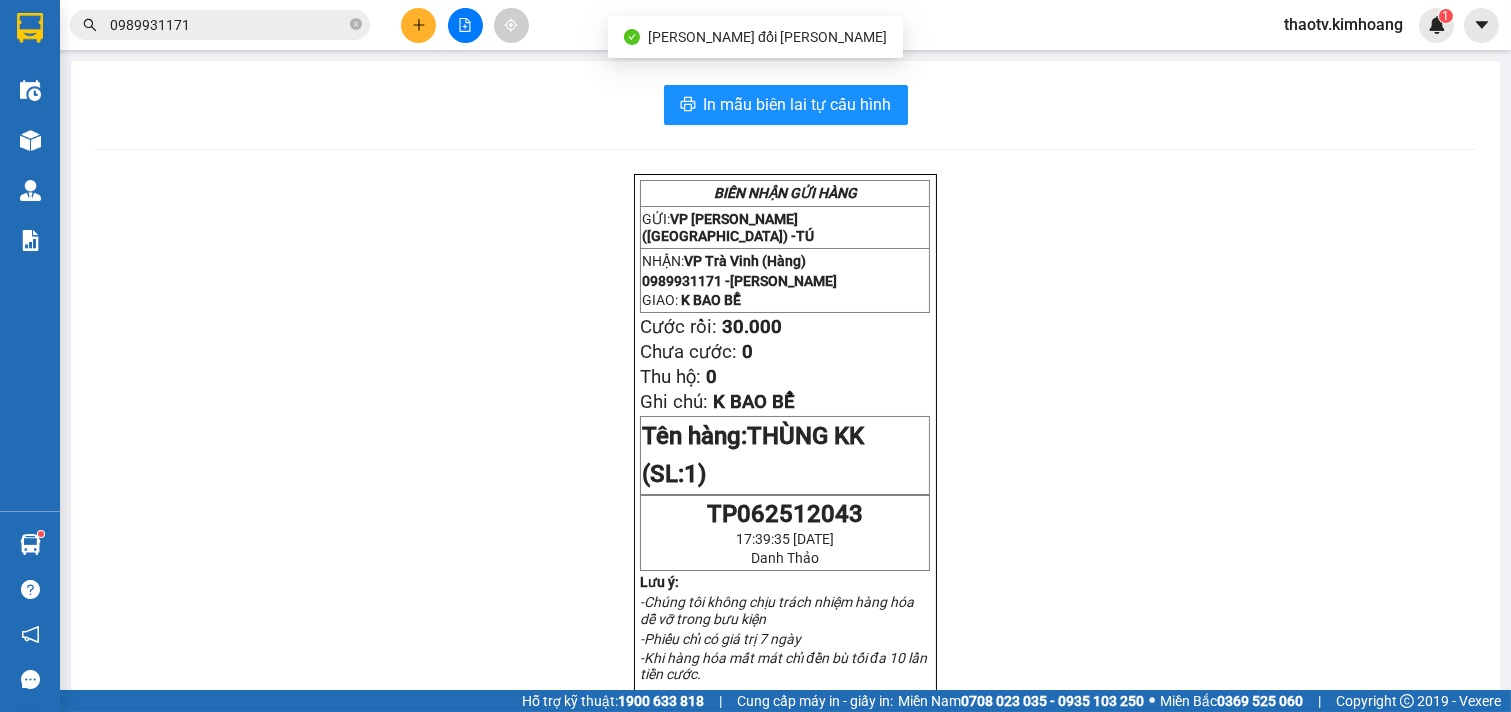 click on "In mẫu biên lai tự [PERSON_NAME]
[PERSON_NAME] GỬI HÀNG
GỬI:  VP [PERSON_NAME] ([GEOGRAPHIC_DATA]) -  TÚ
[PERSON_NAME]:  VP [PERSON_NAME] (Hàng)
0989931171 -  [PERSON_NAME]:    K BAO BỂ
Cước rồi:   30.000
[PERSON_NAME]:   0
Thu hộ:   0
Ghi chú:   K BAO BỂ
Tên hàng:  [PERSON_NAME]  (SL:  1)
TP062512043
17:39:35 [DATE]
[PERSON_NAME] ý:
-[PERSON_NAME] [PERSON_NAME] [PERSON_NAME] hàng [PERSON_NAME] [PERSON_NAME] [PERSON_NAME] chỉ có giá trị 7 ngày
-Khi hàng hóa mất mát chỉ đền bù tối đa 10 lần [PERSON_NAME].
[PERSON_NAME]:  02839230880
GỬI:  VP [PERSON_NAME] ([GEOGRAPHIC_DATA]) -  TÚ
[PERSON_NAME]:  VP [PERSON_NAME] (Hàng)
0989931171 -  [PERSON_NAME] :    K BAO BỂ
Cước rồi:   30.000
[PERSON_NAME]:   0
Thu hộ:   0
Ghi chú:   K BAO BỂ
Tên hàng:  [PERSON_NAME]  (SL:  1)
TP062512043
17:39:35 [DATE]
[PERSON_NAME]" at bounding box center [785, 698] 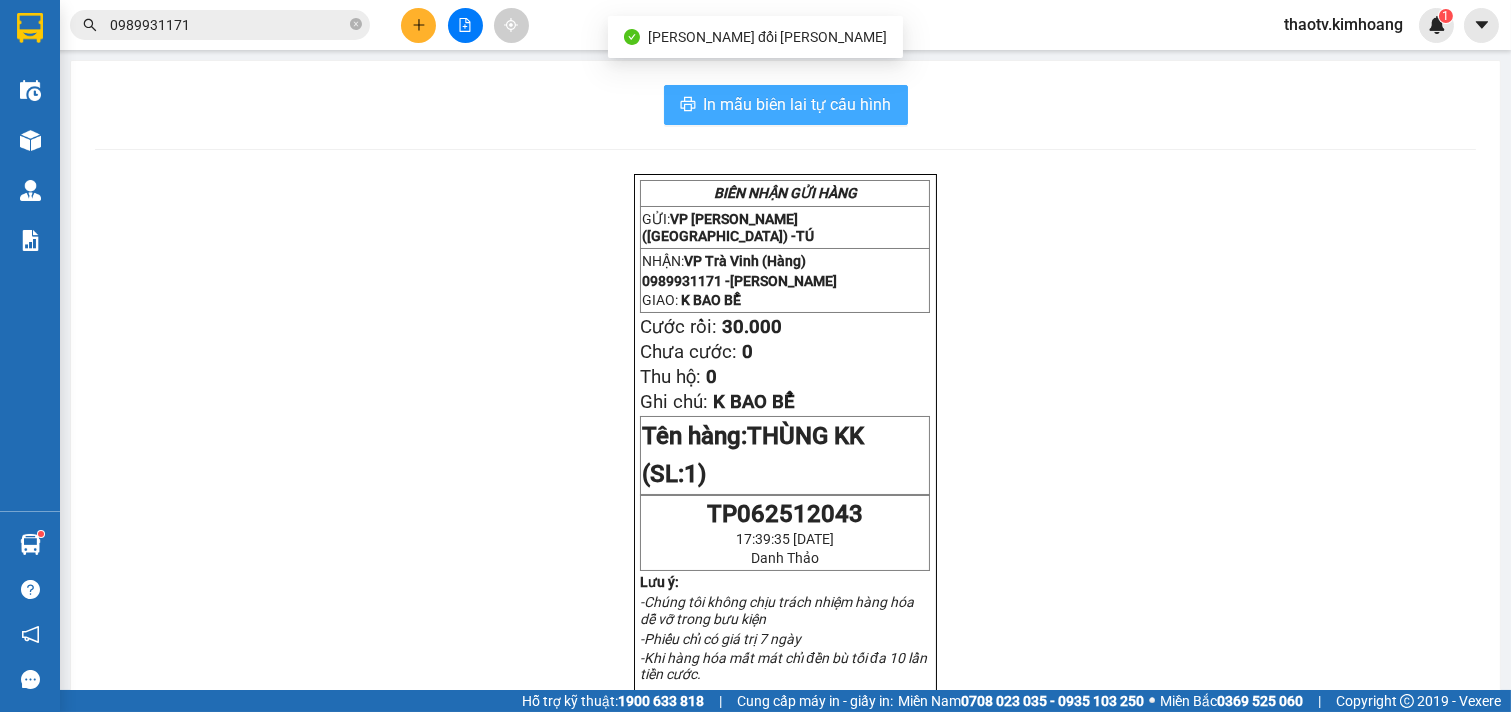 click on "In mẫu biên lai tự cấu hình" at bounding box center (798, 104) 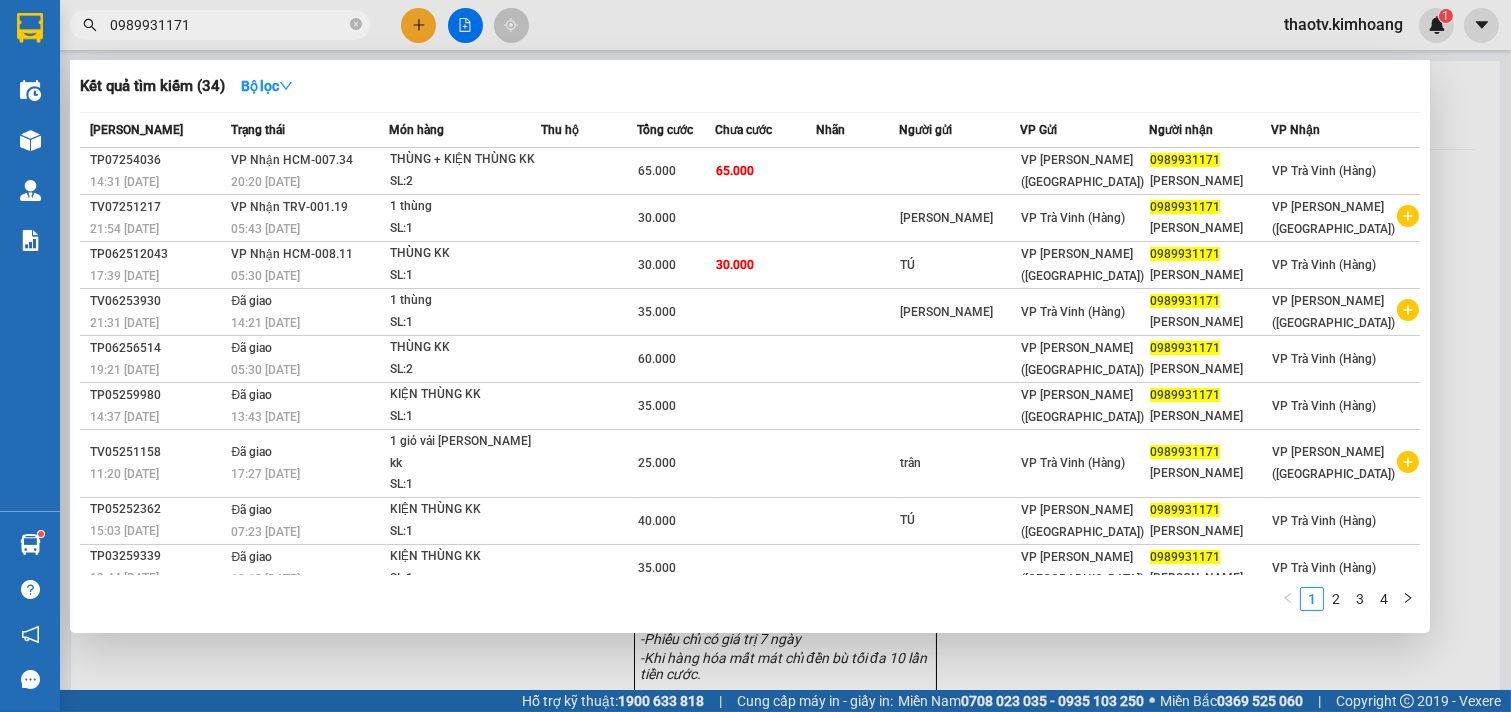 click on "0989931171" at bounding box center (228, 25) 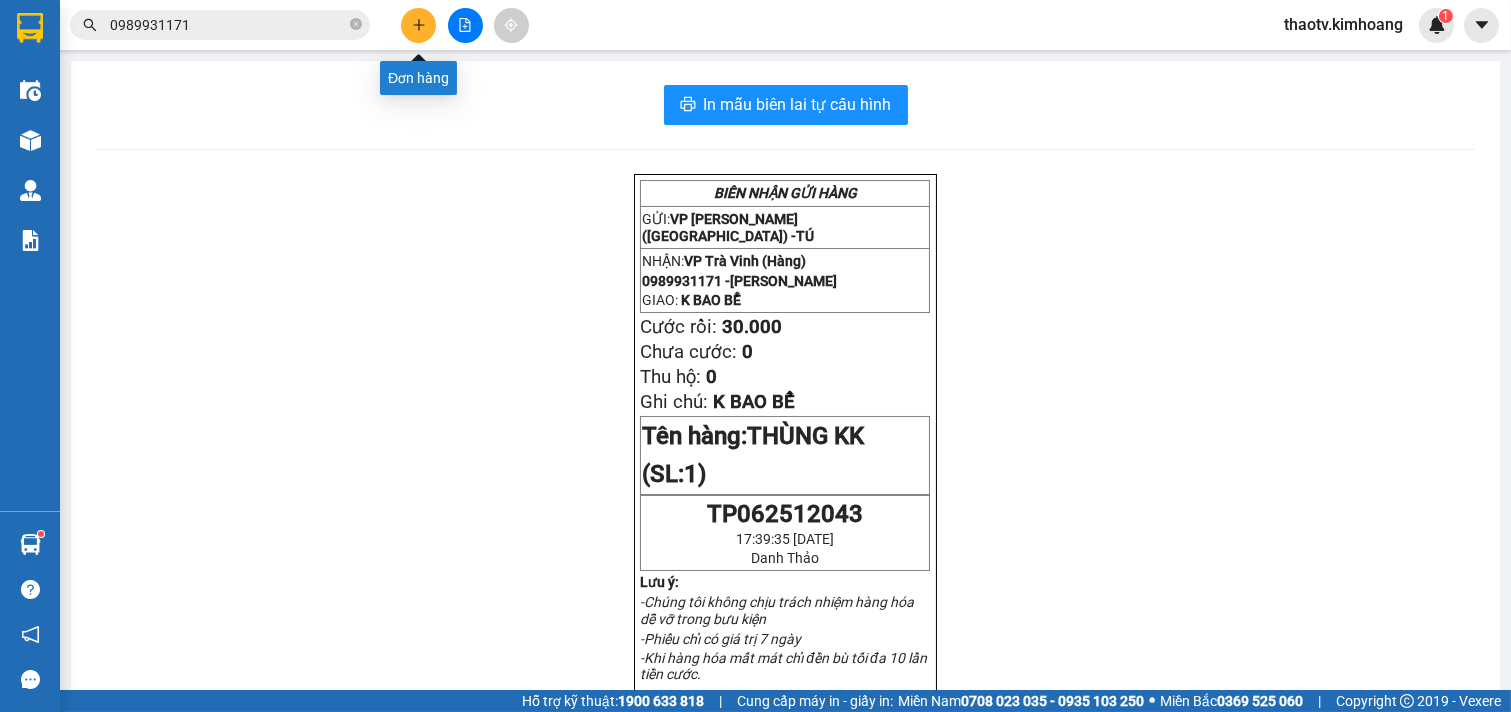 click at bounding box center [418, 25] 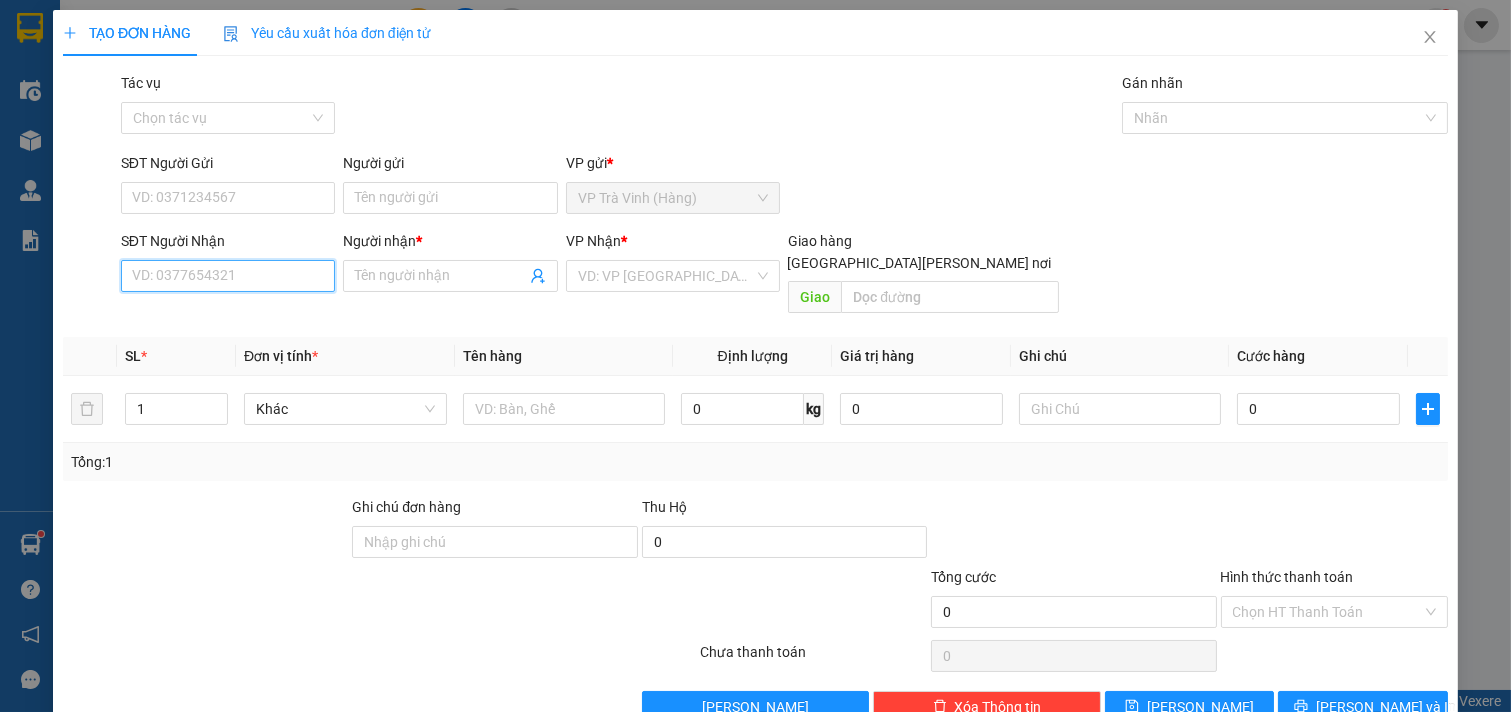 click on "SĐT Người Nhận" at bounding box center (228, 276) 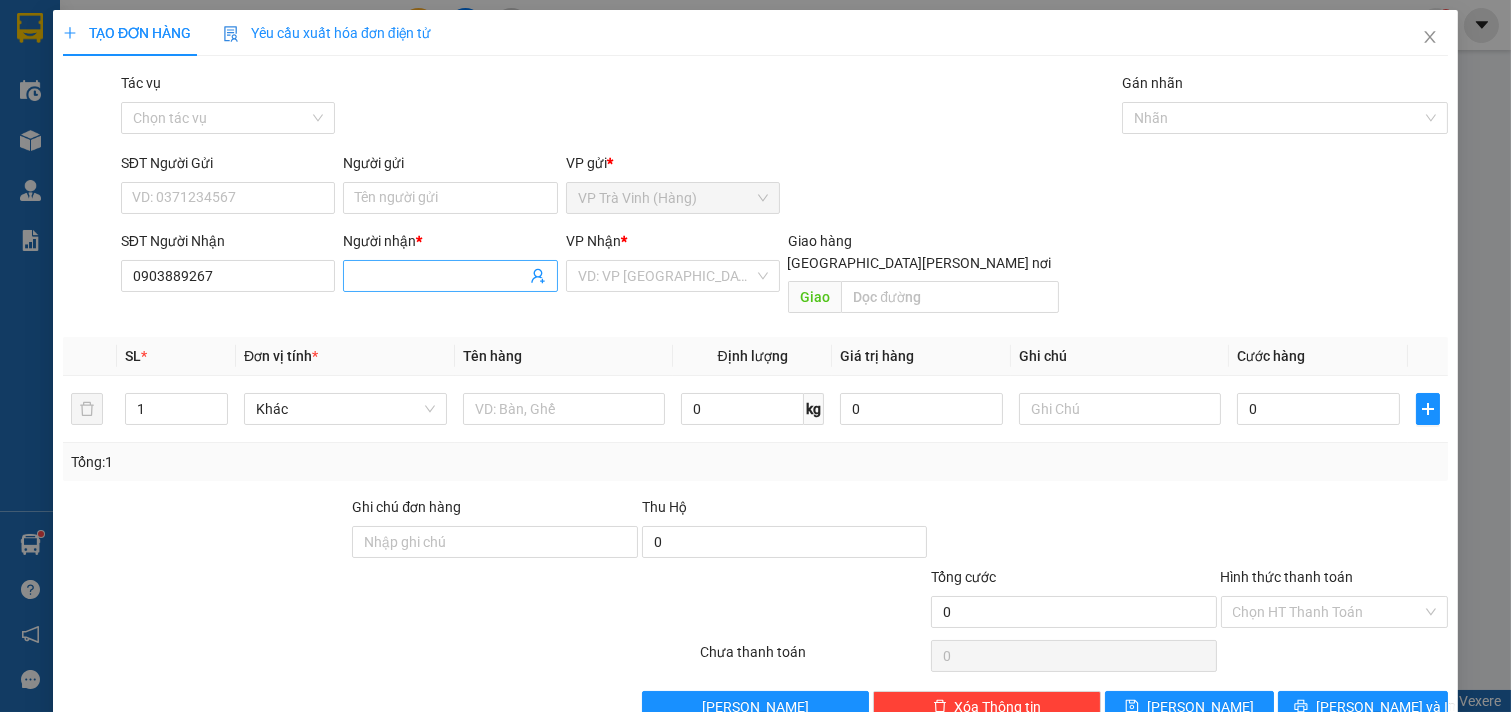click on "Người nhận  *" at bounding box center (440, 276) 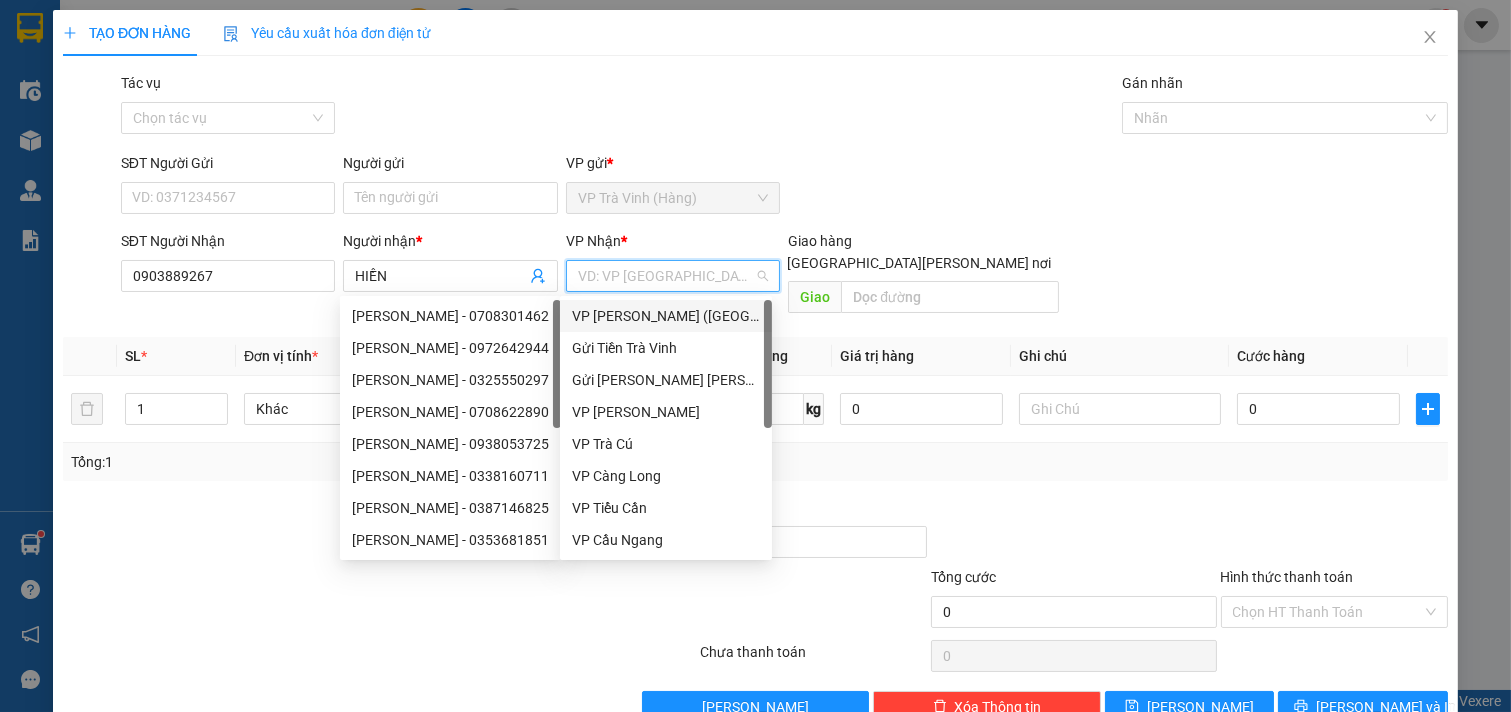 click at bounding box center [666, 276] 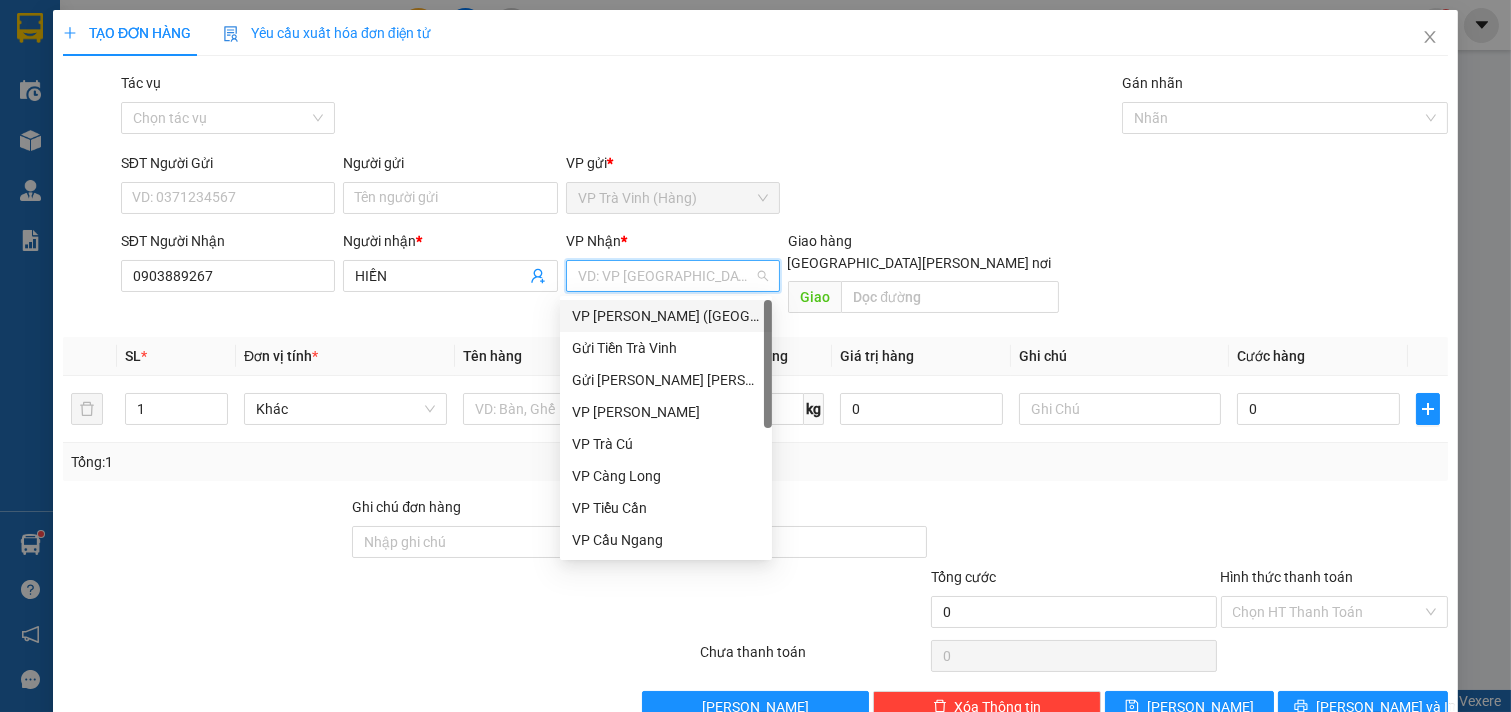 click on "VP [PERSON_NAME] ([GEOGRAPHIC_DATA])" at bounding box center [666, 316] 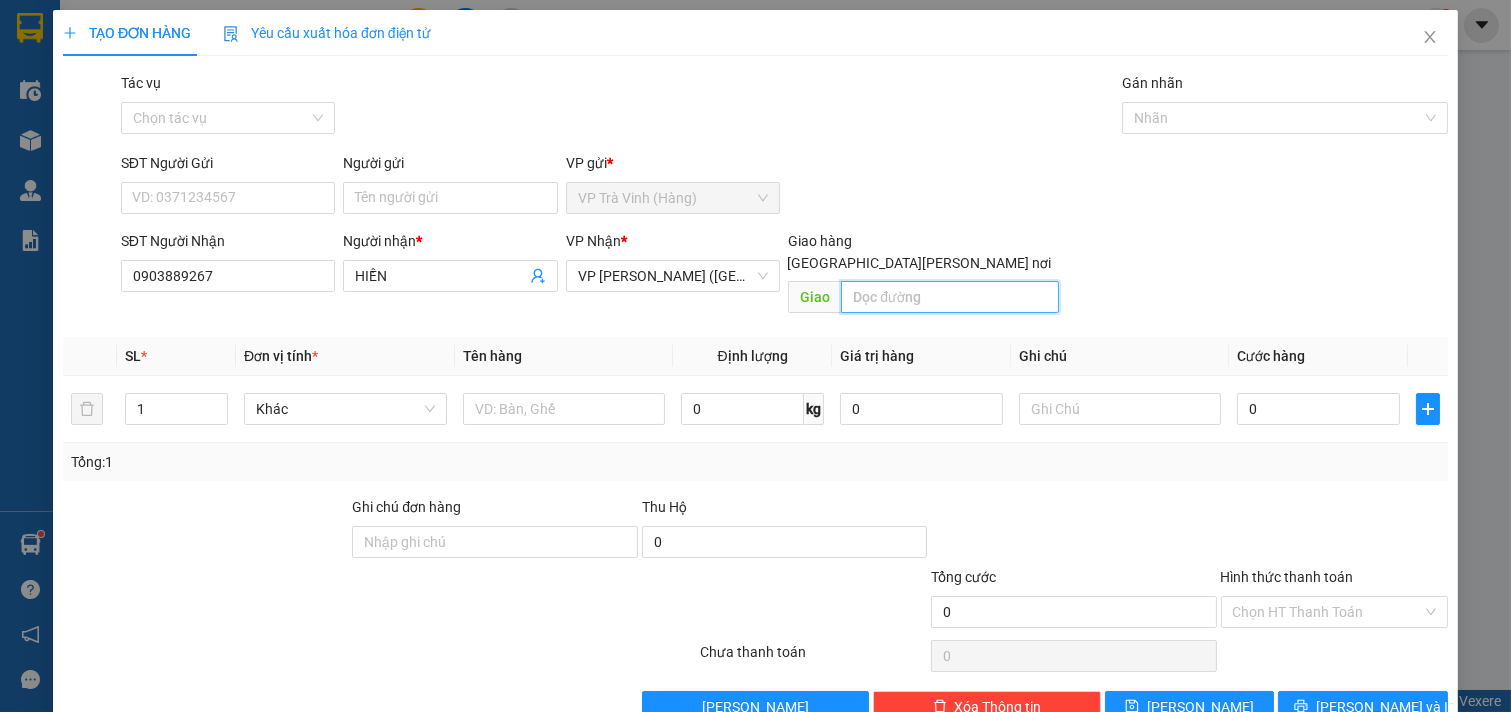 click at bounding box center [949, 297] 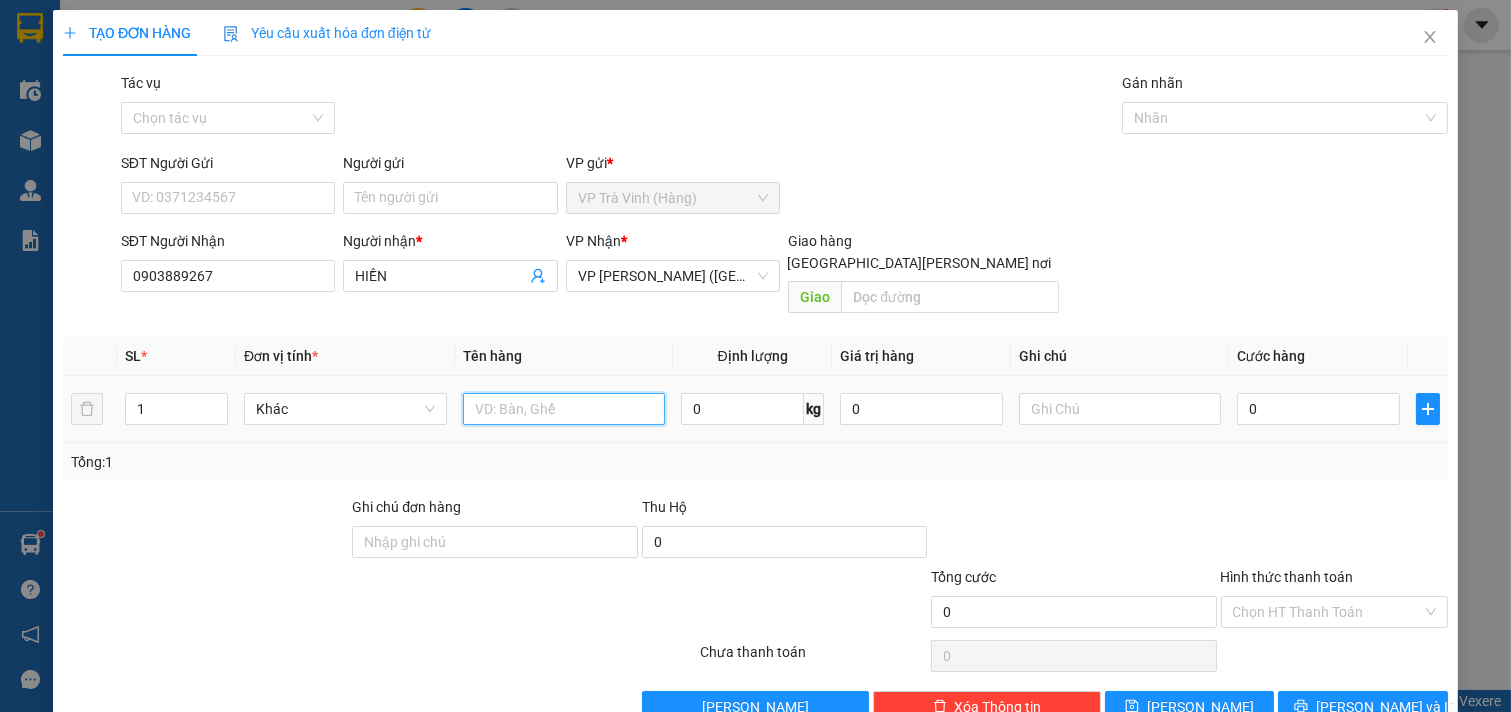 click at bounding box center (564, 409) 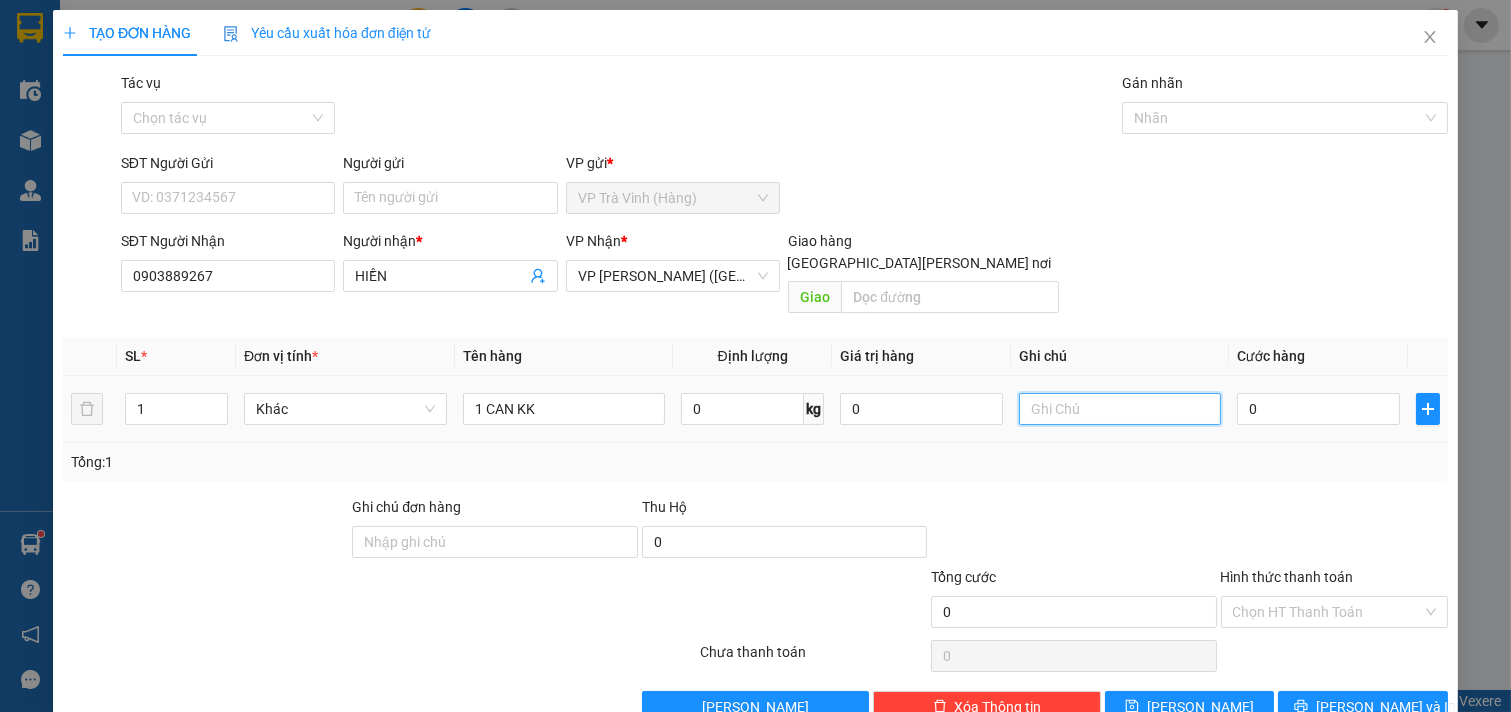 click at bounding box center (1120, 409) 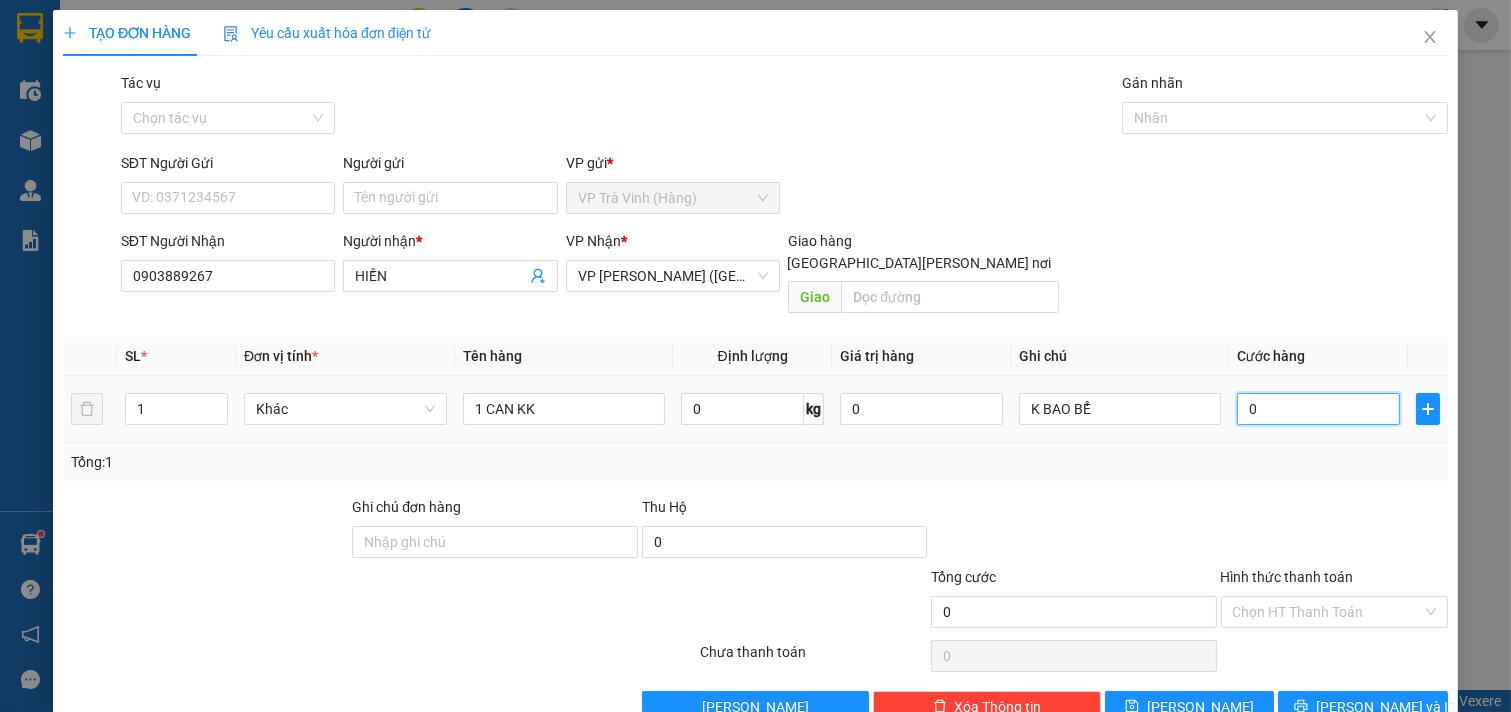 click on "0" at bounding box center [1318, 409] 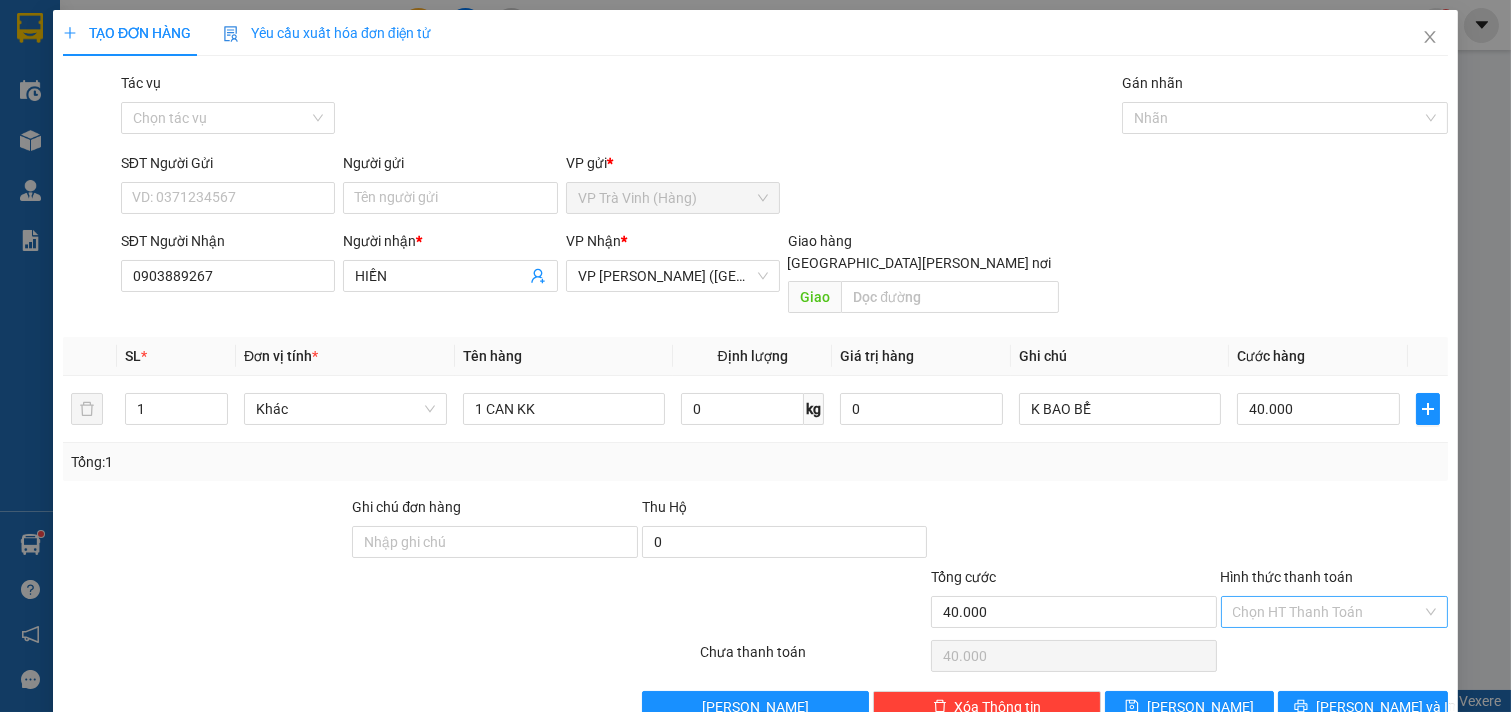 click on "Hình thức thanh toán" at bounding box center [1328, 612] 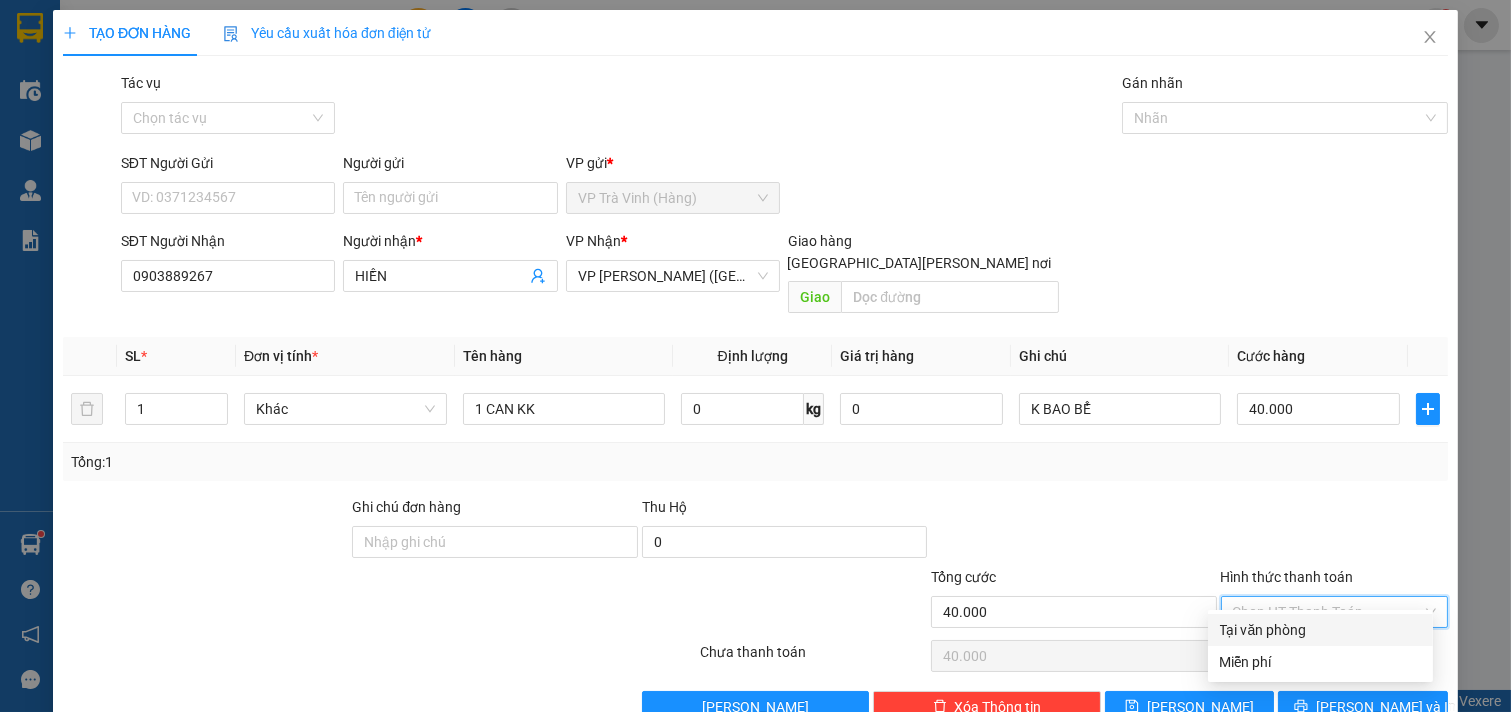click on "Tại văn phòng" at bounding box center [1320, 630] 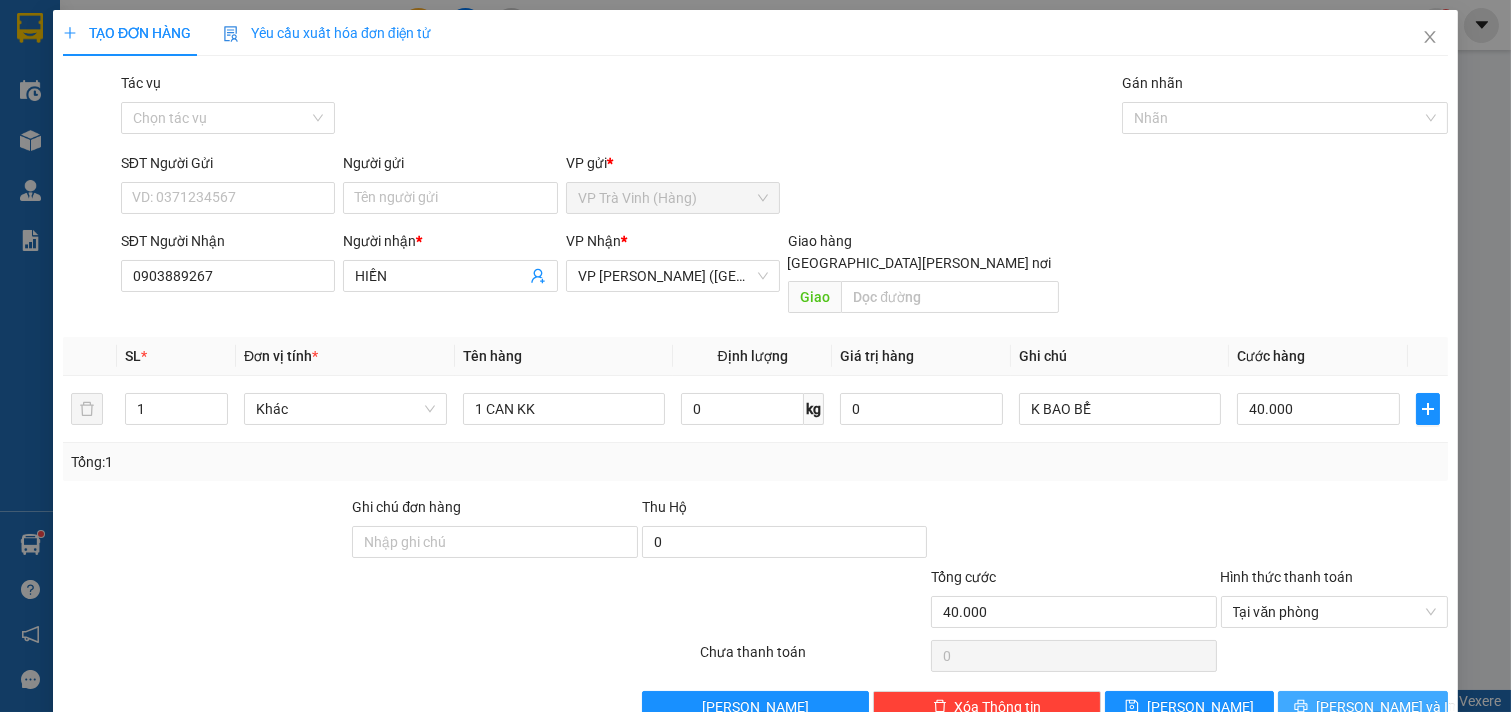 click on "[PERSON_NAME] và In" at bounding box center [1386, 707] 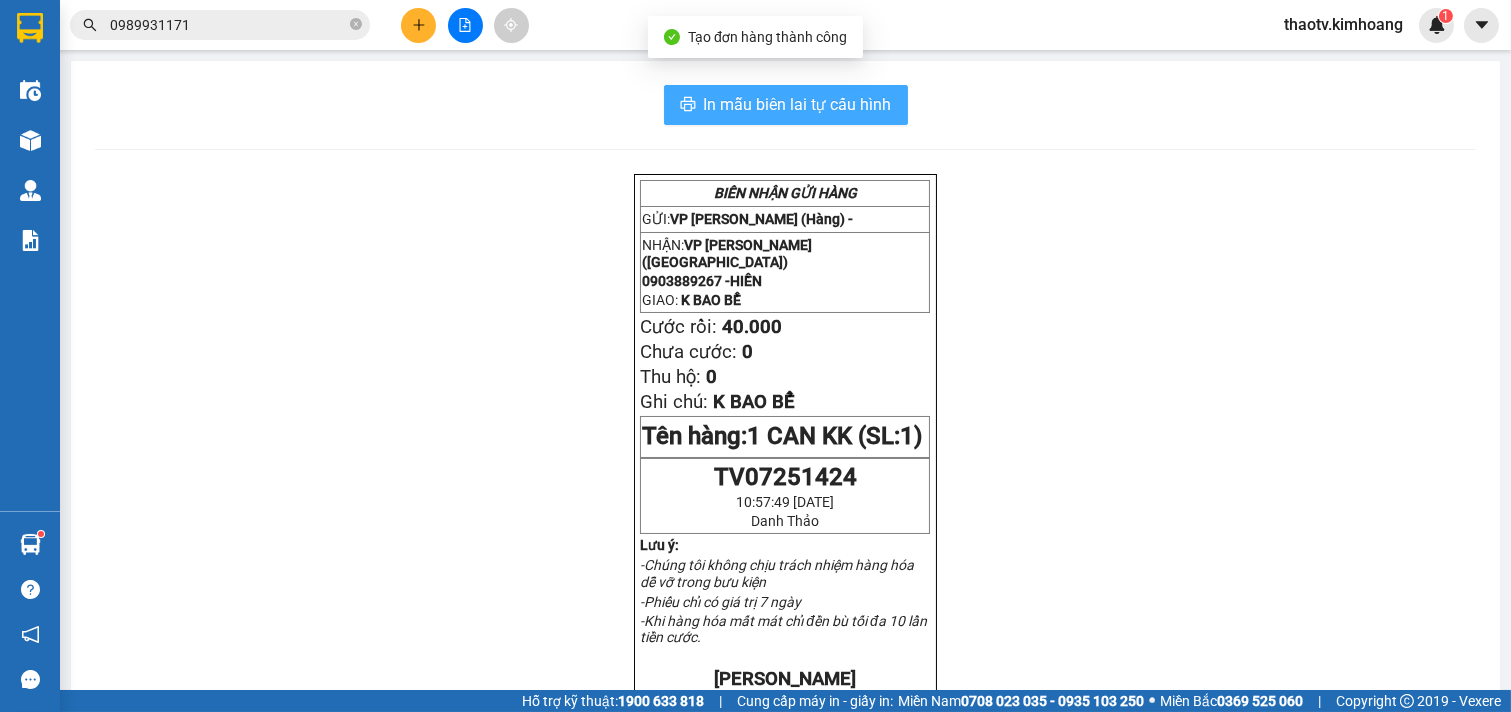 click on "In mẫu biên lai tự cấu hình" at bounding box center (798, 104) 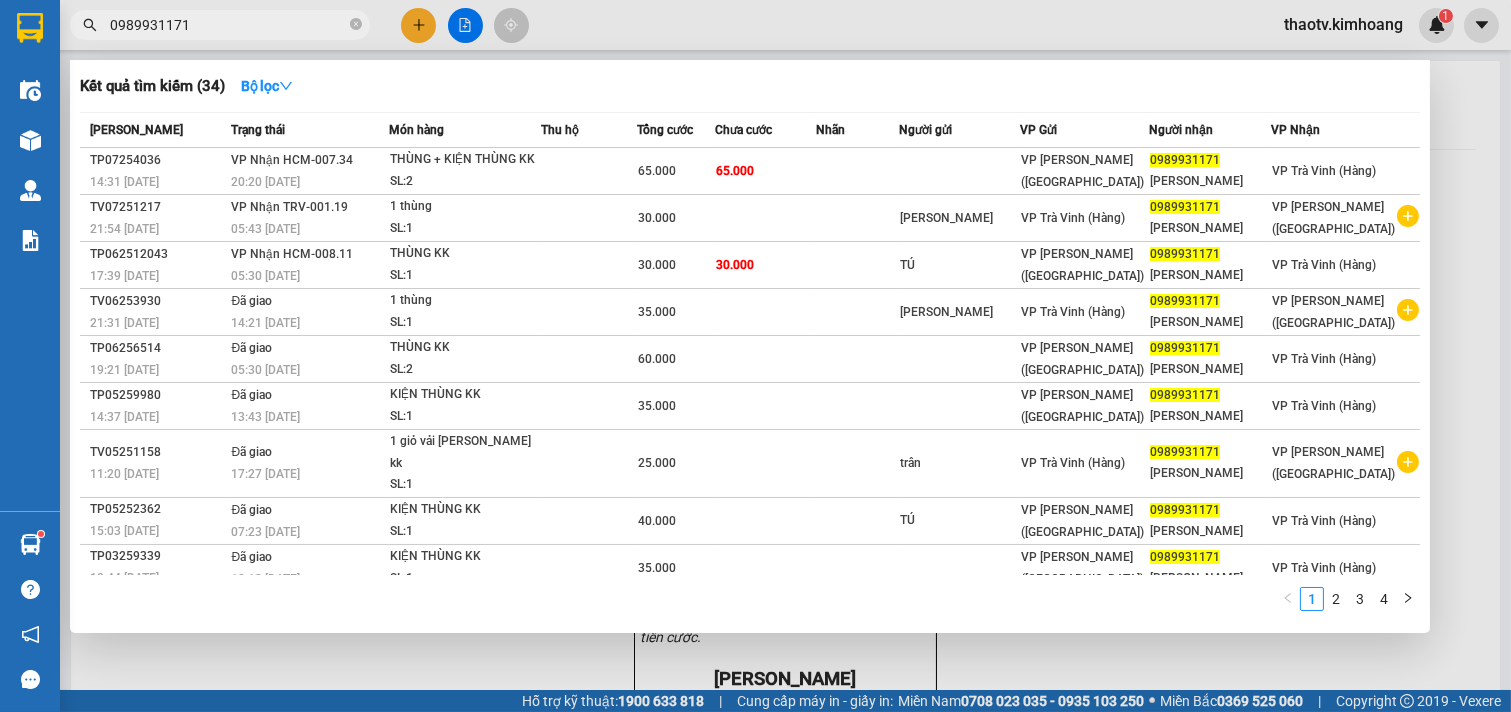 drag, startPoint x: 202, startPoint y: 22, endPoint x: 36, endPoint y: 13, distance: 166.24379 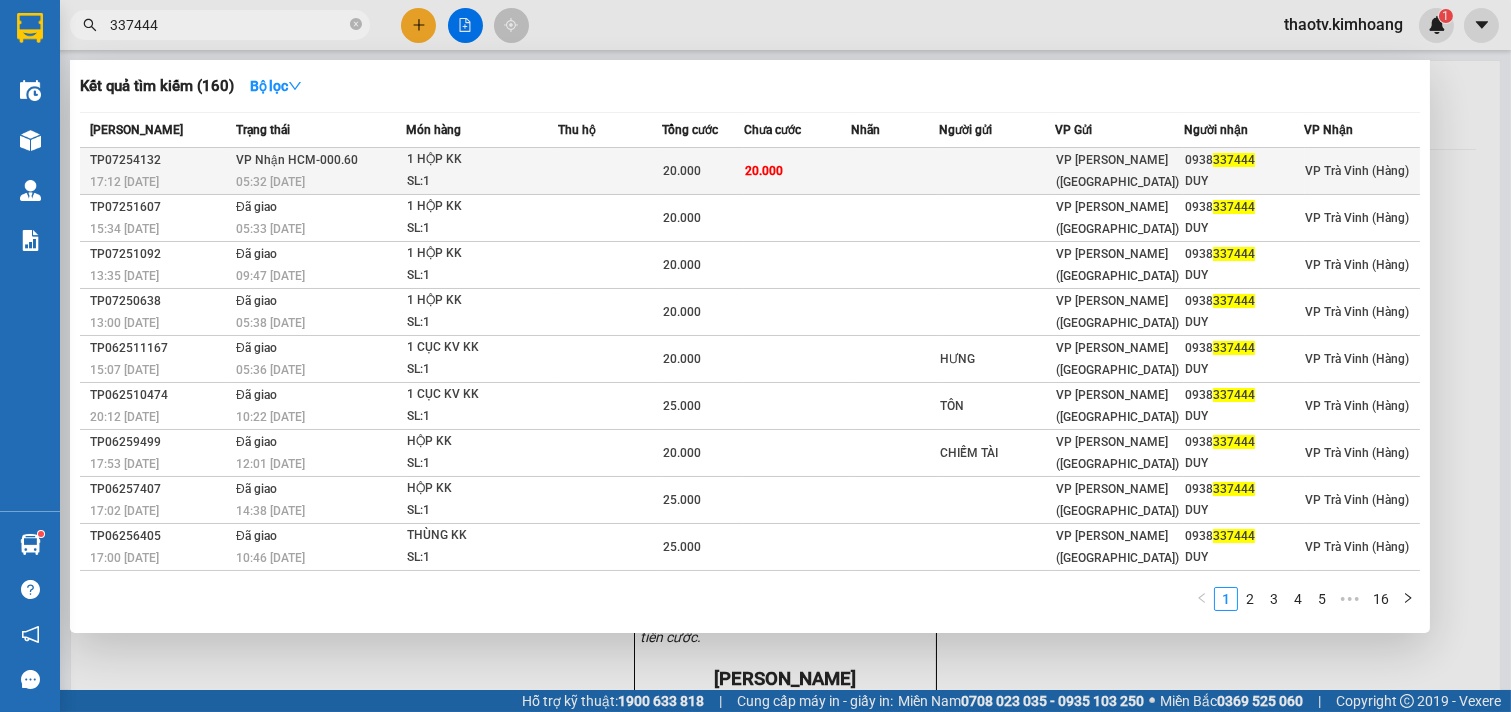 click on "05:32 [DATE]" at bounding box center (320, 182) 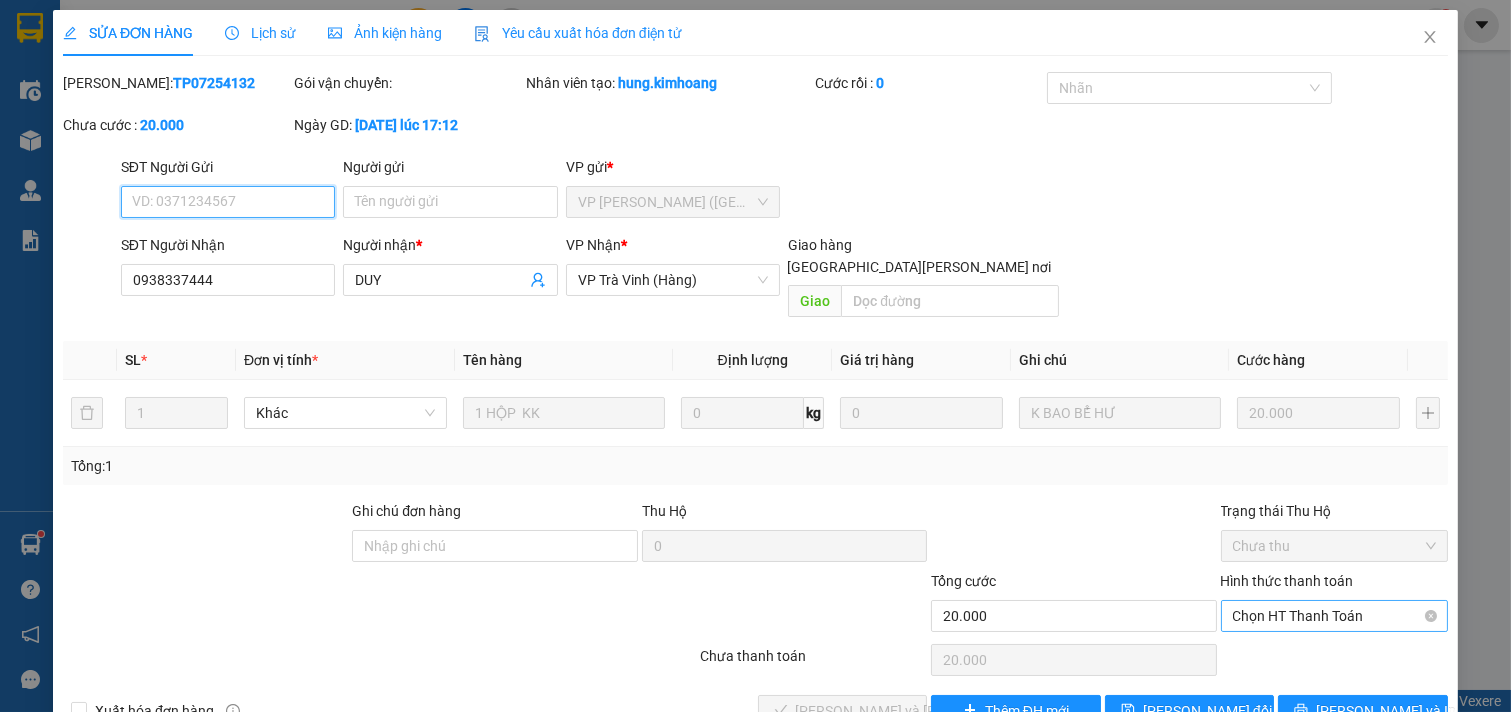 drag, startPoint x: 1256, startPoint y: 591, endPoint x: 1250, endPoint y: 608, distance: 18.027756 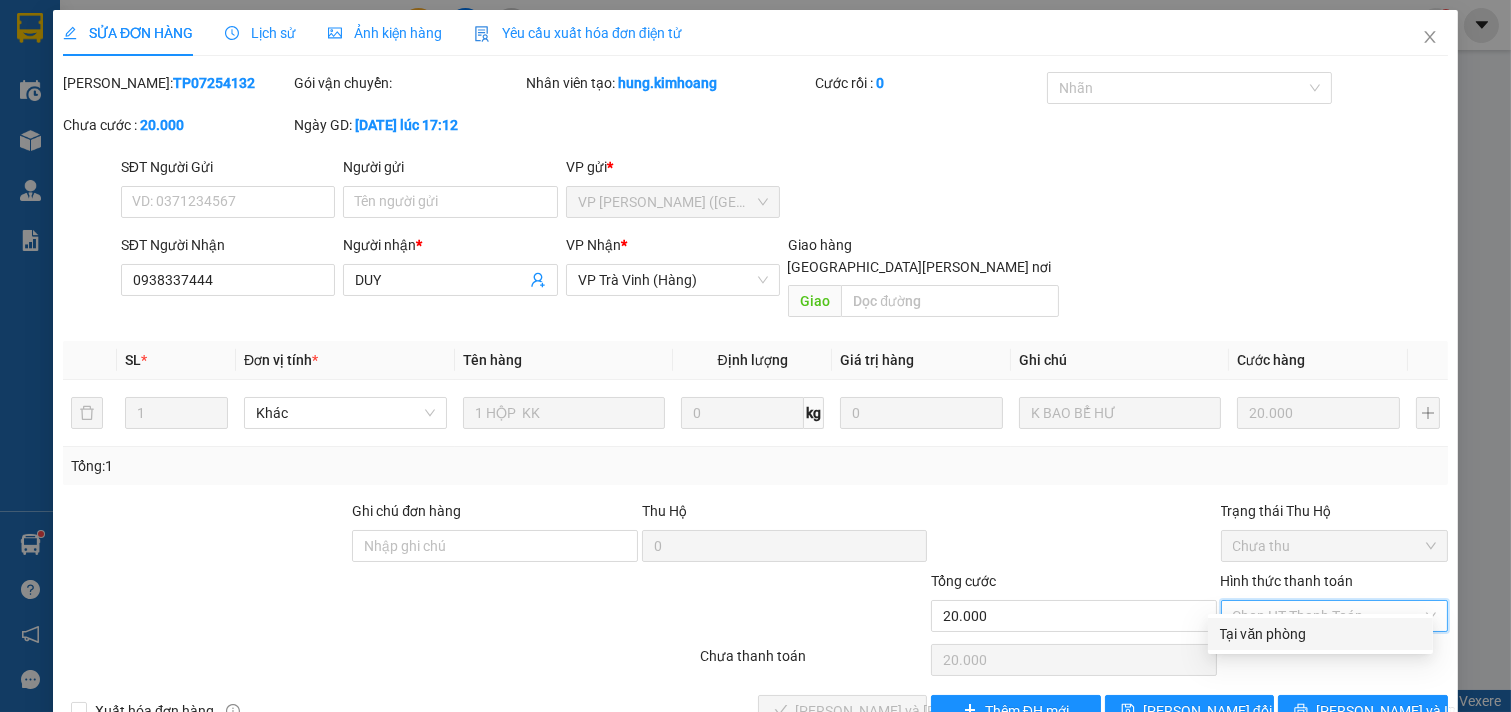 click on "Tại văn phòng" at bounding box center (1320, 634) 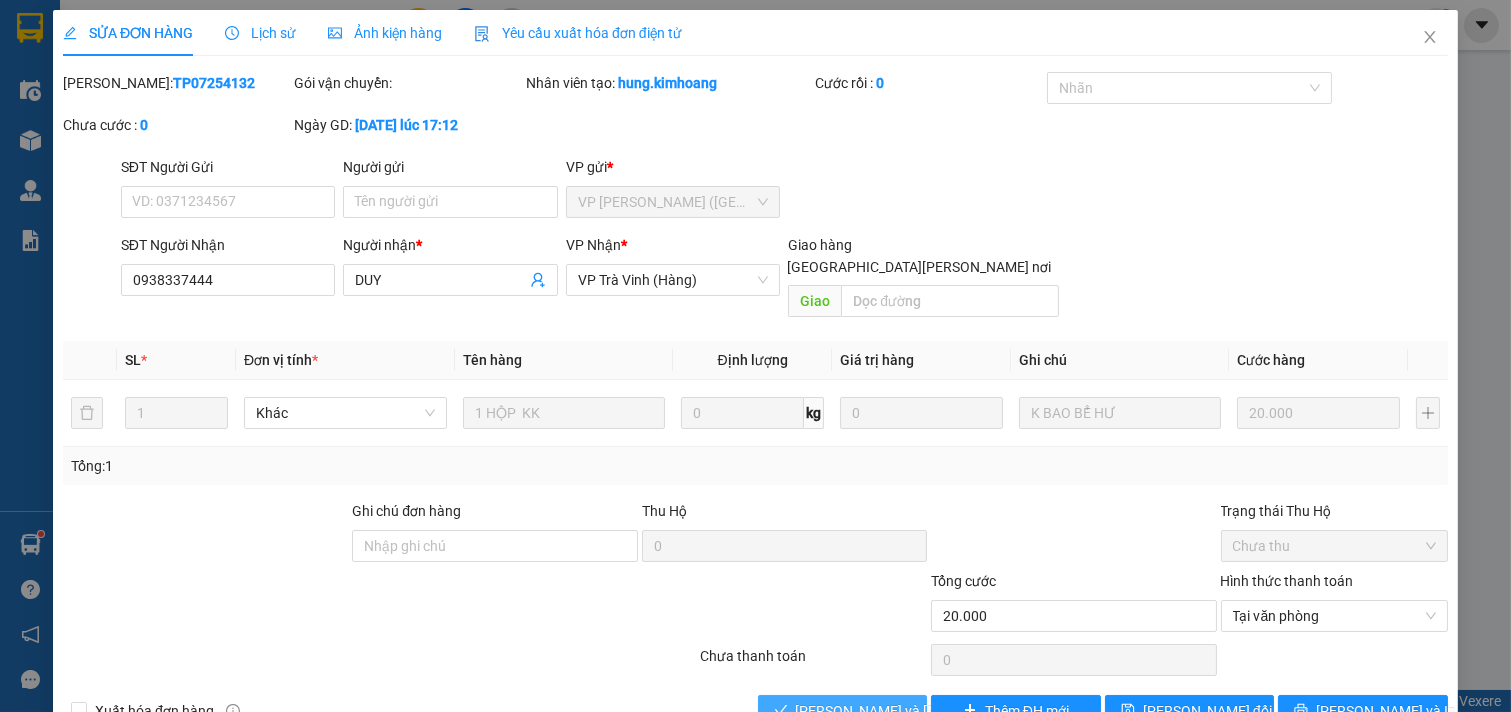click on "[PERSON_NAME] và [PERSON_NAME] hàng" at bounding box center (843, 711) 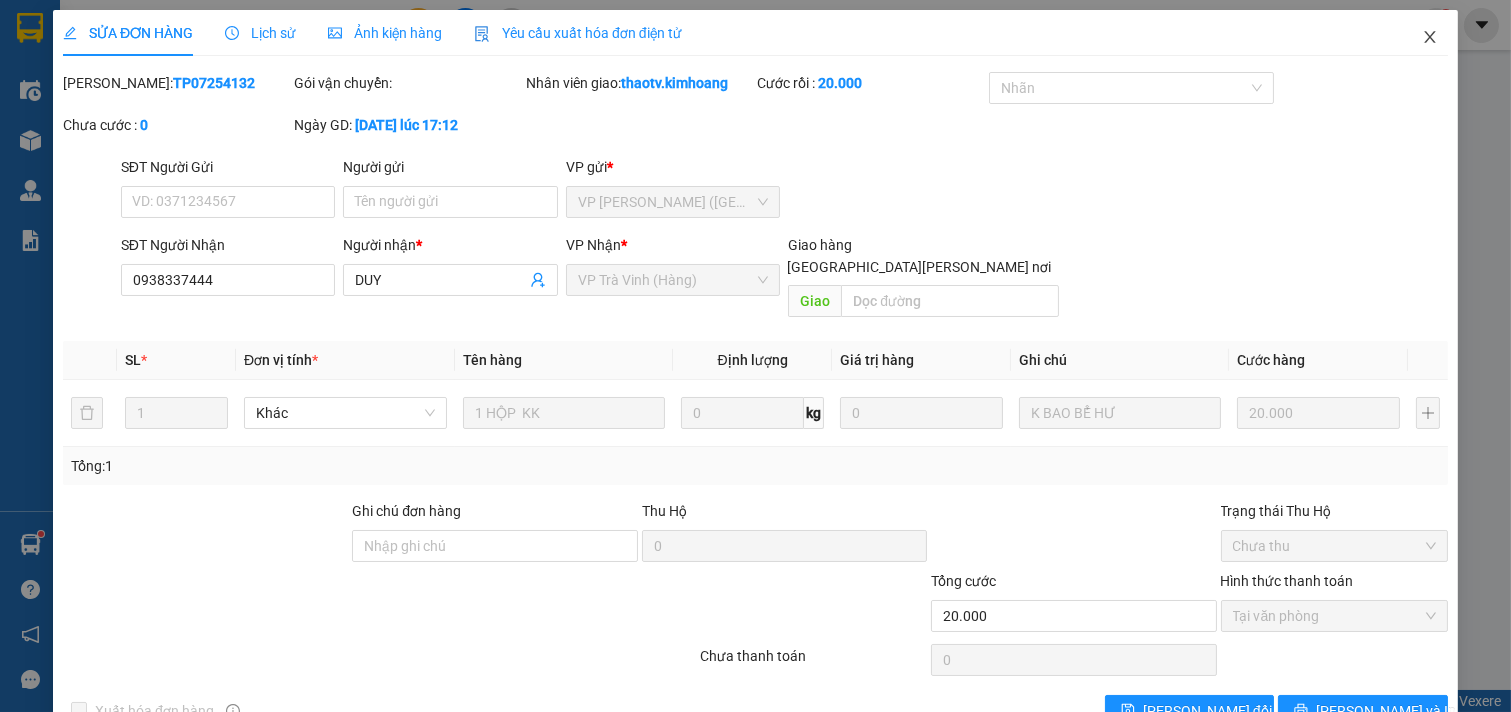 click 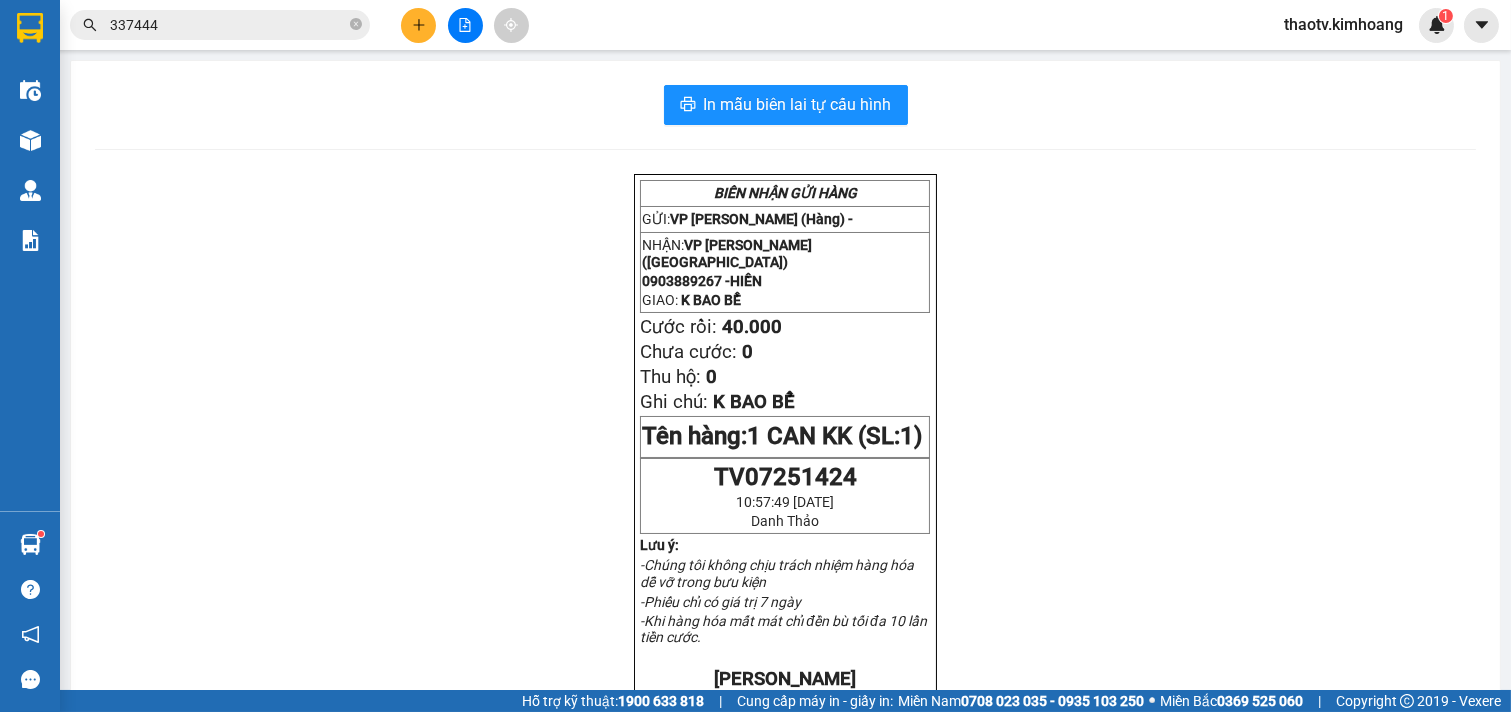 click at bounding box center [418, 25] 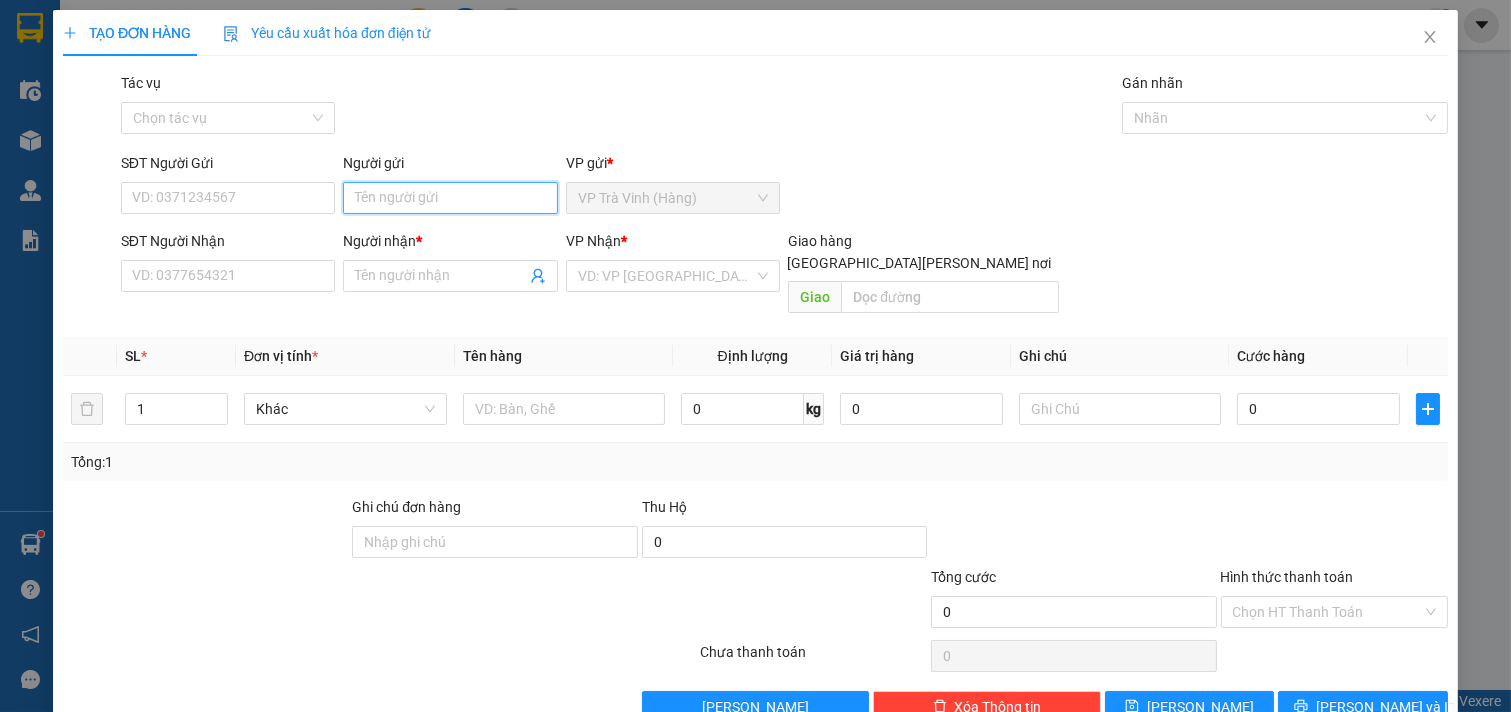 click on "Người gửi" at bounding box center (450, 198) 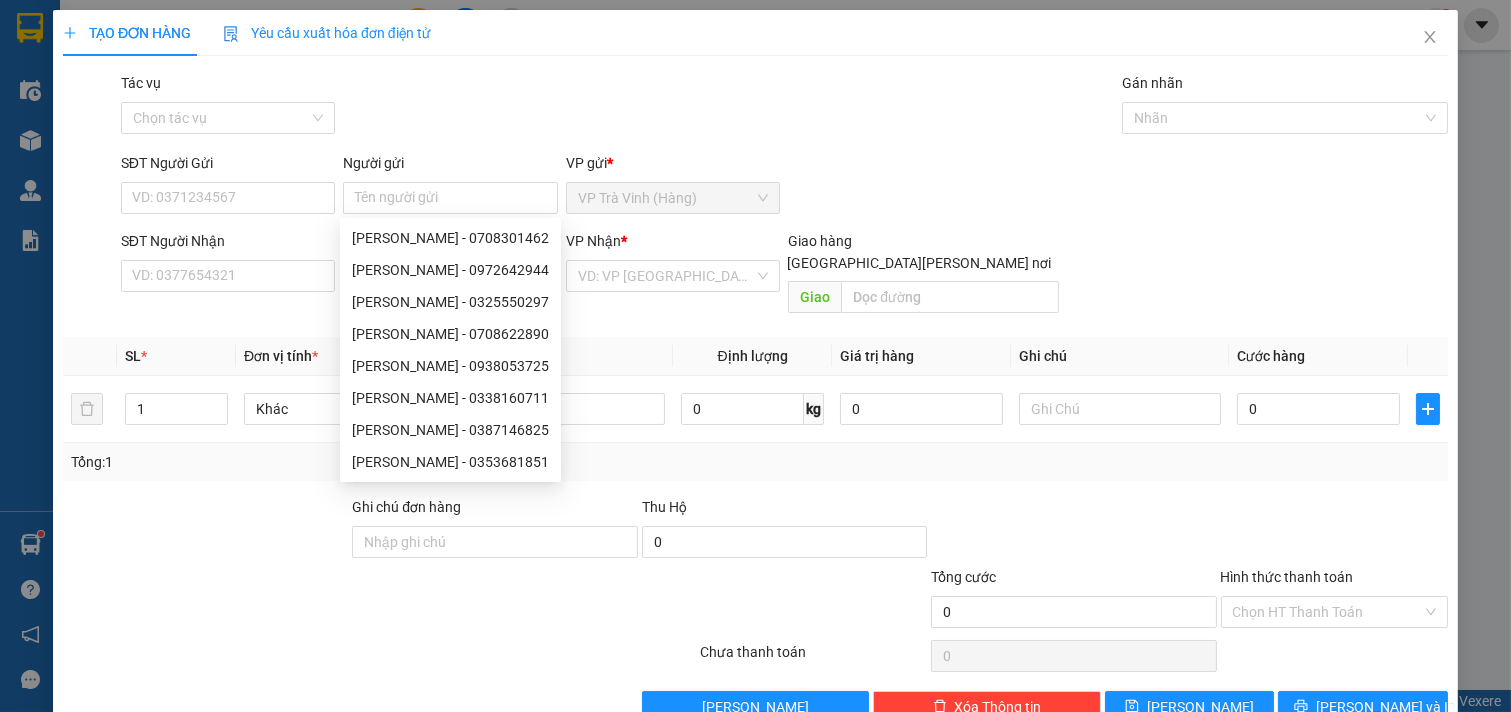 click on "Tác vụ Chọn tác vụ Gán nhãn   Nhãn" at bounding box center (784, 107) 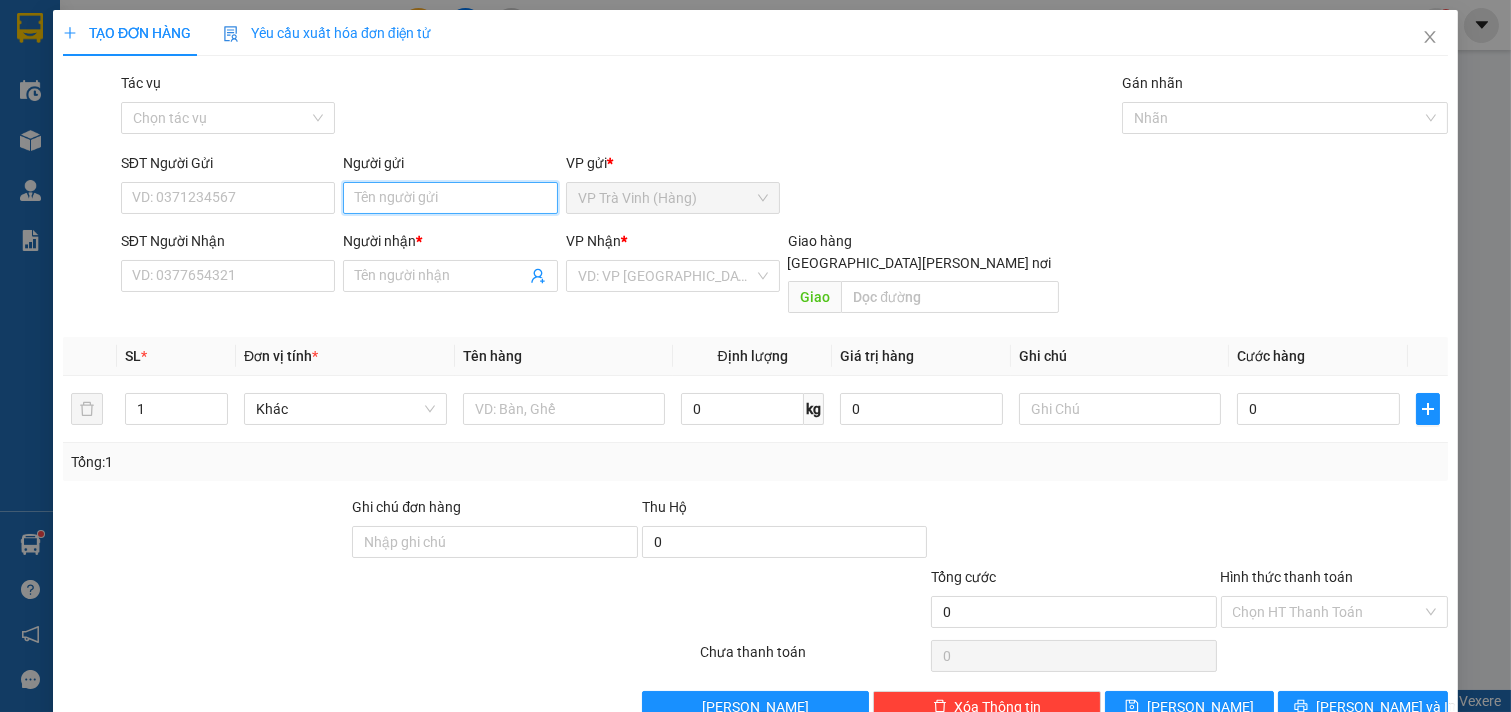click on "Người gửi" at bounding box center (450, 198) 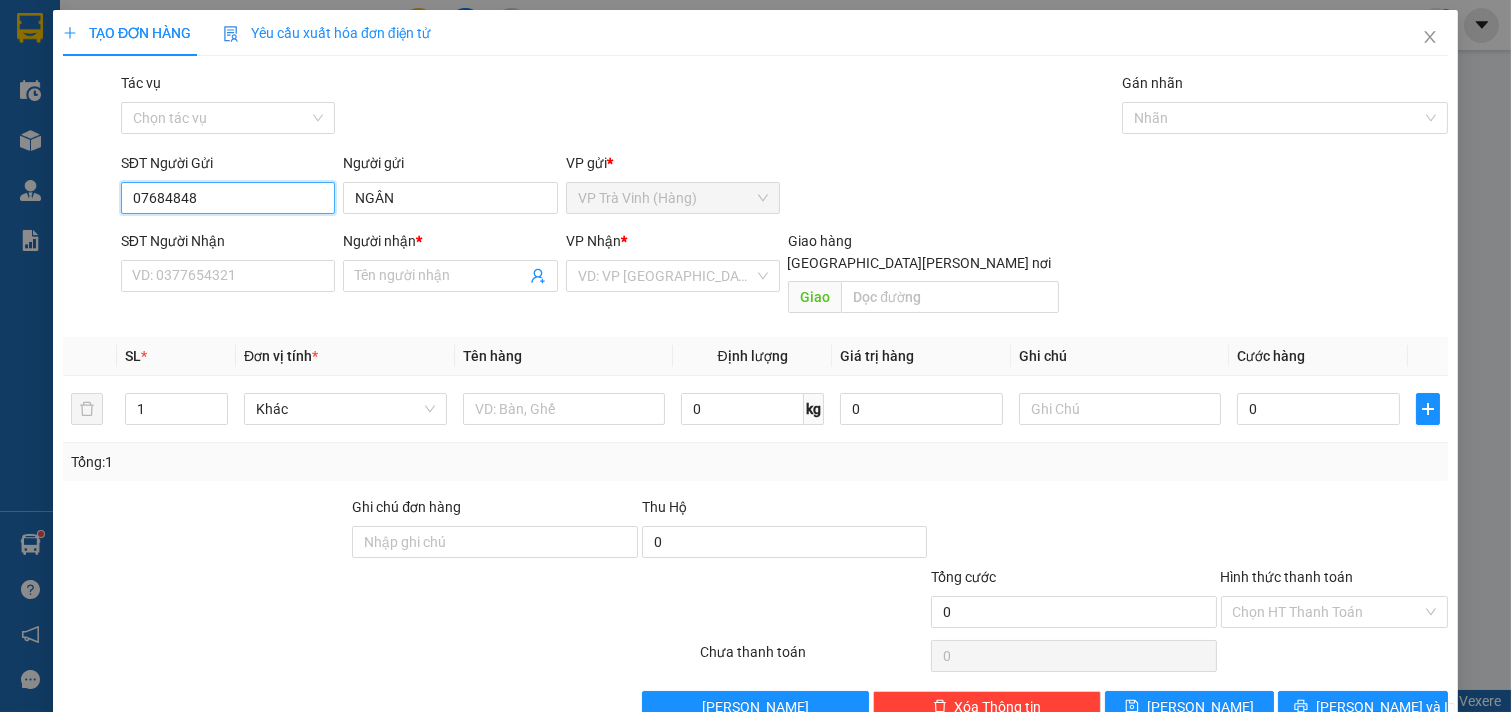 click on "07684848" at bounding box center [228, 198] 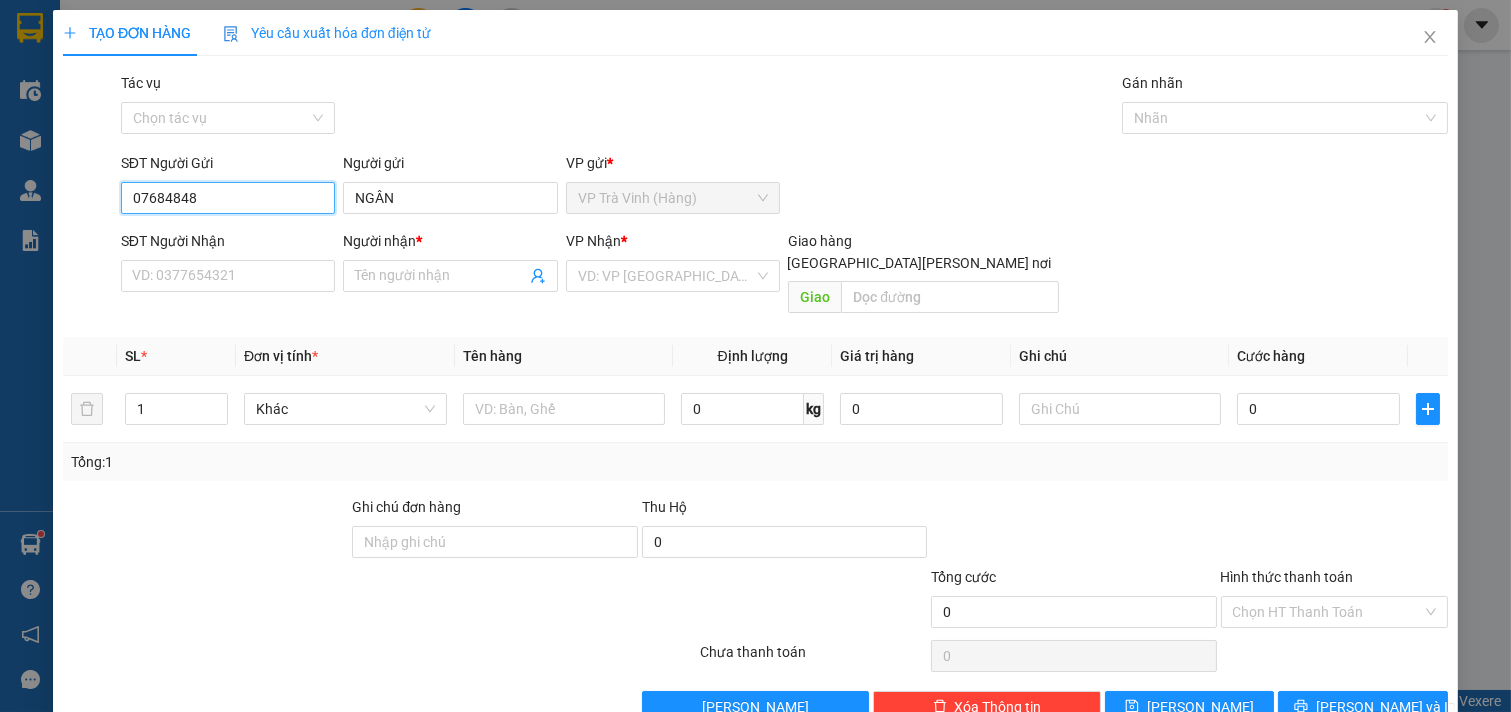 click on "07684848" at bounding box center (228, 198) 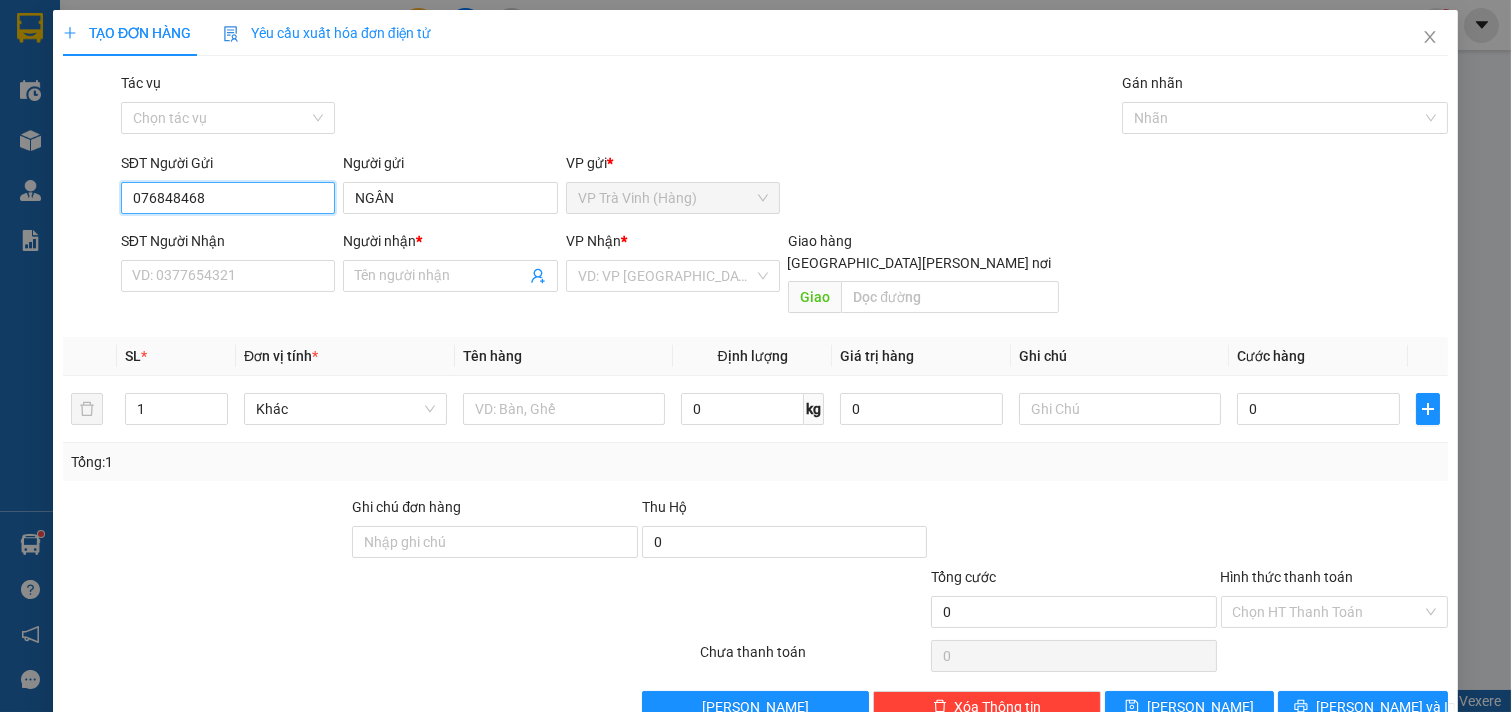 click on "076848468" at bounding box center (228, 198) 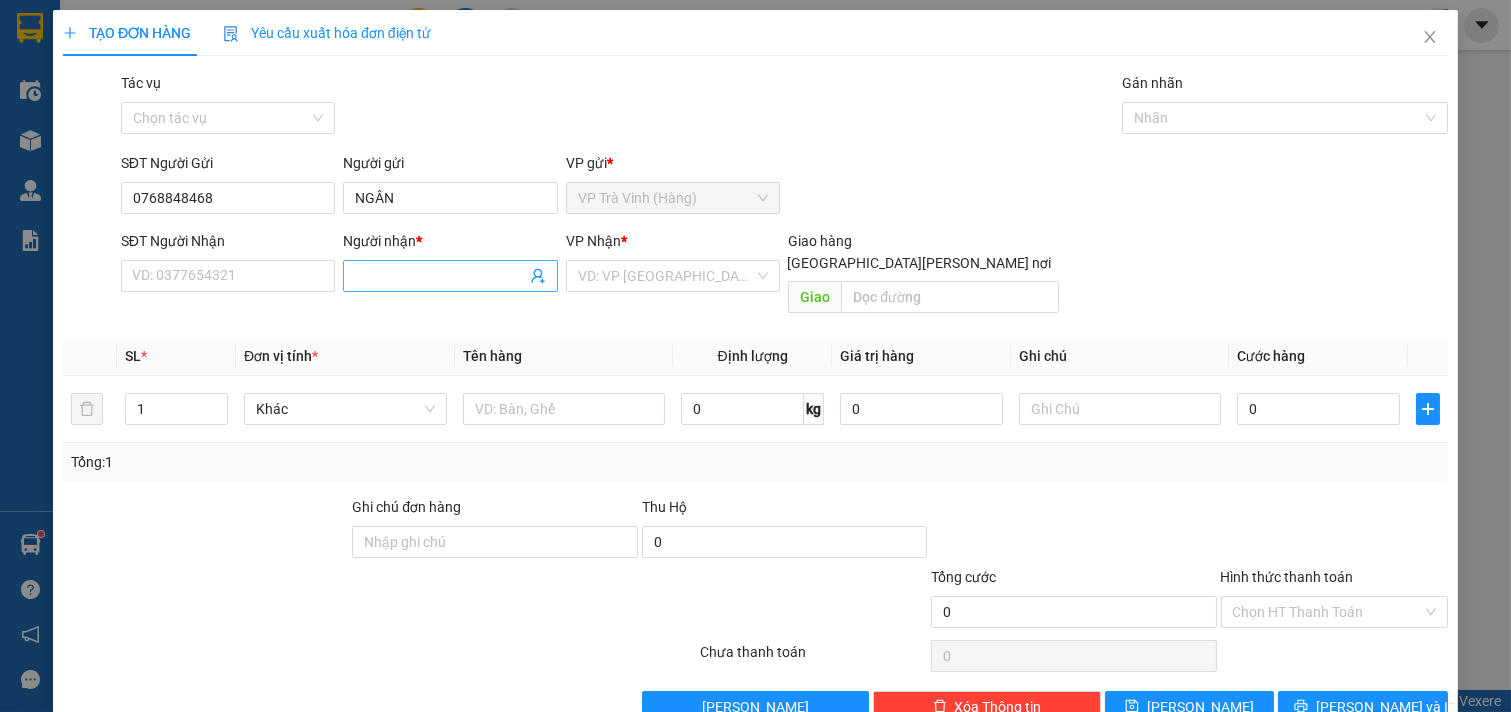 click on "Người nhận  *" at bounding box center [440, 276] 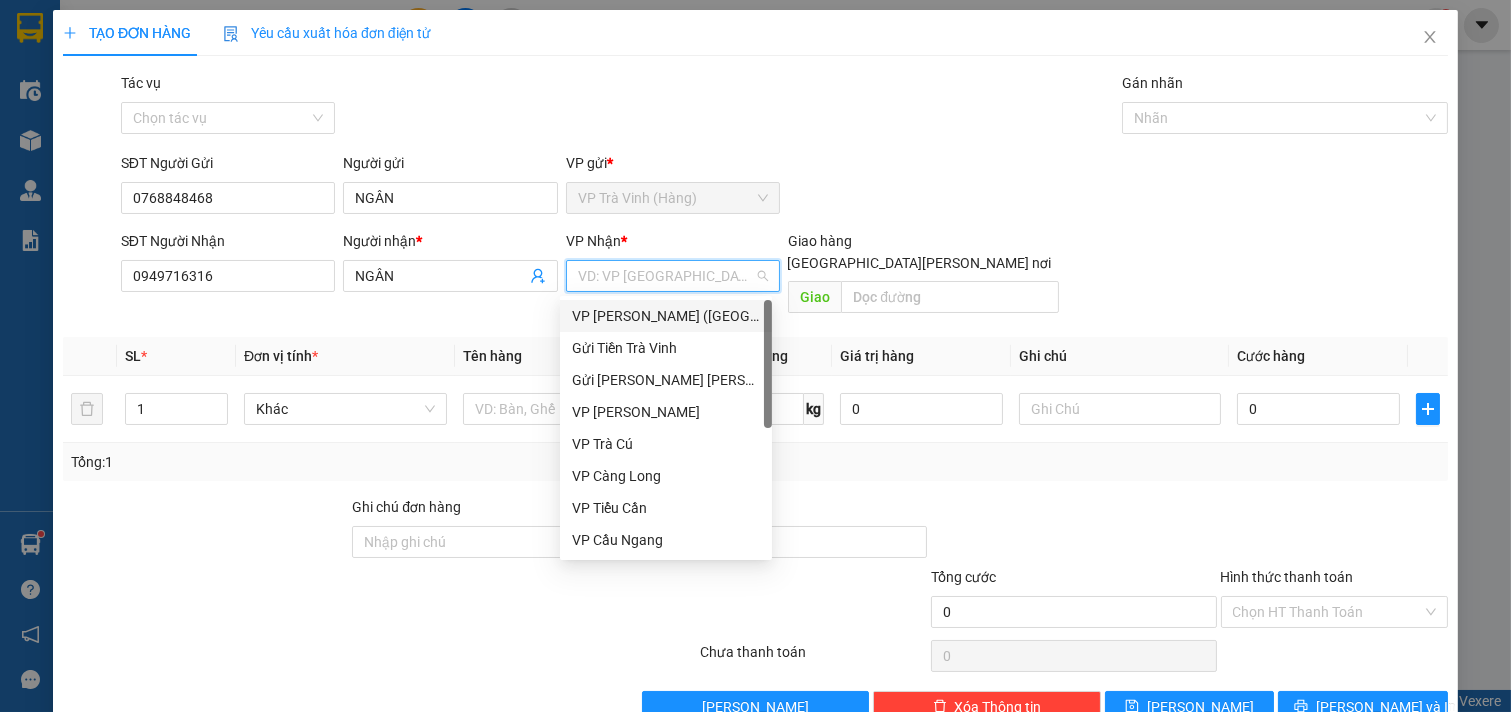 click at bounding box center (666, 276) 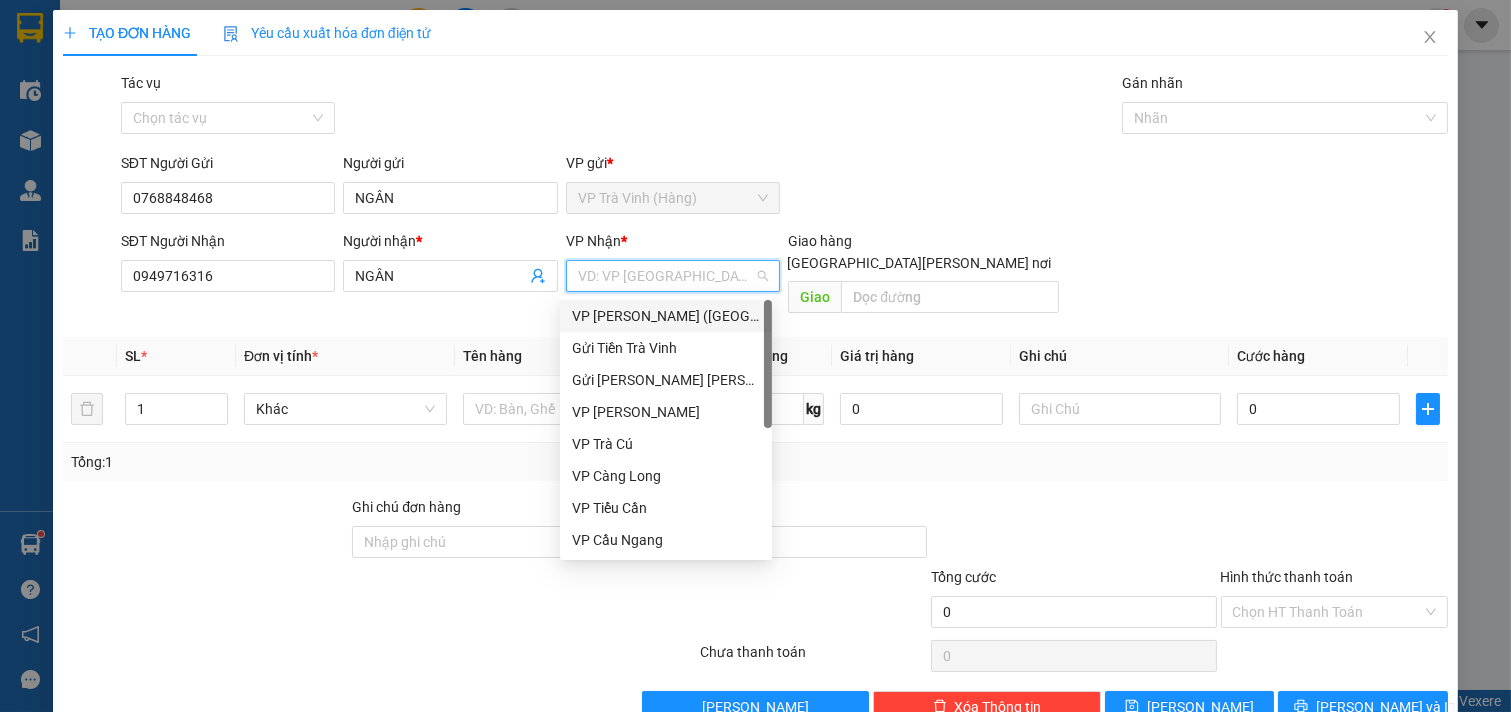 click on "VP [PERSON_NAME] ([GEOGRAPHIC_DATA])" at bounding box center (666, 316) 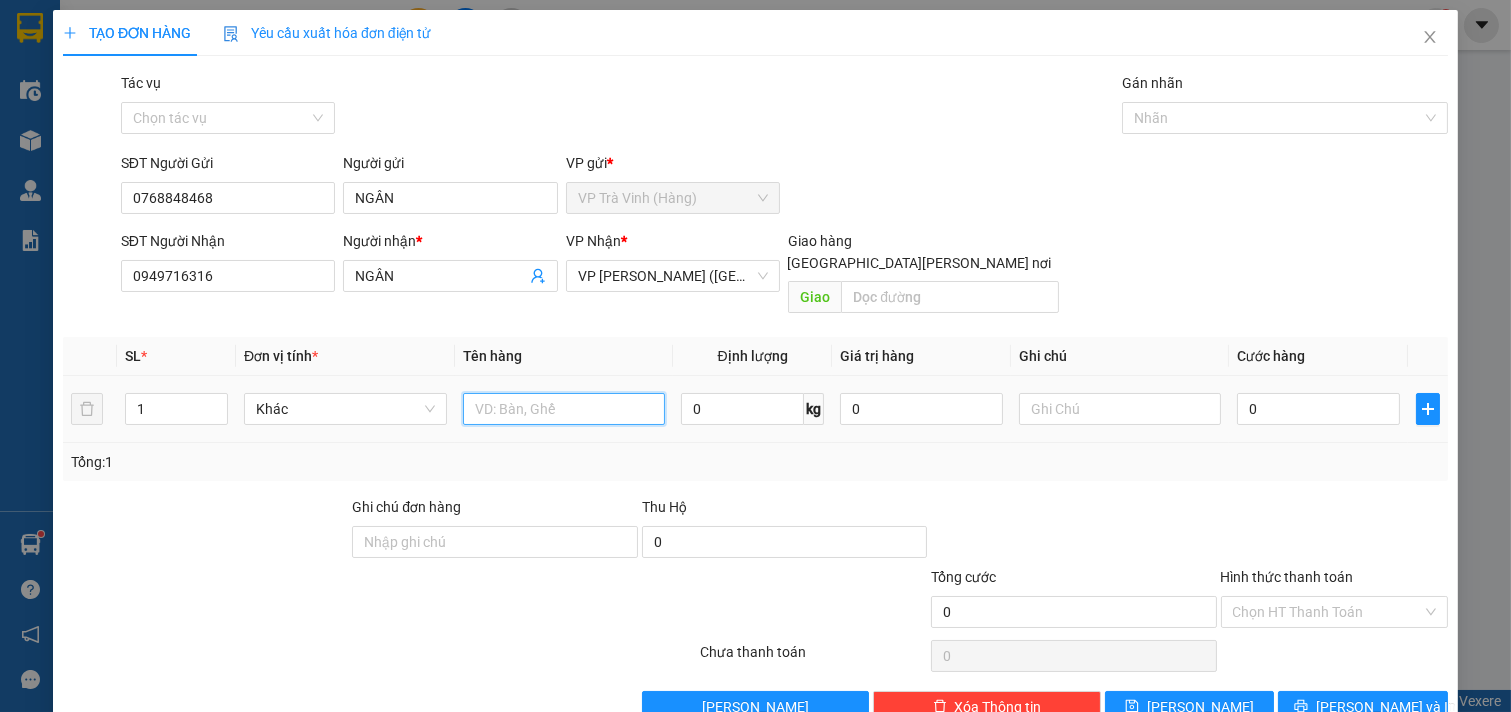 click at bounding box center (564, 409) 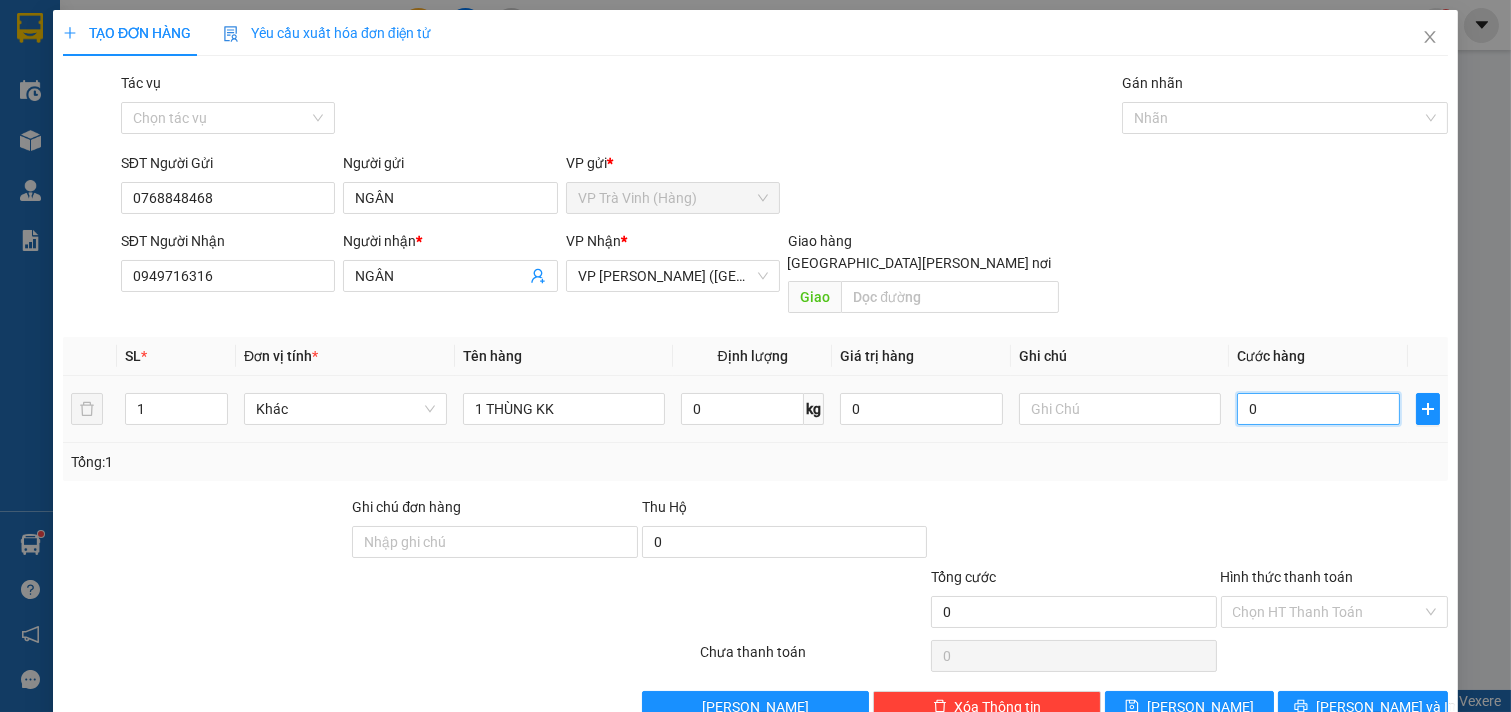 click on "0" at bounding box center (1318, 409) 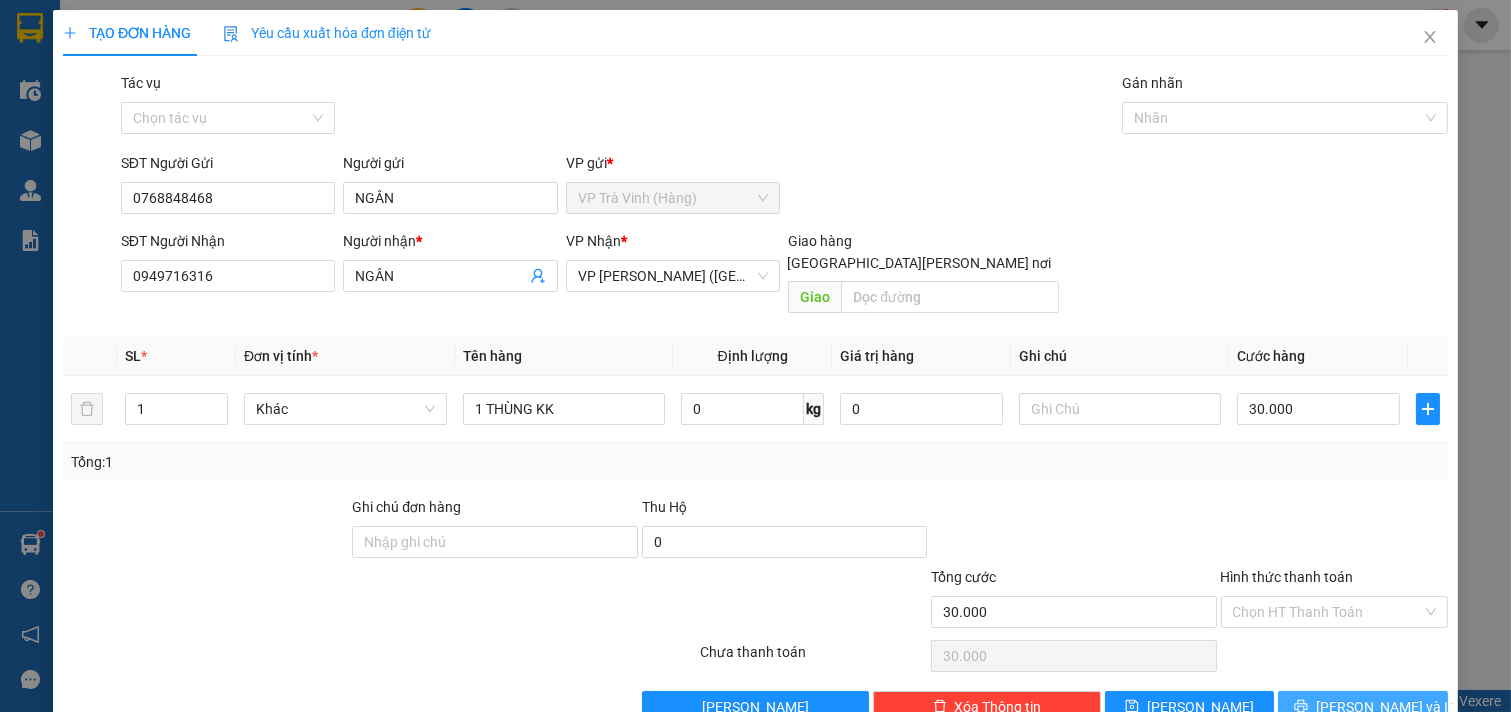 click on "[PERSON_NAME] và In" at bounding box center [1363, 707] 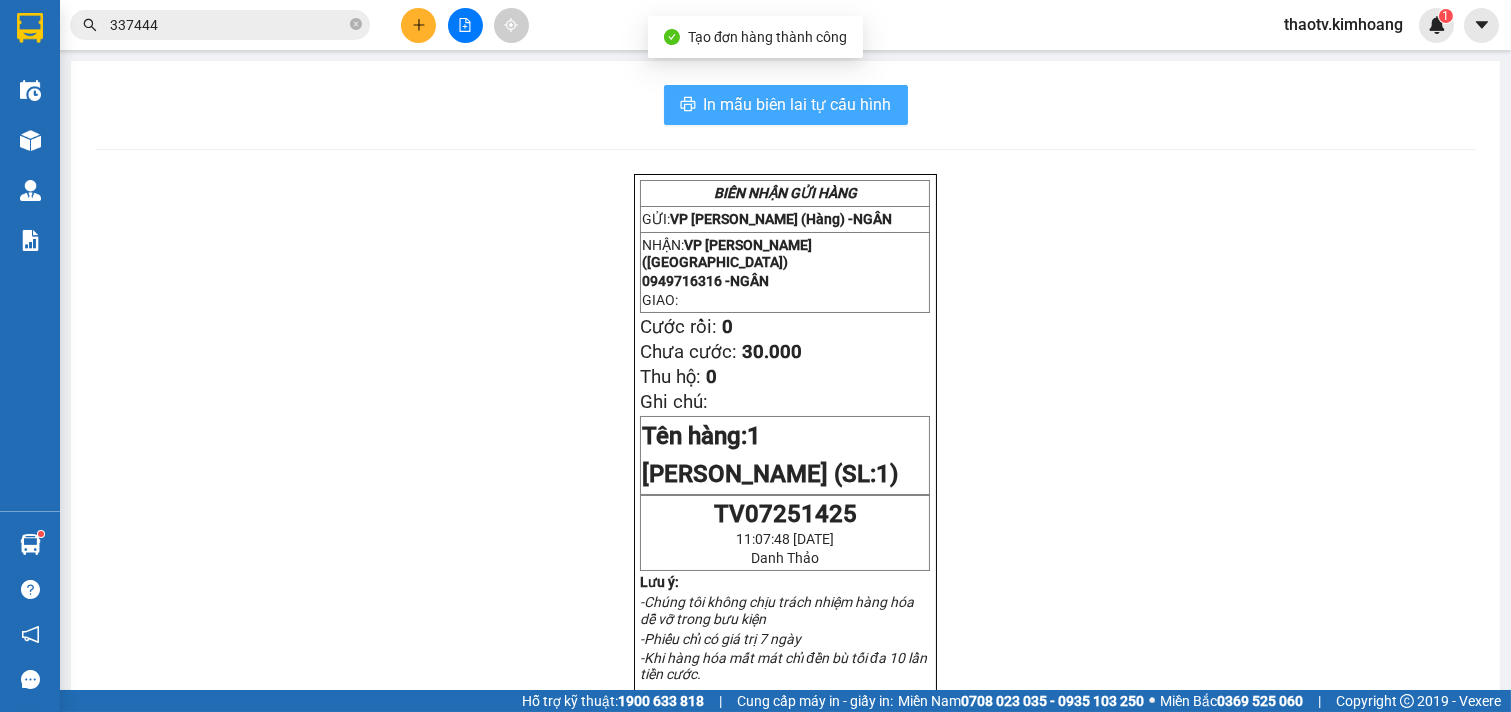 click on "In mẫu biên lai tự cấu hình" at bounding box center (786, 105) 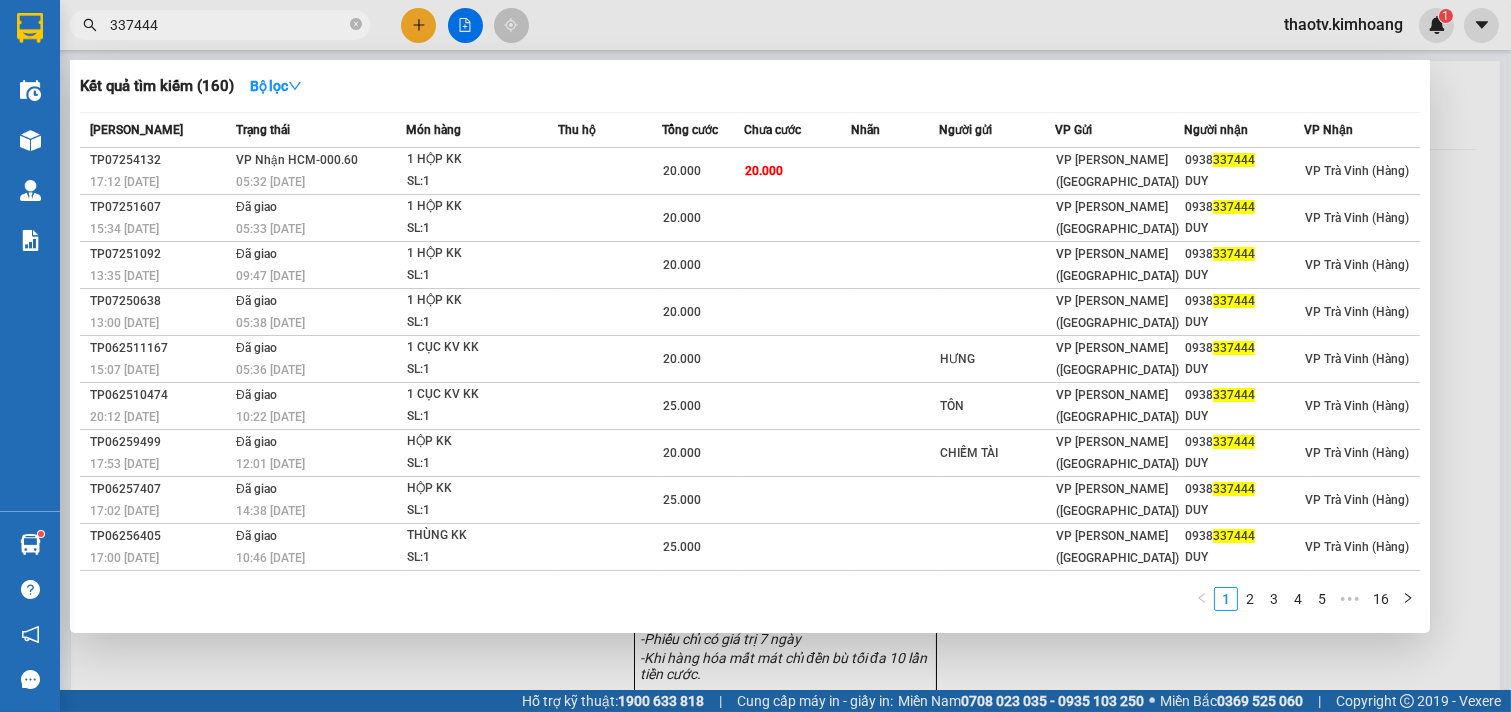 click on "337444" at bounding box center (228, 25) 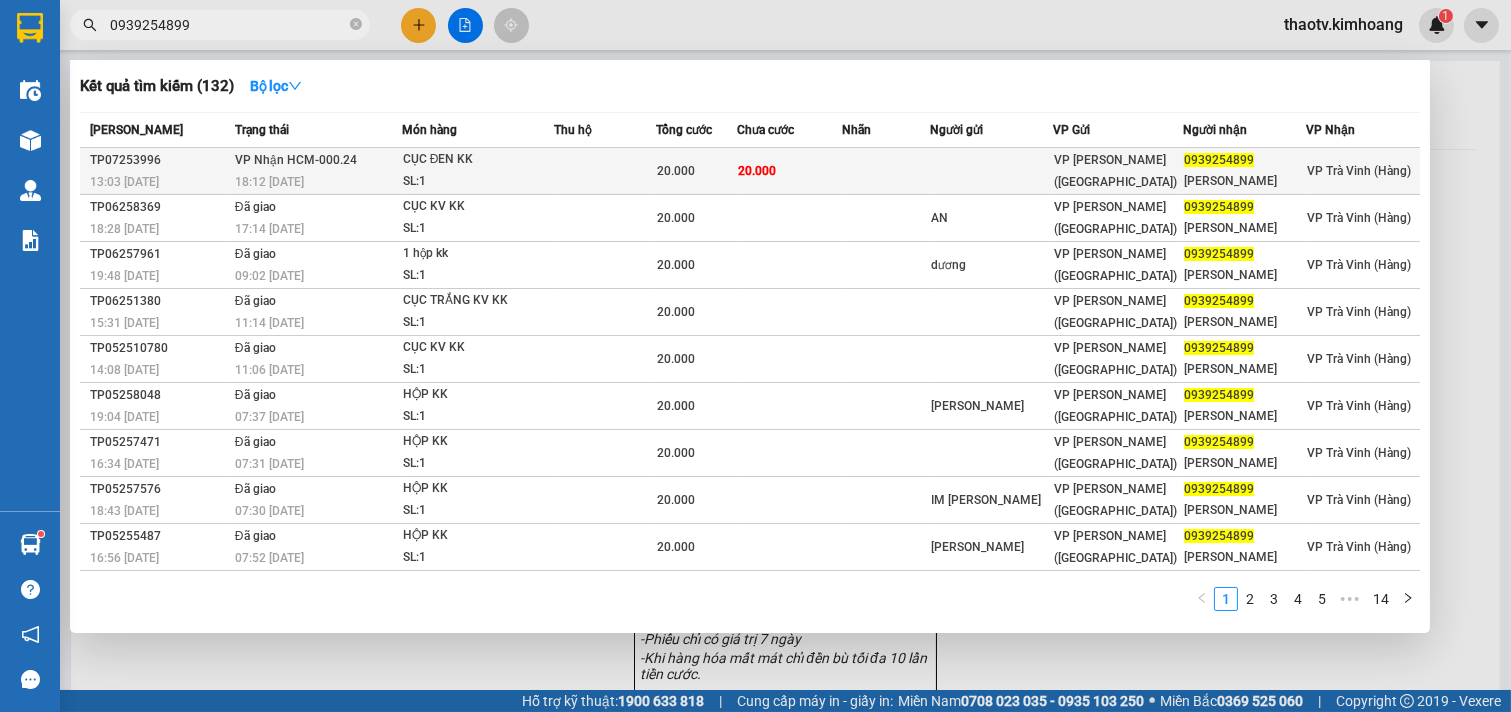click on "CỤC ĐEN KK" at bounding box center [478, 160] 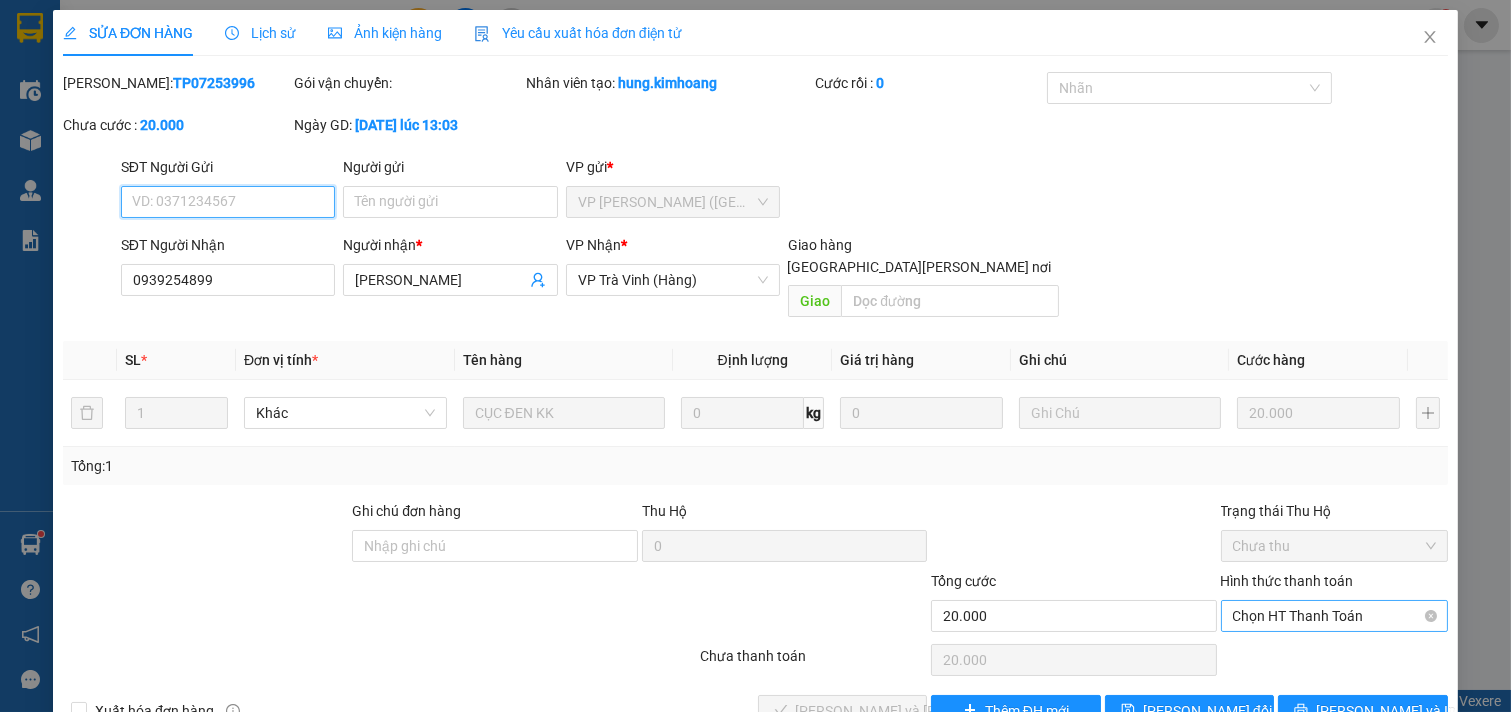 click on "Chọn HT Thanh Toán" at bounding box center [1335, 616] 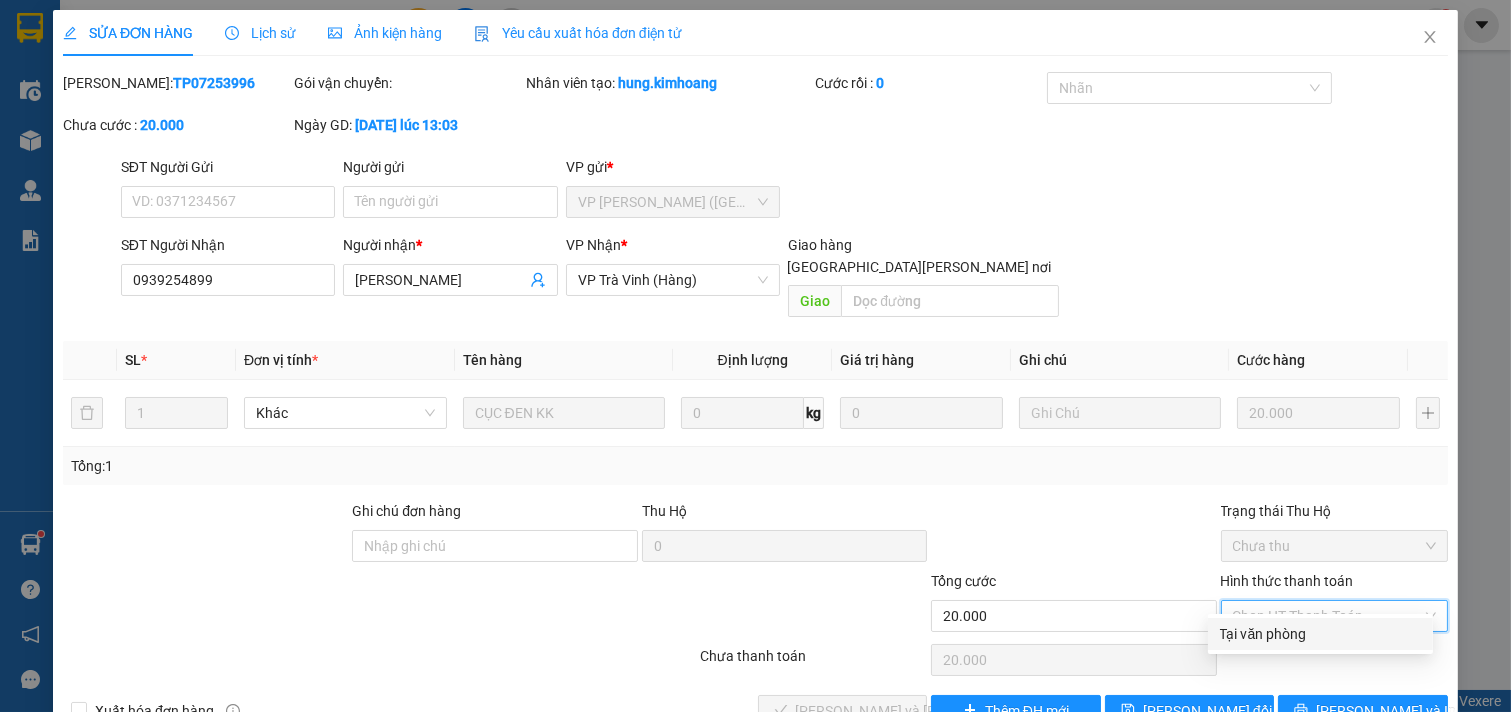 drag, startPoint x: 1267, startPoint y: 638, endPoint x: 1257, endPoint y: 642, distance: 10.770329 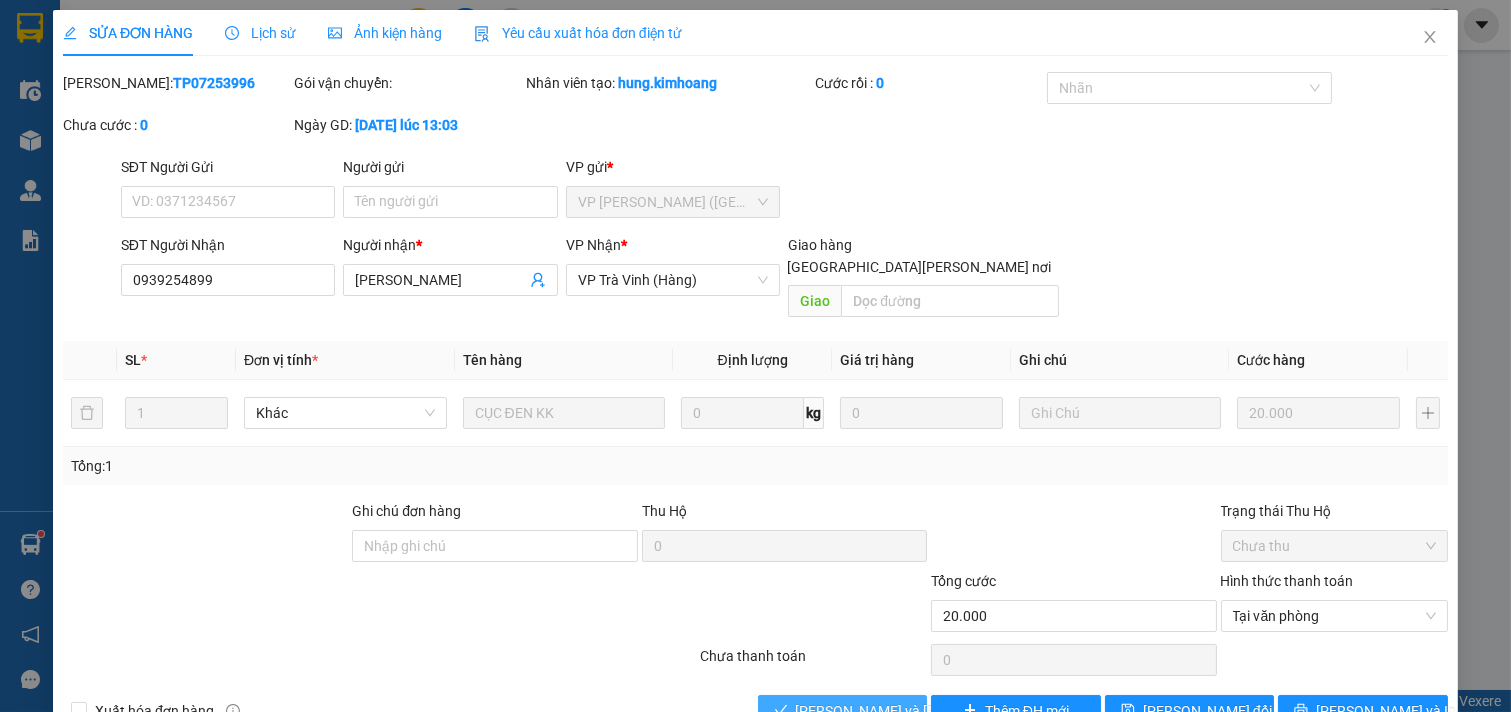 click on "[PERSON_NAME] và [PERSON_NAME] hàng" at bounding box center [931, 711] 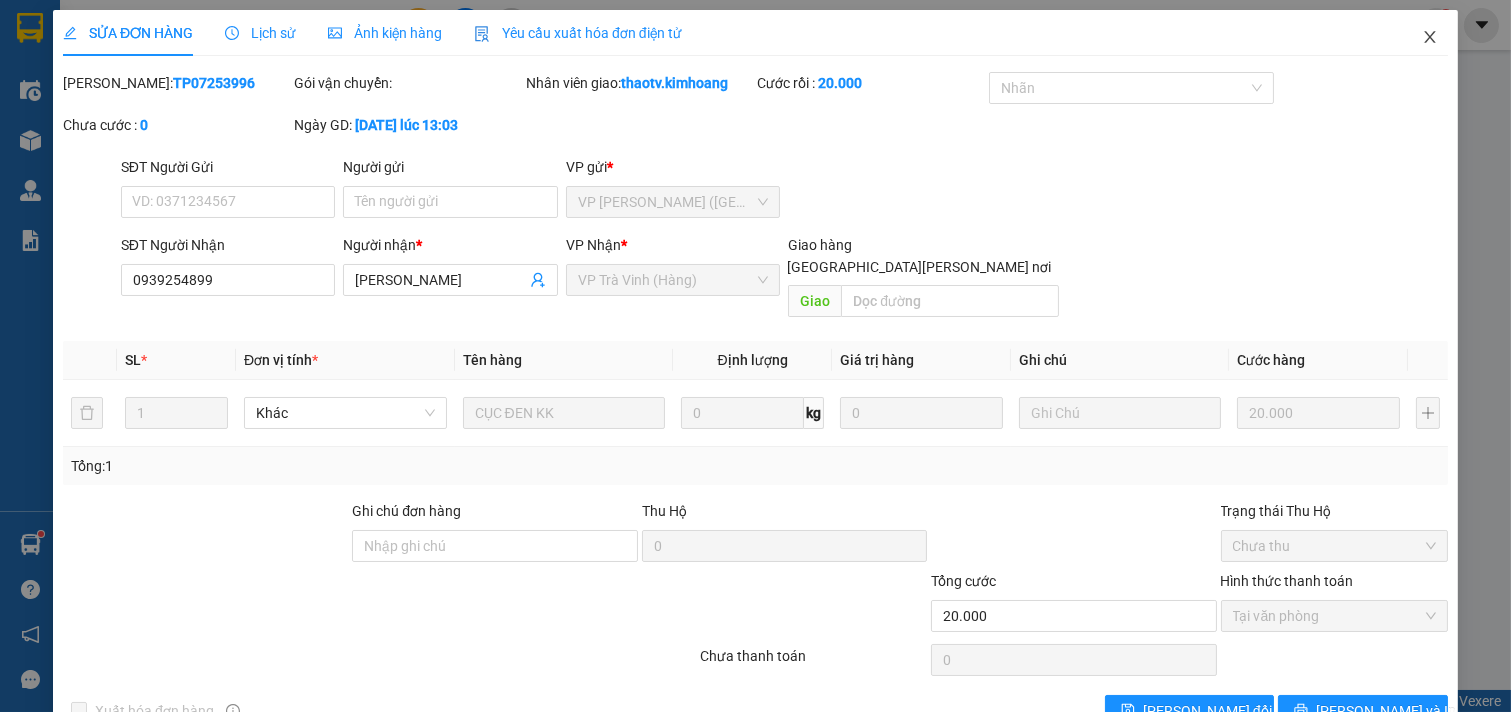 click 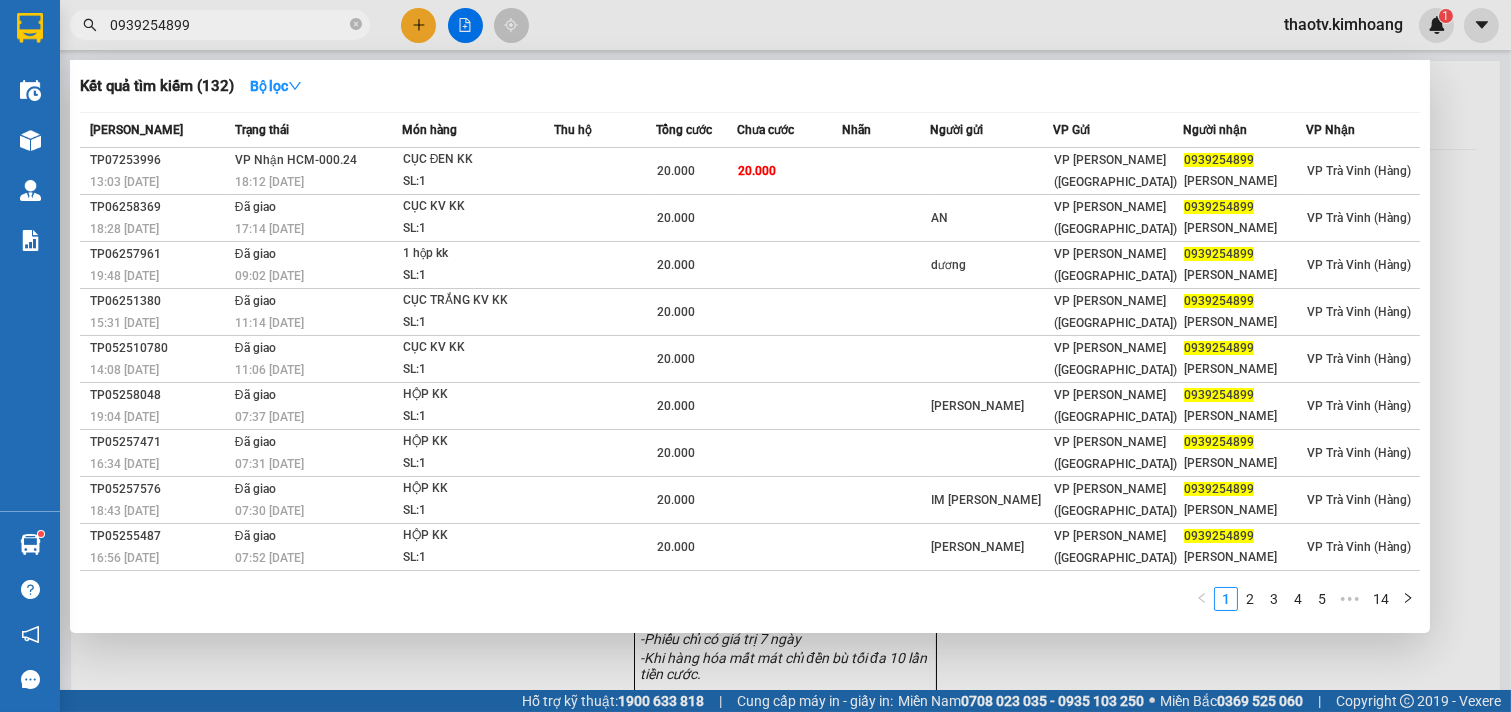 click on "0939254899" at bounding box center [228, 25] 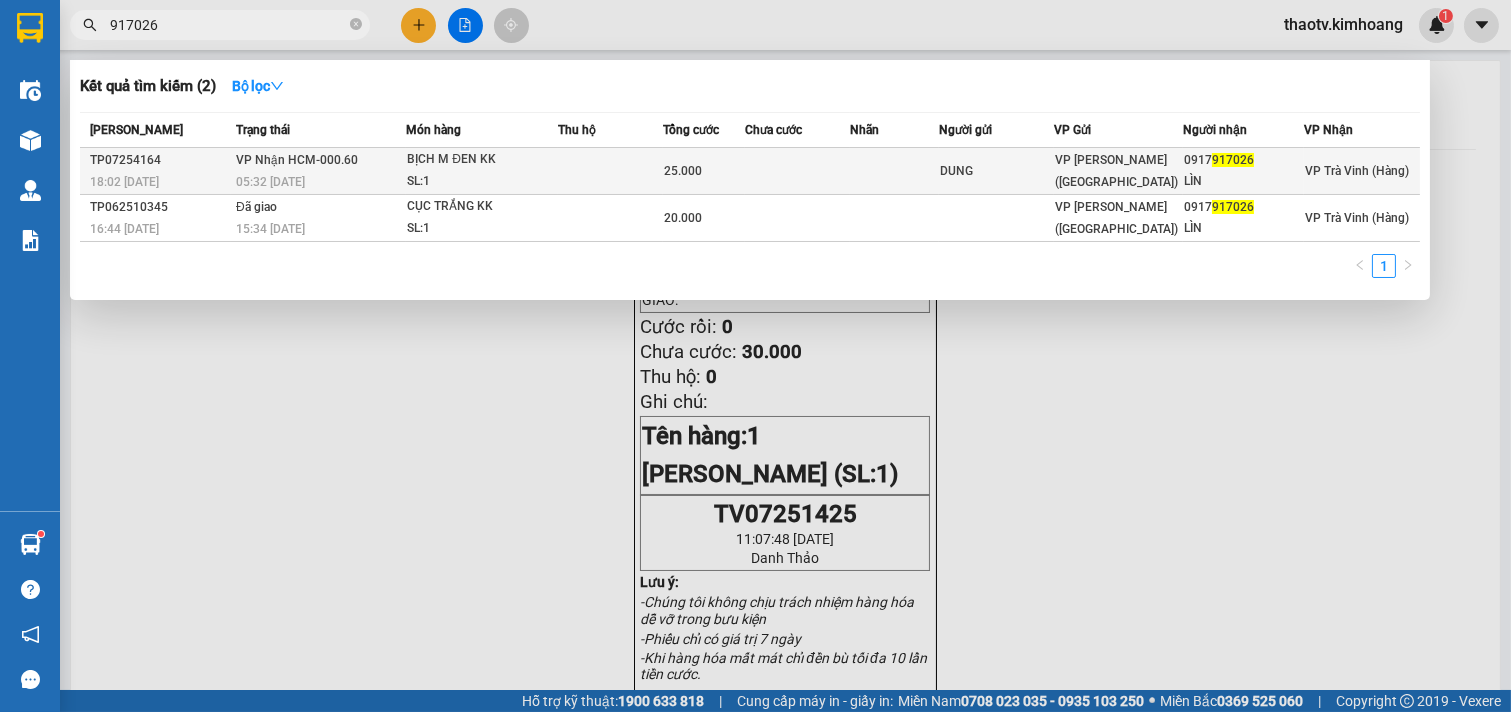 click on "BỊCH M ĐEN  KK" at bounding box center (482, 160) 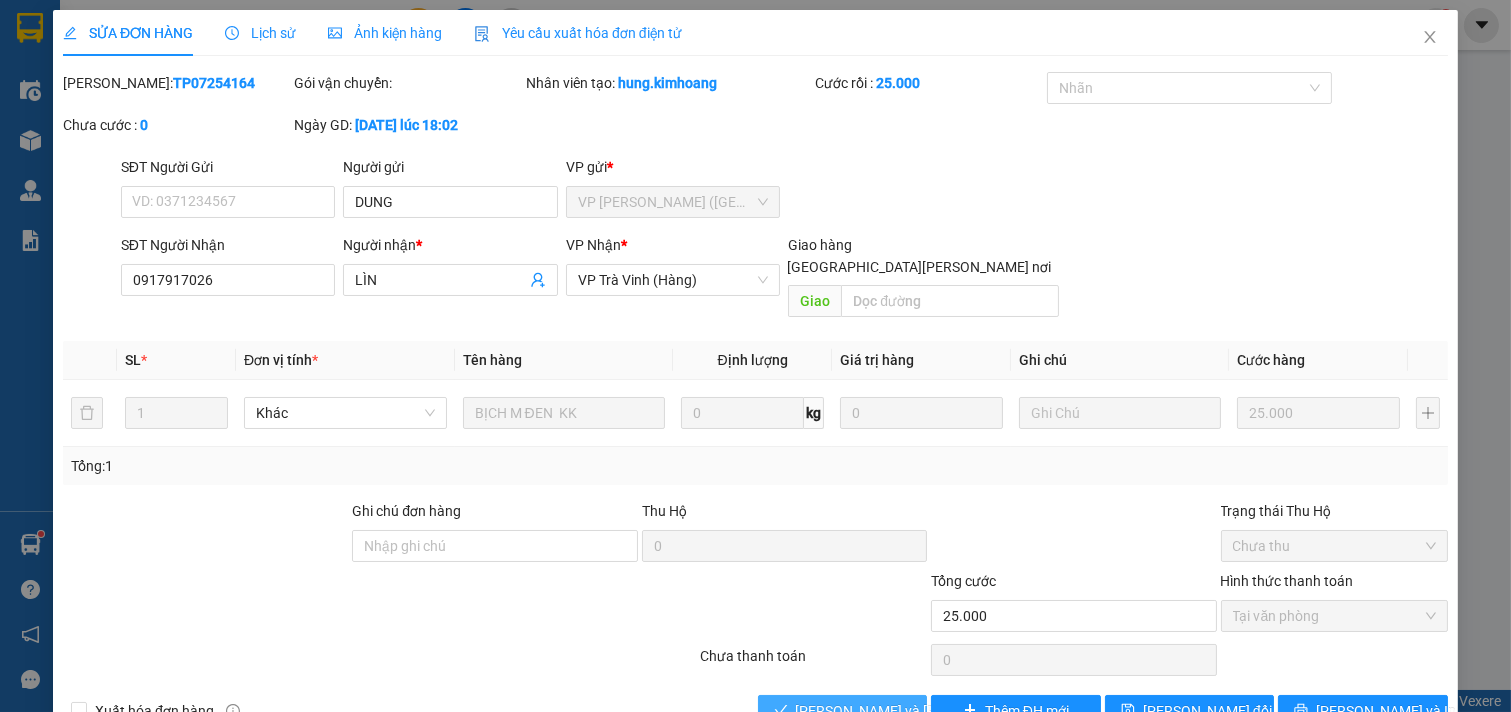 click on "[PERSON_NAME] và [PERSON_NAME] hàng" at bounding box center [843, 711] 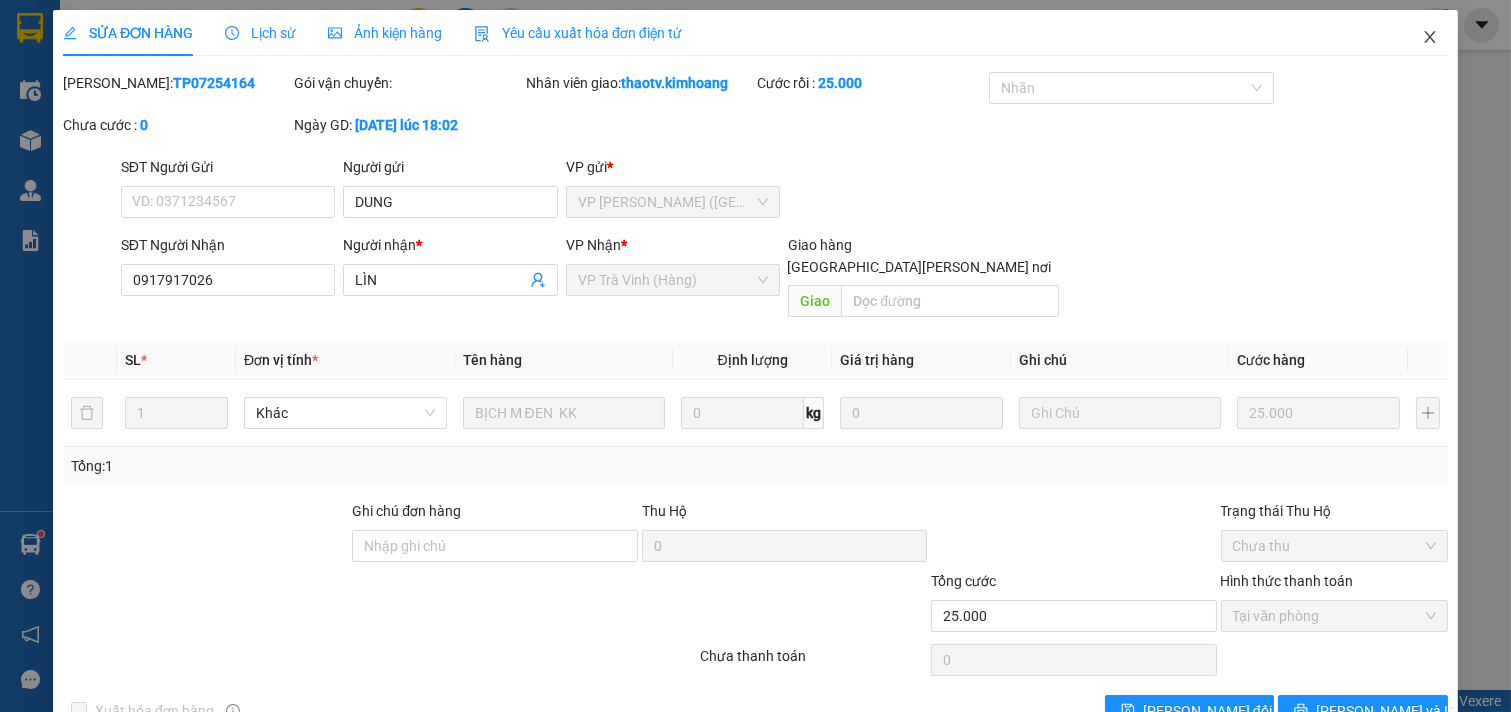 click at bounding box center [1430, 38] 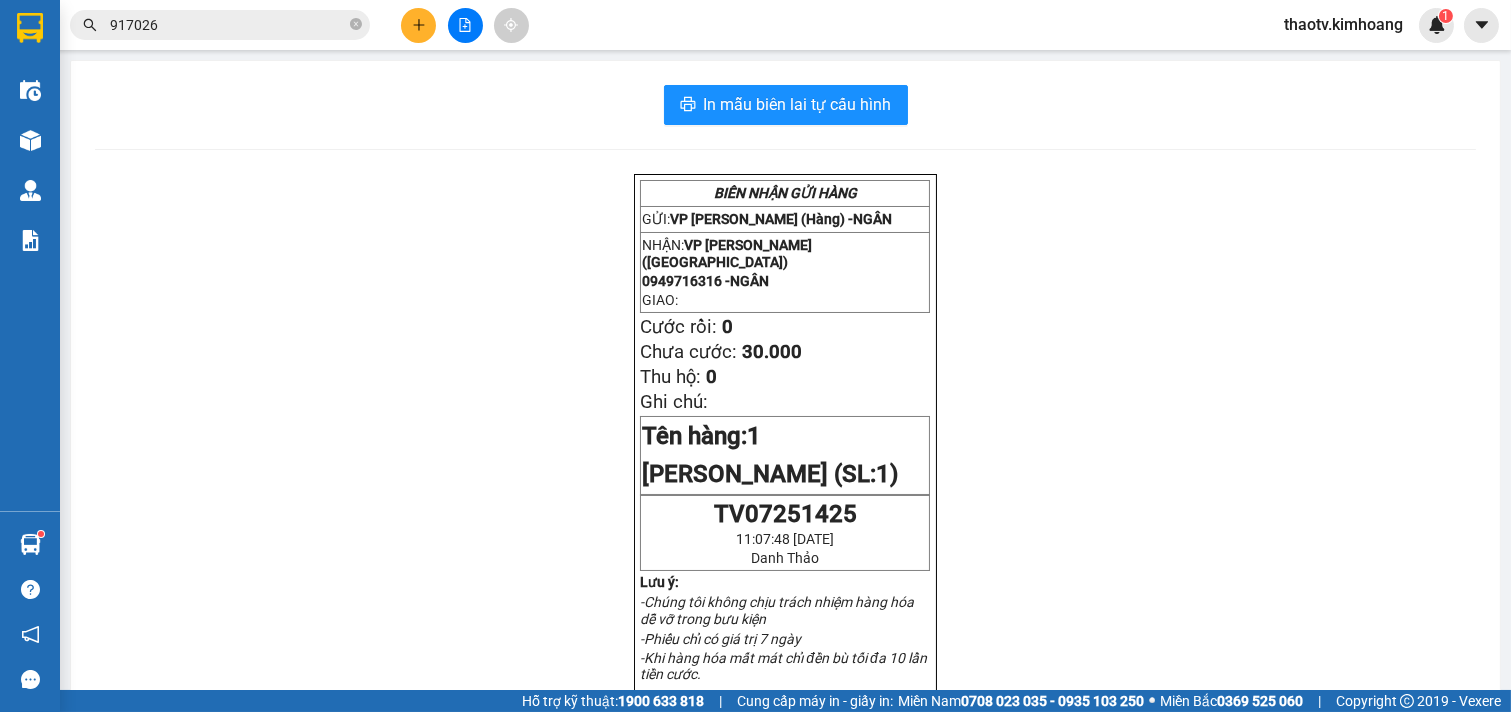 click on "Kết quả [PERSON_NAME] ( 2 )  Bộ lọc  Mã ĐH Trạng thái Món hàng Thu hộ Tổng [PERSON_NAME] [PERSON_NAME] Người gửi VP Gửi Người [PERSON_NAME] [PERSON_NAME] TP07254164 18:02 [DATE] [PERSON_NAME]   HCM-000.60 05:32 [DATE] BỊCH M ĐEN  KK SL:  1 25.000 [PERSON_NAME] VP [PERSON_NAME] ([GEOGRAPHIC_DATA]) 0917 917026 LÌN  VP Trà [PERSON_NAME] (Hàng) TP062510345 16:44 [DATE] Đã giao   15:34 [DATE] [PERSON_NAME] KK SL:  1 20.000 VP [PERSON_NAME] (Hàng) 0917 917026 LÌN  VP Trà [PERSON_NAME] (Hàng) 1 917026" at bounding box center (195, 25) 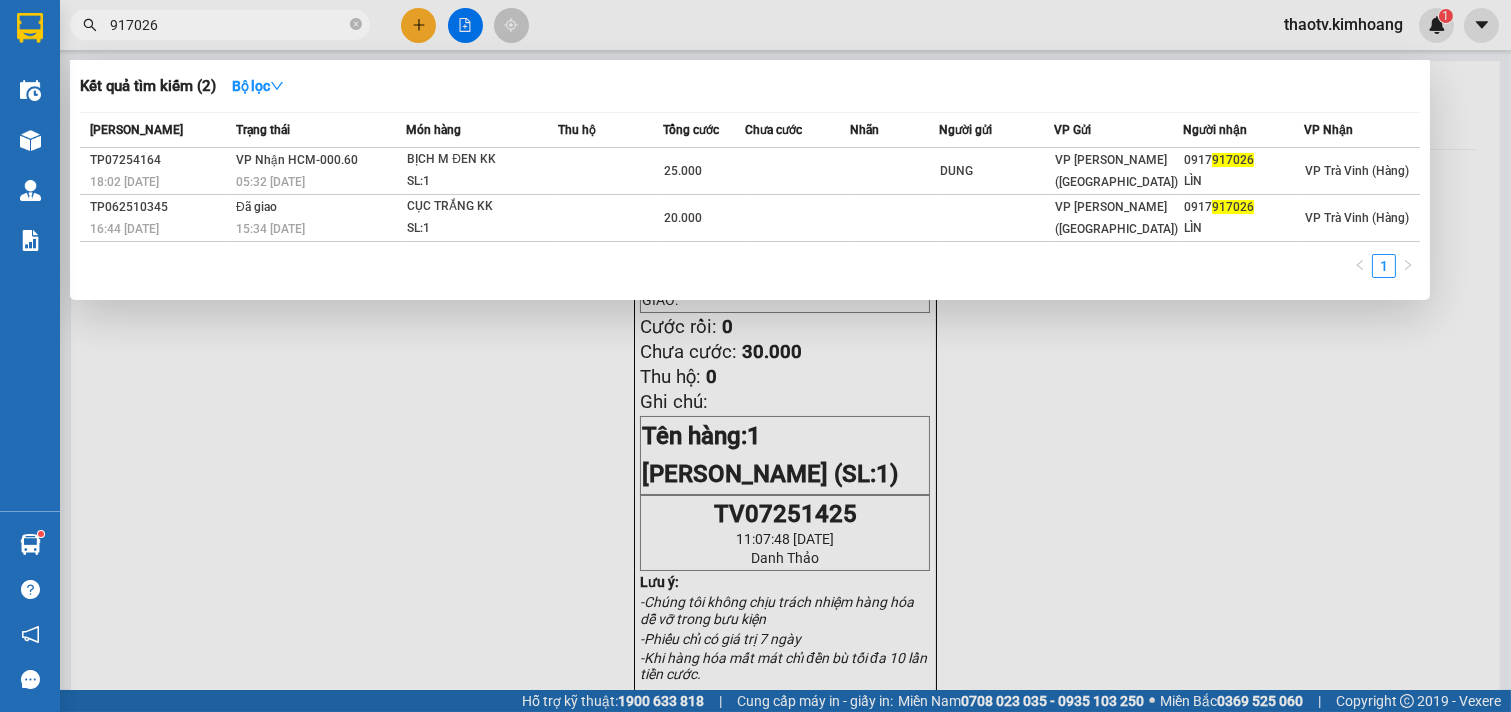 click on "917026" at bounding box center [228, 25] 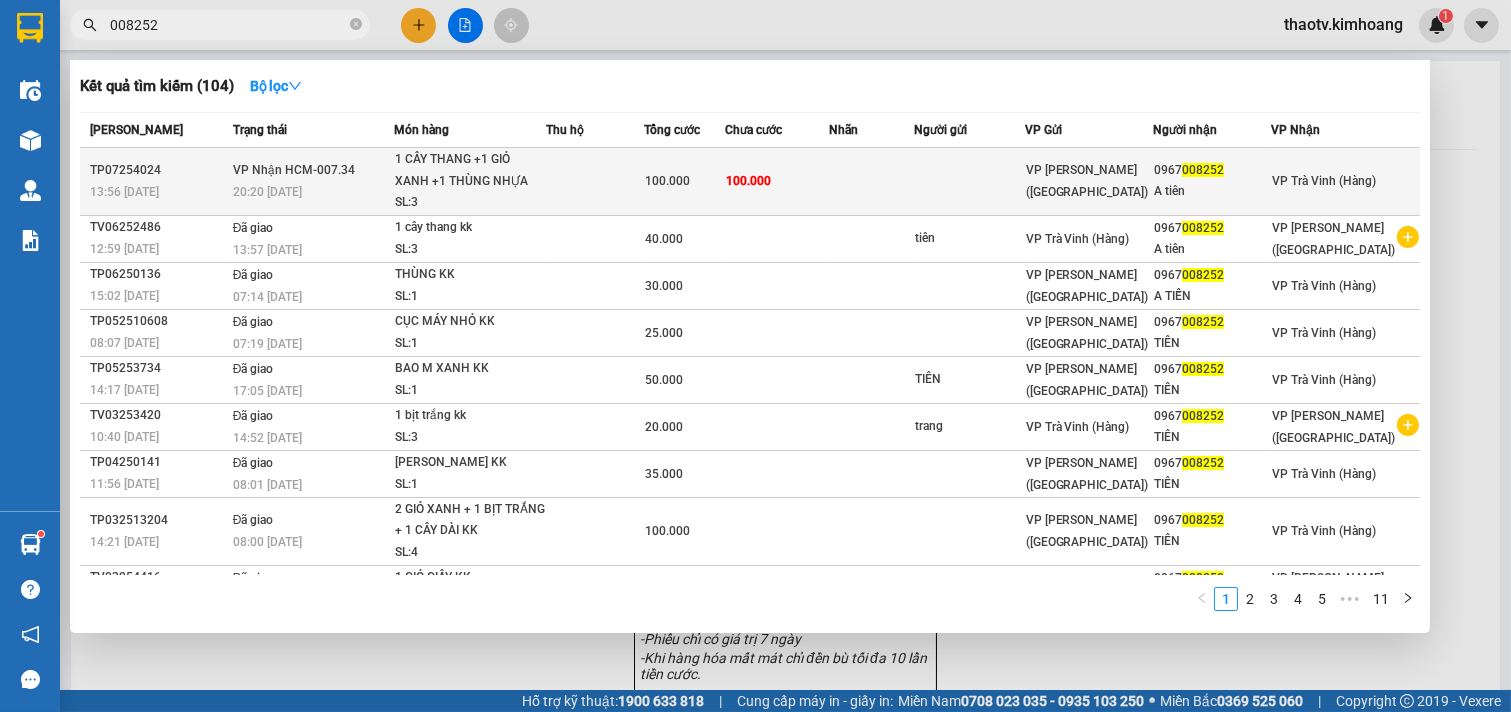 click on "1 CÂY THANG +1 GIỎ XANH +1 THÙNG NHỰA KK" at bounding box center (470, 170) 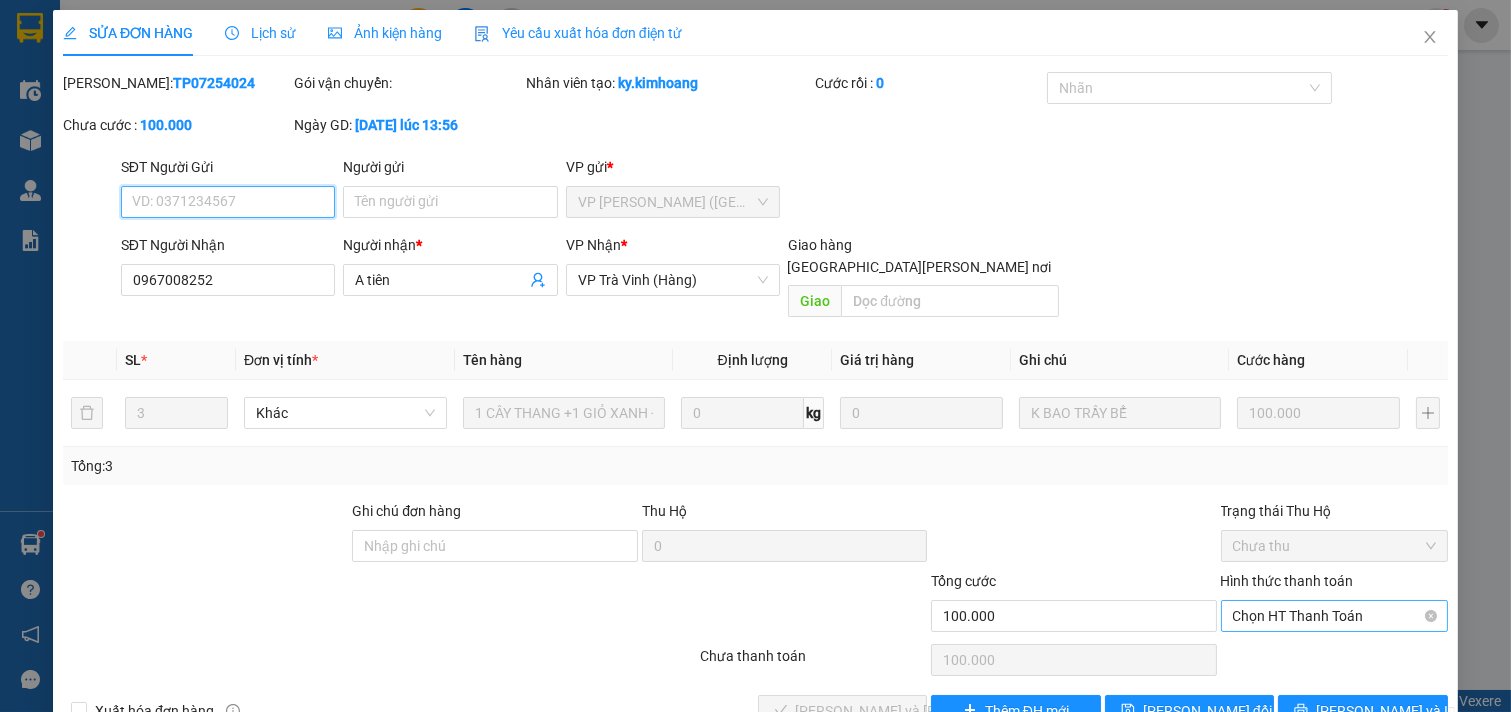 click on "Chọn HT Thanh Toán" at bounding box center [1335, 616] 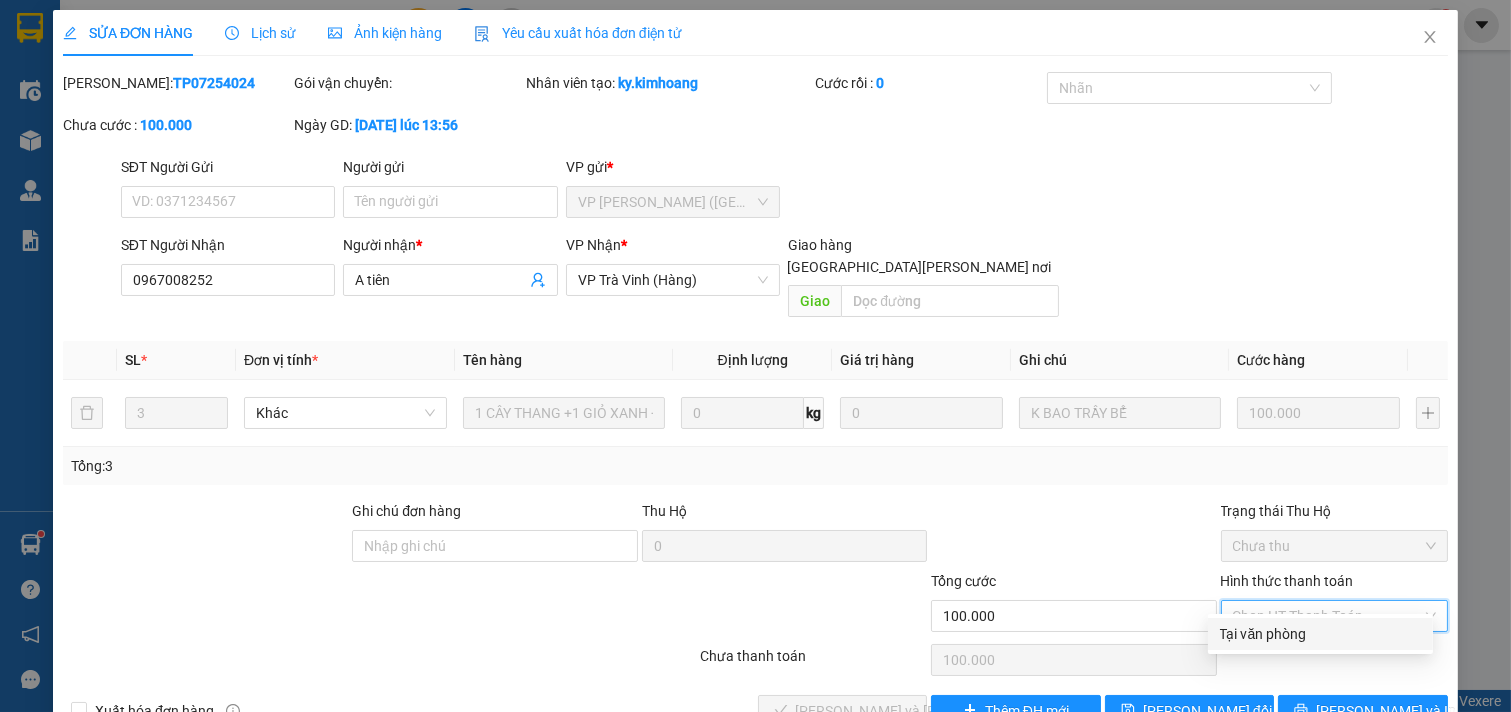 click on "Tại văn phòng" at bounding box center [1320, 634] 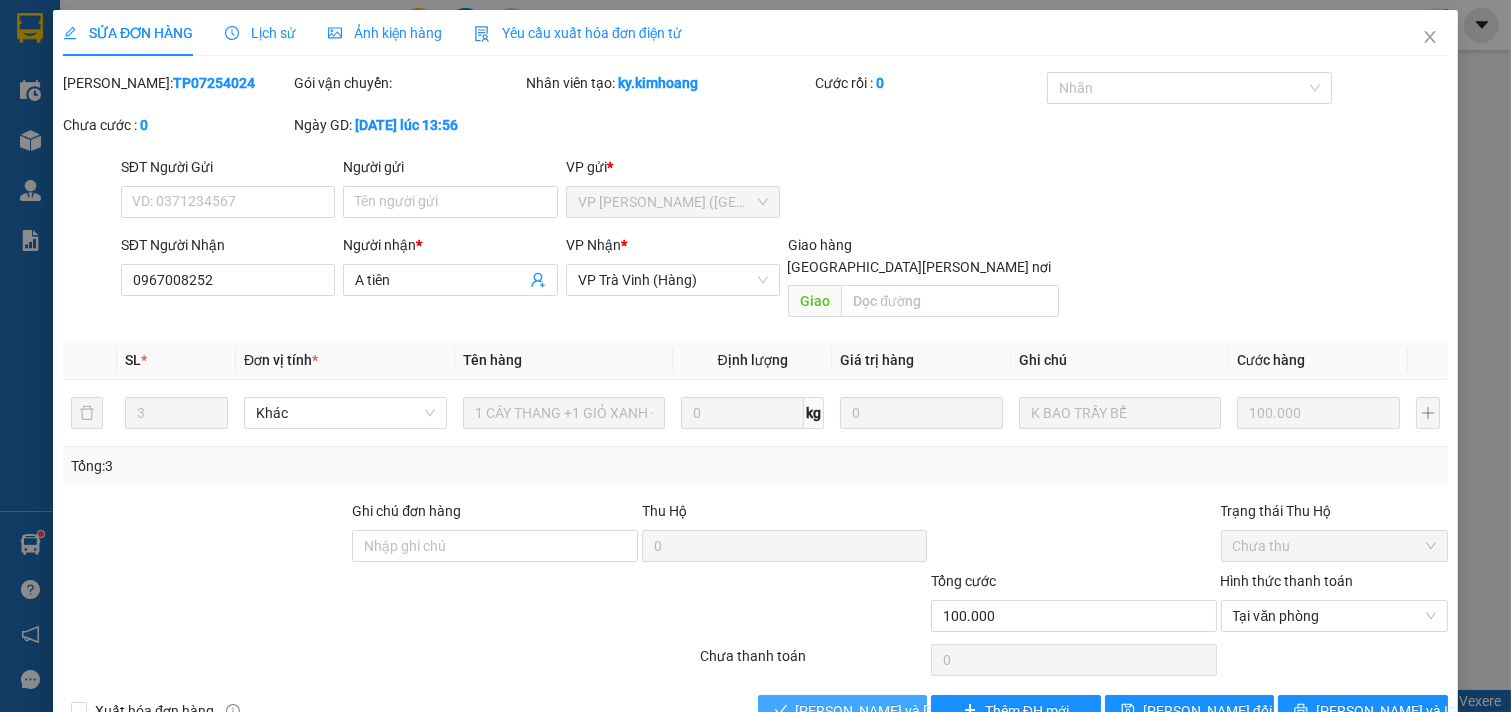 click on "[PERSON_NAME] và [PERSON_NAME] hàng" at bounding box center [931, 711] 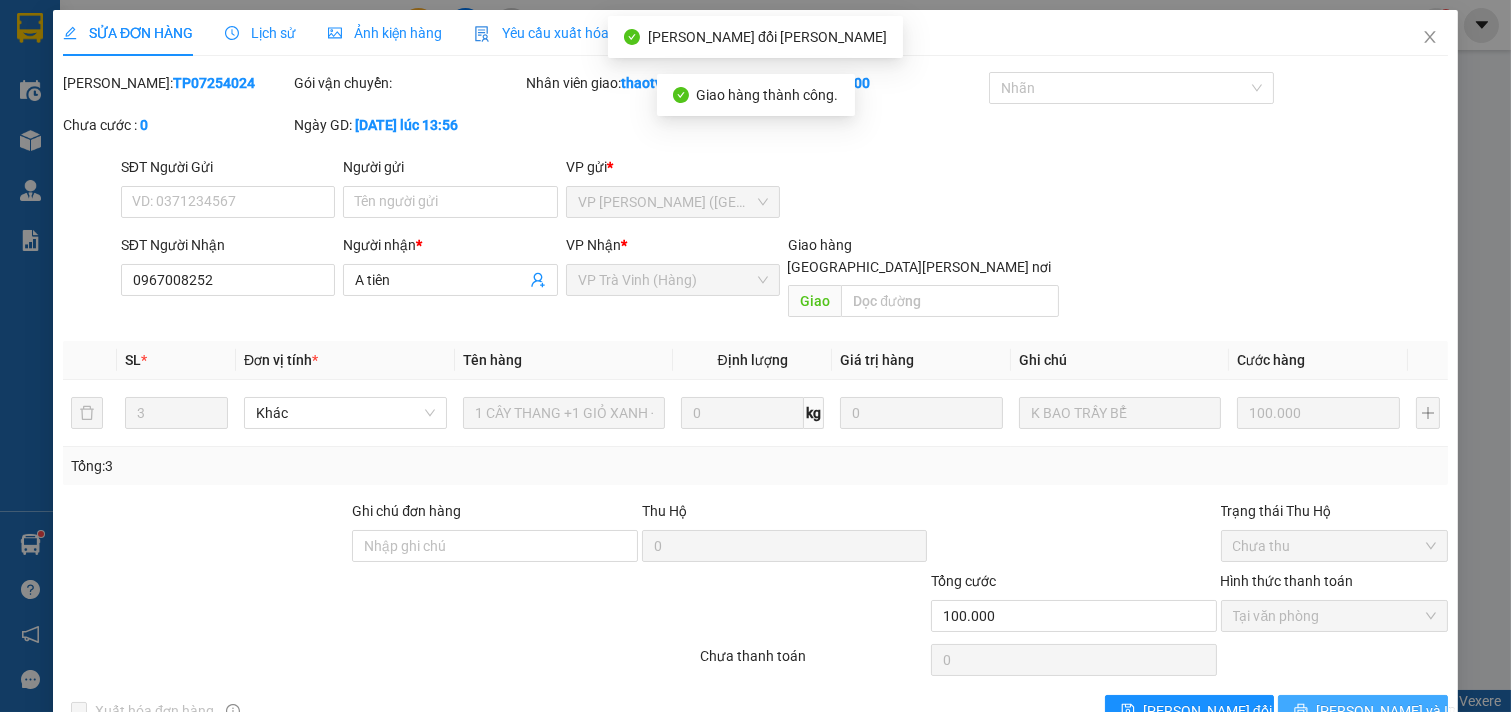 click on "[PERSON_NAME] và In" at bounding box center [1386, 711] 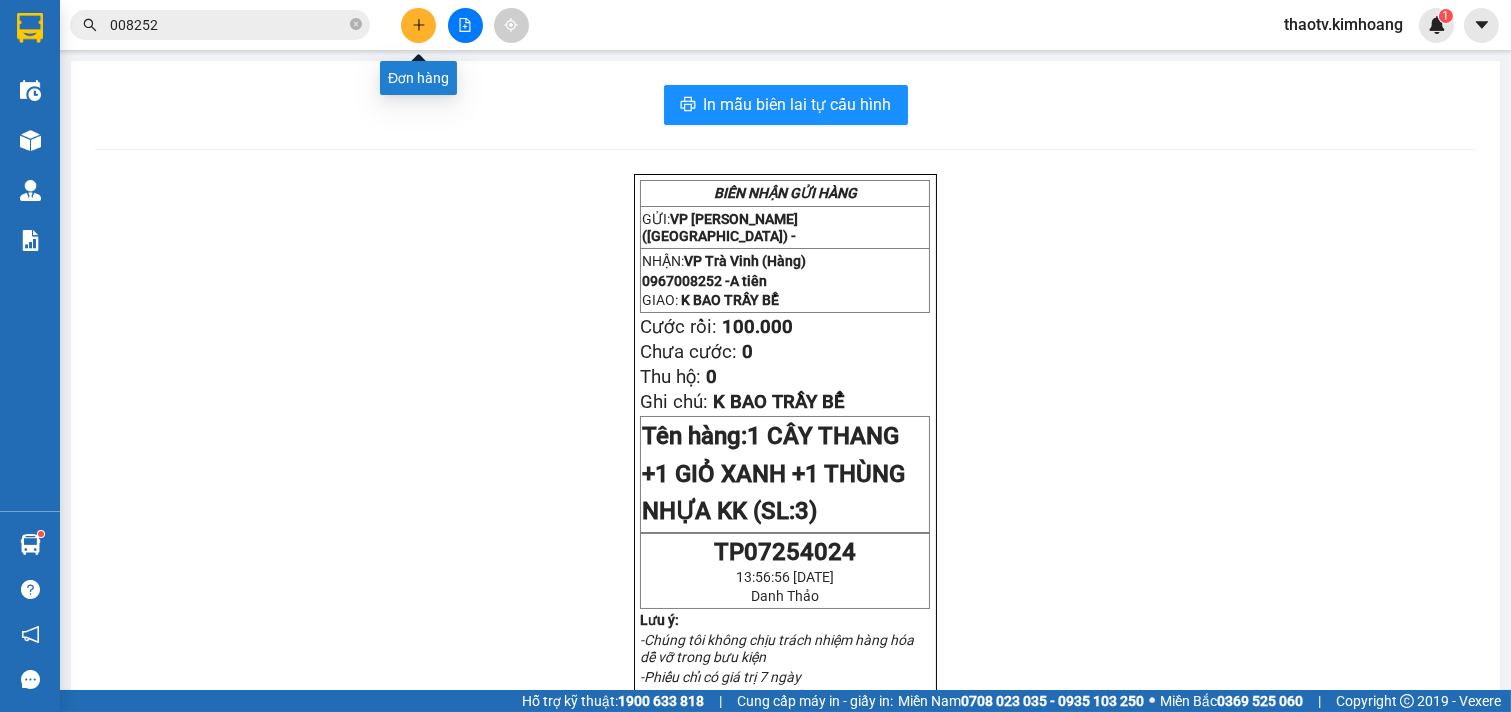 click at bounding box center [418, 25] 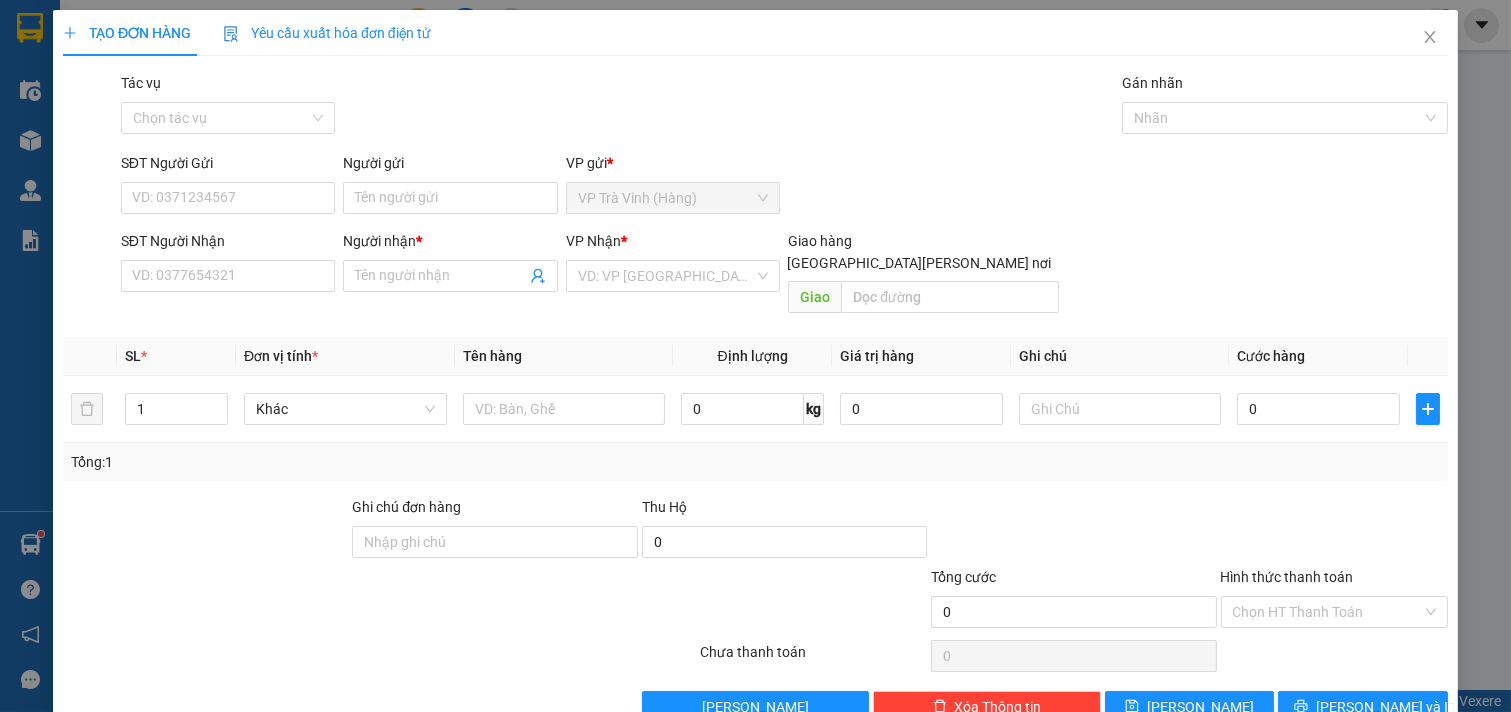 click on "Người gửi" at bounding box center (450, 167) 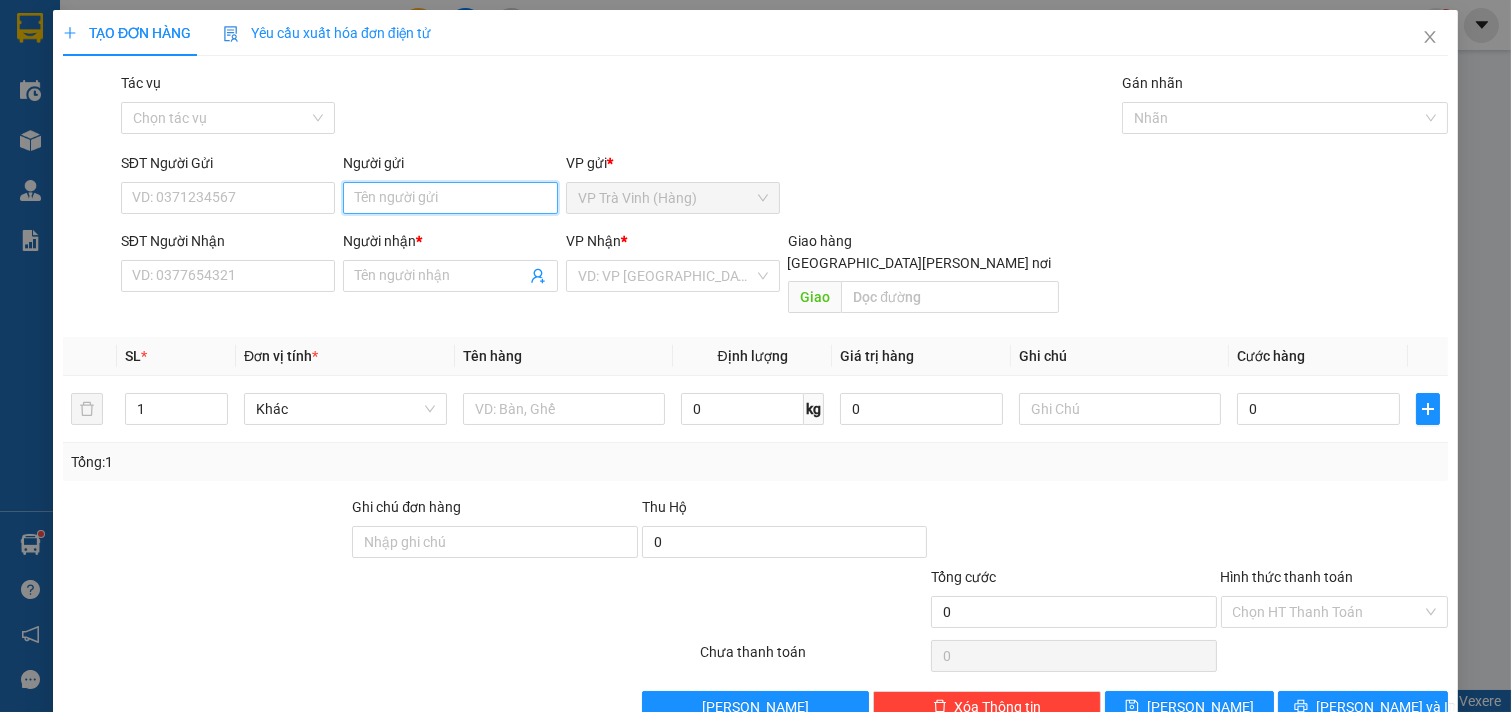 click on "Người gửi" at bounding box center (450, 198) 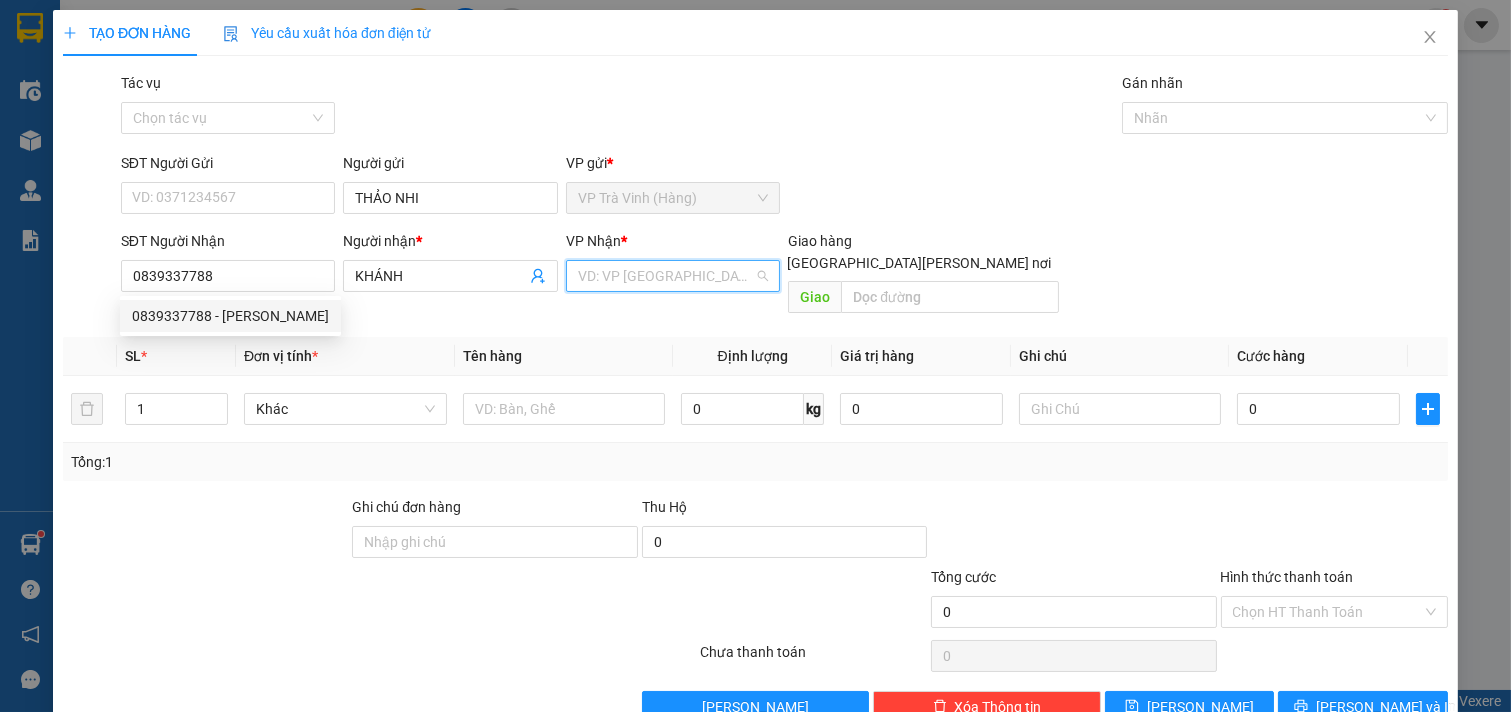 click at bounding box center (666, 276) 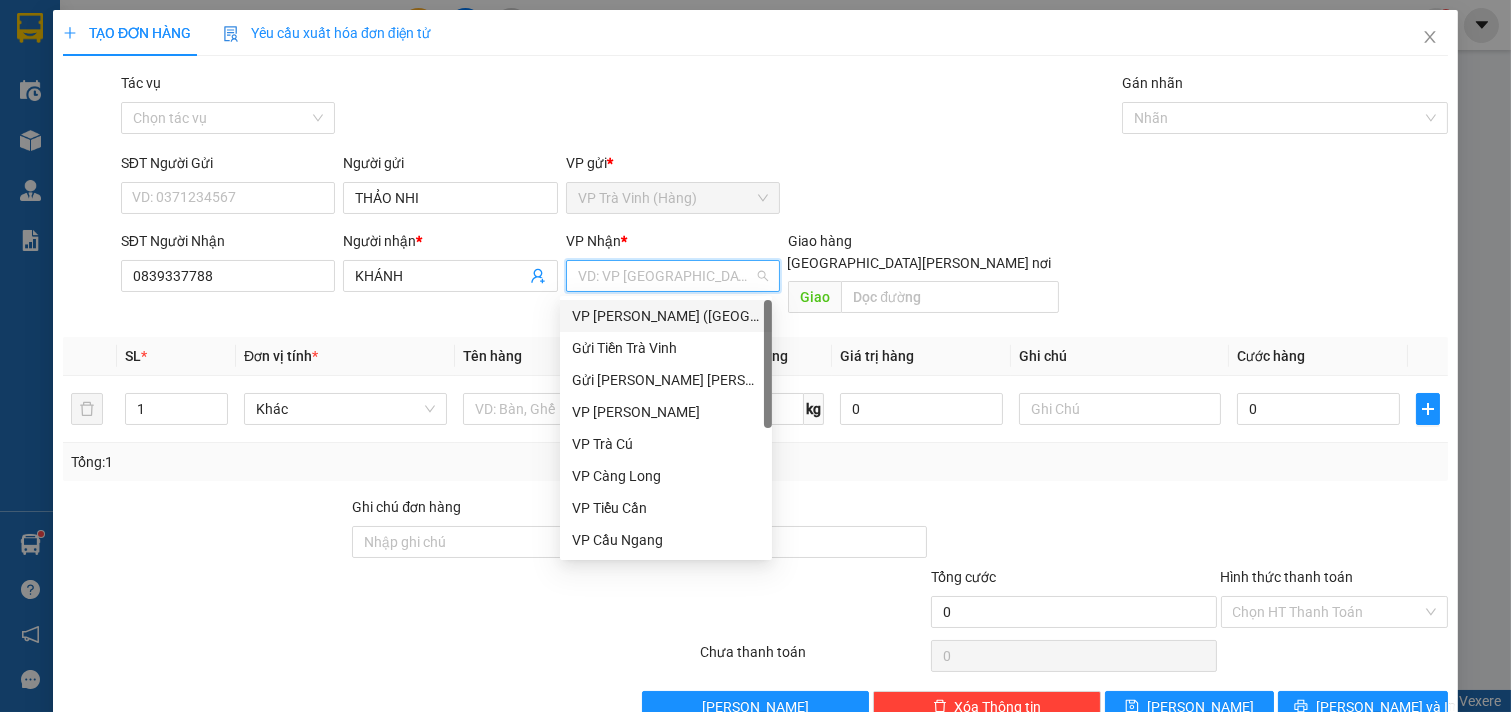 click on "VP [PERSON_NAME] ([GEOGRAPHIC_DATA])" at bounding box center [666, 316] 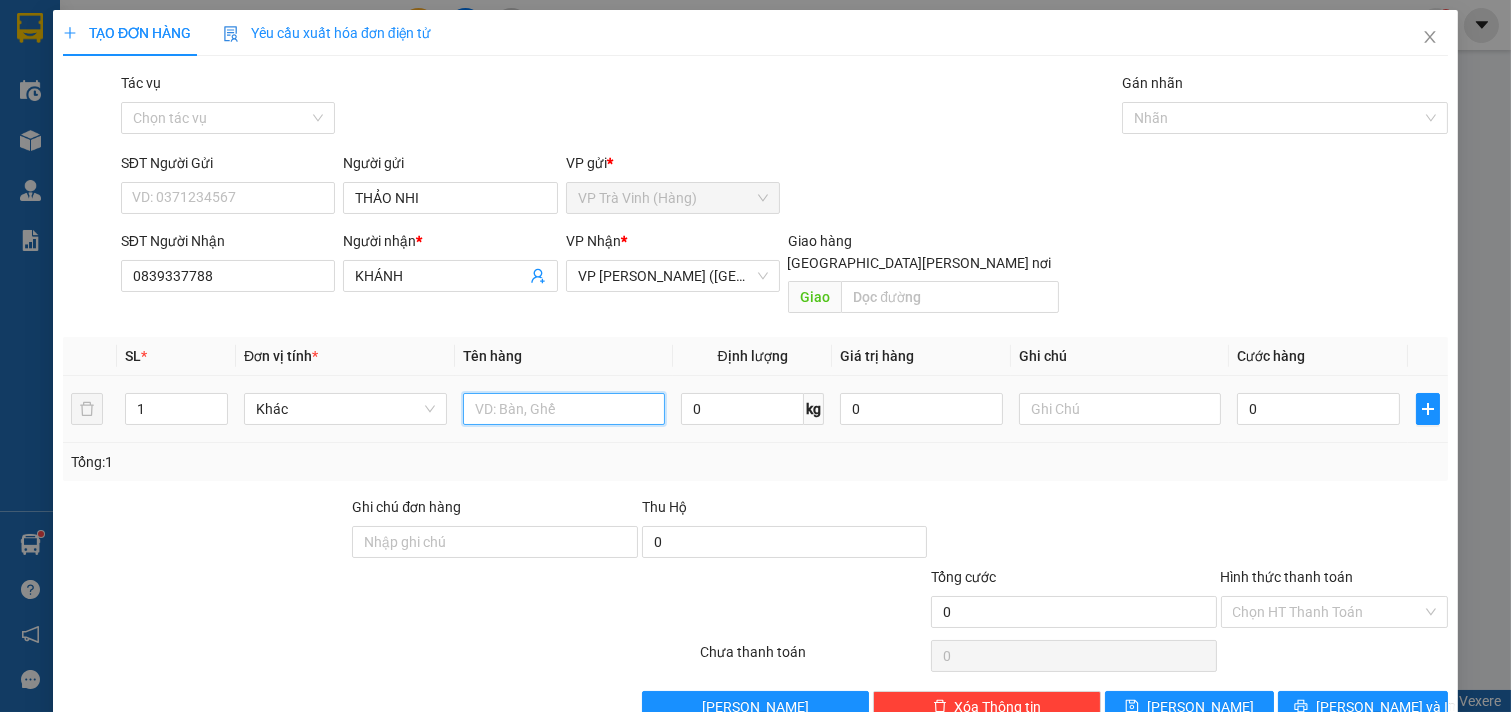 click at bounding box center (564, 409) 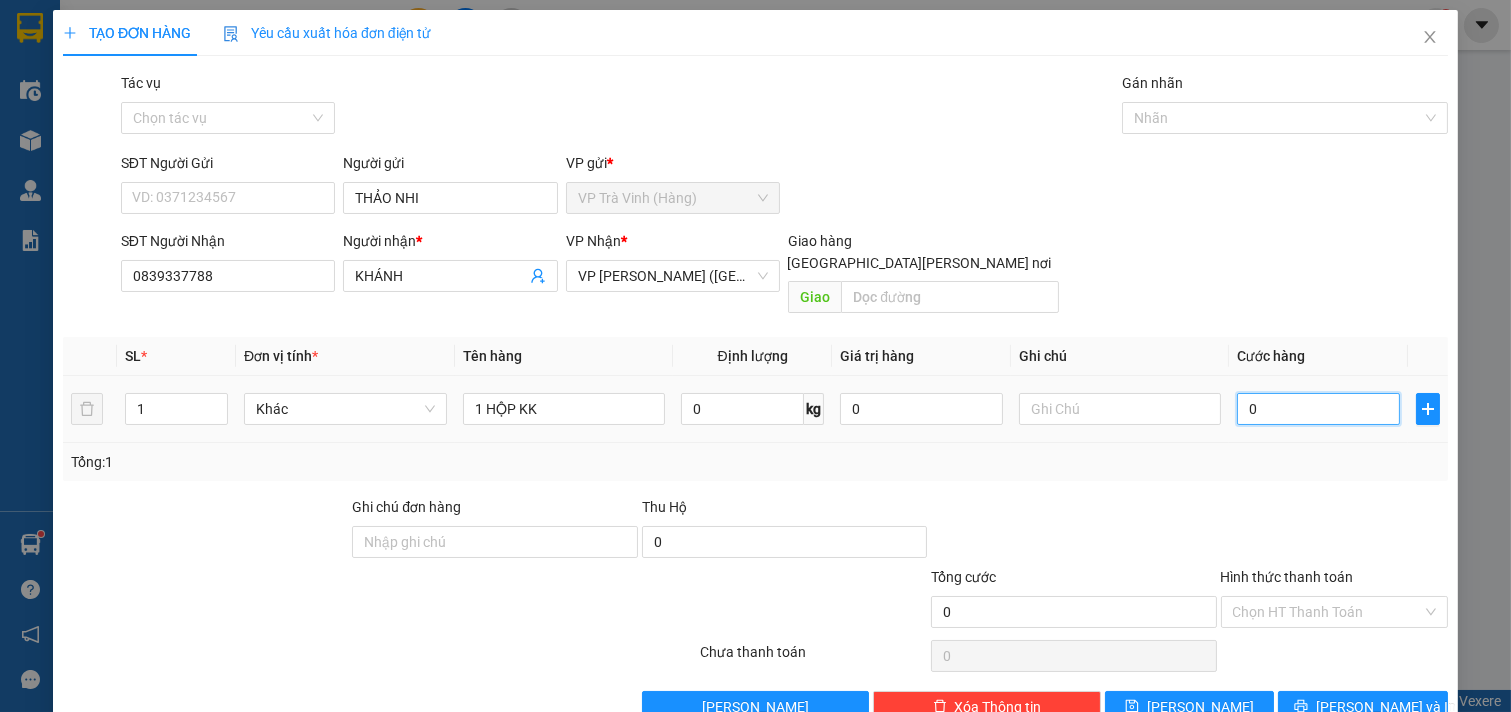 click on "0" at bounding box center [1318, 409] 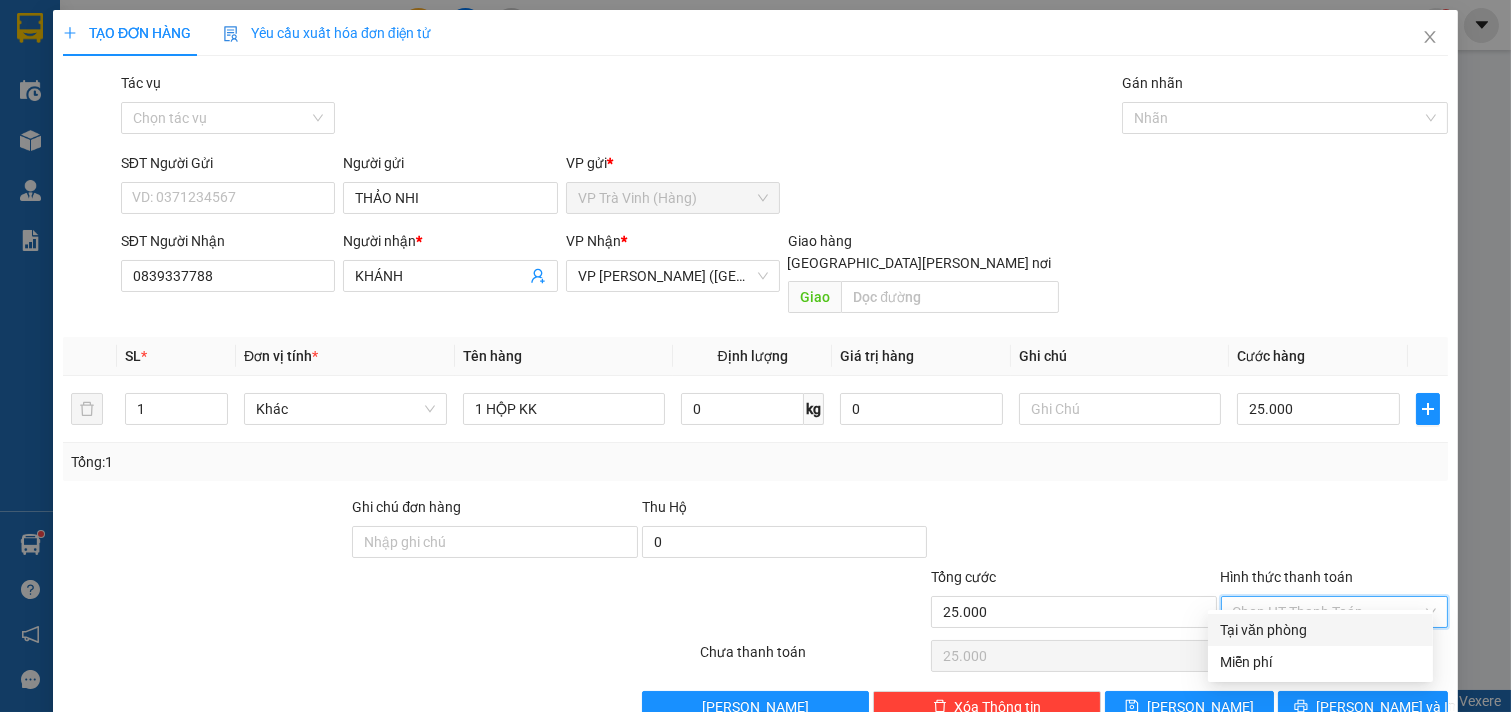 click on "Hình thức thanh toán" at bounding box center [1328, 612] 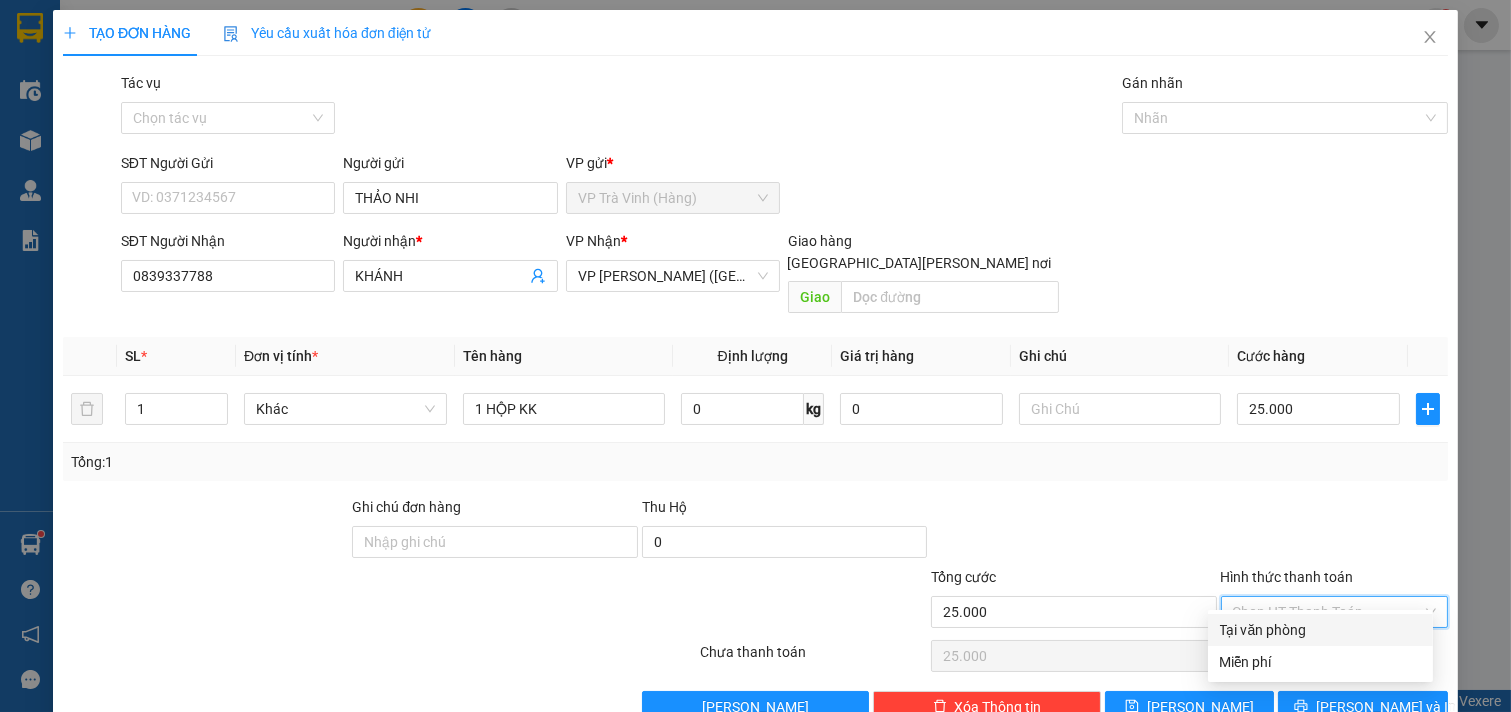 click on "Tại văn phòng" at bounding box center [1320, 630] 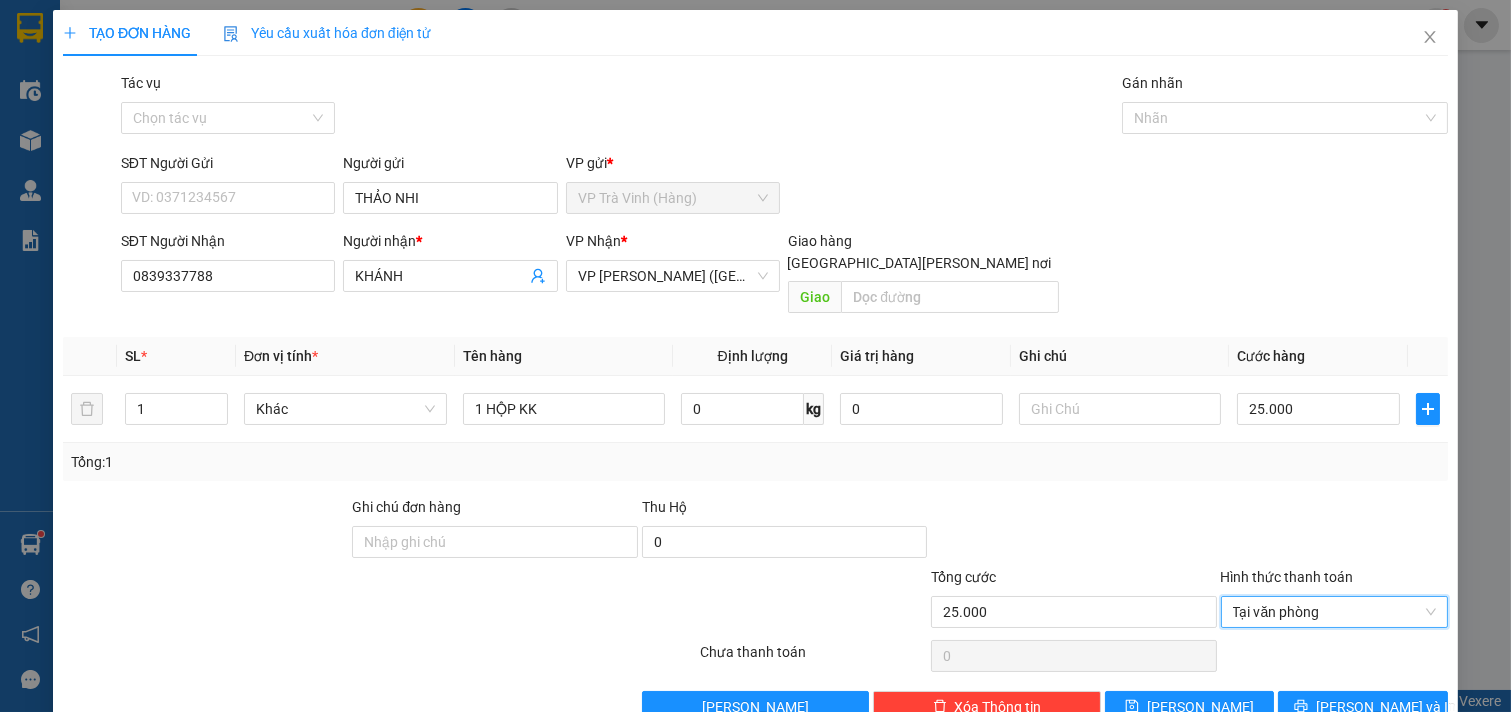 click on "TẠO ĐƠN HÀNG Yêu cầu xuất [PERSON_NAME] điện tử Transit Pickup Surcharge Ids Transit Deliver Surcharge Ids Transit Deliver Surcharge Transit Deliver Surcharge Tác [PERSON_NAME] tác [PERSON_NAME] [PERSON_NAME] SĐT Người Gửi VD: 0371234567 Người gửi [PERSON_NAME] VP gửi  * VP Trà [PERSON_NAME] ([GEOGRAPHIC_DATA]) SĐT Người [PERSON_NAME] 0839337788 Người [PERSON_NAME]  * [PERSON_NAME] [PERSON_NAME]  * VP [PERSON_NAME] ([GEOGRAPHIC_DATA]) Giao hàng [PERSON_NAME] nơi [PERSON_NAME]  * Đơn vị tính  * Tên hàng  Định [PERSON_NAME] trị hàng Ghi [PERSON_NAME] hàng                   1 Khác 1 HỘP KK 0 kg 0 25.000 Tổng:  1 Ghi [PERSON_NAME] hàng Thu Hộ 0 [PERSON_NAME] 25.000 [PERSON_NAME] [PERSON_NAME] [PERSON_NAME] [PERSON_NAME] Số [PERSON_NAME] thu trước 0 Tại văn [PERSON_NAME] [PERSON_NAME] 0 [PERSON_NAME] nháp Xóa Thông tin [PERSON_NAME] và In [PERSON_NAME] Miễn phí [PERSON_NAME] Miễn phí" at bounding box center (755, 374) 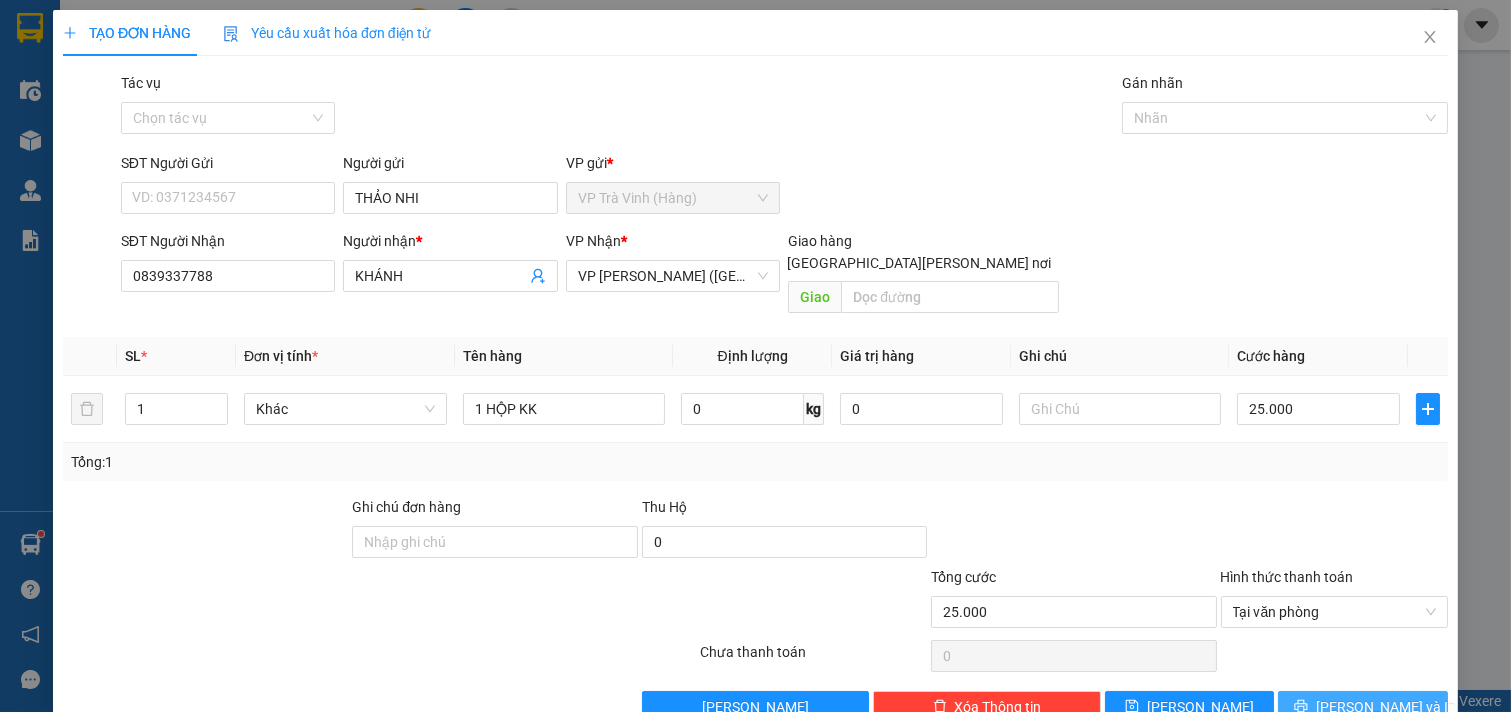 drag, startPoint x: 1334, startPoint y: 685, endPoint x: 1312, endPoint y: 668, distance: 27.802877 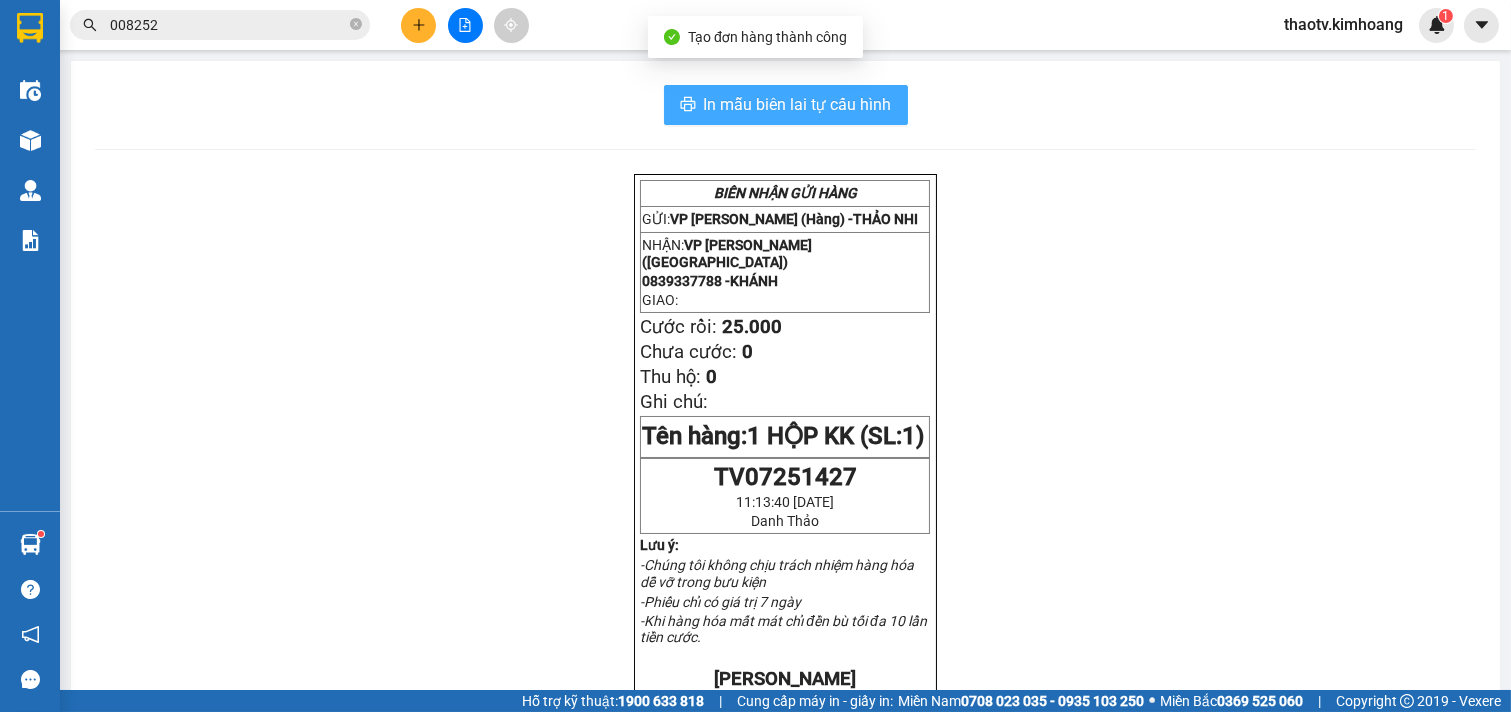 click on "In mẫu biên lai tự cấu hình" at bounding box center (786, 105) 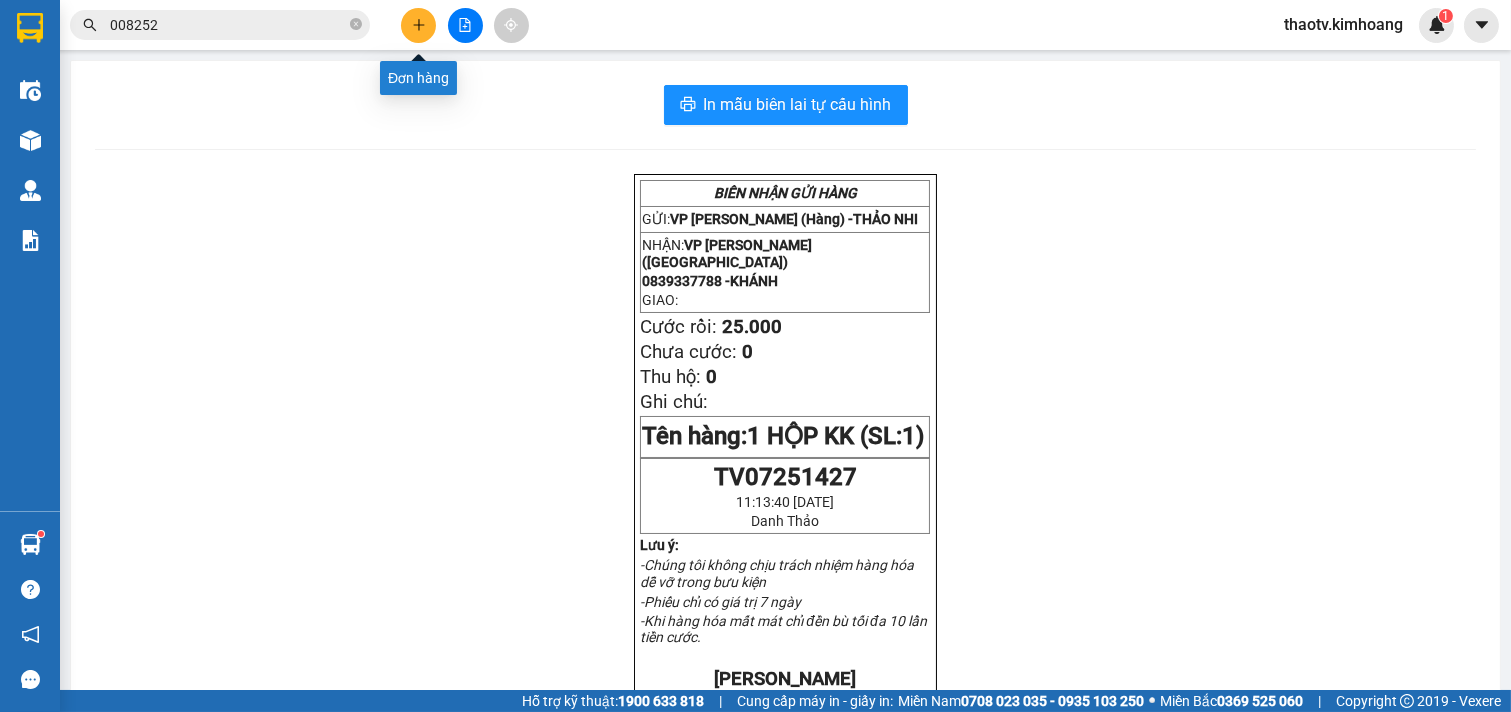 click at bounding box center (418, 25) 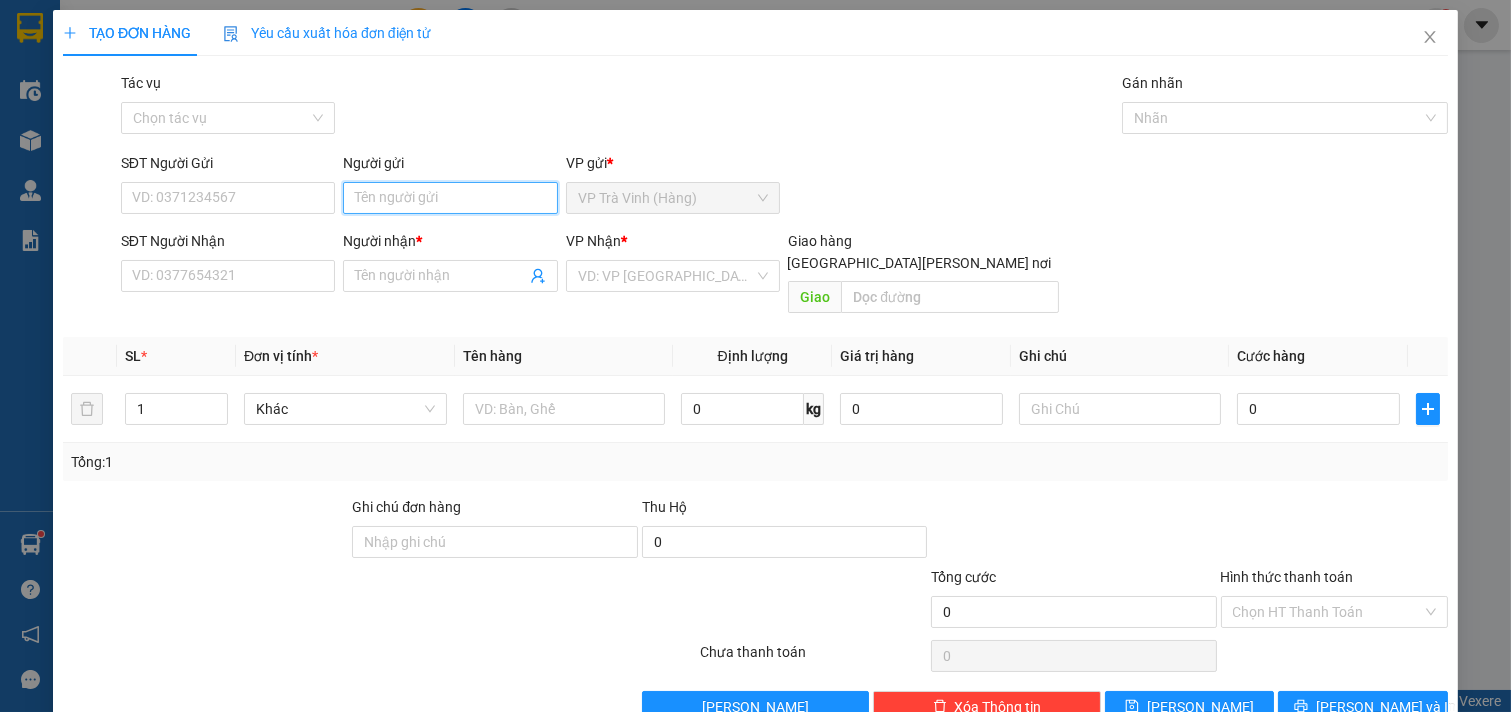 click on "Người gửi" at bounding box center [450, 198] 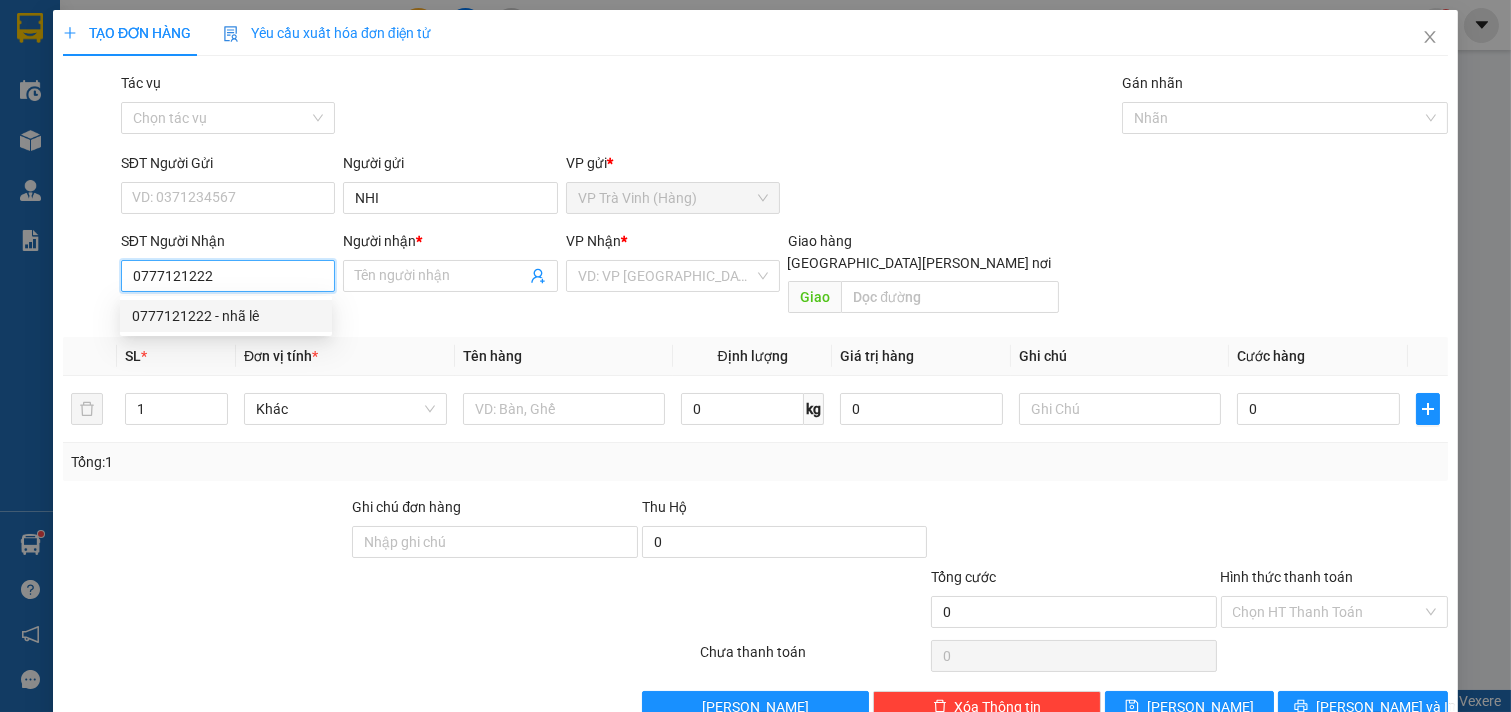 click on "0777121222 - nhã lê" at bounding box center [226, 316] 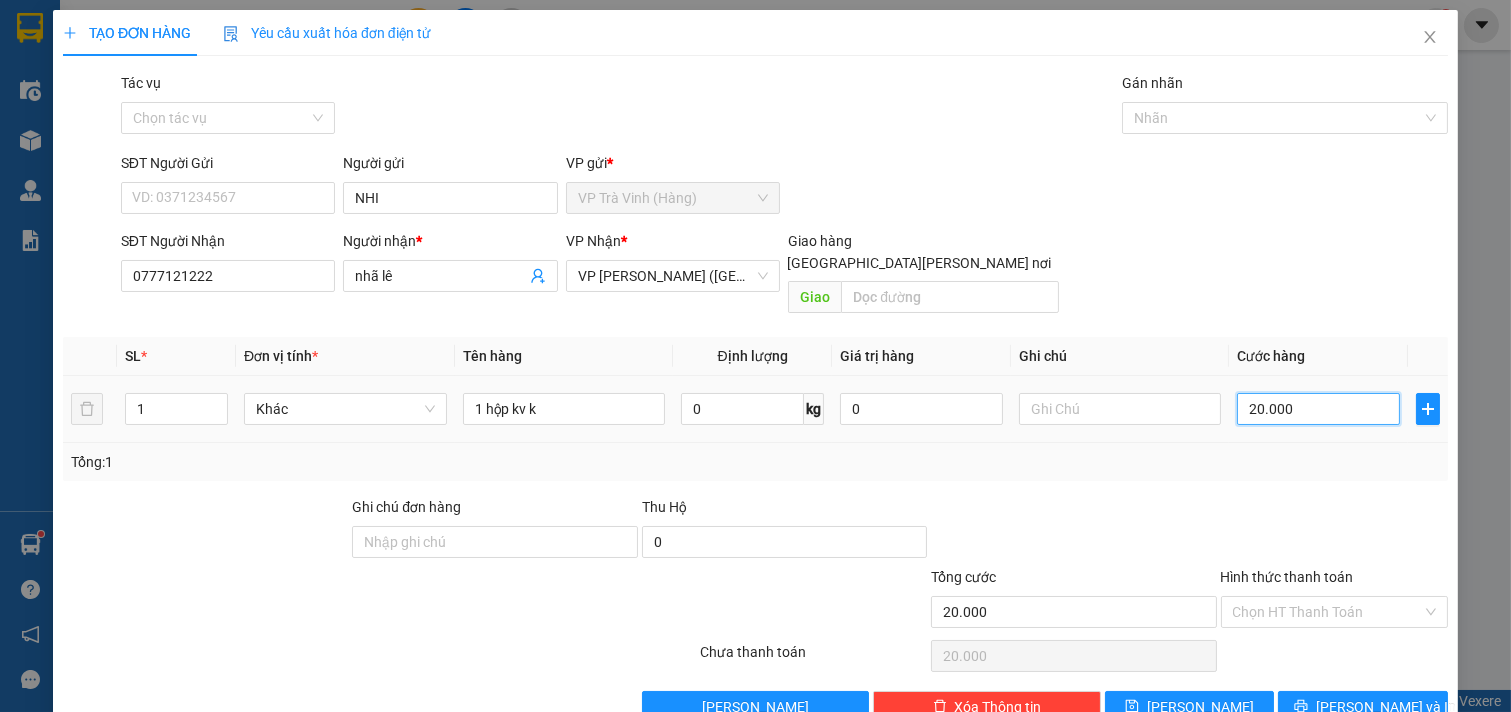 click on "20.000" at bounding box center [1318, 409] 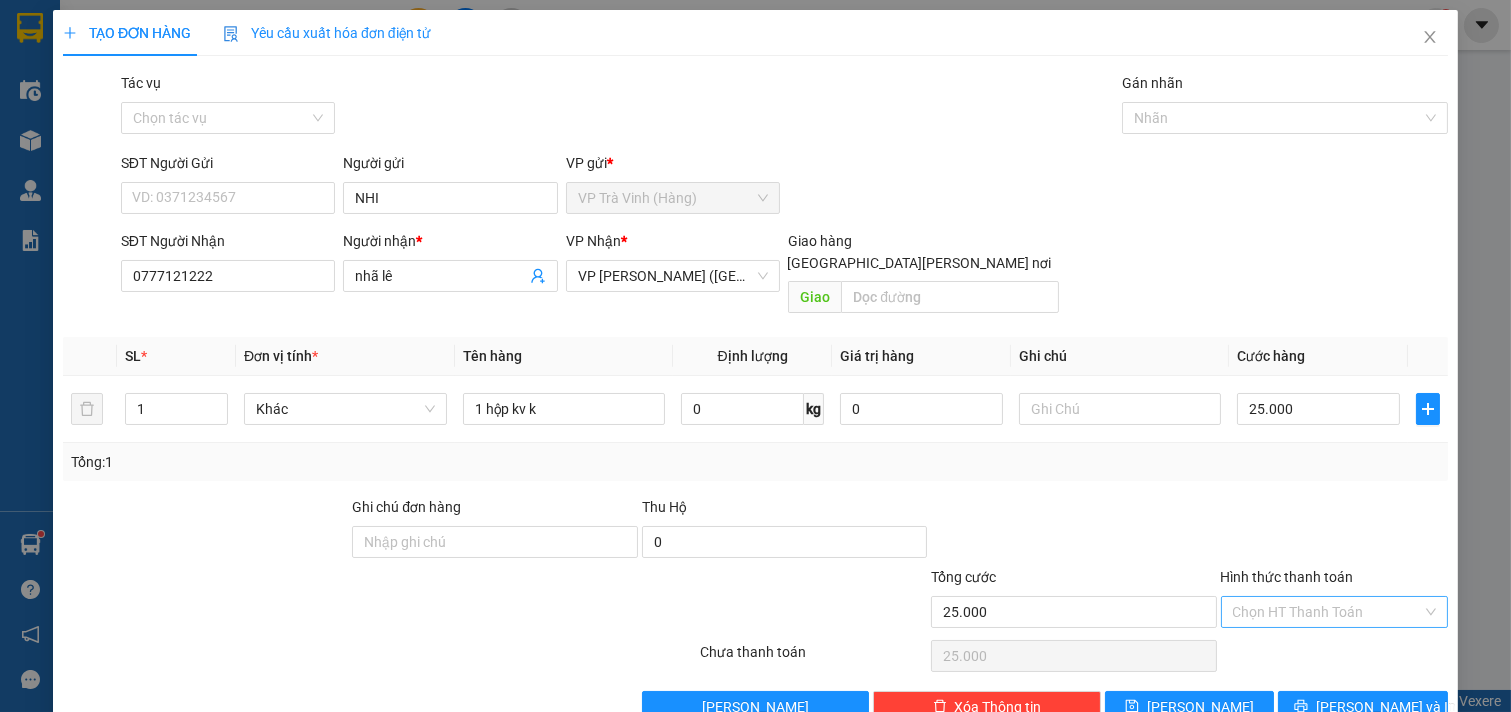 click on "Hình thức thanh toán" at bounding box center (1328, 612) 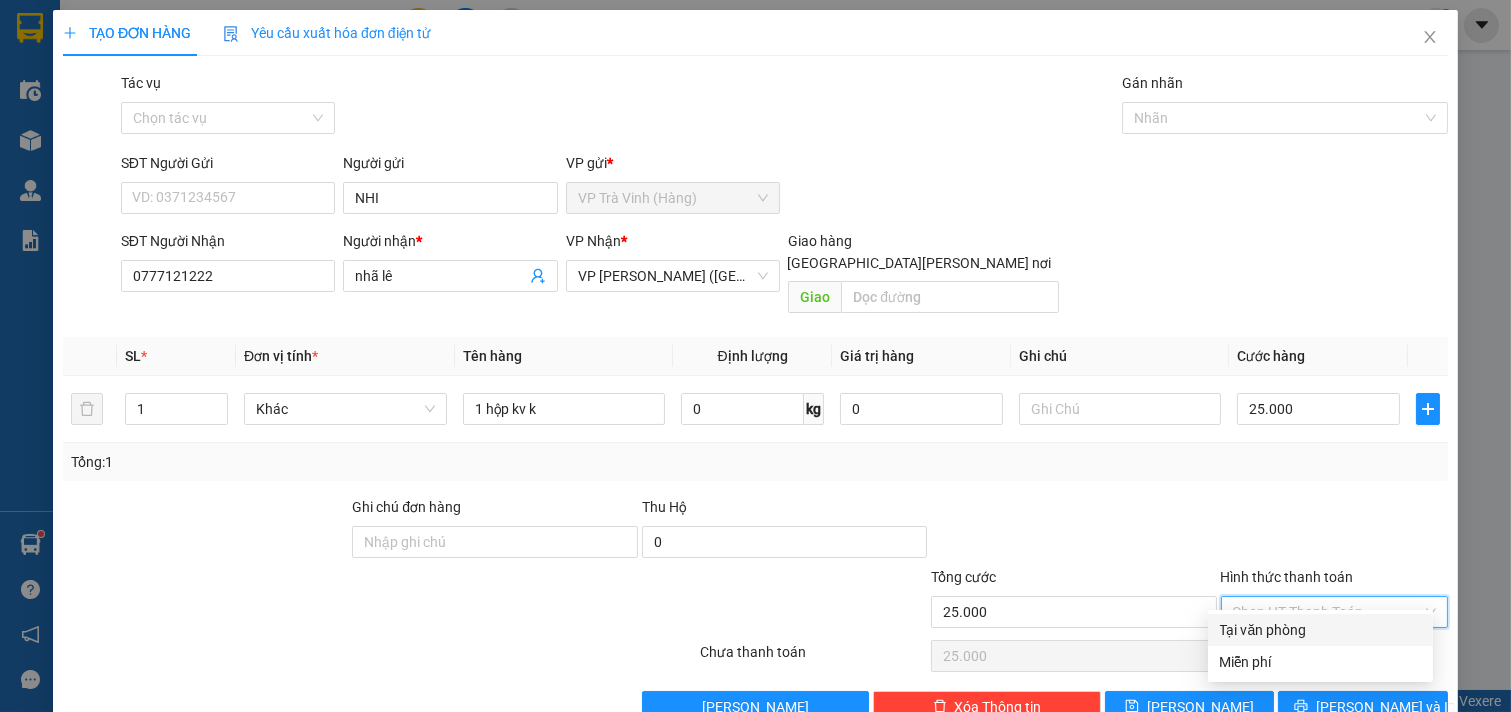 click on "Tại văn phòng" at bounding box center (1320, 630) 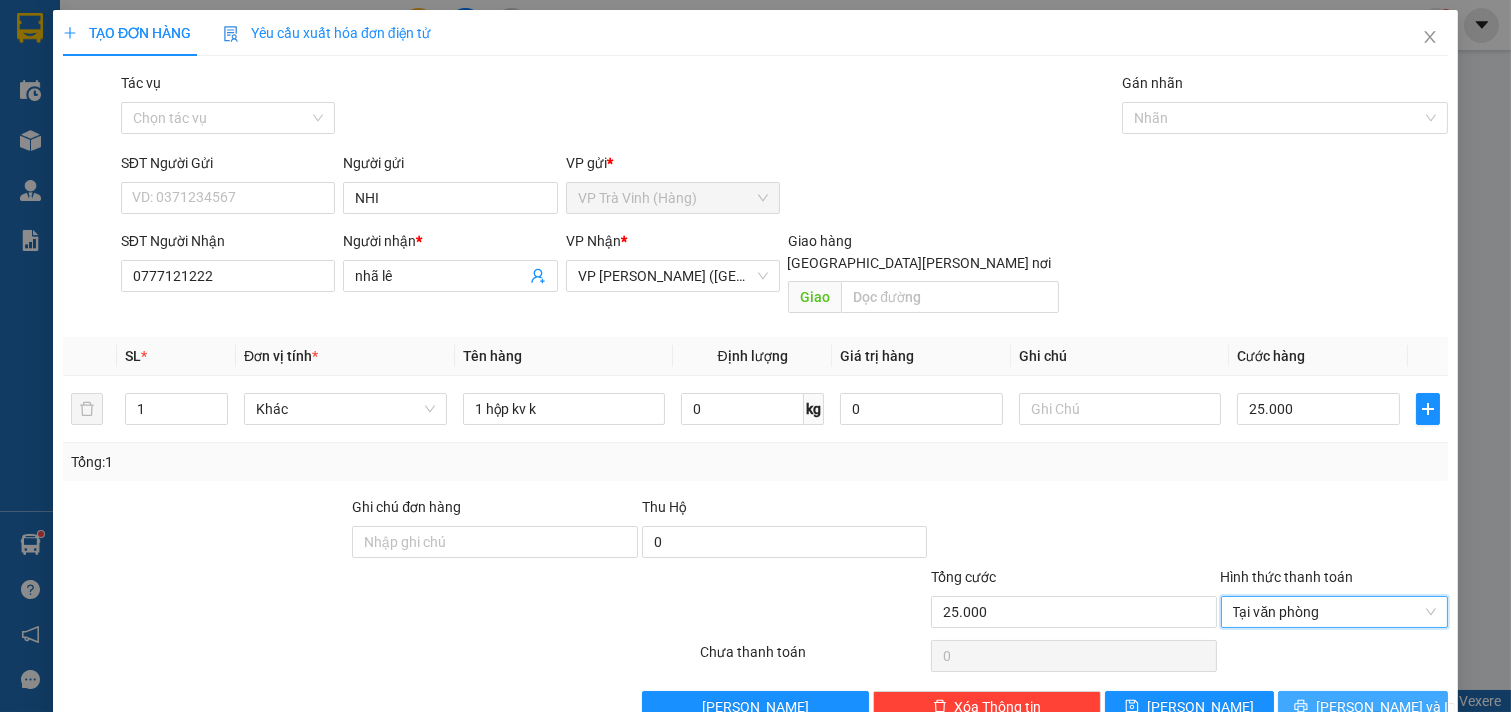 click on "[PERSON_NAME] và In" at bounding box center (1363, 707) 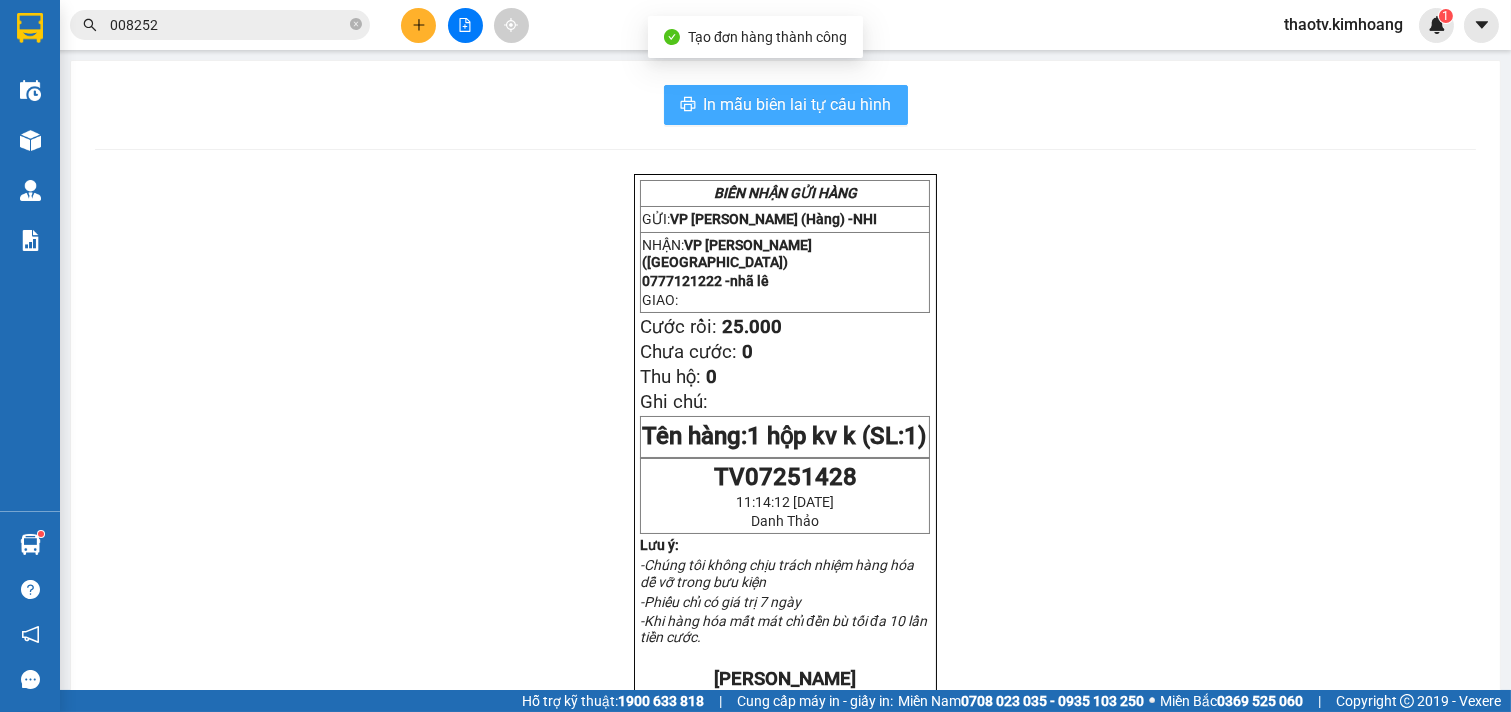 click on "In mẫu biên lai tự cấu hình" at bounding box center (798, 104) 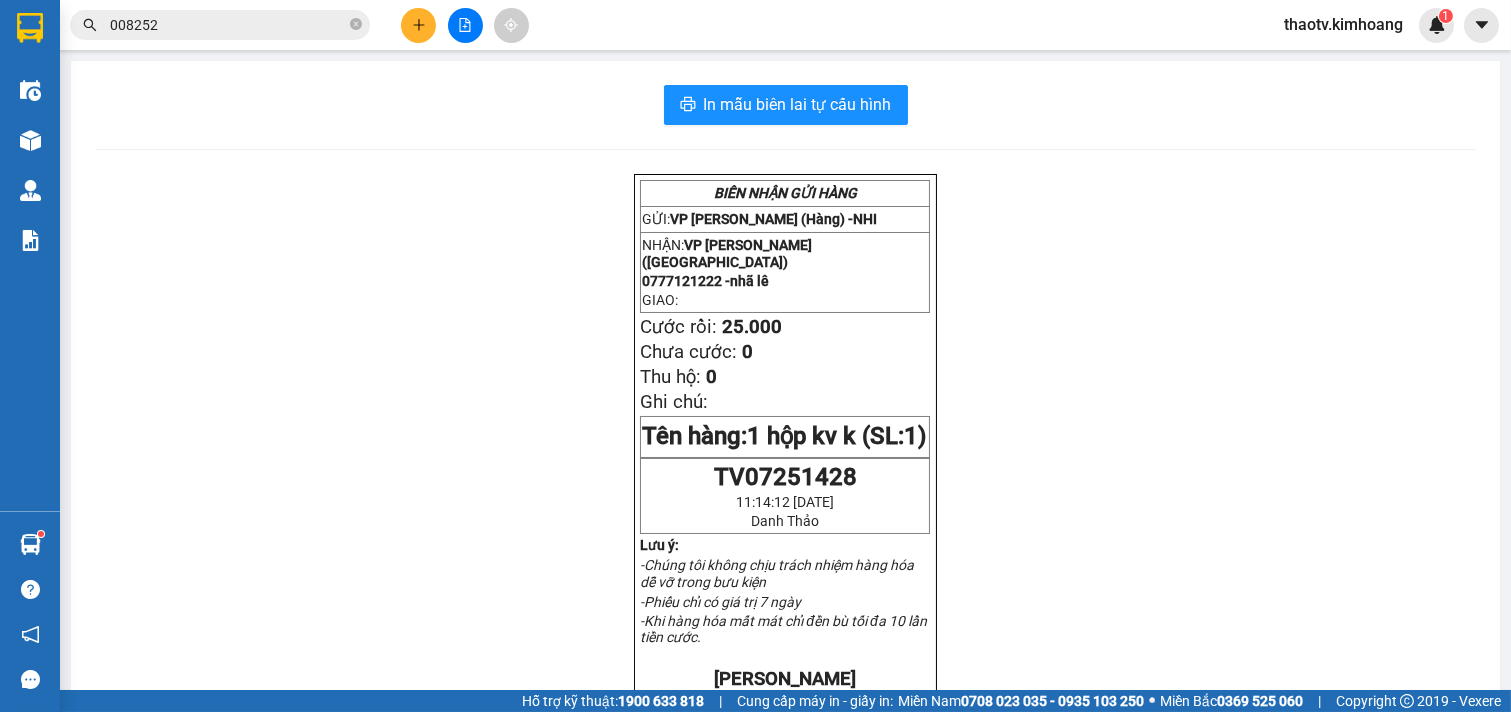 click on "008252" at bounding box center [228, 25] 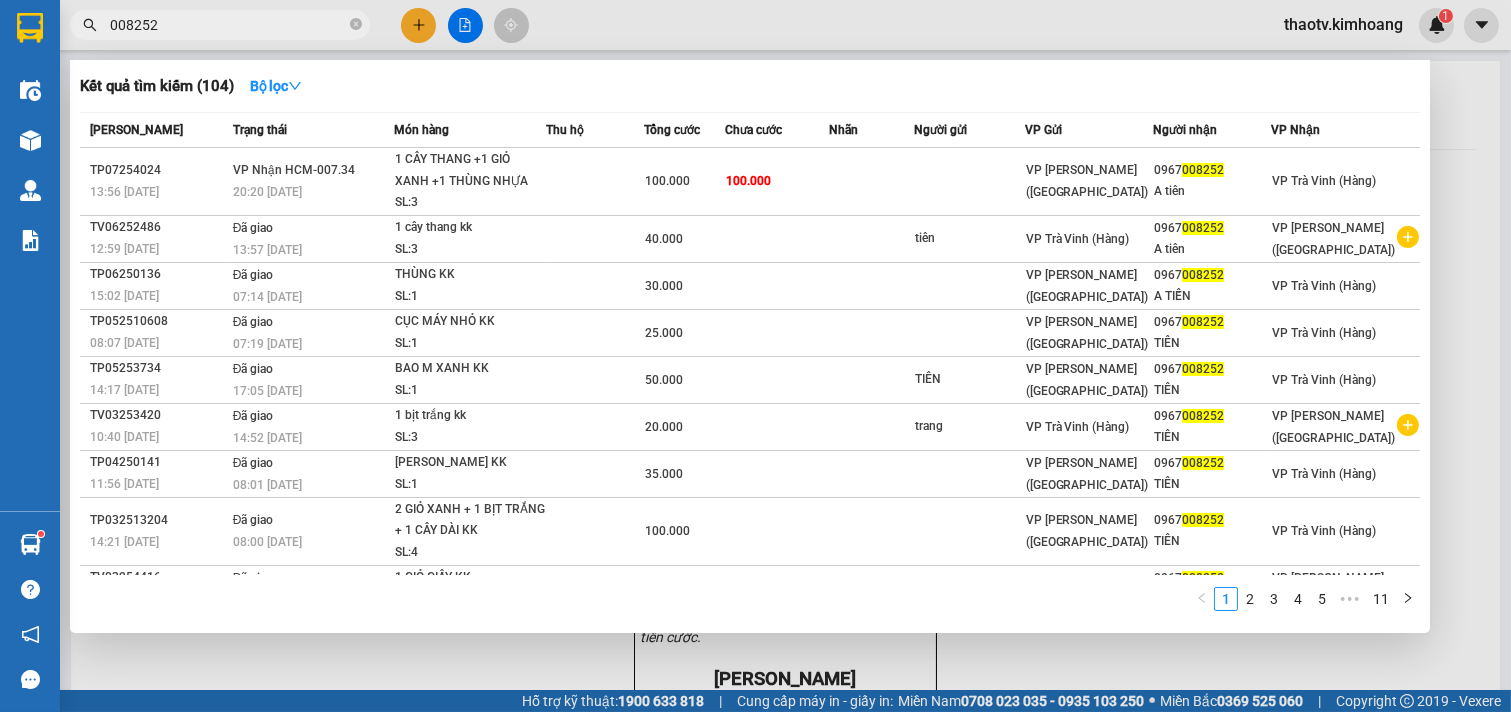 click on "008252" at bounding box center [228, 25] 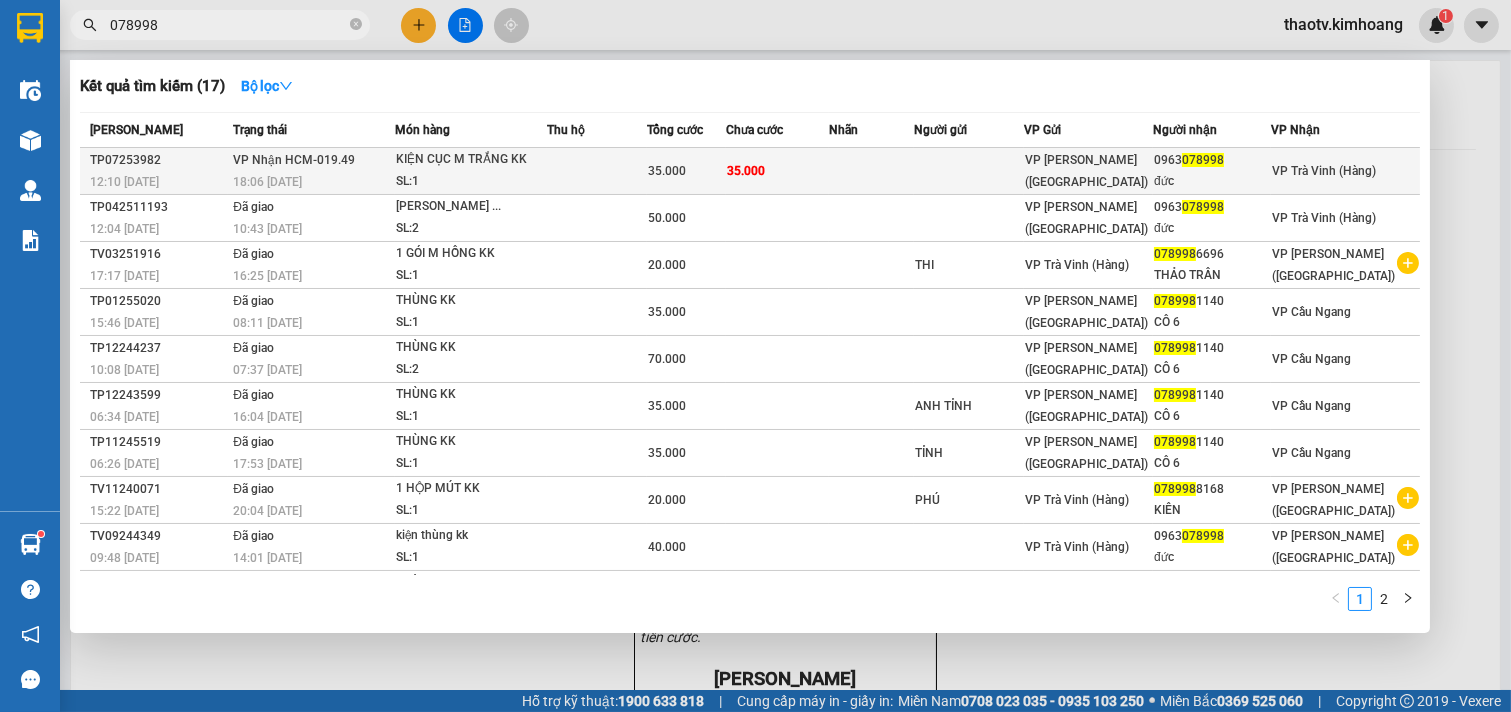 click on "KIỆN CỤC M TRẮNG KK" at bounding box center (471, 160) 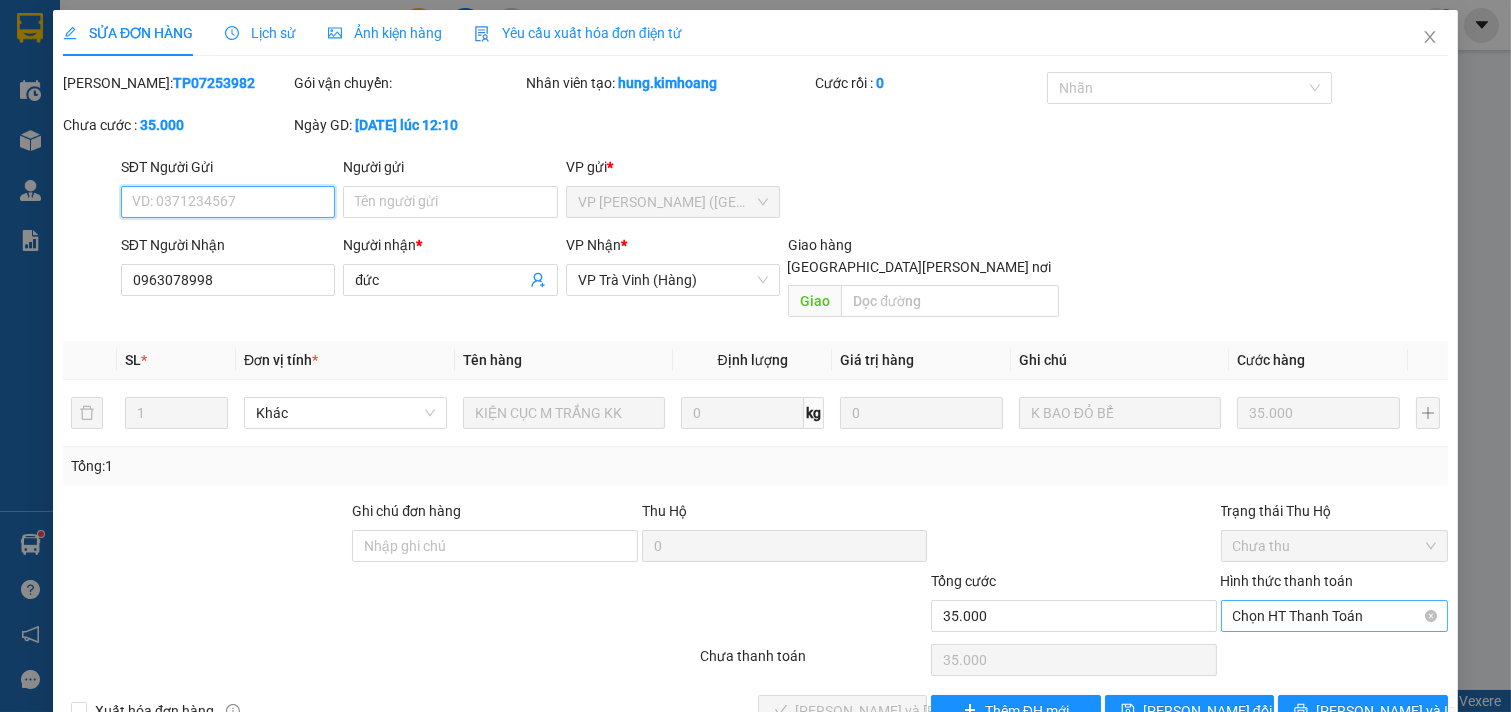click on "Chọn HT Thanh Toán" at bounding box center [1335, 616] 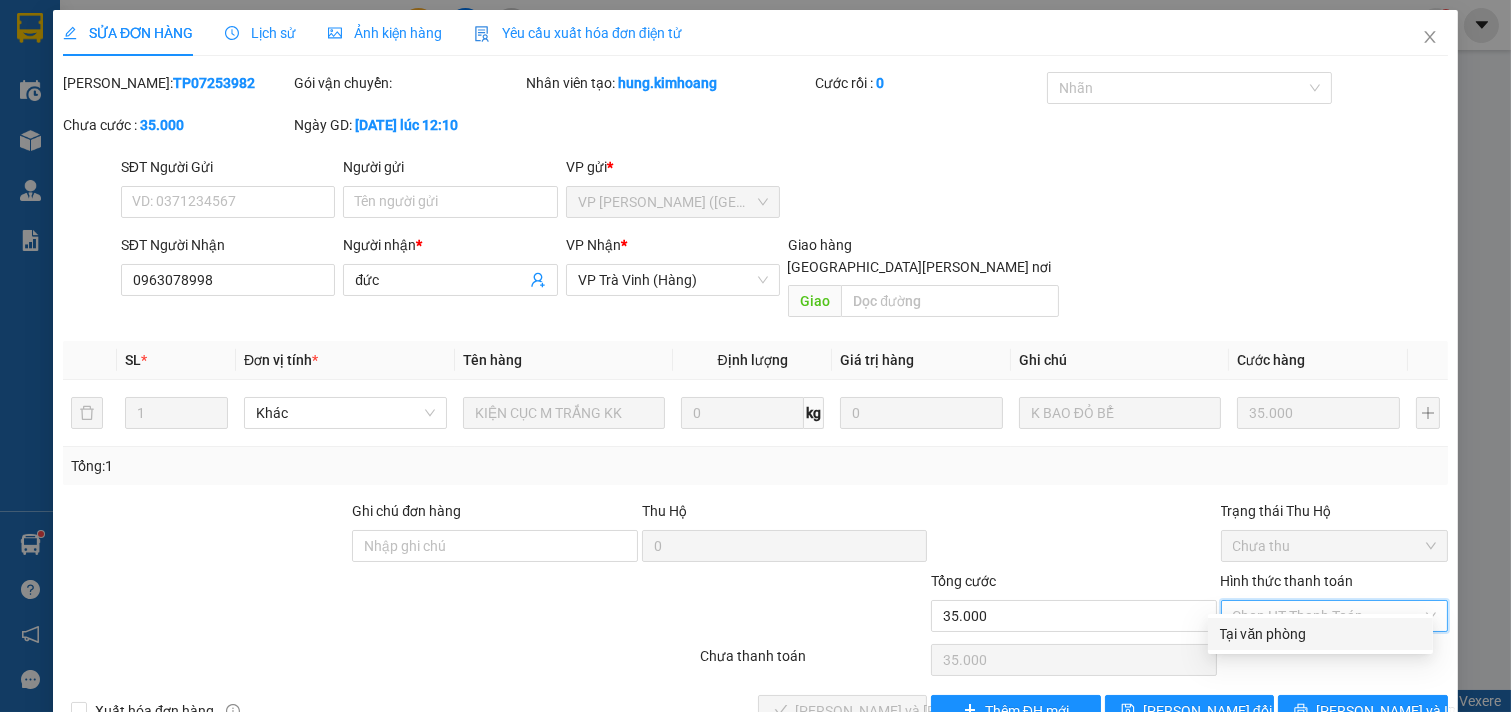 drag, startPoint x: 1256, startPoint y: 634, endPoint x: 1218, endPoint y: 651, distance: 41.62932 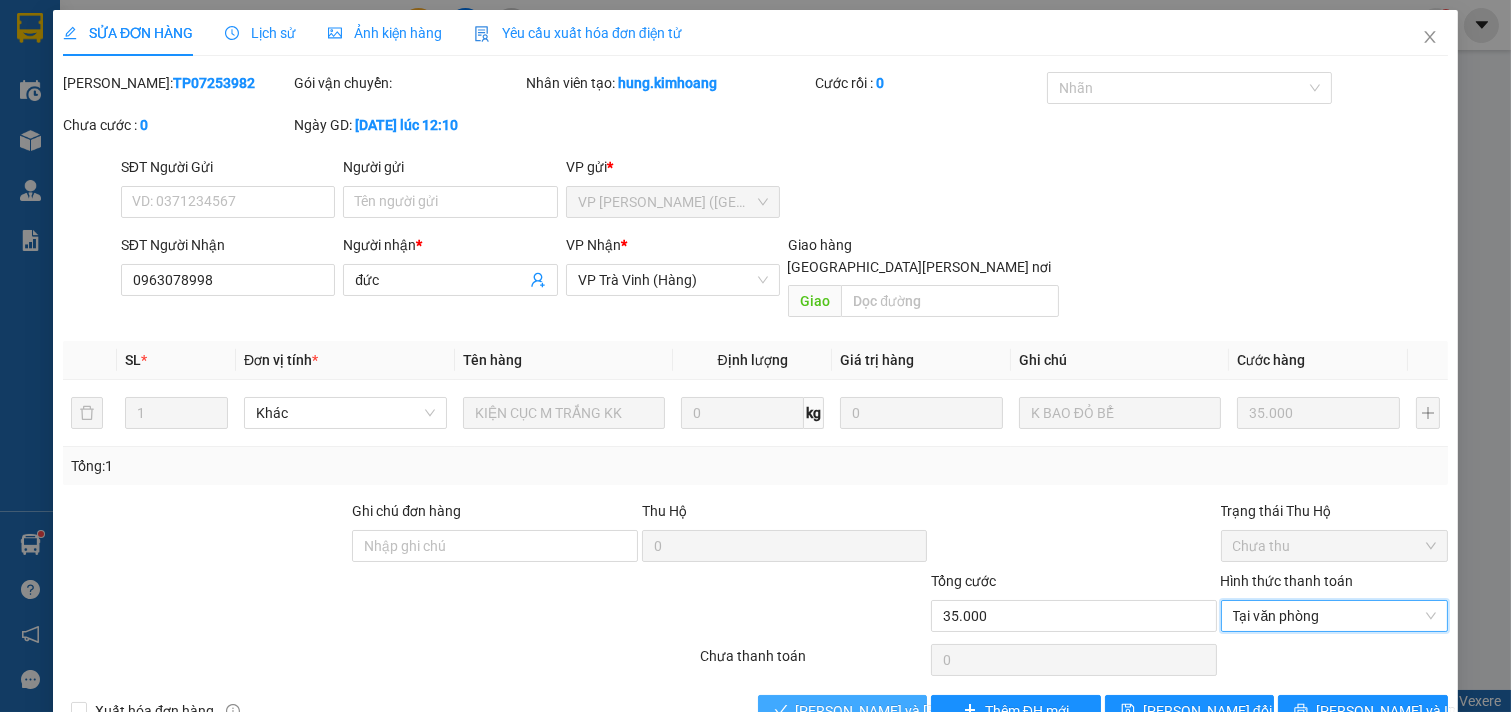 click on "[PERSON_NAME] và [PERSON_NAME] hàng" at bounding box center [931, 711] 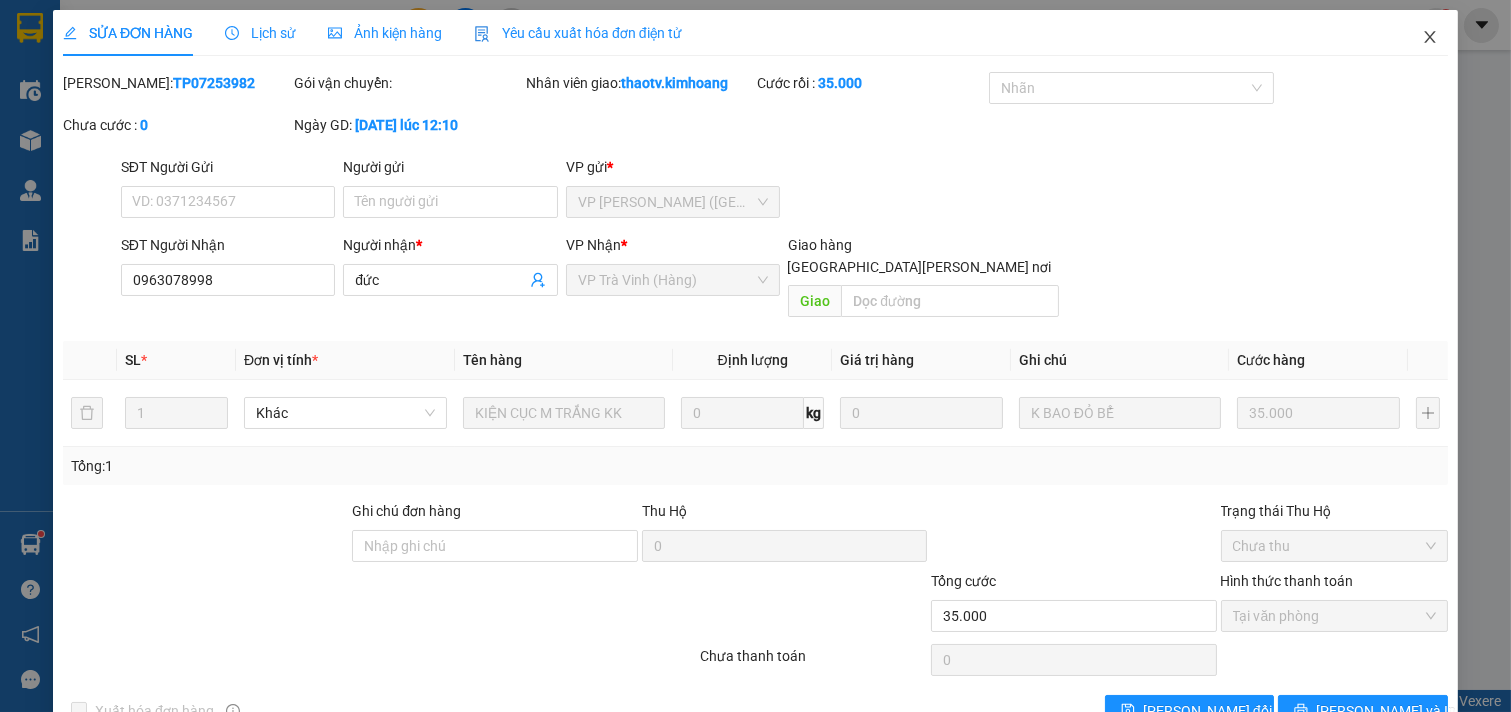 click at bounding box center [1430, 38] 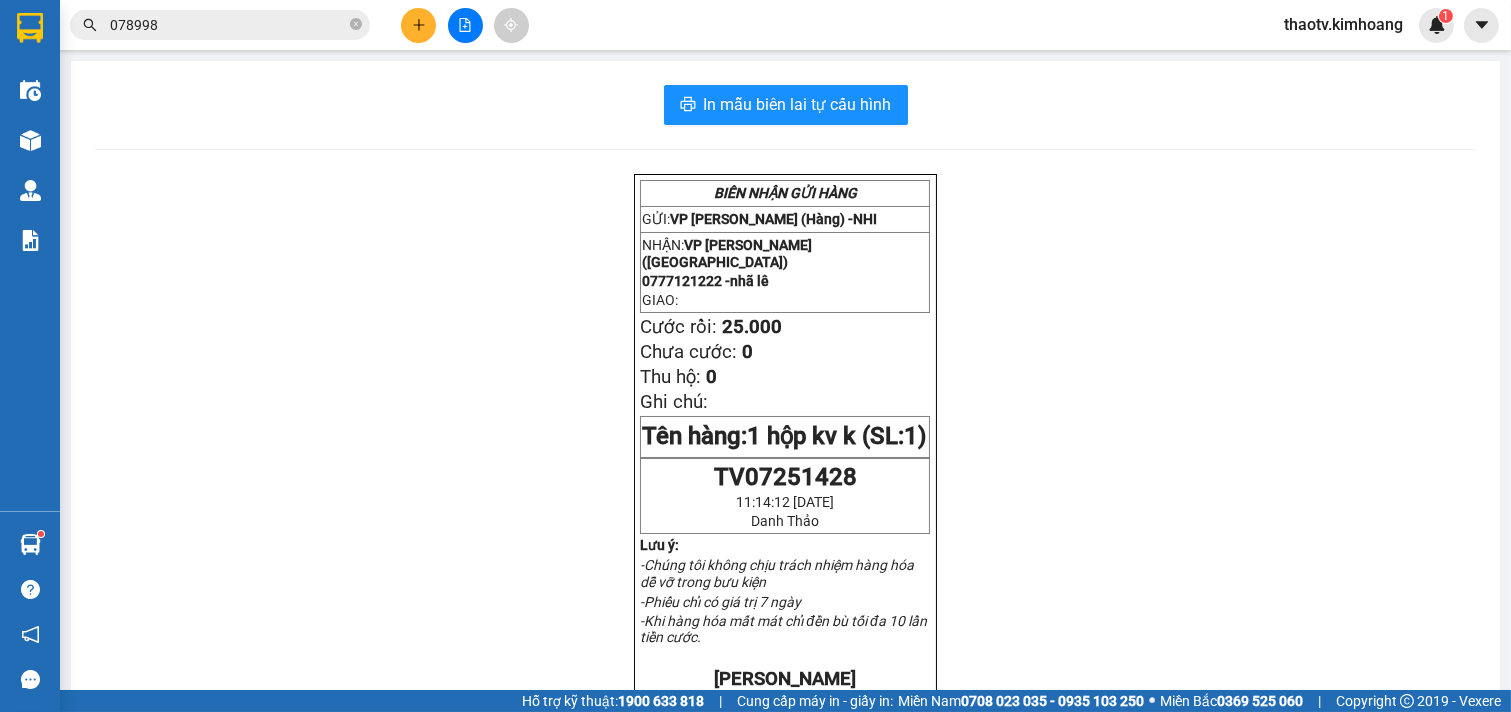 click at bounding box center [418, 25] 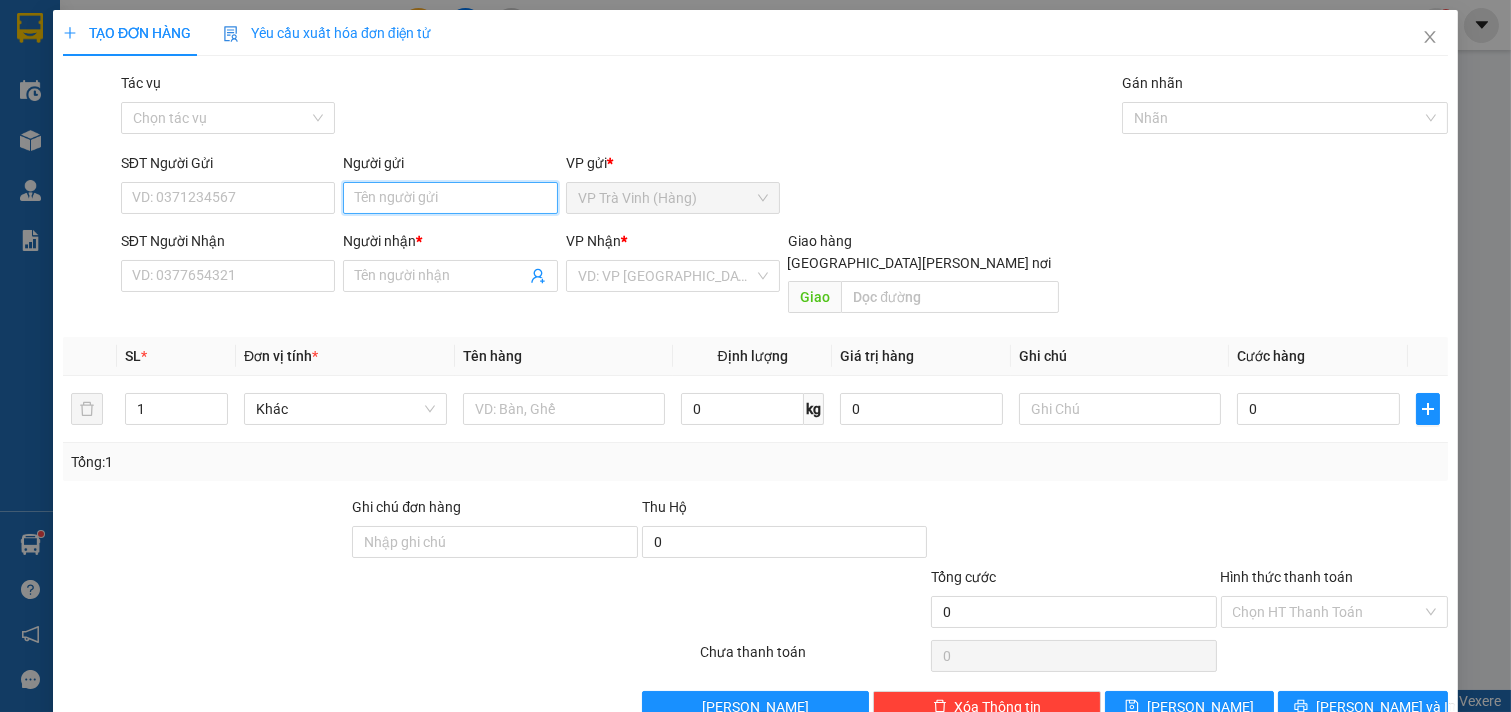click on "Người gửi" at bounding box center [450, 198] 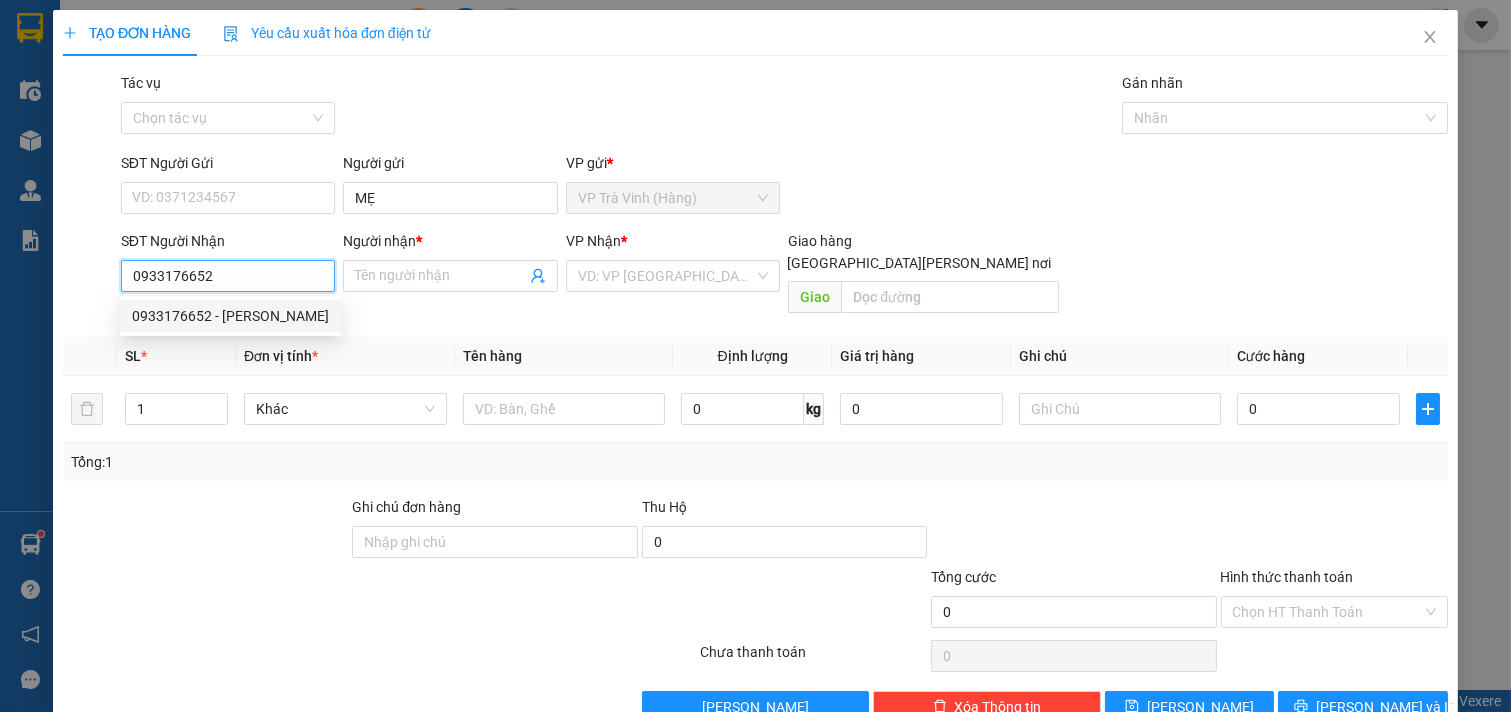 click on "0933176652 - [PERSON_NAME]" at bounding box center (230, 316) 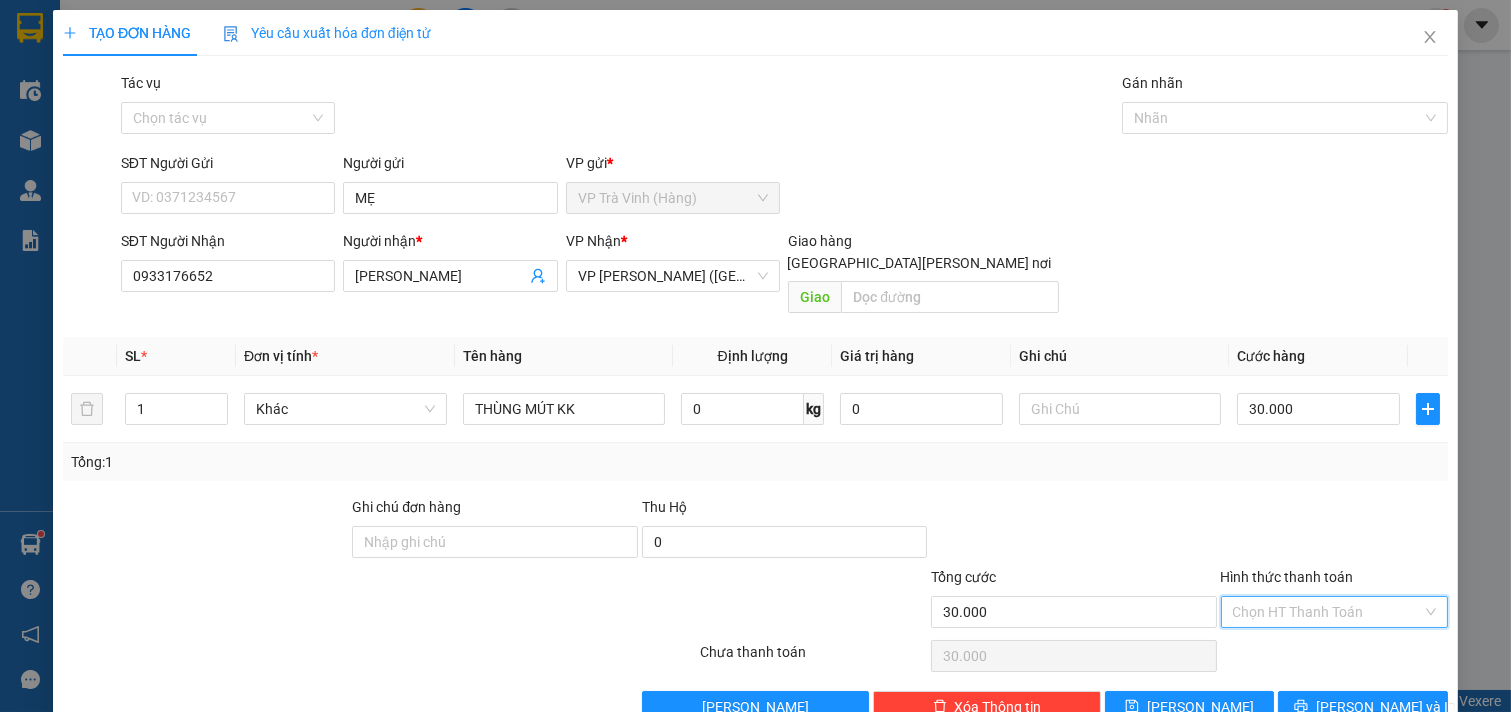 click on "Hình thức thanh toán" at bounding box center (1328, 612) 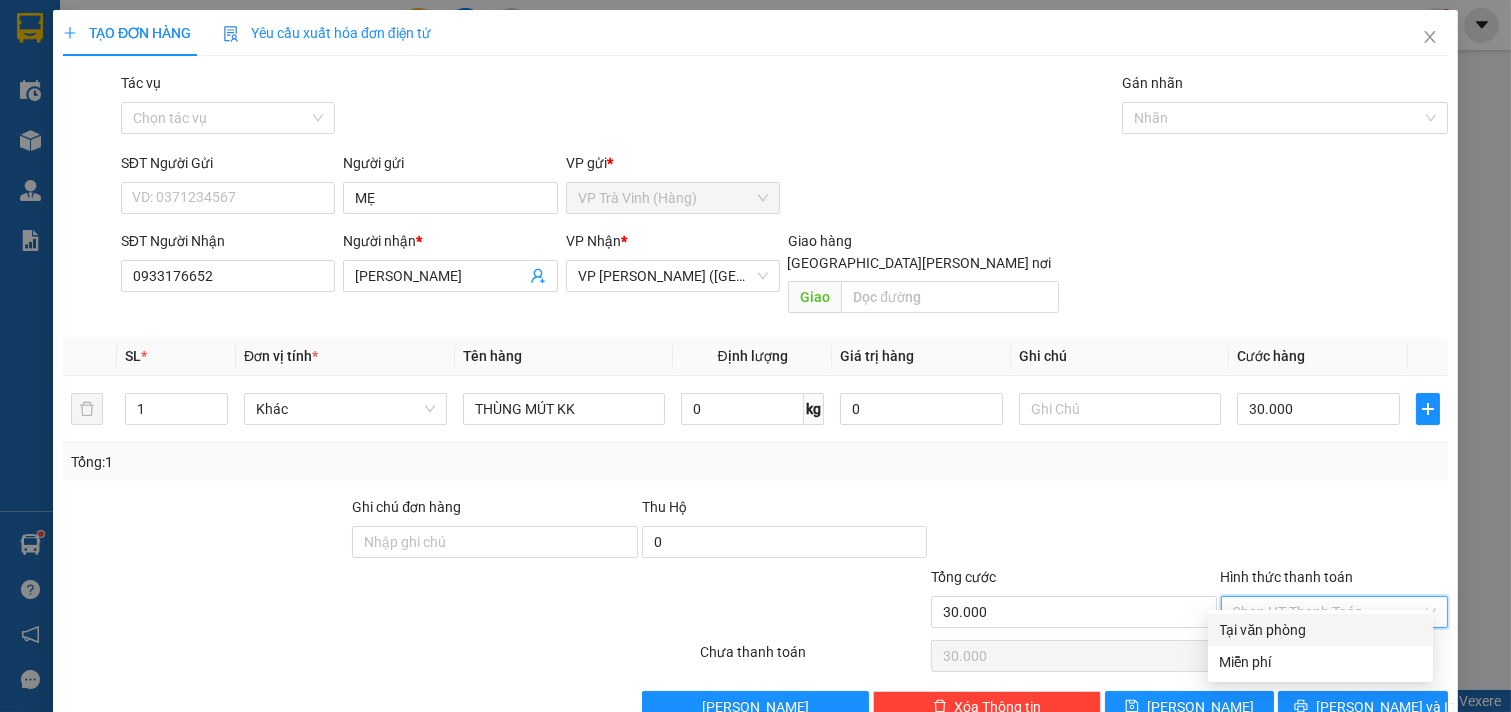 click on "Tại văn phòng" at bounding box center [1320, 630] 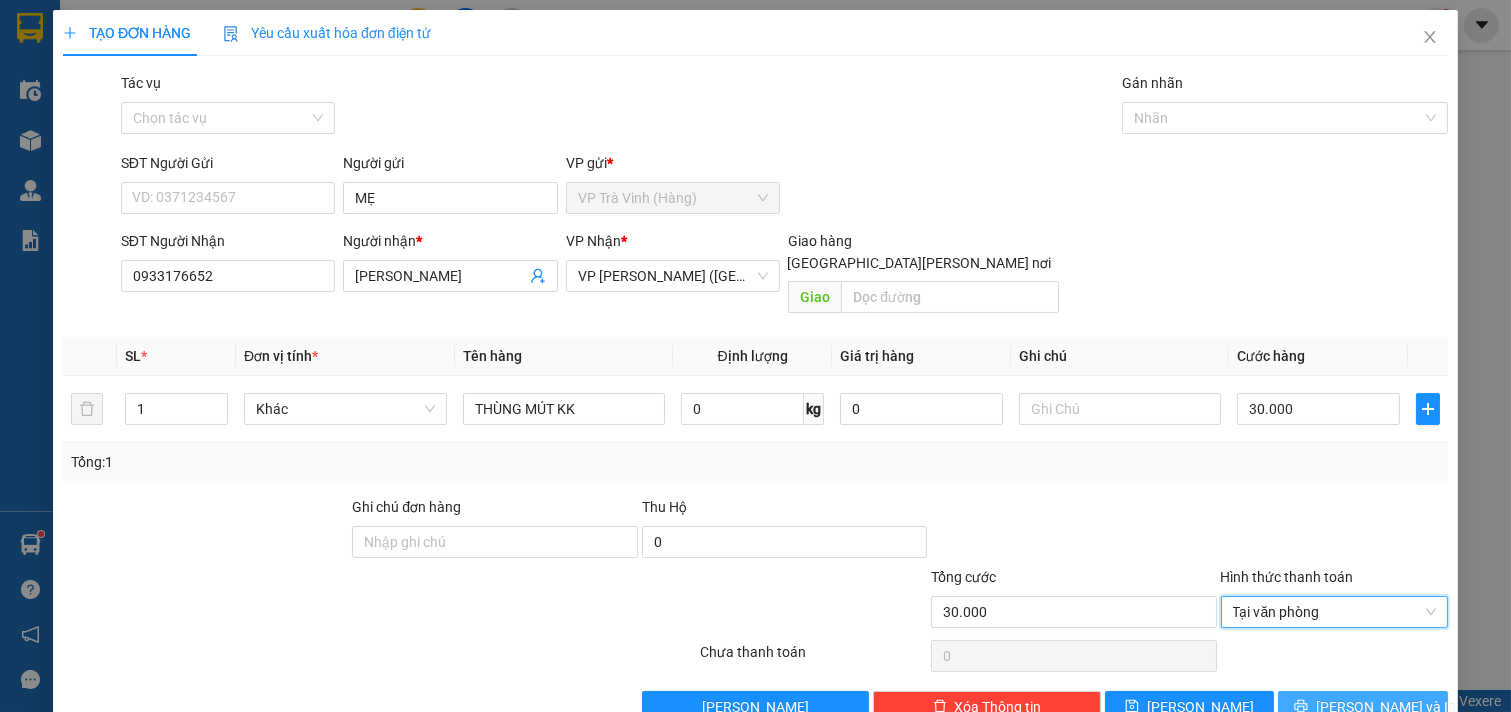 click on "[PERSON_NAME] và In" at bounding box center (1386, 707) 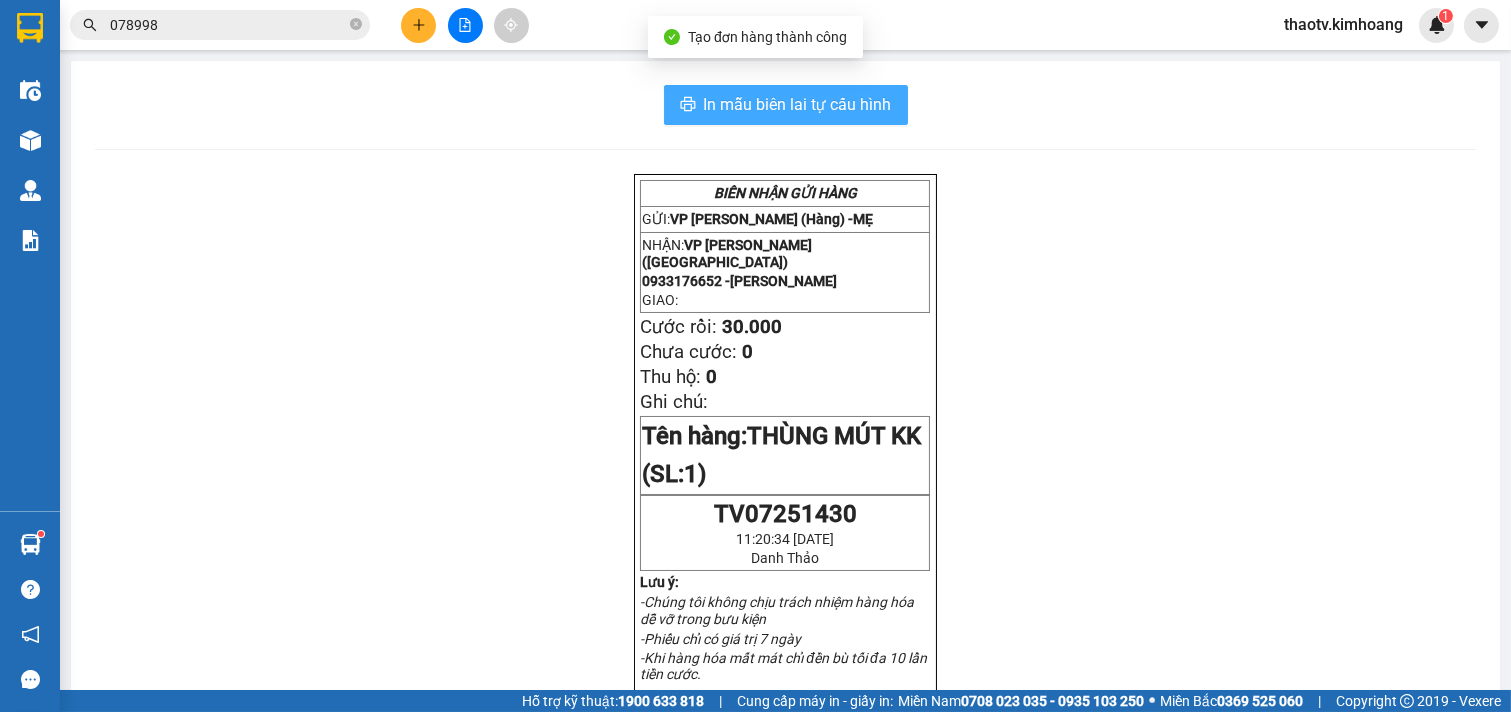 click on "In mẫu biên lai tự cấu hình" at bounding box center [798, 104] 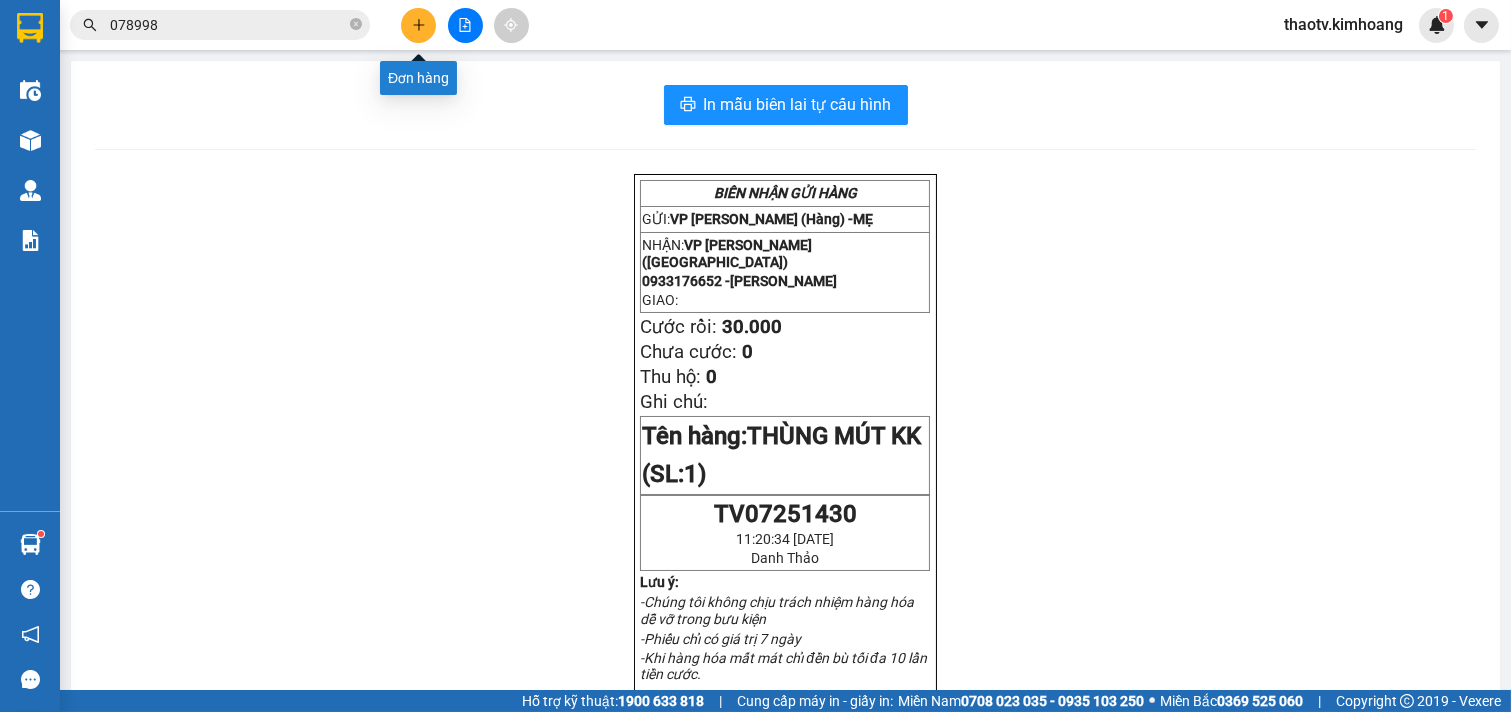 click at bounding box center [418, 25] 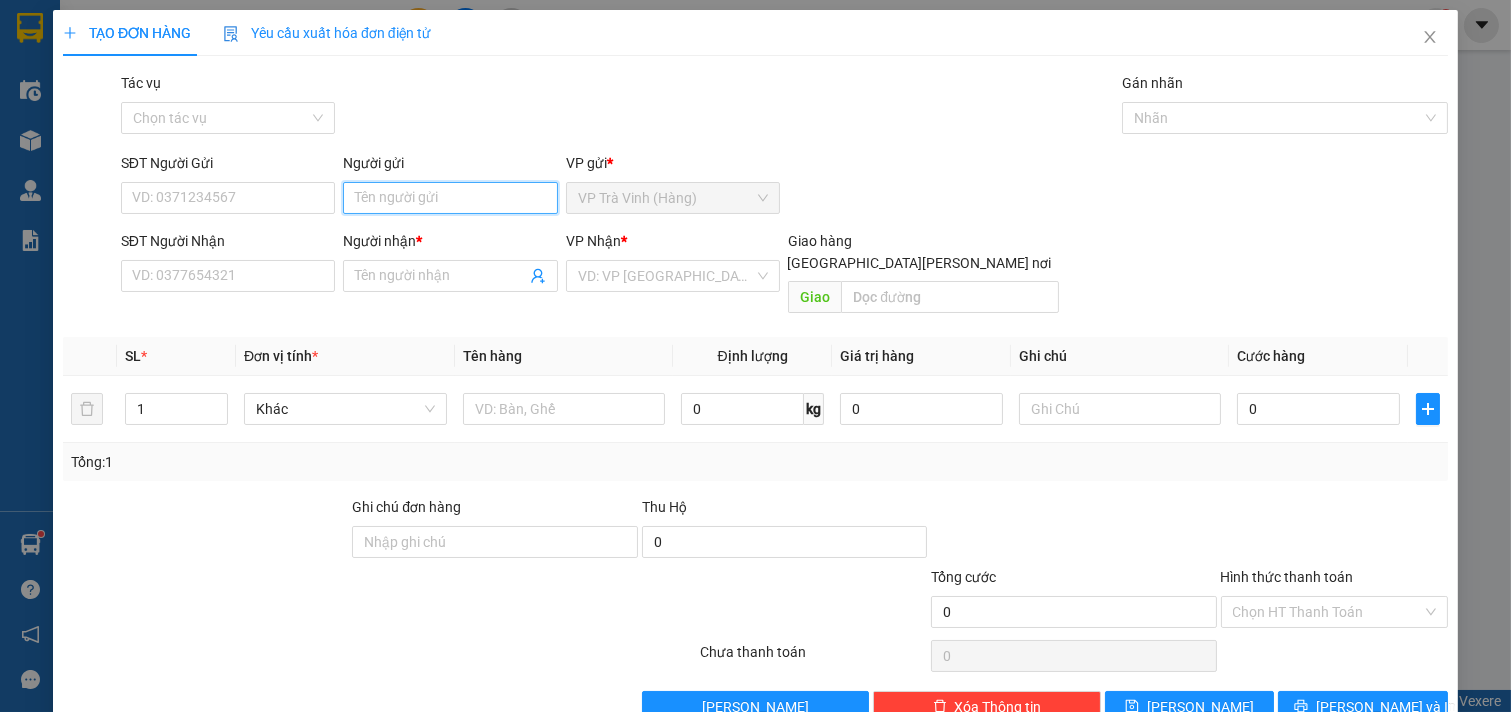 click on "Người gửi" at bounding box center [450, 198] 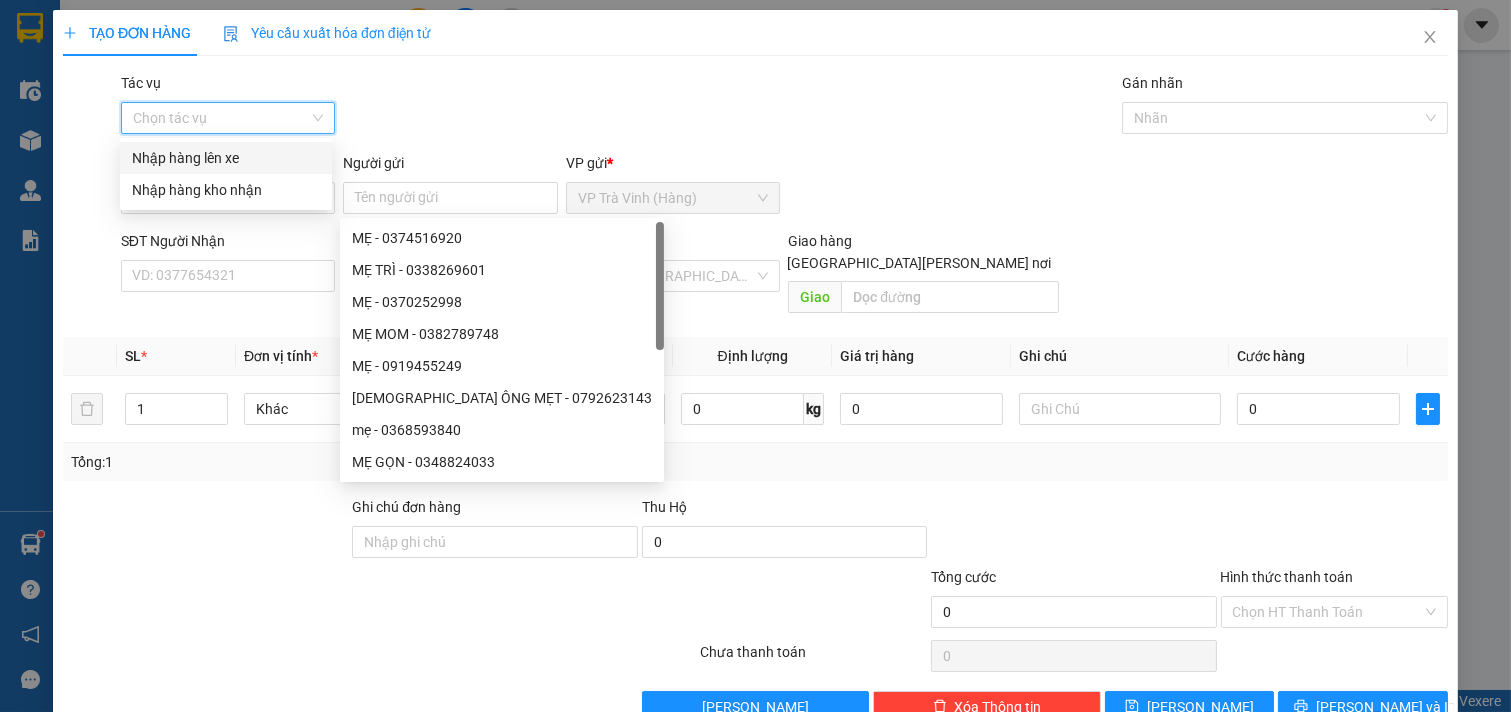 click on "Tác vụ" at bounding box center [221, 118] 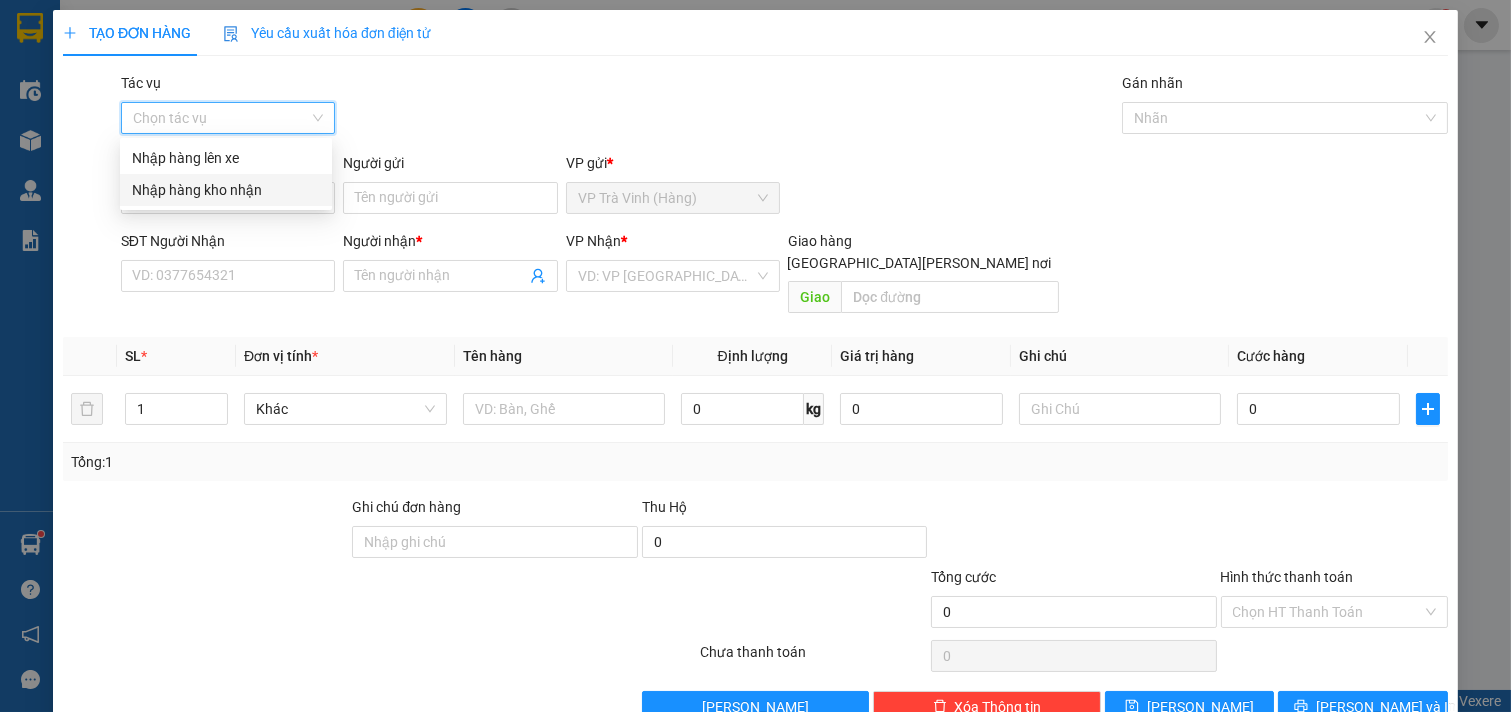 click on "Nhập hàng kho nhận" at bounding box center (226, 190) 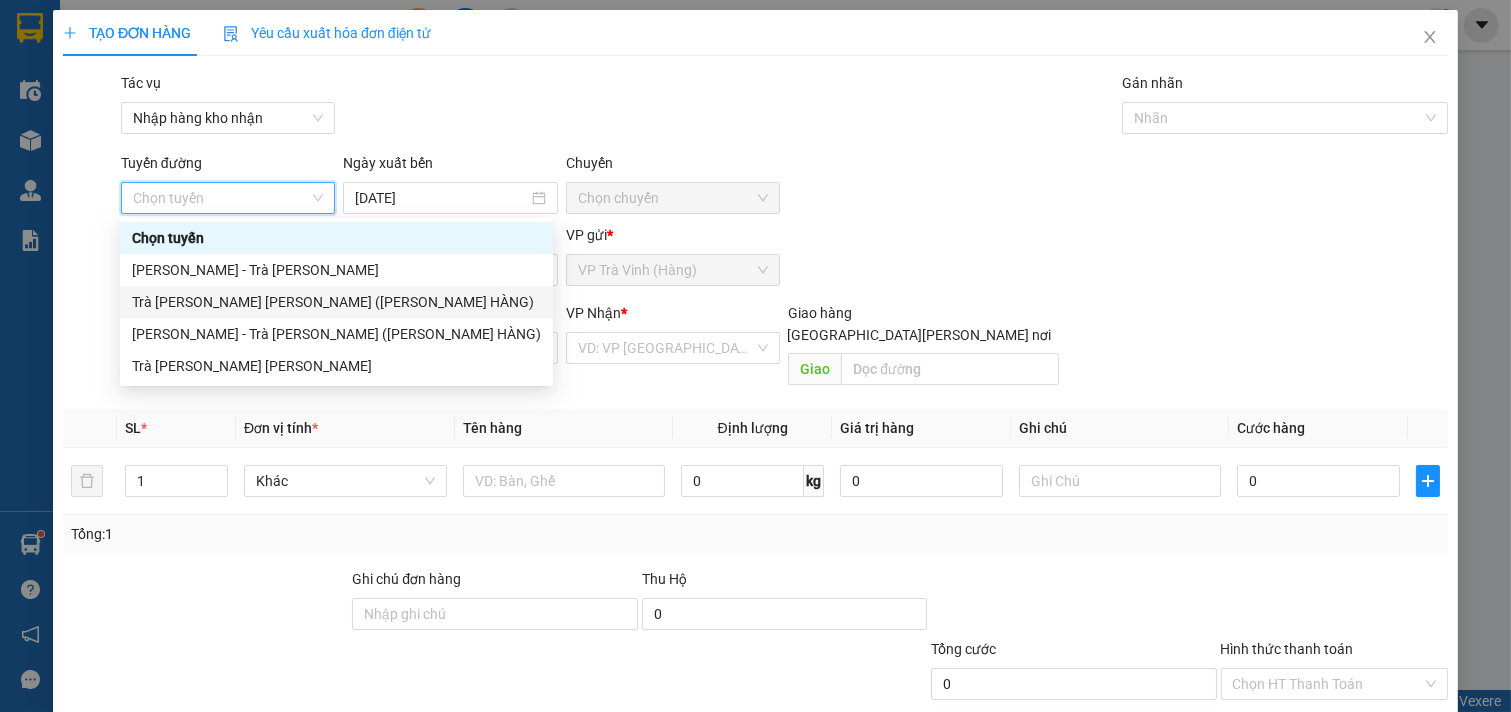 click on "Trà [PERSON_NAME] [PERSON_NAME] ([PERSON_NAME] HÀNG)" at bounding box center (336, 302) 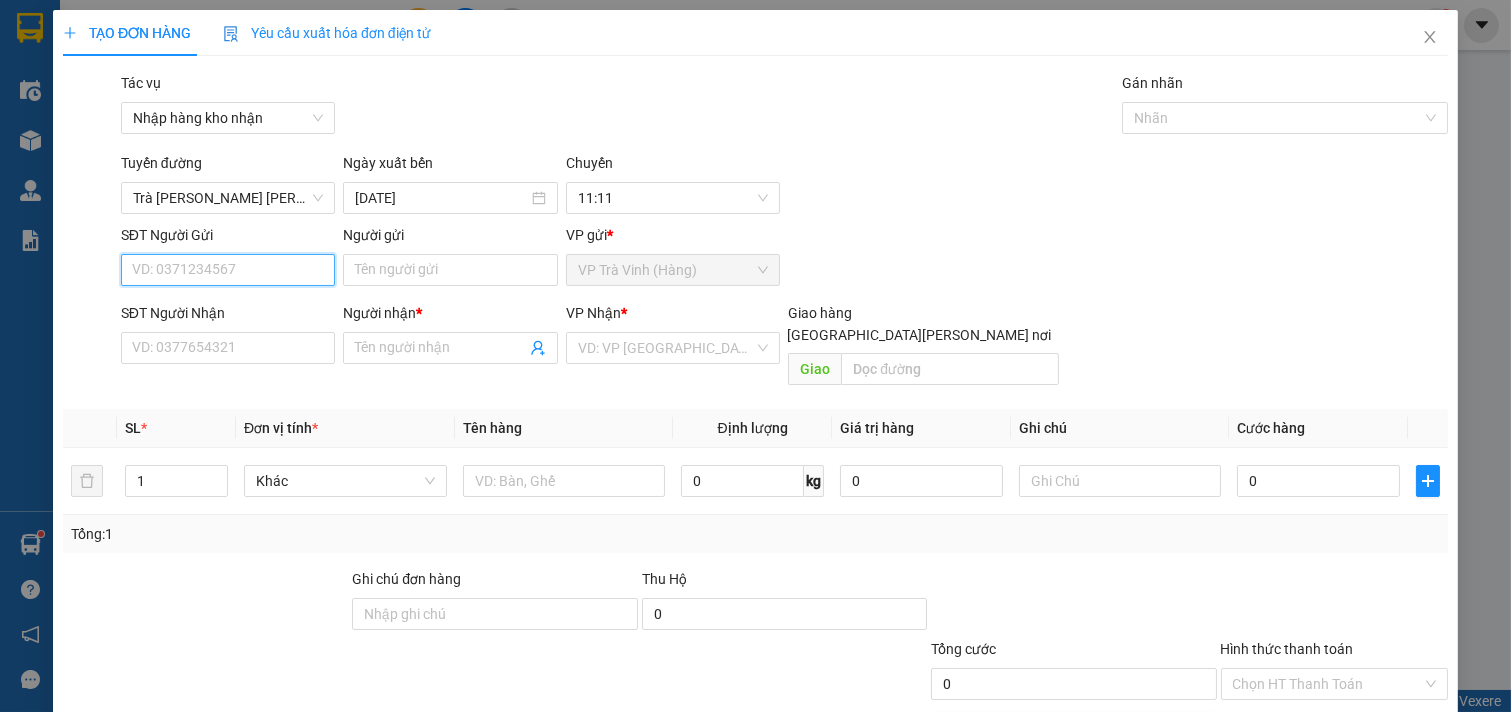 click on "SĐT Người Gửi" at bounding box center [228, 270] 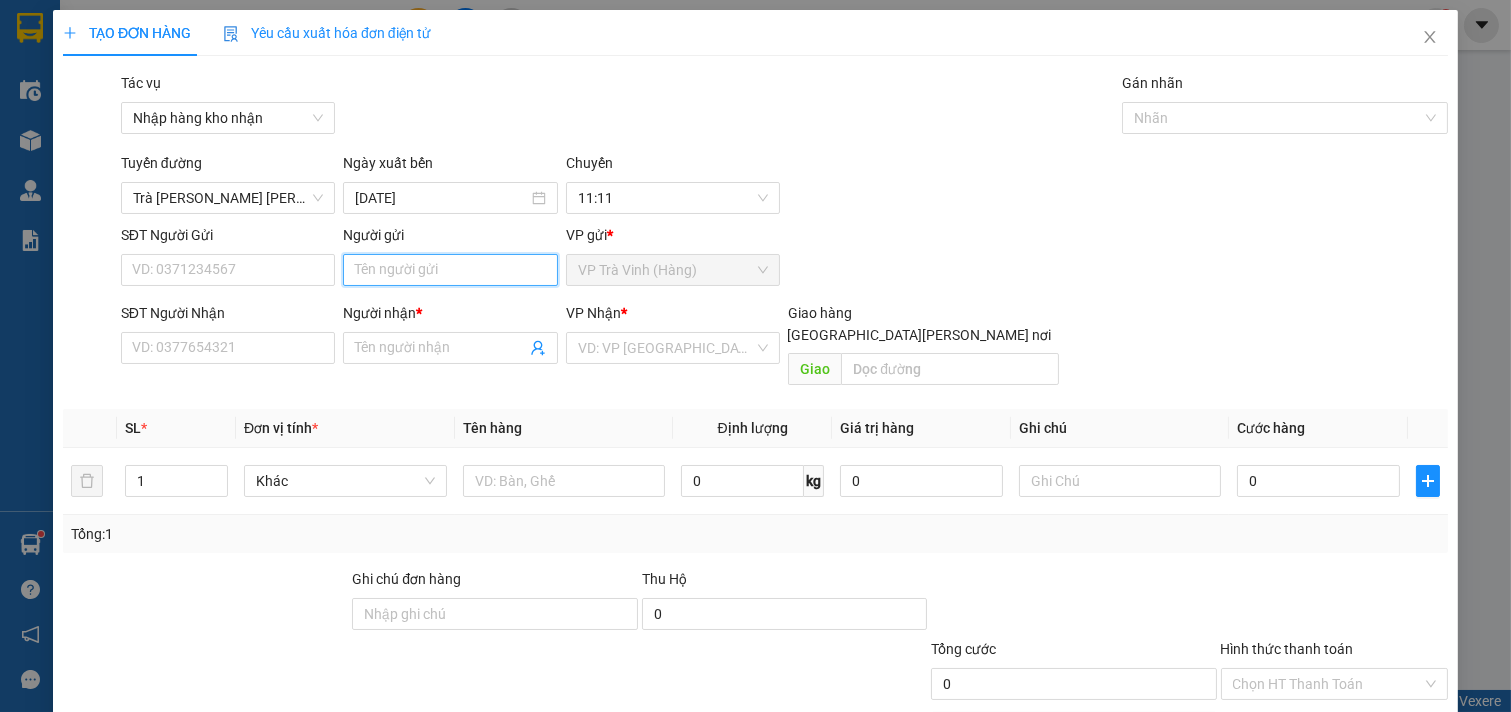 click on "Người gửi" at bounding box center (450, 270) 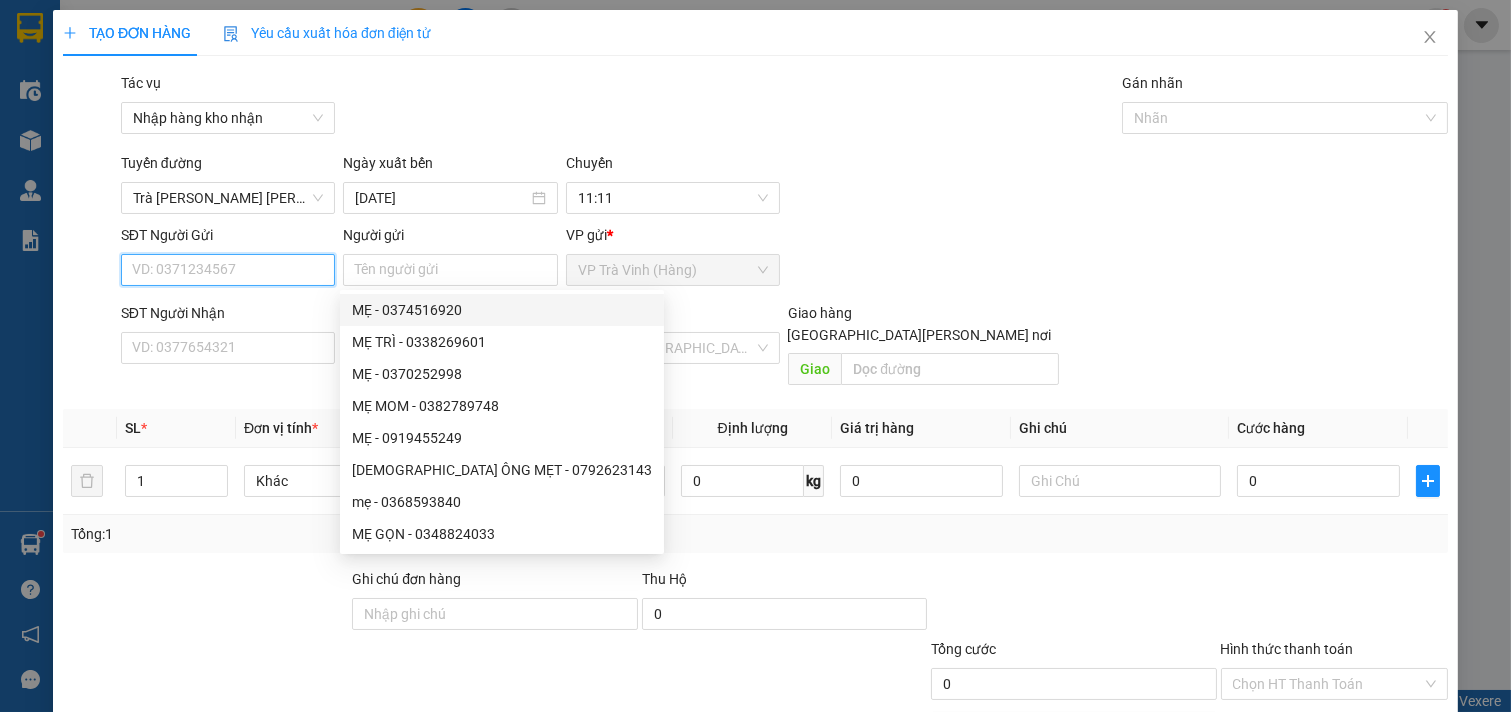 click on "SĐT Người Gửi" at bounding box center [228, 270] 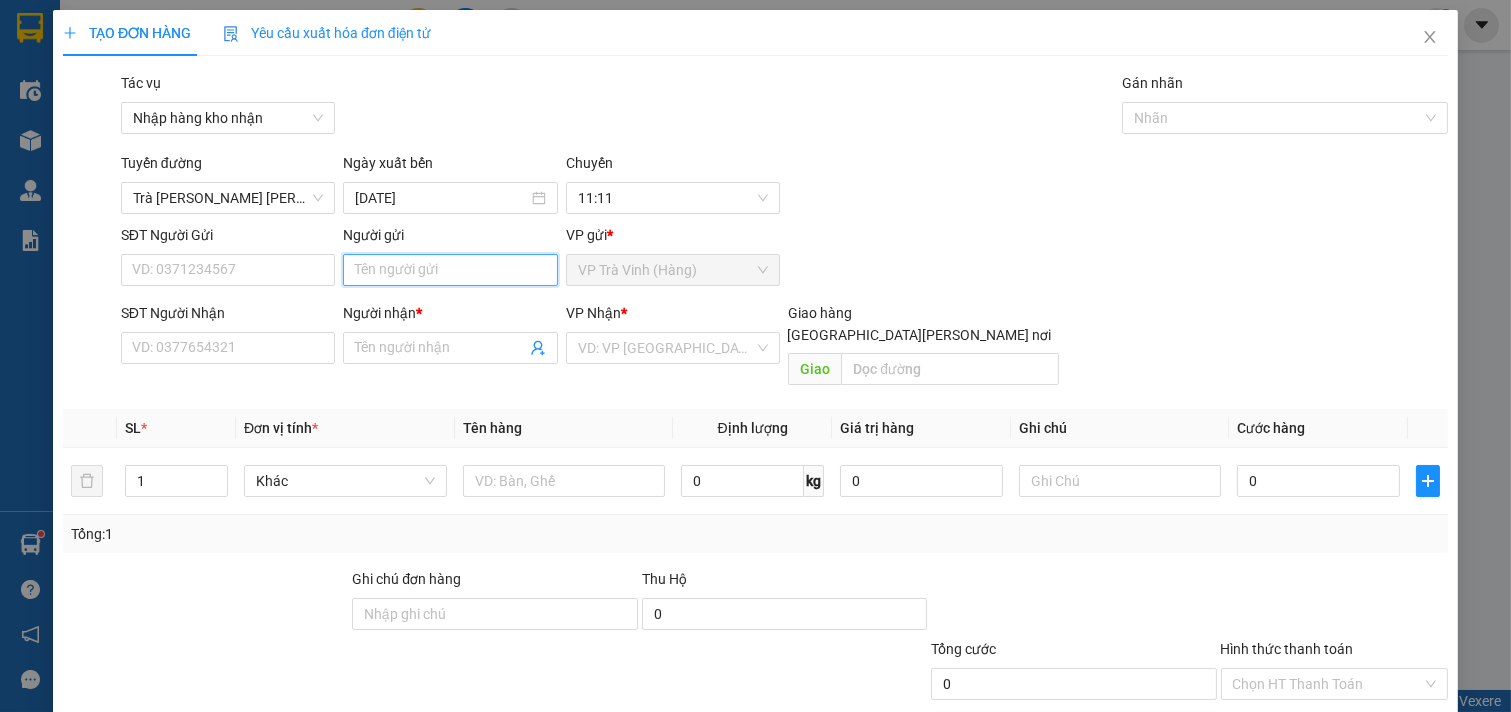 click on "Người gửi" at bounding box center (450, 270) 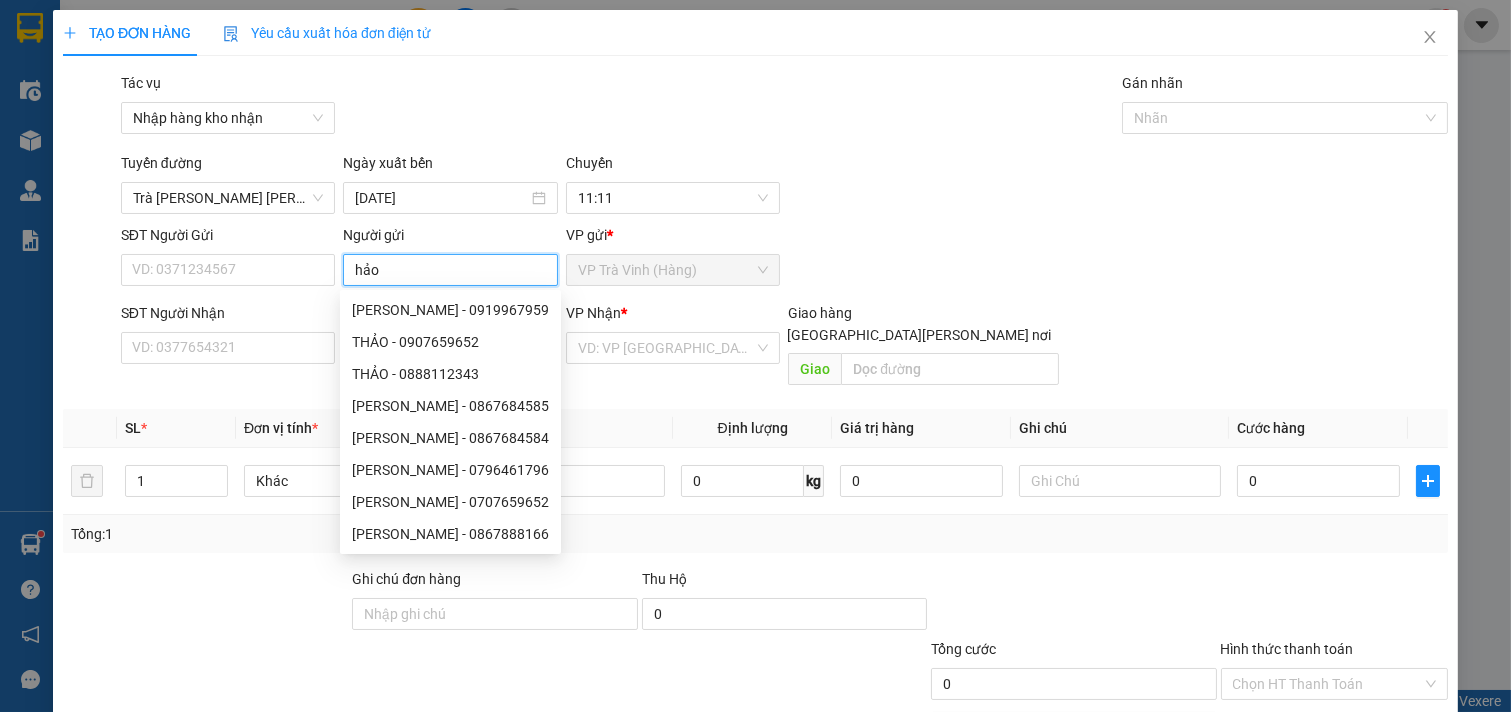 click on "hảo" at bounding box center [450, 270] 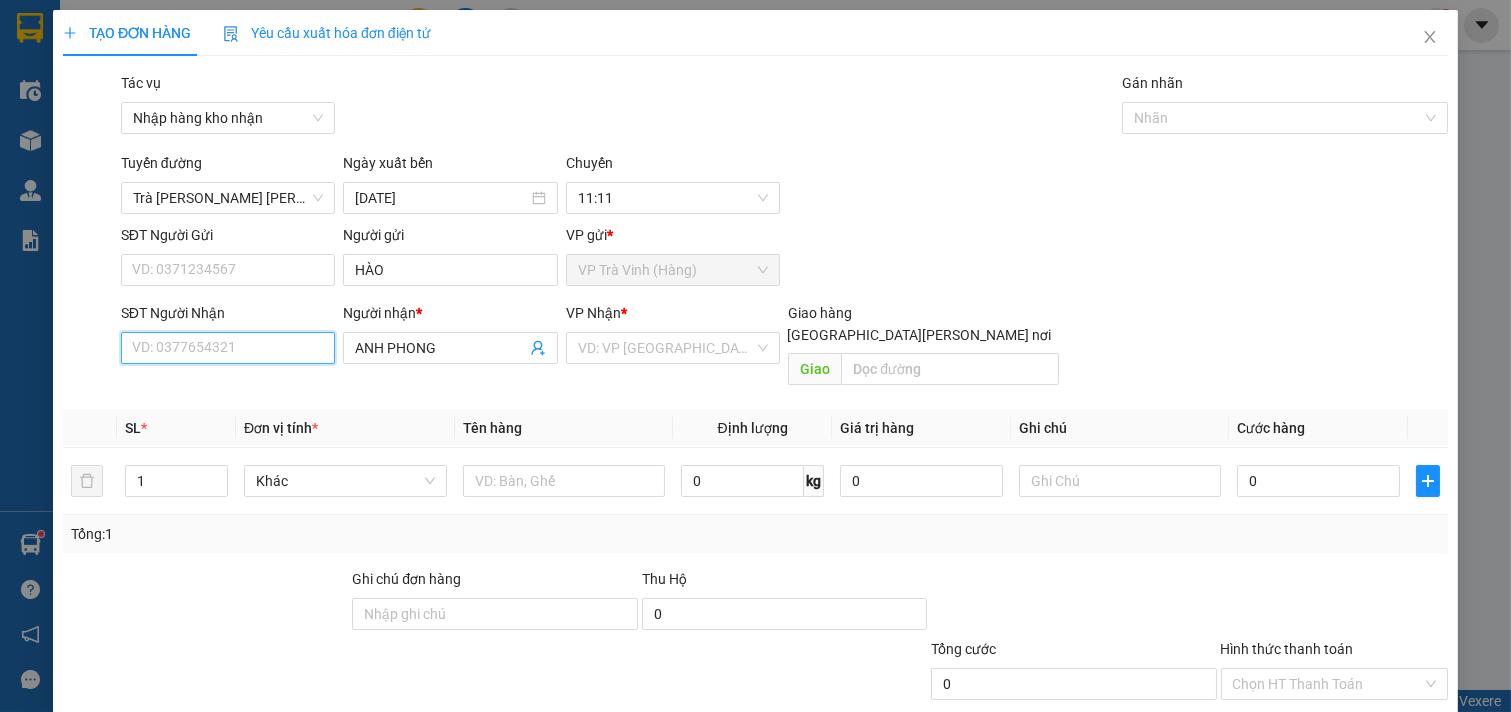 click on "SĐT Người Nhận" at bounding box center (228, 348) 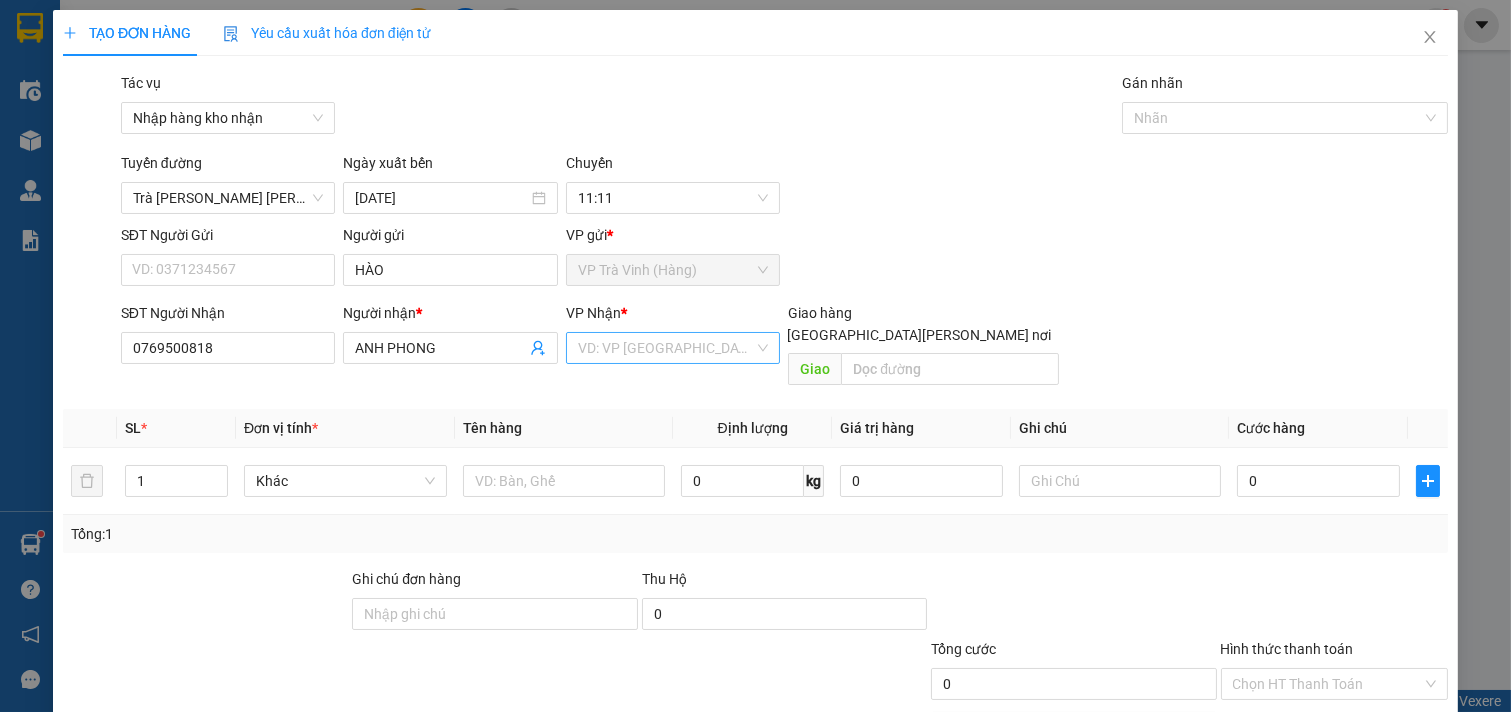 click at bounding box center (666, 348) 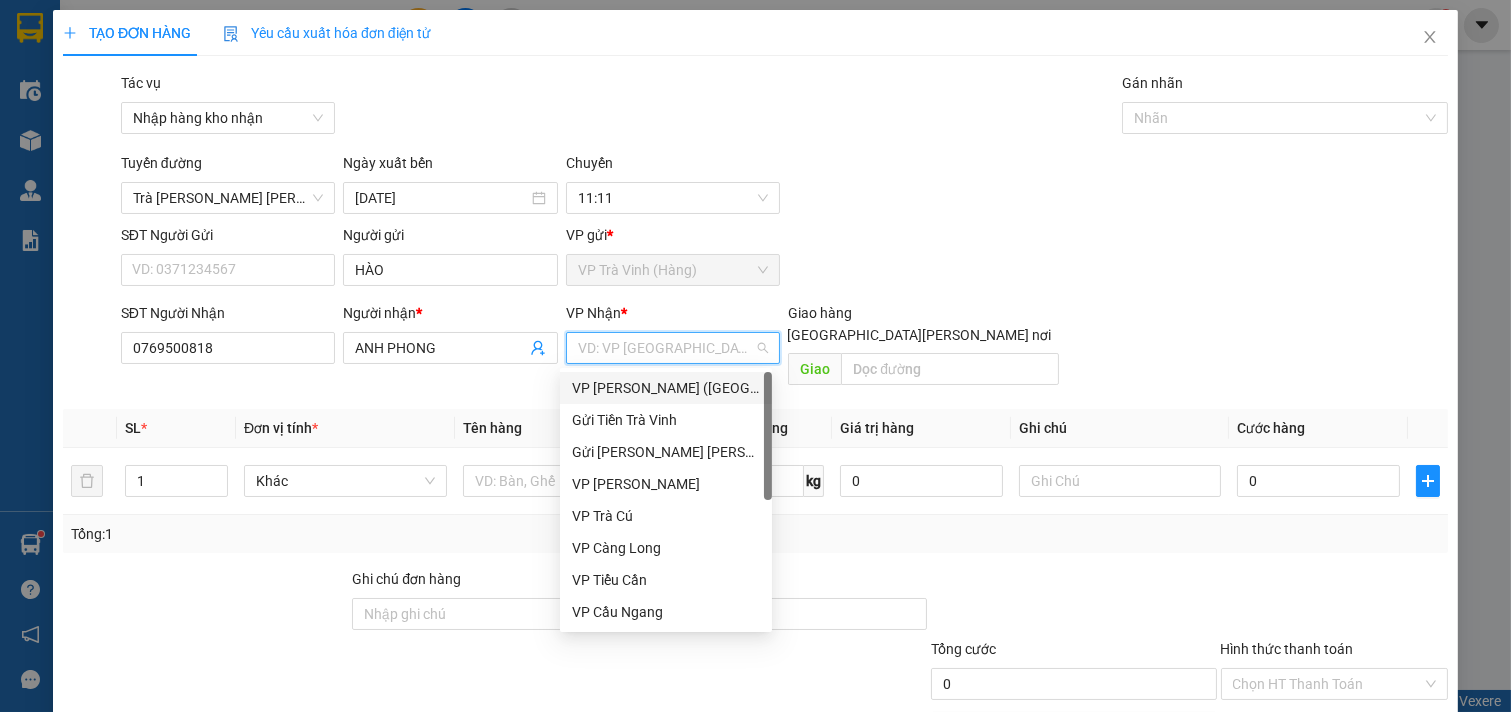 click on "VP [PERSON_NAME] ([GEOGRAPHIC_DATA])" at bounding box center [666, 388] 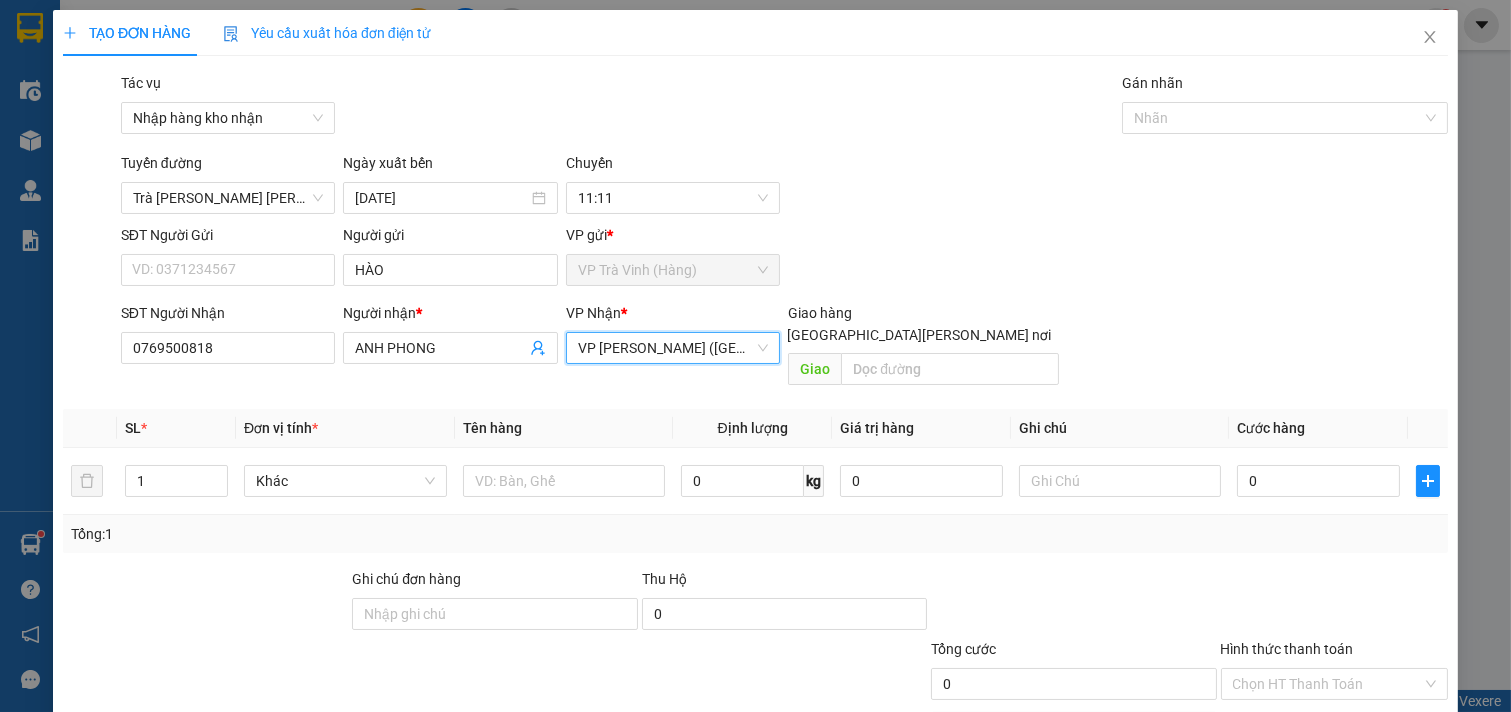 click on "VP [PERSON_NAME] ([GEOGRAPHIC_DATA])" at bounding box center [673, 348] 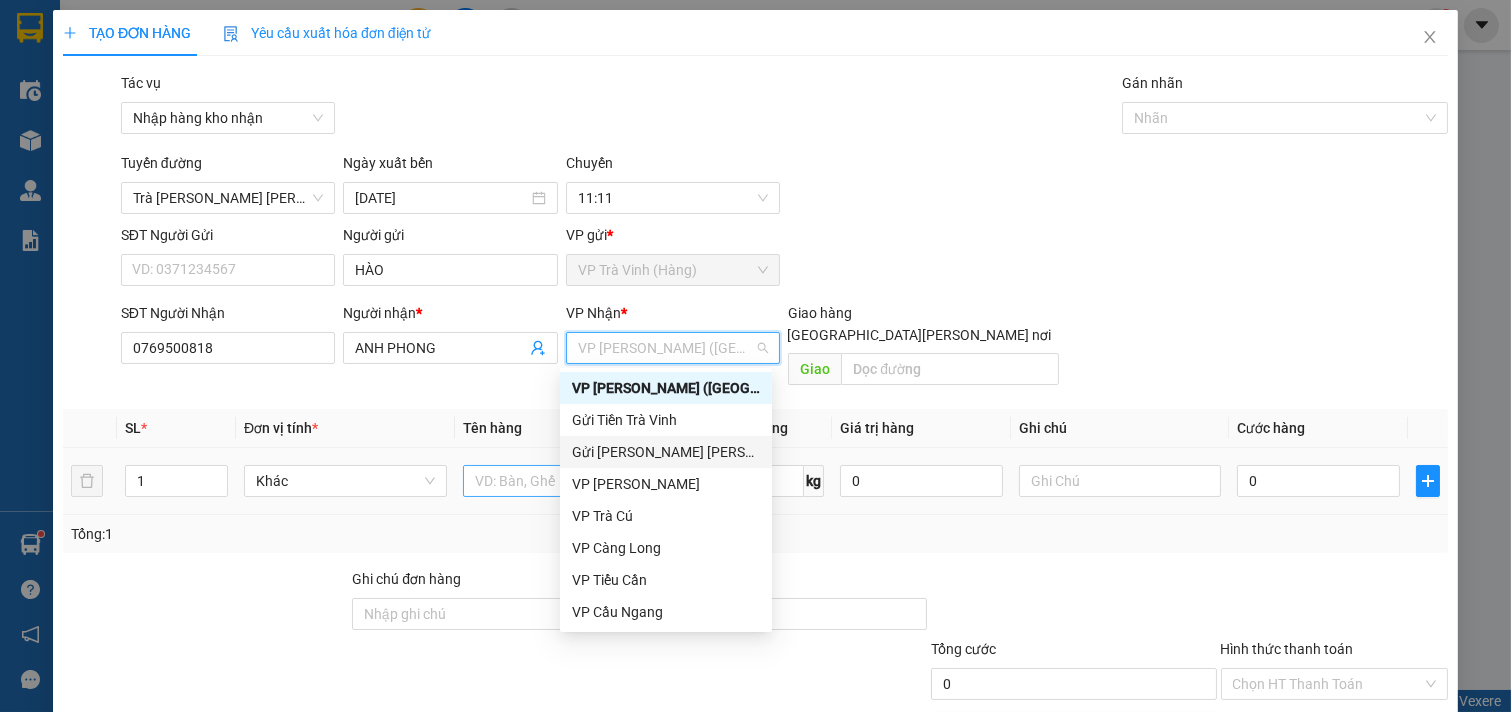 click on "Gửi [PERSON_NAME] [PERSON_NAME]" at bounding box center [666, 452] 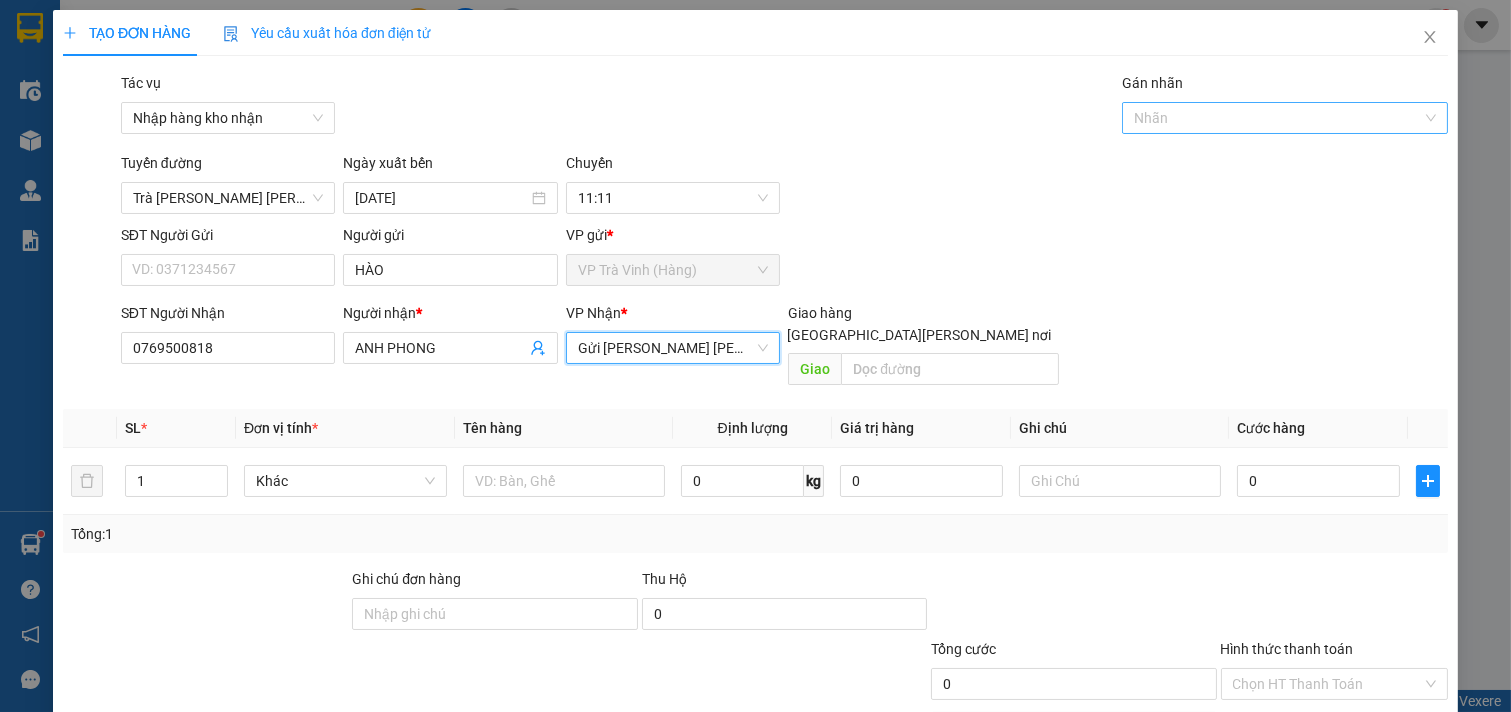 click at bounding box center (1275, 118) 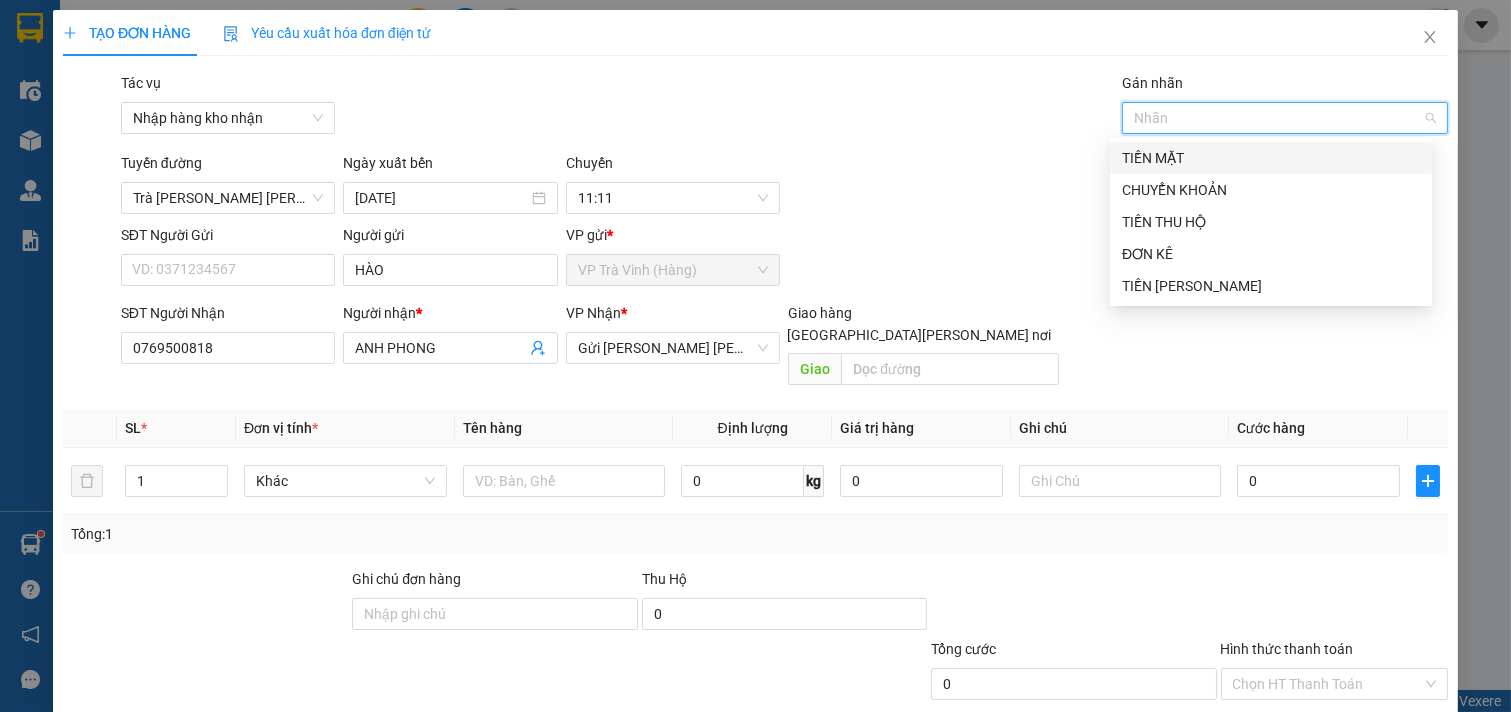 click on "TIỀN MẶT" at bounding box center [1271, 158] 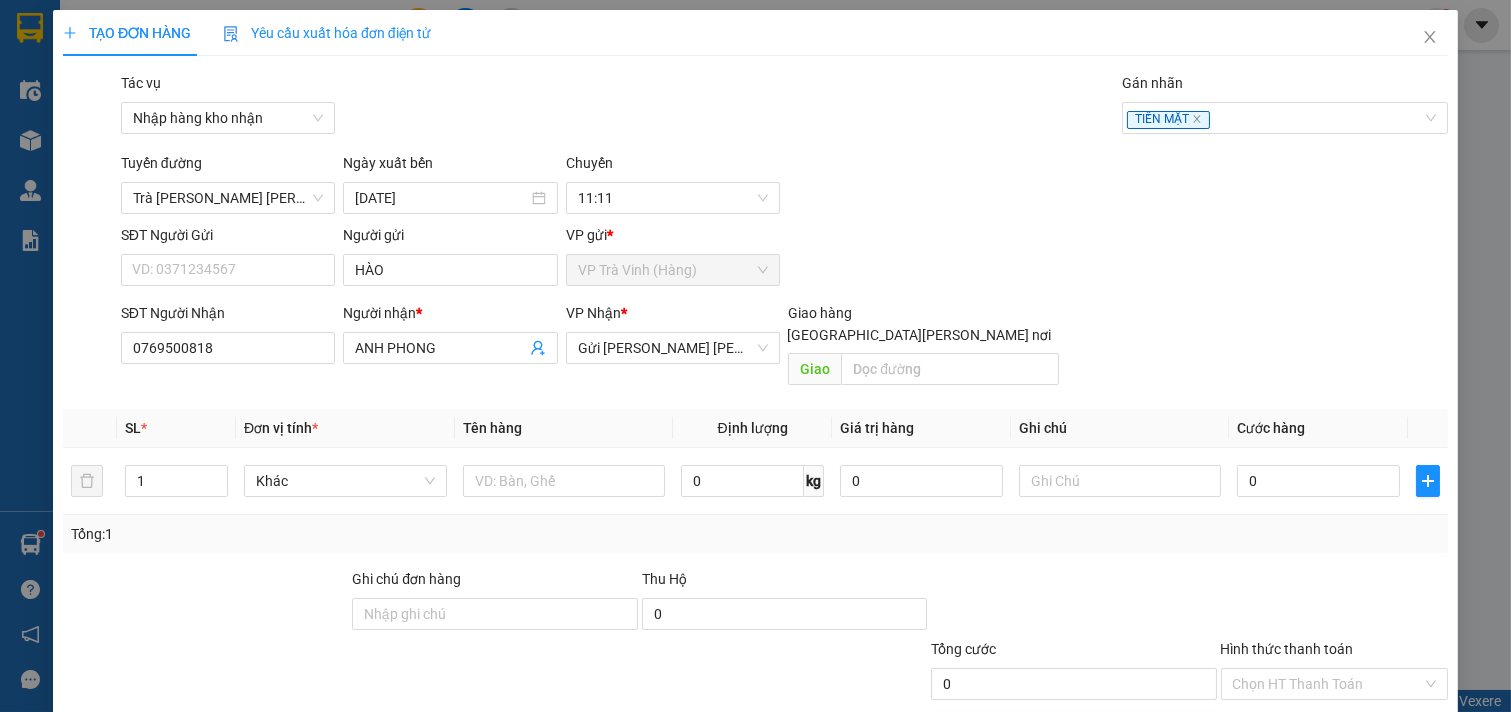 click on "Tác vụ Nhập hàng kho [PERSON_NAME] [PERSON_NAME] MẶT" at bounding box center [784, 107] 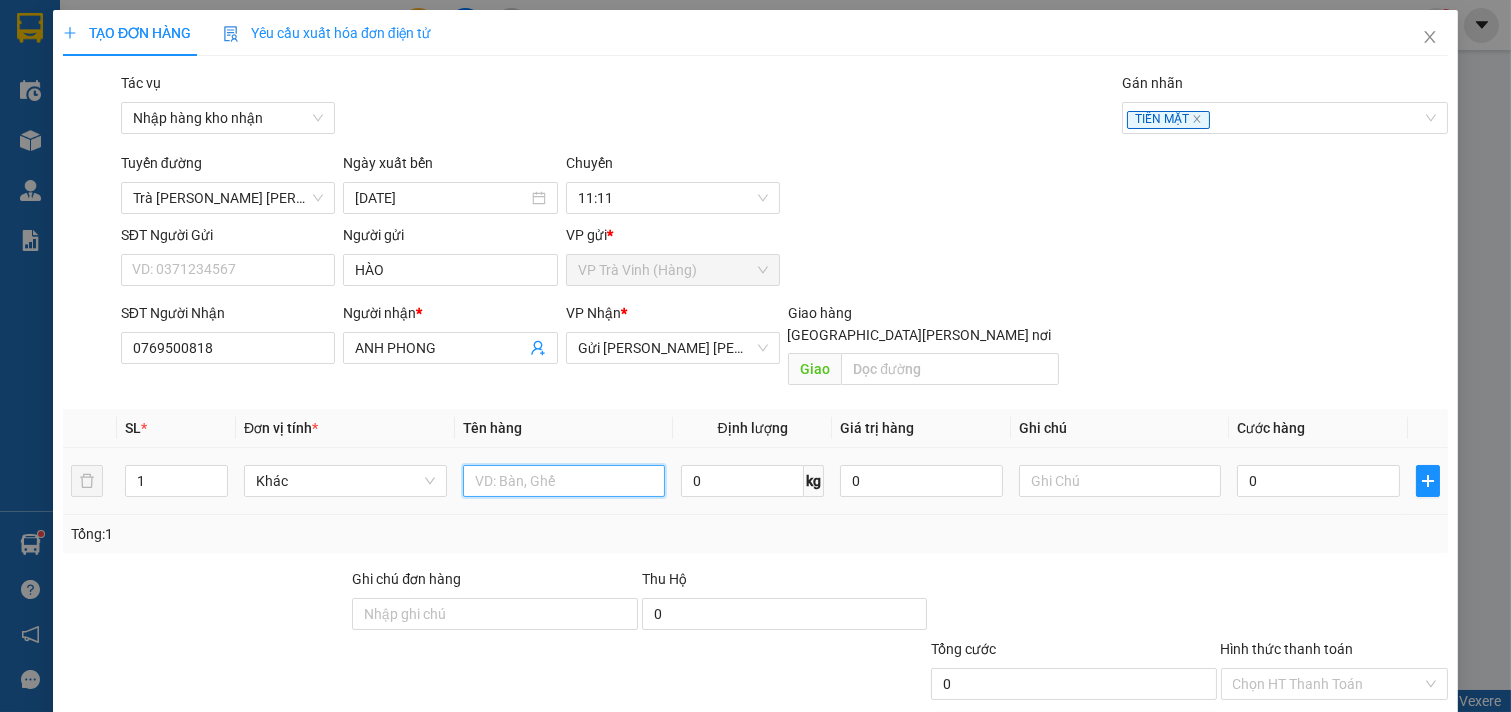 click at bounding box center (564, 481) 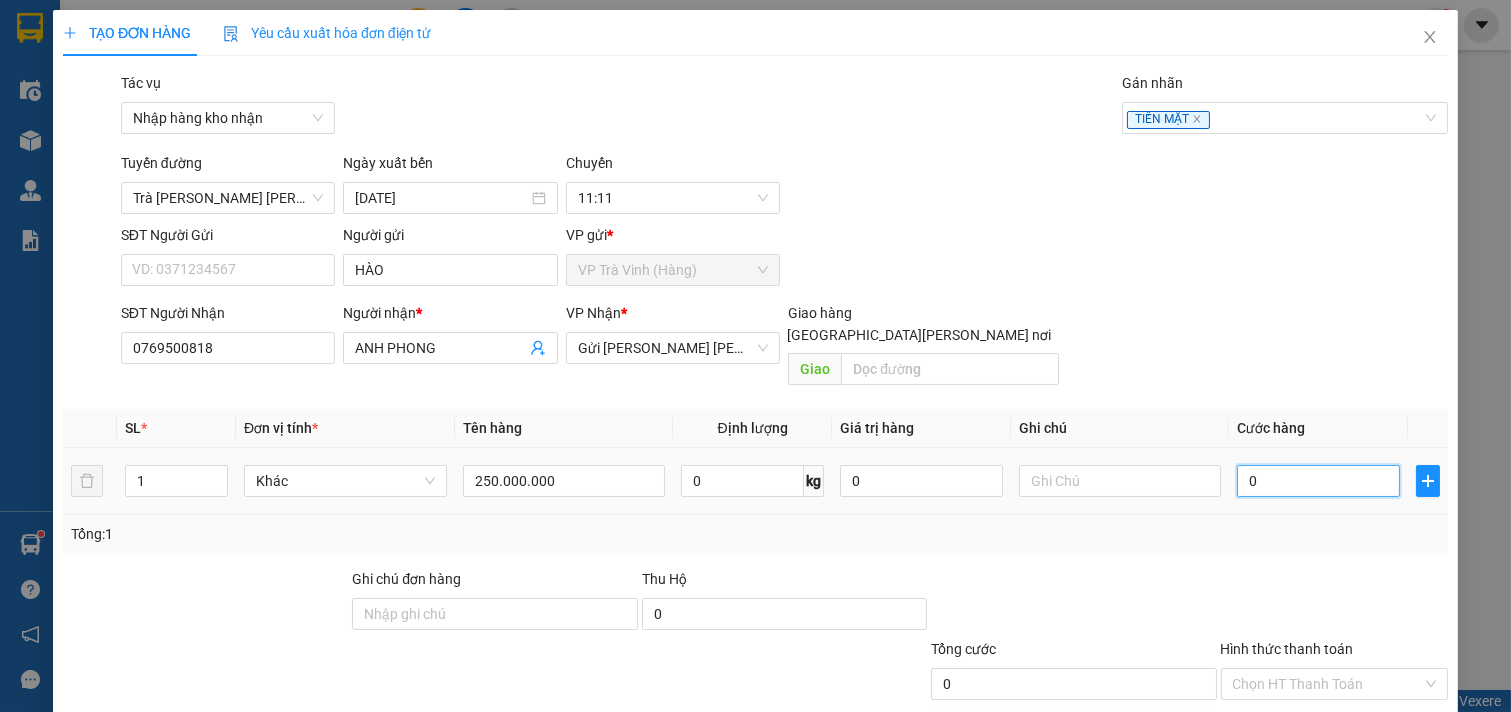 click on "0" at bounding box center (1318, 481) 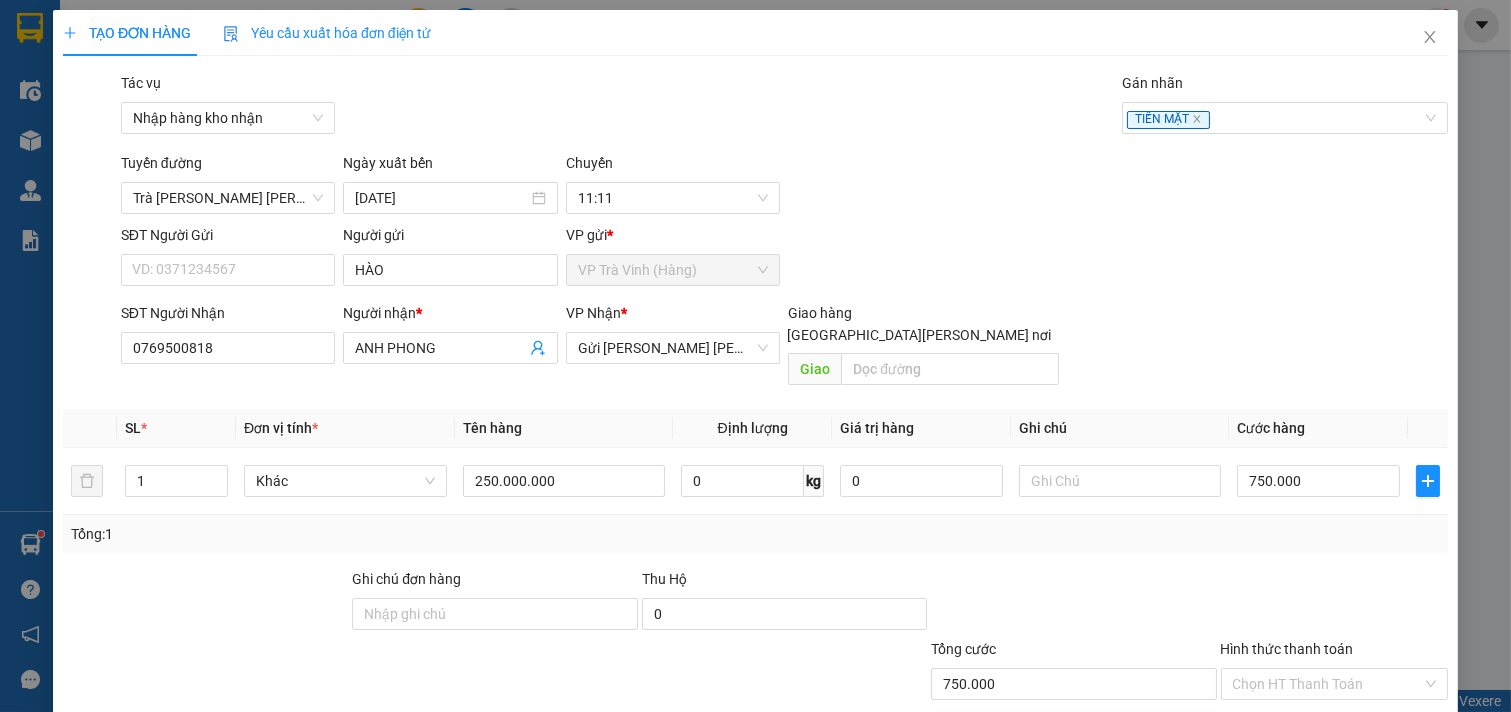 click on "Tổng:  1" at bounding box center [755, 534] 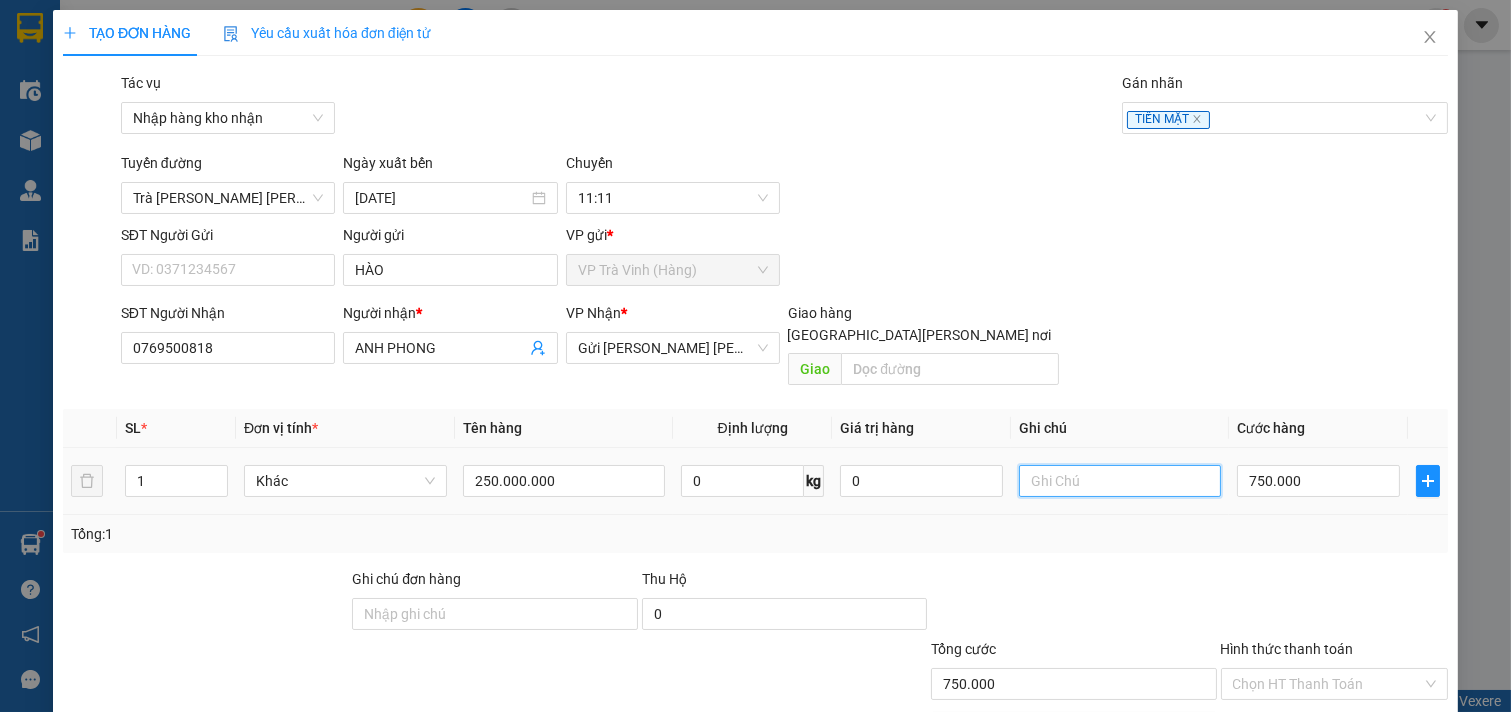 click at bounding box center [1120, 481] 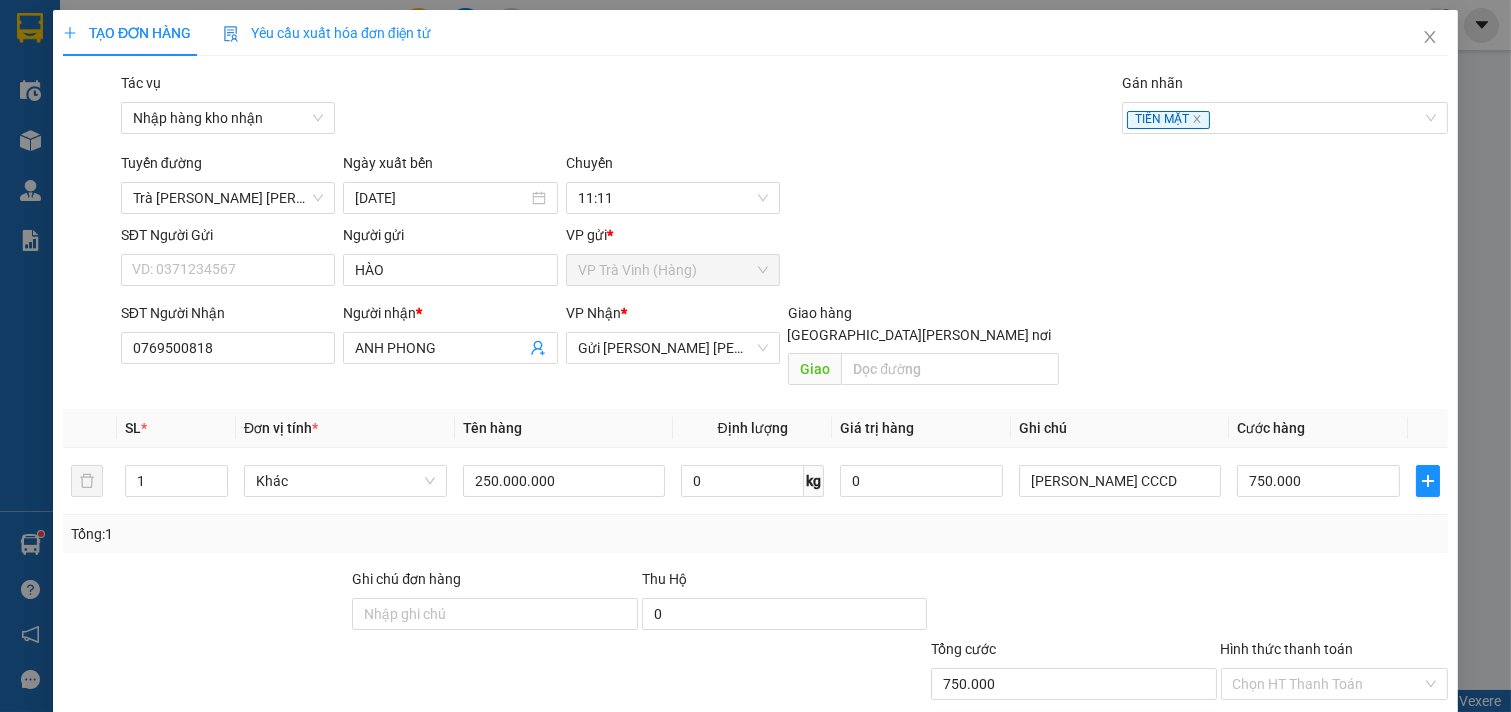 click at bounding box center (1335, 603) 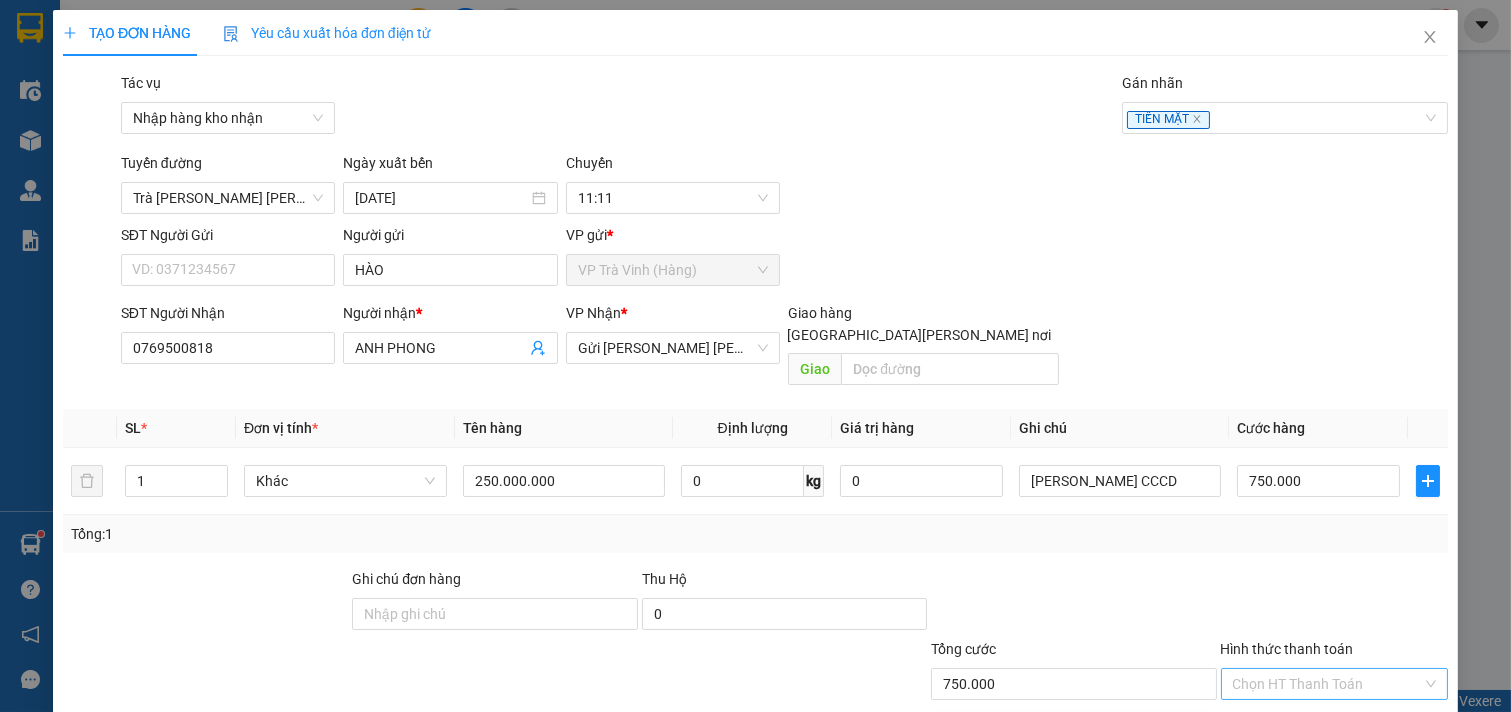 click on "Hình thức thanh toán" at bounding box center [1328, 684] 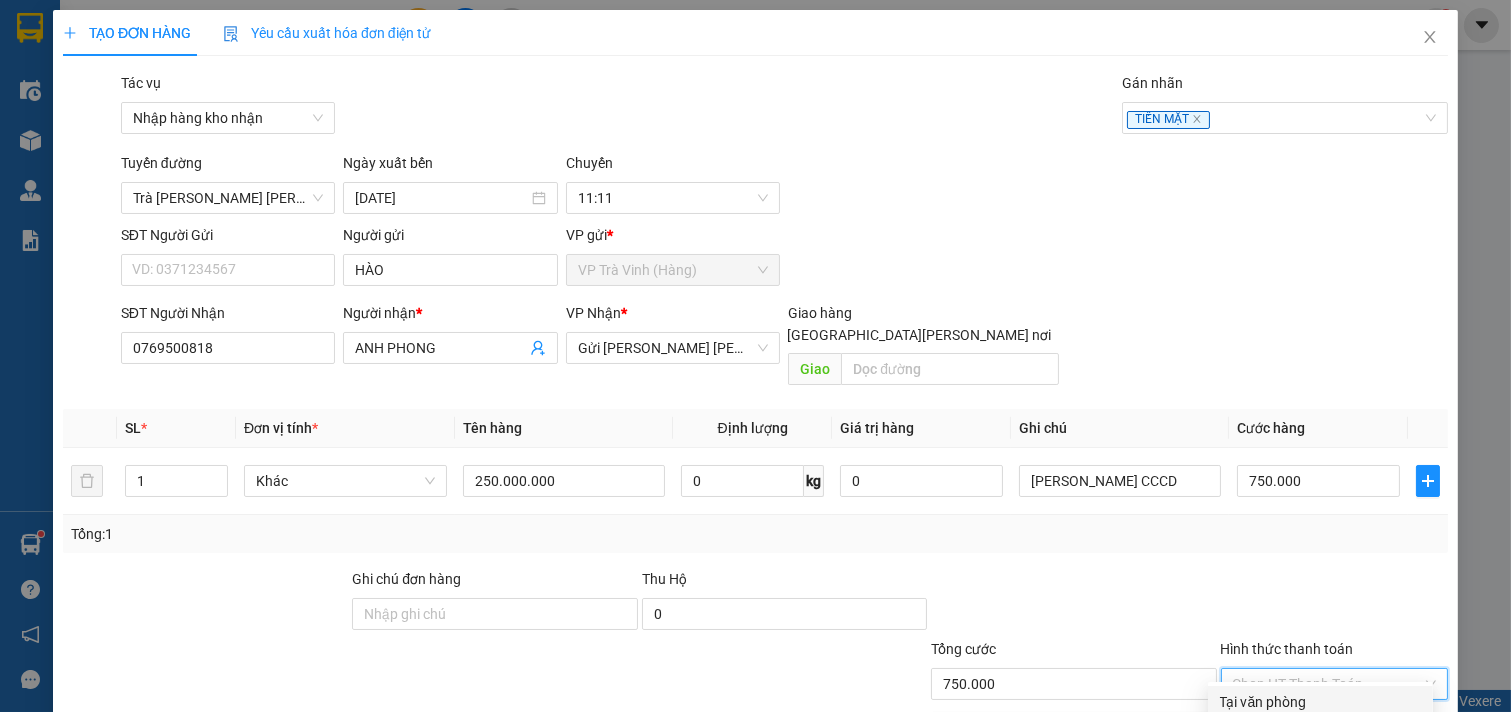 click on "Tại văn phòng" at bounding box center [1320, 702] 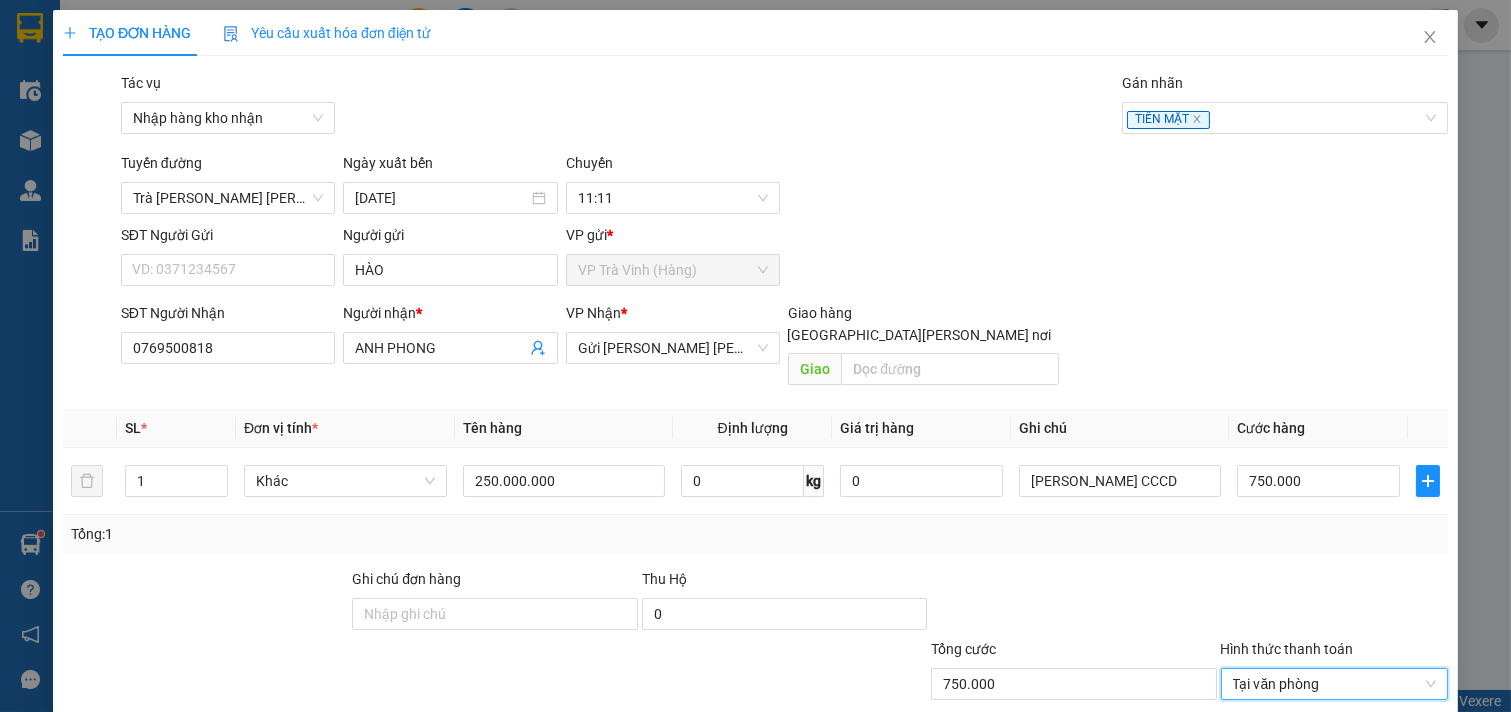 click on "[PERSON_NAME] và In" at bounding box center (1363, 779) 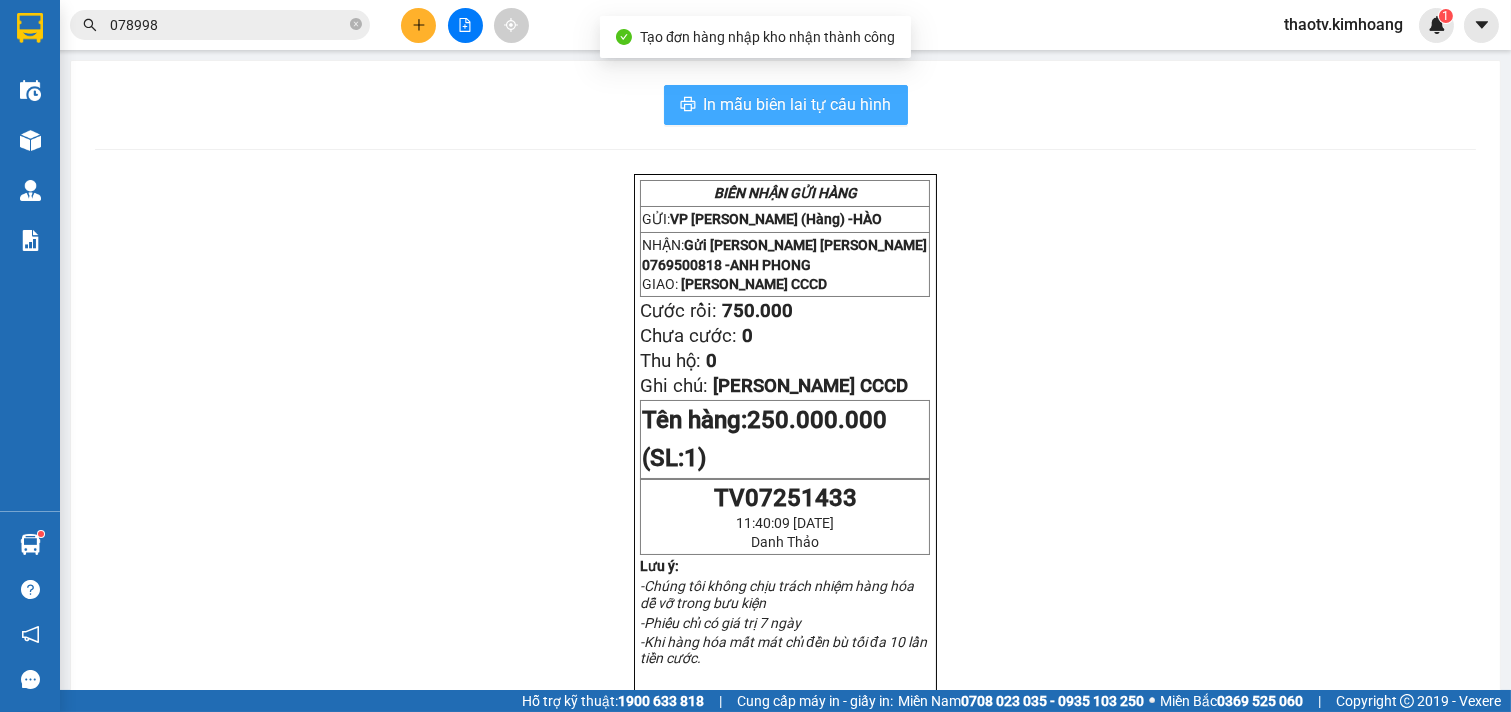 click on "In mẫu biên lai tự cấu hình" at bounding box center [798, 104] 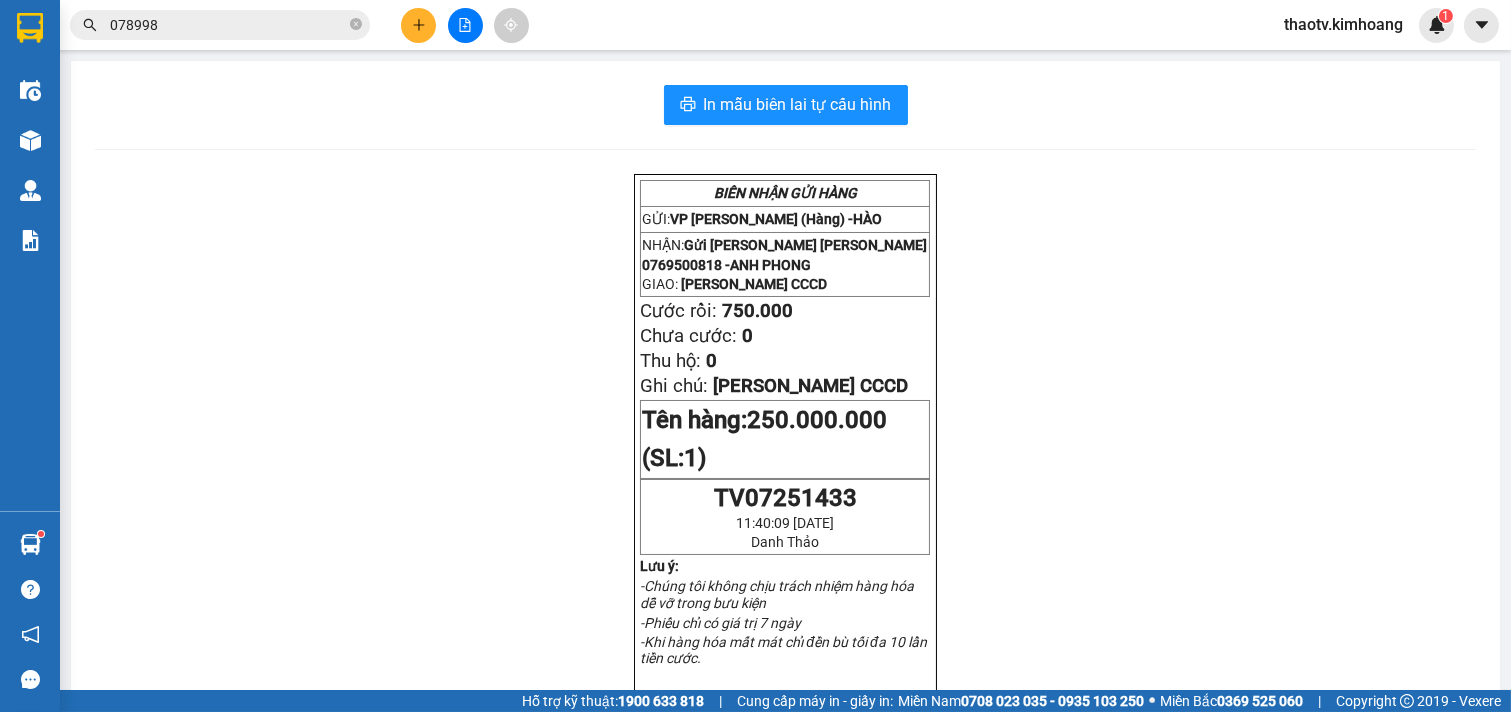 click 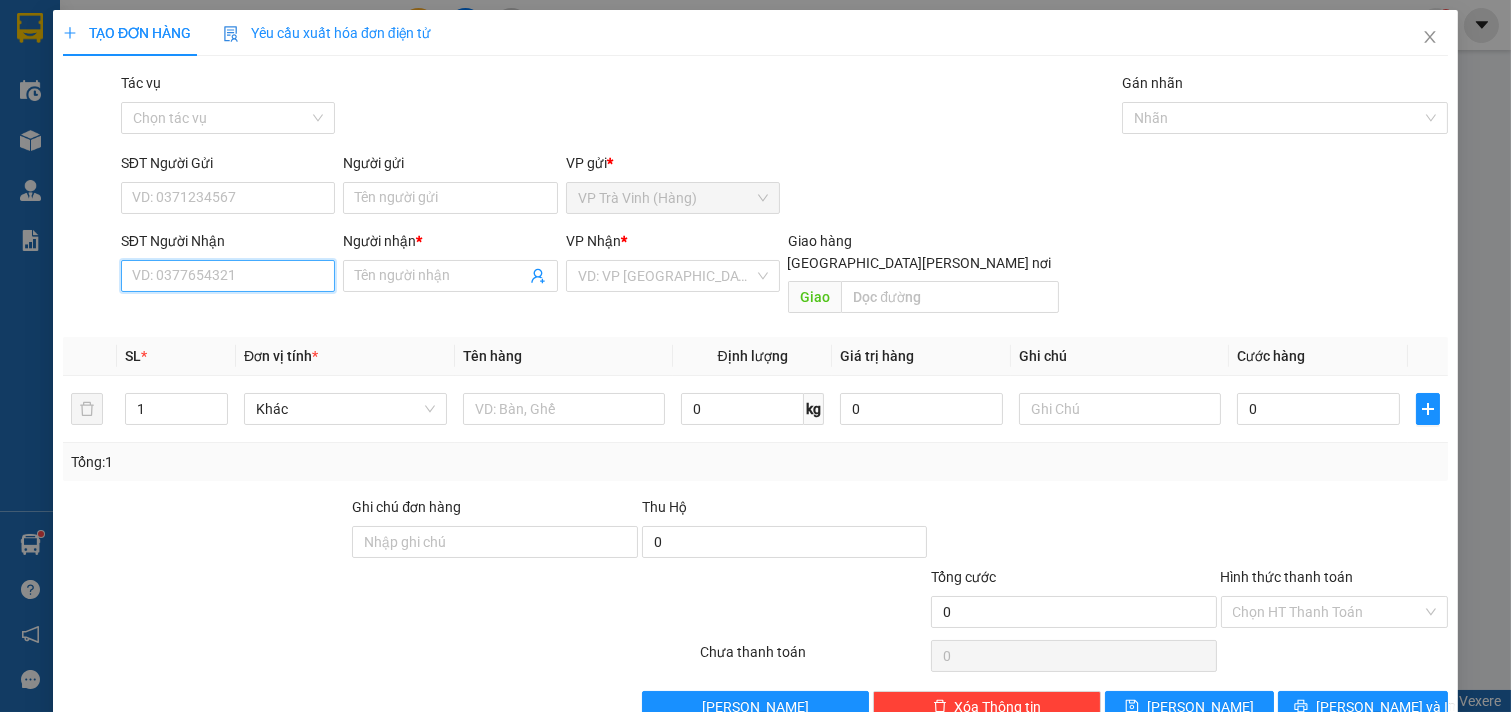 click on "SĐT Người Nhận" at bounding box center (228, 276) 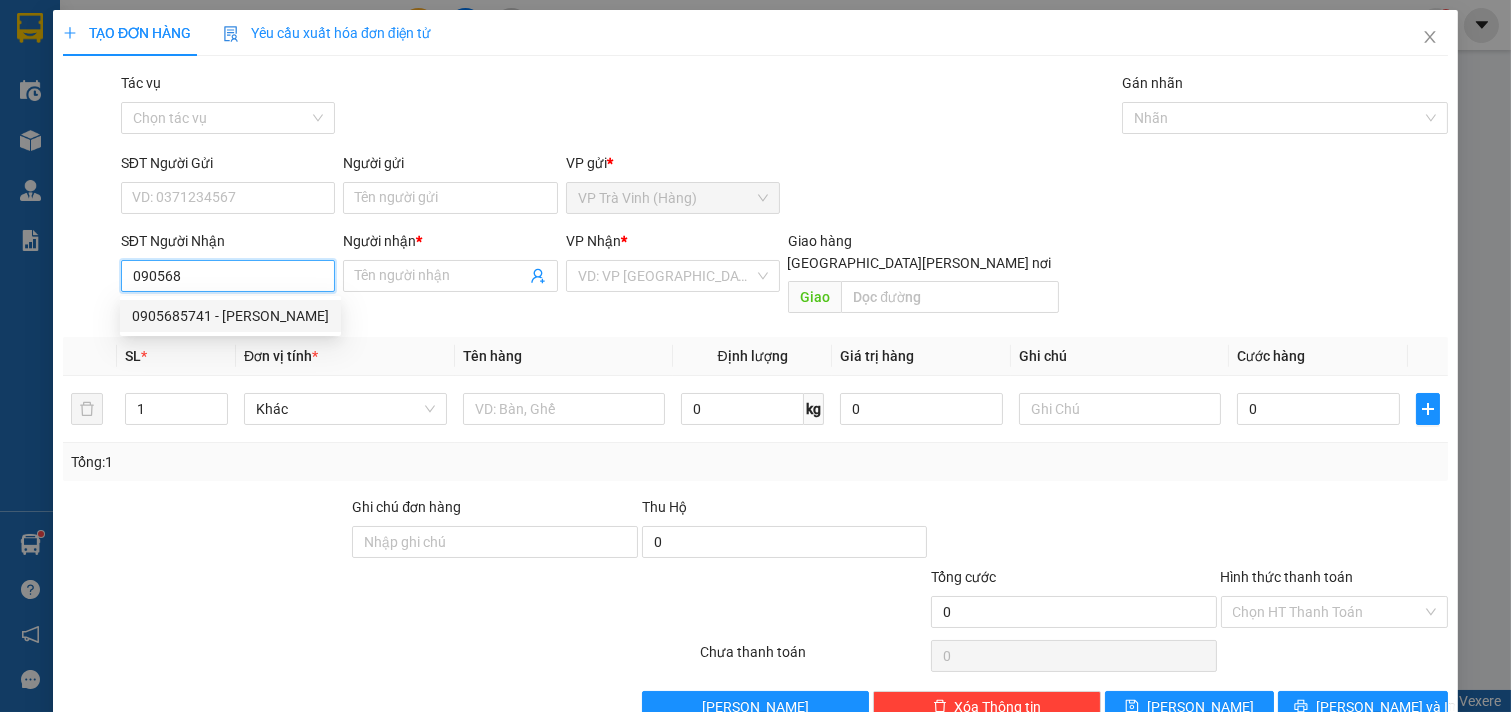click on "0905685741 - [PERSON_NAME]" at bounding box center [230, 316] 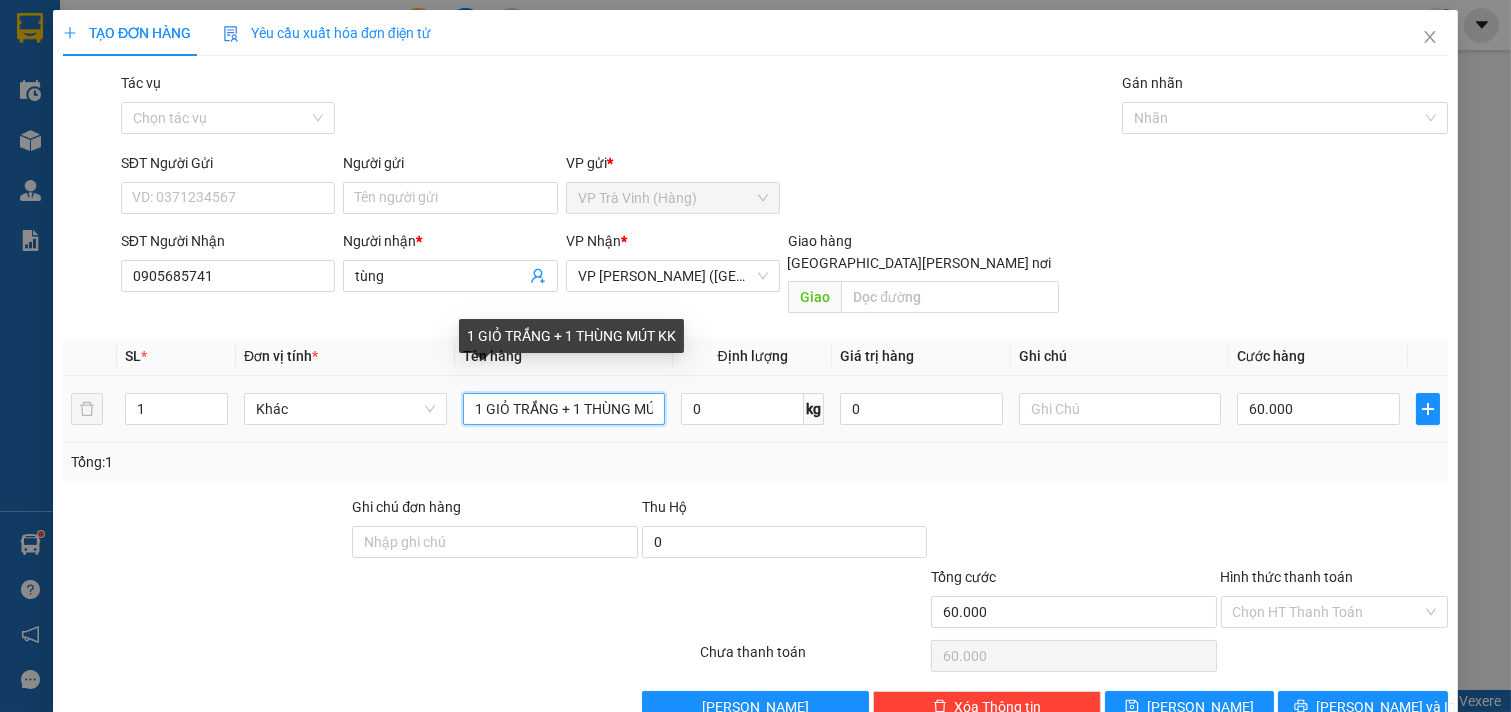 click on "1 GIỎ TRẮNG + 1 THÙNG MÚT KK" at bounding box center (564, 409) 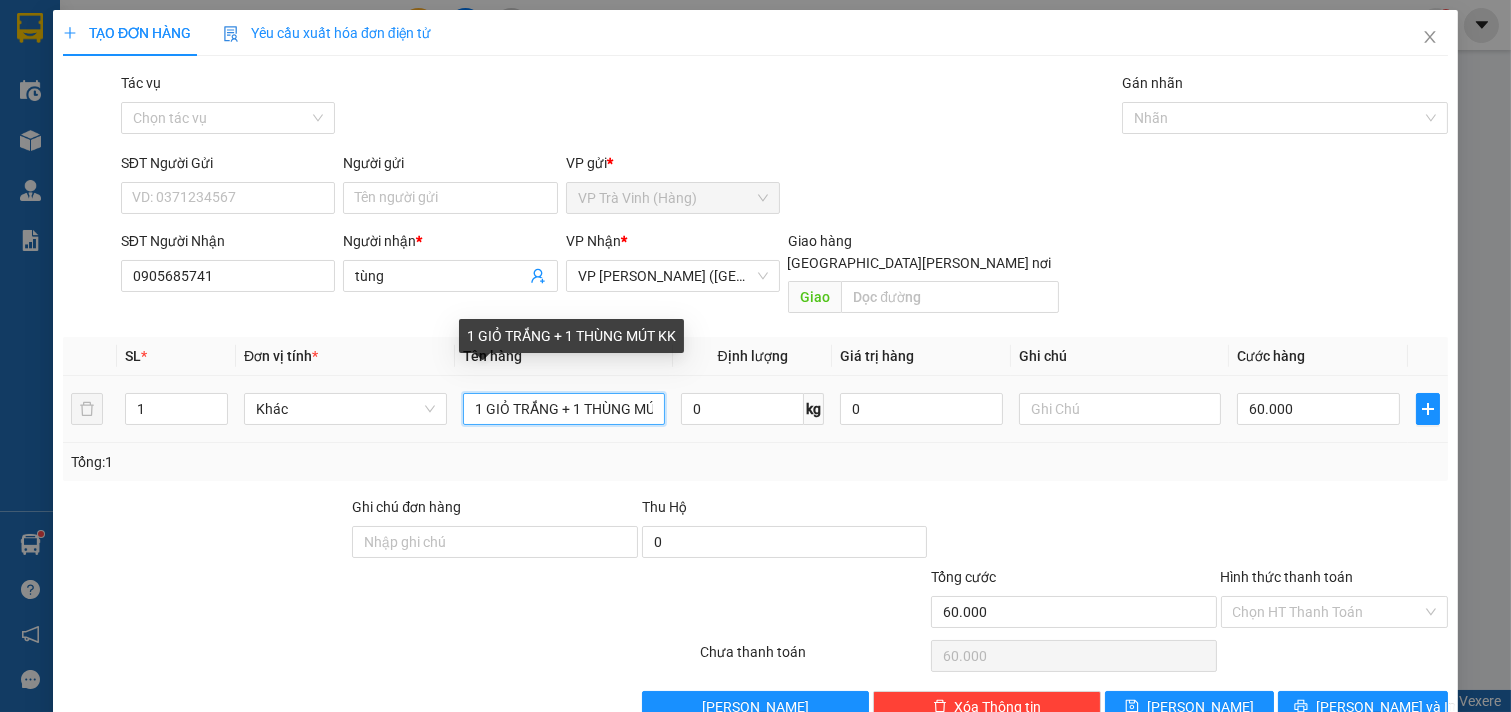 drag, startPoint x: 647, startPoint y: 388, endPoint x: 582, endPoint y: 377, distance: 65.9242 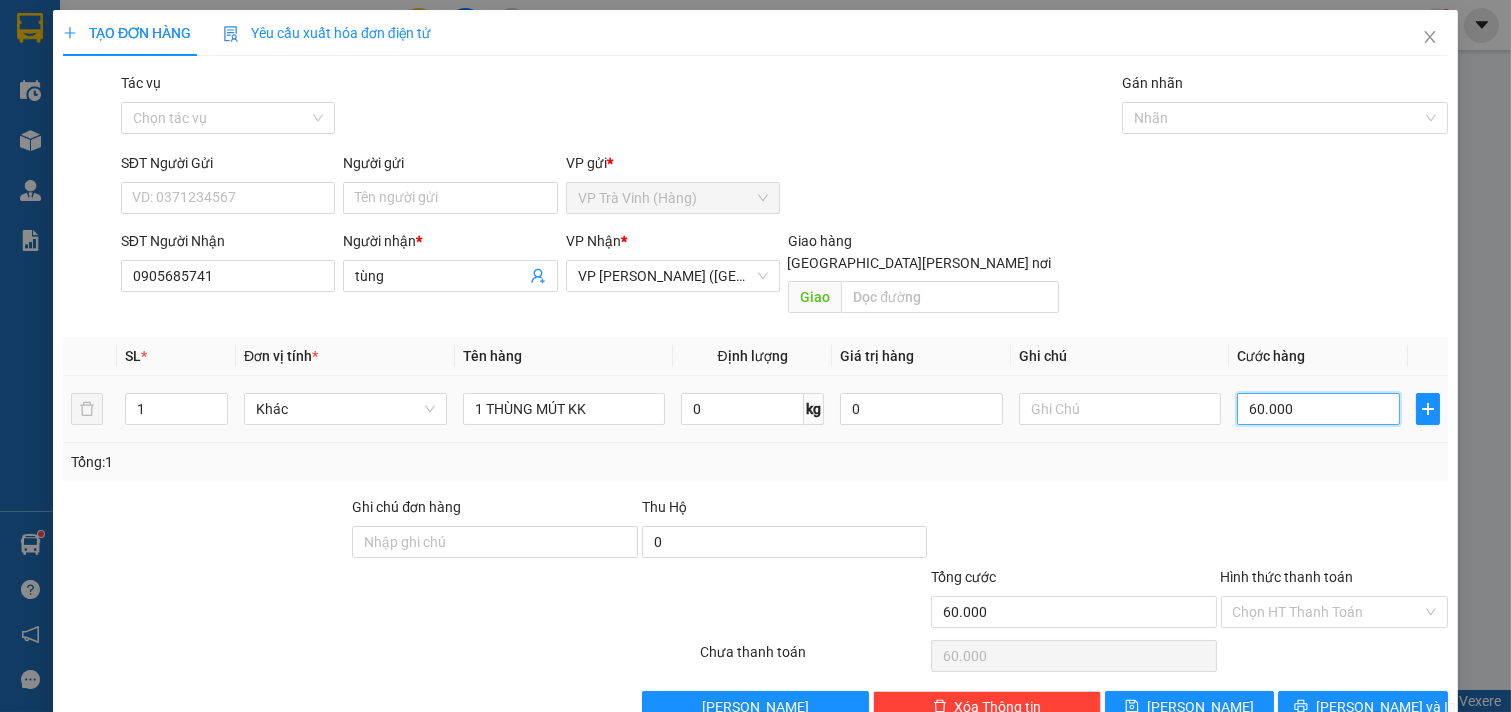 click on "60.000" at bounding box center (1318, 409) 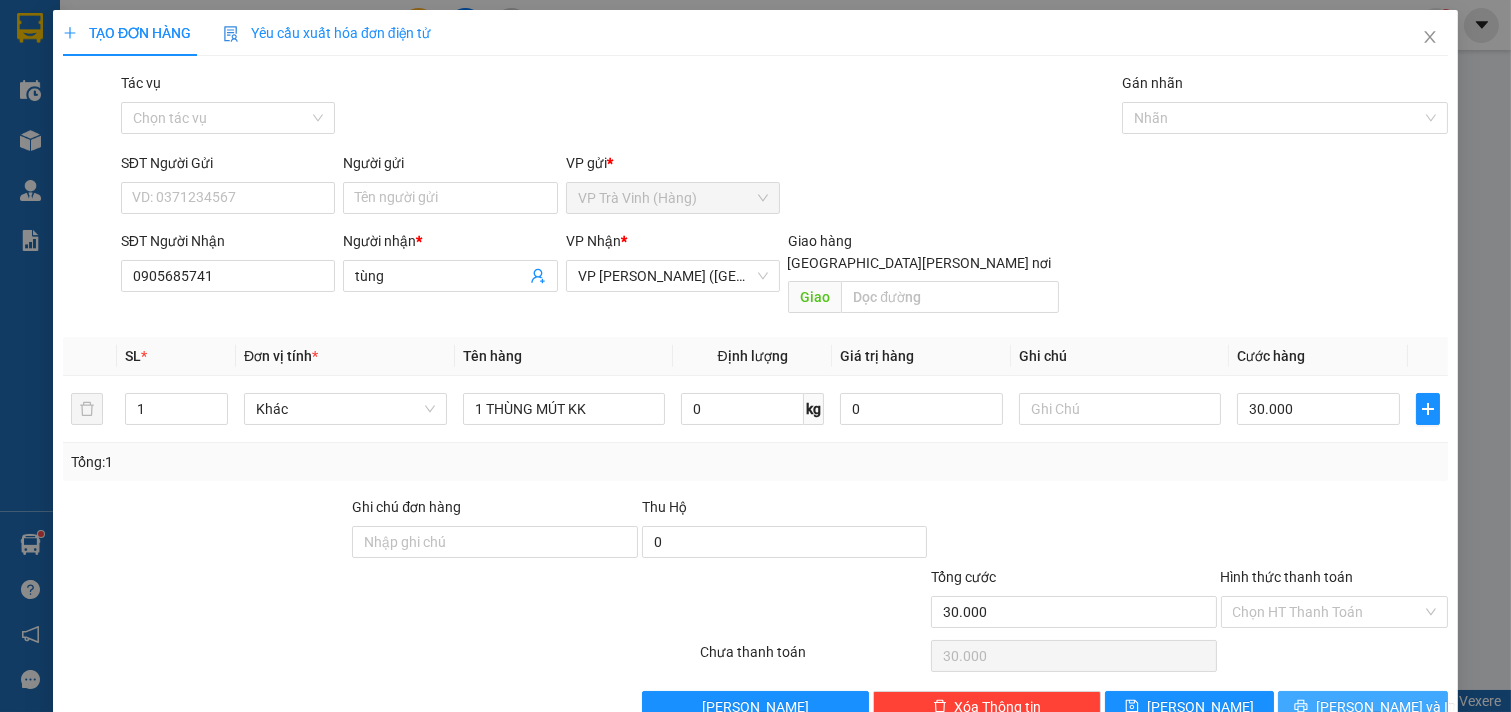 click on "[PERSON_NAME] và In" at bounding box center [1363, 707] 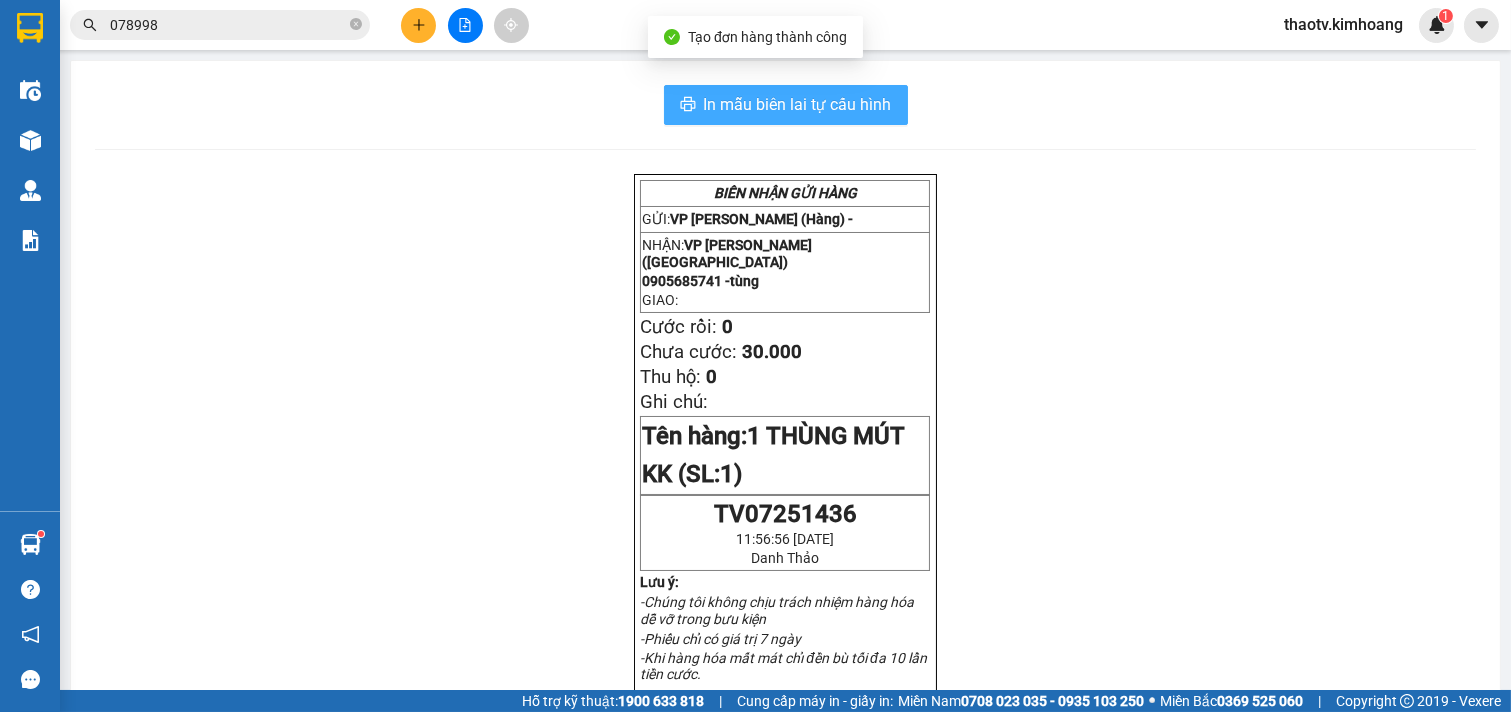 click on "In mẫu biên lai tự cấu hình" at bounding box center (798, 104) 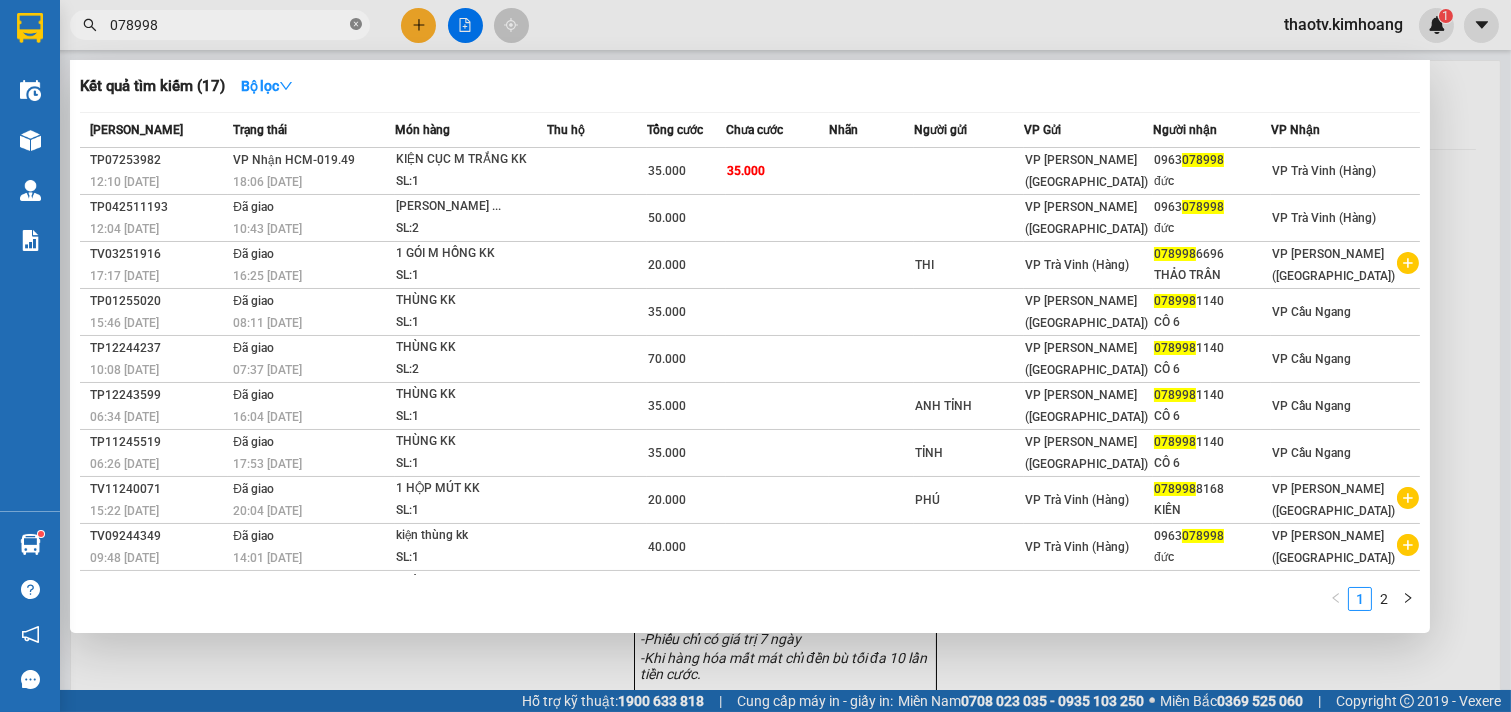 drag, startPoint x: 360, startPoint y: 25, endPoint x: 350, endPoint y: 23, distance: 10.198039 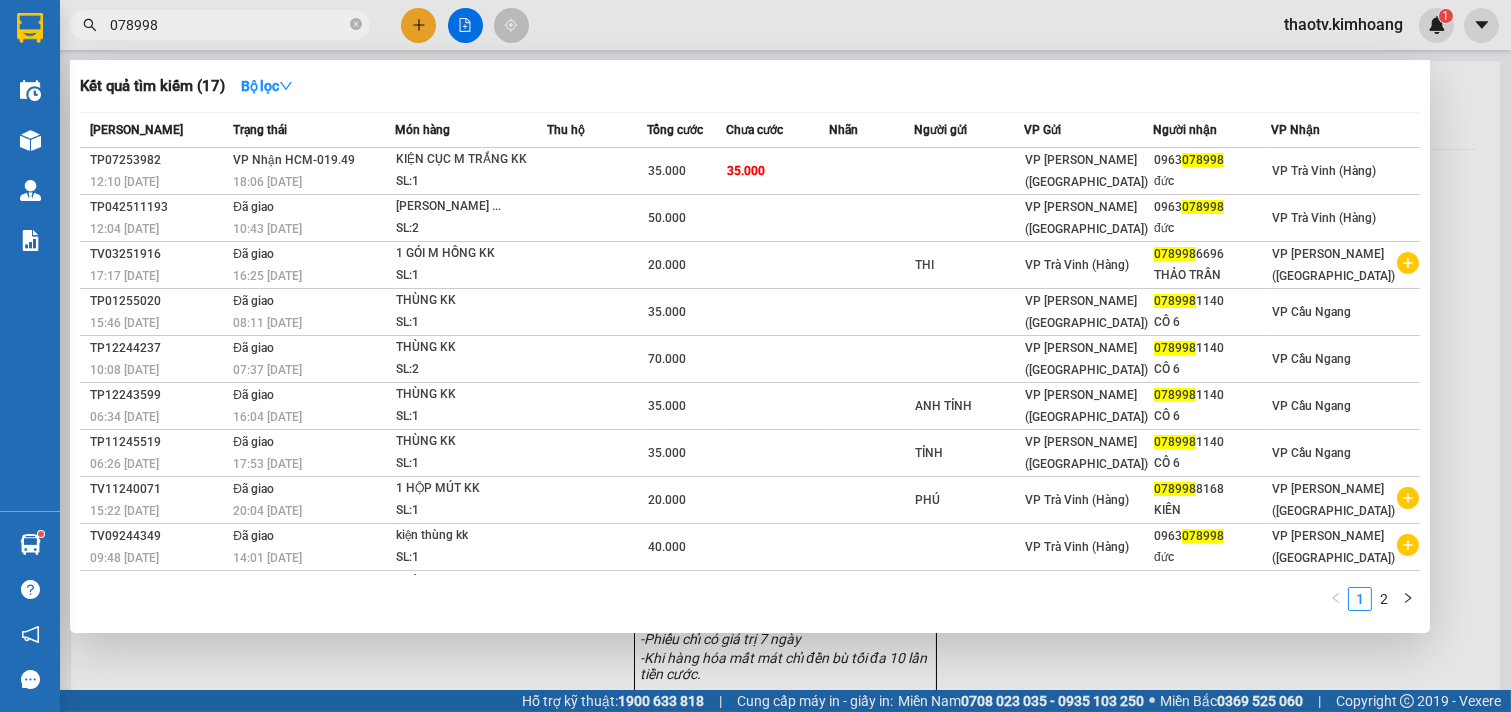click 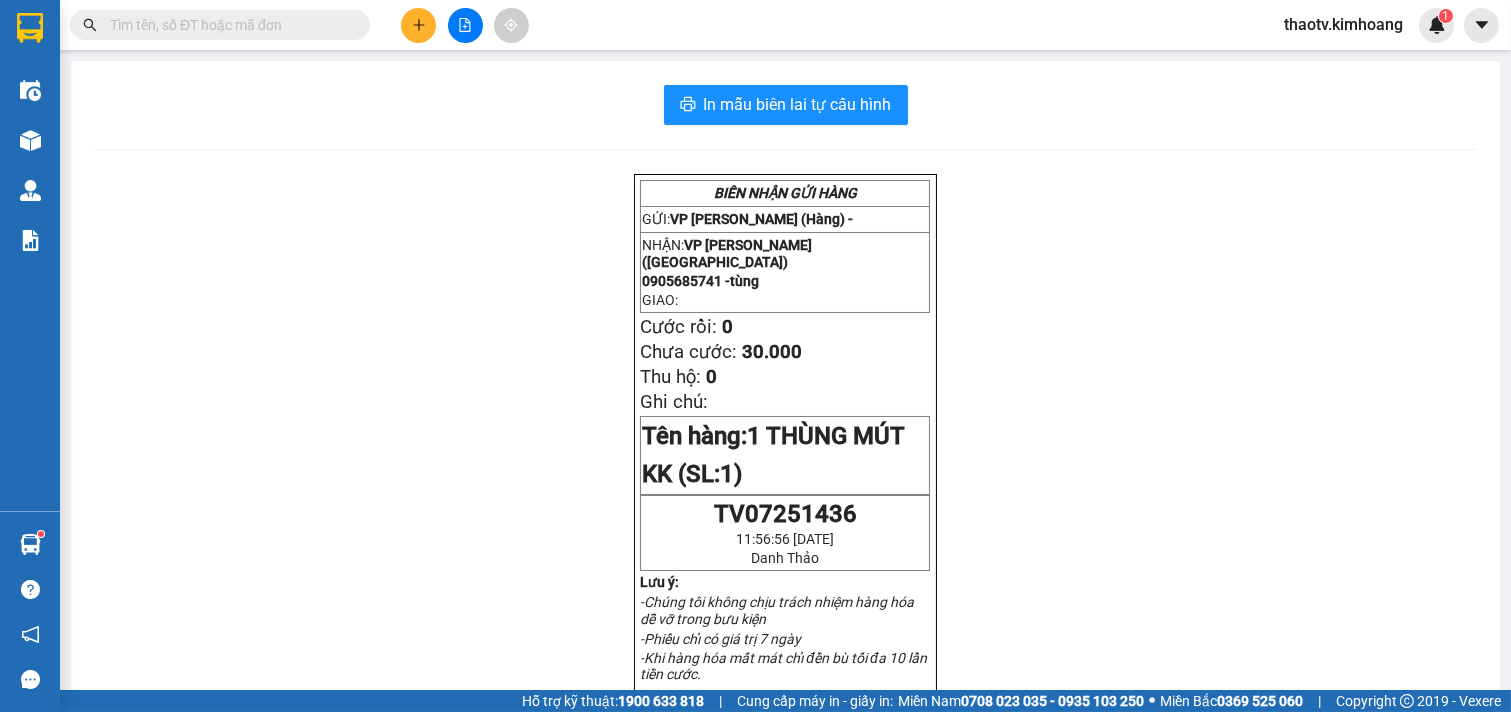 drag, startPoint x: 350, startPoint y: 23, endPoint x: 337, endPoint y: 24, distance: 13.038404 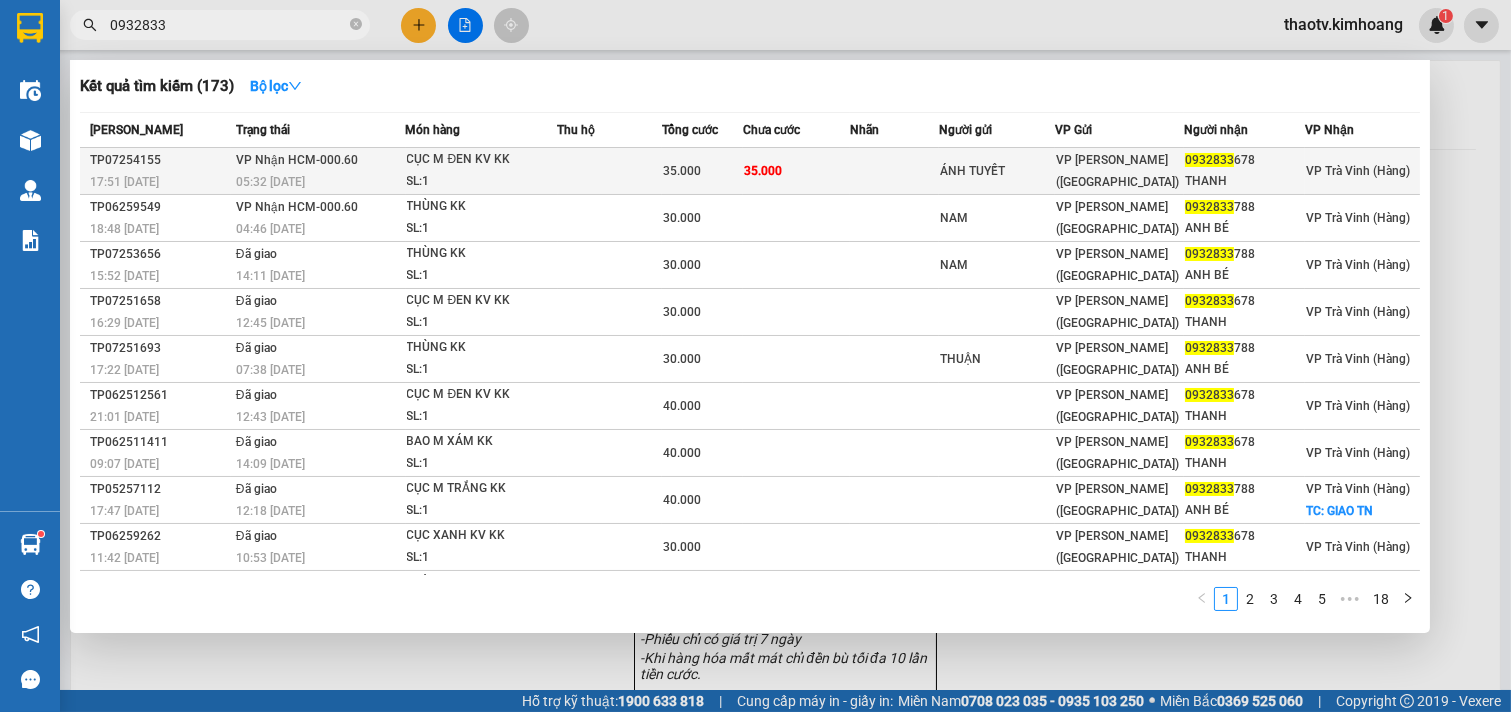click on "VP [PERSON_NAME] ([GEOGRAPHIC_DATA])" at bounding box center [1119, 171] 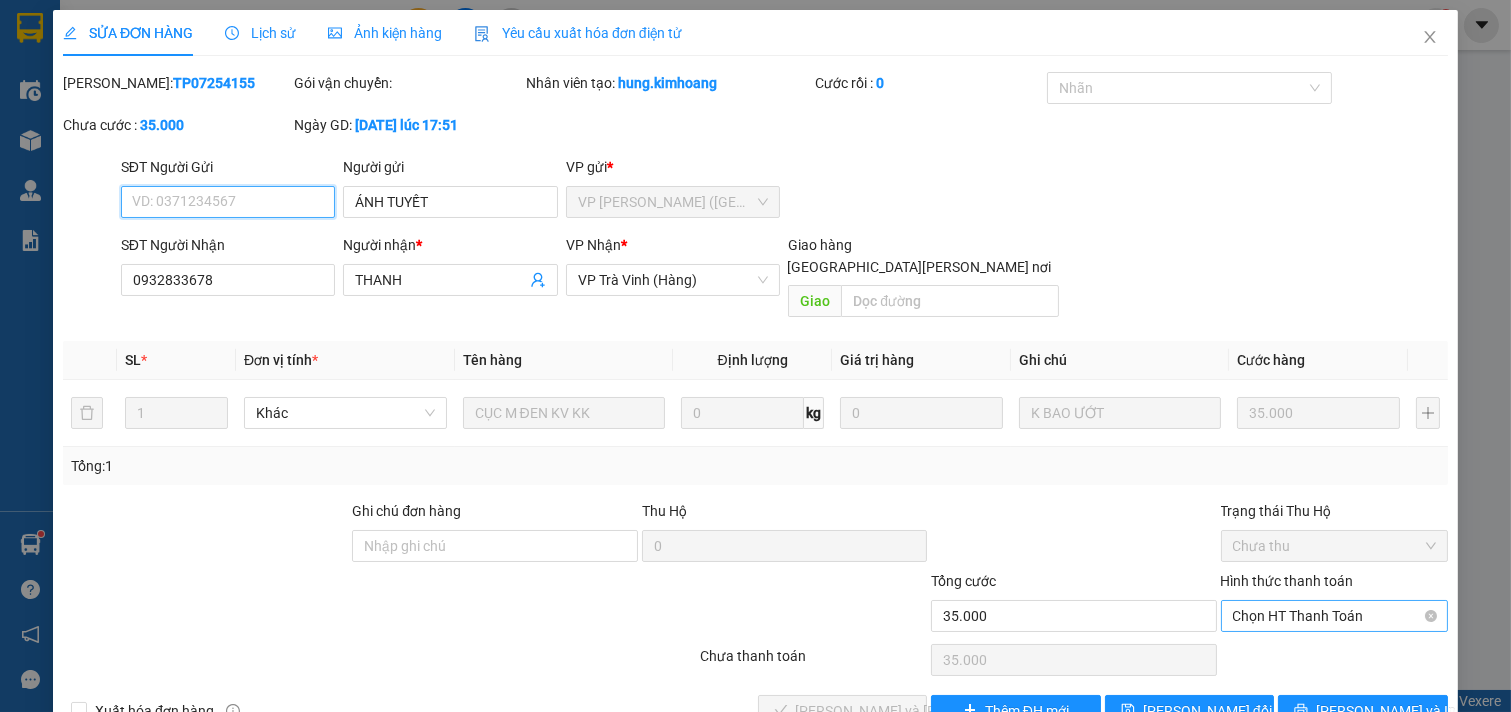 click on "Chọn HT Thanh Toán" at bounding box center (1335, 616) 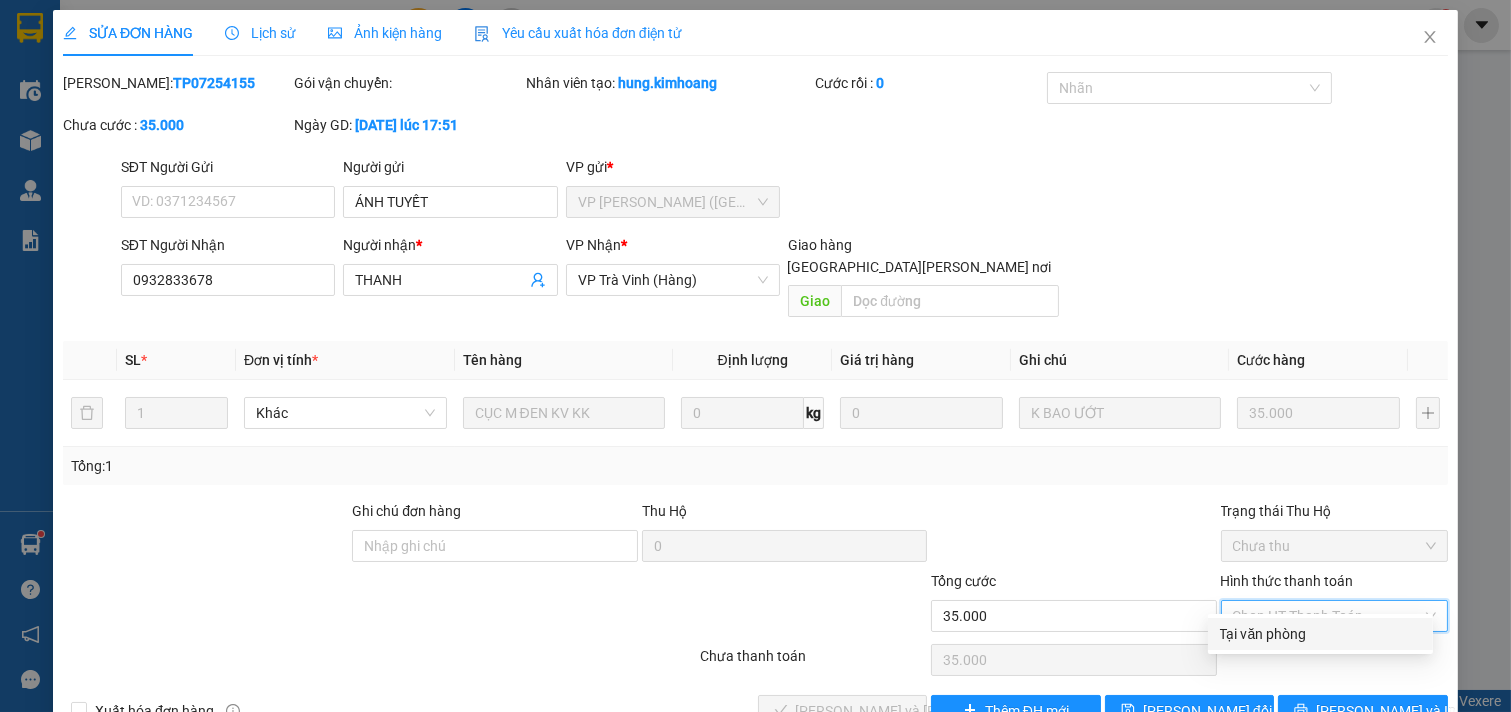 click on "Tại văn phòng" at bounding box center (1320, 634) 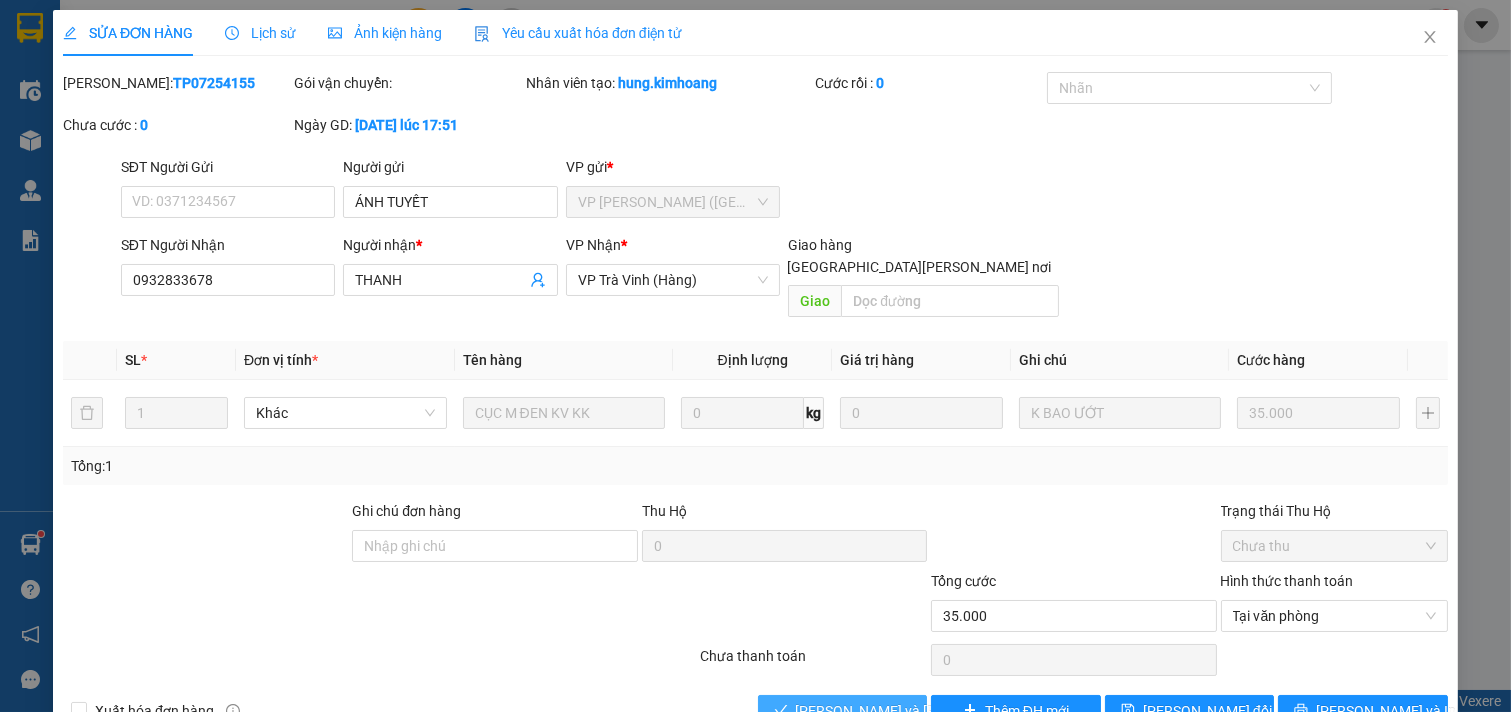 click on "[PERSON_NAME] và [PERSON_NAME] hàng" at bounding box center [931, 711] 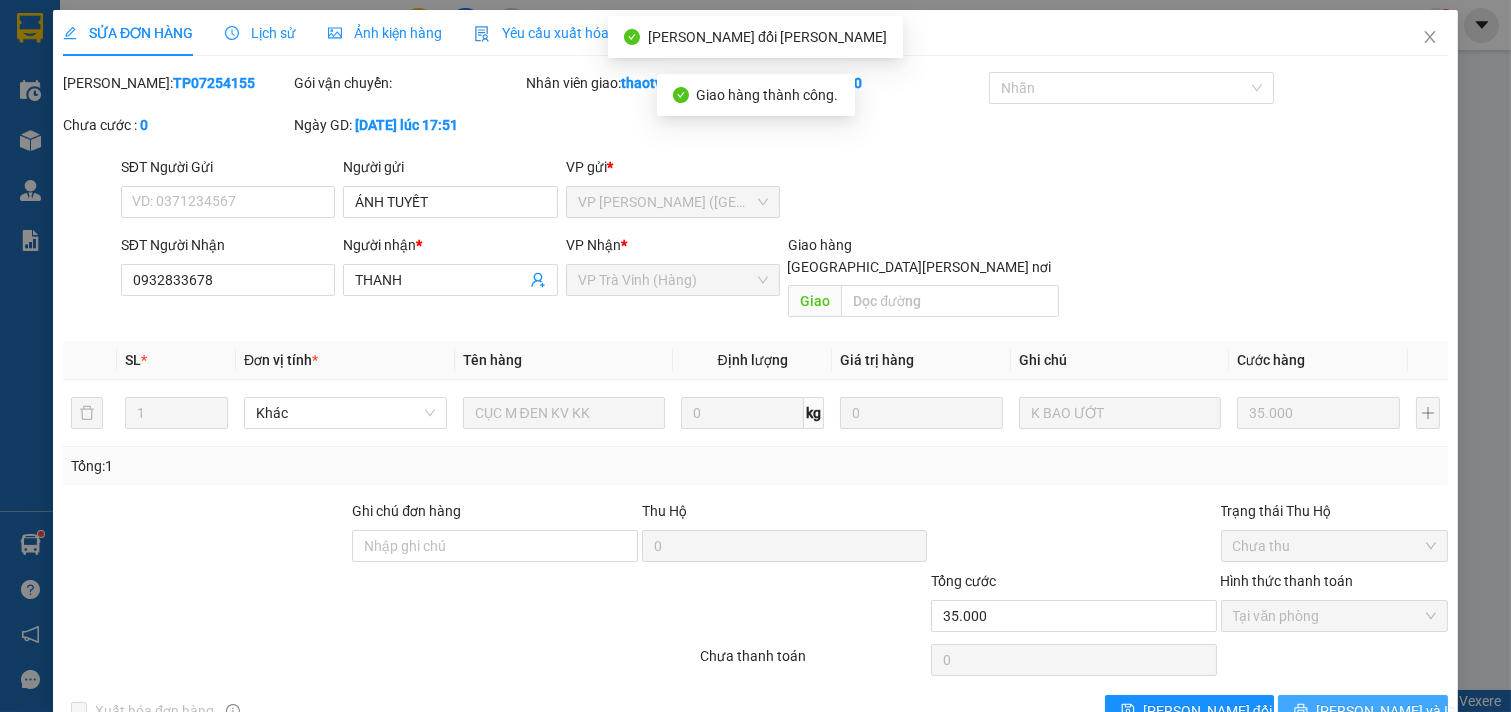click on "[PERSON_NAME] và In" at bounding box center (1363, 711) 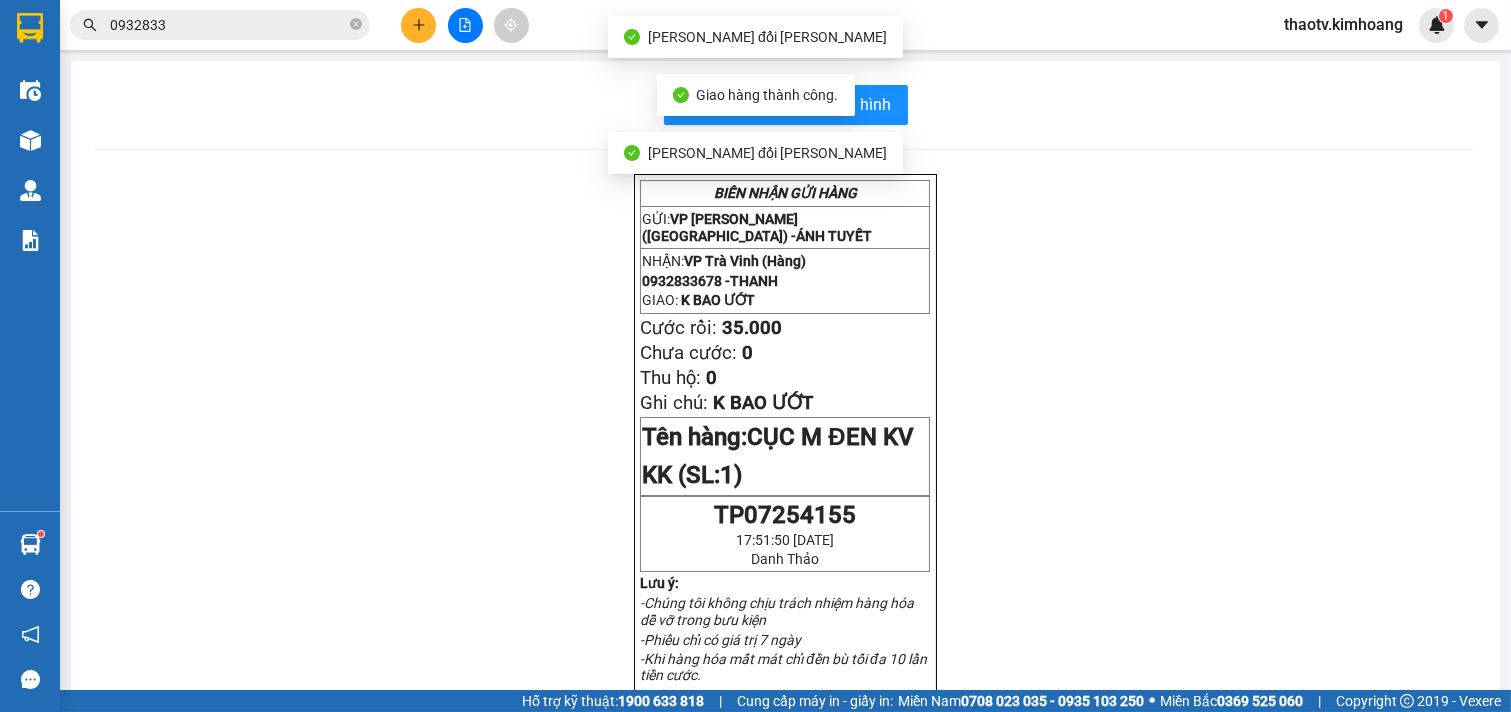 click on "In mẫu biên lai tự [PERSON_NAME]
[PERSON_NAME] GỬI HÀNG
GỬI:  VP [PERSON_NAME] ([GEOGRAPHIC_DATA]) -  [PERSON_NAME]:  VP [PERSON_NAME] (Hàng)
0932833678 -  [PERSON_NAME]:    K BAO ƯỚT
Cước rồi:   35.000
[PERSON_NAME]:   0
Thu hộ:   0
Ghi chú:   K BAO ƯỚT
Tên hàng:  CỤC M ĐEN KV KK (SL:  1)
TP07254155
17:51:50 [DATE]
[PERSON_NAME] ý:
-[PERSON_NAME] [PERSON_NAME] [PERSON_NAME] hàng [PERSON_NAME] [PERSON_NAME] [PERSON_NAME] chỉ có giá trị 7 ngày
-Khi hàng hóa mất mát chỉ đền bù tối đa 10 lần [PERSON_NAME].
[PERSON_NAME]:  02839230880
GỬI:  VP [PERSON_NAME] ([GEOGRAPHIC_DATA]) -  [PERSON_NAME]:  VP [PERSON_NAME] (Hàng)
0932833678 -  [PERSON_NAME] :    K BAO ƯỚT
Cước rồi:   35.000
[PERSON_NAME]:   0
Thu hộ:   0
Ghi chú:   K BAO ƯỚT
Tên hàng:  CỤC M ĐEN KV KK (SL:  1)
TP07254155
[PERSON_NAME]" at bounding box center [785, 709] 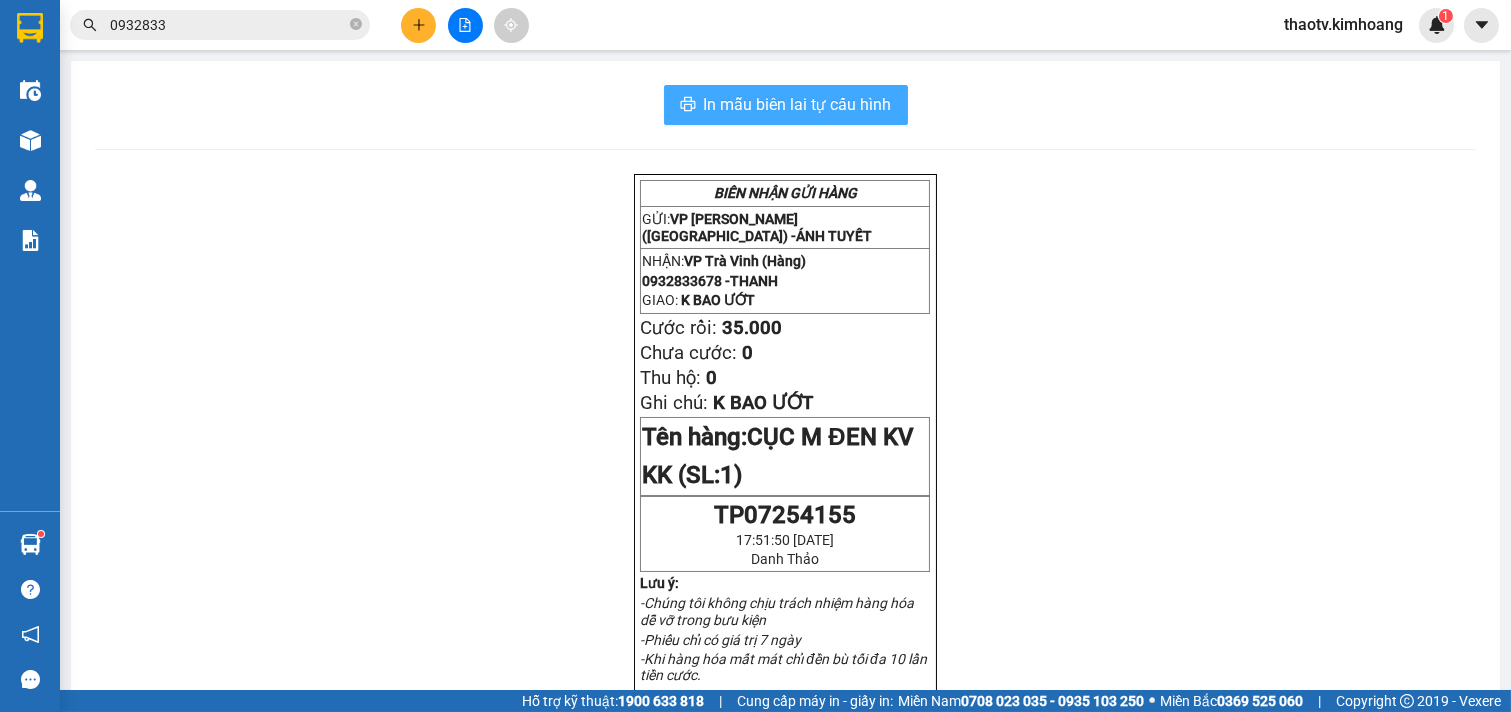 click on "In mẫu biên lai tự cấu hình" at bounding box center [798, 104] 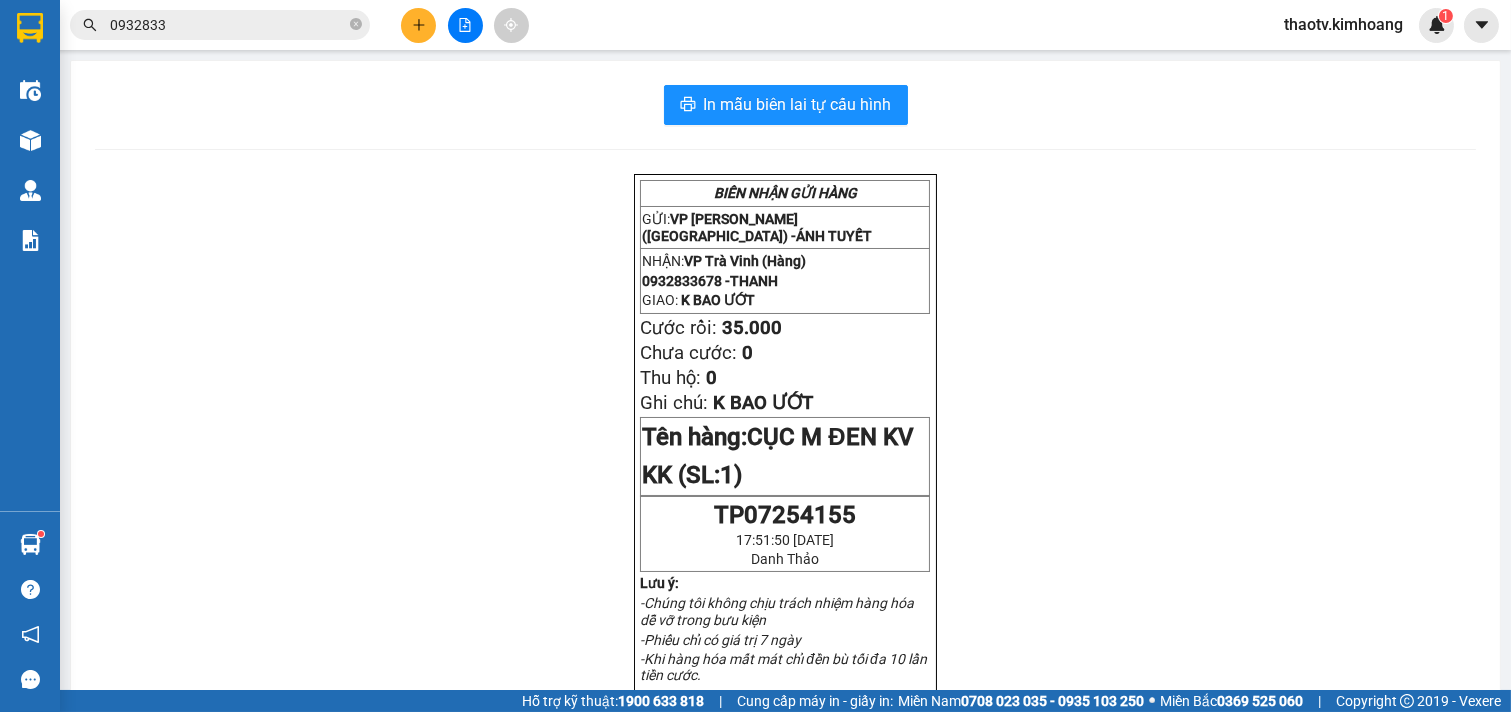 drag, startPoint x: 397, startPoint y: 21, endPoint x: 410, endPoint y: 24, distance: 13.341664 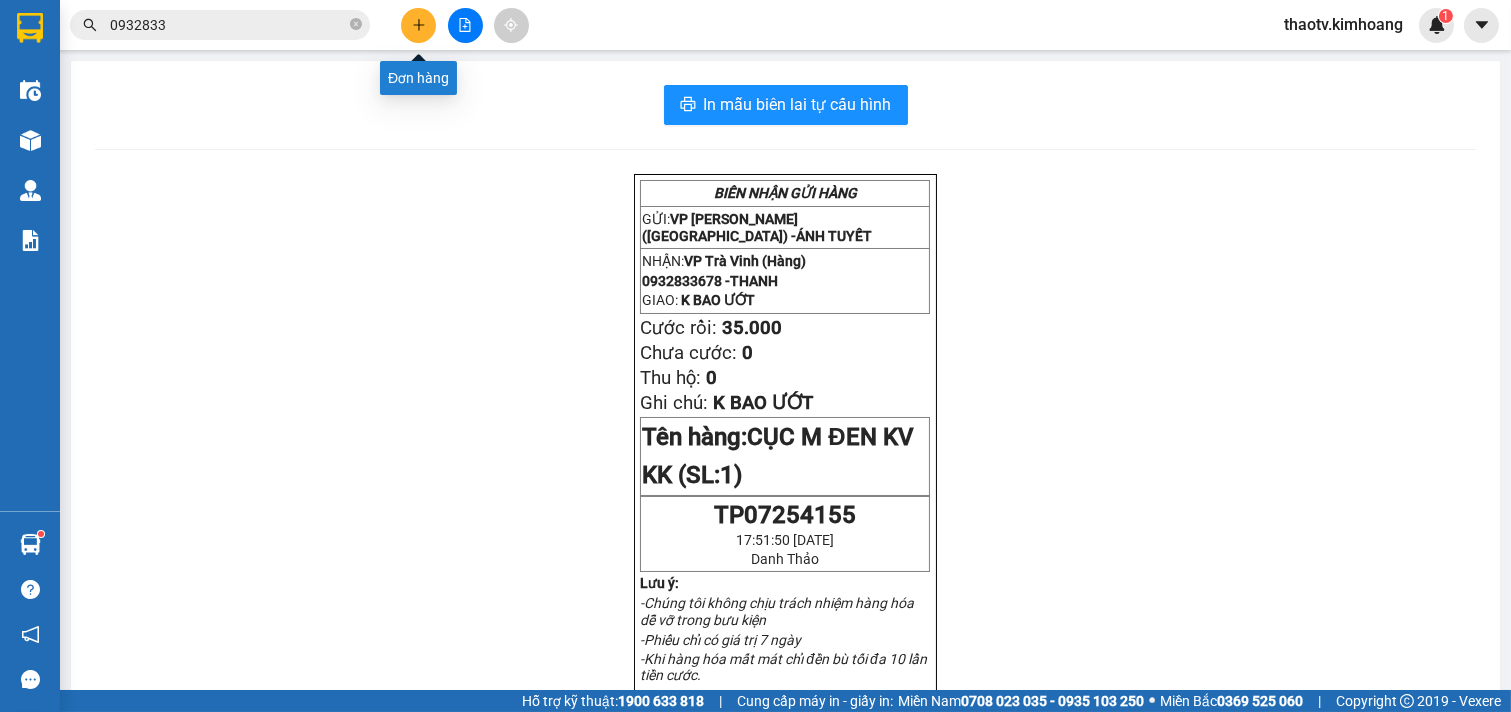 click at bounding box center (418, 25) 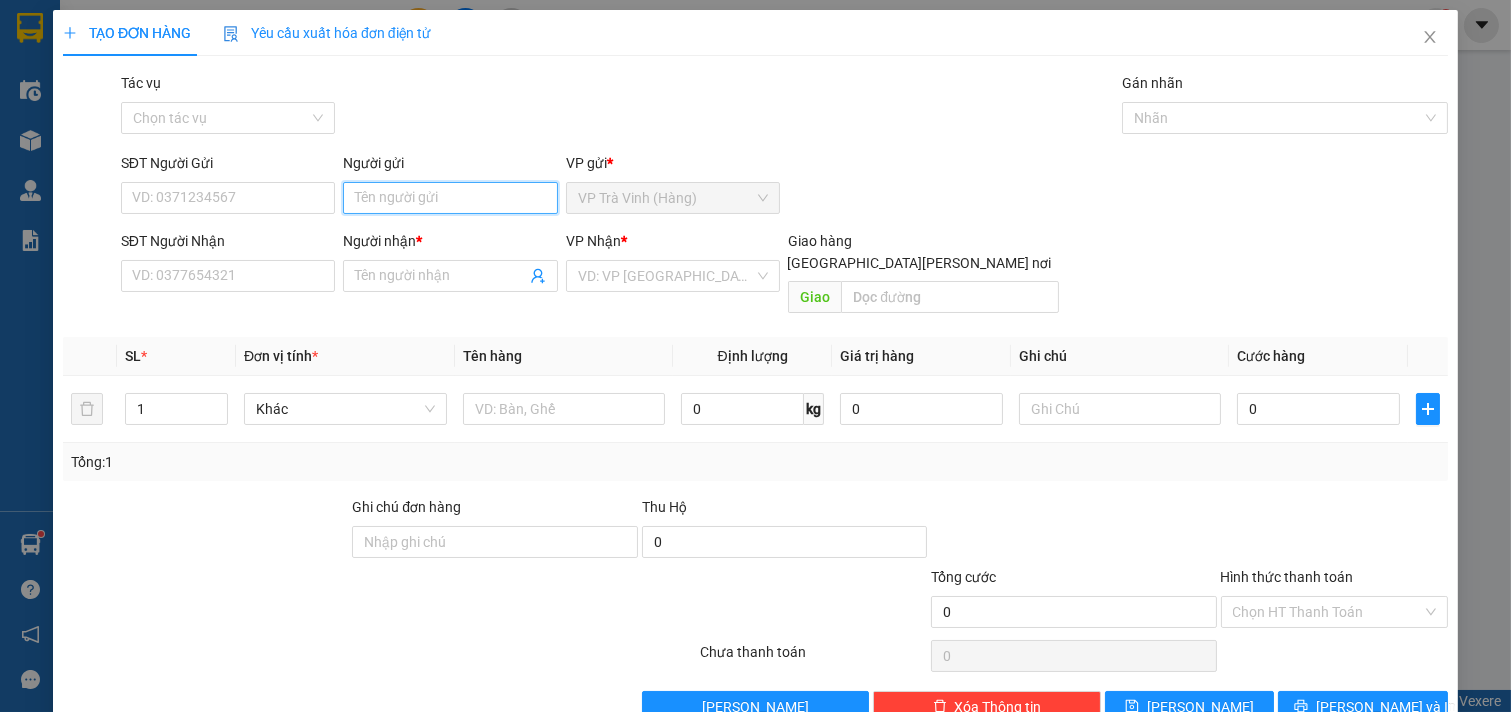 click on "Người gửi" at bounding box center (450, 198) 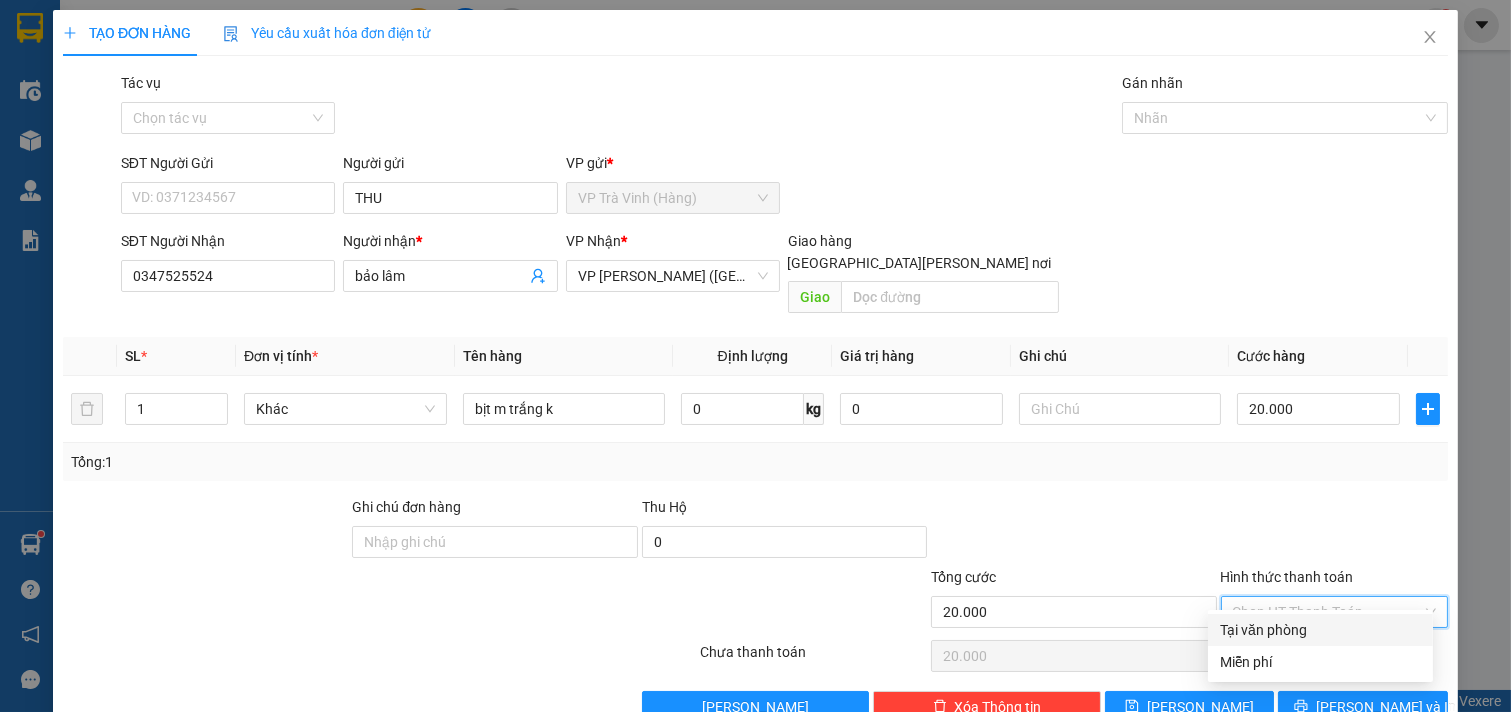 click on "Hình thức thanh toán" at bounding box center [1328, 612] 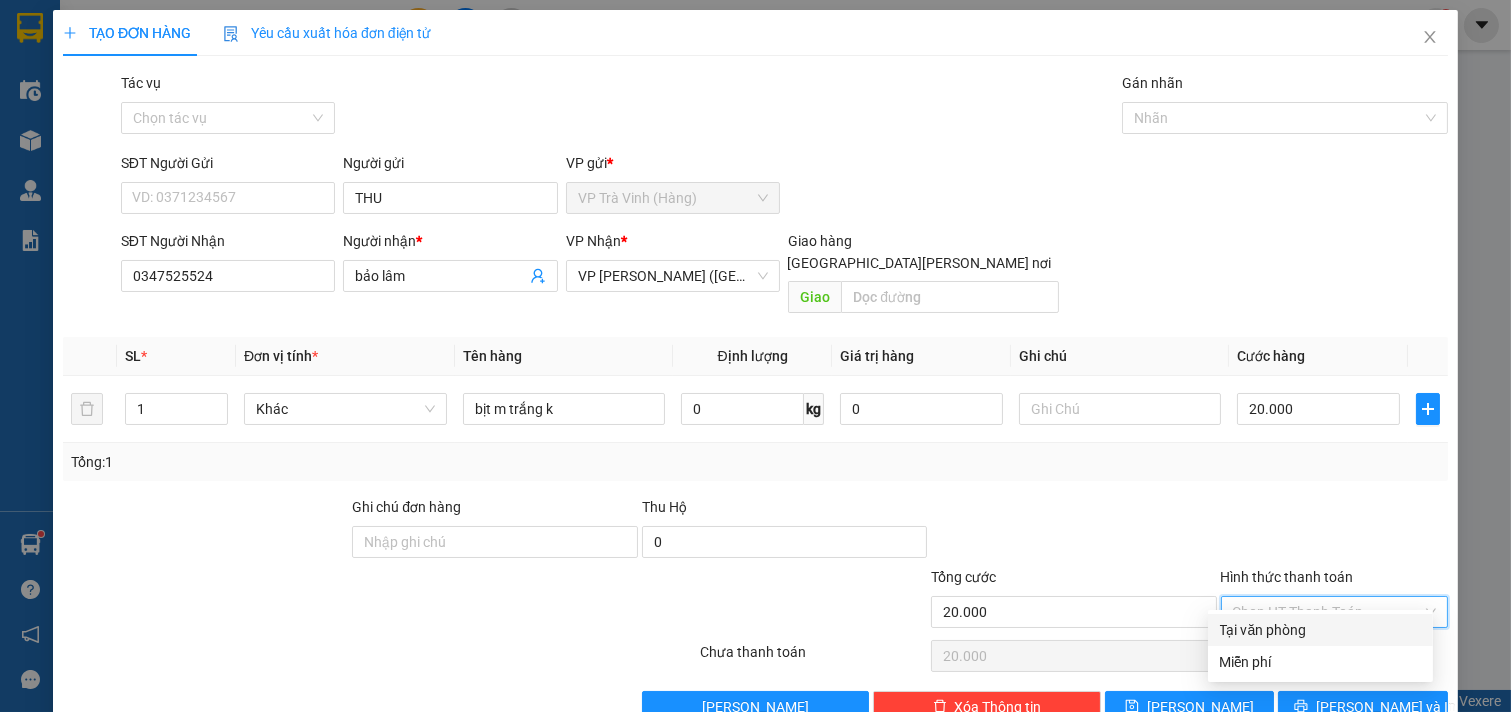 click on "Tại văn phòng" at bounding box center (1320, 630) 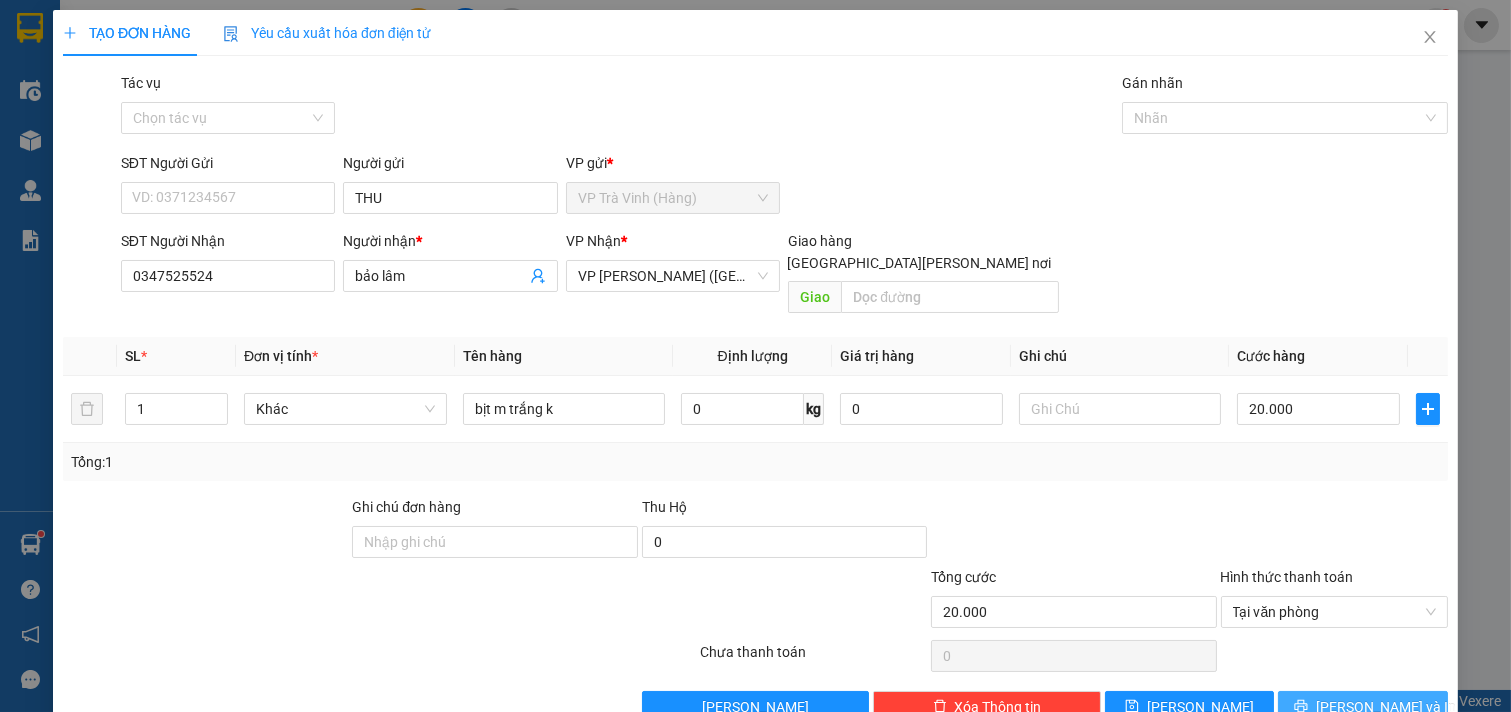 click on "[PERSON_NAME] và In" at bounding box center [1363, 707] 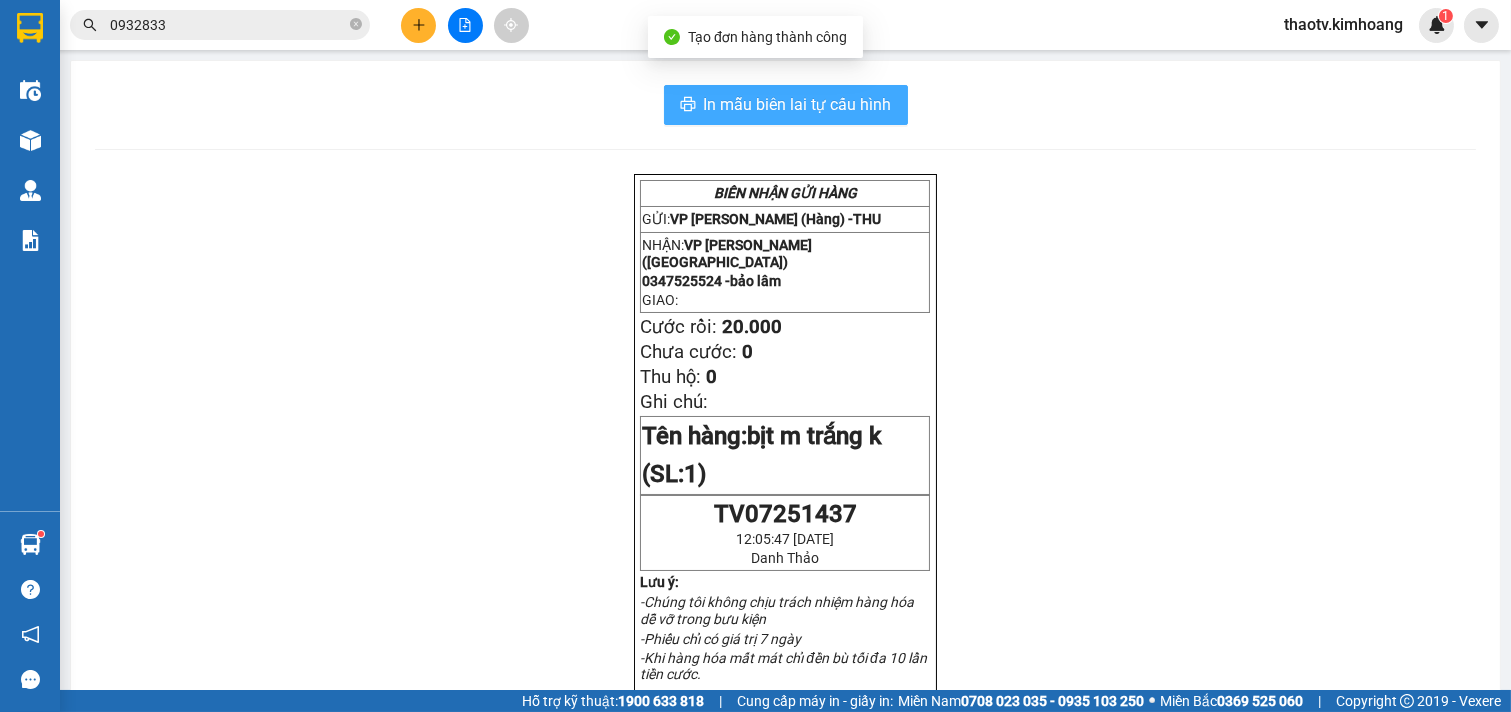 click on "In mẫu biên lai tự cấu hình" at bounding box center (798, 104) 